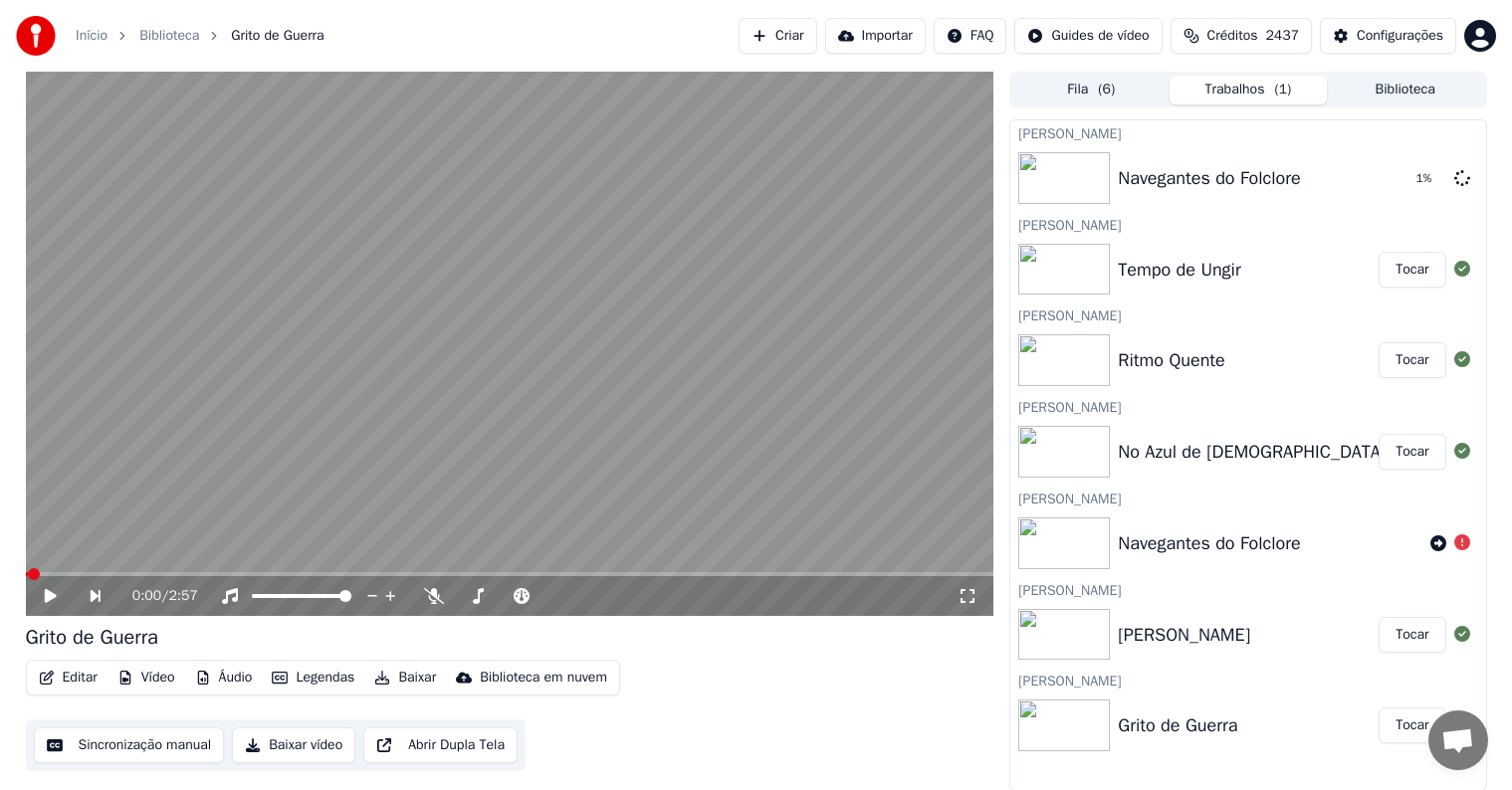 scroll, scrollTop: 0, scrollLeft: 0, axis: both 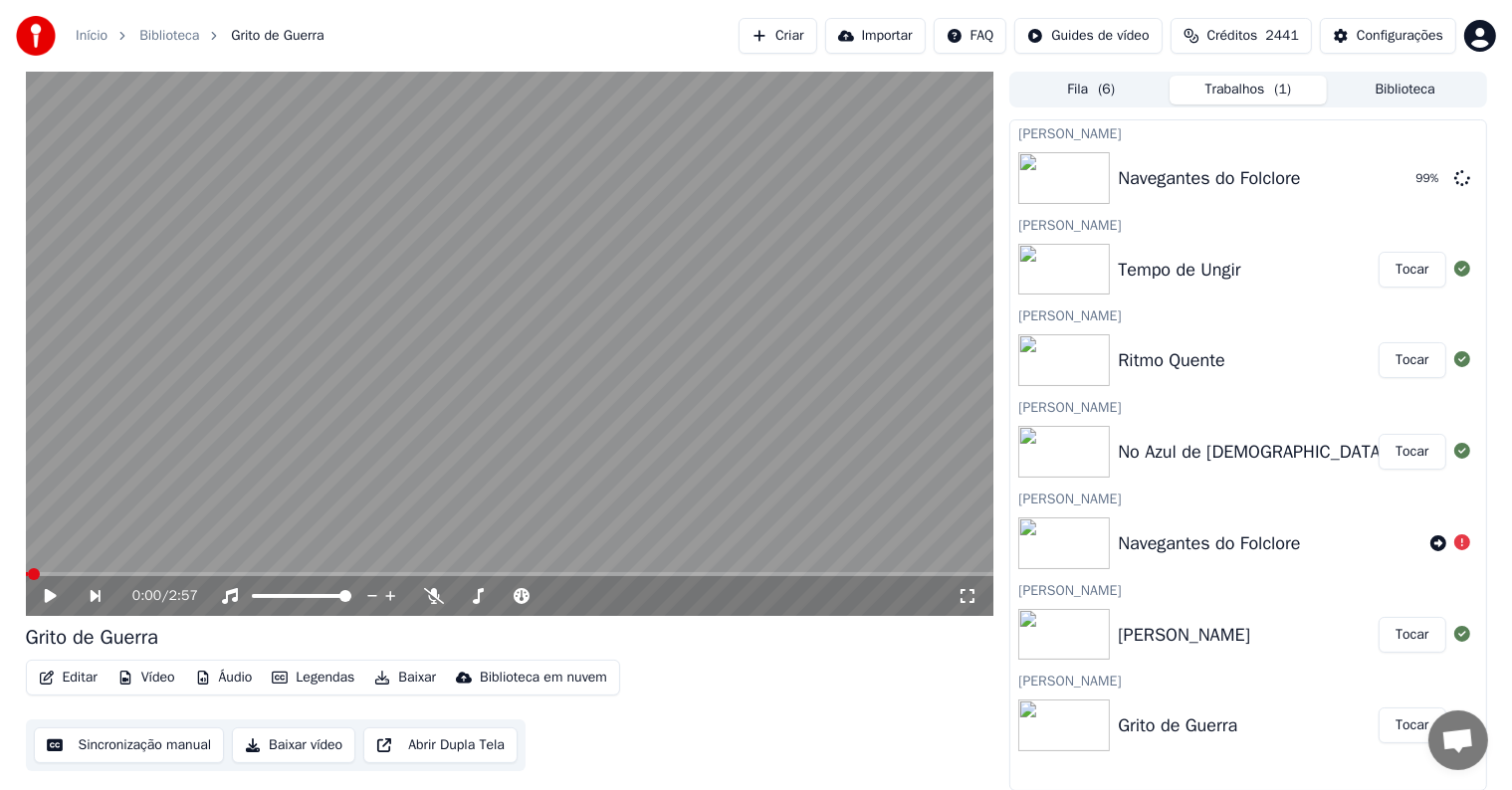click on "Editar" at bounding box center [68, 678] 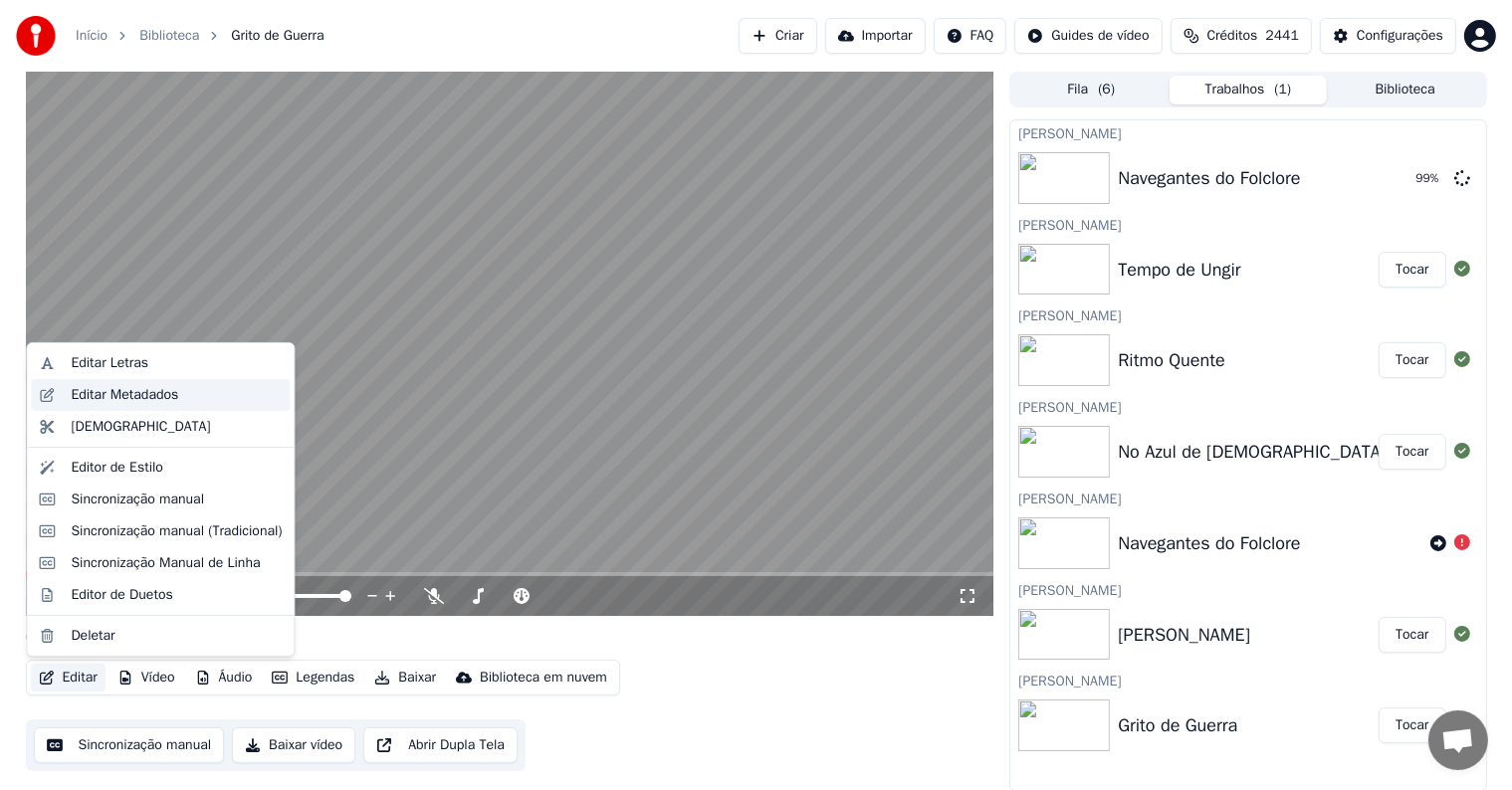 click on "Editar Metadados" at bounding box center [124, 395] 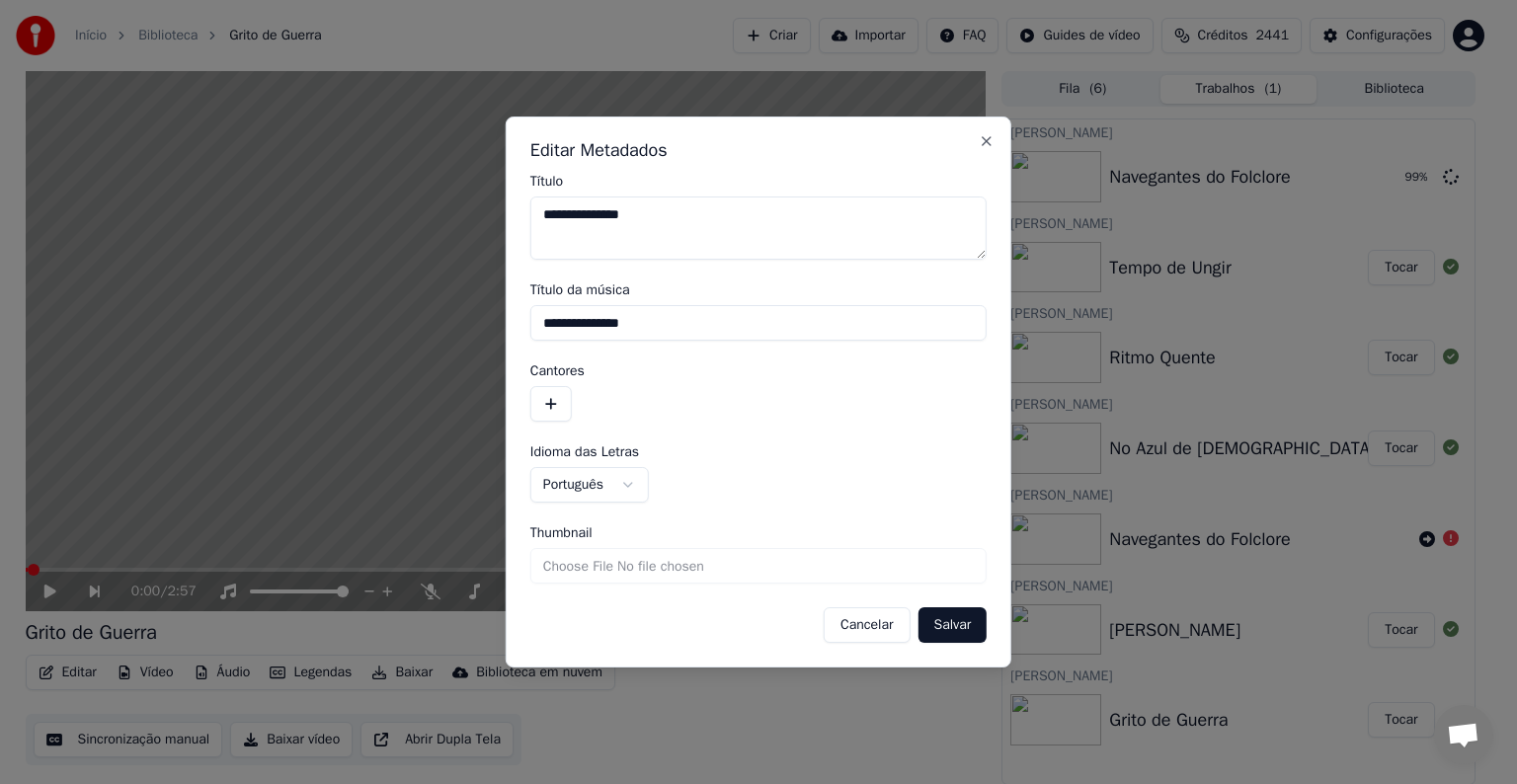 drag, startPoint x: 656, startPoint y: 331, endPoint x: 517, endPoint y: 335, distance: 139.05754 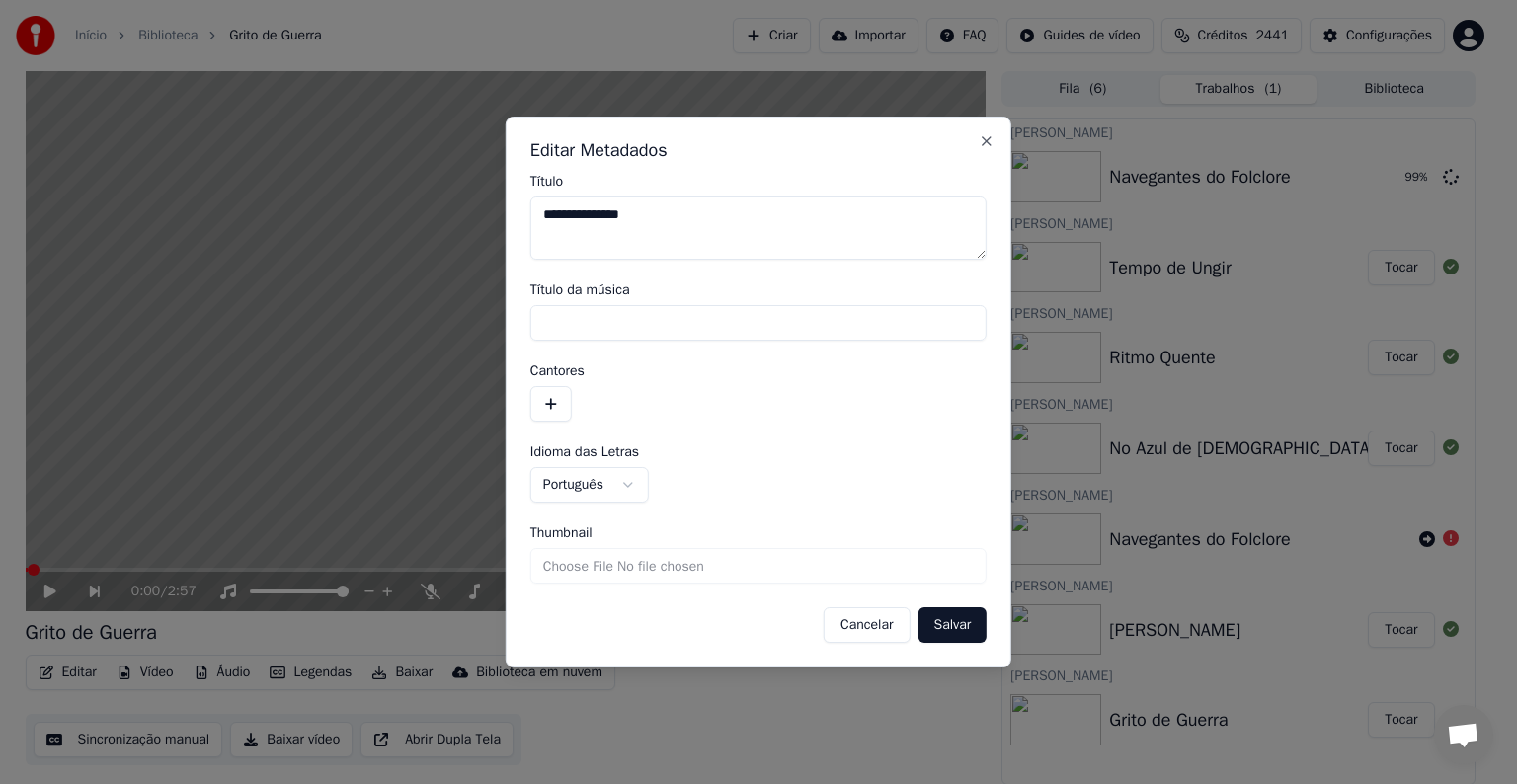 type 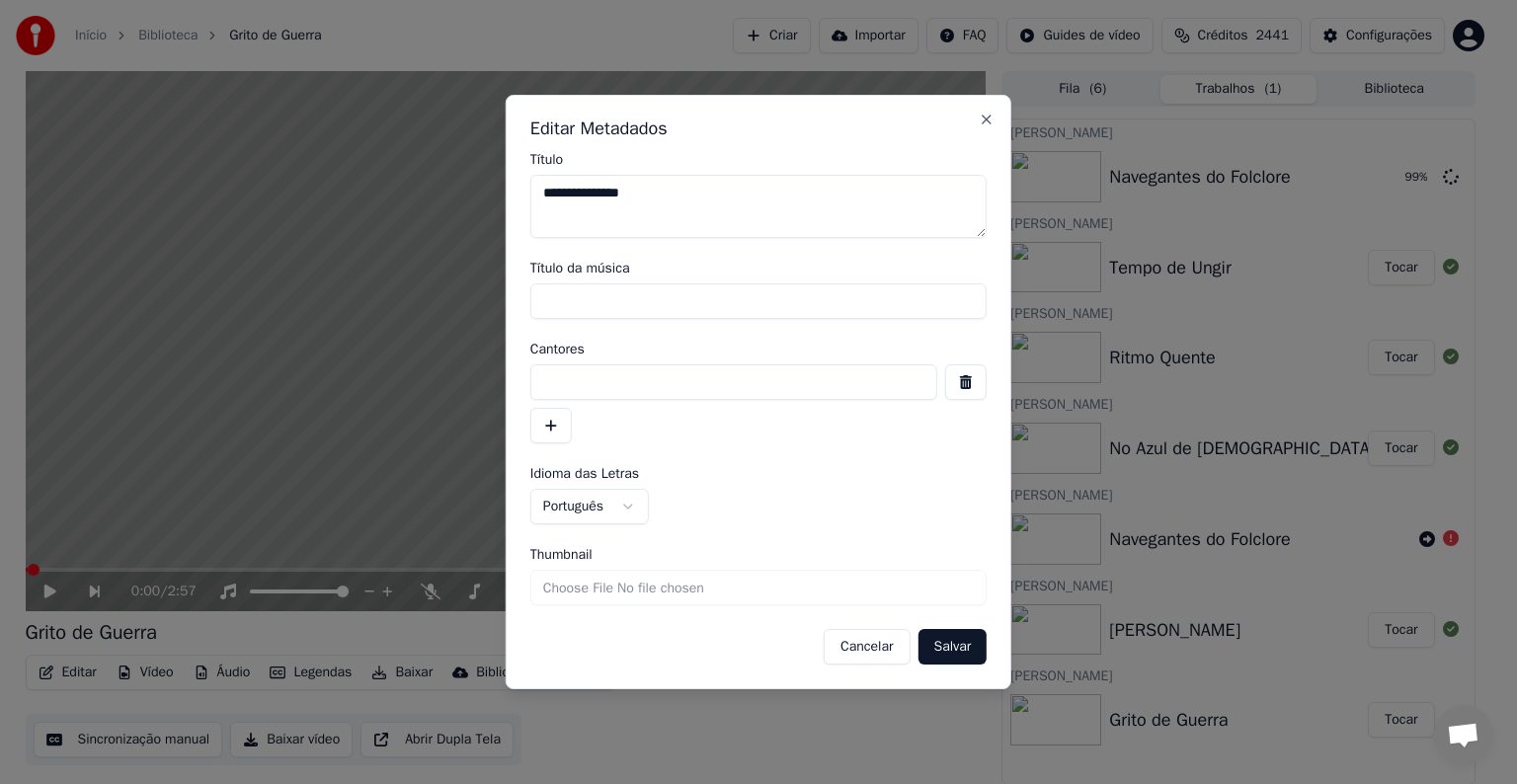 click at bounding box center [734, 382] 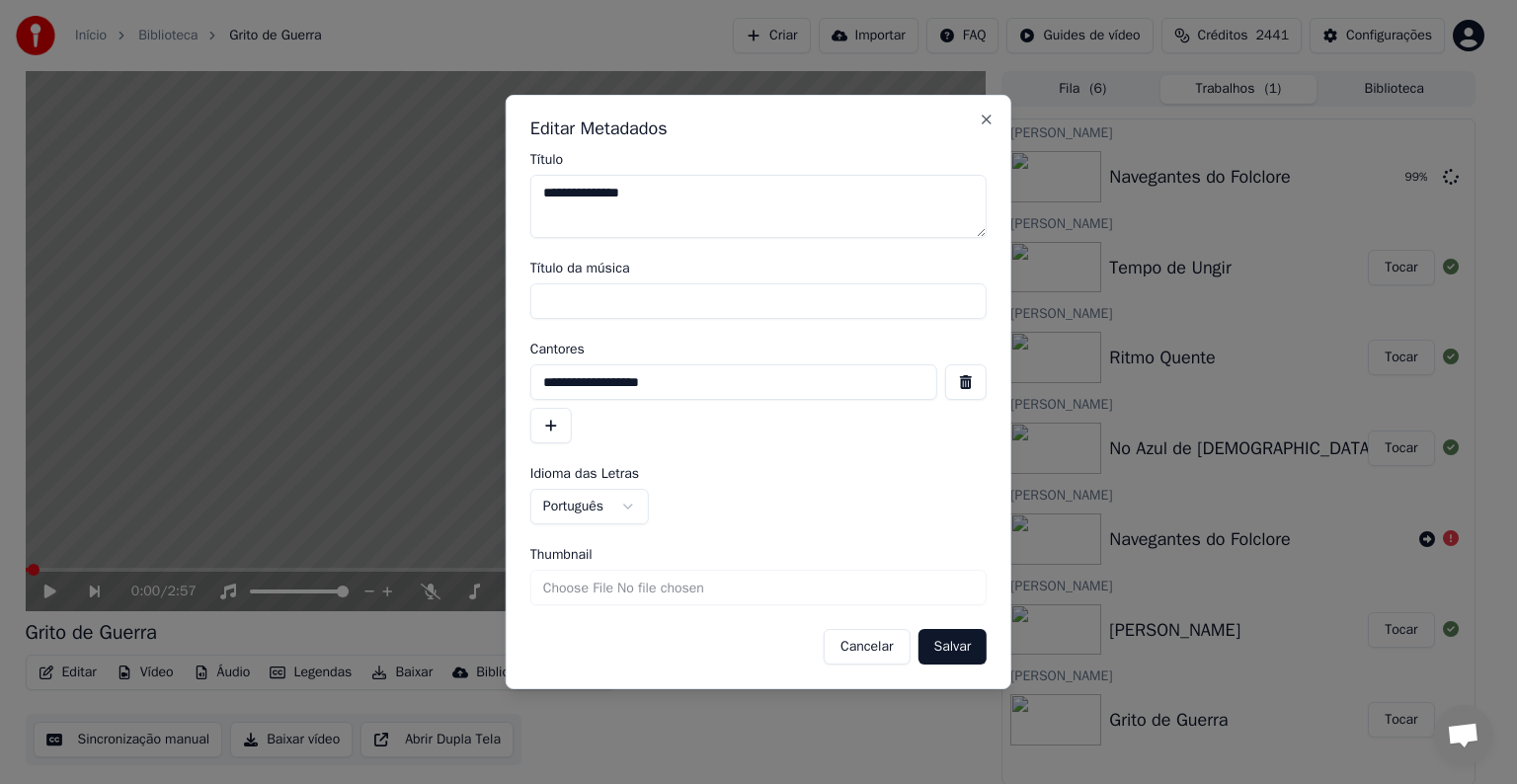 drag, startPoint x: 682, startPoint y: 376, endPoint x: 525, endPoint y: 364, distance: 157.4579 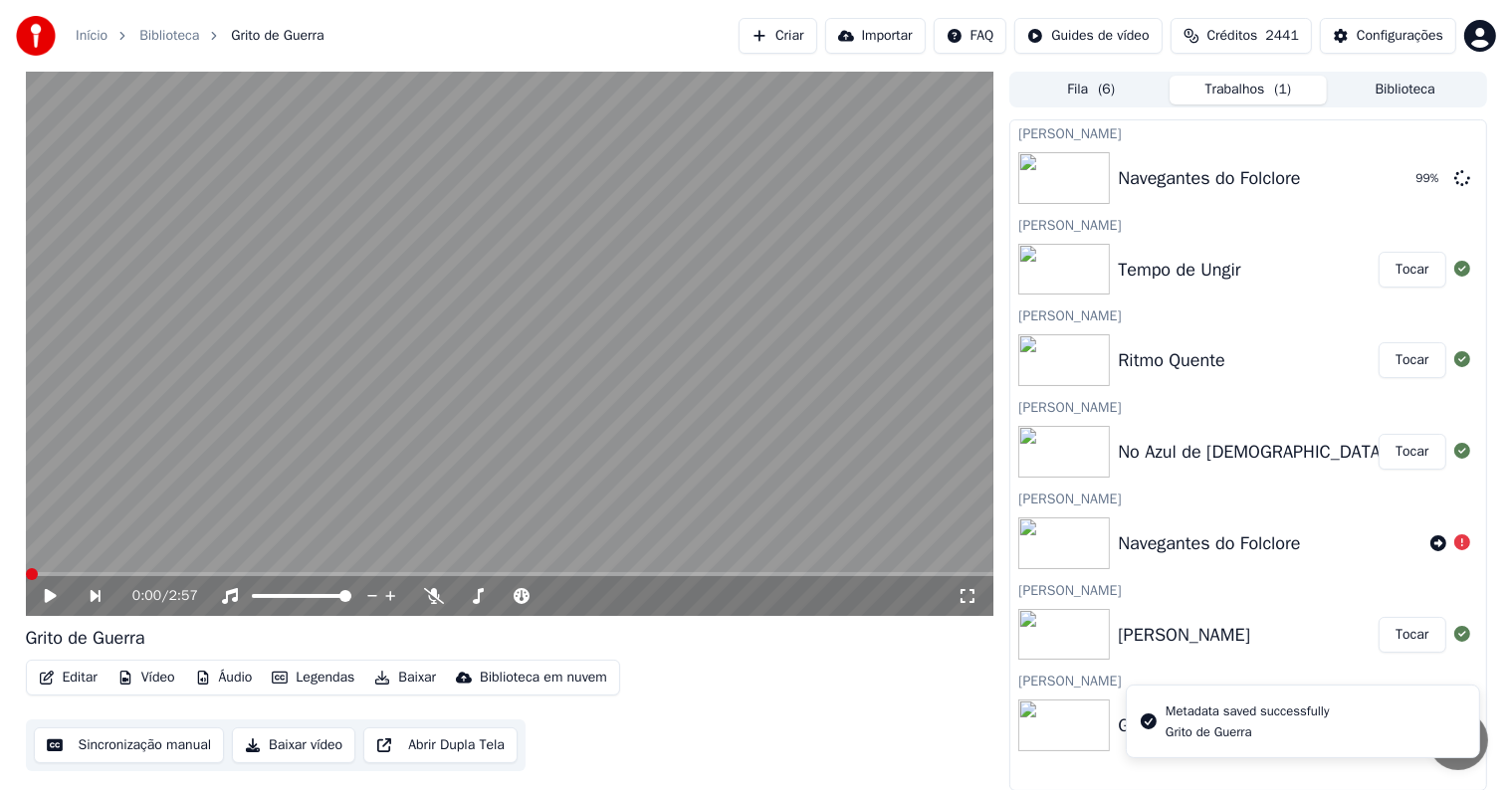 click on "Sincronização manual" at bounding box center [129, 745] 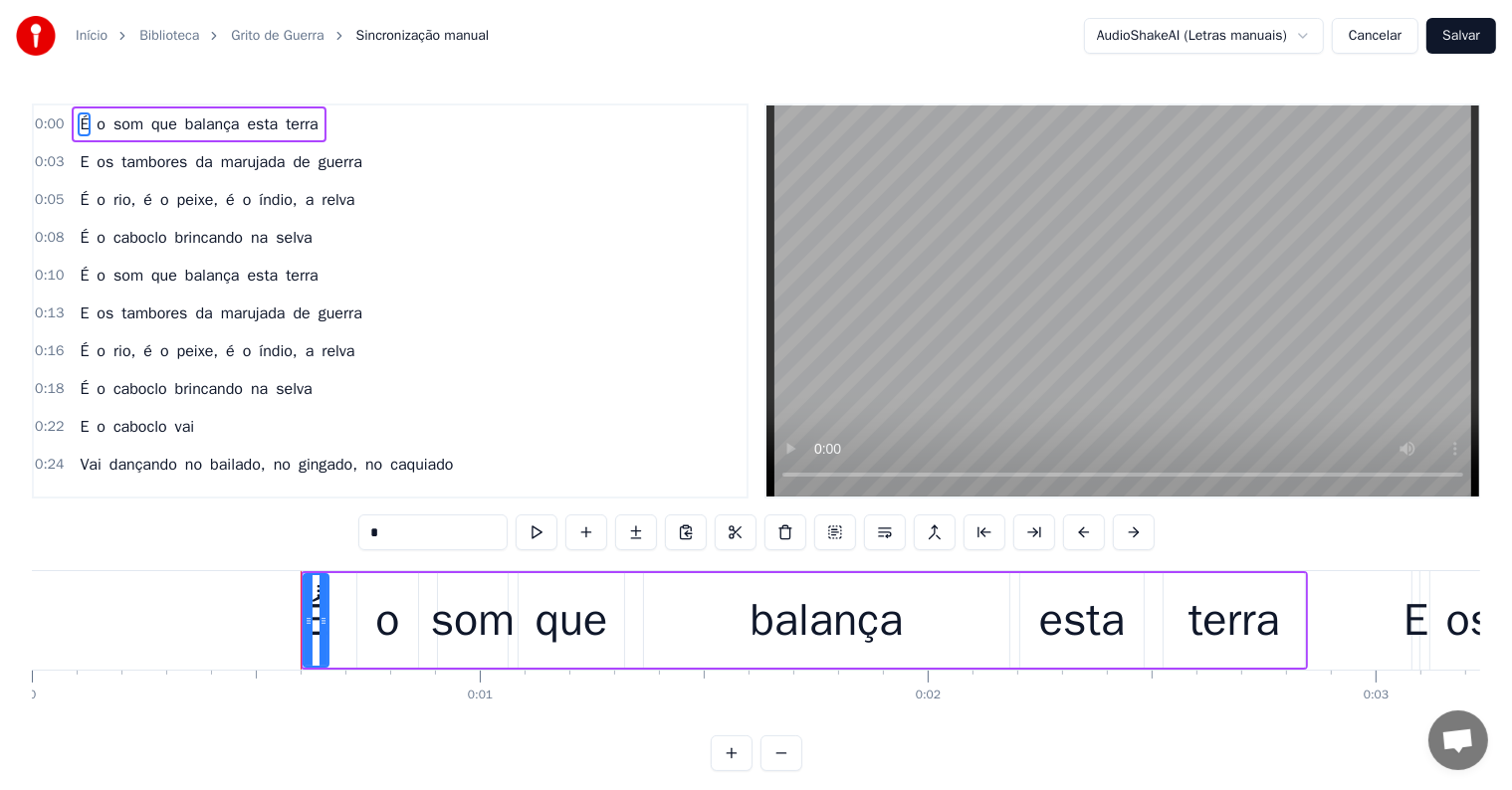 type 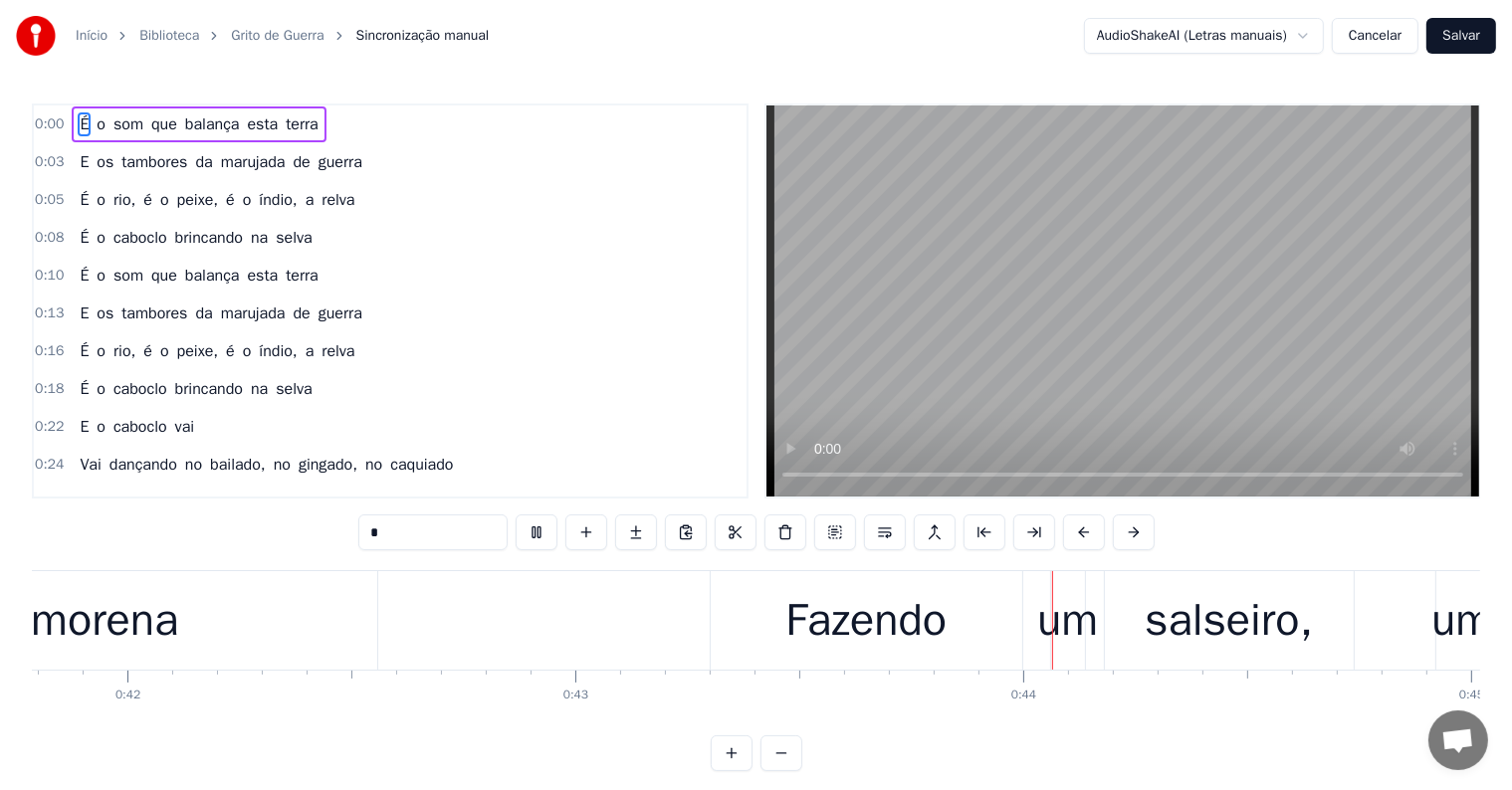 scroll, scrollTop: 0, scrollLeft: 18904, axis: horizontal 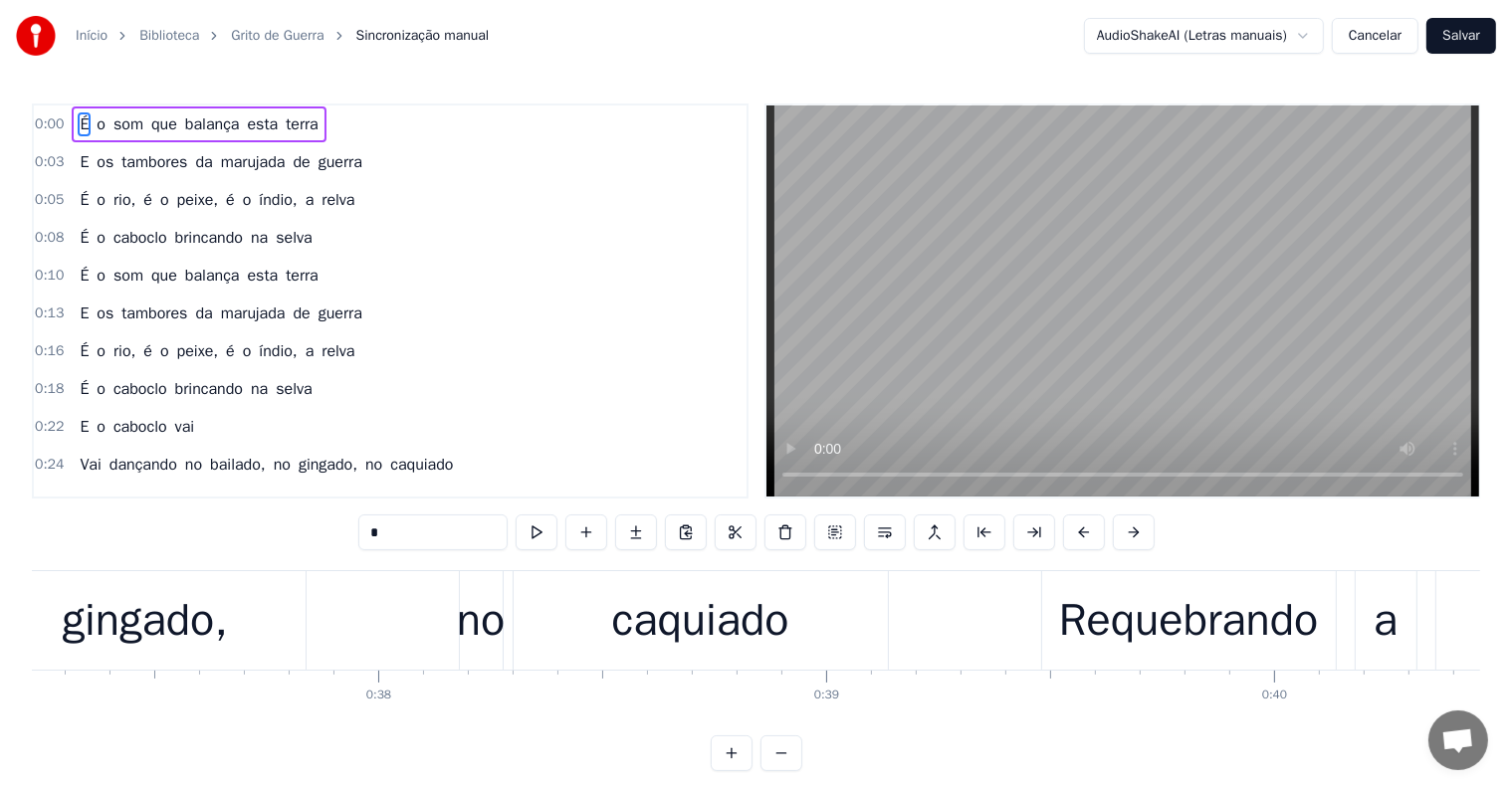 click on "caquiado" at bounding box center [701, 621] 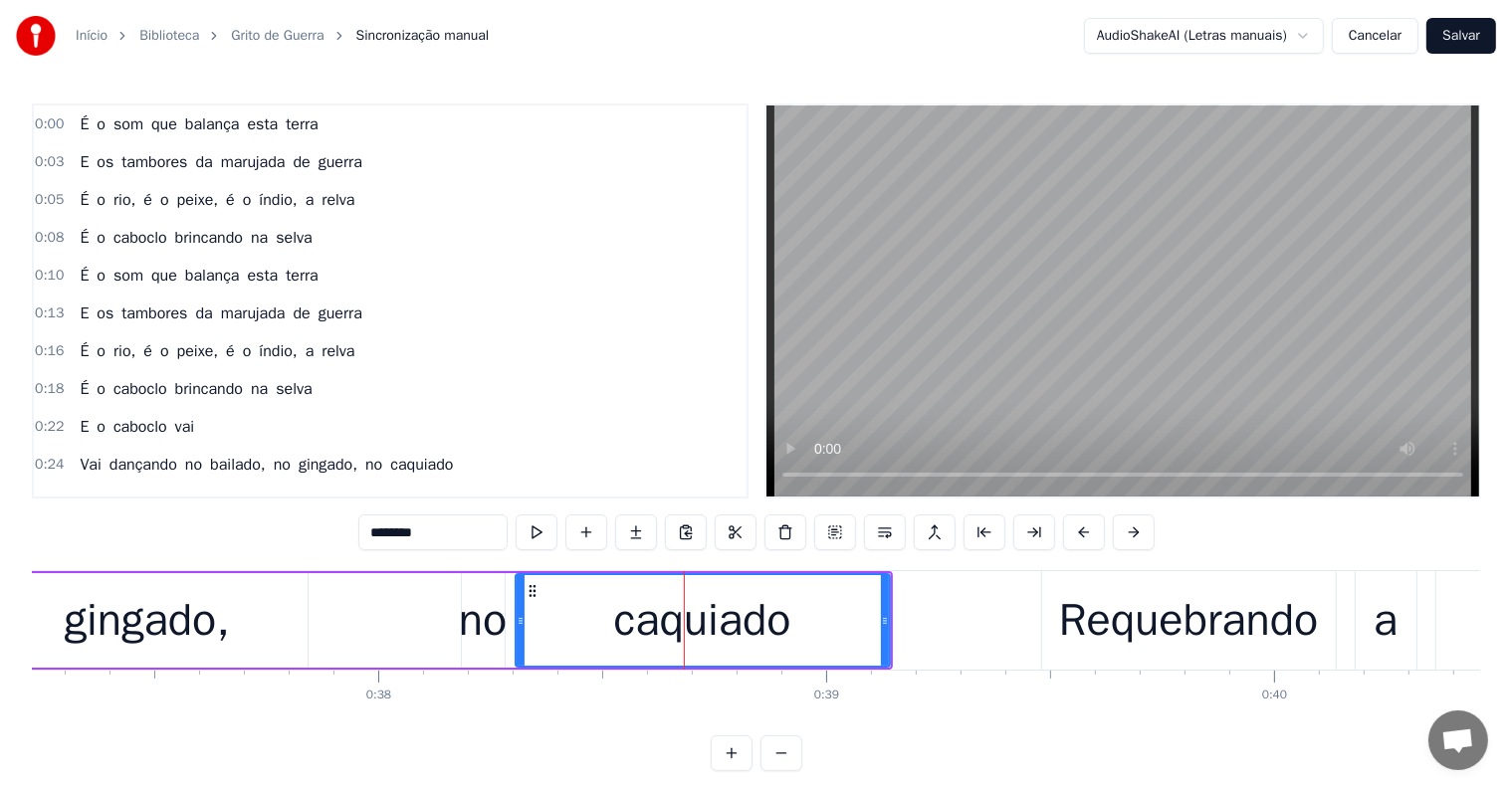 scroll, scrollTop: 262, scrollLeft: 0, axis: vertical 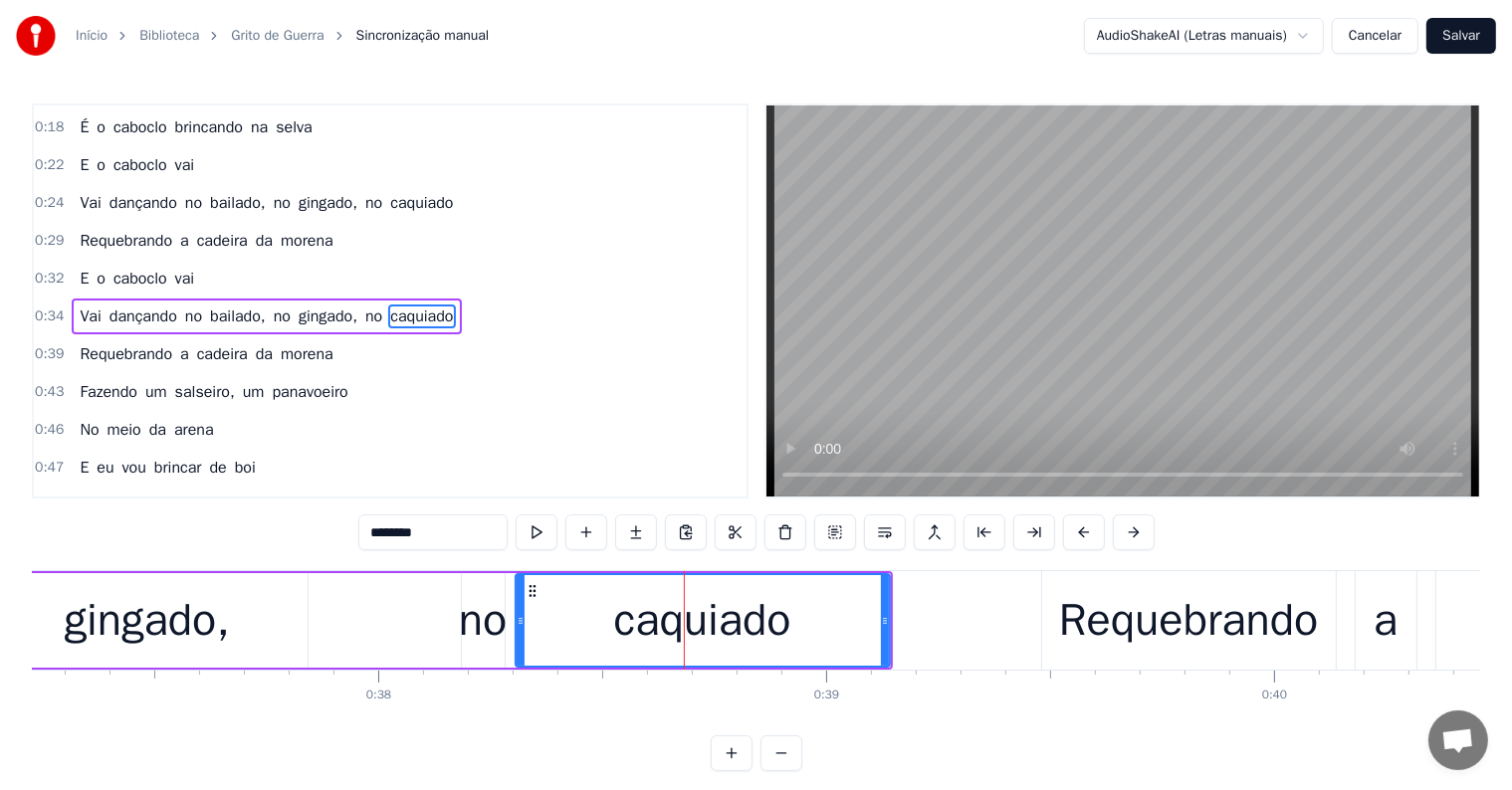 click on "********" at bounding box center (433, 532) 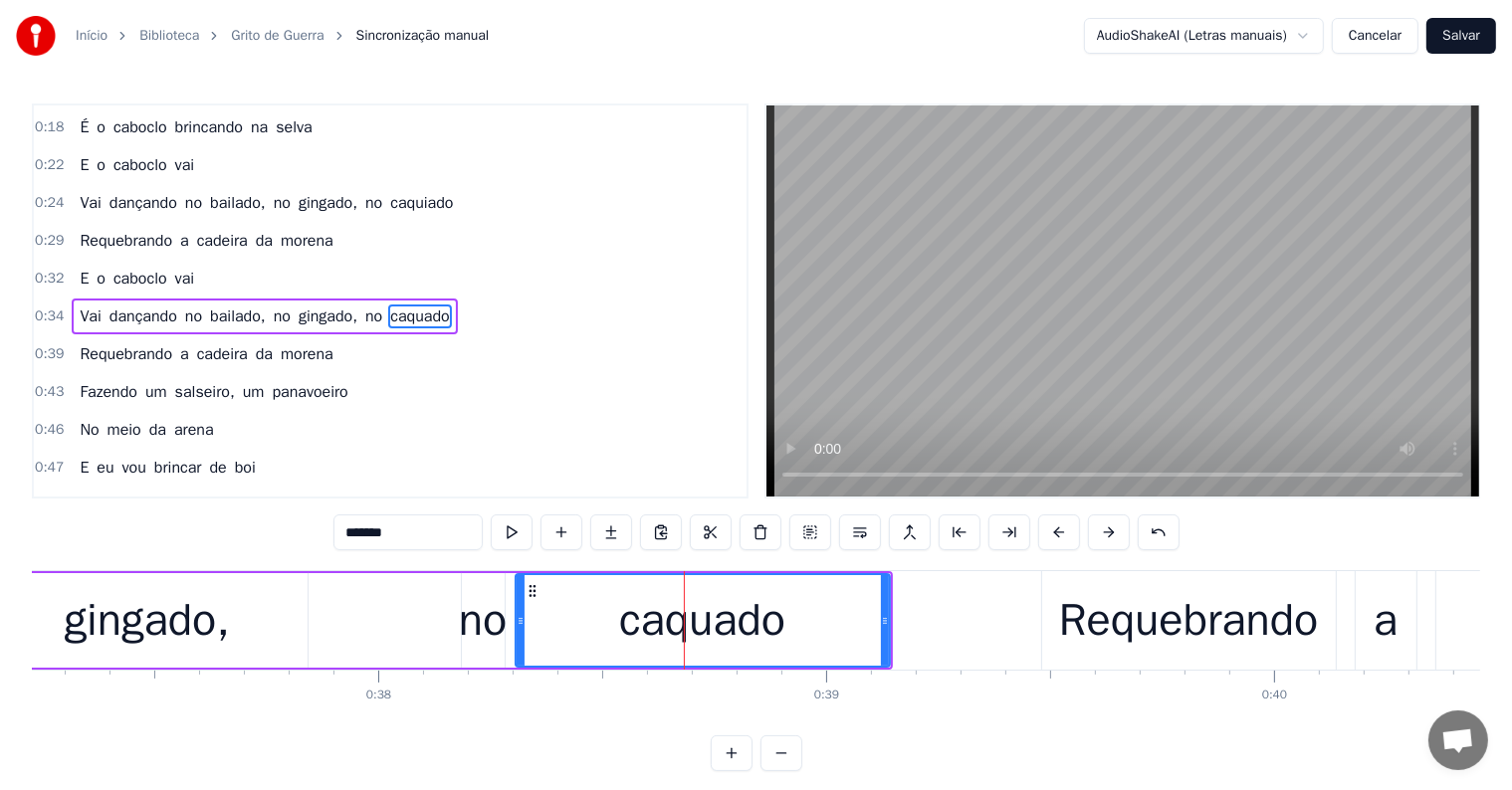 click on "*******" at bounding box center [408, 532] 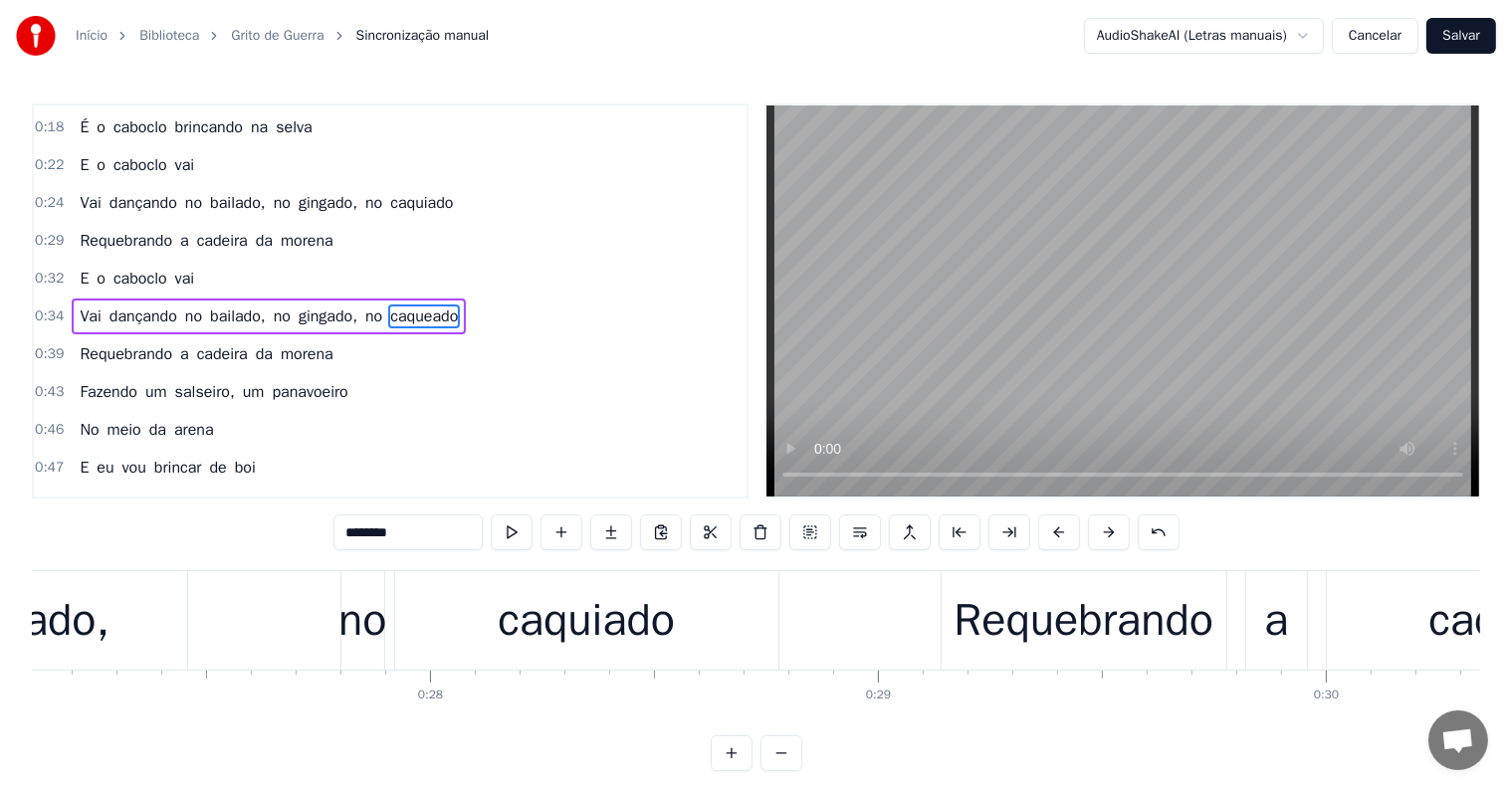 scroll, scrollTop: 0, scrollLeft: 12136, axis: horizontal 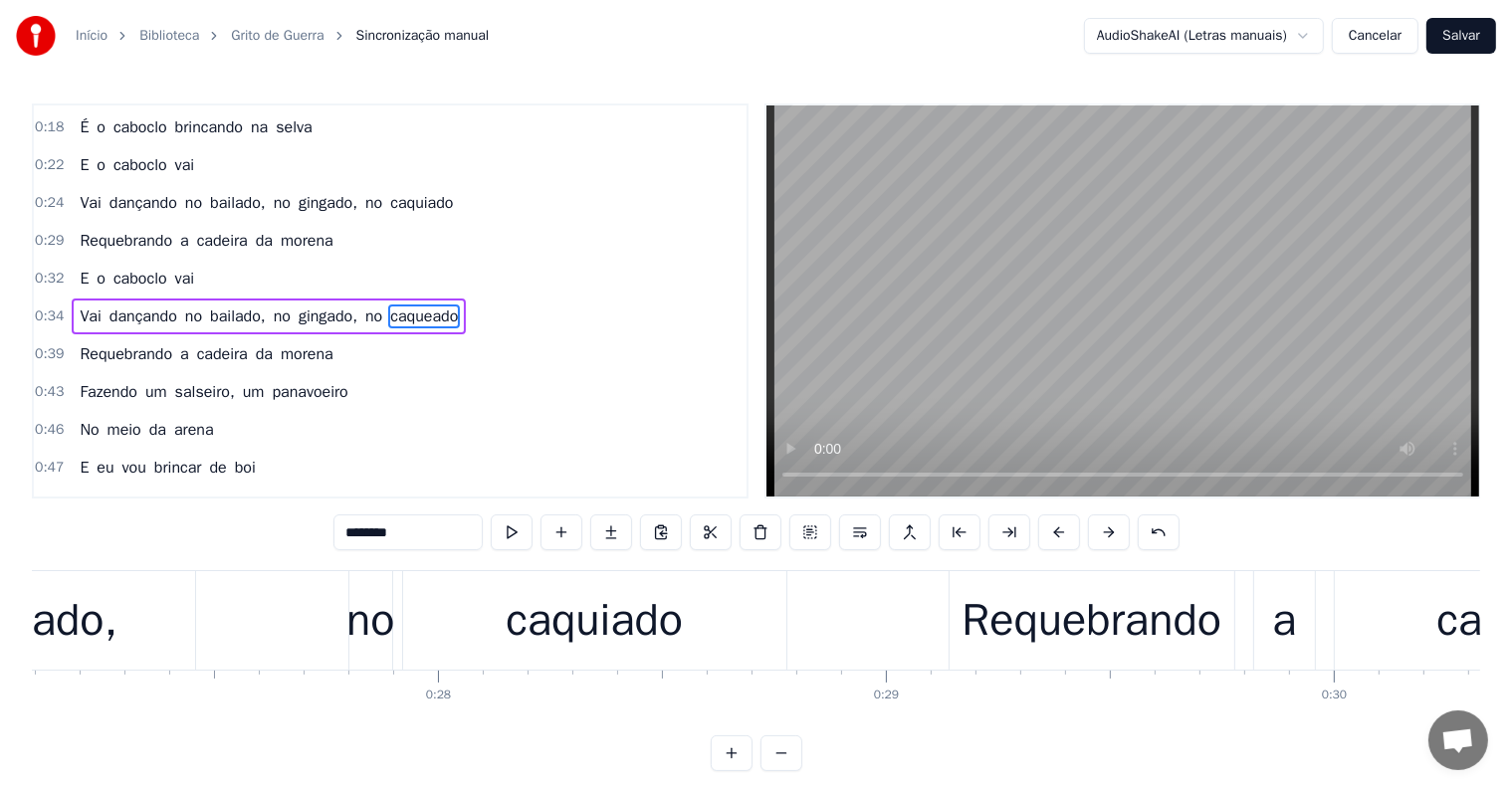 click on "caquiado" at bounding box center [594, 621] 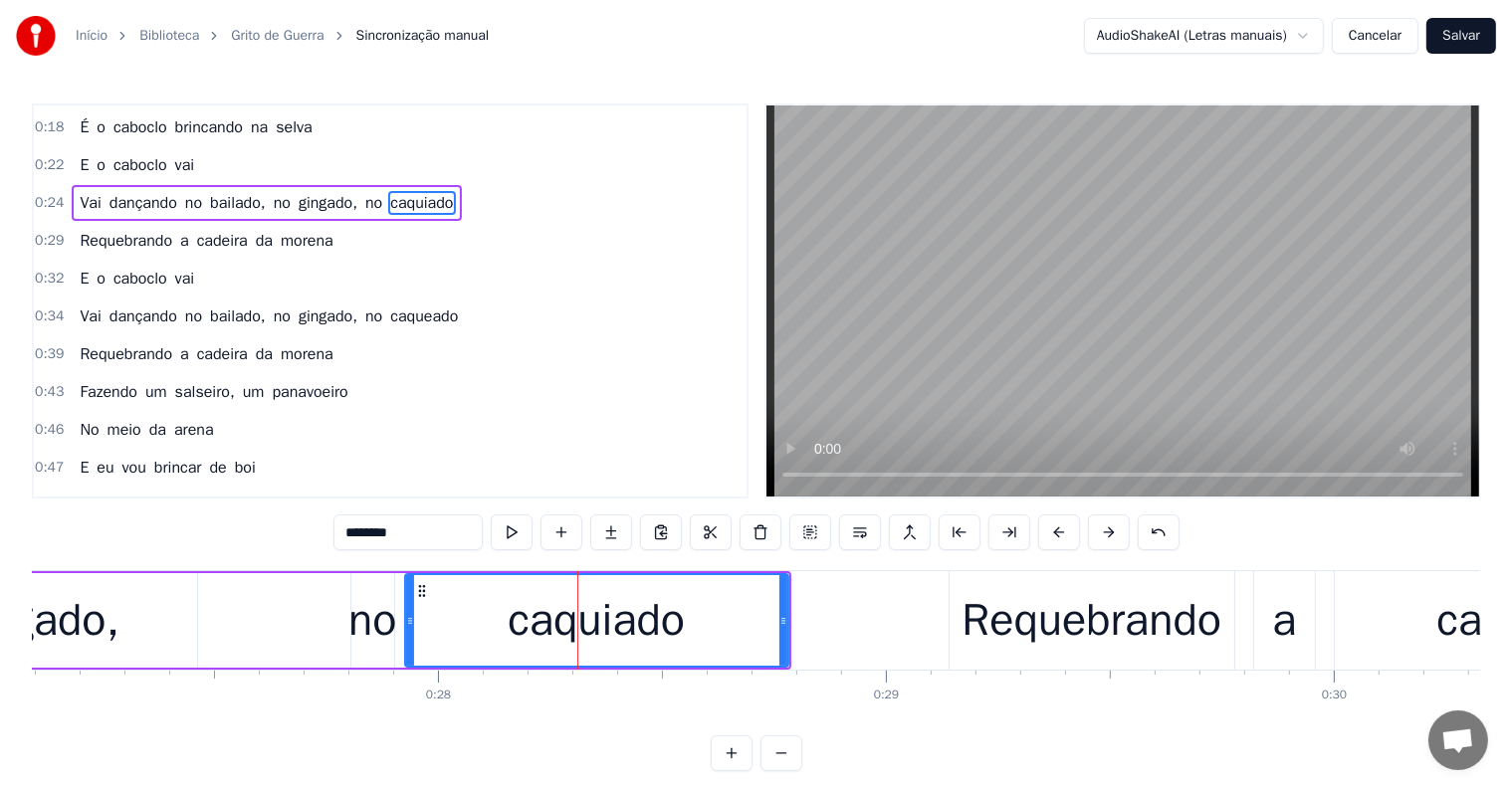 scroll, scrollTop: 151, scrollLeft: 0, axis: vertical 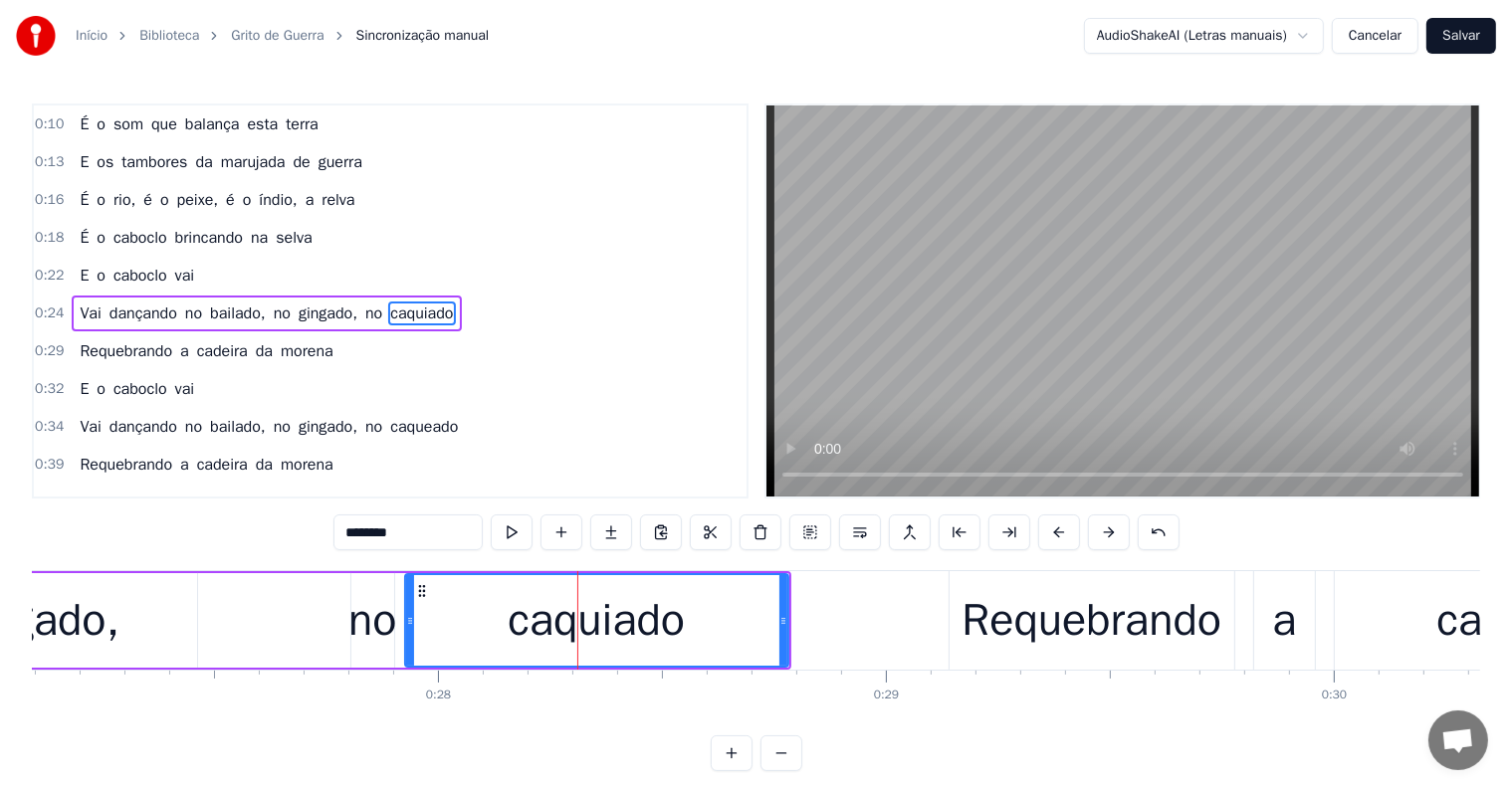 click on "********" at bounding box center (408, 532) 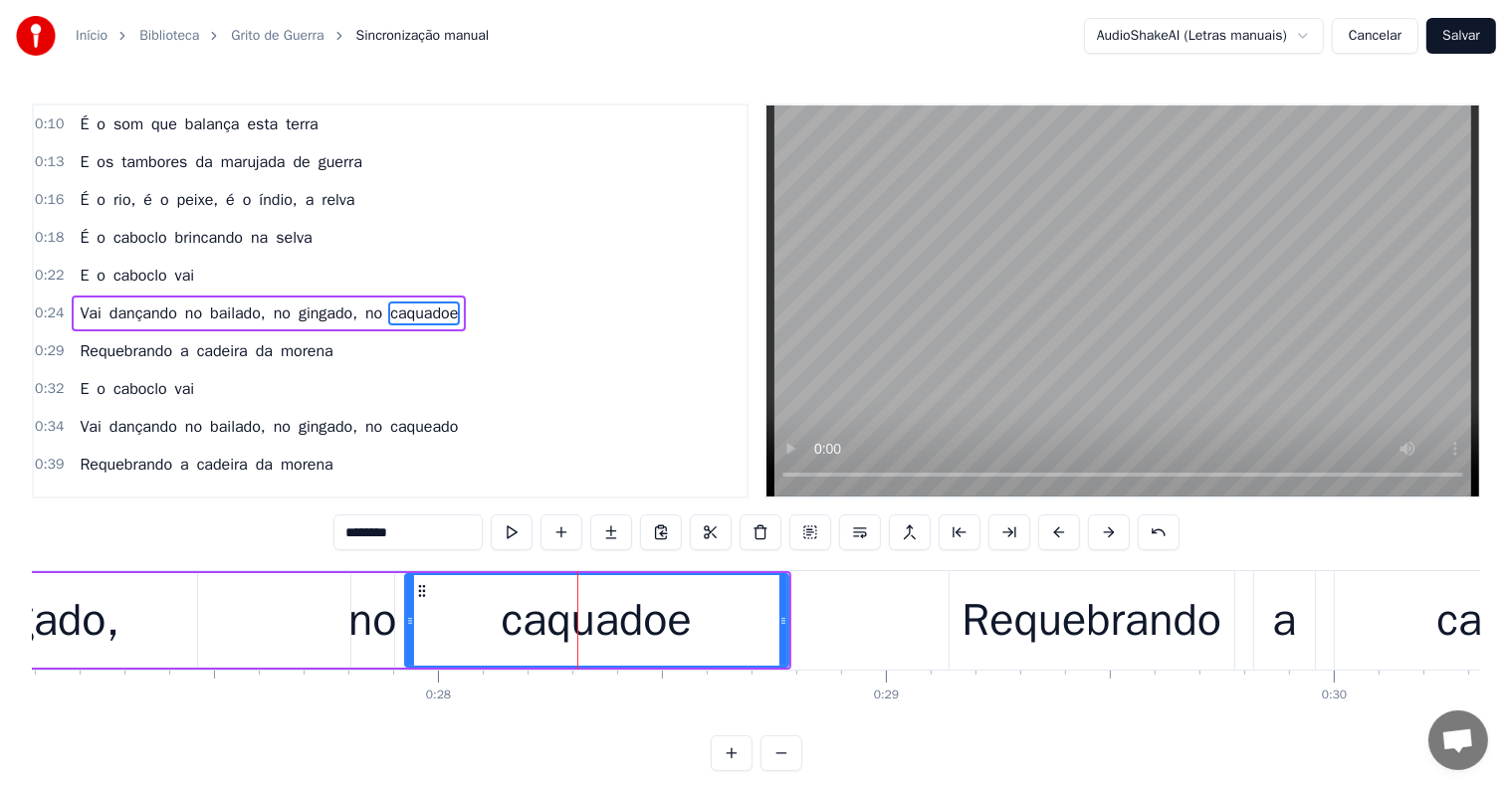 click on "********" at bounding box center (408, 532) 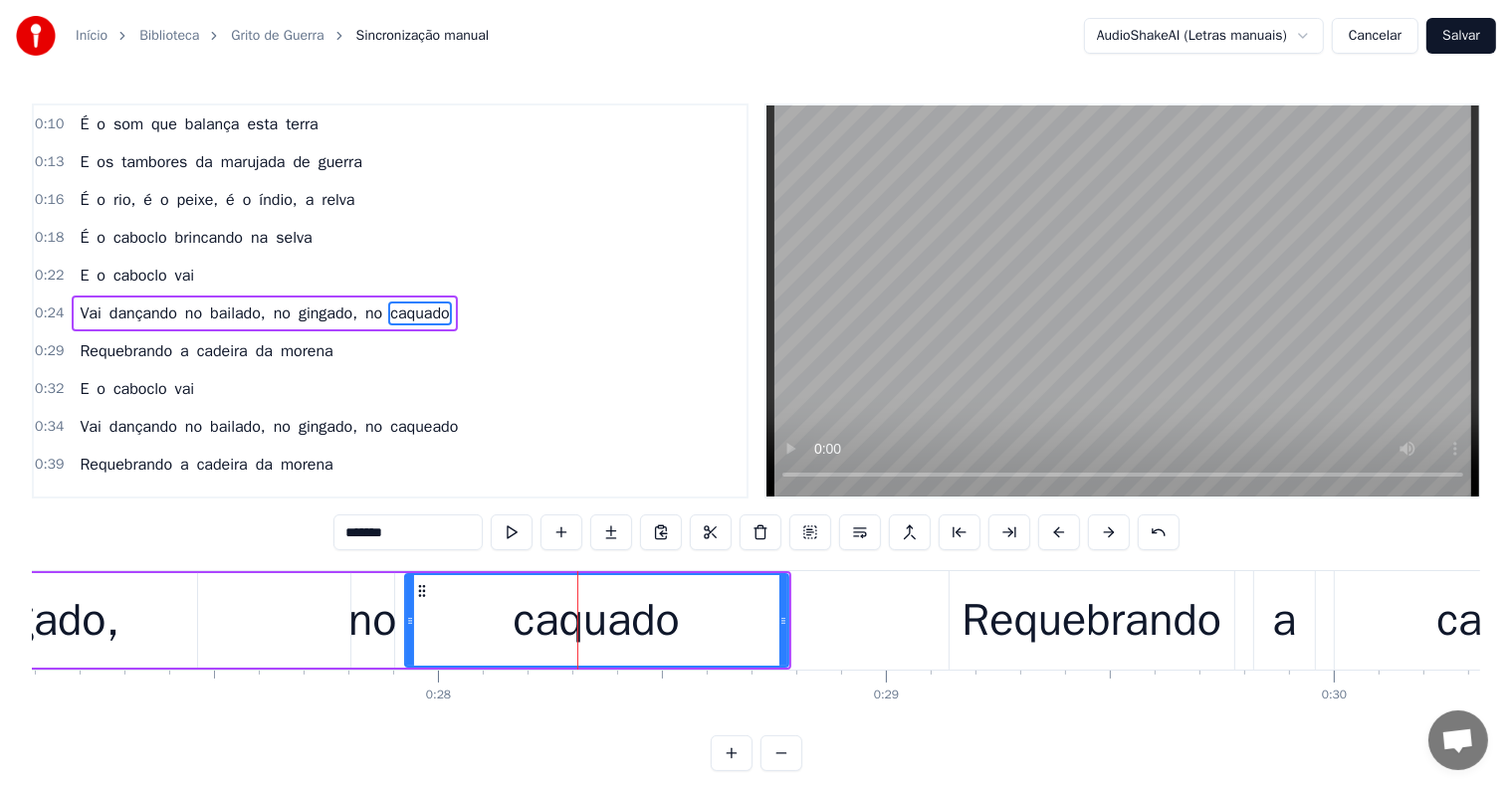 click on "caquado" at bounding box center (596, 621) 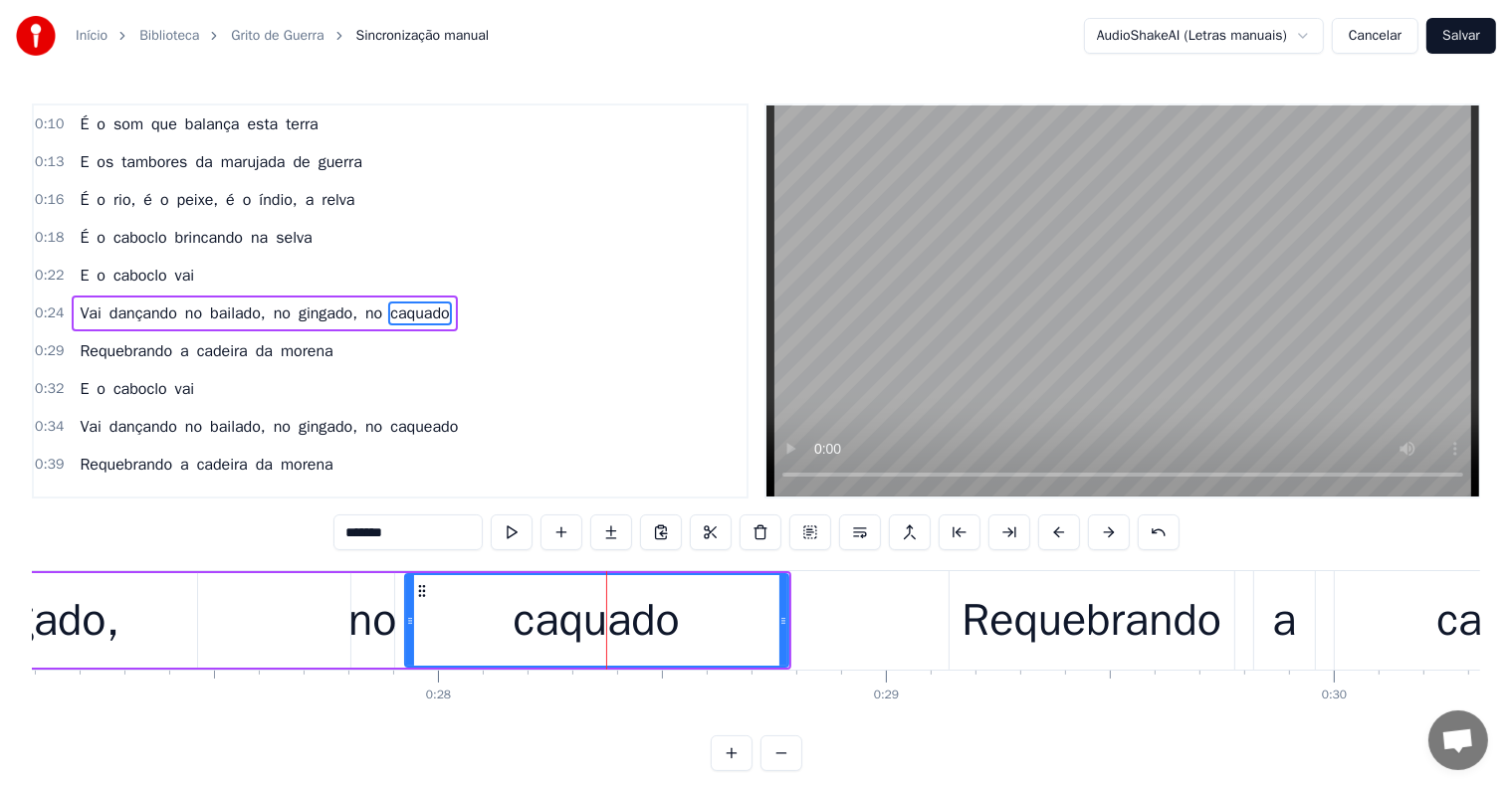 click on "*******" at bounding box center (408, 532) 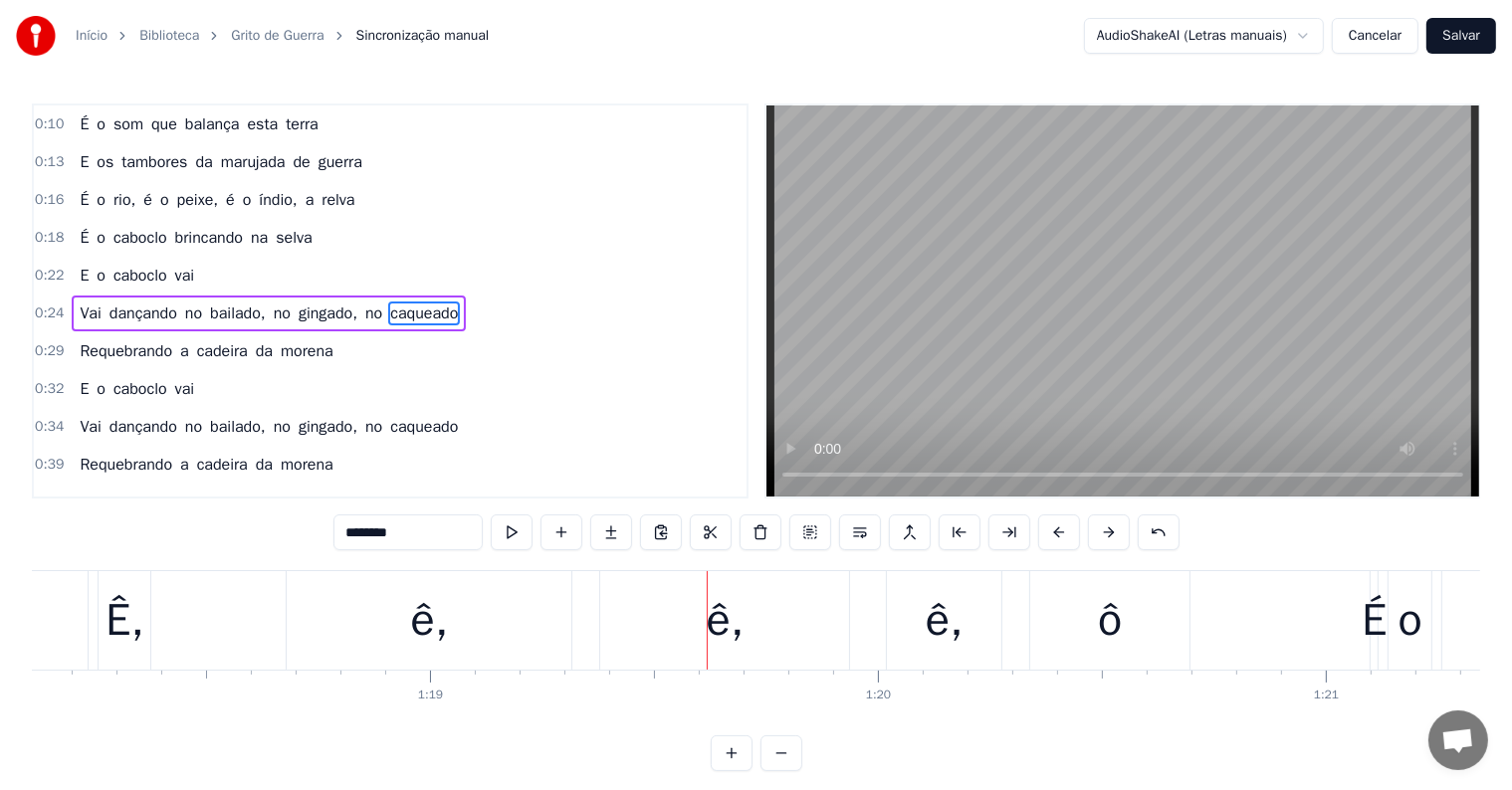 scroll, scrollTop: 0, scrollLeft: 35563, axis: horizontal 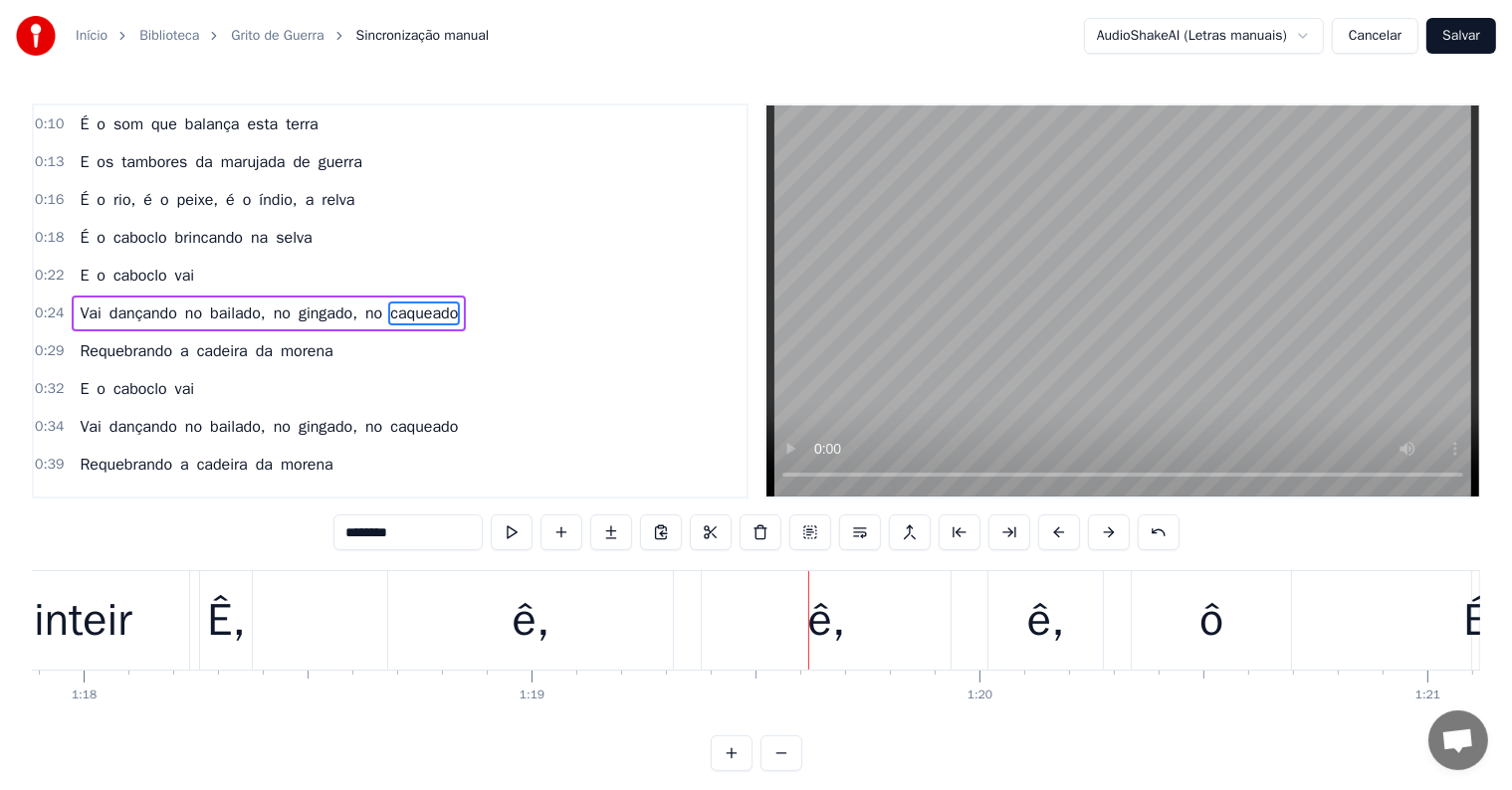click on "inteir" at bounding box center [83, 621] 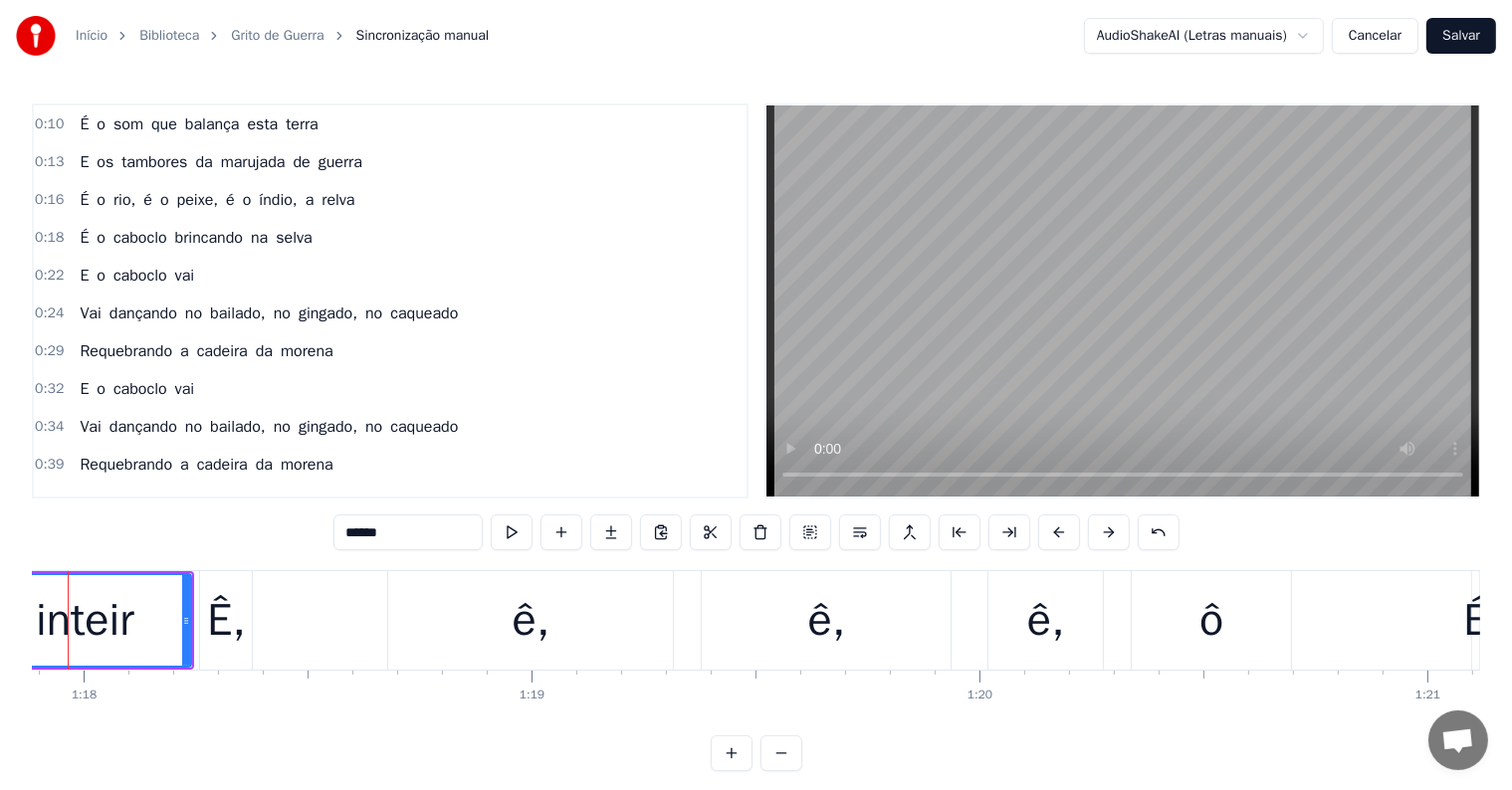 scroll, scrollTop: 811, scrollLeft: 0, axis: vertical 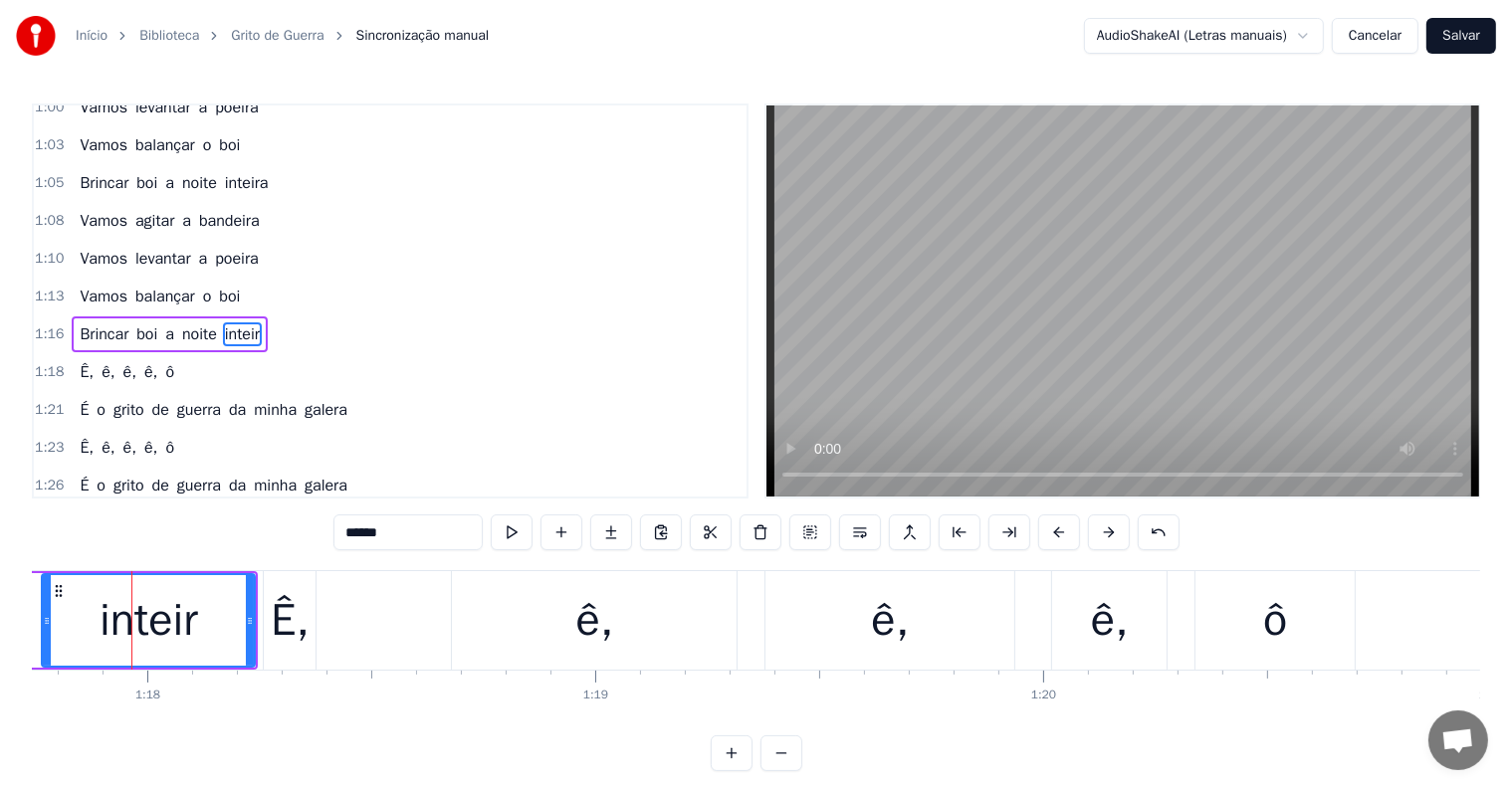 click on "******" at bounding box center (408, 532) 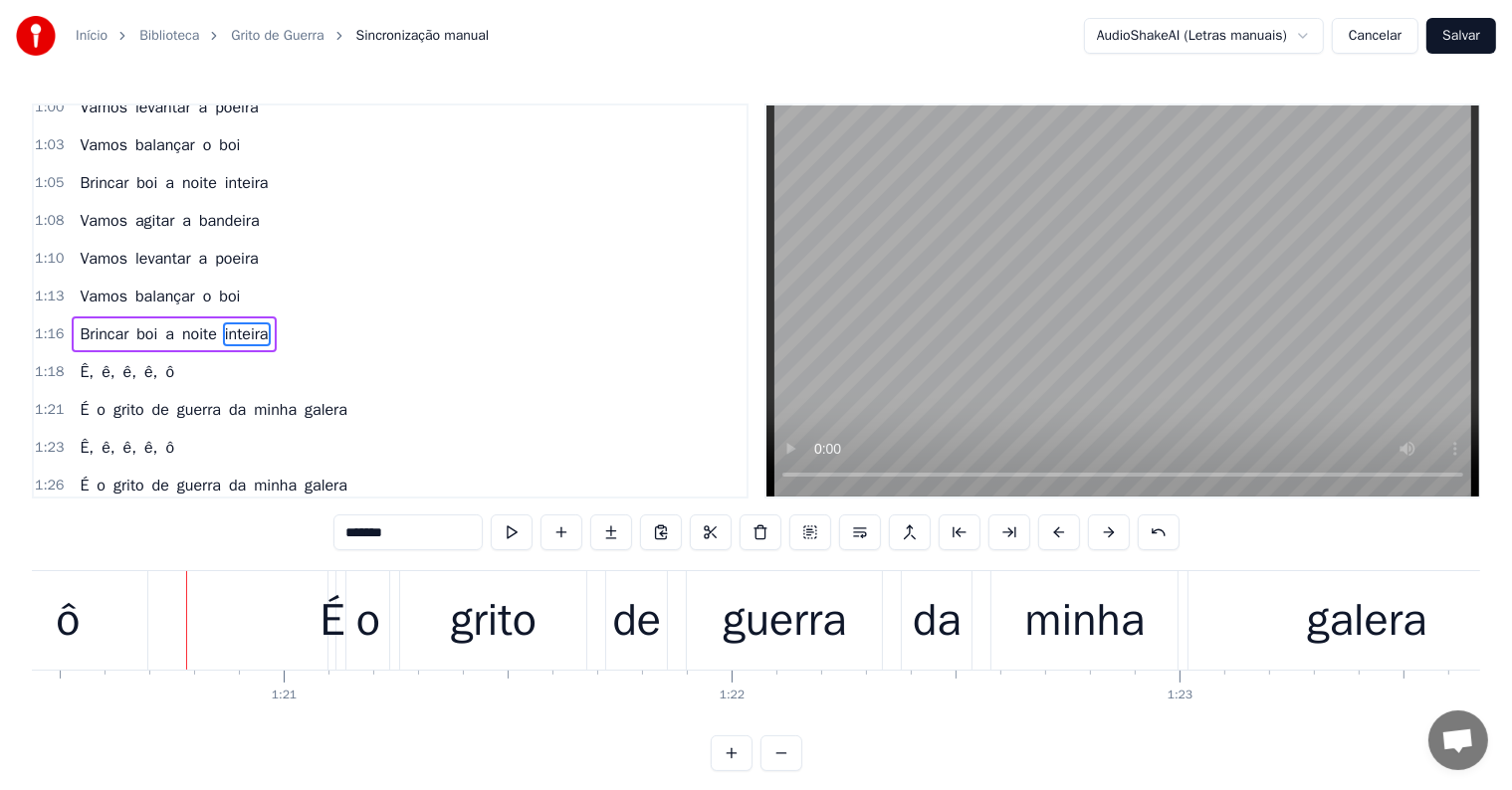 scroll, scrollTop: 0, scrollLeft: 36084, axis: horizontal 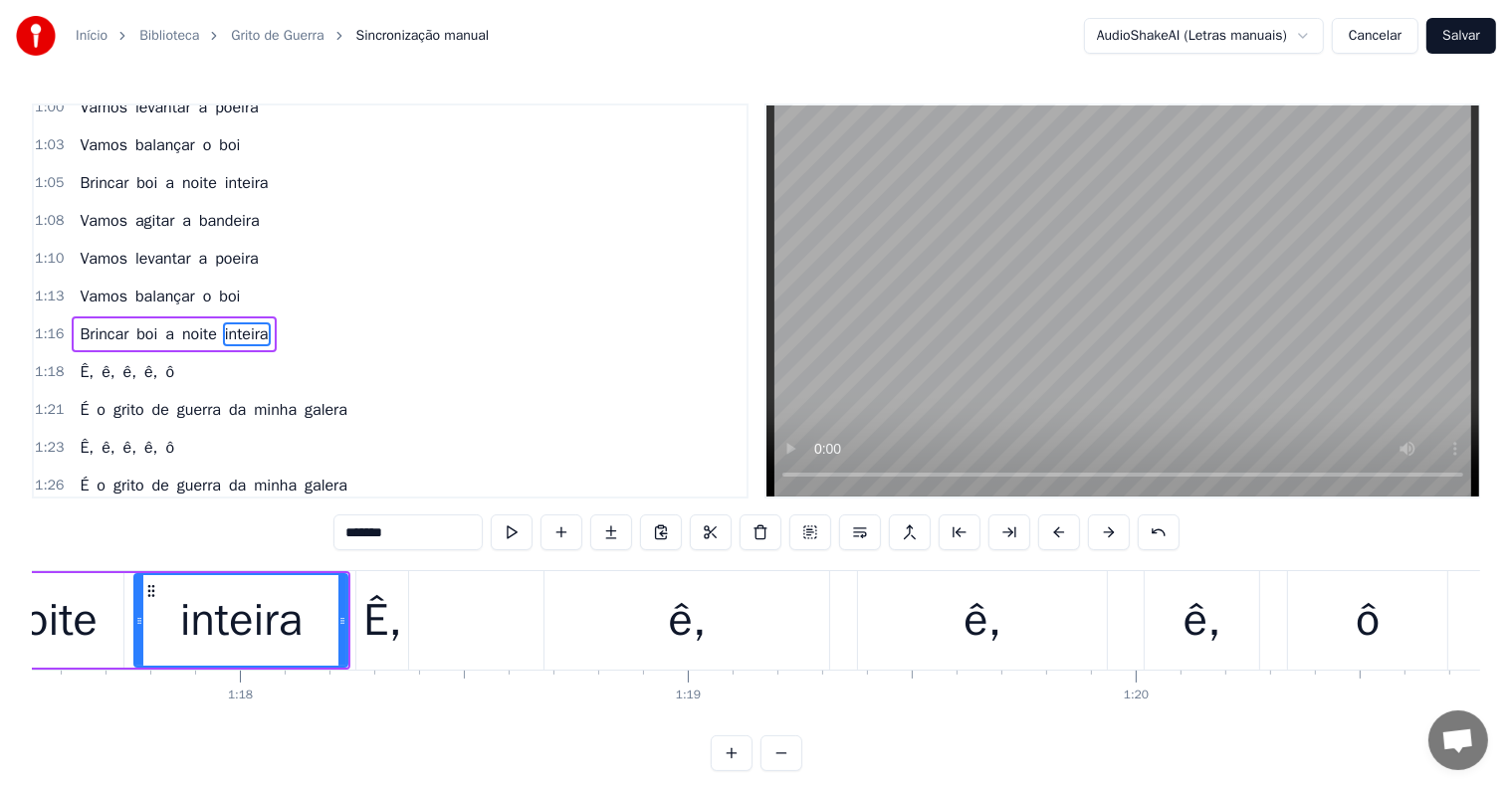 click on "noite" at bounding box center [49, 621] 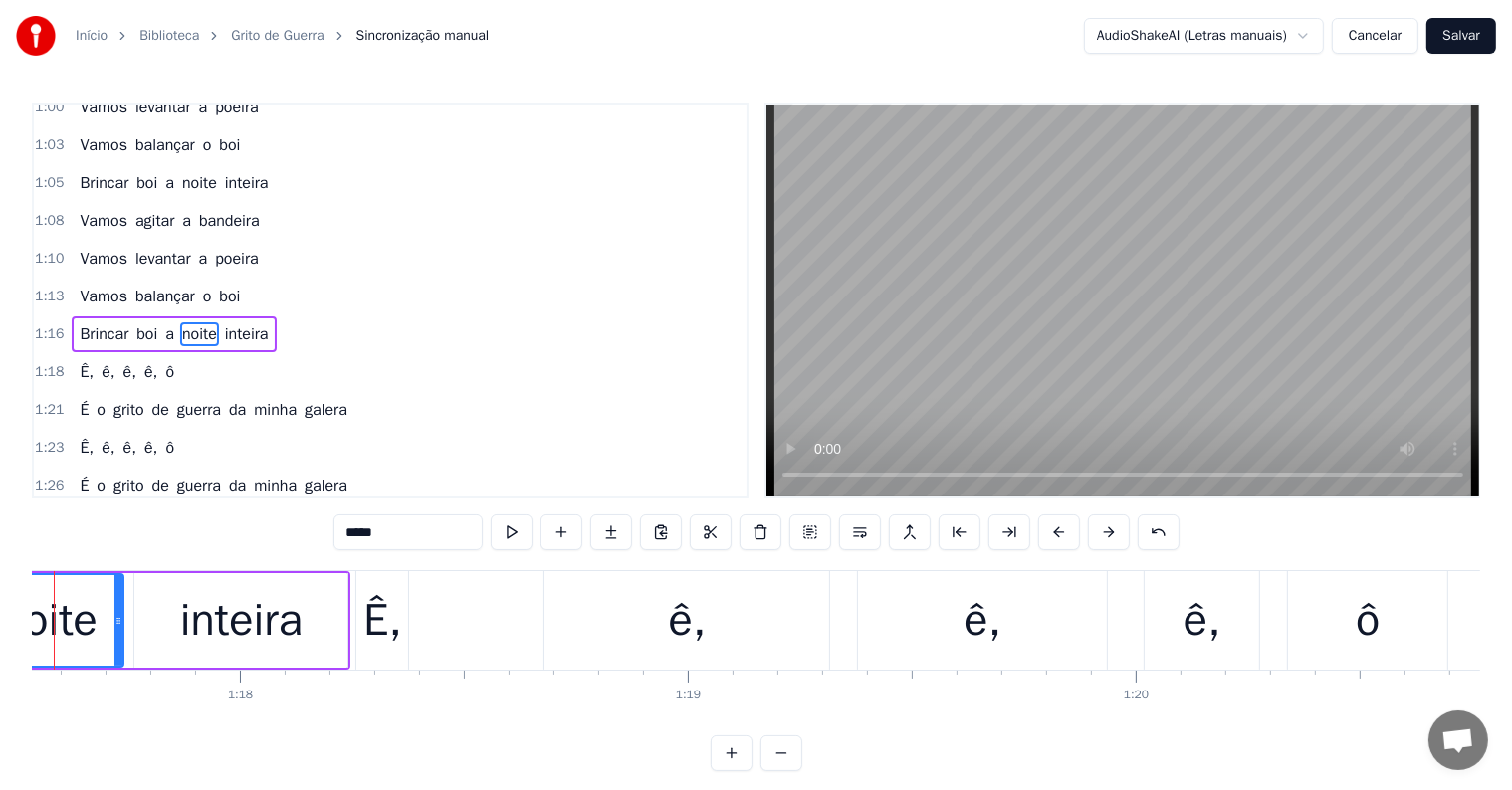 scroll, scrollTop: 0, scrollLeft: 34652, axis: horizontal 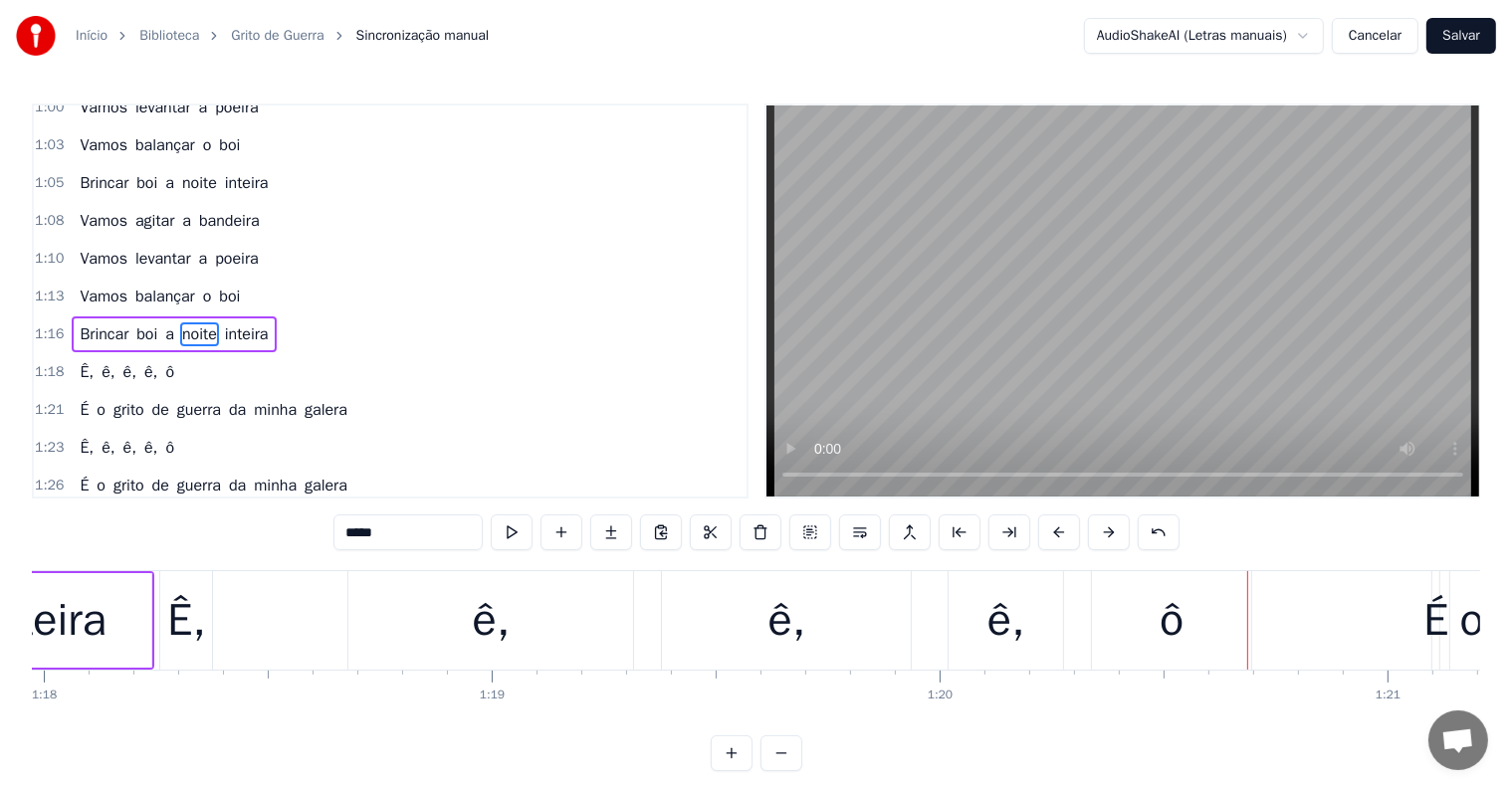 click on "ê," at bounding box center [491, 620] 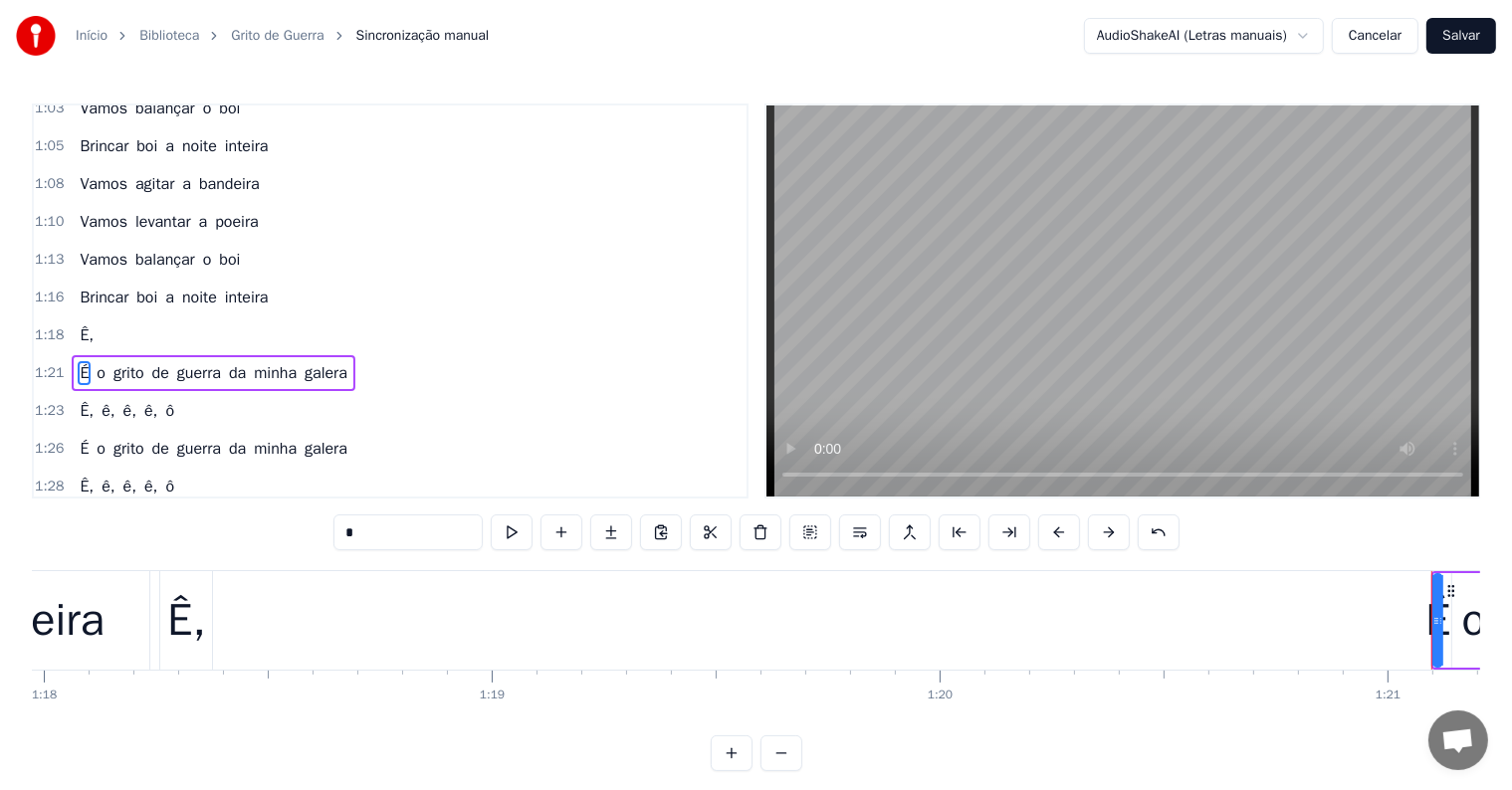 scroll, scrollTop: 884, scrollLeft: 0, axis: vertical 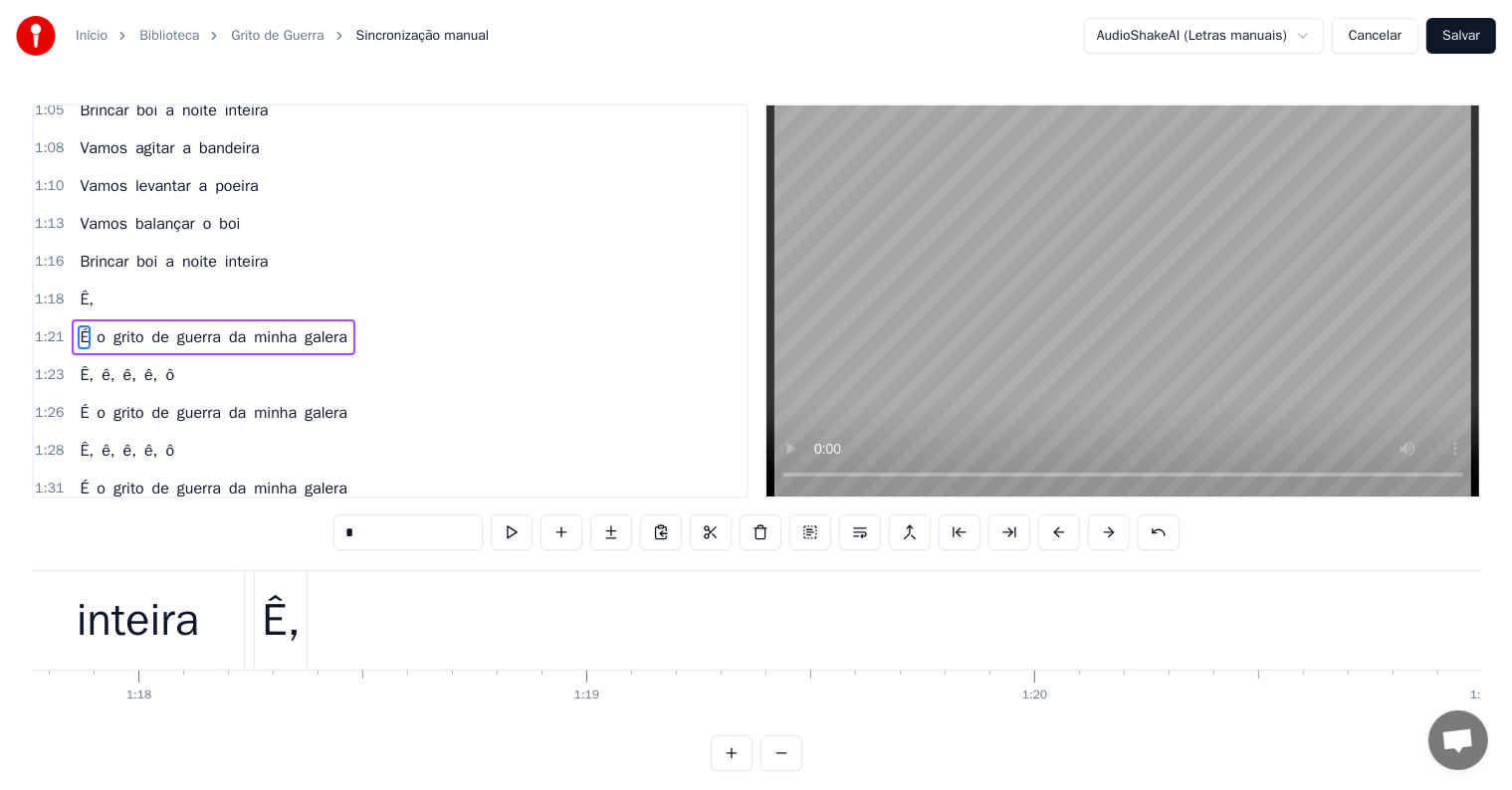 click on "Ê," at bounding box center (281, 621) 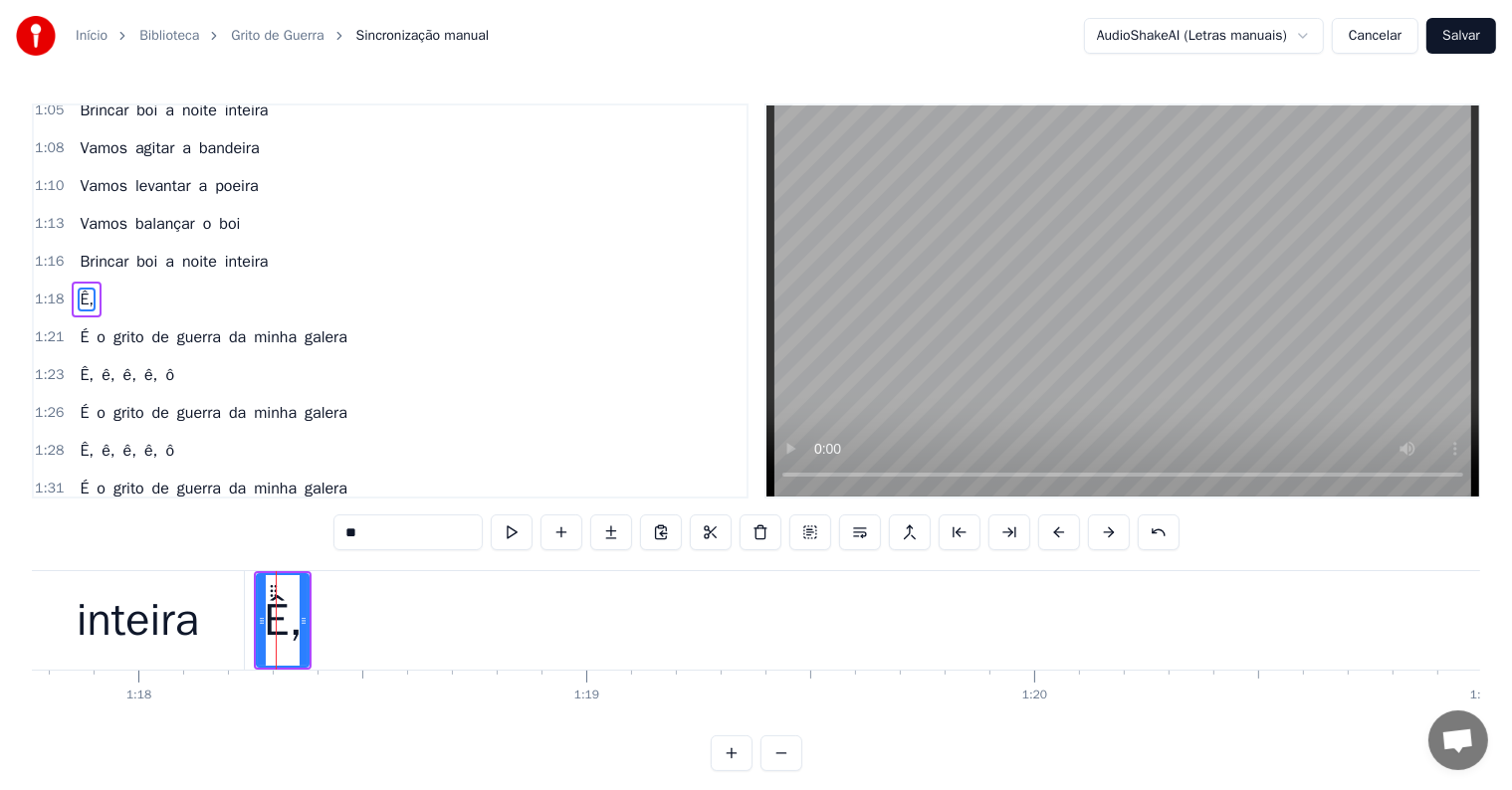 scroll, scrollTop: 848, scrollLeft: 0, axis: vertical 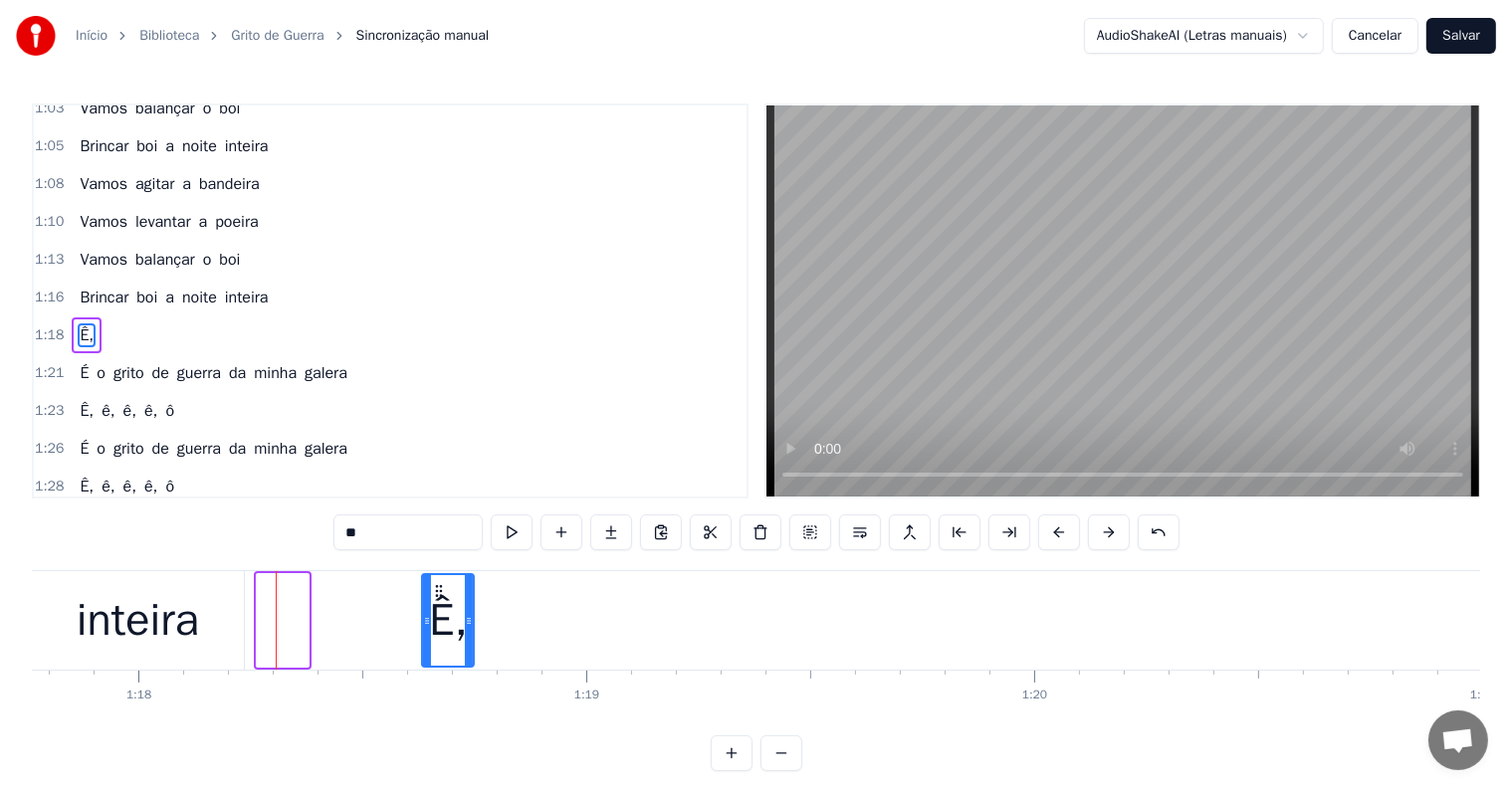 drag, startPoint x: 271, startPoint y: 591, endPoint x: 436, endPoint y: 600, distance: 165.24527 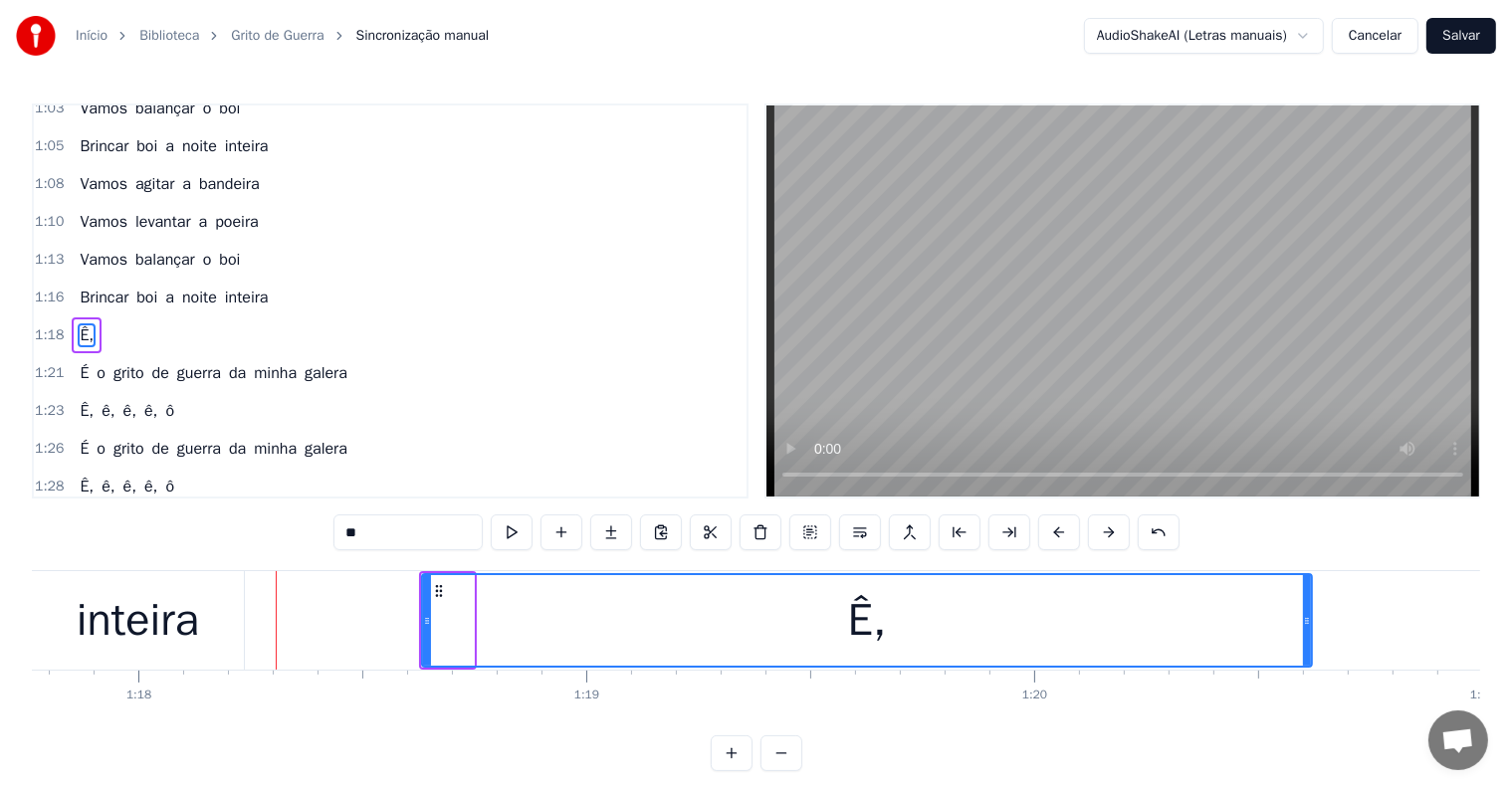 drag, startPoint x: 470, startPoint y: 621, endPoint x: 1308, endPoint y: 632, distance: 838.07219 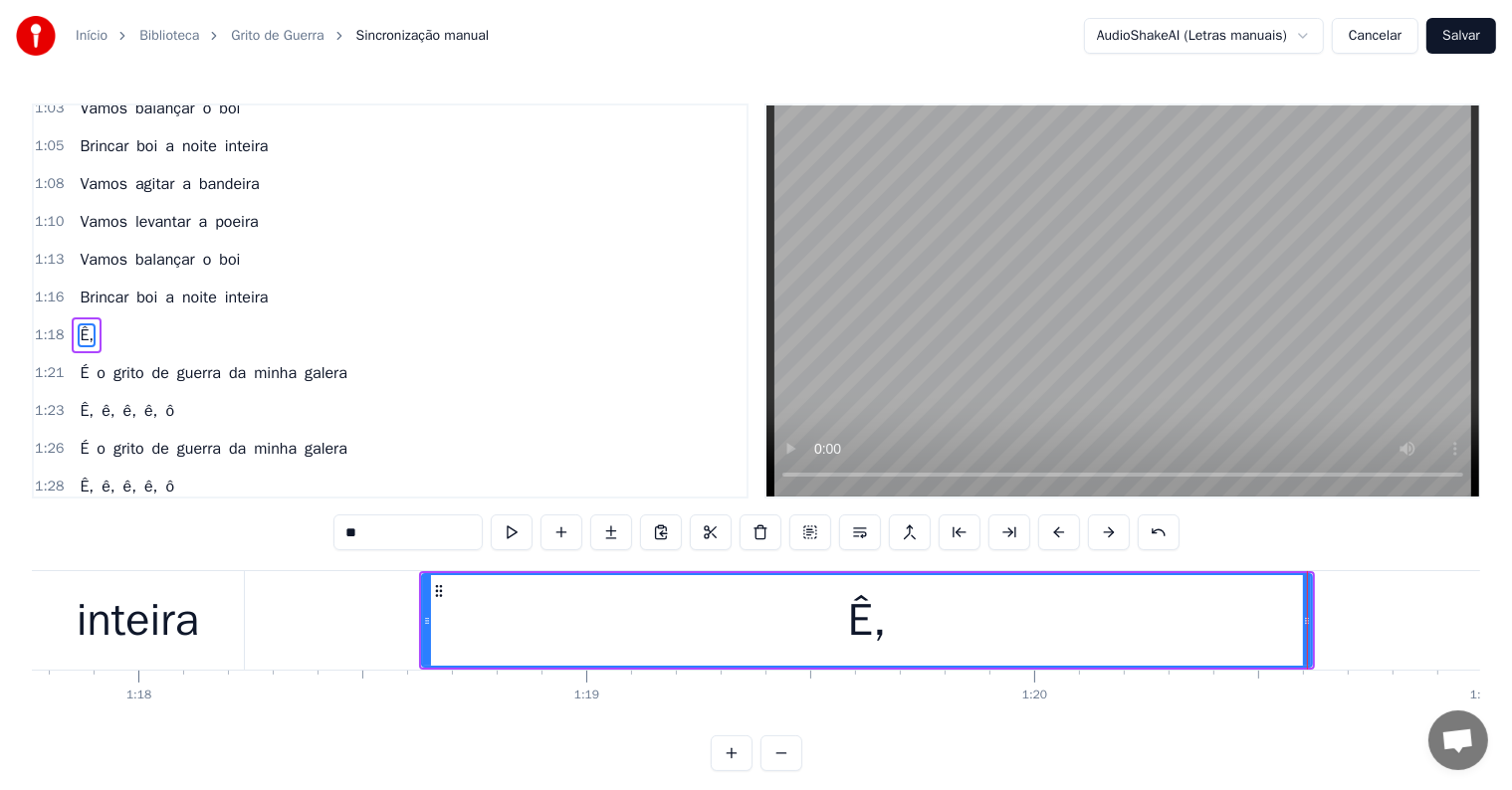 click on "**" at bounding box center [408, 532] 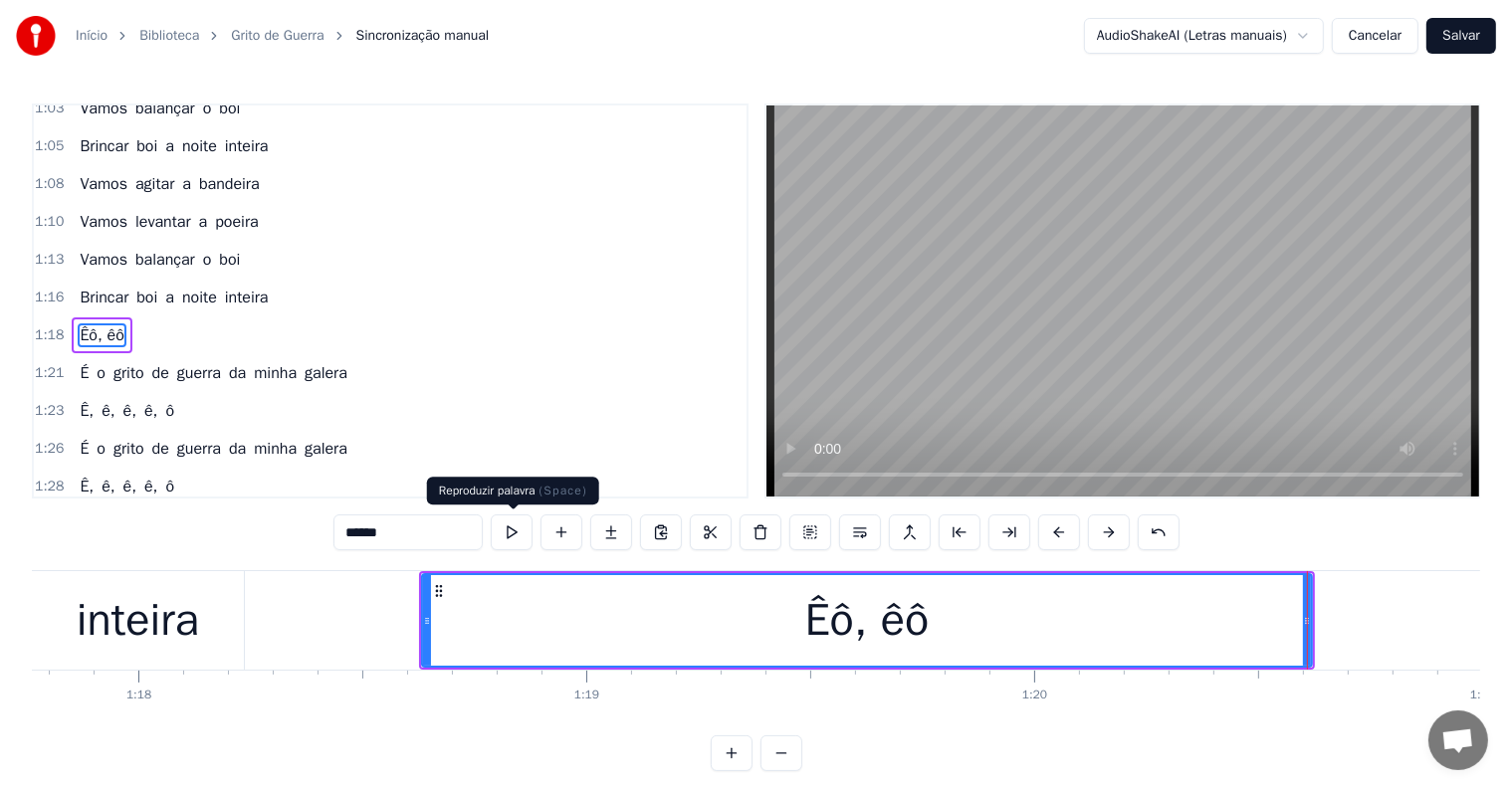 click at bounding box center (512, 532) 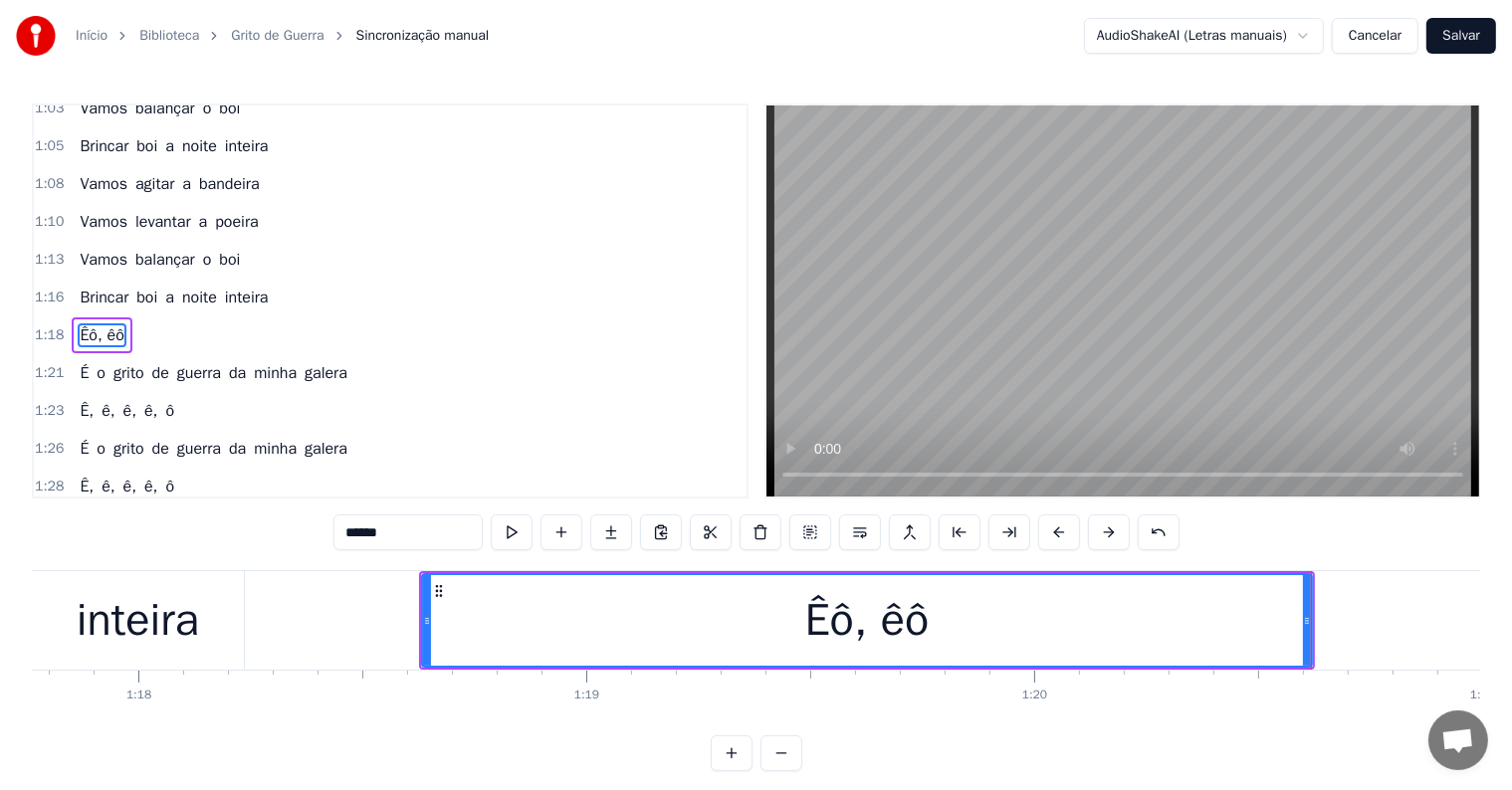 click on "inteira" at bounding box center (137, 621) 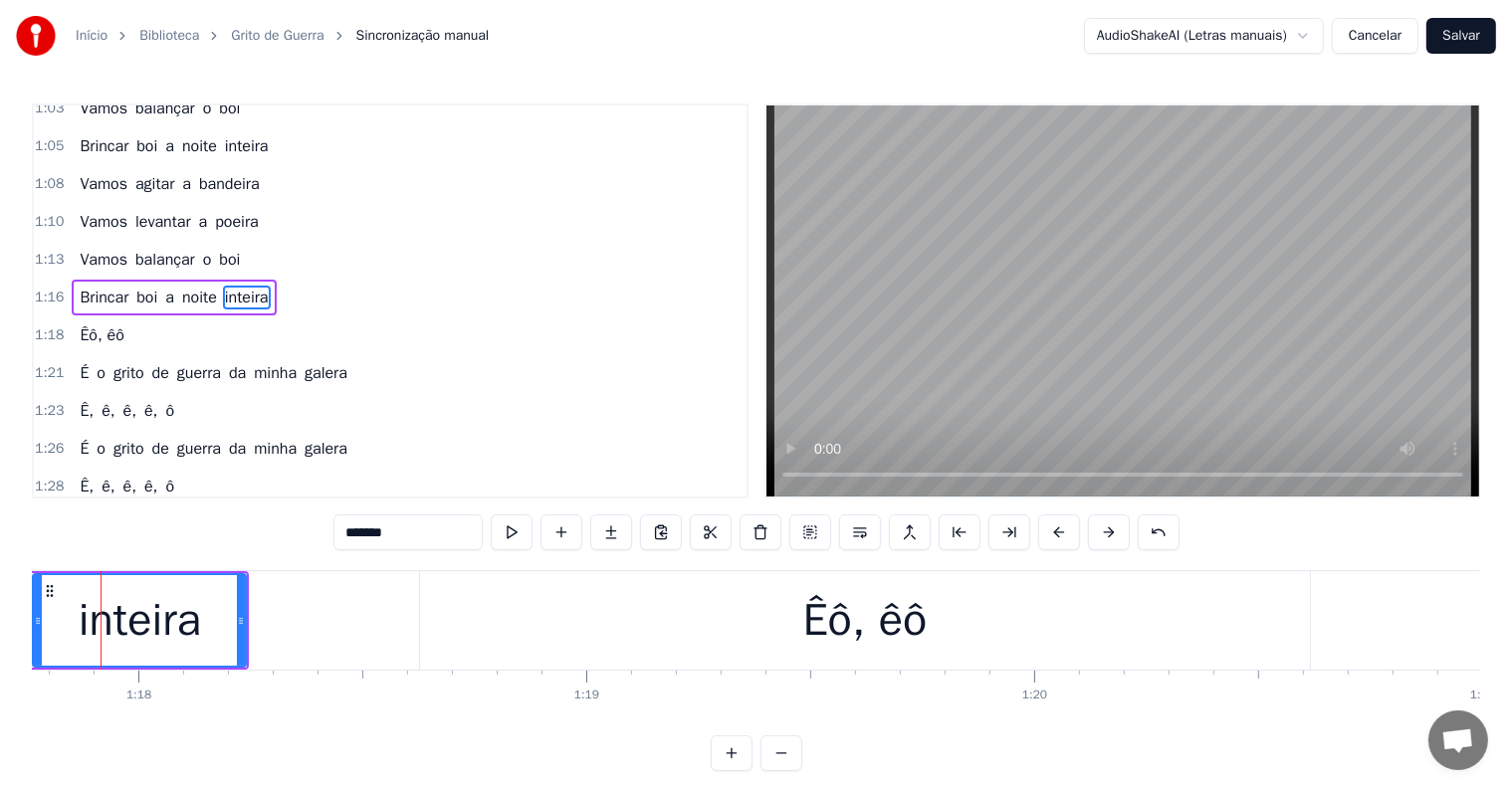 scroll, scrollTop: 811, scrollLeft: 0, axis: vertical 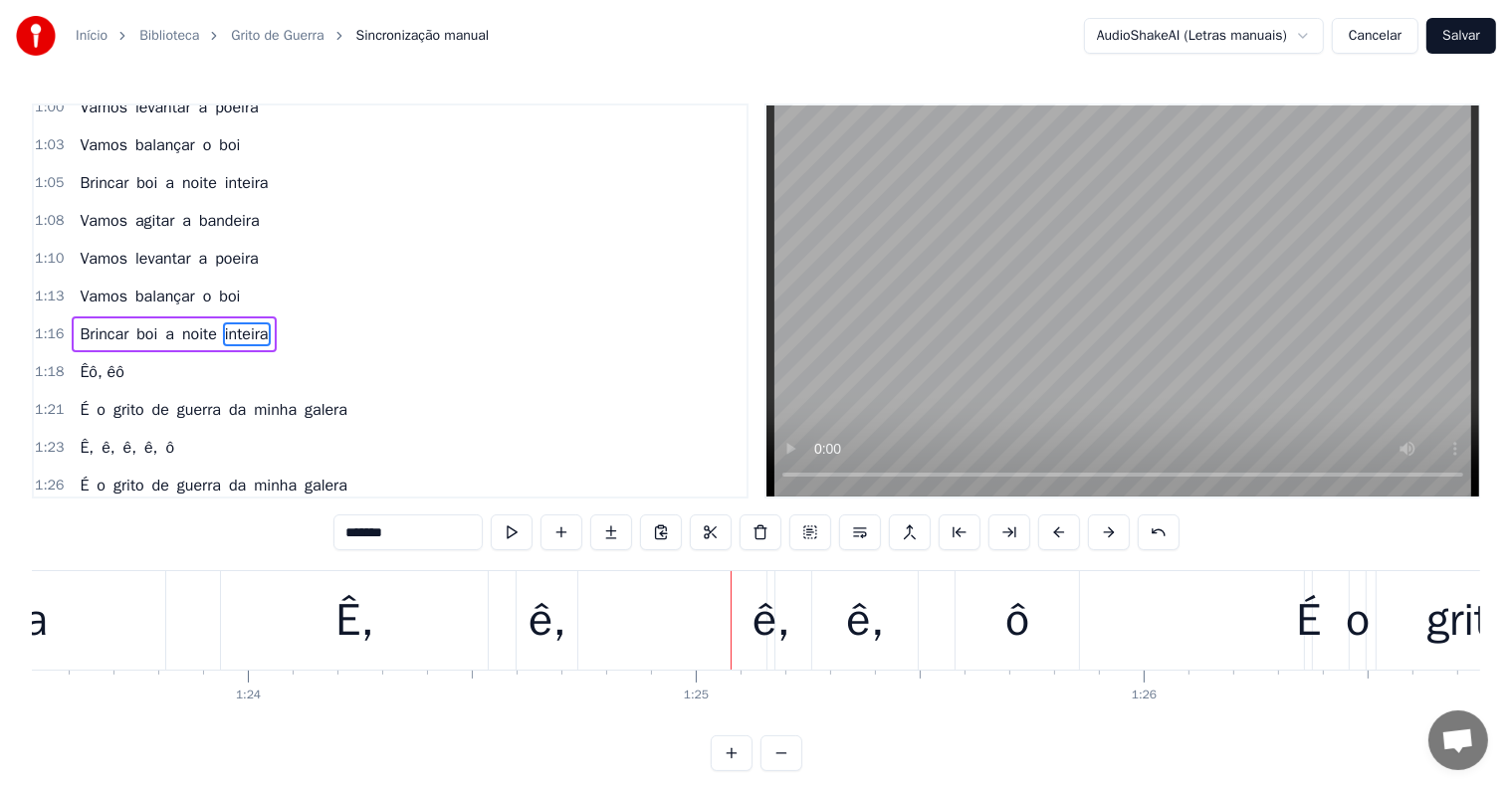 click on "ê," at bounding box center [547, 621] 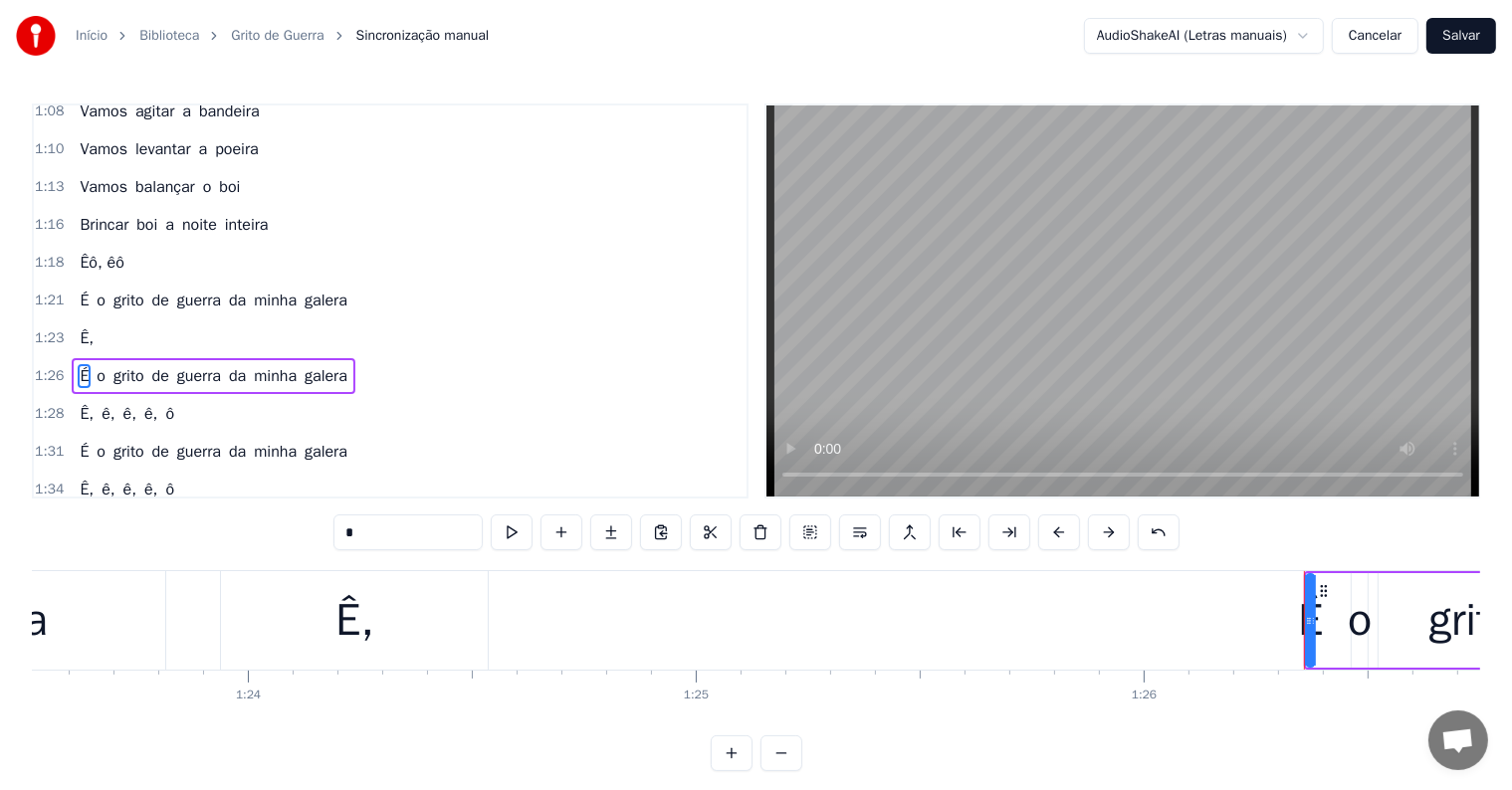 scroll, scrollTop: 957, scrollLeft: 0, axis: vertical 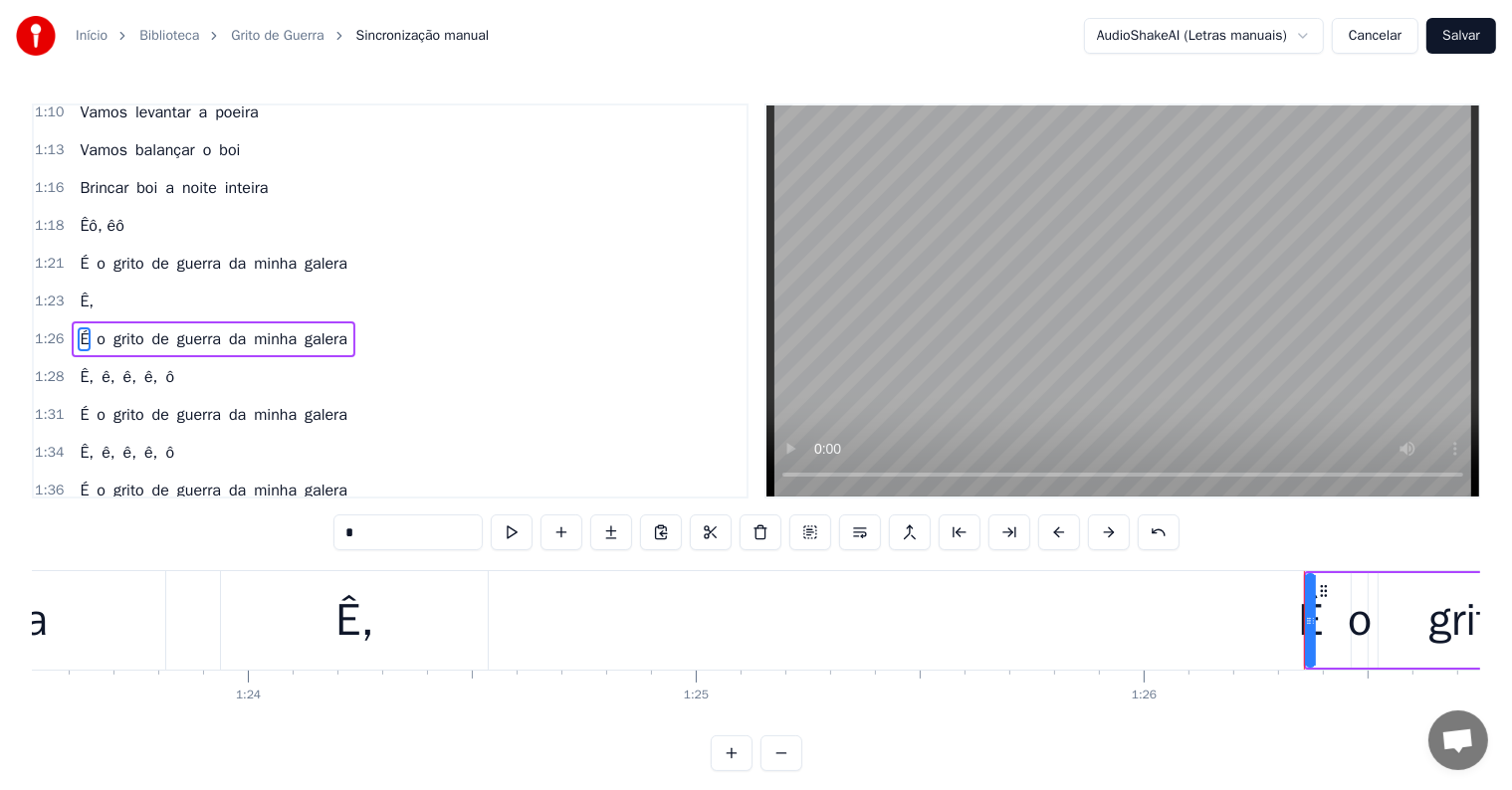 click on "*" at bounding box center [408, 532] 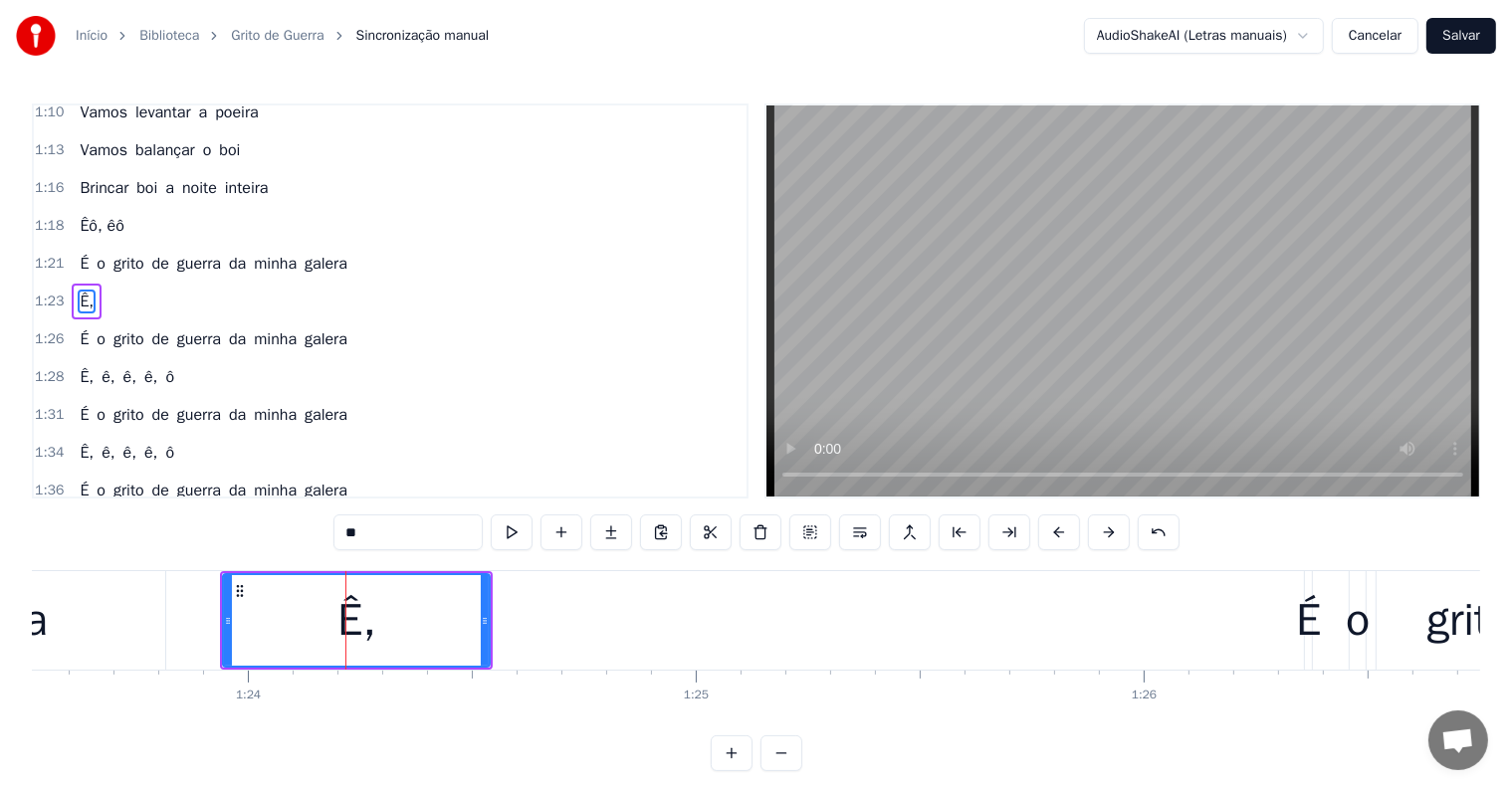 scroll, scrollTop: 920, scrollLeft: 0, axis: vertical 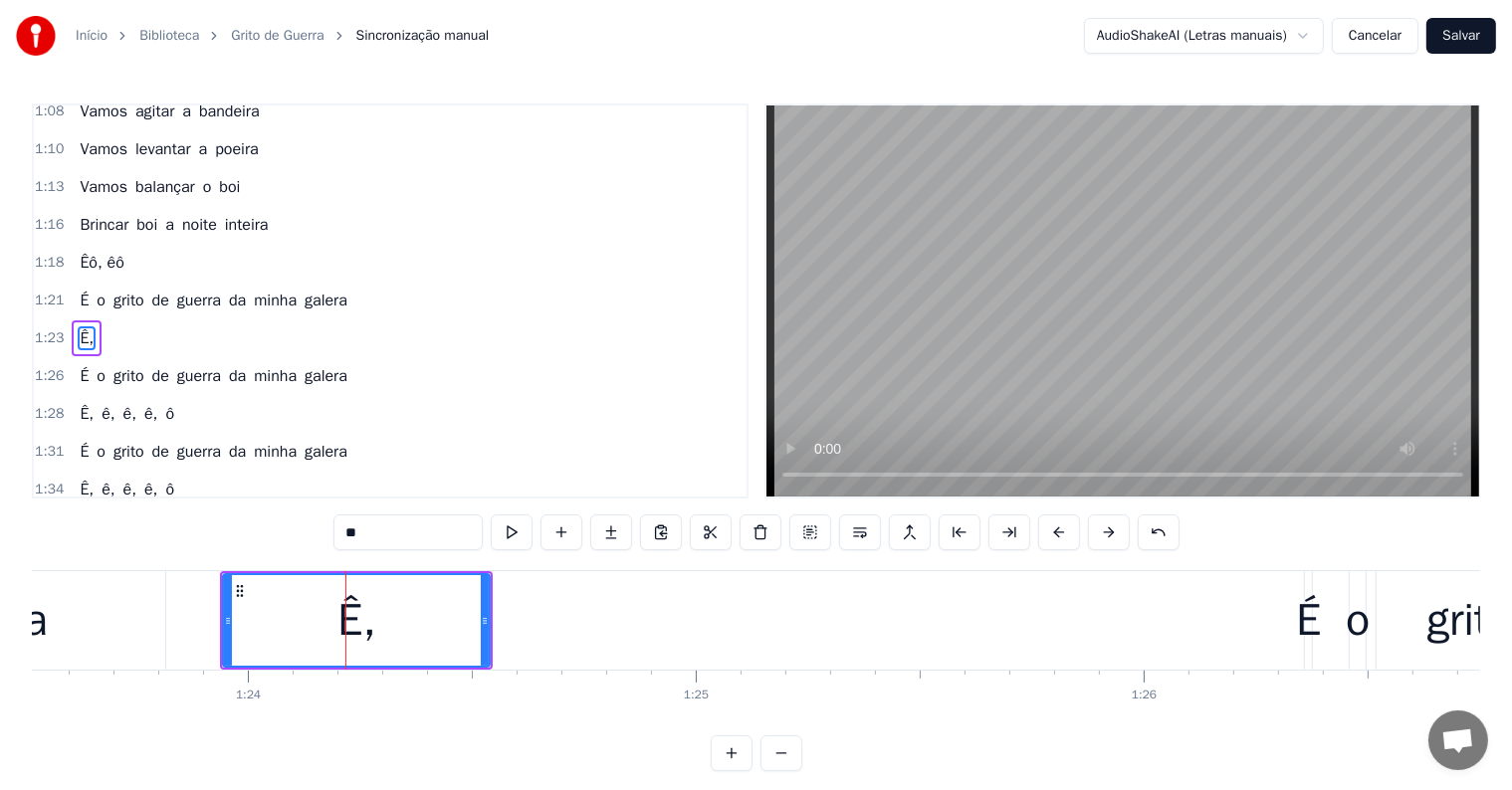 click on "**" at bounding box center (408, 532) 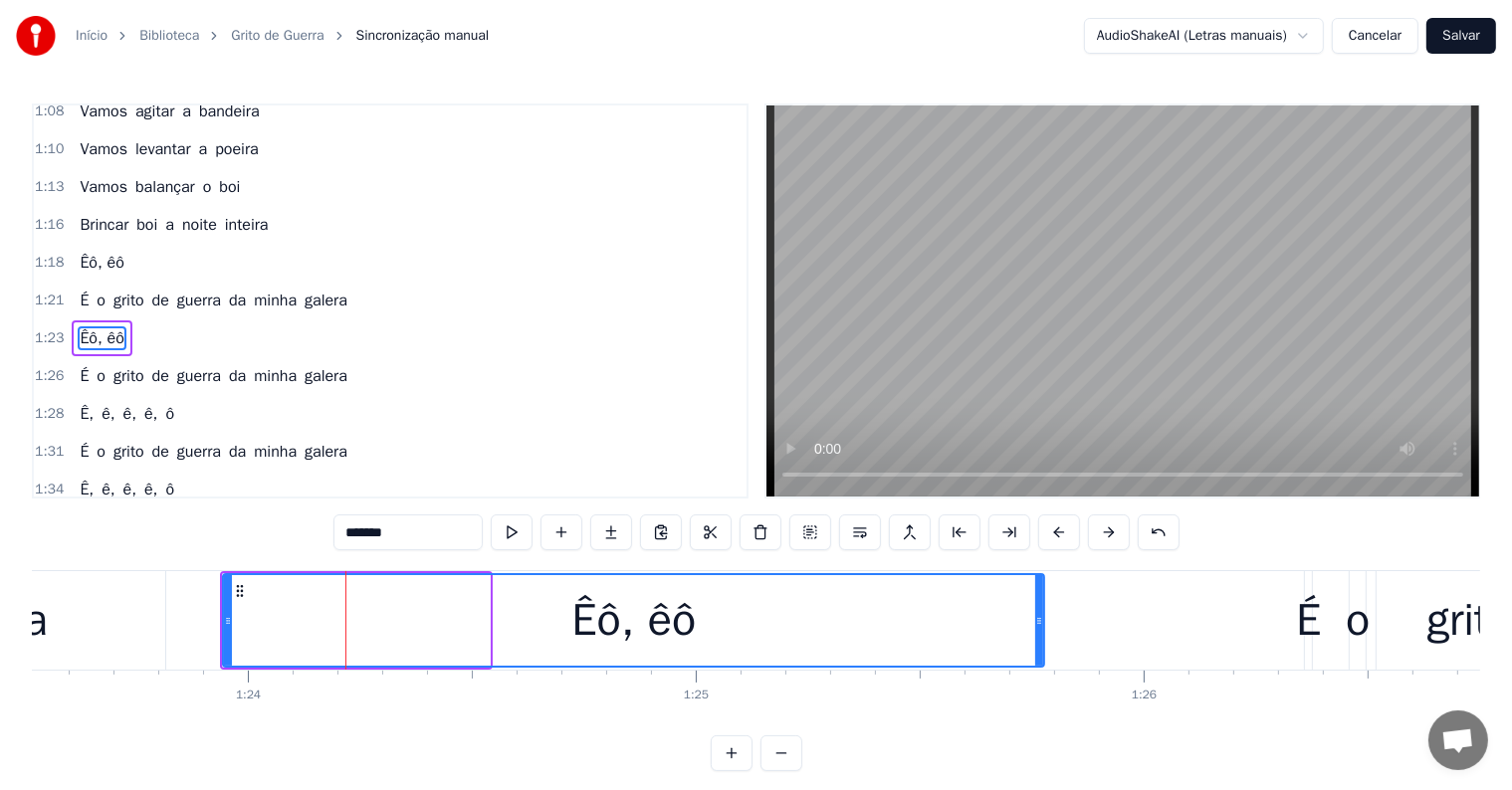 drag, startPoint x: 481, startPoint y: 622, endPoint x: 1035, endPoint y: 646, distance: 554.51961 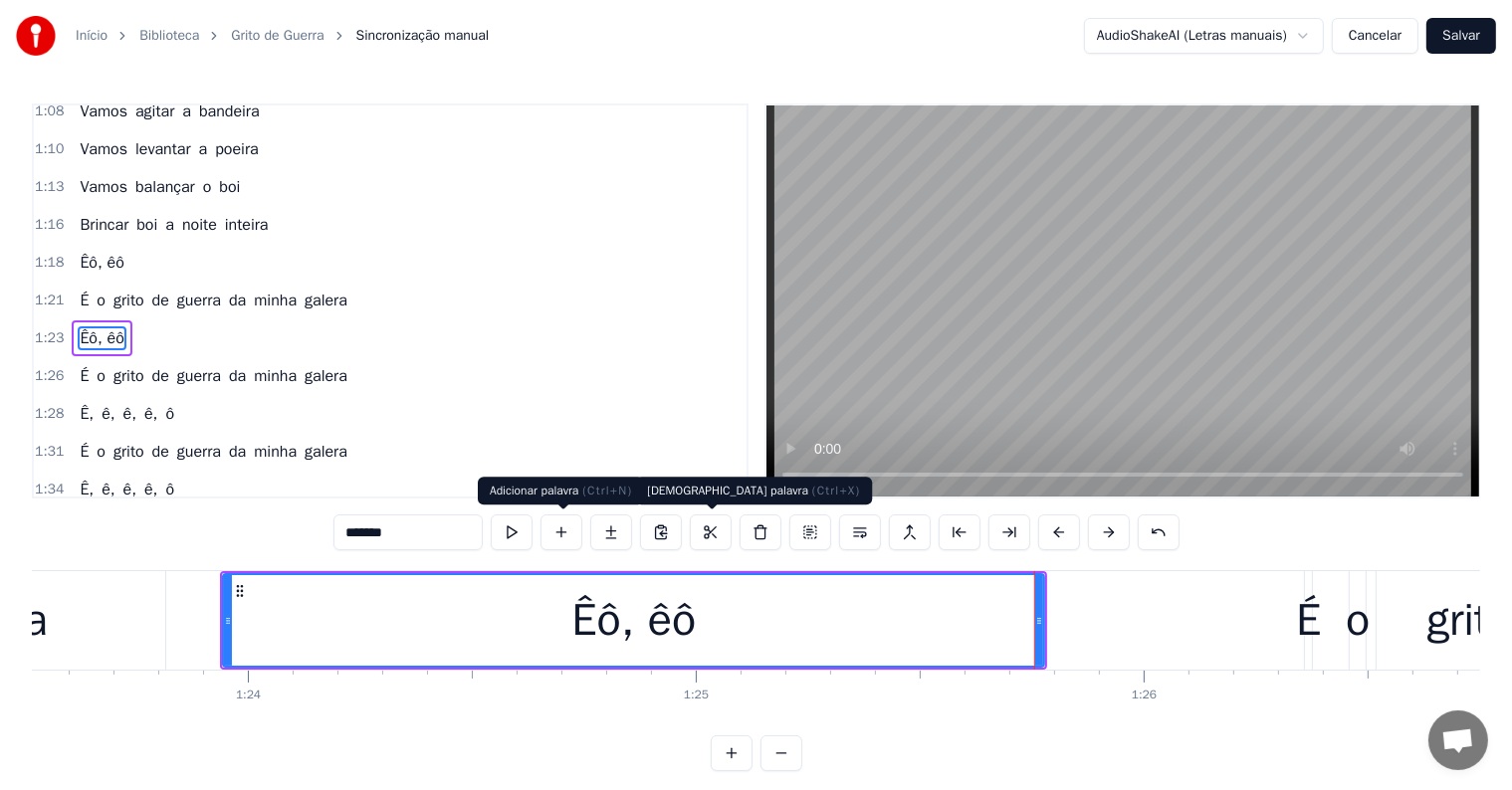 click at bounding box center (512, 532) 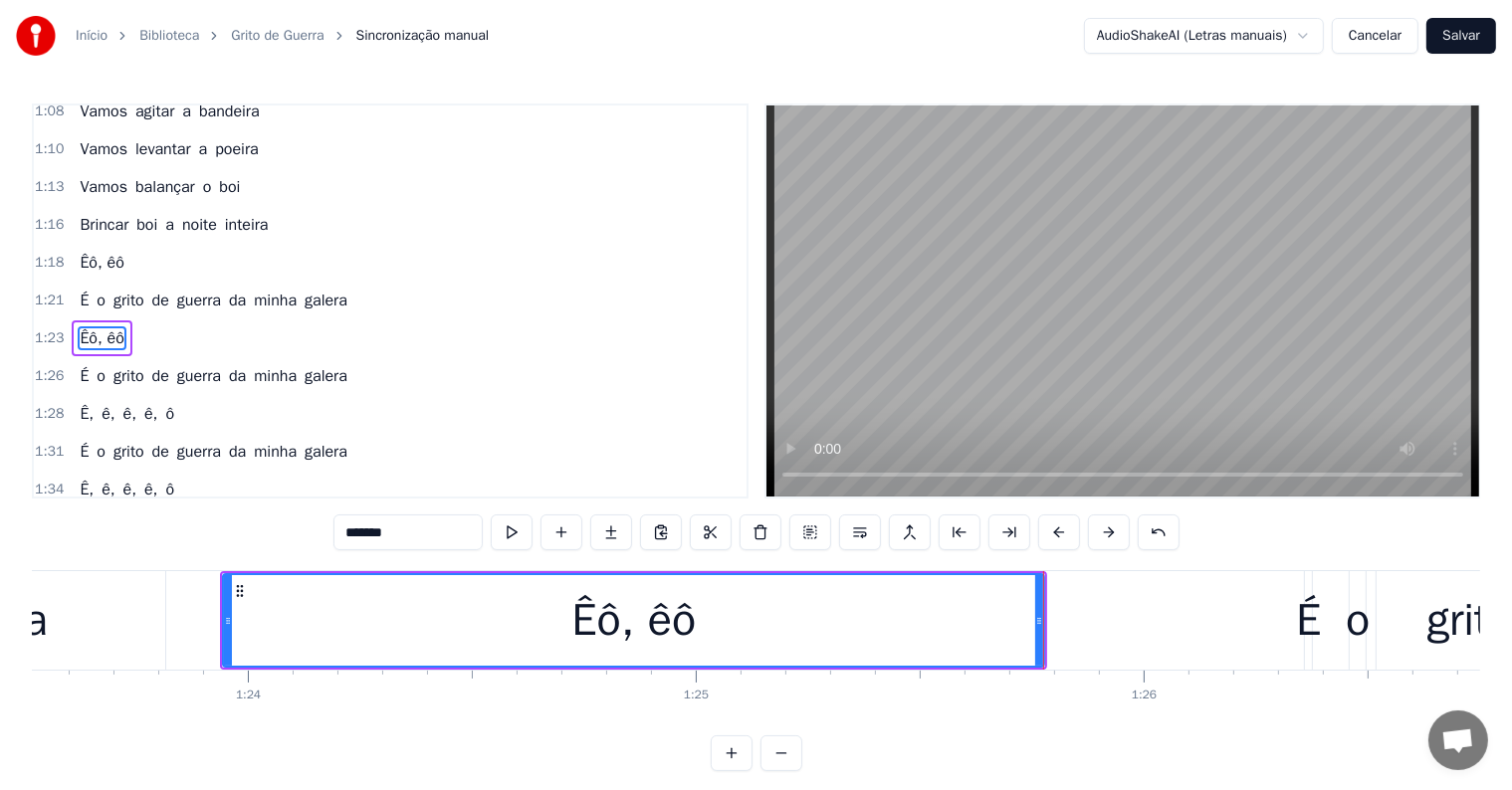 click at bounding box center (512, 532) 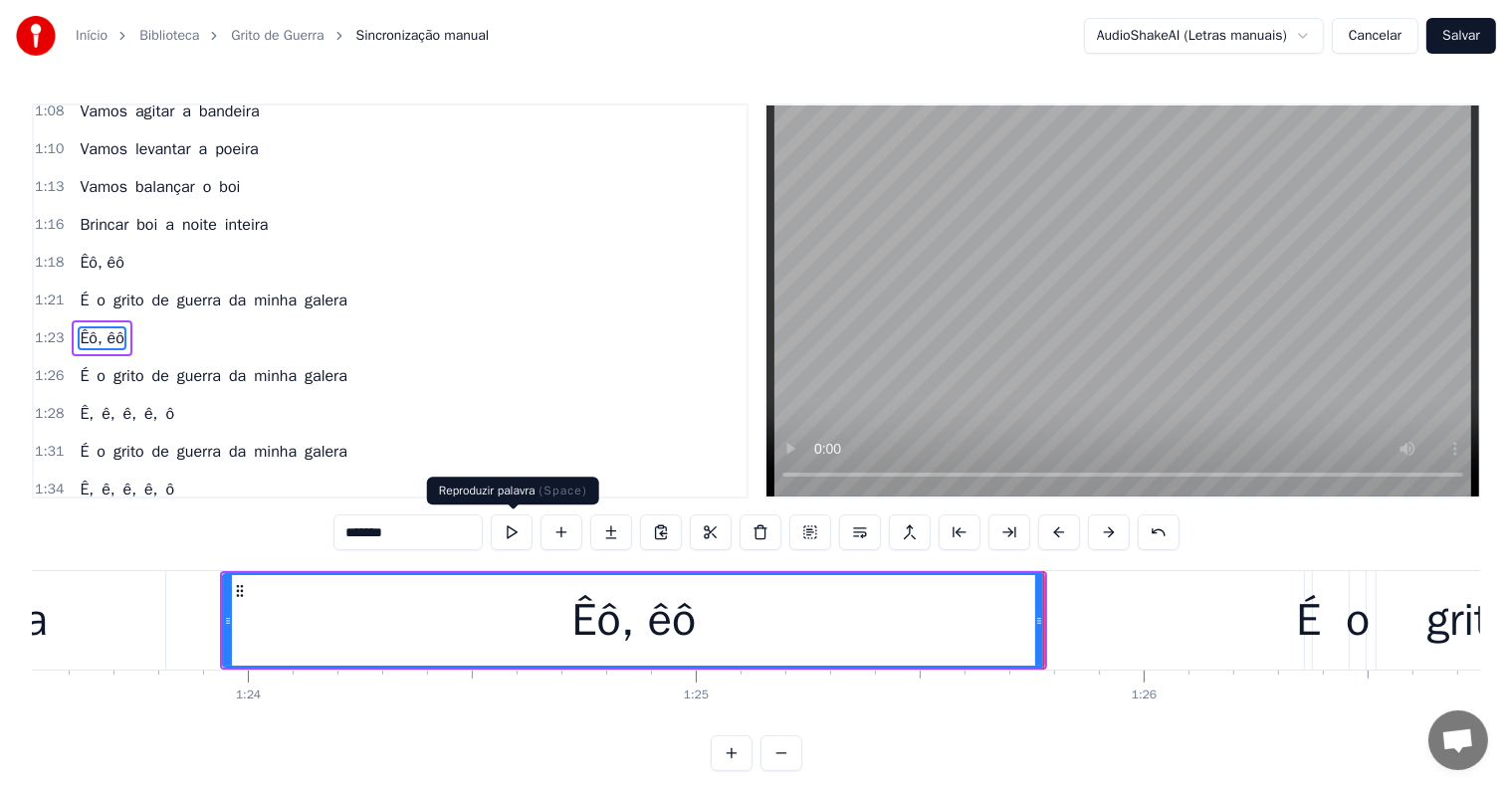 click at bounding box center [512, 532] 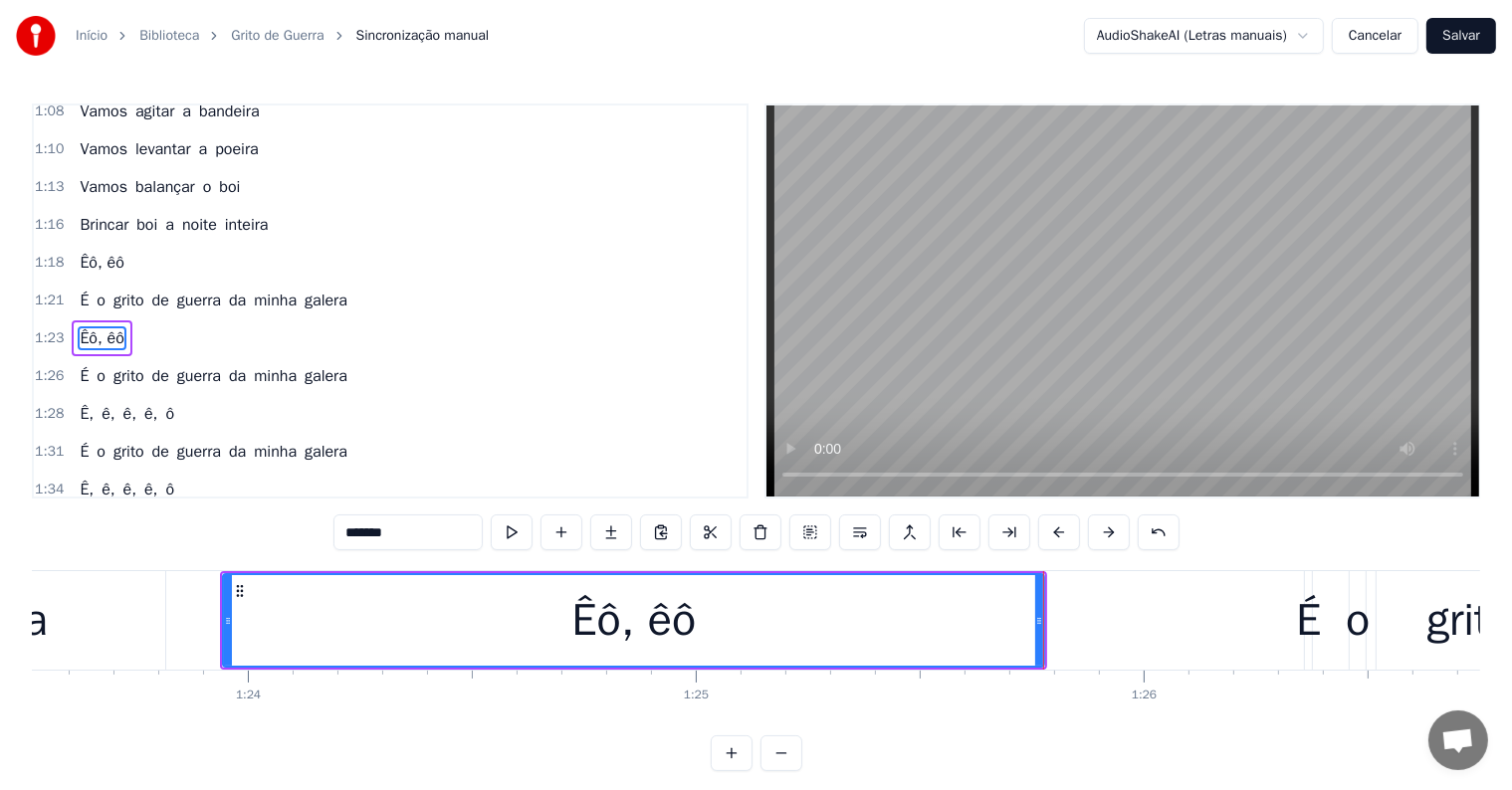 click on "*******" at bounding box center [408, 532] 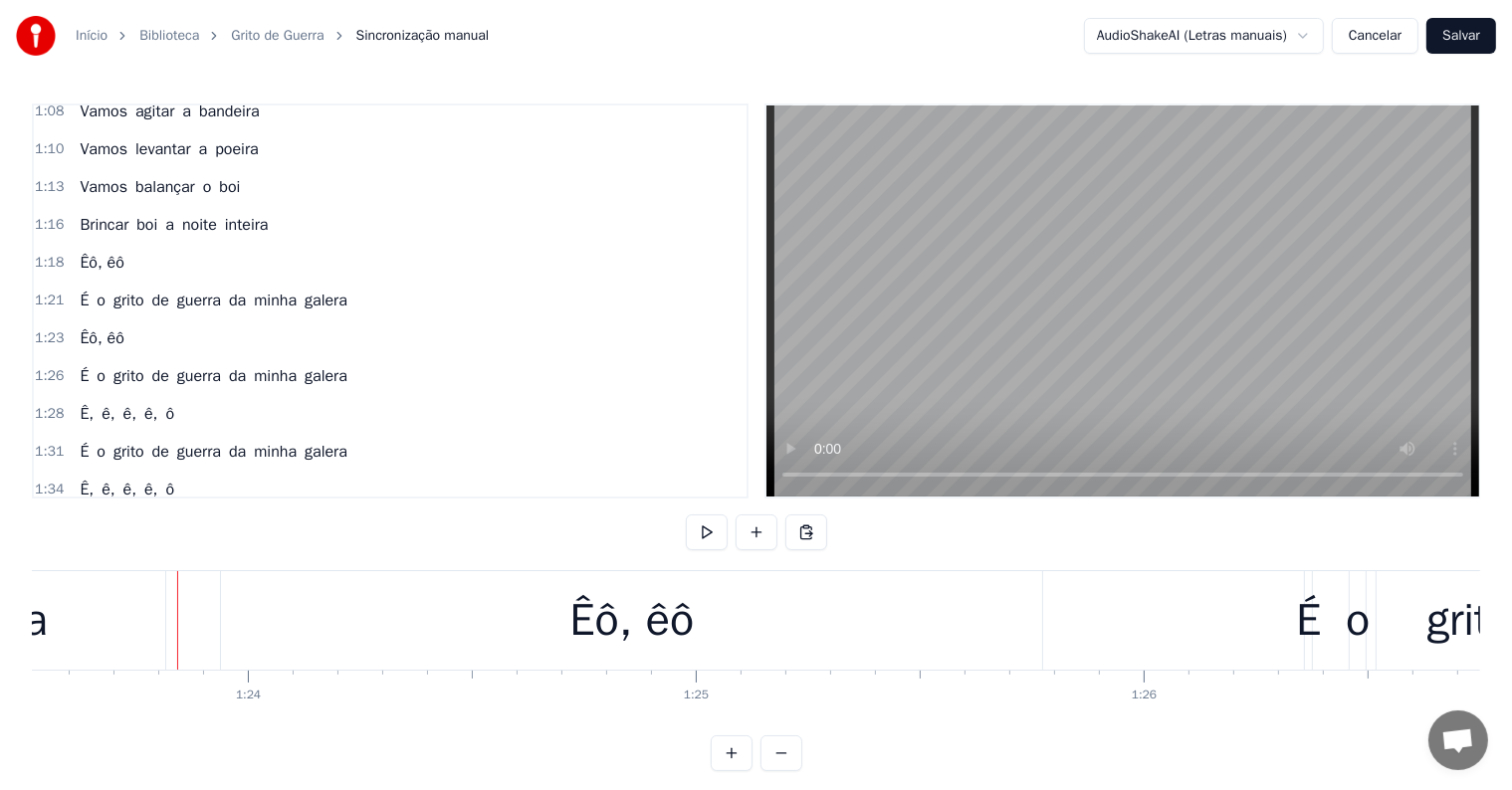 click on "Êô, êô" at bounding box center (631, 620) 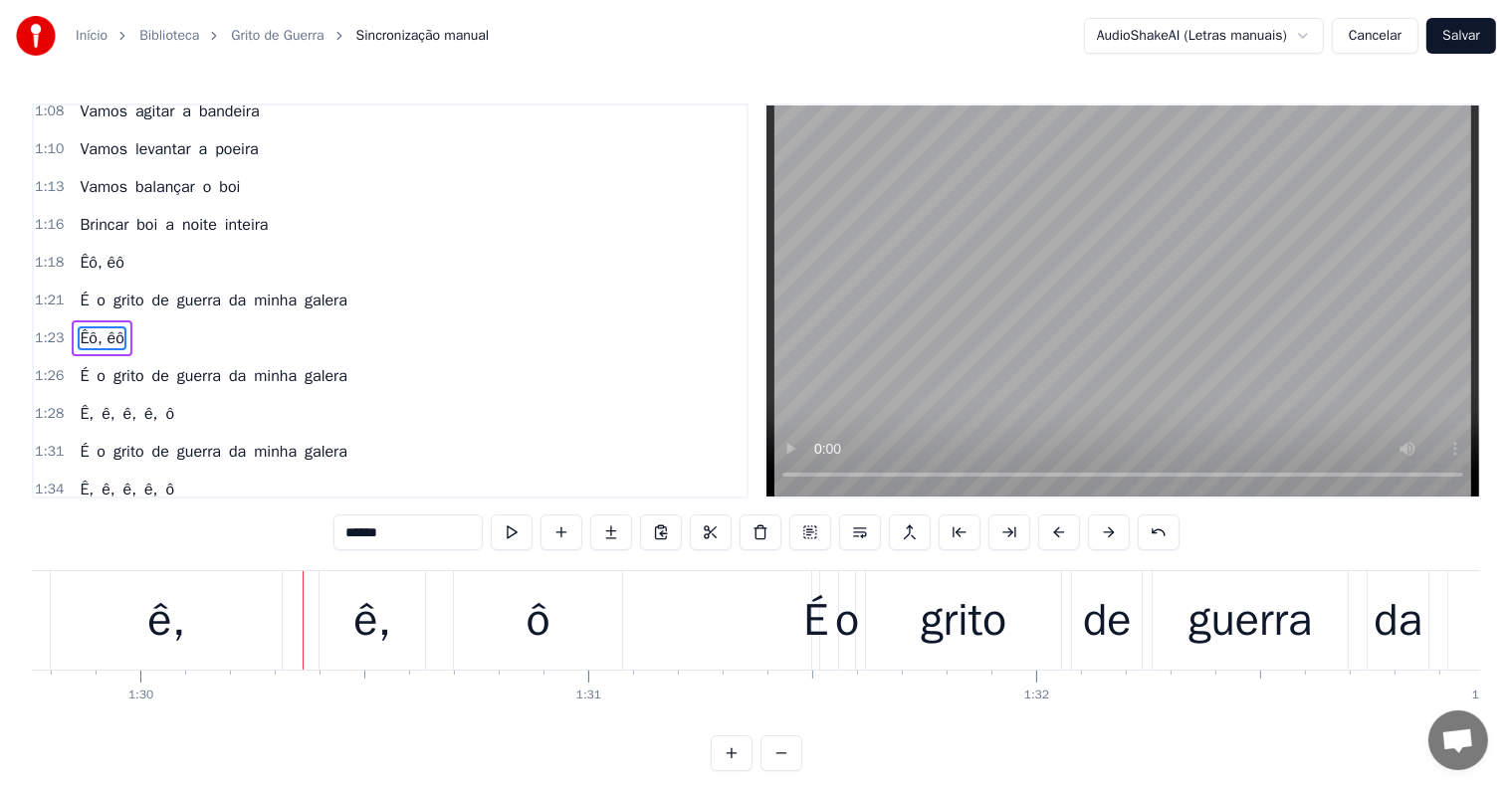 scroll, scrollTop: 0, scrollLeft: 40286, axis: horizontal 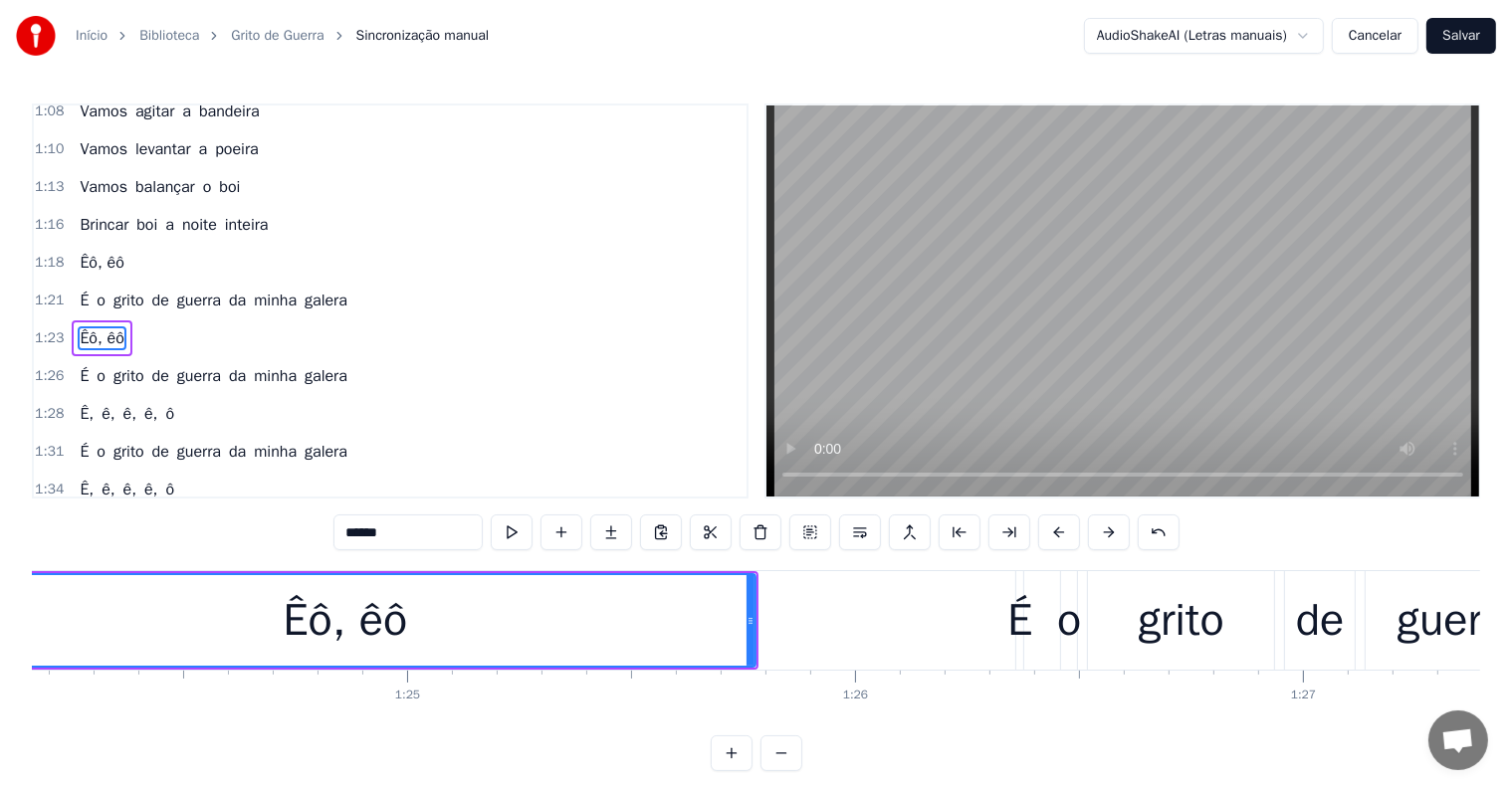 click on "Êô, êô" at bounding box center (344, 620) 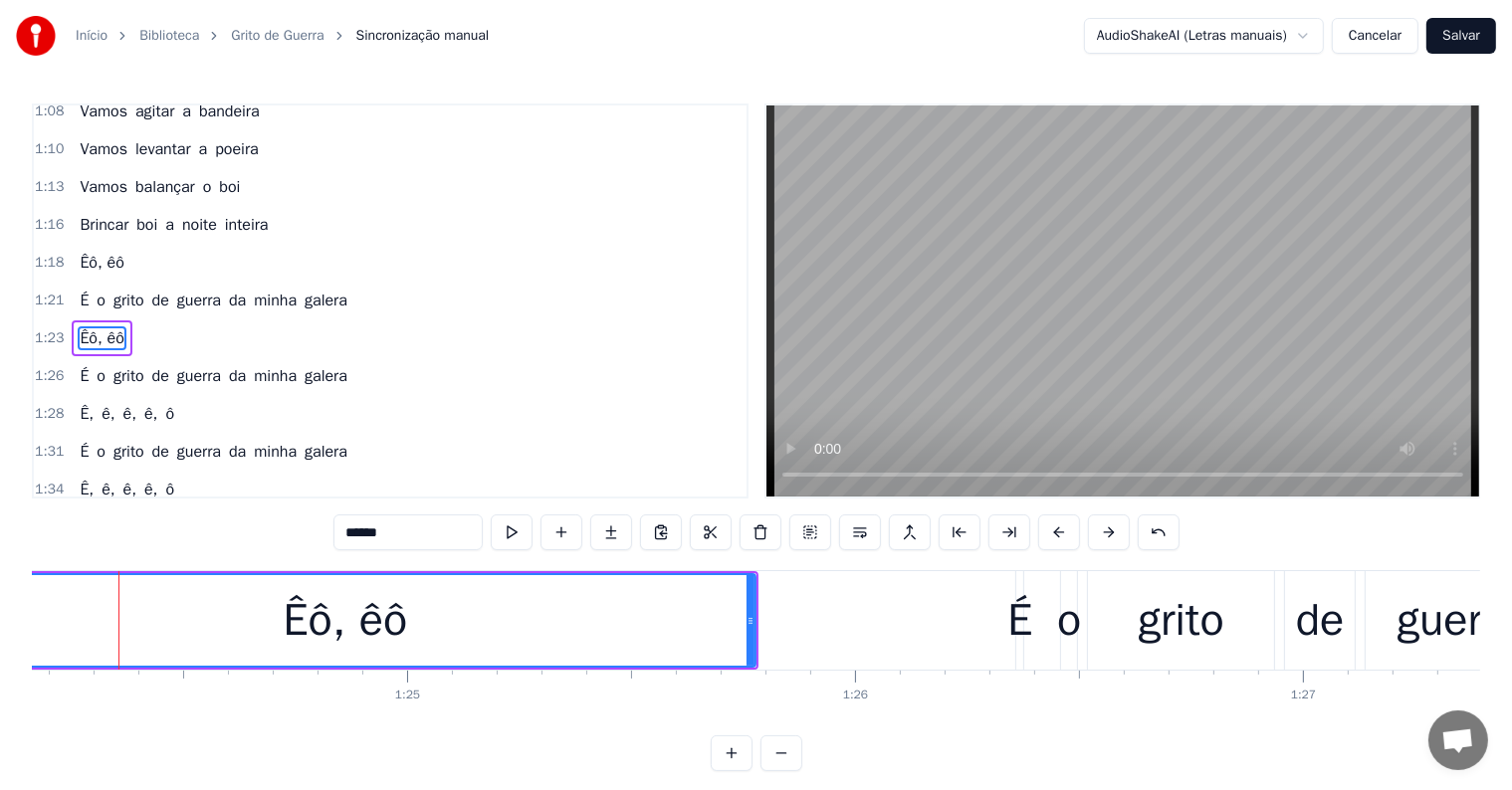 scroll, scrollTop: 0, scrollLeft: 37686, axis: horizontal 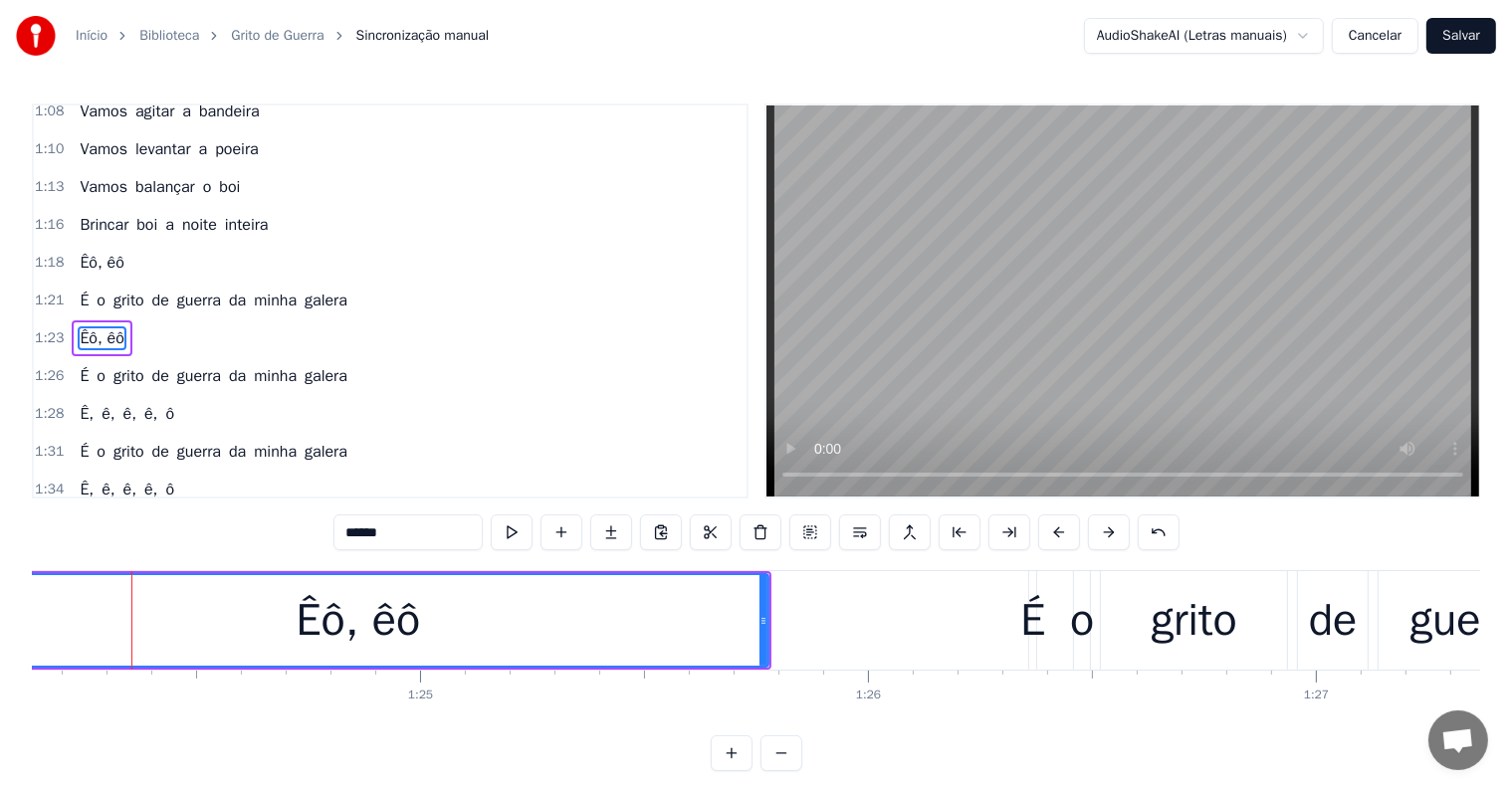 click on "******" at bounding box center (408, 532) 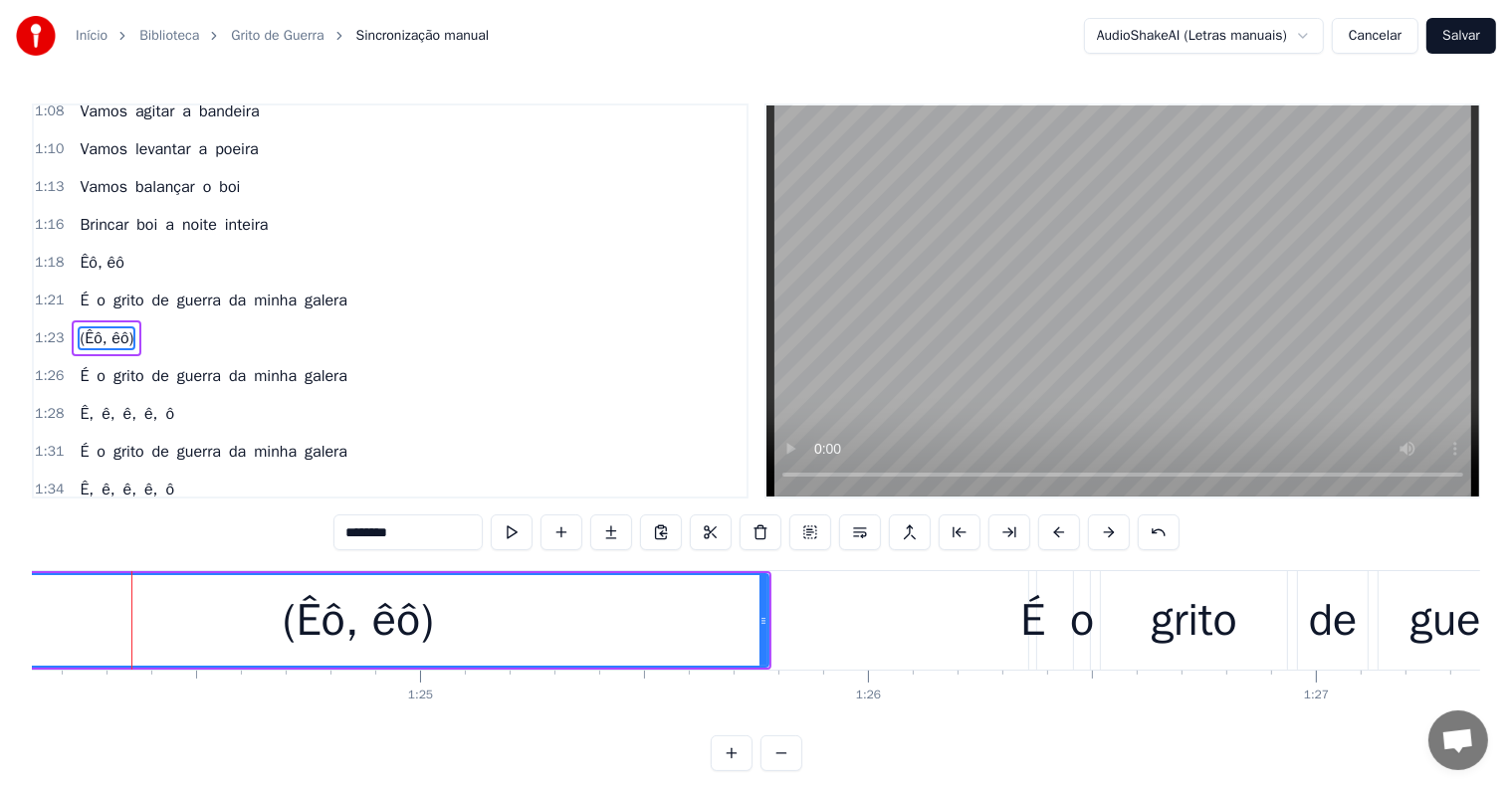 click on "É" at bounding box center (1032, 621) 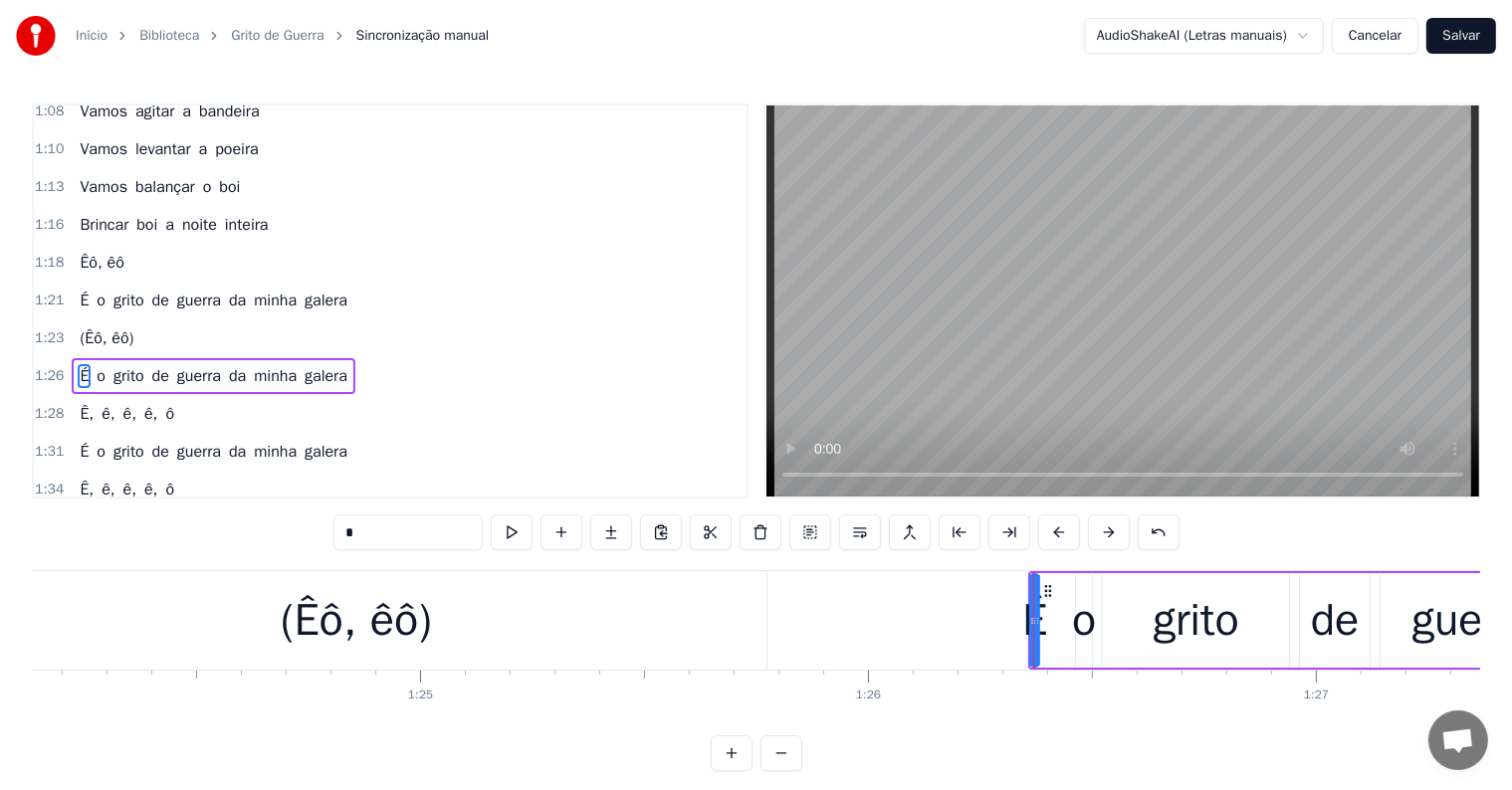 scroll, scrollTop: 957, scrollLeft: 0, axis: vertical 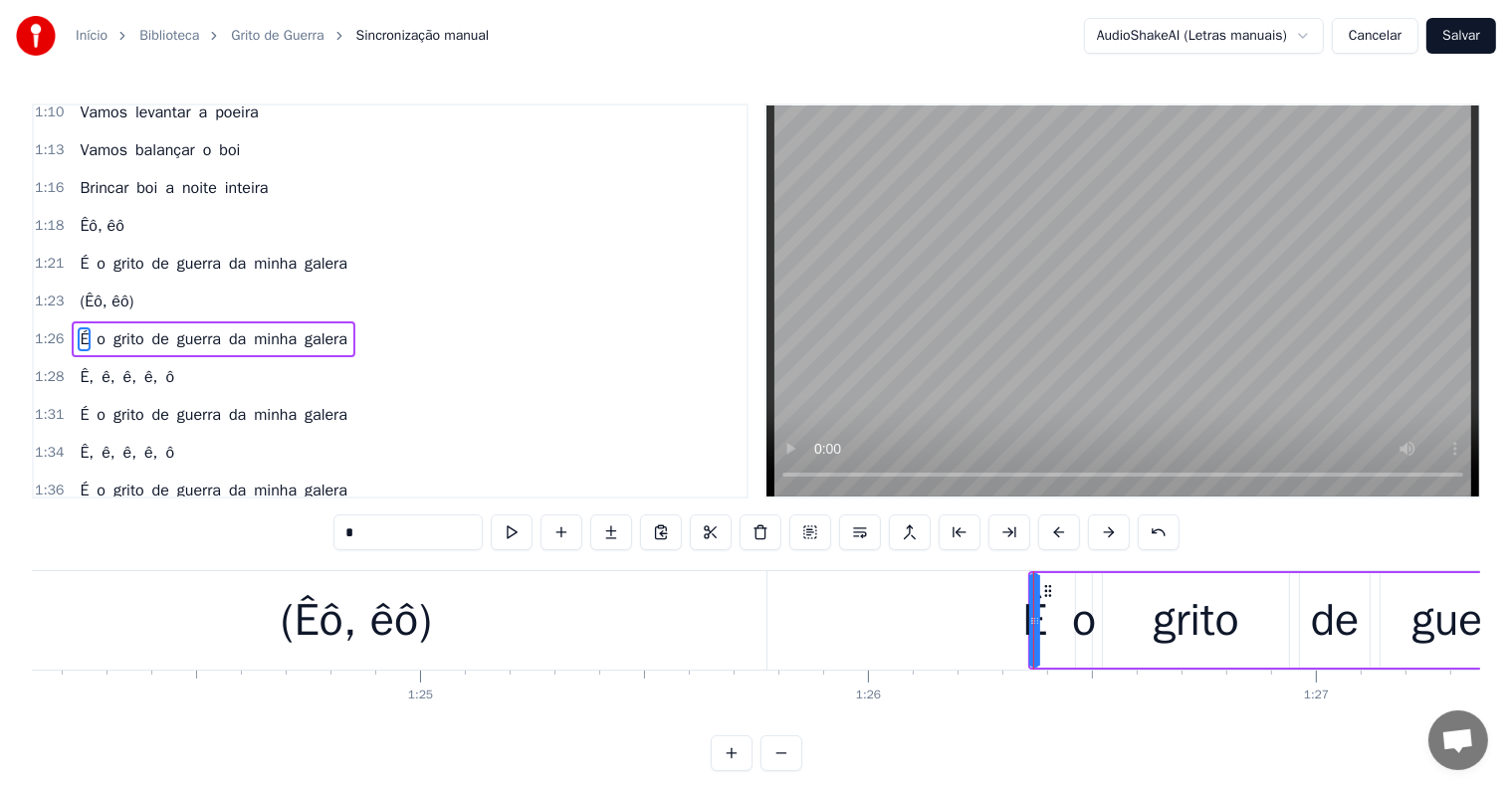 click on "*" at bounding box center (408, 532) 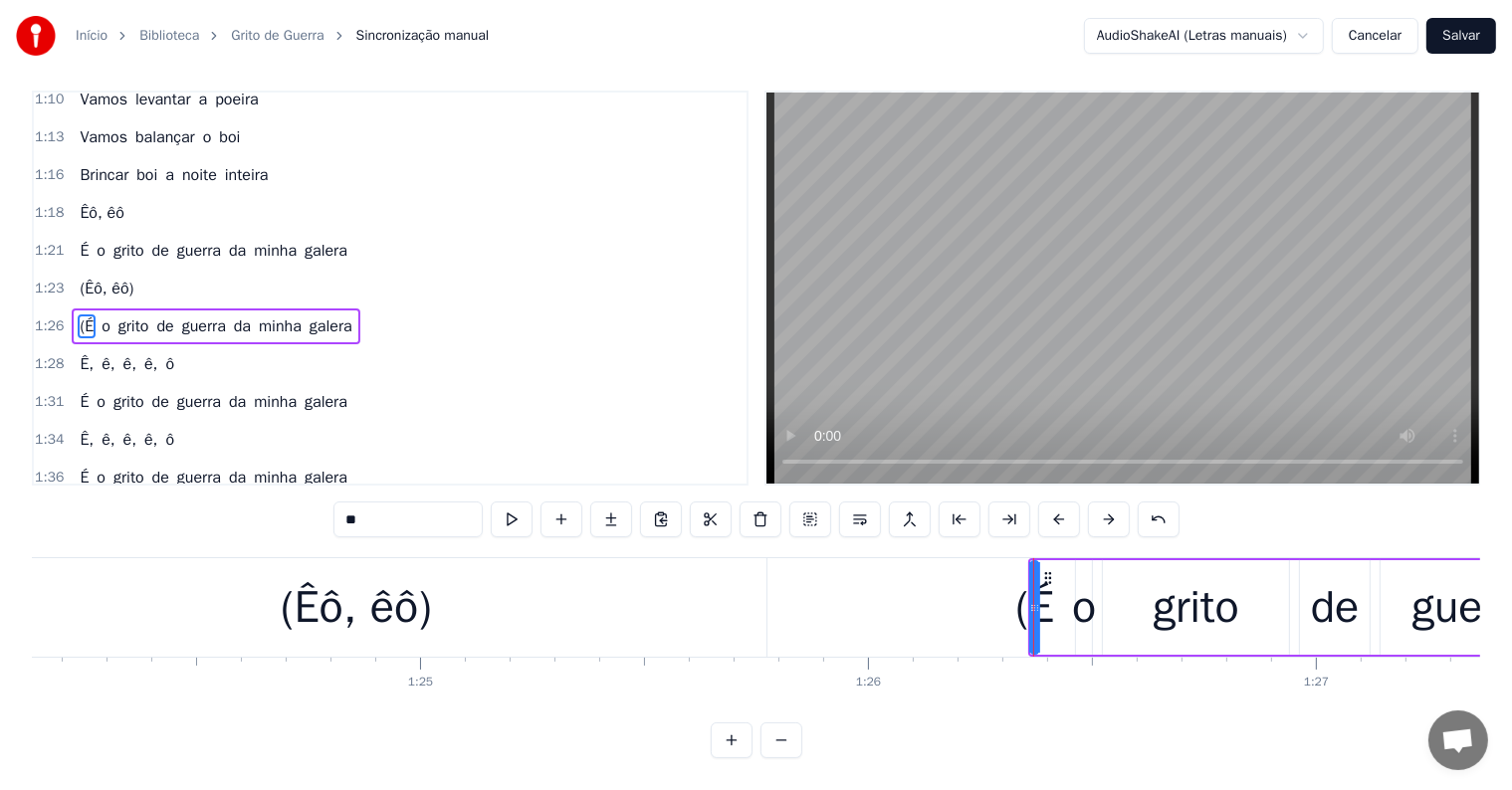 scroll, scrollTop: 30, scrollLeft: 0, axis: vertical 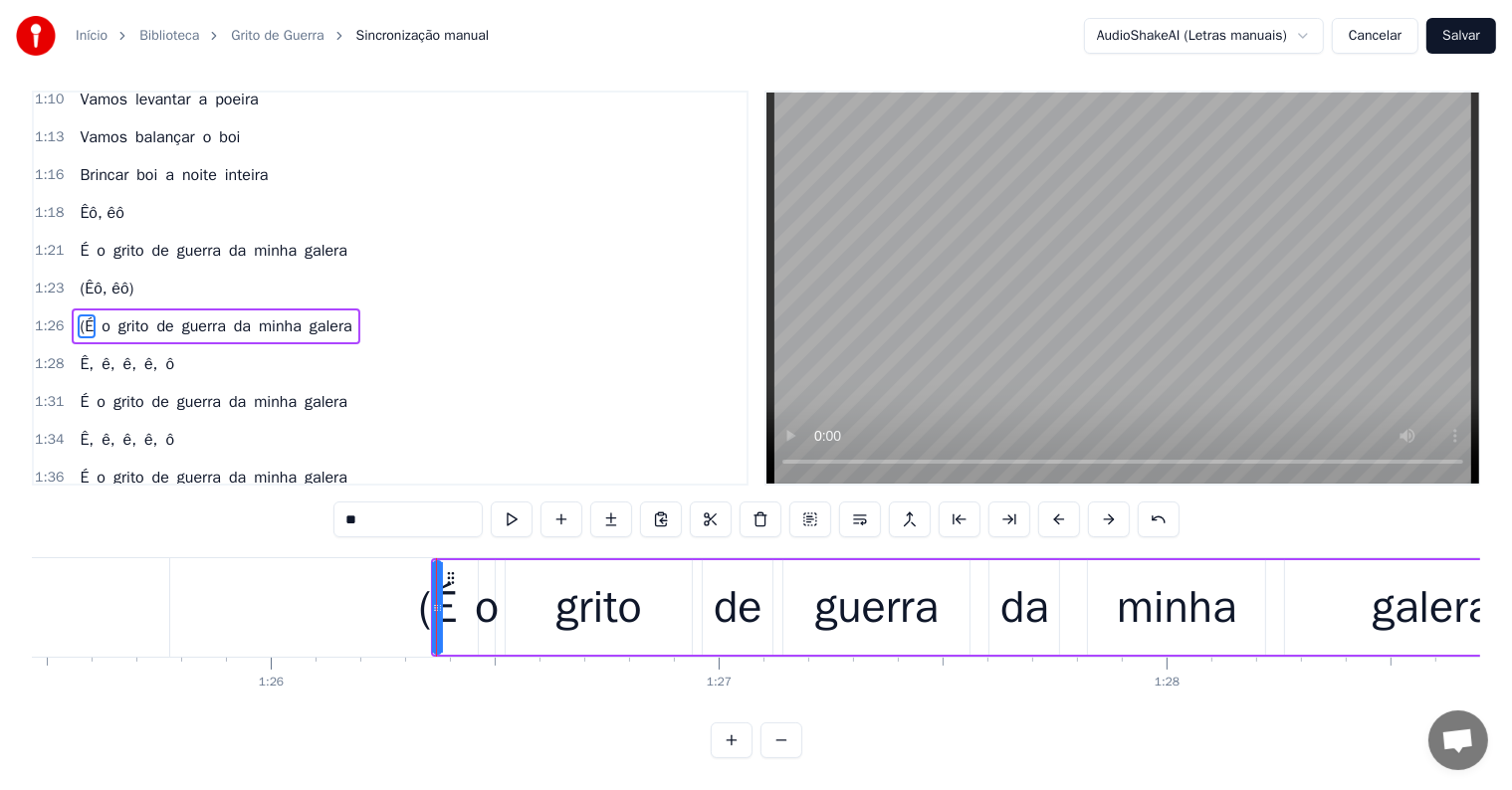click on "guerra" at bounding box center (877, 608) 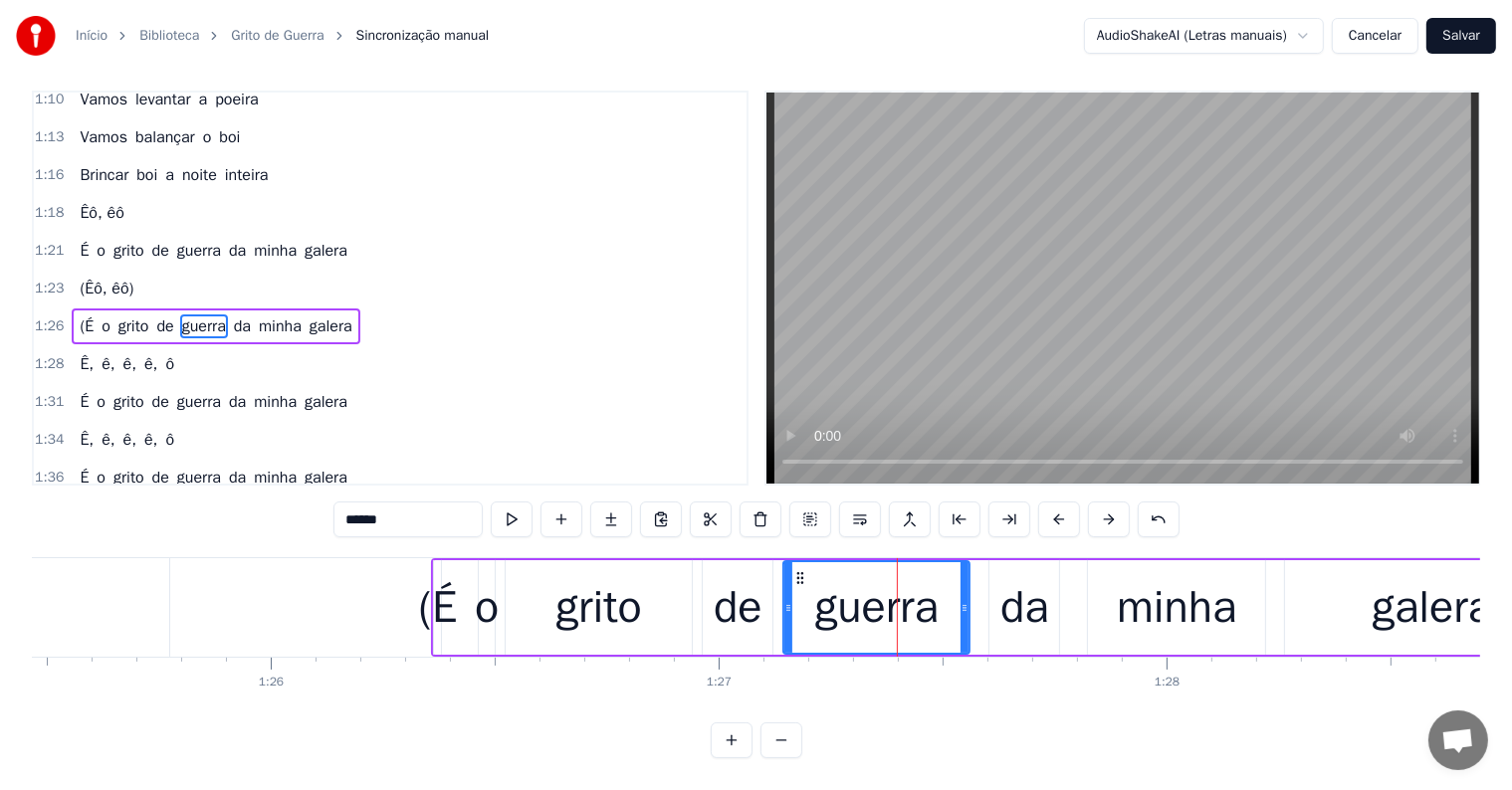 scroll, scrollTop: 0, scrollLeft: 0, axis: both 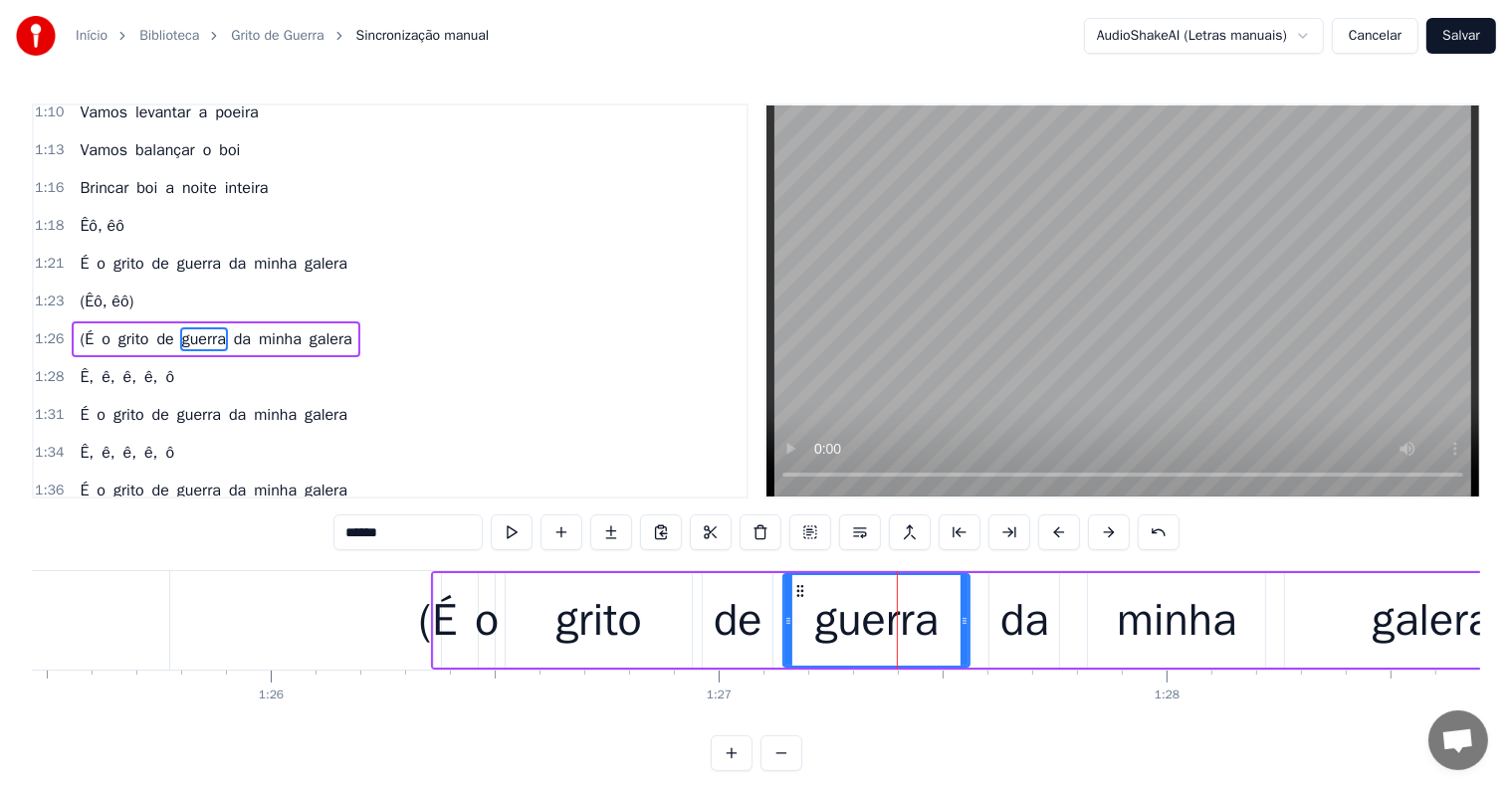 click on "******" at bounding box center (408, 532) 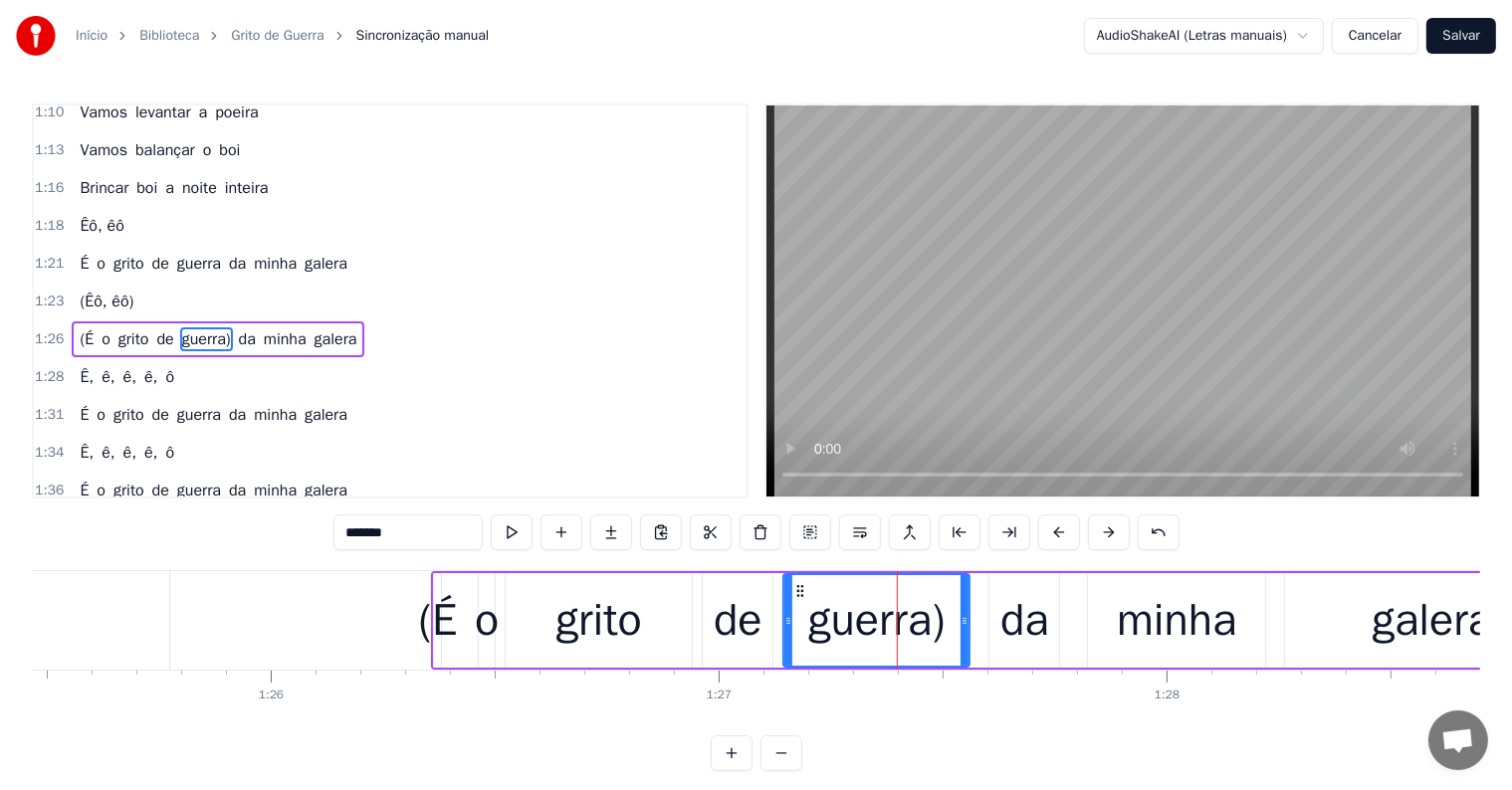 click on "da" at bounding box center (1024, 621) 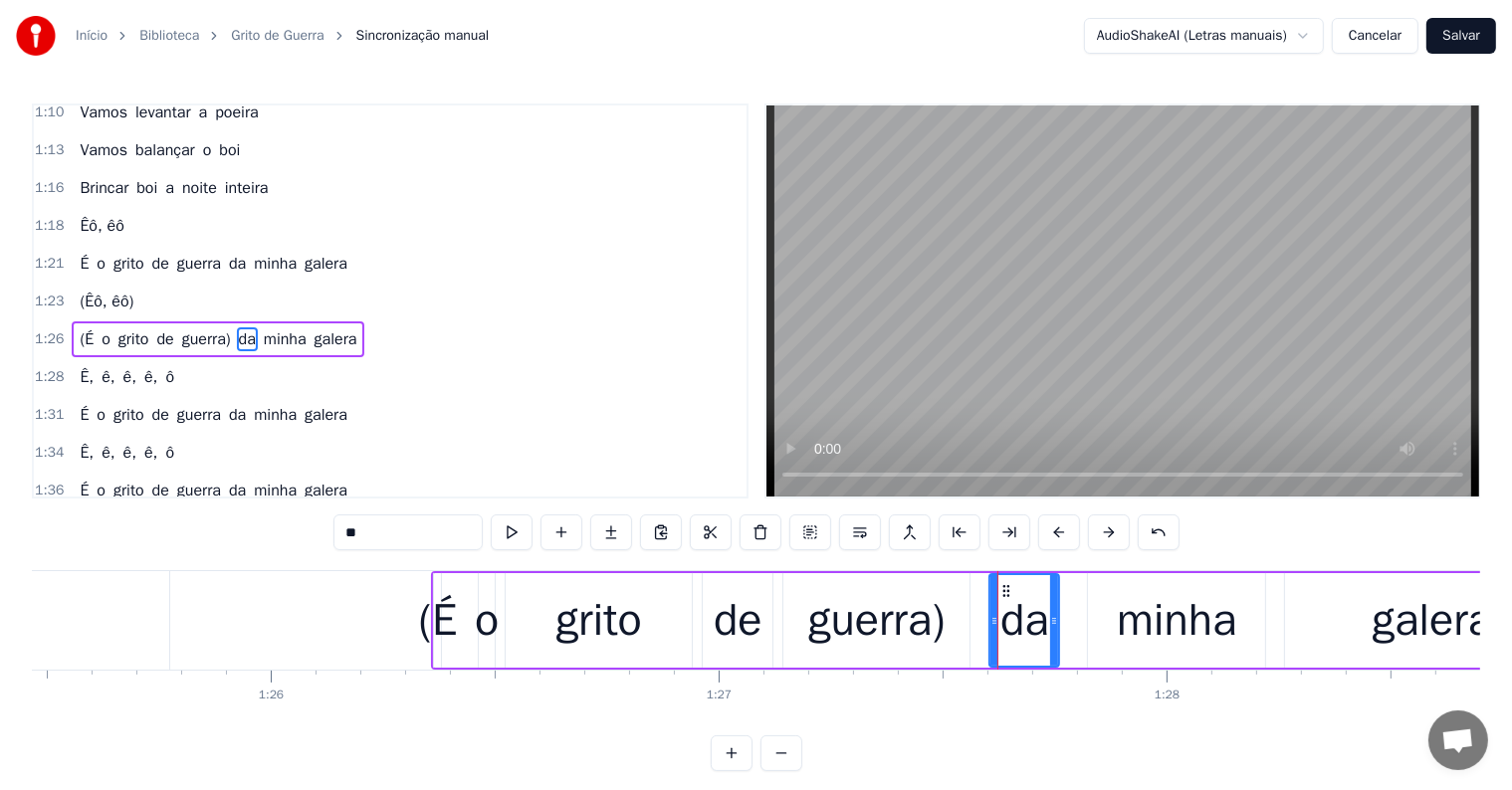 click on "**" at bounding box center (408, 532) 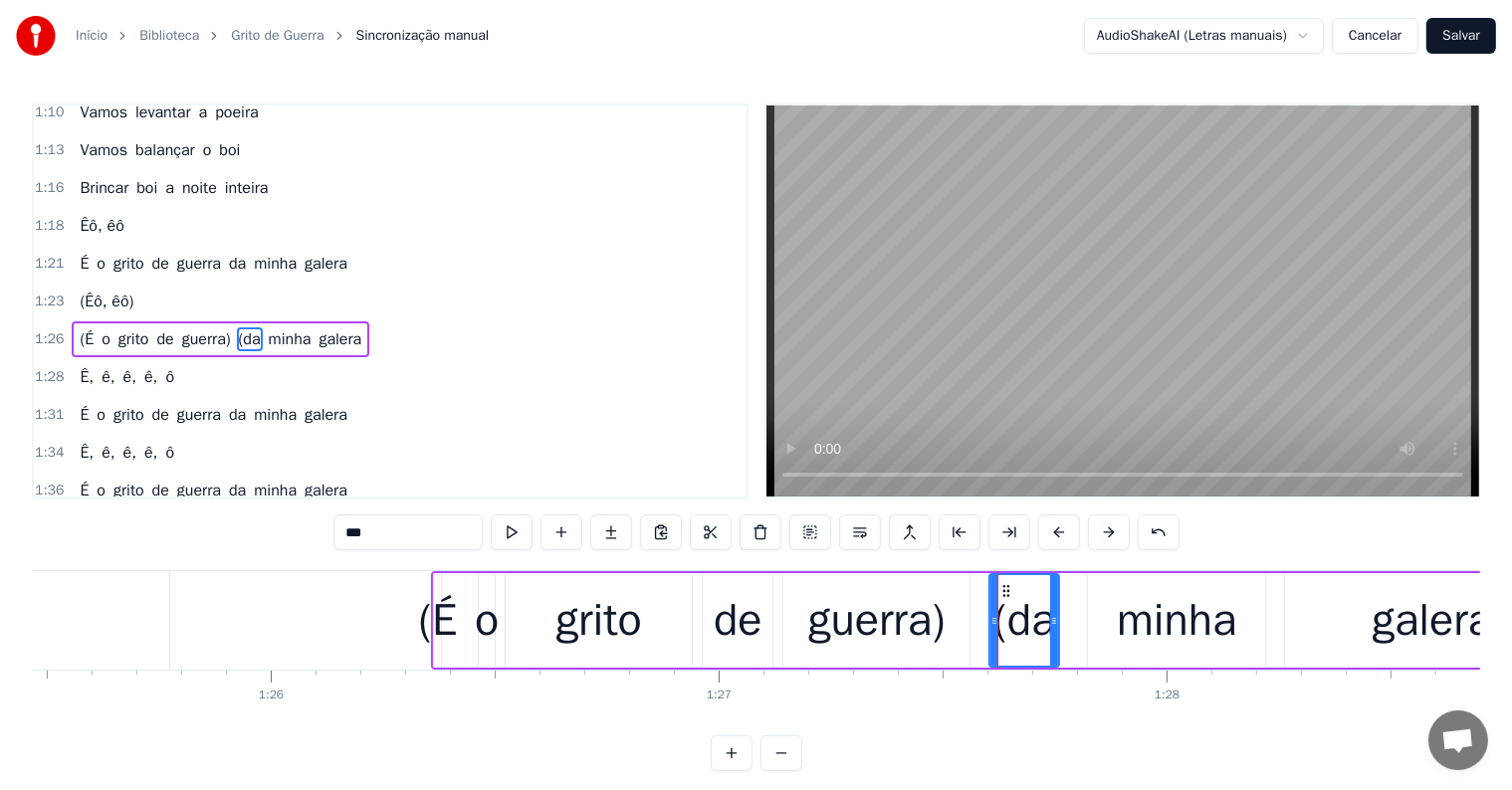 click on "galera" at bounding box center (1432, 621) 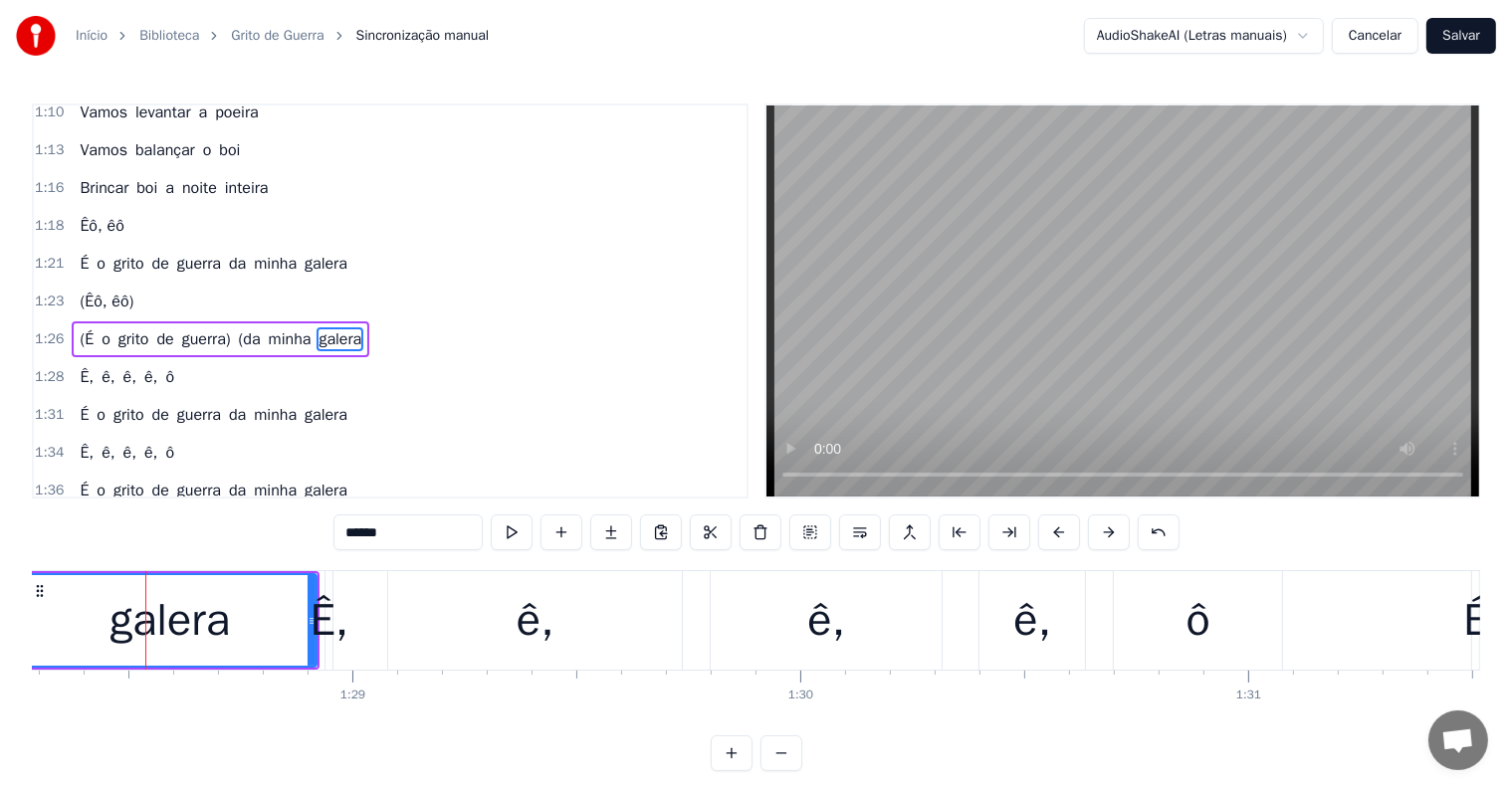 click on "******" at bounding box center [408, 532] 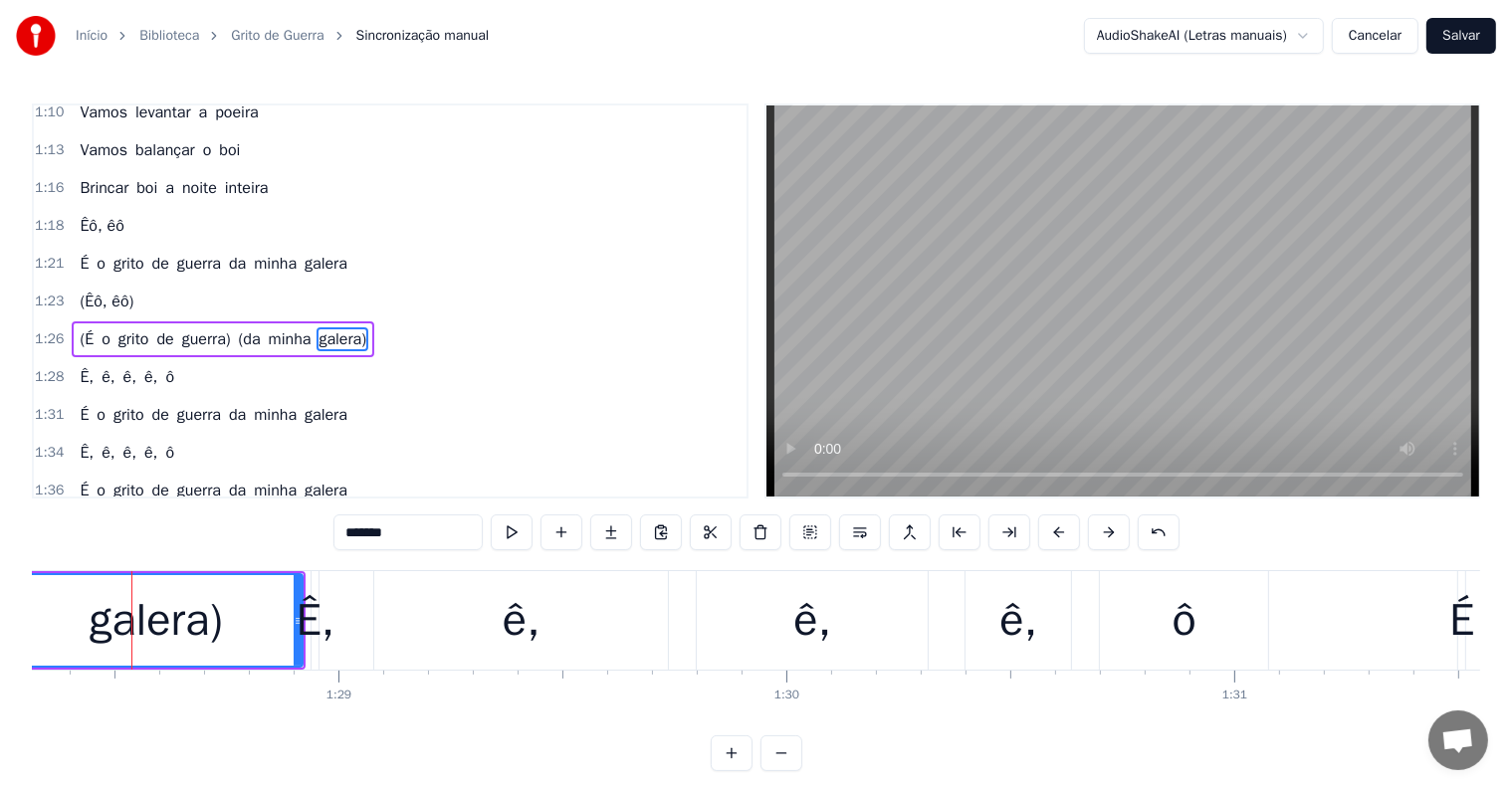 click on "ê," at bounding box center [521, 620] 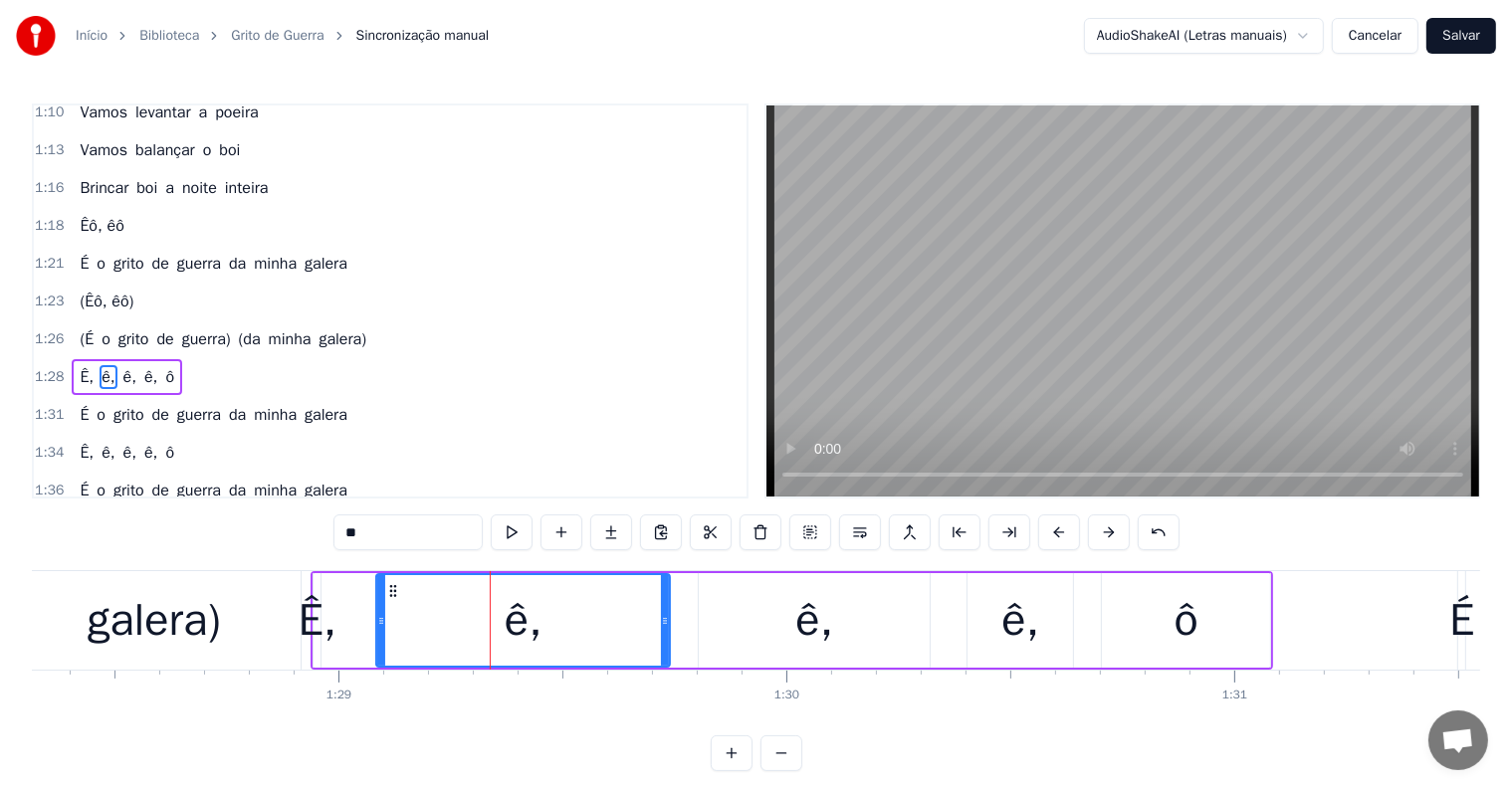 scroll, scrollTop: 994, scrollLeft: 0, axis: vertical 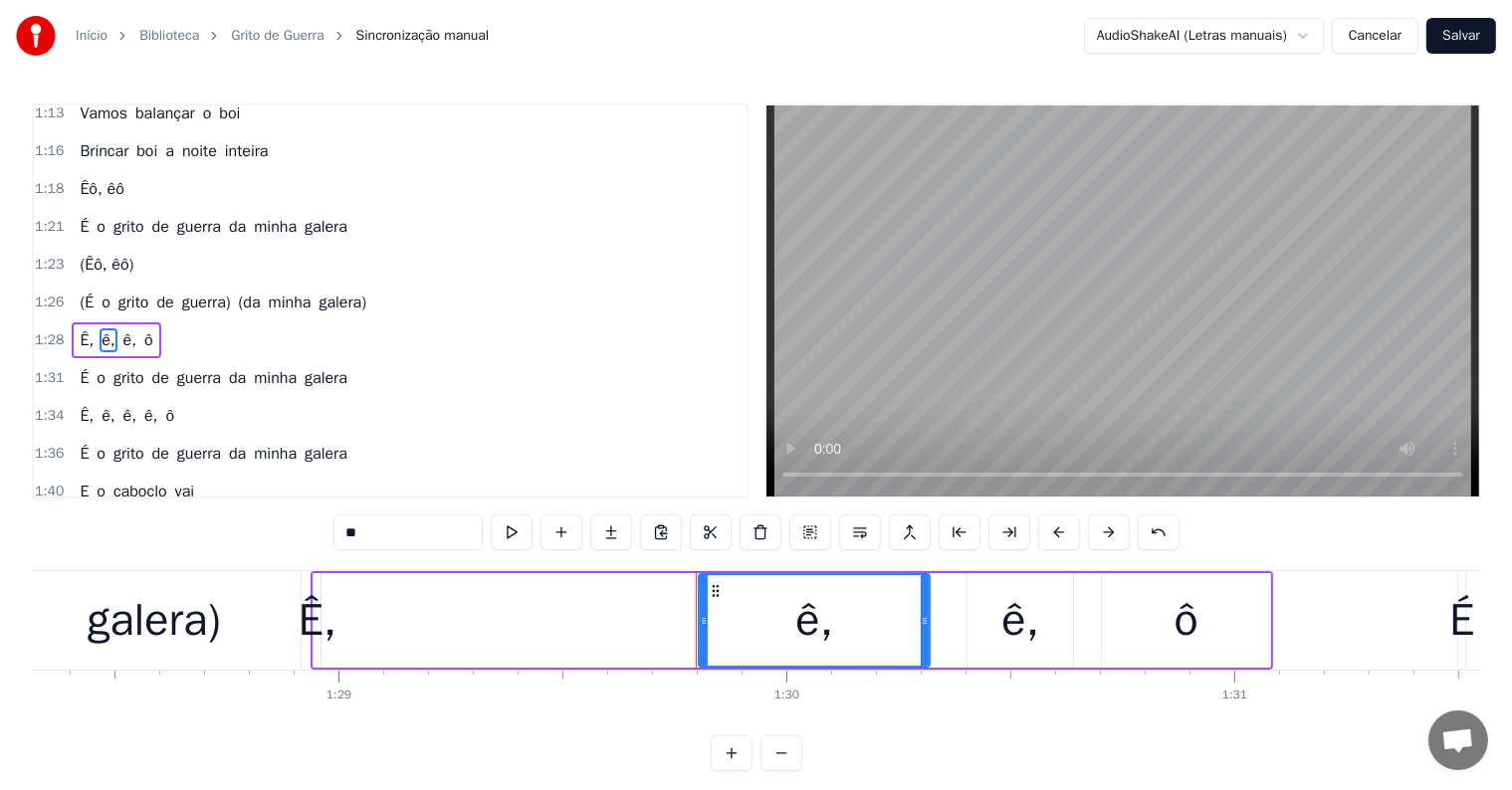 click on "Ê," at bounding box center (317, 621) 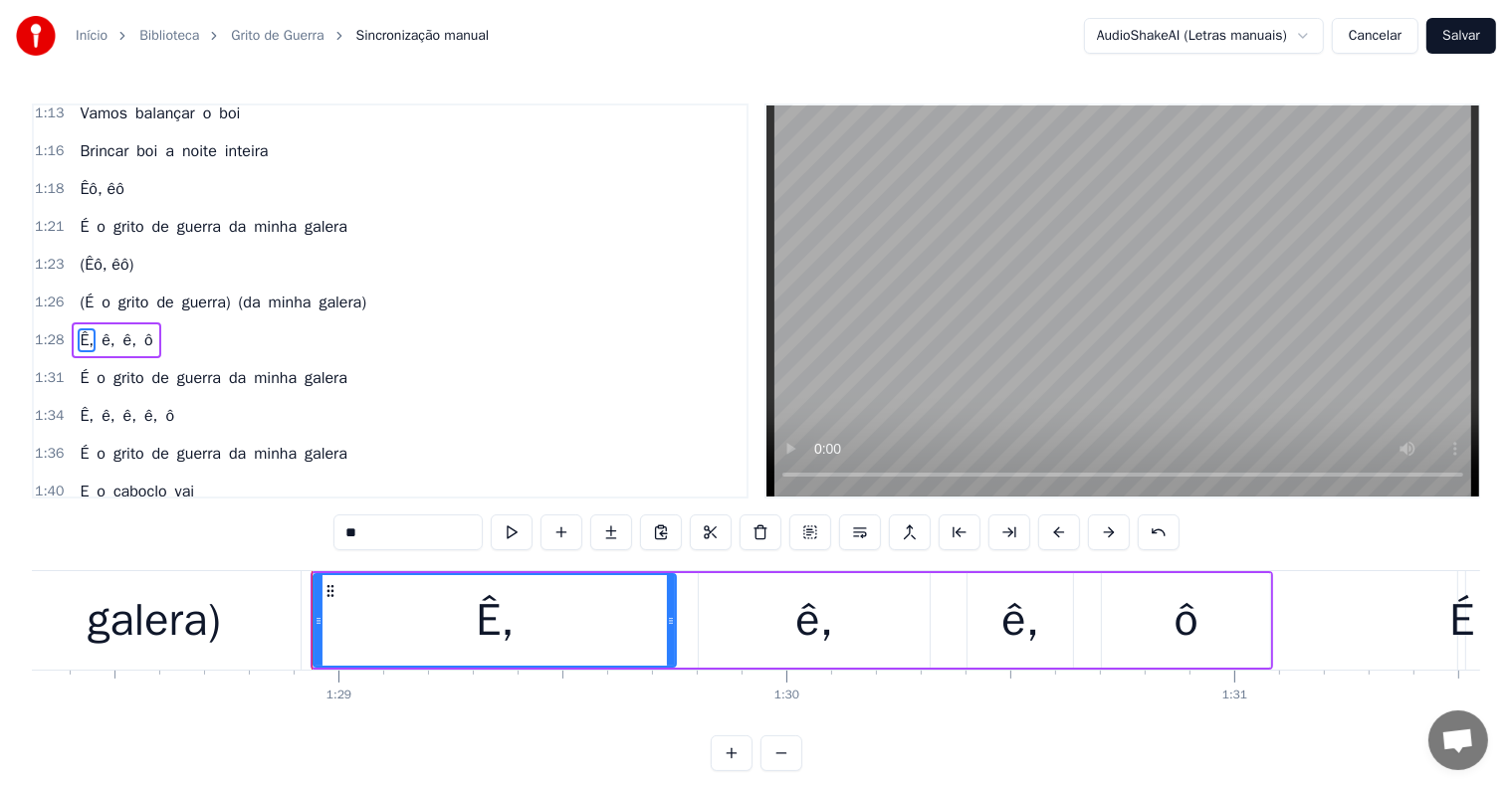 drag, startPoint x: 319, startPoint y: 615, endPoint x: 674, endPoint y: 652, distance: 356.92296 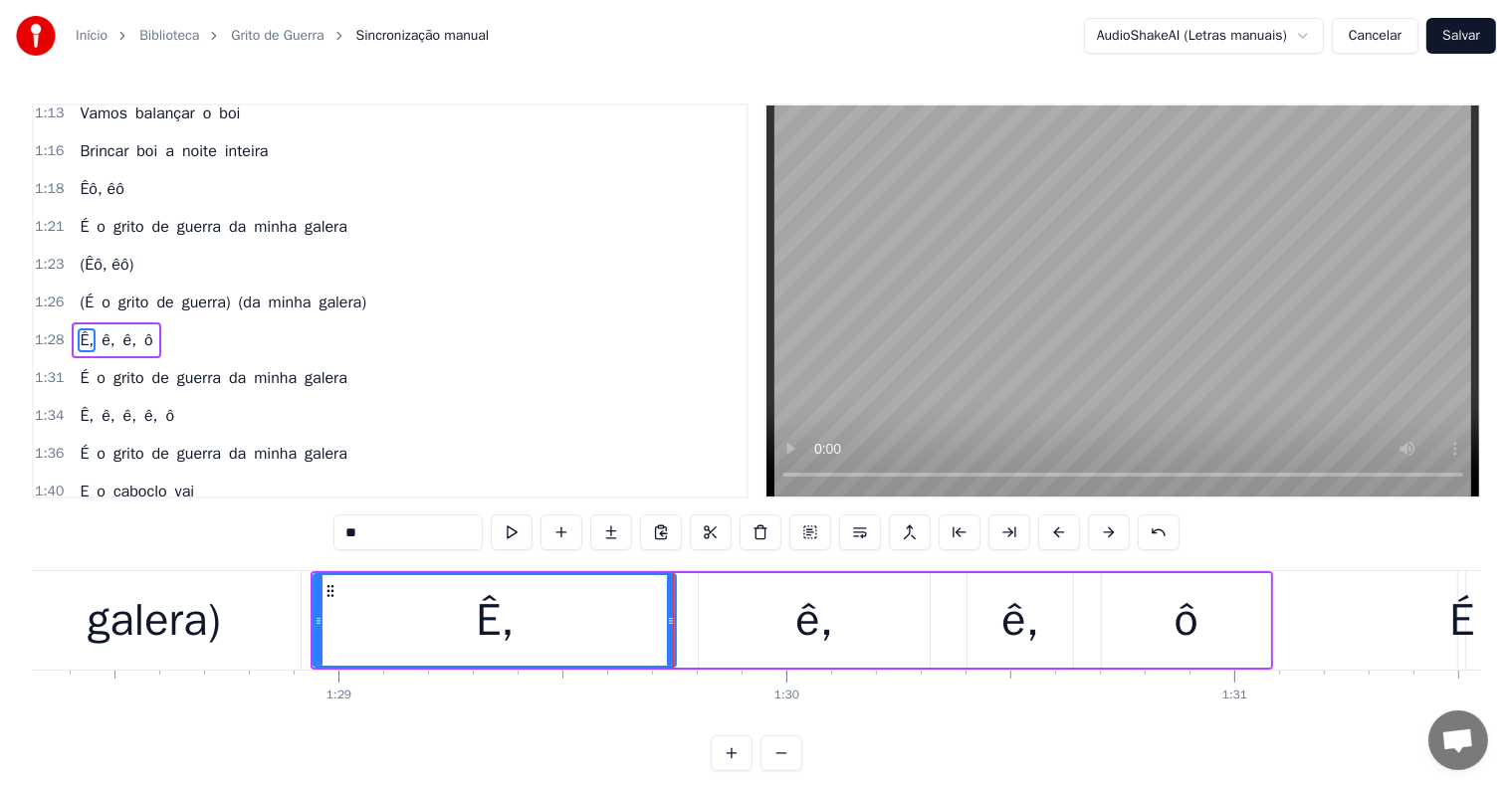 click on "ê," at bounding box center (814, 621) 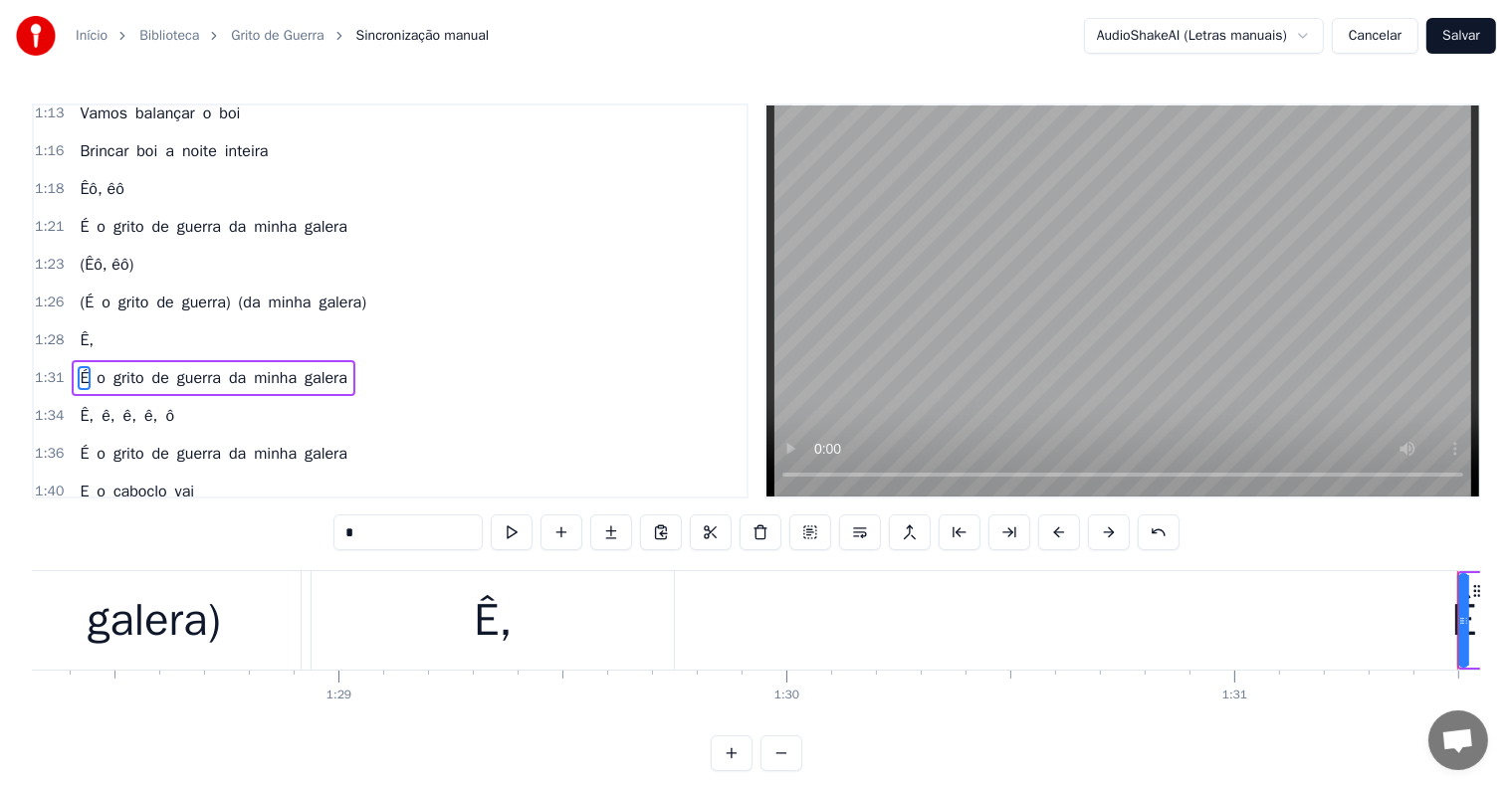 click on "Ê," at bounding box center [493, 620] 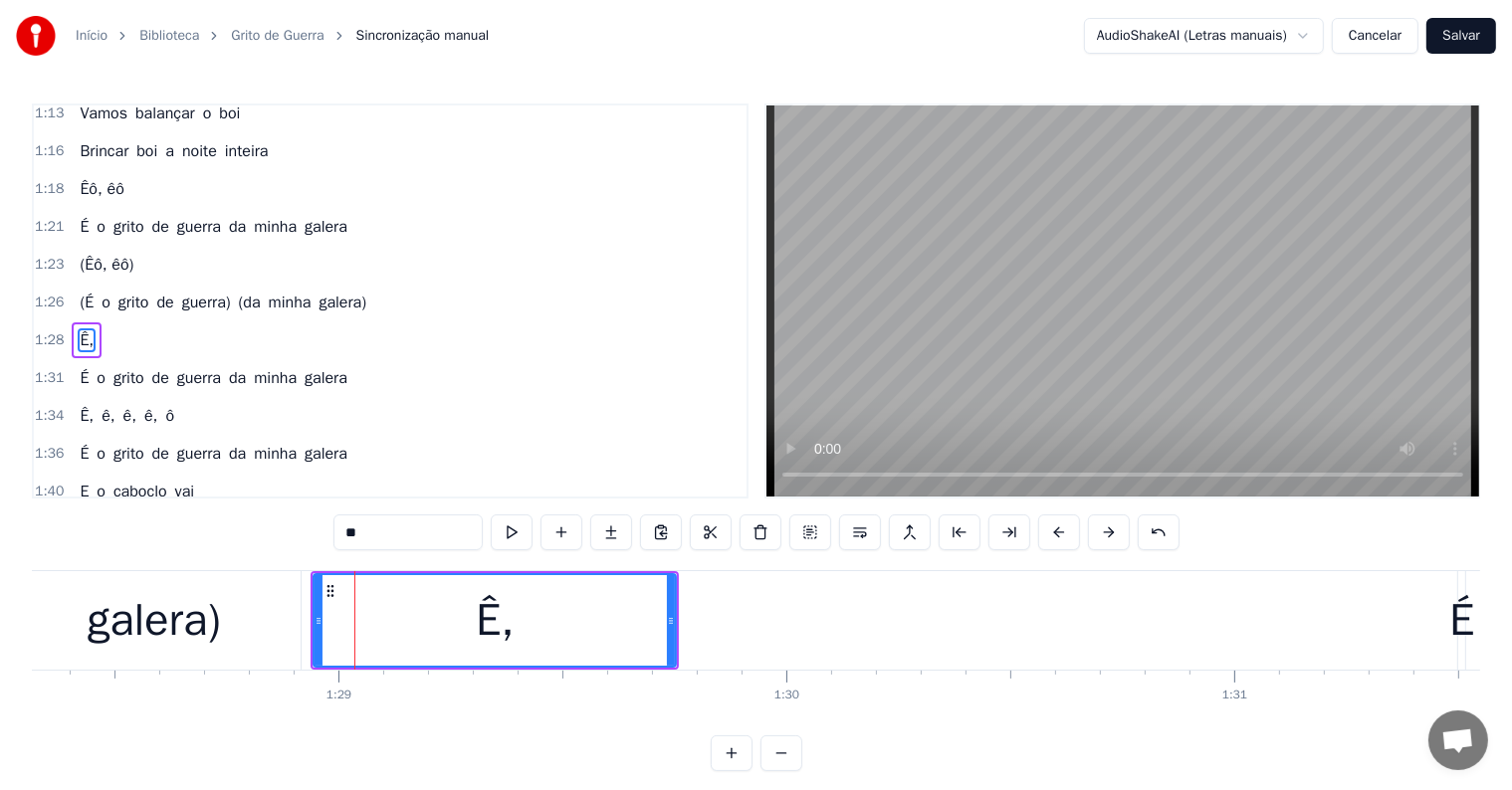 scroll, scrollTop: 994, scrollLeft: 0, axis: vertical 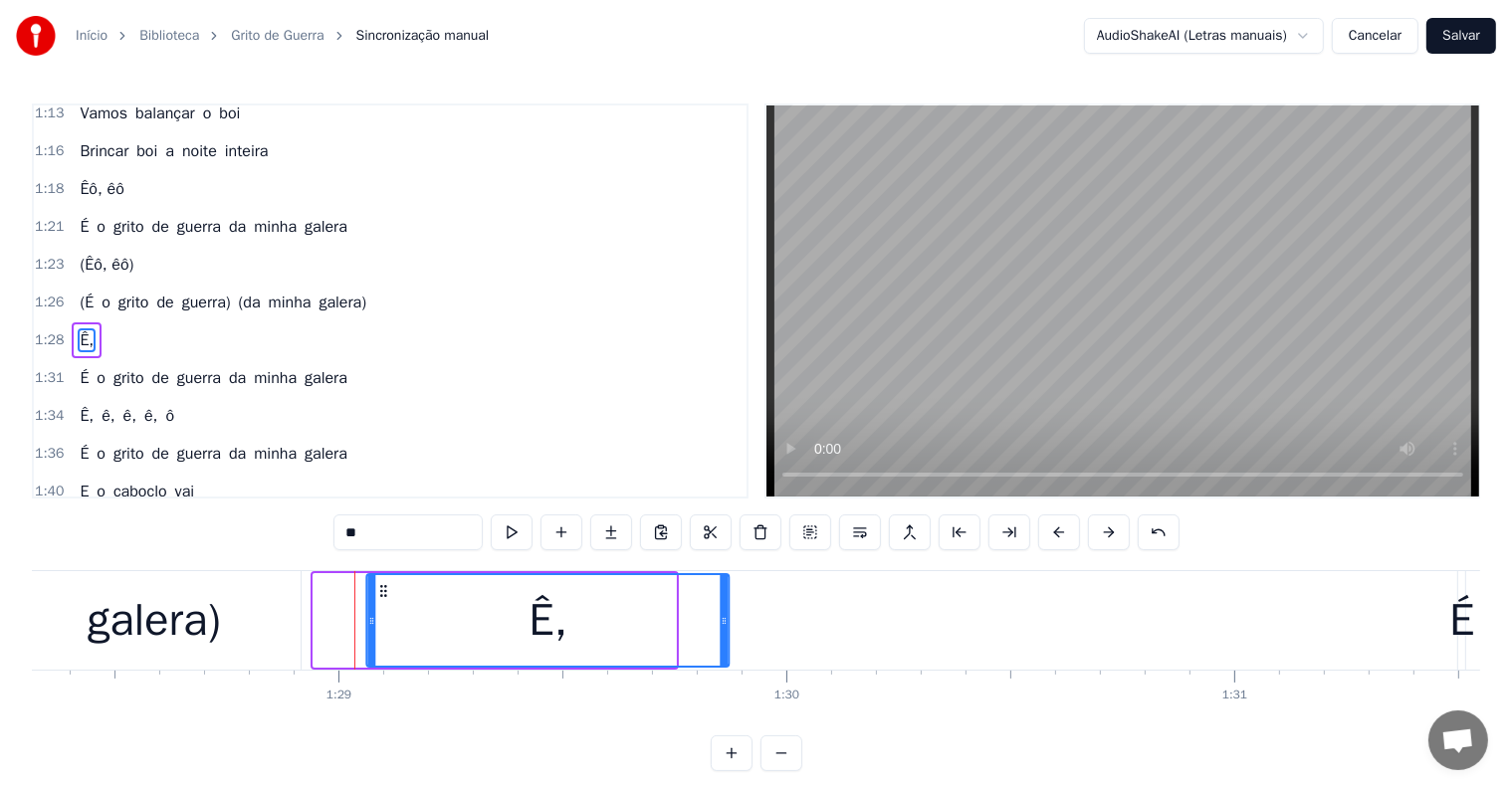 drag, startPoint x: 326, startPoint y: 591, endPoint x: 379, endPoint y: 598, distance: 53.460266 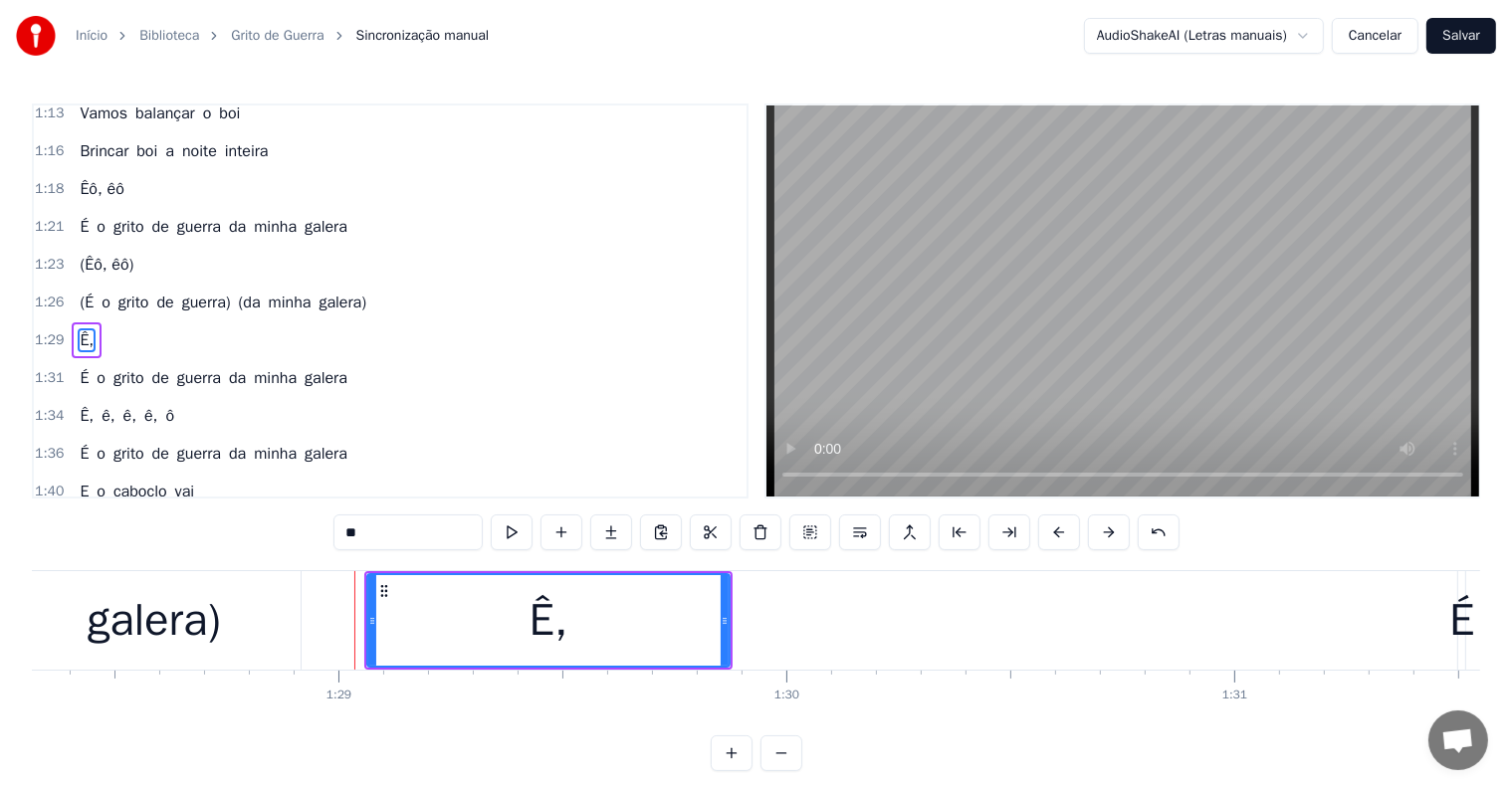 click on "**" at bounding box center (408, 532) 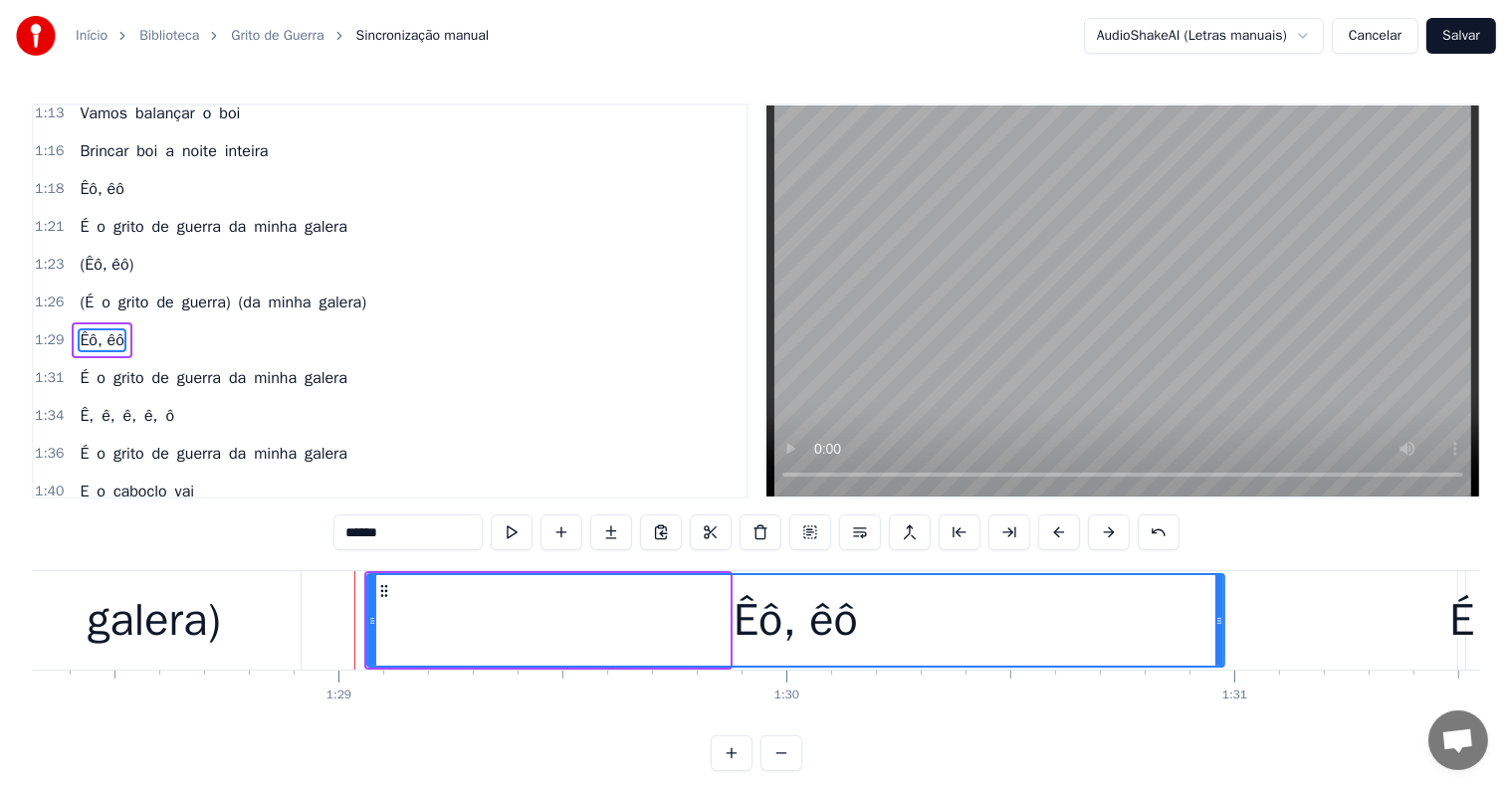drag, startPoint x: 726, startPoint y: 619, endPoint x: 1220, endPoint y: 619, distance: 494 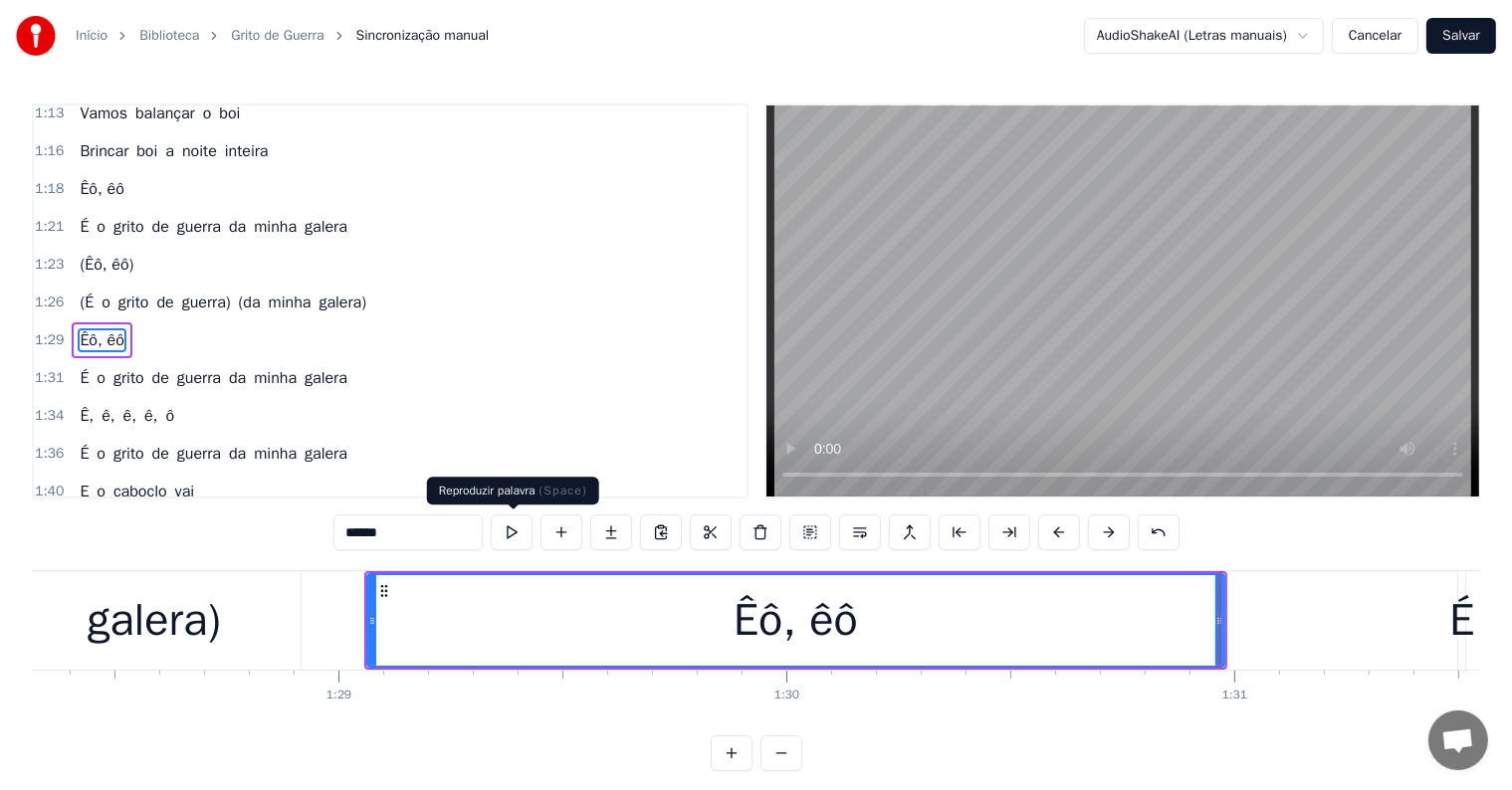 click at bounding box center (512, 532) 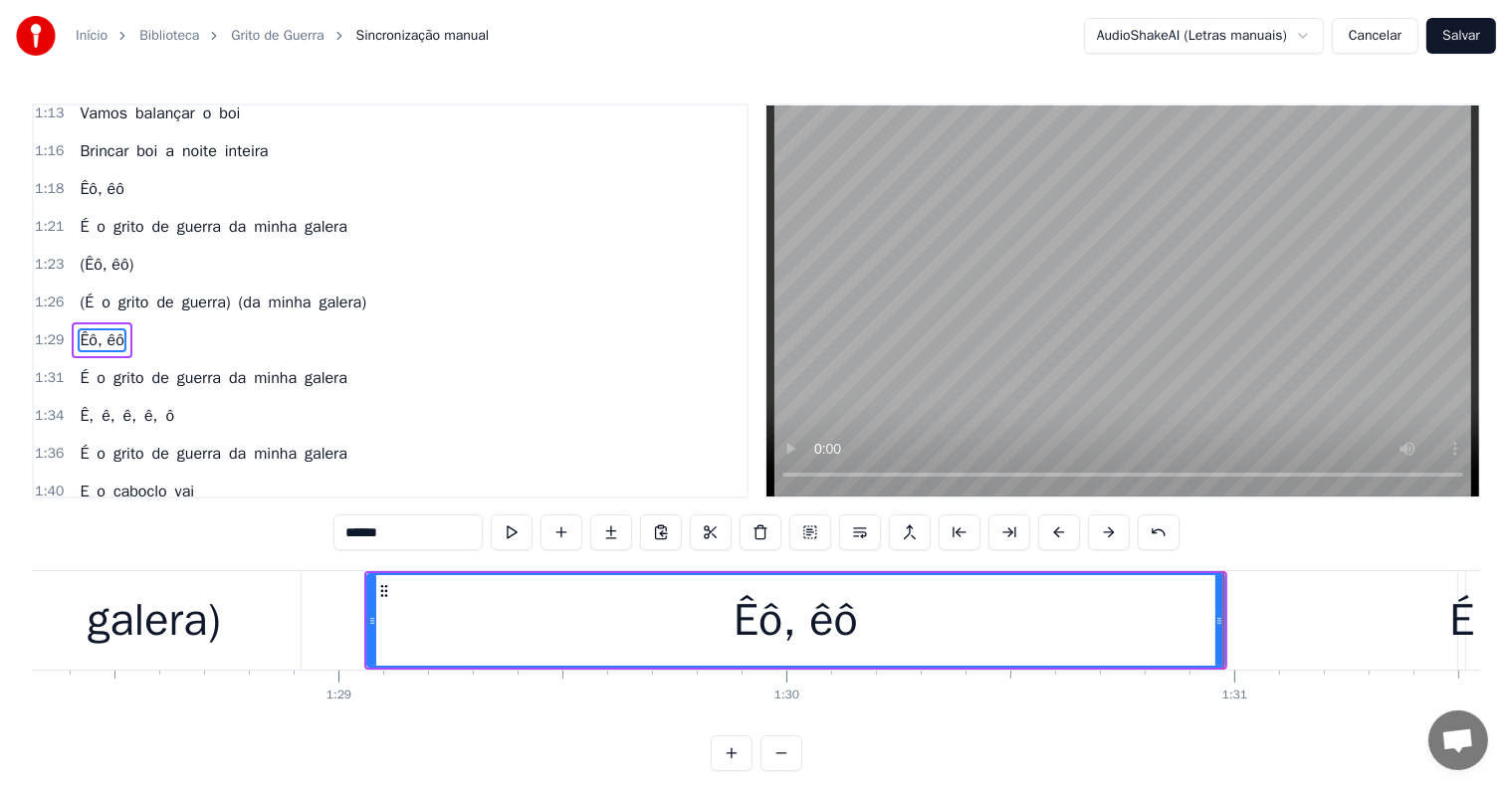 click at bounding box center [512, 532] 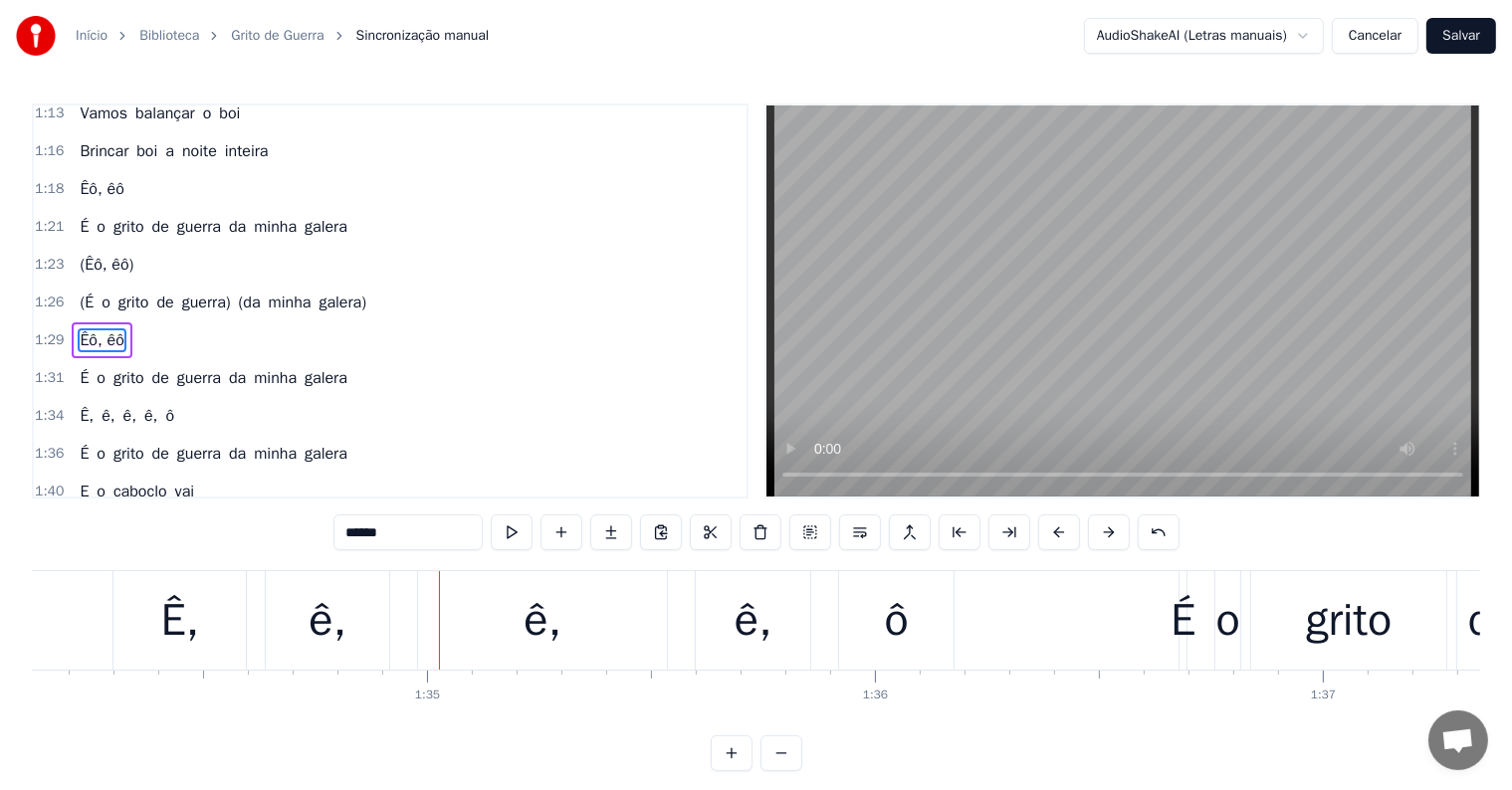 scroll, scrollTop: 0, scrollLeft: 42464, axis: horizontal 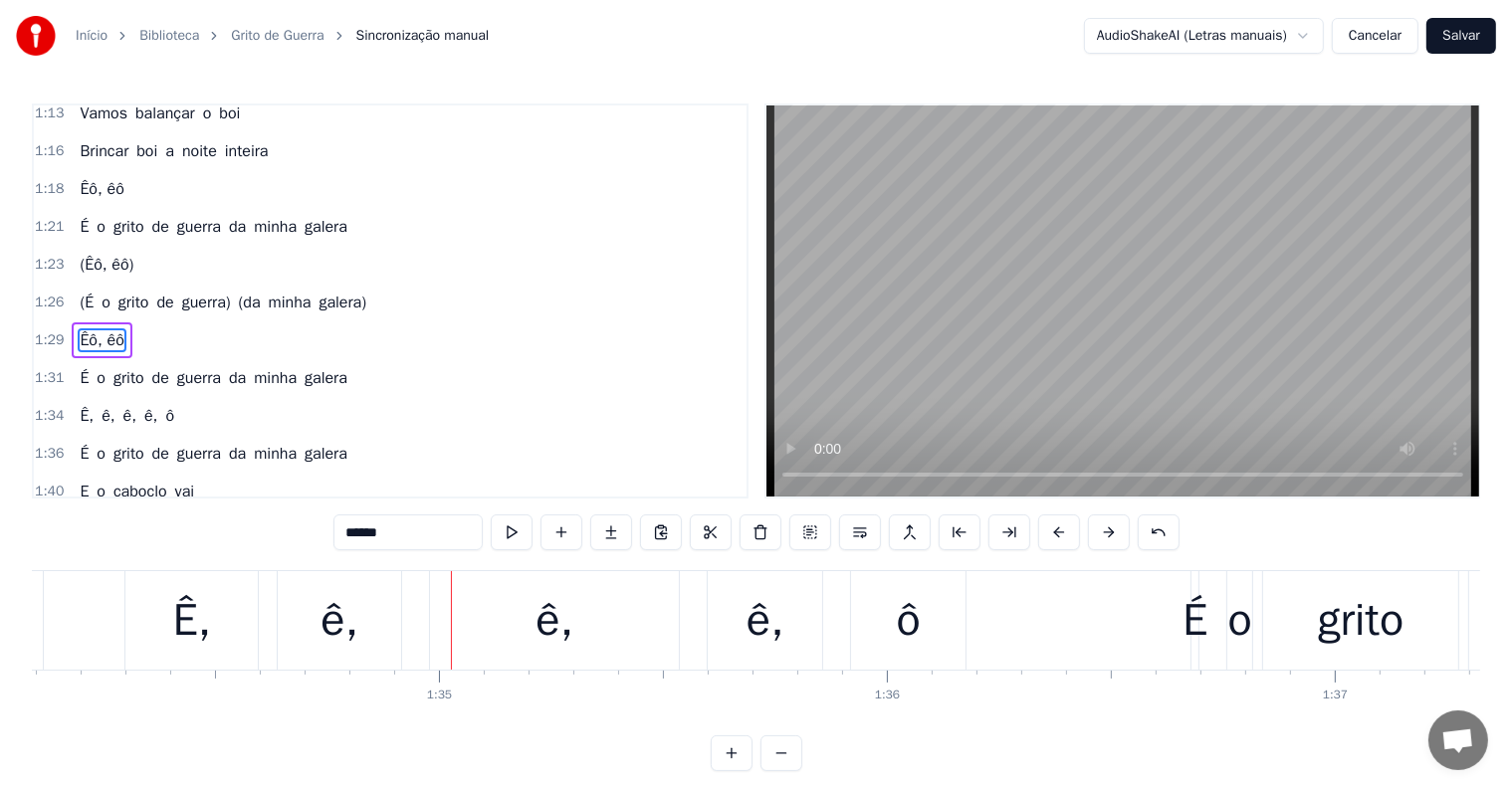 click on "ê," at bounding box center (339, 621) 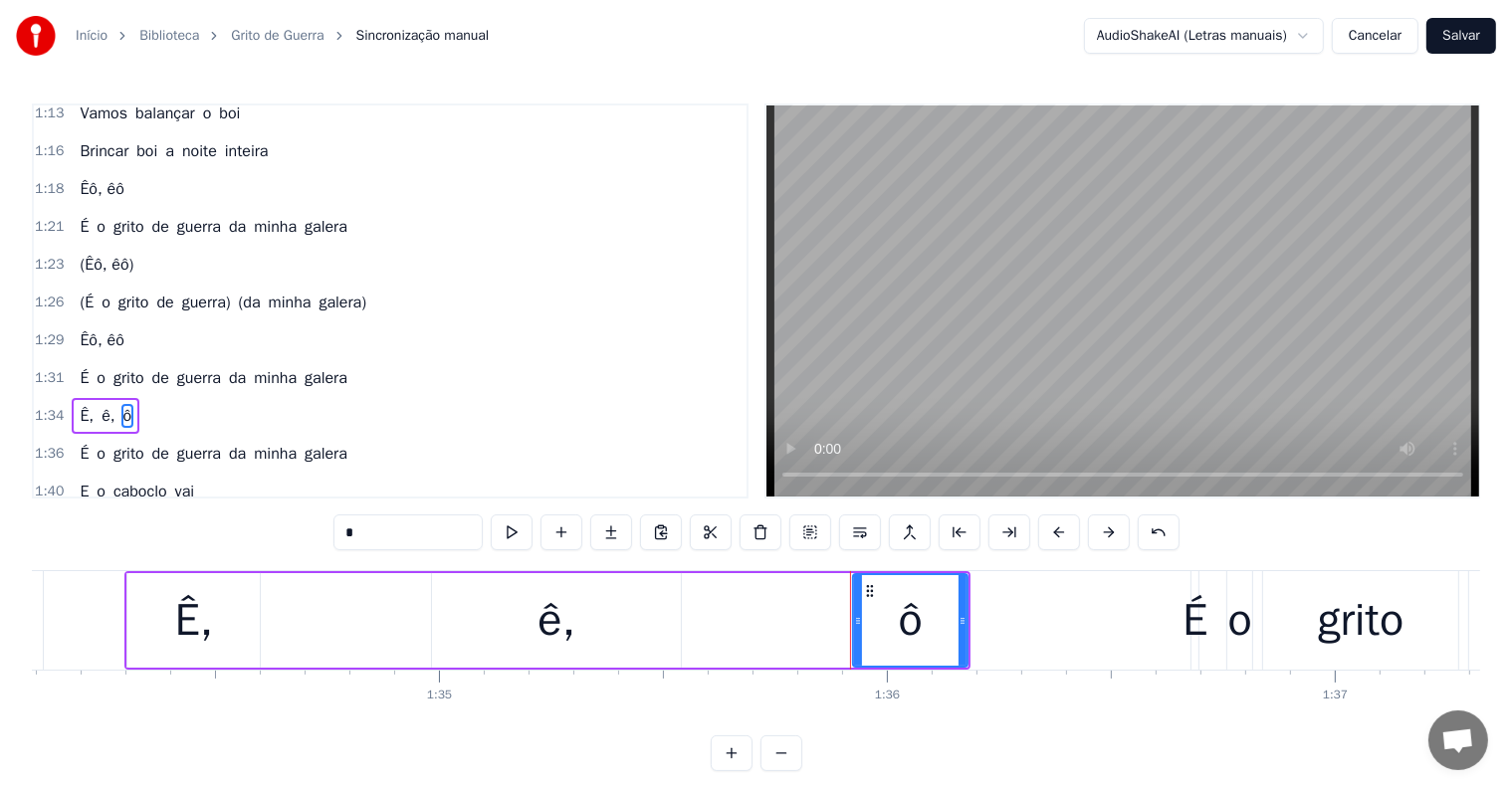 scroll, scrollTop: 1067, scrollLeft: 0, axis: vertical 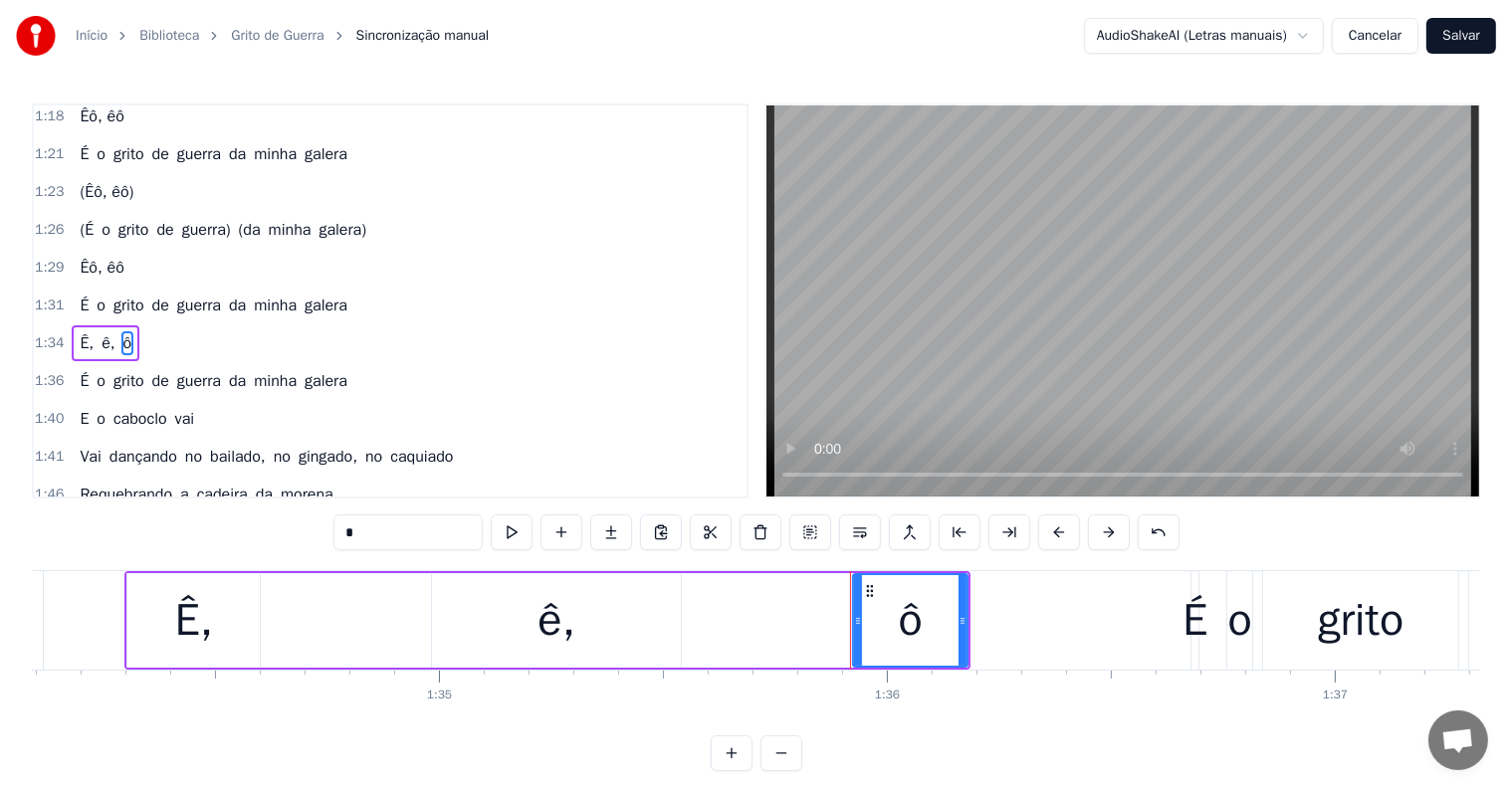 click on "ê," at bounding box center [556, 620] 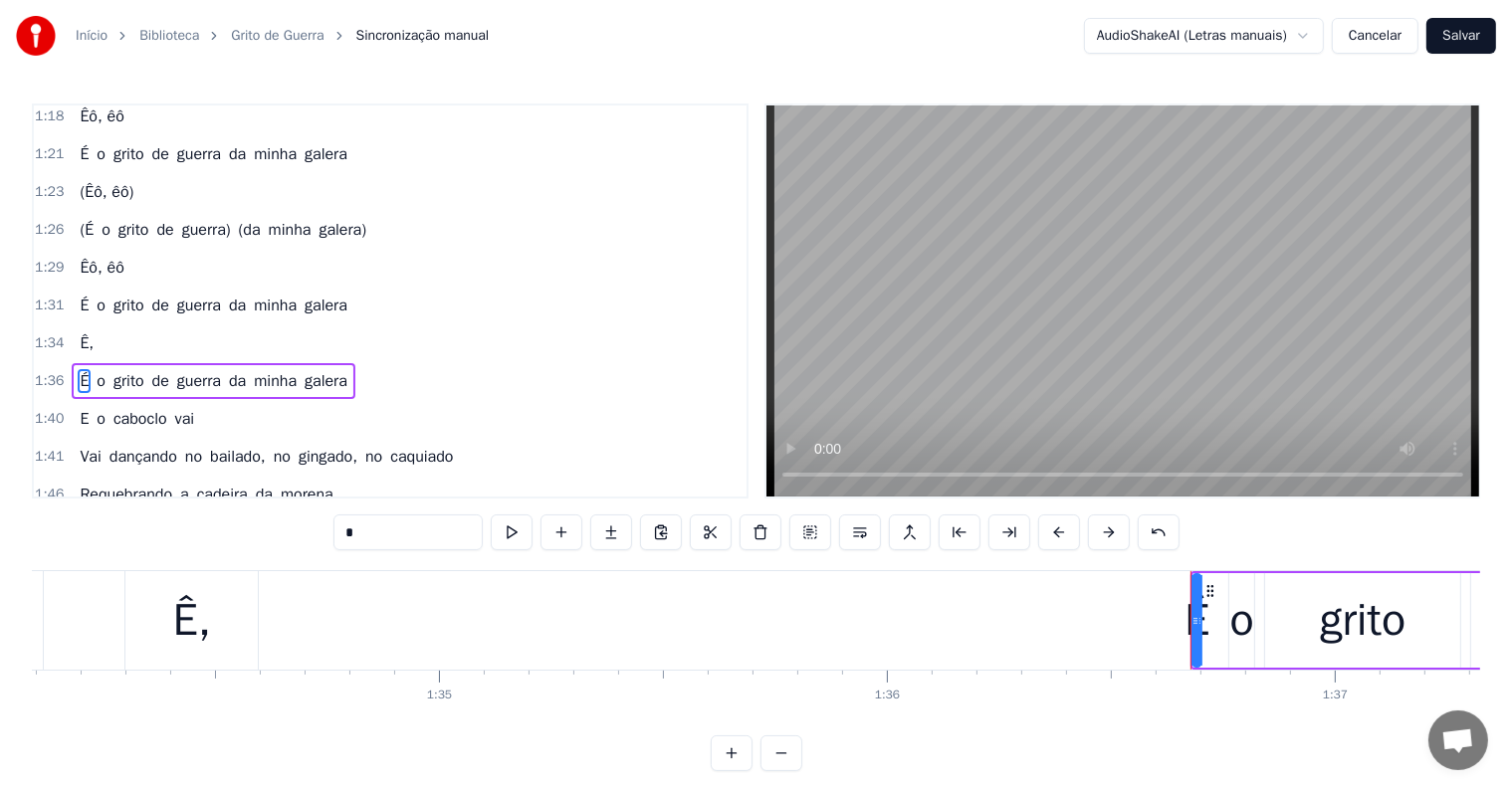scroll, scrollTop: 1103, scrollLeft: 0, axis: vertical 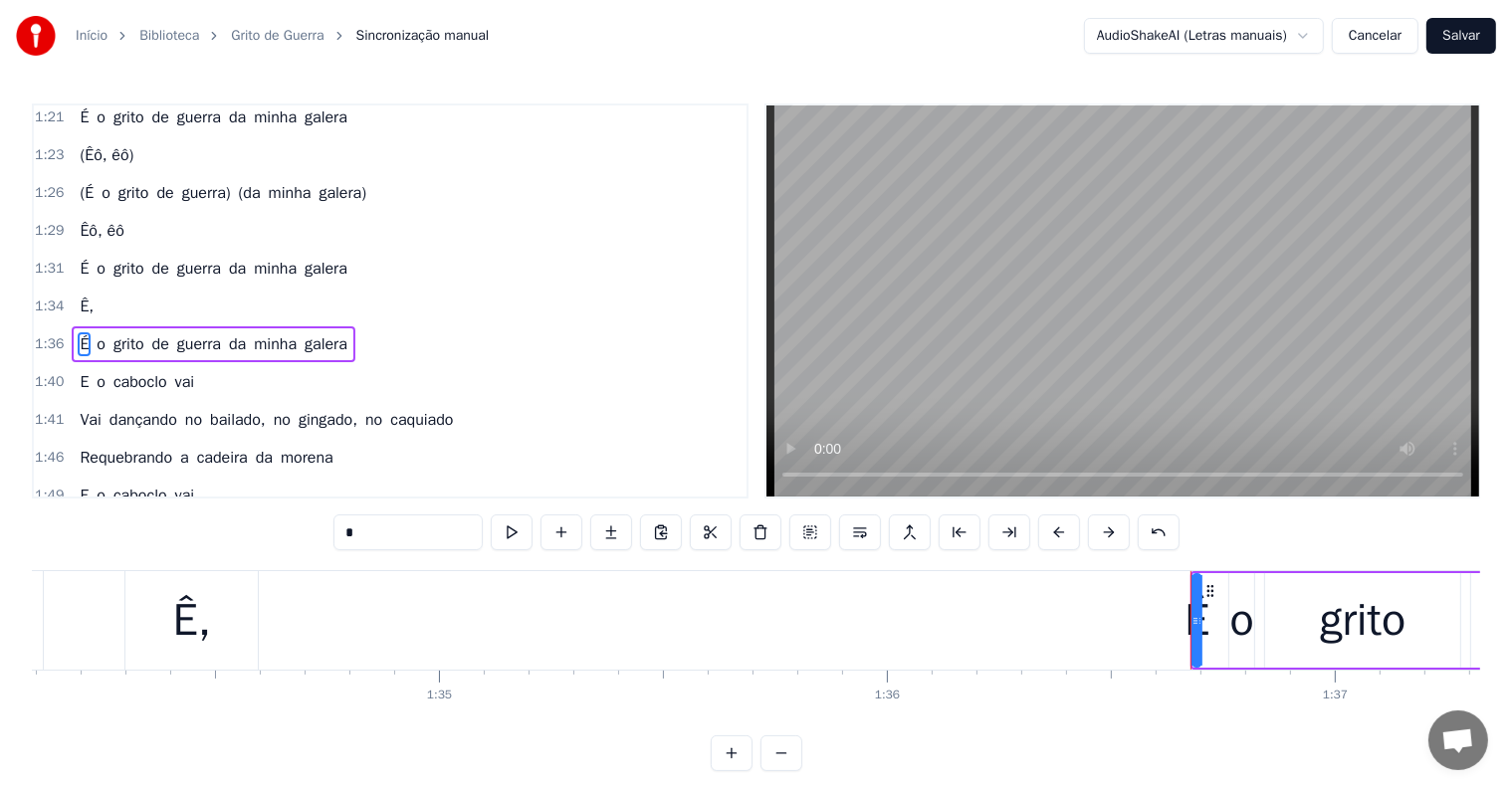 click on "*" at bounding box center [408, 532] 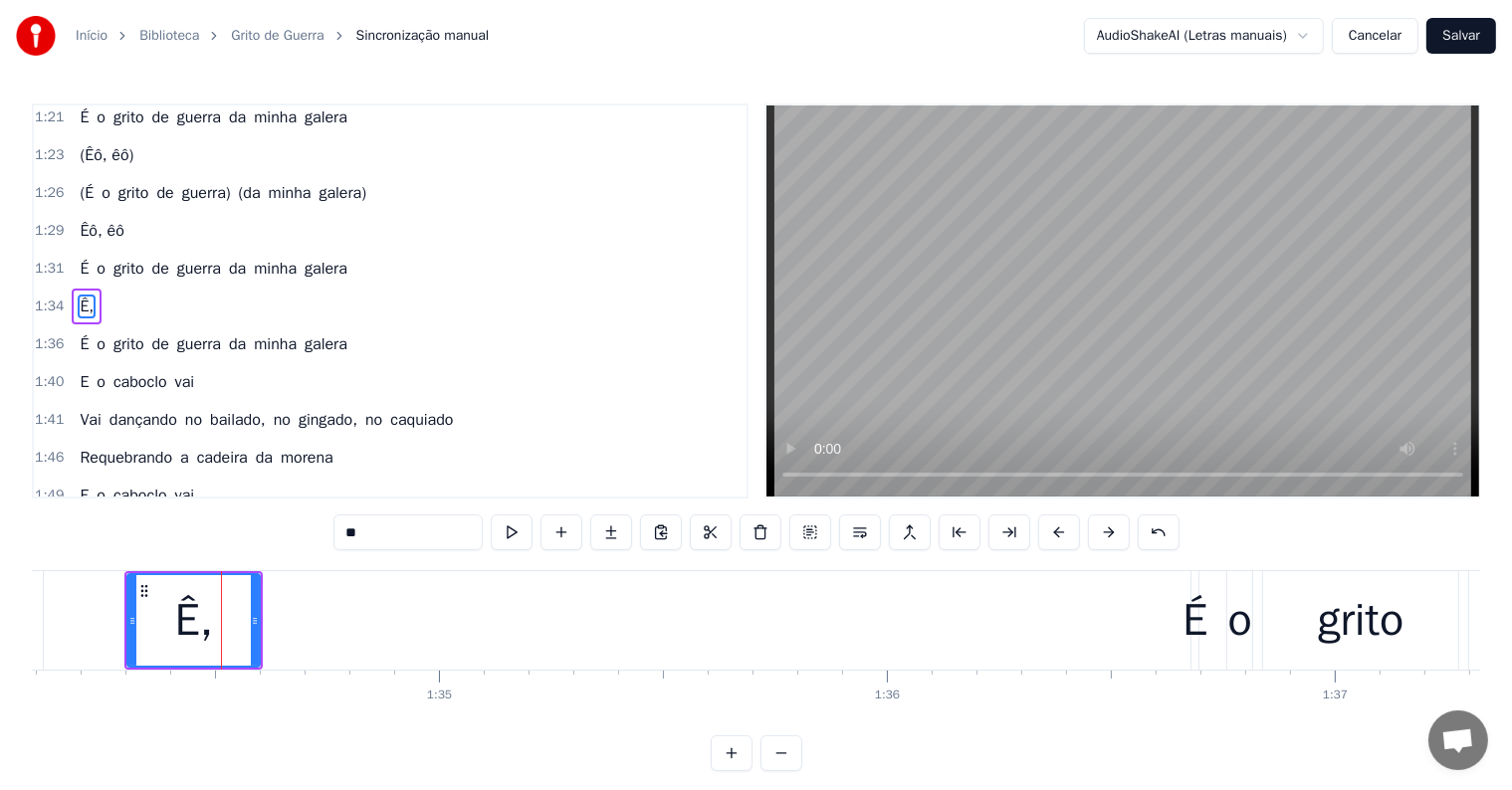 scroll, scrollTop: 1067, scrollLeft: 0, axis: vertical 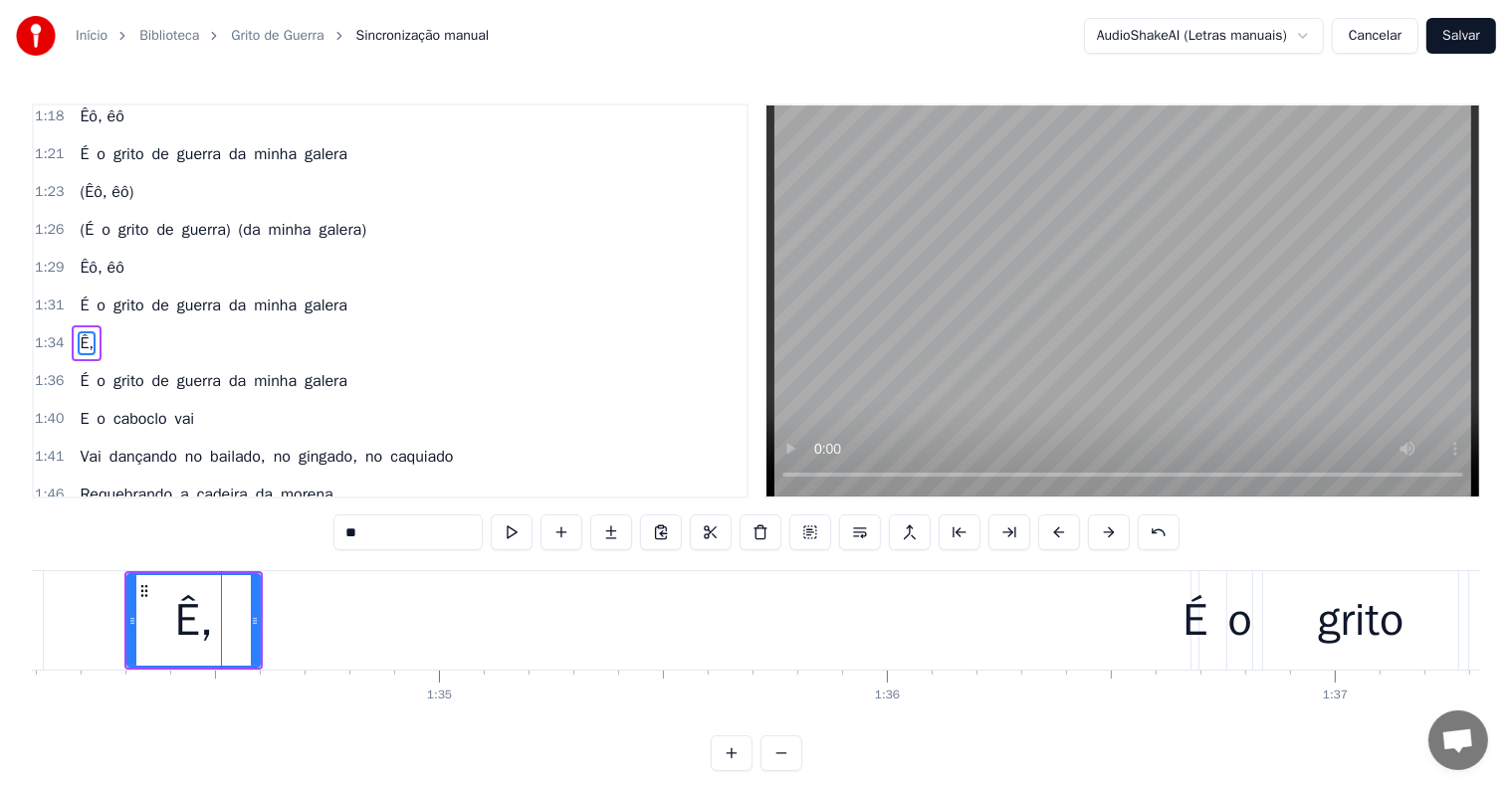 click on "**" at bounding box center [408, 532] 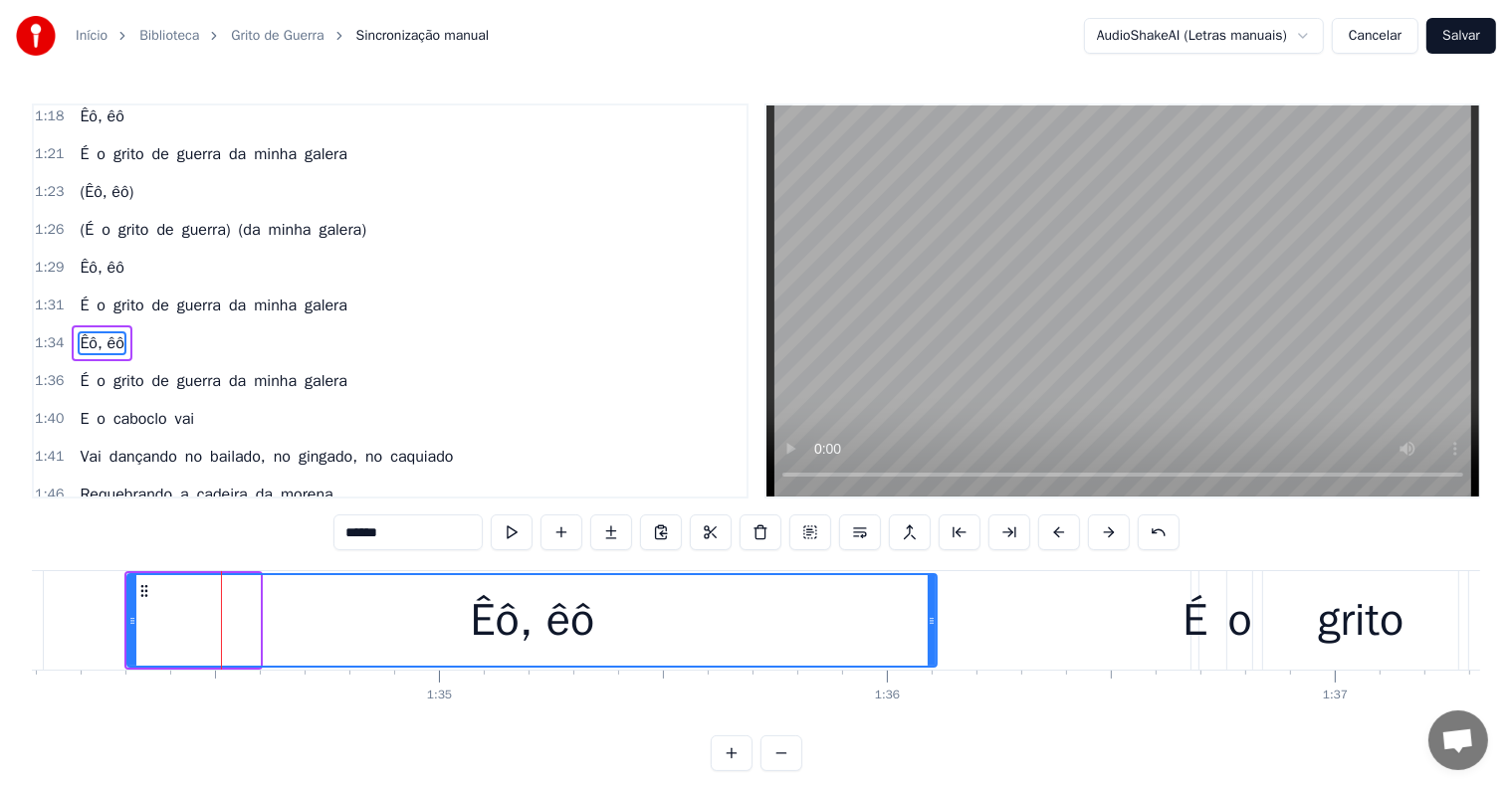 drag, startPoint x: 255, startPoint y: 621, endPoint x: 932, endPoint y: 613, distance: 677.04727 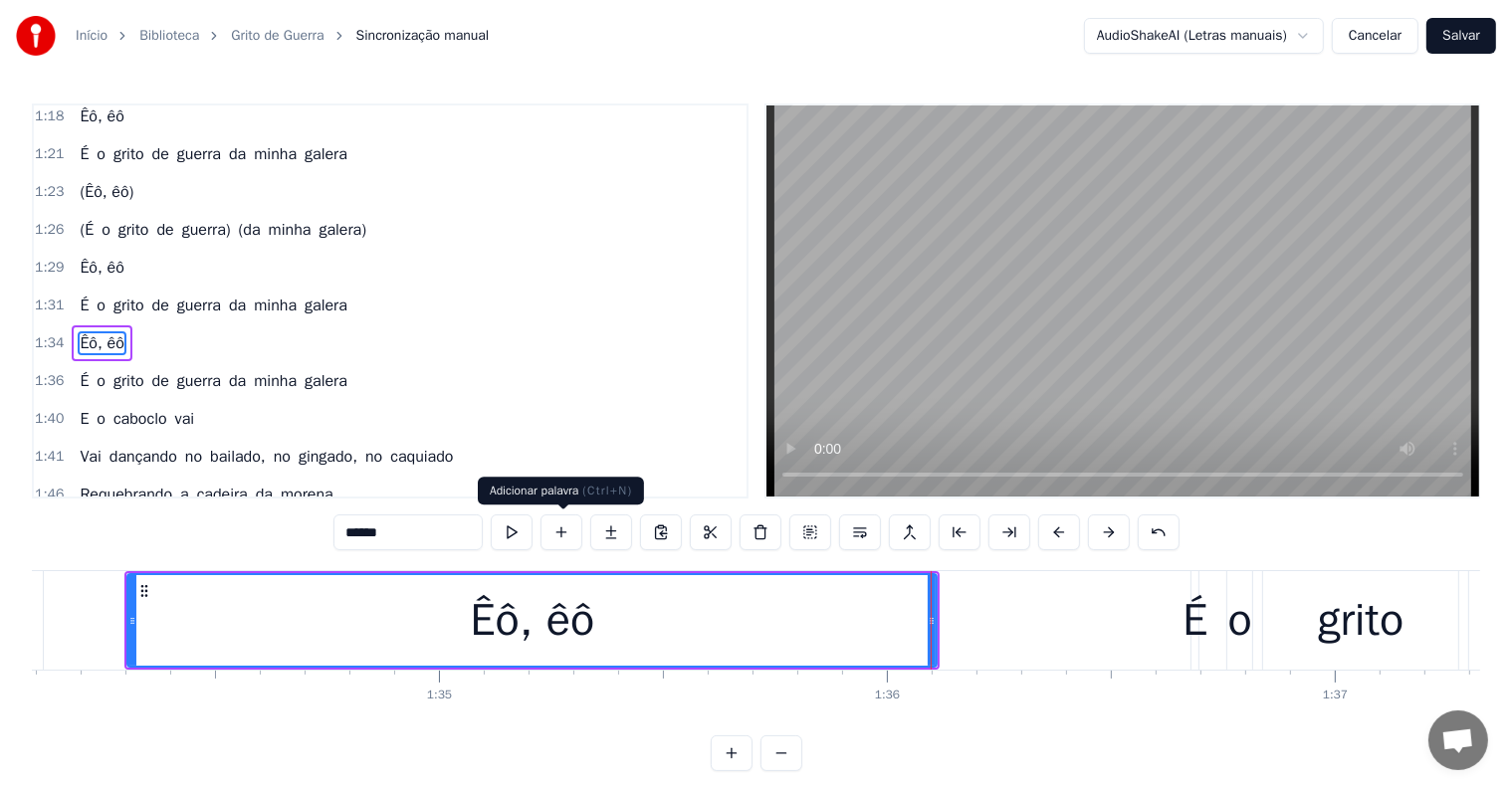 click at bounding box center [512, 532] 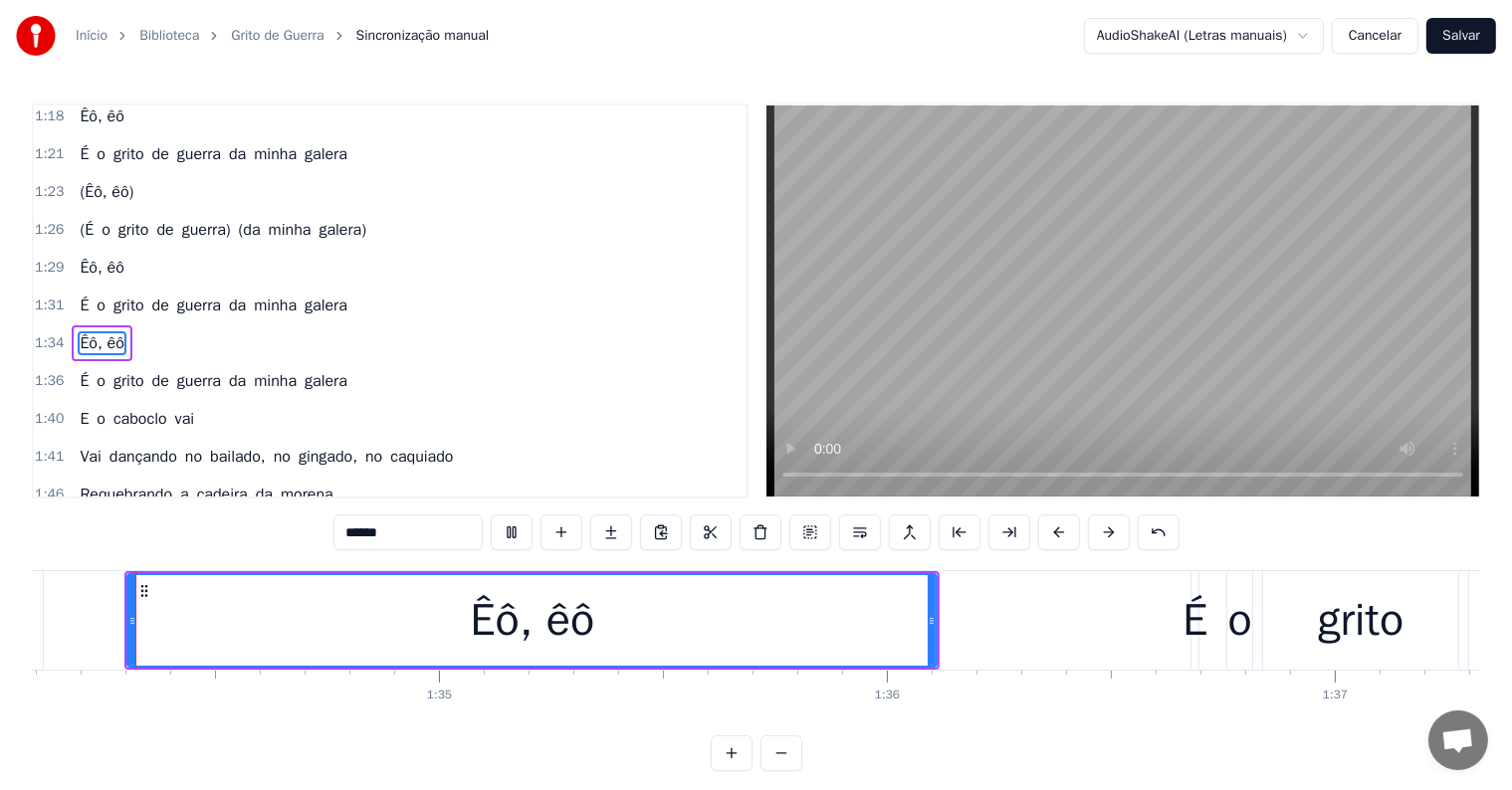scroll, scrollTop: 0, scrollLeft: 42138, axis: horizontal 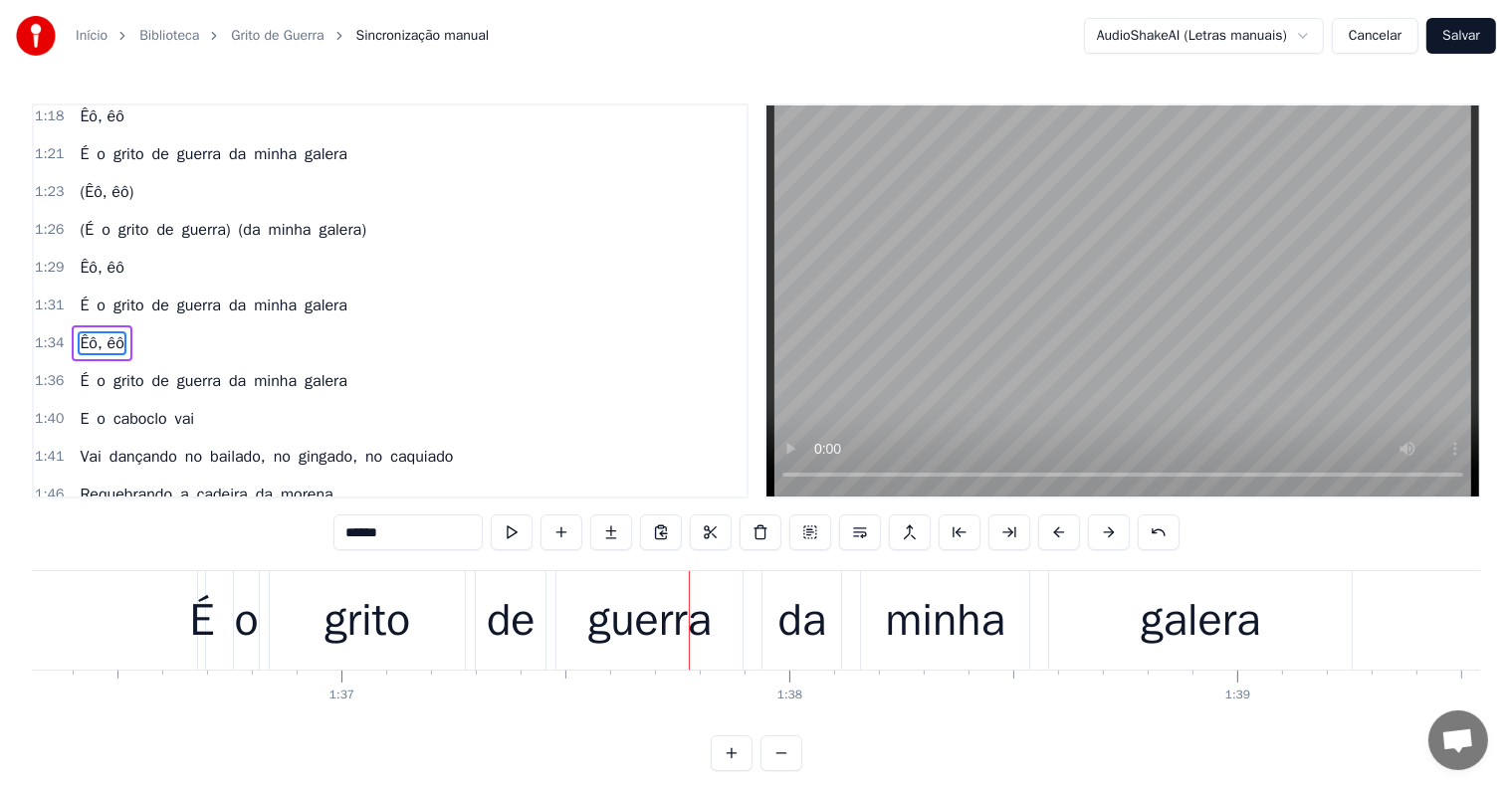 click on "É" at bounding box center (201, 621) 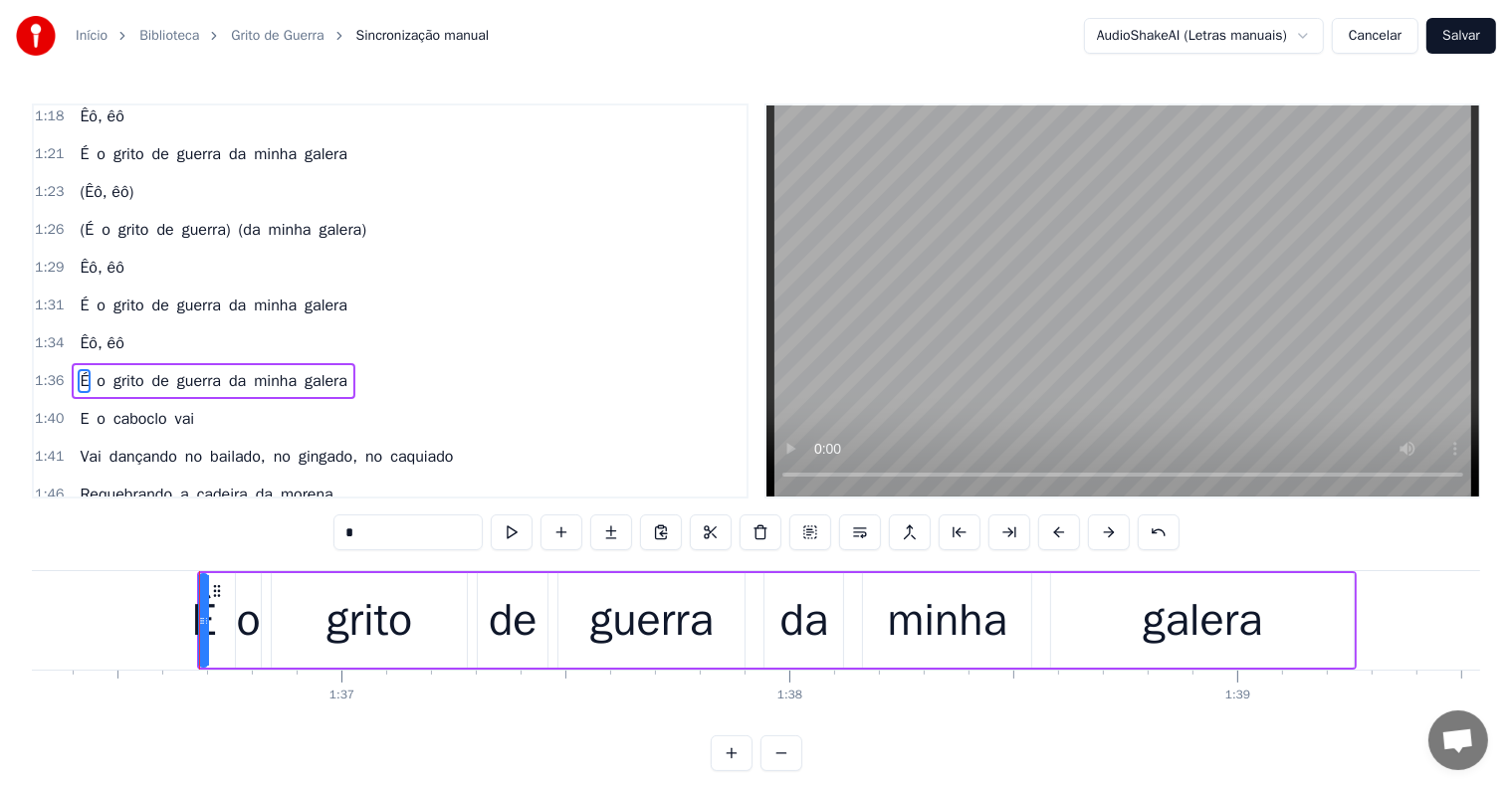 scroll, scrollTop: 1103, scrollLeft: 0, axis: vertical 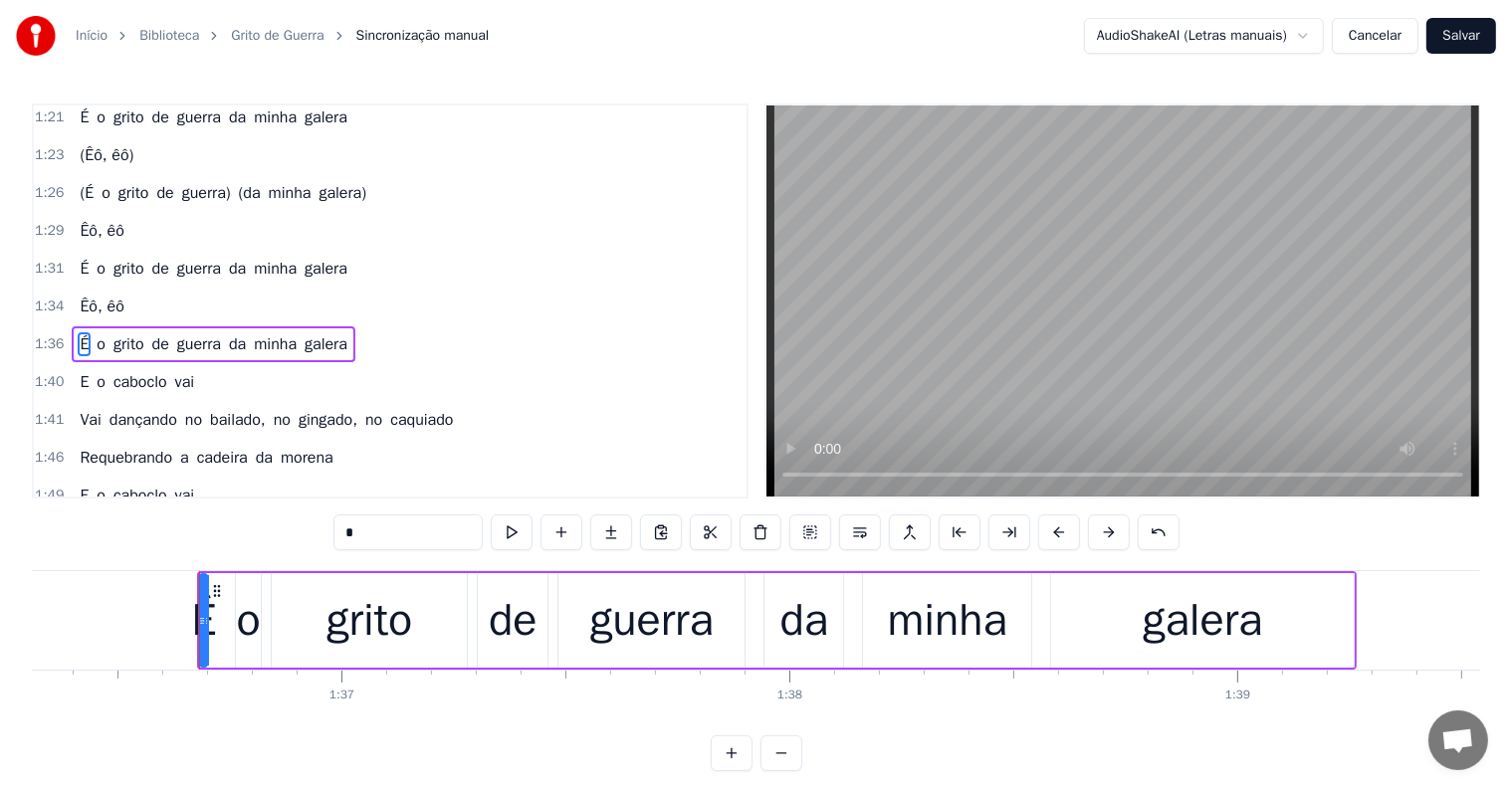 click on "*" at bounding box center [408, 532] 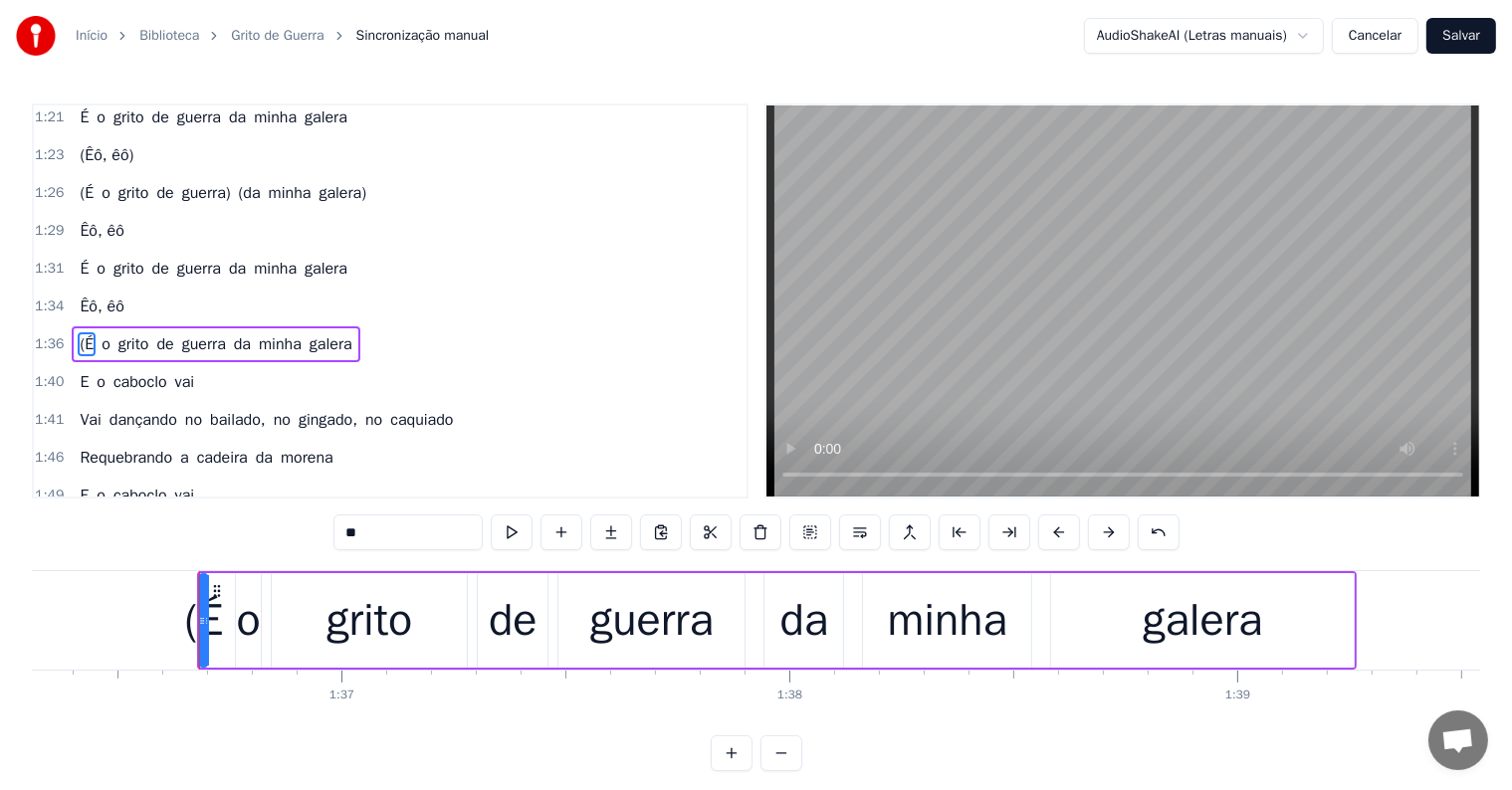 click on "guerra" at bounding box center [652, 621] 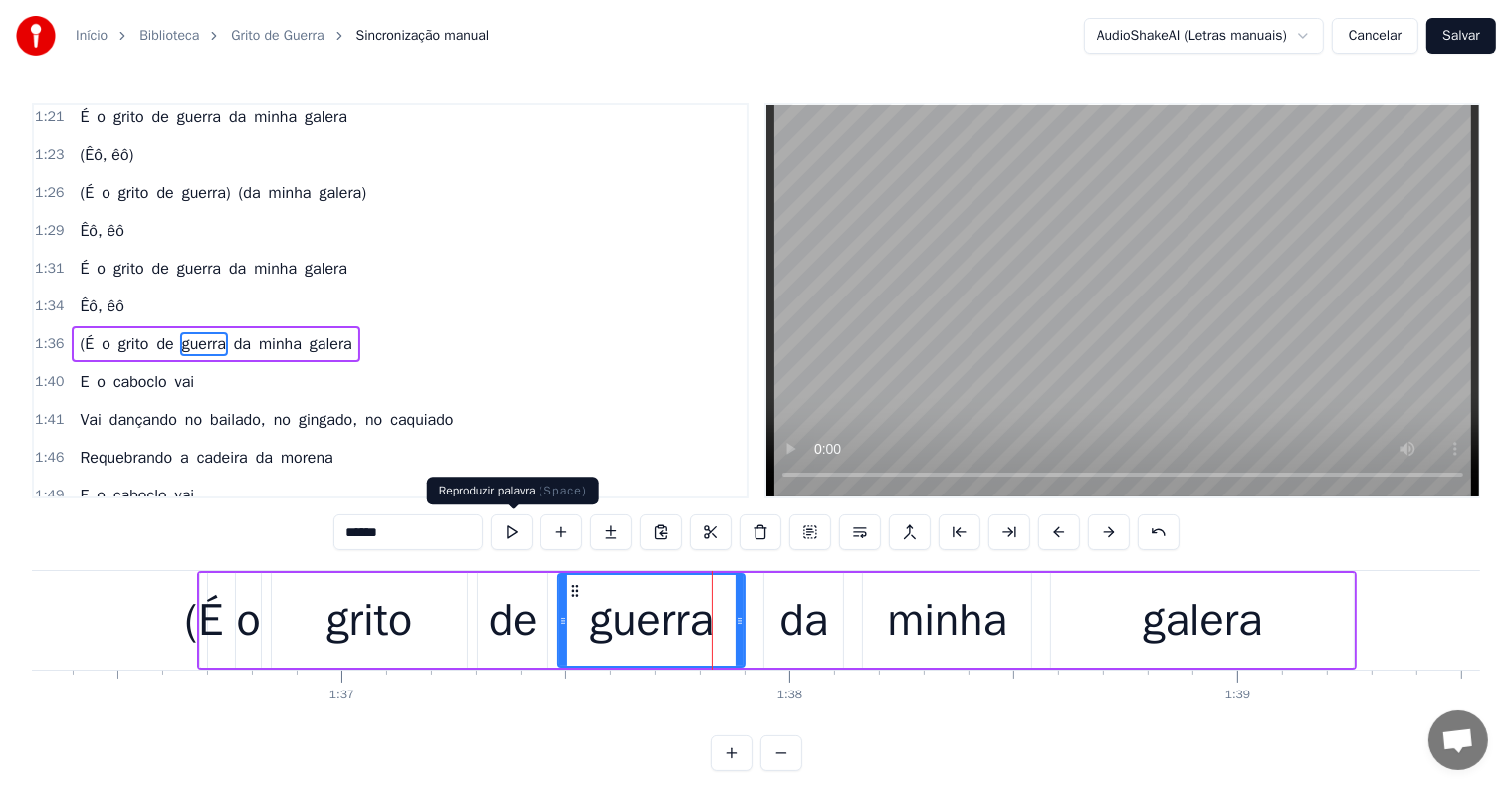 click on "******" at bounding box center [408, 532] 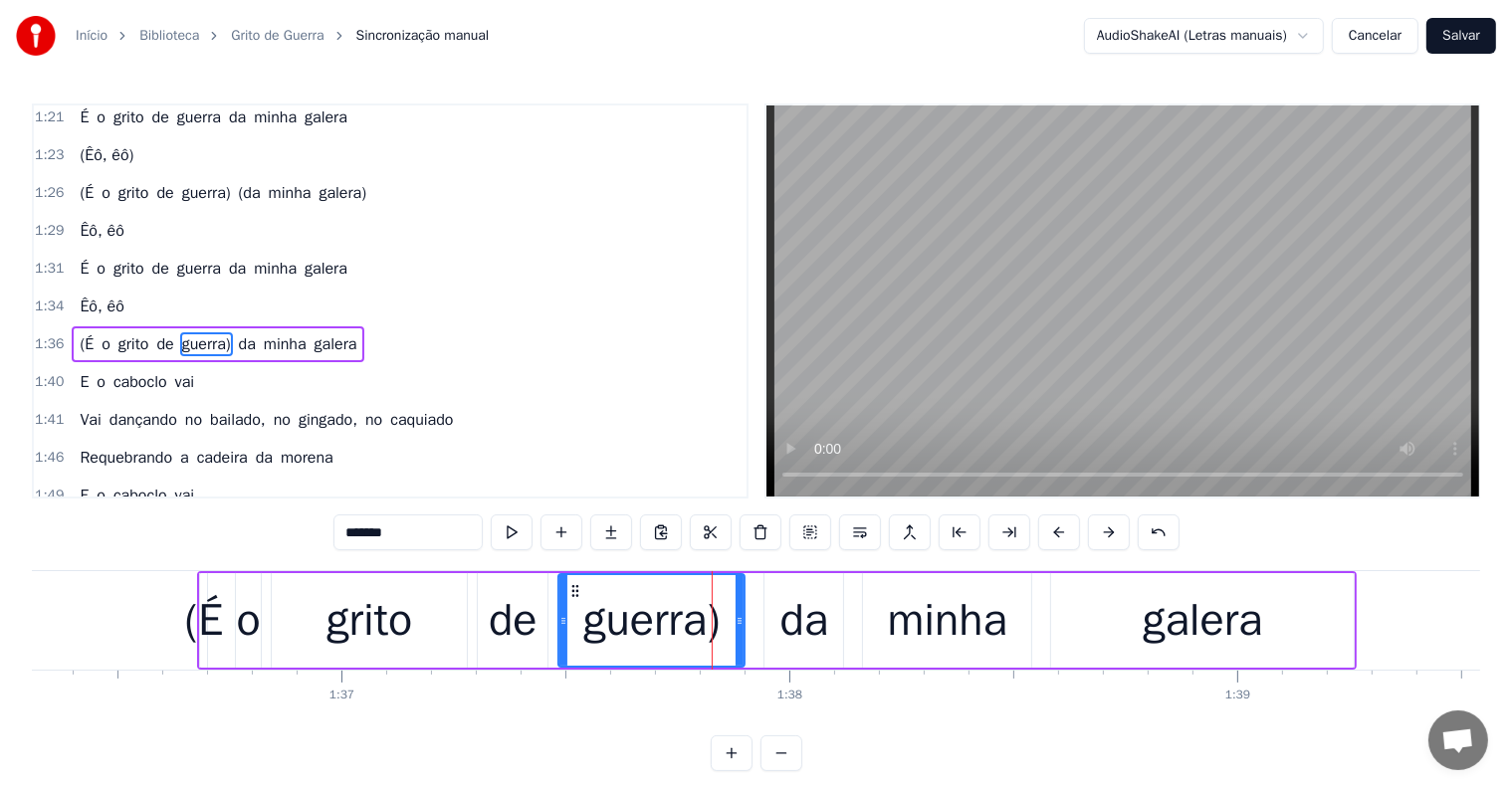 click on "da" at bounding box center (803, 620) 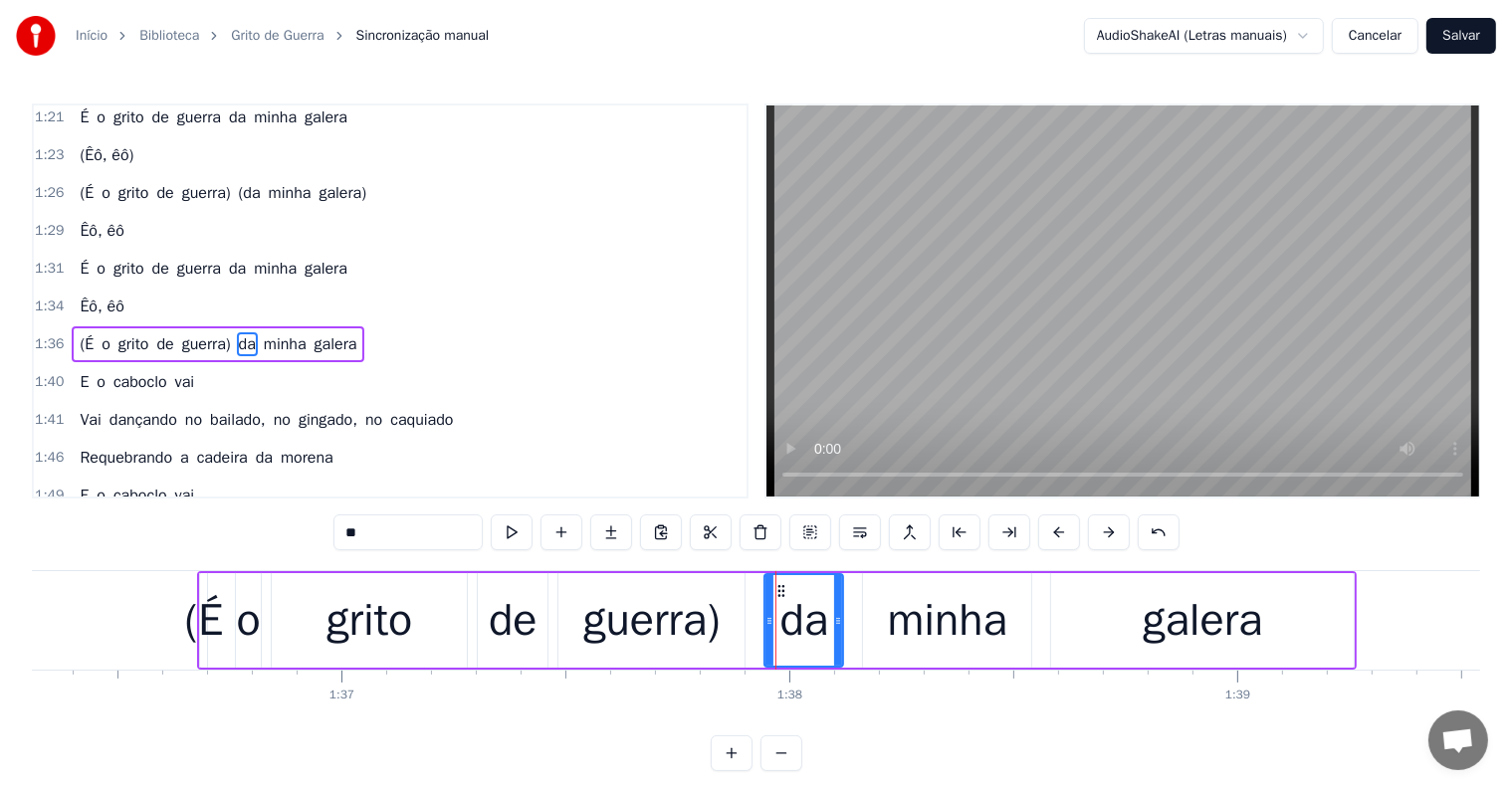 click on "**" at bounding box center [408, 532] 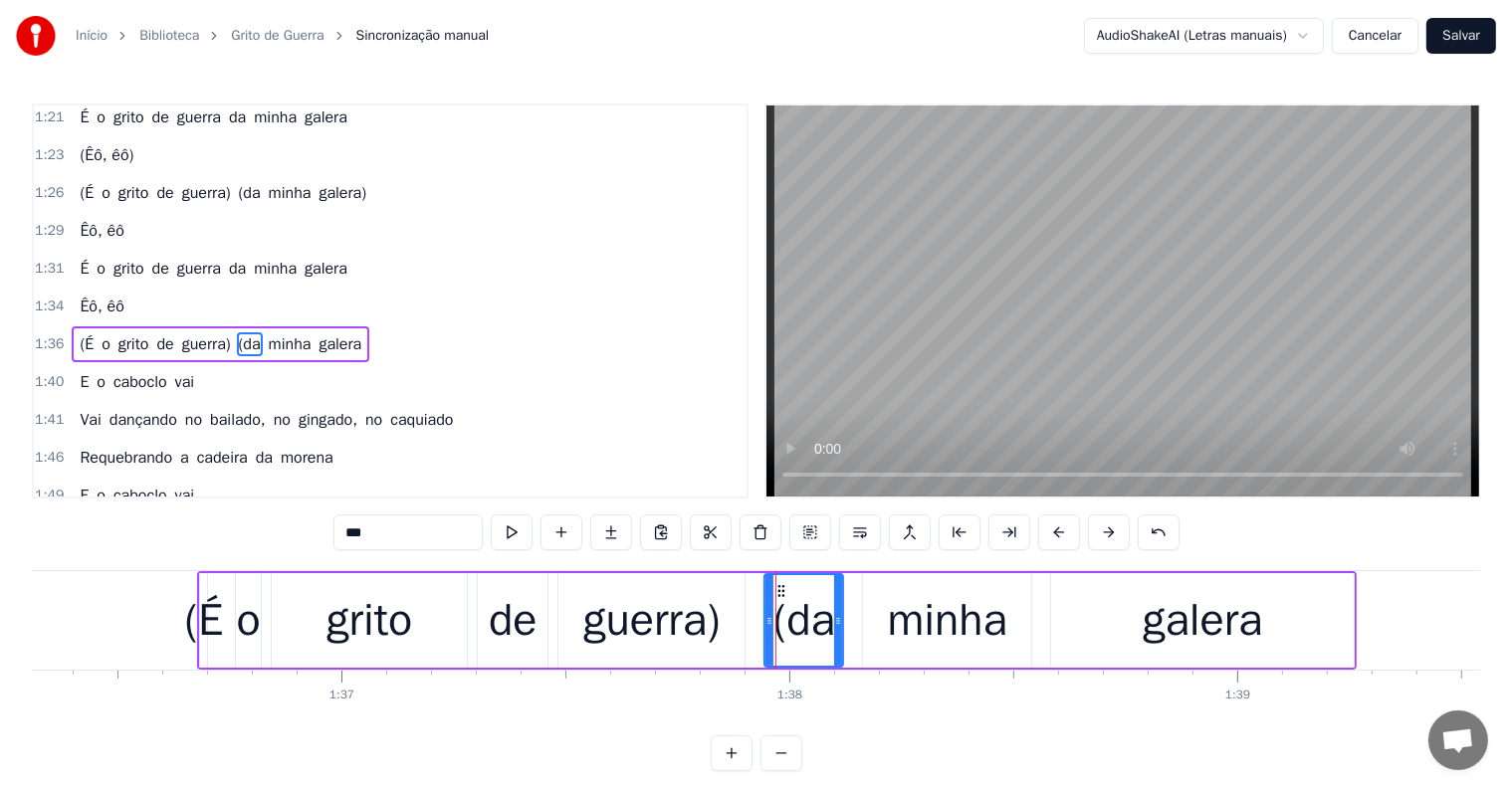 click on "galera" at bounding box center (1202, 620) 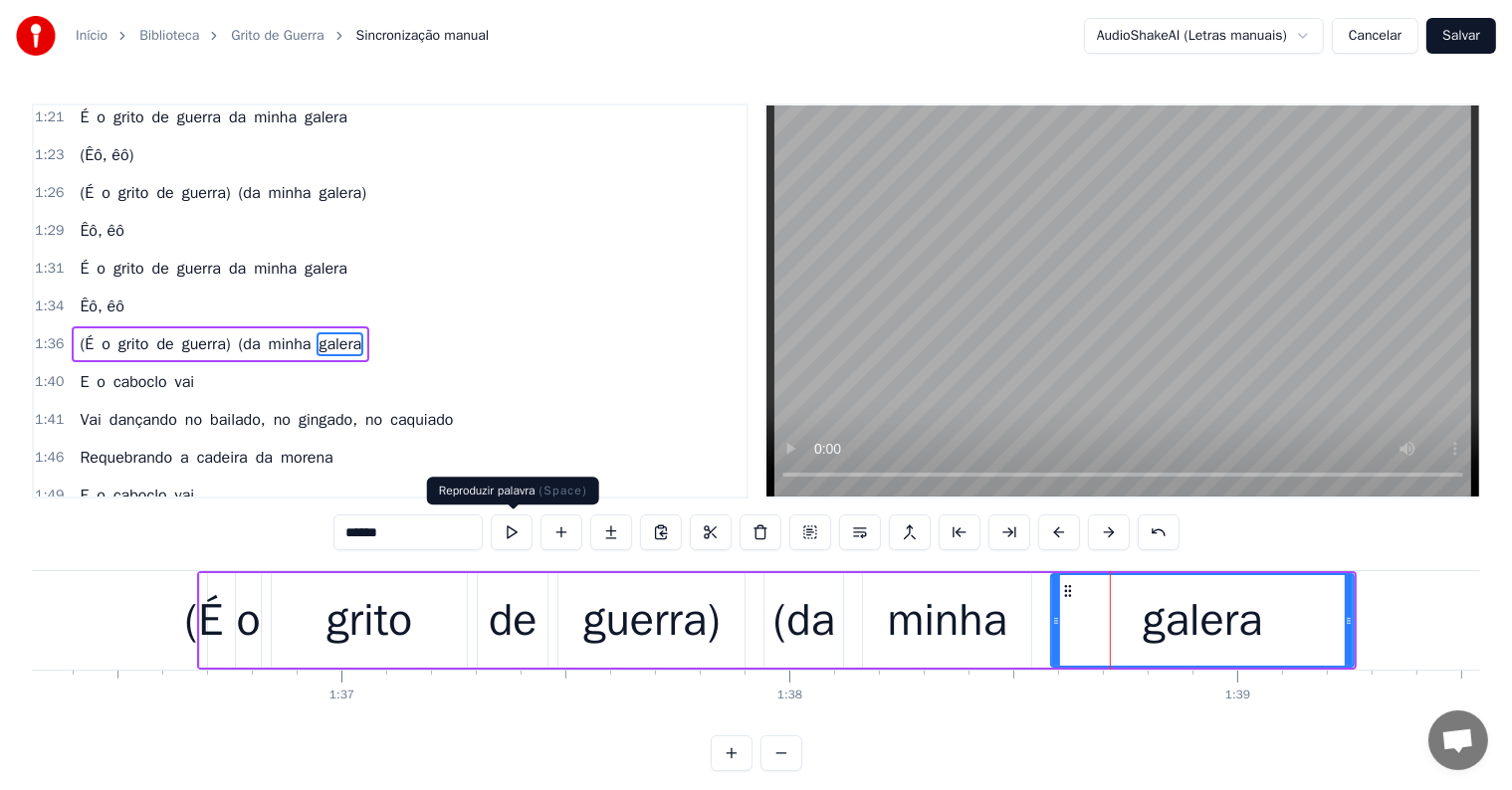 click on "******" at bounding box center [408, 532] 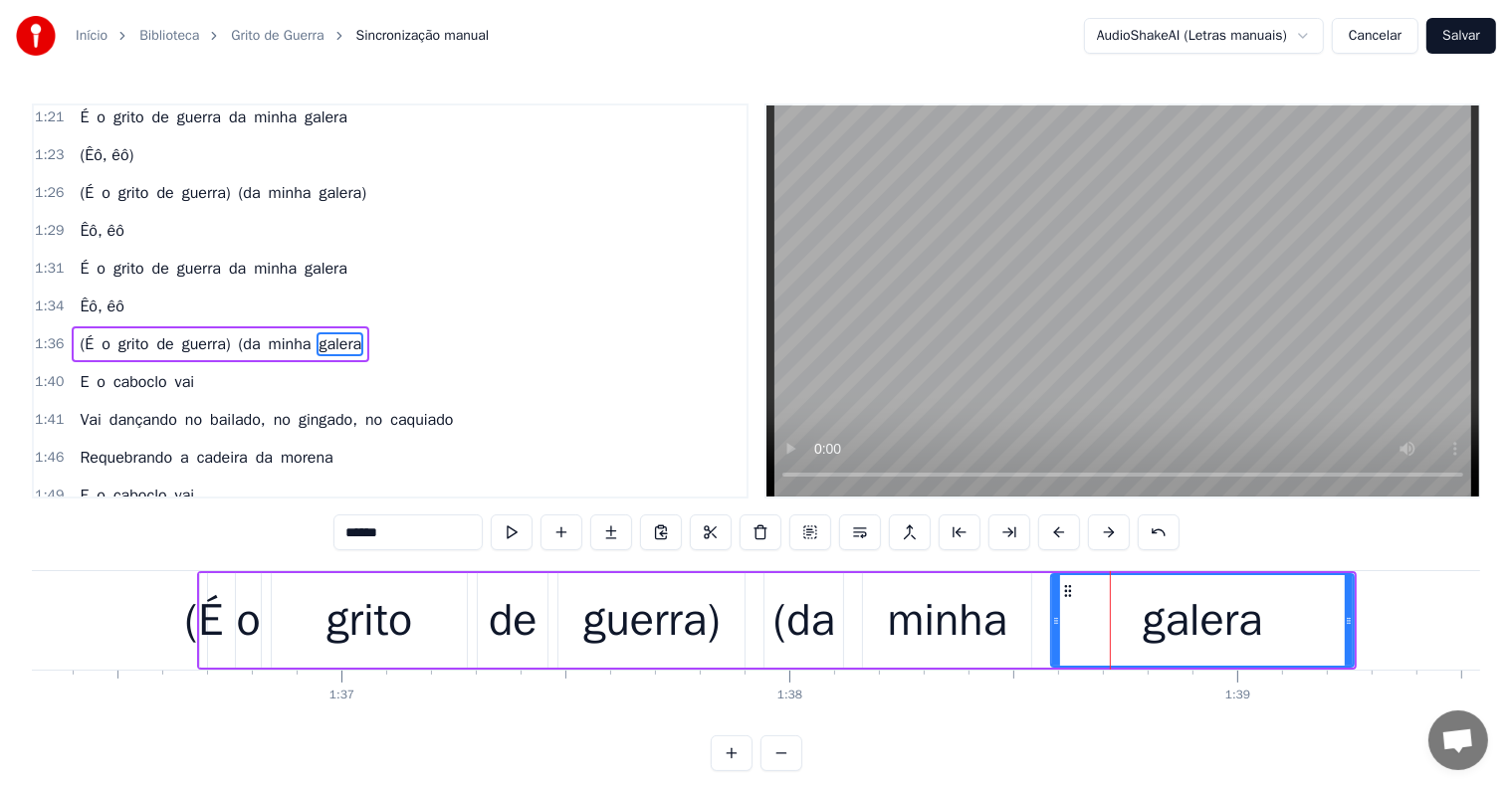 type on "*******" 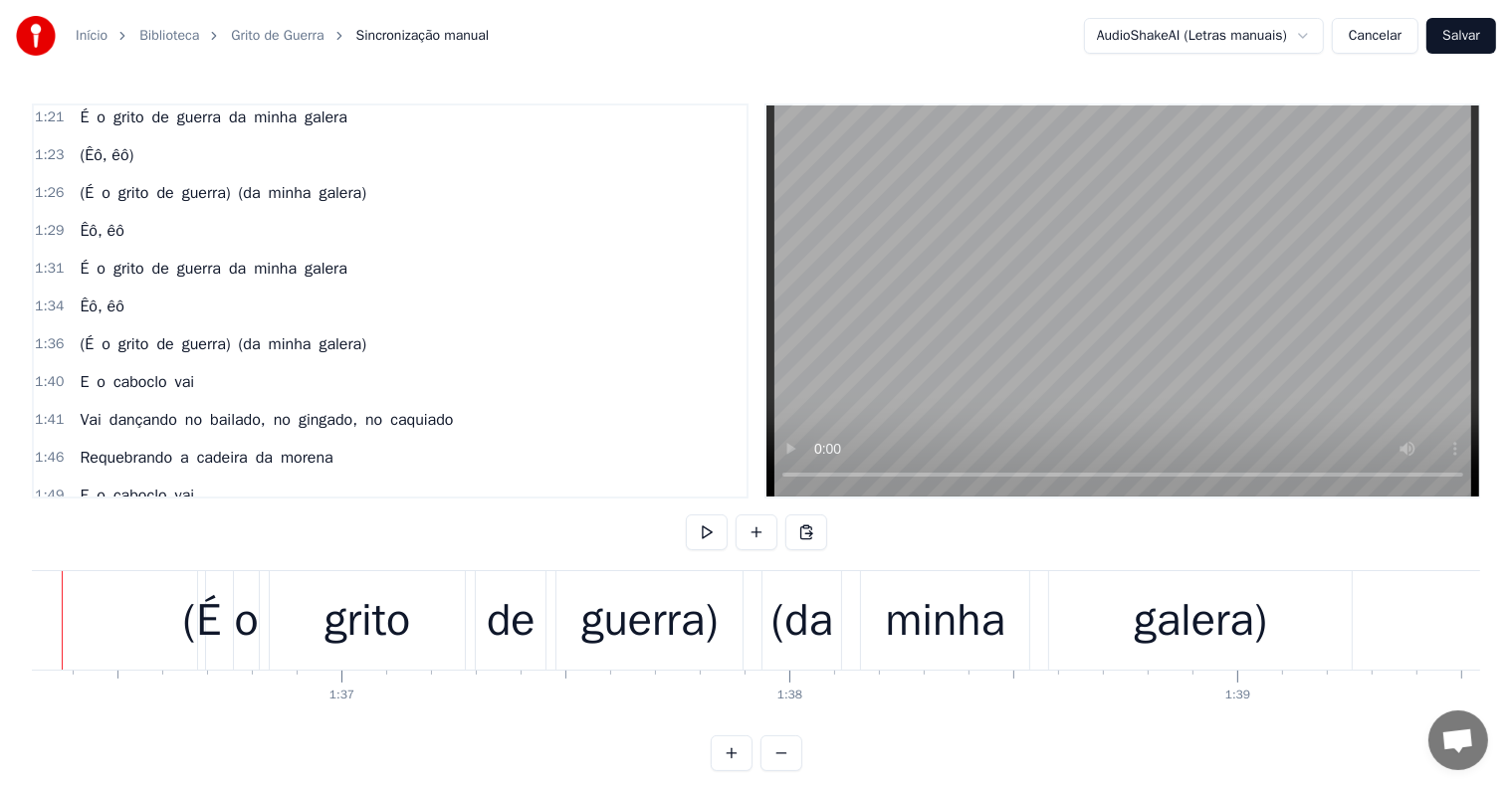 scroll, scrollTop: 0, scrollLeft: 43069, axis: horizontal 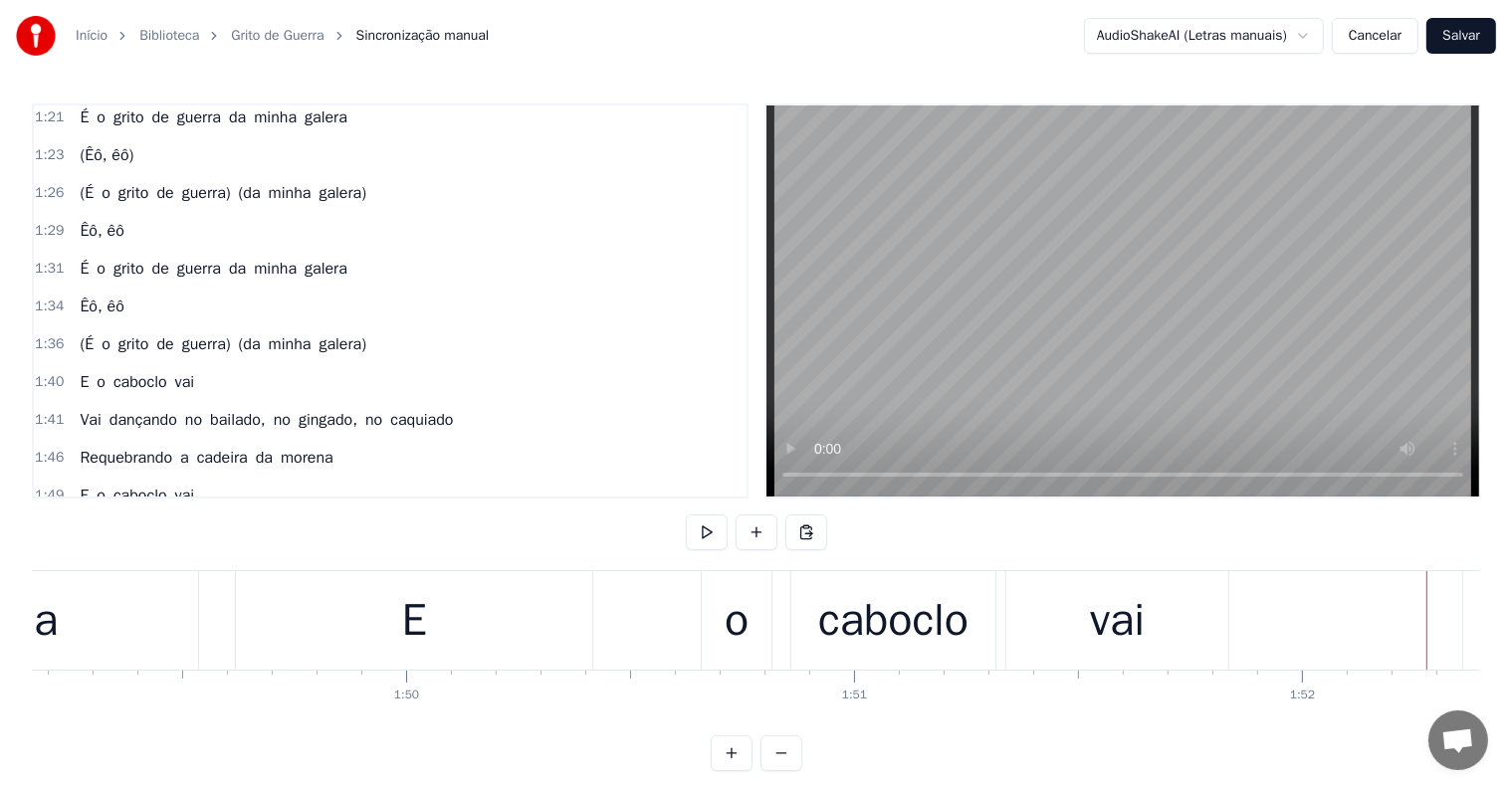 click on "morena" at bounding box center (-16, 620) 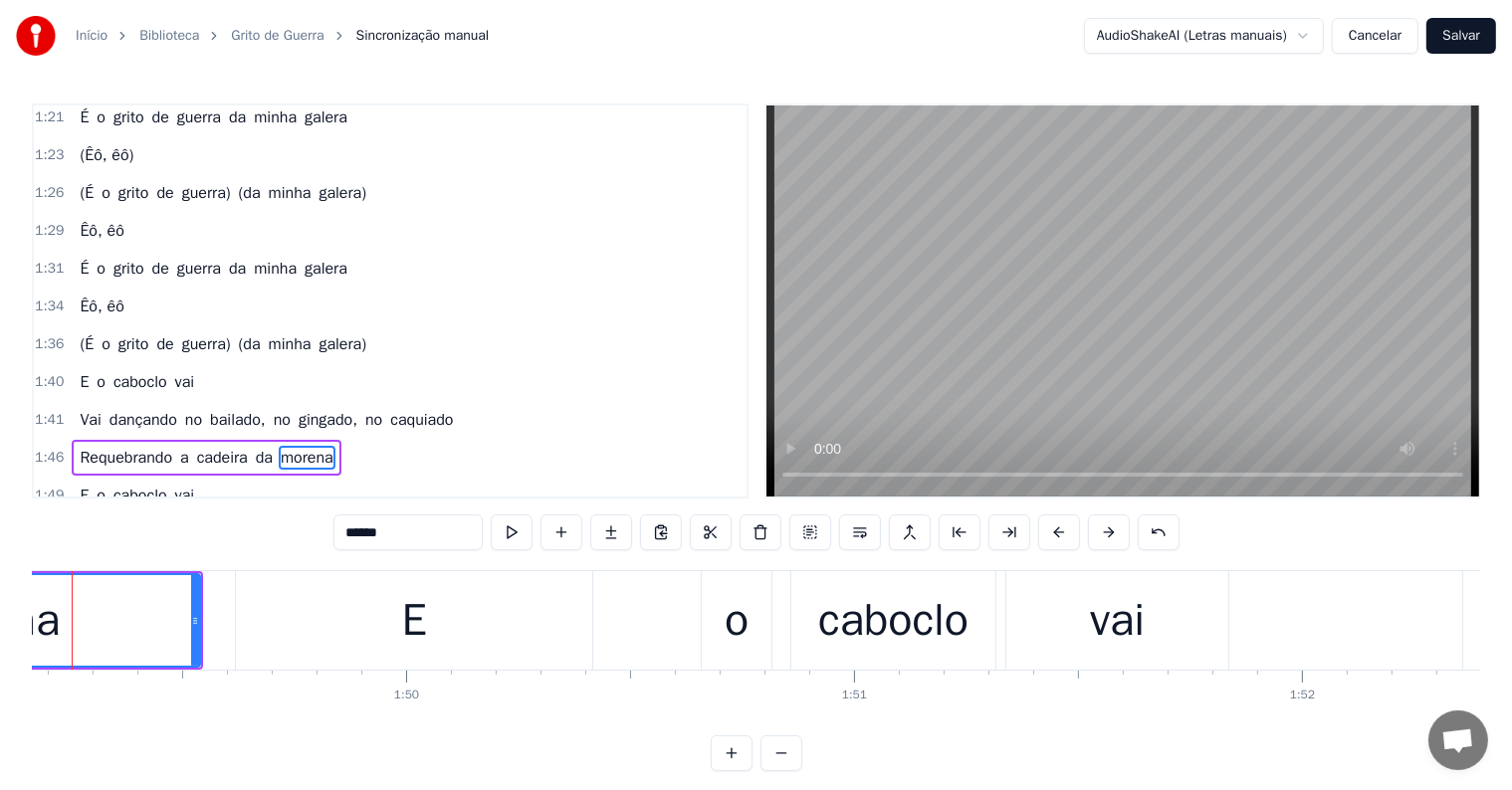 scroll, scrollTop: 1214, scrollLeft: 0, axis: vertical 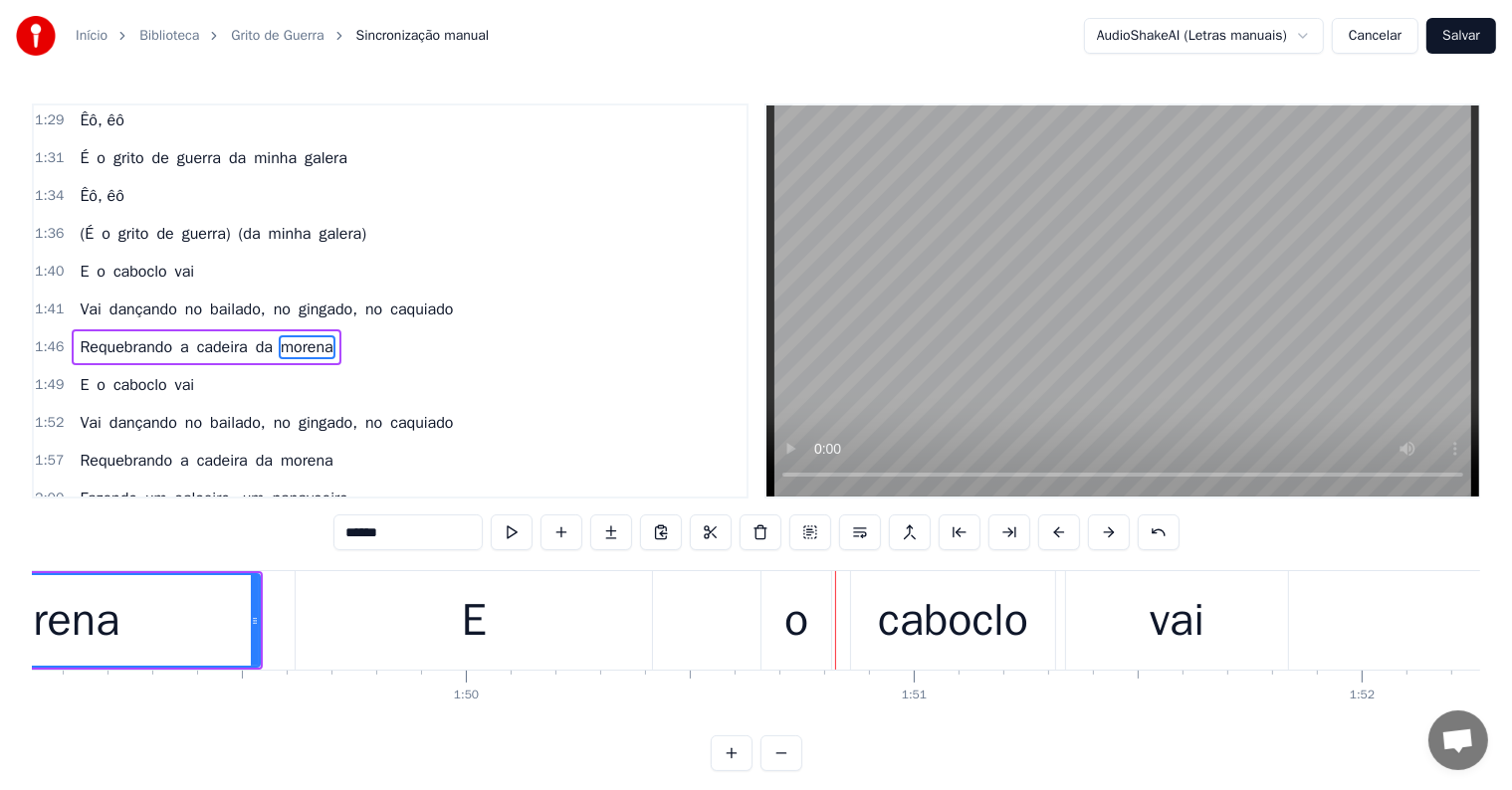click on "E" at bounding box center [474, 621] 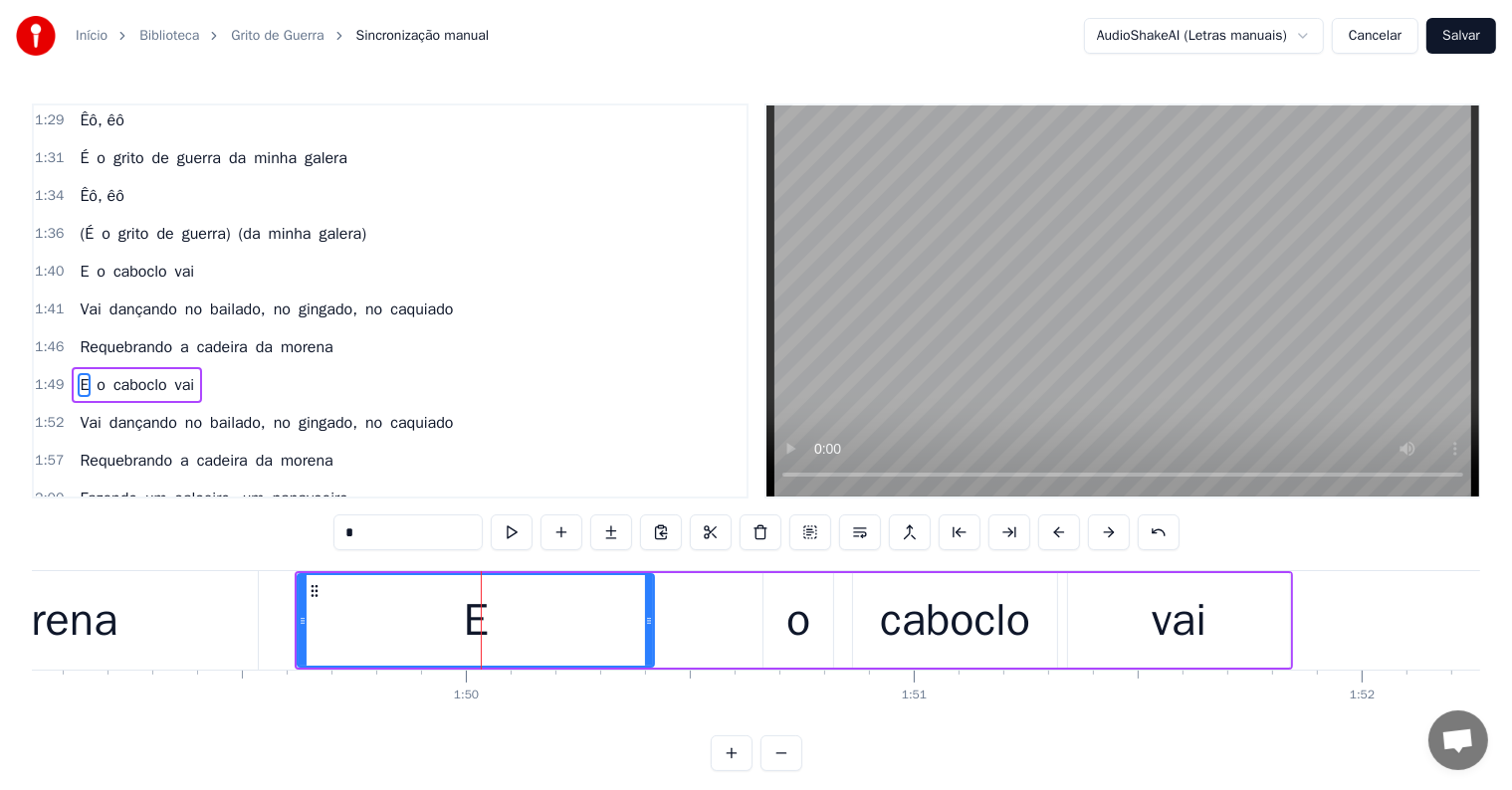 scroll, scrollTop: 1250, scrollLeft: 0, axis: vertical 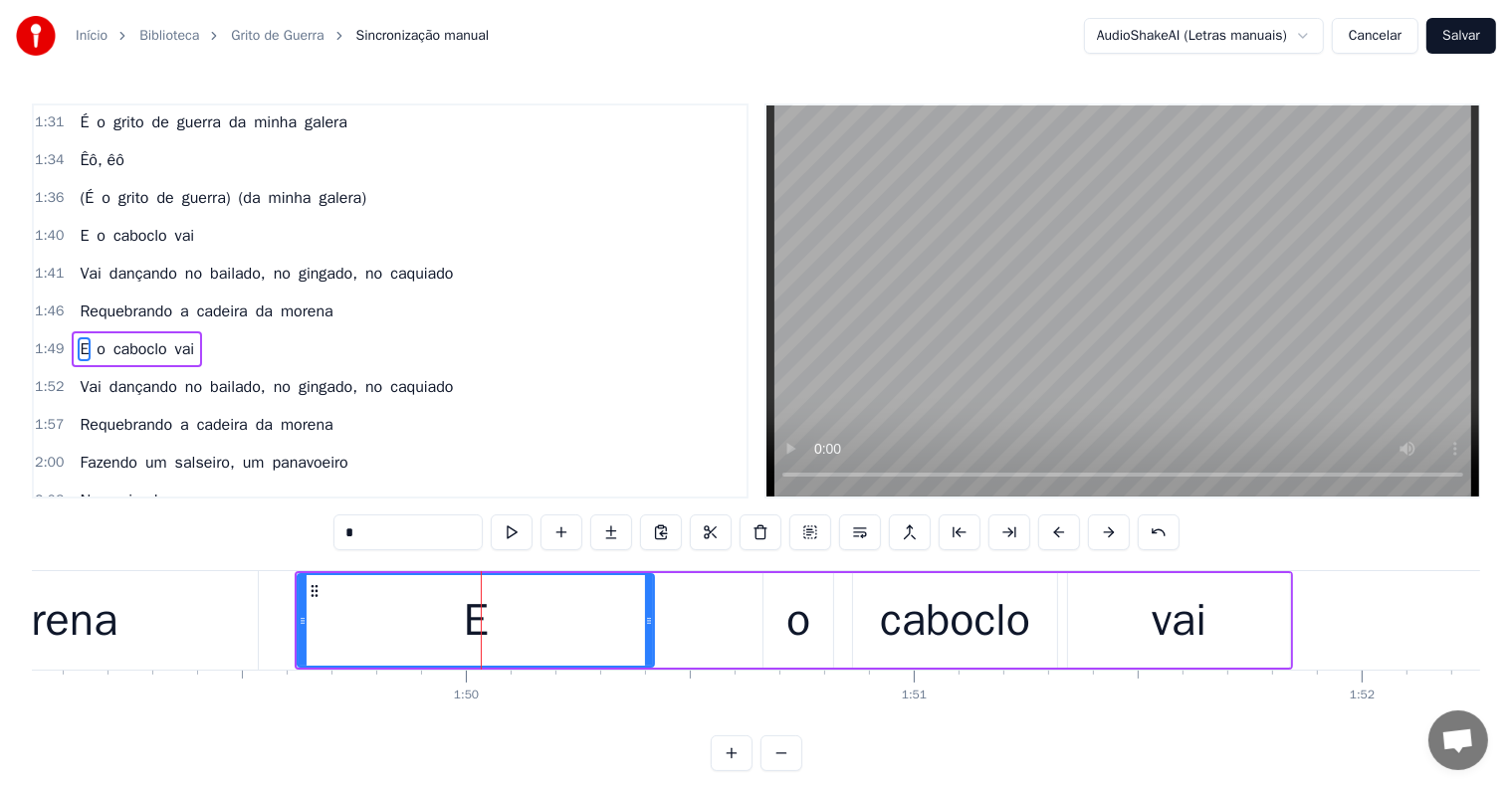 click on "E o caboclo vai" at bounding box center [793, 620] 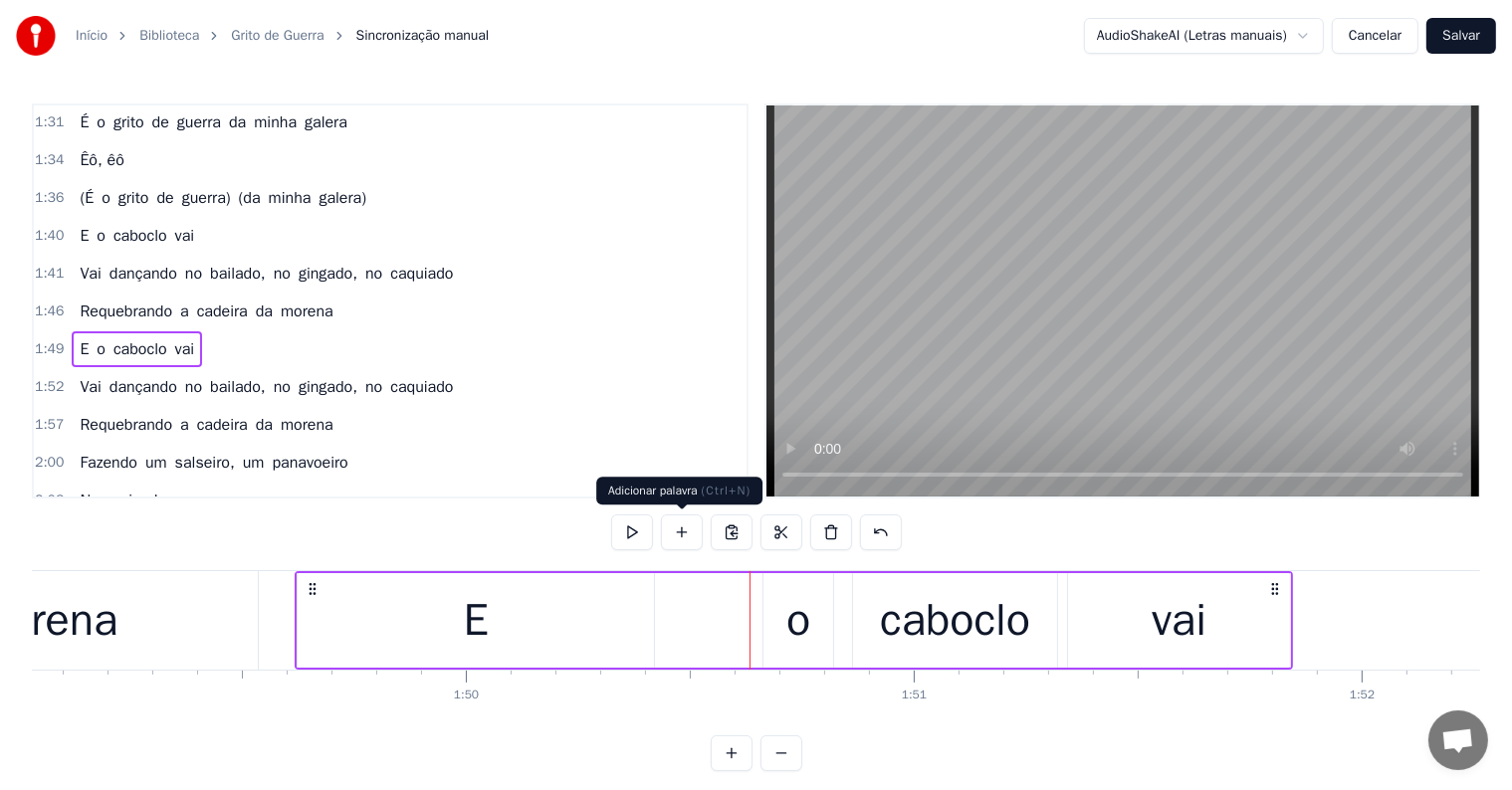 click at bounding box center [682, 532] 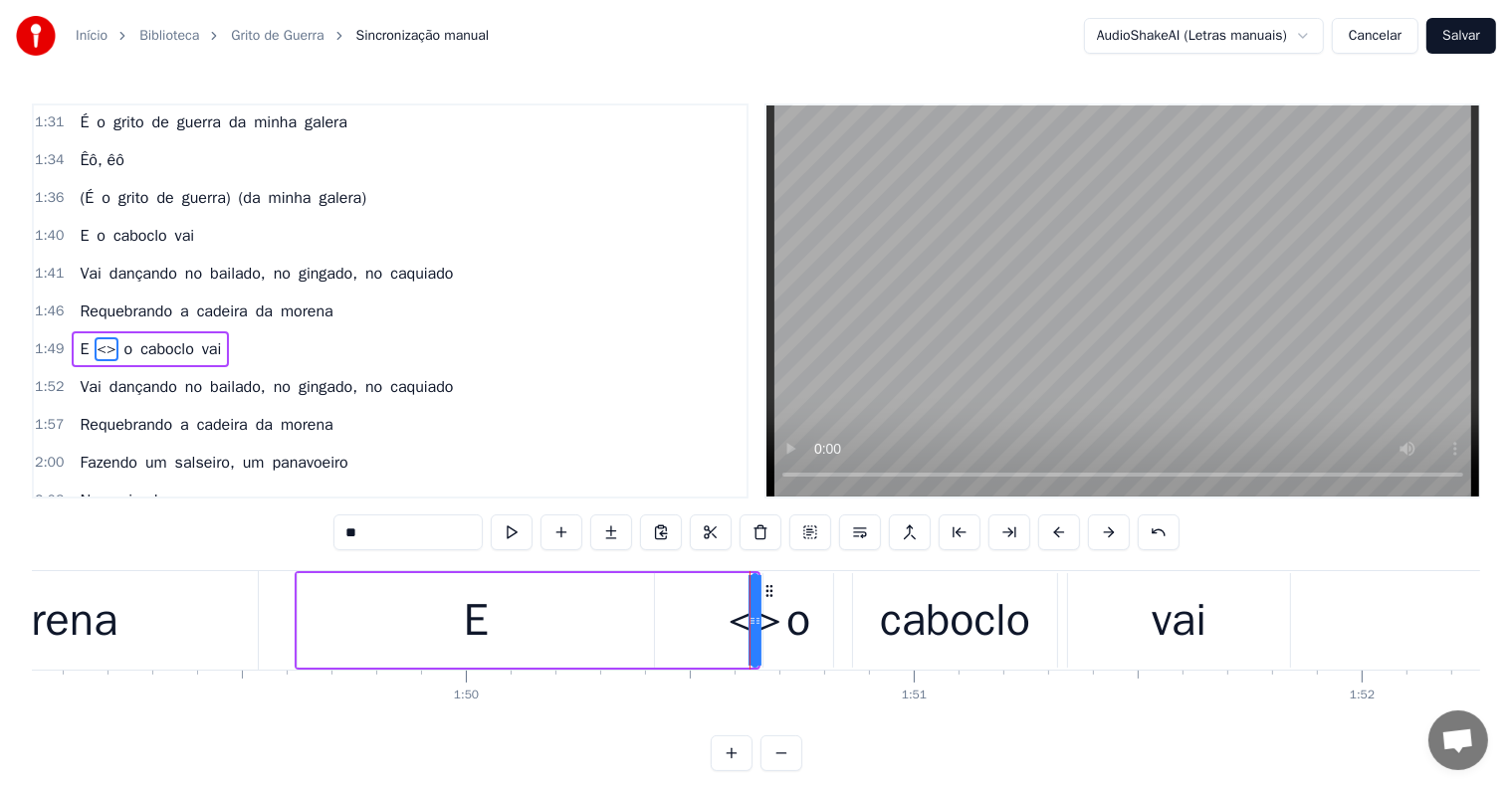 drag, startPoint x: 406, startPoint y: 532, endPoint x: 315, endPoint y: 532, distance: 91 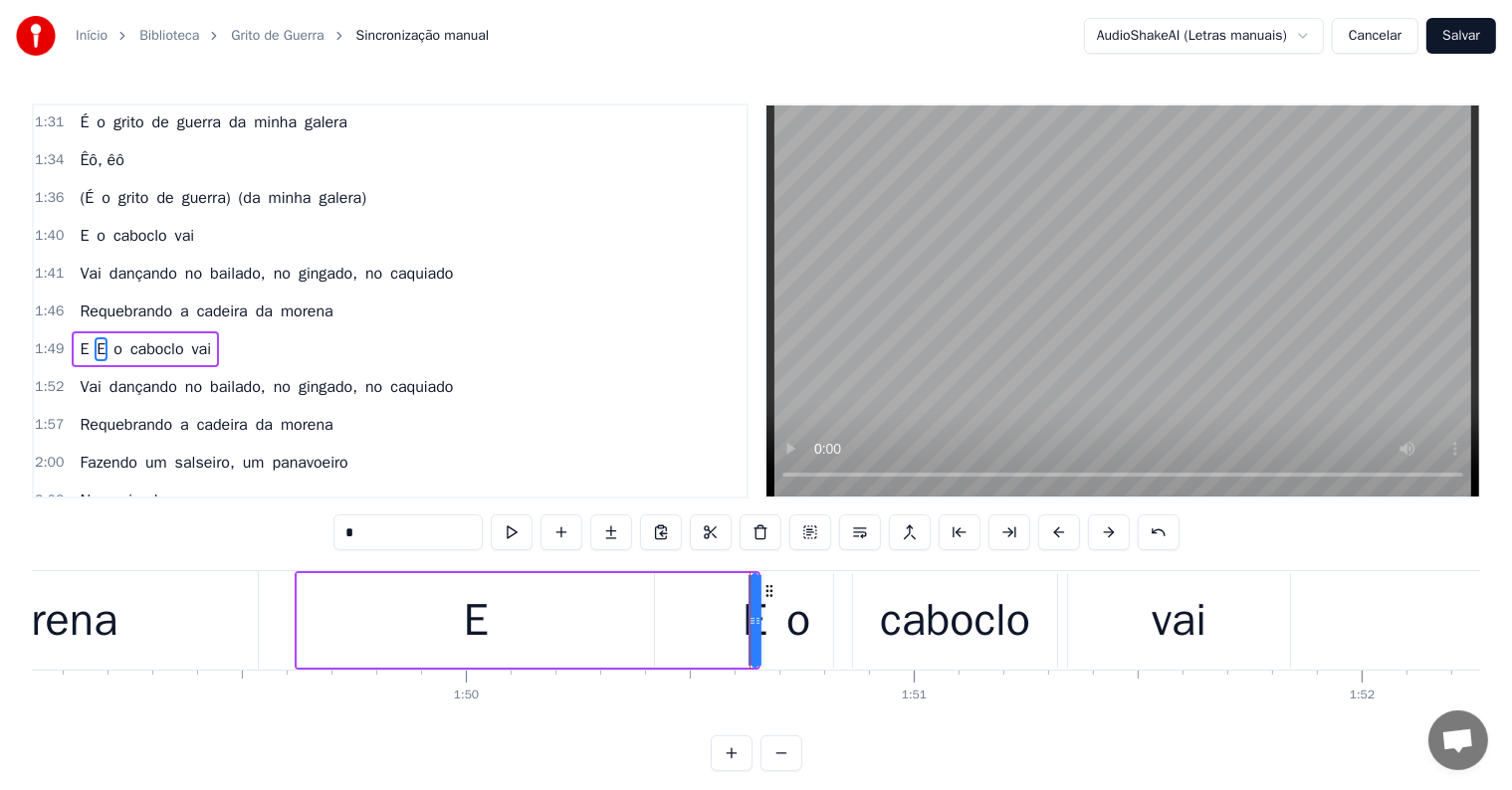 type on "*" 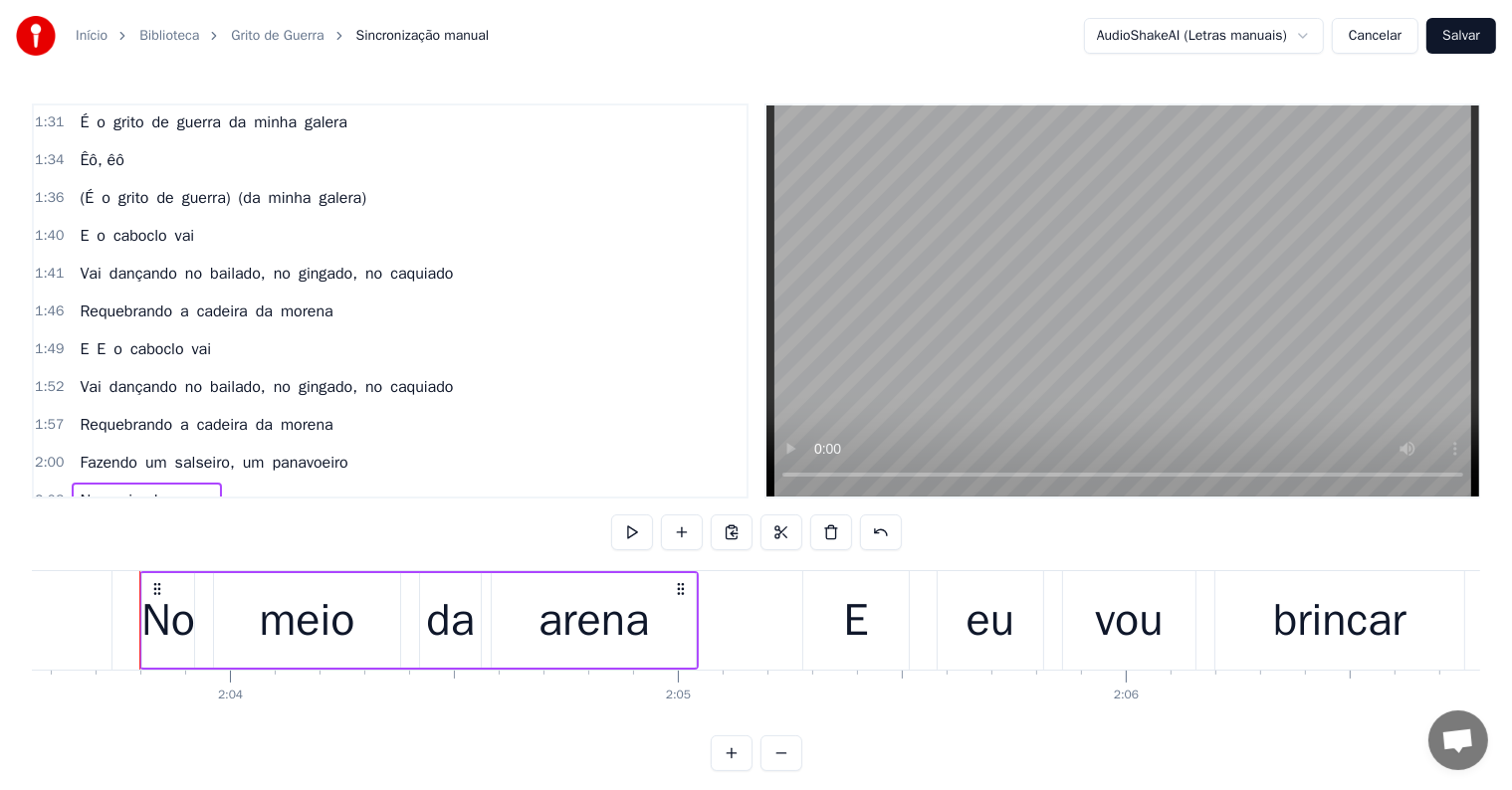 scroll, scrollTop: 0, scrollLeft: 55352, axis: horizontal 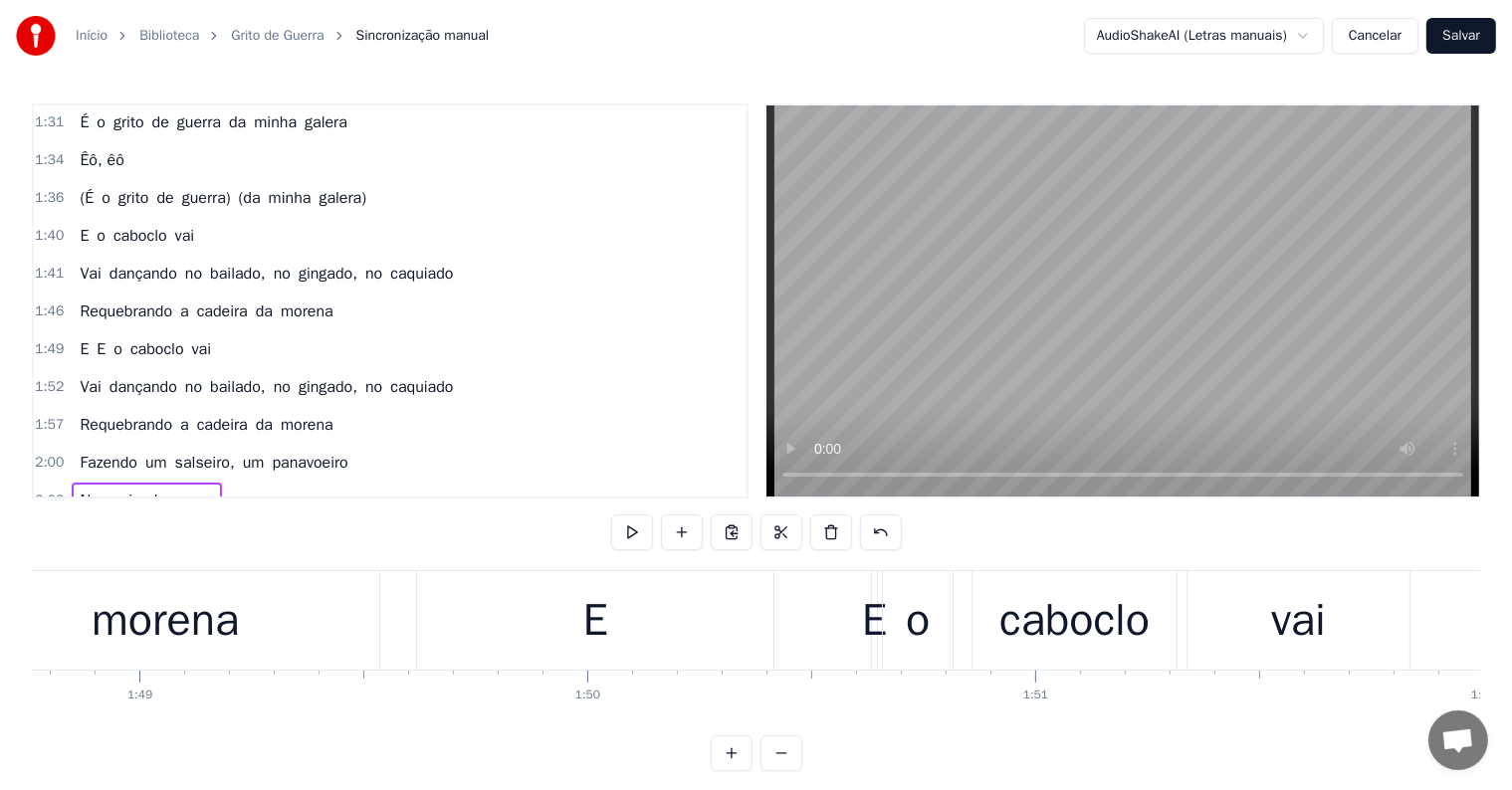 click on "E" at bounding box center (595, 620) 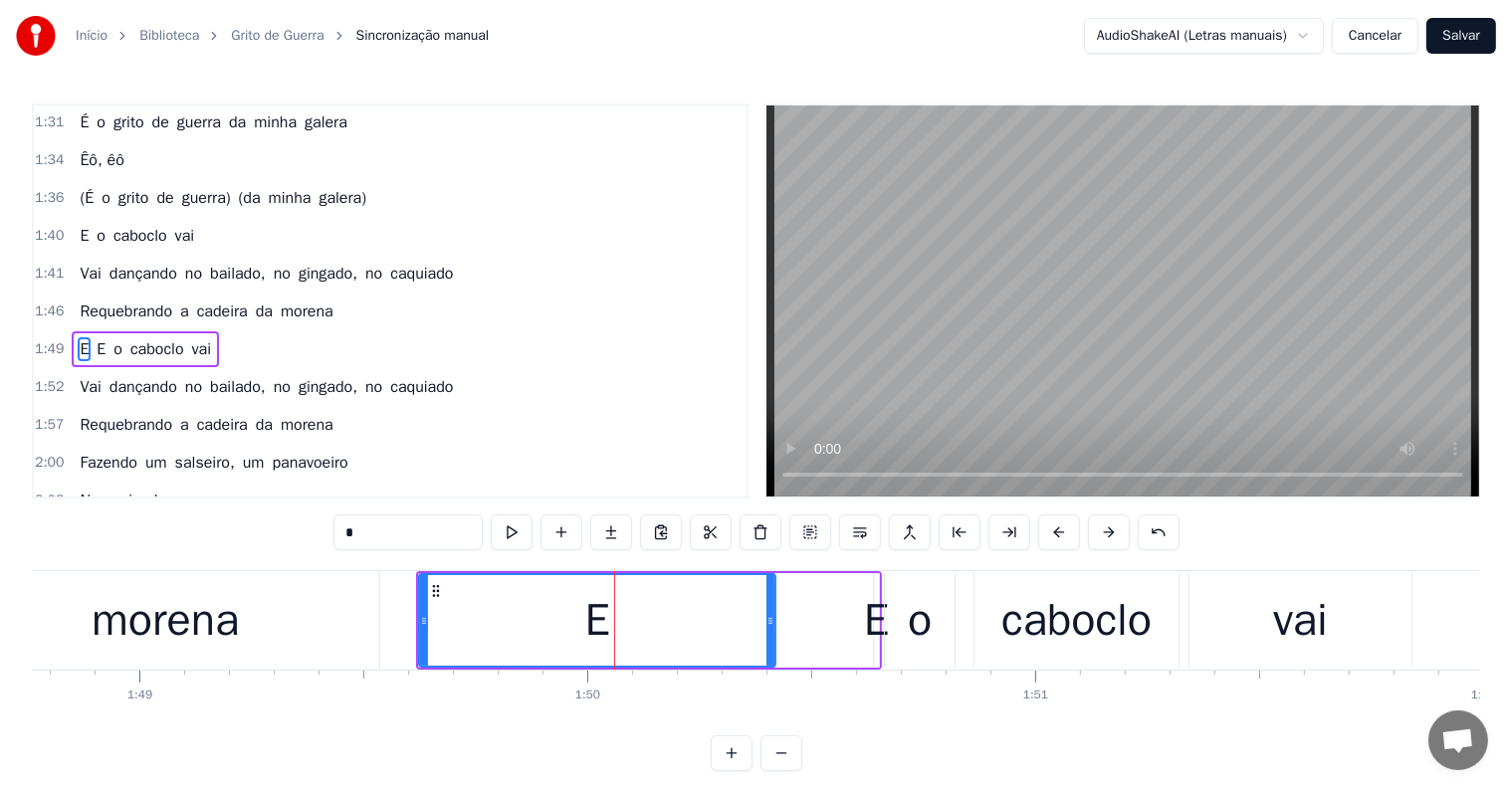 click on "E E o caboclo vai" at bounding box center [648, 620] 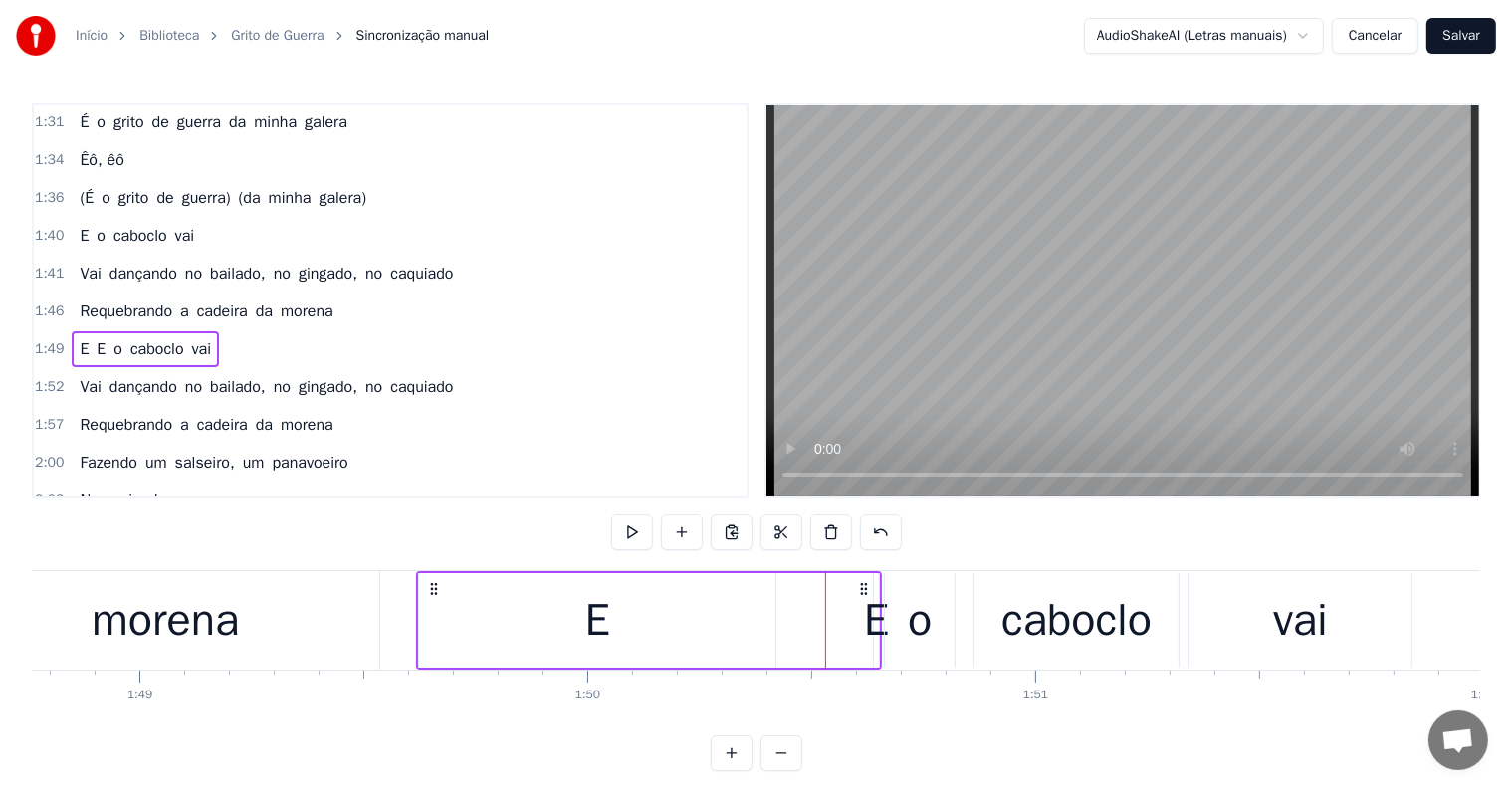 click on "o" at bounding box center [920, 621] 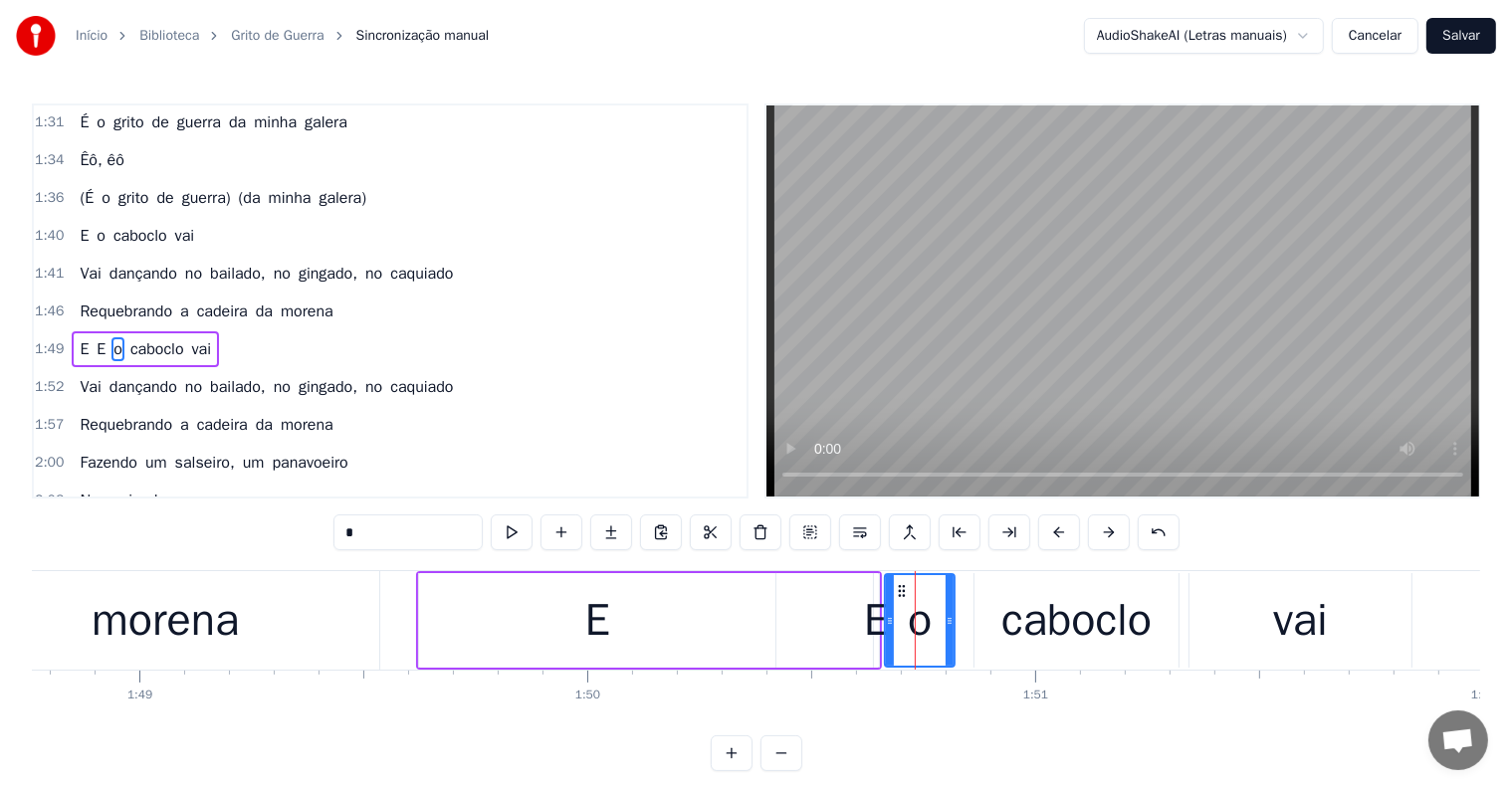 click on "E" at bounding box center [876, 621] 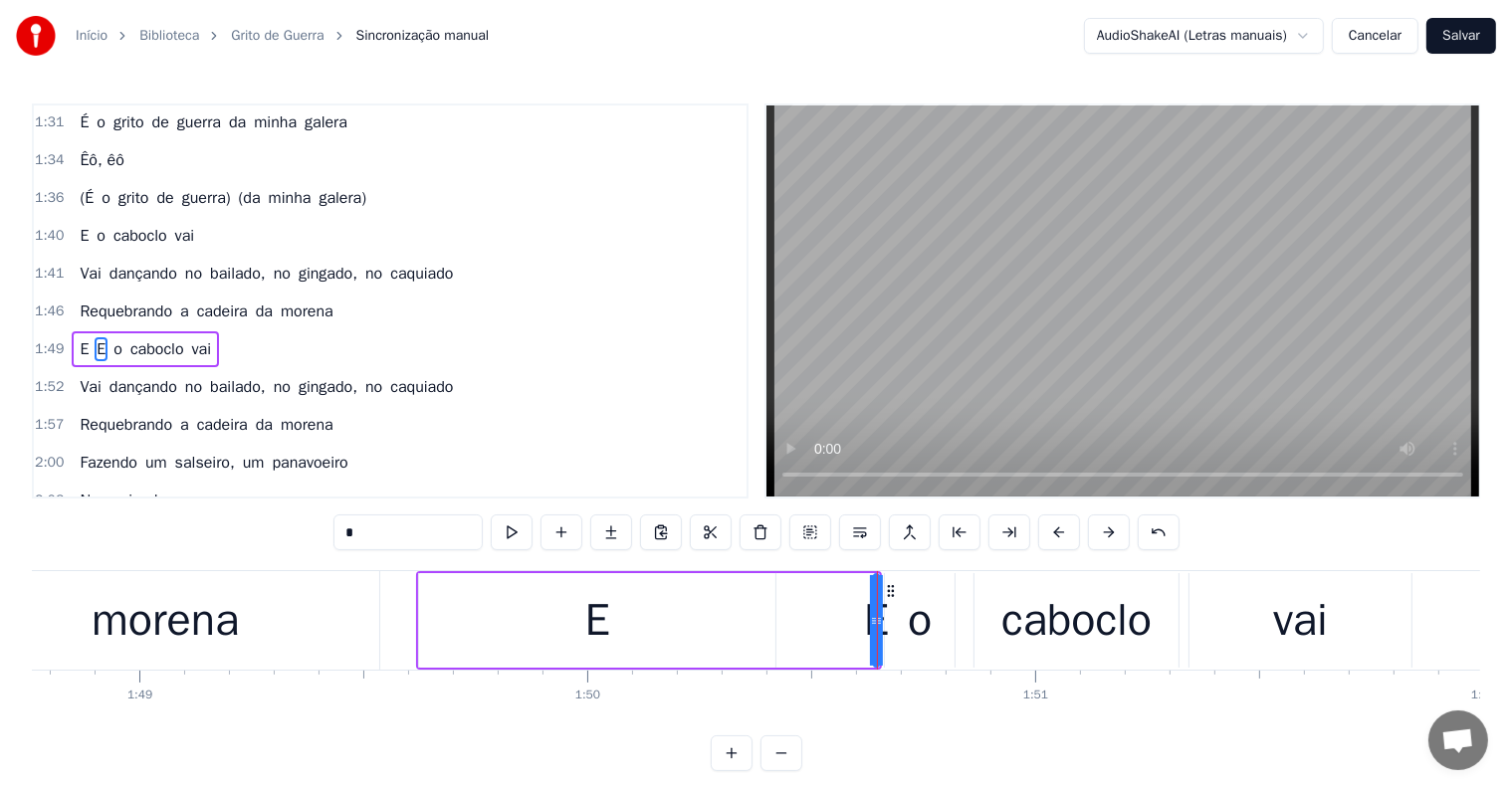 click on "E" at bounding box center (597, 620) 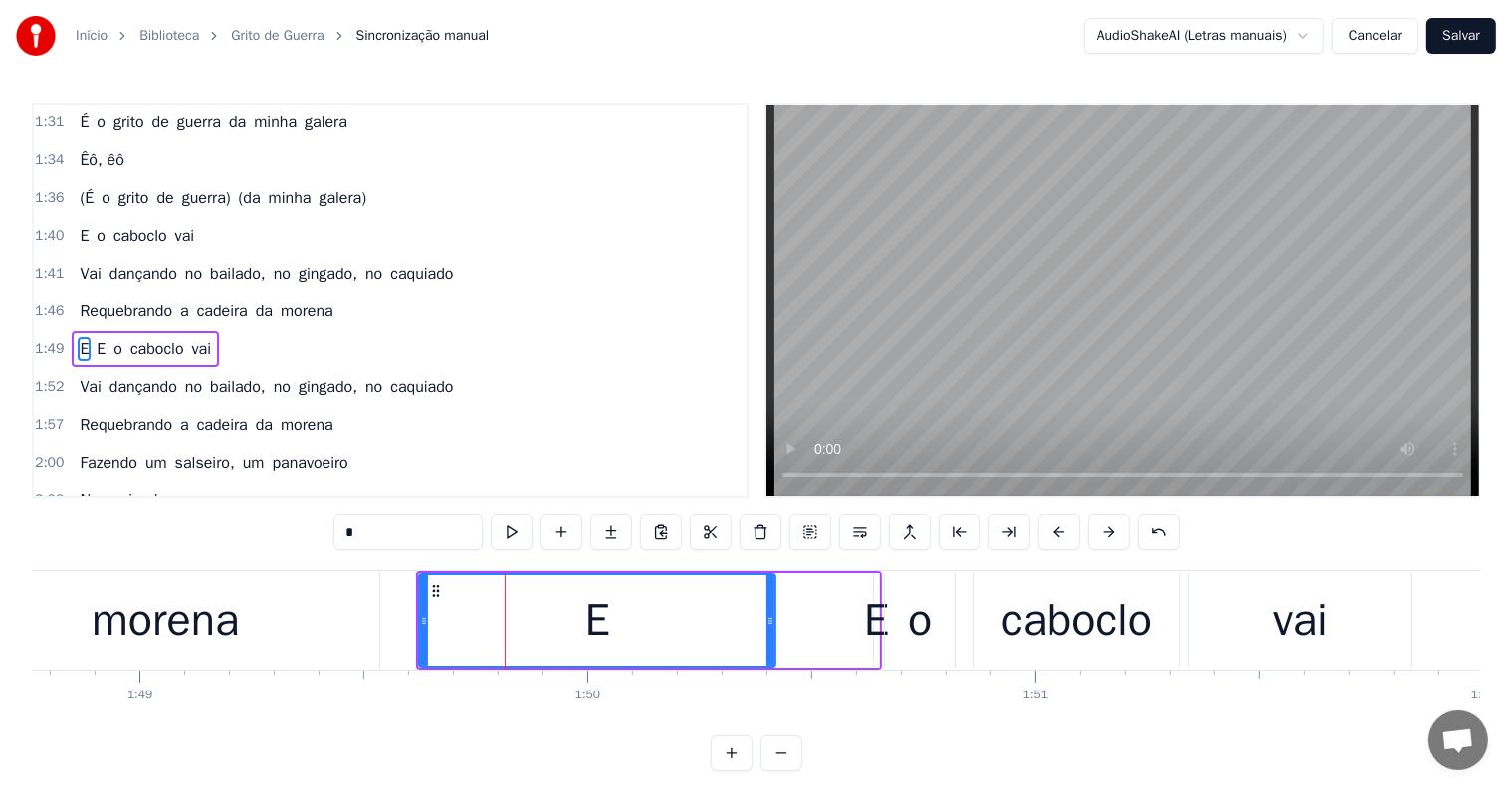 drag, startPoint x: 422, startPoint y: 533, endPoint x: 345, endPoint y: 520, distance: 78.08969 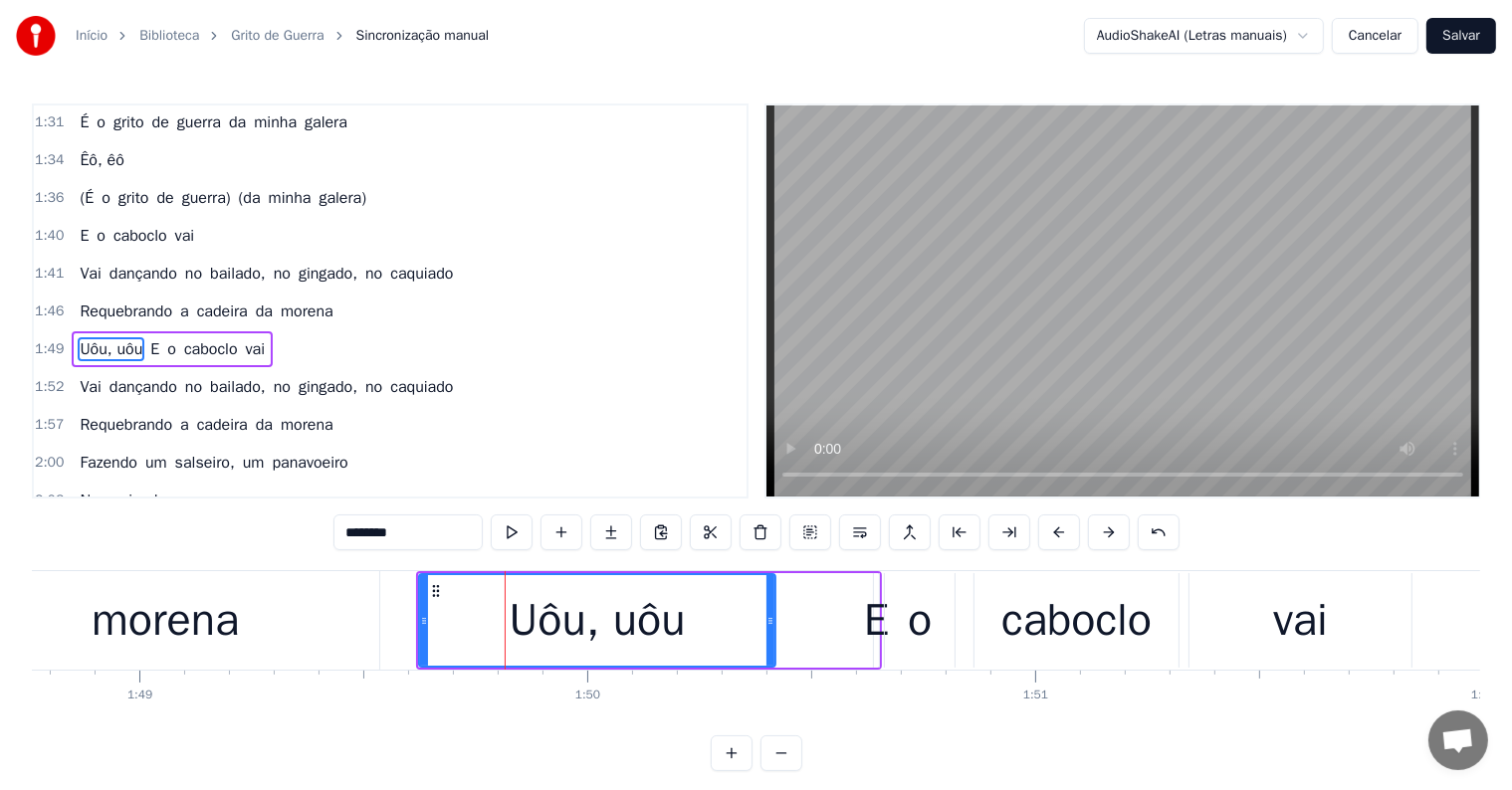click on "morena" at bounding box center (165, 621) 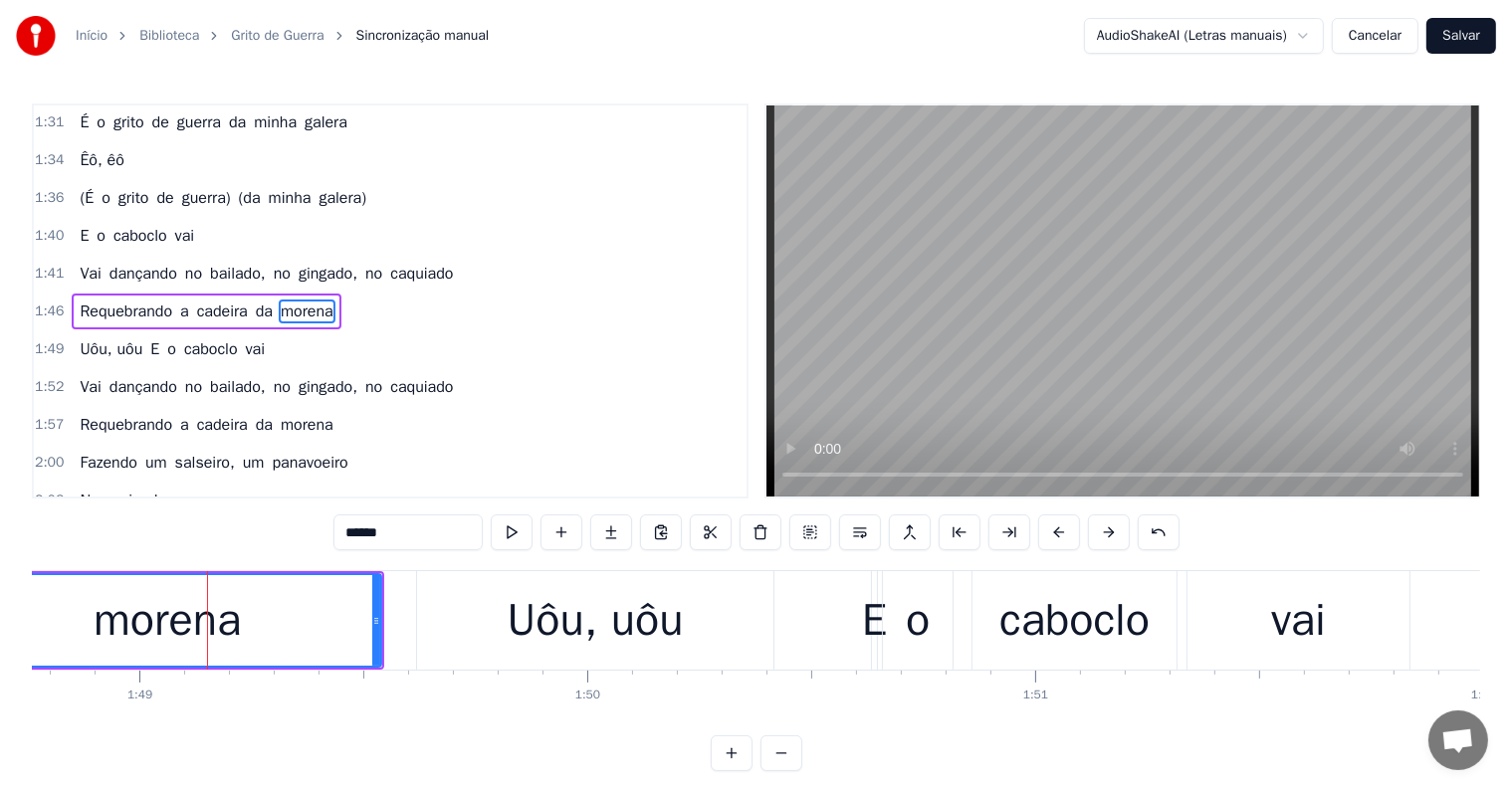 scroll, scrollTop: 1214, scrollLeft: 0, axis: vertical 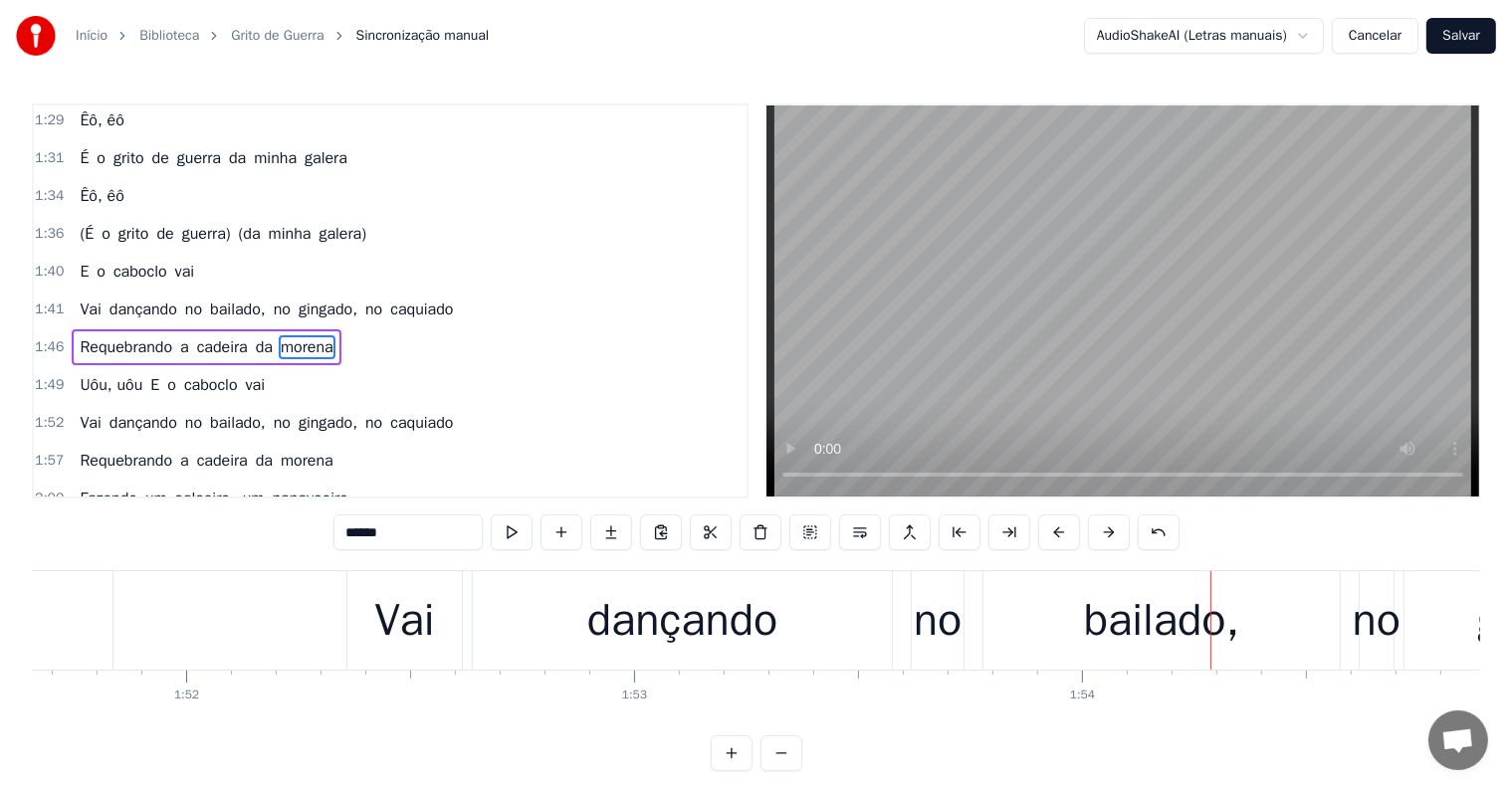 click on "E" at bounding box center (154, 385) 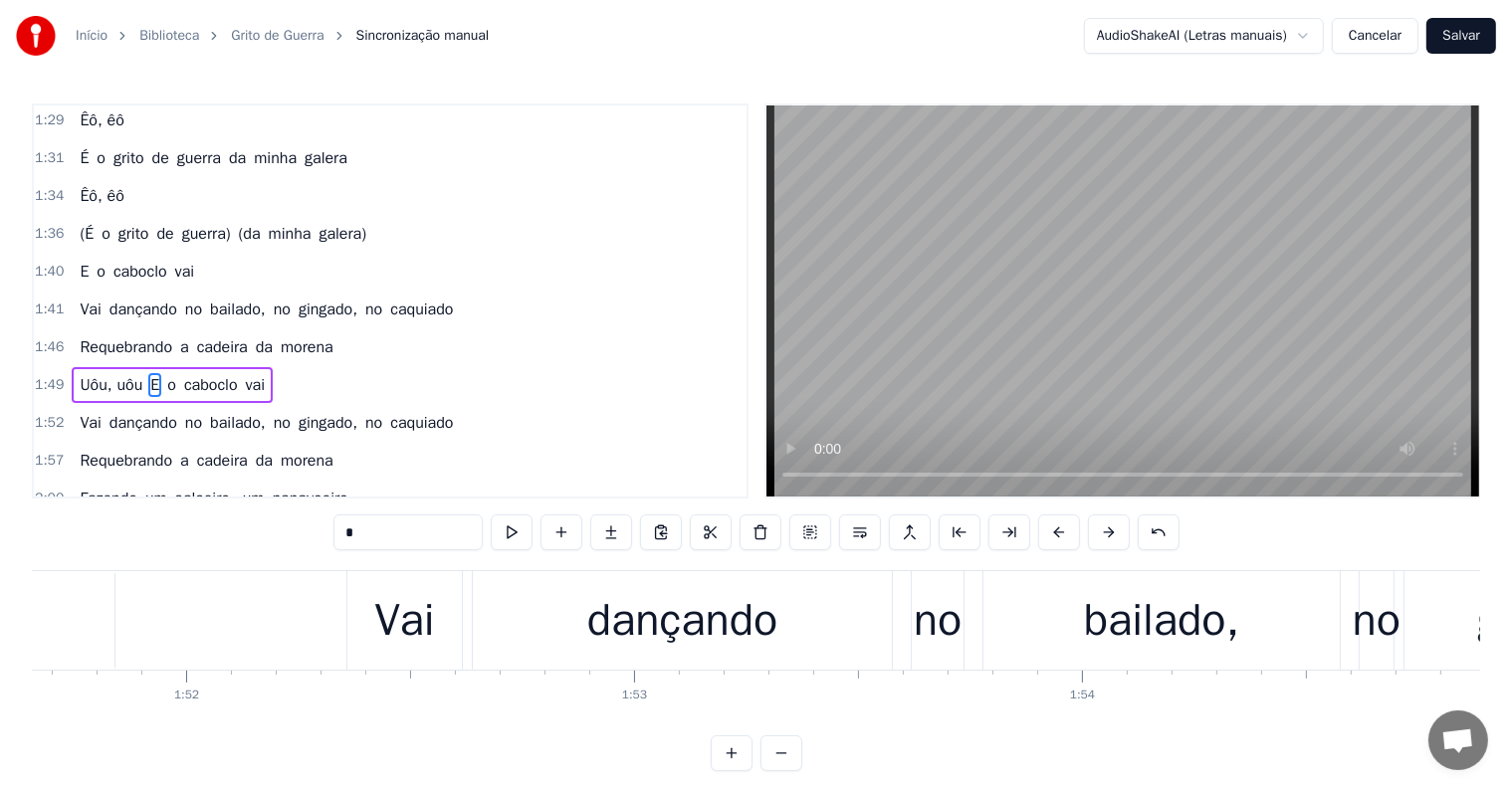 scroll, scrollTop: 1250, scrollLeft: 0, axis: vertical 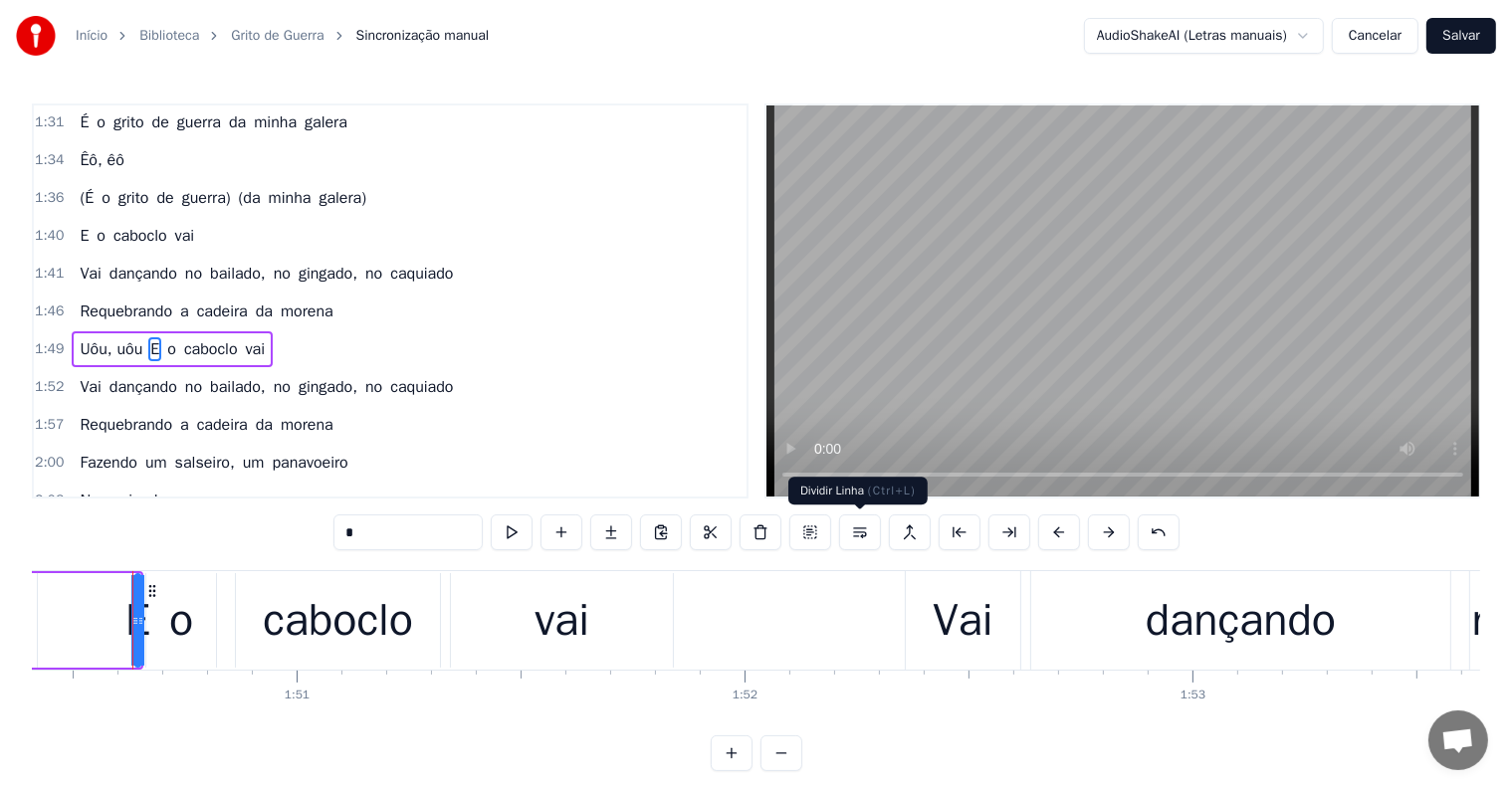click at bounding box center [860, 532] 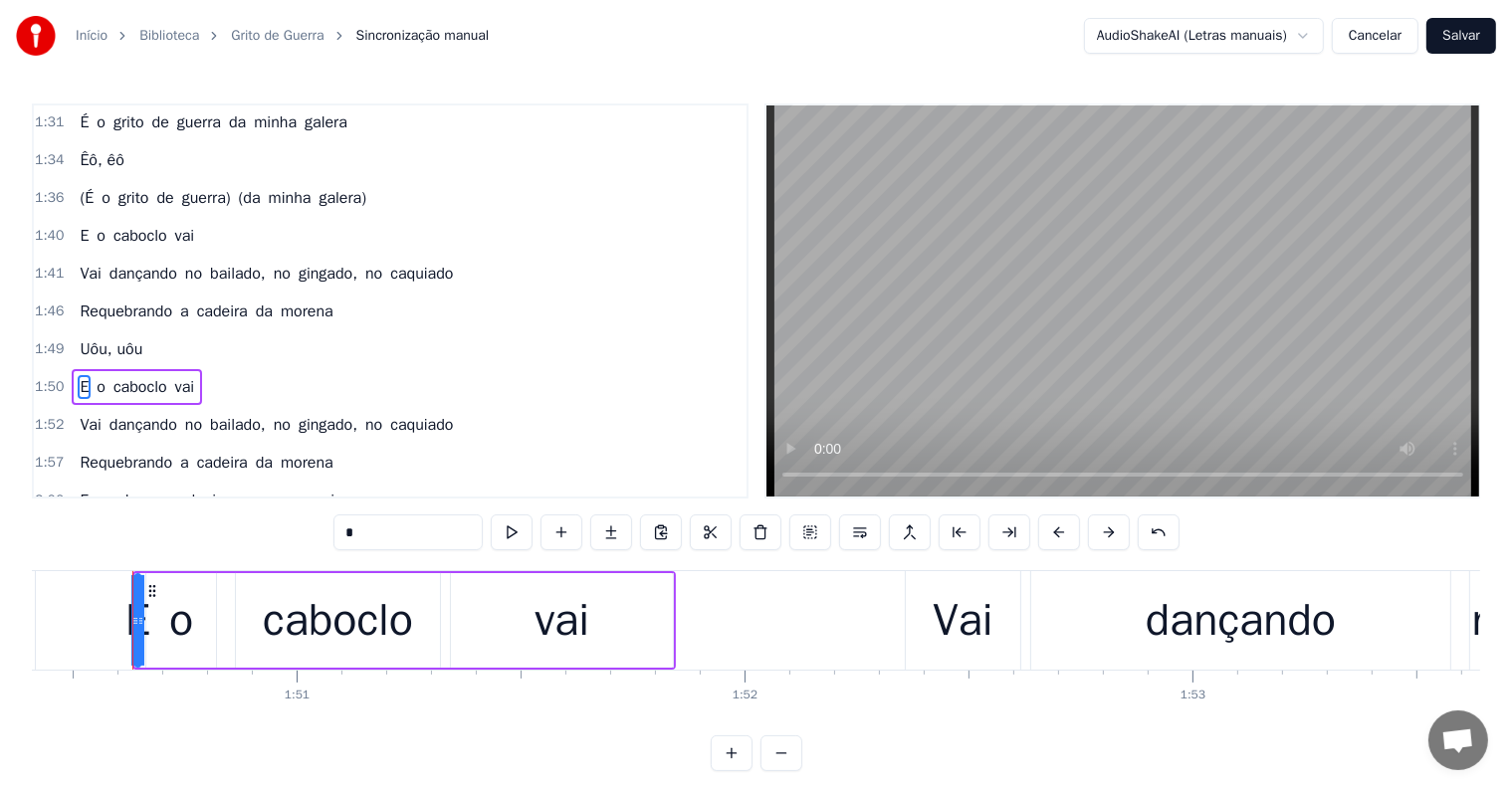 scroll, scrollTop: 1286, scrollLeft: 0, axis: vertical 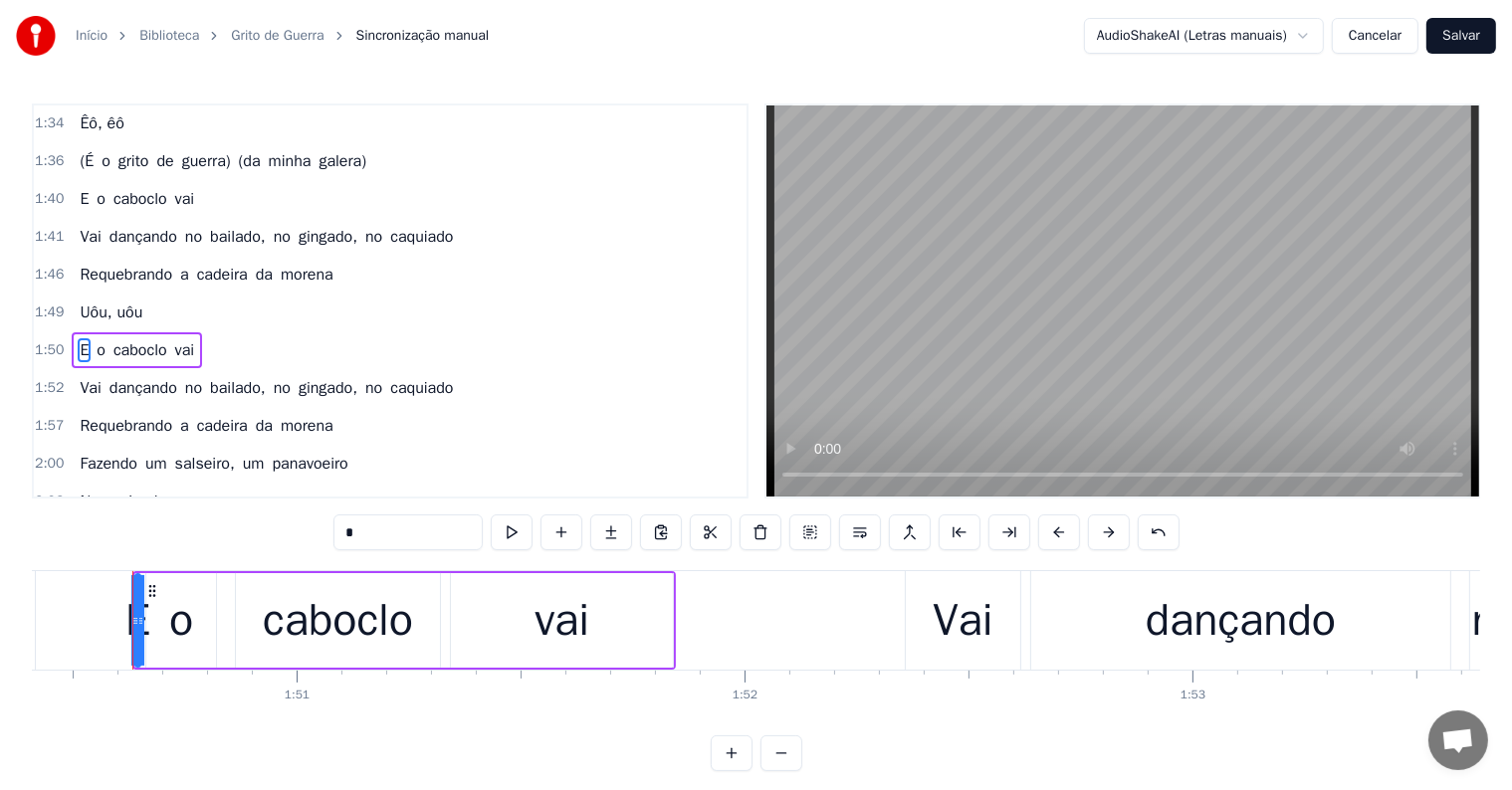 click on "Requebrando a cadeira da morena" at bounding box center [206, 275] 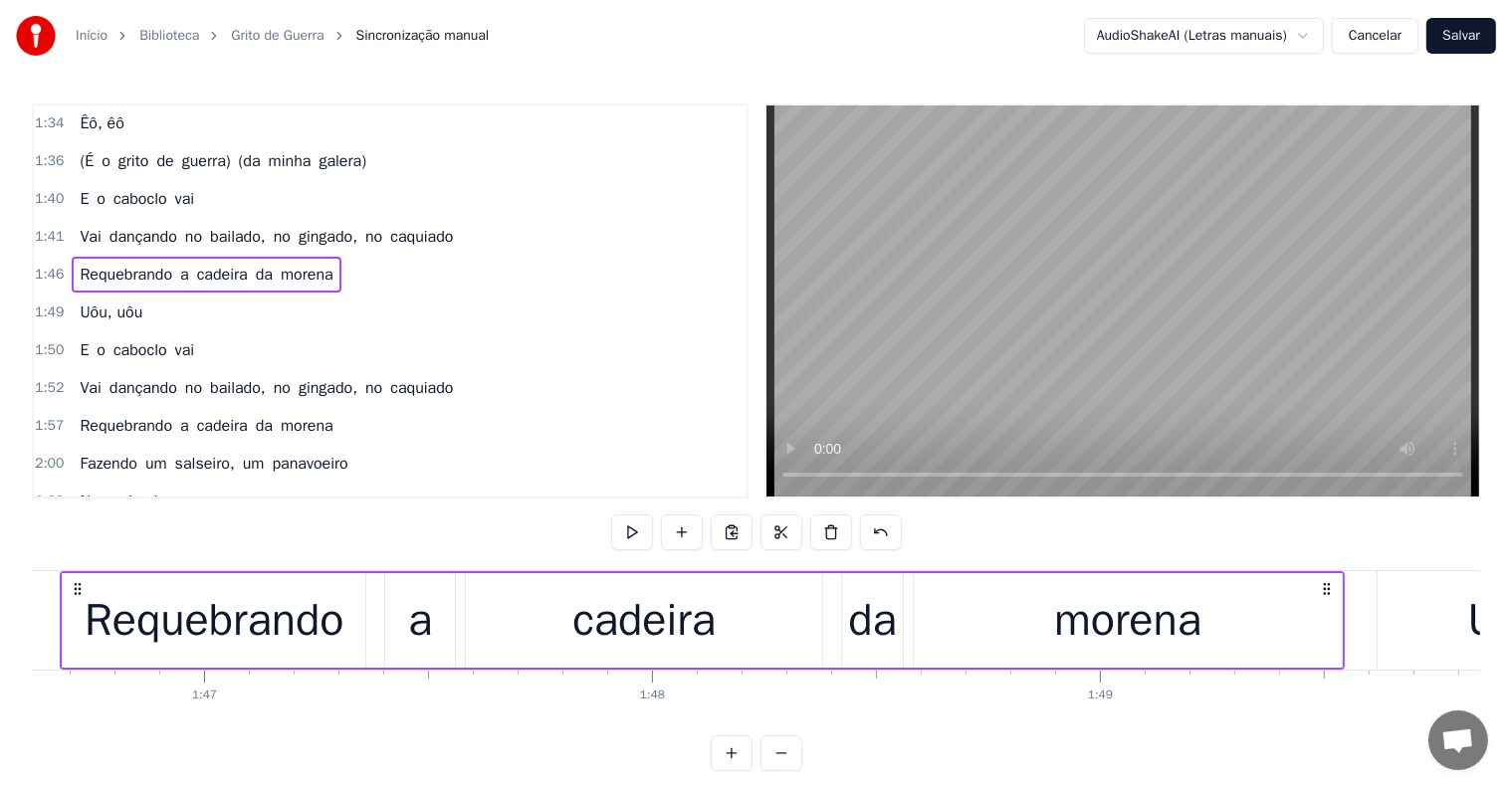 scroll, scrollTop: 0, scrollLeft: 47683, axis: horizontal 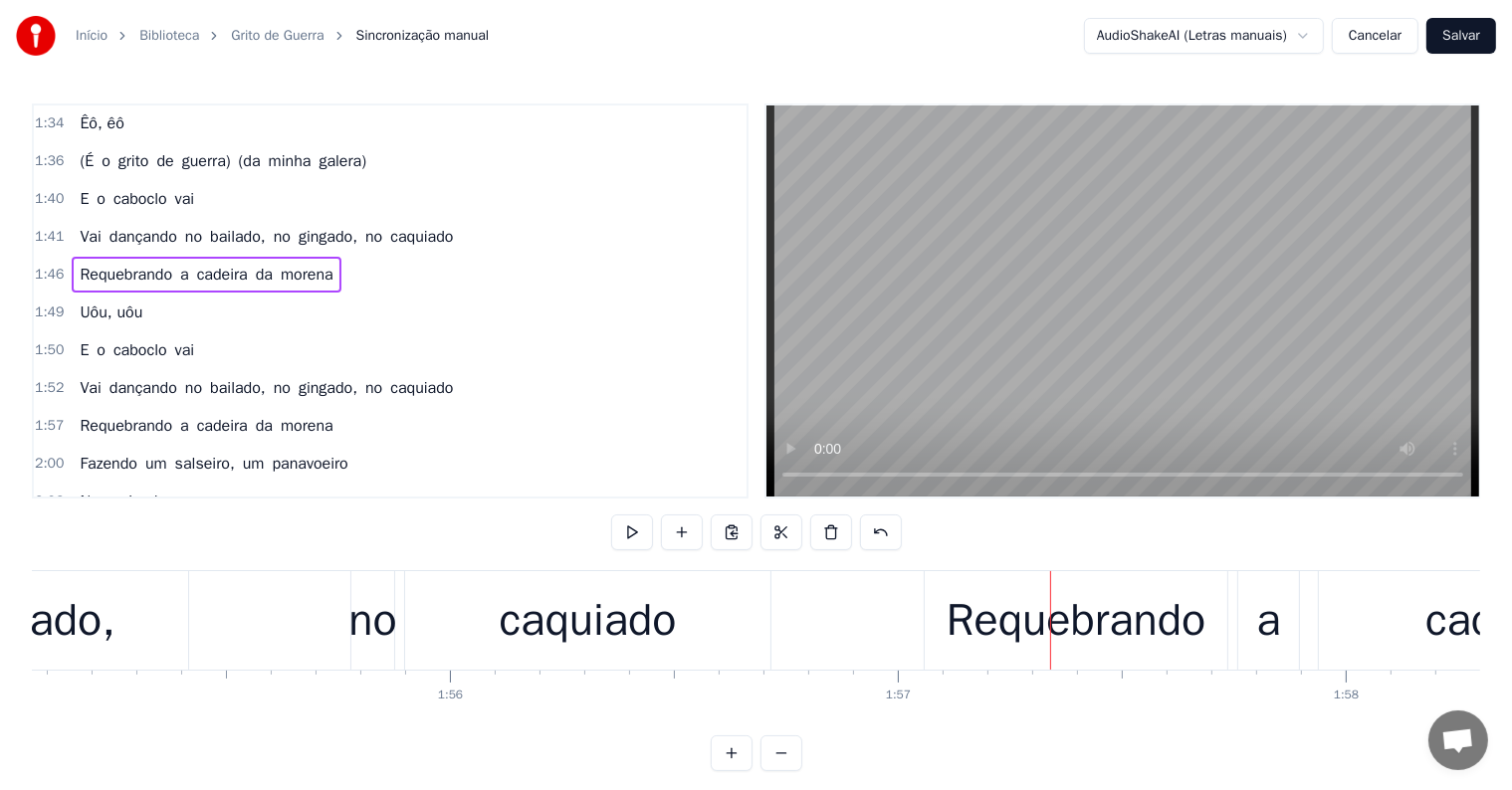 click on "caquiado" at bounding box center (588, 621) 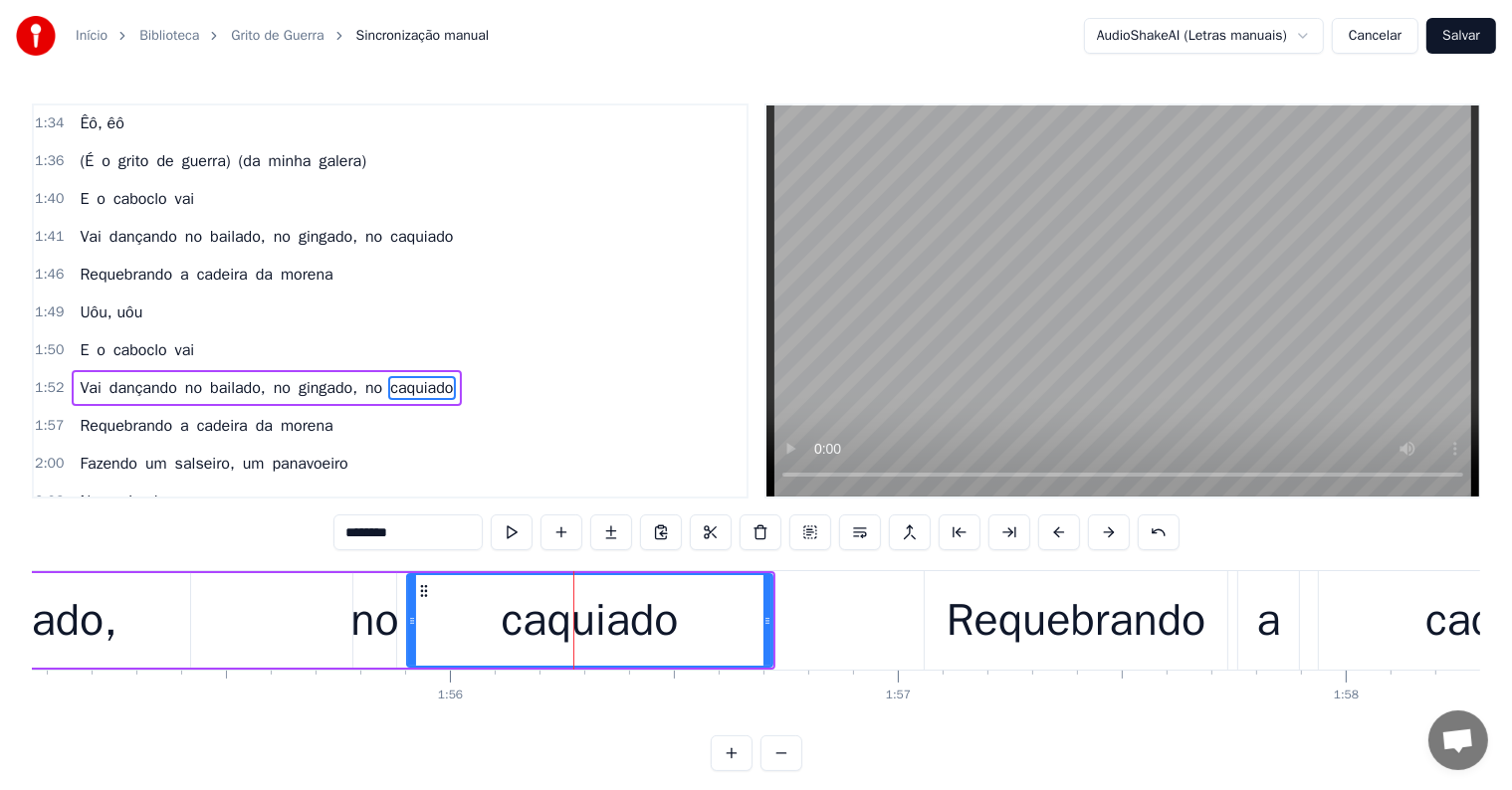 scroll, scrollTop: 1323, scrollLeft: 0, axis: vertical 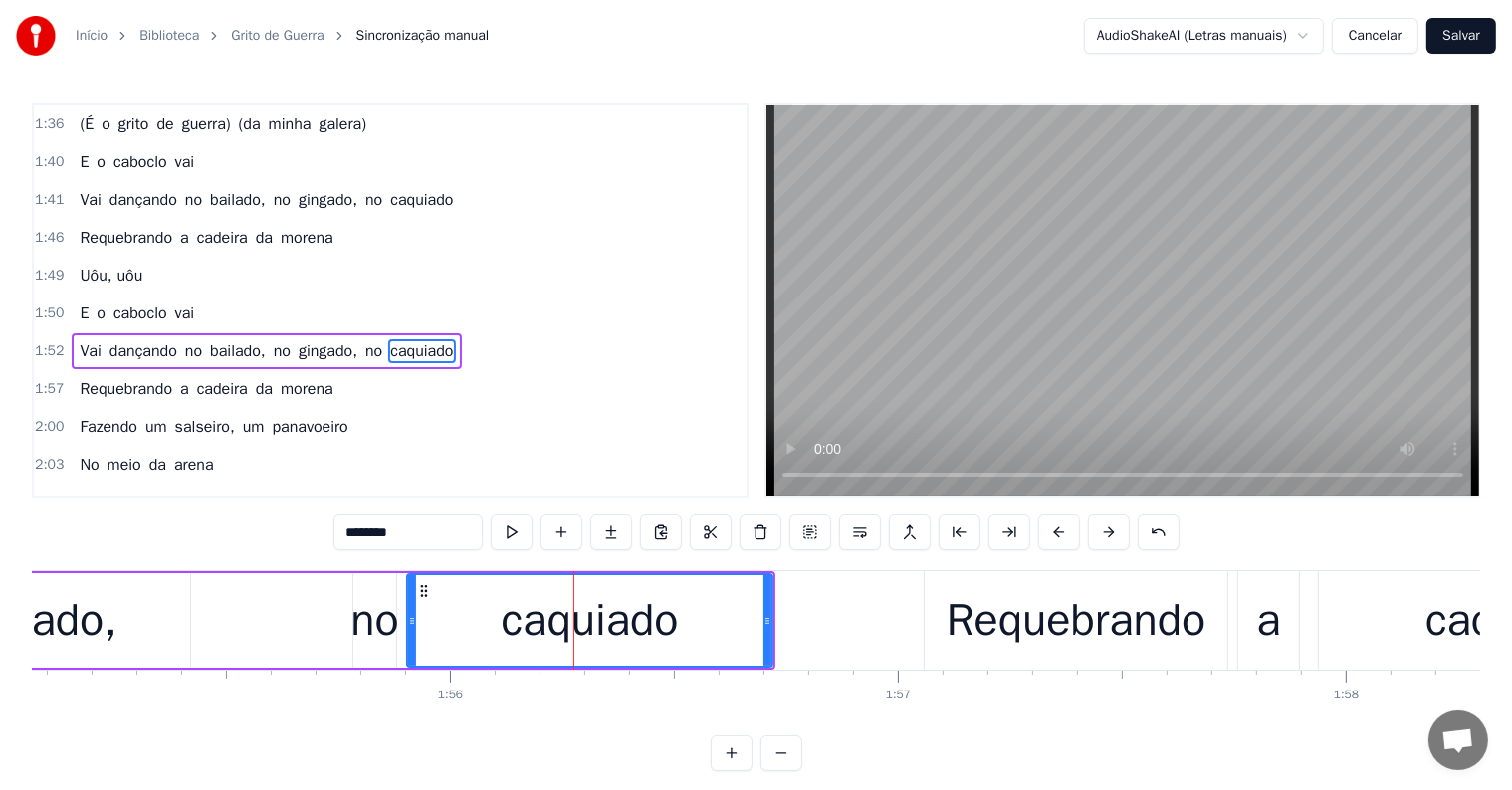 click on "********" at bounding box center [408, 532] 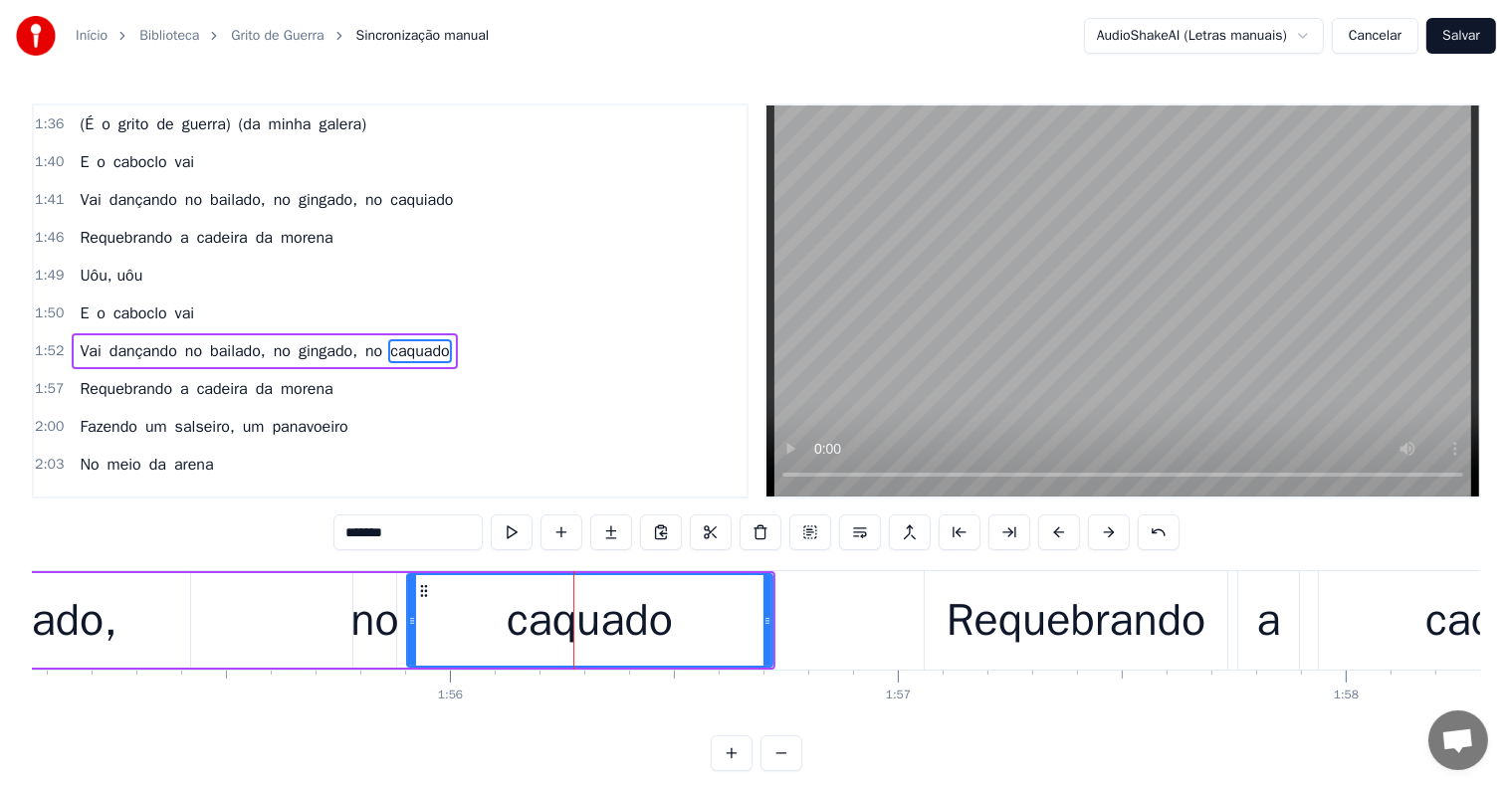click on "*******" at bounding box center [408, 532] 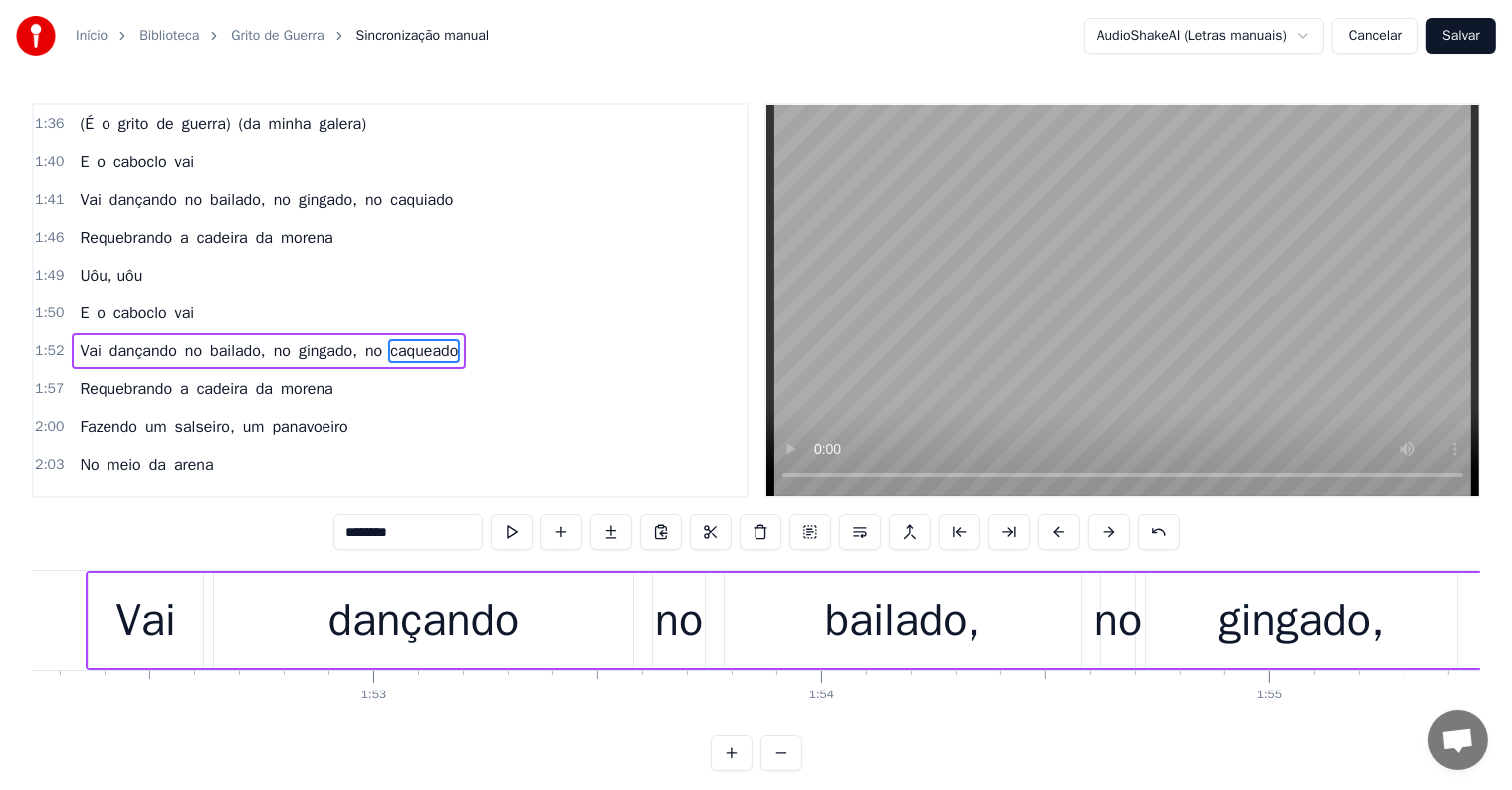 scroll, scrollTop: 0, scrollLeft: 49007, axis: horizontal 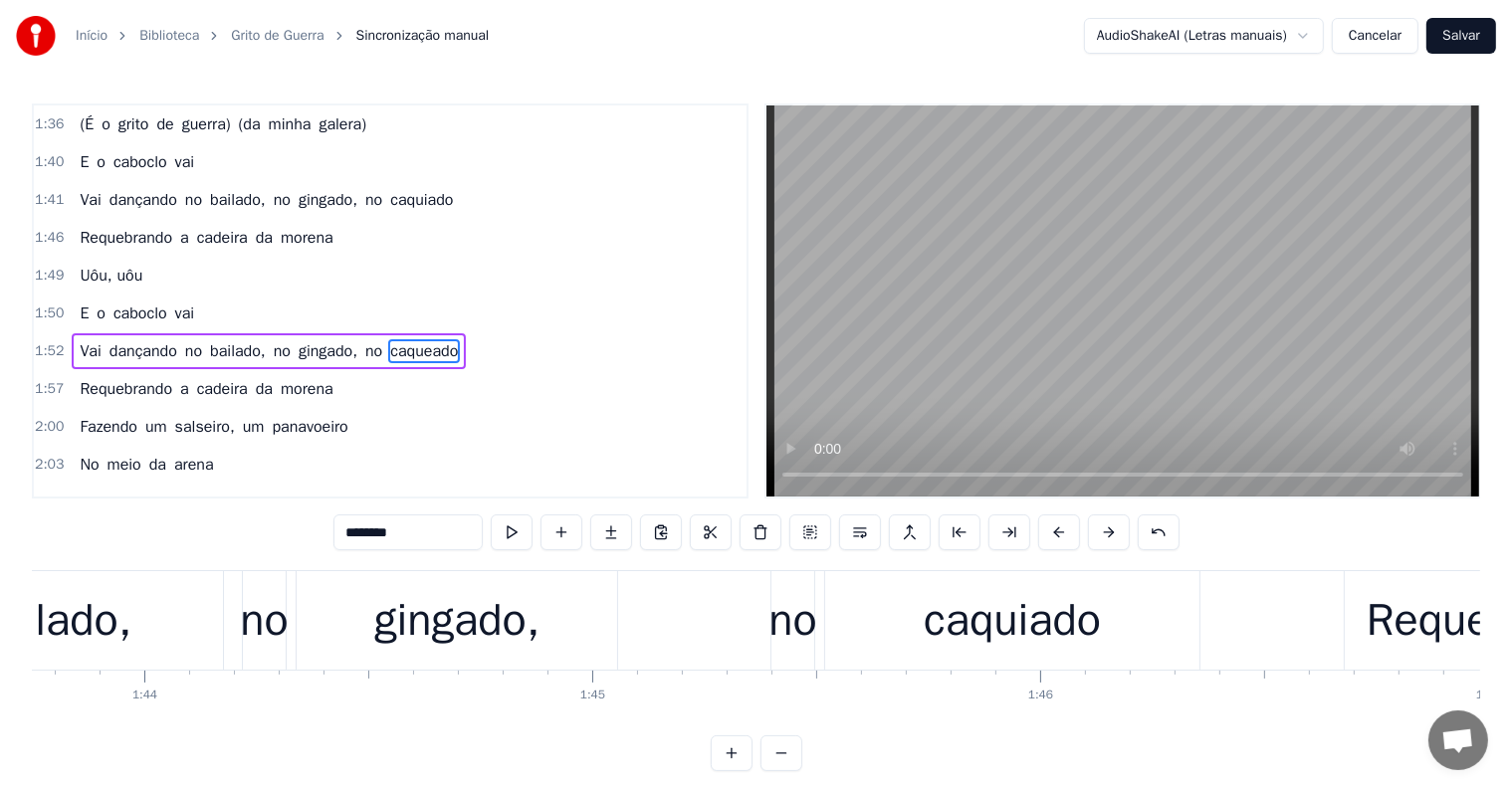 click on "caquiado" at bounding box center (1012, 621) 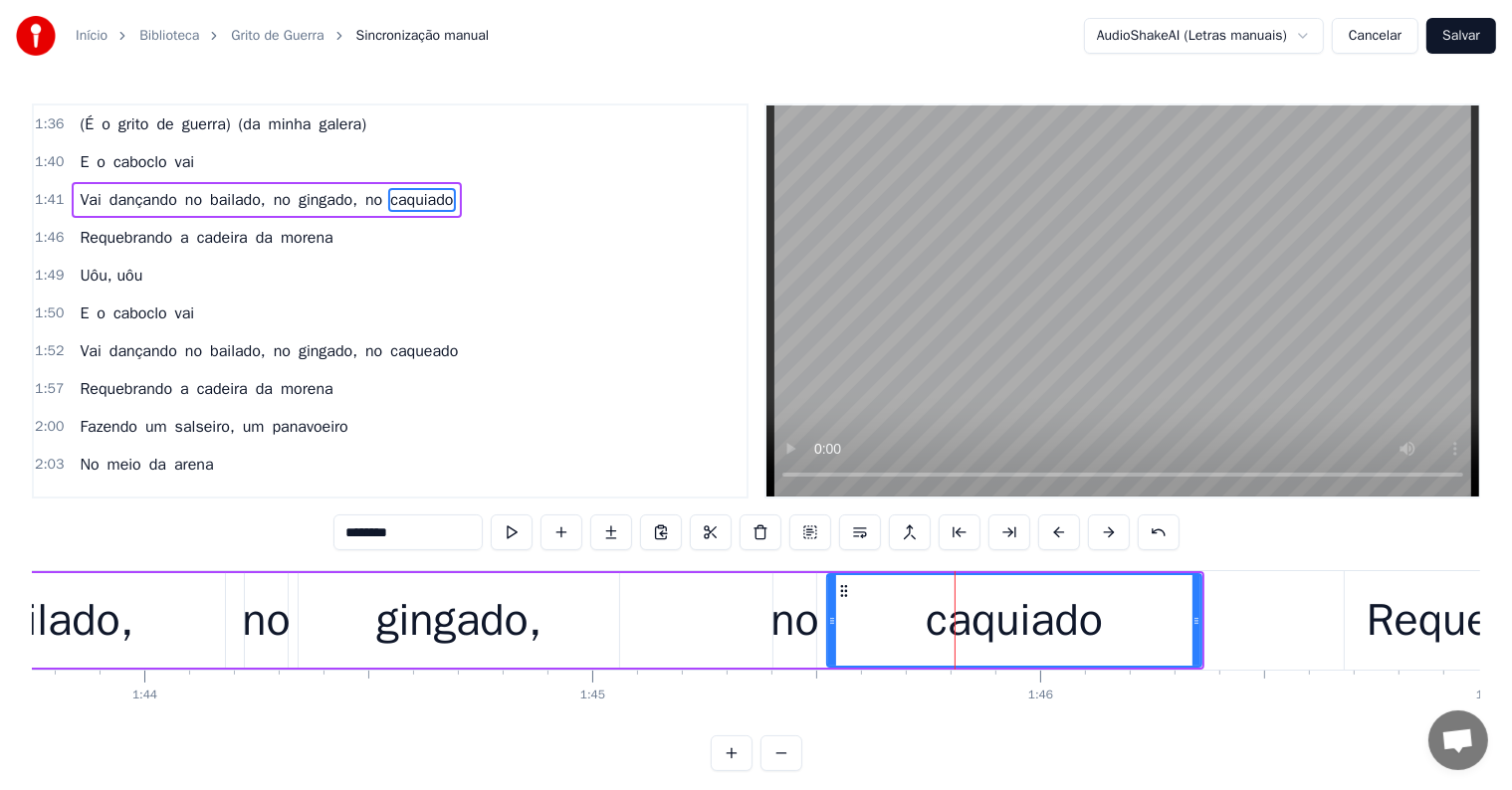 scroll, scrollTop: 1177, scrollLeft: 0, axis: vertical 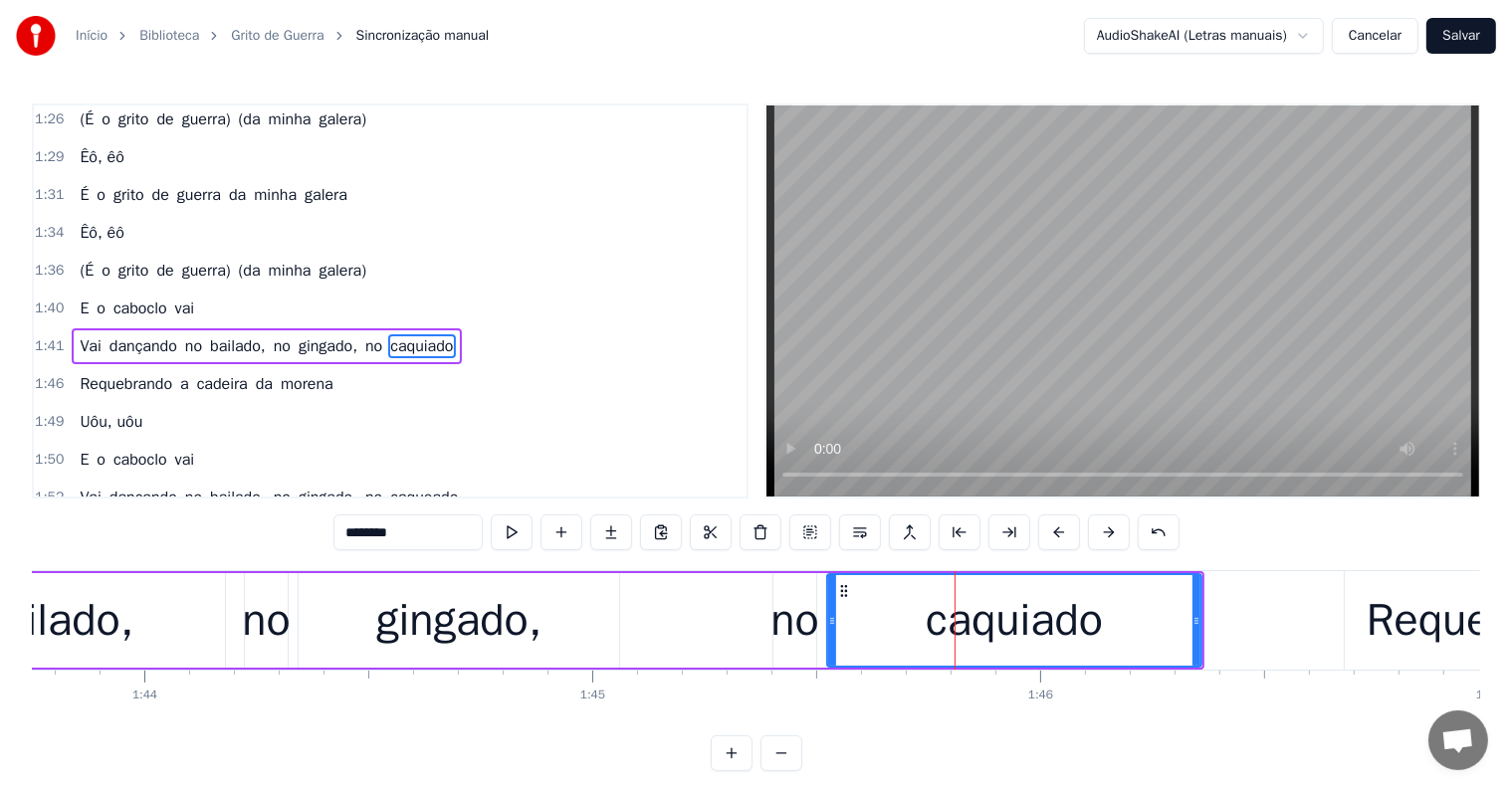 click on "********" at bounding box center [408, 532] 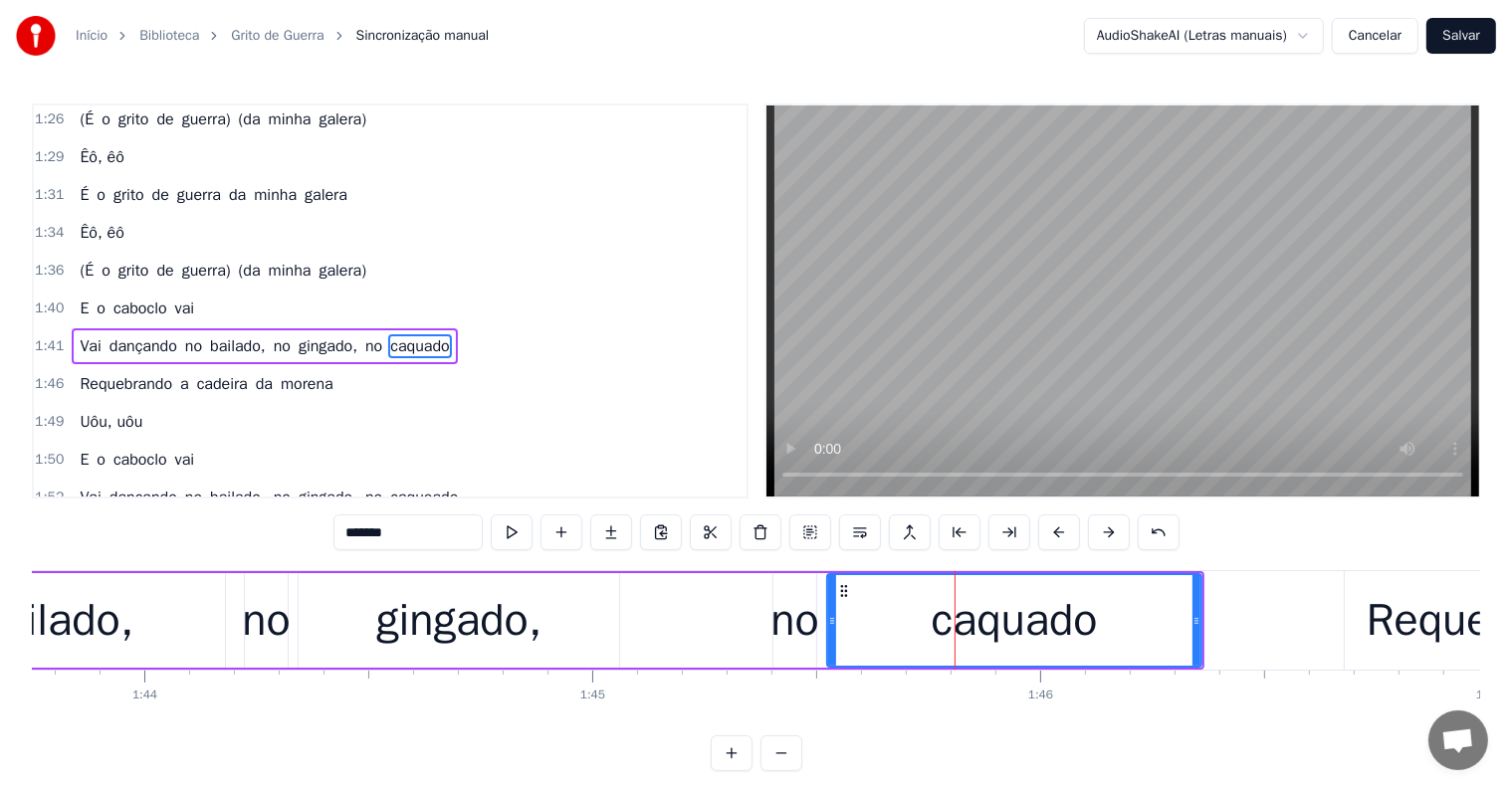 click on "*******" at bounding box center (408, 532) 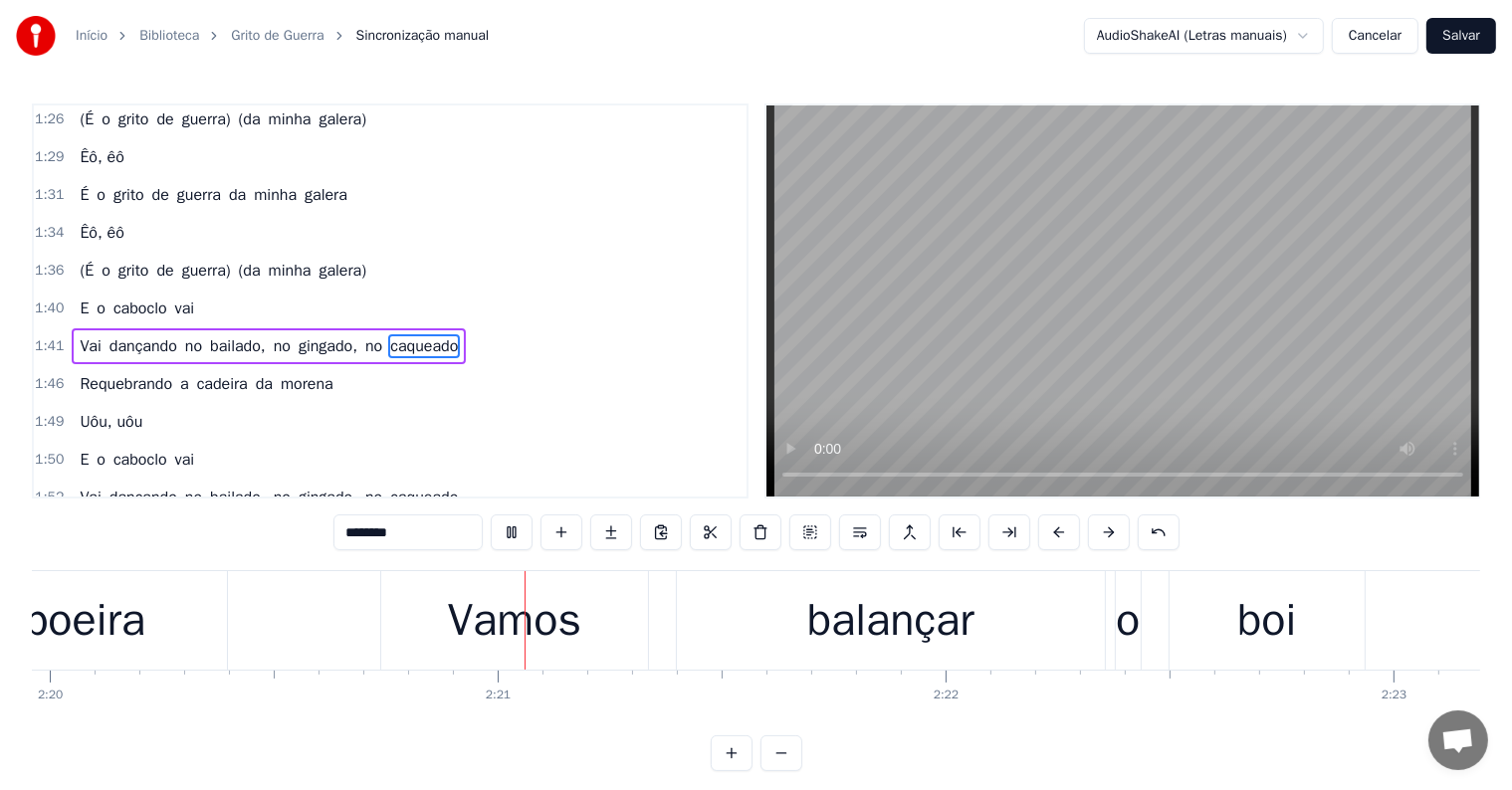 scroll, scrollTop: 0, scrollLeft: 62711, axis: horizontal 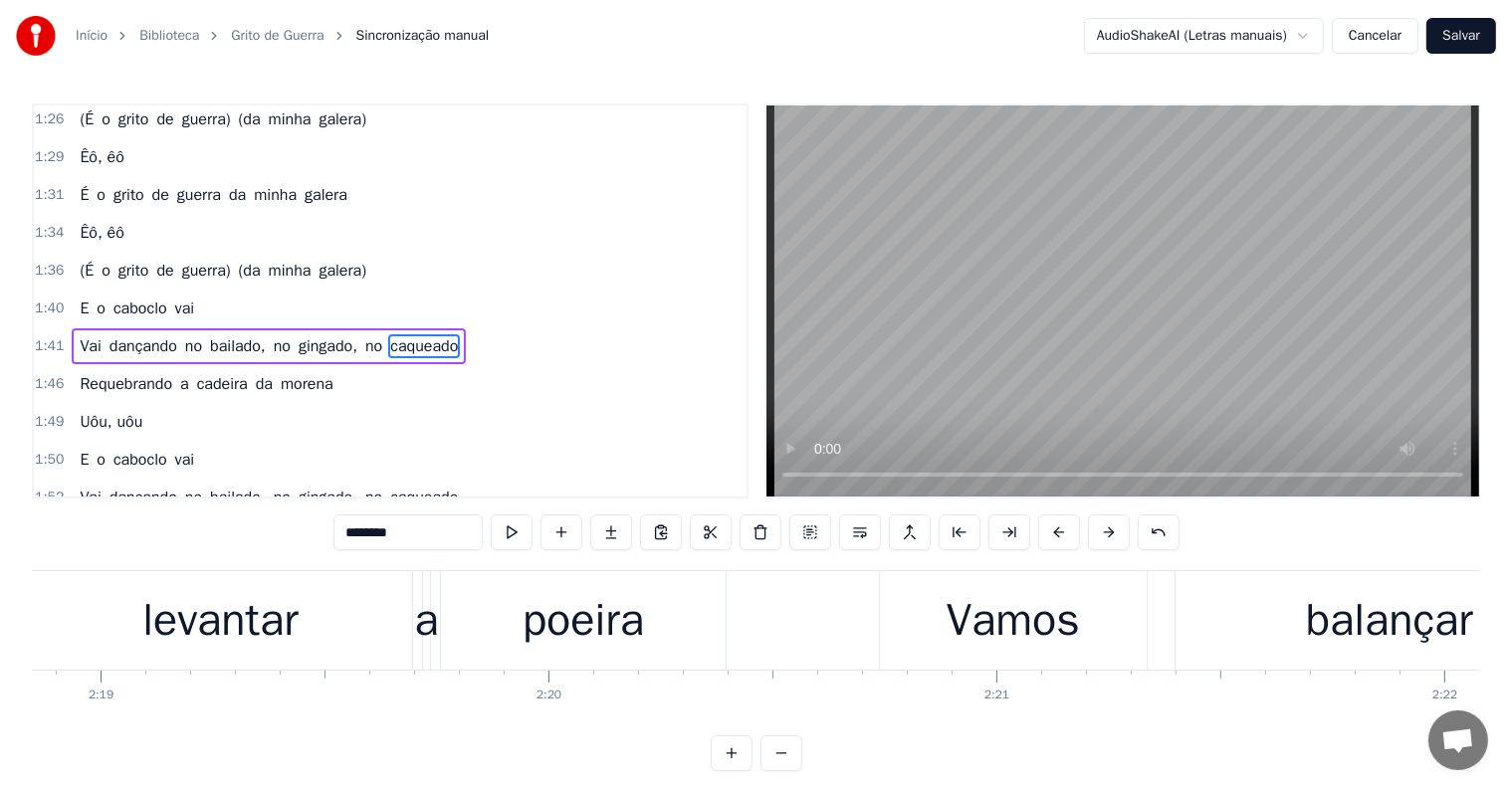 click on "a" at bounding box center (426, 621) 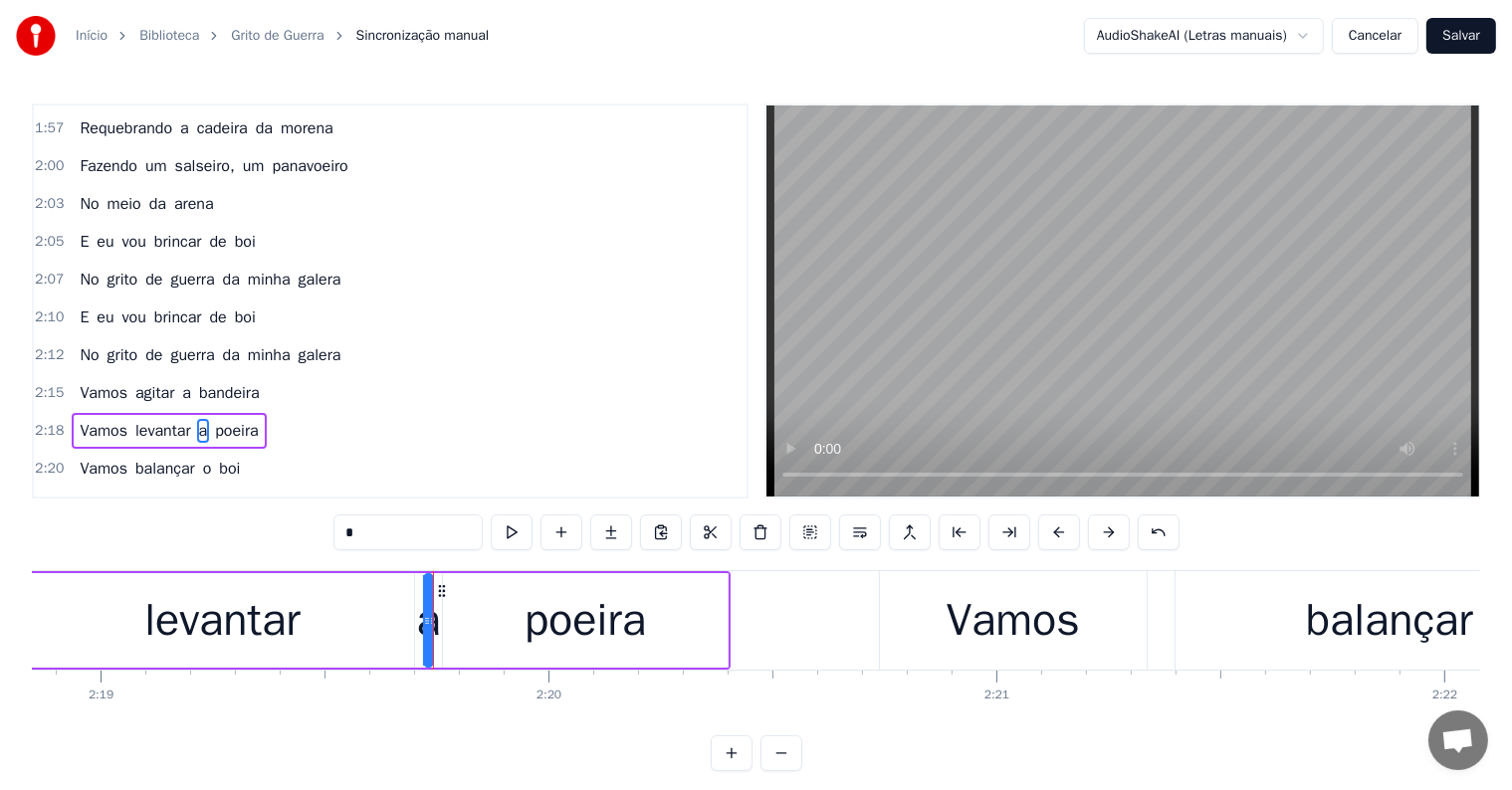 scroll, scrollTop: 1653, scrollLeft: 0, axis: vertical 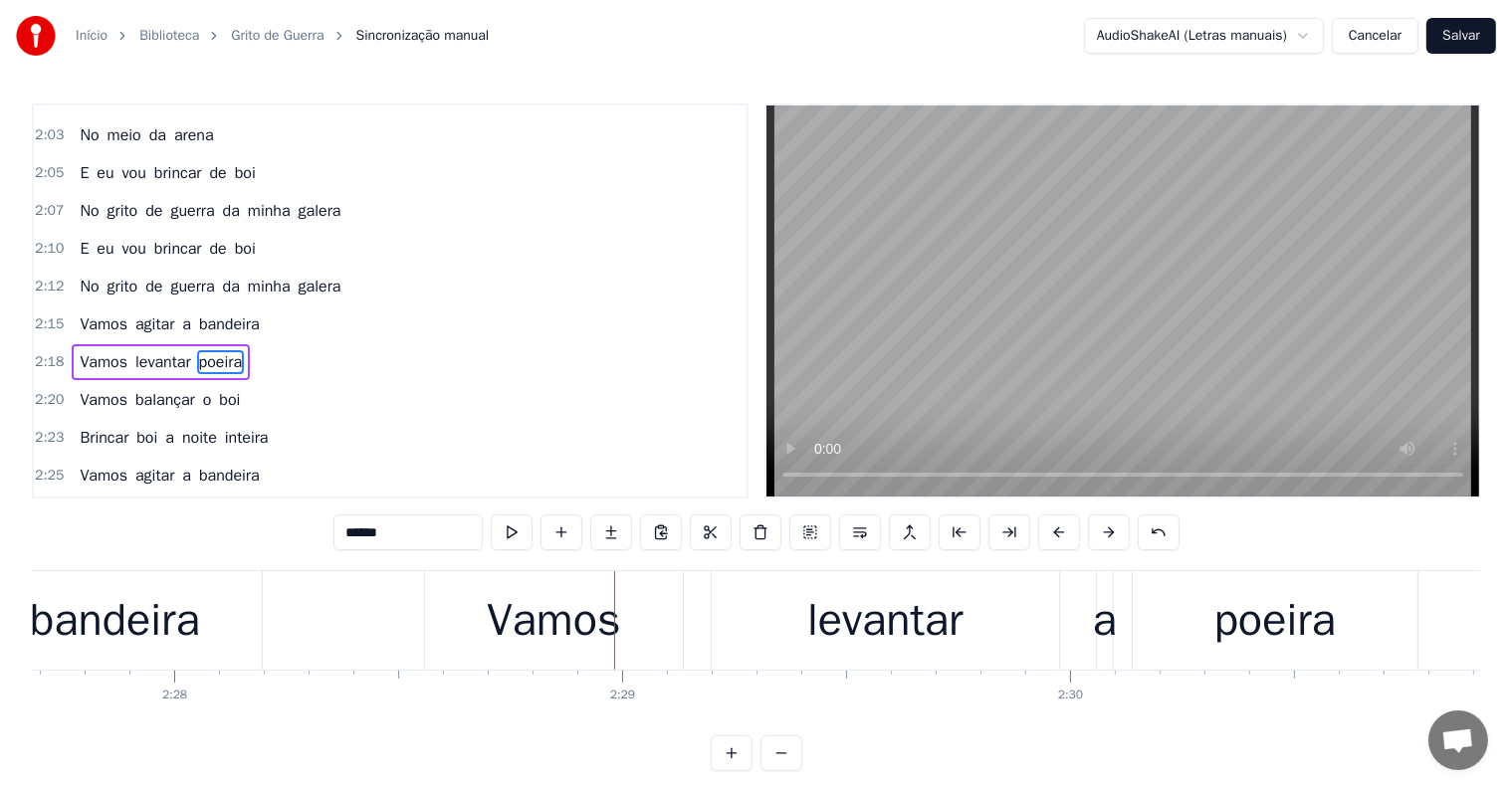 click on "a" at bounding box center [1105, 621] 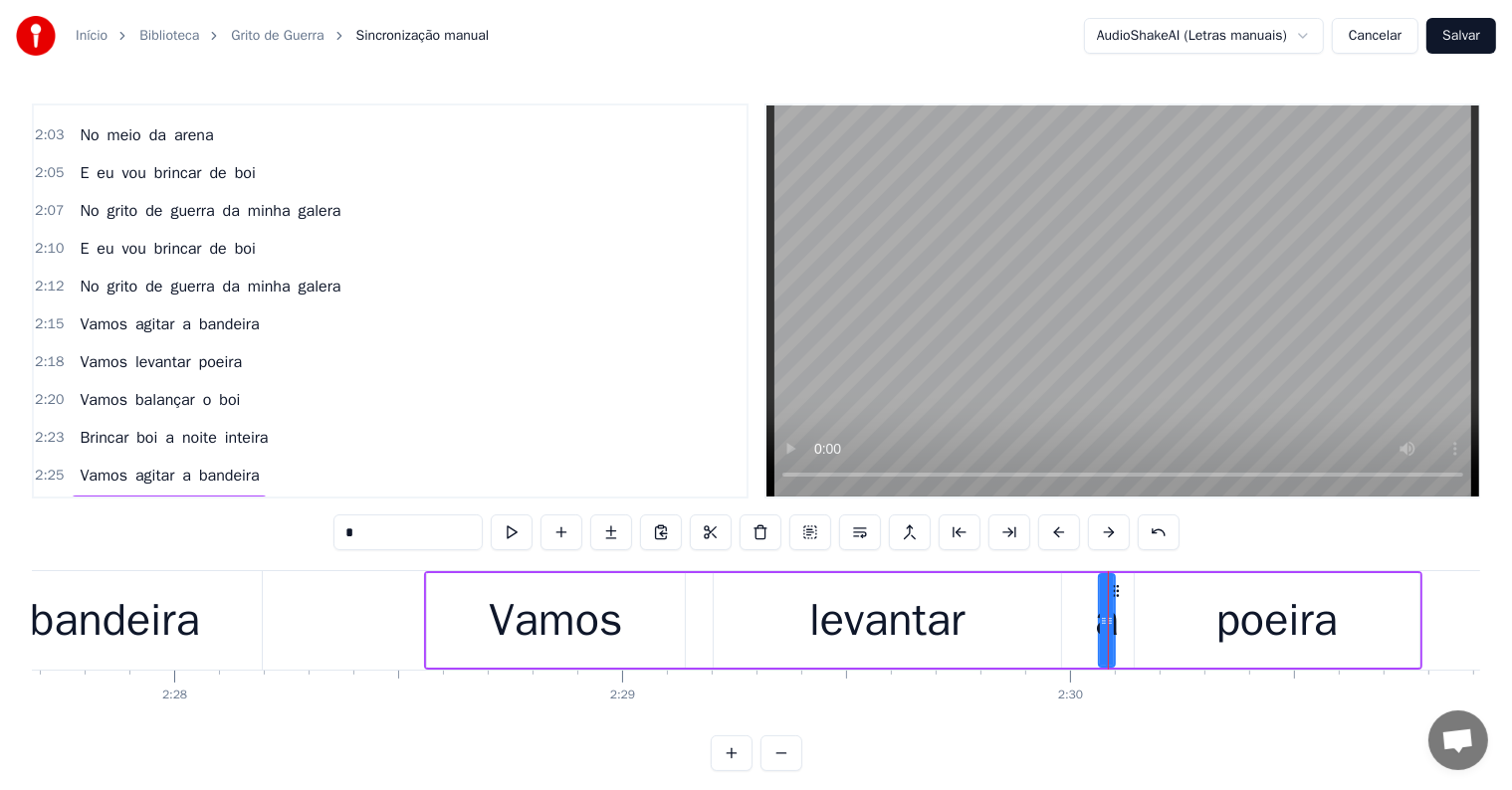scroll, scrollTop: 1799, scrollLeft: 0, axis: vertical 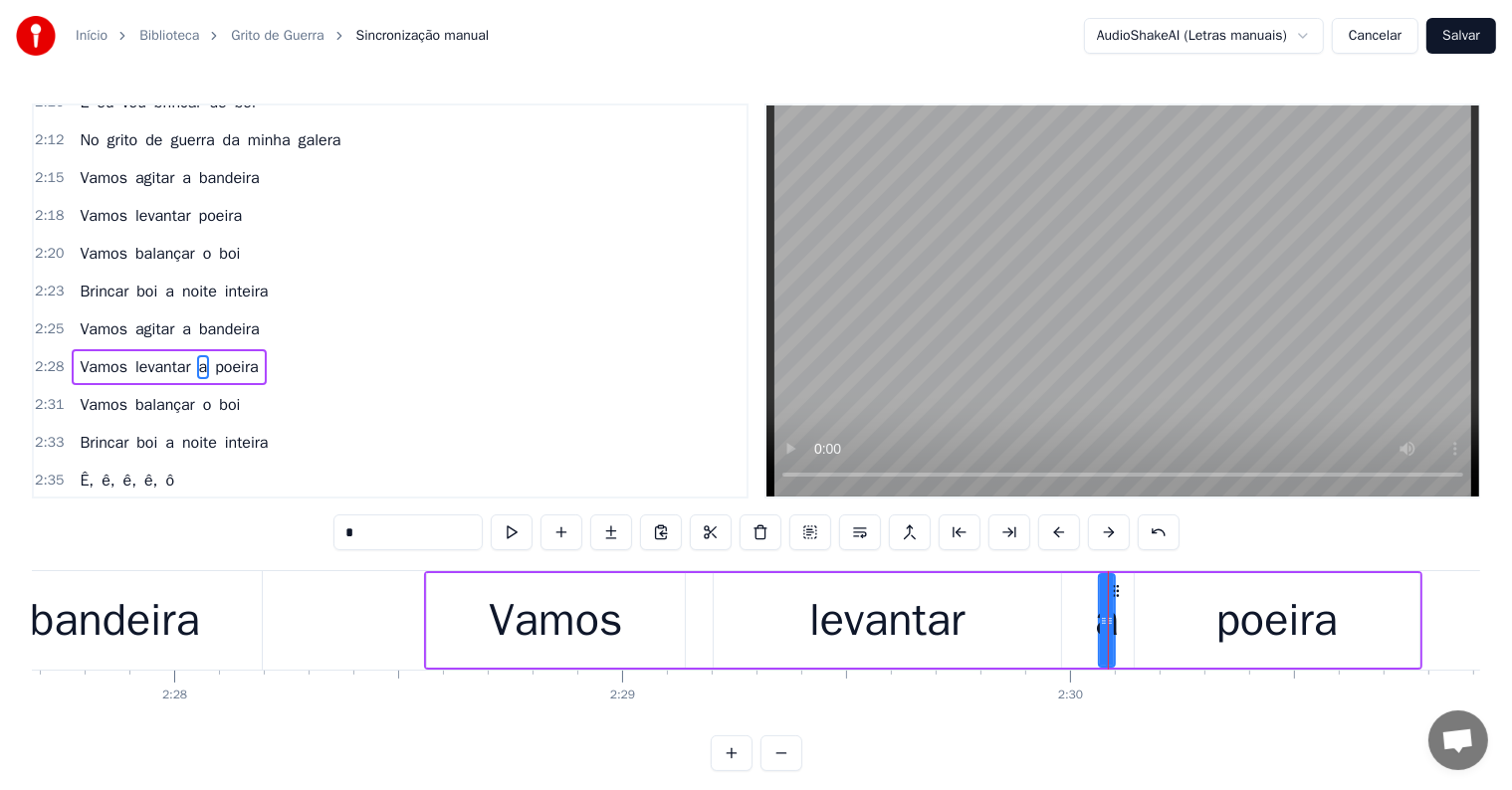 type on "******" 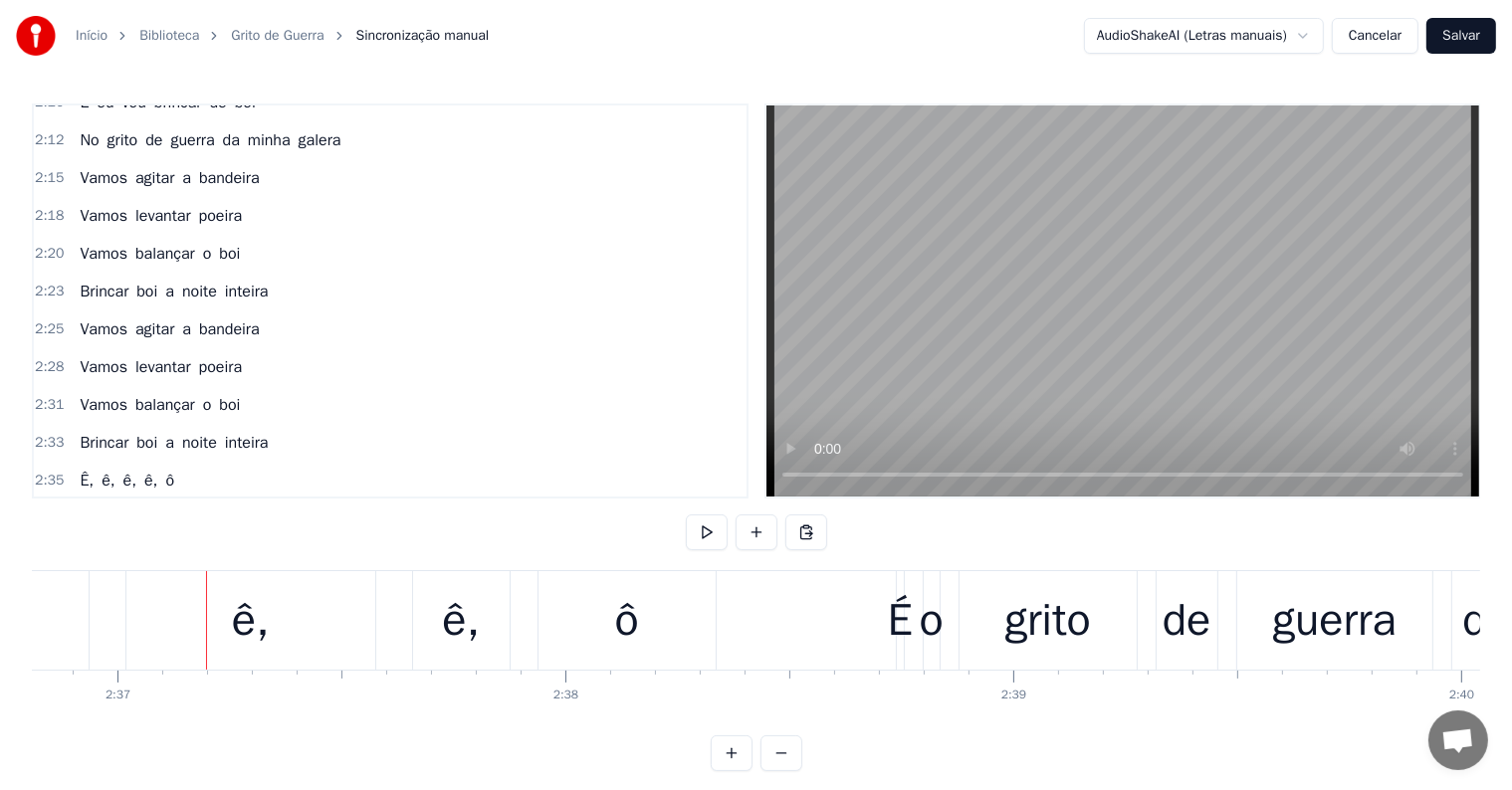 scroll, scrollTop: 0, scrollLeft: 70312, axis: horizontal 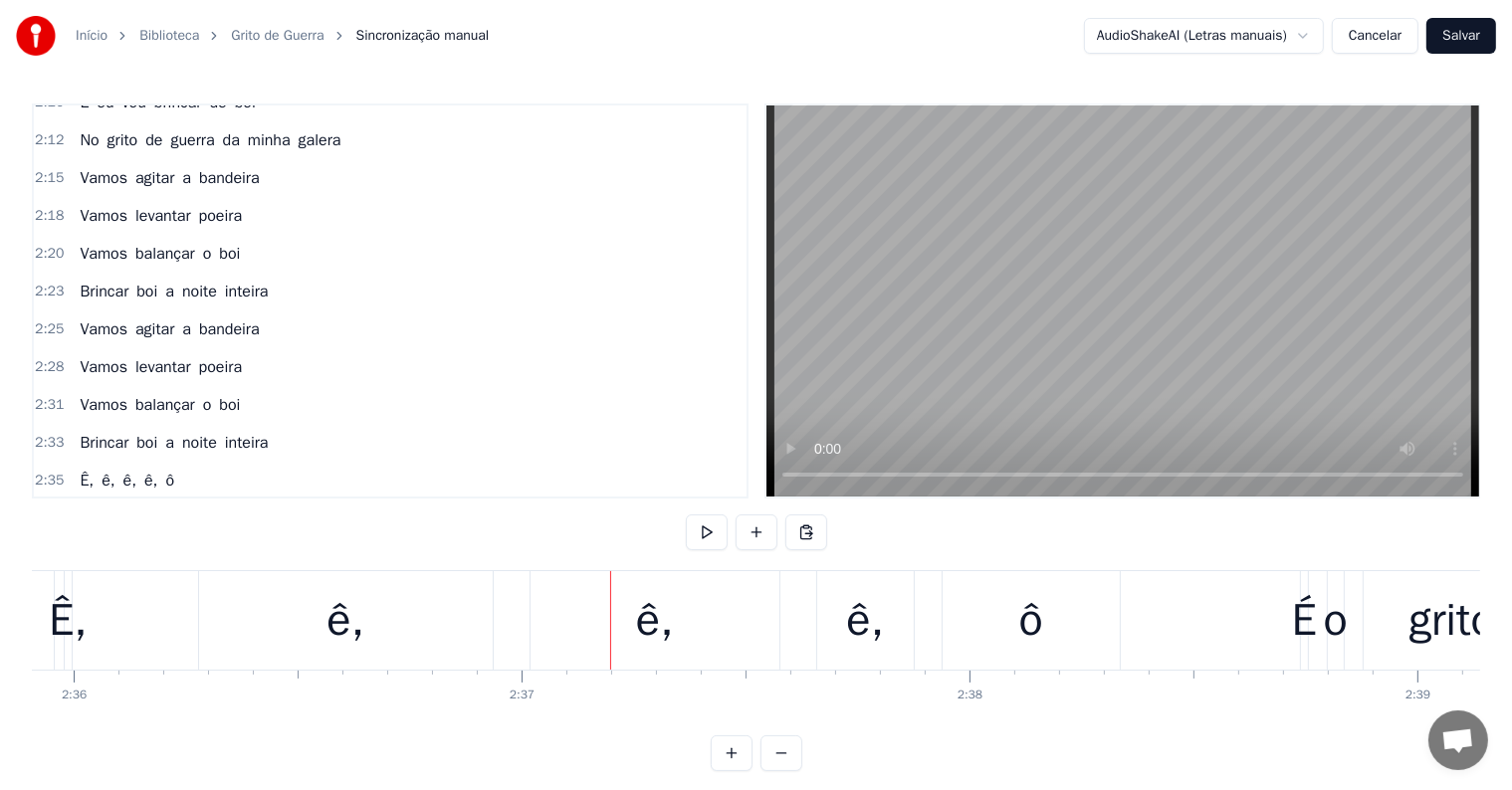 click on "ê," at bounding box center (345, 621) 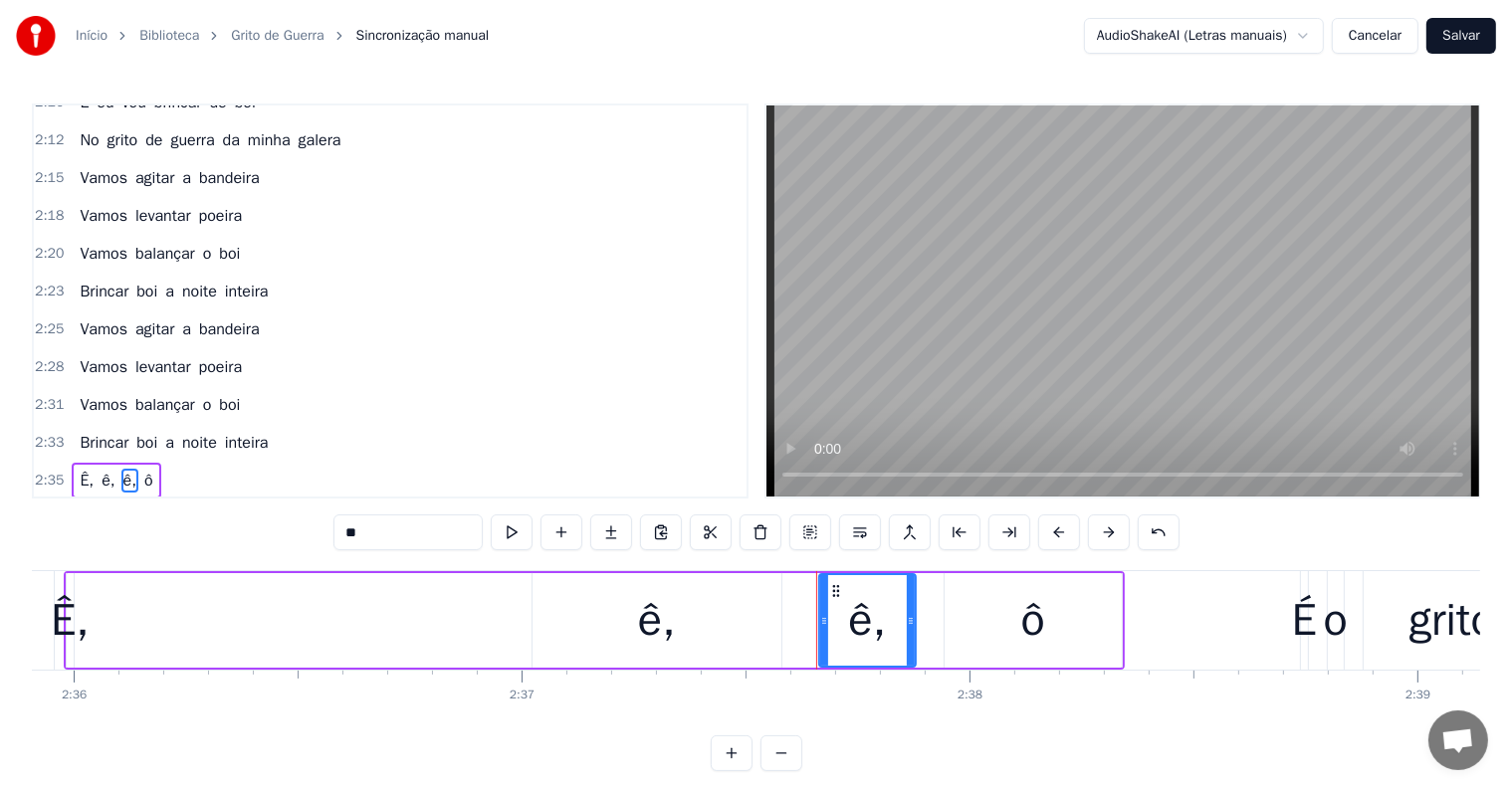scroll, scrollTop: 1909, scrollLeft: 0, axis: vertical 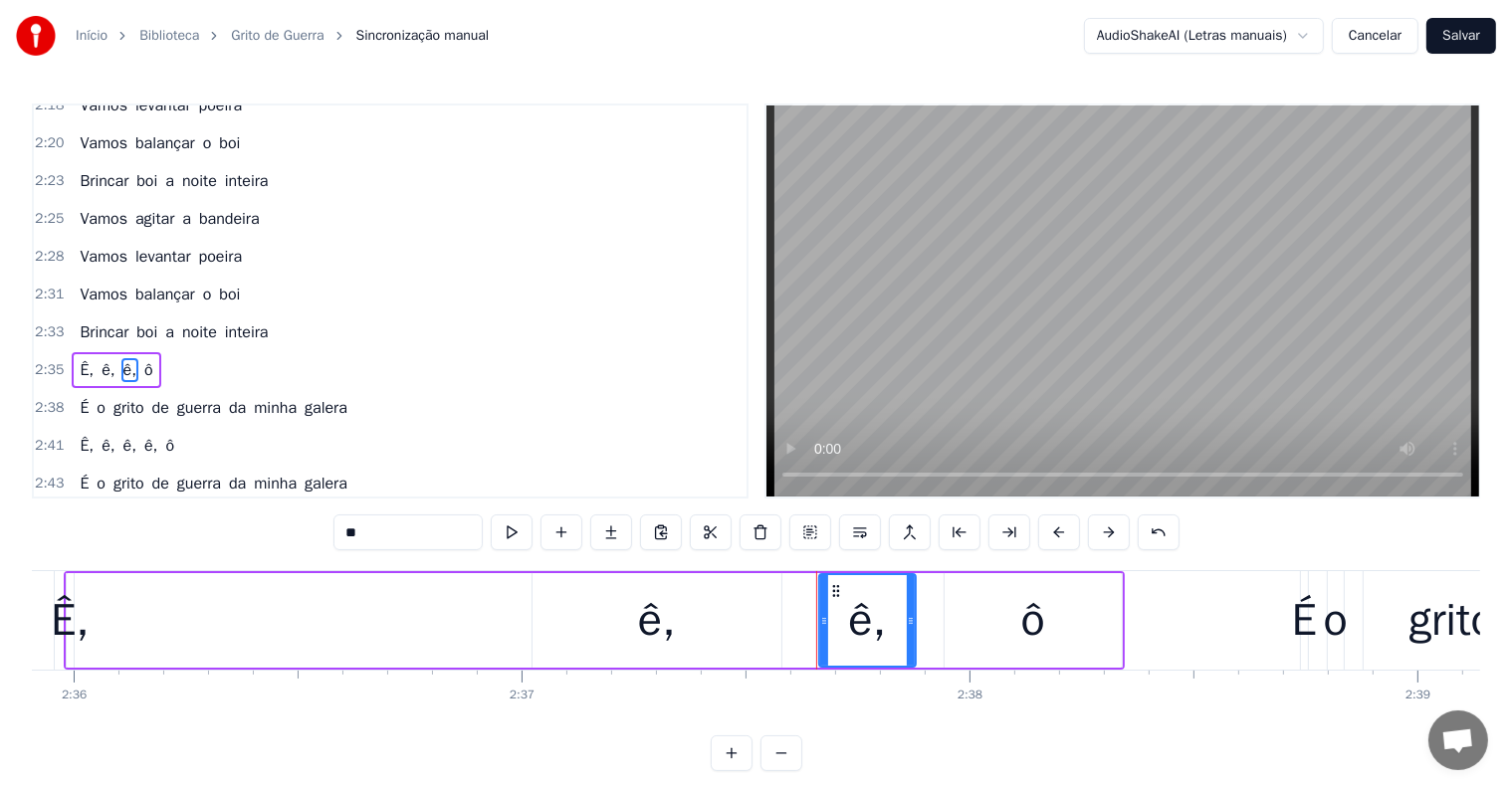 click on "Ê," at bounding box center (70, 621) 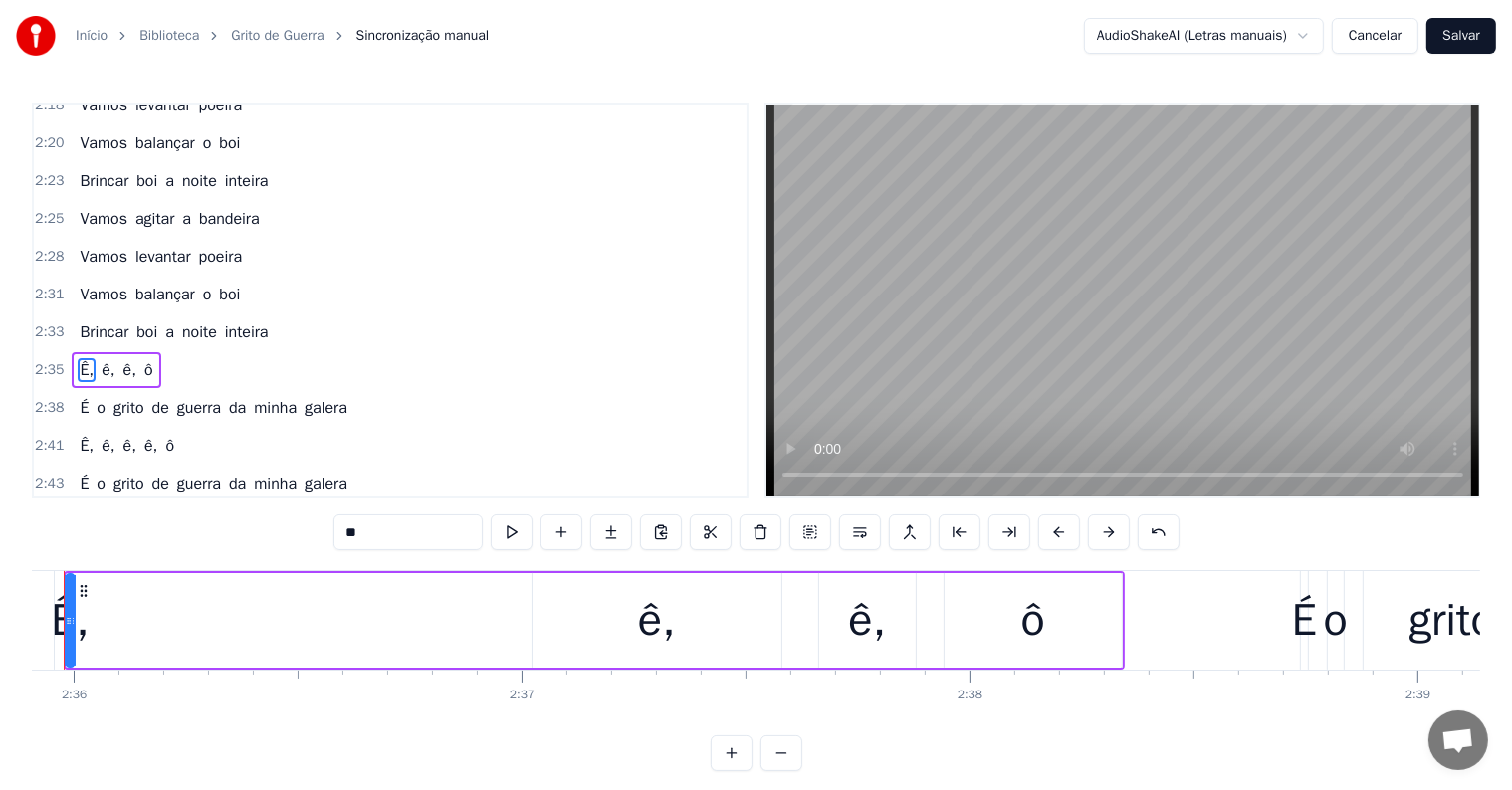 scroll, scrollTop: 0, scrollLeft: 69766, axis: horizontal 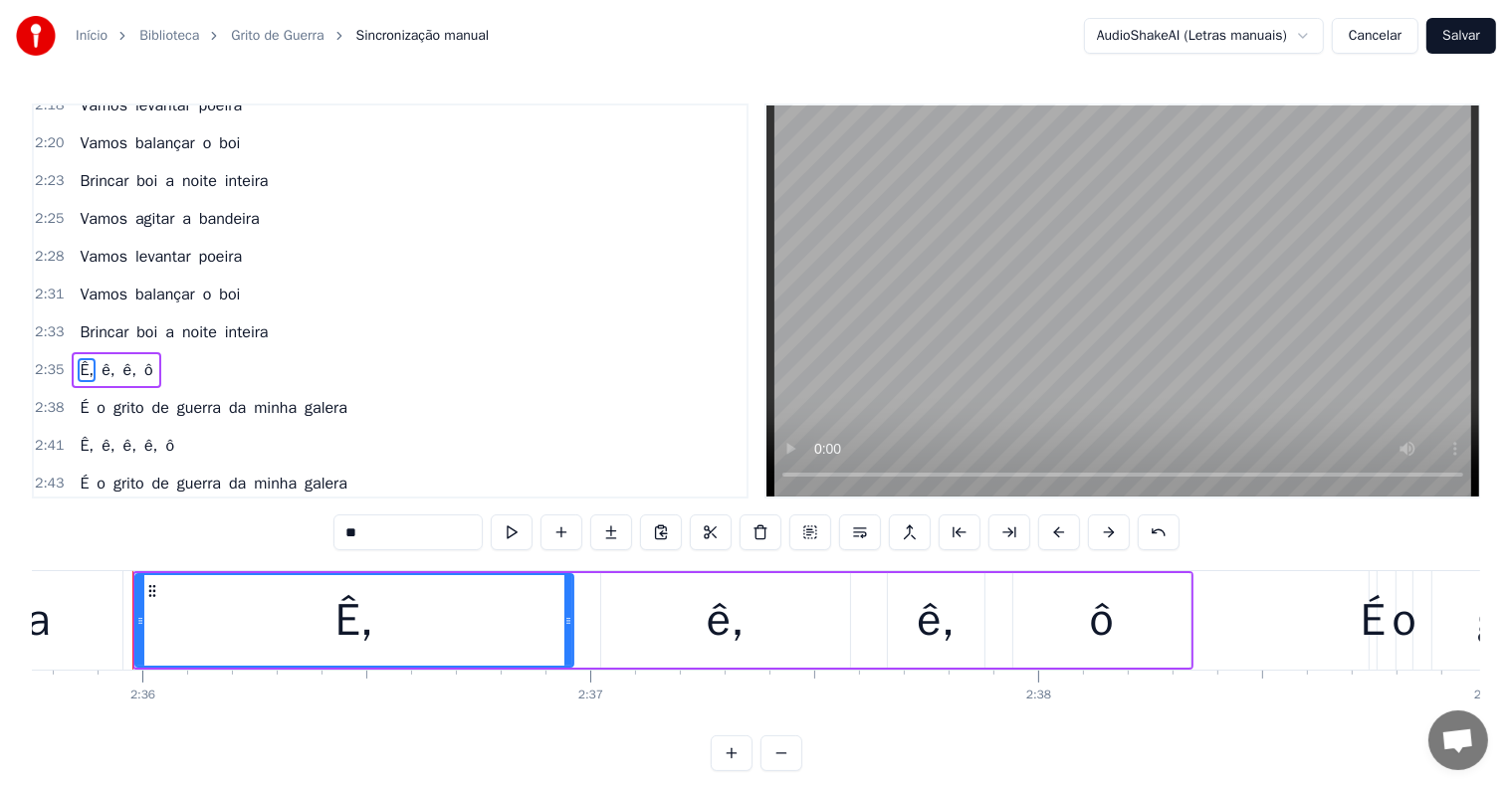 drag, startPoint x: 138, startPoint y: 624, endPoint x: 569, endPoint y: 633, distance: 431.09396 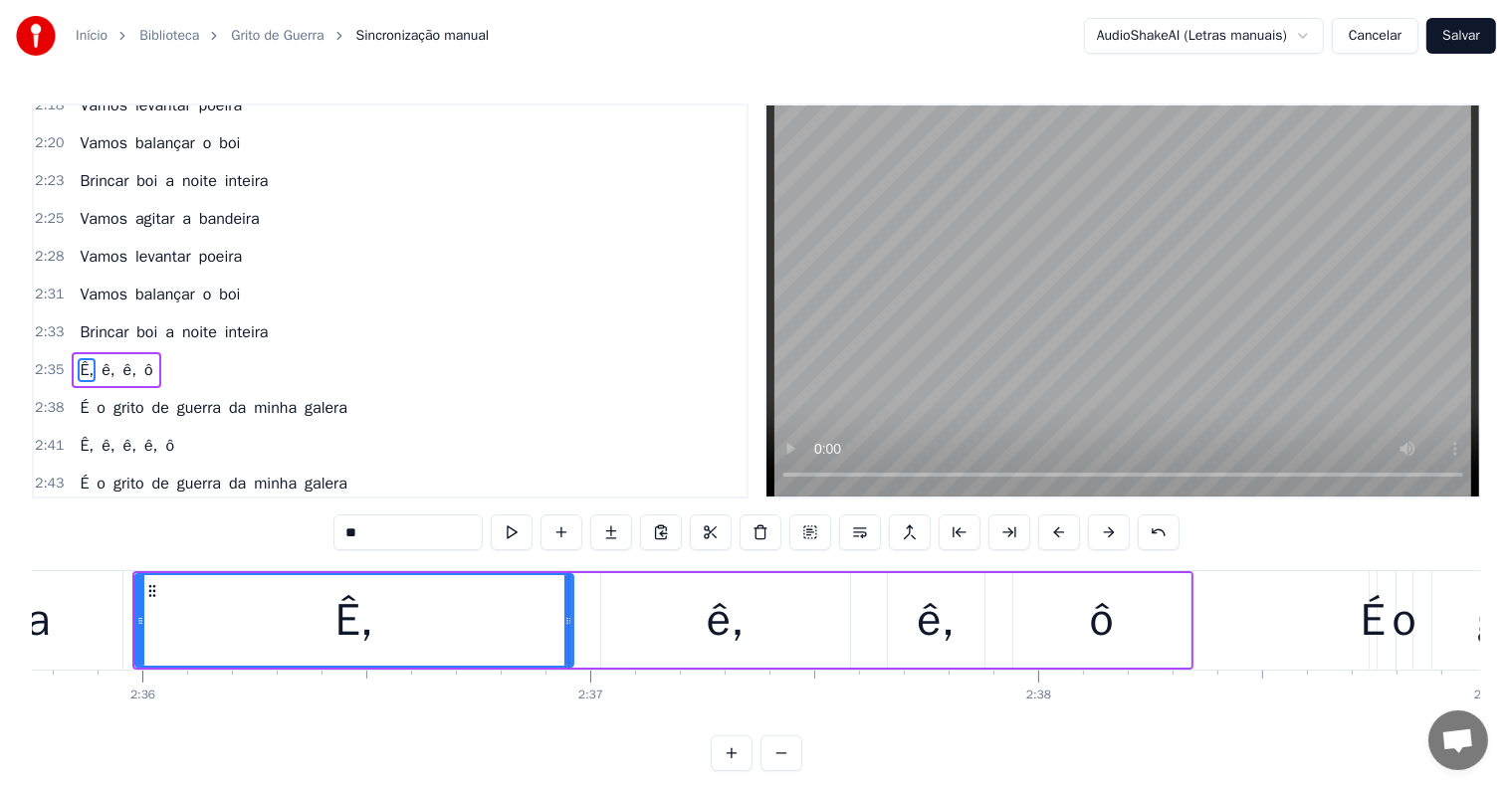 click on "Ê," at bounding box center (354, 620) 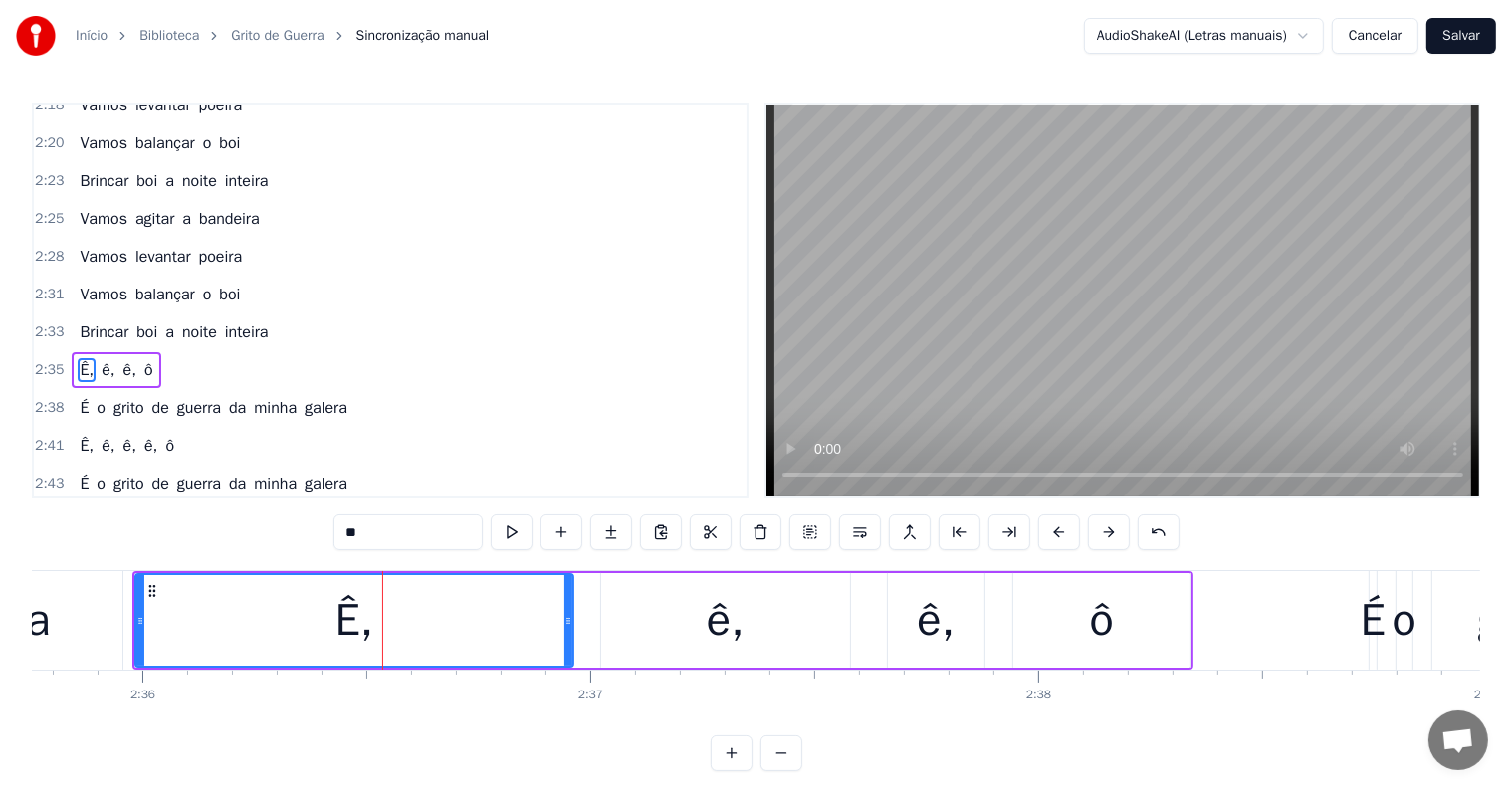 click on "**" at bounding box center [408, 532] 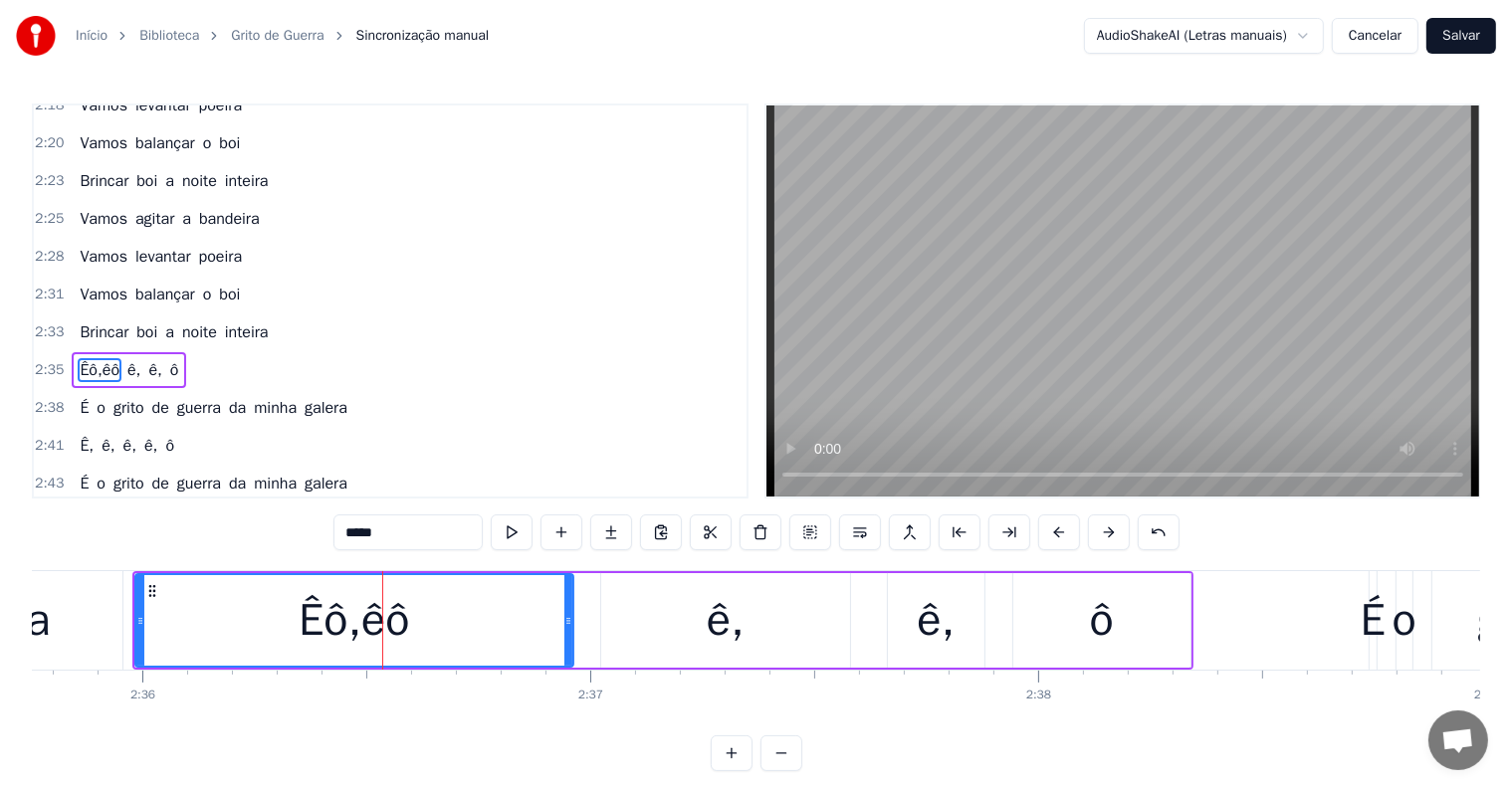 click on "ê," at bounding box center [726, 621] 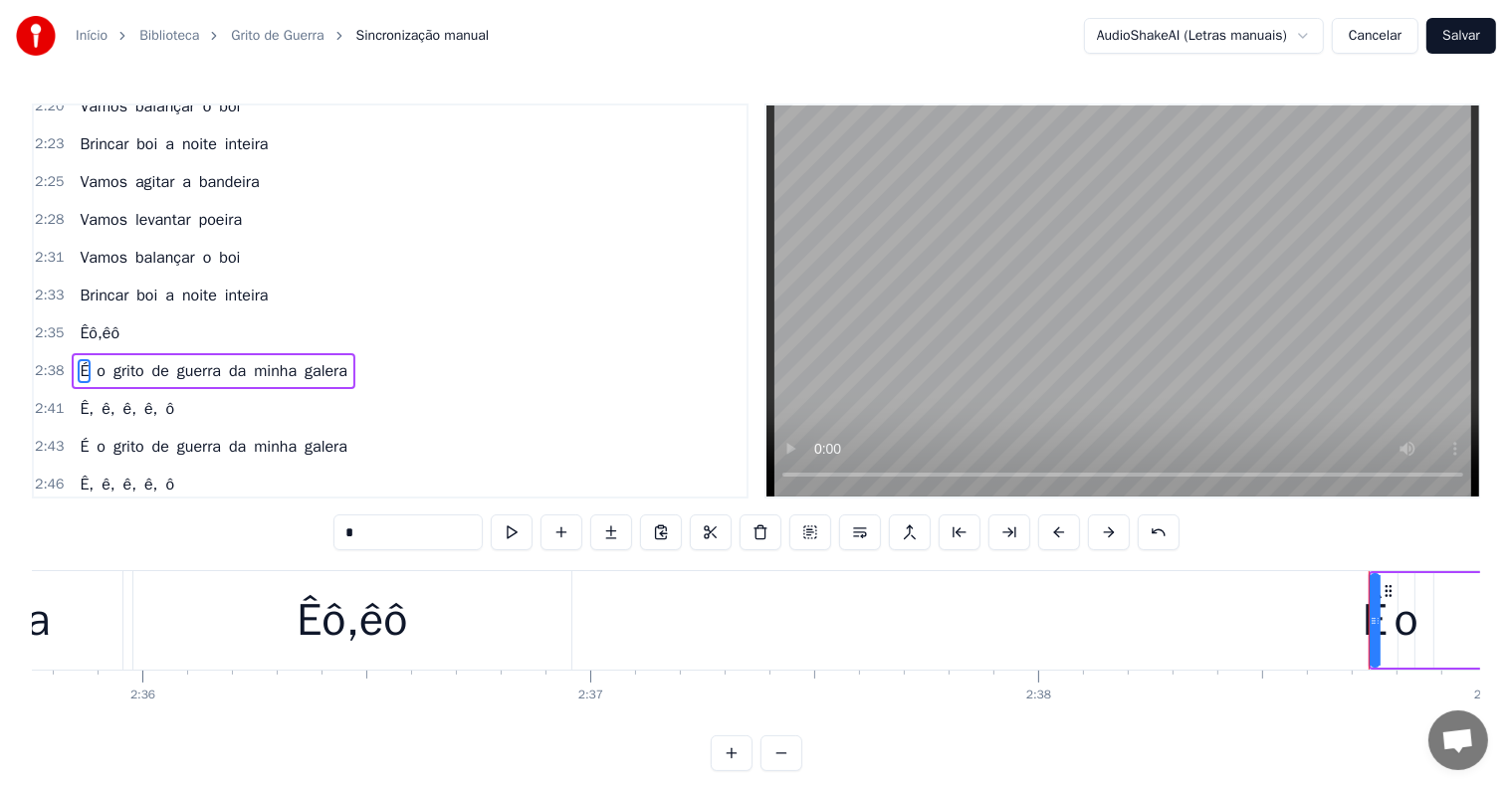click on "Êô,êô" at bounding box center [351, 621] 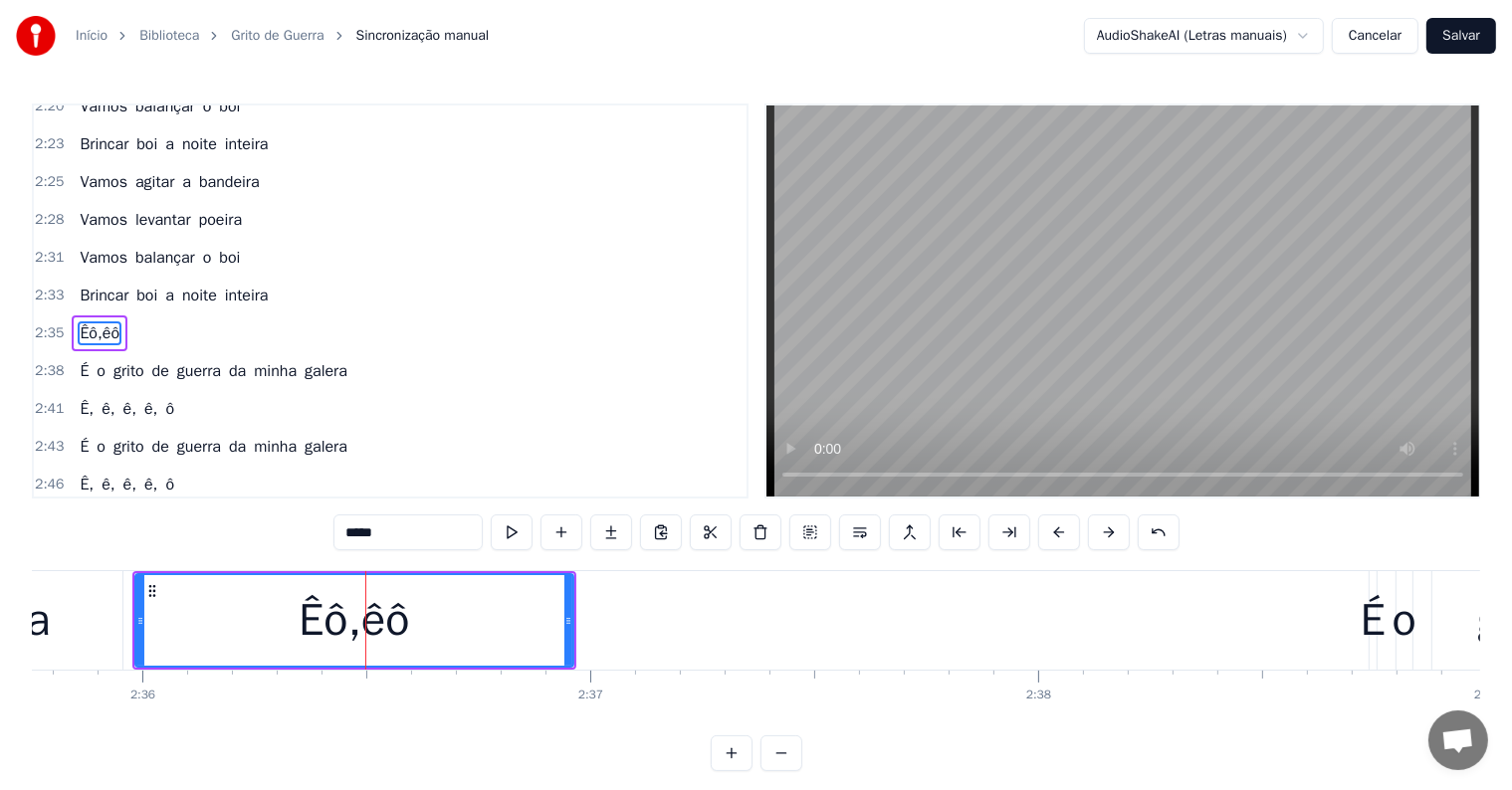 scroll, scrollTop: 1909, scrollLeft: 0, axis: vertical 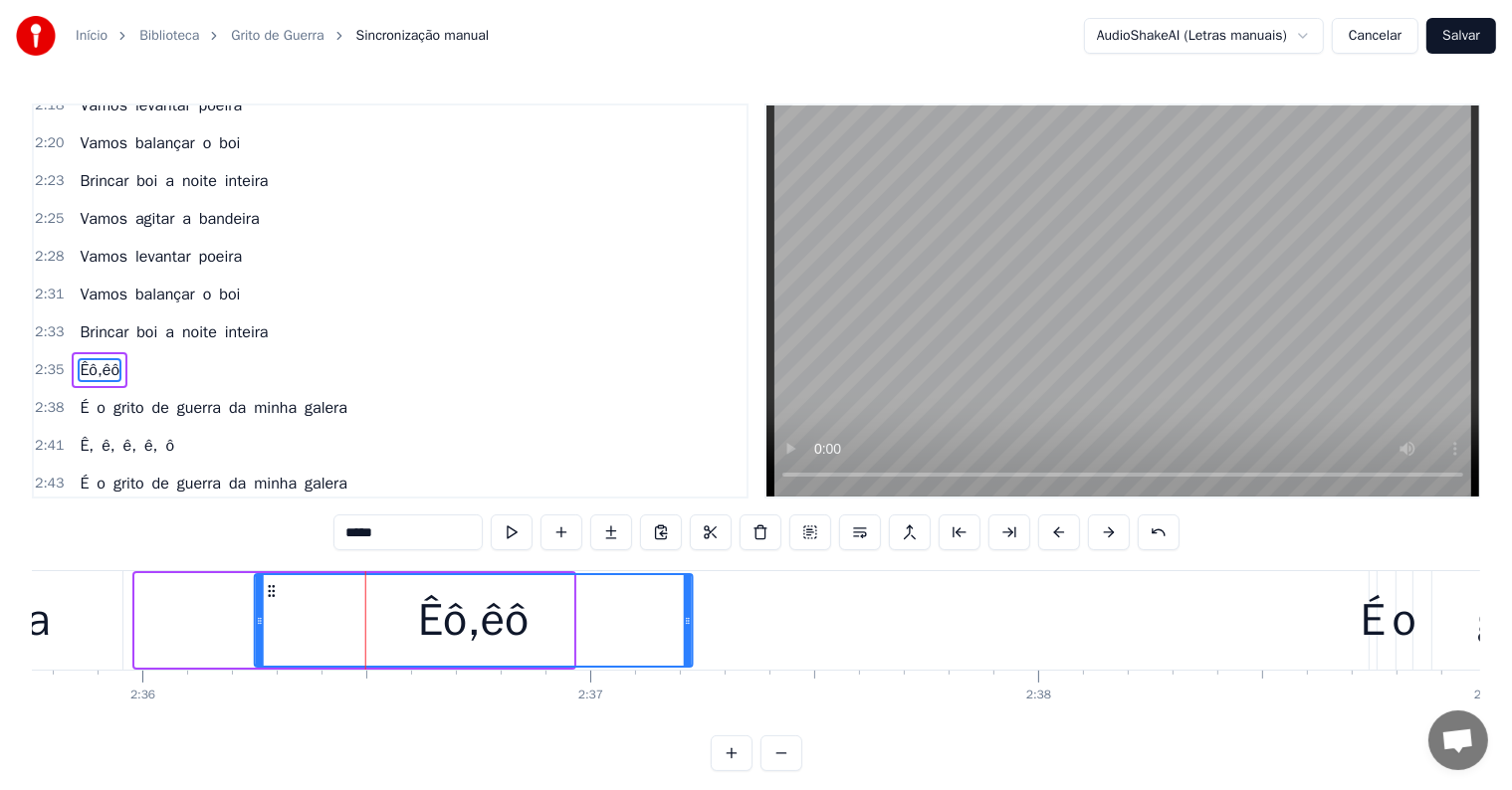 drag, startPoint x: 151, startPoint y: 594, endPoint x: 271, endPoint y: 591, distance: 120.03749 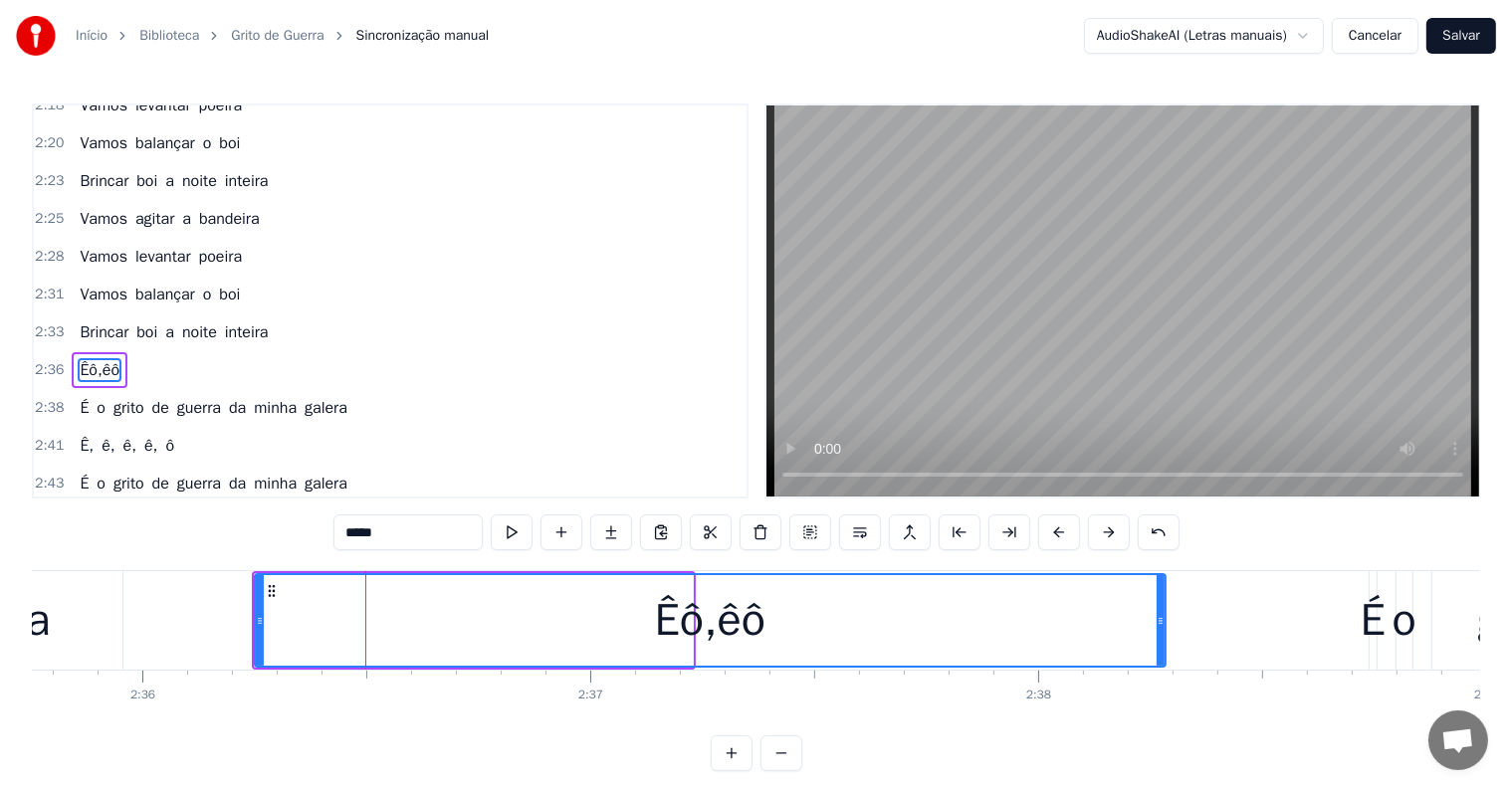 drag, startPoint x: 689, startPoint y: 619, endPoint x: 1162, endPoint y: 615, distance: 473.01691 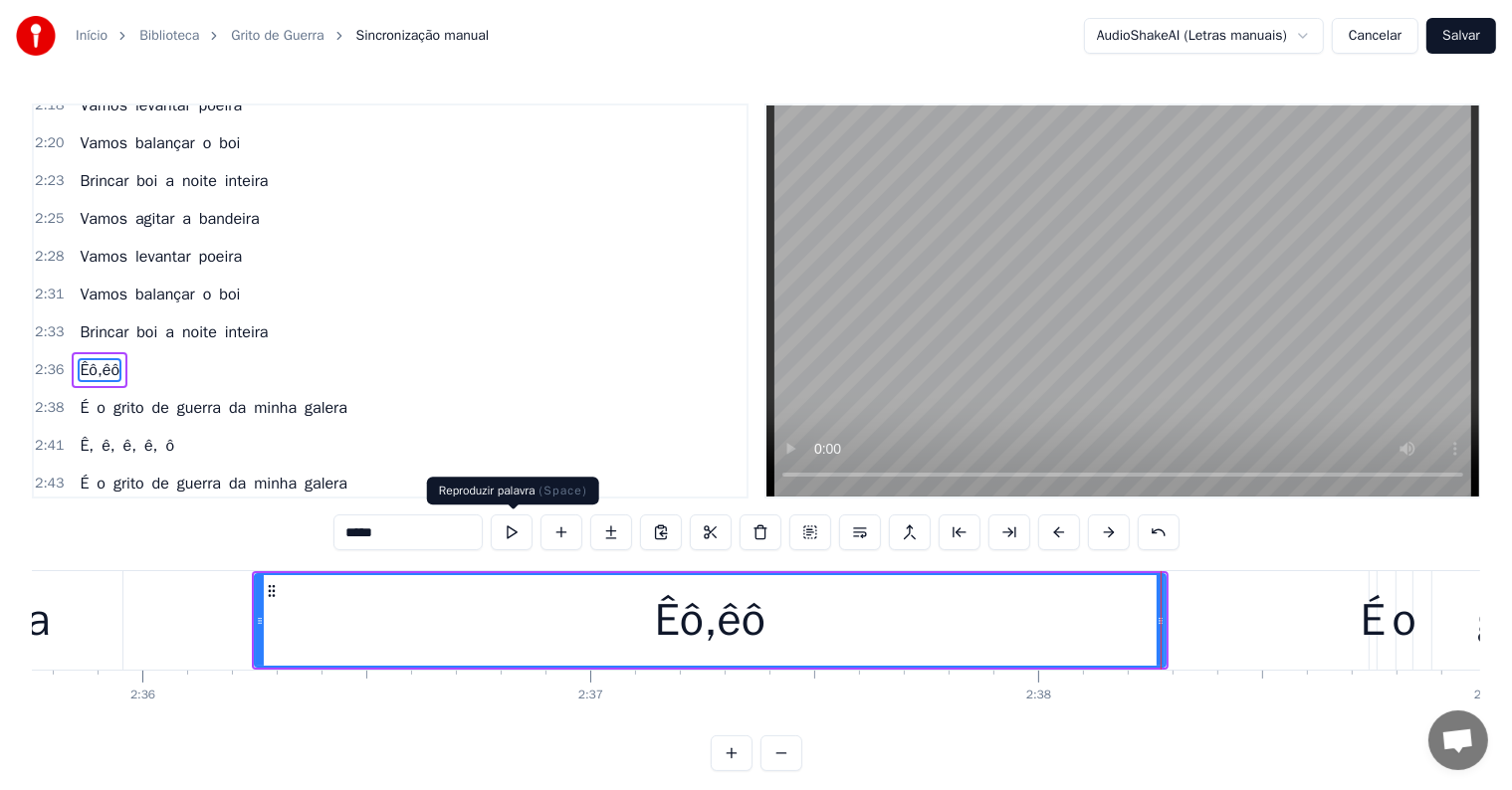 click at bounding box center [512, 532] 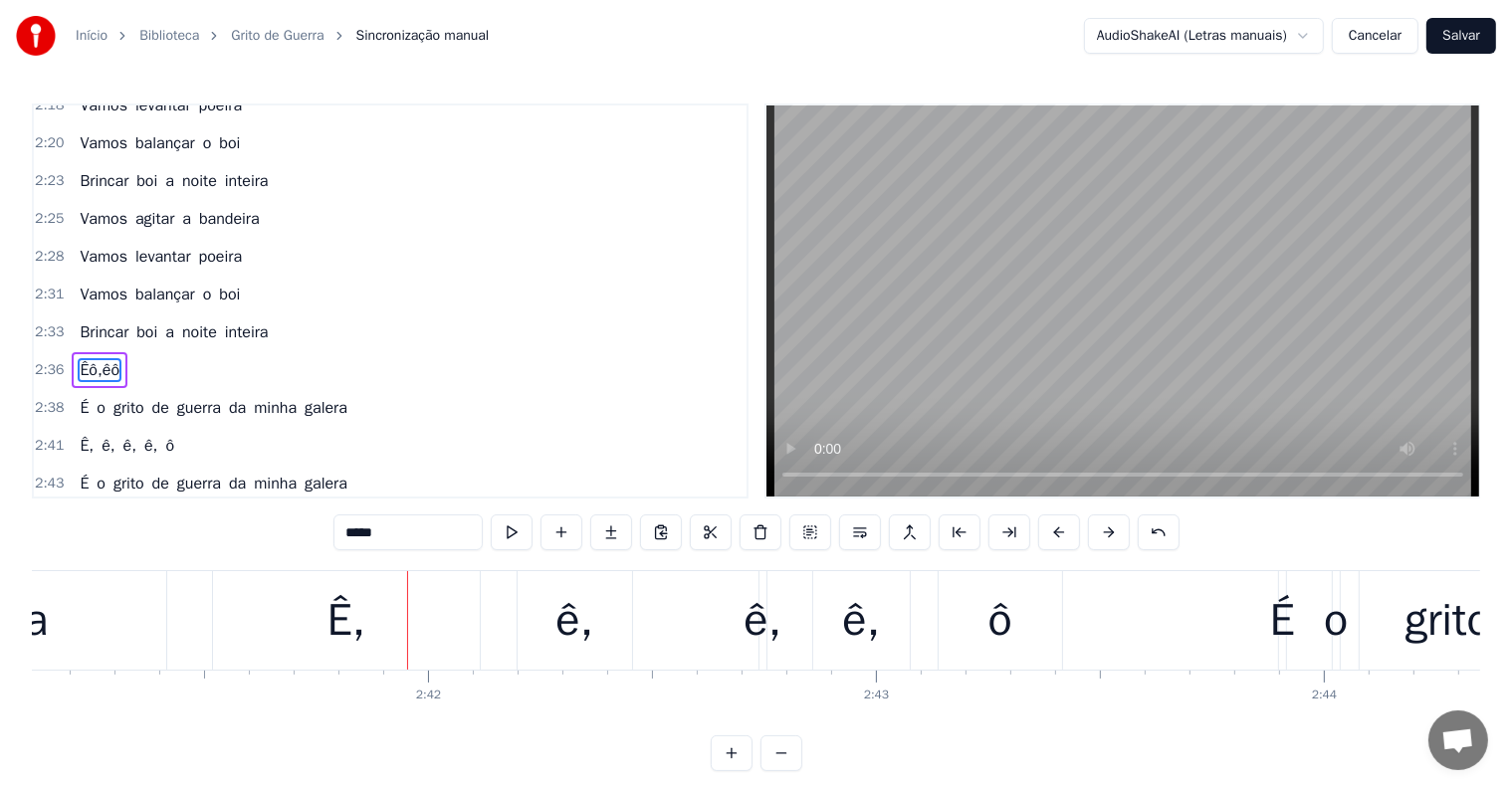 scroll, scrollTop: 0, scrollLeft: 72444, axis: horizontal 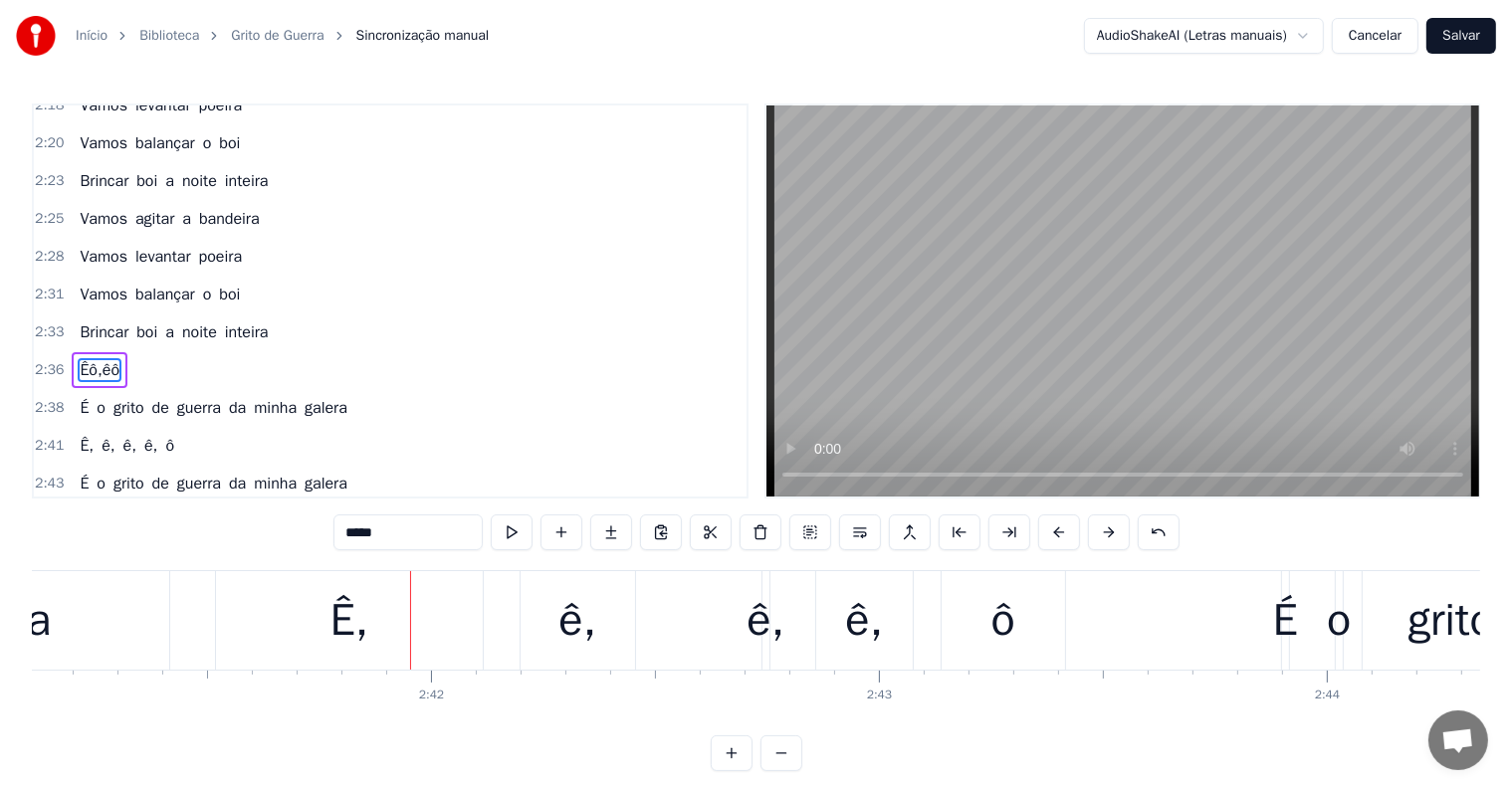 click on "ê," at bounding box center (577, 620) 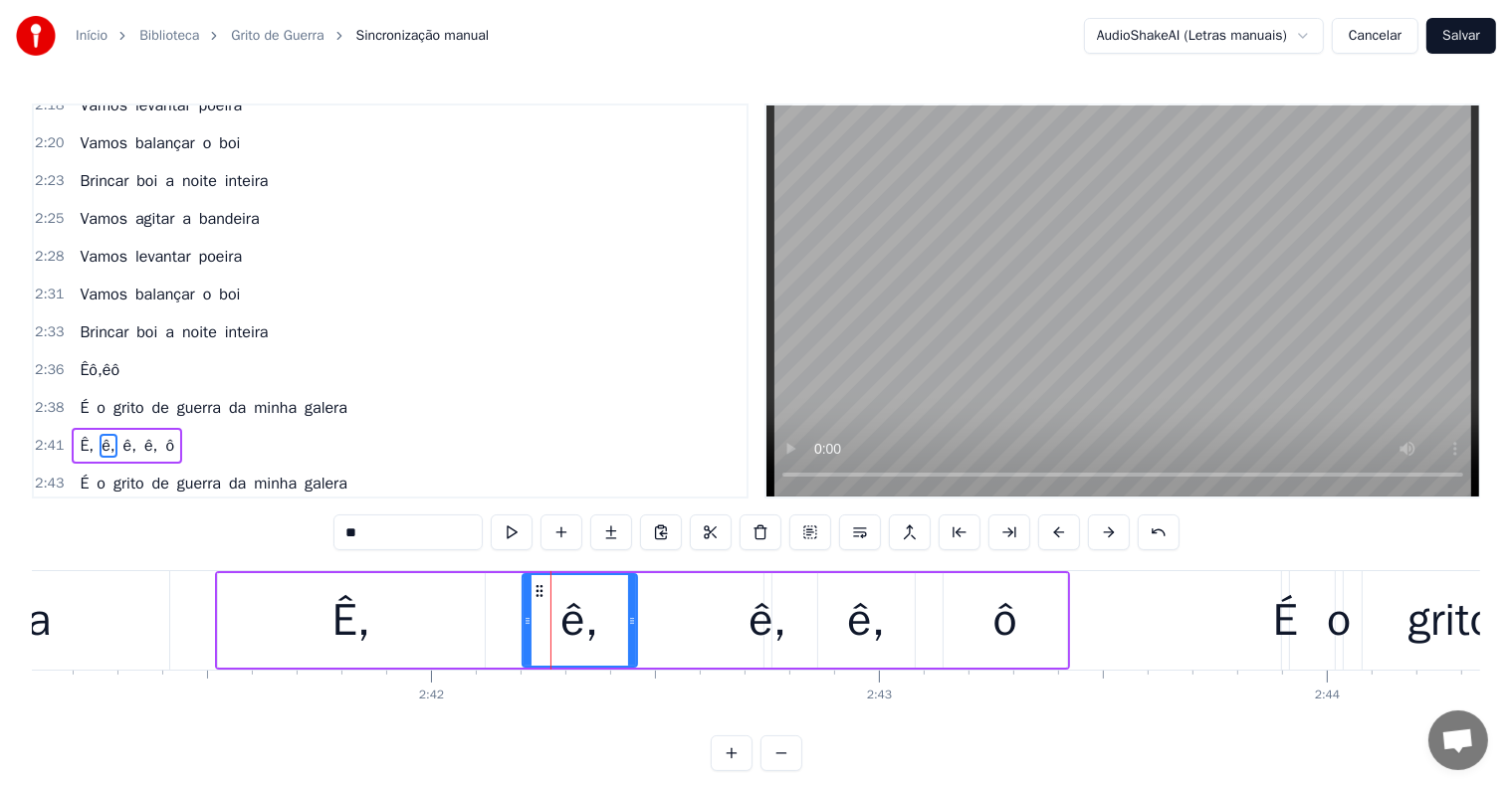 scroll, scrollTop: 1982, scrollLeft: 0, axis: vertical 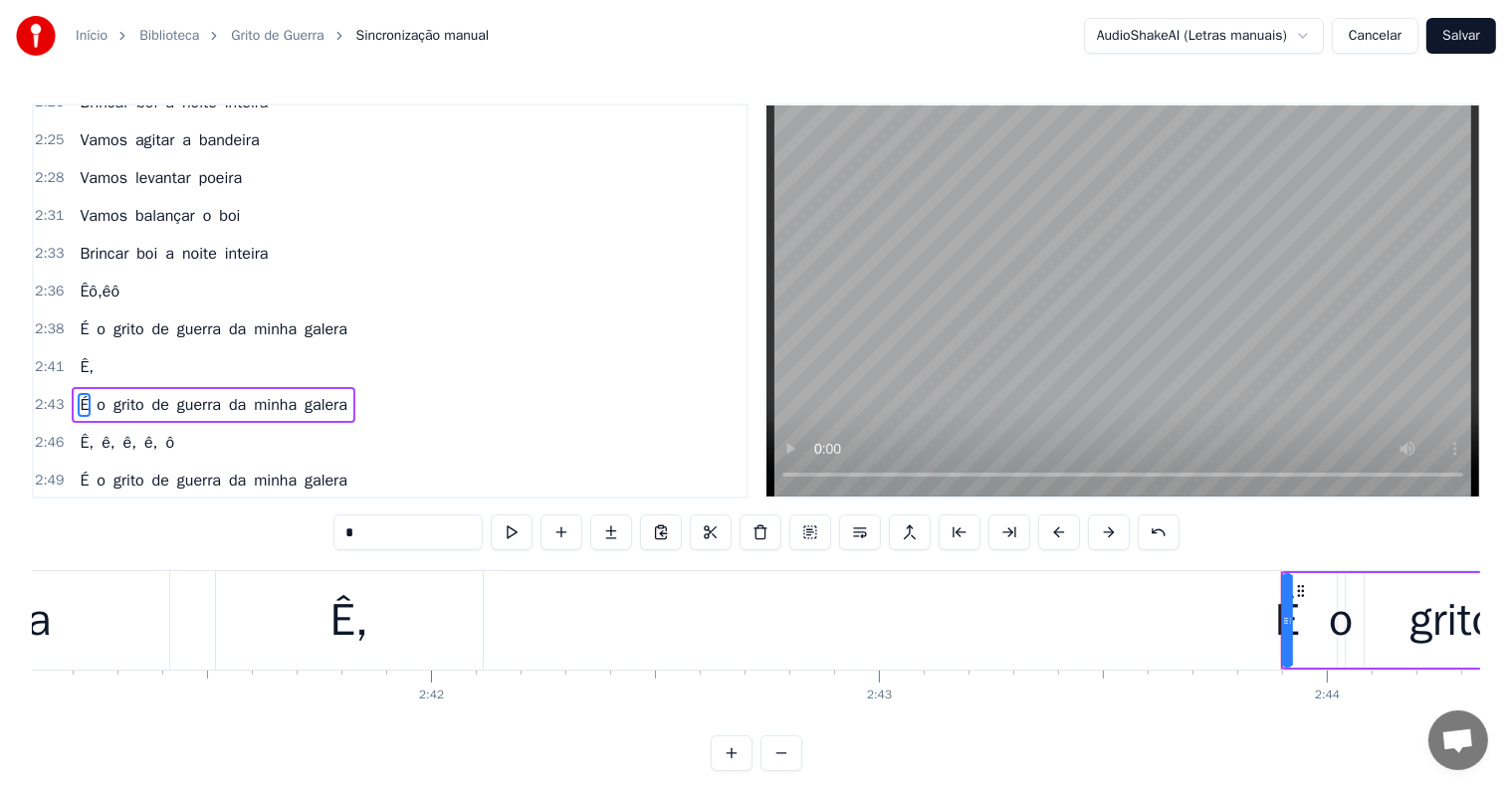 click on "Ê," at bounding box center [349, 620] 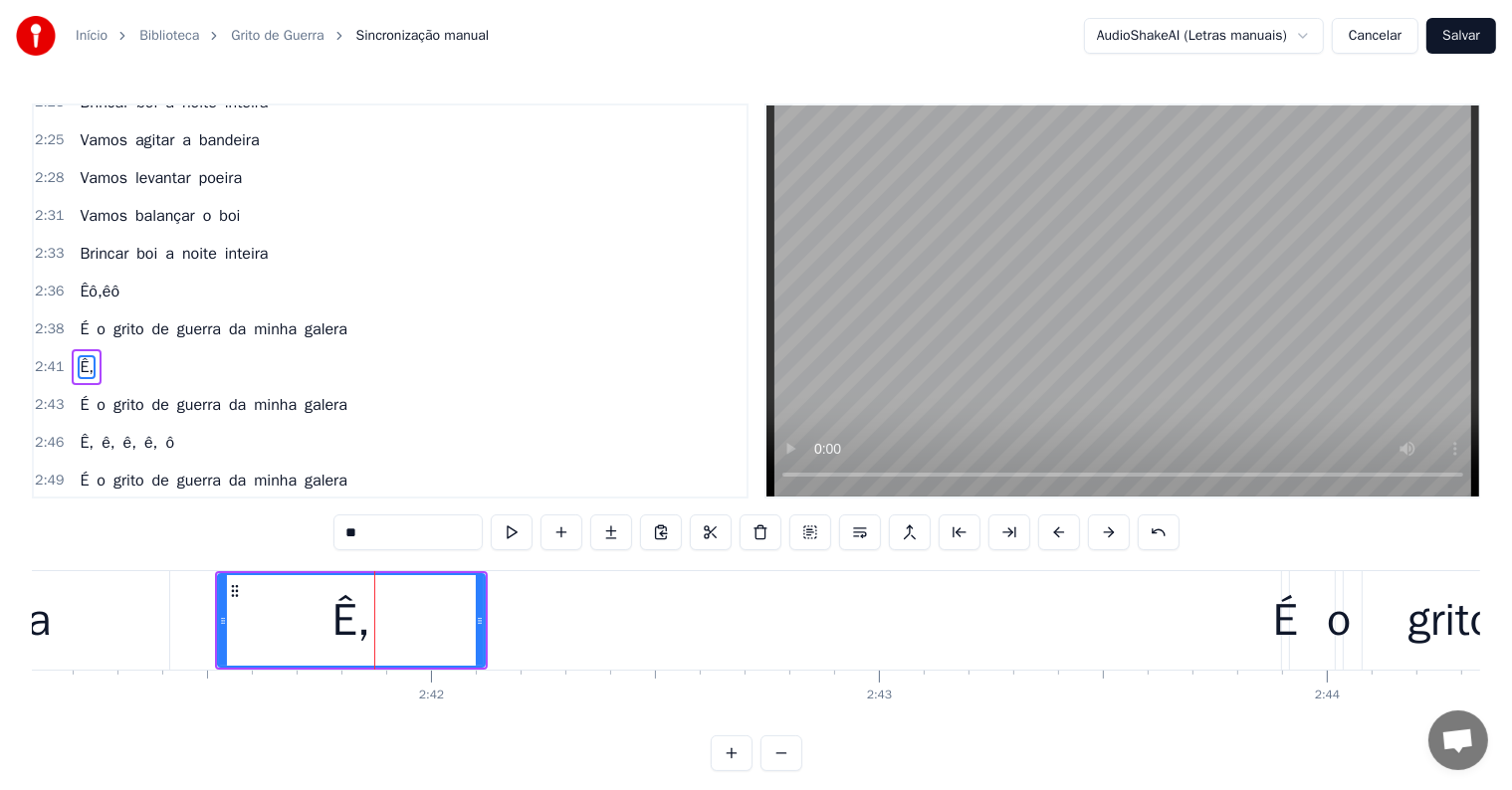 scroll, scrollTop: 1982, scrollLeft: 0, axis: vertical 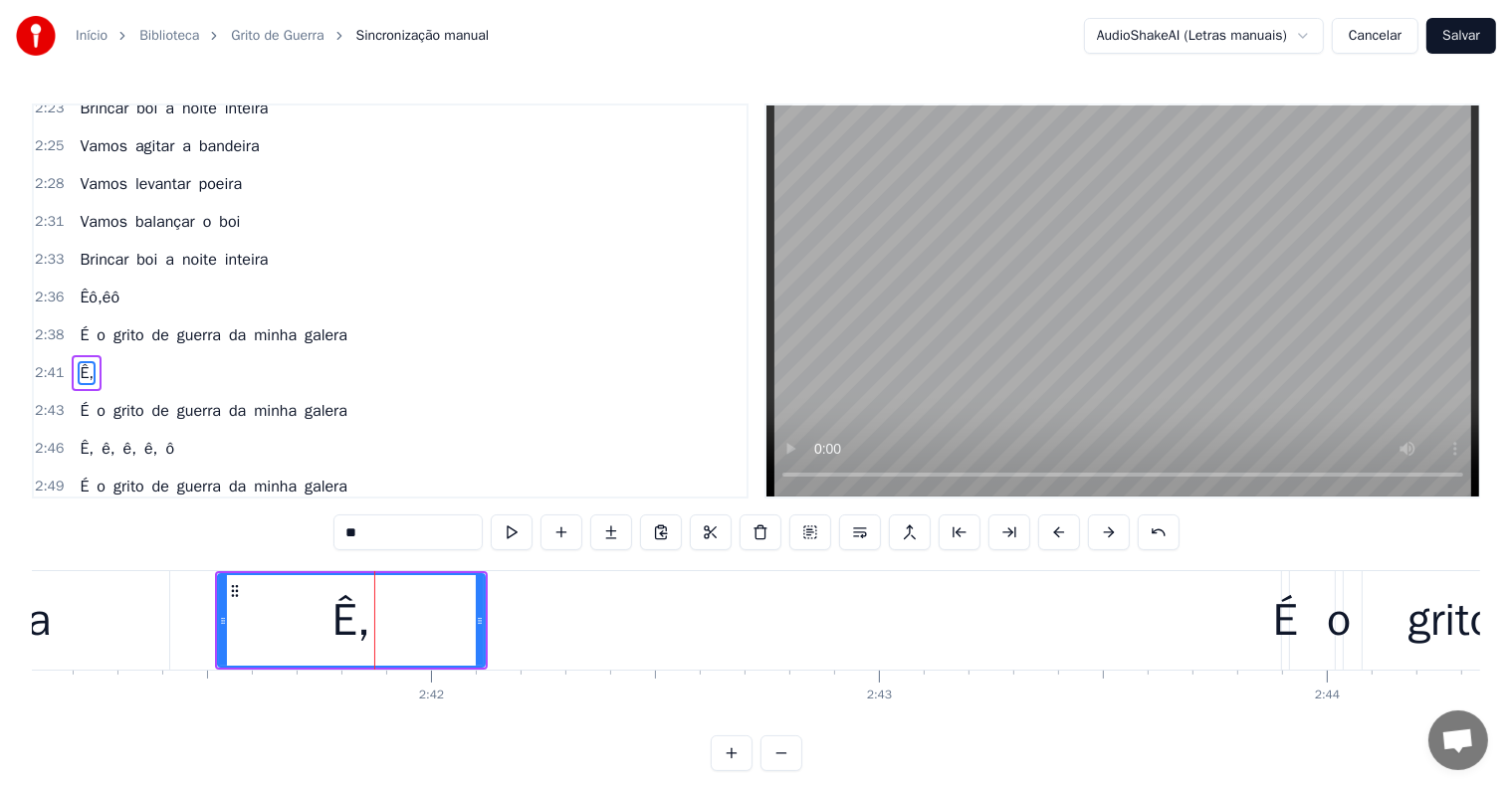 click on "**" at bounding box center (408, 532) 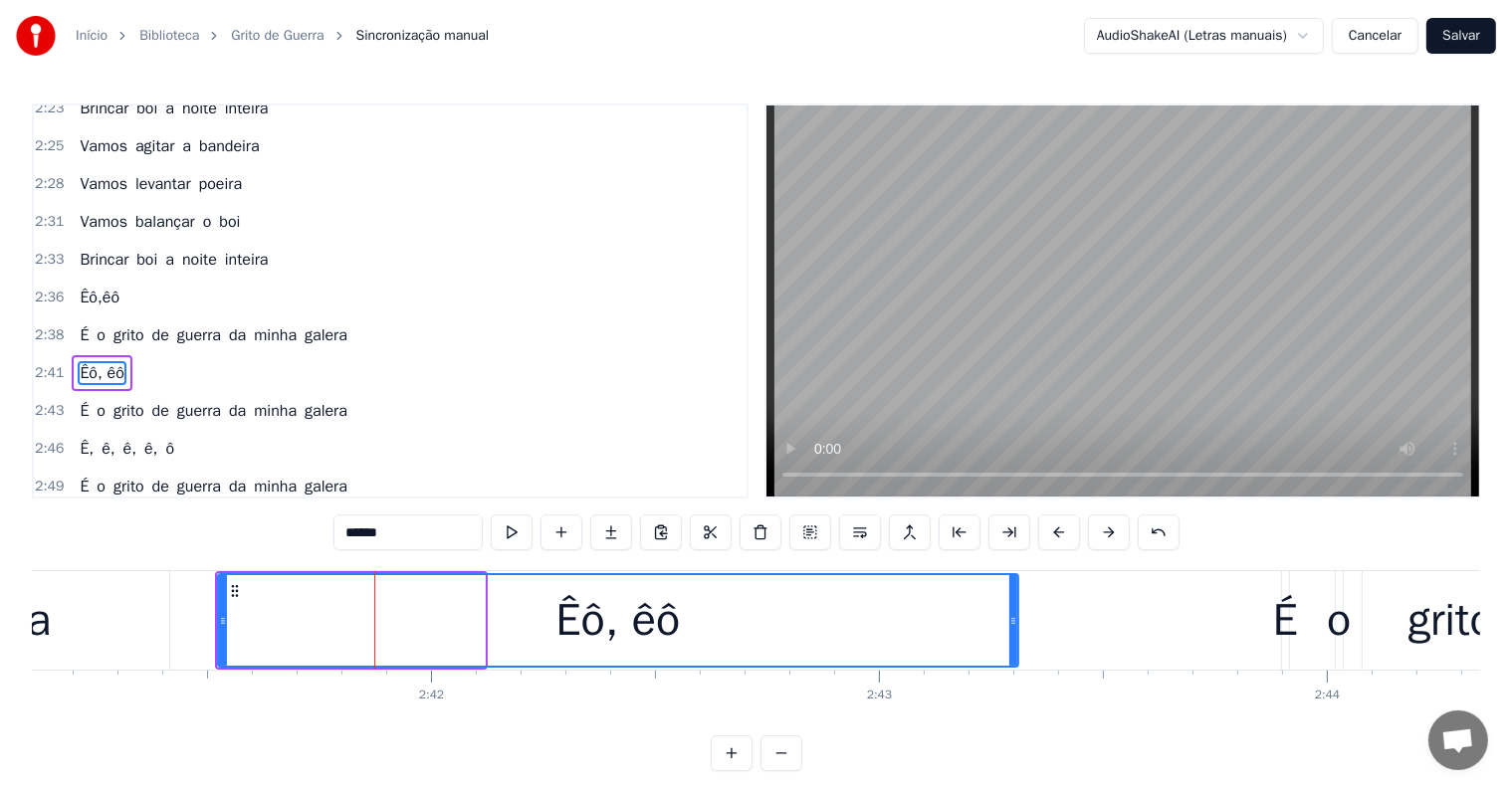 click 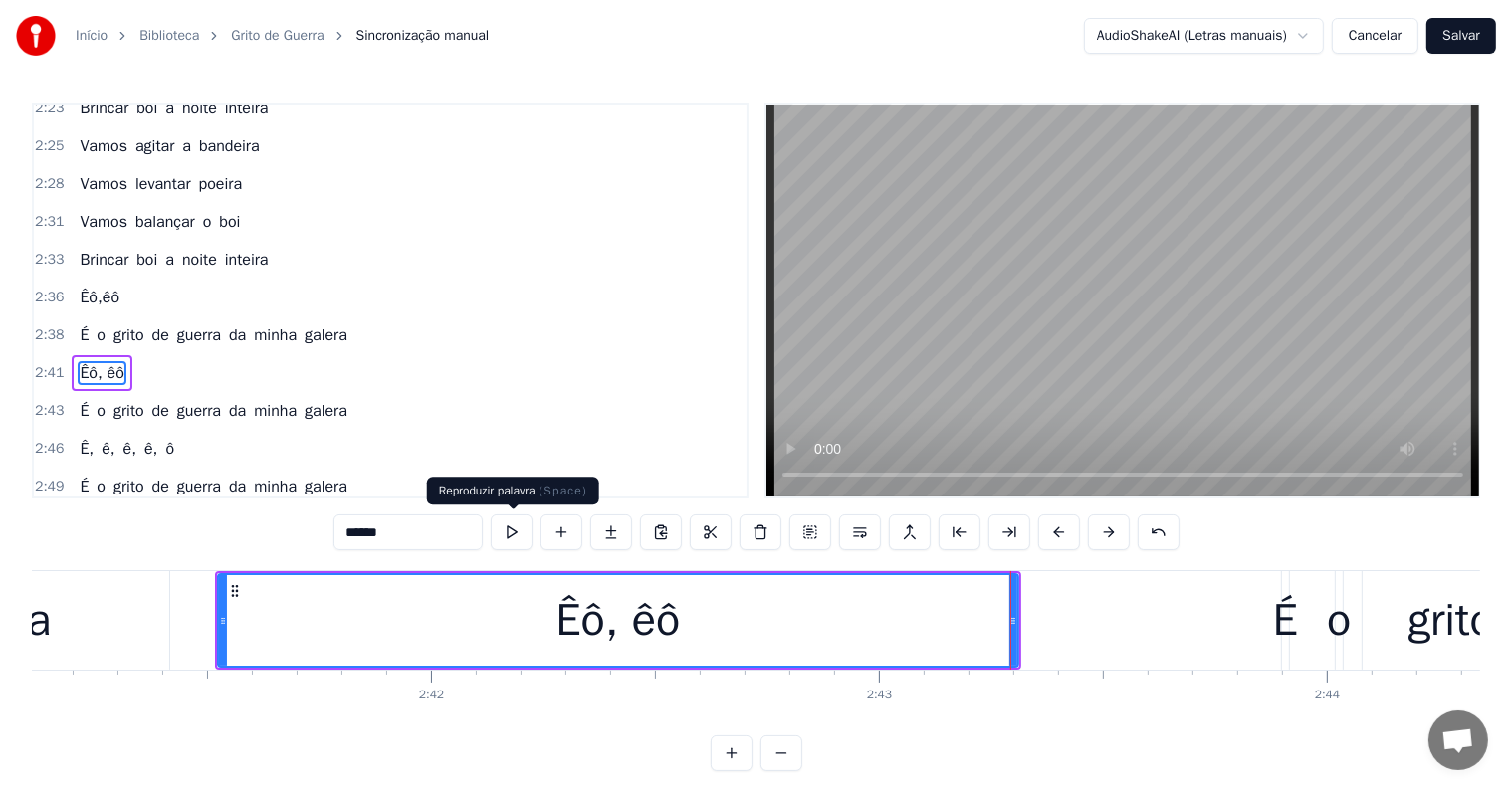 click at bounding box center (512, 532) 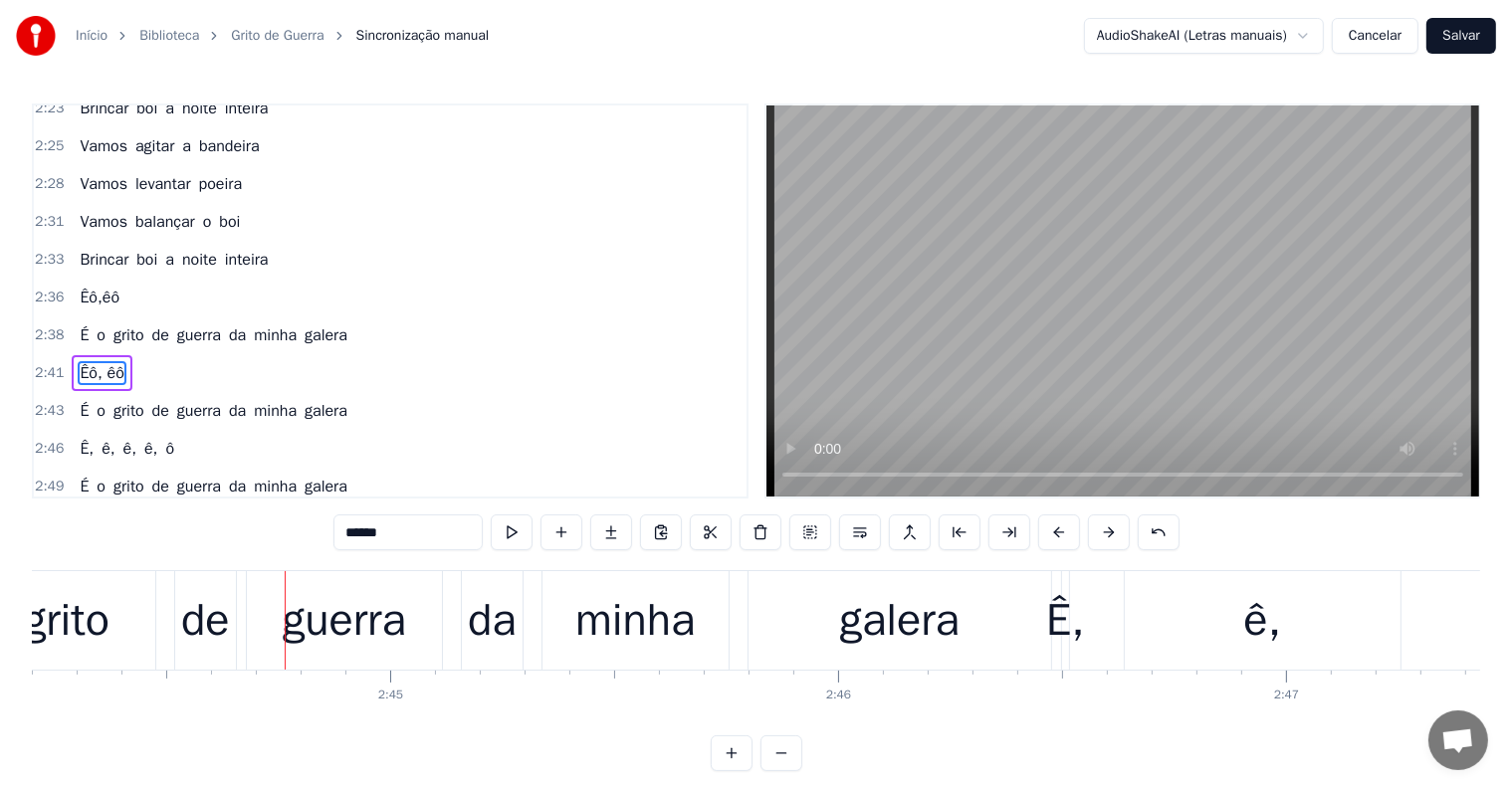 scroll, scrollTop: 0, scrollLeft: 73587, axis: horizontal 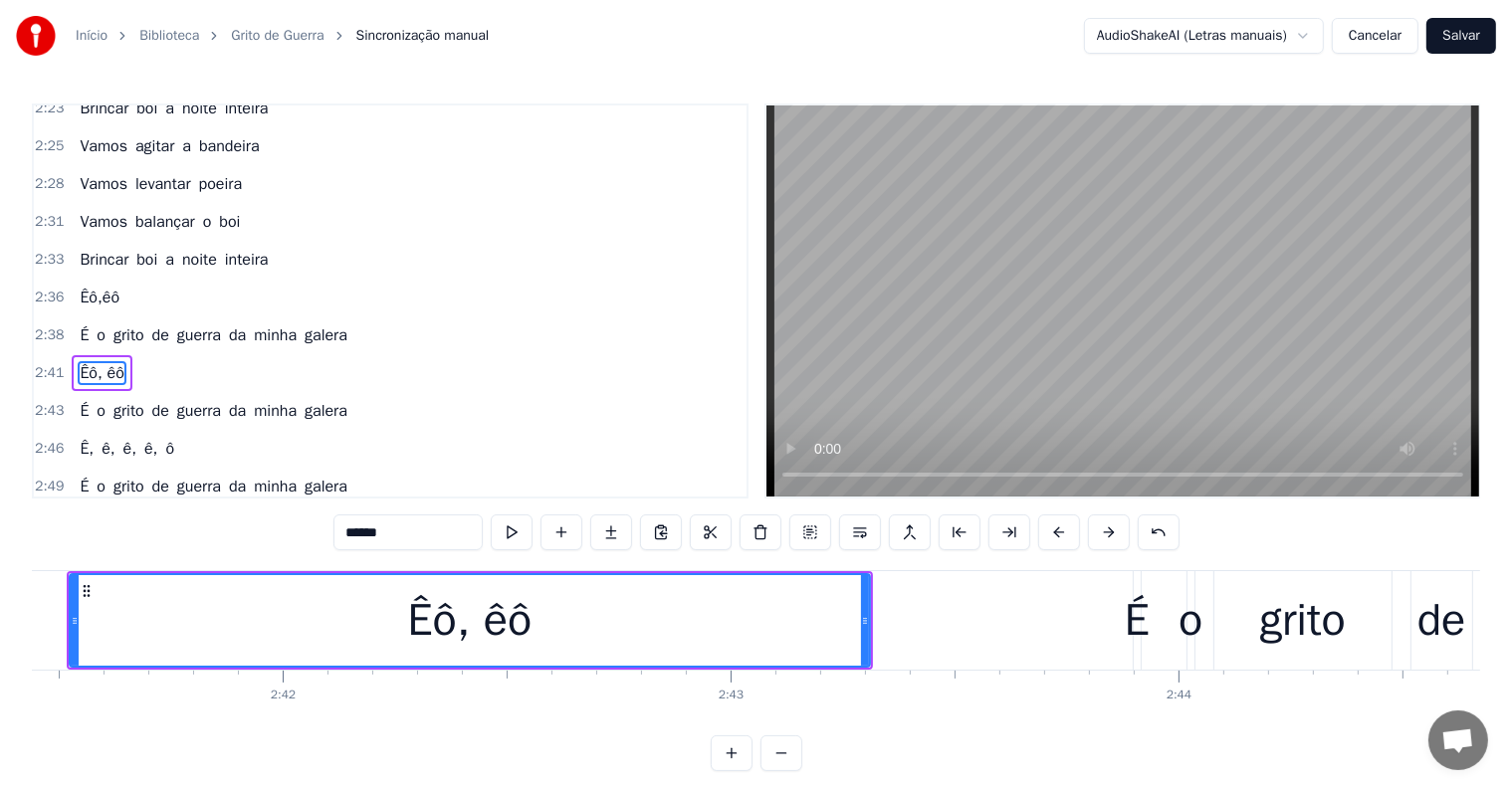 drag, startPoint x: 404, startPoint y: 531, endPoint x: 320, endPoint y: 529, distance: 84.02381 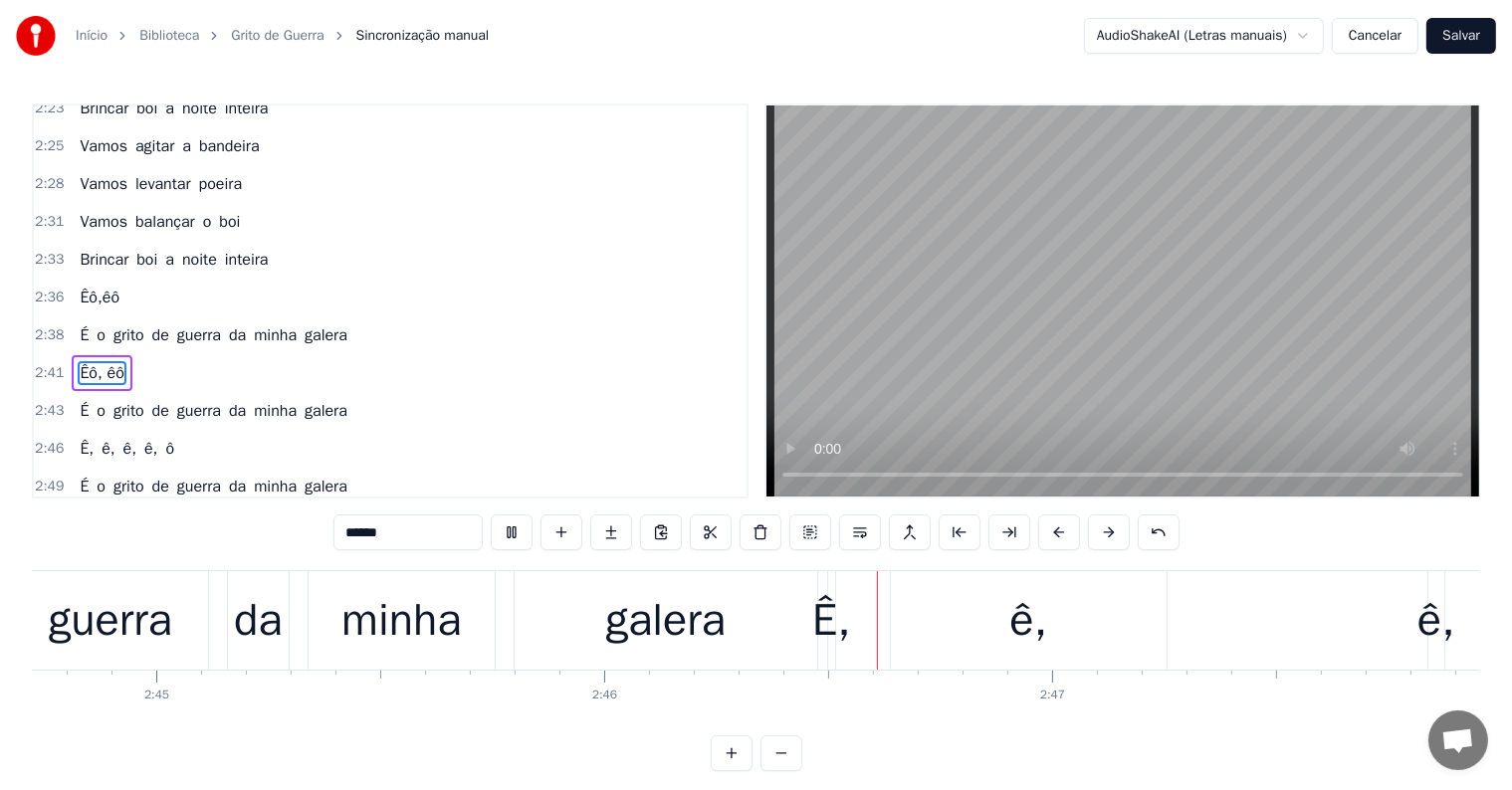 scroll, scrollTop: 0, scrollLeft: 74063, axis: horizontal 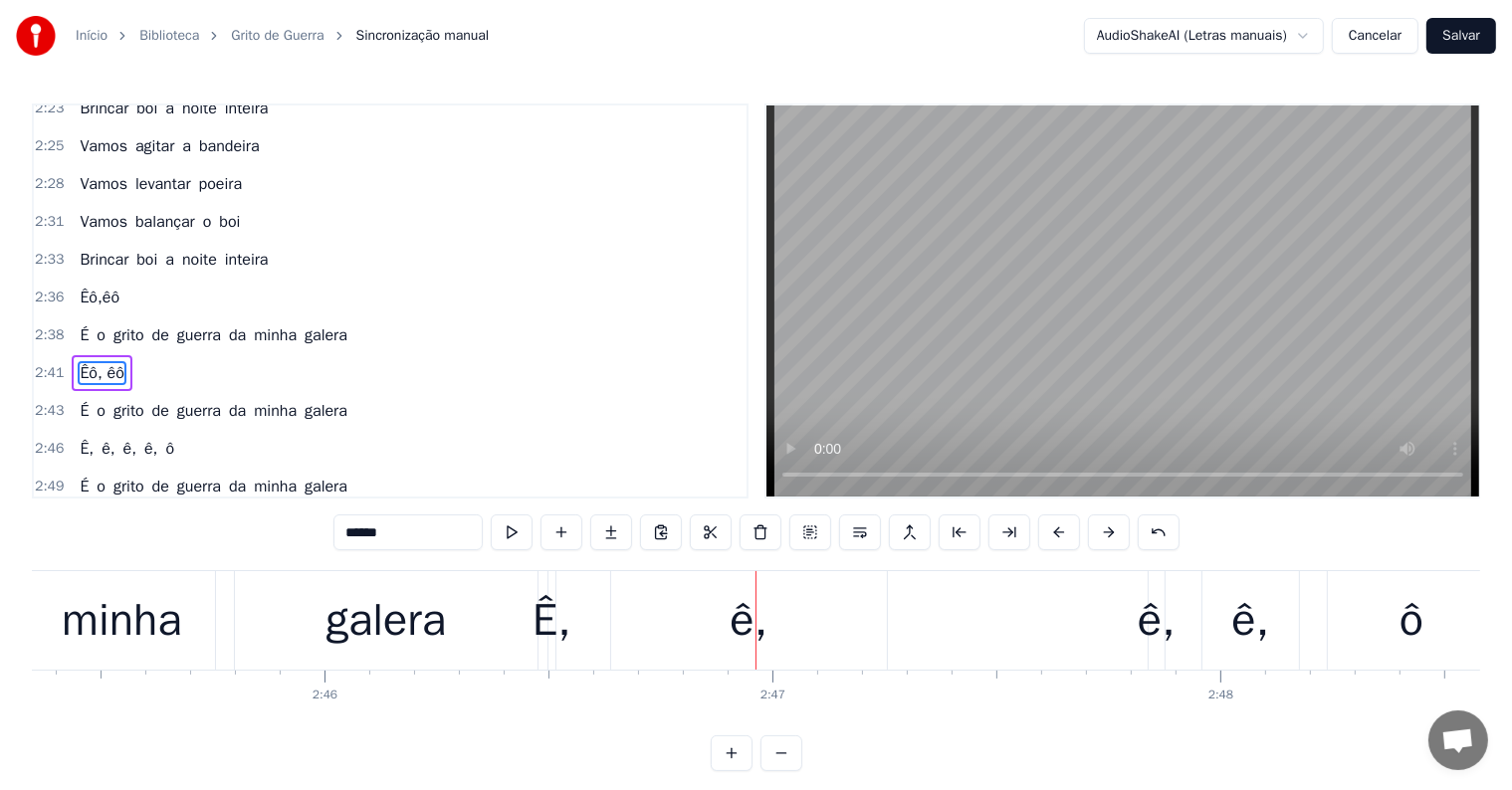click on "Ê," at bounding box center (551, 621) 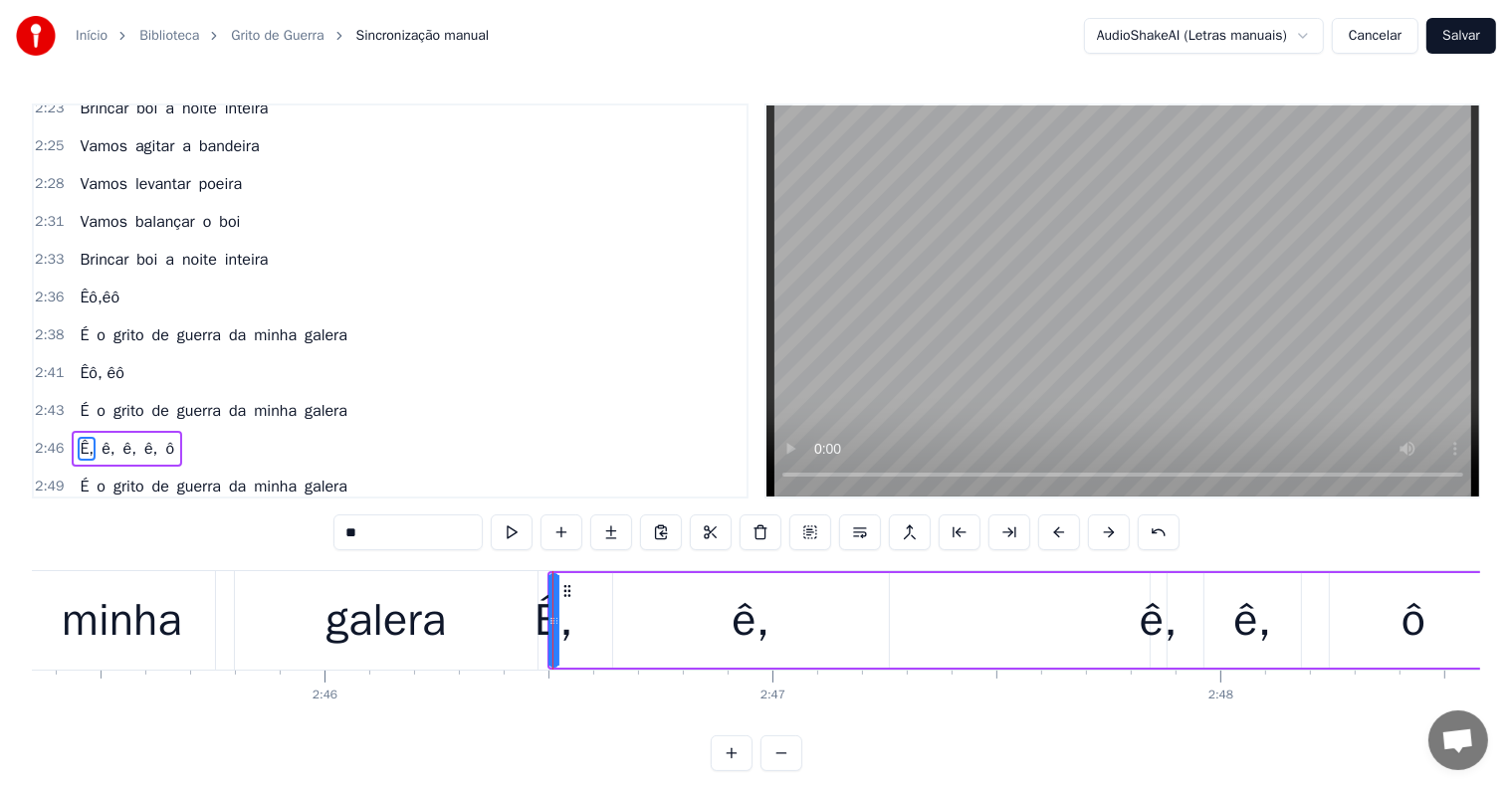 scroll, scrollTop: 1988, scrollLeft: 0, axis: vertical 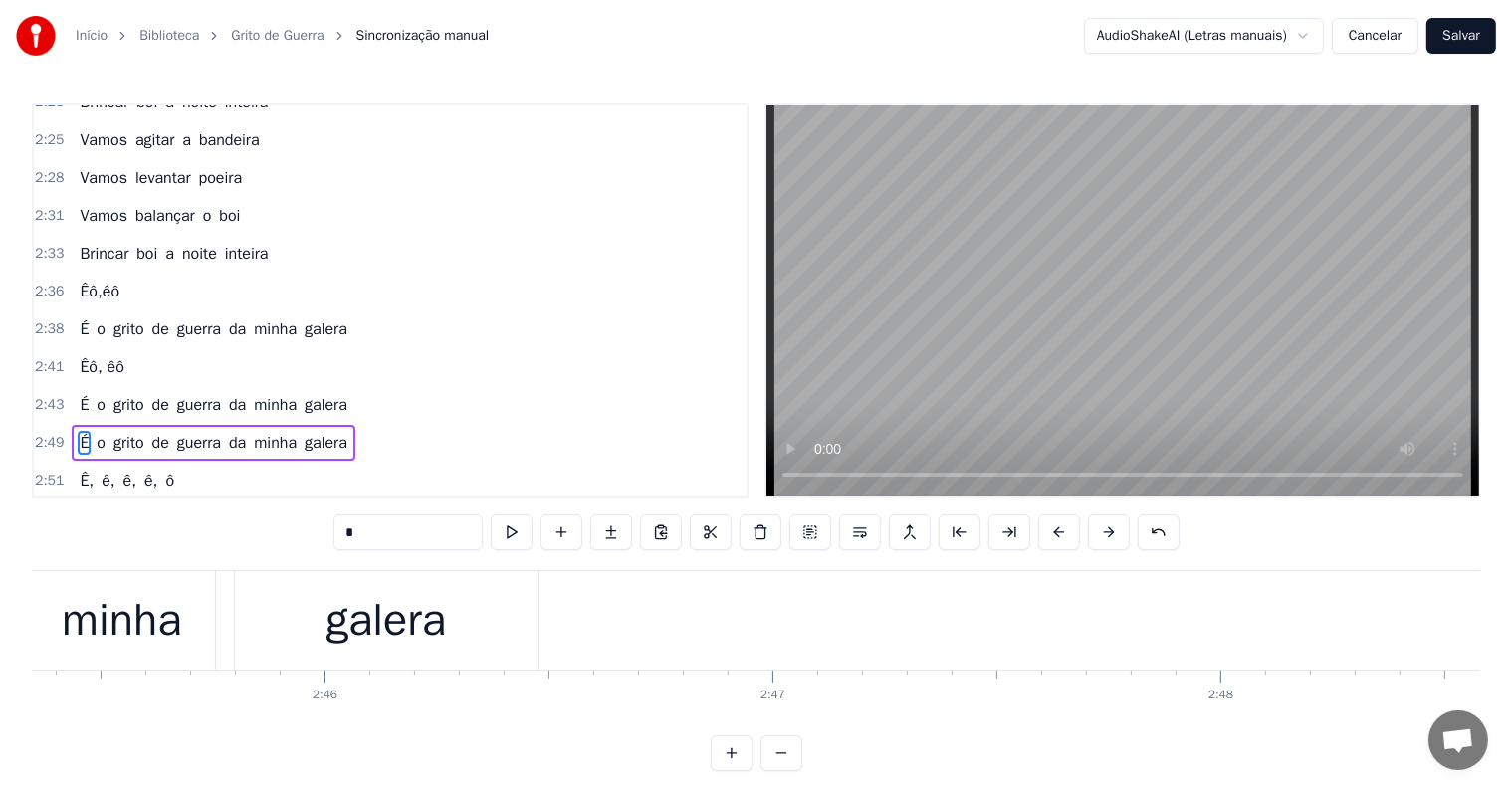 type on "*" 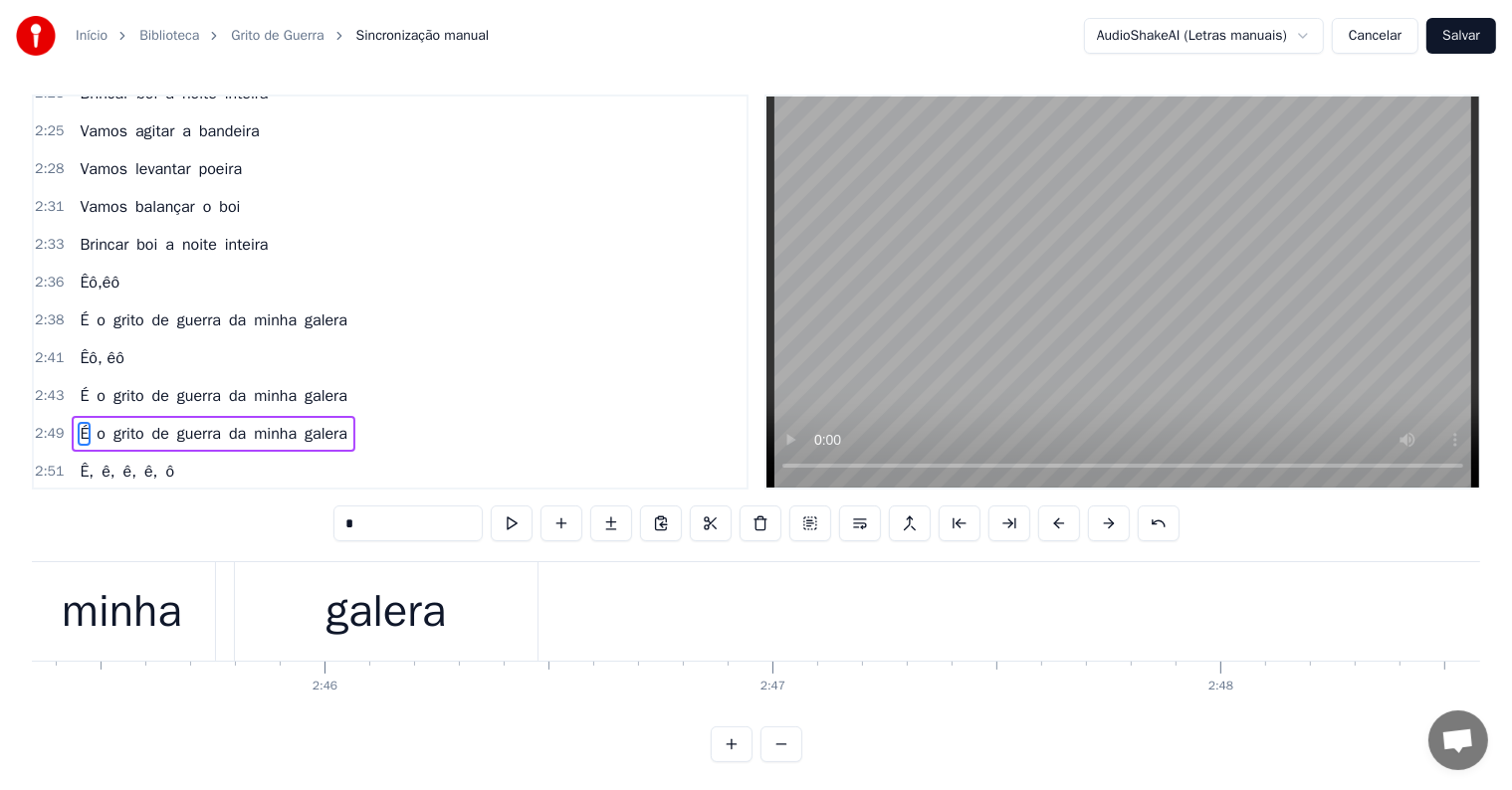 scroll, scrollTop: 1951, scrollLeft: 0, axis: vertical 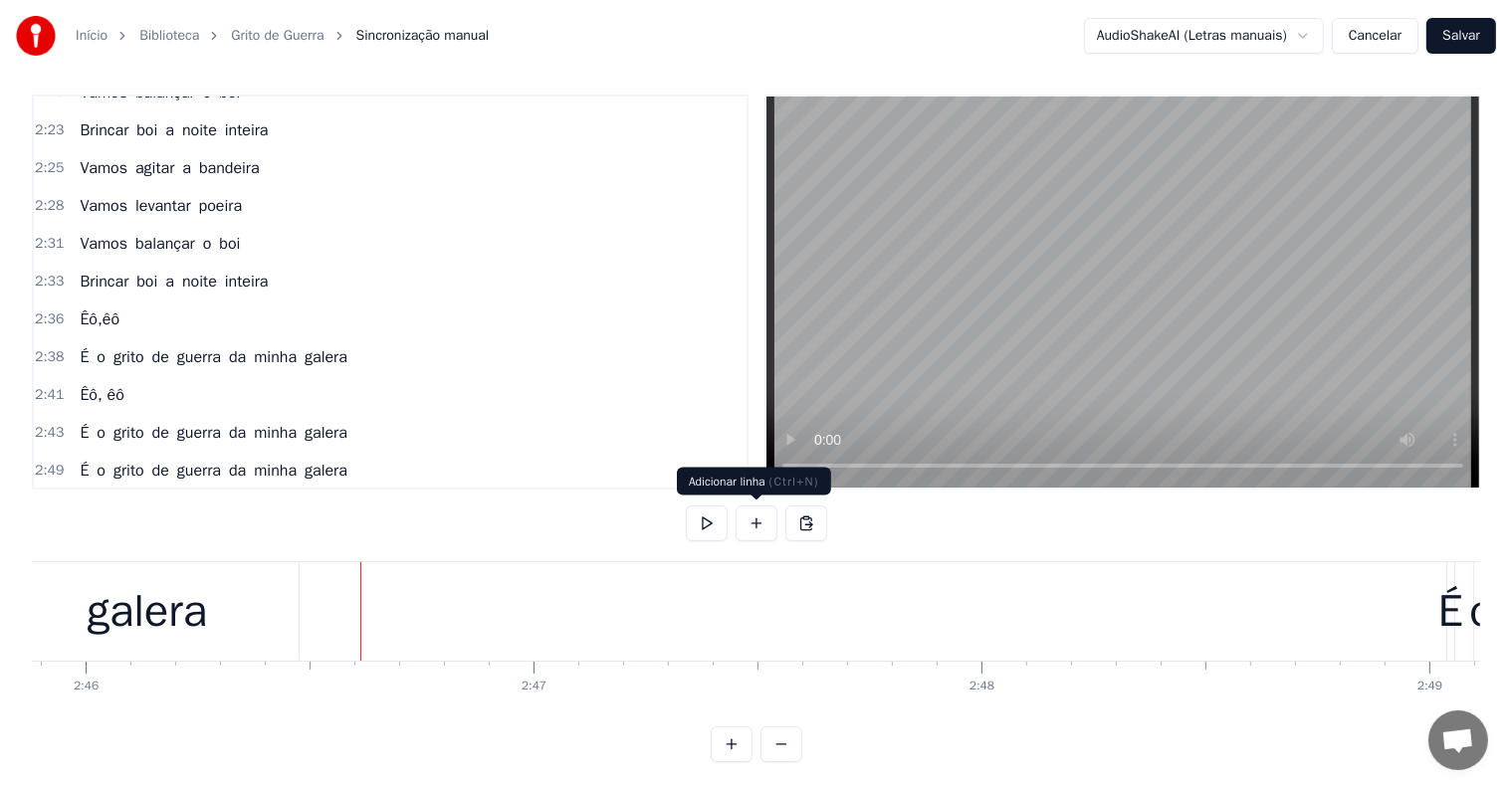 click at bounding box center [756, 523] 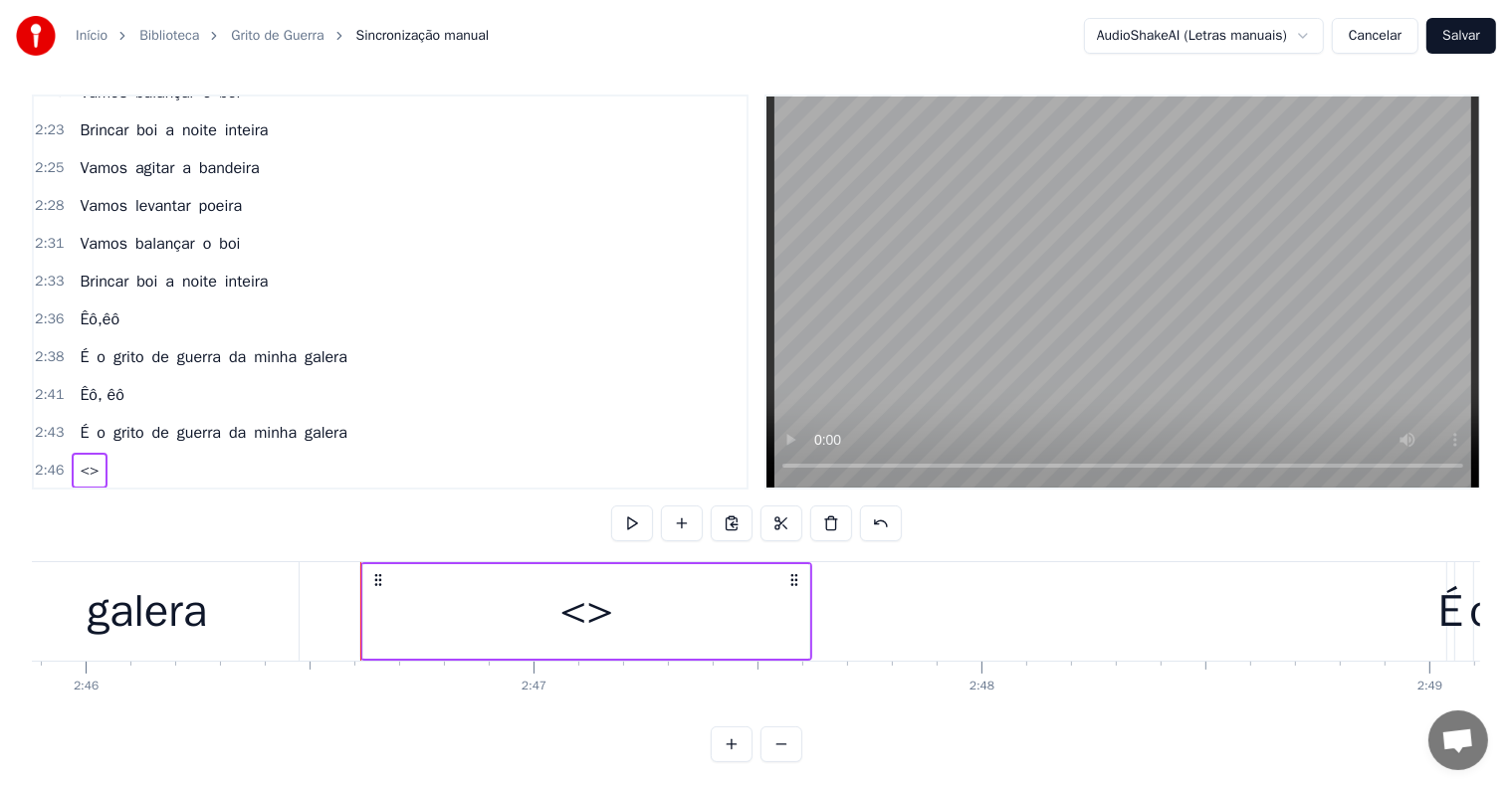 scroll, scrollTop: 1988, scrollLeft: 0, axis: vertical 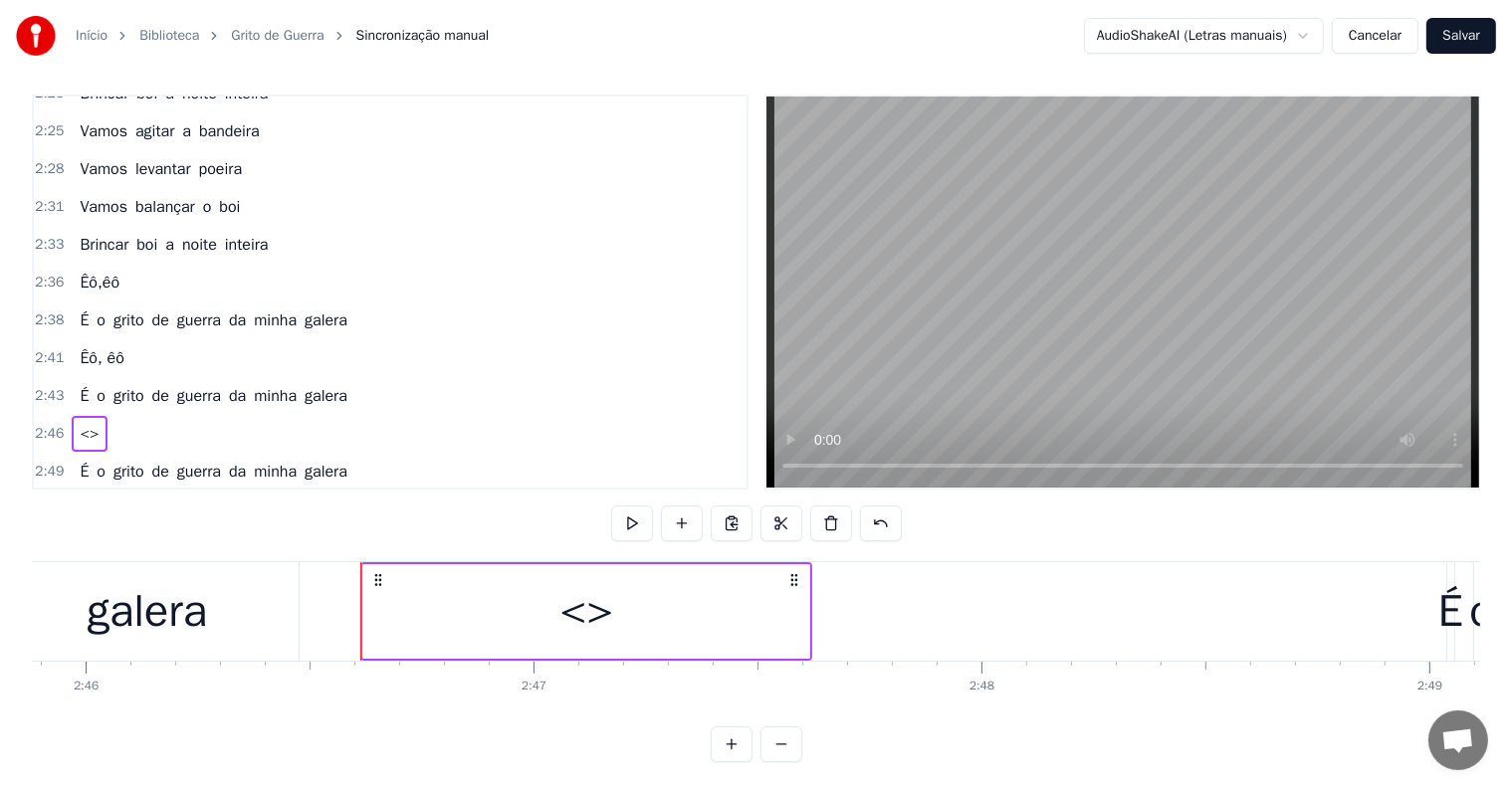 click on "<>" at bounding box center [586, 611] 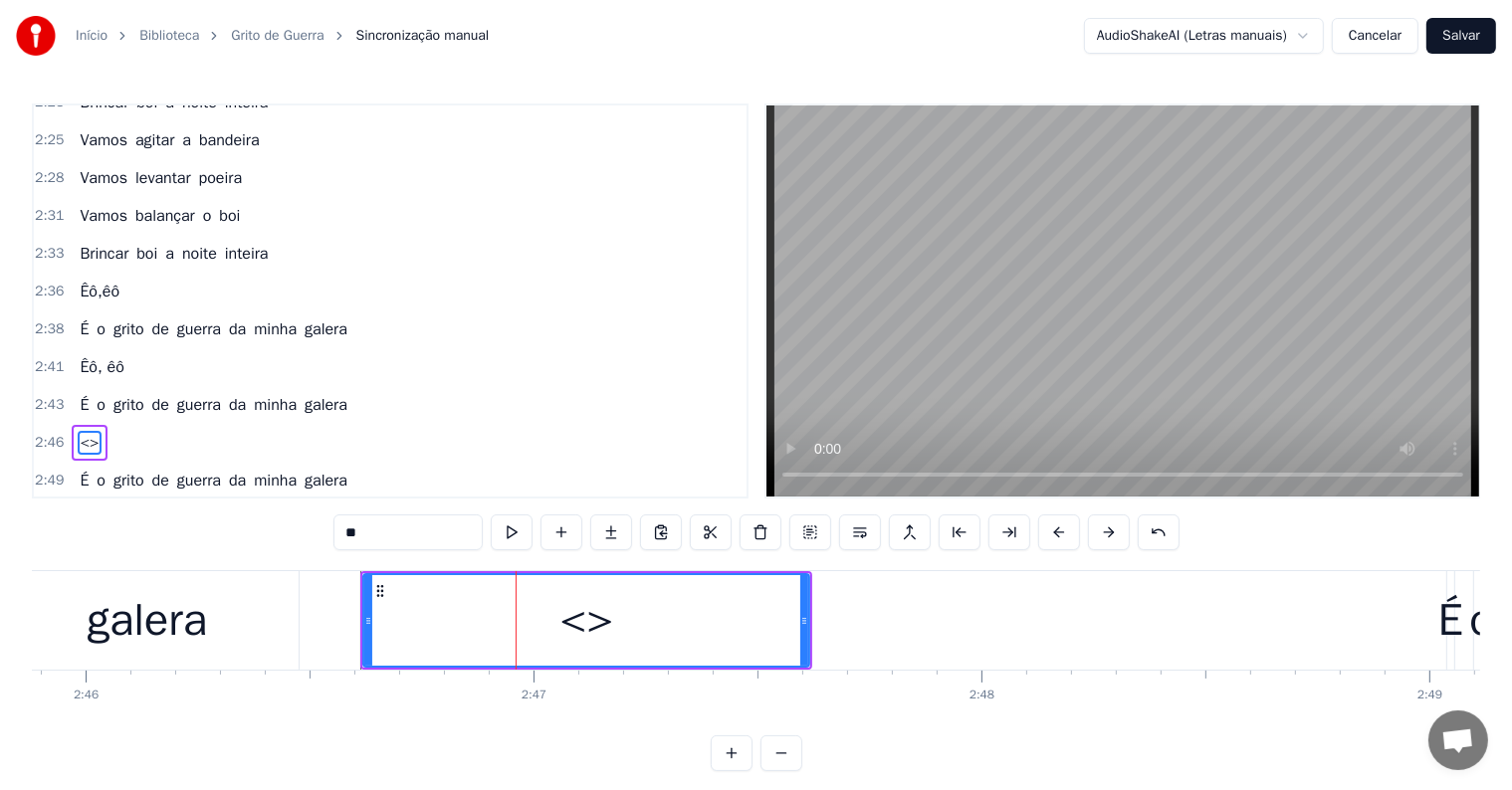 drag, startPoint x: 450, startPoint y: 538, endPoint x: 268, endPoint y: 524, distance: 182.53767 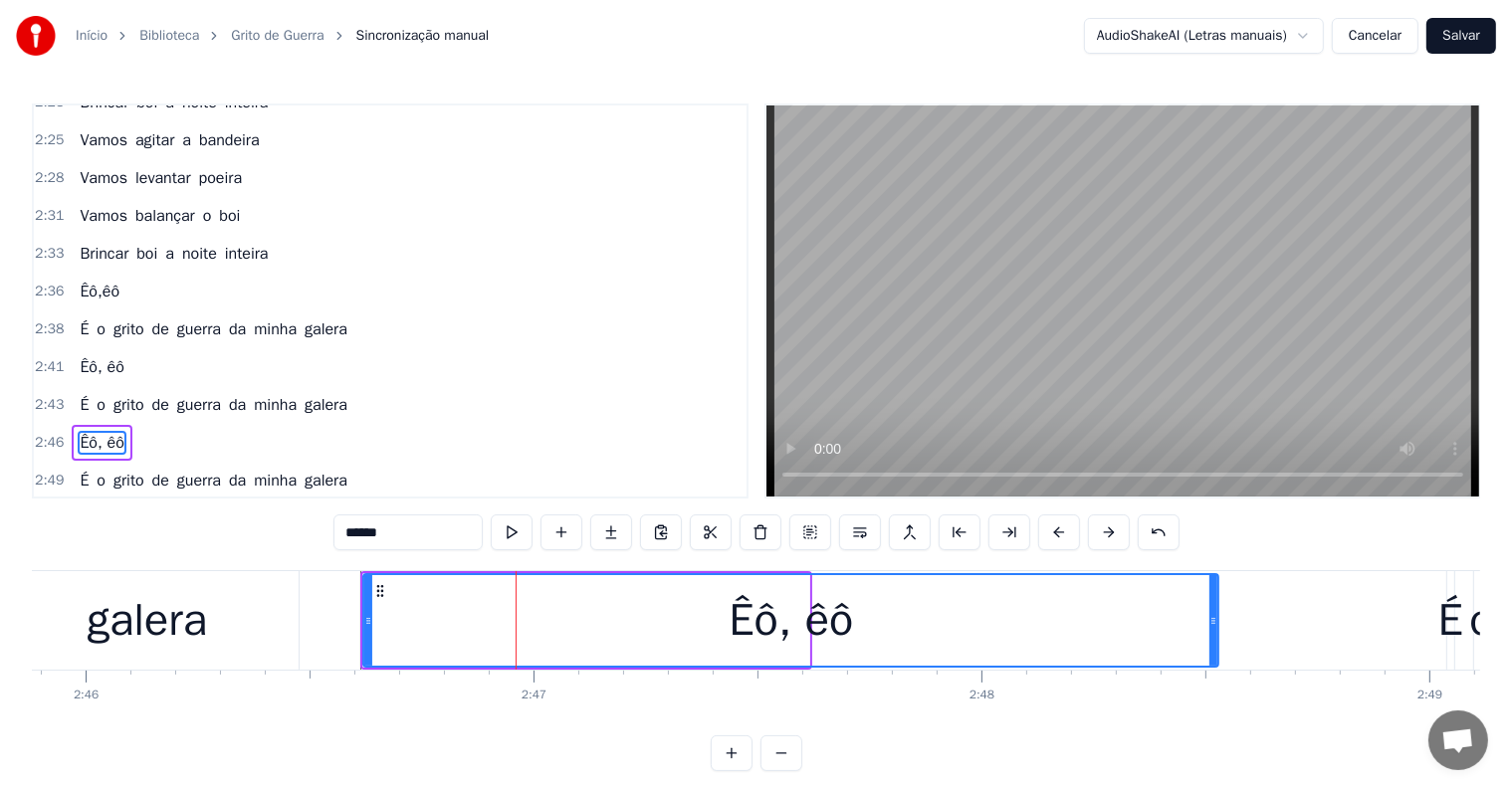 drag, startPoint x: 805, startPoint y: 614, endPoint x: 1214, endPoint y: 627, distance: 409.20655 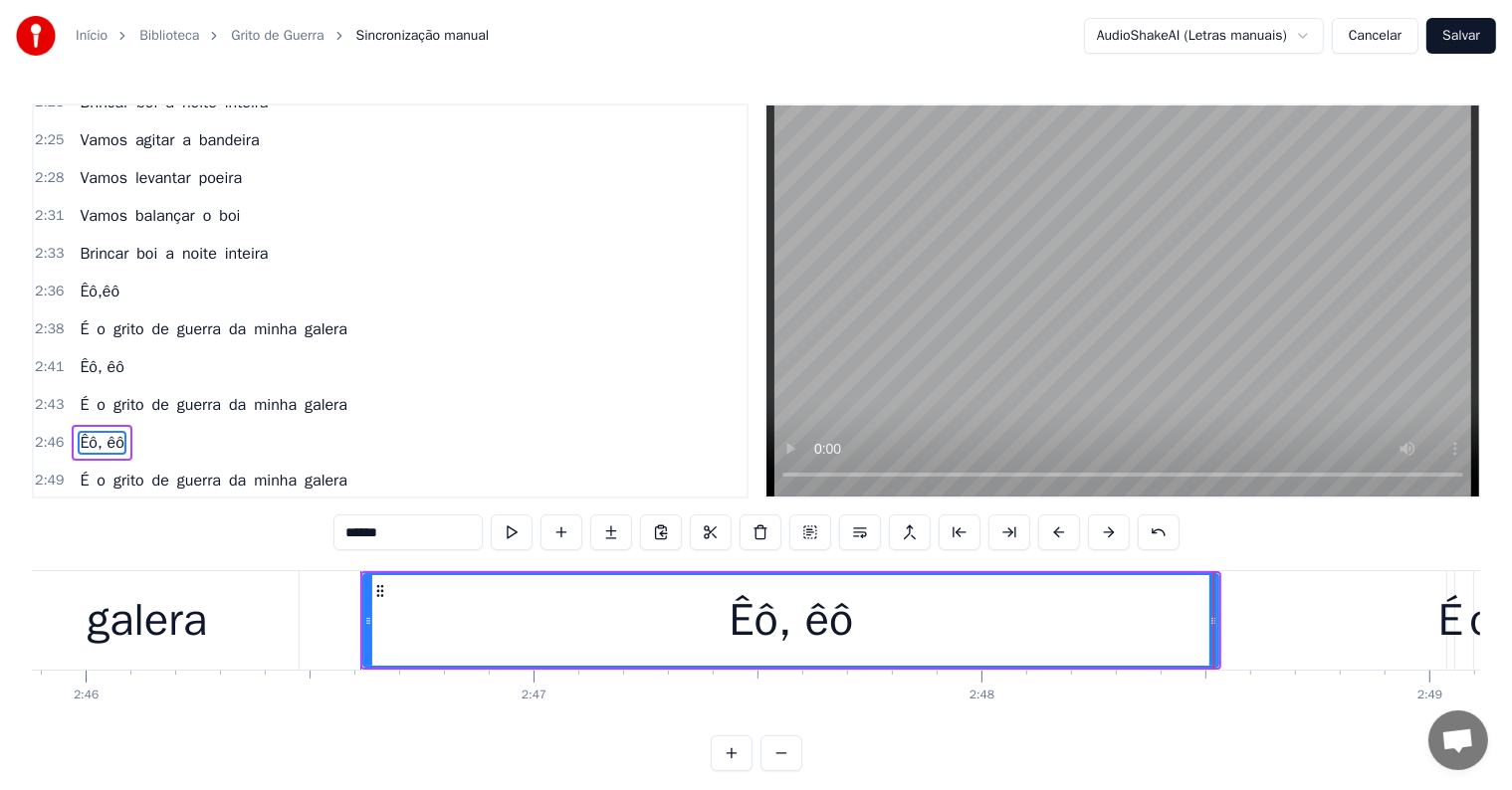 click at bounding box center (512, 532) 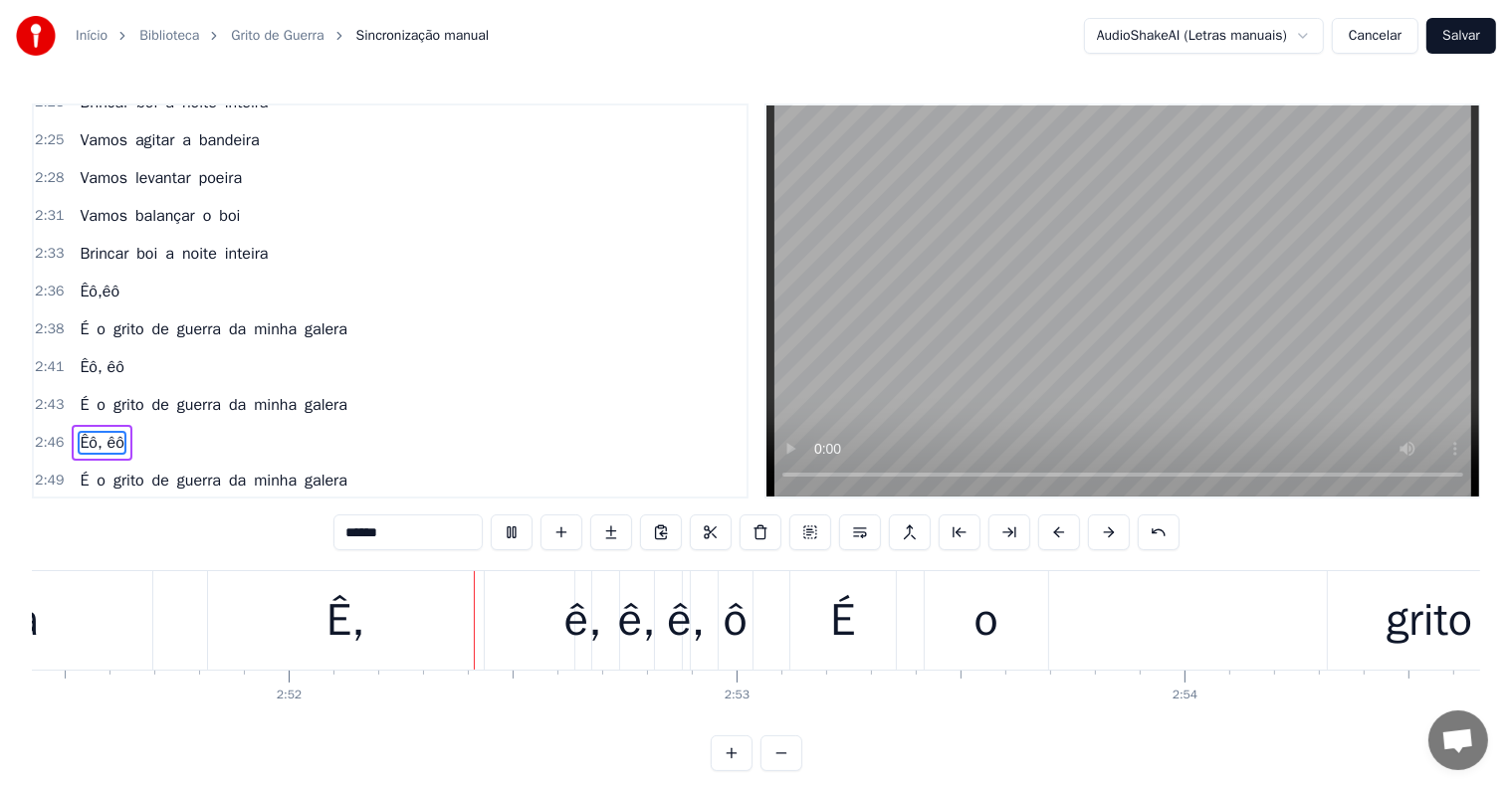 scroll, scrollTop: 0, scrollLeft: 76869, axis: horizontal 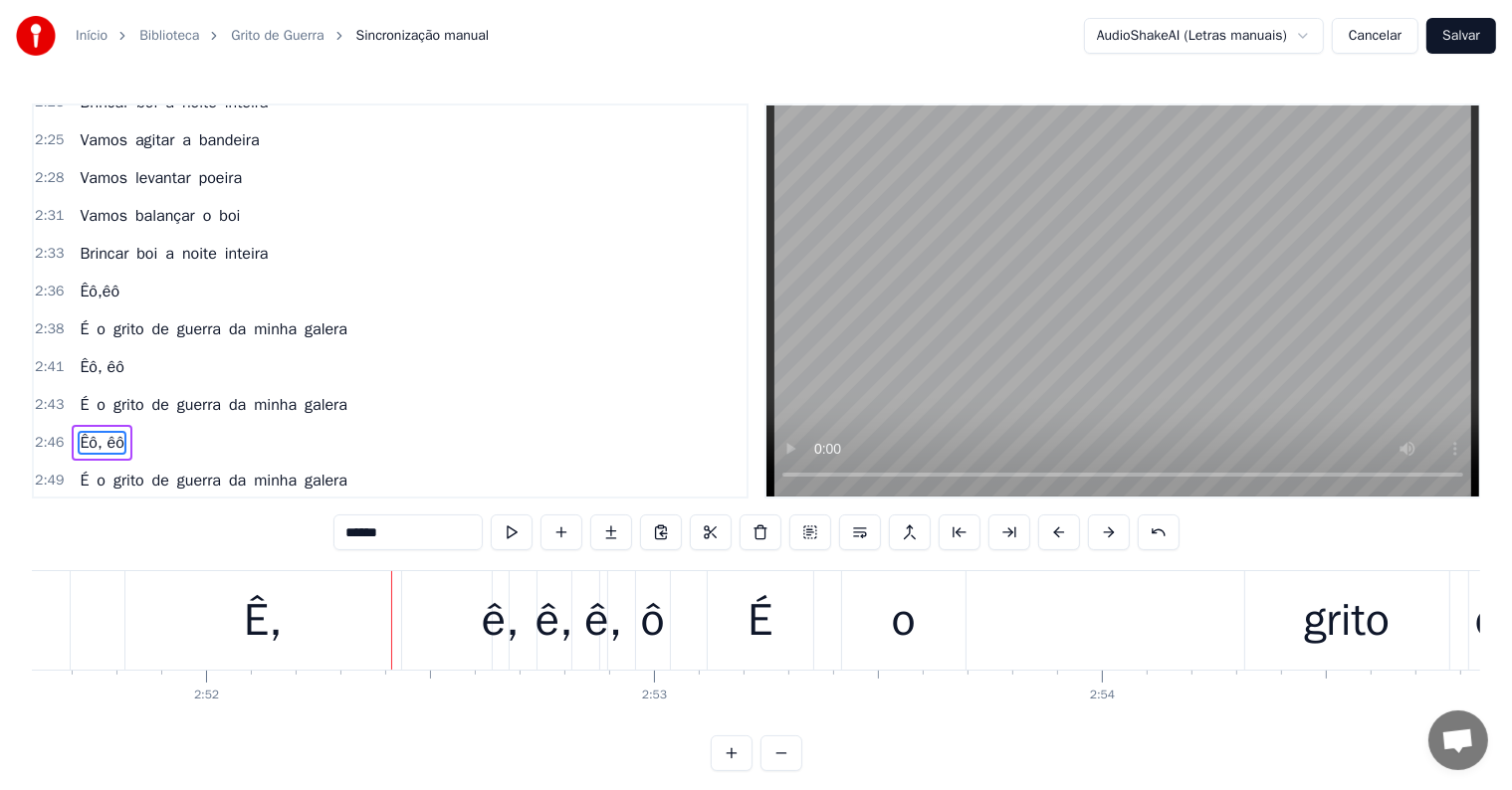 click on "ê," at bounding box center (501, 621) 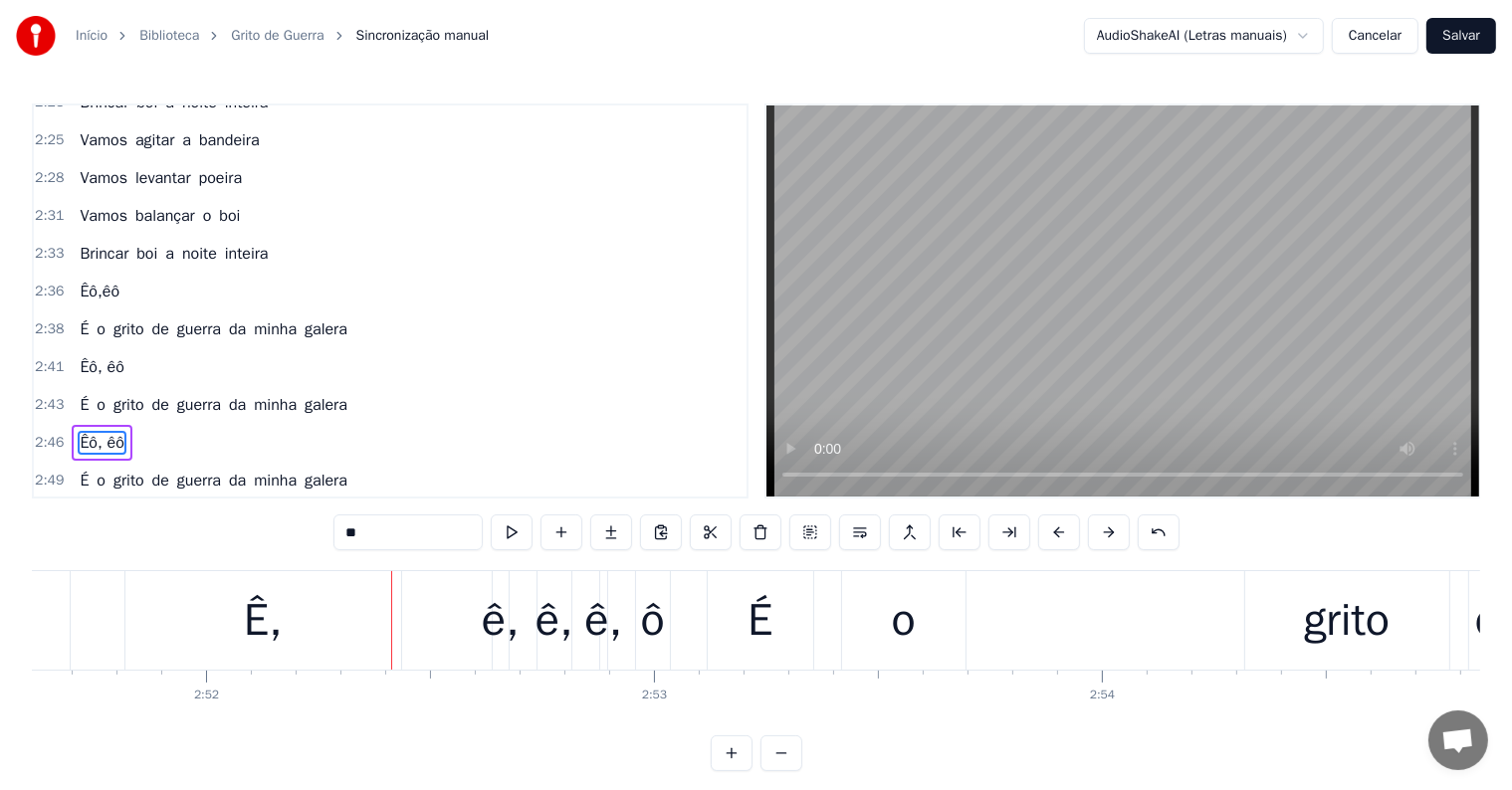 scroll, scrollTop: 30, scrollLeft: 0, axis: vertical 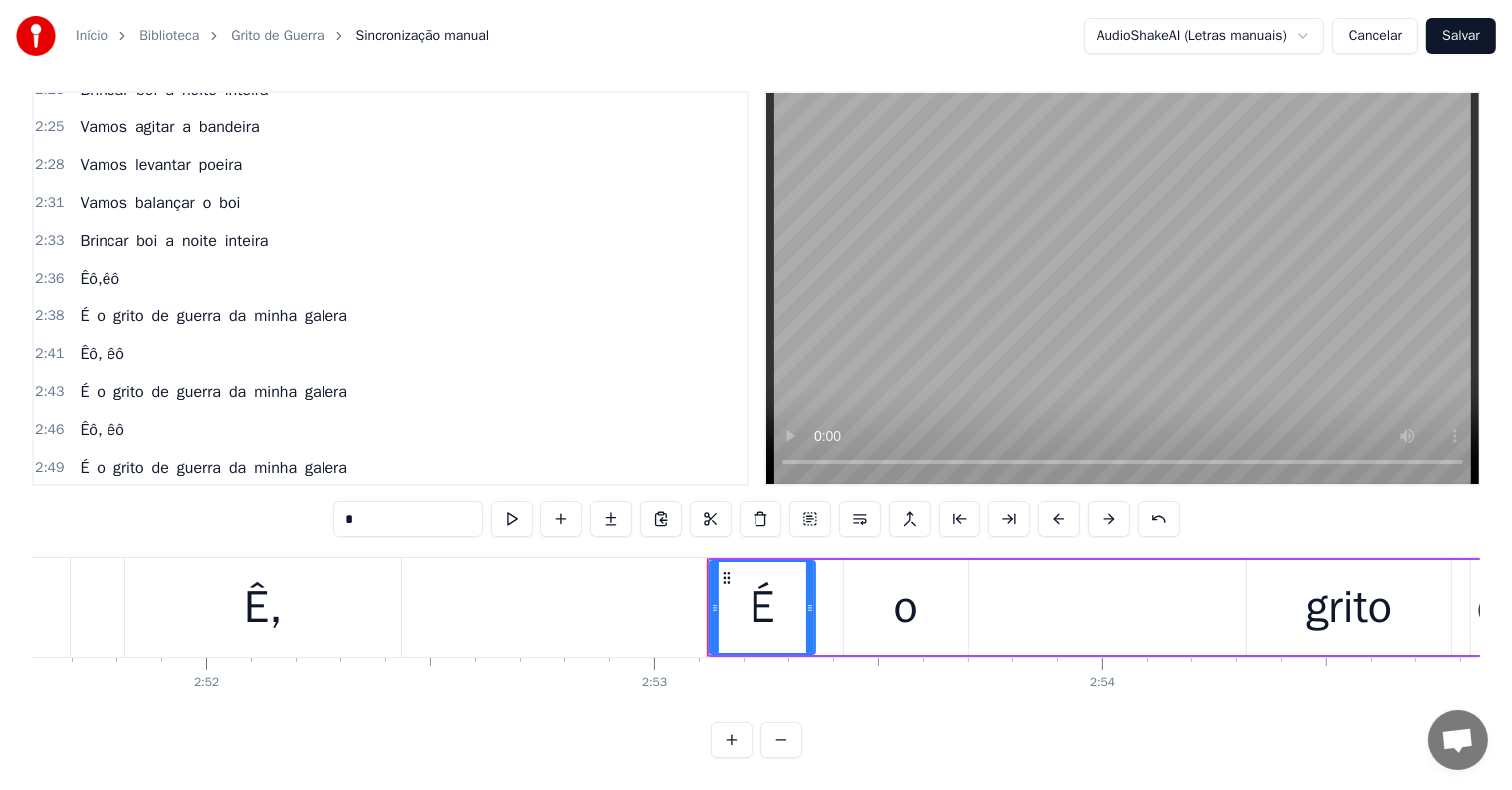 click on "Ê," at bounding box center [263, 608] 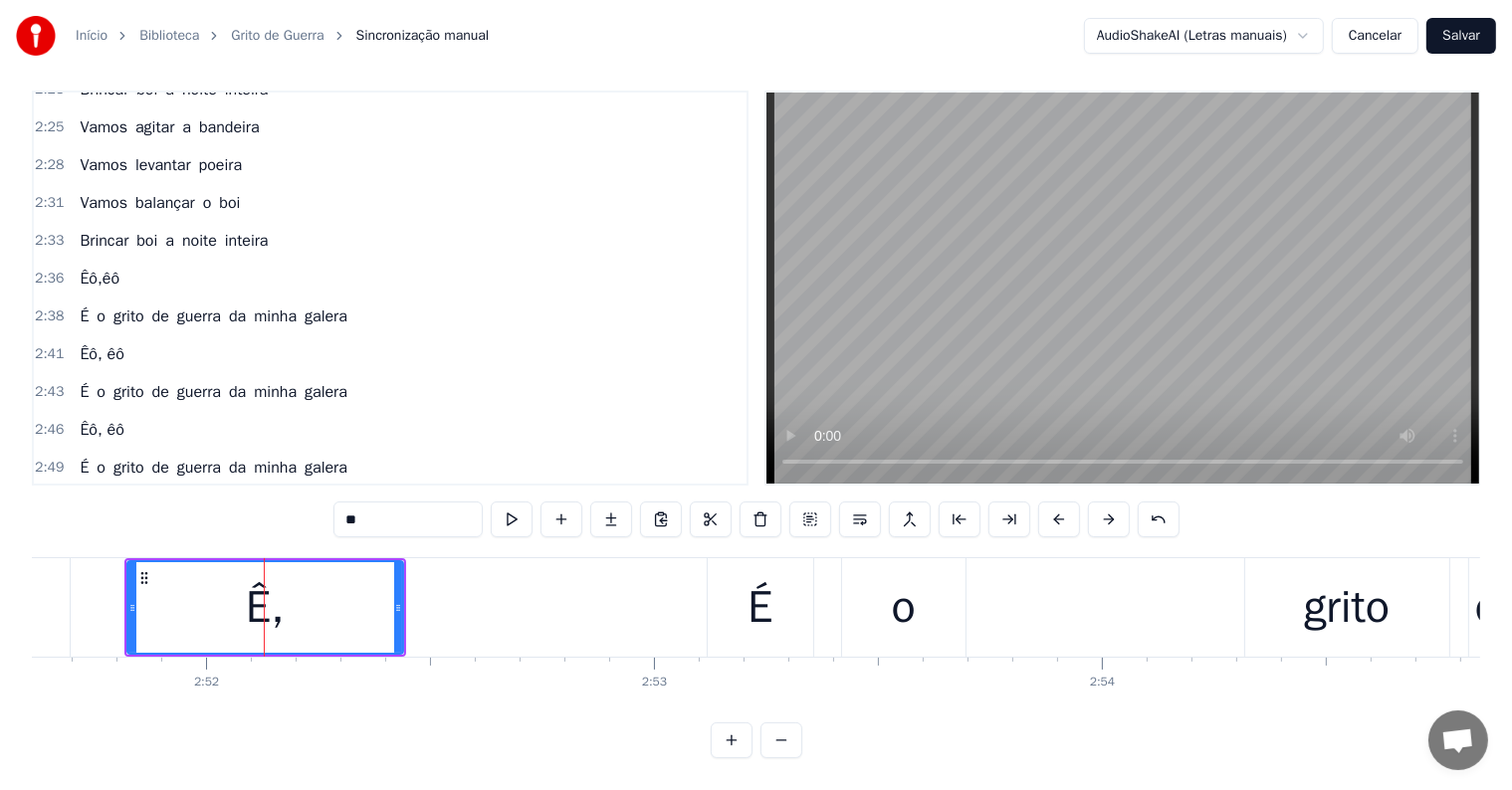 drag, startPoint x: 392, startPoint y: 503, endPoint x: 319, endPoint y: 504, distance: 73.00685 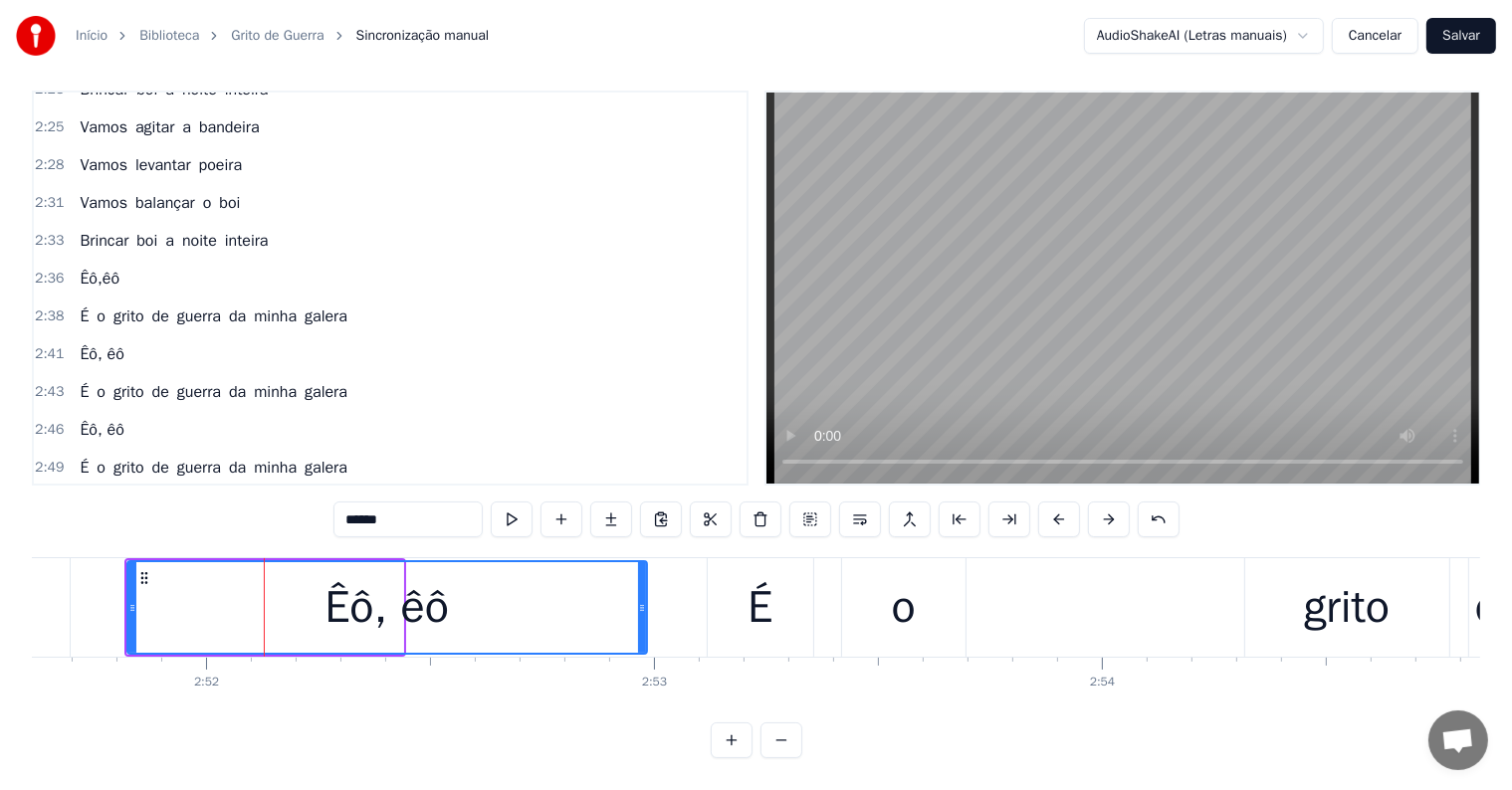 drag, startPoint x: 398, startPoint y: 592, endPoint x: 642, endPoint y: 579, distance: 244.34607 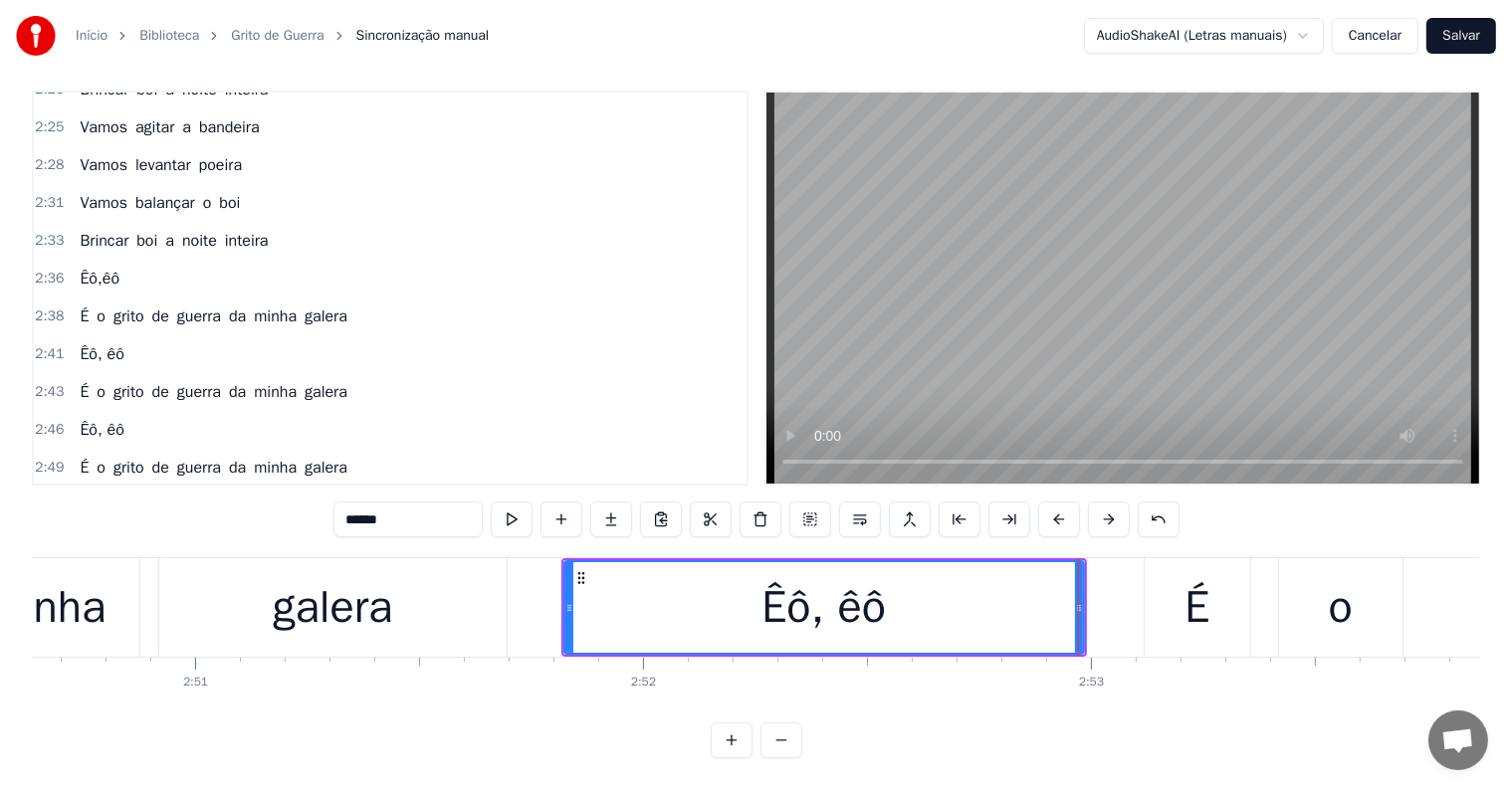 scroll, scrollTop: 0, scrollLeft: 76431, axis: horizontal 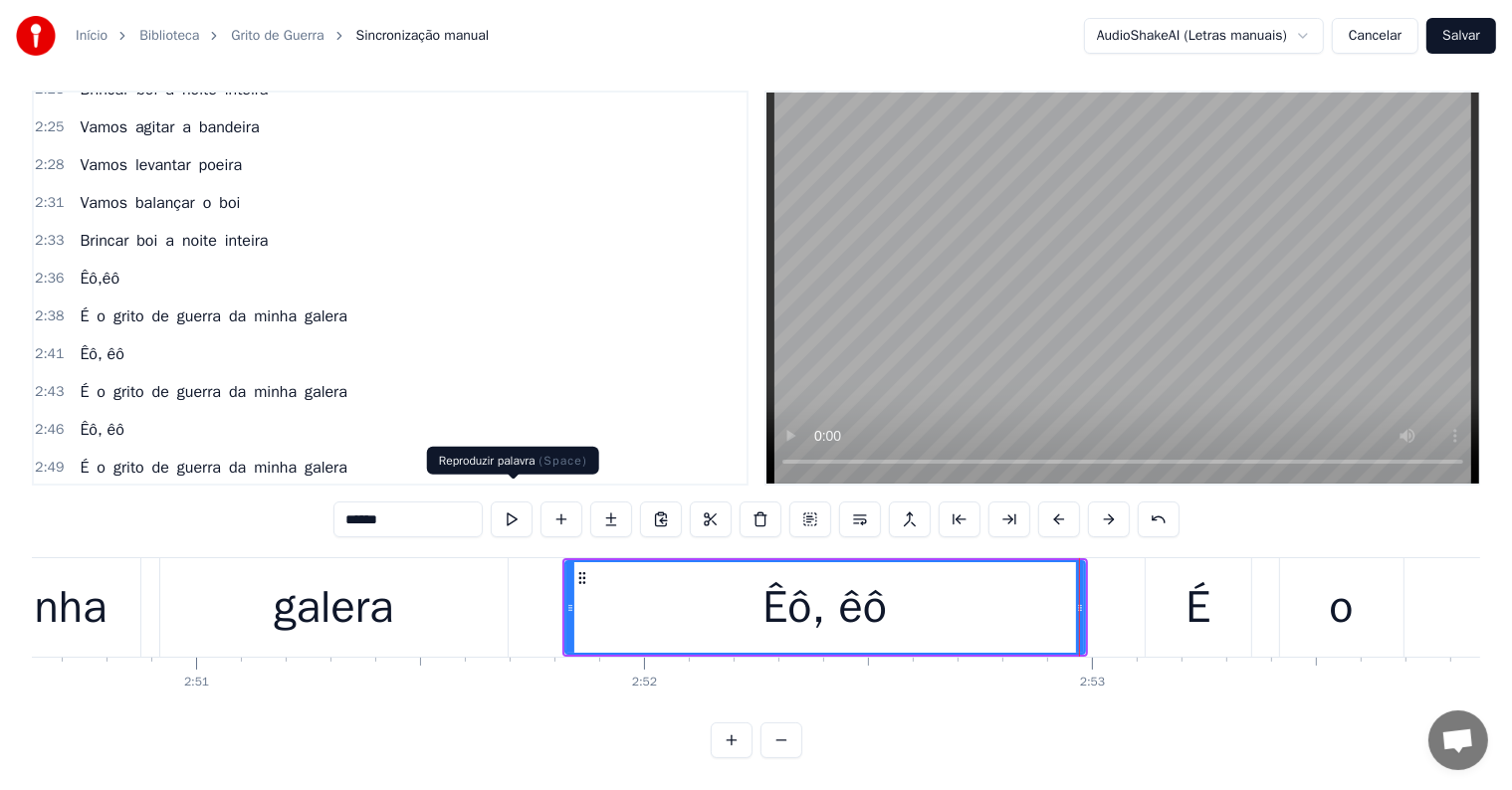 click at bounding box center [512, 519] 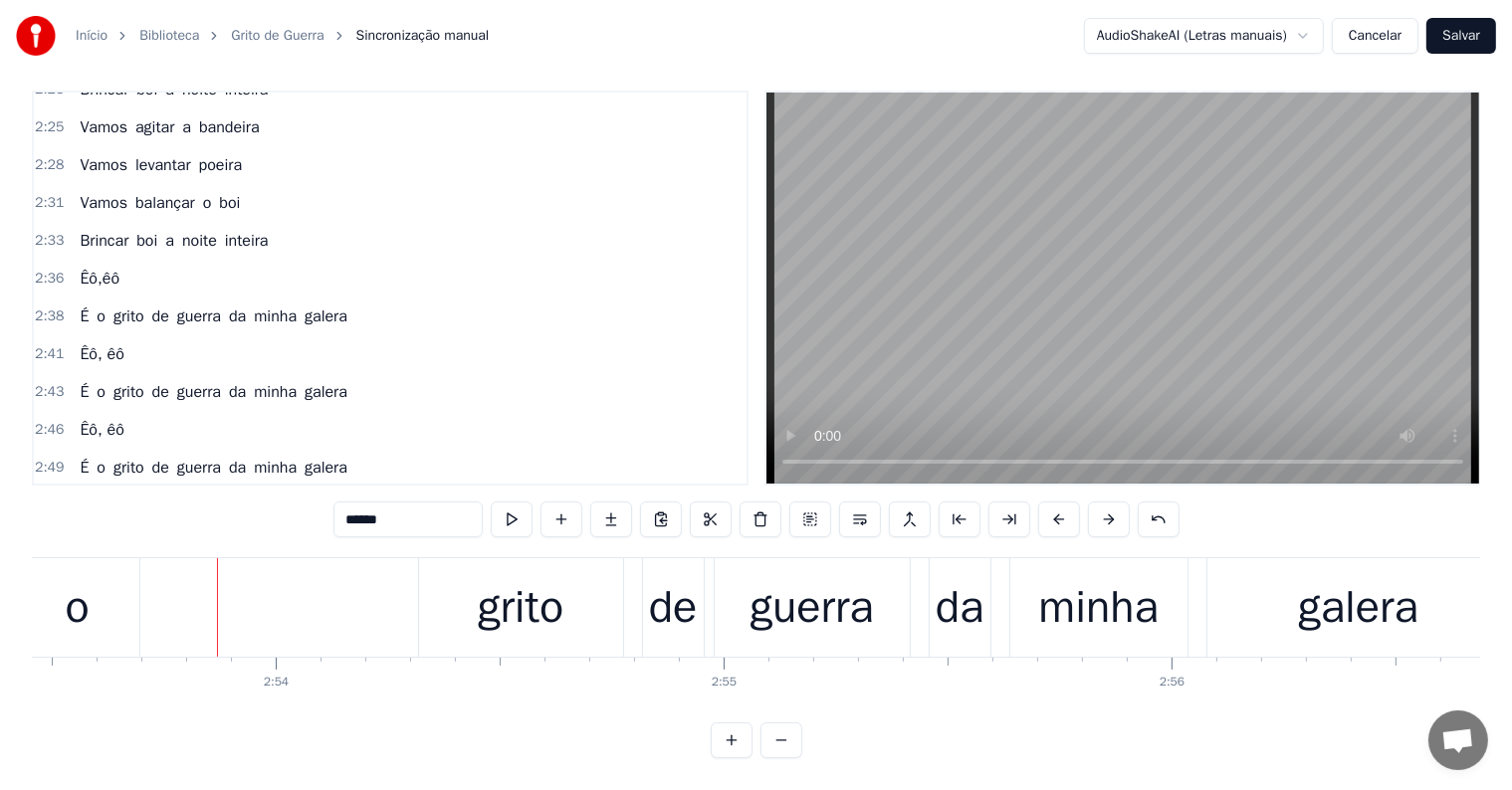 scroll, scrollTop: 0, scrollLeft: 77780, axis: horizontal 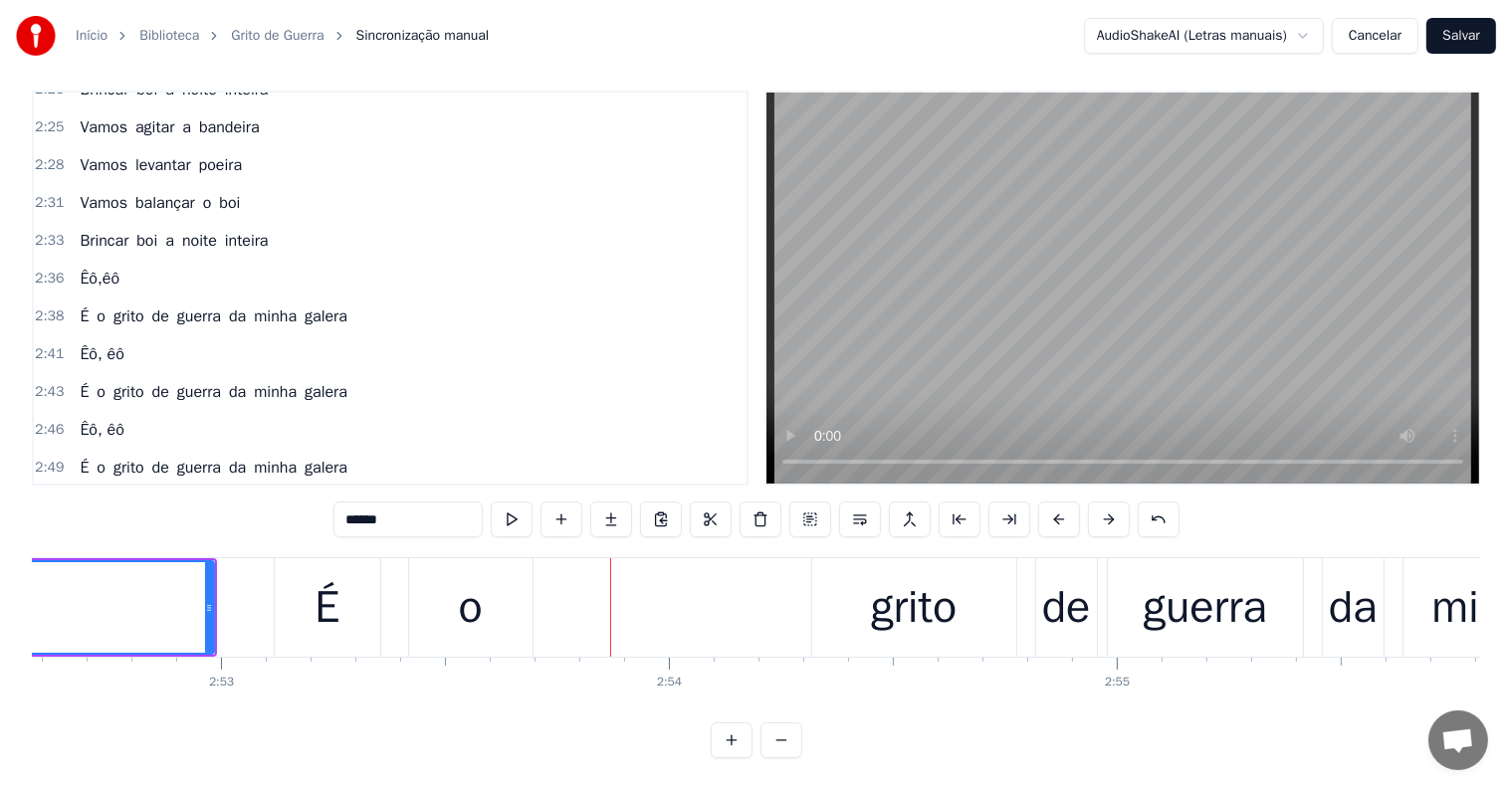 click on "o" at bounding box center (471, 607) 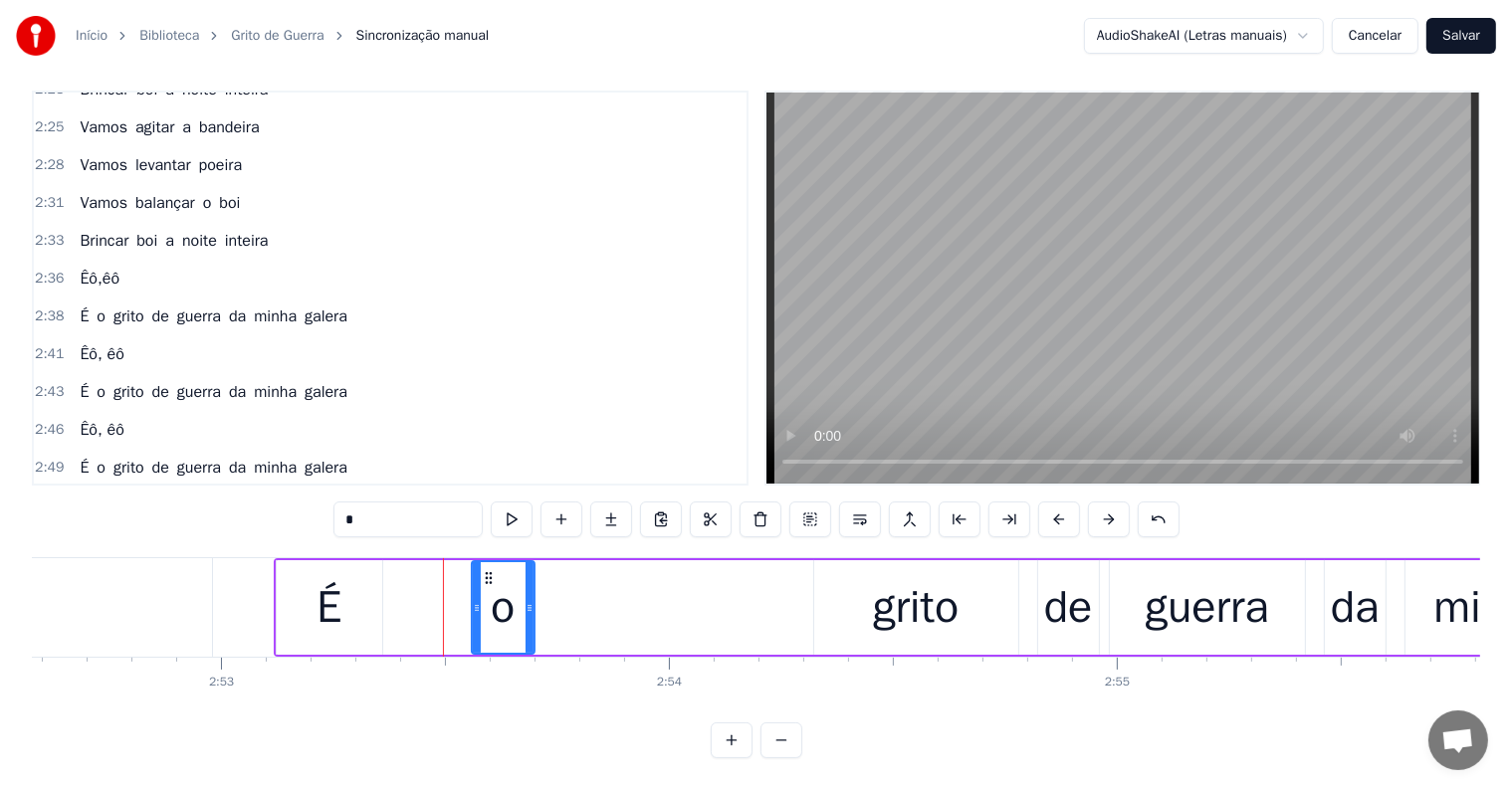 drag, startPoint x: 413, startPoint y: 593, endPoint x: 474, endPoint y: 591, distance: 61.03278 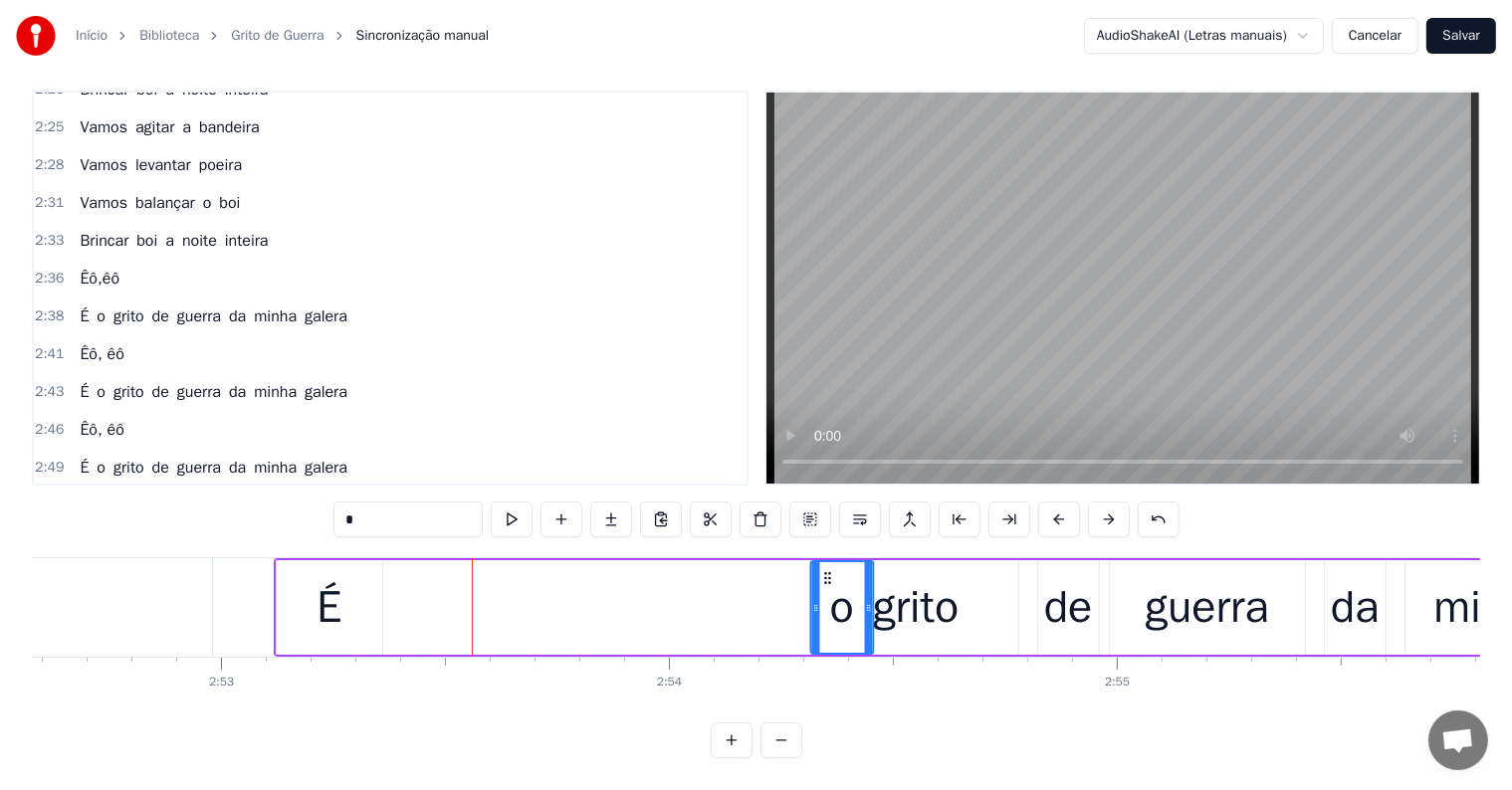 drag, startPoint x: 486, startPoint y: 560, endPoint x: 824, endPoint y: 571, distance: 338.1789 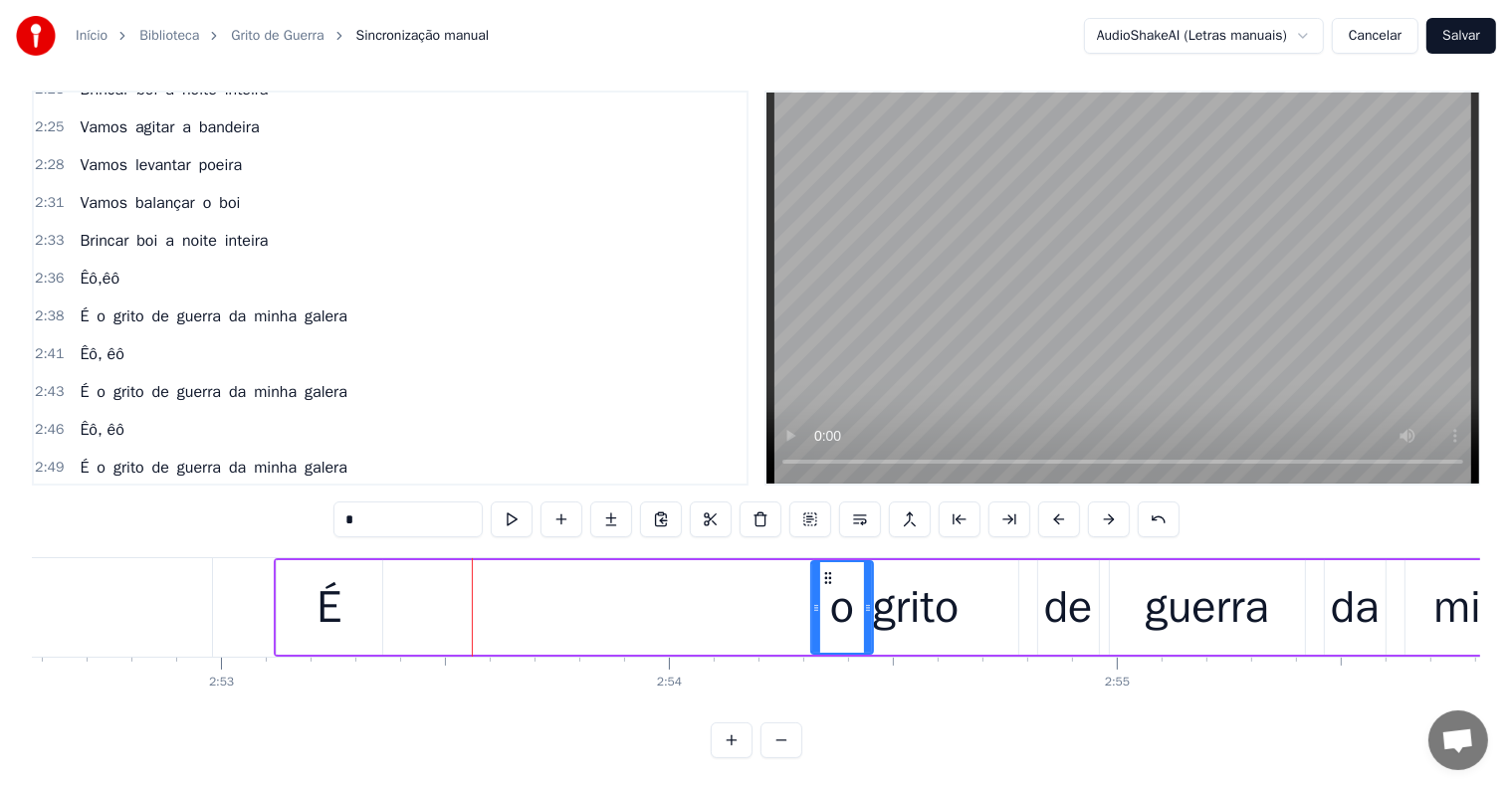 click on "É" at bounding box center [328, 608] 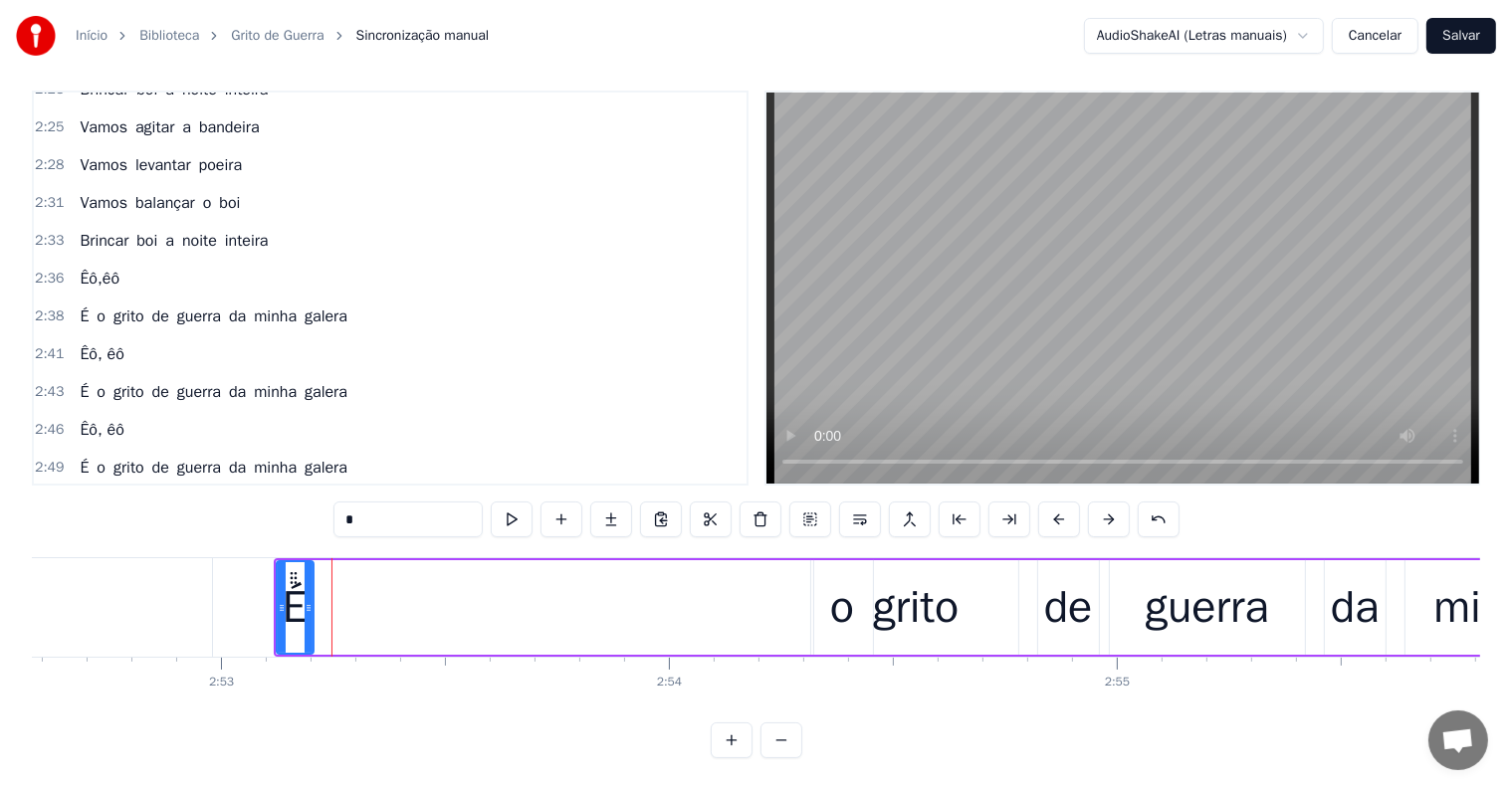 drag, startPoint x: 375, startPoint y: 590, endPoint x: 307, endPoint y: 590, distance: 68 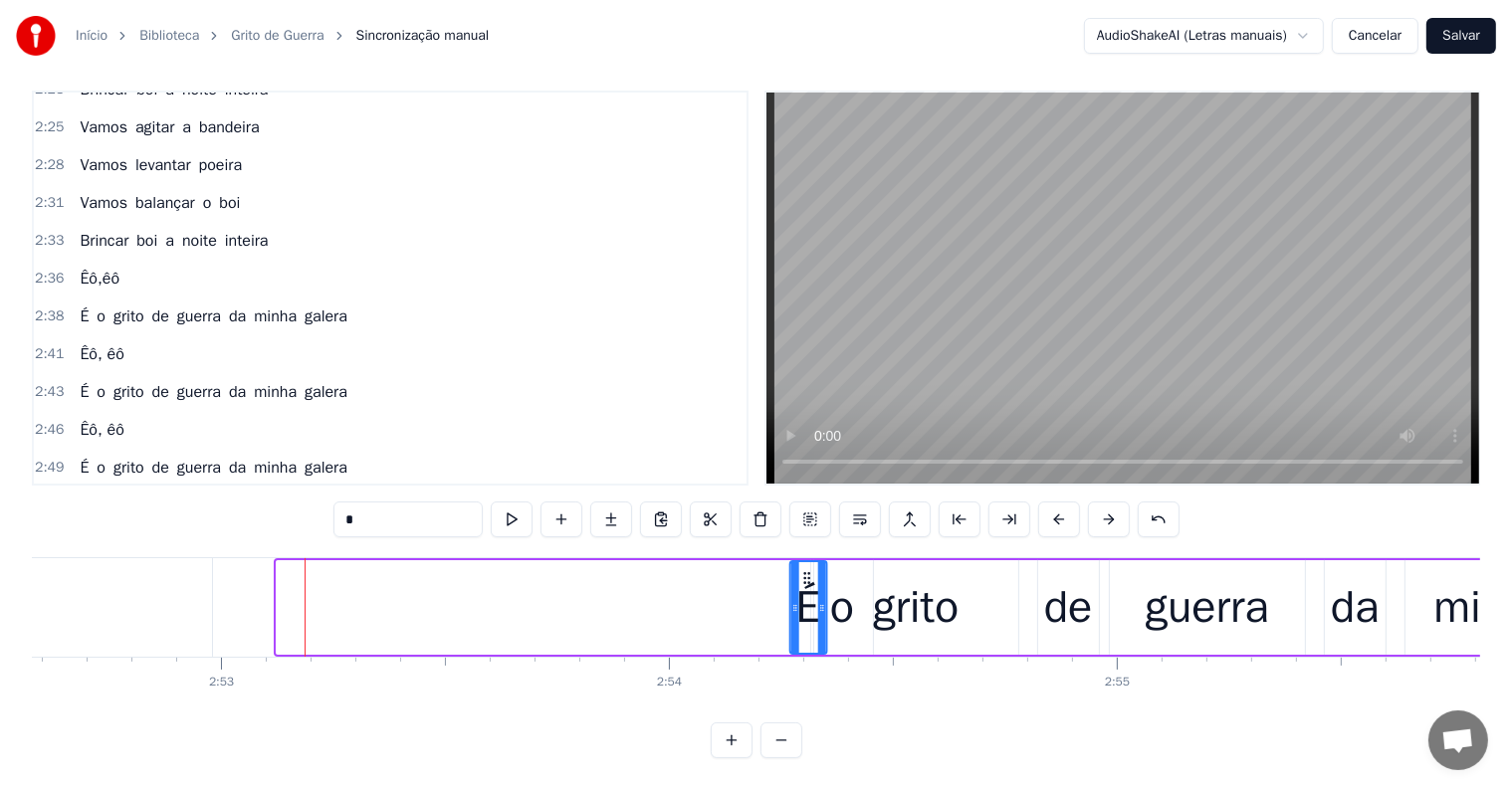 drag, startPoint x: 290, startPoint y: 561, endPoint x: 803, endPoint y: 591, distance: 513.87644 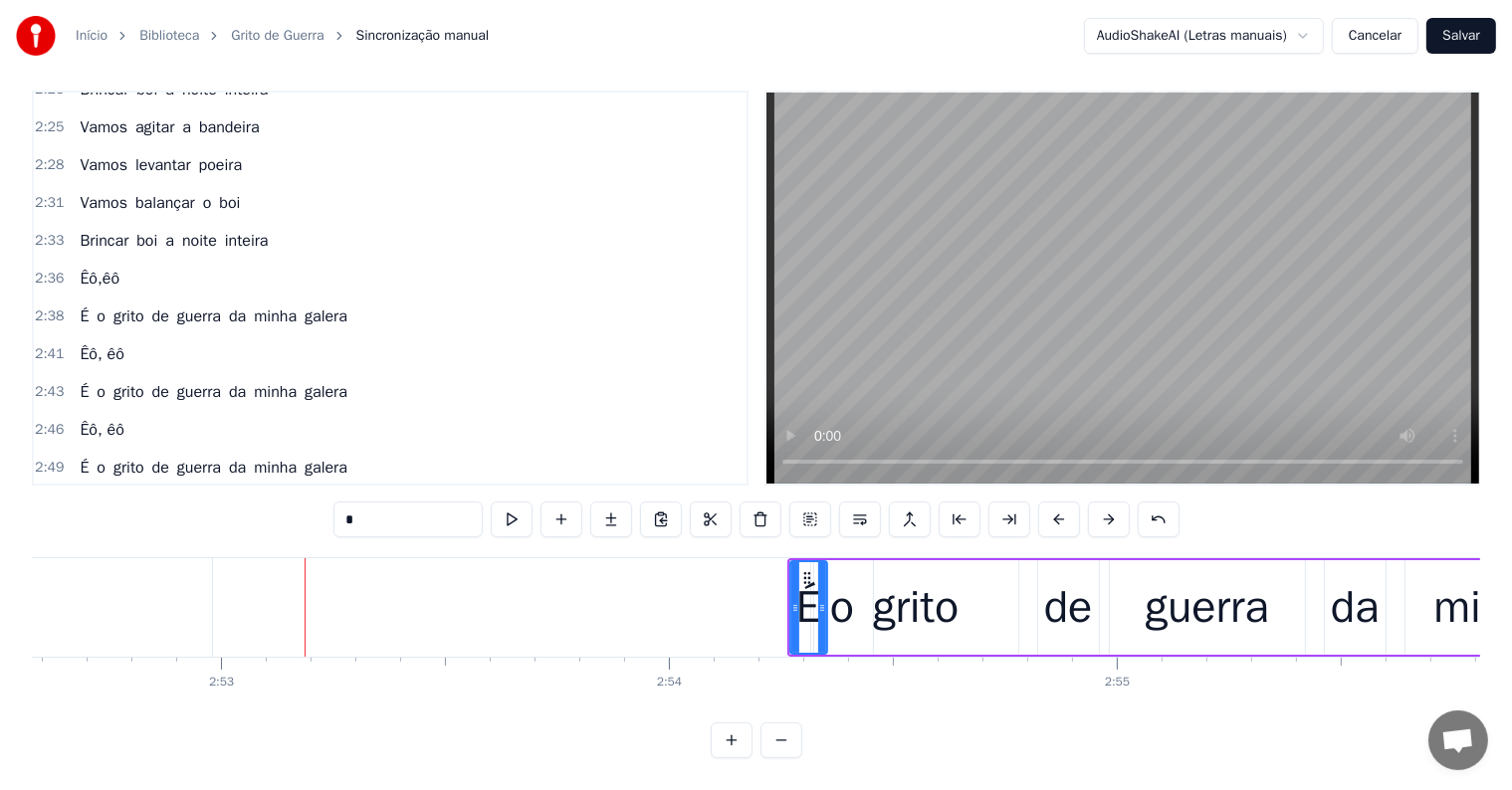 click on "Êô, êô" at bounding box center [-48, 607] 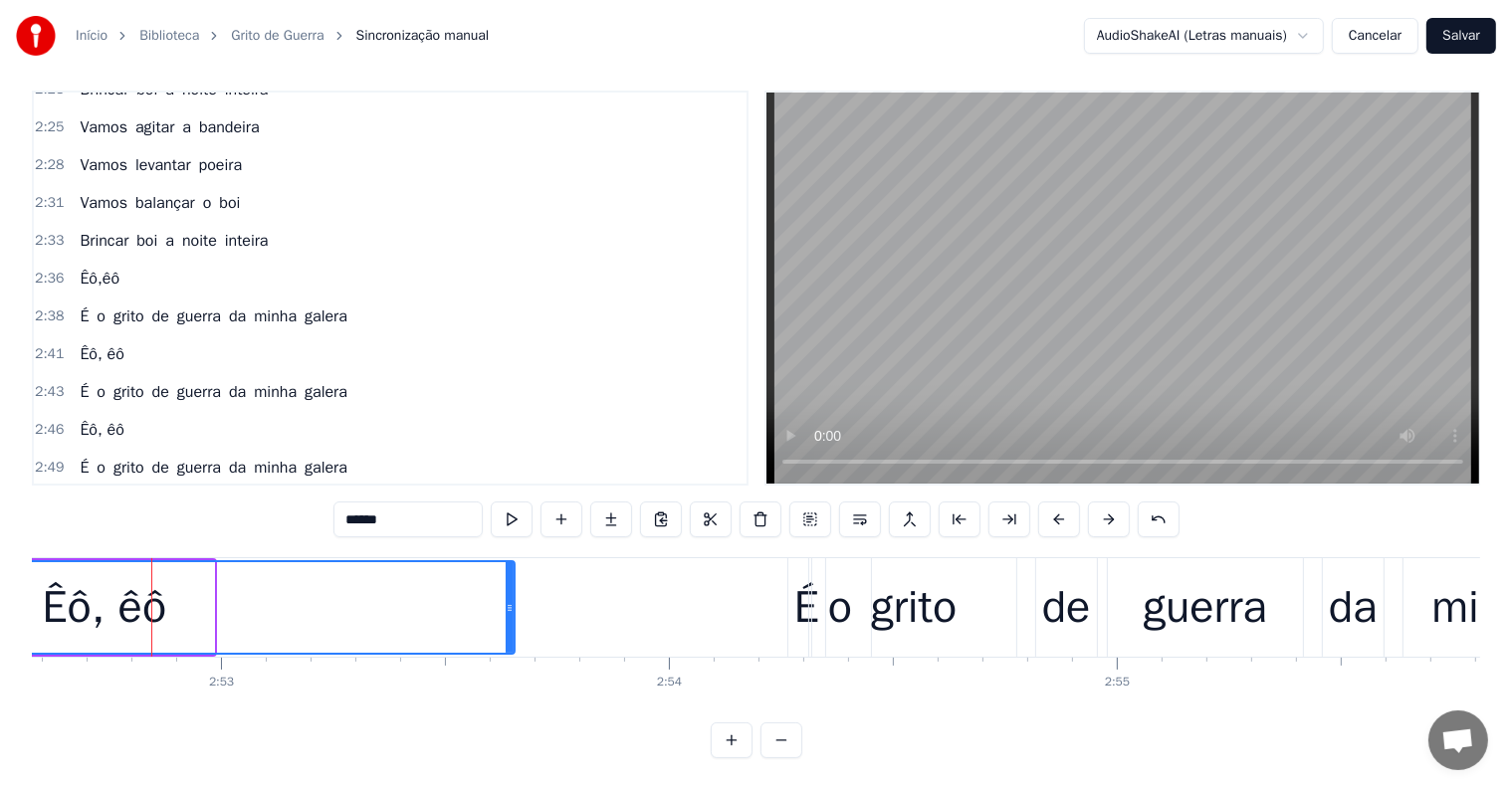 drag, startPoint x: 211, startPoint y: 589, endPoint x: 512, endPoint y: 594, distance: 301.04153 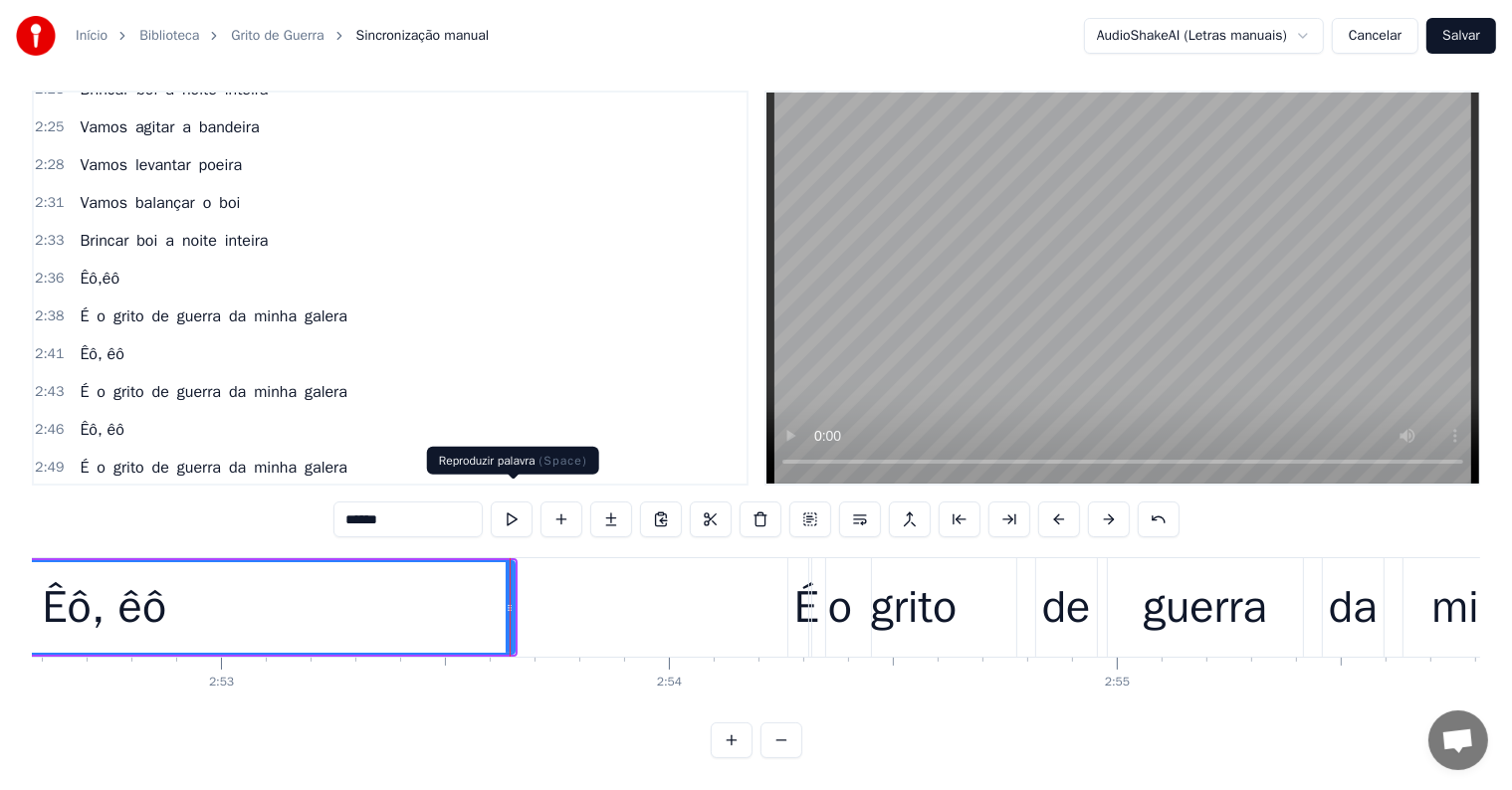 click at bounding box center [512, 519] 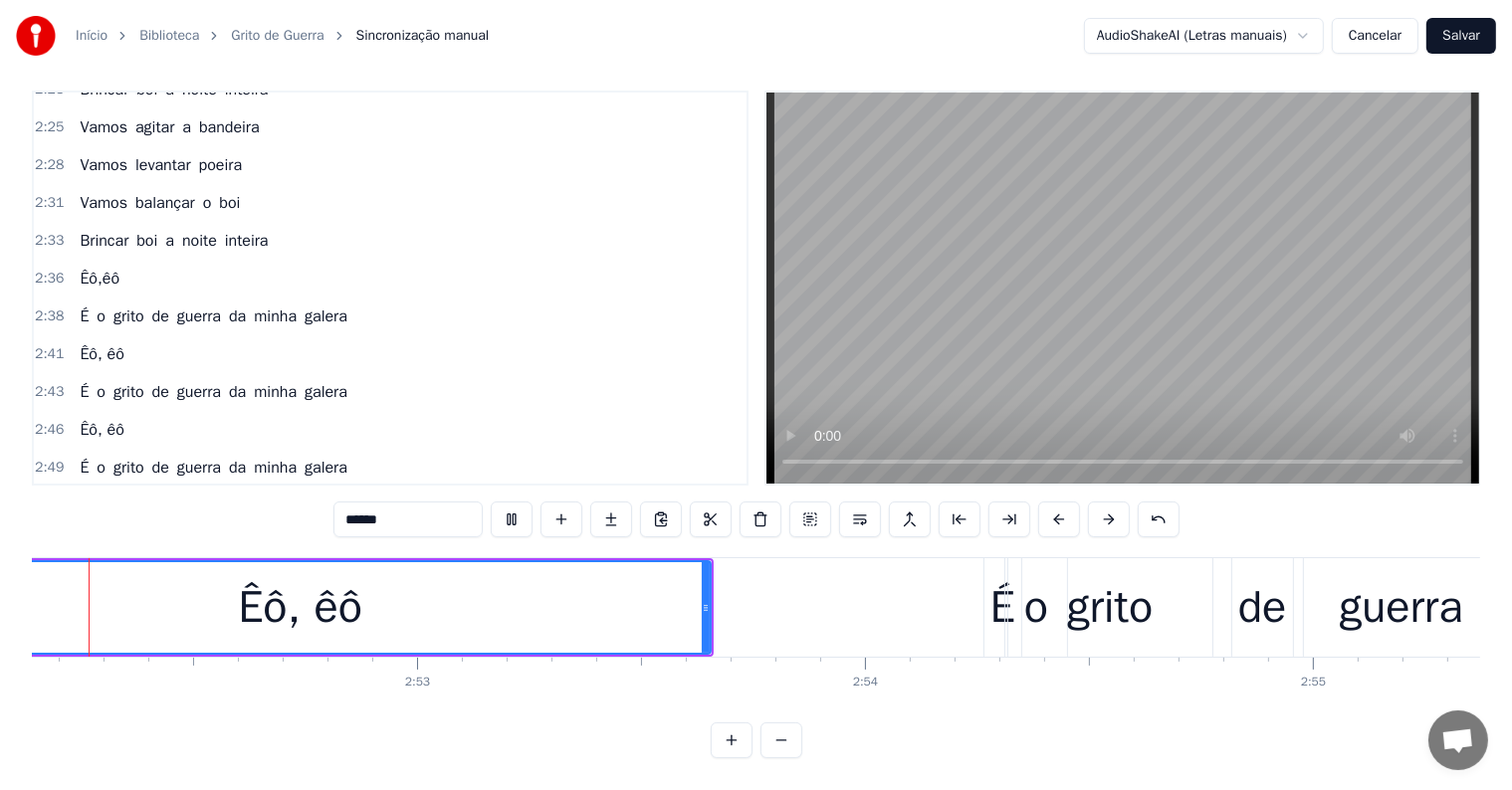 scroll, scrollTop: 0, scrollLeft: 76861, axis: horizontal 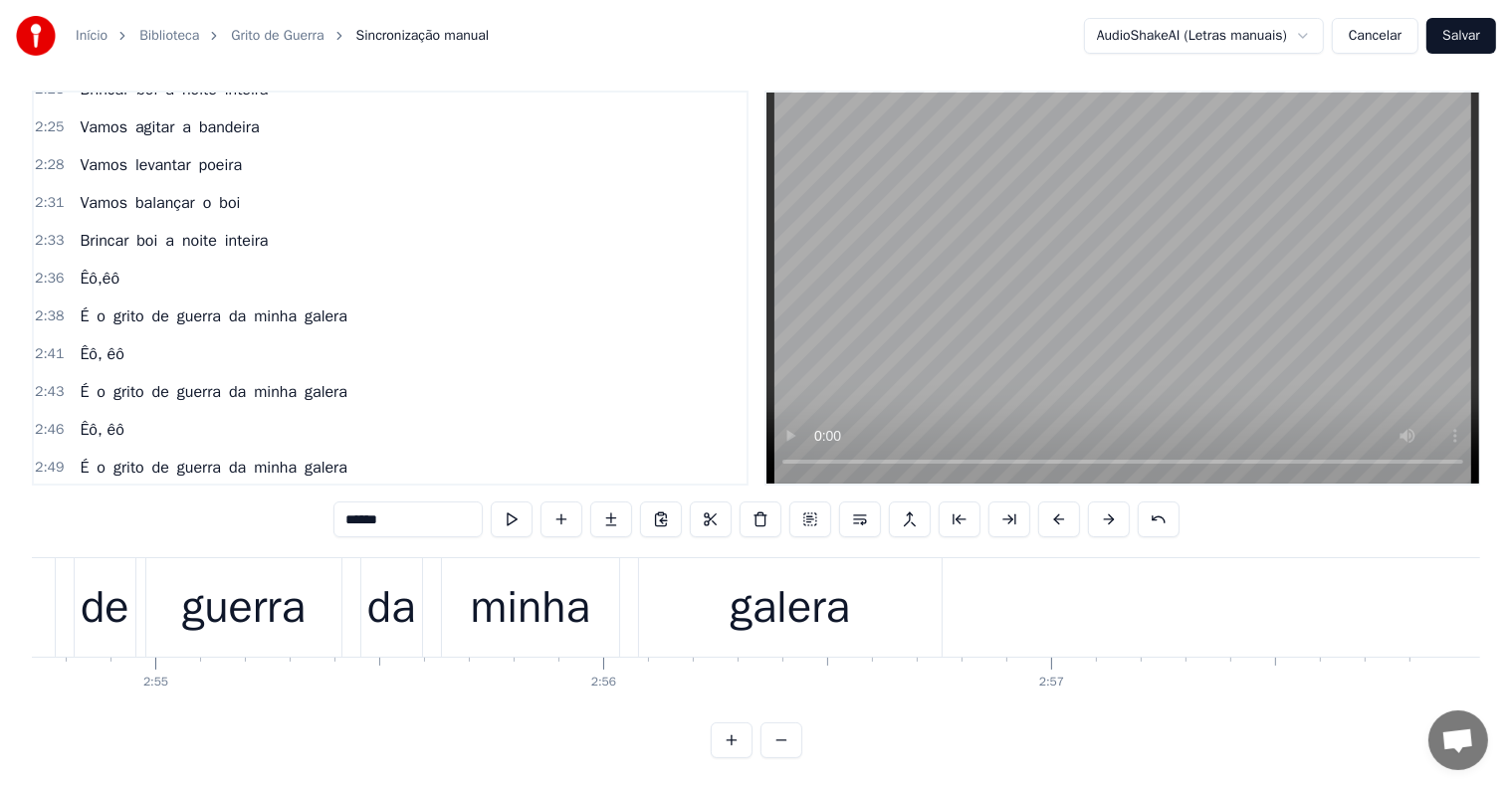 click on "Salvar" at bounding box center [1461, 36] 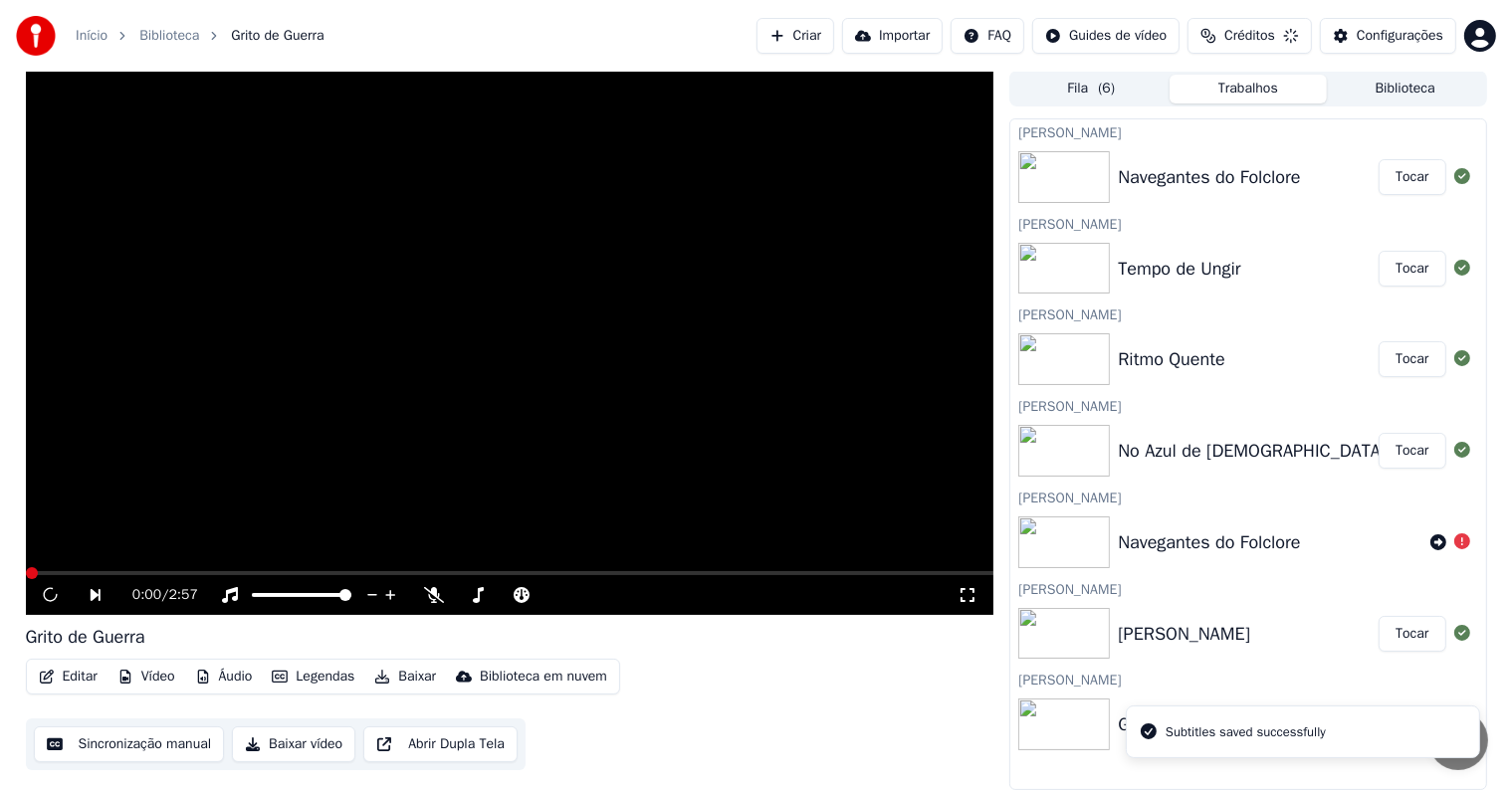 scroll, scrollTop: 0, scrollLeft: 0, axis: both 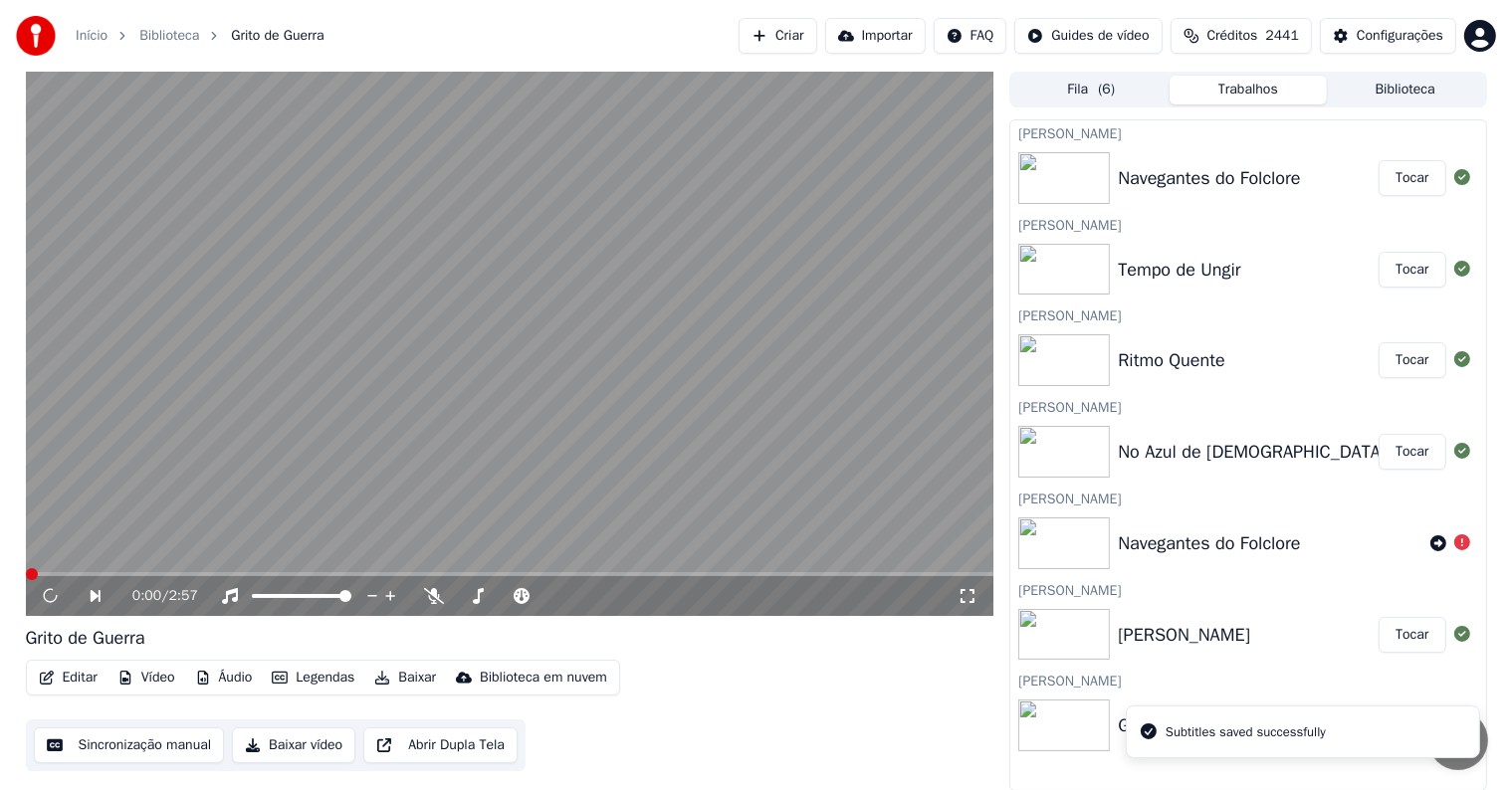 click at bounding box center (510, 343) 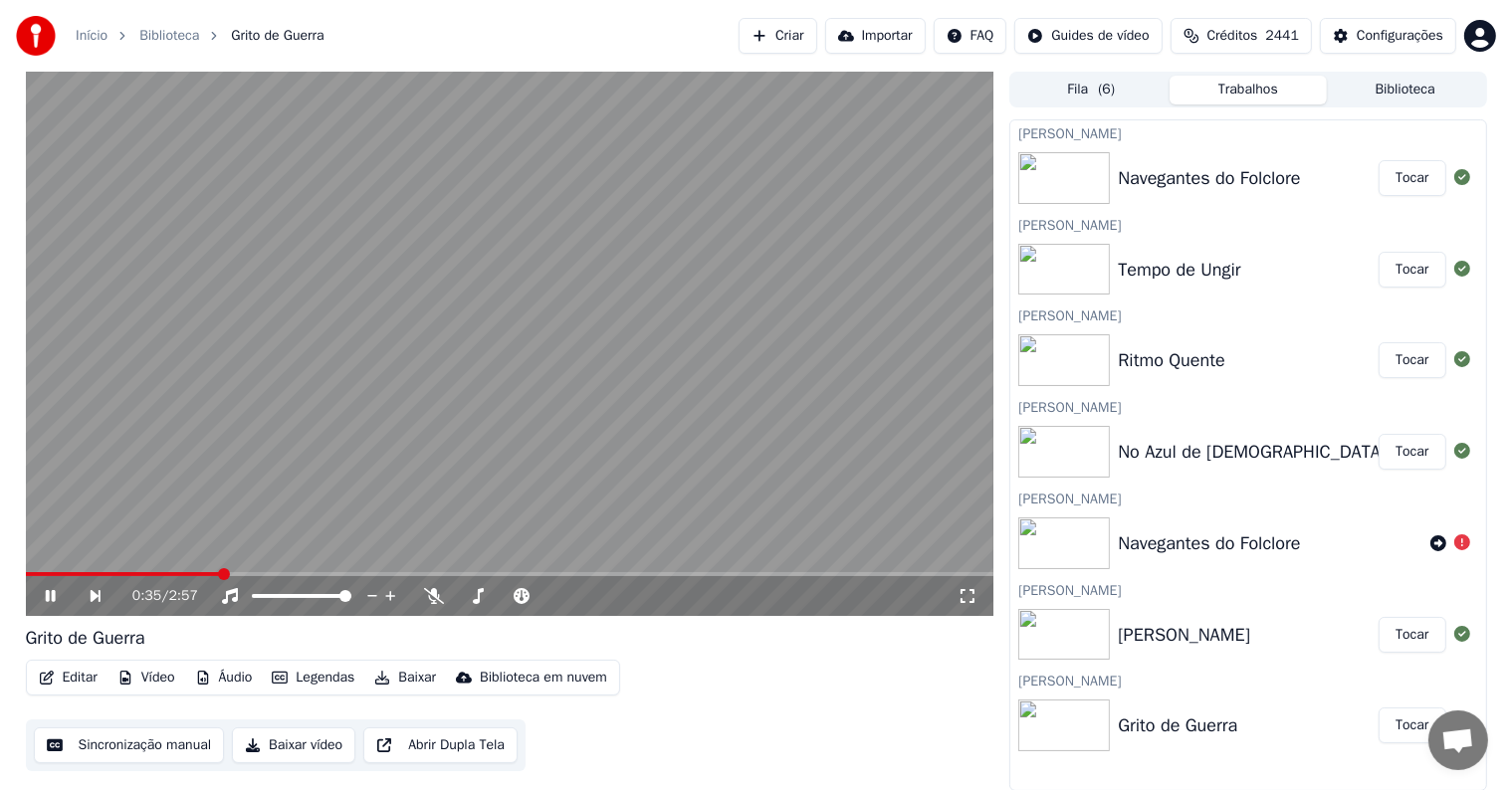 click at bounding box center (510, 343) 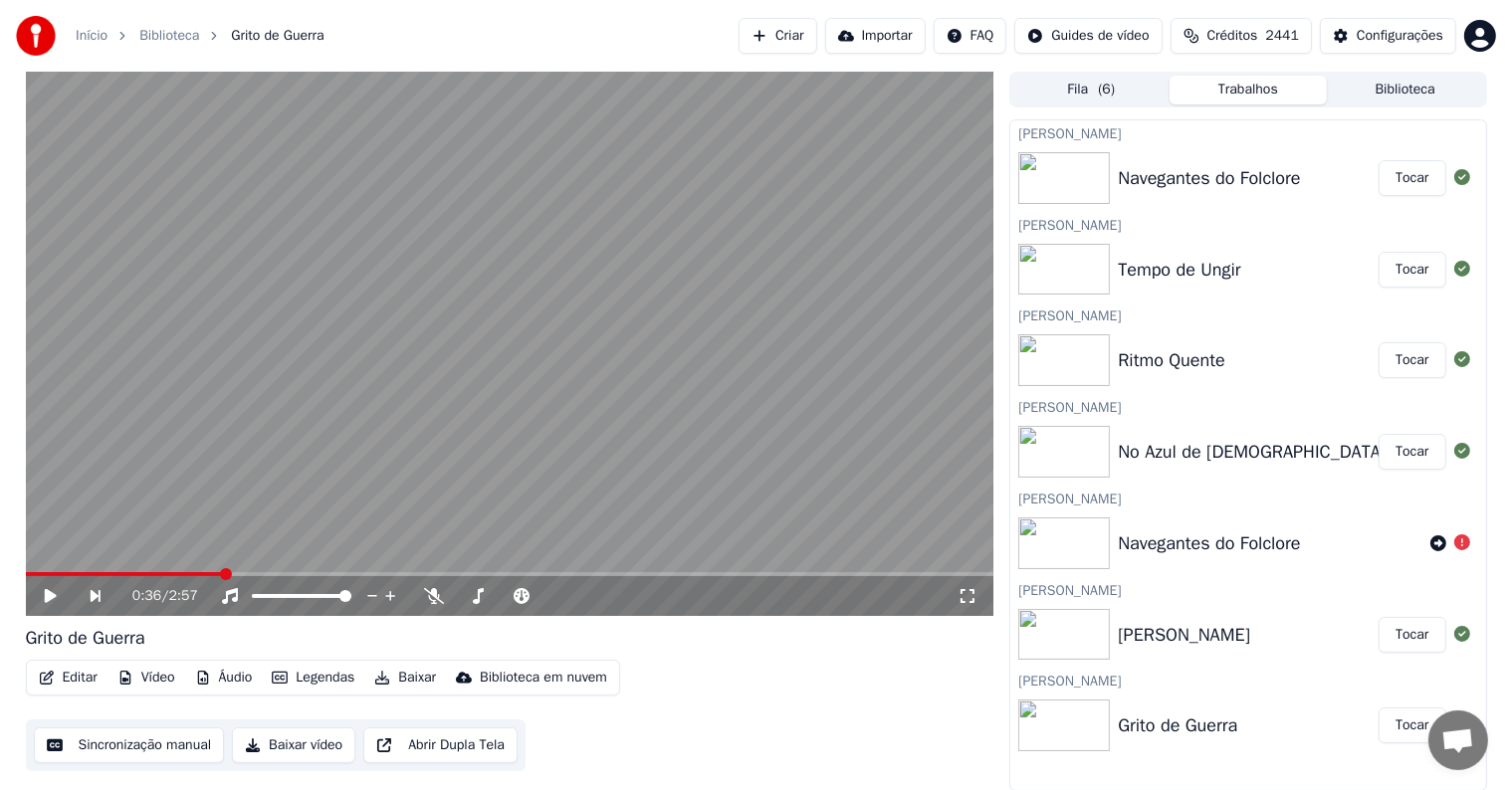 click on "Tocar" at bounding box center [1411, 635] 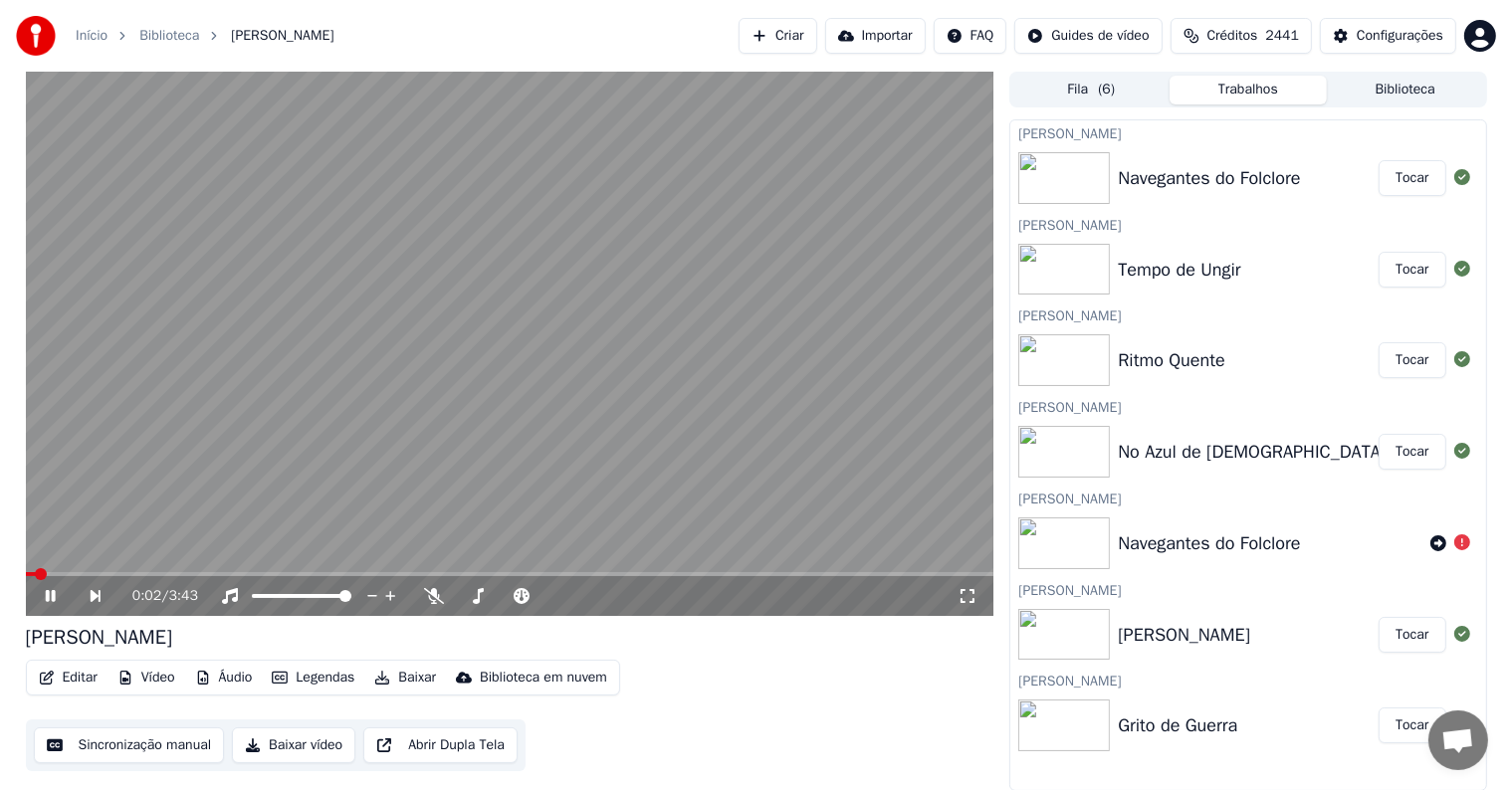 click at bounding box center [510, 343] 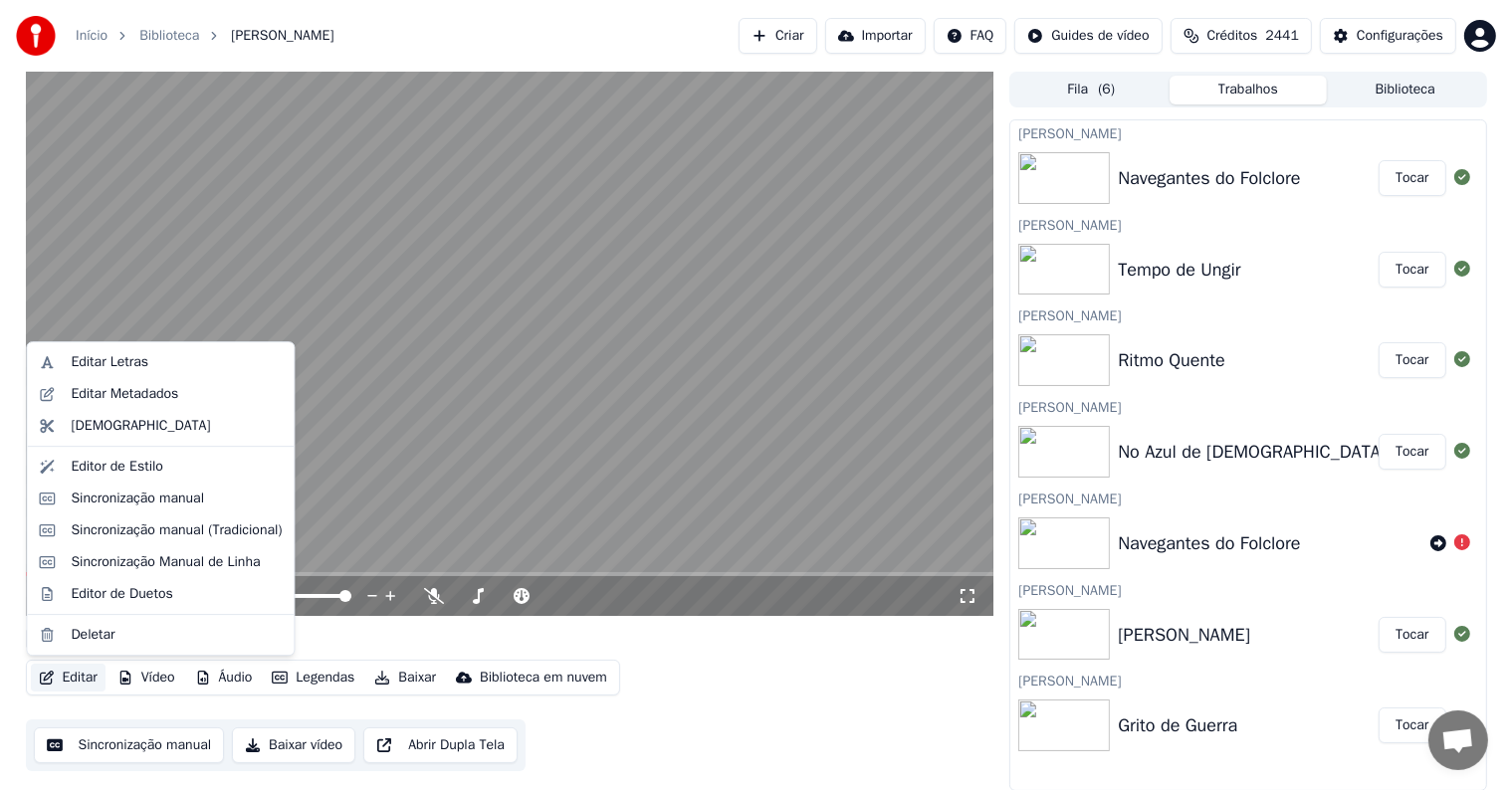click on "Editar" at bounding box center (68, 678) 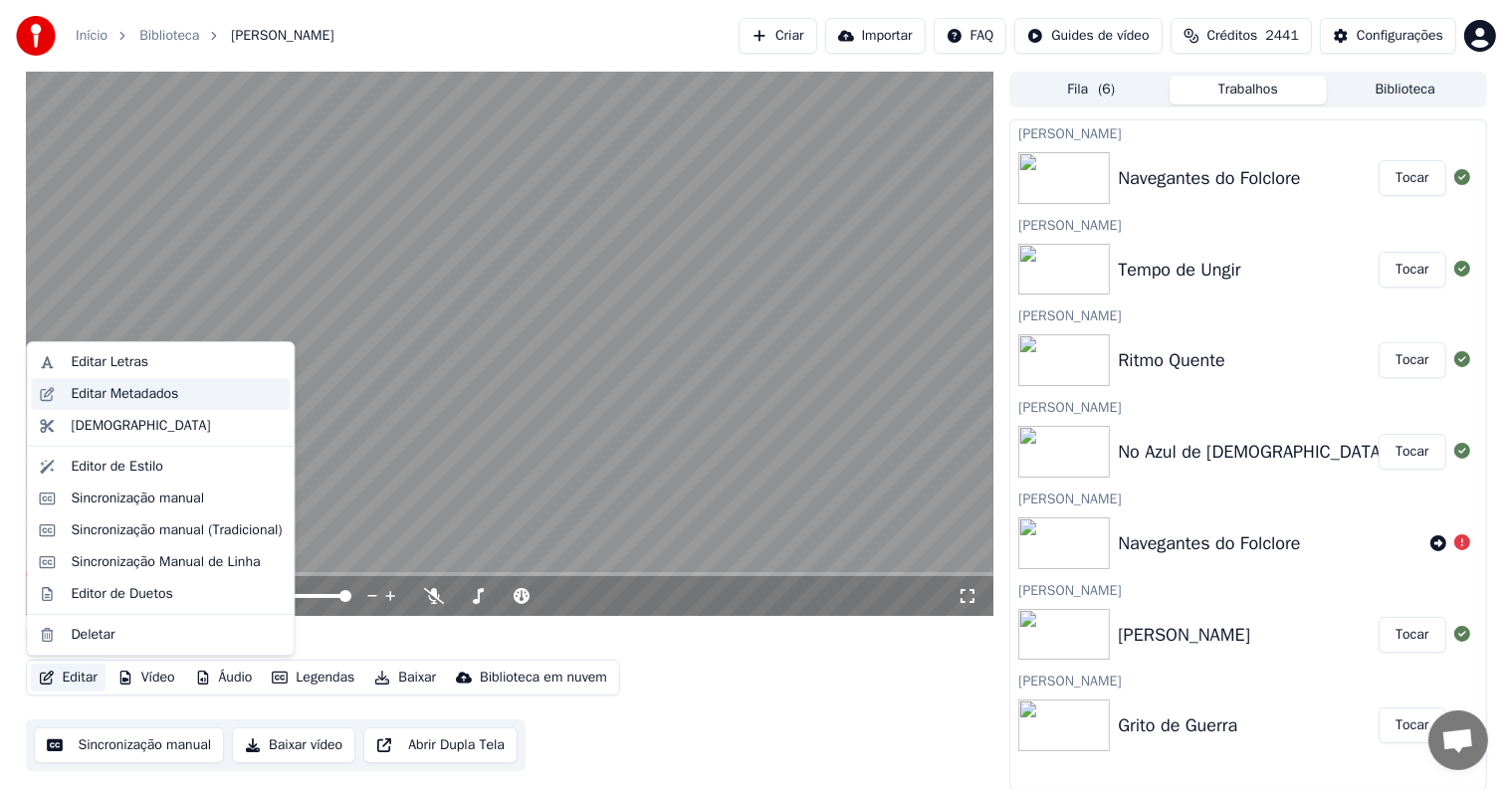 click on "Editar Metadados" at bounding box center [124, 394] 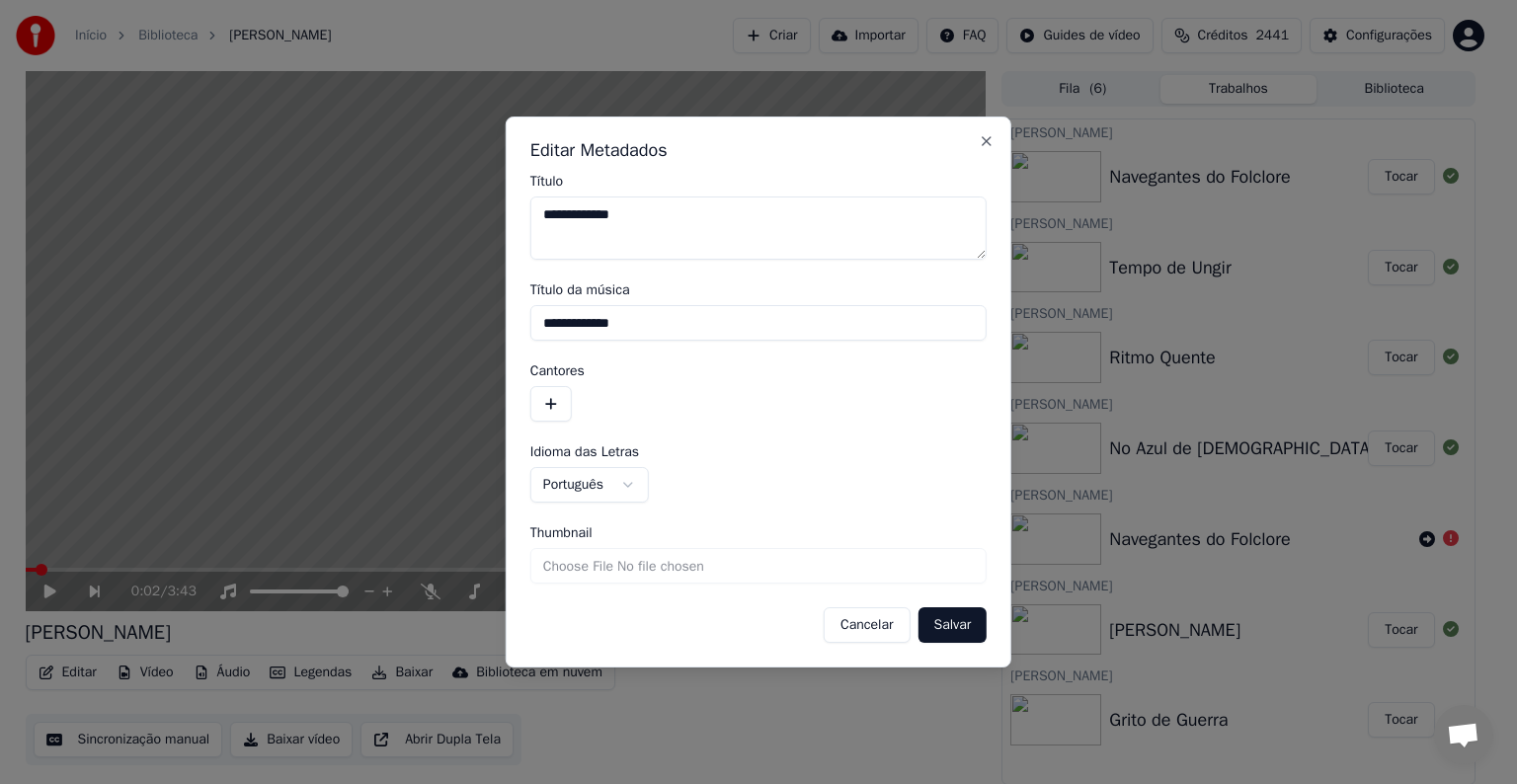 drag, startPoint x: 643, startPoint y: 320, endPoint x: 507, endPoint y: 326, distance: 136.13229 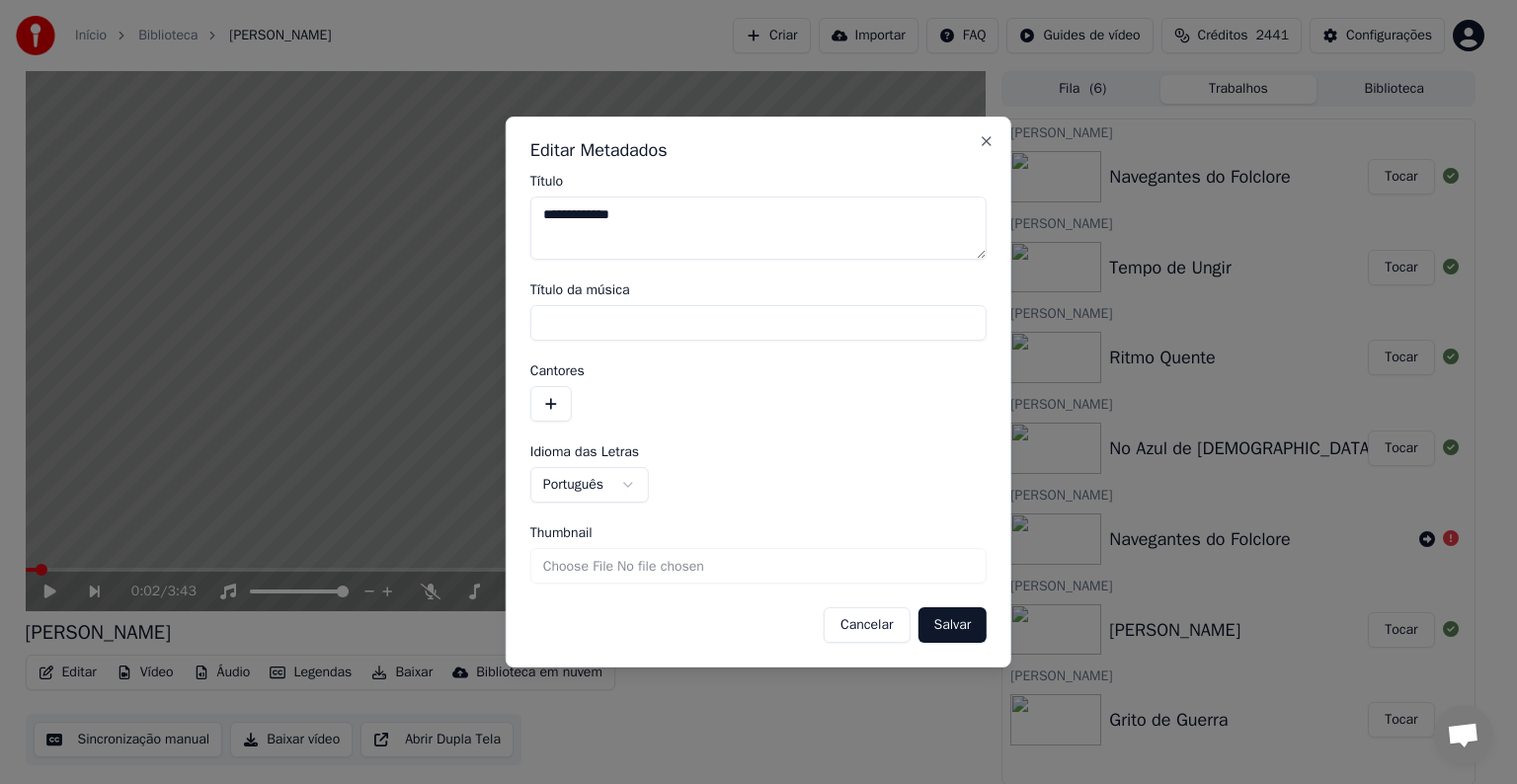 type 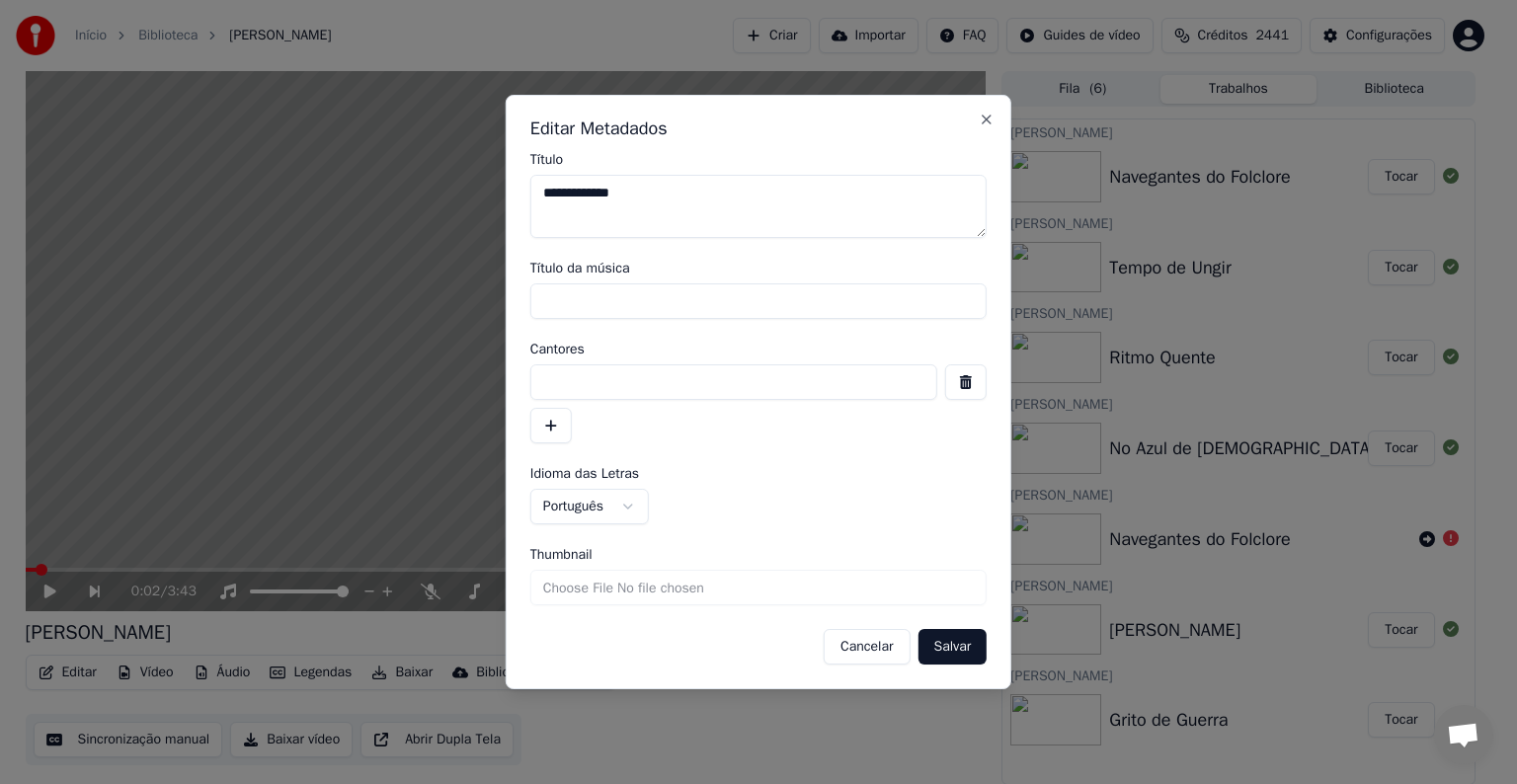 click at bounding box center [734, 382] 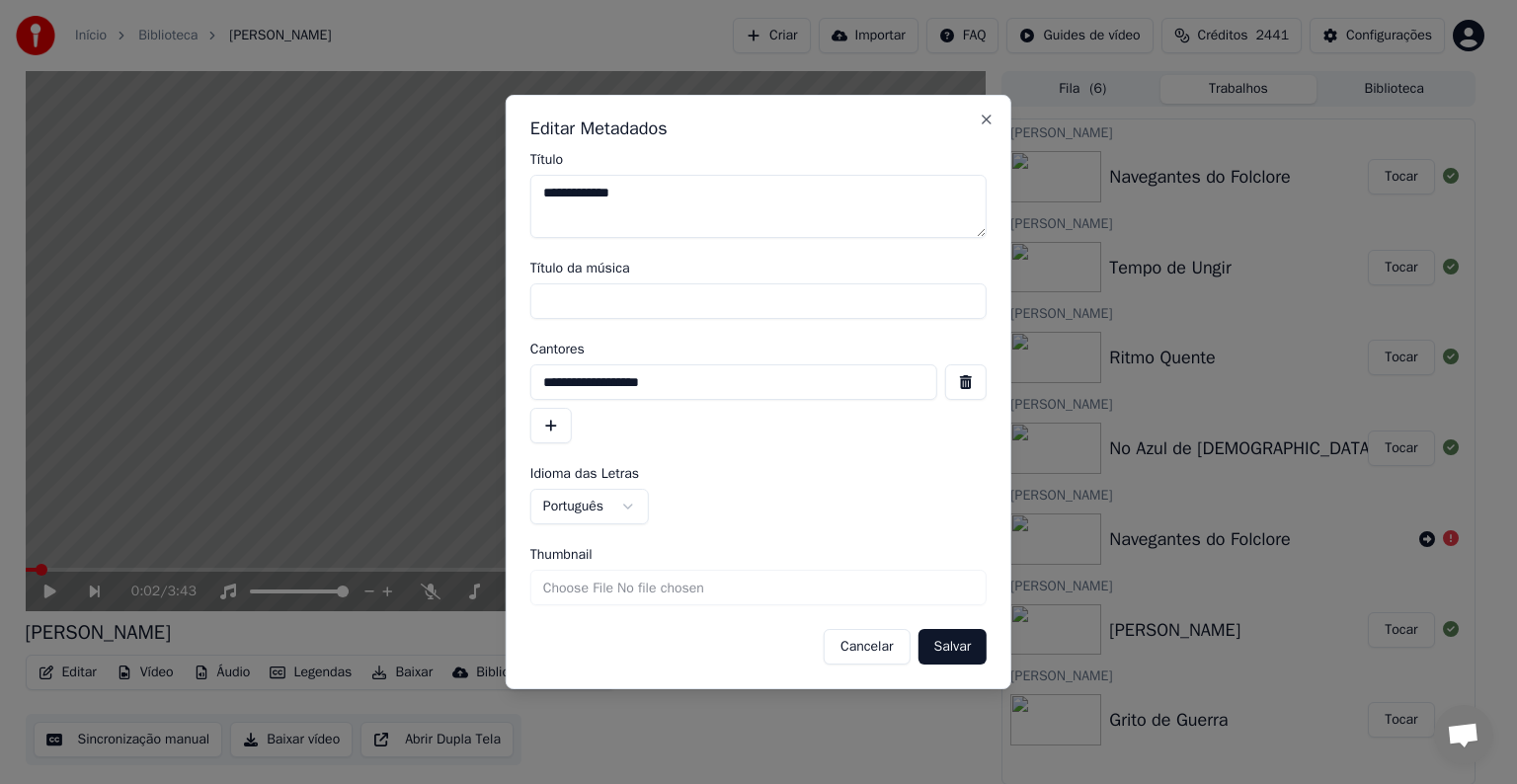 type on "**********" 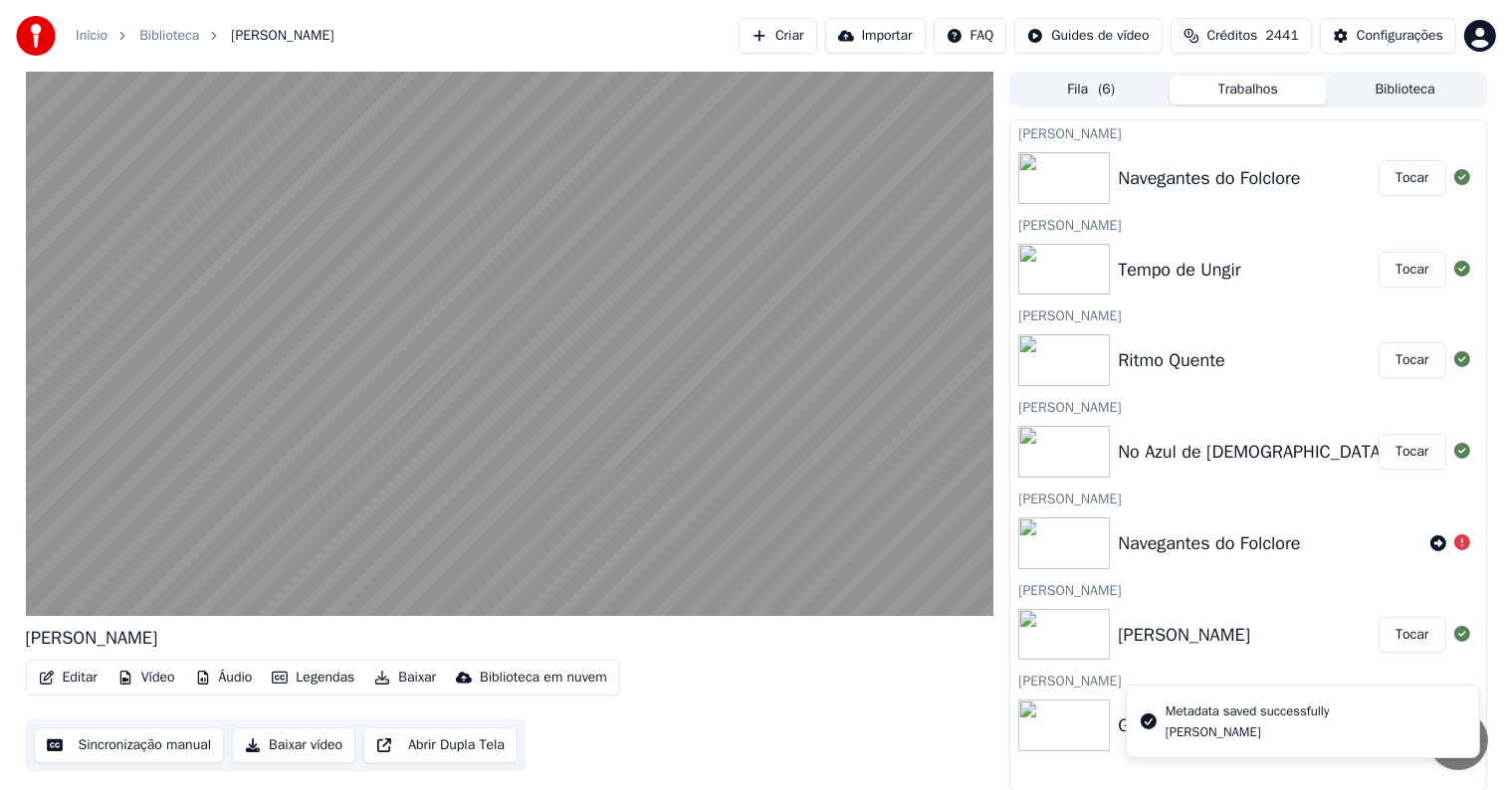 click on "Sincronização manual" at bounding box center [129, 745] 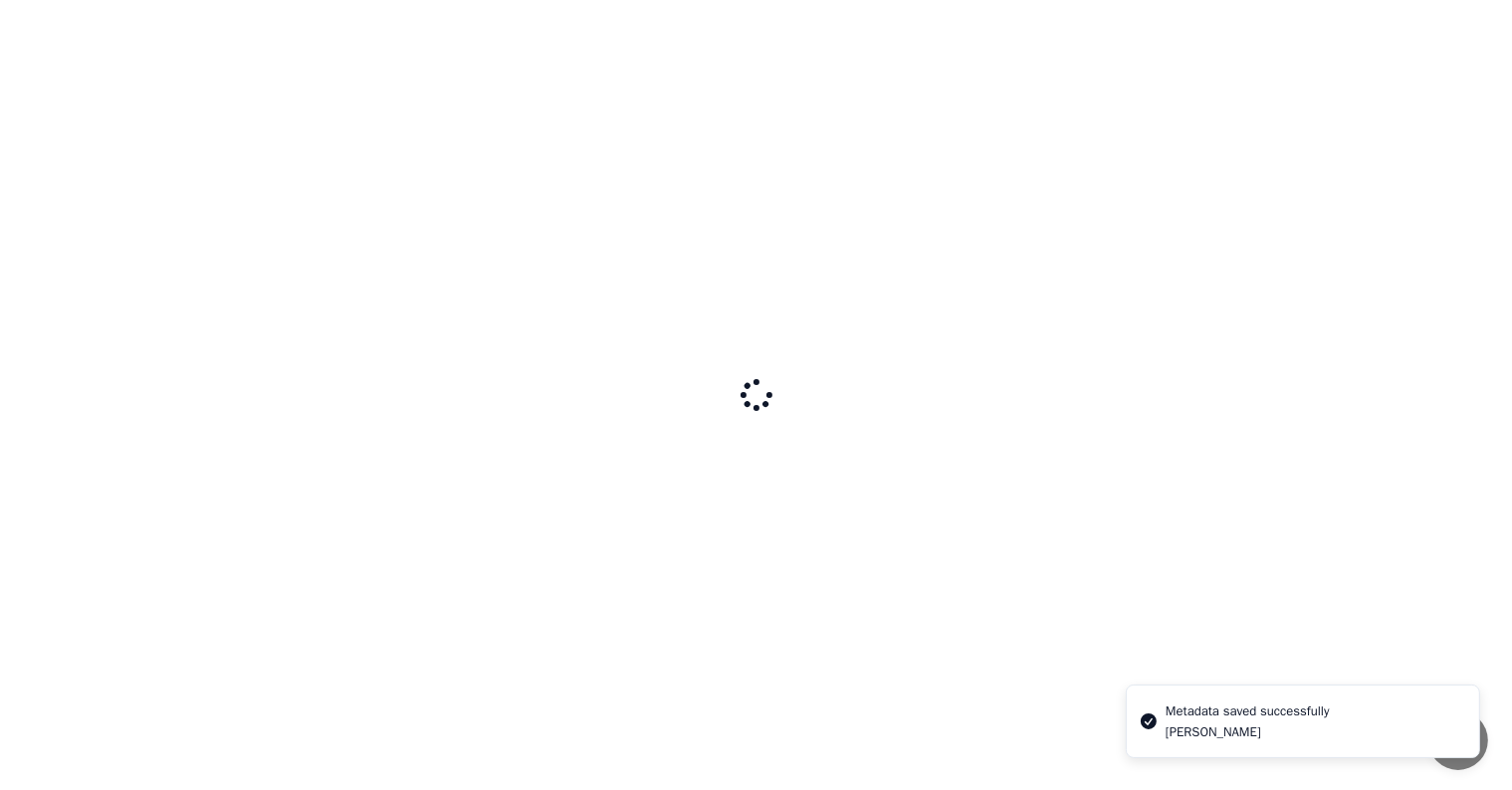 scroll, scrollTop: 0, scrollLeft: 0, axis: both 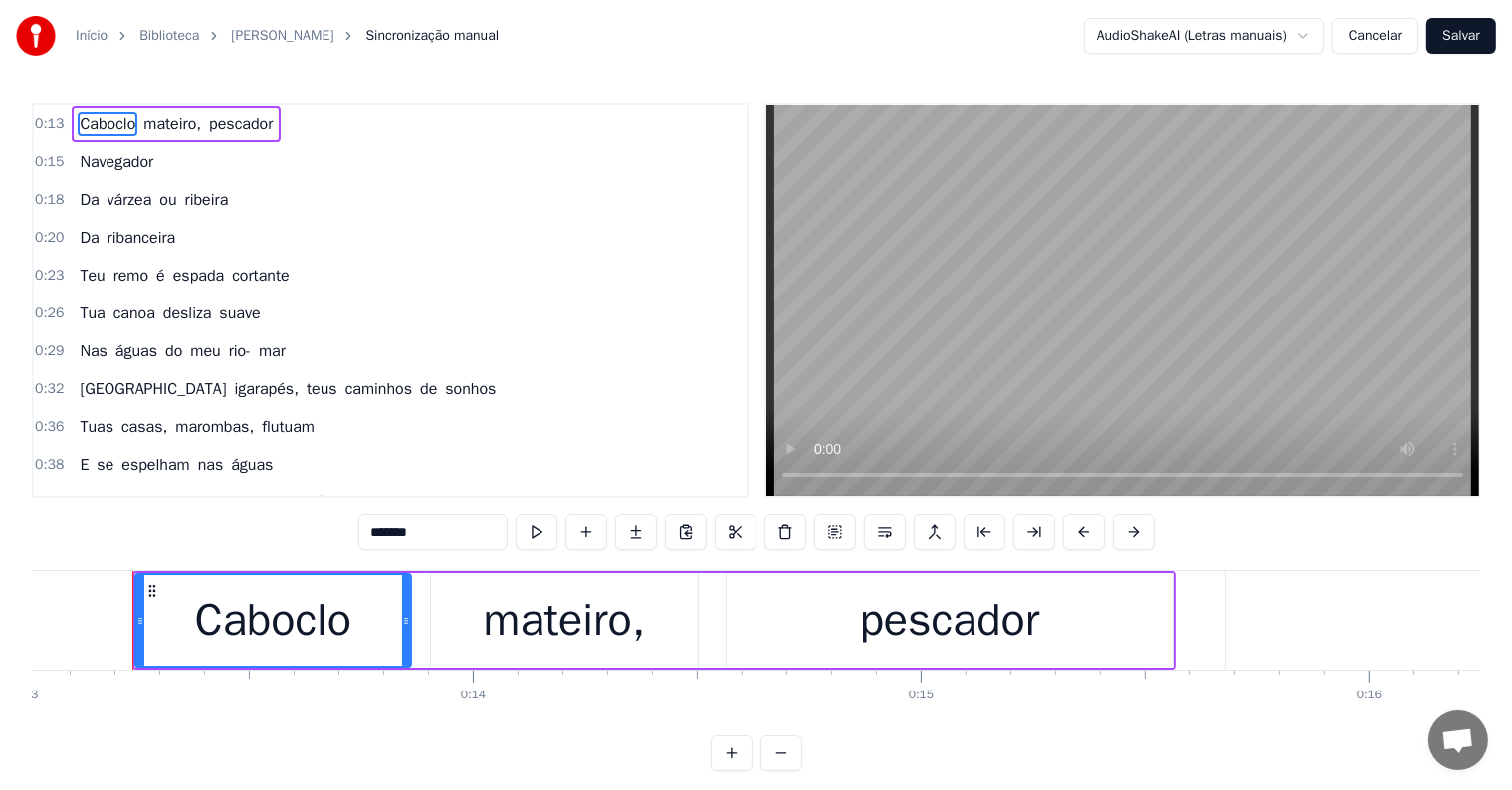 type 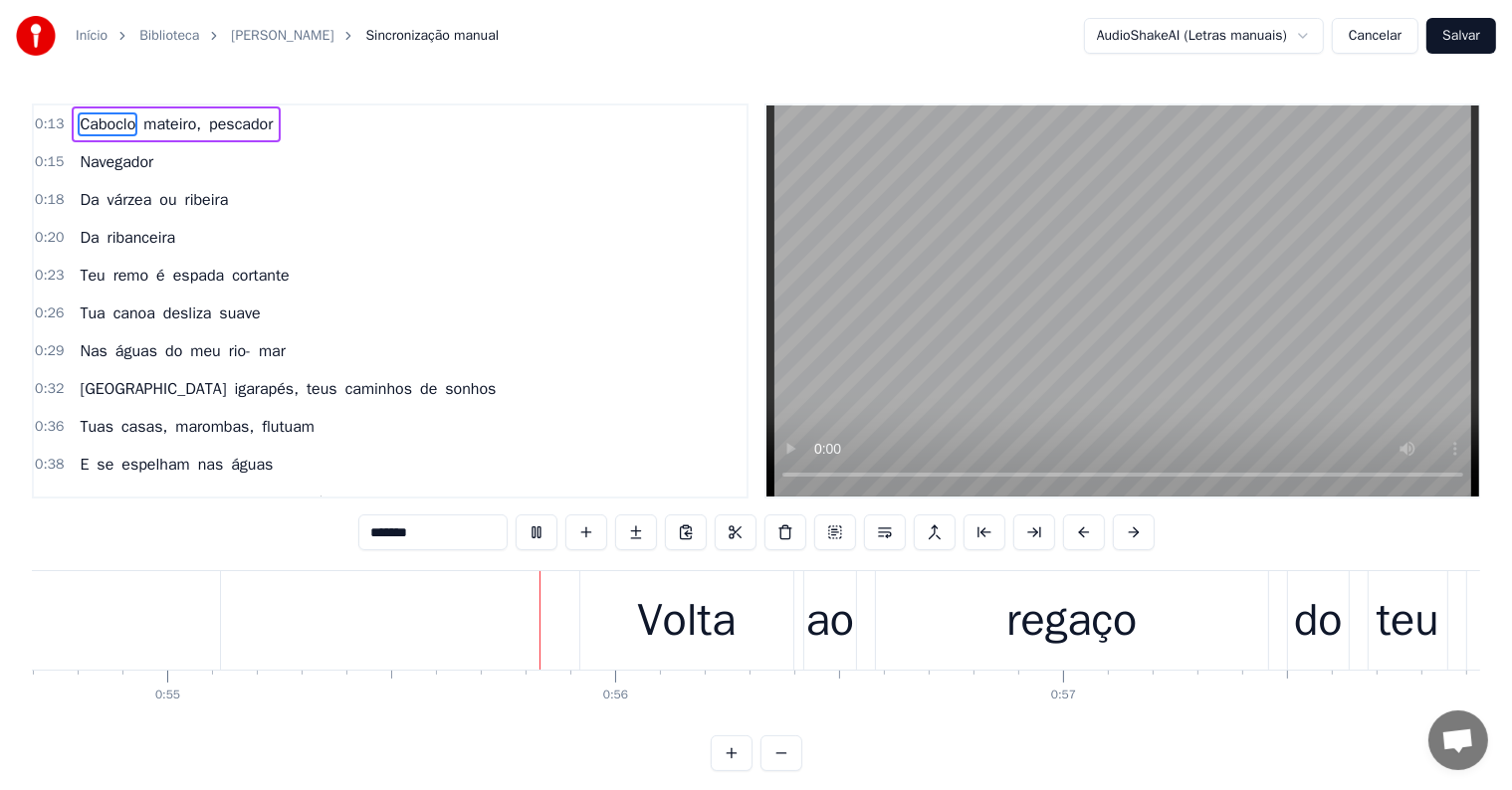 scroll, scrollTop: 0, scrollLeft: 24614, axis: horizontal 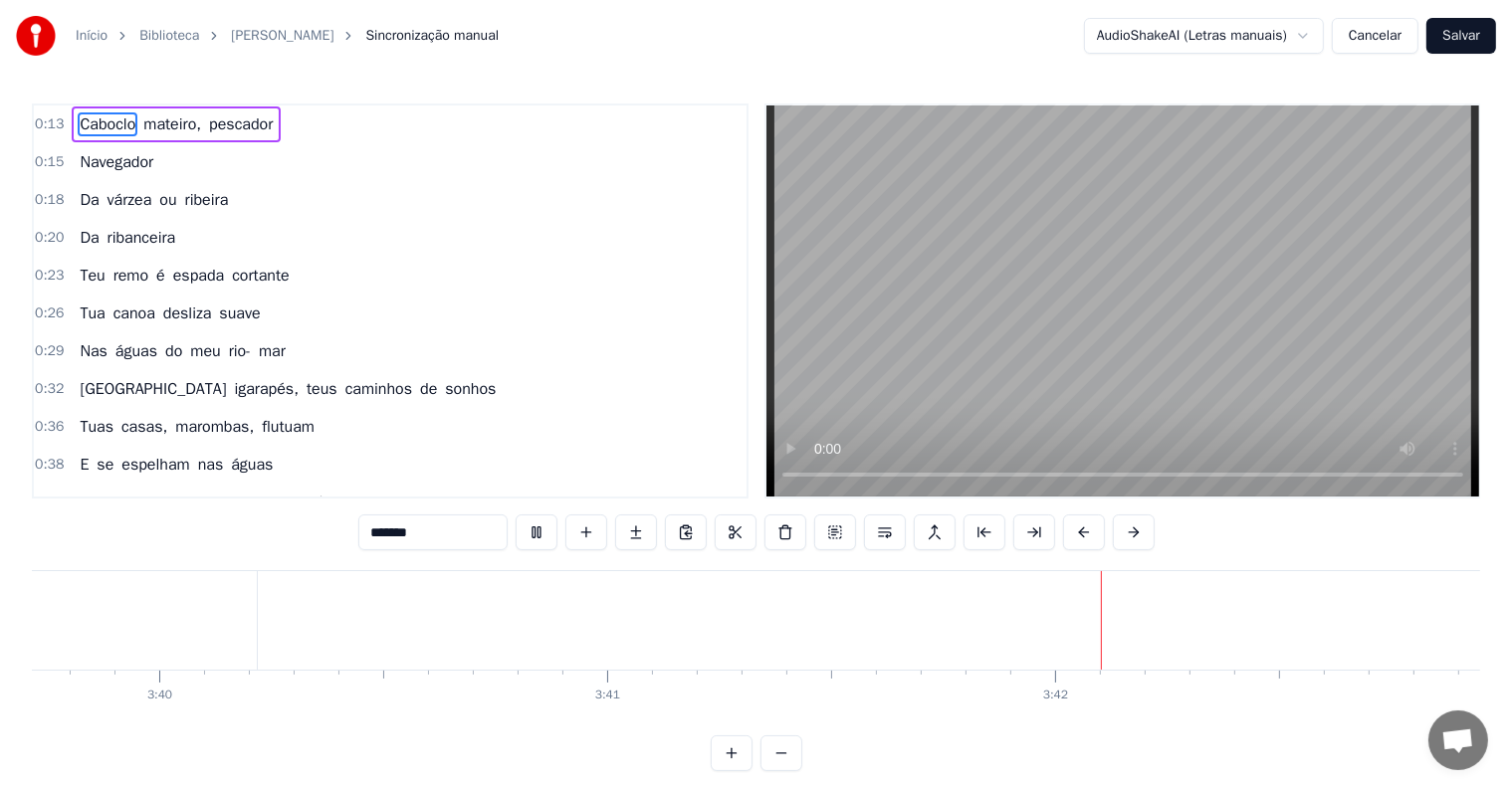 click on "Salvar" at bounding box center (1461, 36) 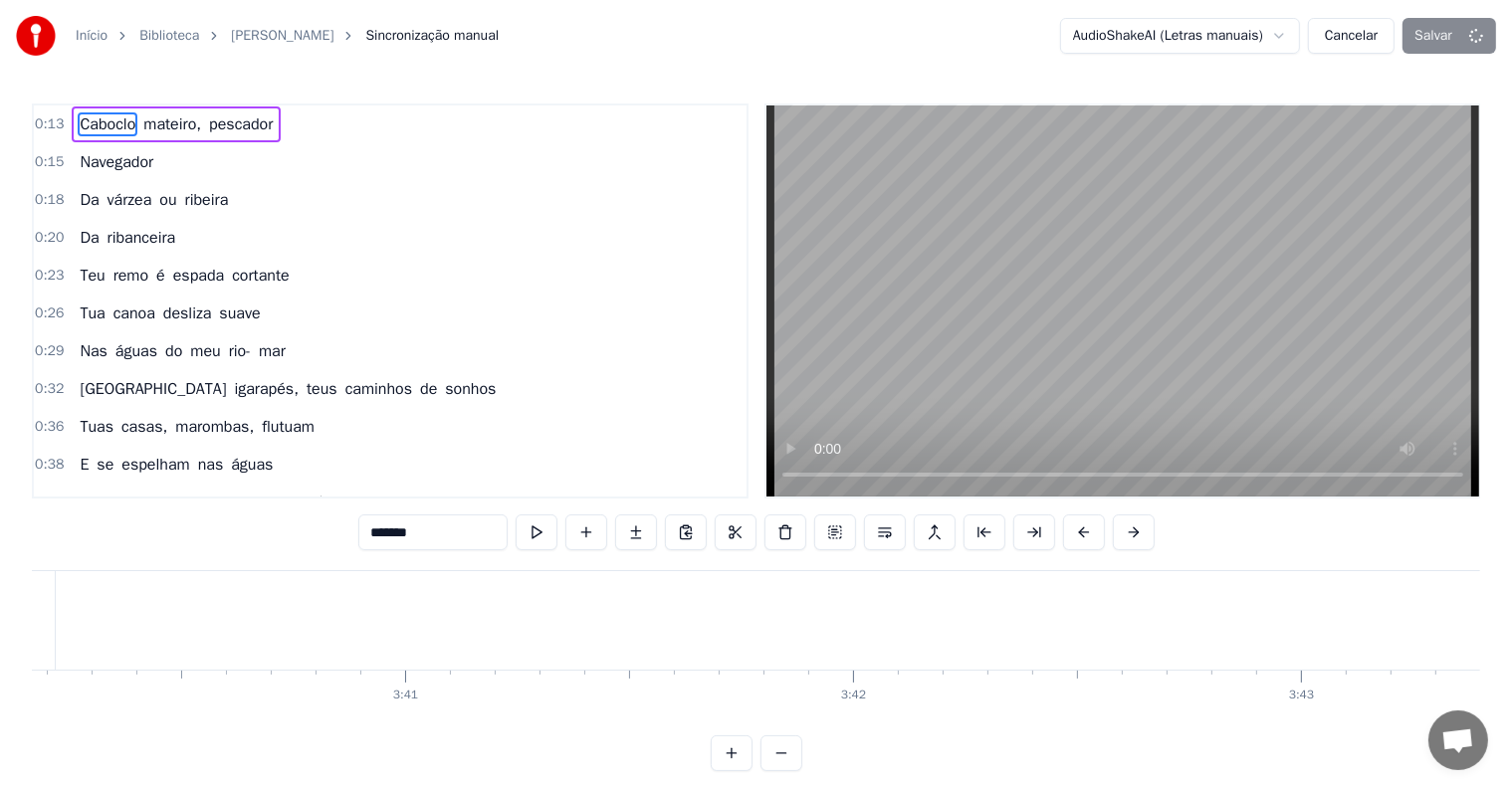 scroll, scrollTop: 0, scrollLeft: 98619, axis: horizontal 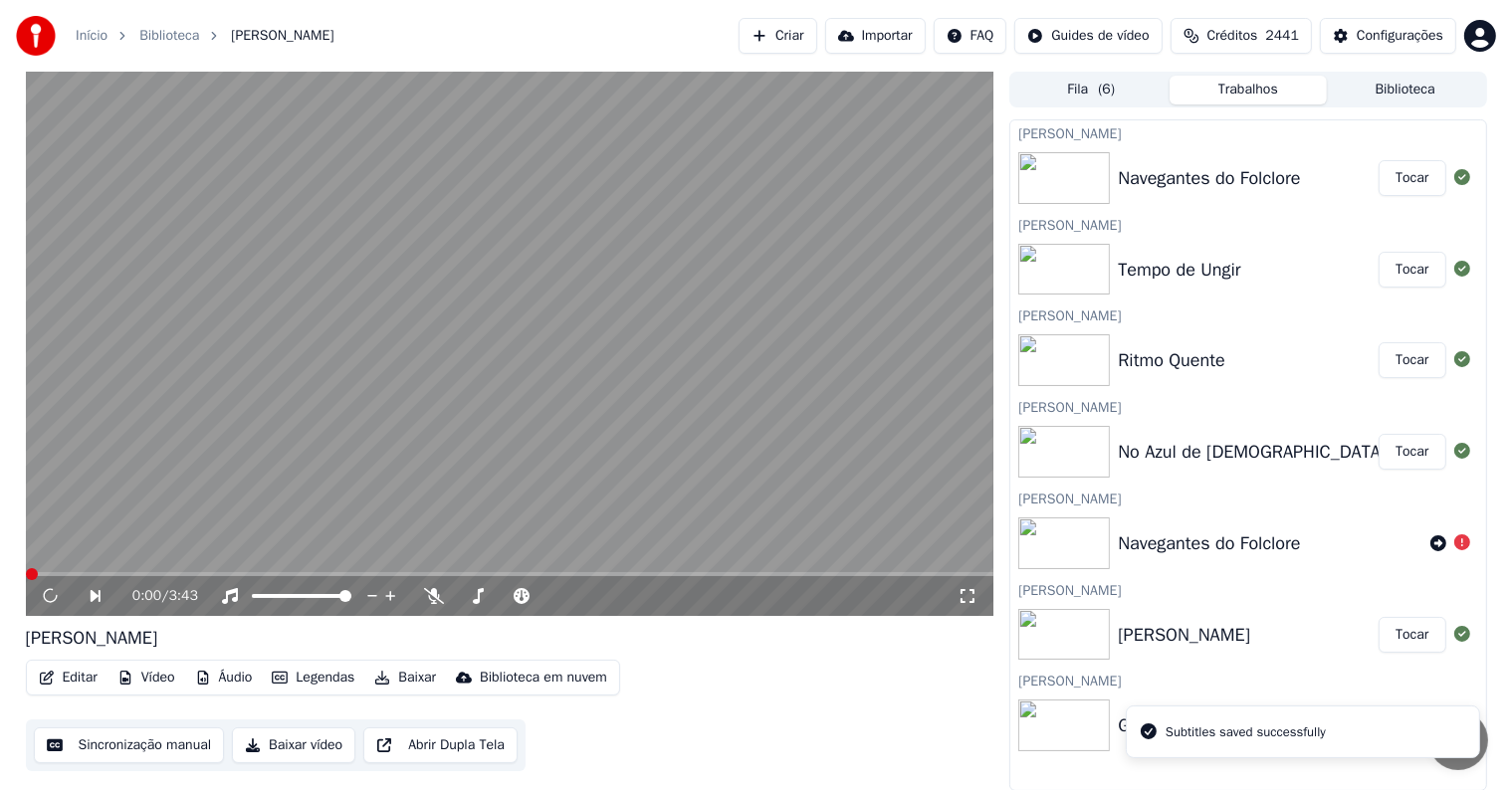 click at bounding box center (510, 343) 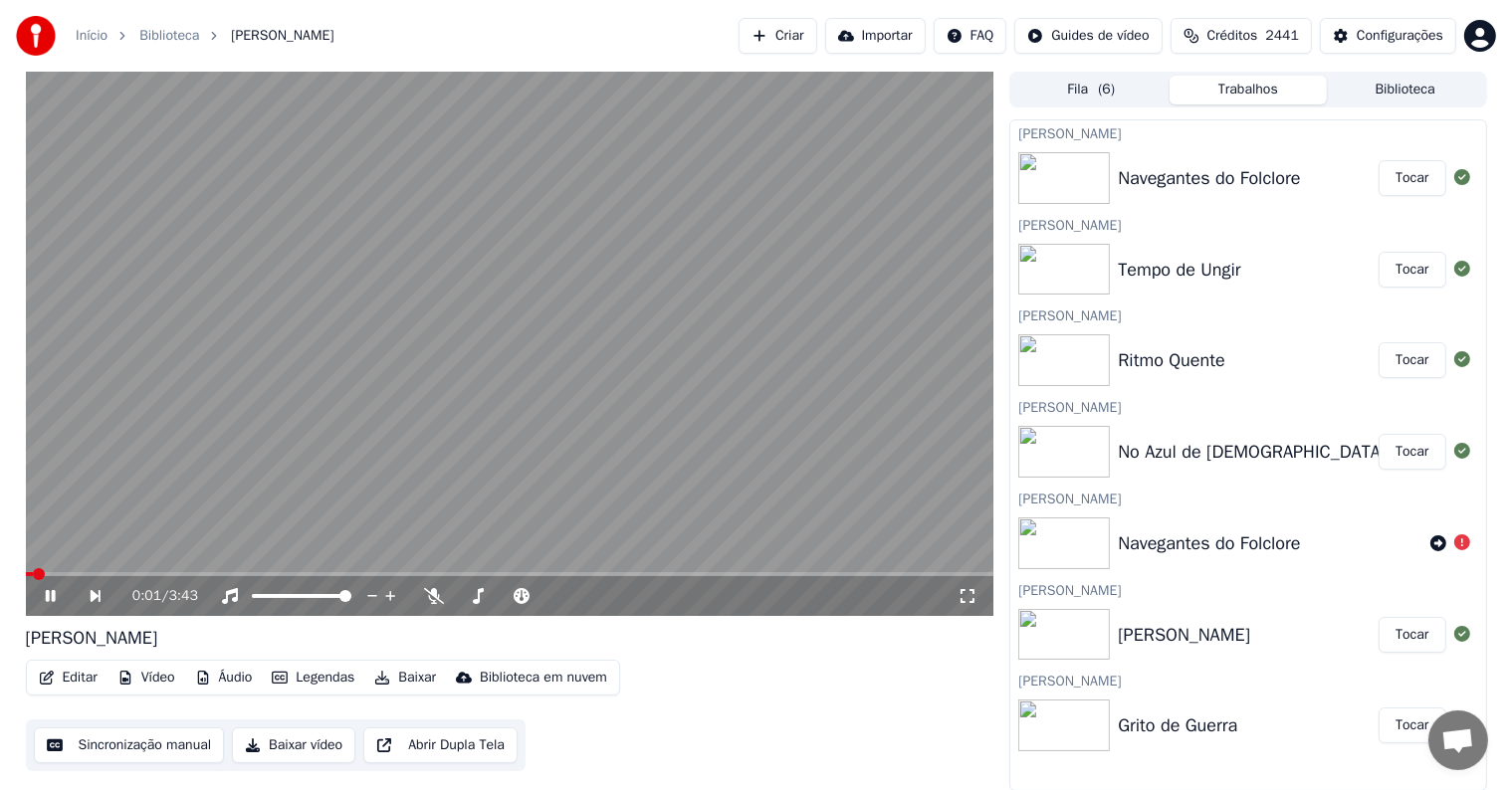 click at bounding box center [510, 343] 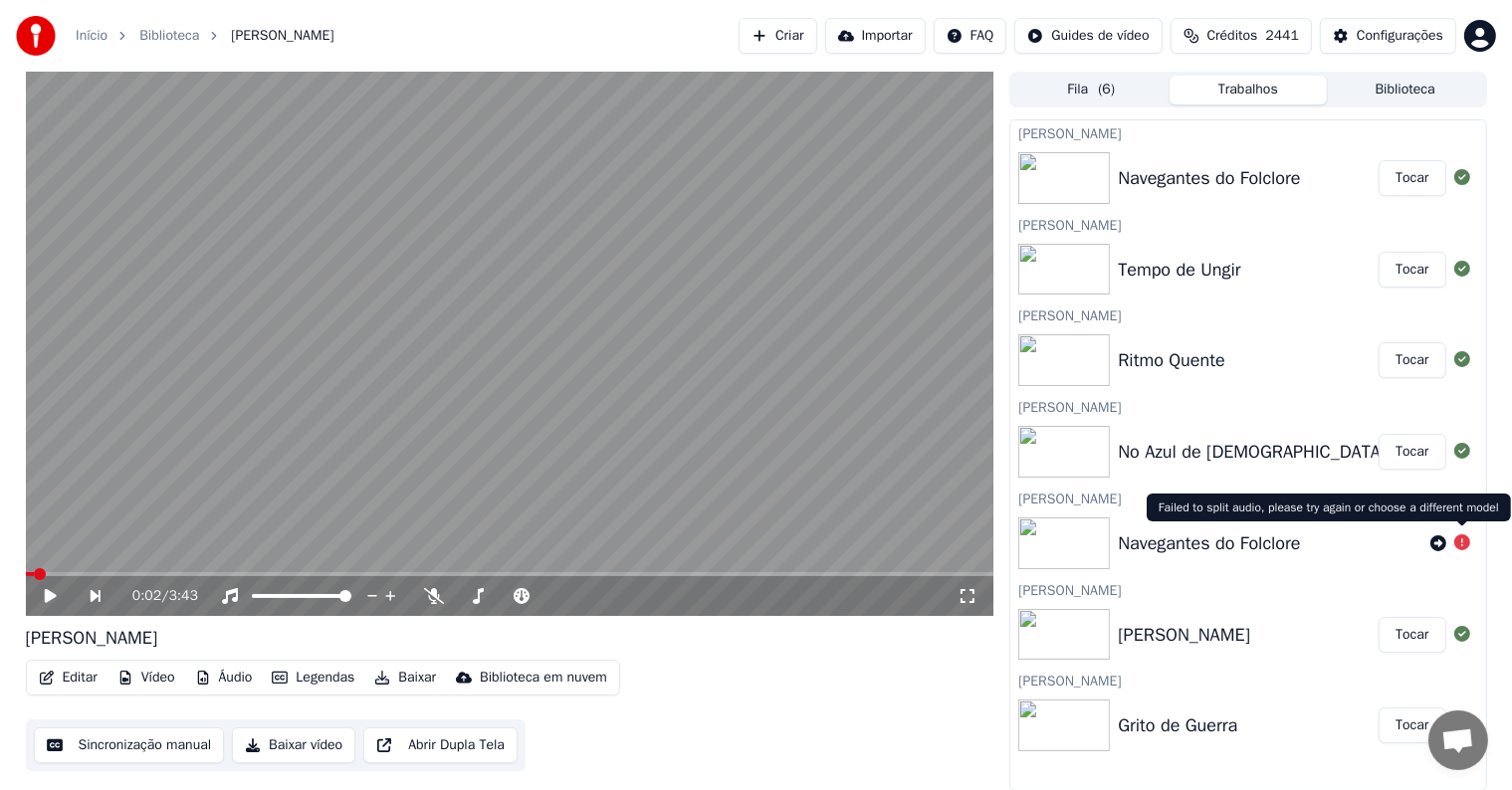 click 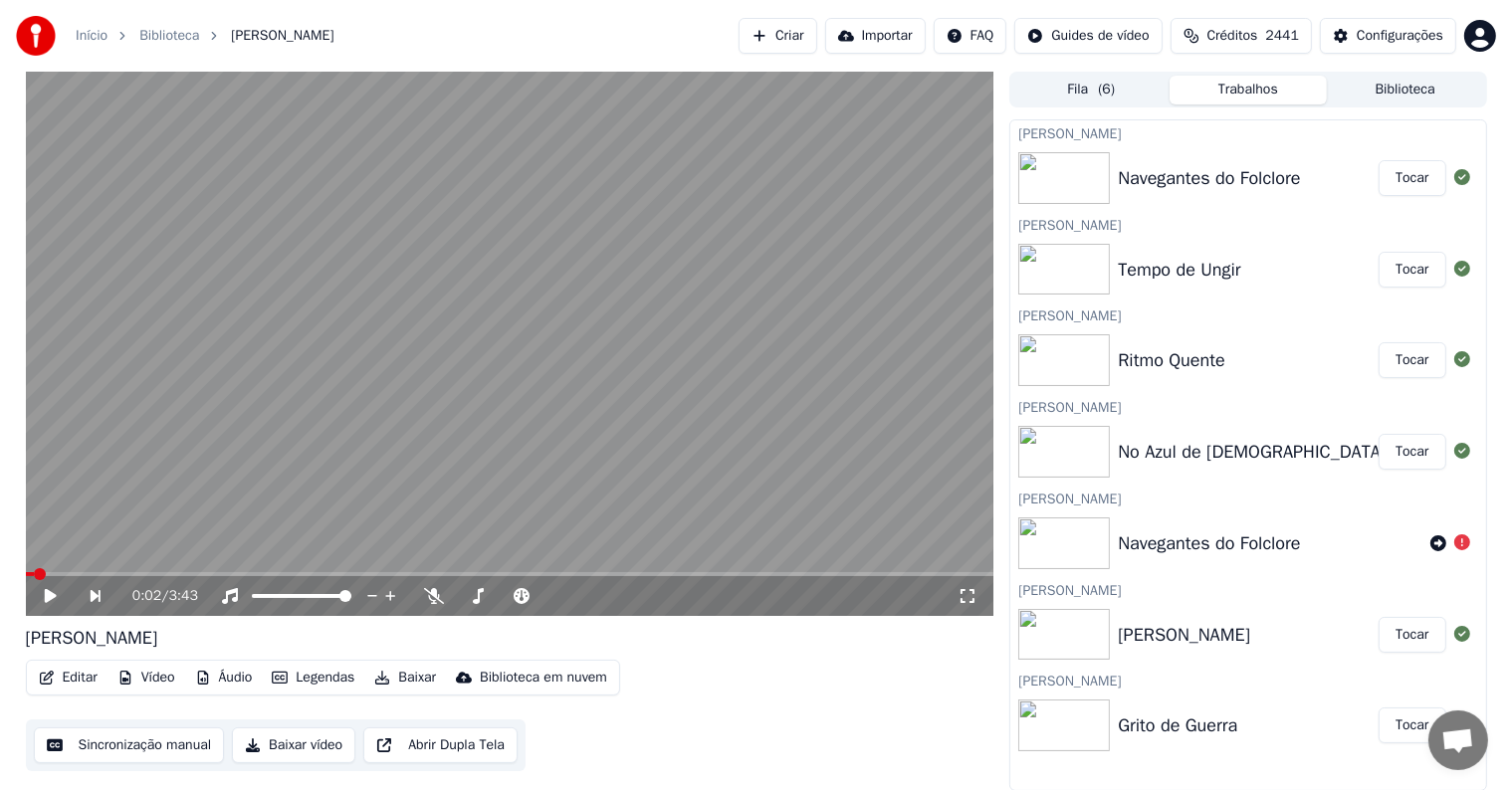 click on "Tocar" at bounding box center (1411, 452) 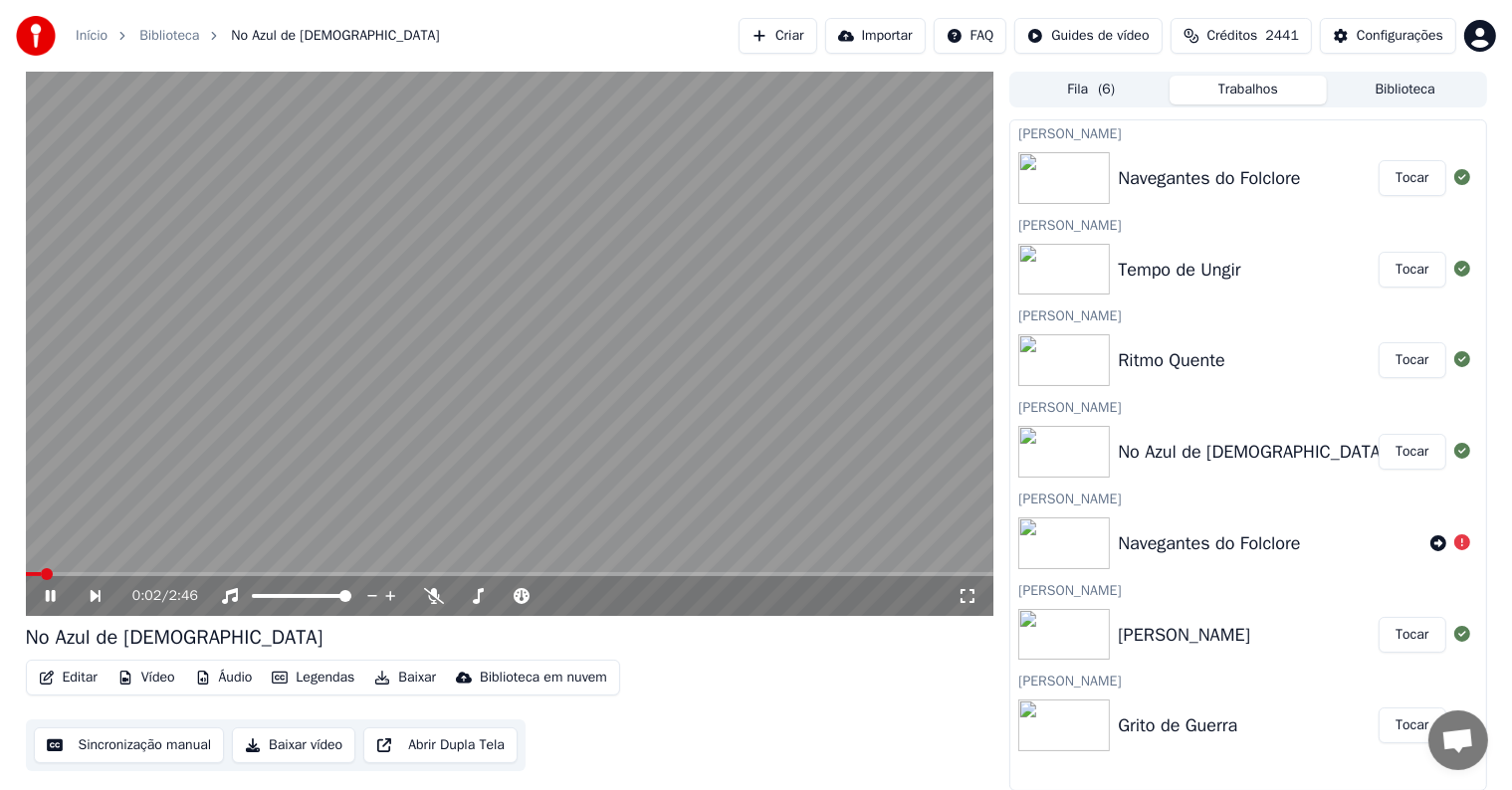 click at bounding box center [510, 343] 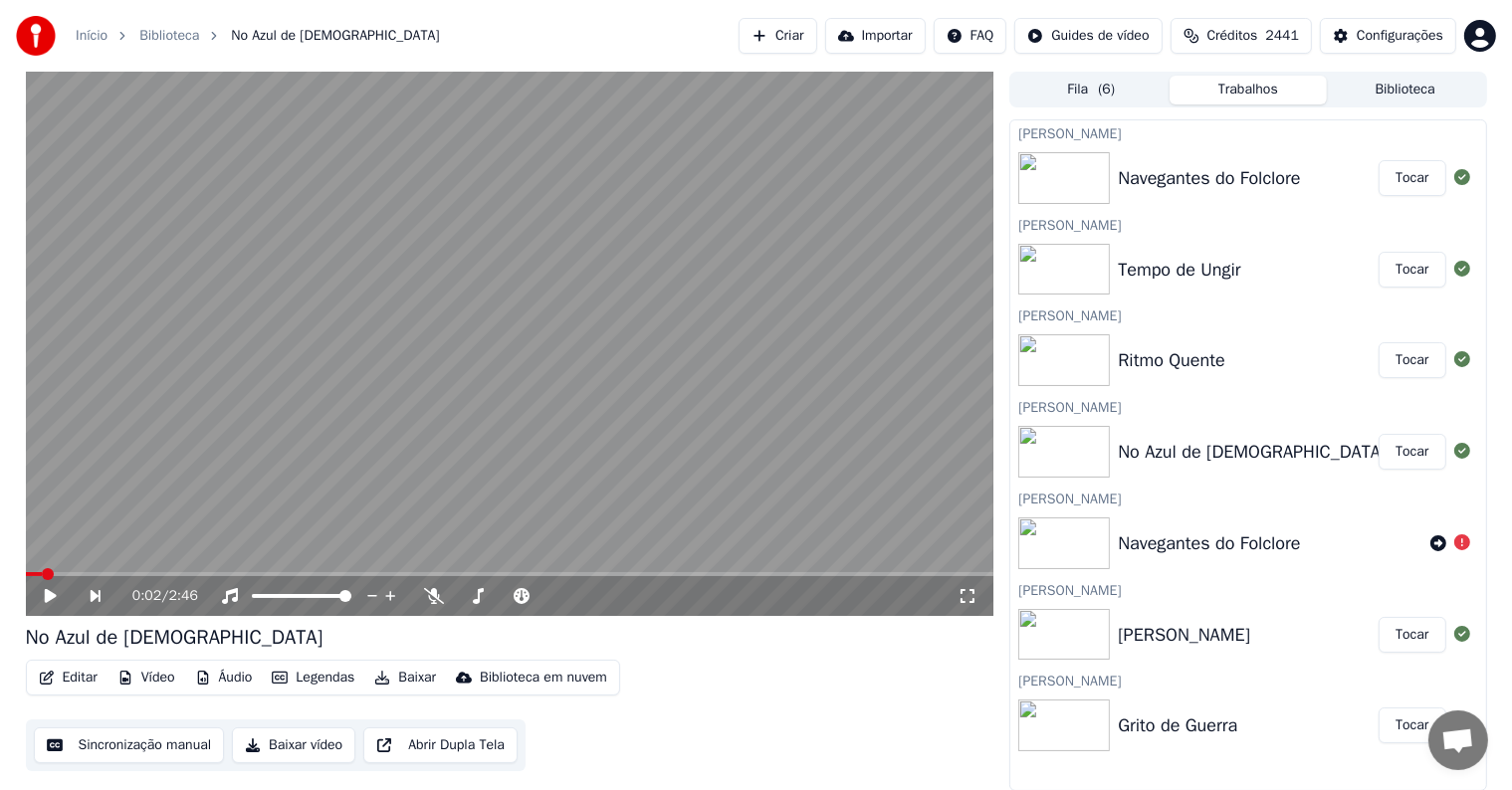 click on "Editar" at bounding box center [68, 678] 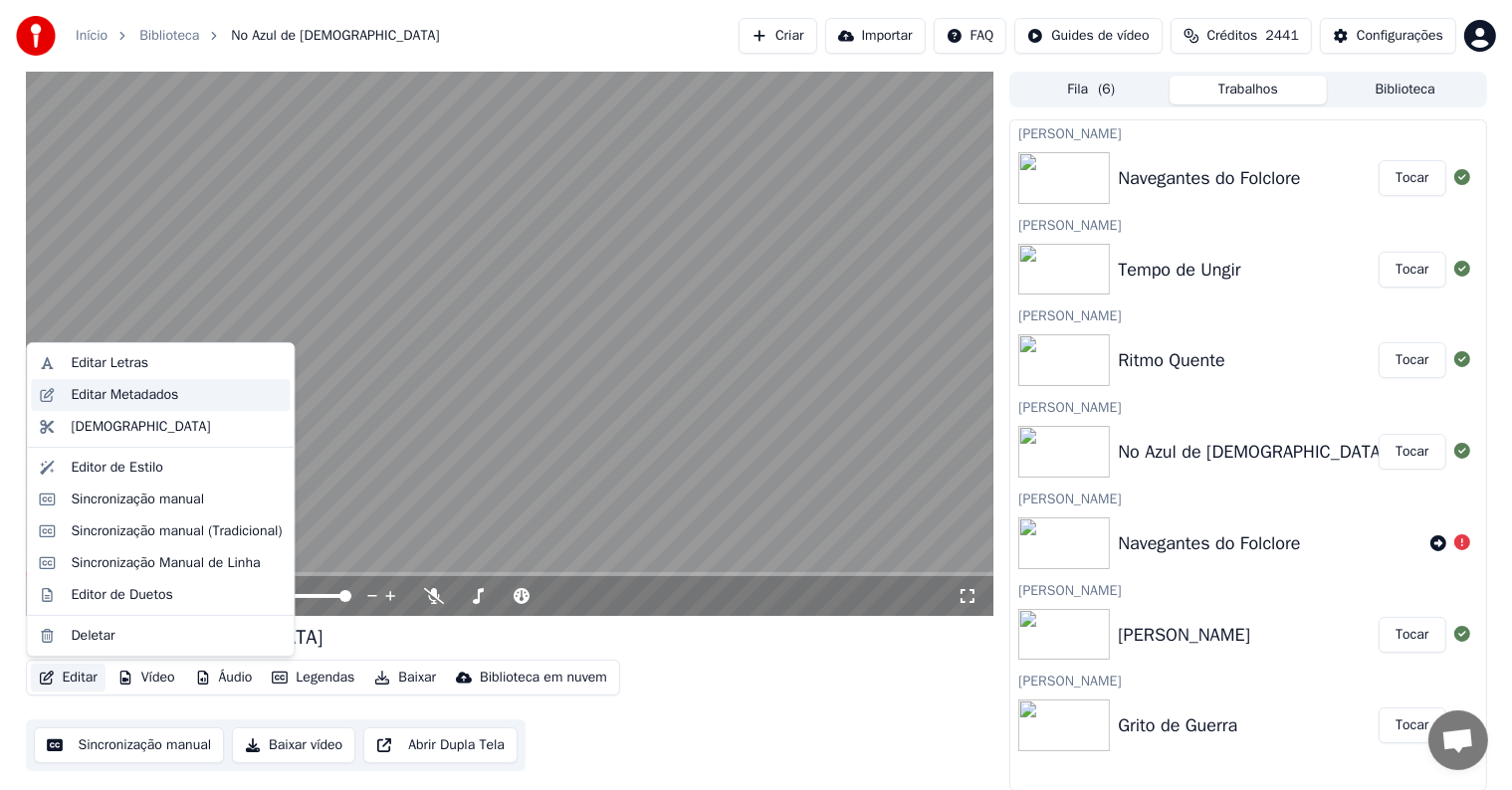 click on "Editar Metadados" at bounding box center (124, 395) 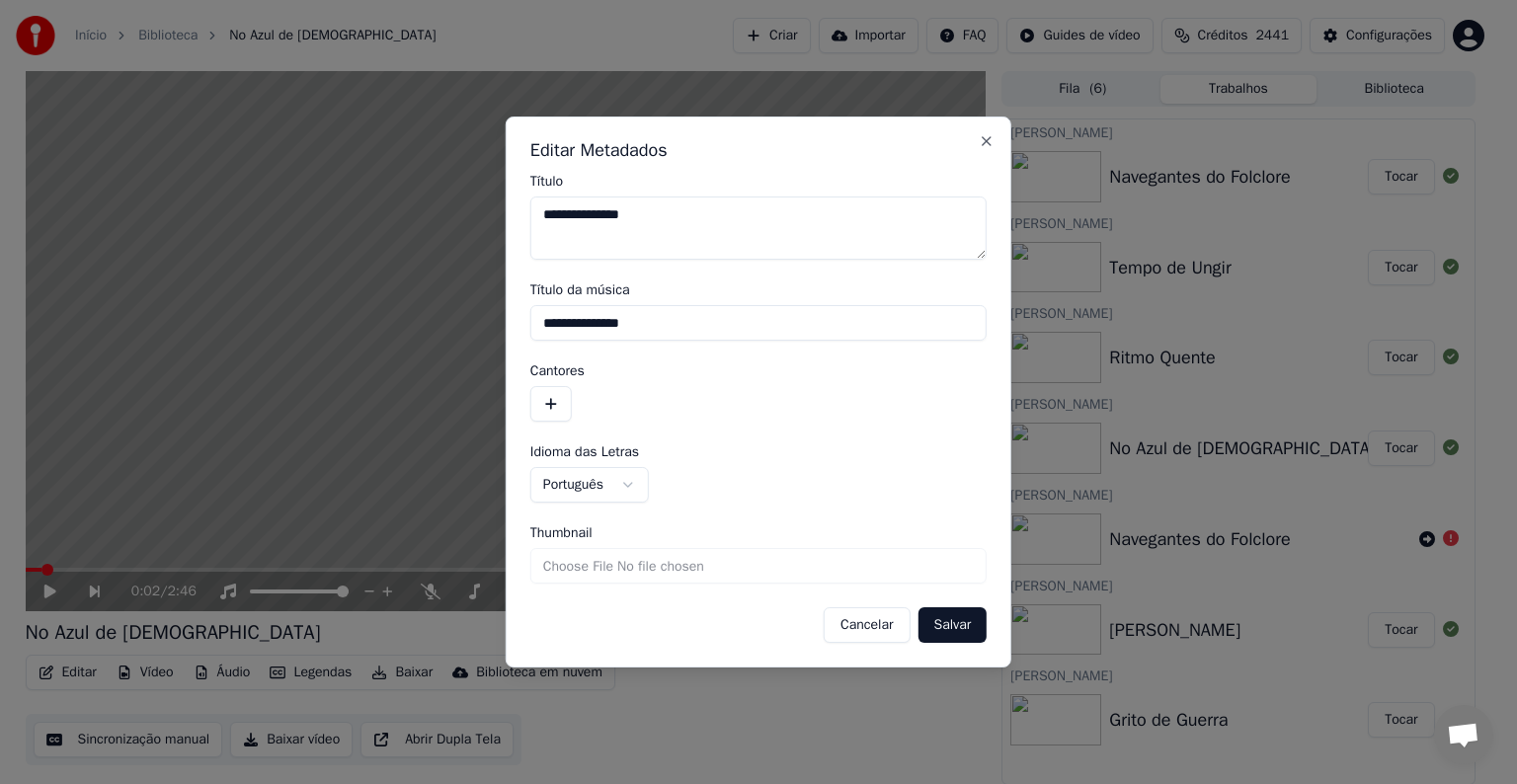 drag, startPoint x: 668, startPoint y: 322, endPoint x: 473, endPoint y: 312, distance: 195.25624 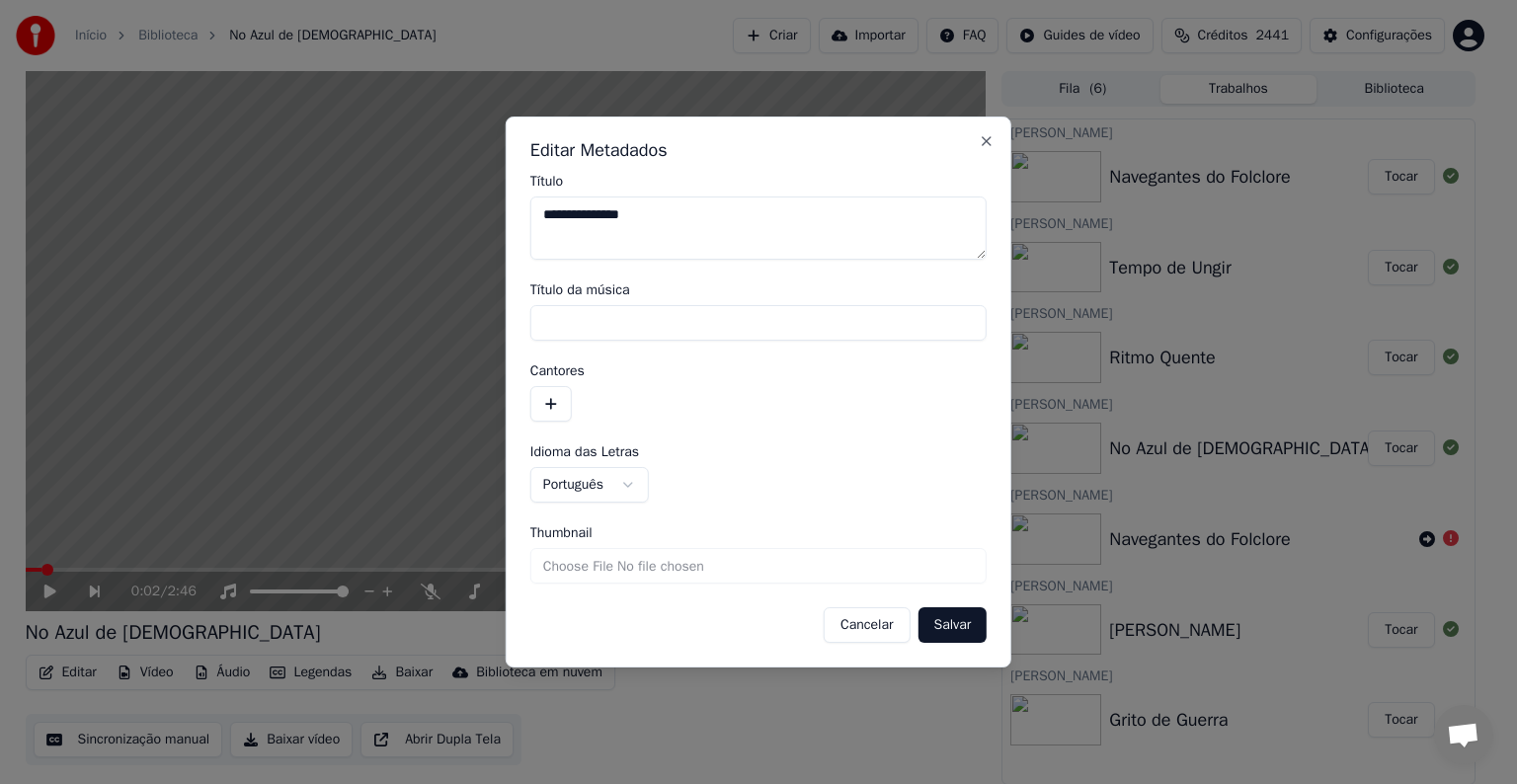 type 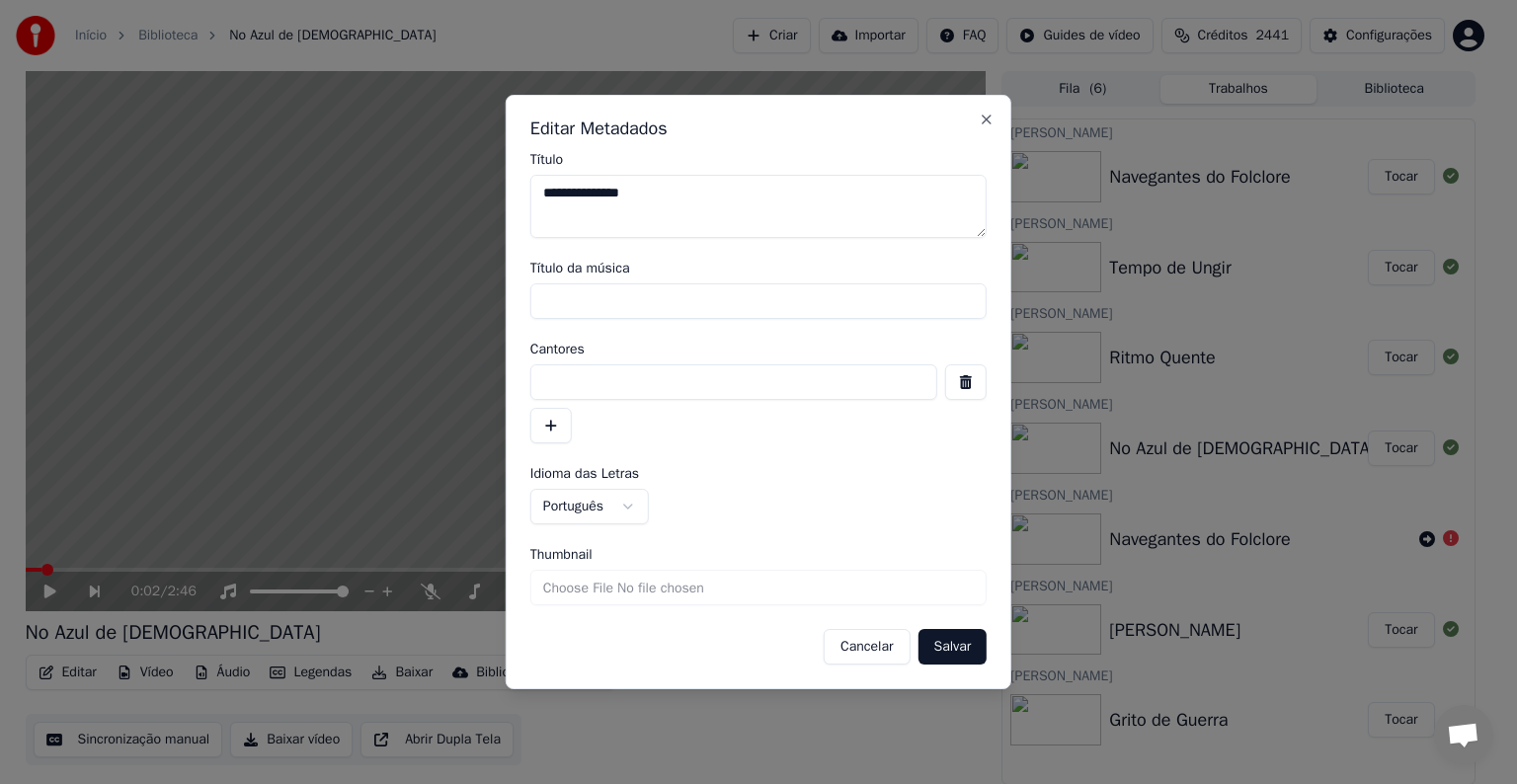 click at bounding box center [734, 382] 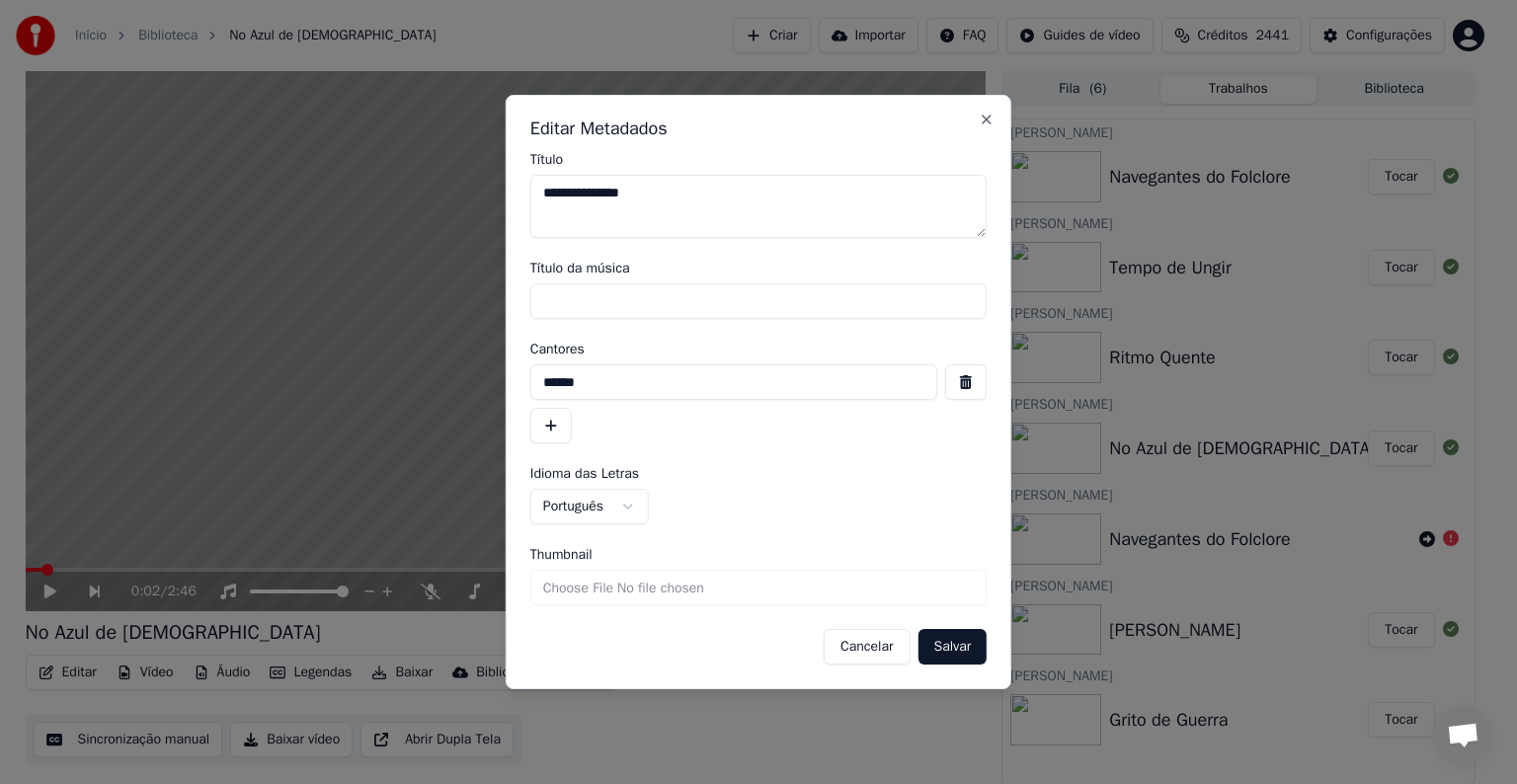 drag, startPoint x: 616, startPoint y: 387, endPoint x: 502, endPoint y: 367, distance: 115.74109 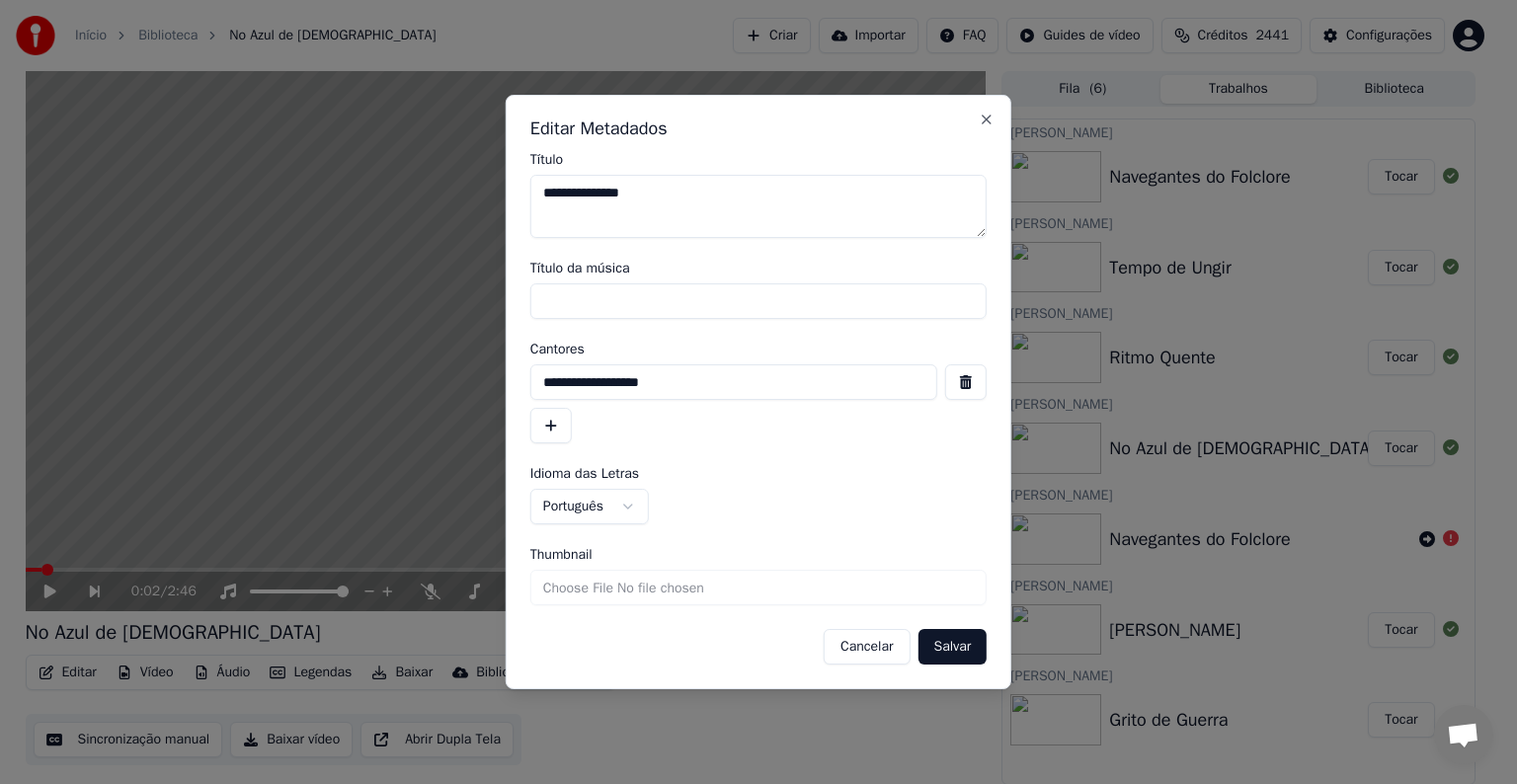 click on "**********" at bounding box center (734, 382) 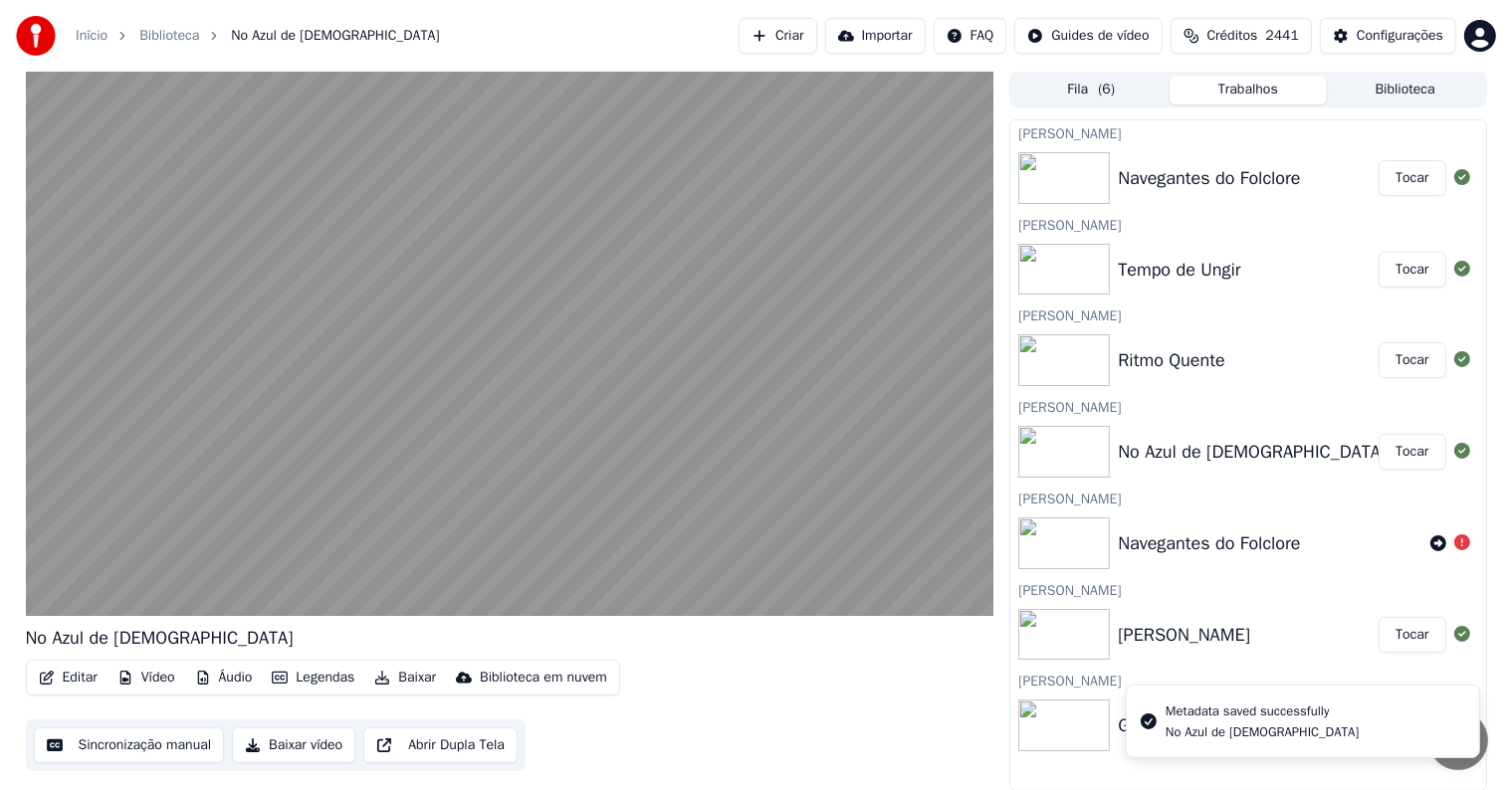 click on "Sincronização manual" at bounding box center [129, 745] 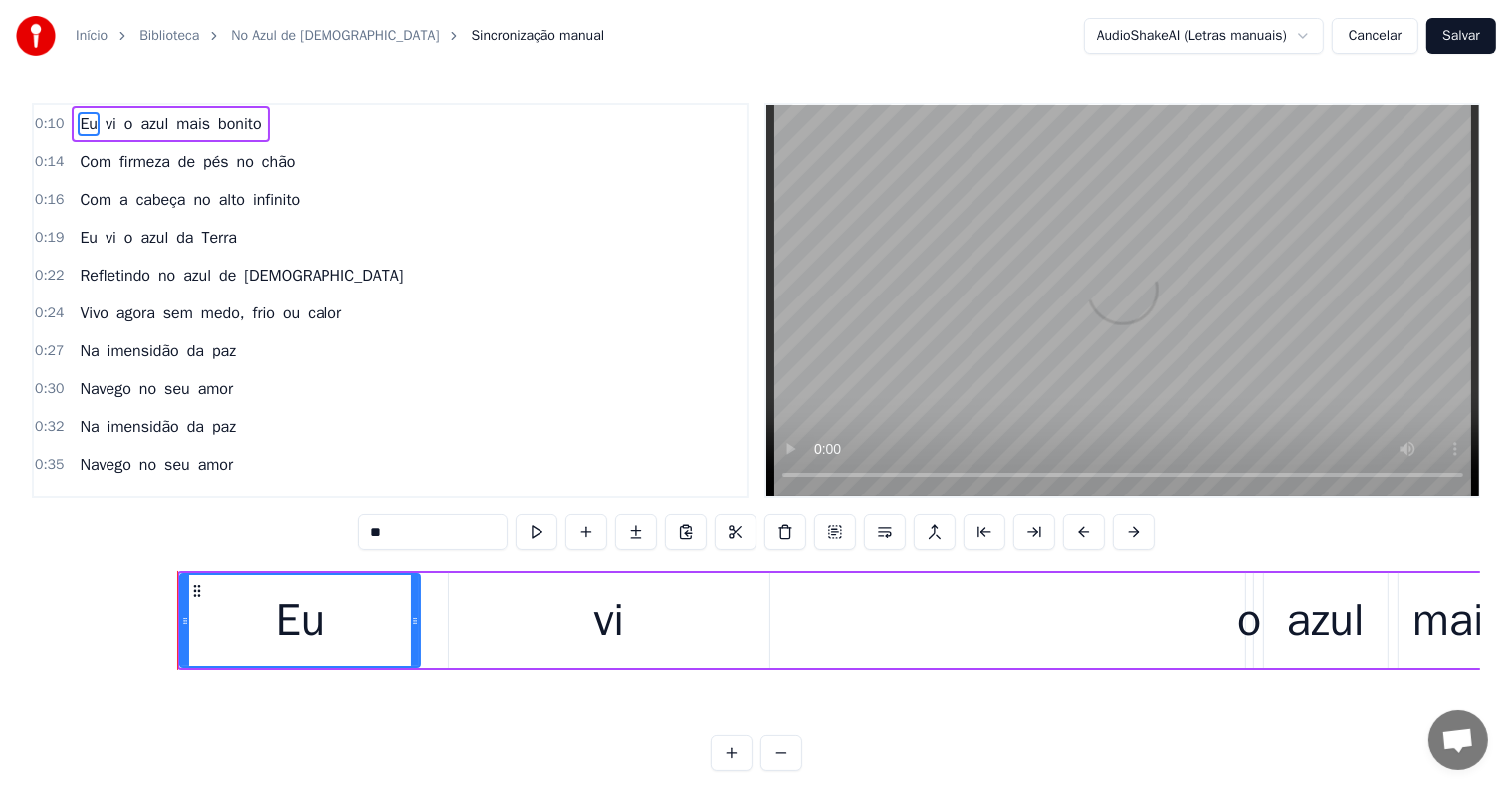 scroll, scrollTop: 0, scrollLeft: 4576, axis: horizontal 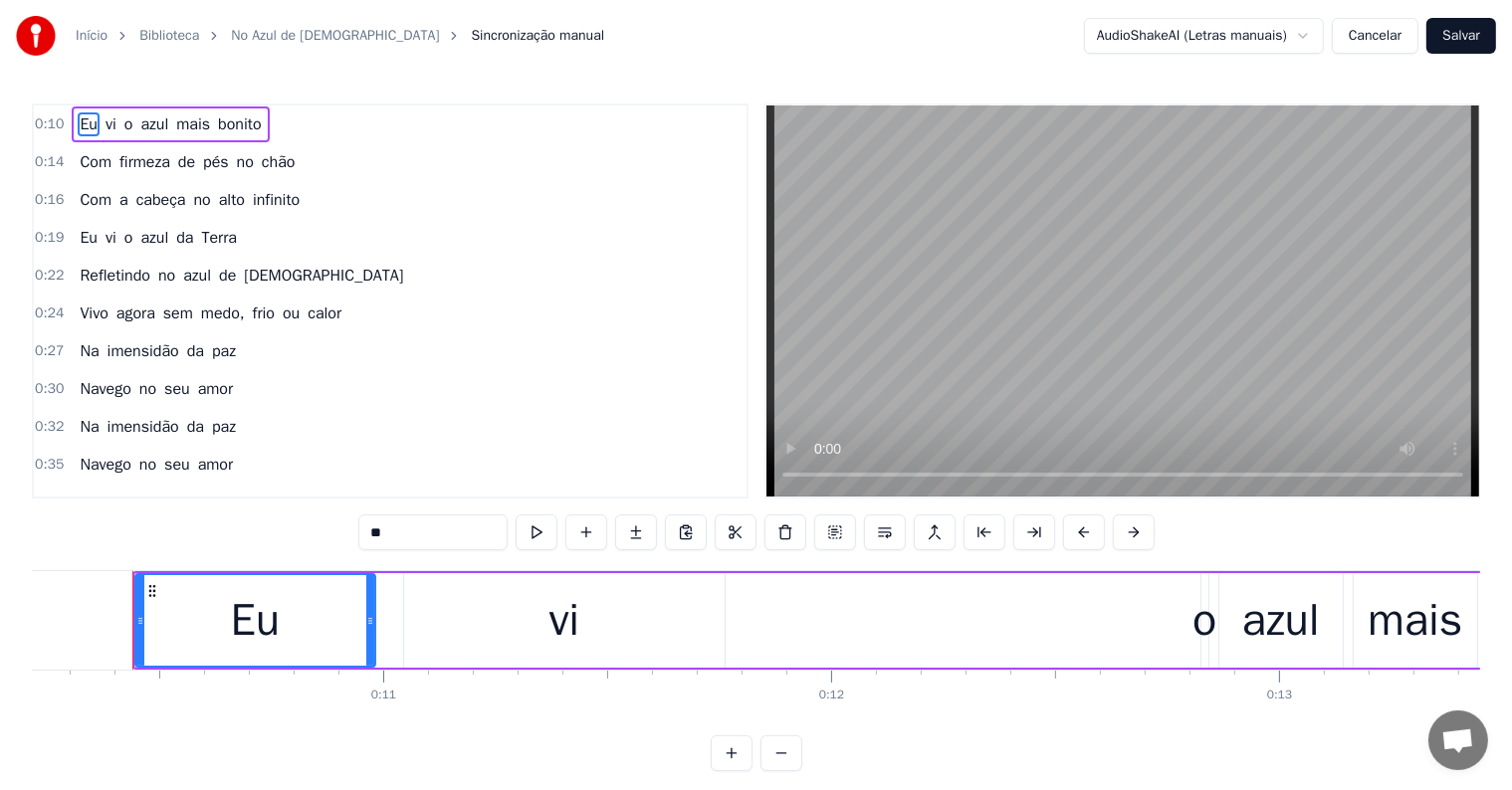 click at bounding box center [32784, 620] 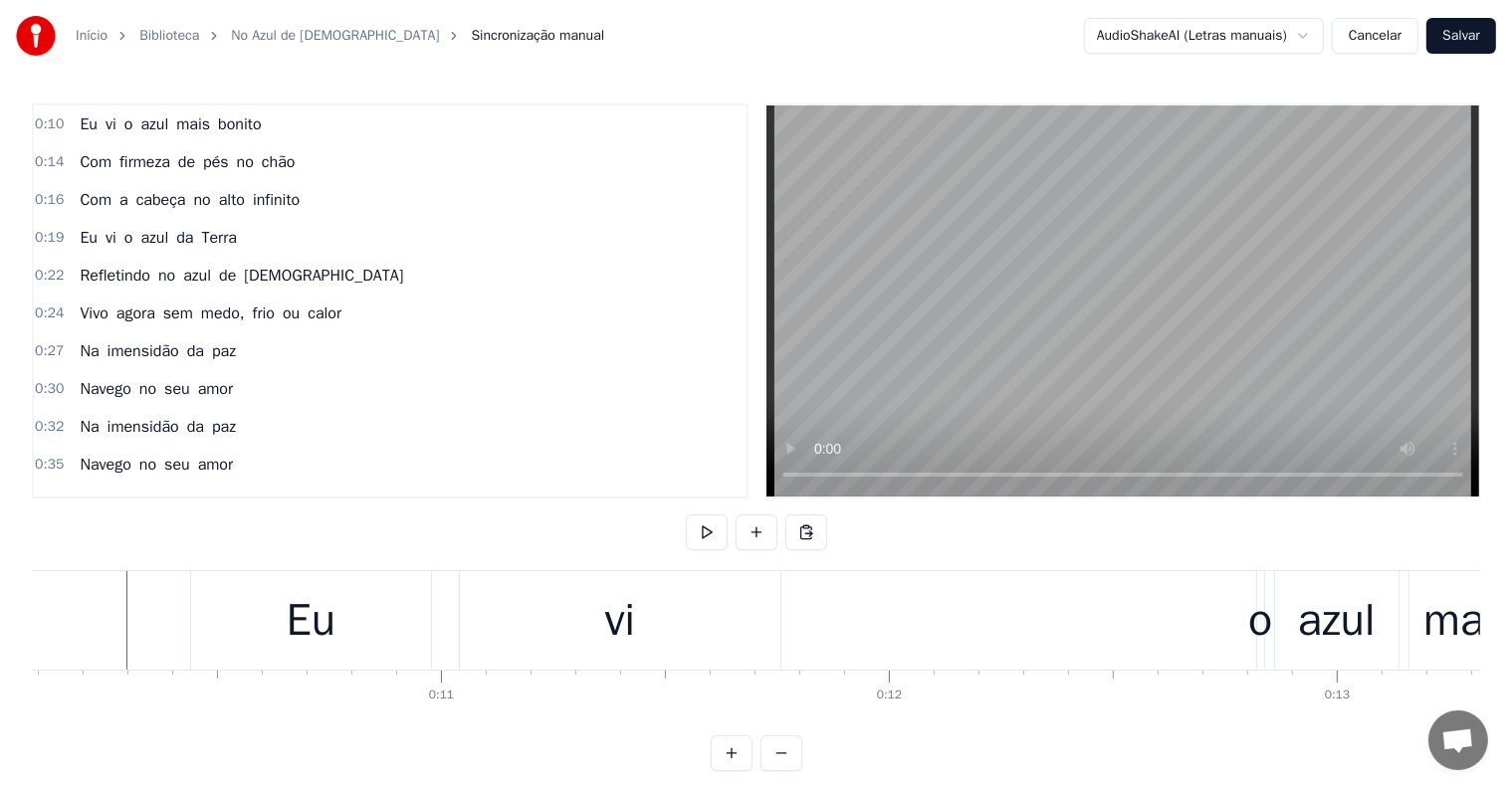 scroll, scrollTop: 0, scrollLeft: 4512, axis: horizontal 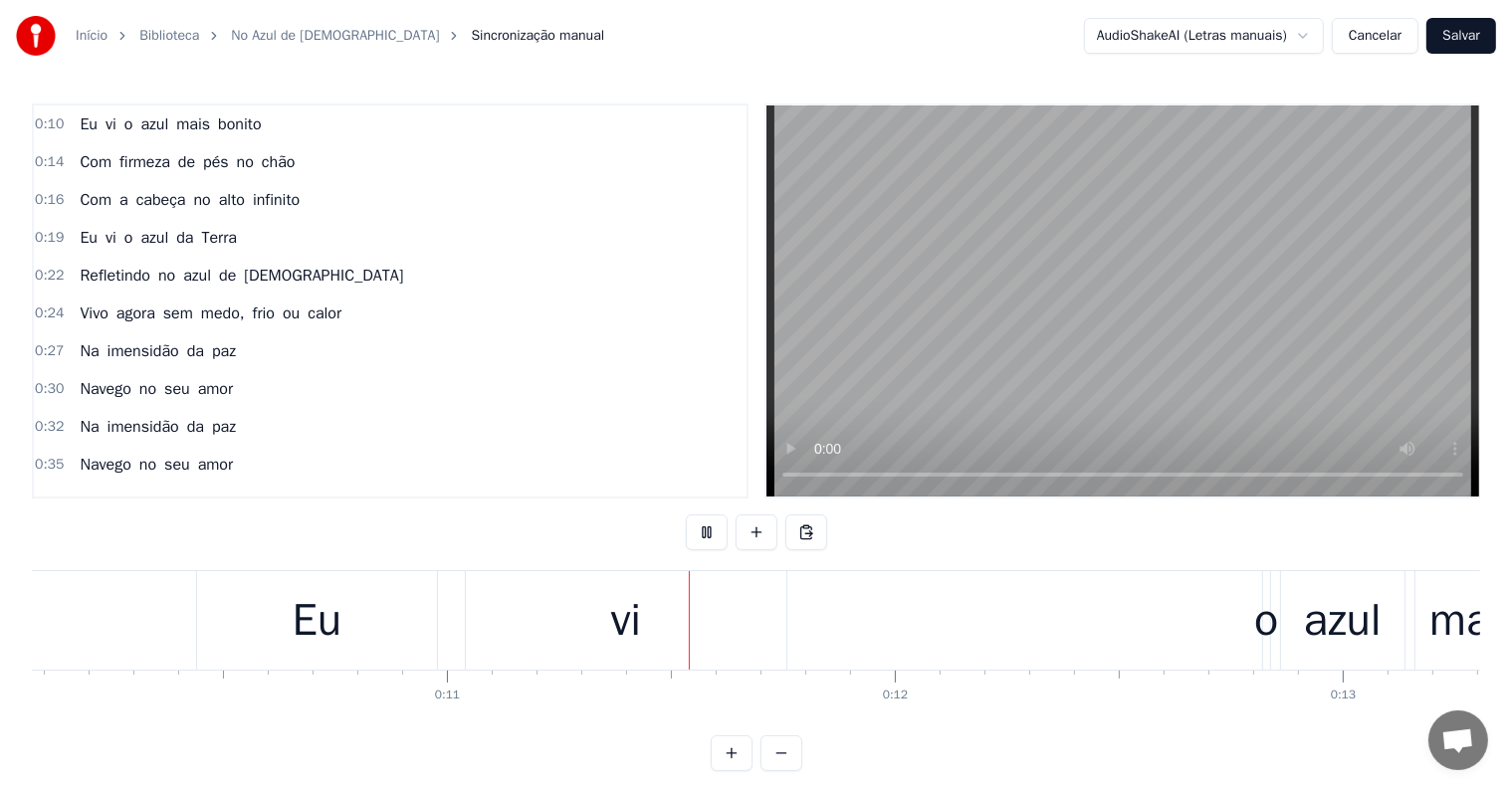 type 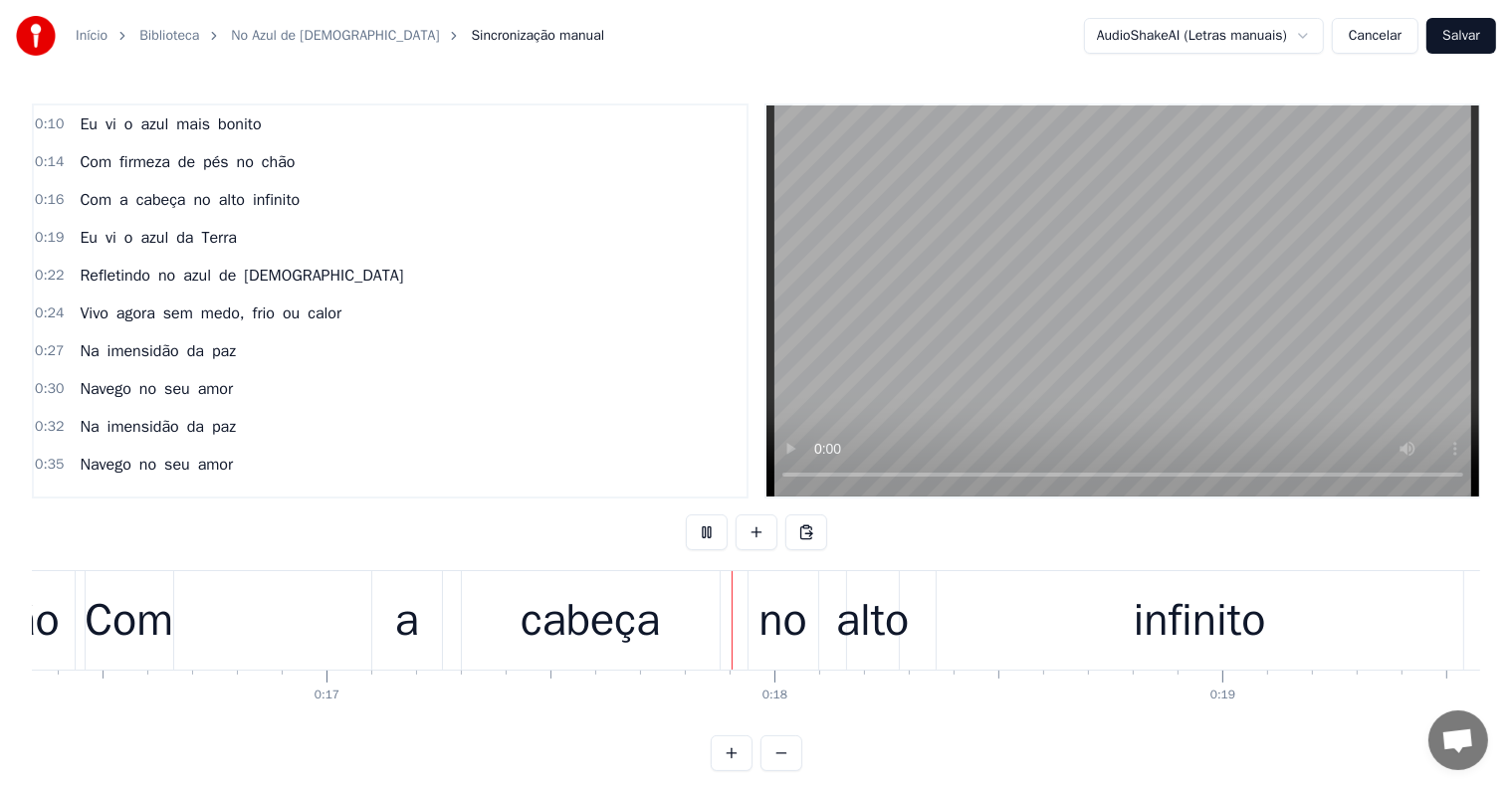 scroll, scrollTop: 0, scrollLeft: 7577, axis: horizontal 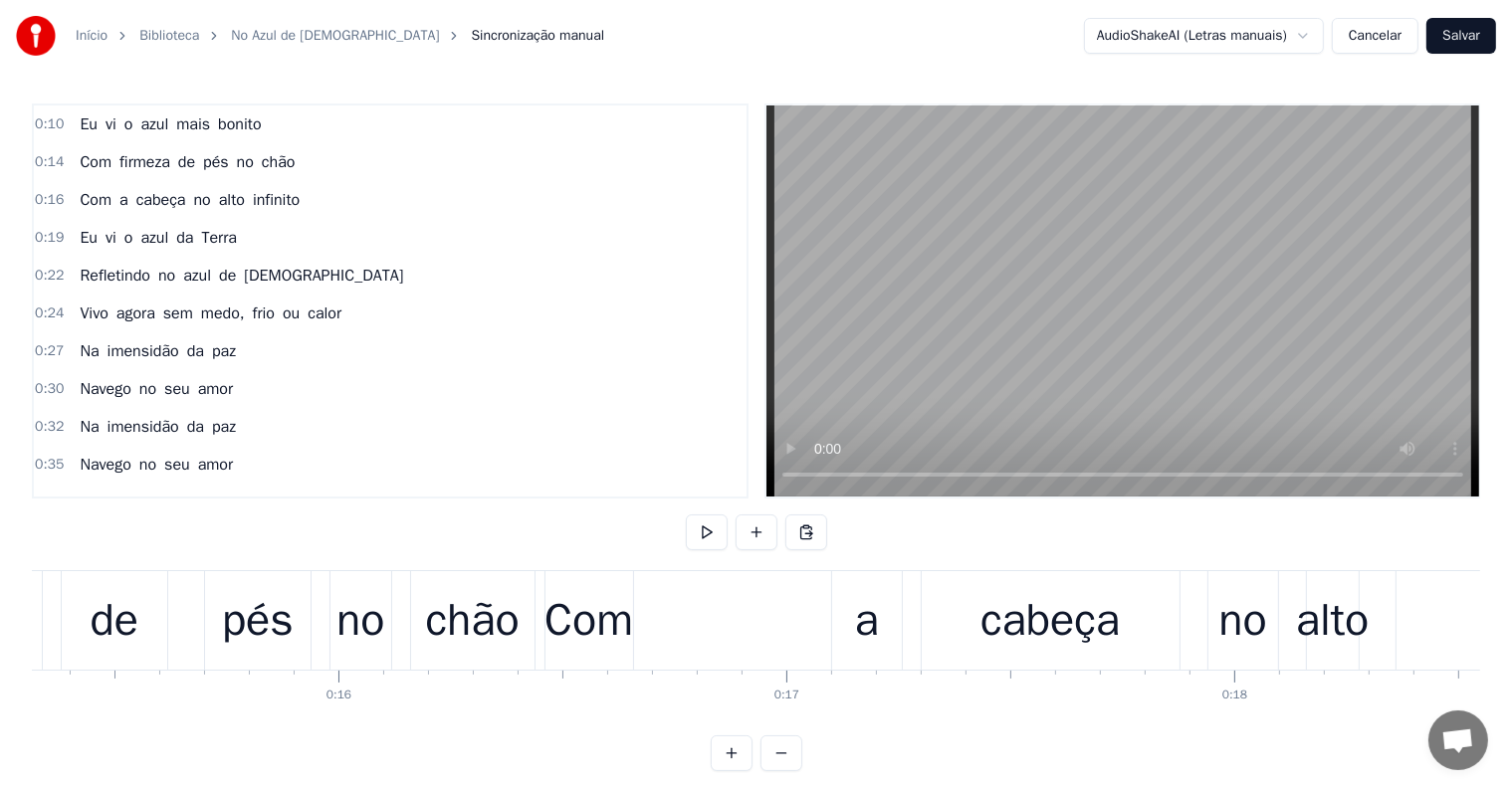 click on "Com" at bounding box center (588, 621) 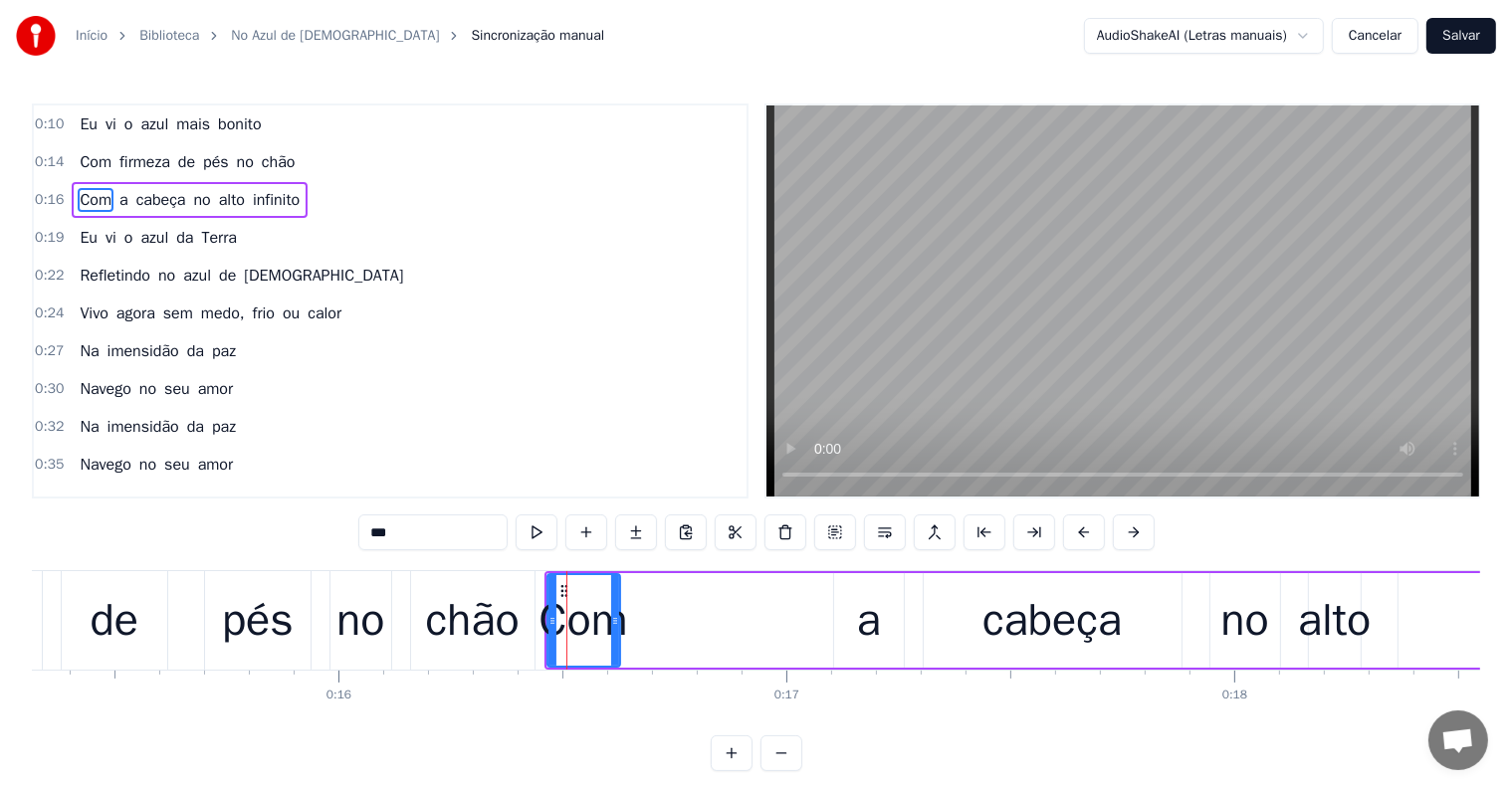 drag, startPoint x: 626, startPoint y: 615, endPoint x: 611, endPoint y: 616, distance: 15.033296 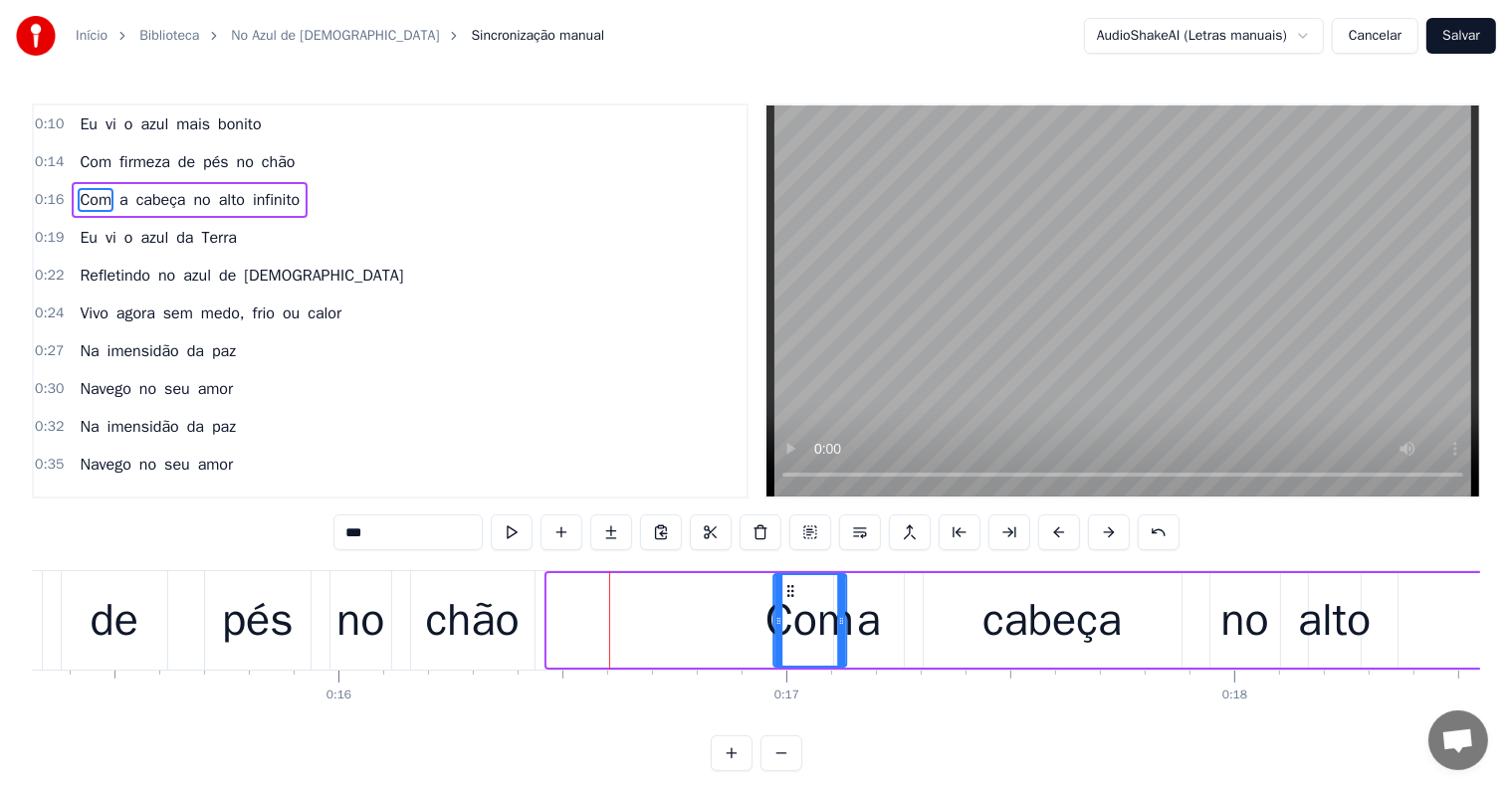 drag, startPoint x: 561, startPoint y: 588, endPoint x: 788, endPoint y: 588, distance: 227 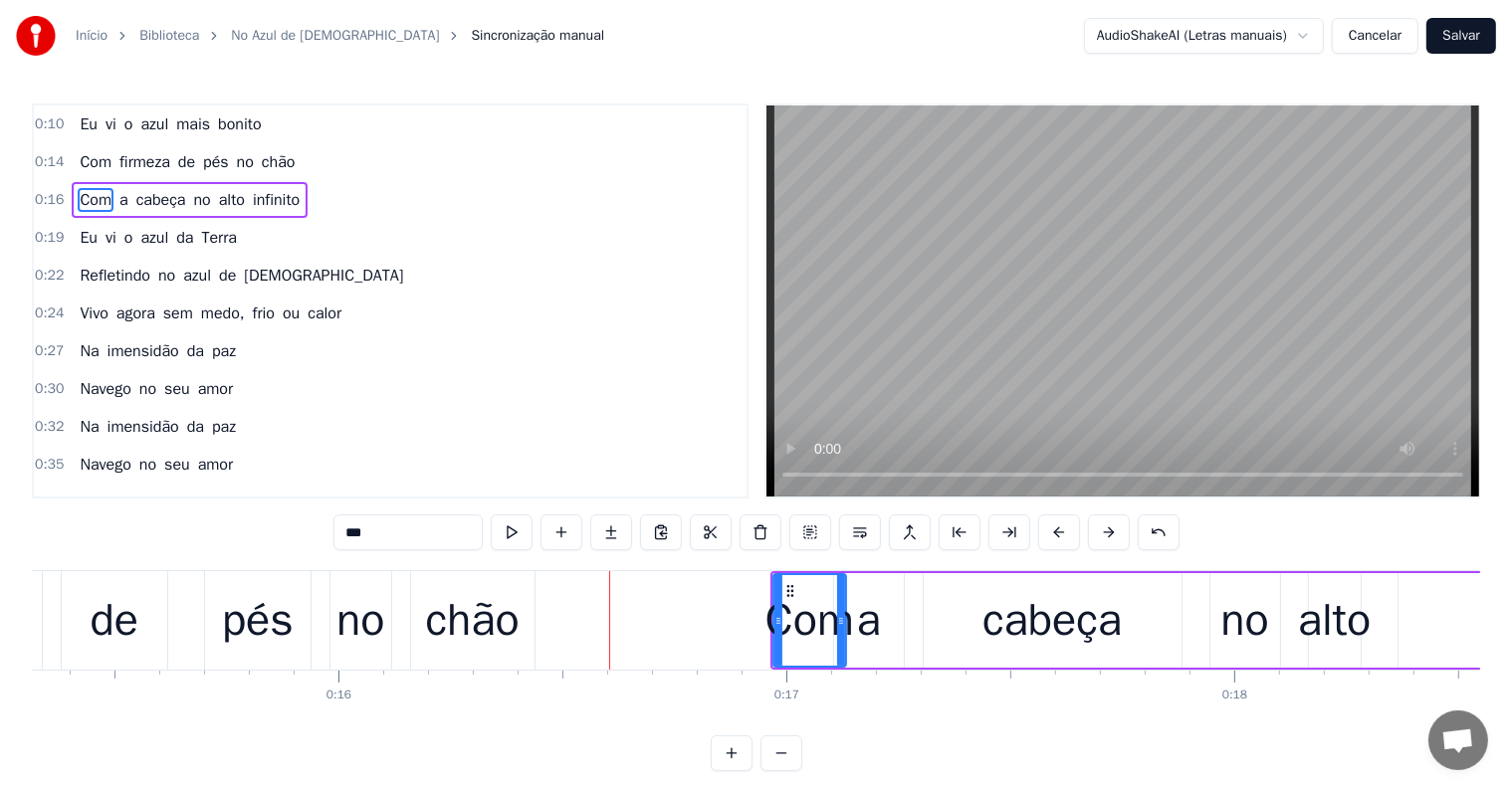 click on "a" at bounding box center (869, 620) 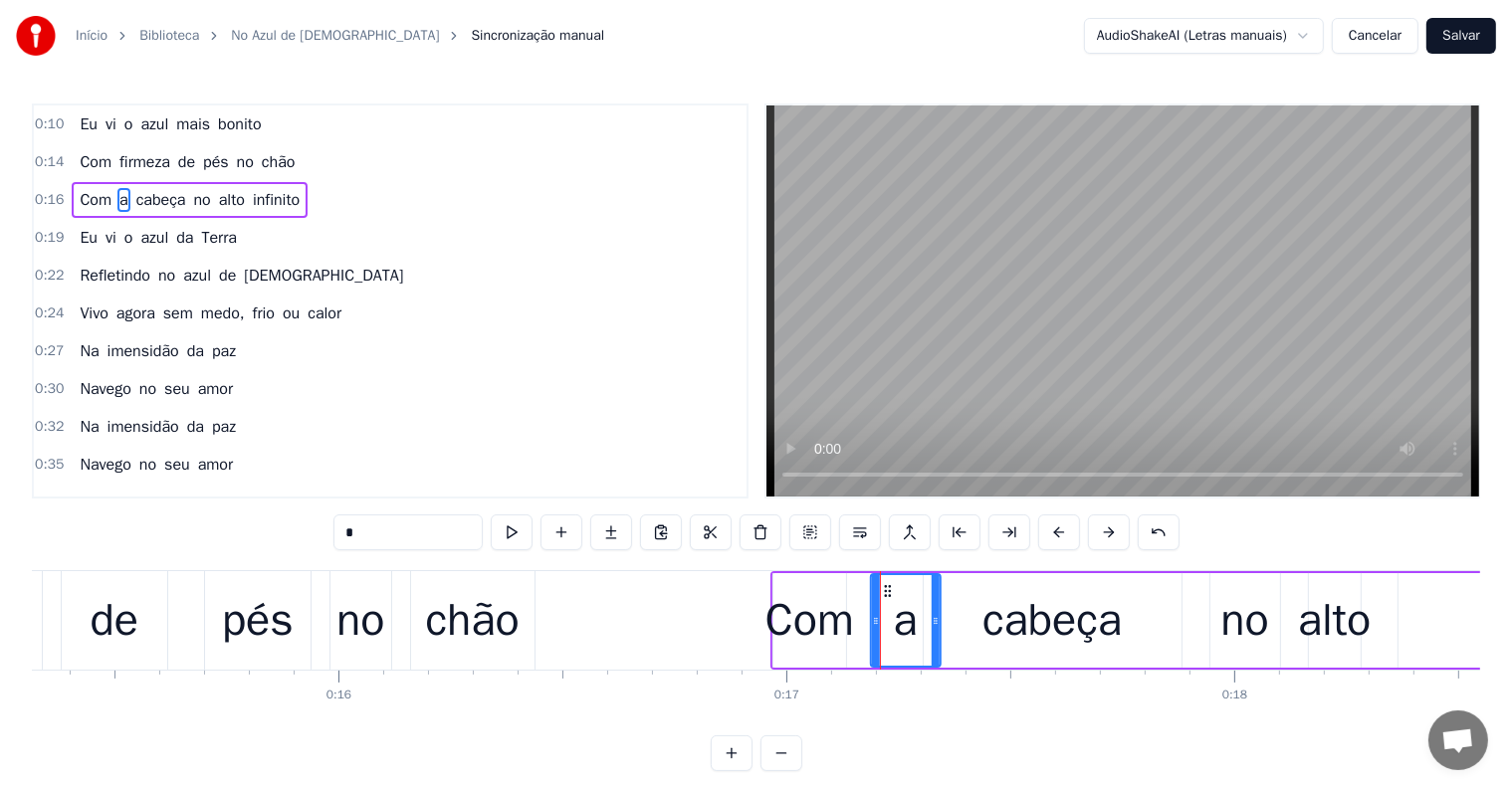 drag, startPoint x: 849, startPoint y: 590, endPoint x: 886, endPoint y: 590, distance: 37 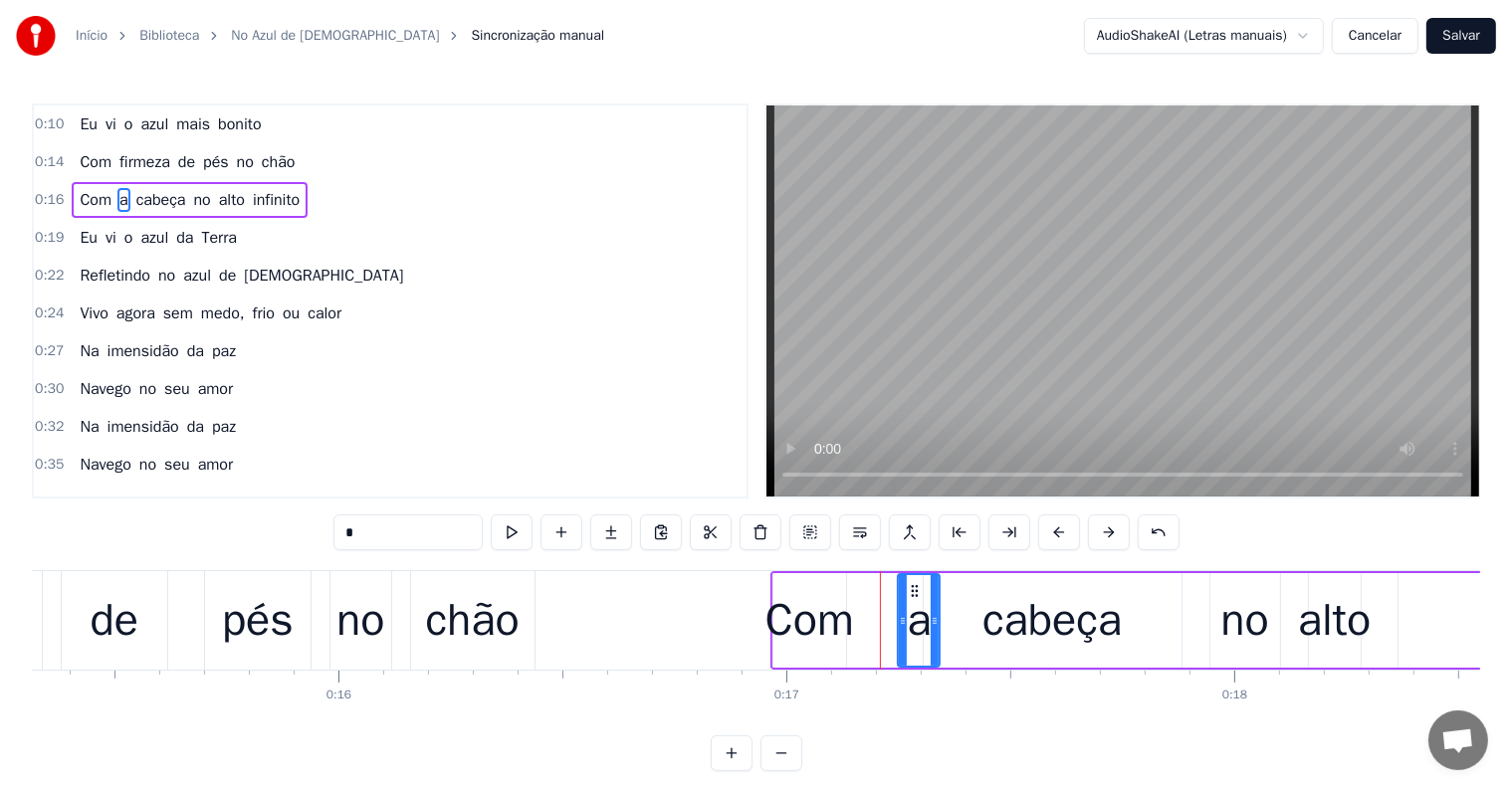 drag, startPoint x: 876, startPoint y: 615, endPoint x: 904, endPoint y: 616, distance: 28.01785 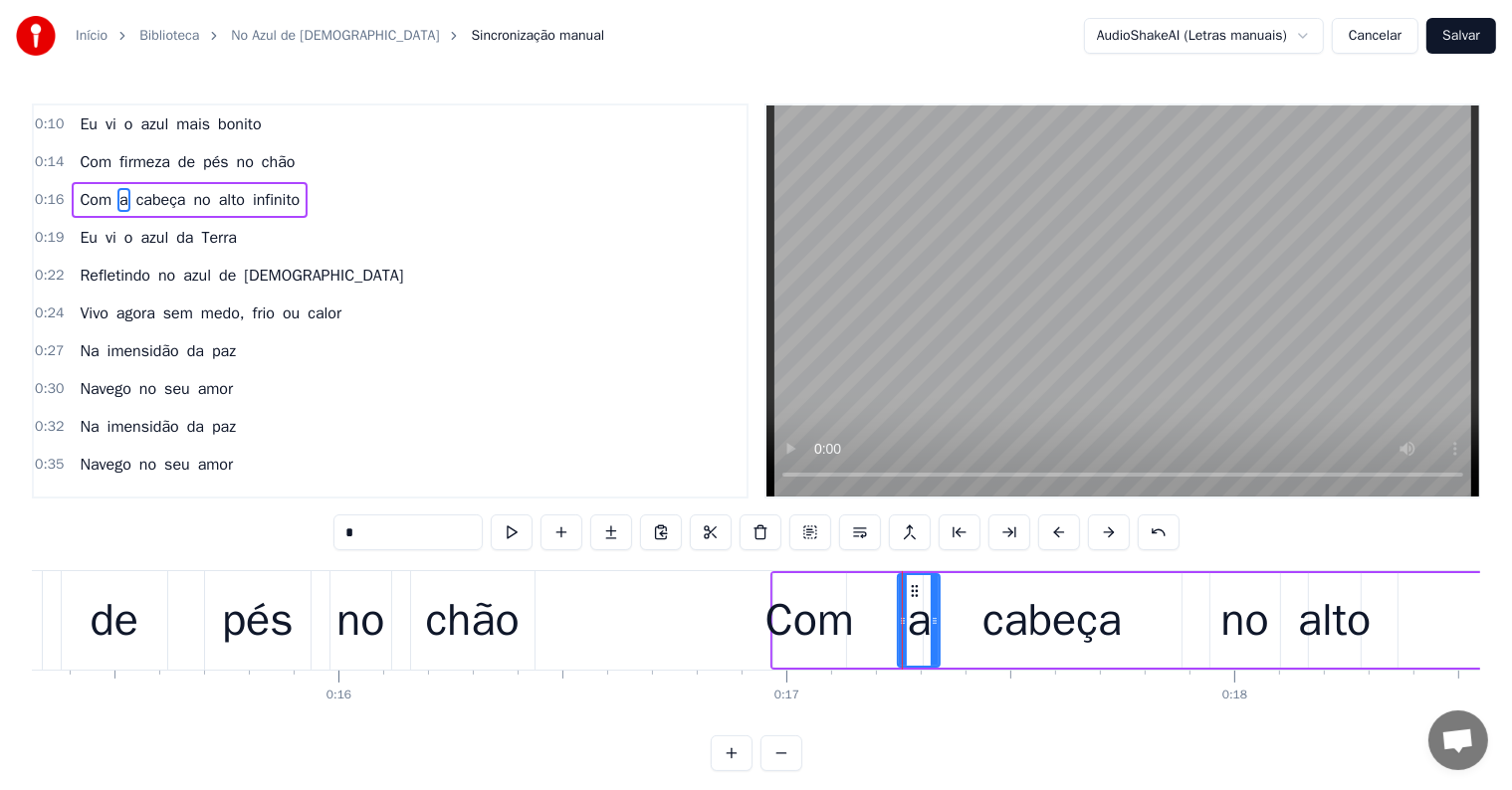 click on "Com" at bounding box center [809, 621] 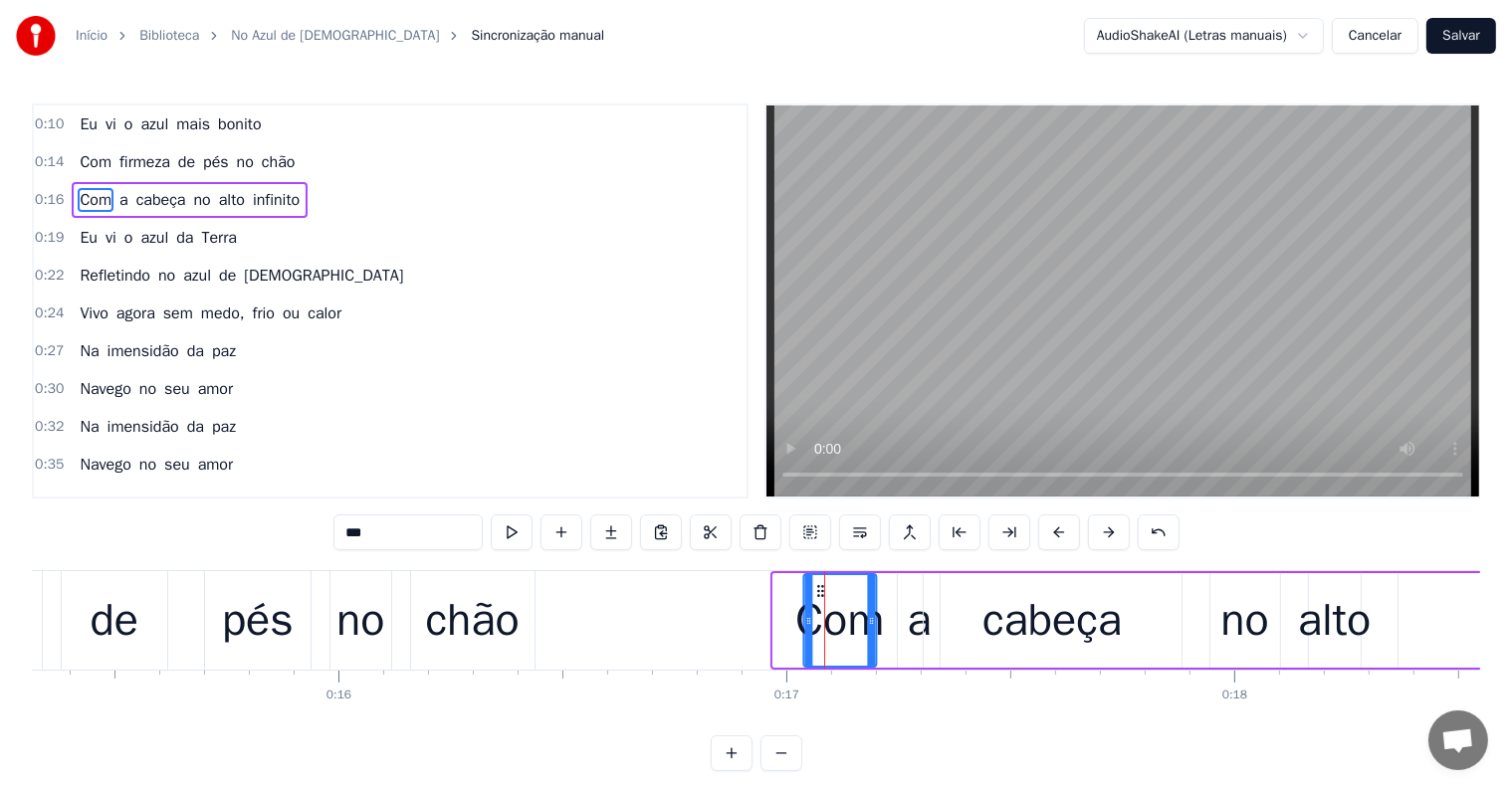 drag, startPoint x: 788, startPoint y: 589, endPoint x: 818, endPoint y: 592, distance: 30.149627 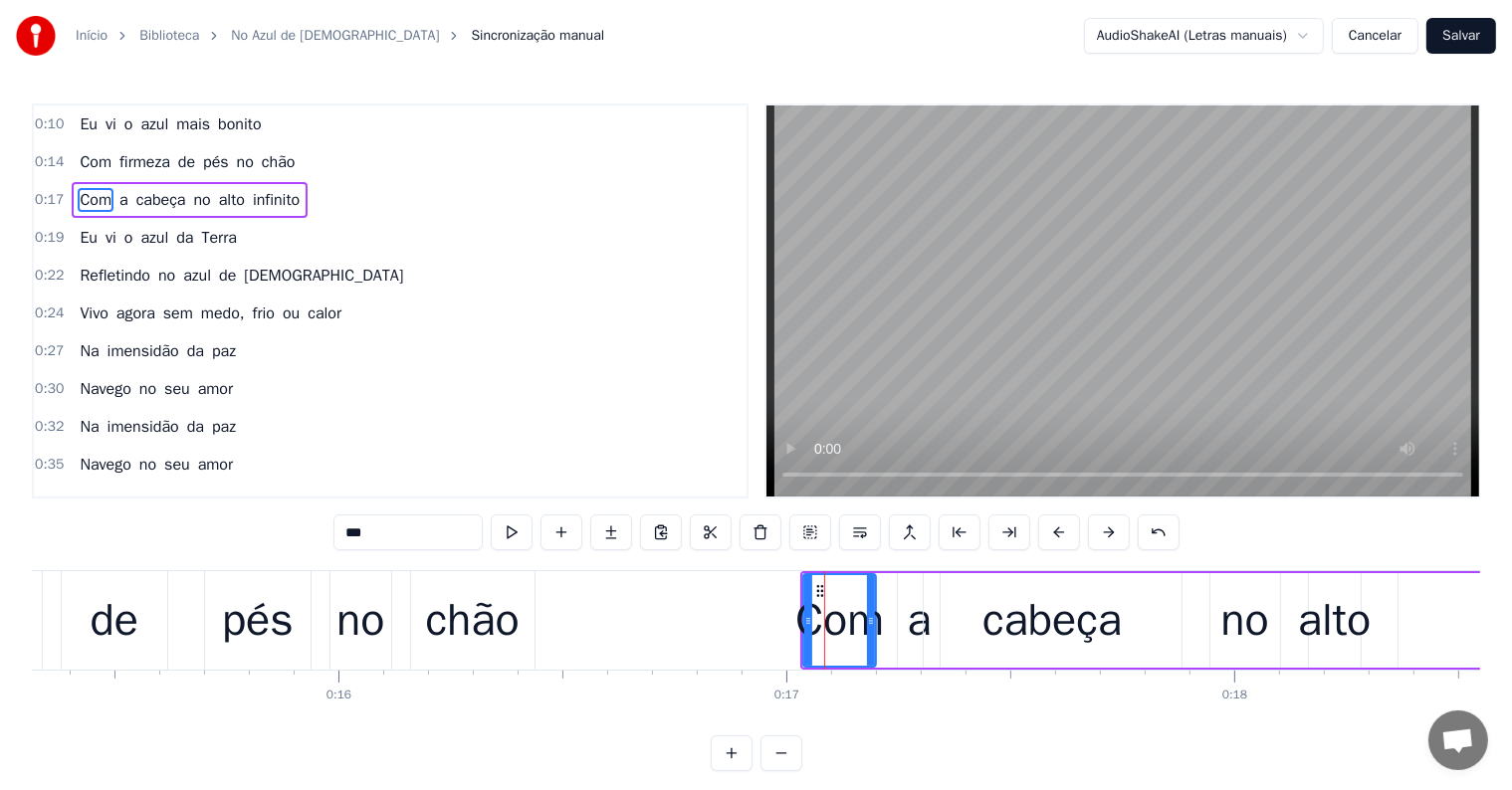 click on "a" at bounding box center (919, 621) 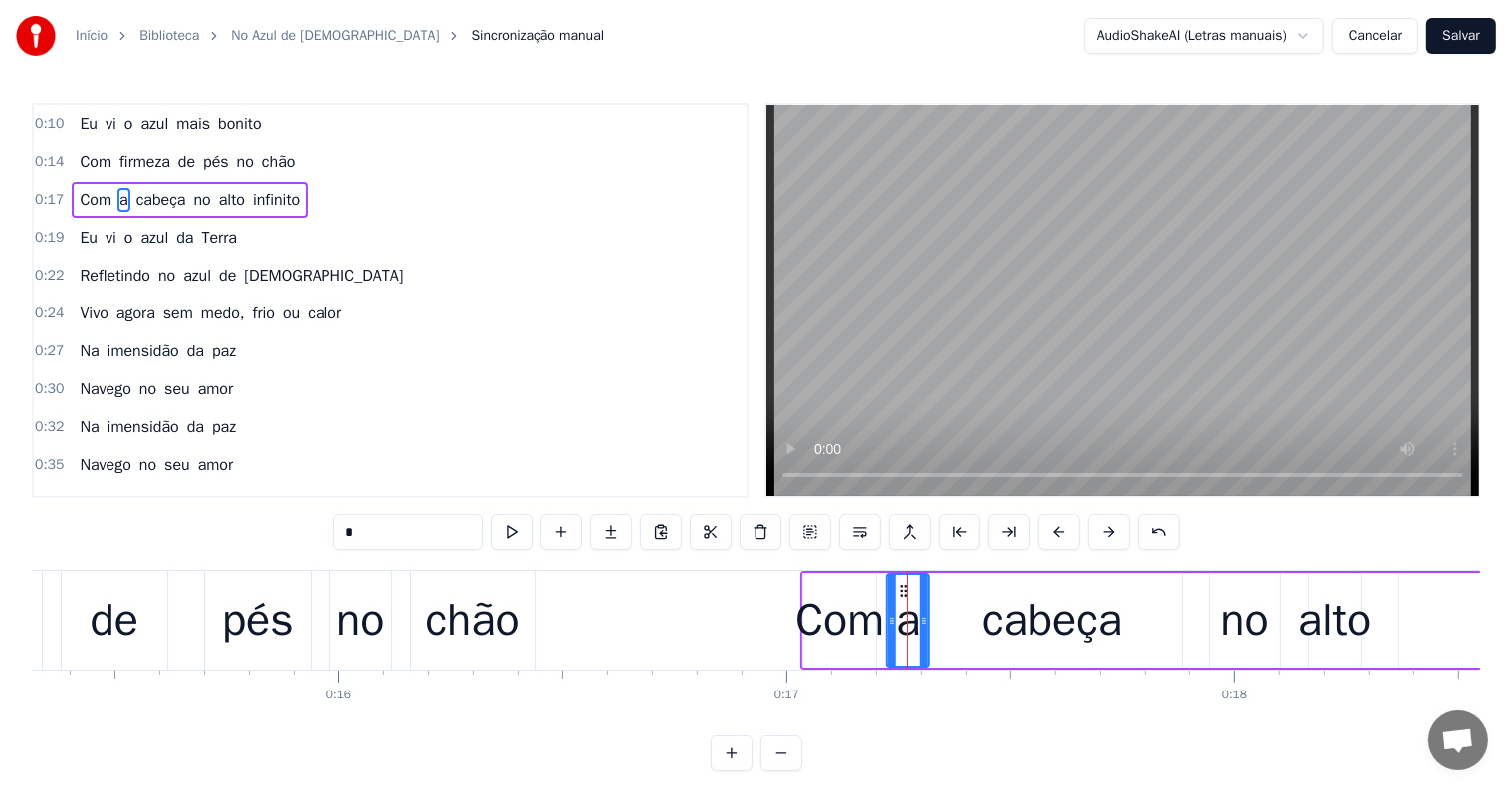 drag, startPoint x: 914, startPoint y: 585, endPoint x: 903, endPoint y: 585, distance: 11 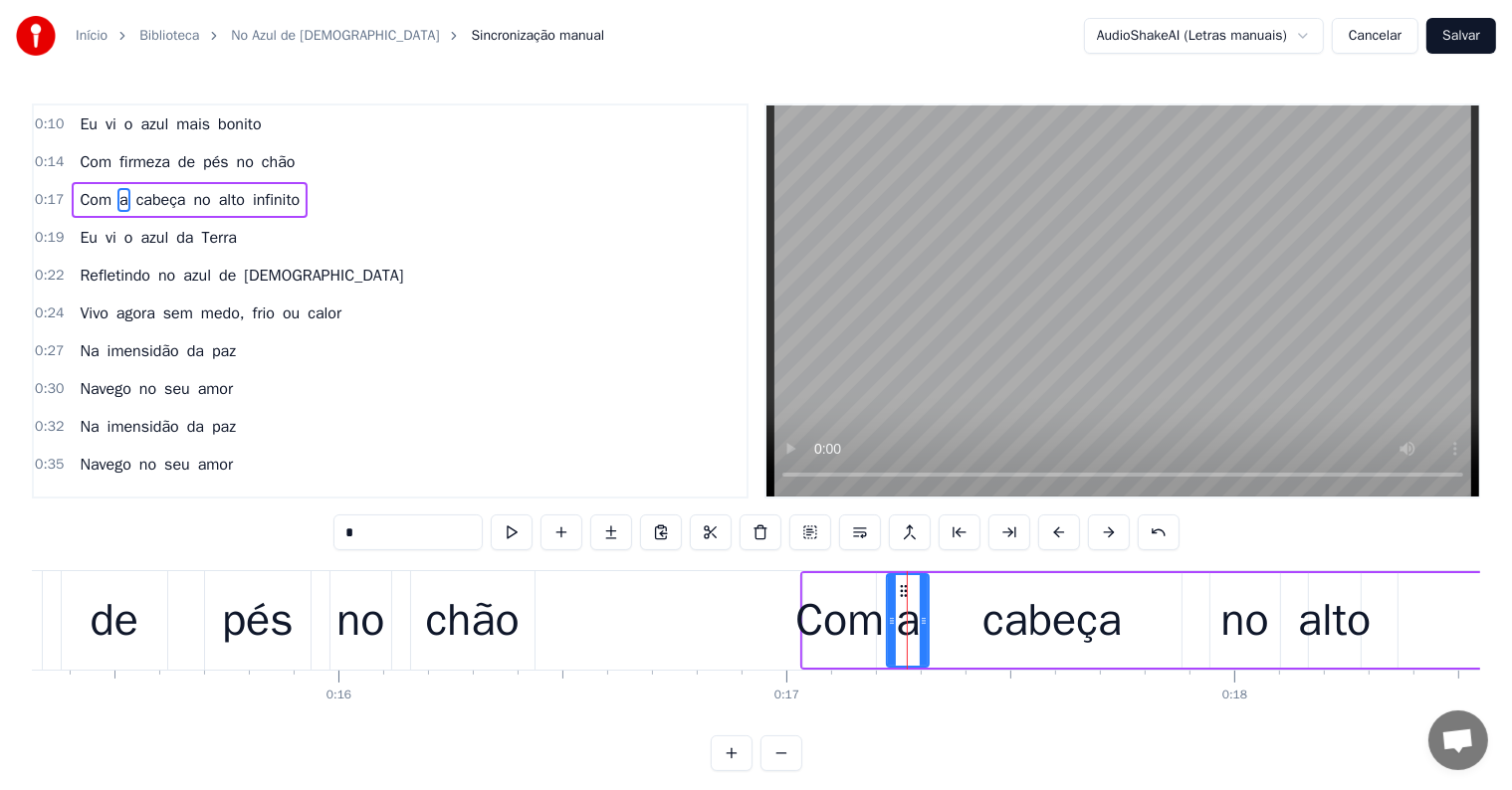 click on "Com firmeza de pés no chão" at bounding box center [94, 620] 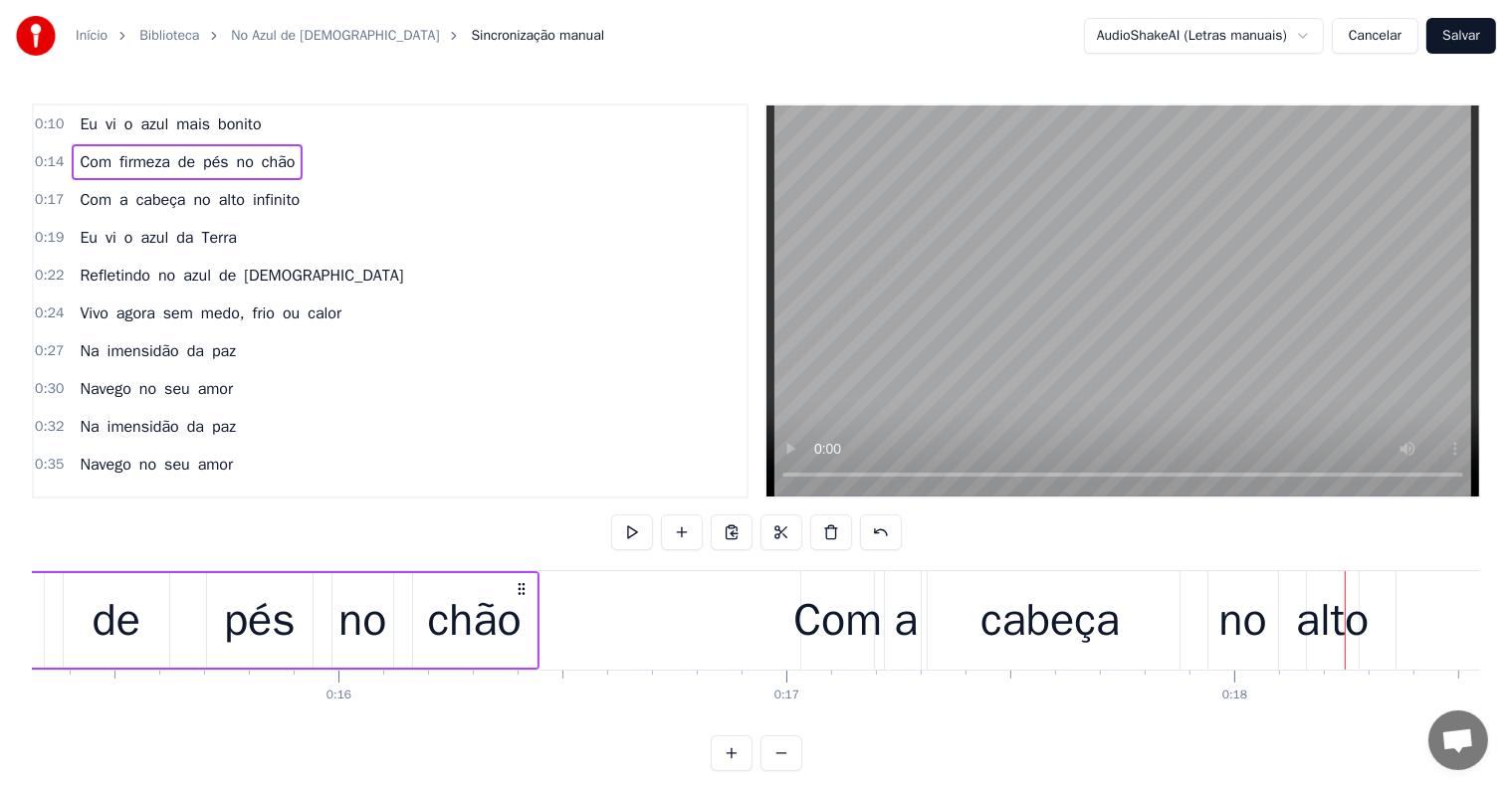 click on "Com" at bounding box center [837, 621] 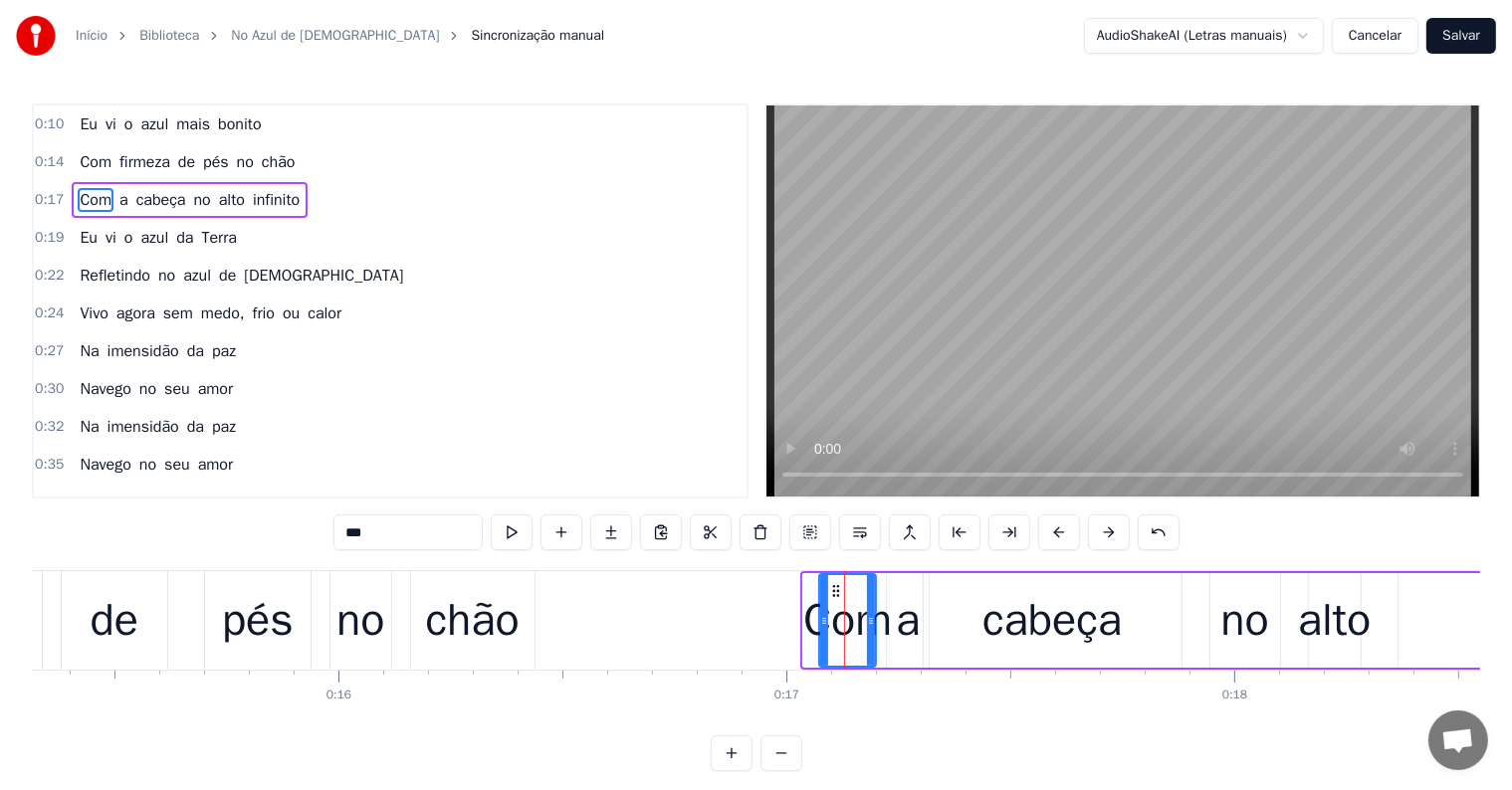drag, startPoint x: 803, startPoint y: 618, endPoint x: 819, endPoint y: 618, distance: 16 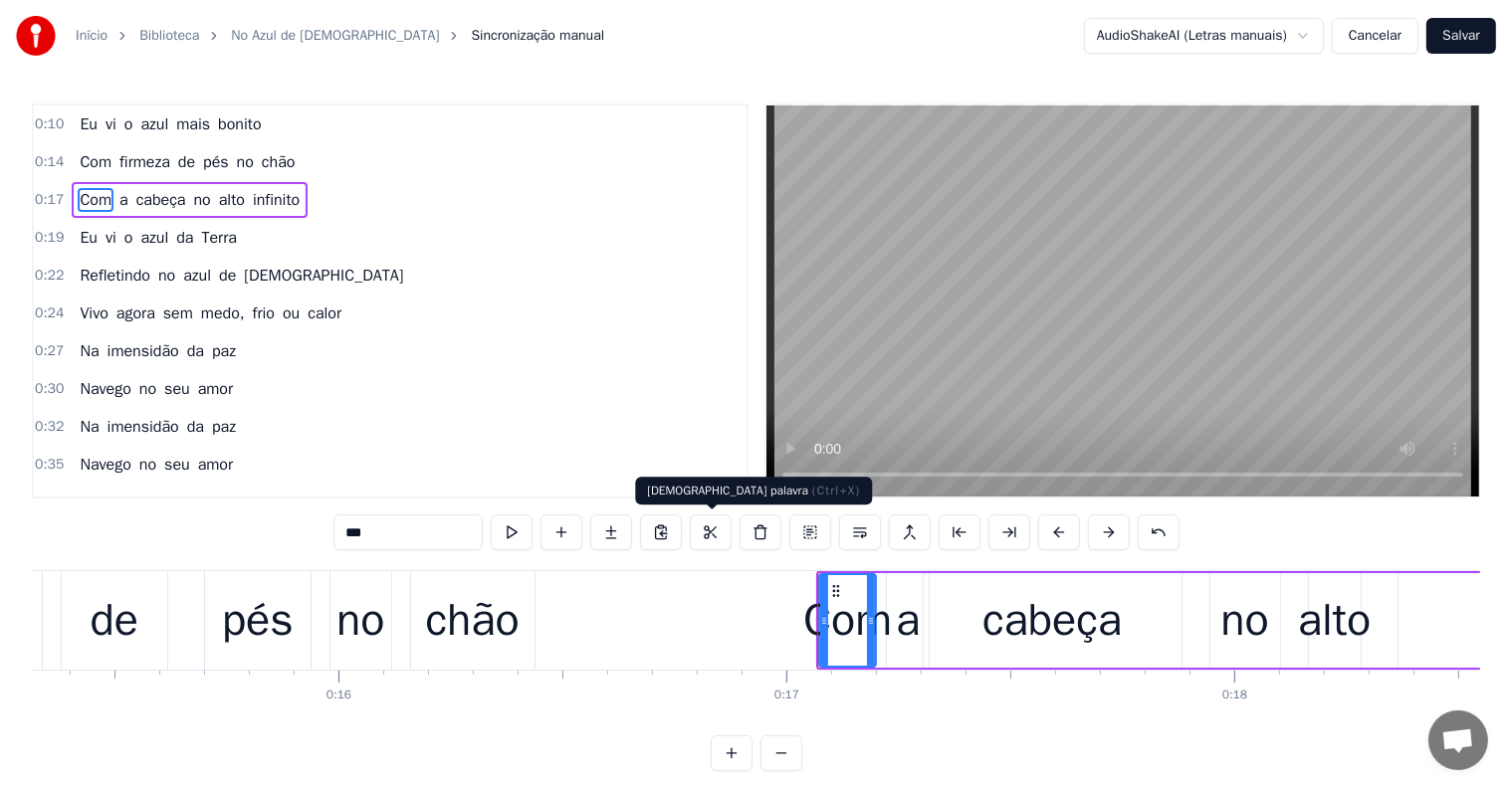 click on "Eu vi o azul mais bonito Com firmeza de pés no chão Com a cabeça no alto infinito Eu vi o azul da Terra Refletindo no azul de Deus Vivo agora sem medo, frio ou calor Na imensidão da paz Navego no seu amor Na imensidão da paz Navego no seu amor No rosto uma estrela cadente Acende o meu brilho na tua luz Centelha de amor eu me lanço Na força do azul Que me conduz Eu me banho de clareza No azul do meu rio- mar Vou nadar em puro amor Toda vez que eu mergulhar Vou nadar em puro amor Toda vez que eu mergulhar Candeia, candeia Consciência de você Clareia, clareia Meus sentidos pra te ver Na tua grandeza Bate forte o coração Vou brincar de viver Sem ter medo Tu és o segredo Da minha emoção Vou brincar de viver Sem ter medo Tu és o segredo Da minha emoção No rosto uma estrela cadente Acende o meu brilho na tua luz Centelha de amor eu me lanço Na força do azul Que me conduz Eu me banho de clareza No azul do meu rio- mar Vou nadar em puro amor Toda vez que eu mergulhar Vou nadar em puro amor Toda vez" at bounding box center [30500, 620] 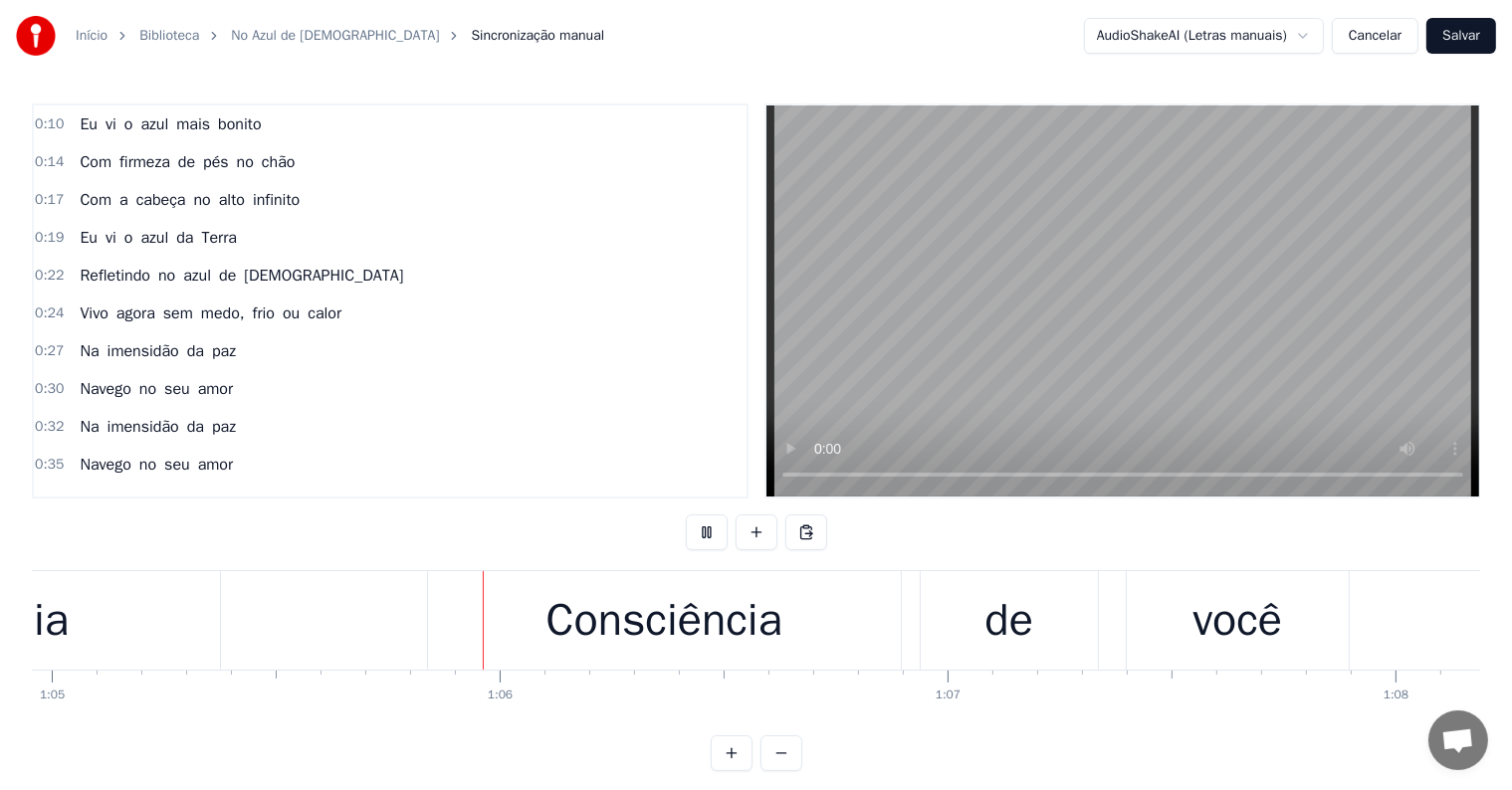 scroll, scrollTop: 0, scrollLeft: 29098, axis: horizontal 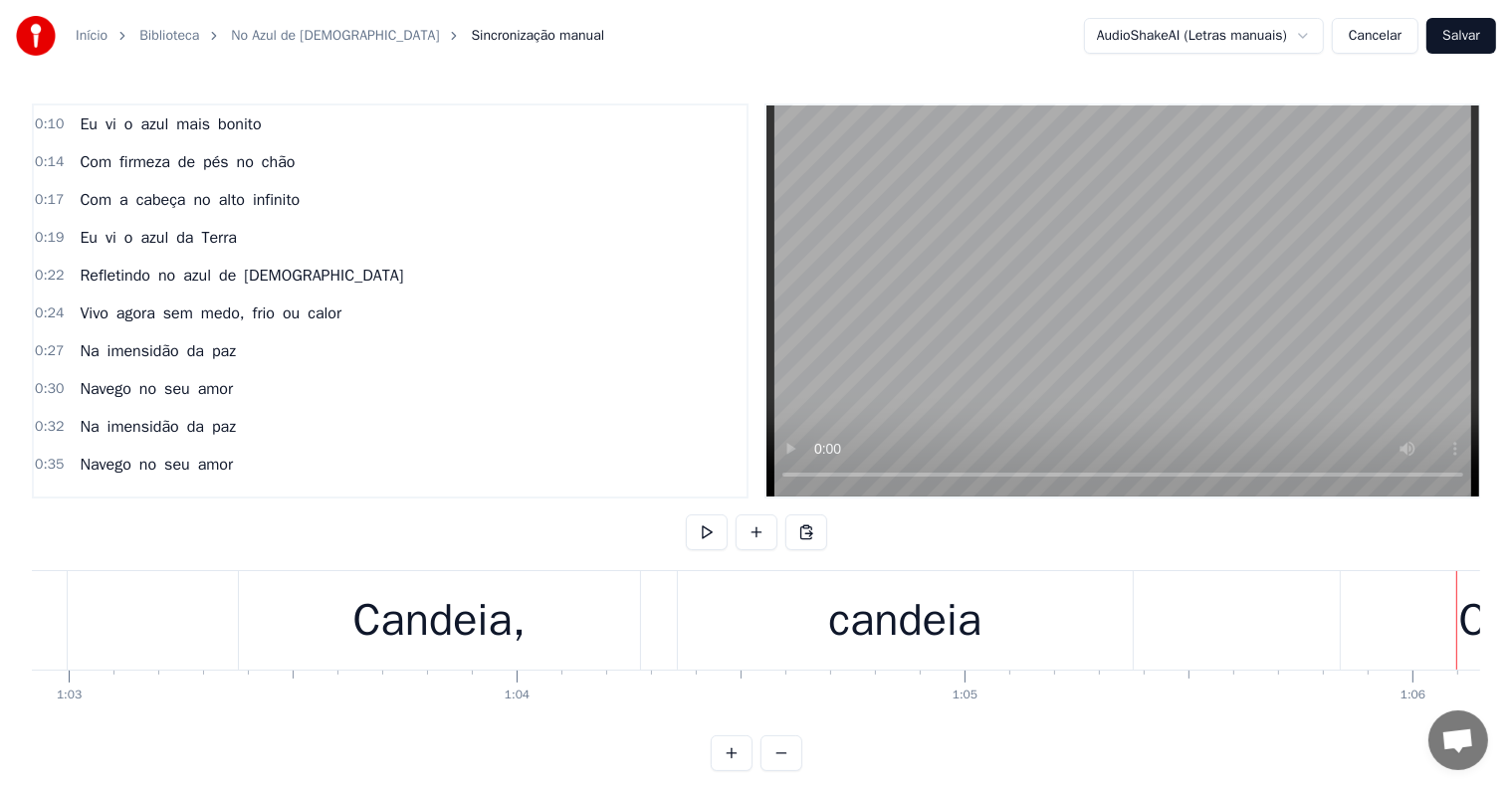 click on "Candeia," at bounding box center (439, 620) 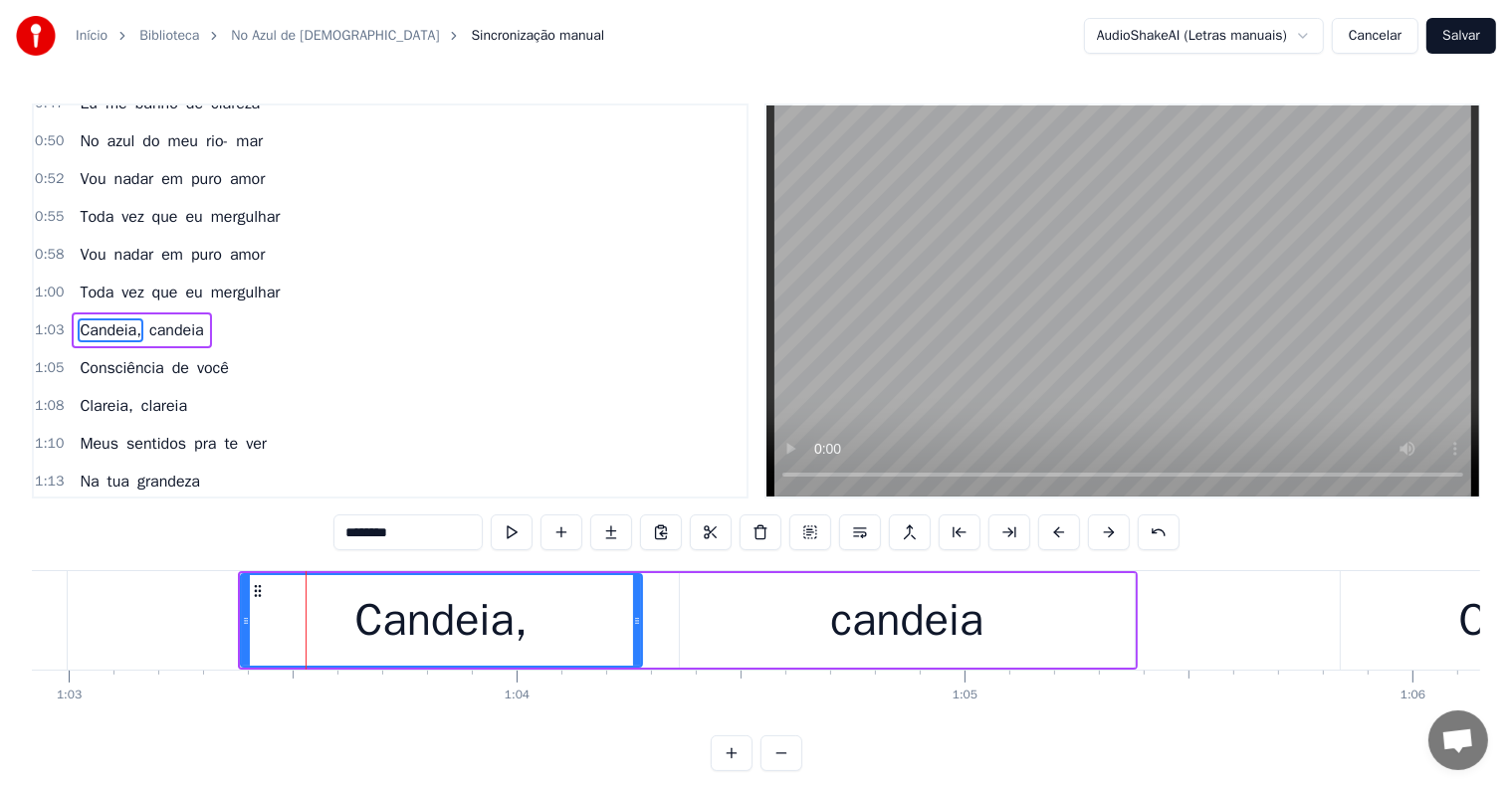 scroll, scrollTop: 591, scrollLeft: 0, axis: vertical 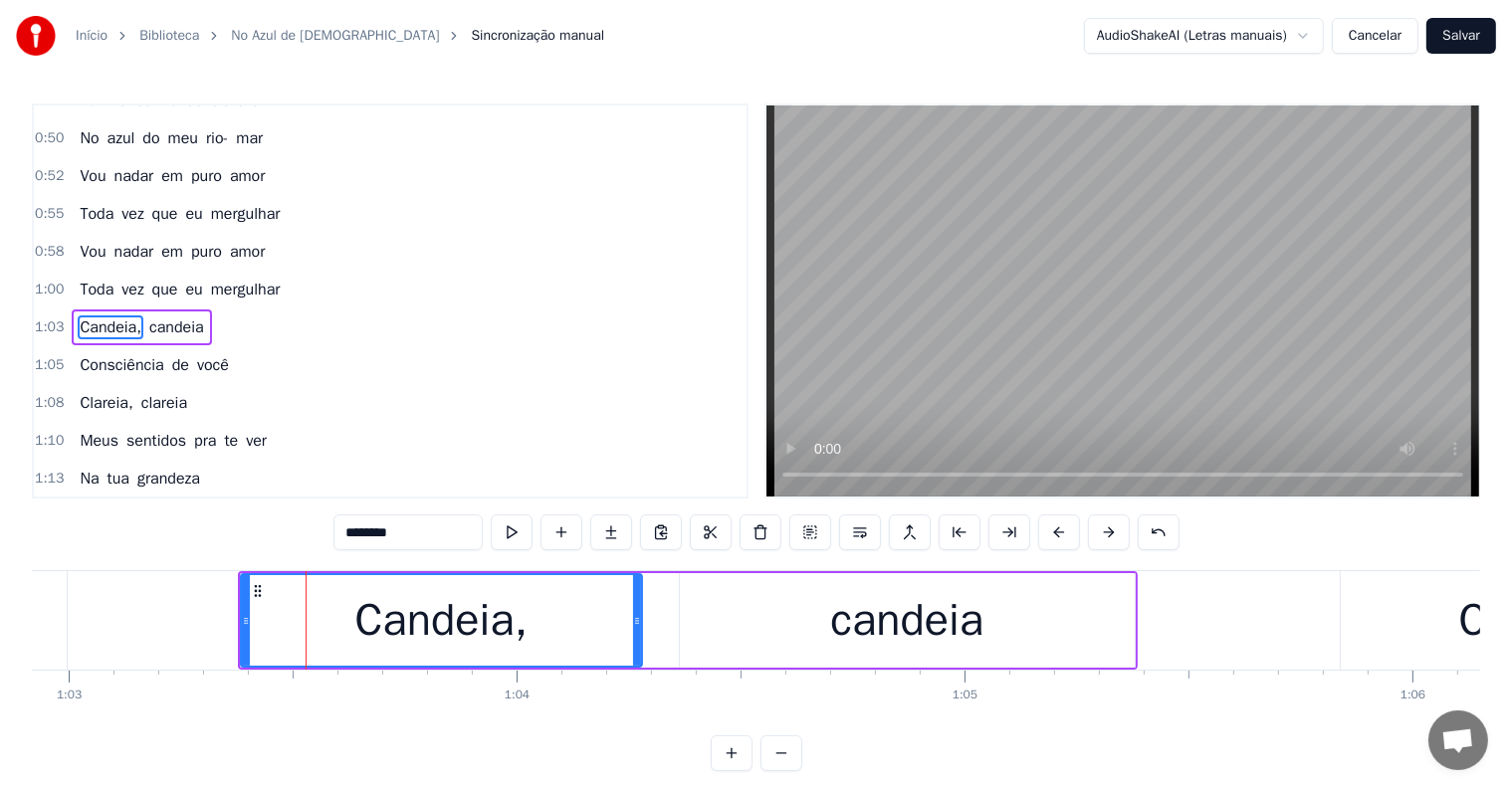 click on "********" at bounding box center (408, 532) 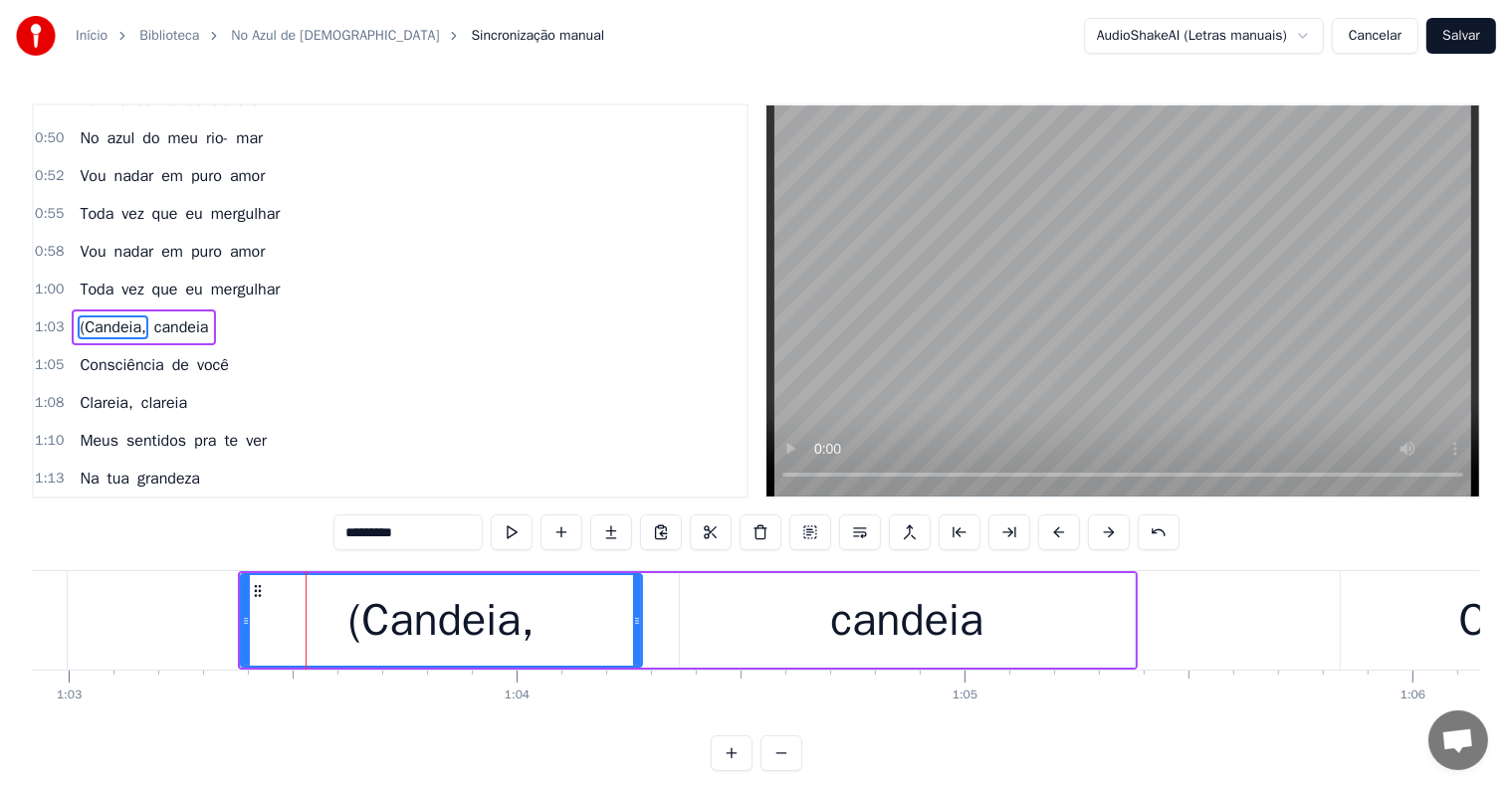 click on "candeia" at bounding box center (907, 621) 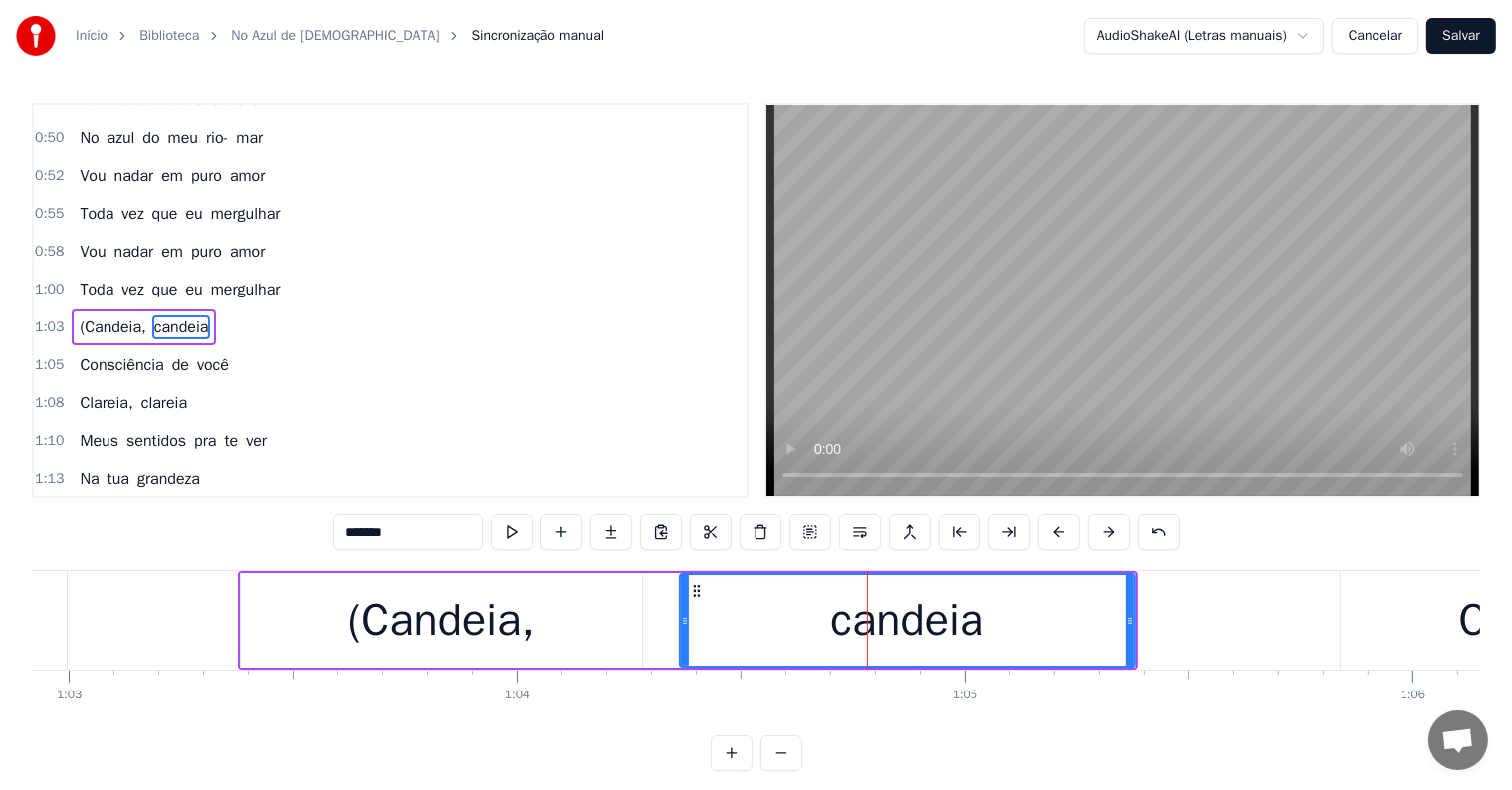 click on "*******" at bounding box center (408, 532) 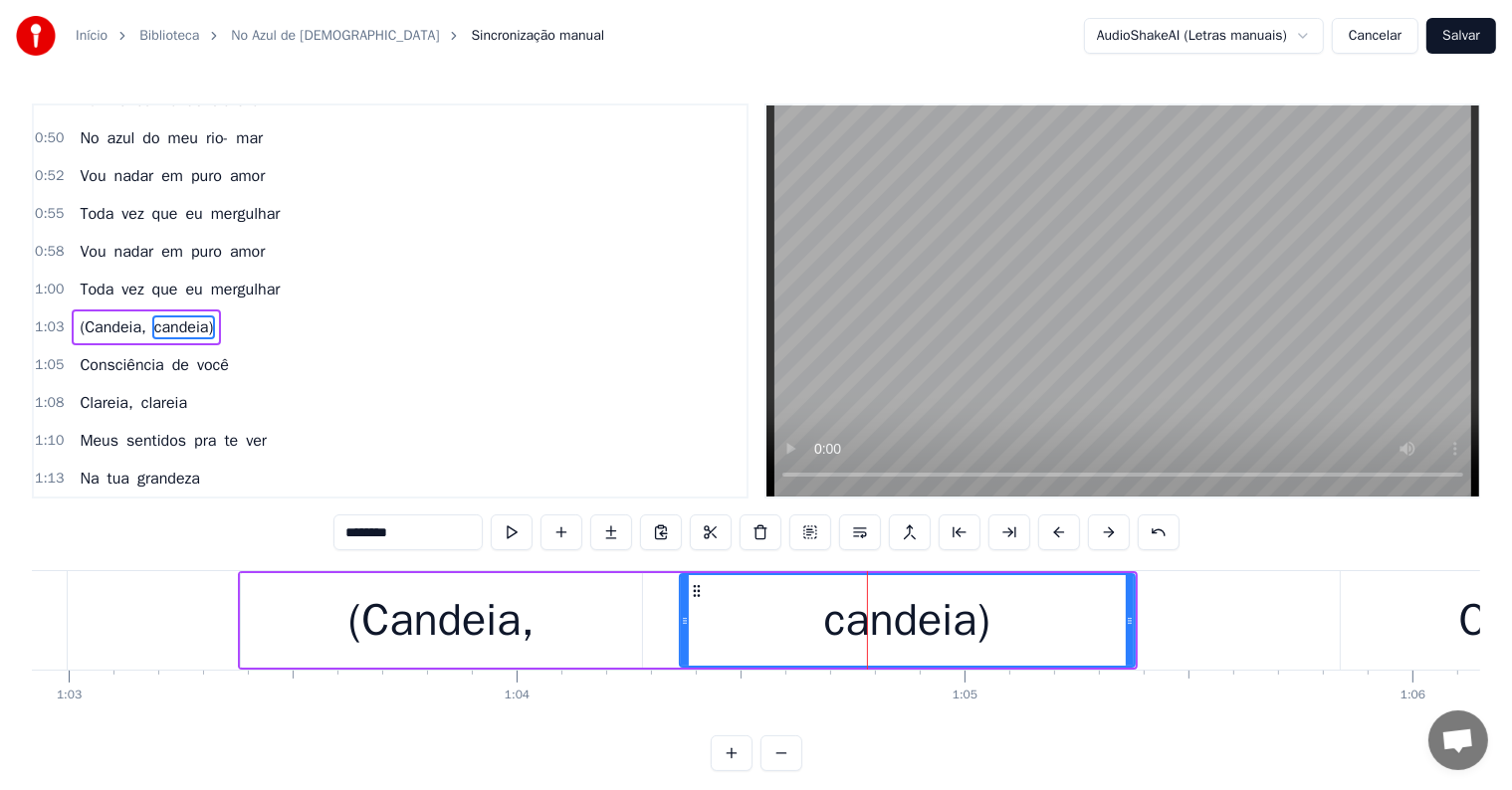 click on "Consciência" at bounding box center (1577, 620) 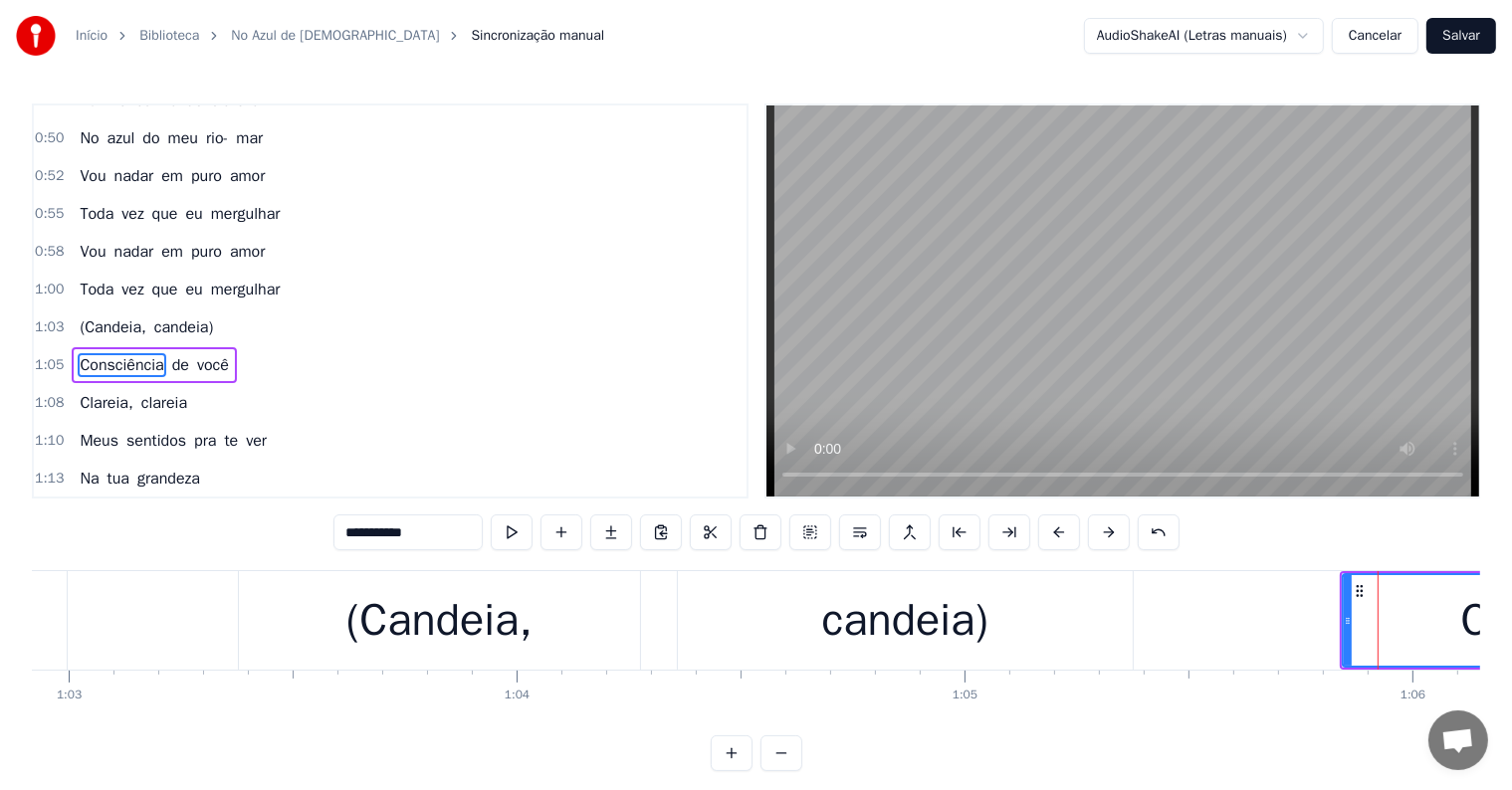 scroll, scrollTop: 628, scrollLeft: 0, axis: vertical 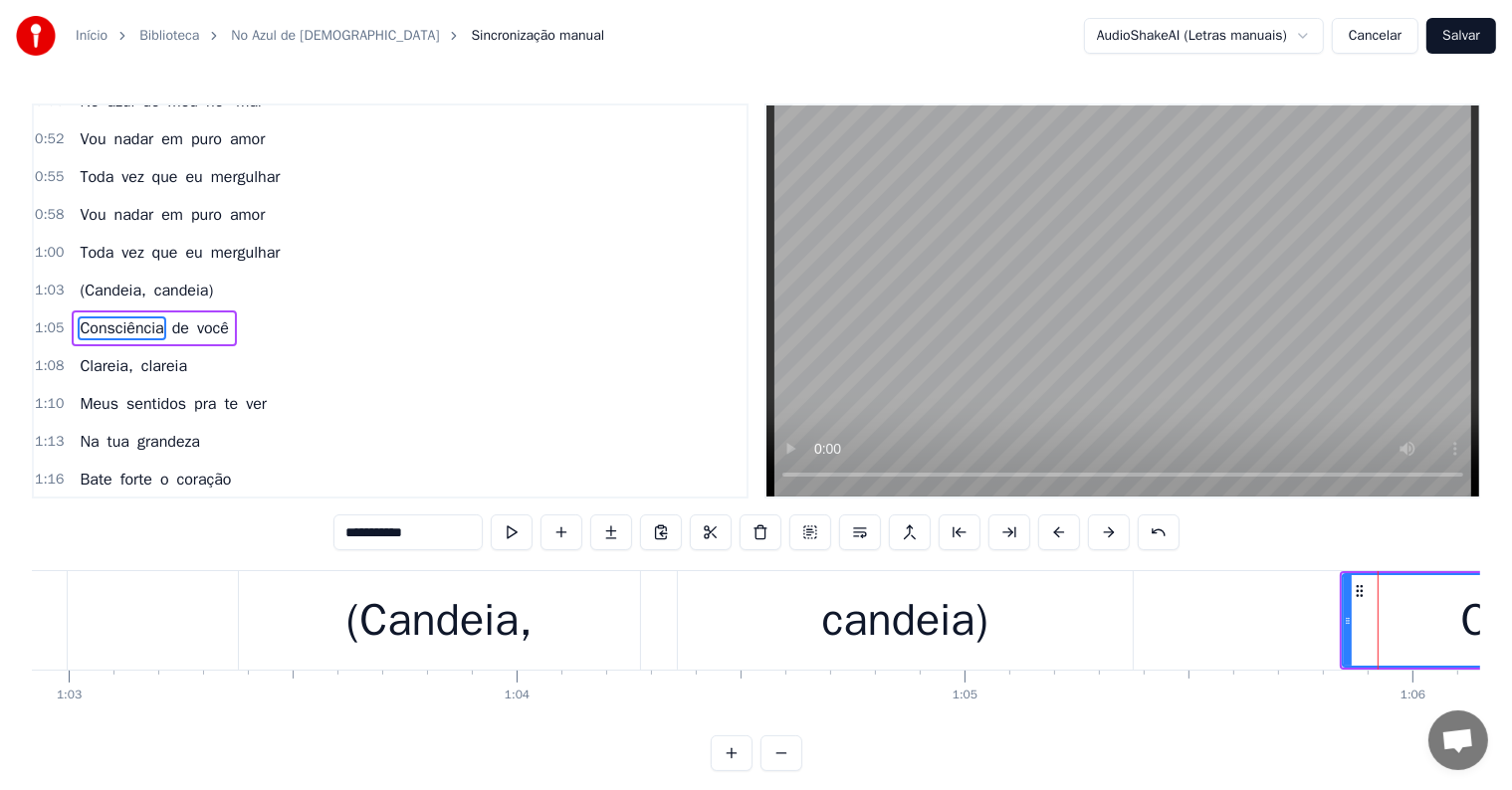 click on "**********" at bounding box center (408, 532) 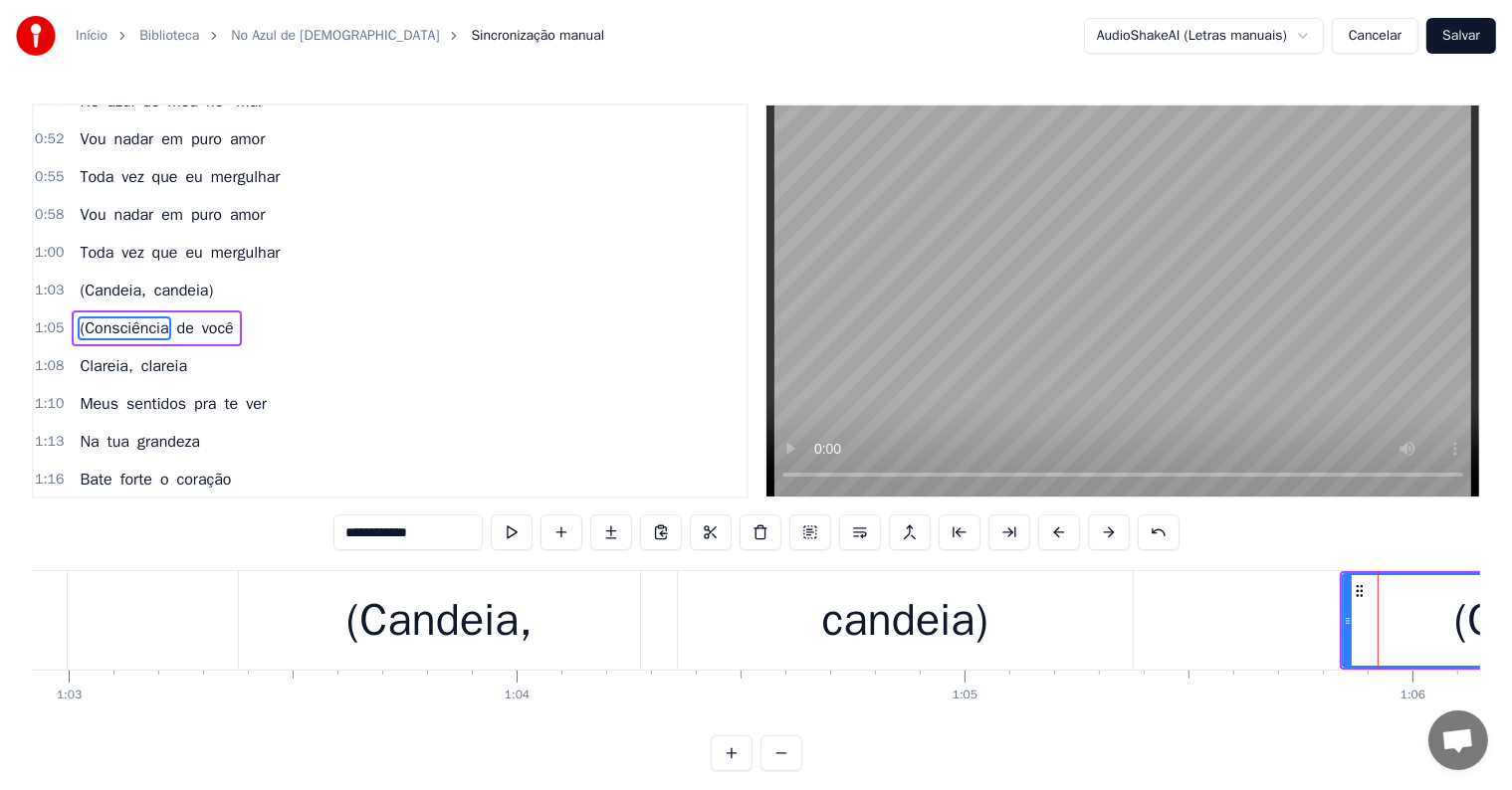 click on "(Candeia," at bounding box center (439, 621) 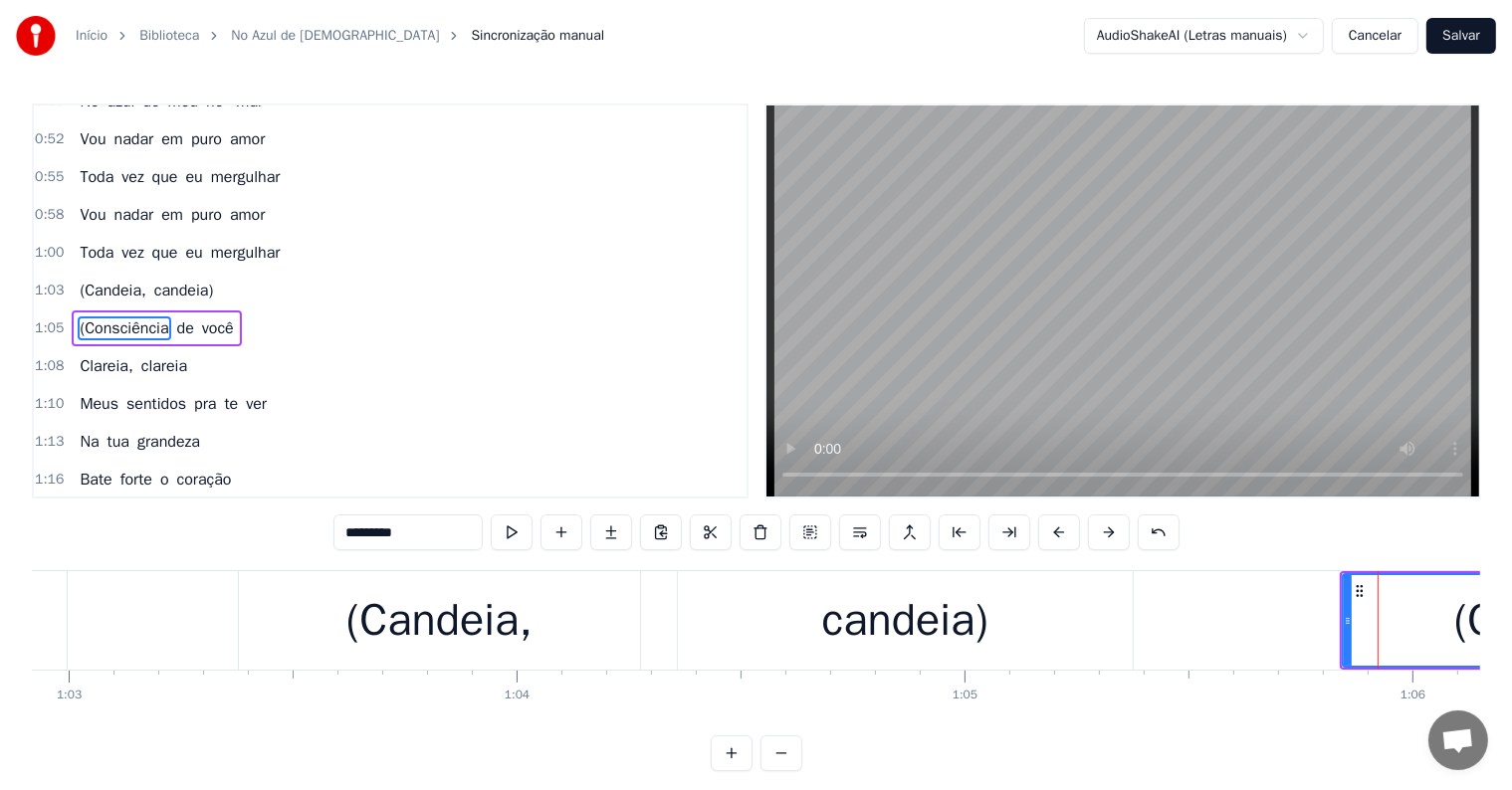 scroll, scrollTop: 591, scrollLeft: 0, axis: vertical 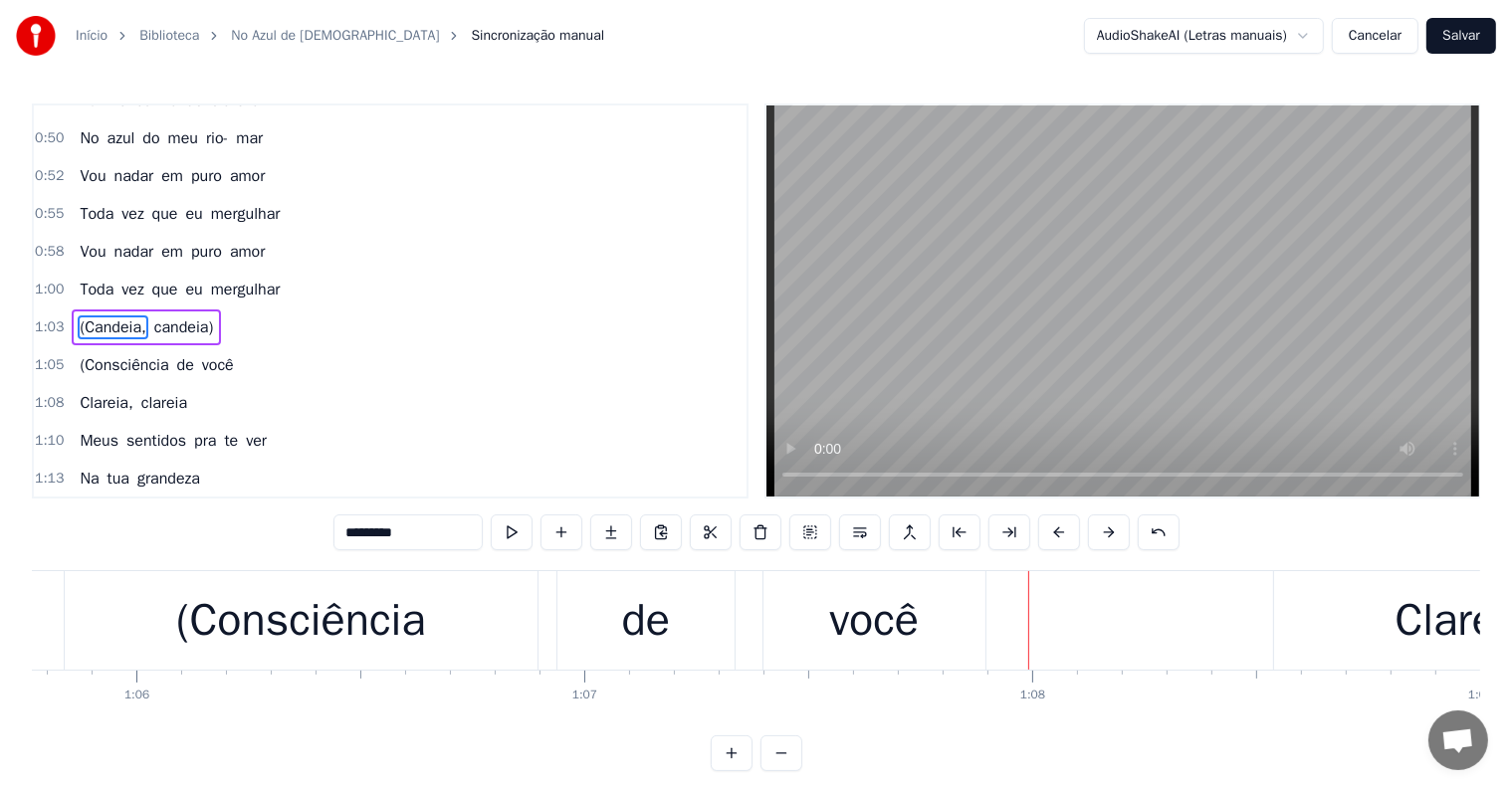 click on "você" at bounding box center (874, 621) 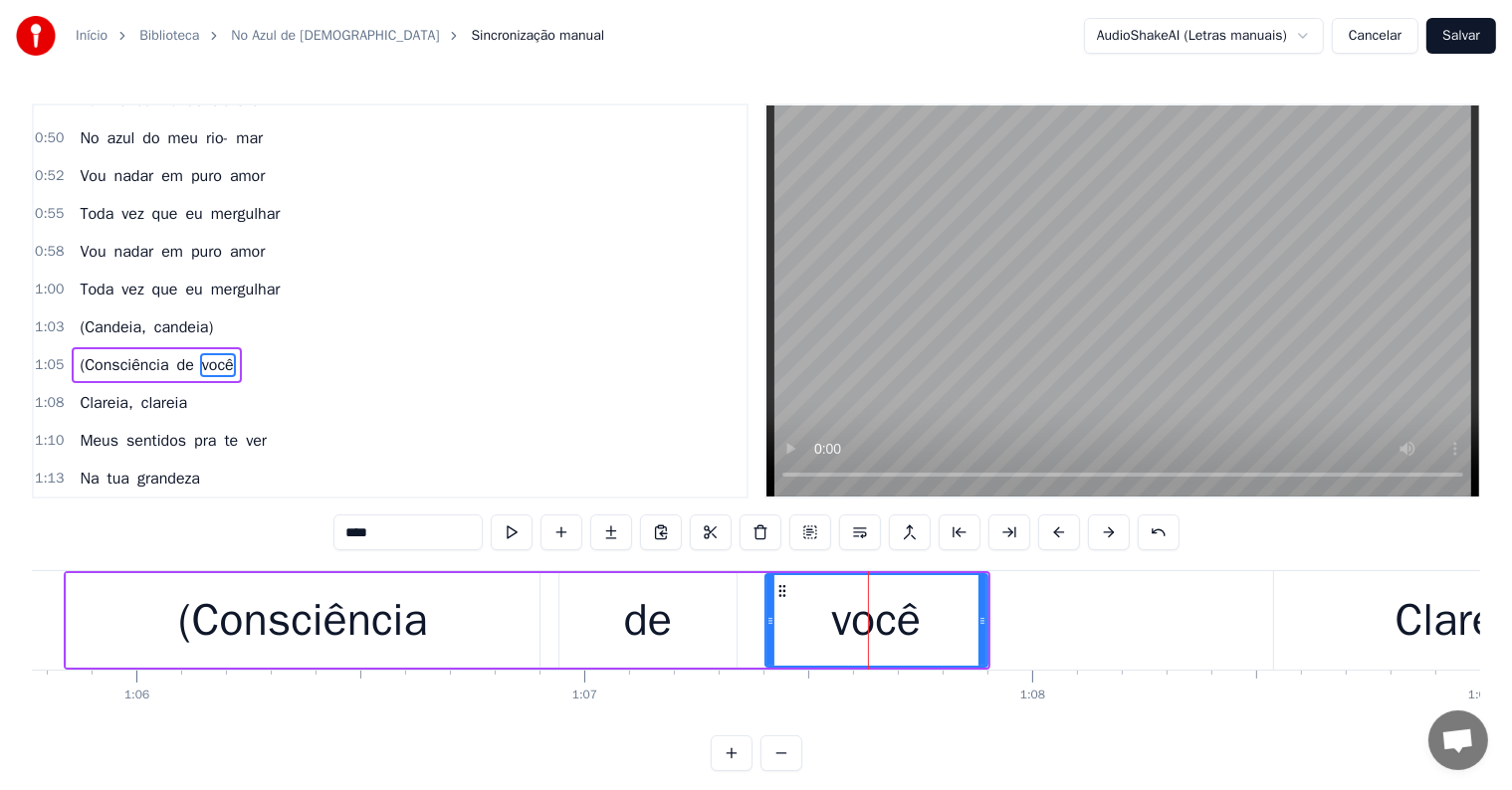 scroll, scrollTop: 628, scrollLeft: 0, axis: vertical 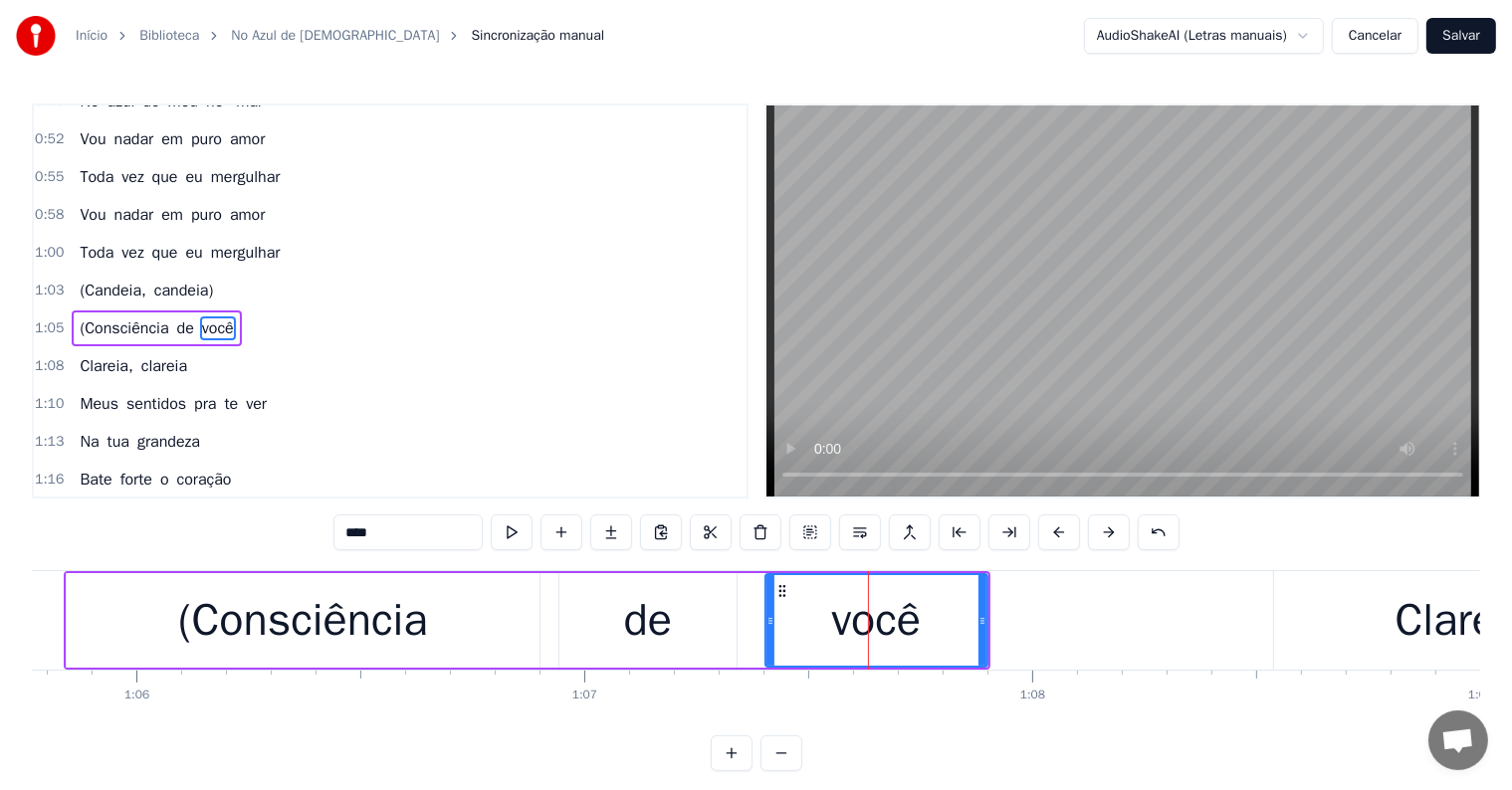 click on "****" at bounding box center [408, 532] 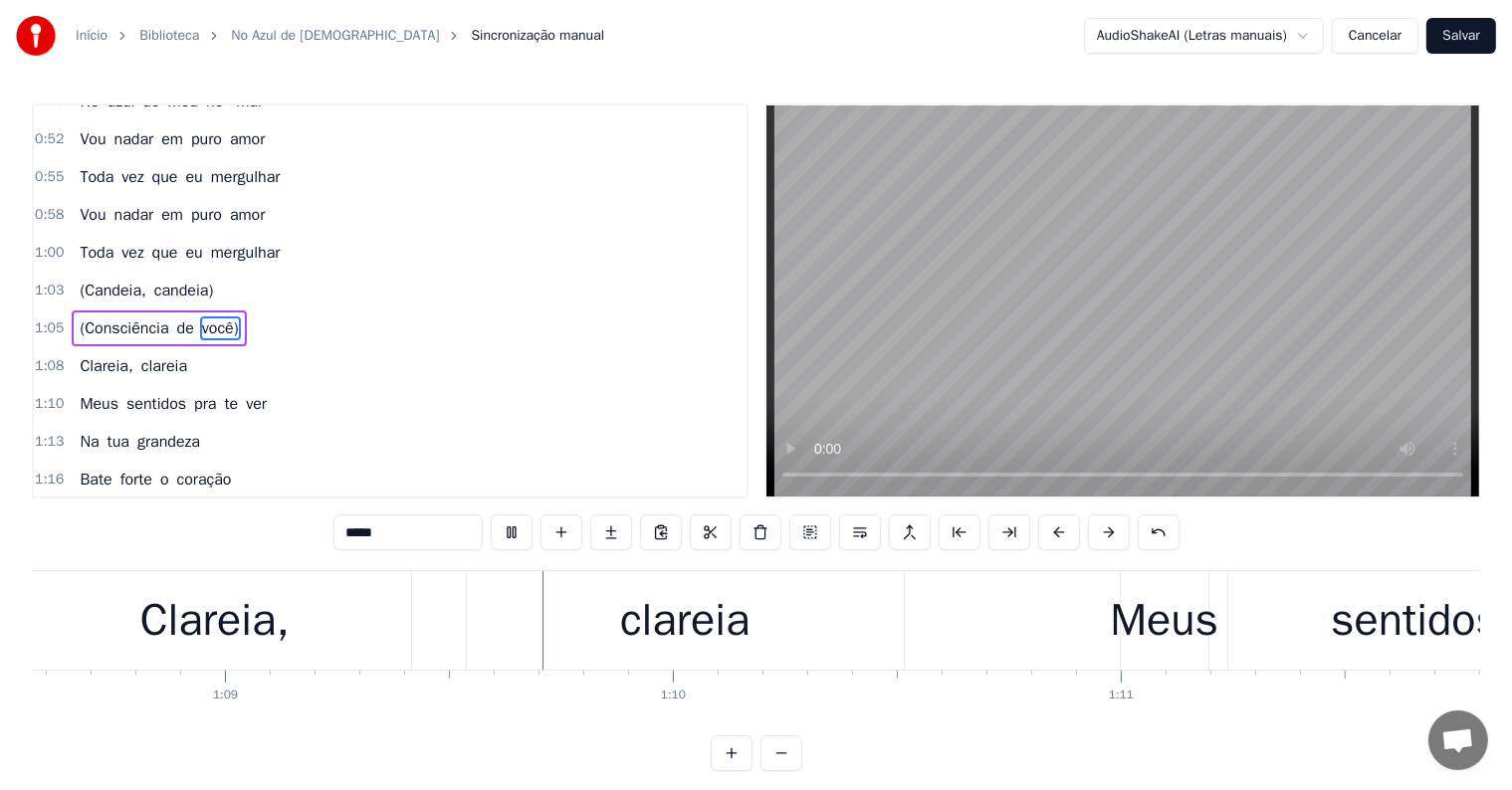 scroll, scrollTop: 0, scrollLeft: 30715, axis: horizontal 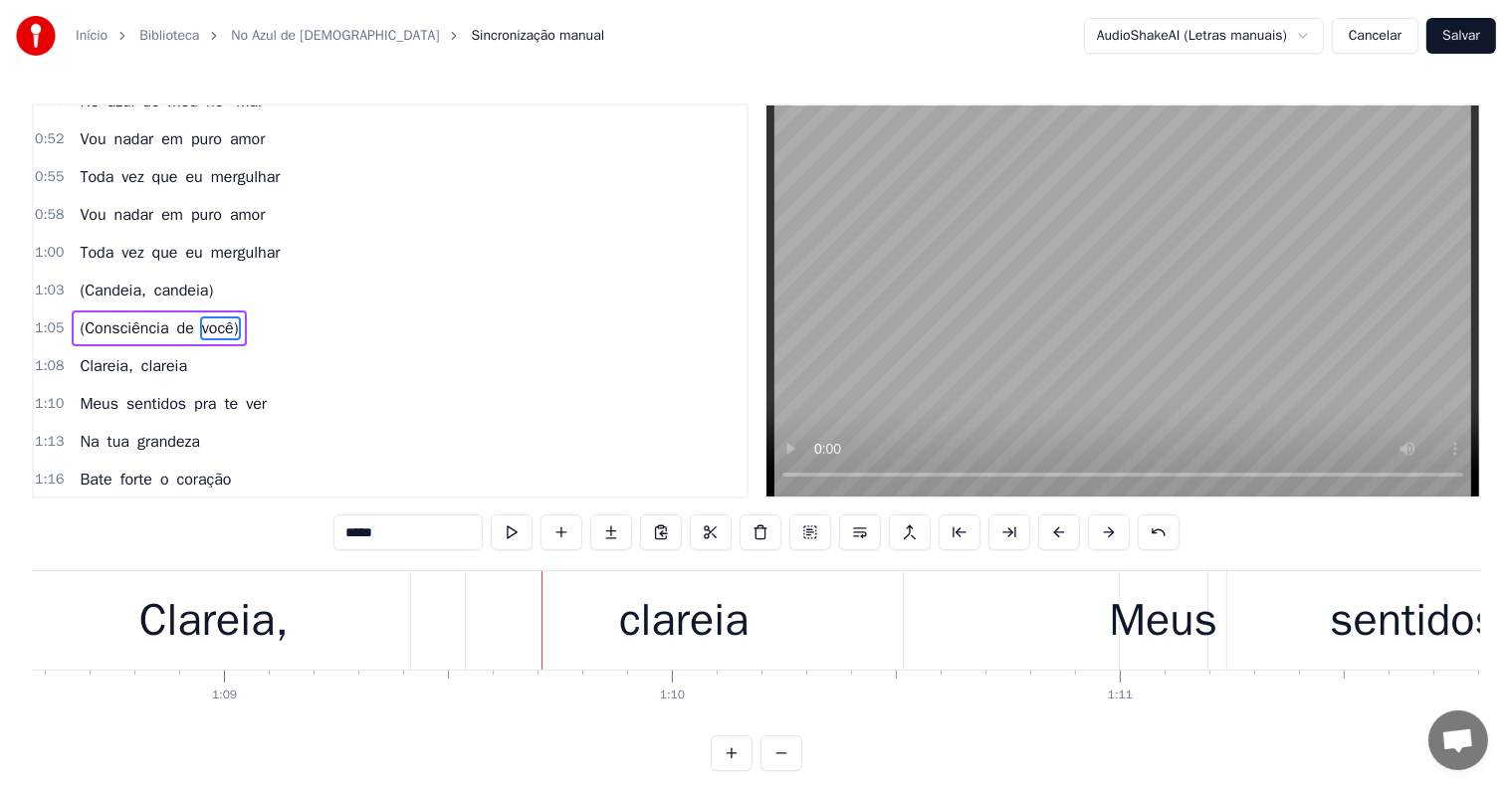 click on "Clareia," at bounding box center [214, 621] 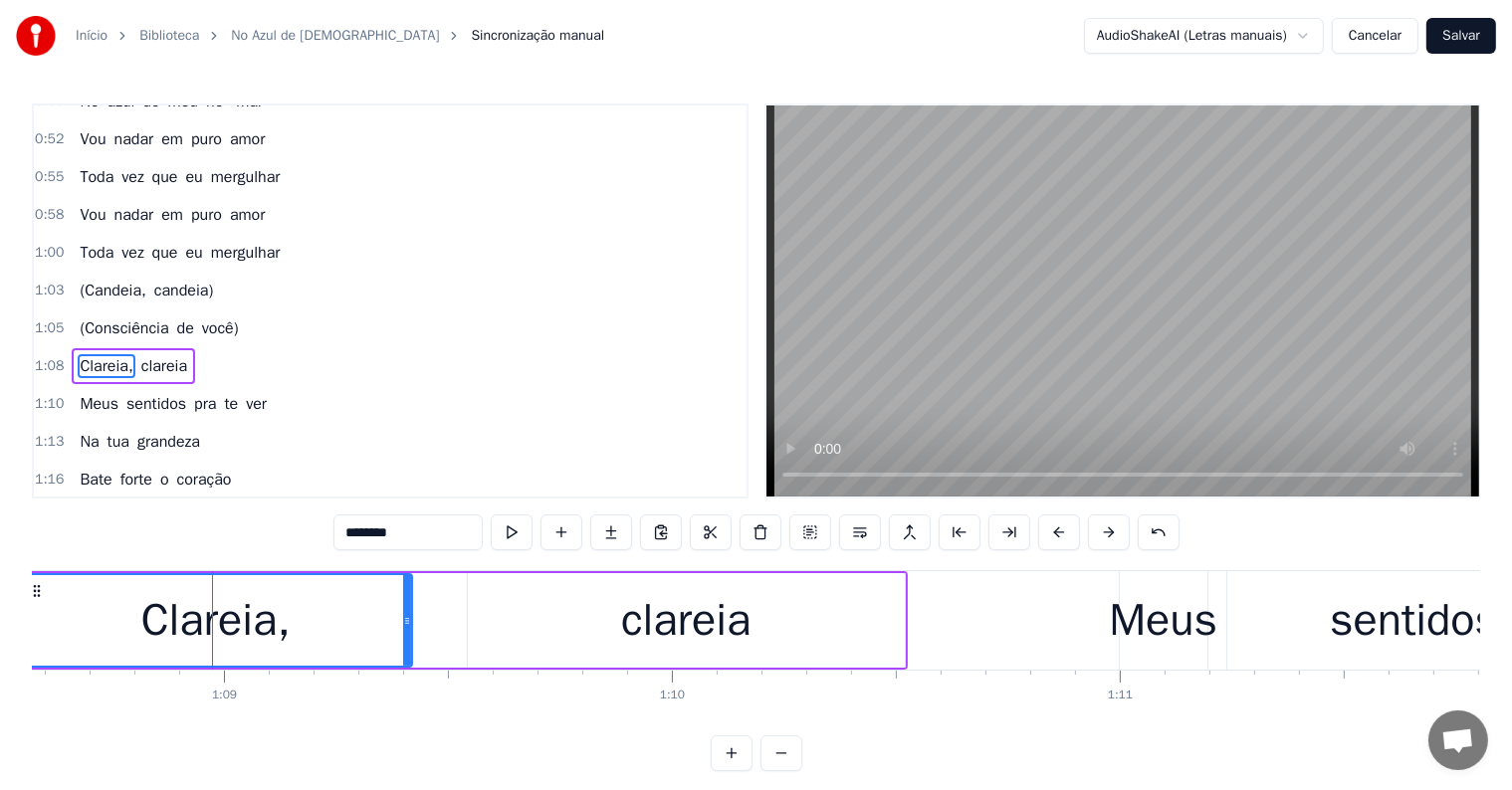 scroll, scrollTop: 665, scrollLeft: 0, axis: vertical 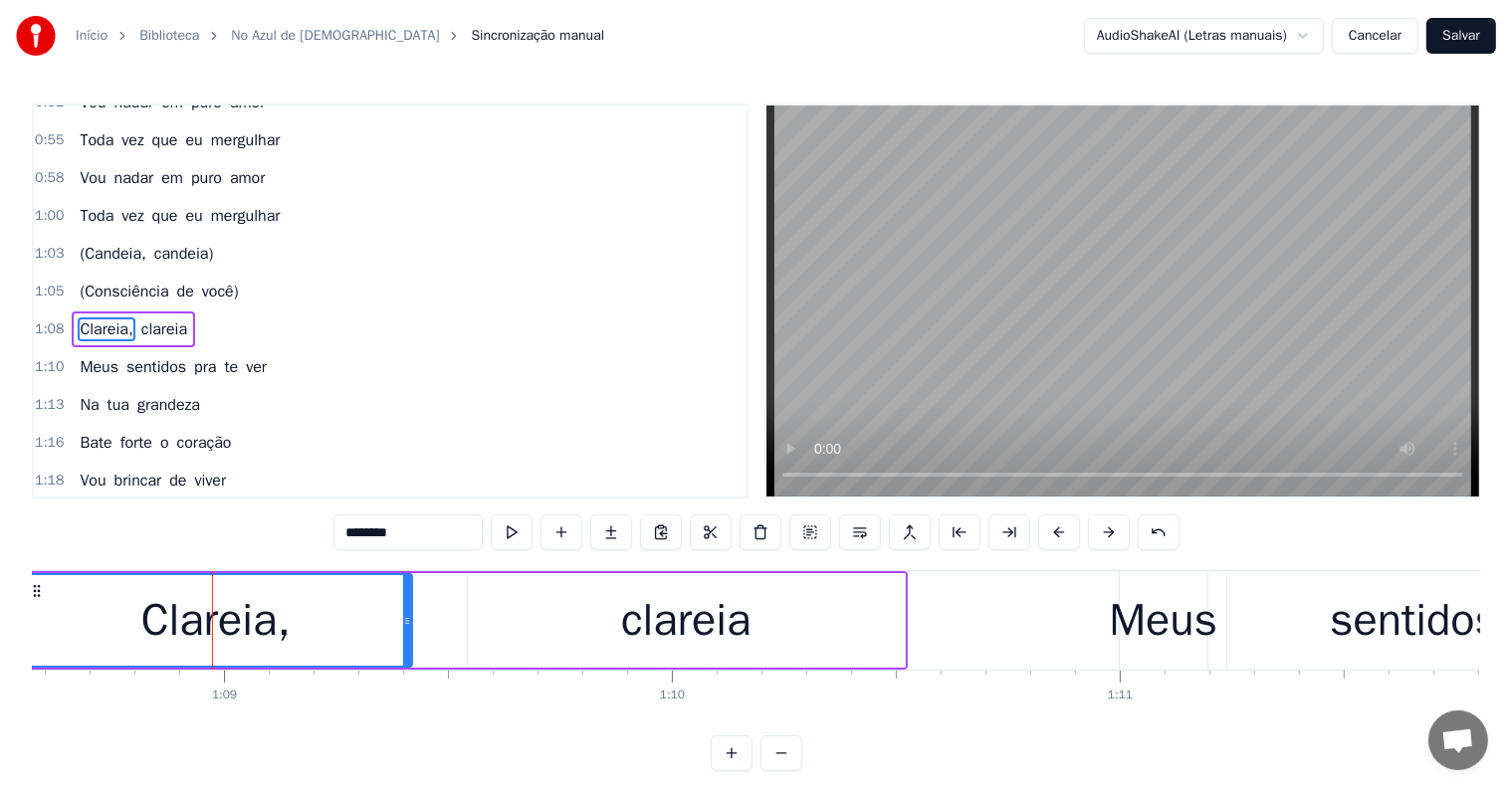 click on "********" at bounding box center (408, 532) 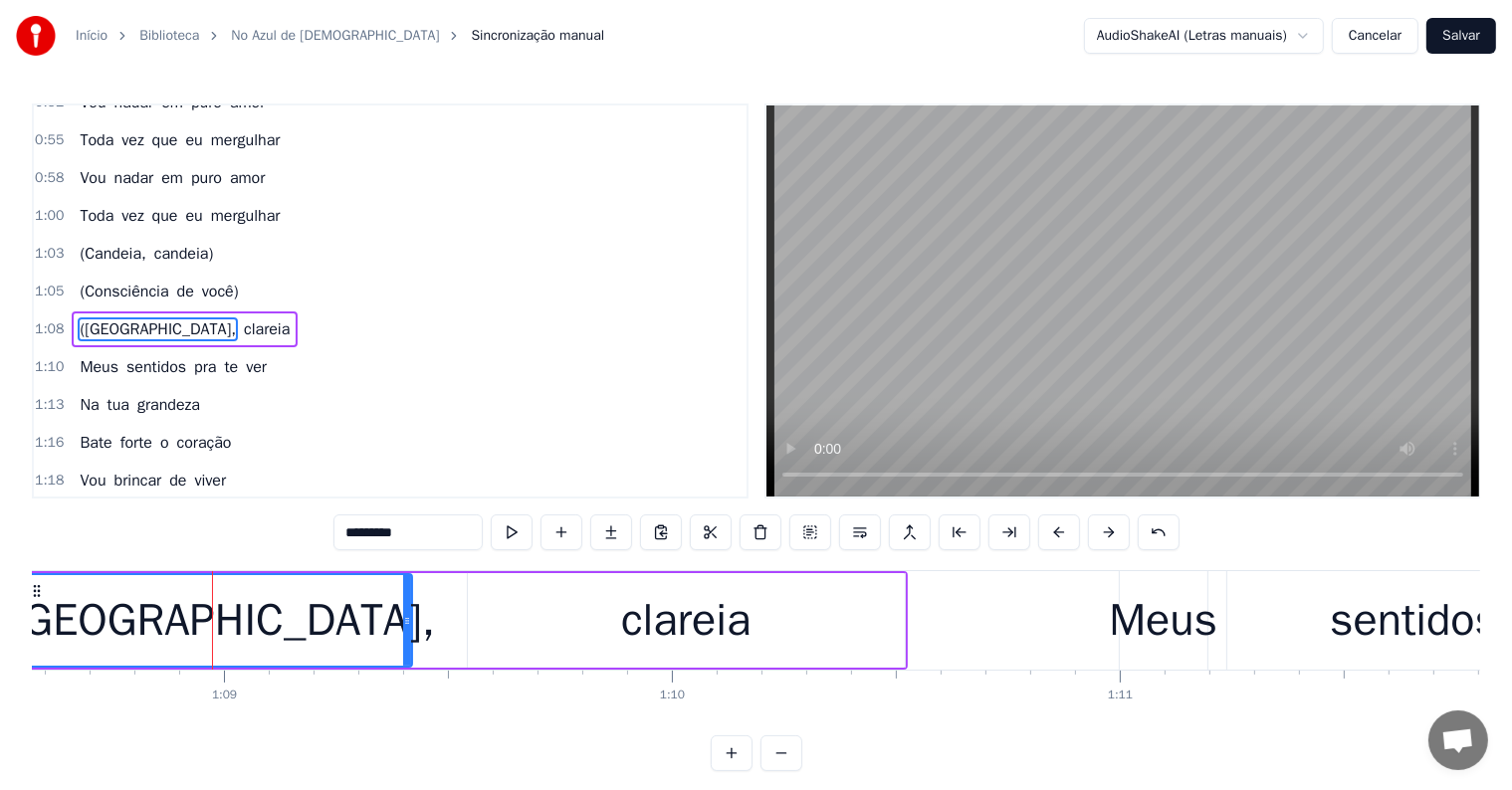 click on "clareia" at bounding box center [686, 620] 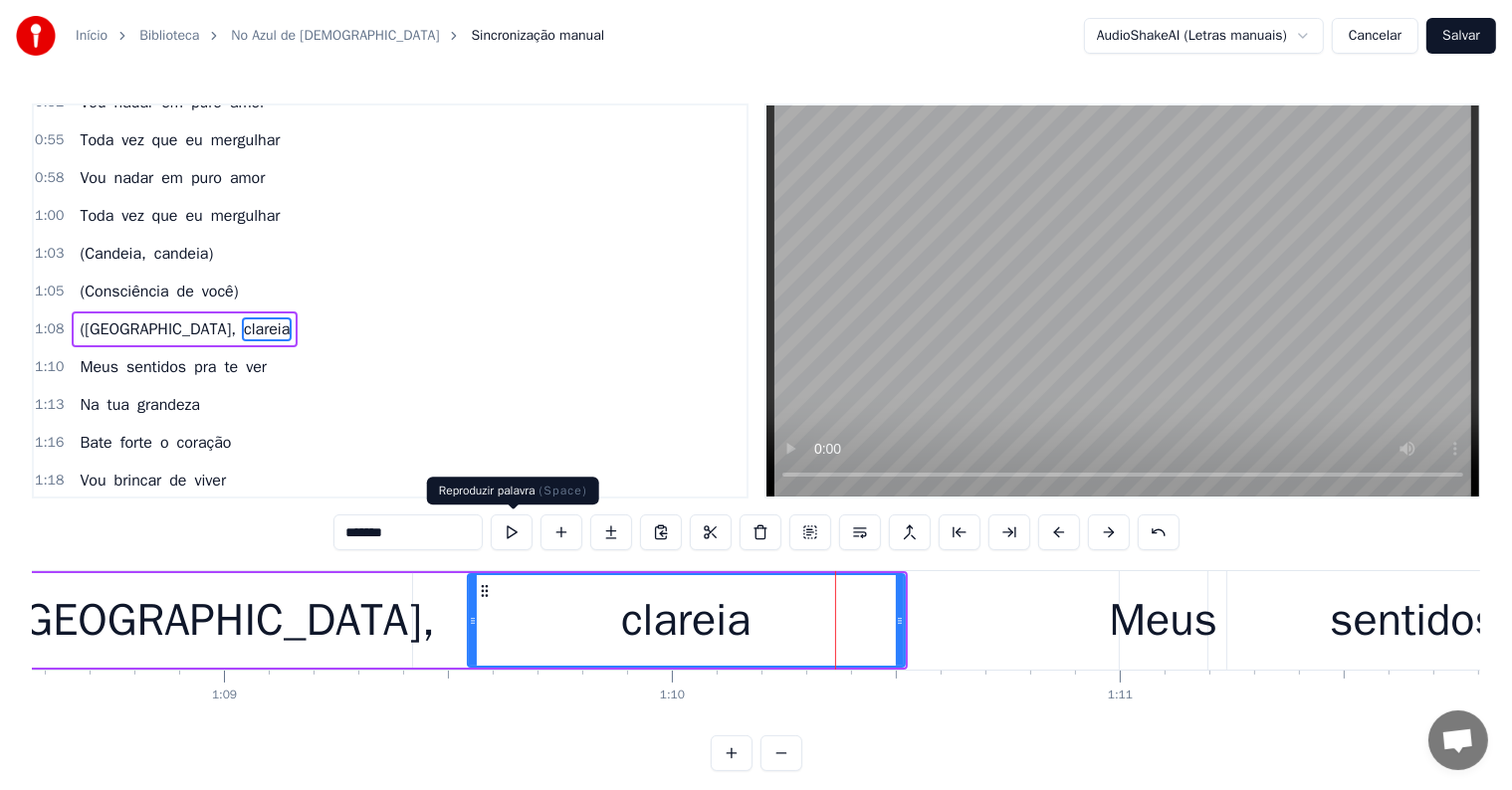 click on "*******" at bounding box center (408, 532) 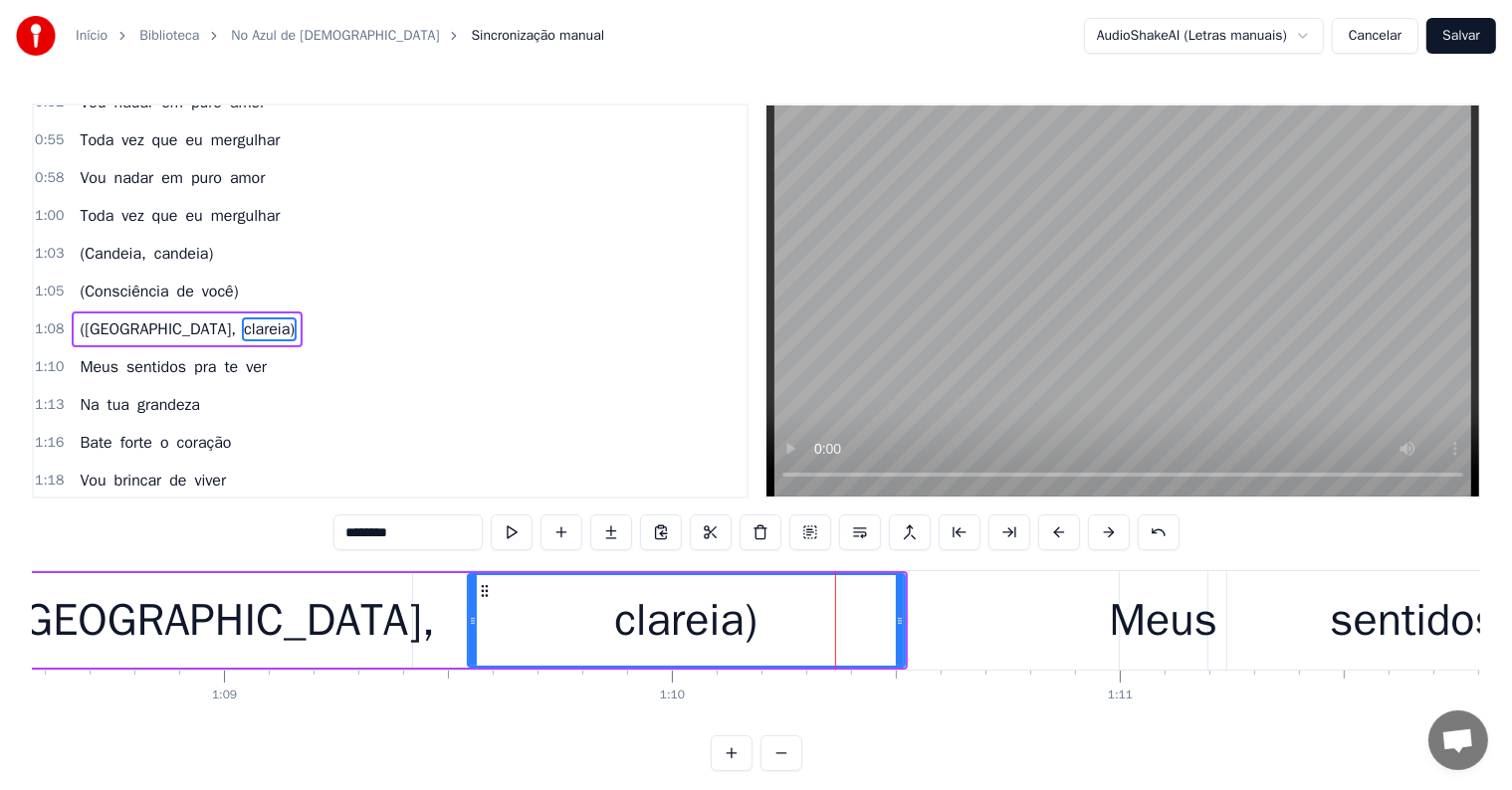 click on "([GEOGRAPHIC_DATA]," at bounding box center (216, 620) 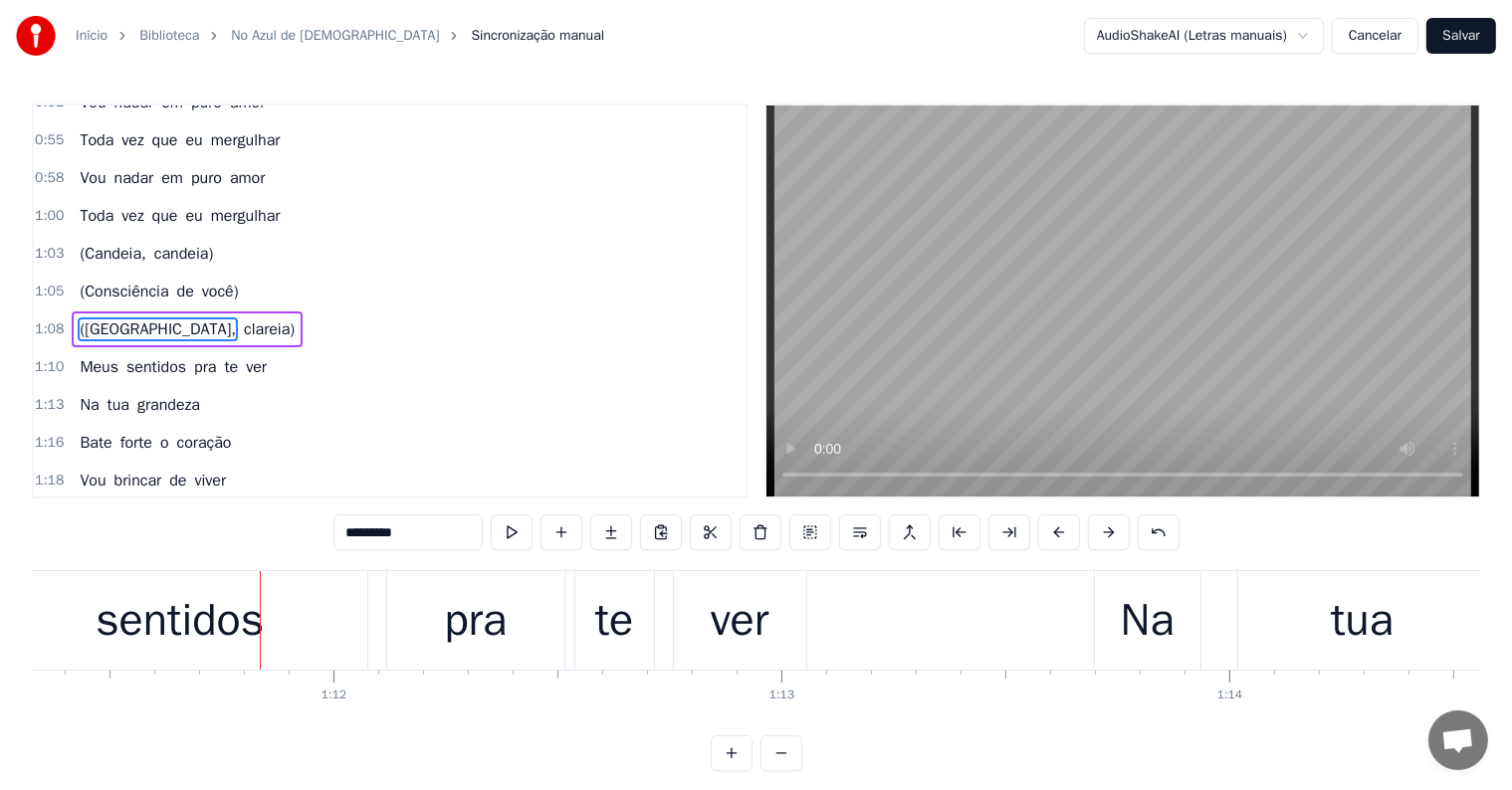 scroll, scrollTop: 0, scrollLeft: 31989, axis: horizontal 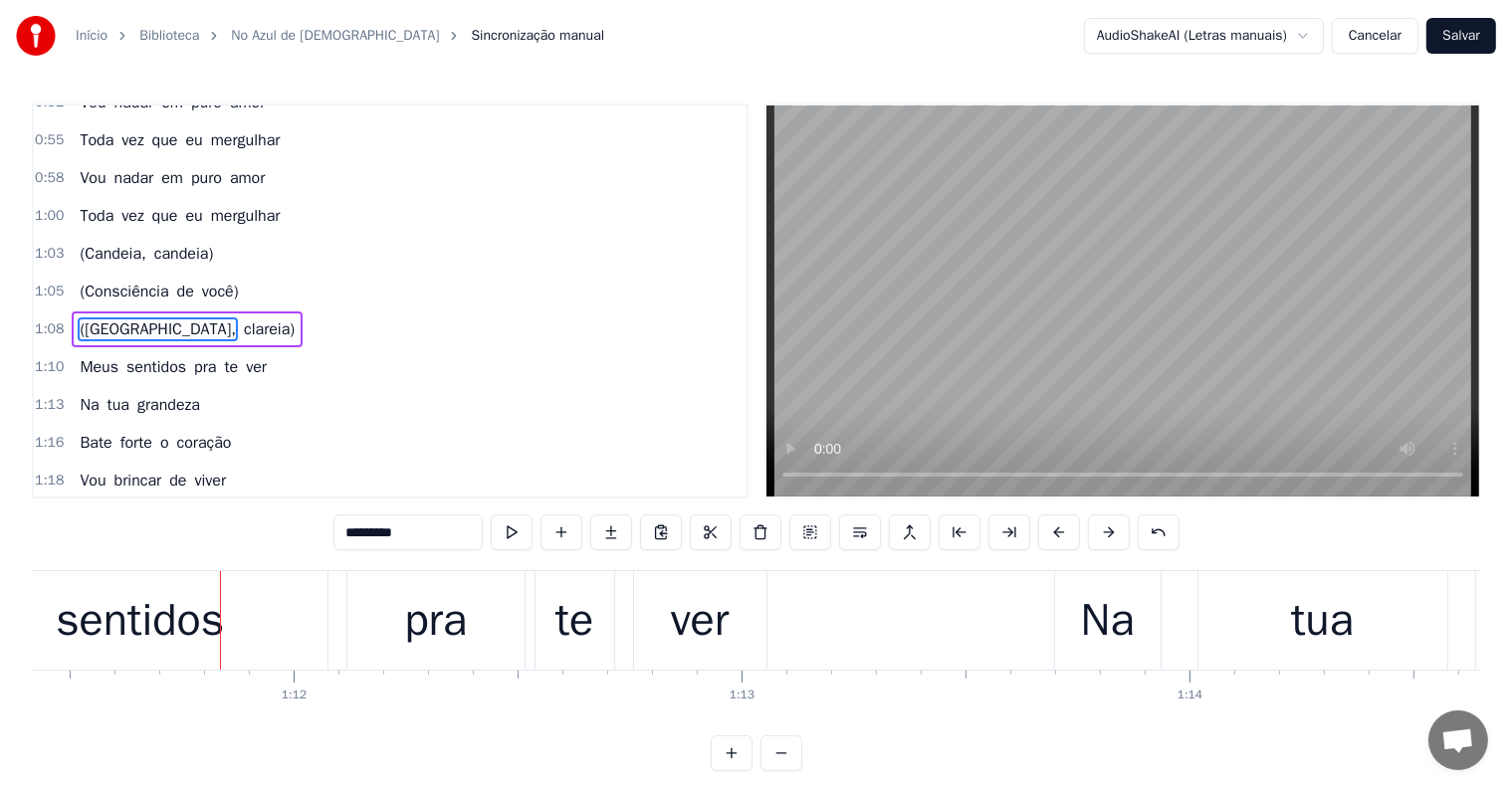 click on "sentidos" at bounding box center [140, 620] 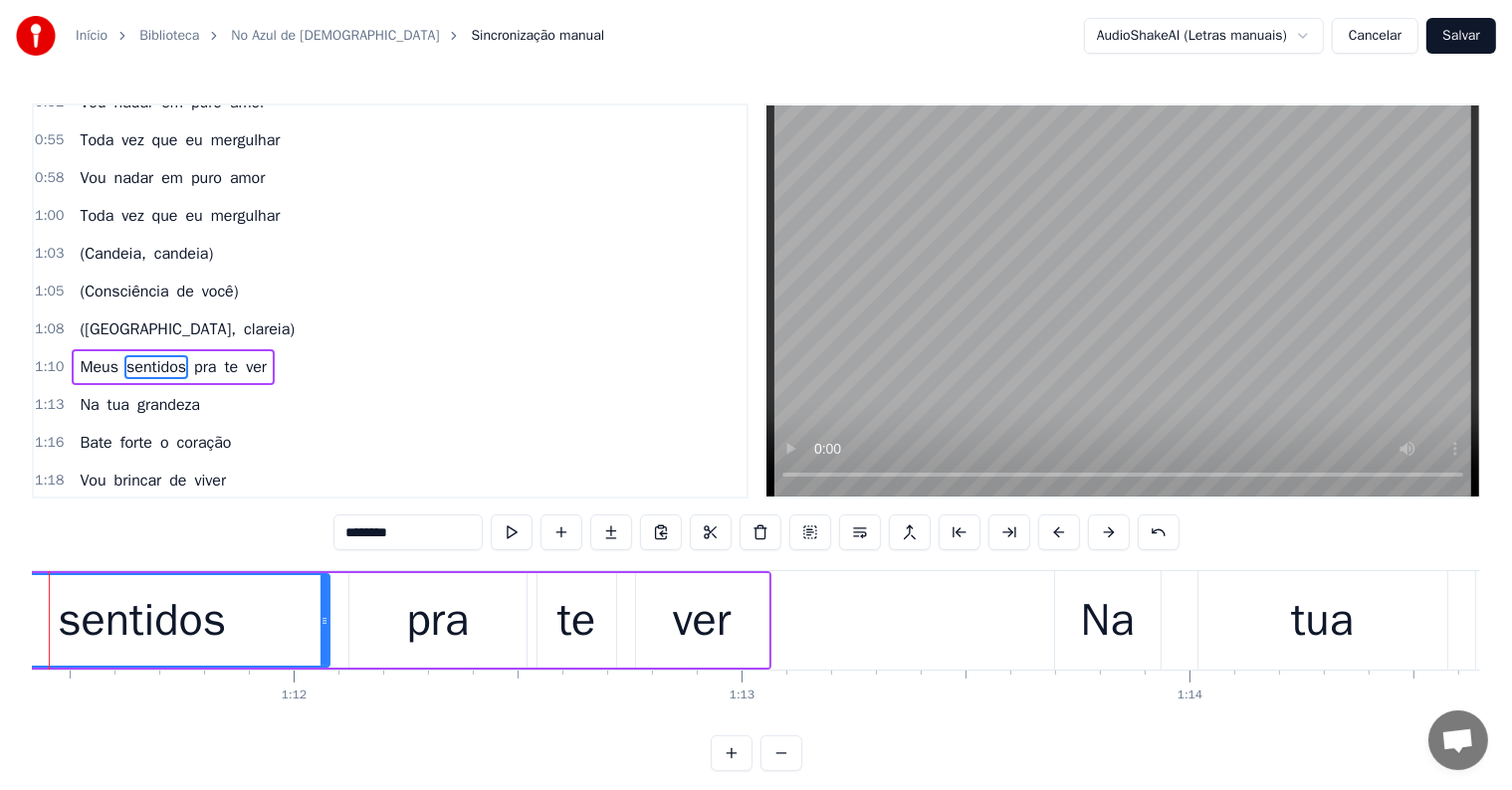 scroll, scrollTop: 679, scrollLeft: 0, axis: vertical 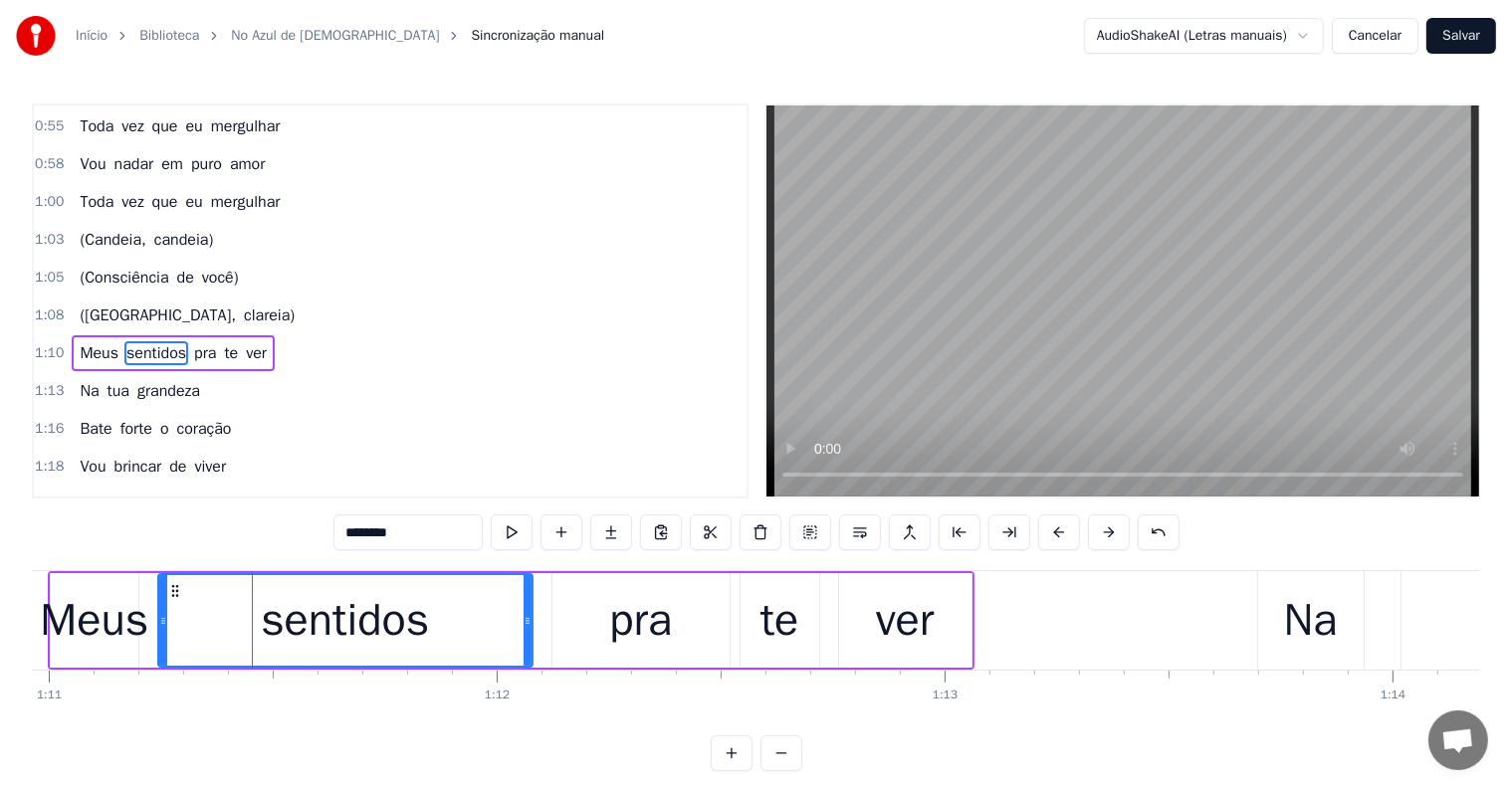 click on "Meus" at bounding box center [94, 621] 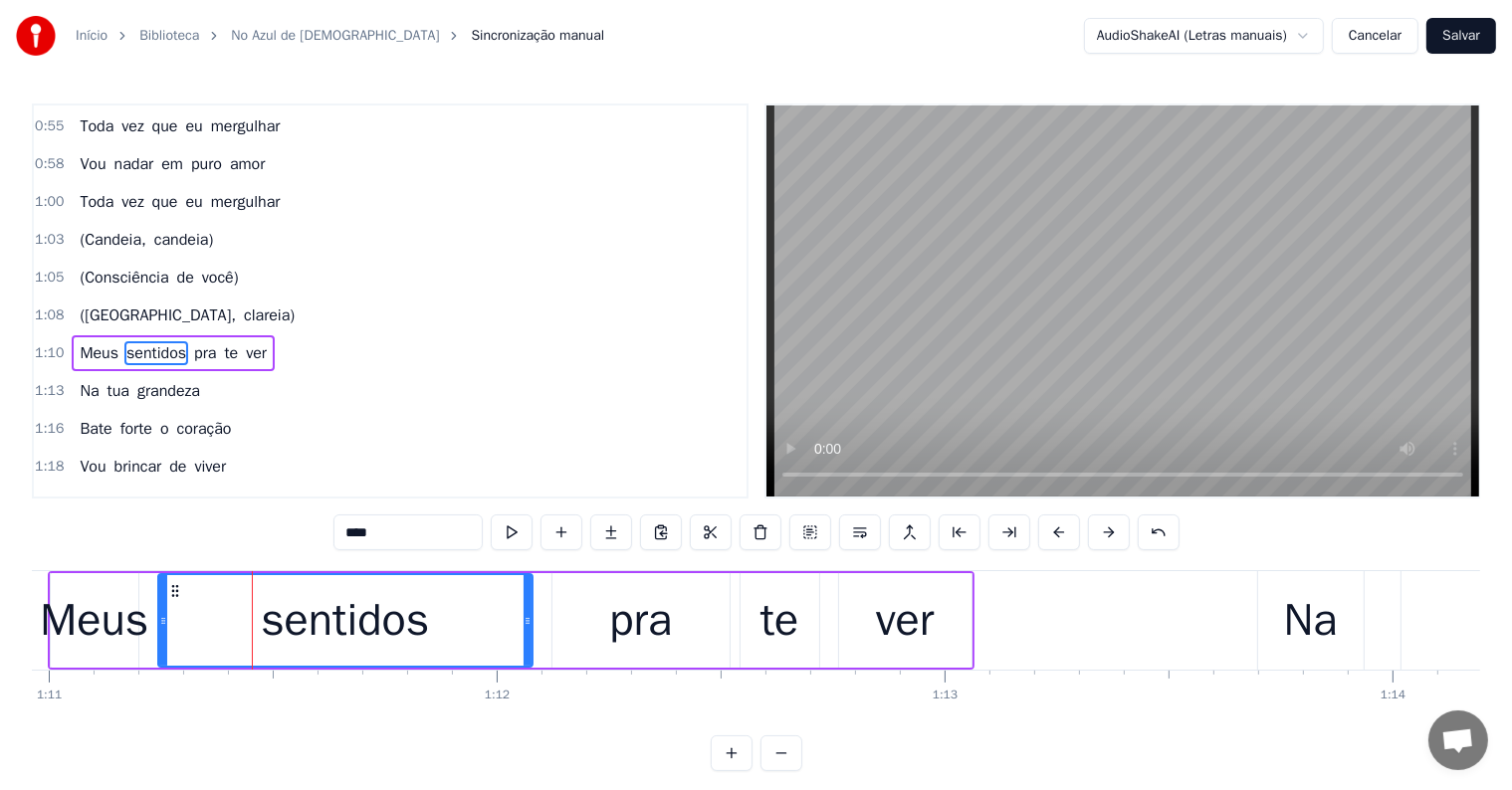 scroll, scrollTop: 681, scrollLeft: 0, axis: vertical 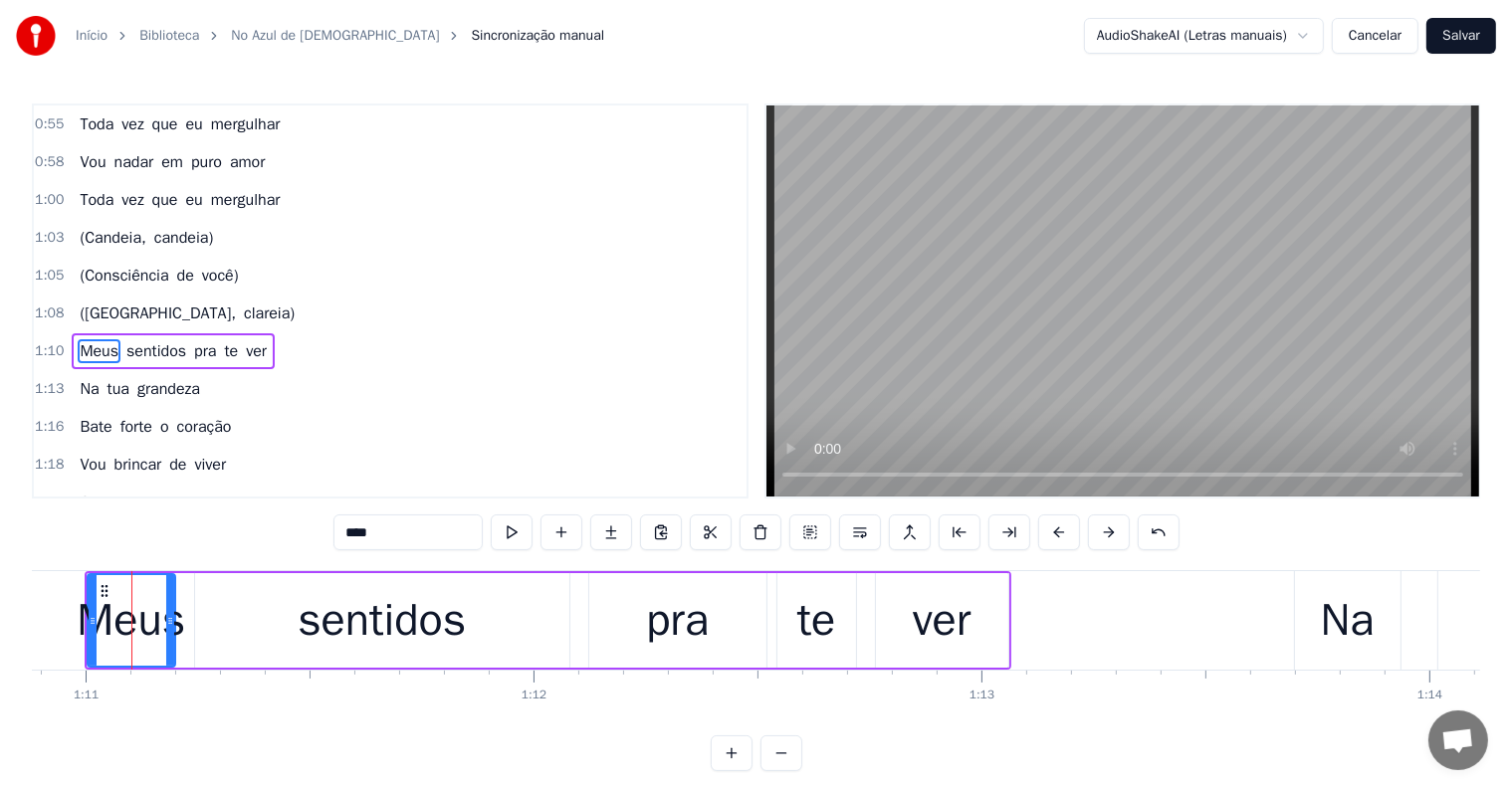 click on "****" at bounding box center (408, 532) 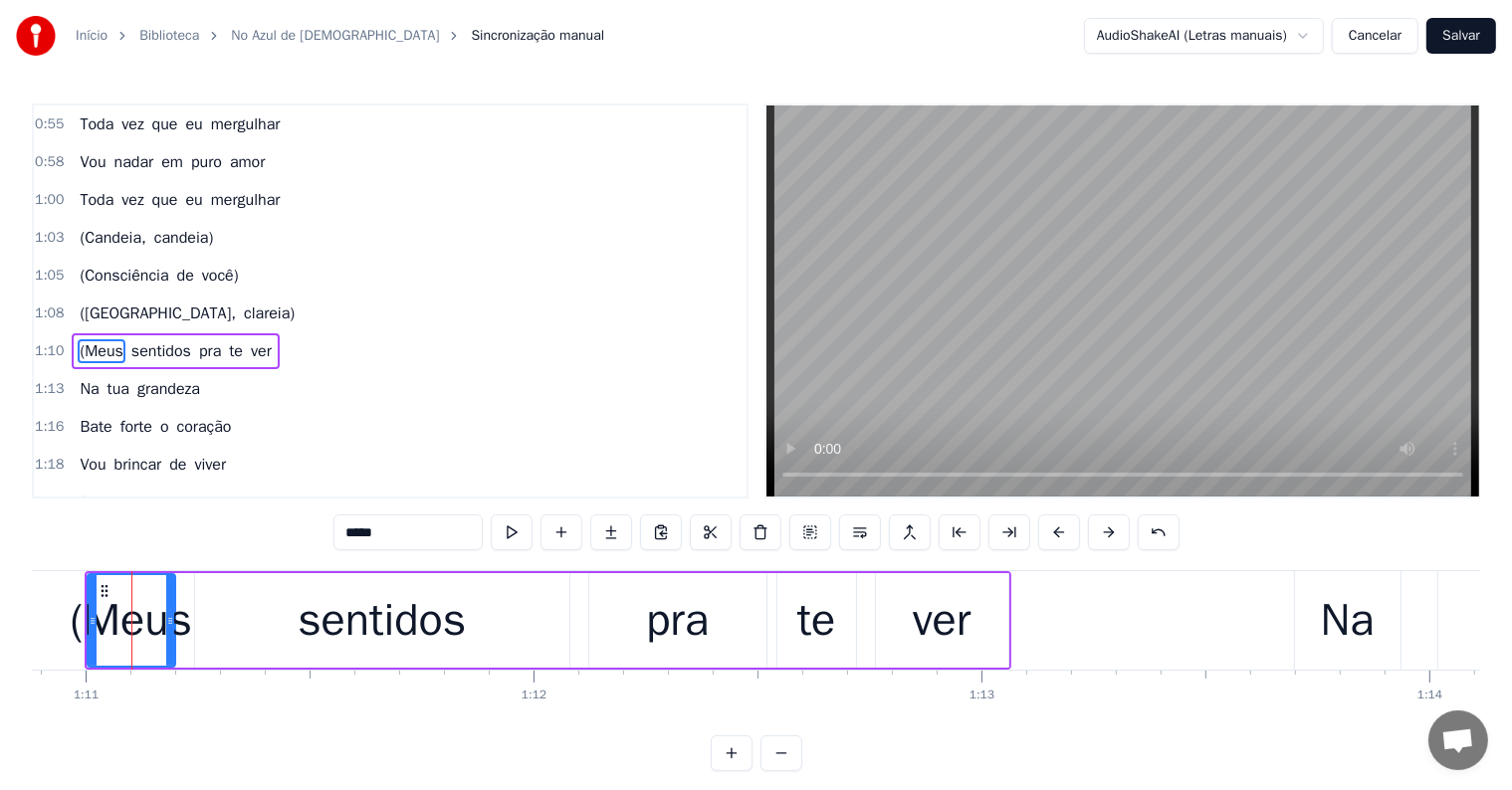 click on "ver" at bounding box center (942, 621) 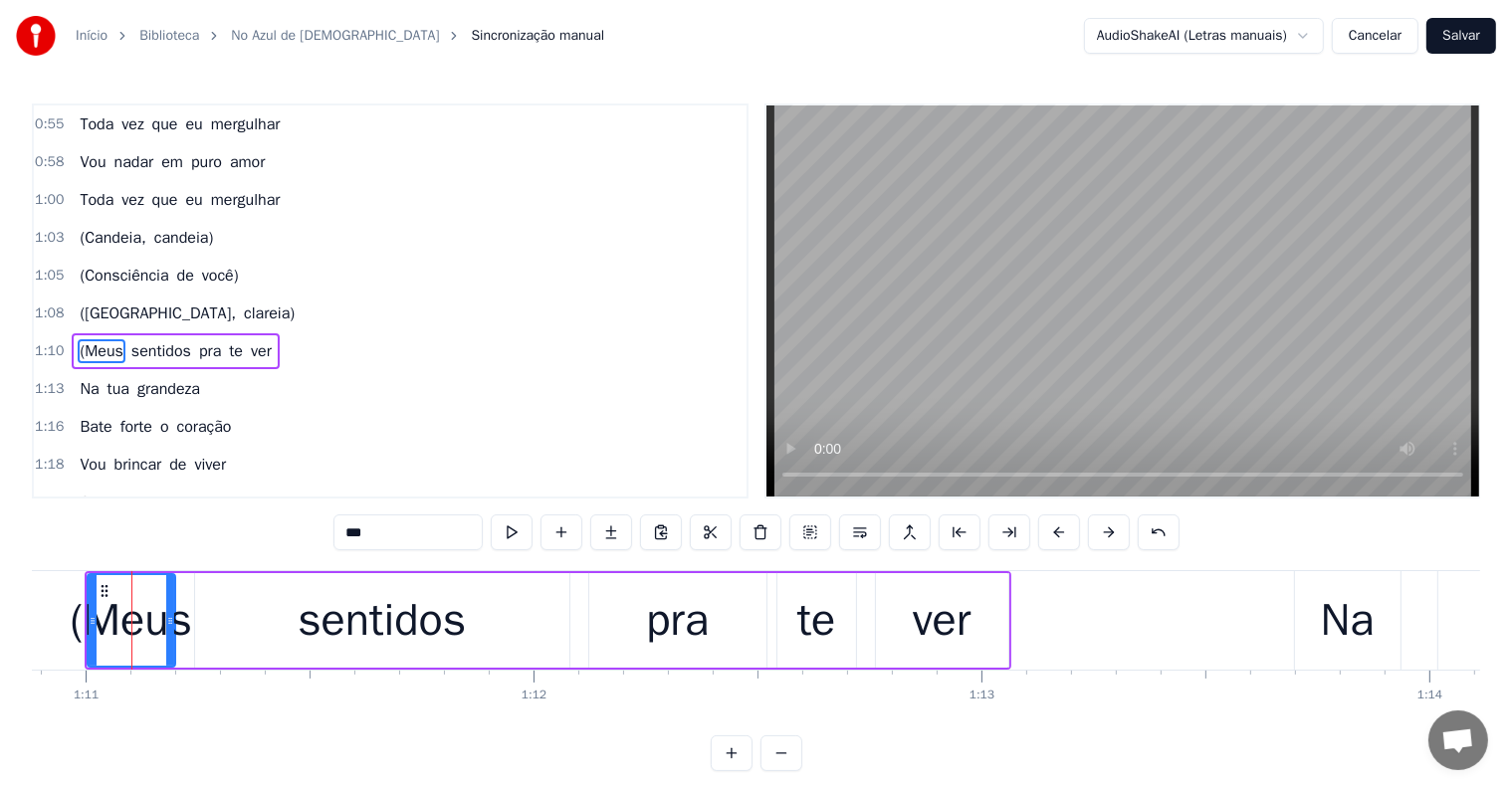 scroll, scrollTop: 700, scrollLeft: 0, axis: vertical 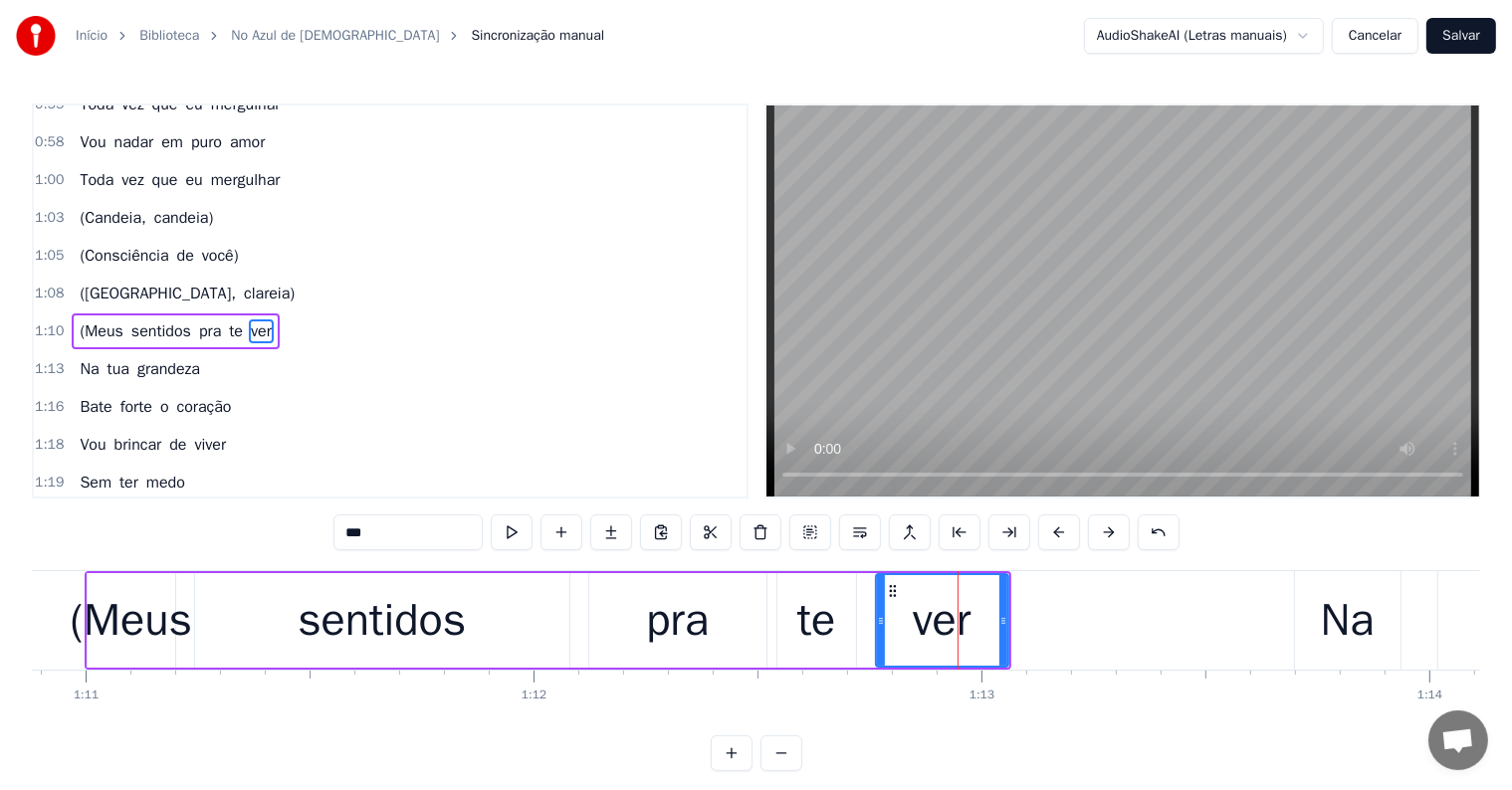 click on "***" at bounding box center (408, 532) 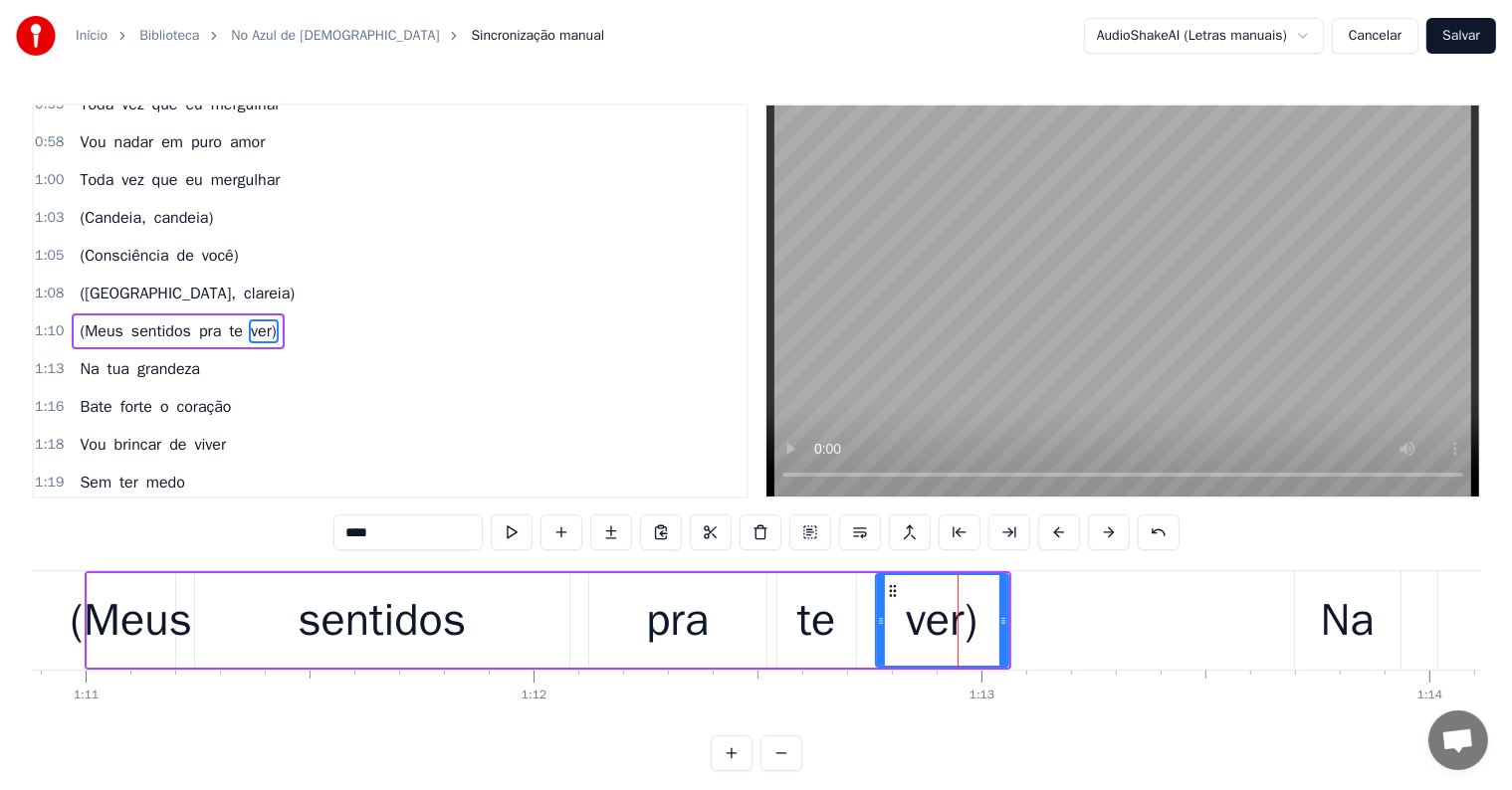 click on "sentidos" at bounding box center (382, 620) 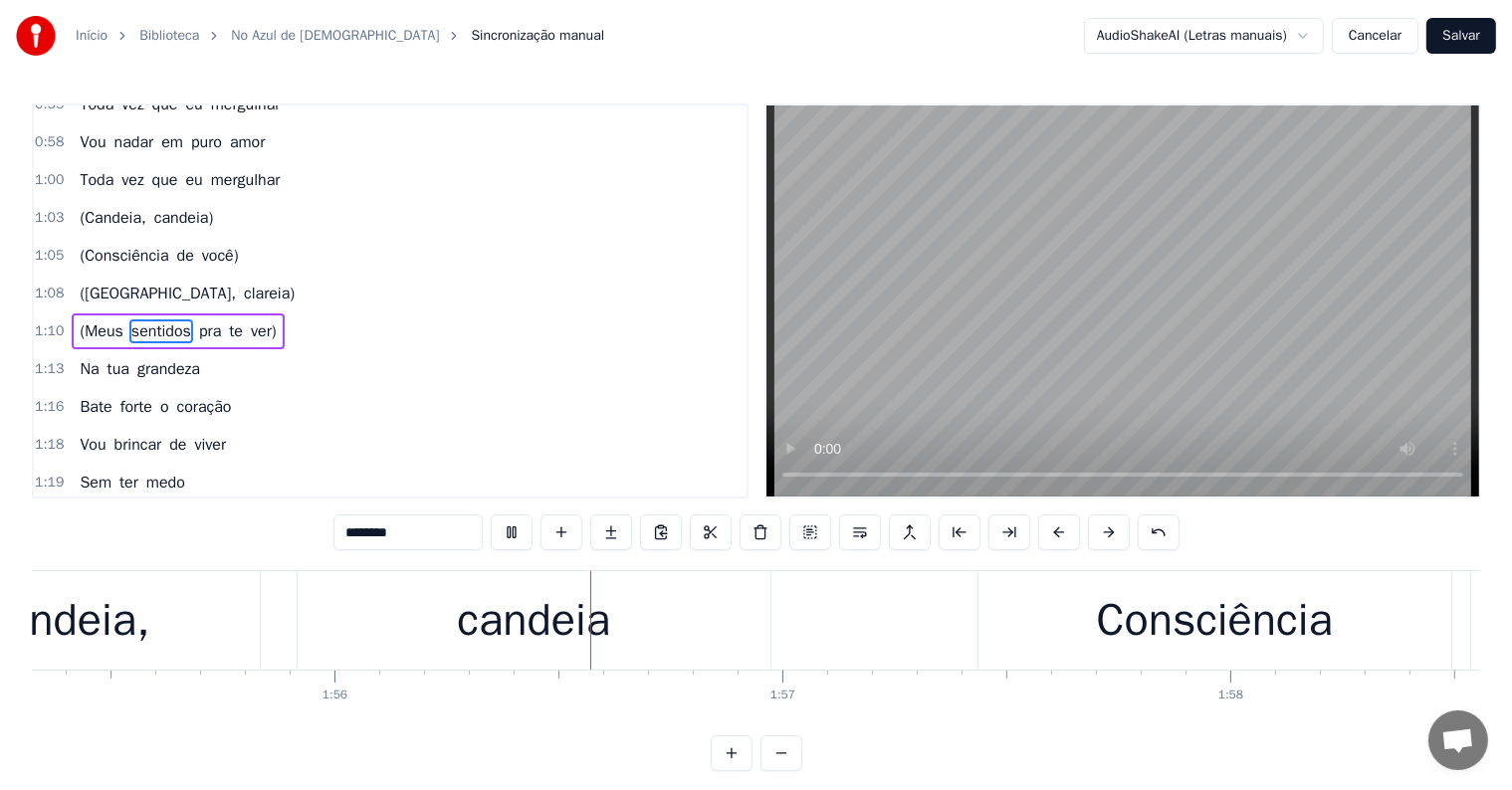 scroll, scrollTop: 0, scrollLeft: 51740, axis: horizontal 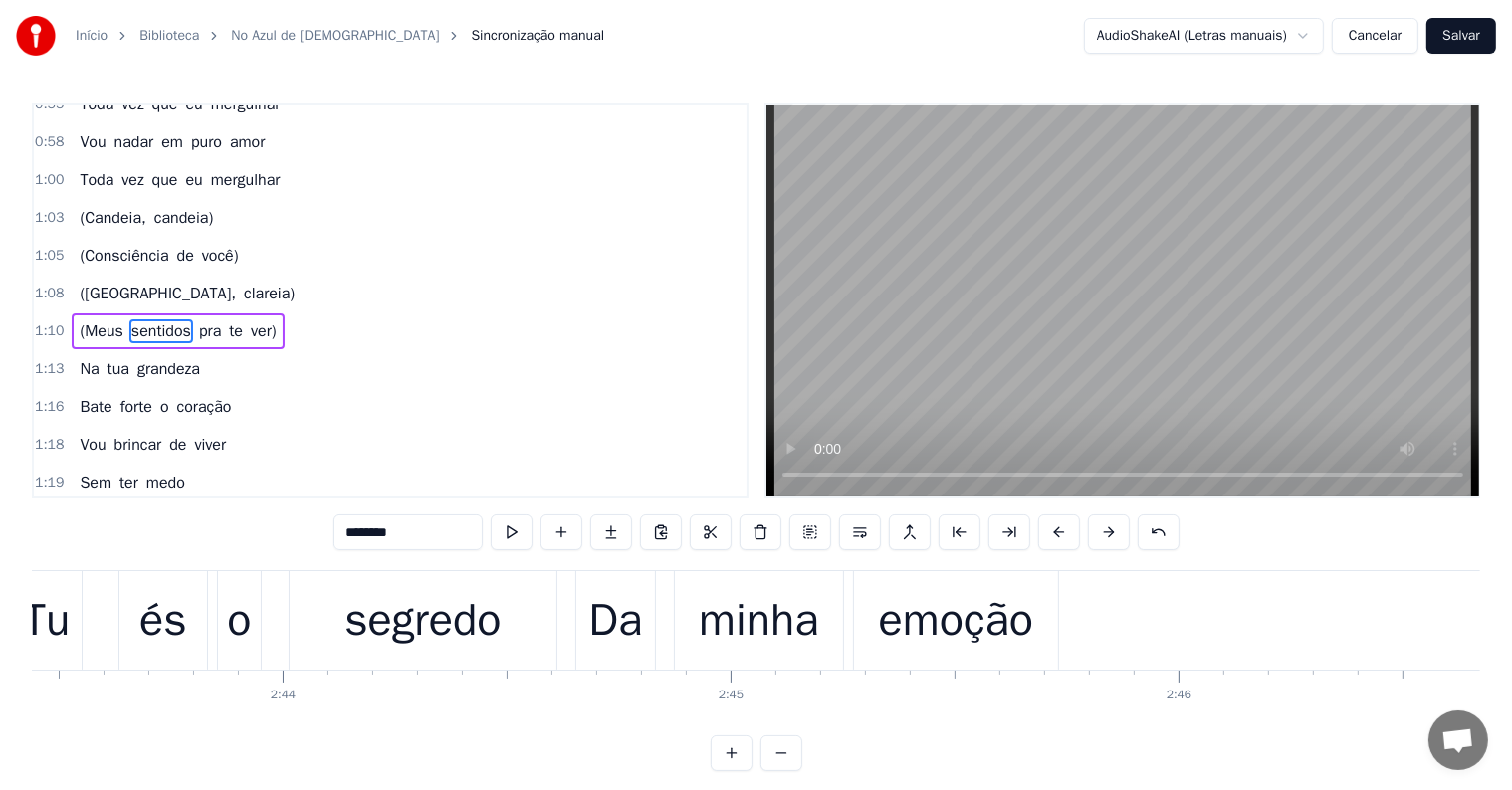 click on "Salvar" at bounding box center (1461, 36) 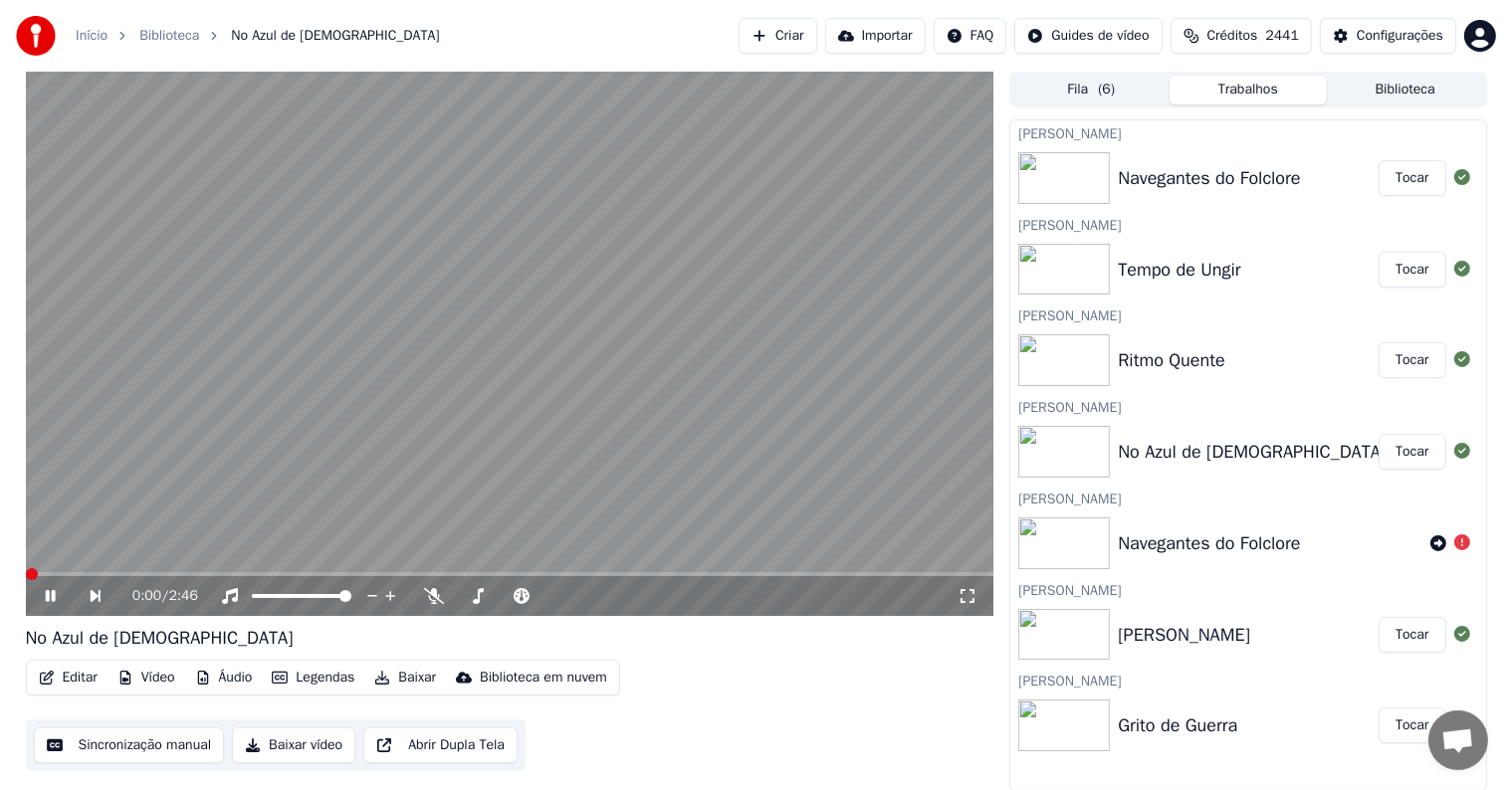 click at bounding box center [510, 343] 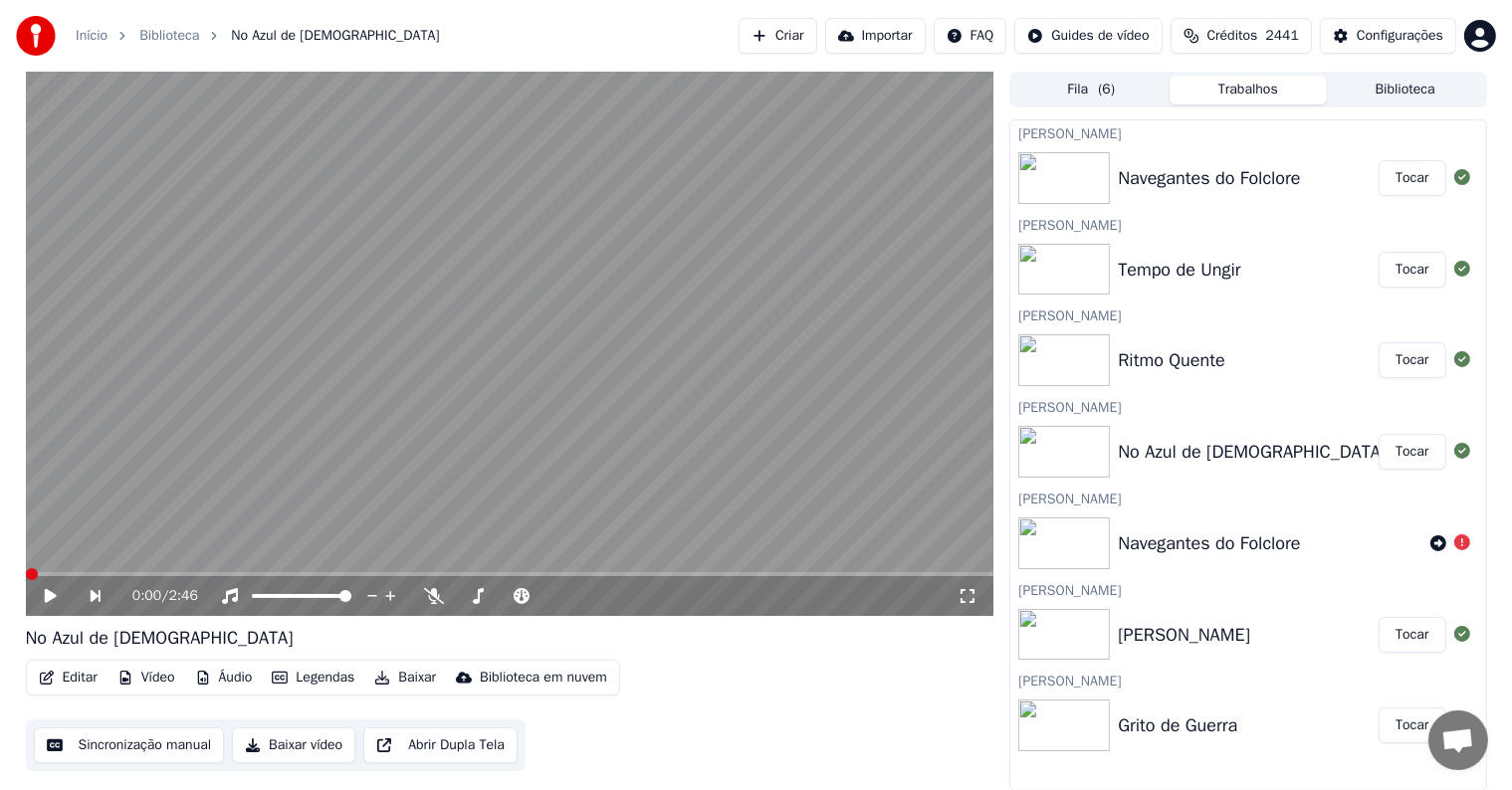 click on "Tocar" at bounding box center (1411, 360) 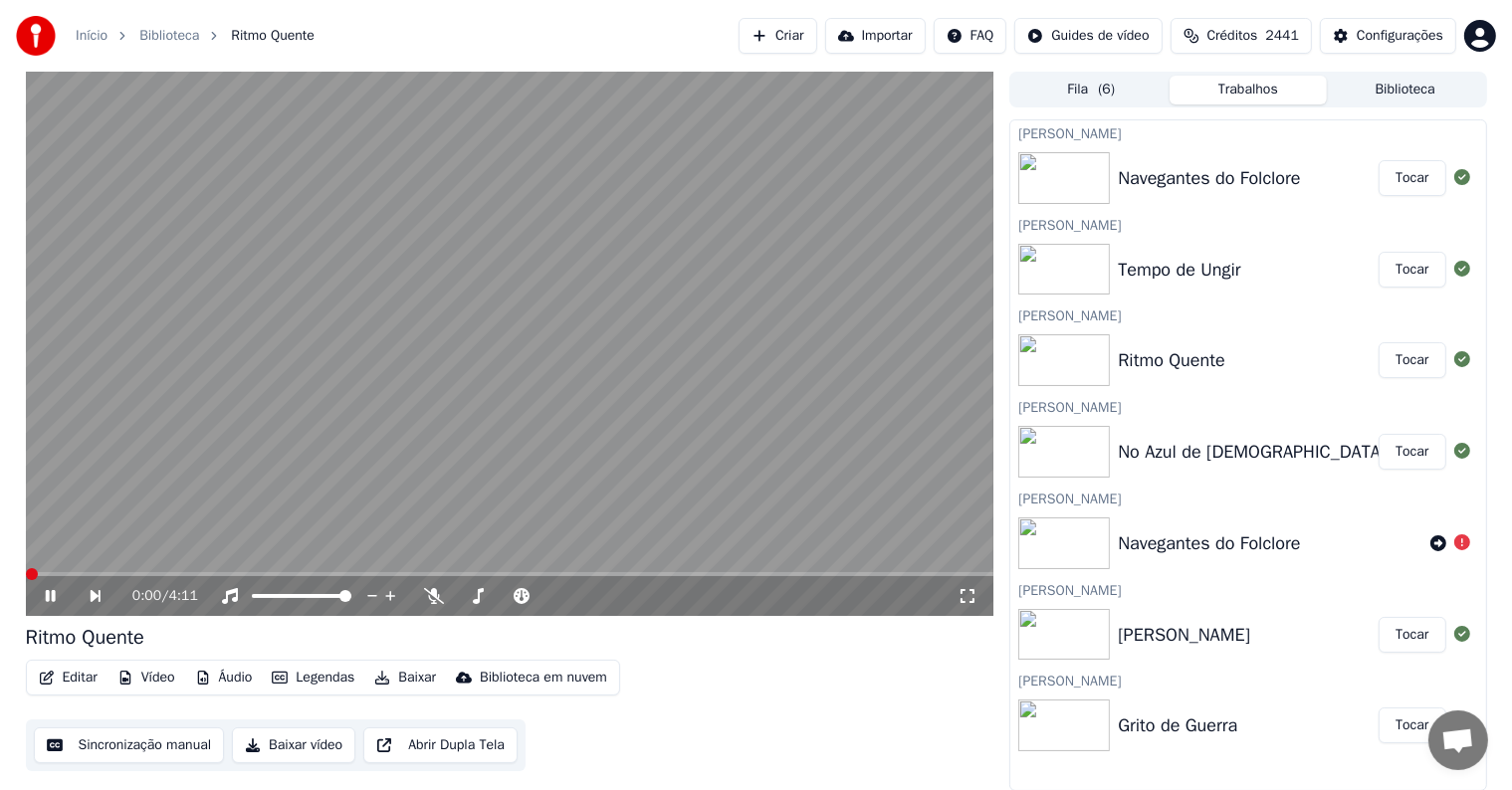 click at bounding box center (510, 343) 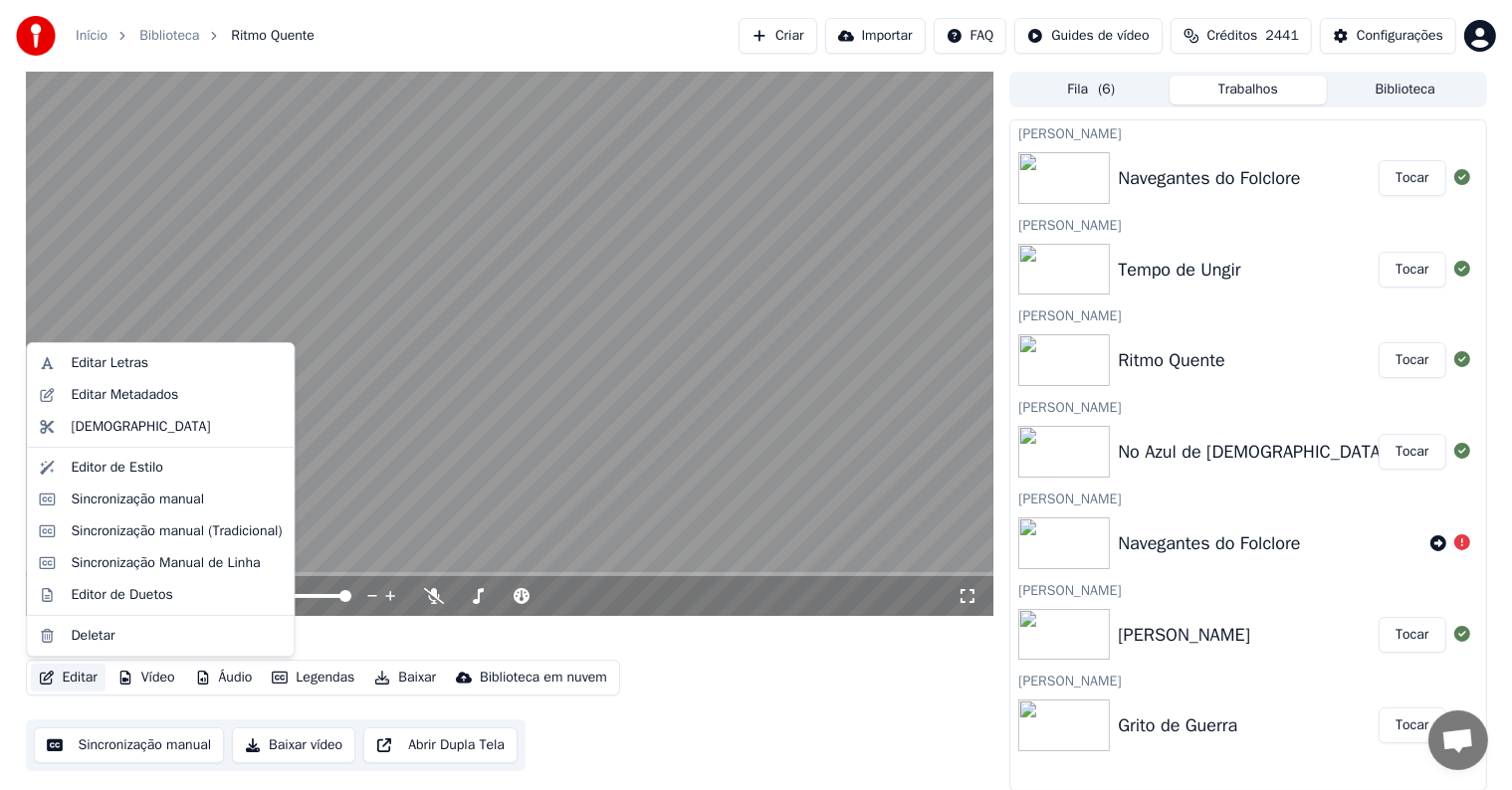 click on "Editar" at bounding box center (68, 678) 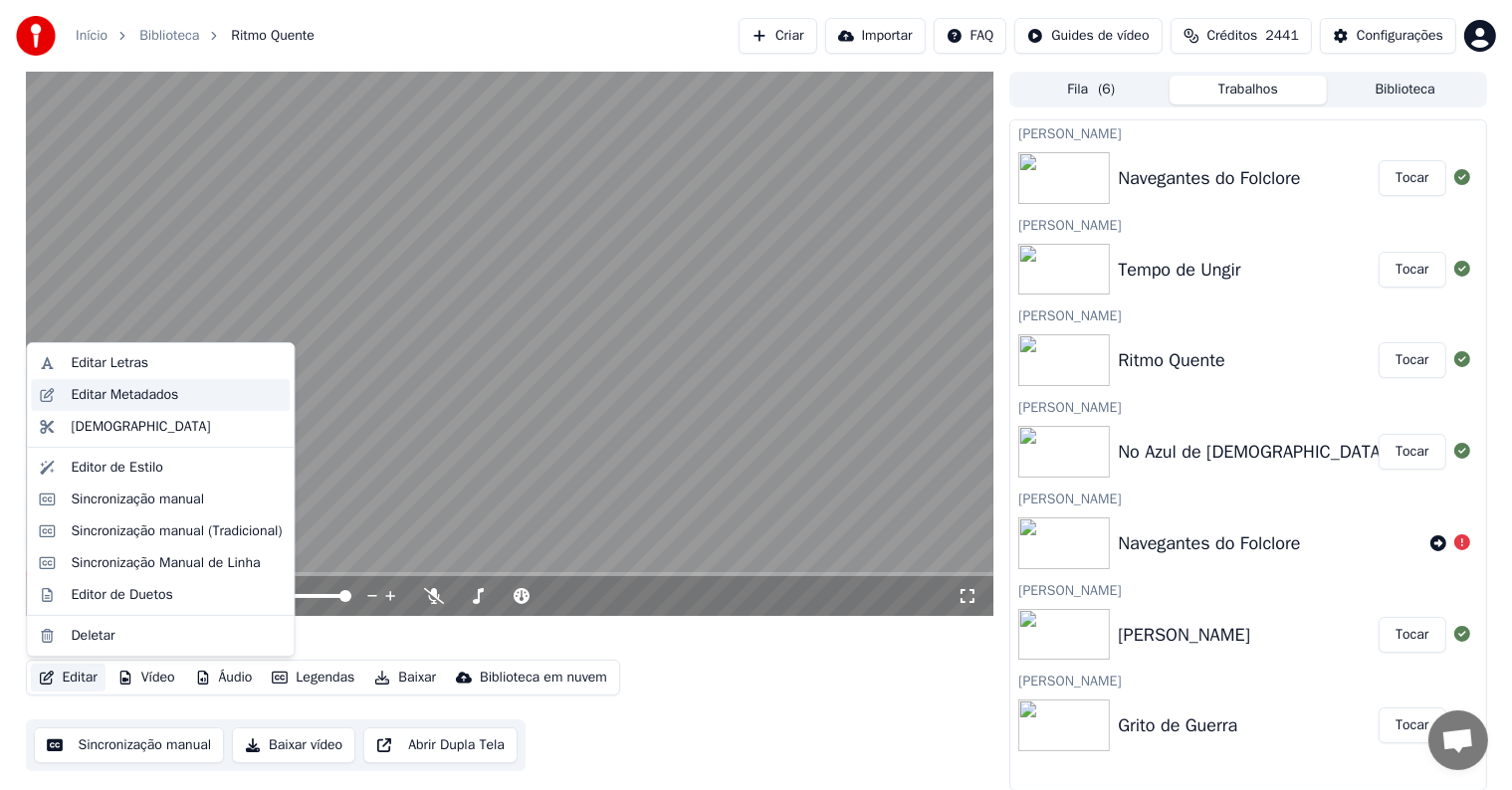 click on "Editar Metadados" at bounding box center [124, 395] 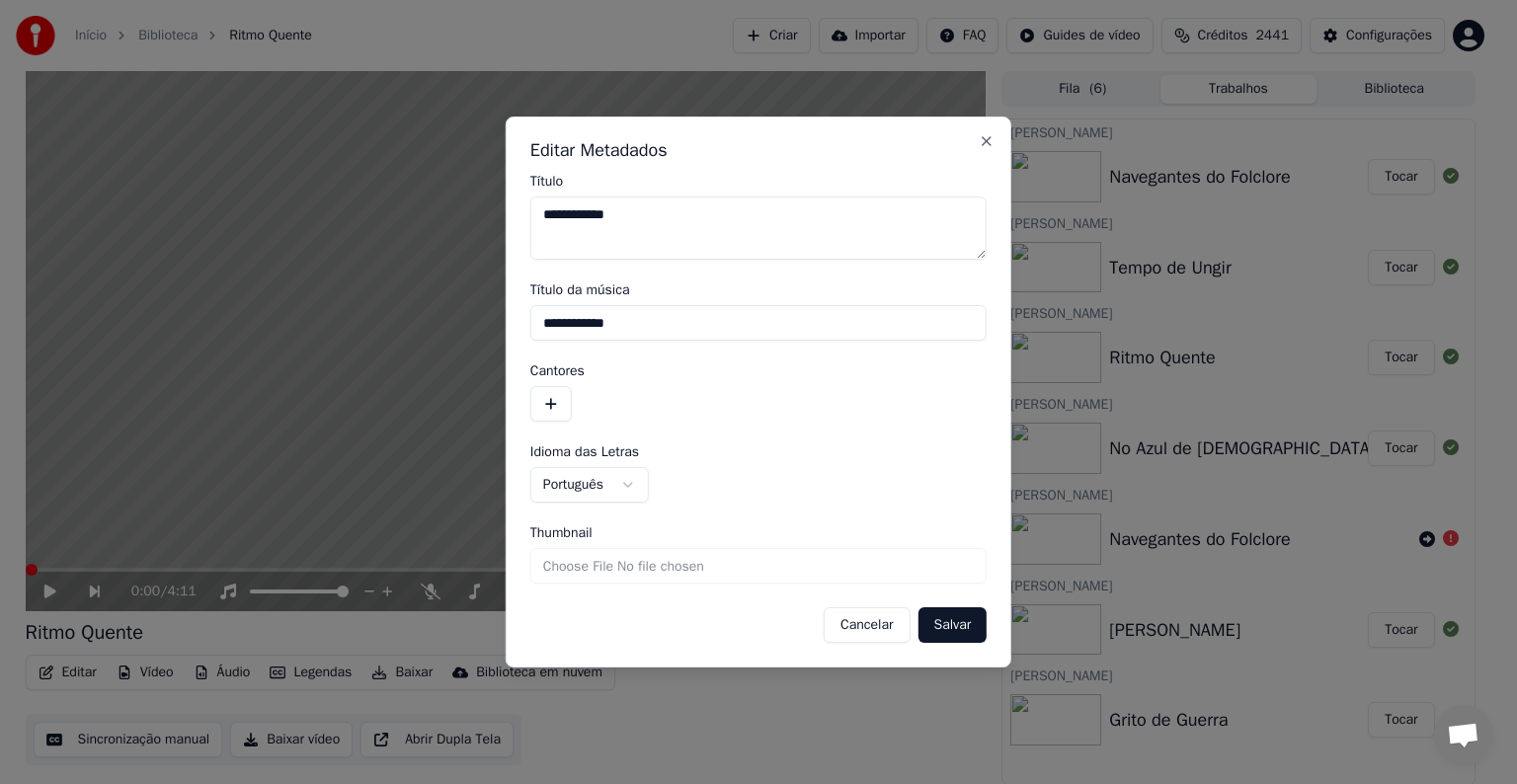 drag, startPoint x: 655, startPoint y: 316, endPoint x: 537, endPoint y: 322, distance: 118.15244 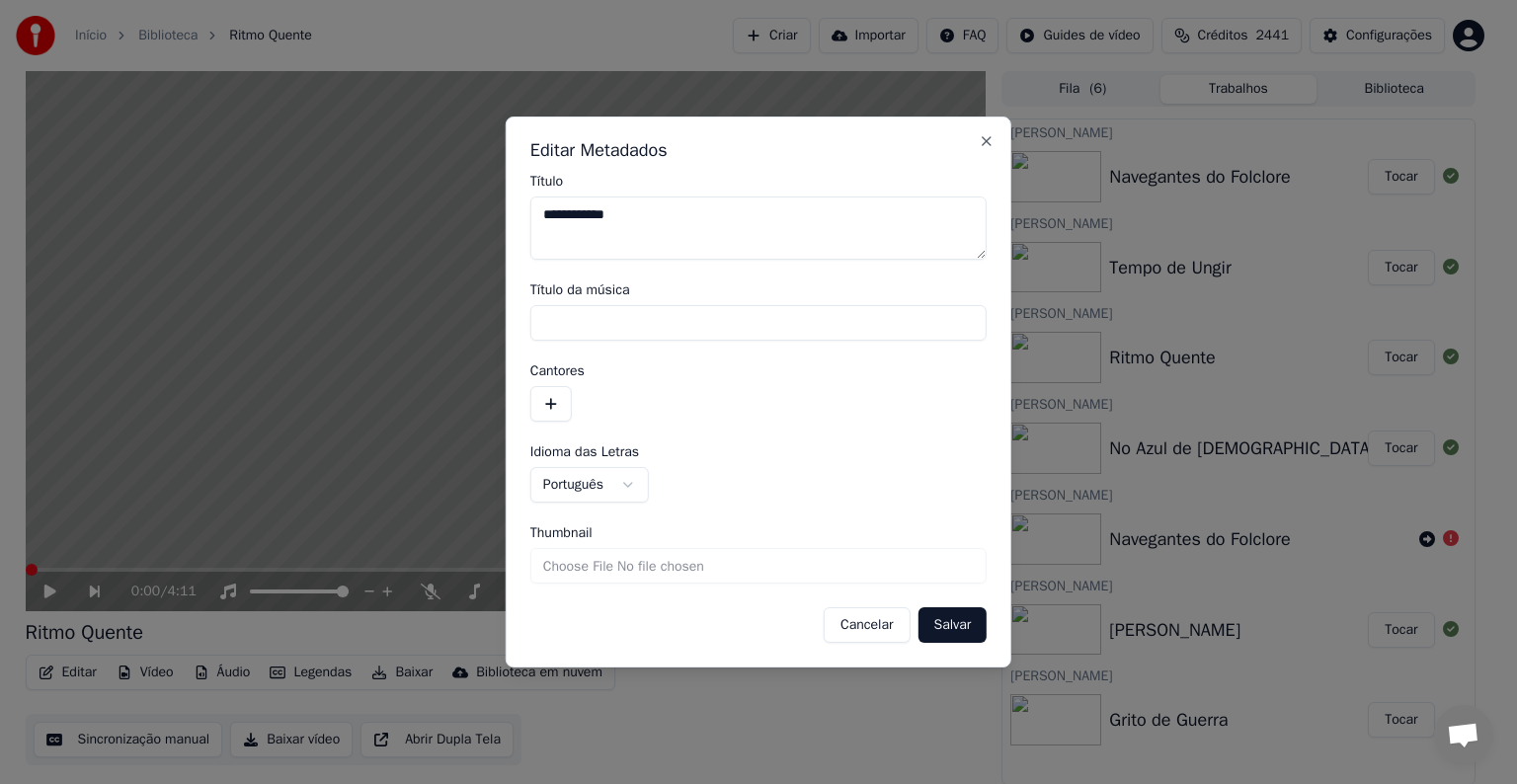 type 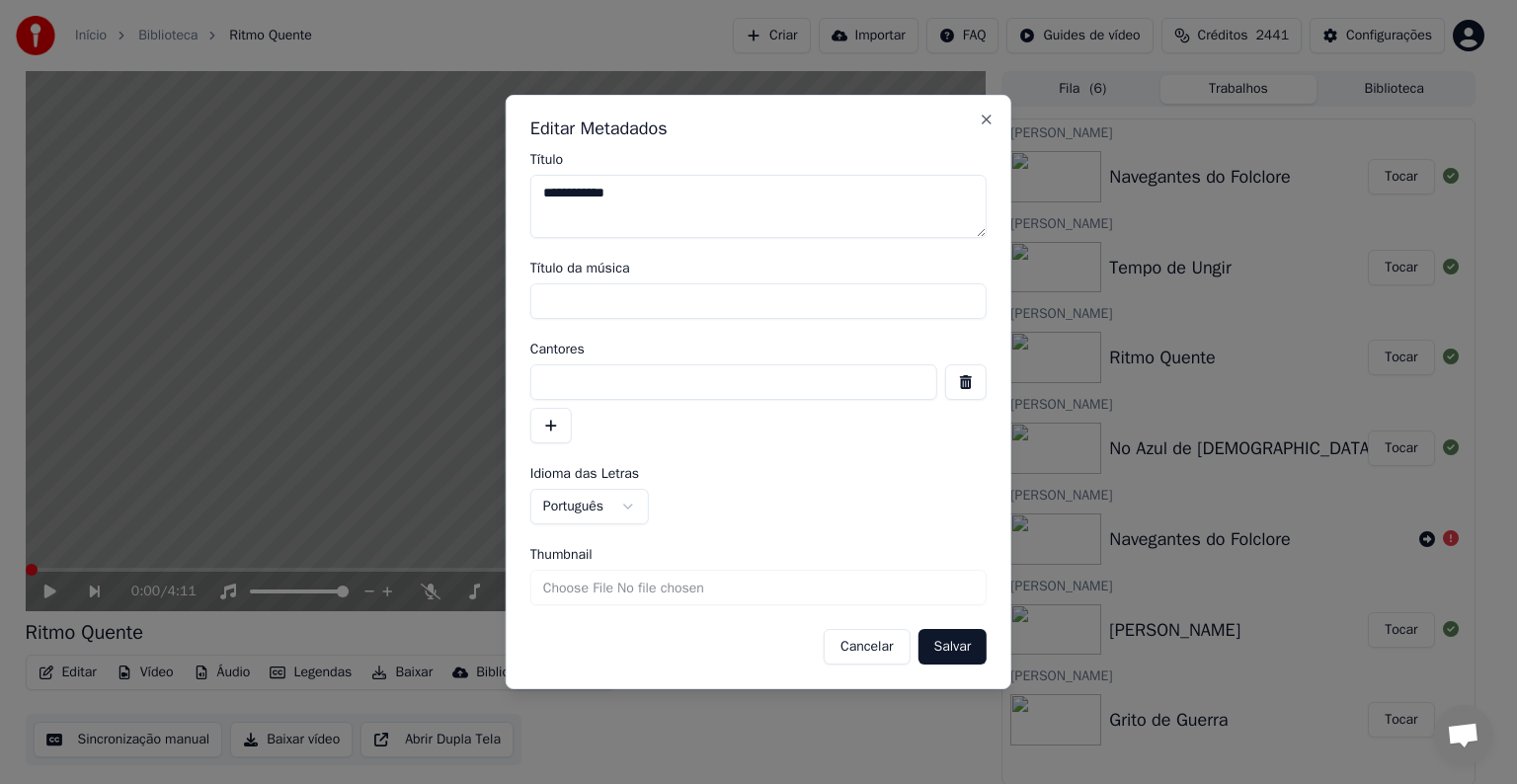 click at bounding box center [734, 382] 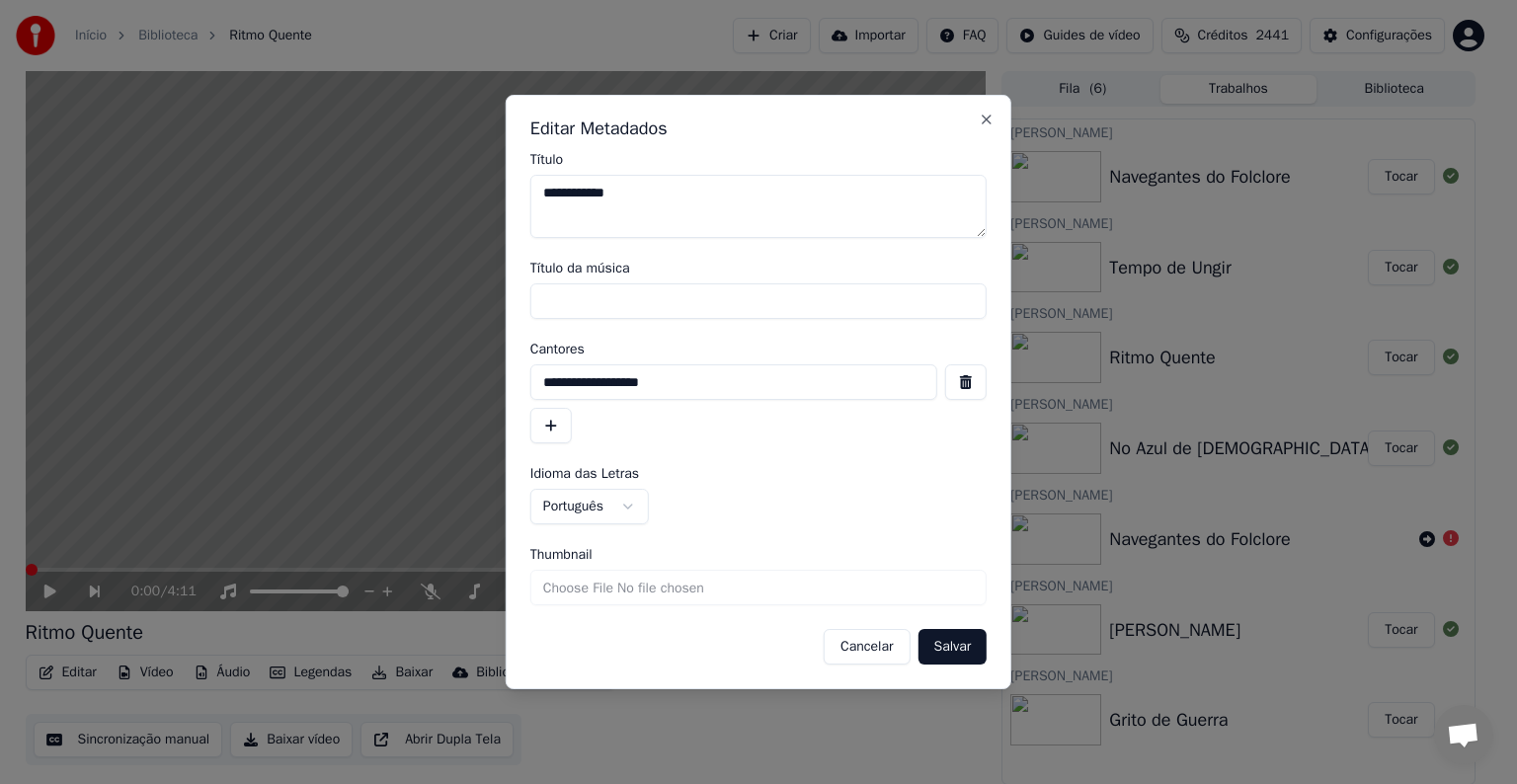 type on "**********" 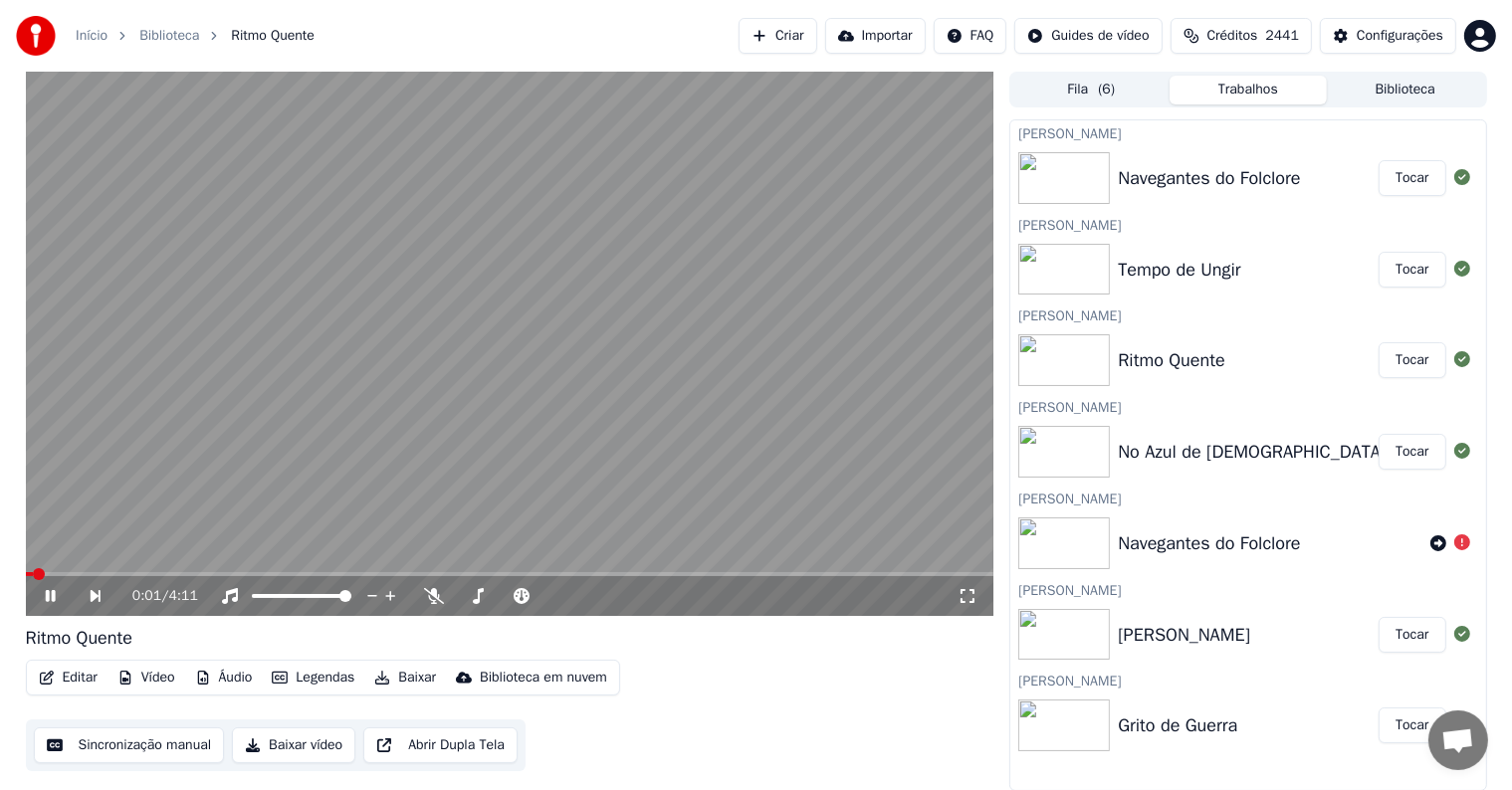 click on "Sincronização manual" at bounding box center [129, 745] 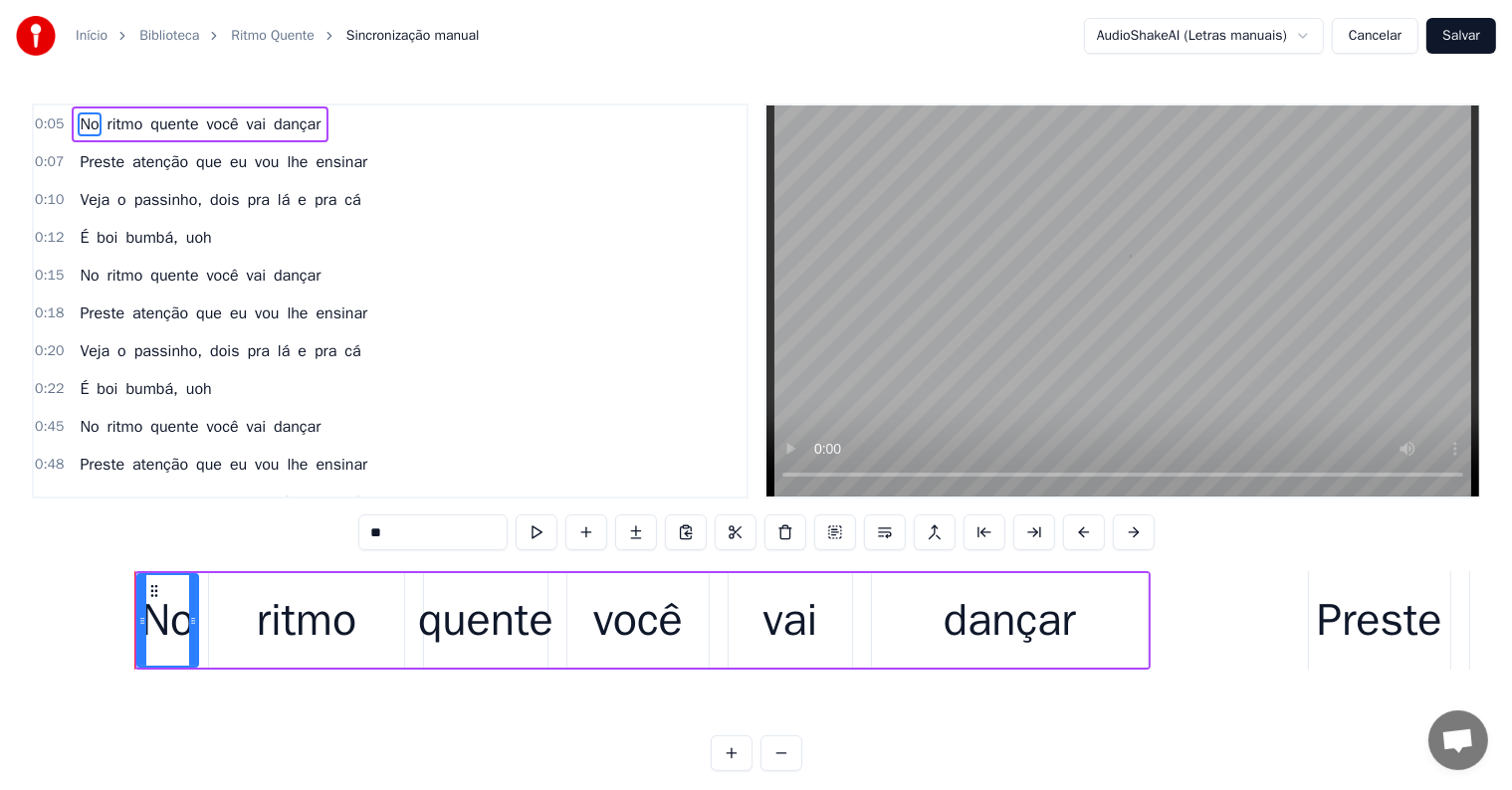 scroll, scrollTop: 0, scrollLeft: 2148, axis: horizontal 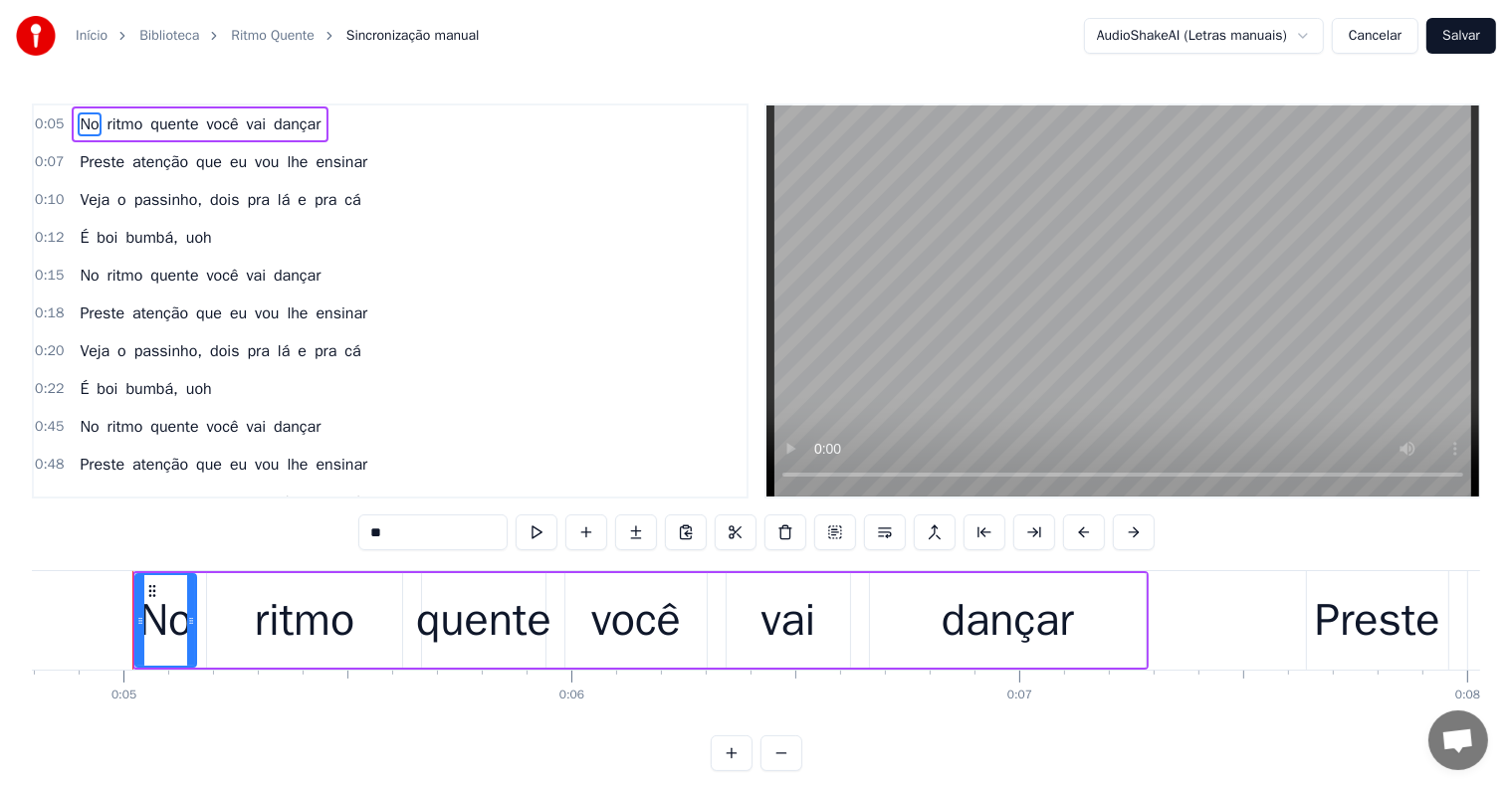type 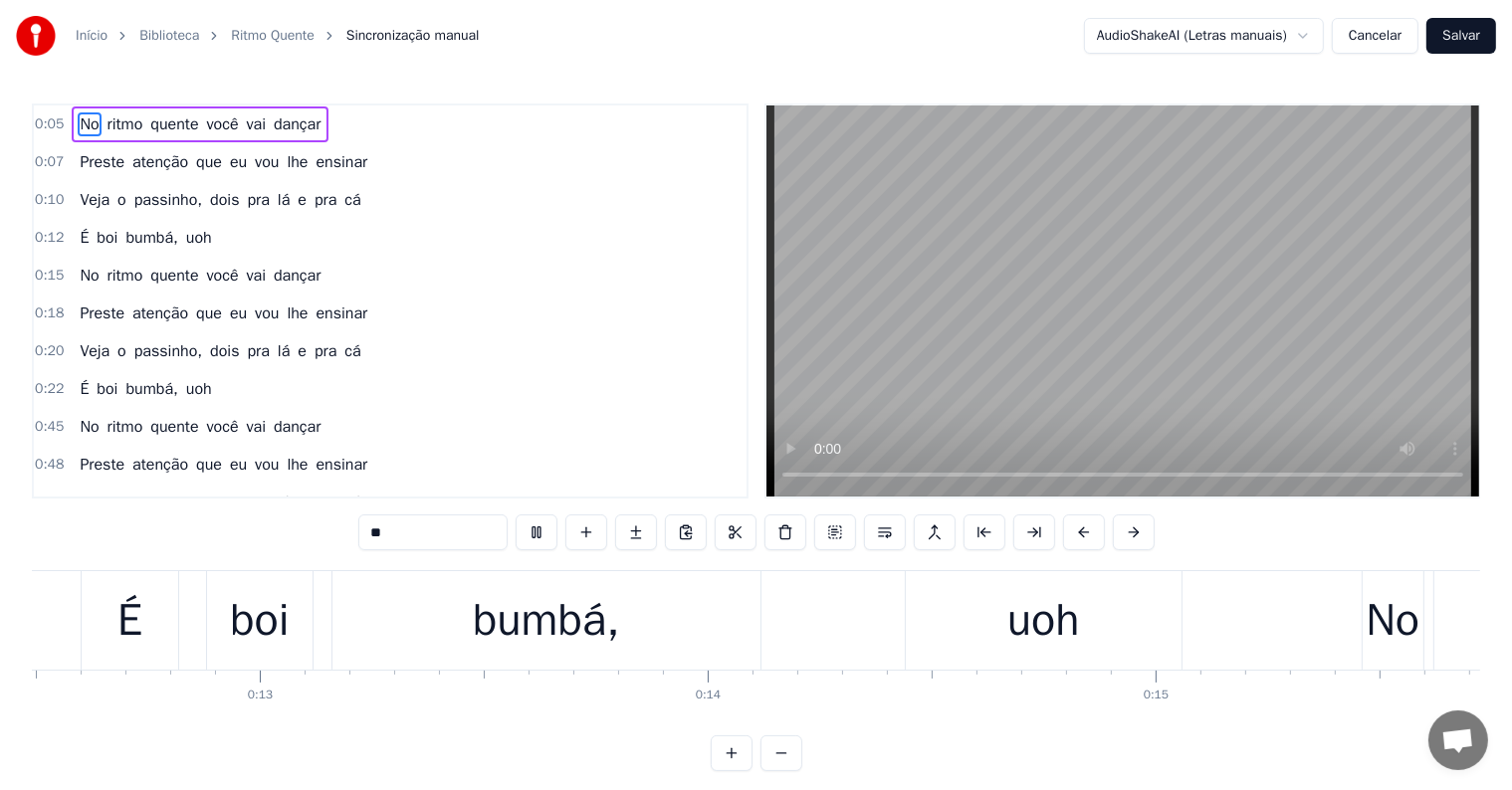 scroll, scrollTop: 0, scrollLeft: 6029, axis: horizontal 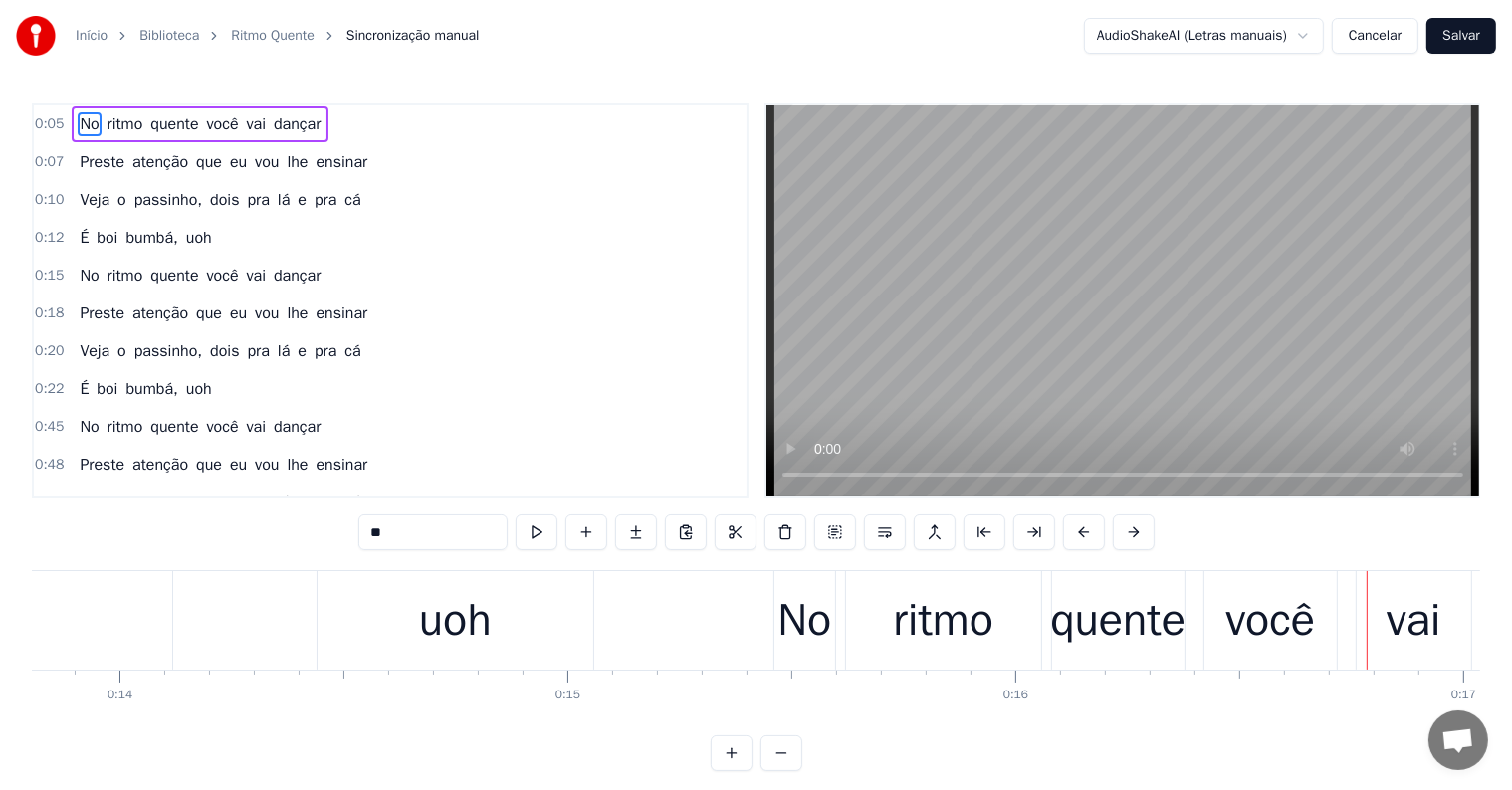 click on "uoh" at bounding box center (455, 621) 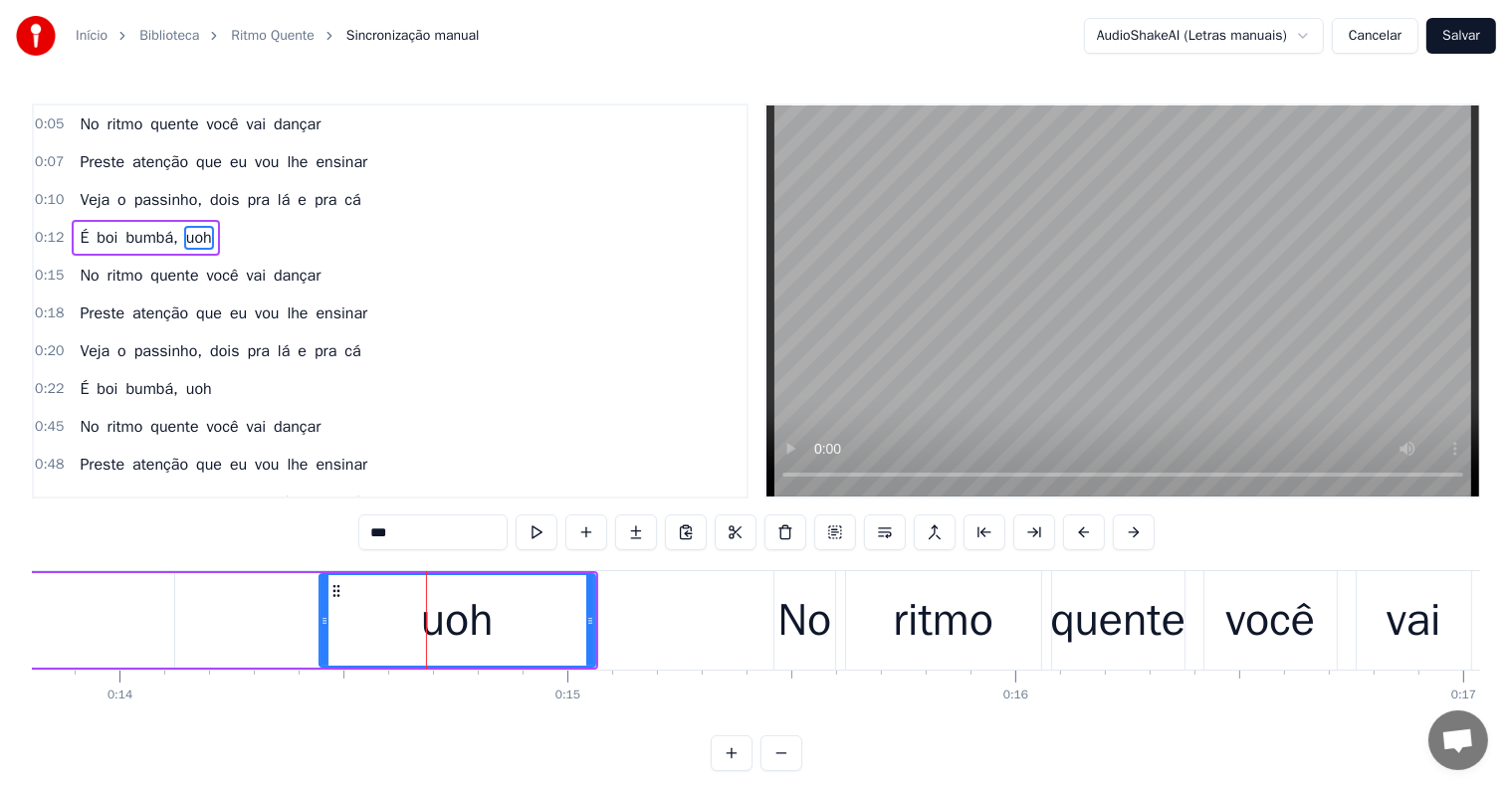 click on "***" at bounding box center [433, 532] 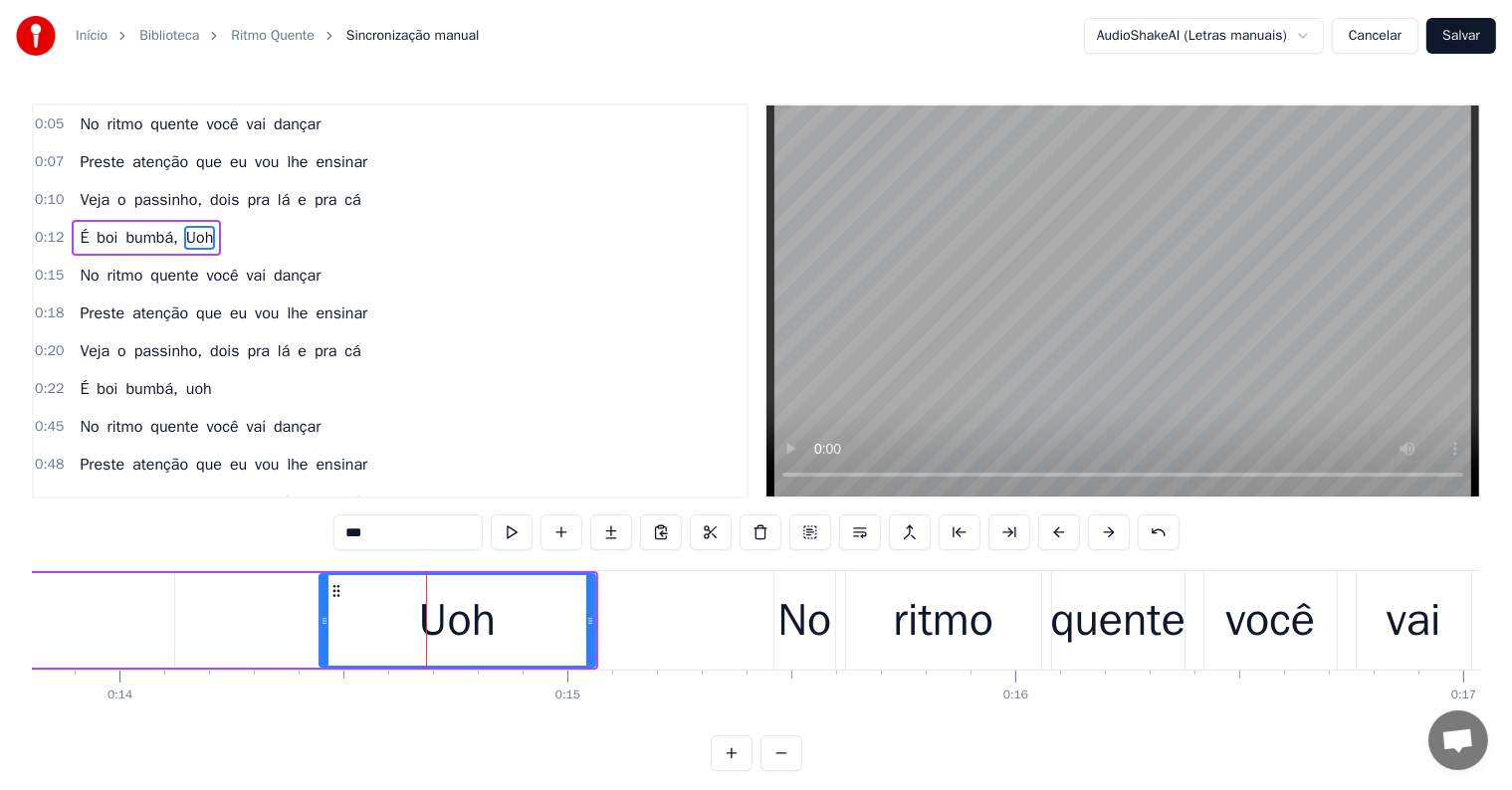 click on "***" at bounding box center (408, 532) 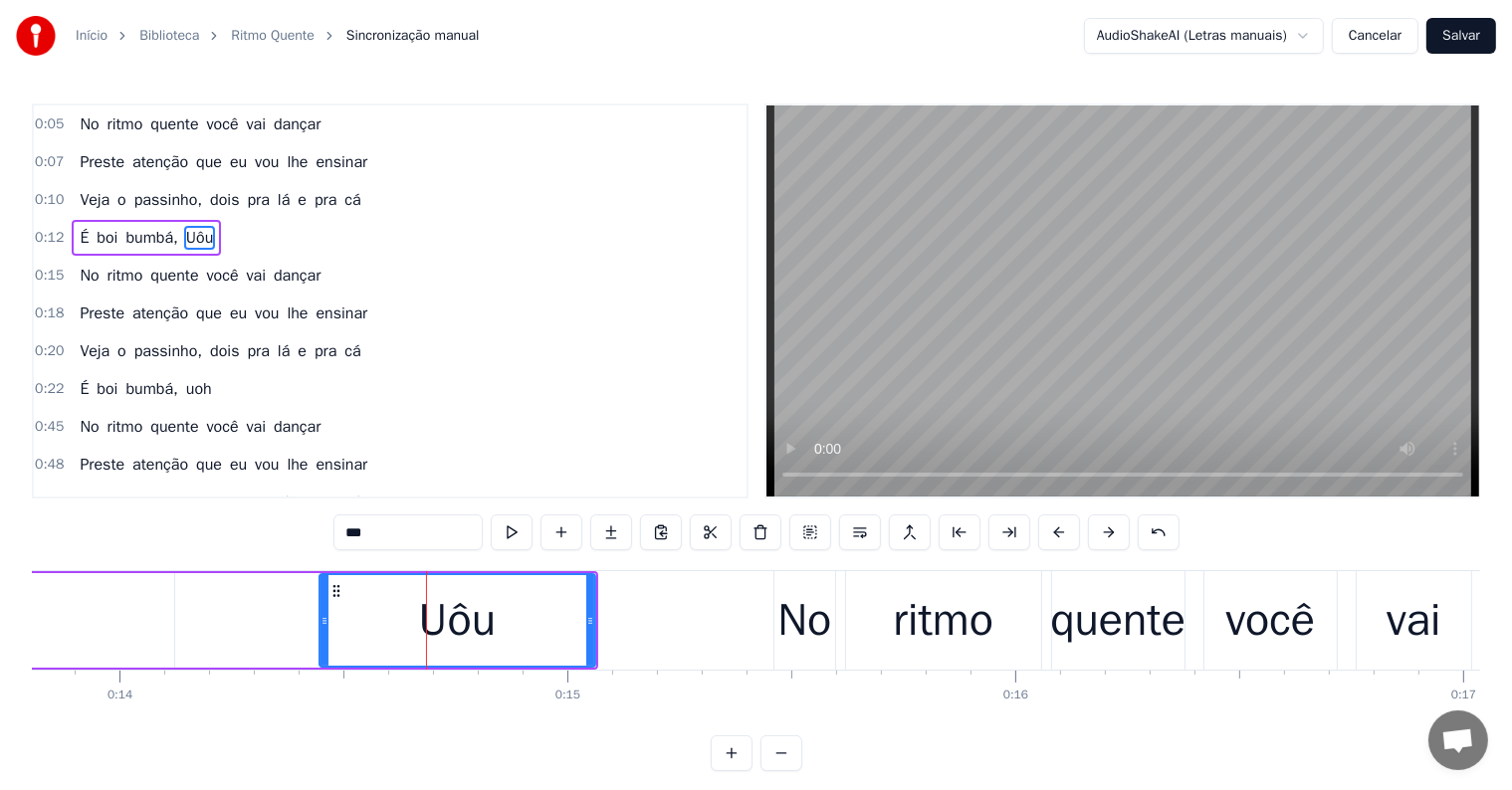 click on "bumbá," at bounding box center (-40, 620) 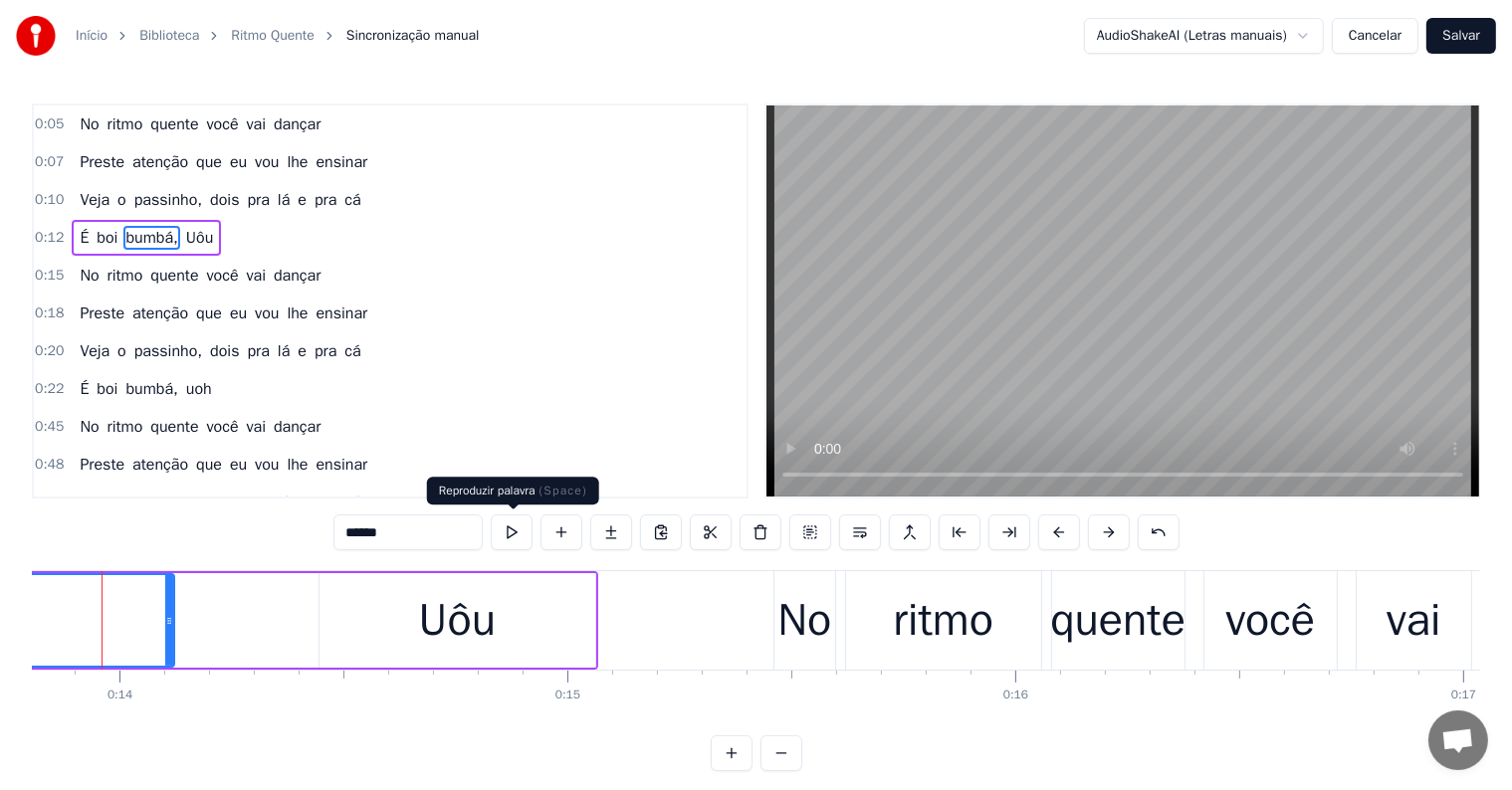 scroll, scrollTop: 0, scrollLeft: 6154, axis: horizontal 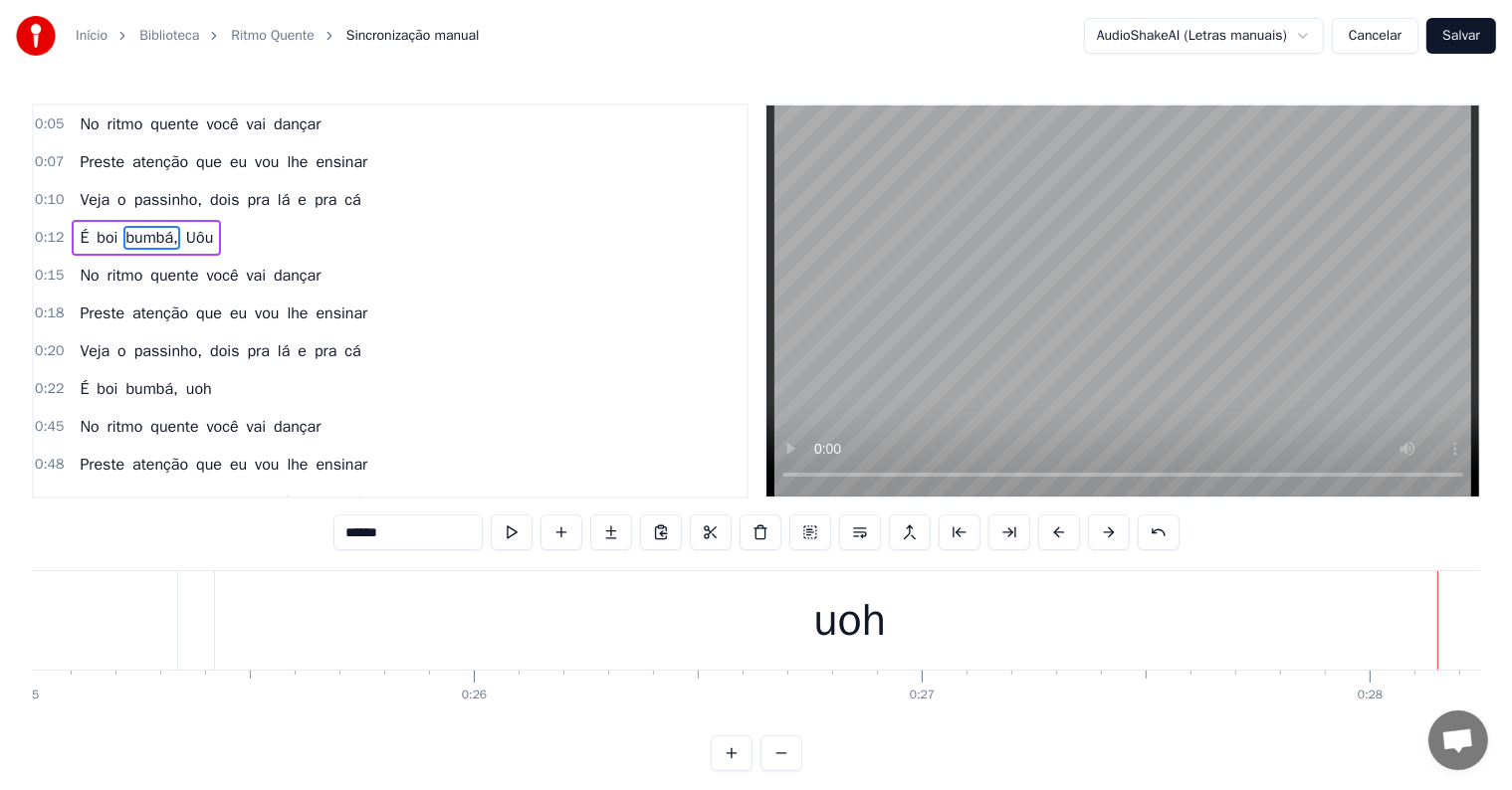 click on "uoh" at bounding box center [850, 620] 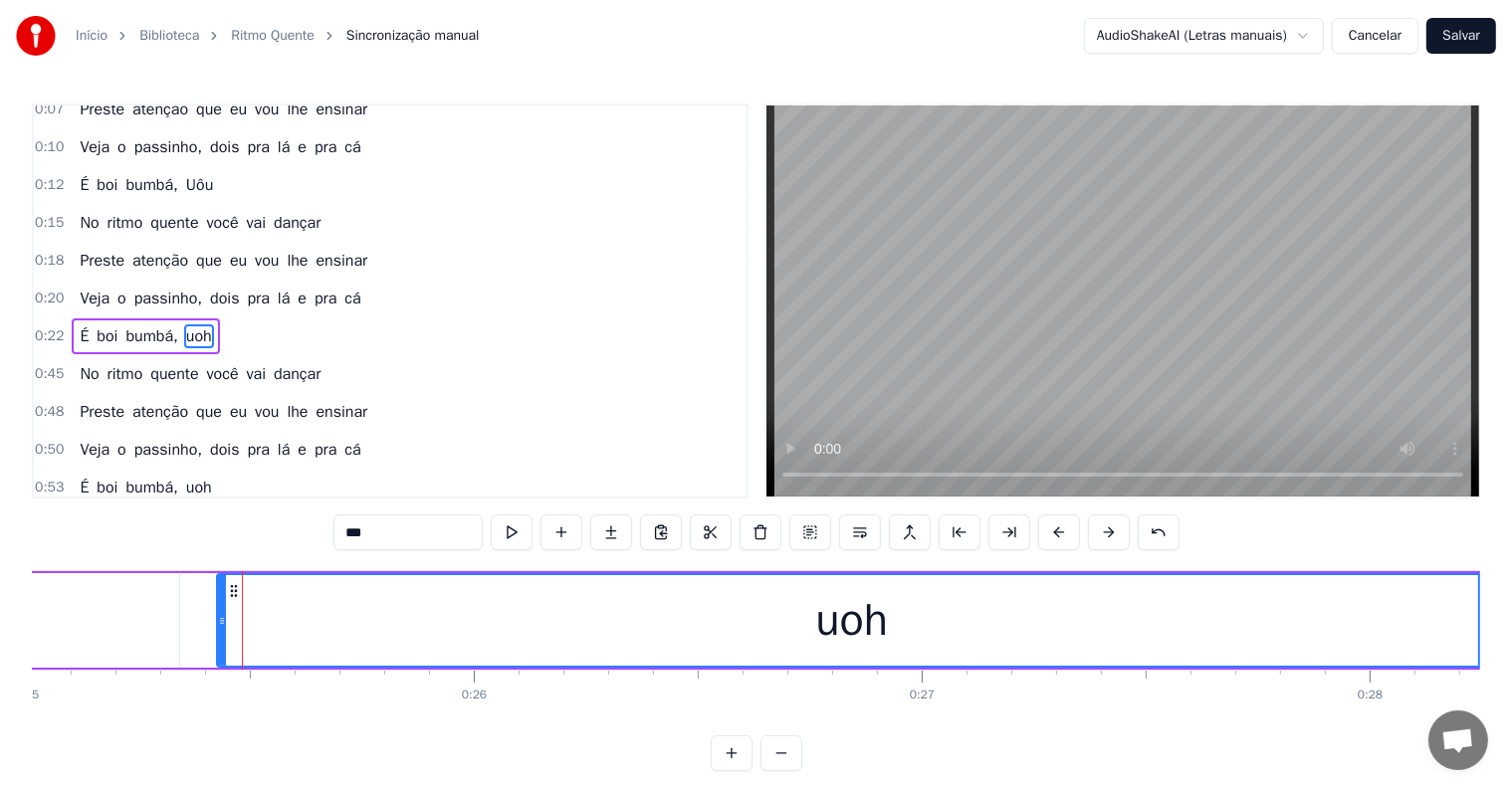 scroll, scrollTop: 79, scrollLeft: 0, axis: vertical 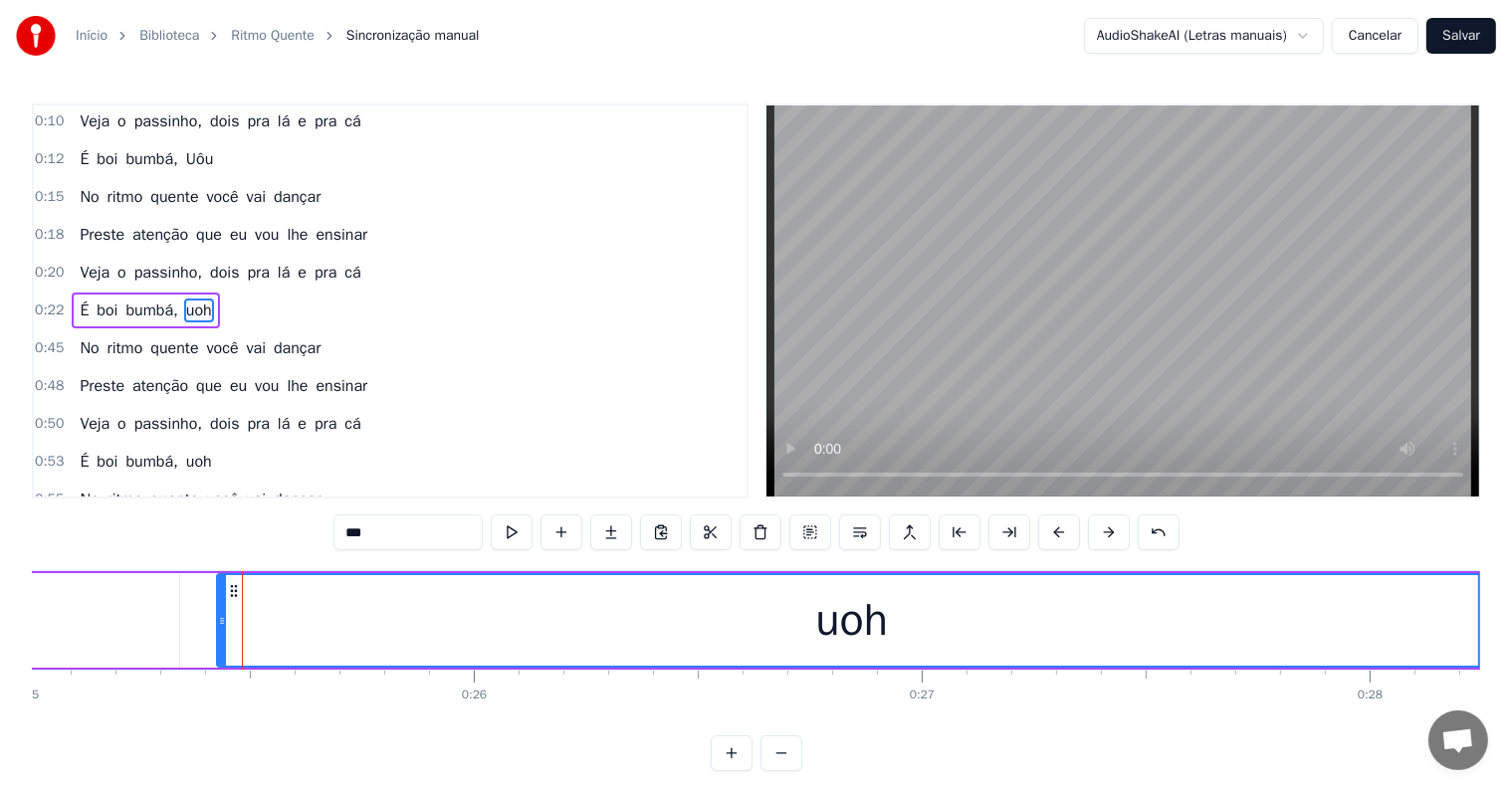 click on "uoh" at bounding box center [852, 620] 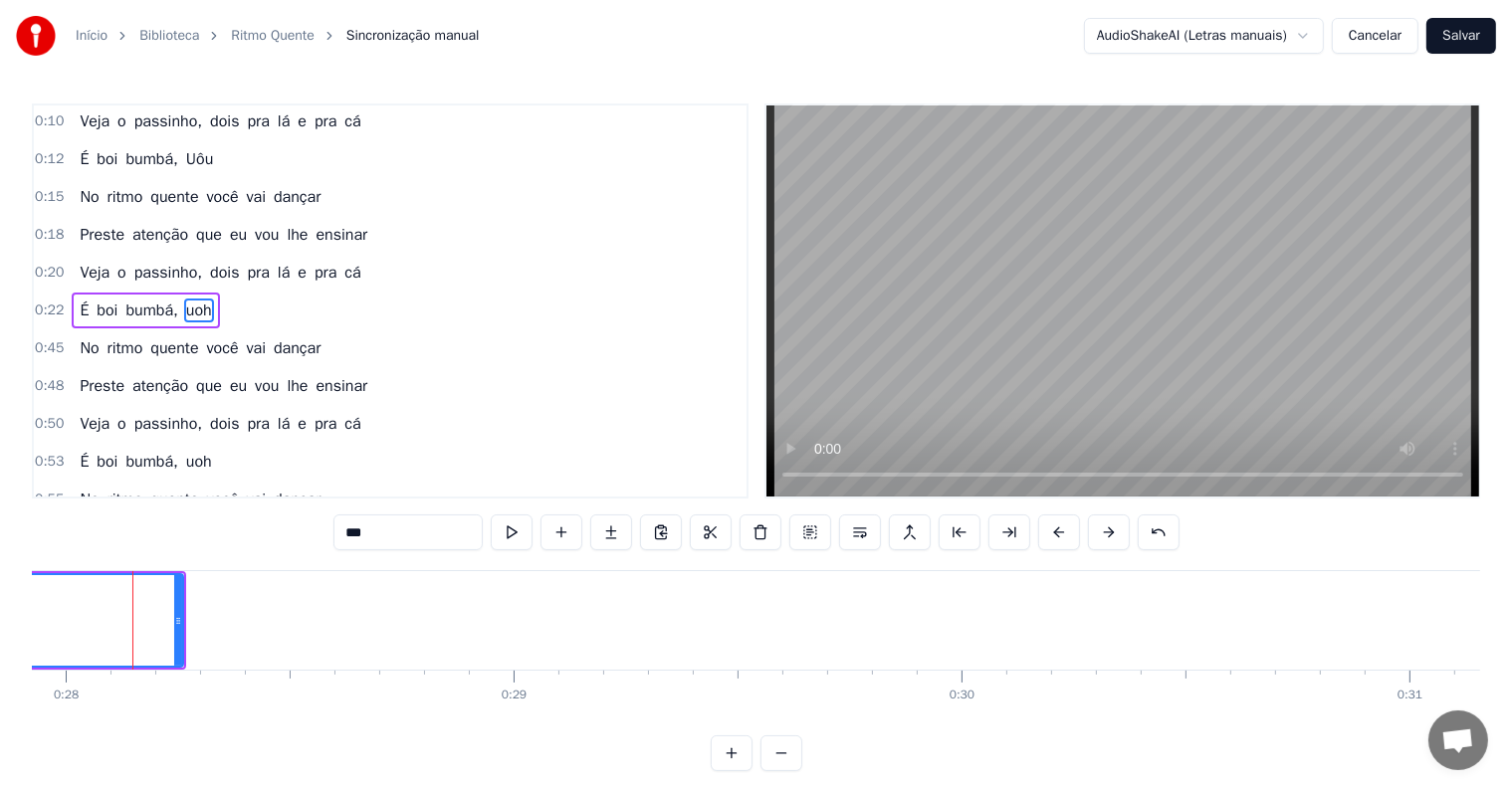 scroll, scrollTop: 0, scrollLeft: 12509, axis: horizontal 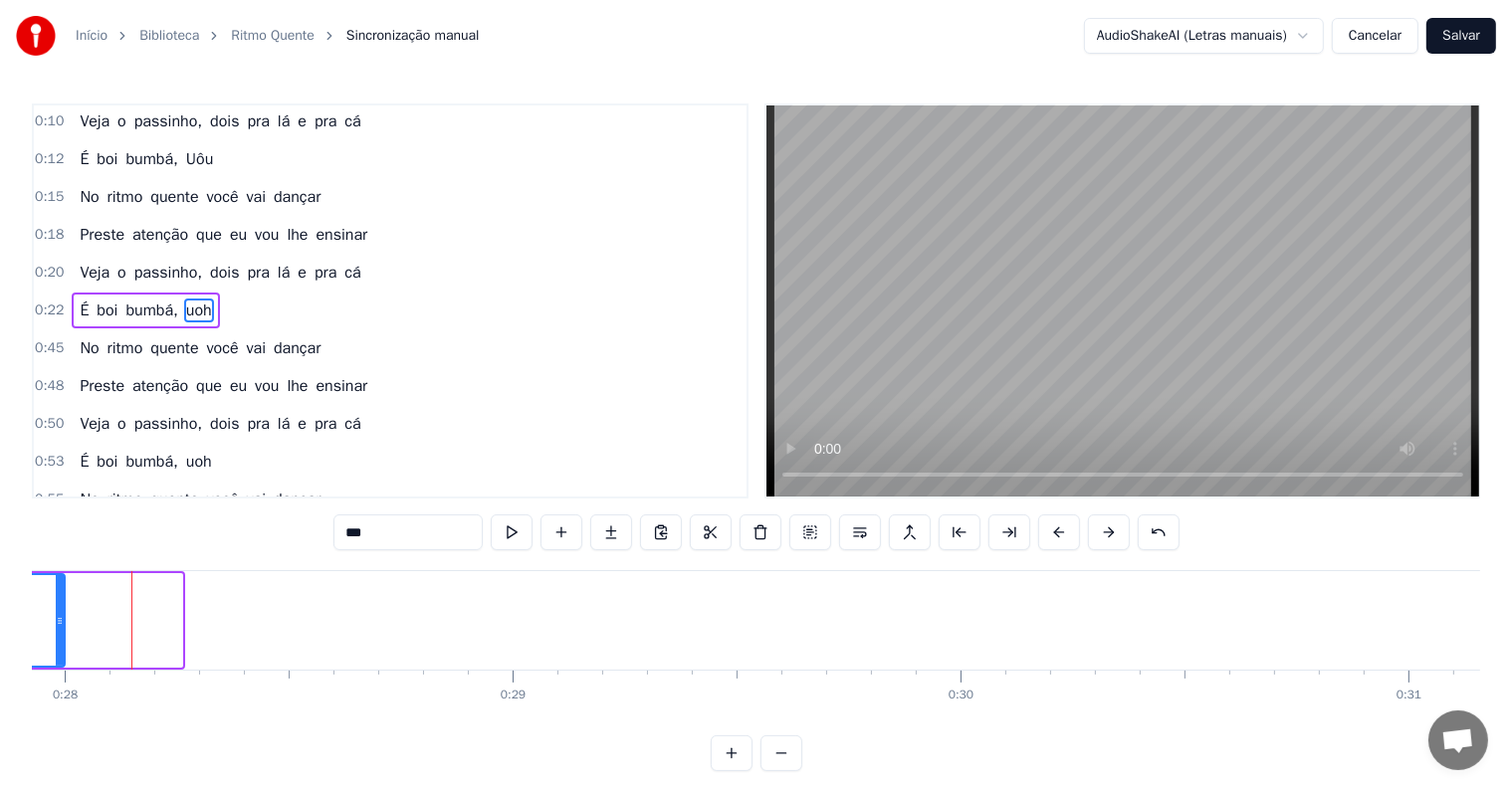 drag, startPoint x: 175, startPoint y: 601, endPoint x: 58, endPoint y: 590, distance: 117.515956 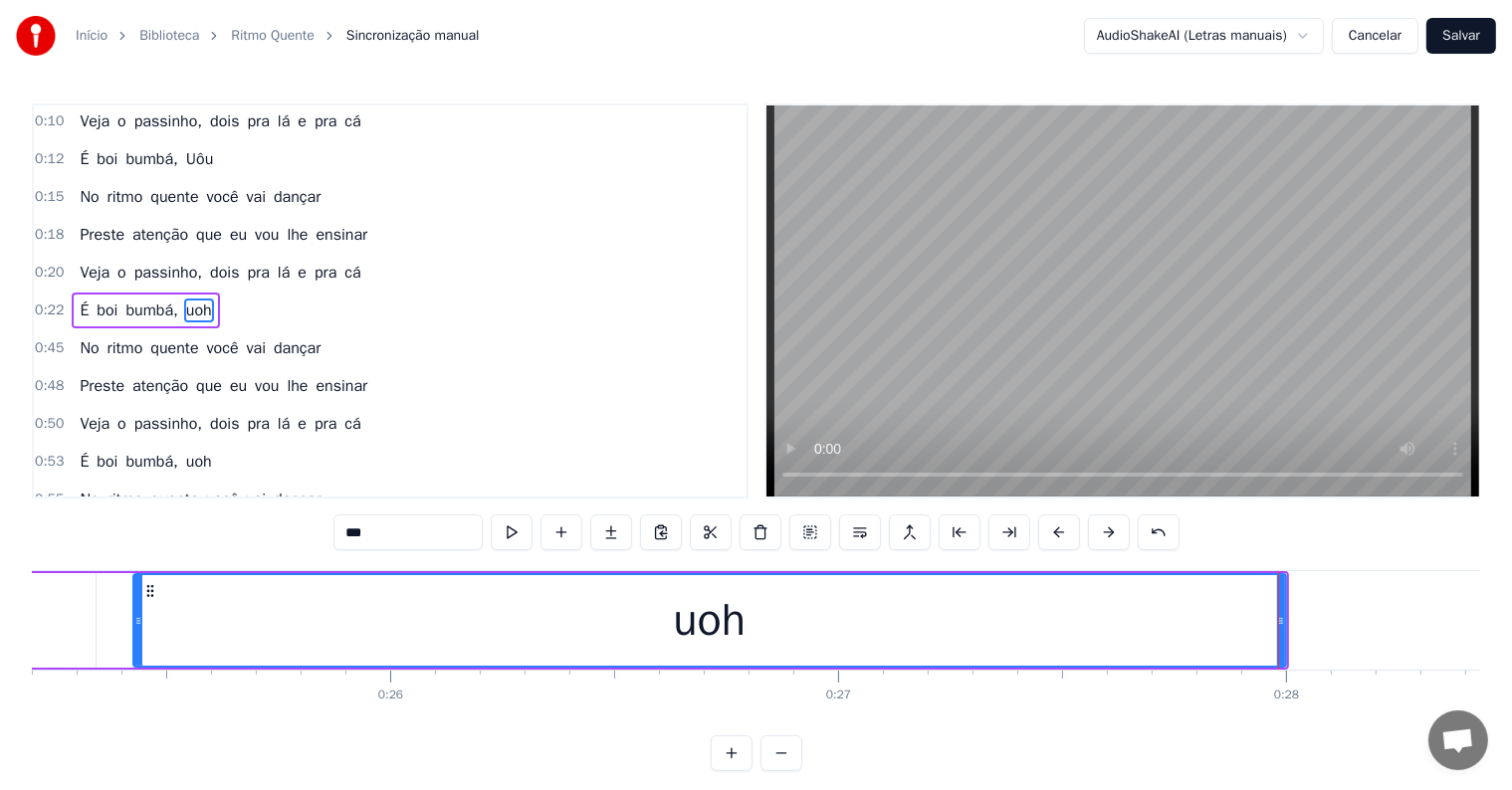 scroll, scrollTop: 0, scrollLeft: 11279, axis: horizontal 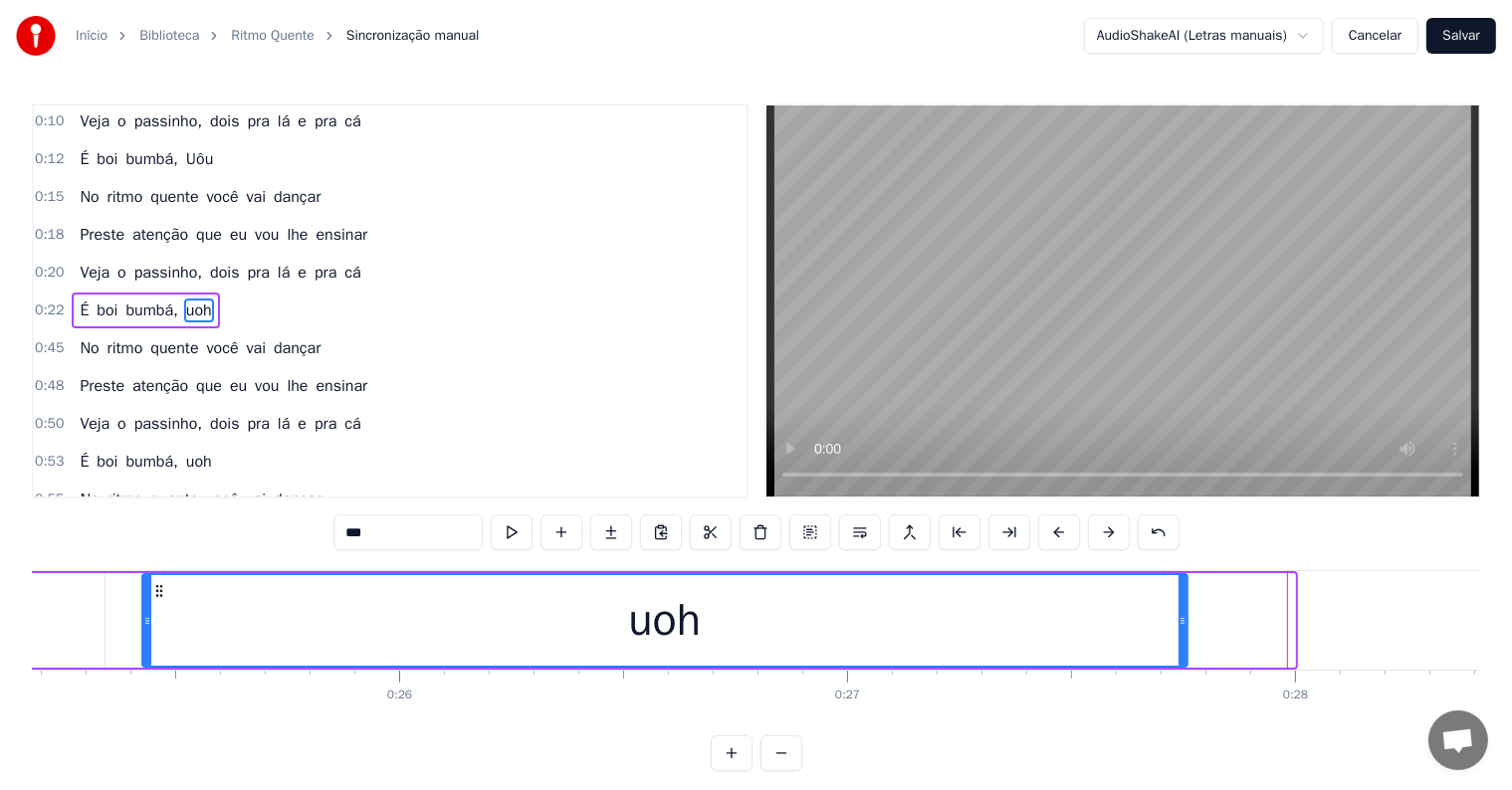 drag, startPoint x: 1285, startPoint y: 617, endPoint x: 1178, endPoint y: 617, distance: 107 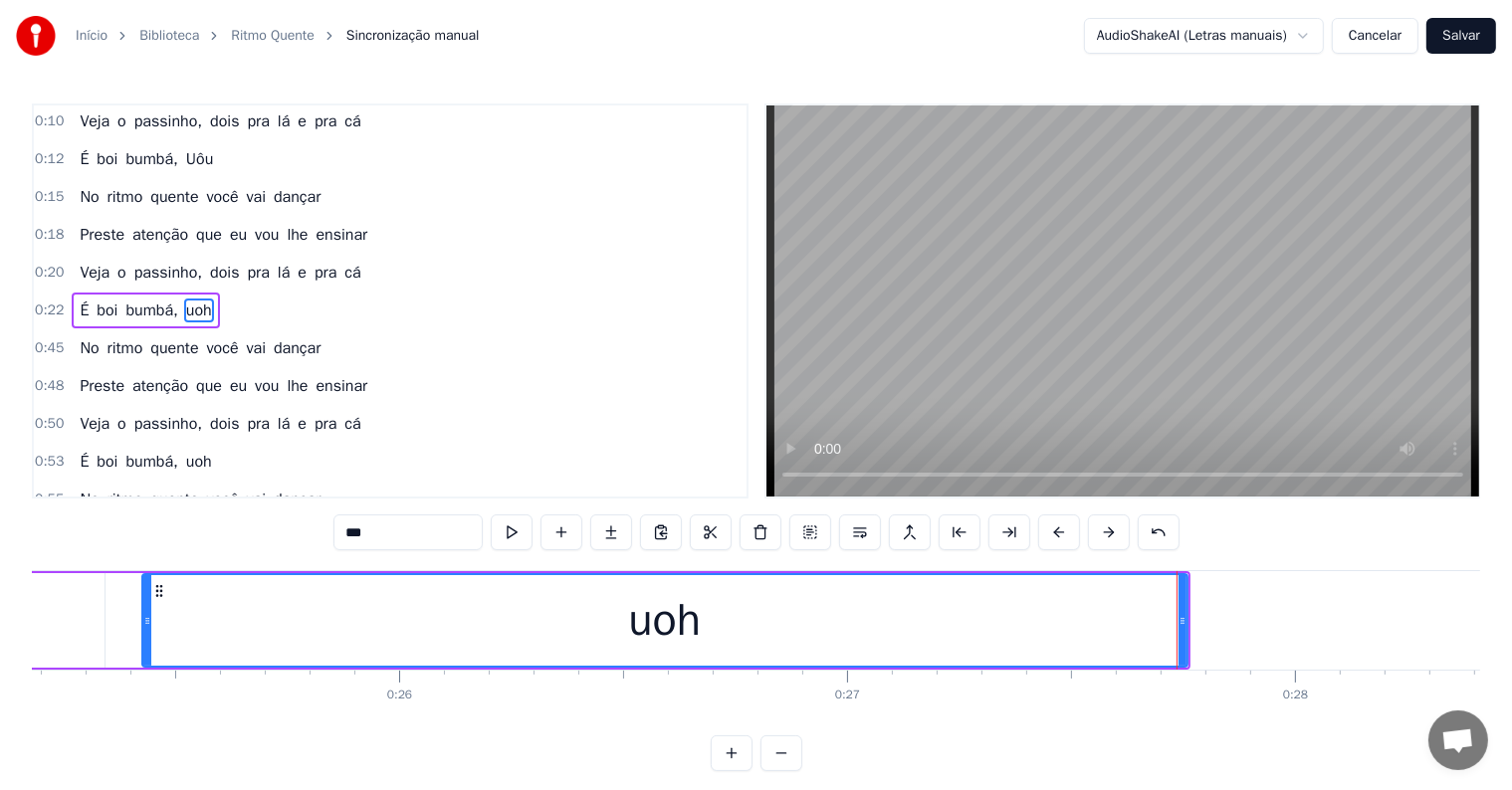 click on "***" at bounding box center [408, 532] 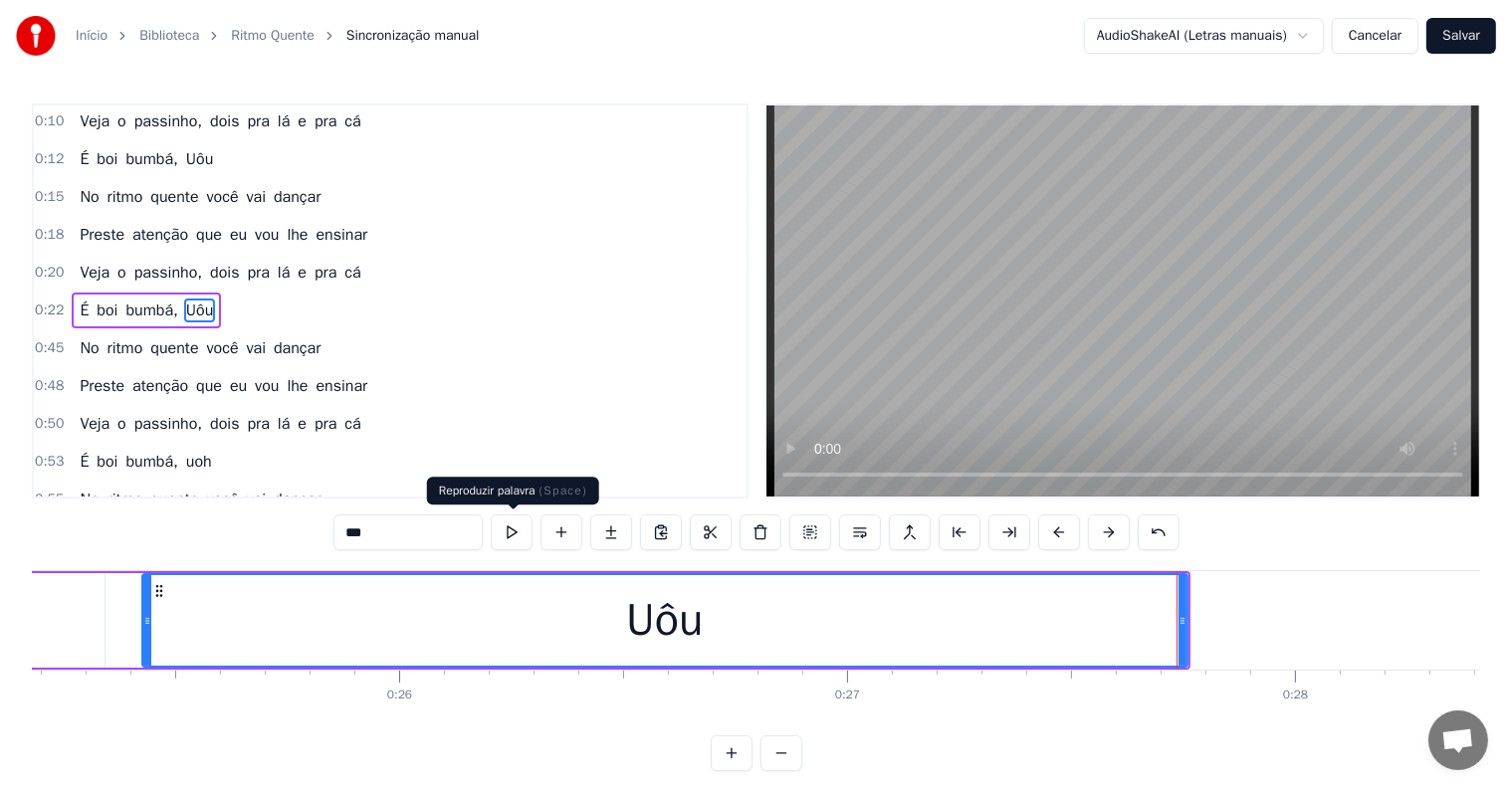 type on "***" 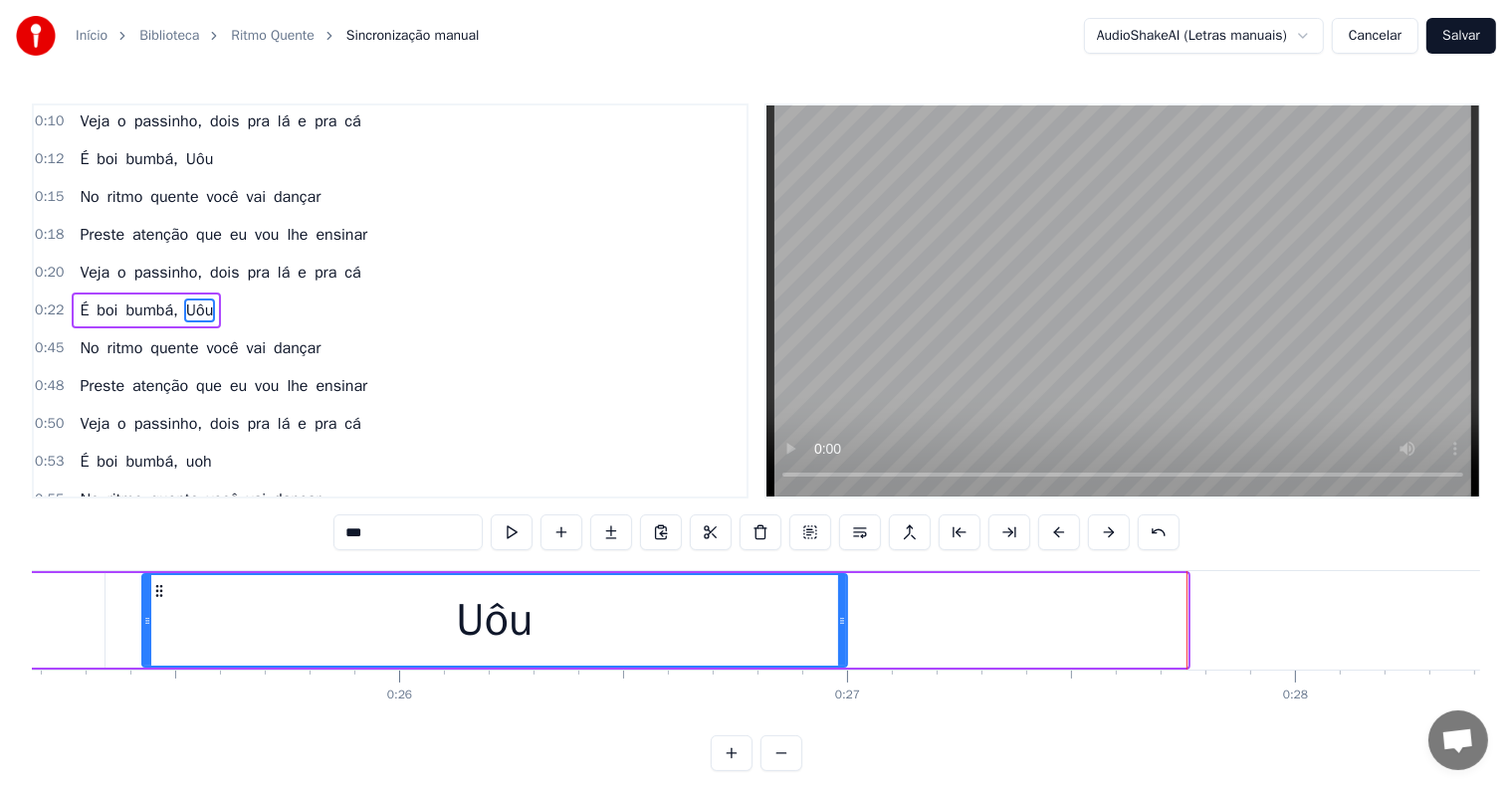 drag, startPoint x: 1181, startPoint y: 616, endPoint x: 840, endPoint y: 619, distance: 341.0132 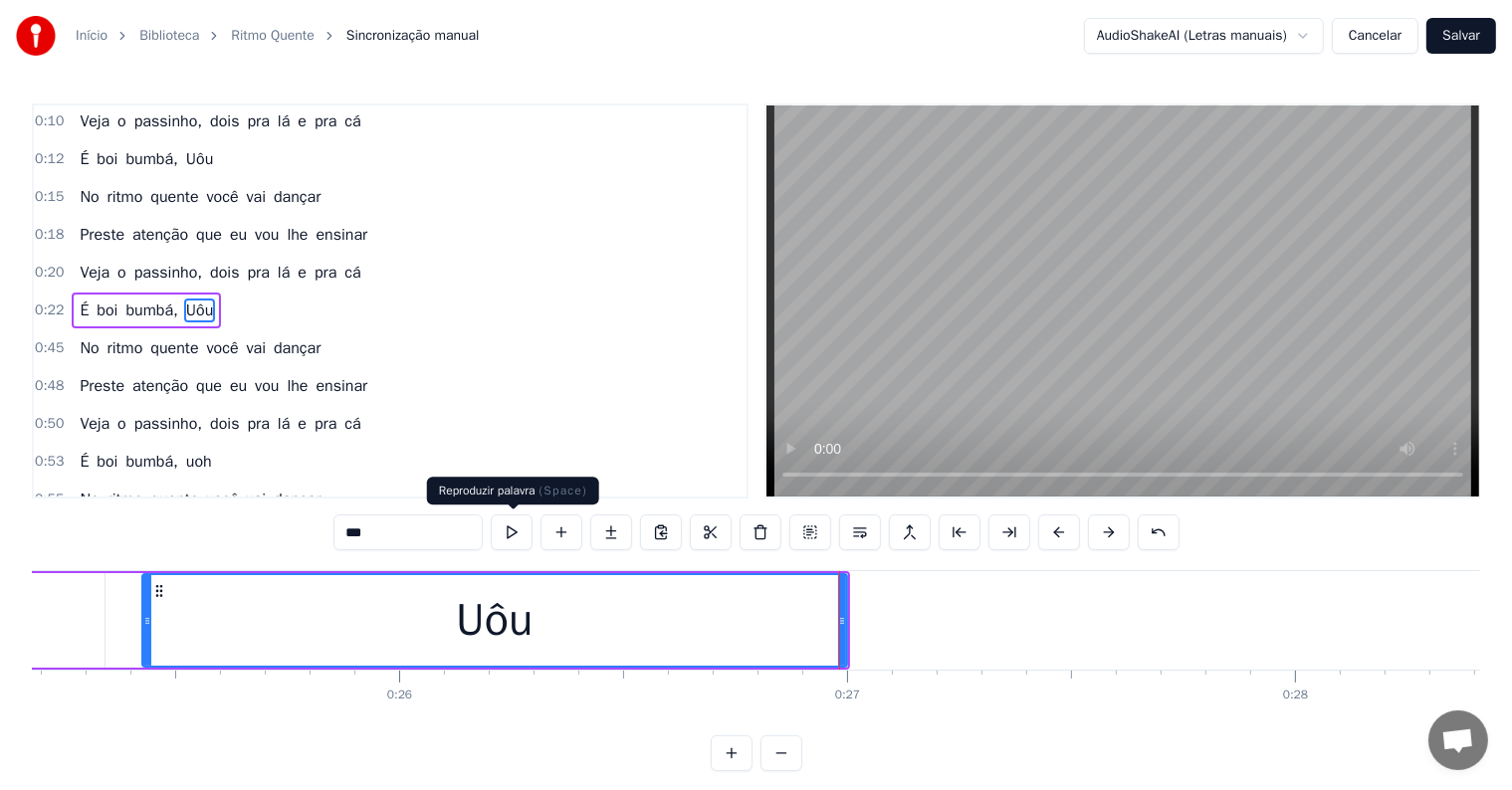click at bounding box center (512, 532) 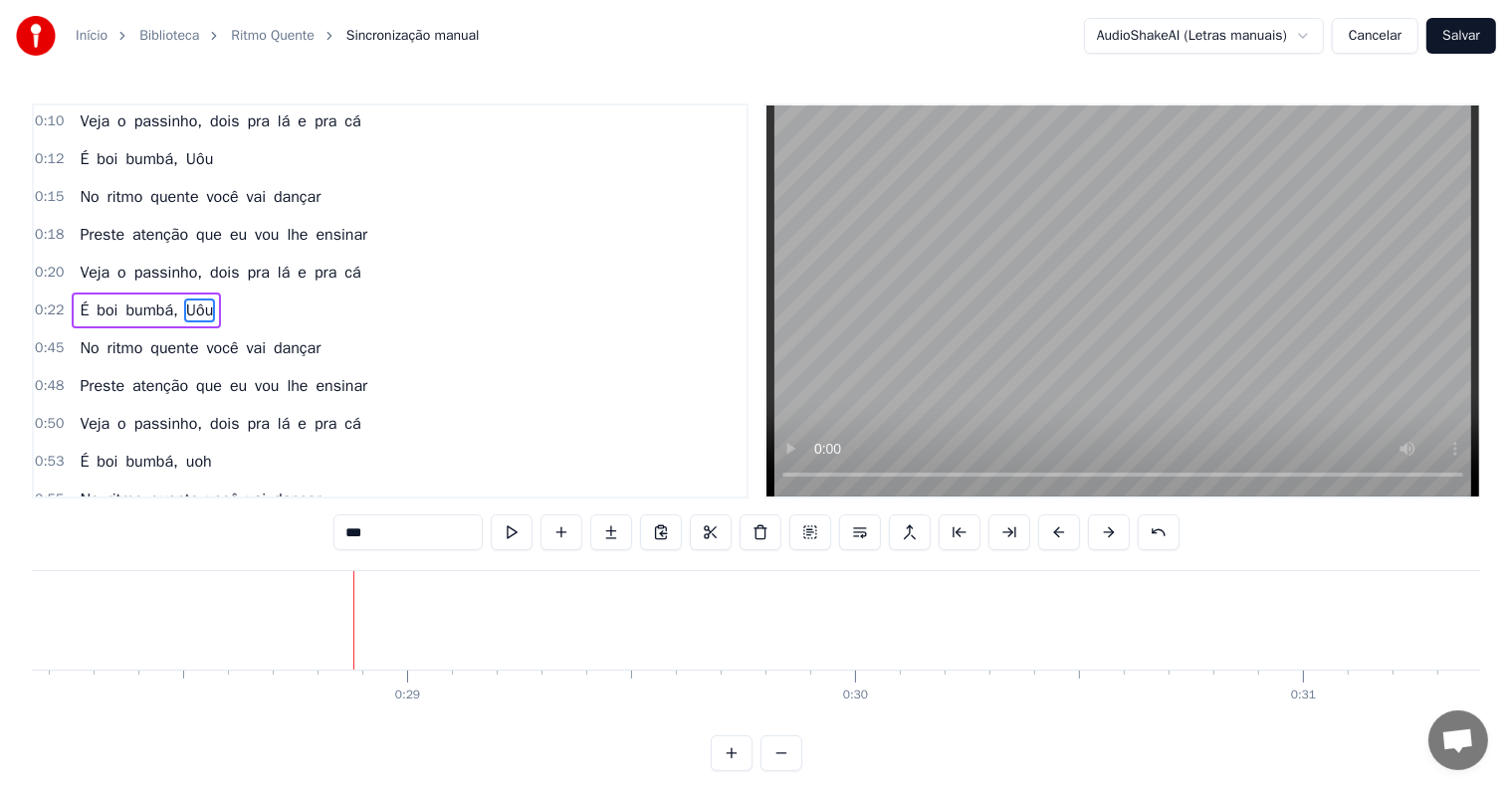 scroll, scrollTop: 0, scrollLeft: 12631, axis: horizontal 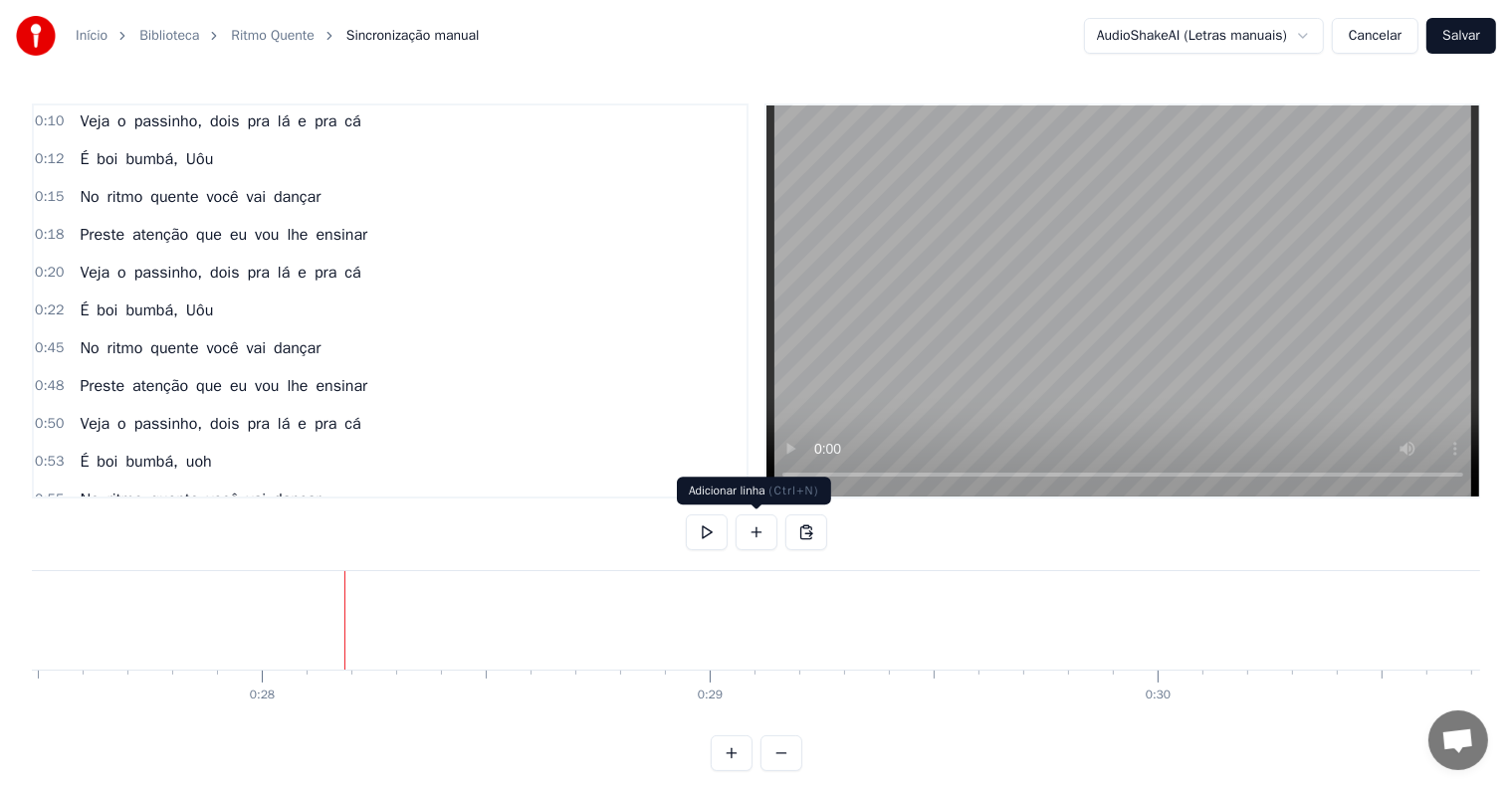 click at bounding box center (756, 532) 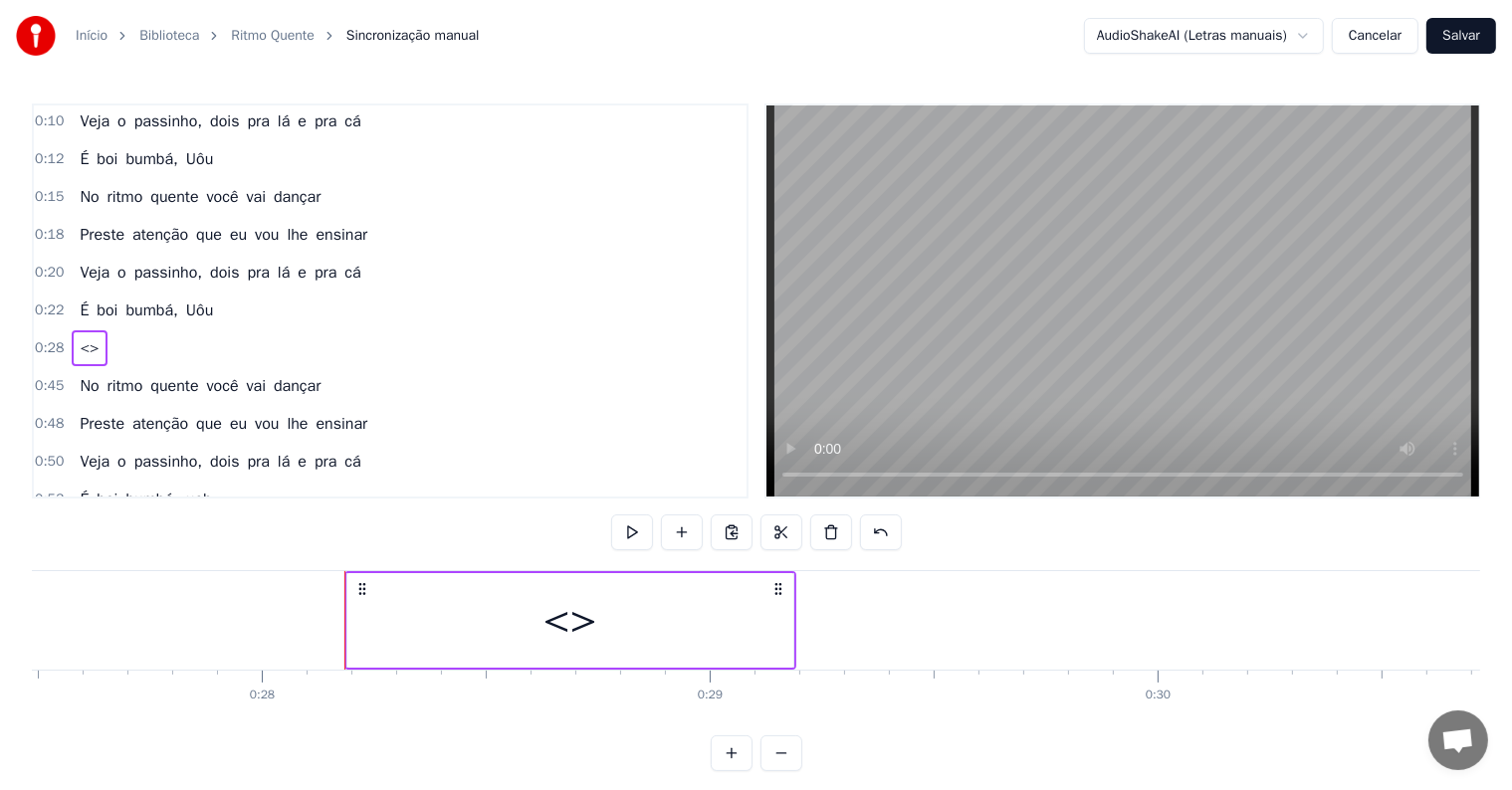 click on "<>" at bounding box center [570, 621] 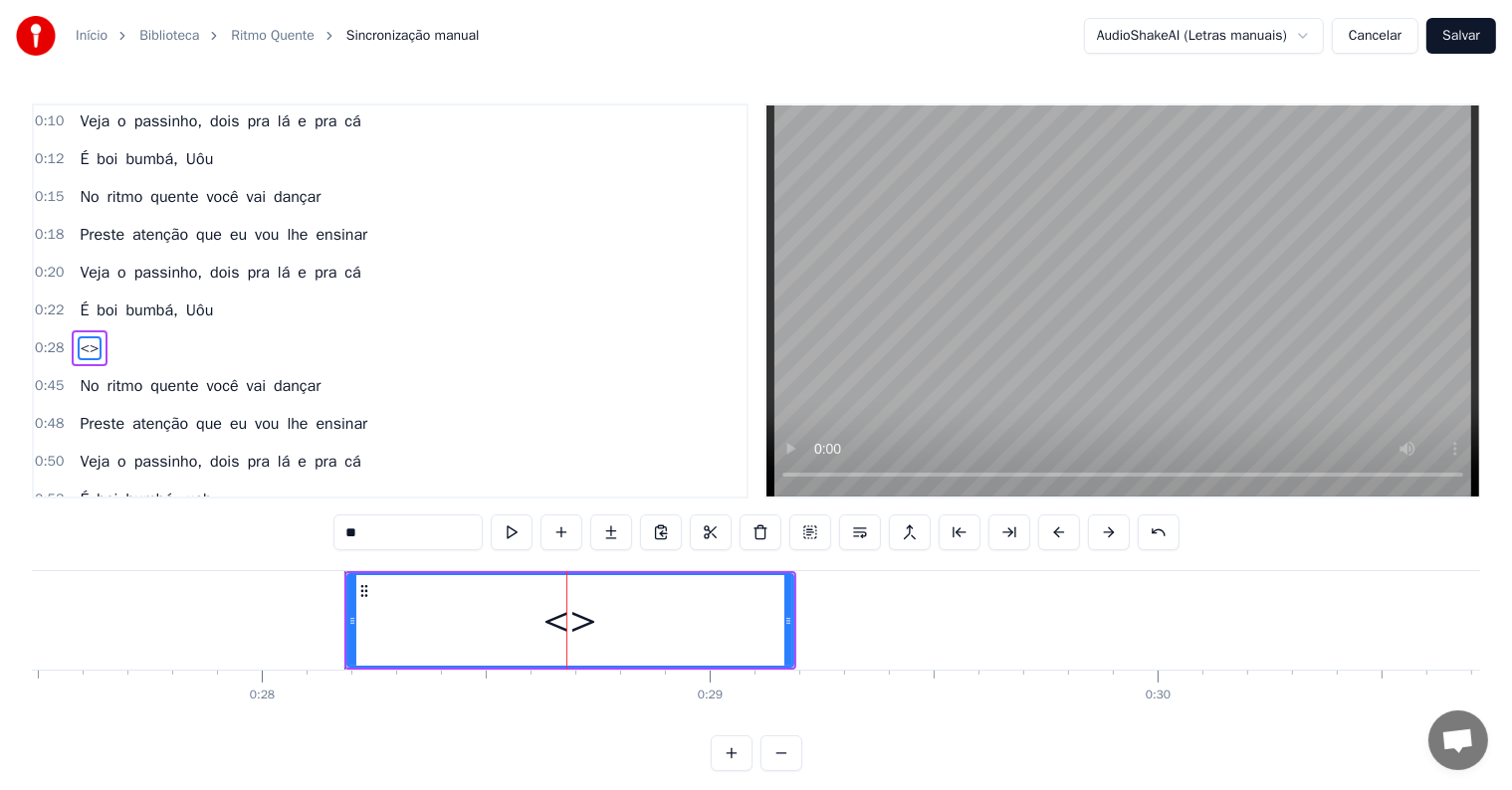 scroll, scrollTop: 115, scrollLeft: 0, axis: vertical 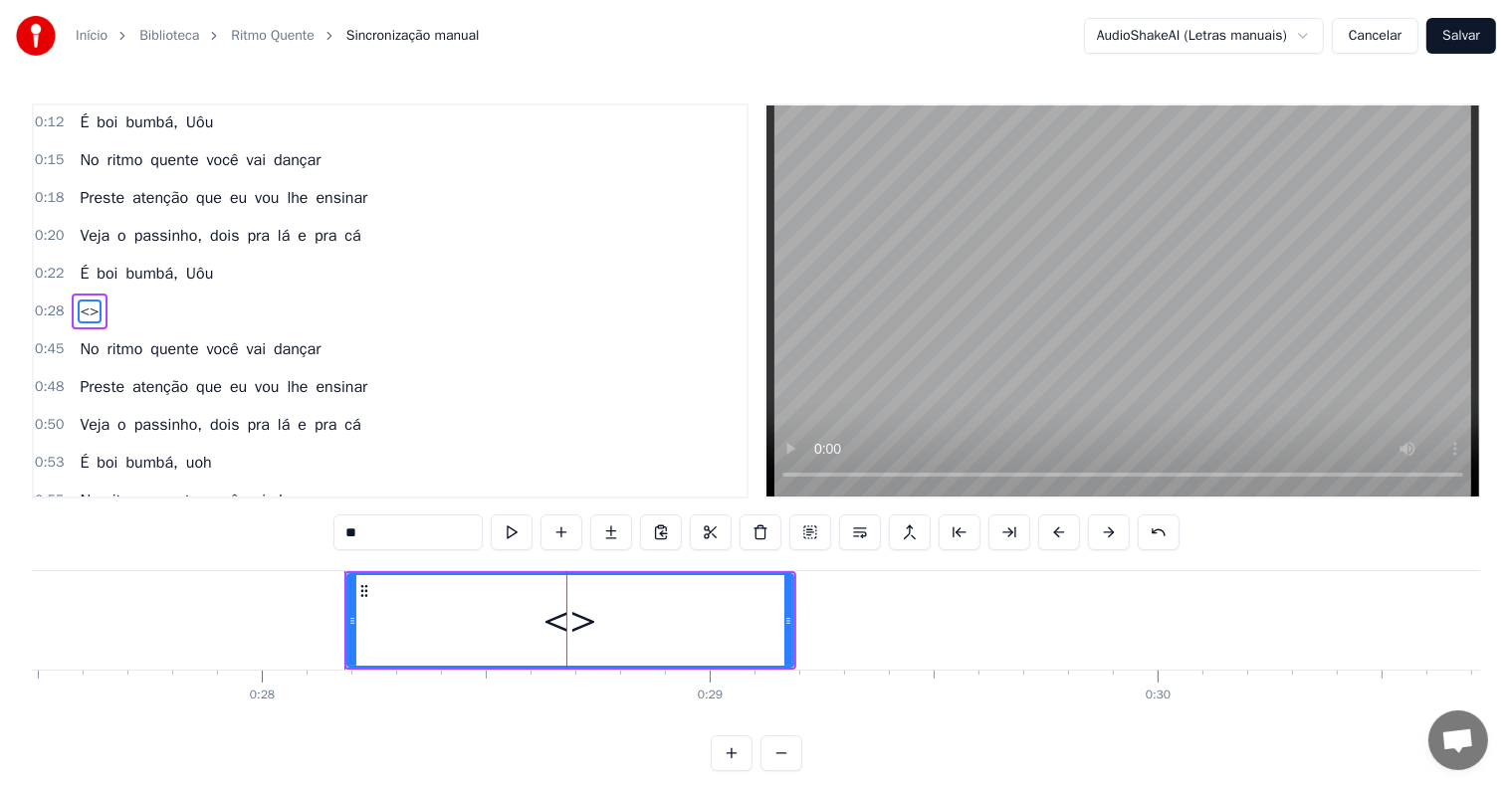 drag, startPoint x: 449, startPoint y: 537, endPoint x: 260, endPoint y: 513, distance: 190.5177 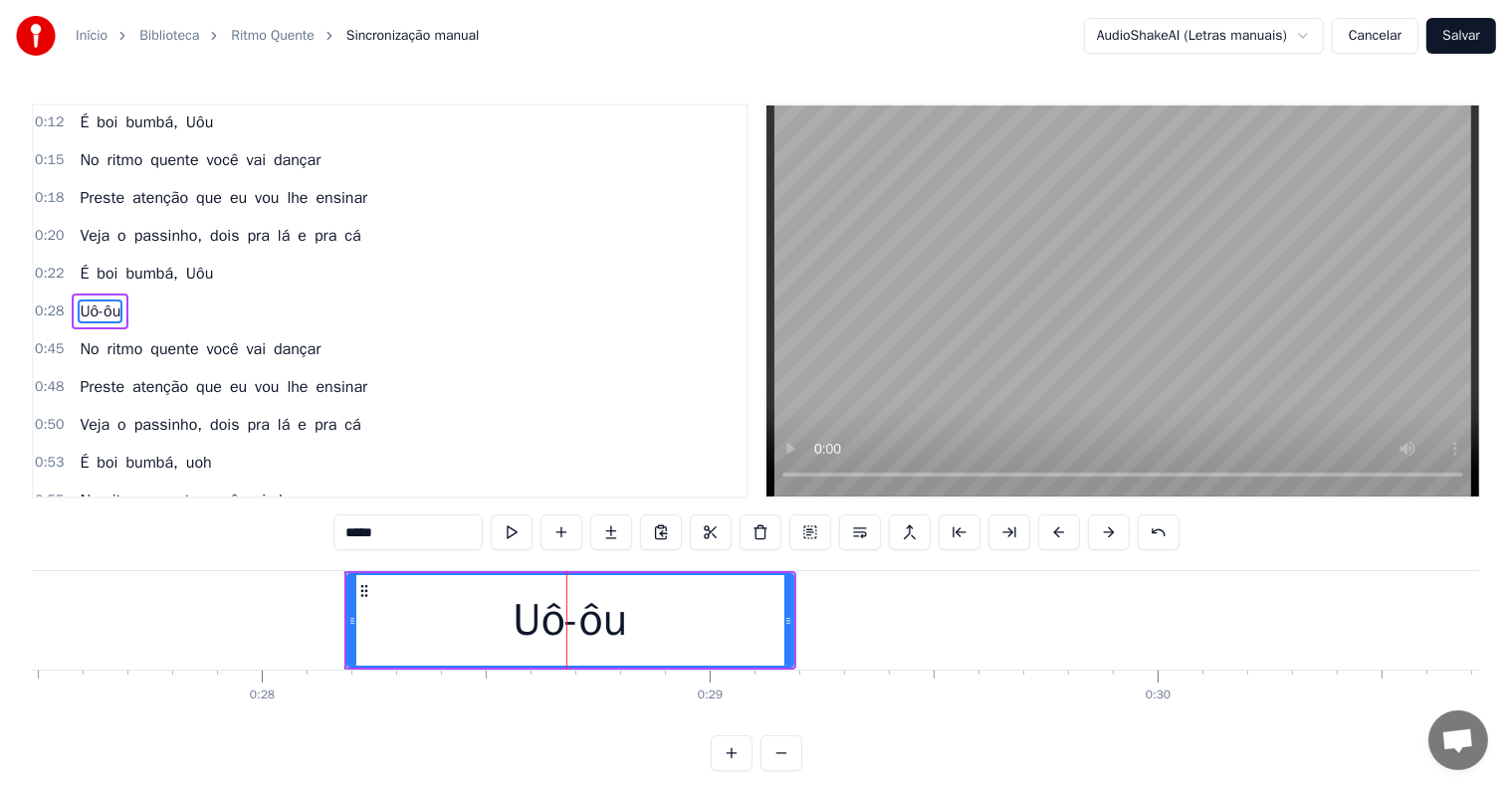 type on "*****" 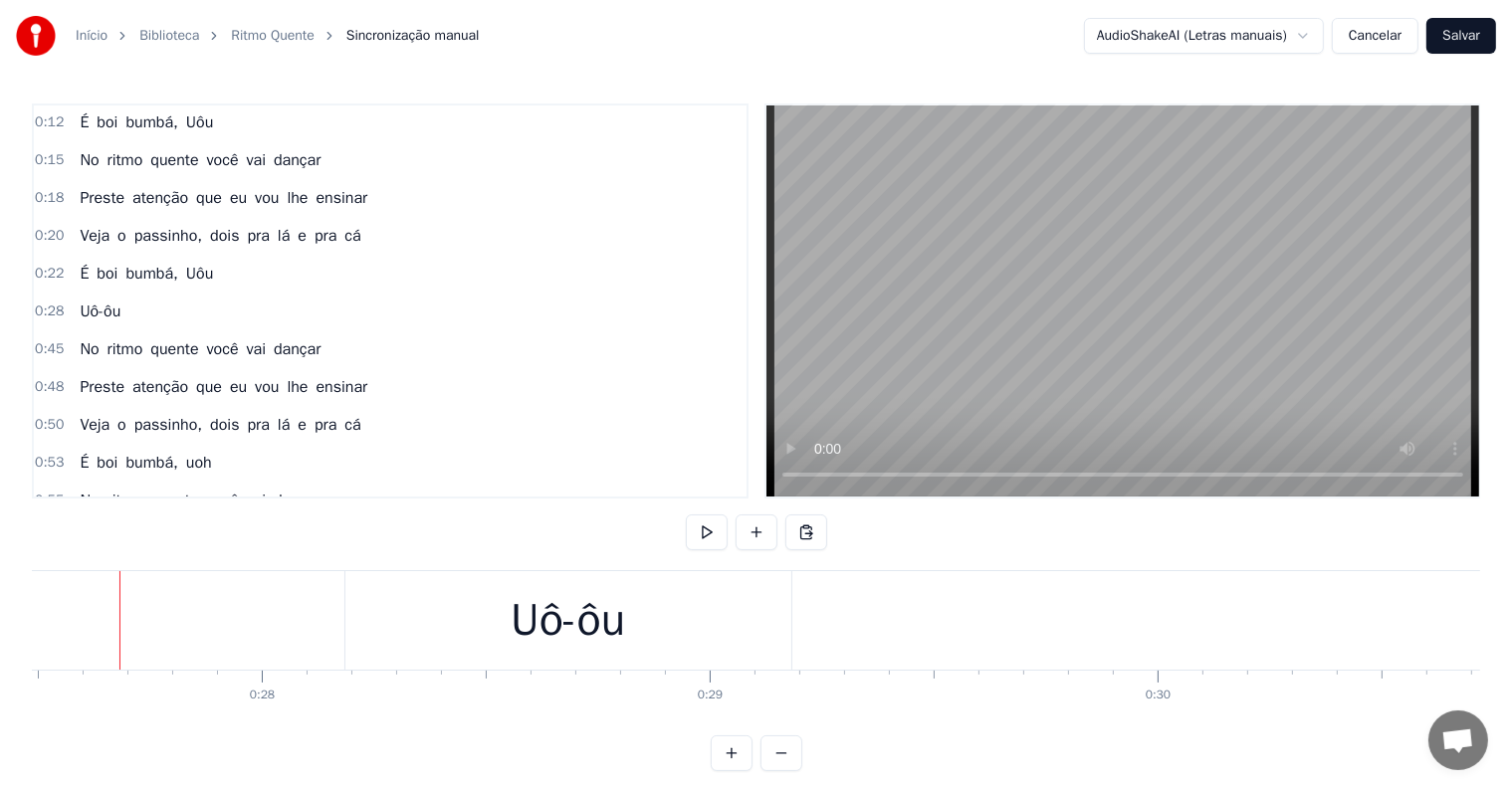 scroll, scrollTop: 0, scrollLeft: 12299, axis: horizontal 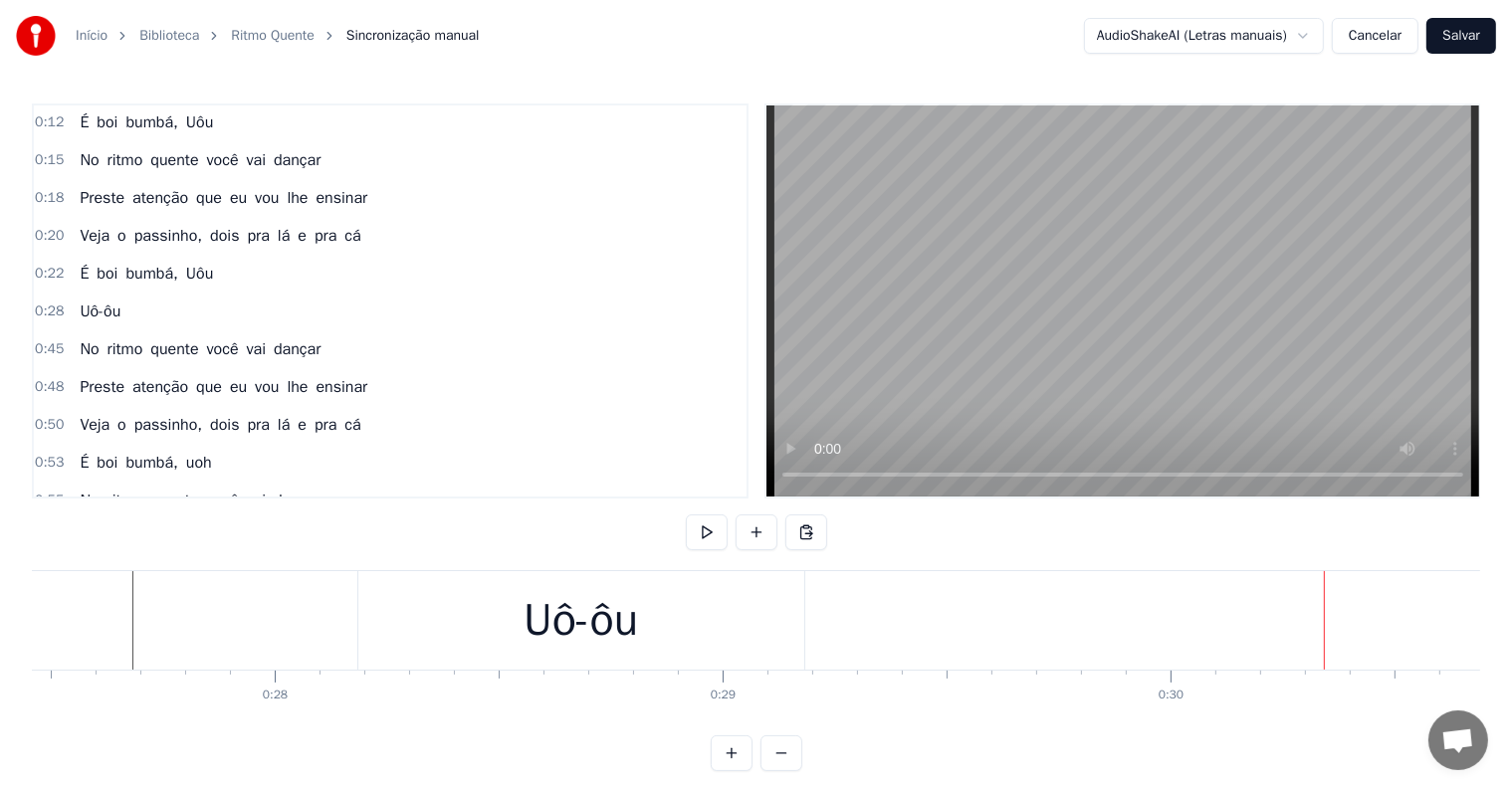 click on "Uô-ôu" at bounding box center [581, 620] 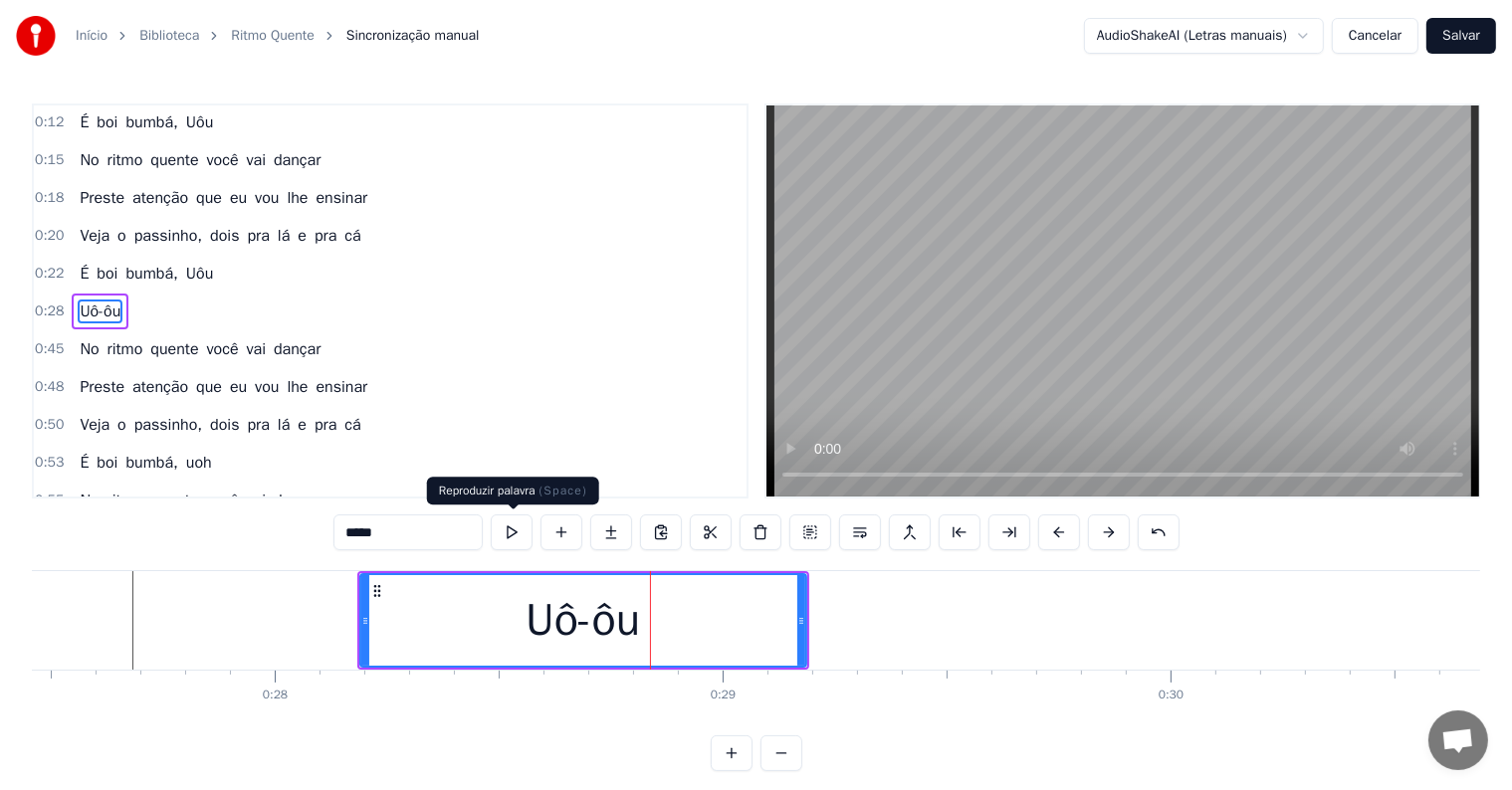 click on "*****" at bounding box center [408, 532] 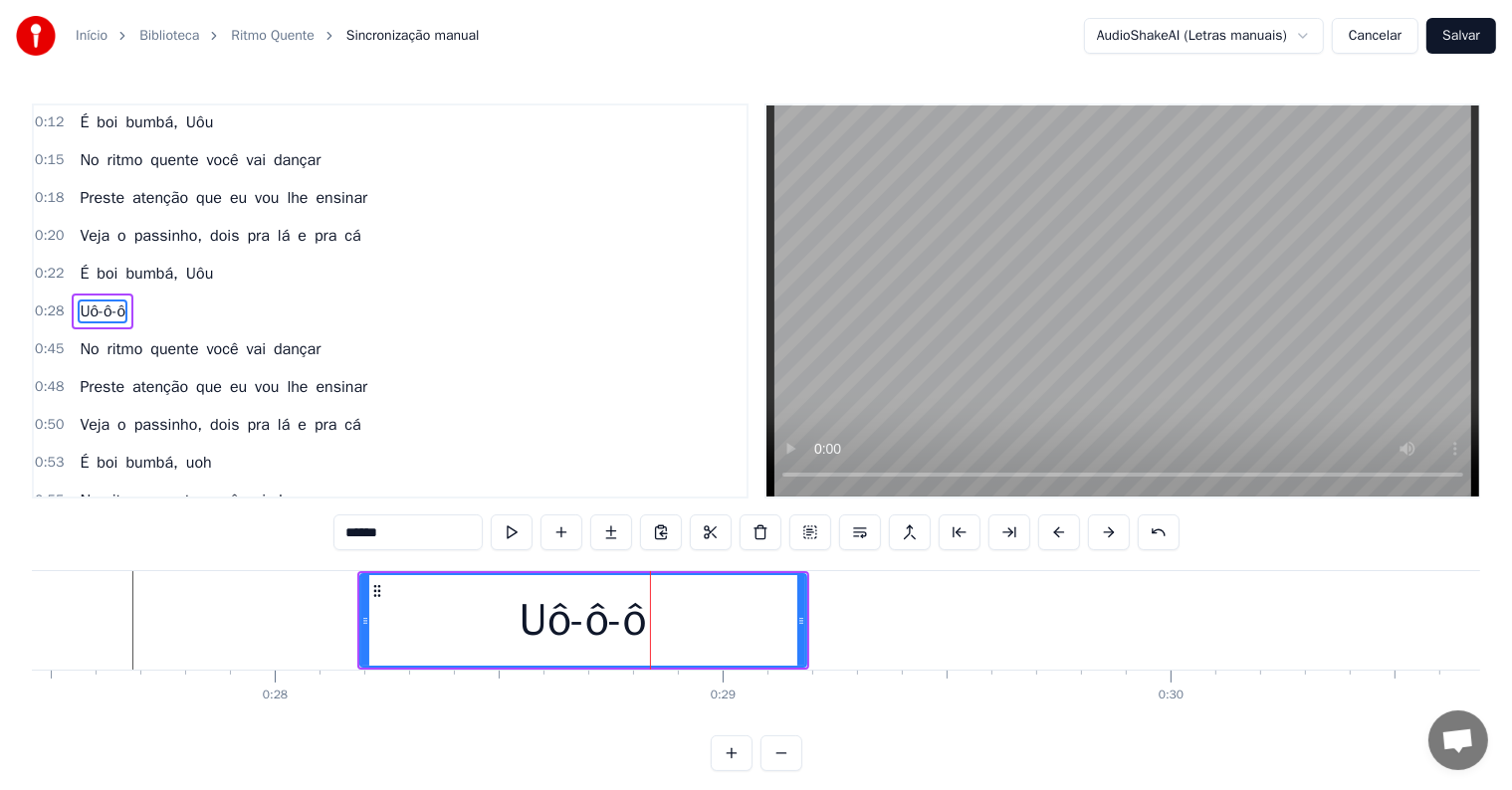 type on "******" 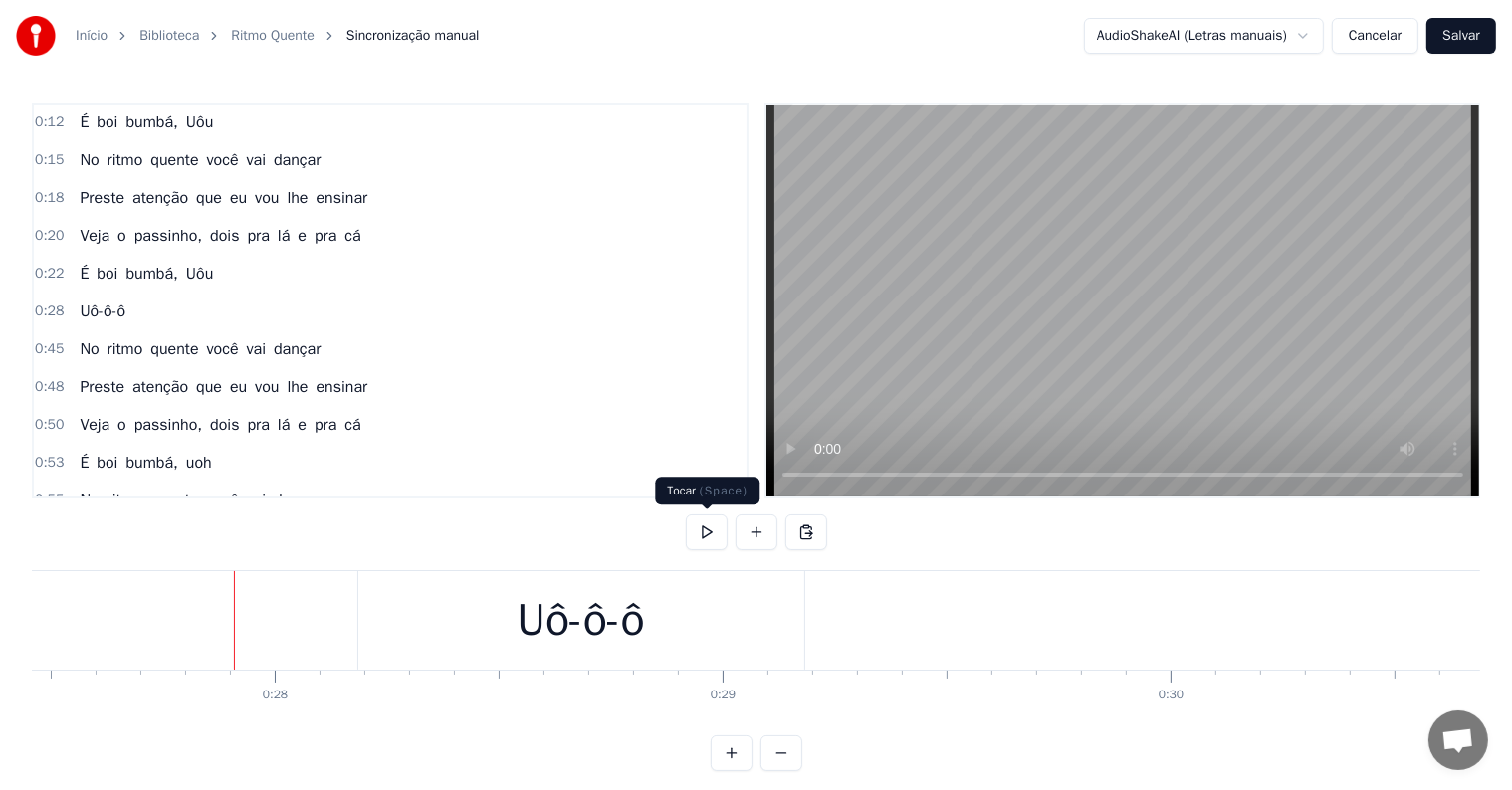click at bounding box center (707, 532) 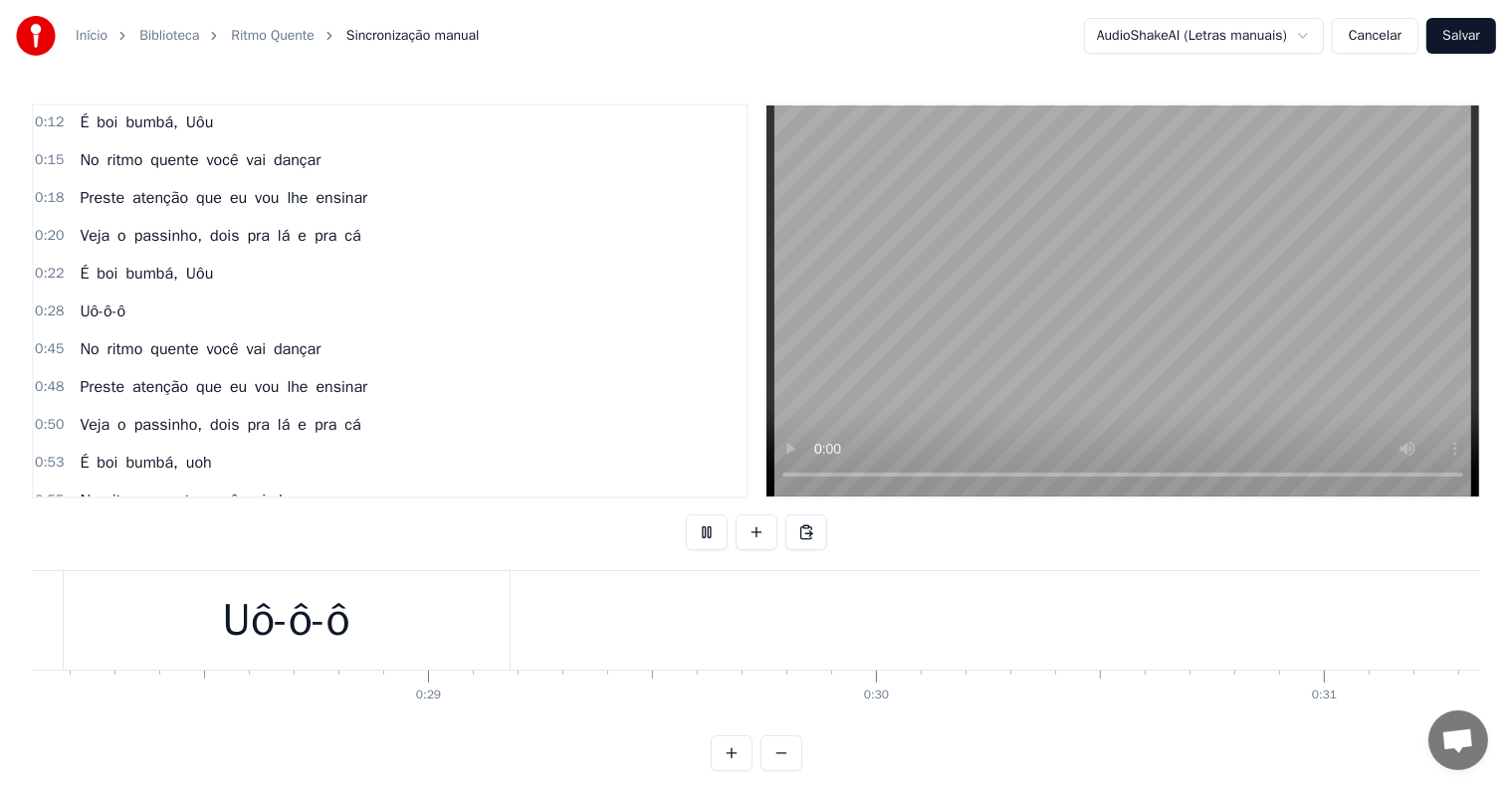 click at bounding box center (707, 532) 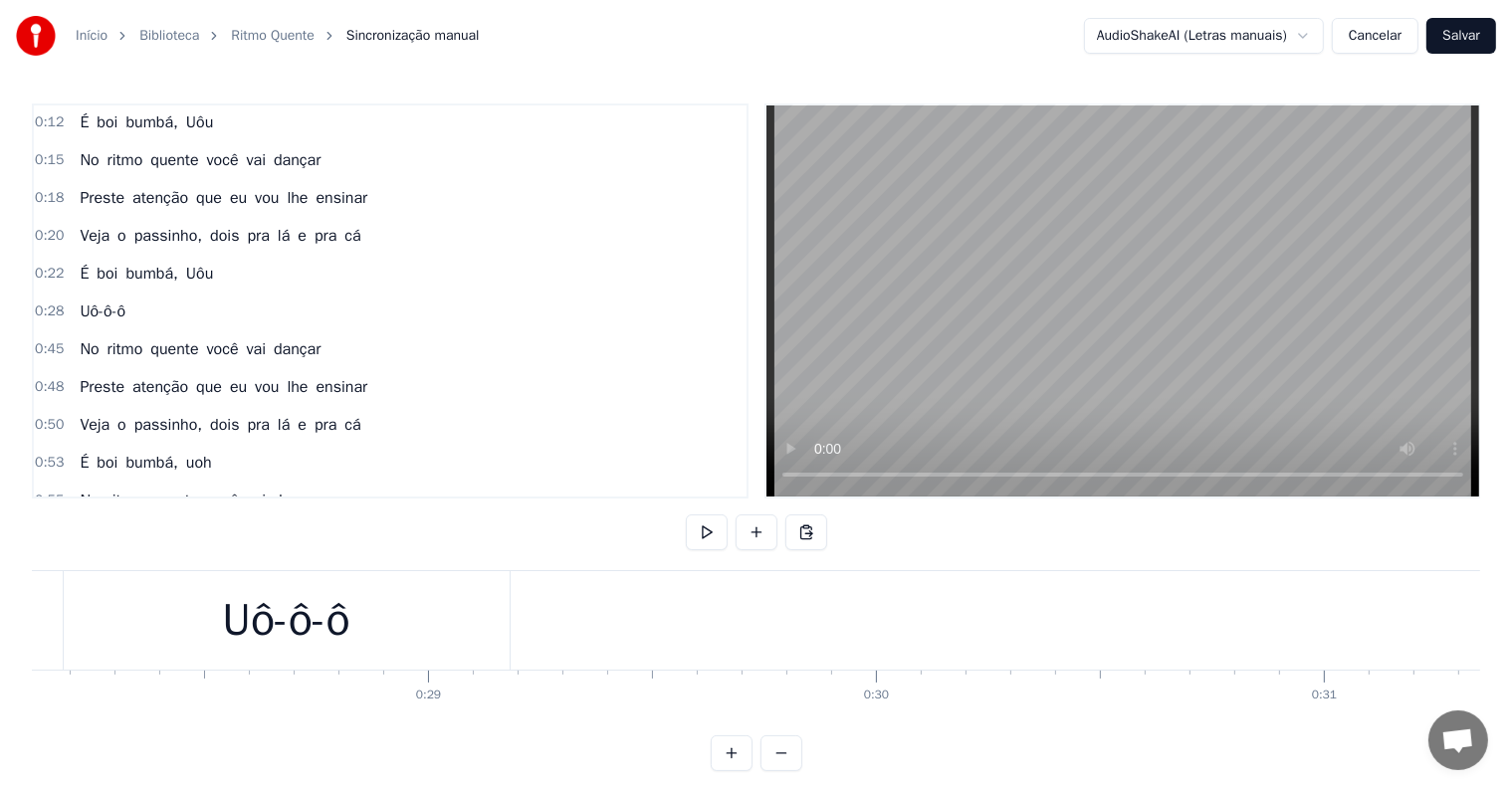 scroll, scrollTop: 0, scrollLeft: 13797, axis: horizontal 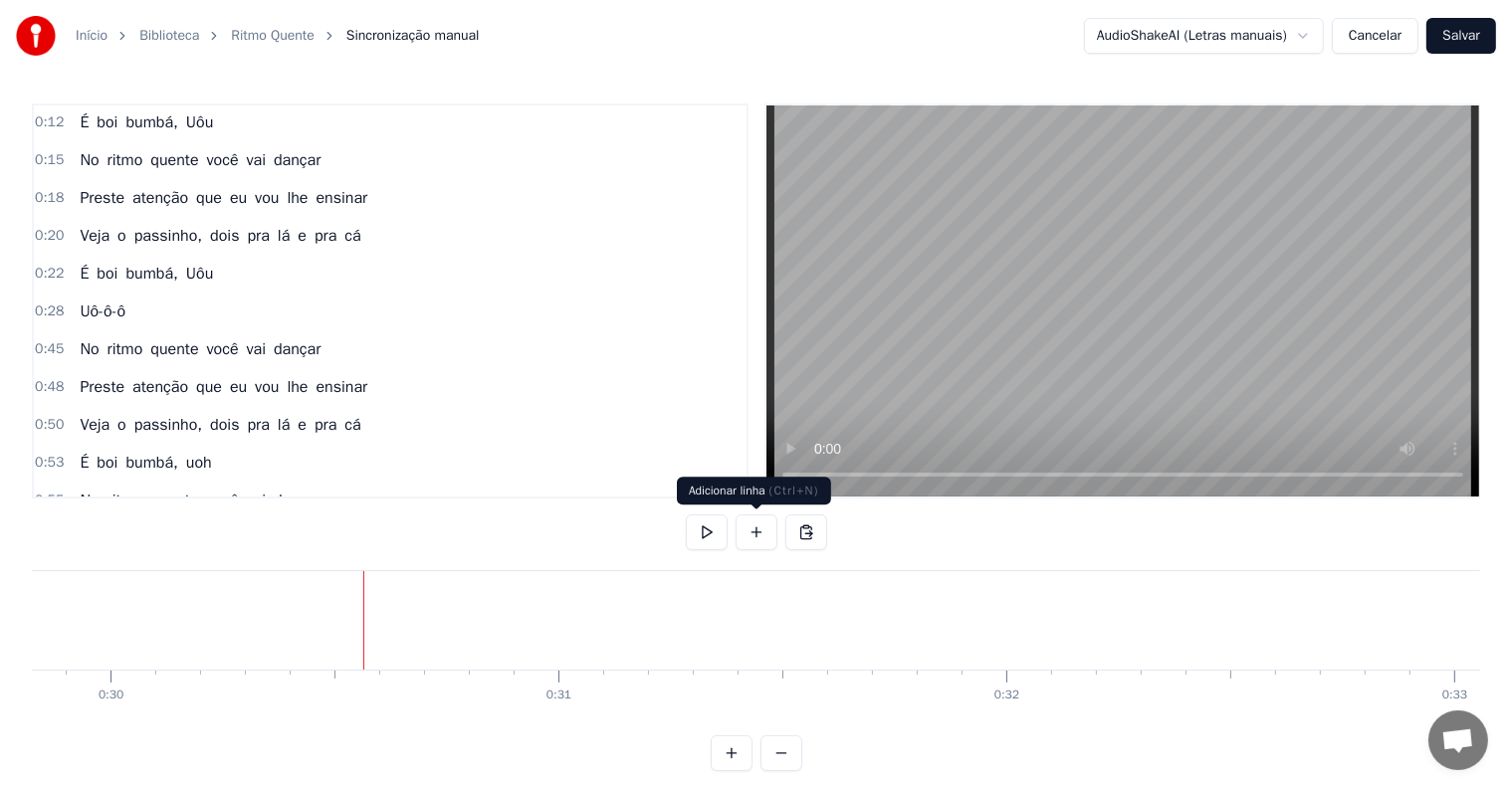 click at bounding box center [756, 532] 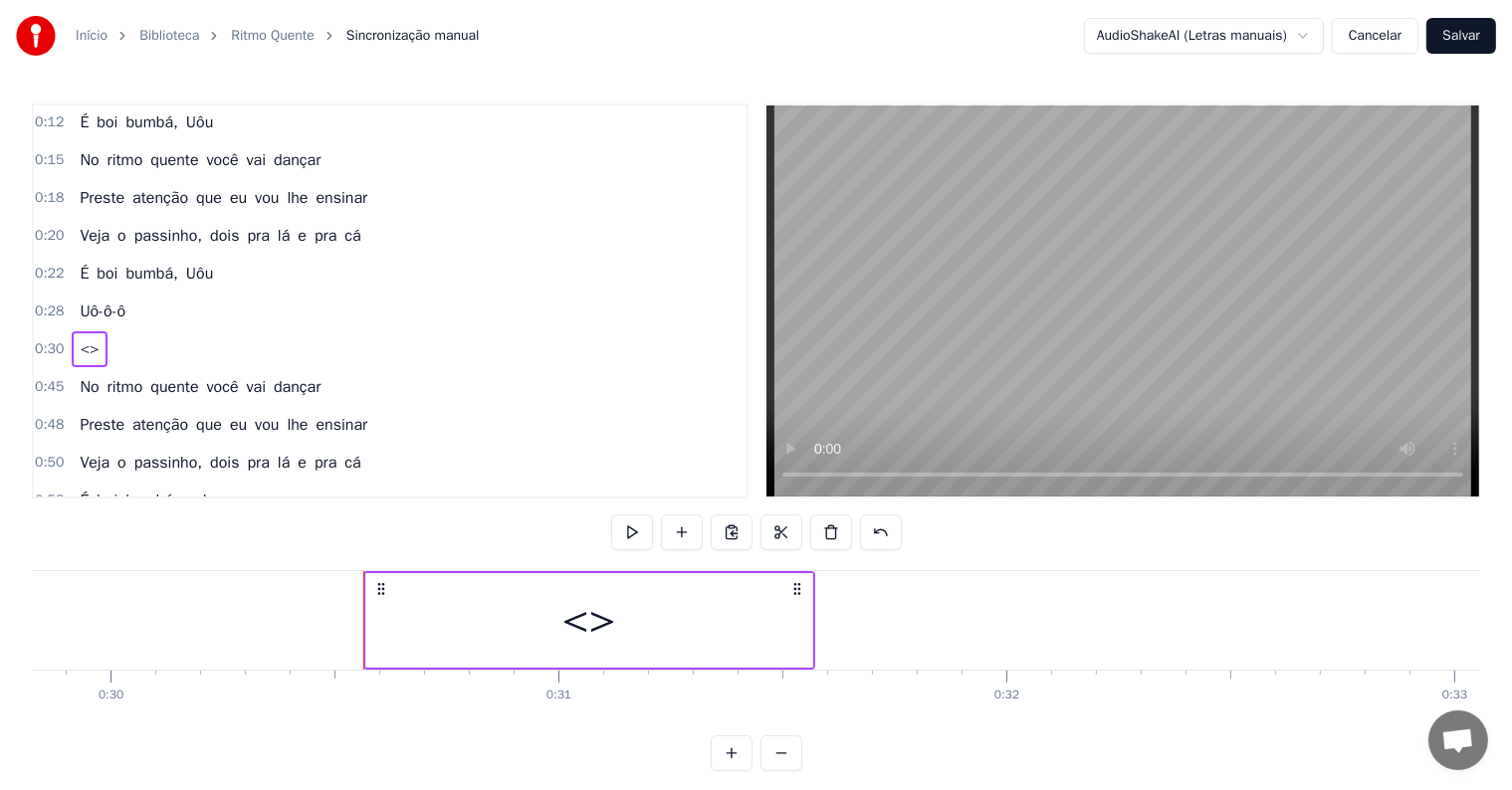 click on "<>" at bounding box center [589, 620] 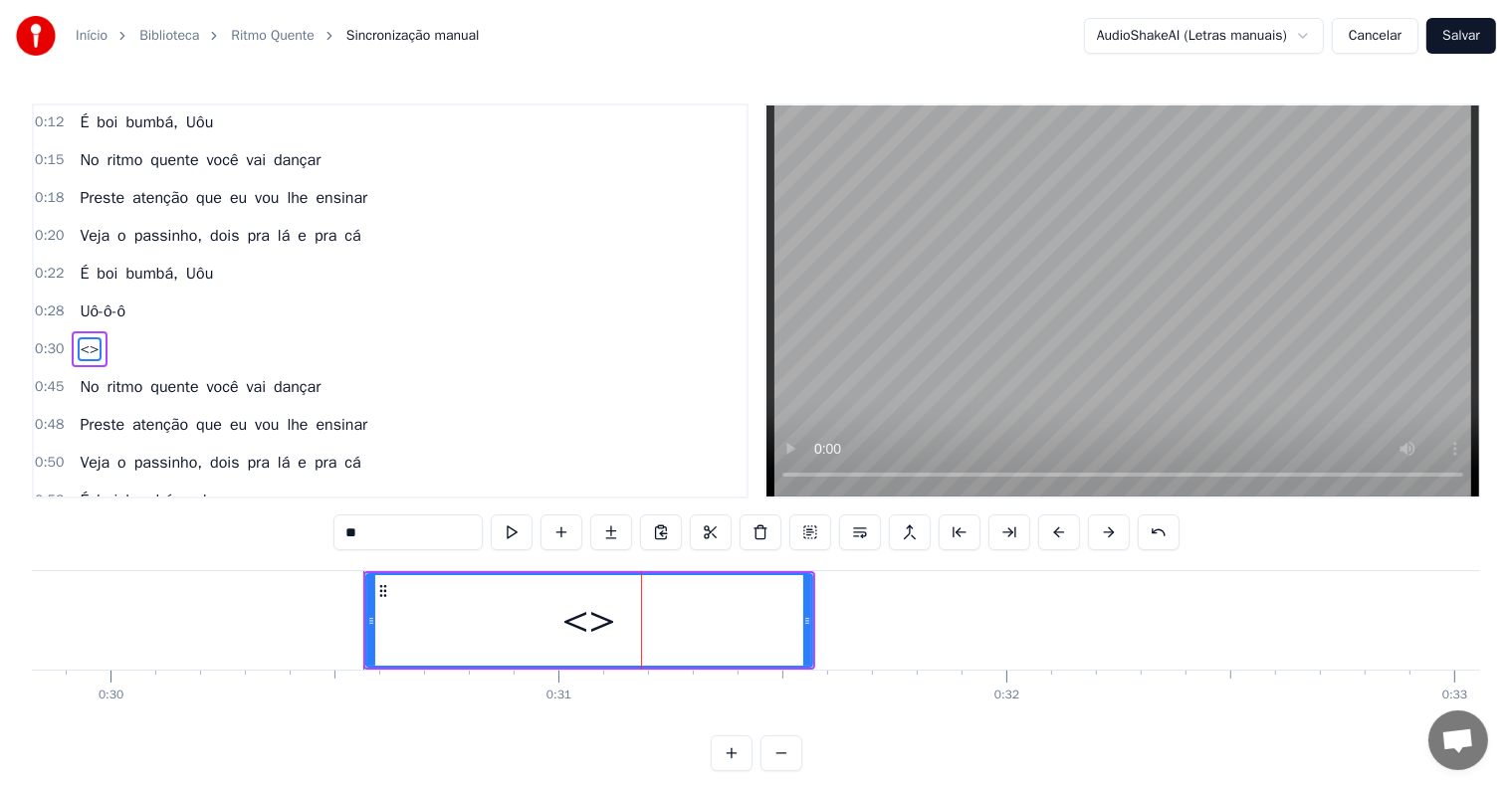 scroll, scrollTop: 151, scrollLeft: 0, axis: vertical 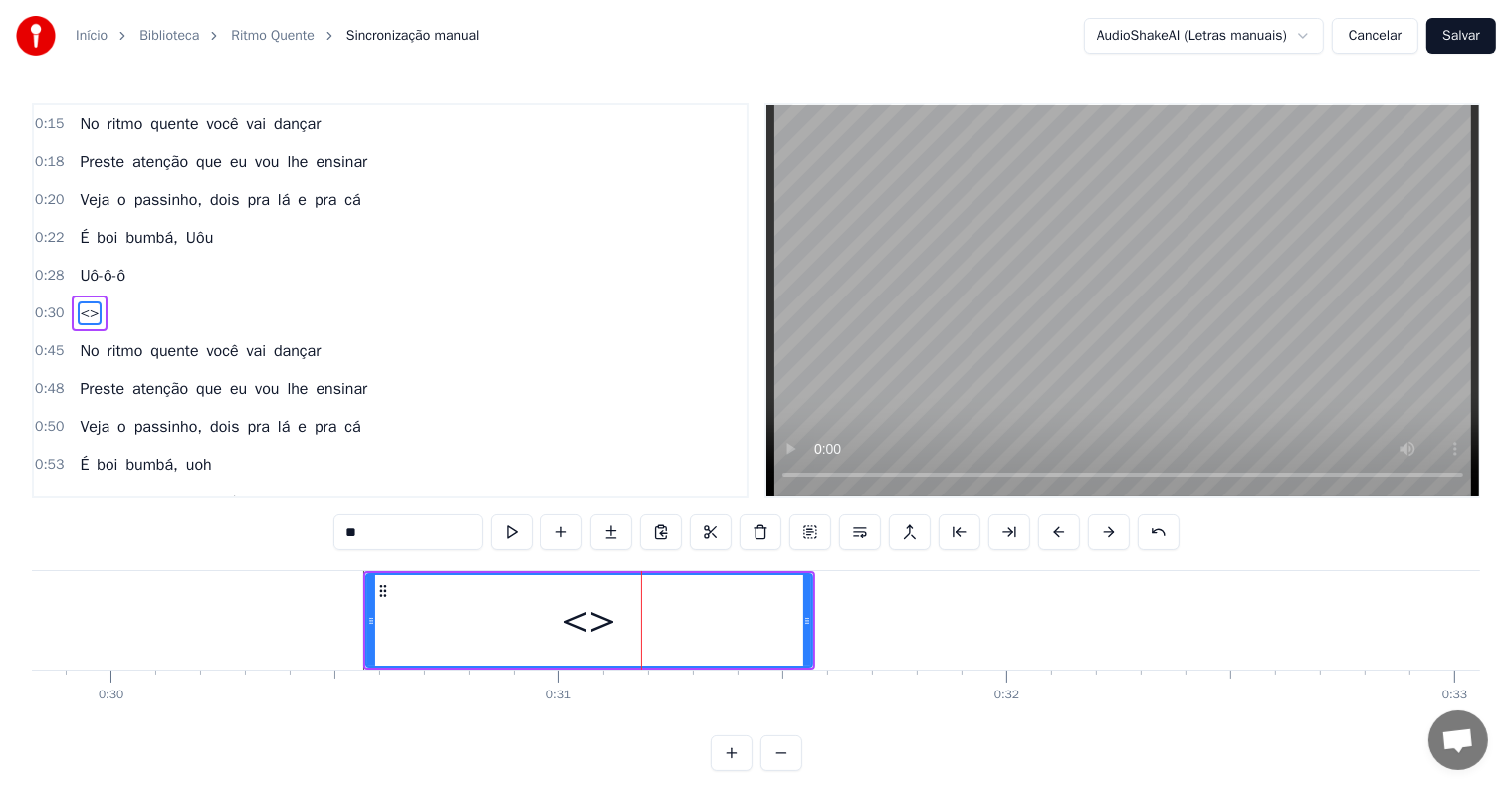 drag, startPoint x: 433, startPoint y: 525, endPoint x: 295, endPoint y: 521, distance: 138.05796 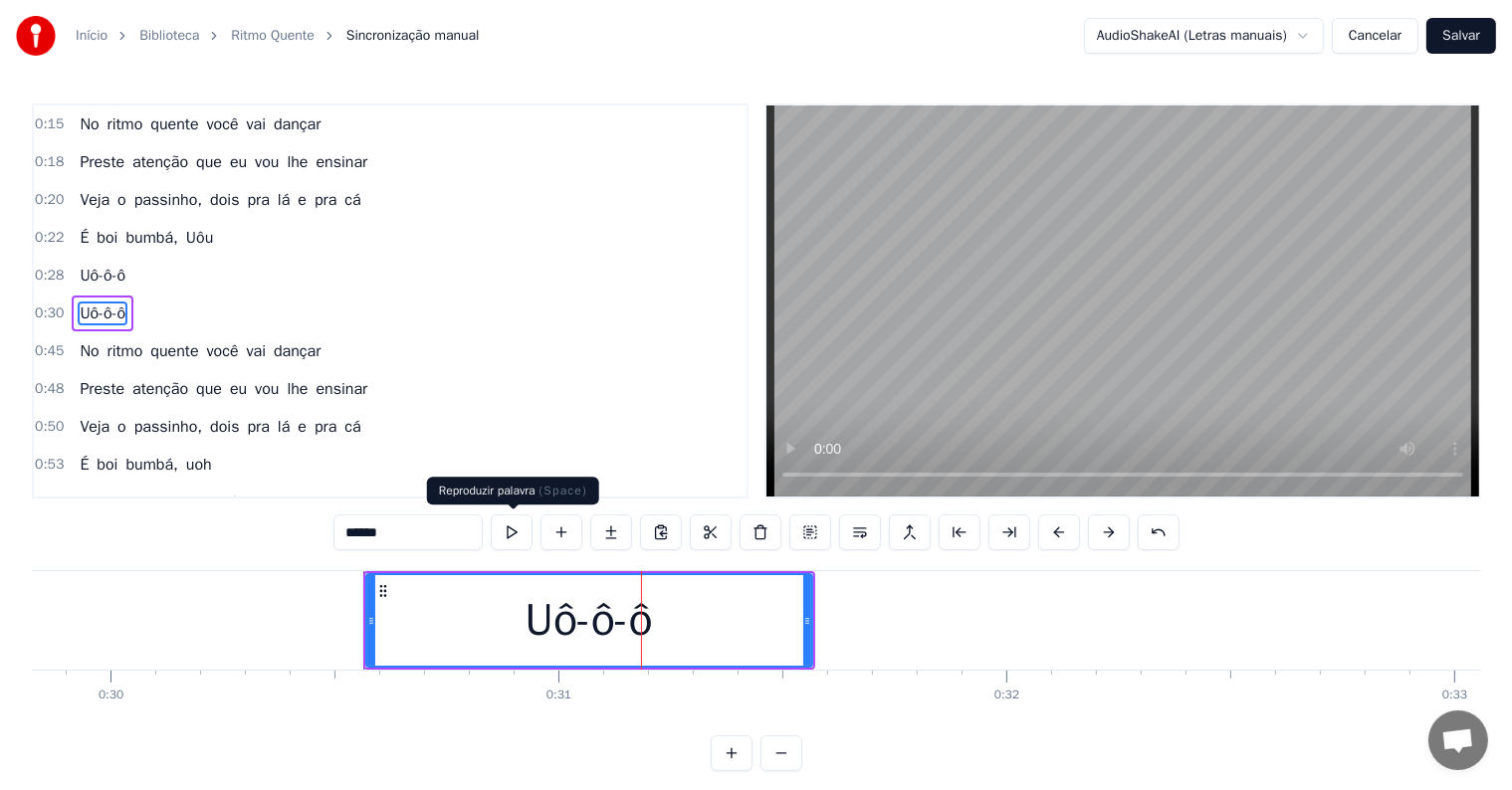 type on "******" 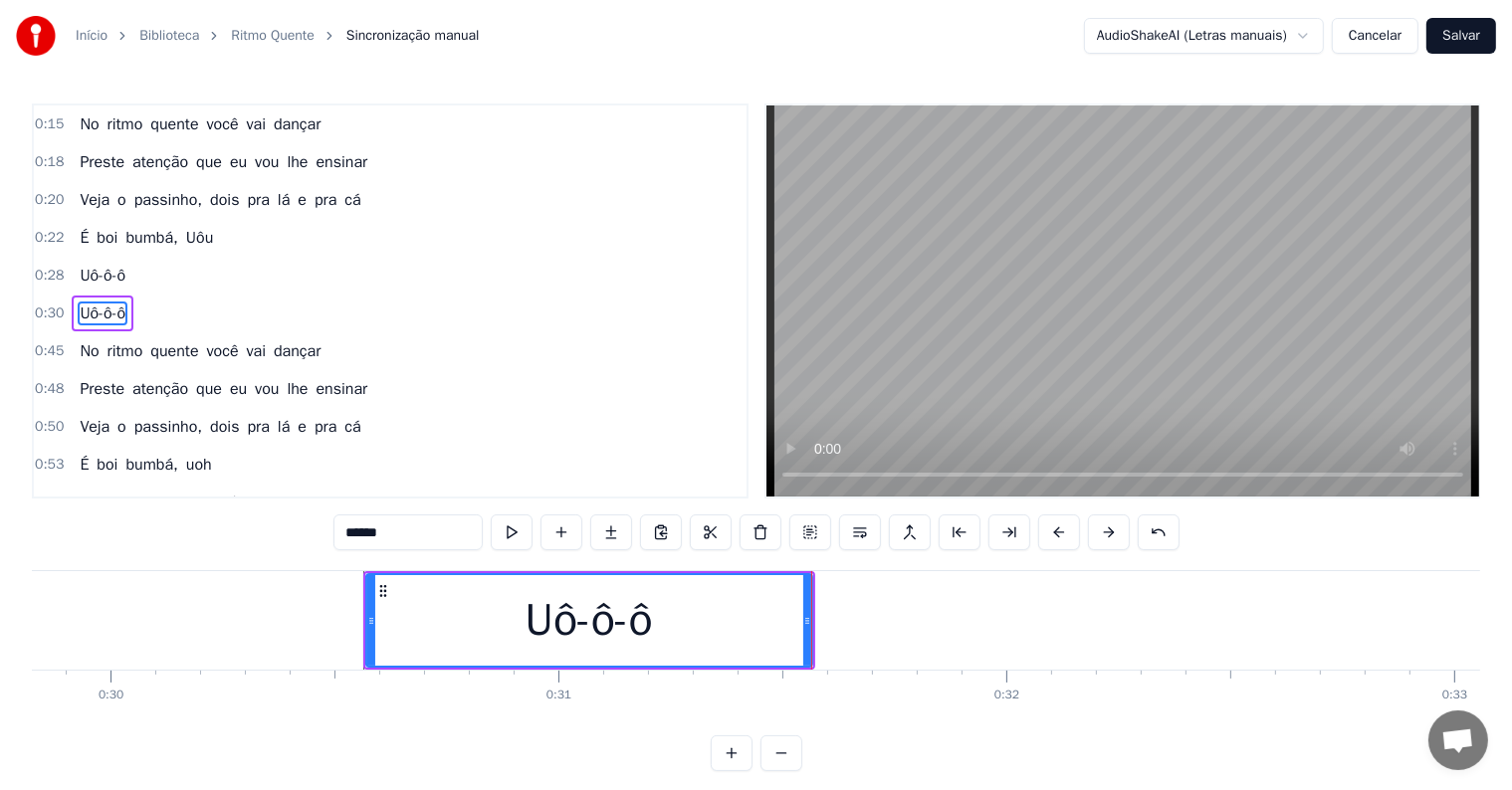 click at bounding box center [42899, 620] 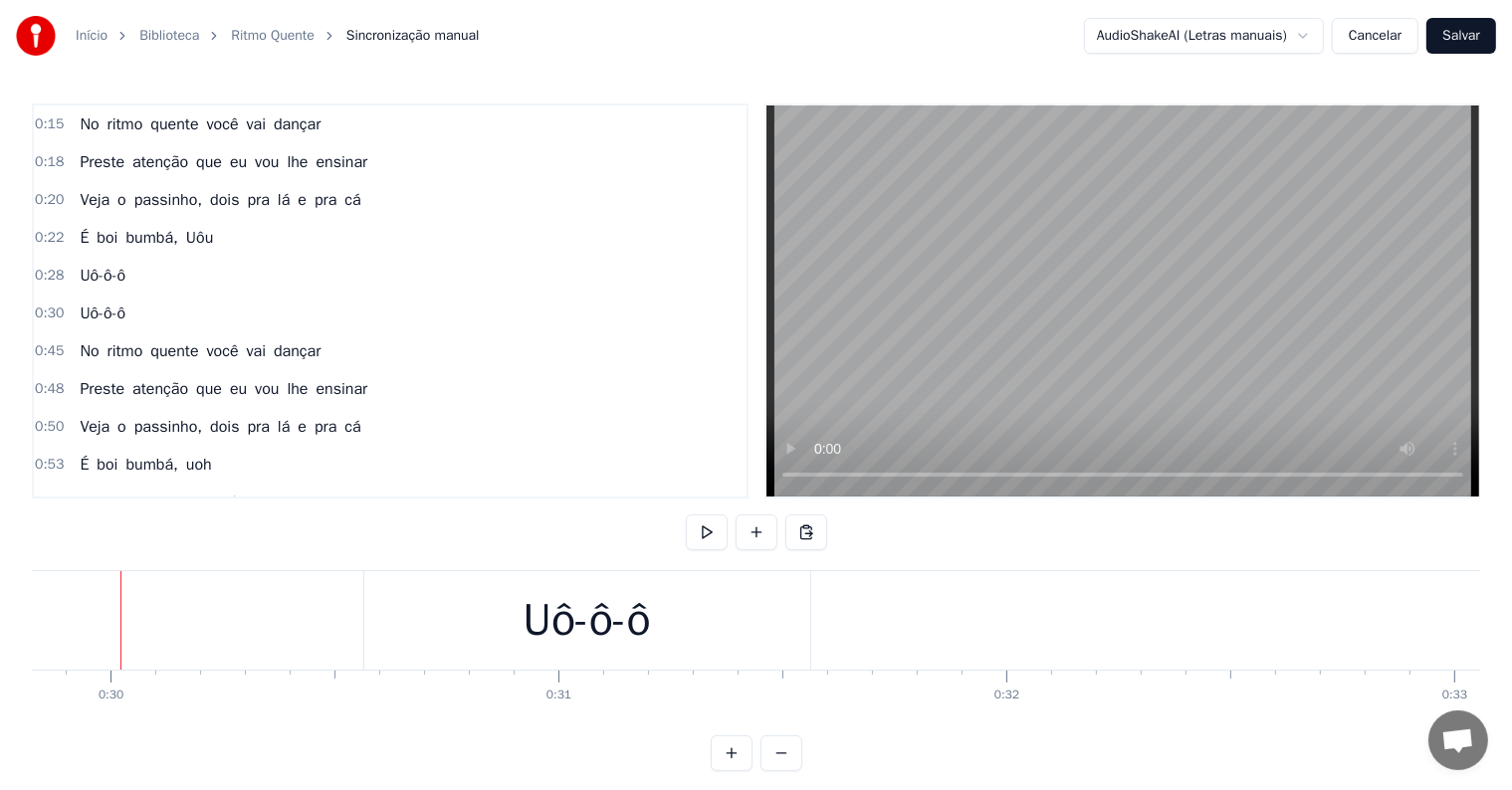 scroll, scrollTop: 0, scrollLeft: 13347, axis: horizontal 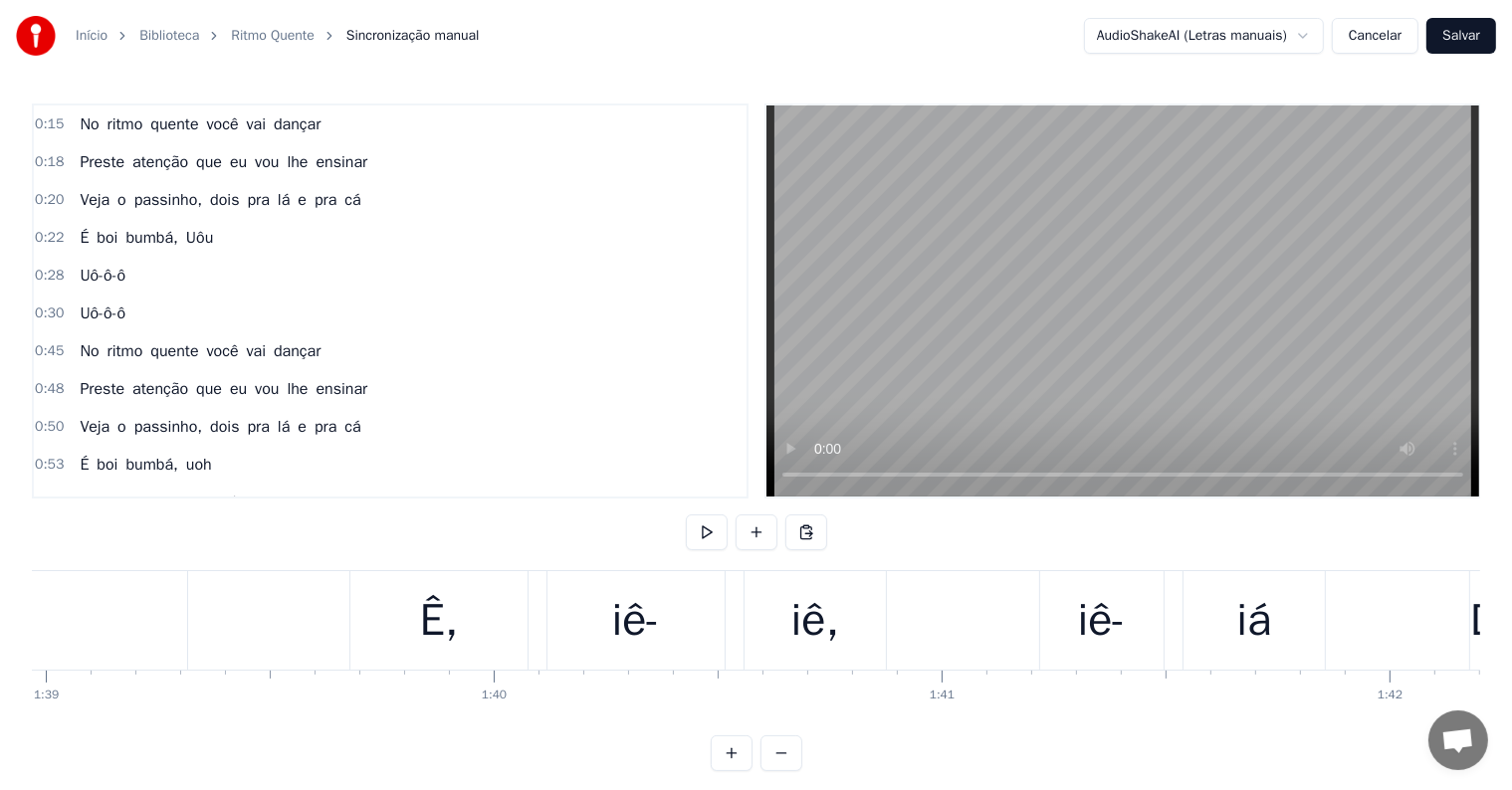 click on "cima" at bounding box center (-59, 620) 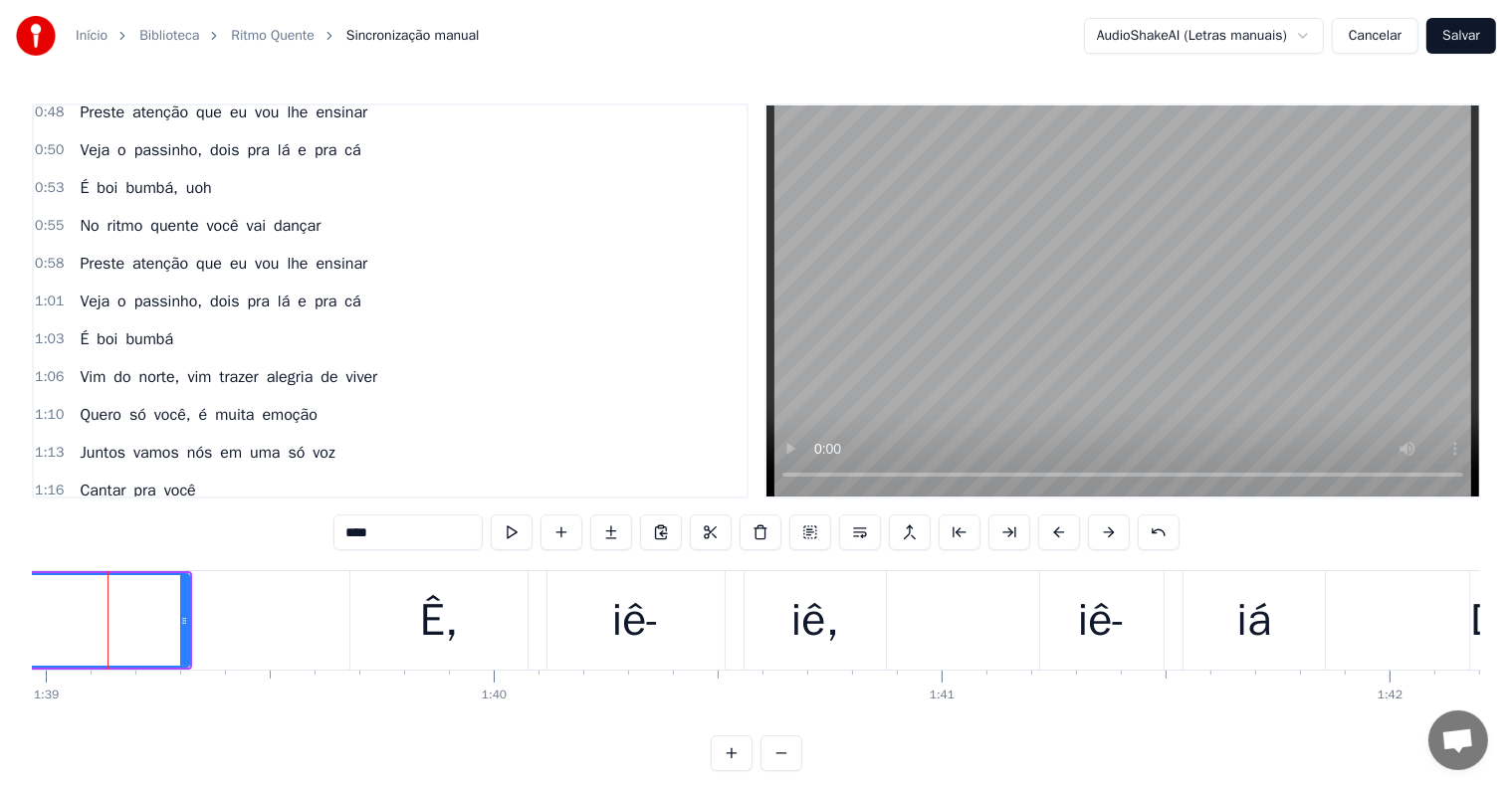 scroll, scrollTop: 837, scrollLeft: 0, axis: vertical 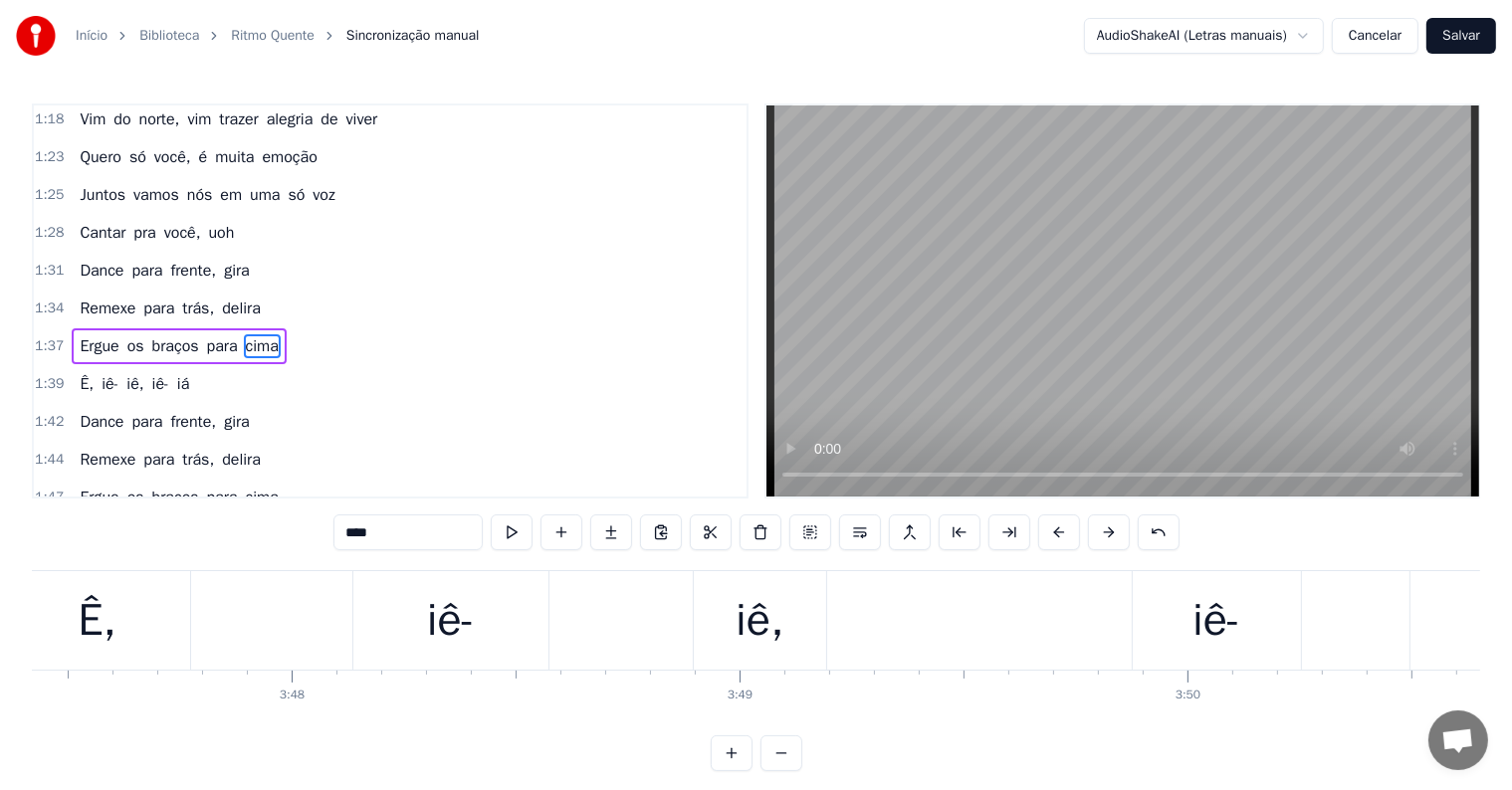 click on "Ê," at bounding box center [97, 620] 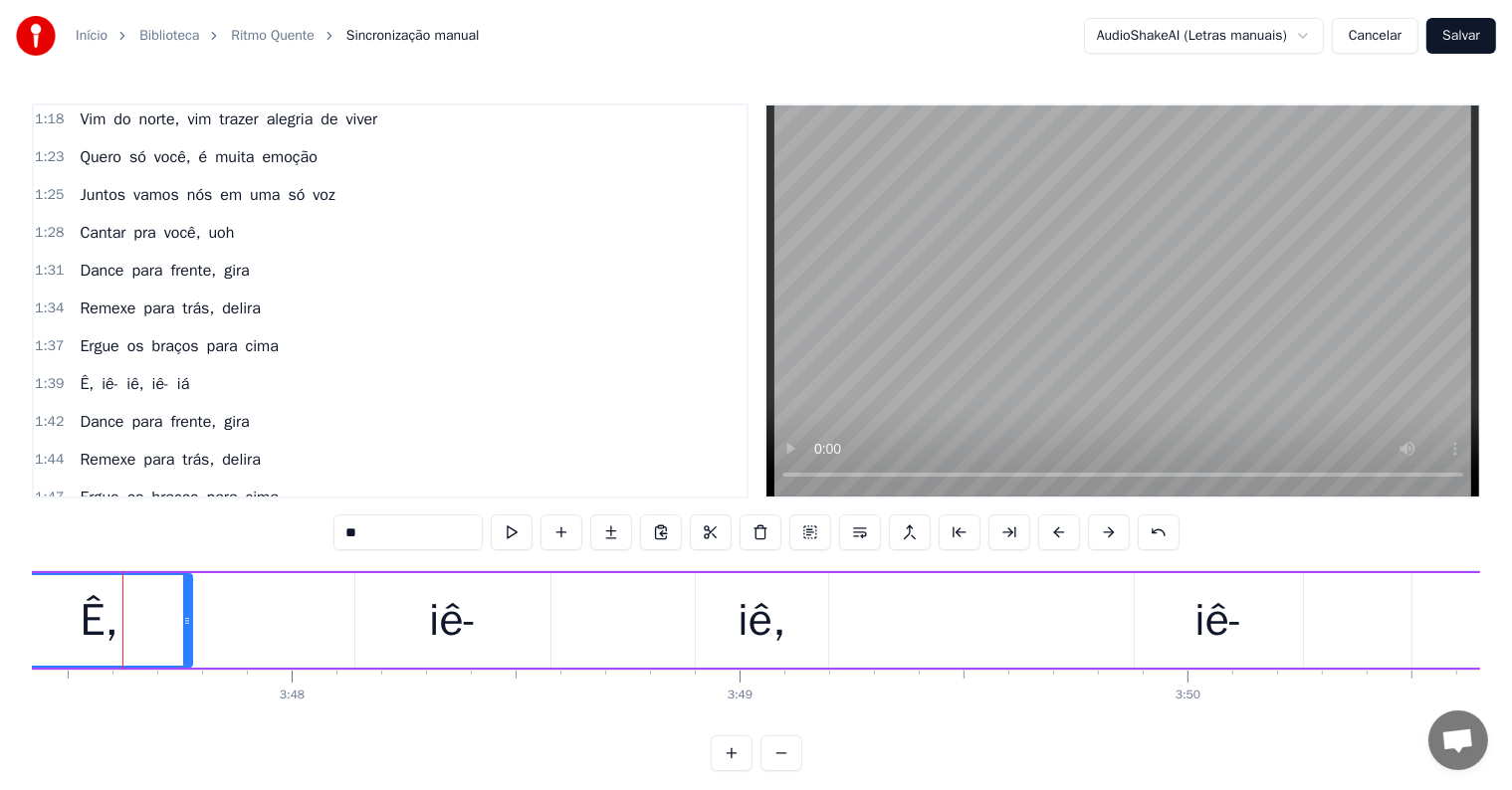scroll, scrollTop: 9, scrollLeft: 0, axis: vertical 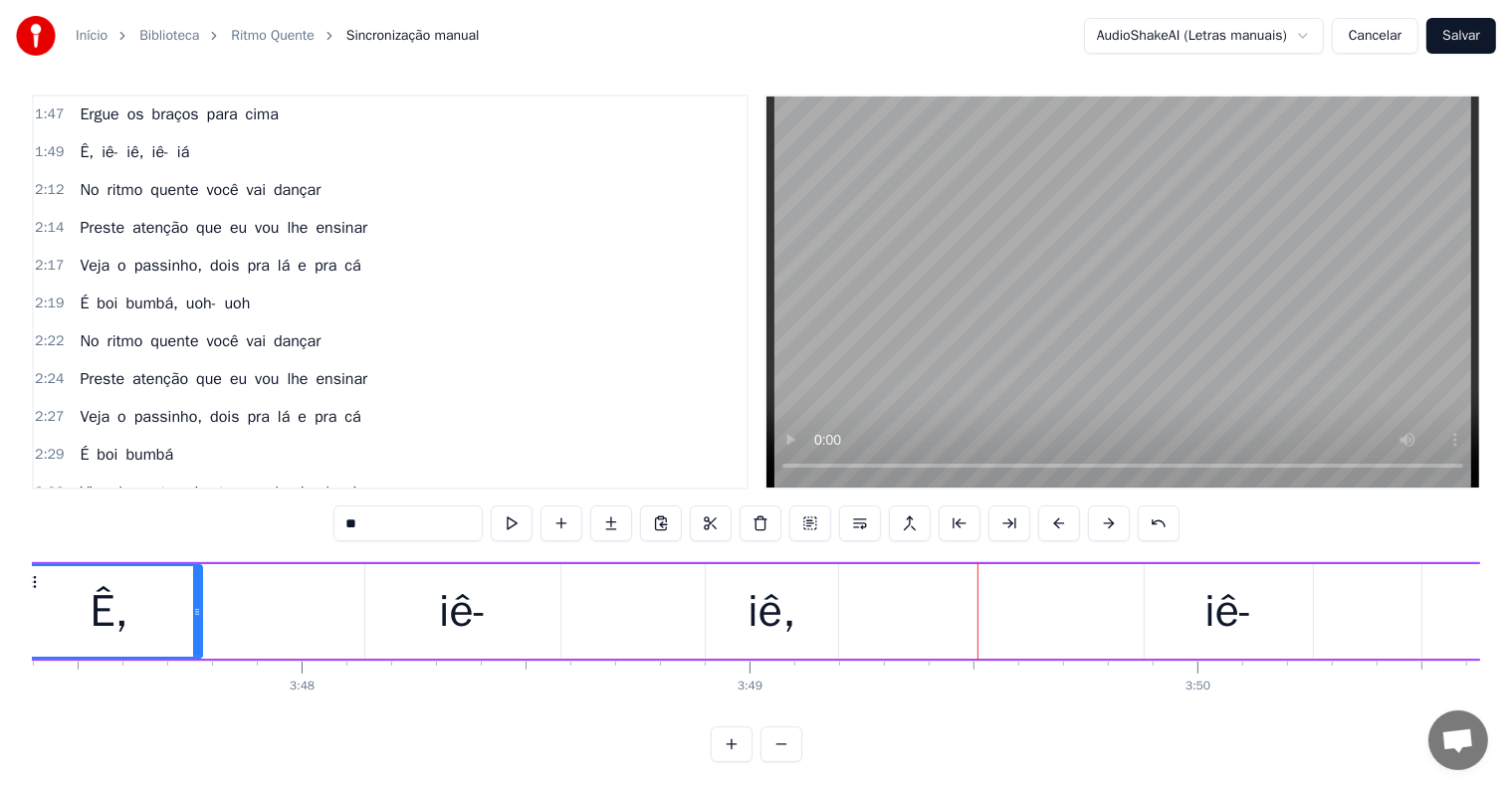 click on "iê-" at bounding box center (463, 611) 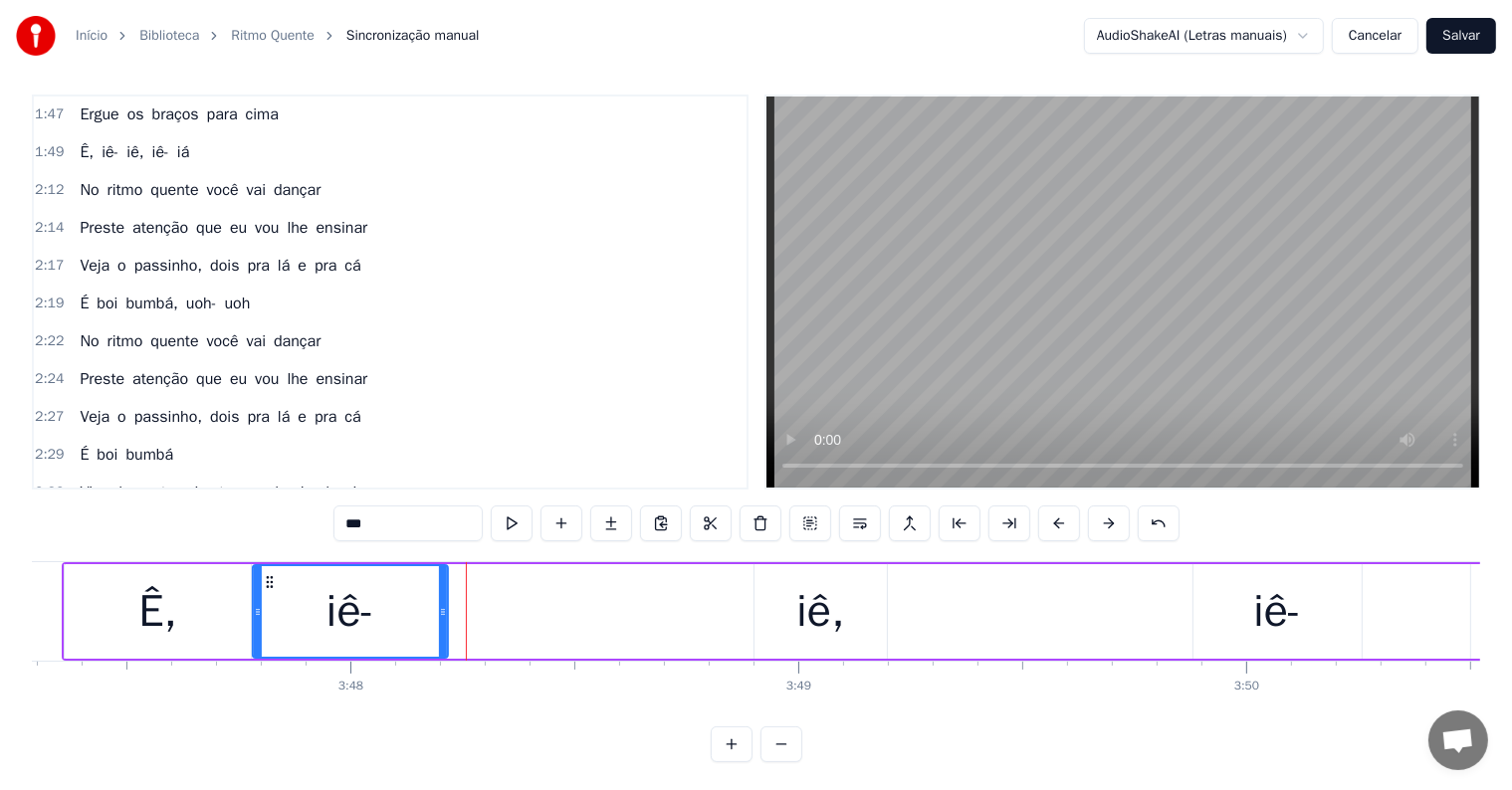 scroll, scrollTop: 0, scrollLeft: 101787, axis: horizontal 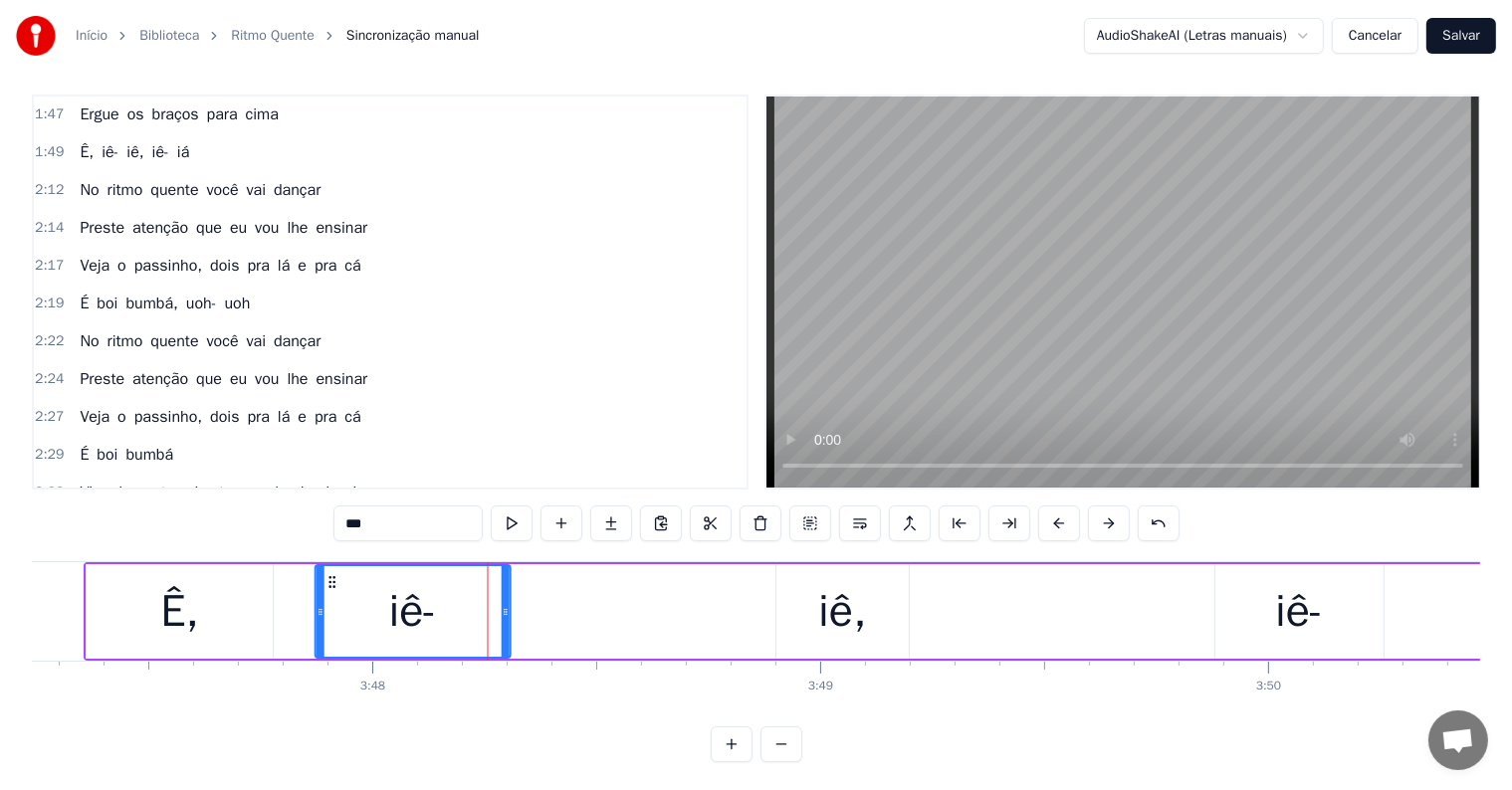 drag, startPoint x: 381, startPoint y: 579, endPoint x: 331, endPoint y: 589, distance: 50.990195 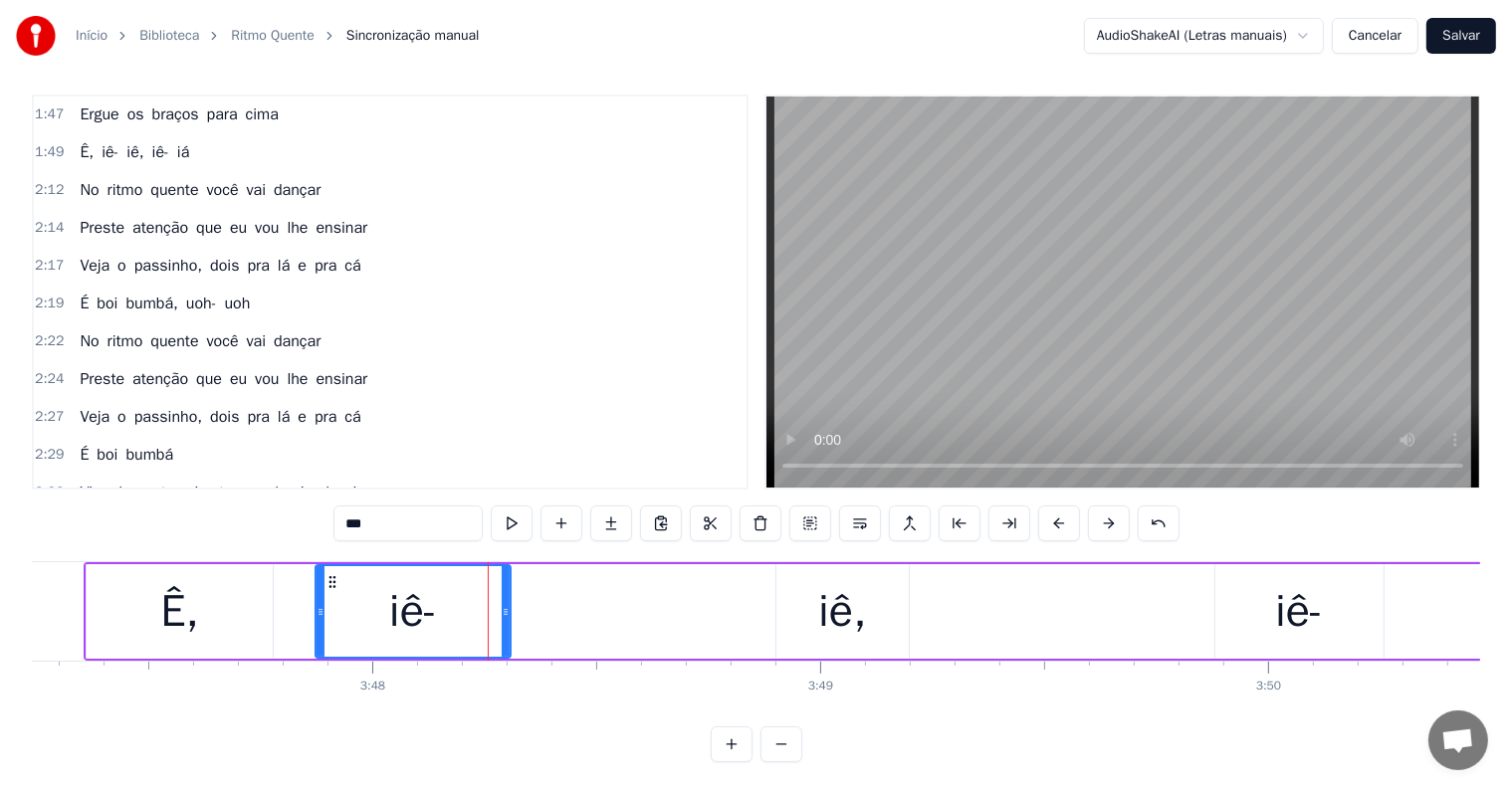 click on "iê," at bounding box center (842, 611) 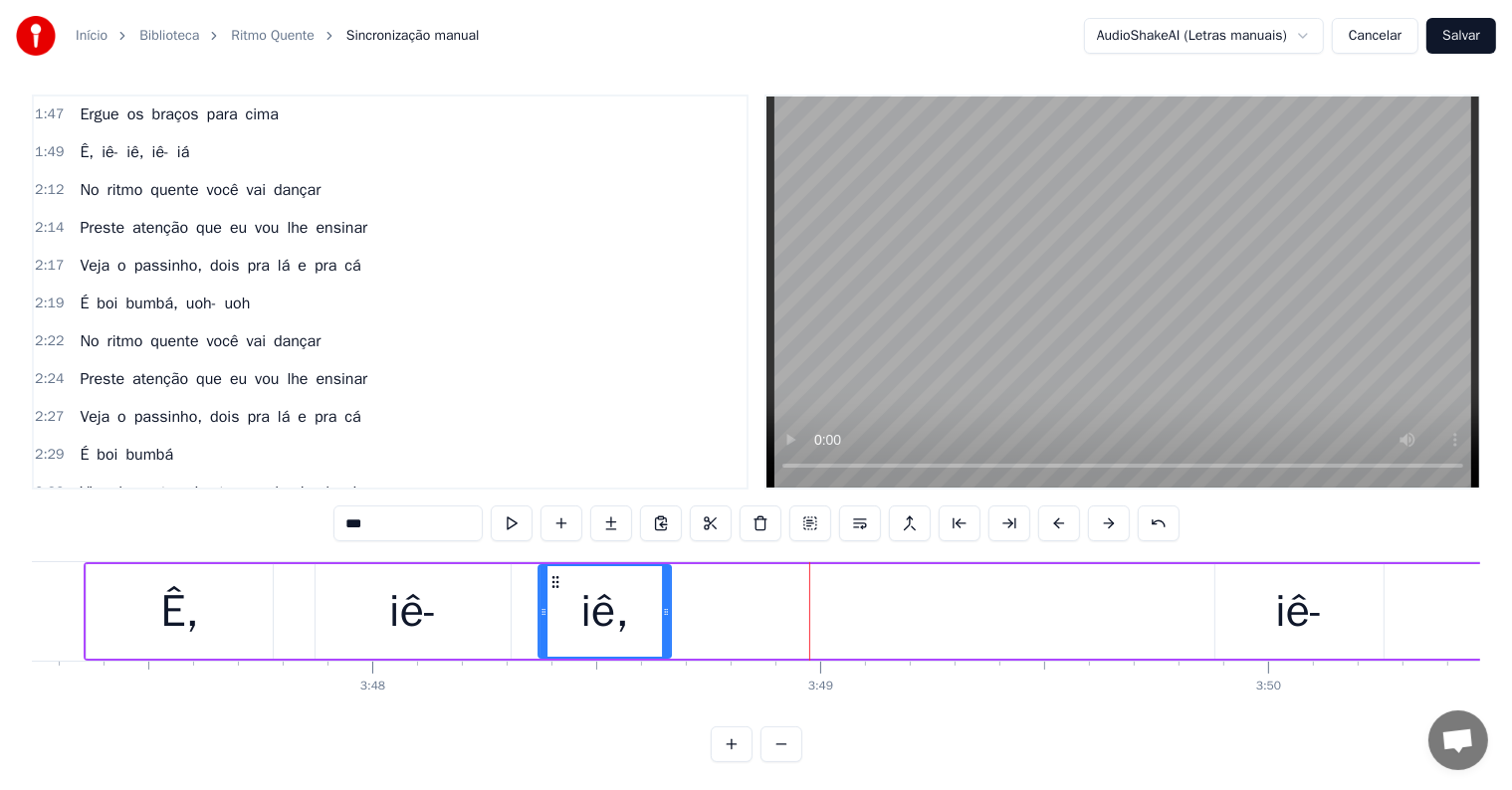 drag, startPoint x: 792, startPoint y: 581, endPoint x: 554, endPoint y: 575, distance: 238.0756 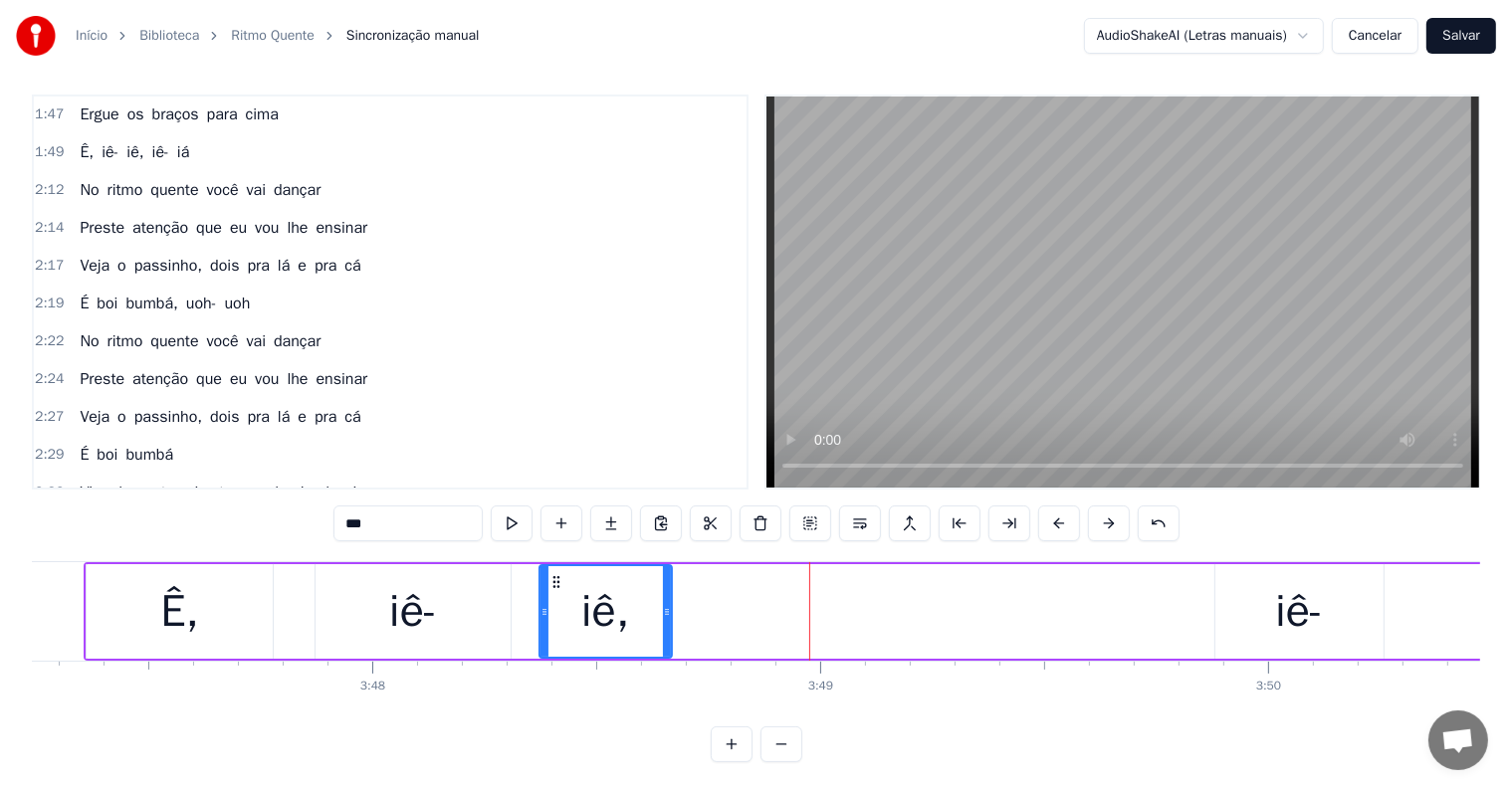 click on "iê-" at bounding box center [1299, 611] 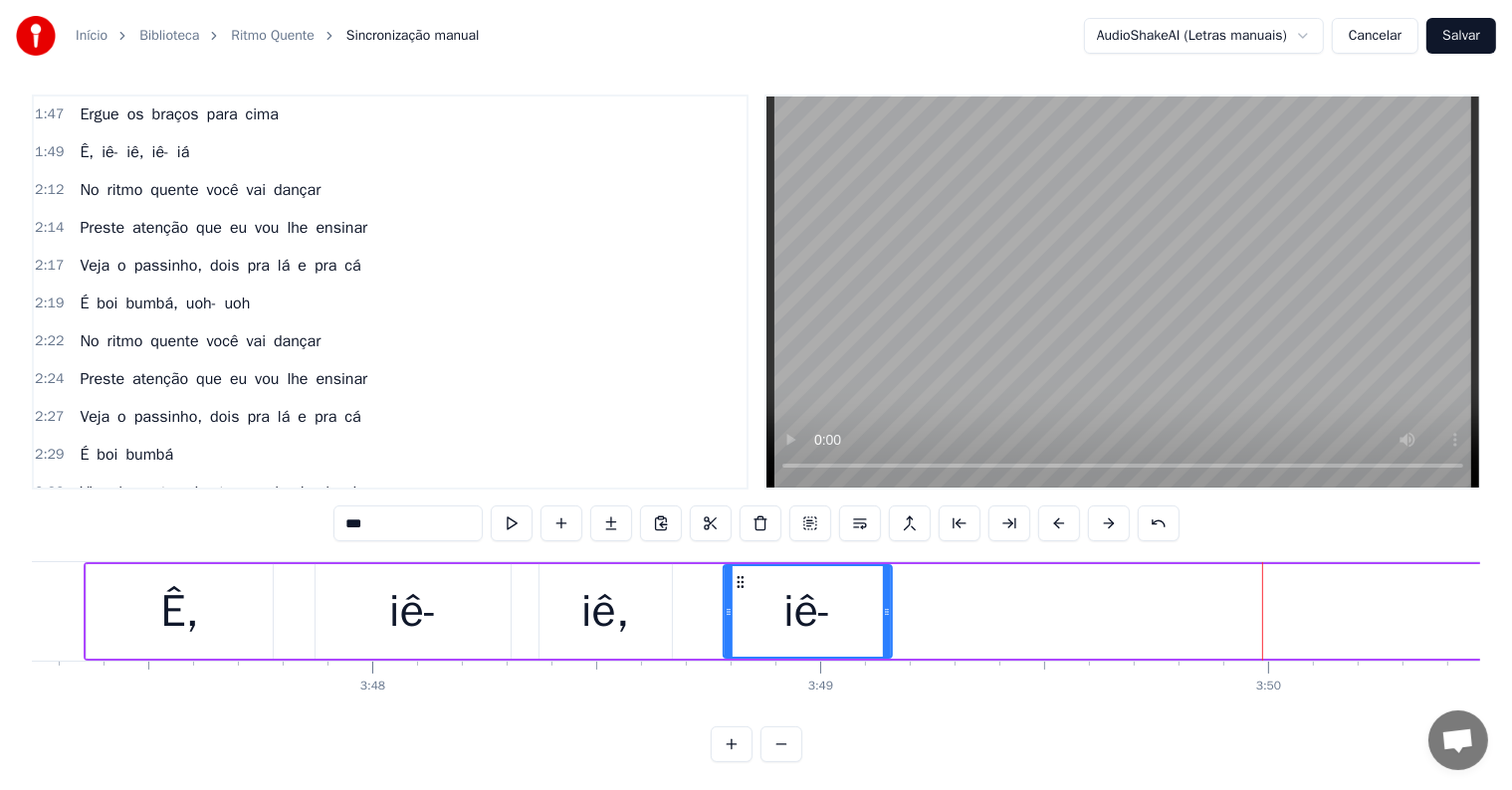 drag, startPoint x: 1230, startPoint y: 580, endPoint x: 740, endPoint y: 577, distance: 490.00918 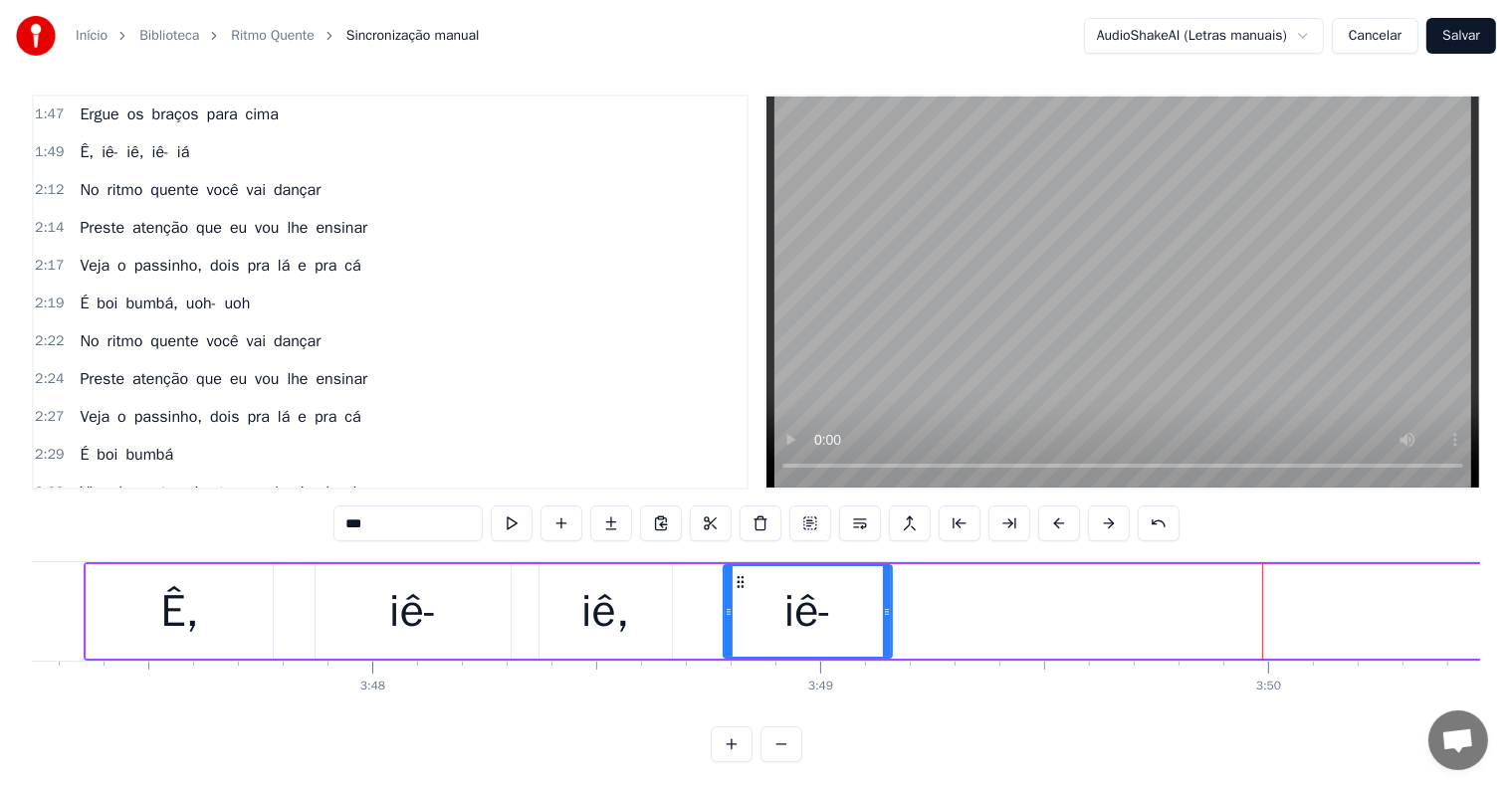 scroll, scrollTop: 30, scrollLeft: 0, axis: vertical 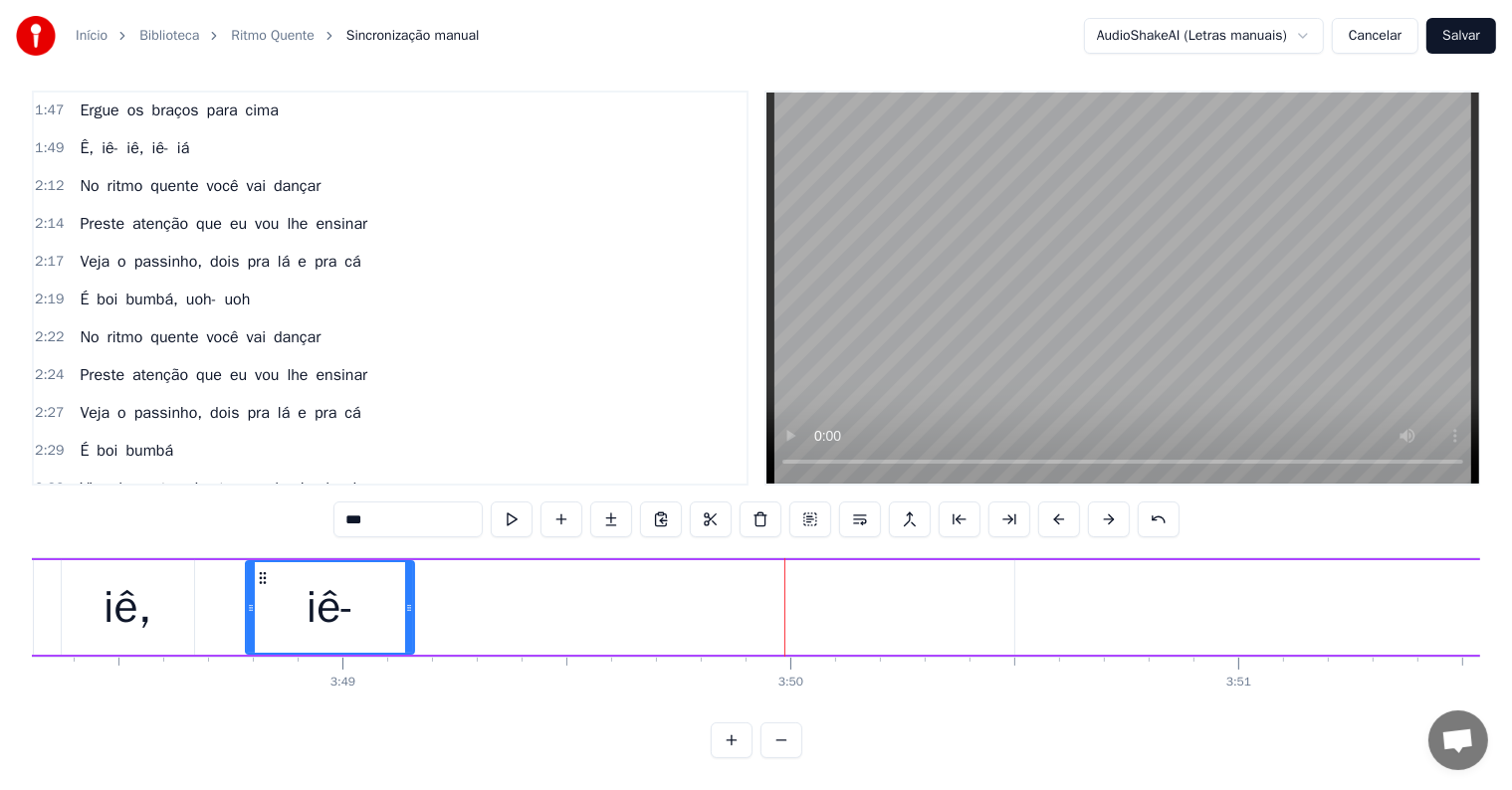 click on "iá" at bounding box center [1502, 607] 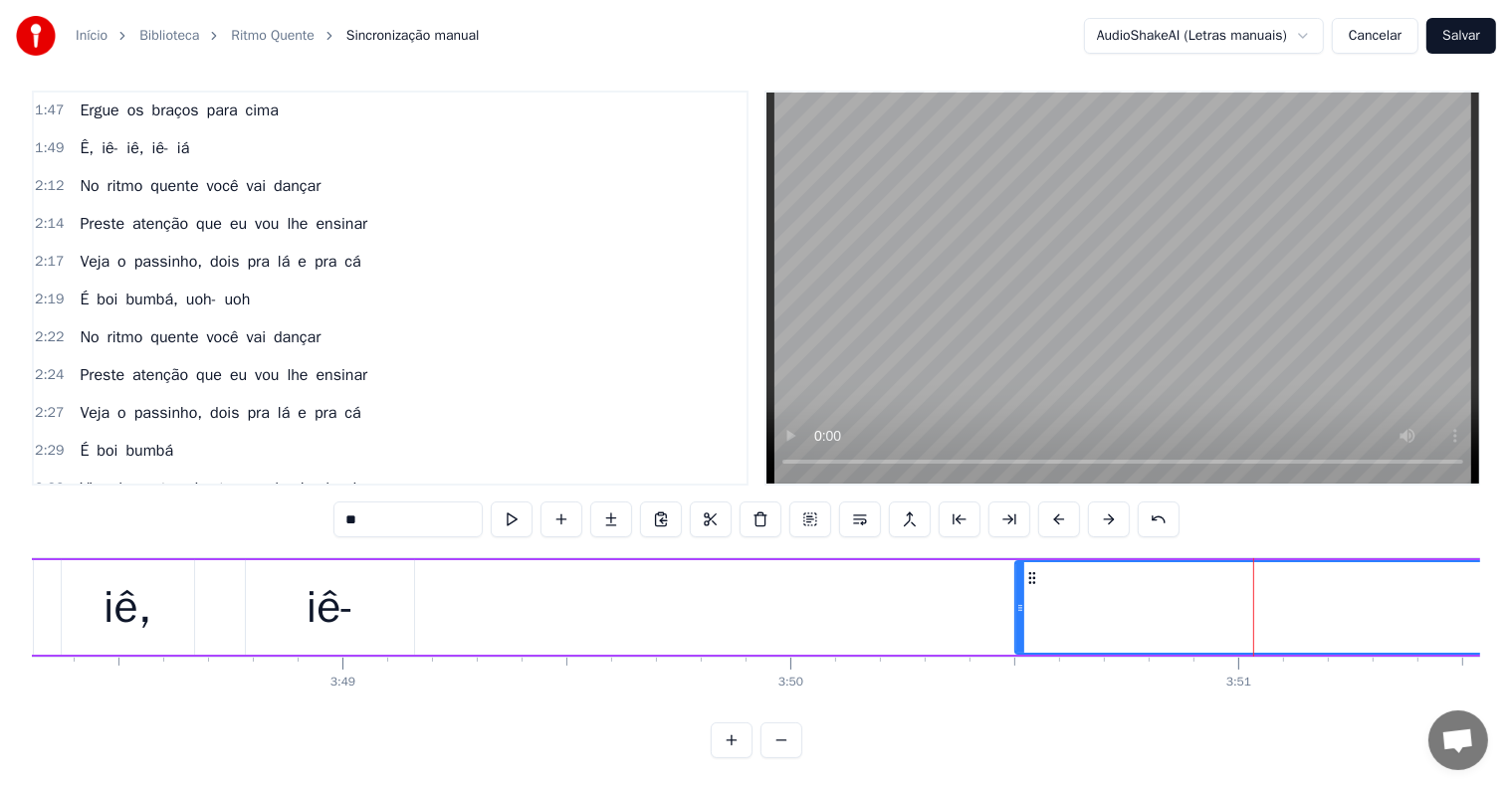 scroll, scrollTop: 9, scrollLeft: 0, axis: vertical 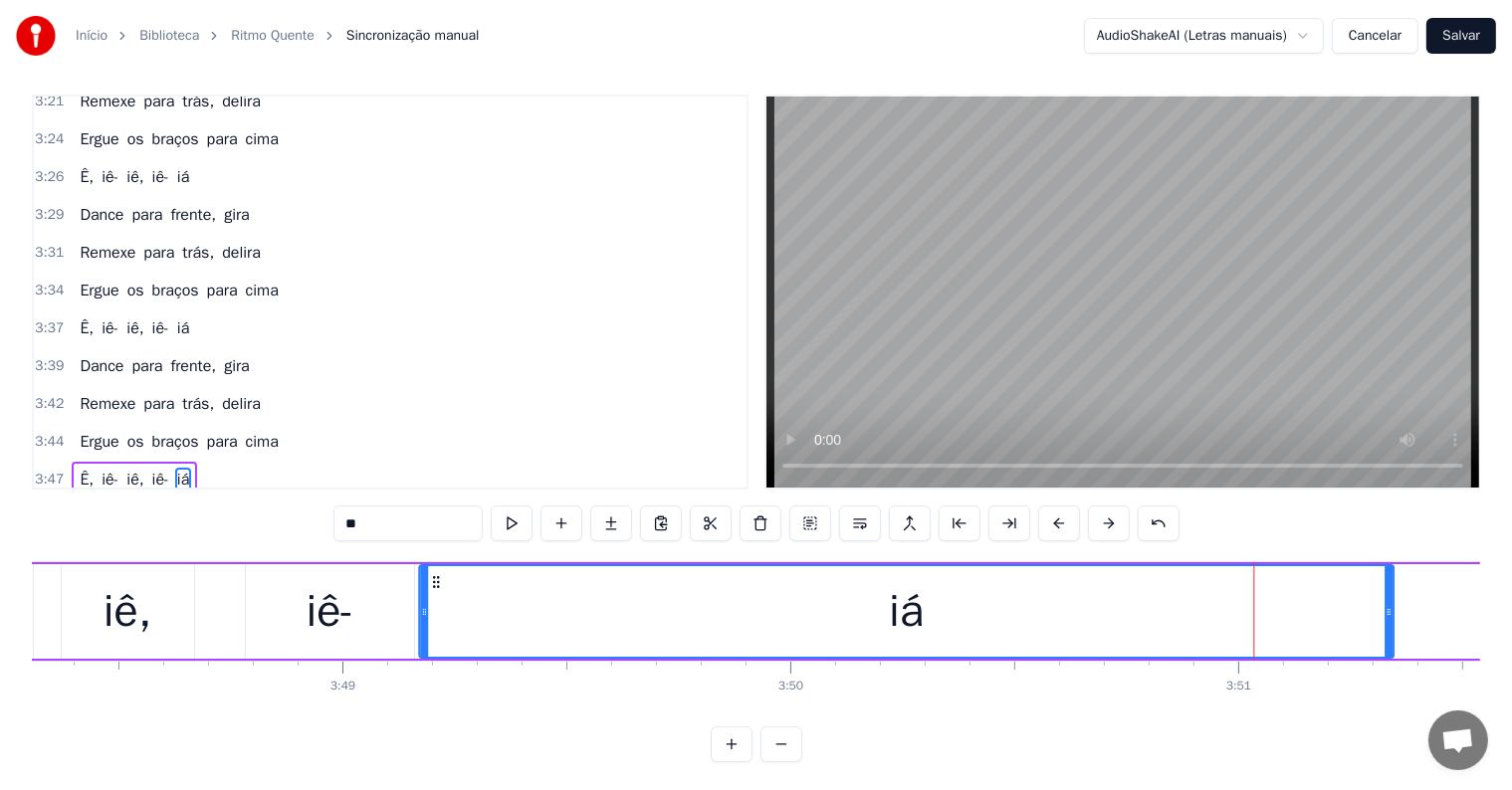 drag, startPoint x: 1028, startPoint y: 577, endPoint x: 432, endPoint y: 557, distance: 596.3355 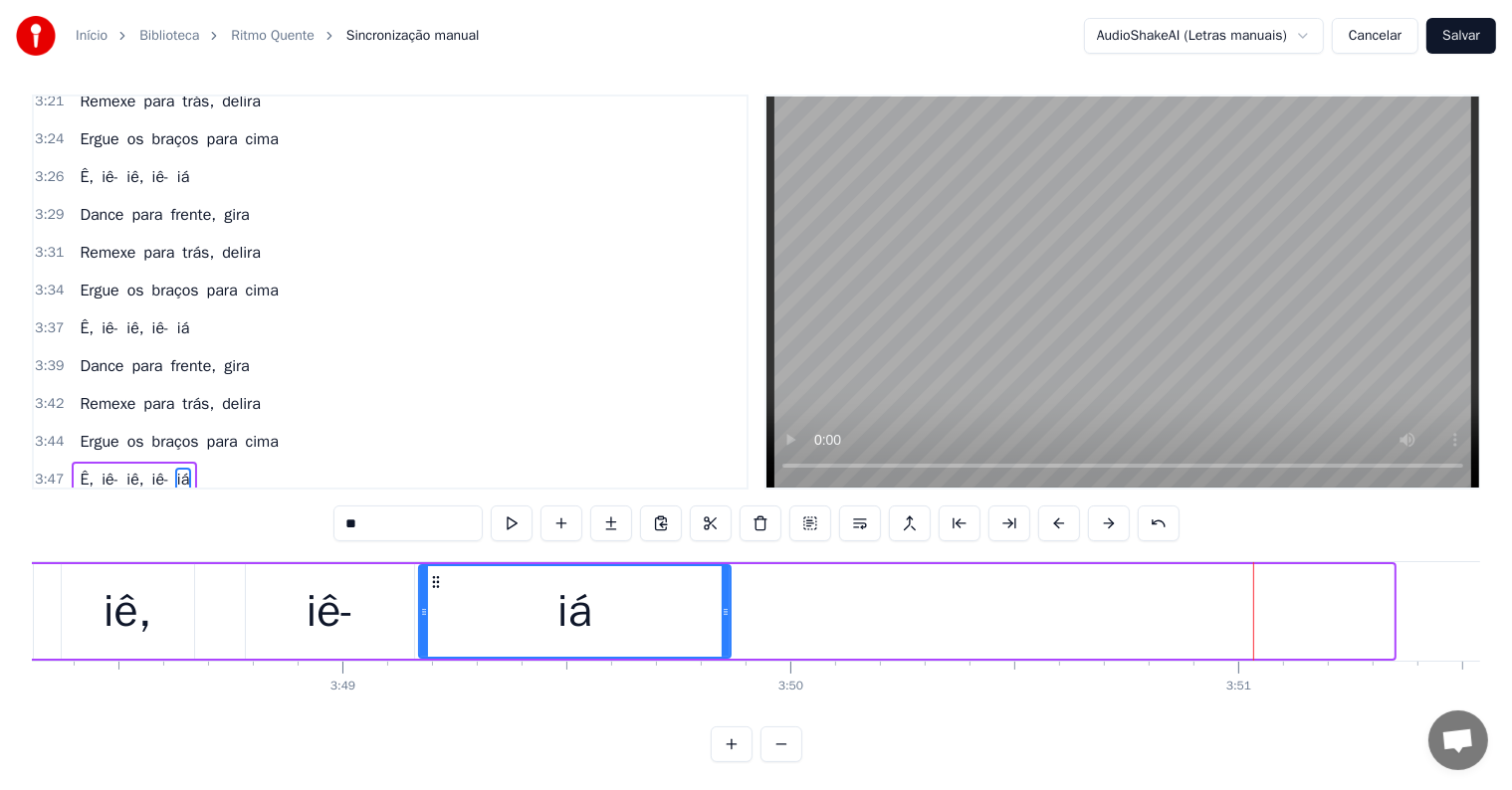 drag, startPoint x: 1388, startPoint y: 607, endPoint x: 725, endPoint y: 549, distance: 665.53212 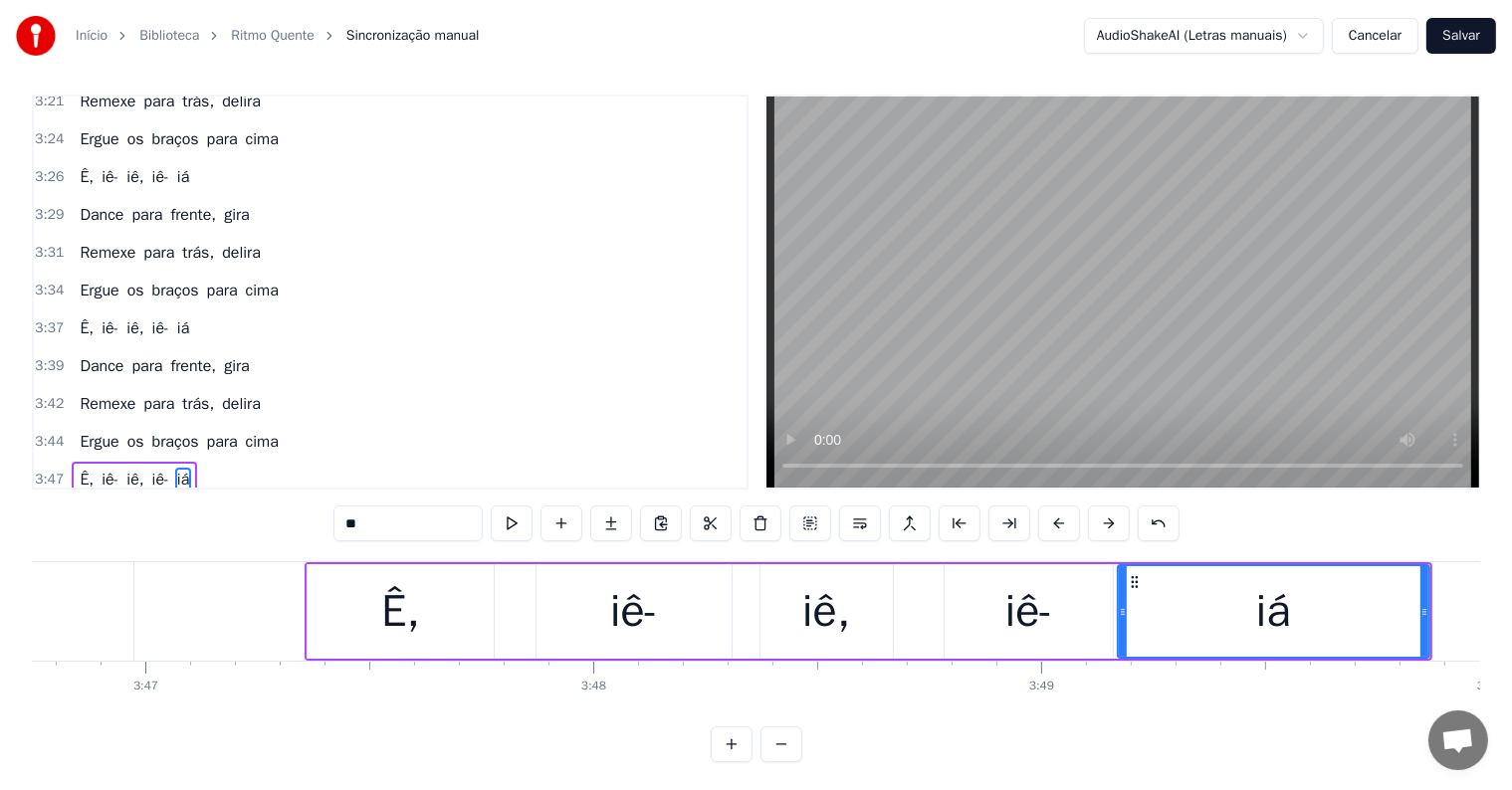 scroll, scrollTop: 0, scrollLeft: 101548, axis: horizontal 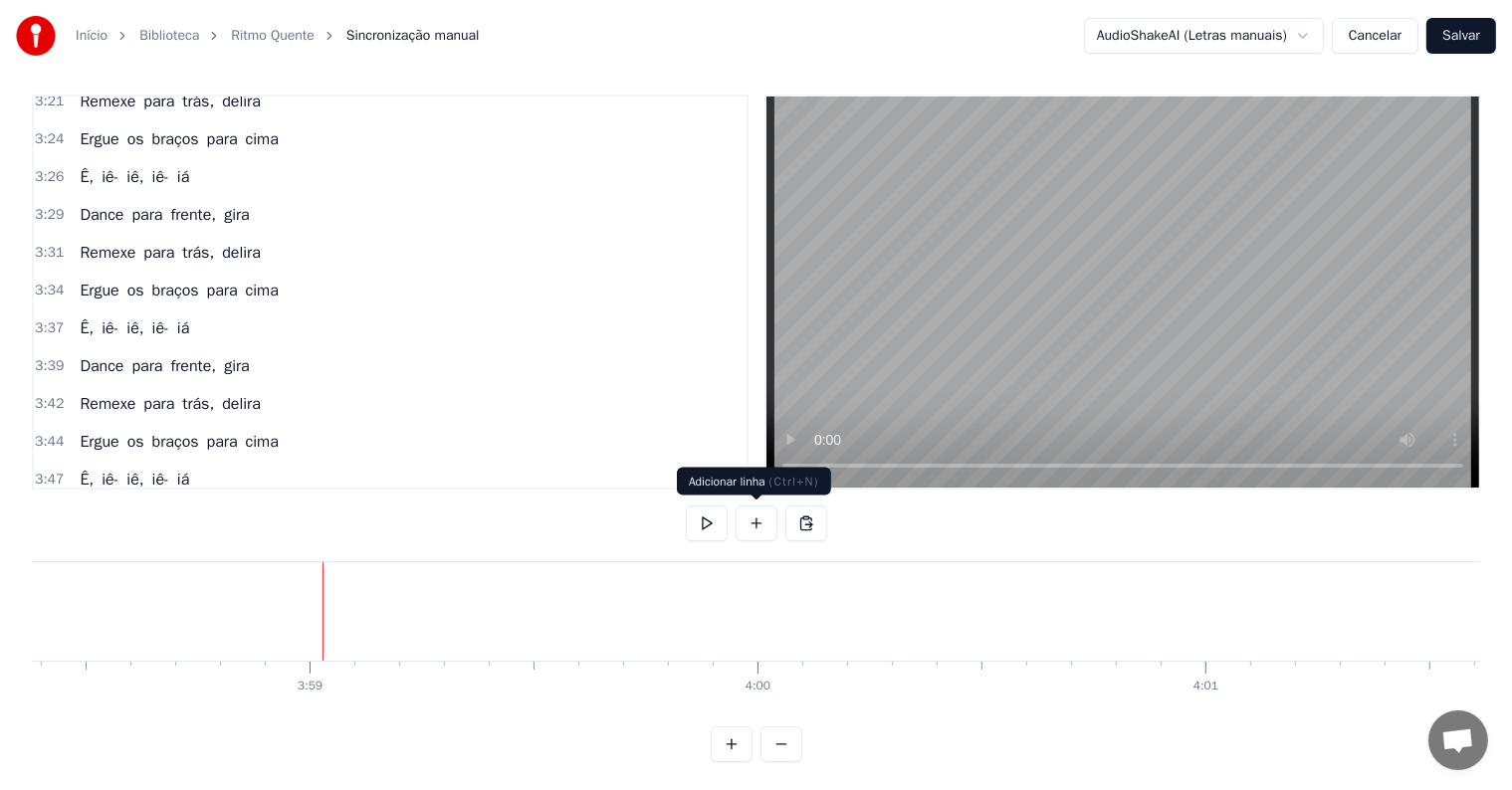 click at bounding box center (756, 523) 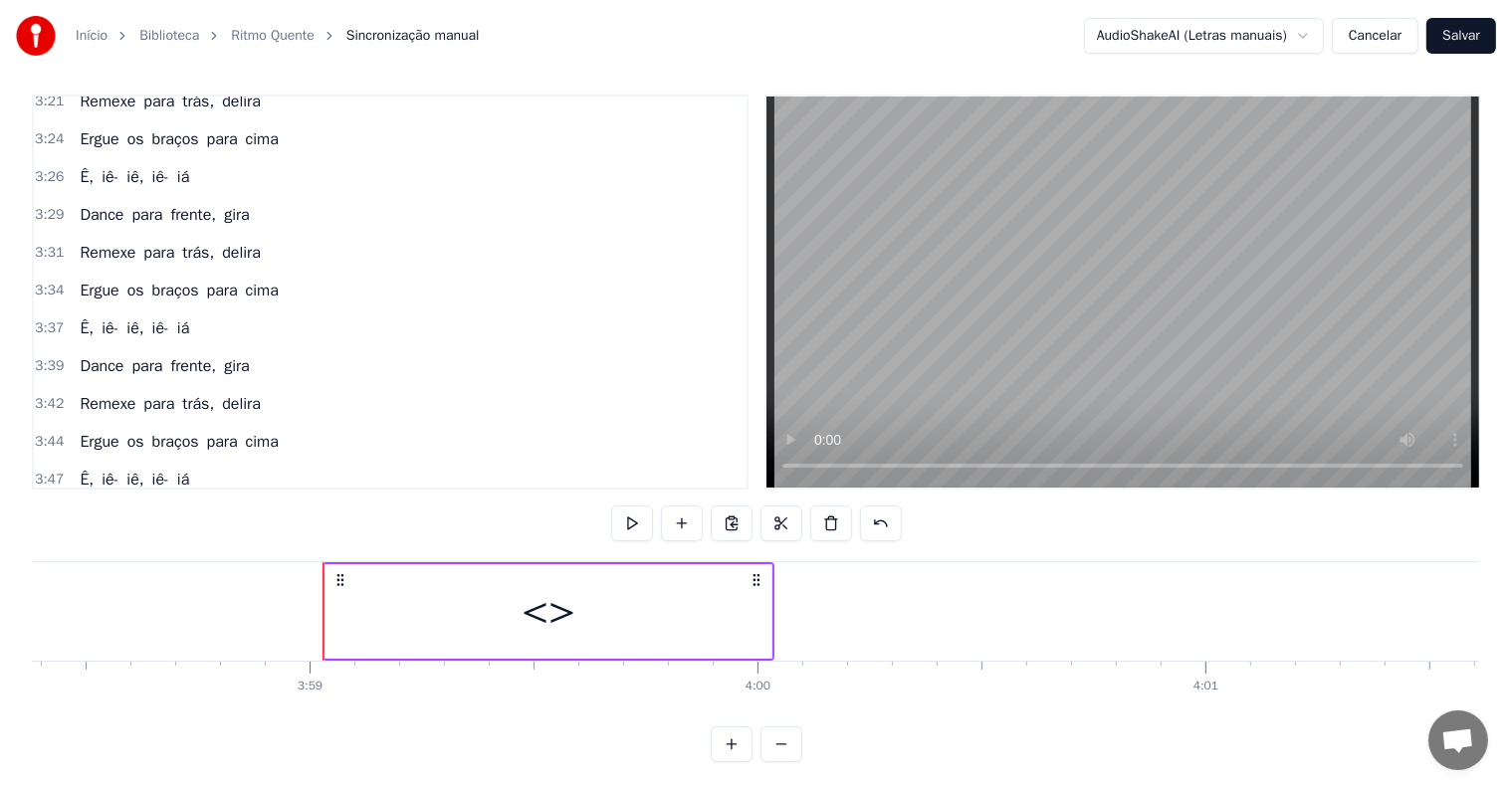 click on "<>" at bounding box center [548, 611] 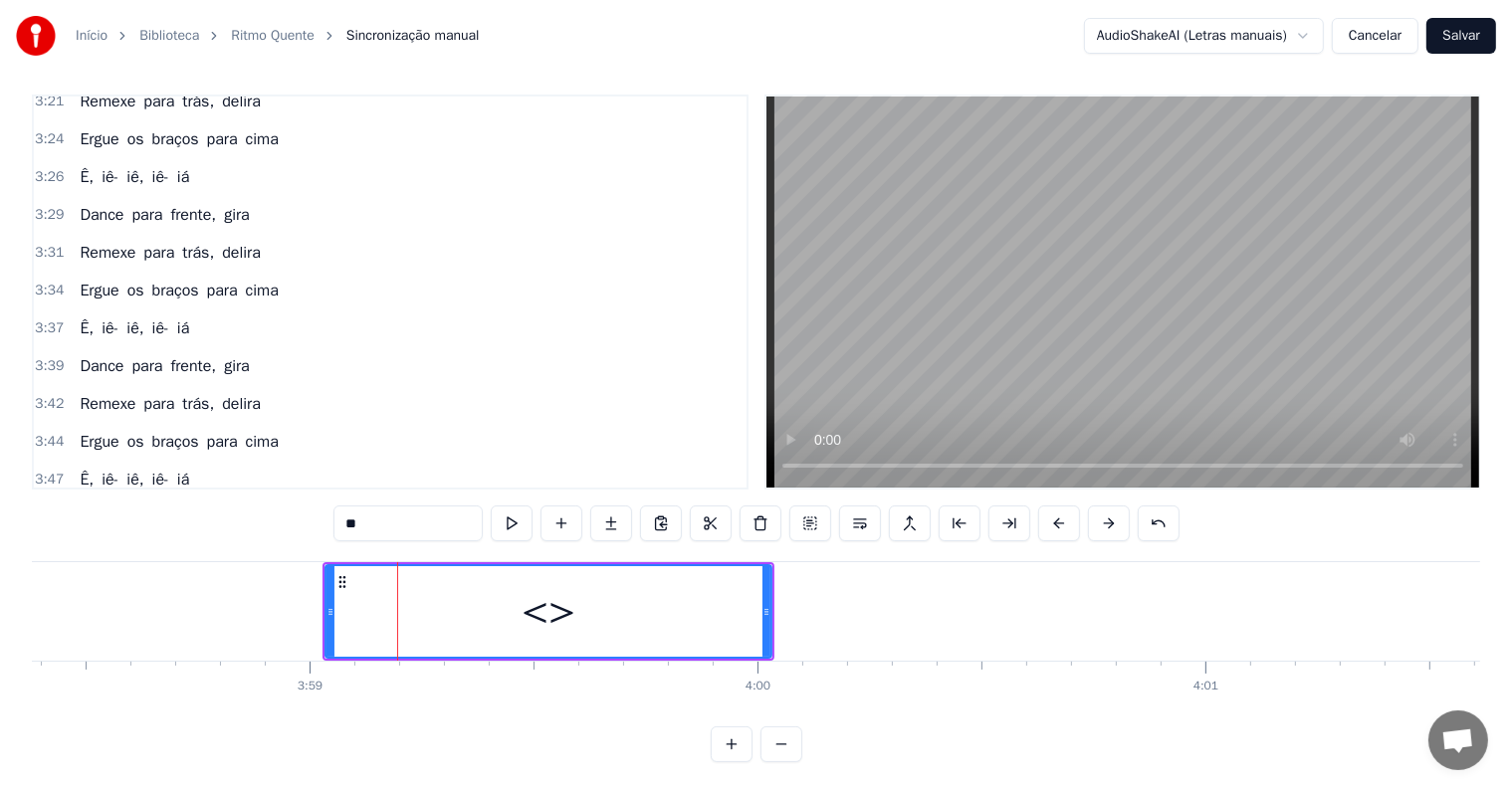 drag, startPoint x: 442, startPoint y: 533, endPoint x: 207, endPoint y: 531, distance: 235.00851 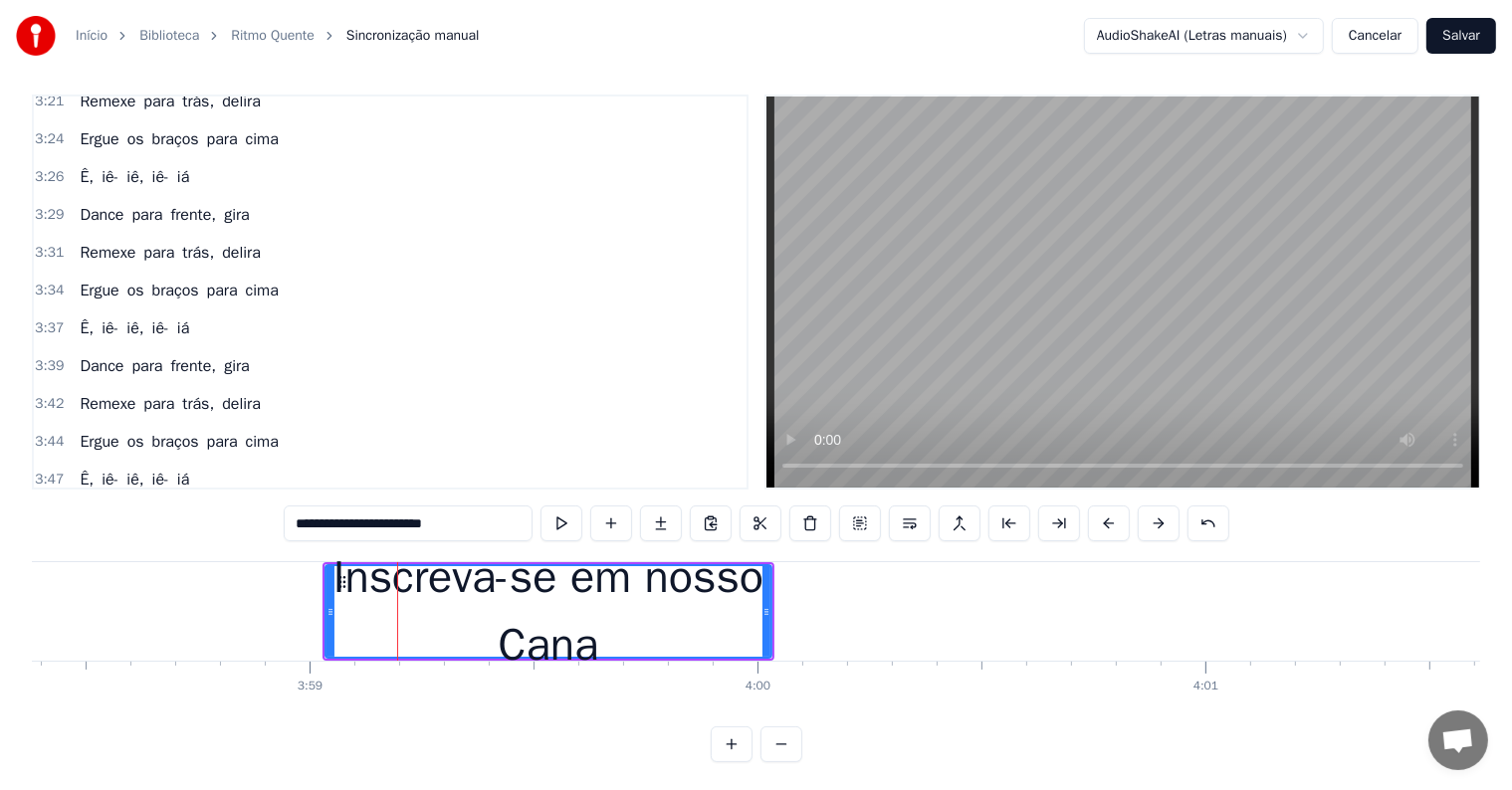 type on "**********" 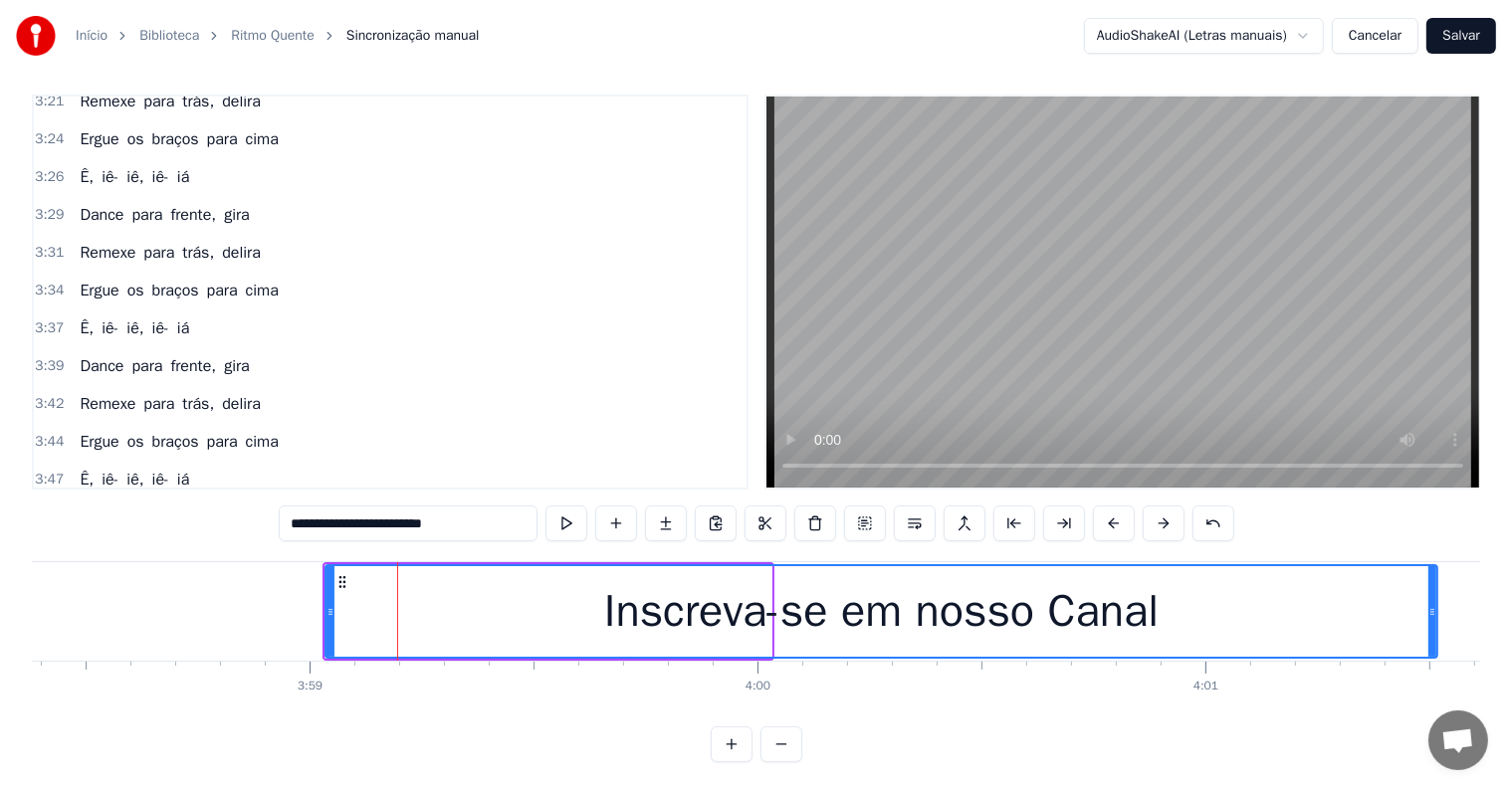 drag, startPoint x: 761, startPoint y: 609, endPoint x: 1427, endPoint y: 622, distance: 666.1269 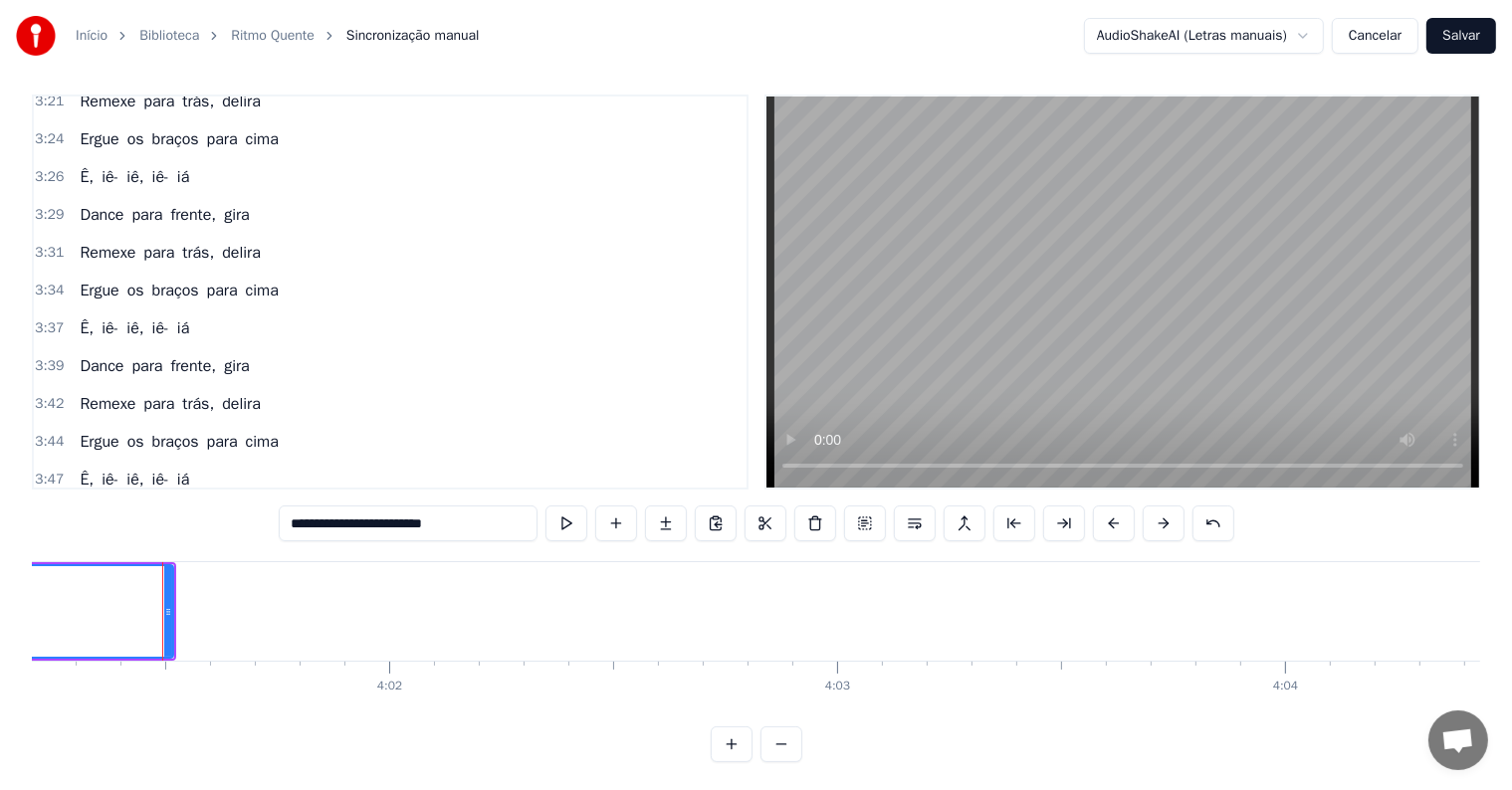 scroll, scrollTop: 0, scrollLeft: 108071, axis: horizontal 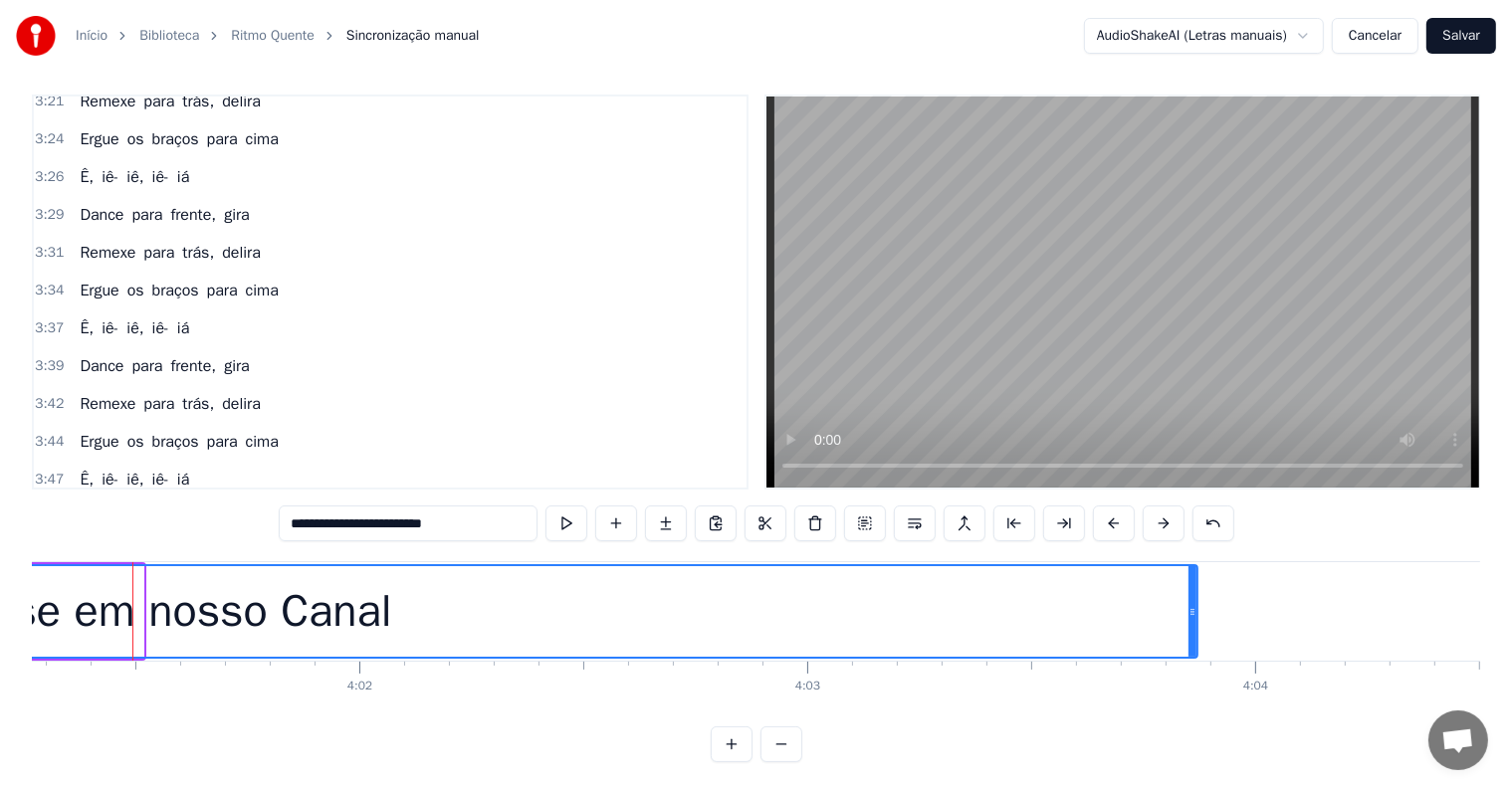 drag, startPoint x: 141, startPoint y: 617, endPoint x: 1169, endPoint y: 628, distance: 1028.0589 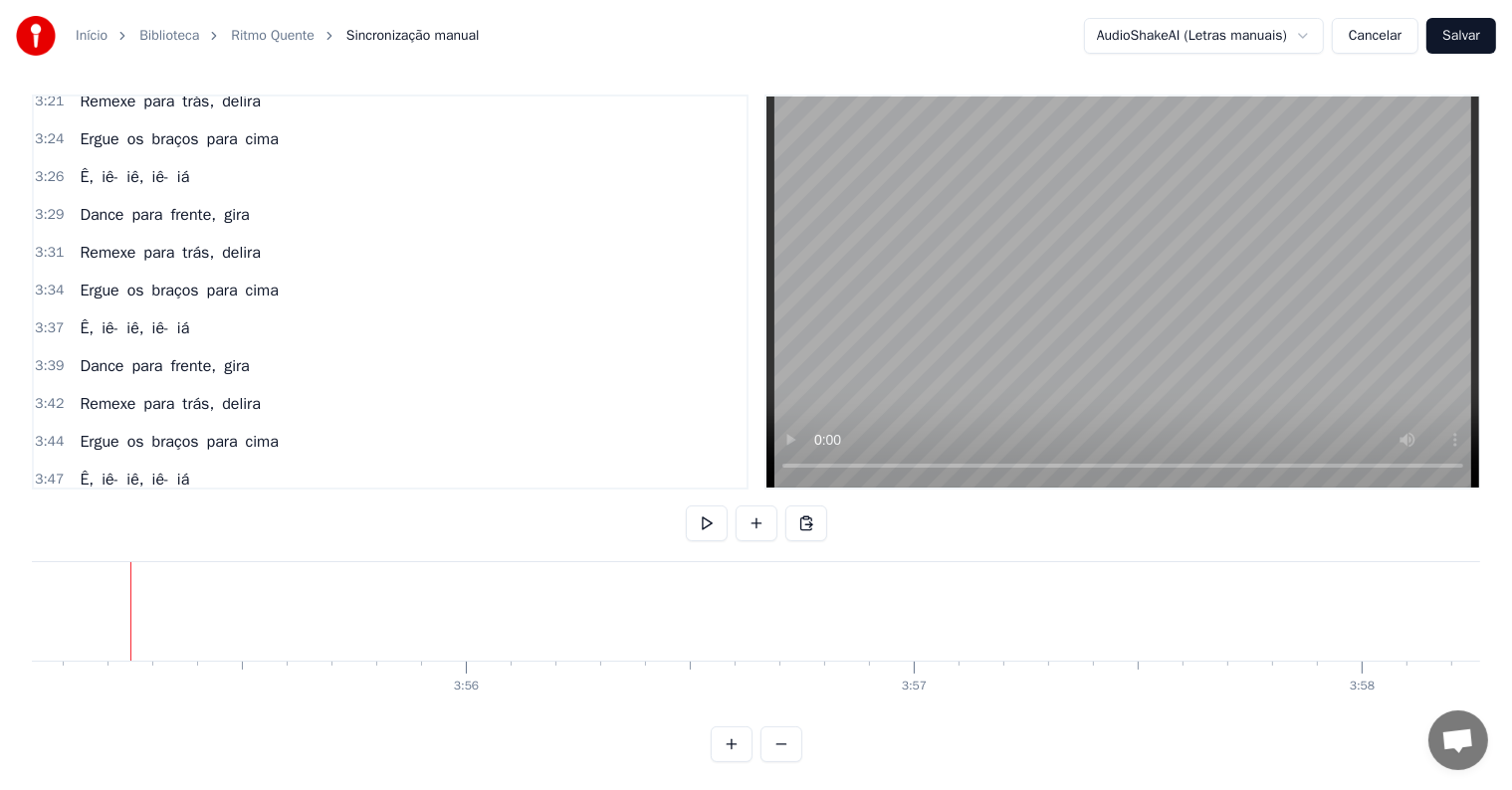 scroll, scrollTop: 0, scrollLeft: 105276, axis: horizontal 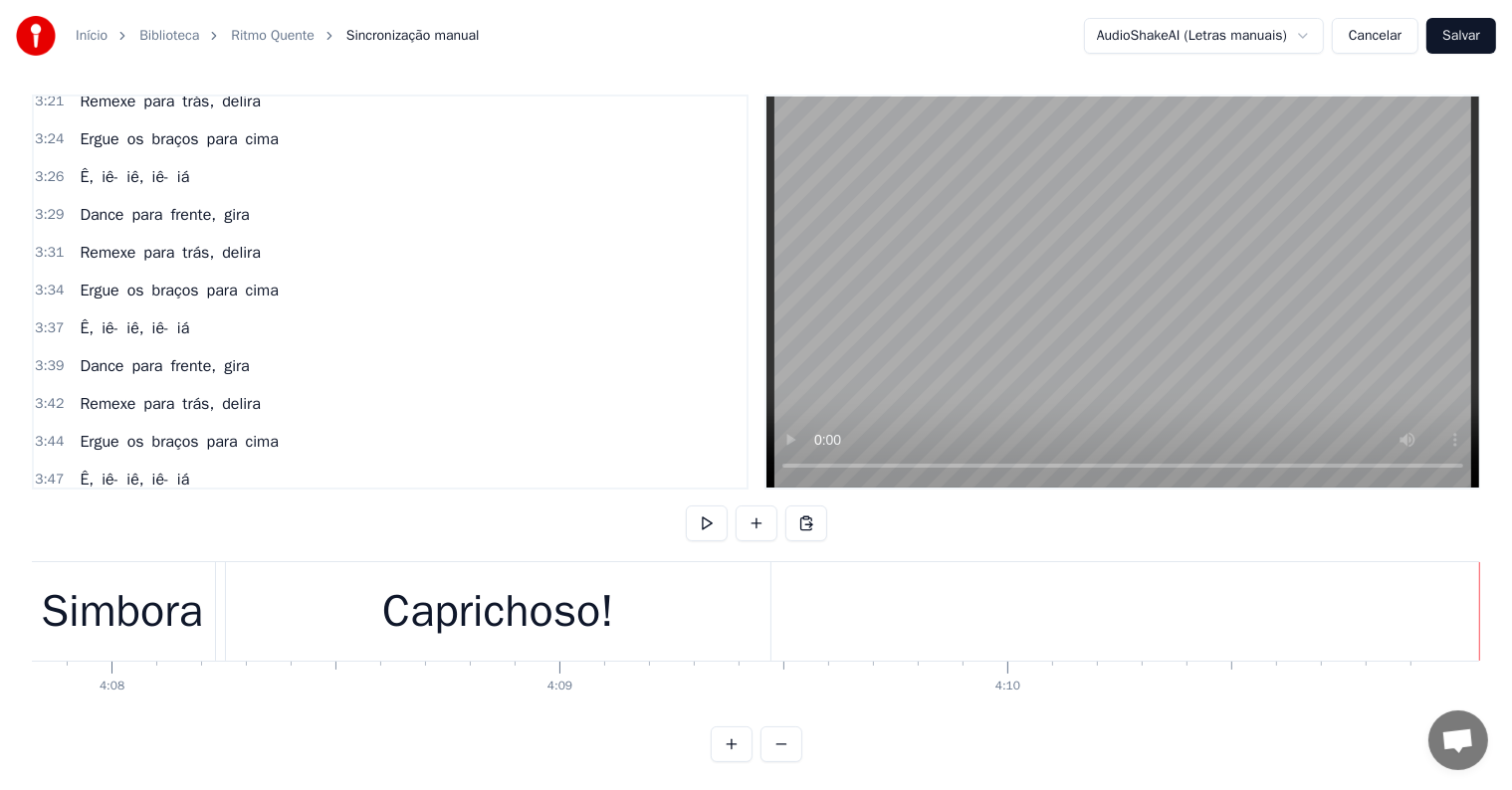 click on "Salvar" at bounding box center (1461, 36) 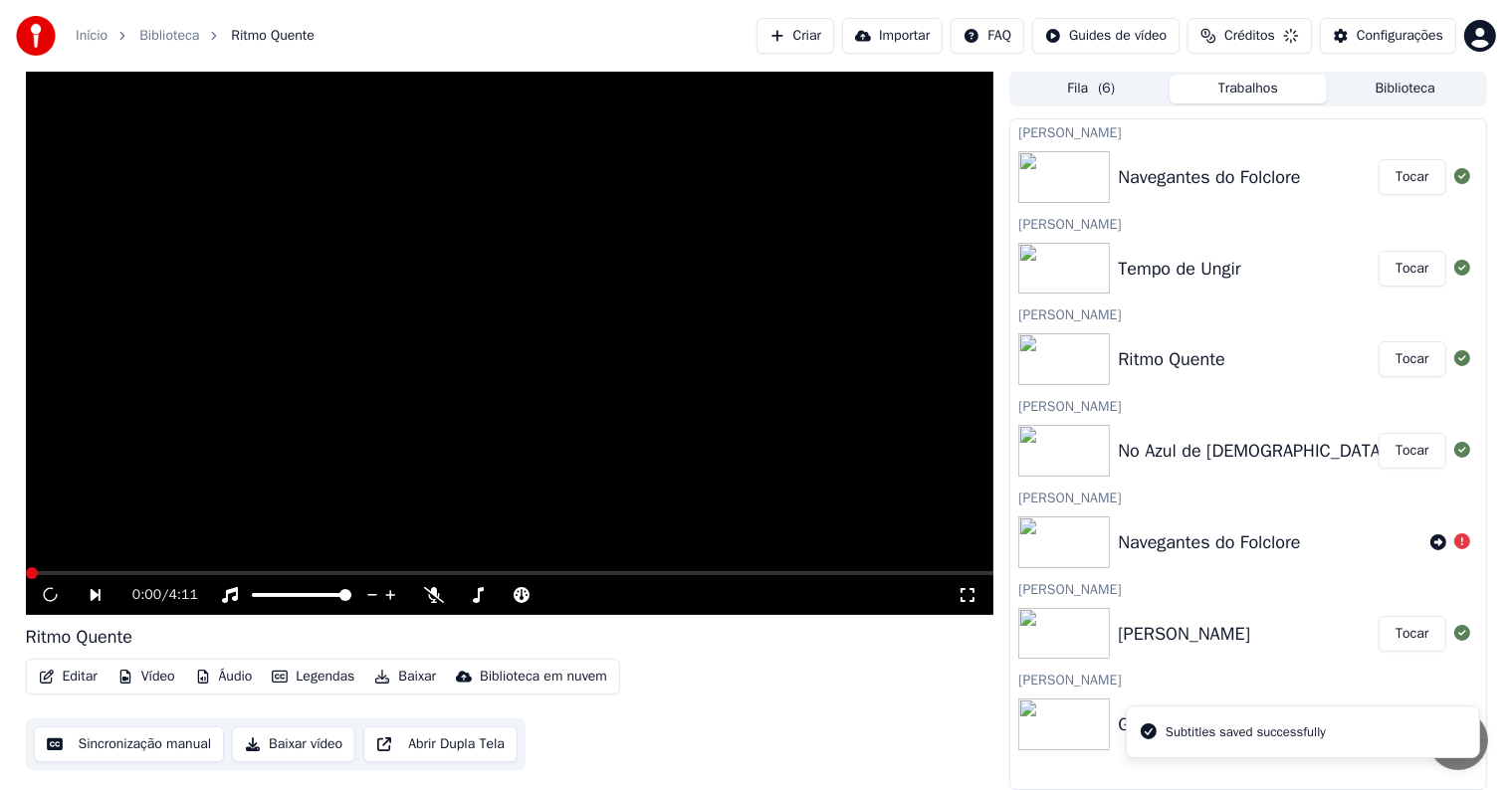 scroll, scrollTop: 0, scrollLeft: 0, axis: both 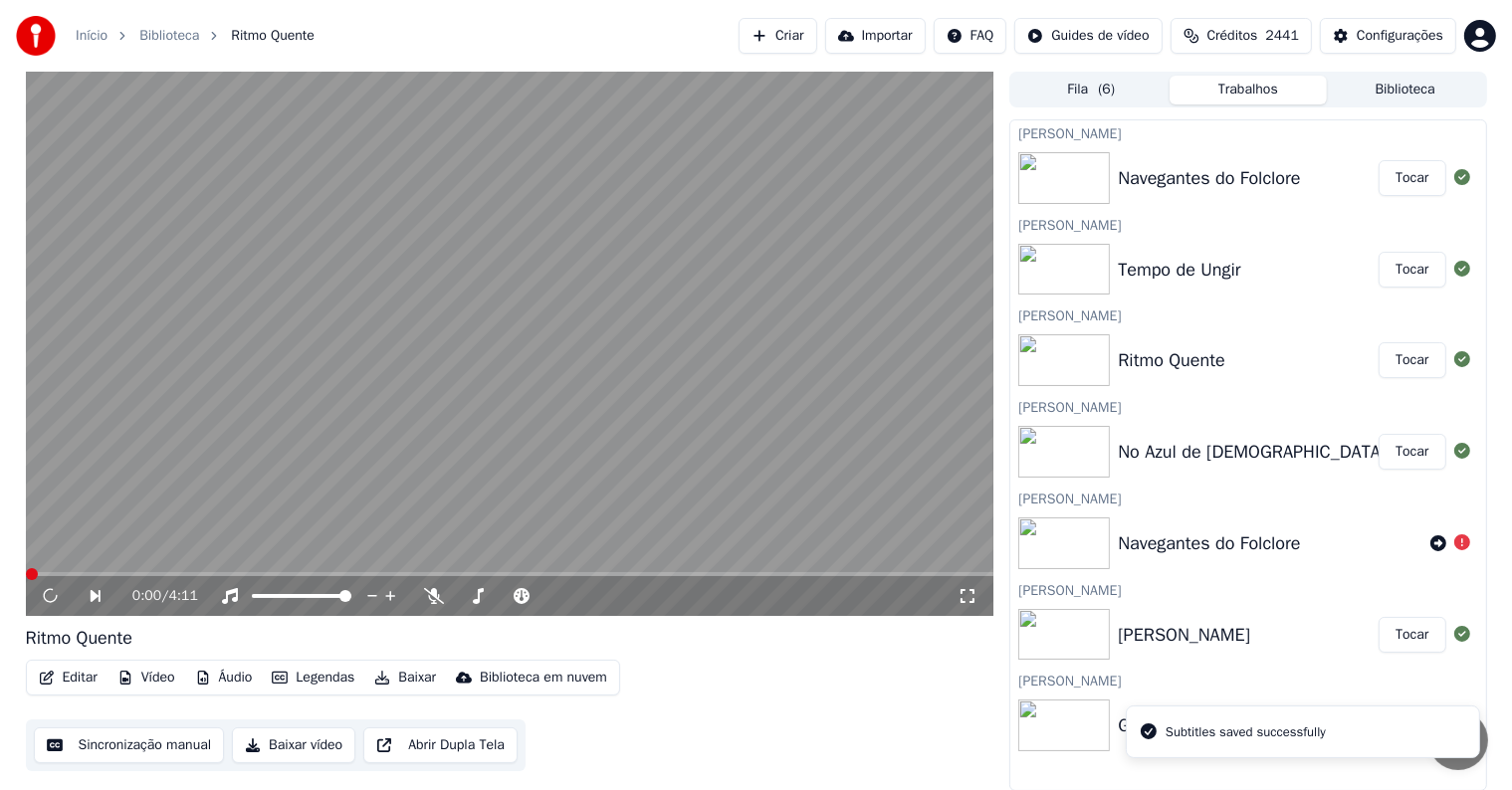 click at bounding box center [510, 343] 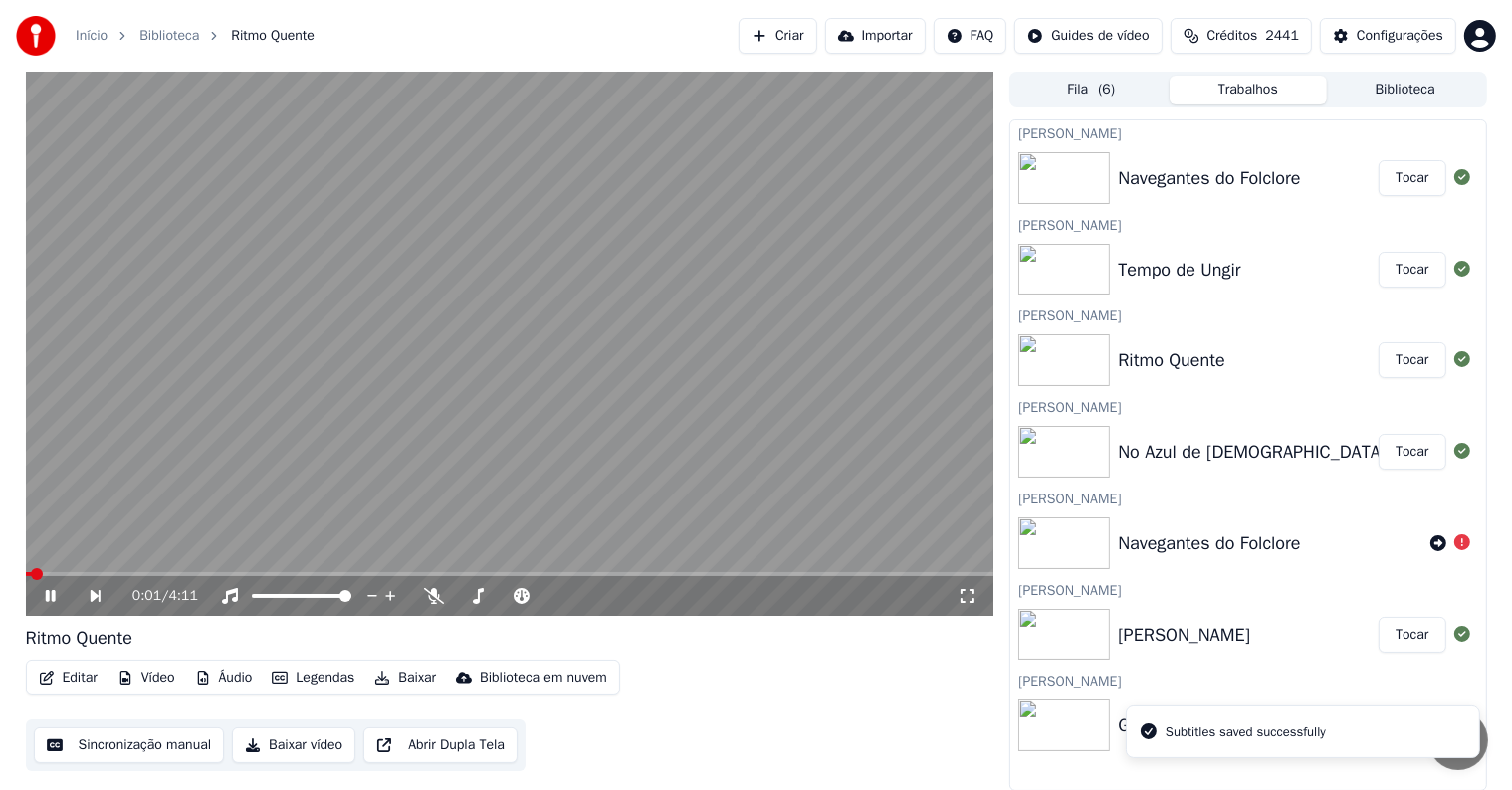 click at bounding box center [510, 343] 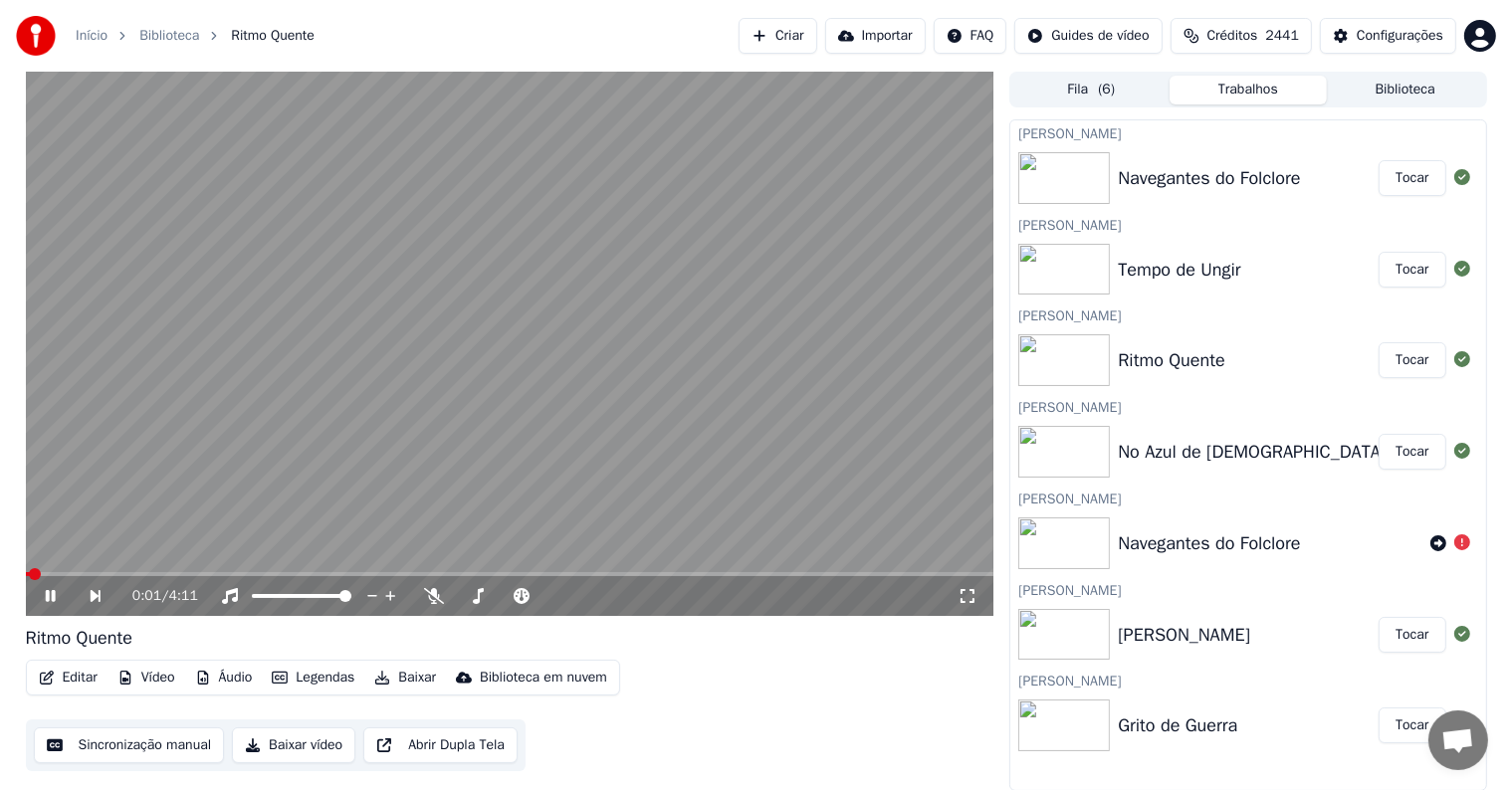 click at bounding box center (510, 343) 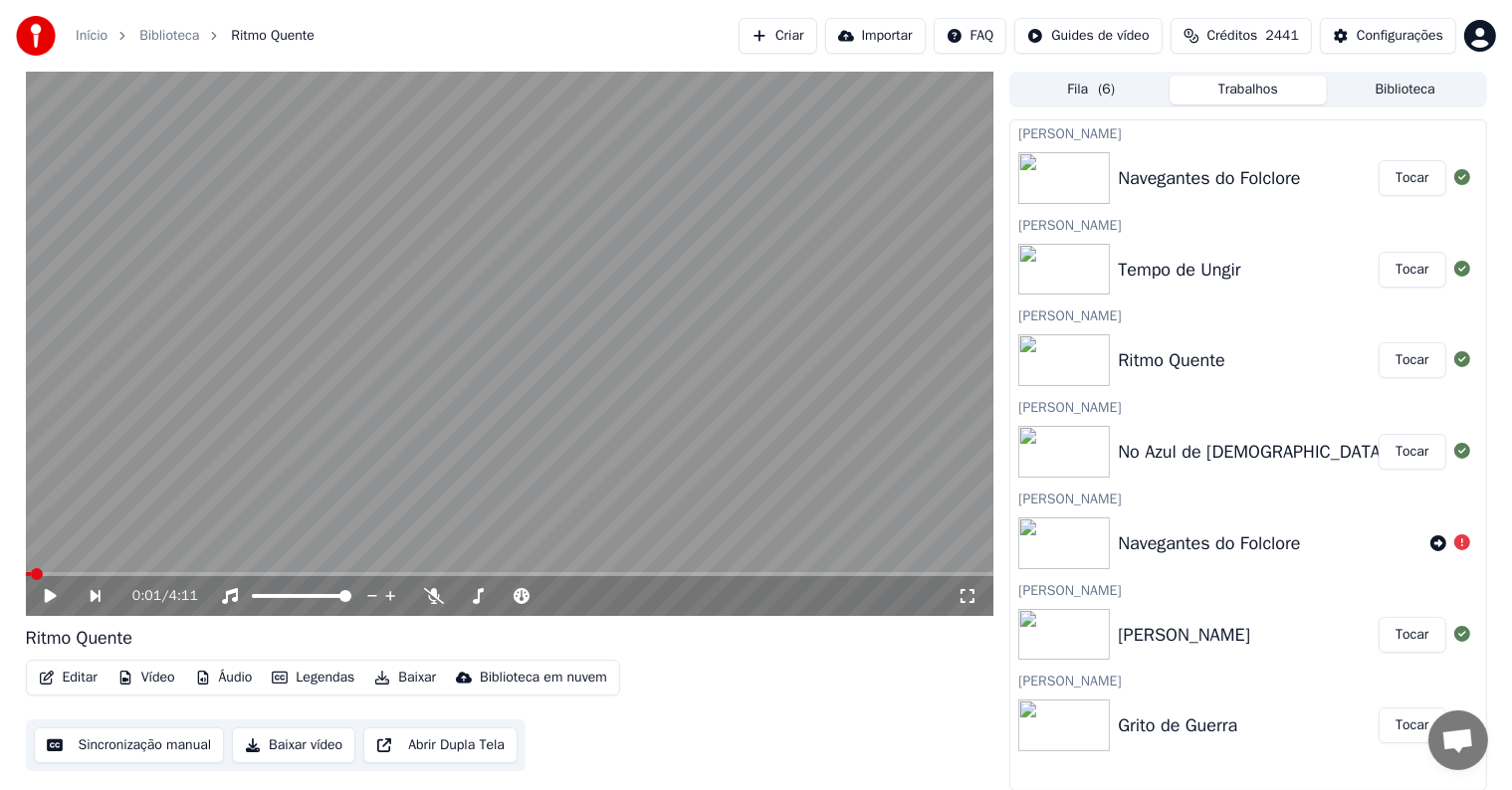 click on "Tocar" at bounding box center [1411, 270] 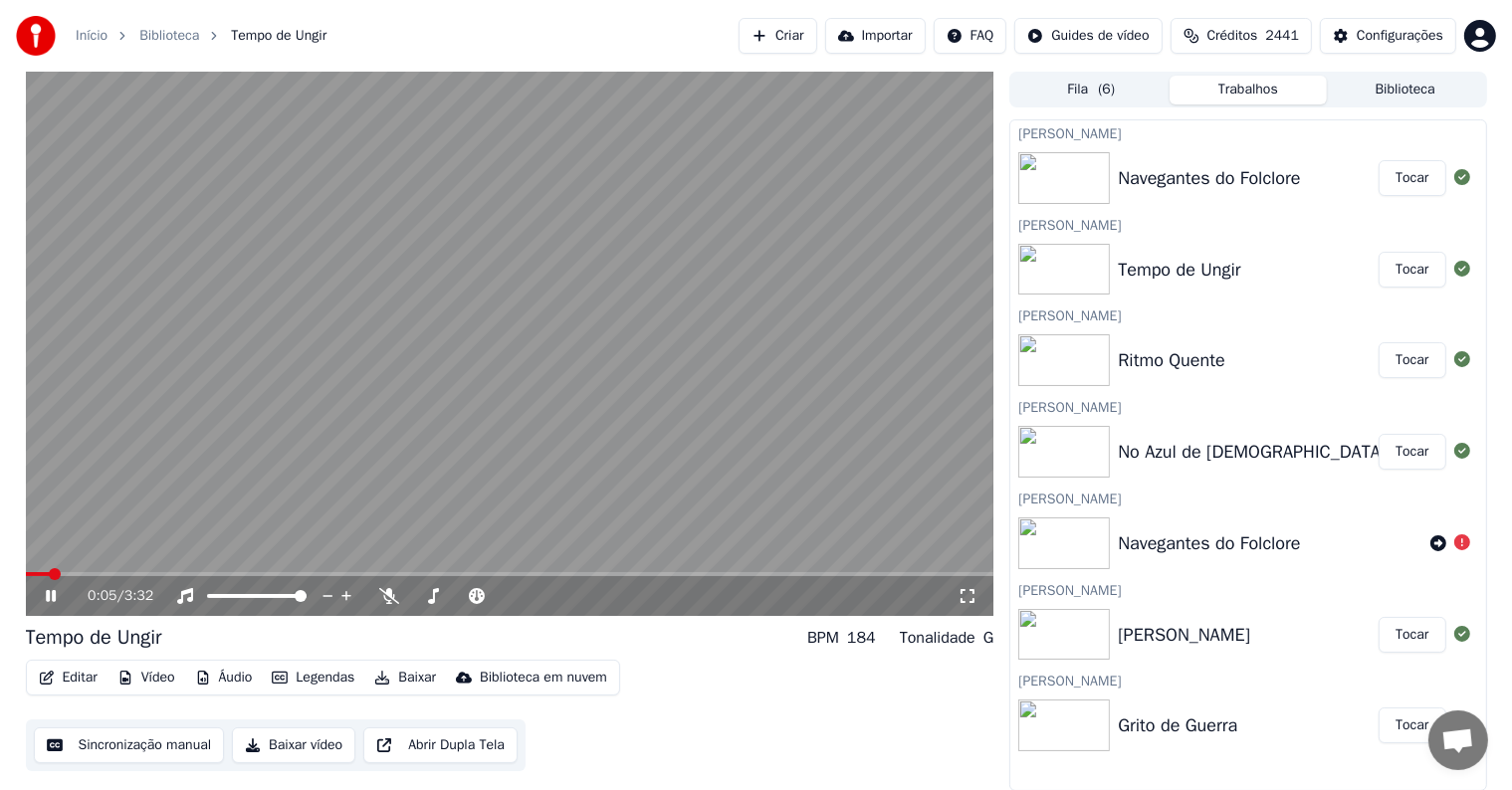 click 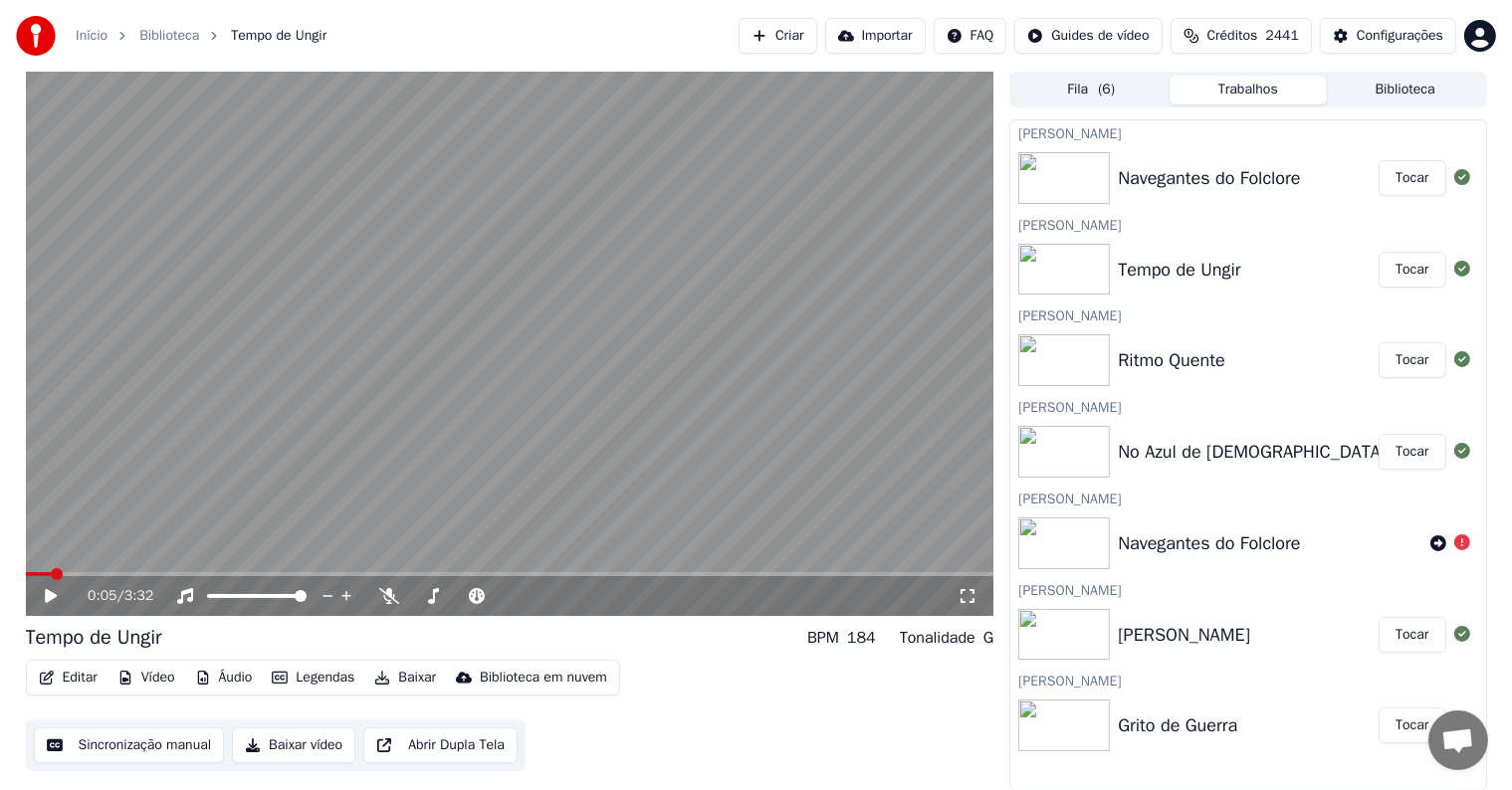 click on "Editar" at bounding box center (68, 678) 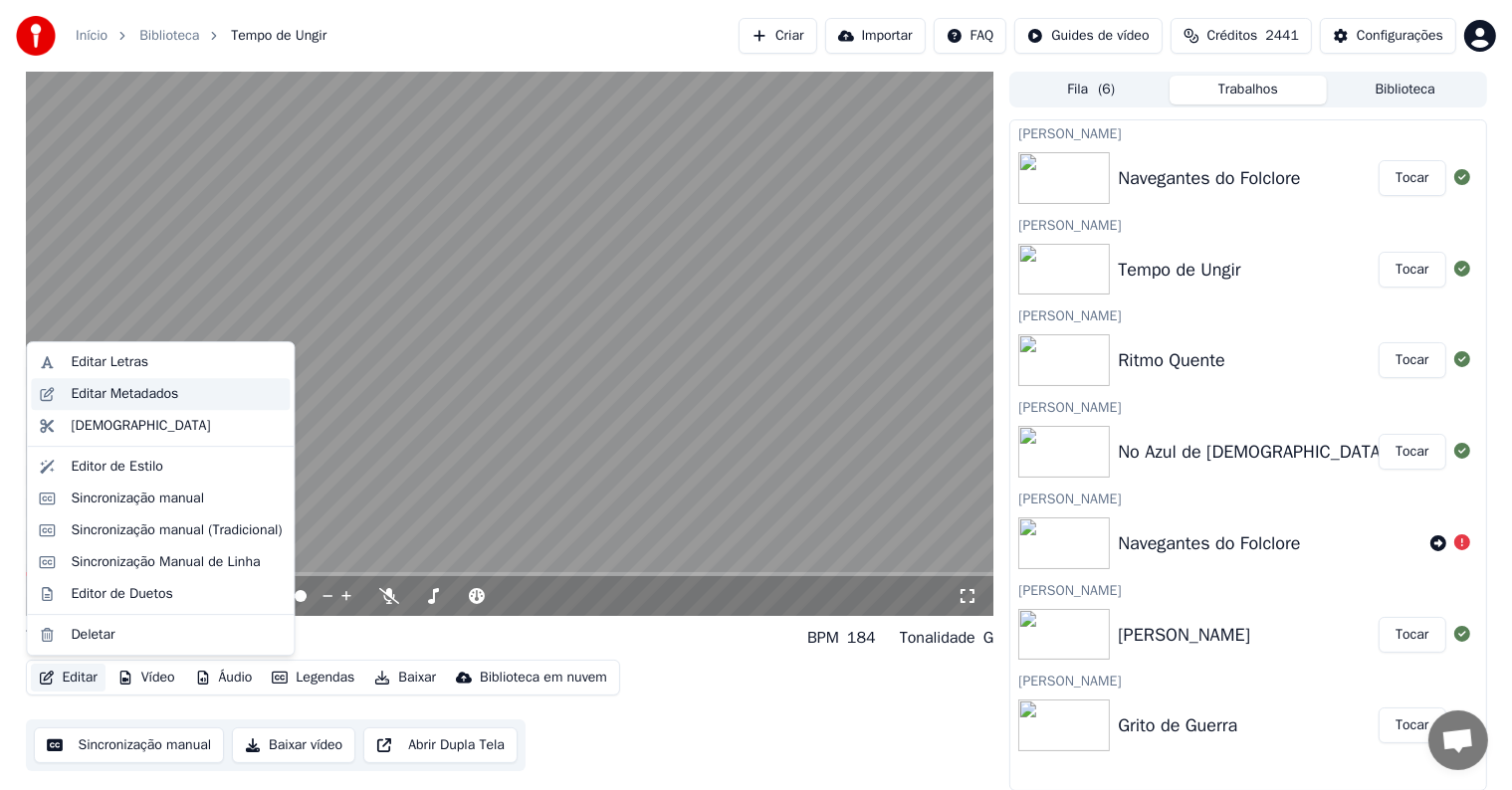 click on "Editar Metadados" at bounding box center (124, 394) 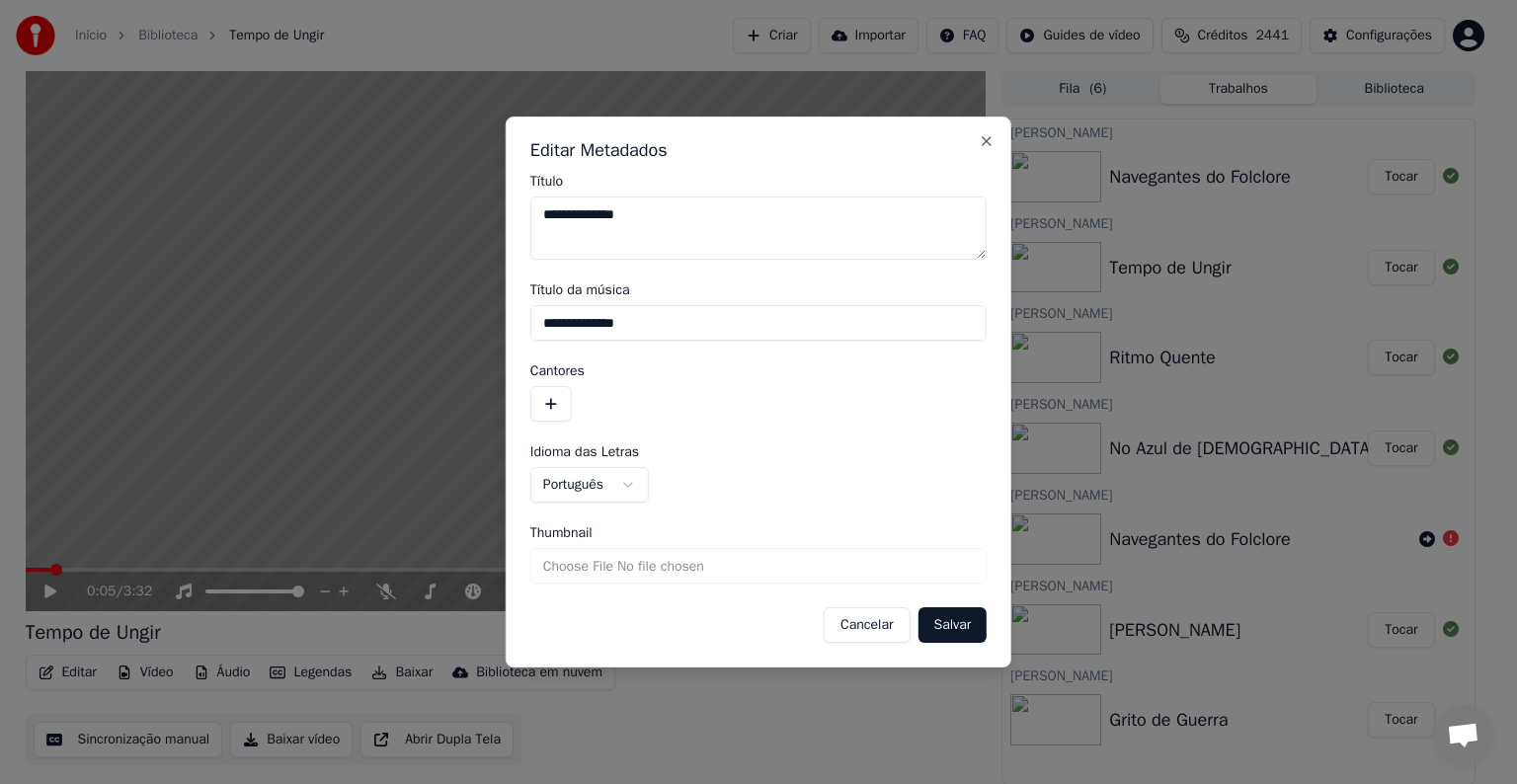 drag, startPoint x: 686, startPoint y: 321, endPoint x: 492, endPoint y: 314, distance: 194.12625 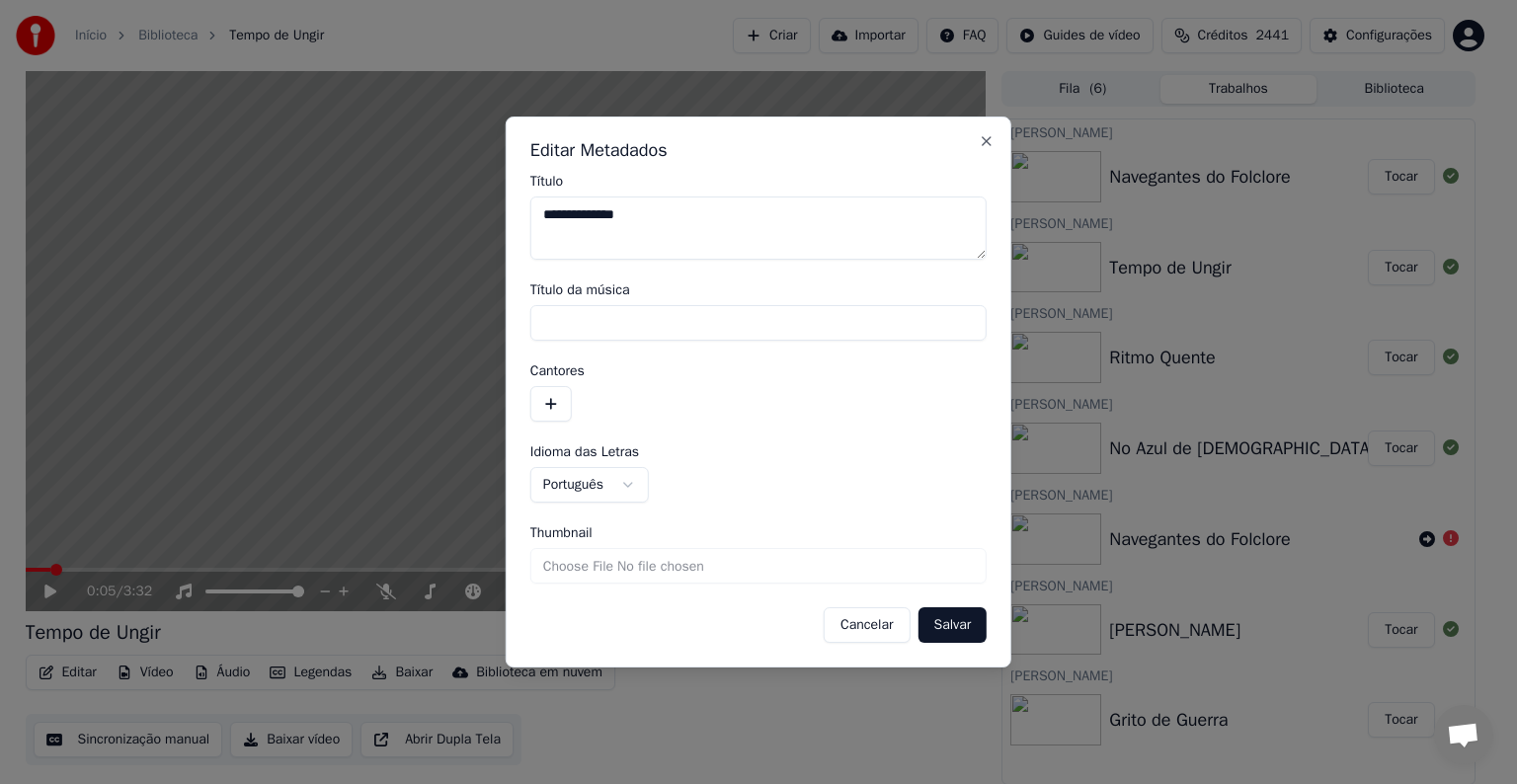 type 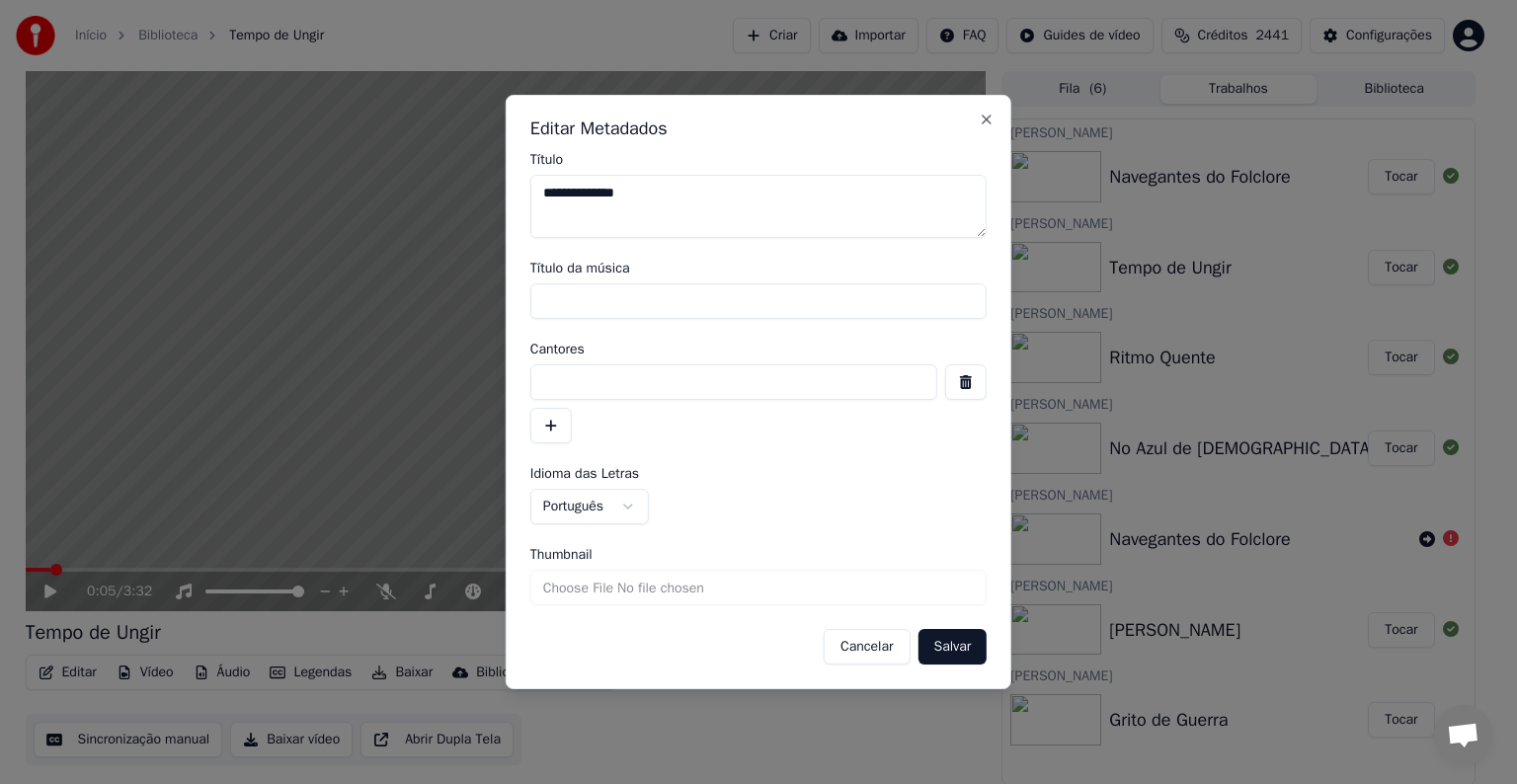 click at bounding box center (734, 382) 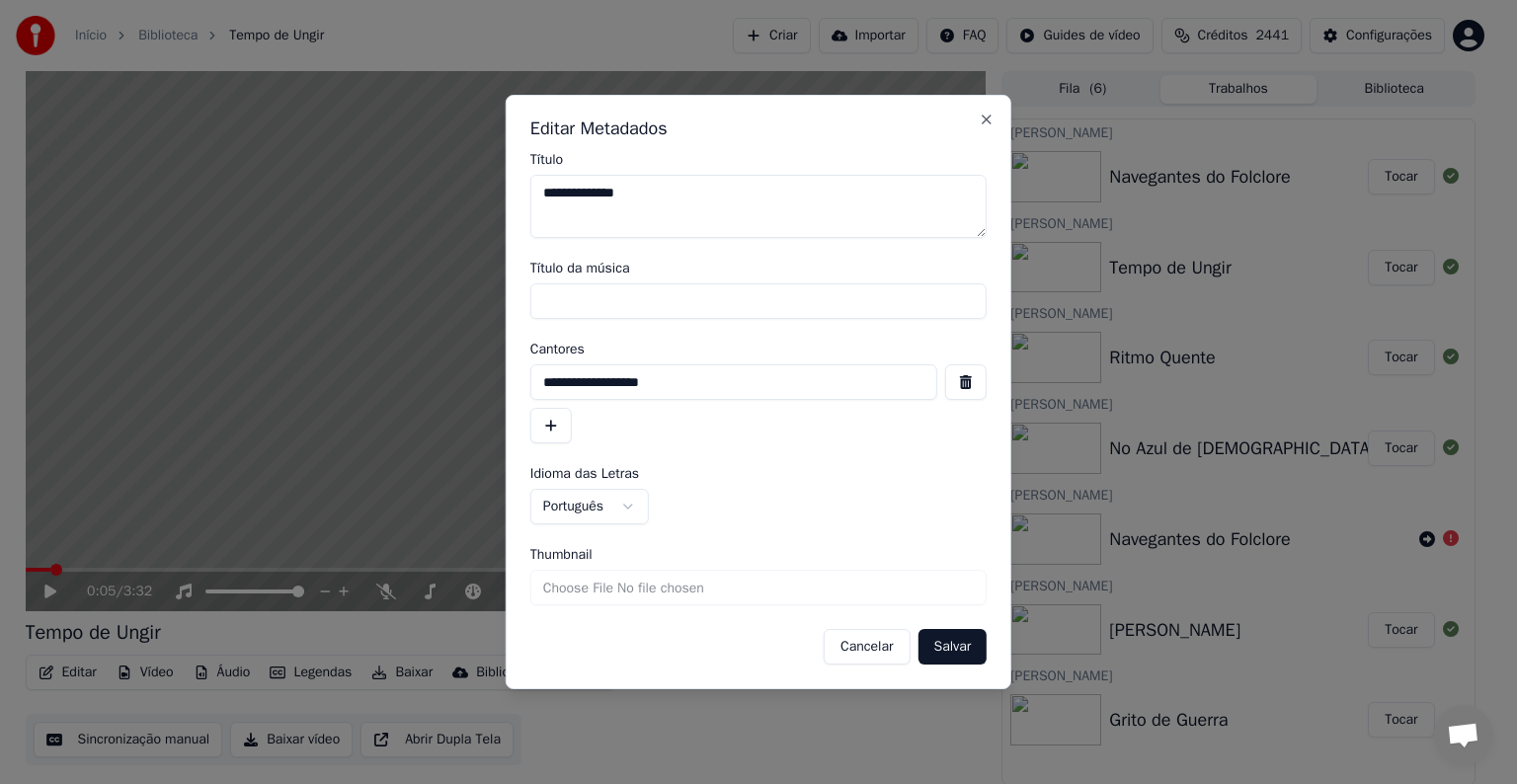 type on "**********" 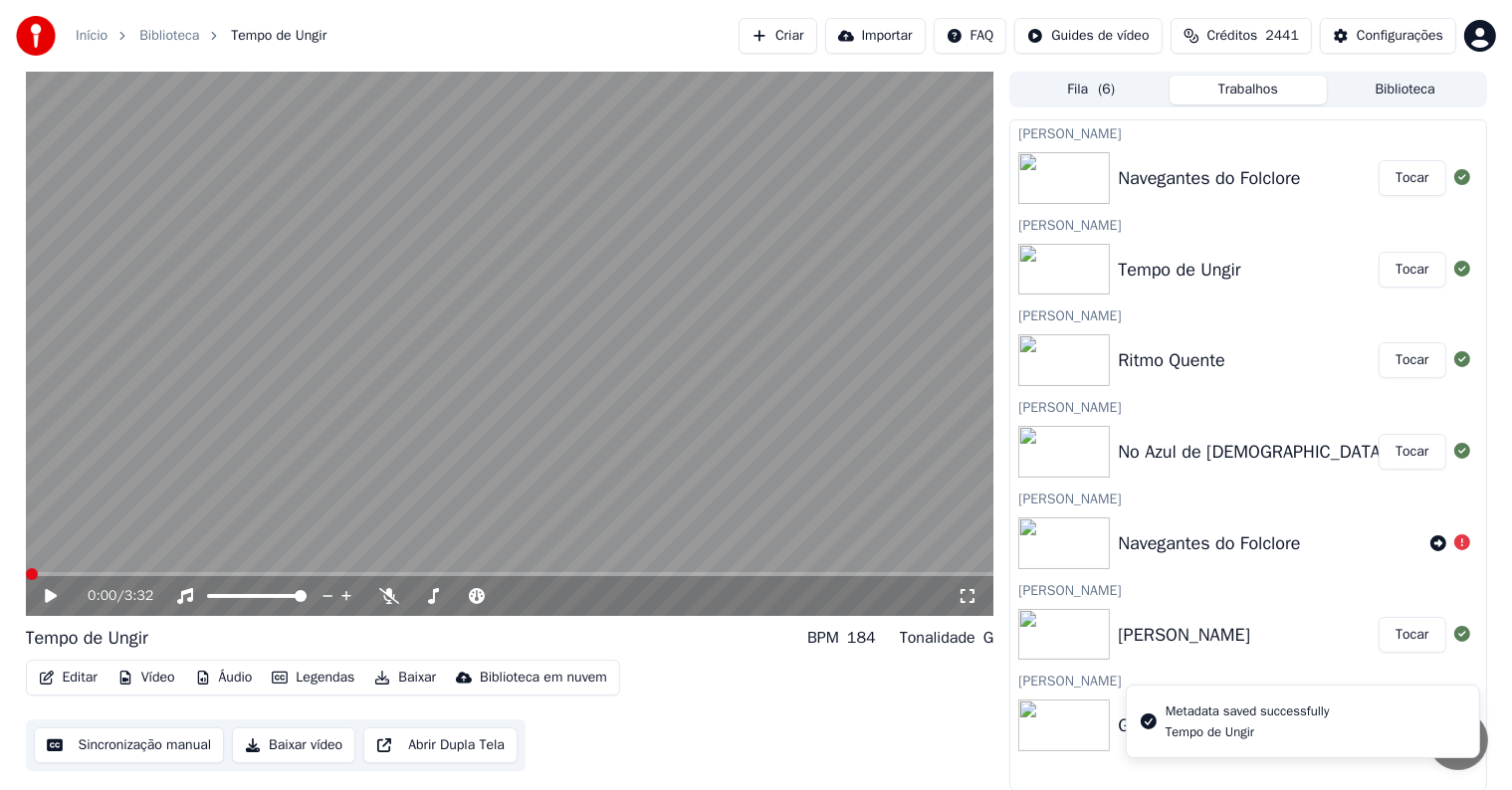 click on "Sincronização manual" at bounding box center [129, 745] 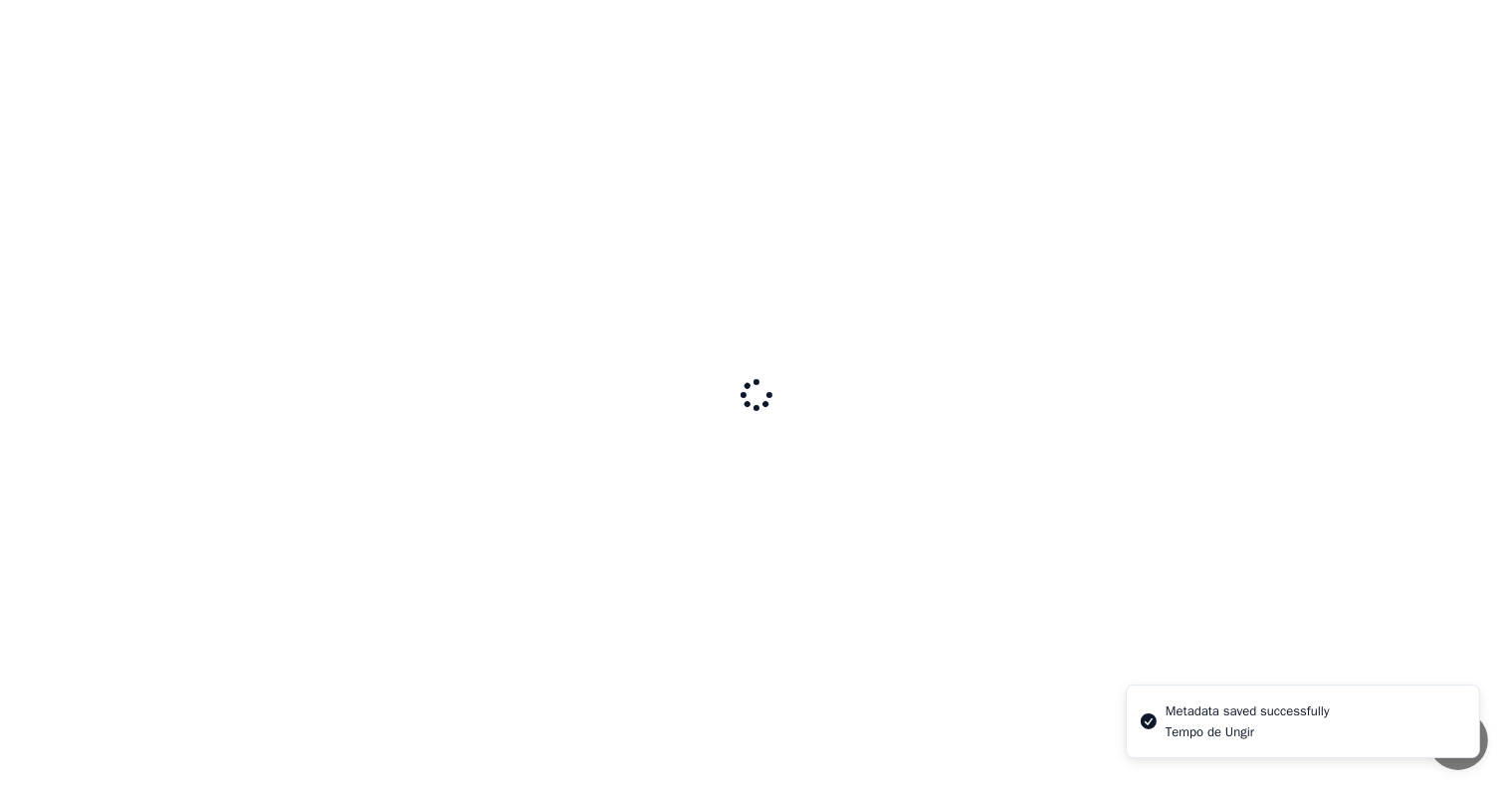 scroll, scrollTop: 0, scrollLeft: 0, axis: both 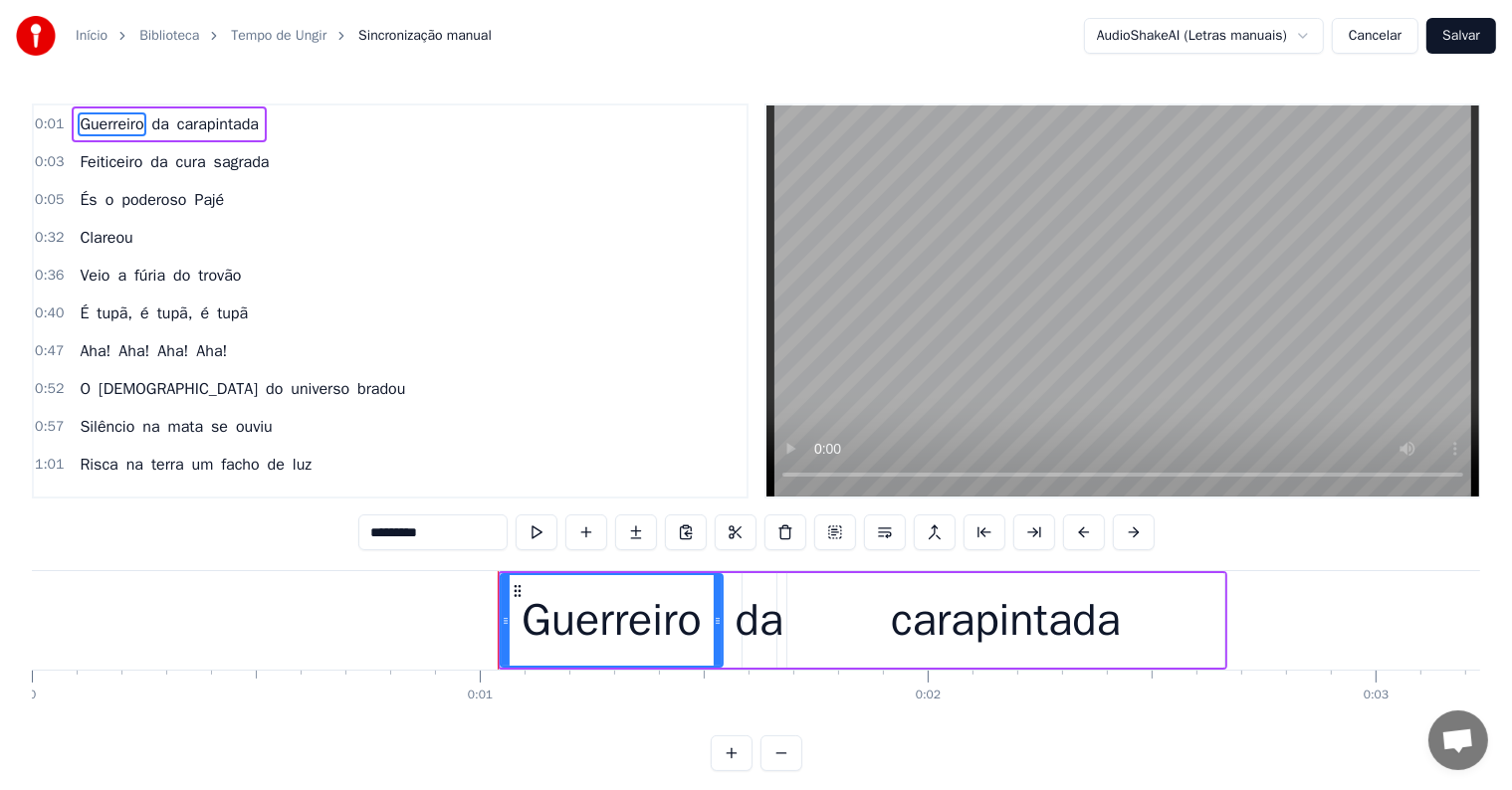 type 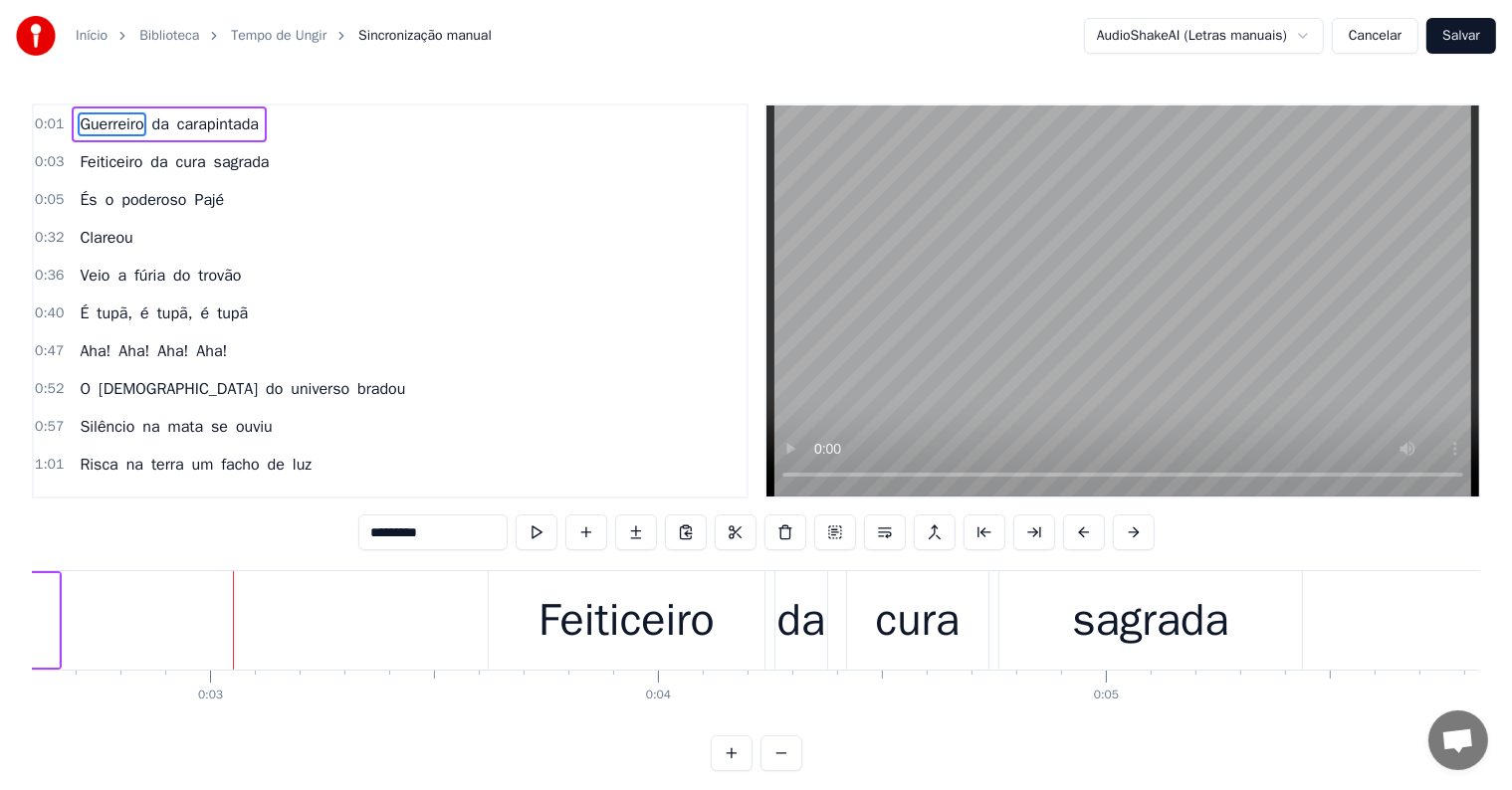 scroll, scrollTop: 0, scrollLeft: 1266, axis: horizontal 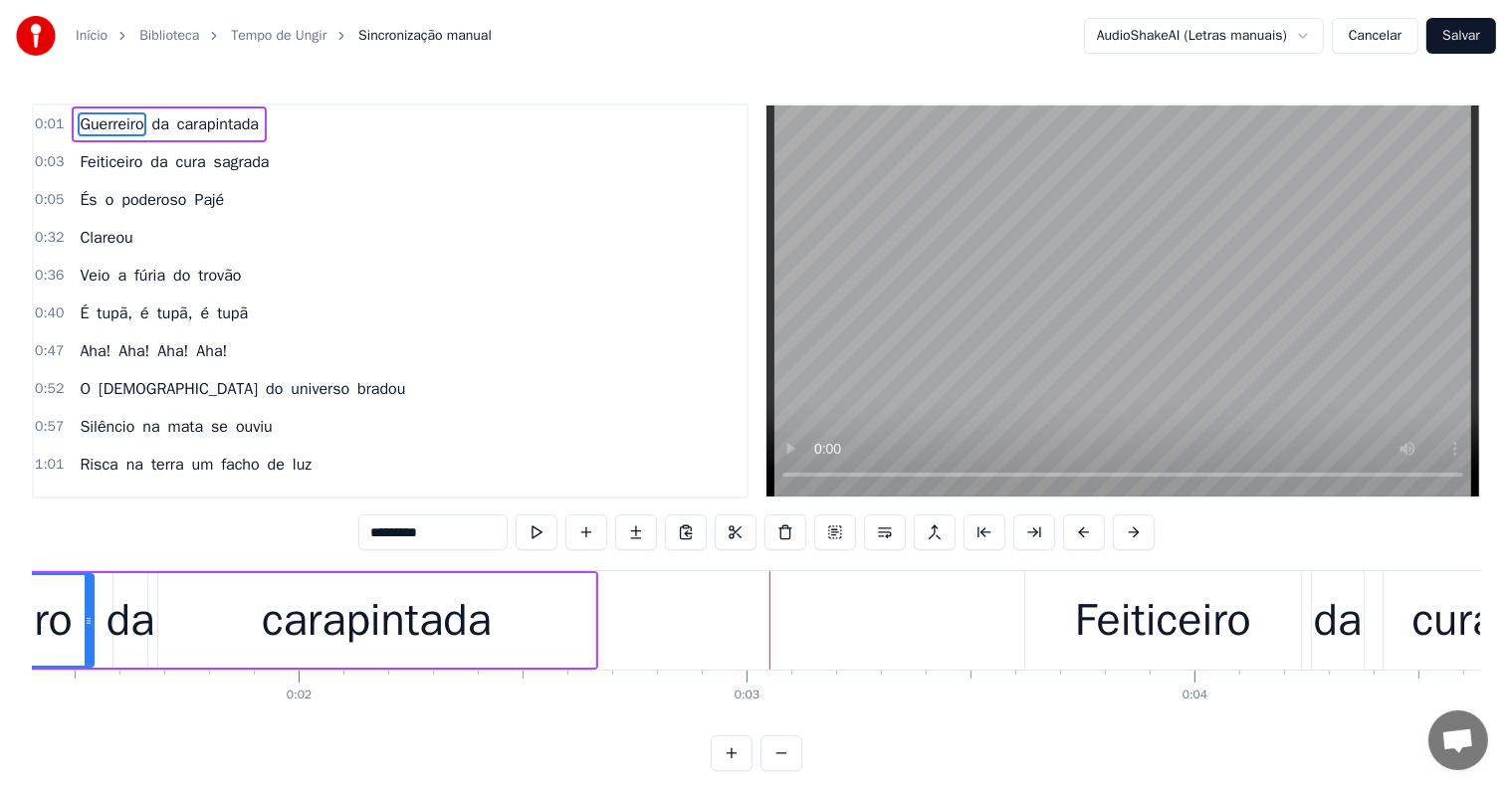 click on "carapintada" at bounding box center [376, 621] 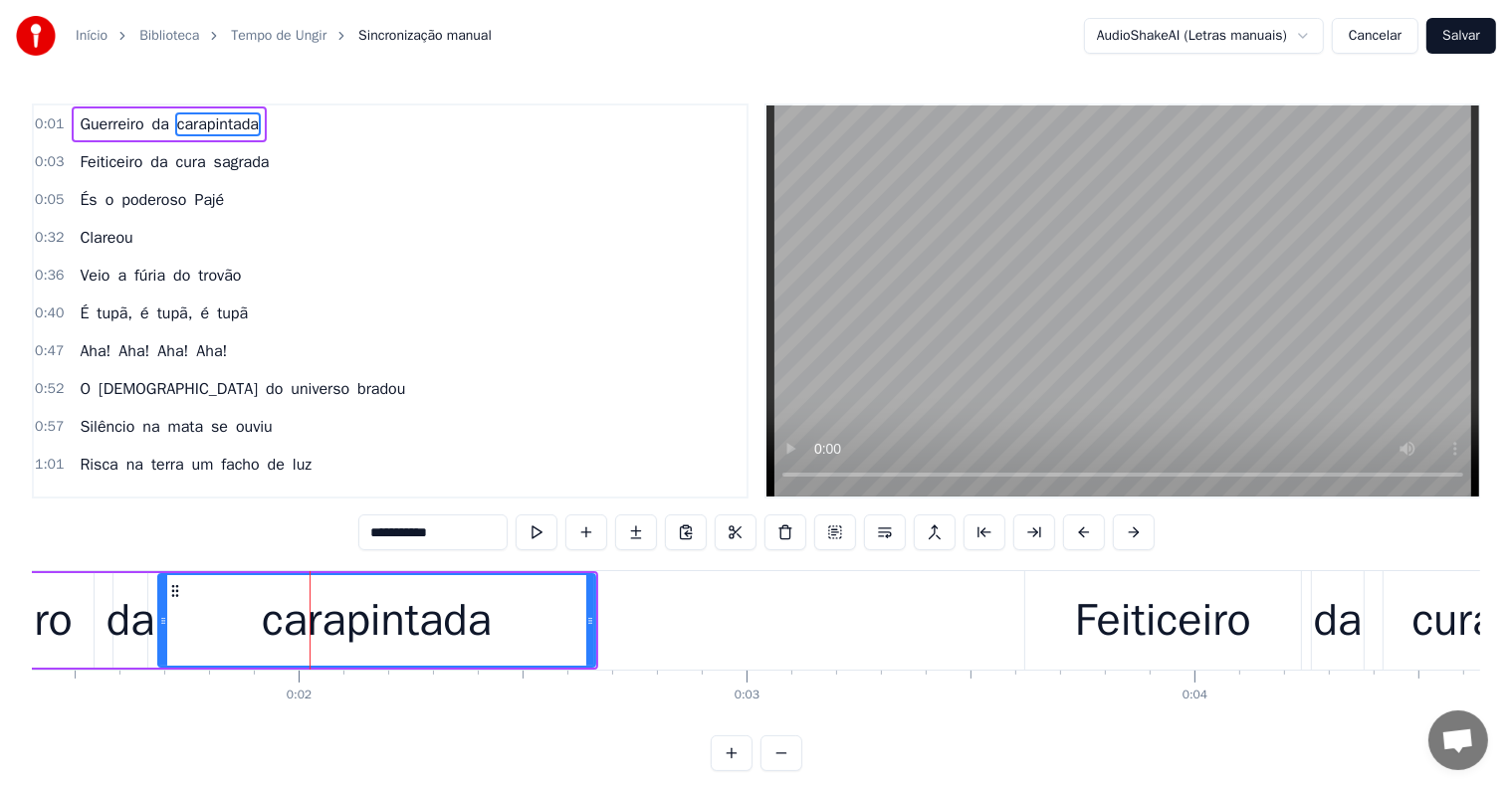 click on "**********" at bounding box center [433, 532] 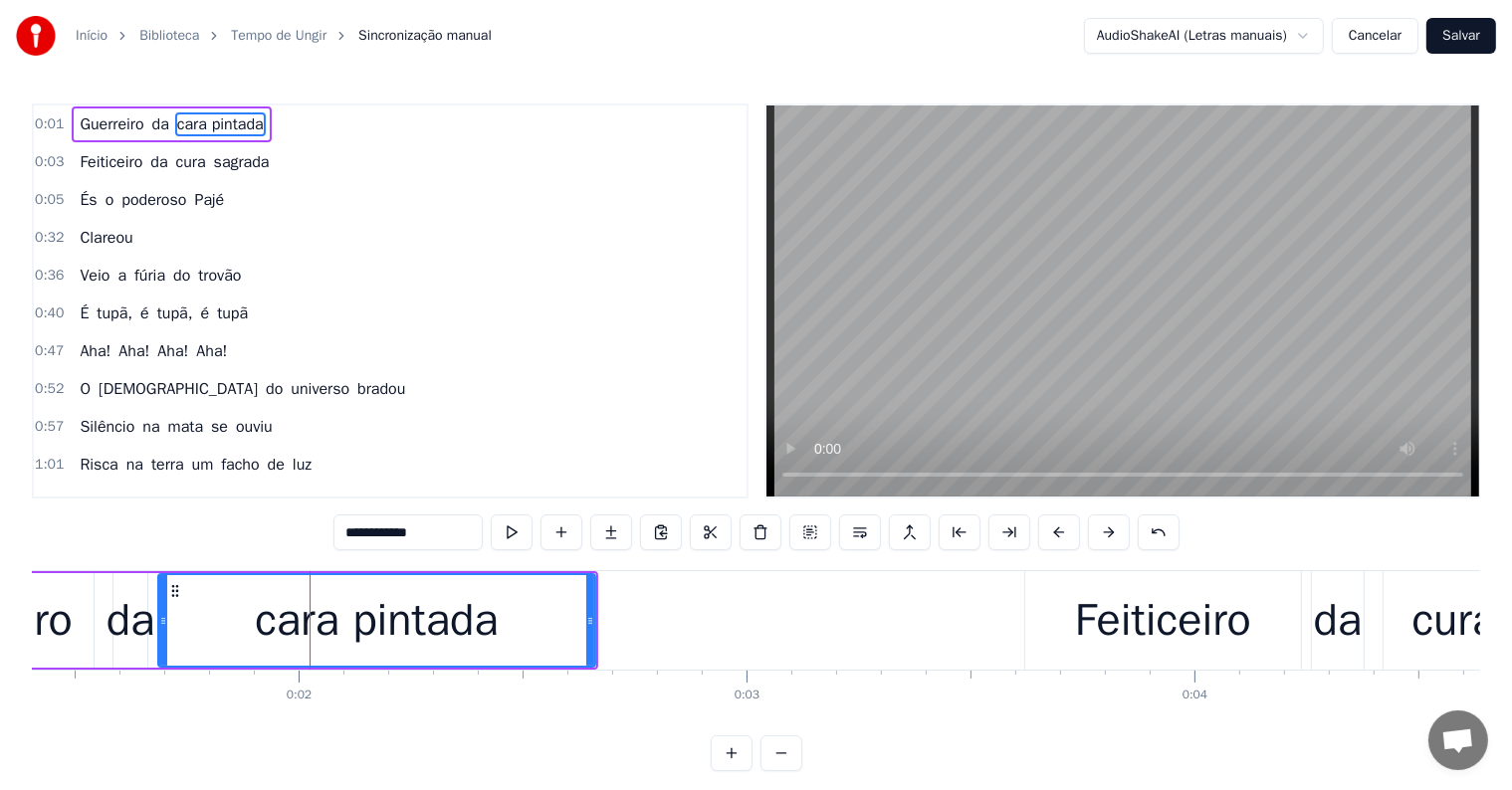 scroll, scrollTop: 0, scrollLeft: 0, axis: both 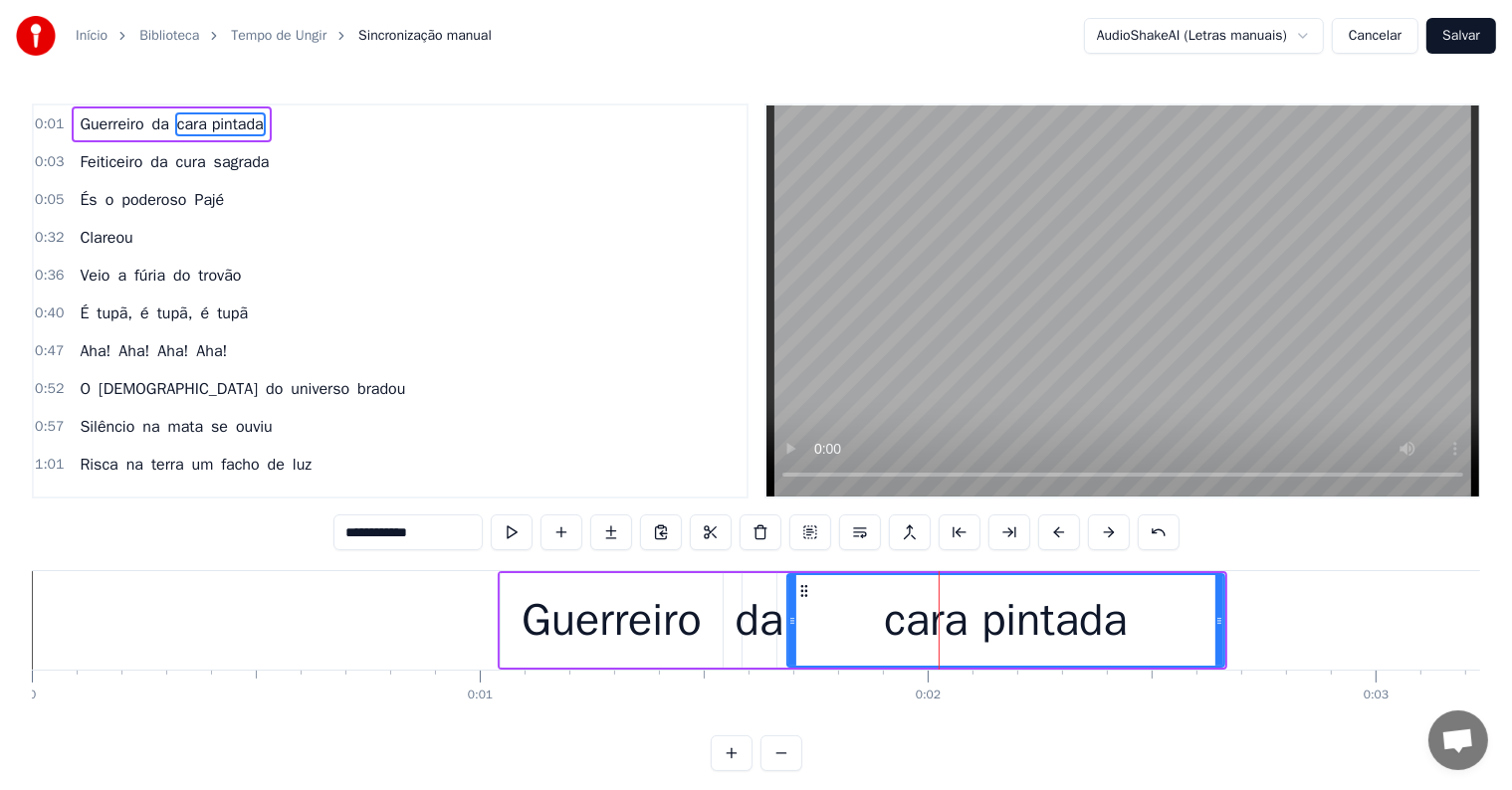 type on "**********" 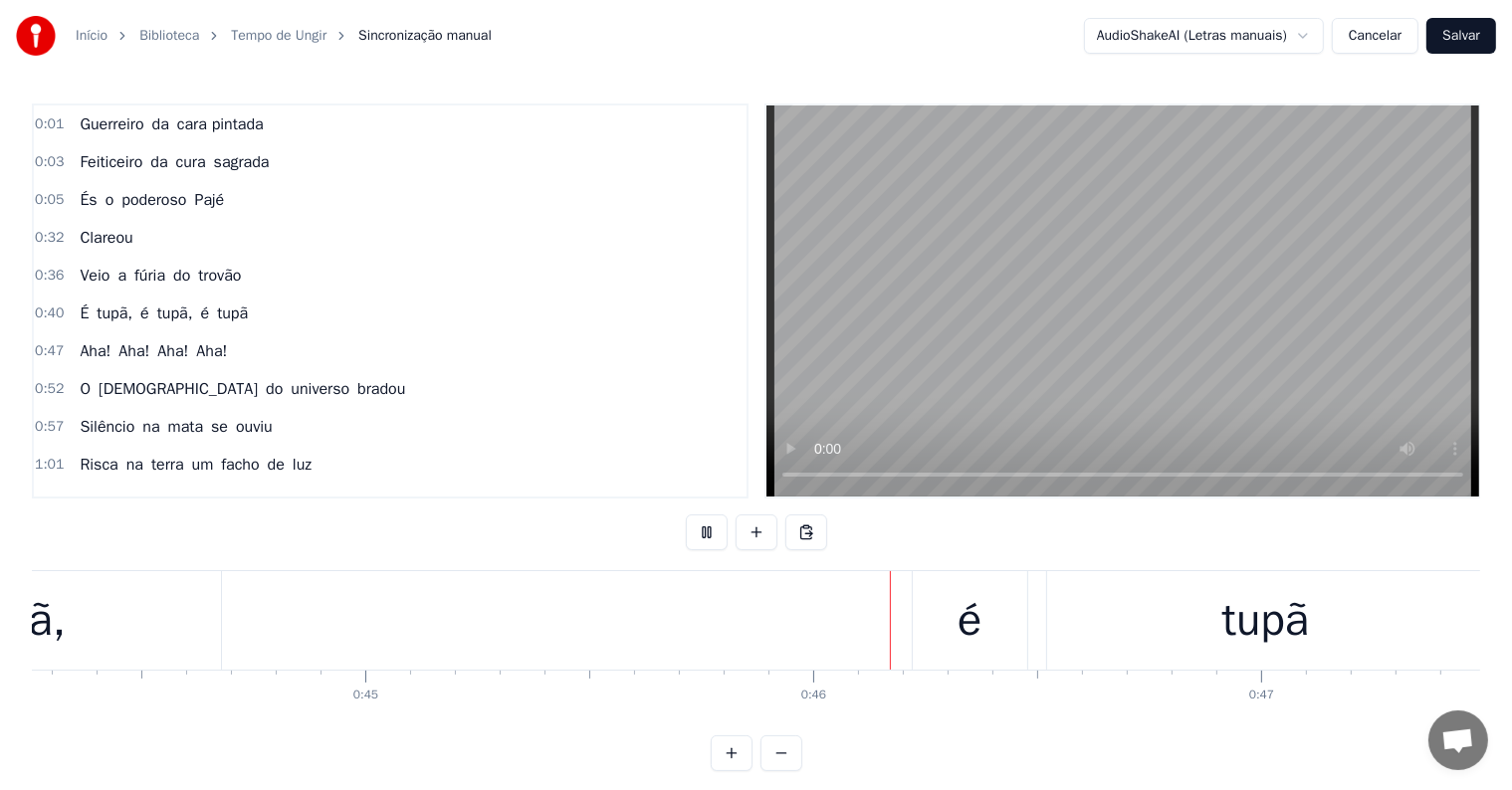 scroll, scrollTop: 0, scrollLeft: 20312, axis: horizontal 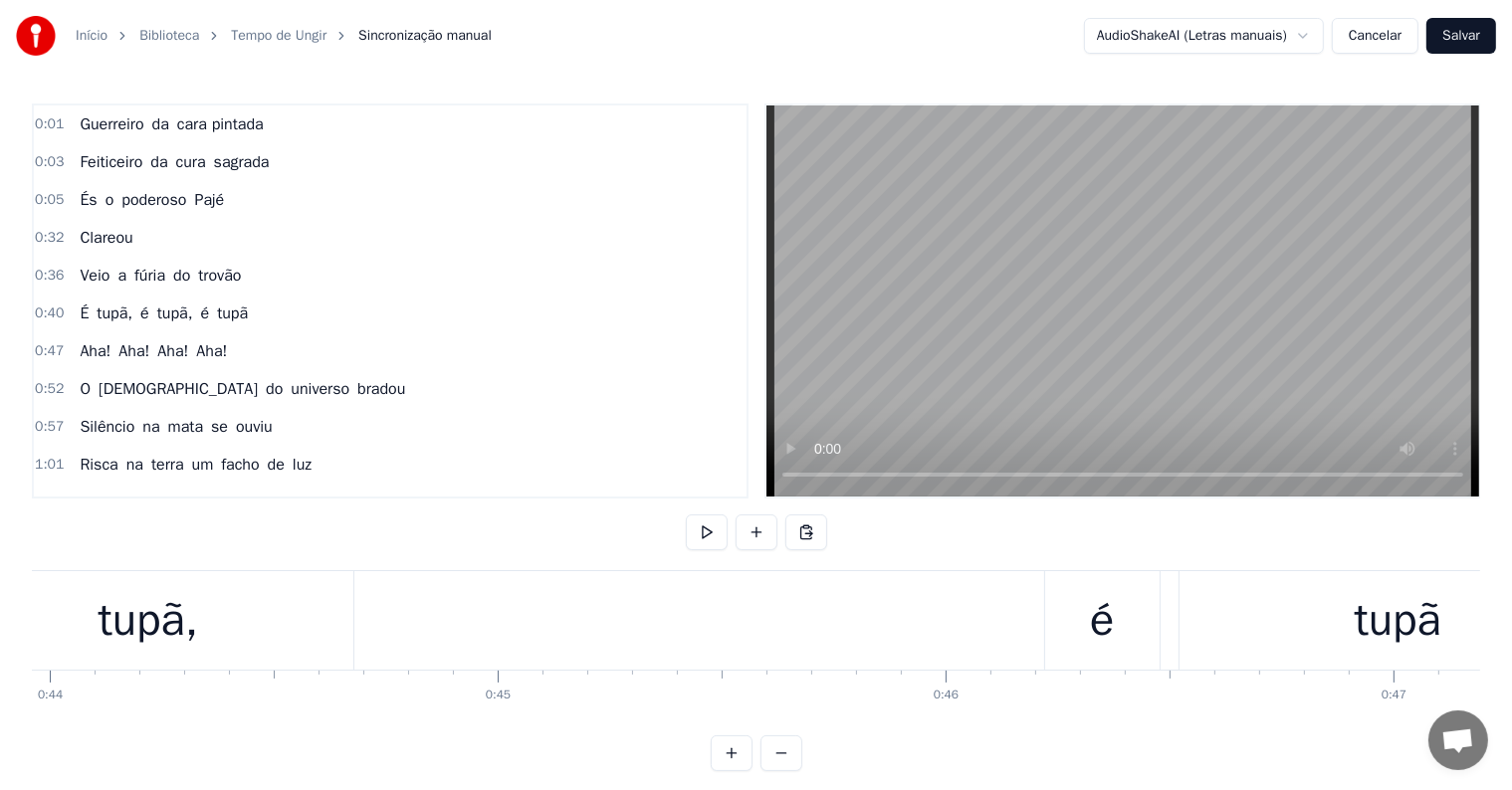 click on "tupã," at bounding box center [148, 620] 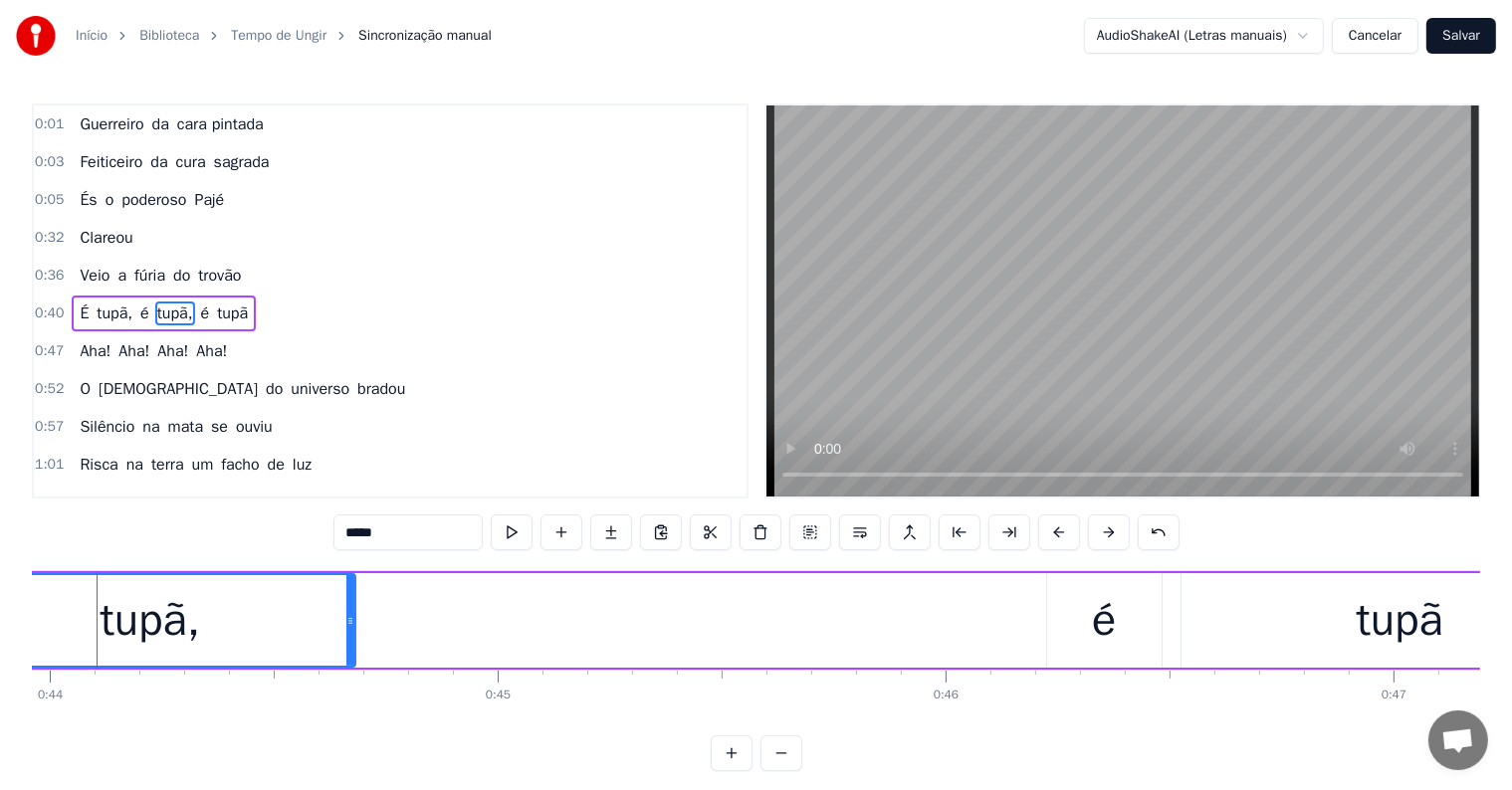 scroll, scrollTop: 5, scrollLeft: 0, axis: vertical 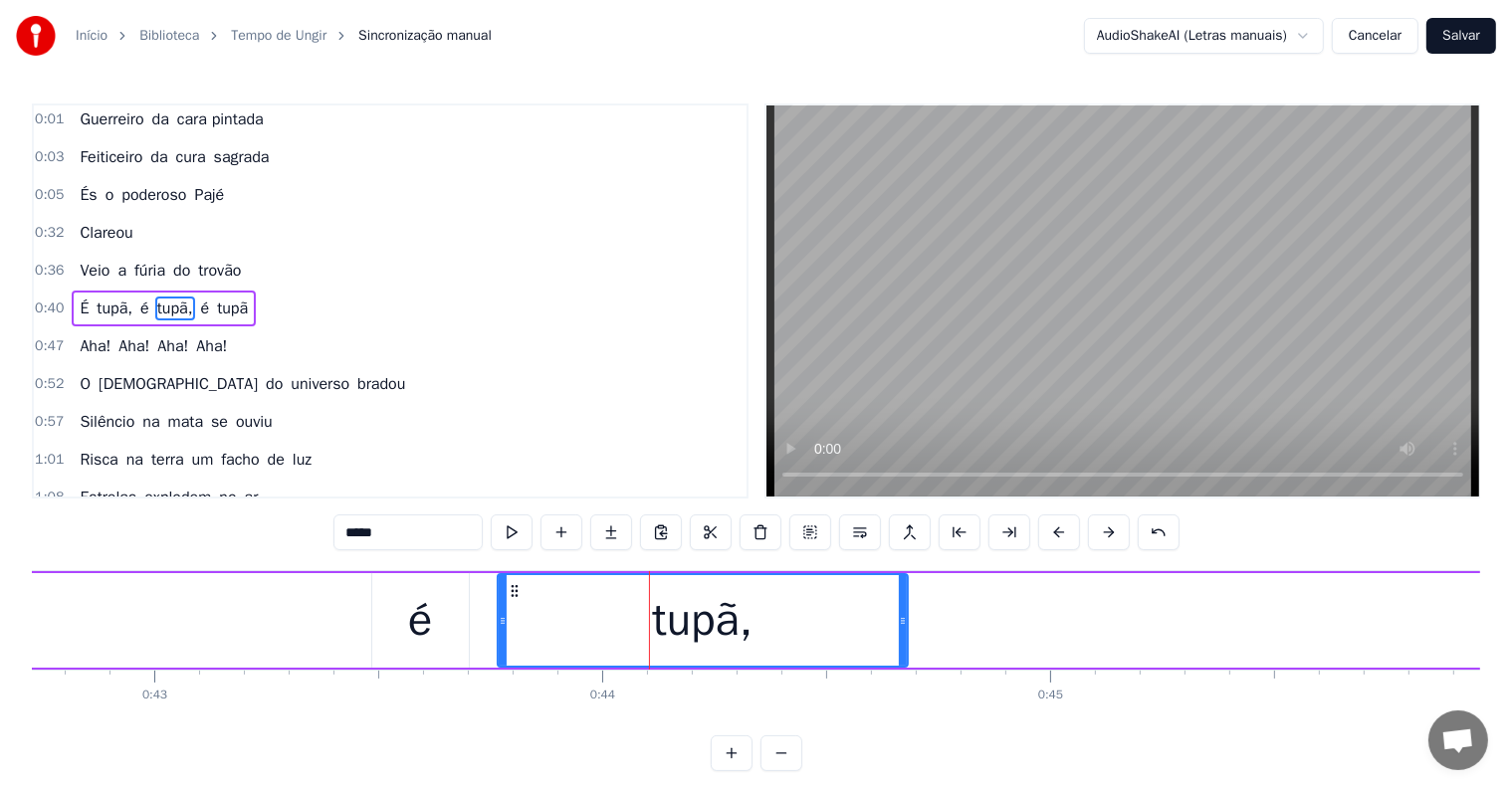 click on "é" at bounding box center [420, 621] 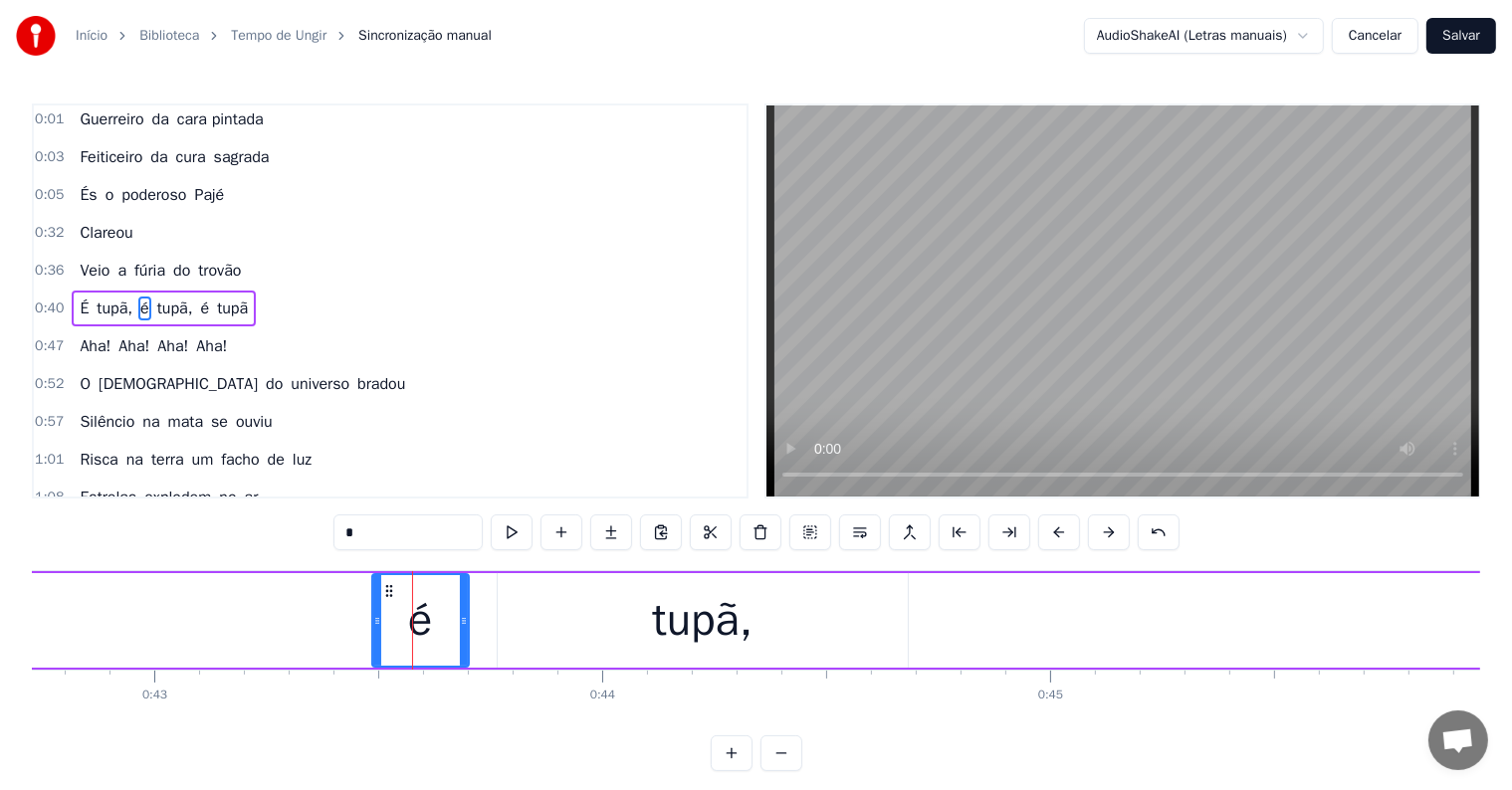 drag, startPoint x: 392, startPoint y: 532, endPoint x: 251, endPoint y: 498, distance: 145.0414 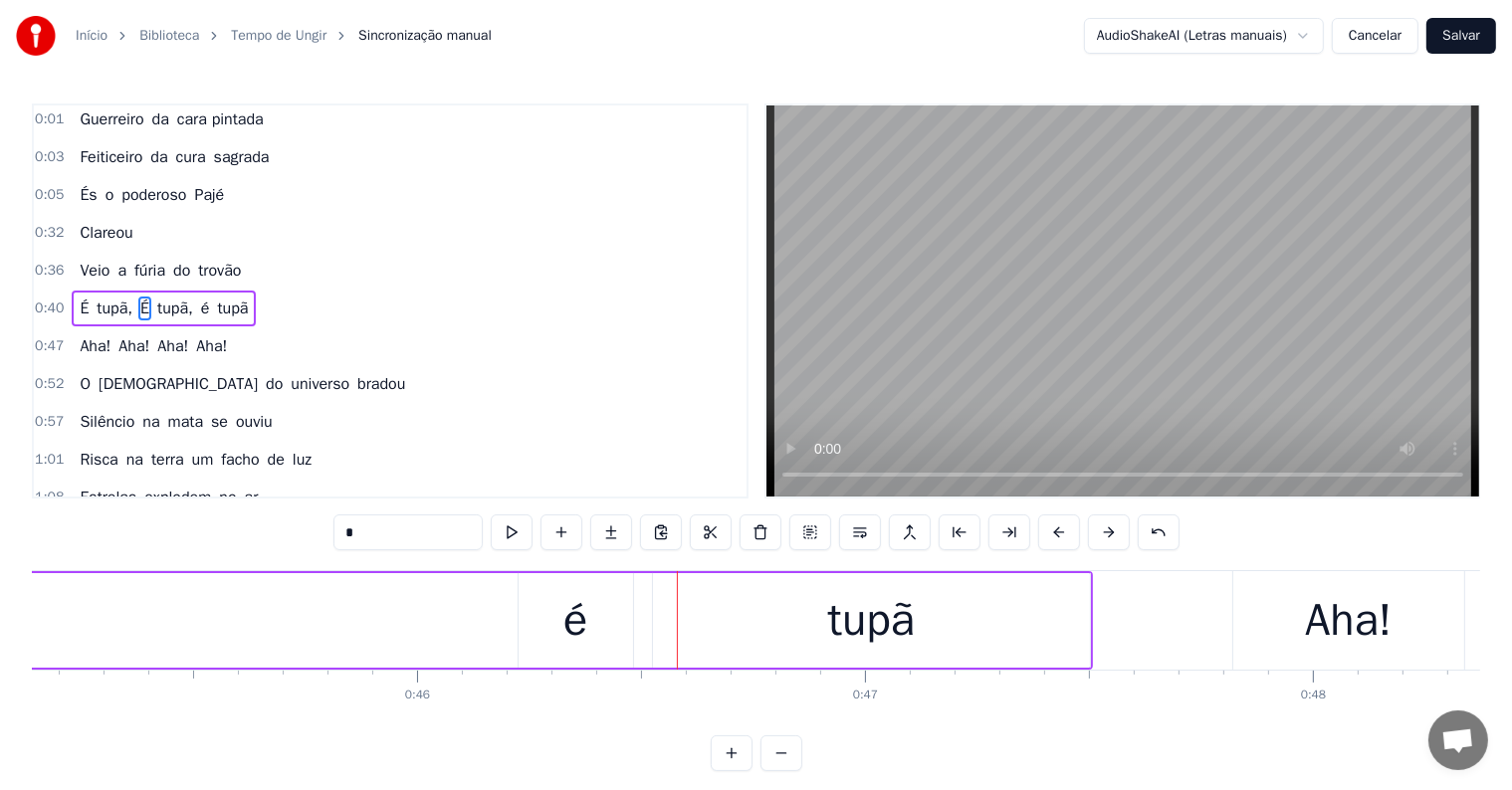 scroll, scrollTop: 0, scrollLeft: 20430, axis: horizontal 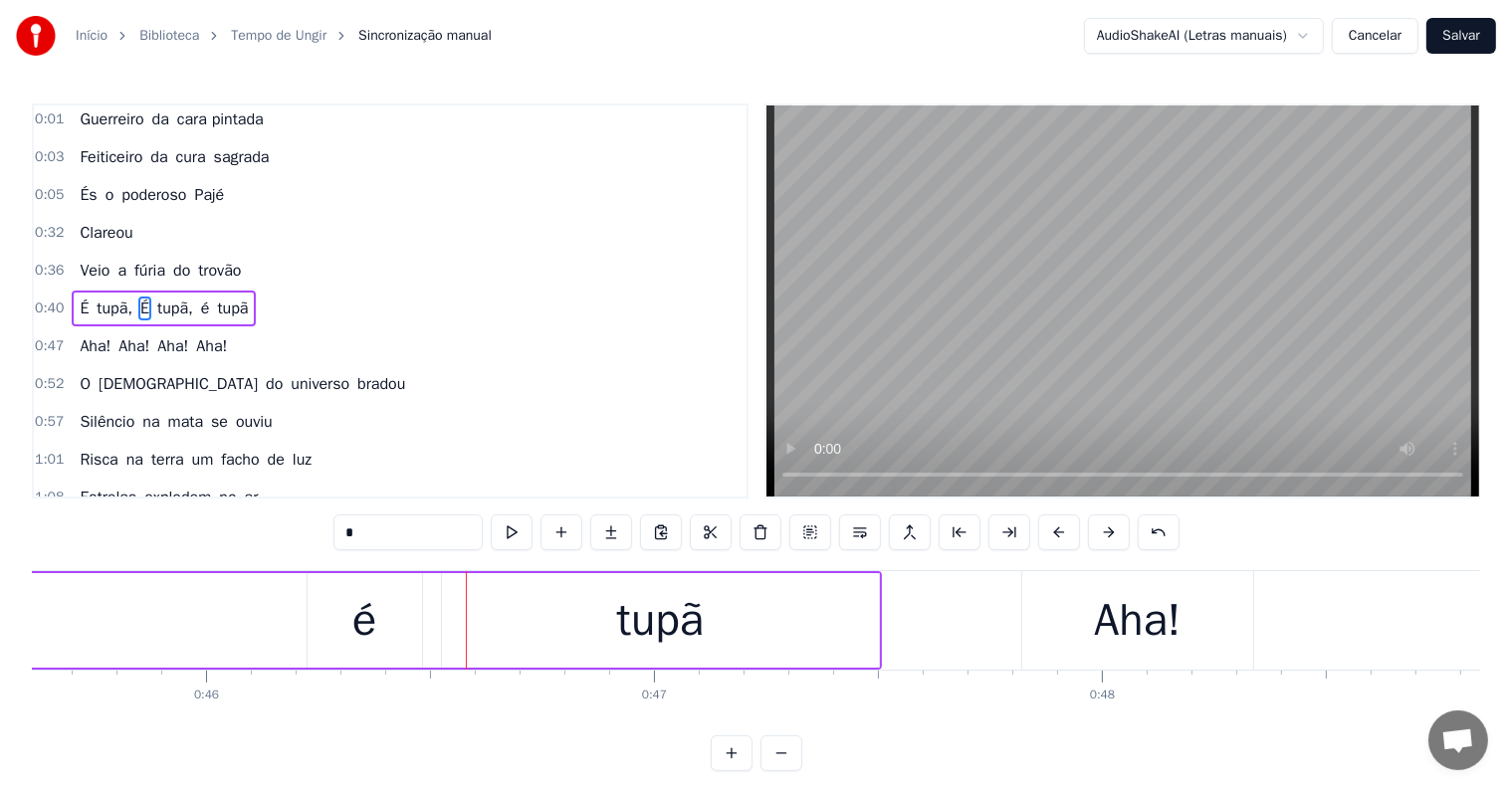 click on "é" at bounding box center (364, 620) 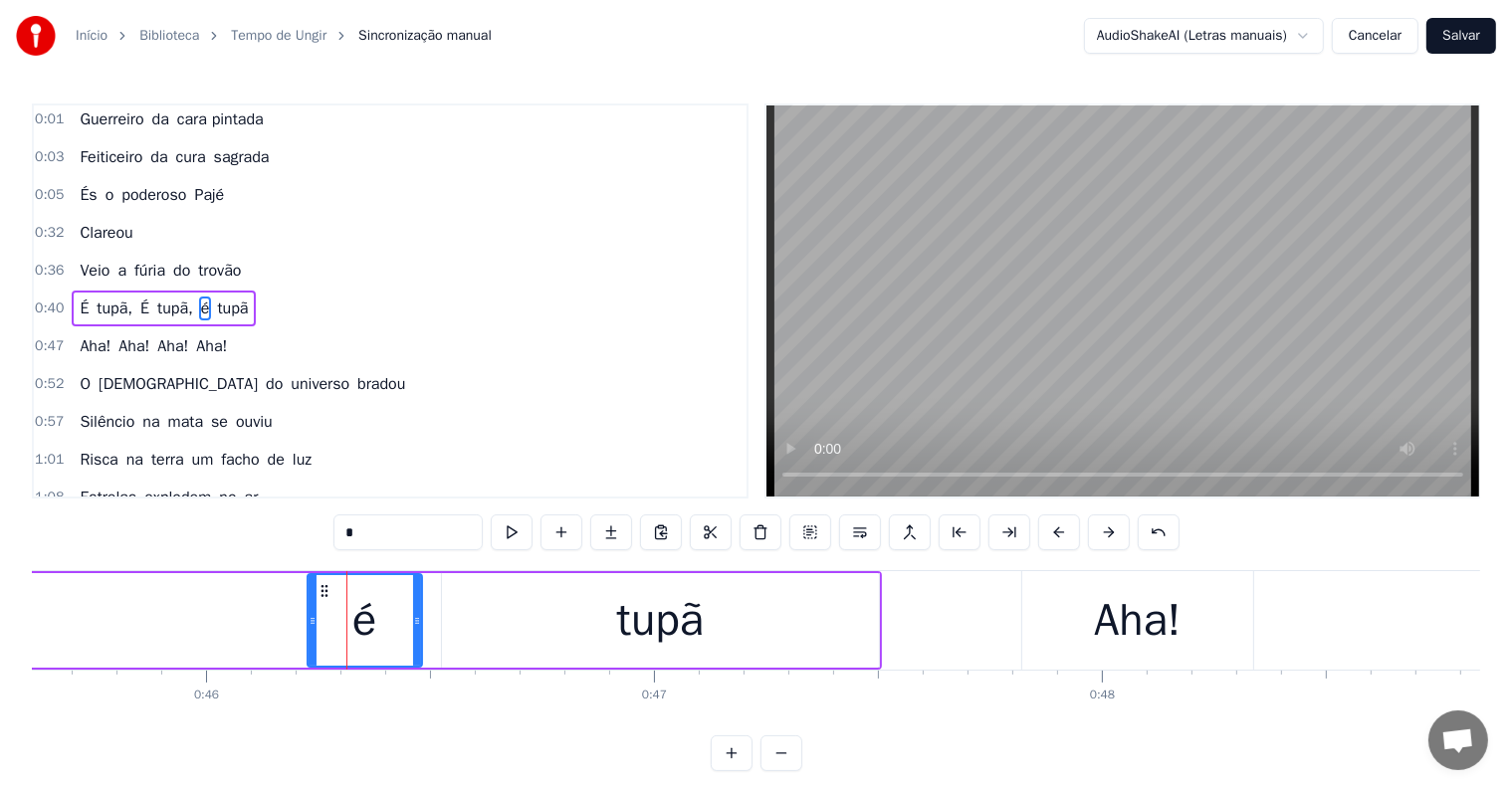 drag, startPoint x: 377, startPoint y: 541, endPoint x: 297, endPoint y: 530, distance: 80.7527 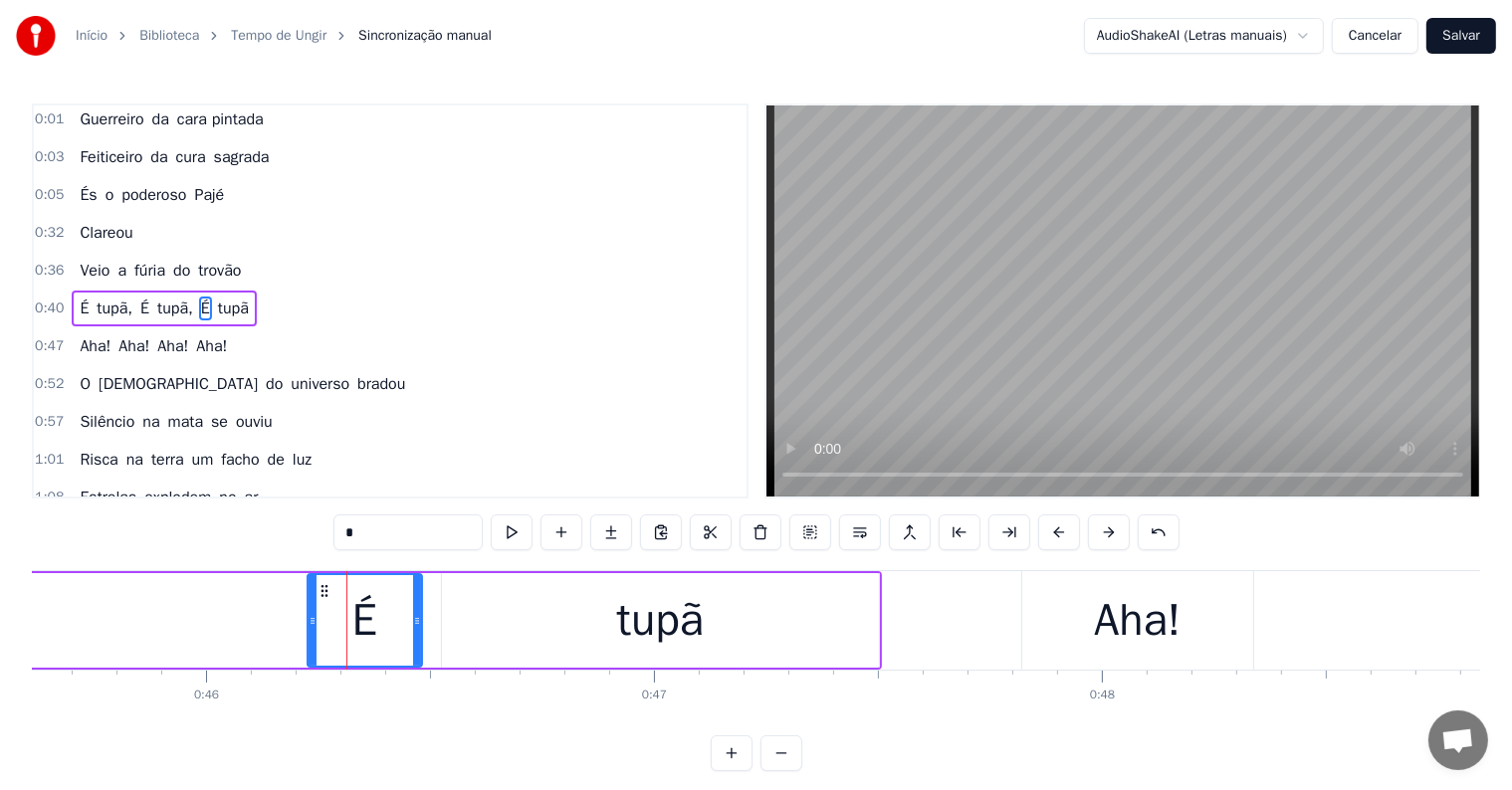 type on "*" 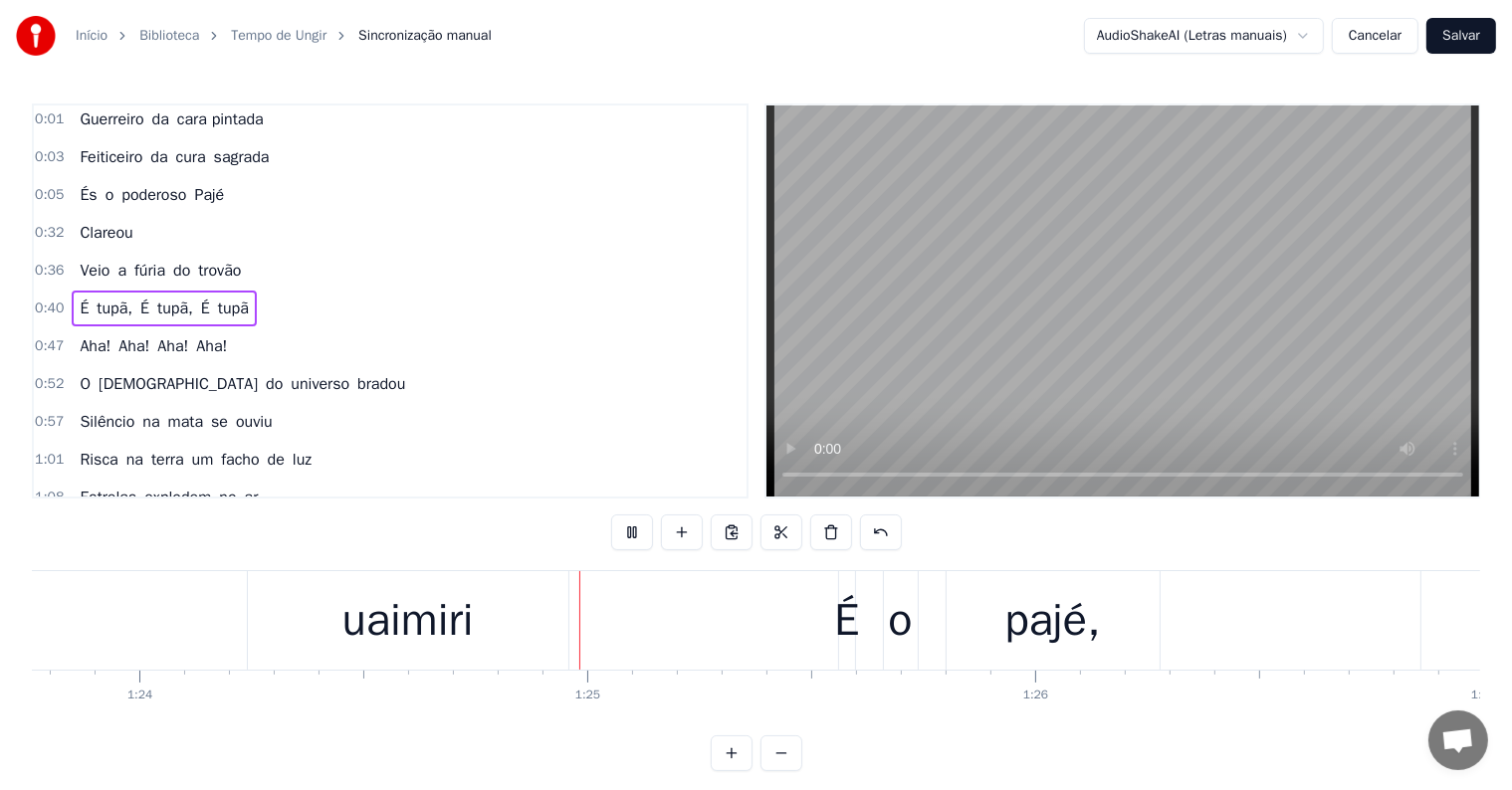 scroll, scrollTop: 0, scrollLeft: 37607, axis: horizontal 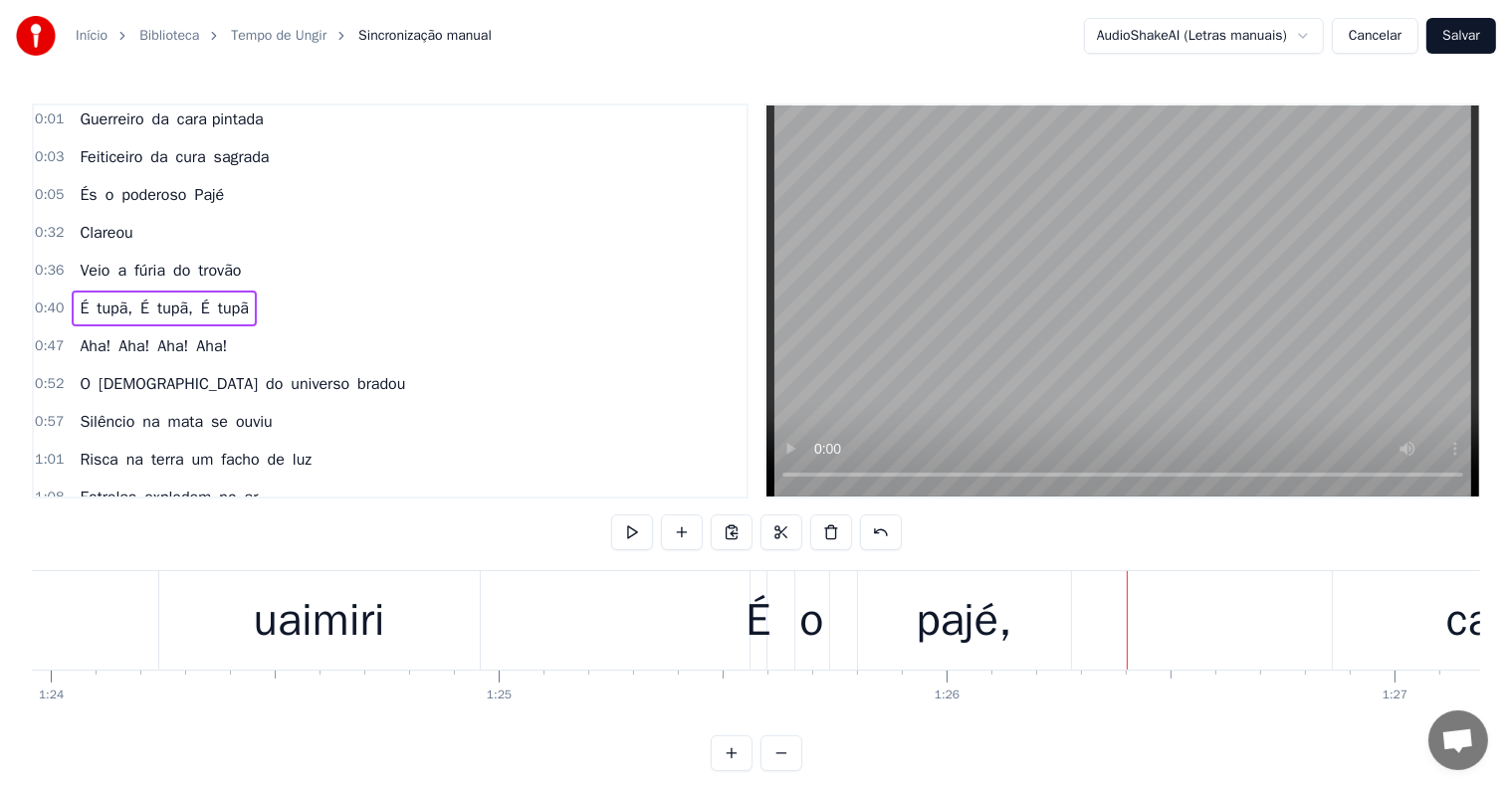 click on "uaimiri" at bounding box center (320, 621) 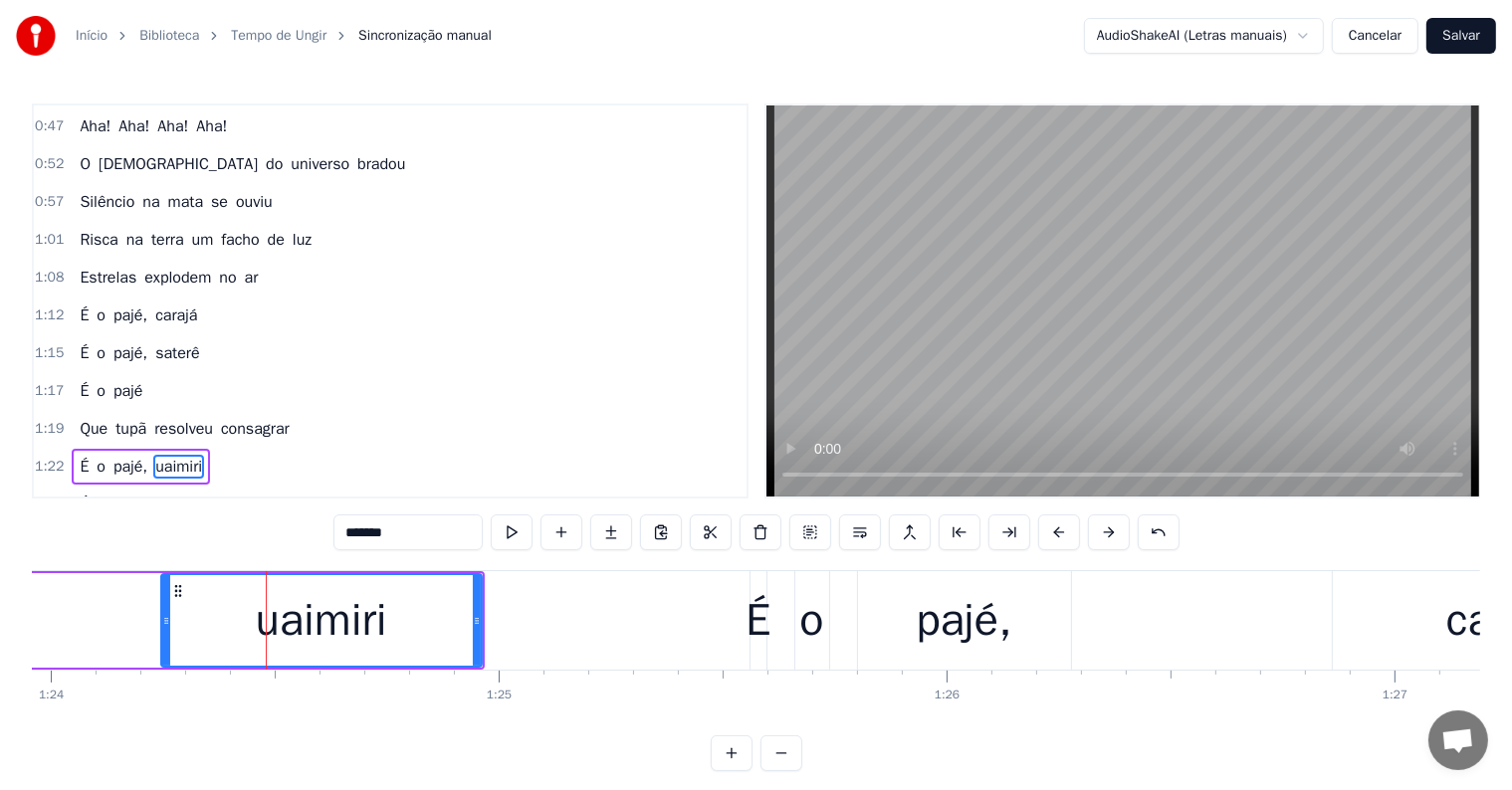 scroll, scrollTop: 371, scrollLeft: 0, axis: vertical 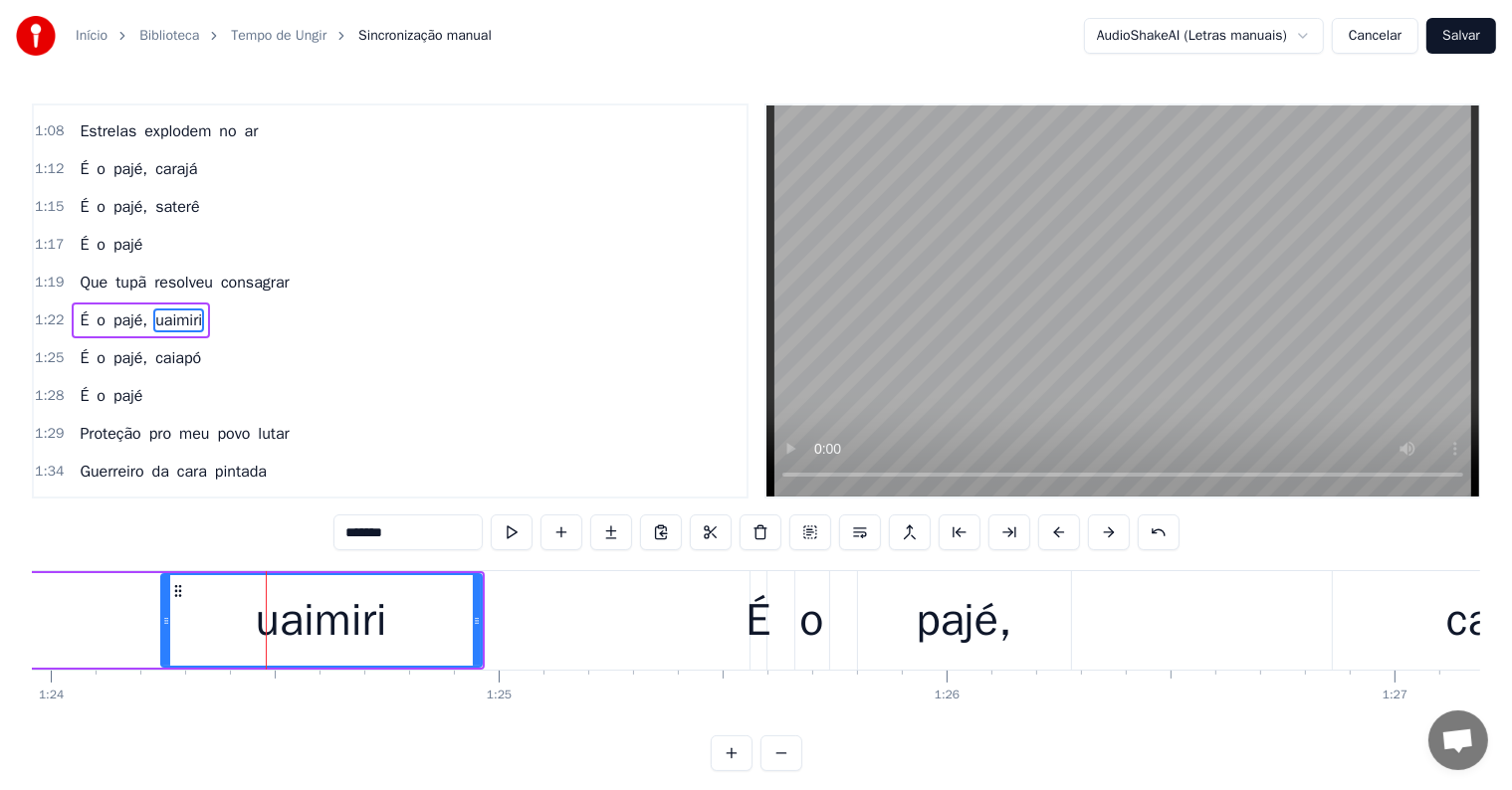 drag, startPoint x: 356, startPoint y: 532, endPoint x: 315, endPoint y: 530, distance: 41.048752 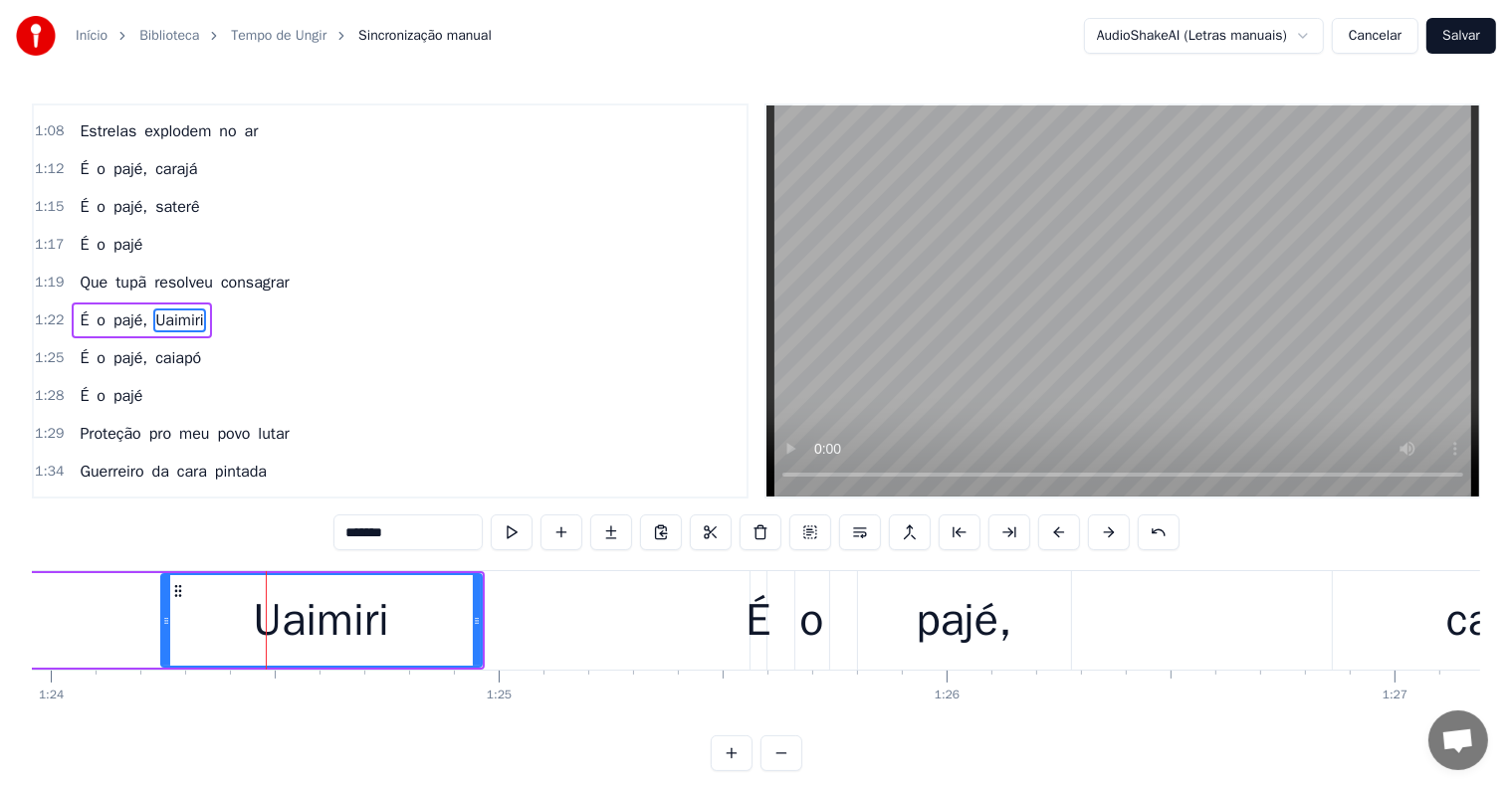 click on "caiapó" at bounding box center [1510, 621] 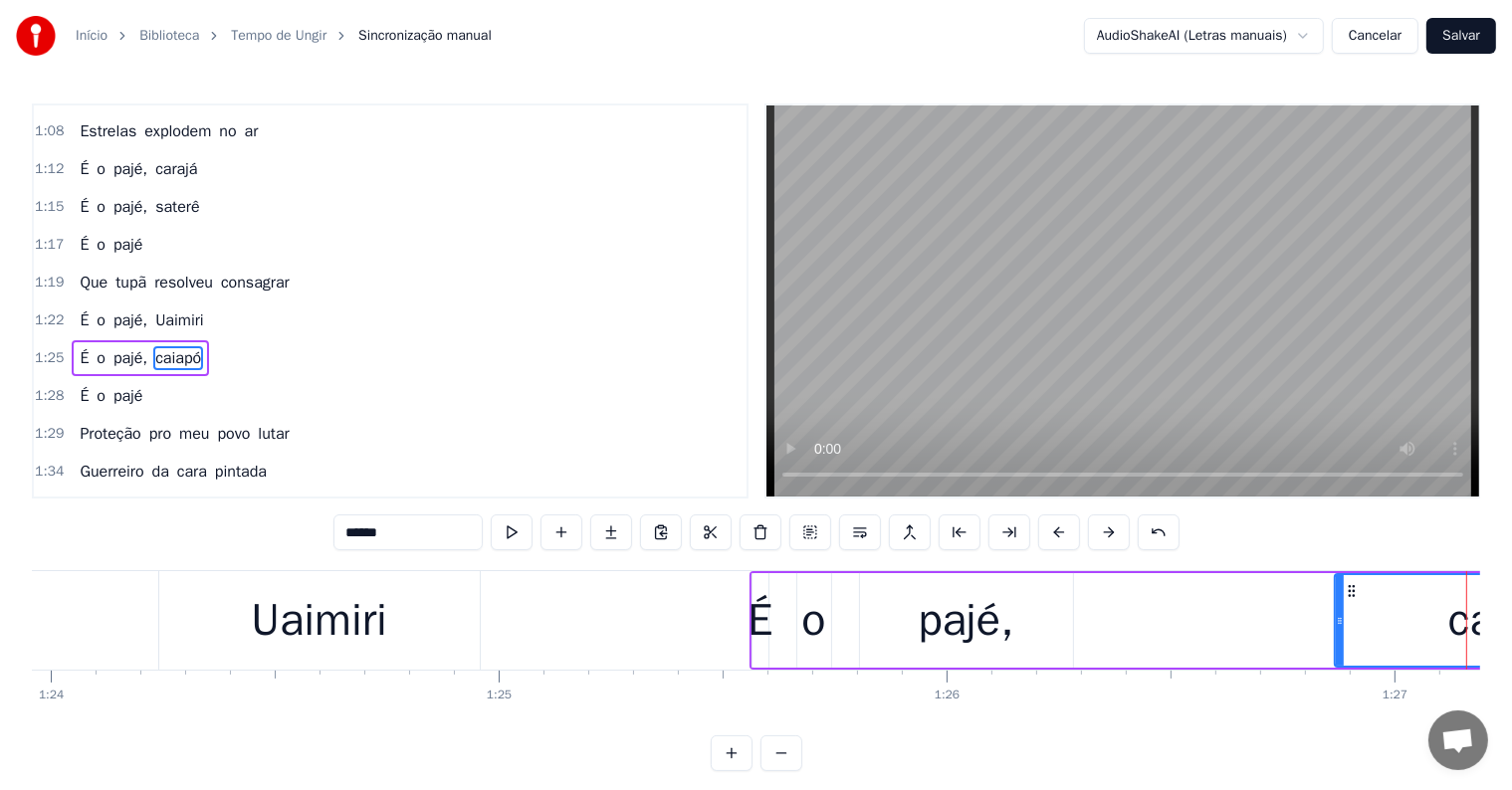 scroll, scrollTop: 408, scrollLeft: 0, axis: vertical 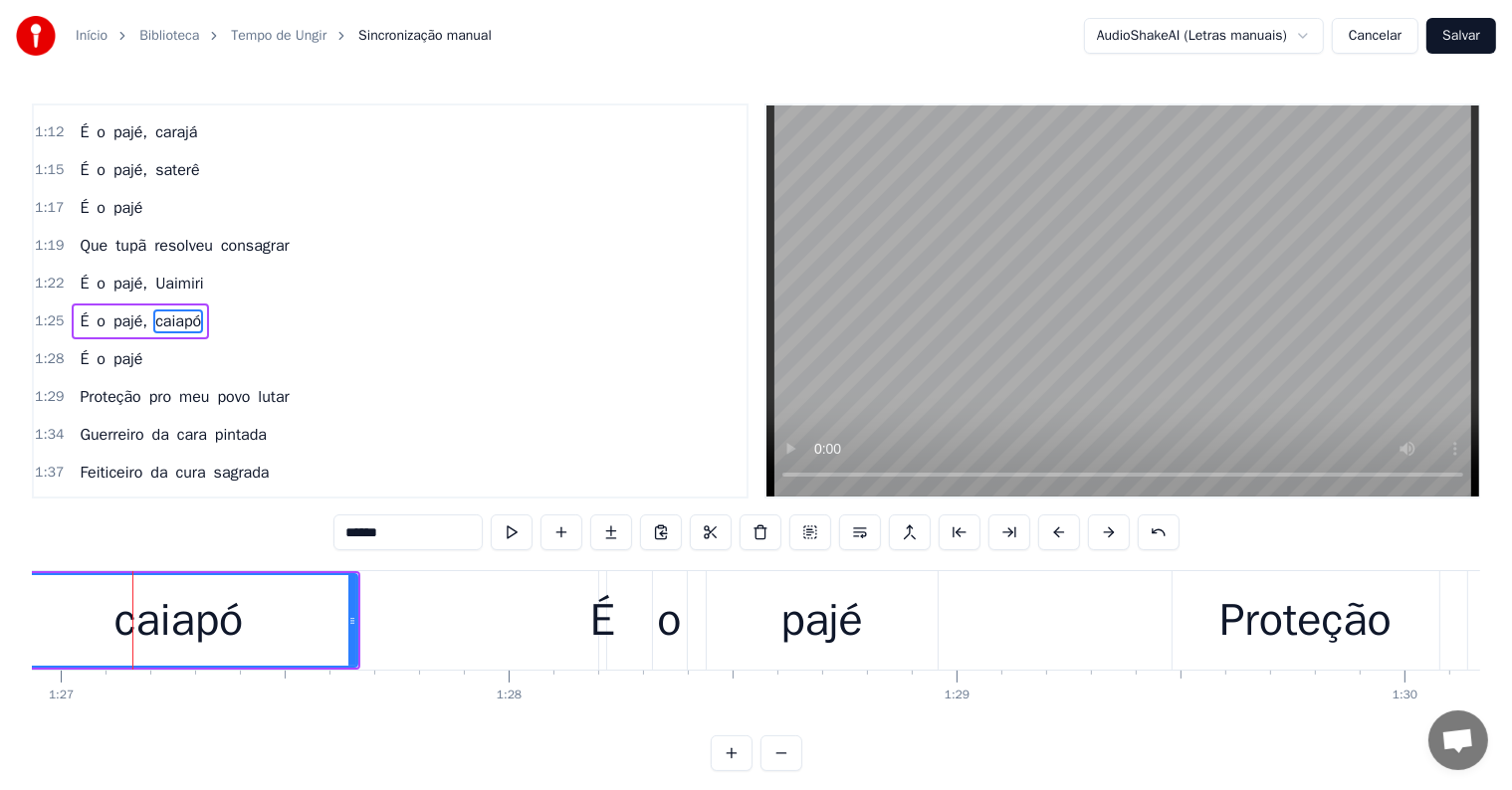 drag, startPoint x: 352, startPoint y: 533, endPoint x: 330, endPoint y: 533, distance: 22 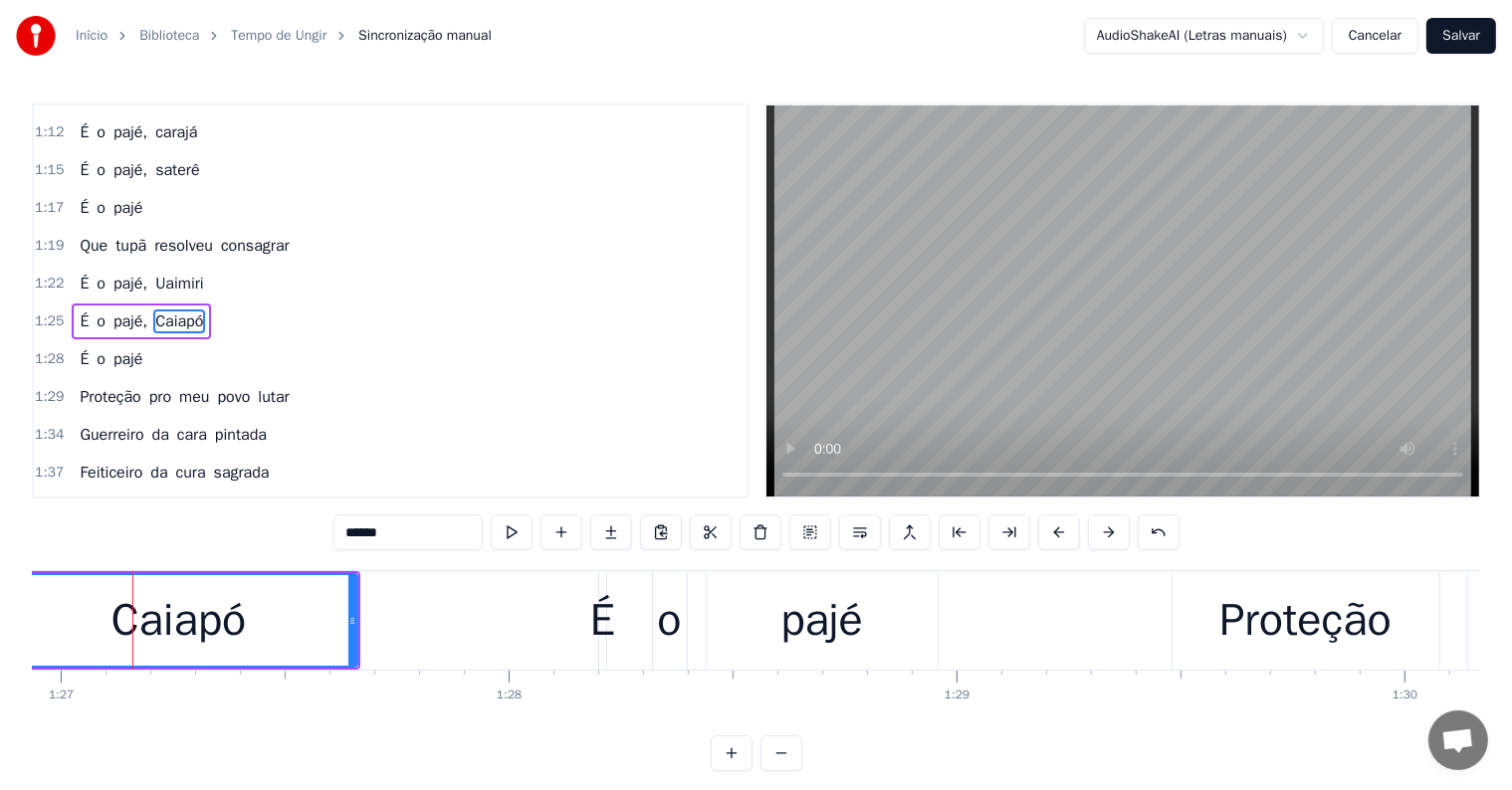 click on "Caiapó" at bounding box center [179, 620] 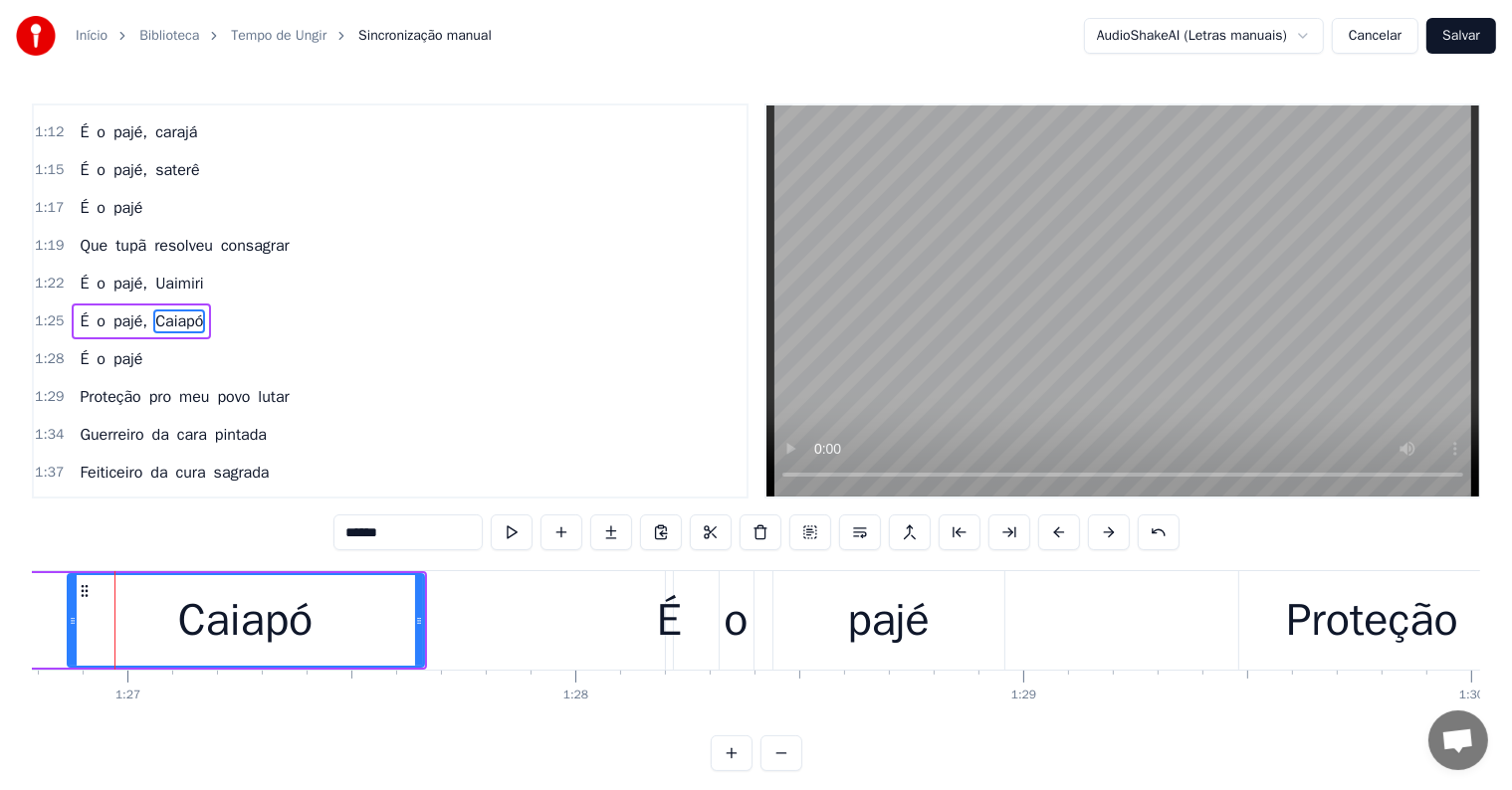 scroll, scrollTop: 0, scrollLeft: 38856, axis: horizontal 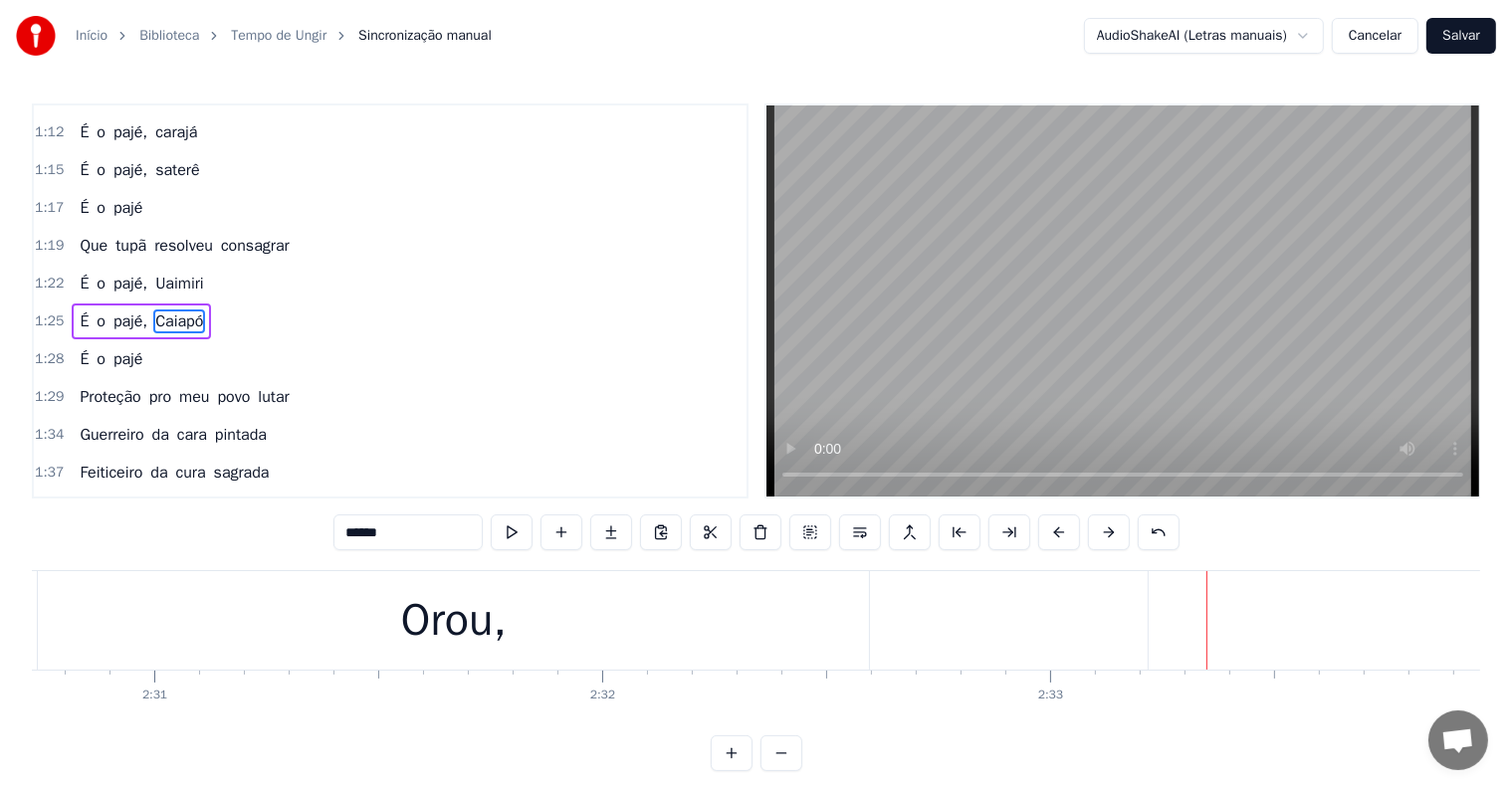 click on "Orou," at bounding box center [454, 621] 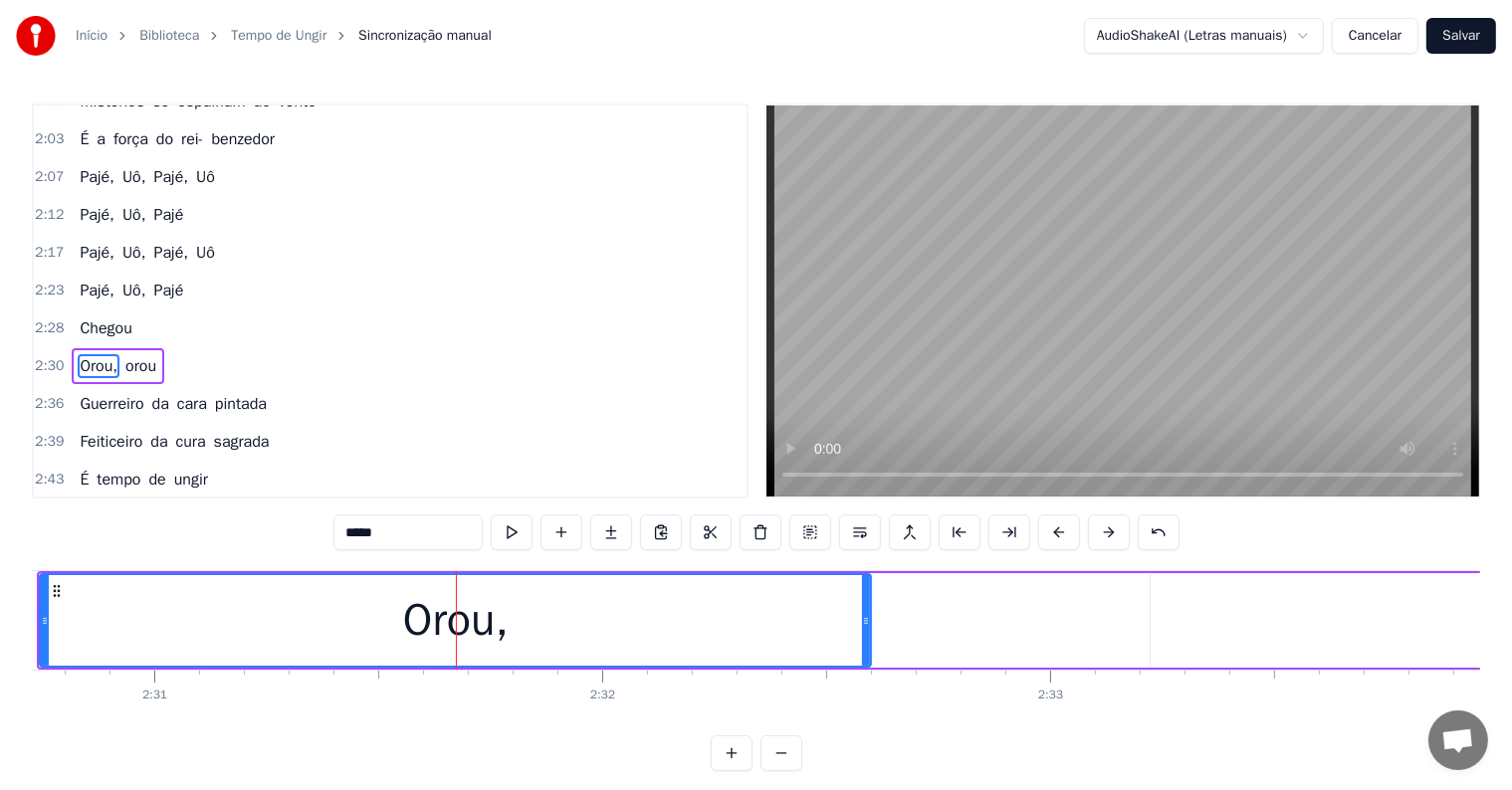 scroll, scrollTop: 1067, scrollLeft: 0, axis: vertical 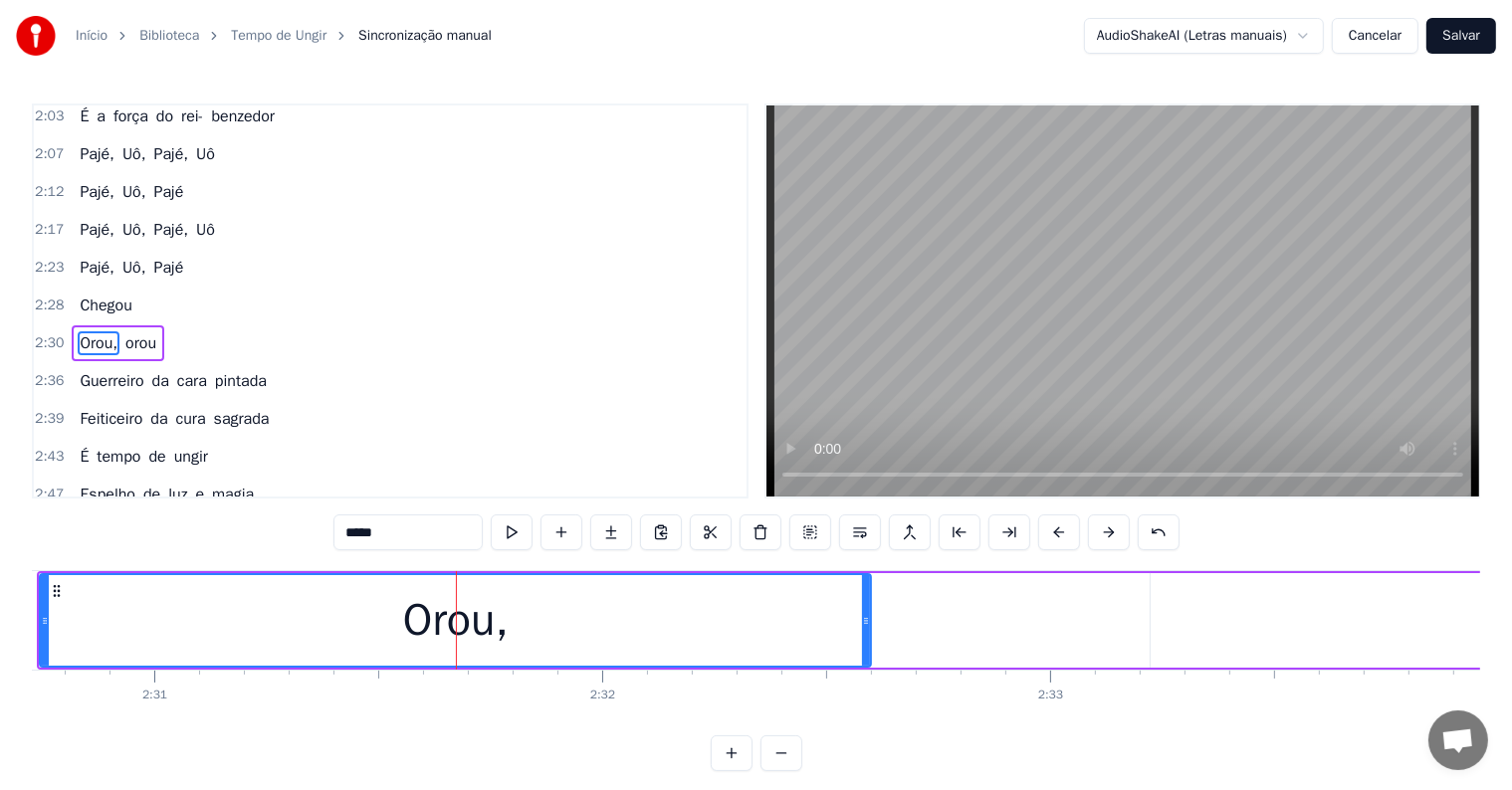 drag, startPoint x: 356, startPoint y: 529, endPoint x: 335, endPoint y: 529, distance: 21 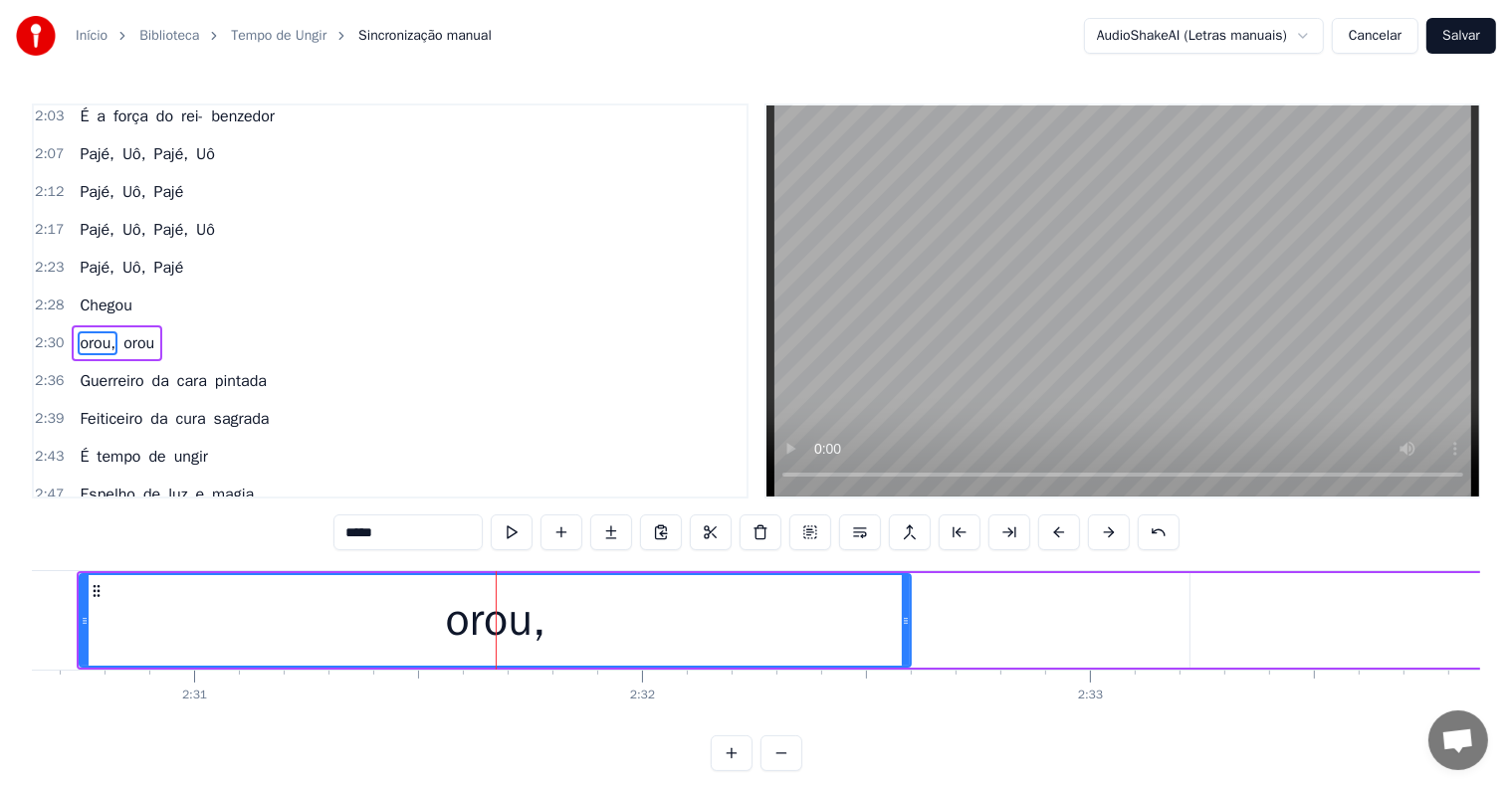type on "*****" 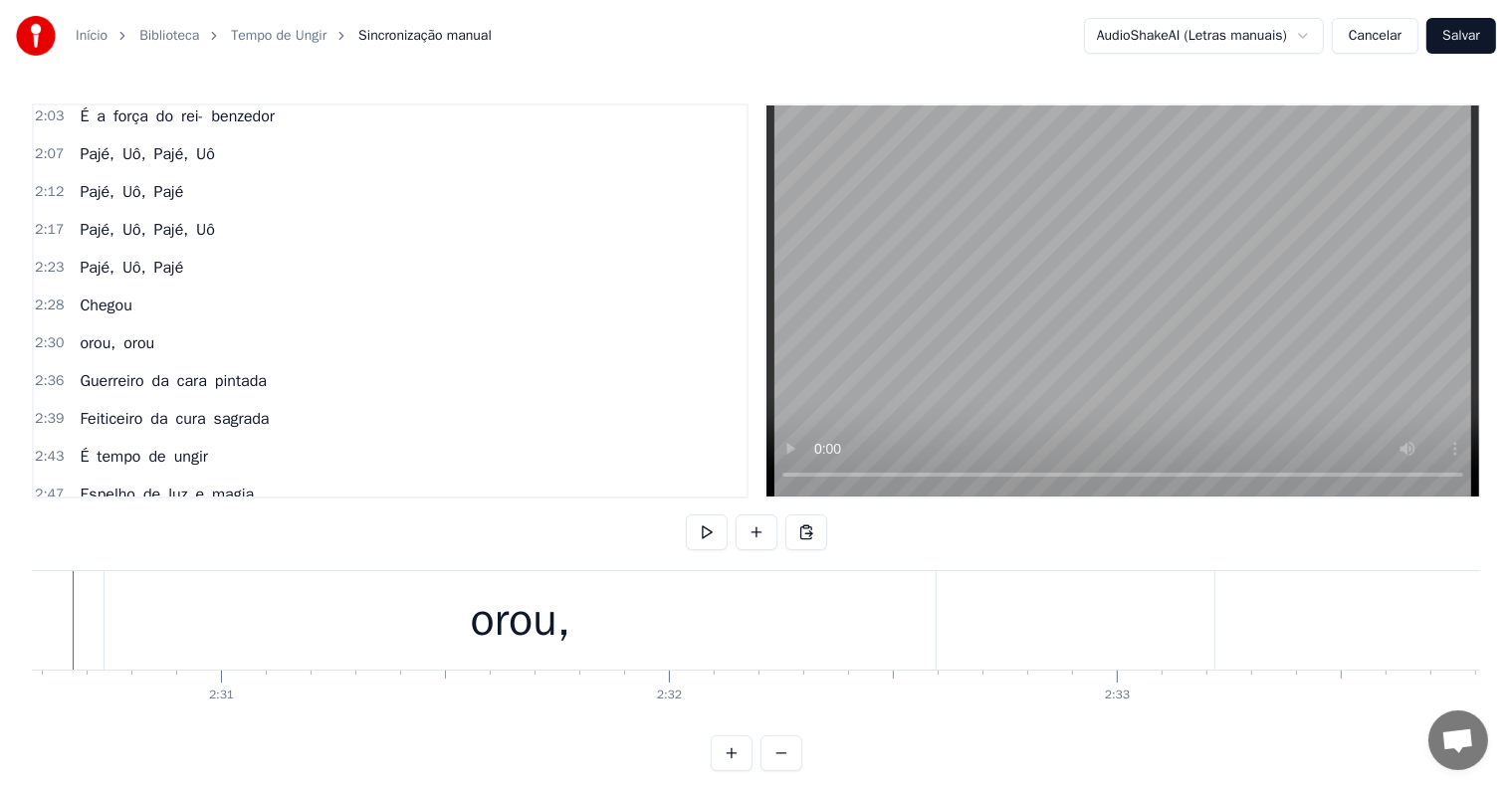 scroll, scrollTop: 0, scrollLeft: 67388, axis: horizontal 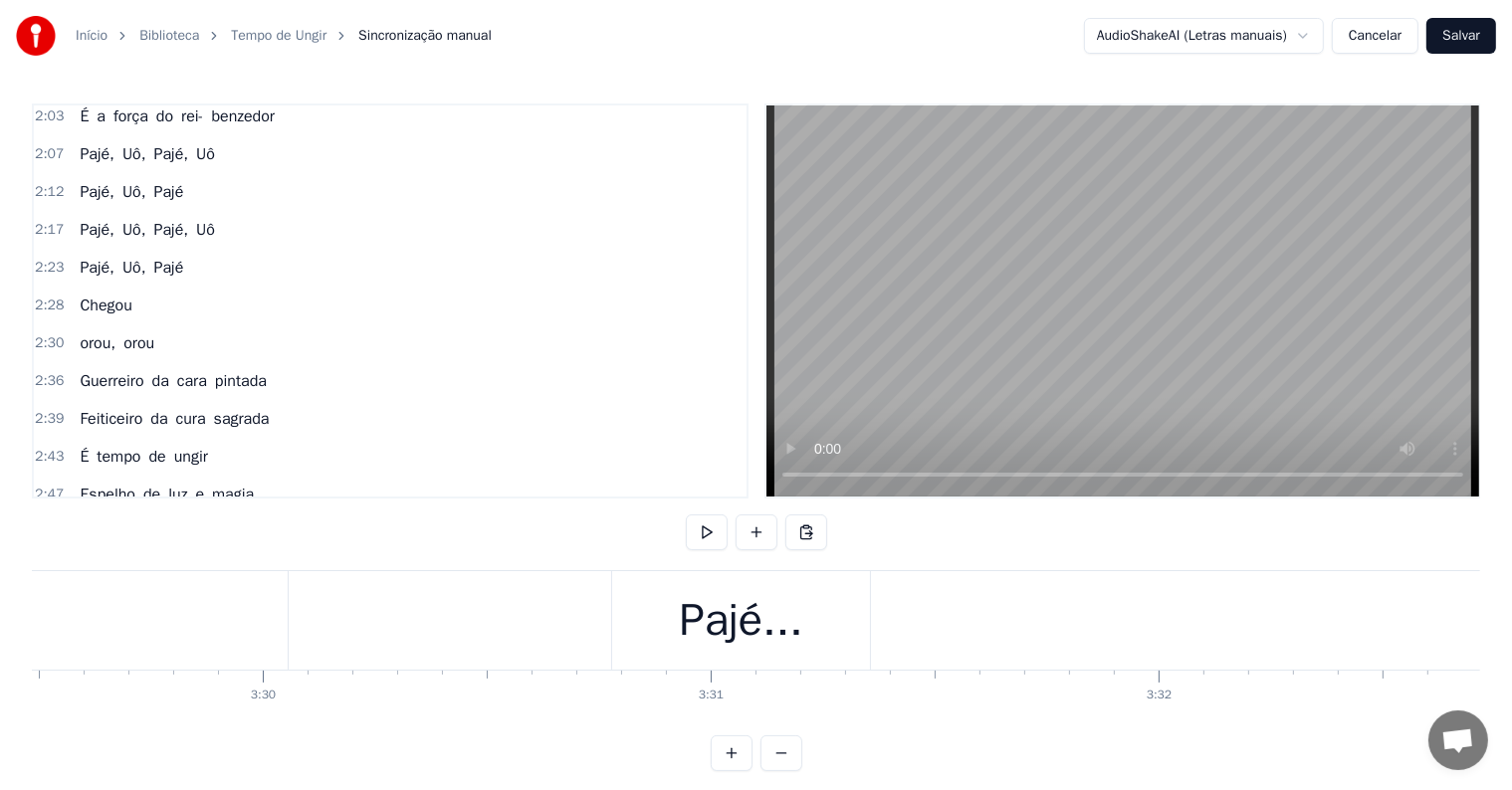 click on "Salvar" at bounding box center [1461, 36] 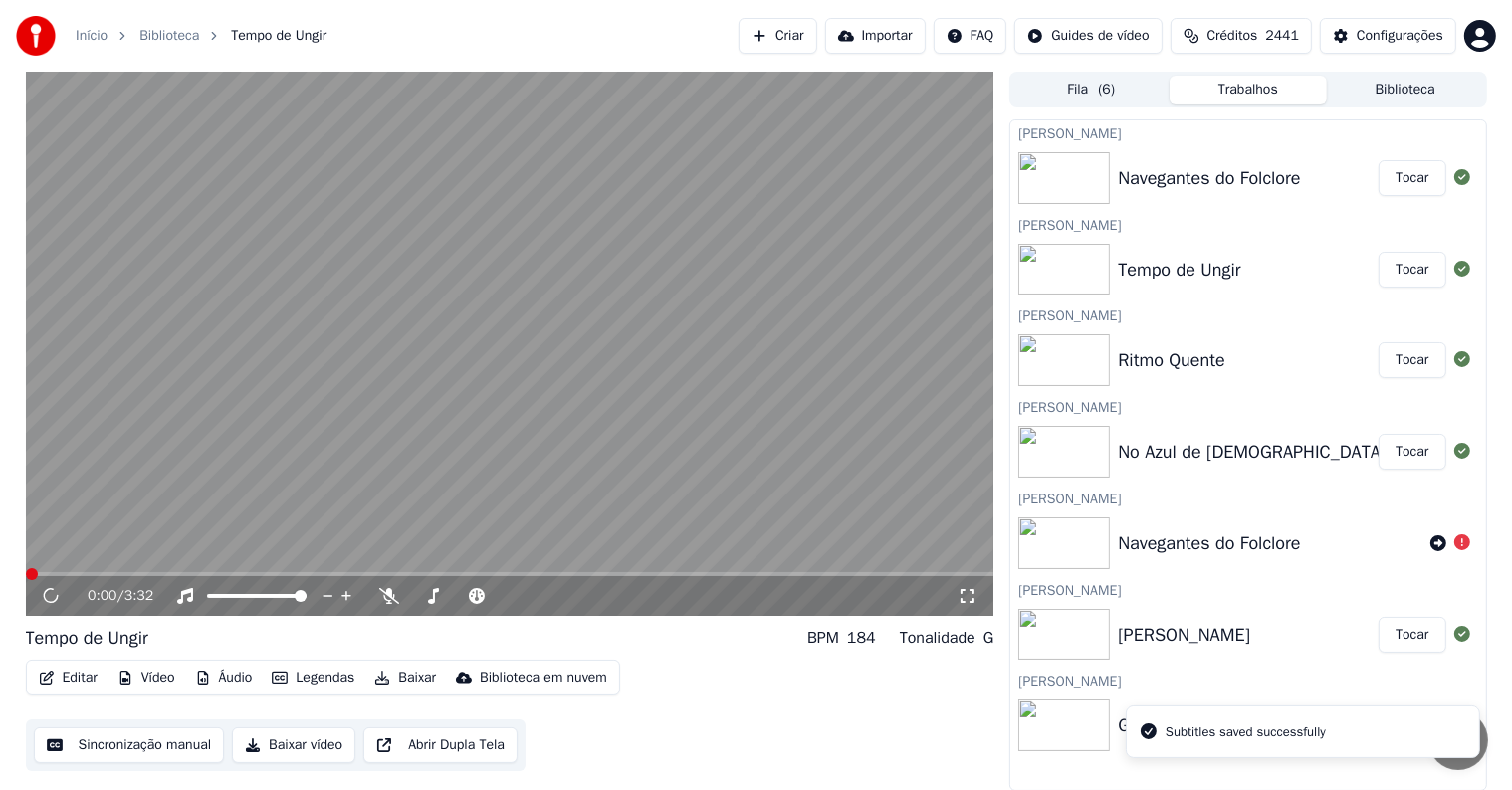 click at bounding box center (510, 343) 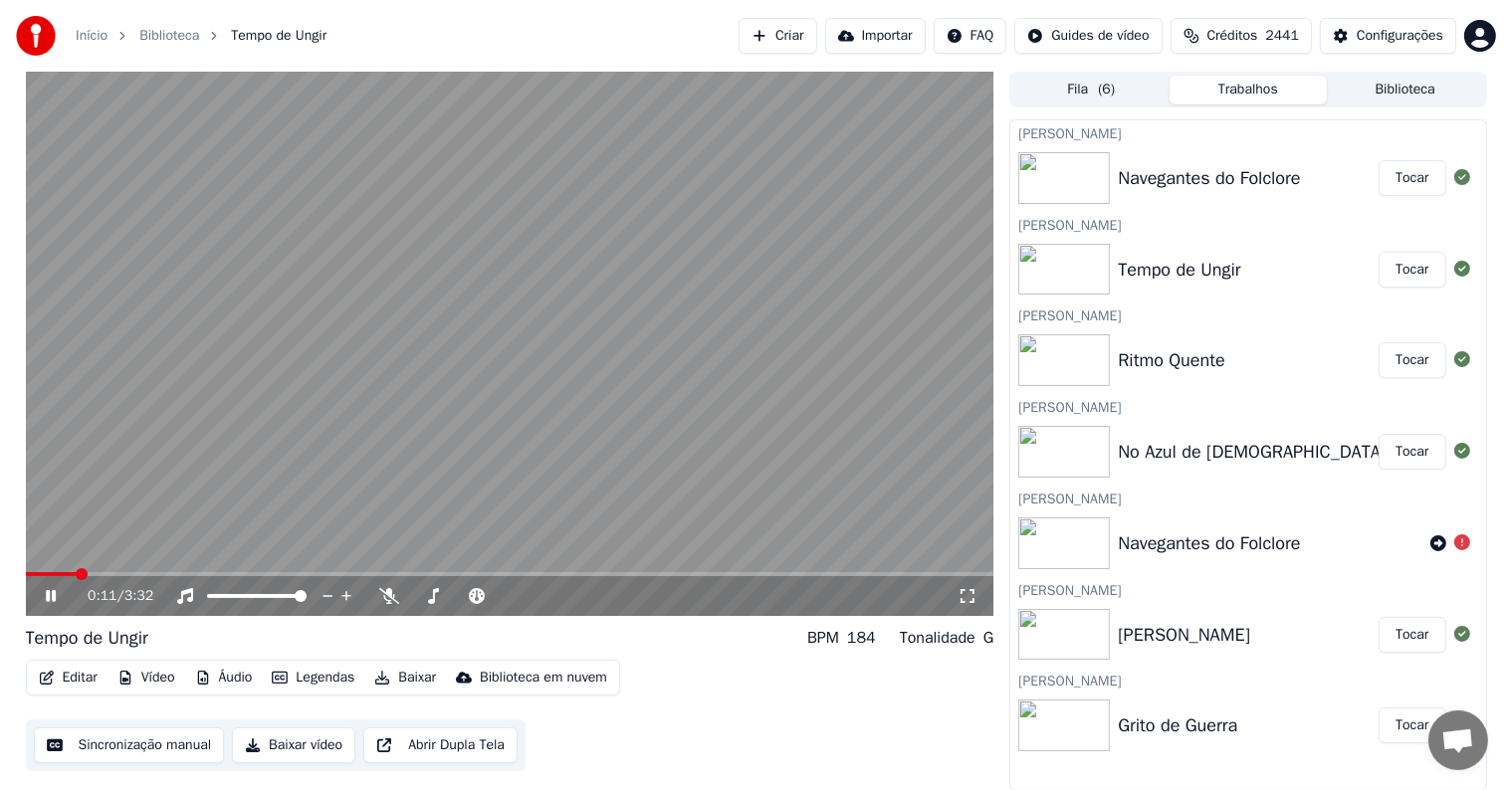 click at bounding box center [510, 343] 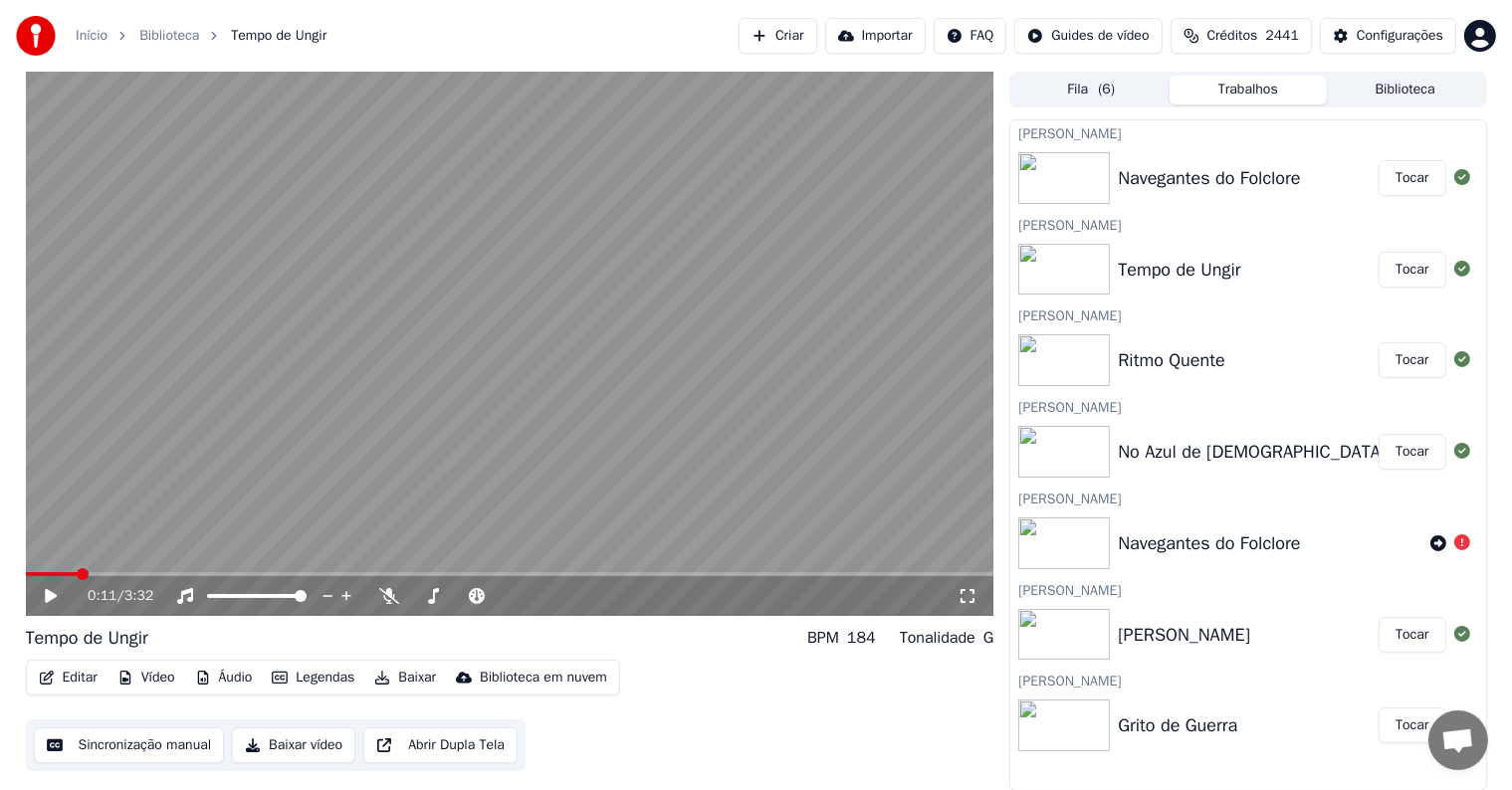 click on "Tocar" at bounding box center [1411, 178] 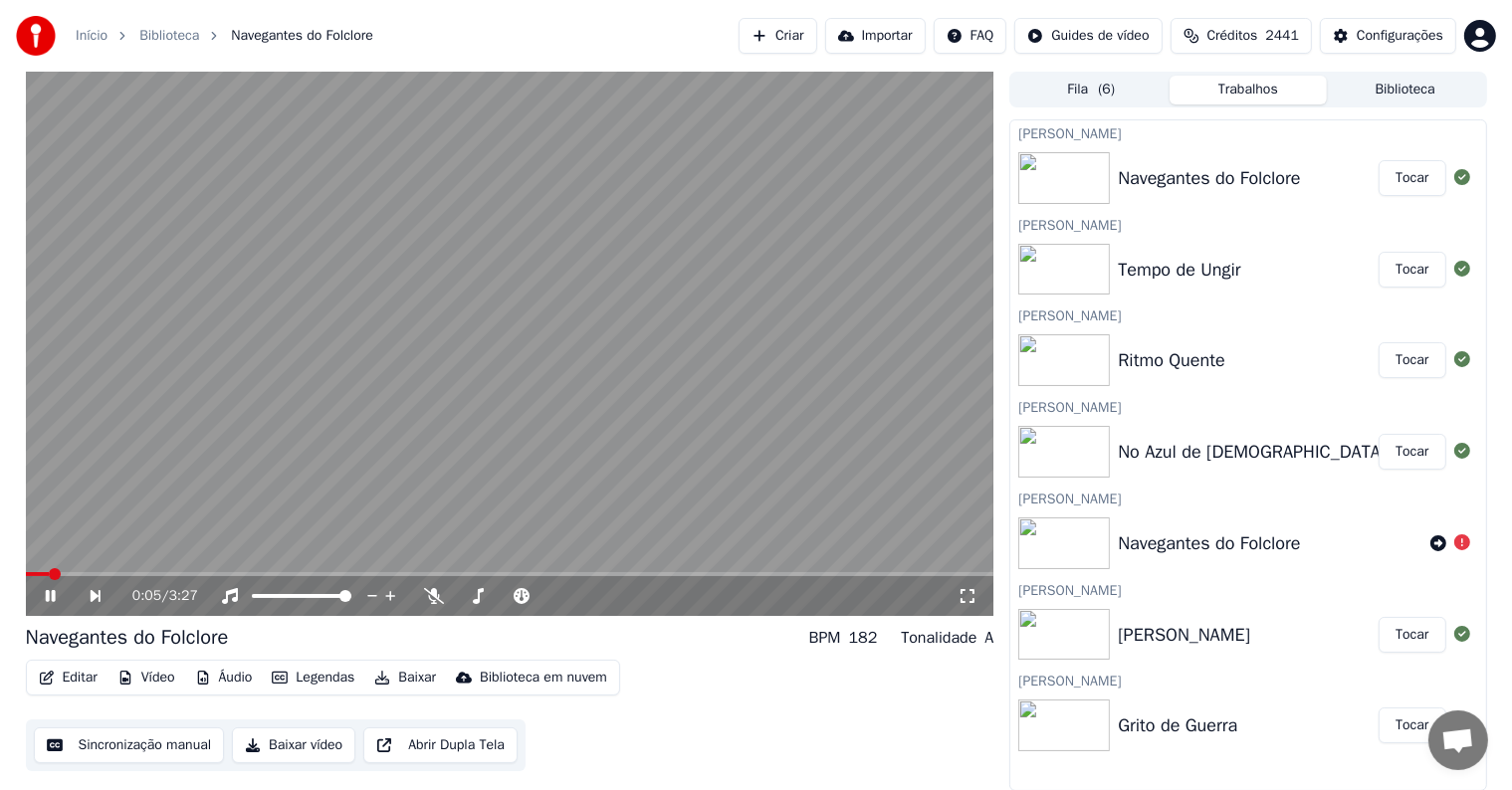 click at bounding box center (510, 343) 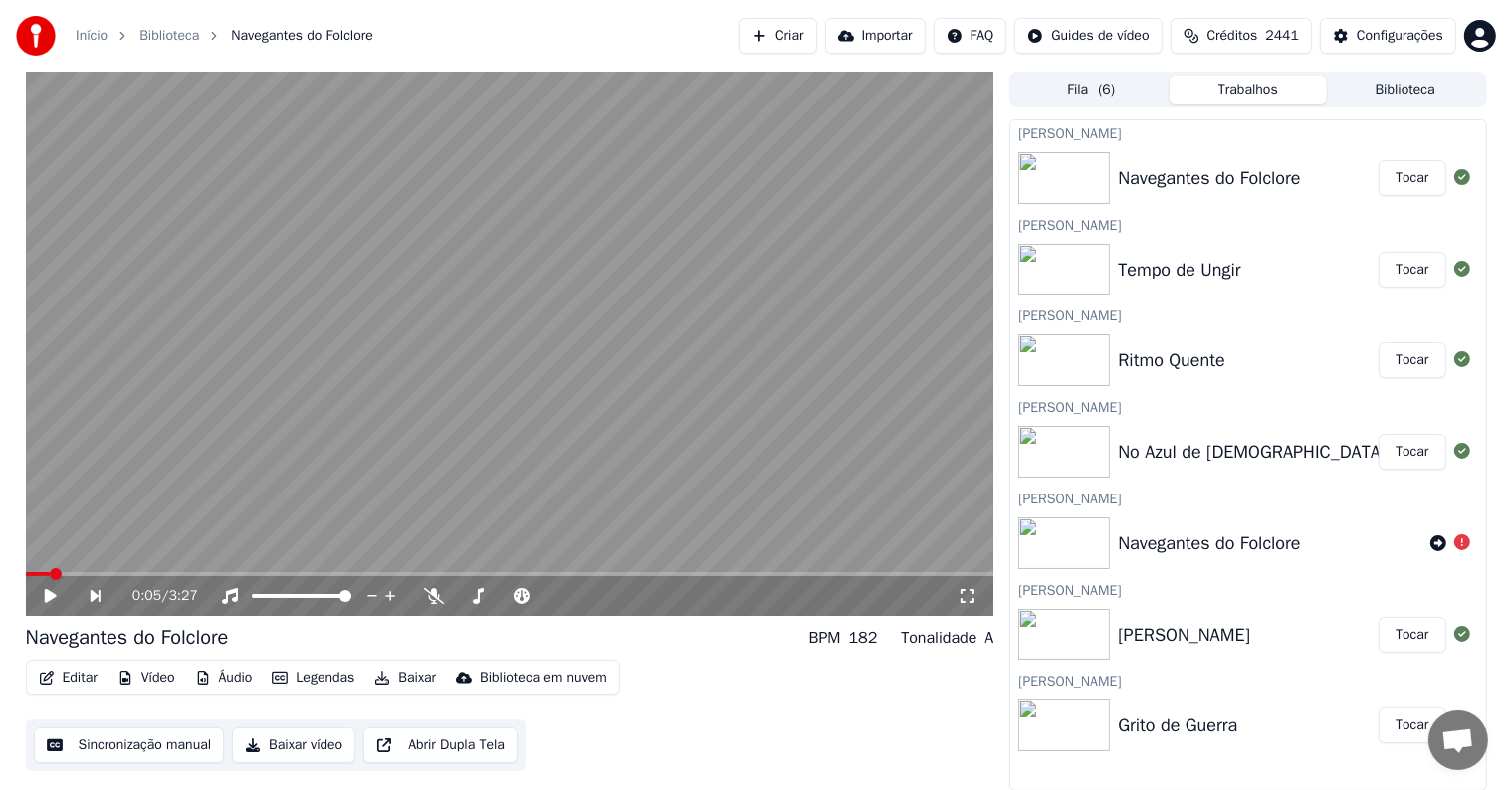 click on "Editar" at bounding box center [68, 678] 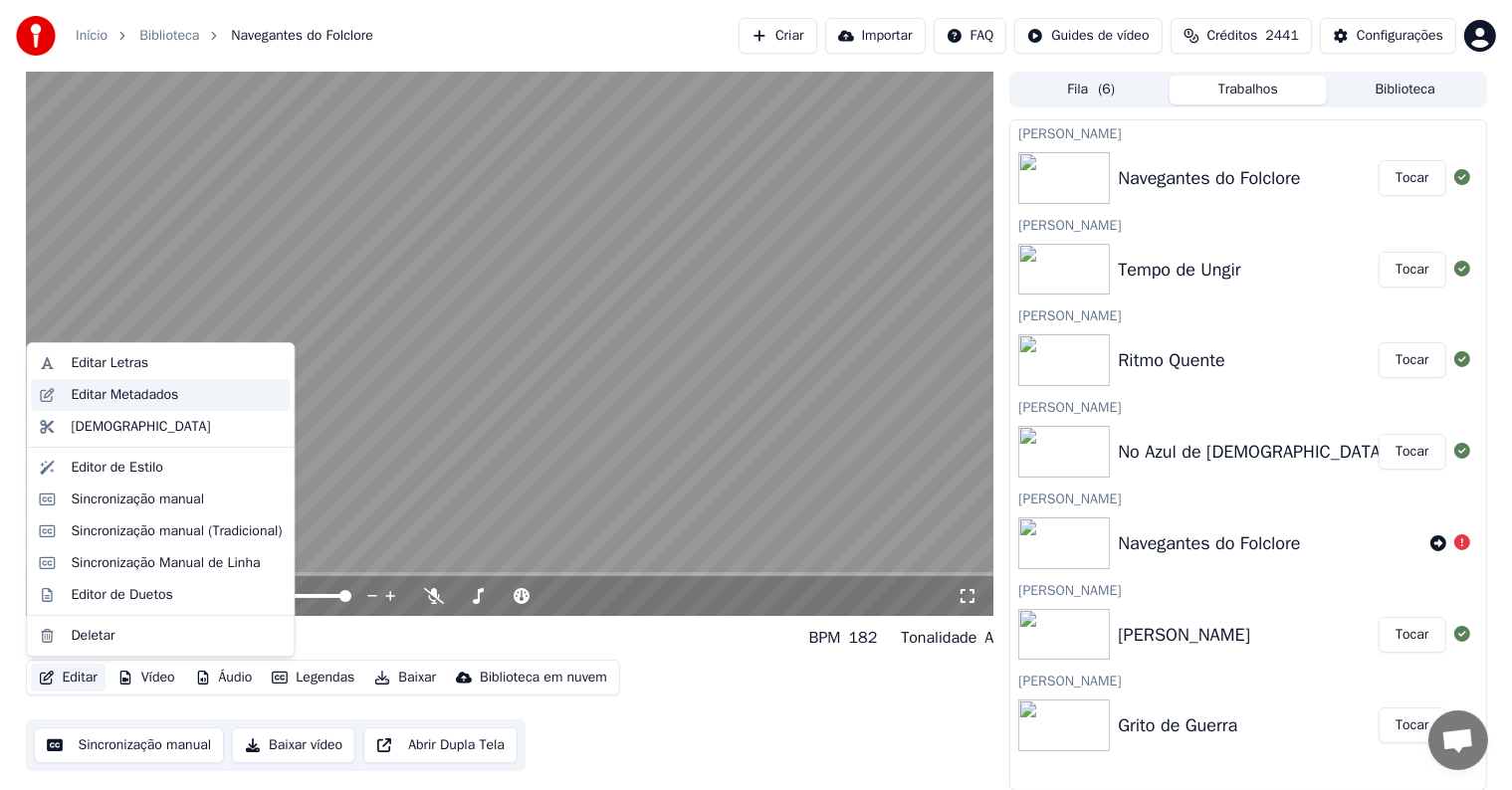 click on "Editar Metadados" at bounding box center [124, 395] 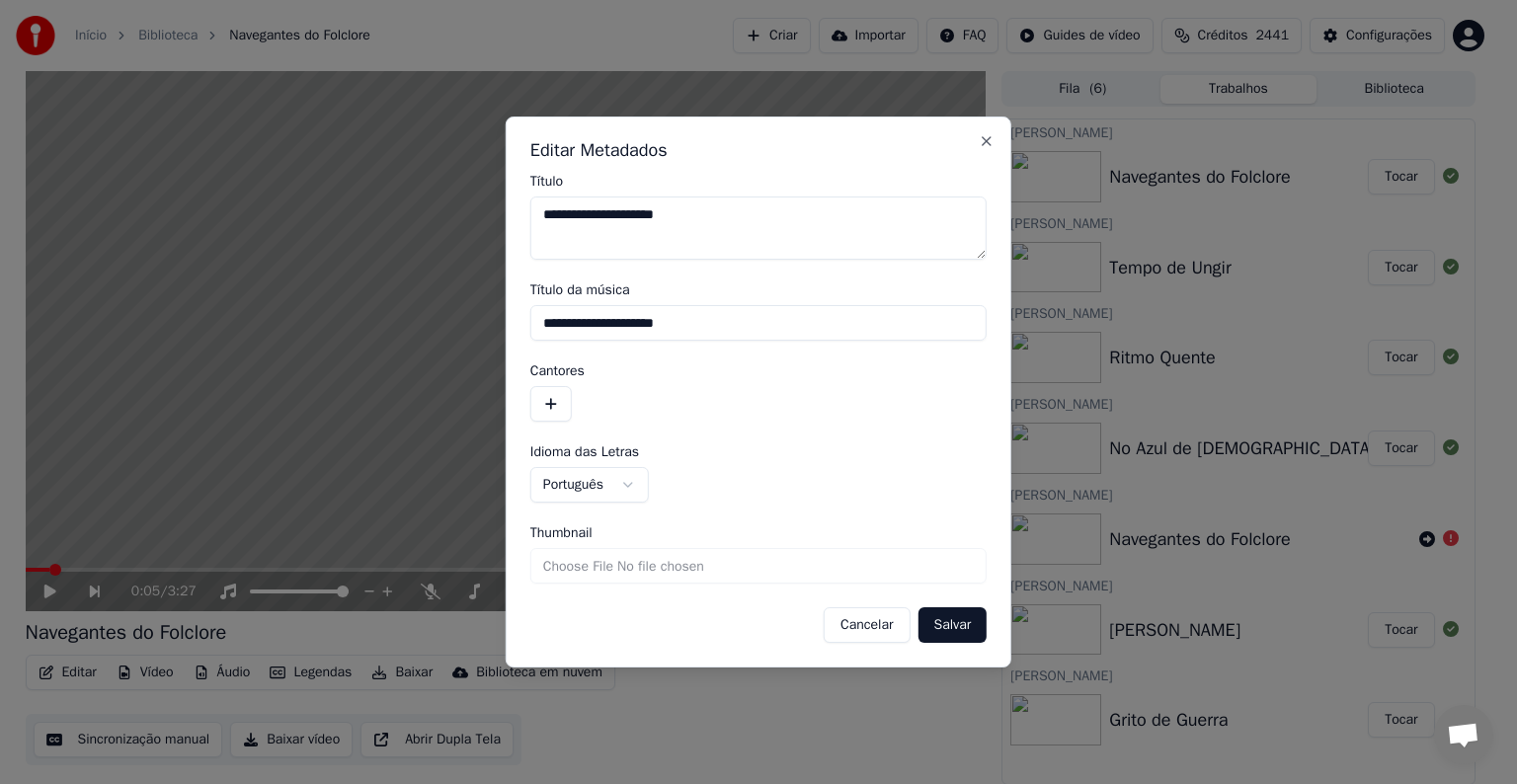 drag, startPoint x: 718, startPoint y: 323, endPoint x: 482, endPoint y: 315, distance: 236.13555 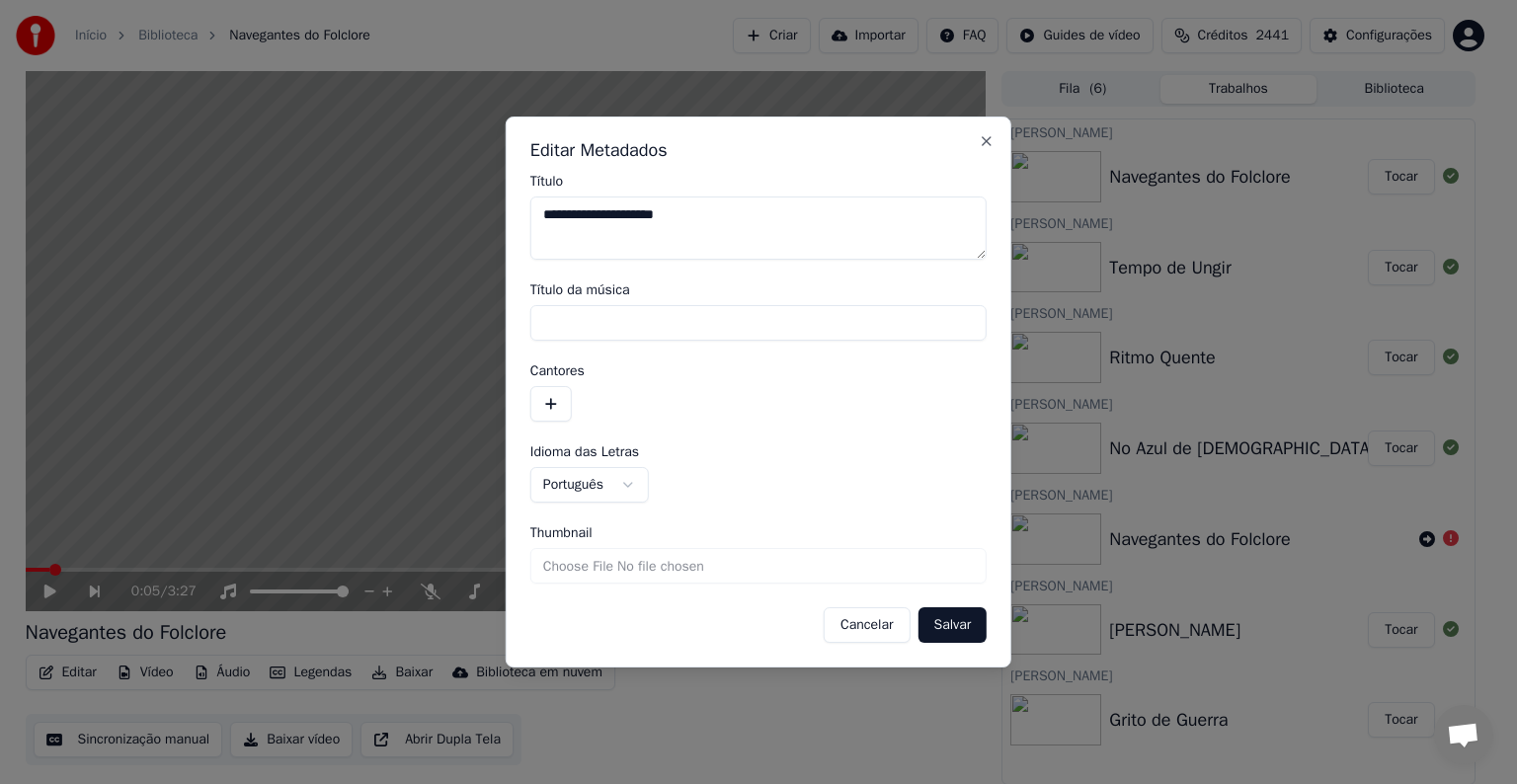 type 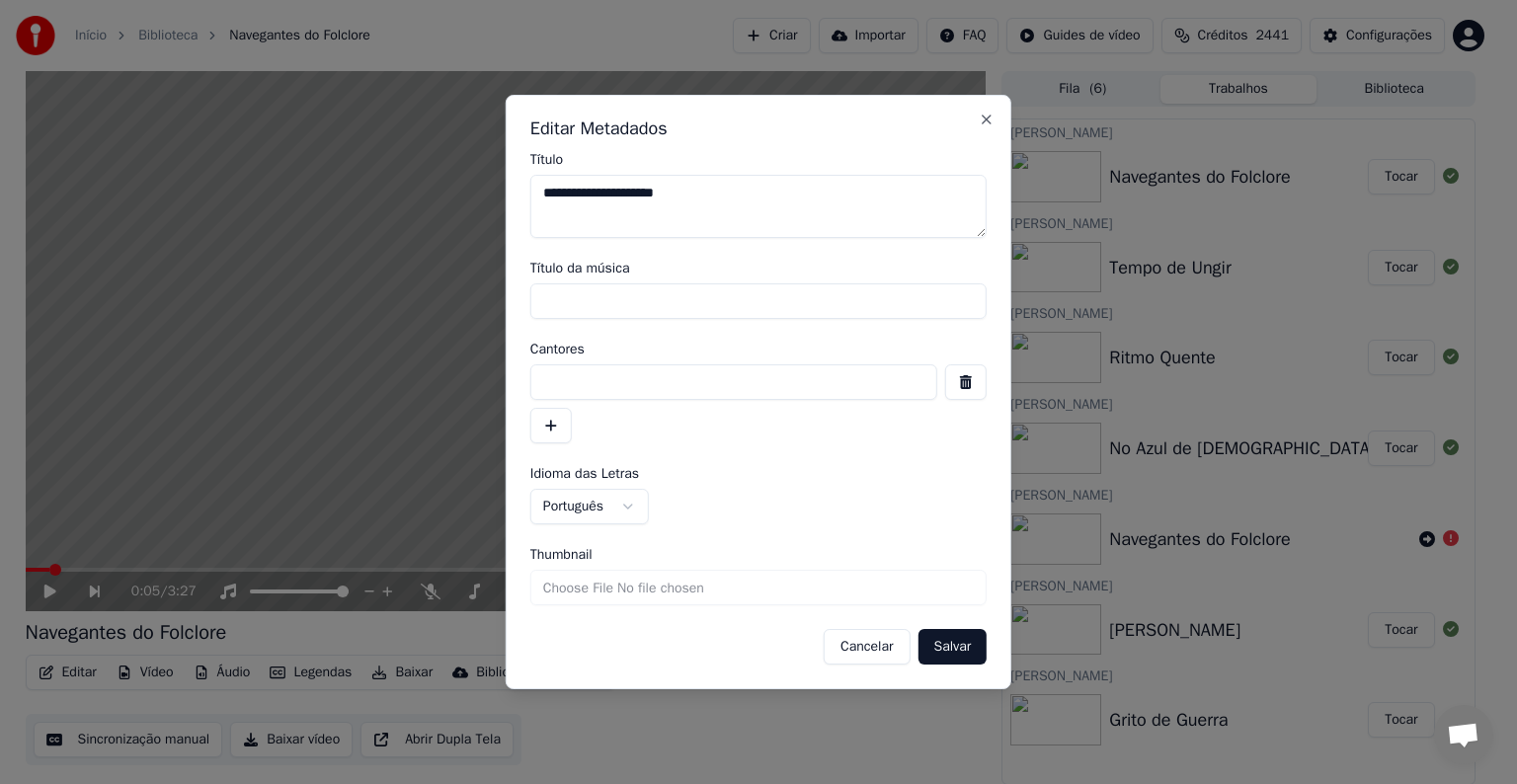 click at bounding box center (734, 382) 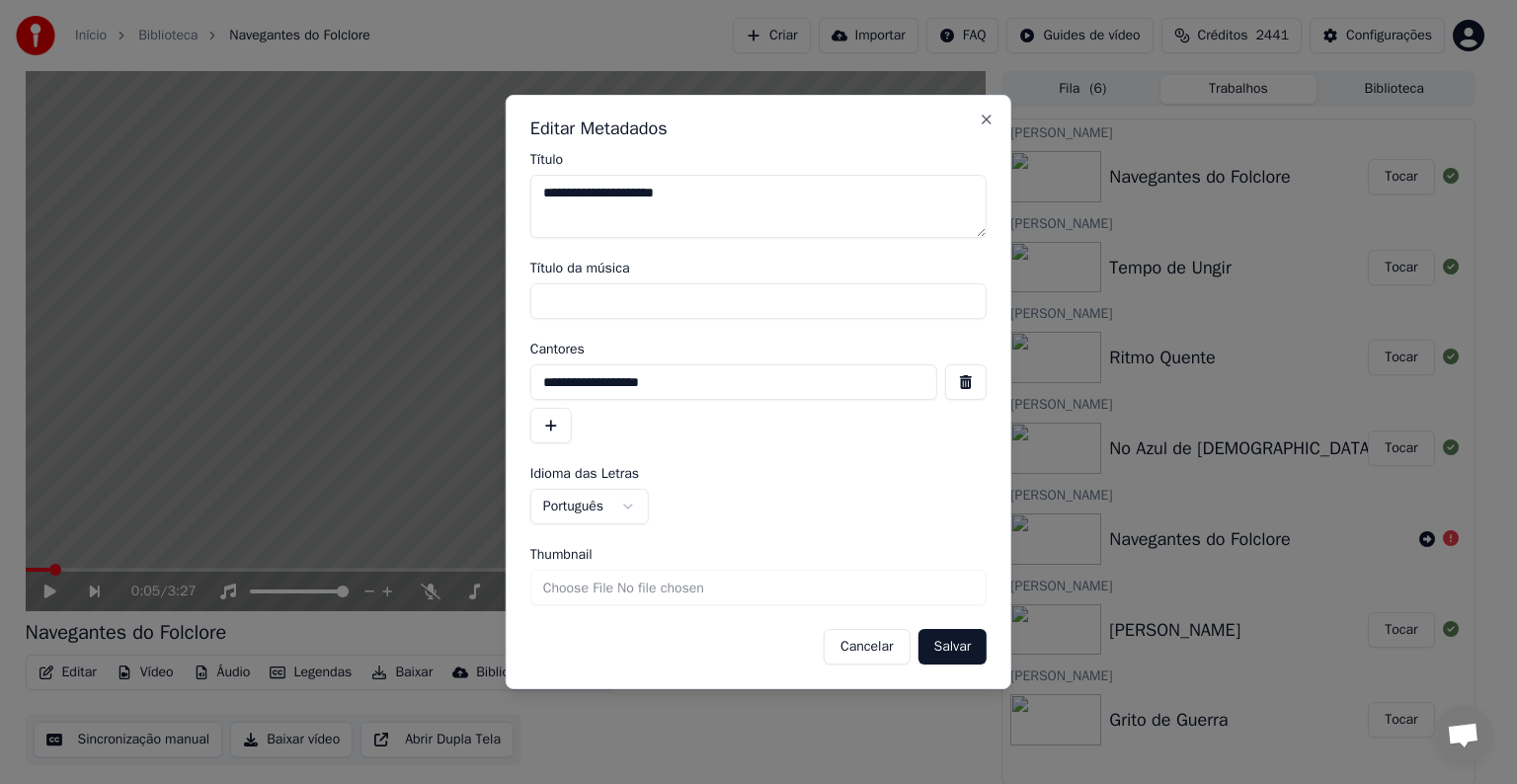 type on "**********" 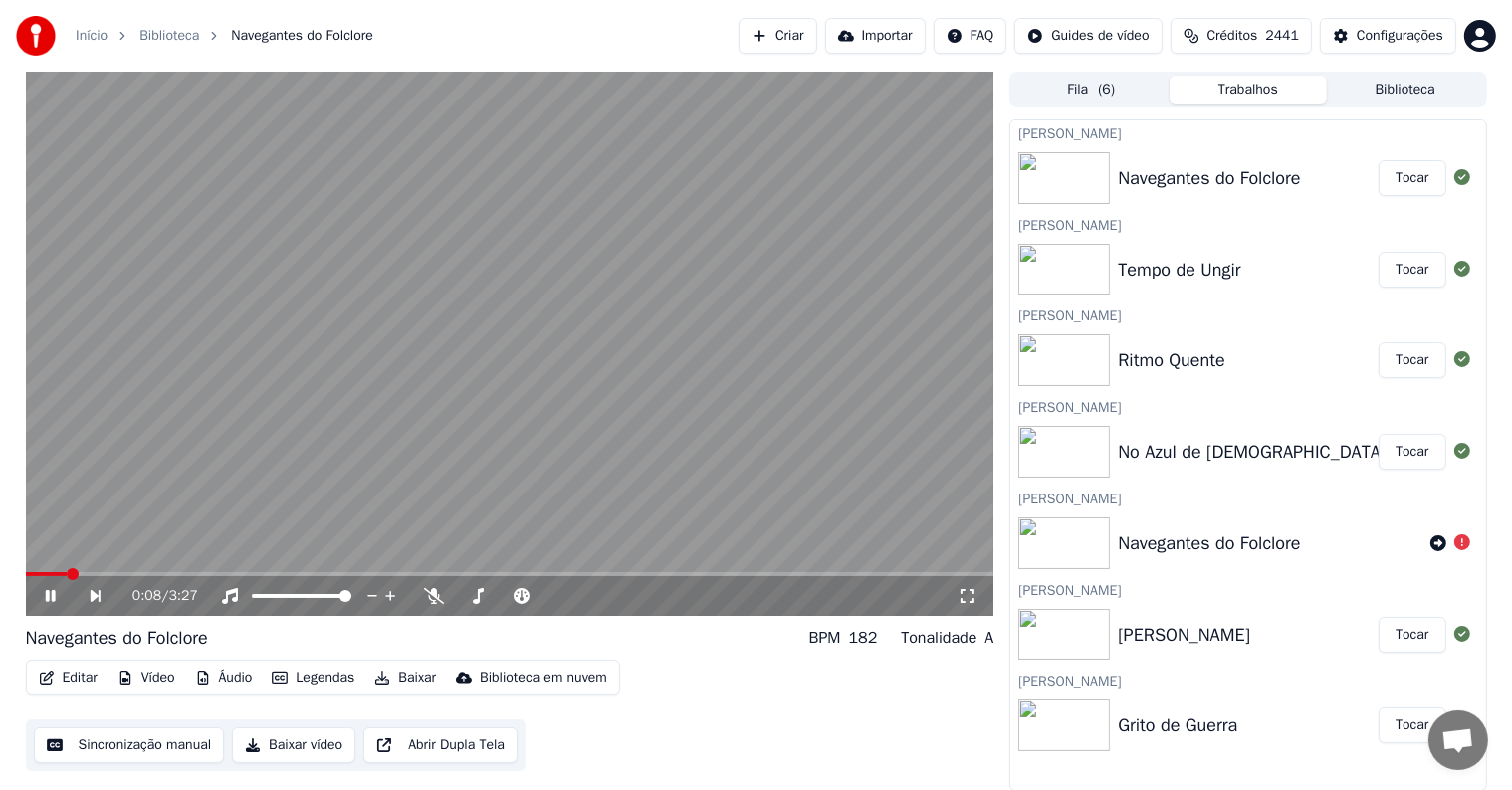 click on "Editar" at bounding box center [68, 678] 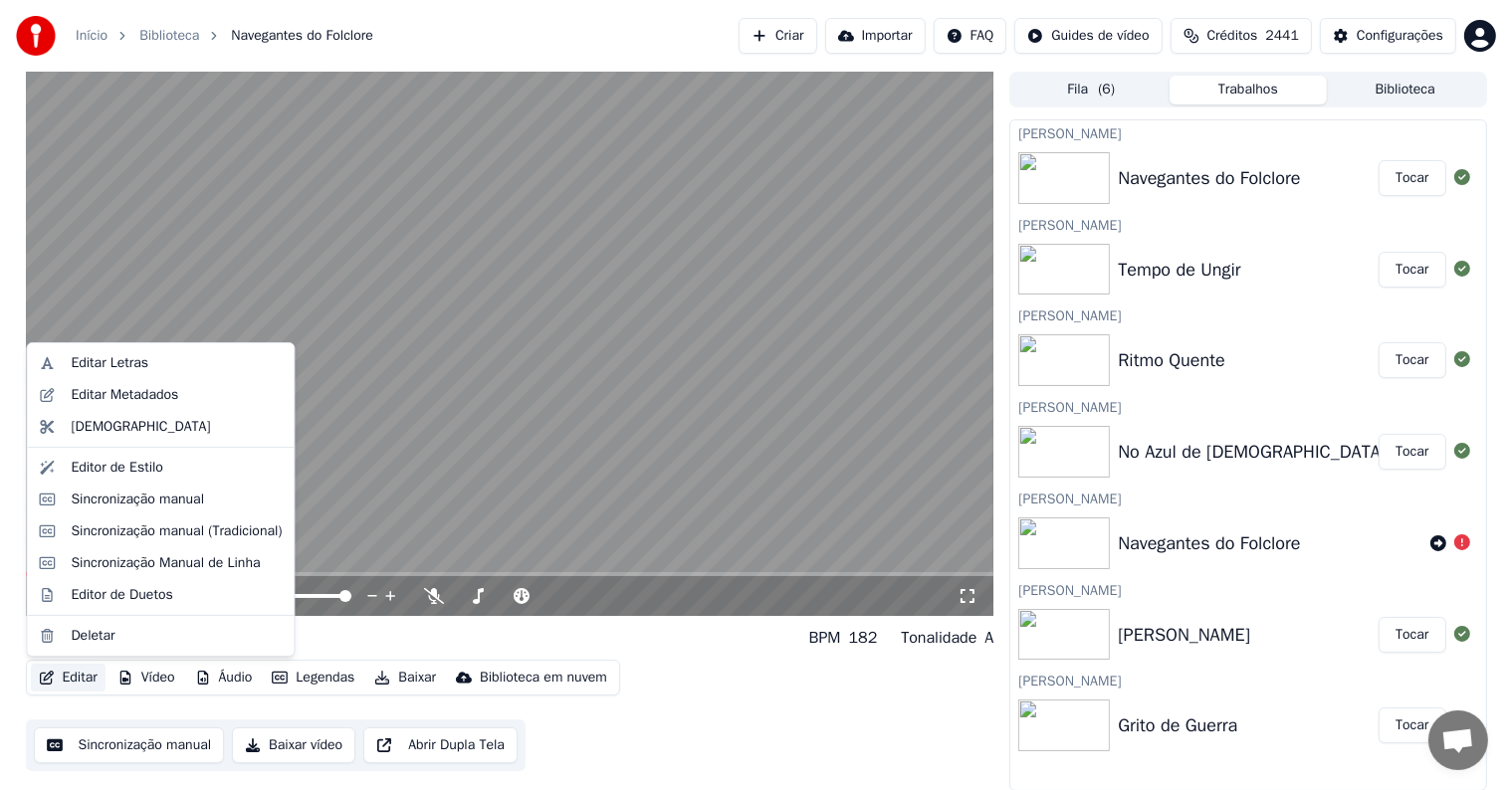 click at bounding box center (510, 343) 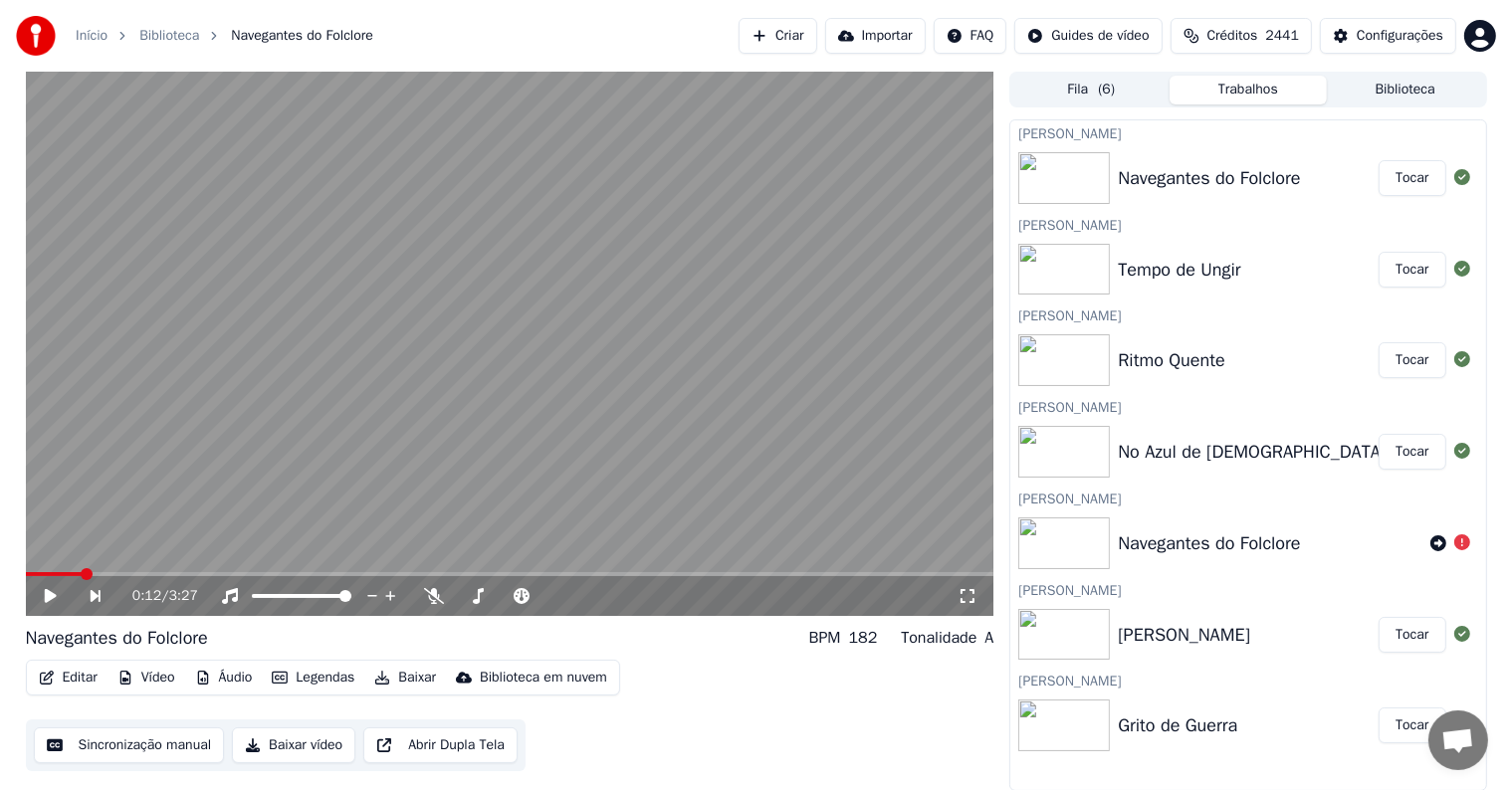 click on "Sincronização manual" at bounding box center (129, 745) 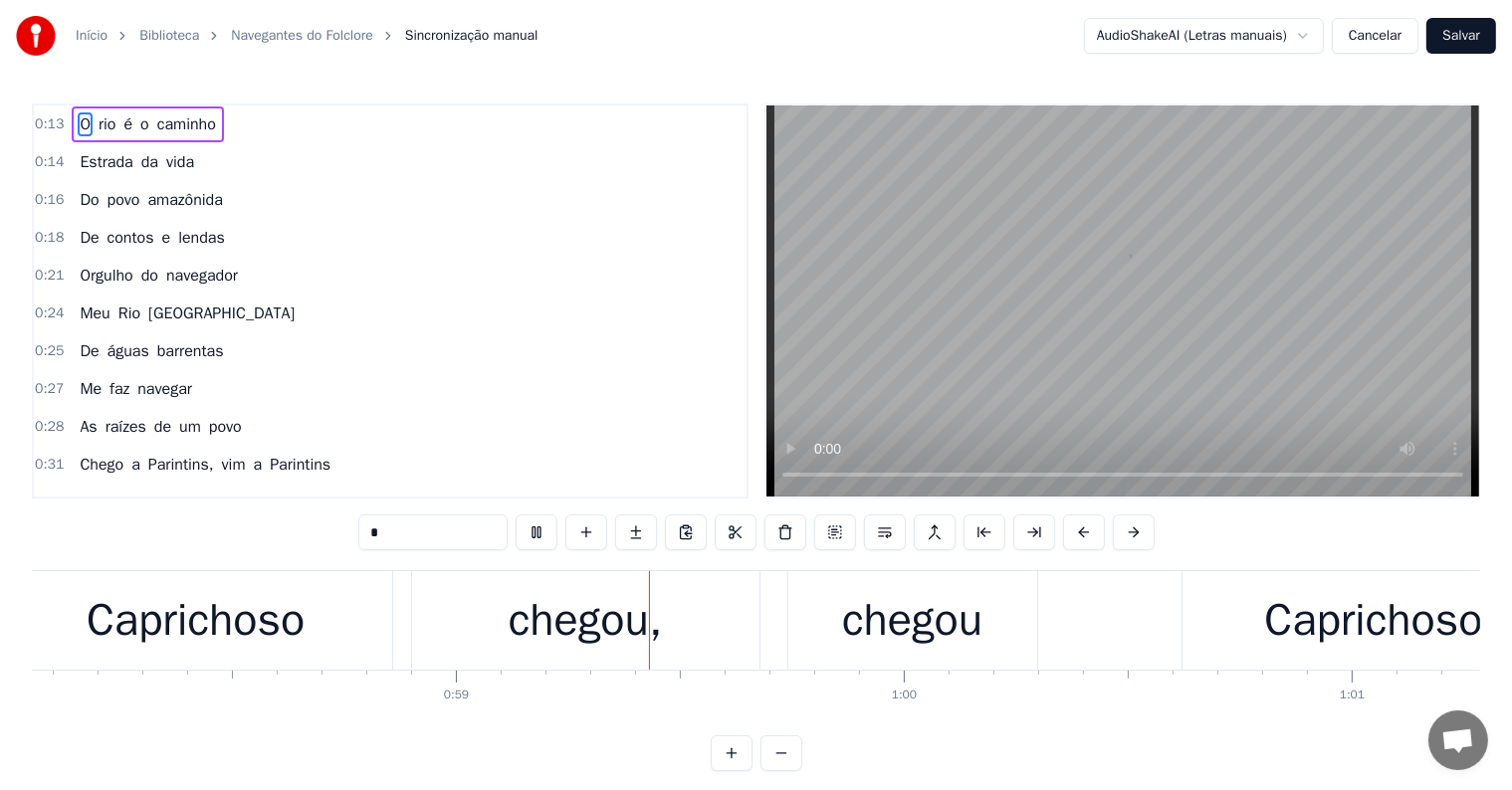 scroll, scrollTop: 0, scrollLeft: 26051, axis: horizontal 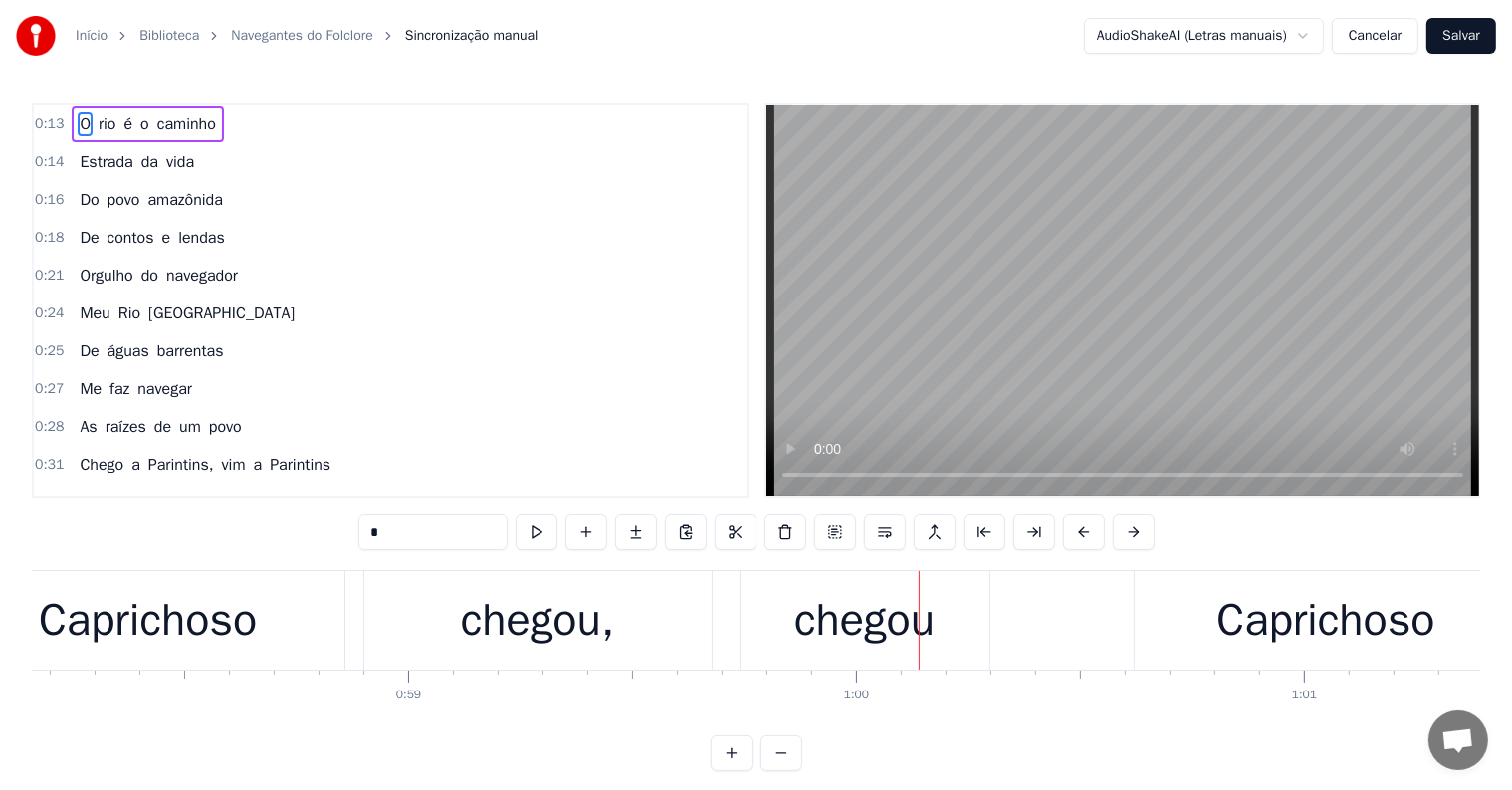 click on "O rio é o caminho Estrada da vida Do povo amazônida De contos e lendas Orgulho do navegador Meu Rio Amazonas De águas barrentas Me faz navegar As raízes de um povo Chego a Parintins, vim a Parintins Pra brincar de novo Vou destacando azul do céu Balançar bandeiras de papel Vim brincar com meu boi (meu boi) Vou destacando azul do céu Balançar bandeiras de papel Vim brincar com meu boi (meu boi) [PERSON_NAME] chegou, chegou [PERSON_NAME] chegou, brincou E me faz sonhar [PERSON_NAME] chegou, chegou [PERSON_NAME] chegou, brincou E me faz sonhar Espelha na retina dos teus olhos O azul do meu bumbá ah, ah, ah Ô ô ô ô ô ô ô ô ô O rio é o caminho Estrada da vida Do povo amazônida De contos e lendas Orgulho do navegador Meu Rio Amazonas De águas barrentas Me faz navegar As raízes de um povo Chego a Parintins, vim a Parintins Pra brincar de novo Vou destacando azul do céu Balançar bandeiras de papel Vim brincar com meu boi (meu boi) Vou destacando azul do céu Balançar bandeiras de papel Vim brincar com E" at bounding box center [756, 645] 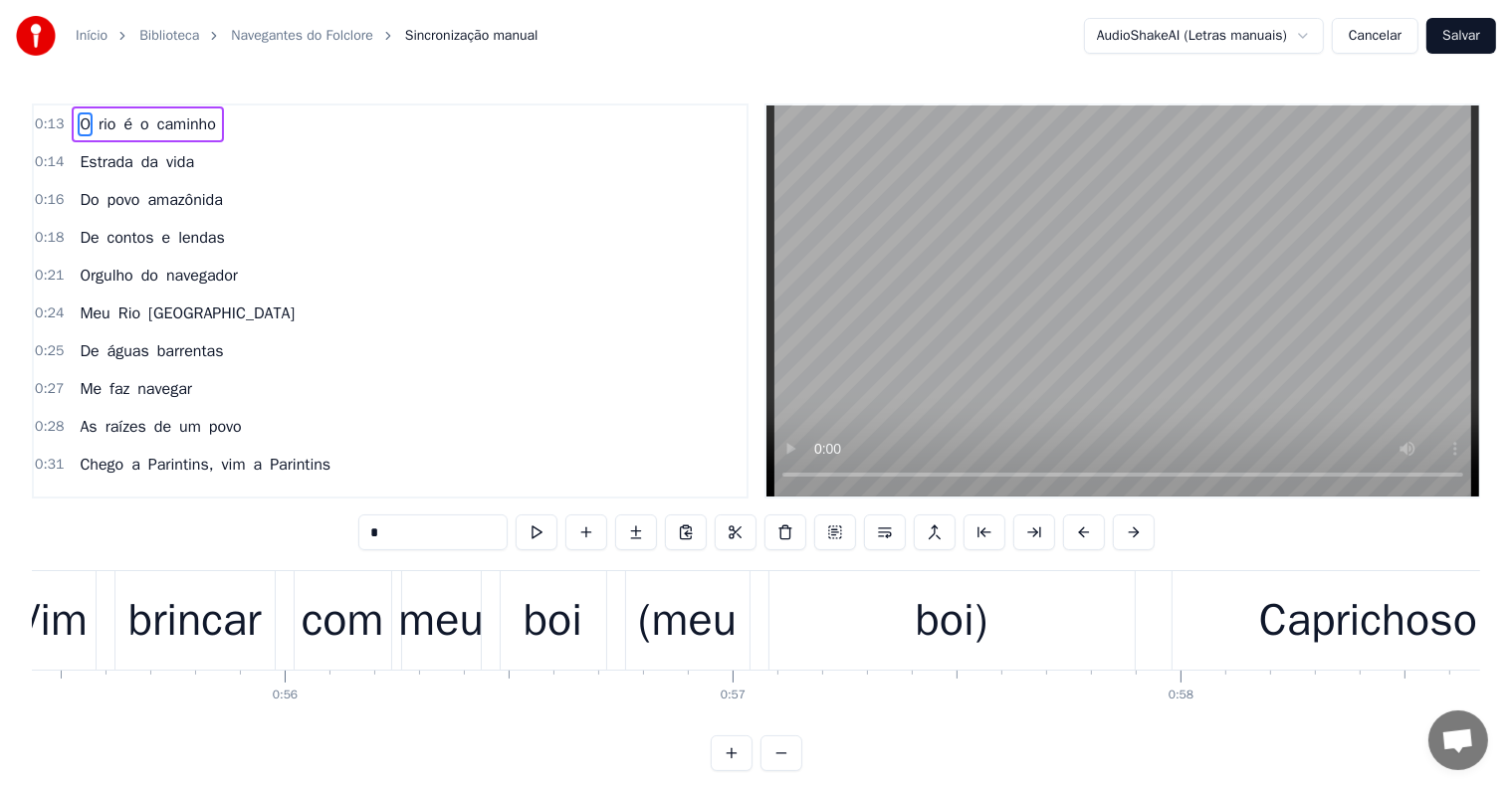 scroll, scrollTop: 0, scrollLeft: 24817, axis: horizontal 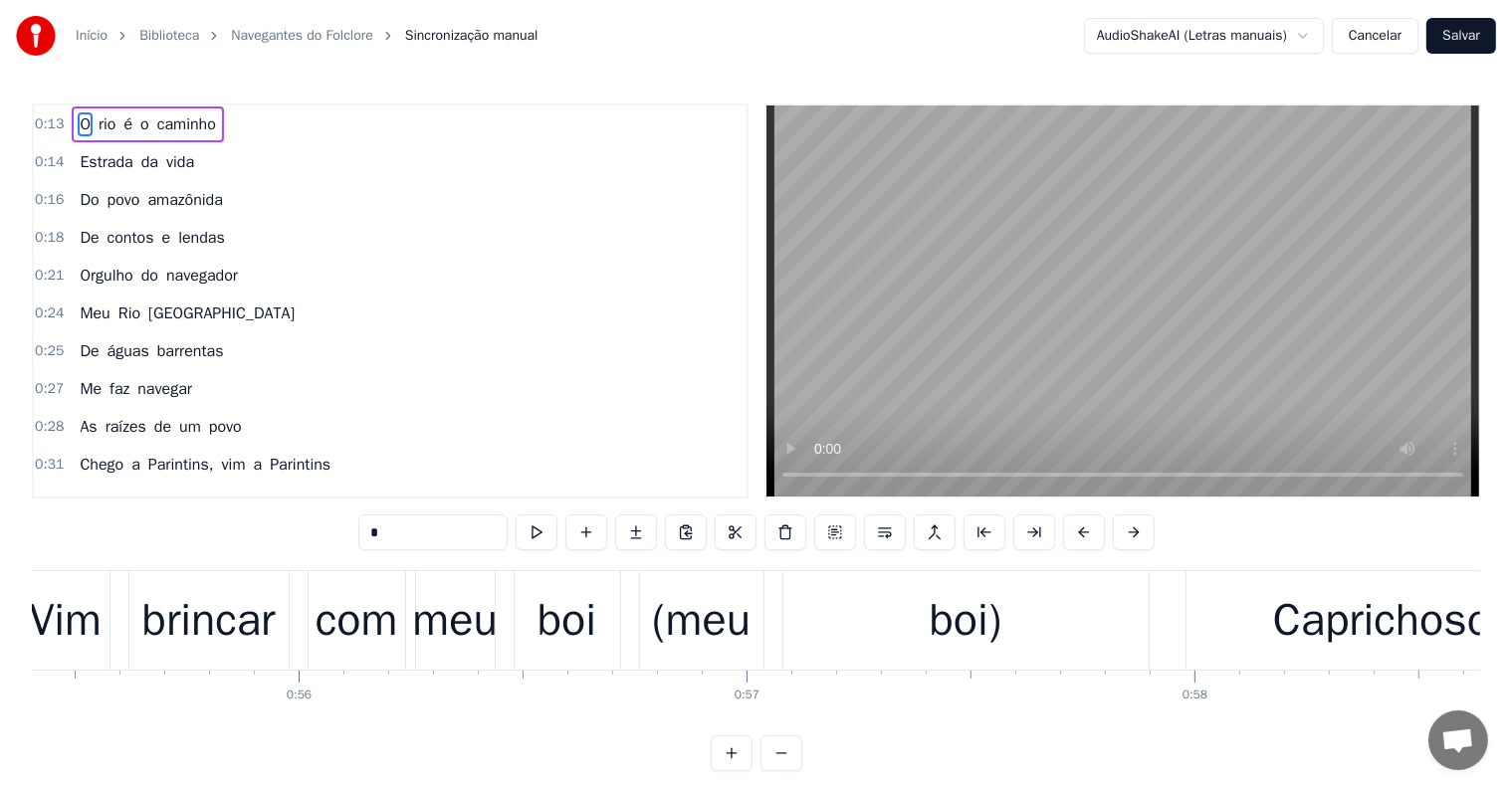click on "(meu" at bounding box center [701, 621] 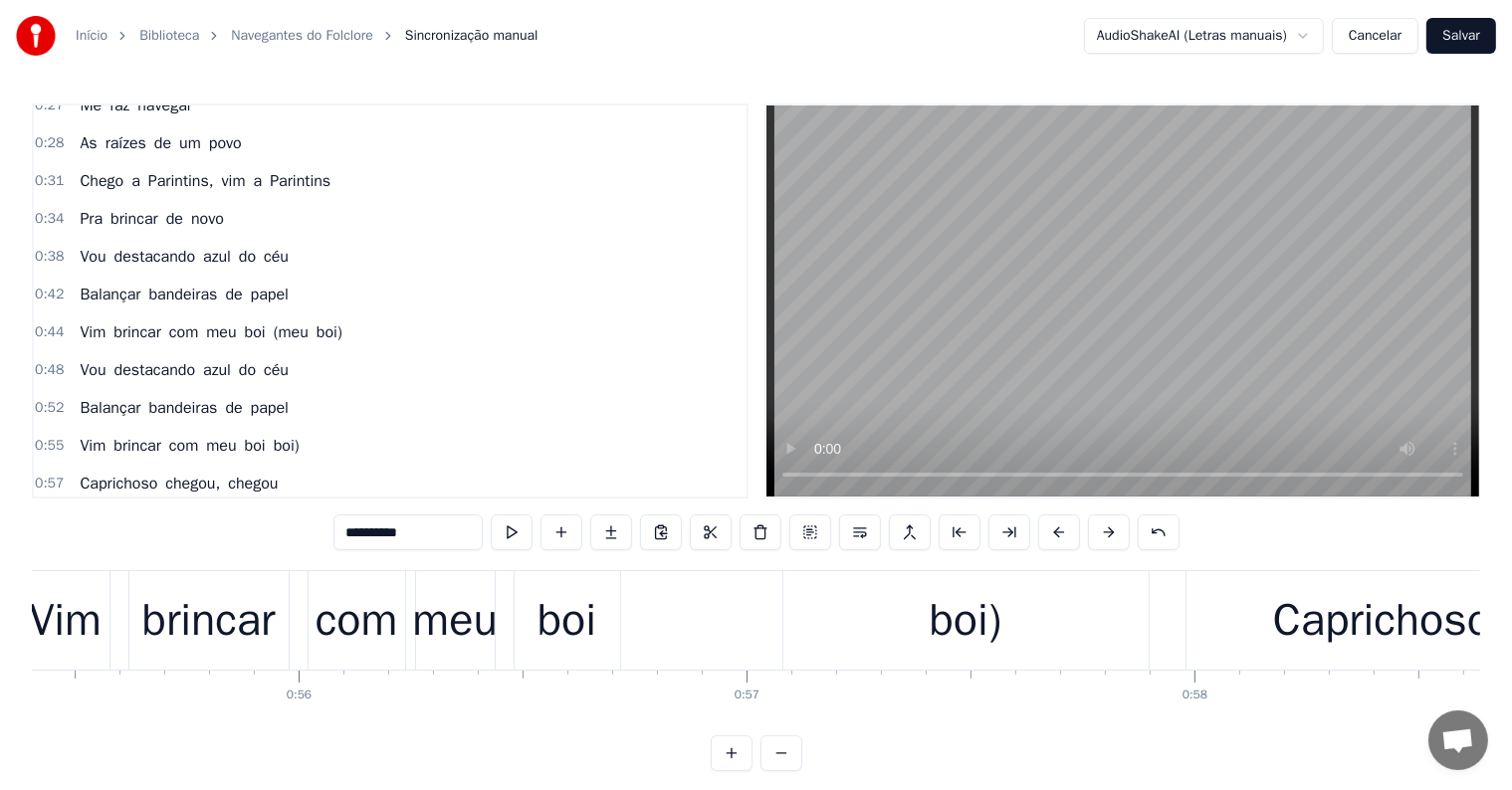 scroll, scrollTop: 482, scrollLeft: 0, axis: vertical 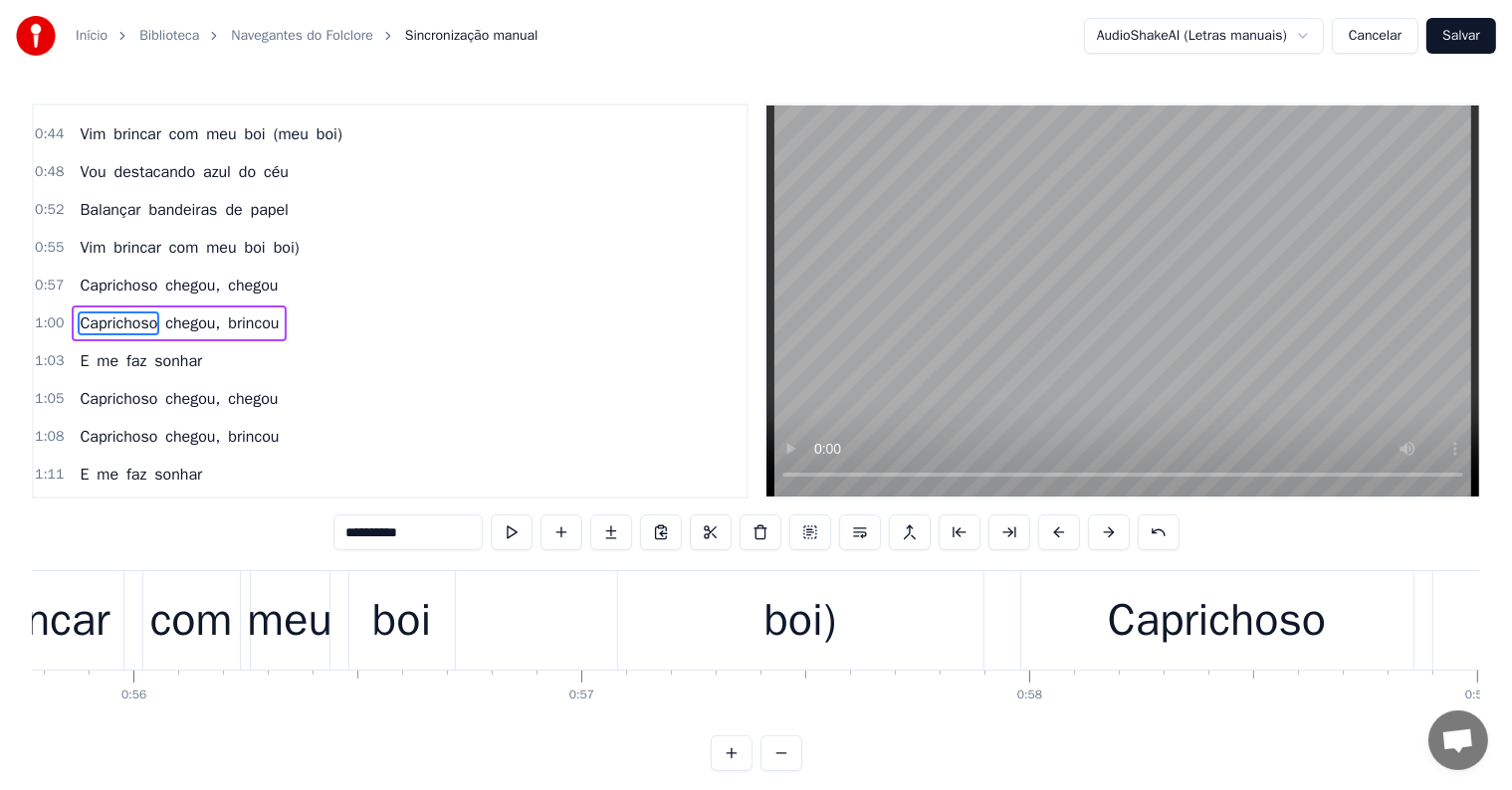 click on "brincar" at bounding box center (44, 621) 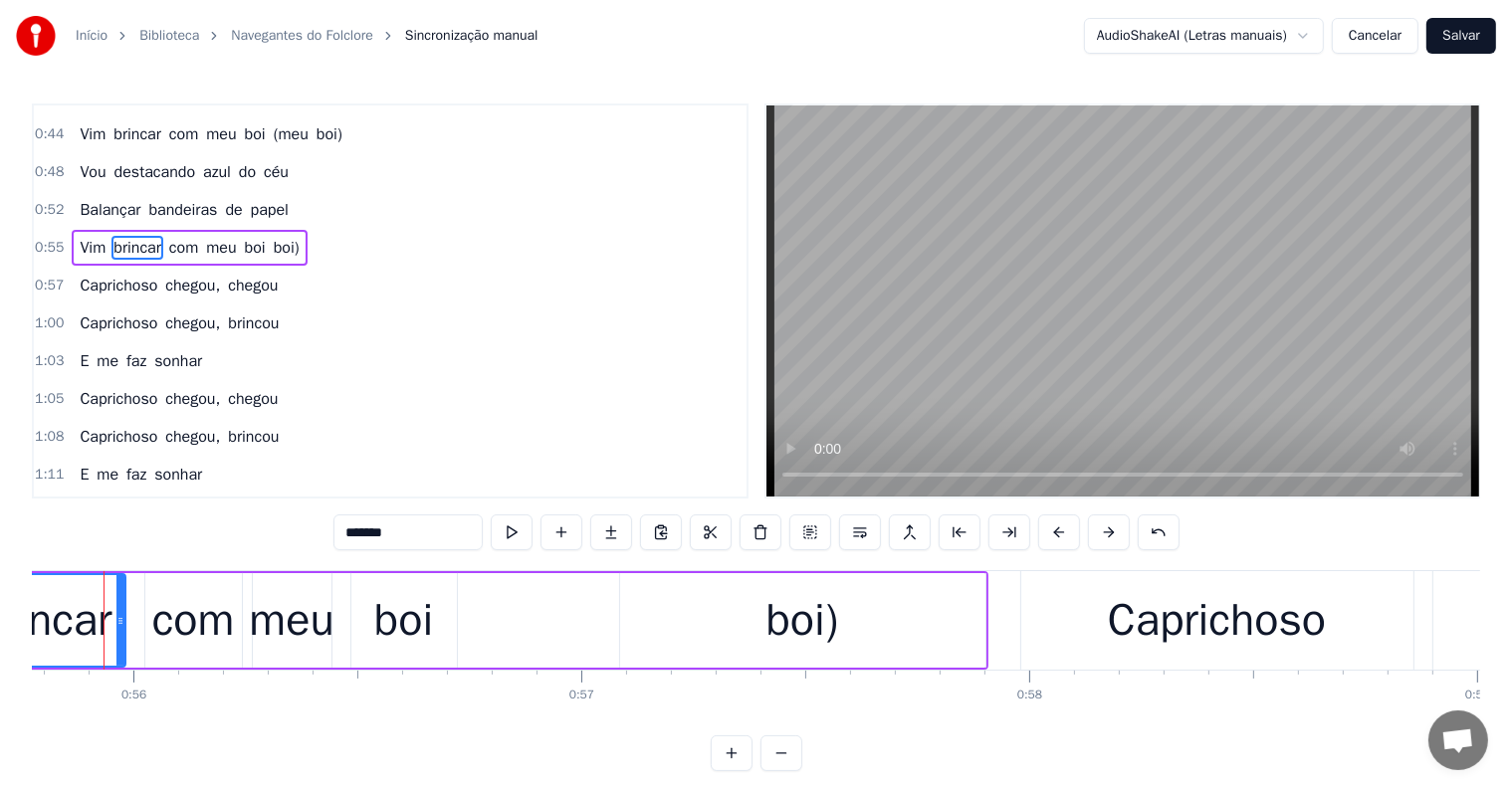 scroll, scrollTop: 408, scrollLeft: 0, axis: vertical 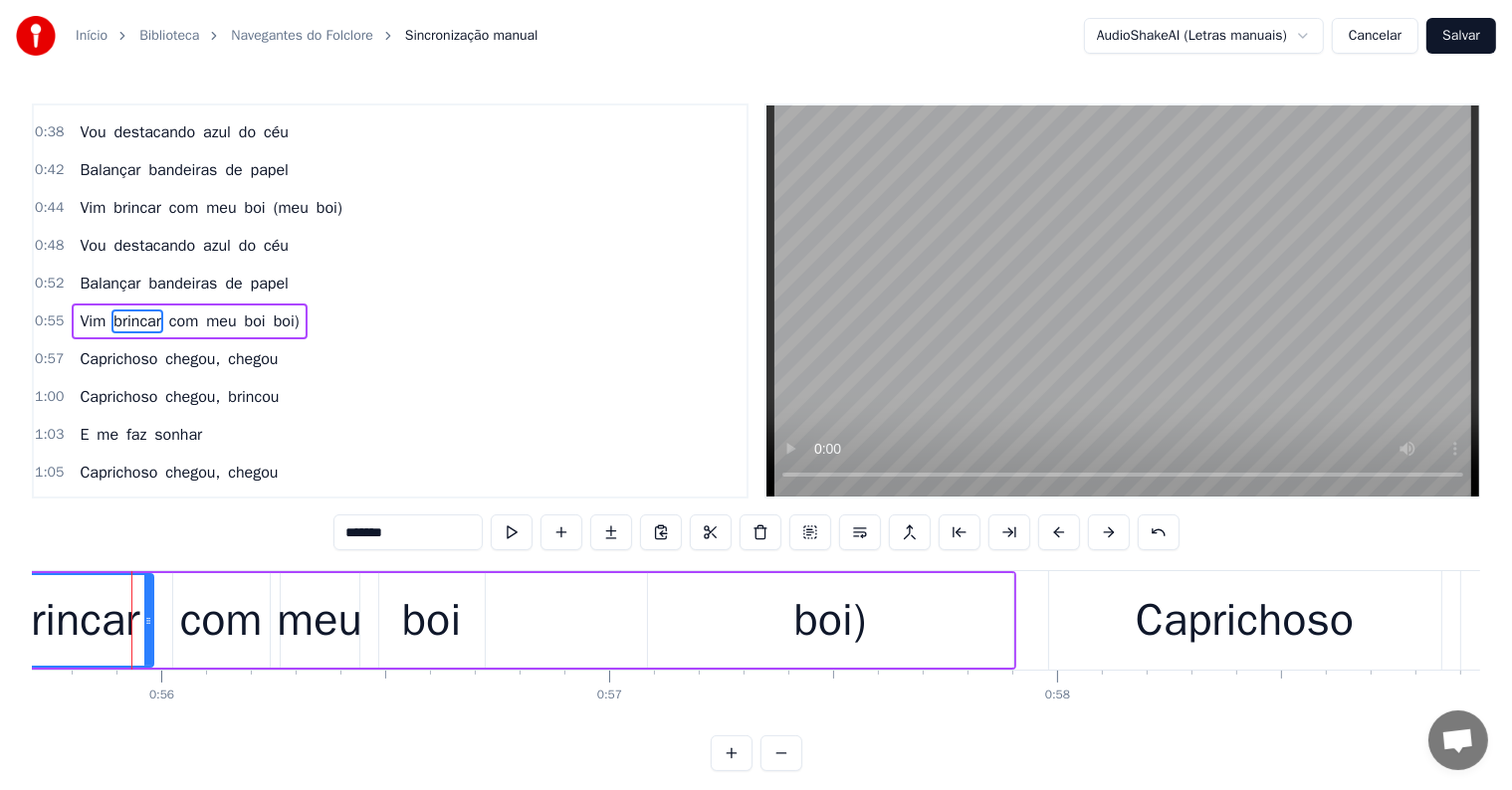 click on "boi)" at bounding box center (830, 621) 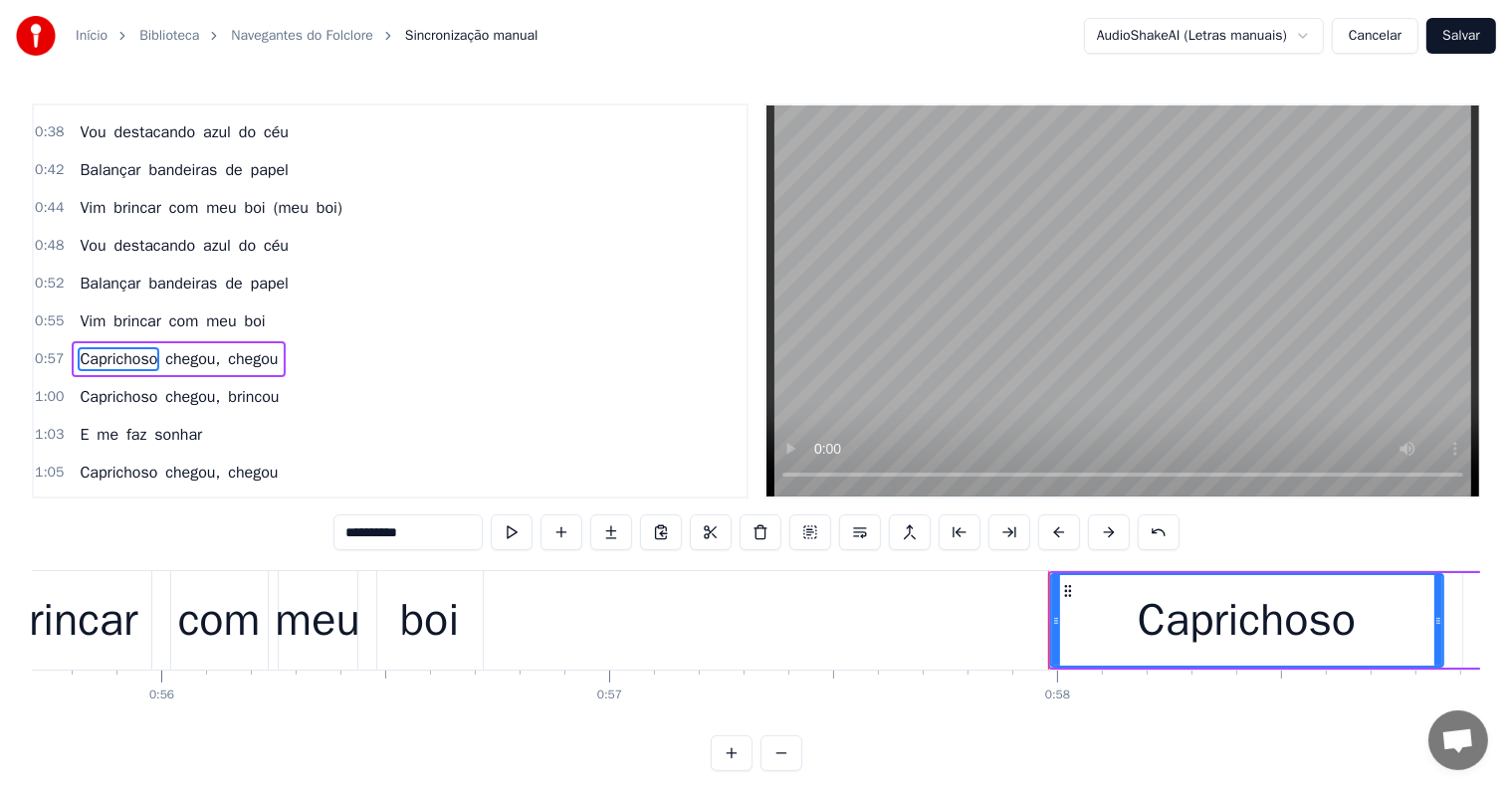 scroll, scrollTop: 445, scrollLeft: 0, axis: vertical 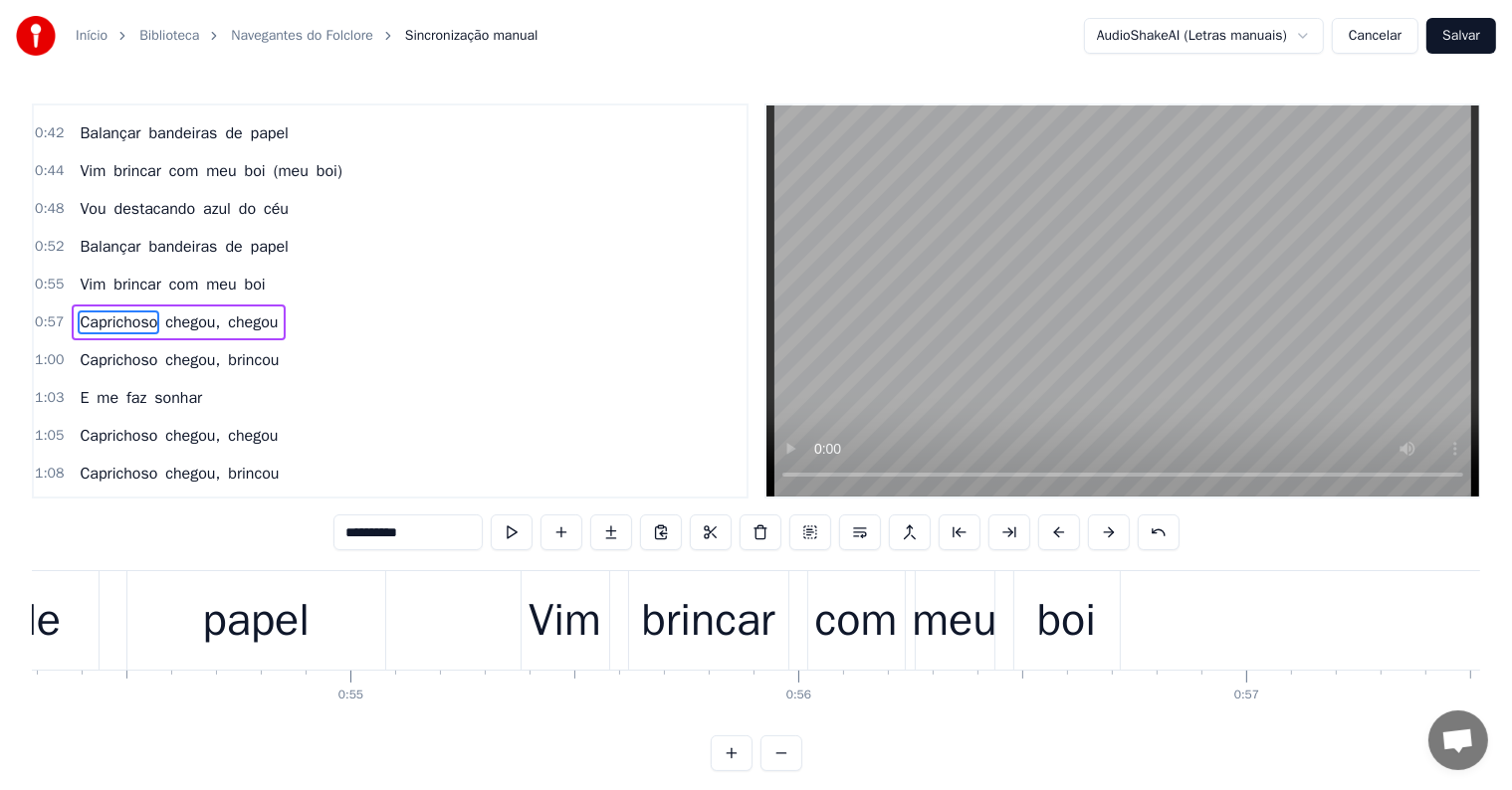 click on "papel" at bounding box center [256, 620] 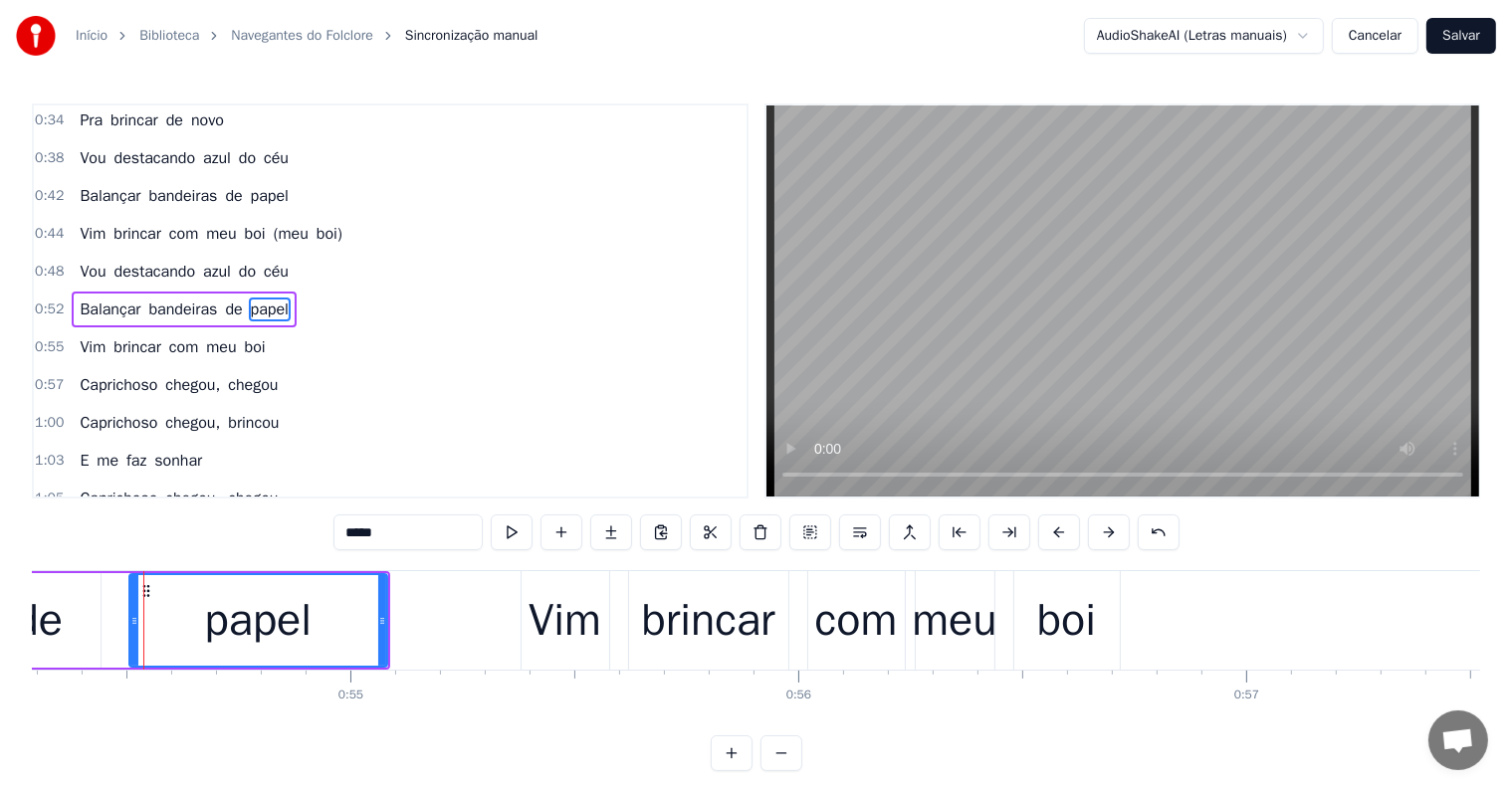 scroll, scrollTop: 371, scrollLeft: 0, axis: vertical 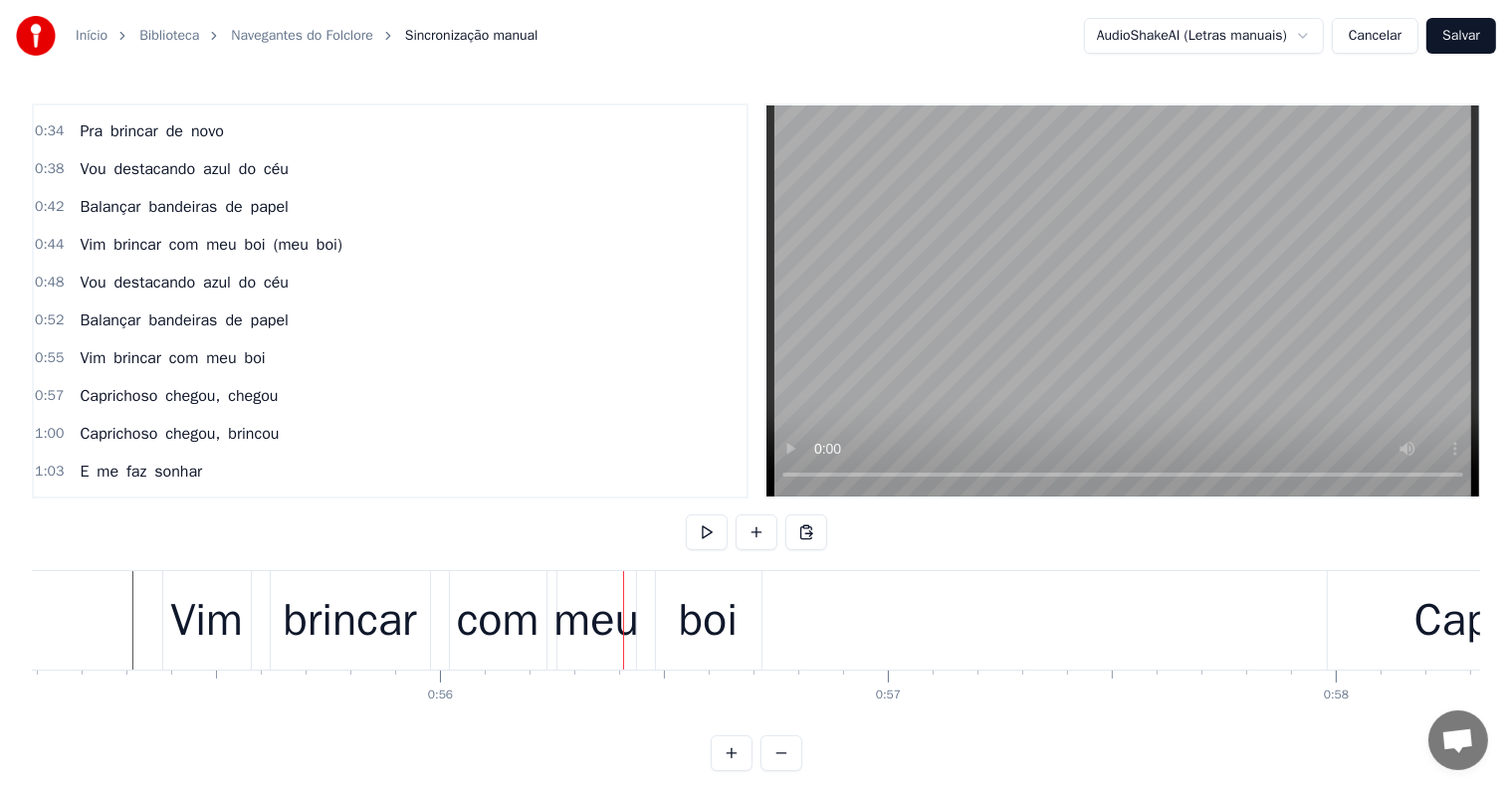 click on "boi" at bounding box center (708, 621) 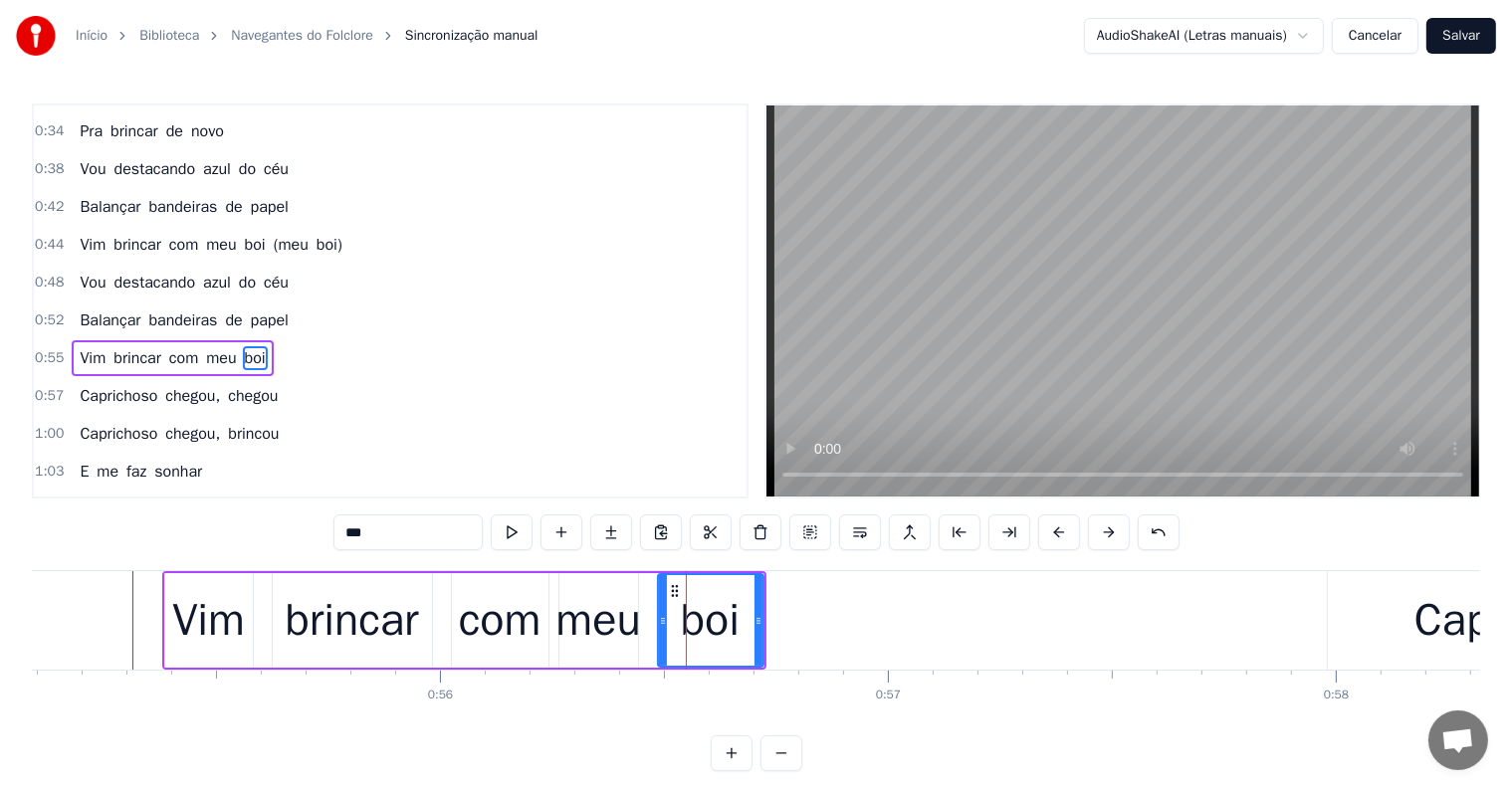 scroll, scrollTop: 408, scrollLeft: 0, axis: vertical 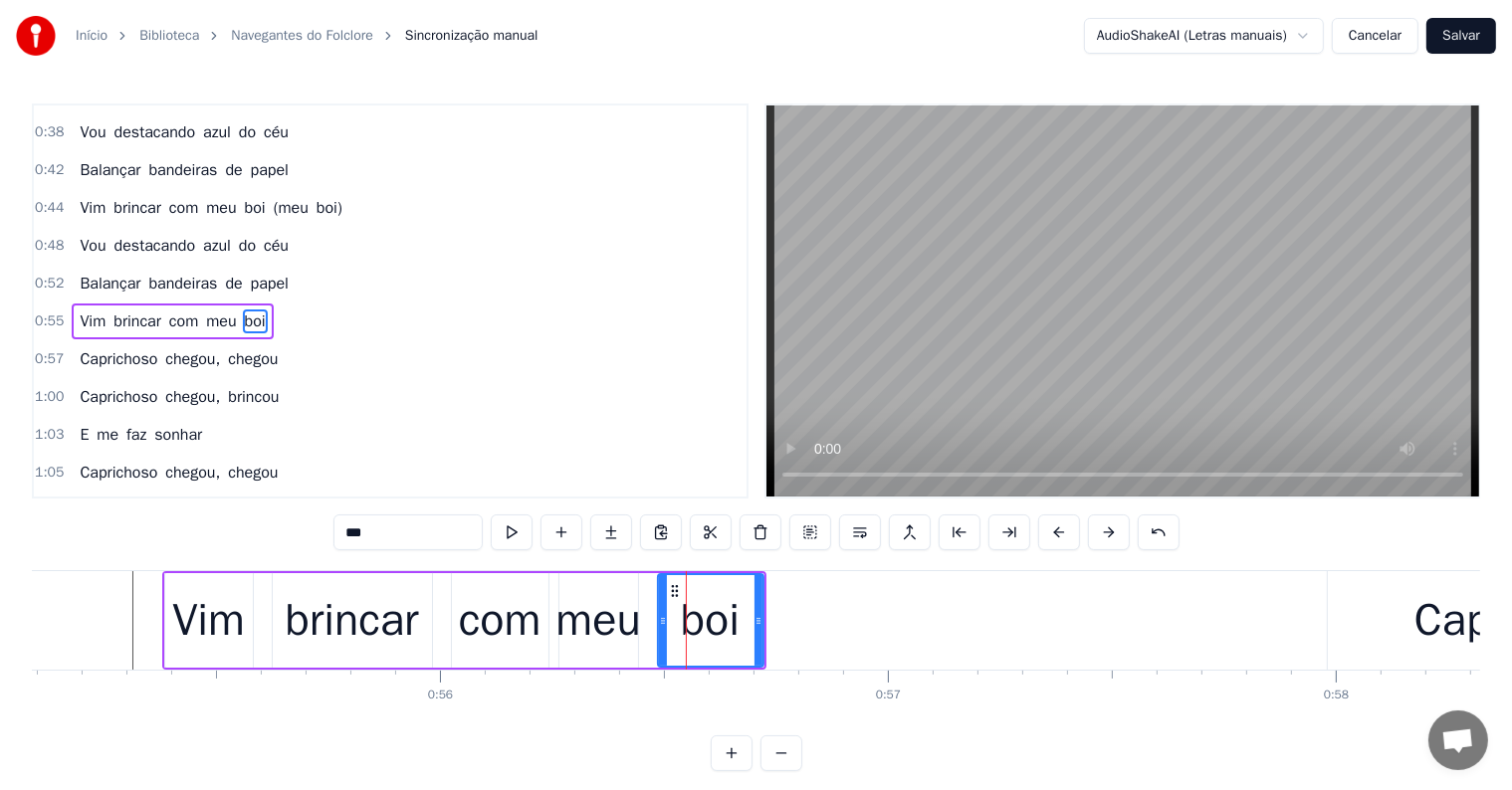 click at bounding box center (21802, 620) 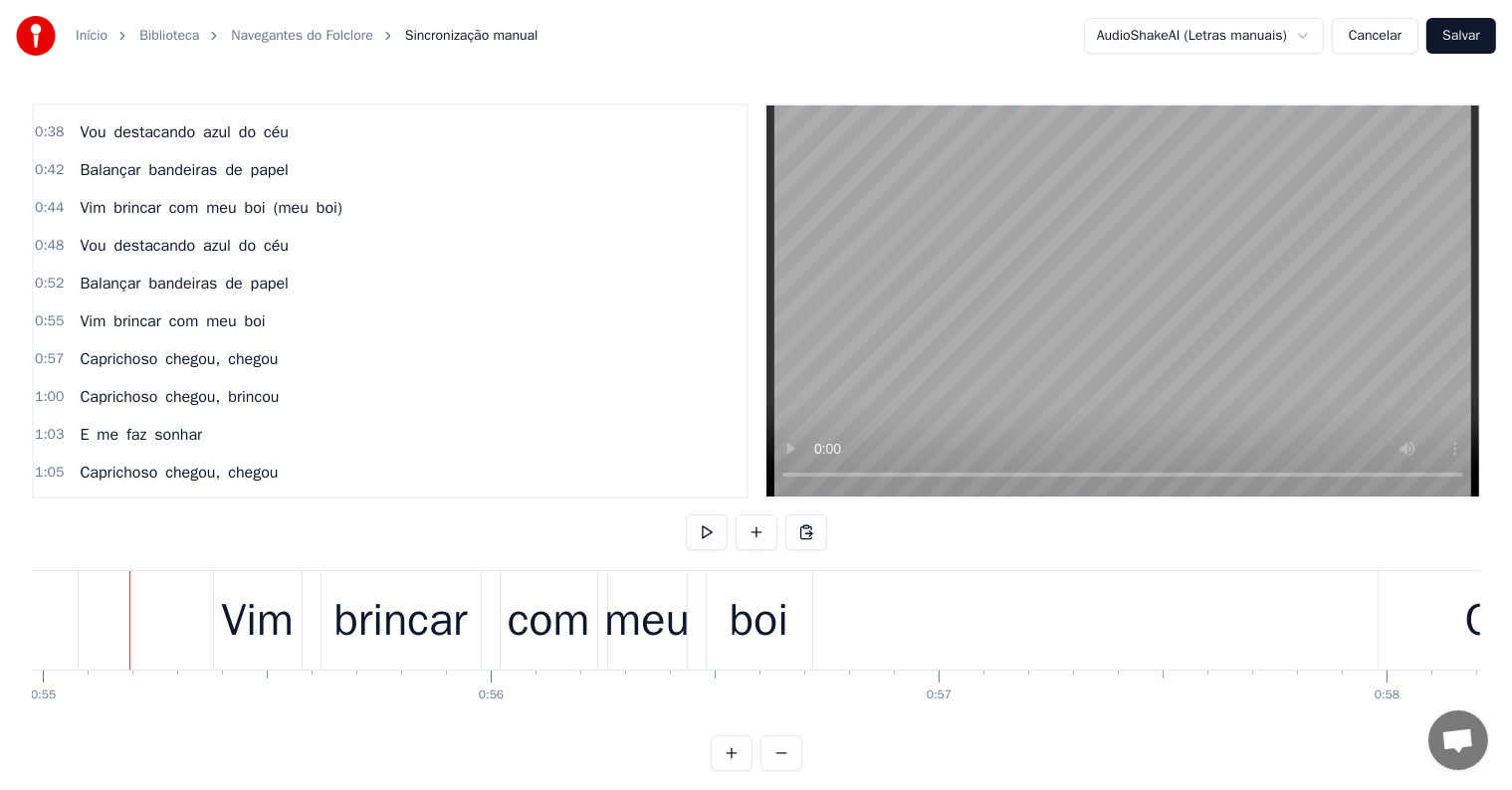 scroll, scrollTop: 0, scrollLeft: 24622, axis: horizontal 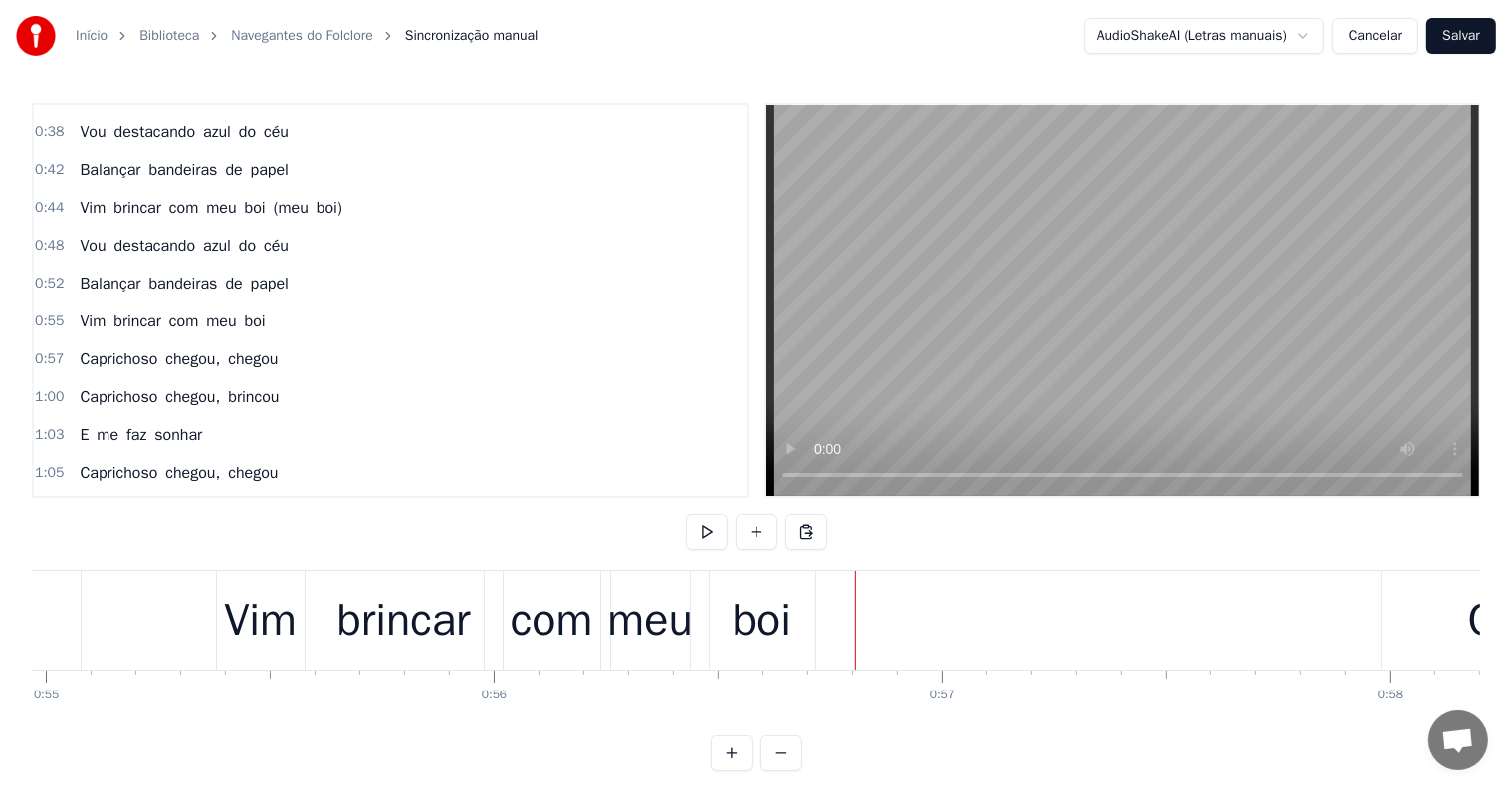 click on "boi" at bounding box center [761, 621] 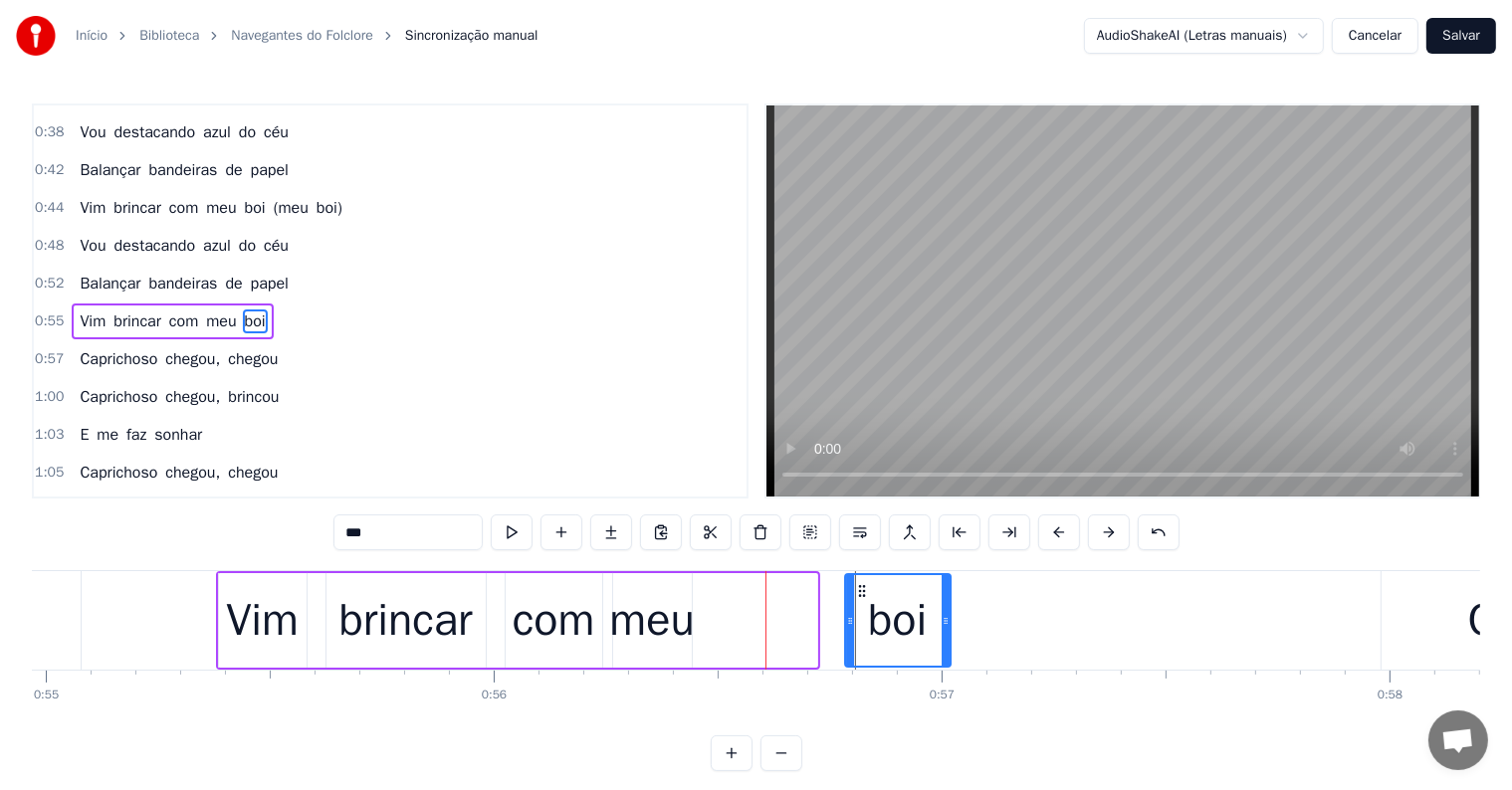drag, startPoint x: 724, startPoint y: 586, endPoint x: 857, endPoint y: 586, distance: 133 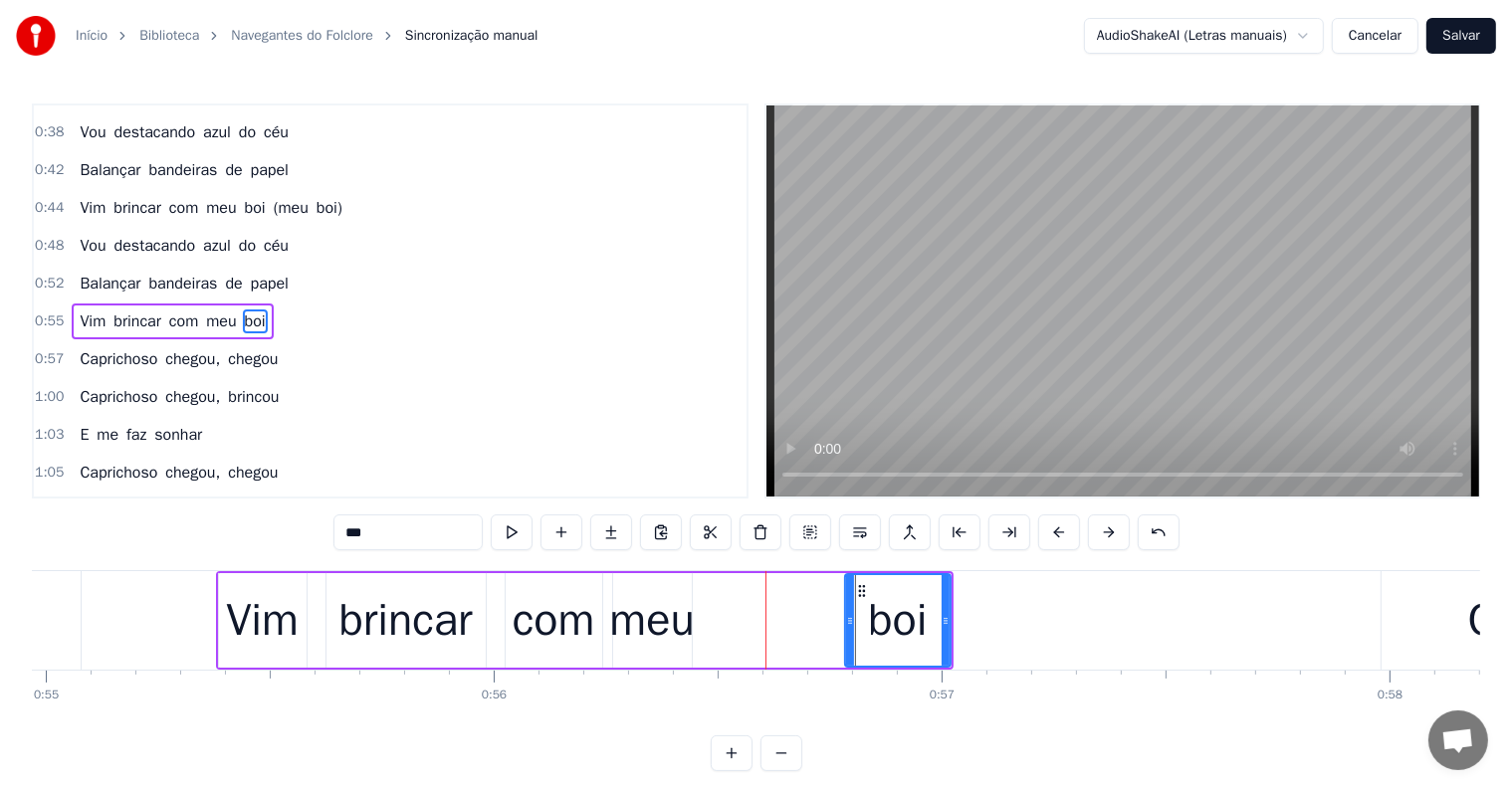 click on "meu" at bounding box center [651, 621] 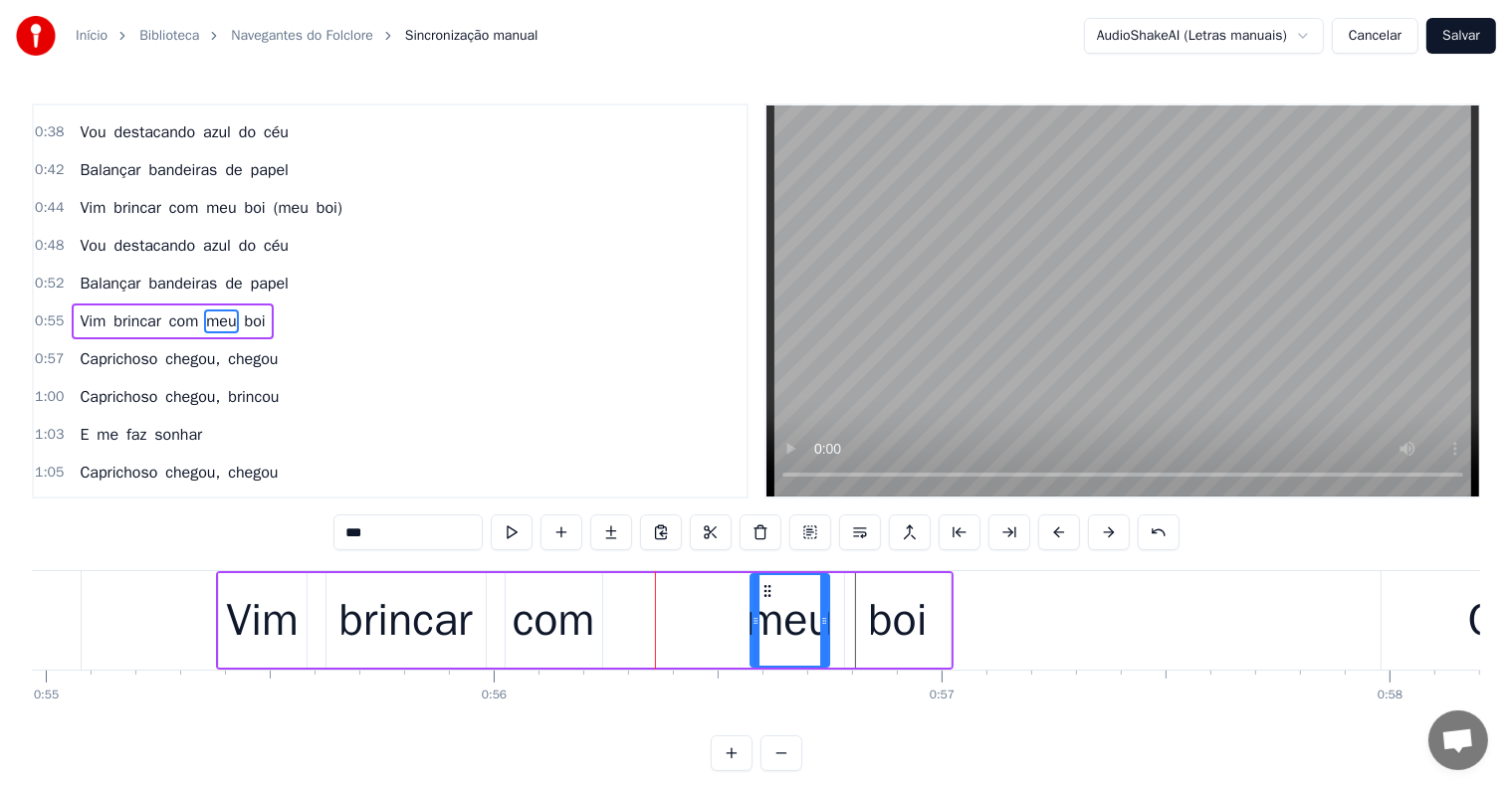 drag, startPoint x: 627, startPoint y: 591, endPoint x: 764, endPoint y: 591, distance: 137 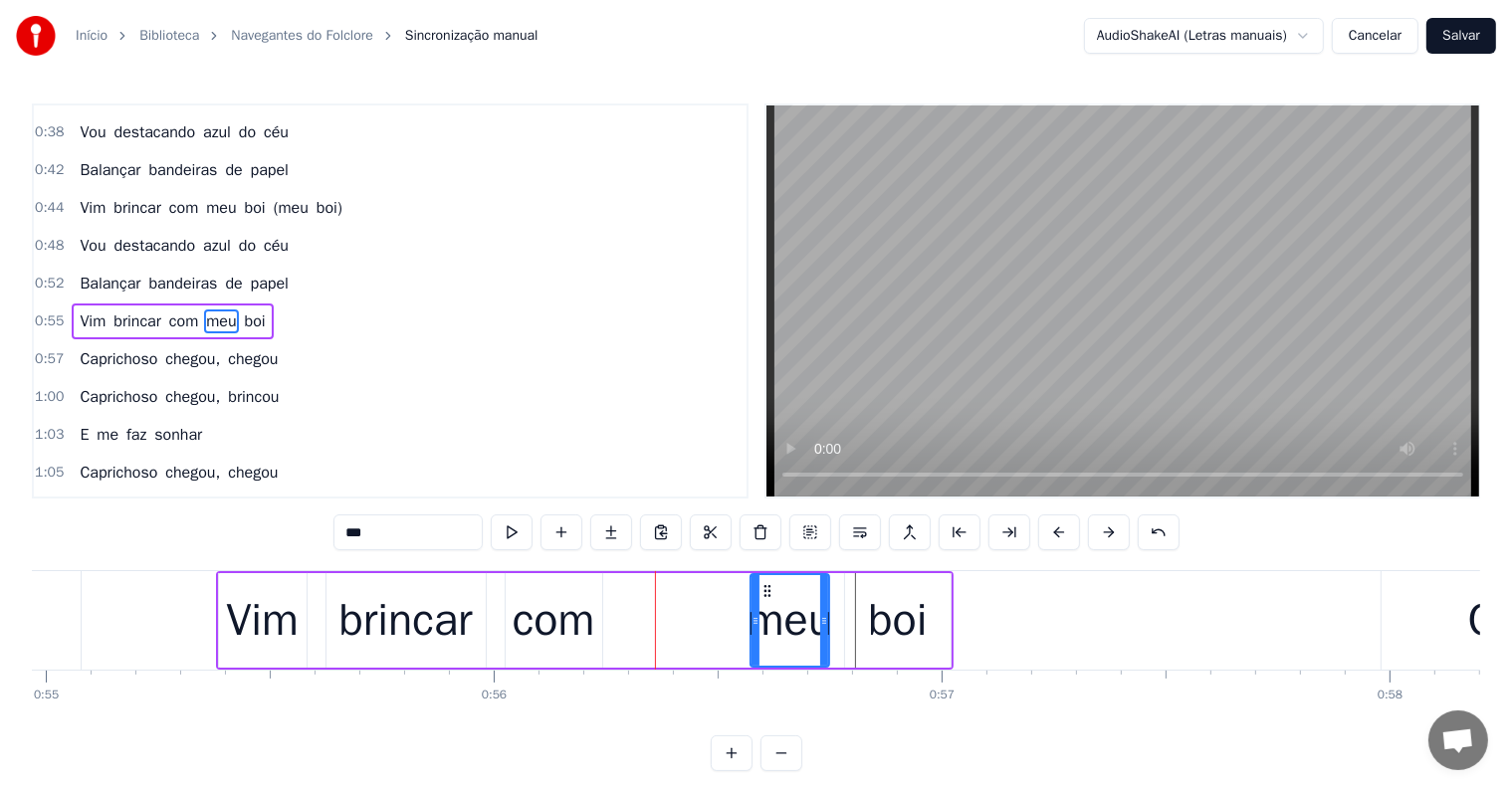 click on "com" at bounding box center (553, 621) 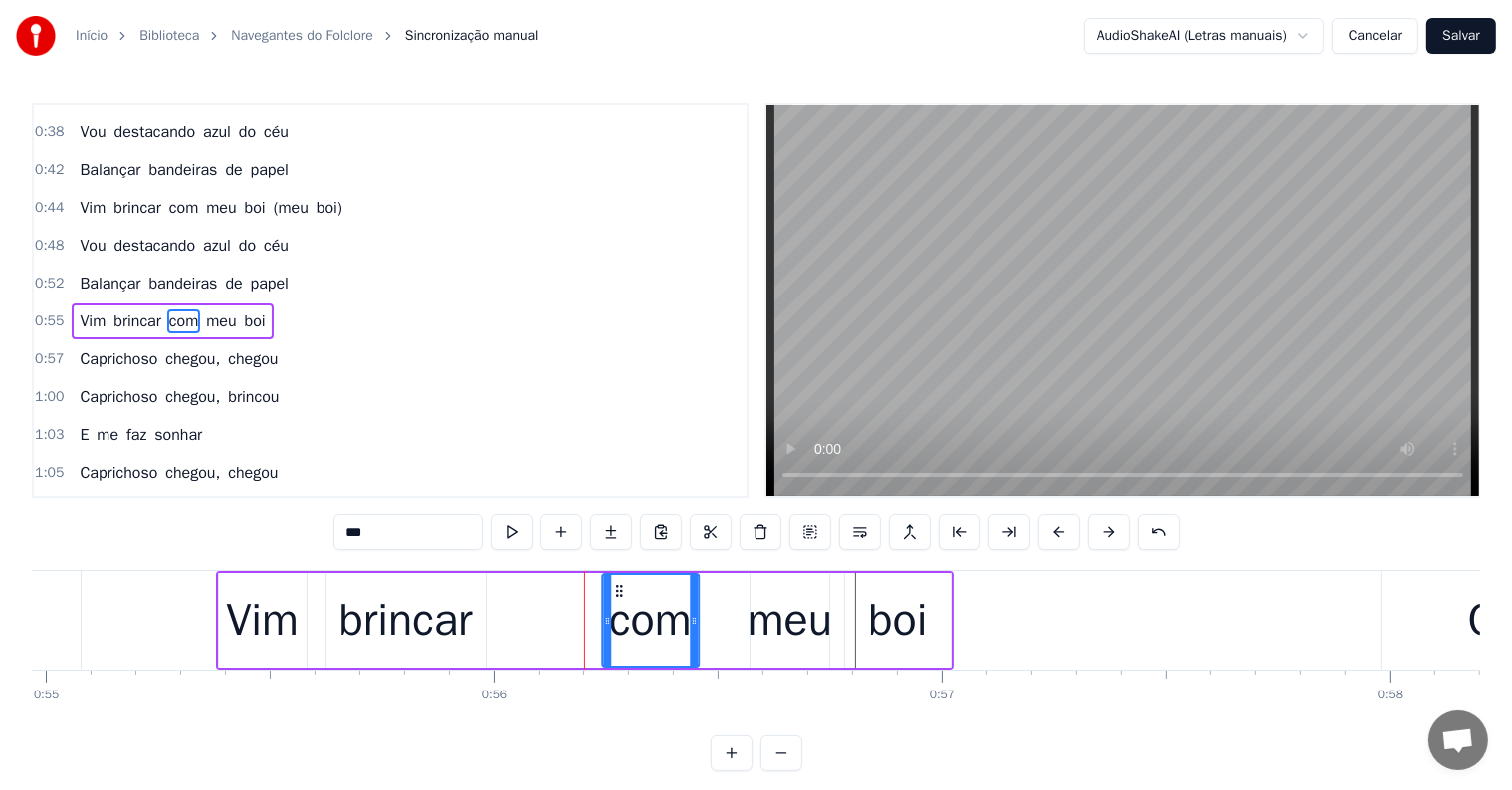 drag, startPoint x: 522, startPoint y: 593, endPoint x: 619, endPoint y: 593, distance: 97 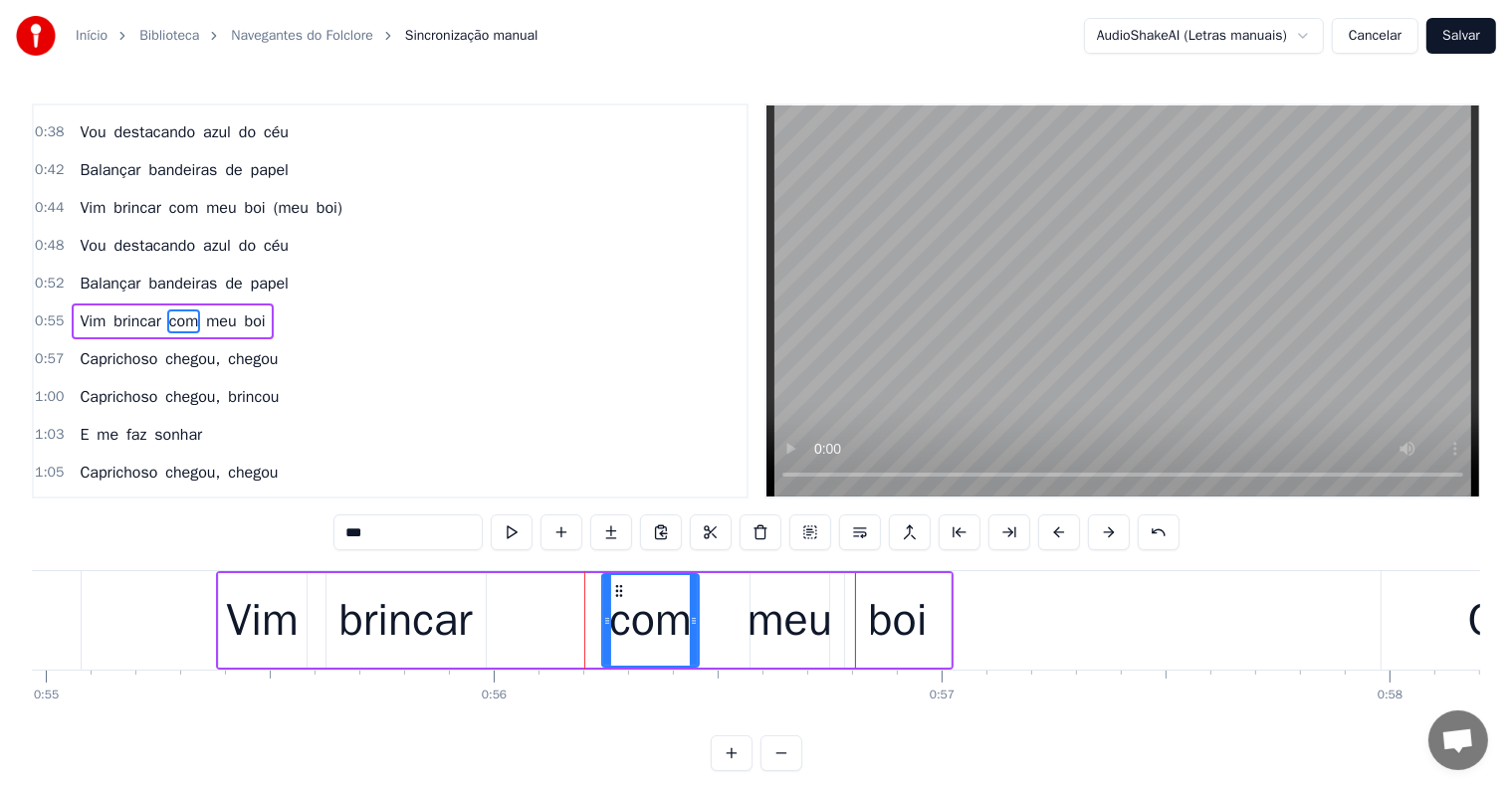 click on "brincar" at bounding box center [406, 621] 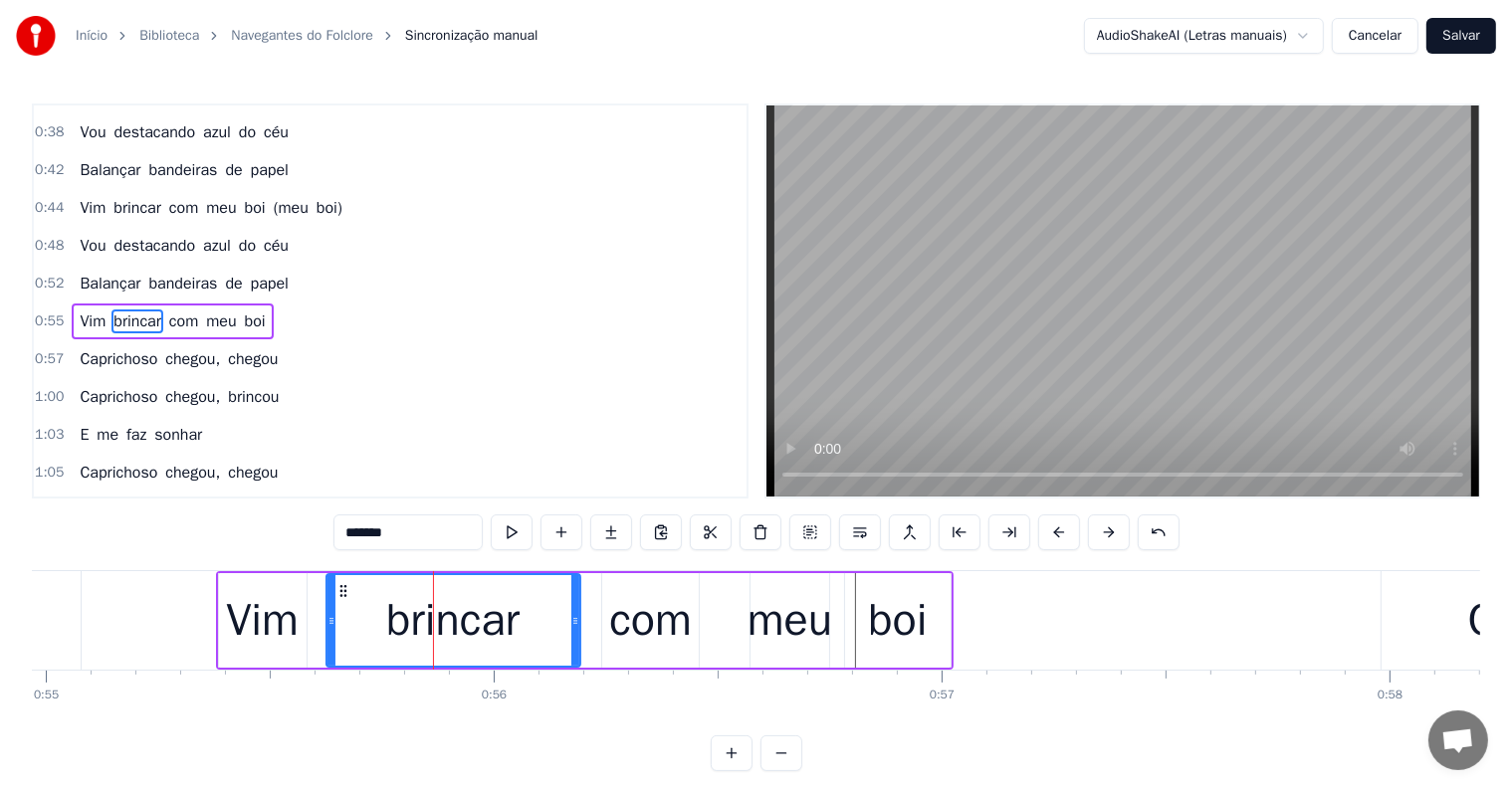 drag, startPoint x: 483, startPoint y: 617, endPoint x: 577, endPoint y: 618, distance: 94.005319 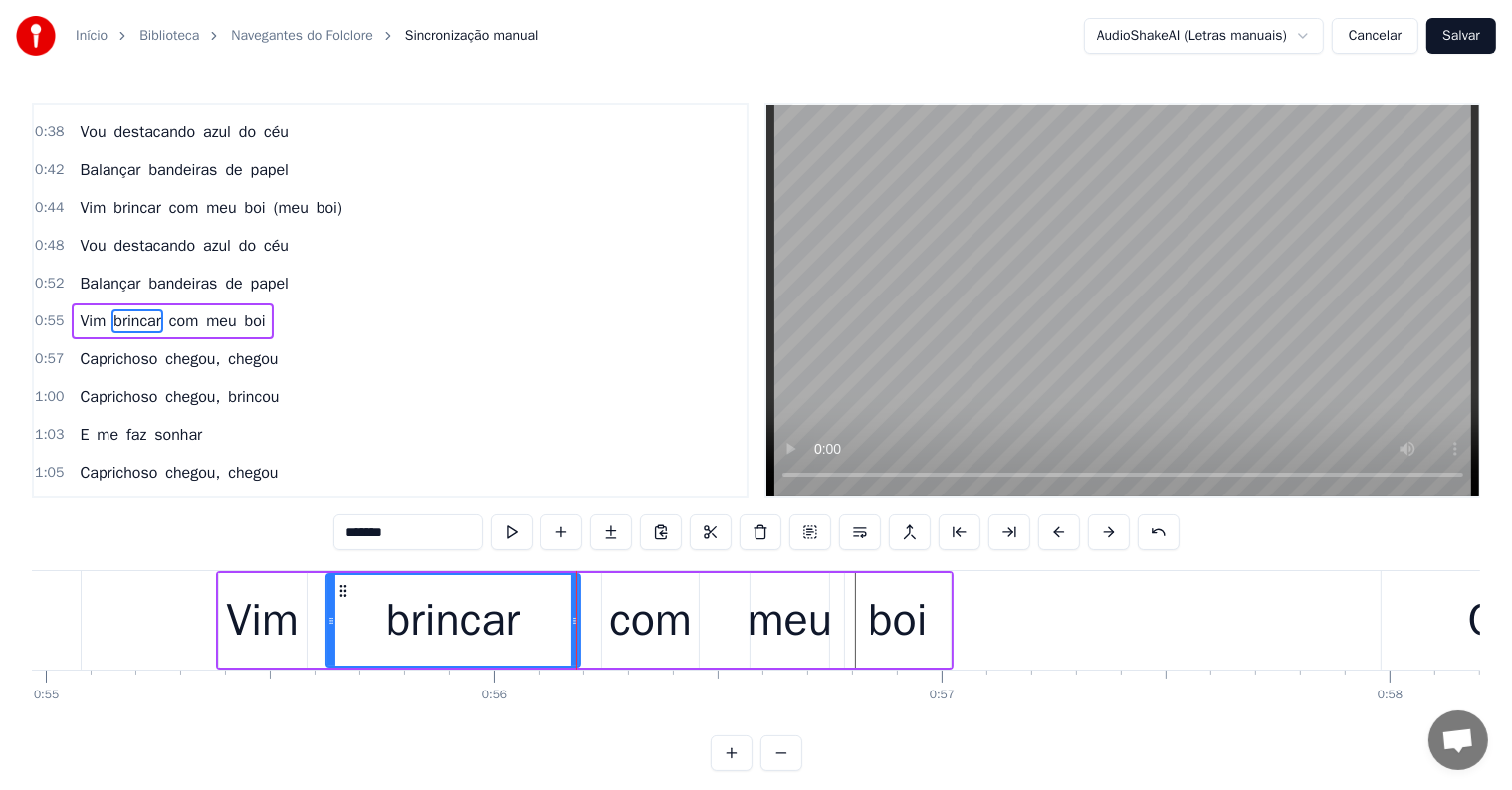 click at bounding box center [21856, 620] 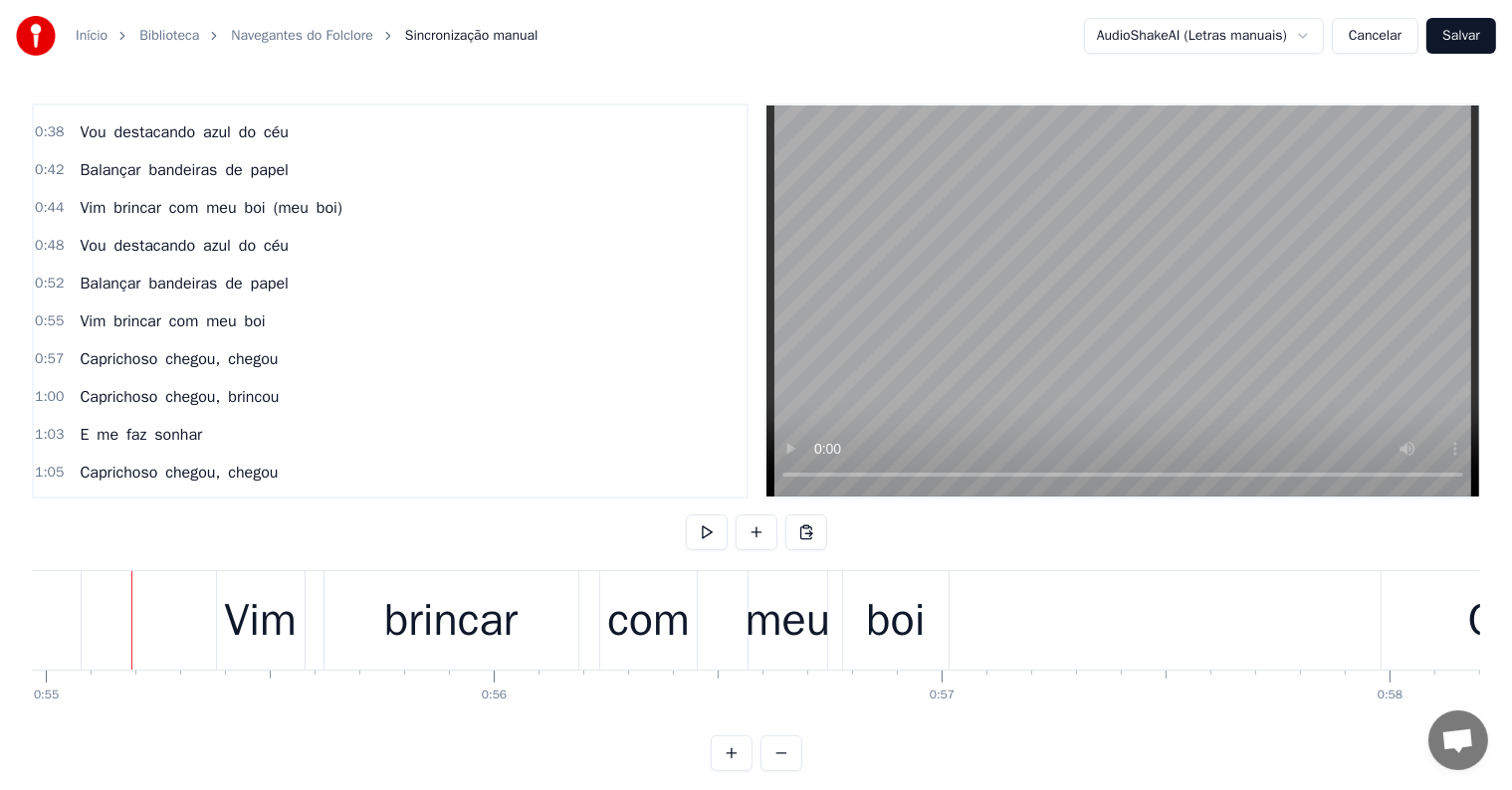 scroll, scrollTop: 0, scrollLeft: 24621, axis: horizontal 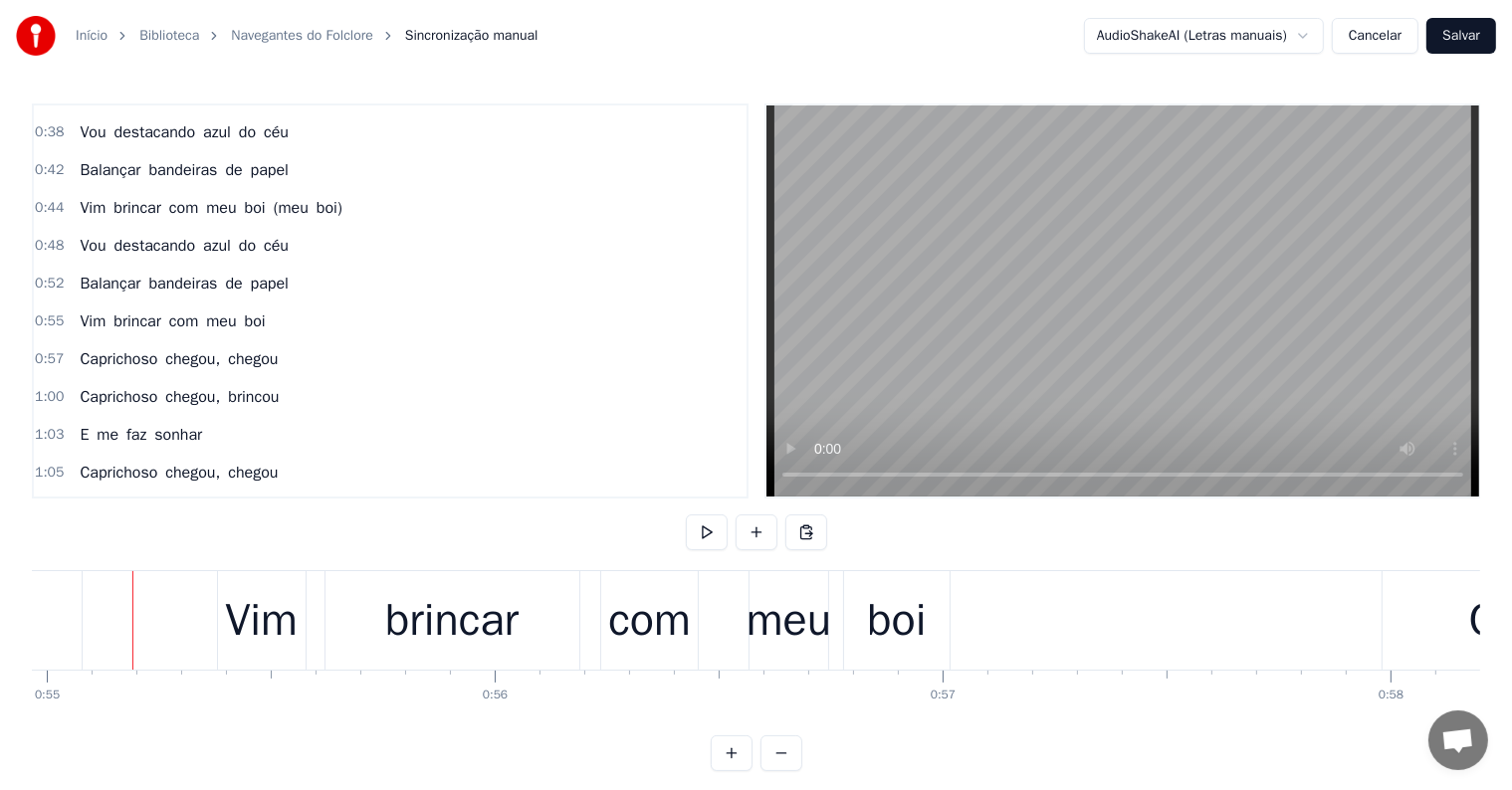click on "boi" at bounding box center (896, 621) 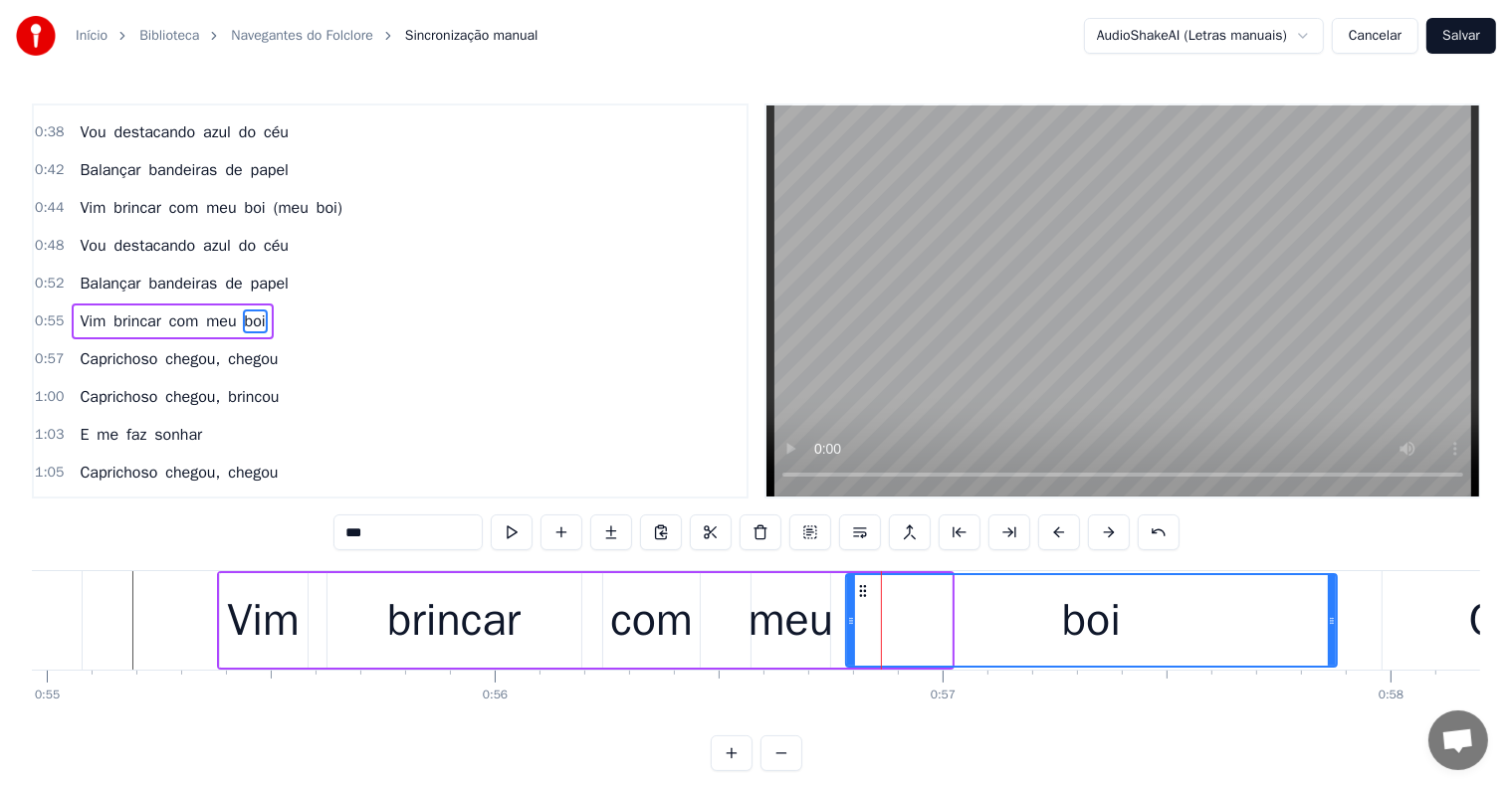 drag, startPoint x: 945, startPoint y: 622, endPoint x: 1330, endPoint y: 629, distance: 385.0636 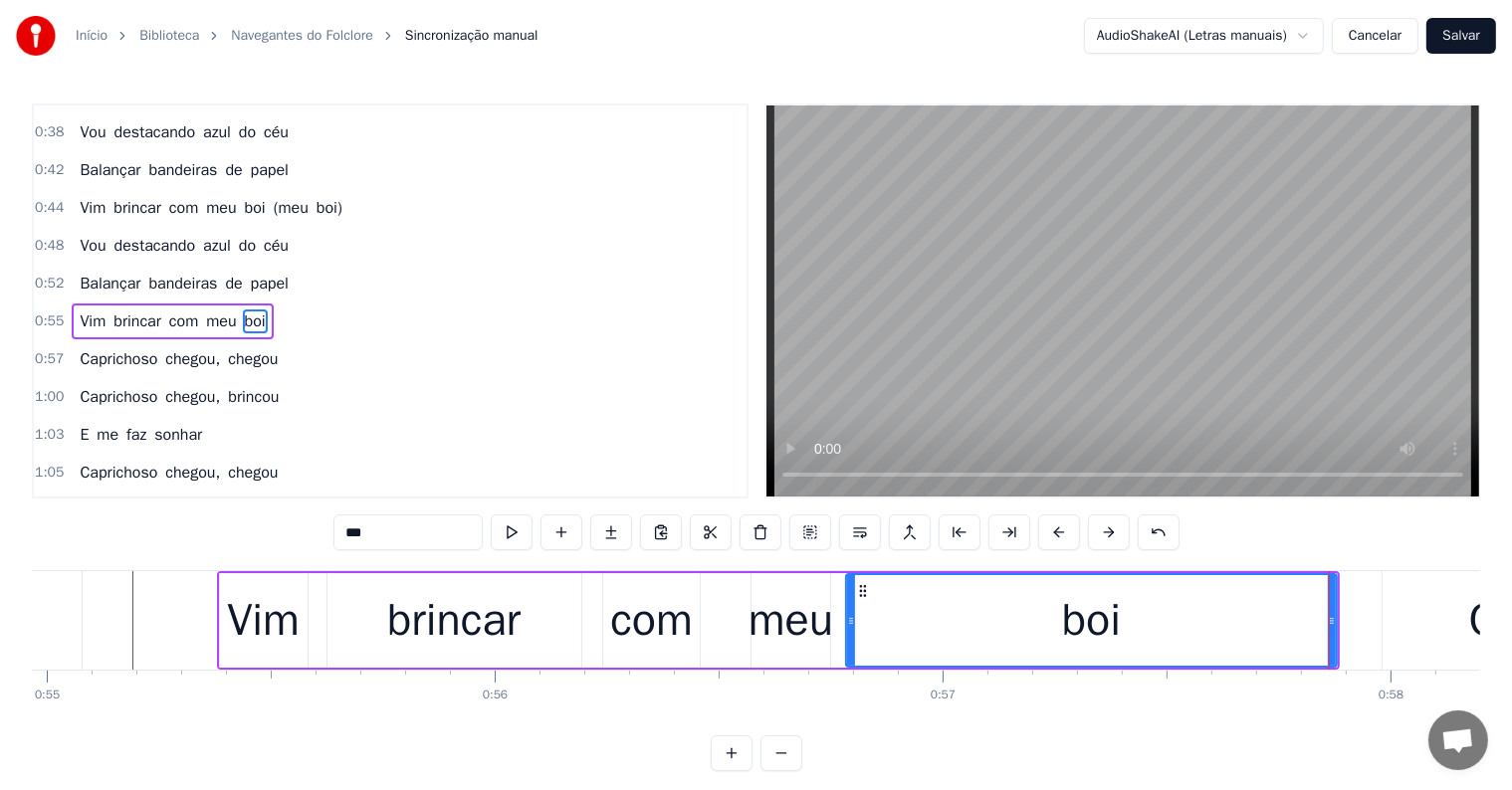 click at bounding box center [21857, 620] 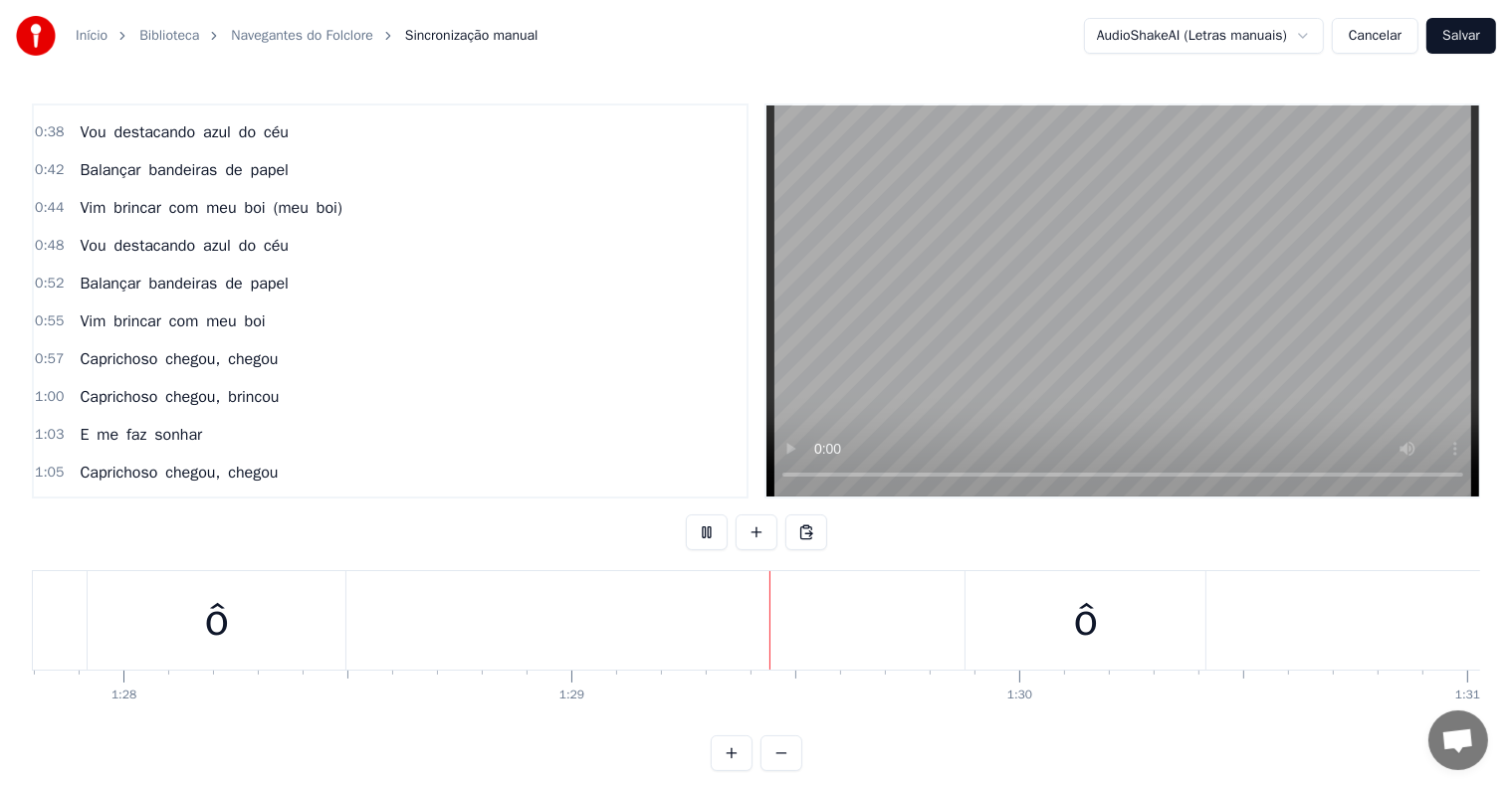 scroll, scrollTop: 0, scrollLeft: 39712, axis: horizontal 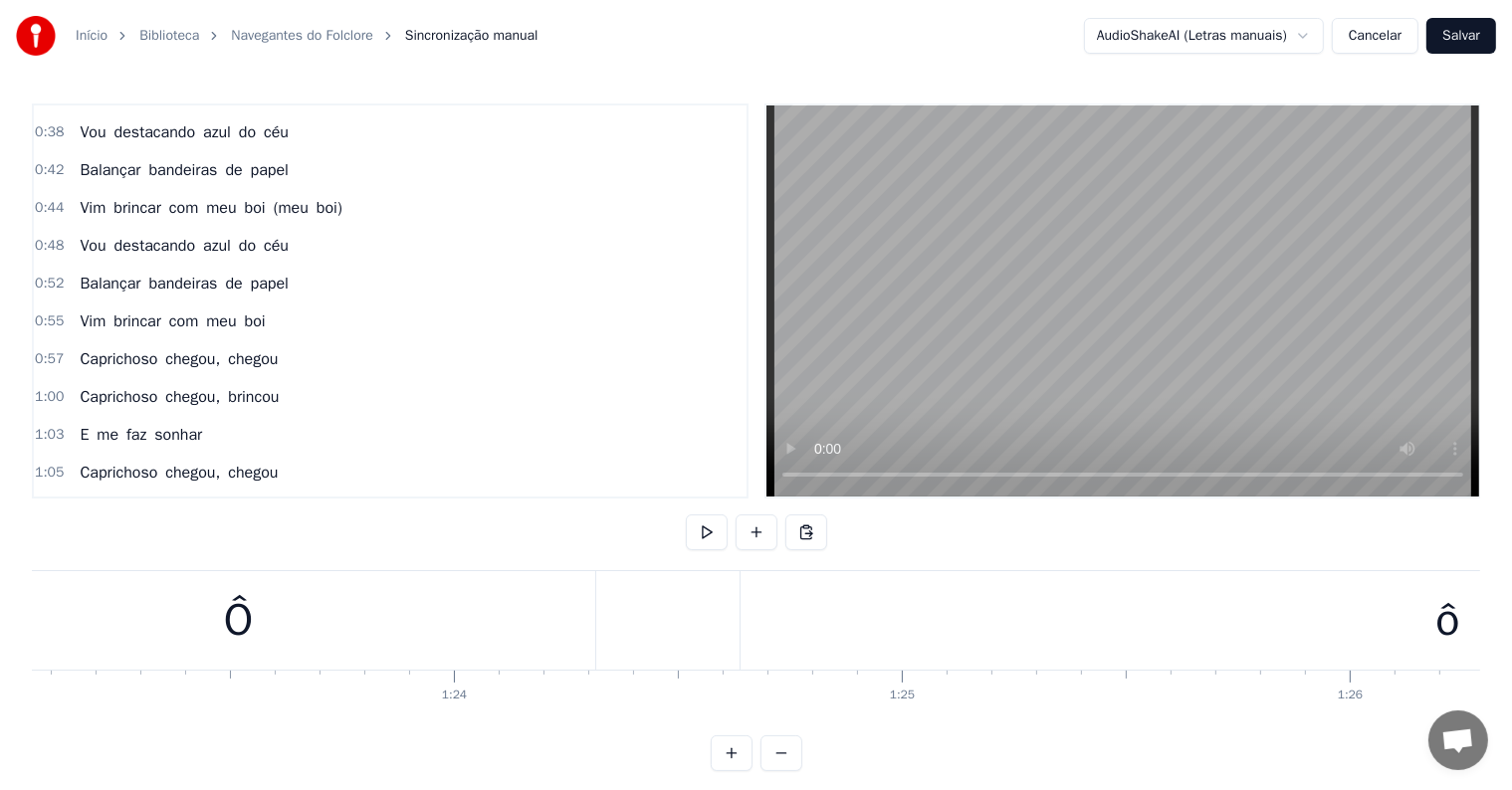 click on "Ô" at bounding box center (239, 621) 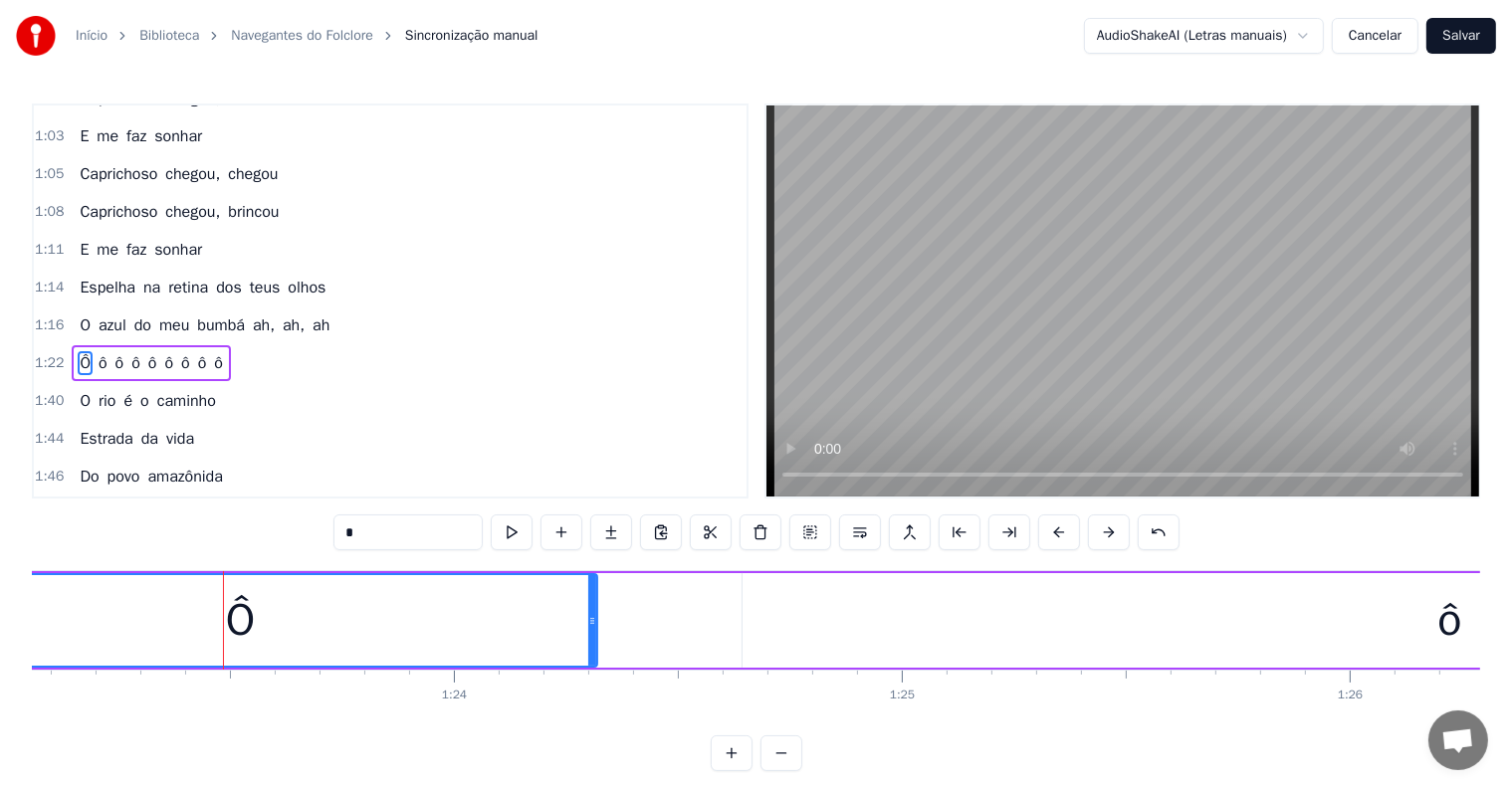 scroll, scrollTop: 737, scrollLeft: 0, axis: vertical 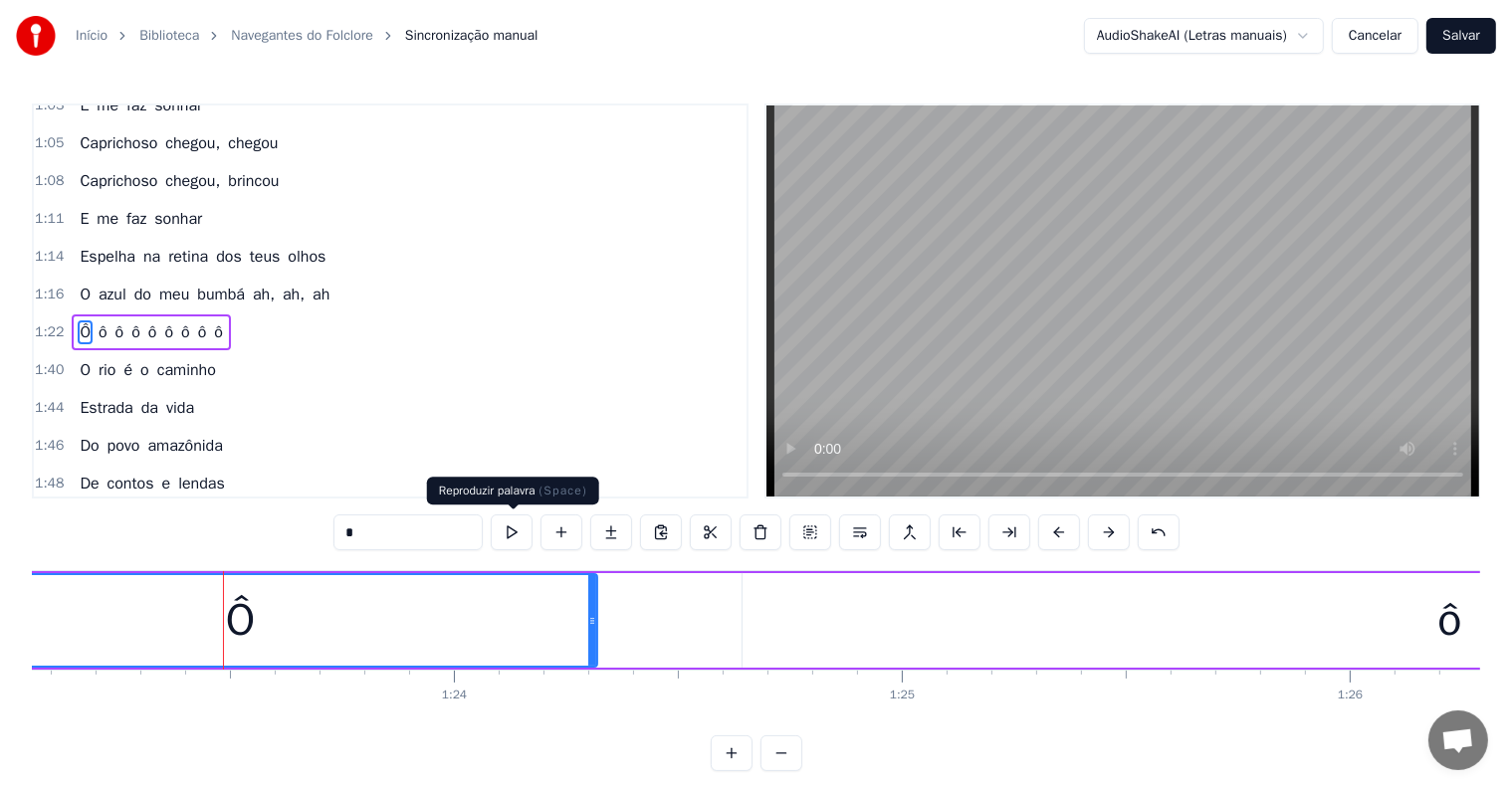 click at bounding box center [512, 532] 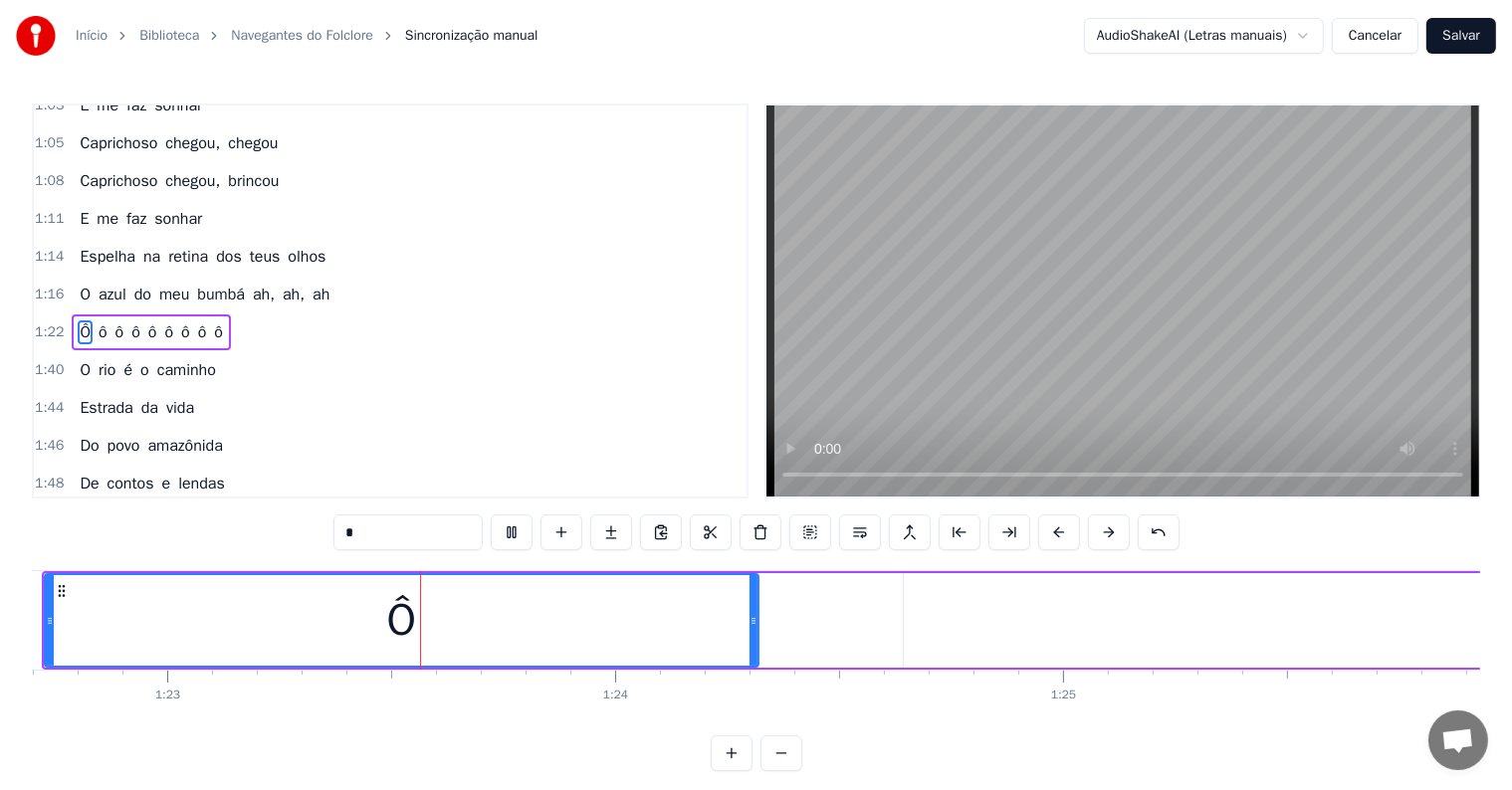 scroll, scrollTop: 0, scrollLeft: 37044, axis: horizontal 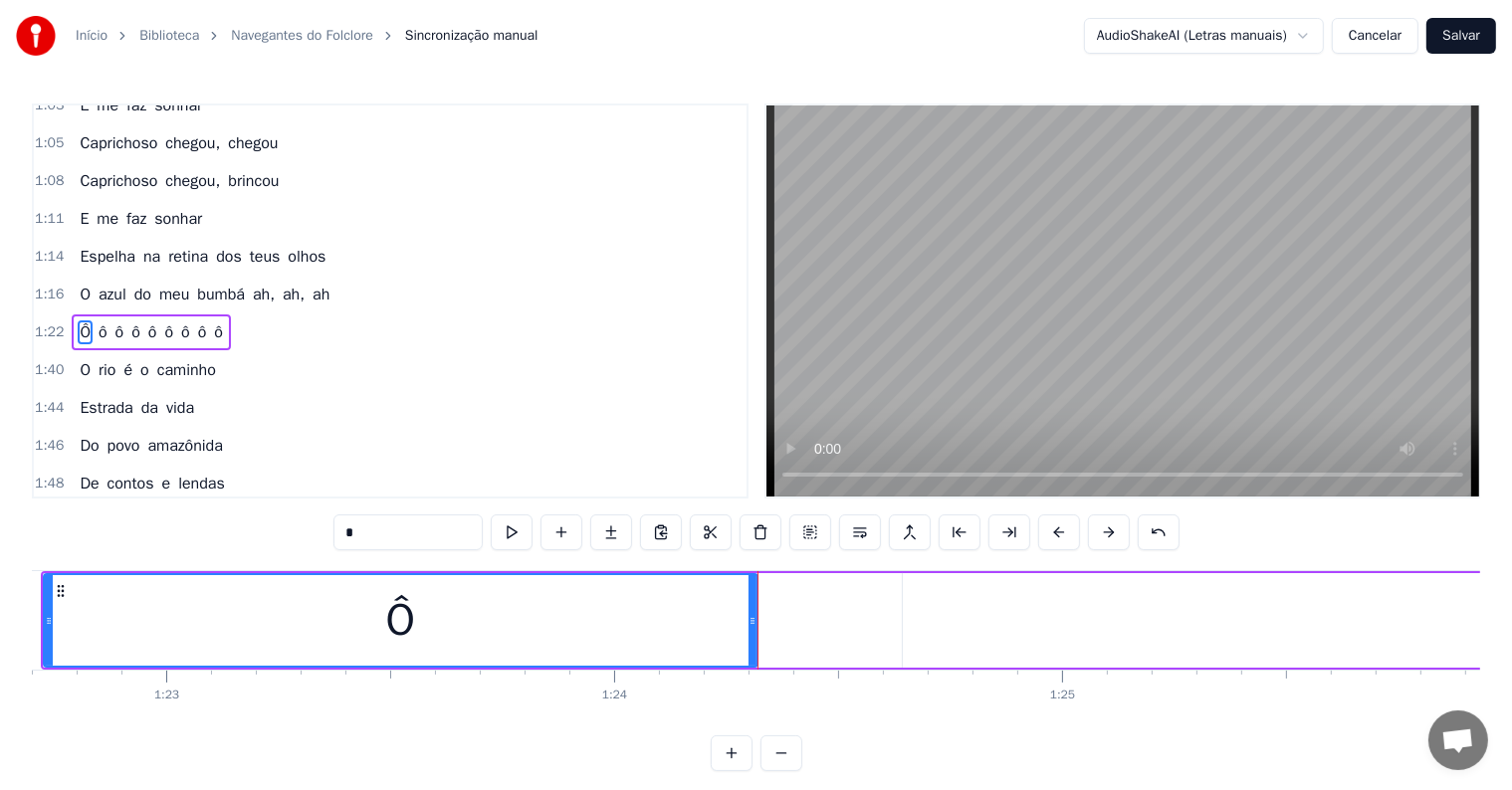 click on "ô" at bounding box center [1610, 620] 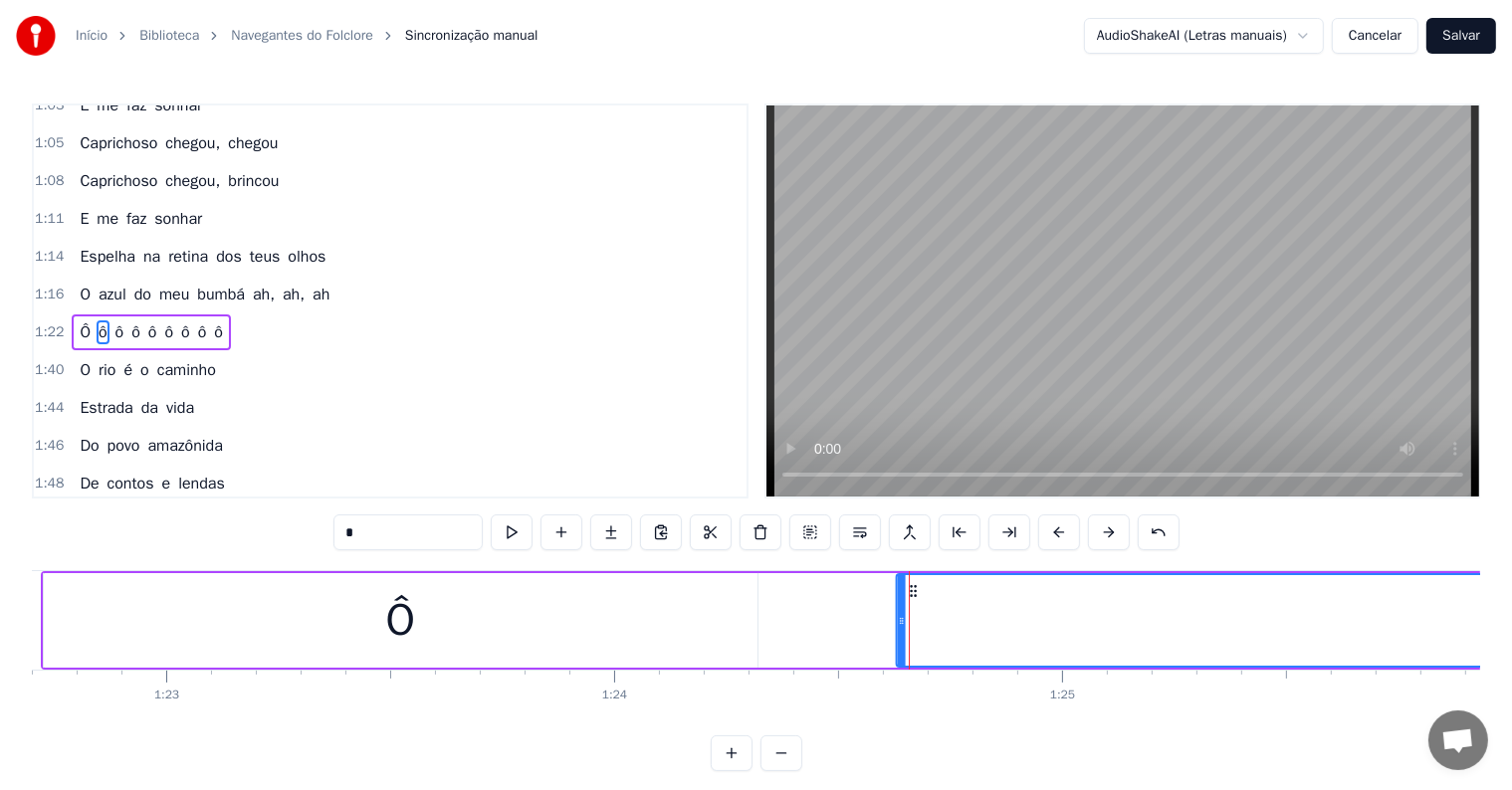 click 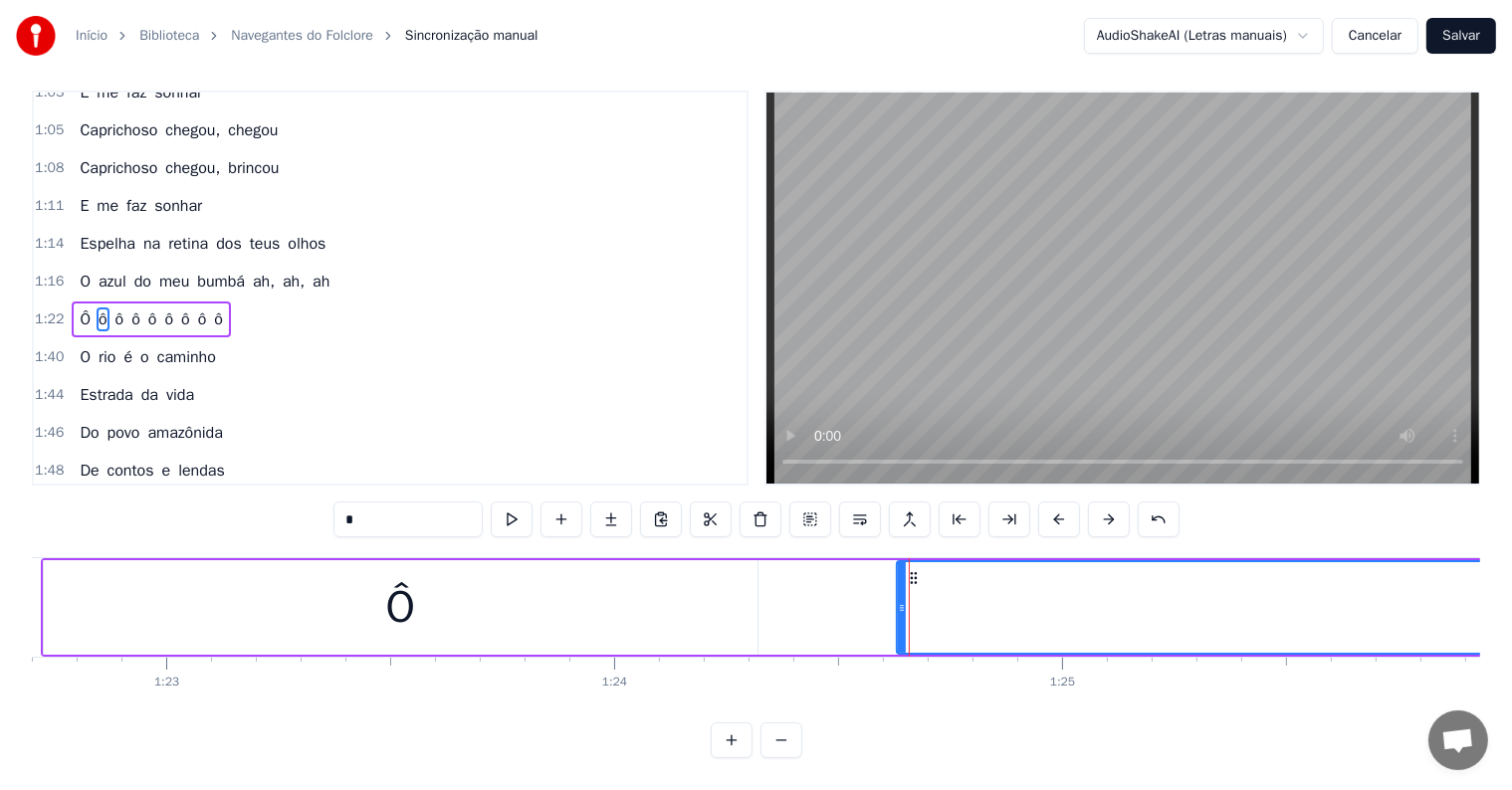 scroll, scrollTop: 30, scrollLeft: 0, axis: vertical 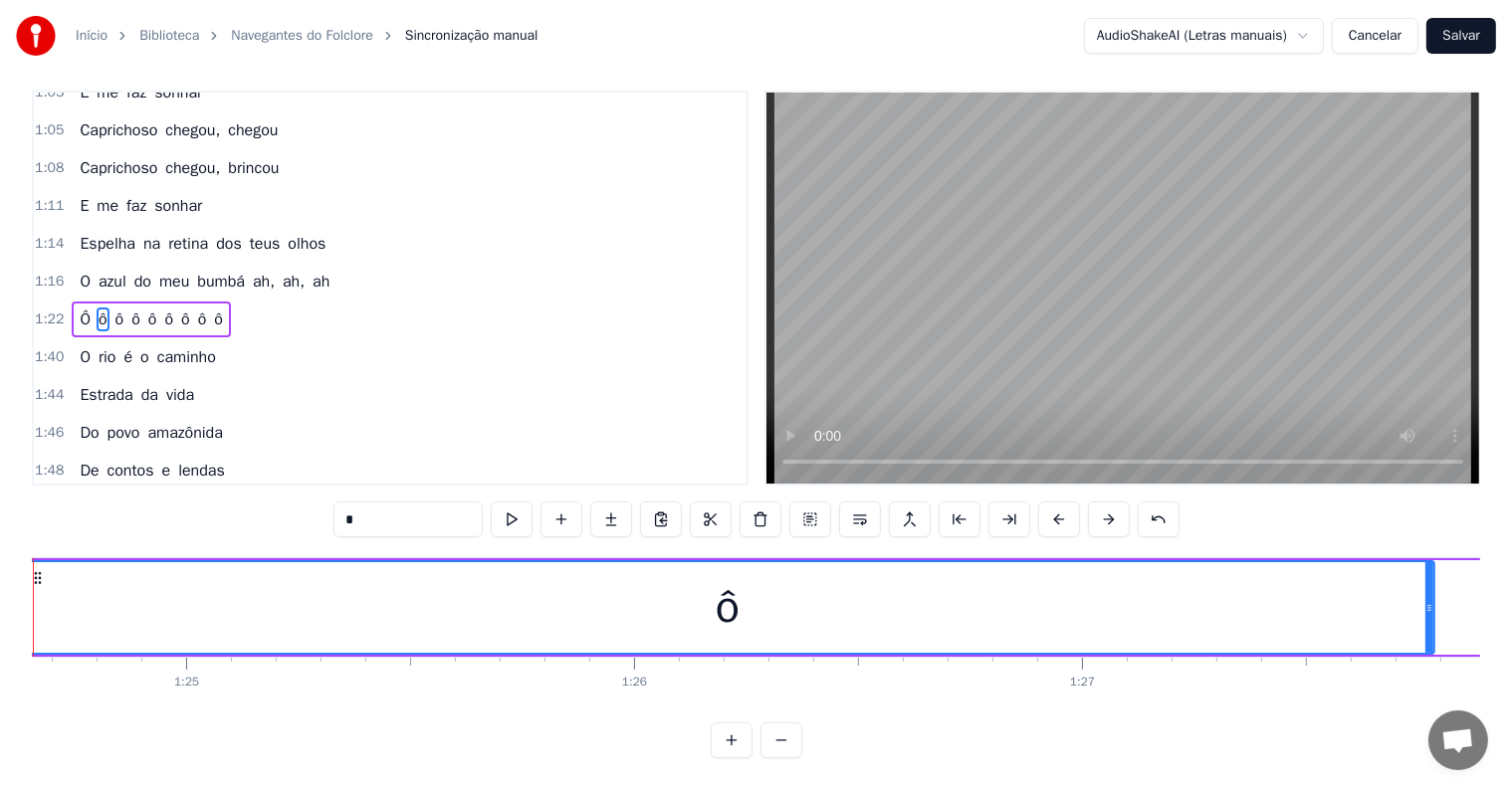 click on "ô" at bounding box center [728, 607] 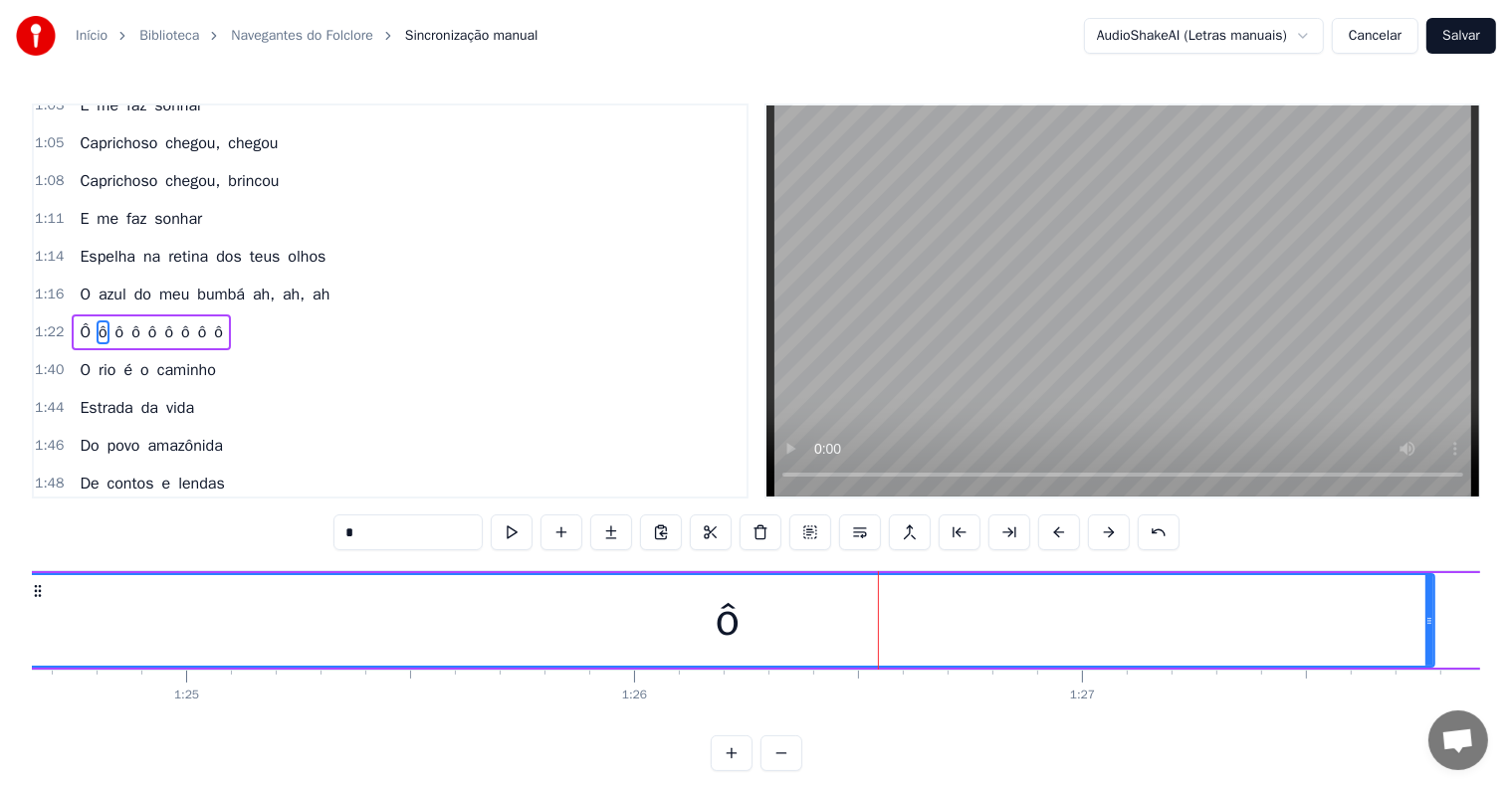 click on "*" at bounding box center (408, 532) 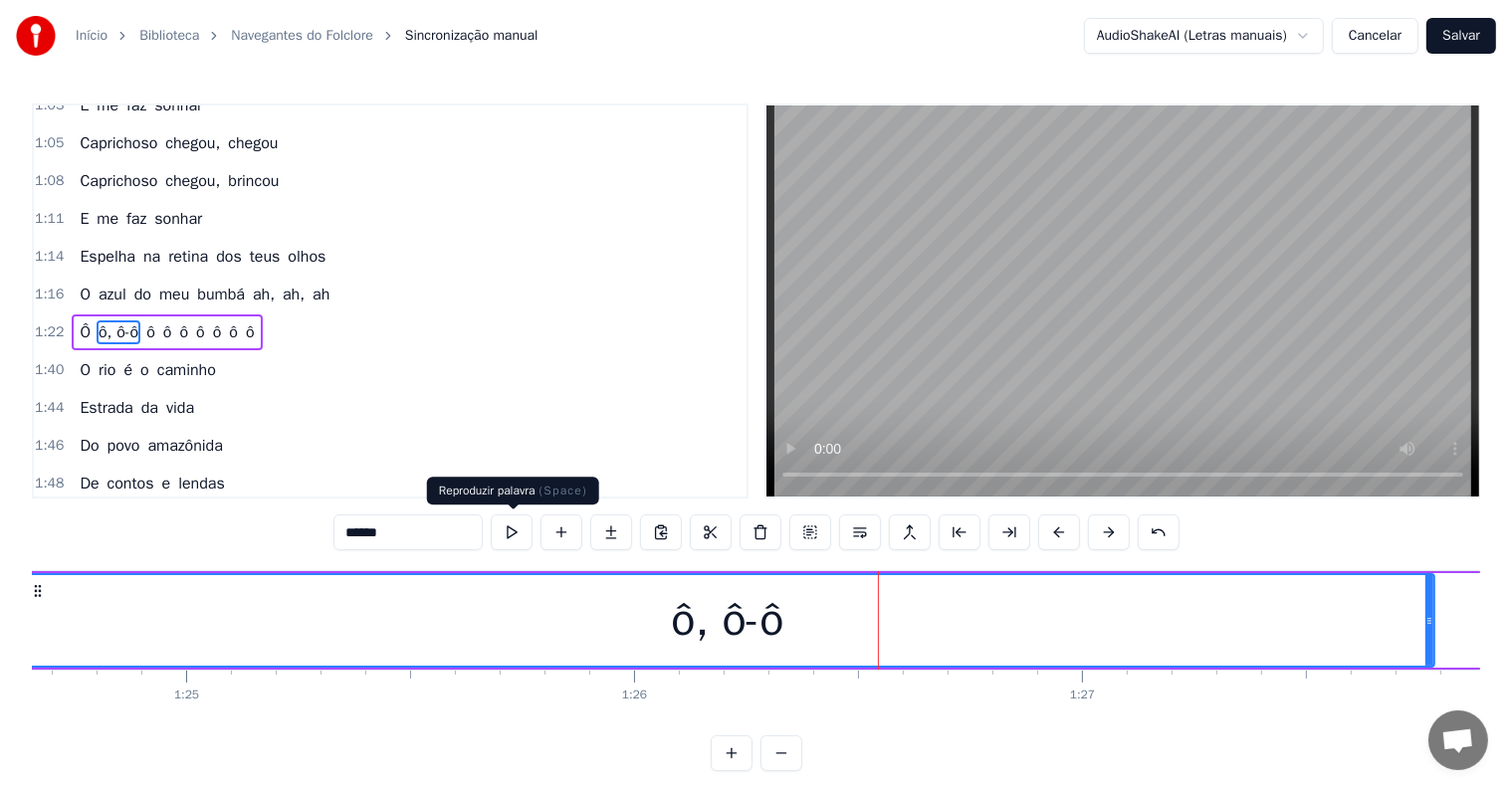 click at bounding box center [512, 532] 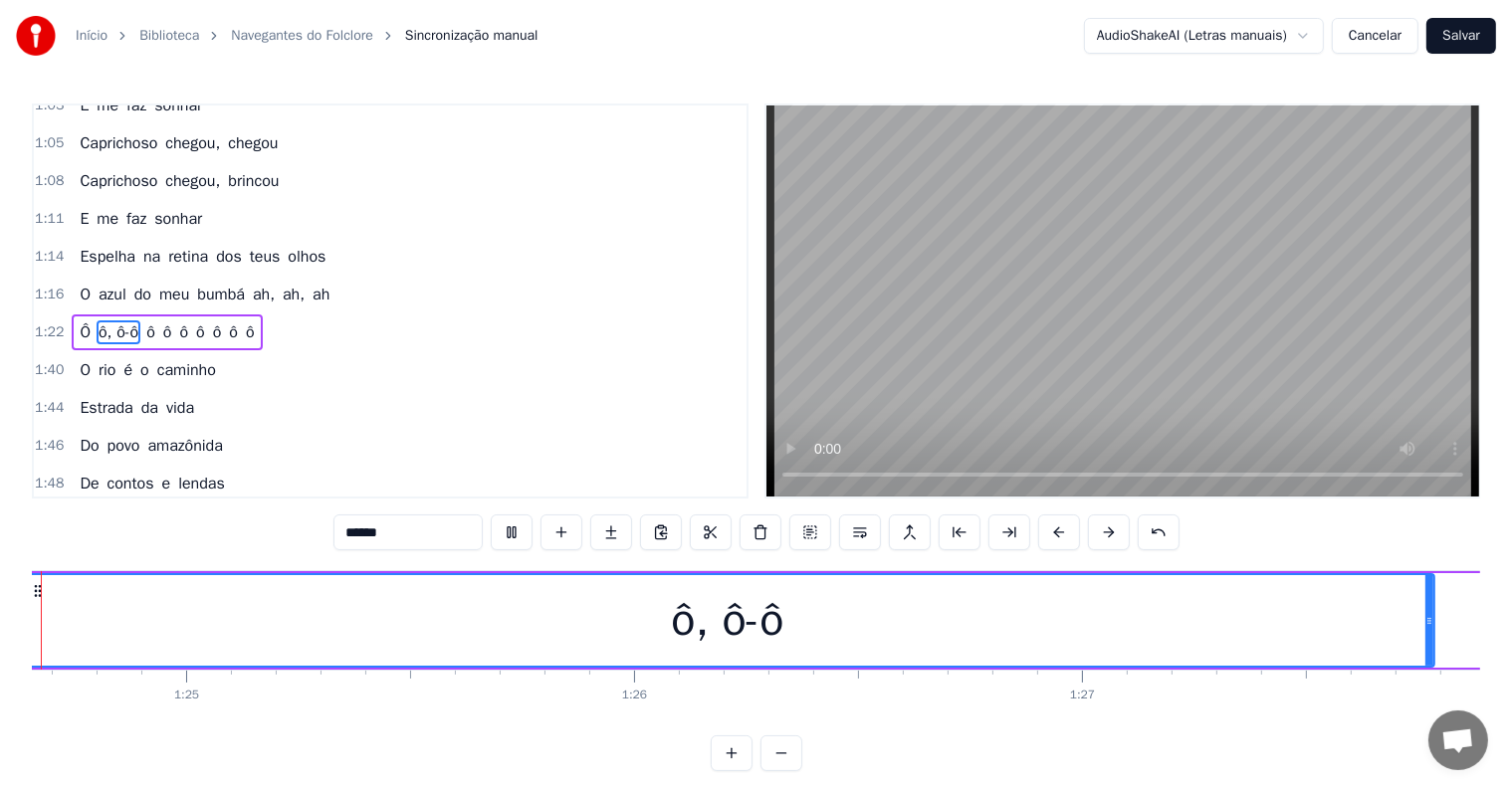 scroll, scrollTop: 0, scrollLeft: 37805, axis: horizontal 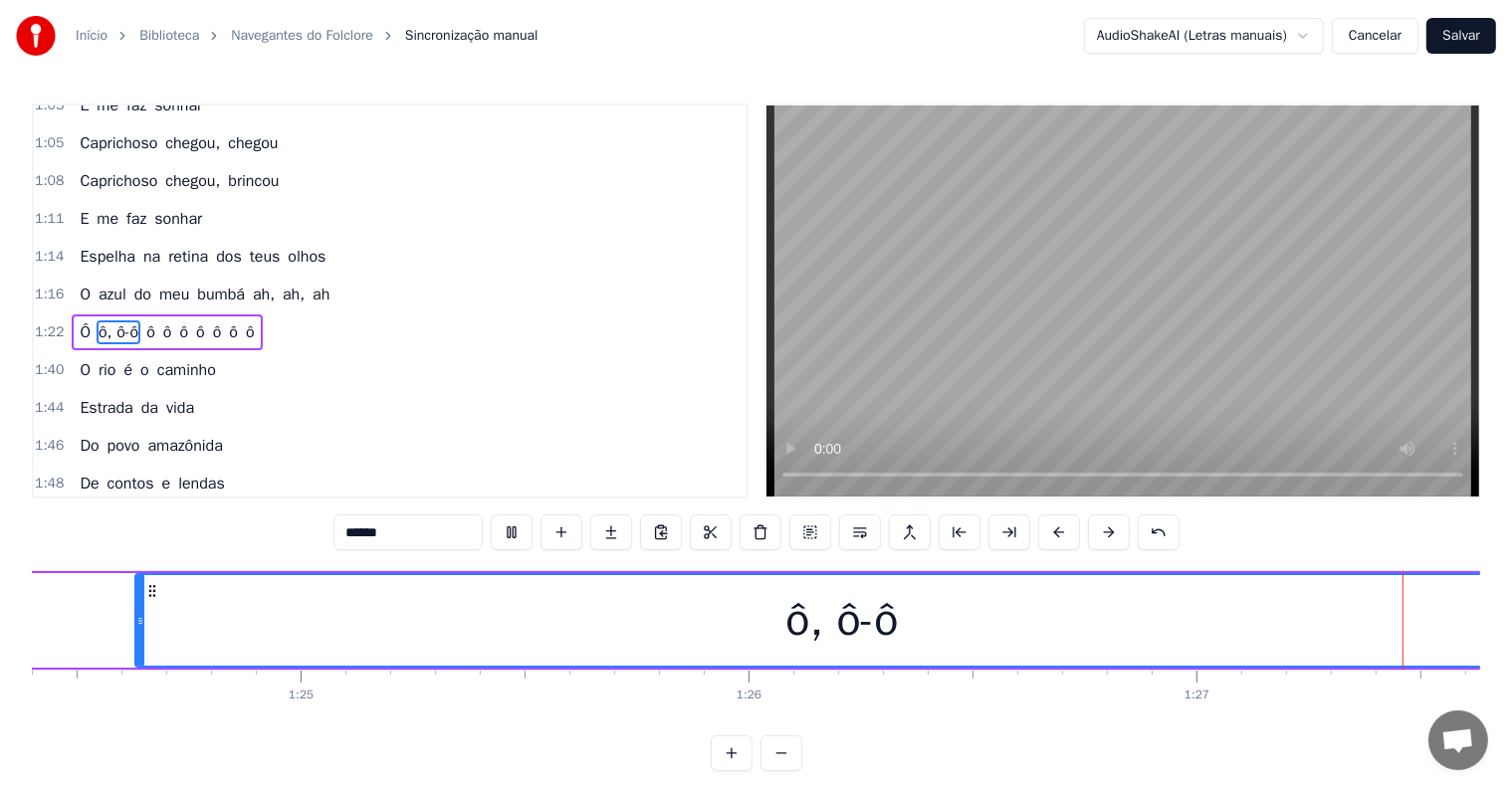 click at bounding box center [512, 532] 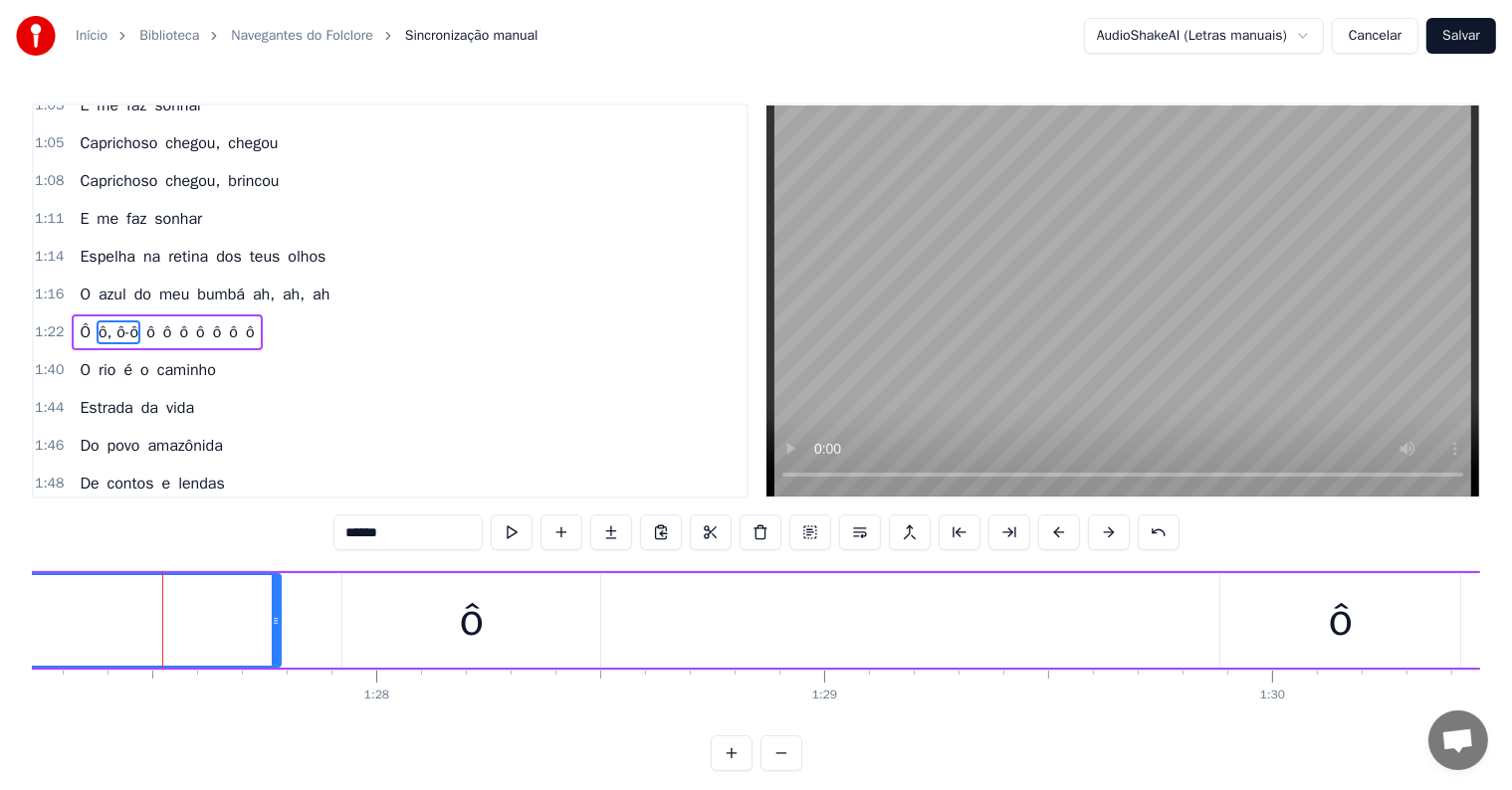 scroll, scrollTop: 0, scrollLeft: 39103, axis: horizontal 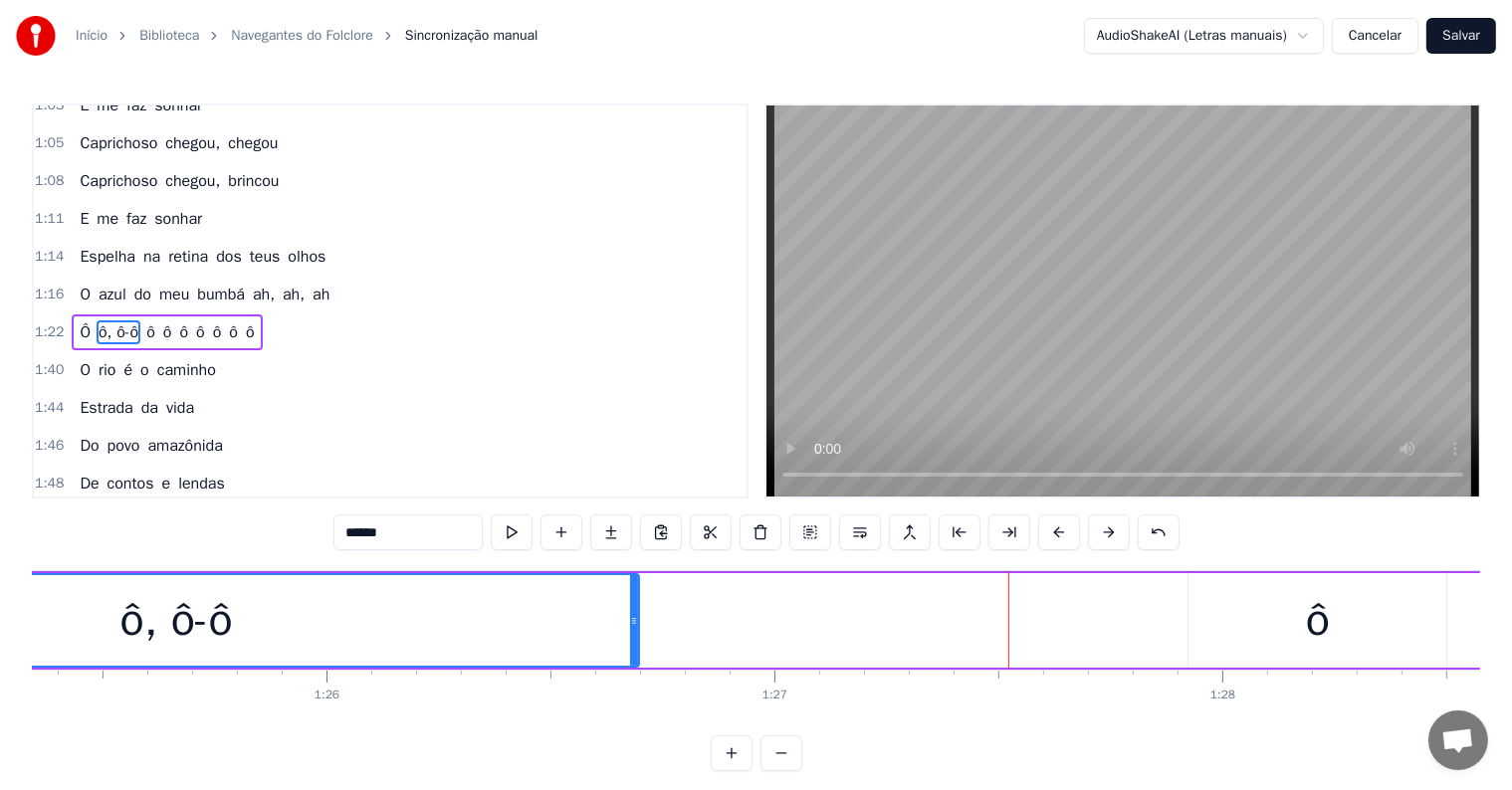 drag, startPoint x: 1121, startPoint y: 618, endPoint x: 633, endPoint y: 593, distance: 488.63995 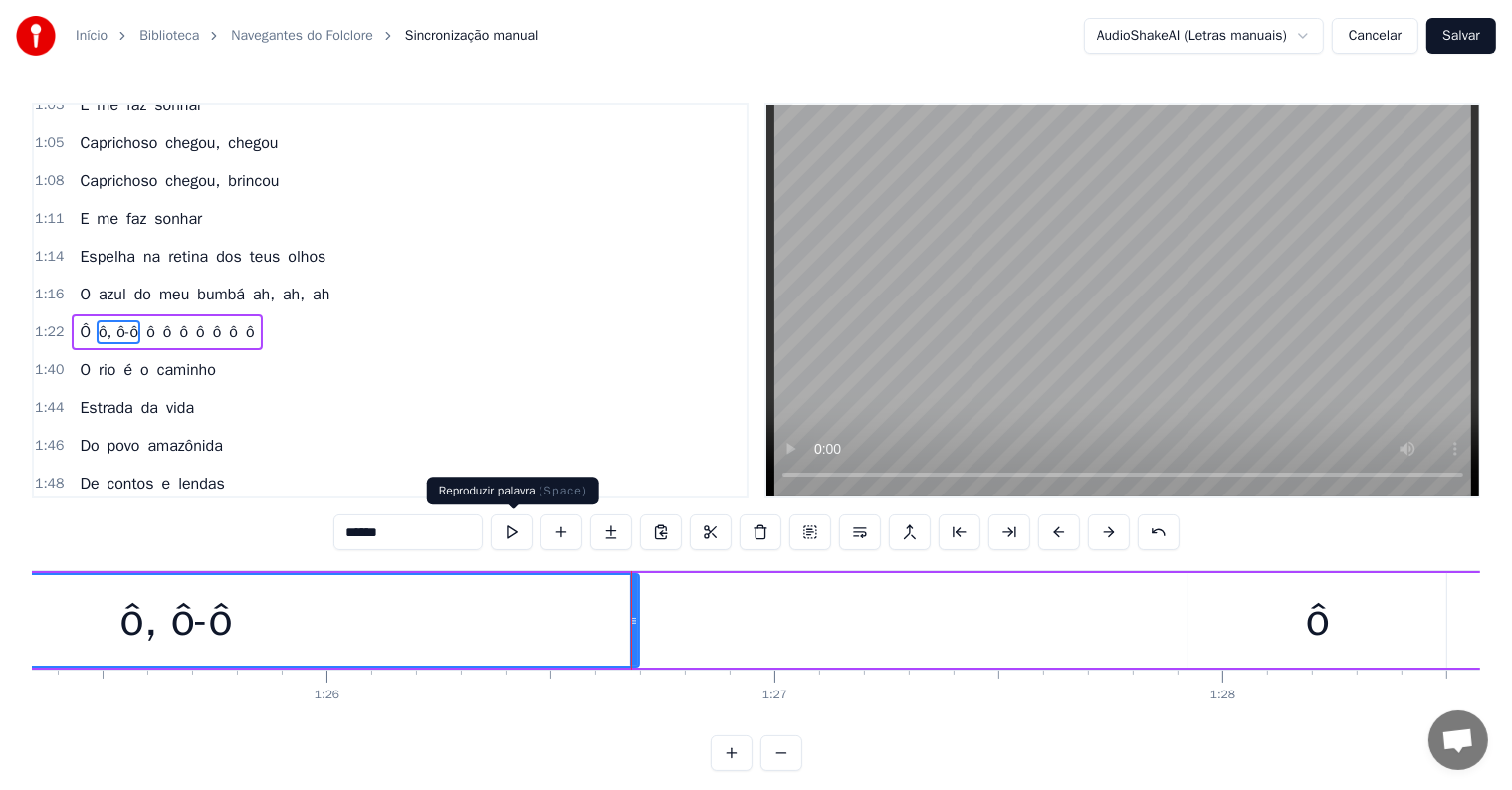 click at bounding box center [512, 532] 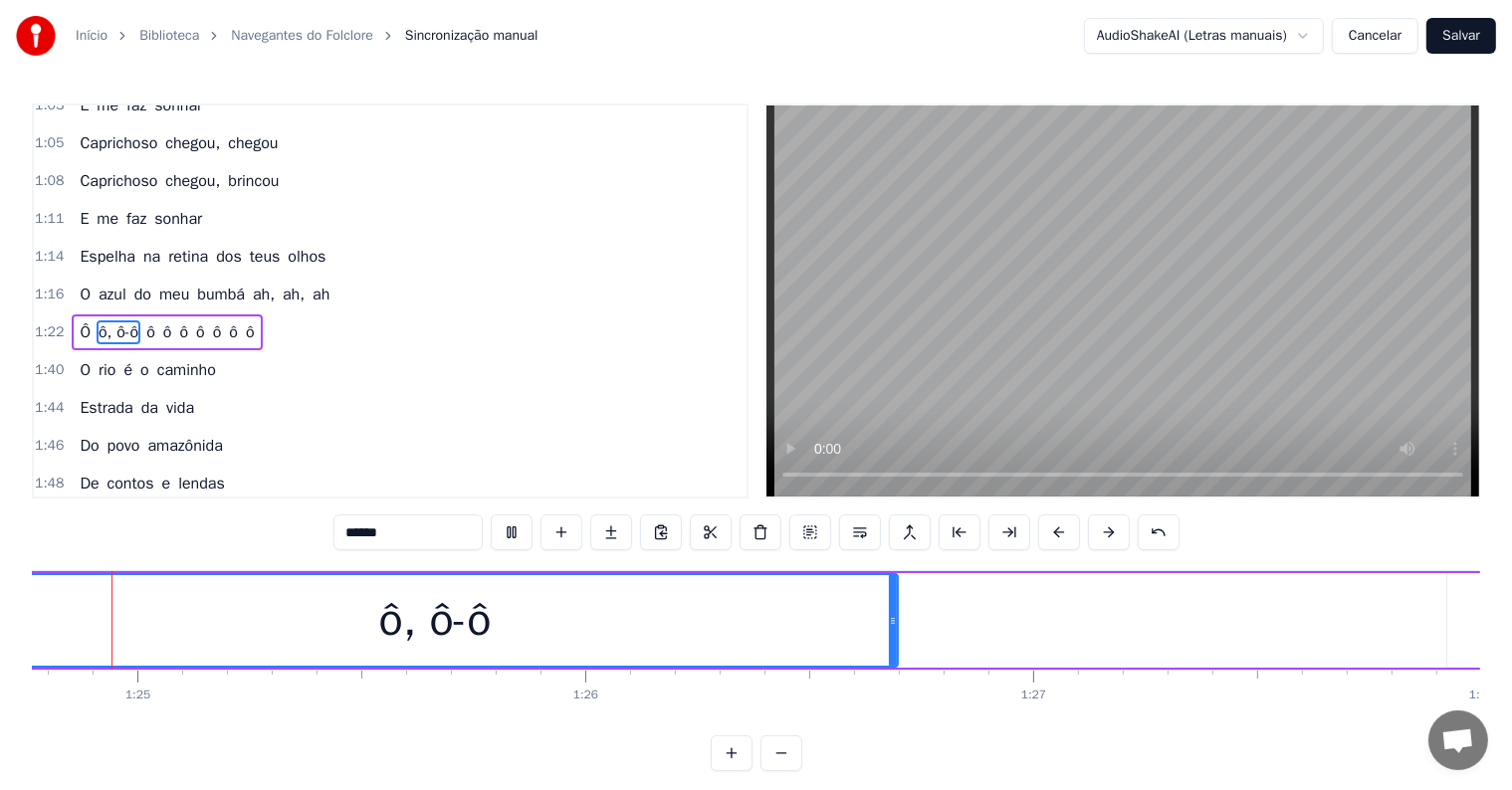 scroll, scrollTop: 0, scrollLeft: 37805, axis: horizontal 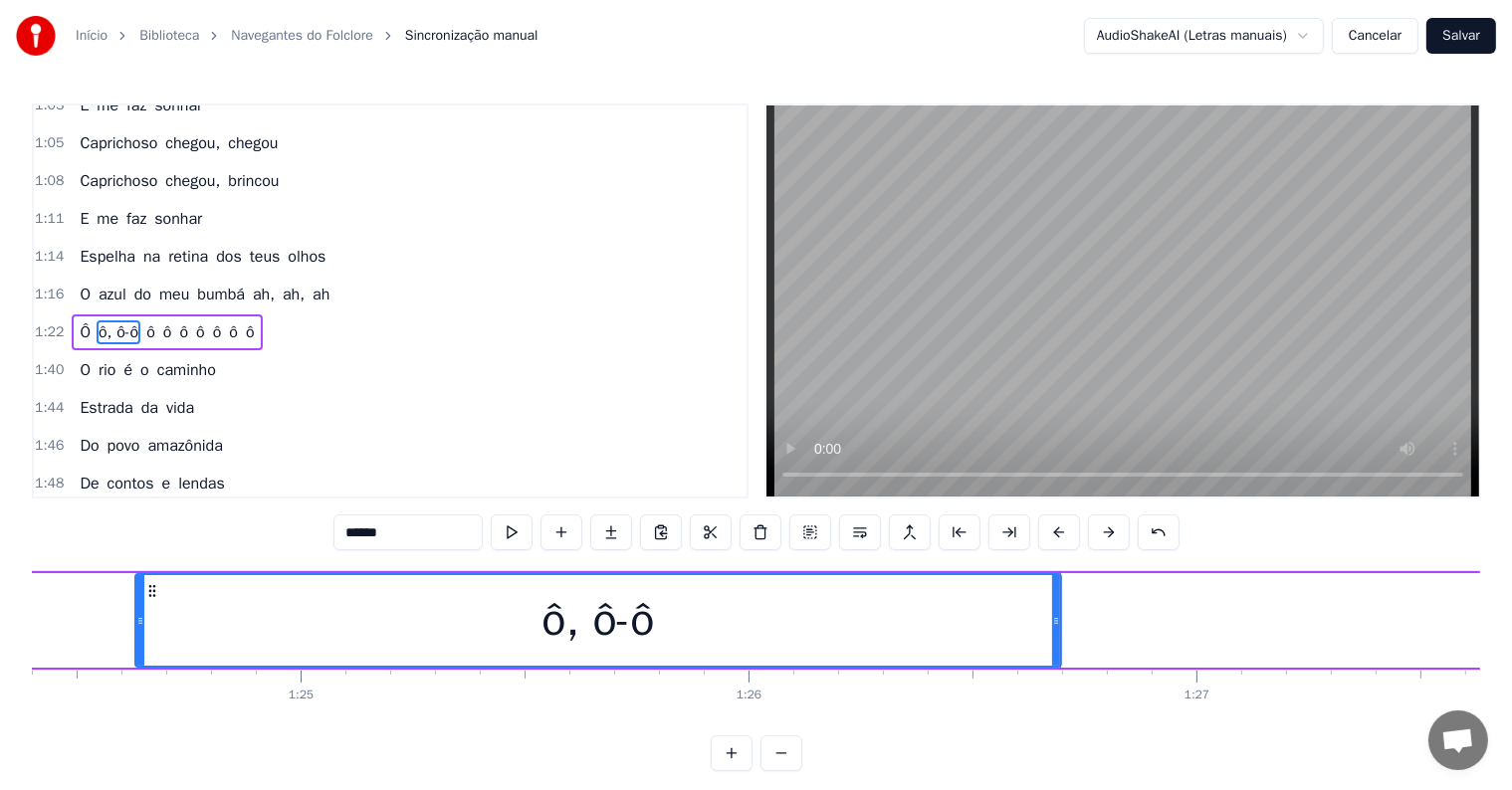 click at bounding box center [512, 532] 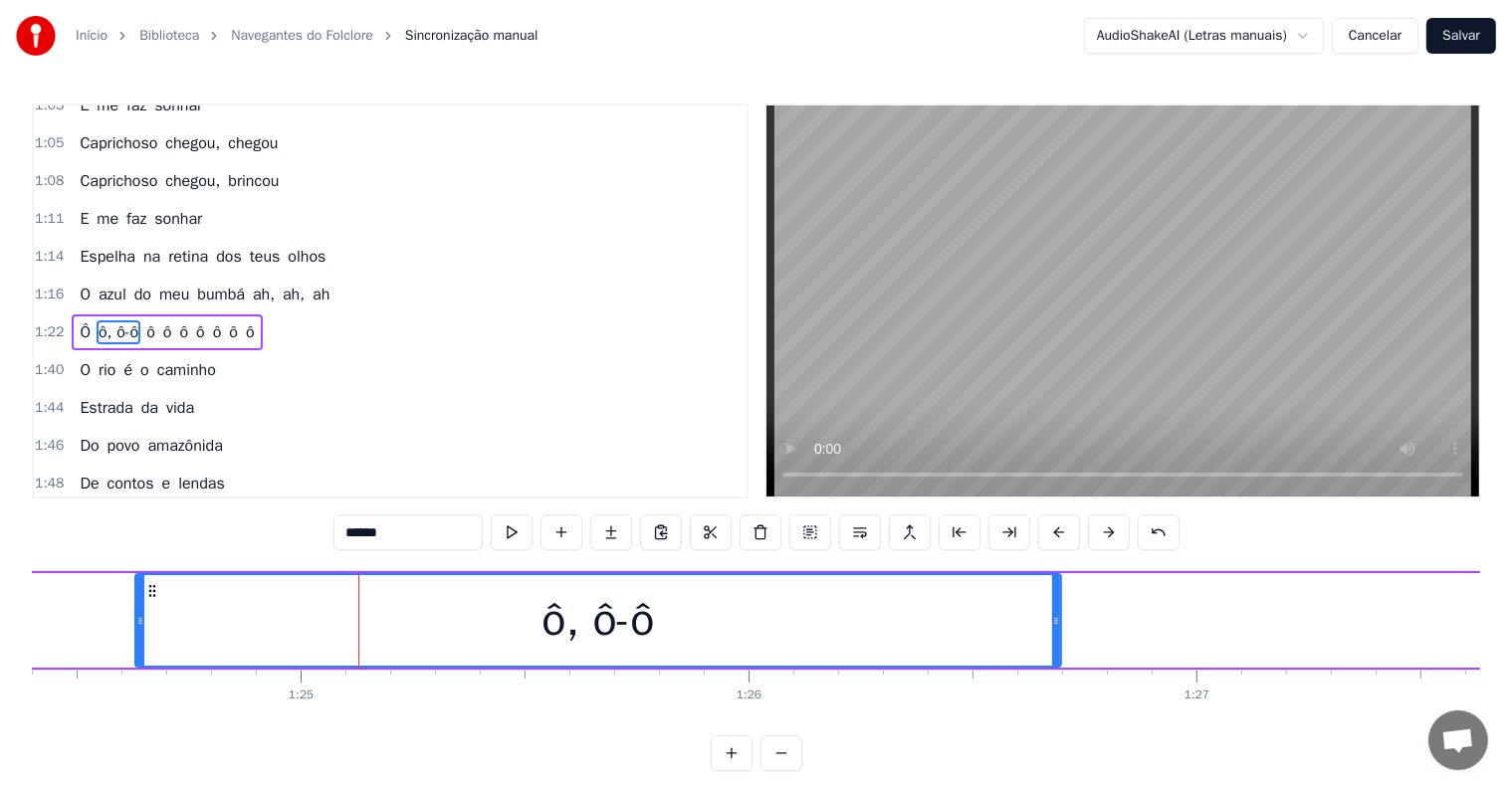 click on "******" at bounding box center [408, 532] 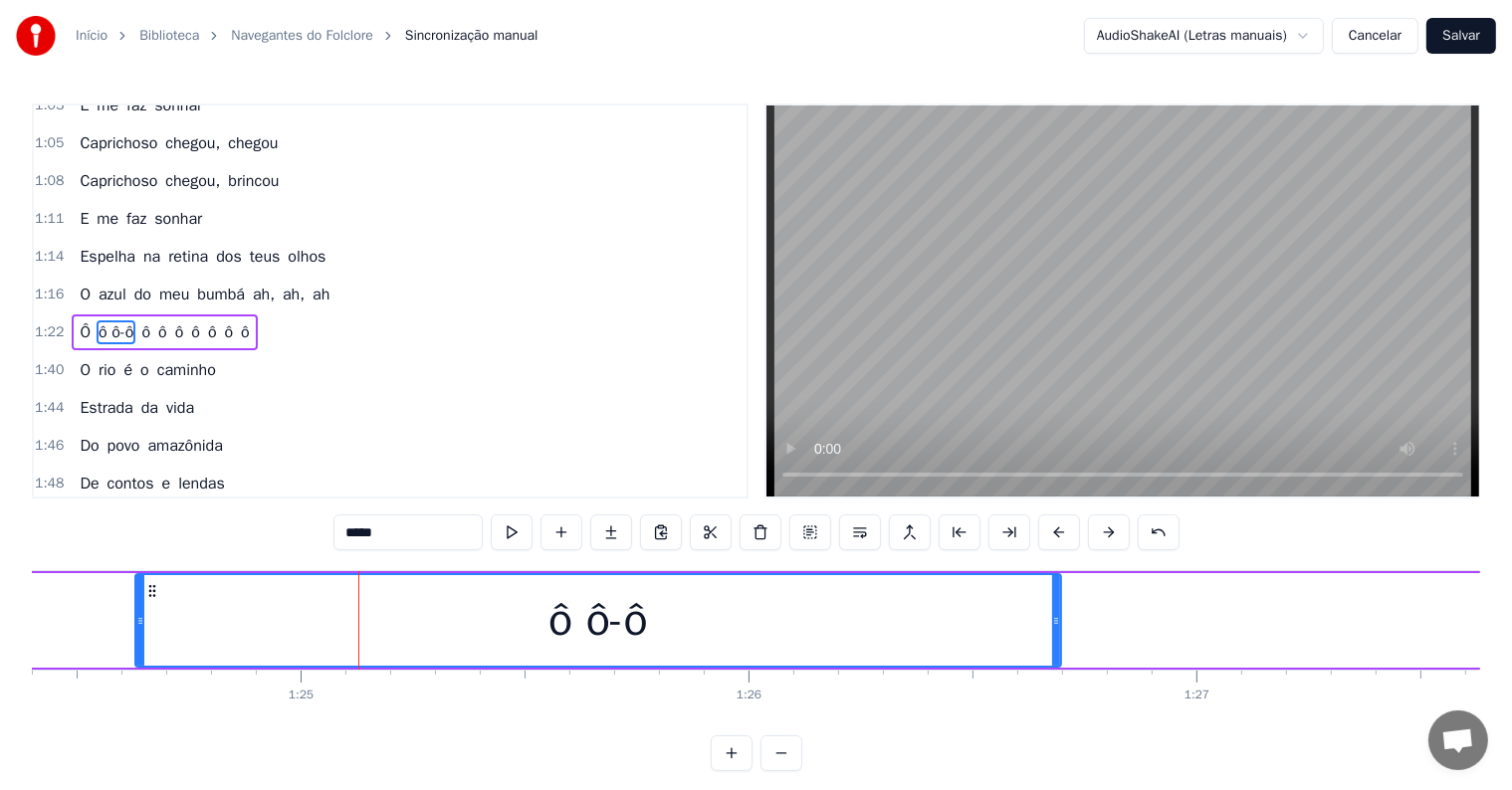 click on "*****" at bounding box center [408, 532] 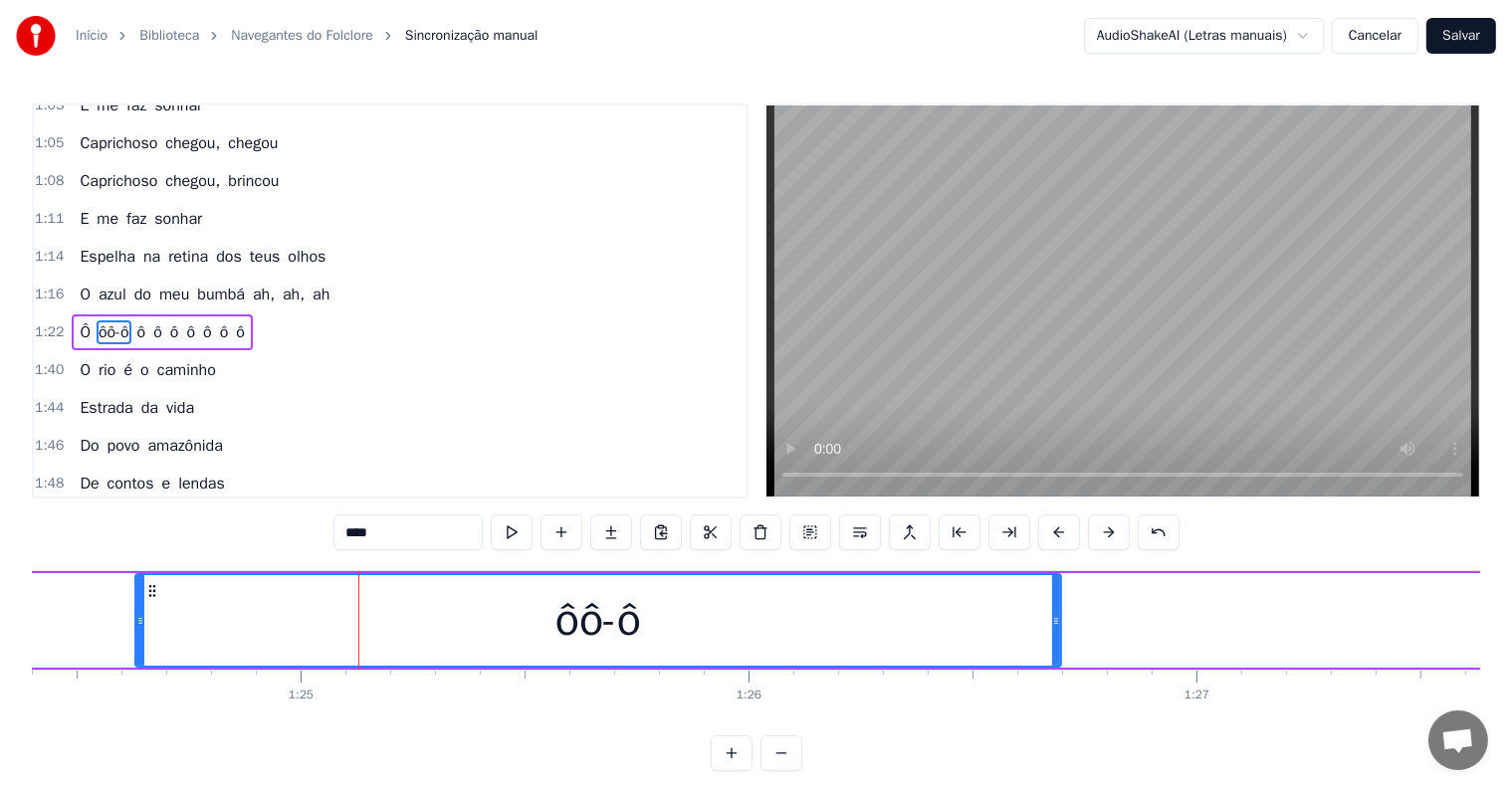 click on "****" at bounding box center [408, 532] 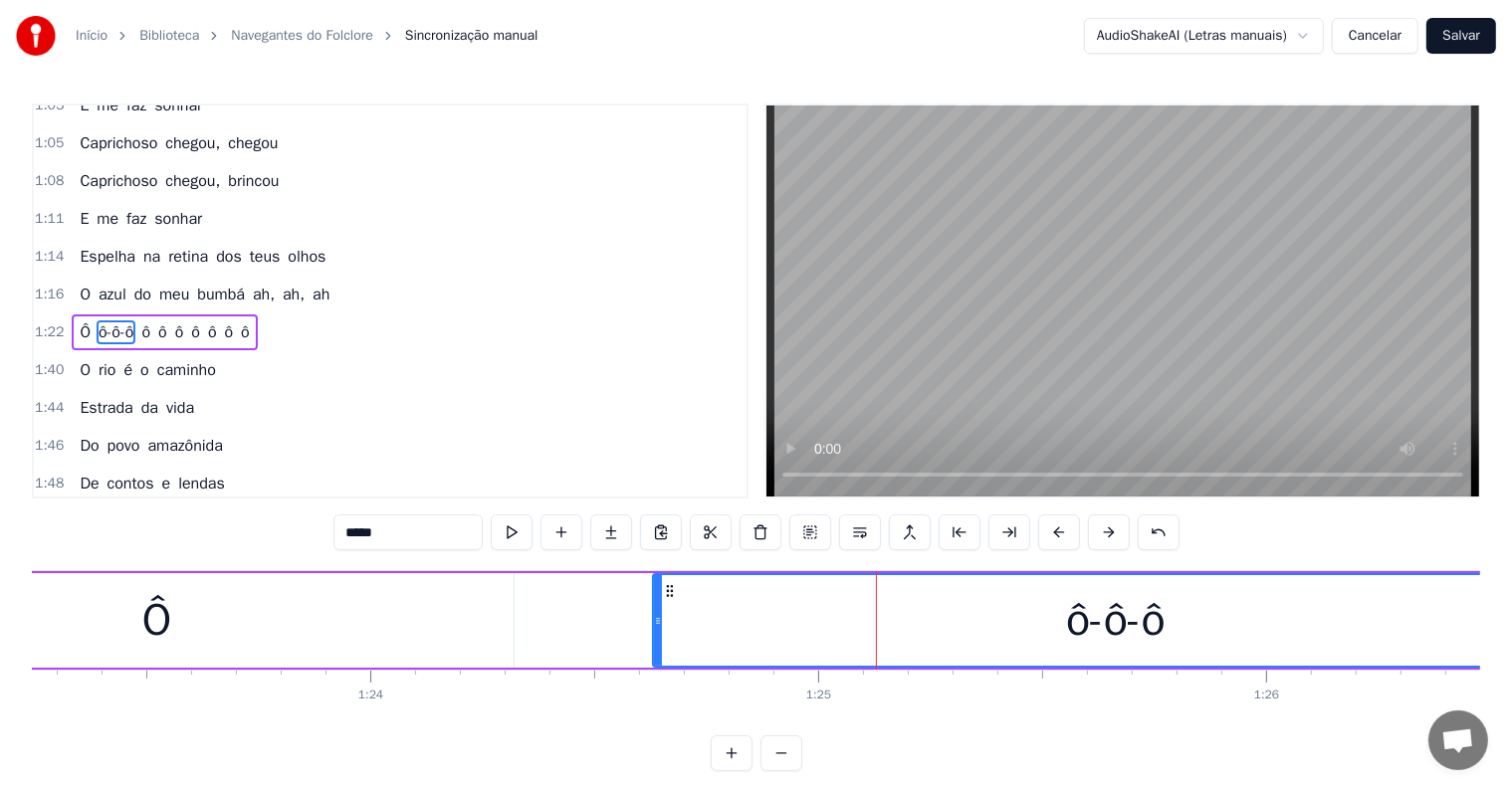 click on "Ô" at bounding box center (157, 620) 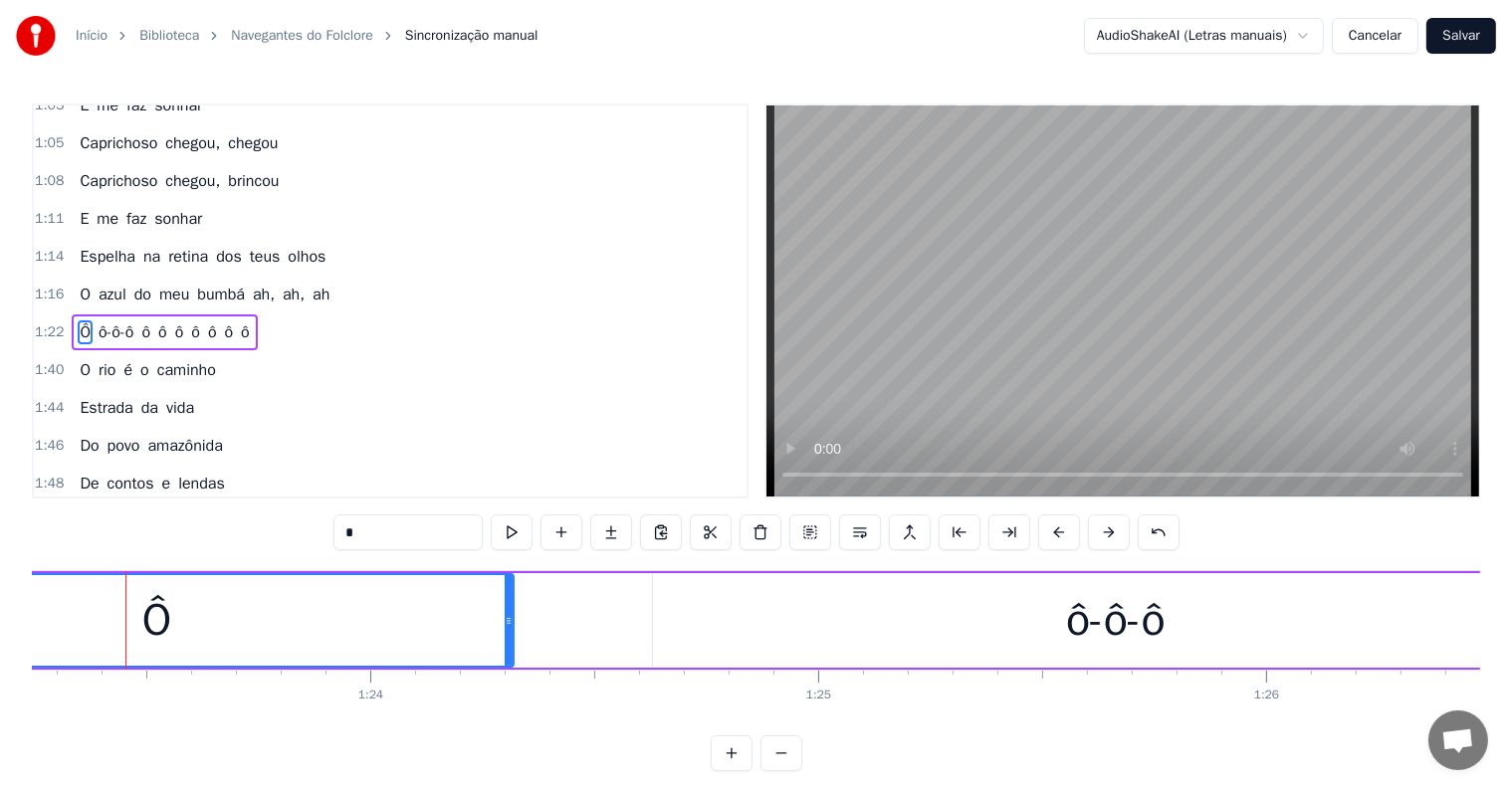 scroll, scrollTop: 0, scrollLeft: 37280, axis: horizontal 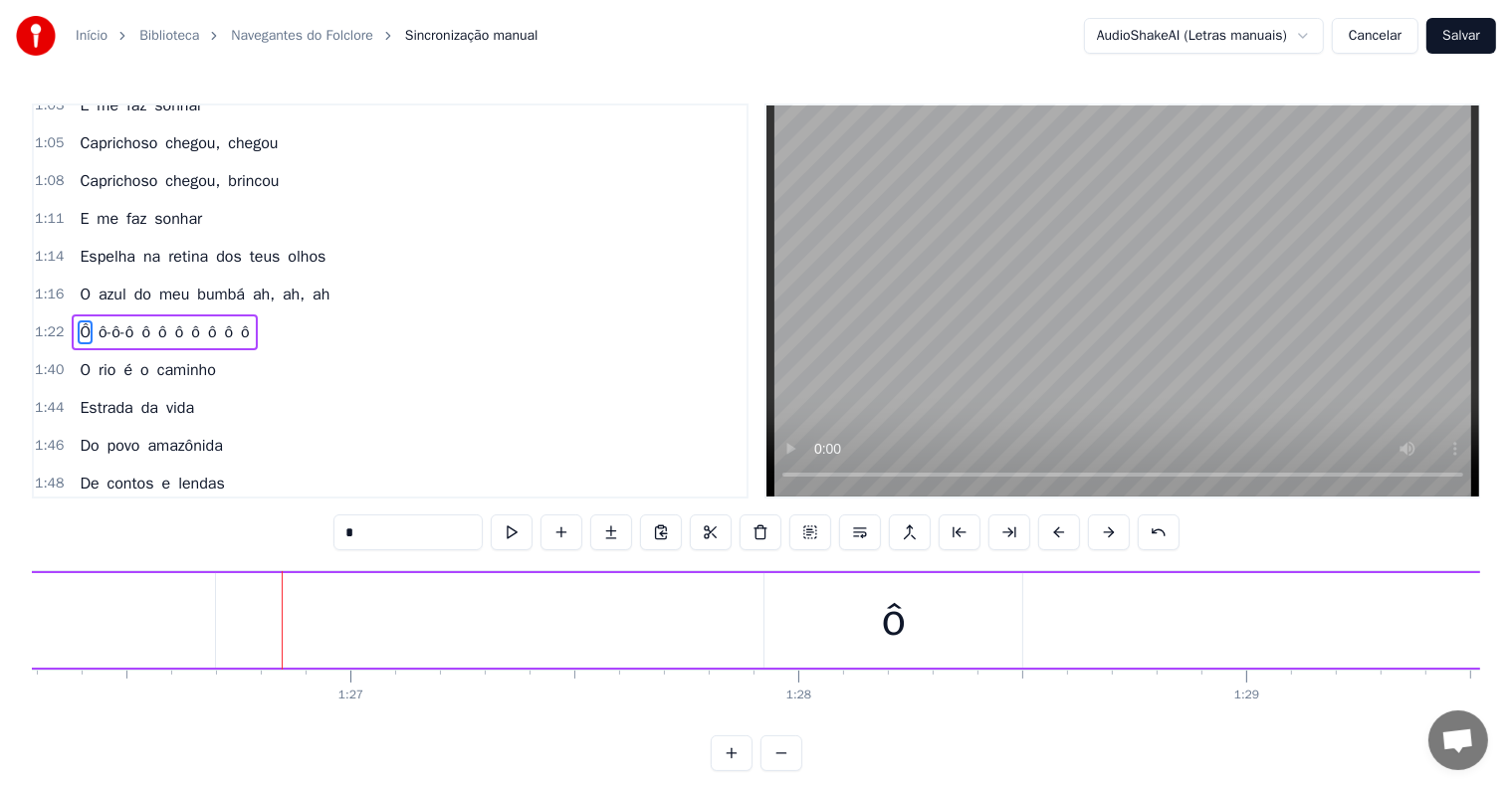 click on "ô-ô-ô" at bounding box center (-248, 620) 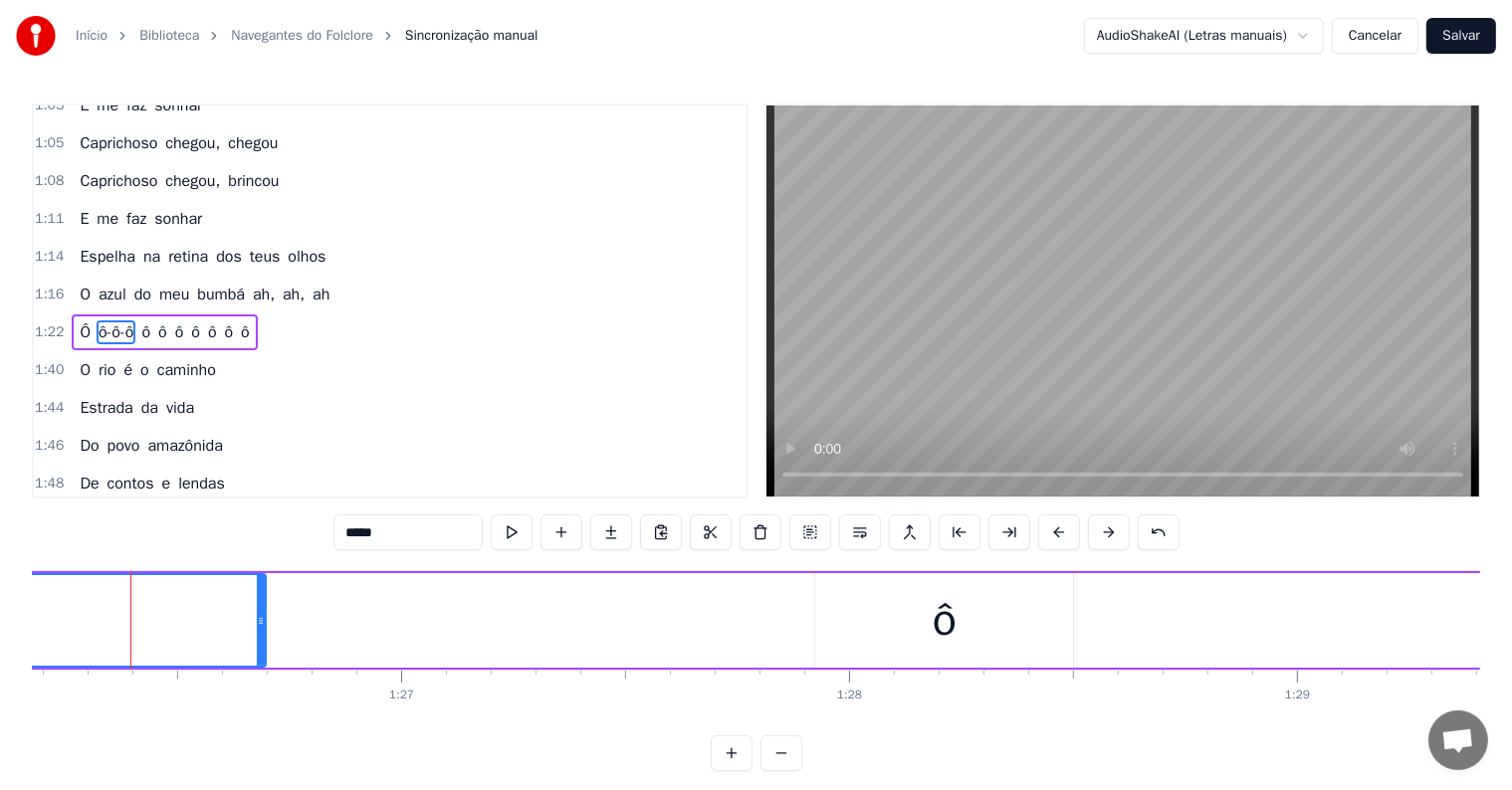 scroll, scrollTop: 0, scrollLeft: 38598, axis: horizontal 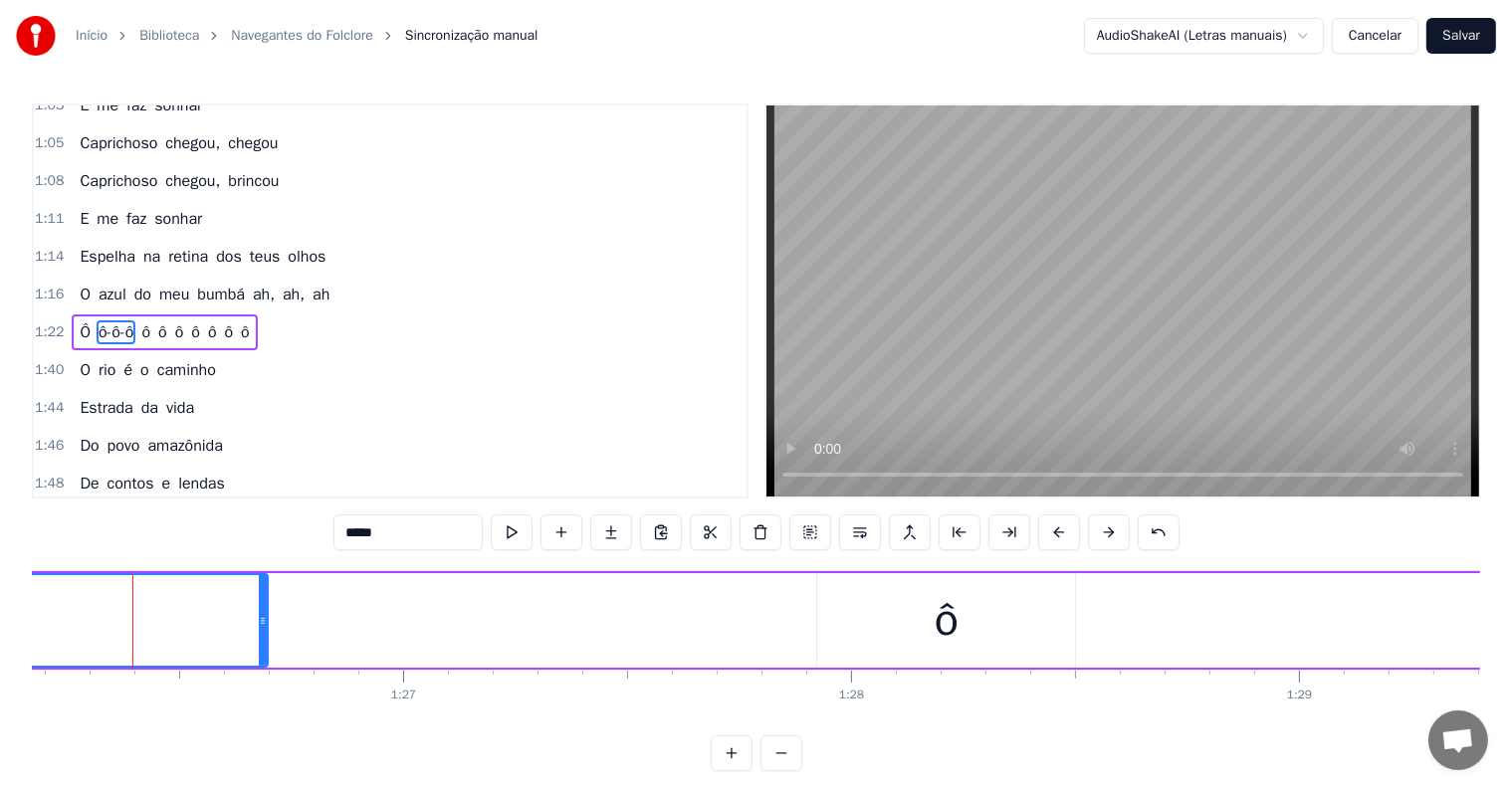 click at bounding box center (512, 532) 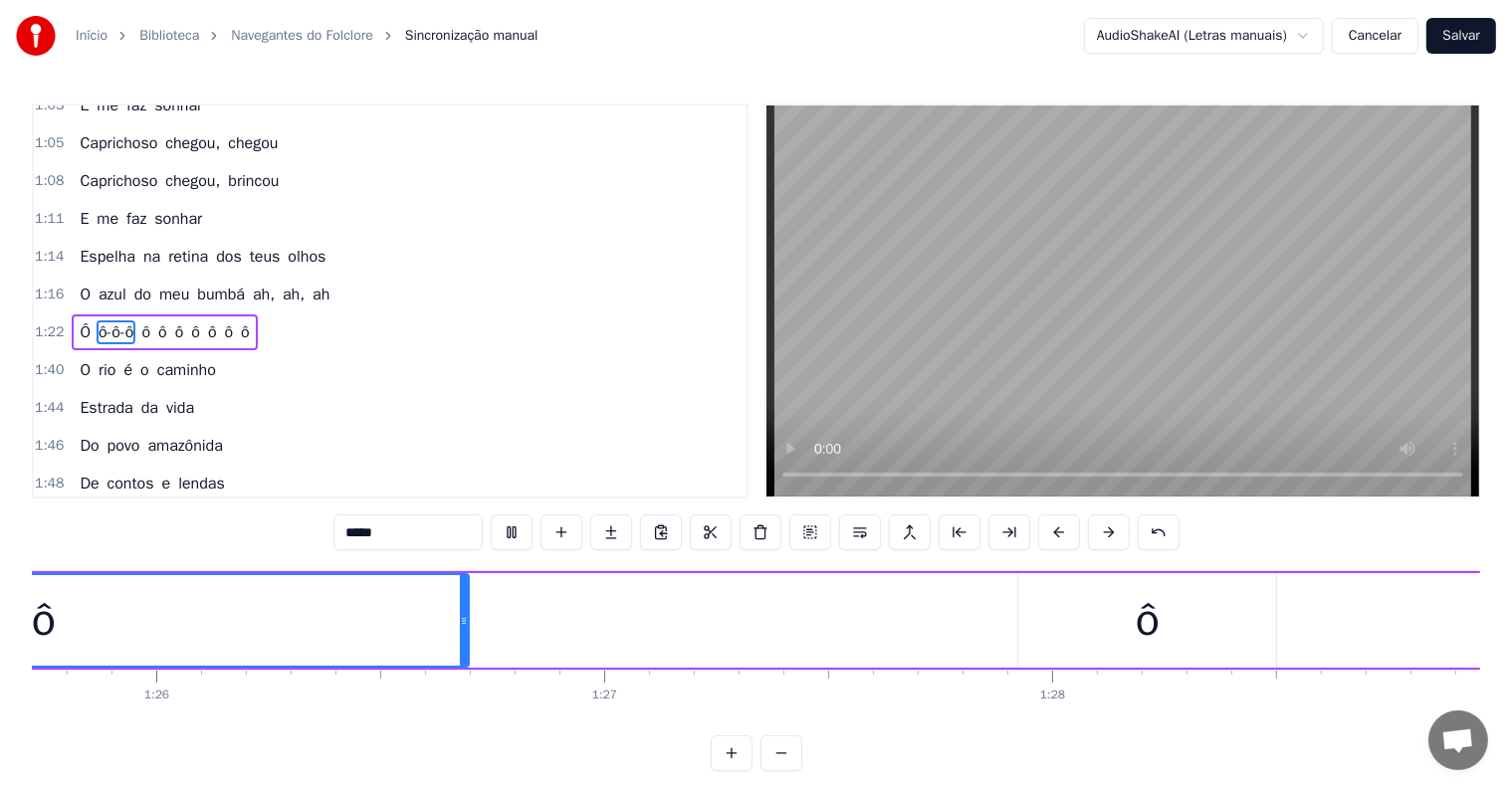 scroll, scrollTop: 0, scrollLeft: 37948, axis: horizontal 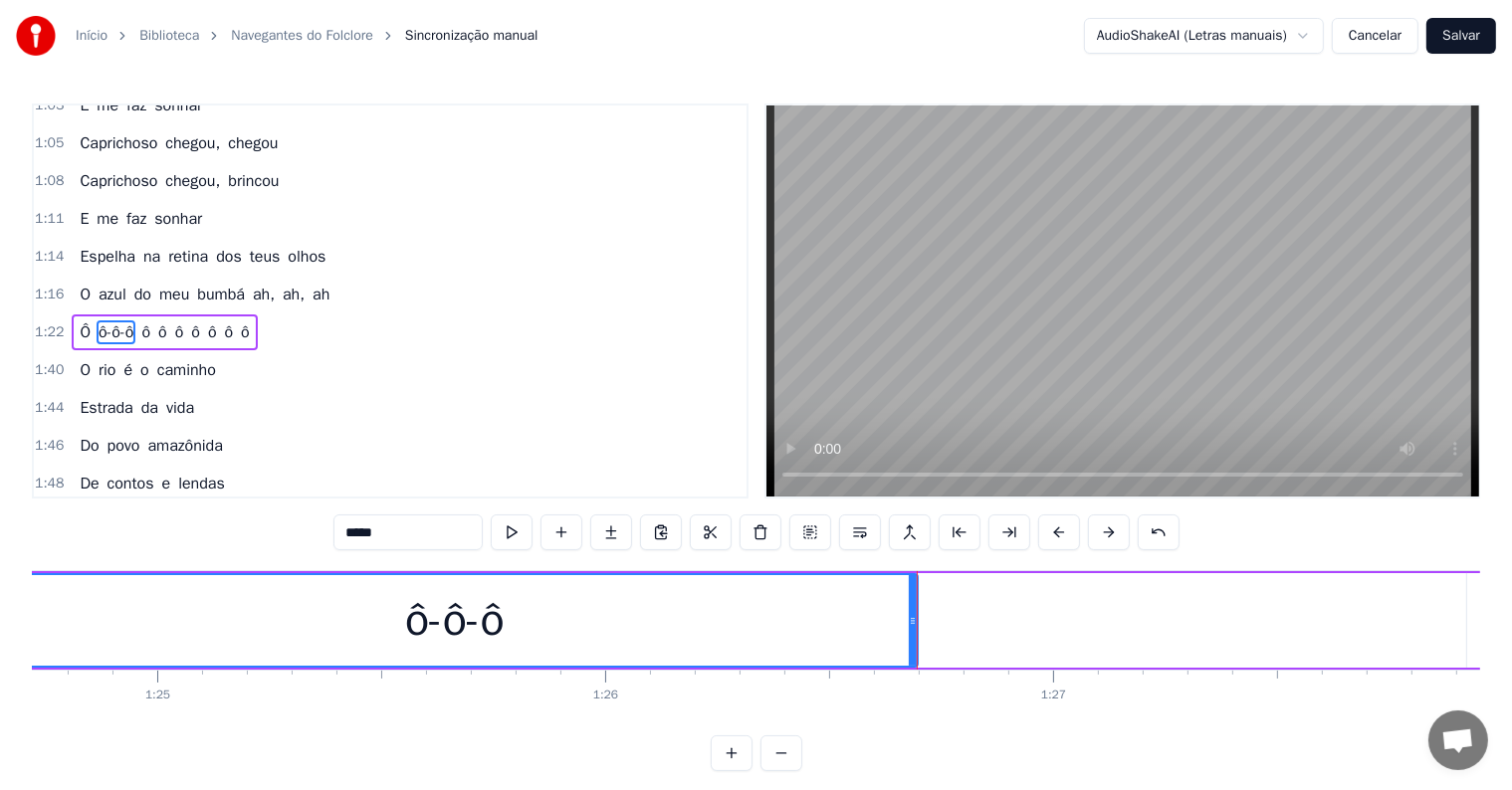 click at bounding box center [512, 532] 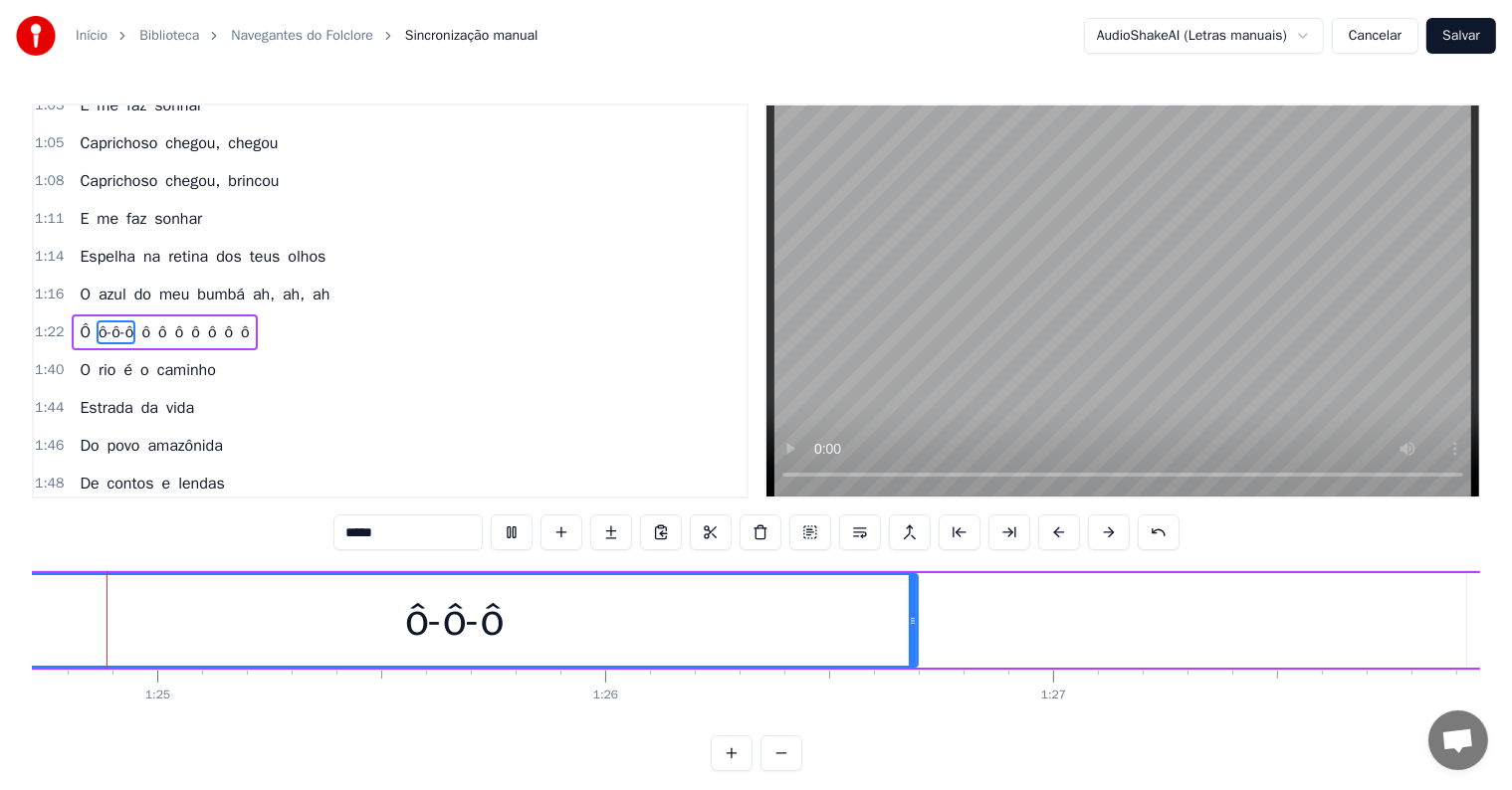 scroll, scrollTop: 0, scrollLeft: 37805, axis: horizontal 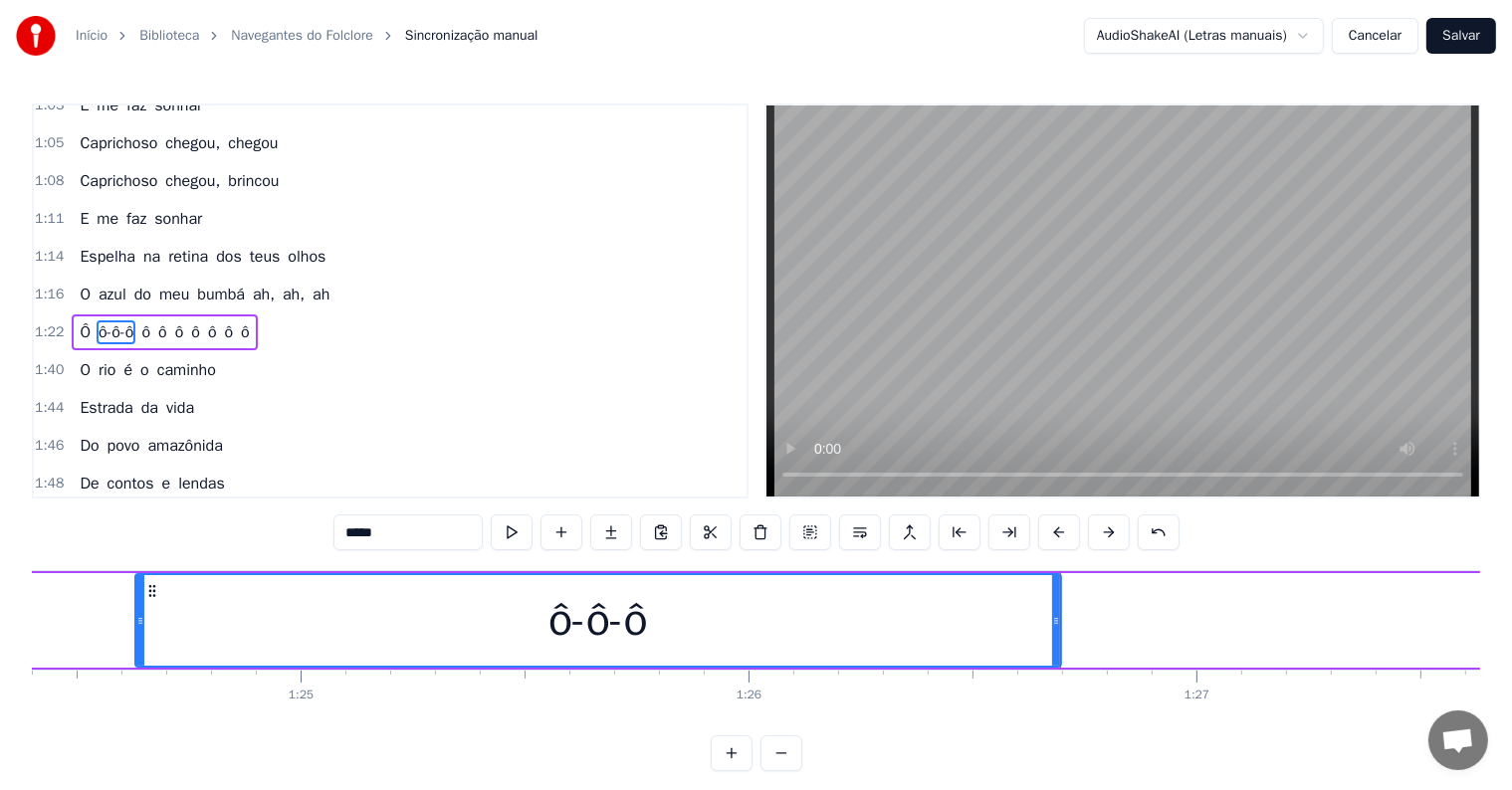 click on "*****" at bounding box center [408, 532] 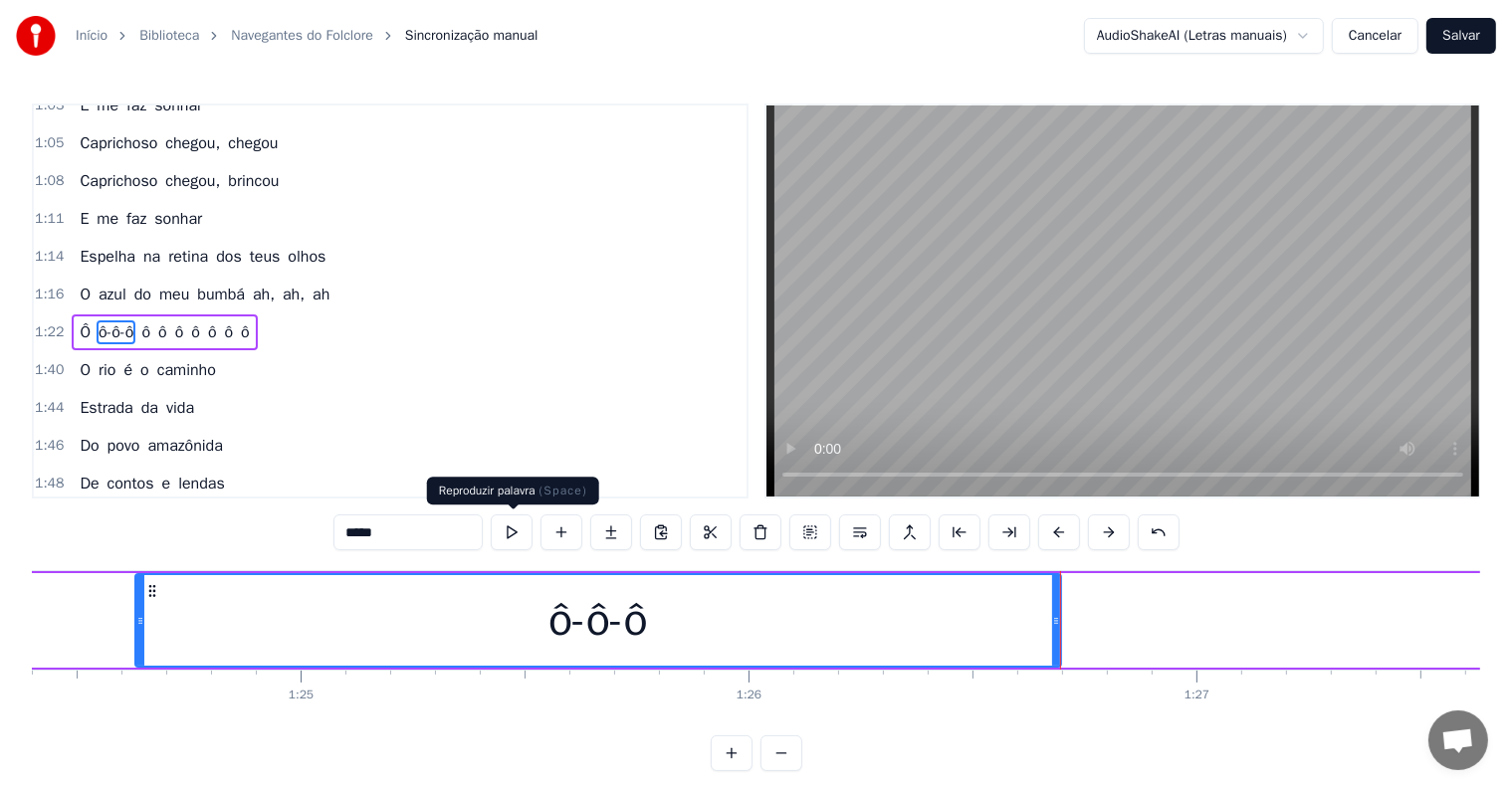 click at bounding box center [512, 532] 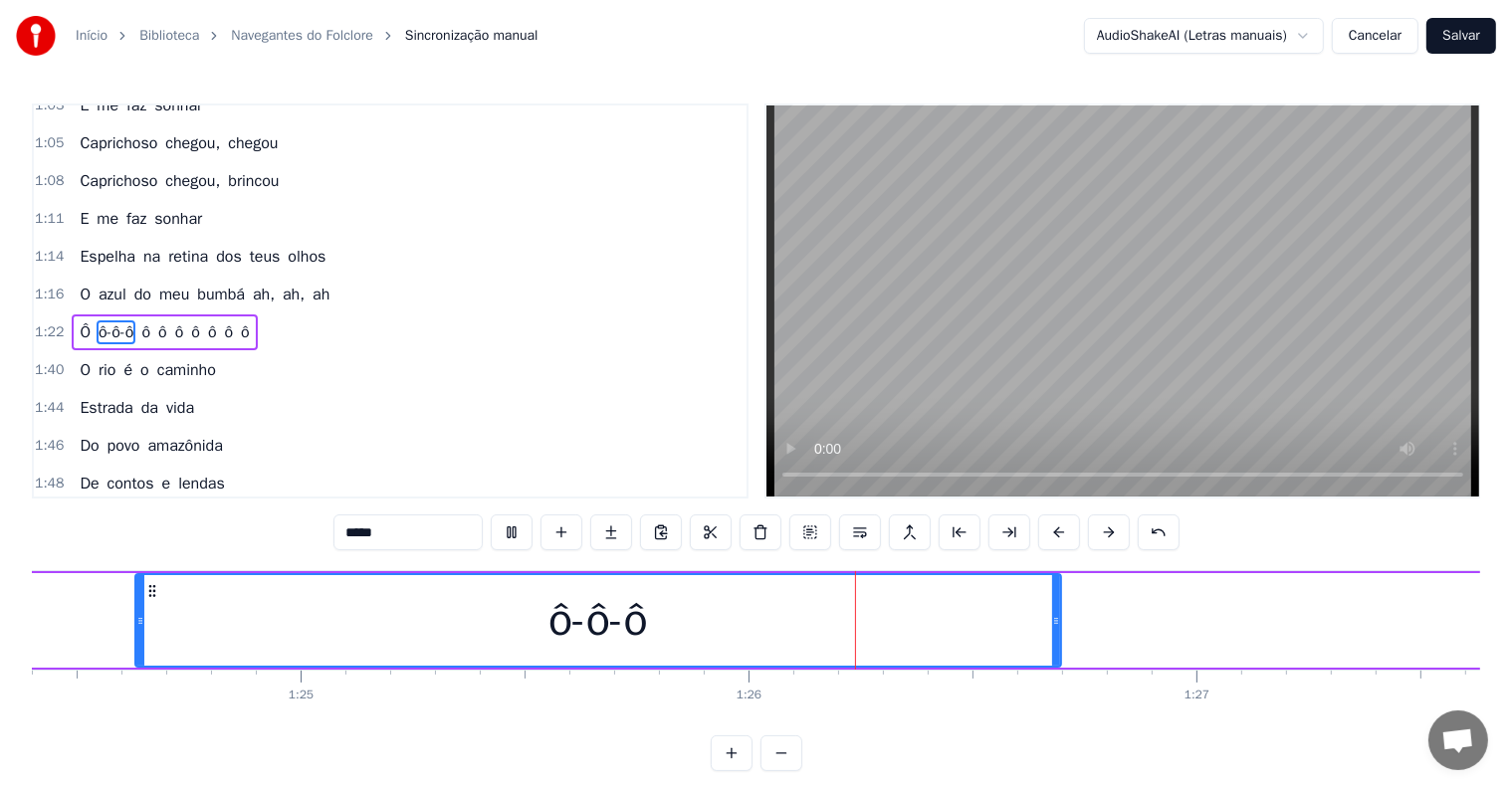 click at bounding box center [512, 532] 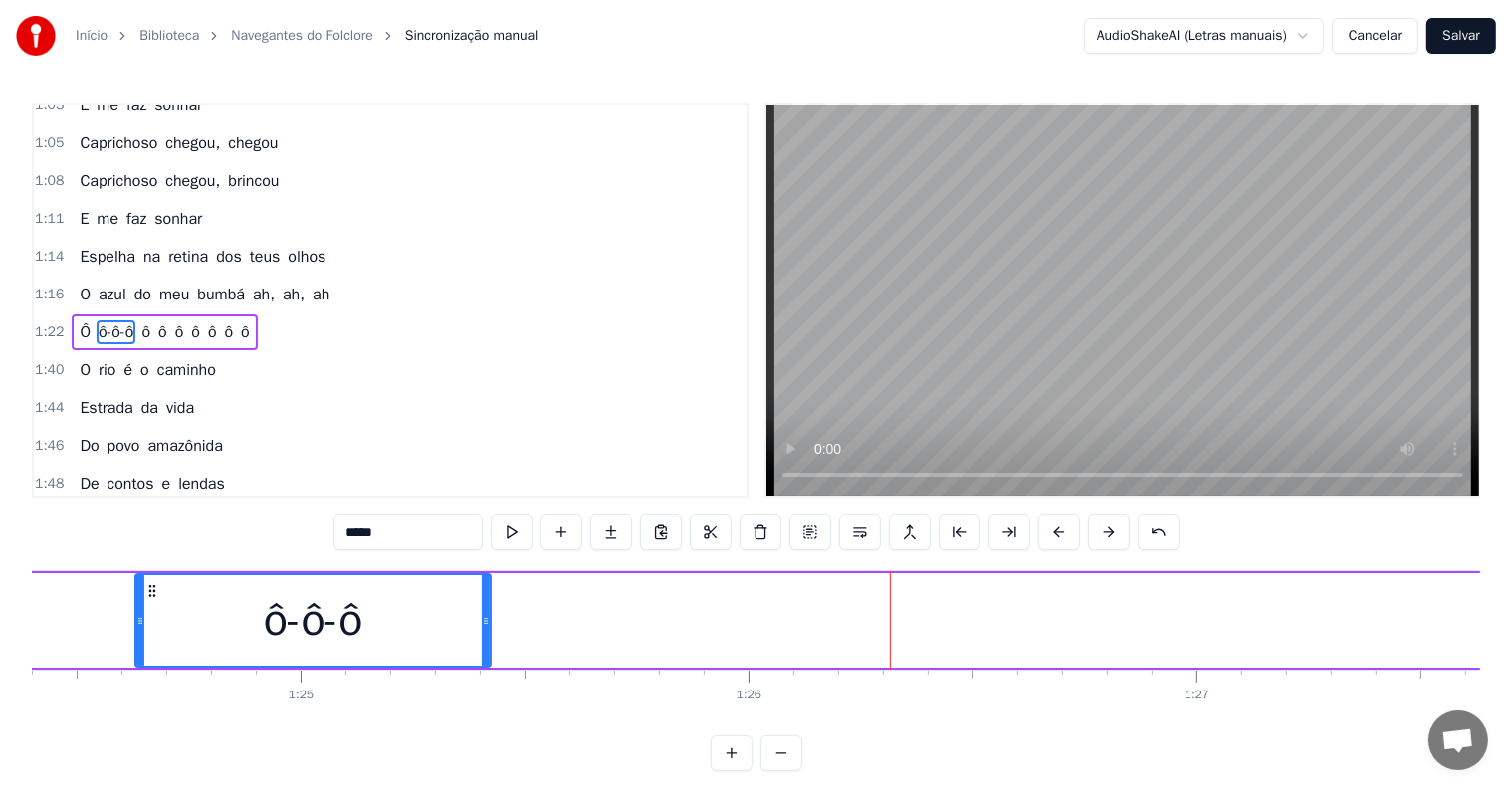 drag, startPoint x: 1054, startPoint y: 620, endPoint x: 484, endPoint y: 583, distance: 571.19961 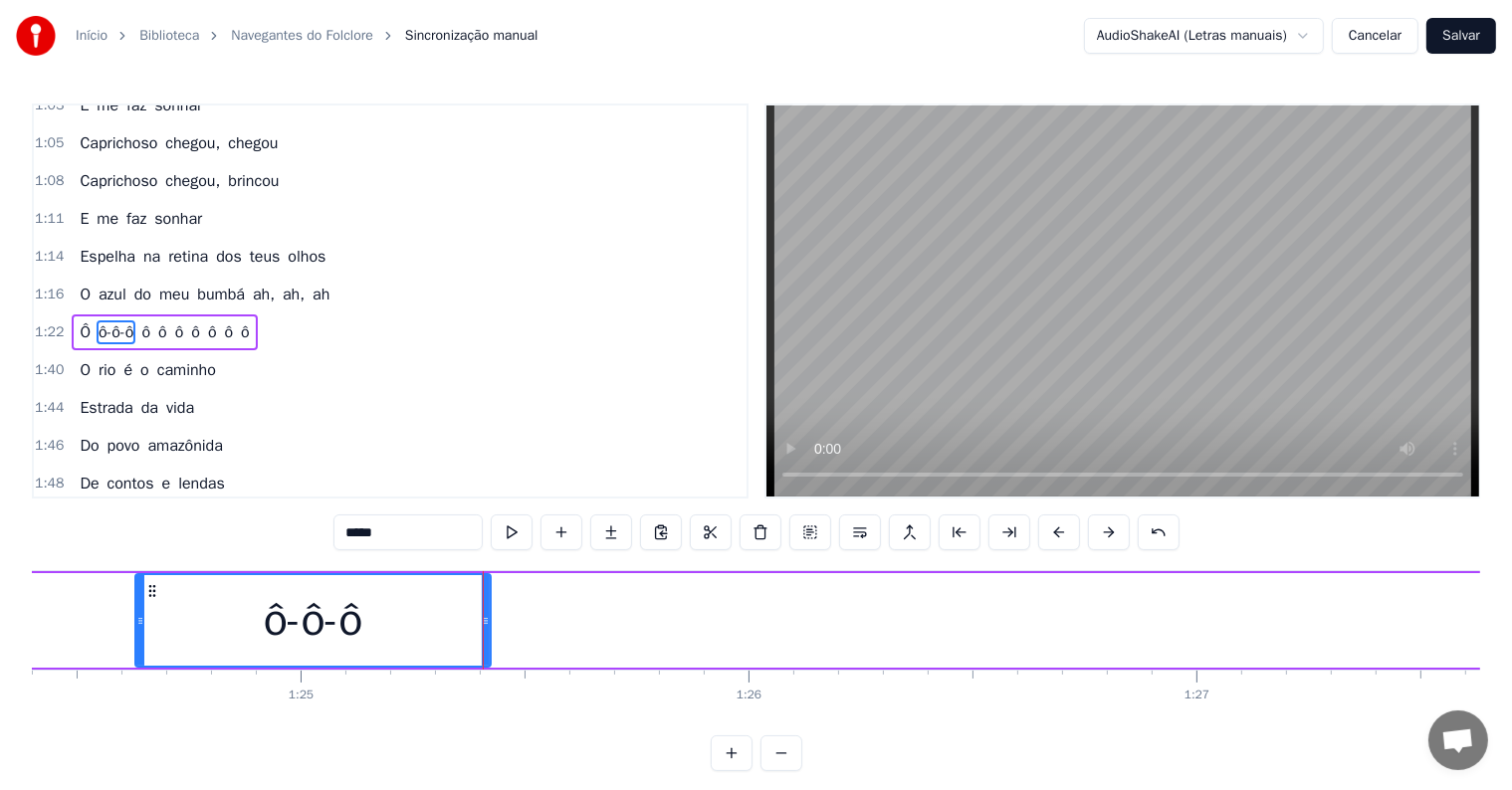 click on "*****" at bounding box center [408, 532] 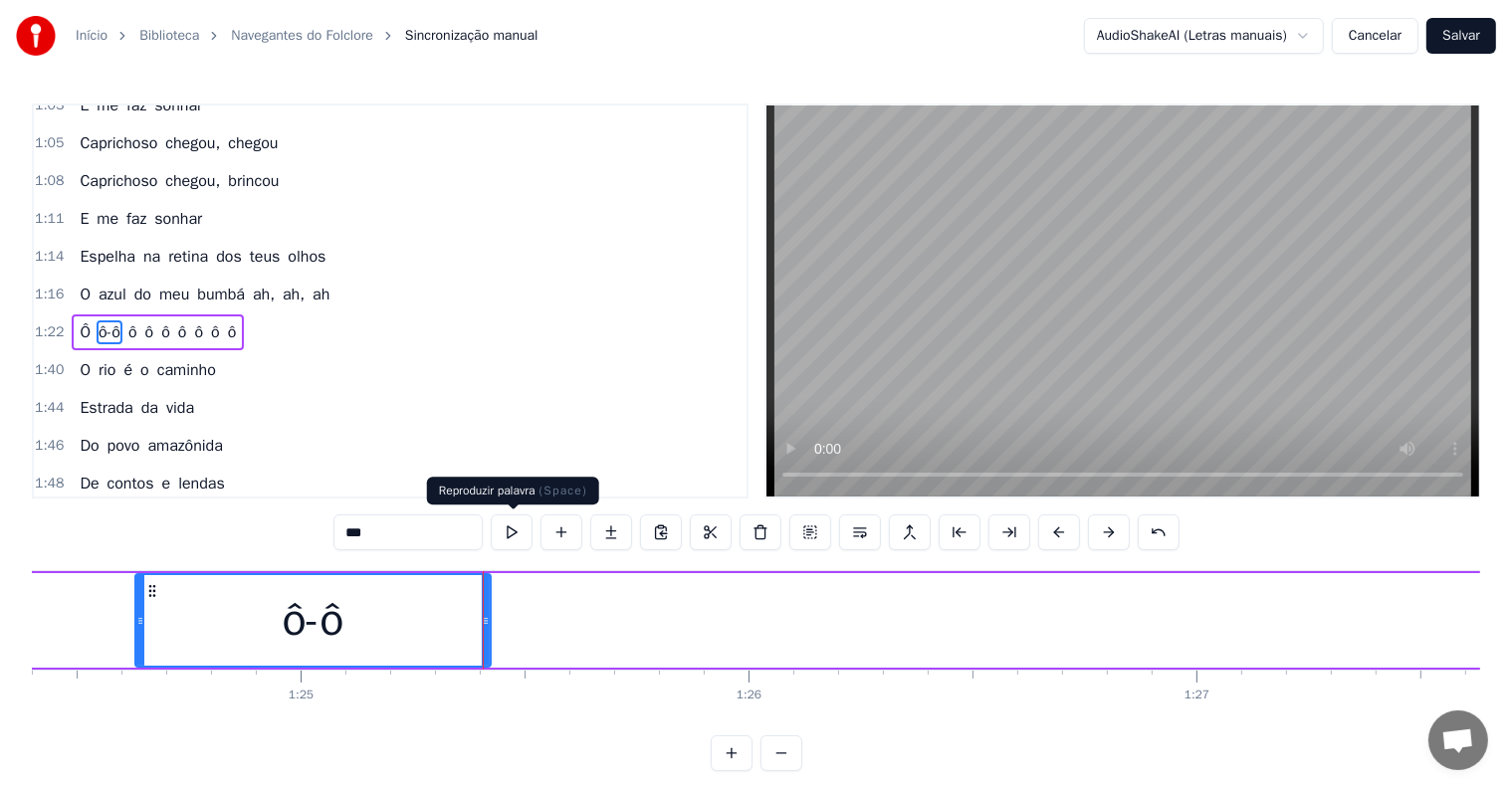 type on "***" 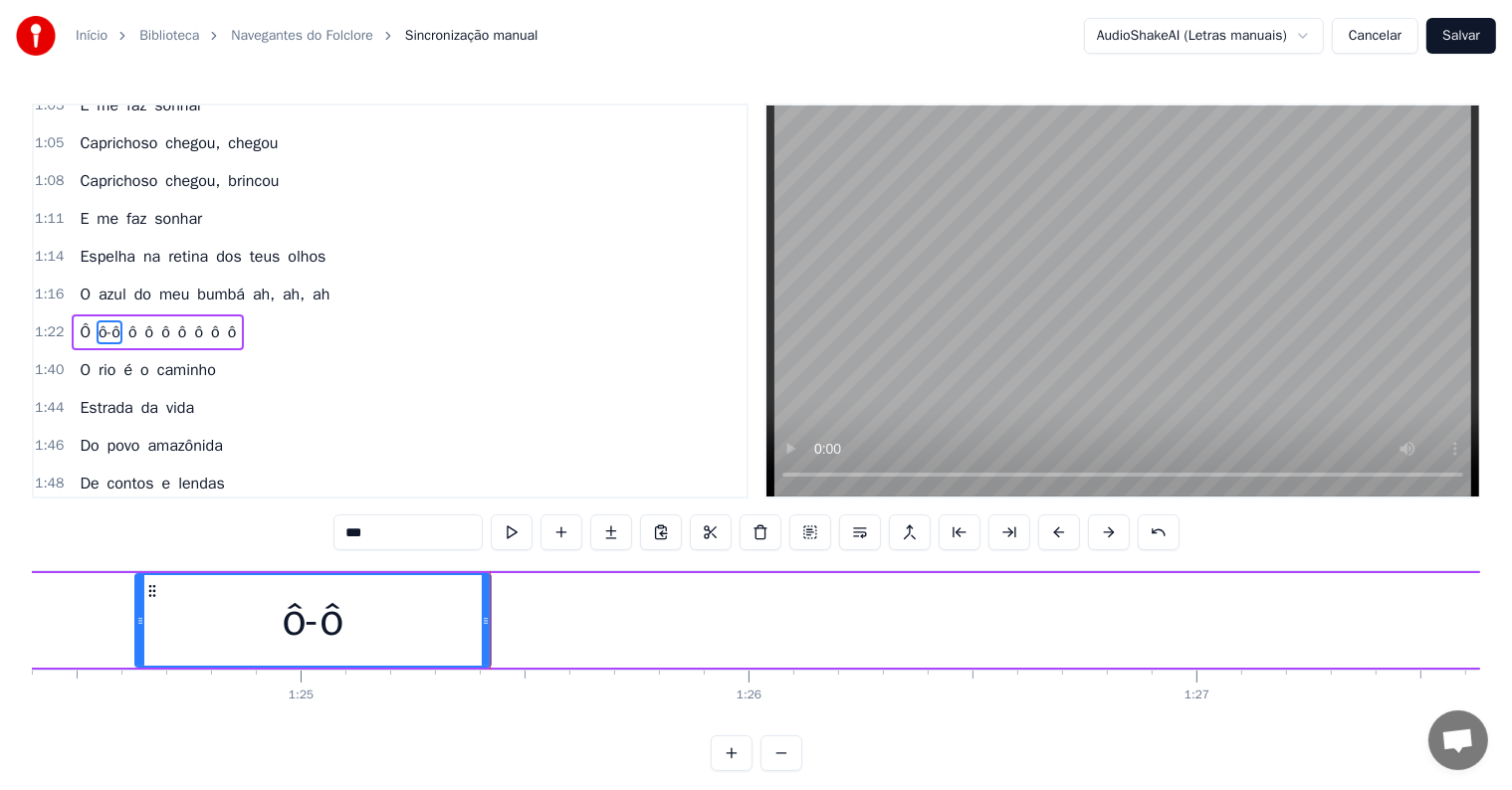 click at bounding box center [512, 532] 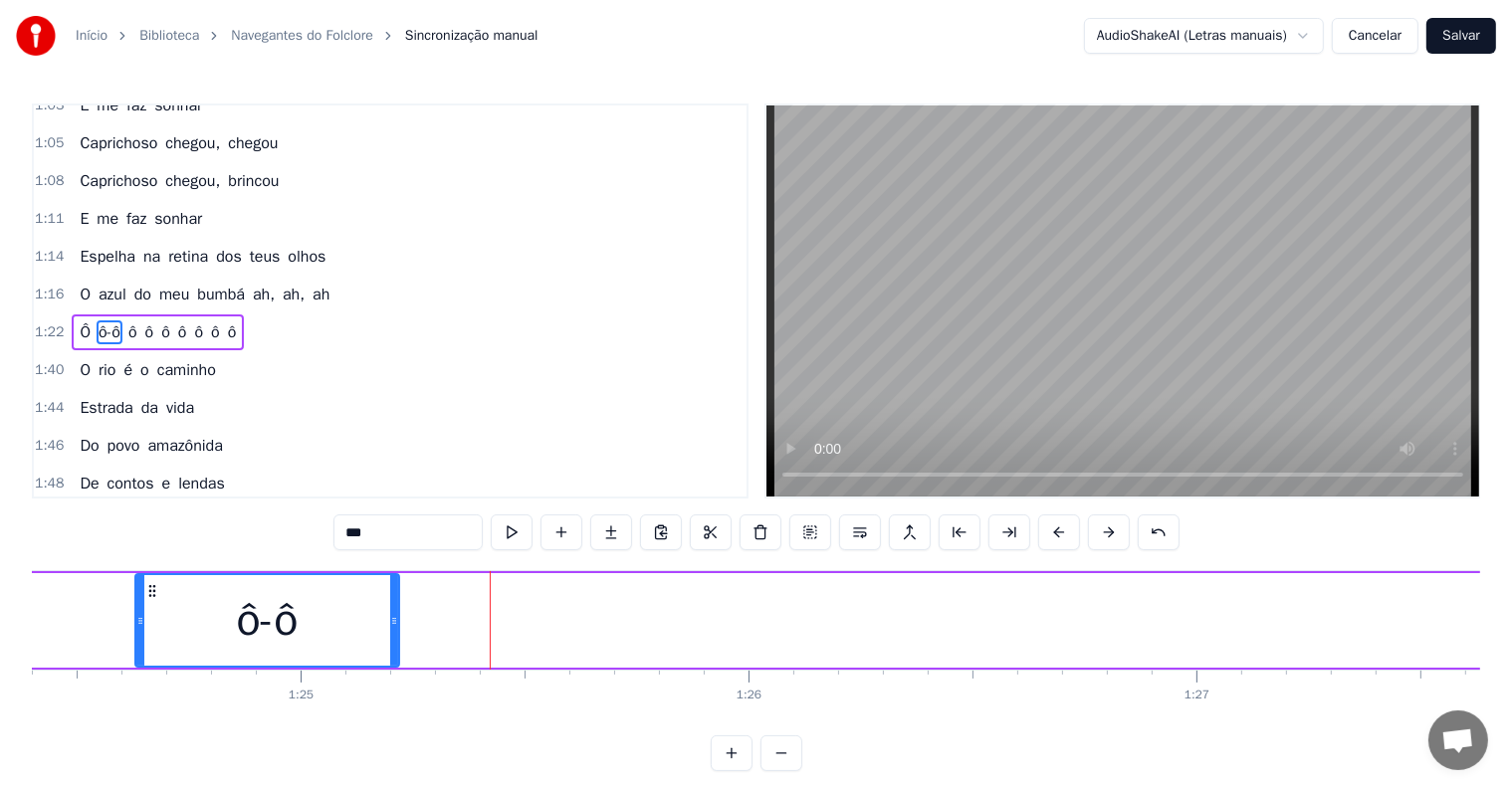 drag, startPoint x: 486, startPoint y: 617, endPoint x: 394, endPoint y: 617, distance: 92 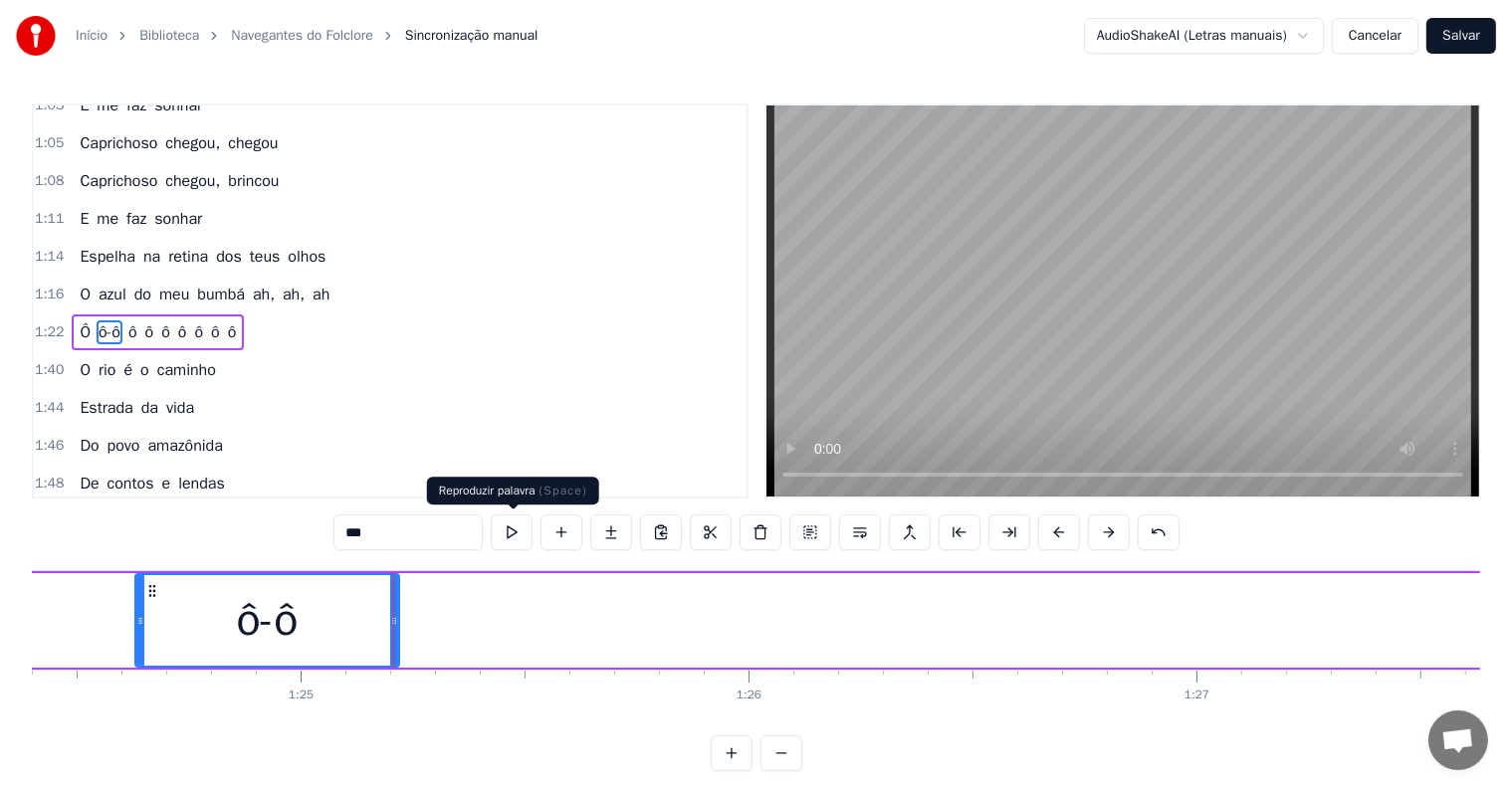 click at bounding box center (512, 532) 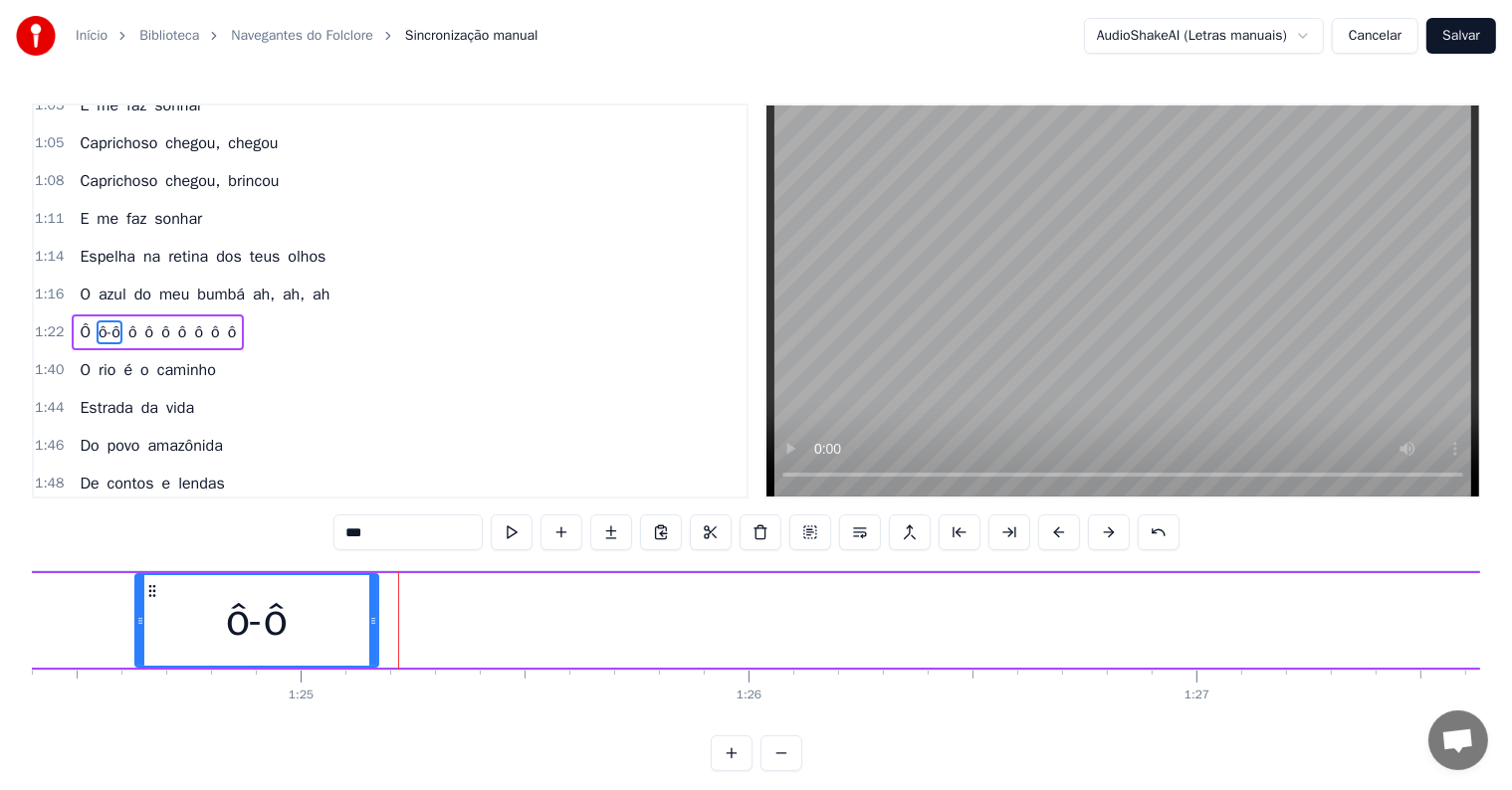 drag, startPoint x: 390, startPoint y: 615, endPoint x: 369, endPoint y: 615, distance: 21 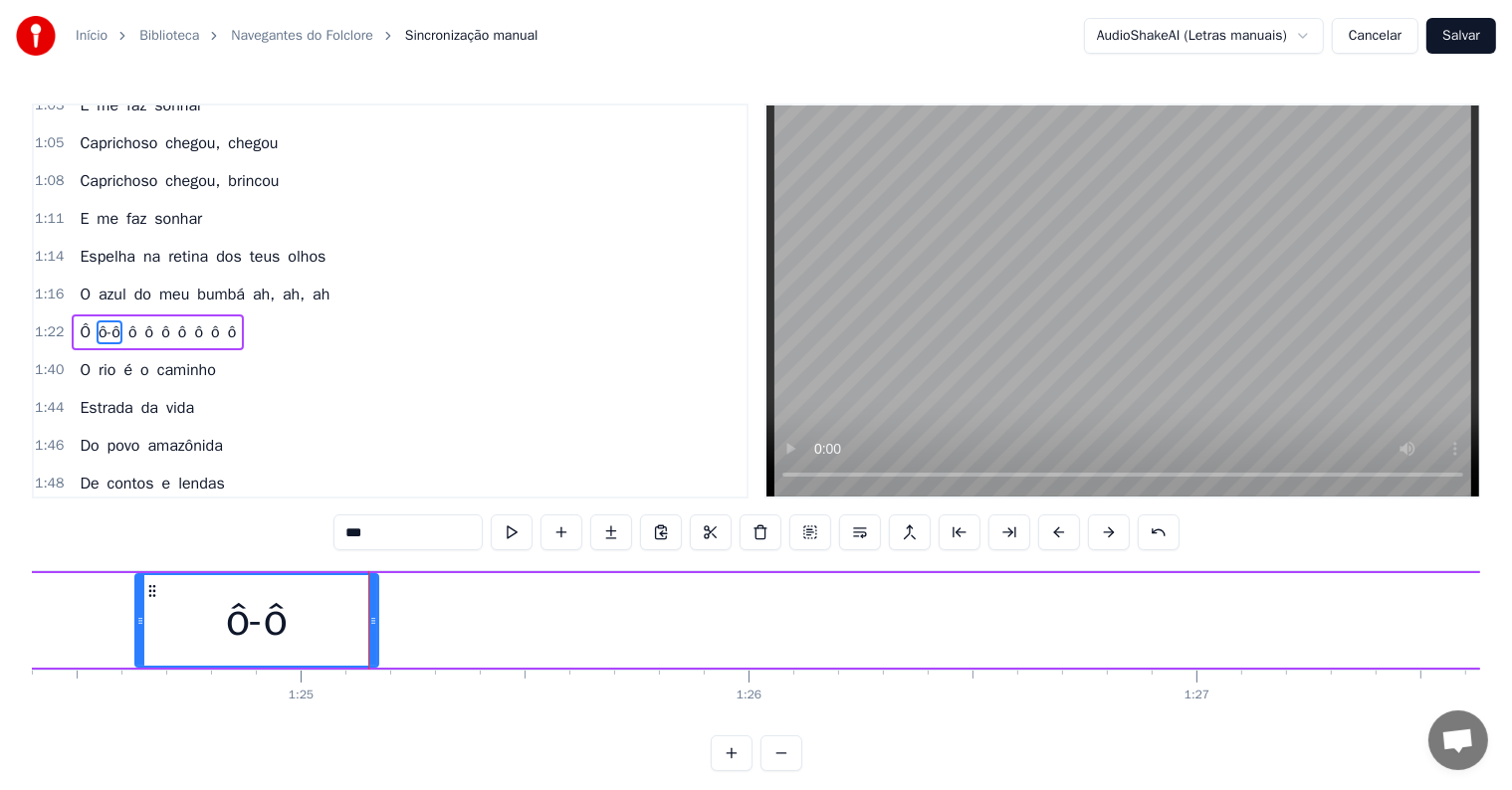 click on "Ô ô-ô ô ô ô ô ô ô ô" at bounding box center [2931, 620] 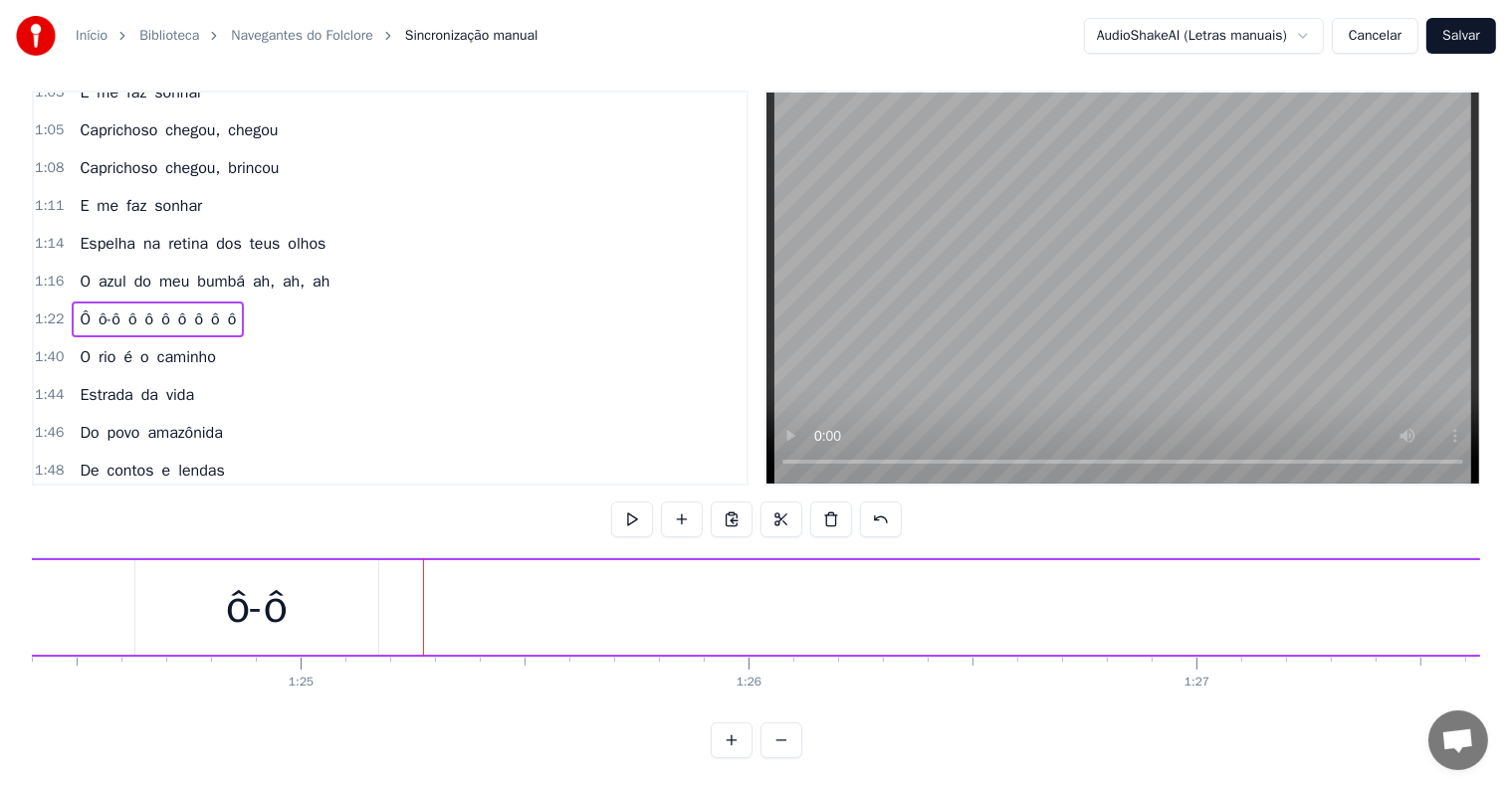 scroll, scrollTop: 30, scrollLeft: 0, axis: vertical 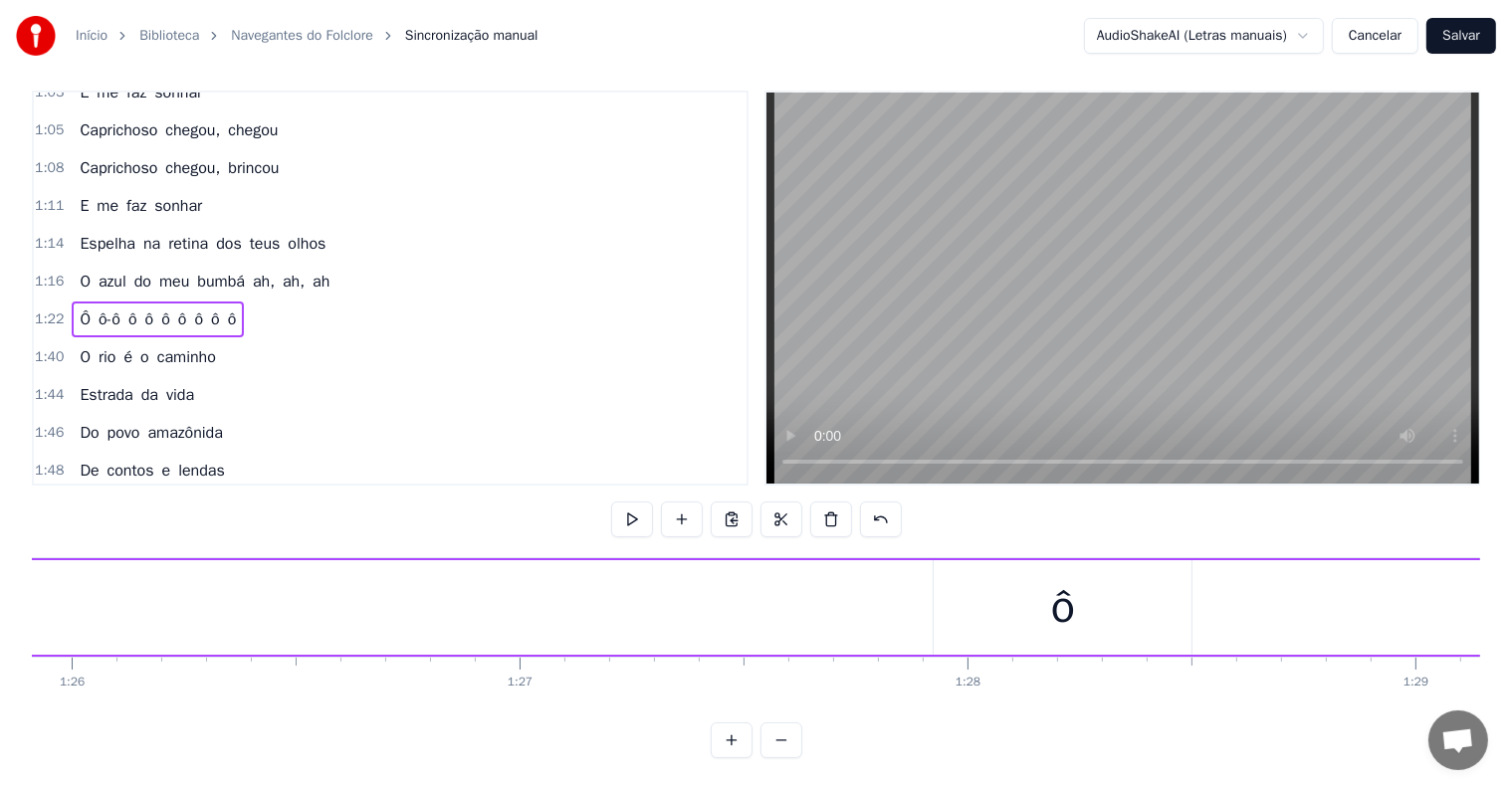click on "ô" at bounding box center [1063, 608] 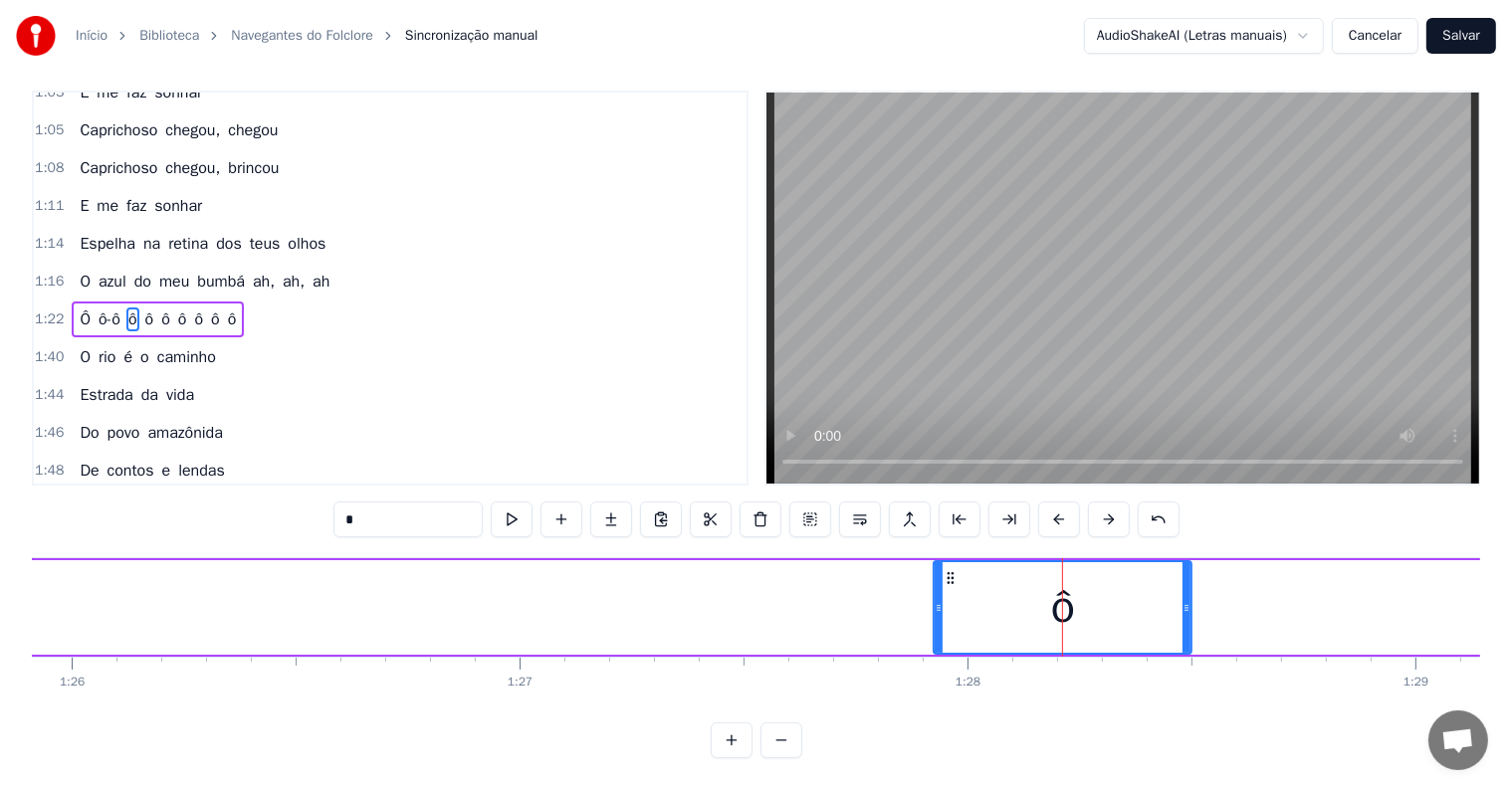 scroll, scrollTop: 0, scrollLeft: 0, axis: both 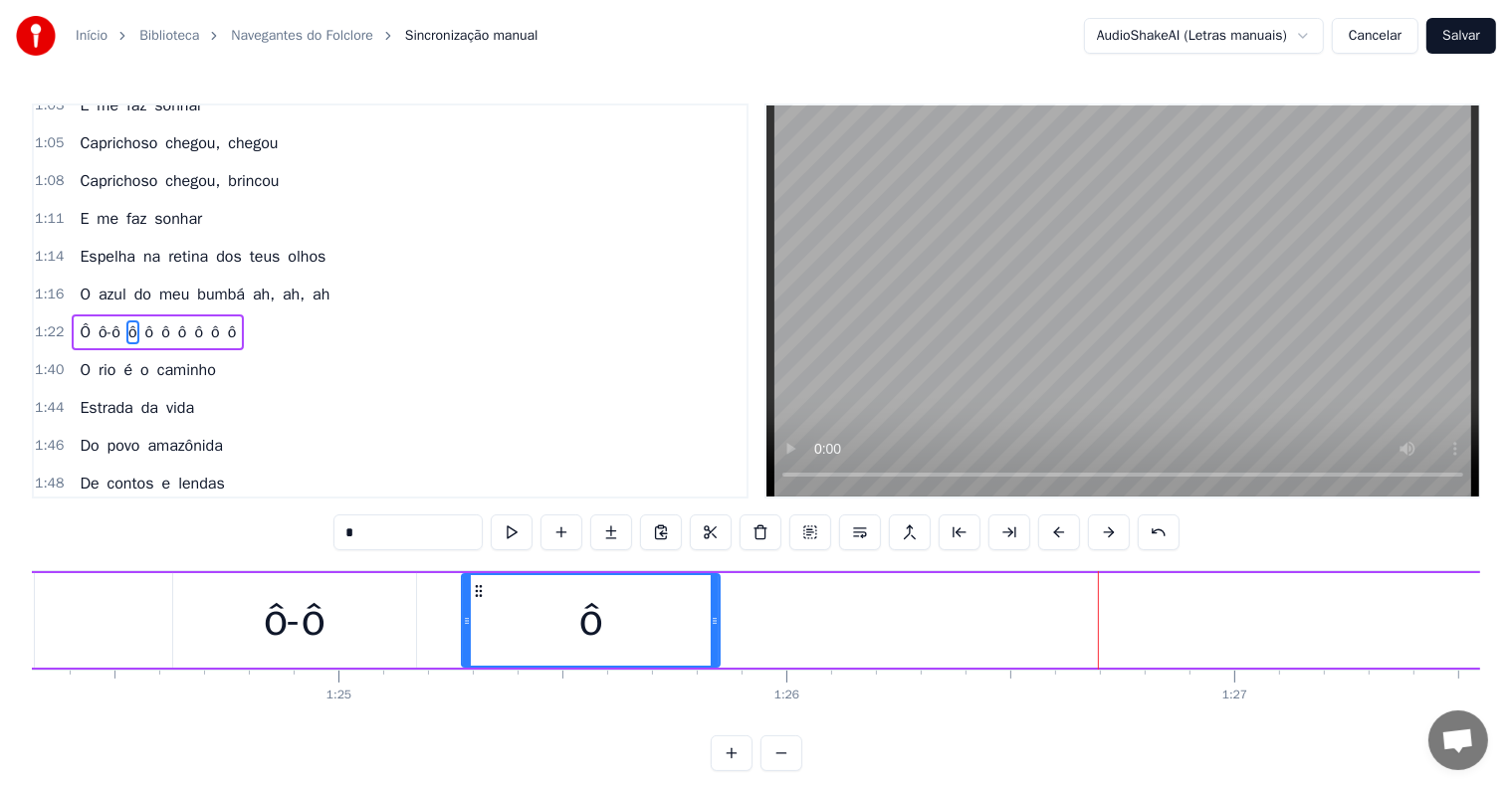drag, startPoint x: 947, startPoint y: 593, endPoint x: 475, endPoint y: 596, distance: 472.0095 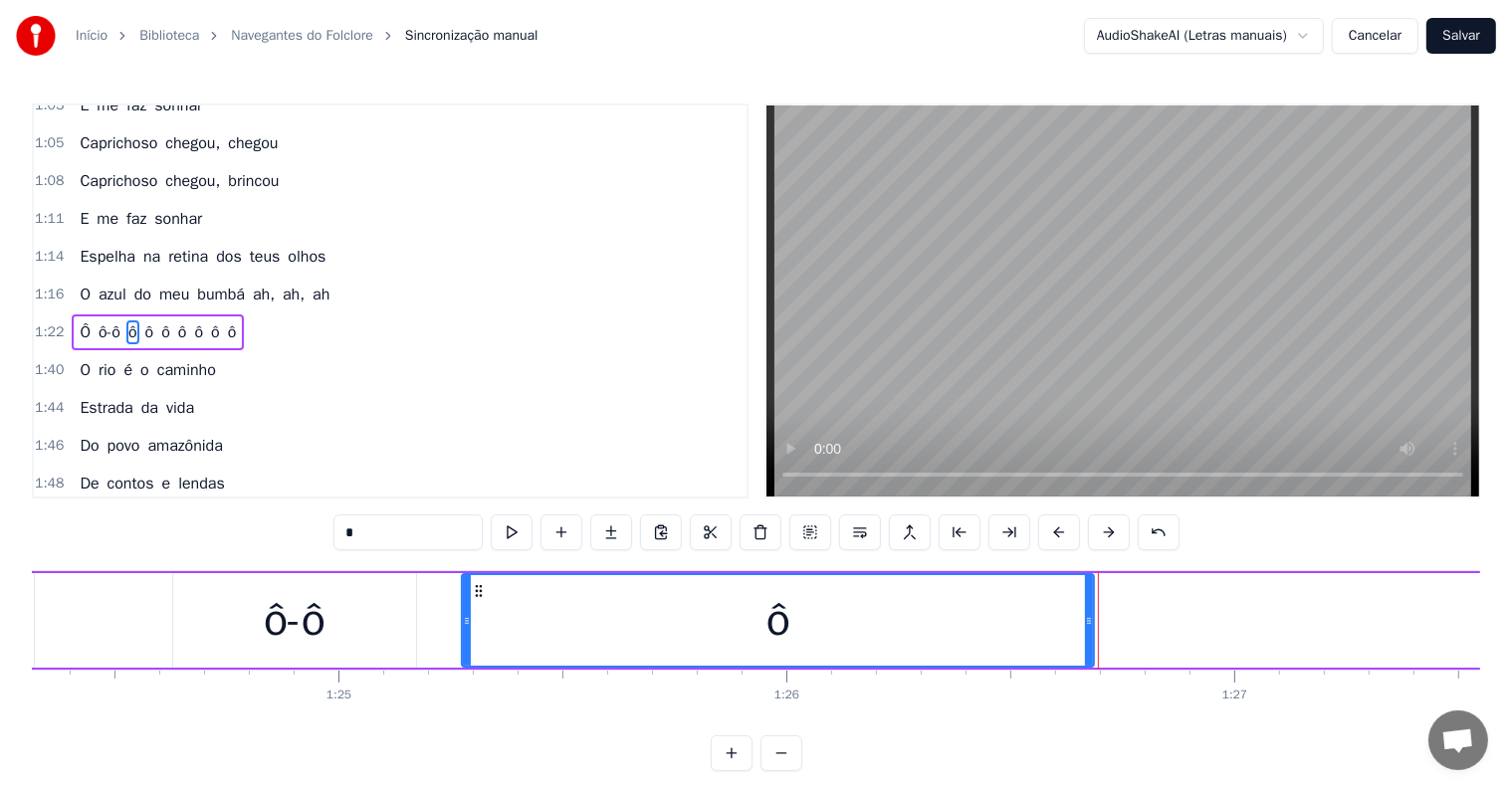 drag, startPoint x: 738, startPoint y: 620, endPoint x: 1087, endPoint y: 620, distance: 349 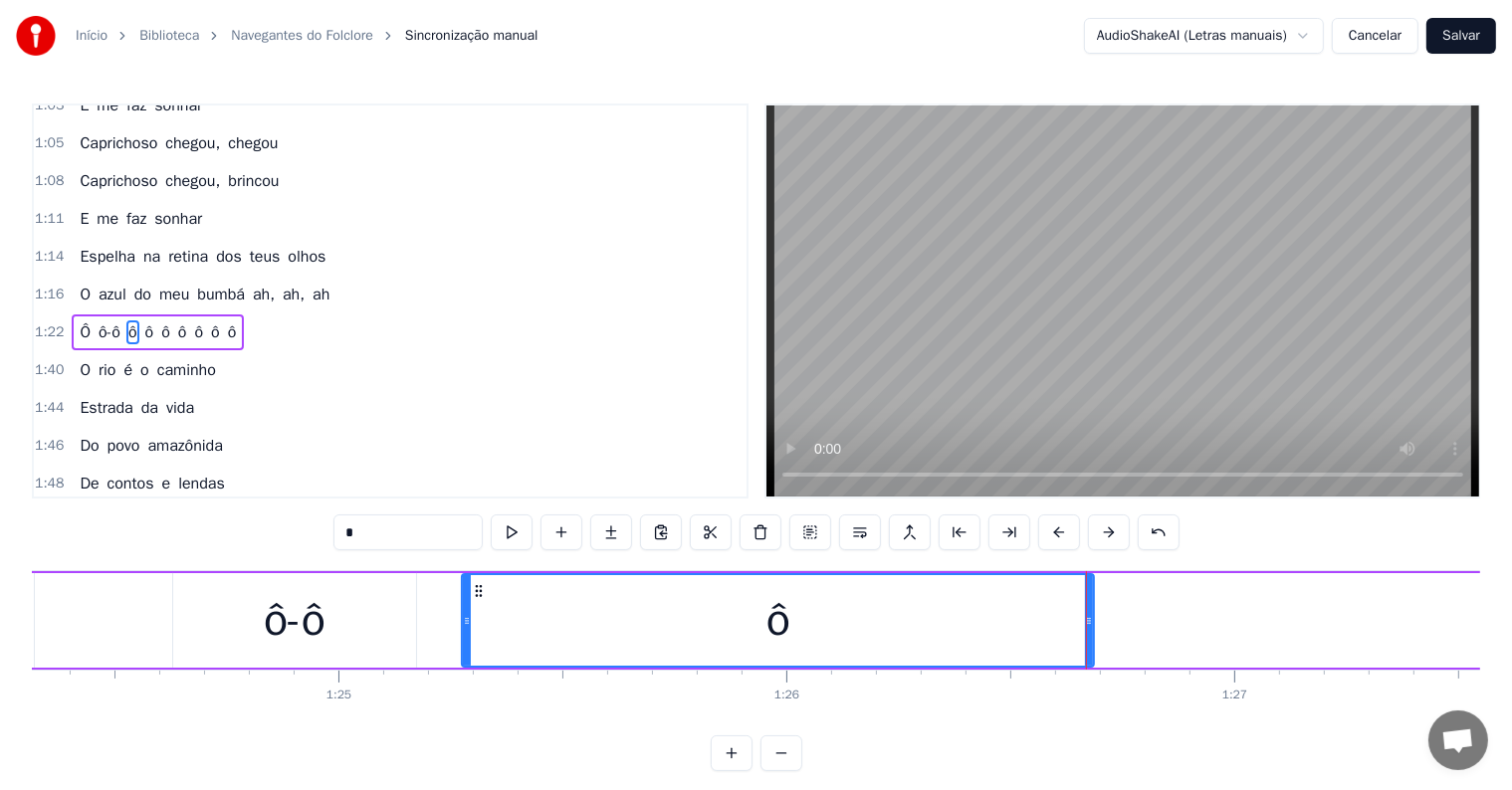 click on "Ô ô-ô ô ô ô ô ô ô ô" at bounding box center [2969, 620] 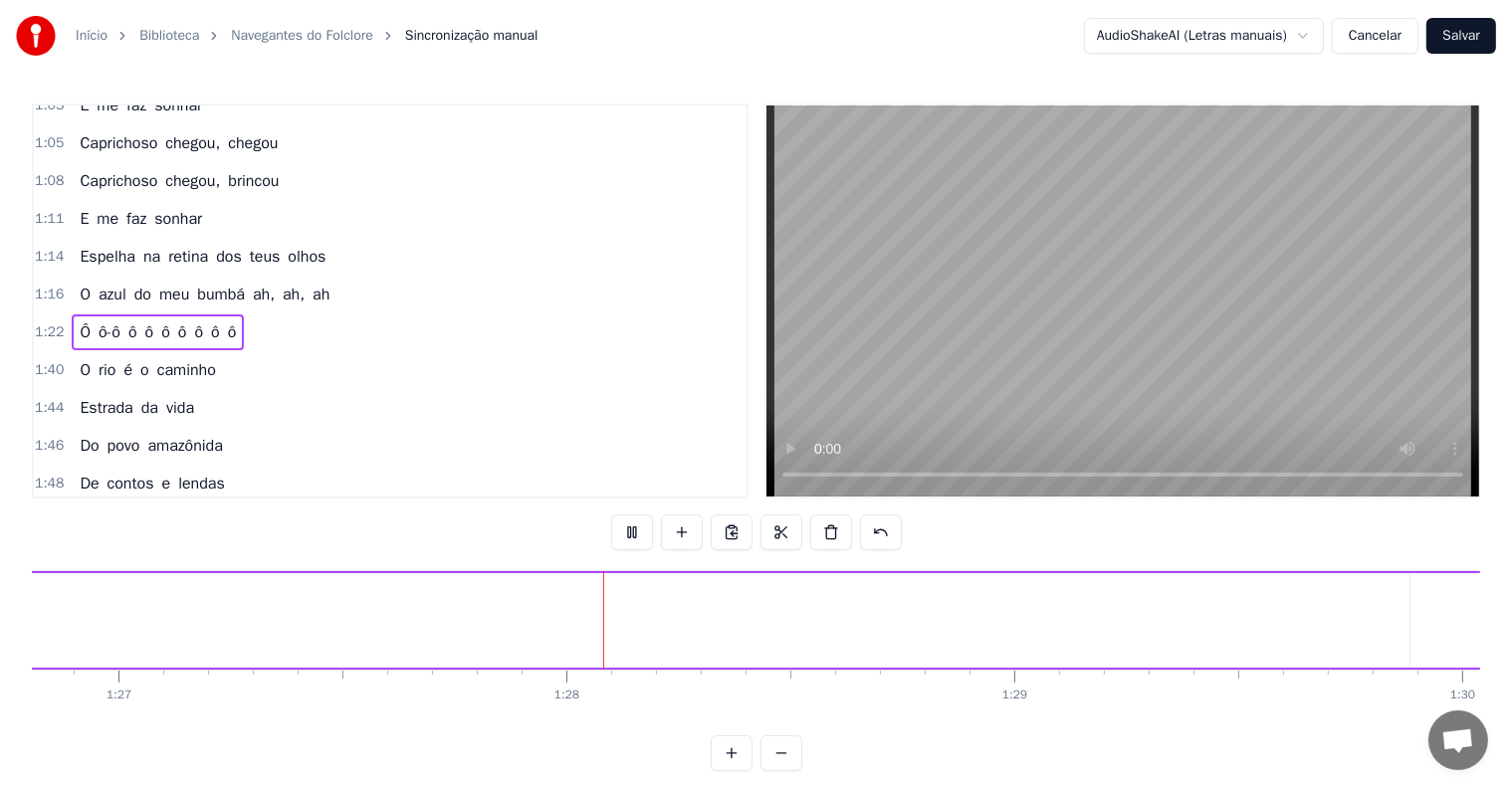 scroll, scrollTop: 0, scrollLeft: 39081, axis: horizontal 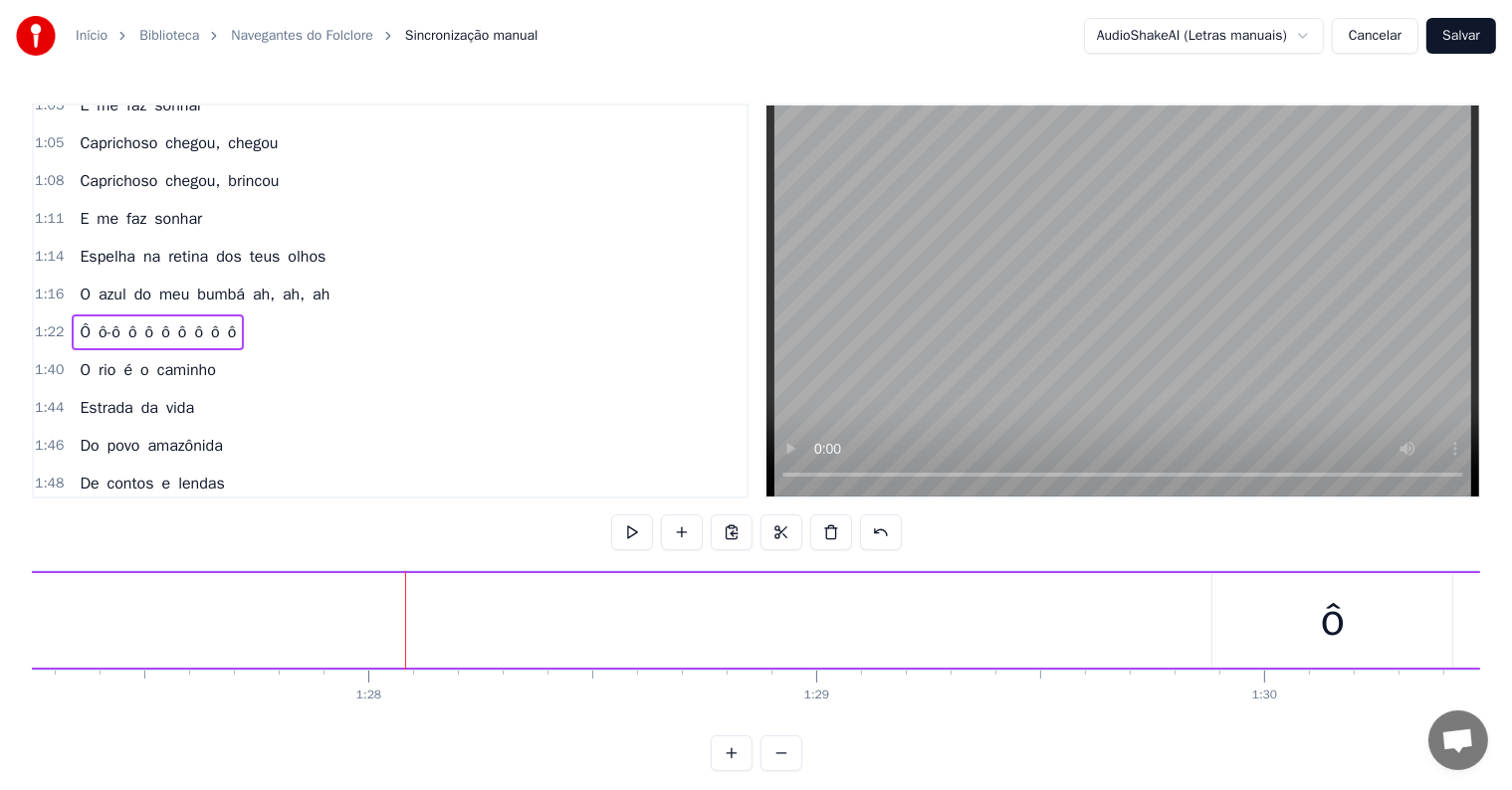 click on "ô" at bounding box center [1332, 620] 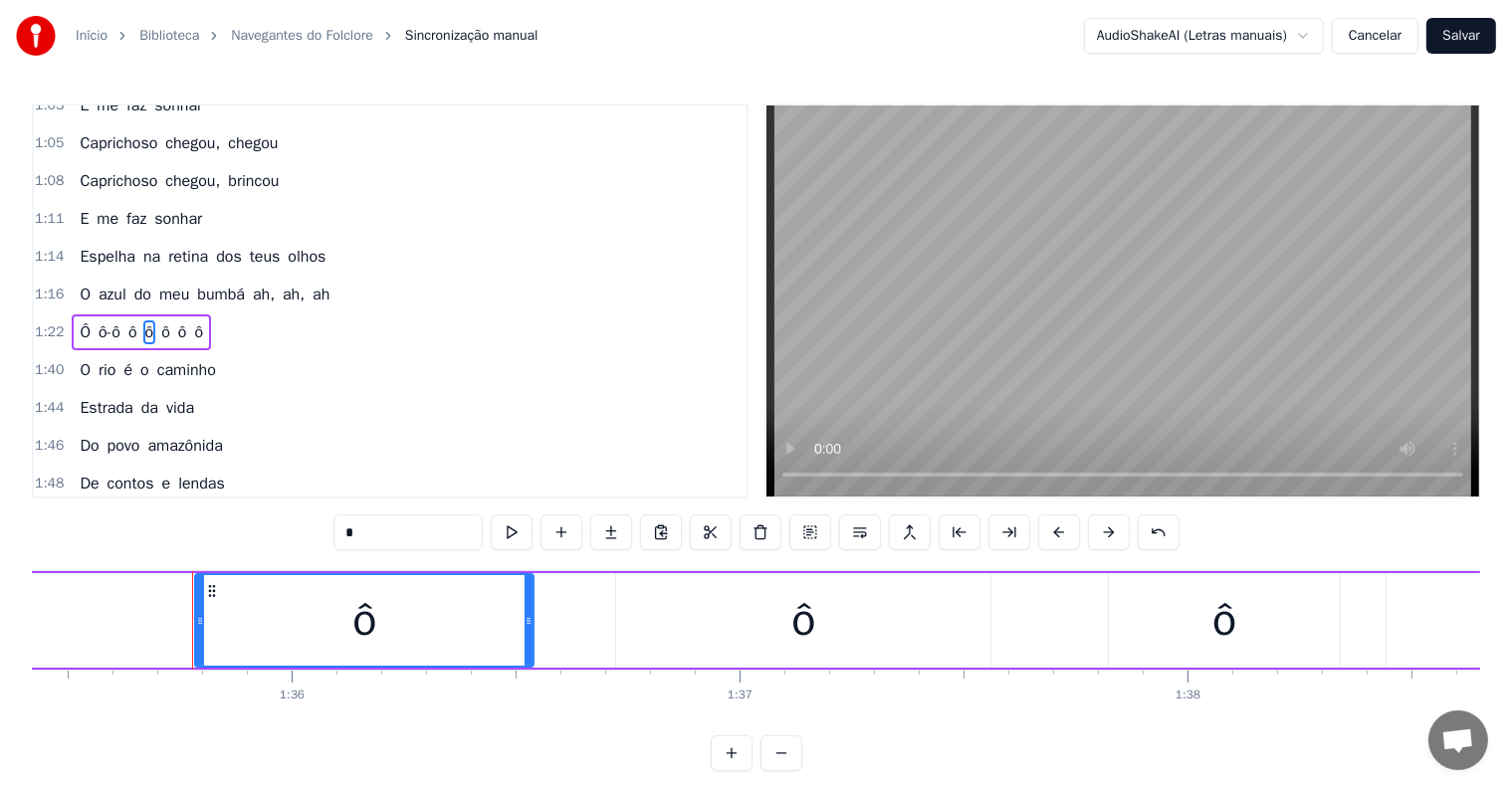 scroll, scrollTop: 0, scrollLeft: 42802, axis: horizontal 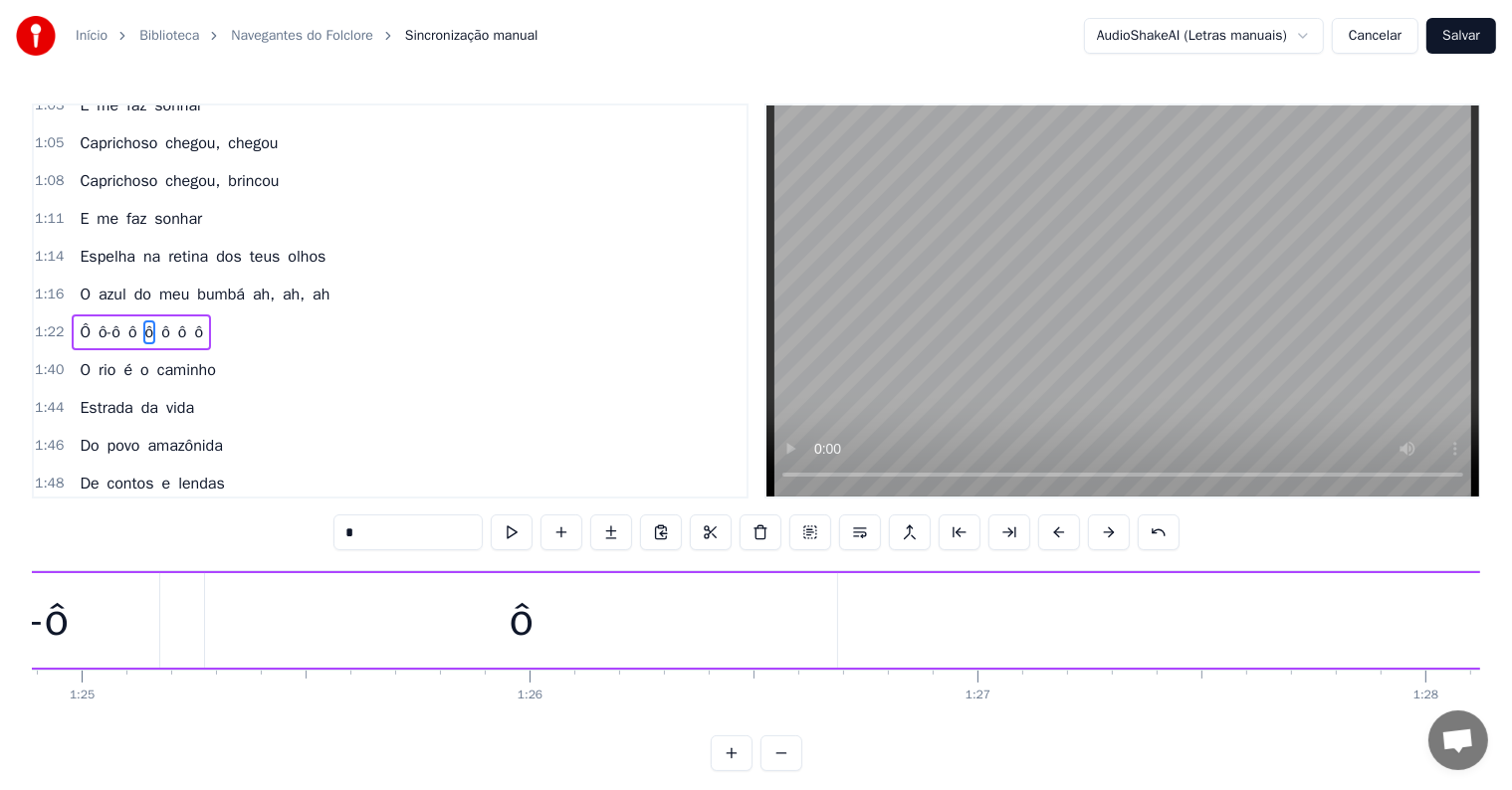 click on "ô" at bounding box center (521, 620) 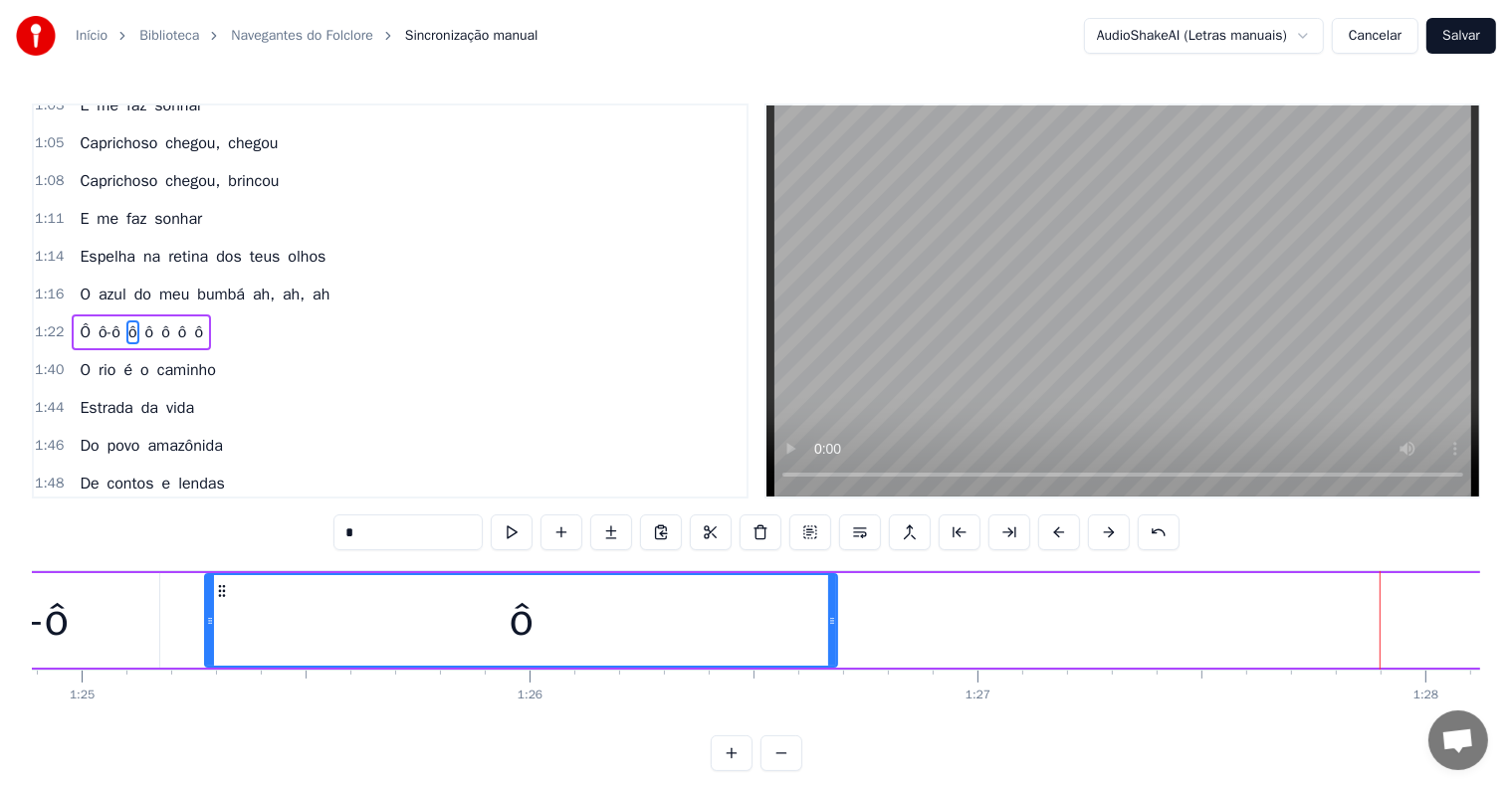 click on "Ô ô-ô ô ô ô ô ô" at bounding box center (2712, 620) 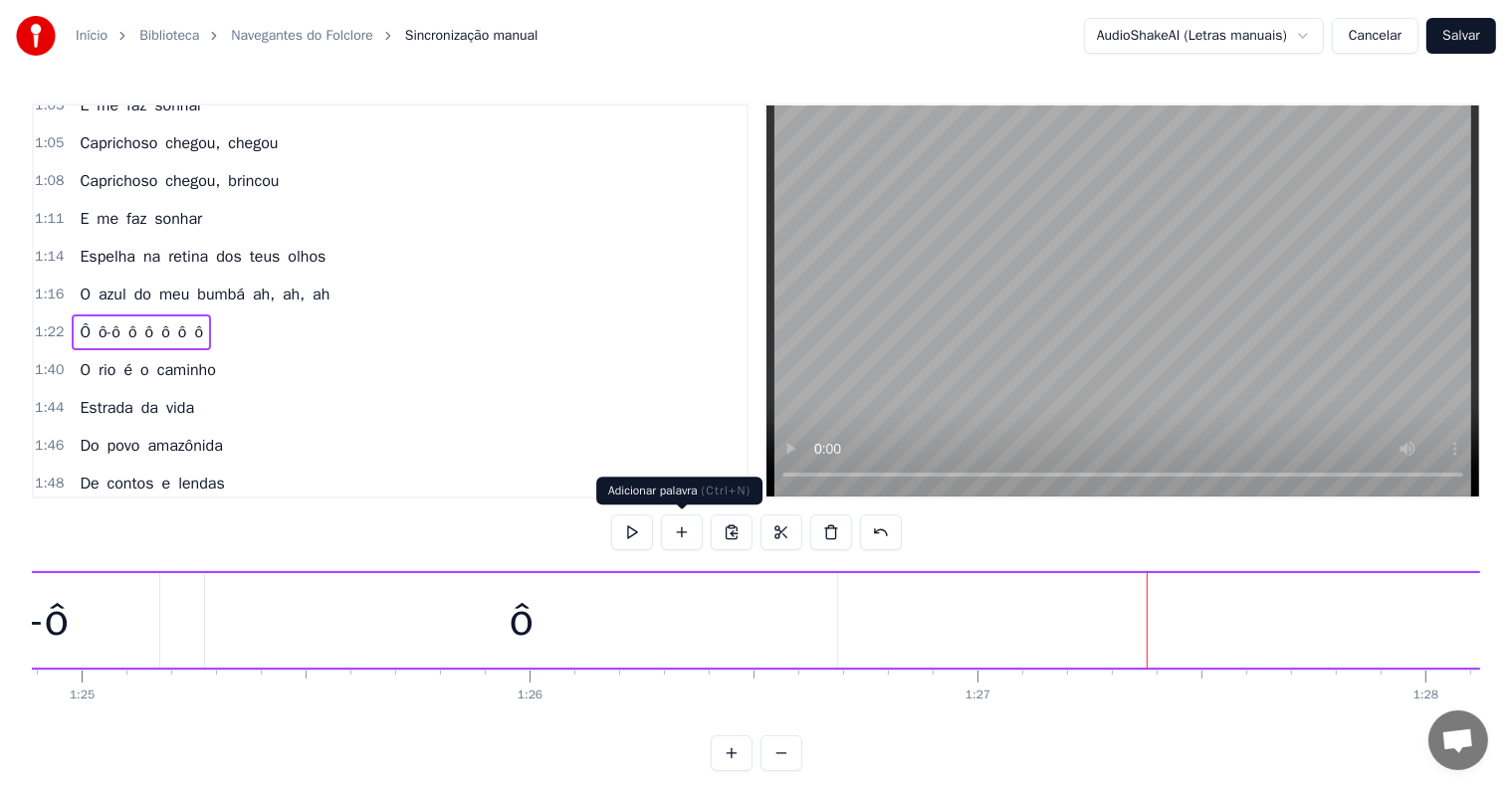 click at bounding box center [682, 532] 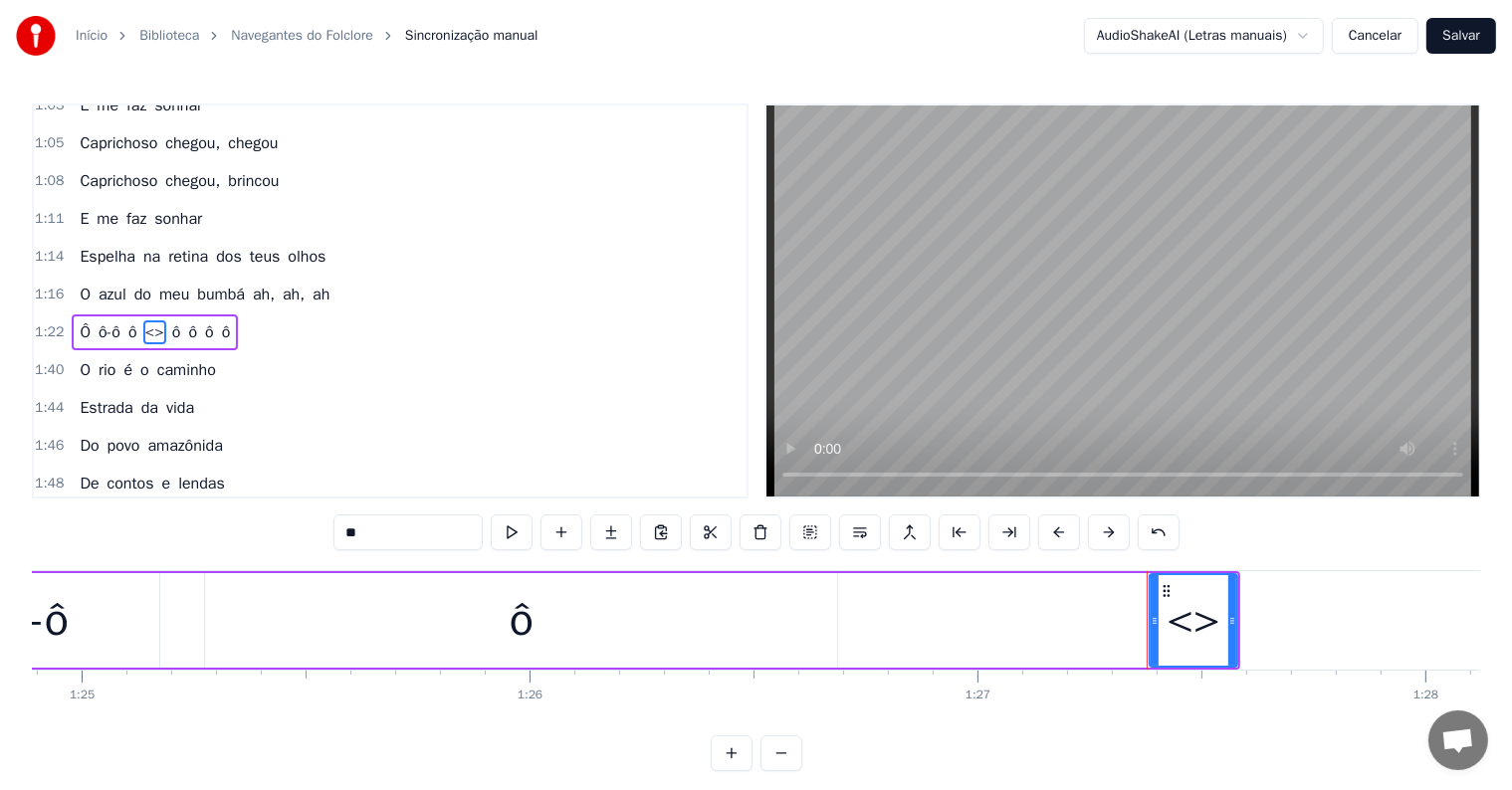 drag, startPoint x: 416, startPoint y: 524, endPoint x: 251, endPoint y: 506, distance: 165.97891 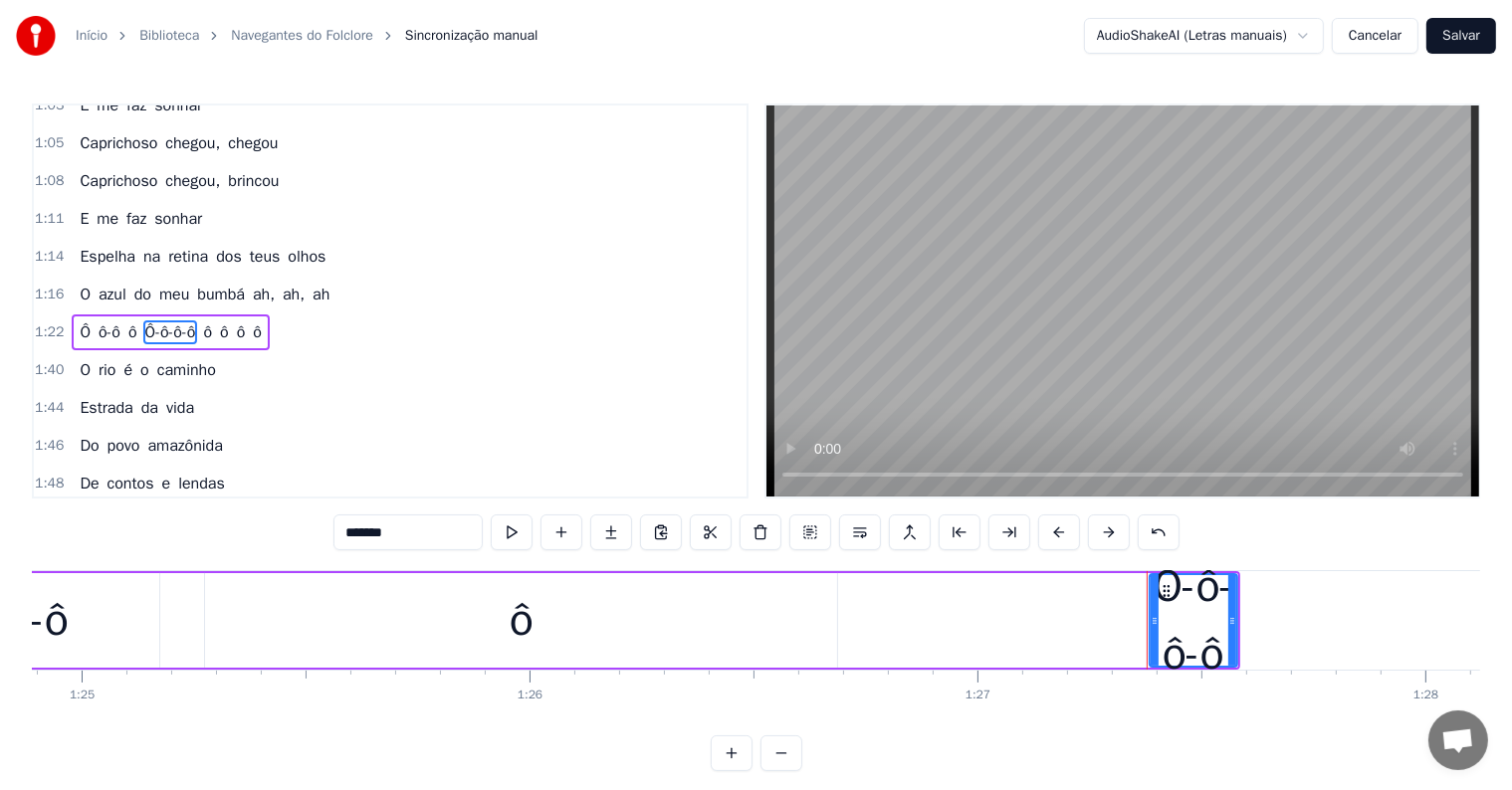 click on "ô" at bounding box center [521, 620] 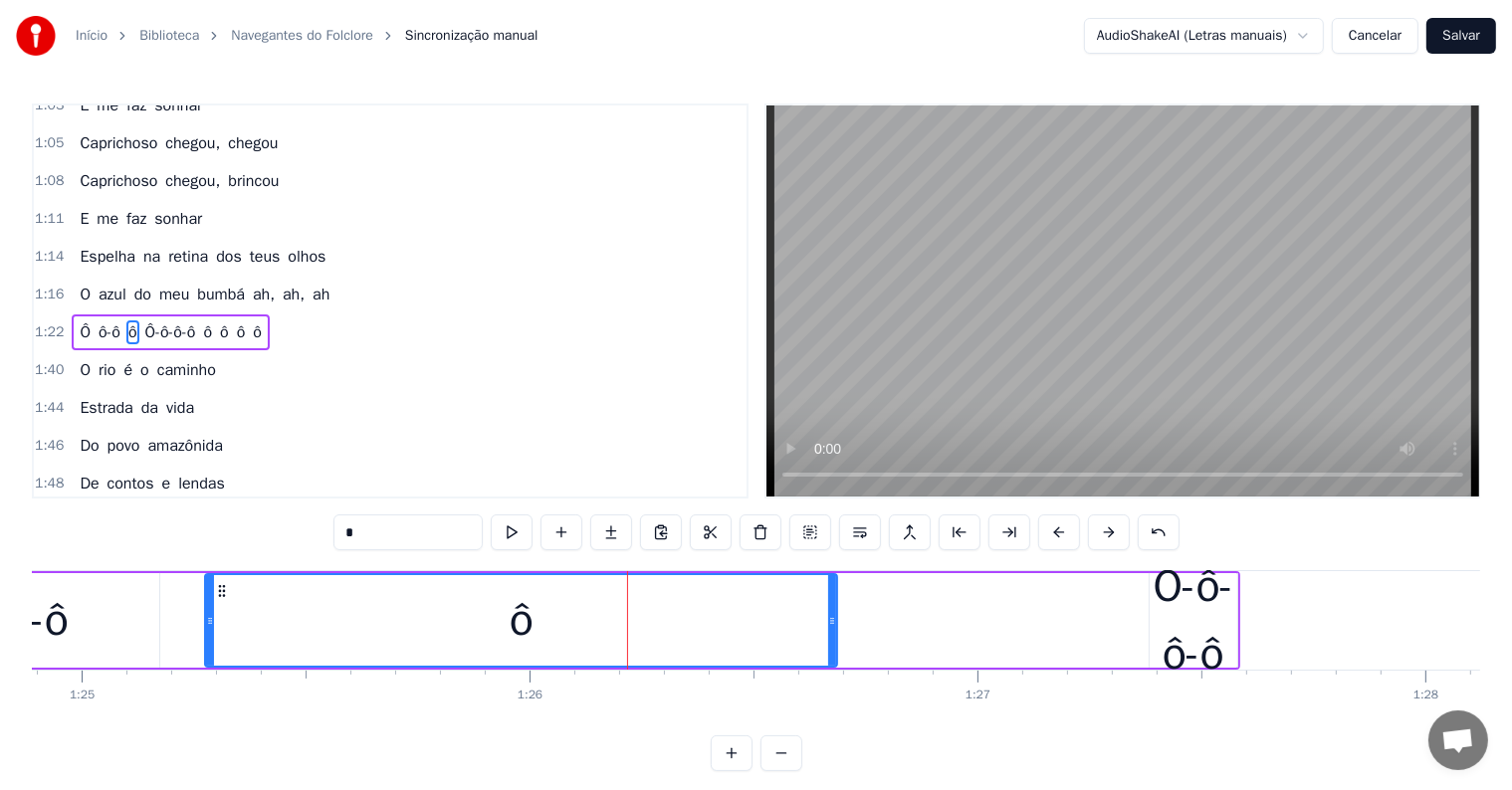 click on "Ô ô-ô ô Ô-ô-ô-ô ô ô ô ô" at bounding box center (150, 620) 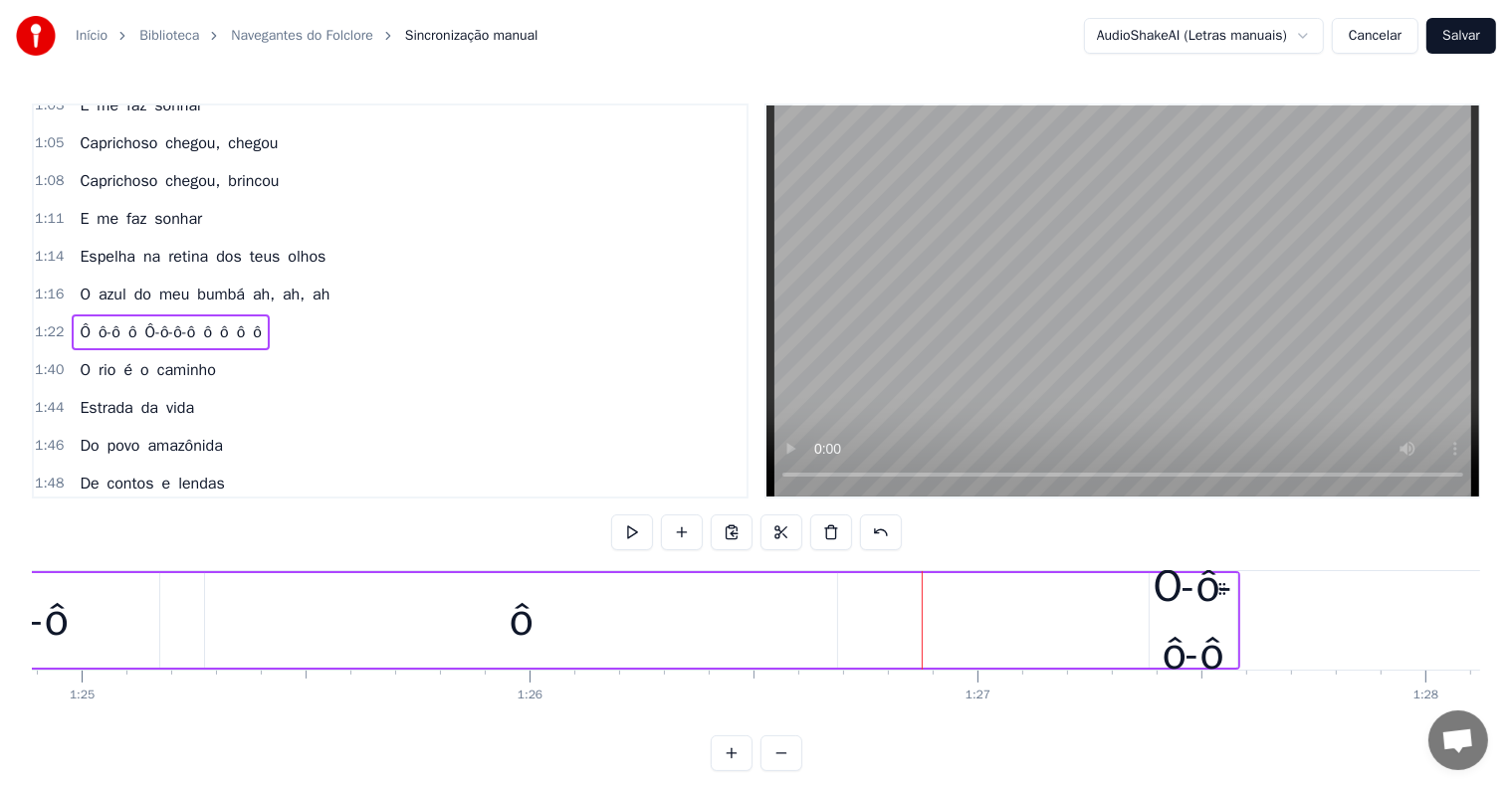 click on "Ô-ô-ô-ô" at bounding box center (1193, 620) 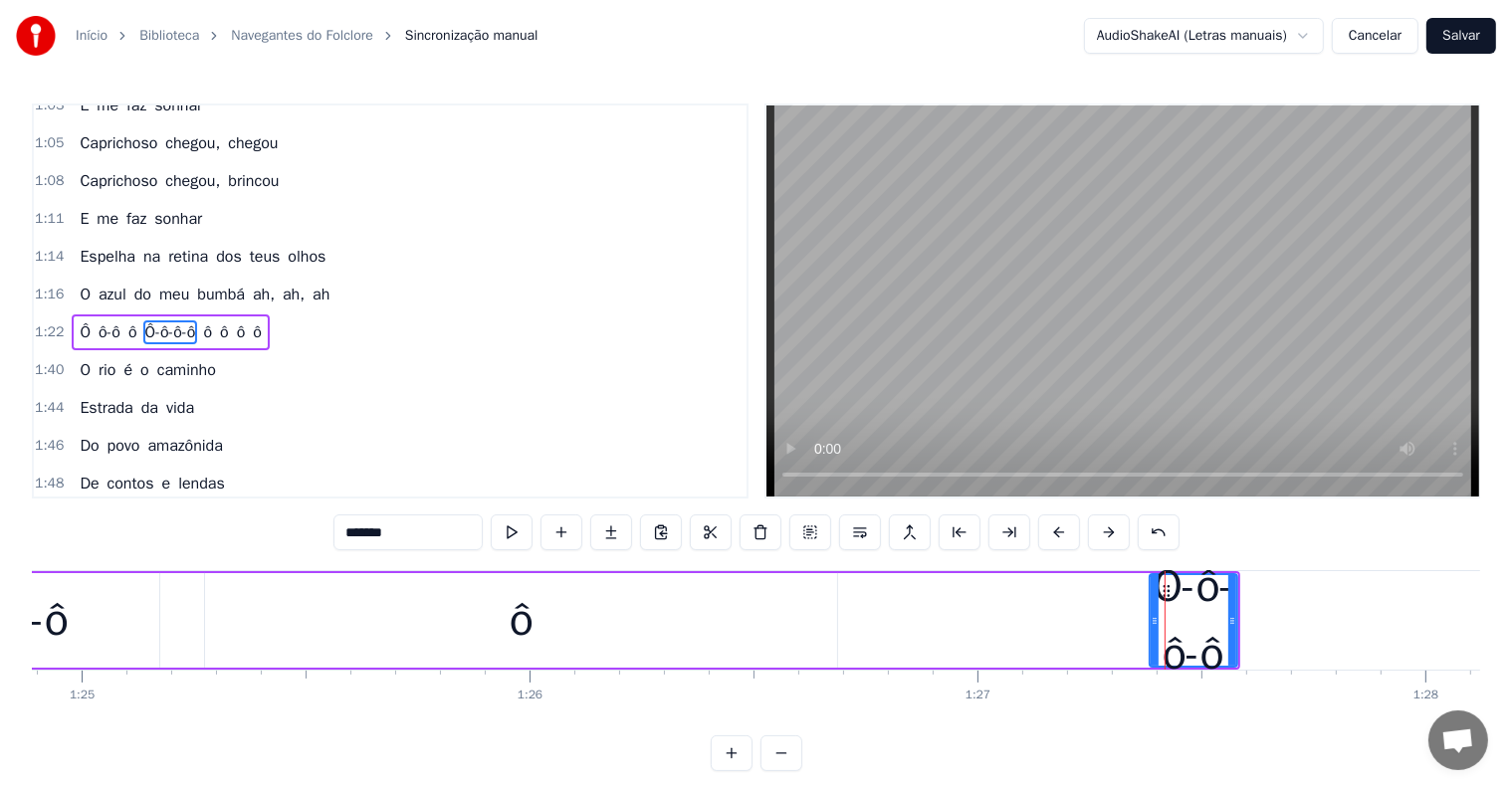 click on "ô" at bounding box center [521, 620] 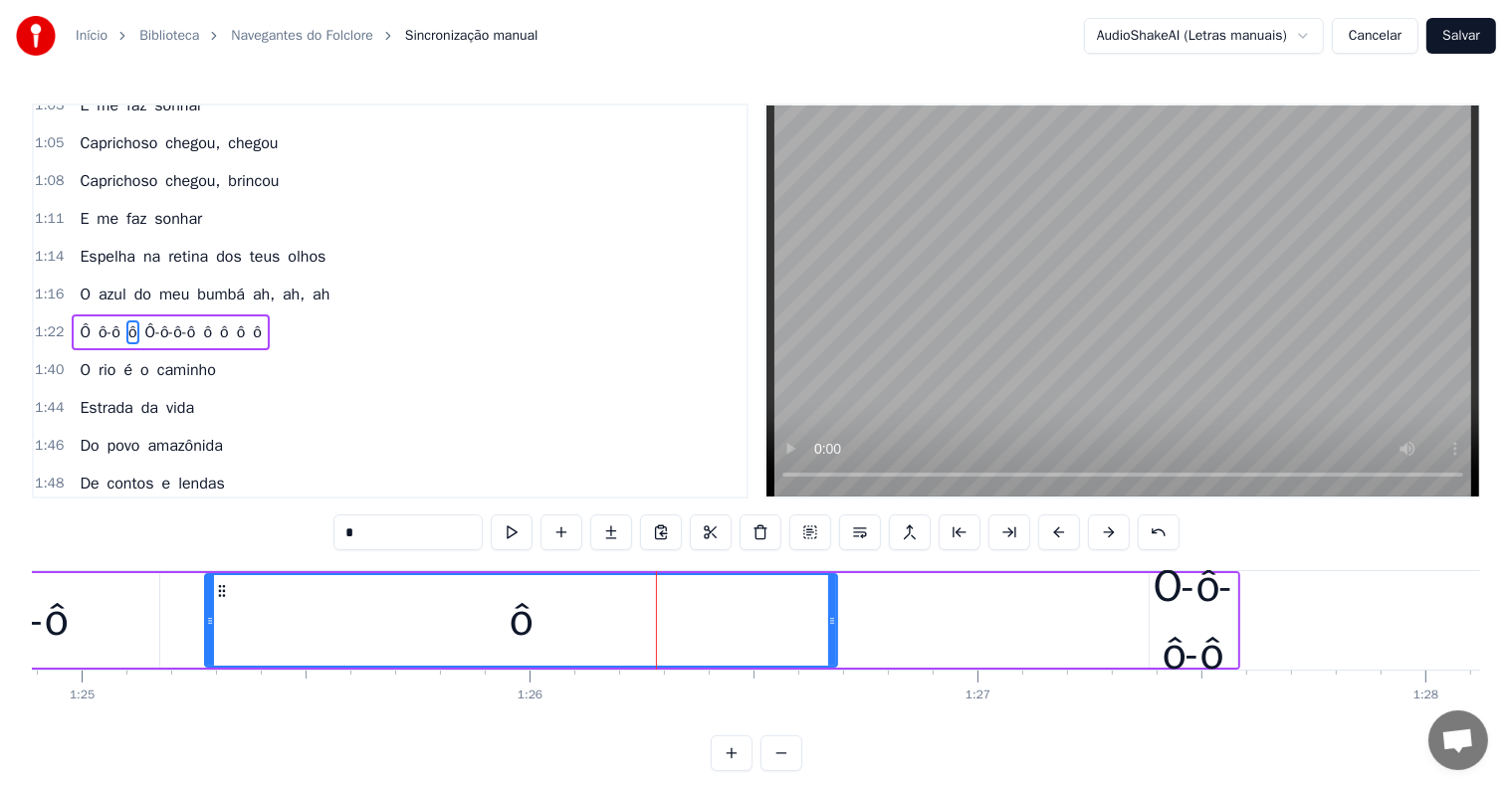 click on "Ô-ô-ô-ô" at bounding box center [1193, 620] 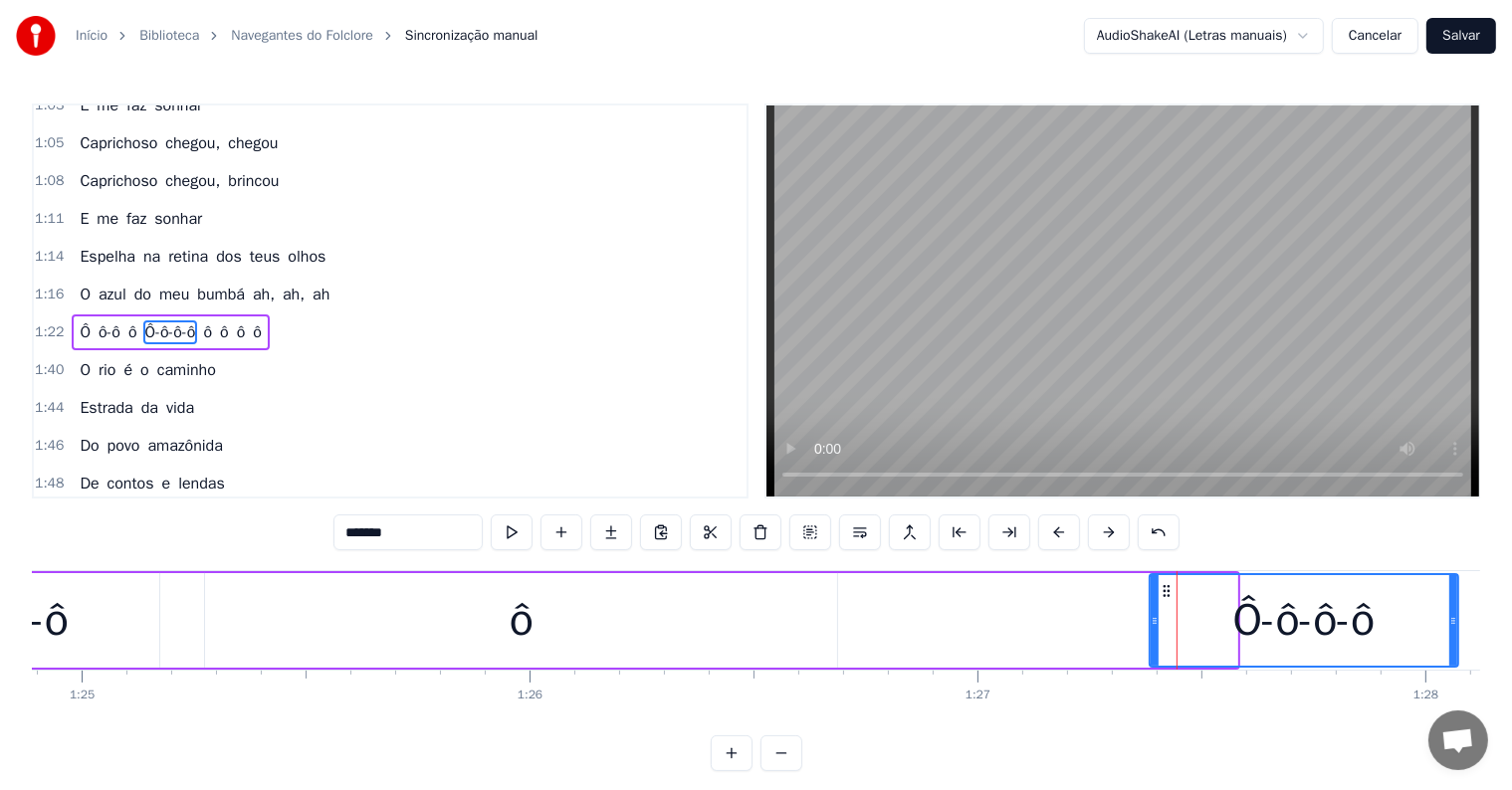 drag, startPoint x: 1232, startPoint y: 619, endPoint x: 1453, endPoint y: 621, distance: 221.009 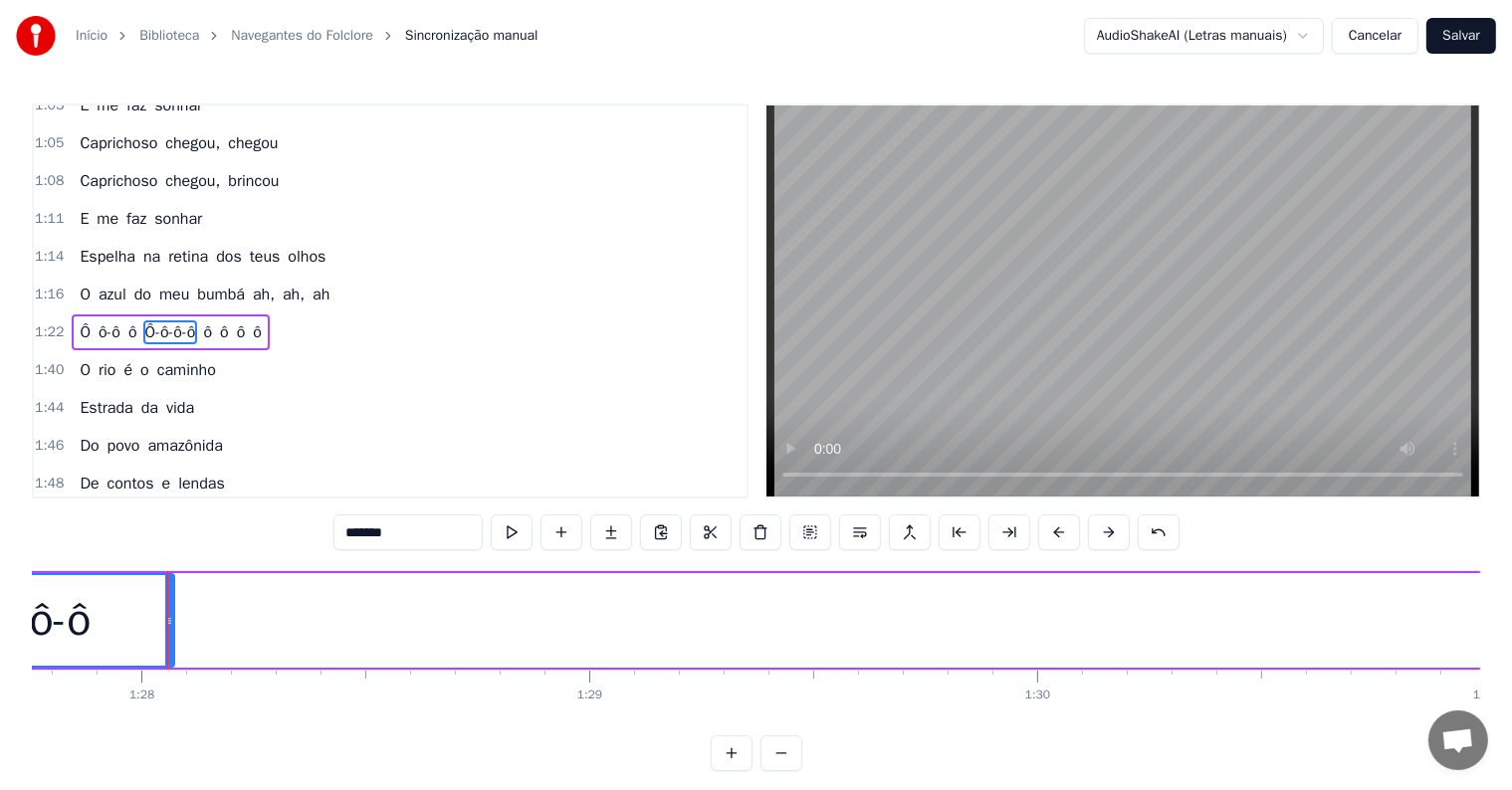 scroll, scrollTop: 0, scrollLeft: 39344, axis: horizontal 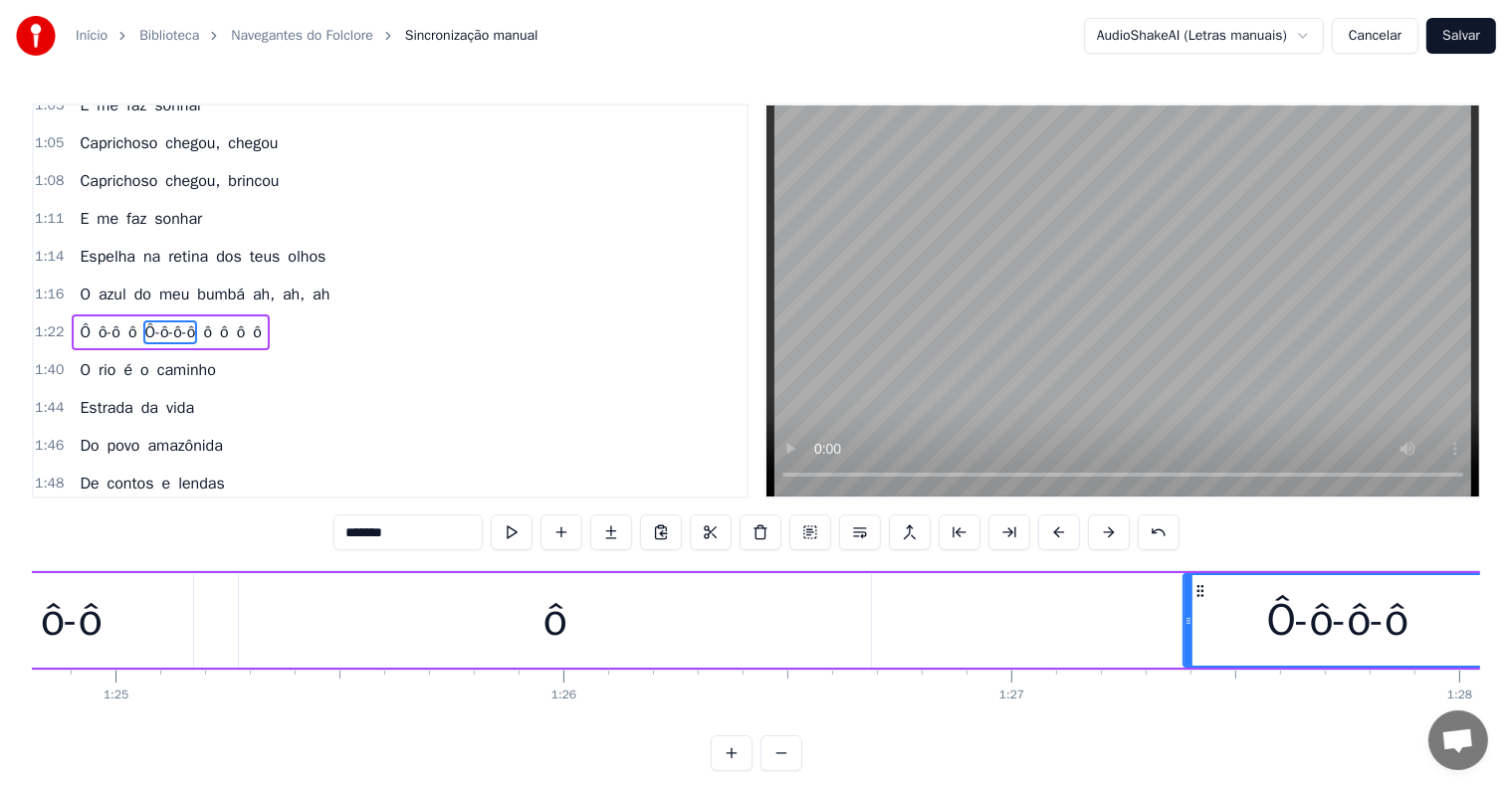 click on "ô-ô" at bounding box center (72, 620) 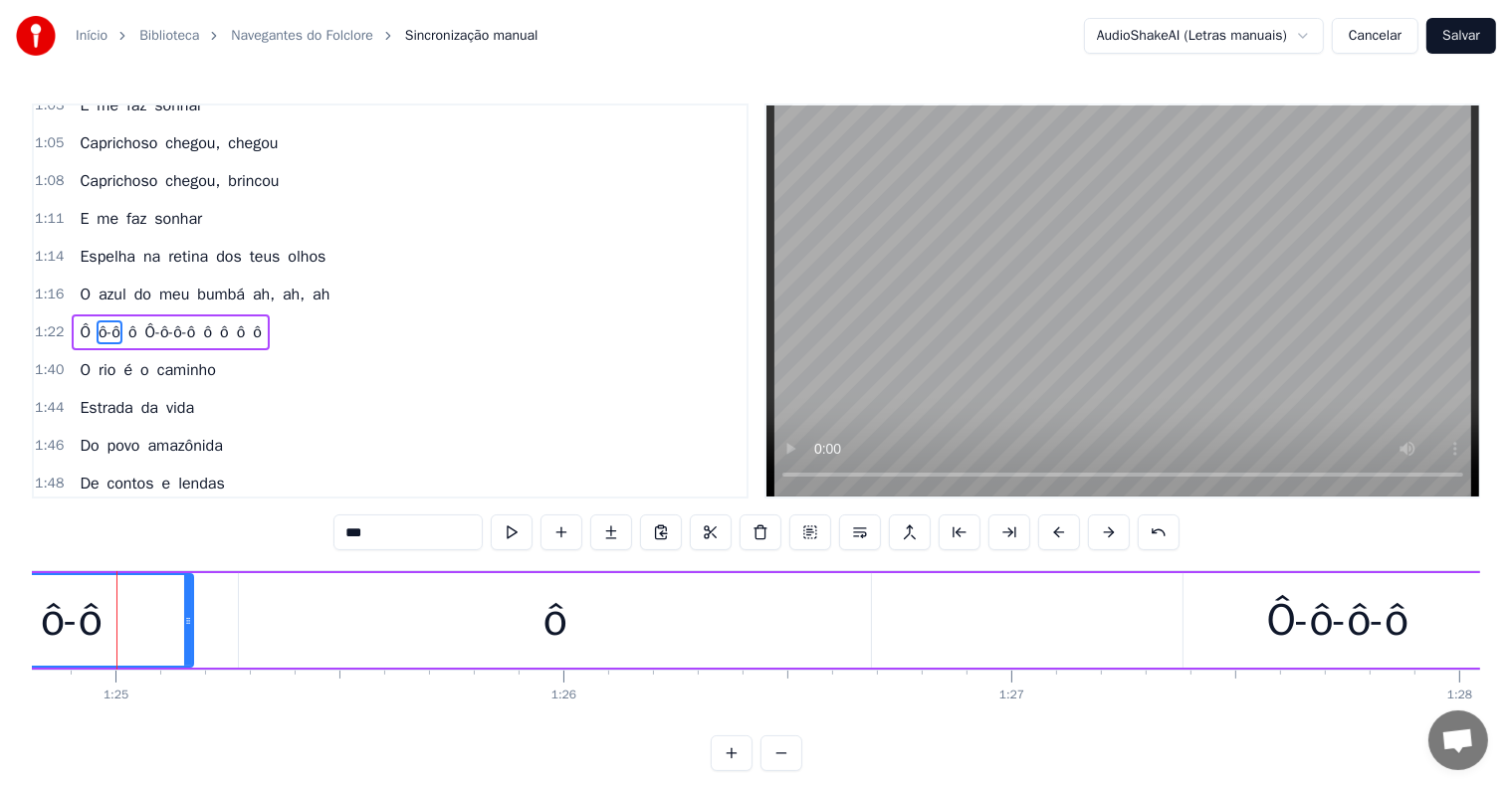 scroll, scrollTop: 0, scrollLeft: 37974, axis: horizontal 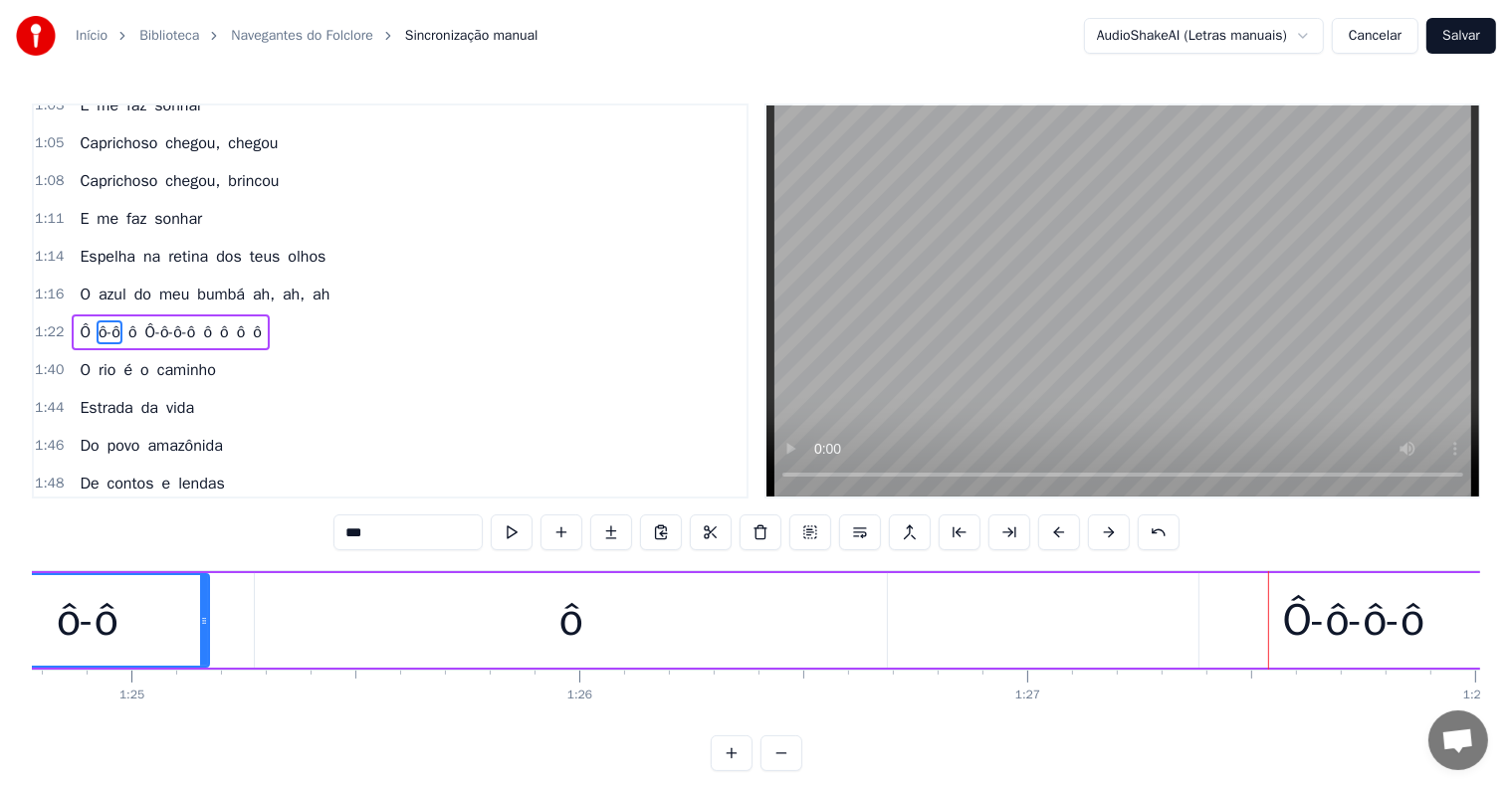 click on "Ô-ô-ô-ô" at bounding box center (170, 332) 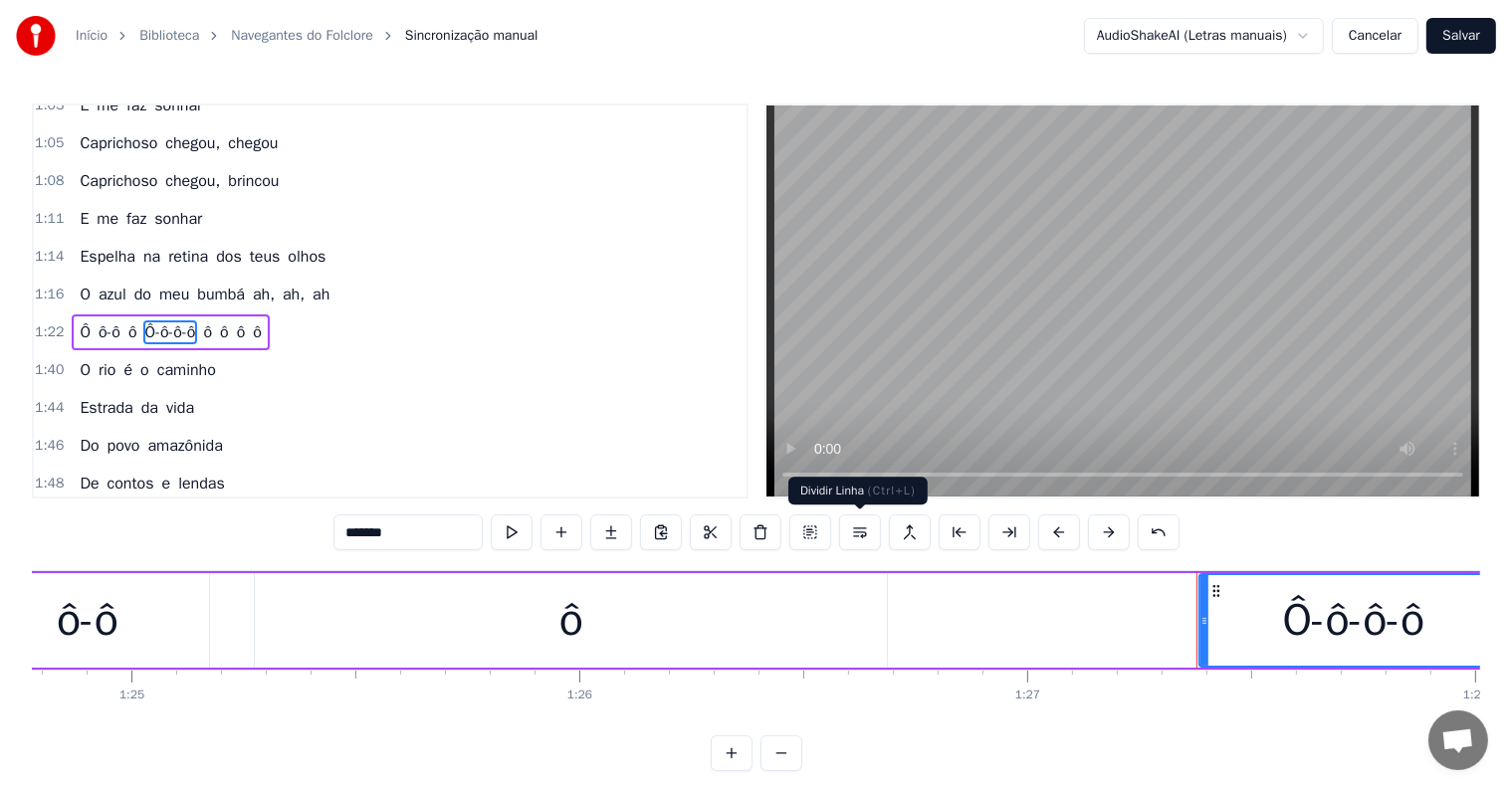 click at bounding box center [860, 532] 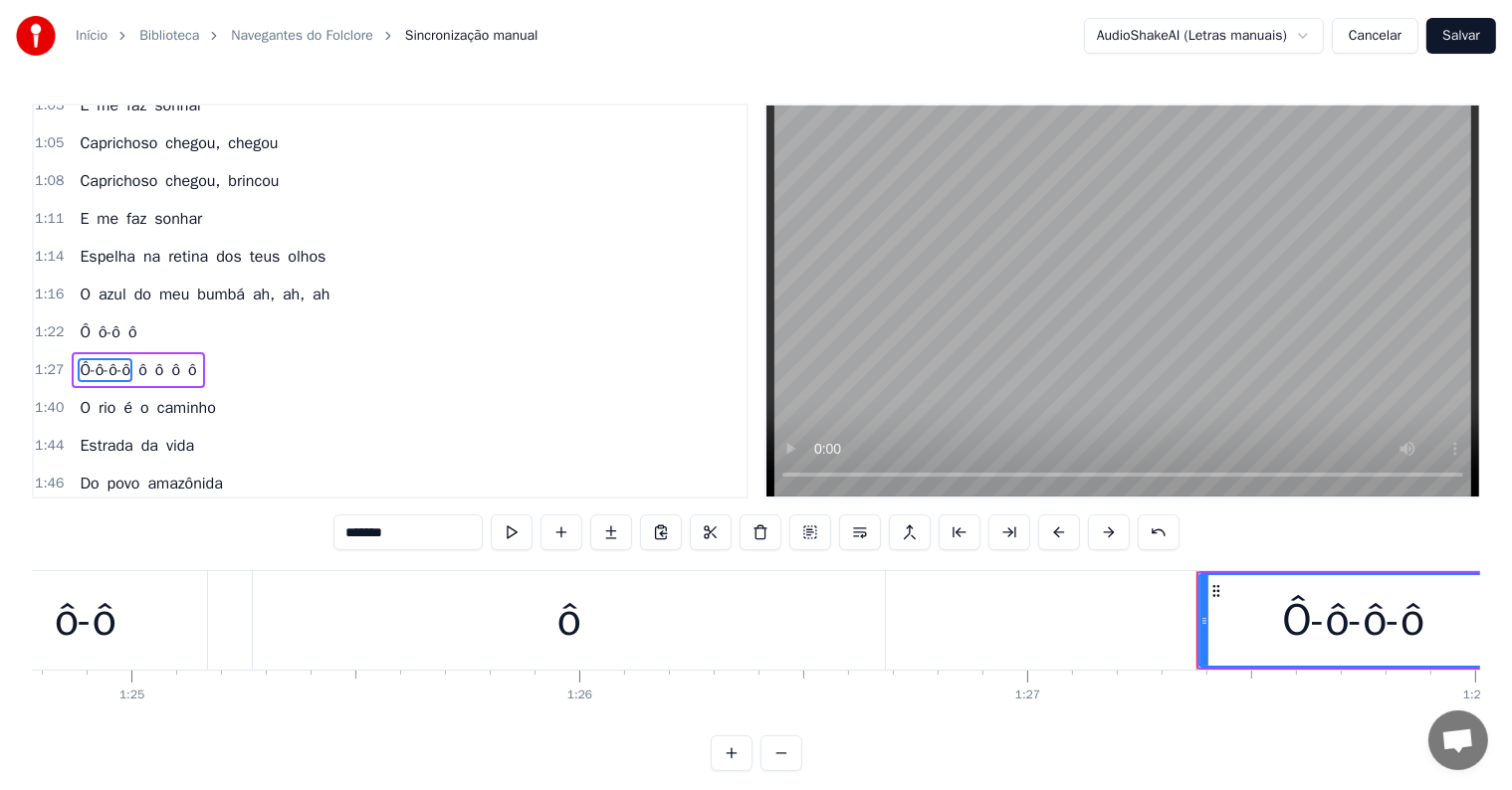 scroll, scrollTop: 774, scrollLeft: 0, axis: vertical 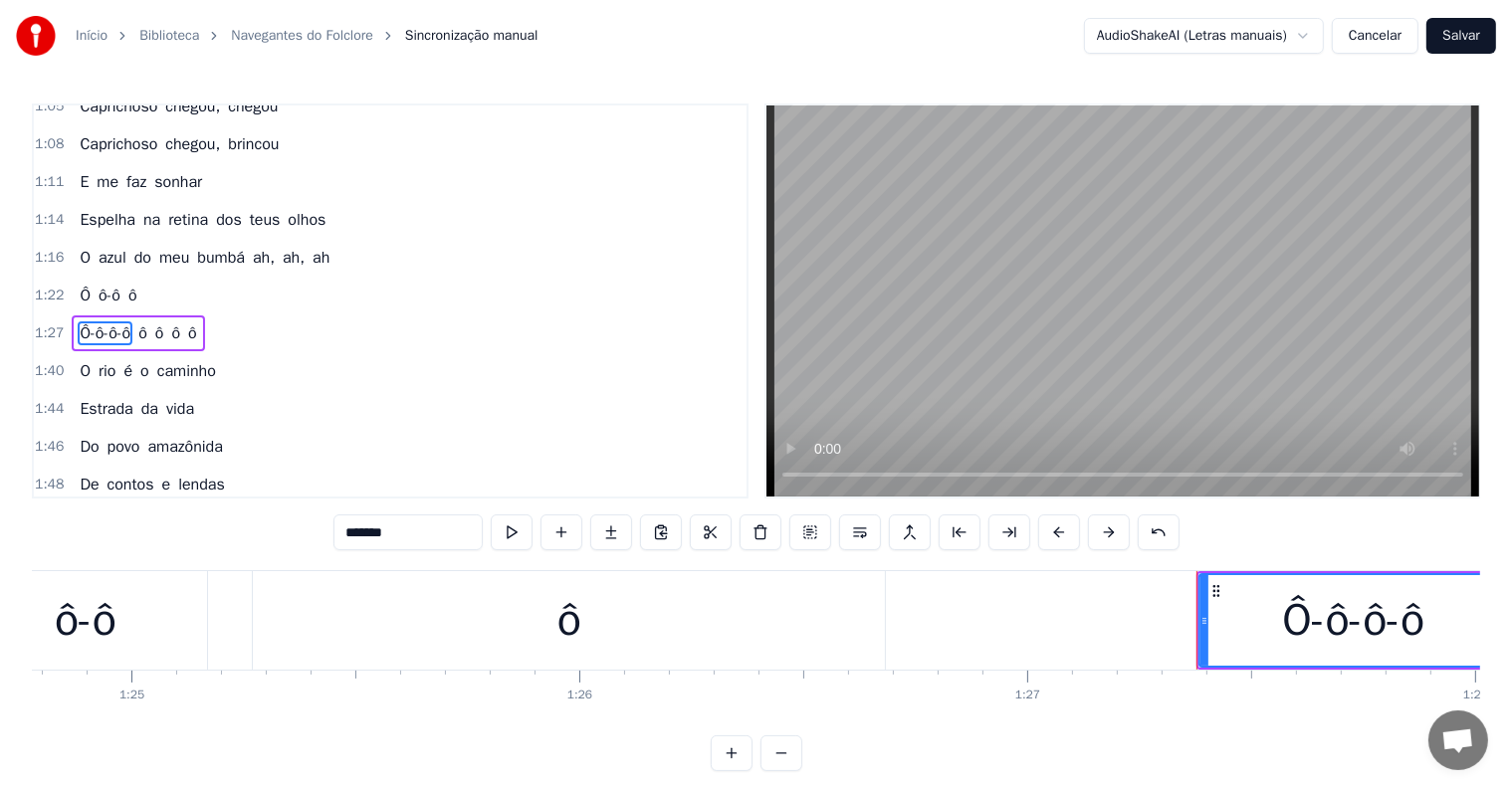 click on "ô" at bounding box center (568, 620) 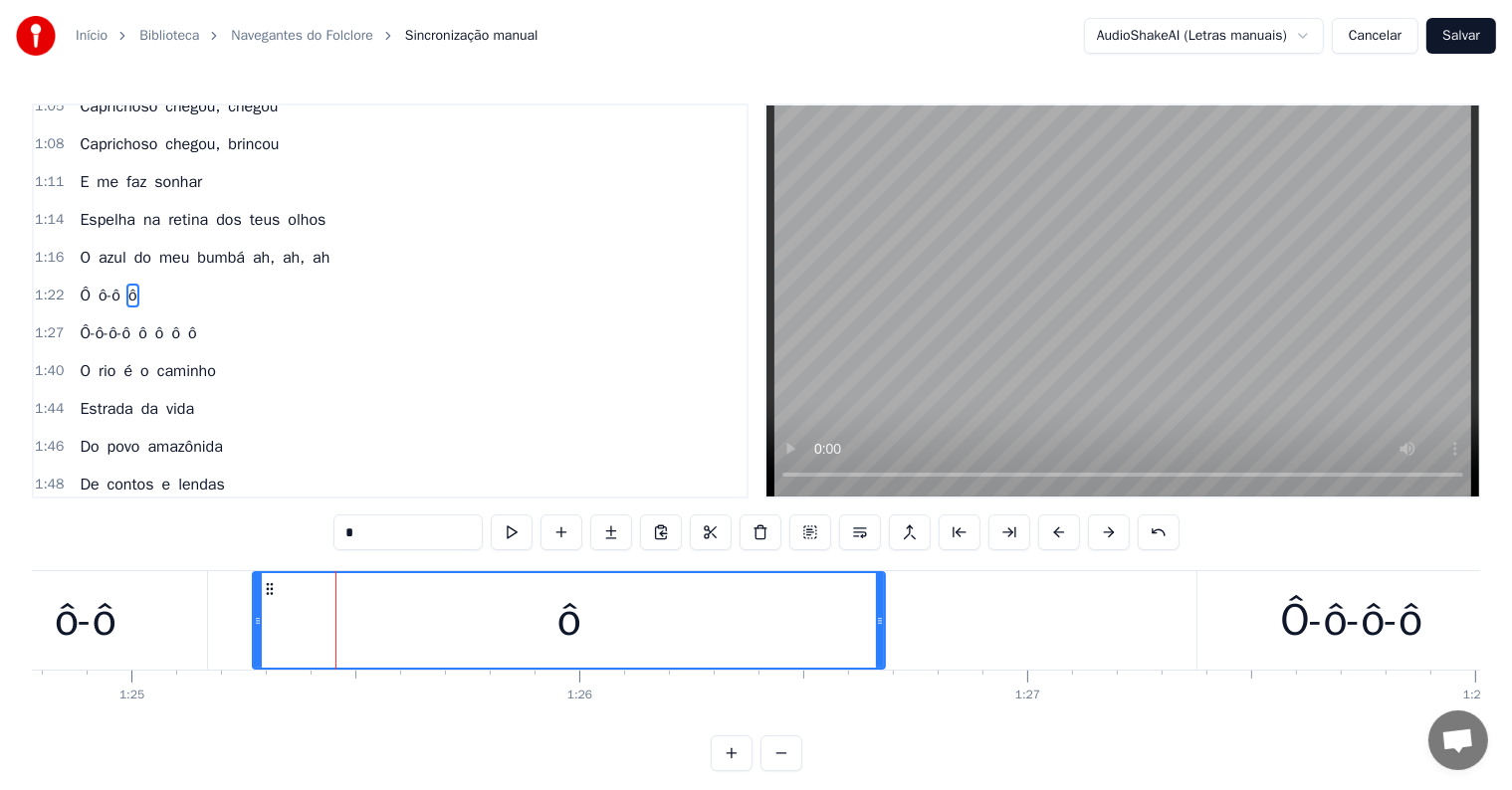 scroll, scrollTop: 737, scrollLeft: 0, axis: vertical 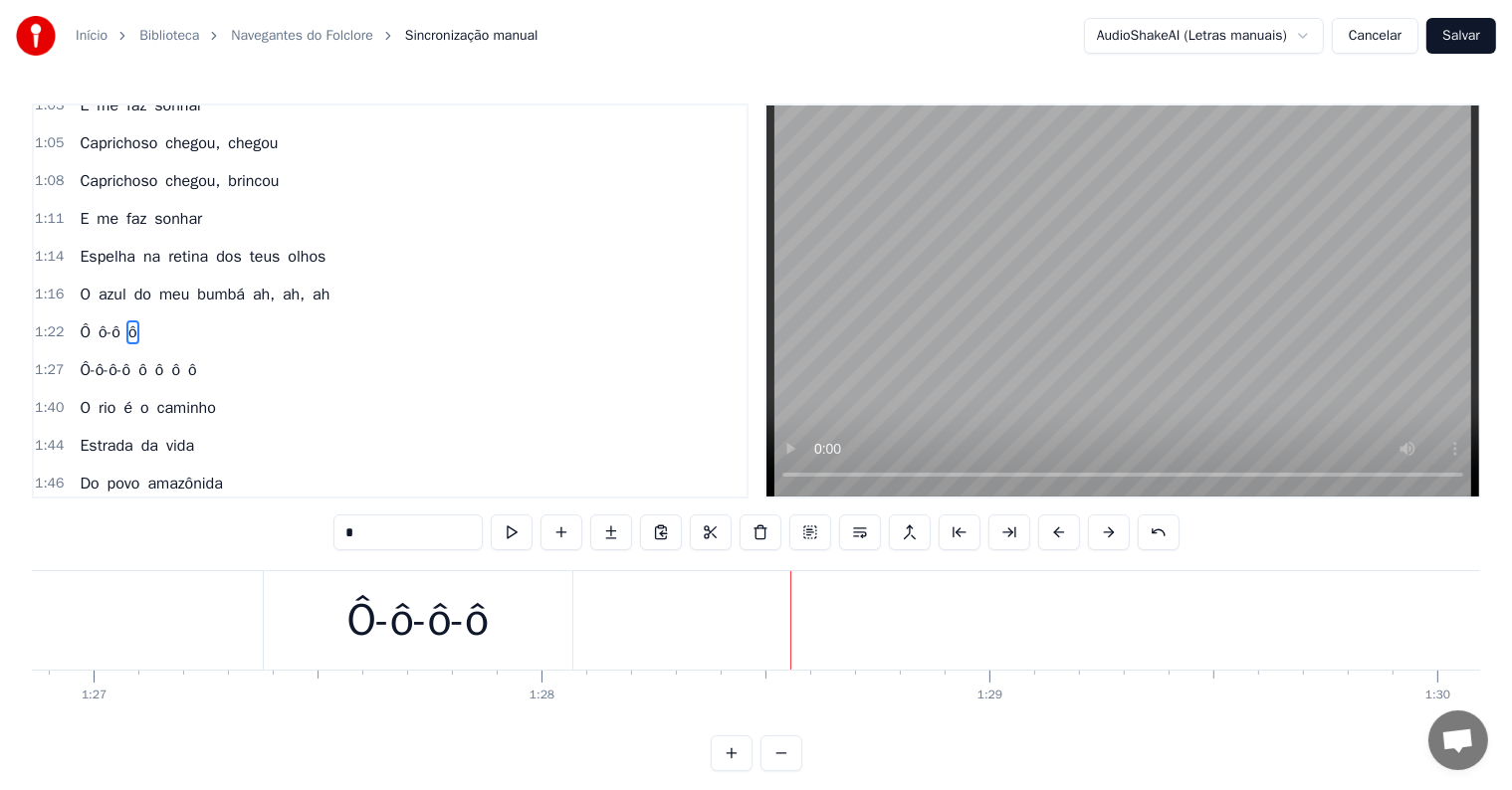click on "Ô-ô-ô-ô" at bounding box center [418, 621] 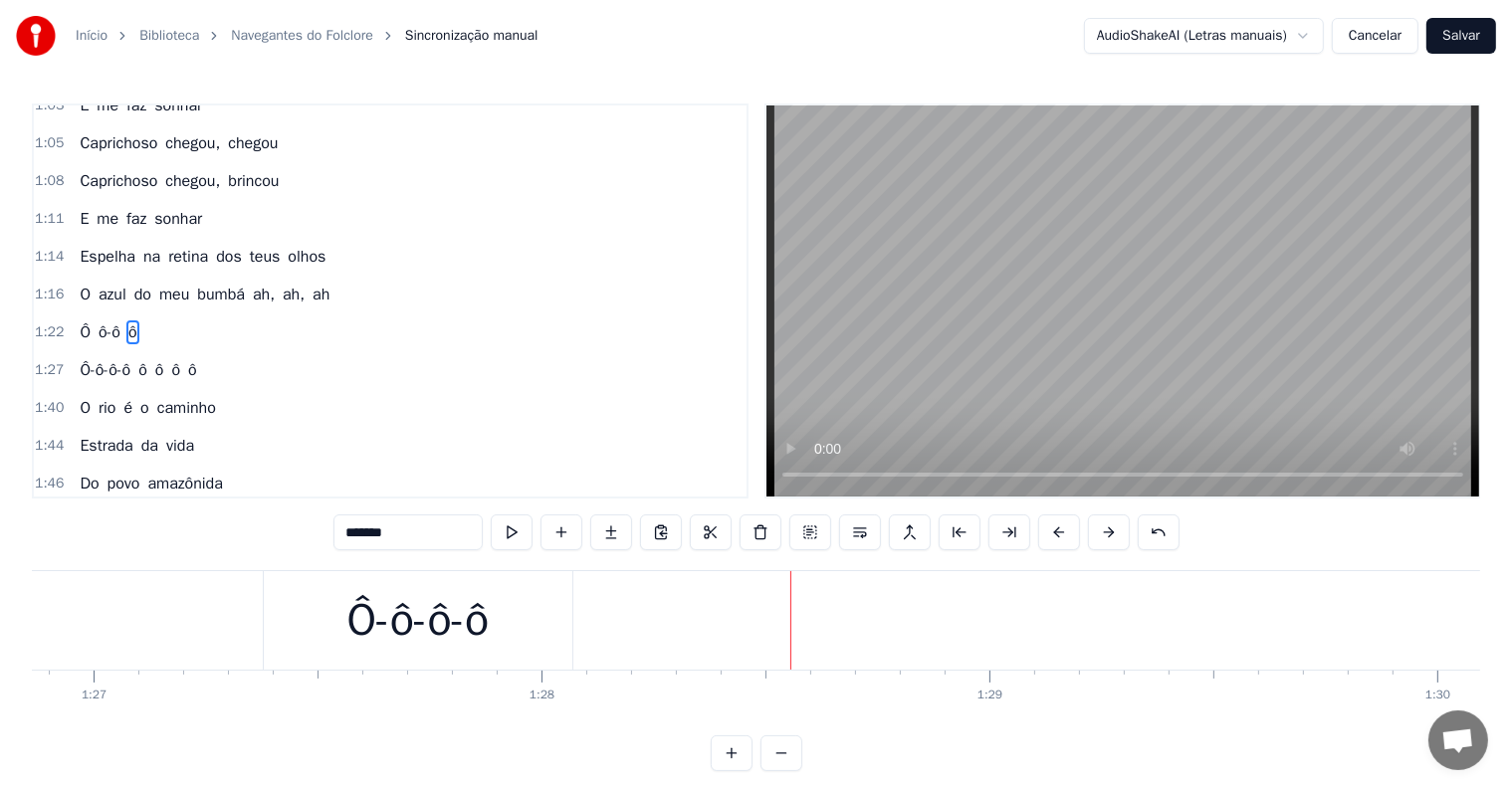 scroll, scrollTop: 774, scrollLeft: 0, axis: vertical 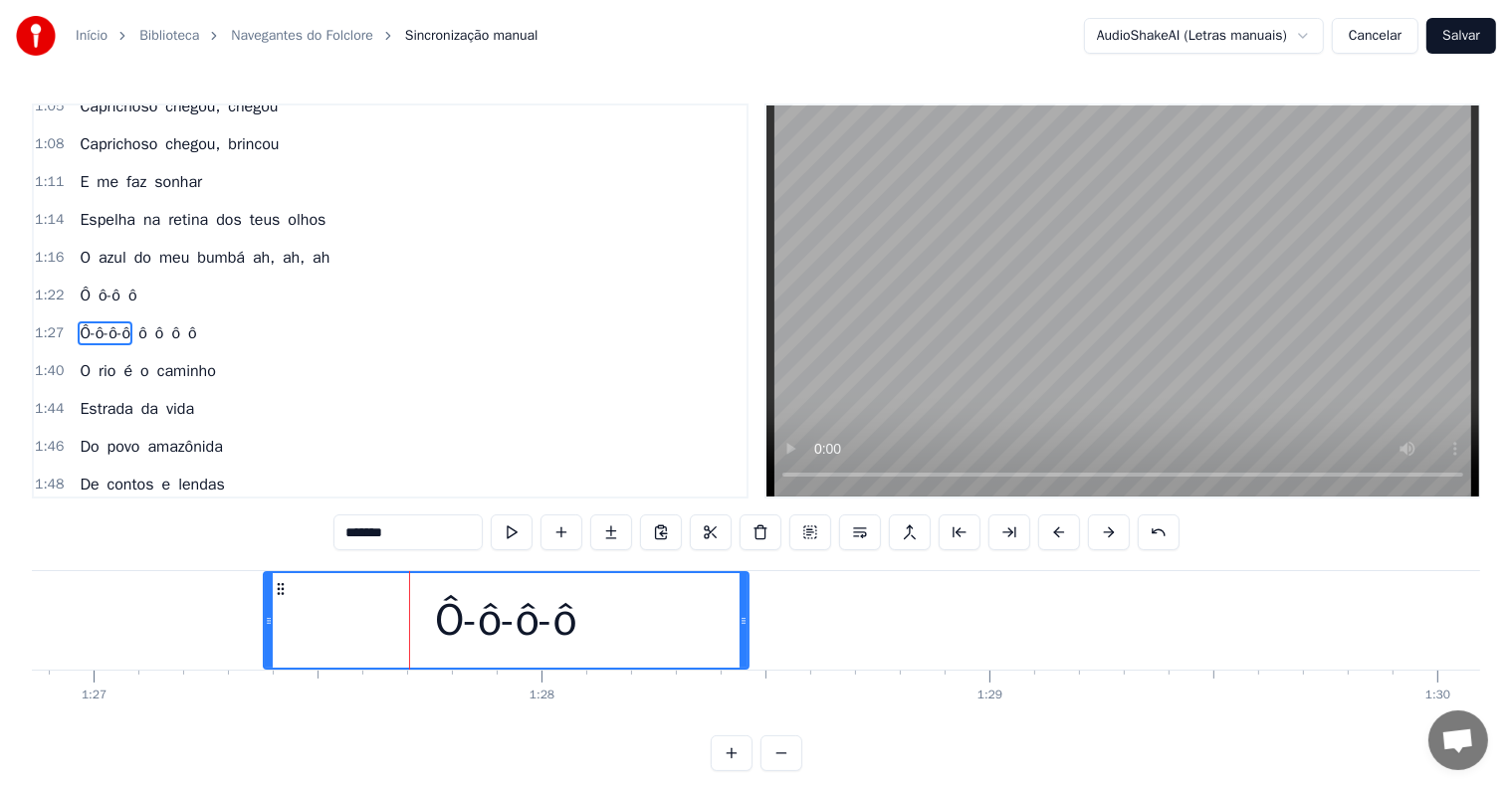drag, startPoint x: 565, startPoint y: 625, endPoint x: 742, endPoint y: 625, distance: 177 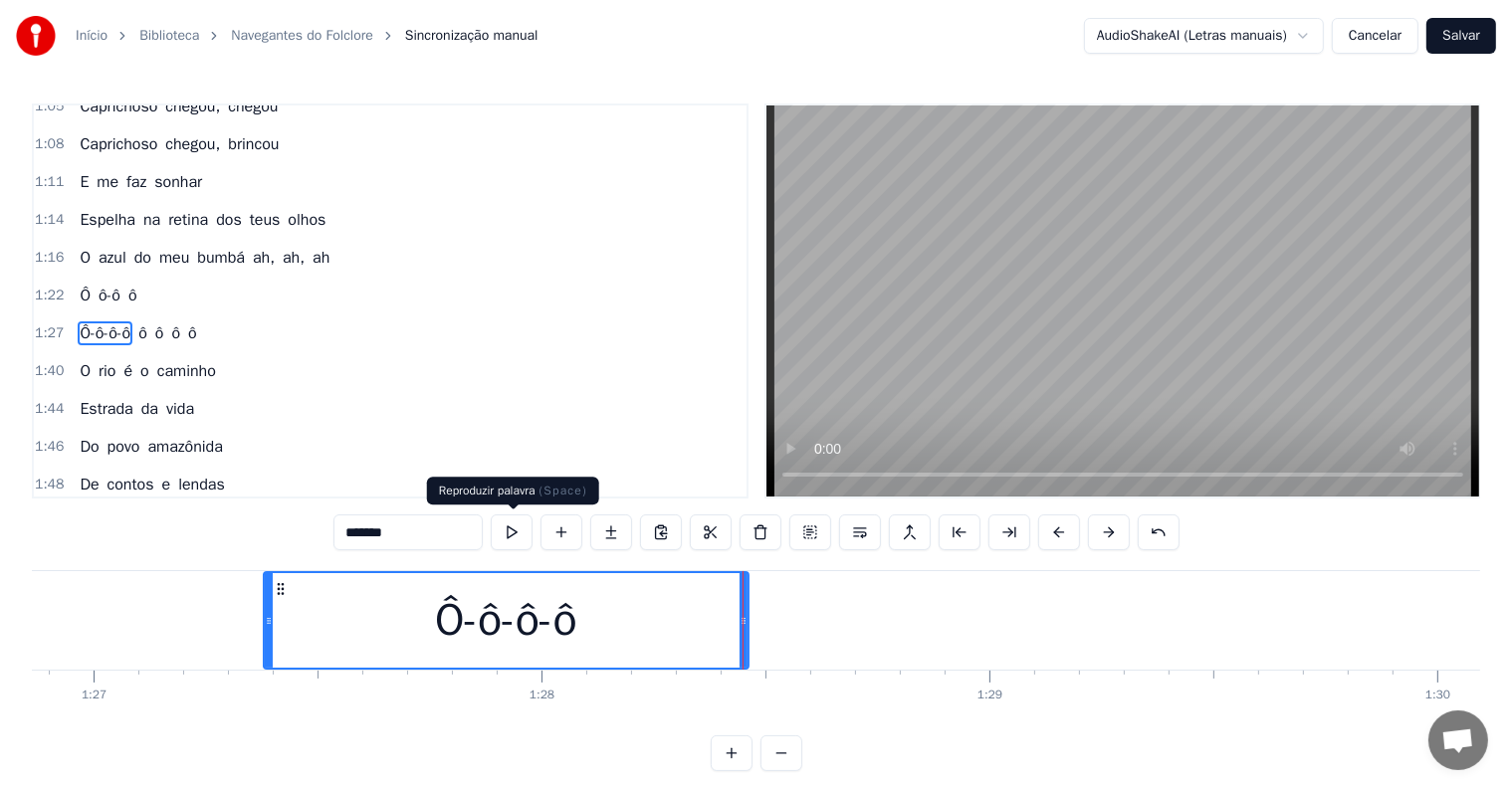 click at bounding box center [512, 532] 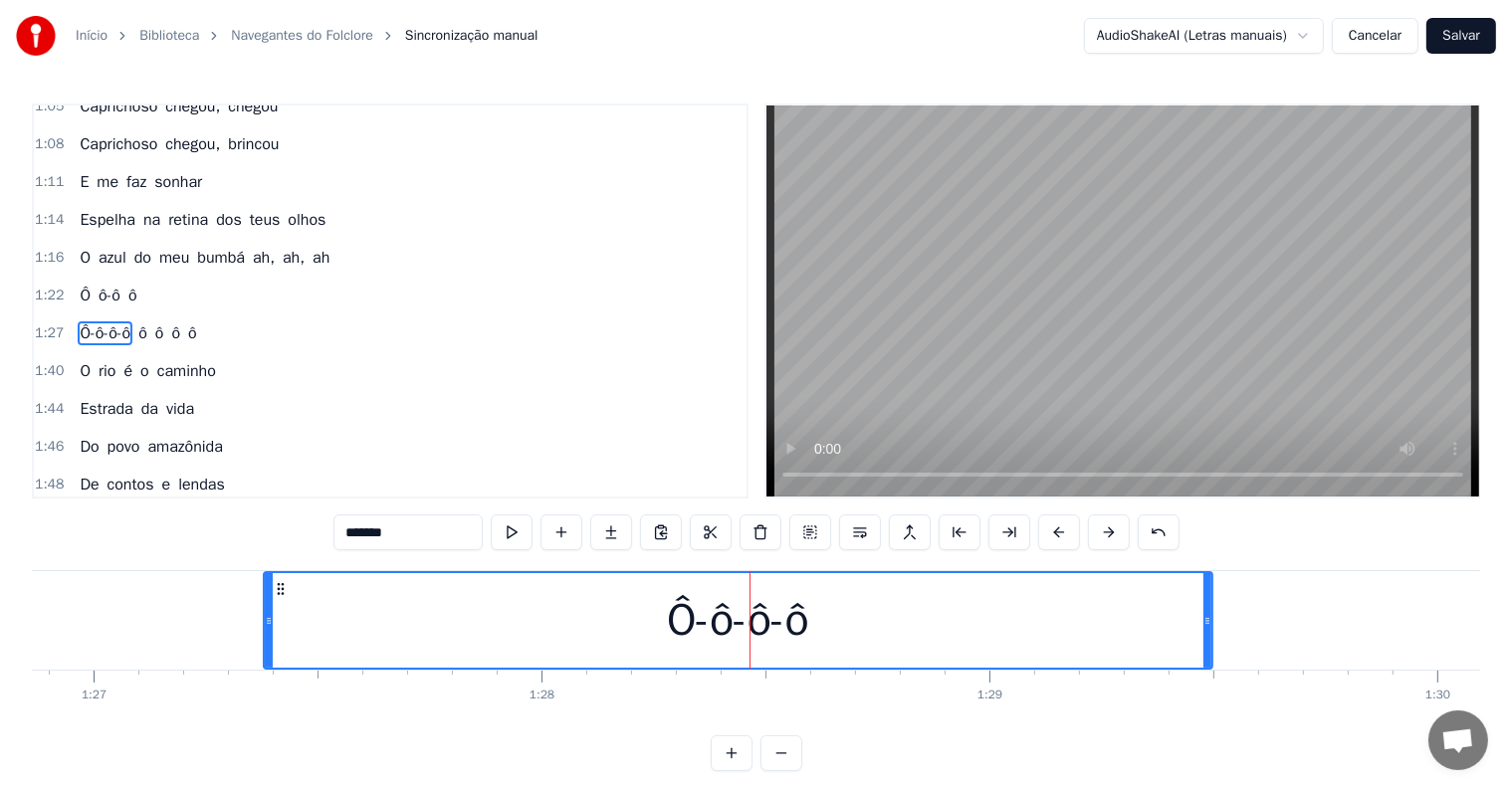 drag, startPoint x: 744, startPoint y: 620, endPoint x: 1207, endPoint y: 619, distance: 463.00108 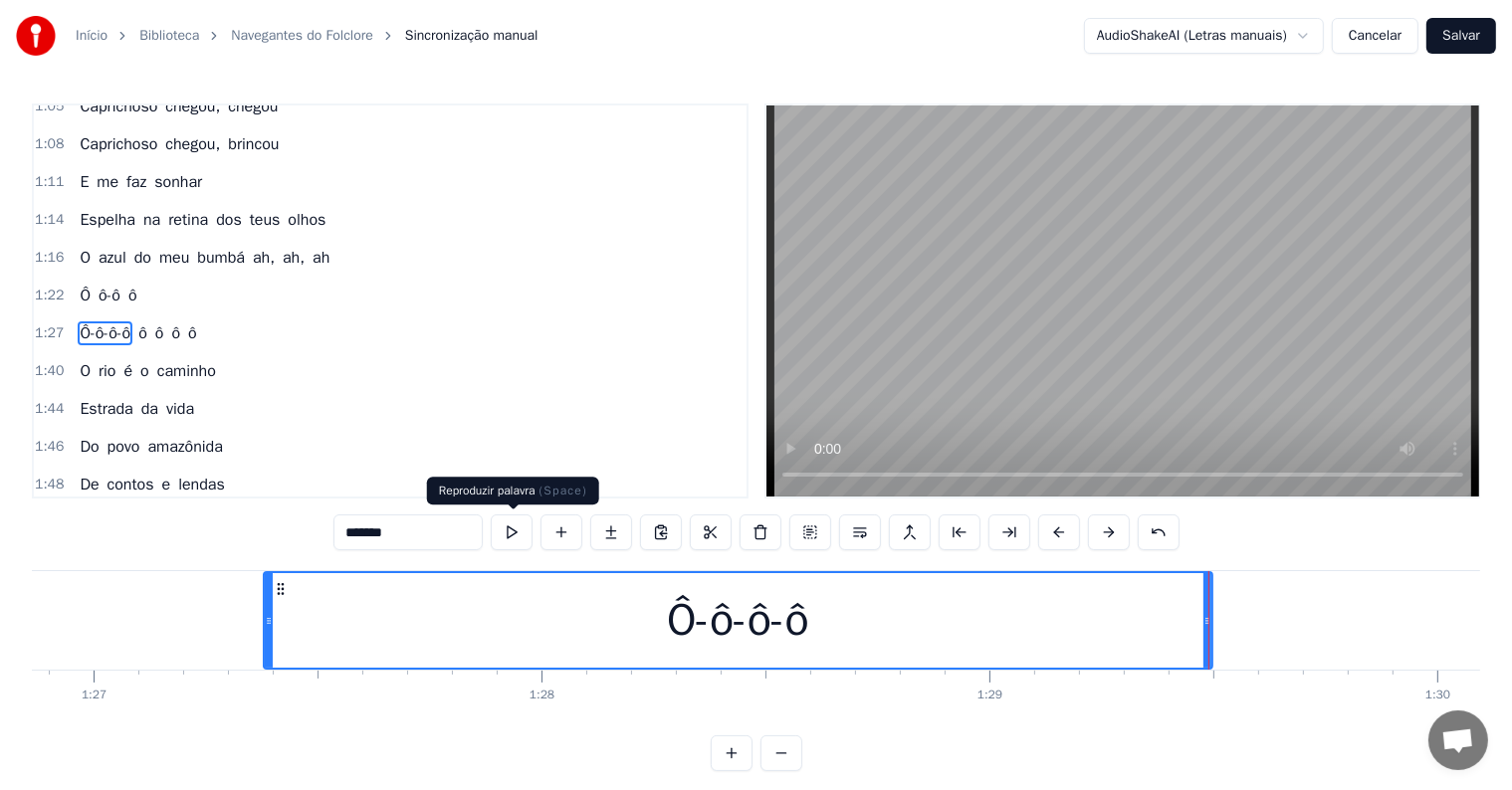 click at bounding box center [512, 532] 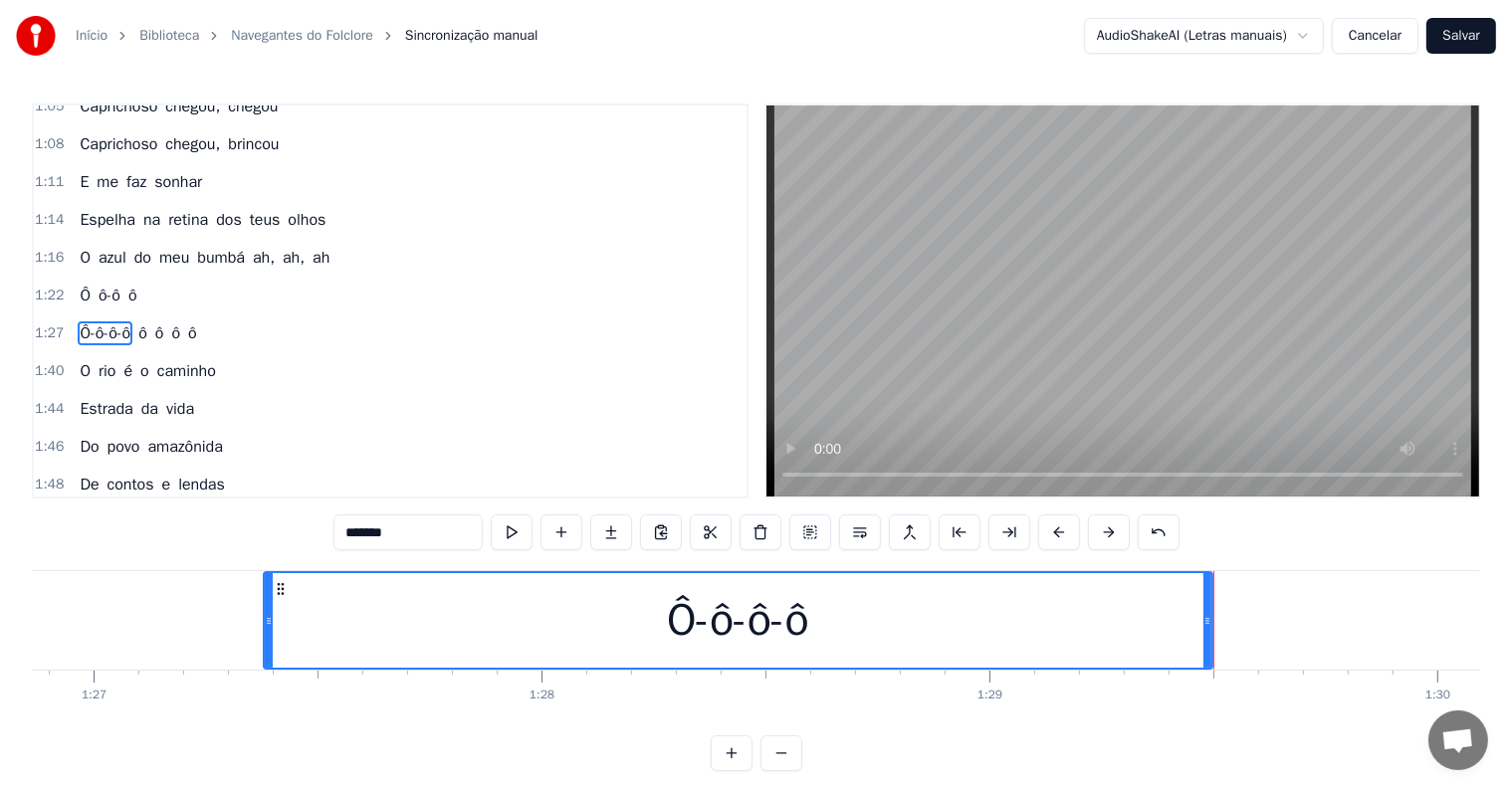 scroll, scrollTop: 30, scrollLeft: 0, axis: vertical 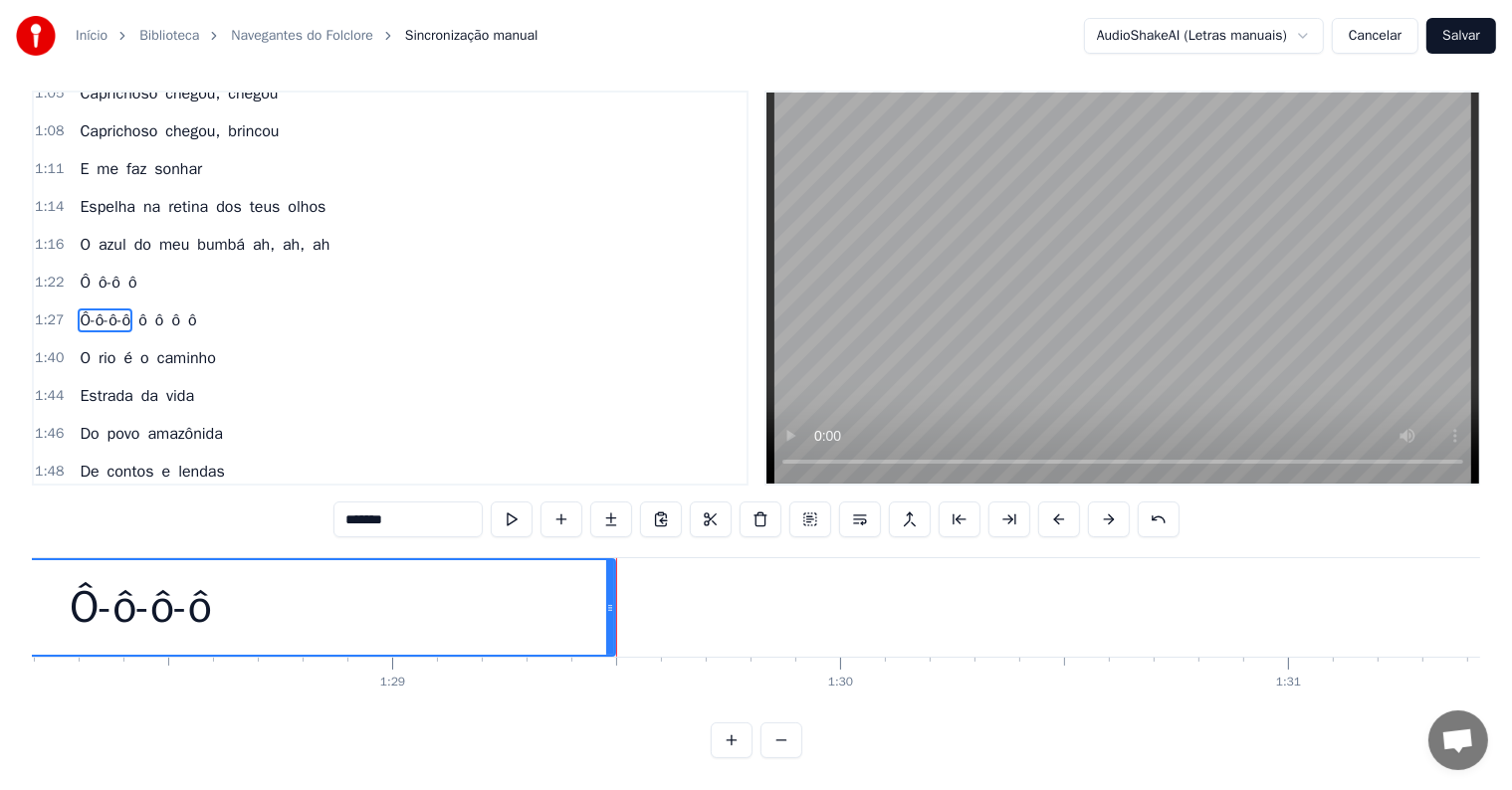 click on "Ô-ô-ô-ô" at bounding box center (140, 607) 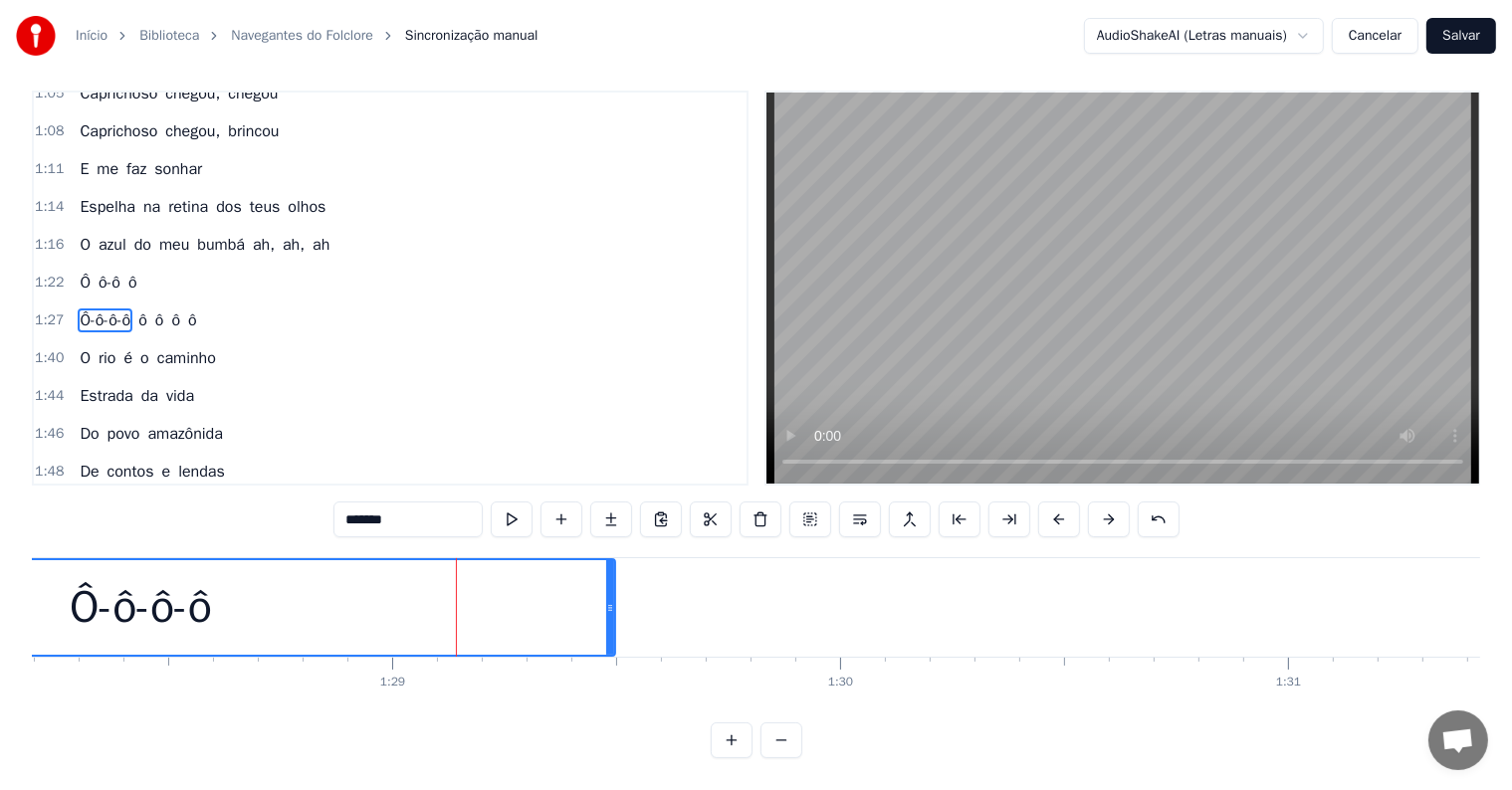 scroll, scrollTop: 0, scrollLeft: 0, axis: both 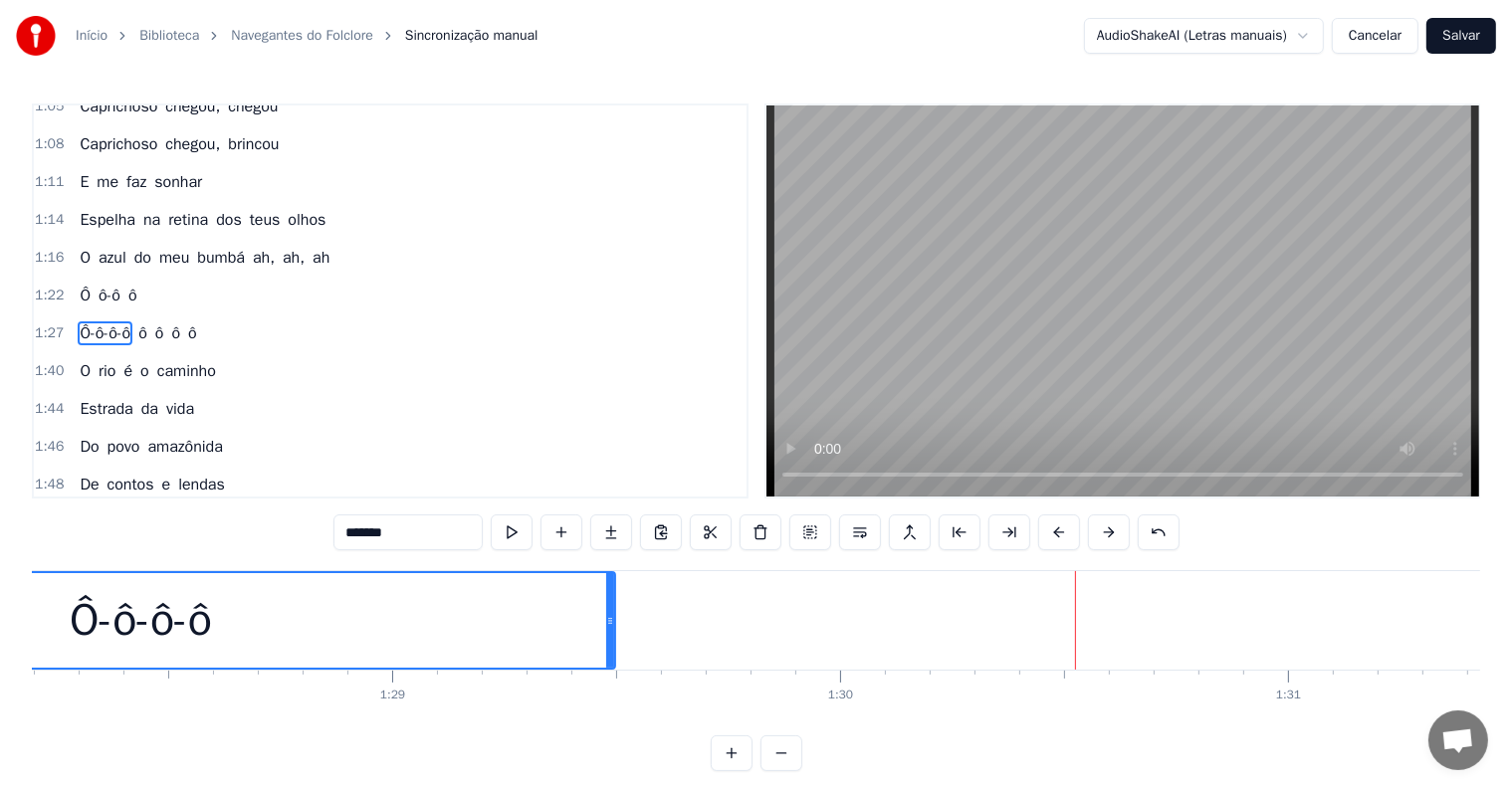 click on "Ô-ô-ô-ô ô ô ô ô" at bounding box center [2274, 620] 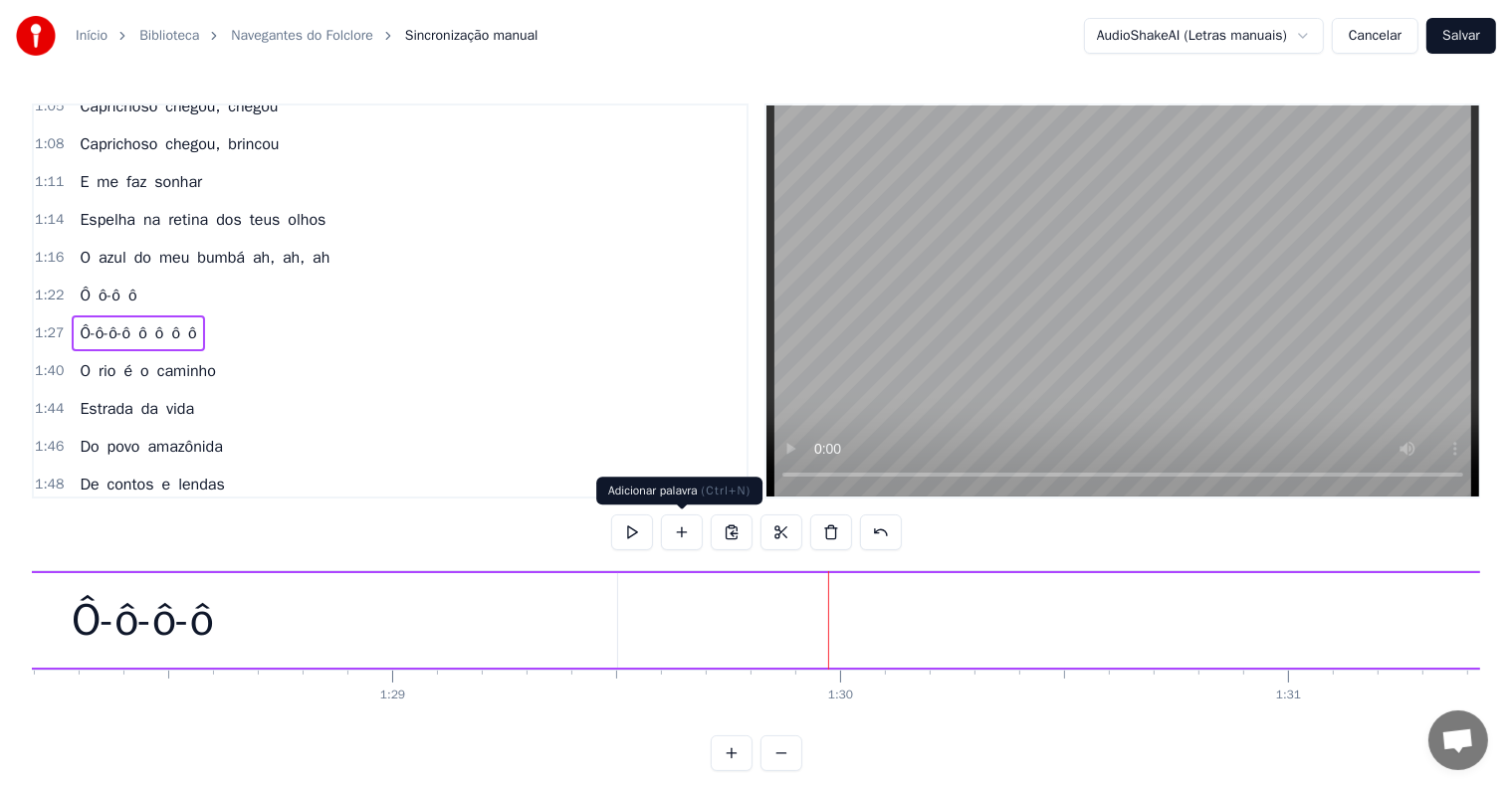 click at bounding box center (682, 532) 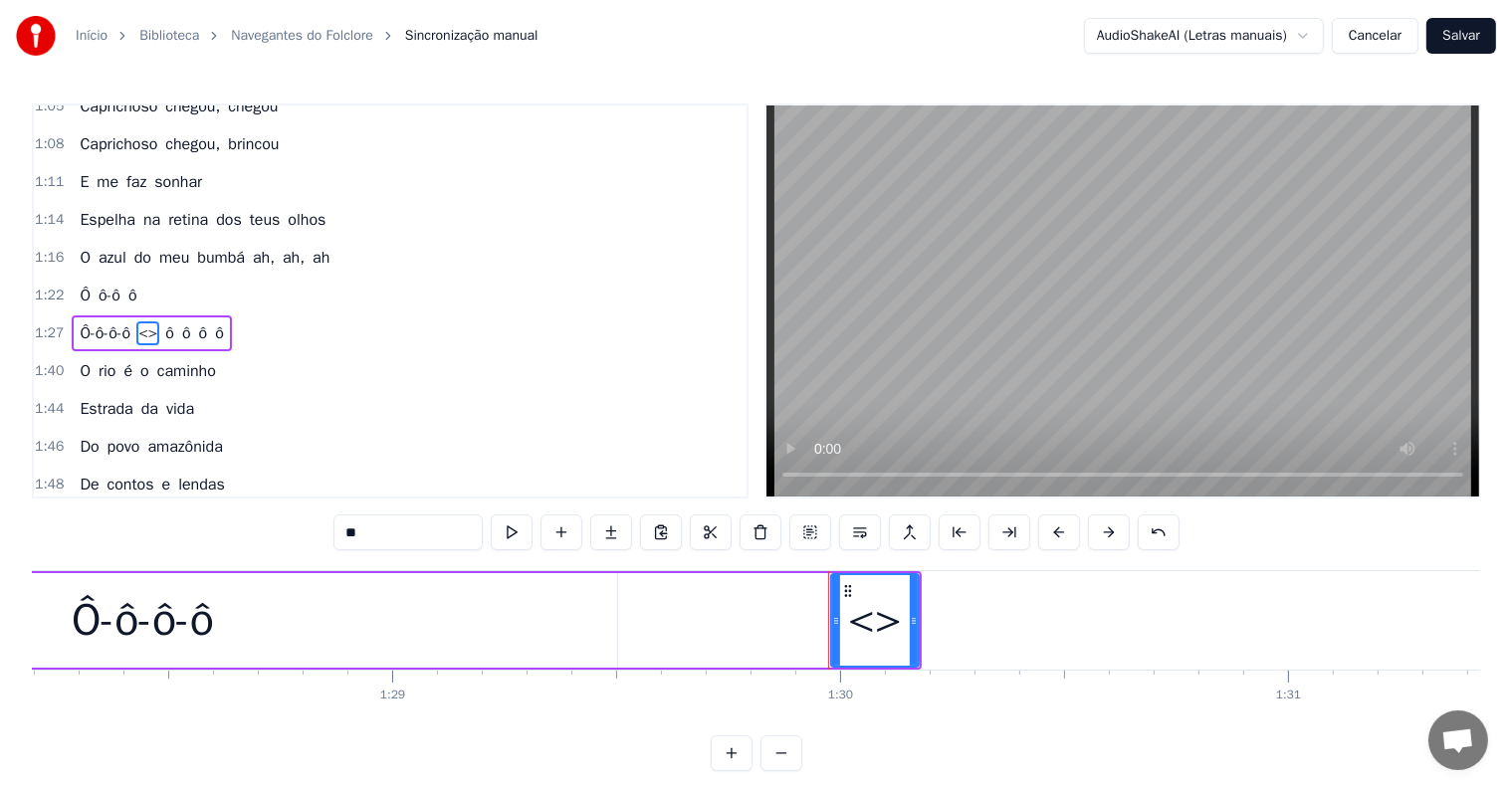 drag, startPoint x: 391, startPoint y: 537, endPoint x: 271, endPoint y: 510, distance: 123 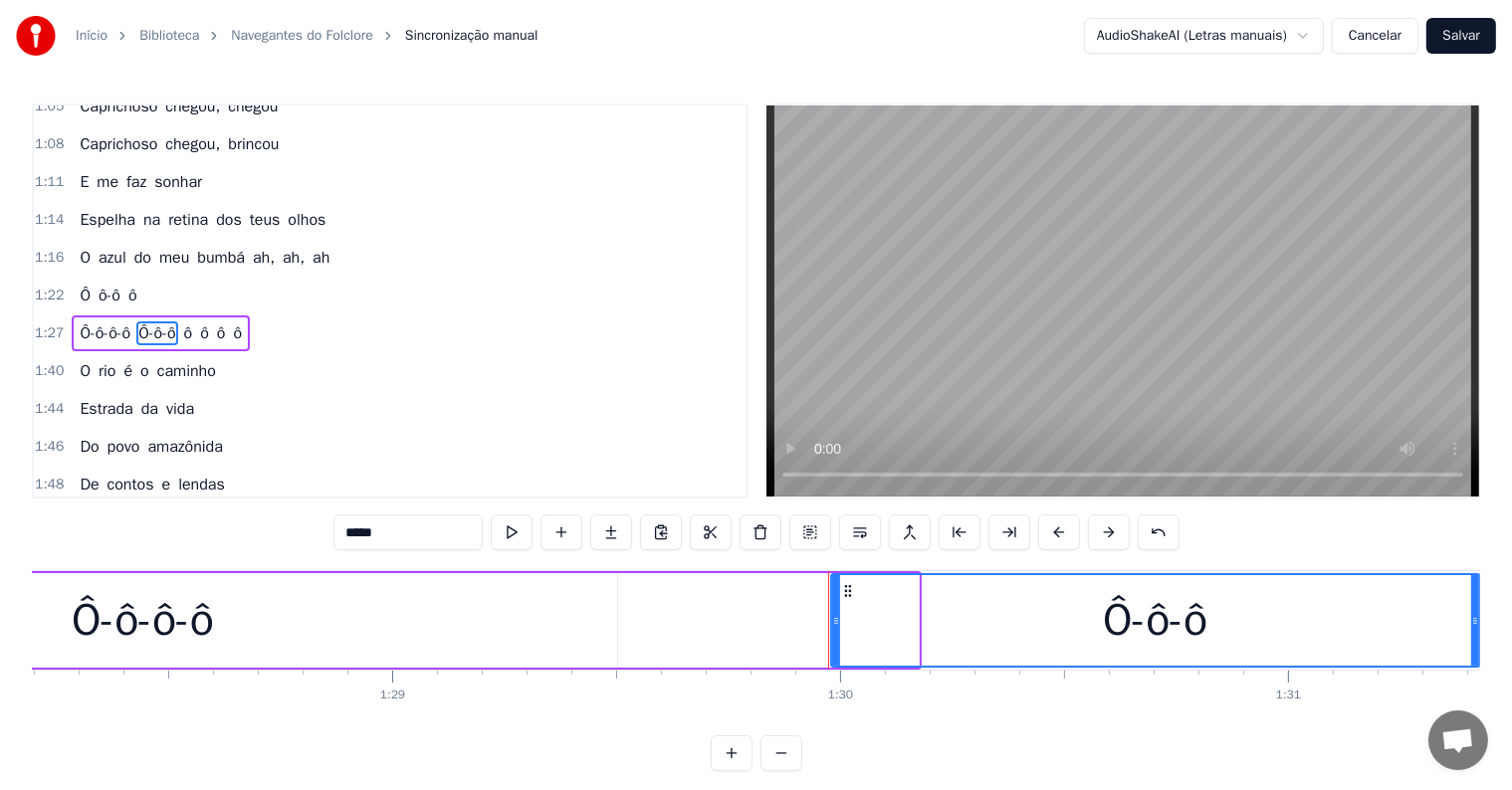 drag, startPoint x: 913, startPoint y: 625, endPoint x: 1474, endPoint y: 651, distance: 561.602 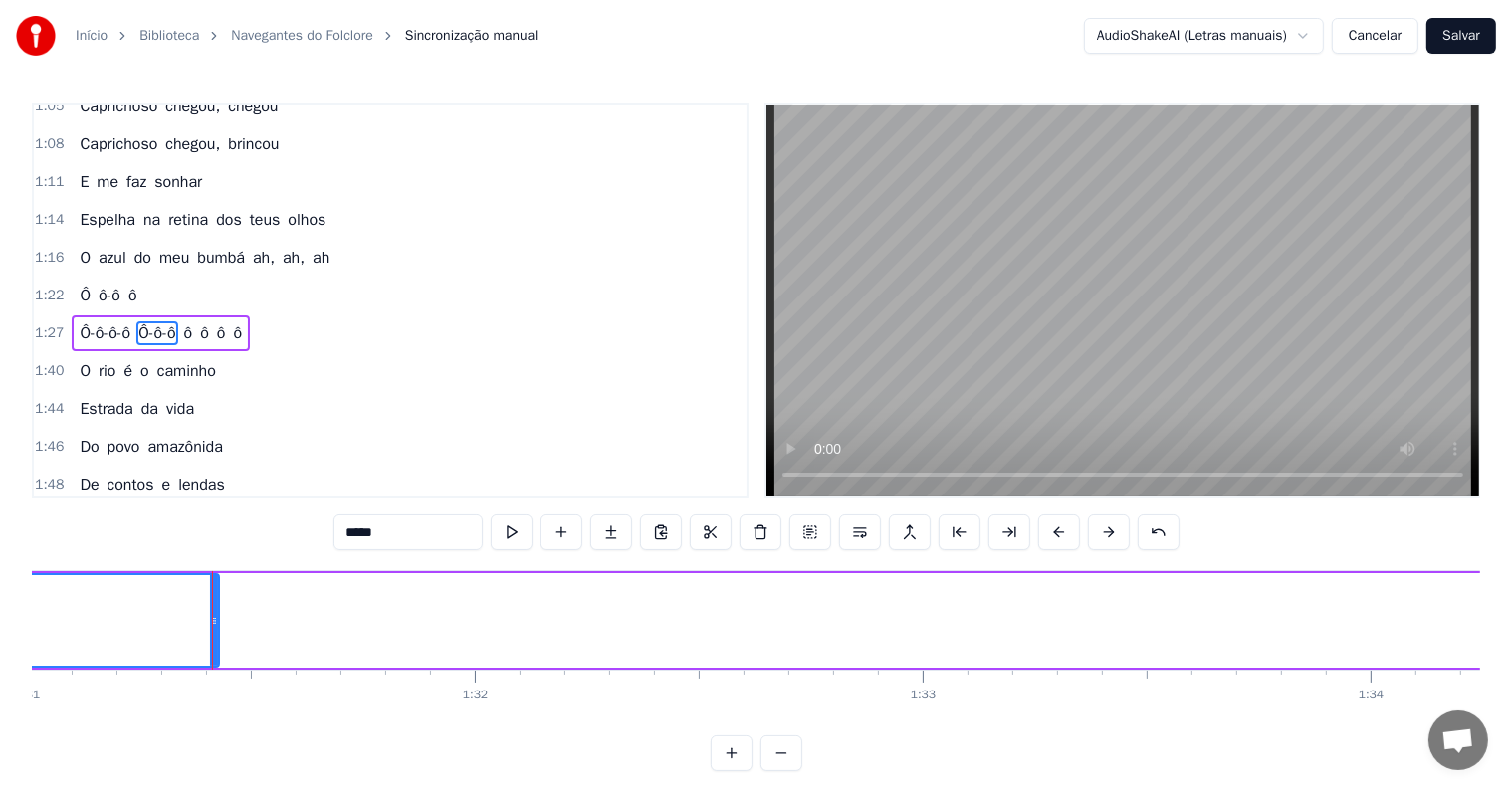 scroll, scrollTop: 0, scrollLeft: 40847, axis: horizontal 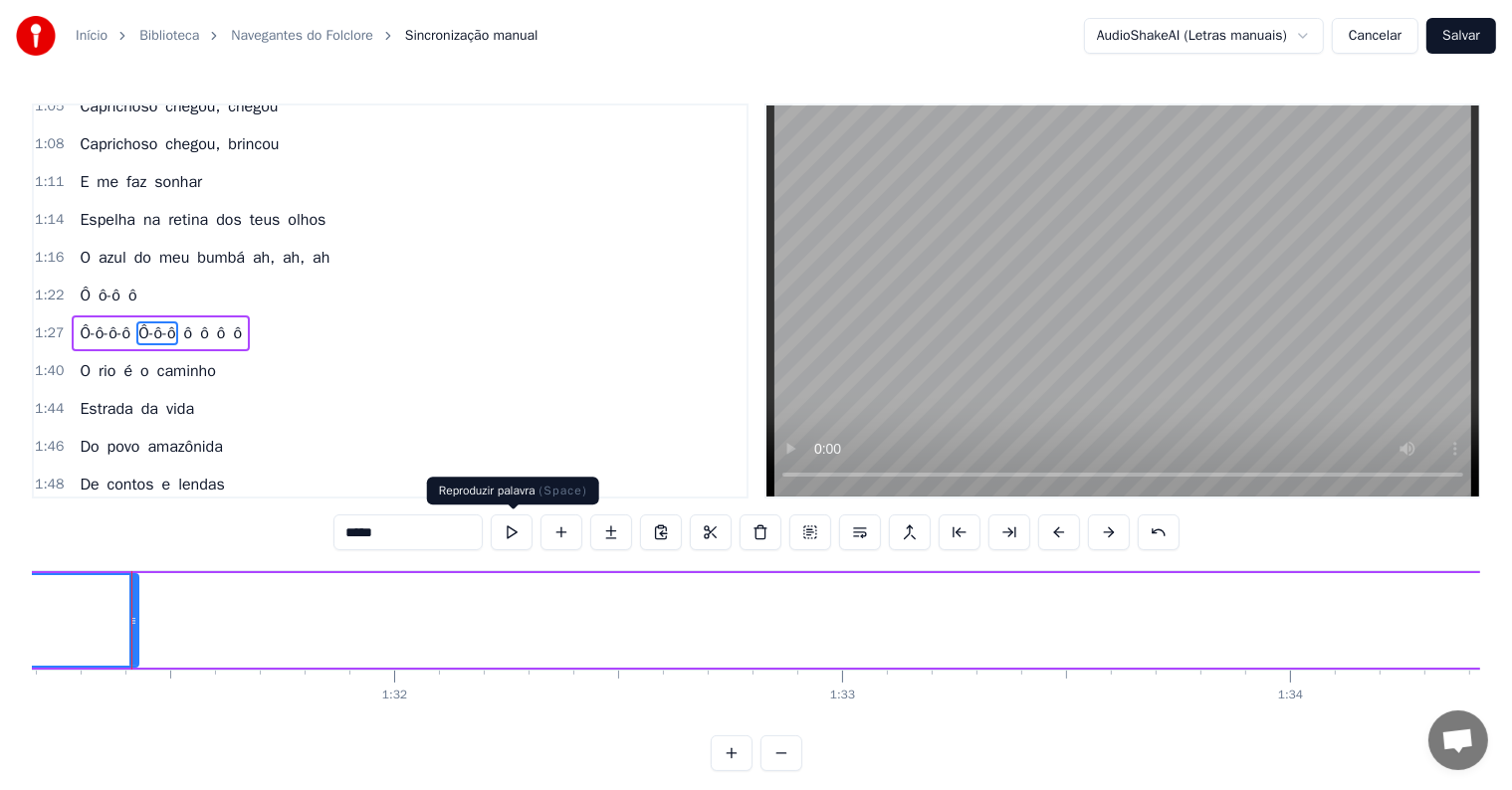 type on "*****" 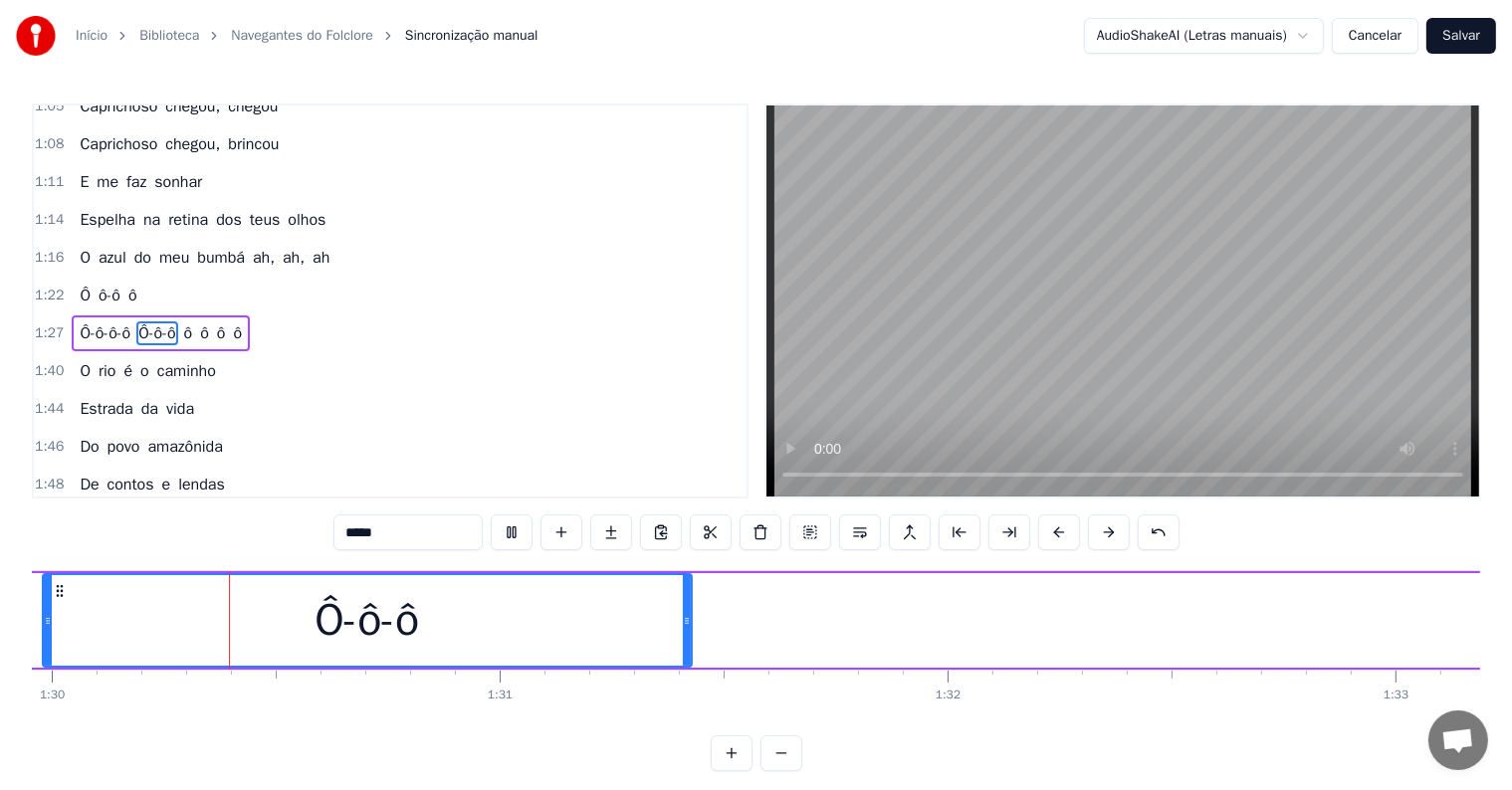 scroll, scrollTop: 0, scrollLeft: 40340, axis: horizontal 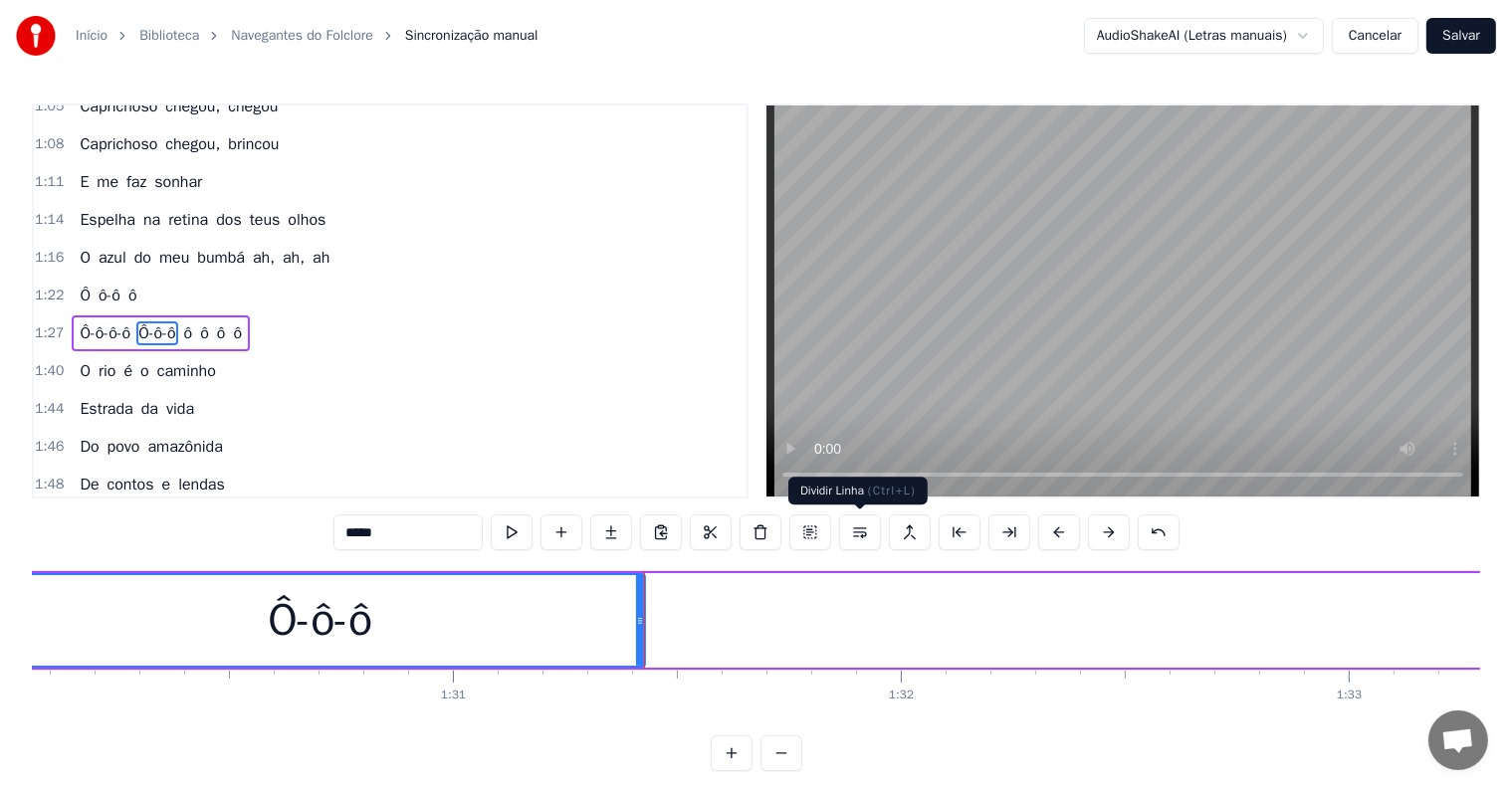 click at bounding box center [860, 532] 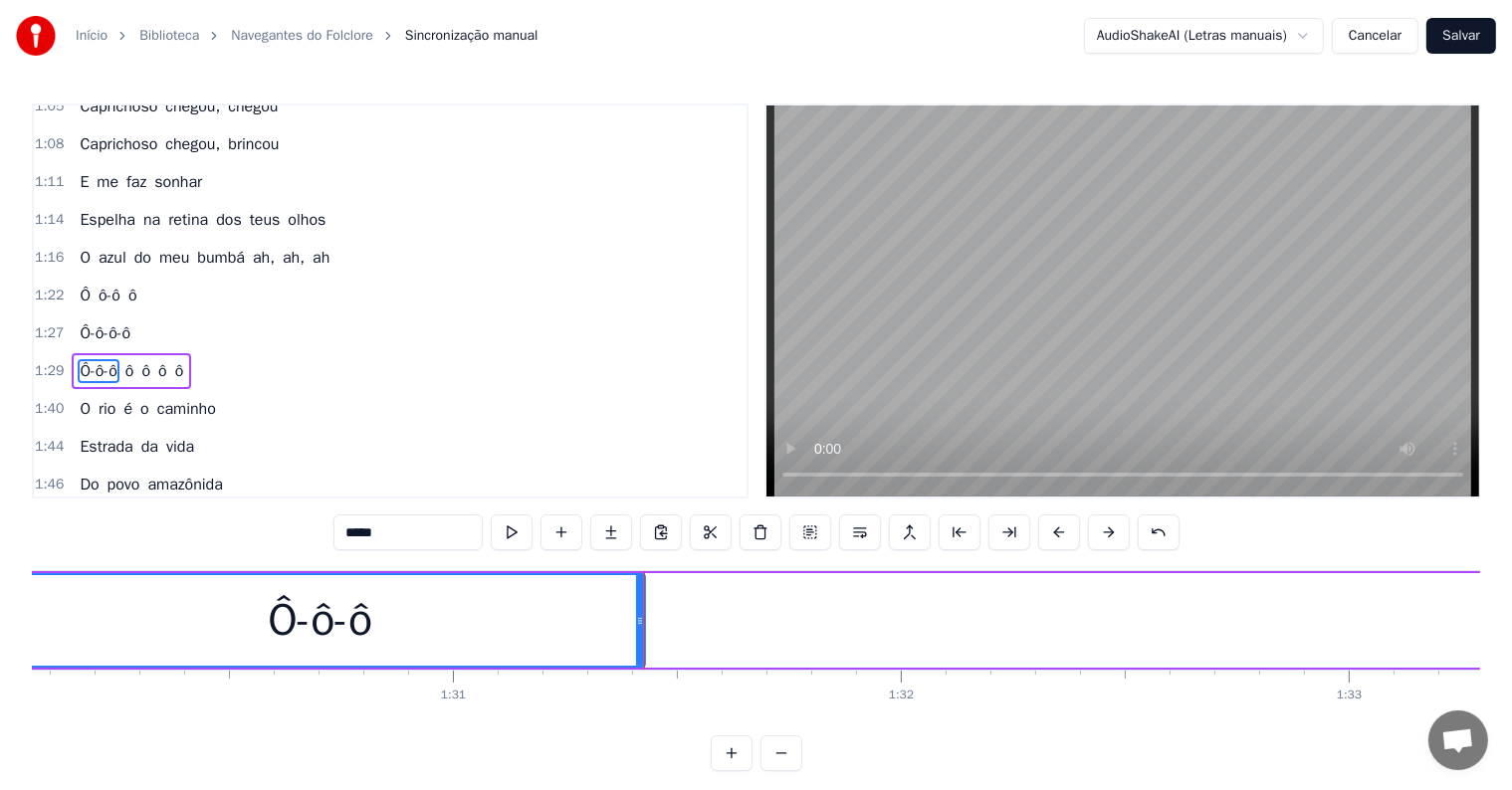 scroll, scrollTop: 811, scrollLeft: 0, axis: vertical 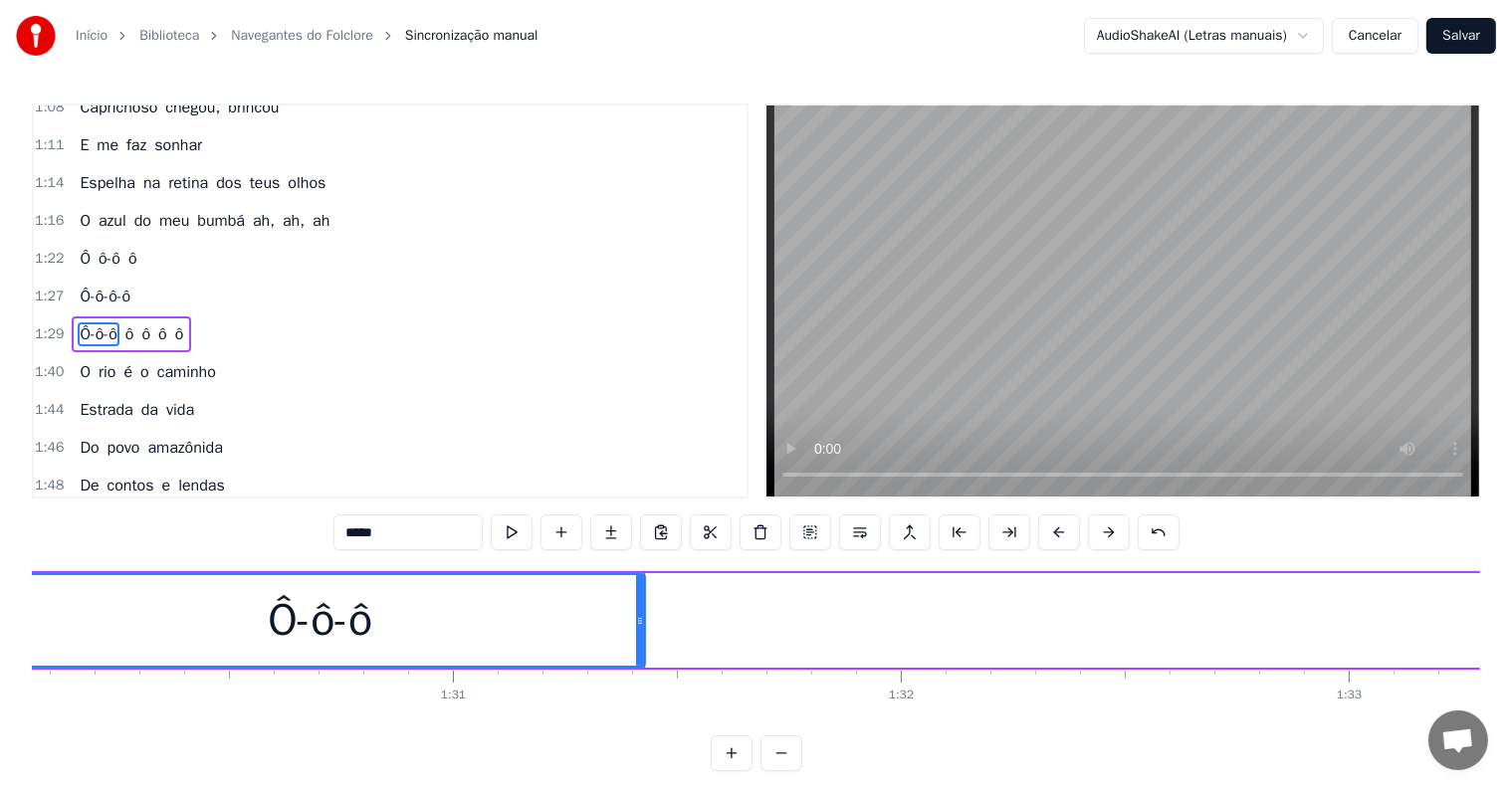 click on "Ô-ô-ô" at bounding box center [321, 620] 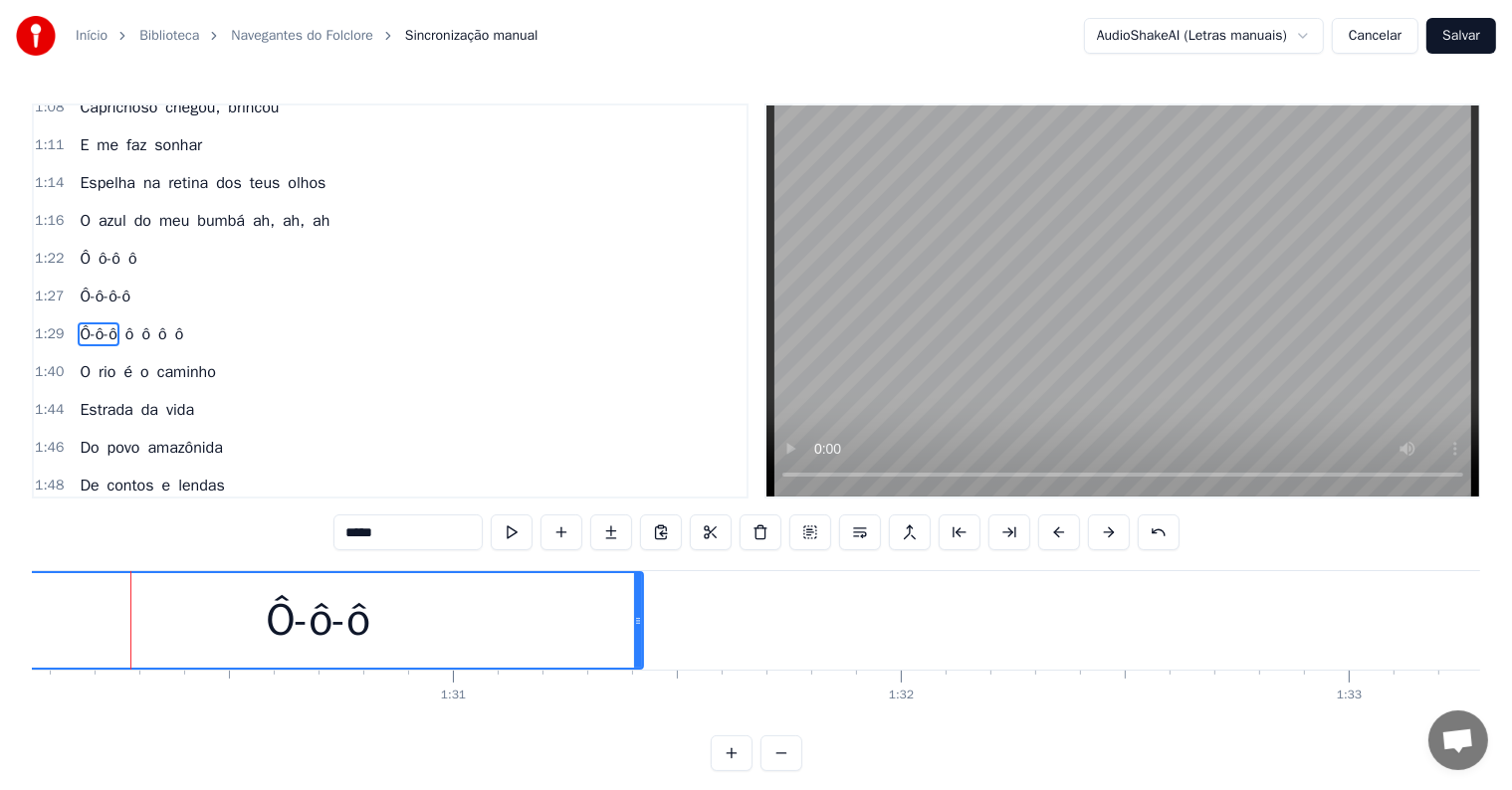scroll, scrollTop: 0, scrollLeft: 40337, axis: horizontal 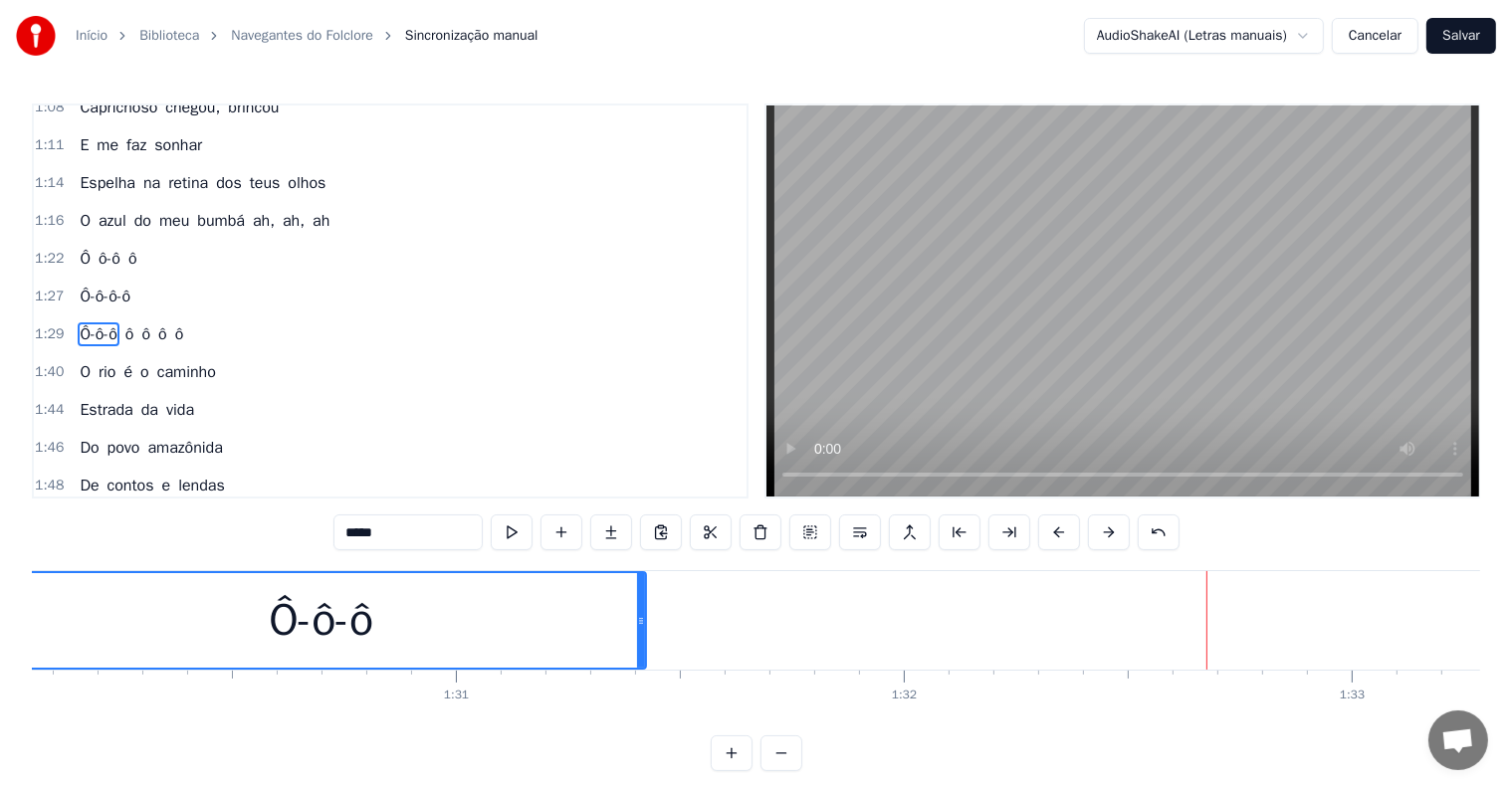 click on "Ô-ô-ô ô ô ô ô" at bounding box center [2024, 620] 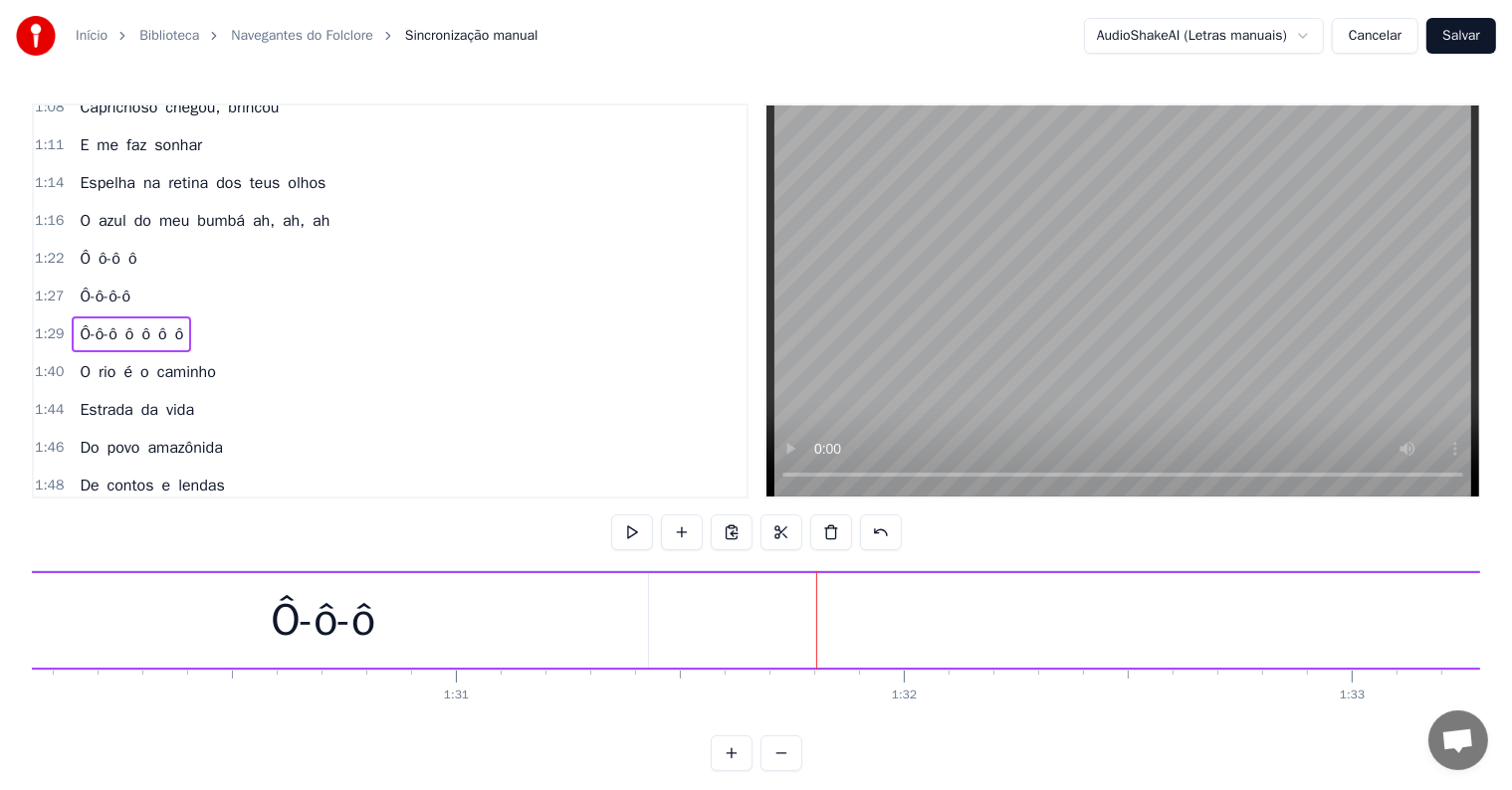 click on "Ô-ô-ô" at bounding box center (324, 620) 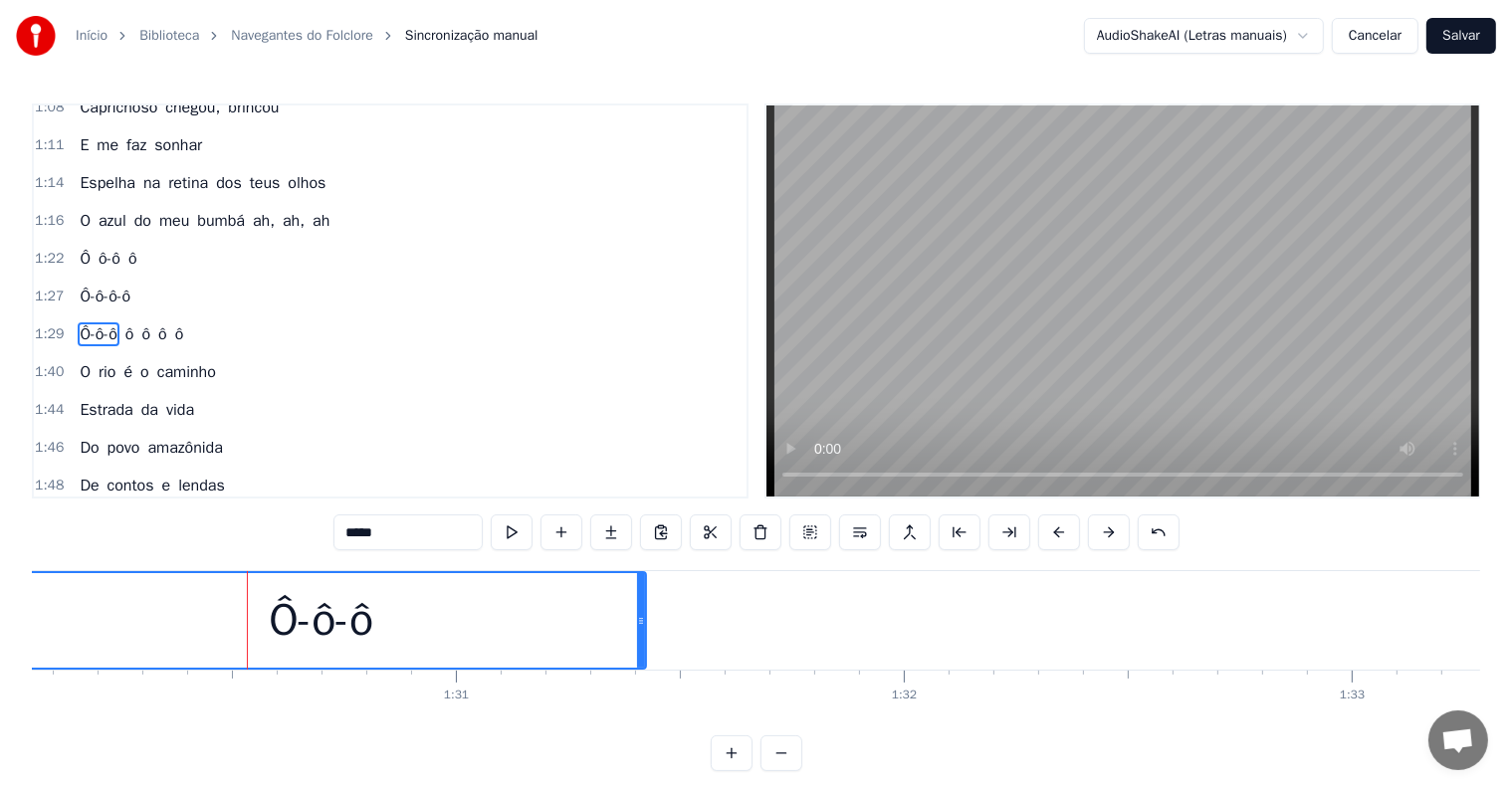 drag, startPoint x: 422, startPoint y: 529, endPoint x: 306, endPoint y: 530, distance: 116.00431 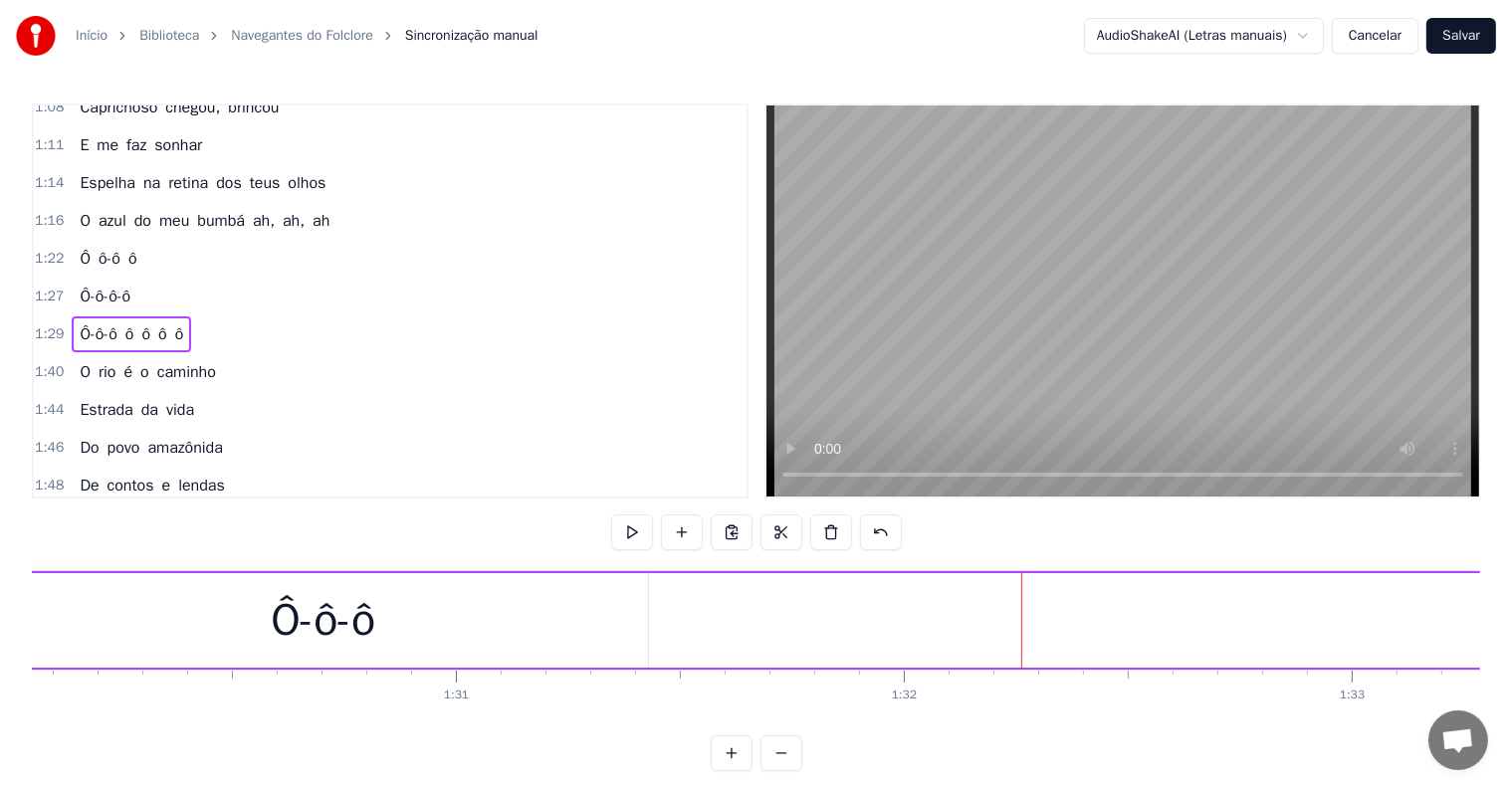click on "Ô-ô-ô" at bounding box center [323, 621] 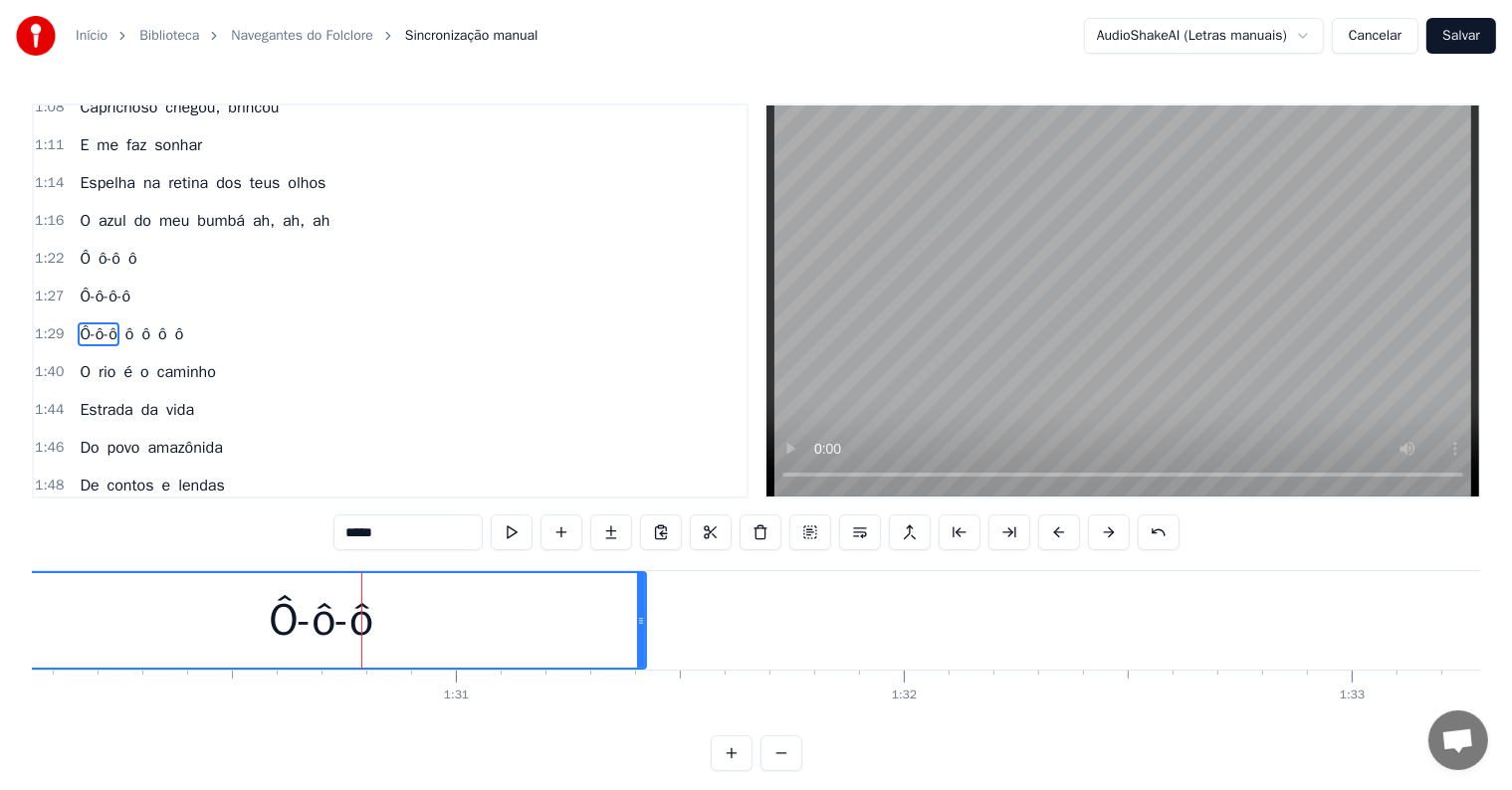 click on "Ô-ô-ô ô ô ô ô" at bounding box center (2024, 620) 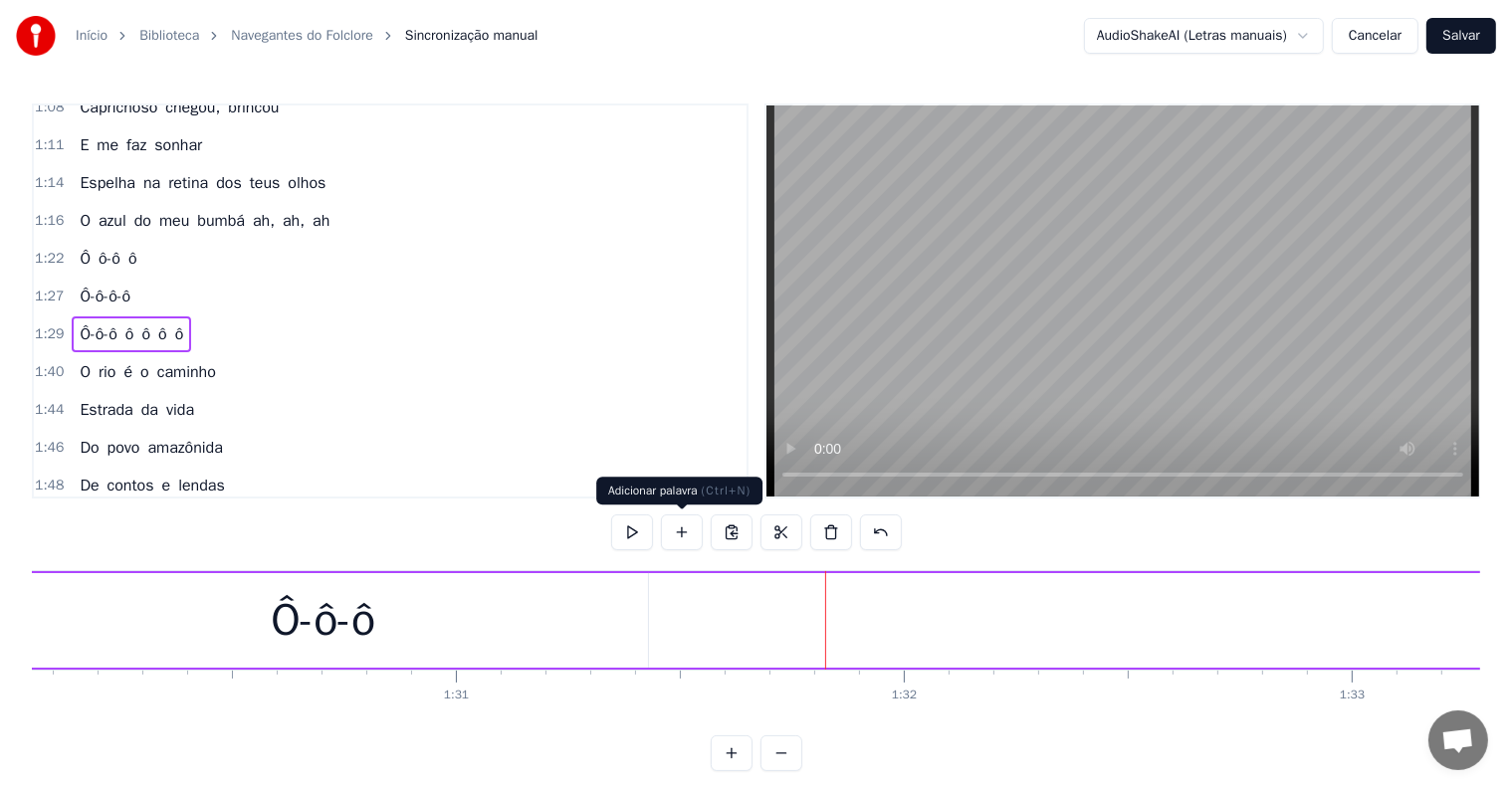click at bounding box center (682, 532) 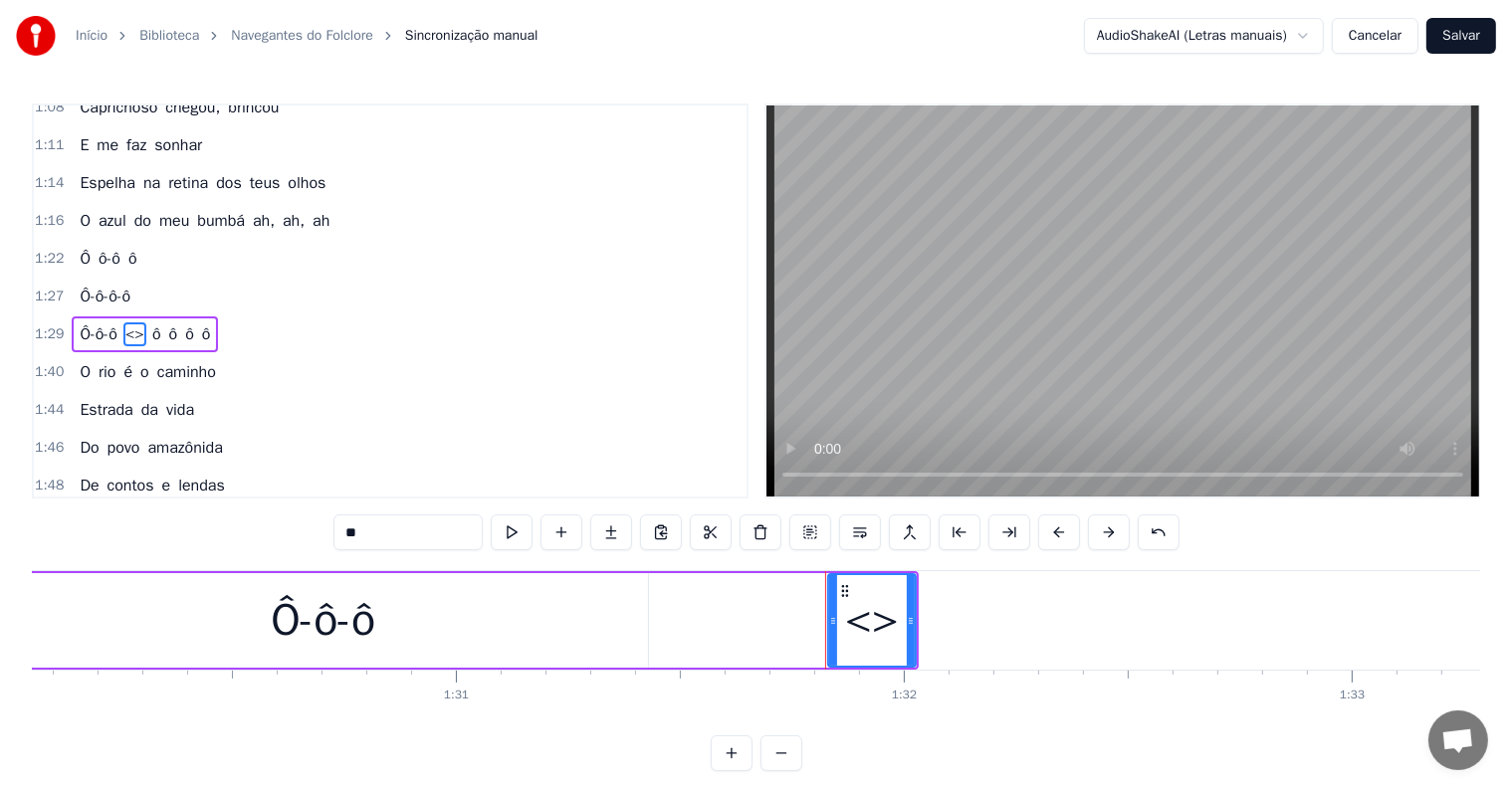drag, startPoint x: 405, startPoint y: 533, endPoint x: 275, endPoint y: 511, distance: 131.8484 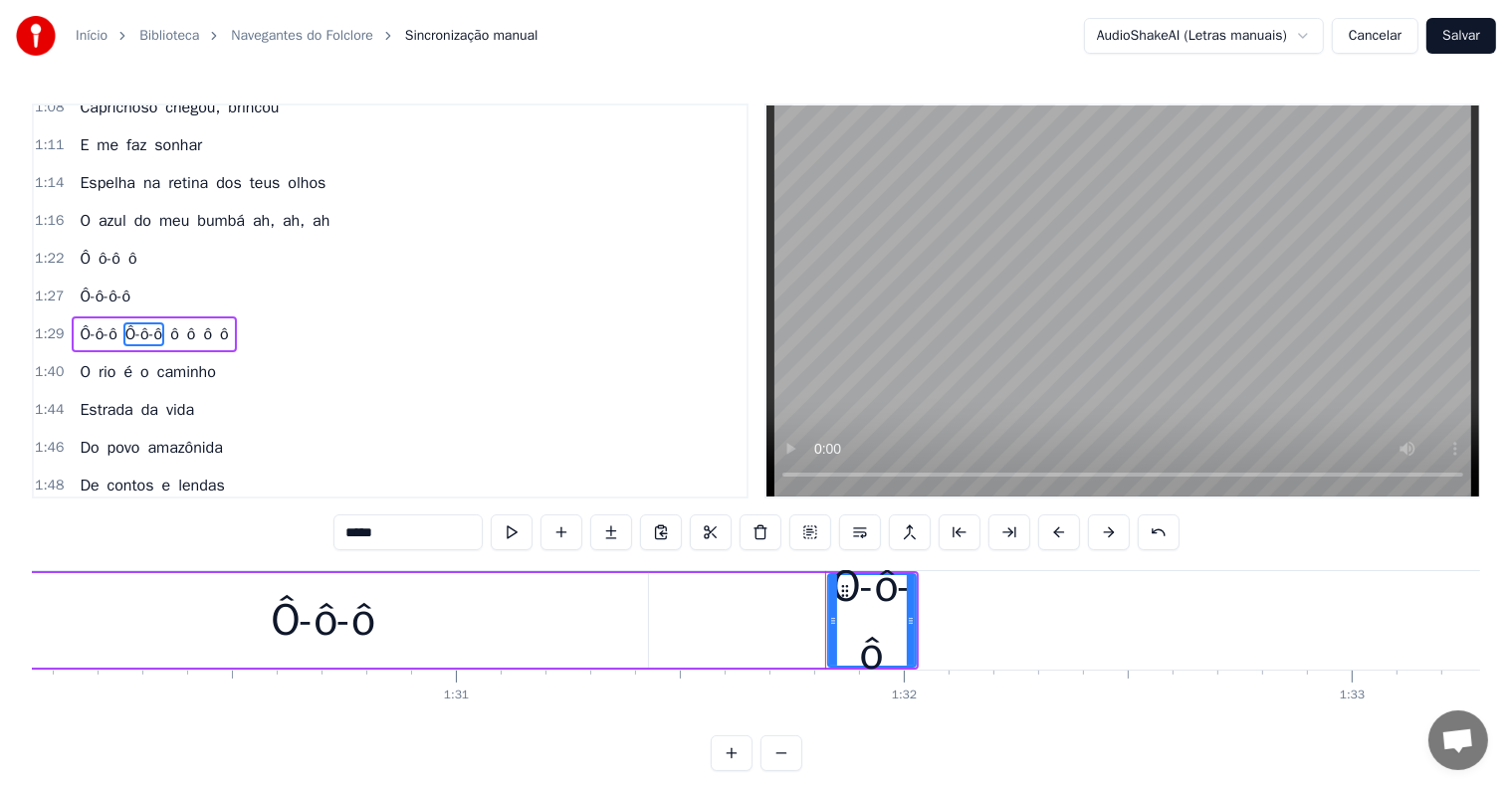 click on "*****" at bounding box center [408, 532] 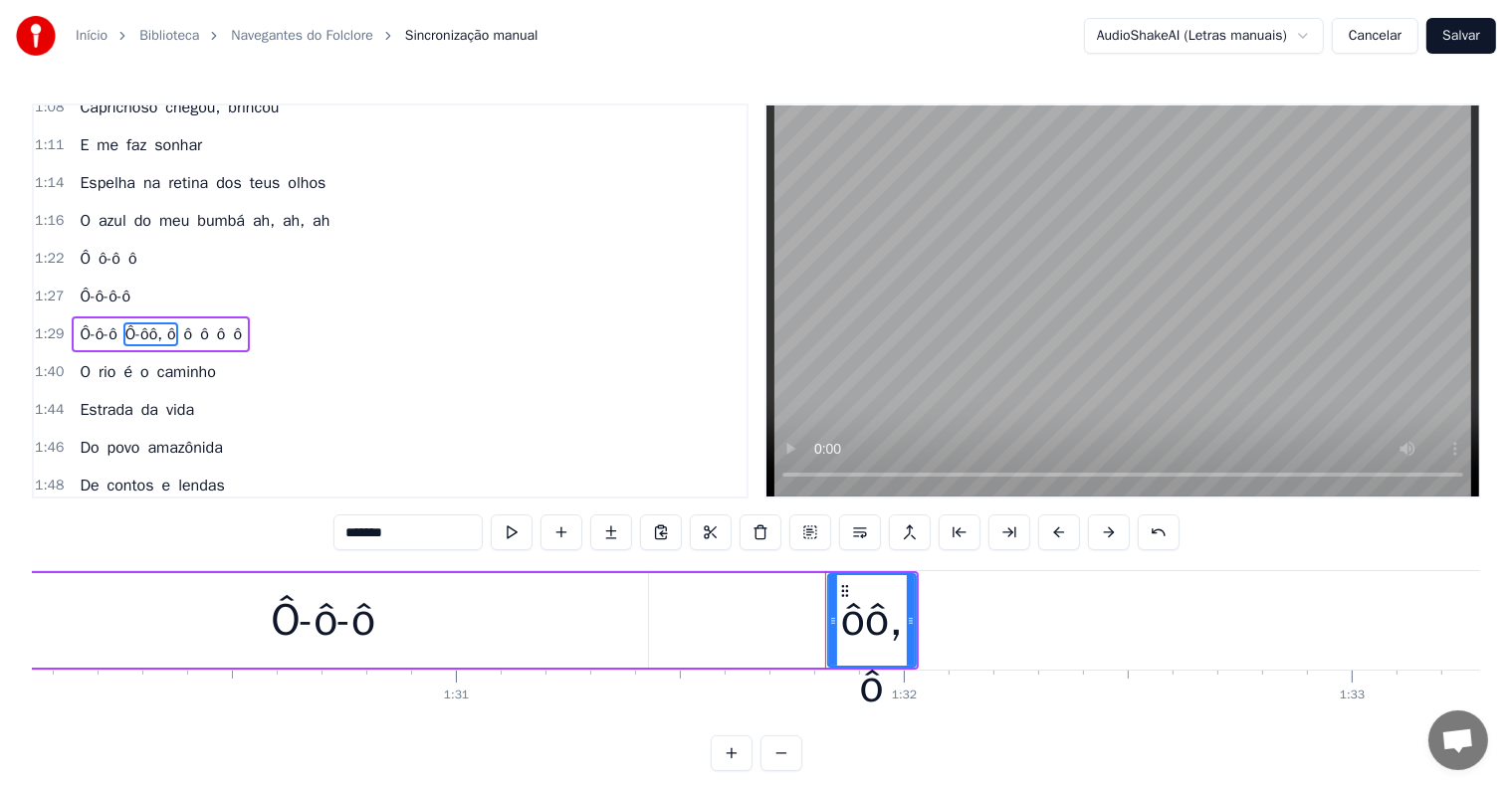 click on "*******" at bounding box center (408, 532) 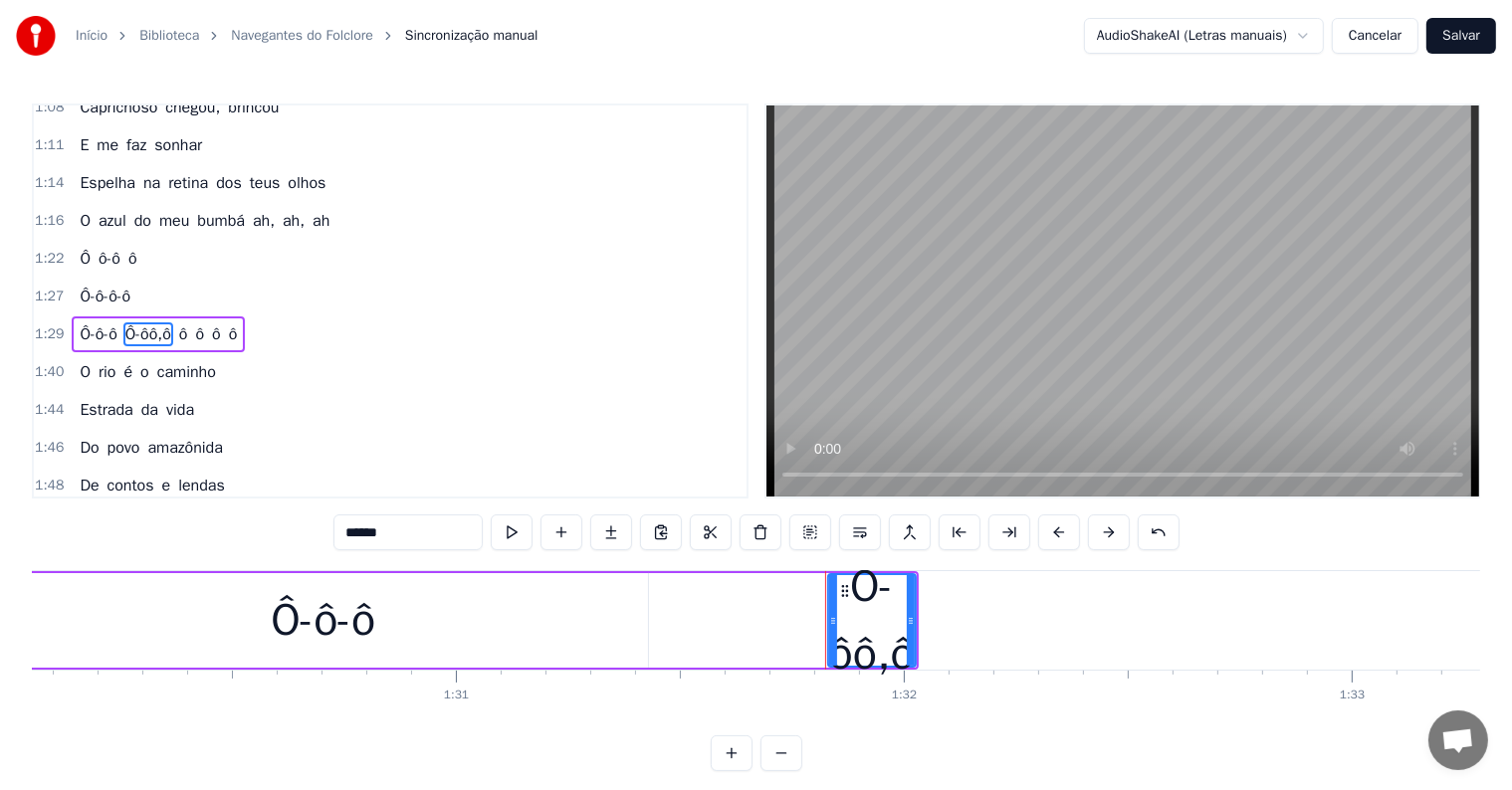 click on "******" at bounding box center (408, 532) 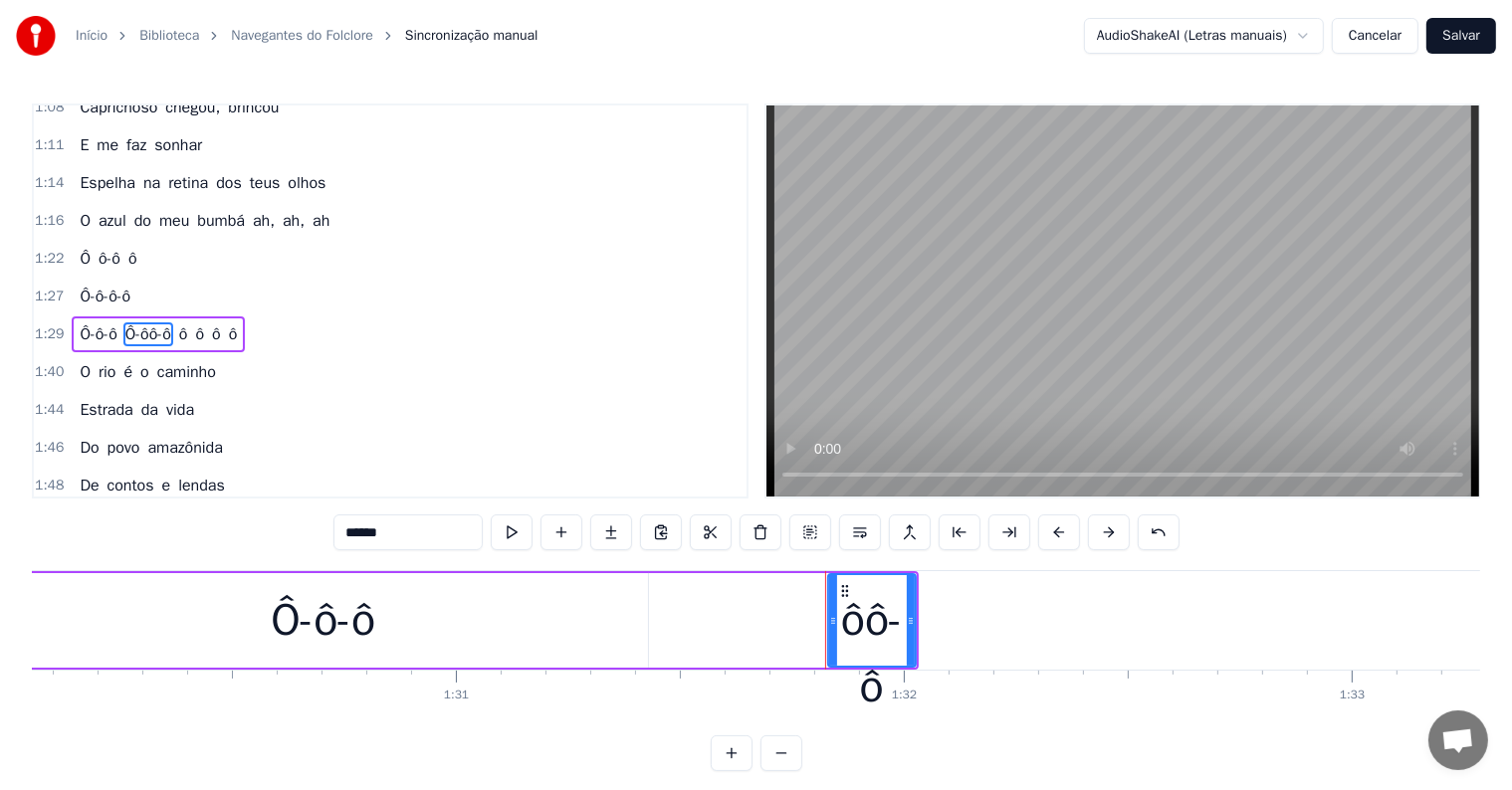 click on "******" at bounding box center (408, 532) 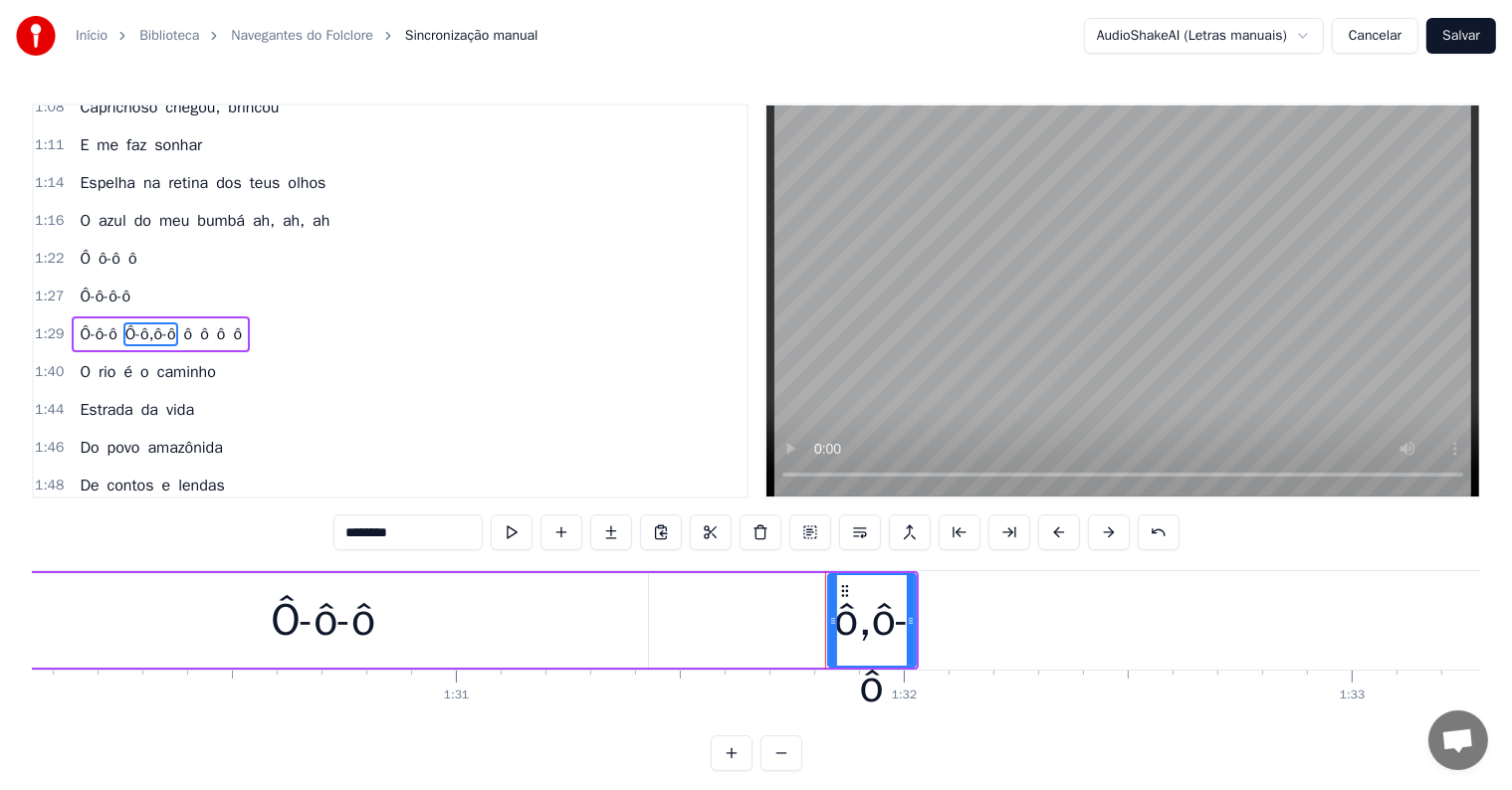 click on "*******" at bounding box center [408, 532] 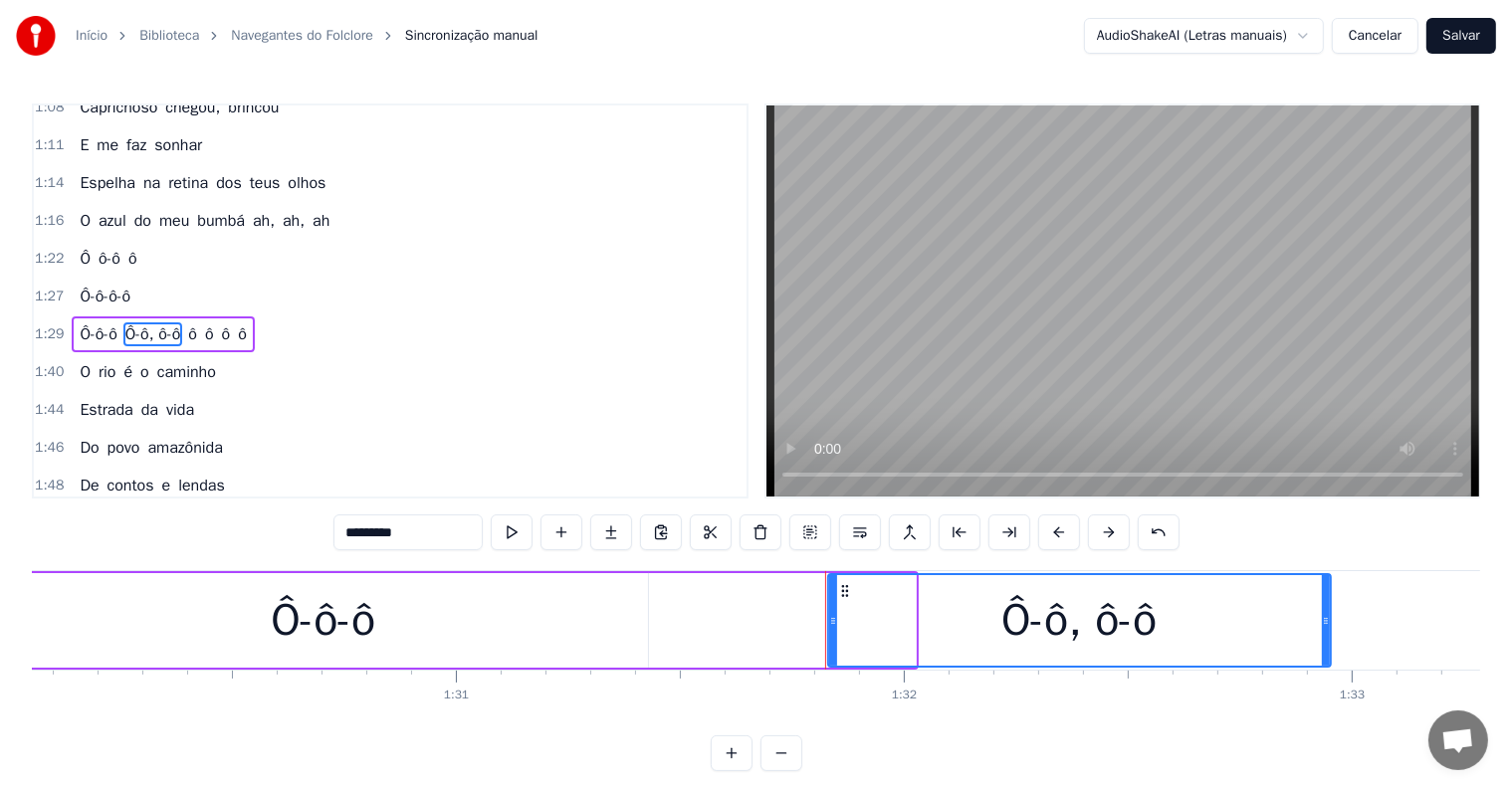 drag, startPoint x: 908, startPoint y: 620, endPoint x: 1323, endPoint y: 645, distance: 415.75233 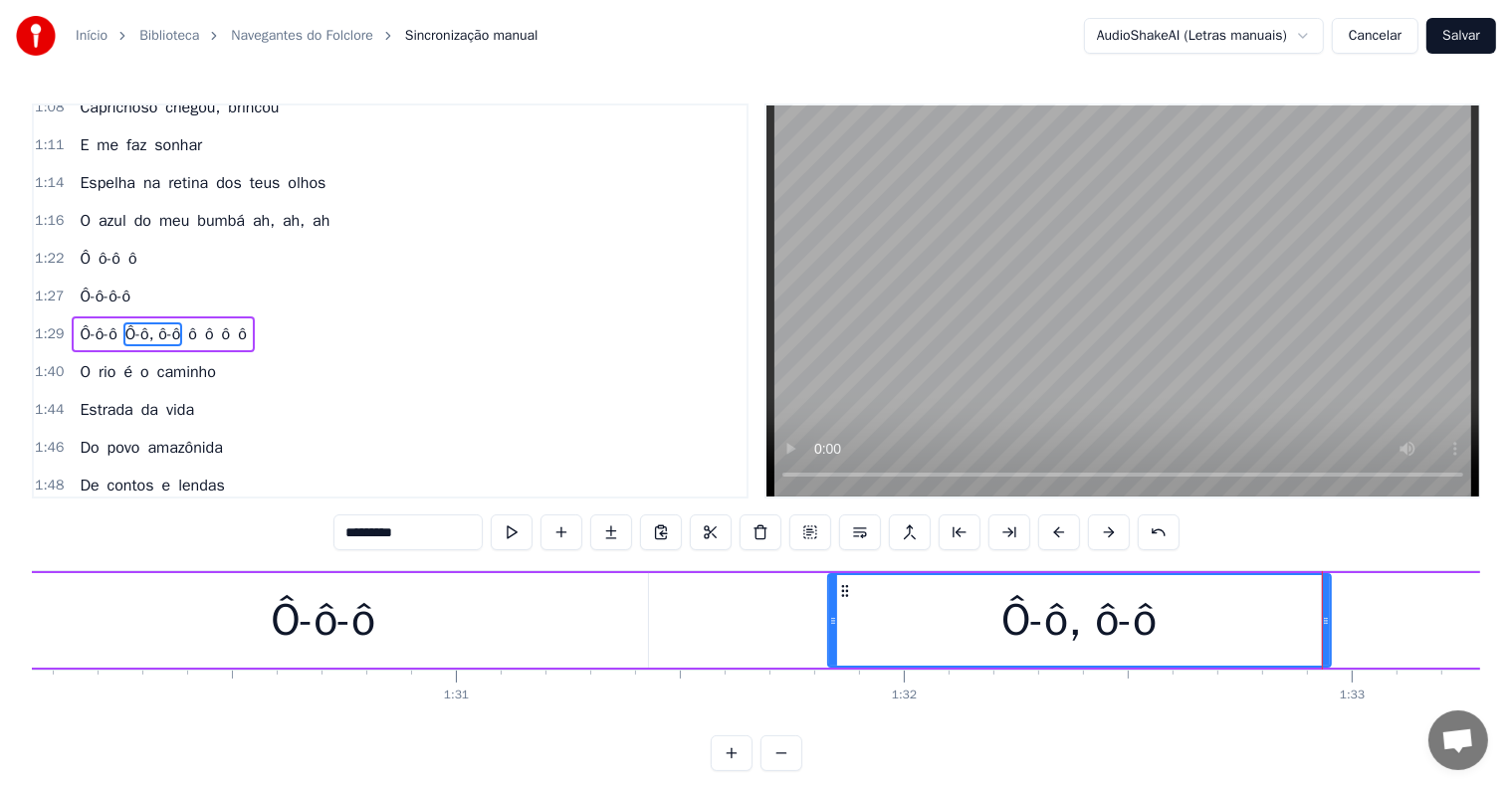 click on "Ô-ô-ô" at bounding box center [324, 620] 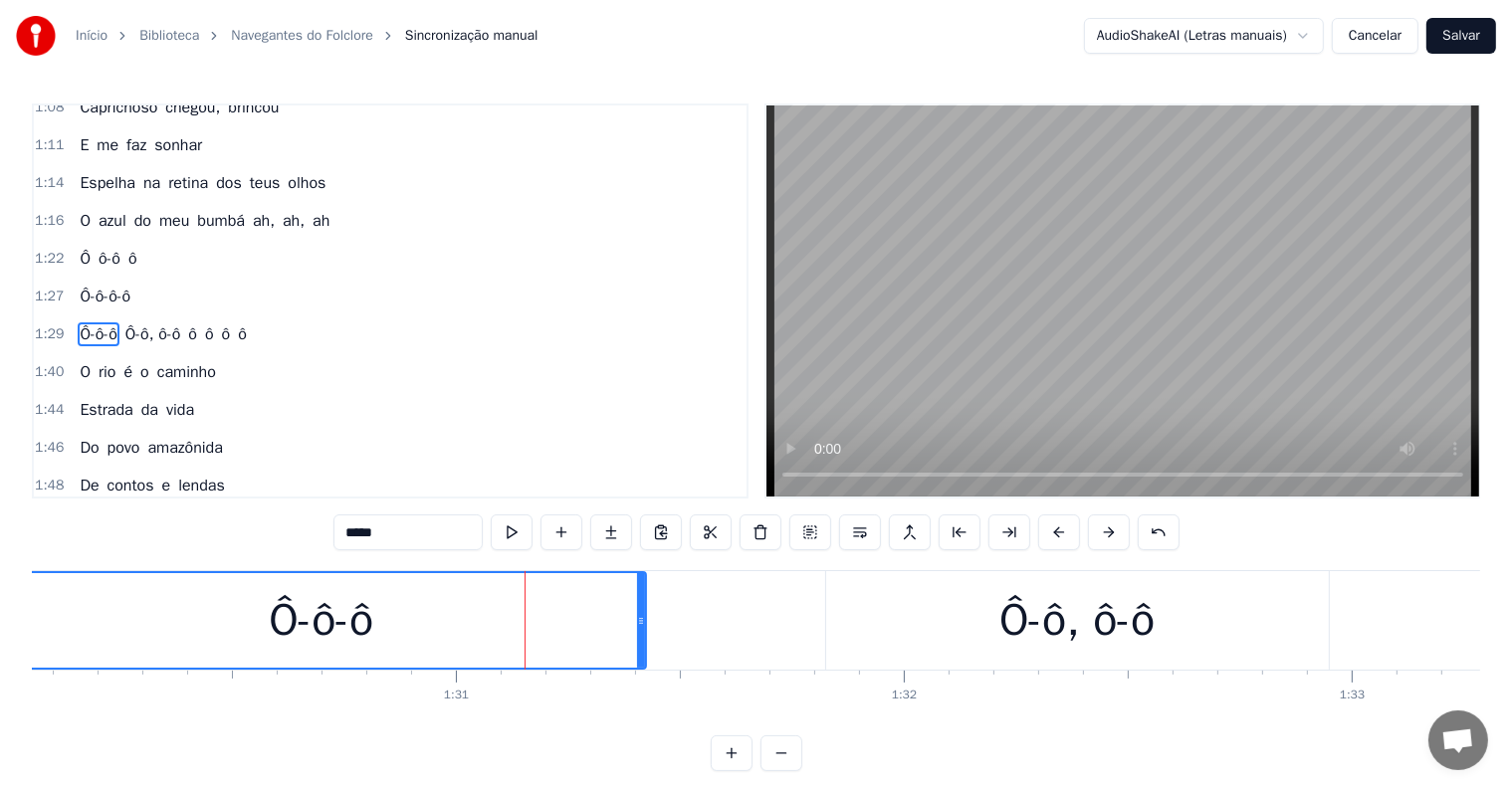 click on "Ô-ô, ô-ô" at bounding box center (1077, 620) 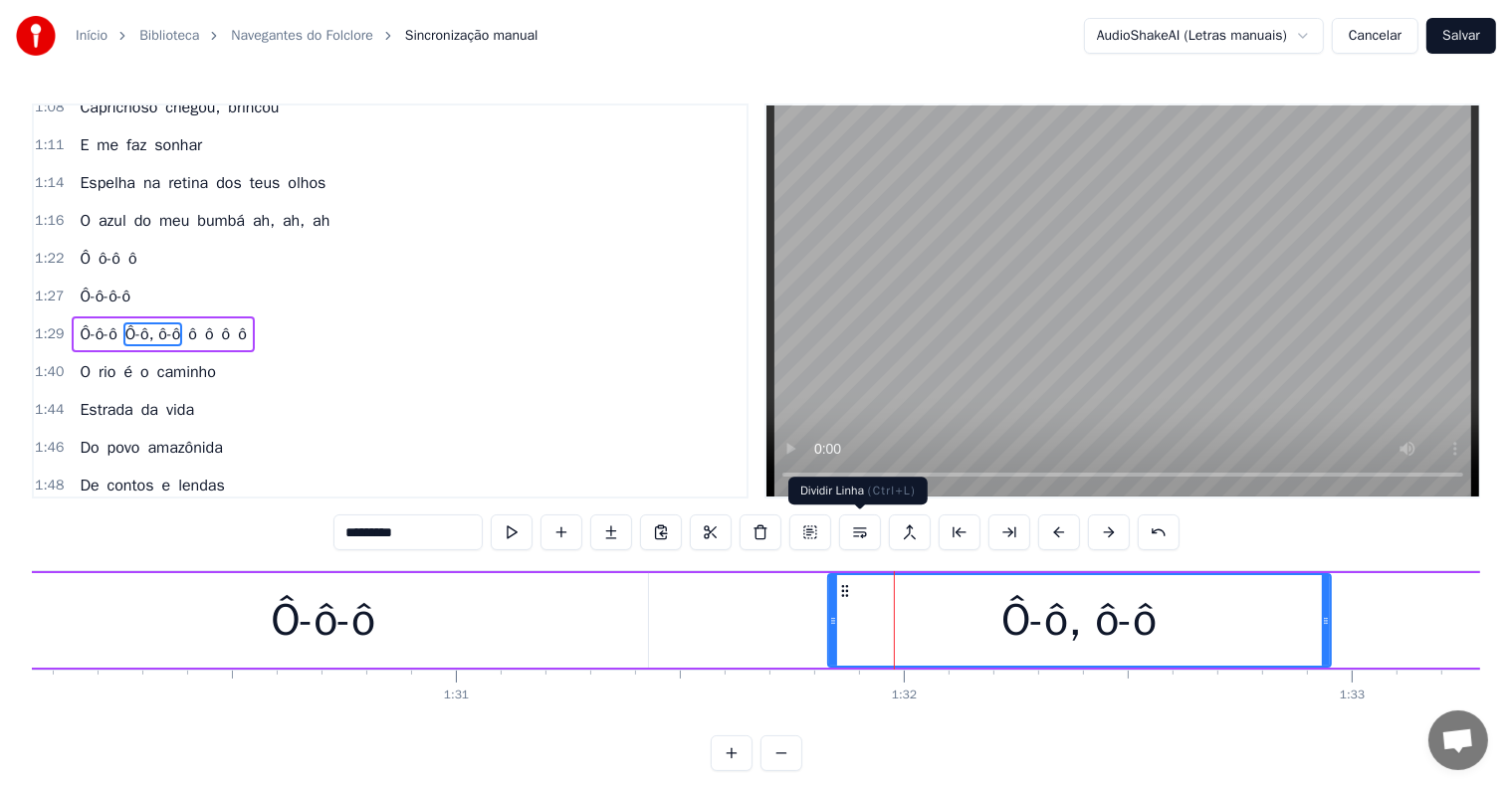 click at bounding box center [860, 532] 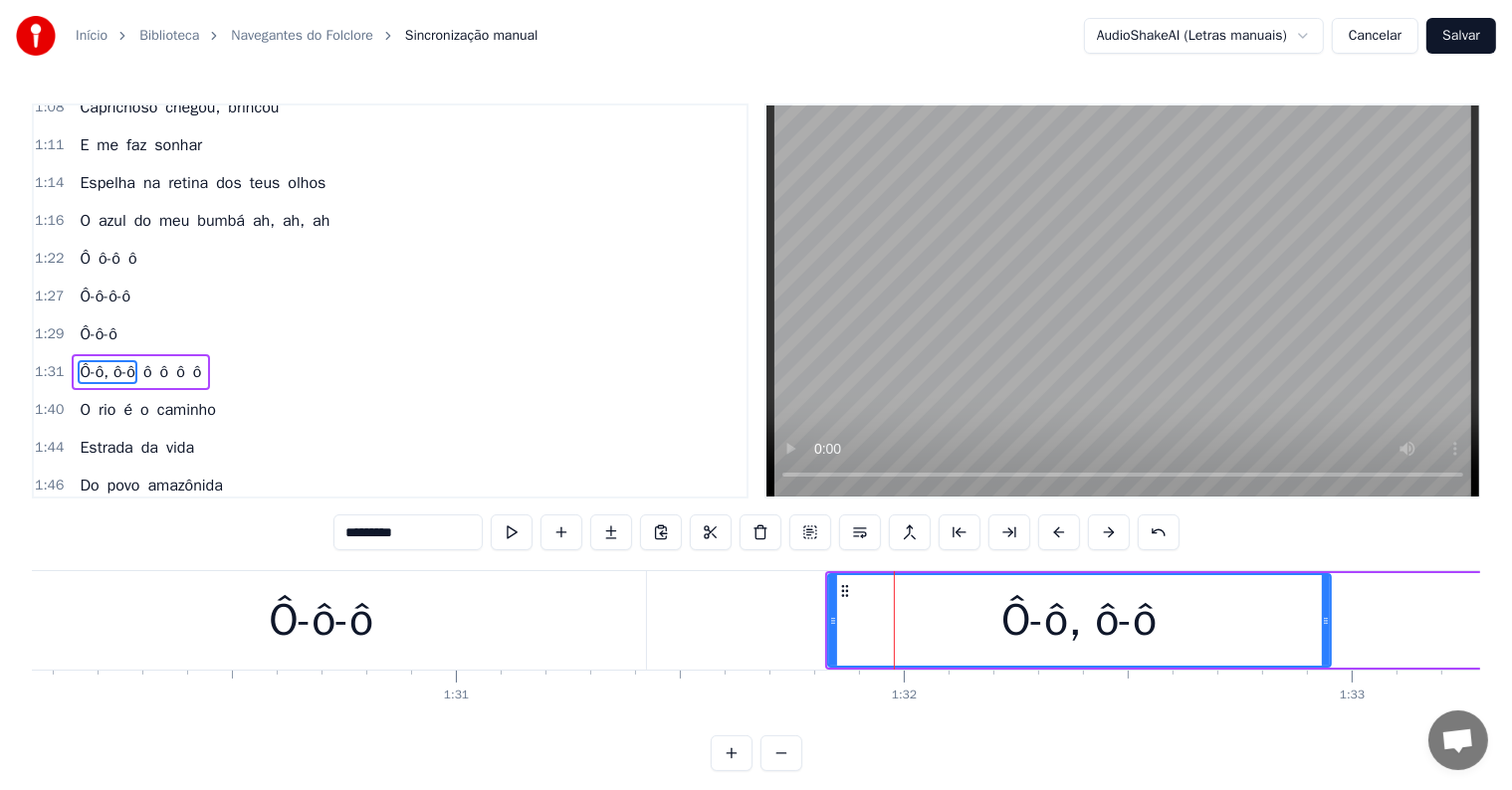 scroll, scrollTop: 848, scrollLeft: 0, axis: vertical 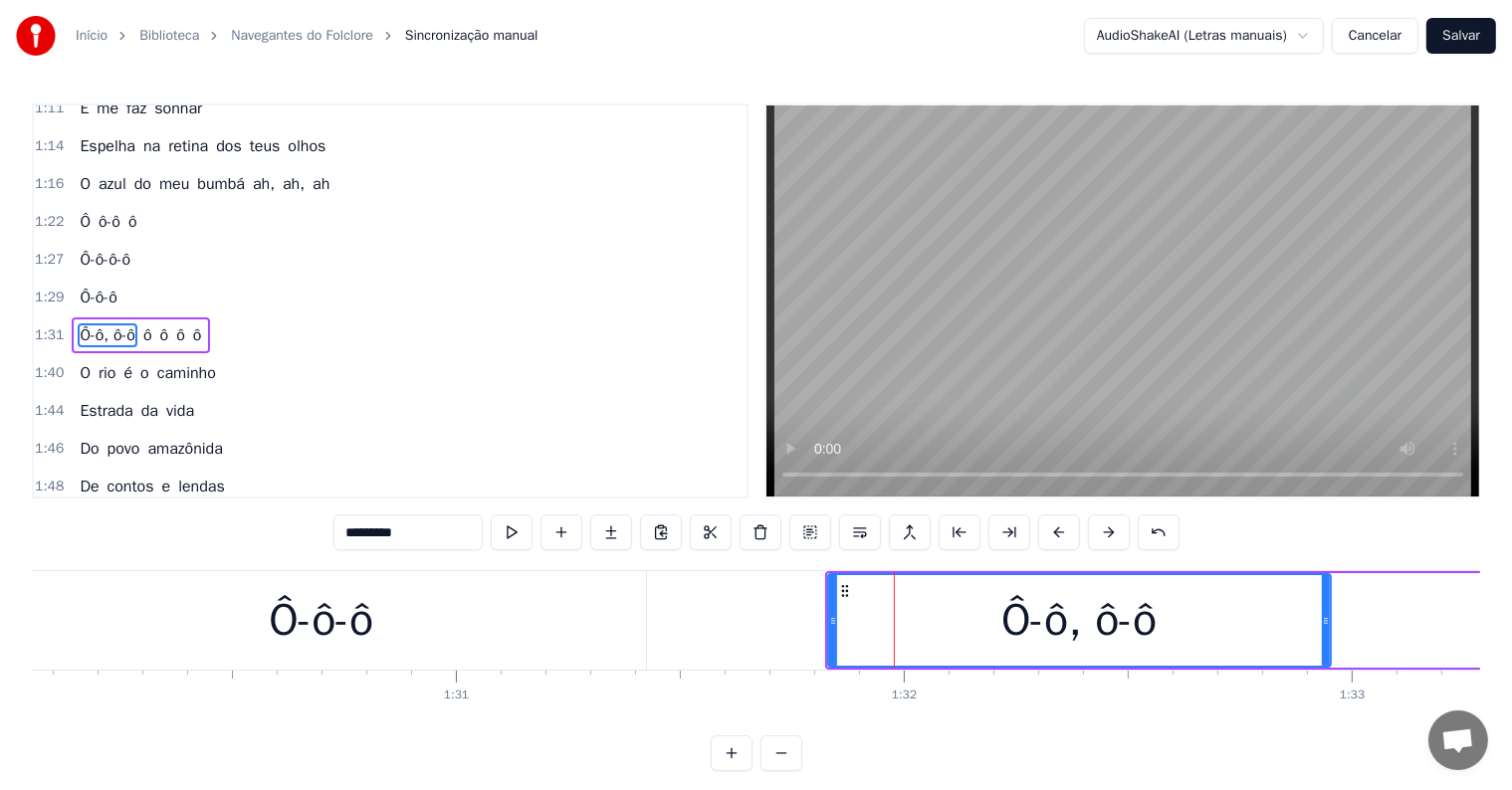 click on "Ô-ô-ô" at bounding box center (322, 620) 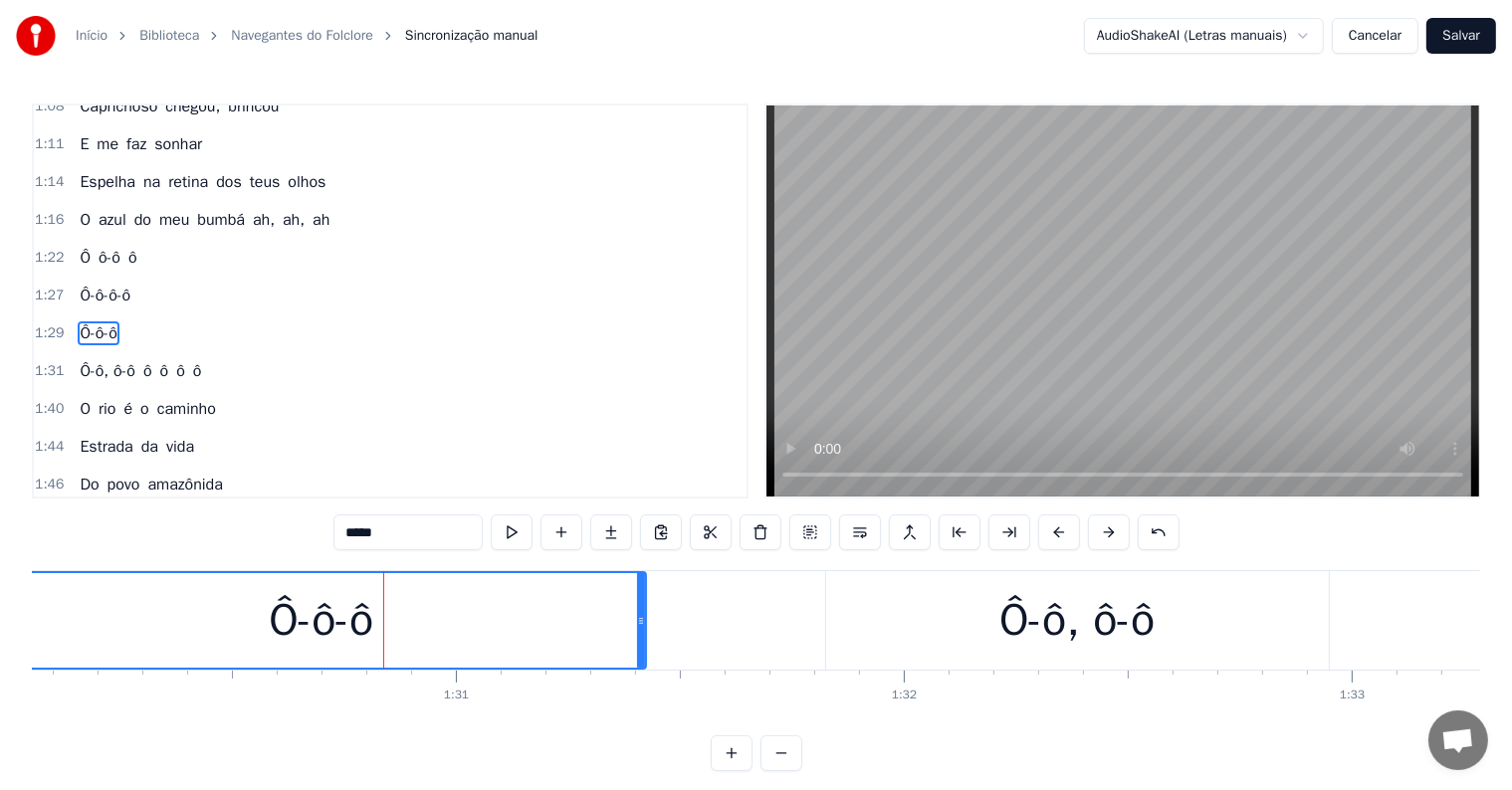 scroll, scrollTop: 811, scrollLeft: 0, axis: vertical 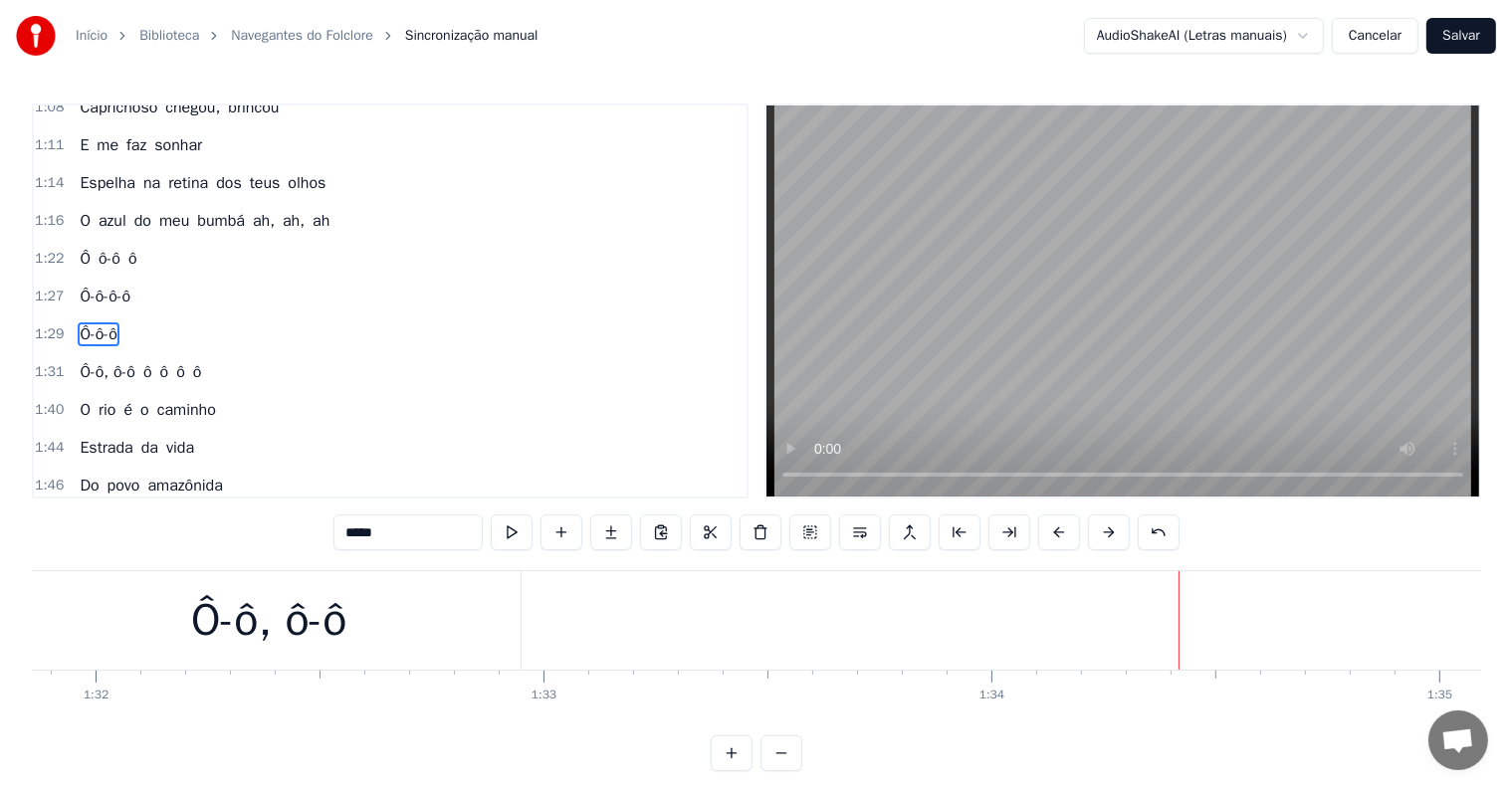 click on "Ô-ô, ô-ô  ô ô ô ô" at bounding box center [1630, 620] 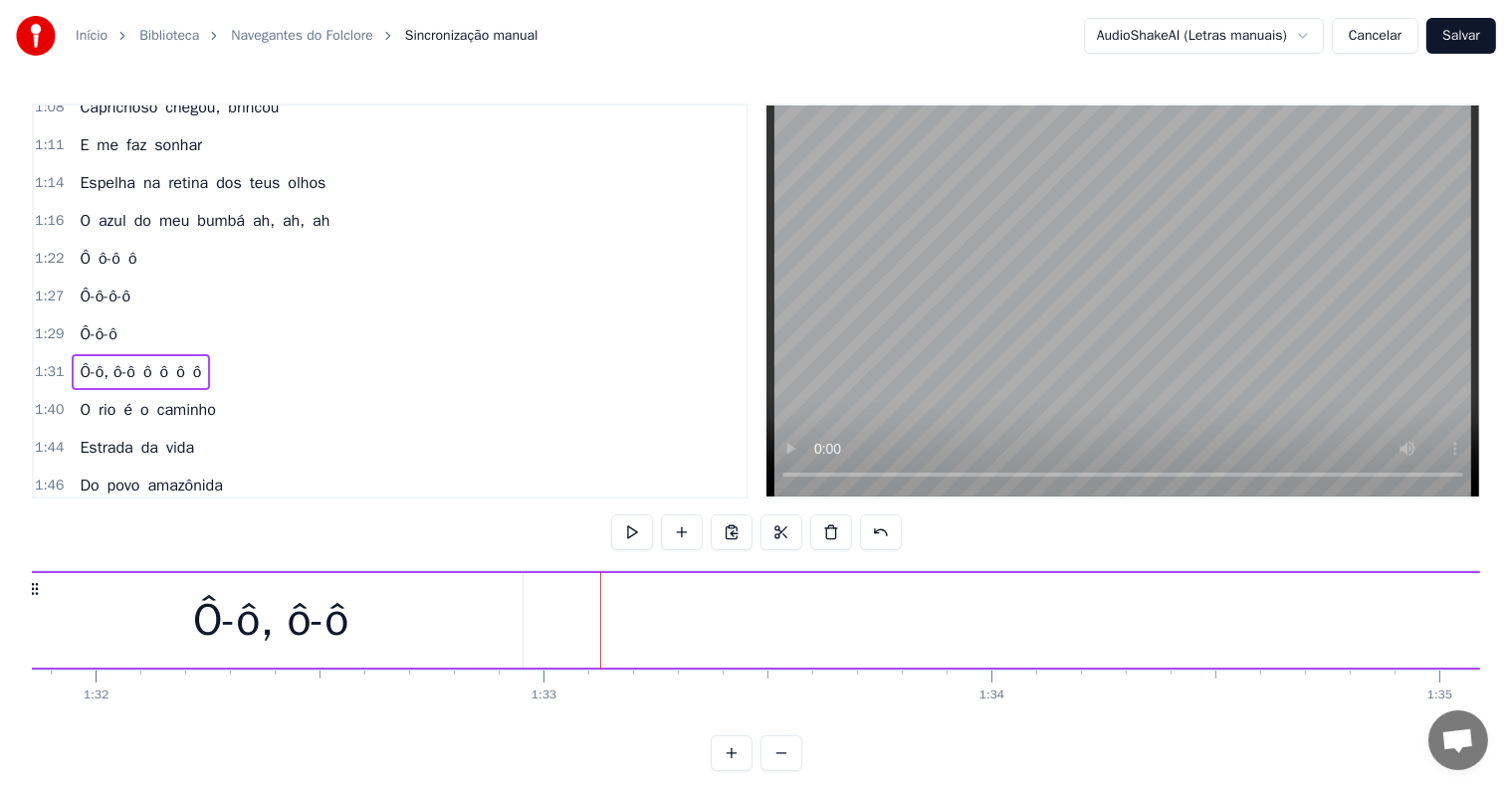 click on "Ô-ô, ô-ô  ô ô ô ô" at bounding box center (1630, 620) 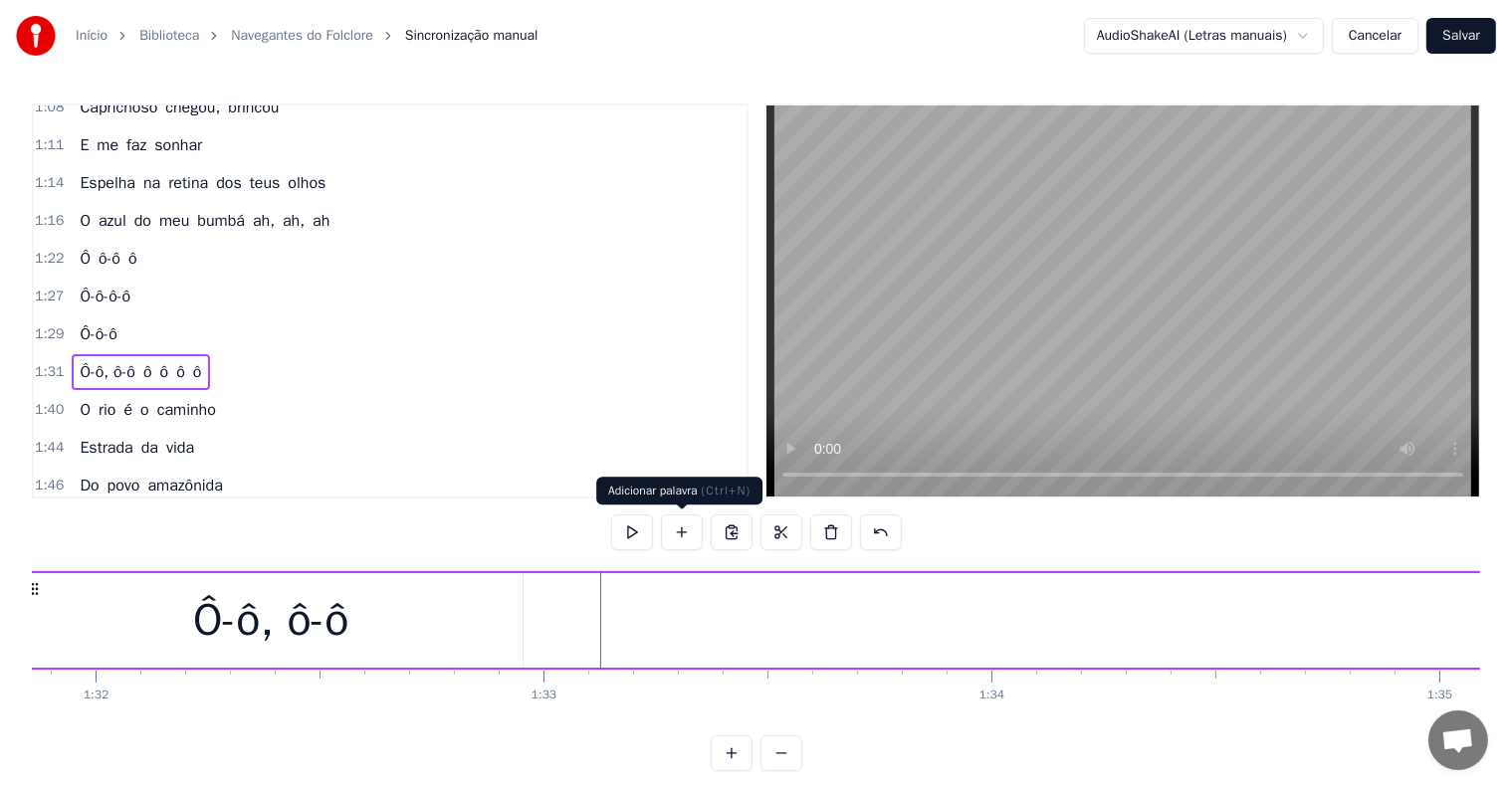 click at bounding box center [682, 532] 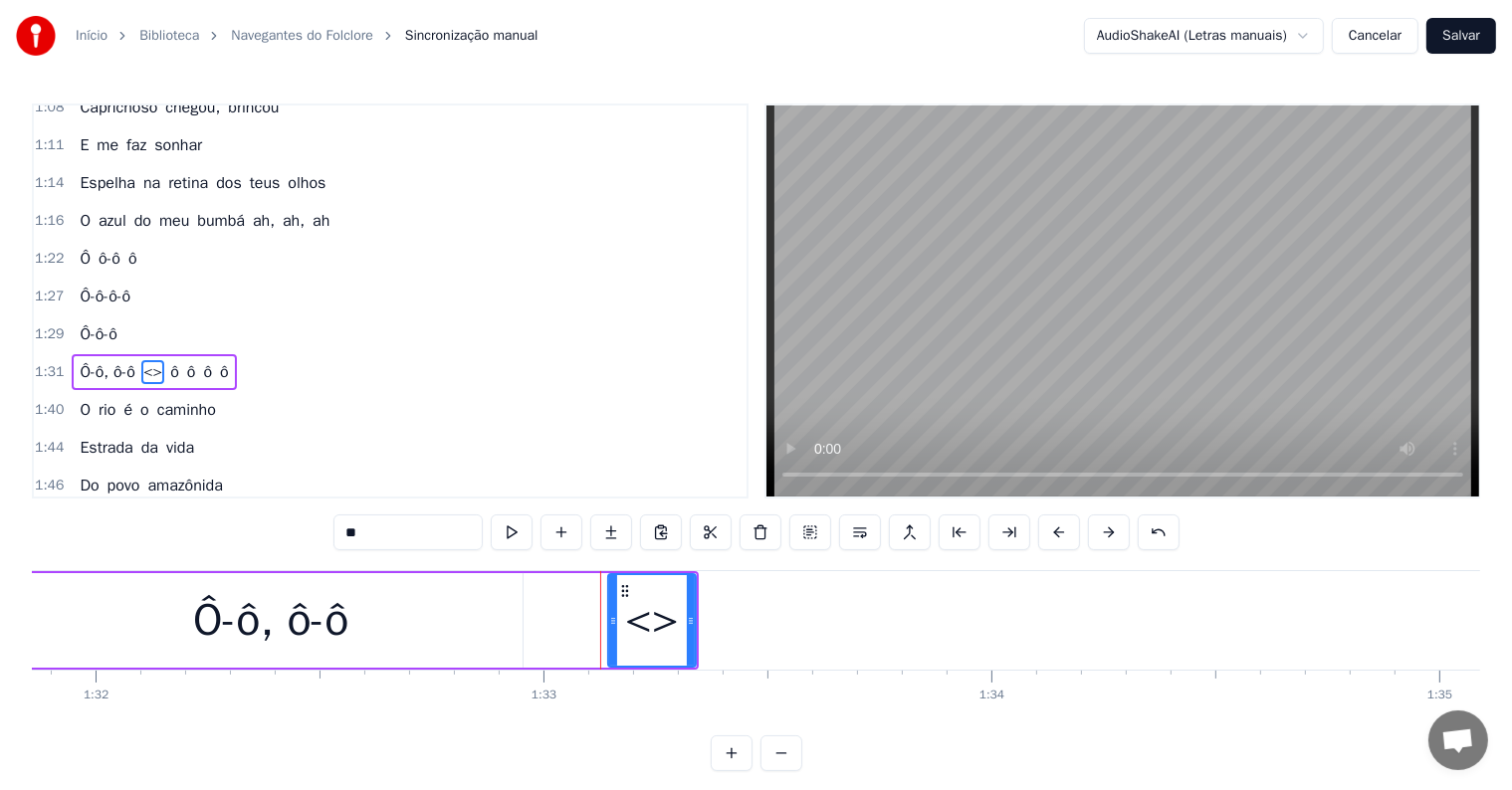 scroll, scrollTop: 848, scrollLeft: 0, axis: vertical 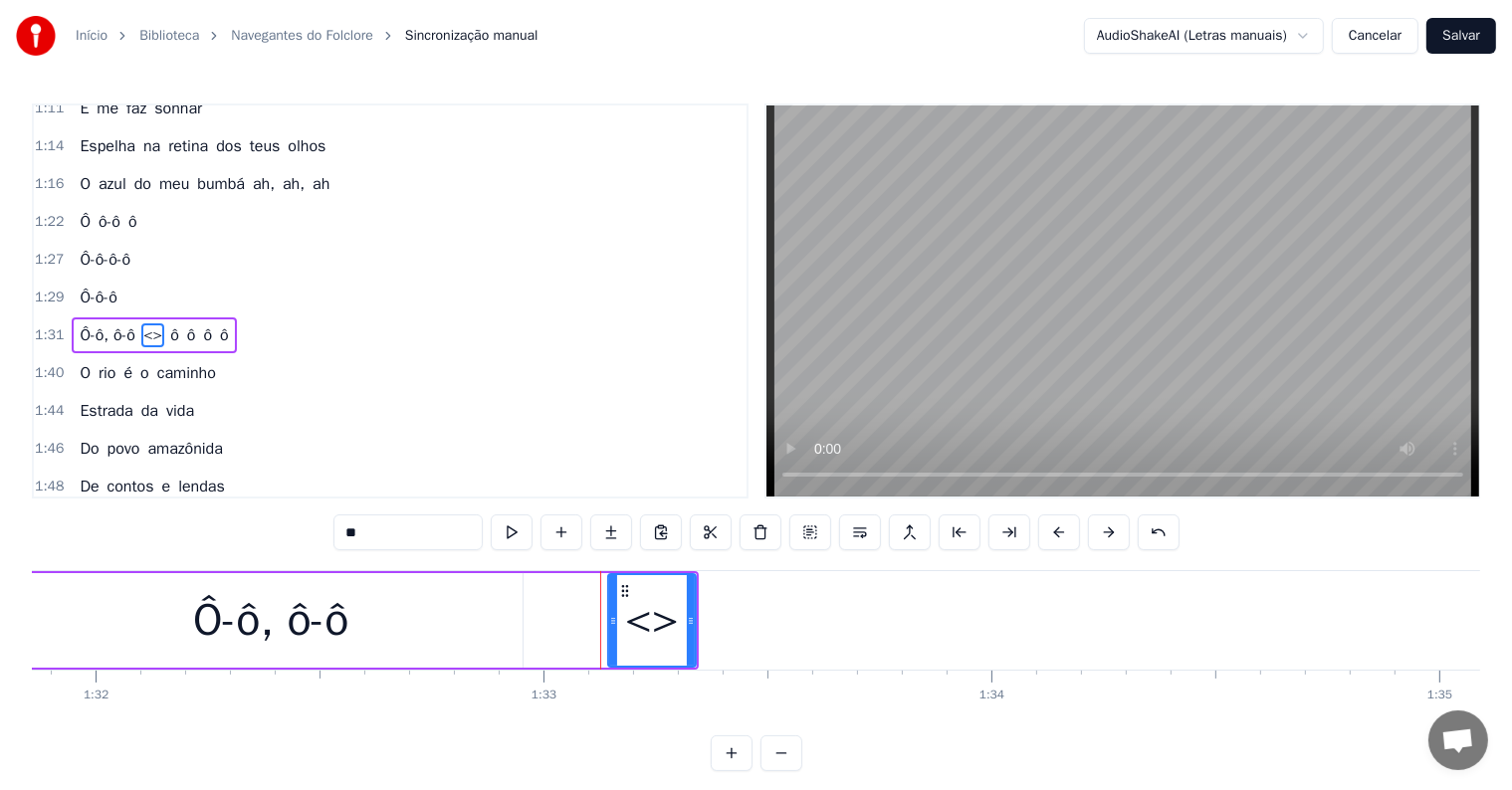 drag, startPoint x: 389, startPoint y: 531, endPoint x: 291, endPoint y: 522, distance: 98.4124 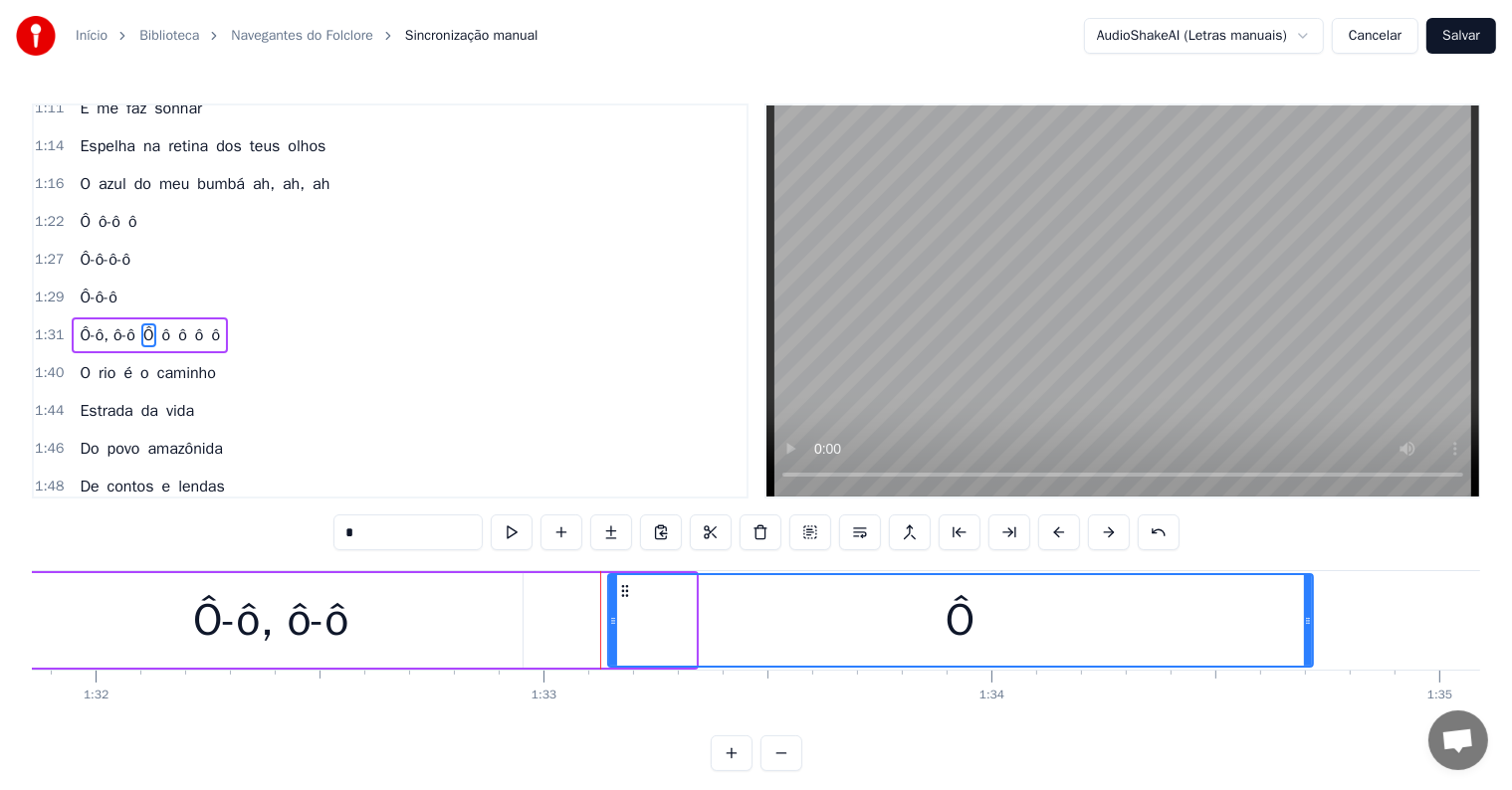 drag, startPoint x: 692, startPoint y: 622, endPoint x: 1309, endPoint y: 617, distance: 617.02026 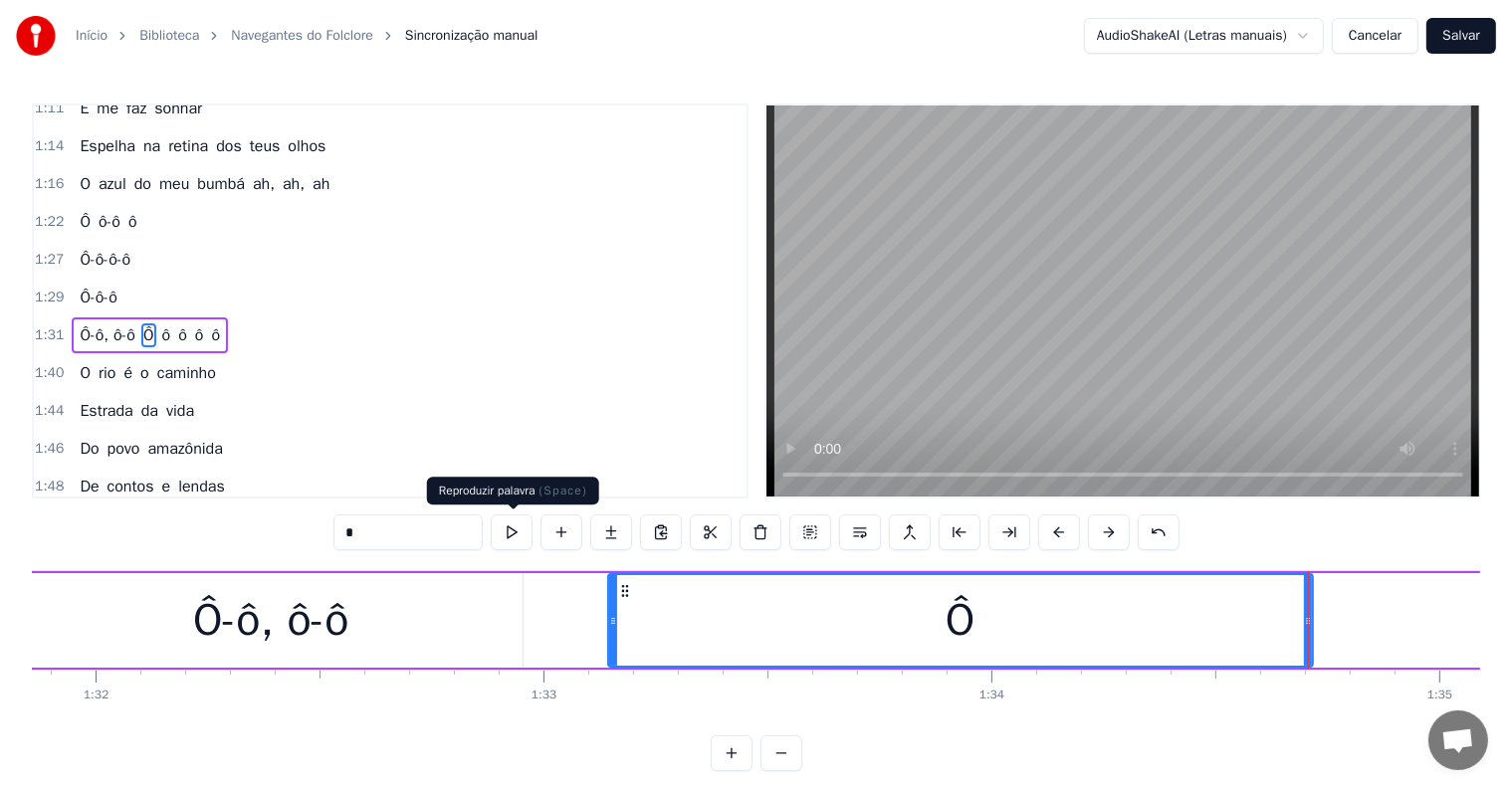 click at bounding box center [512, 532] 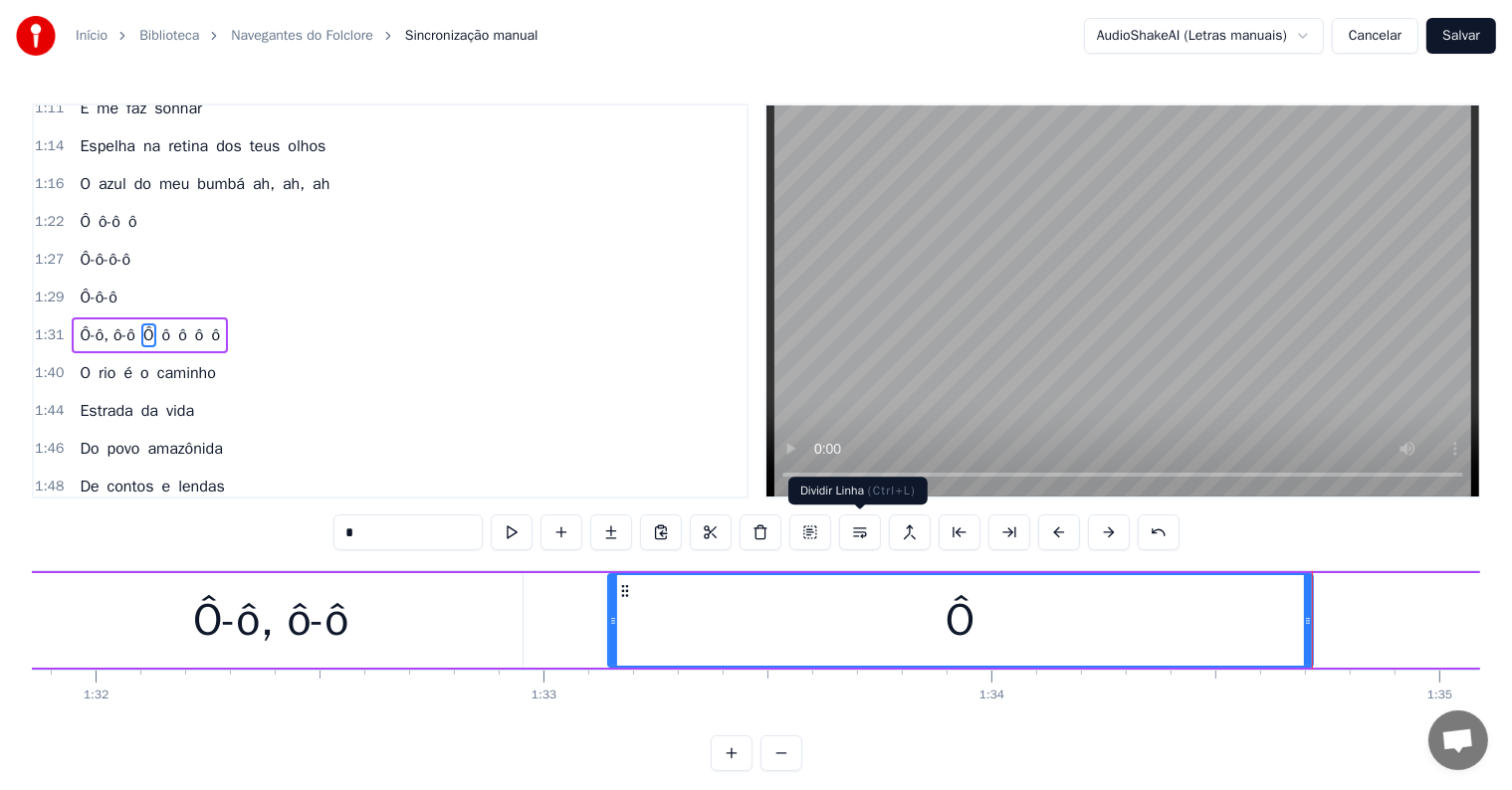 click at bounding box center [860, 532] 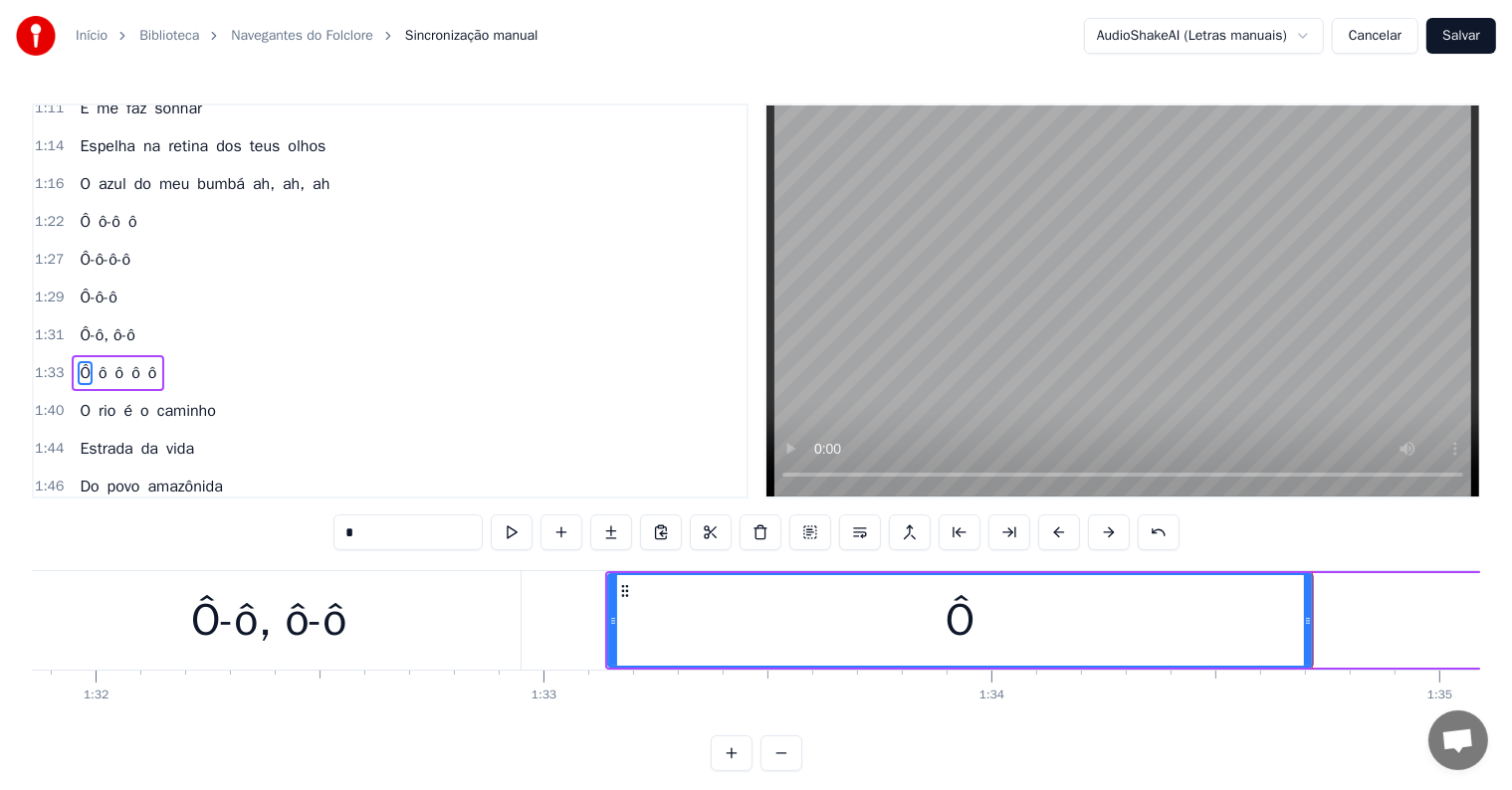 scroll, scrollTop: 884, scrollLeft: 0, axis: vertical 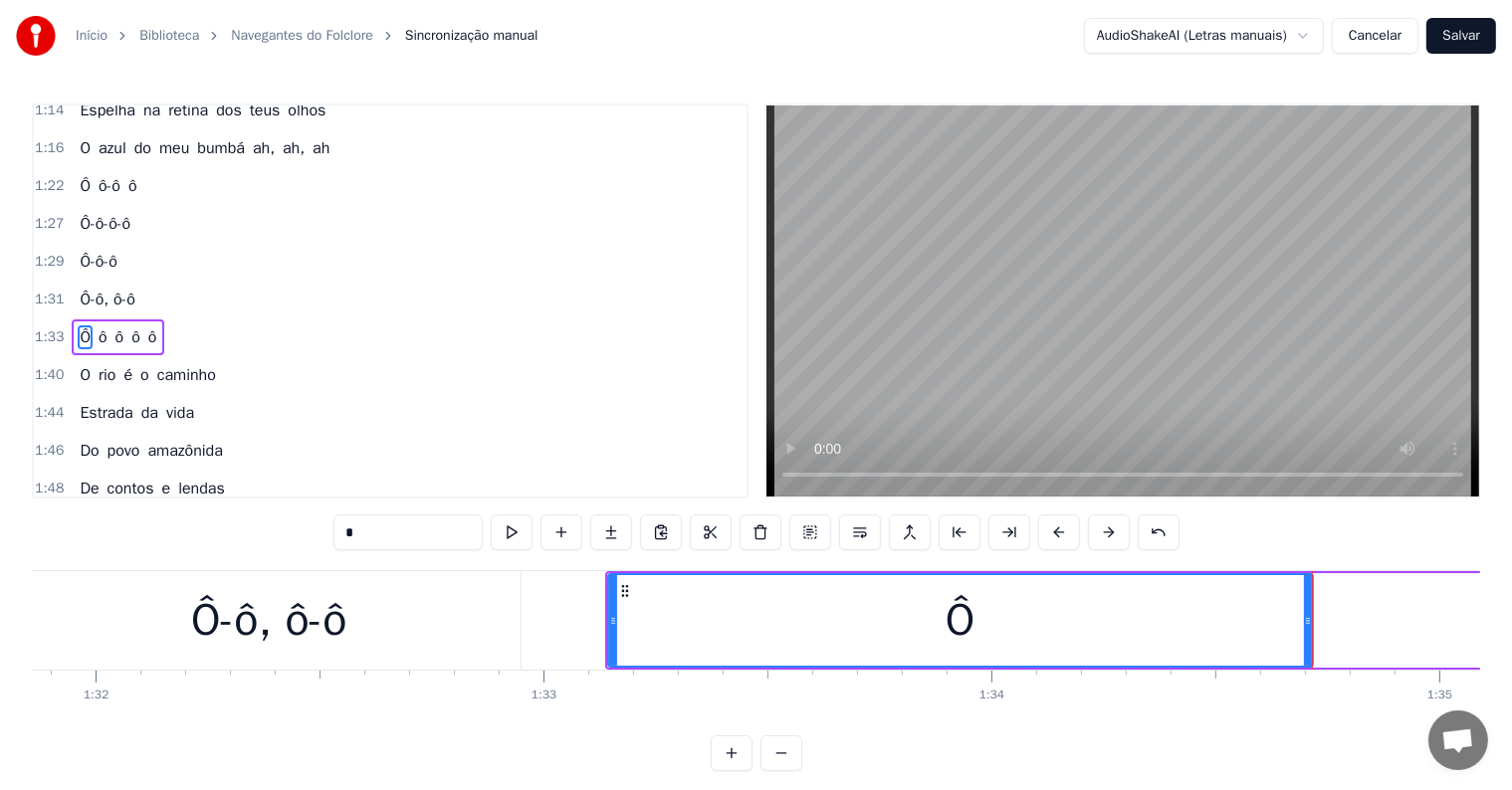 click on "Ô" at bounding box center (961, 620) 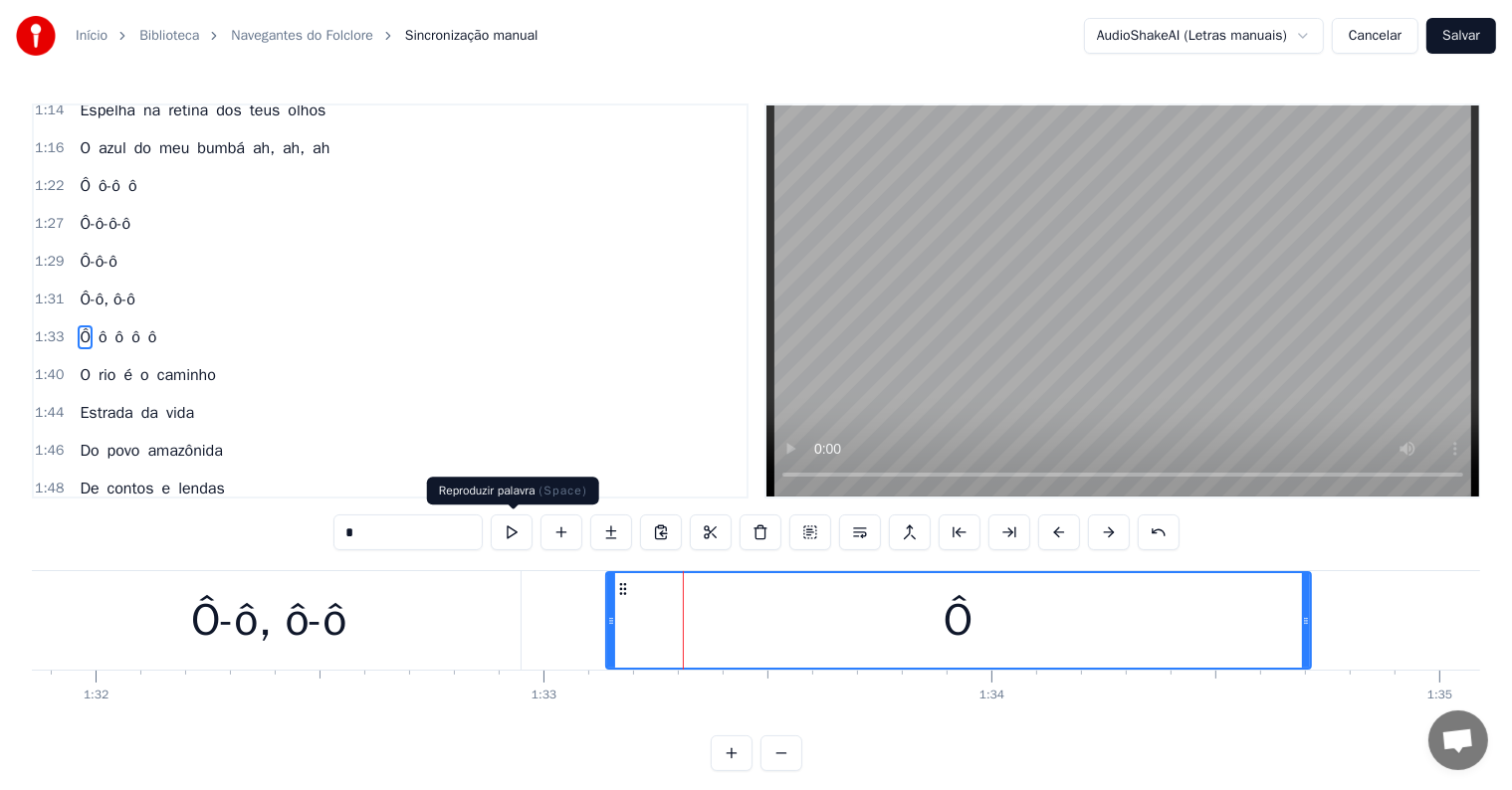 click at bounding box center [512, 532] 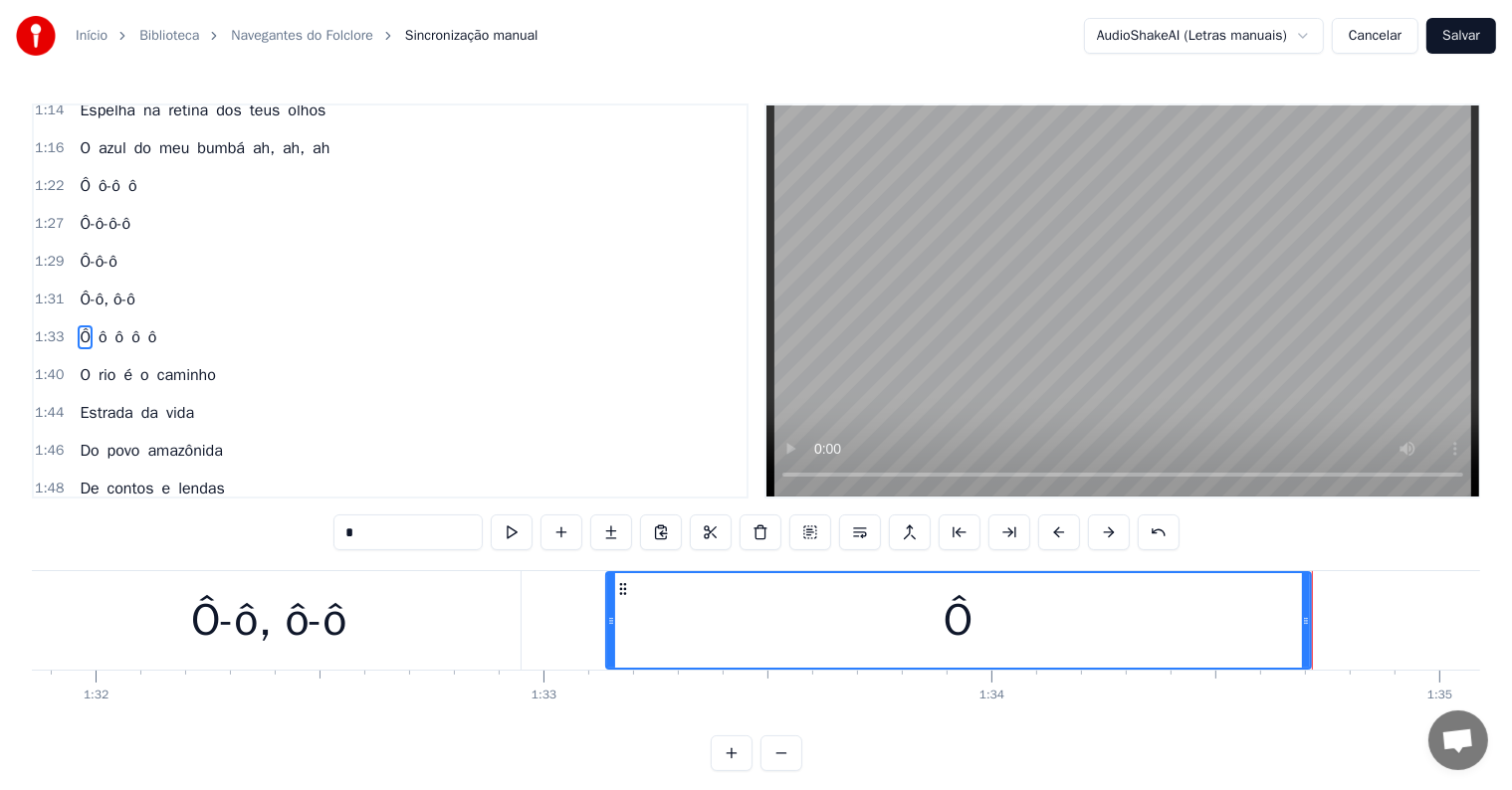 scroll, scrollTop: 30, scrollLeft: 0, axis: vertical 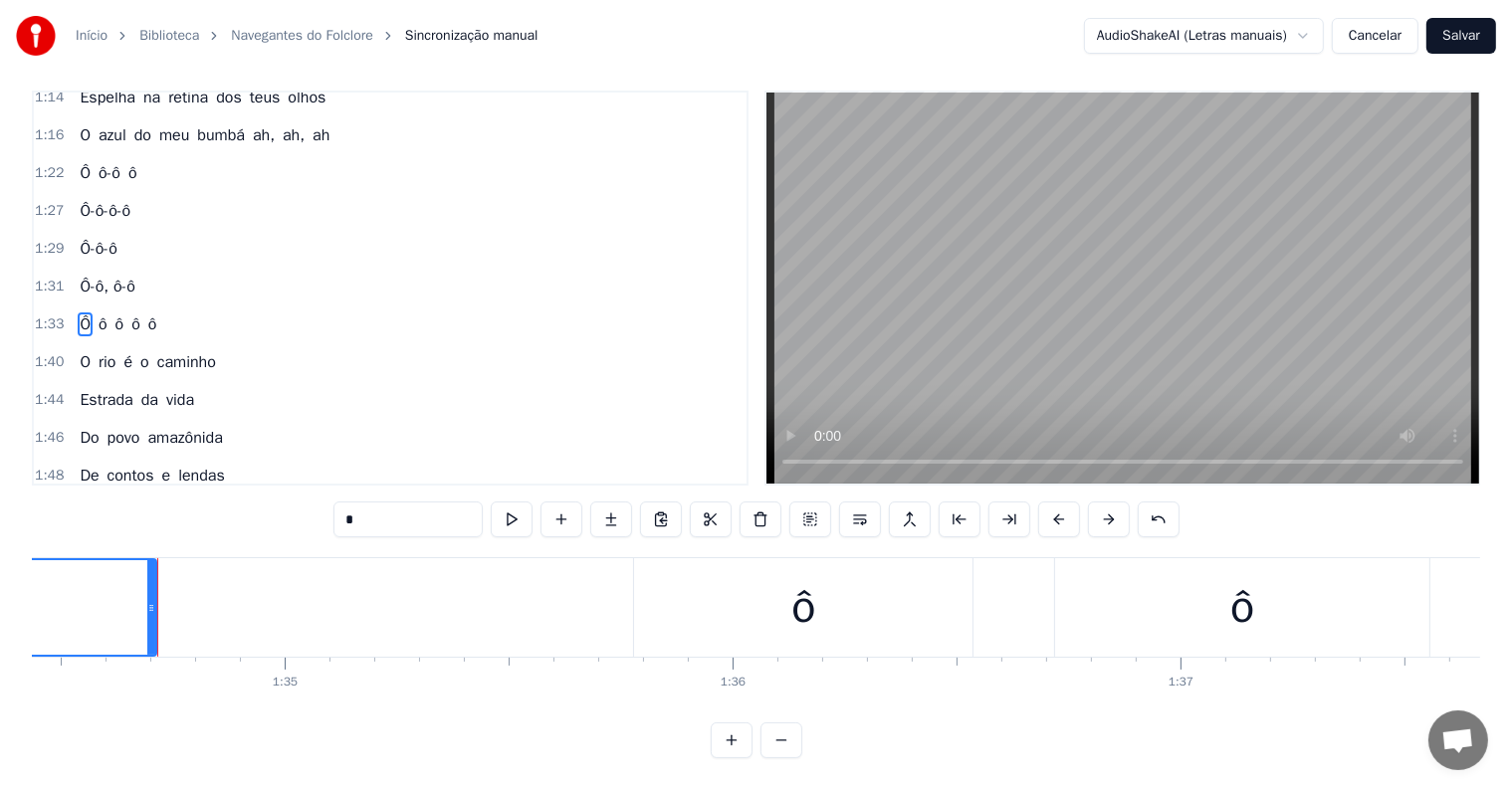 click on "ô" at bounding box center (803, 607) 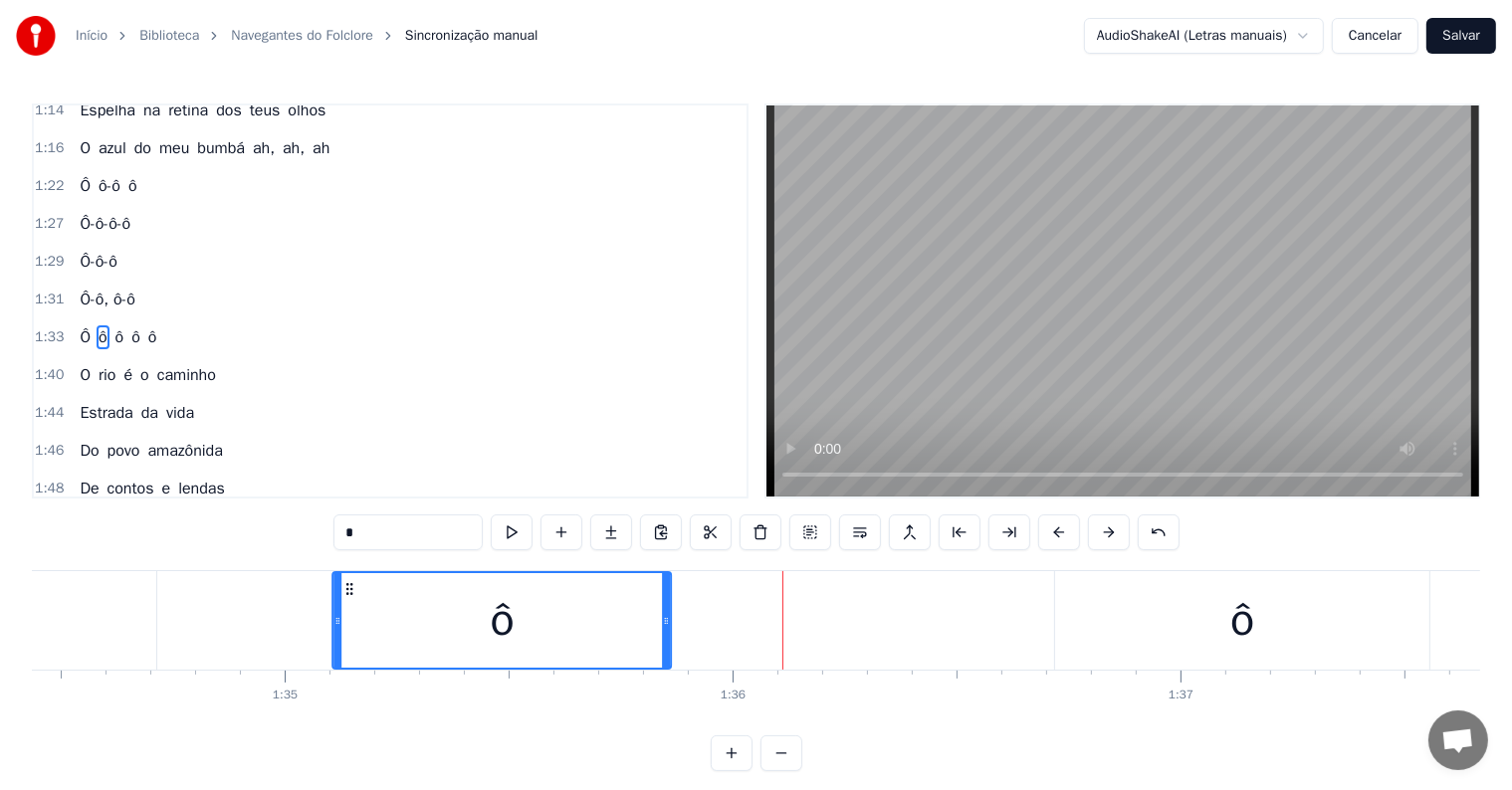 drag, startPoint x: 649, startPoint y: 586, endPoint x: 347, endPoint y: 577, distance: 302.13408 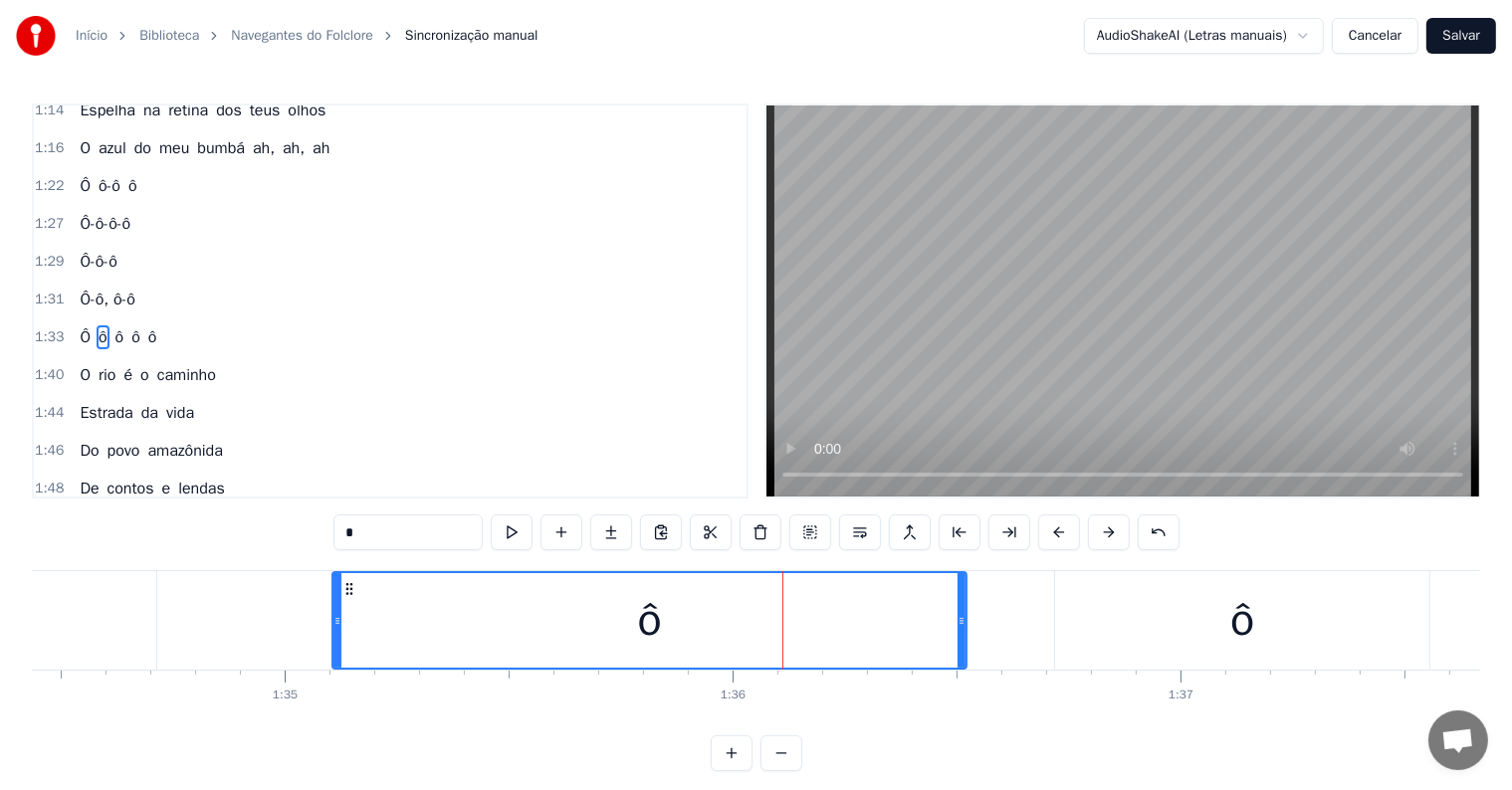 drag, startPoint x: 664, startPoint y: 622, endPoint x: 960, endPoint y: 631, distance: 296.13679 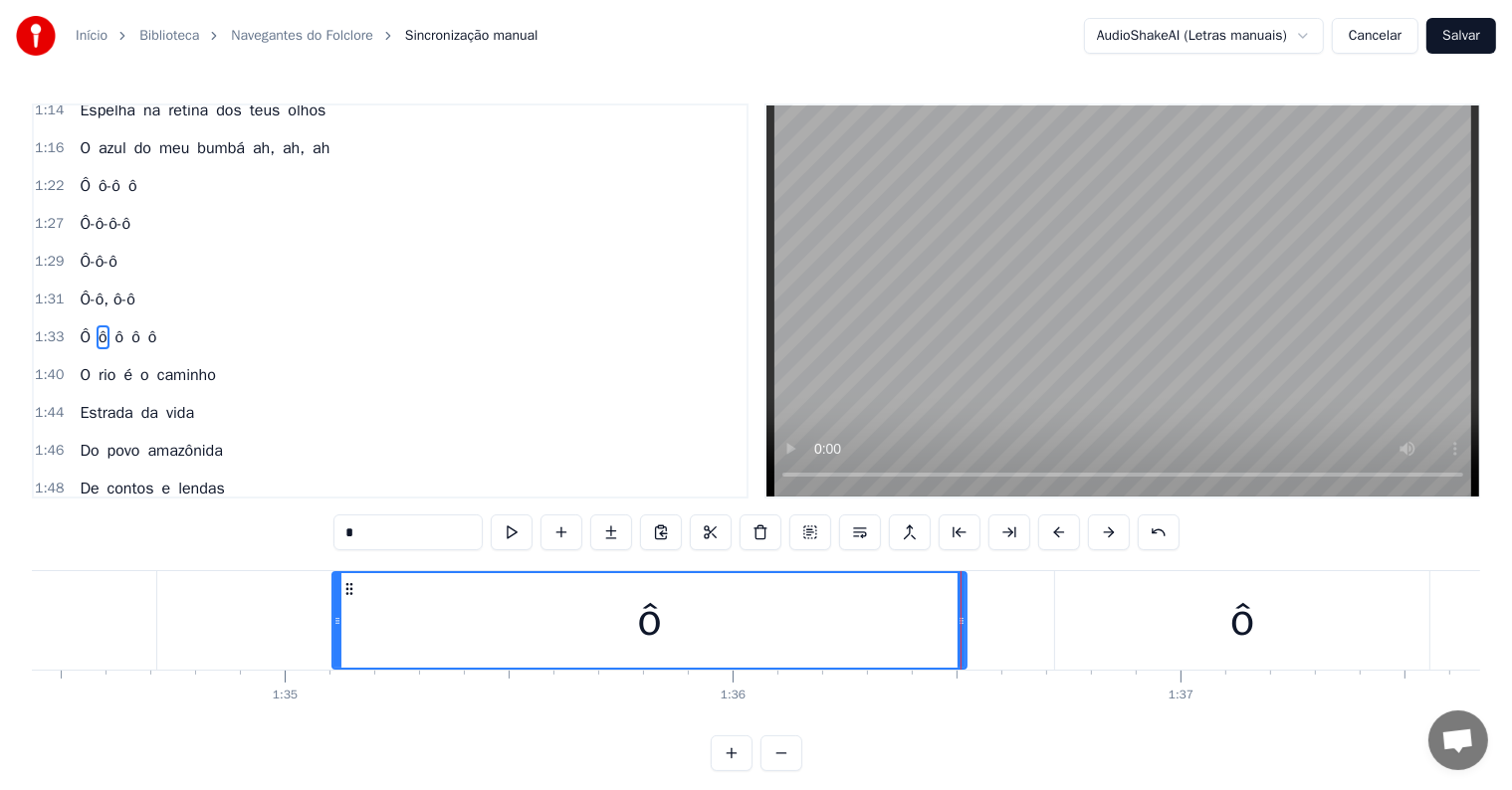 click on "ô" at bounding box center [649, 620] 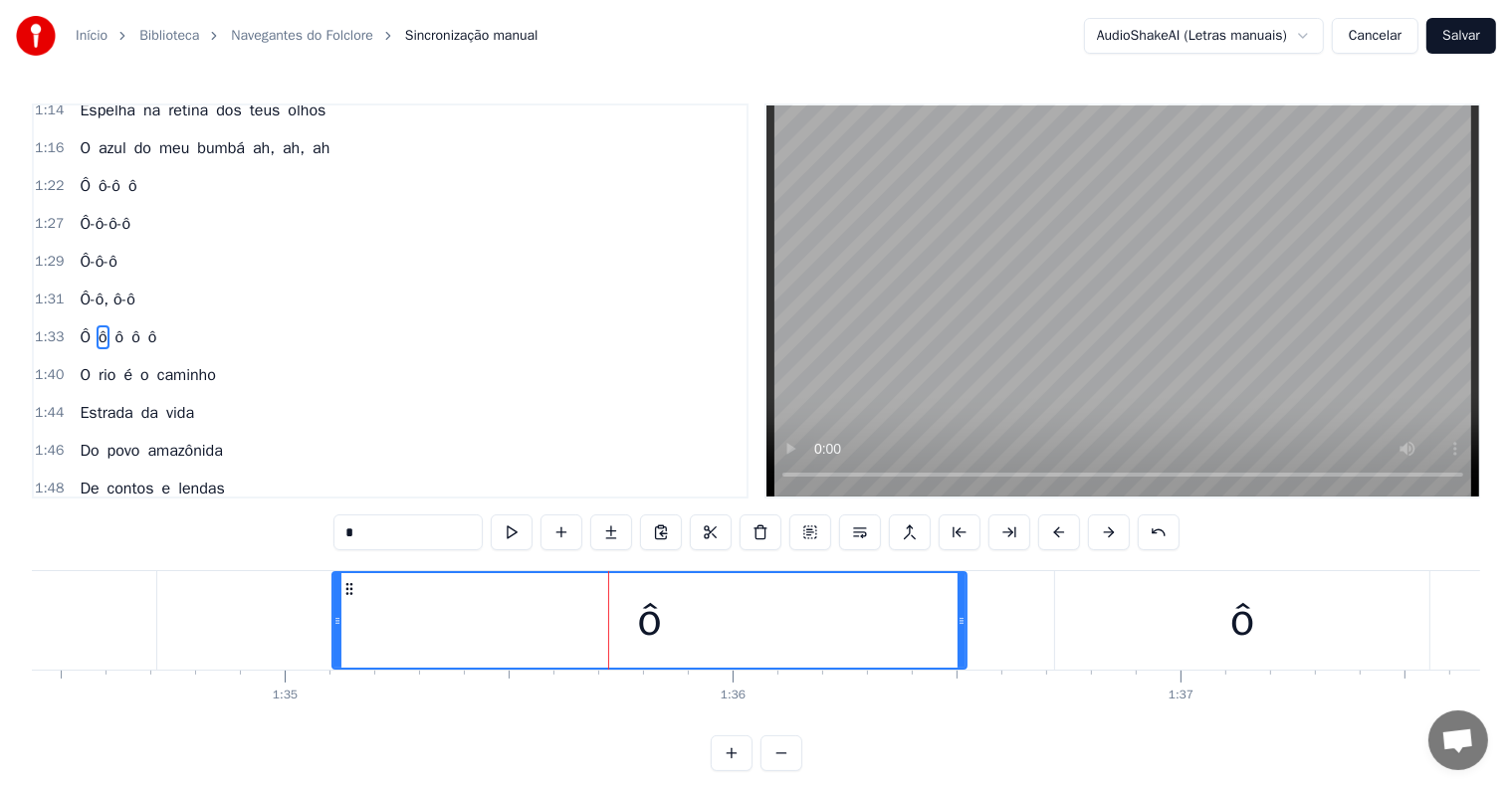 click on "*" at bounding box center [408, 532] 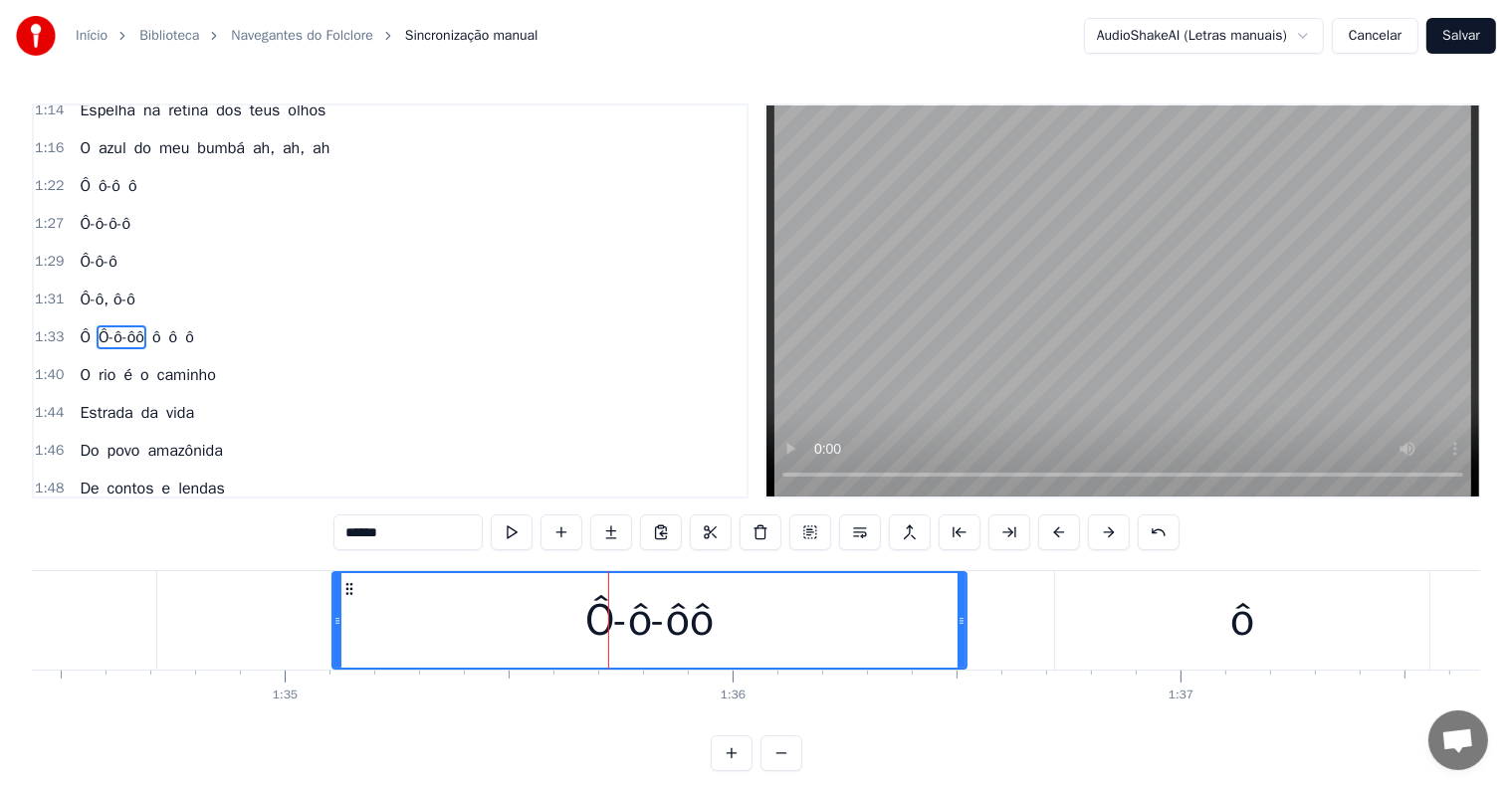click on "******" at bounding box center (408, 532) 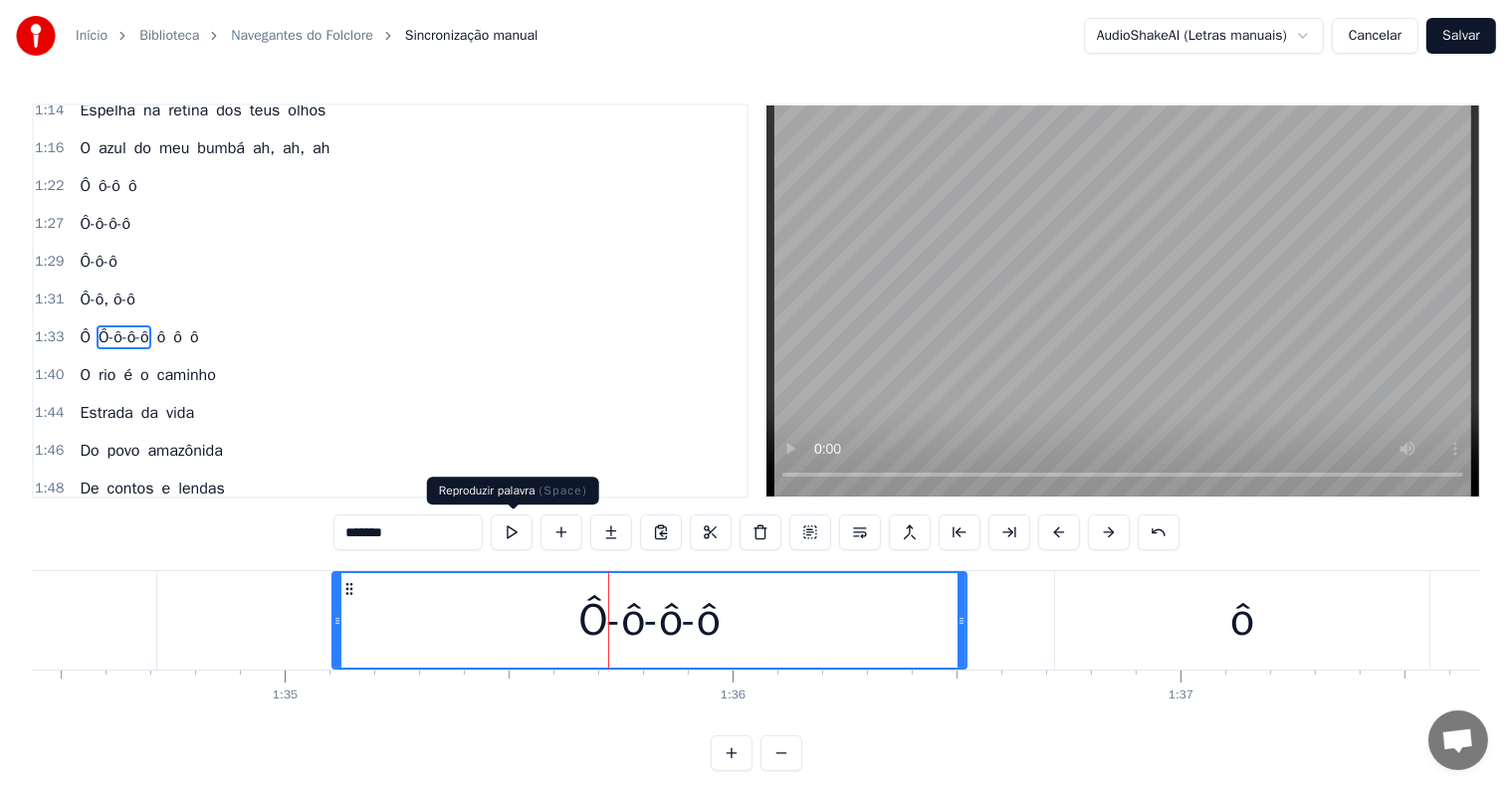 click at bounding box center [512, 532] 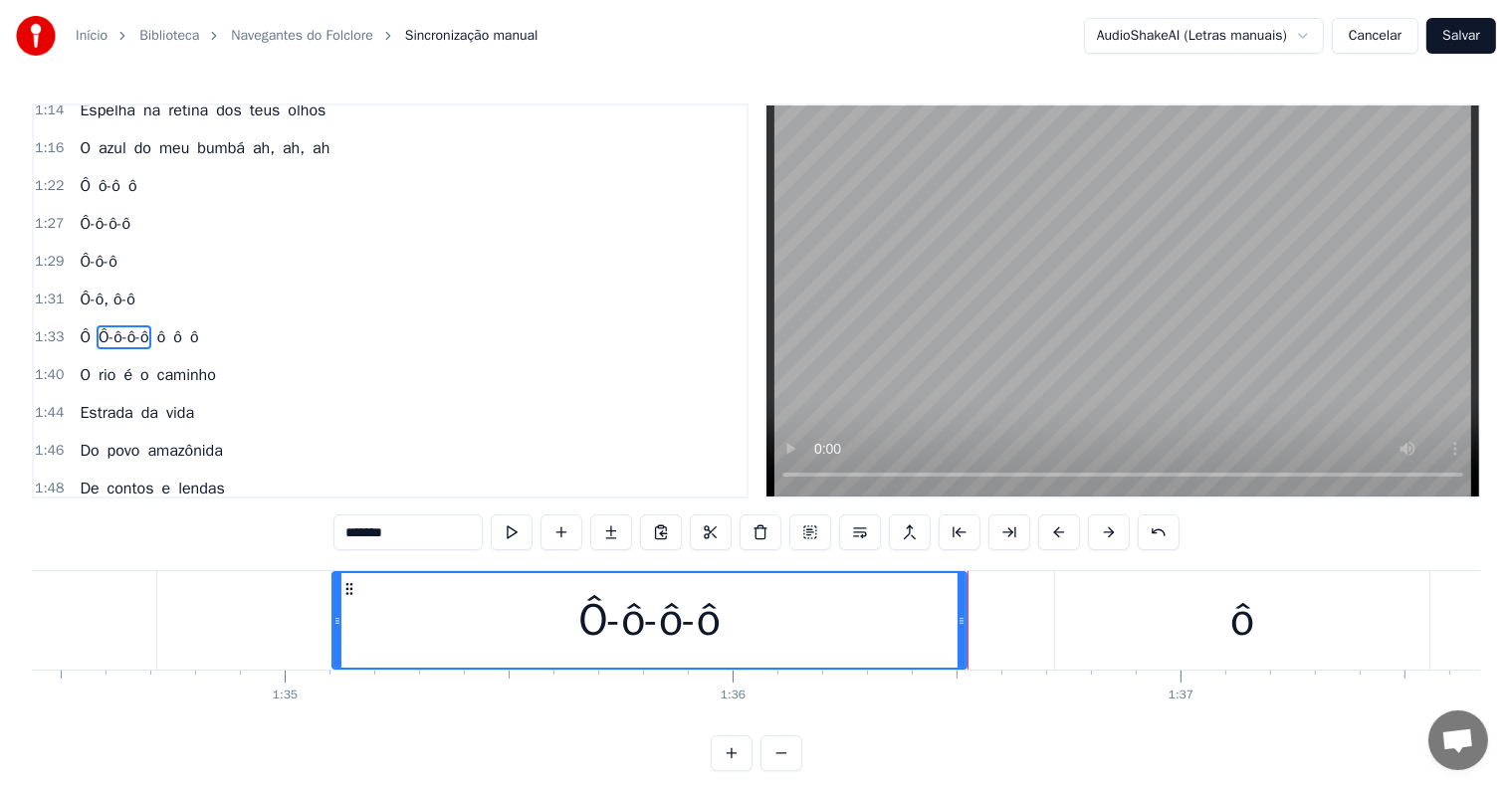 click on "ô" at bounding box center [1242, 620] 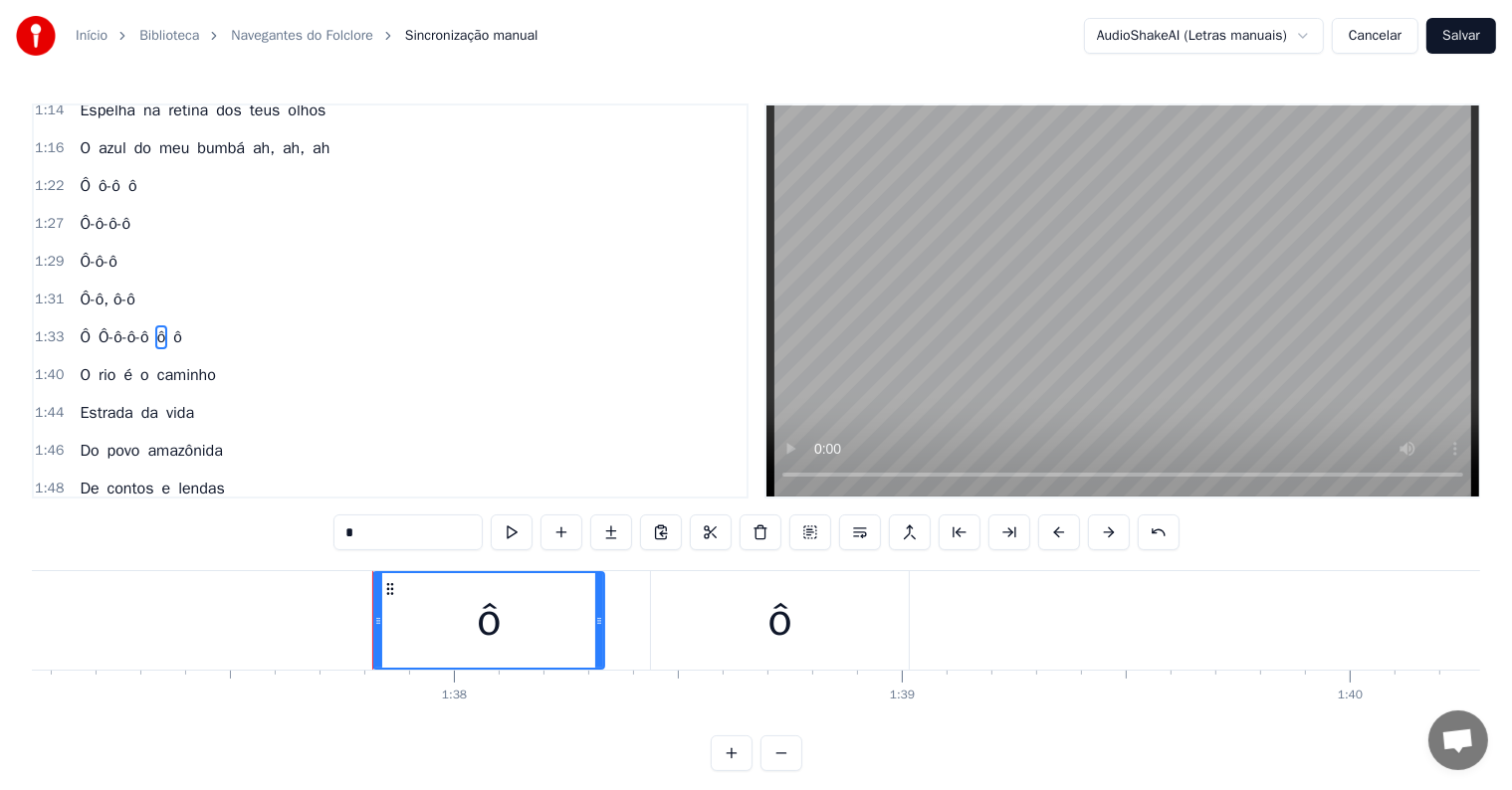 scroll, scrollTop: 0, scrollLeft: 43715, axis: horizontal 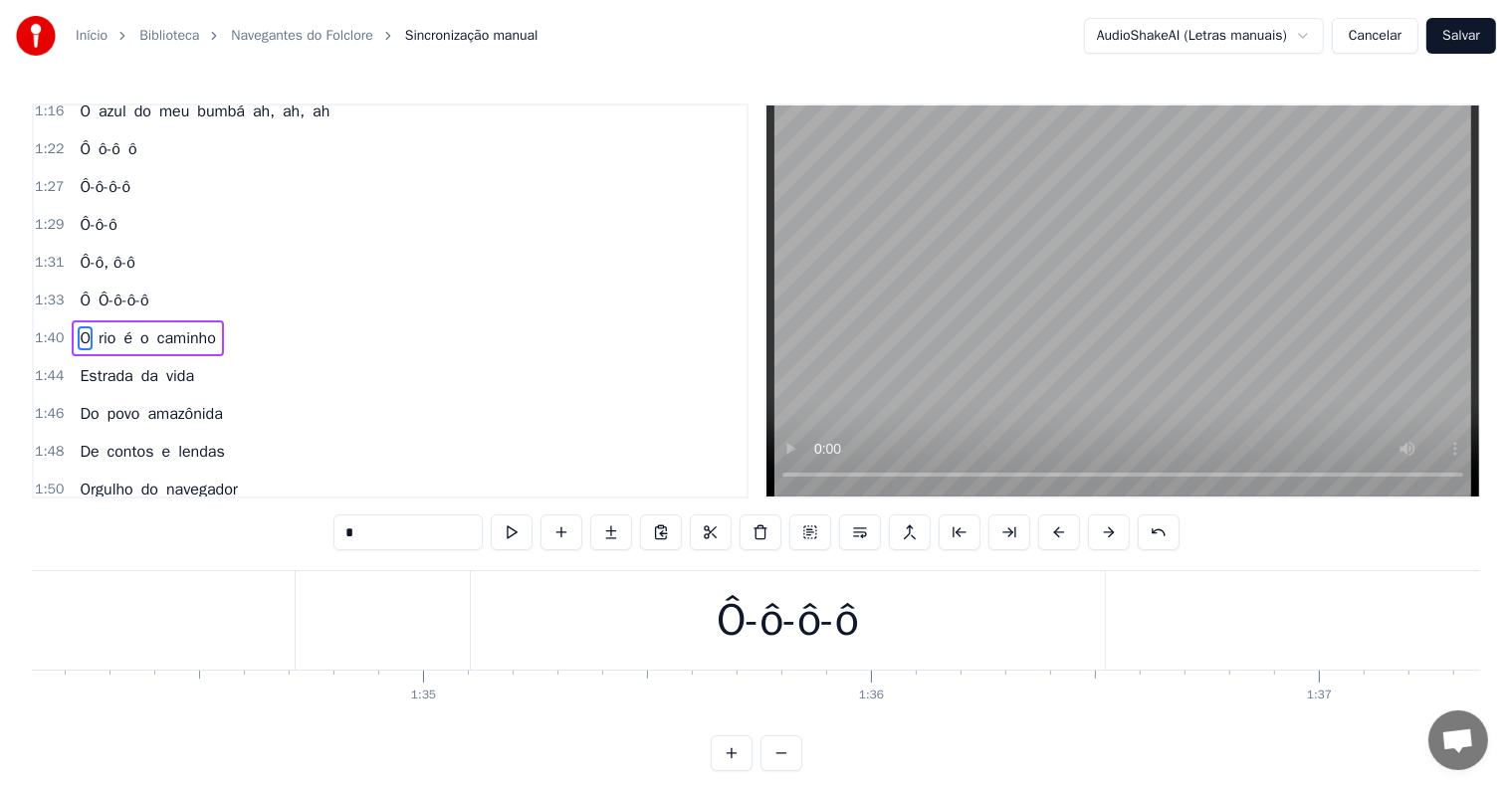 click on "Ô" at bounding box center (-58, 620) 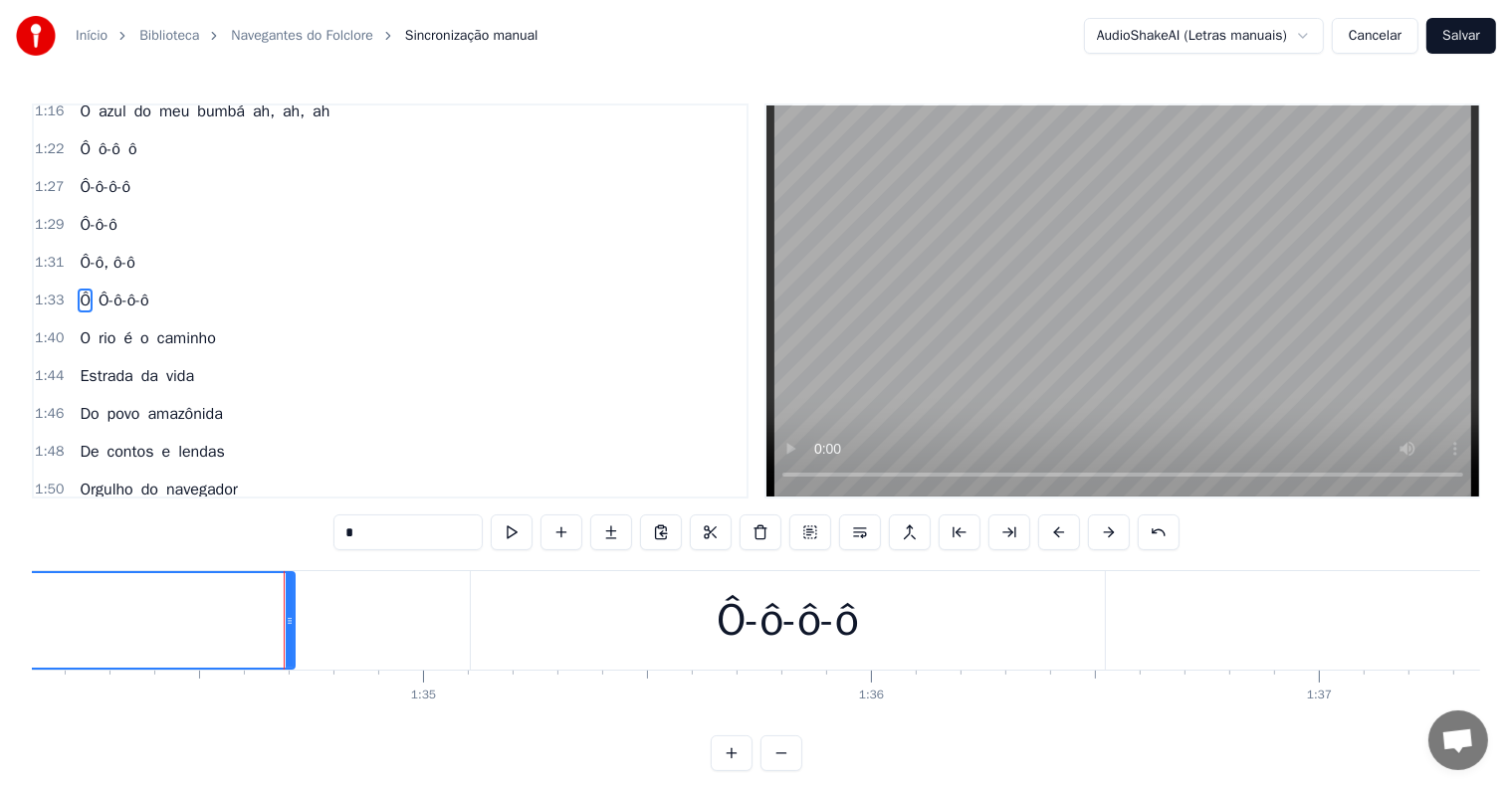 scroll, scrollTop: 884, scrollLeft: 0, axis: vertical 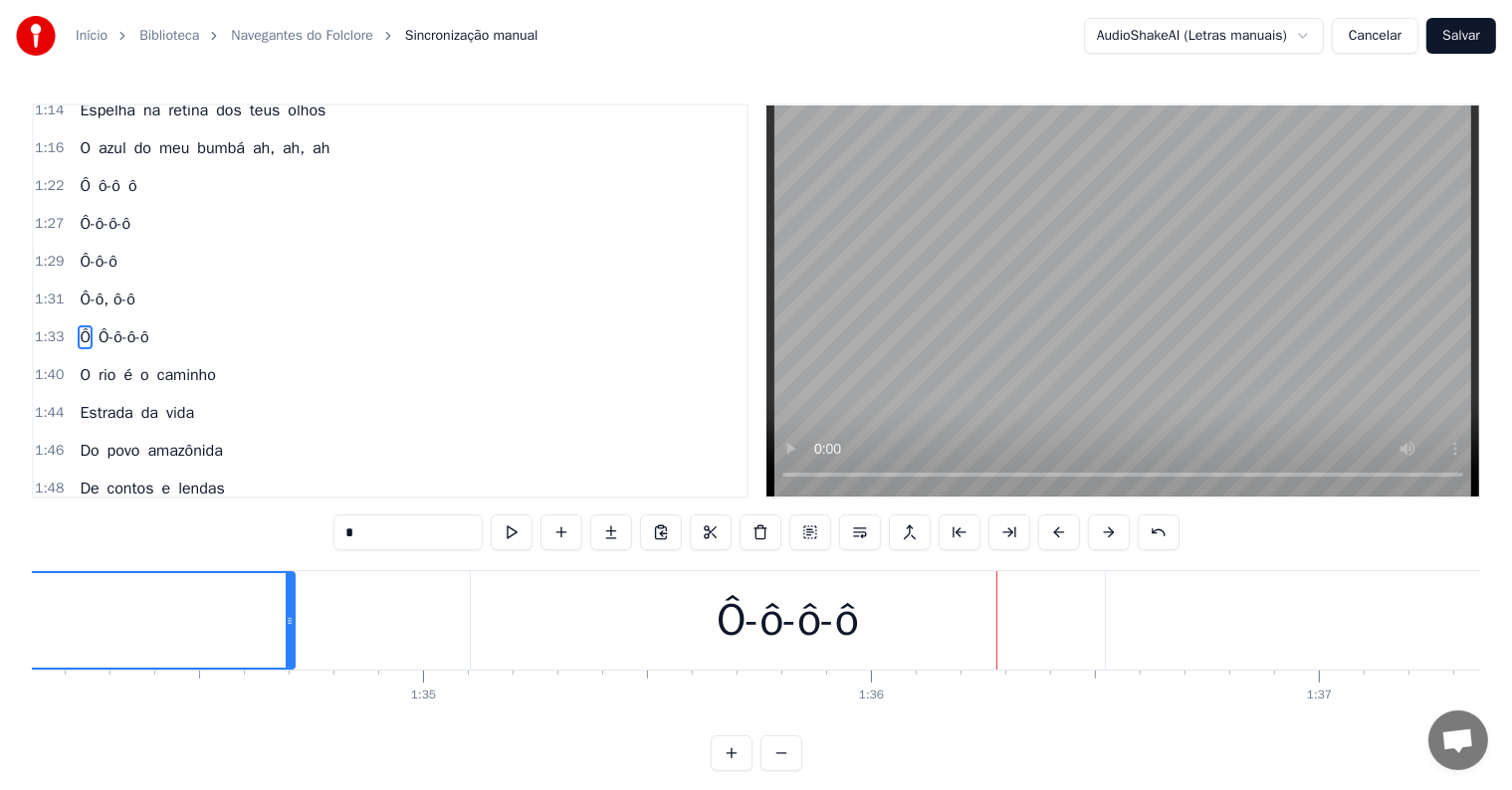 click on "Ô-ô, ô-ô" at bounding box center [108, 299] 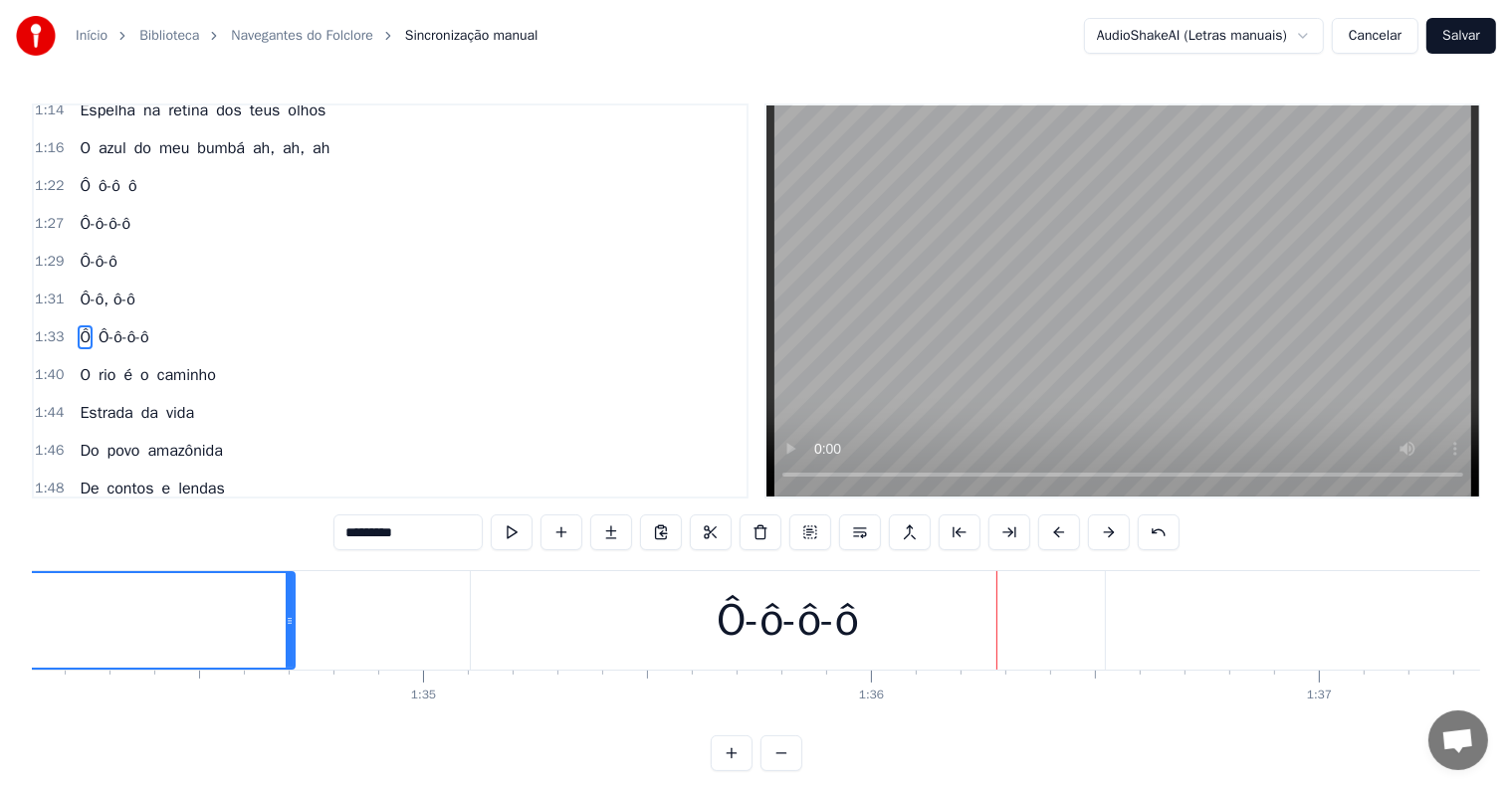 scroll, scrollTop: 882, scrollLeft: 0, axis: vertical 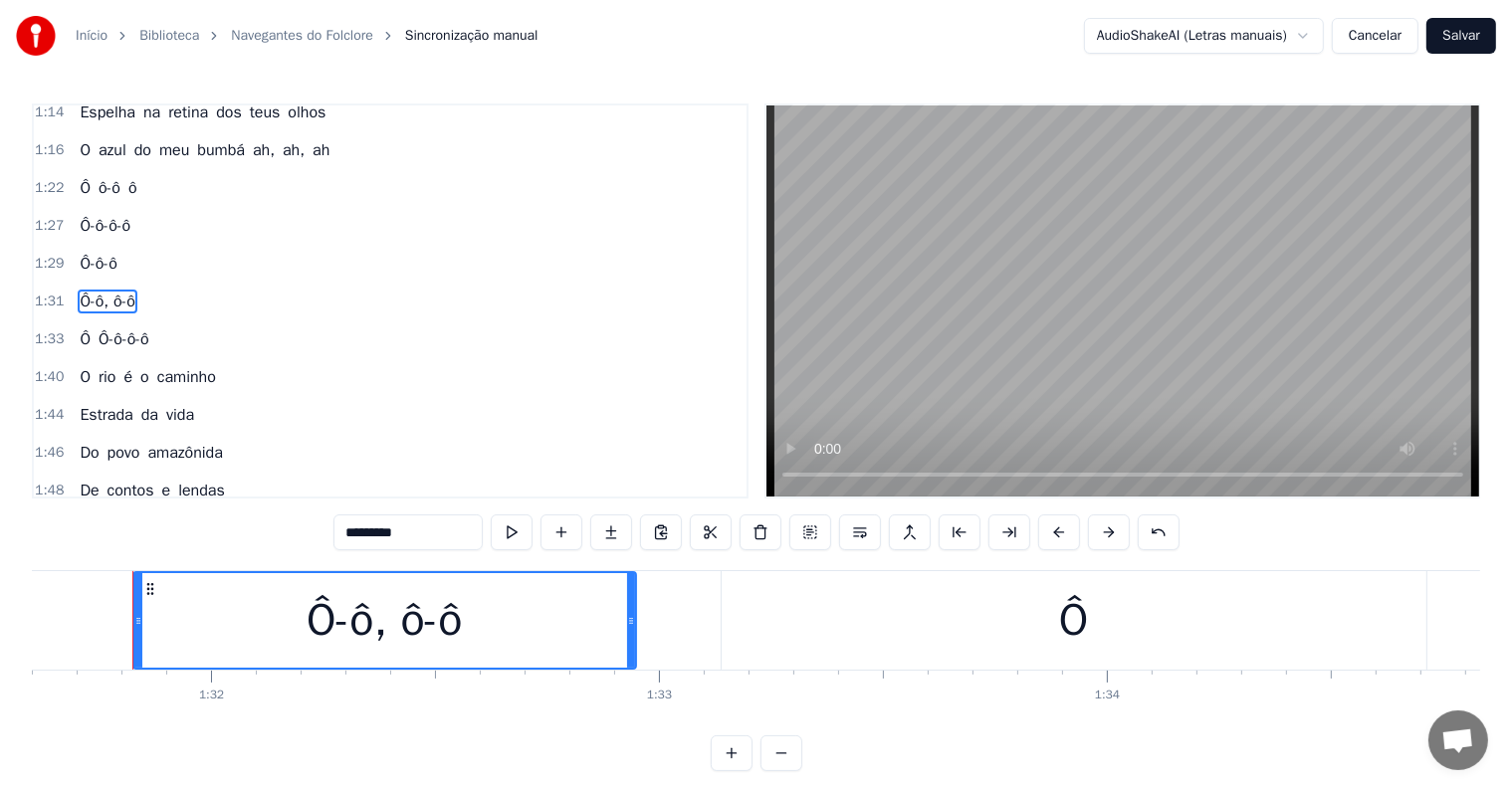 click on "Ô-ô-ô-ô" at bounding box center (123, 339) 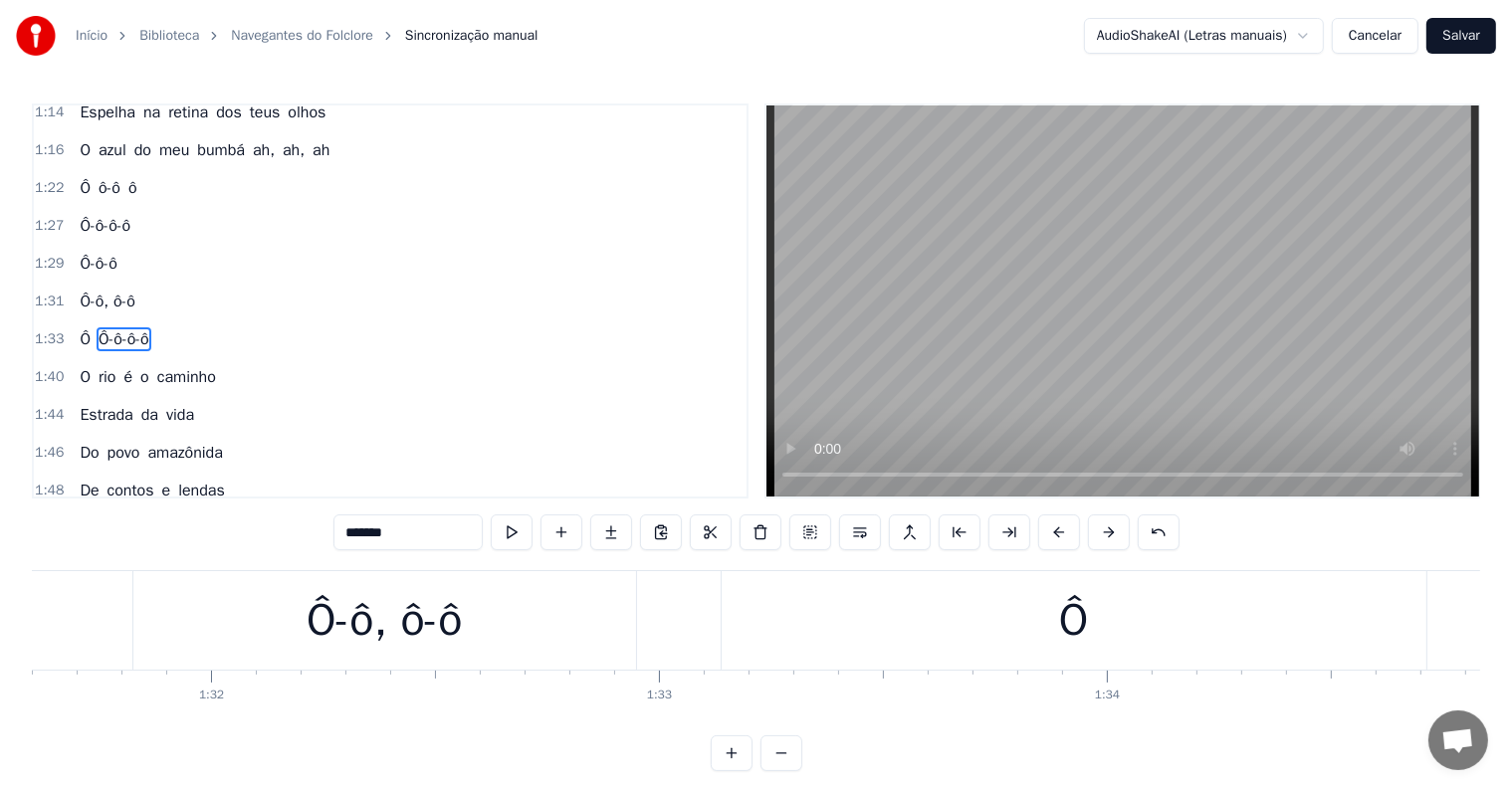 scroll, scrollTop: 884, scrollLeft: 0, axis: vertical 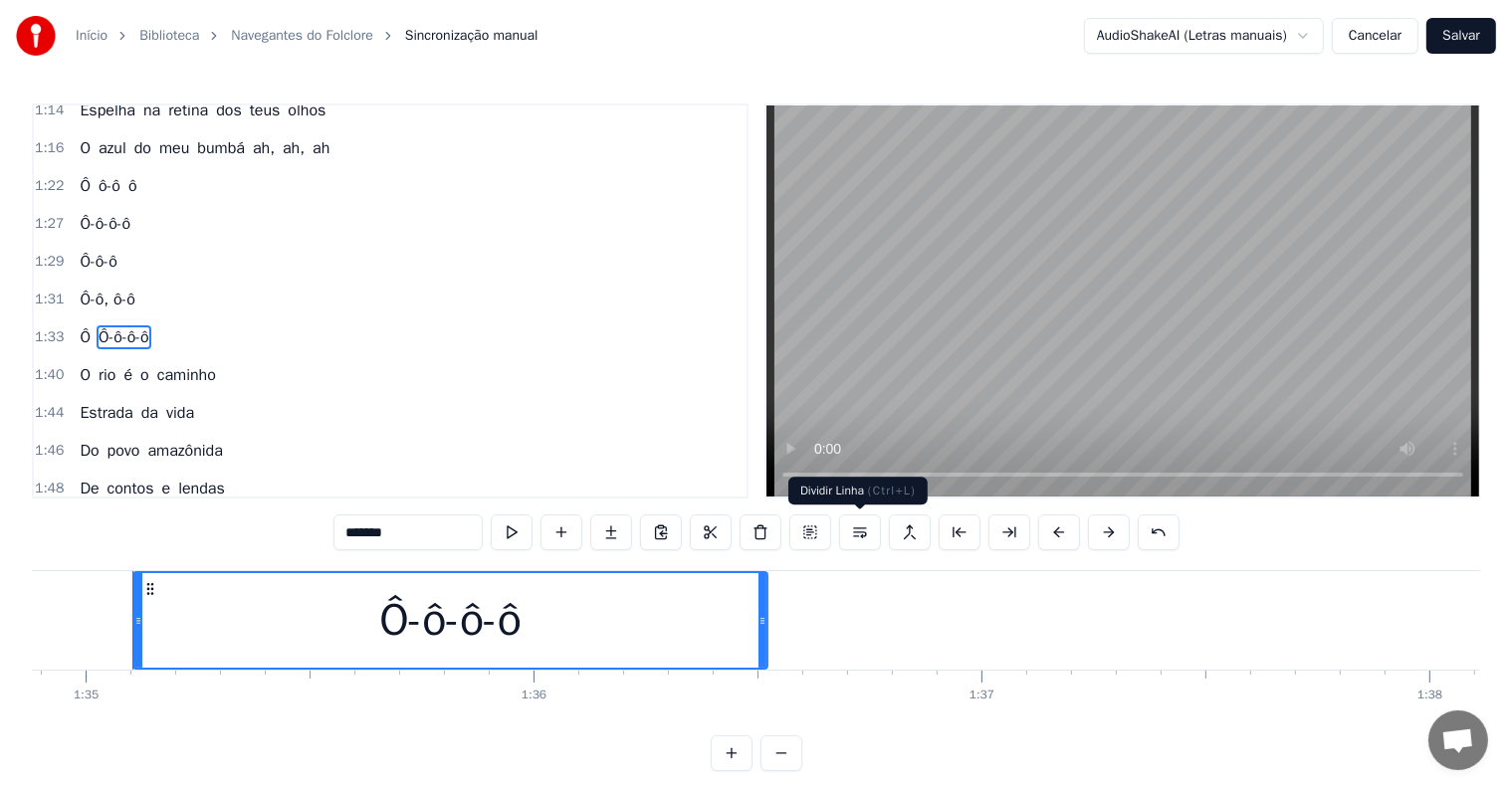 click at bounding box center (860, 532) 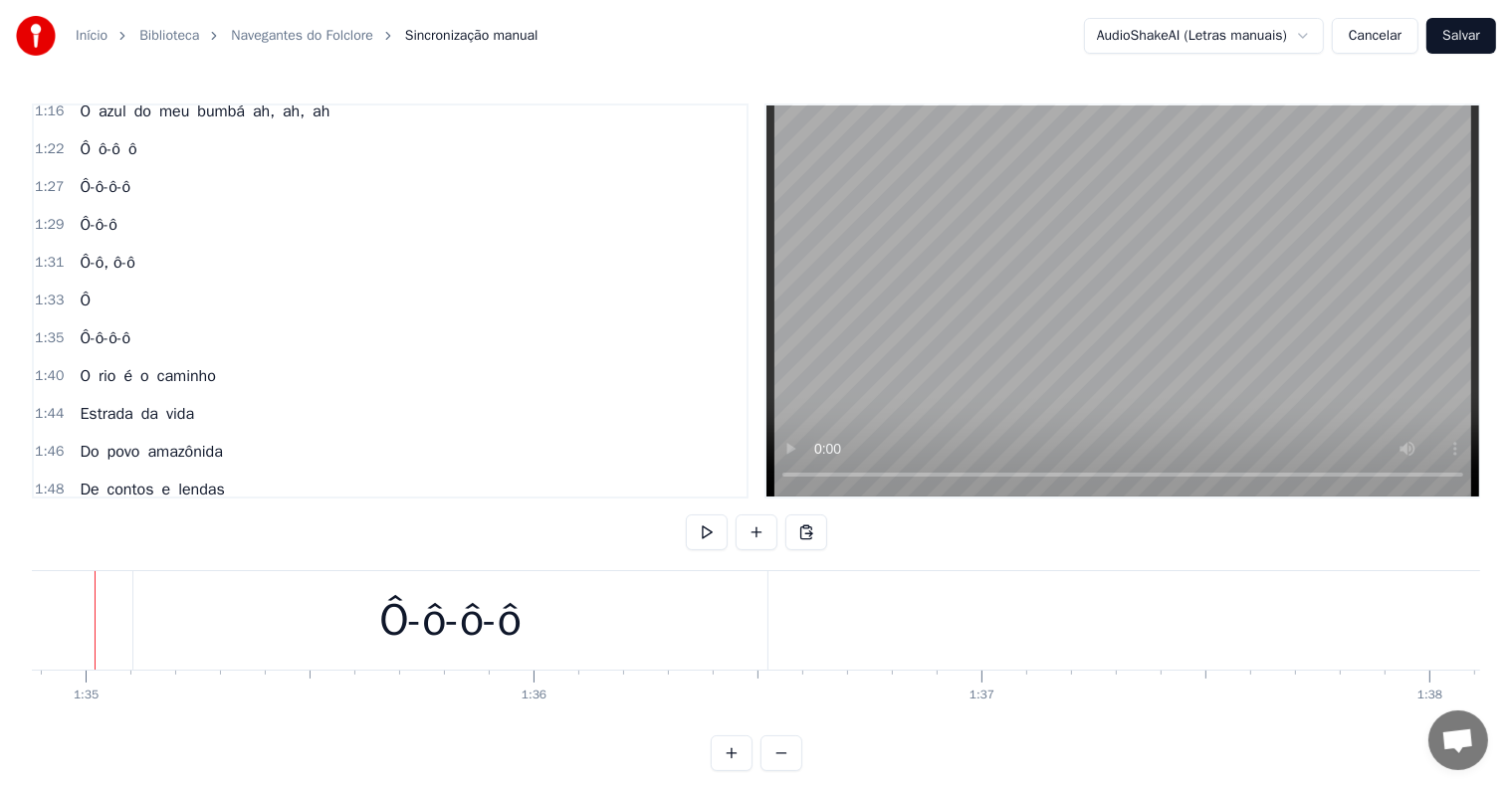 scroll, scrollTop: 0, scrollLeft: 42461, axis: horizontal 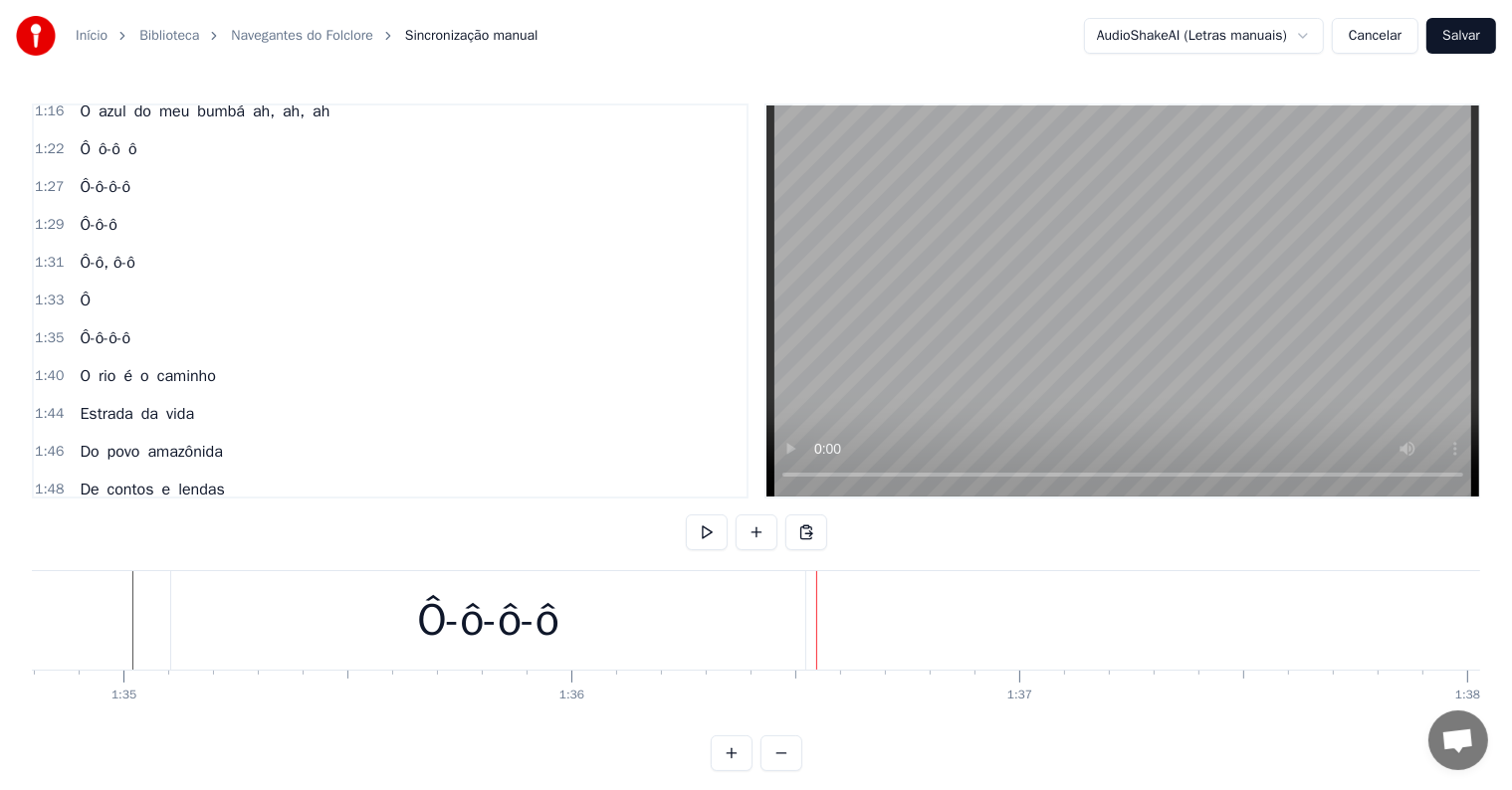 click at bounding box center (4016, 620) 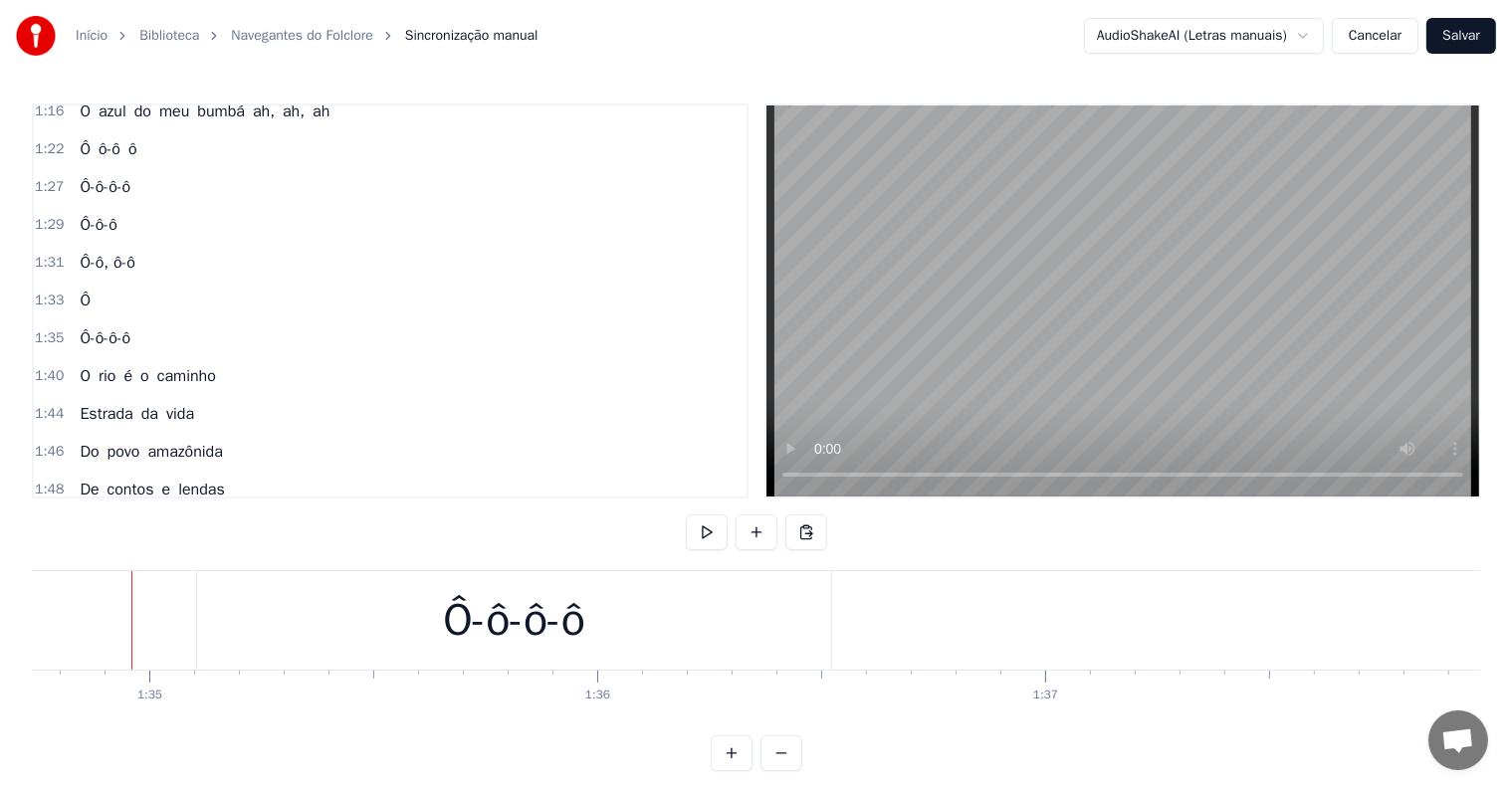 scroll, scrollTop: 0, scrollLeft: 42436, axis: horizontal 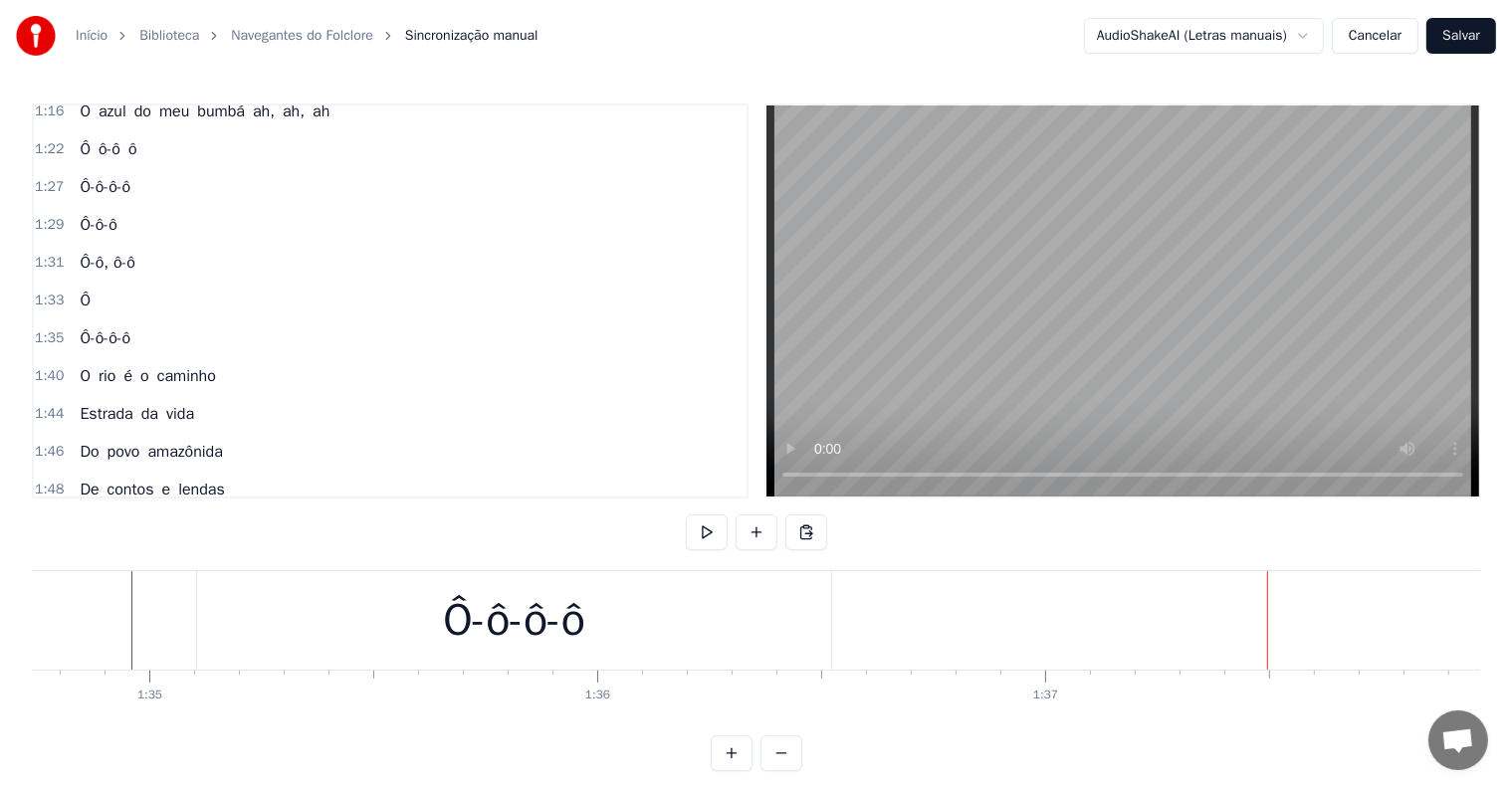 click on "Ô-ô-ô-ô" at bounding box center [514, 620] 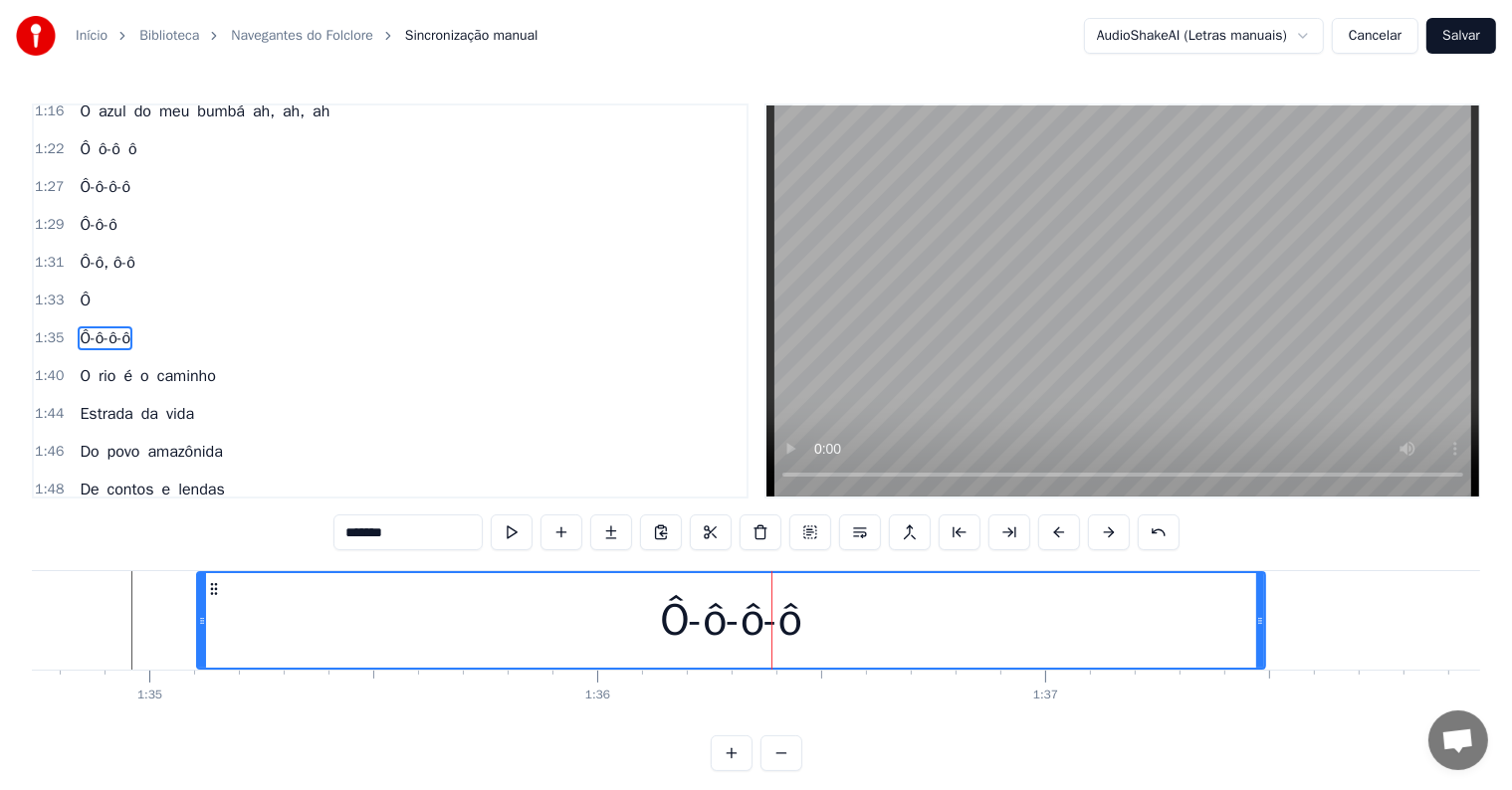drag, startPoint x: 824, startPoint y: 620, endPoint x: 1262, endPoint y: 633, distance: 438.19288 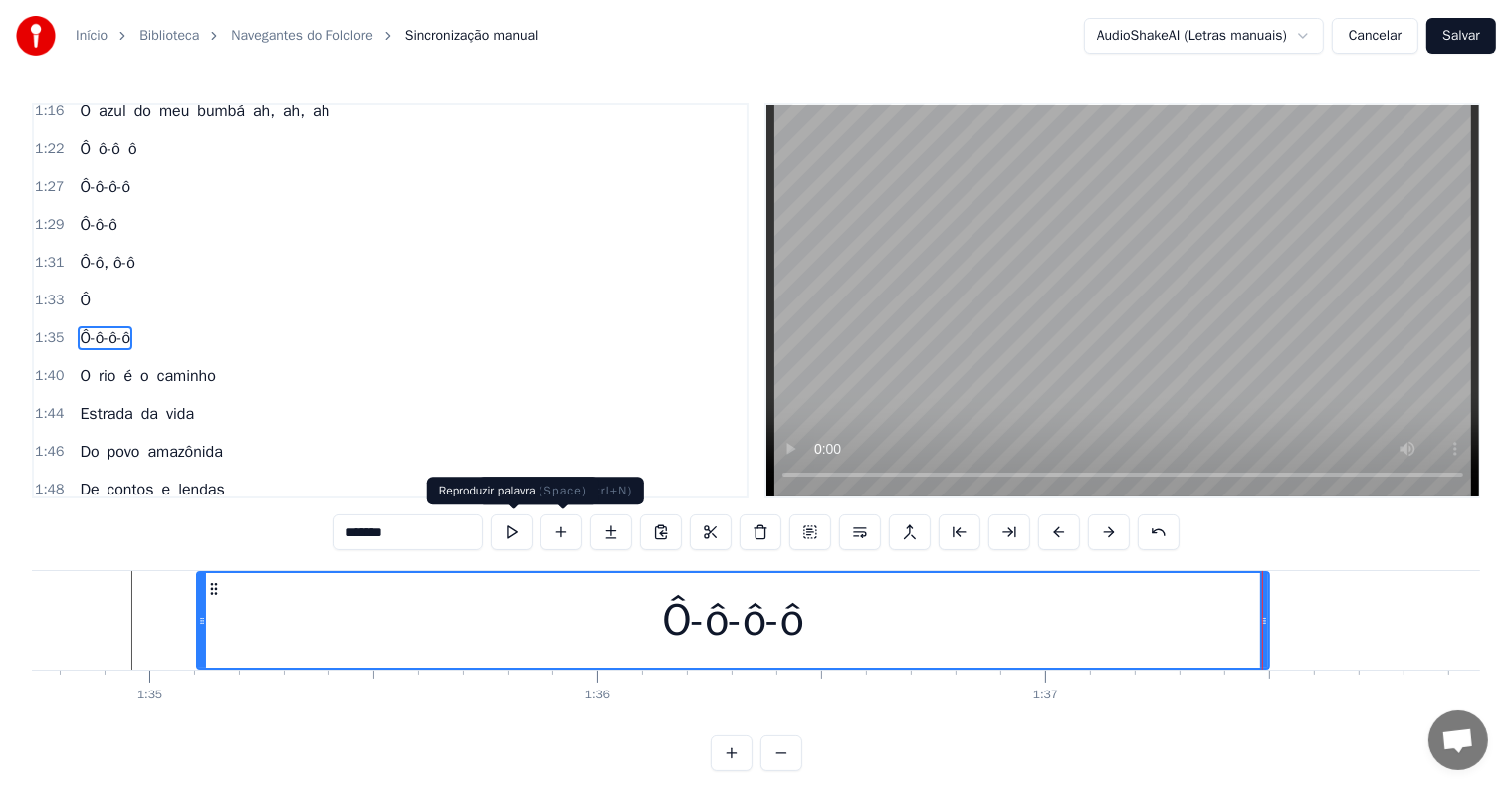 click at bounding box center (512, 532) 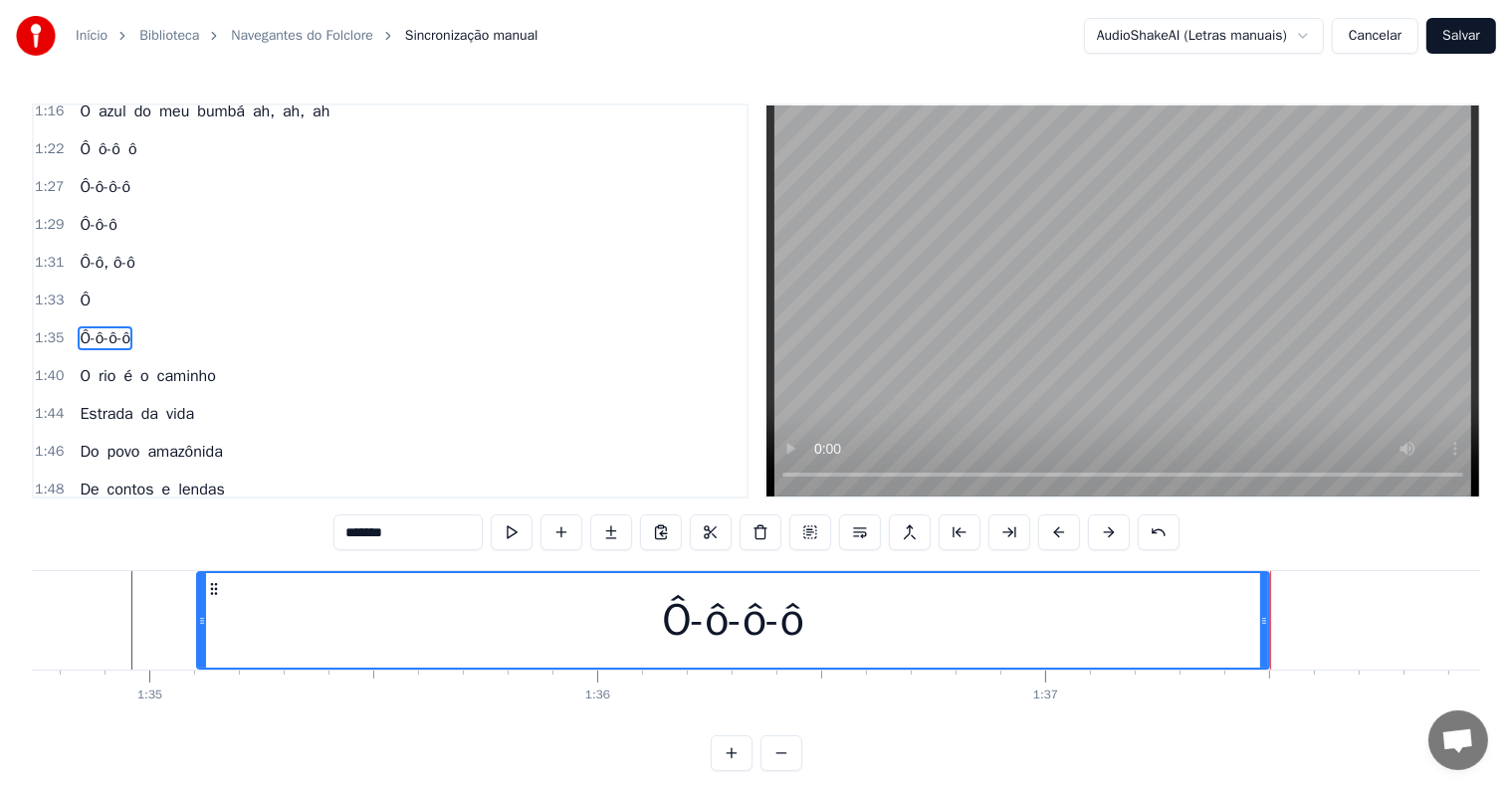 click at bounding box center [512, 532] 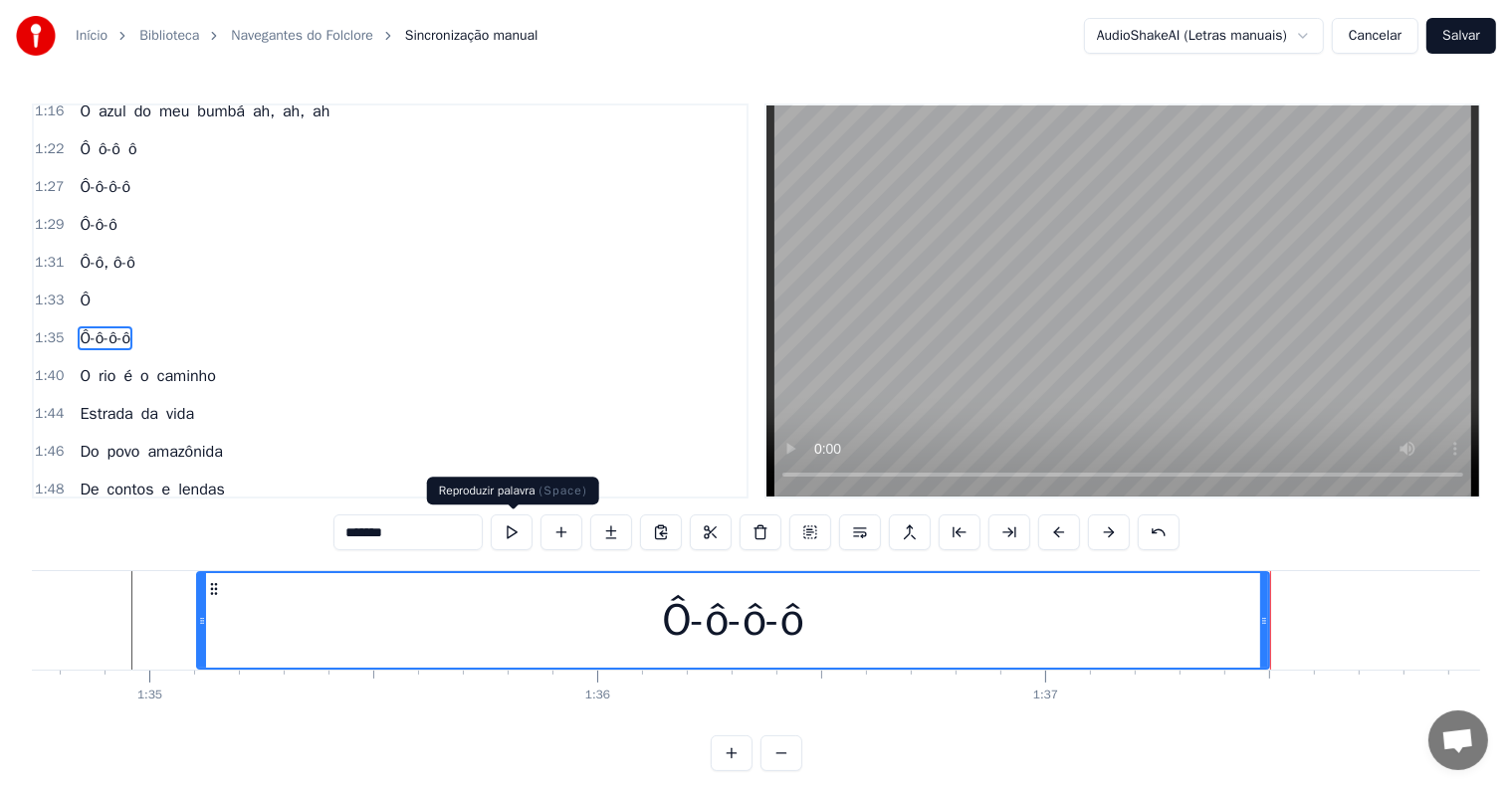 click at bounding box center (512, 532) 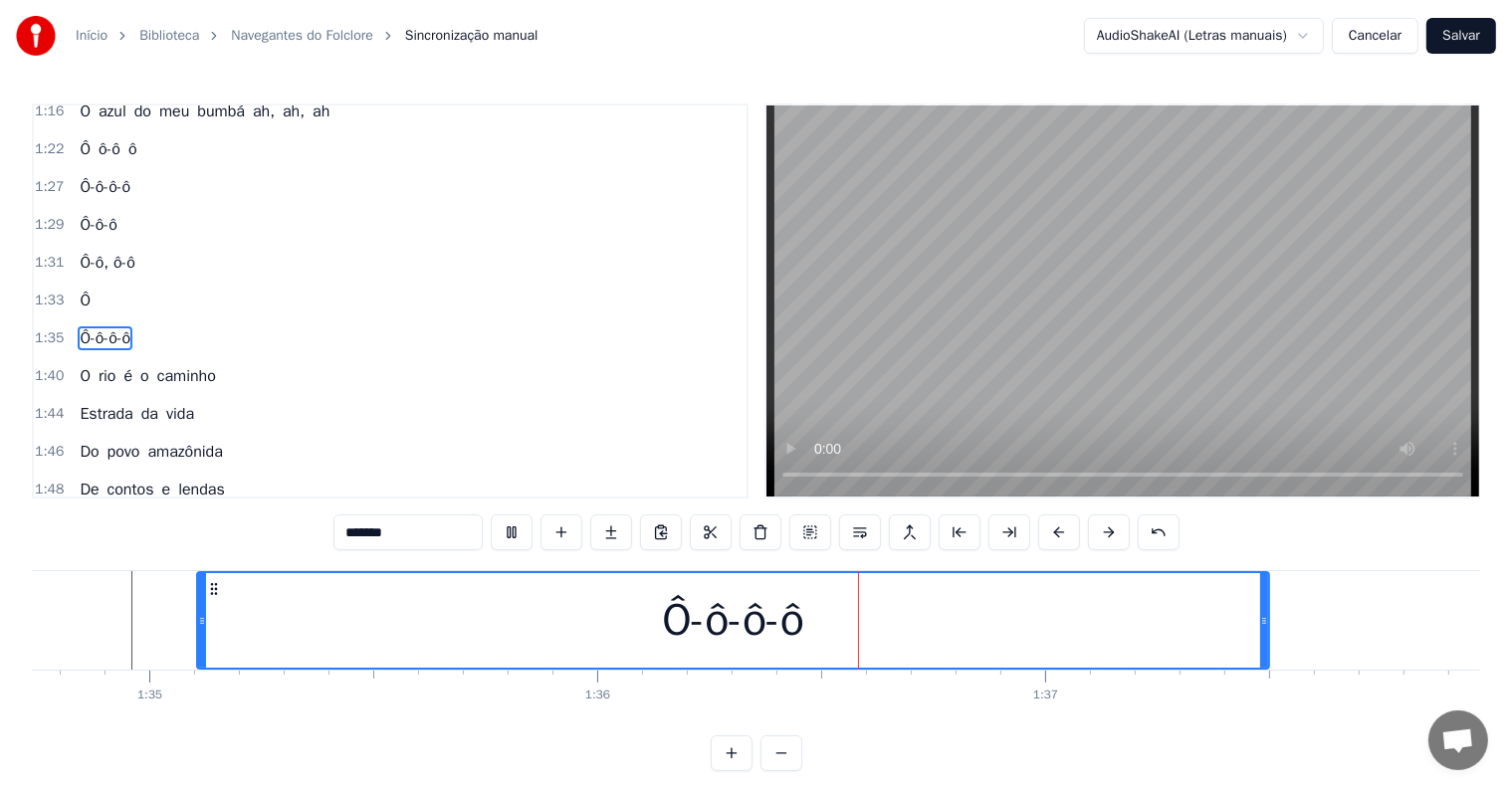 click at bounding box center [512, 532] 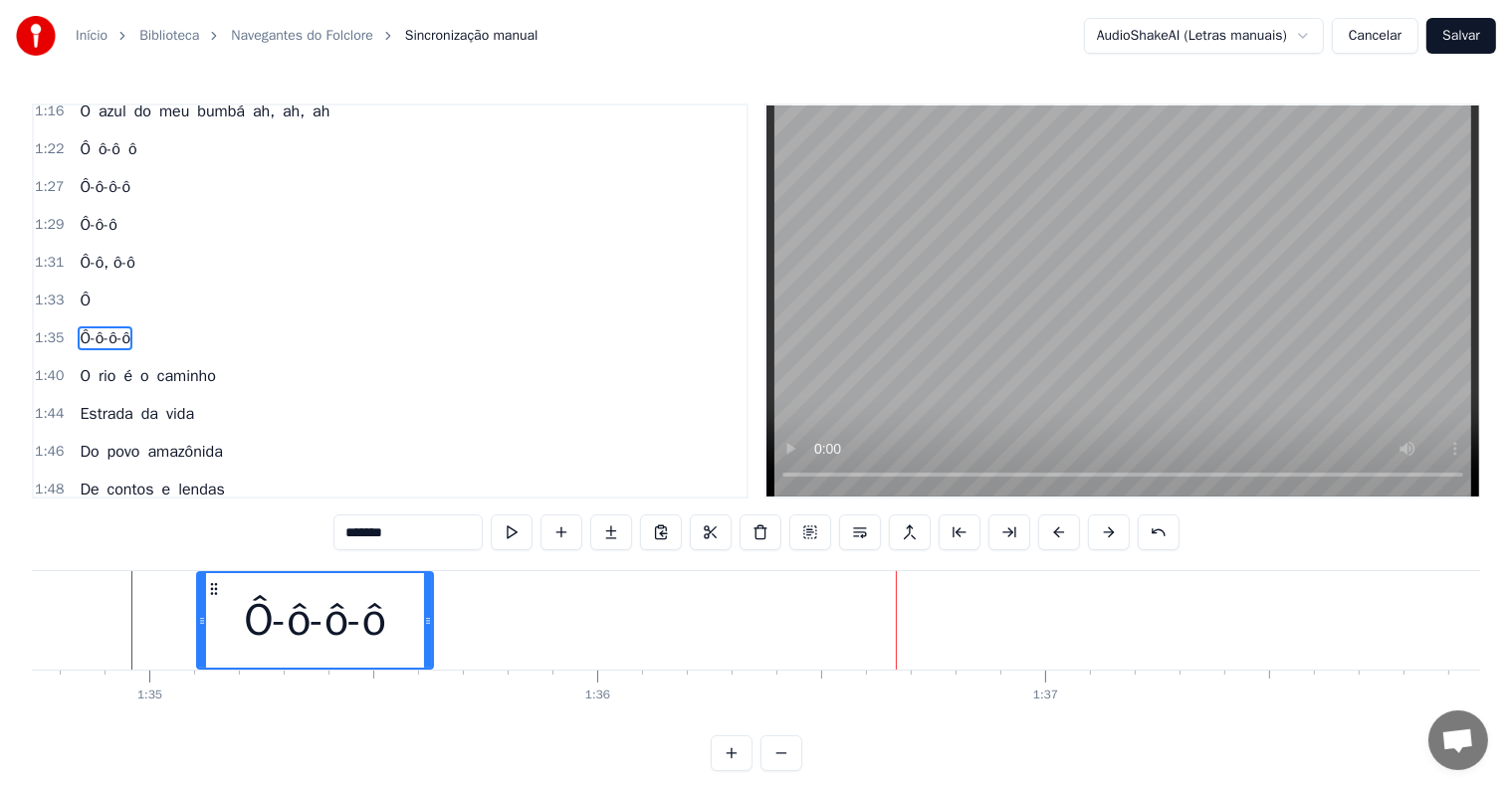 drag, startPoint x: 1266, startPoint y: 622, endPoint x: 430, endPoint y: 544, distance: 839.63087 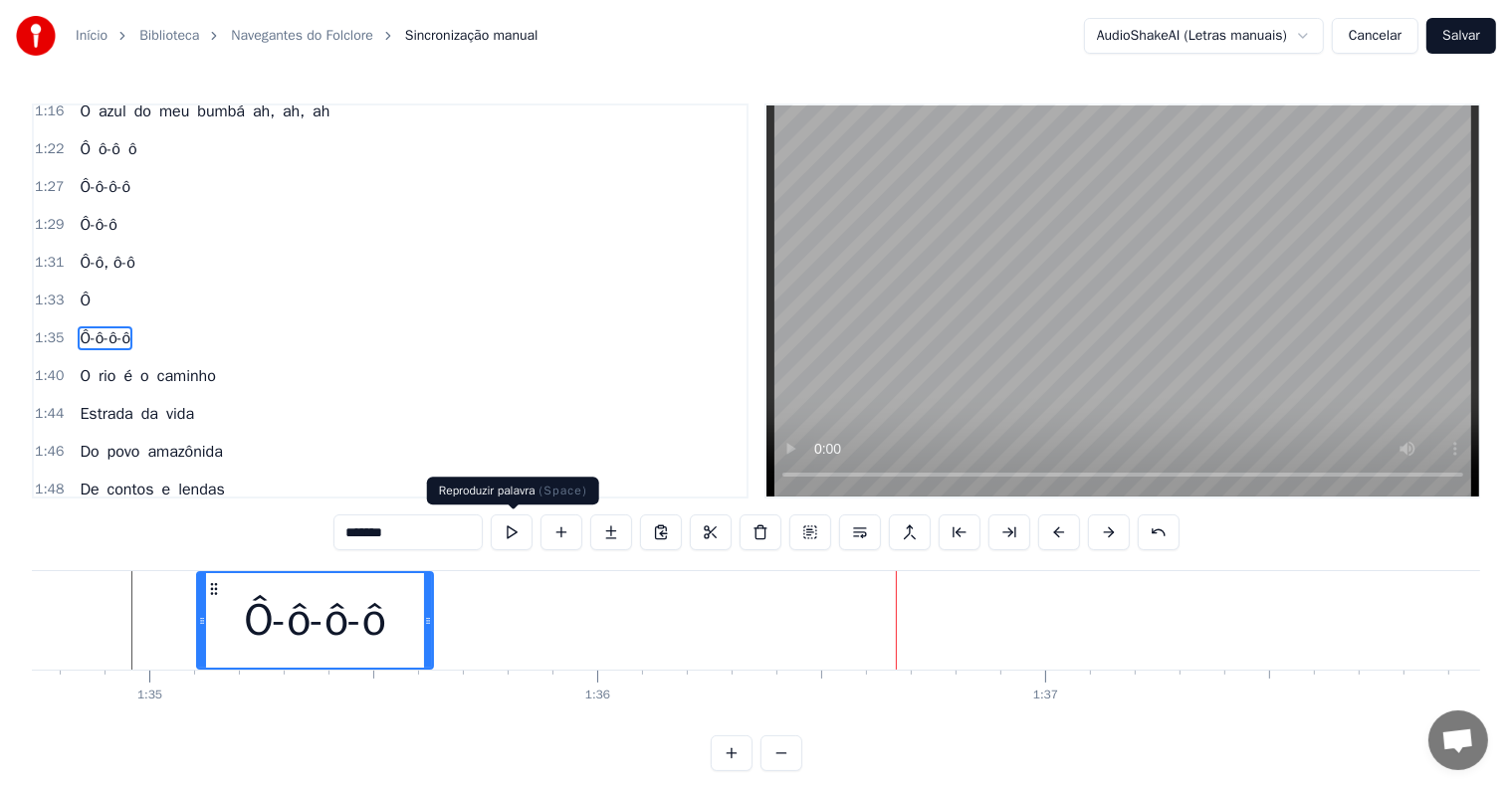 click at bounding box center [512, 532] 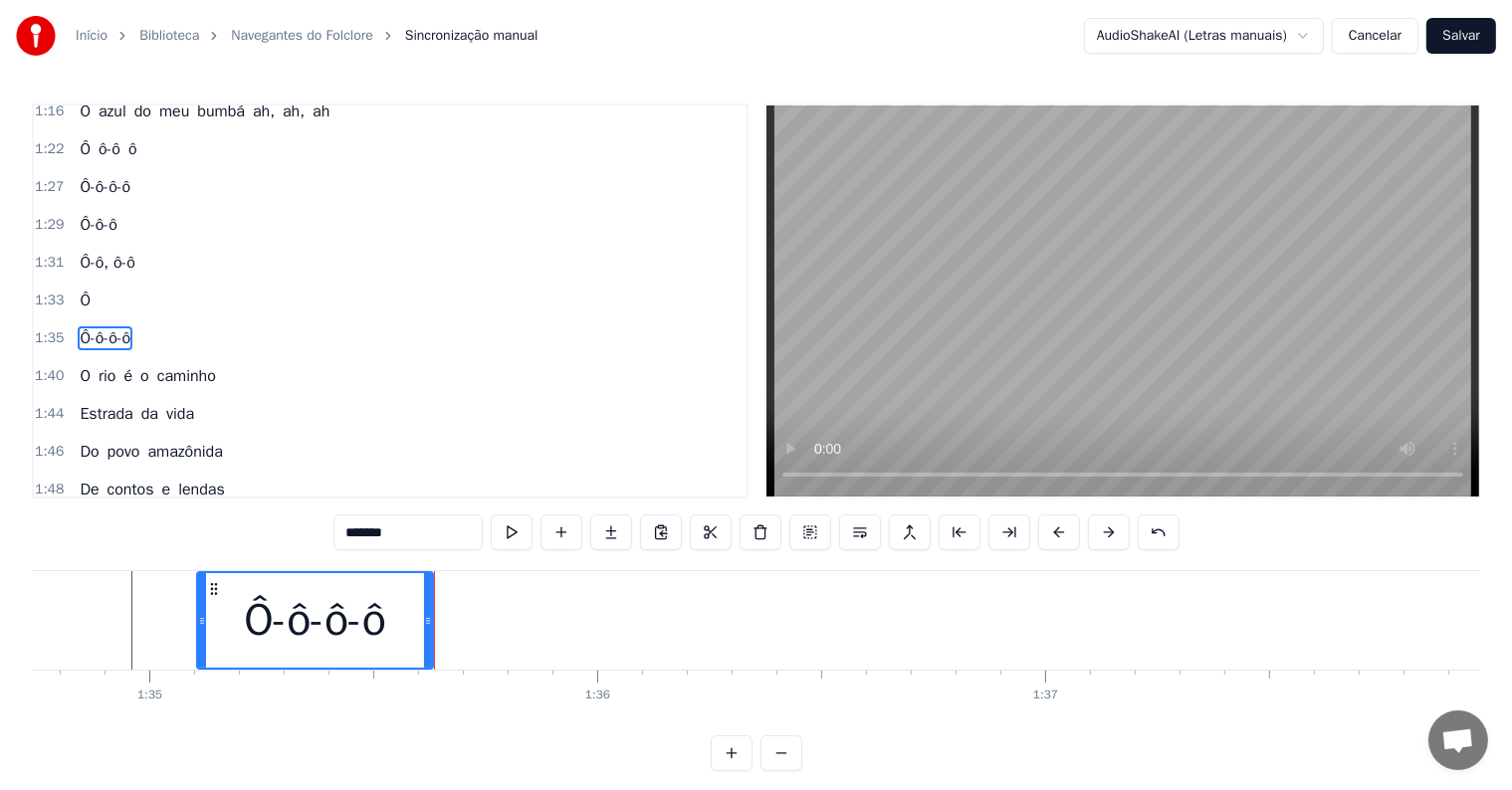 click at bounding box center (512, 532) 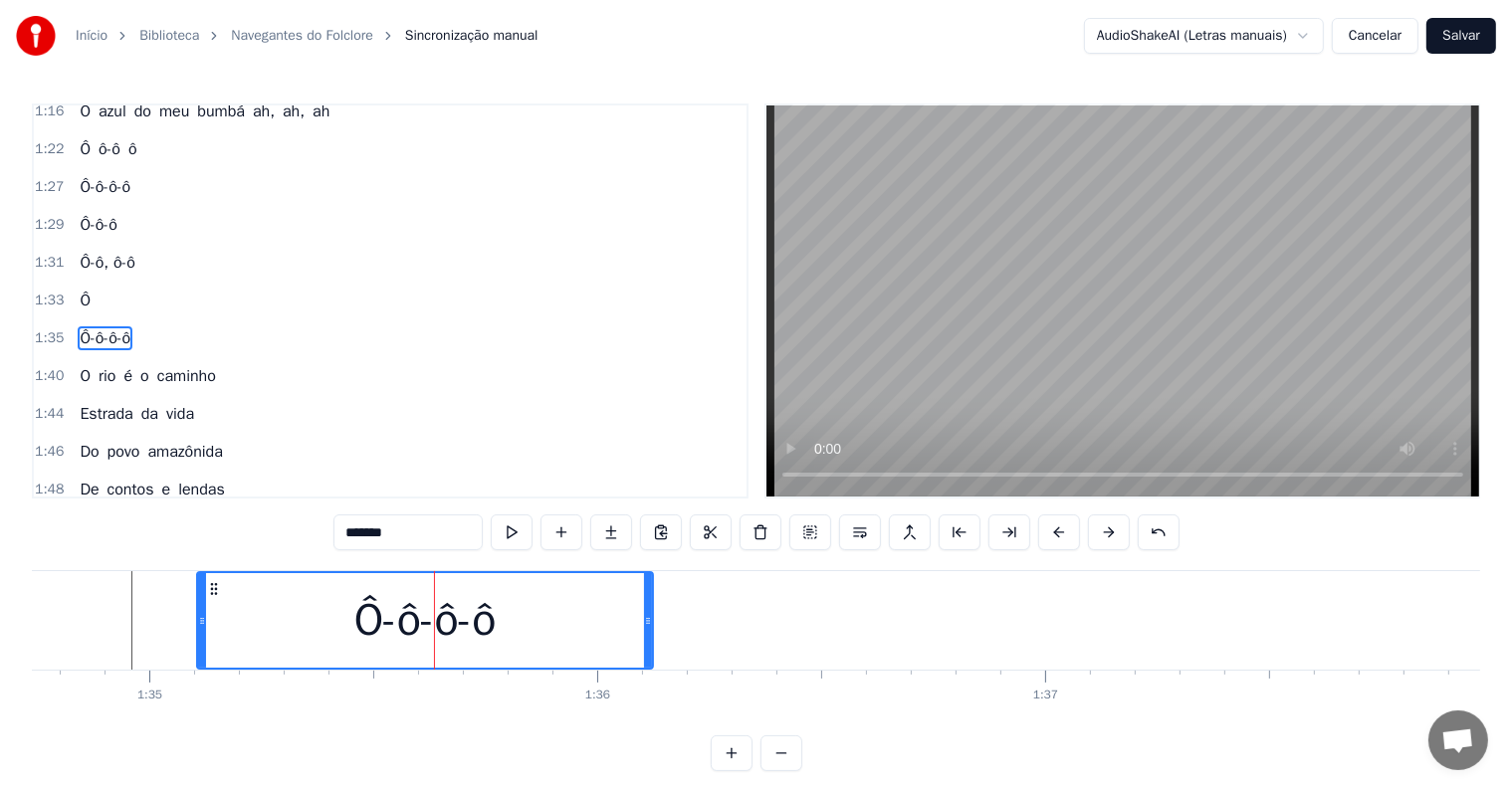 drag, startPoint x: 432, startPoint y: 617, endPoint x: 652, endPoint y: 620, distance: 220.02045 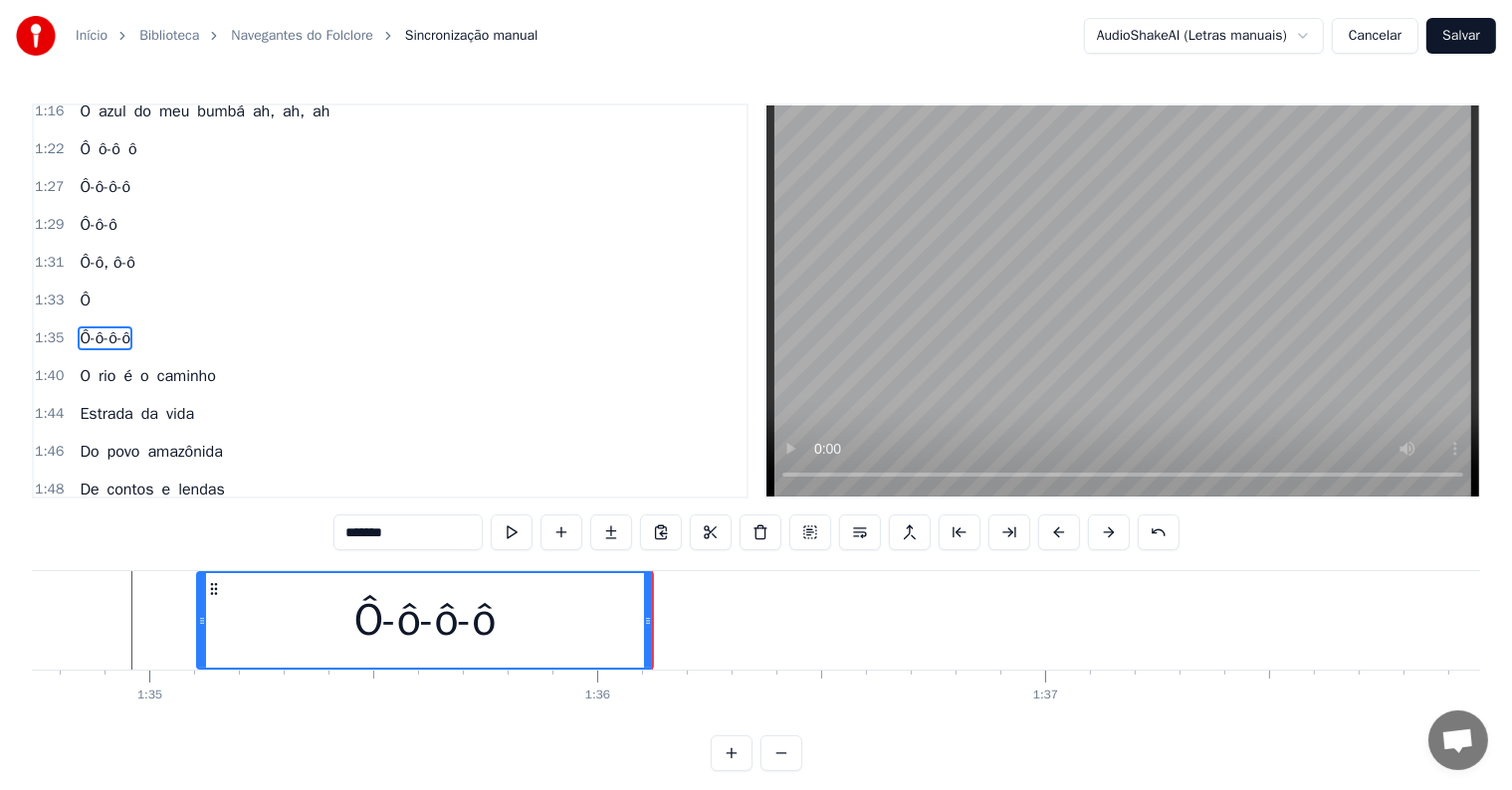 click on "*******" at bounding box center [408, 532] 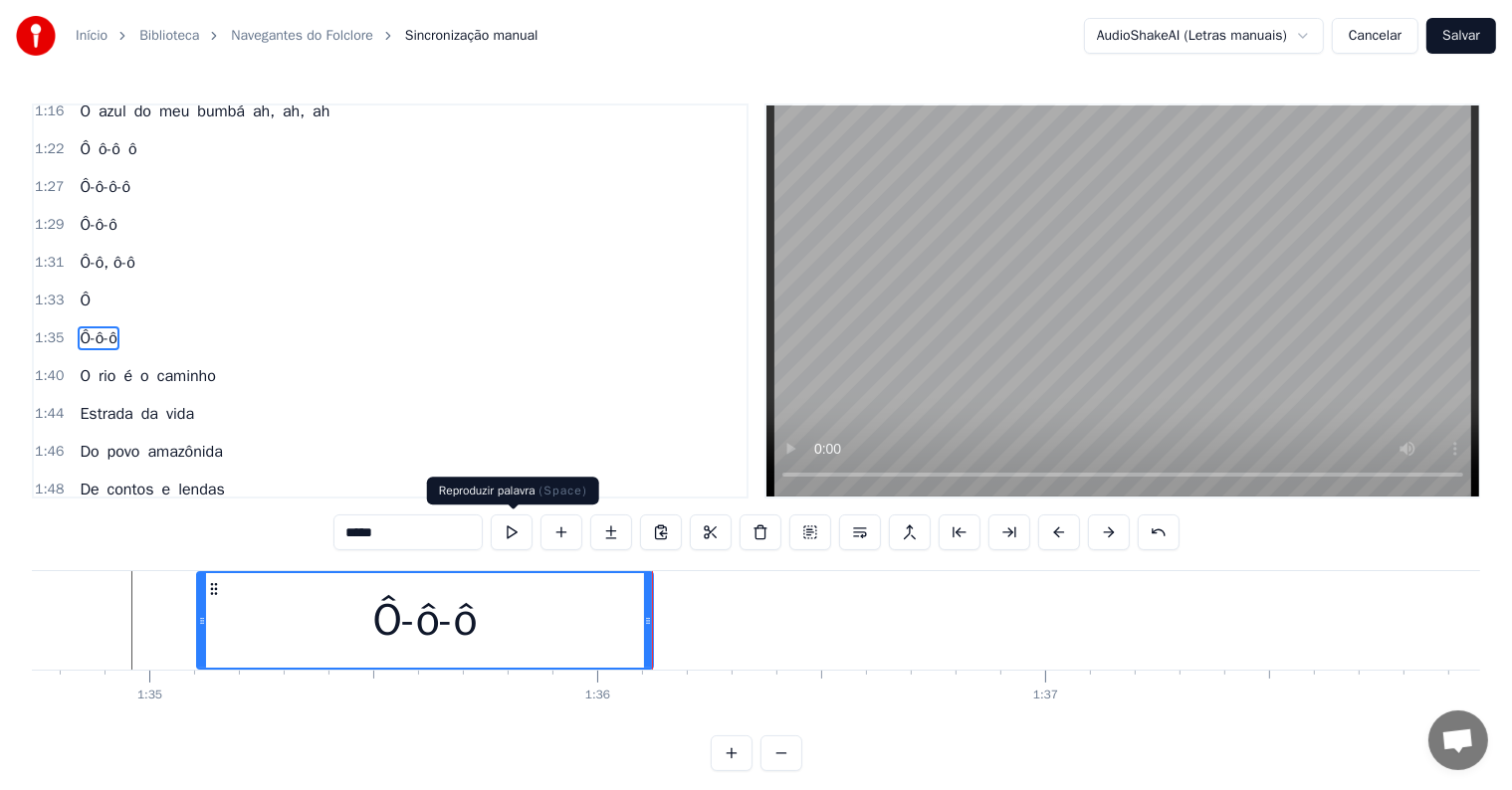 click at bounding box center (512, 532) 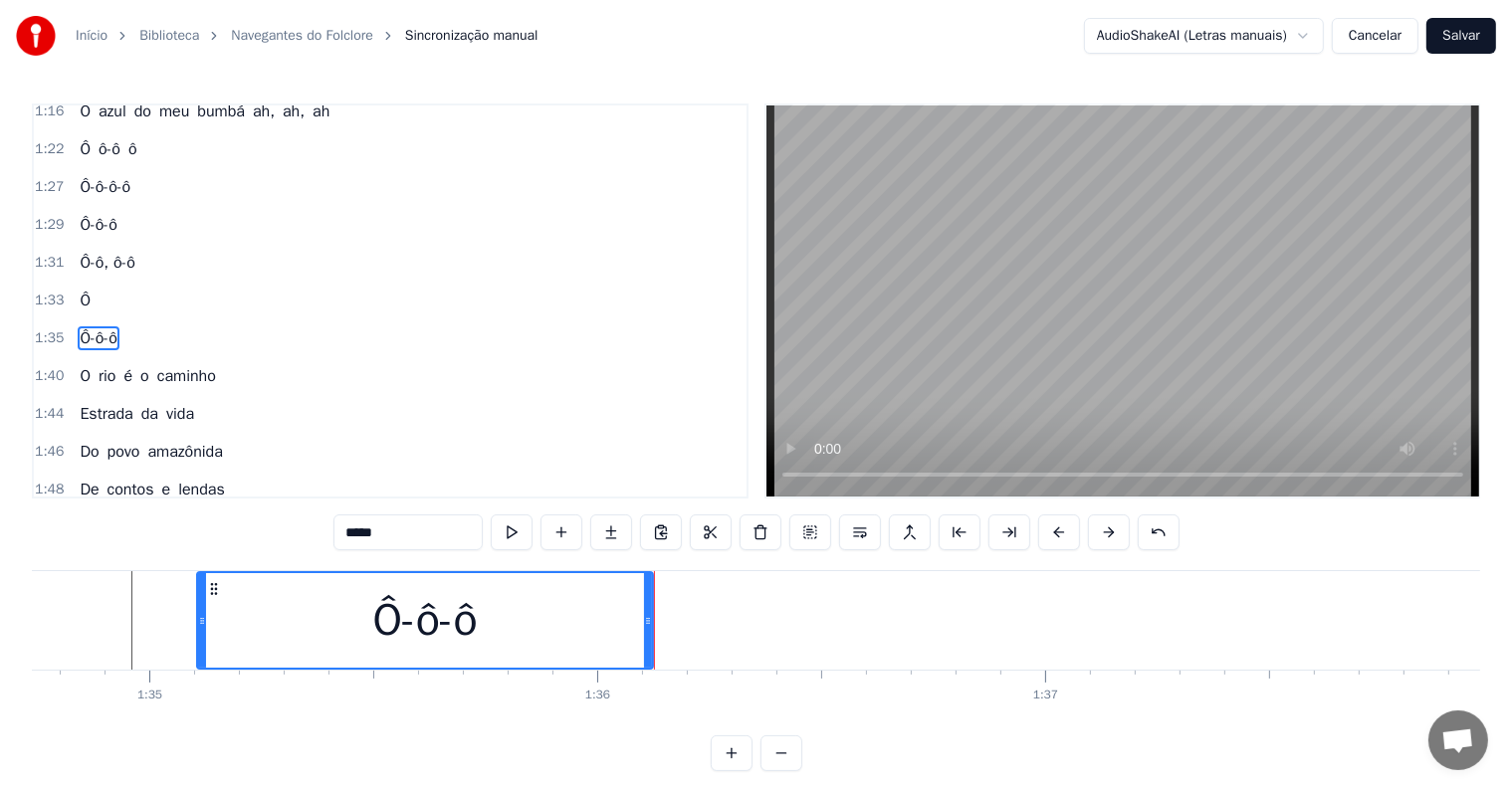 click at bounding box center [512, 532] 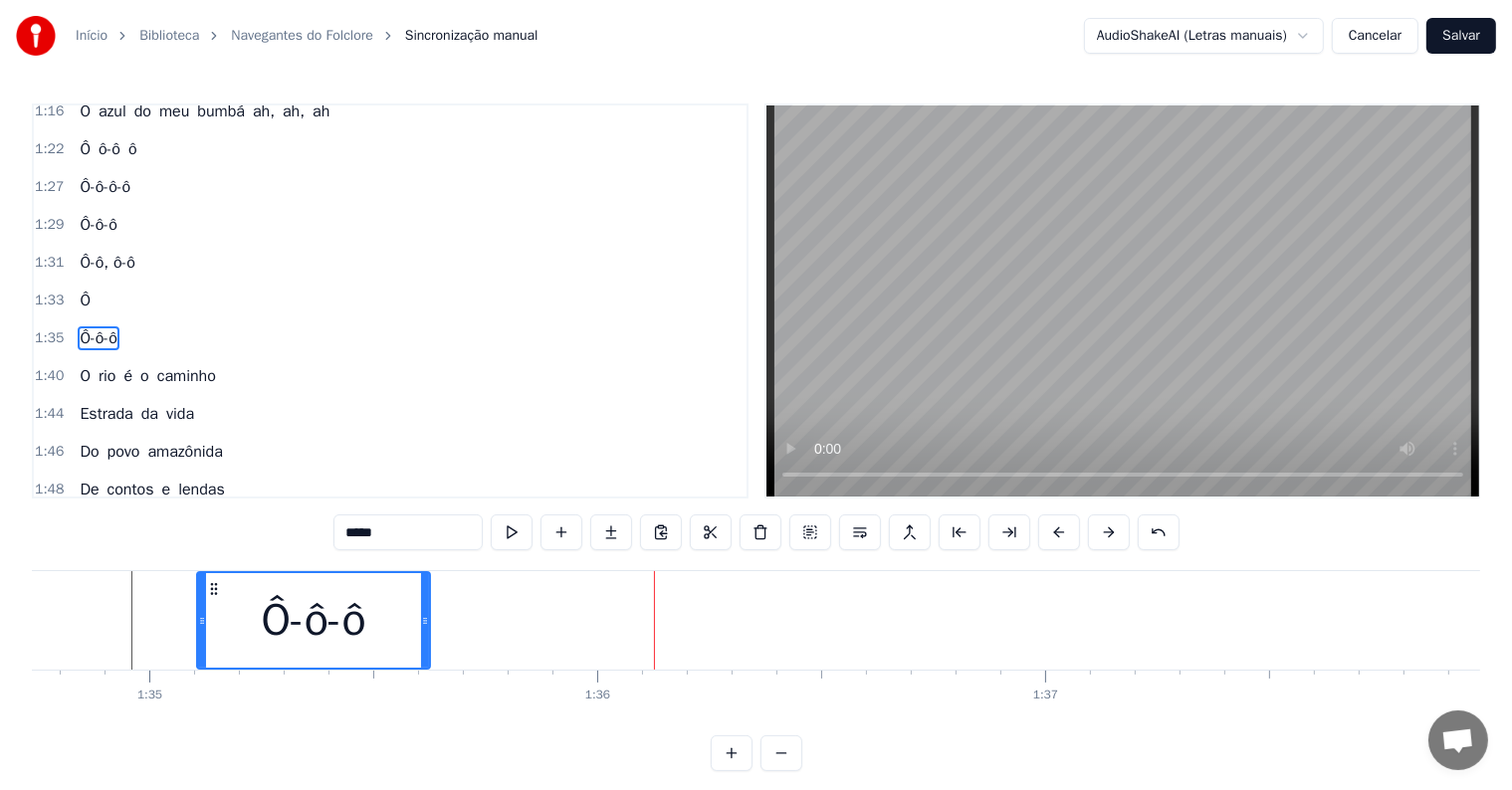 drag, startPoint x: 650, startPoint y: 622, endPoint x: 427, endPoint y: 619, distance: 223.0202 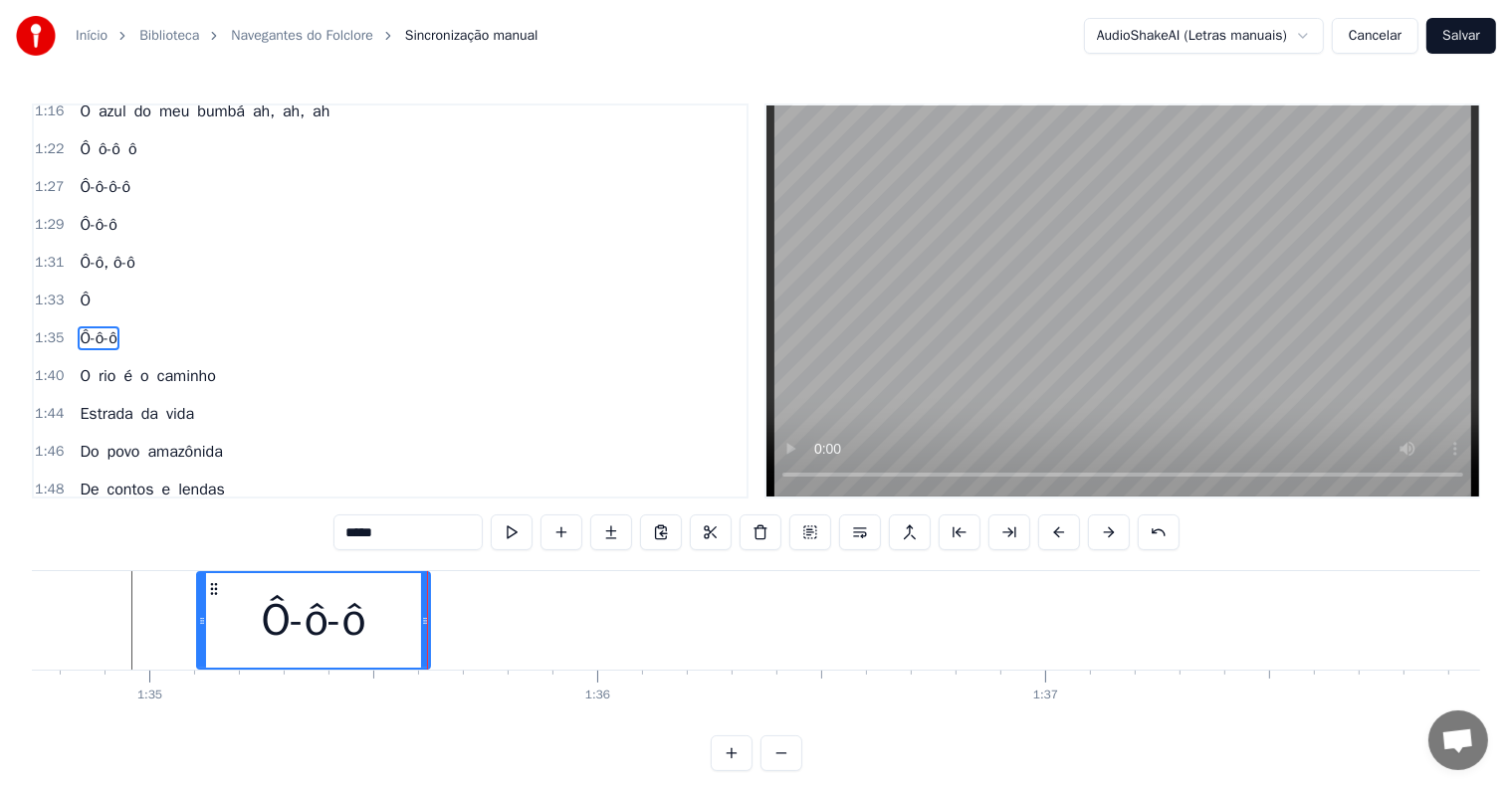click on "*****" at bounding box center [408, 532] 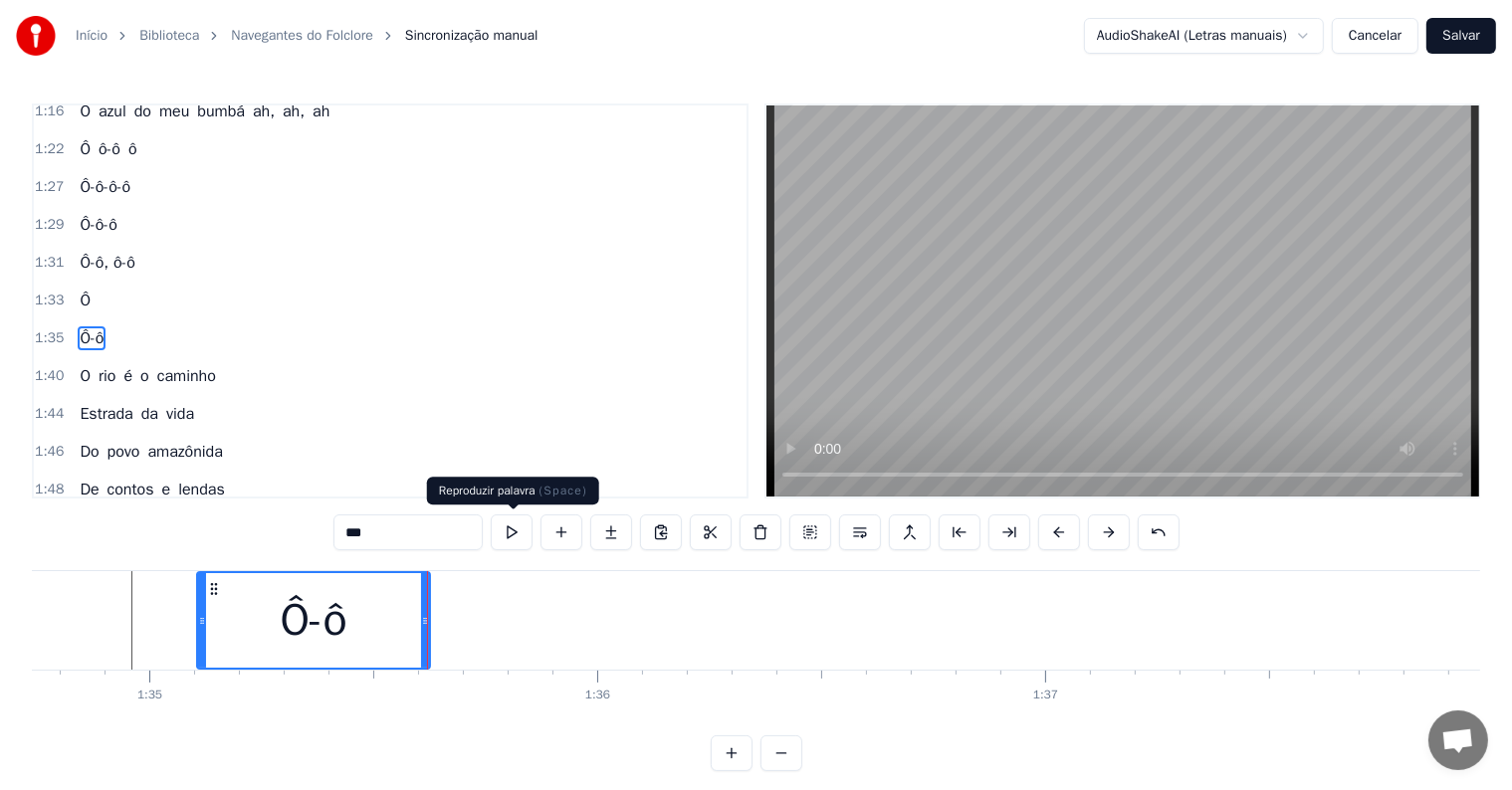 type on "***" 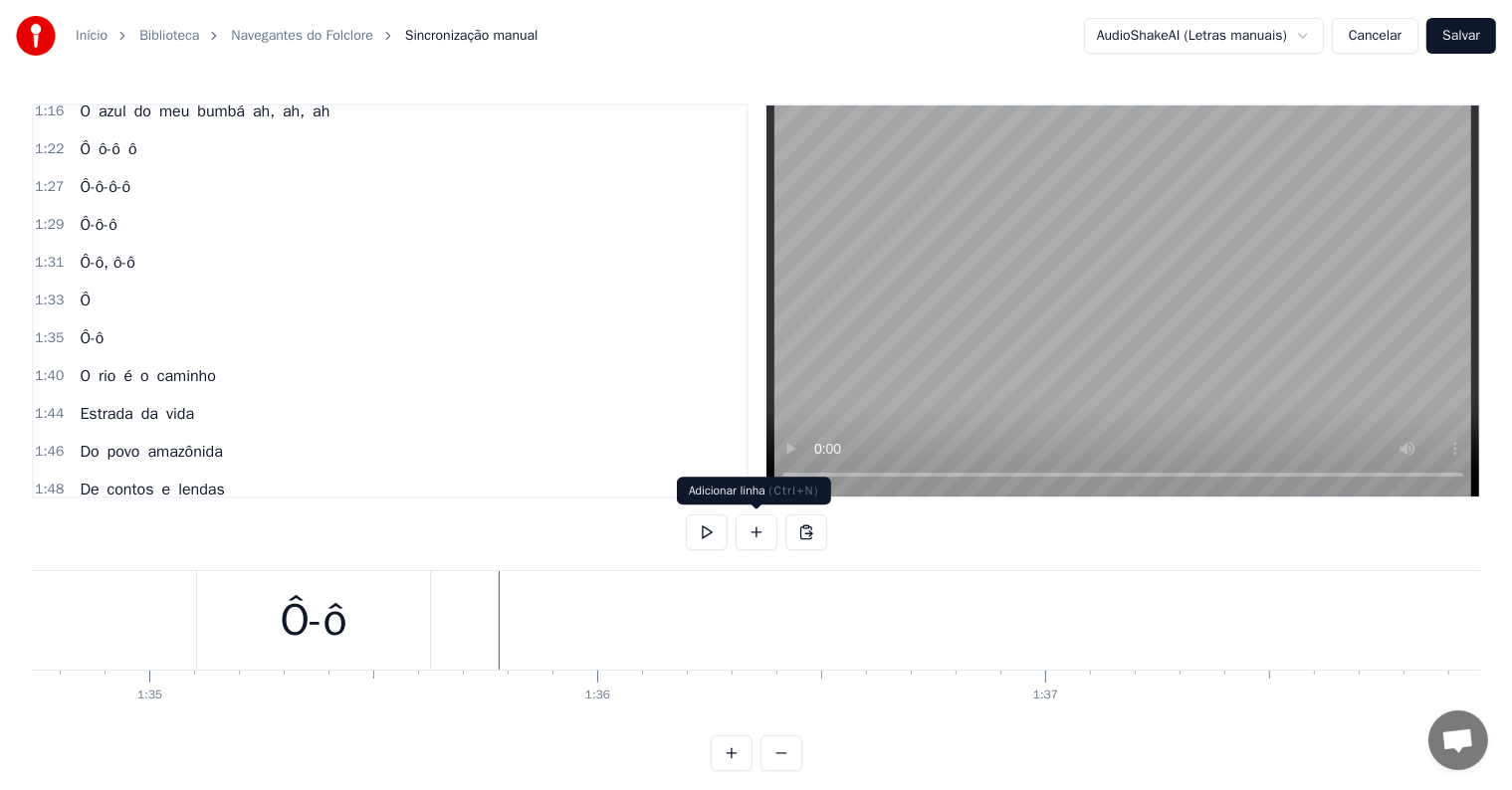 click at bounding box center [756, 532] 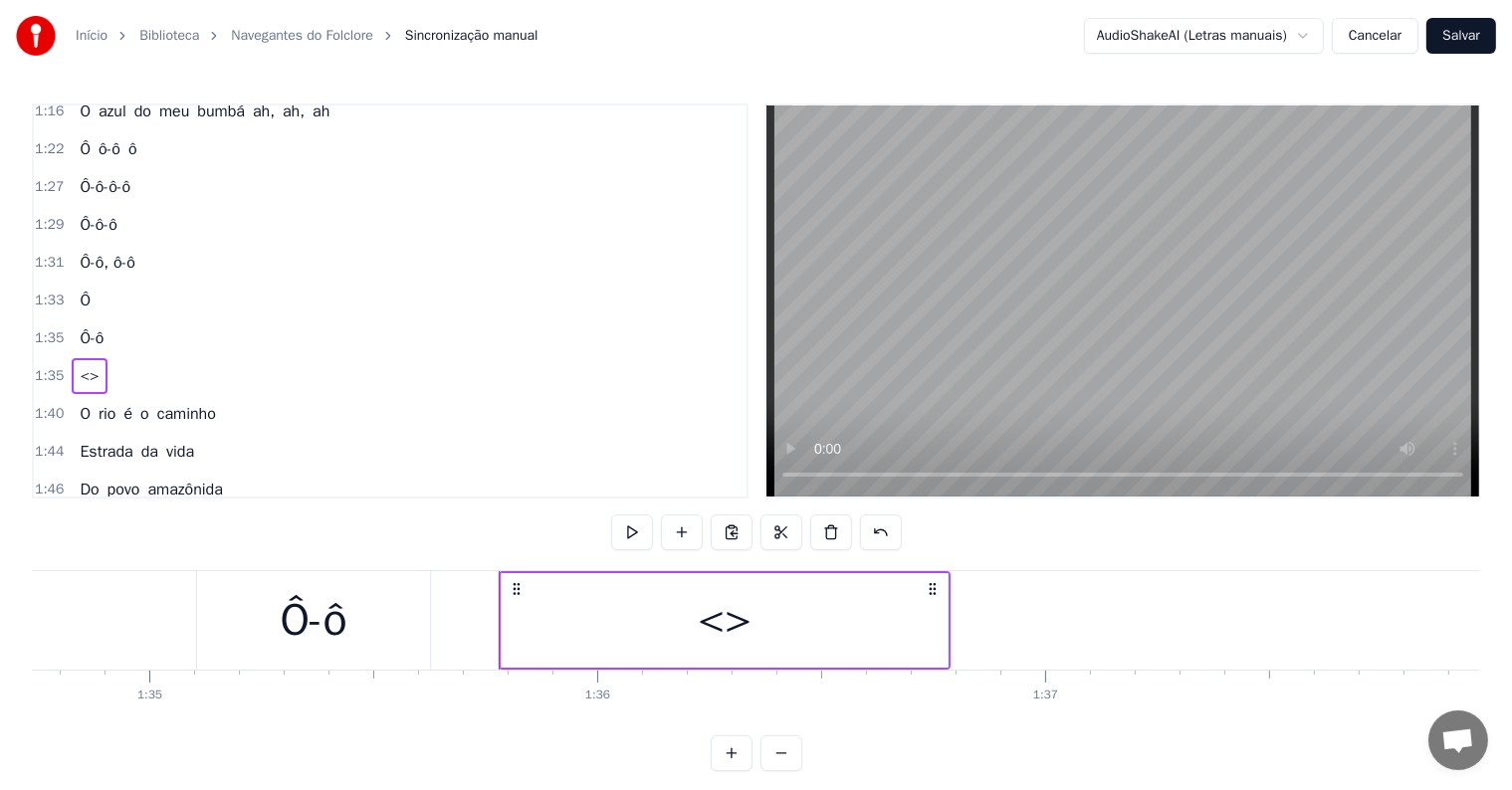 click on "<>" at bounding box center (725, 620) 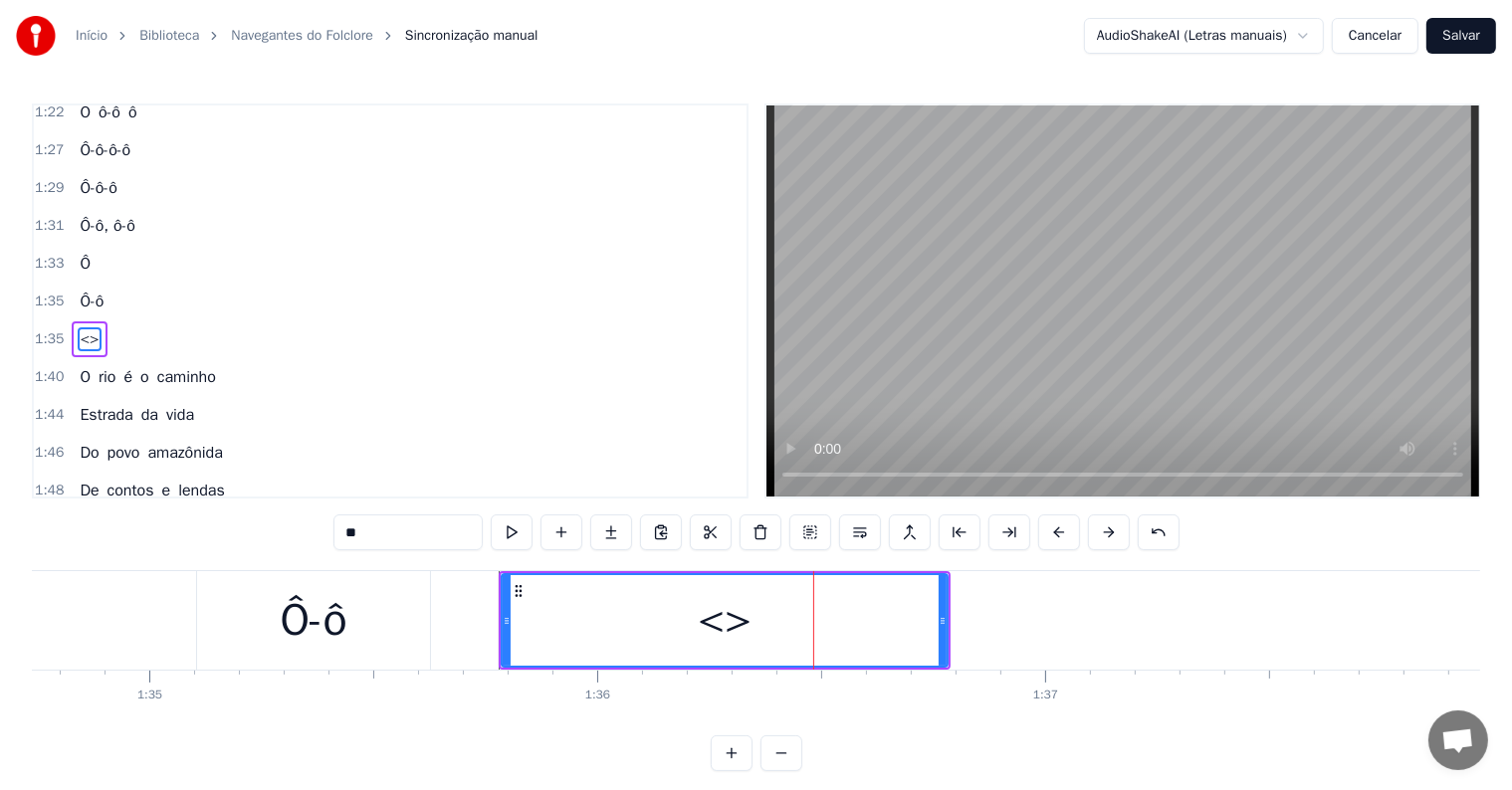 drag, startPoint x: 458, startPoint y: 530, endPoint x: 290, endPoint y: 521, distance: 168.2409 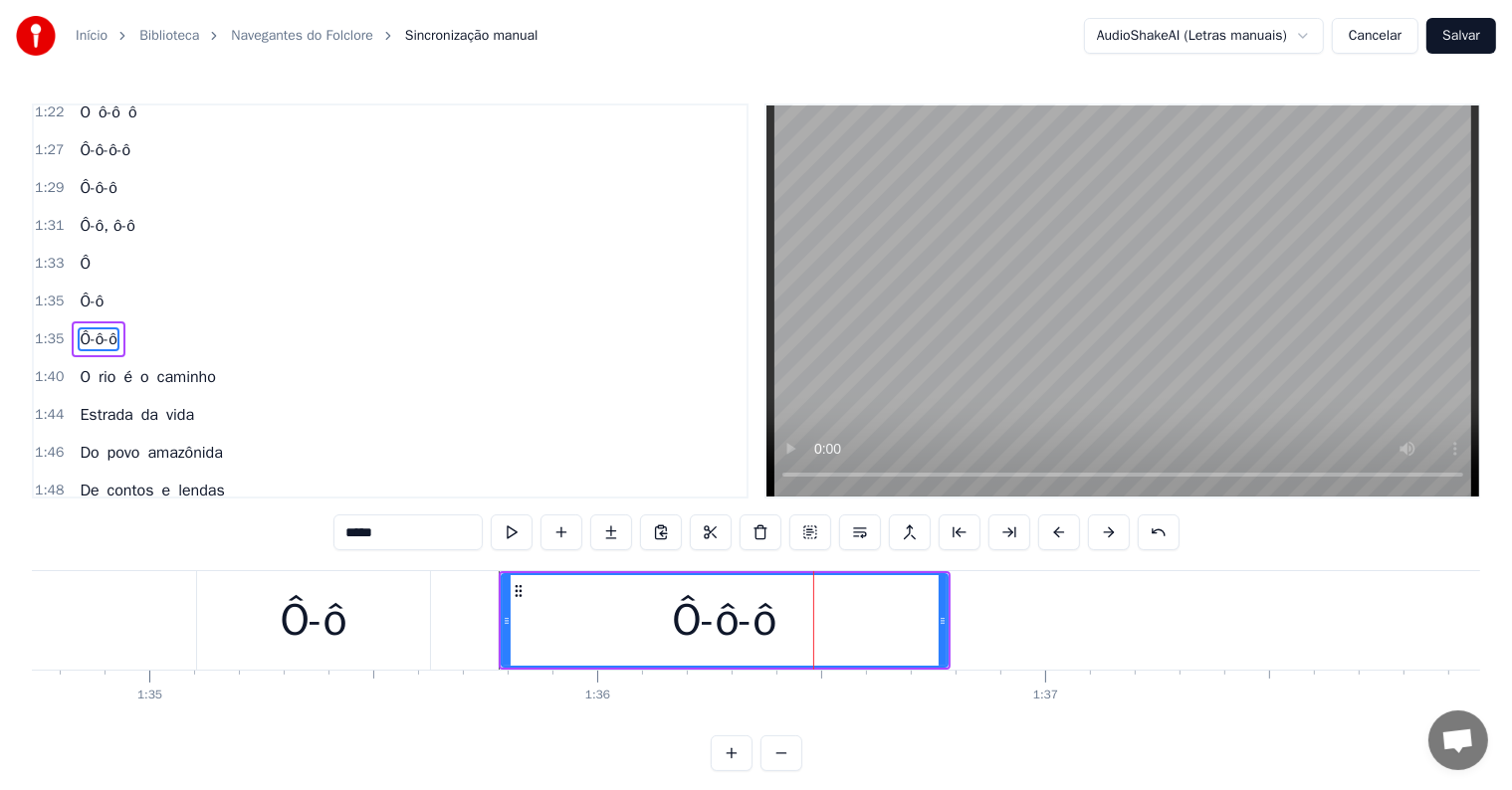 drag, startPoint x: 379, startPoint y: 533, endPoint x: 343, endPoint y: 537, distance: 36.221541 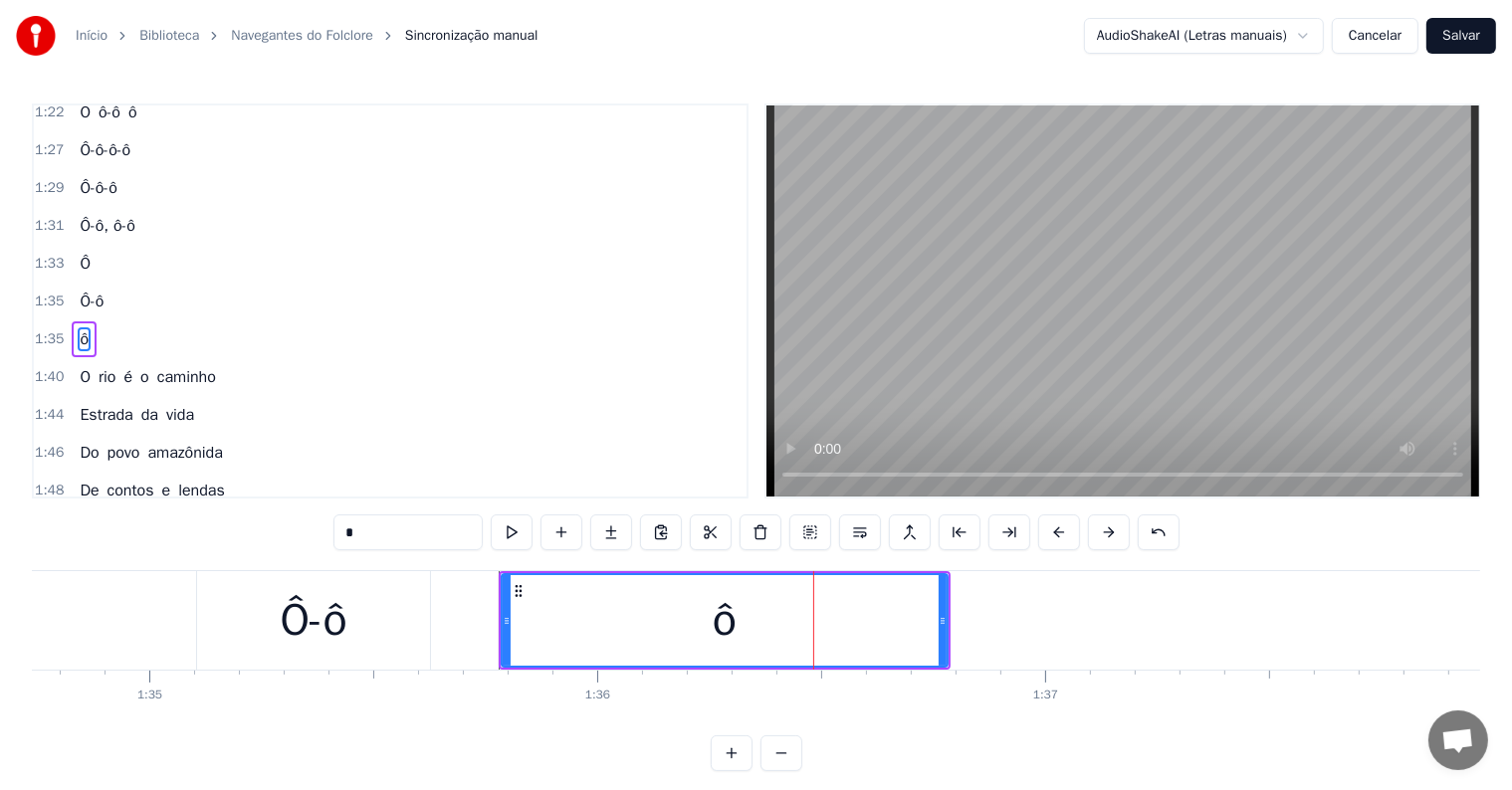 type on "*" 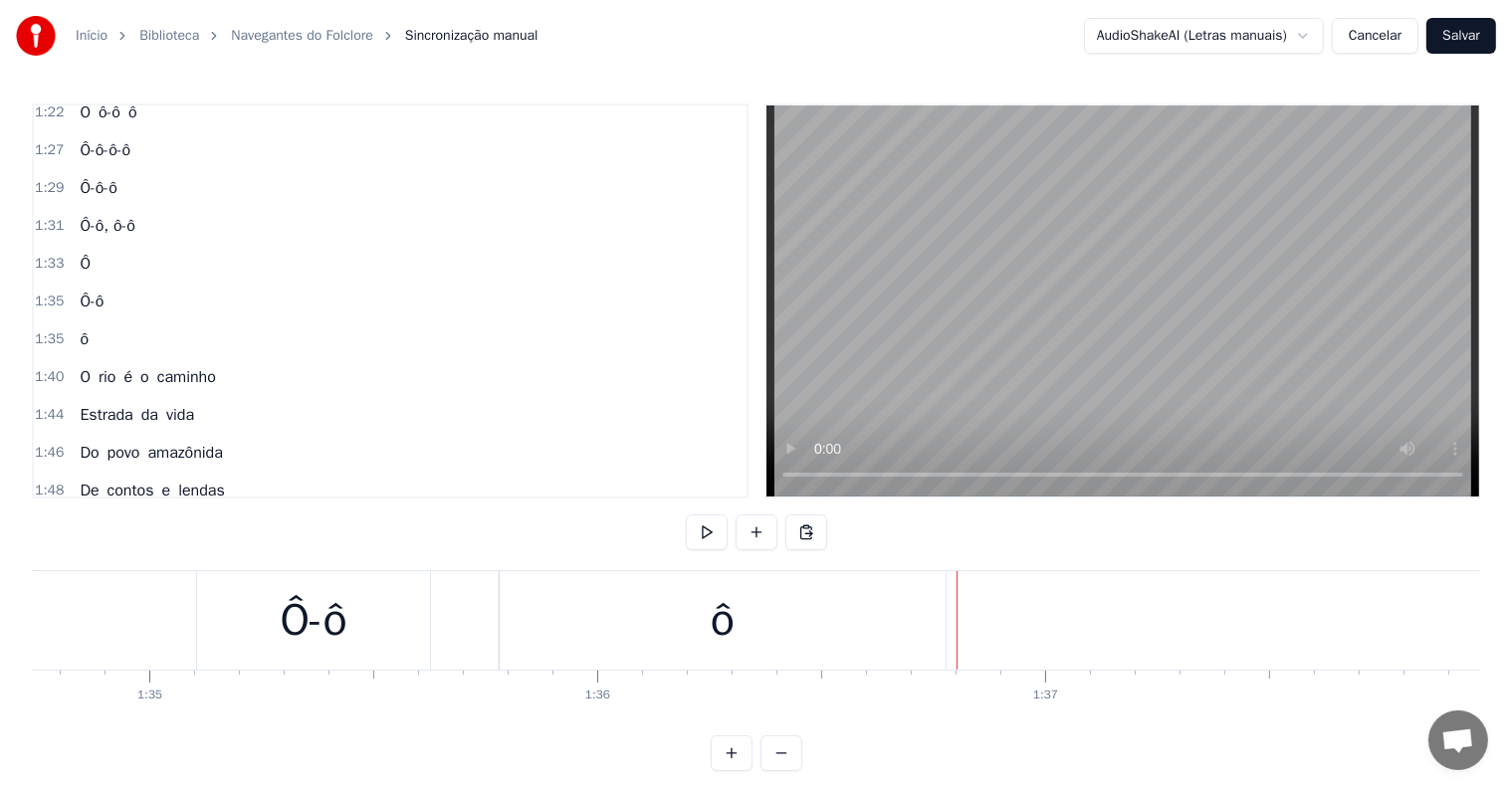 click on "ô" at bounding box center (723, 620) 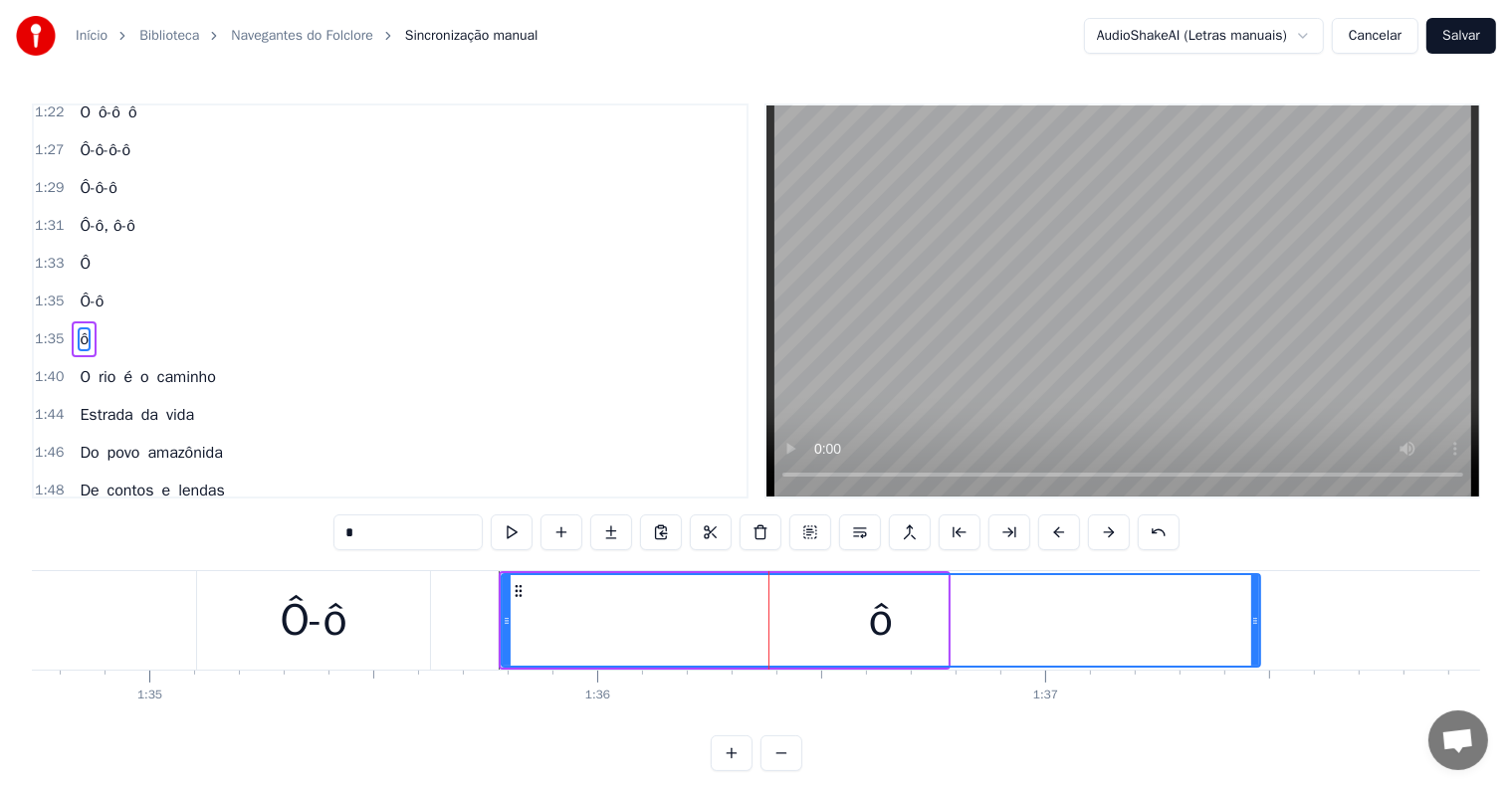 drag, startPoint x: 941, startPoint y: 622, endPoint x: 1257, endPoint y: 620, distance: 316.0063 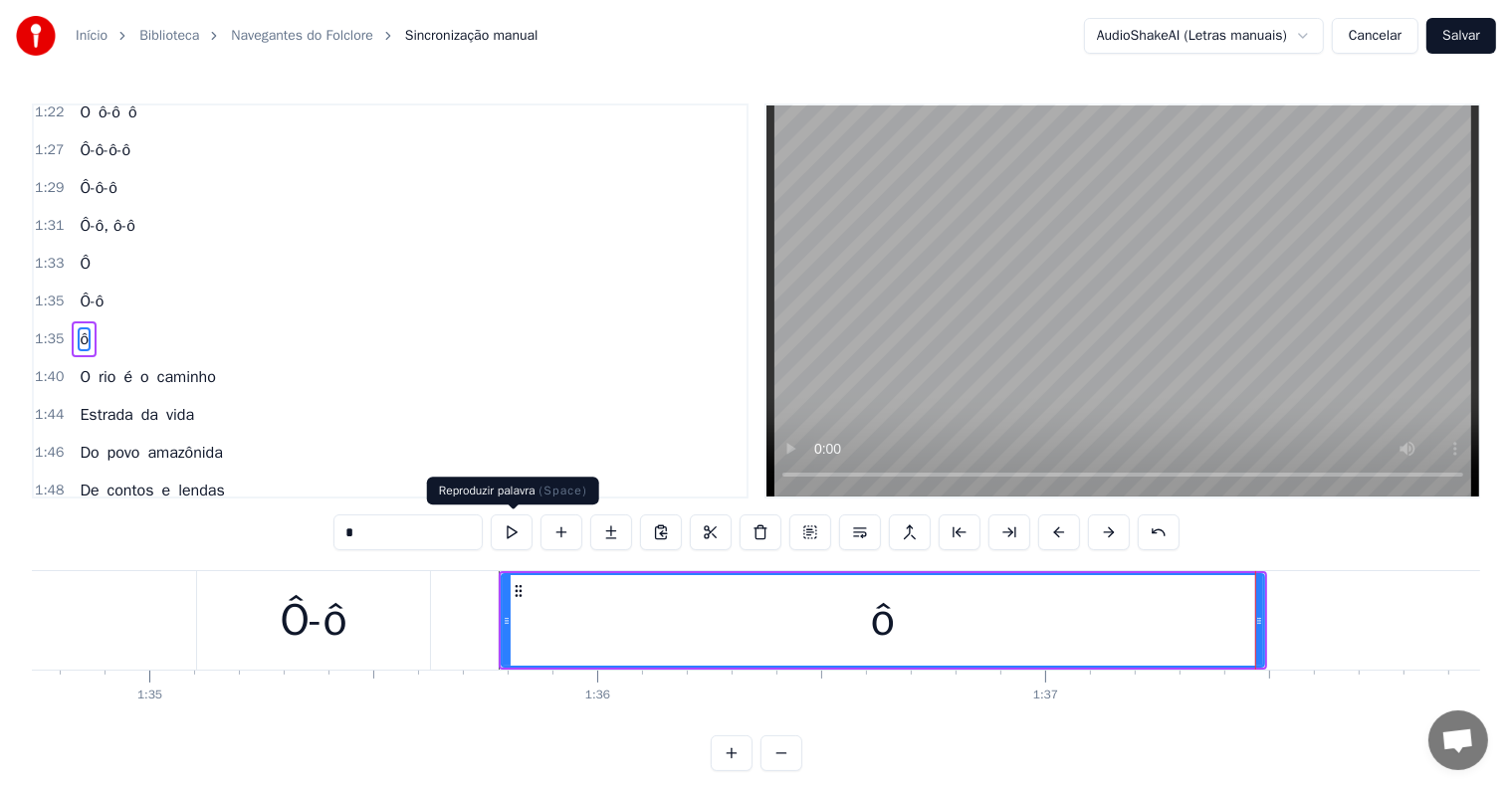 click at bounding box center [512, 532] 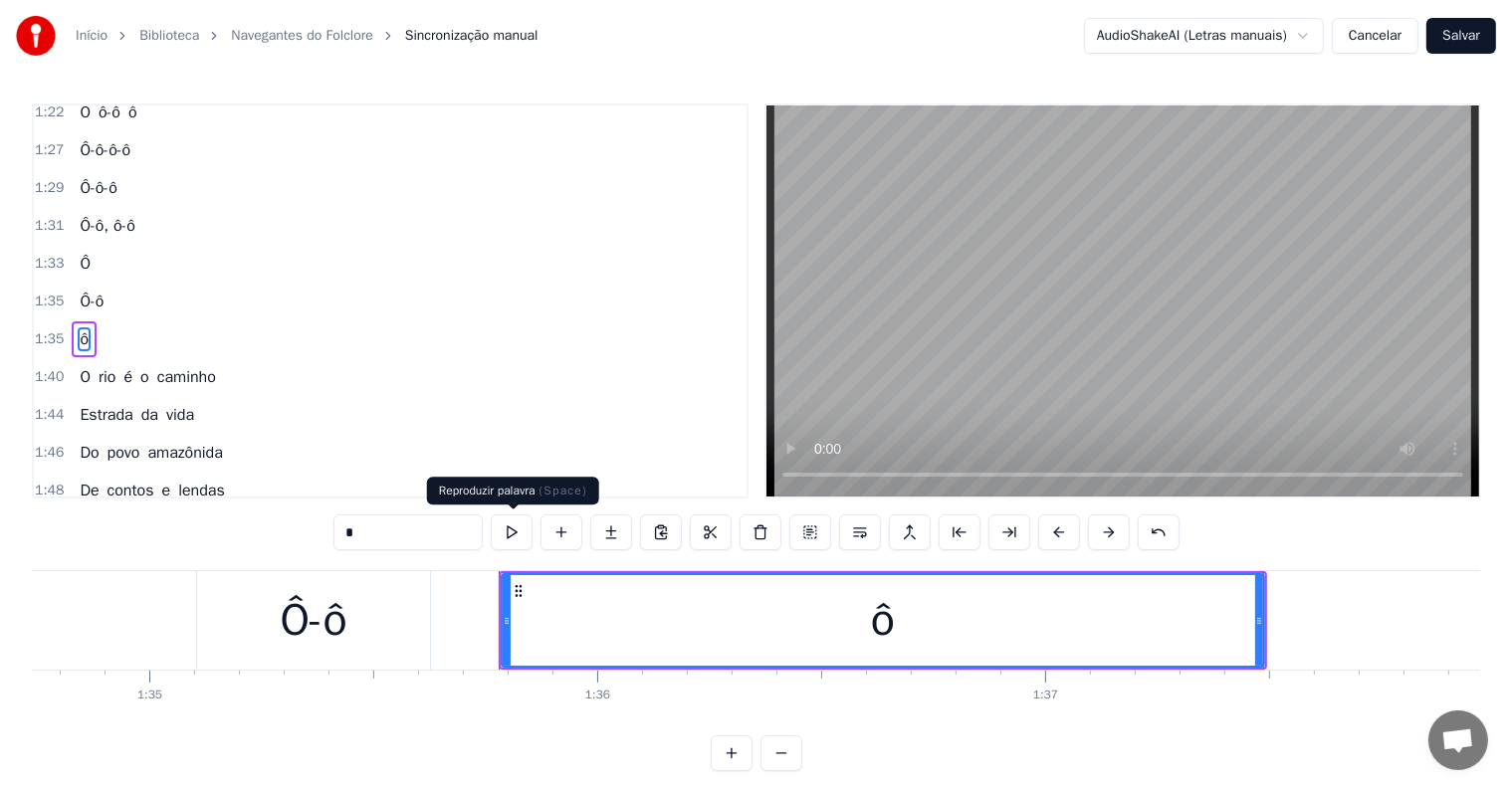 click at bounding box center [512, 532] 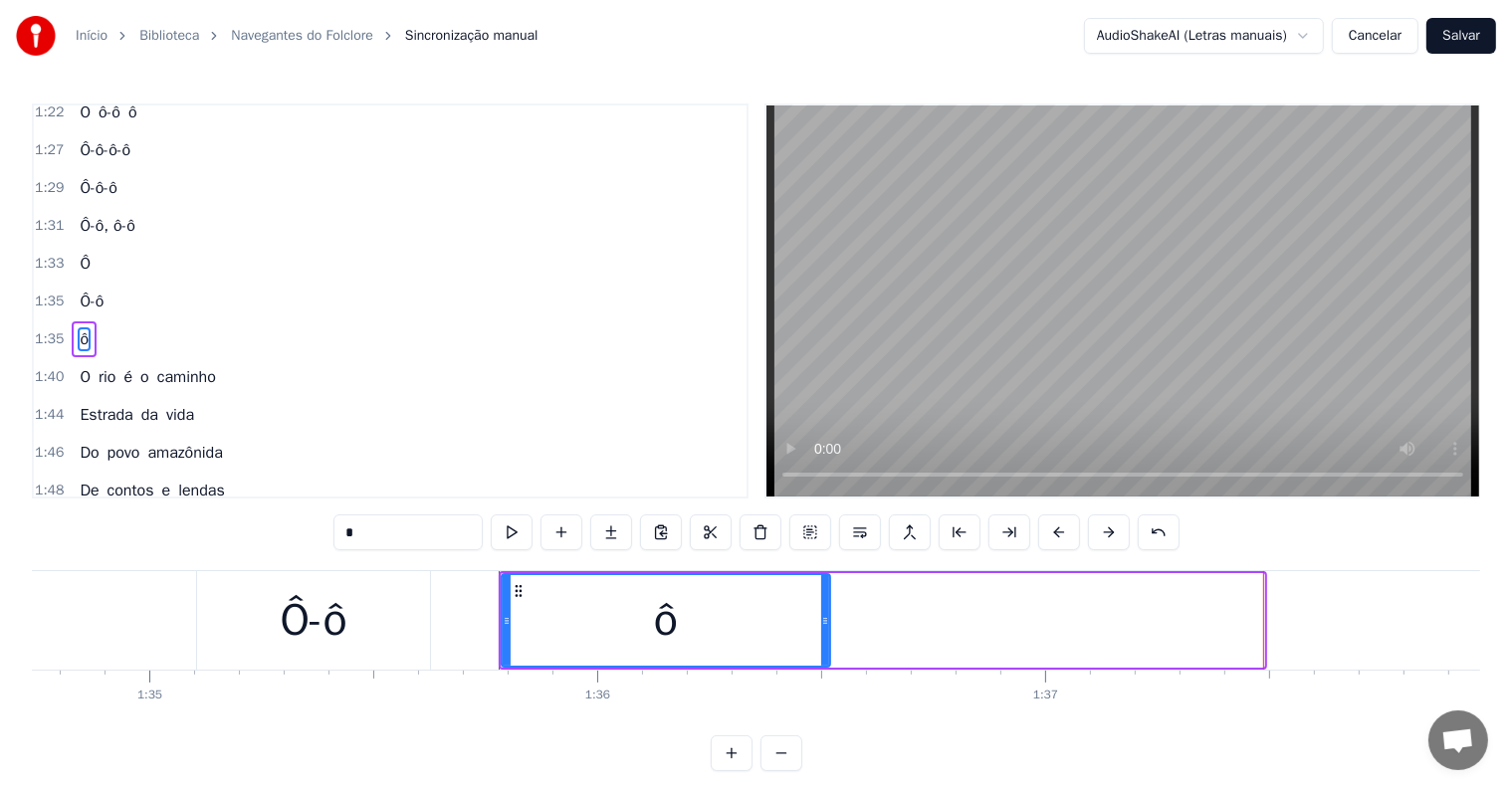 drag, startPoint x: 1262, startPoint y: 621, endPoint x: 828, endPoint y: 598, distance: 434.60902 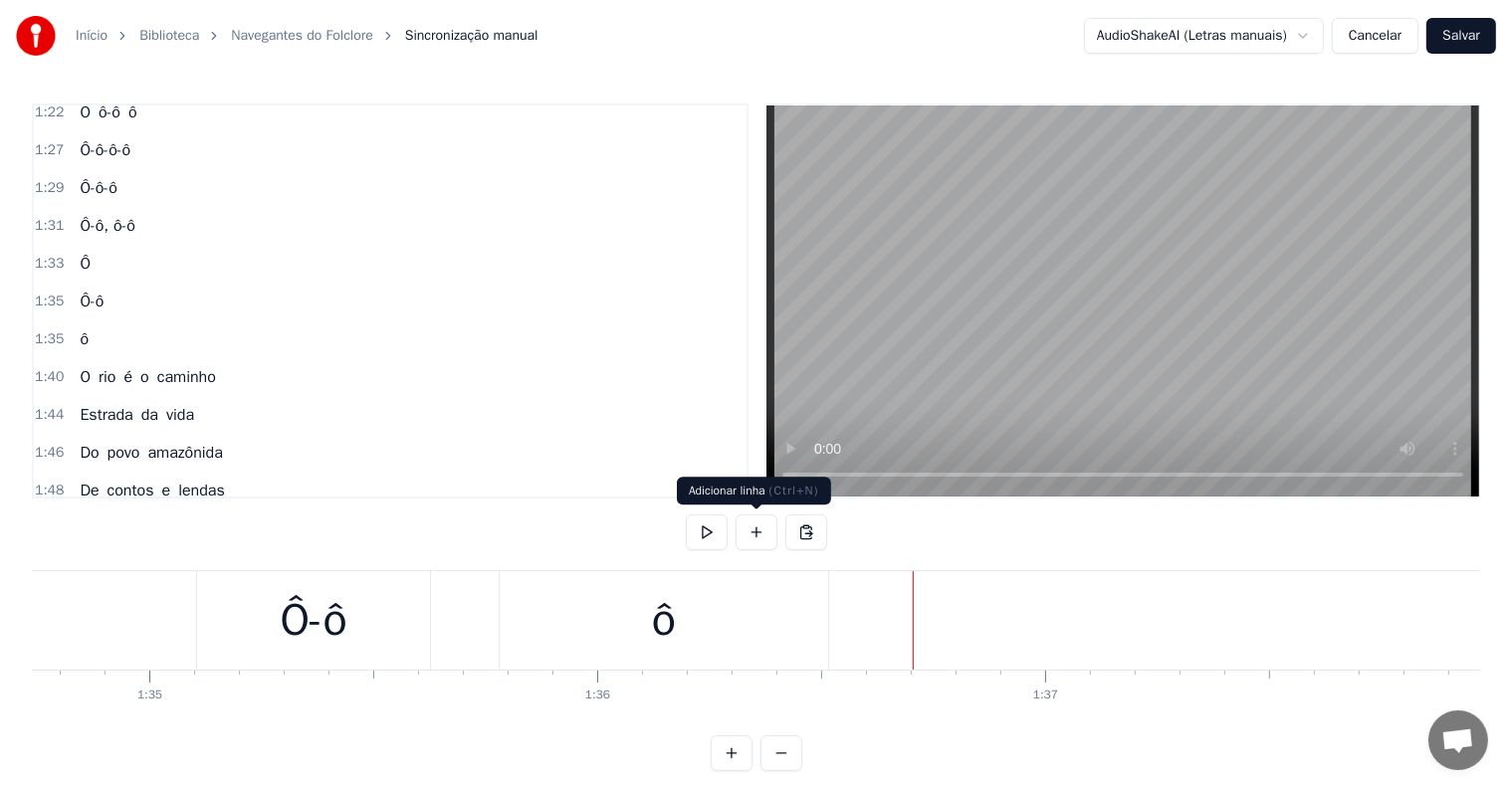 click at bounding box center [756, 532] 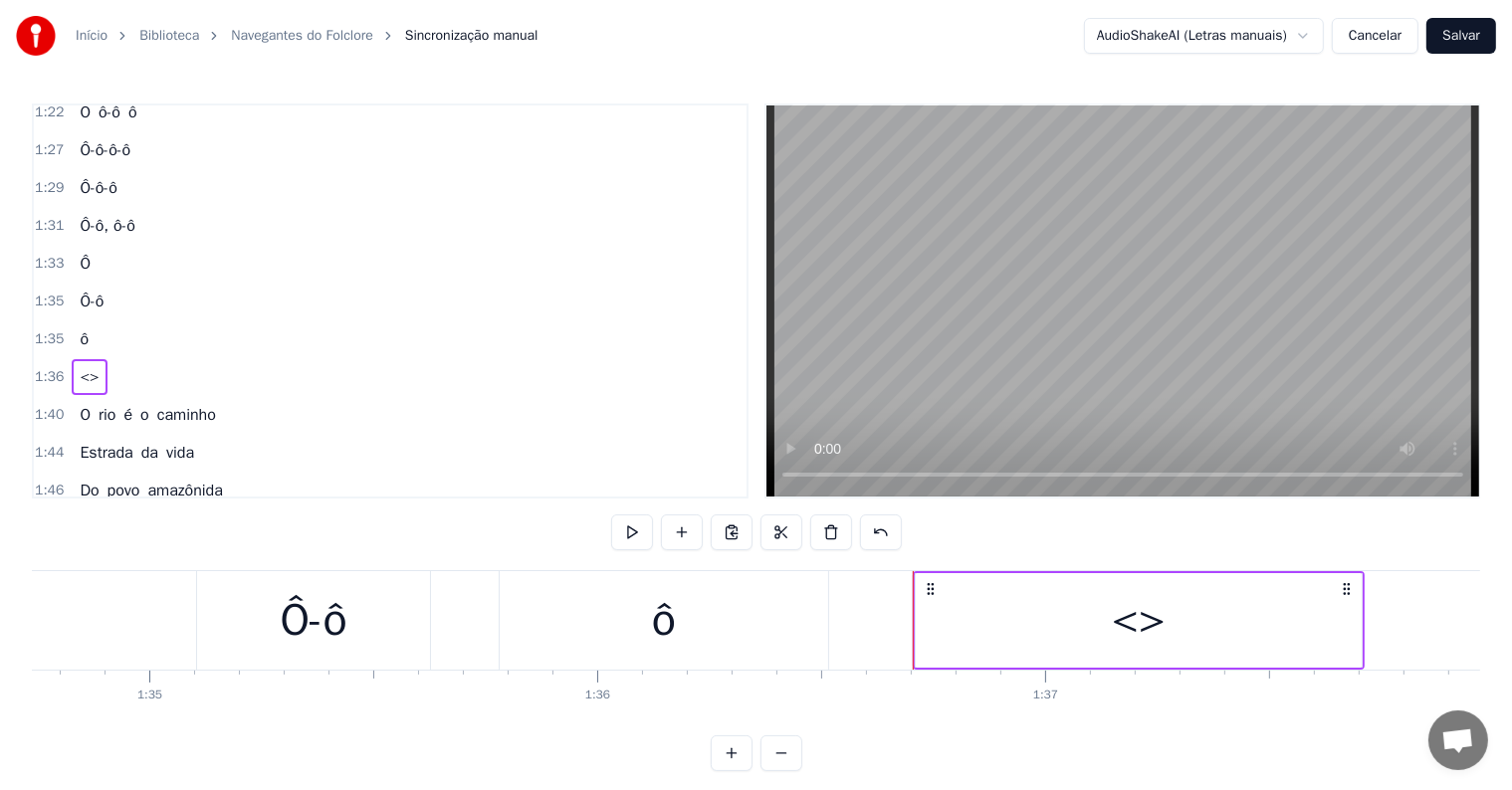 click on "<>" at bounding box center (1139, 620) 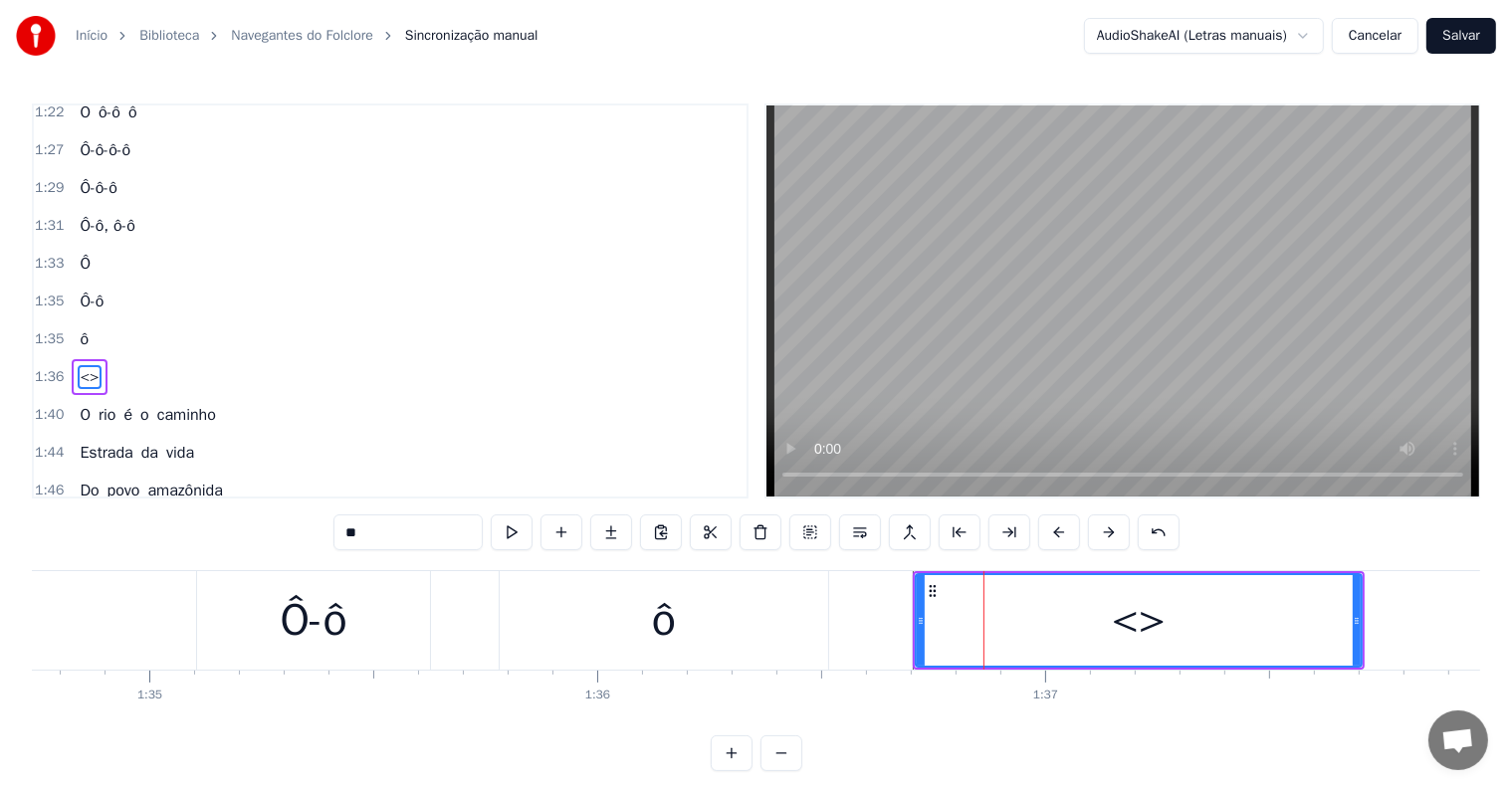 scroll, scrollTop: 994, scrollLeft: 0, axis: vertical 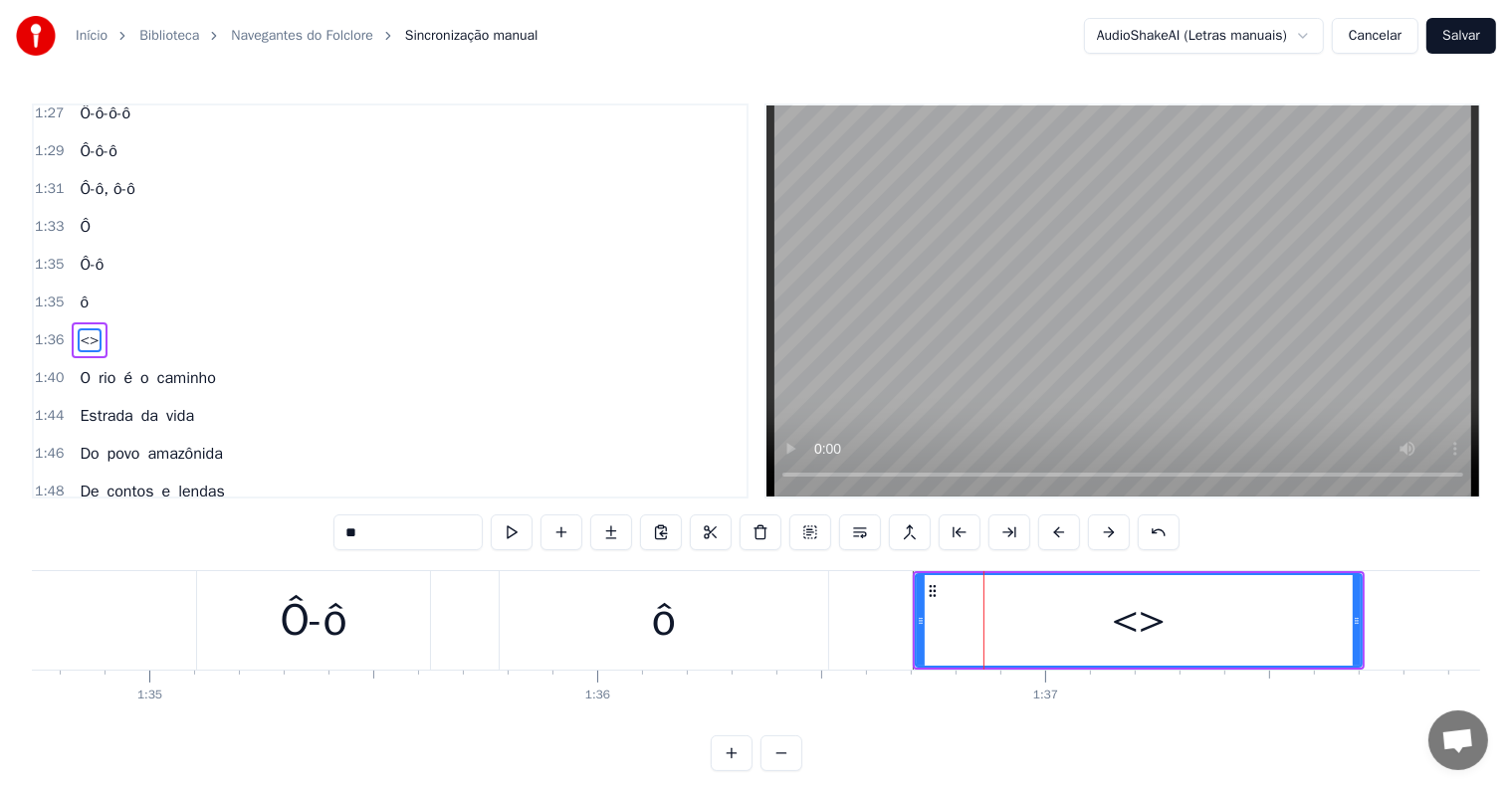 drag, startPoint x: 418, startPoint y: 524, endPoint x: 266, endPoint y: 504, distance: 153.31014 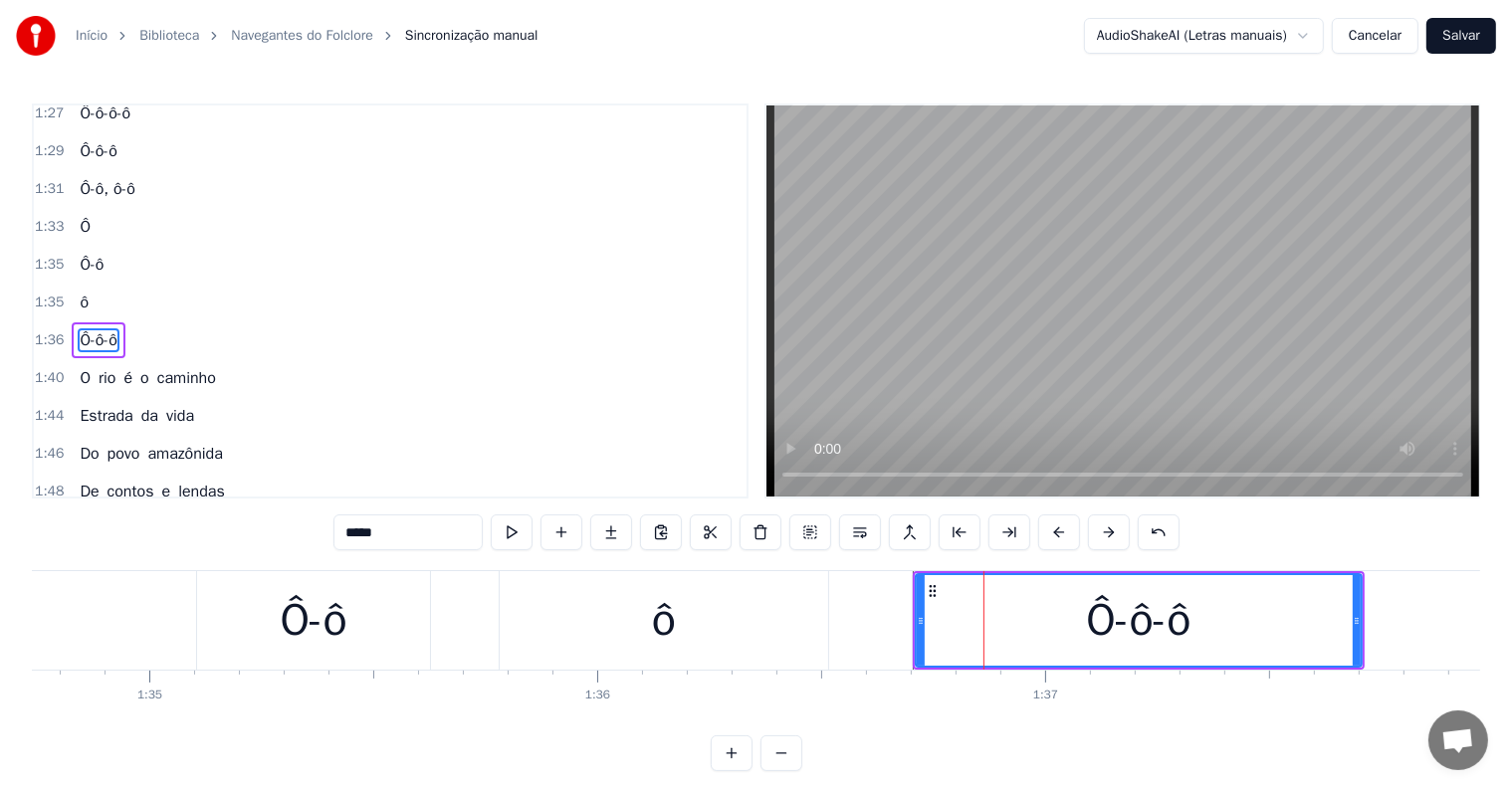 drag, startPoint x: 378, startPoint y: 529, endPoint x: 273, endPoint y: 513, distance: 106.212052 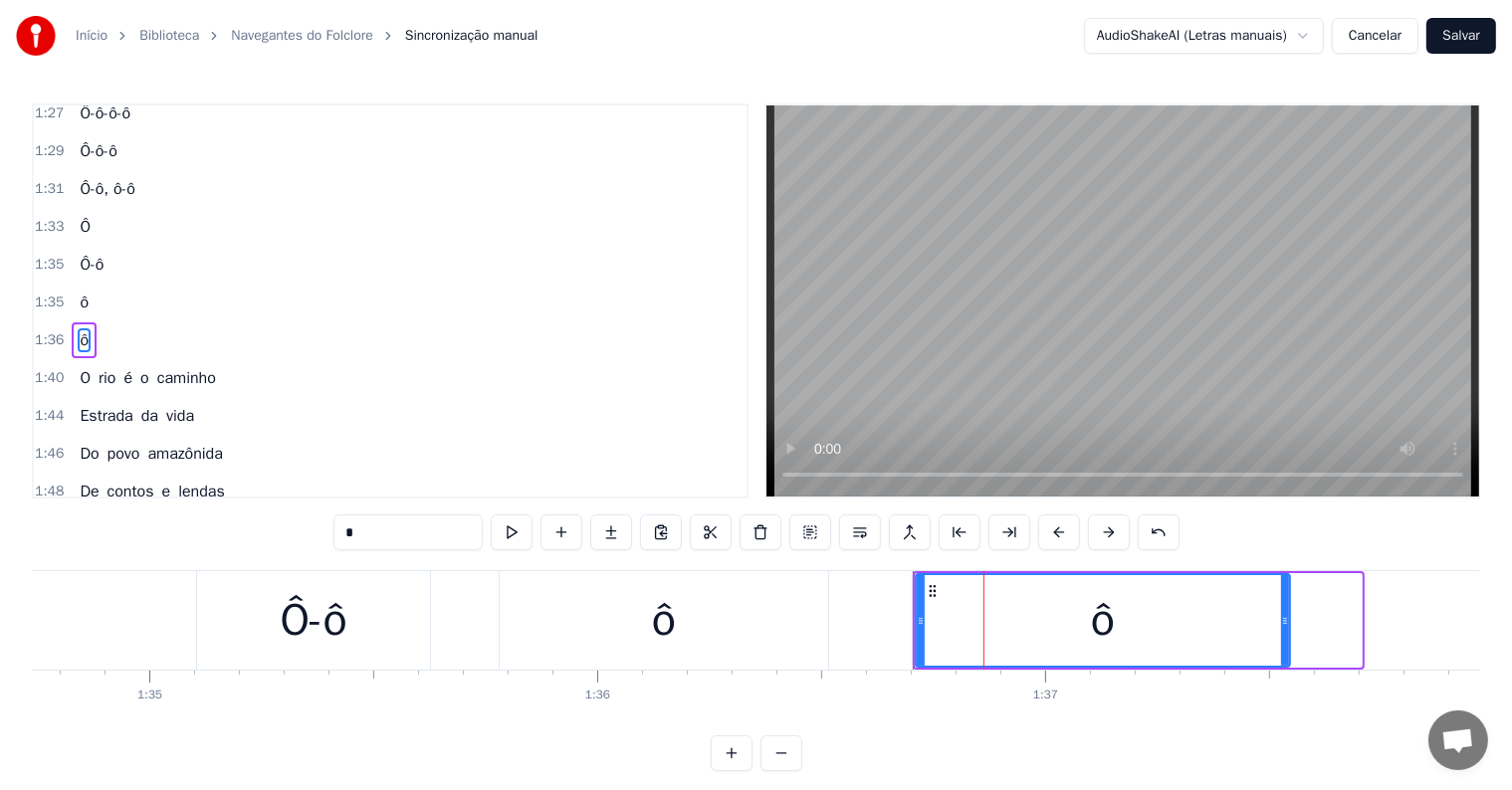 drag, startPoint x: 1354, startPoint y: 620, endPoint x: 1280, endPoint y: 622, distance: 74.02702 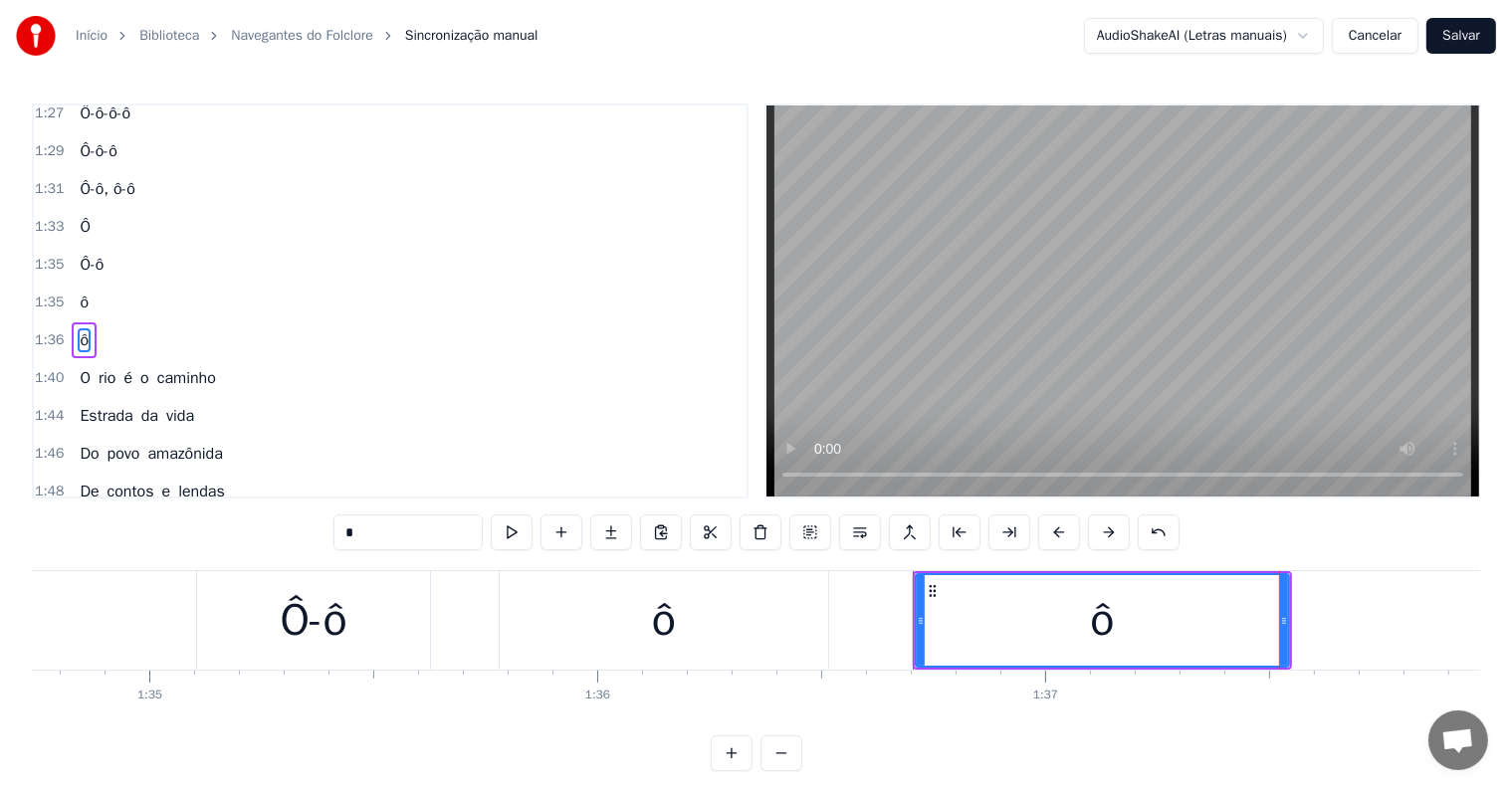 type on "*" 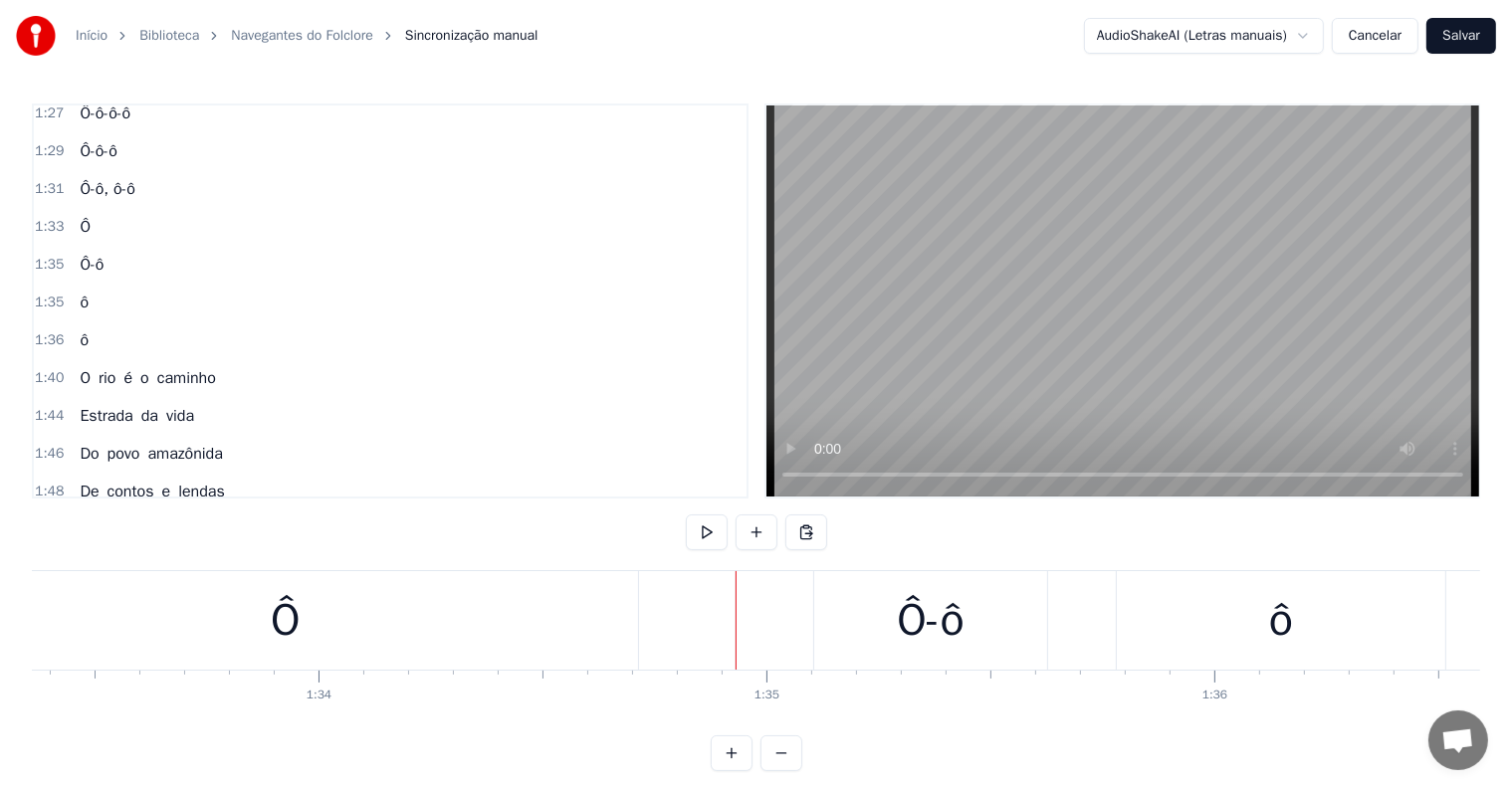 scroll, scrollTop: 0, scrollLeft: 41785, axis: horizontal 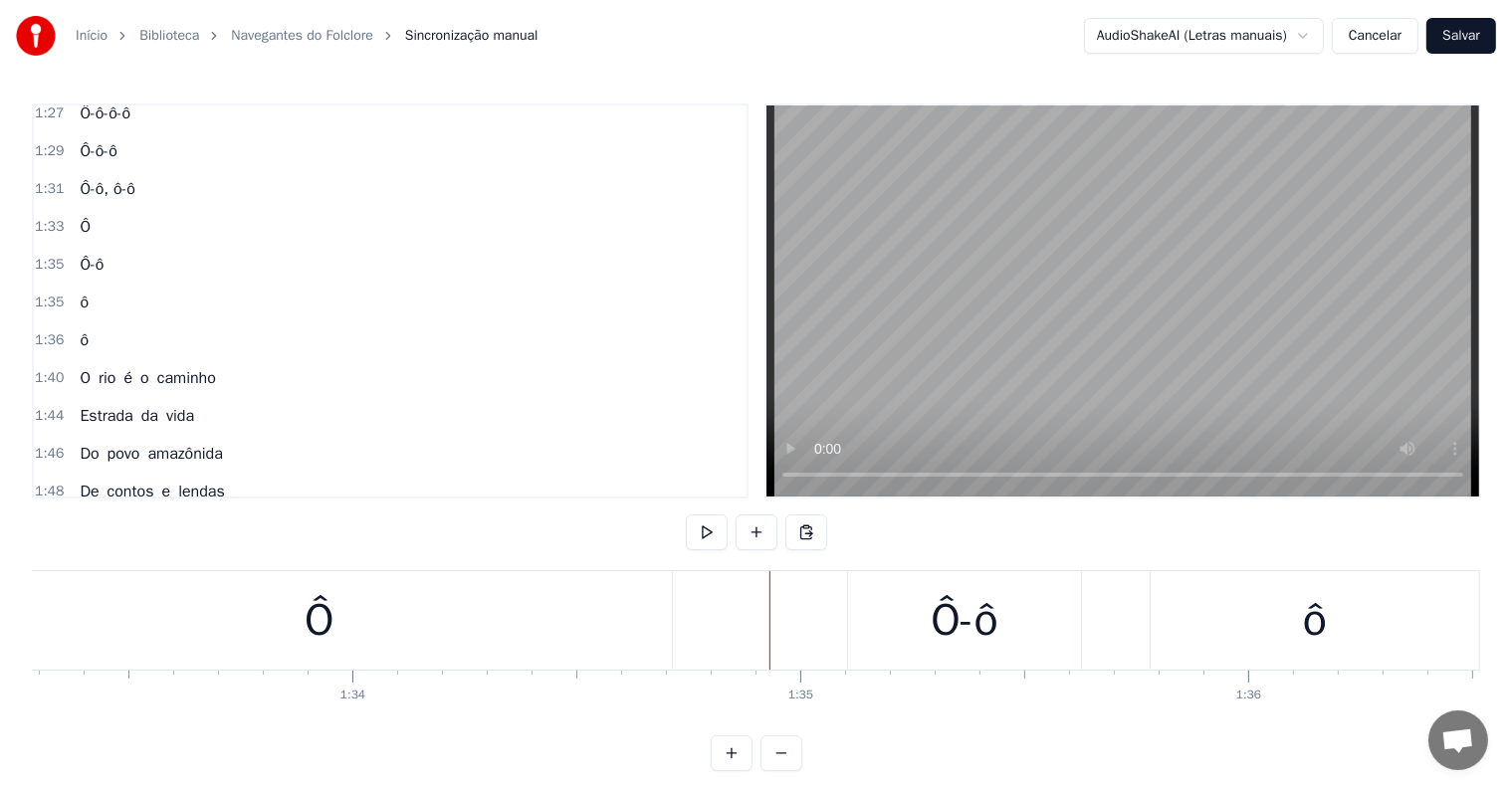 click on "Ô" at bounding box center [320, 620] 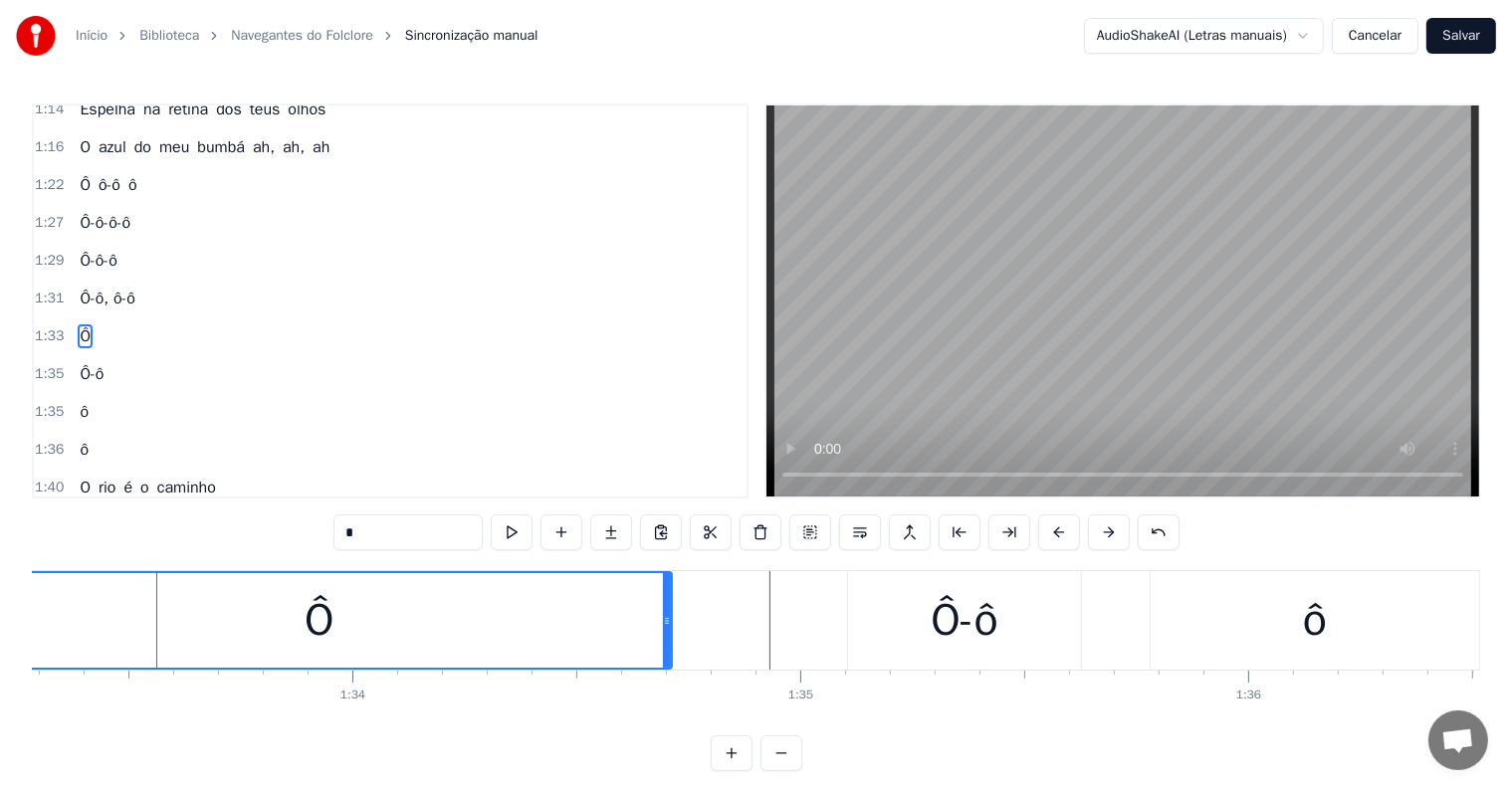 scroll, scrollTop: 884, scrollLeft: 0, axis: vertical 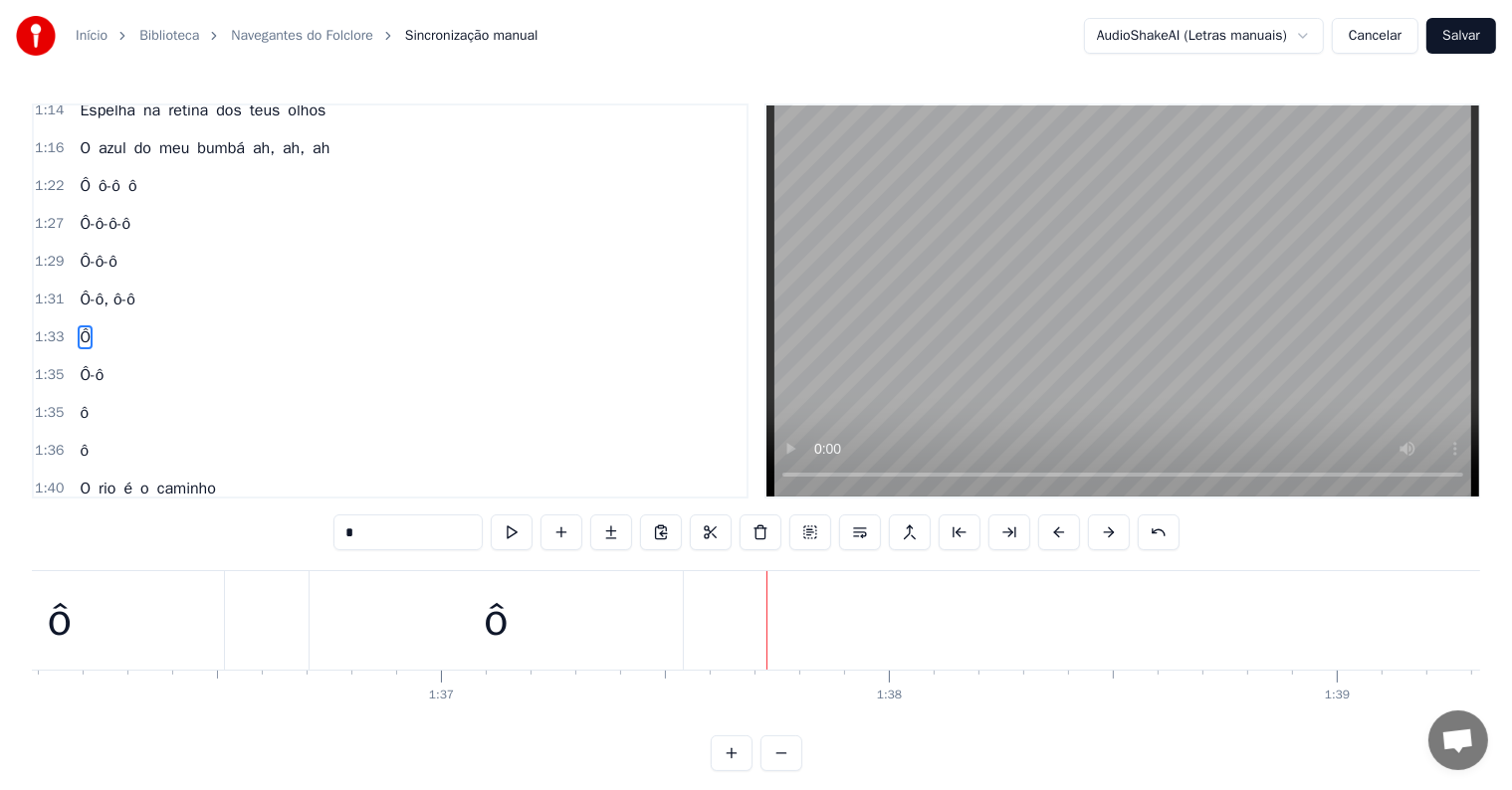 click on "ô" at bounding box center [60, 620] 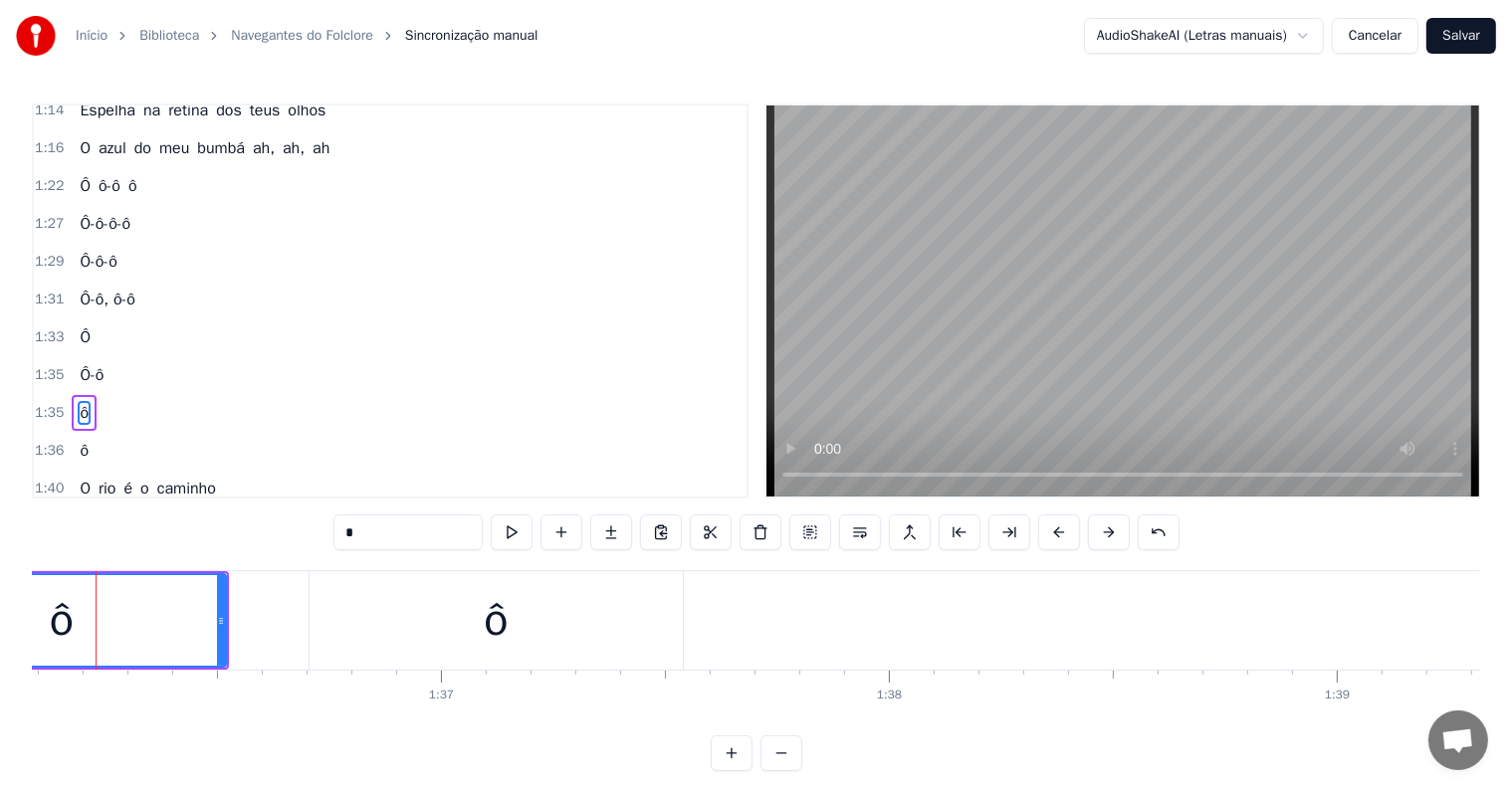 scroll, scrollTop: 885, scrollLeft: 0, axis: vertical 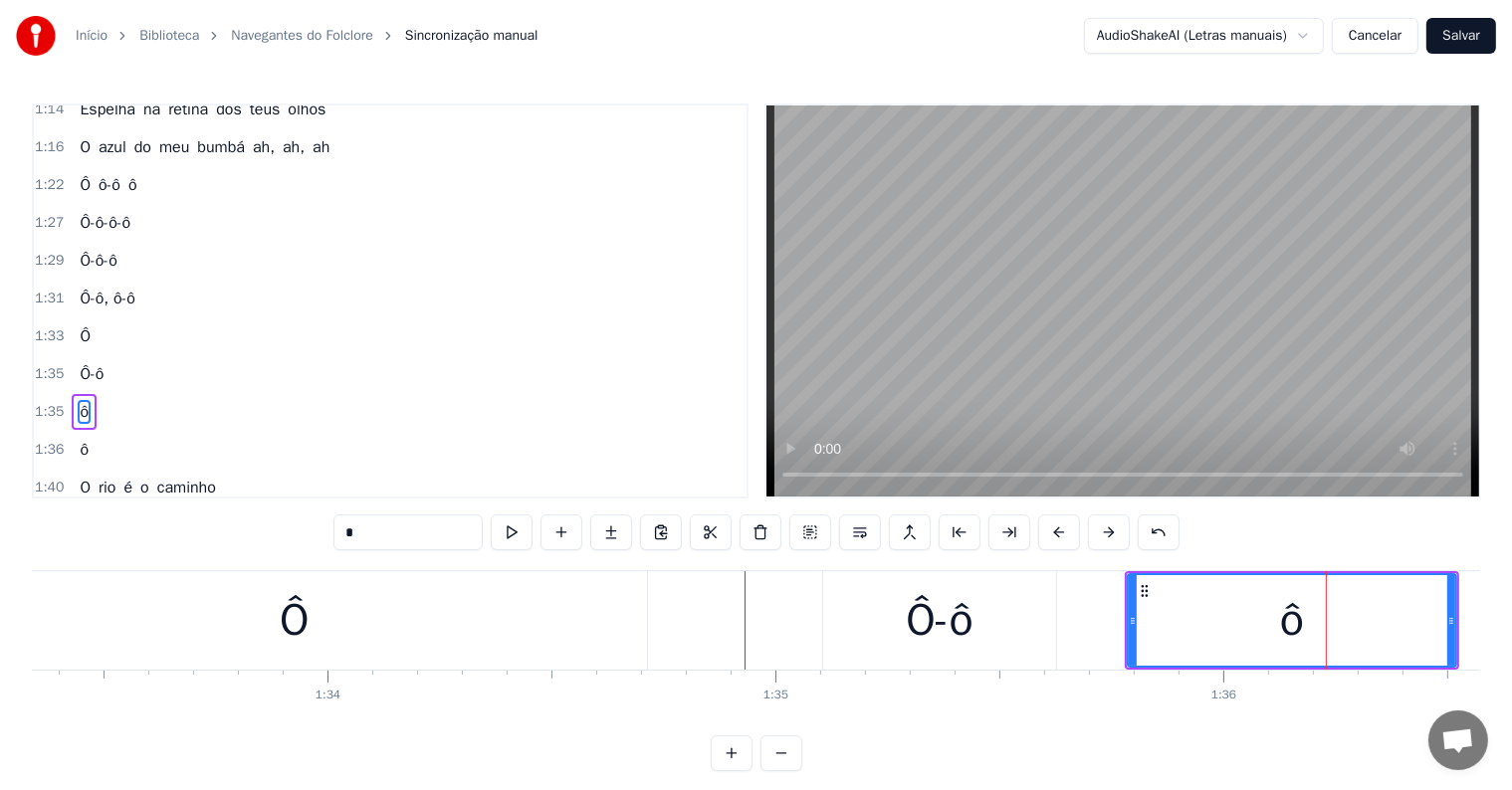 click on "Ô" at bounding box center (295, 620) 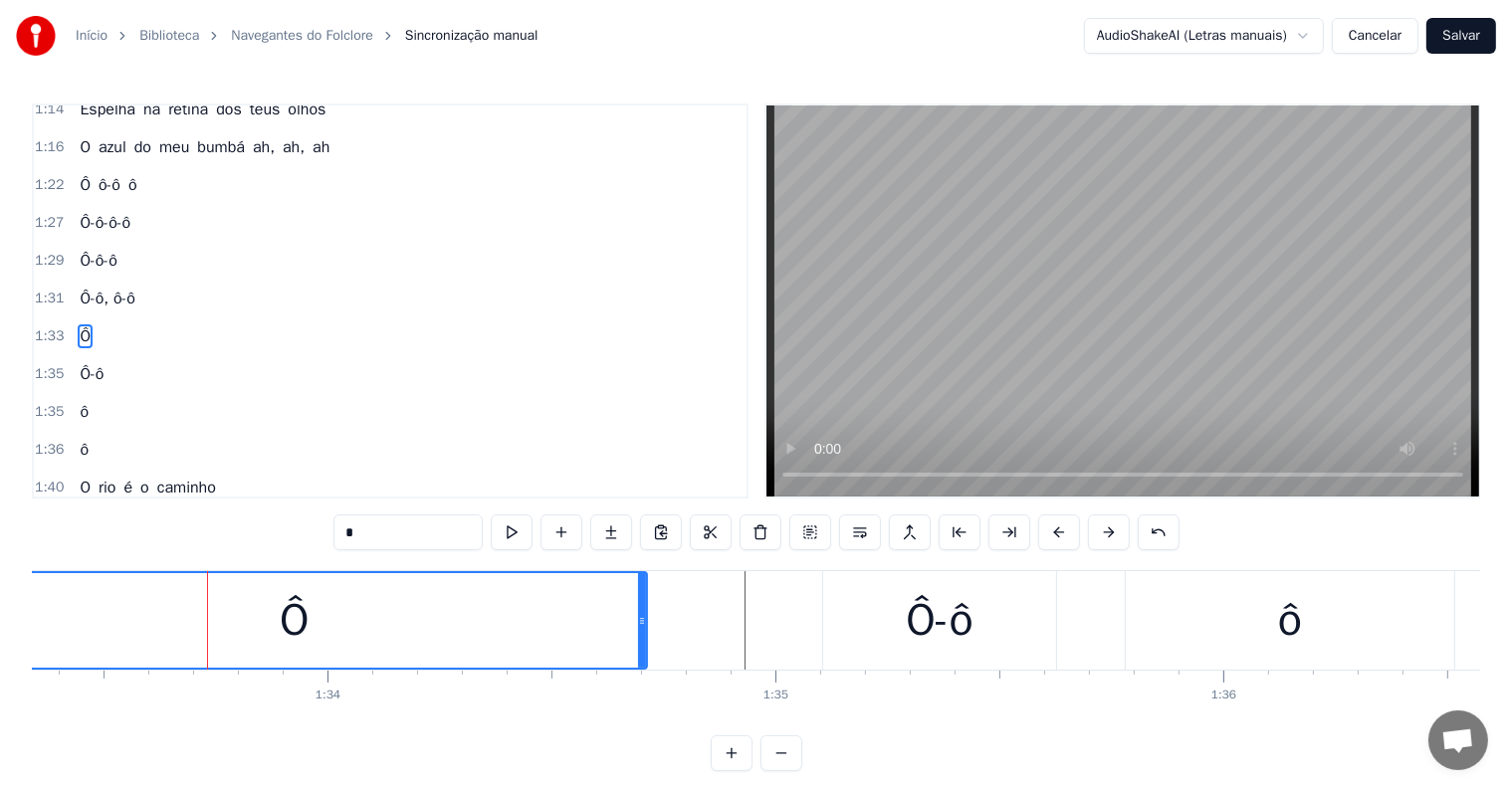 scroll, scrollTop: 884, scrollLeft: 0, axis: vertical 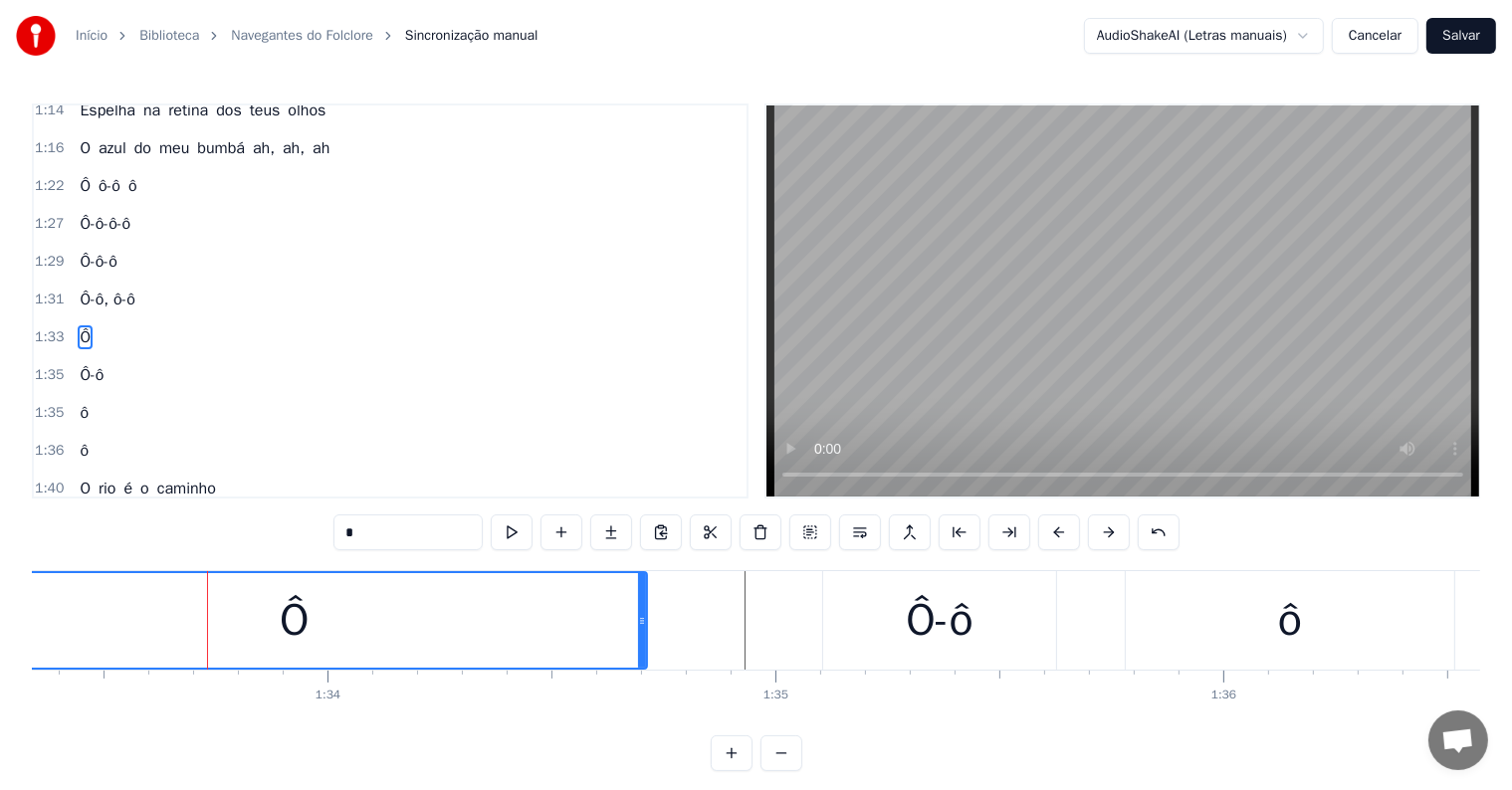 click on "ô" at bounding box center [1290, 620] 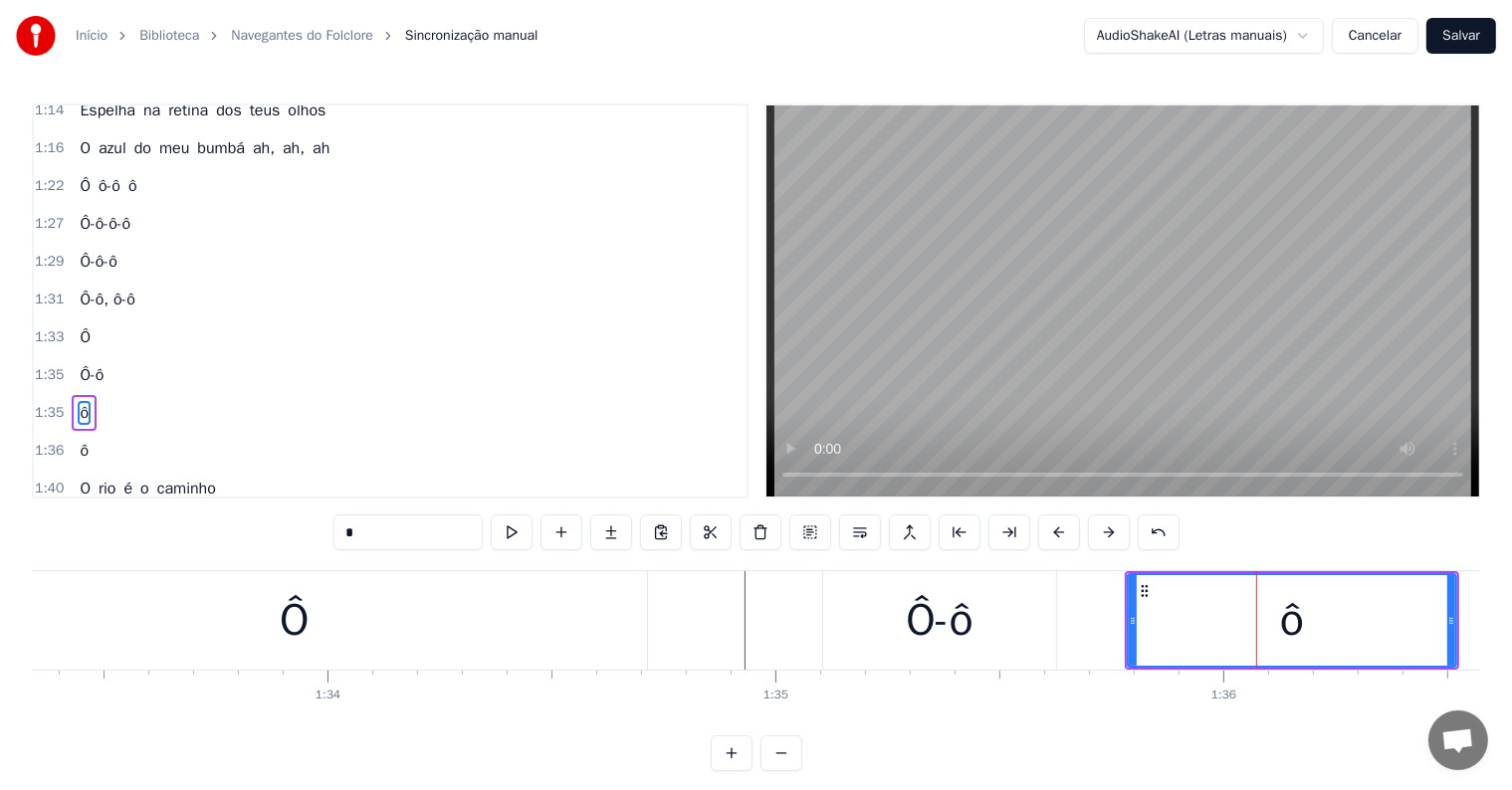 scroll, scrollTop: 957, scrollLeft: 0, axis: vertical 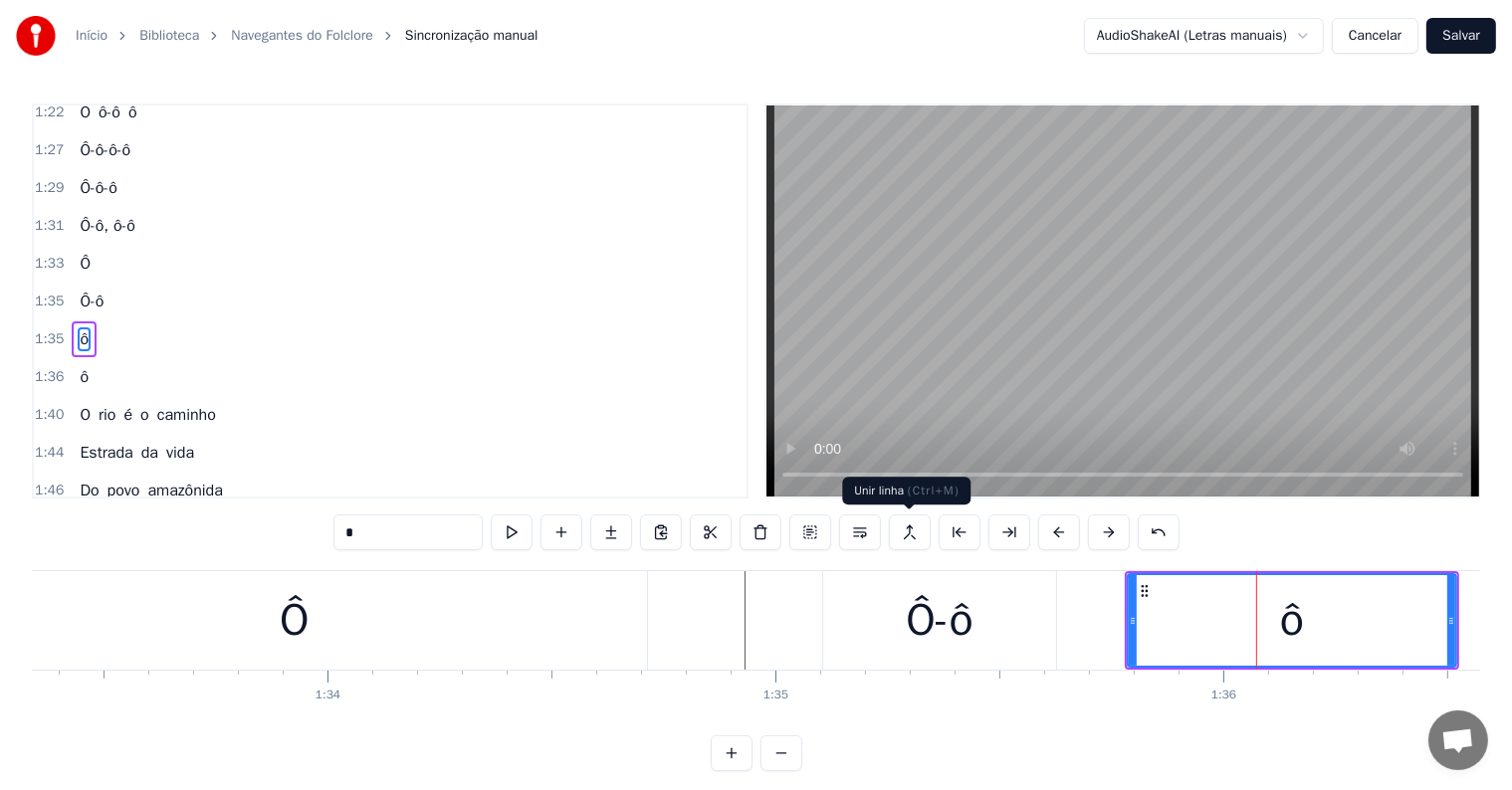 click at bounding box center [910, 532] 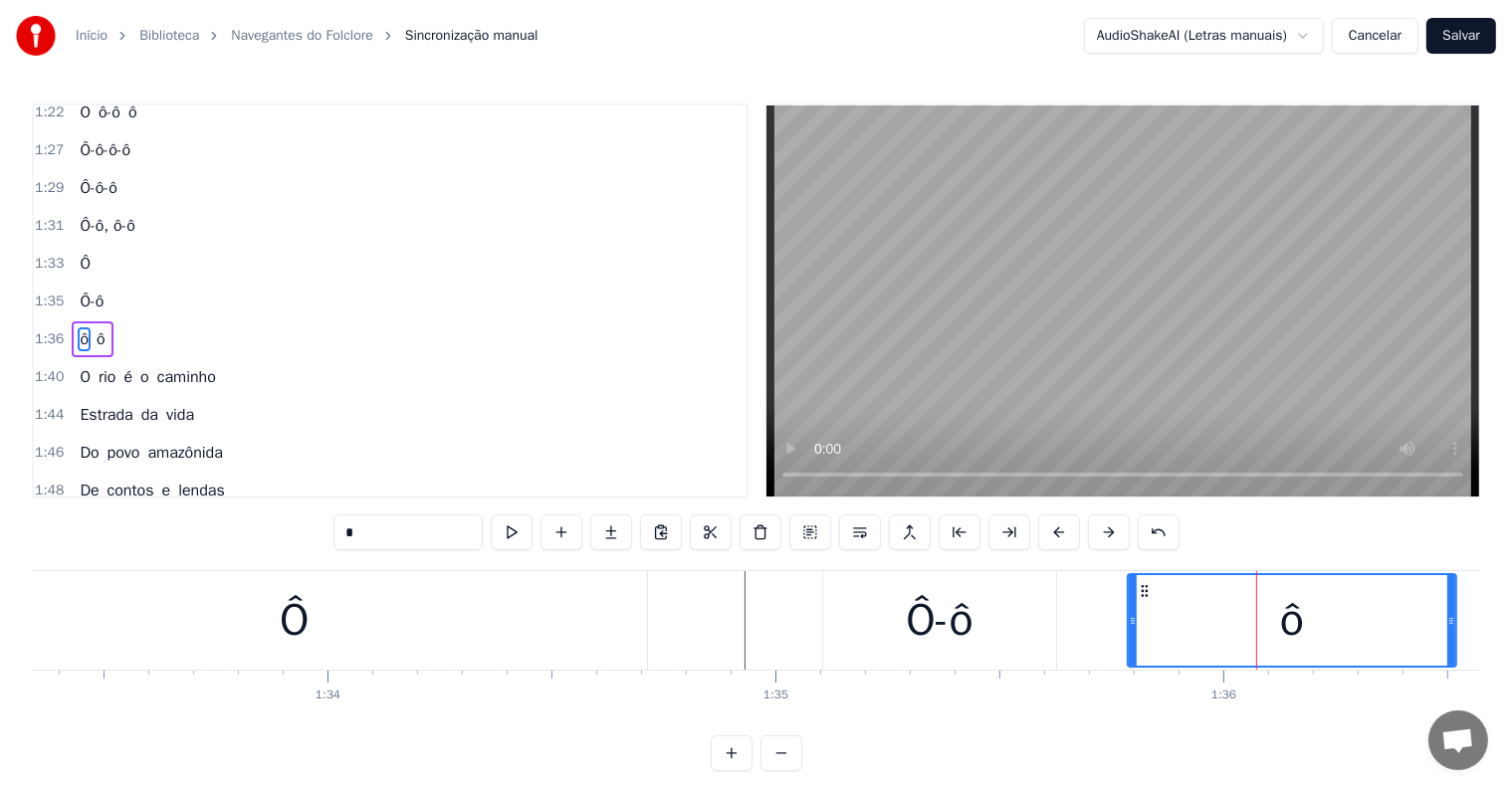 click on "Ô-ô" at bounding box center (92, 301) 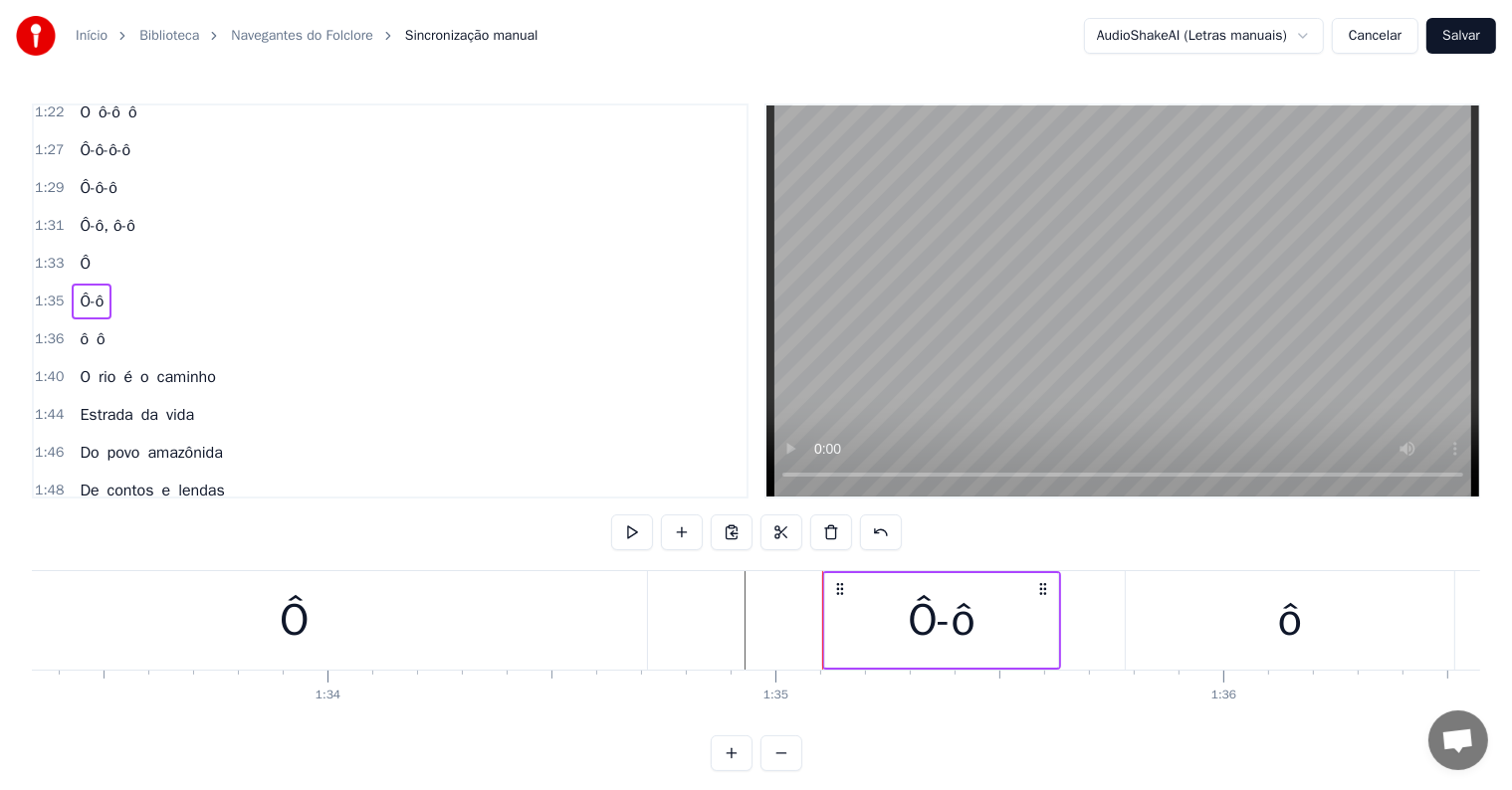 click on "1:36 ô ô" at bounding box center (390, 339) 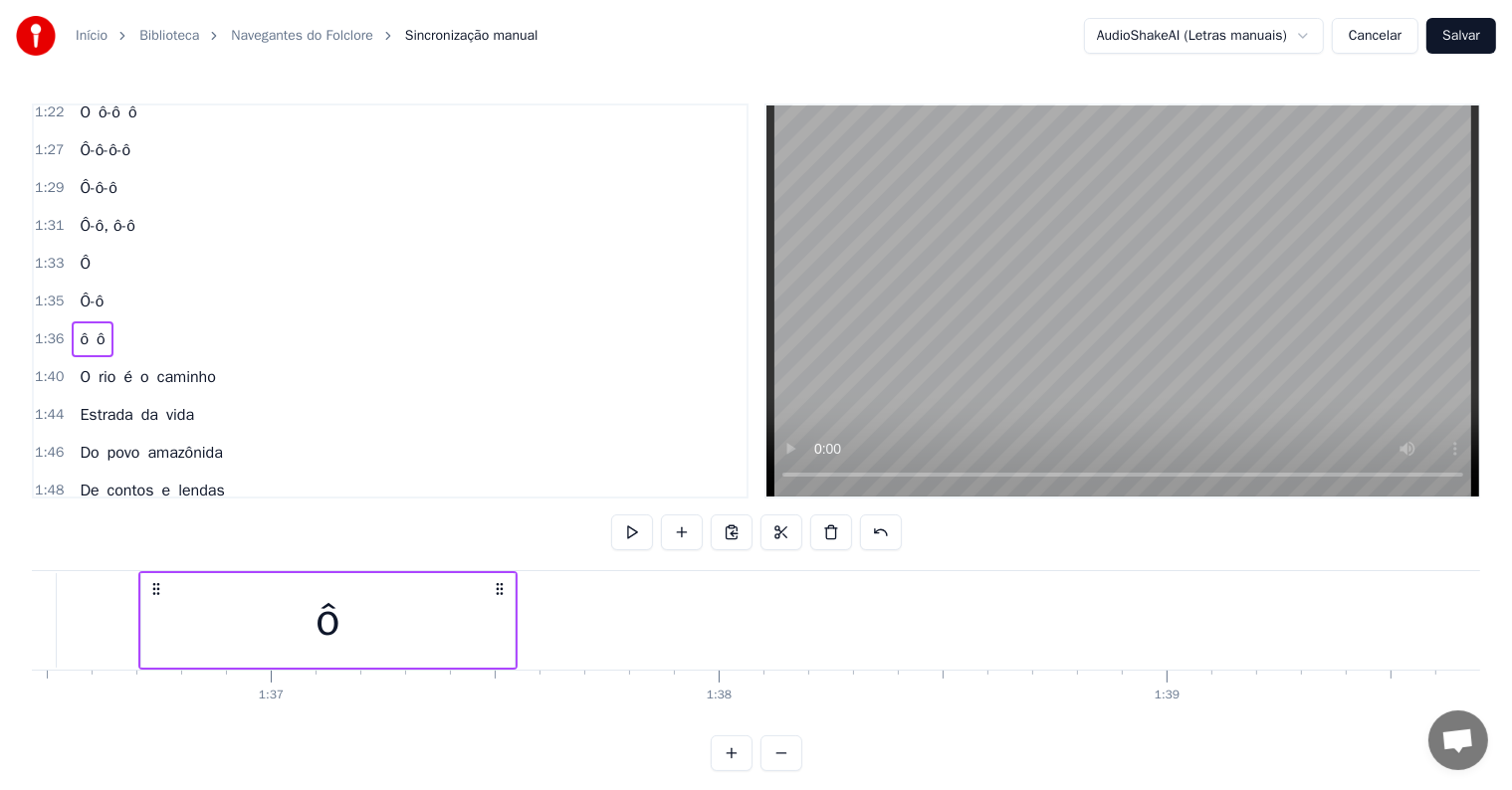 scroll, scrollTop: 0, scrollLeft: 43216, axis: horizontal 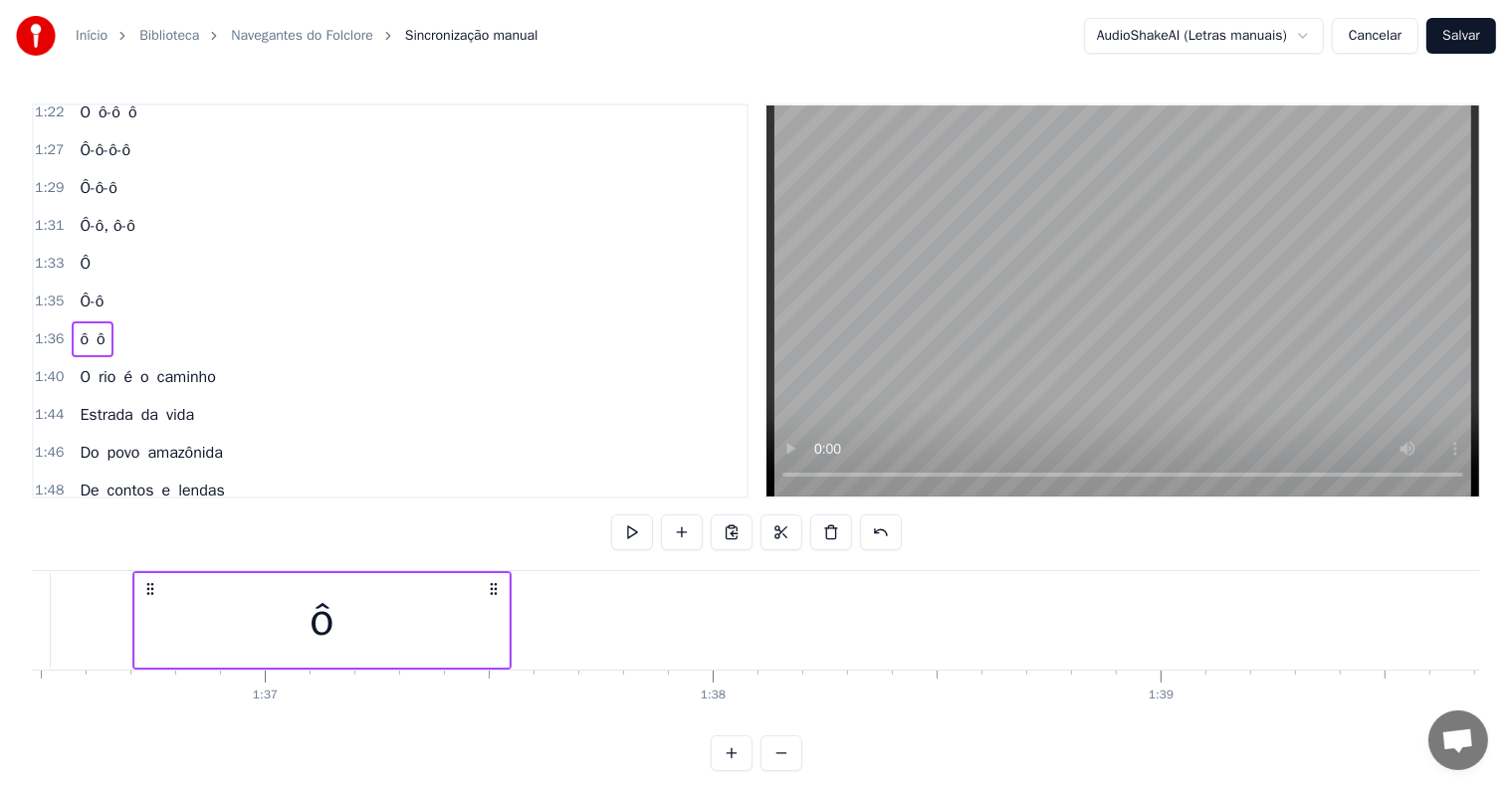 click on "ô ô" at bounding box center (92, 339) 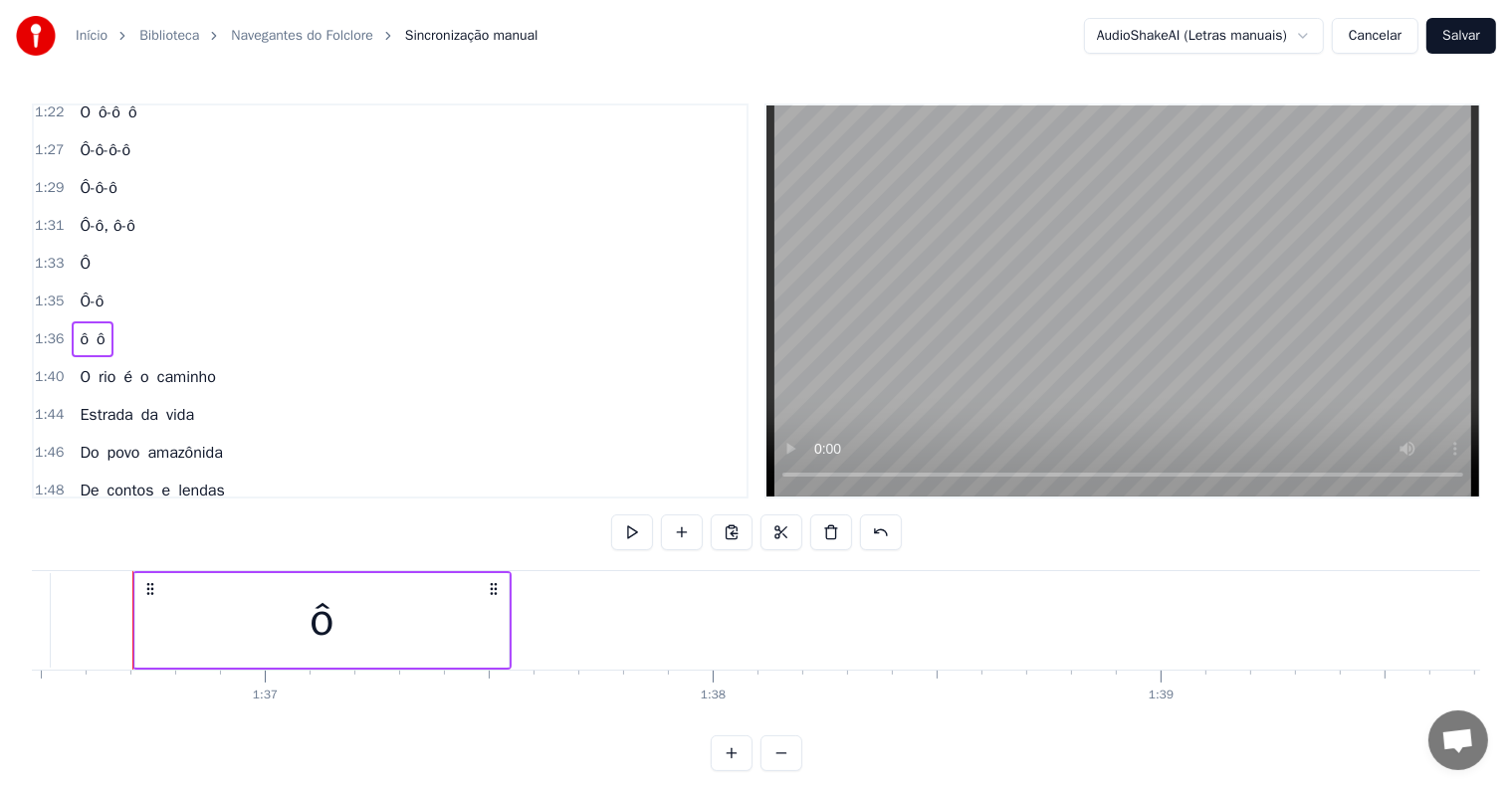 click on "ô" at bounding box center [101, 339] 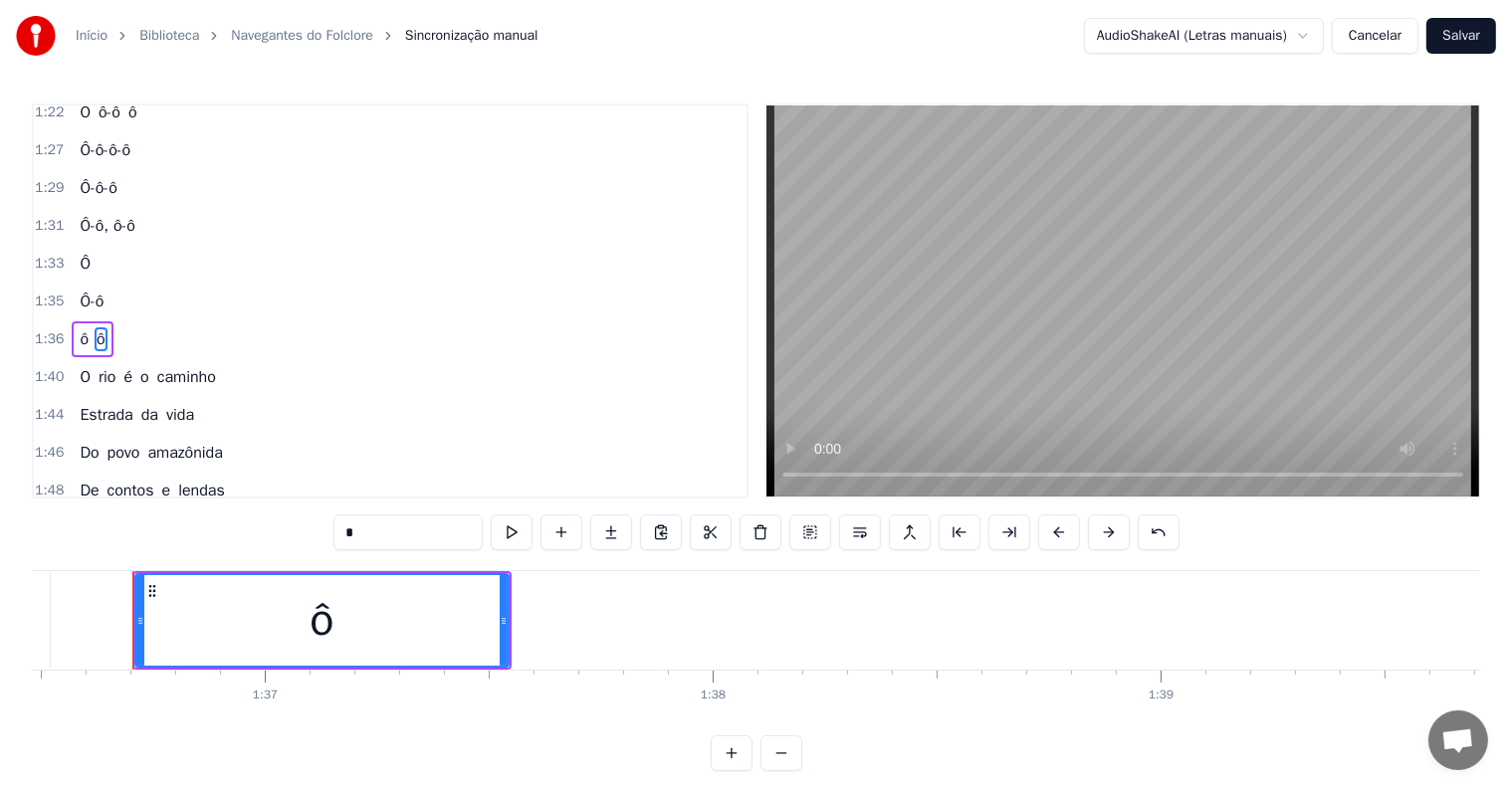 click on "ô" at bounding box center [84, 339] 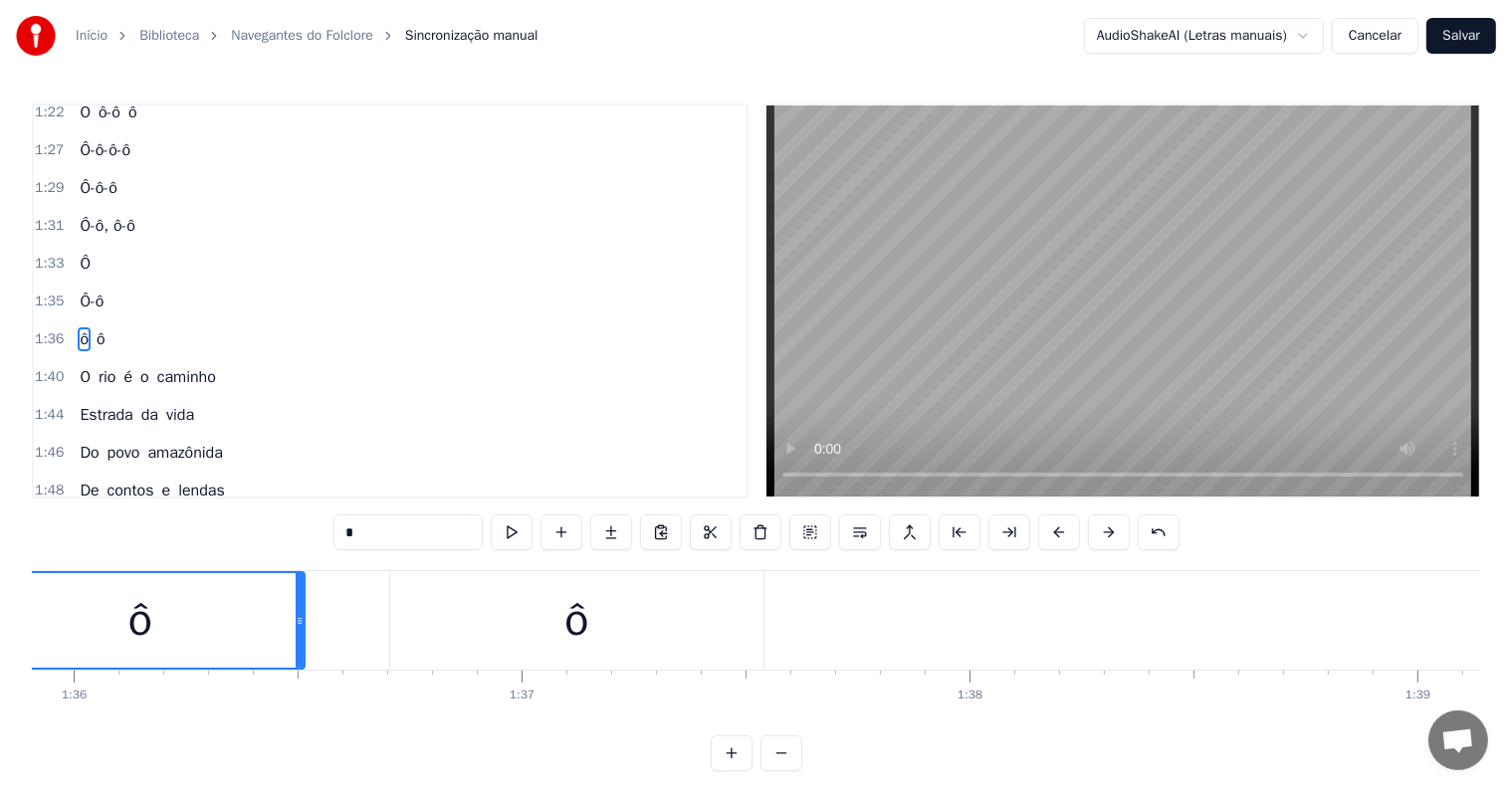 scroll, scrollTop: 0, scrollLeft: 42802, axis: horizontal 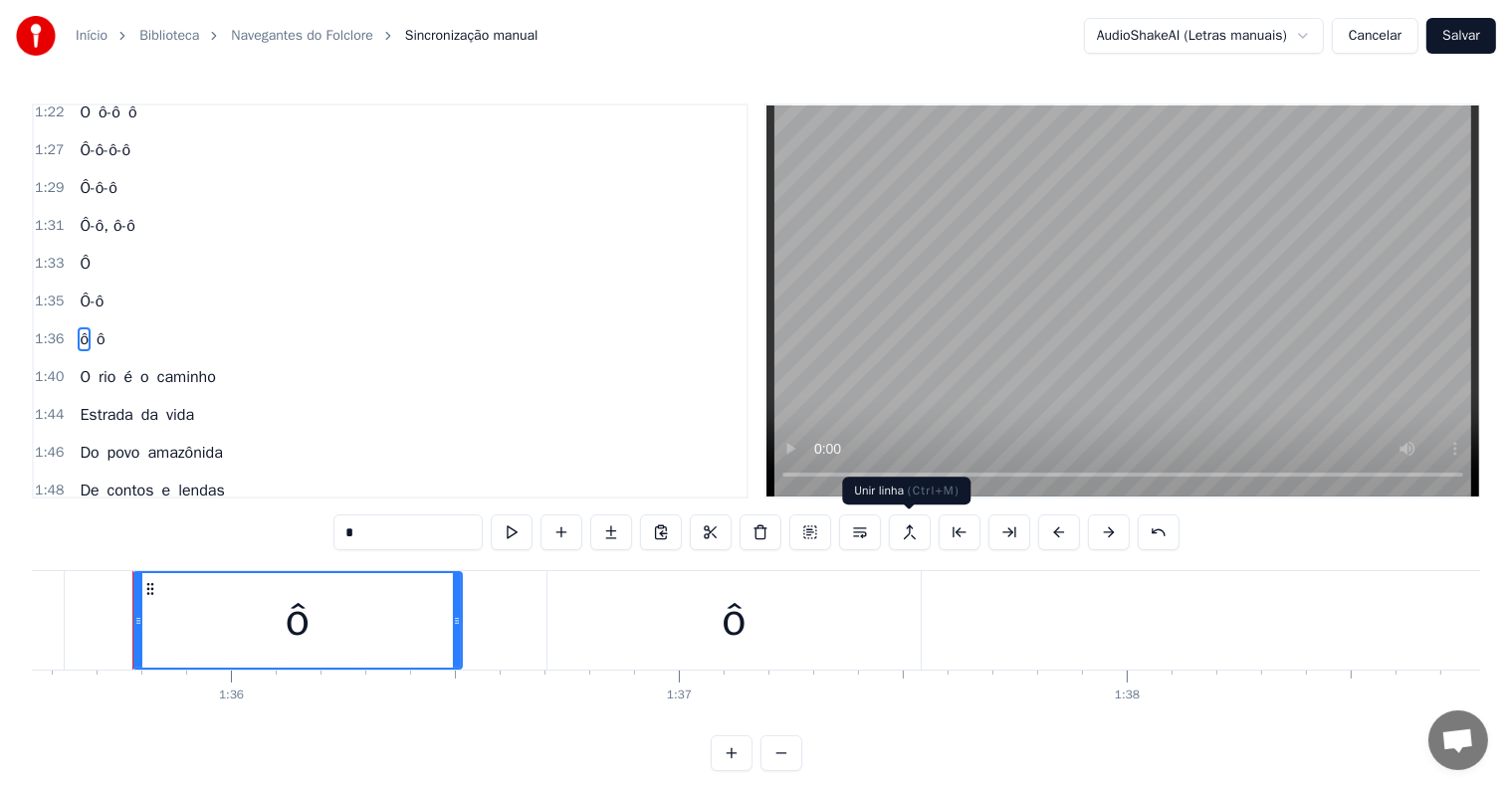 click at bounding box center (910, 532) 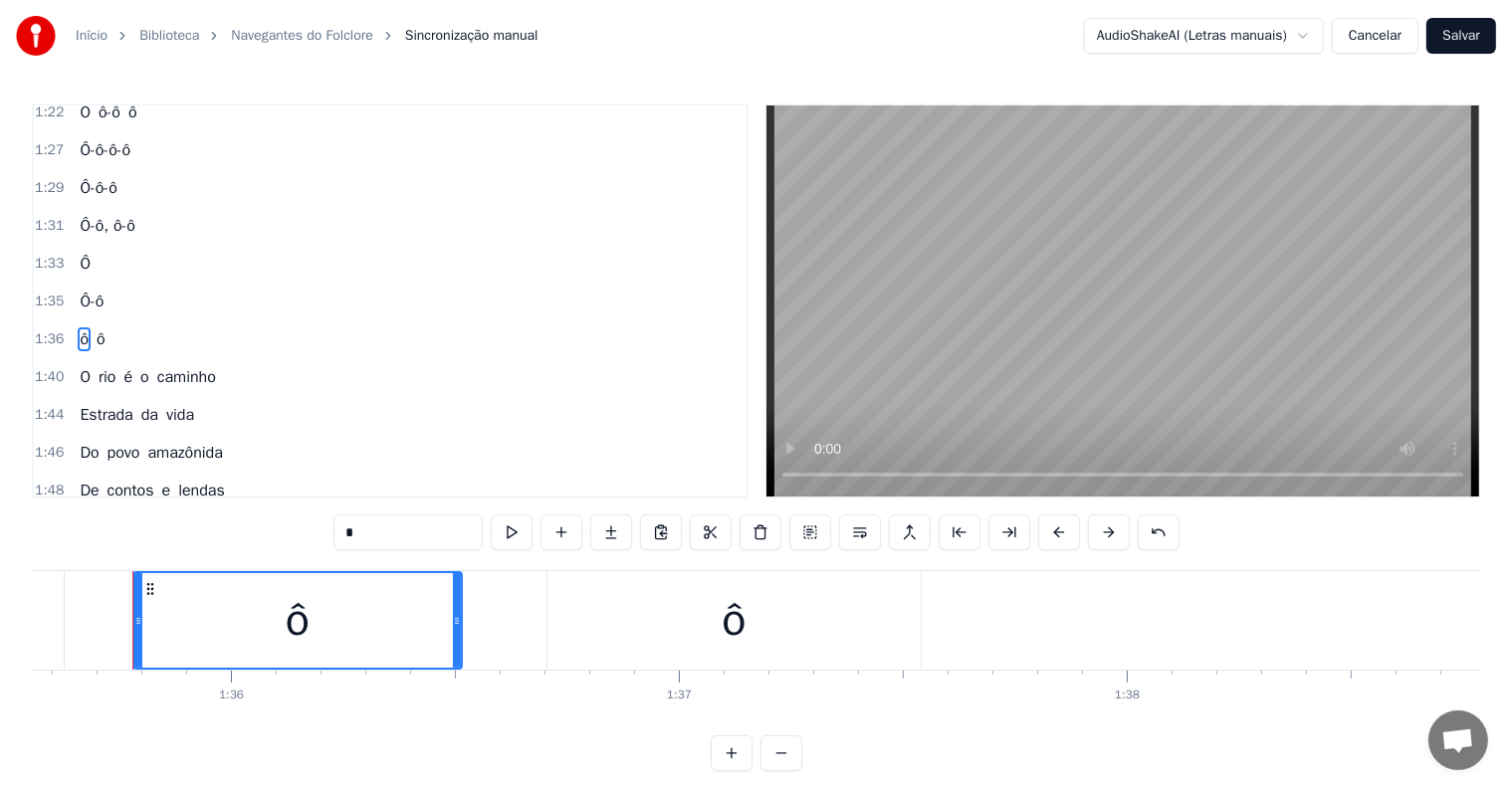click on "Ô-ô" at bounding box center (92, 301) 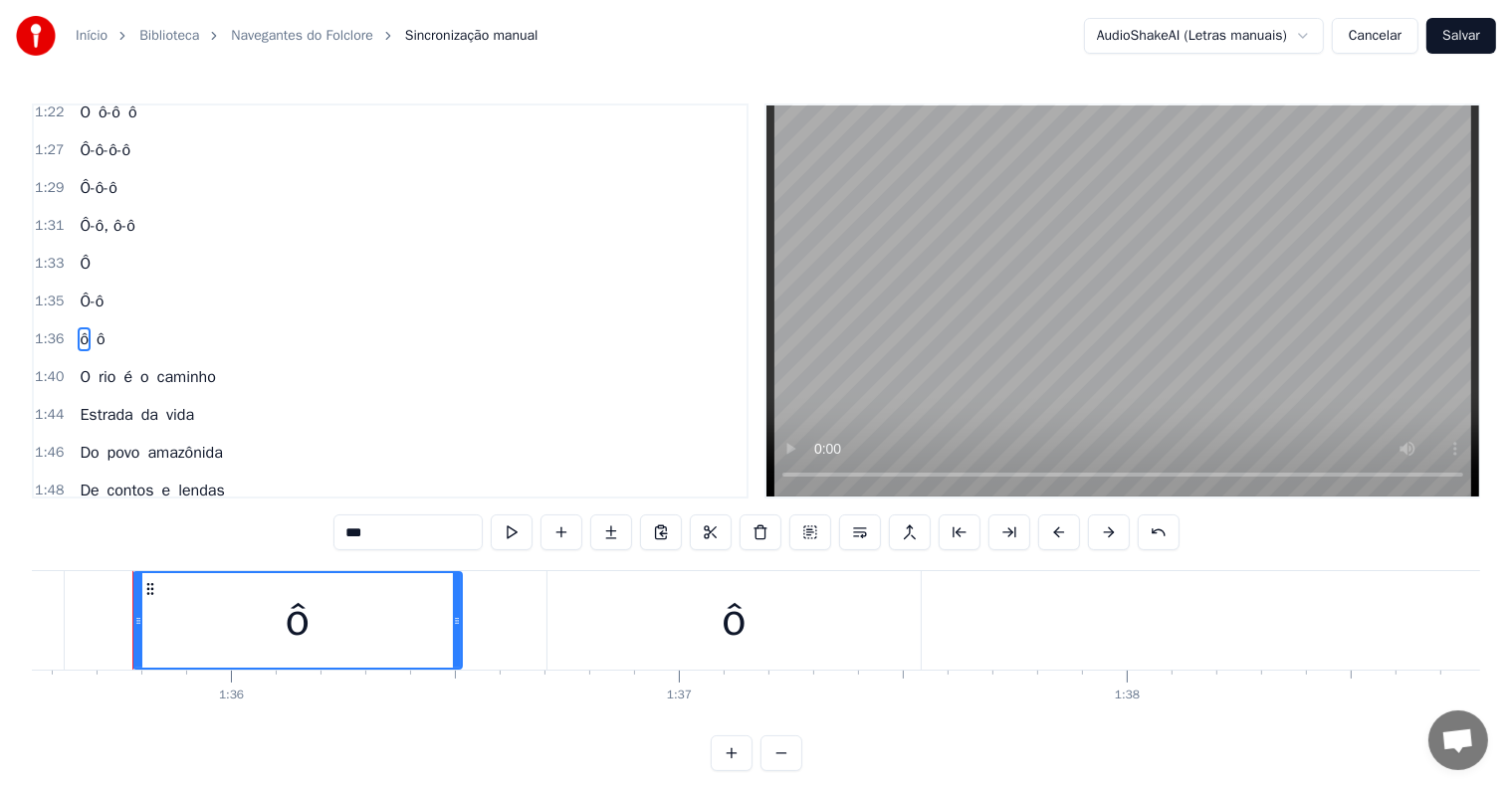 scroll, scrollTop: 920, scrollLeft: 0, axis: vertical 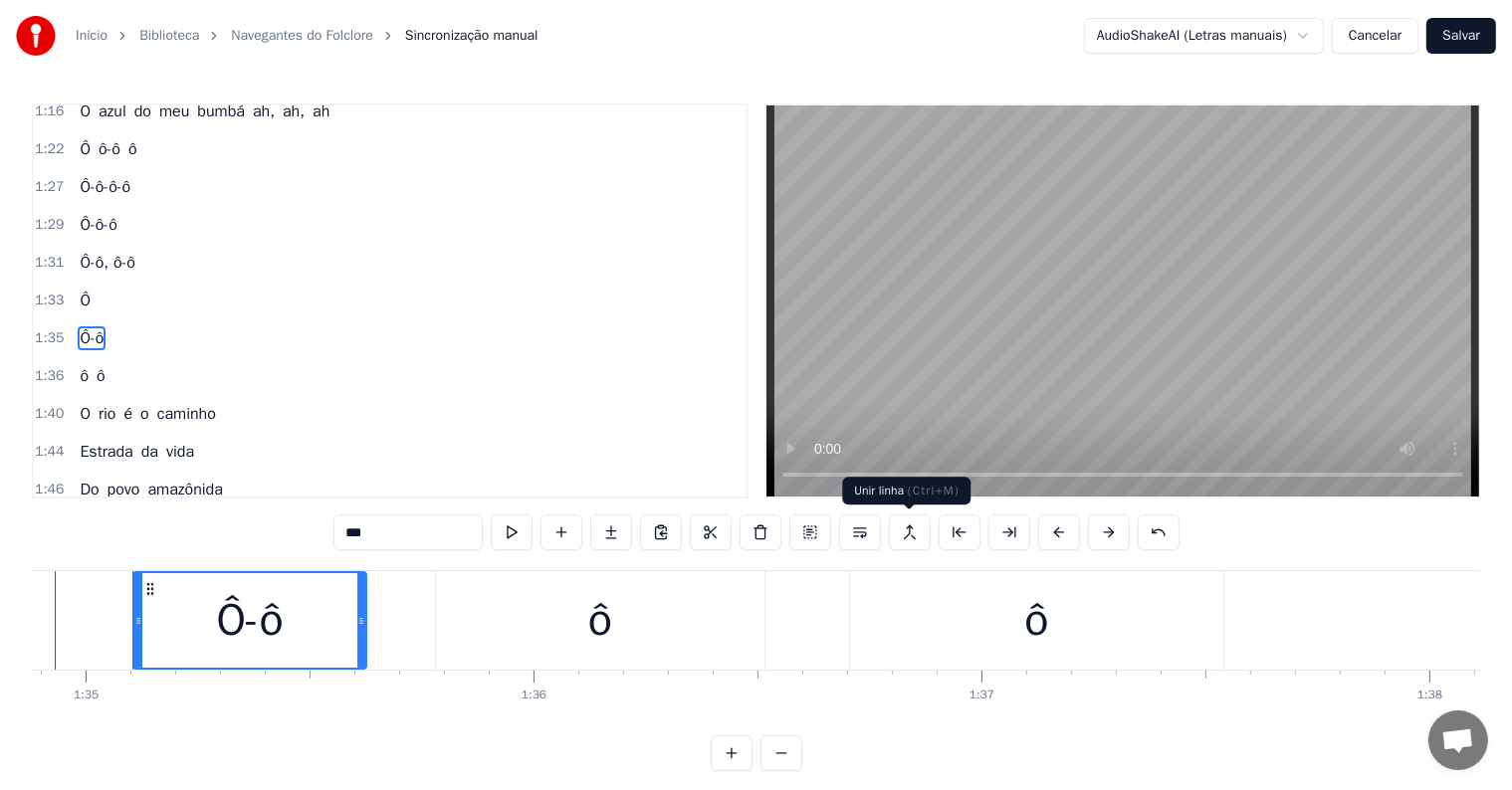 click at bounding box center (910, 532) 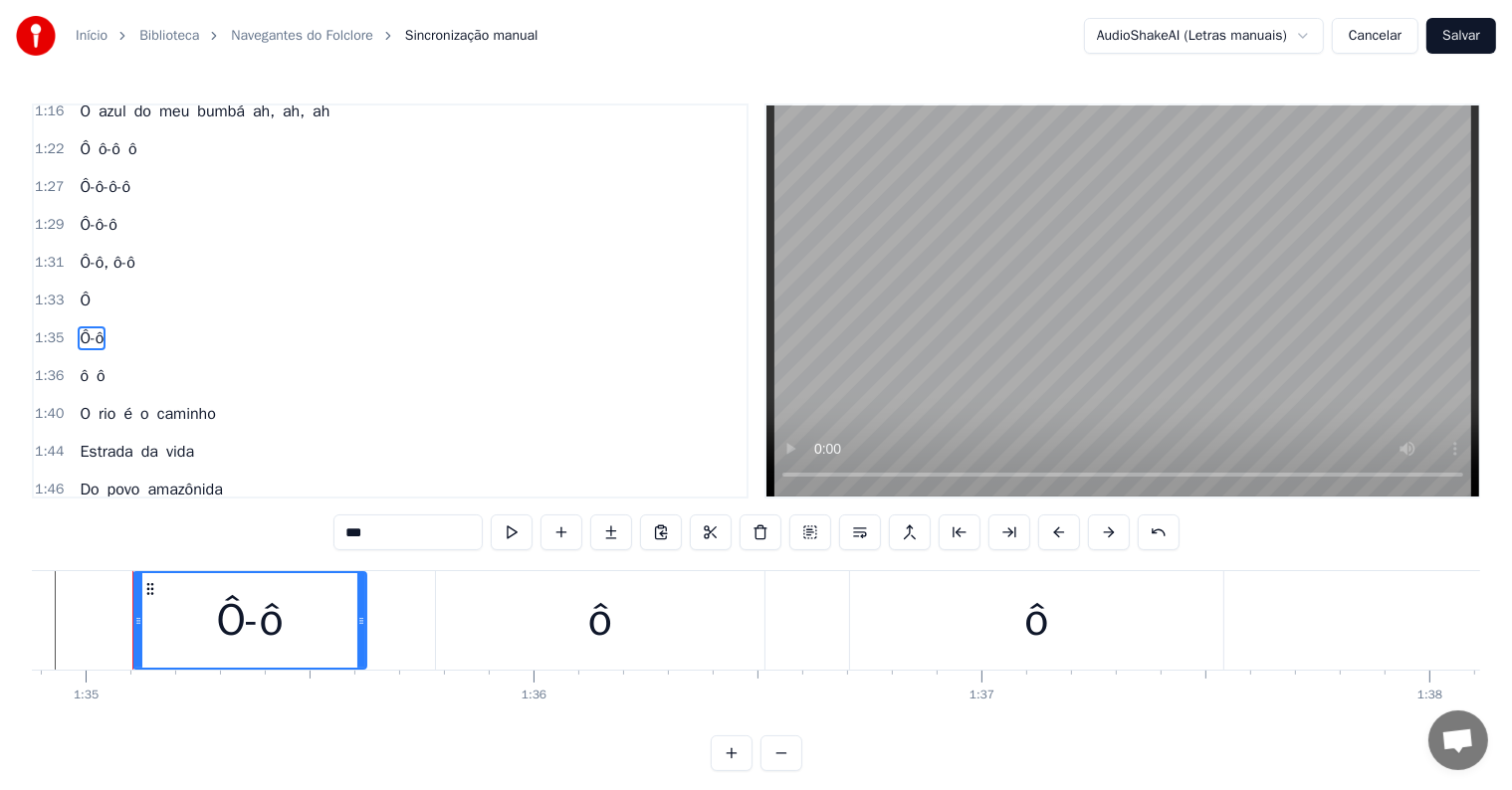 click at bounding box center (910, 532) 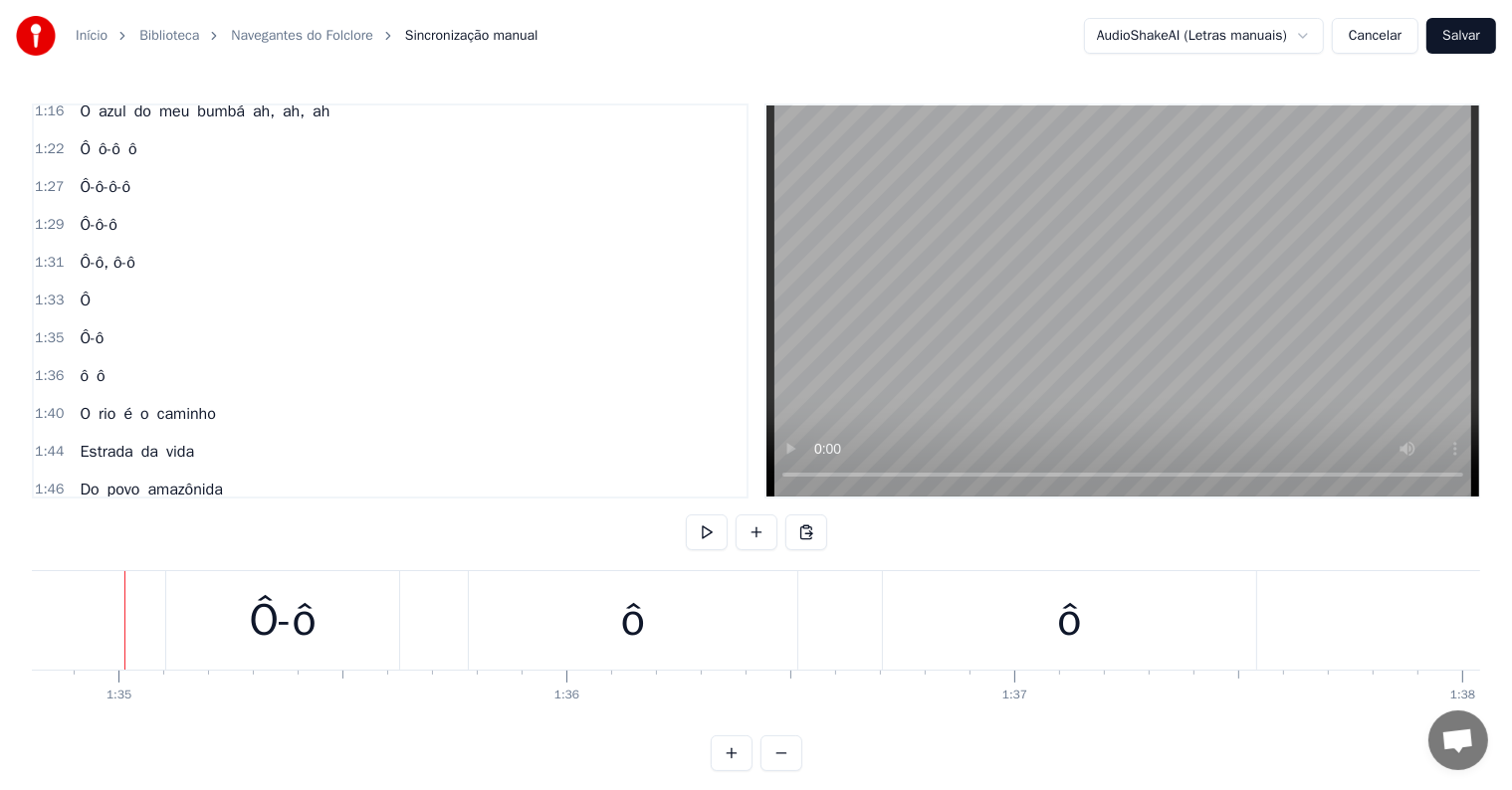 scroll, scrollTop: 0, scrollLeft: 42458, axis: horizontal 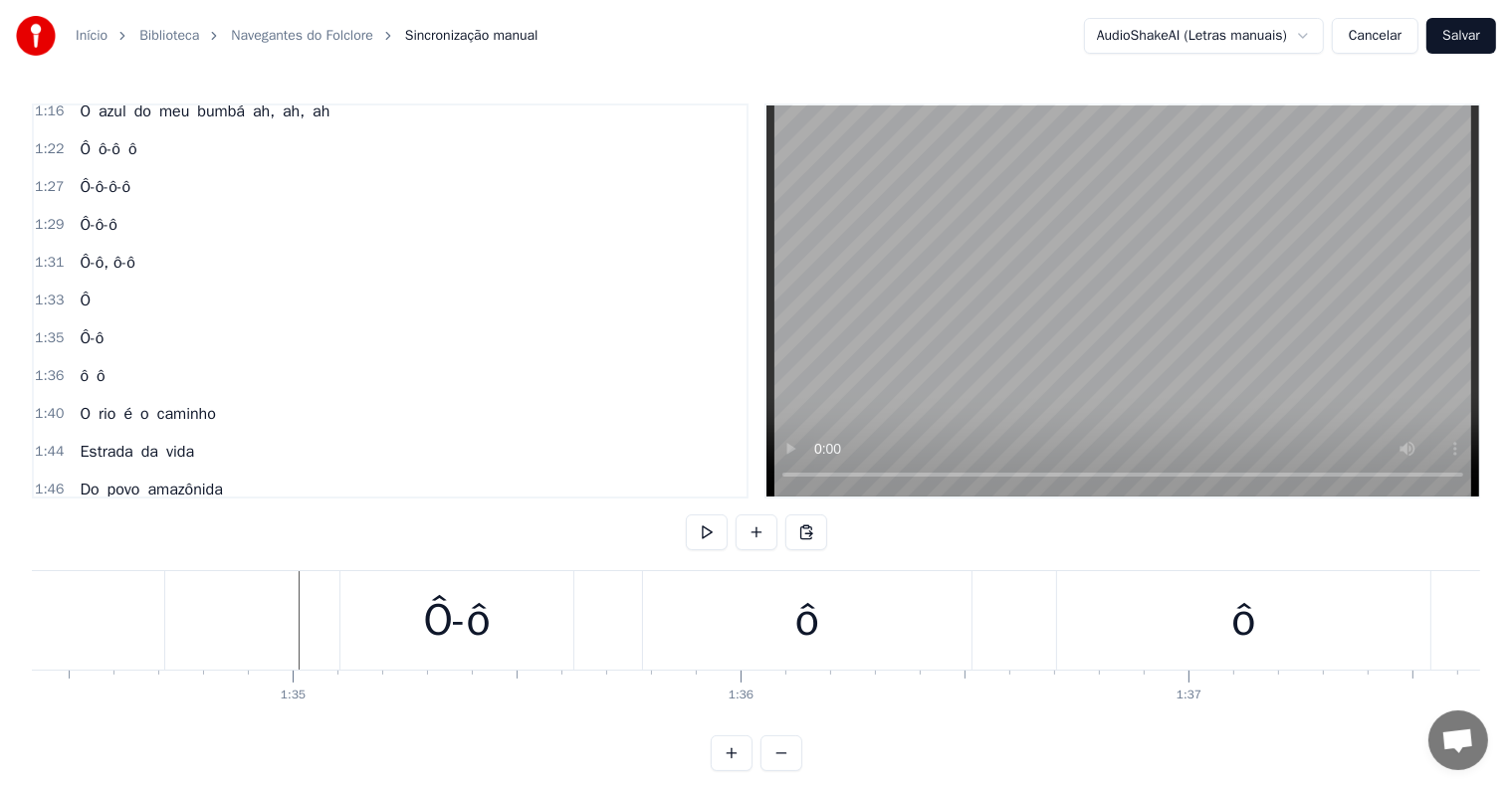 click on "Ô-ô" at bounding box center [457, 620] 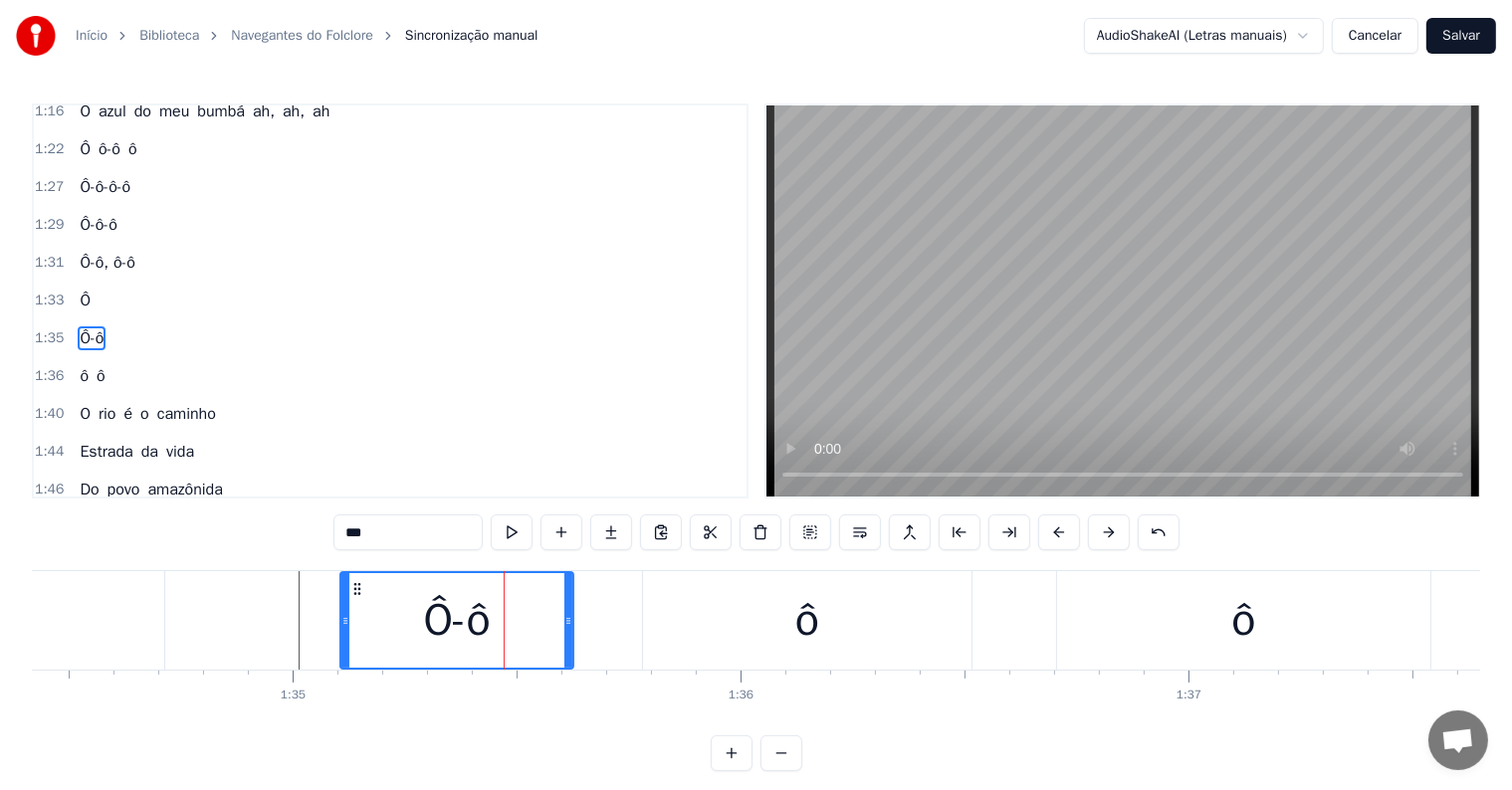 click on "***" at bounding box center (408, 532) 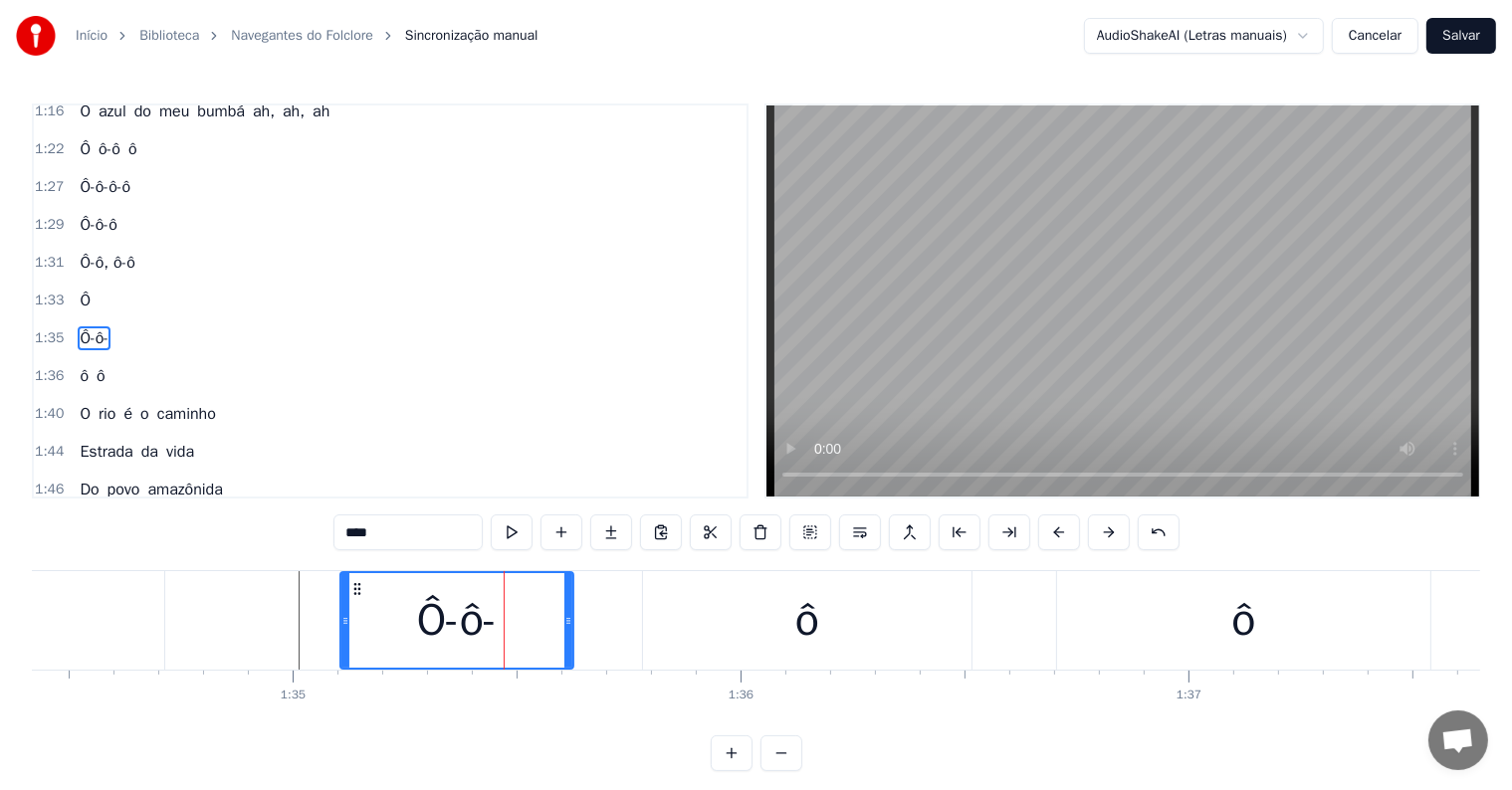 click on "ô" at bounding box center (807, 620) 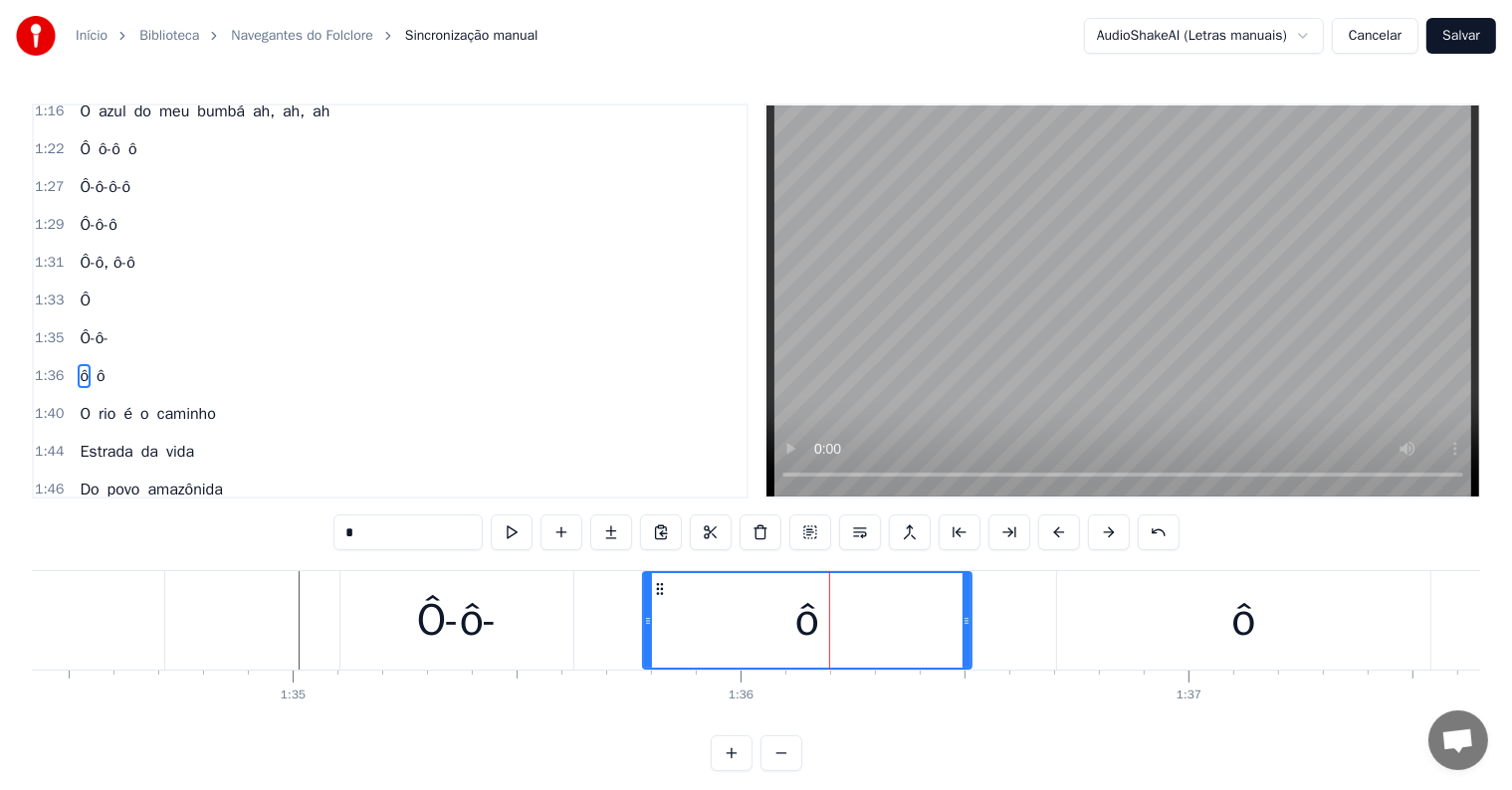 scroll, scrollTop: 957, scrollLeft: 0, axis: vertical 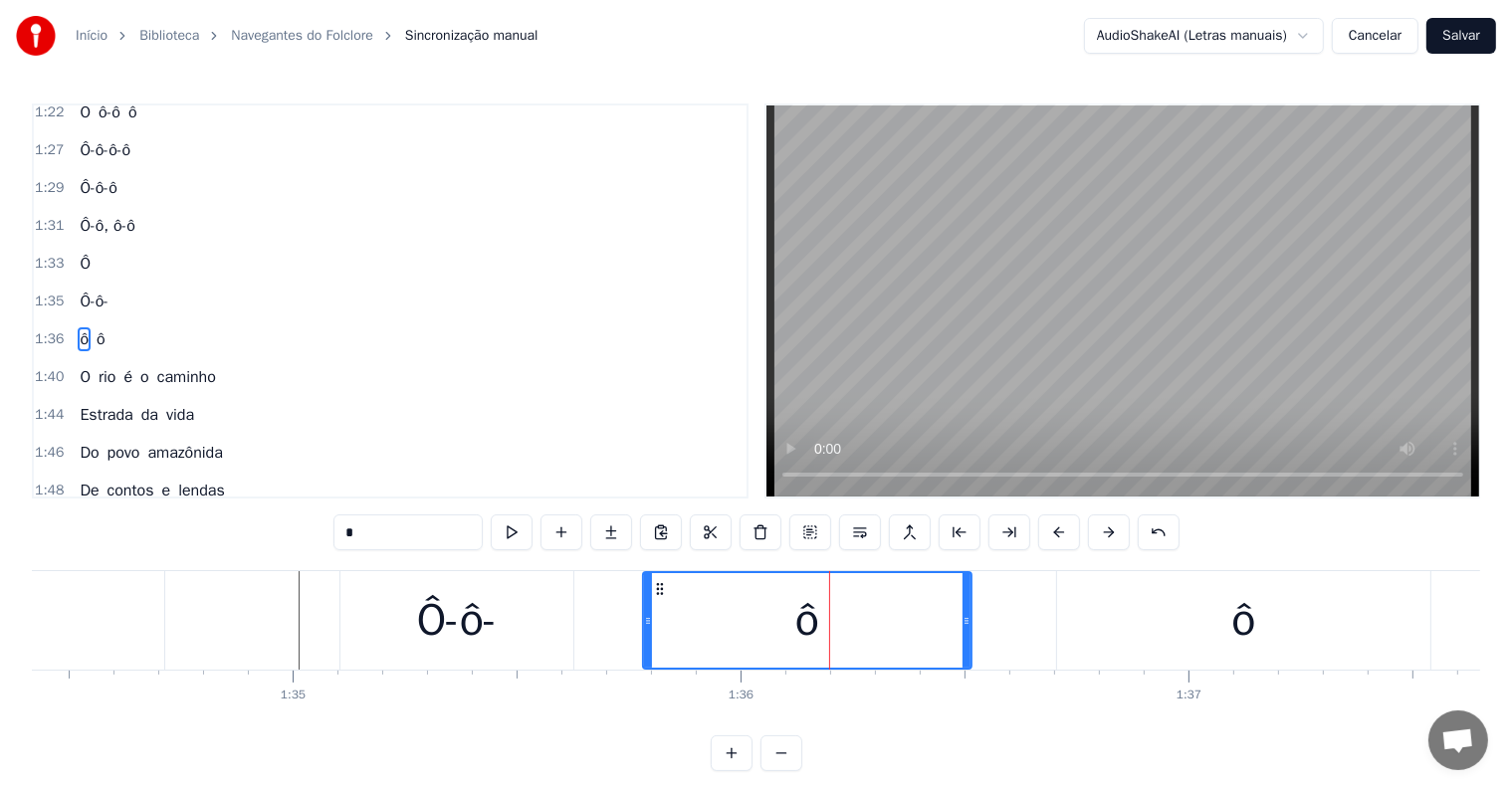 click on "*" at bounding box center (408, 532) 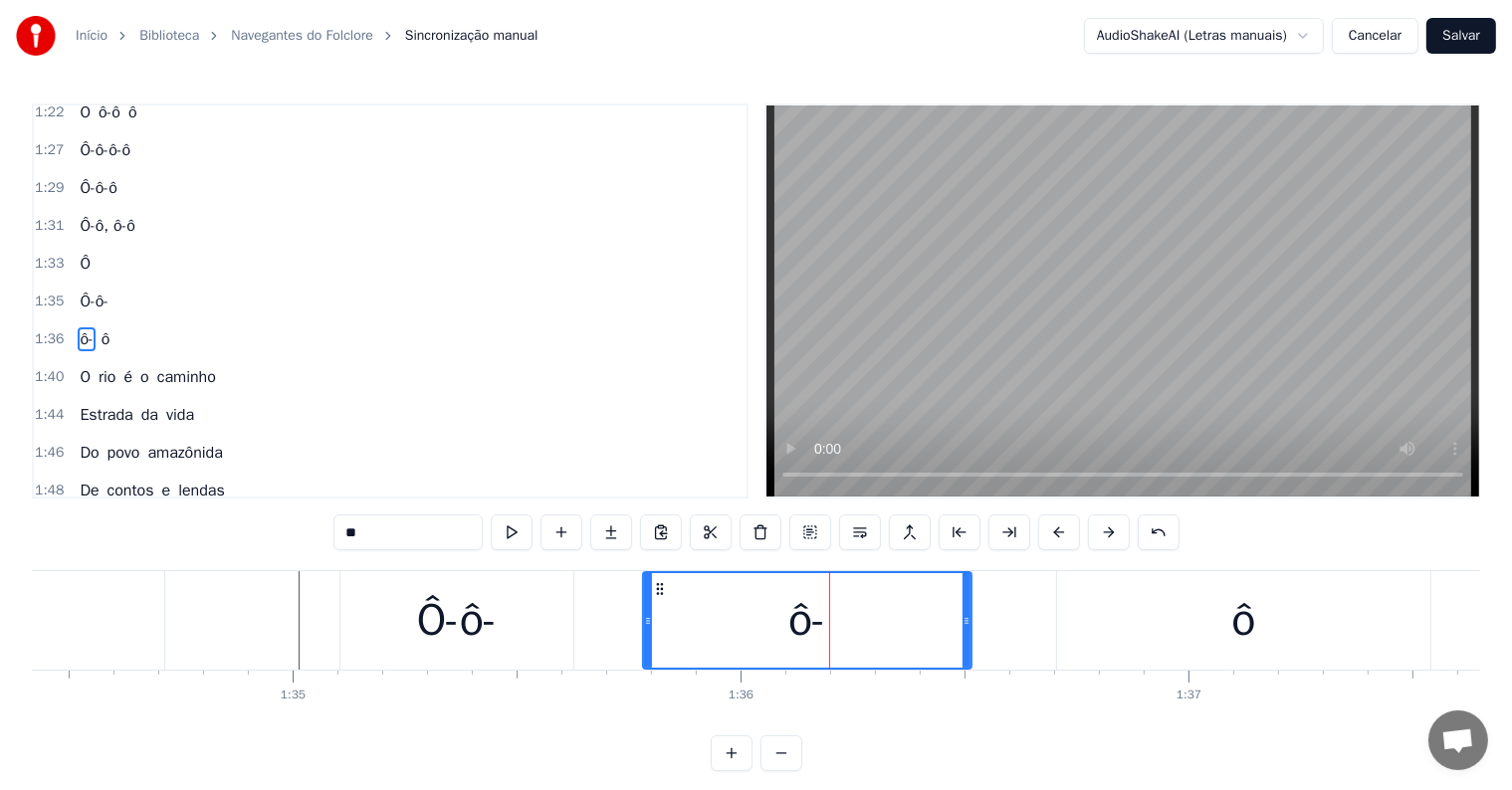 click on "Ô" at bounding box center [-188, 620] 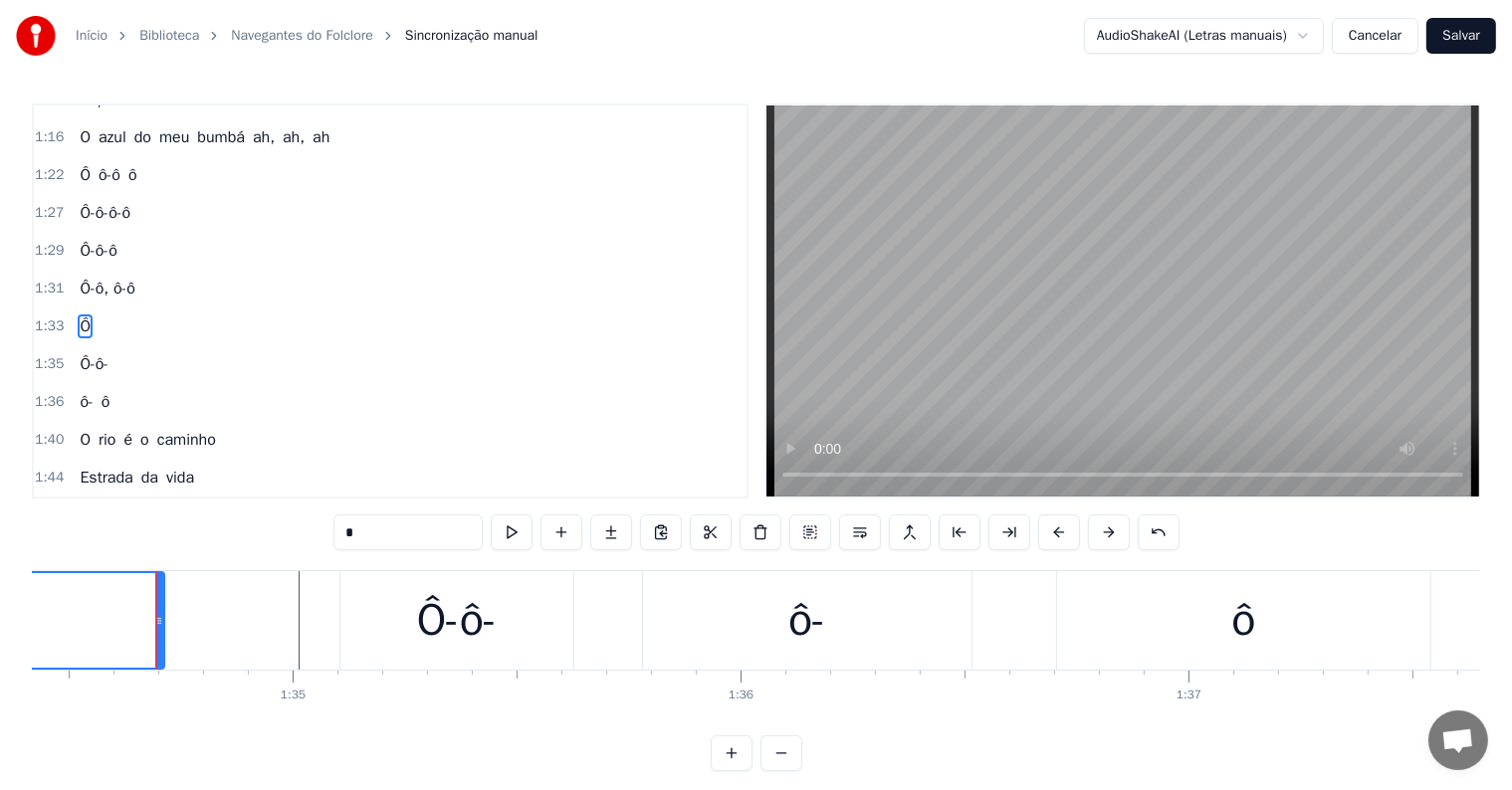 scroll, scrollTop: 884, scrollLeft: 0, axis: vertical 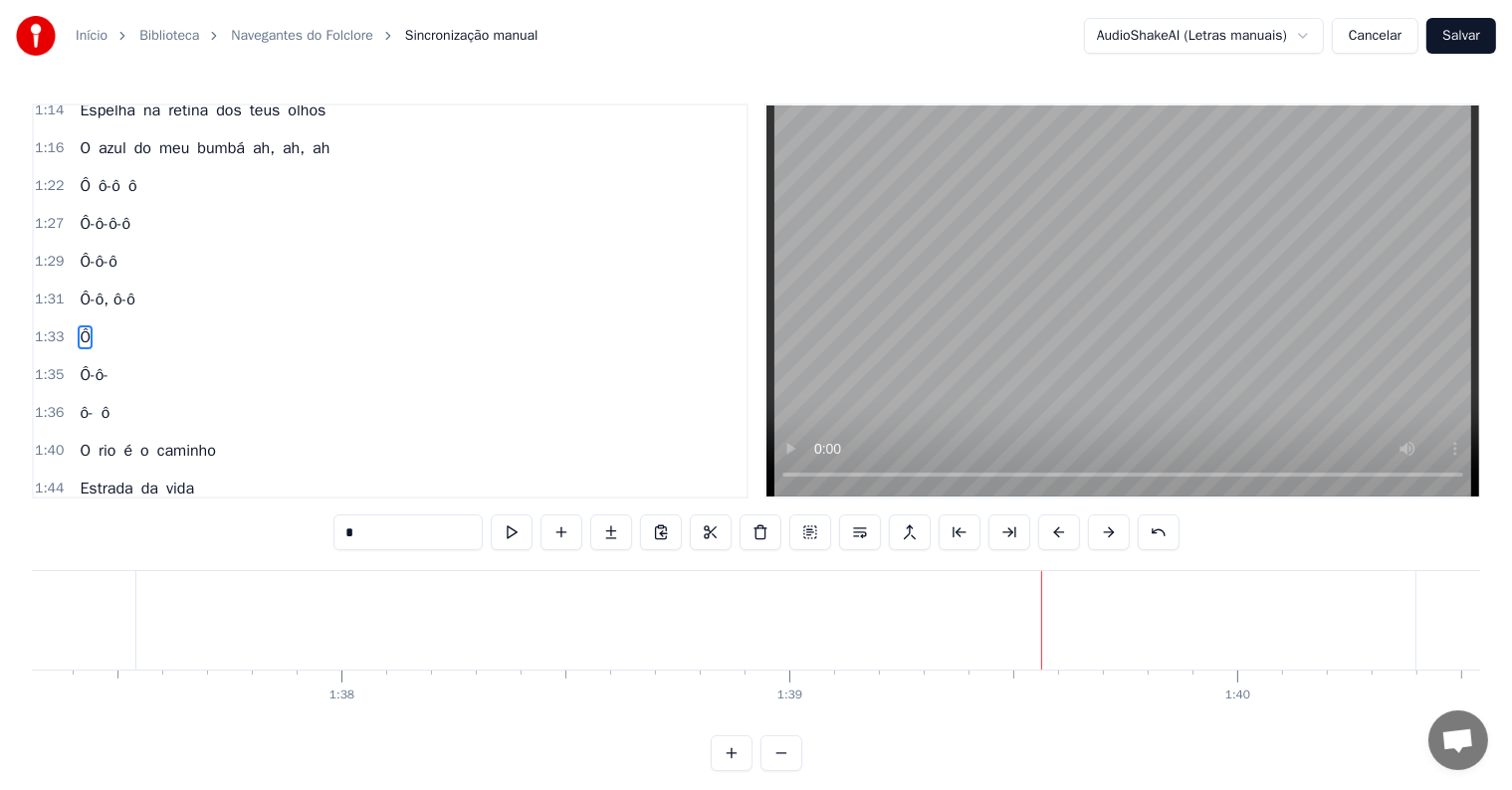 click on "ô" at bounding box center [-52, 620] 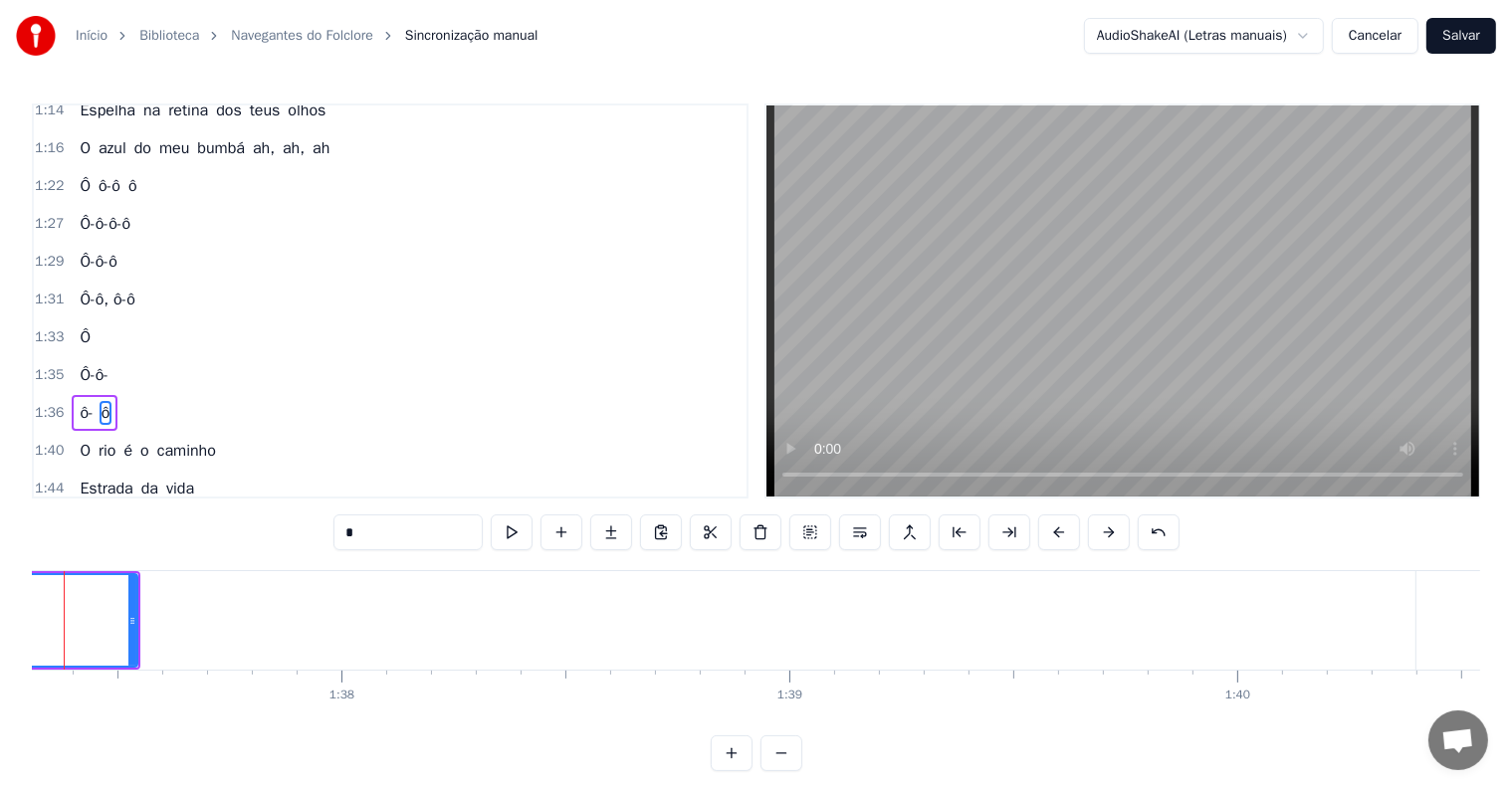 scroll, scrollTop: 957, scrollLeft: 0, axis: vertical 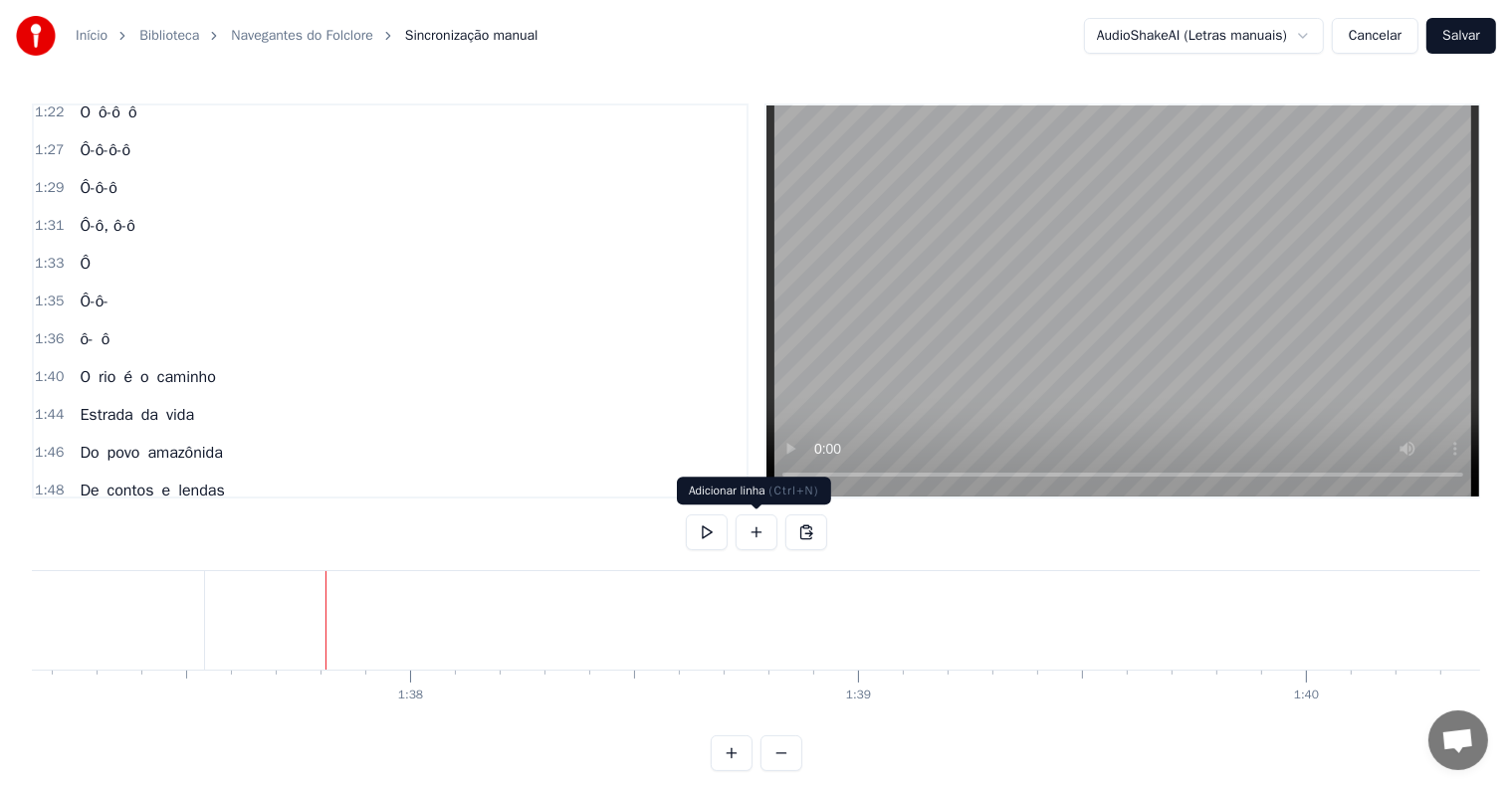 click at bounding box center (756, 532) 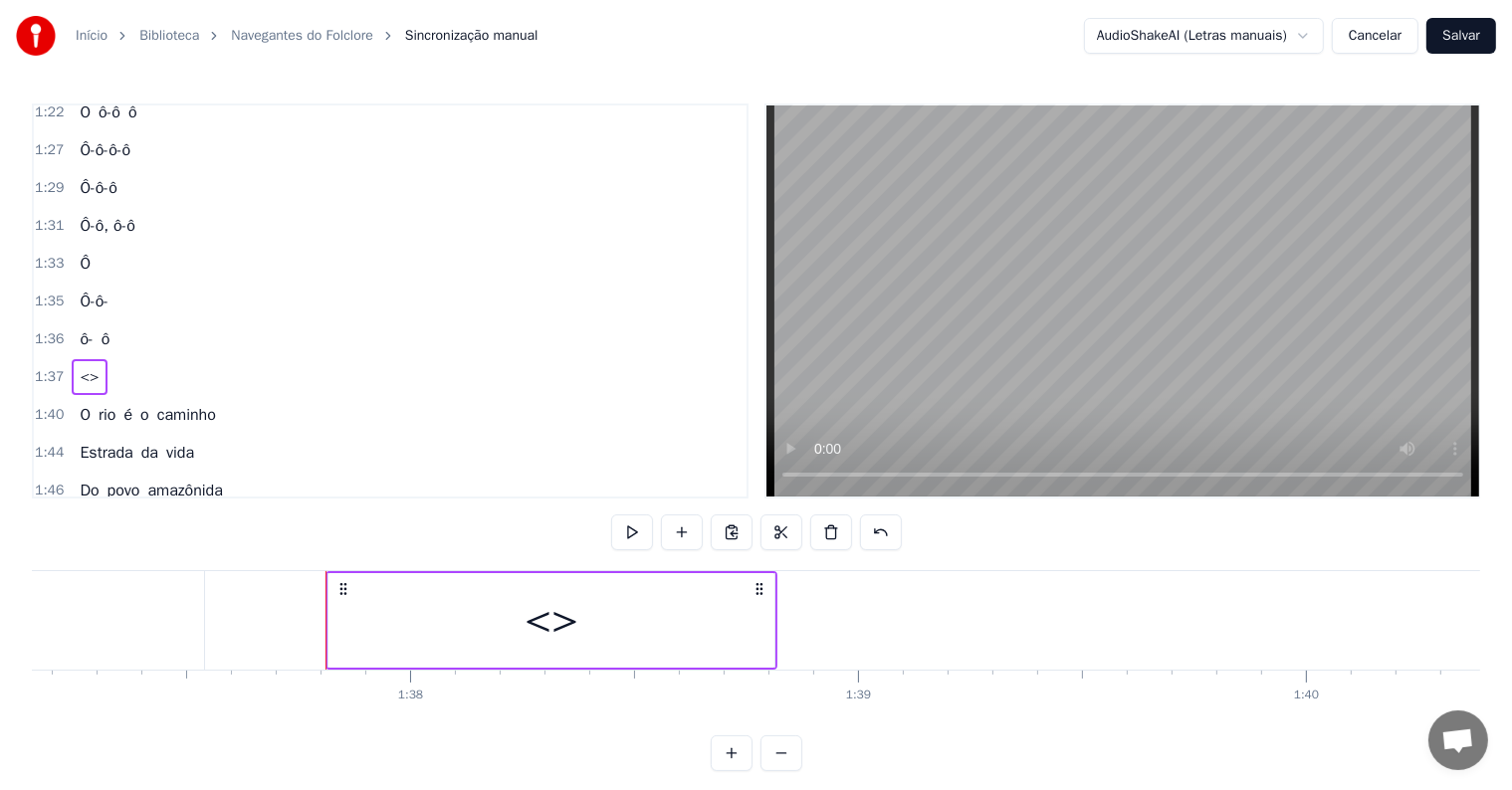 click on "<>" at bounding box center (551, 620) 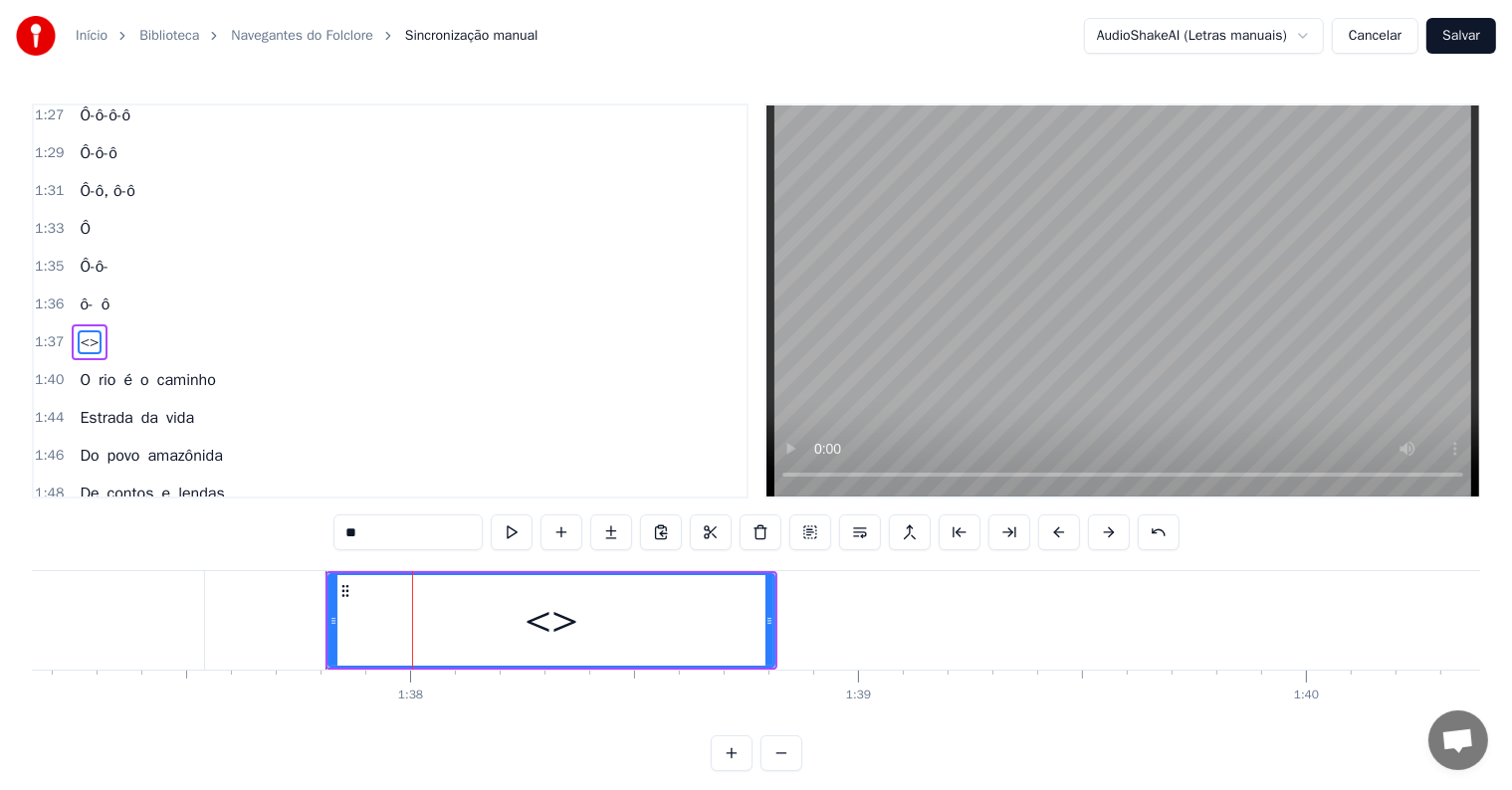 scroll, scrollTop: 994, scrollLeft: 0, axis: vertical 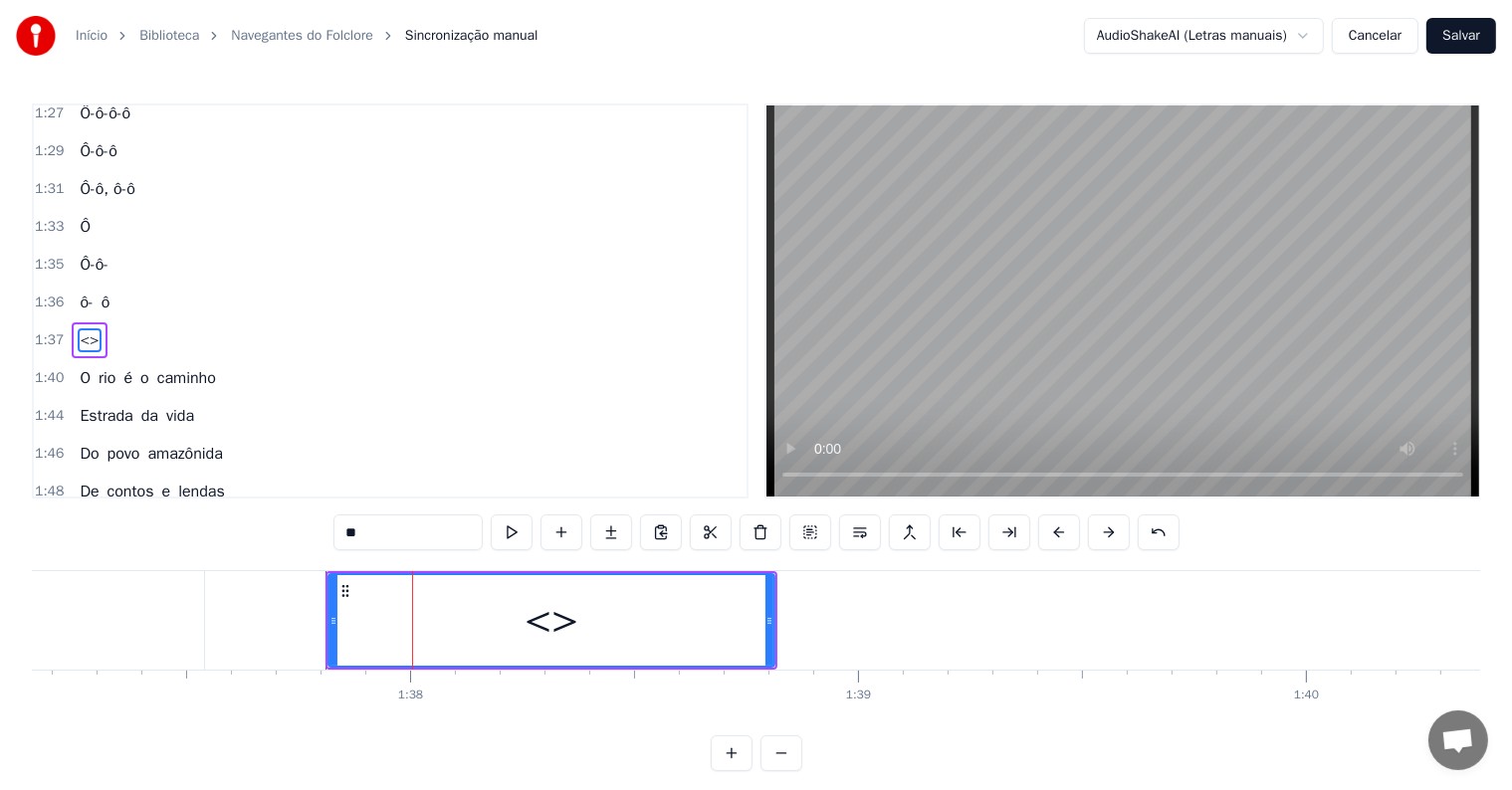 drag, startPoint x: 408, startPoint y: 535, endPoint x: 233, endPoint y: 518, distance: 175.82378 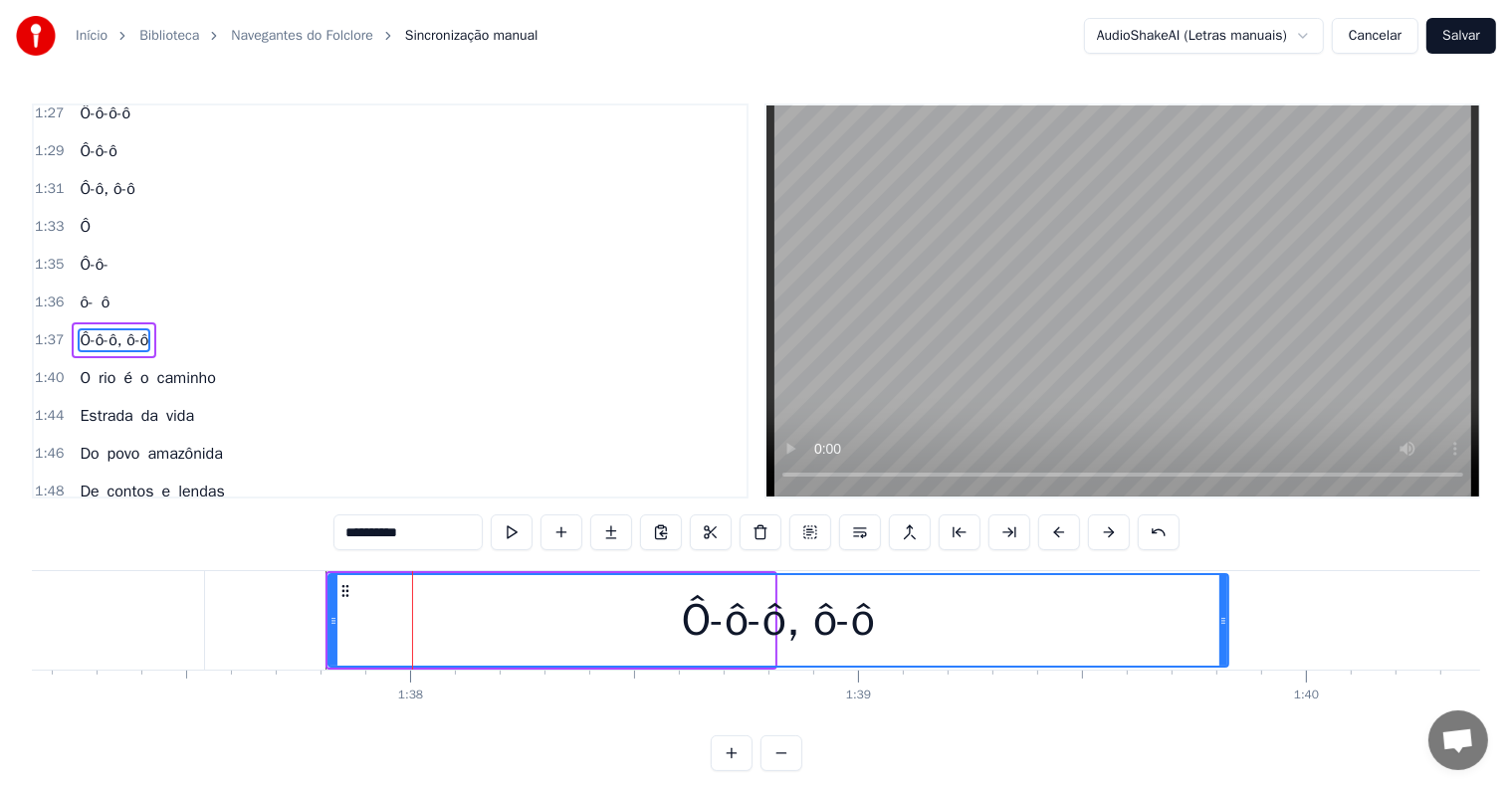 drag, startPoint x: 767, startPoint y: 628, endPoint x: 1221, endPoint y: 627, distance: 454.0011 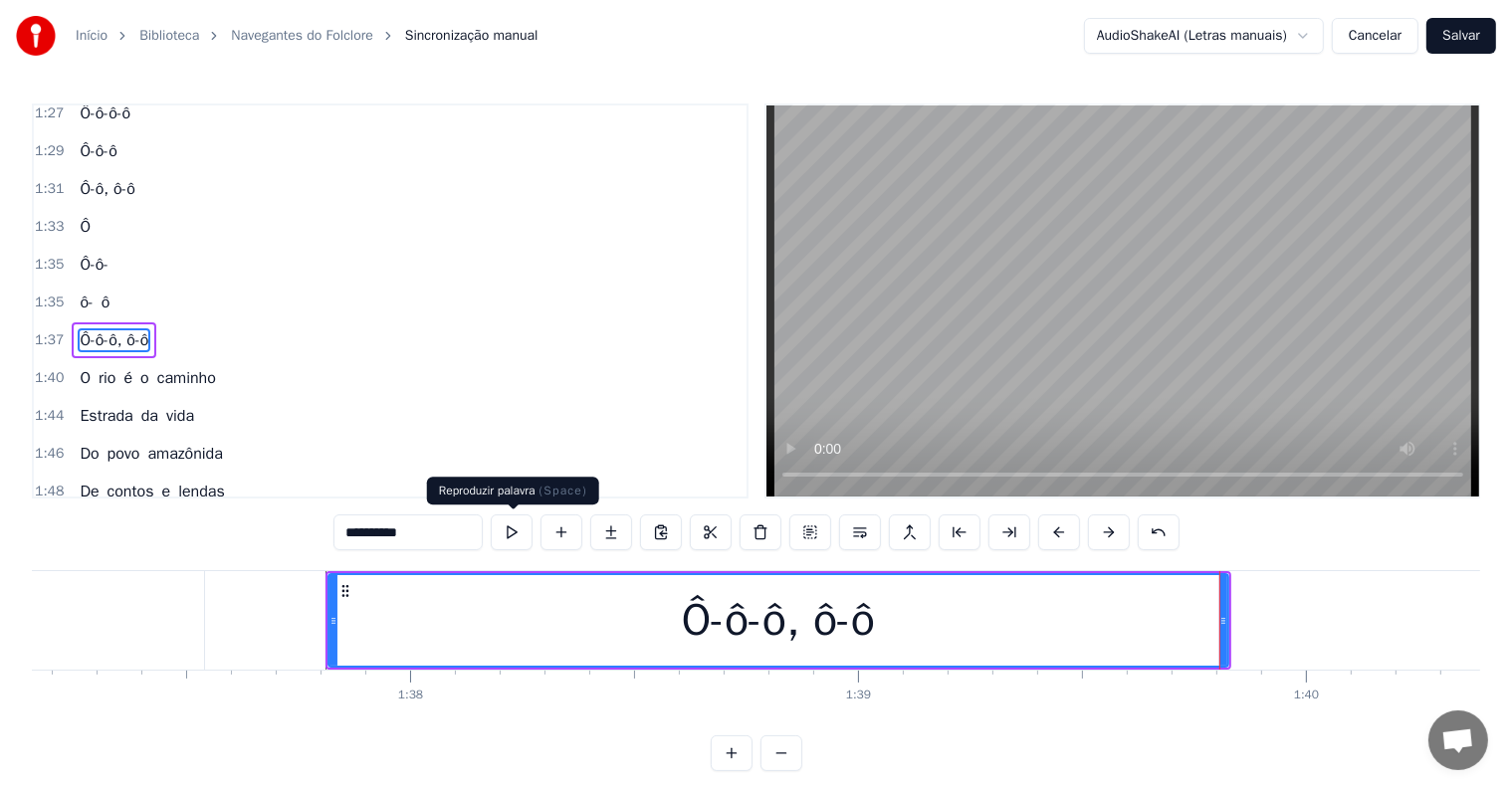 click at bounding box center [512, 532] 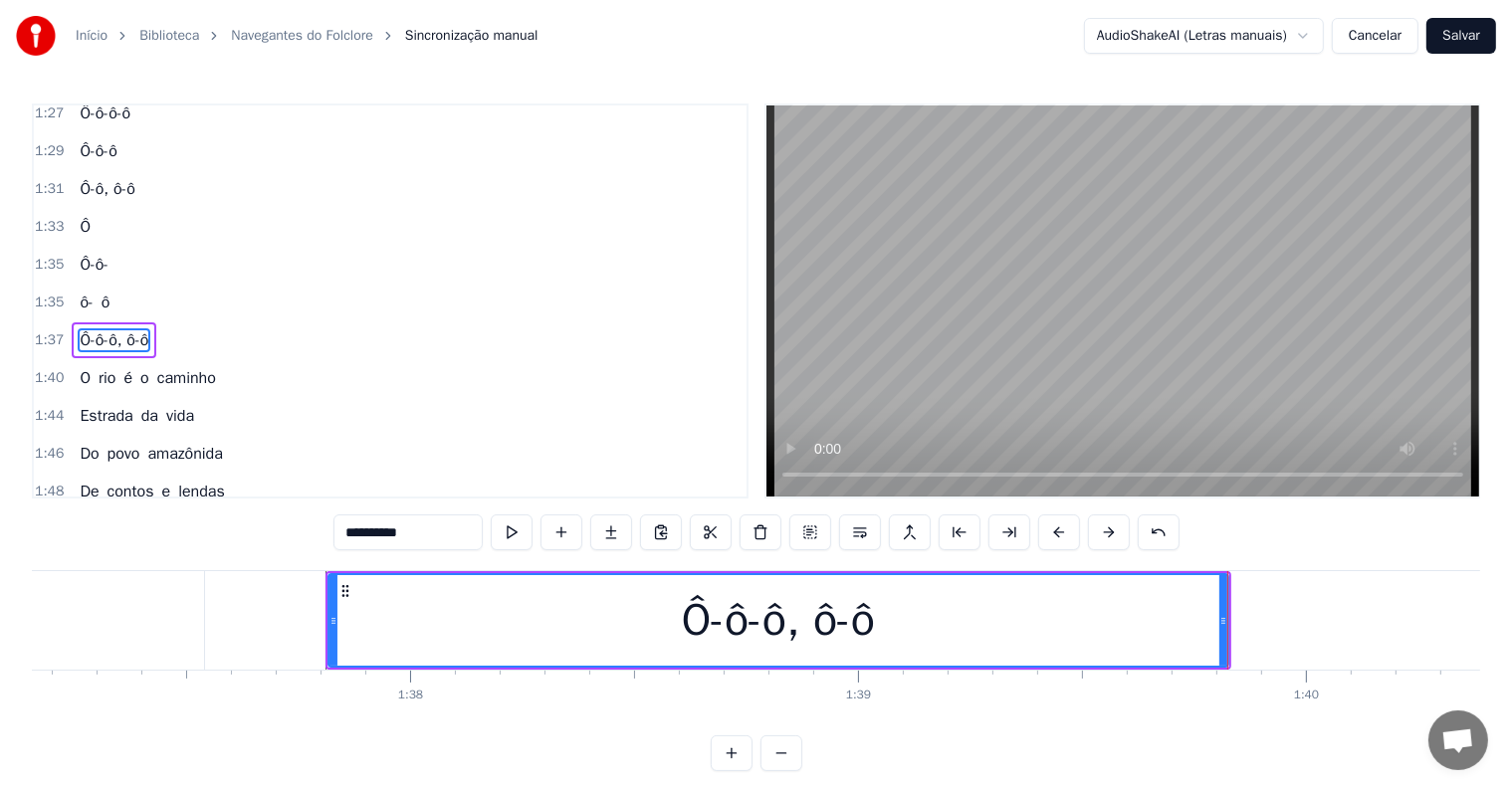 click at bounding box center (512, 532) 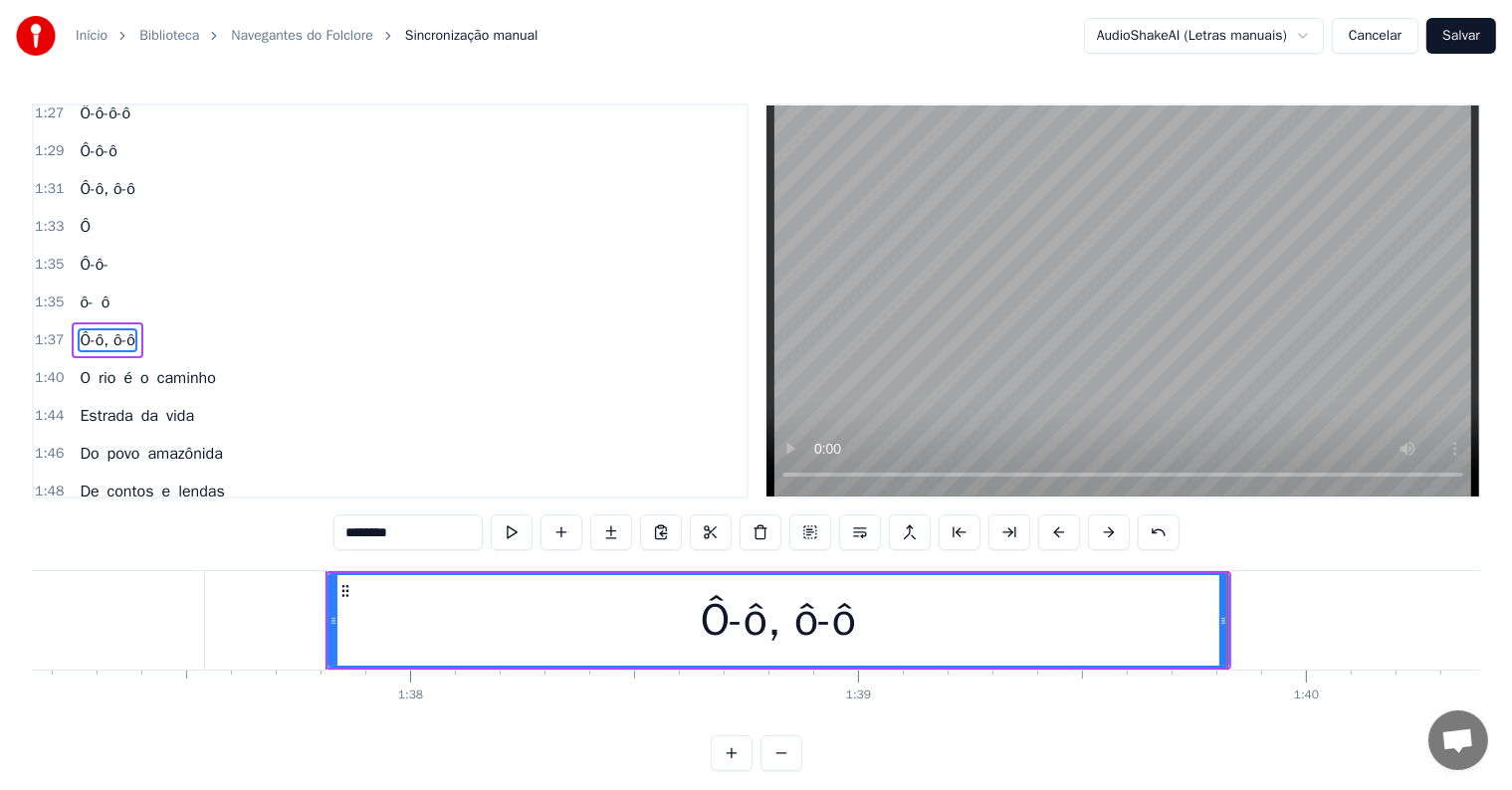 type on "********" 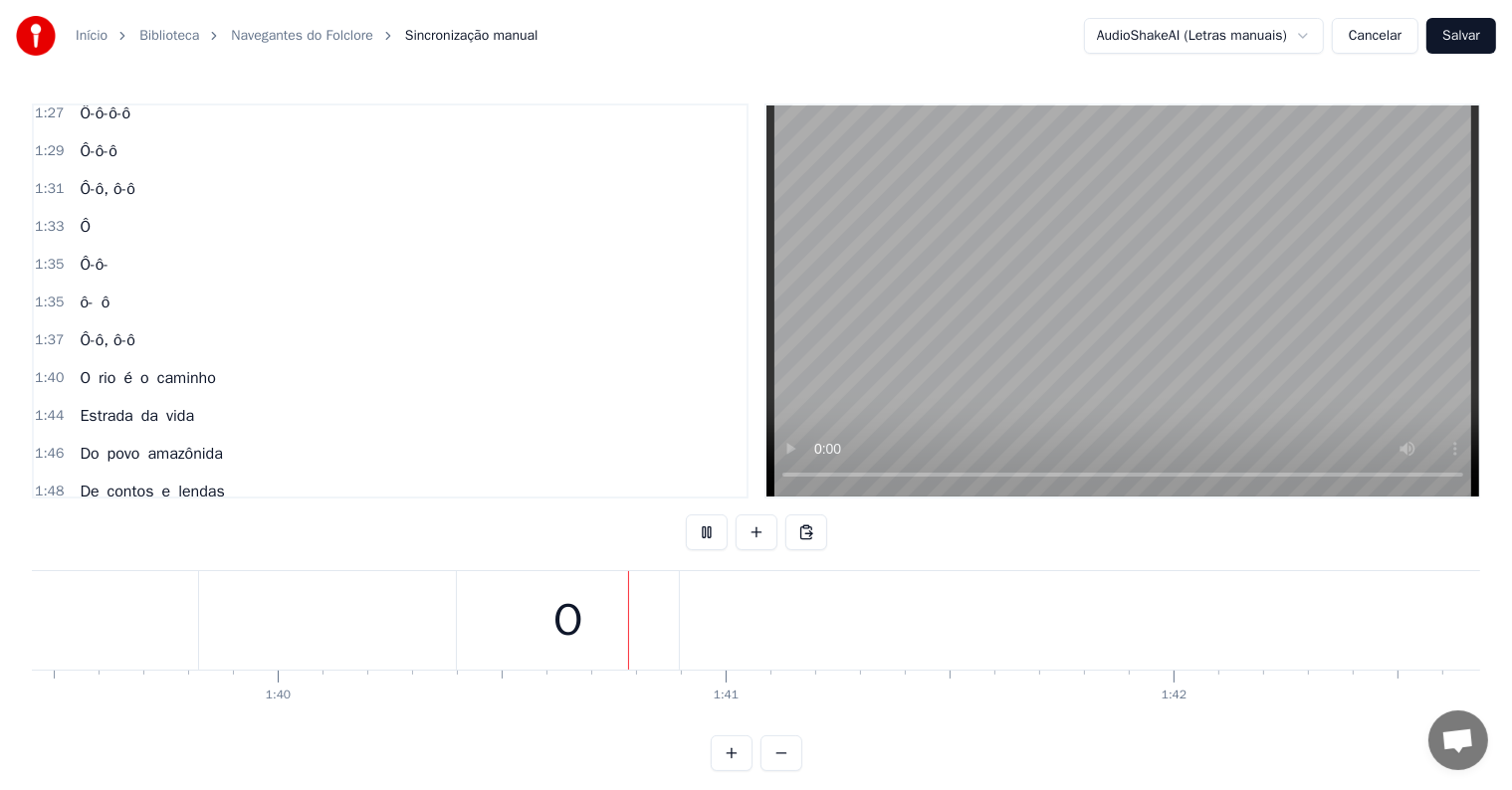 scroll, scrollTop: 0, scrollLeft: 44775, axis: horizontal 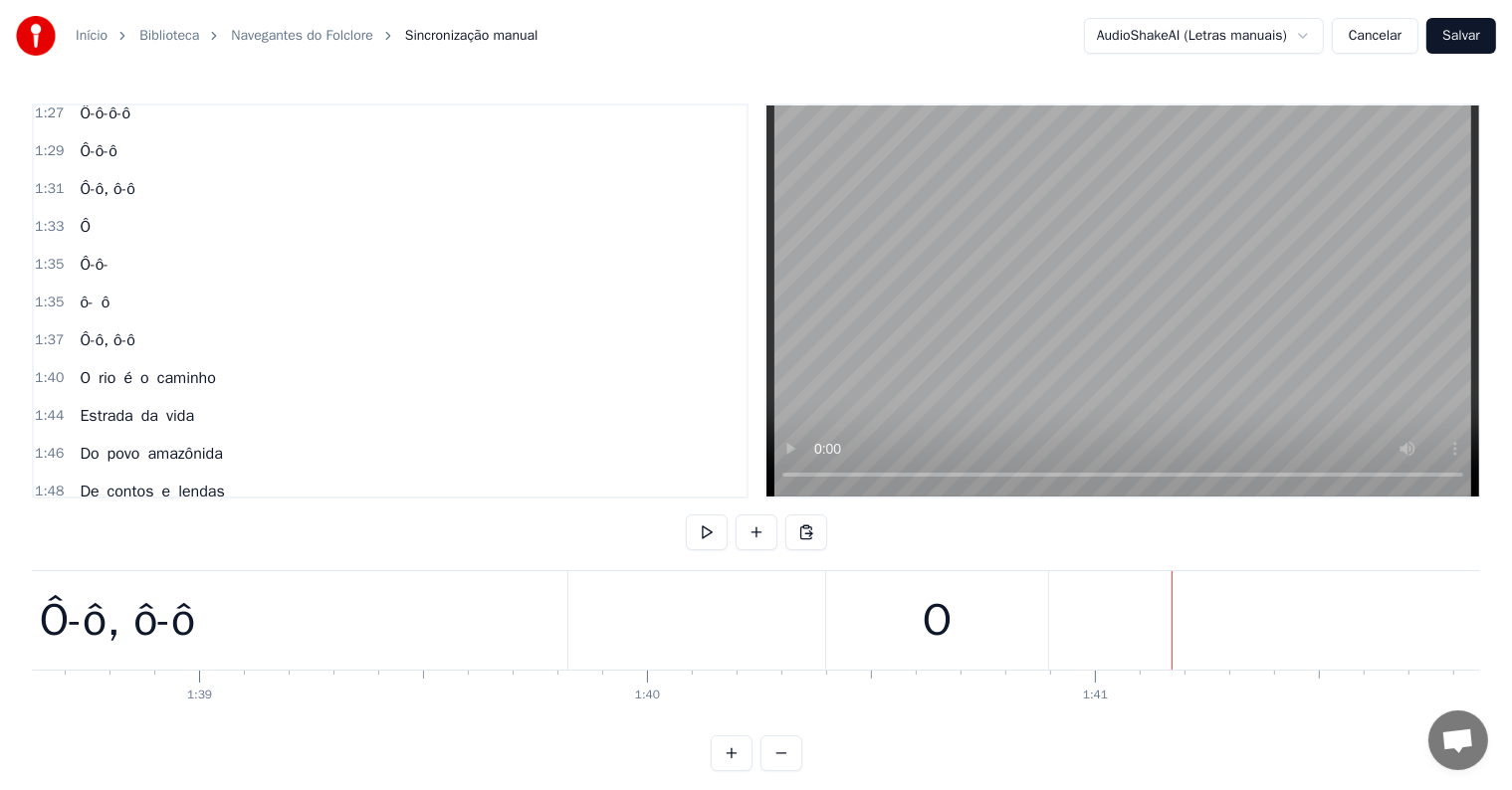 click on "O" at bounding box center (938, 621) 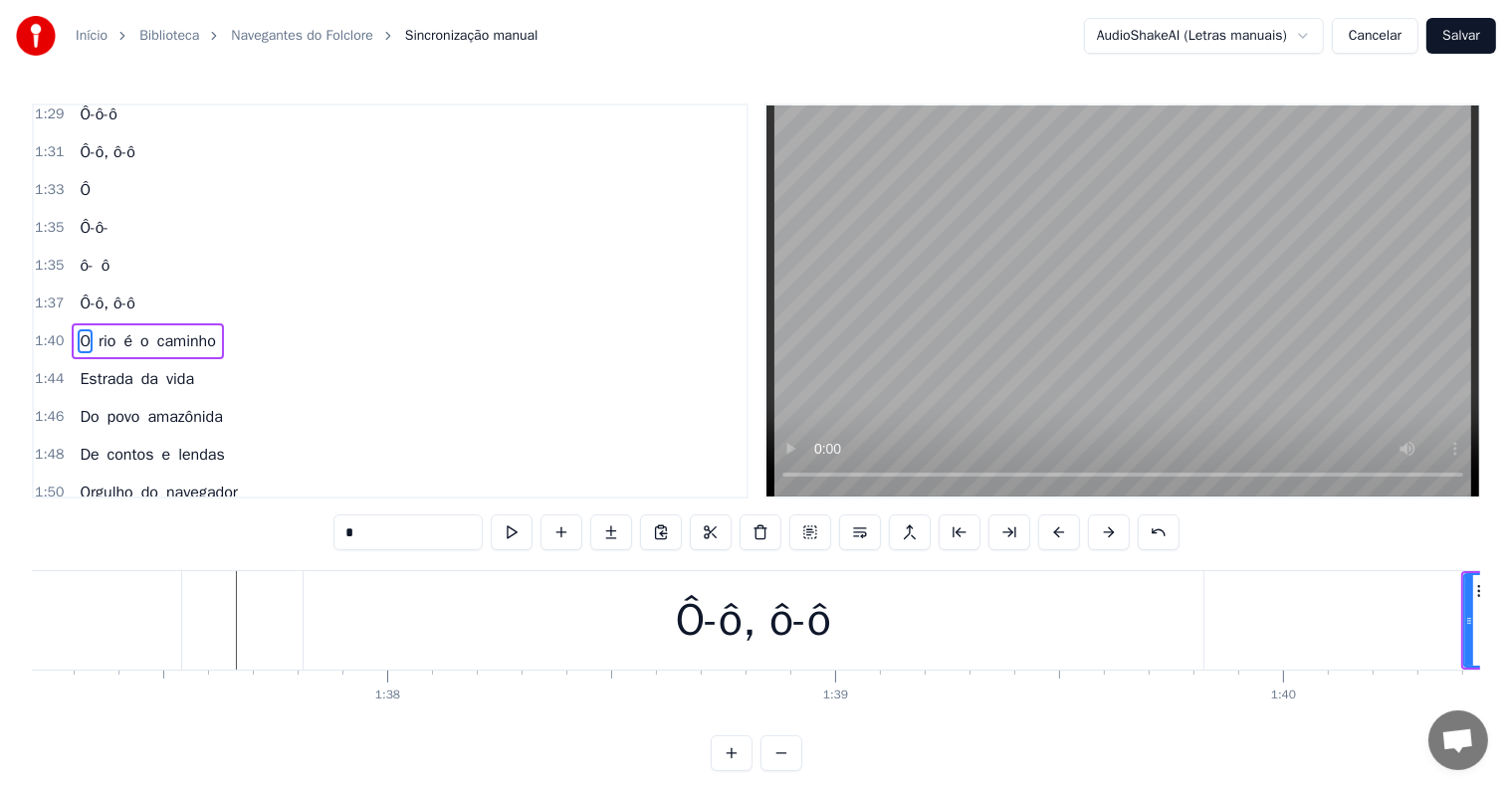 scroll, scrollTop: 0, scrollLeft: 43540, axis: horizontal 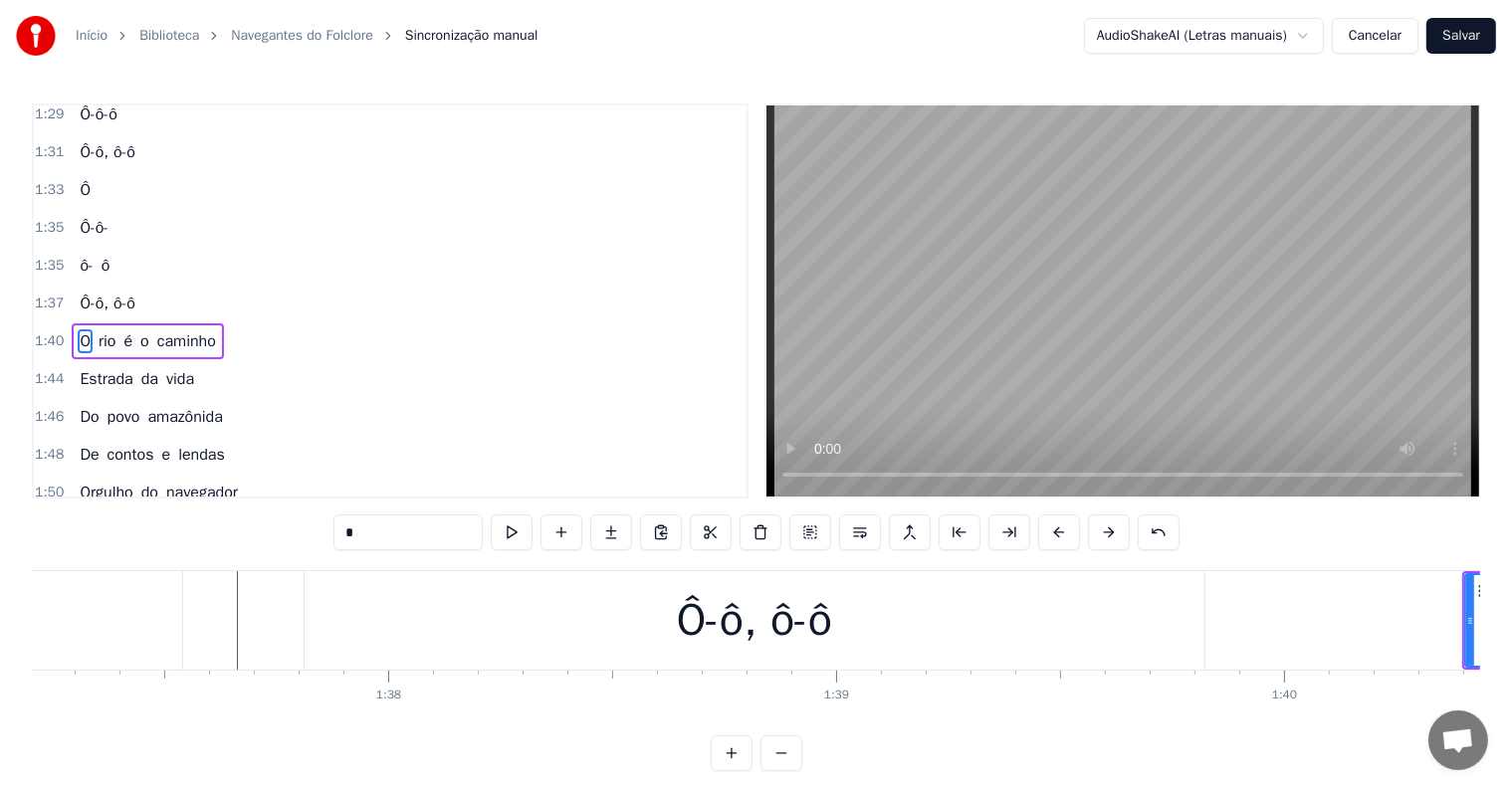 click on "Ô-ô, ô-ô" at bounding box center [755, 620] 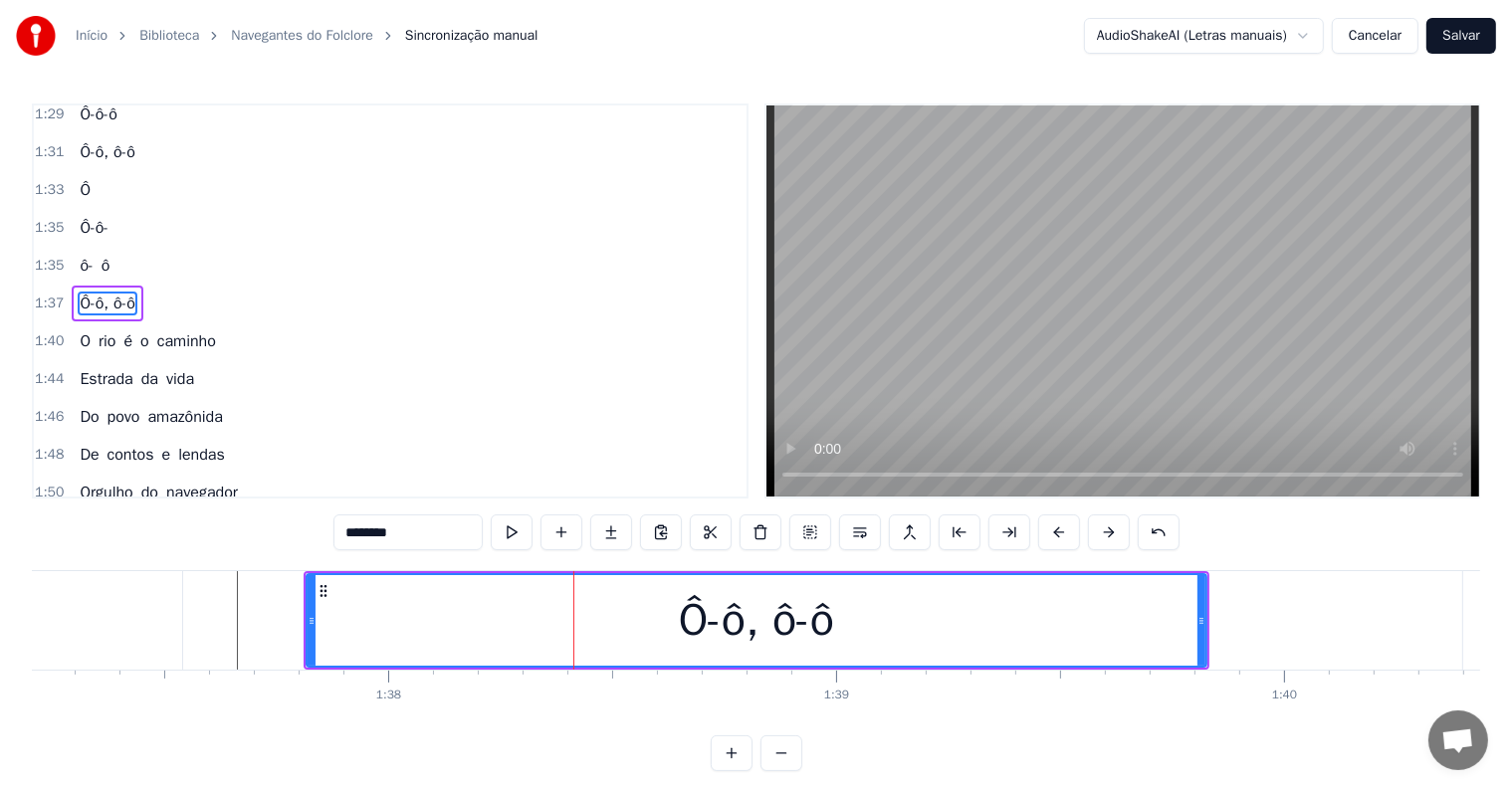 scroll, scrollTop: 994, scrollLeft: 0, axis: vertical 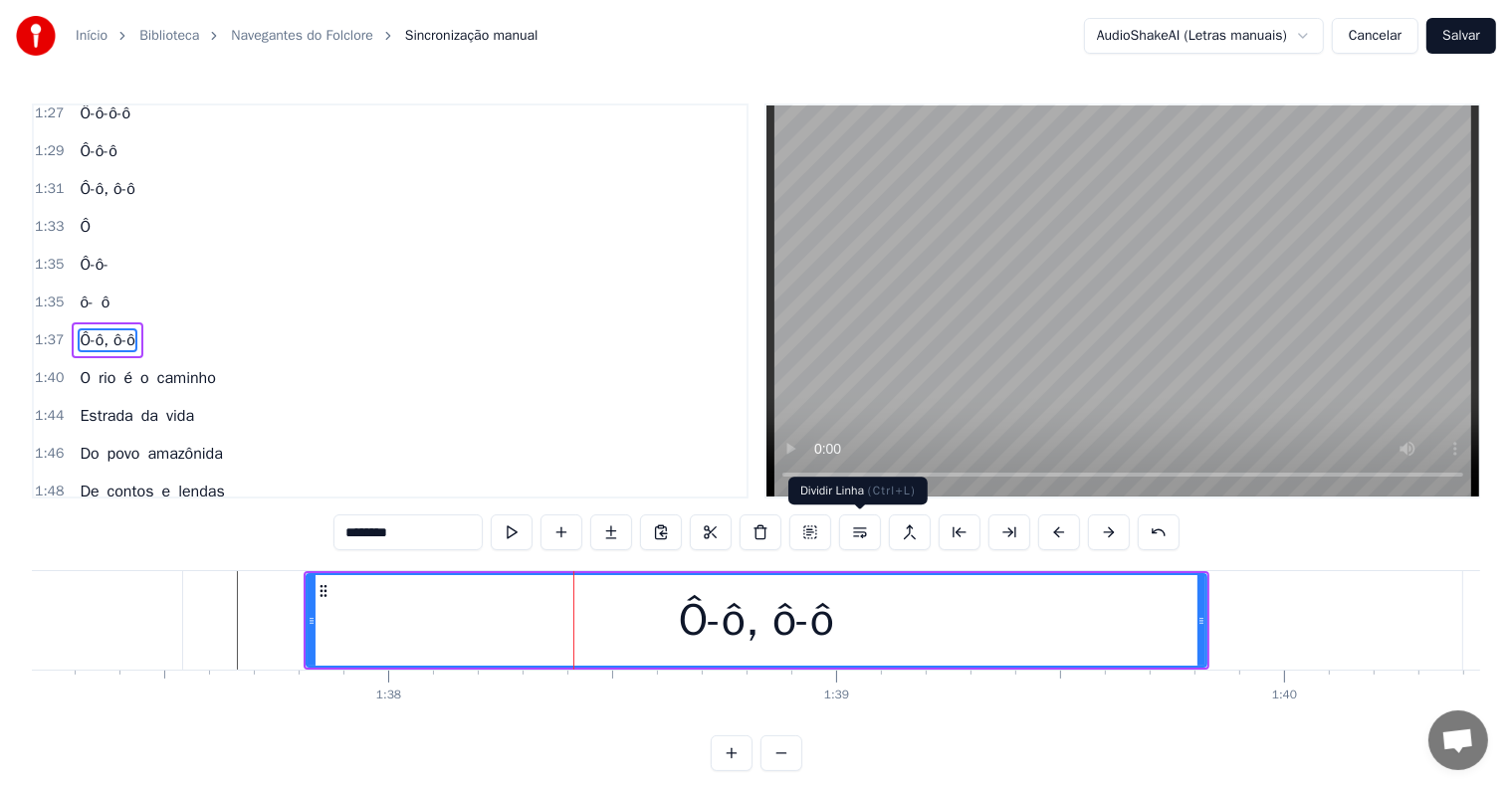click at bounding box center (860, 532) 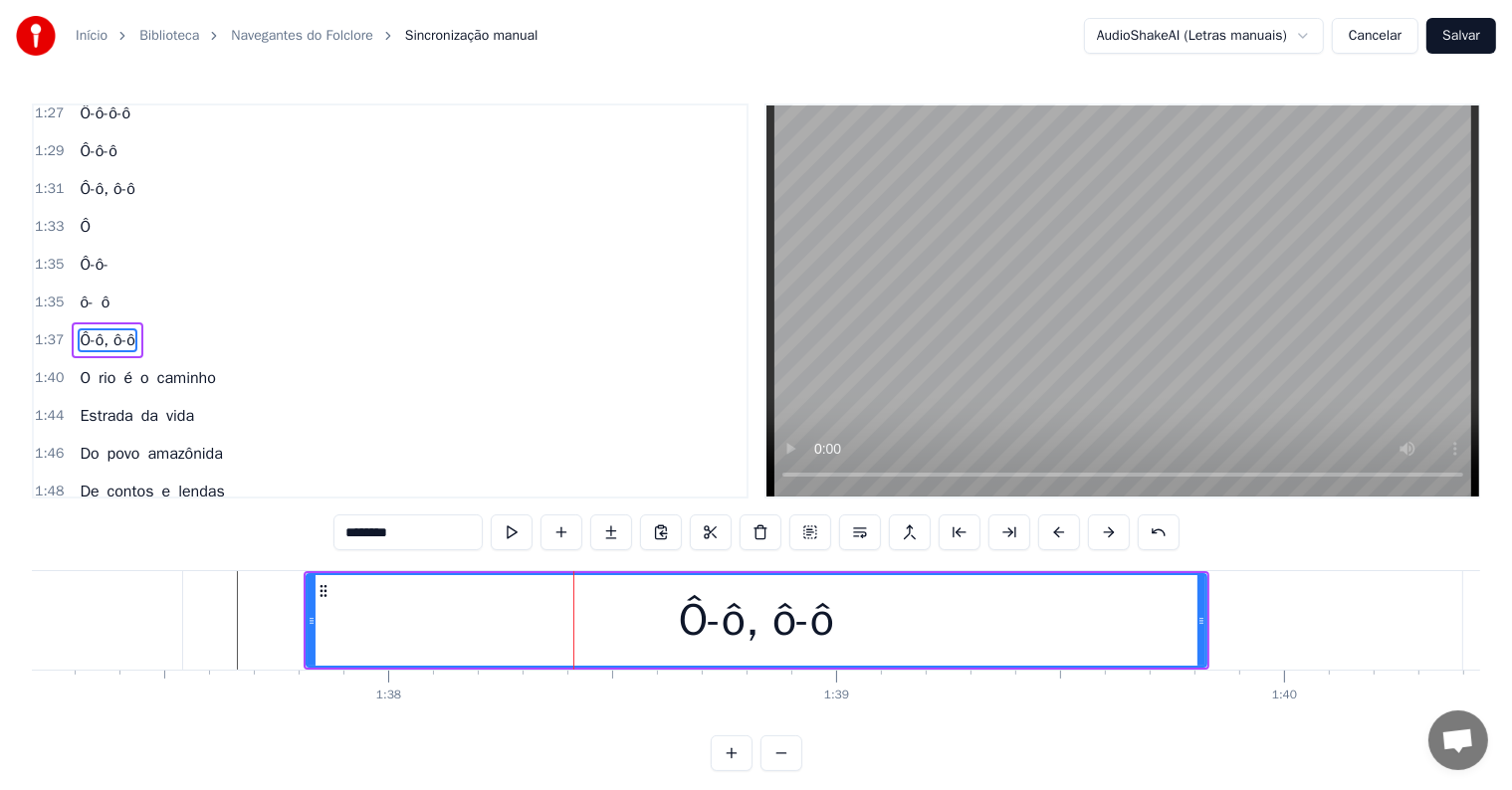 click on "Ô-ô, ô-ô" at bounding box center (108, 340) 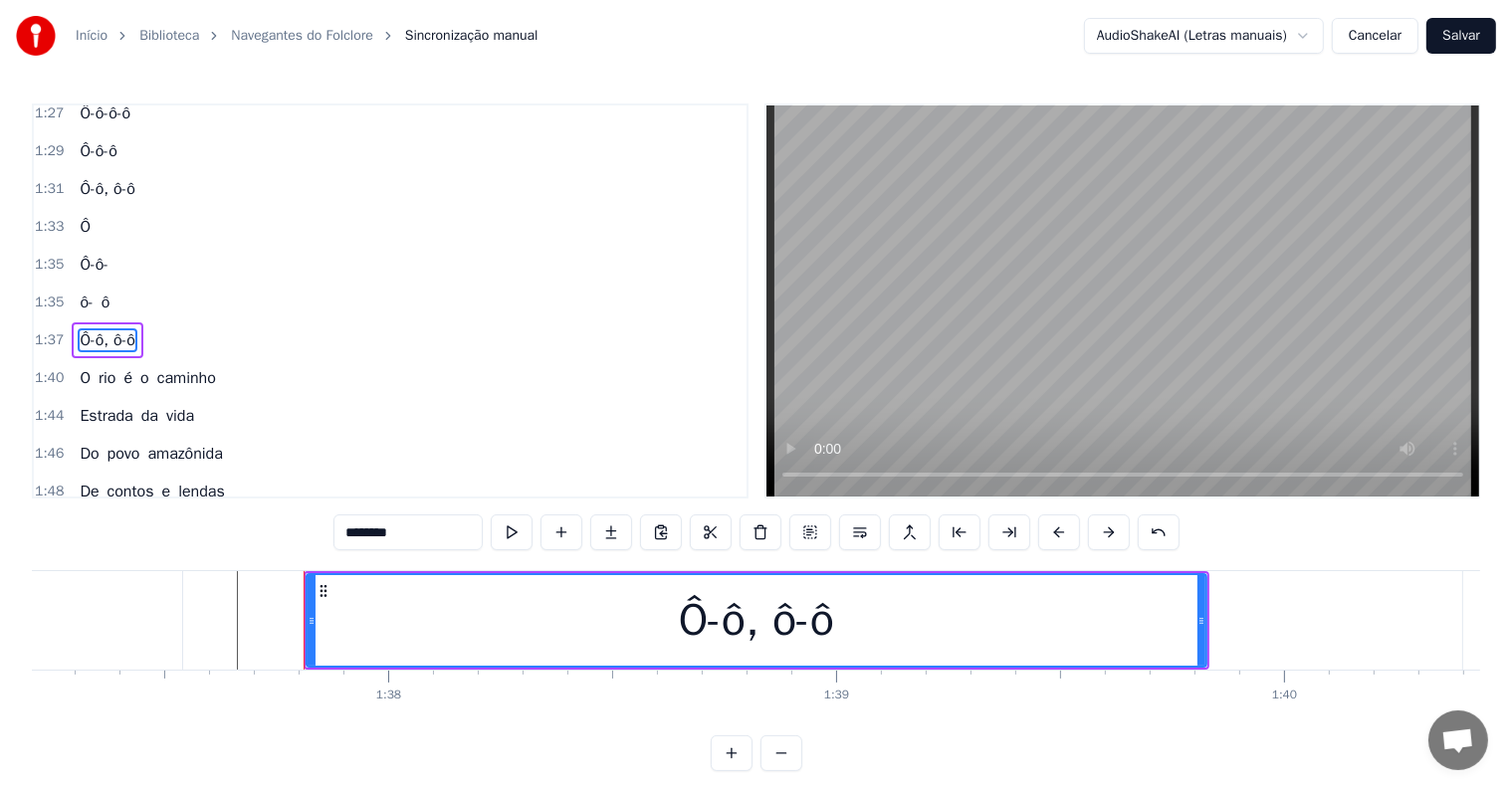 click on "O" at bounding box center [85, 378] 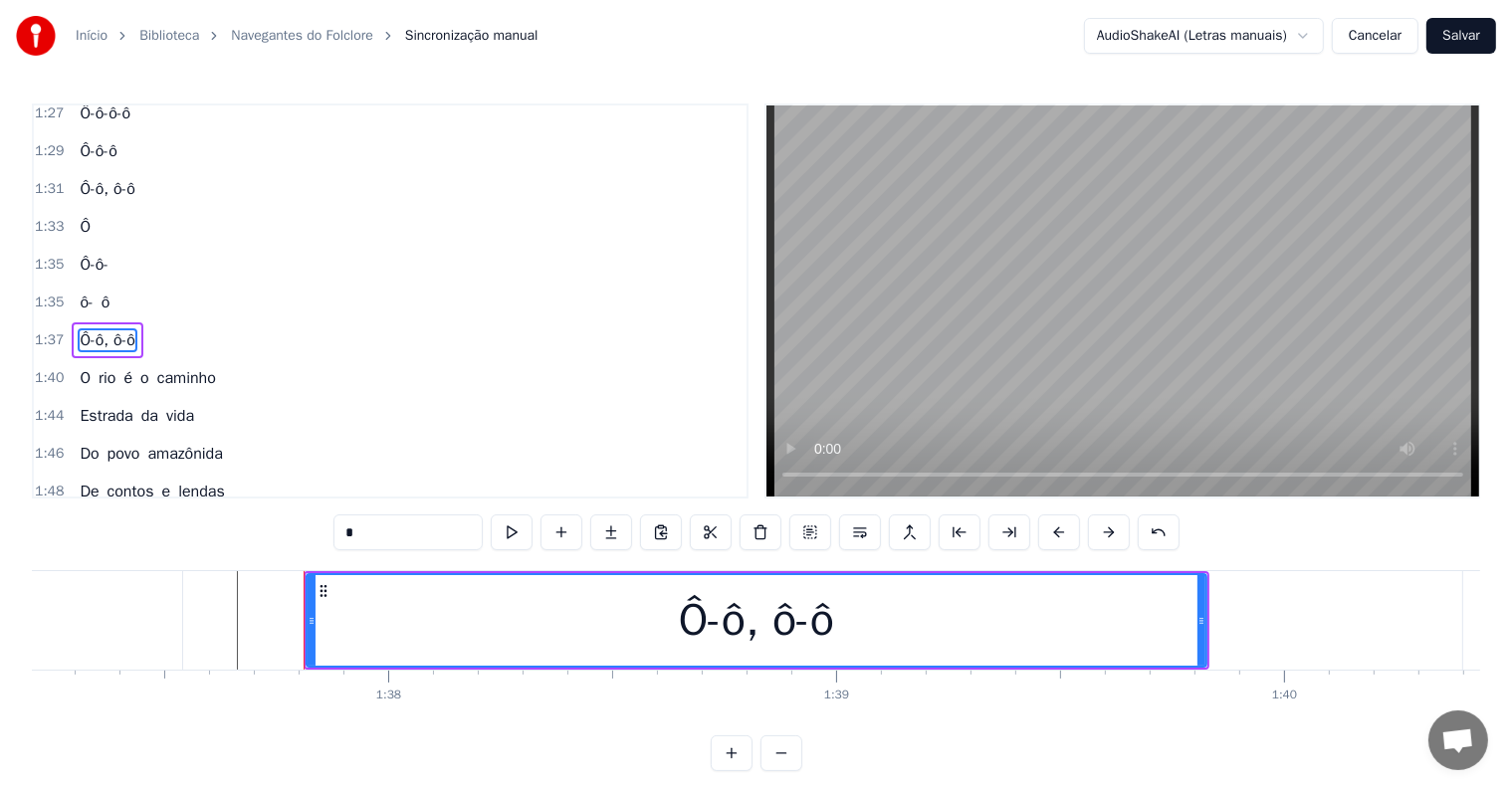scroll, scrollTop: 995, scrollLeft: 0, axis: vertical 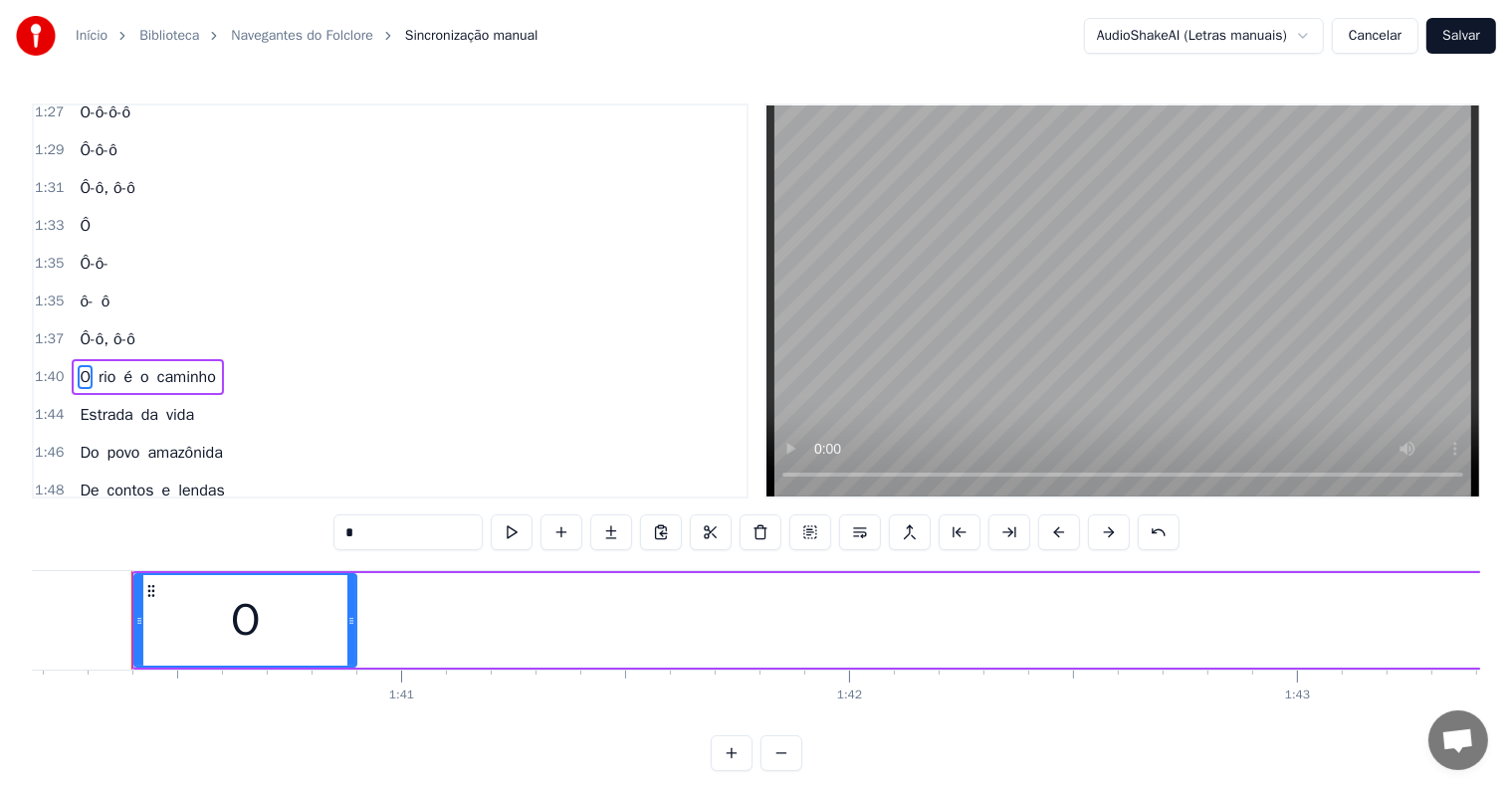 click on "Ô-ô, ô-ô" at bounding box center [108, 339] 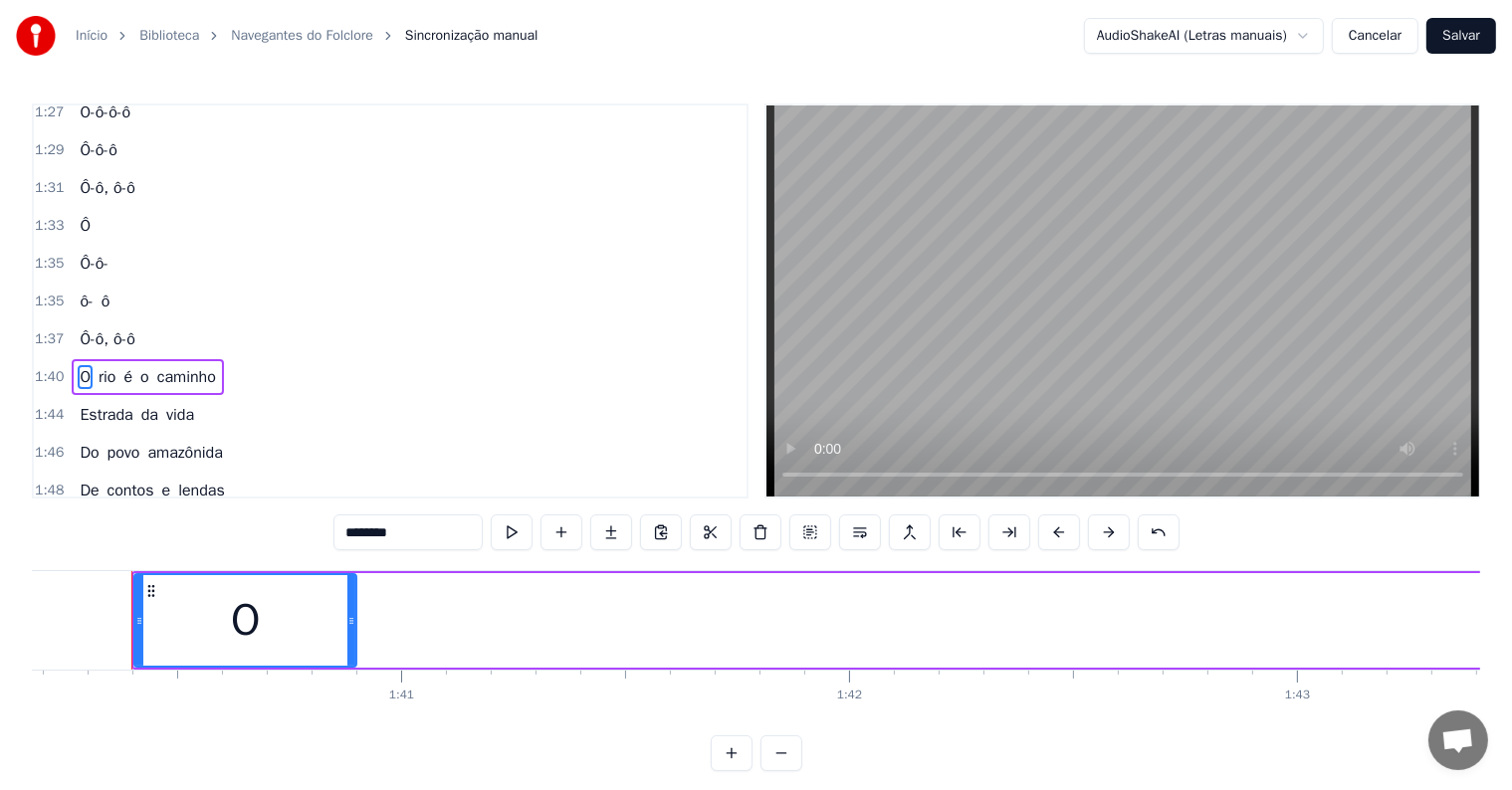 scroll, scrollTop: 994, scrollLeft: 0, axis: vertical 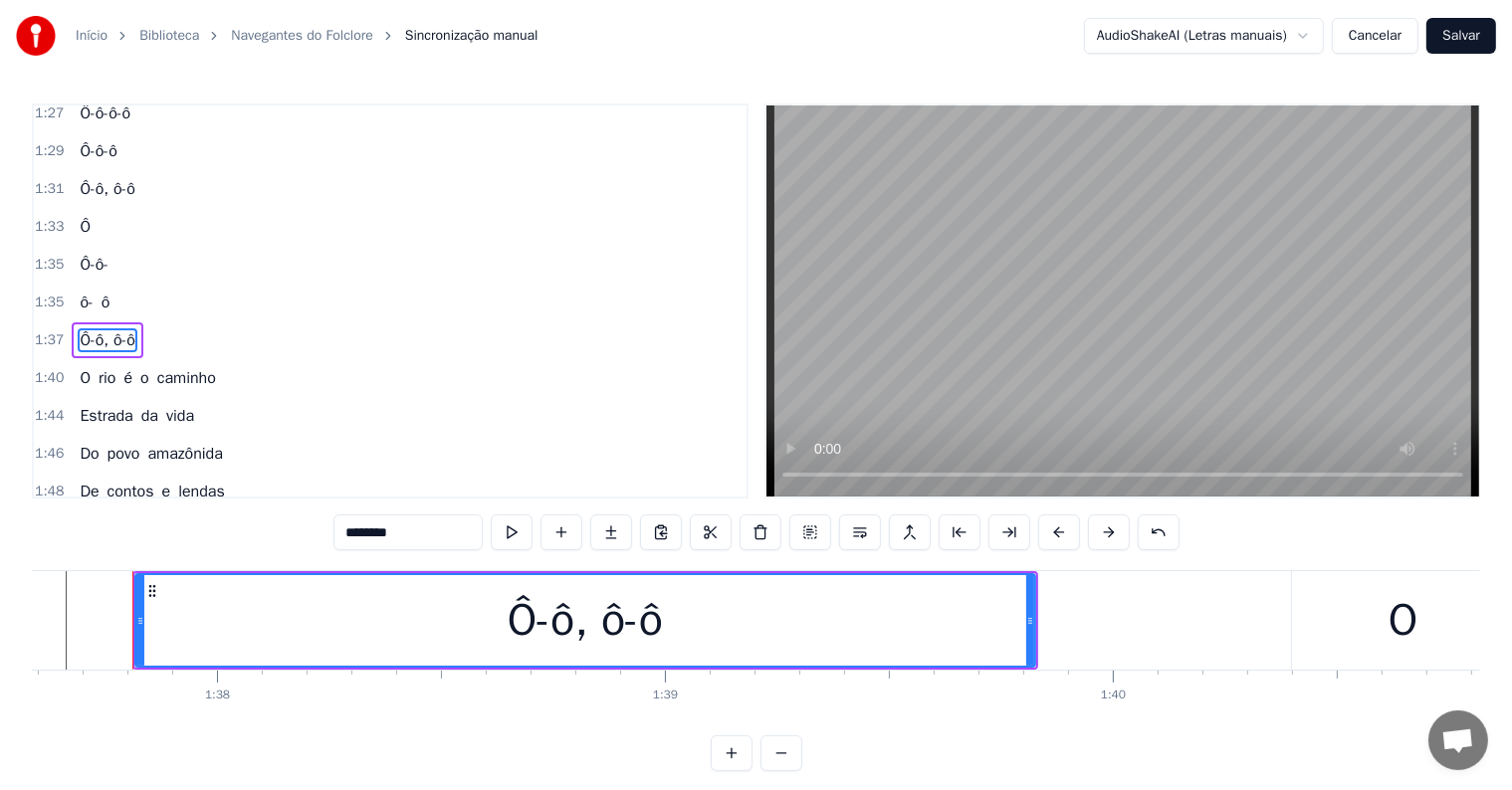 click on "ô" at bounding box center [106, 302] 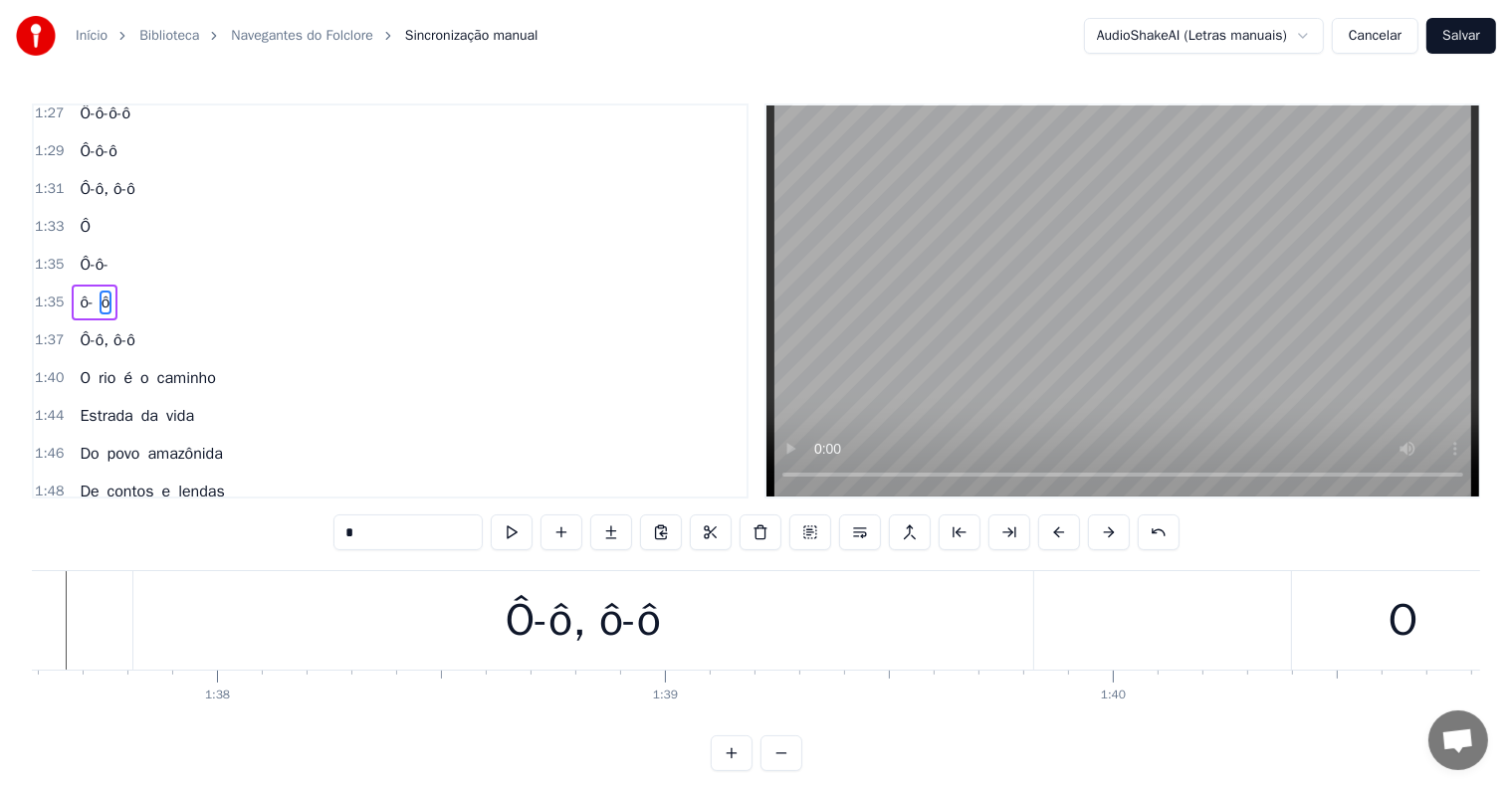 scroll, scrollTop: 979, scrollLeft: 0, axis: vertical 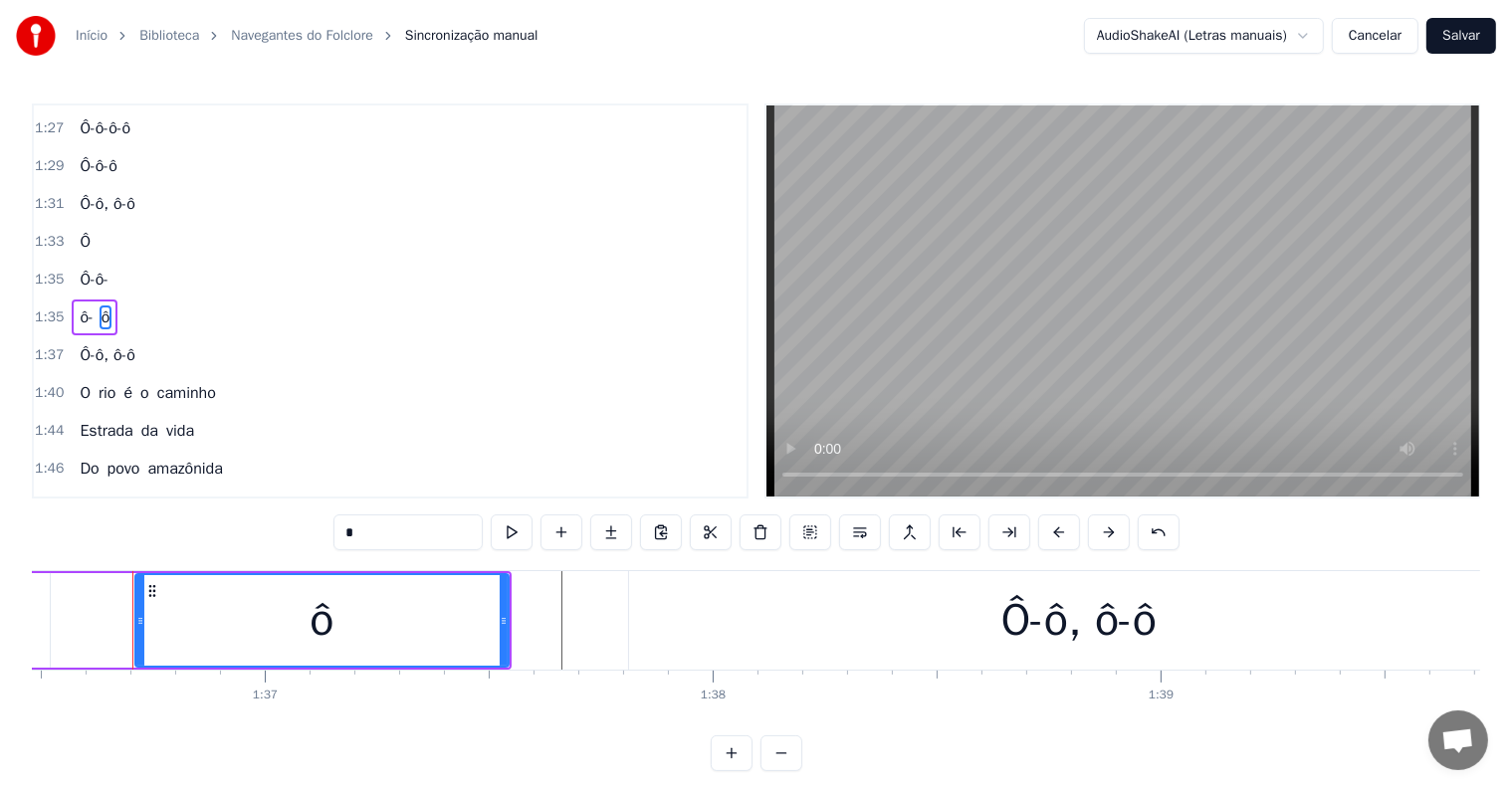 click on "Ô-ô, ô-ô" at bounding box center (1079, 620) 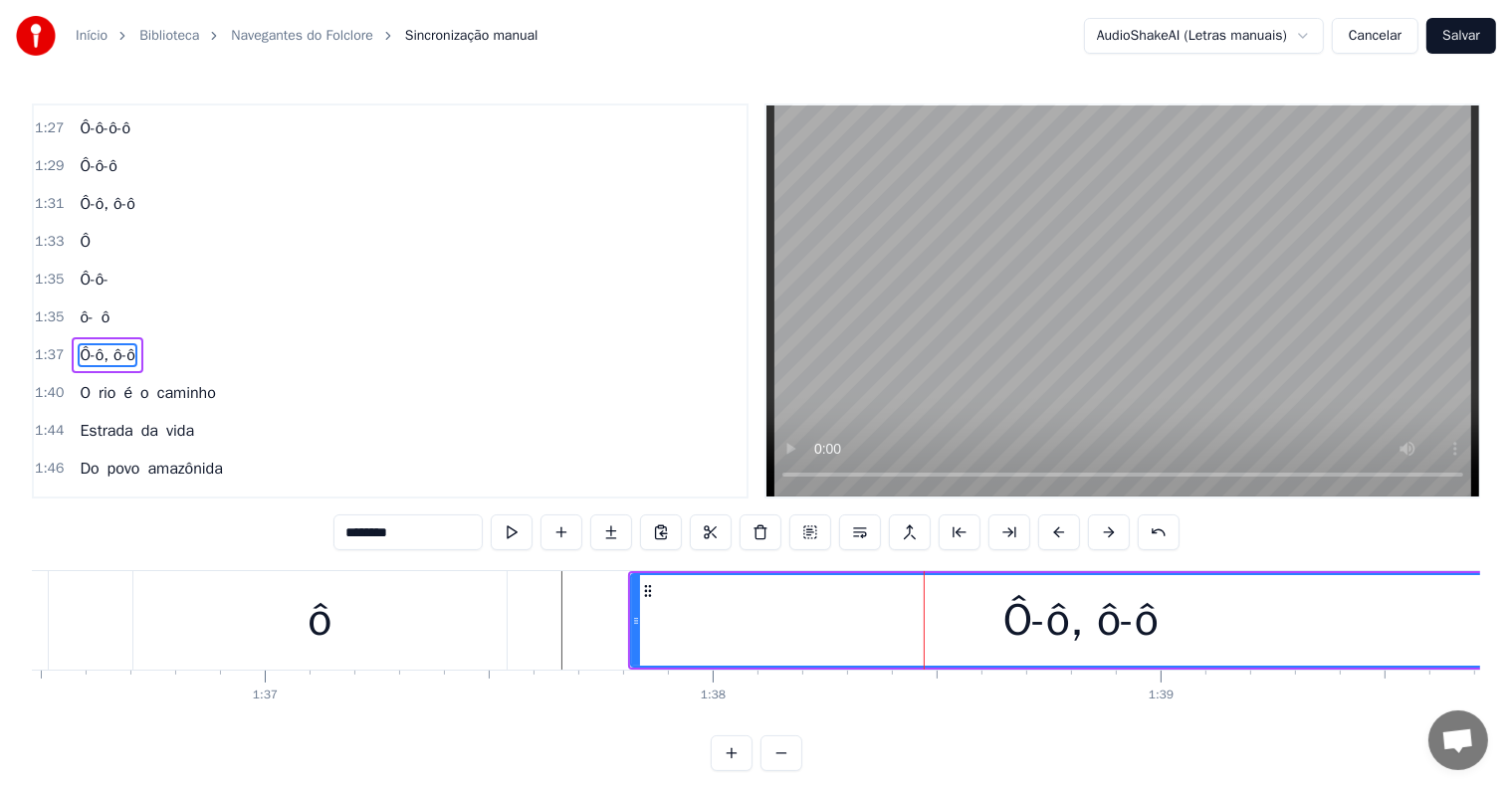 scroll, scrollTop: 994, scrollLeft: 0, axis: vertical 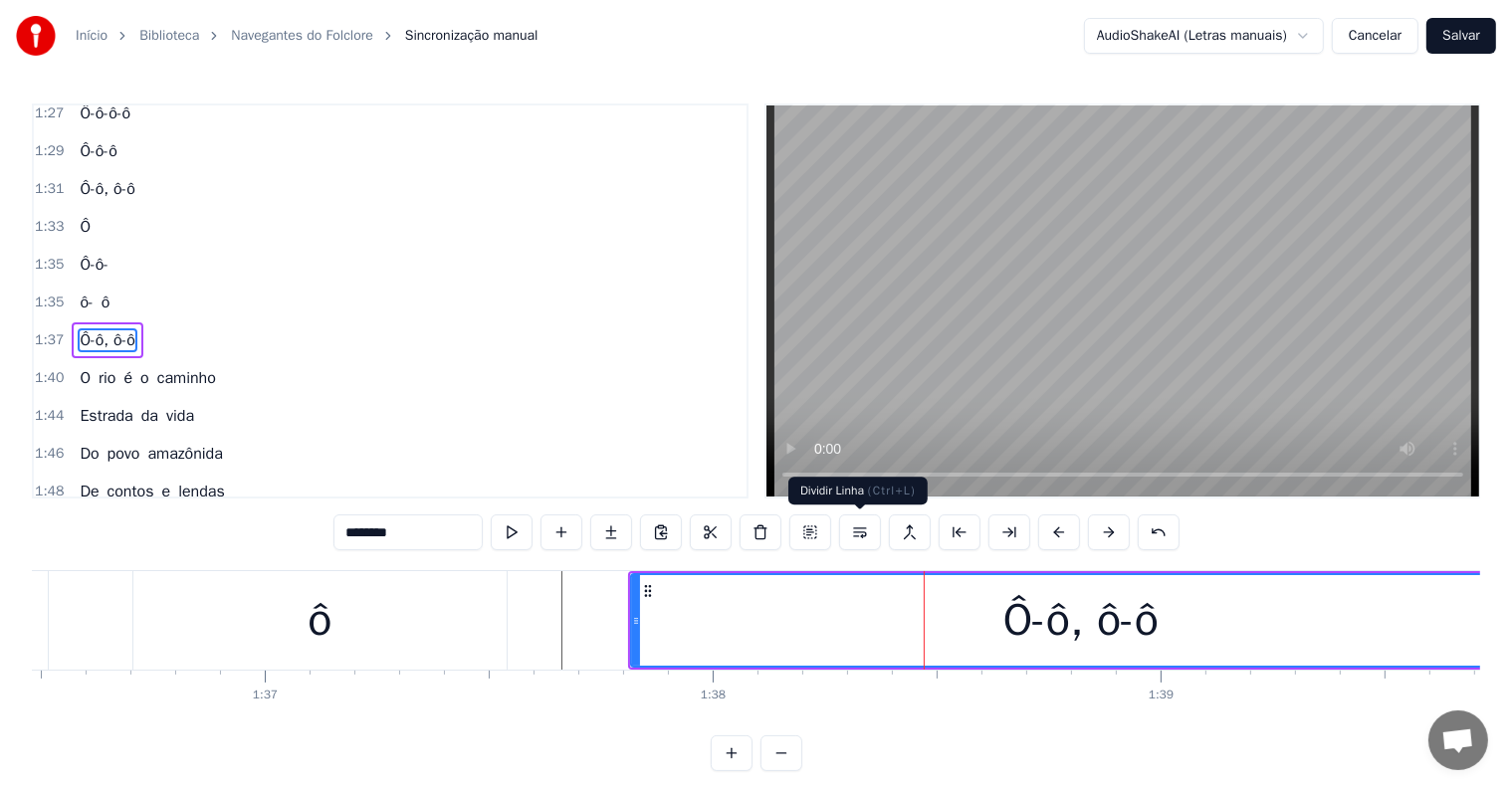 click at bounding box center (860, 532) 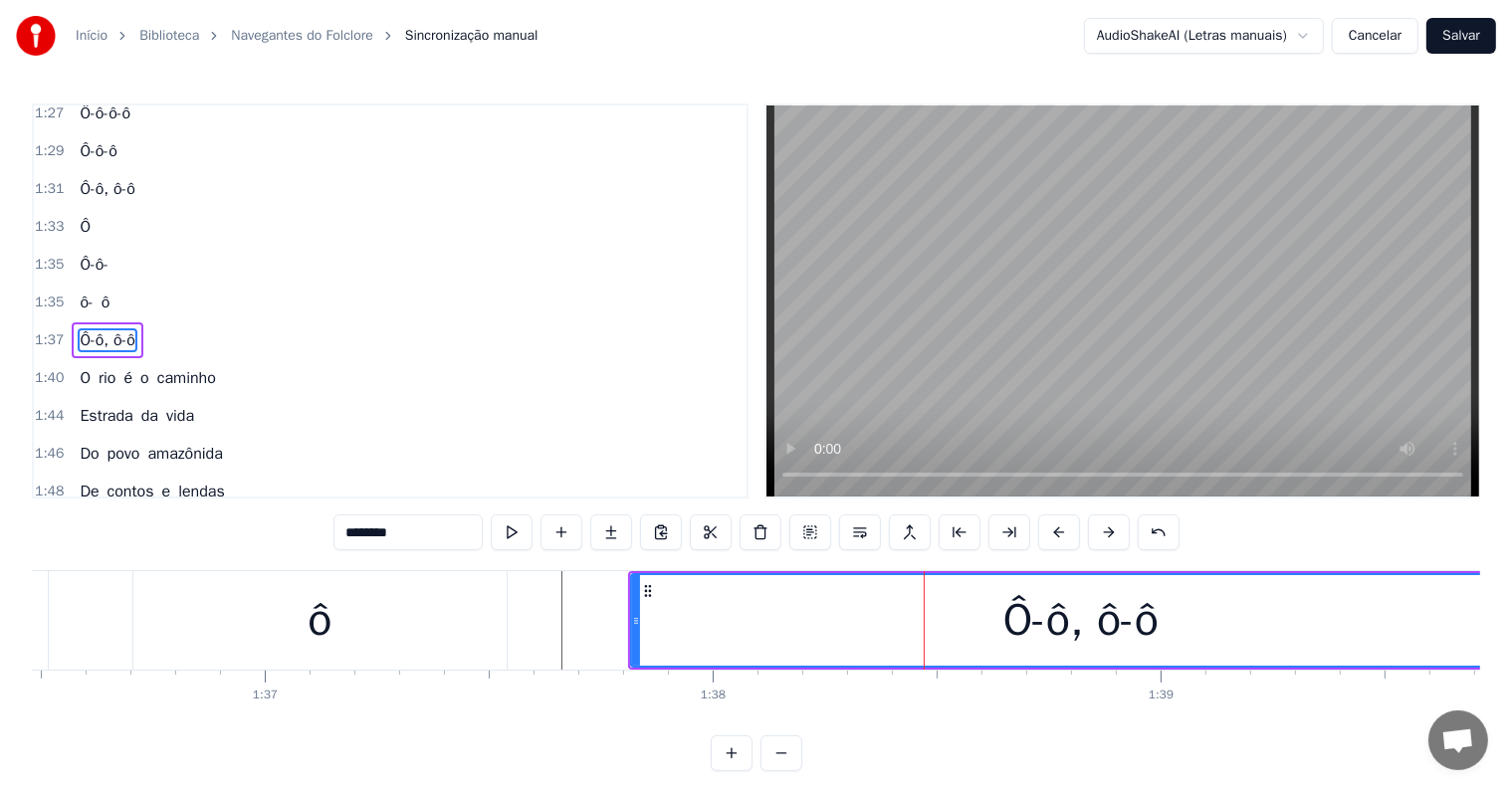 click on "Ô-ô, ô-ô" at bounding box center [108, 340] 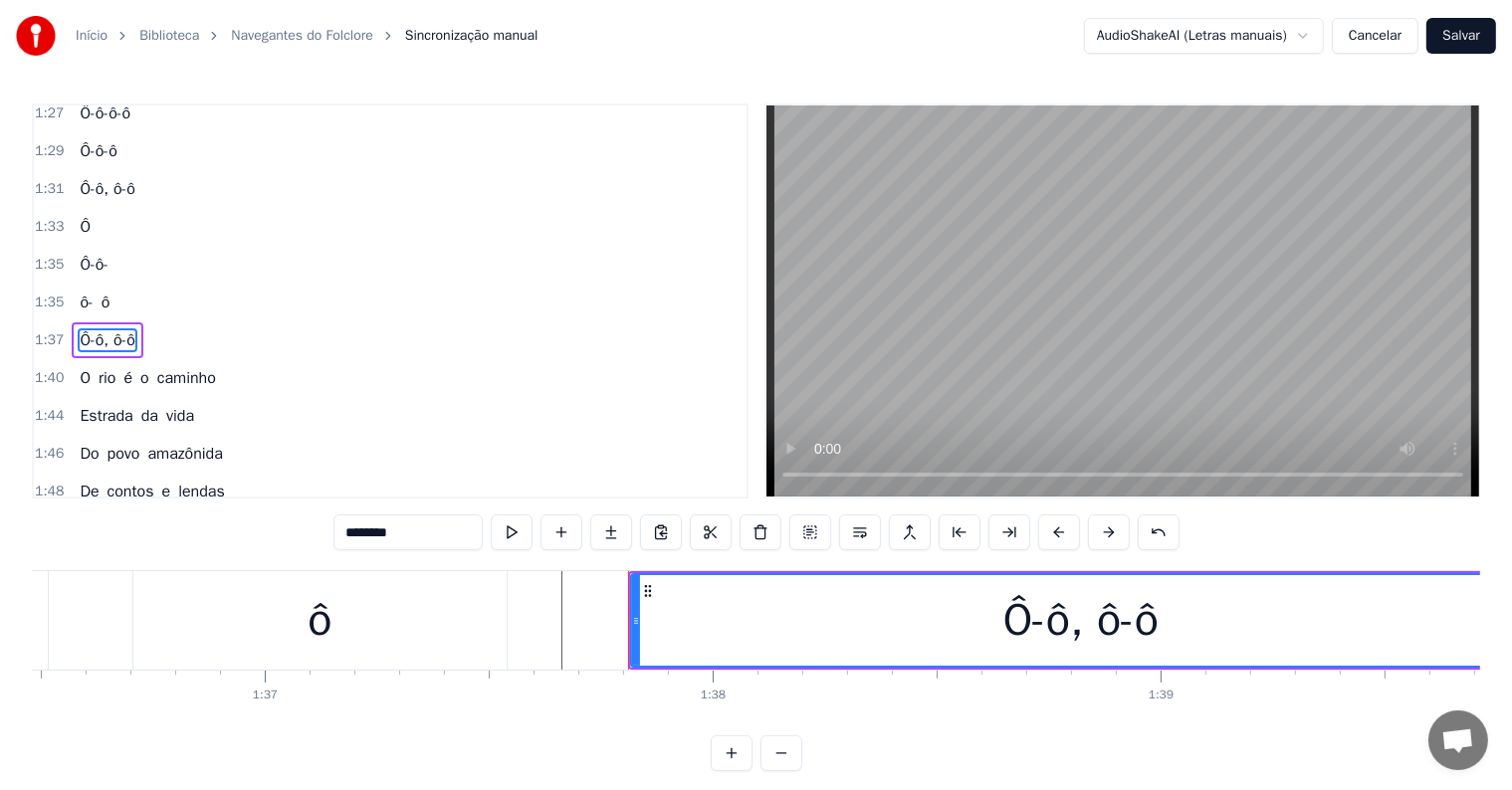 click on "Ô-ô, ô-ô" at bounding box center (108, 340) 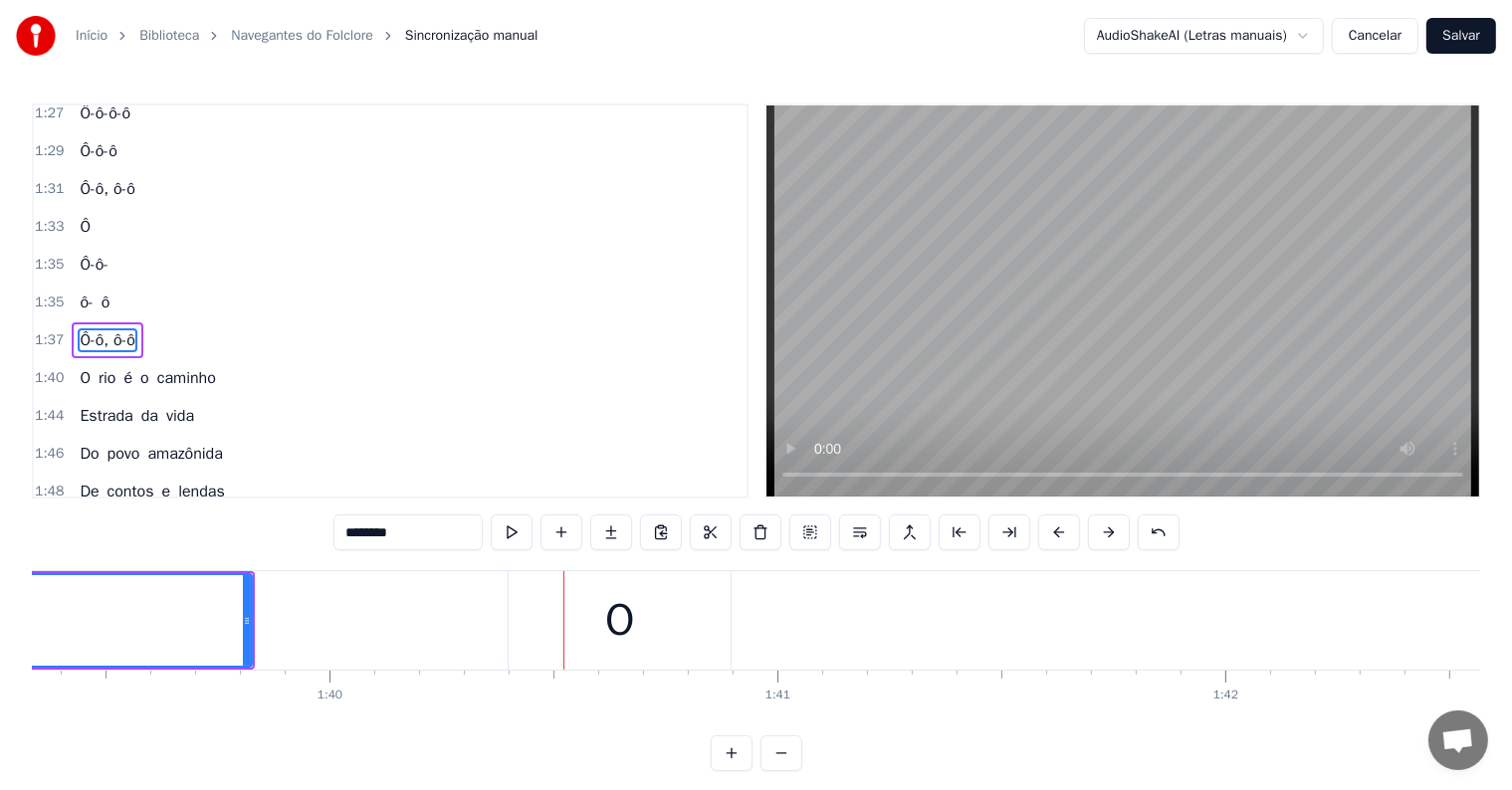 scroll, scrollTop: 0, scrollLeft: 44529, axis: horizontal 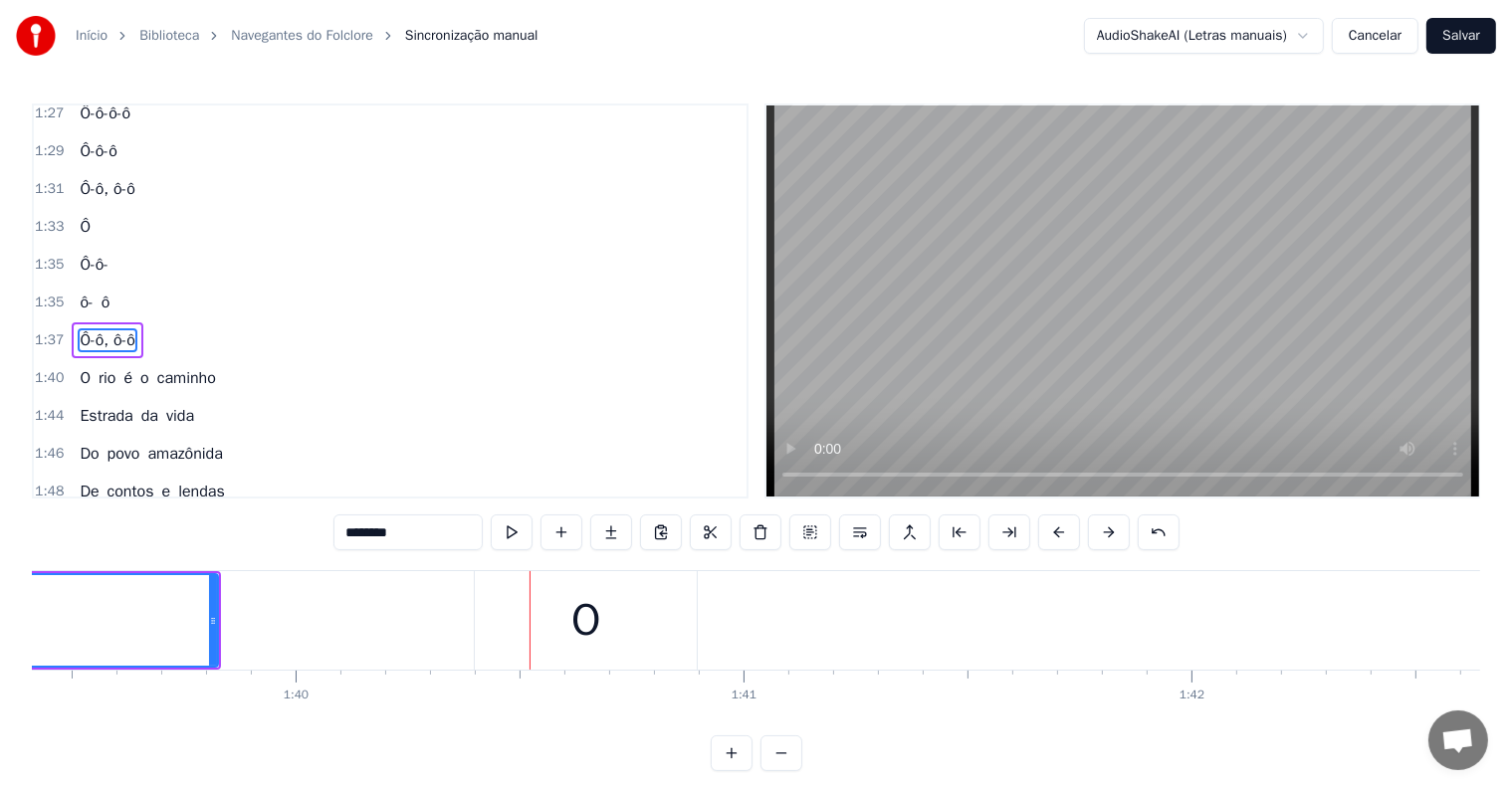 click on "O" at bounding box center (586, 621) 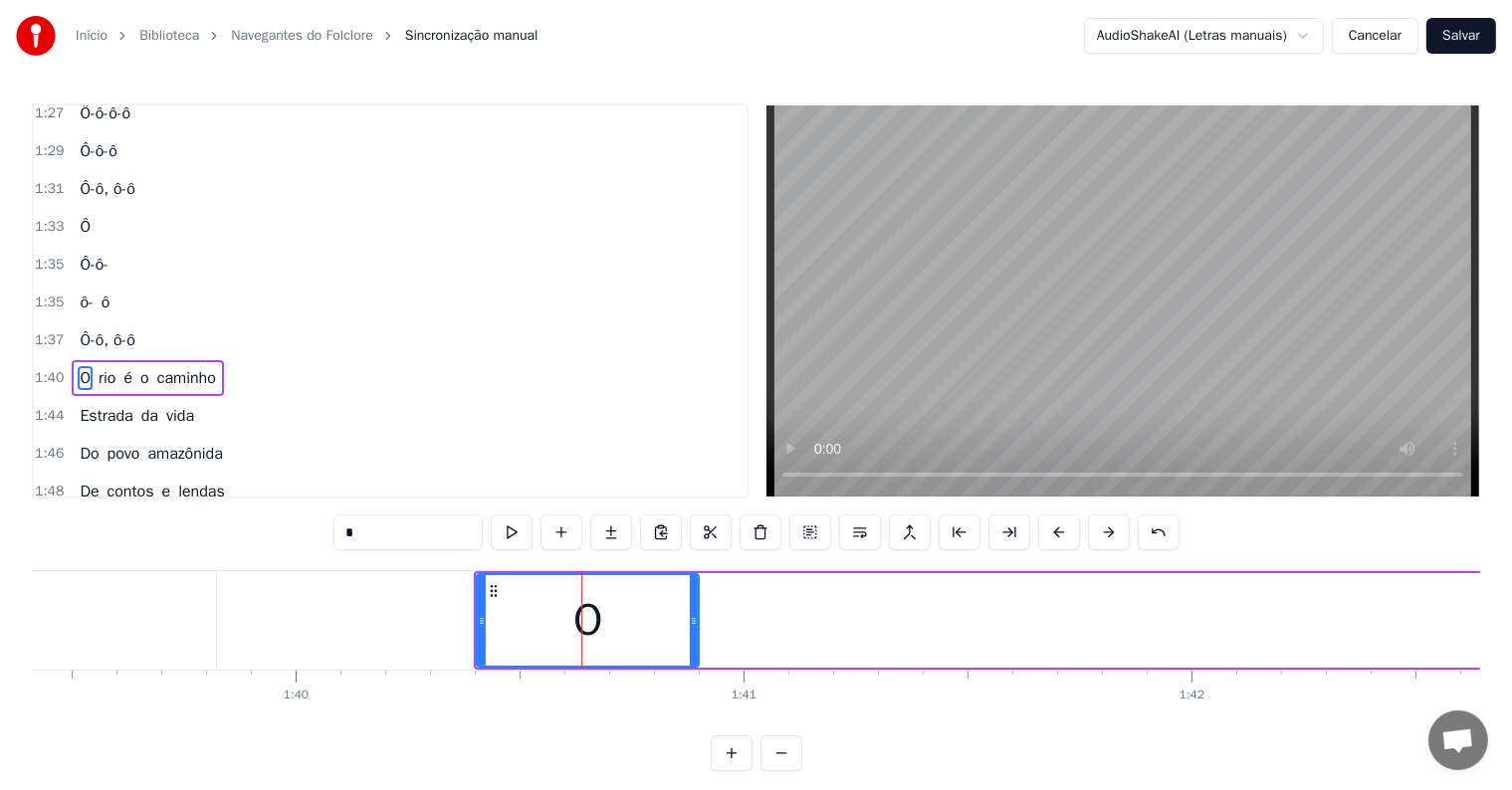 scroll, scrollTop: 1031, scrollLeft: 0, axis: vertical 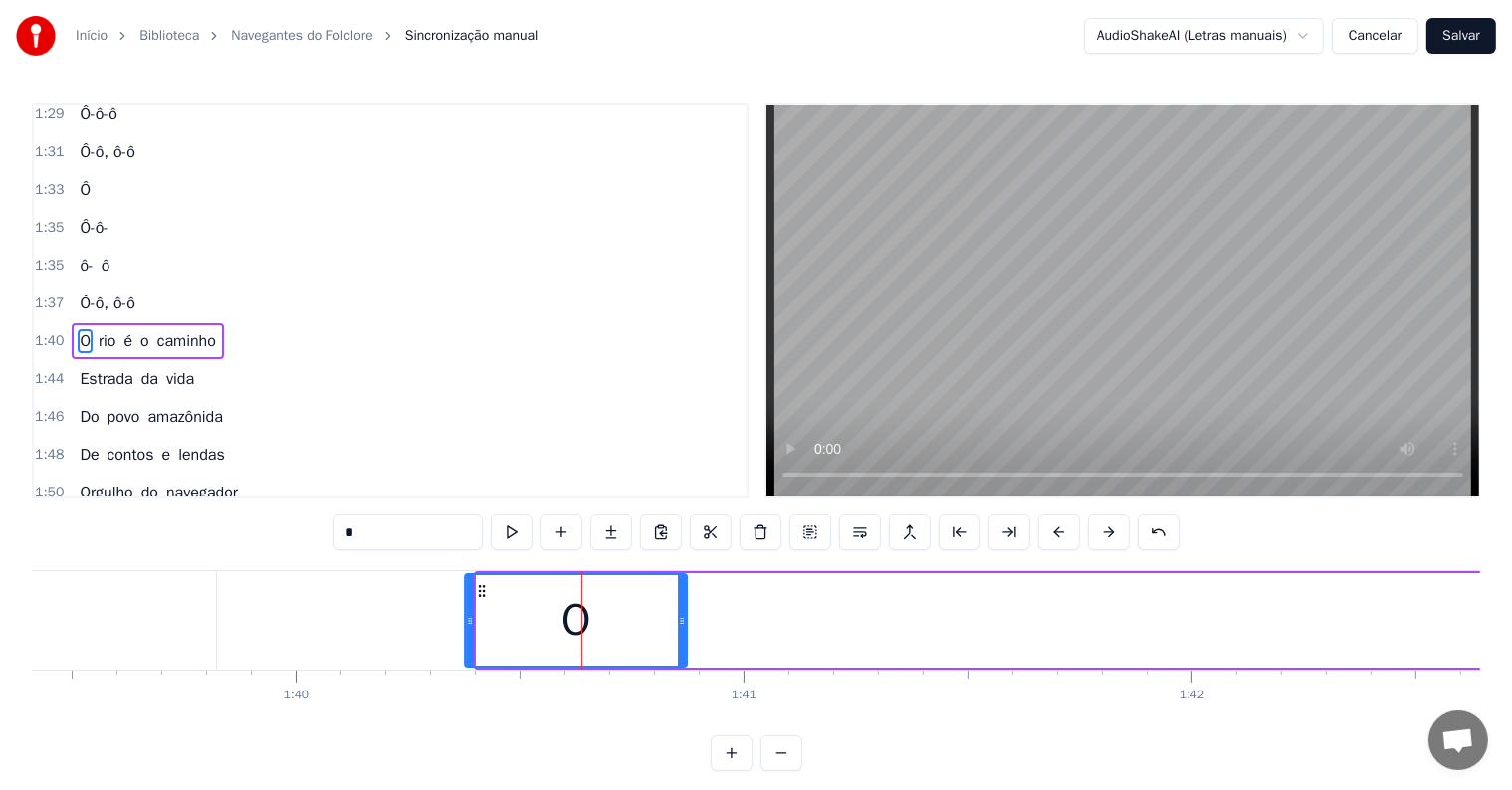 drag, startPoint x: 492, startPoint y: 585, endPoint x: 480, endPoint y: 585, distance: 12 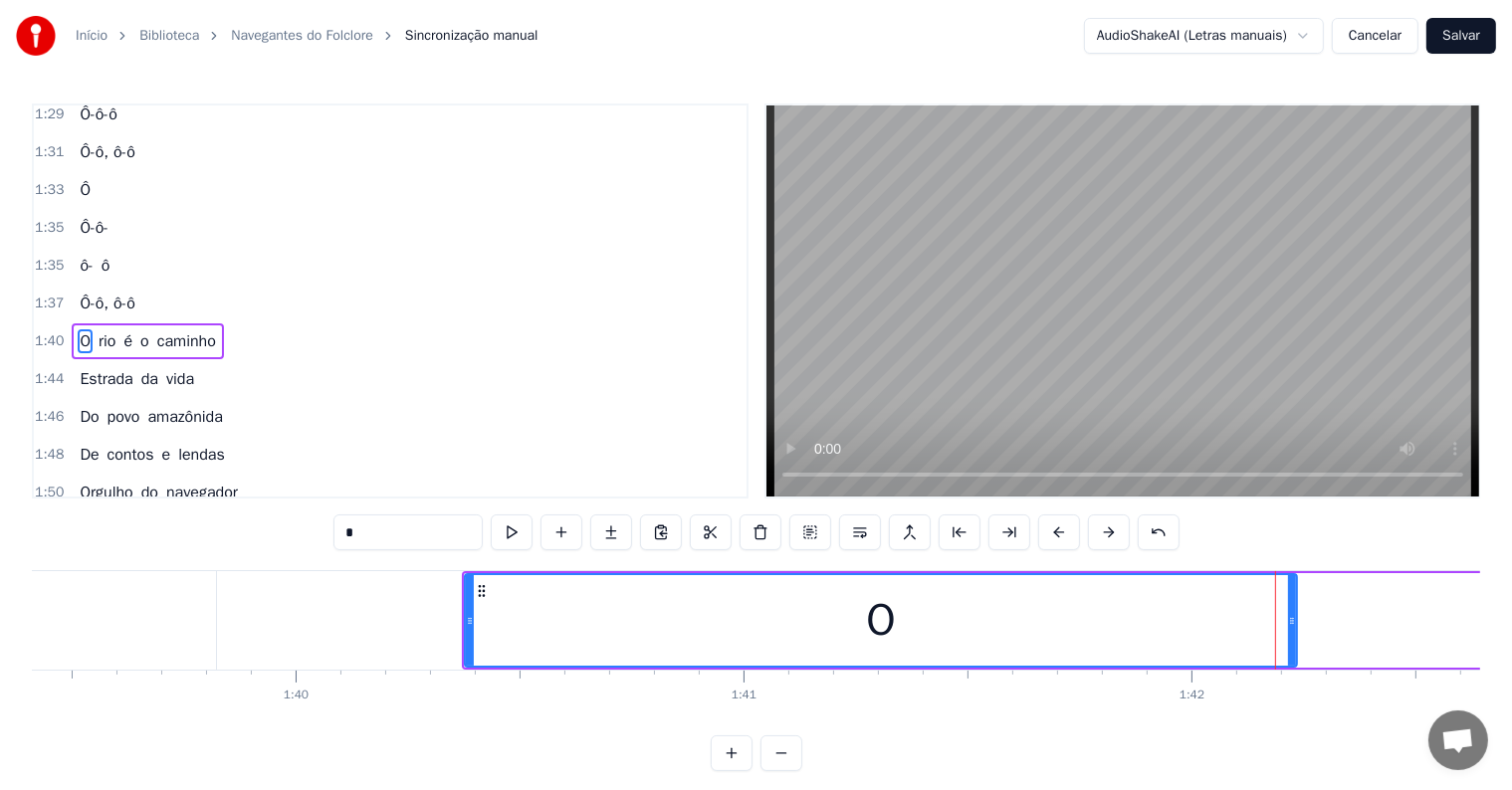 drag, startPoint x: 684, startPoint y: 620, endPoint x: 1294, endPoint y: 623, distance: 610.0074 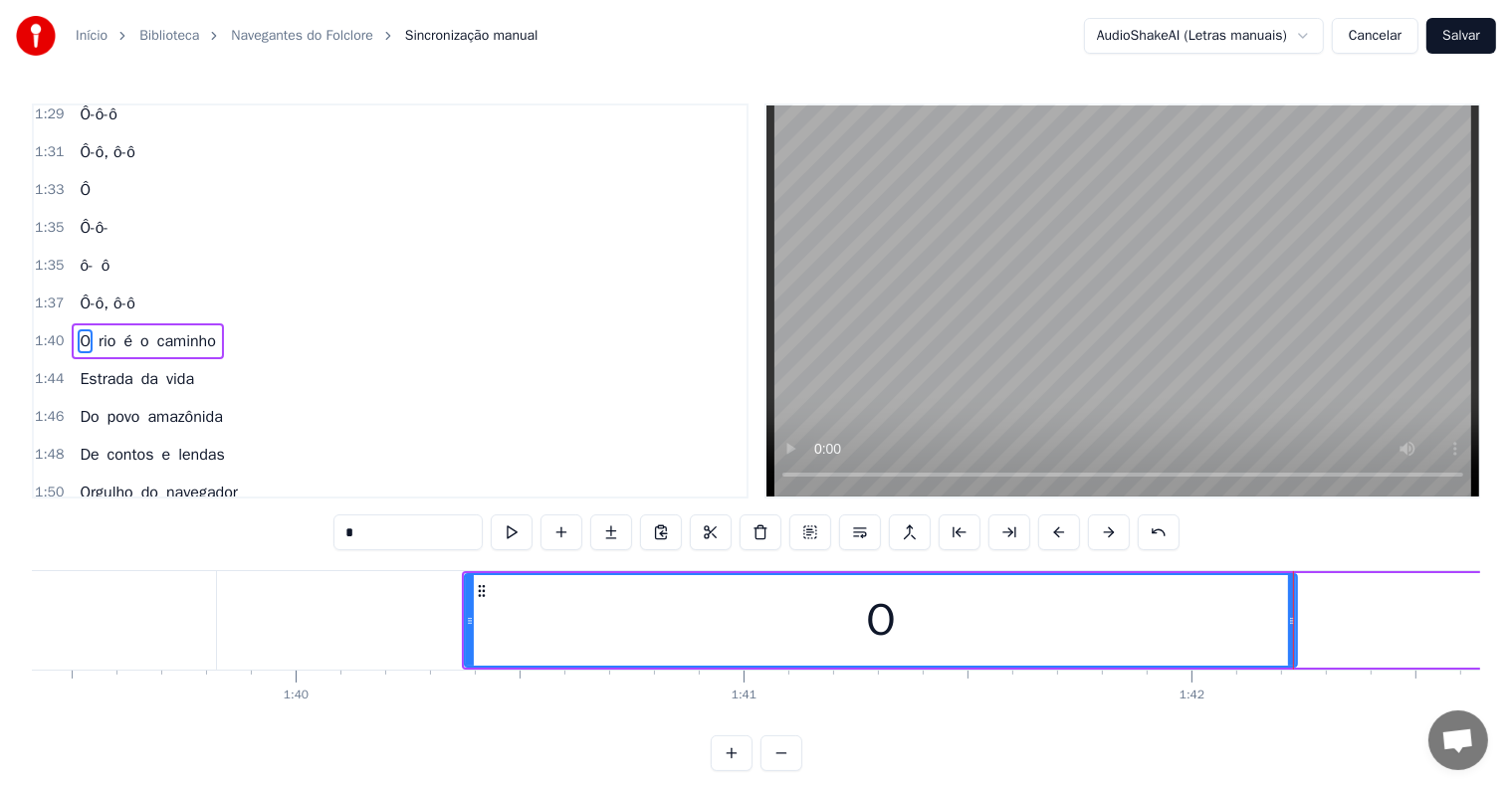 drag, startPoint x: 402, startPoint y: 536, endPoint x: 286, endPoint y: 517, distance: 117.5457 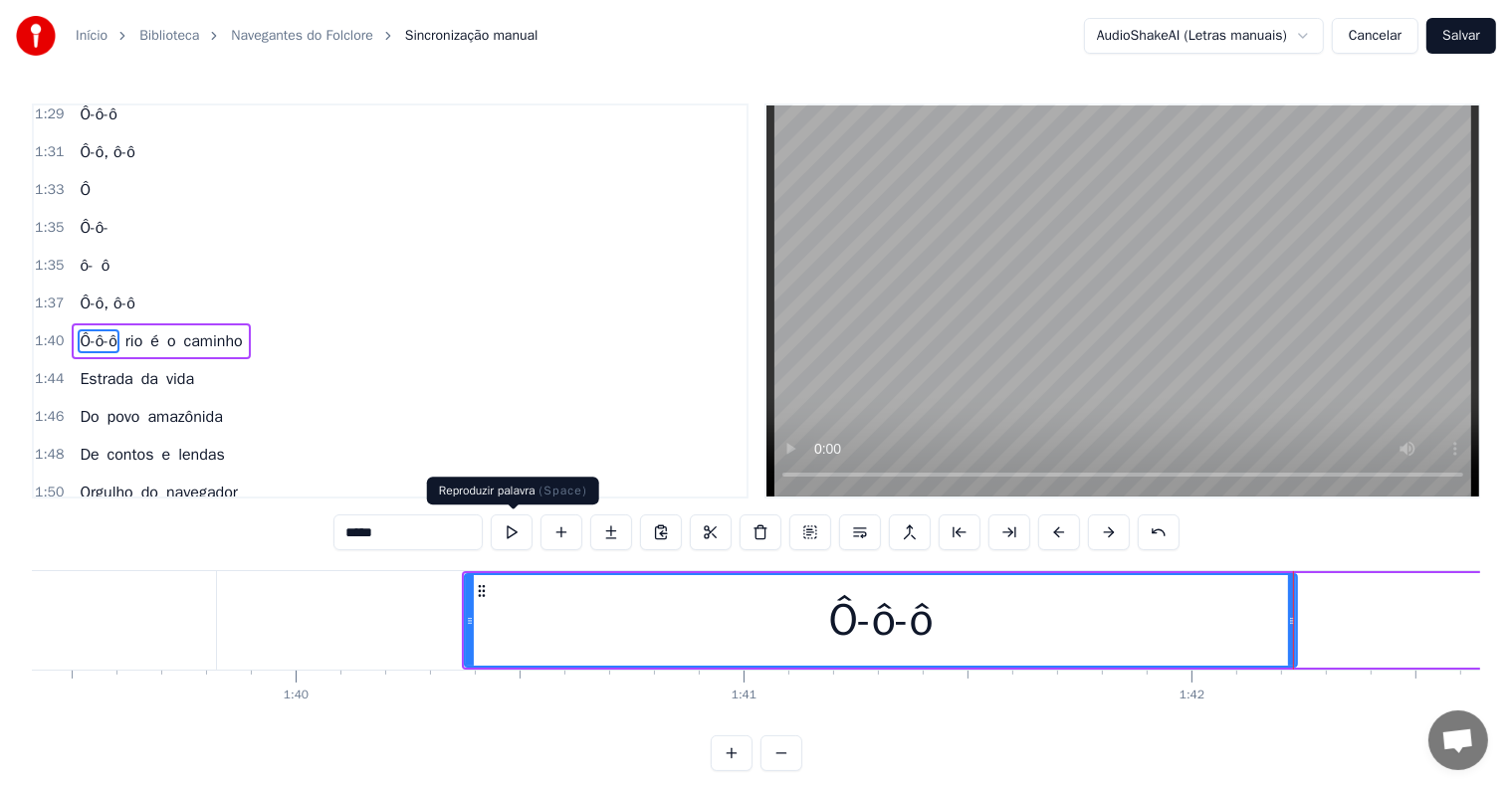click at bounding box center (512, 532) 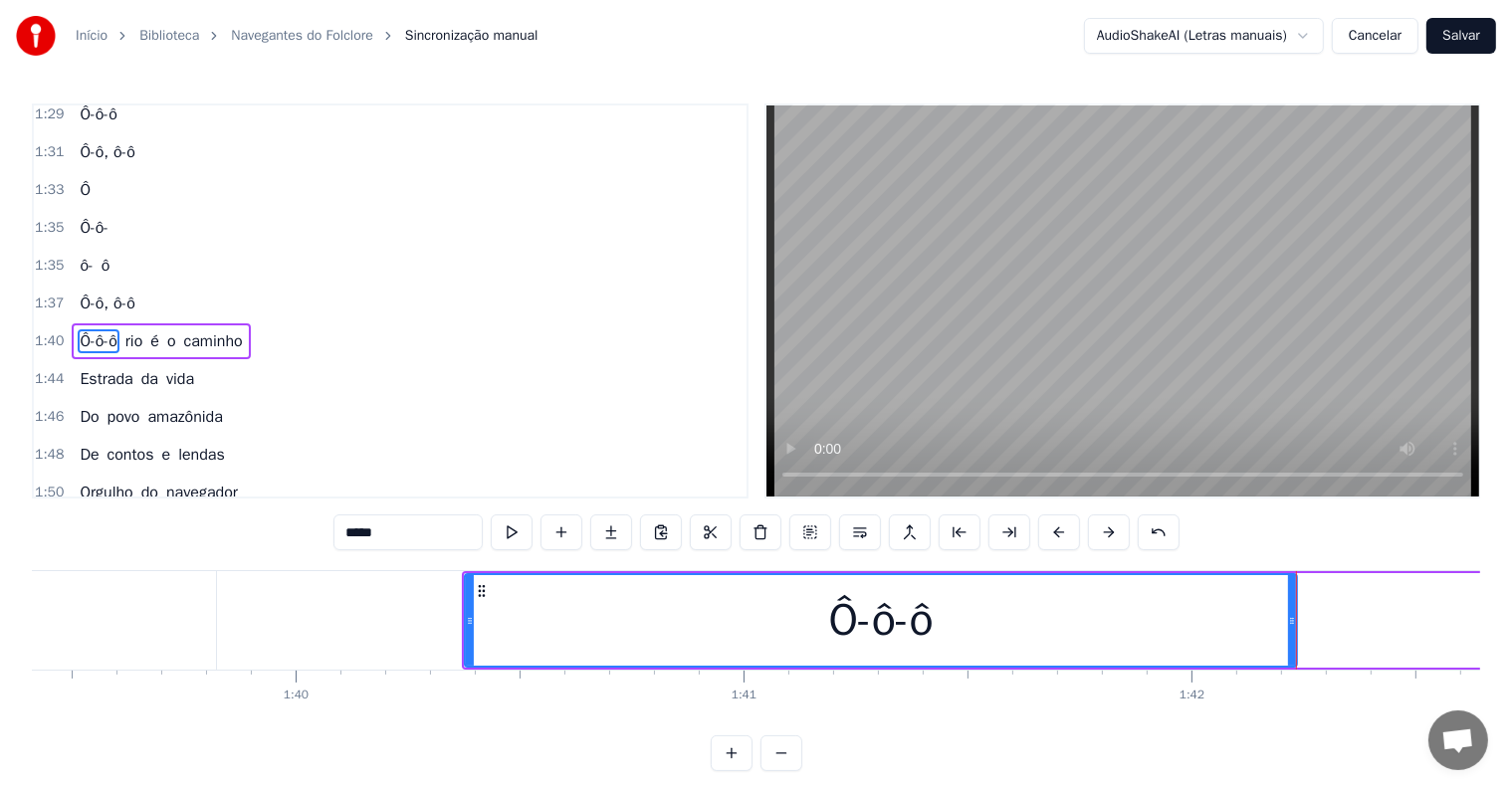 click at bounding box center [512, 532] 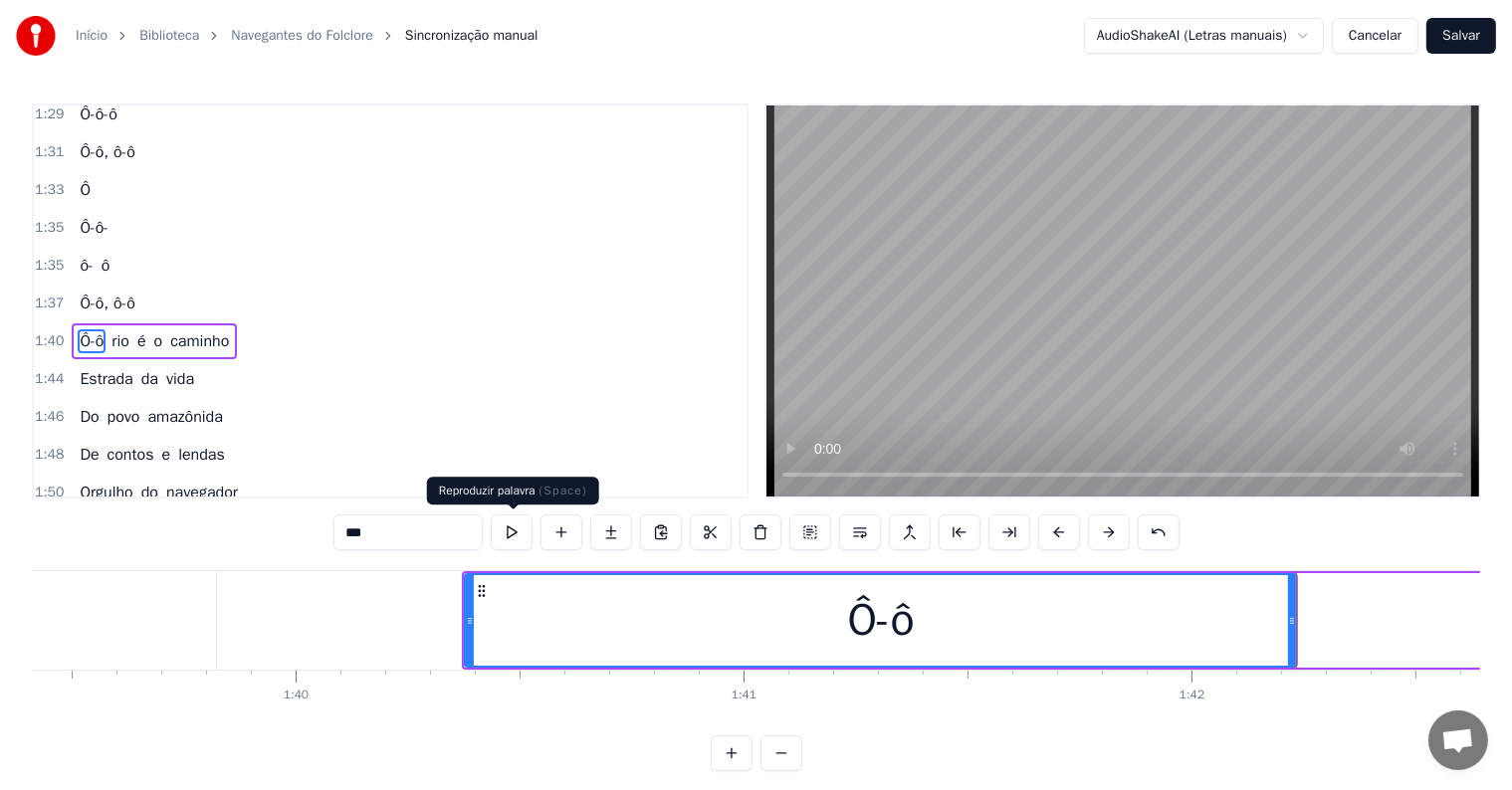 type on "***" 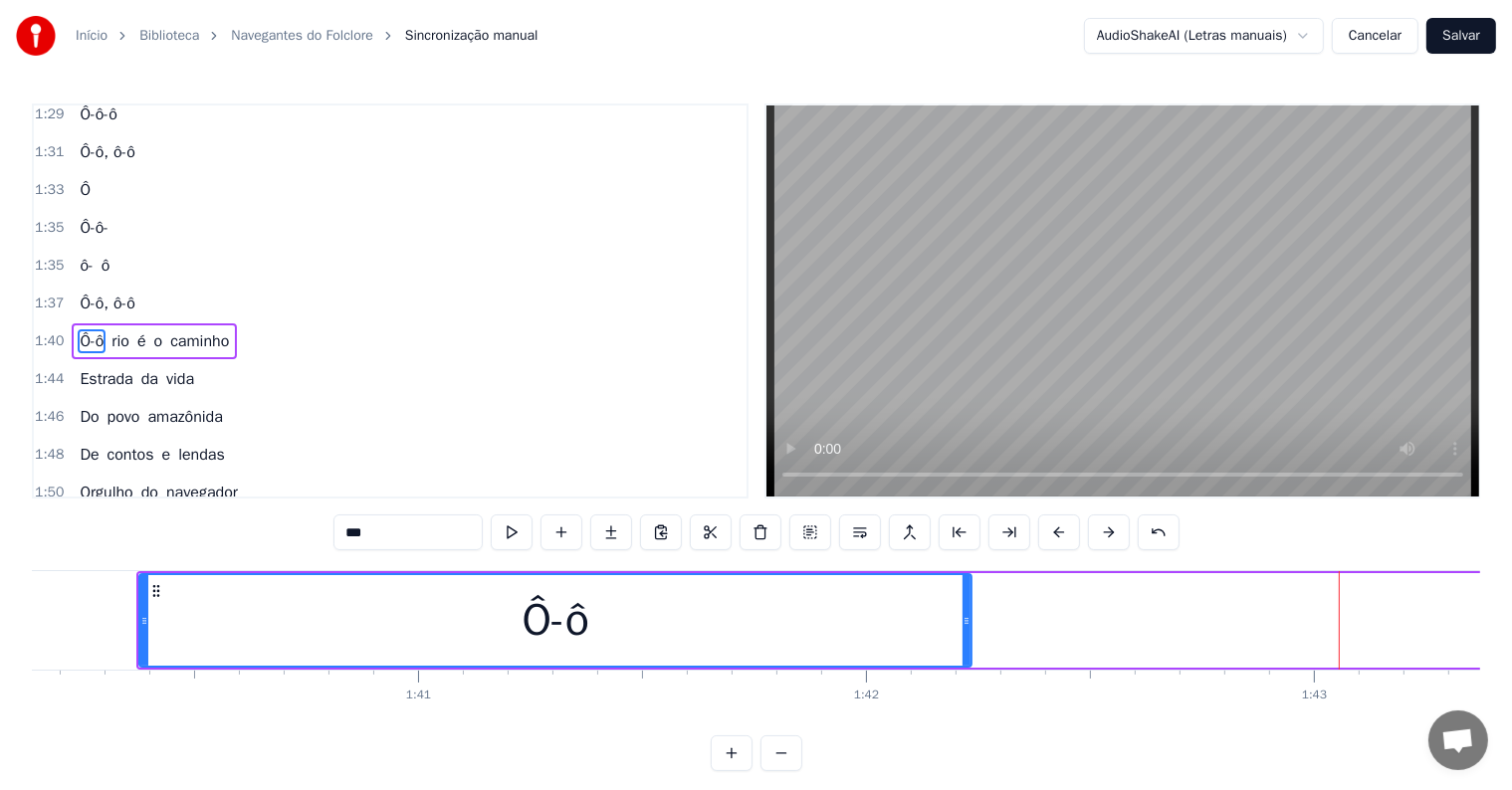 scroll, scrollTop: 0, scrollLeft: 45819, axis: horizontal 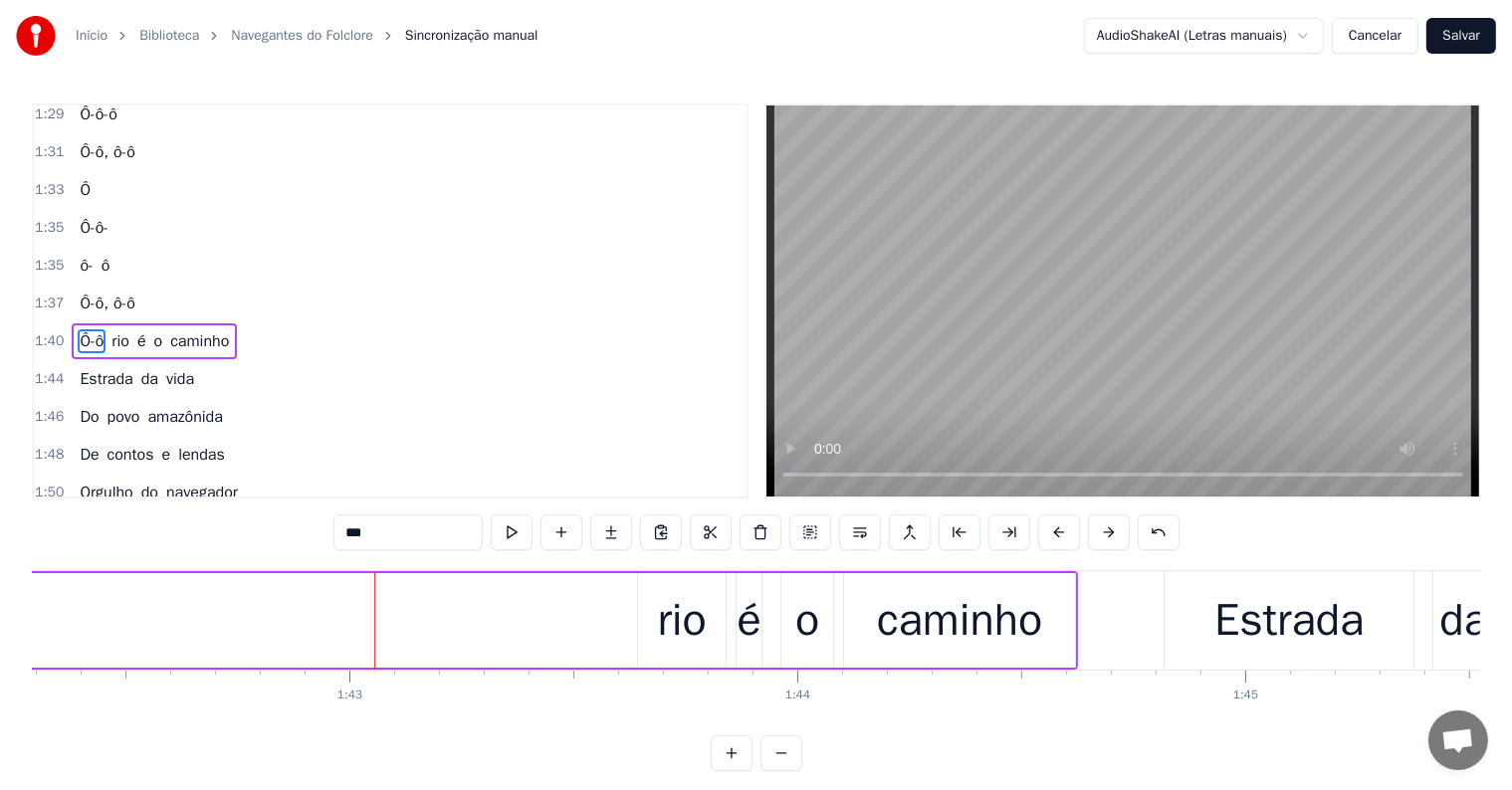 click on "Ô-ô rio é o caminho" at bounding box center [124, 620] 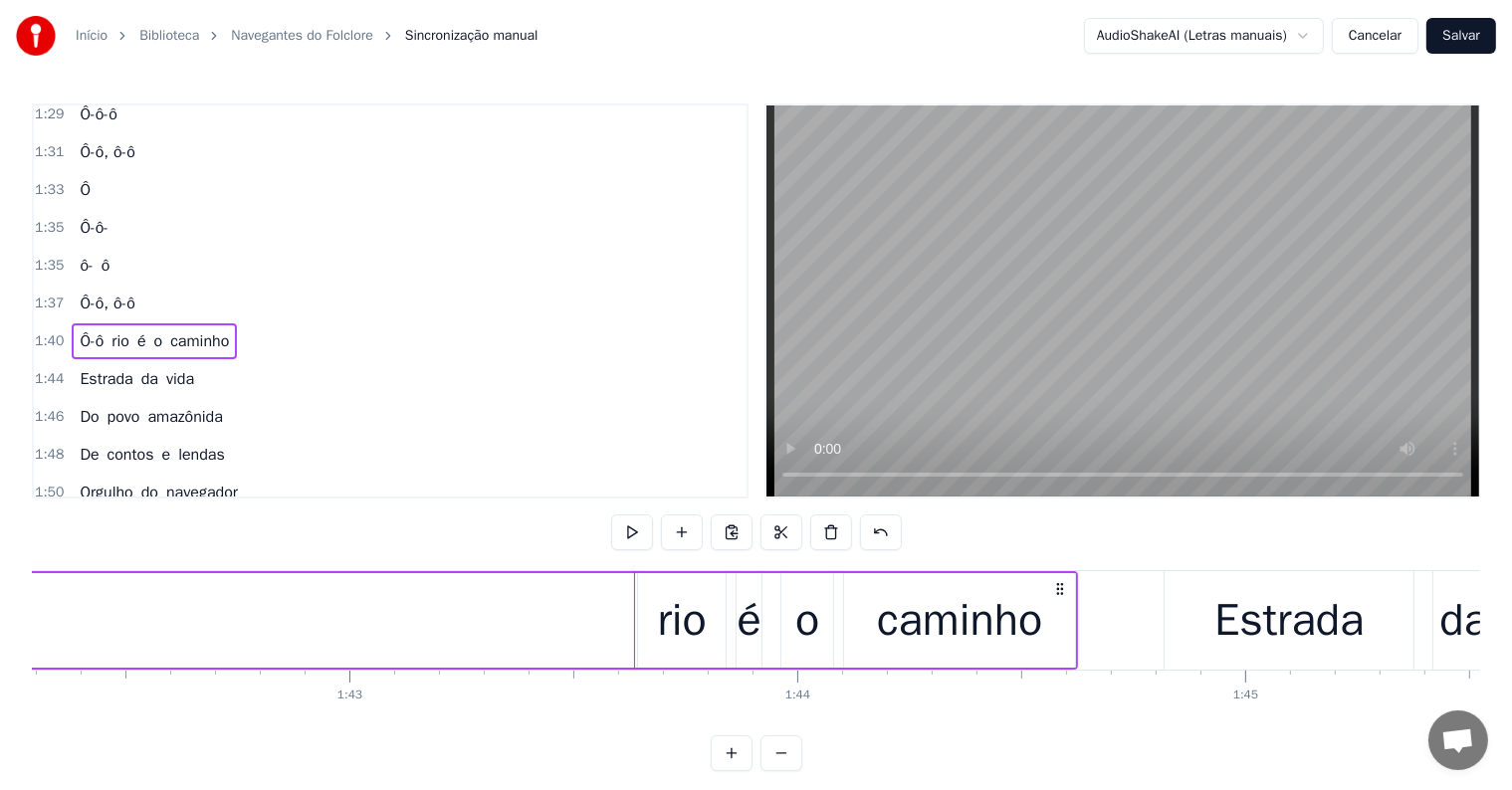 click on "rio" at bounding box center [682, 620] 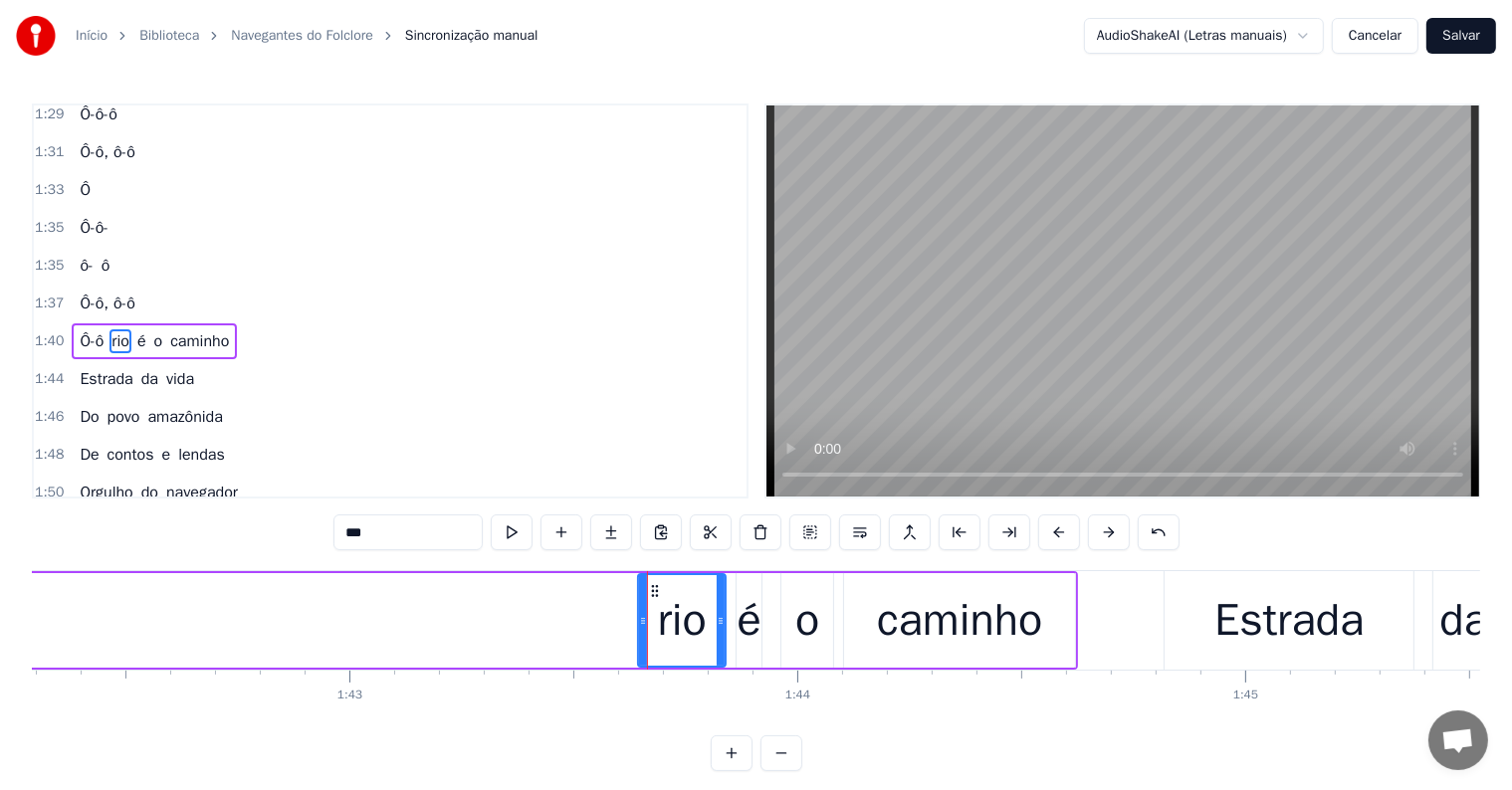 click on "***" at bounding box center (408, 532) 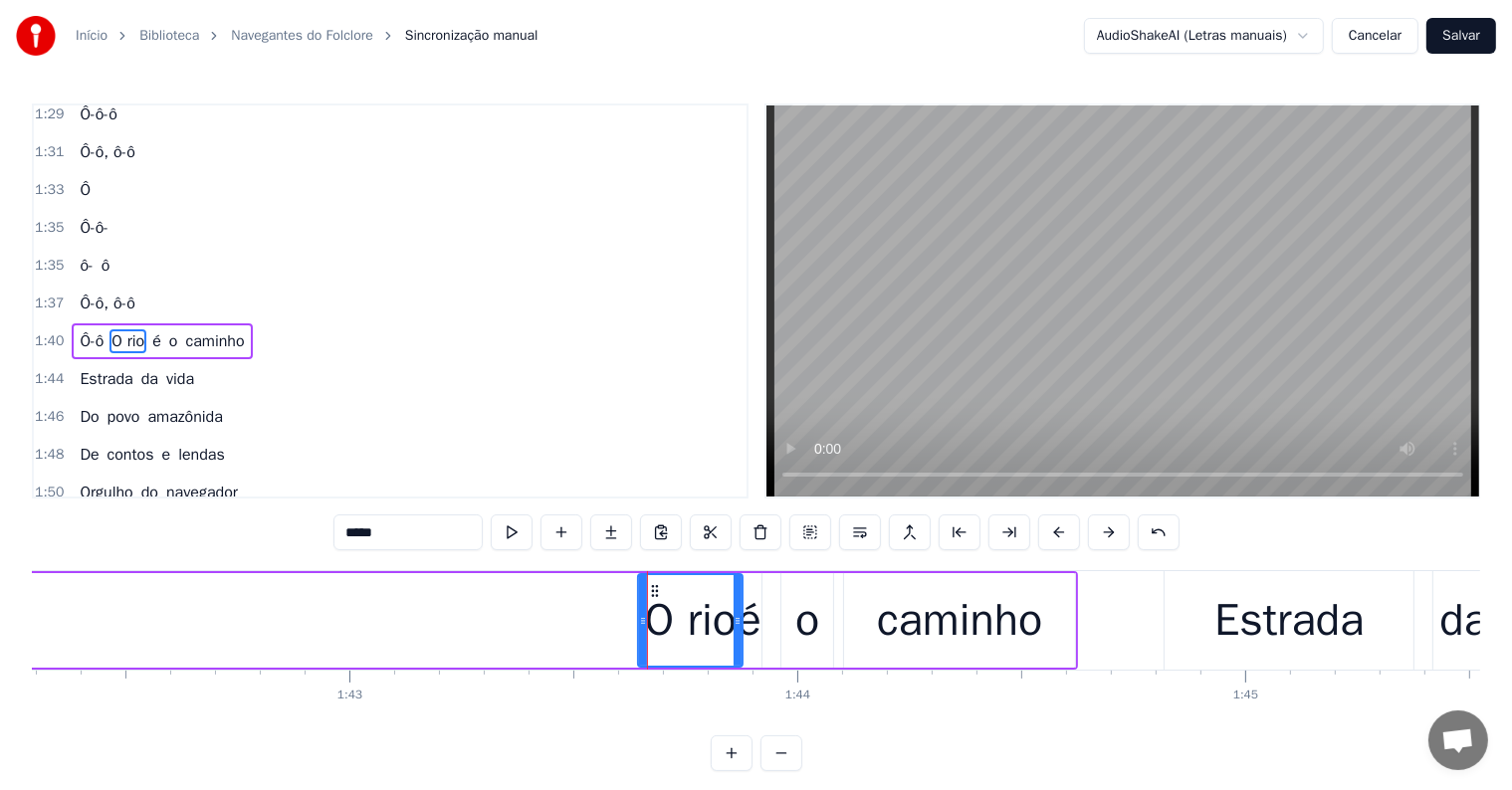 drag, startPoint x: 721, startPoint y: 621, endPoint x: 738, endPoint y: 621, distance: 17 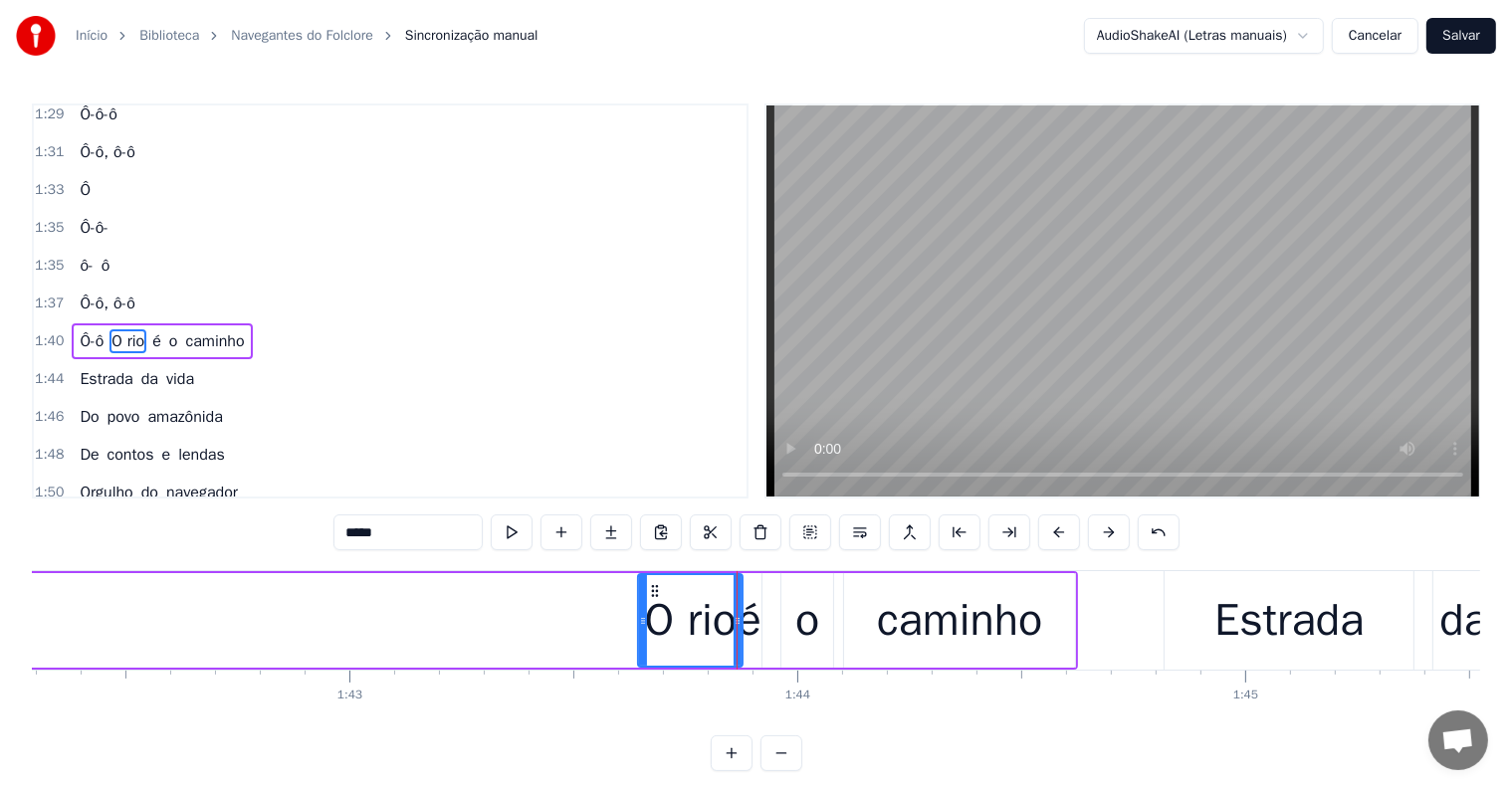 type on "*****" 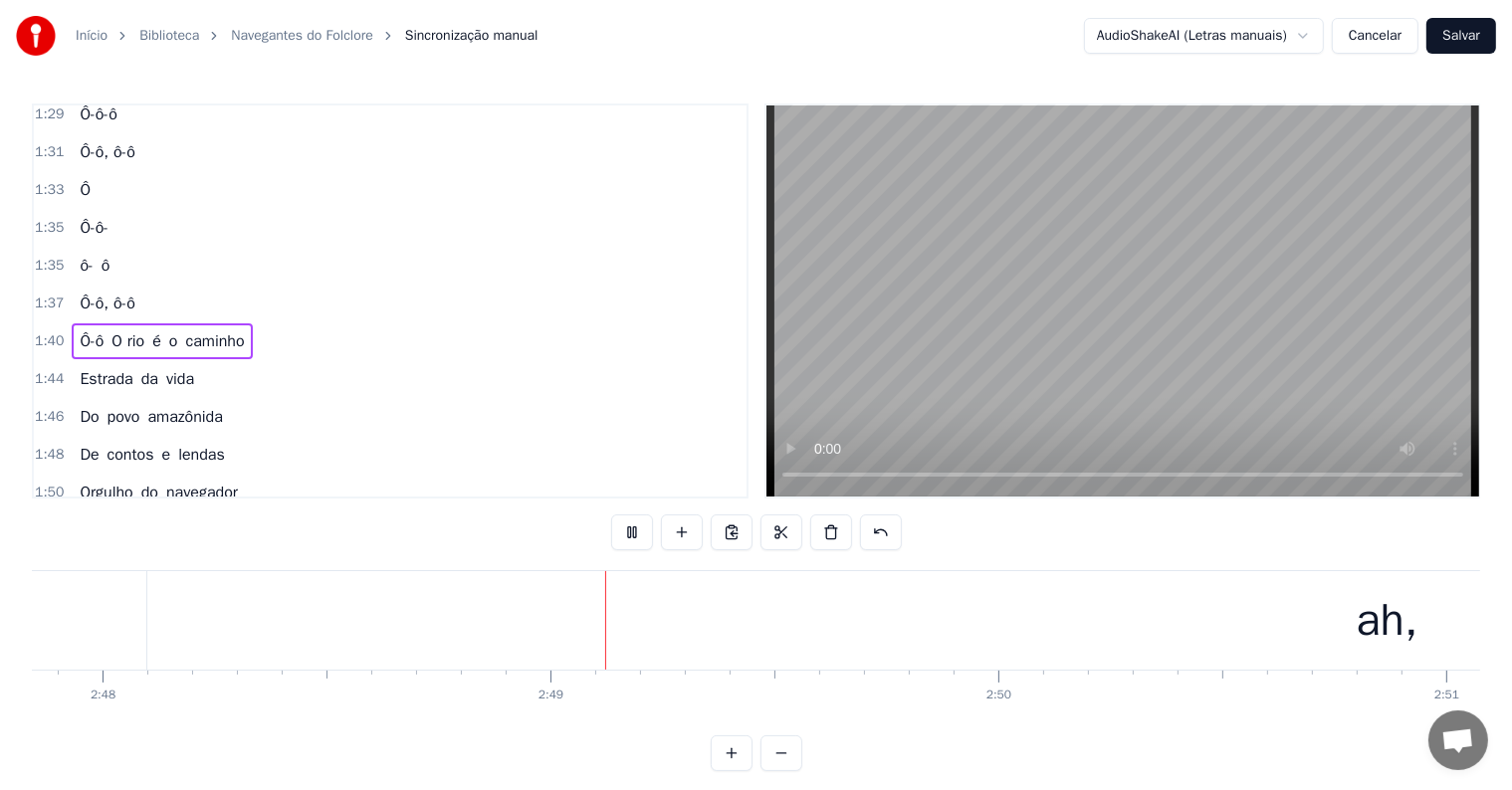scroll, scrollTop: 0, scrollLeft: 75311, axis: horizontal 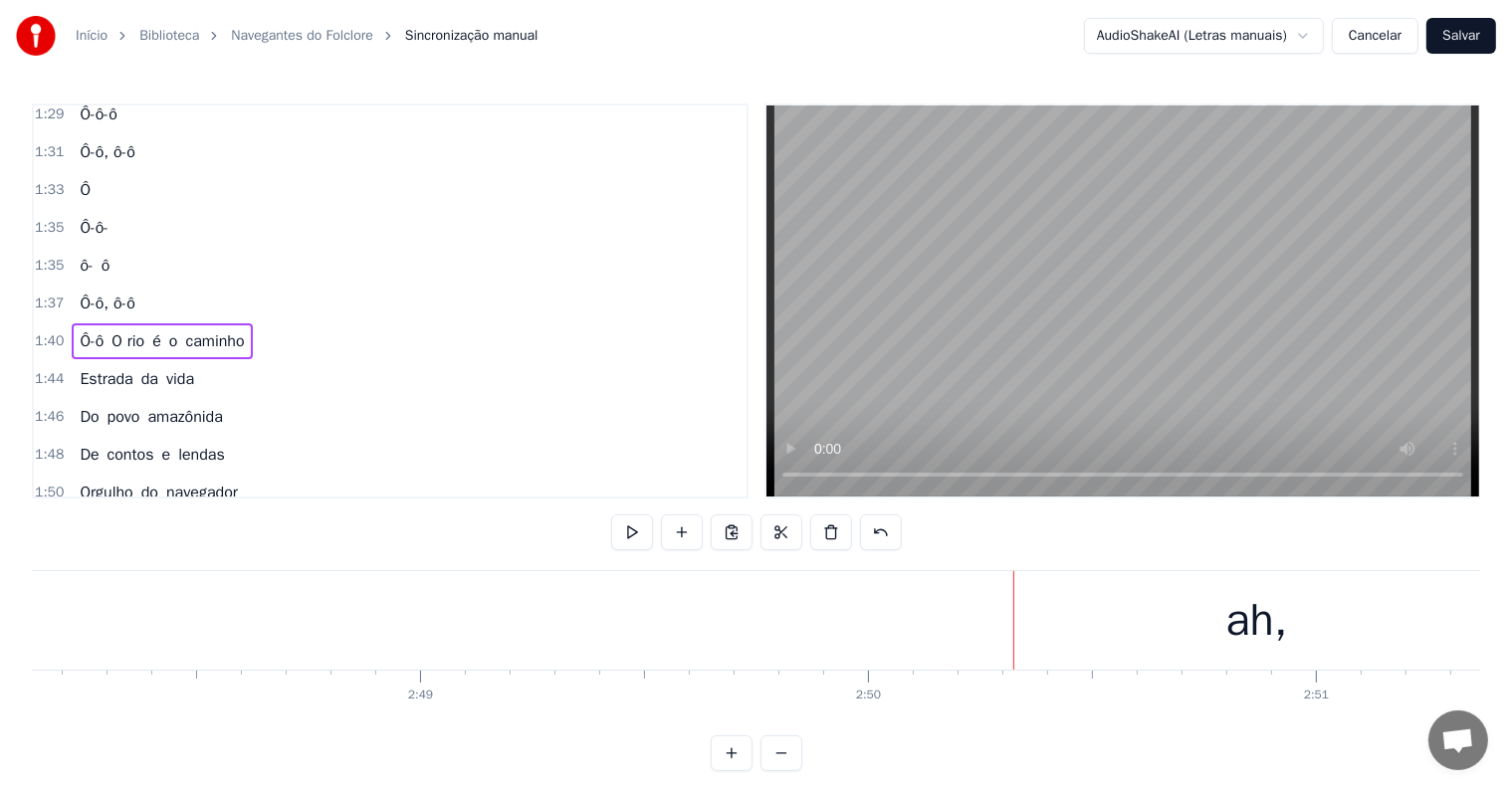 click on "ah," at bounding box center [1256, 620] 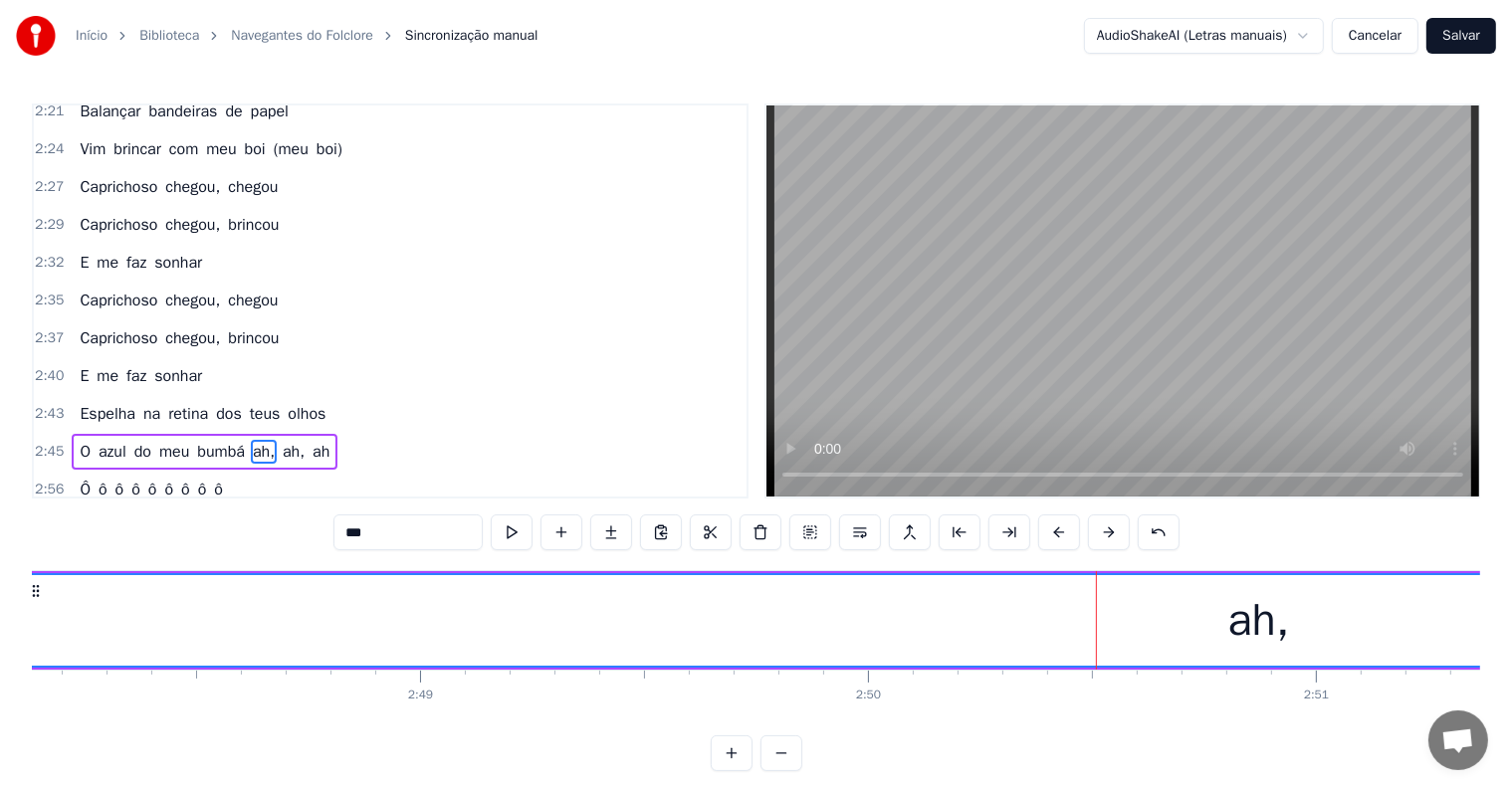 scroll, scrollTop: 1842, scrollLeft: 0, axis: vertical 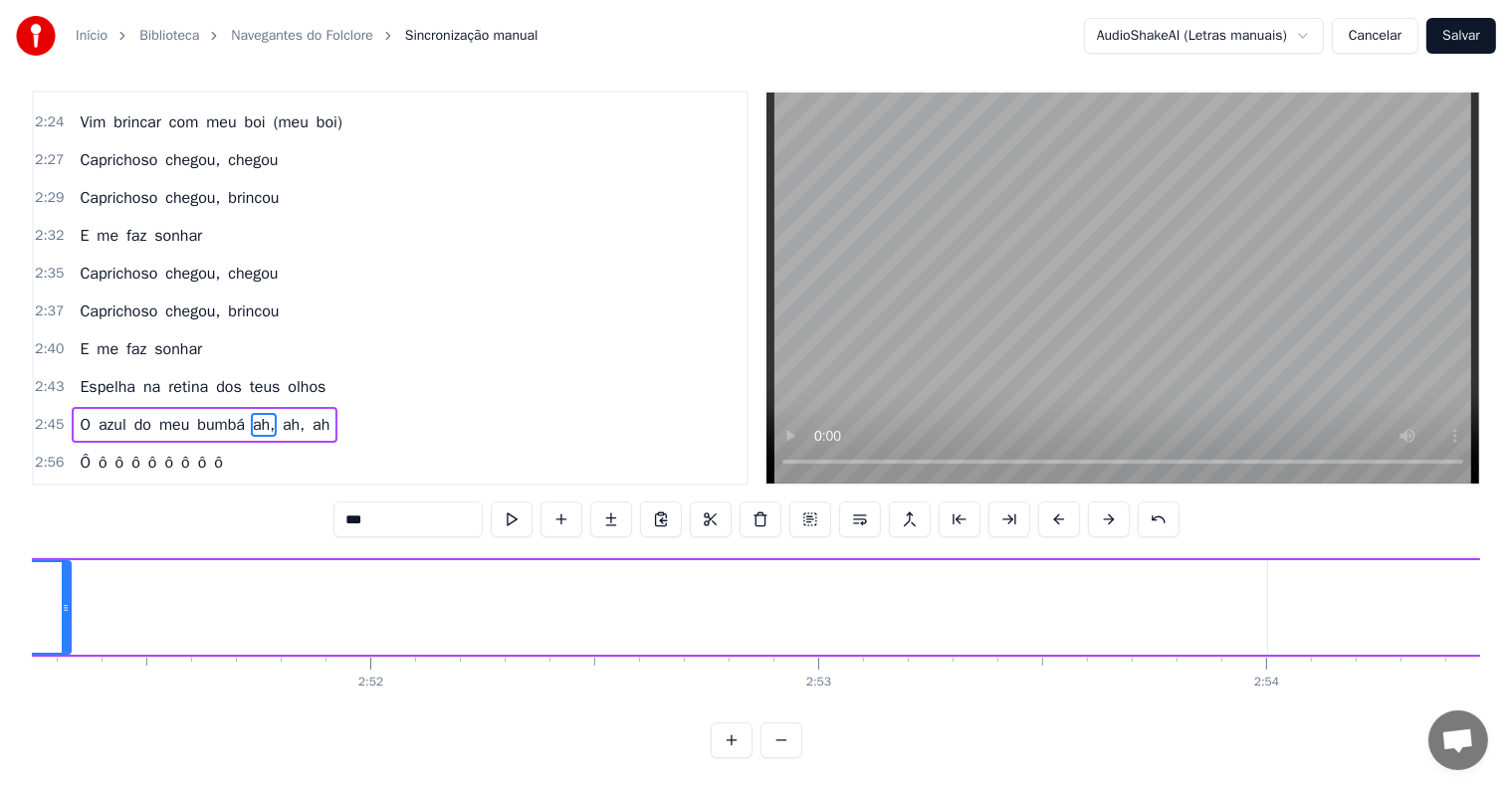 drag, startPoint x: 1103, startPoint y: 587, endPoint x: 69, endPoint y: 586, distance: 1034.0005 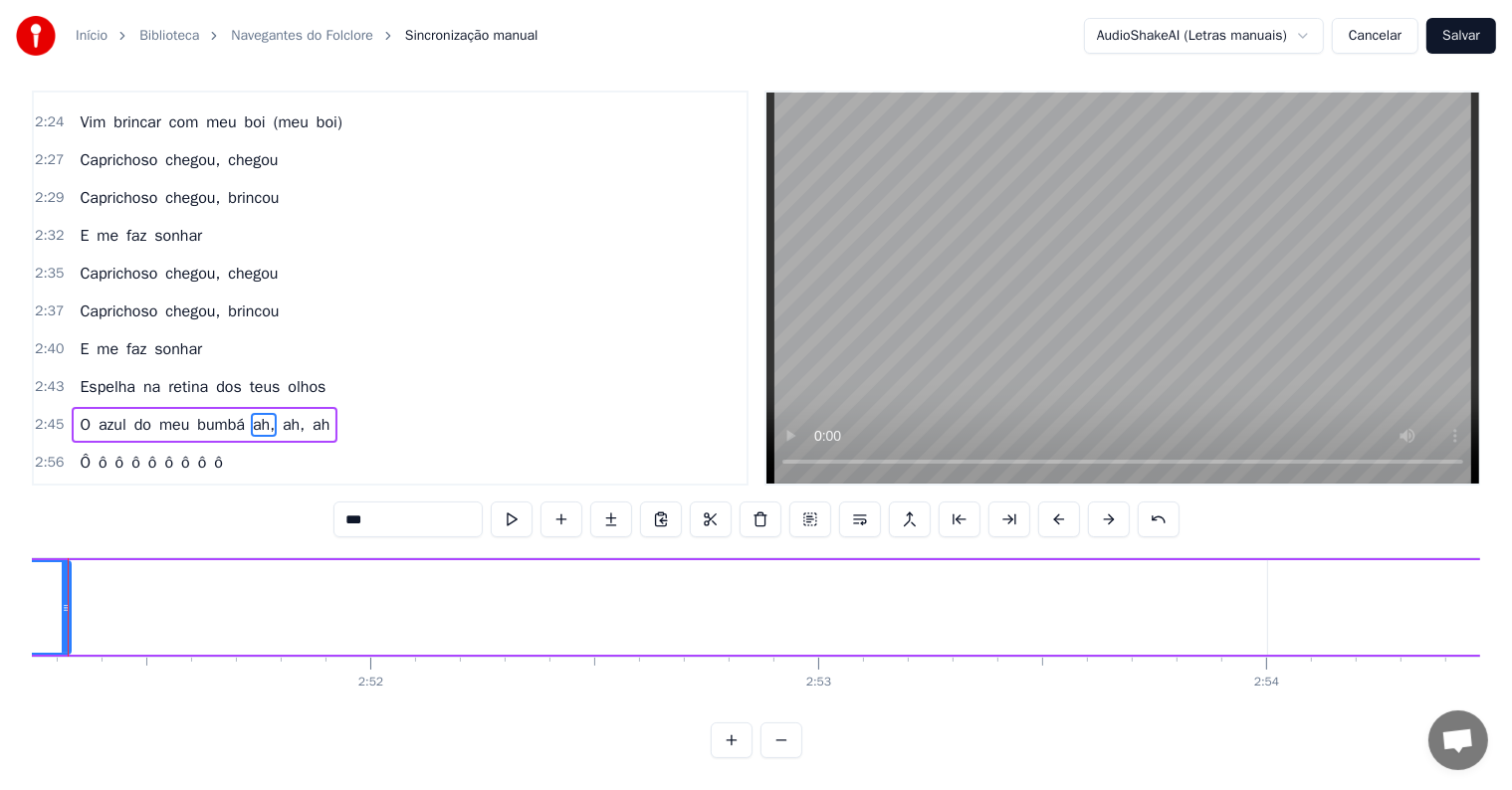 scroll, scrollTop: 1, scrollLeft: 0, axis: vertical 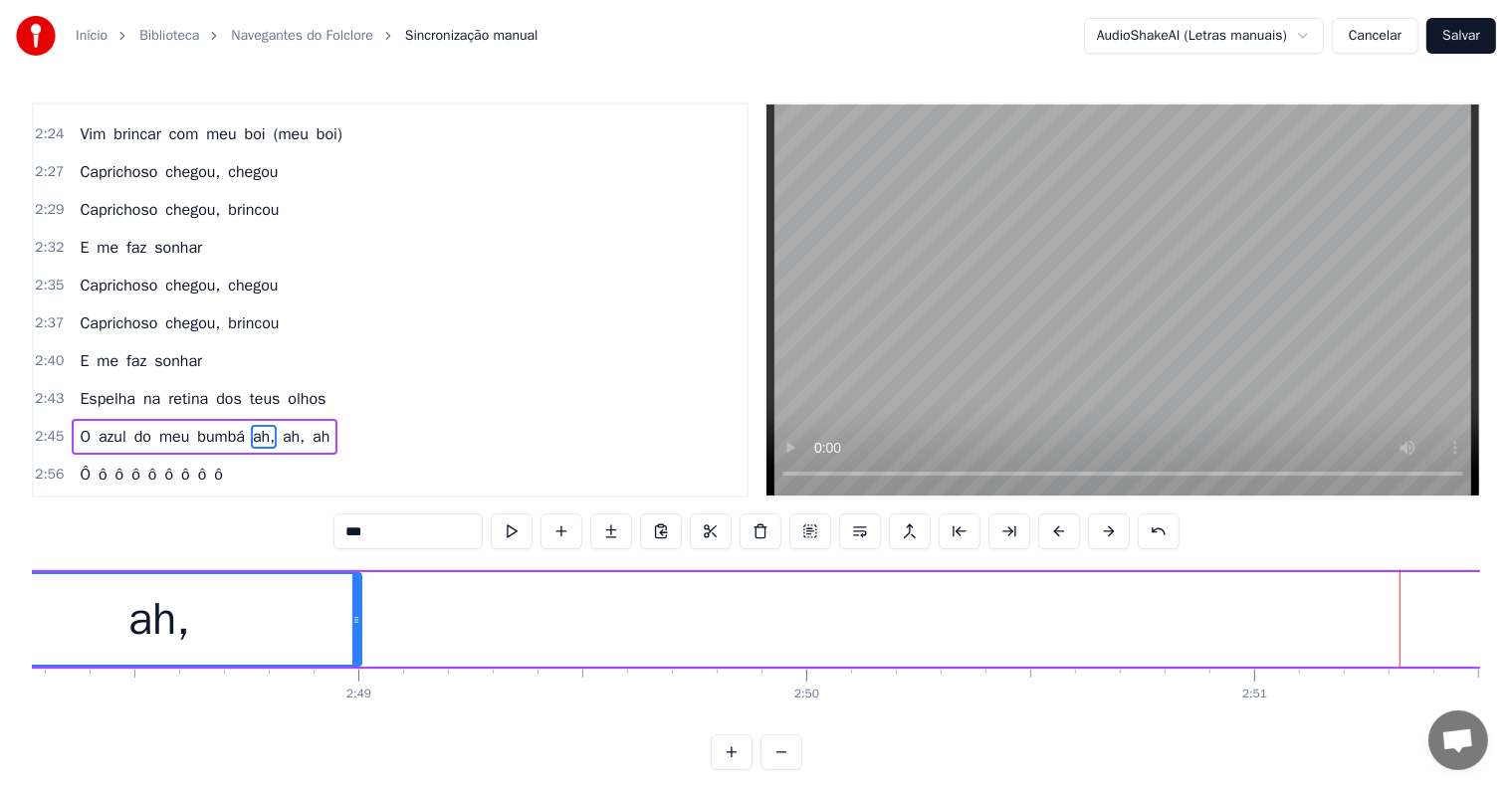 drag, startPoint x: 1394, startPoint y: 613, endPoint x: 352, endPoint y: 563, distance: 1043.1989 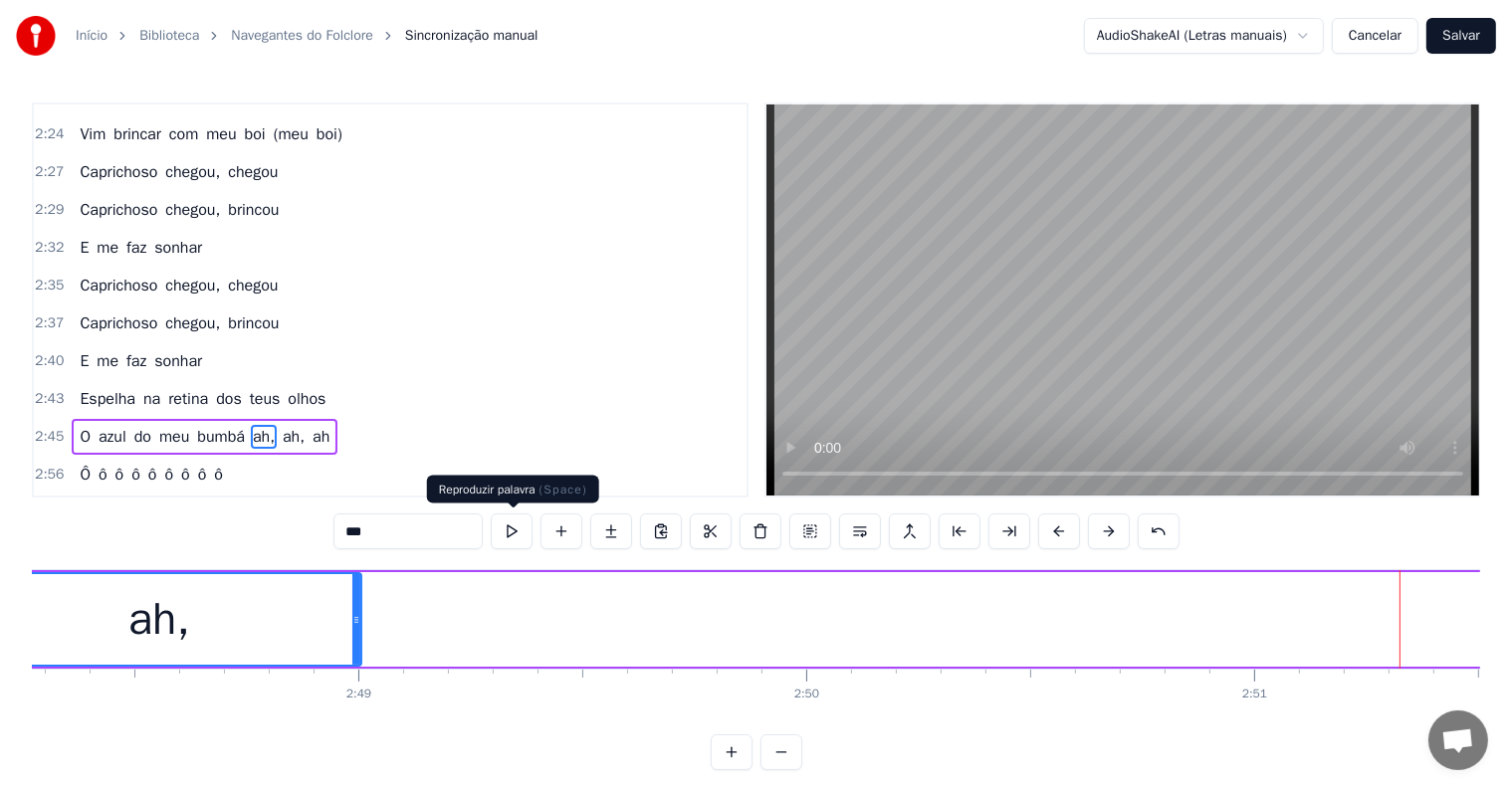 click at bounding box center (512, 531) 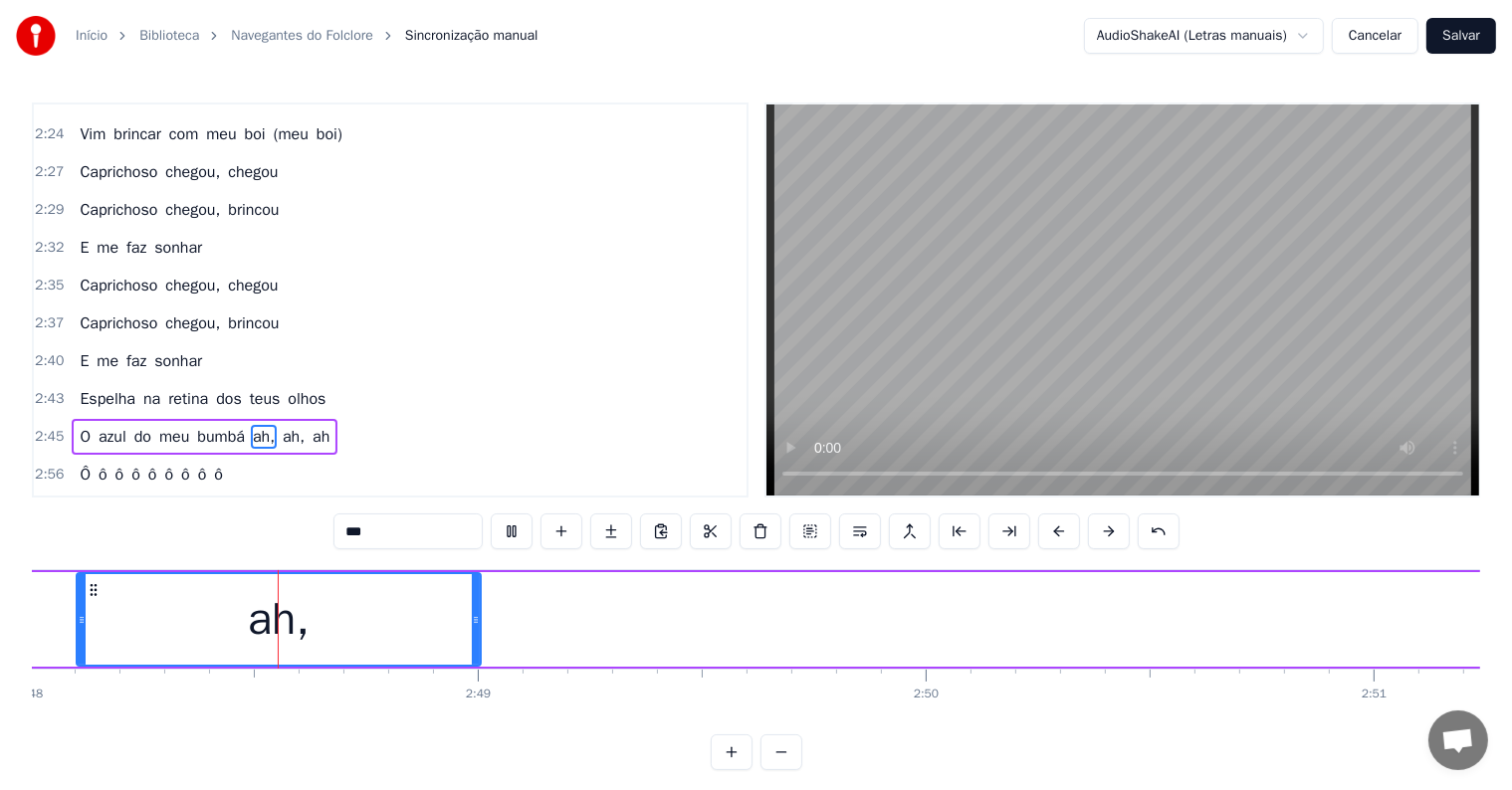 scroll, scrollTop: 0, scrollLeft: 75196, axis: horizontal 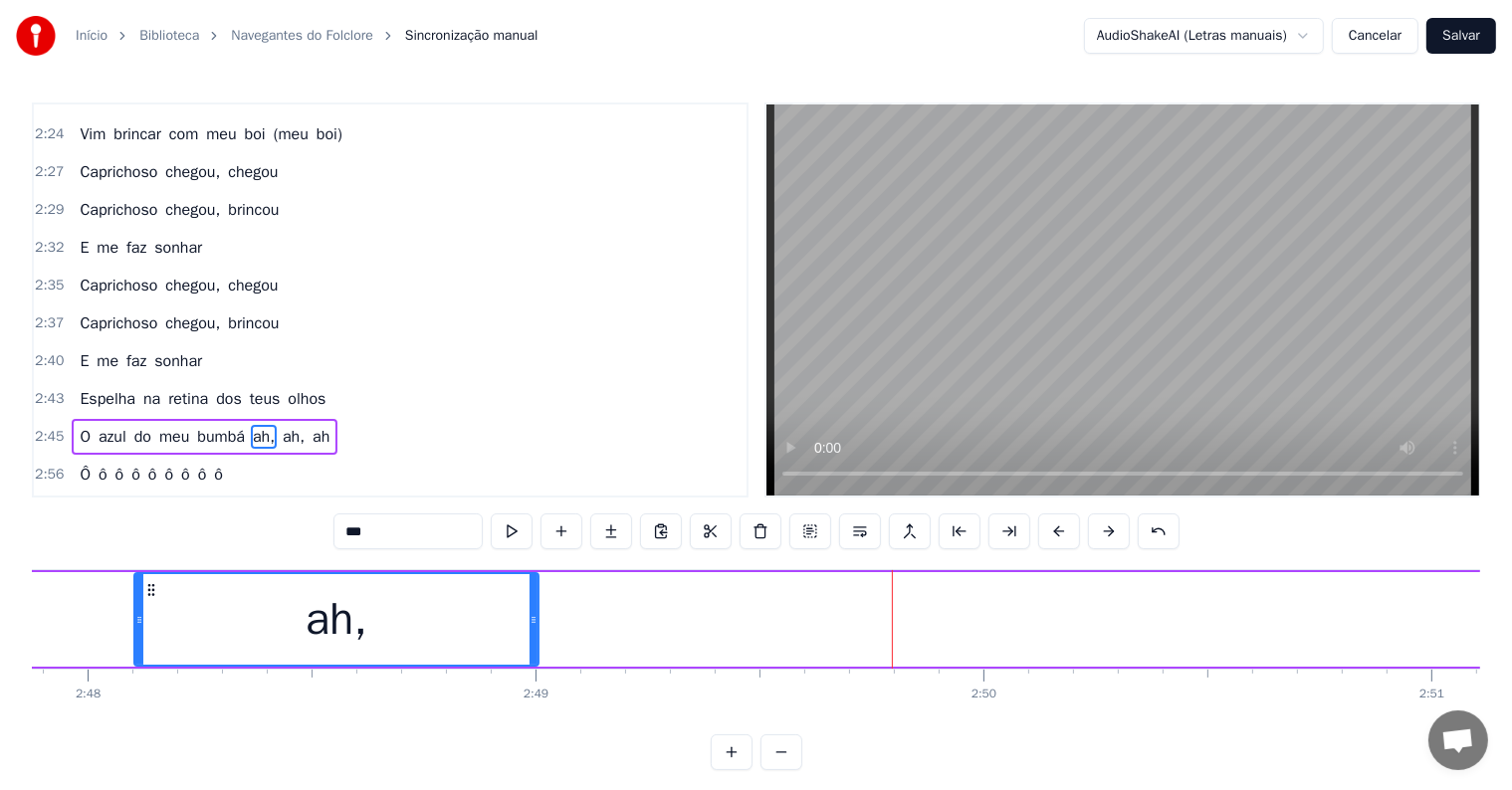 click on "O azul do meu bumbá ah, ah, ah" at bounding box center [1486, 619] 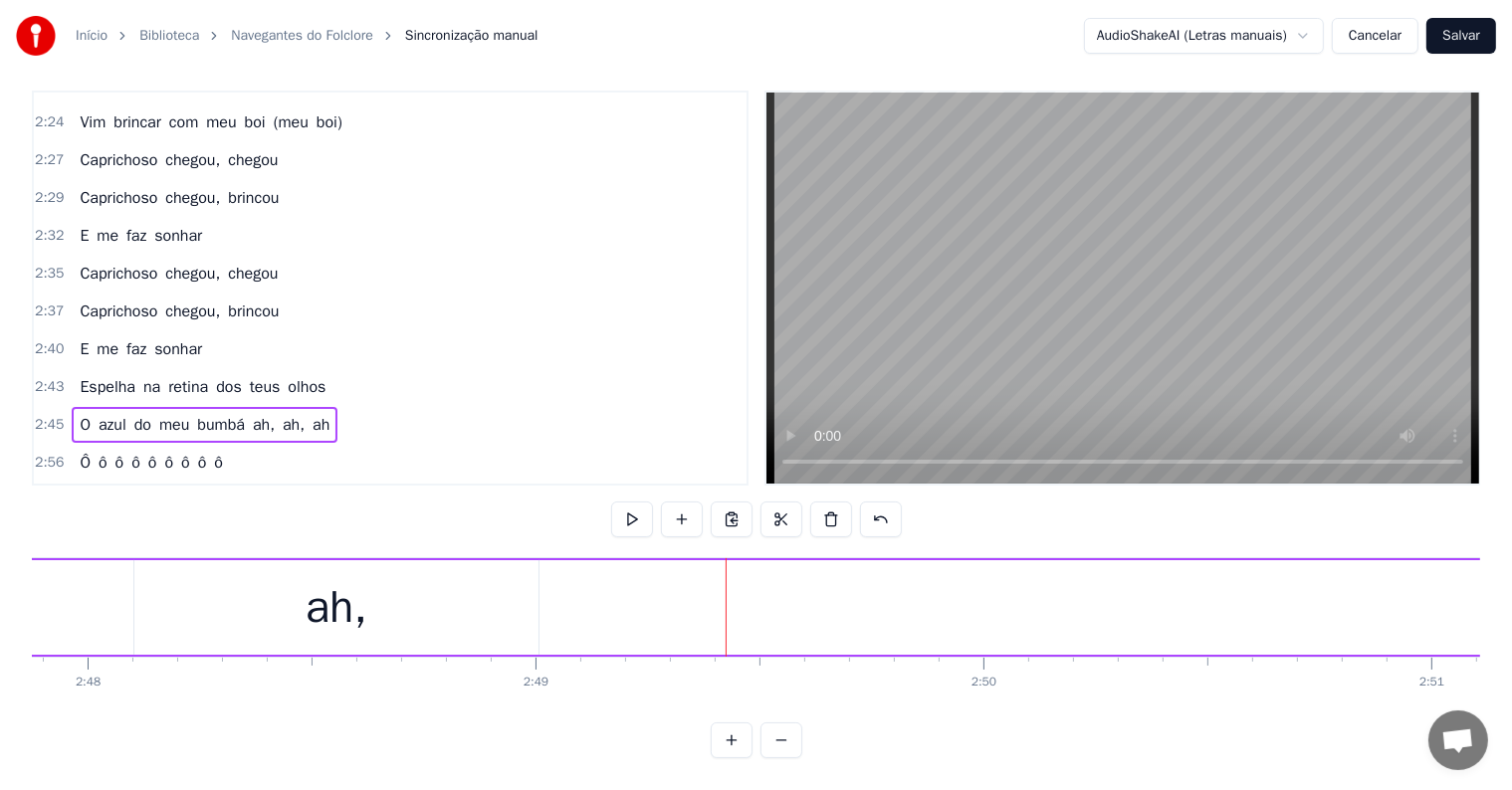 scroll, scrollTop: 30, scrollLeft: 0, axis: vertical 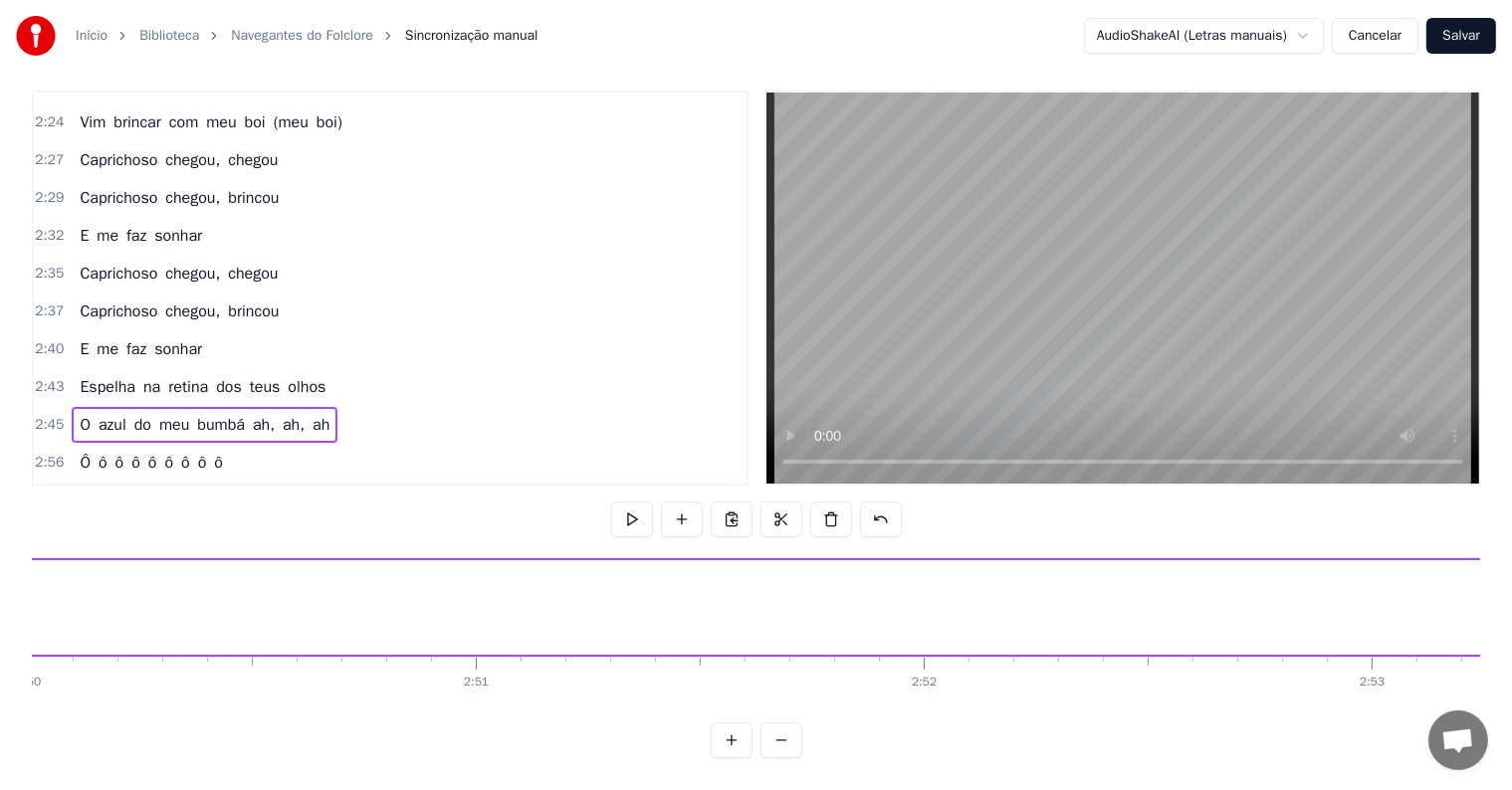 click on "O azul do meu bumbá ah, ah, ah" at bounding box center [531, 607] 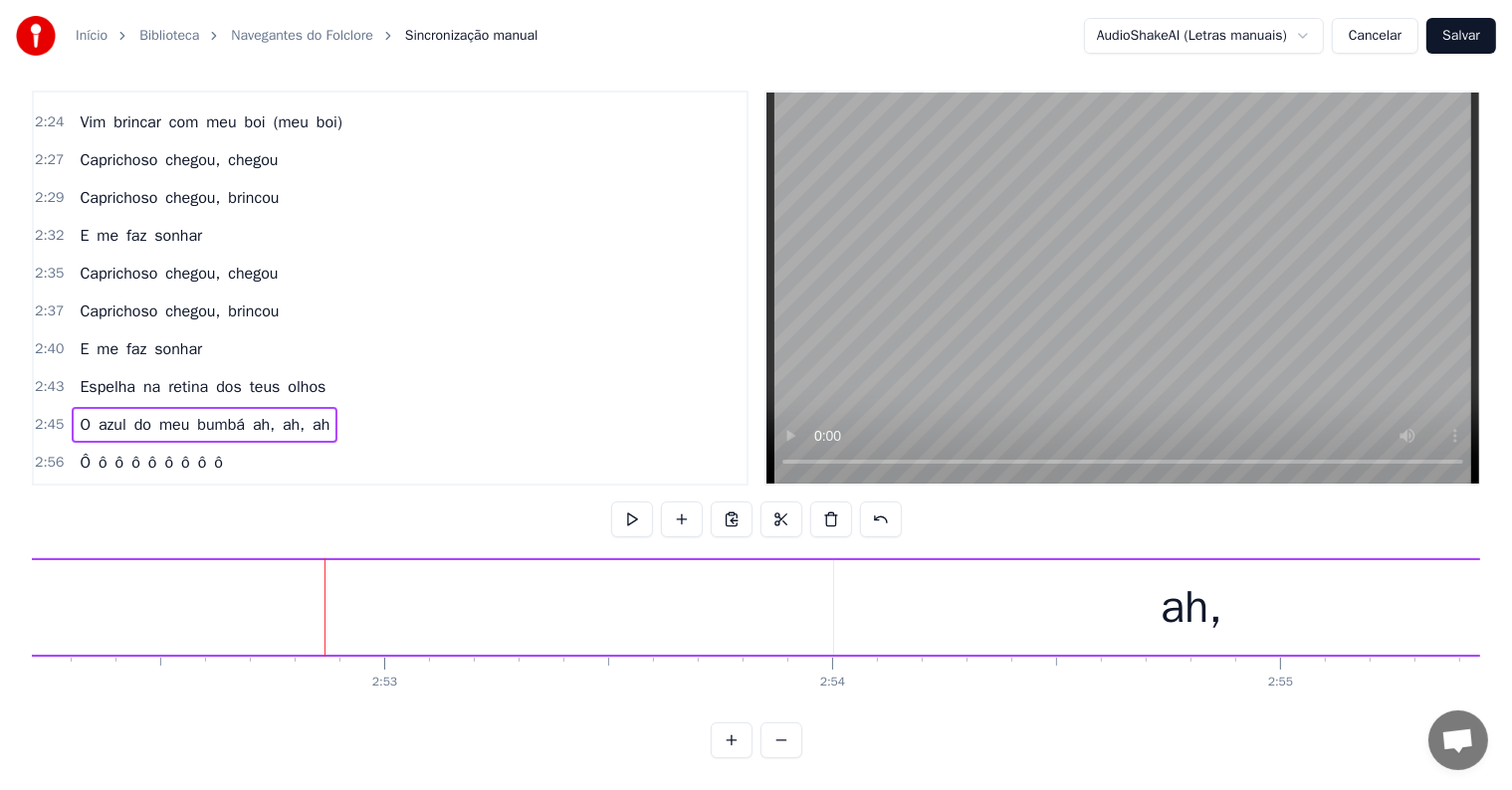 scroll, scrollTop: 0, scrollLeft: 77187, axis: horizontal 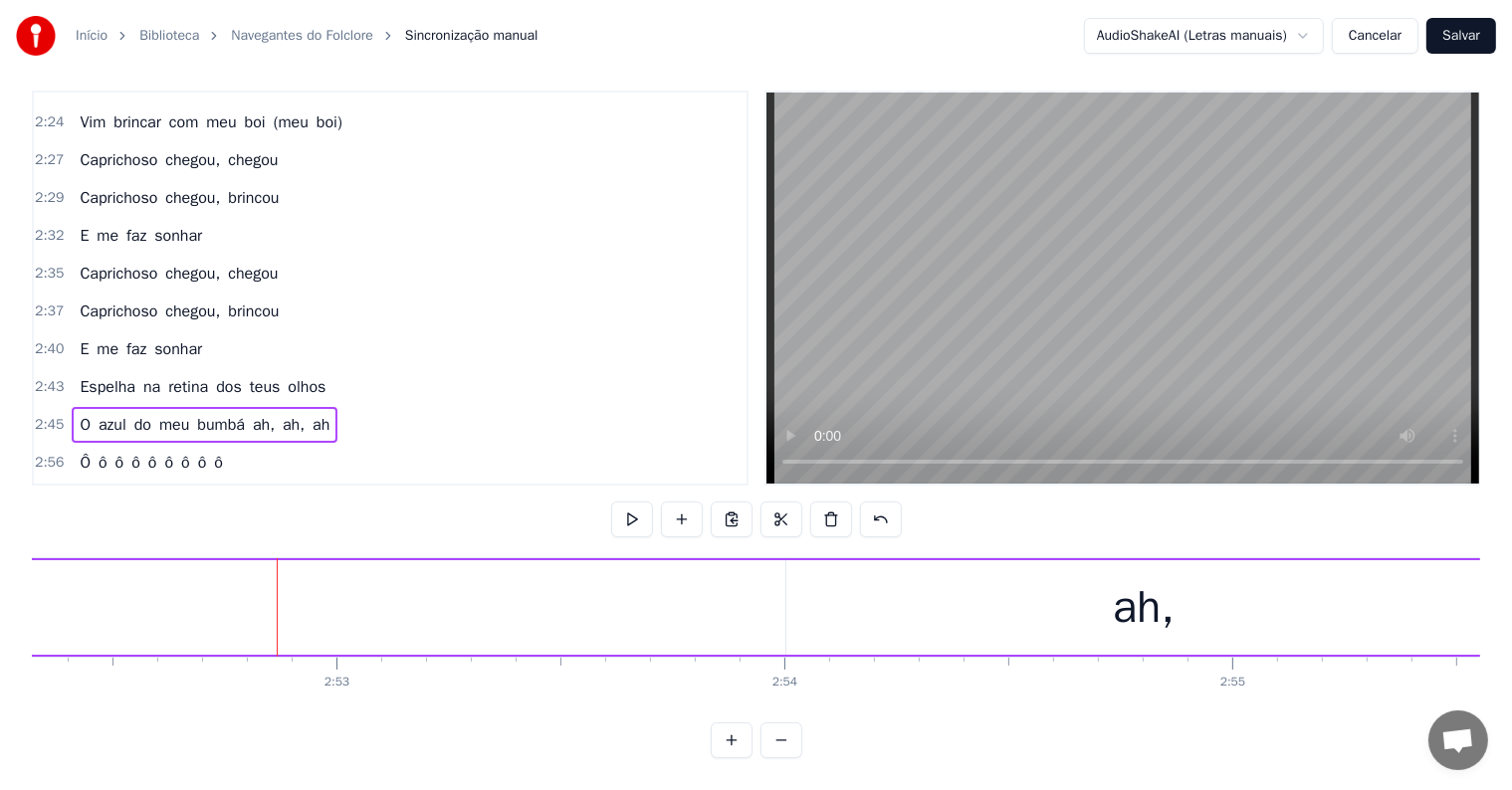 click on "ah," at bounding box center (1144, 608) 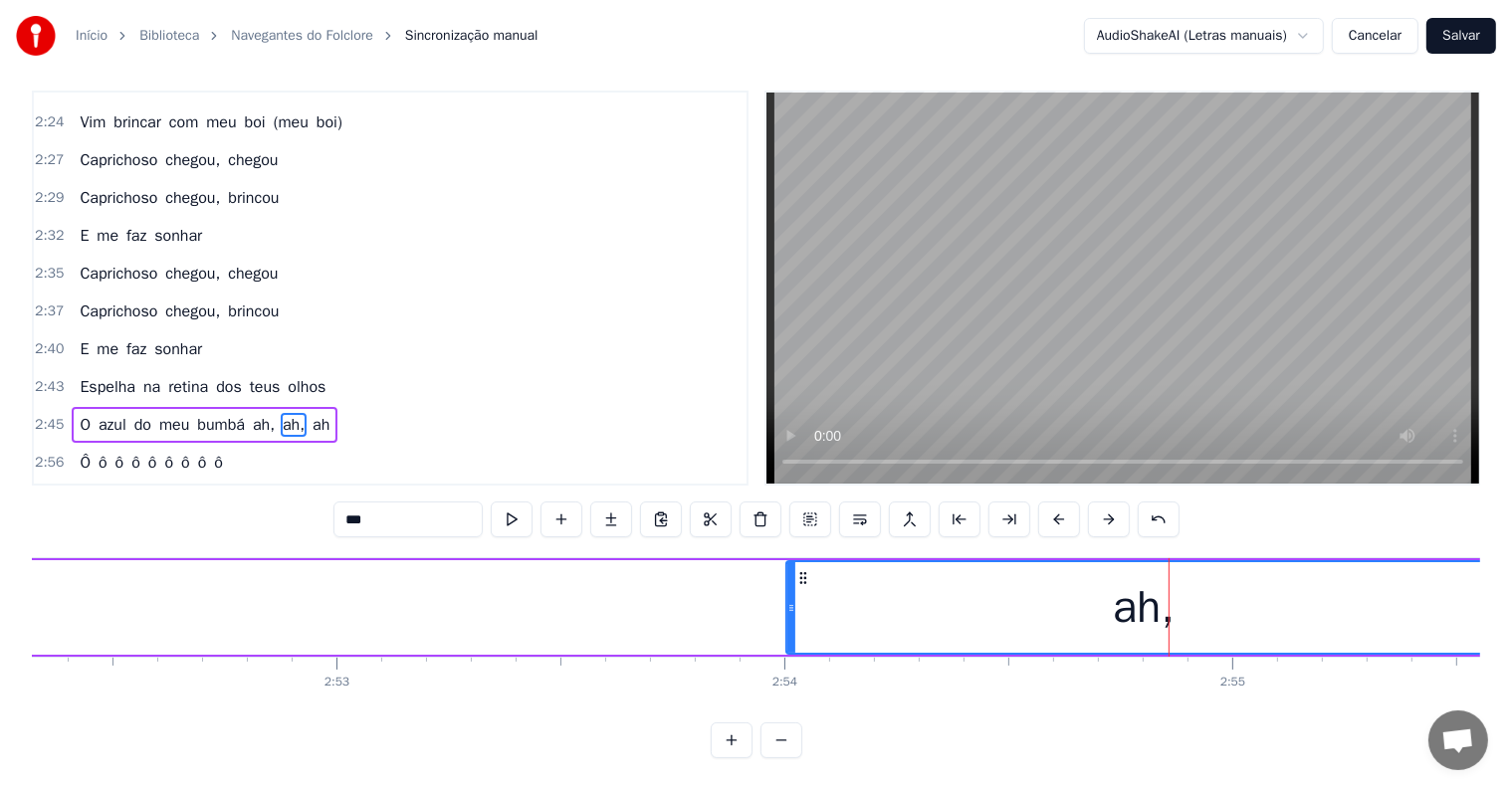 scroll, scrollTop: 0, scrollLeft: 0, axis: both 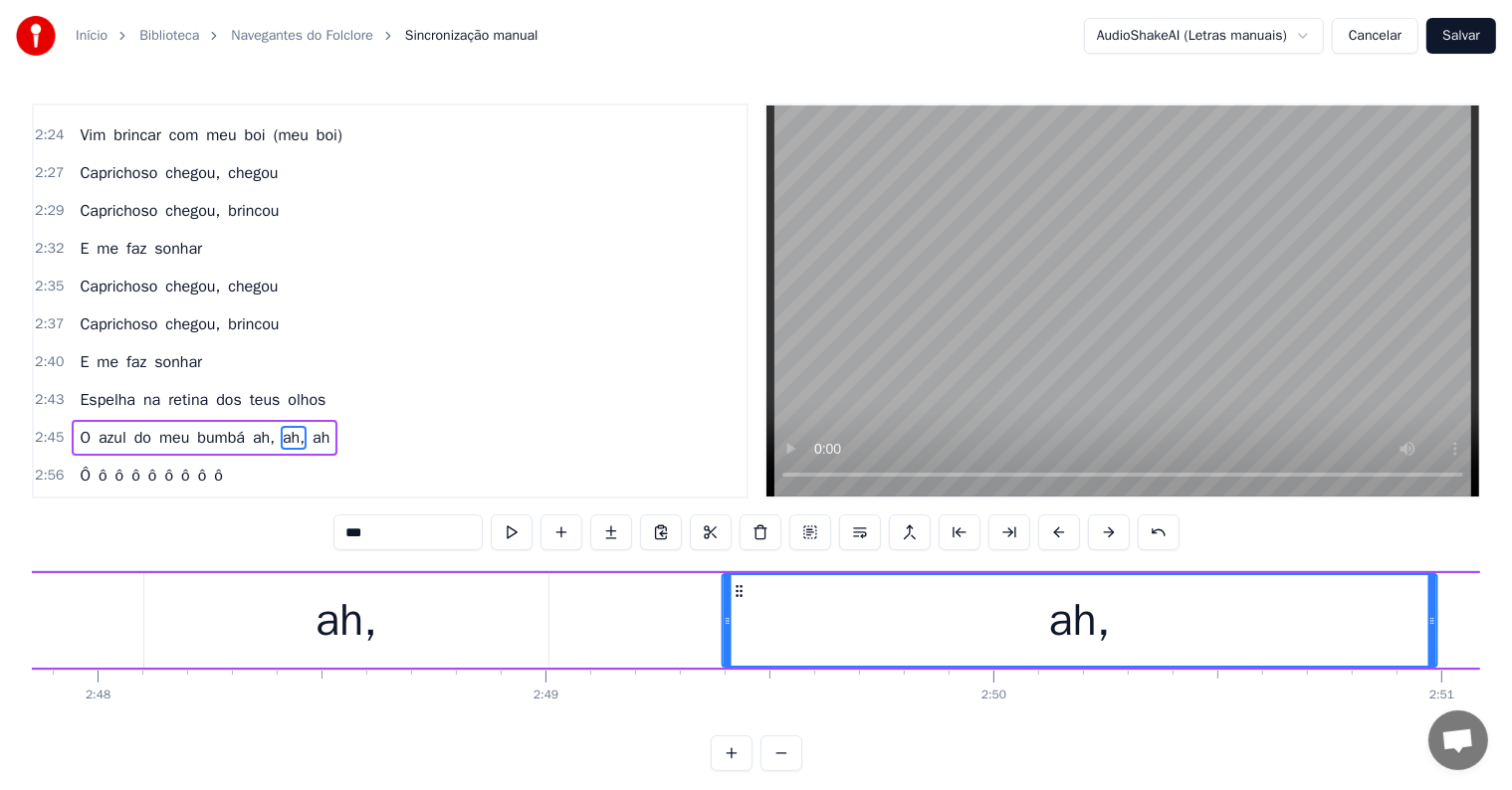 drag, startPoint x: 804, startPoint y: 587, endPoint x: 741, endPoint y: 584, distance: 63.071388 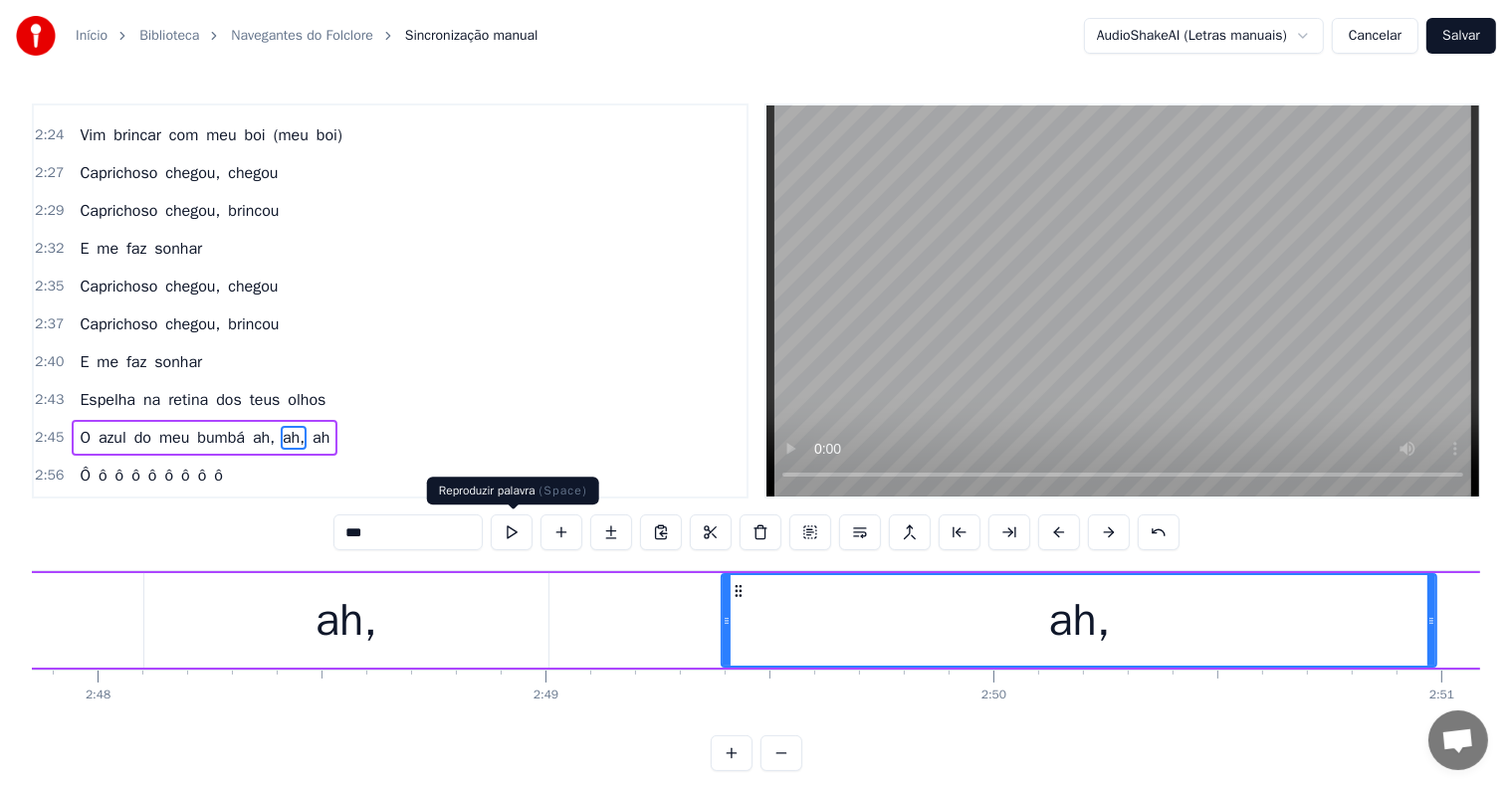 click at bounding box center [512, 532] 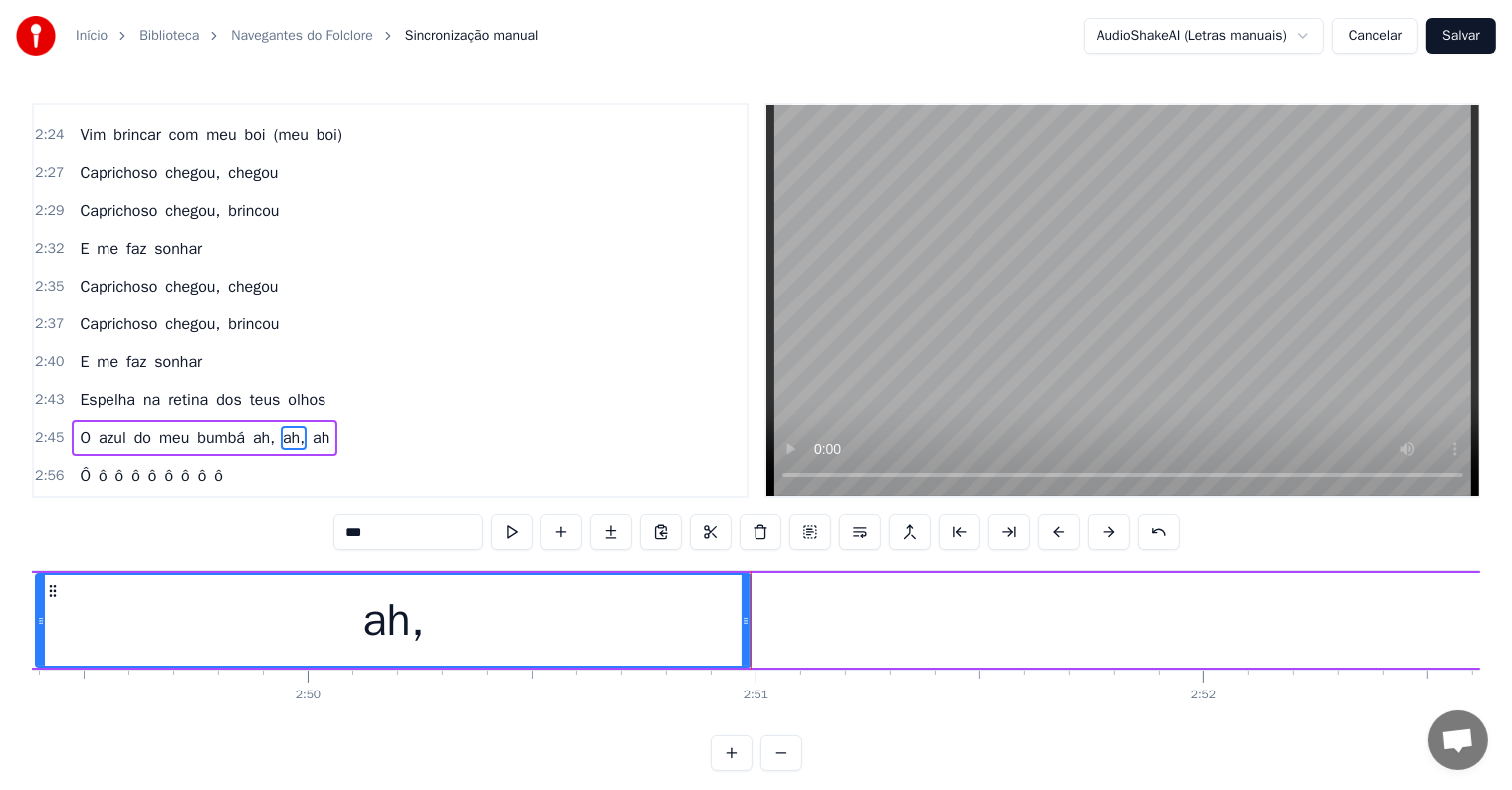 scroll, scrollTop: 0, scrollLeft: 75813, axis: horizontal 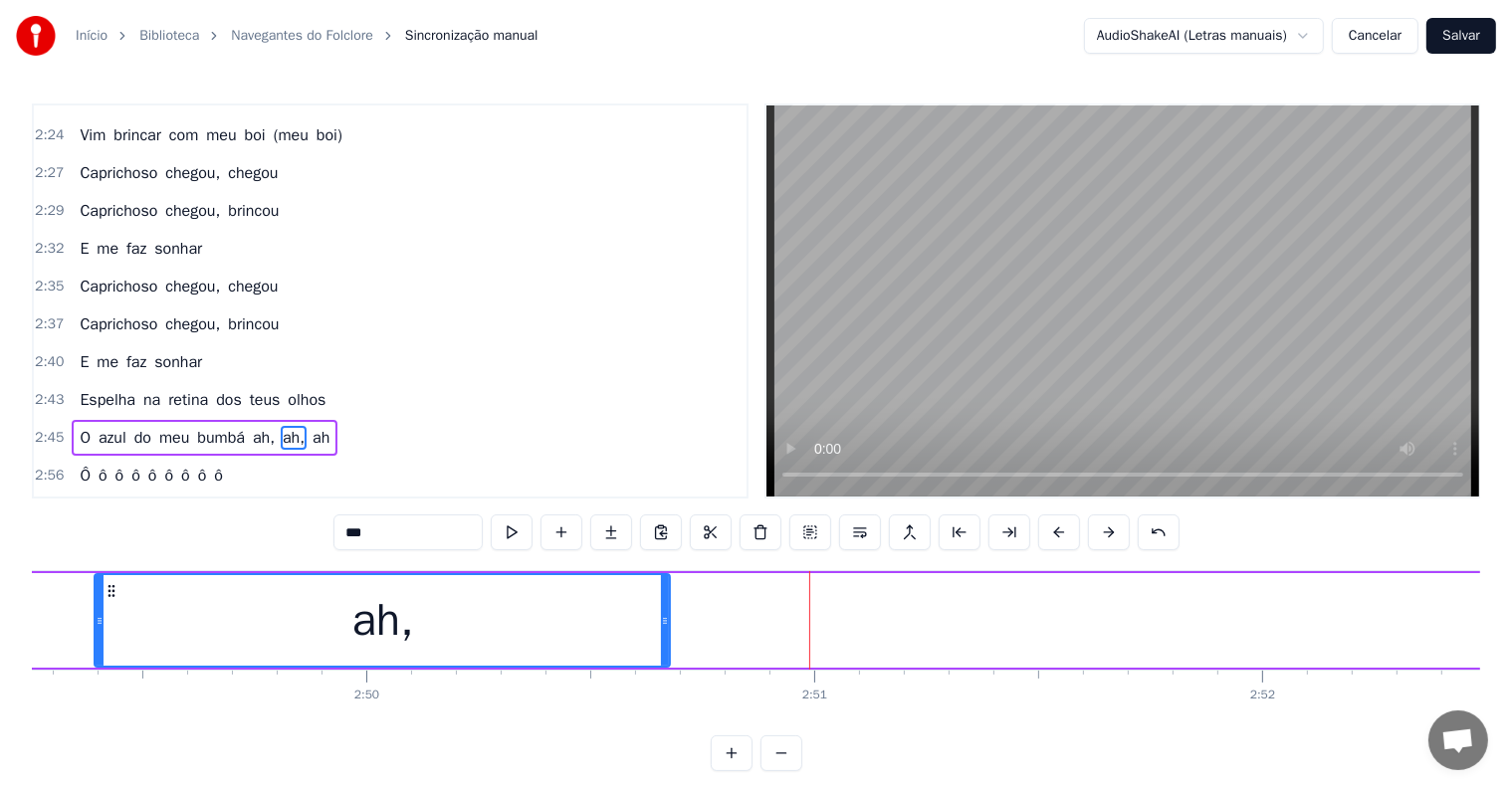 drag, startPoint x: 804, startPoint y: 621, endPoint x: 665, endPoint y: 614, distance: 139.1761 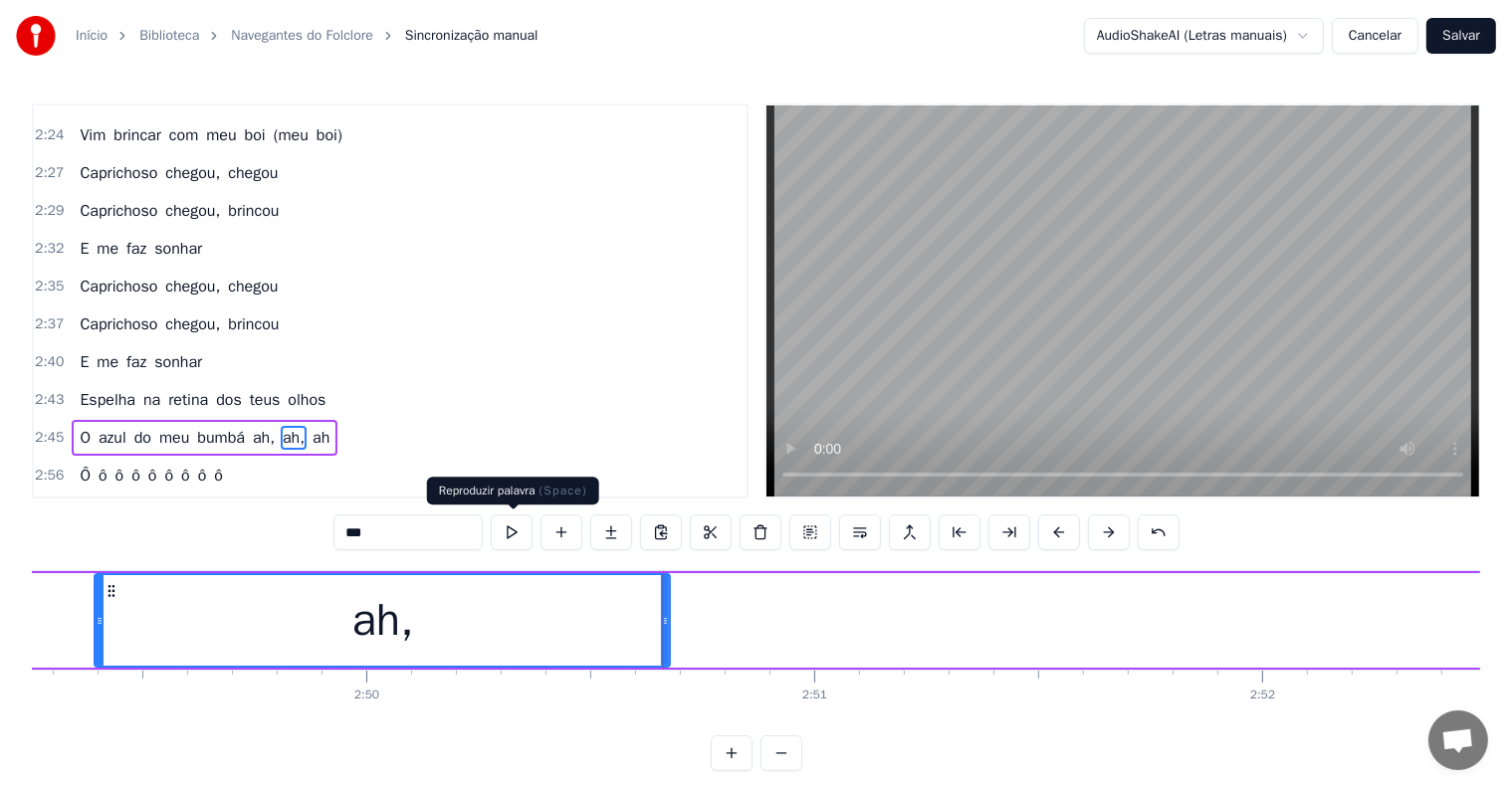 click at bounding box center (512, 532) 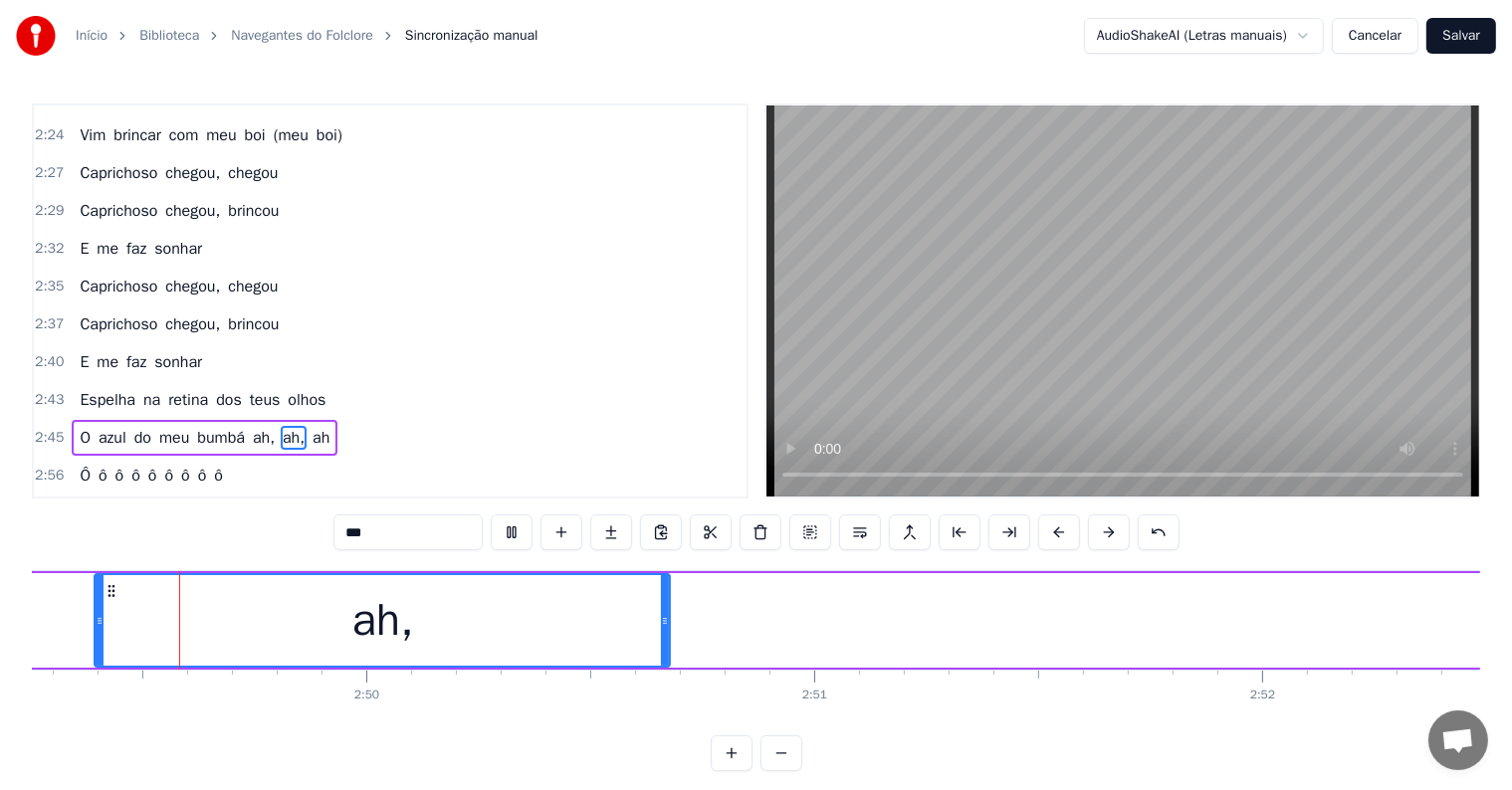 scroll, scrollTop: 0, scrollLeft: 75774, axis: horizontal 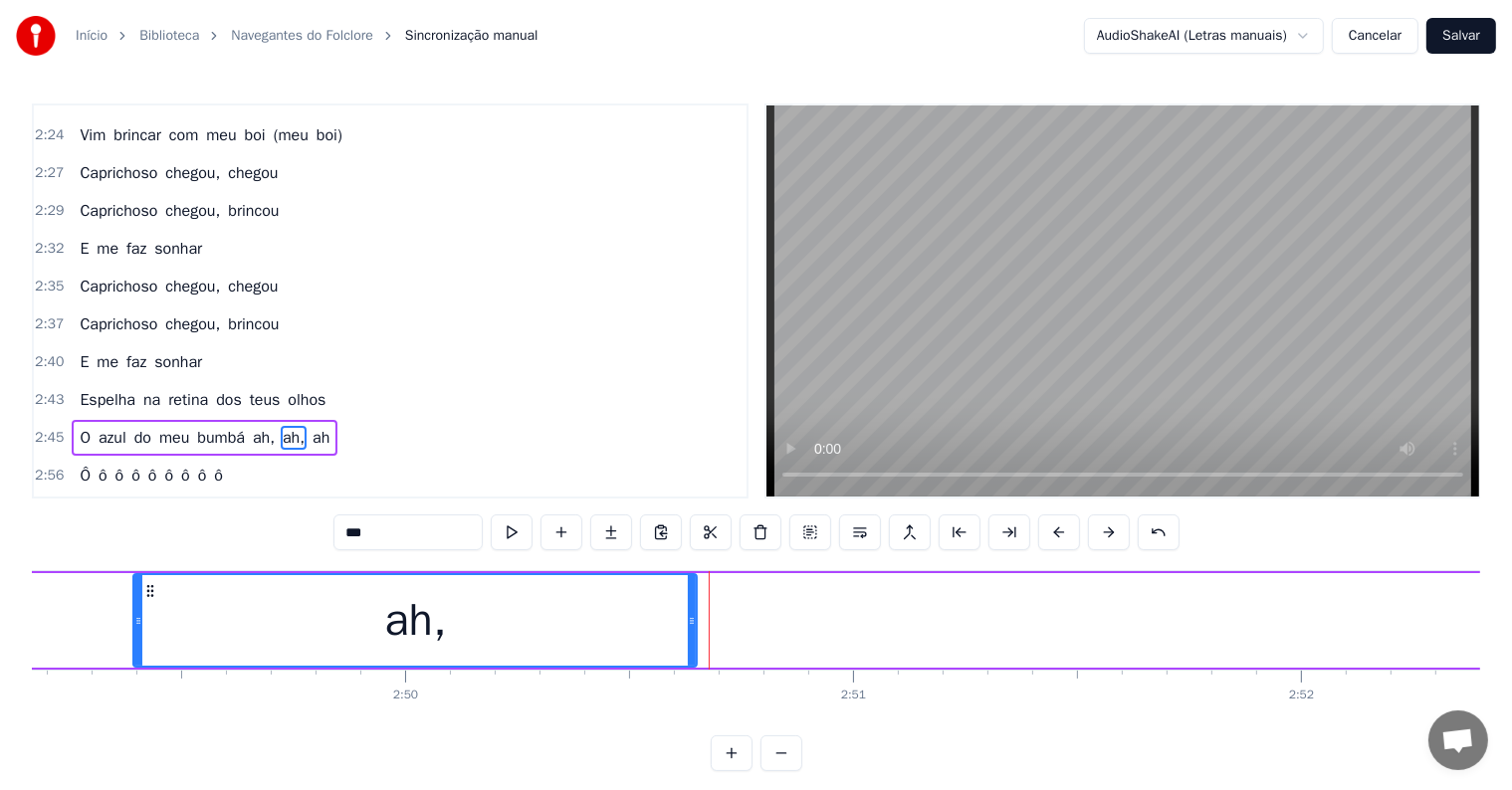 drag, startPoint x: 704, startPoint y: 620, endPoint x: 692, endPoint y: 617, distance: 12.369317 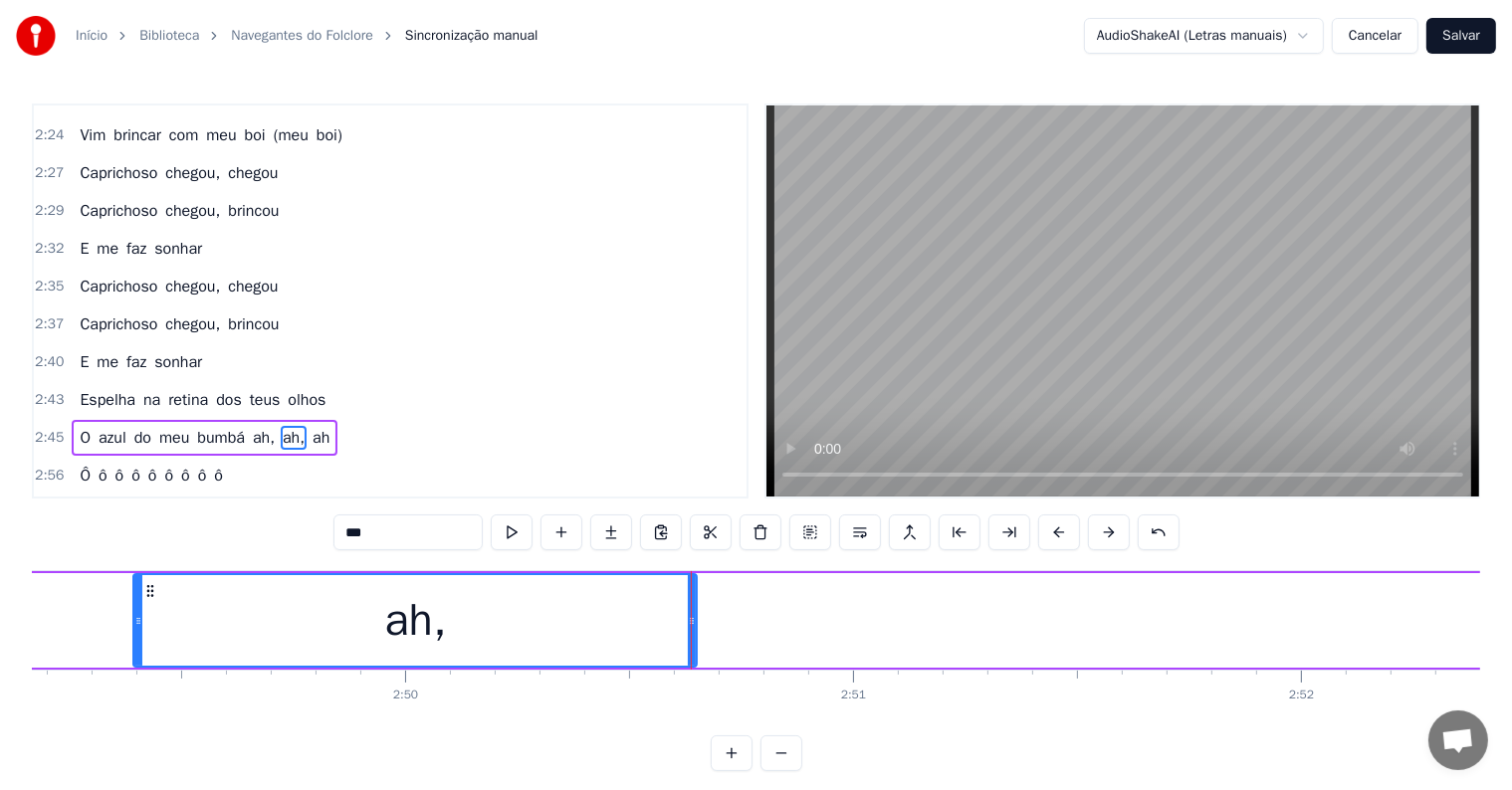 scroll, scrollTop: 30, scrollLeft: 0, axis: vertical 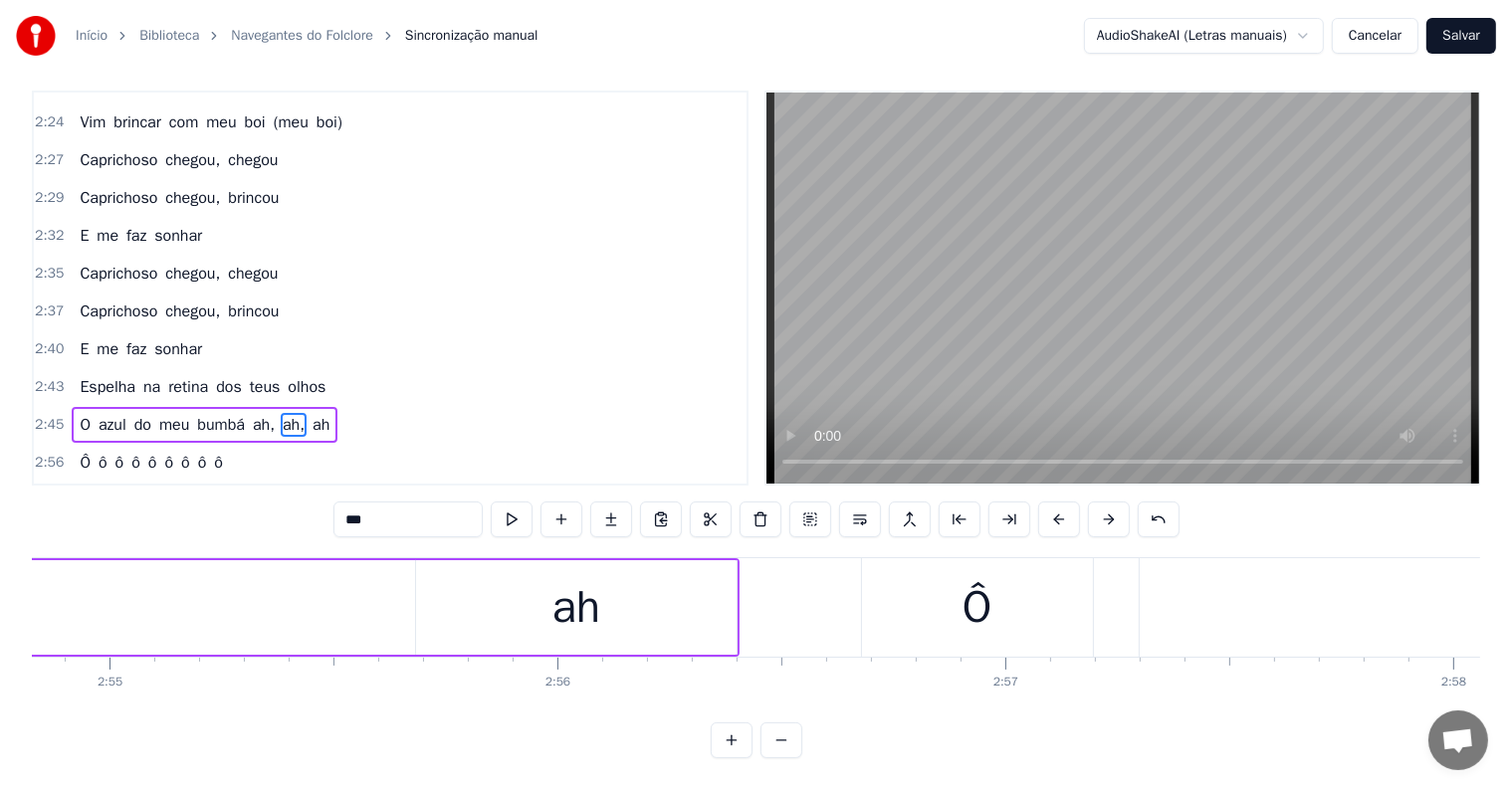 click on "ah" at bounding box center (576, 607) 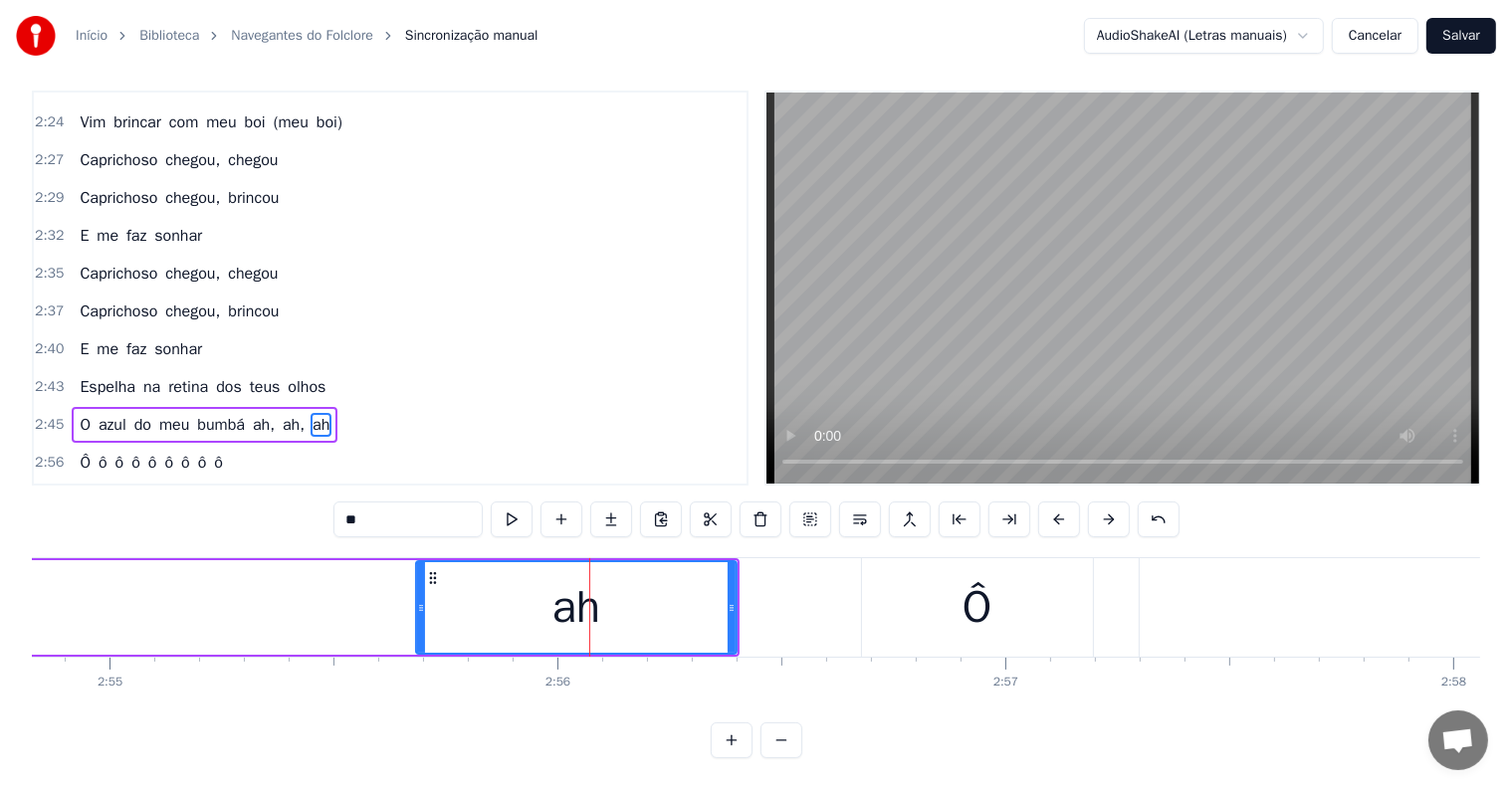scroll, scrollTop: 0, scrollLeft: 0, axis: both 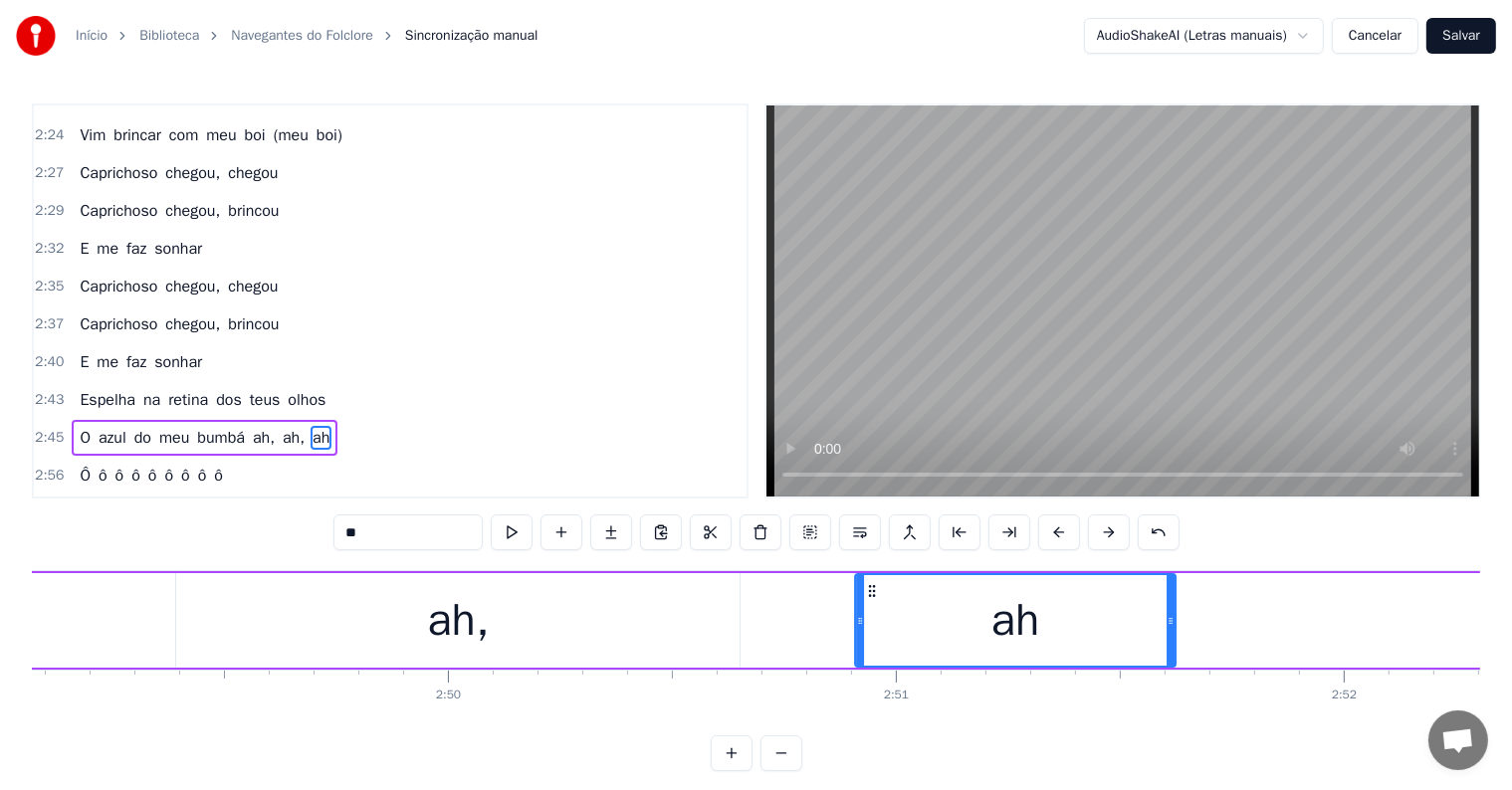 drag, startPoint x: 430, startPoint y: 590, endPoint x: 861, endPoint y: 623, distance: 432.26149 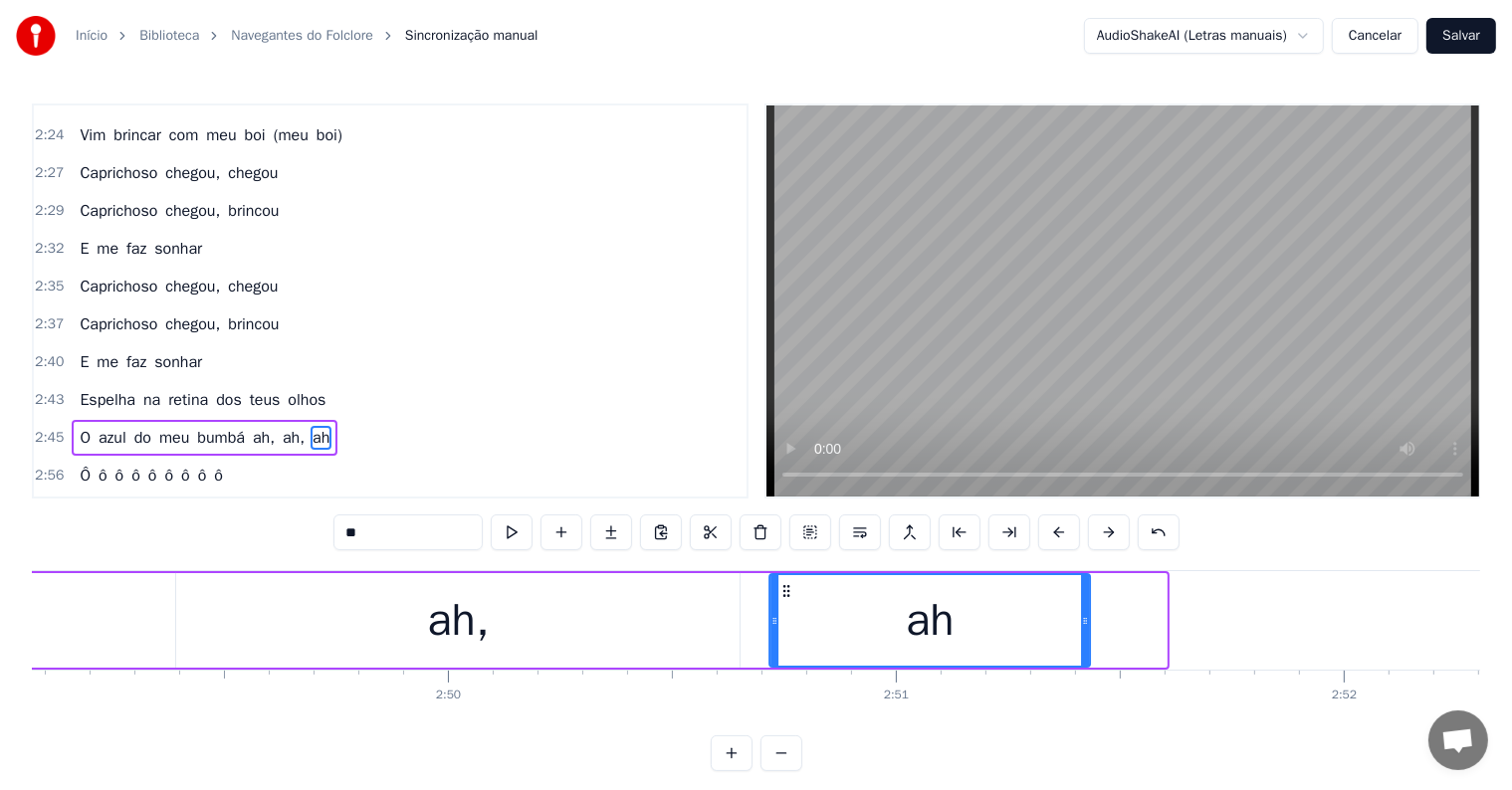 drag, startPoint x: 860, startPoint y: 592, endPoint x: 783, endPoint y: 589, distance: 77.05842 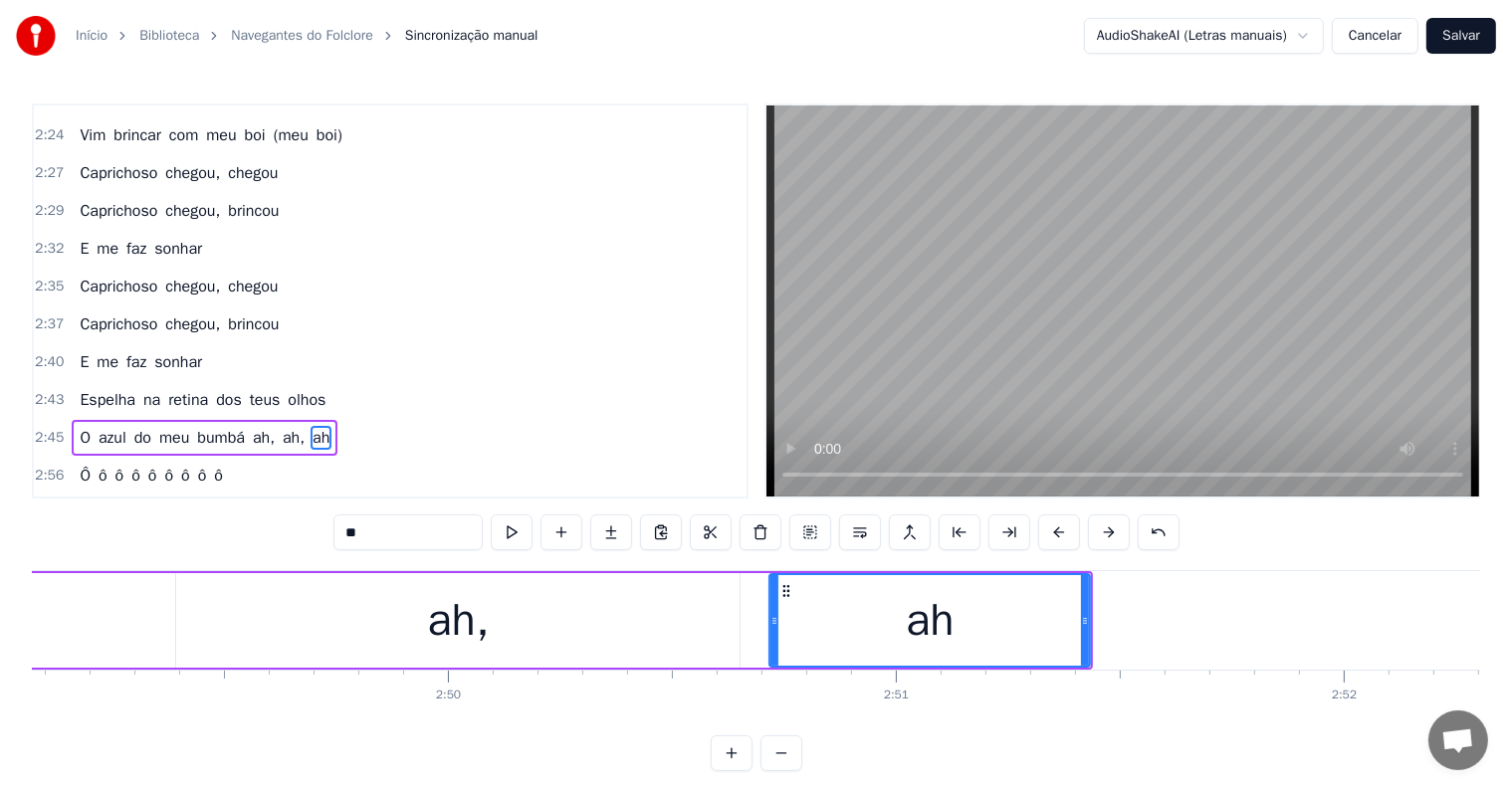 click on "O azul do meu bumbá ah, ah, ah" at bounding box center [-161, 620] 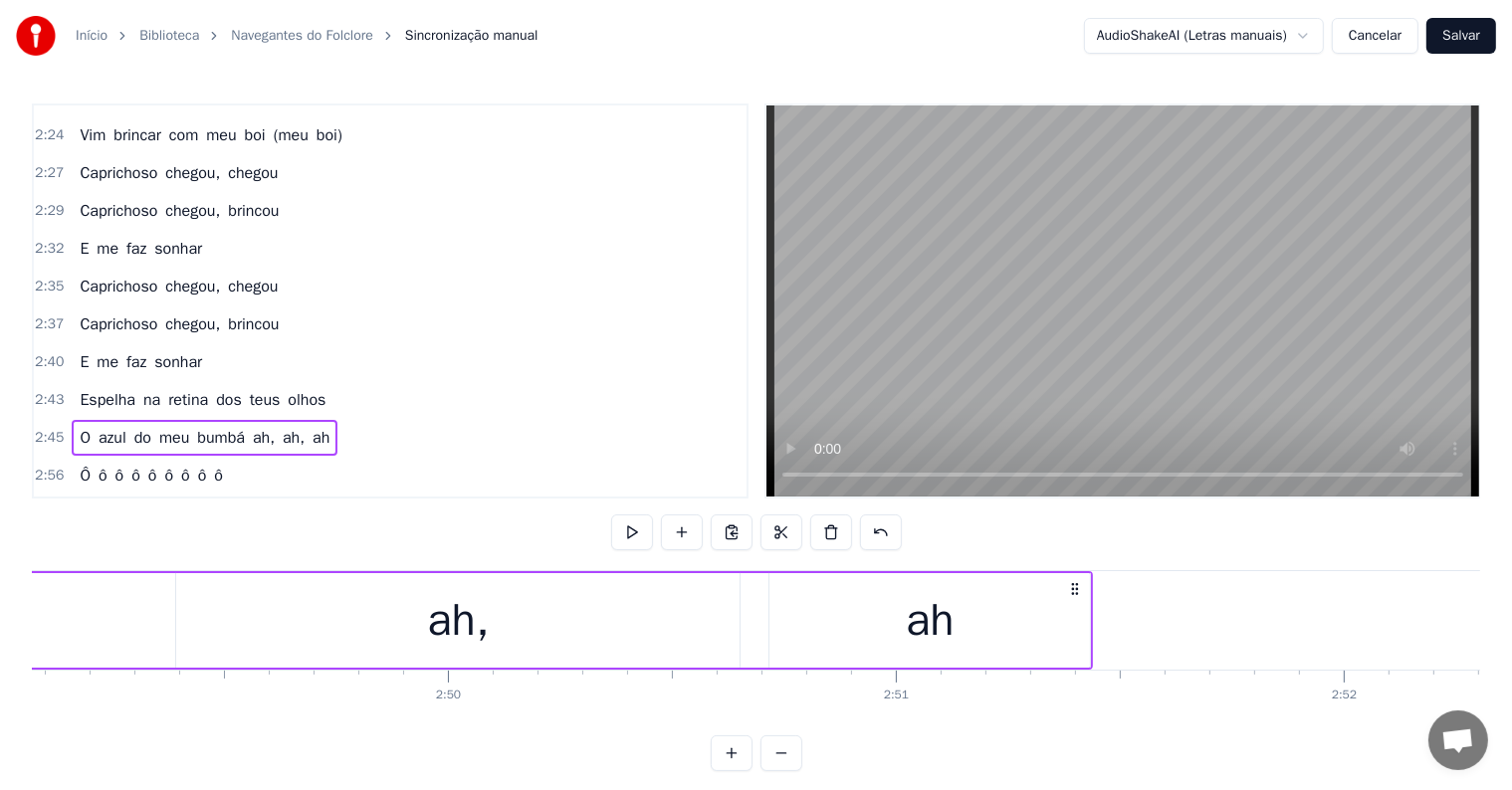 scroll, scrollTop: 0, scrollLeft: 75688, axis: horizontal 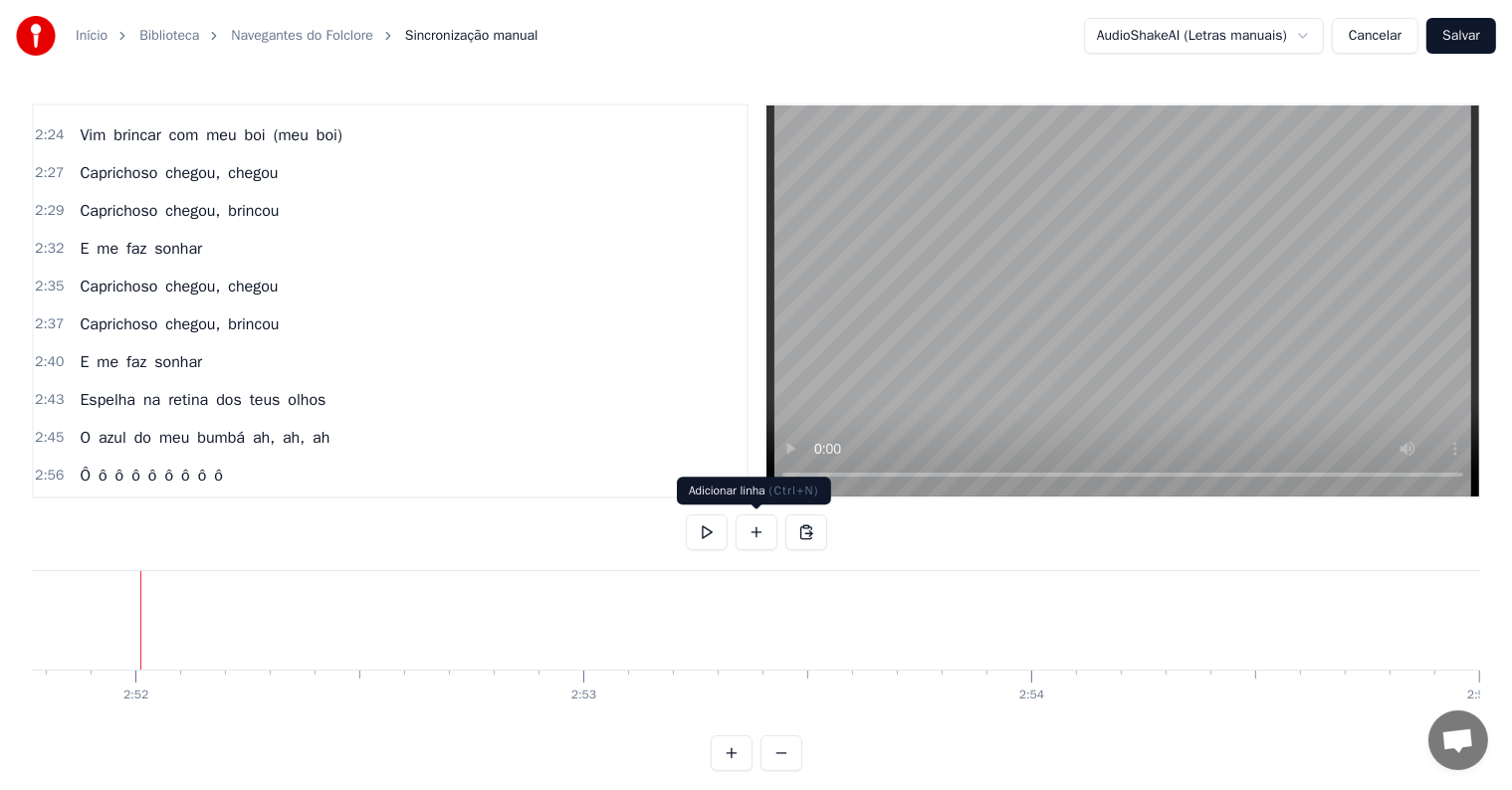 click at bounding box center (756, 532) 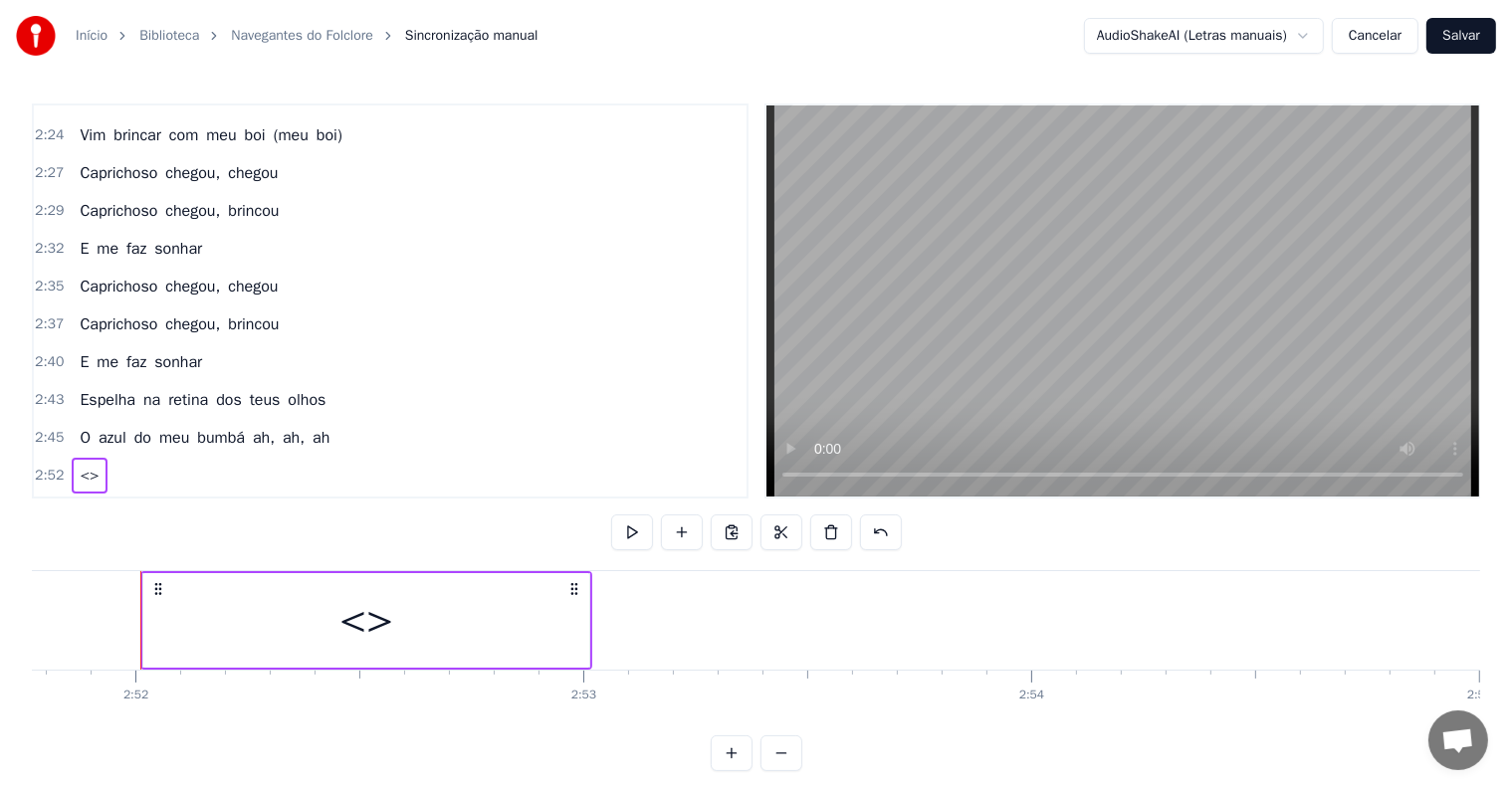 click on "<>" at bounding box center (366, 621) 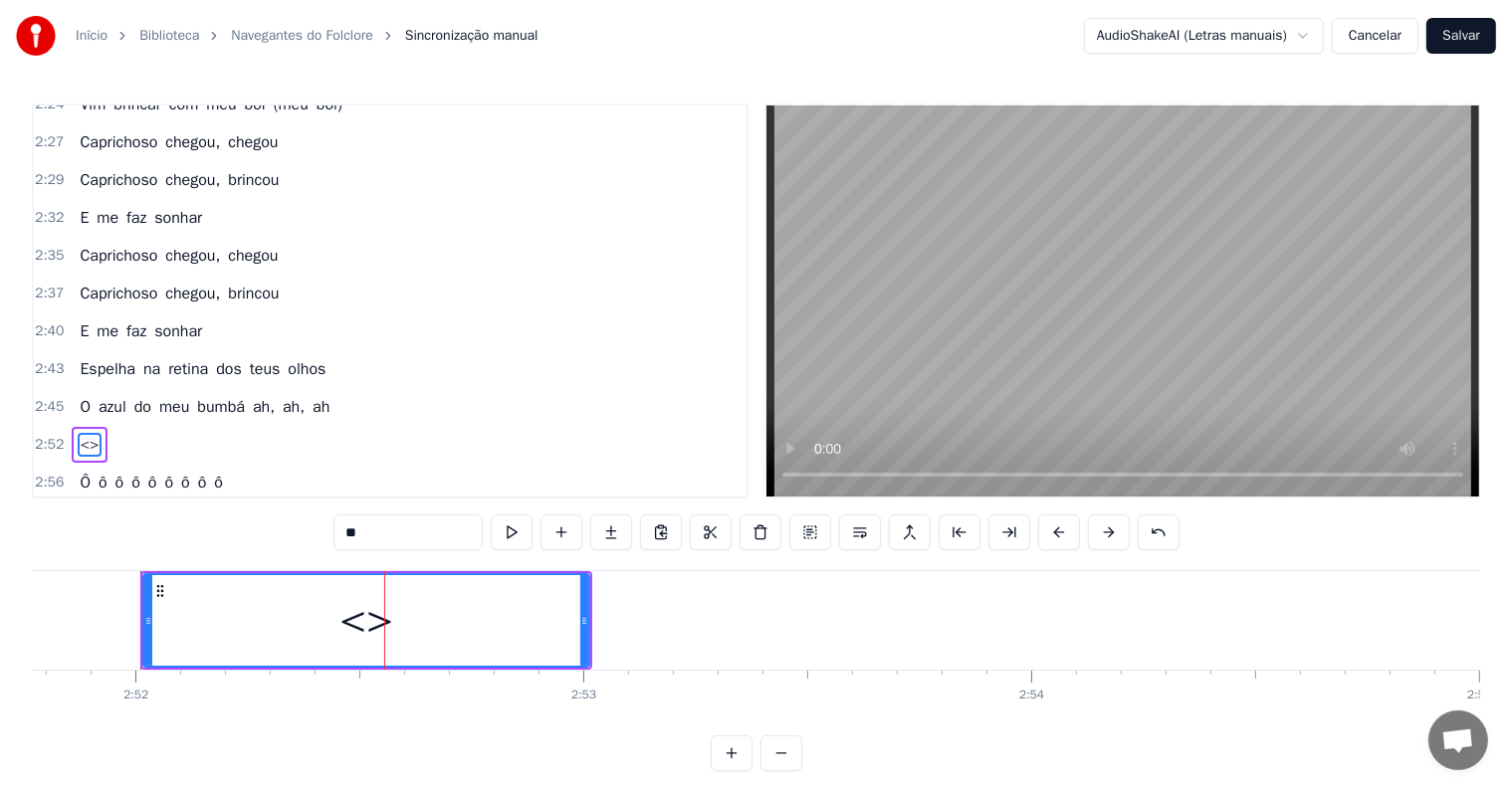 scroll, scrollTop: 1878, scrollLeft: 0, axis: vertical 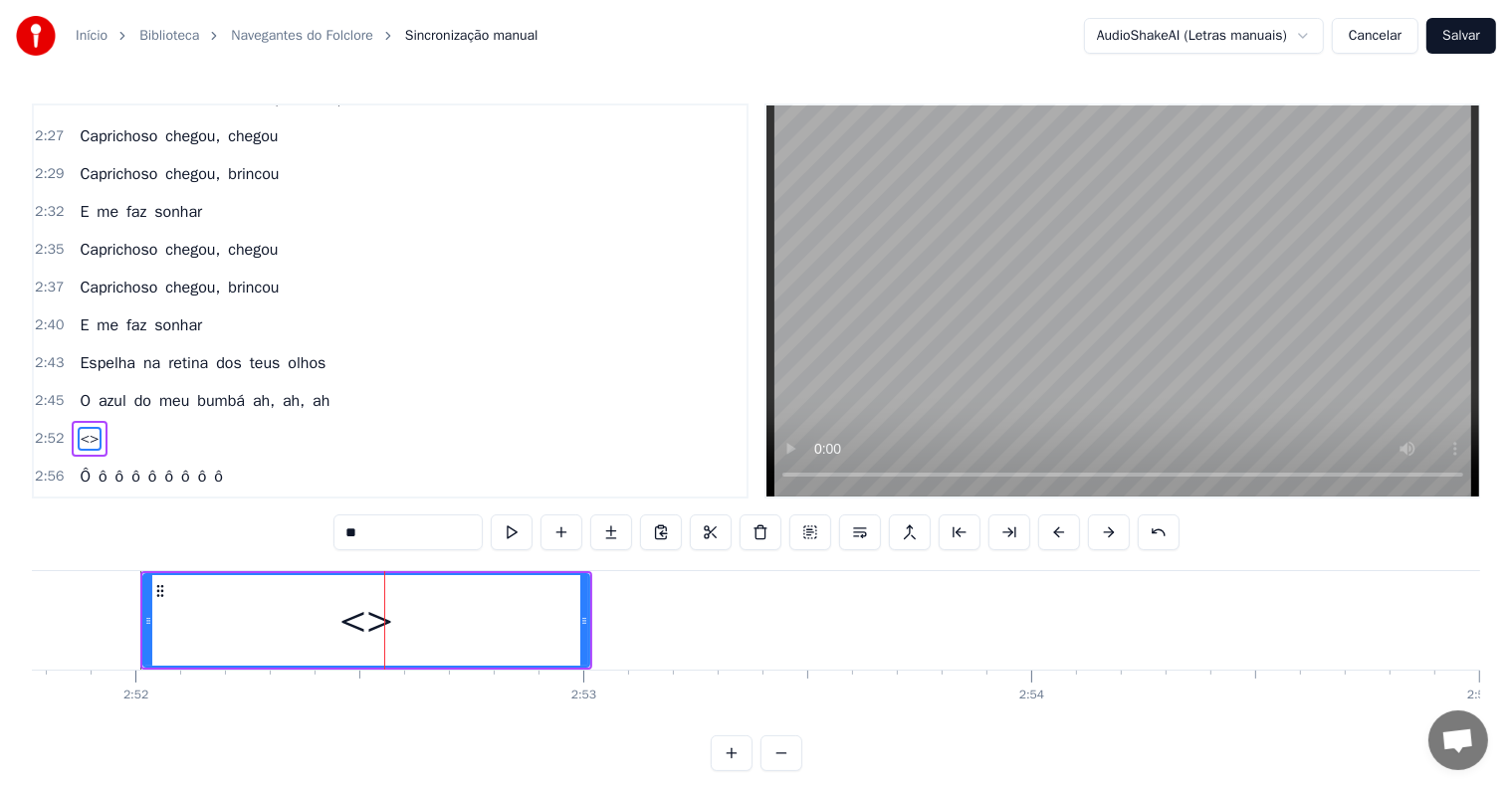 drag, startPoint x: 422, startPoint y: 532, endPoint x: 219, endPoint y: 509, distance: 204.2988 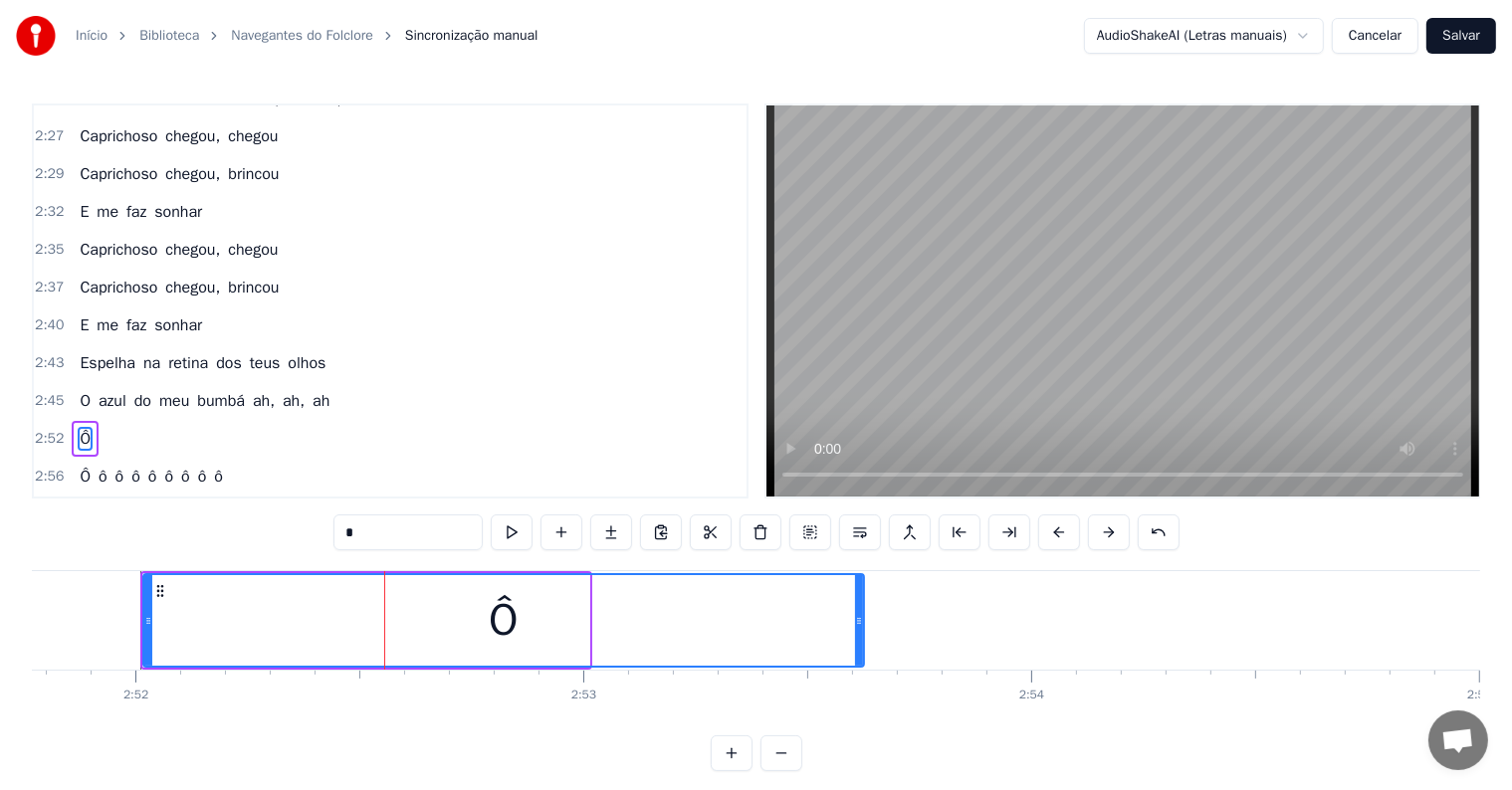 drag, startPoint x: 581, startPoint y: 616, endPoint x: 856, endPoint y: 611, distance: 275.0455 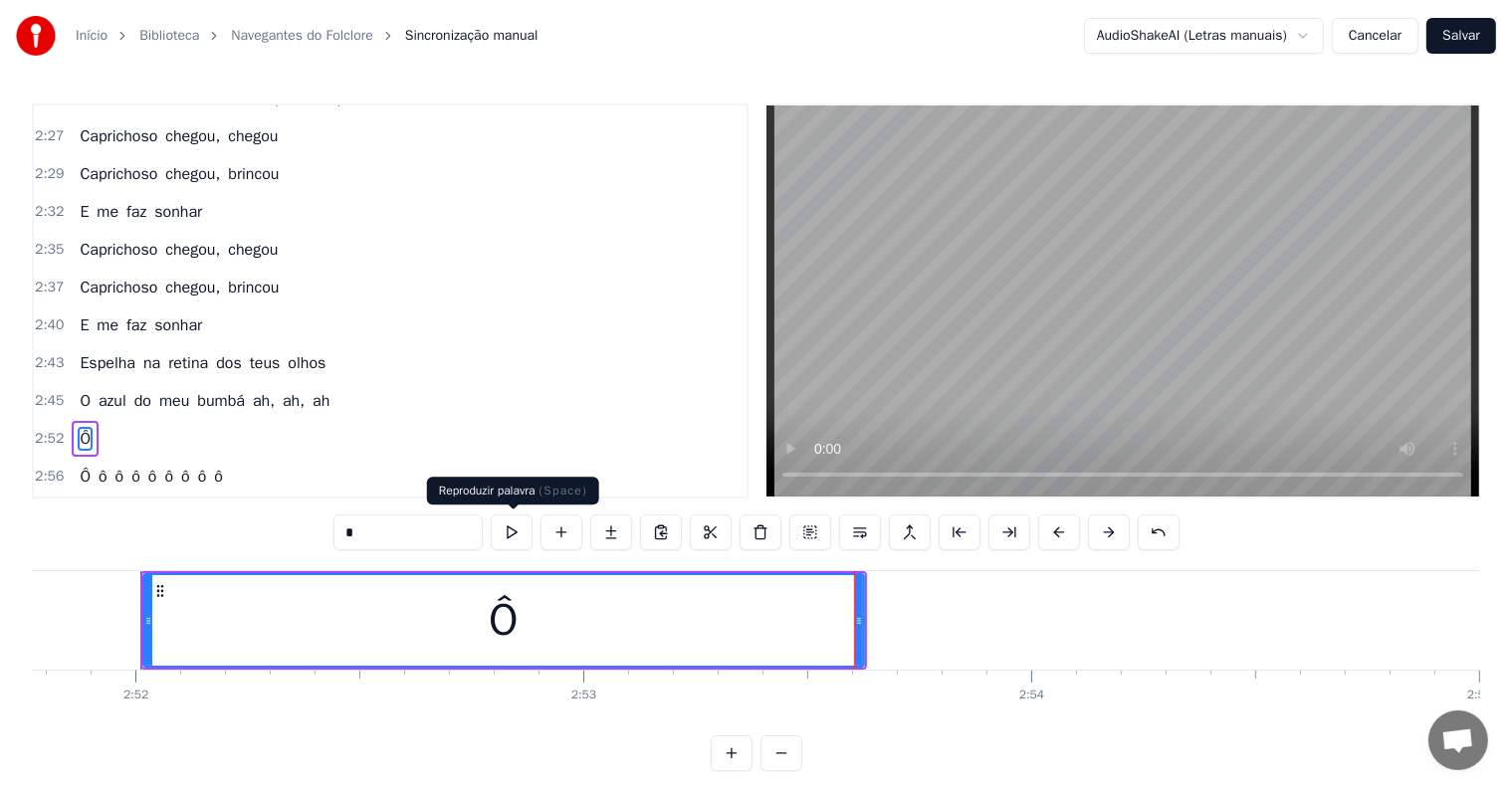 type on "*" 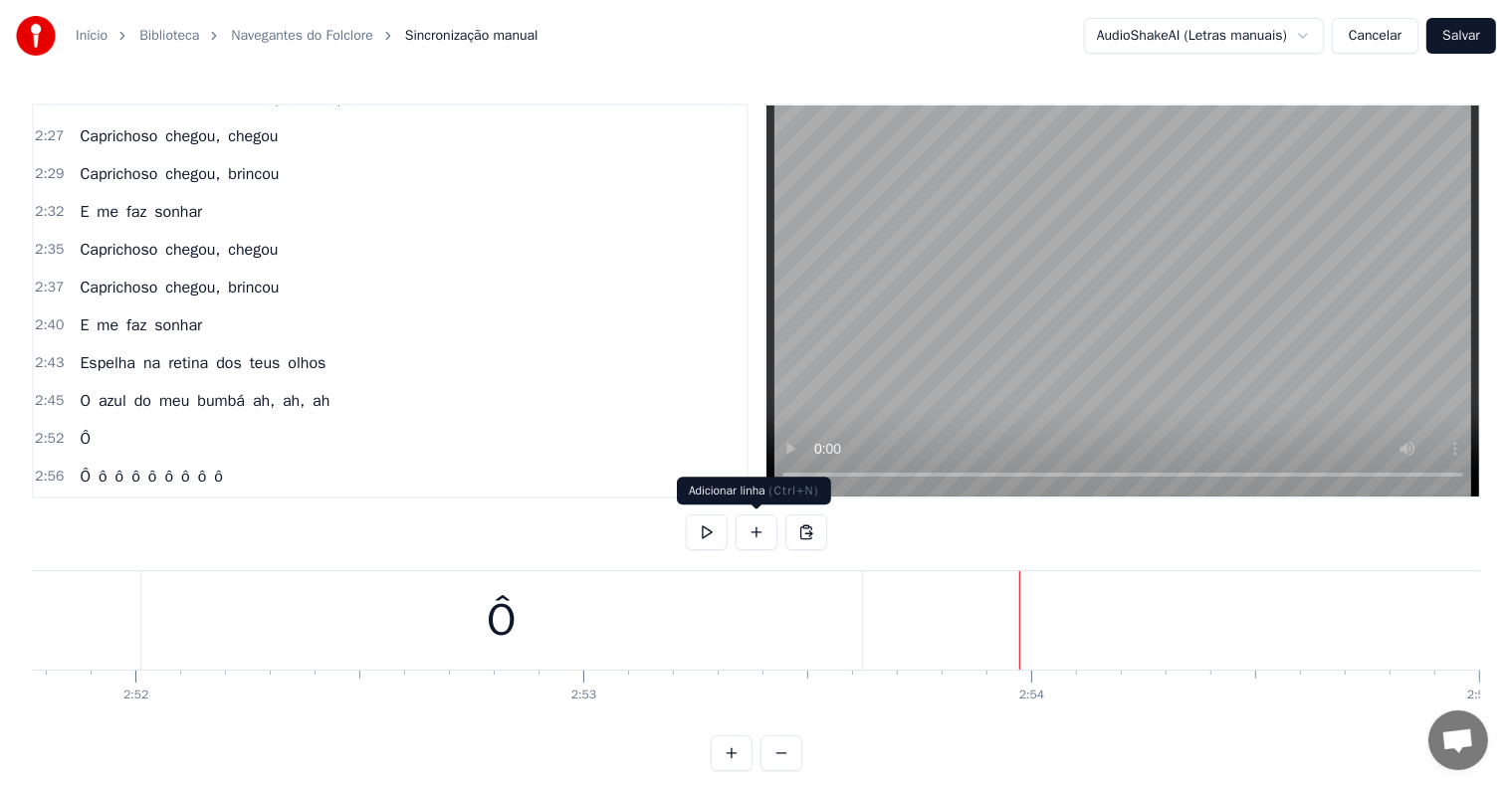 click at bounding box center (756, 532) 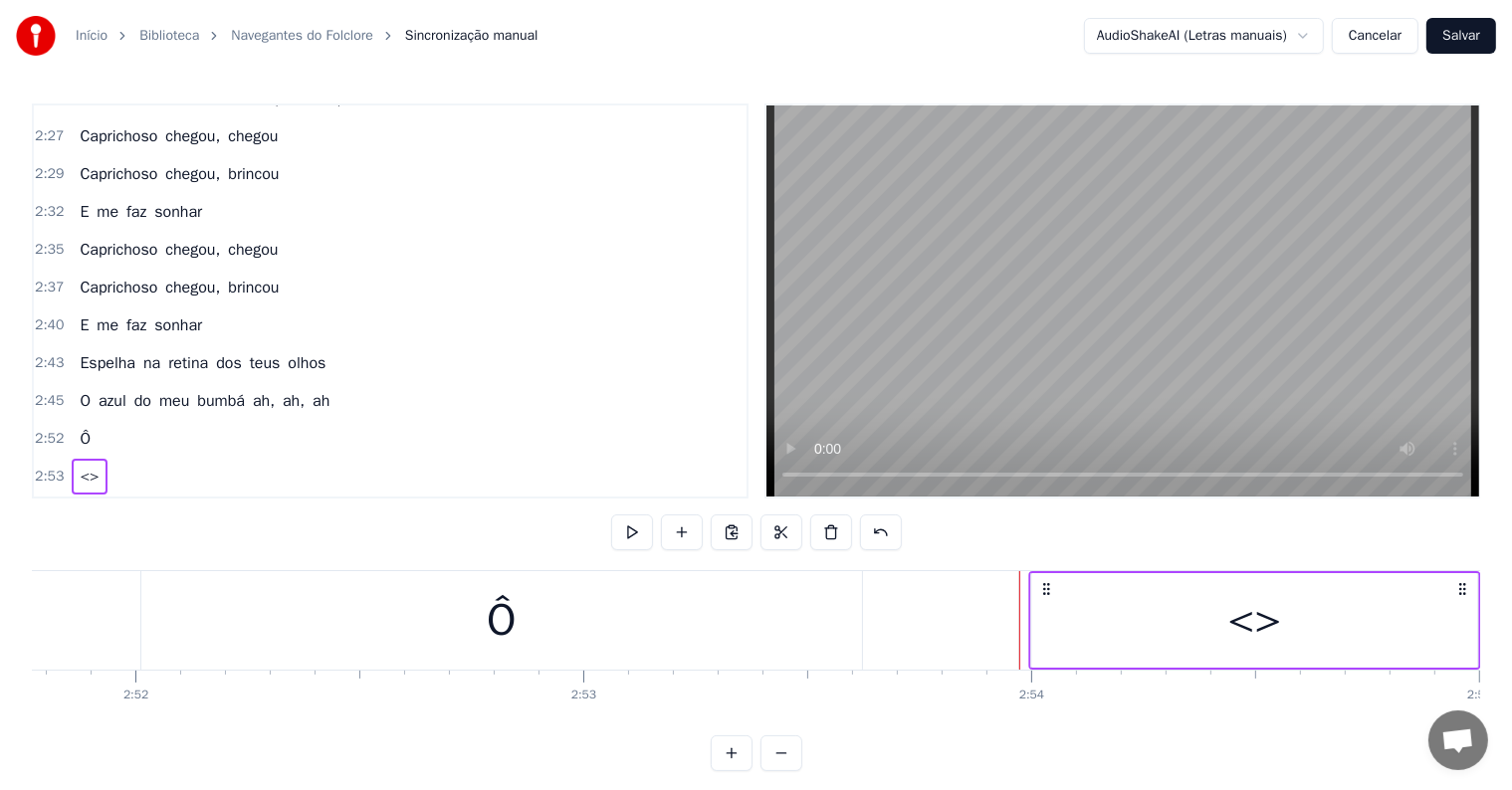click 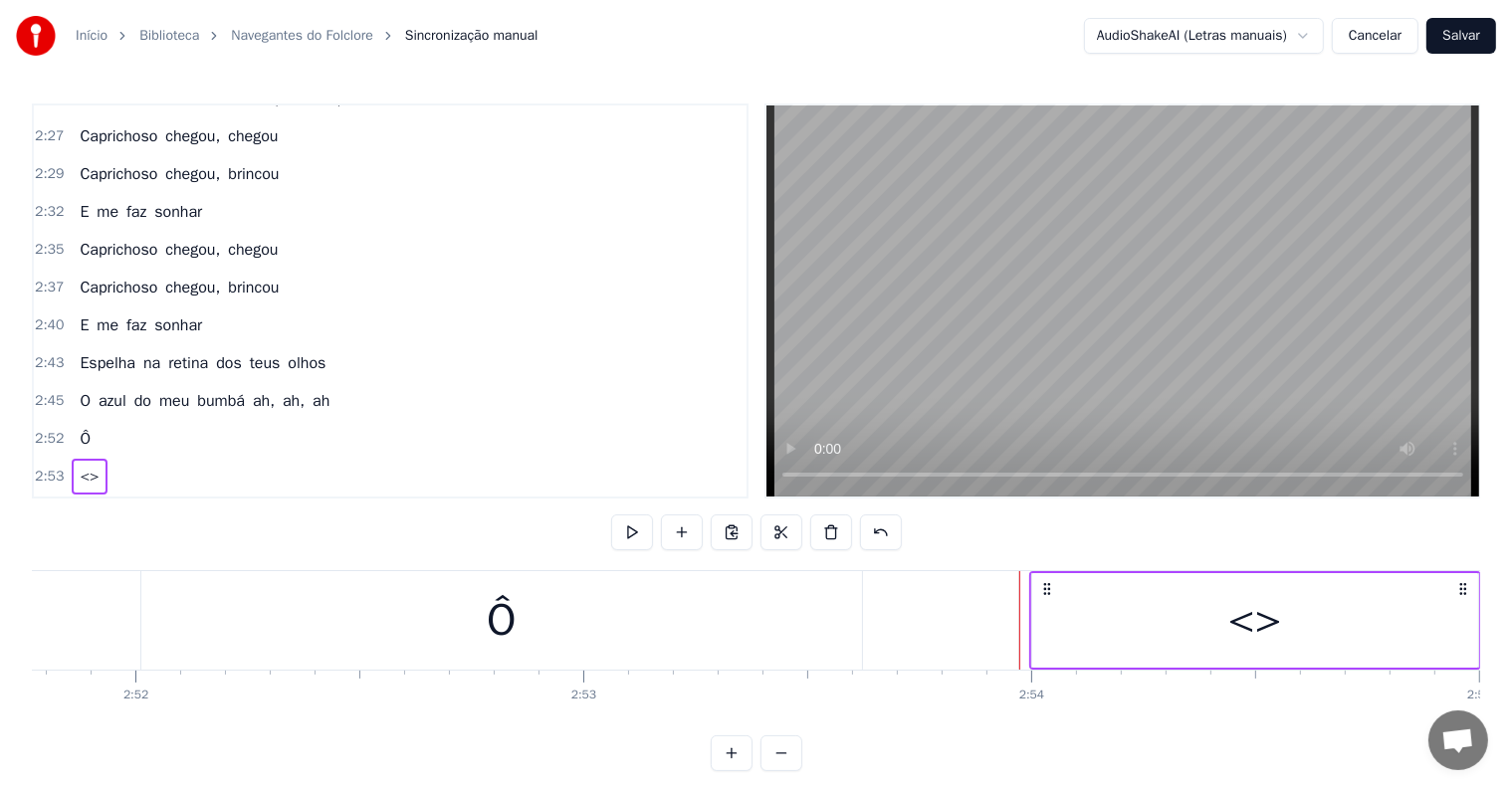 click on "<>" at bounding box center (1255, 620) 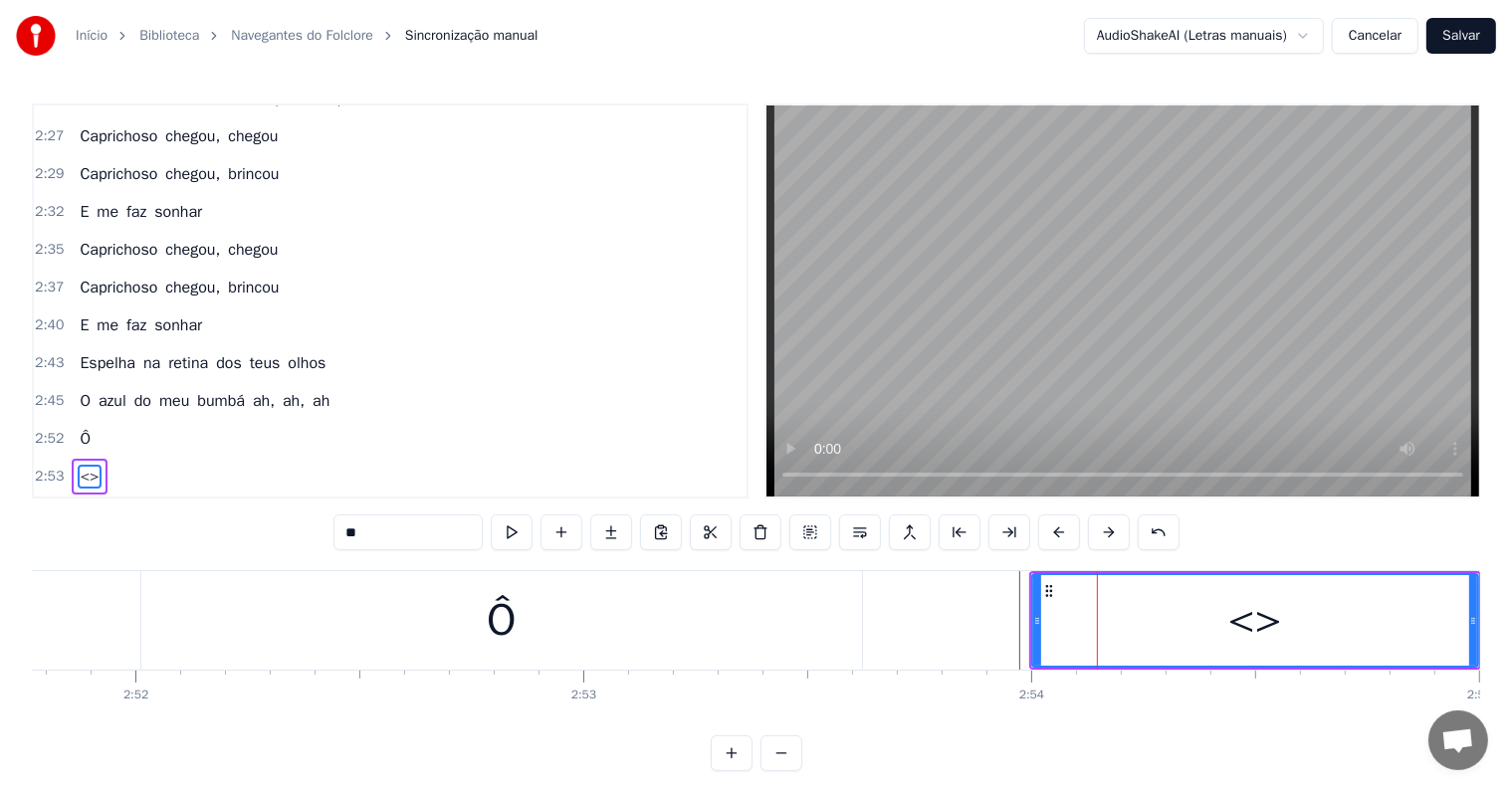 scroll, scrollTop: 1914, scrollLeft: 0, axis: vertical 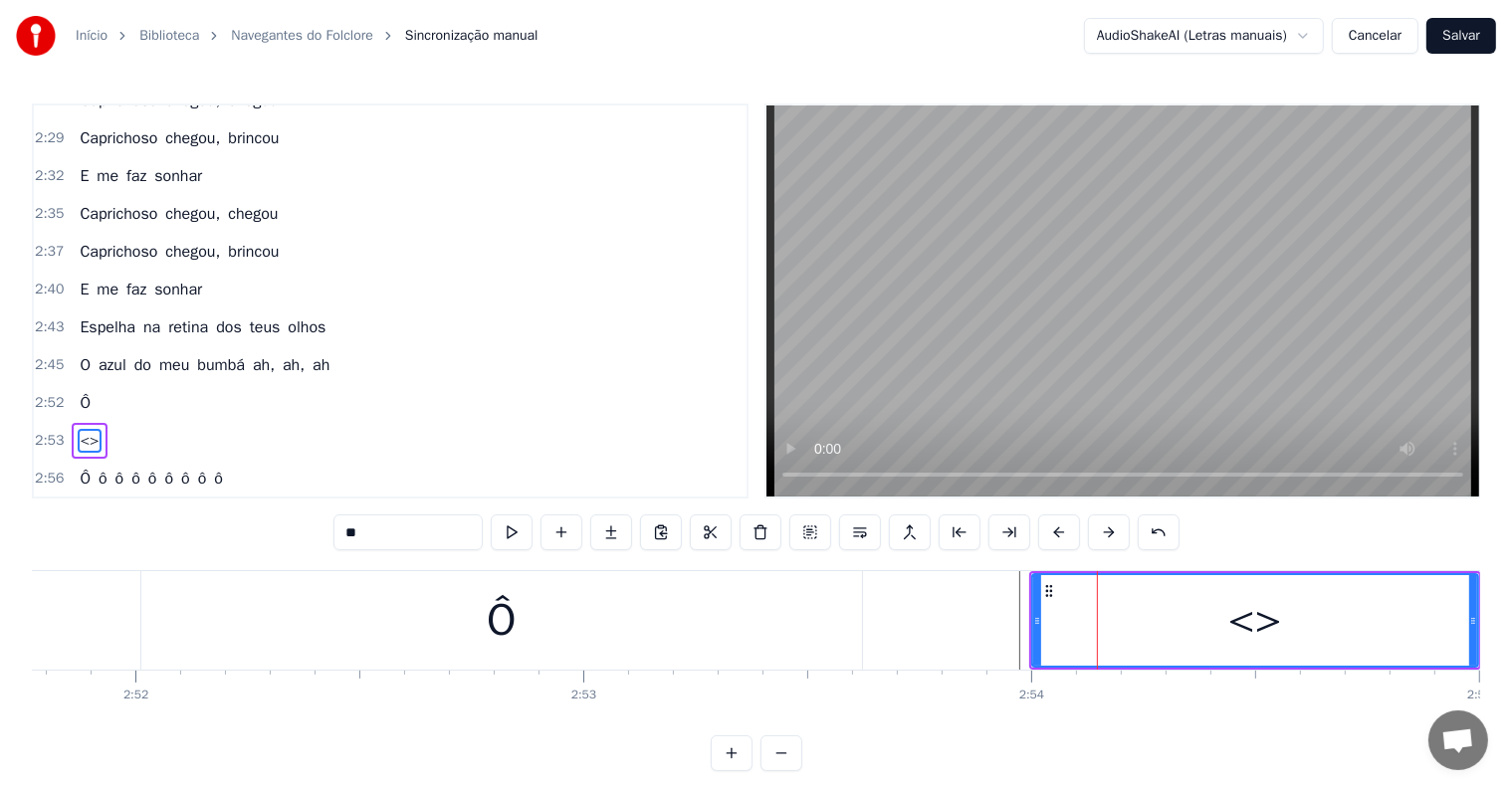 drag, startPoint x: 425, startPoint y: 526, endPoint x: 223, endPoint y: 535, distance: 202.2004 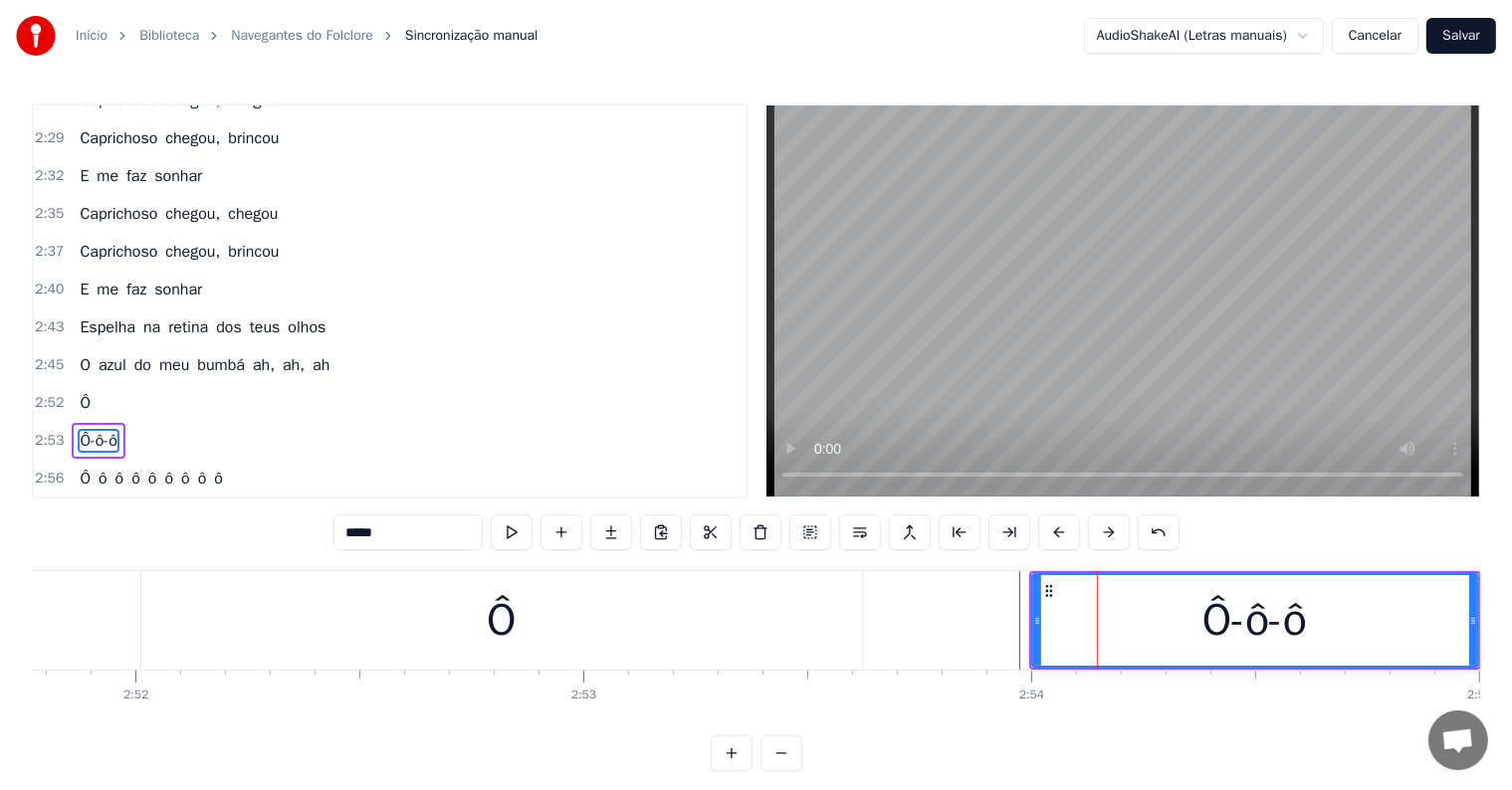 click on "*****" at bounding box center [408, 532] 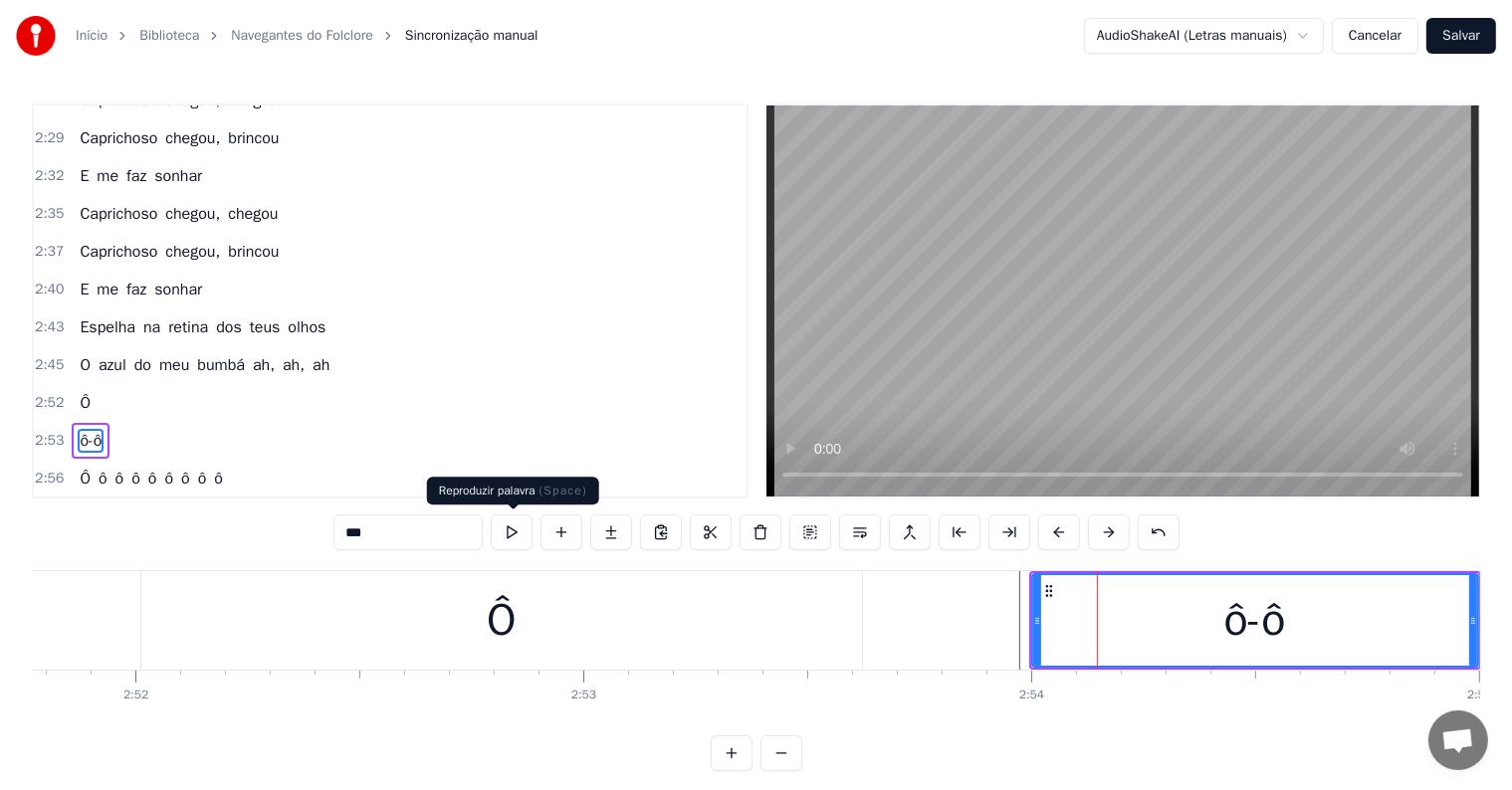 type on "***" 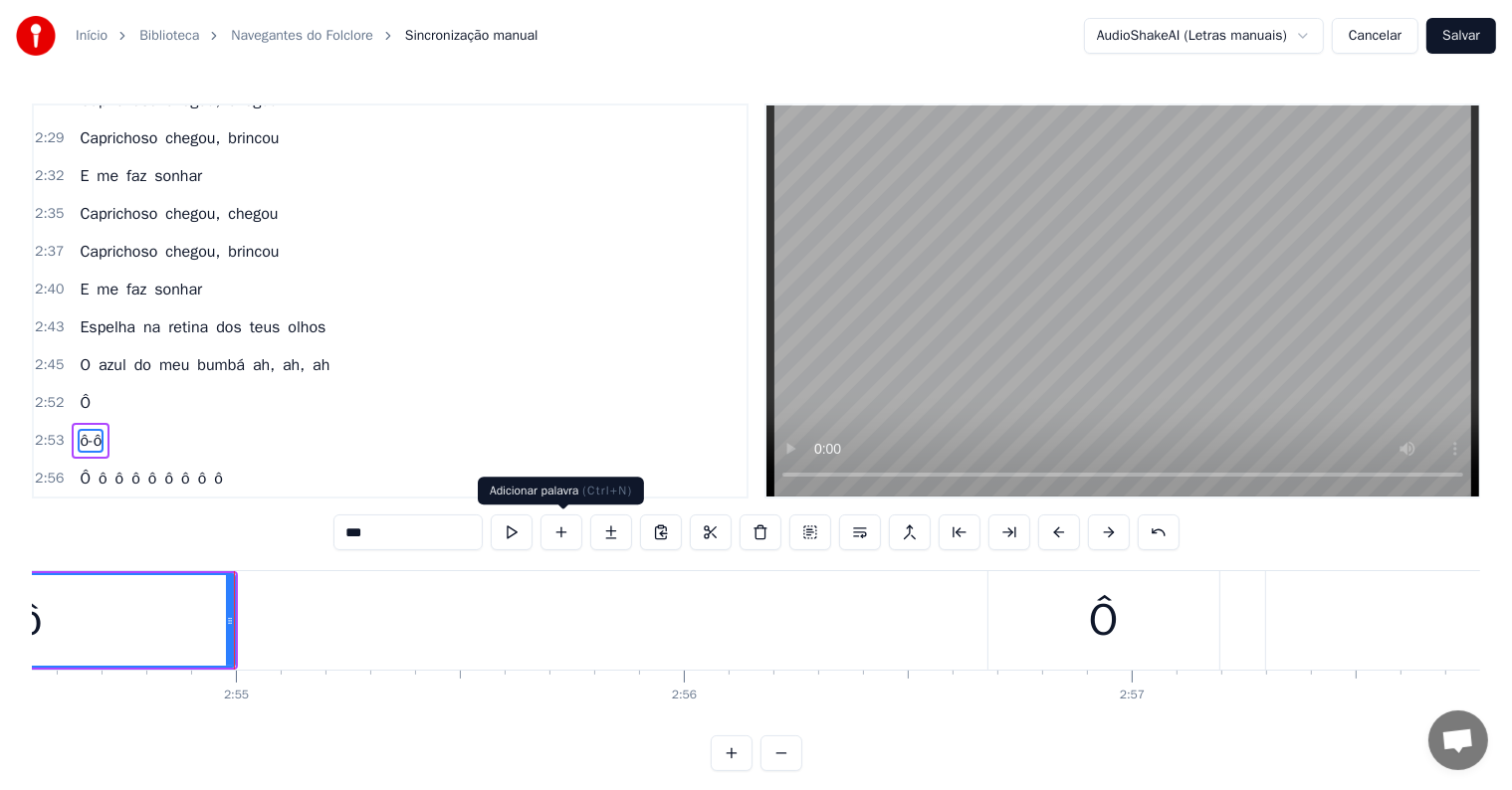 scroll, scrollTop: 0, scrollLeft: 78285, axis: horizontal 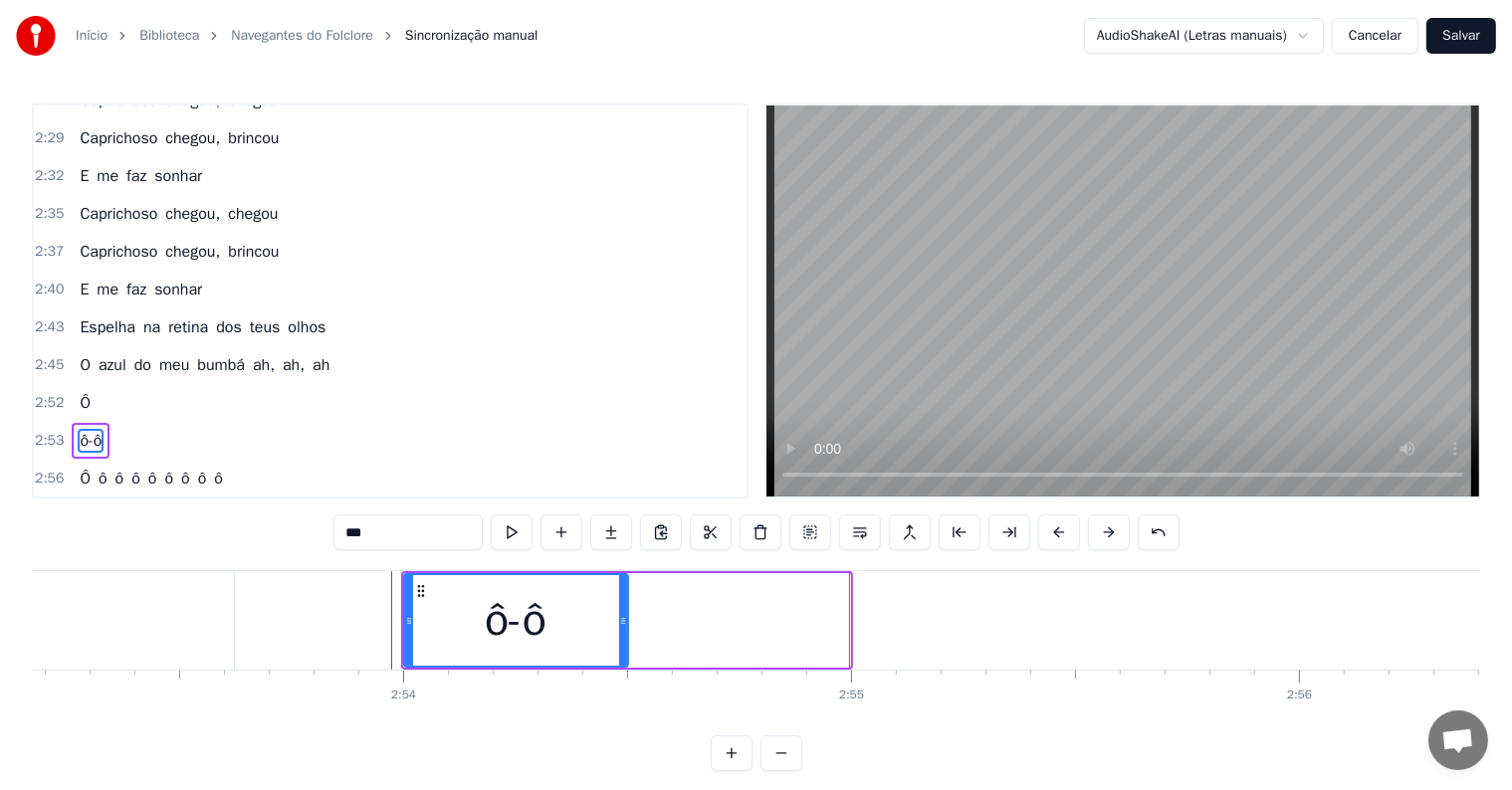 drag, startPoint x: 844, startPoint y: 620, endPoint x: 622, endPoint y: 605, distance: 222.50618 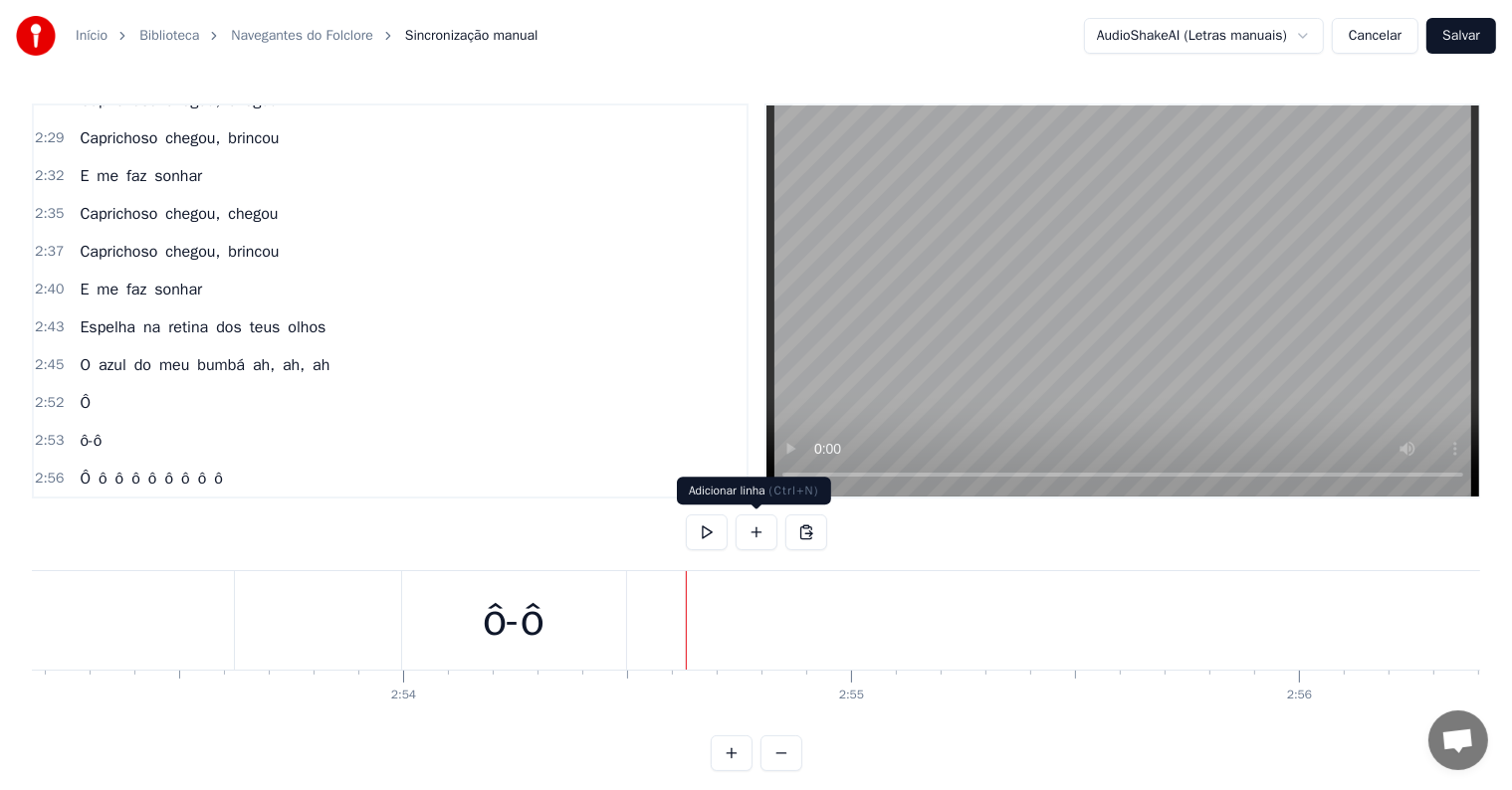 click at bounding box center (756, 532) 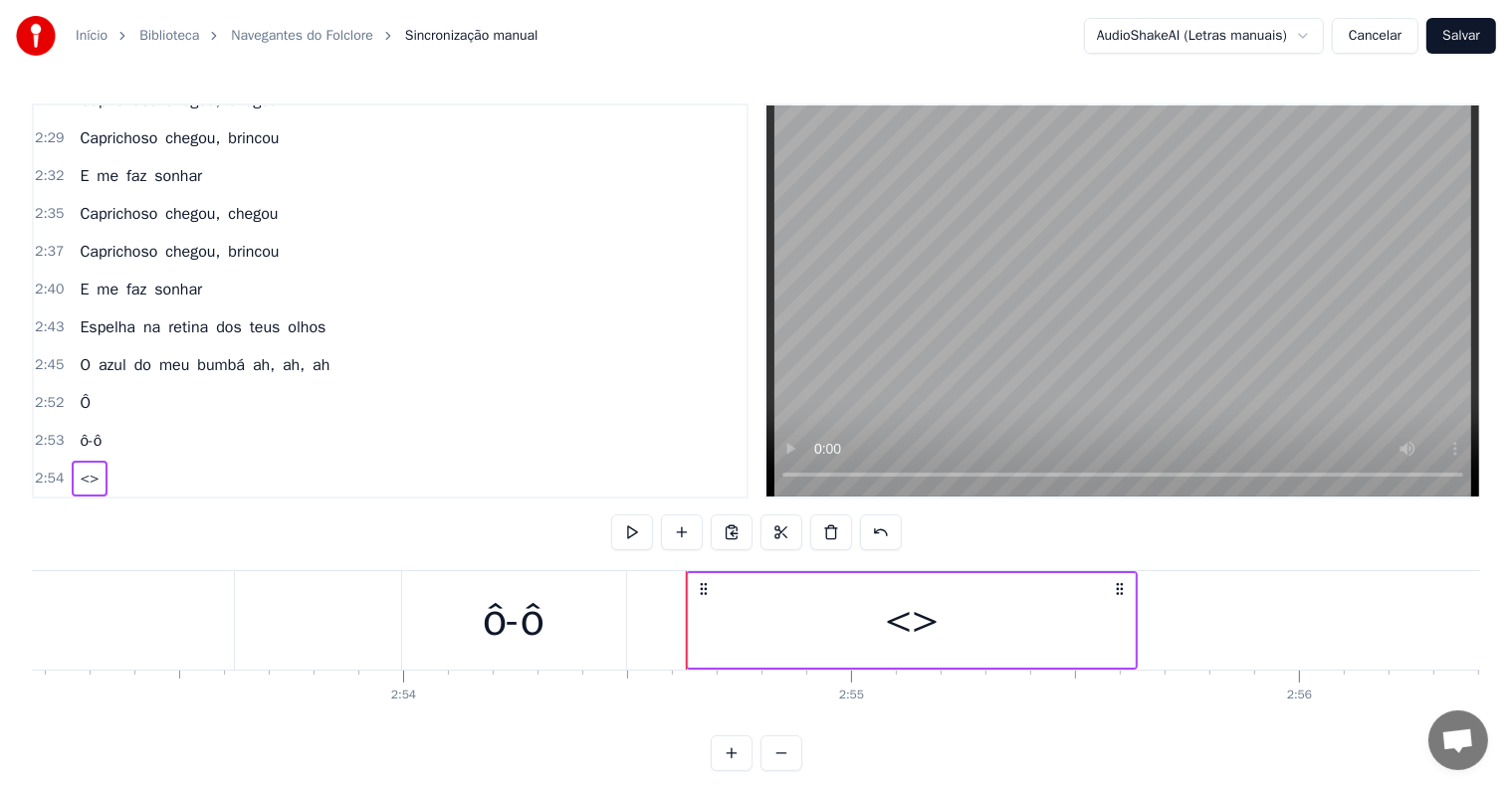 click on "<>" at bounding box center (912, 620) 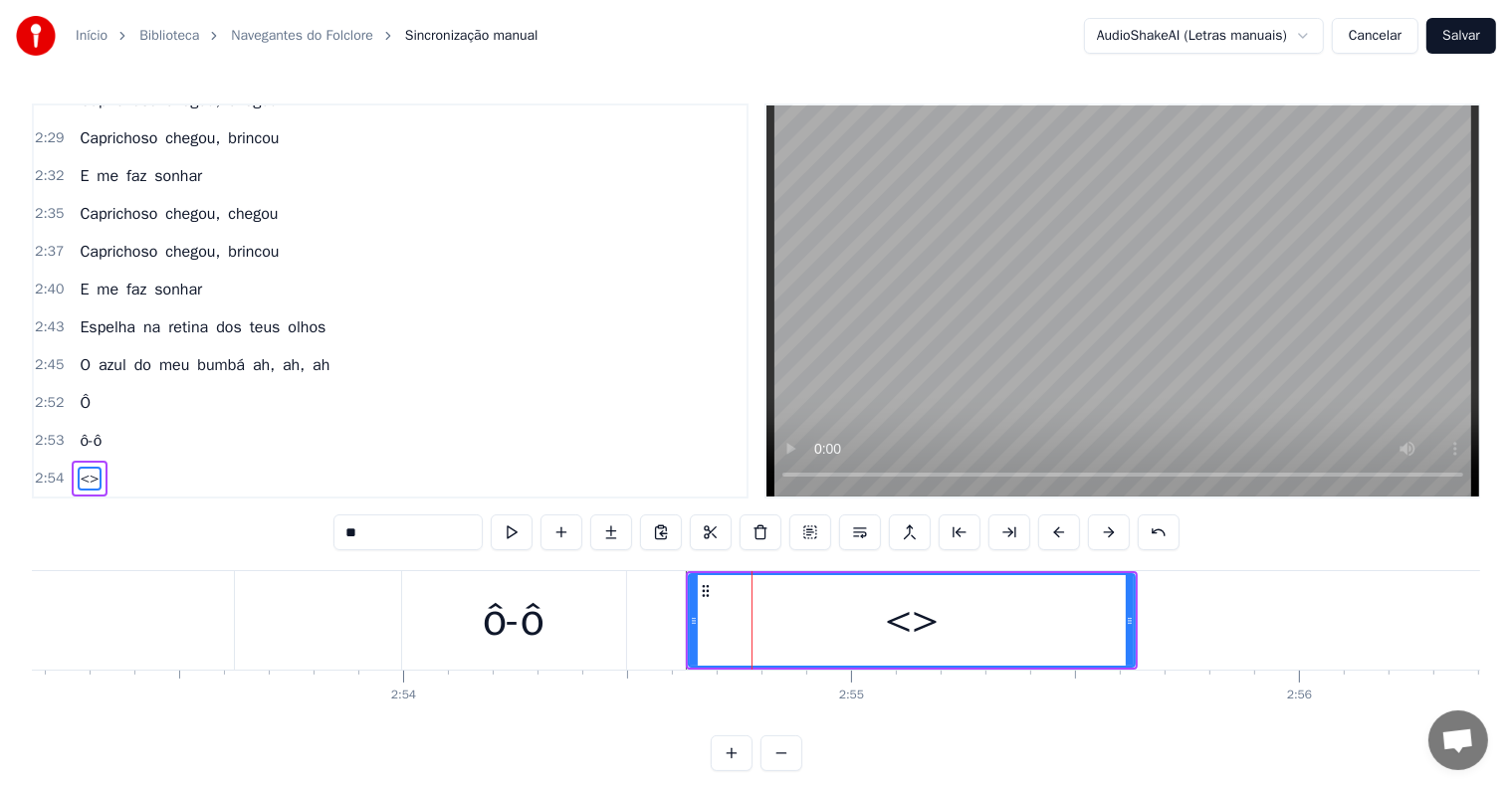 scroll, scrollTop: 1951, scrollLeft: 0, axis: vertical 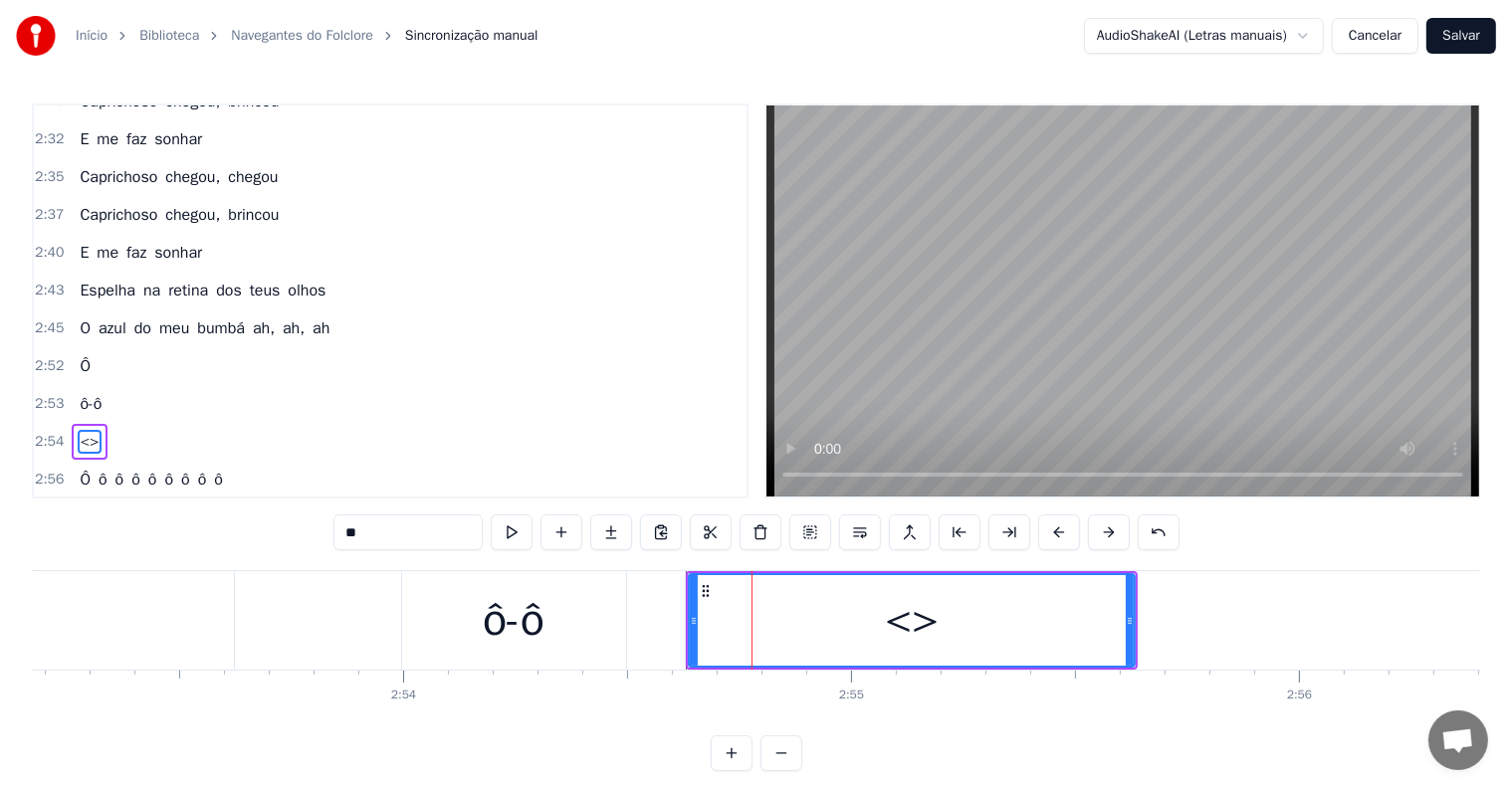 drag, startPoint x: 457, startPoint y: 525, endPoint x: 235, endPoint y: 514, distance: 222.27236 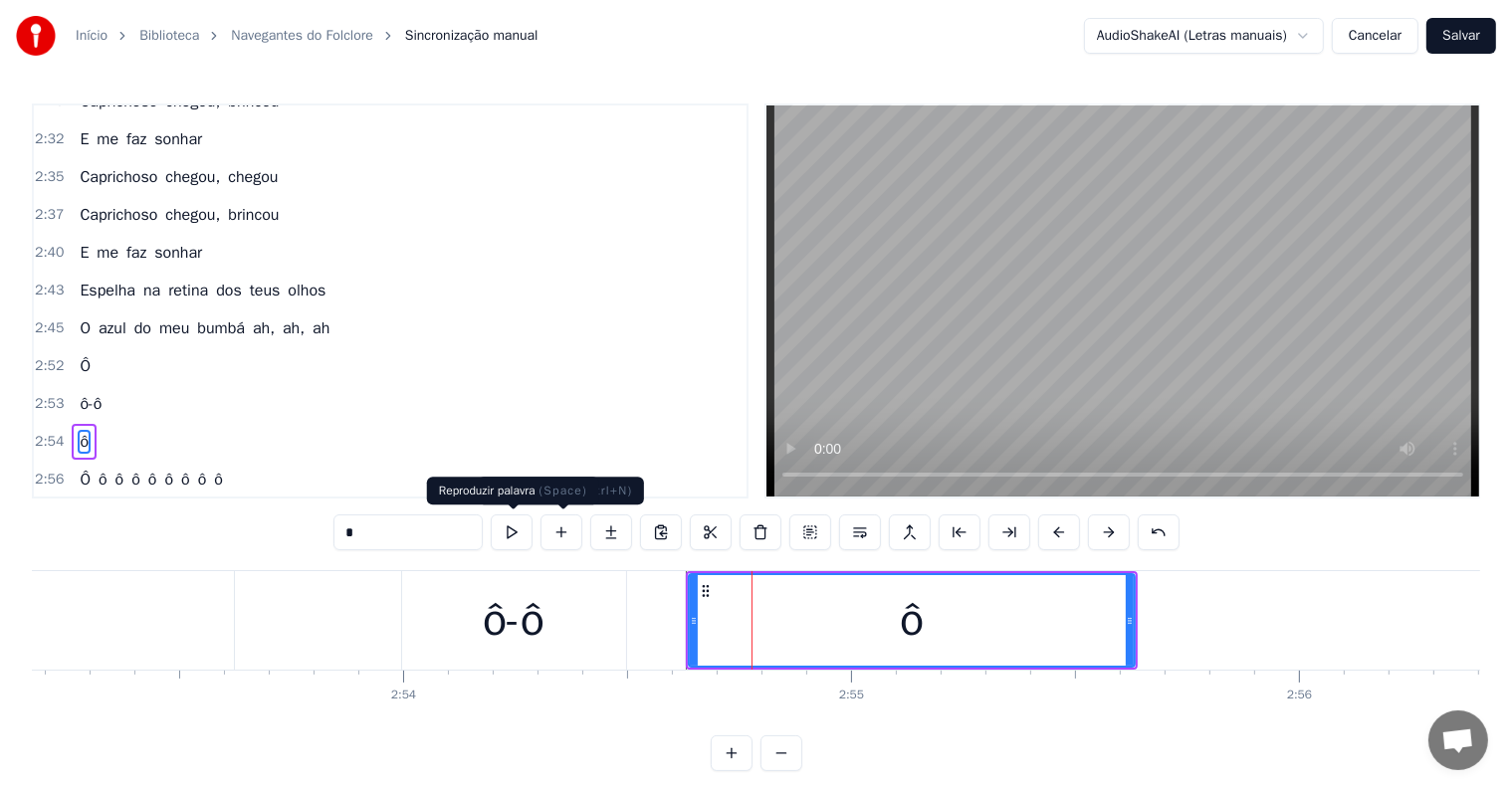 type on "*" 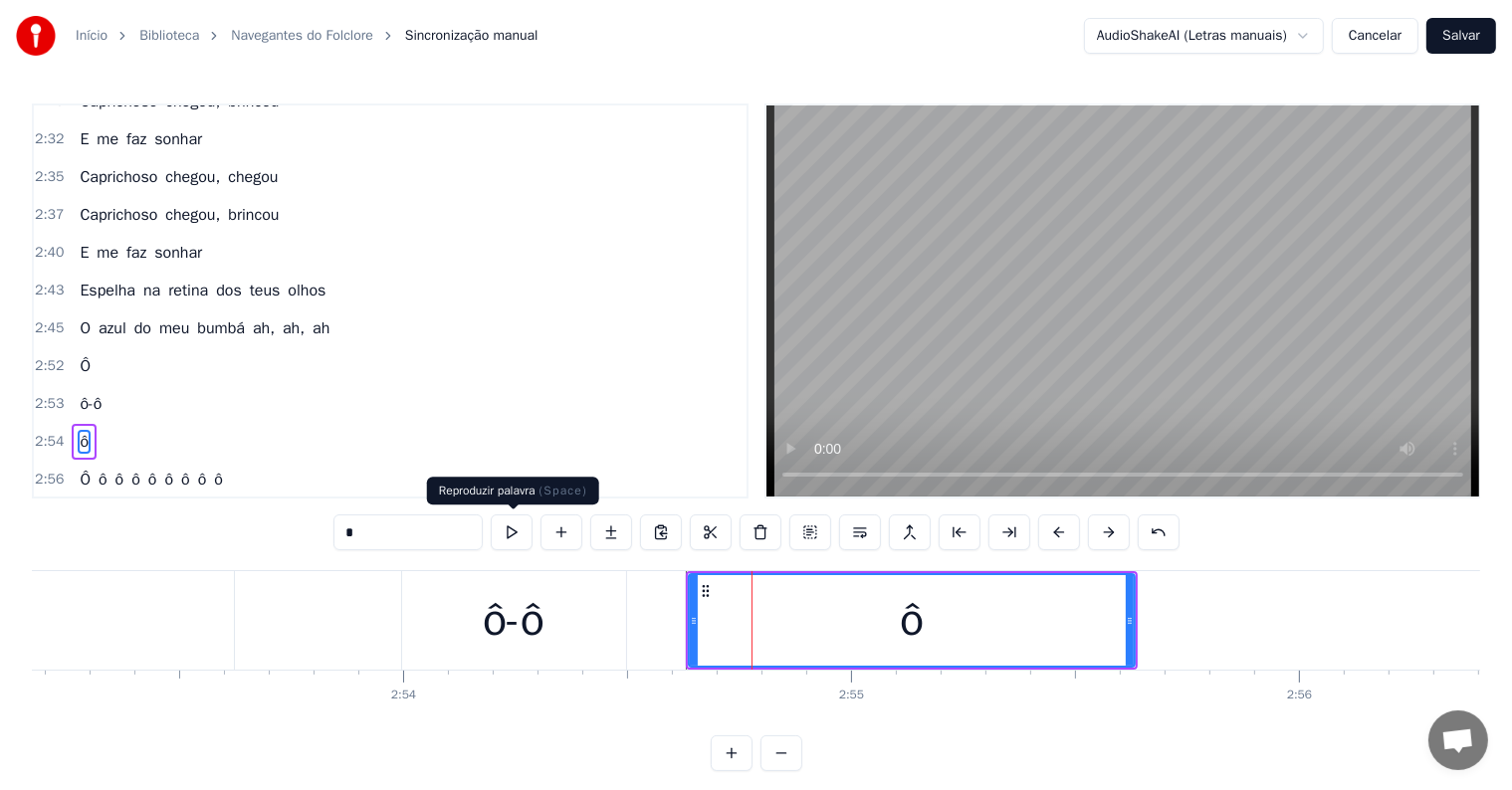 click at bounding box center (512, 532) 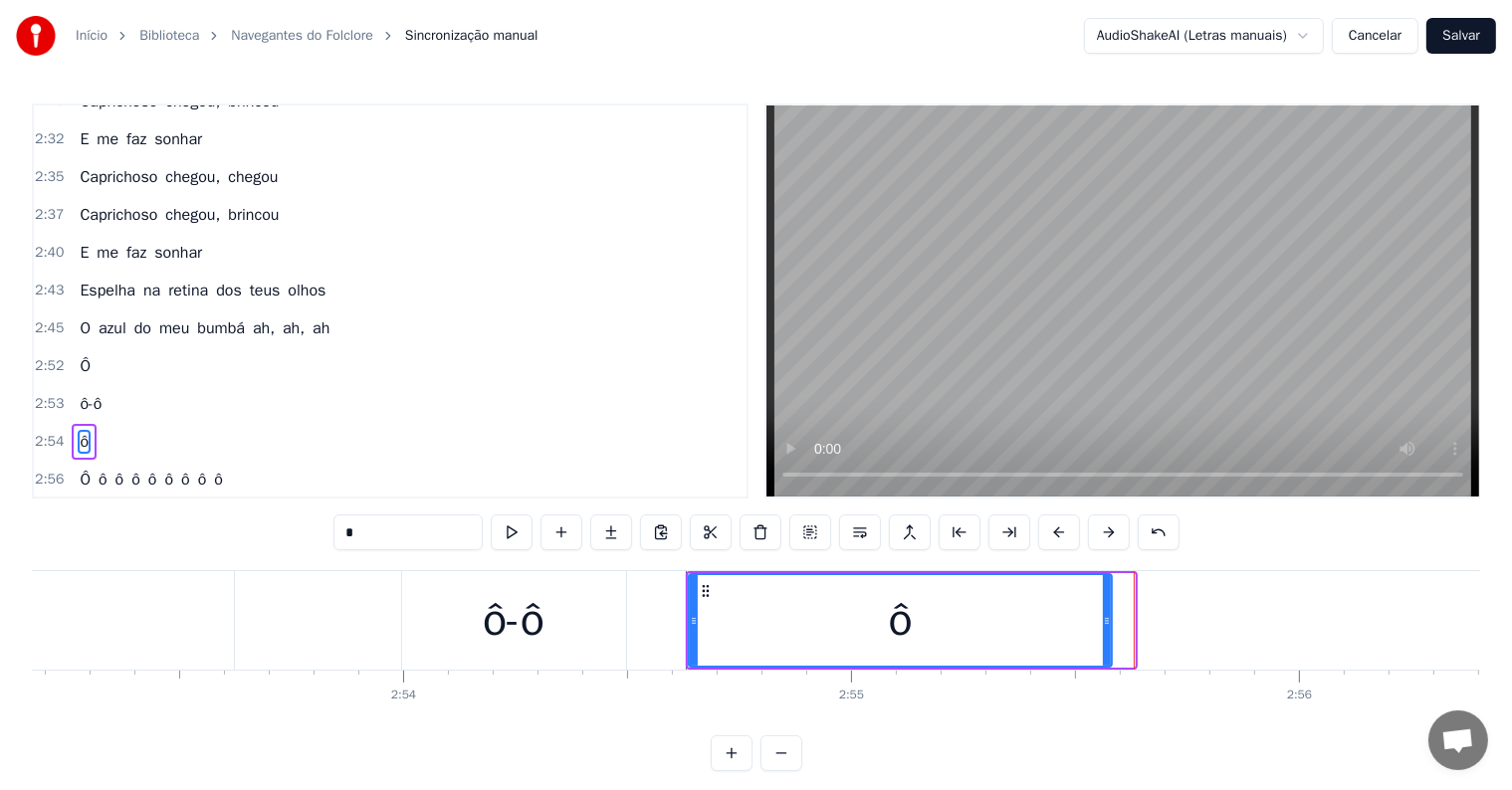 drag, startPoint x: 1130, startPoint y: 617, endPoint x: 1107, endPoint y: 617, distance: 23 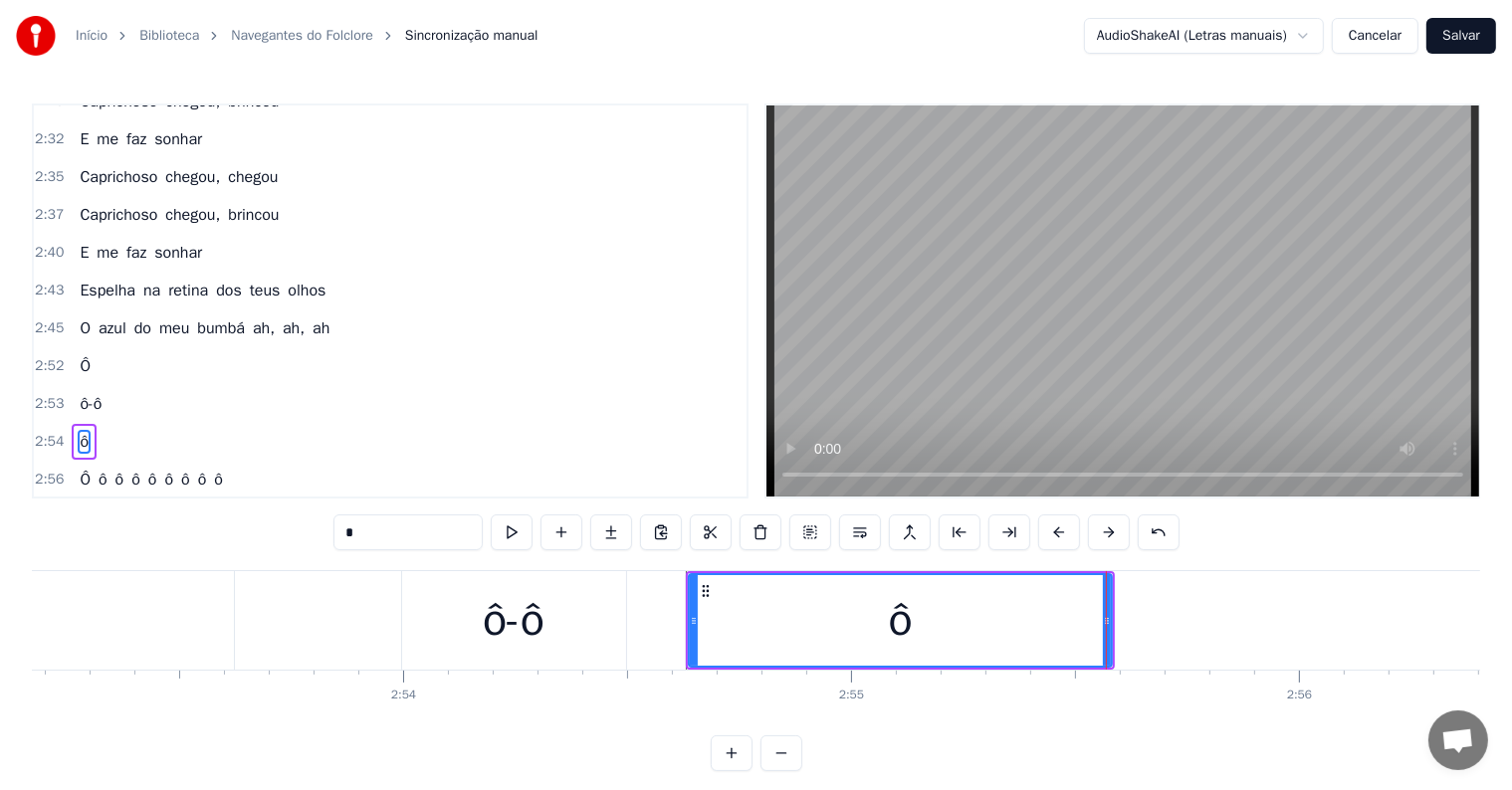 click on "O rio é o caminho Estrada da vida Do povo amazônida De contos e lendas Orgulho do navegador Meu Rio Amazonas De águas barrentas Me faz navegar As raízes de um povo Chego a Parintins, vim a Parintins Pra brincar de novo Vou destacando azul do céu Balançar bandeiras de papel Vim brincar com meu boi (meu boi) Vou destacando azul do céu Balançar bandeiras de papel Vim brincar com meu boi Caprichoso chegou, chegou [PERSON_NAME] chegou, brincou E me faz sonhar [PERSON_NAME] chegou, chegou [PERSON_NAME] chegou, brincou E me faz sonhar Espelha na retina dos teus olhos O azul do meu bumbá ah, ah, ah Ô ô-ô ô Ô-ô-ô-ô Ô-ô-ô Ô-ô, ô-ô  Ô Ô-ô- ô- ô Ô-ô, ô-ô Ô-ô O rio é o caminho Estrada da vida Do povo amazônida De contos e lendas Orgulho do navegador Meu Rio Amazonas De águas barrentas Me faz navegar As raízes de um povo Chego a Parintins, vim a Parintins Pra brincar de novo Vou destacando azul do céu Balançar bandeiras de papel Vim brincar com meu boi (meu boi) Vou destacando azul do céu E" at bounding box center [-31090, 620] 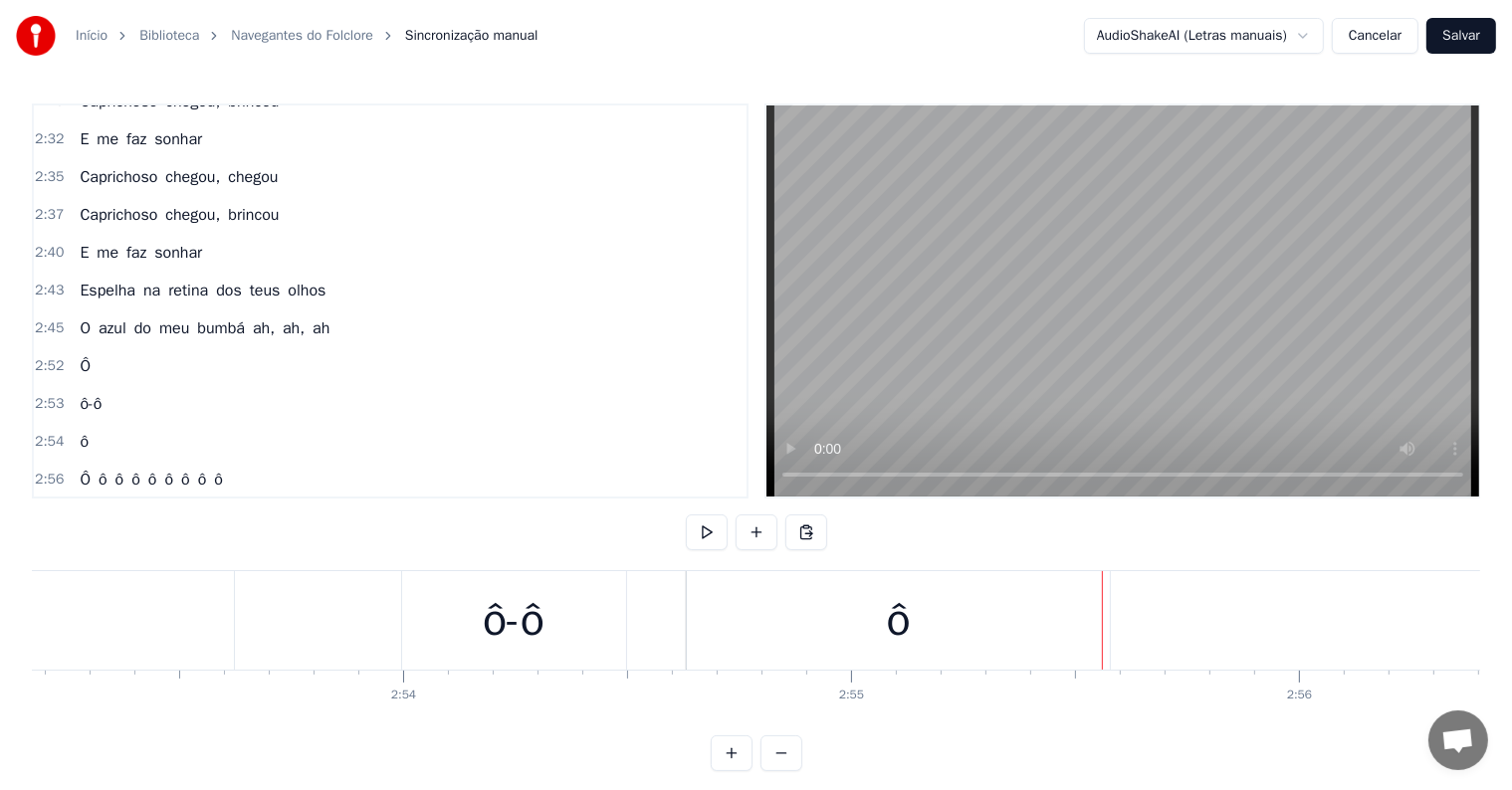 click on "ô" at bounding box center [898, 620] 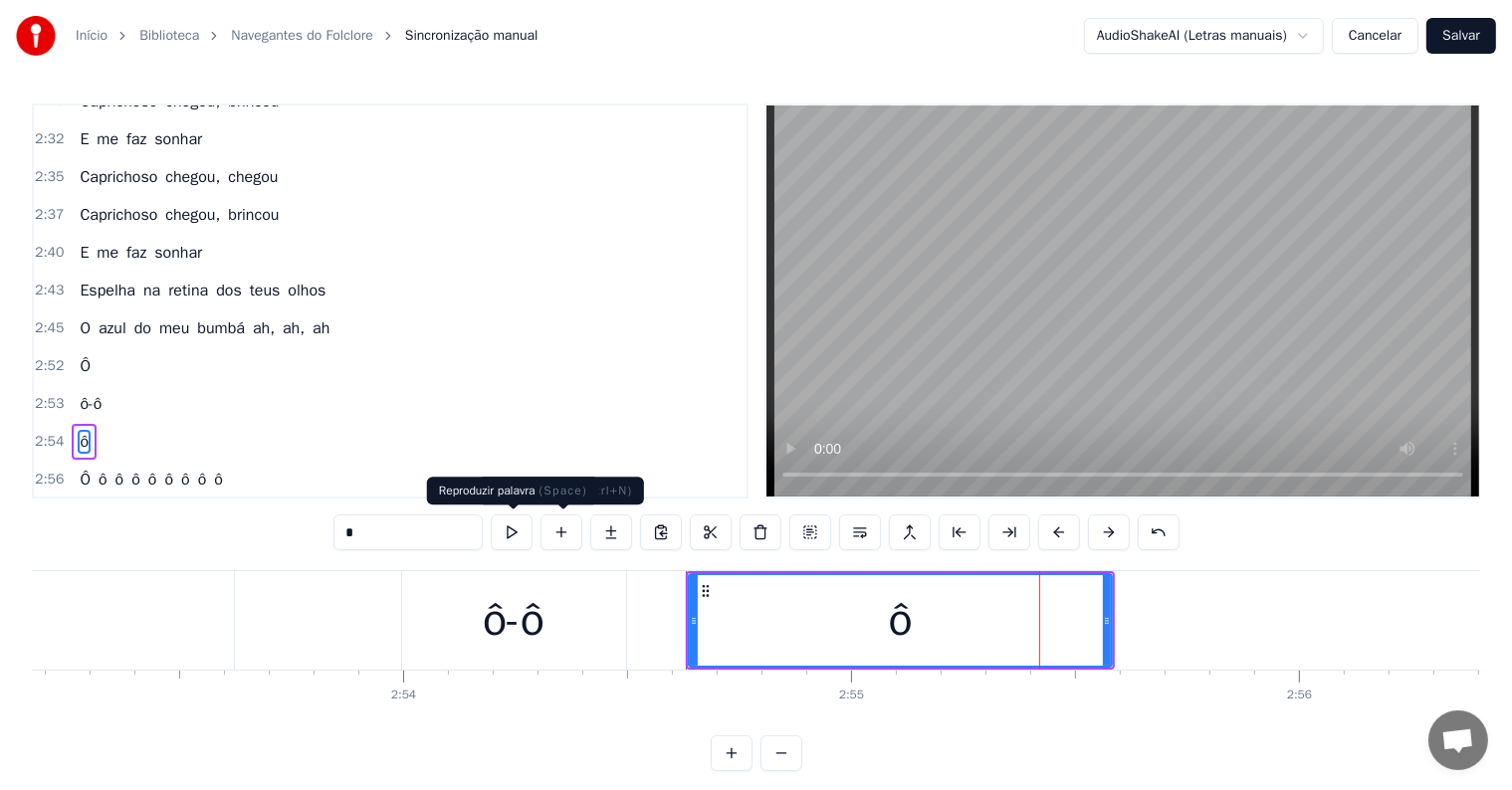 click at bounding box center (512, 532) 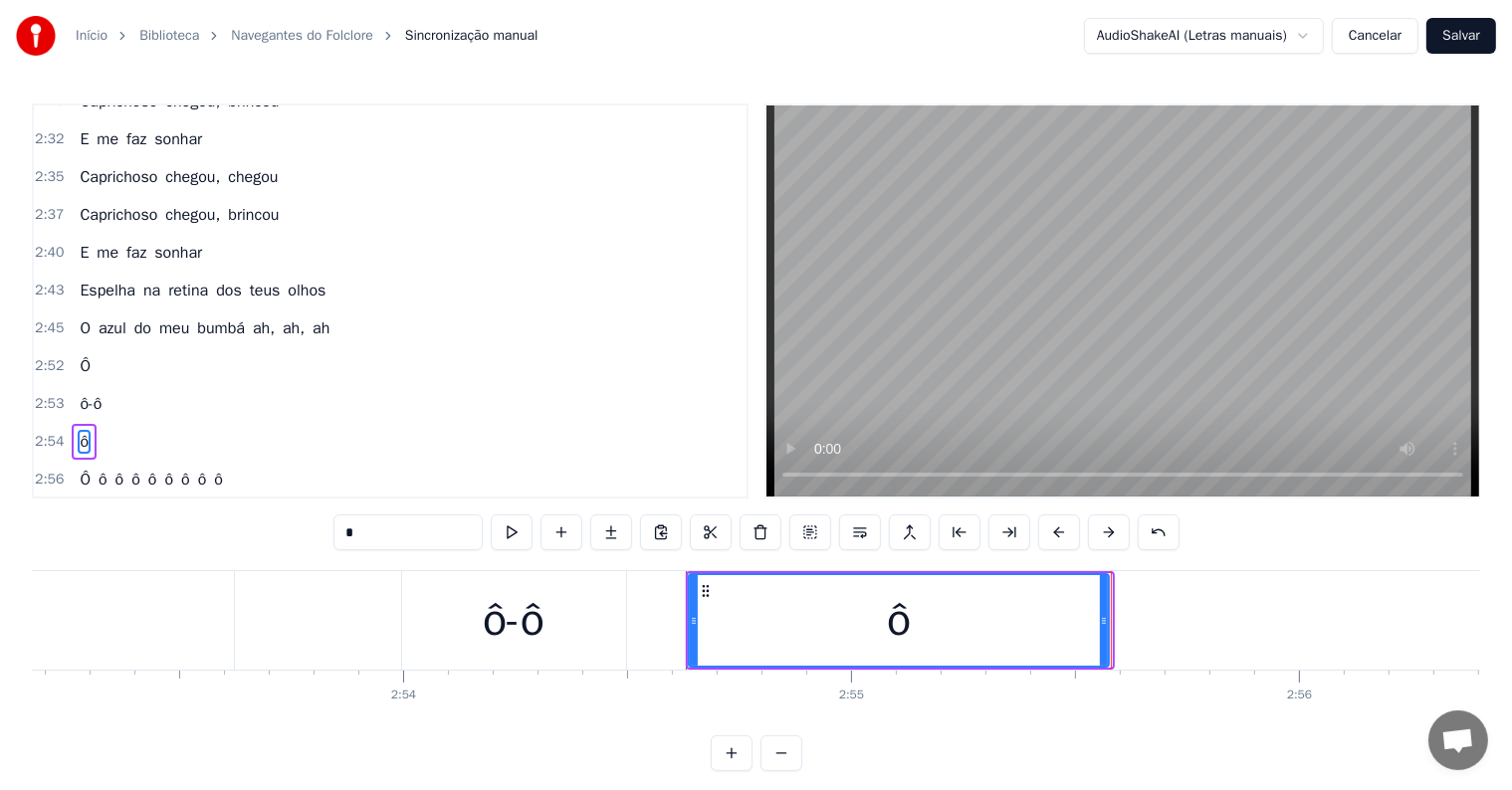 click 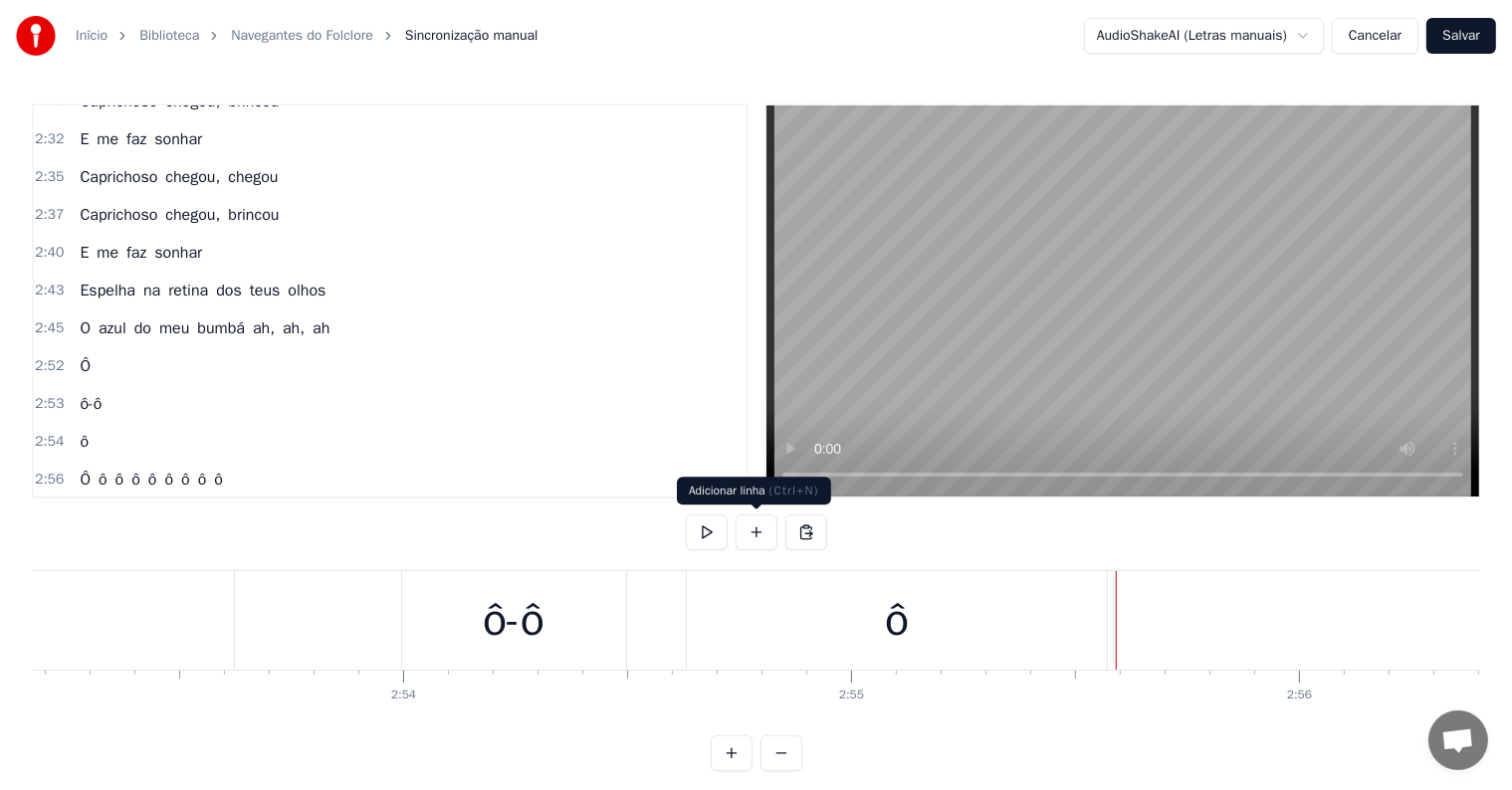 click at bounding box center [756, 532] 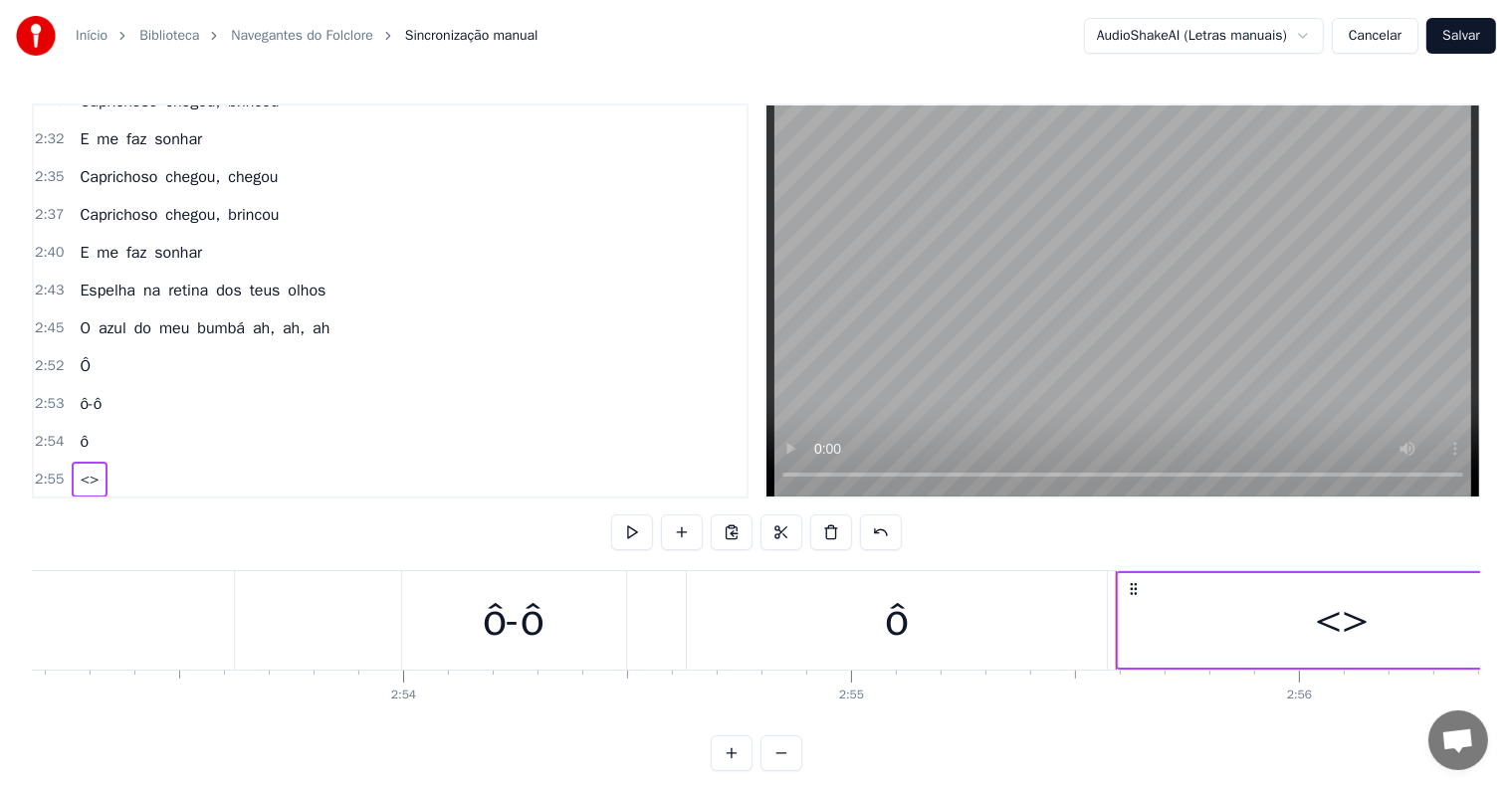 click on "<>" at bounding box center [1342, 620] 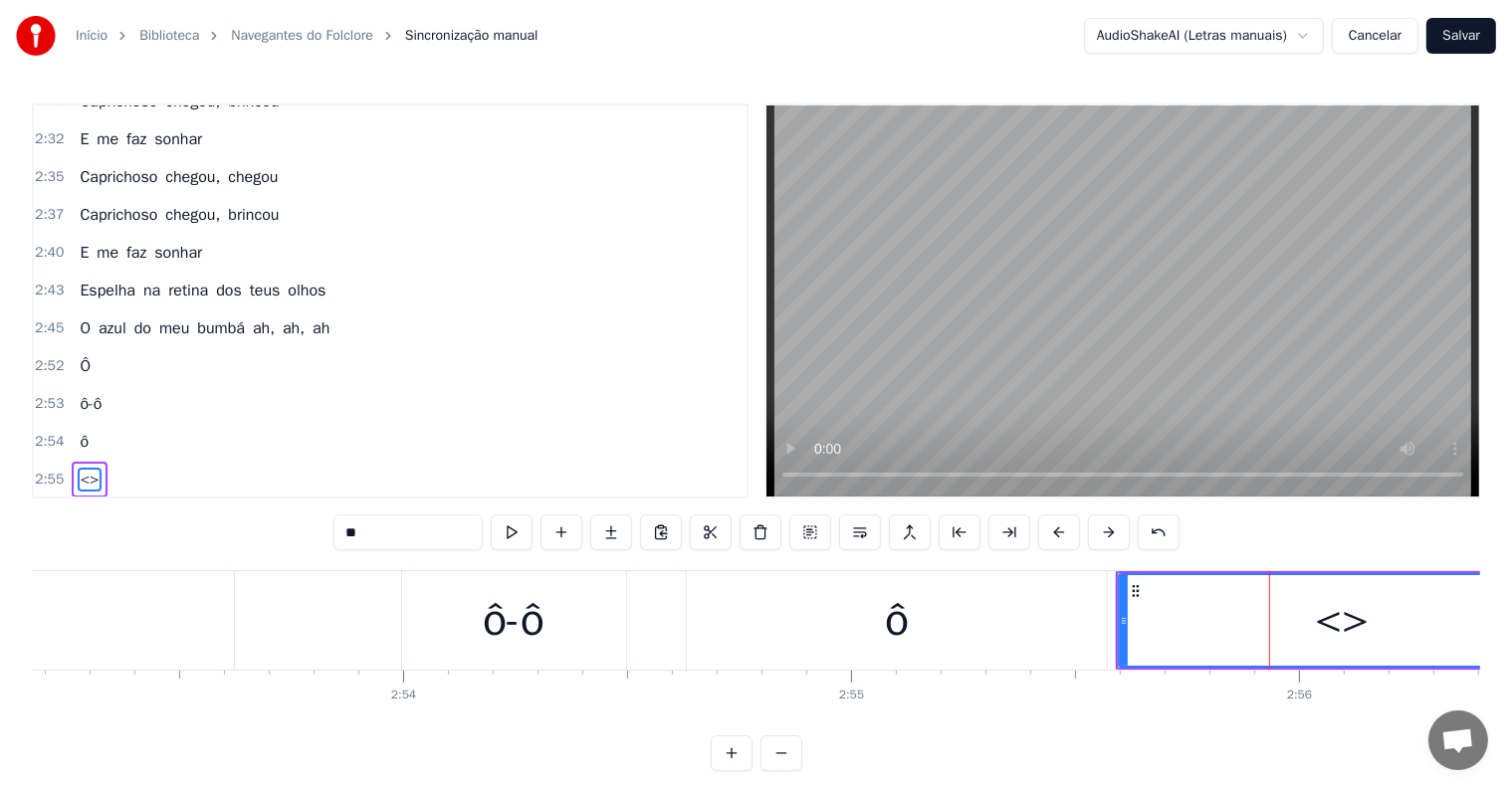 scroll, scrollTop: 1988, scrollLeft: 0, axis: vertical 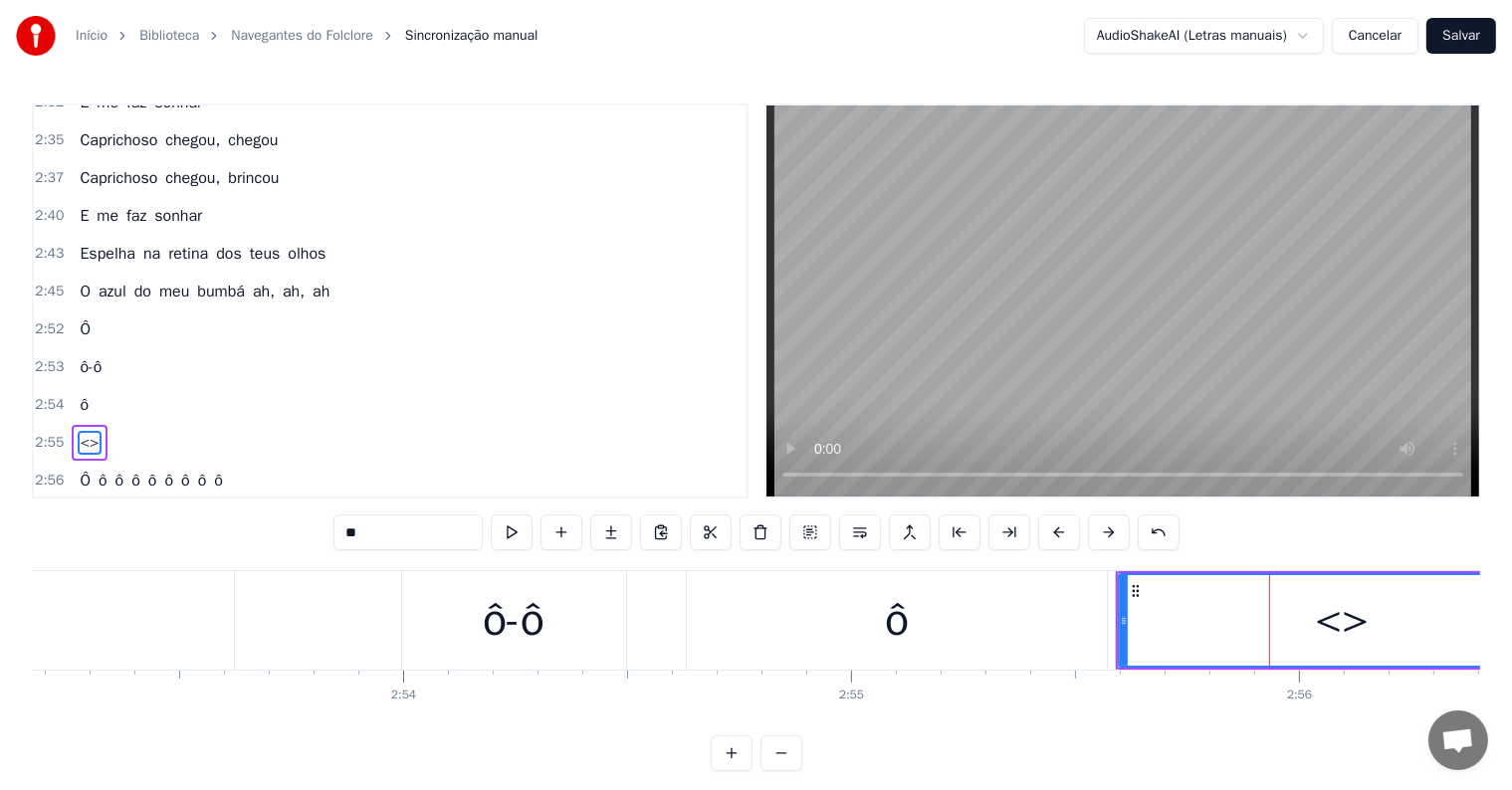 drag, startPoint x: 428, startPoint y: 524, endPoint x: 271, endPoint y: 525, distance: 157.00318 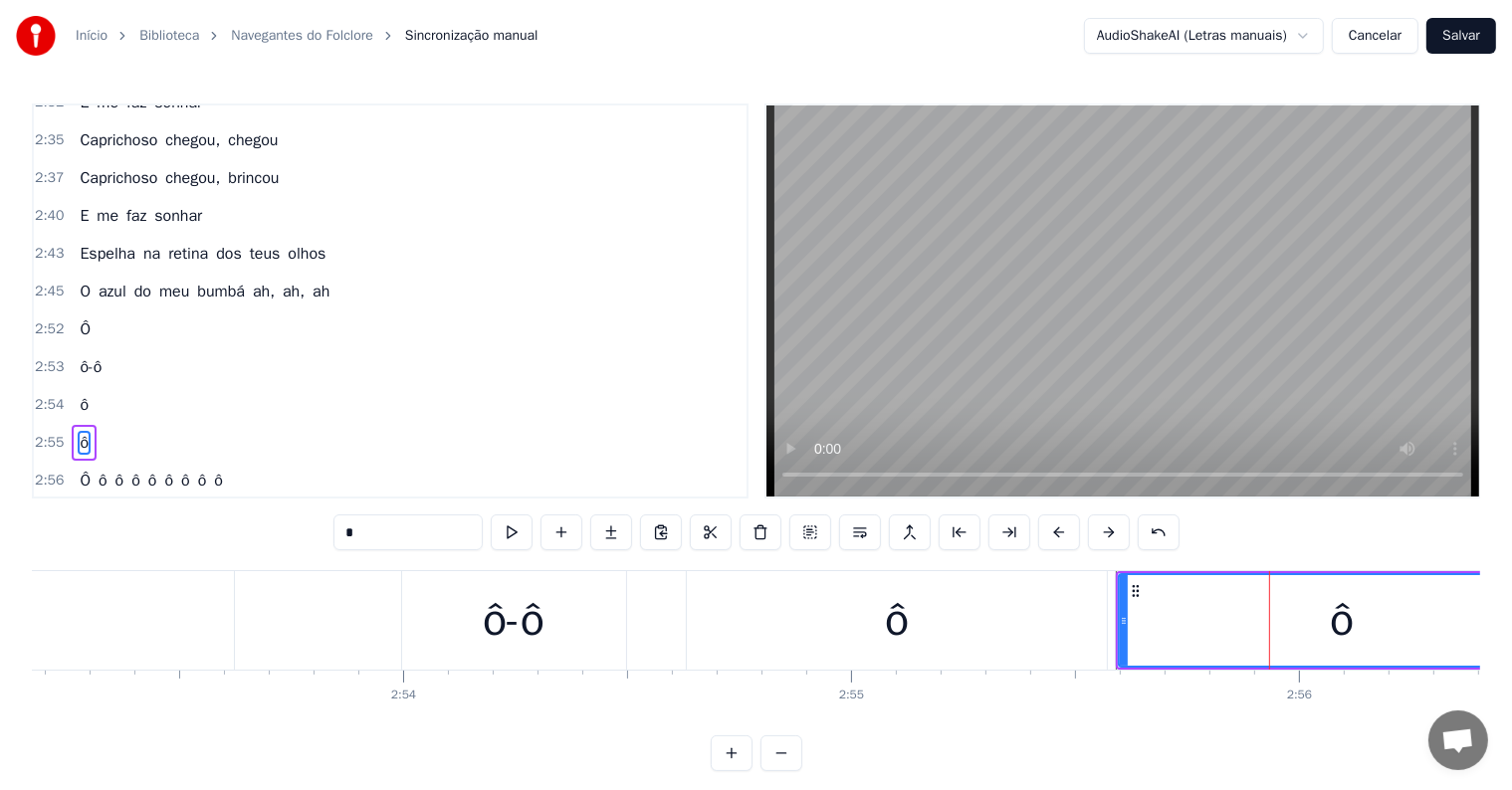 click on "ô-ô" at bounding box center [514, 621] 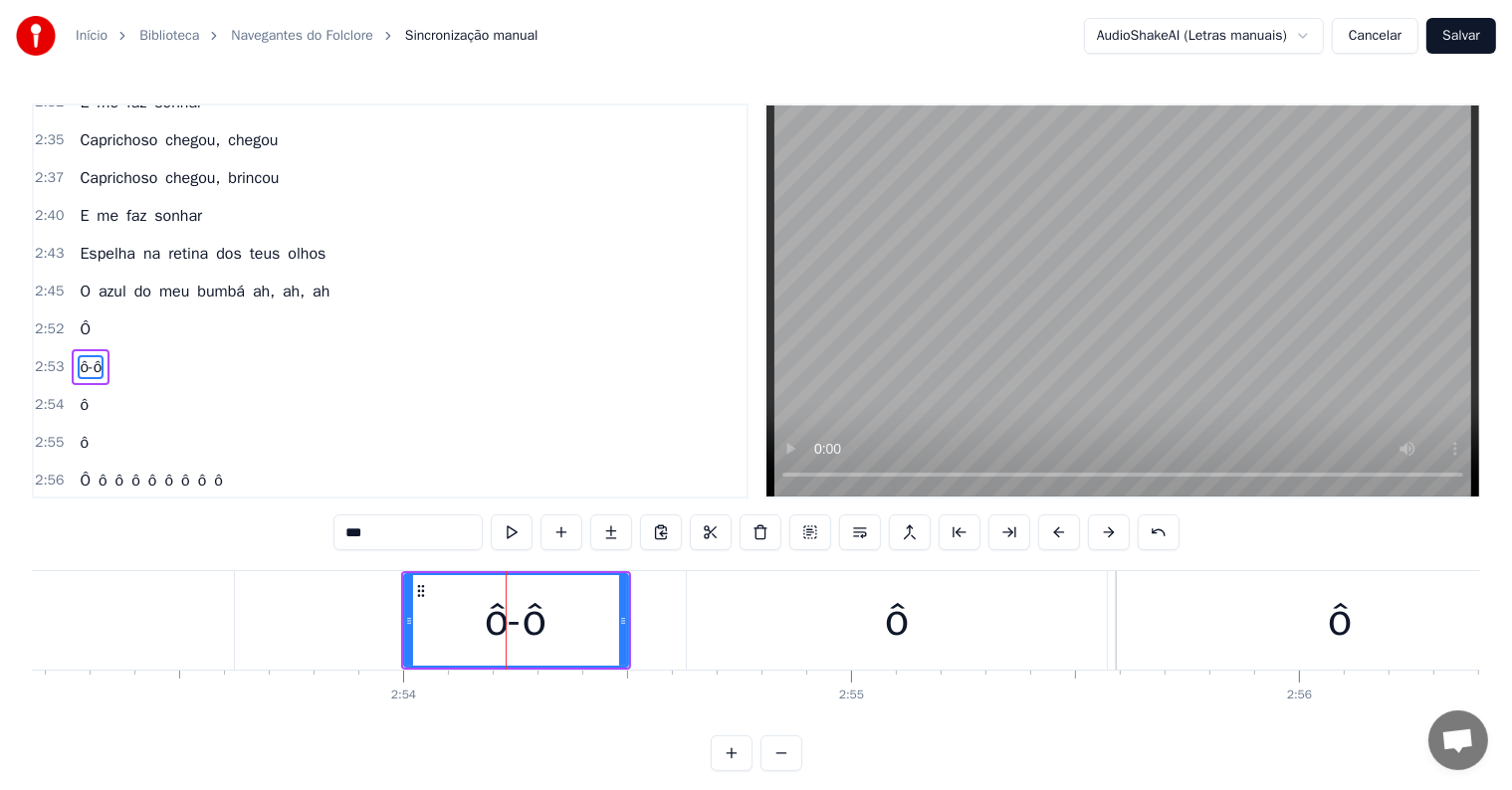 scroll, scrollTop: 1982, scrollLeft: 0, axis: vertical 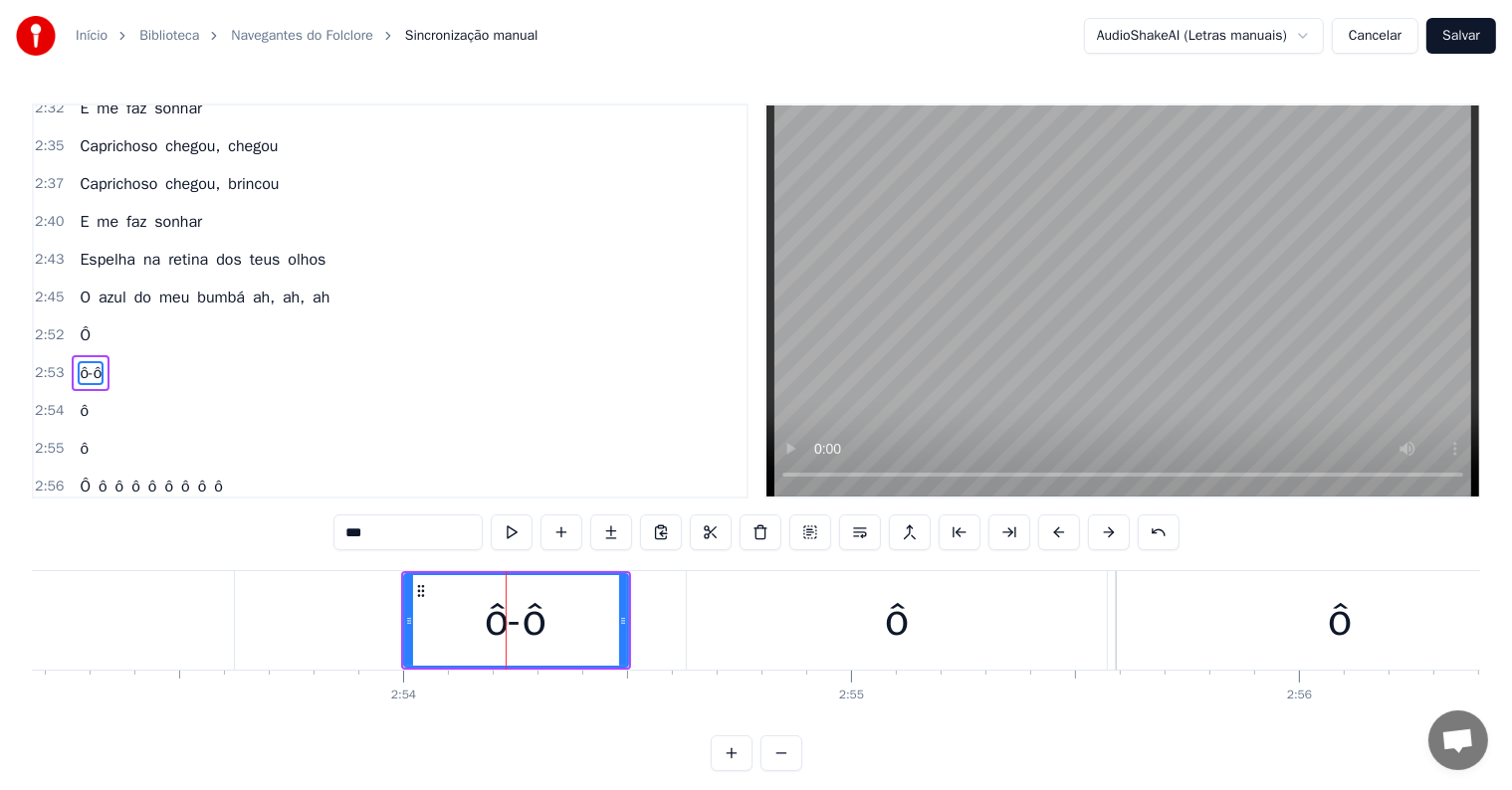 click on "ô" at bounding box center [897, 620] 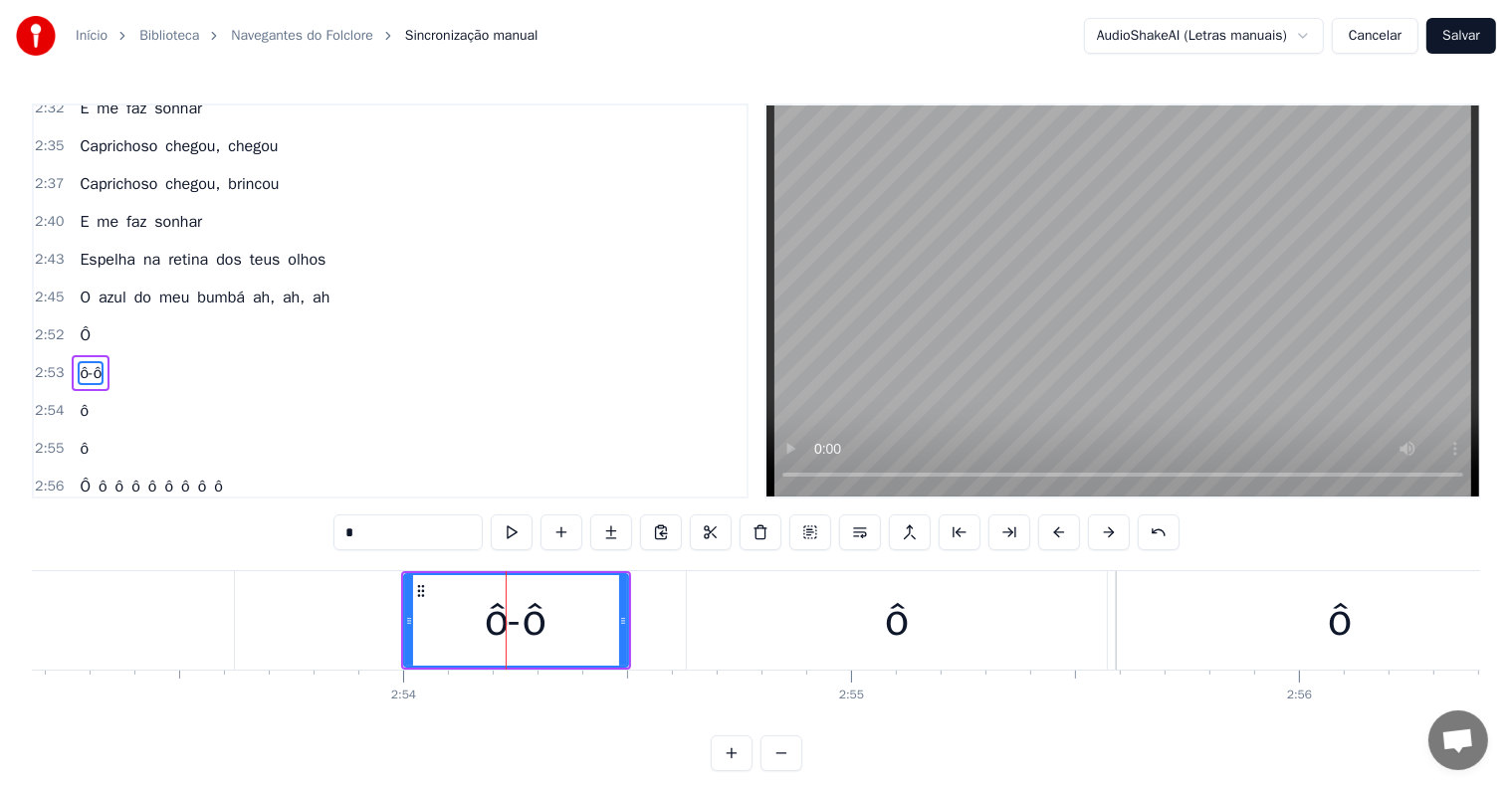 scroll, scrollTop: 1988, scrollLeft: 0, axis: vertical 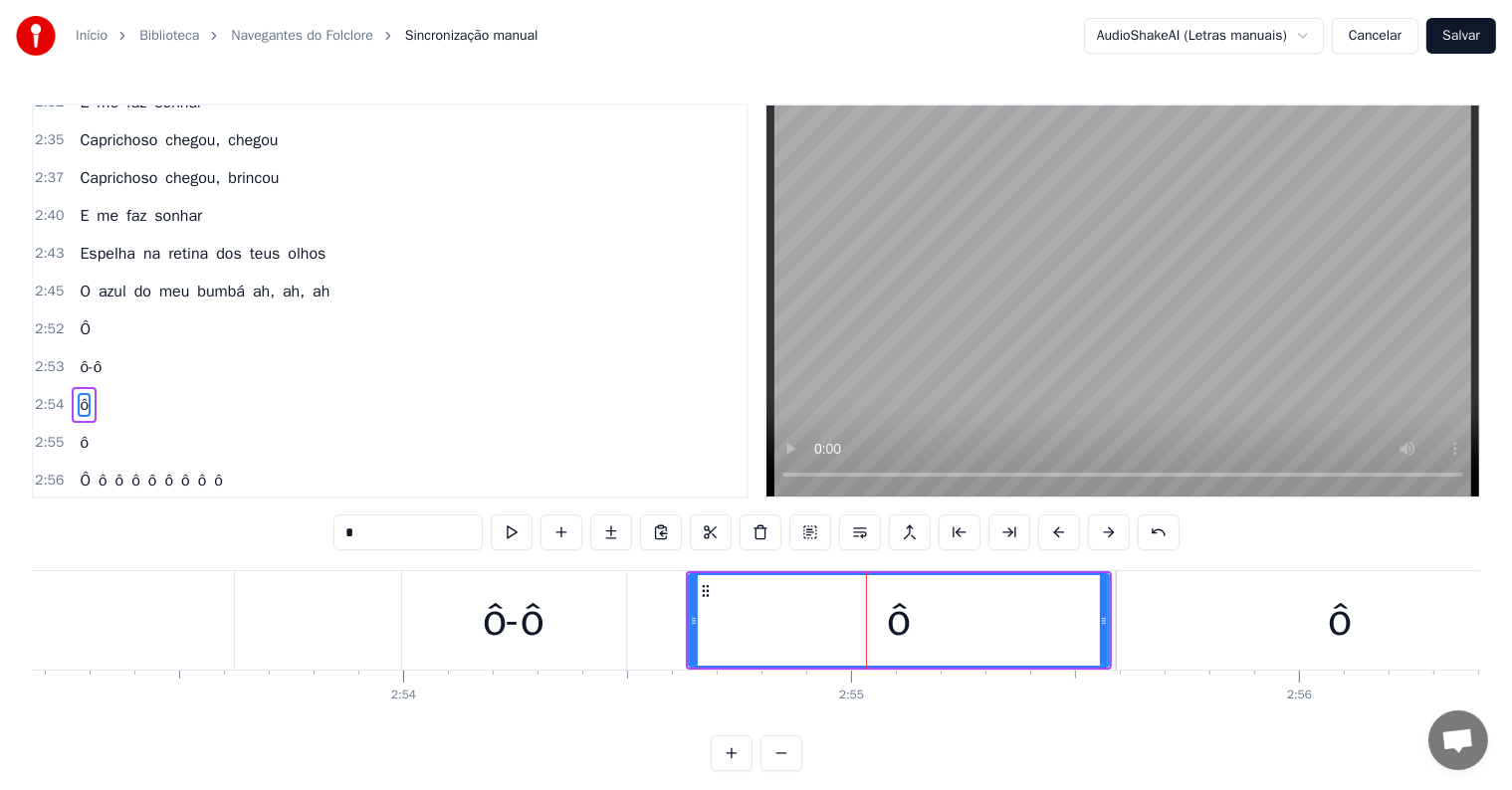 click on "ô" at bounding box center [1340, 620] 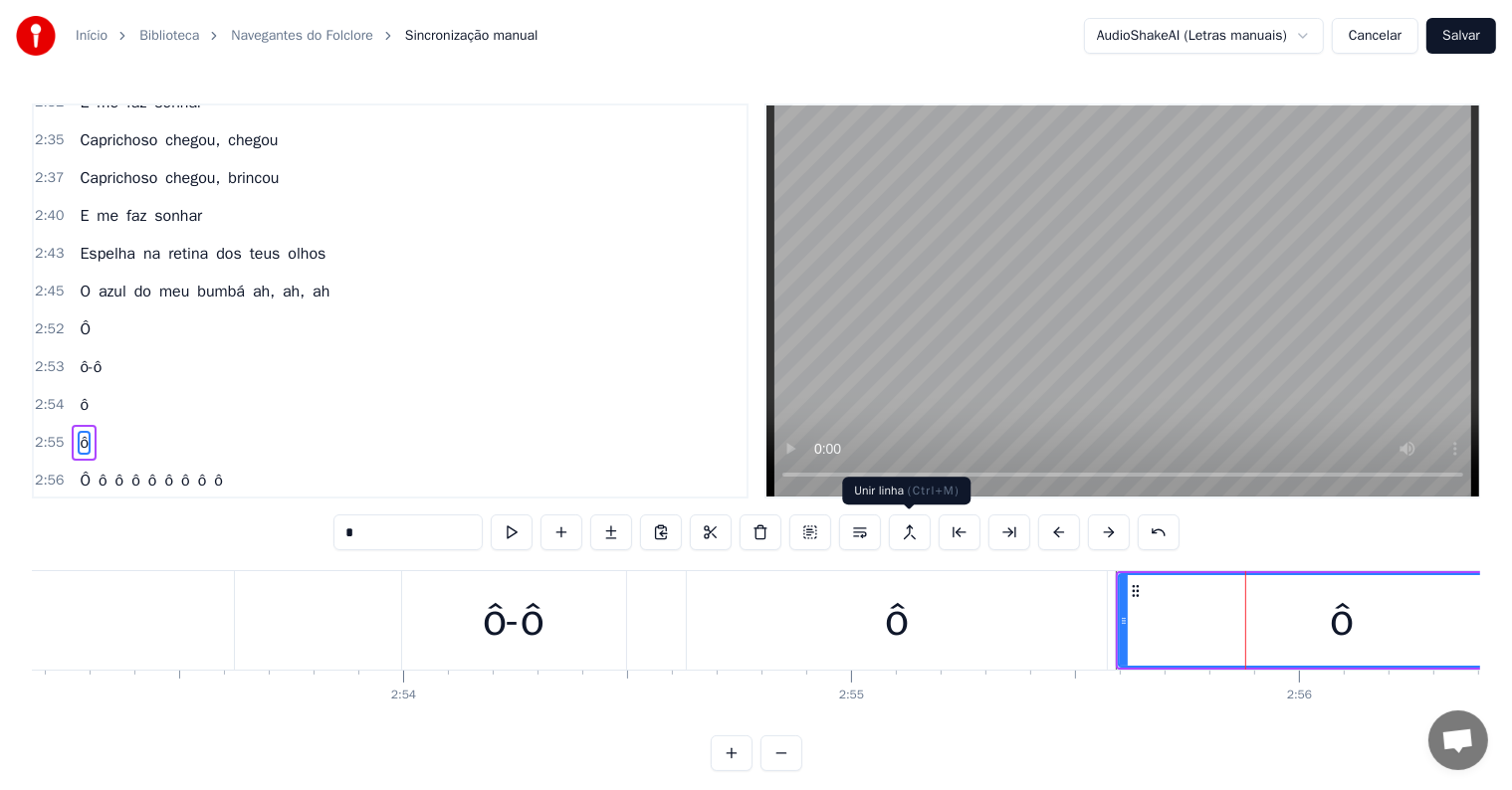 click at bounding box center [910, 532] 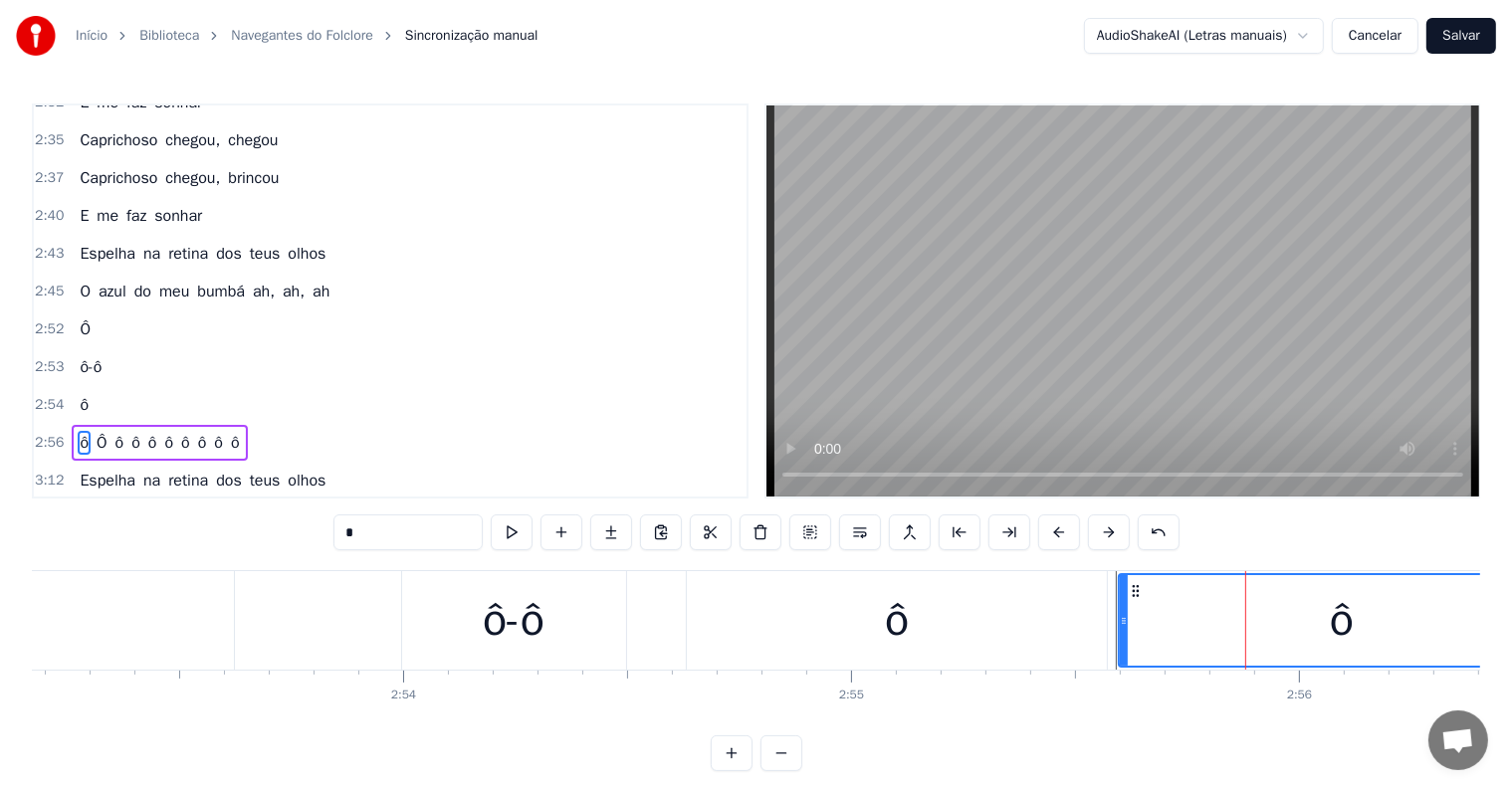 scroll, scrollTop: 1951, scrollLeft: 0, axis: vertical 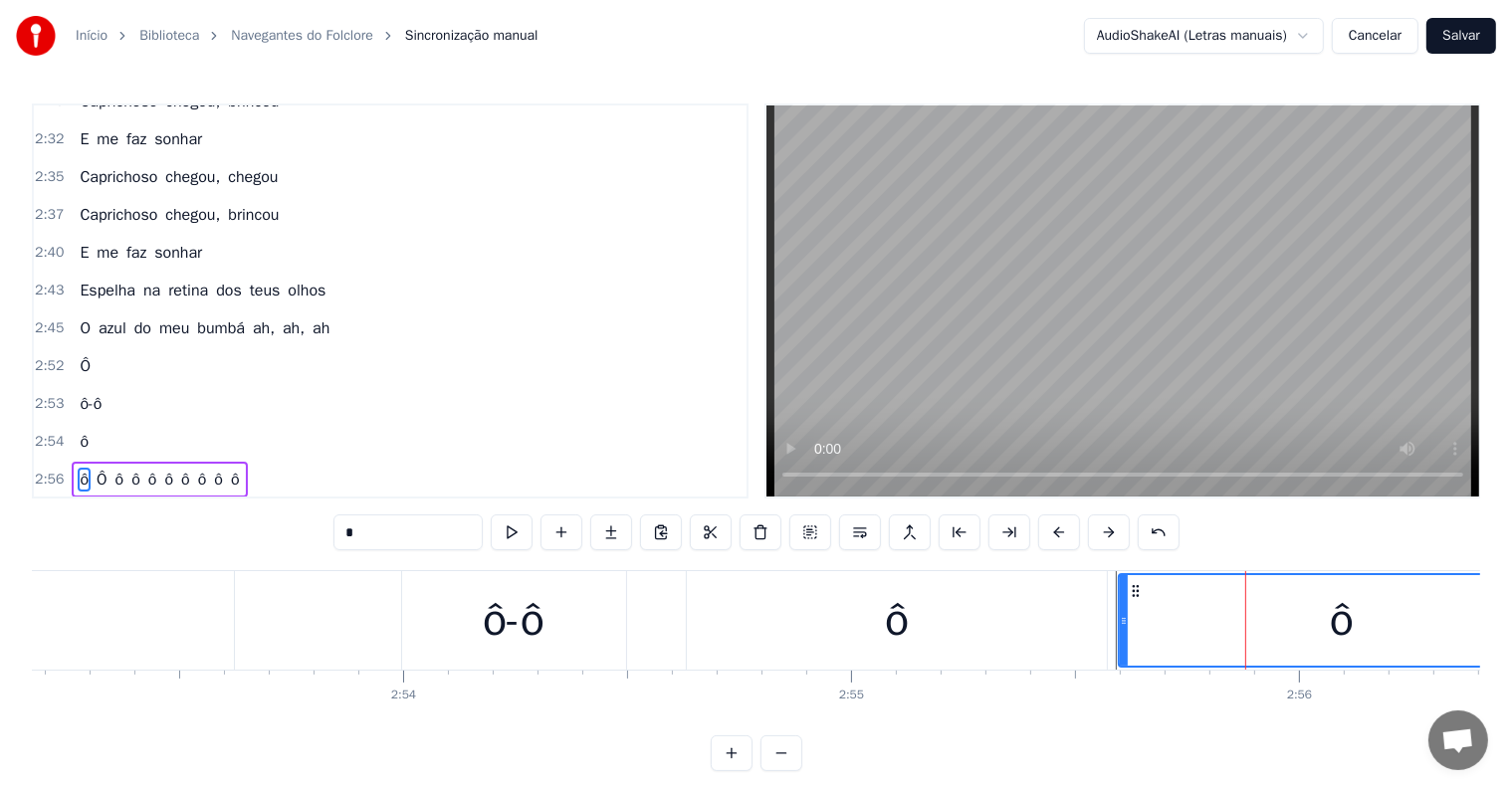 type 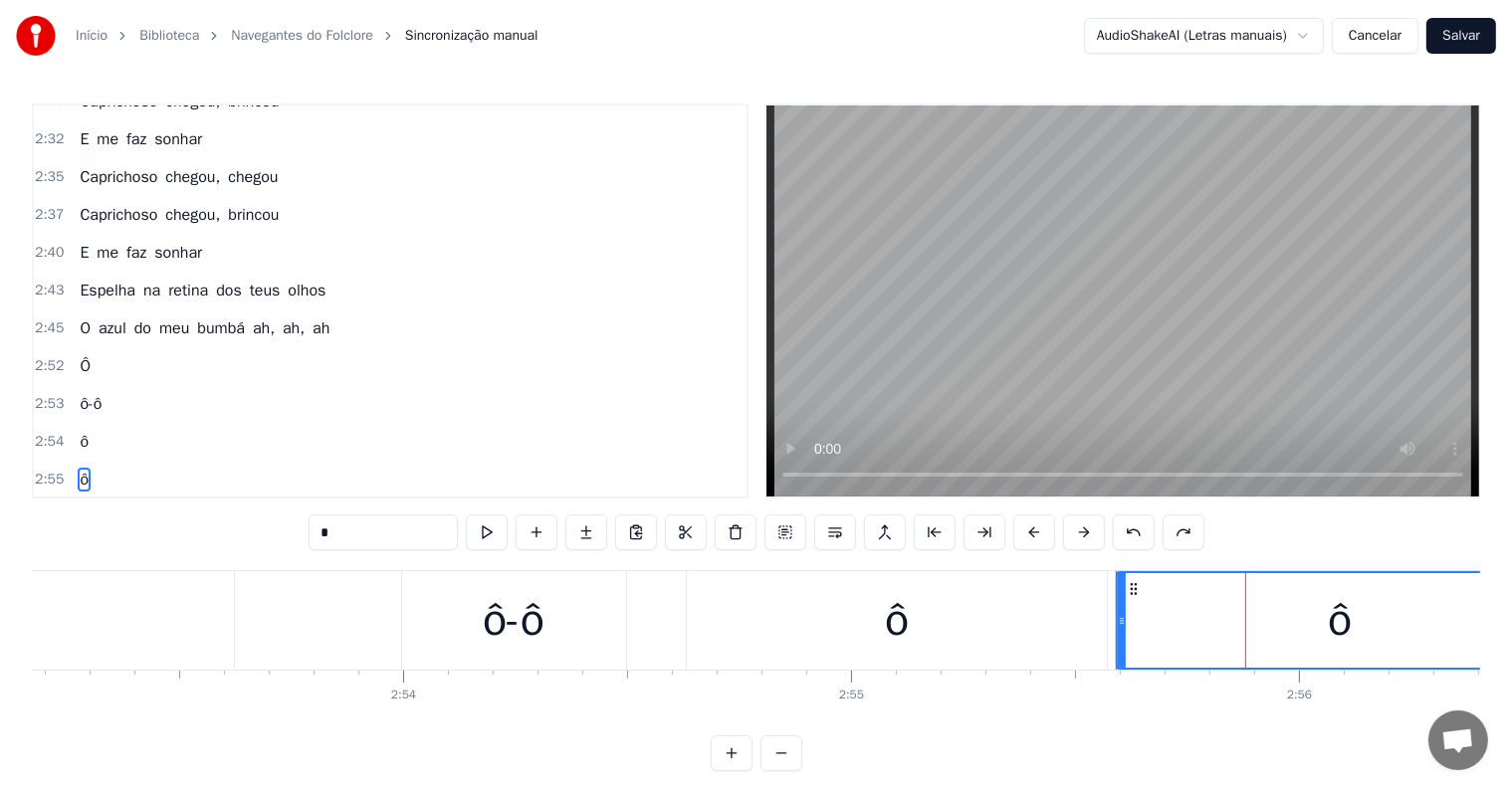 scroll, scrollTop: 1988, scrollLeft: 0, axis: vertical 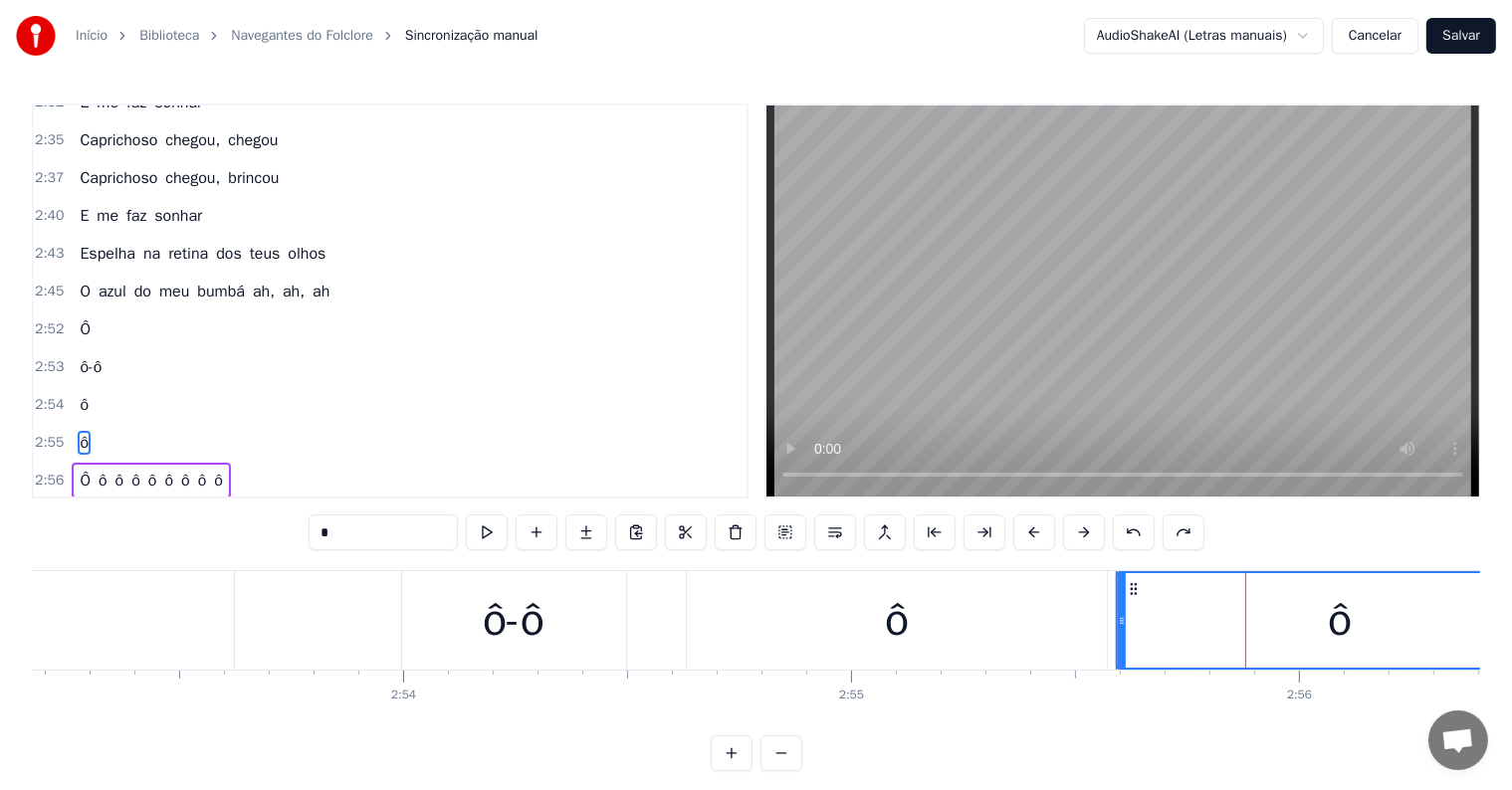 click on "2:54 ô" at bounding box center [390, 405] 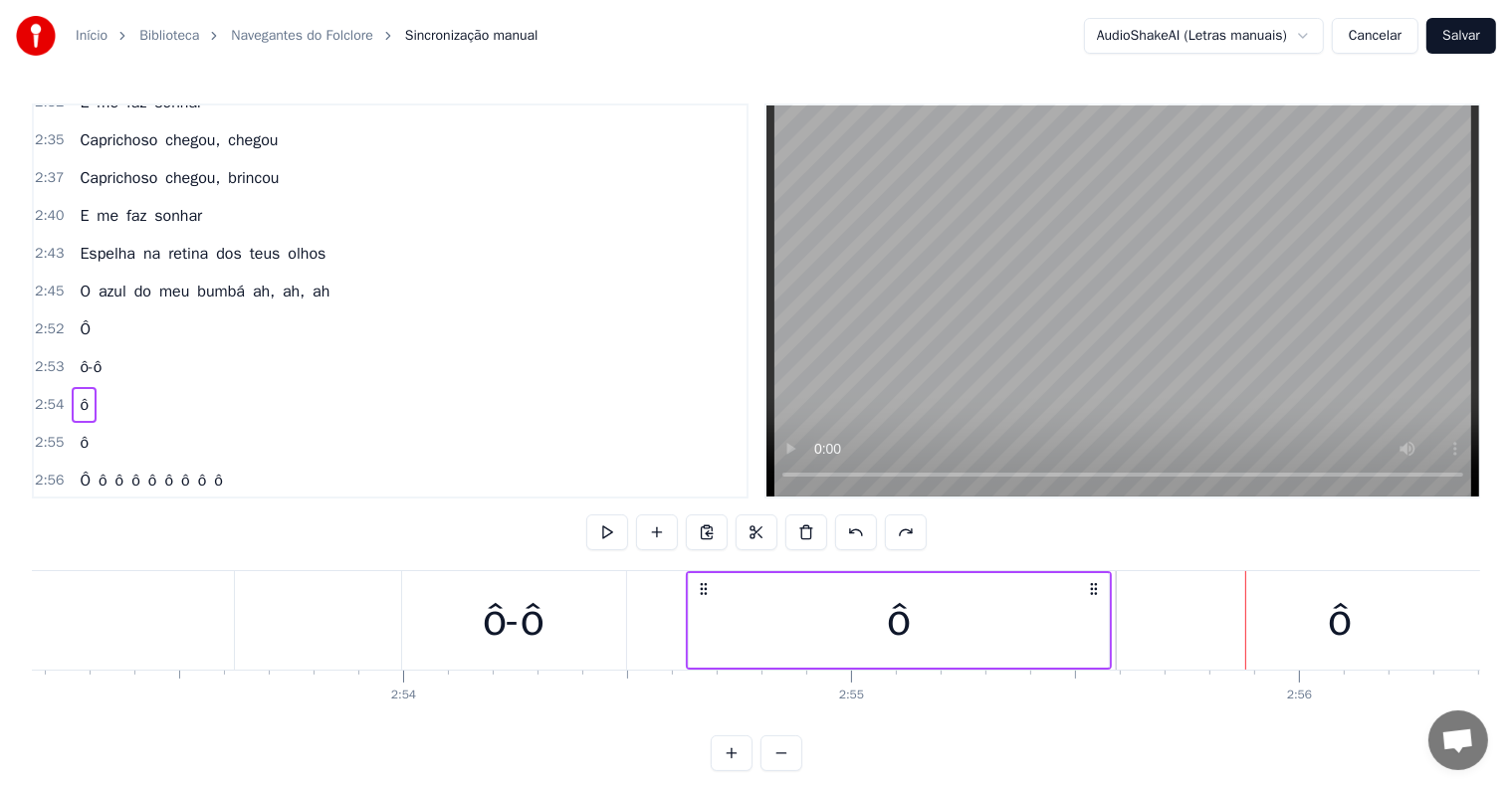 click on "ô-ô" at bounding box center (91, 367) 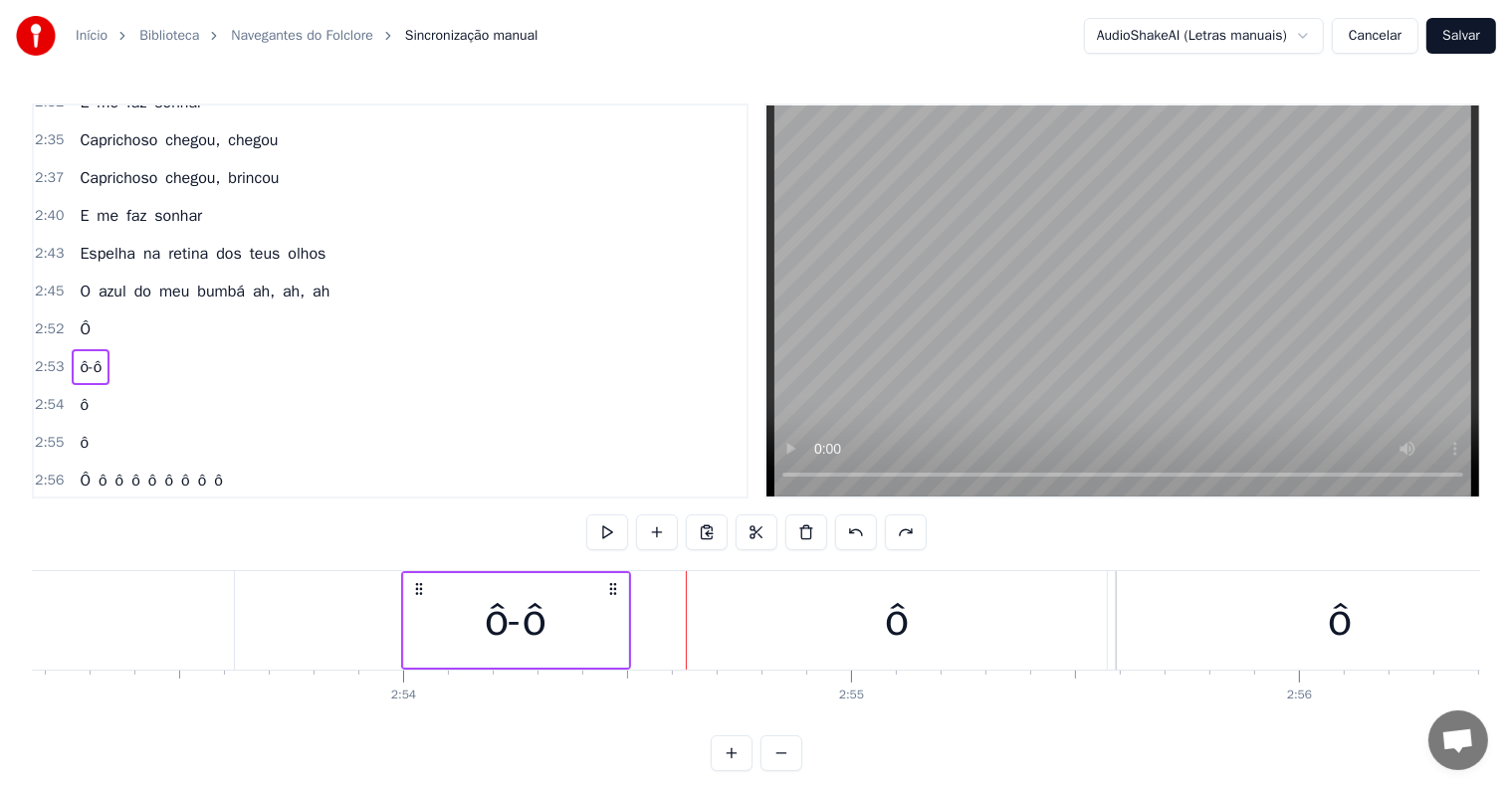 click on "ô-ô" at bounding box center (91, 367) 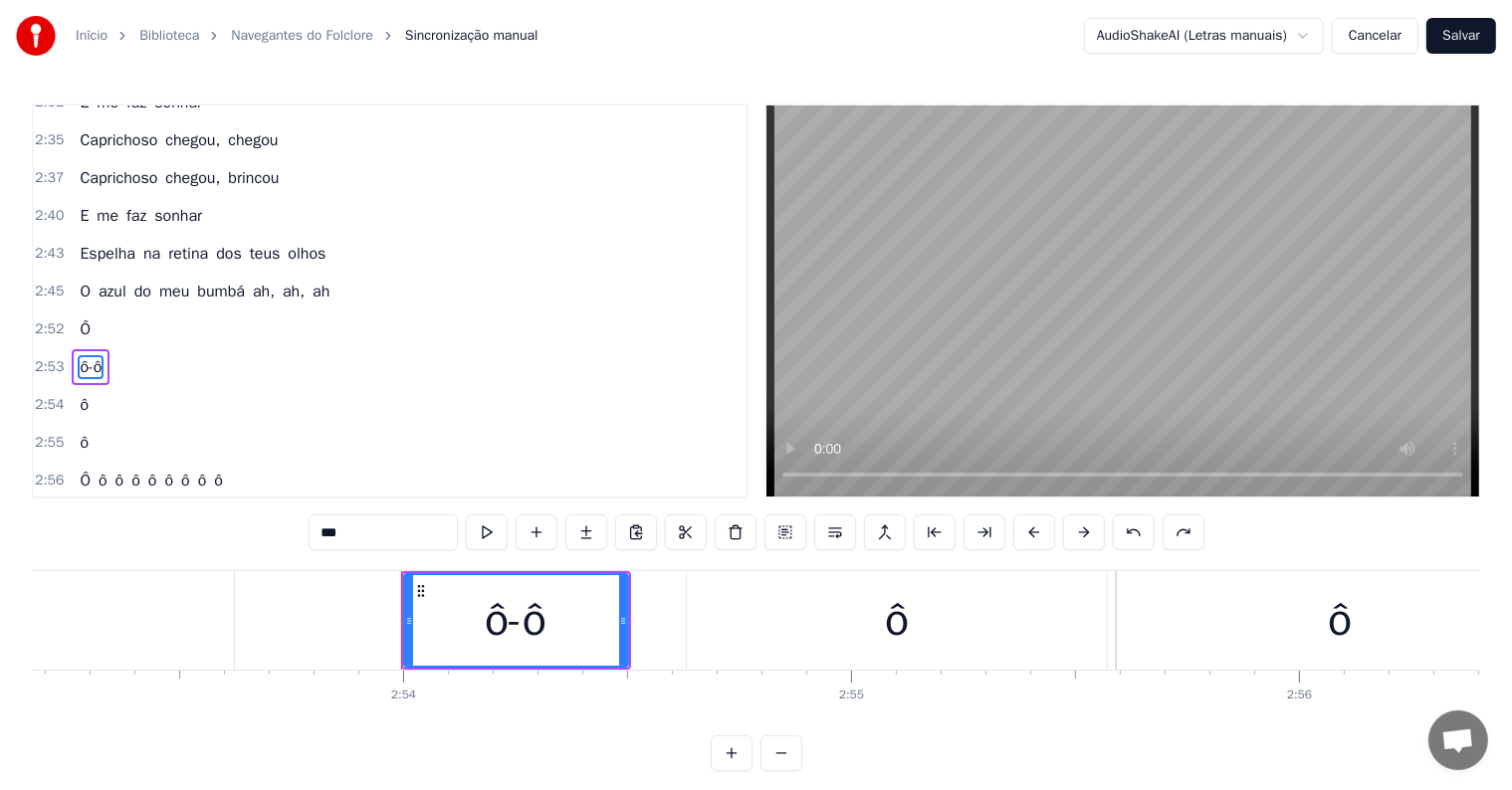 scroll, scrollTop: 1982, scrollLeft: 0, axis: vertical 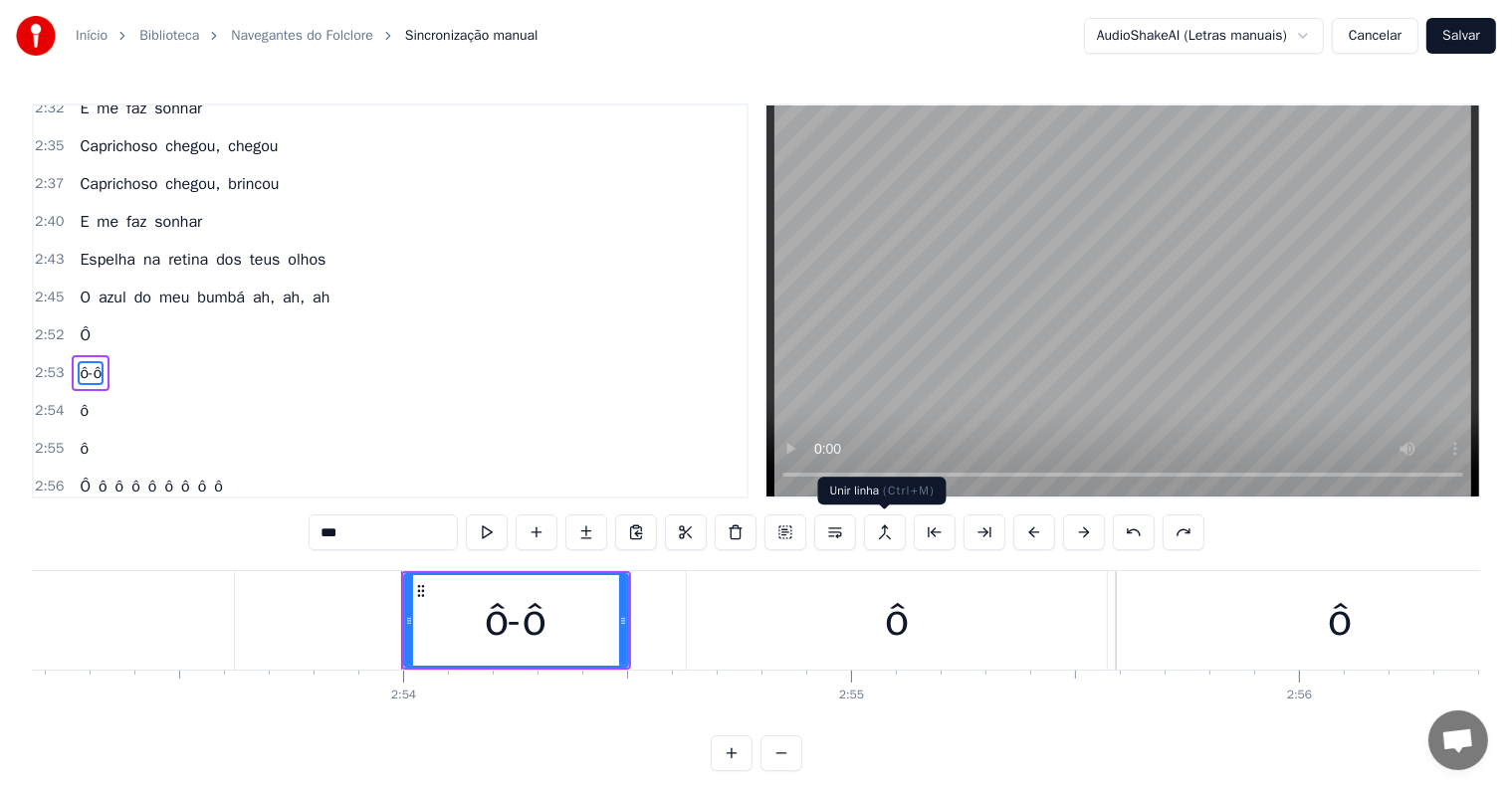 click at bounding box center (885, 532) 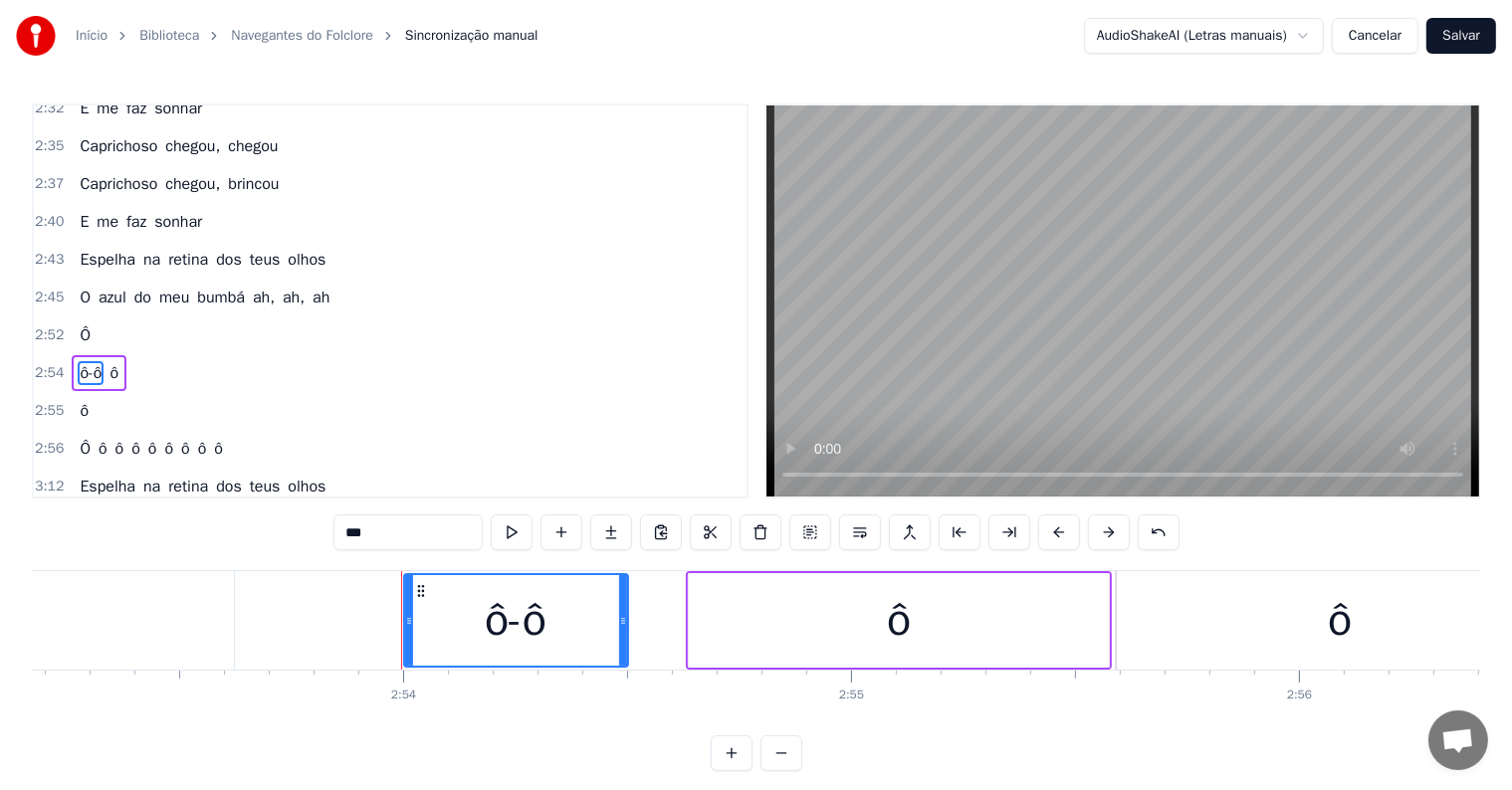 scroll, scrollTop: 1951, scrollLeft: 0, axis: vertical 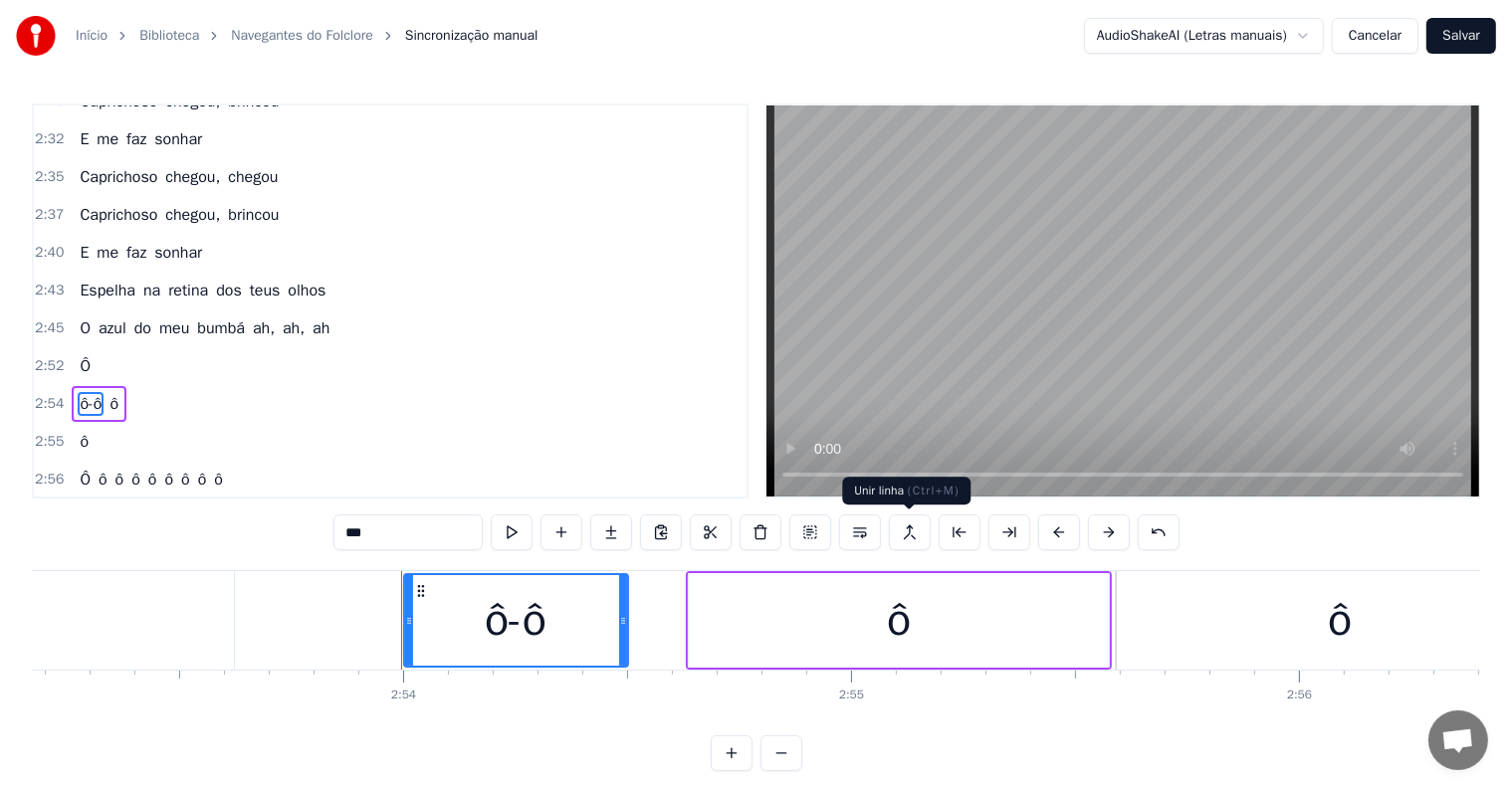 click at bounding box center [910, 532] 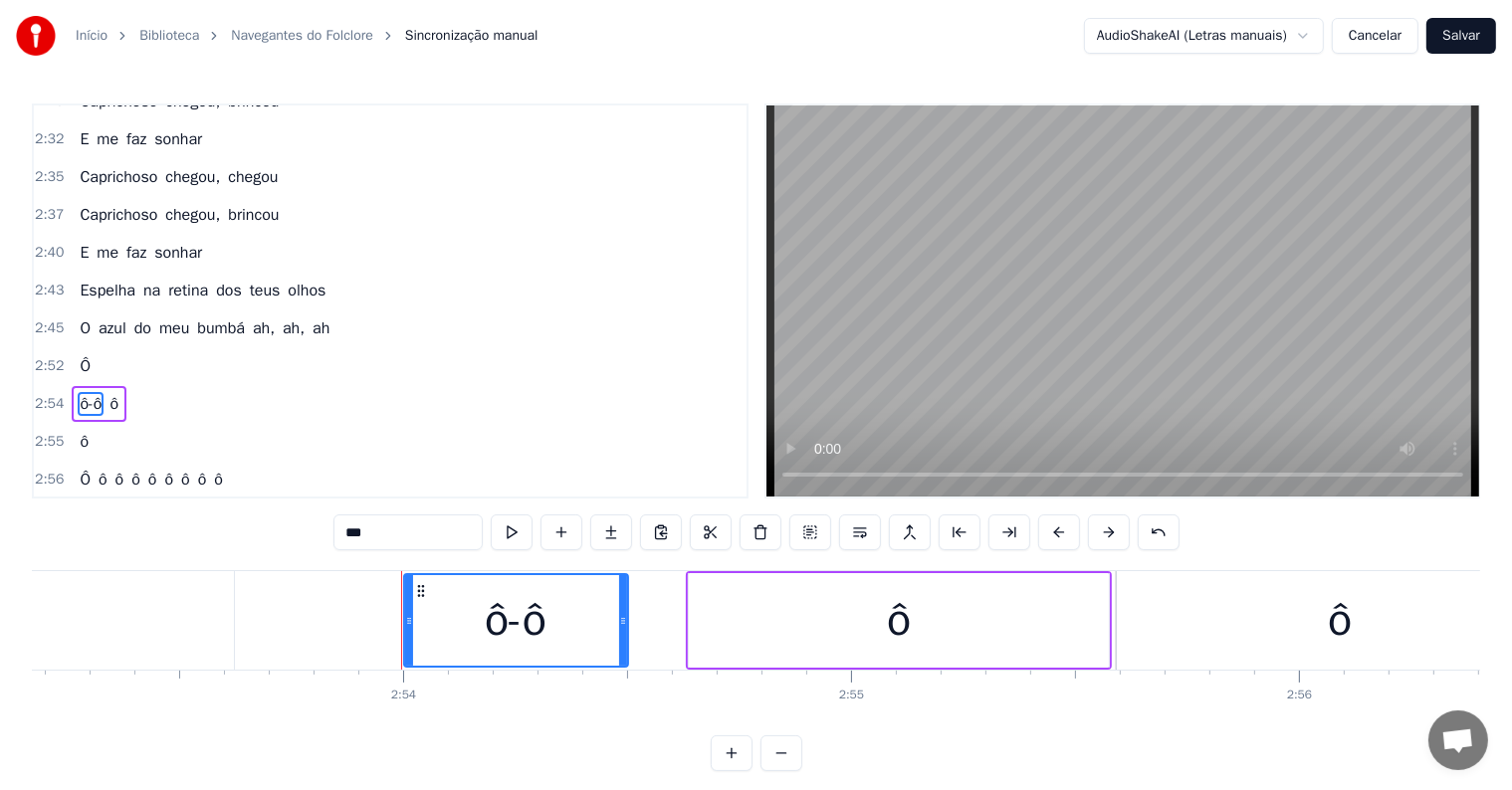 click on "ô" at bounding box center [113, 404] 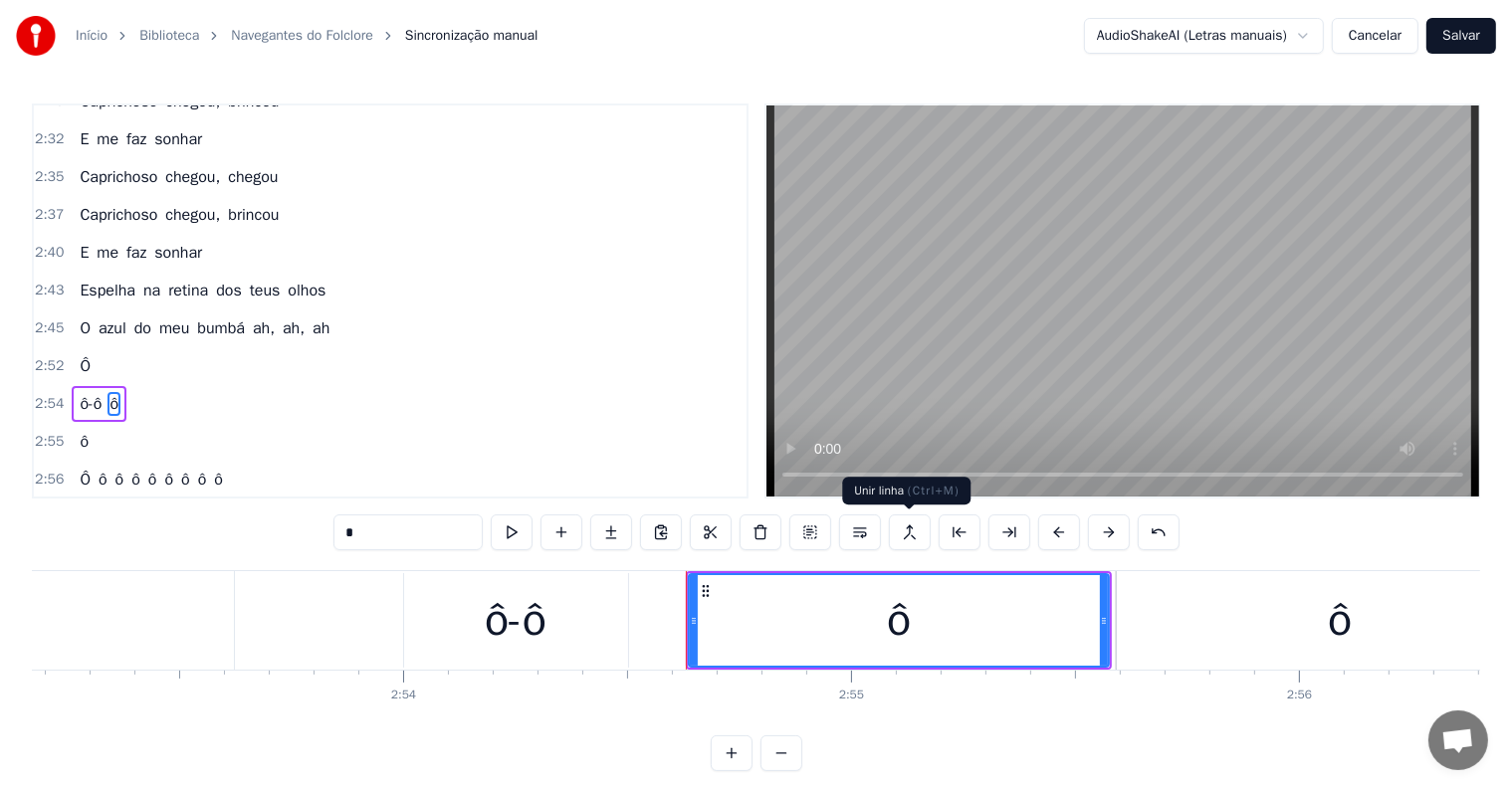 click at bounding box center [910, 532] 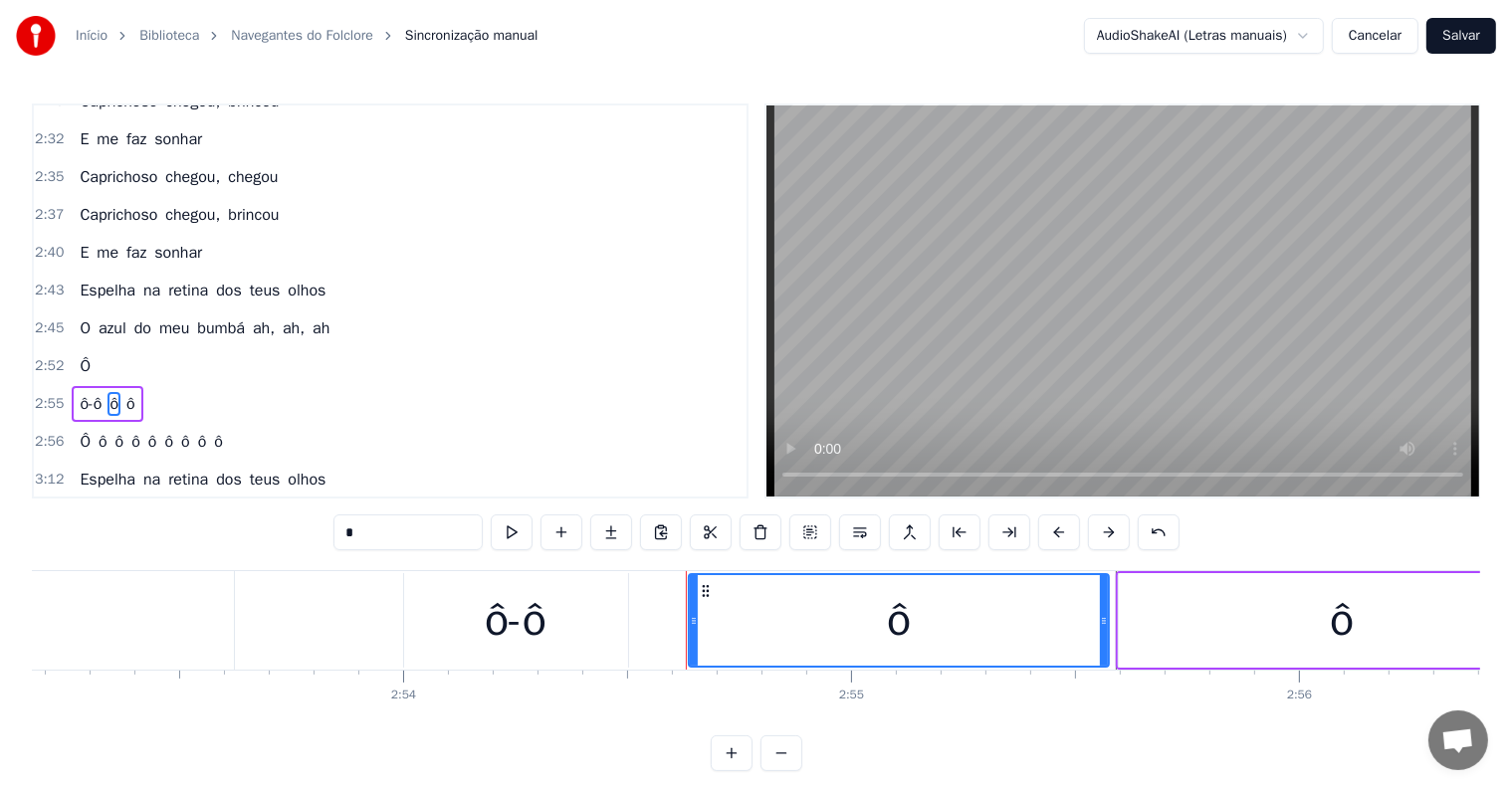 scroll, scrollTop: 1914, scrollLeft: 0, axis: vertical 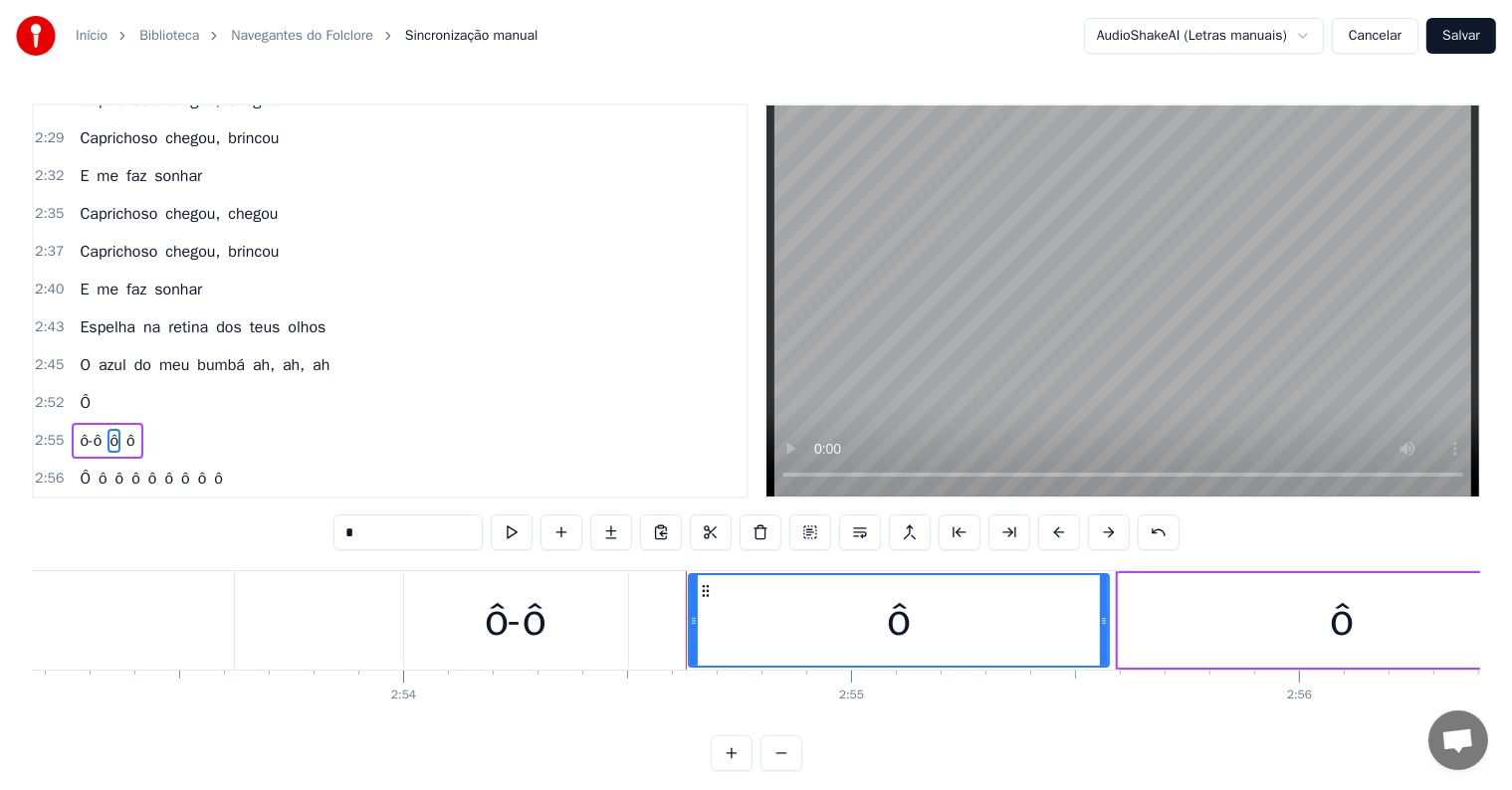click on "ô-ô" at bounding box center [516, 621] 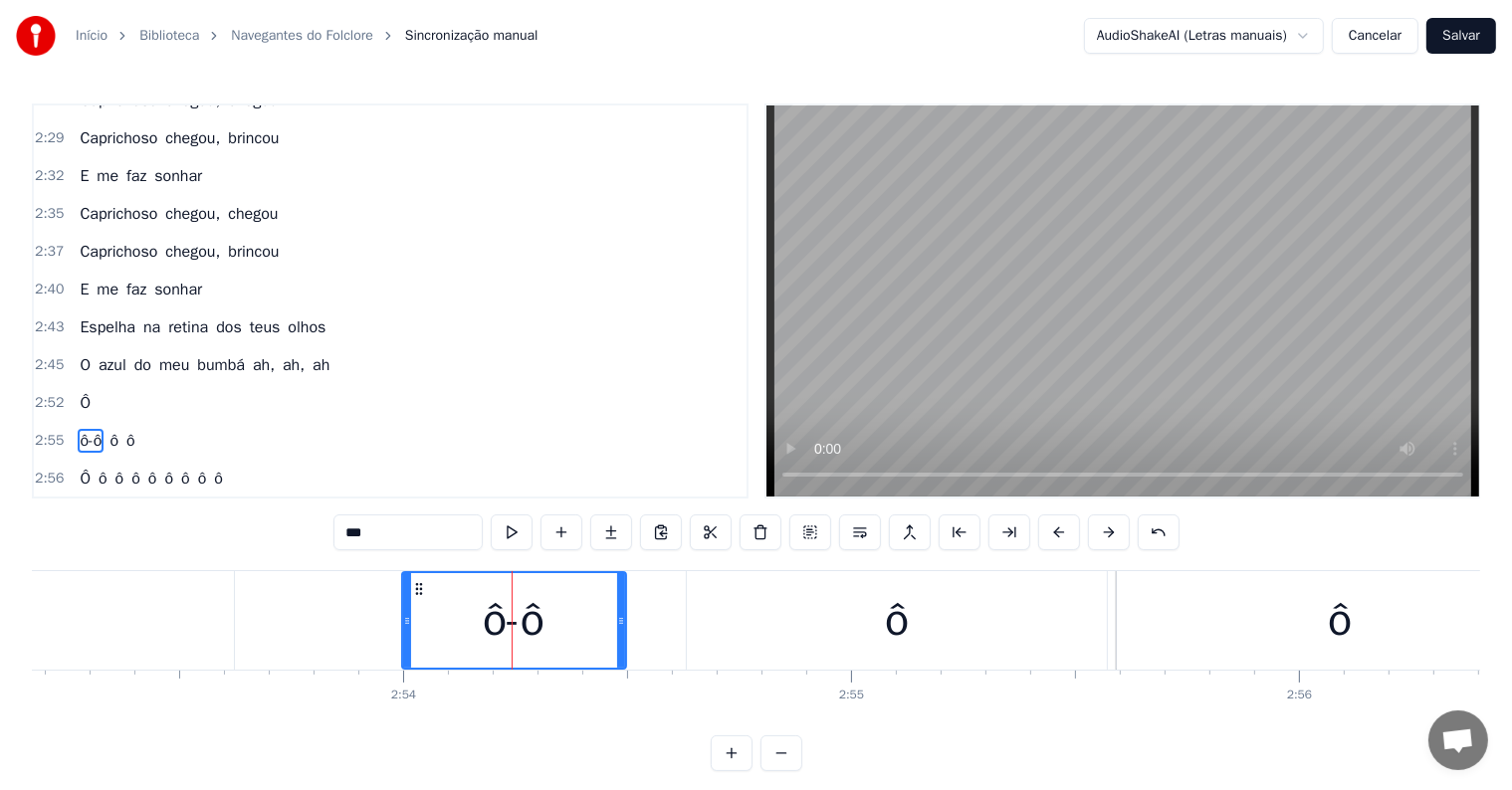 click on "Ô" at bounding box center (-126, 620) 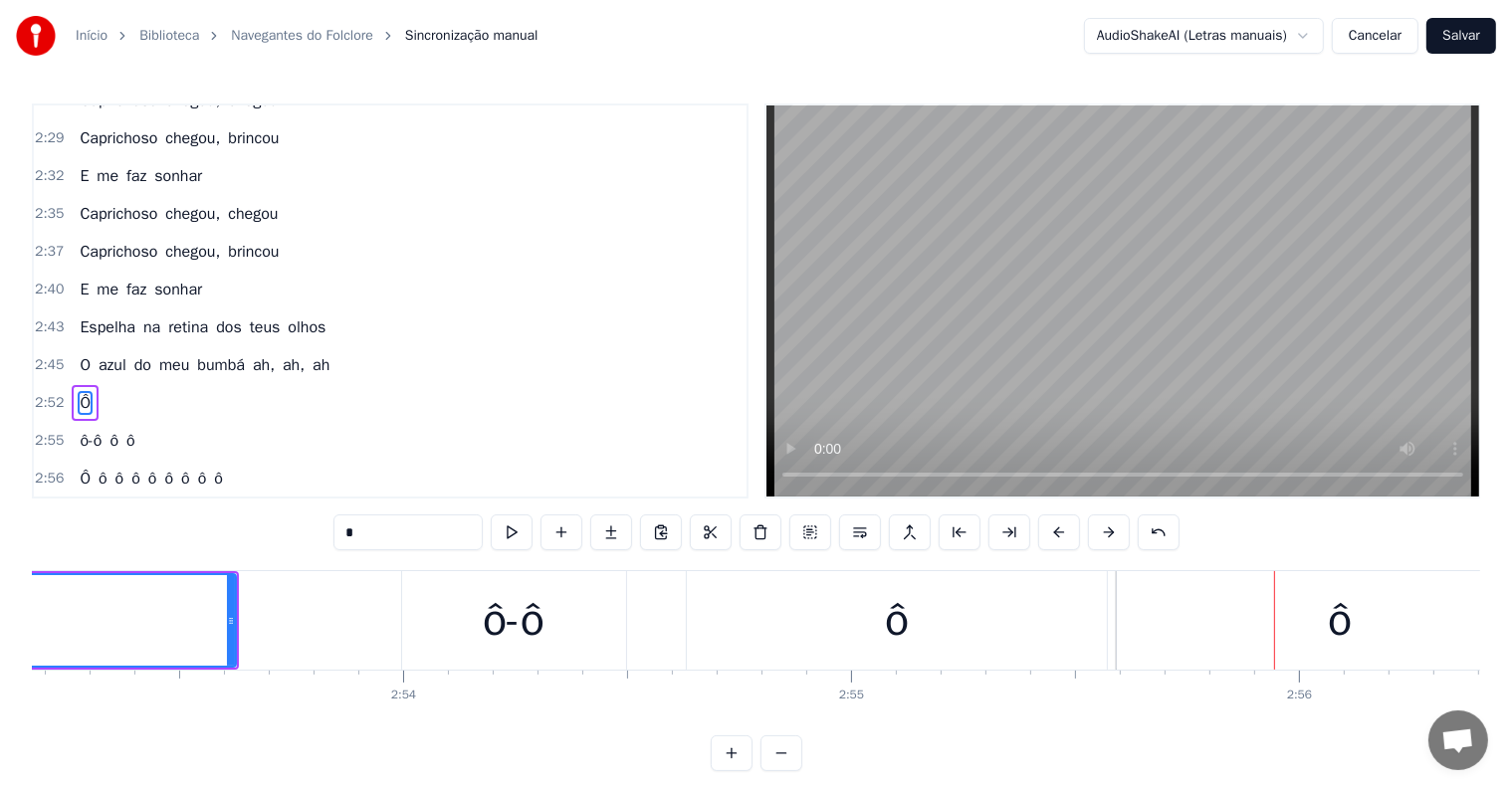 click on "ô" at bounding box center (897, 620) 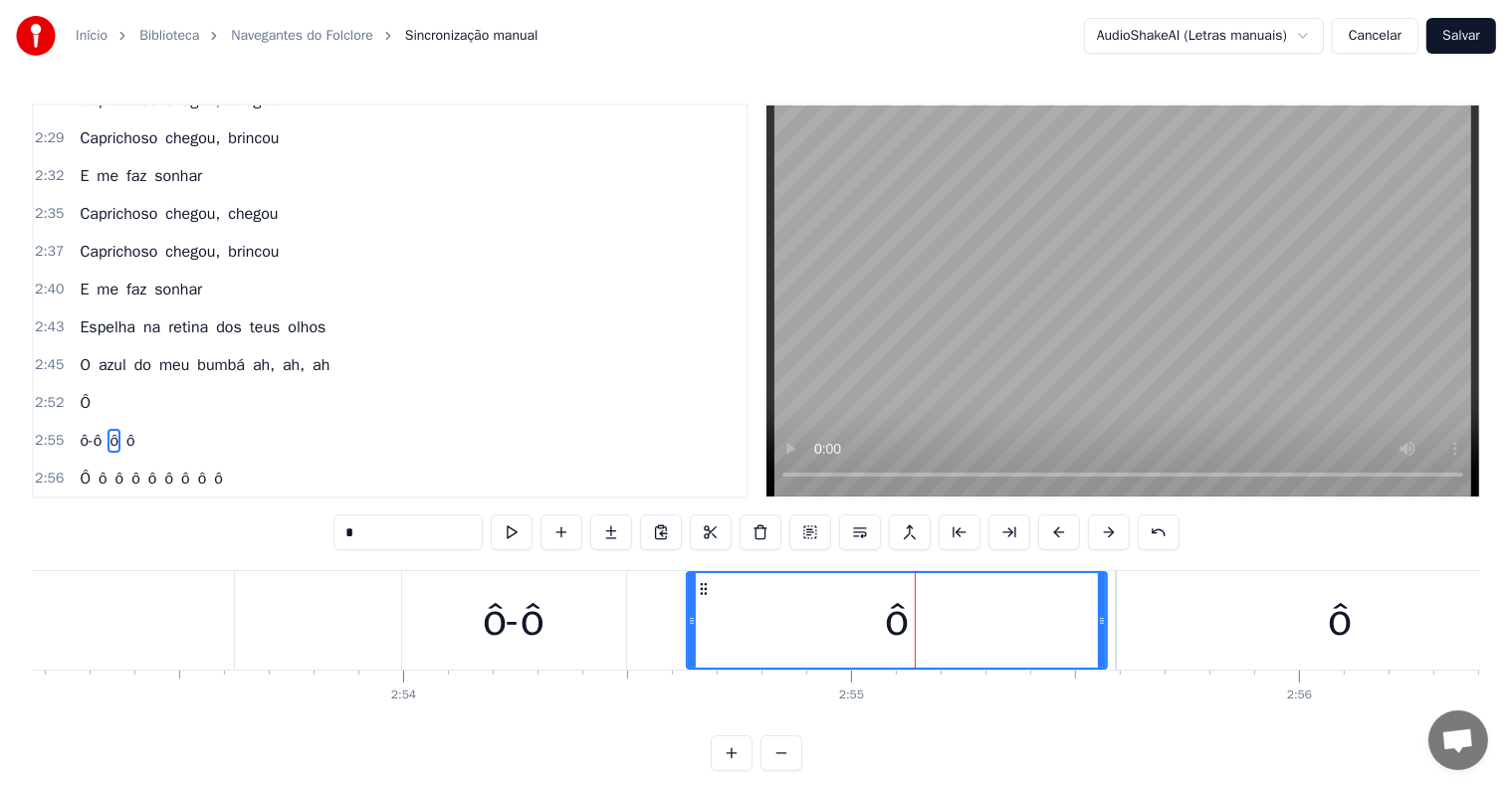 click on "*" at bounding box center [408, 532] 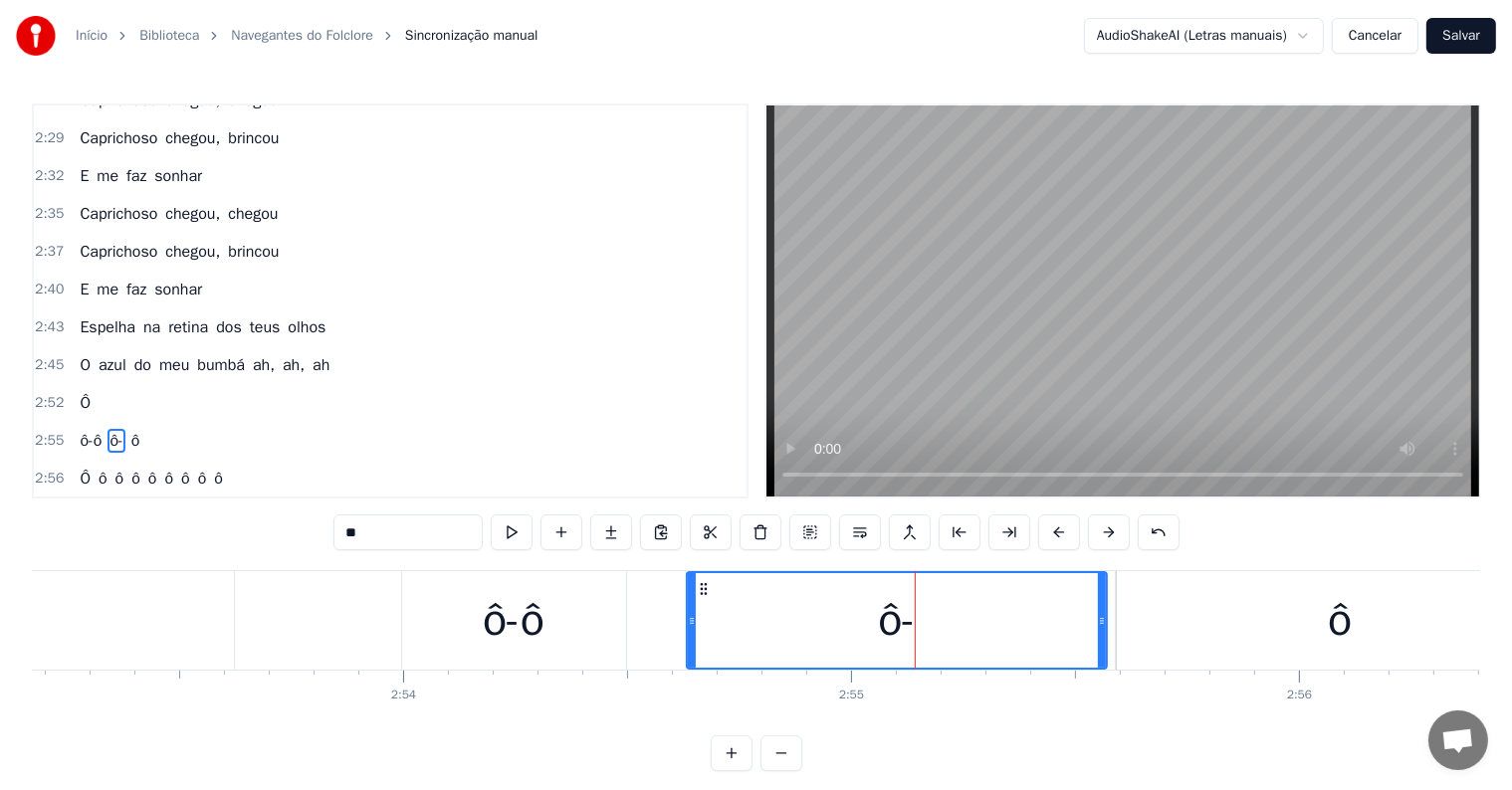 type on "**" 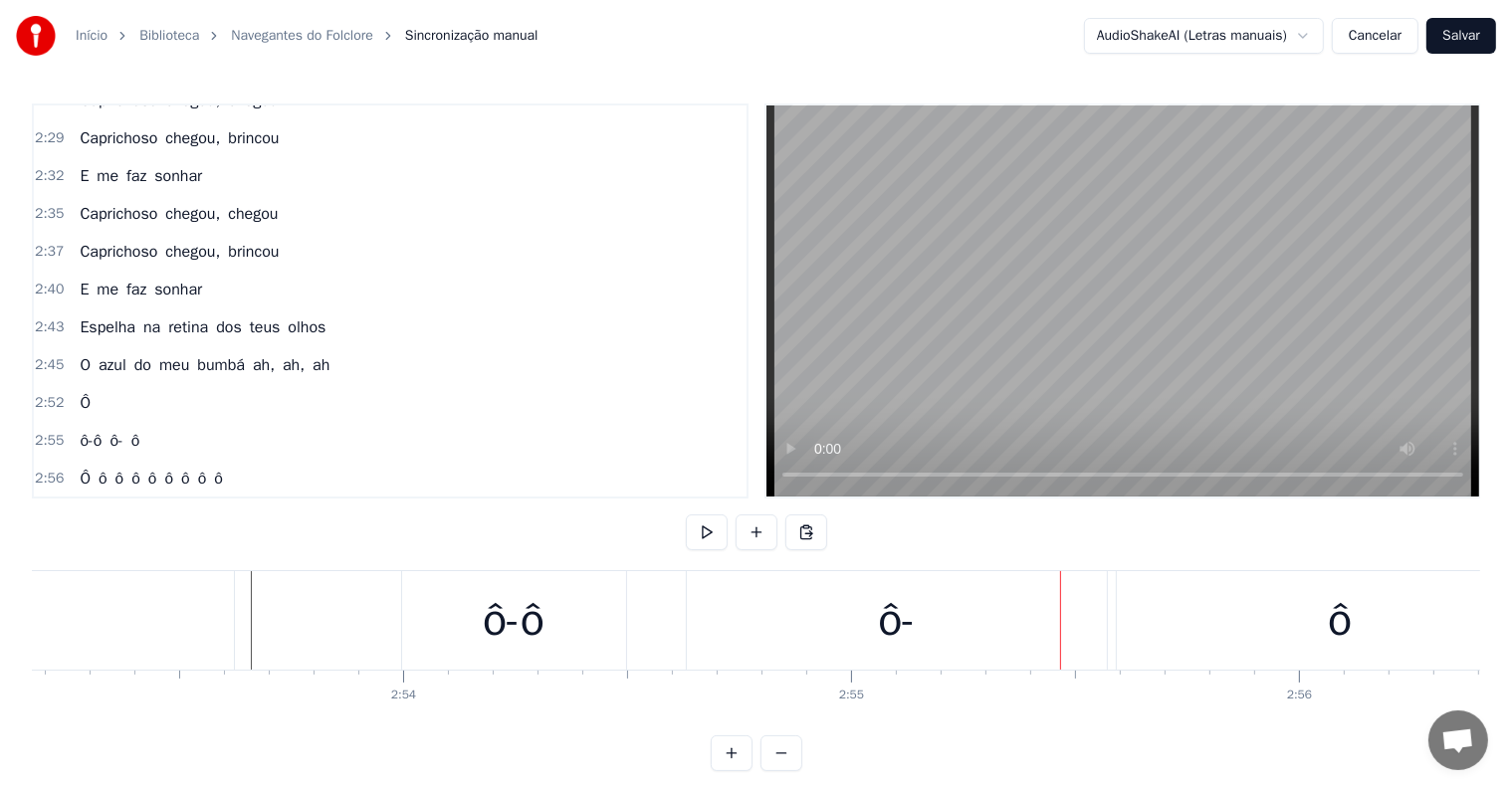 click on "ô-ô" at bounding box center (514, 620) 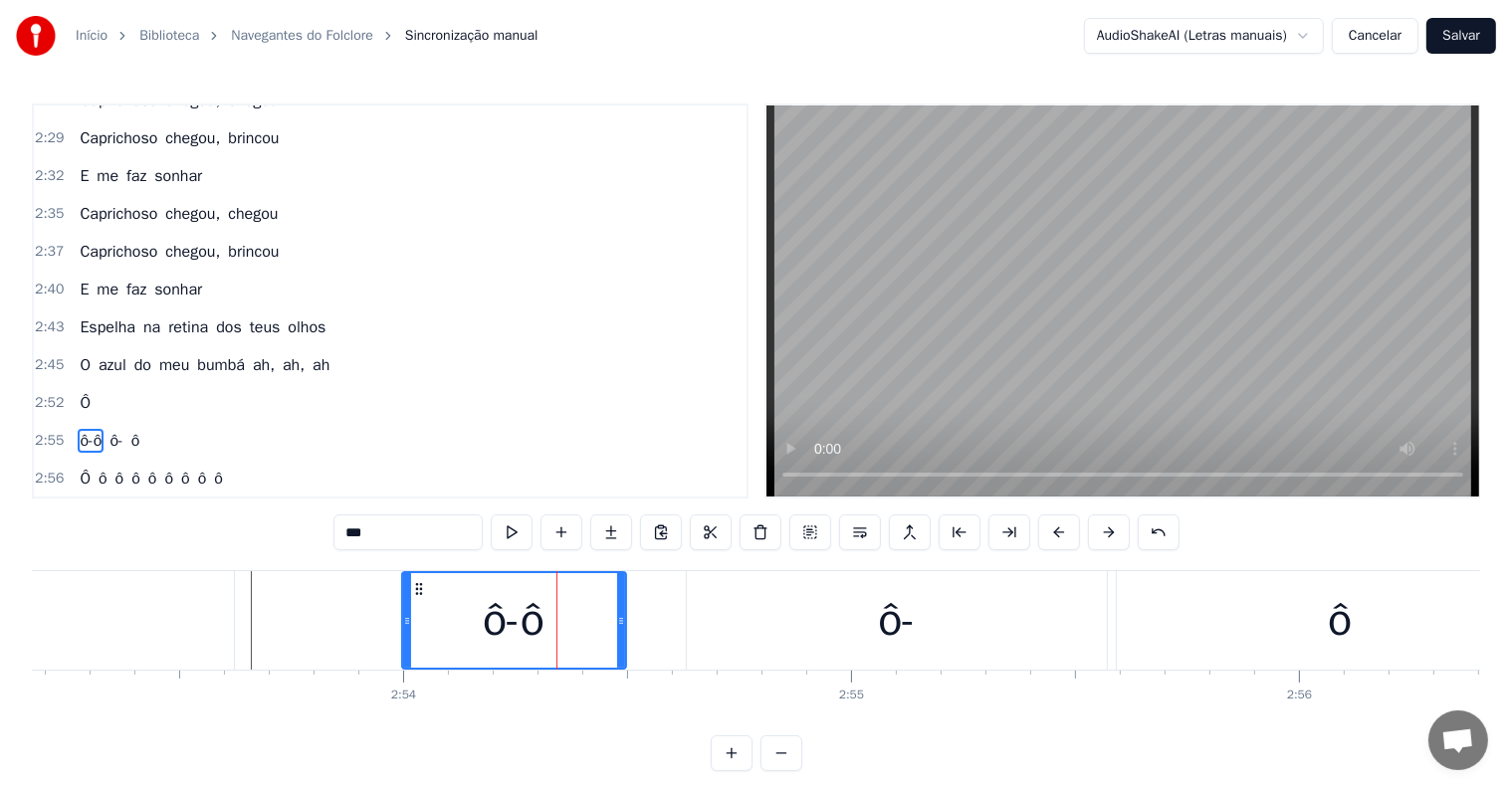 click on "***" at bounding box center (408, 532) 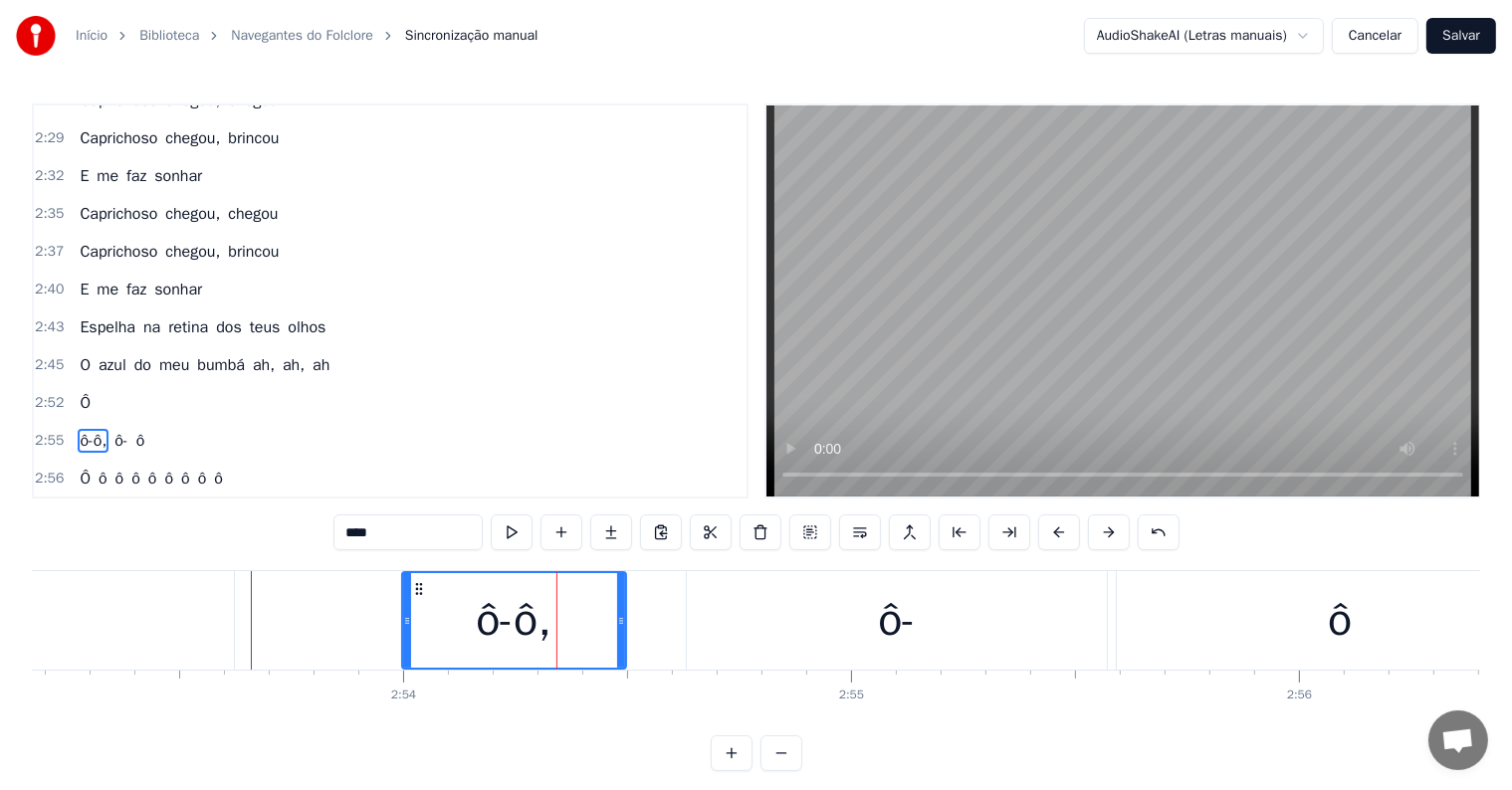 click on "Ô" at bounding box center (-126, 620) 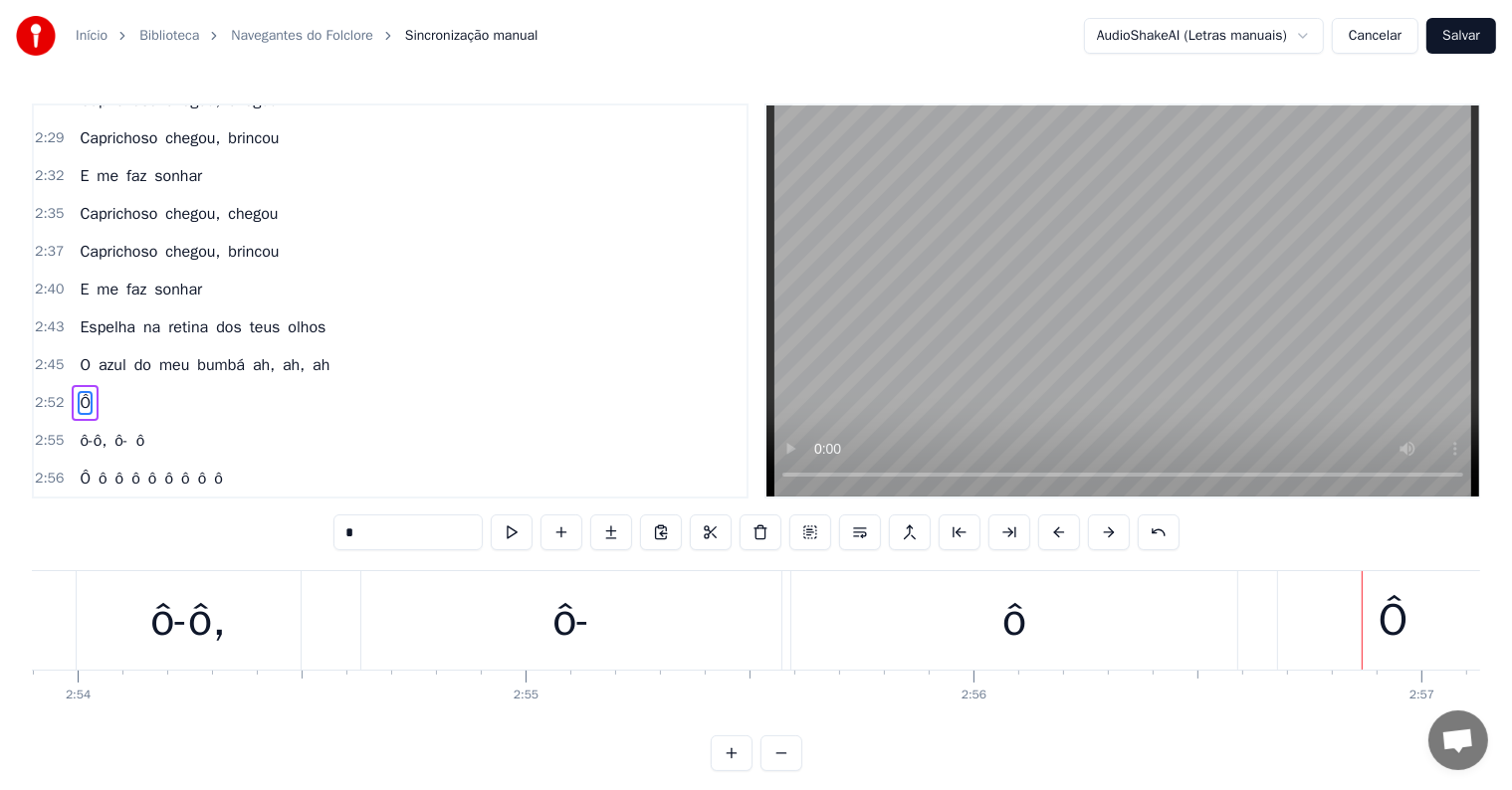 scroll, scrollTop: 0, scrollLeft: 78907, axis: horizontal 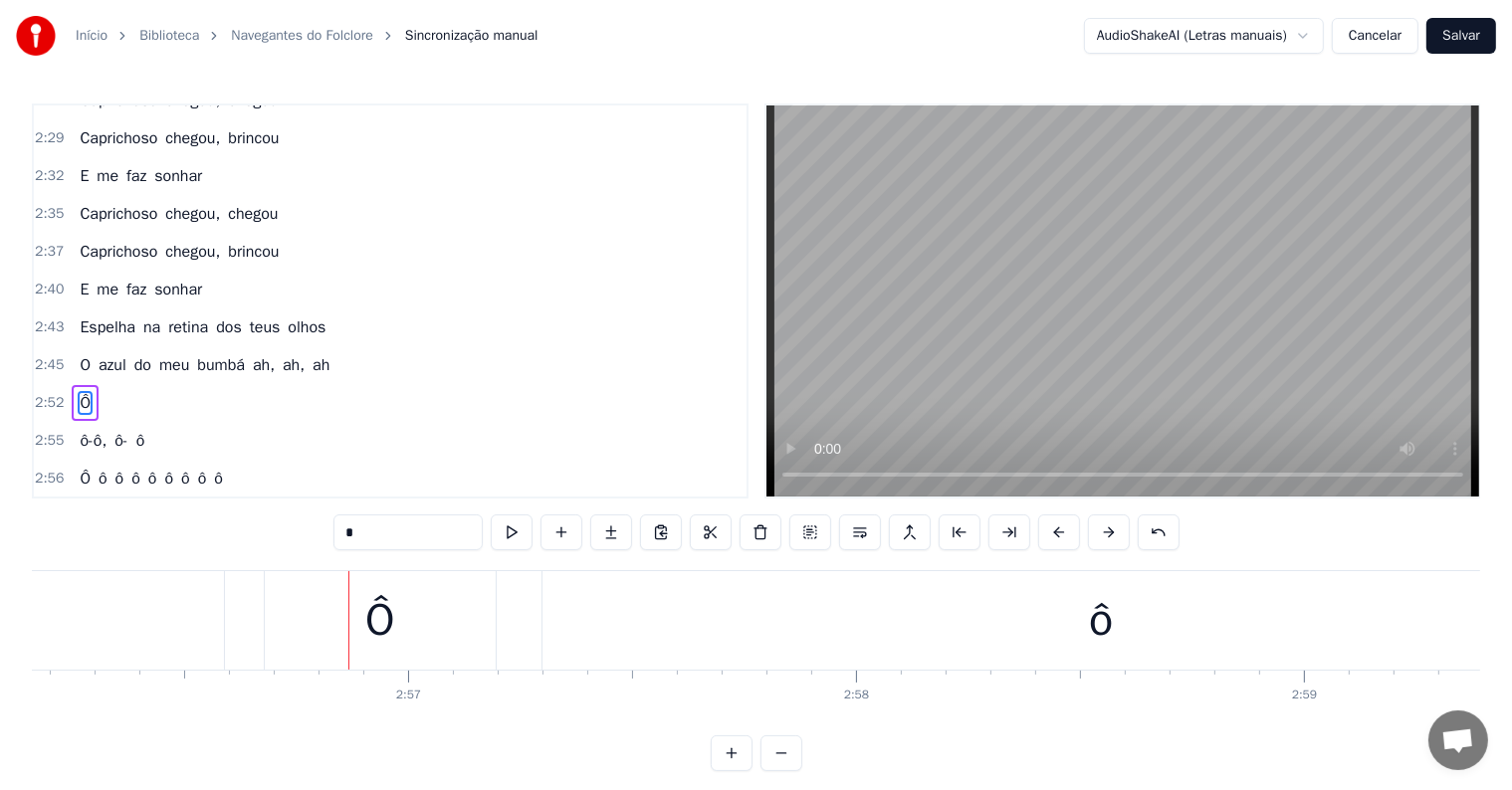 click on "Ô" at bounding box center (380, 620) 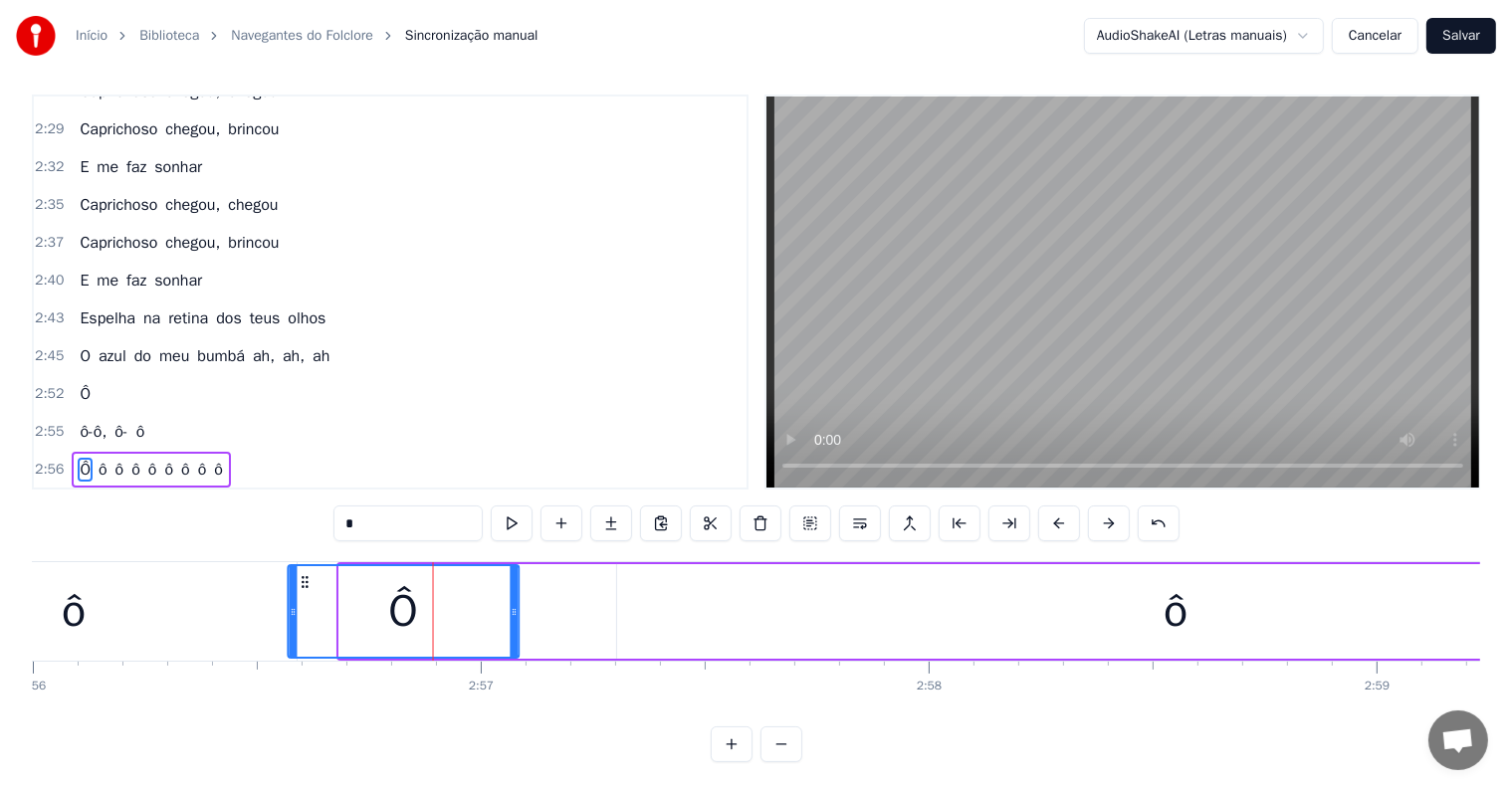 scroll, scrollTop: 0, scrollLeft: 78828, axis: horizontal 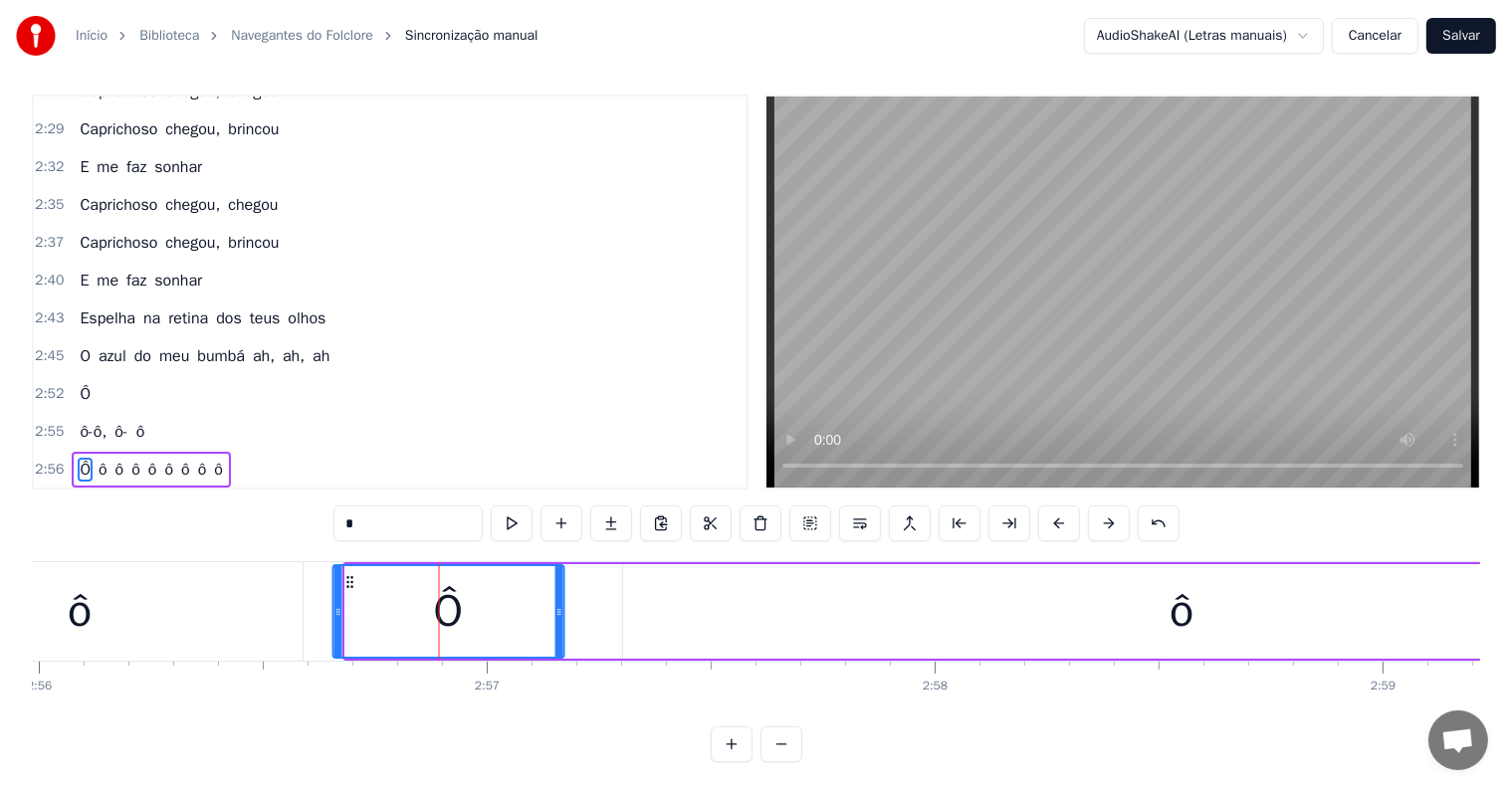 drag, startPoint x: 280, startPoint y: 577, endPoint x: 346, endPoint y: 574, distance: 66.06815 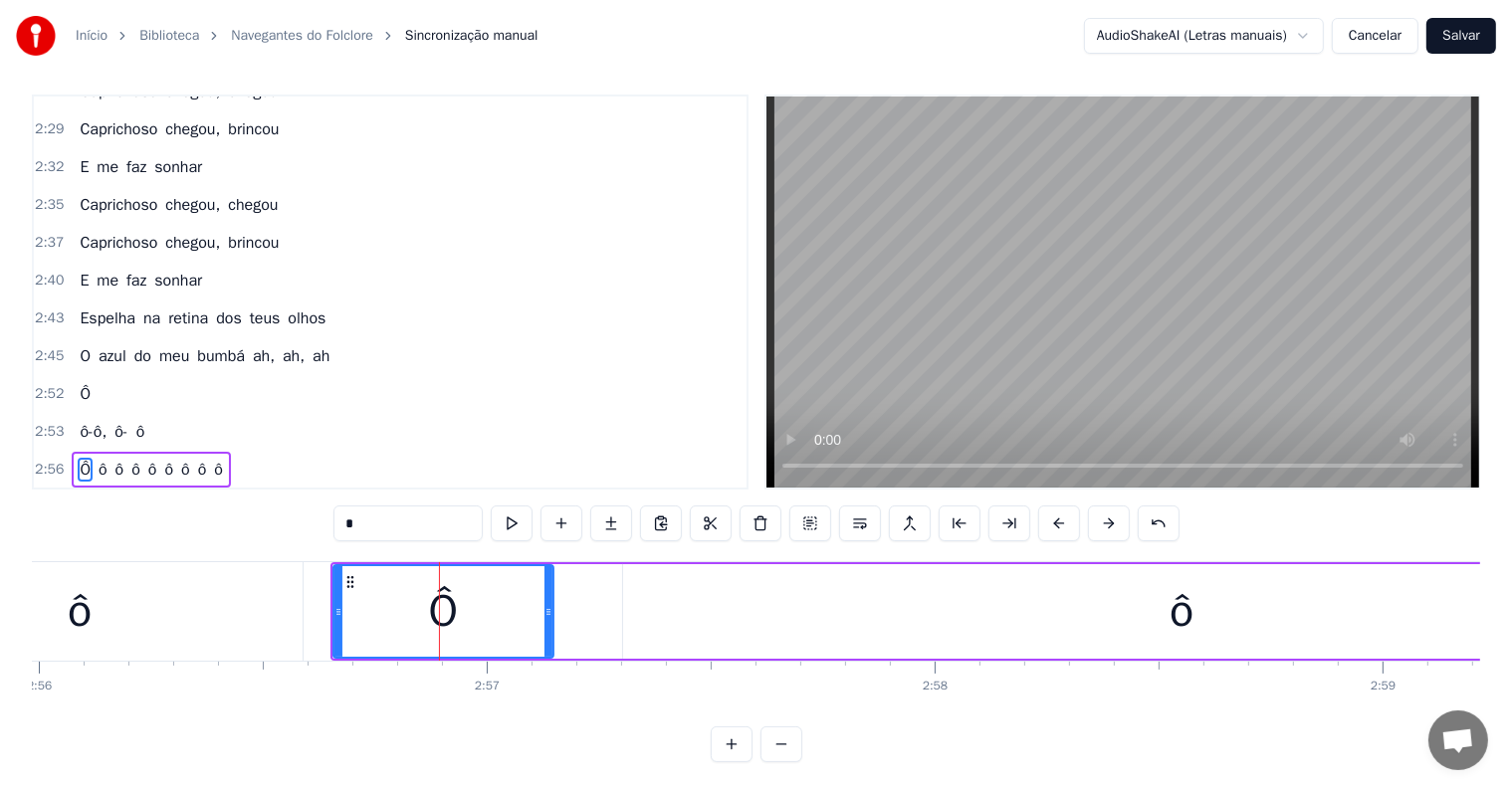 drag, startPoint x: 558, startPoint y: 609, endPoint x: 547, endPoint y: 609, distance: 11 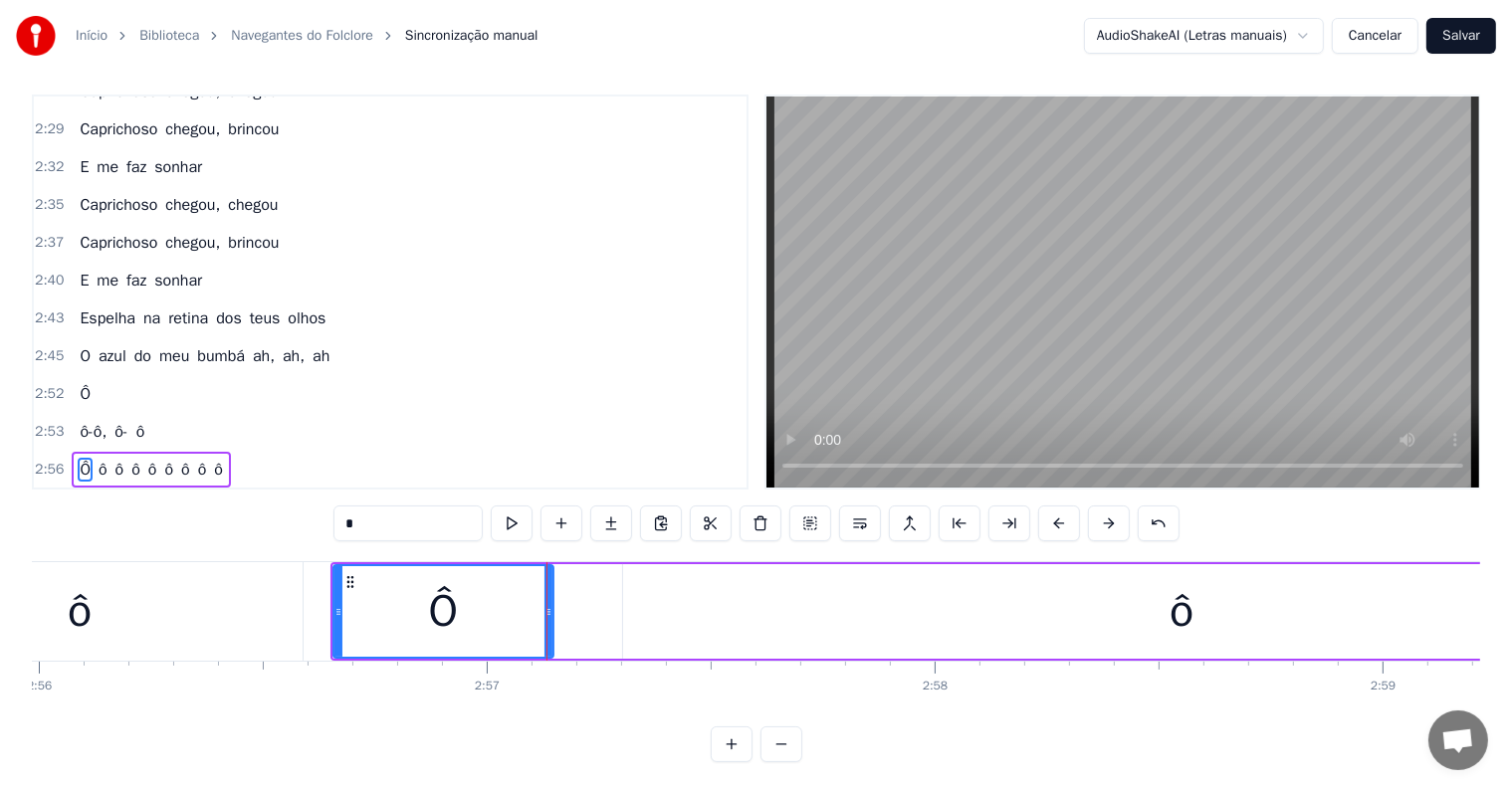 click on "ô" at bounding box center (1182, 611) 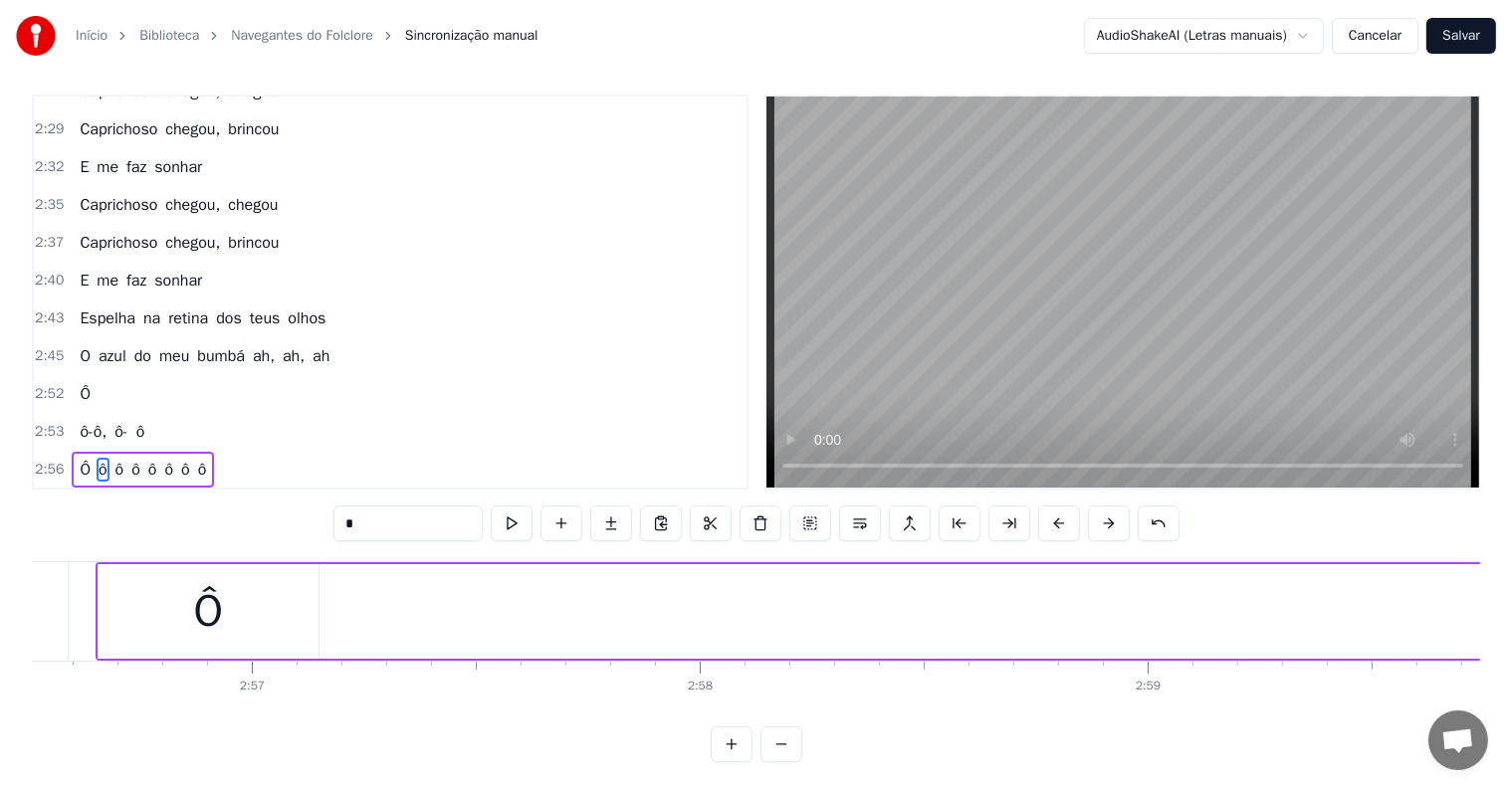 click on "Ô ô ô ô ô ô ô ô" at bounding box center [3445, 611] 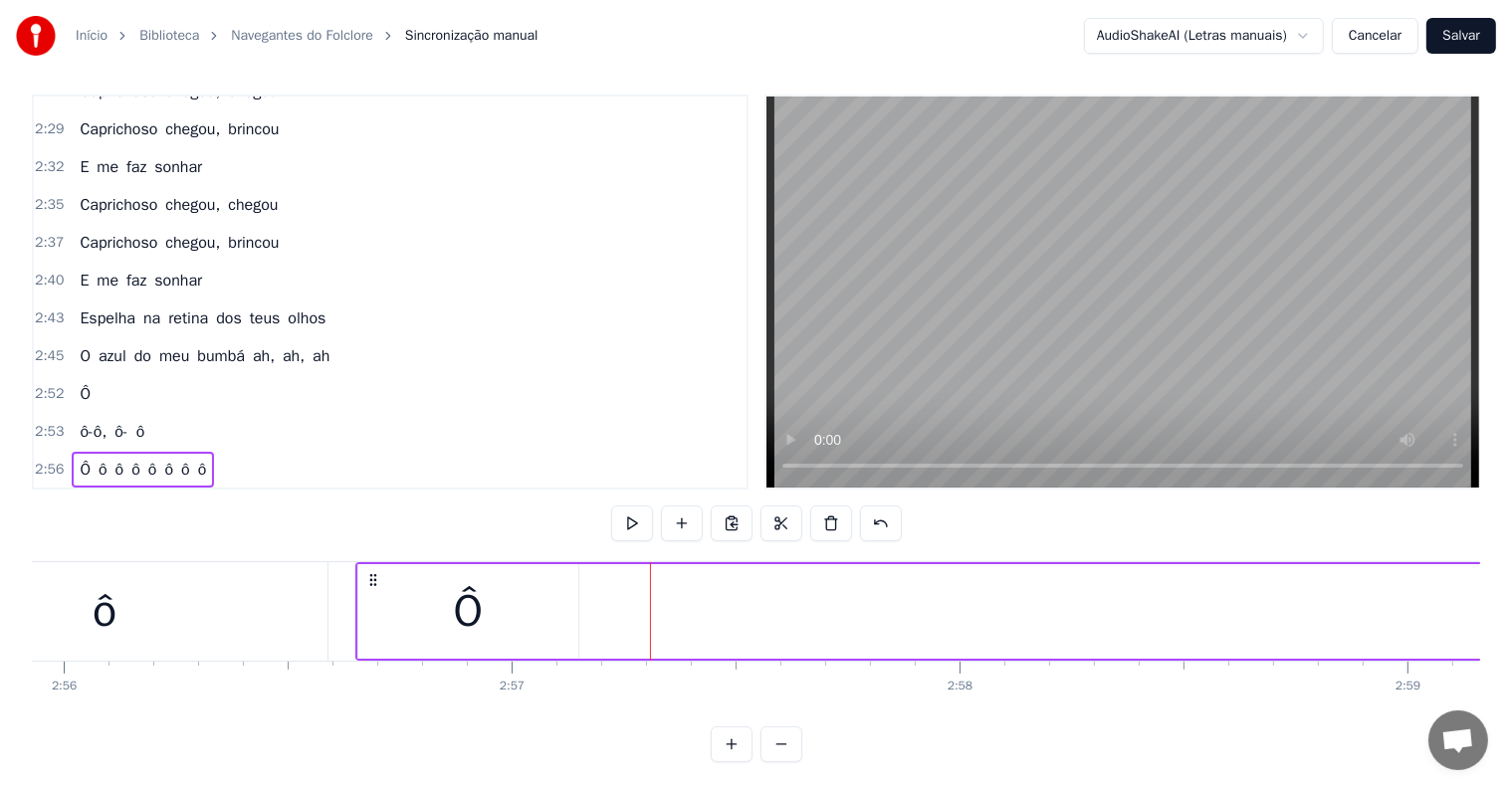 scroll, scrollTop: 0, scrollLeft: 78763, axis: horizontal 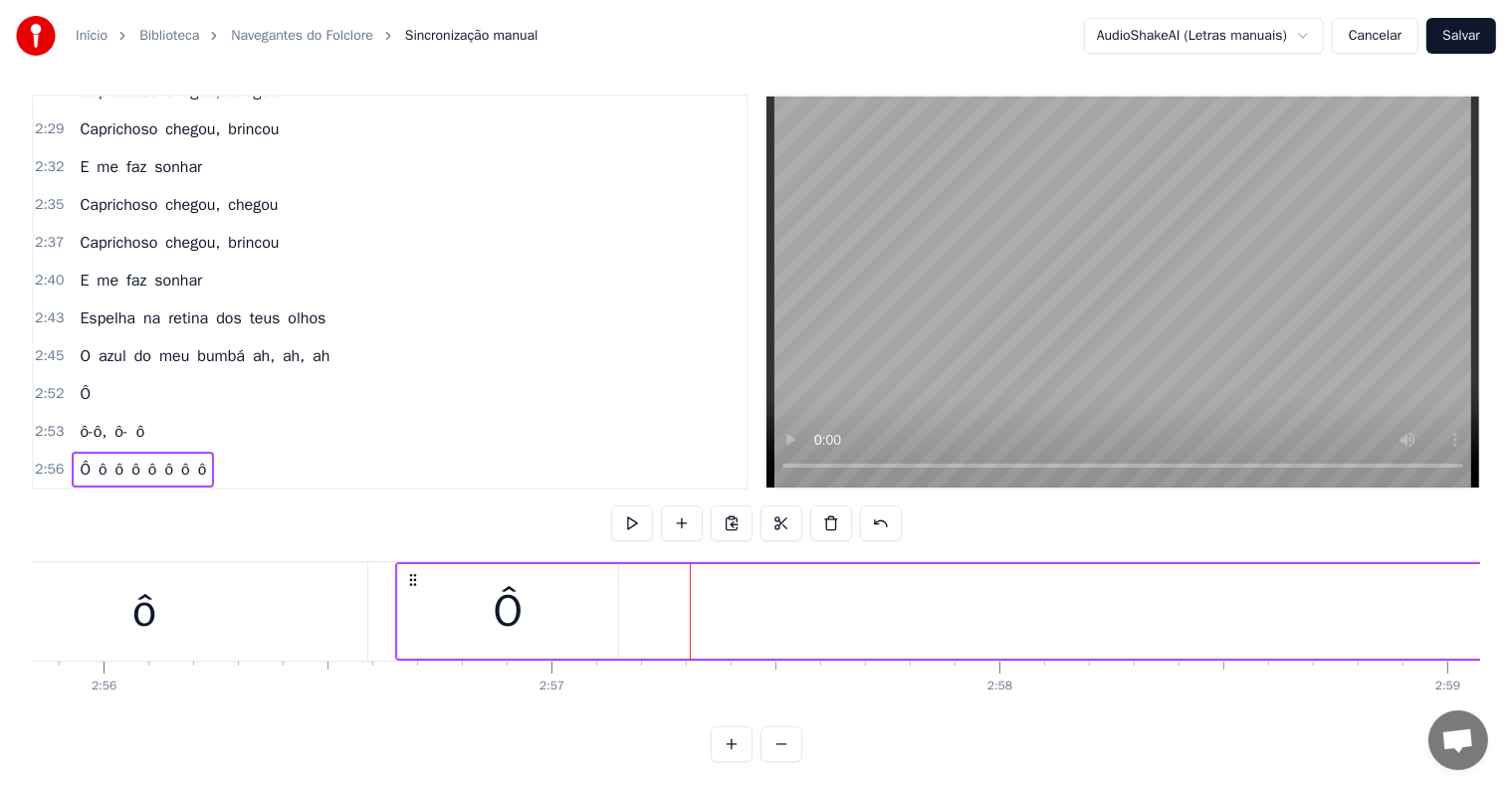 click on "Ô" at bounding box center [509, 612] 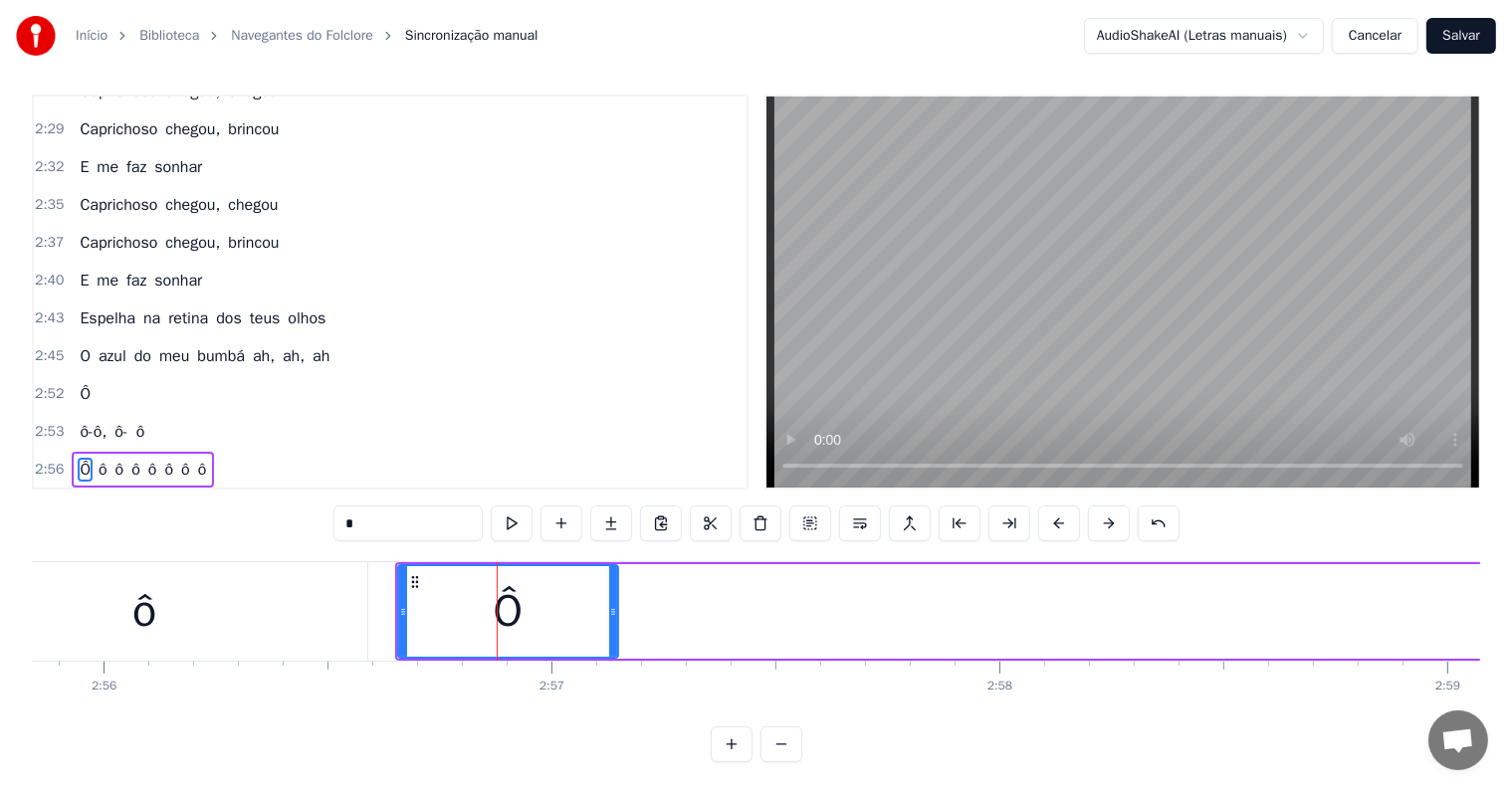 click on "Ô ô ô ô ô ô ô ô" at bounding box center [3745, 611] 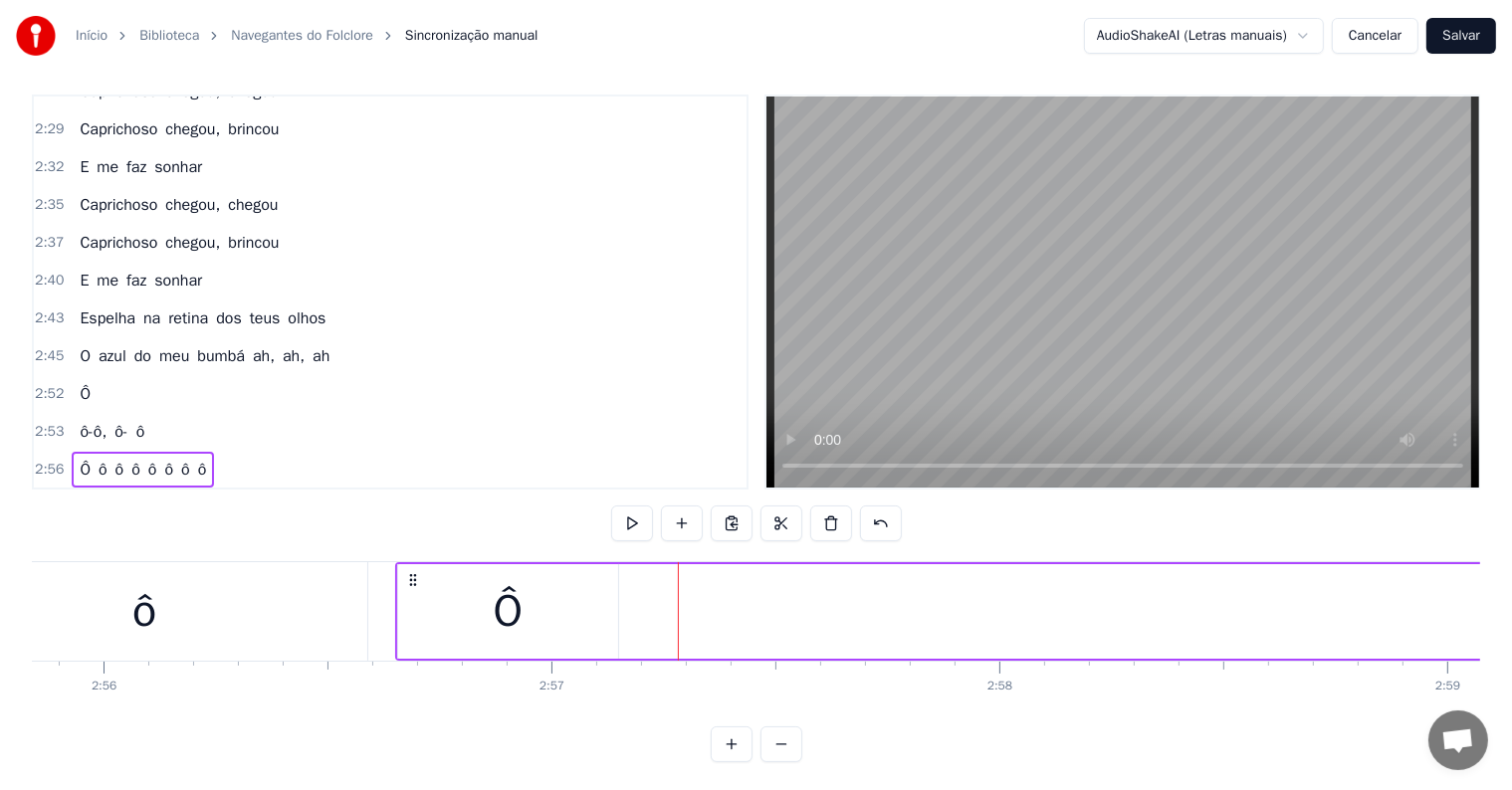 click at bounding box center (678, 611) 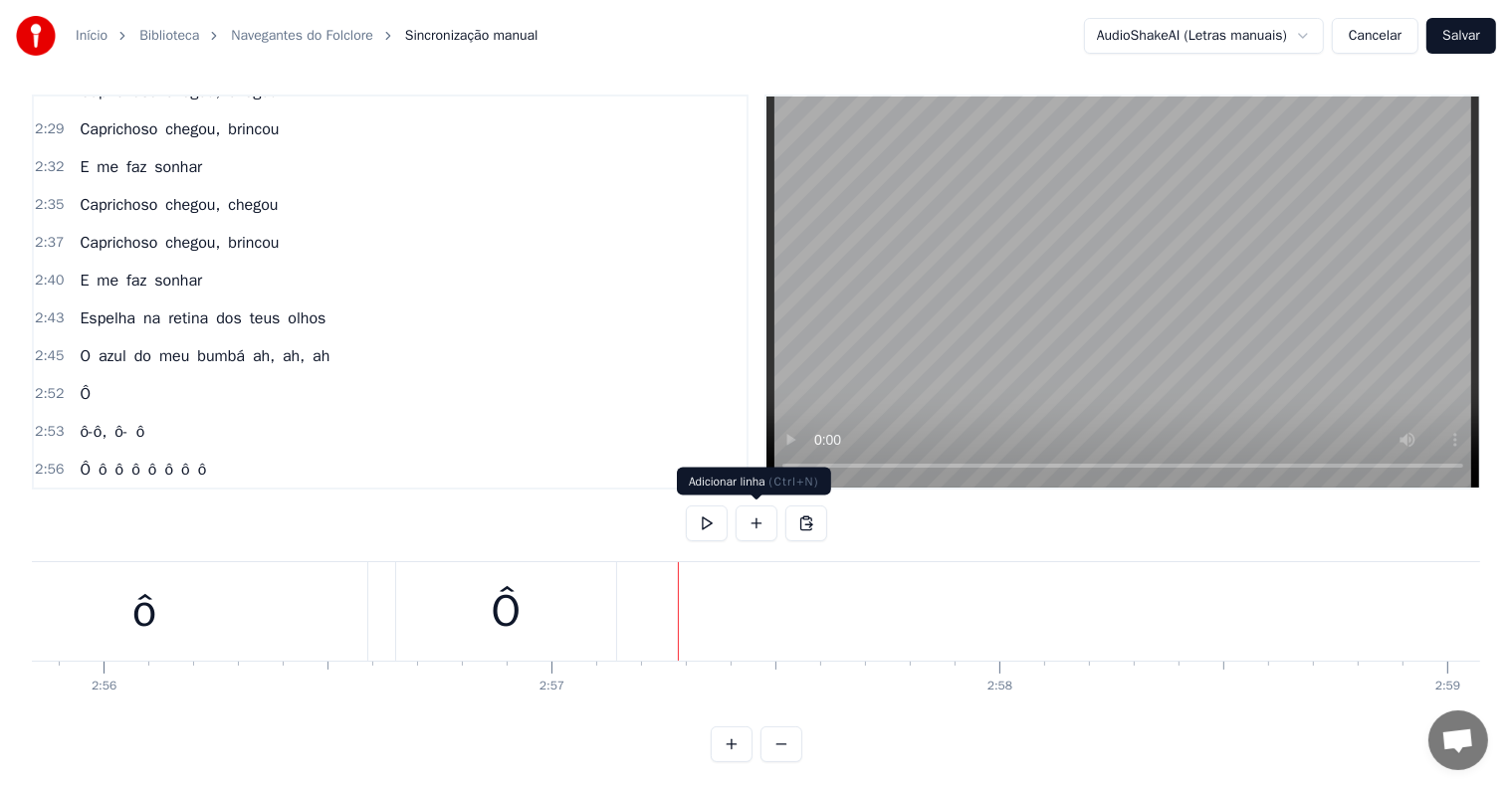 click at bounding box center [756, 523] 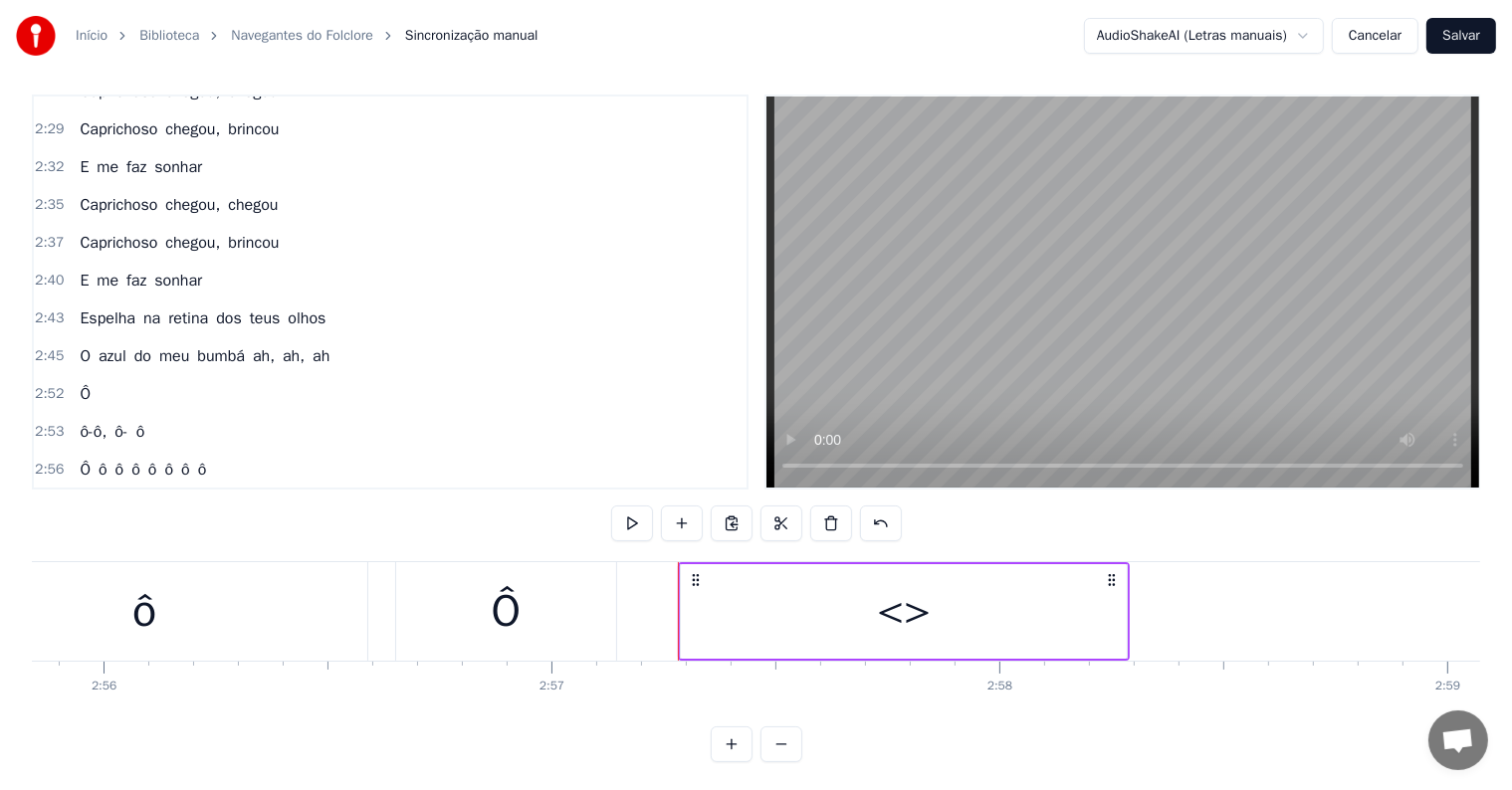 scroll, scrollTop: 1951, scrollLeft: 0, axis: vertical 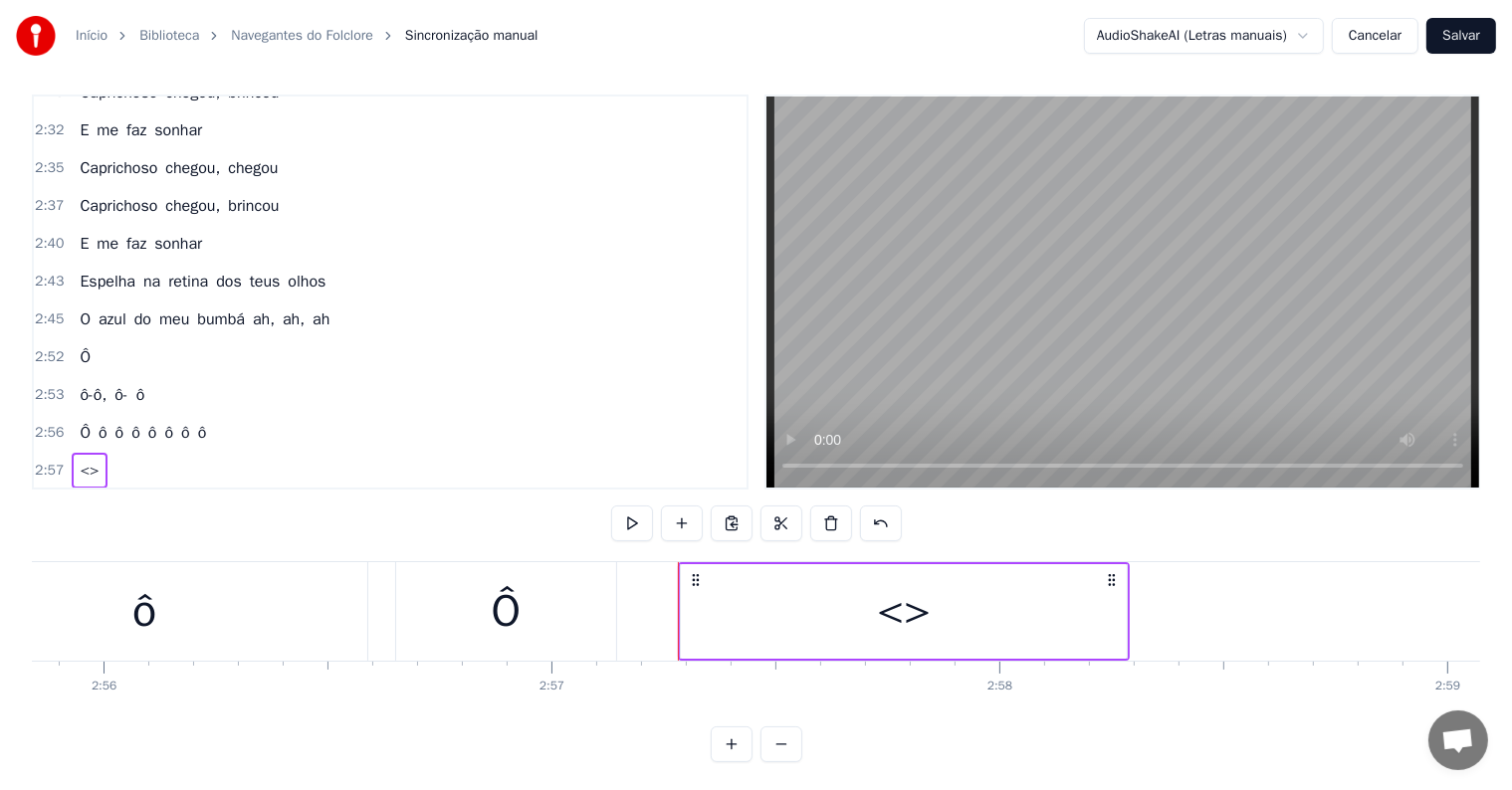 click on "<>" at bounding box center [904, 611] 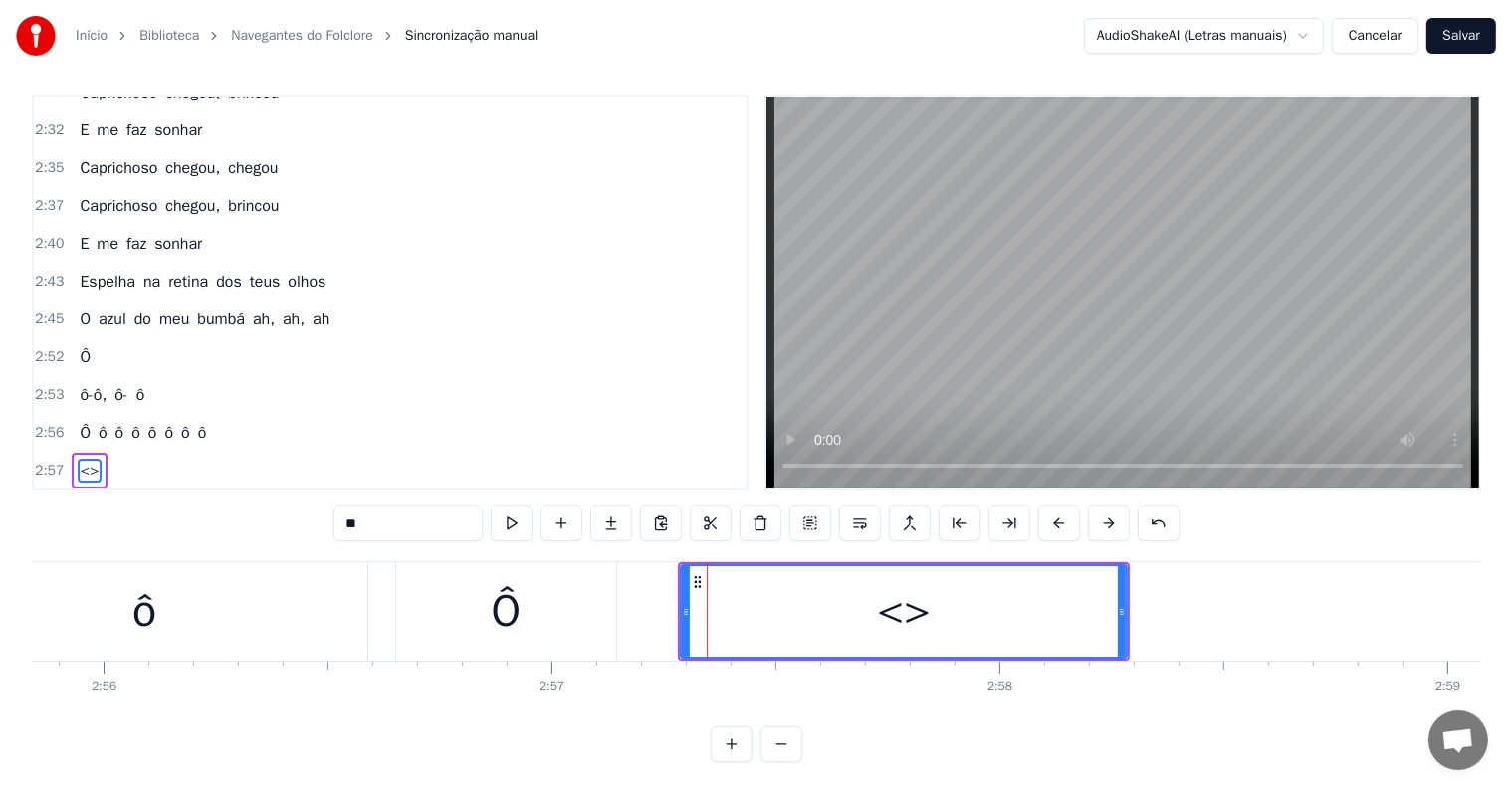 drag, startPoint x: 418, startPoint y: 526, endPoint x: 279, endPoint y: 510, distance: 139.91783 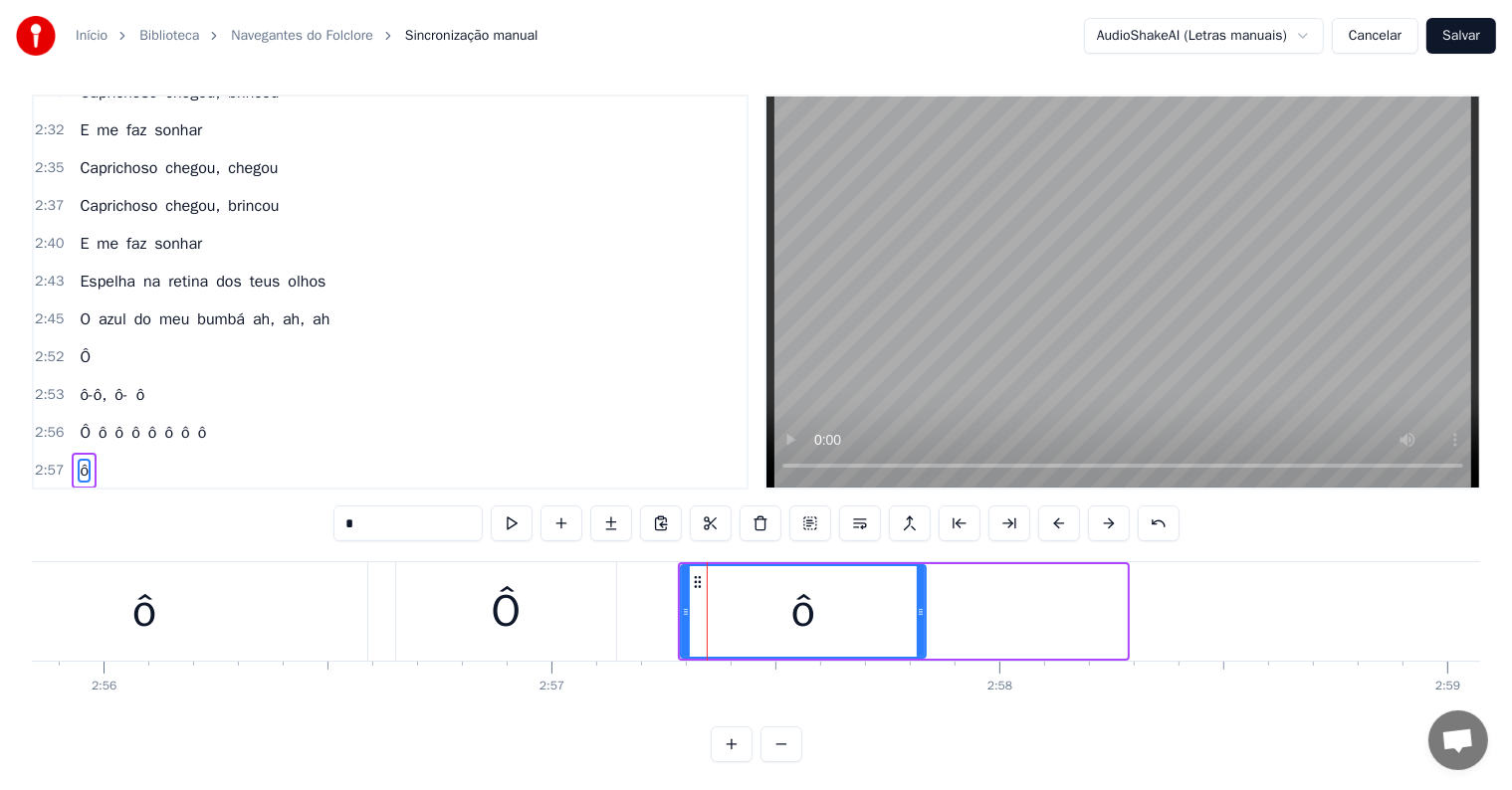 drag, startPoint x: 1123, startPoint y: 613, endPoint x: 922, endPoint y: 616, distance: 201.02239 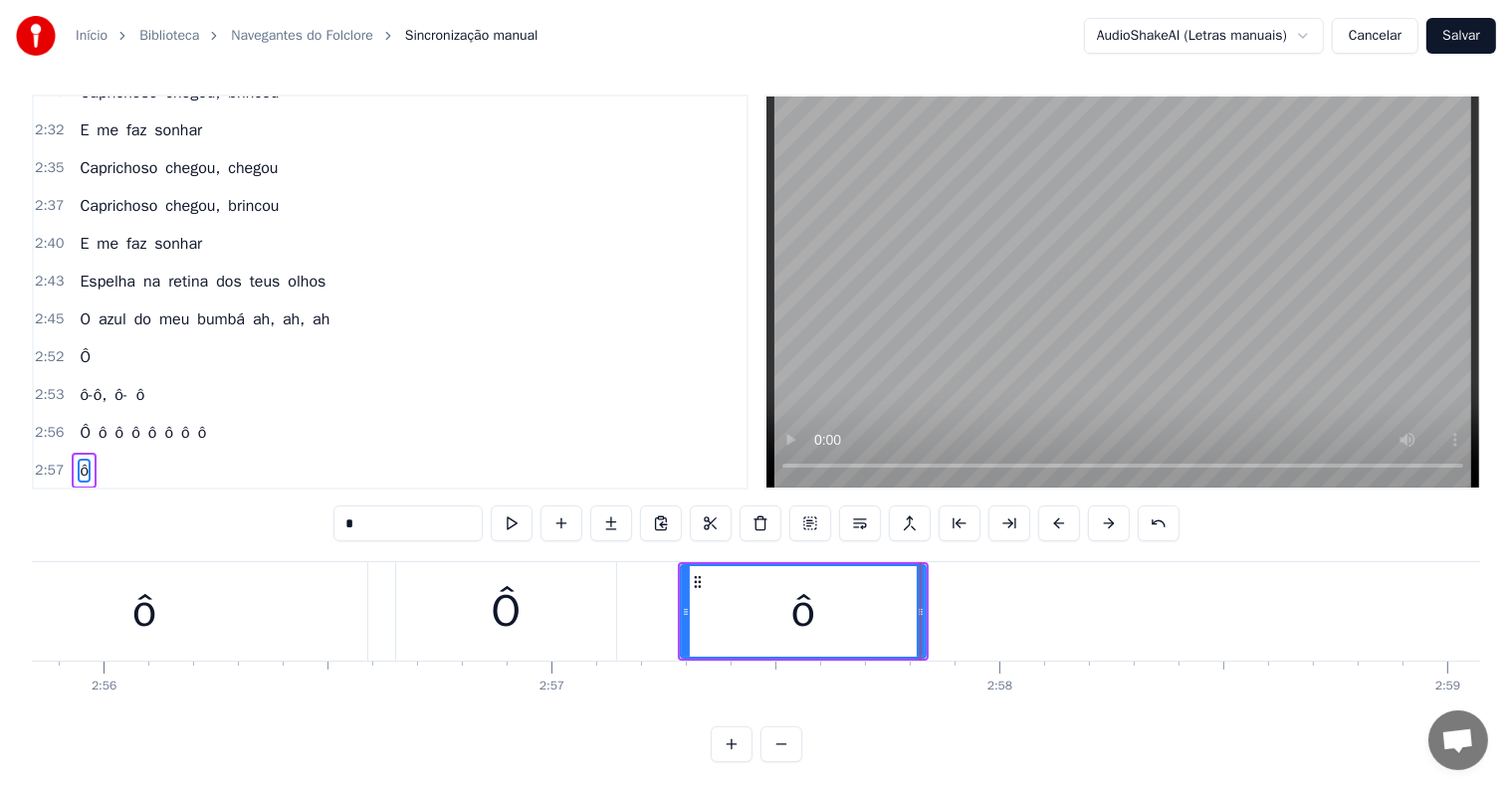 click on "Ô" at bounding box center [506, 611] 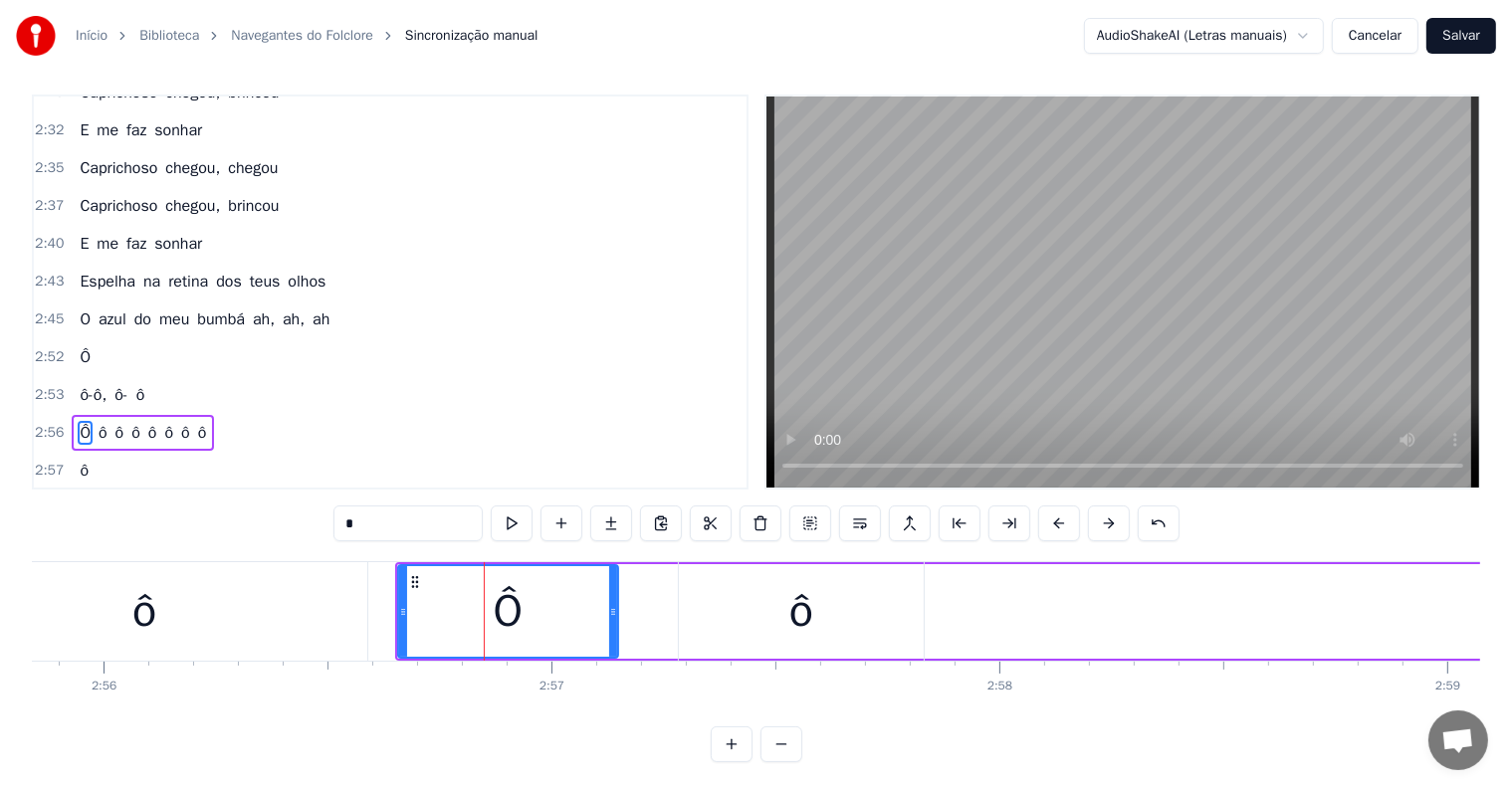 scroll, scrollTop: 0, scrollLeft: 0, axis: both 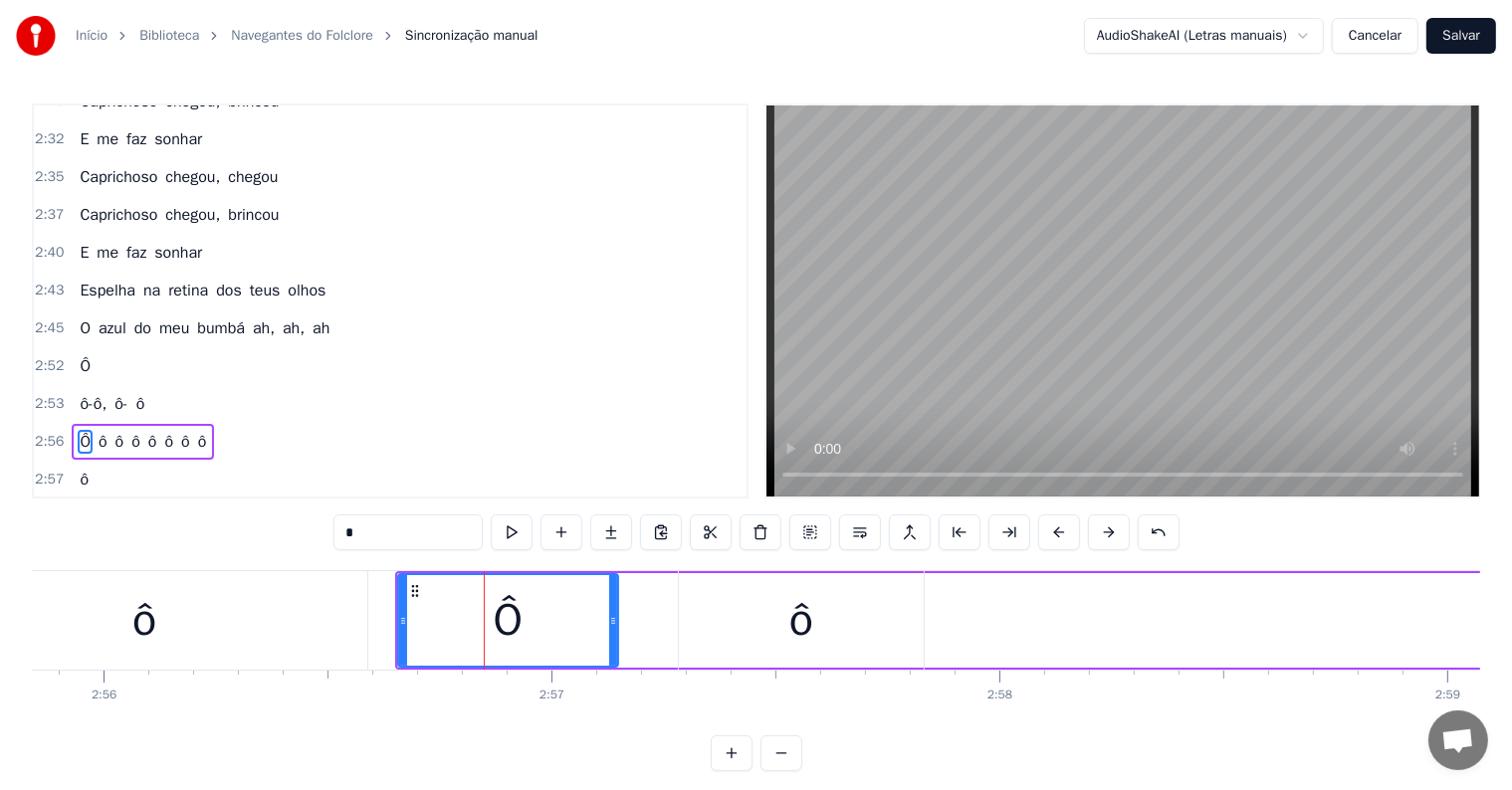 click on "Ô" at bounding box center (508, 620) 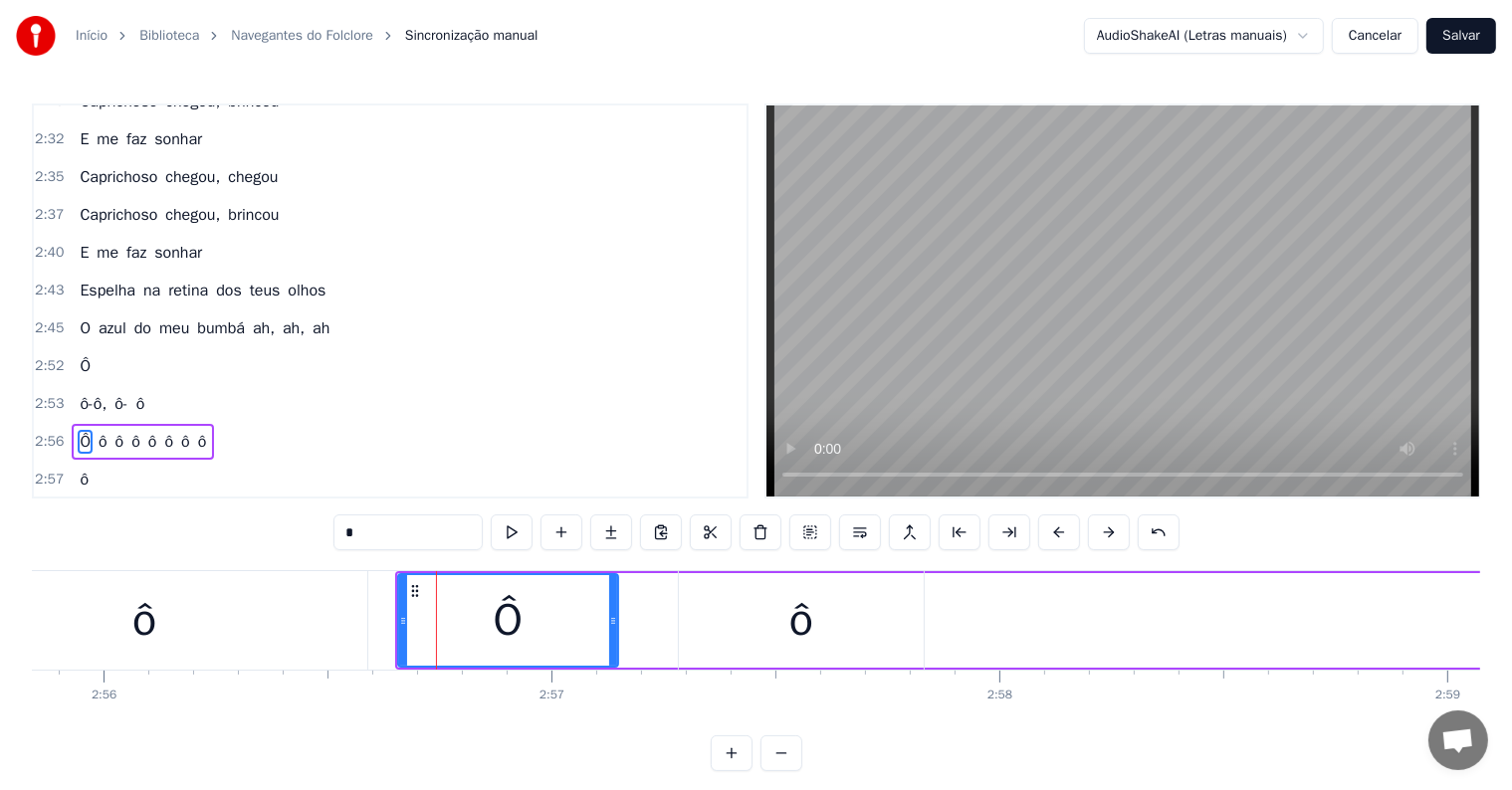 drag, startPoint x: 376, startPoint y: 534, endPoint x: 319, endPoint y: 526, distance: 57.558666 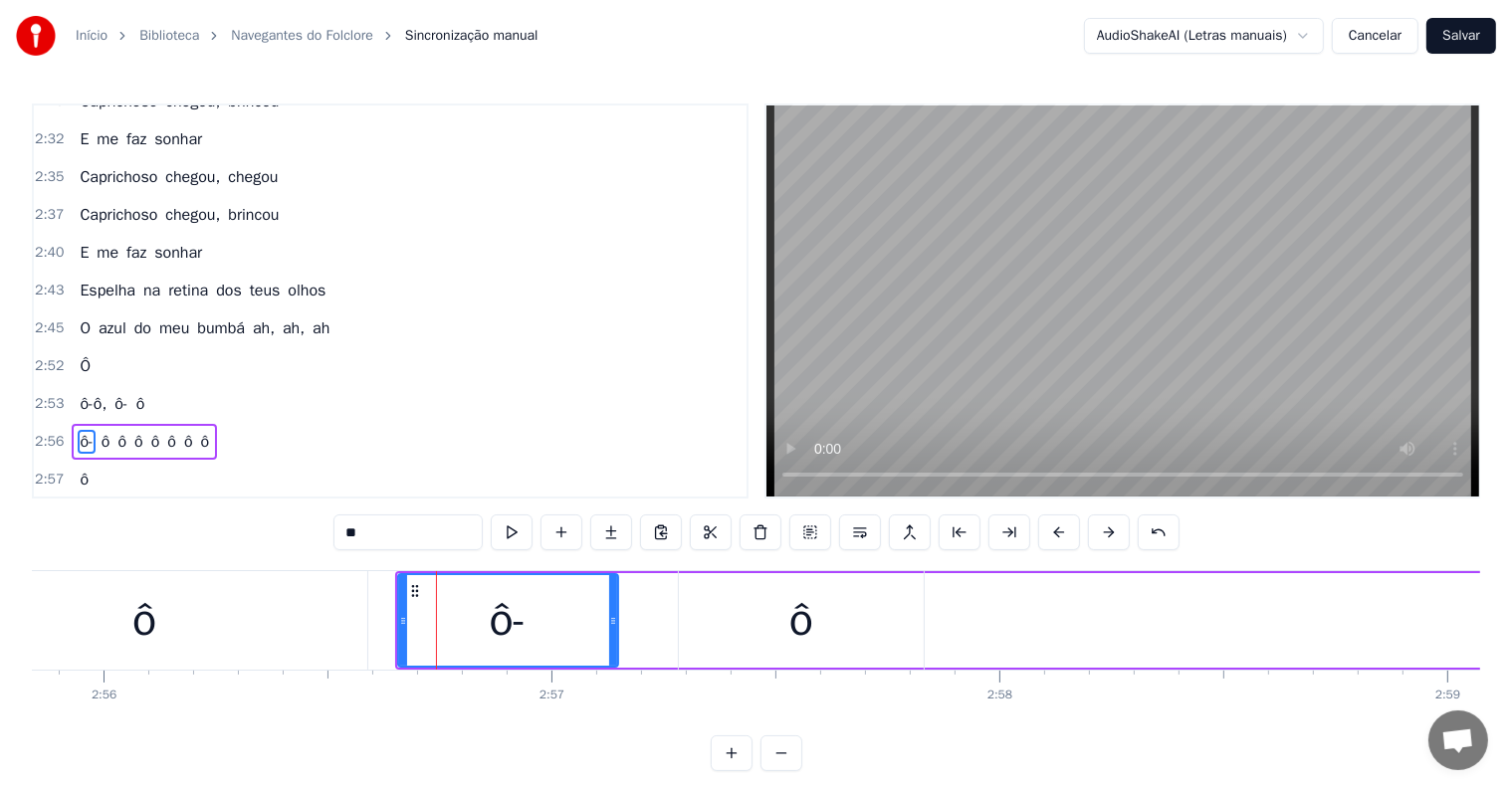 click on "ô" at bounding box center (144, 620) 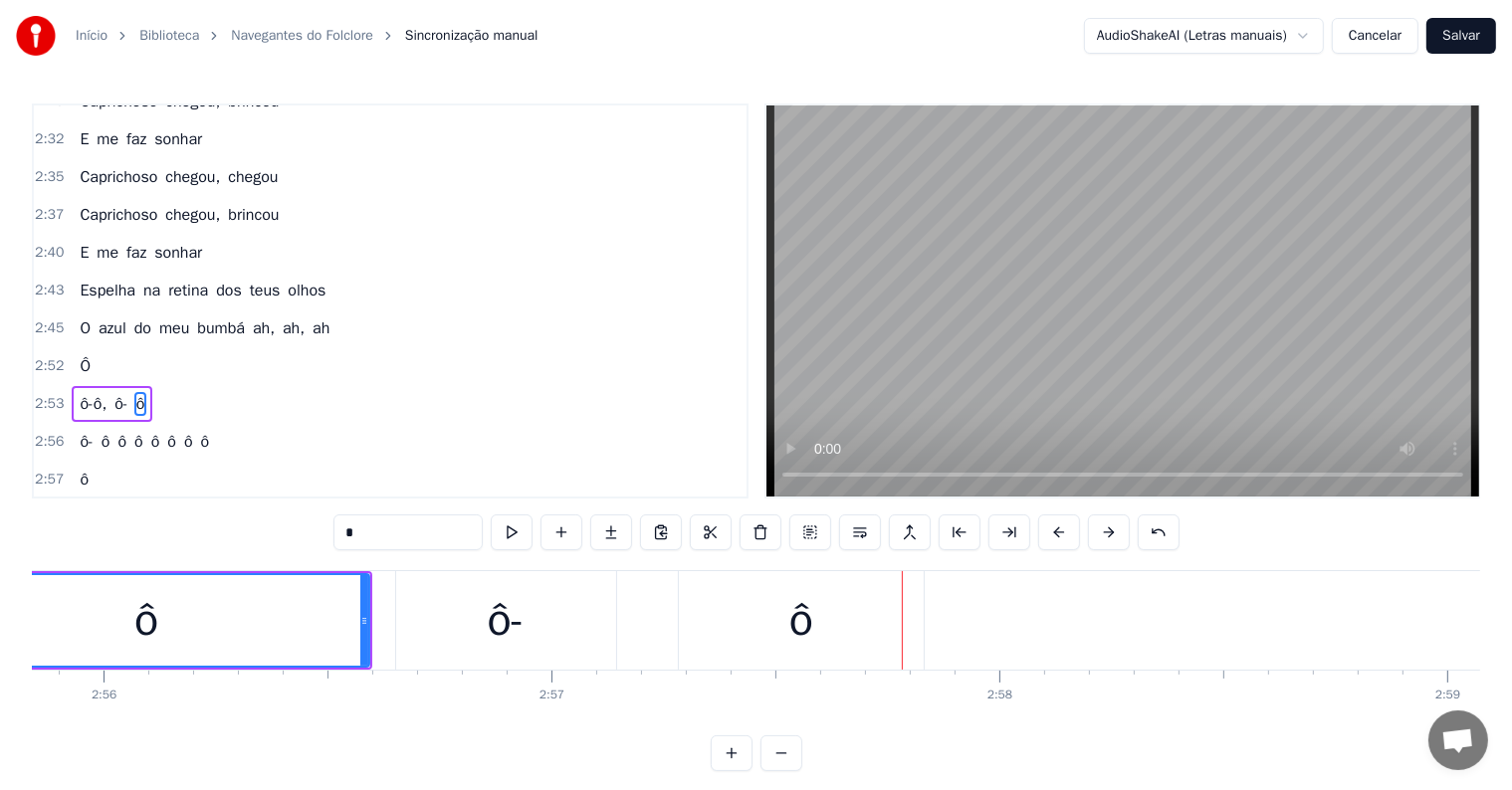 click on "ô-" at bounding box center [506, 620] 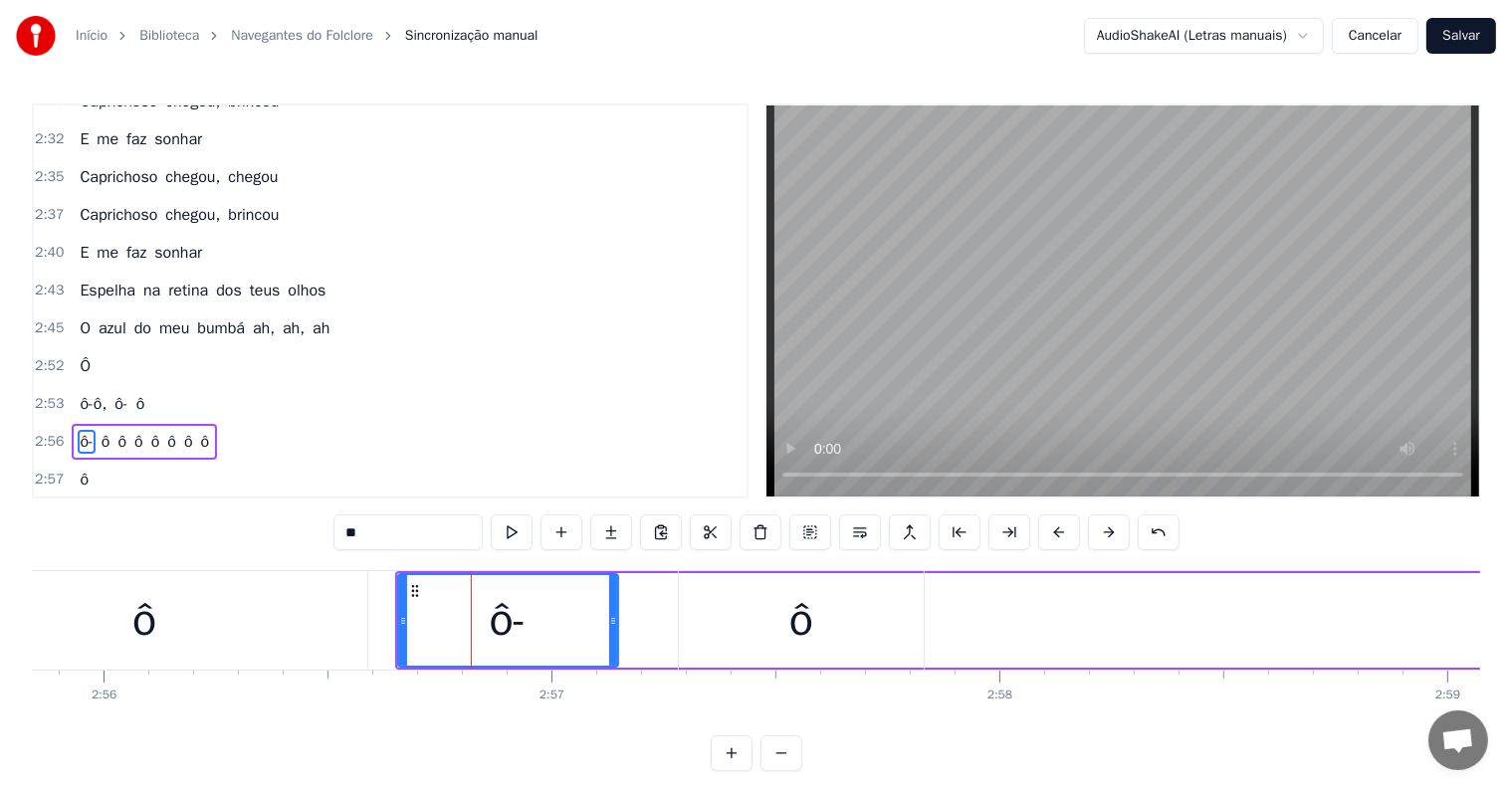 click on "**" at bounding box center (408, 532) 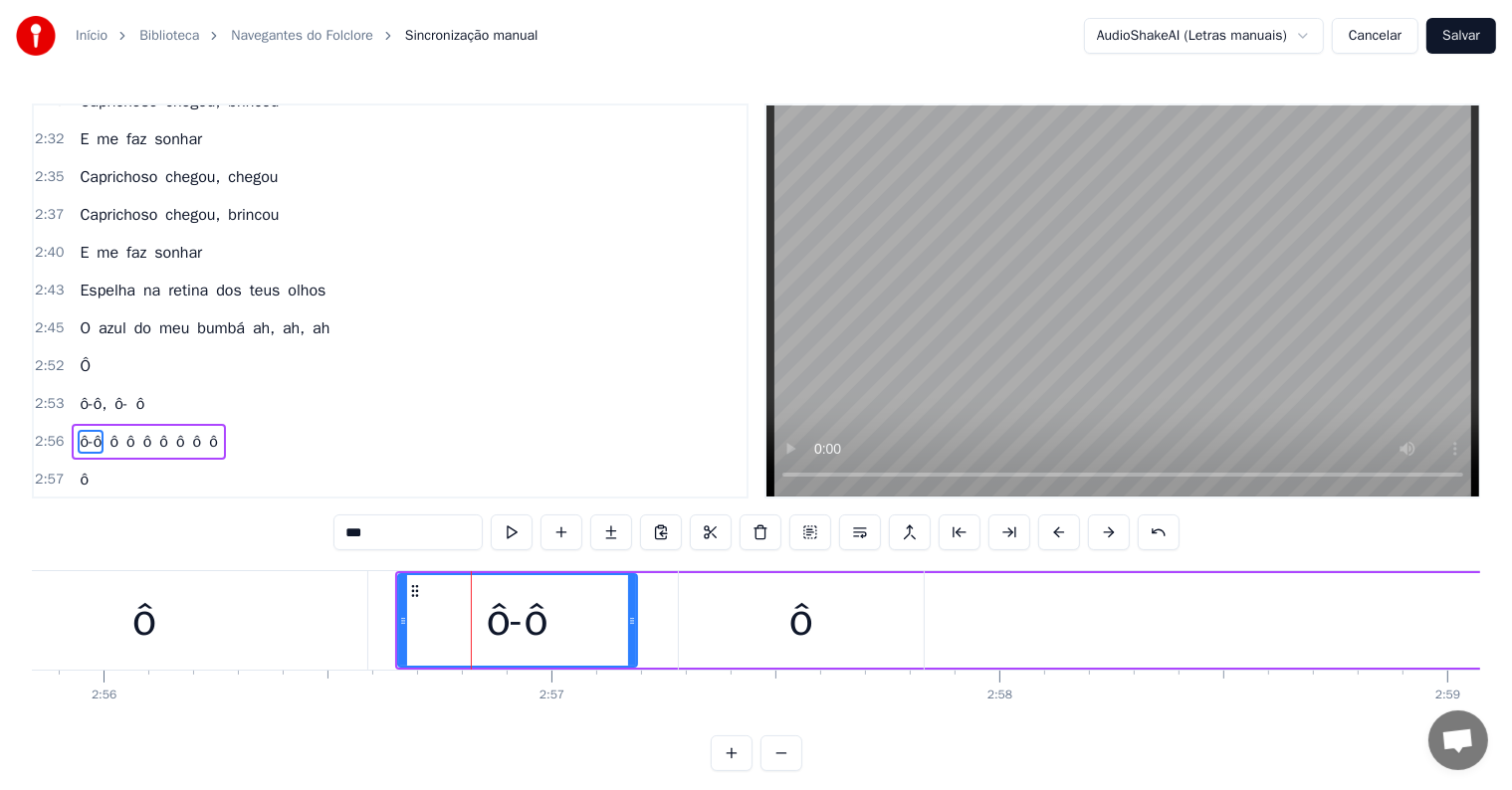 drag, startPoint x: 610, startPoint y: 617, endPoint x: 629, endPoint y: 618, distance: 19.026298 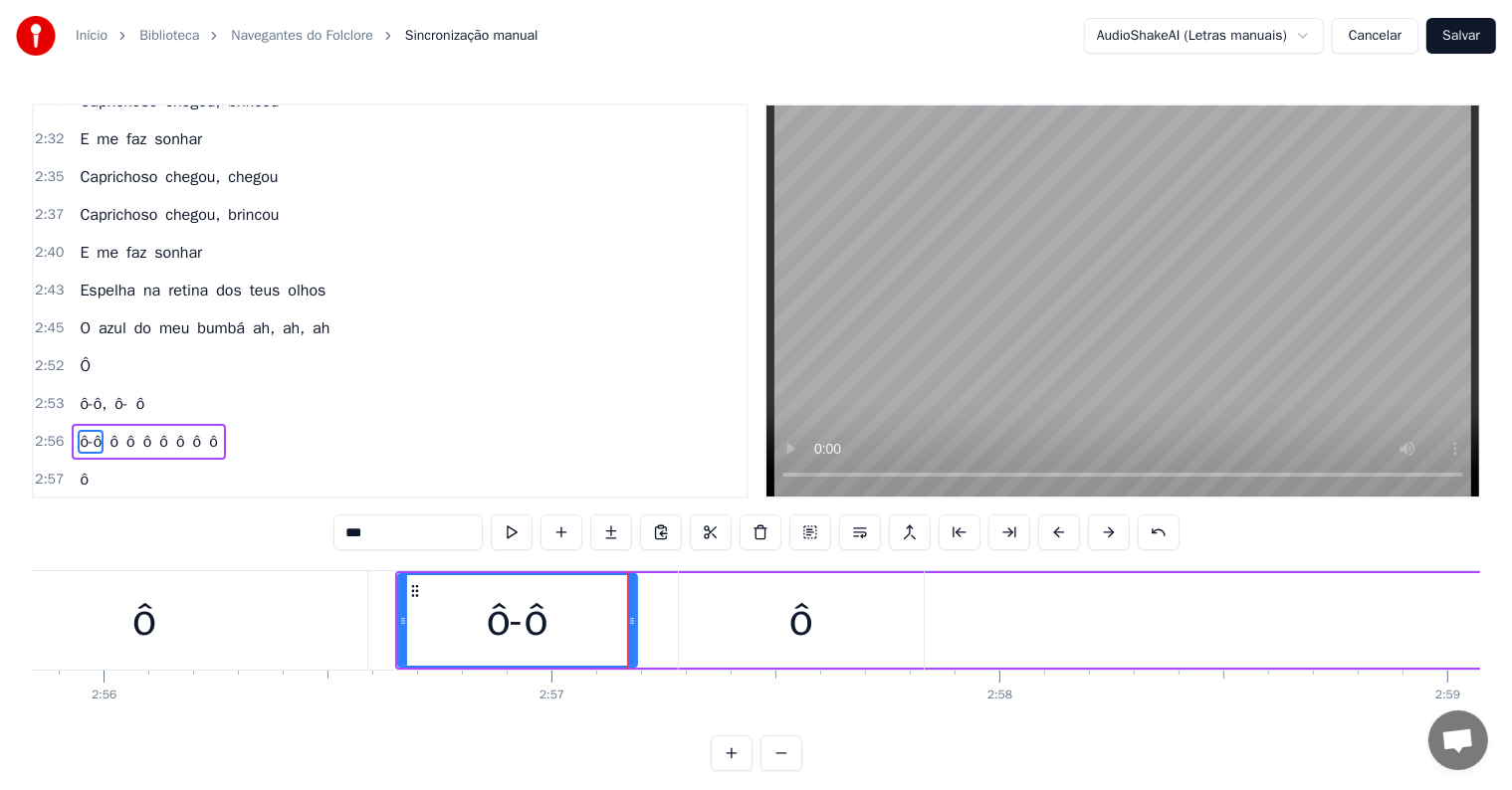 click on "ô-ô" at bounding box center (518, 620) 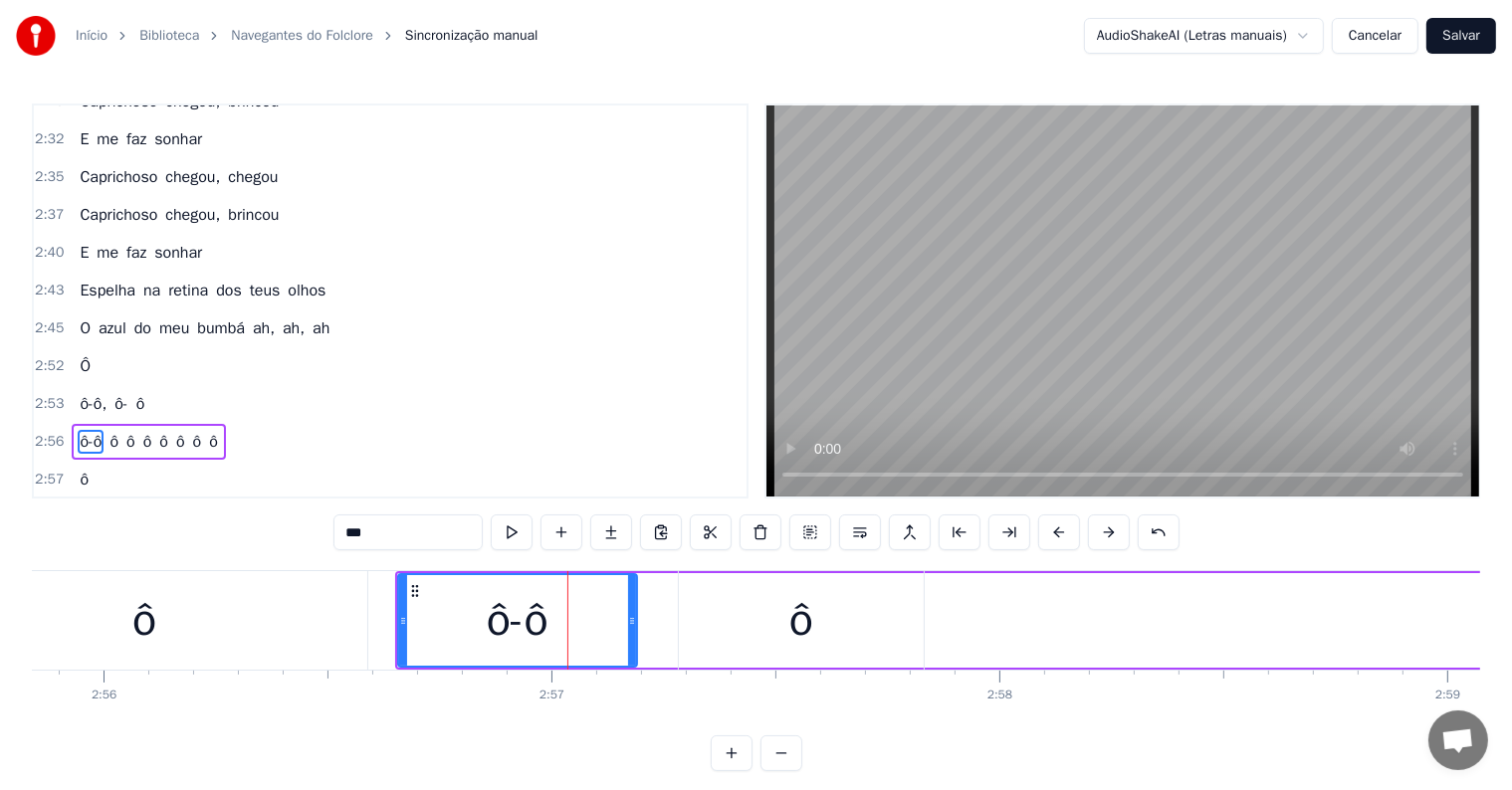 click on "***" at bounding box center (408, 532) 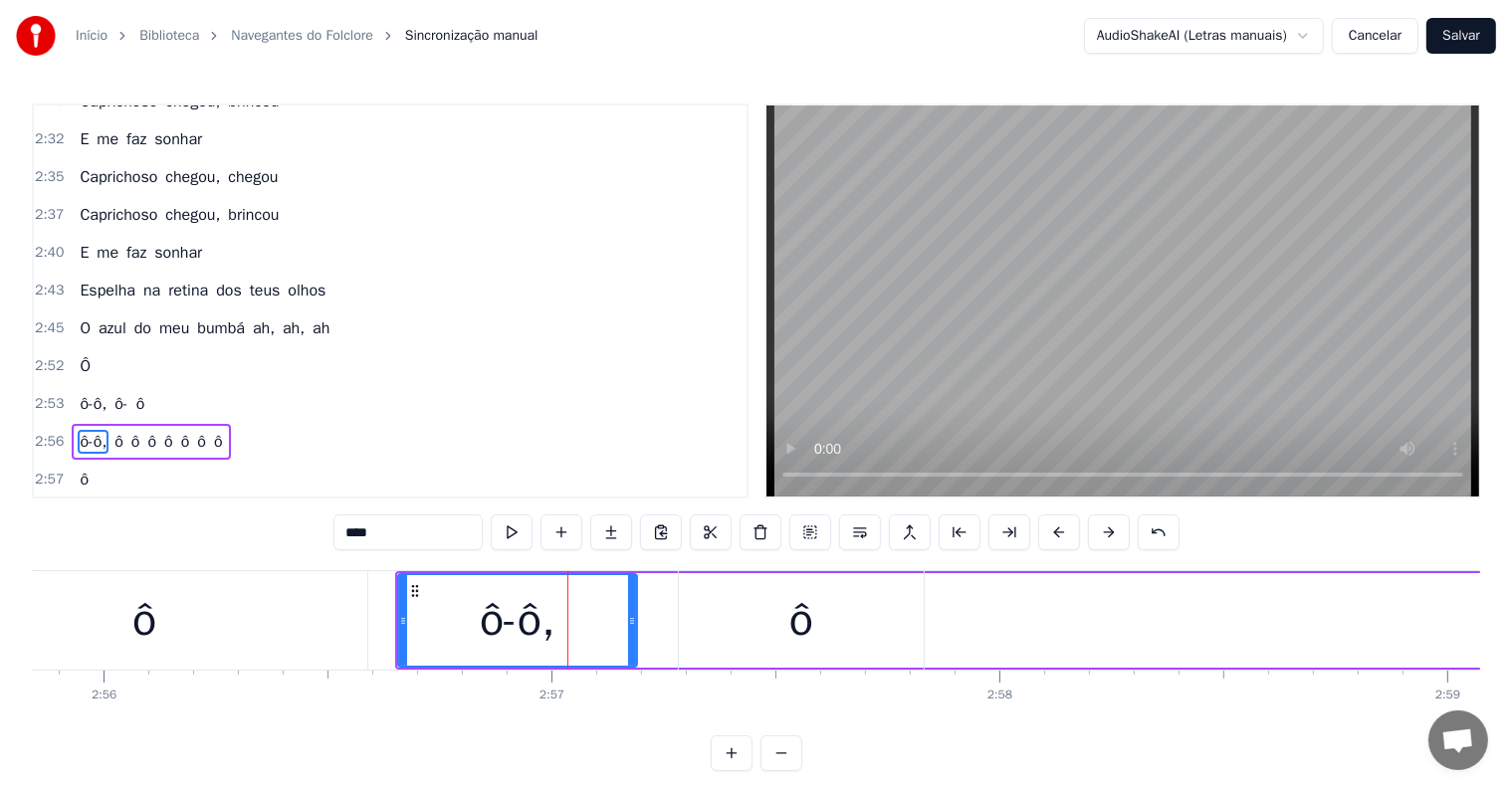 click on "ô" at bounding box center (144, 620) 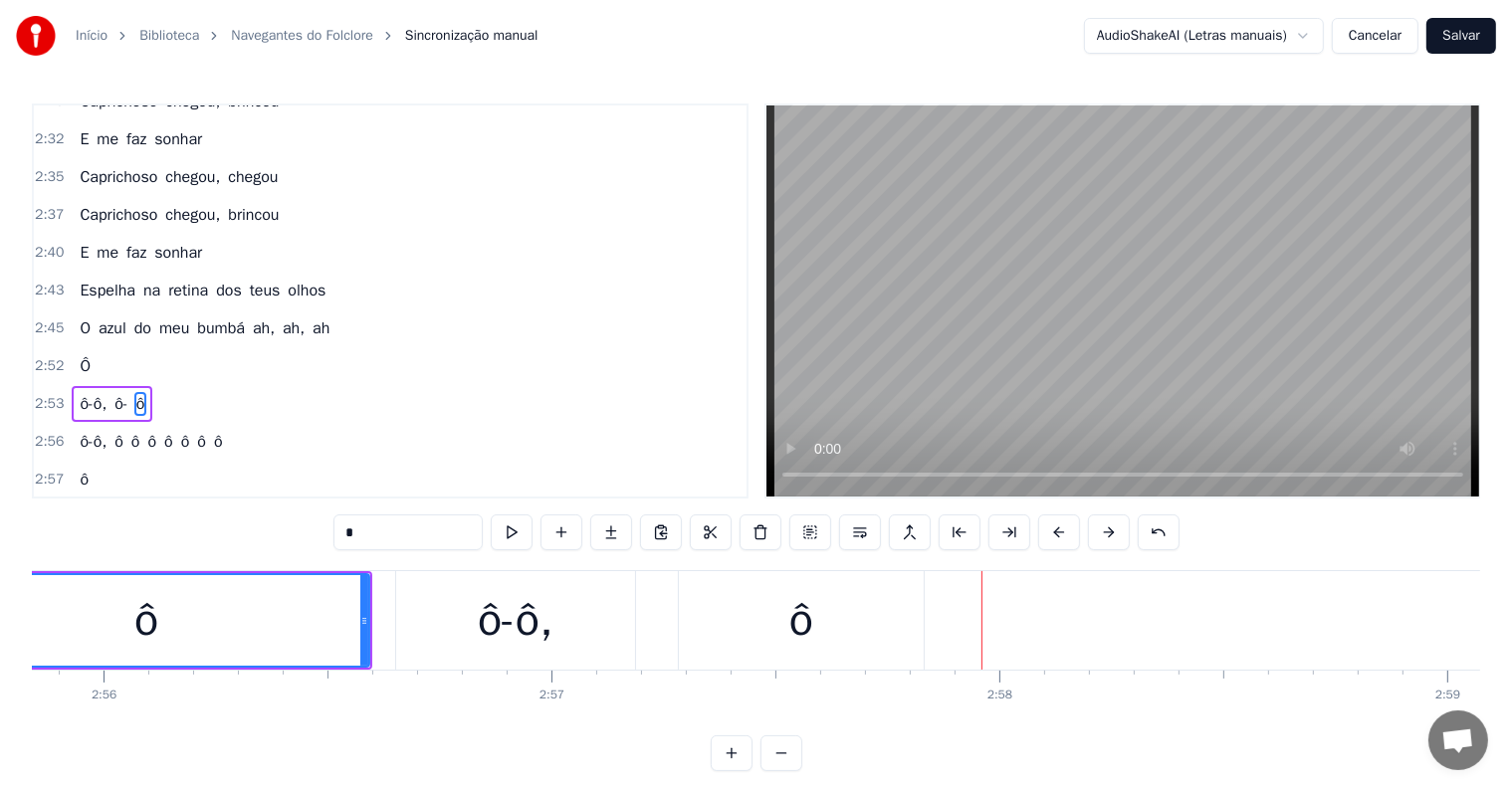 click on "ô" at bounding box center (801, 620) 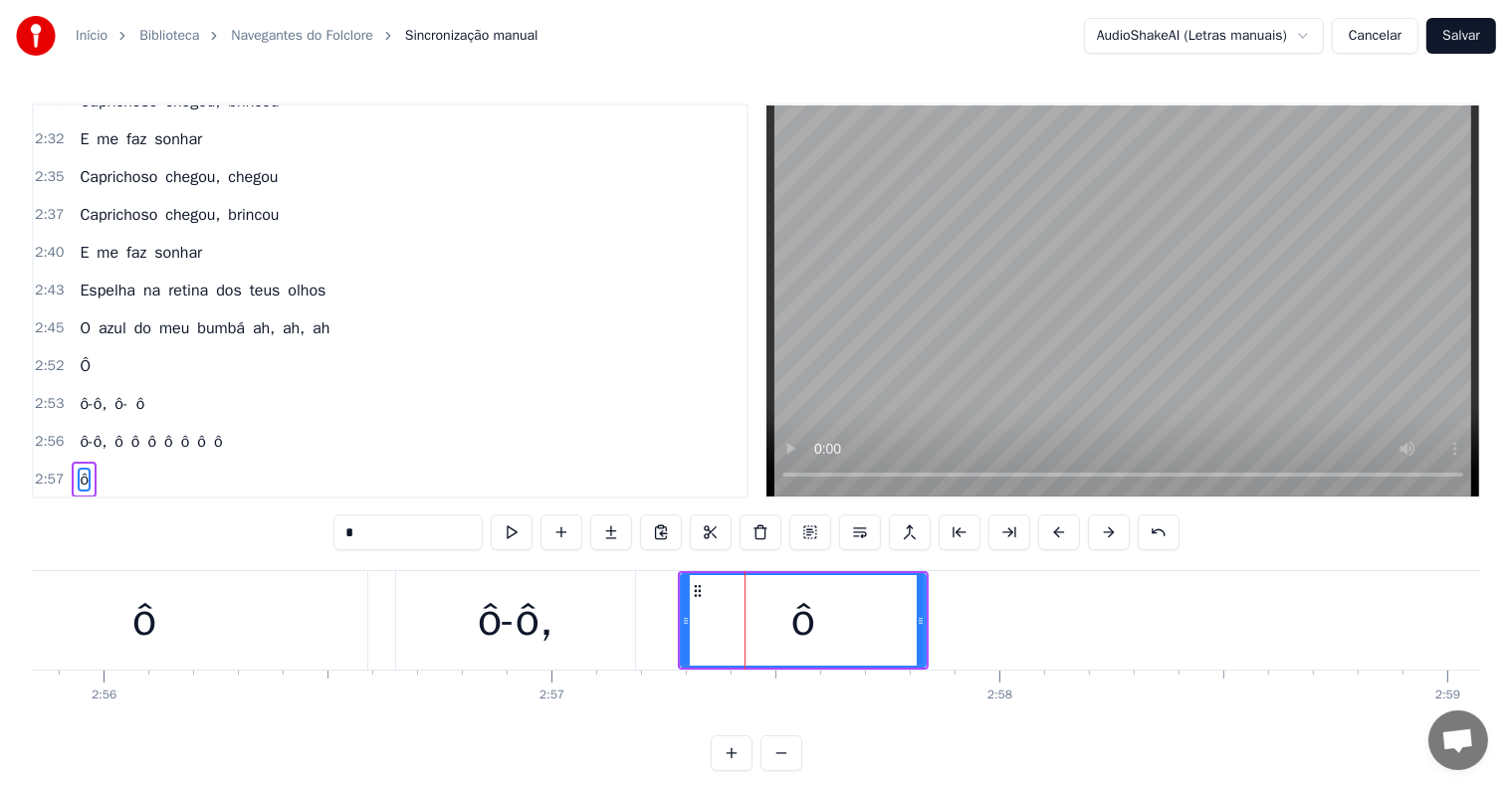 scroll, scrollTop: 9, scrollLeft: 0, axis: vertical 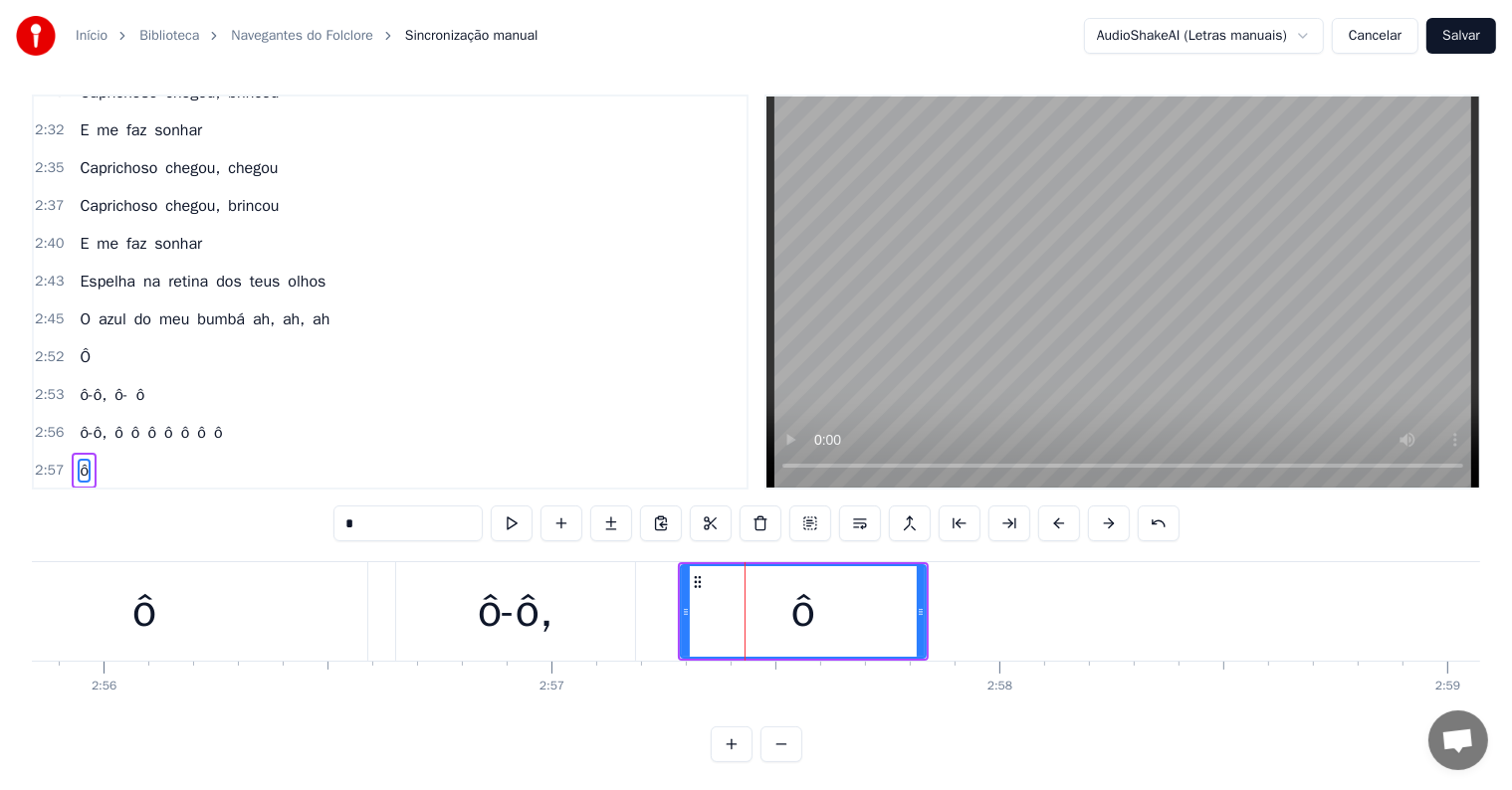 click on "ô" at bounding box center (144, 611) 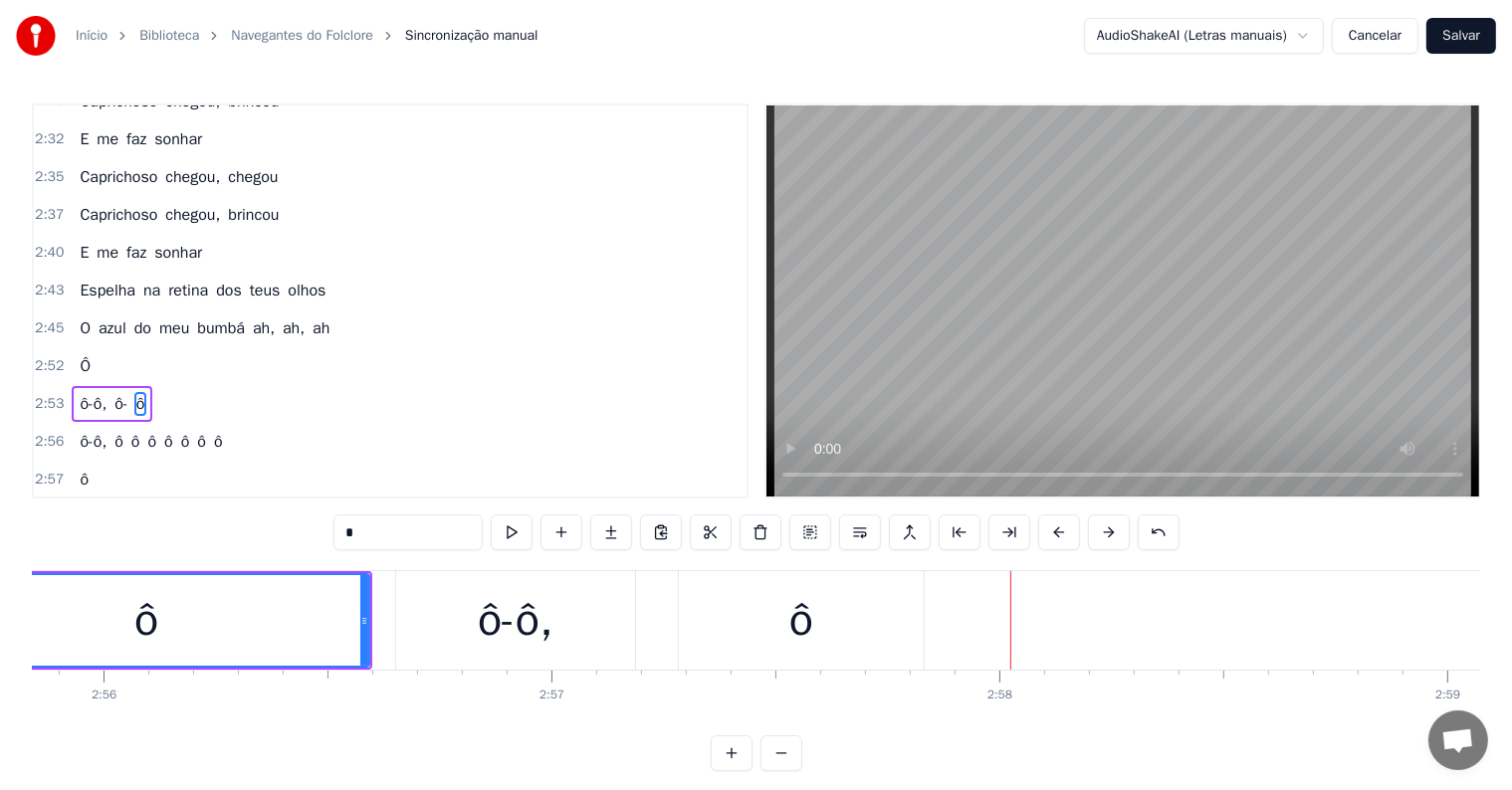 click on "ô" at bounding box center (801, 620) 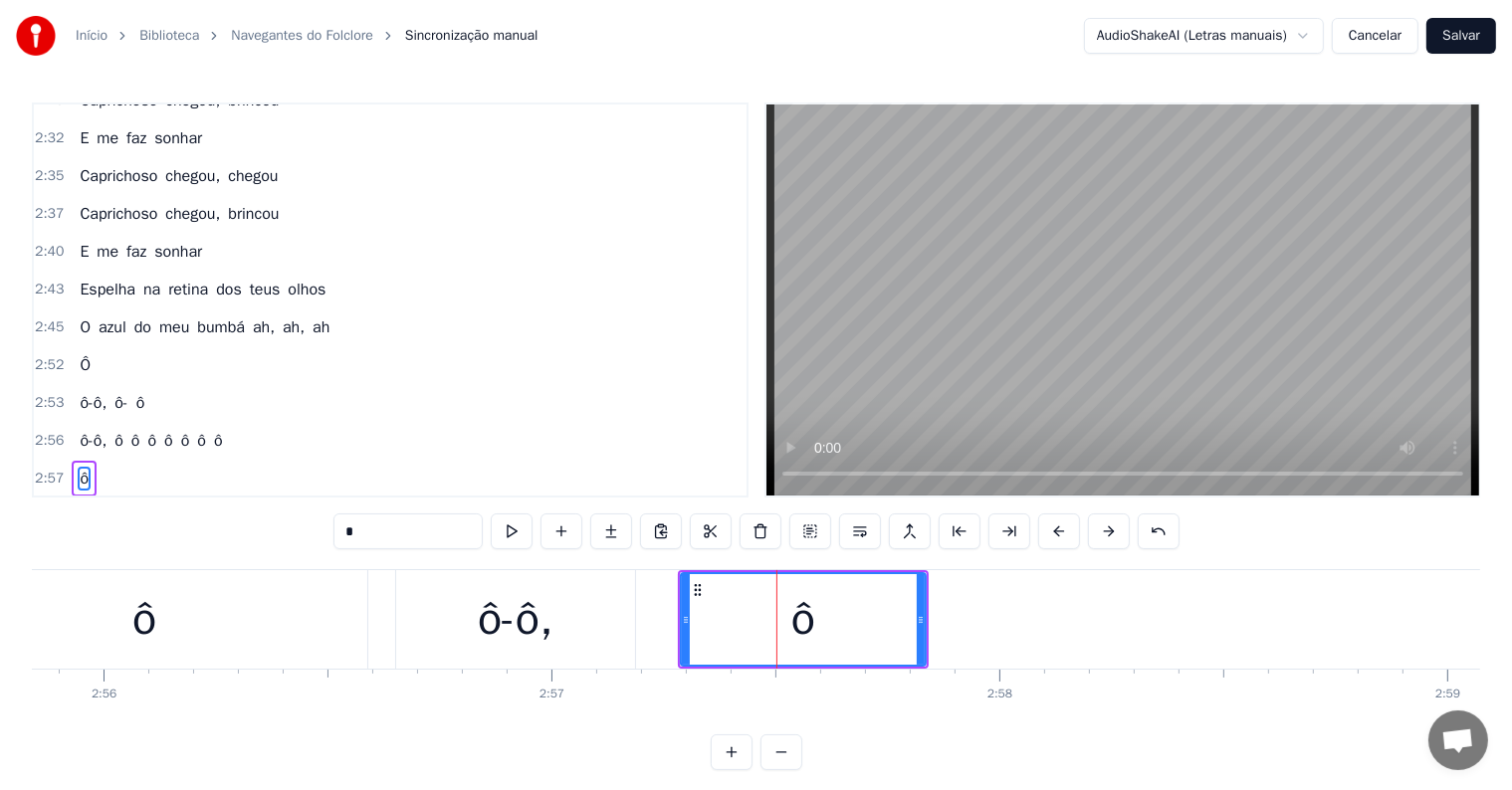 scroll, scrollTop: 9, scrollLeft: 0, axis: vertical 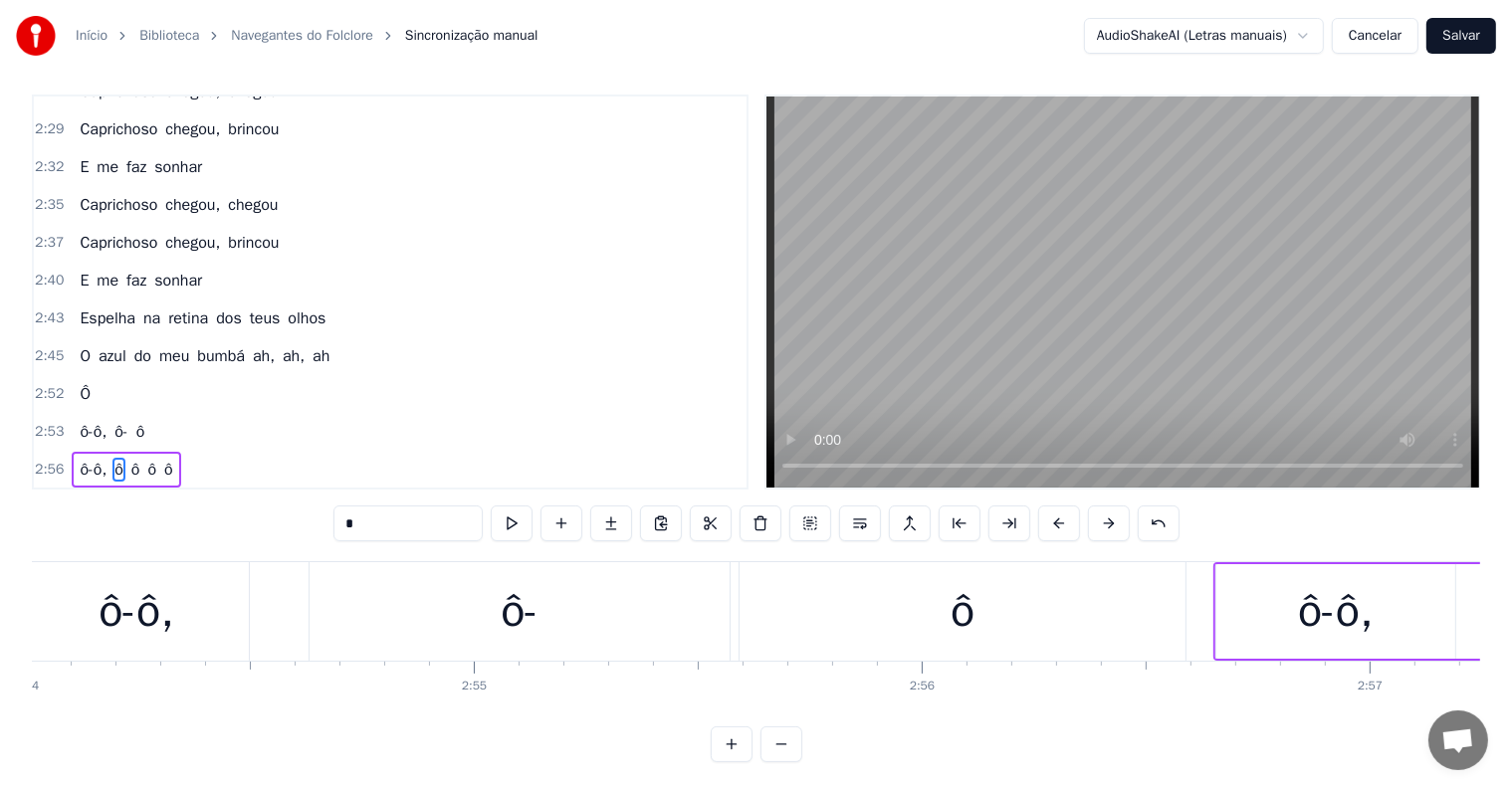 click on "ô" at bounding box center (963, 611) 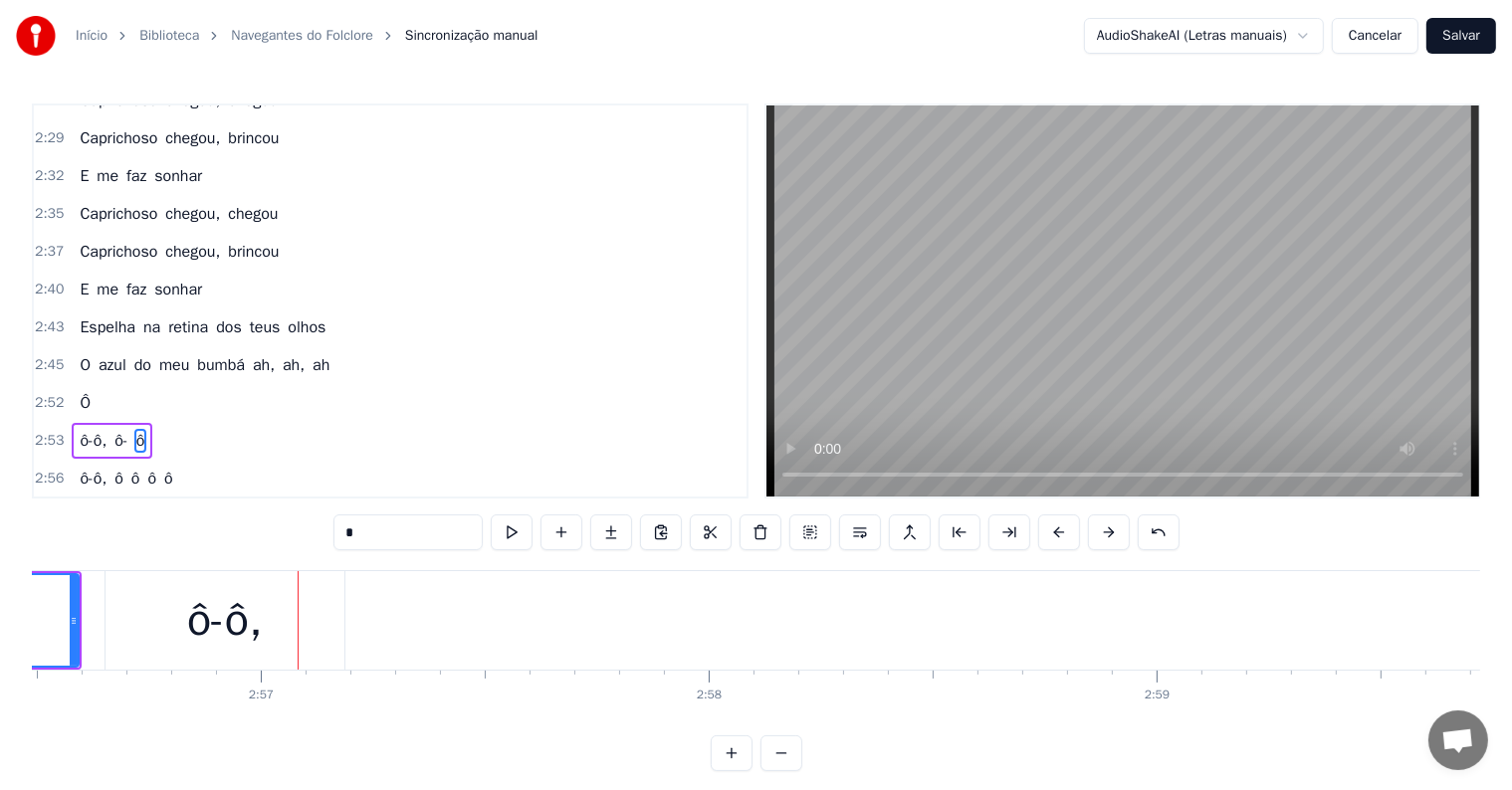 scroll, scrollTop: 0, scrollLeft: 79219, axis: horizontal 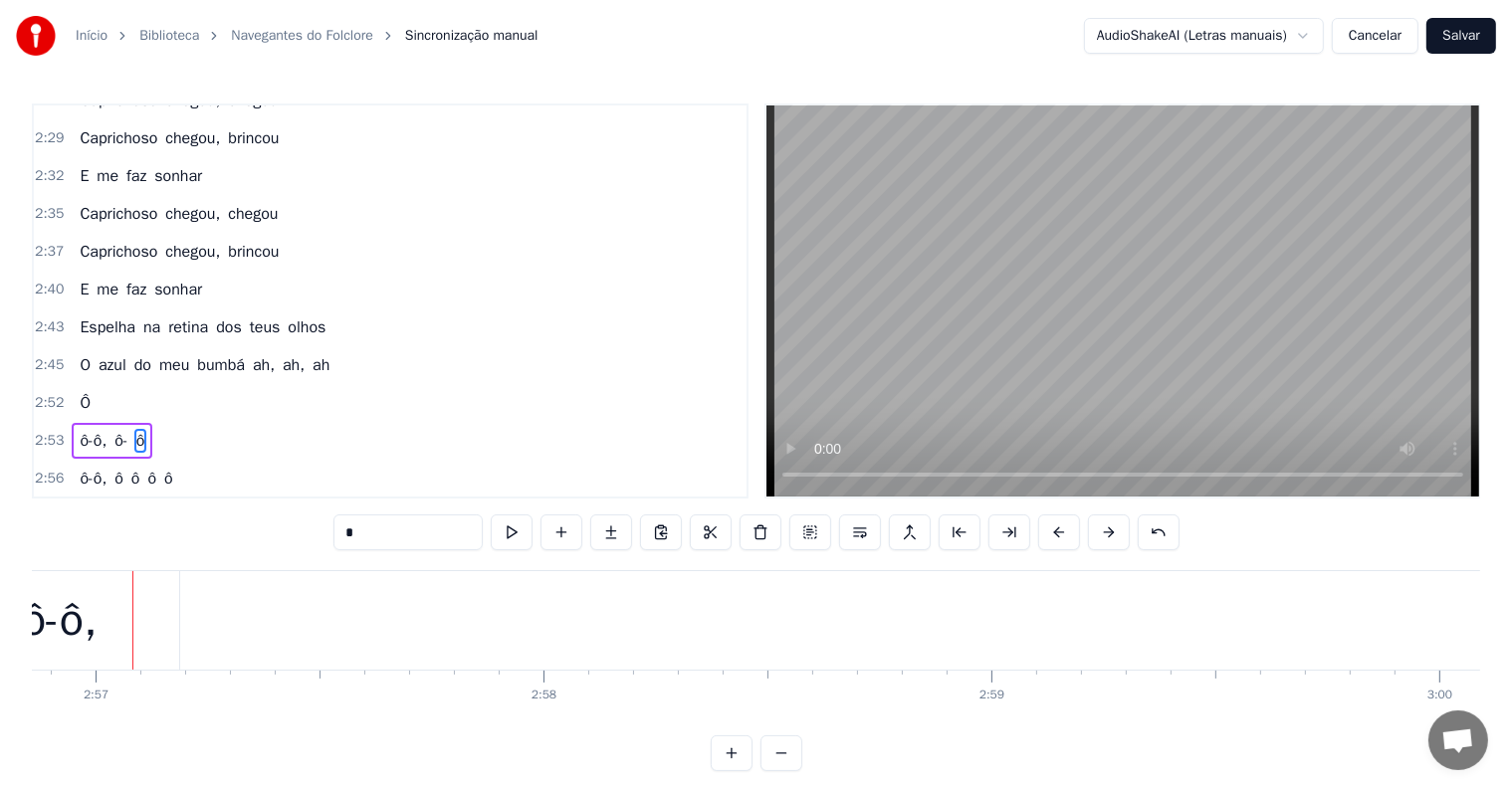 click on "ô-ô," at bounding box center [60, 621] 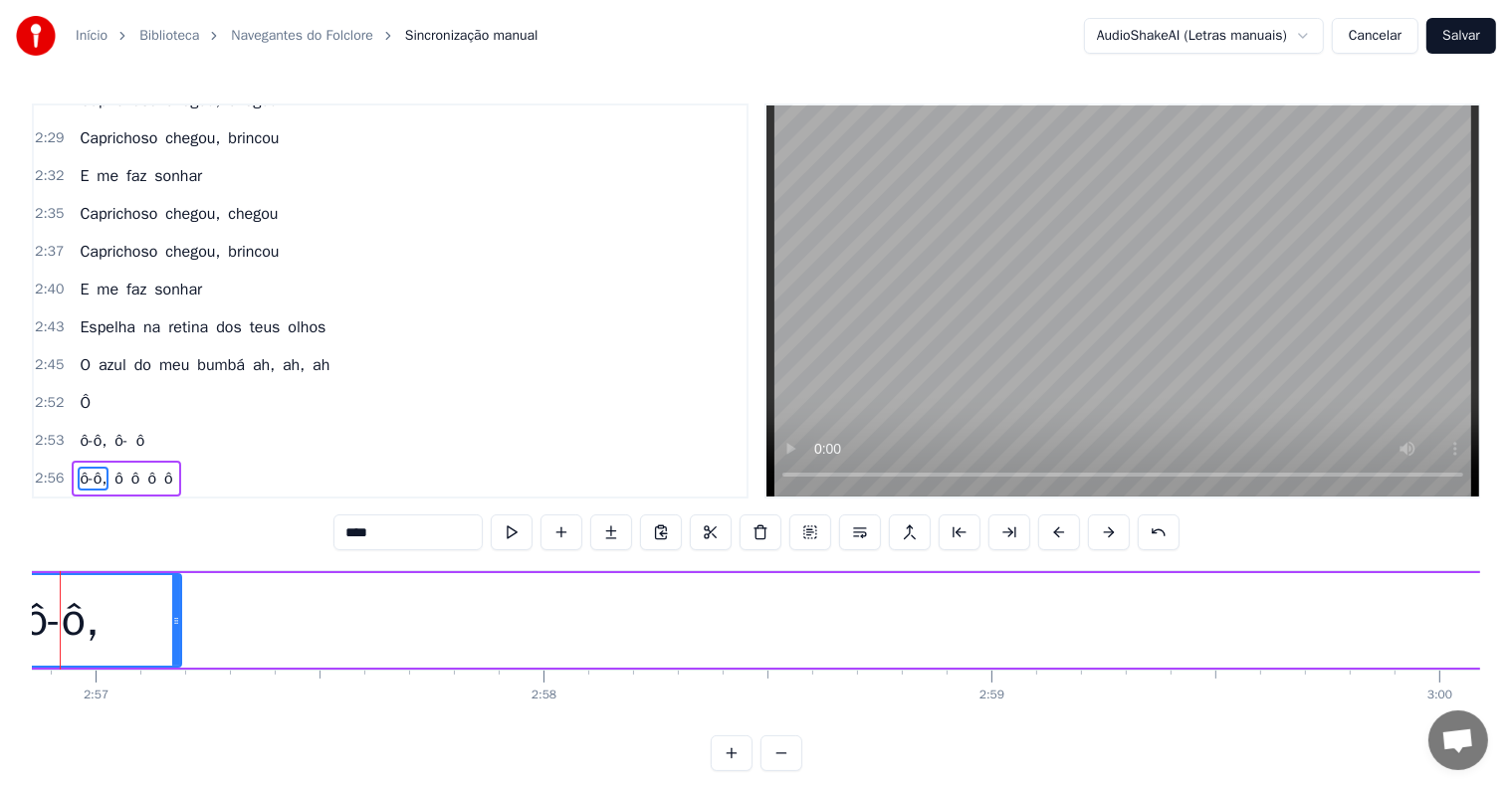 scroll, scrollTop: 9, scrollLeft: 0, axis: vertical 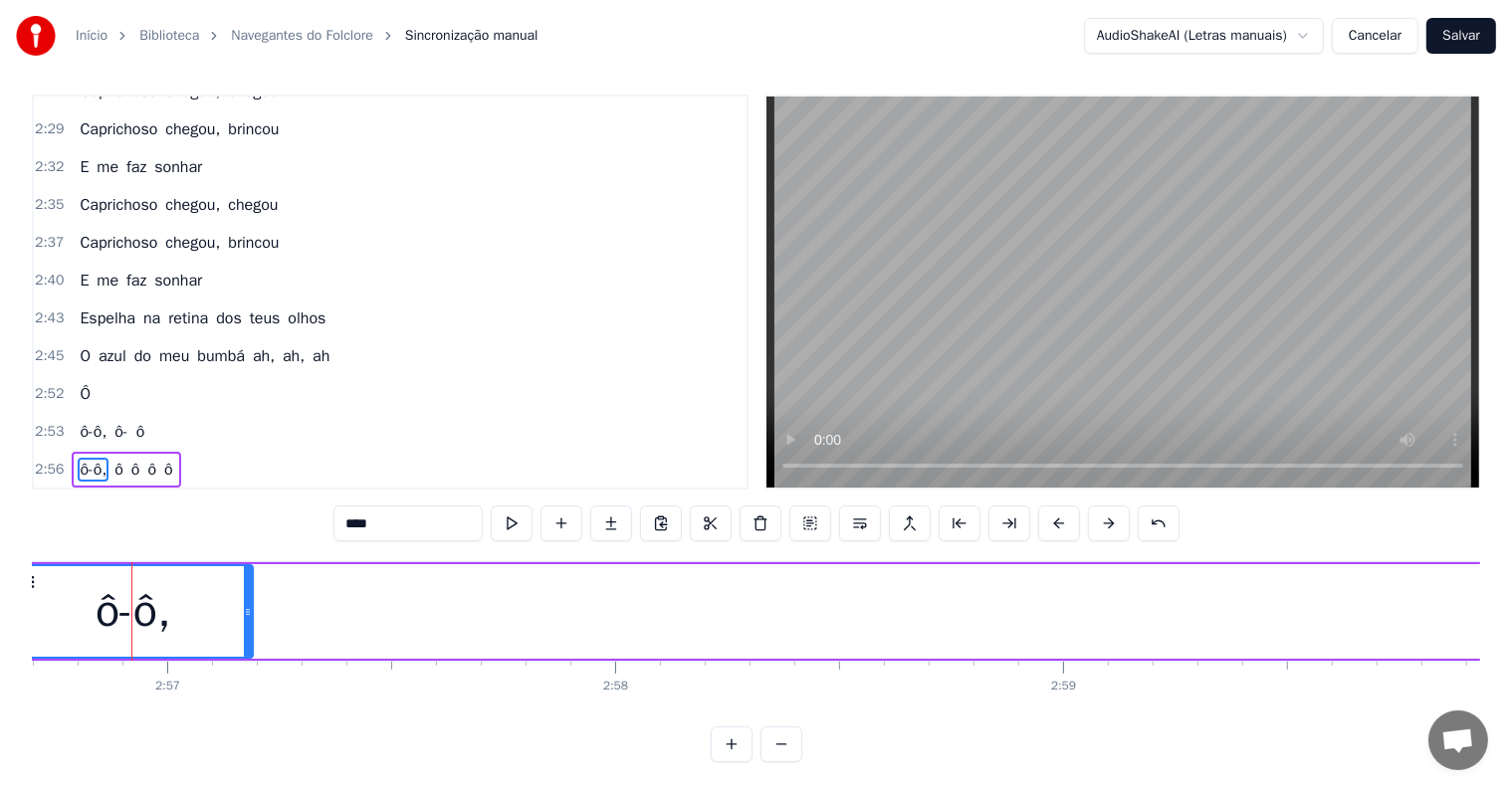 click on "ô-ô," at bounding box center (133, 612) 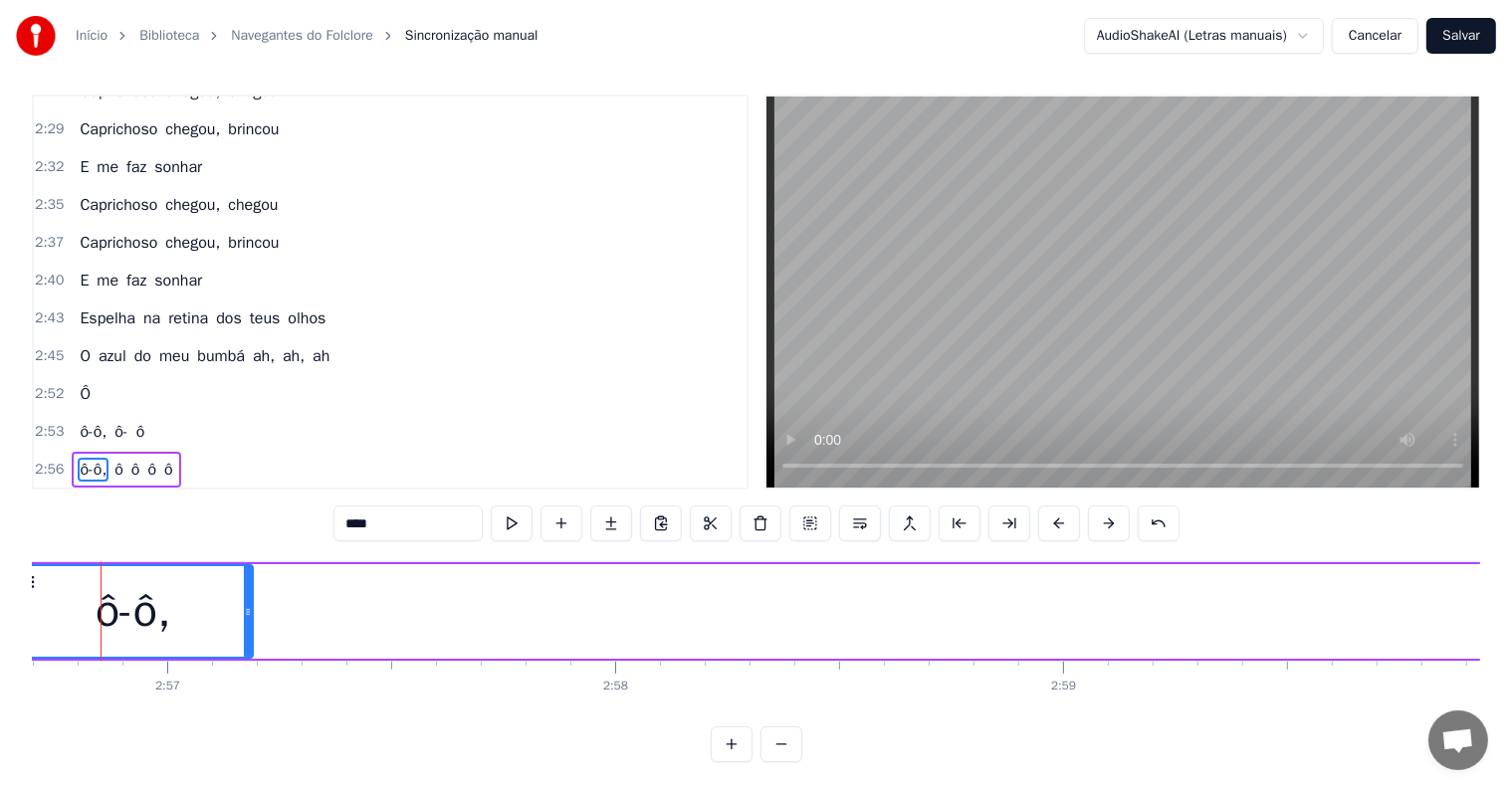 scroll, scrollTop: 0, scrollLeft: 79116, axis: horizontal 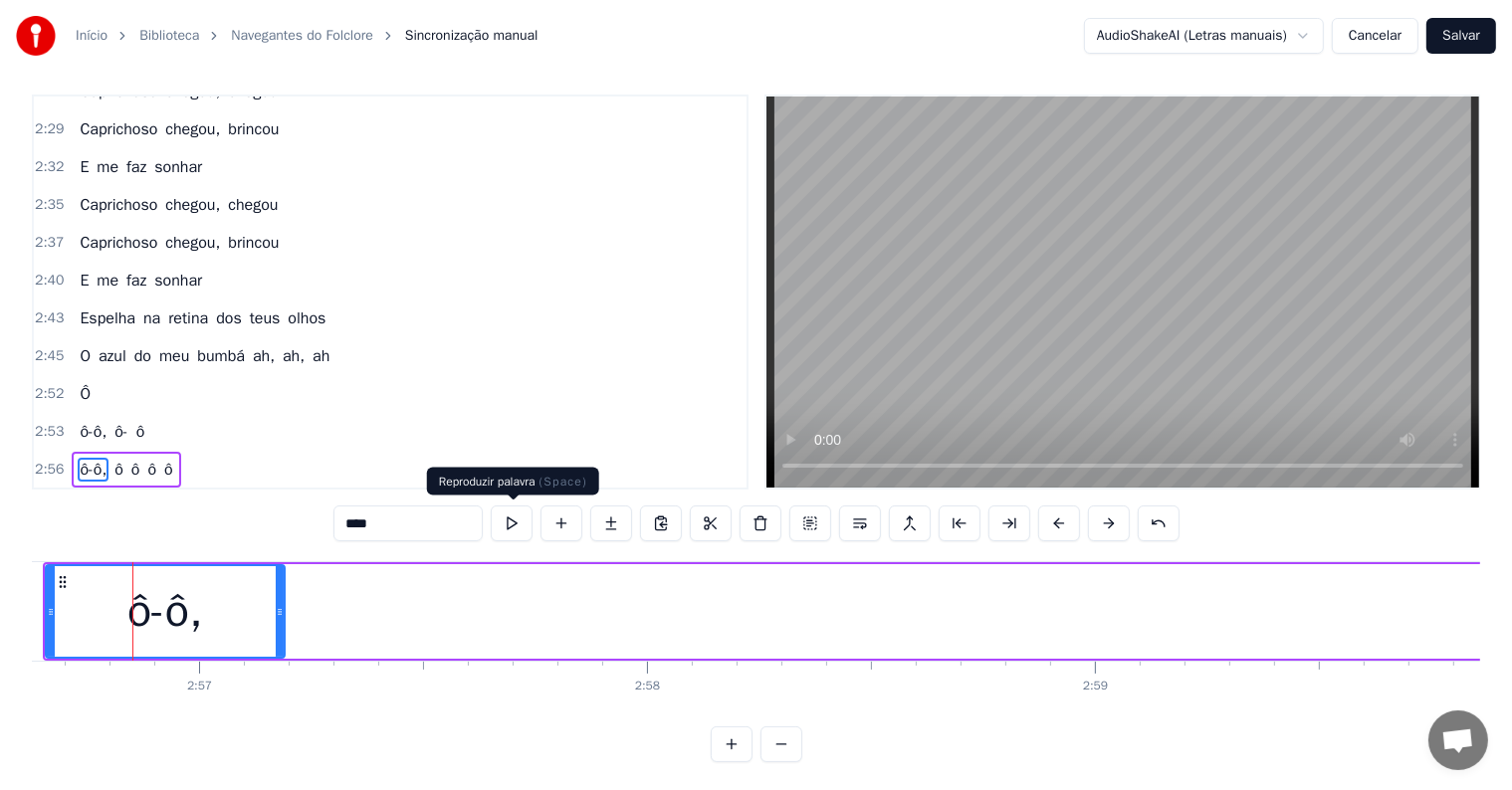 click at bounding box center [512, 523] 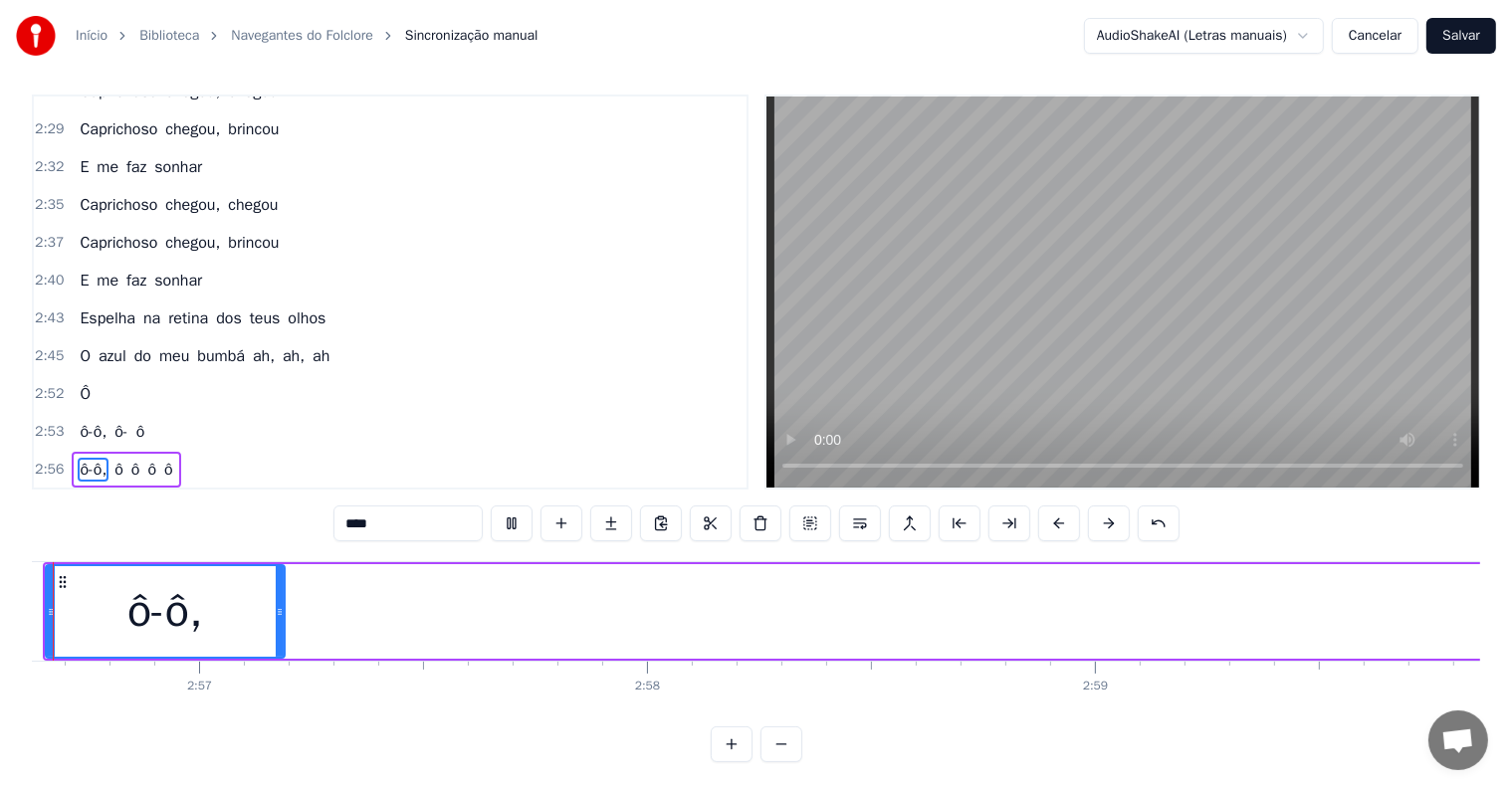 scroll, scrollTop: 0, scrollLeft: 79026, axis: horizontal 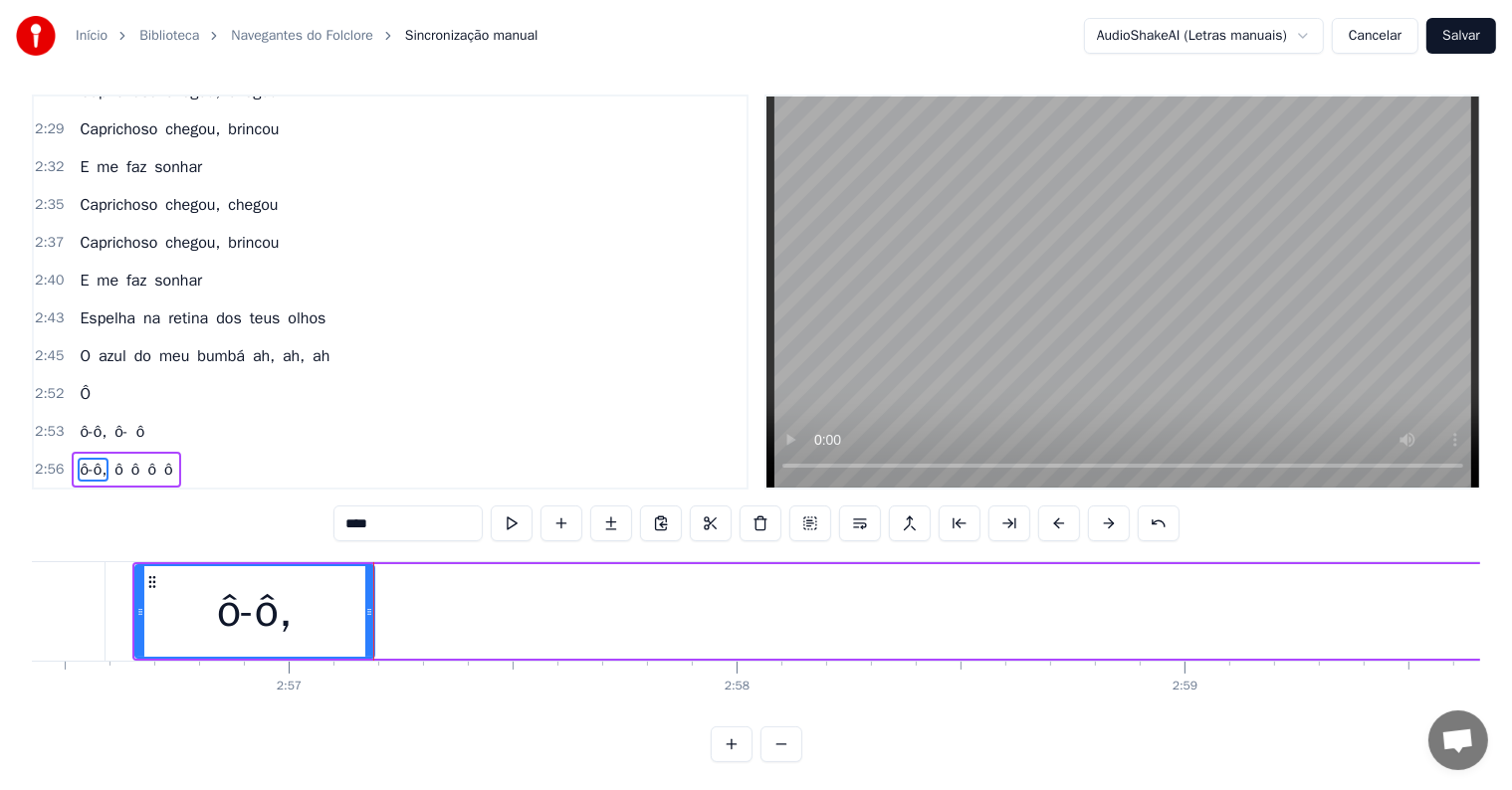 click on "ô-ô, ô ô ô ô" at bounding box center [3482, 611] 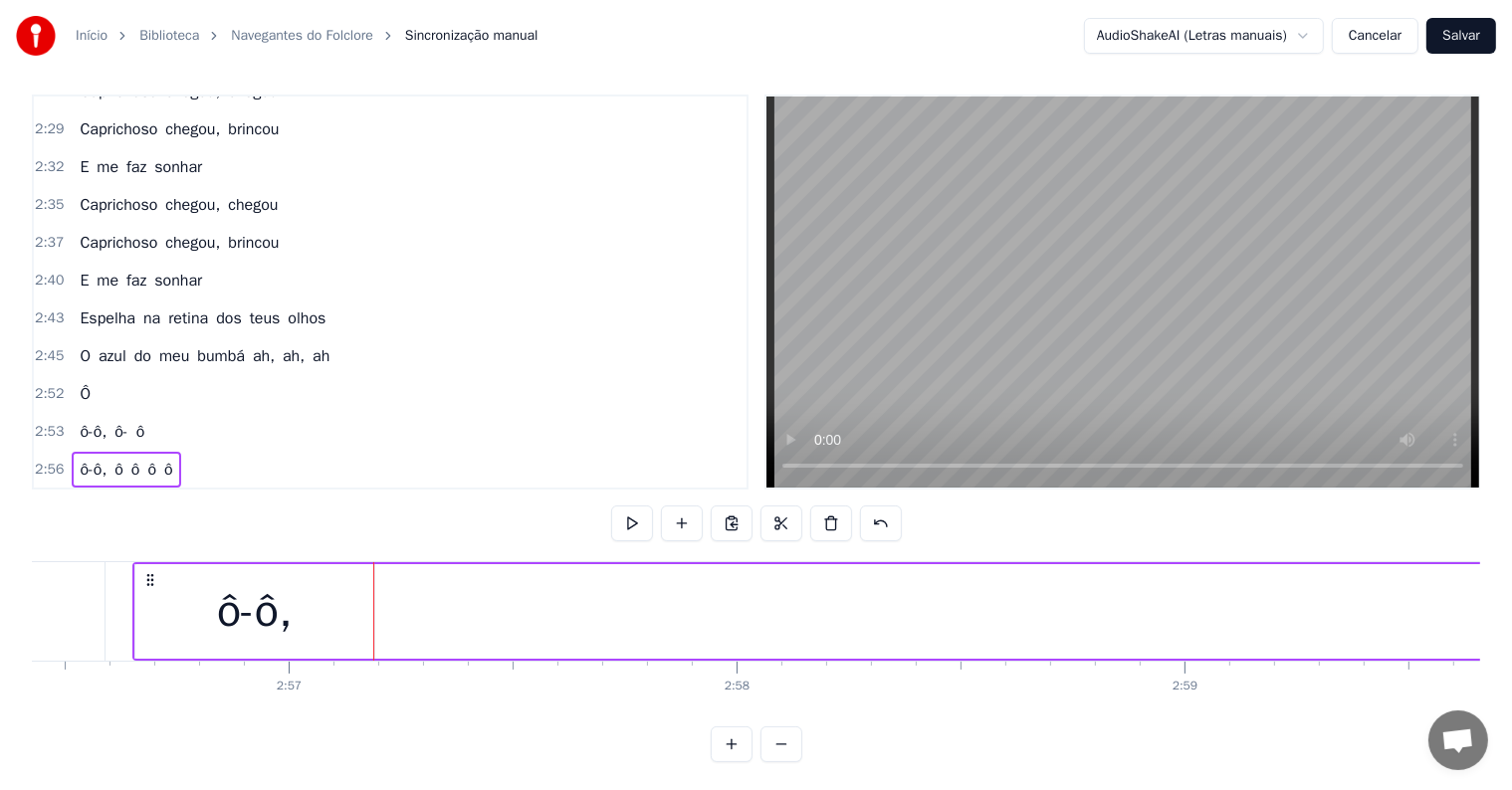 click on "ô-ô, ô ô ô ô" at bounding box center (3482, 611) 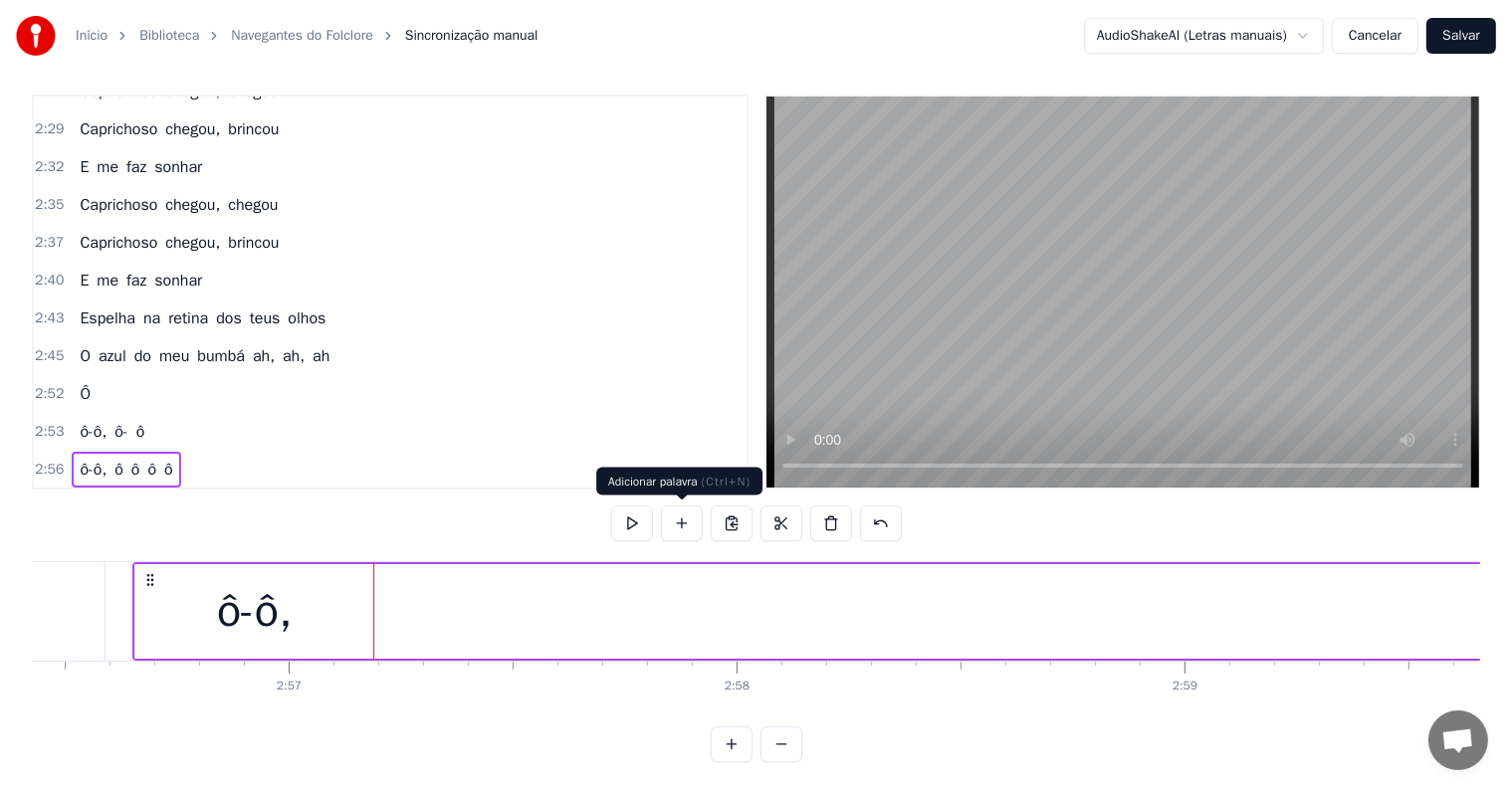 click at bounding box center (682, 523) 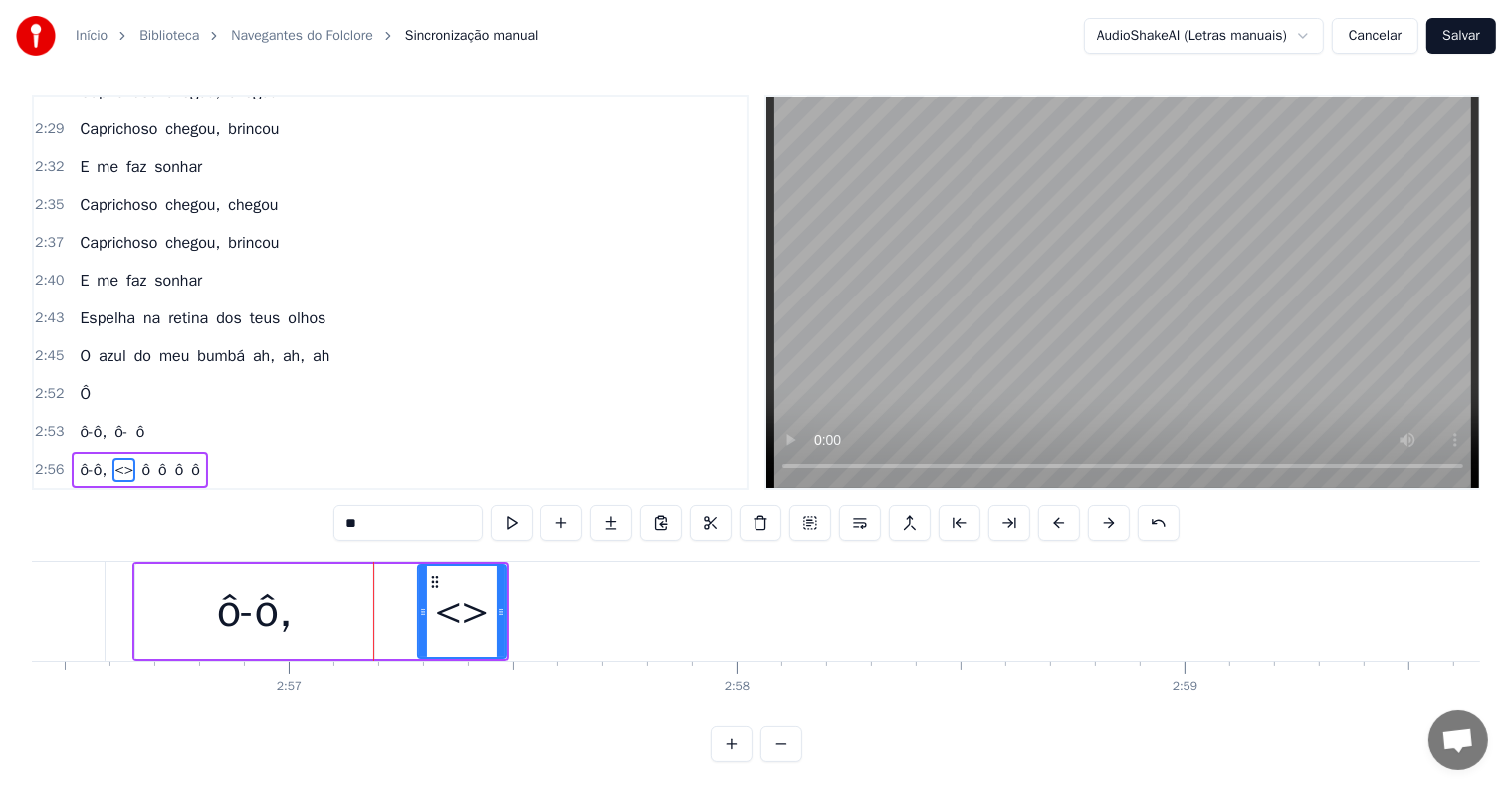 drag, startPoint x: 385, startPoint y: 520, endPoint x: 270, endPoint y: 511, distance: 115.35164 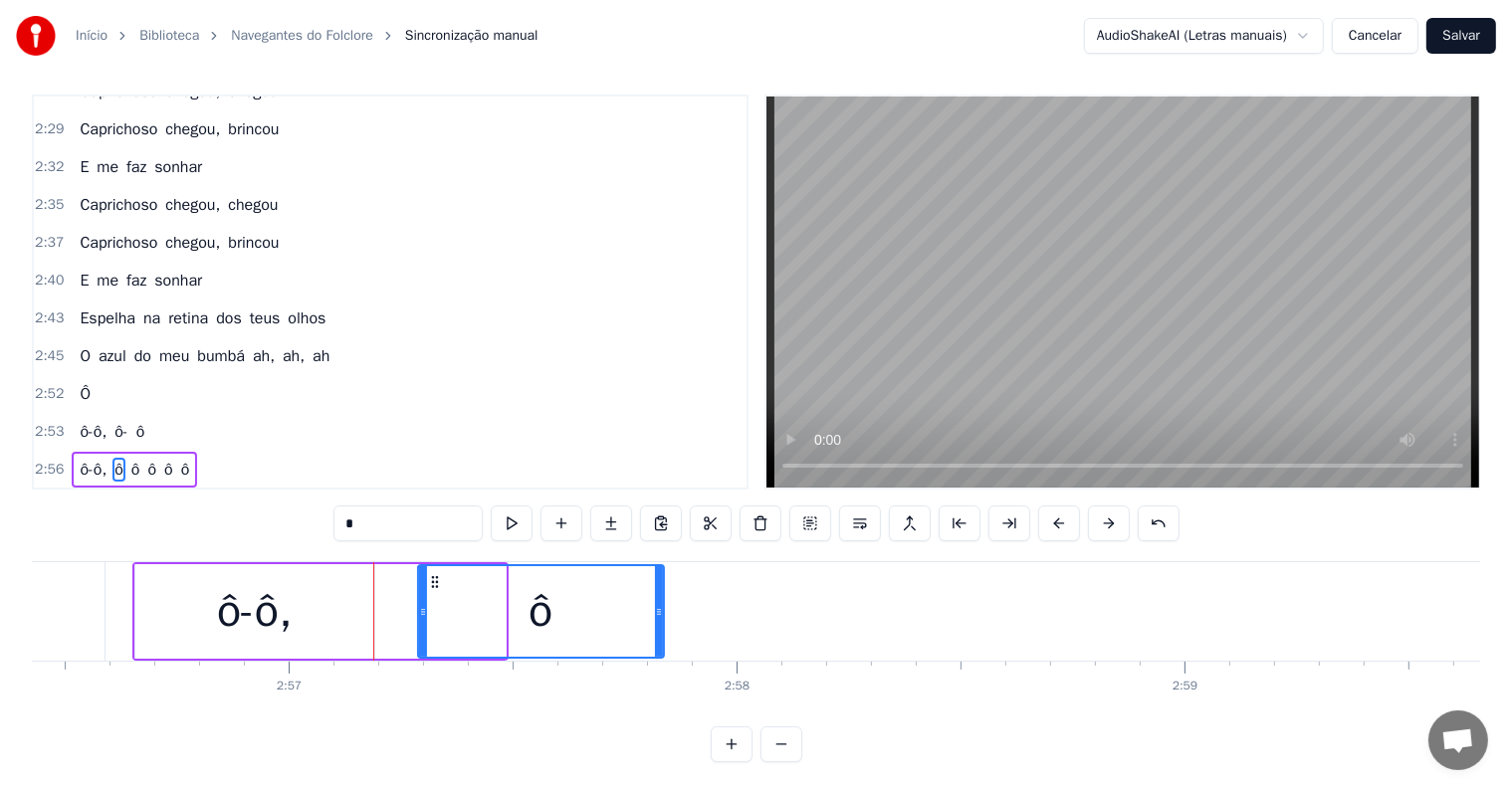 drag, startPoint x: 503, startPoint y: 609, endPoint x: 661, endPoint y: 613, distance: 158.05062 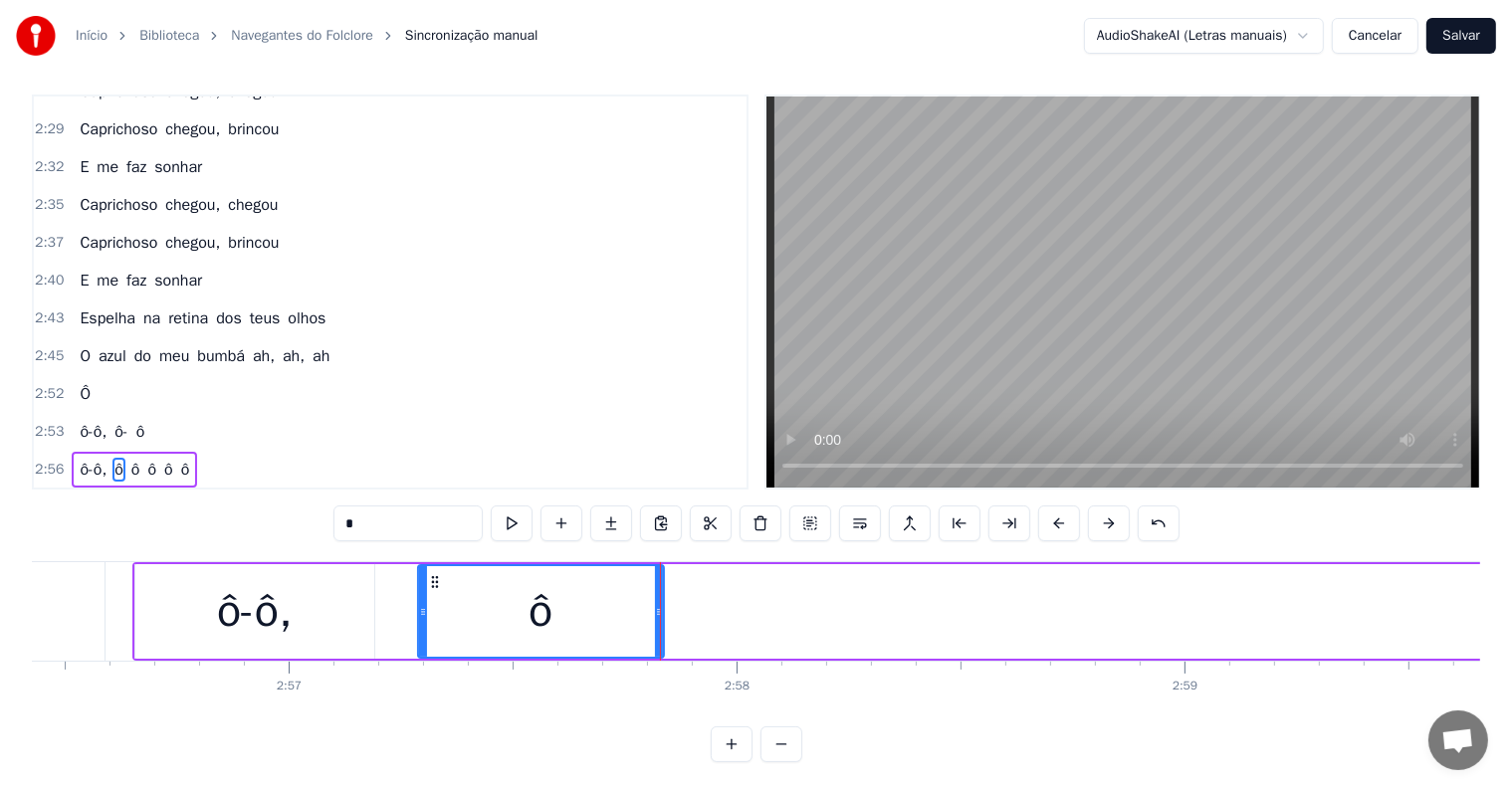 click on "*" at bounding box center [408, 523] 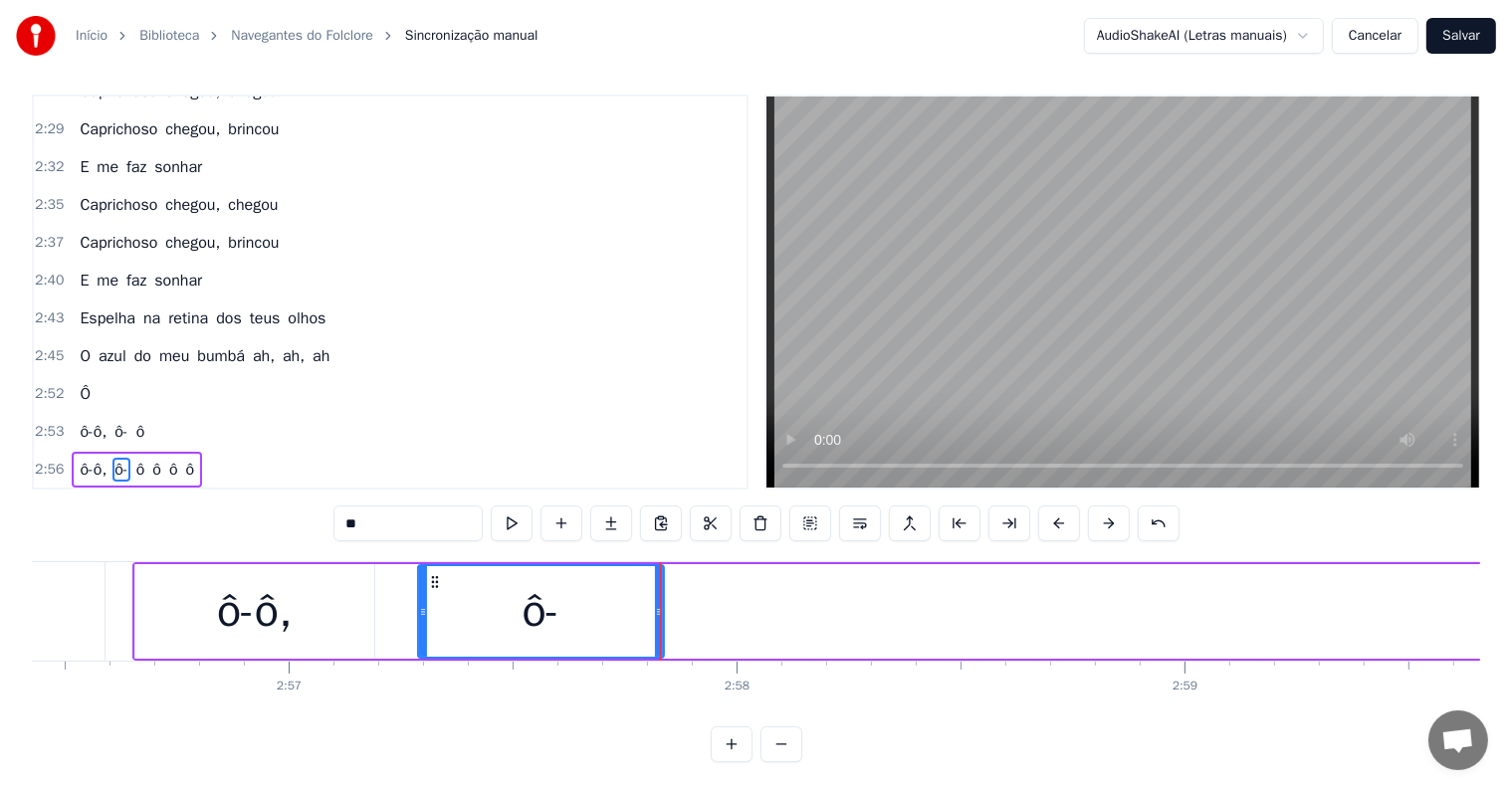 type on "**" 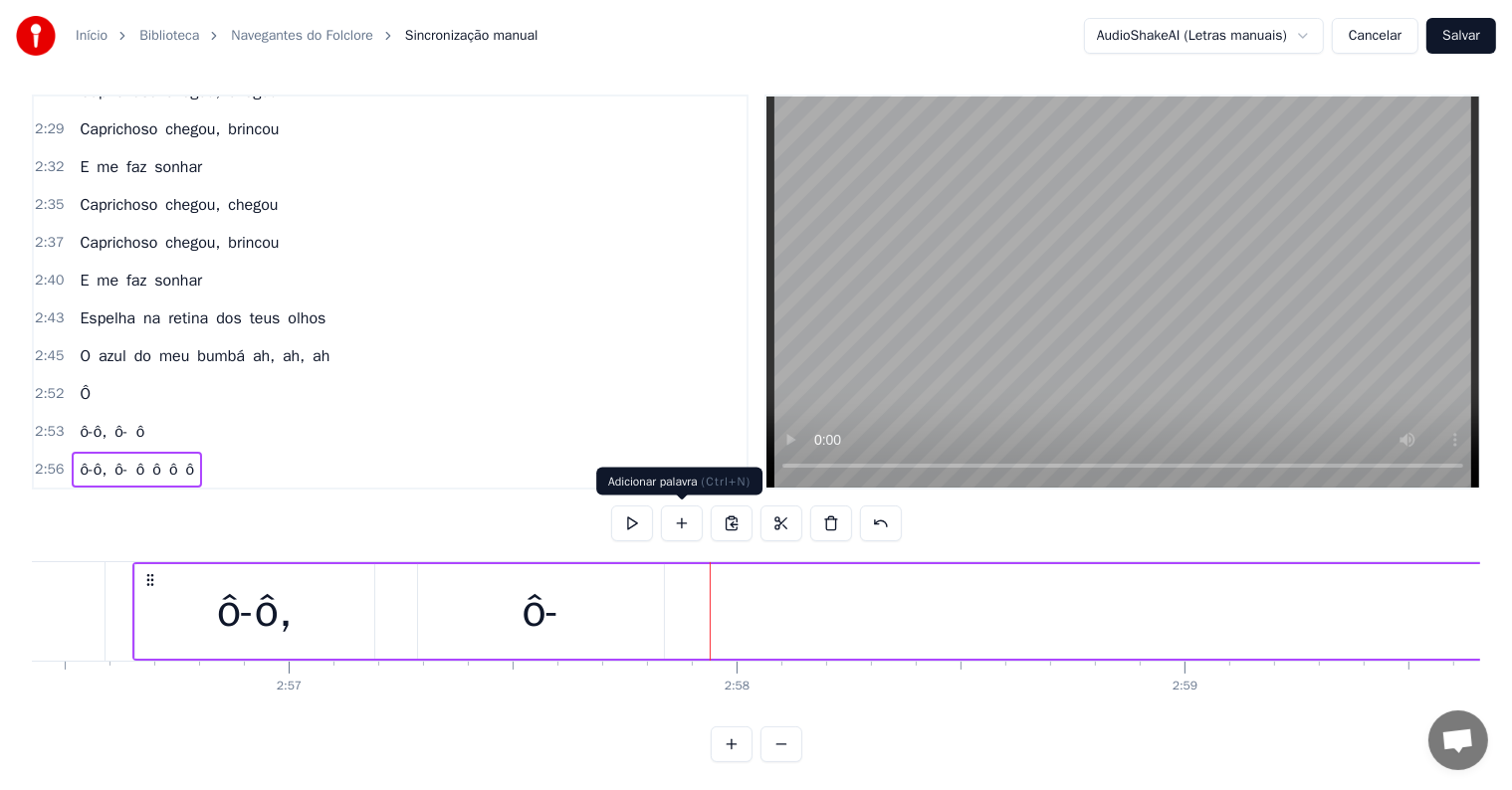 click at bounding box center [682, 523] 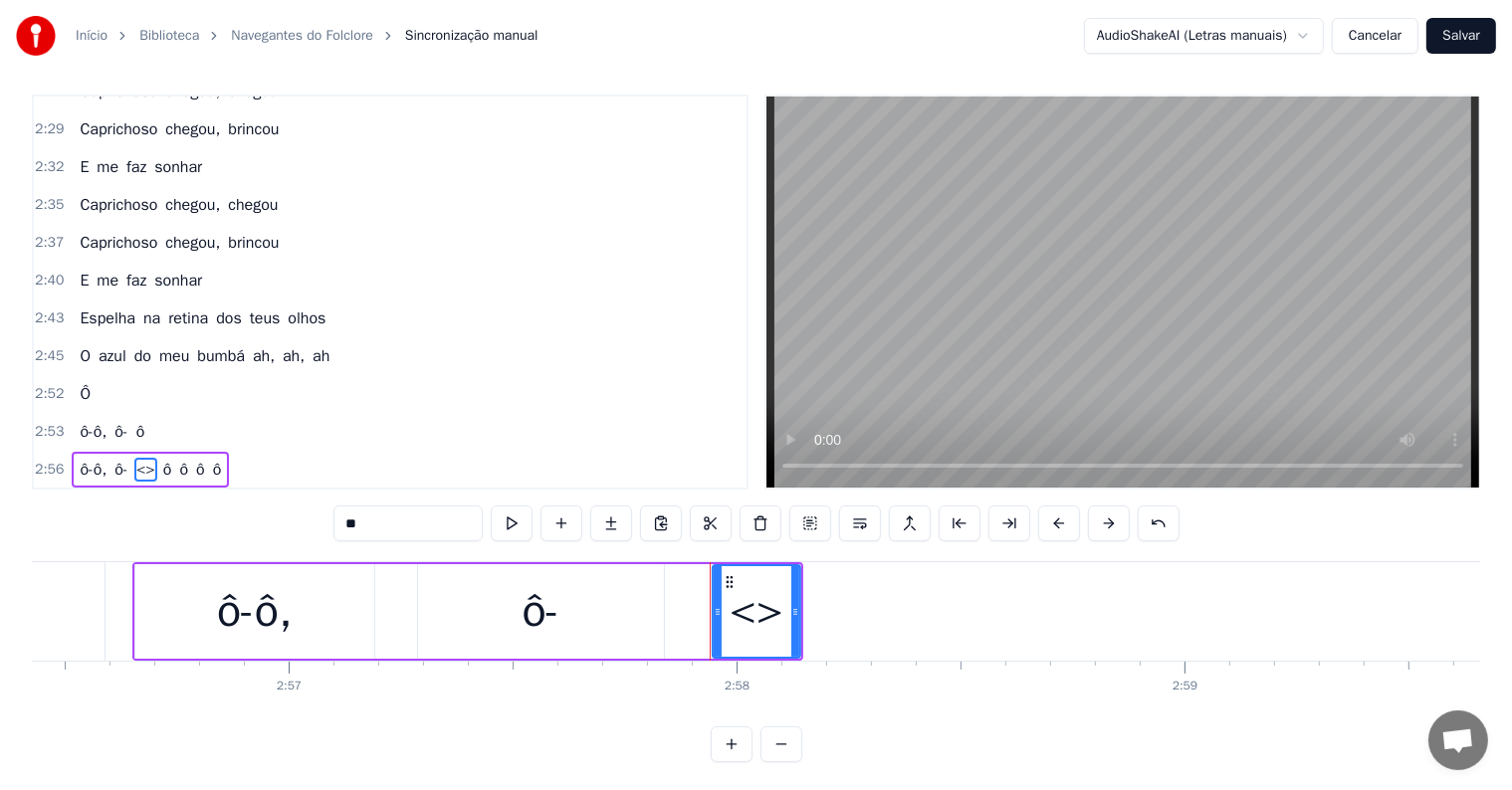 drag, startPoint x: 434, startPoint y: 521, endPoint x: 274, endPoint y: 513, distance: 160.19988 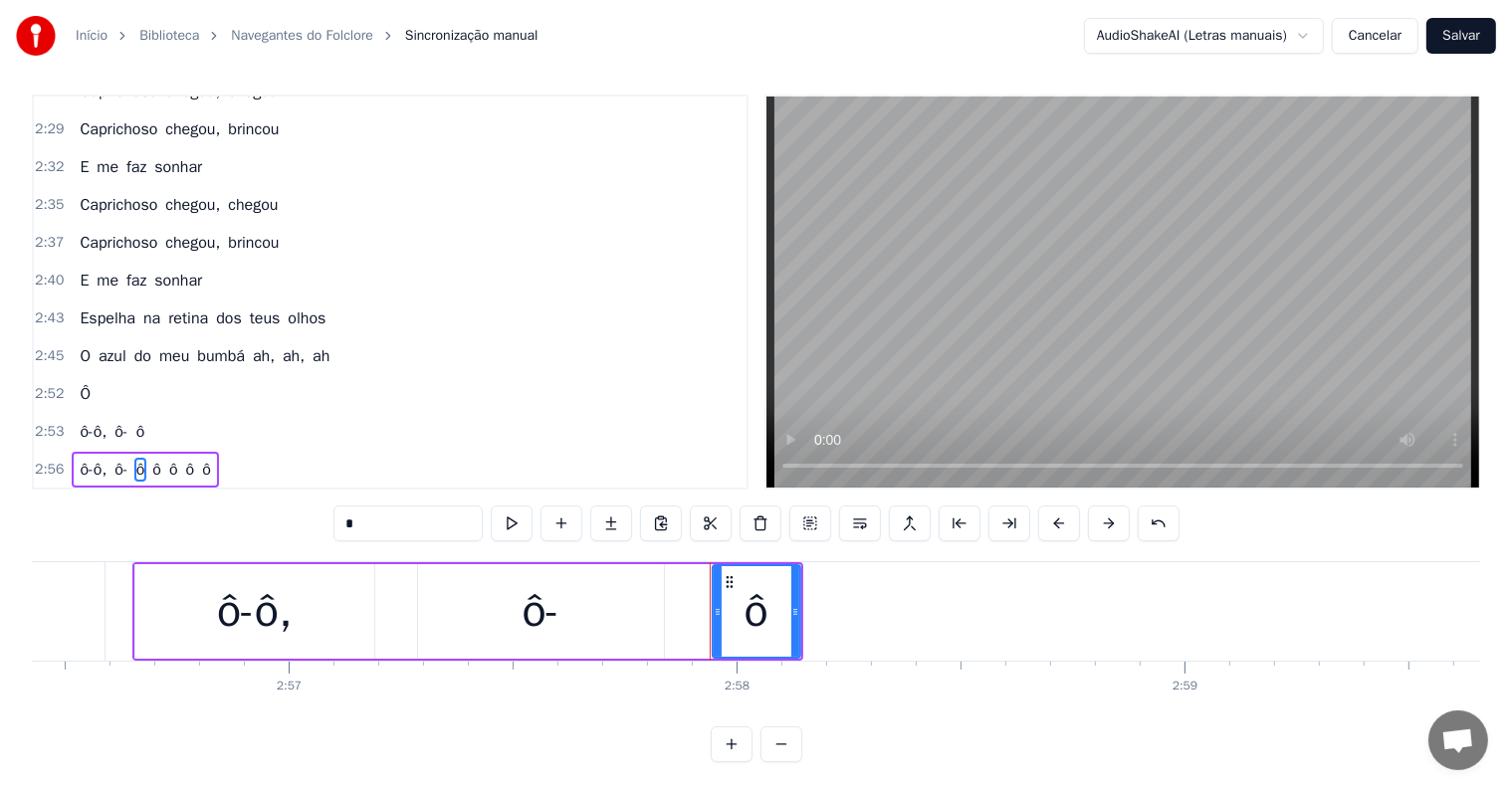 click on "ô" at bounding box center (-118, 611) 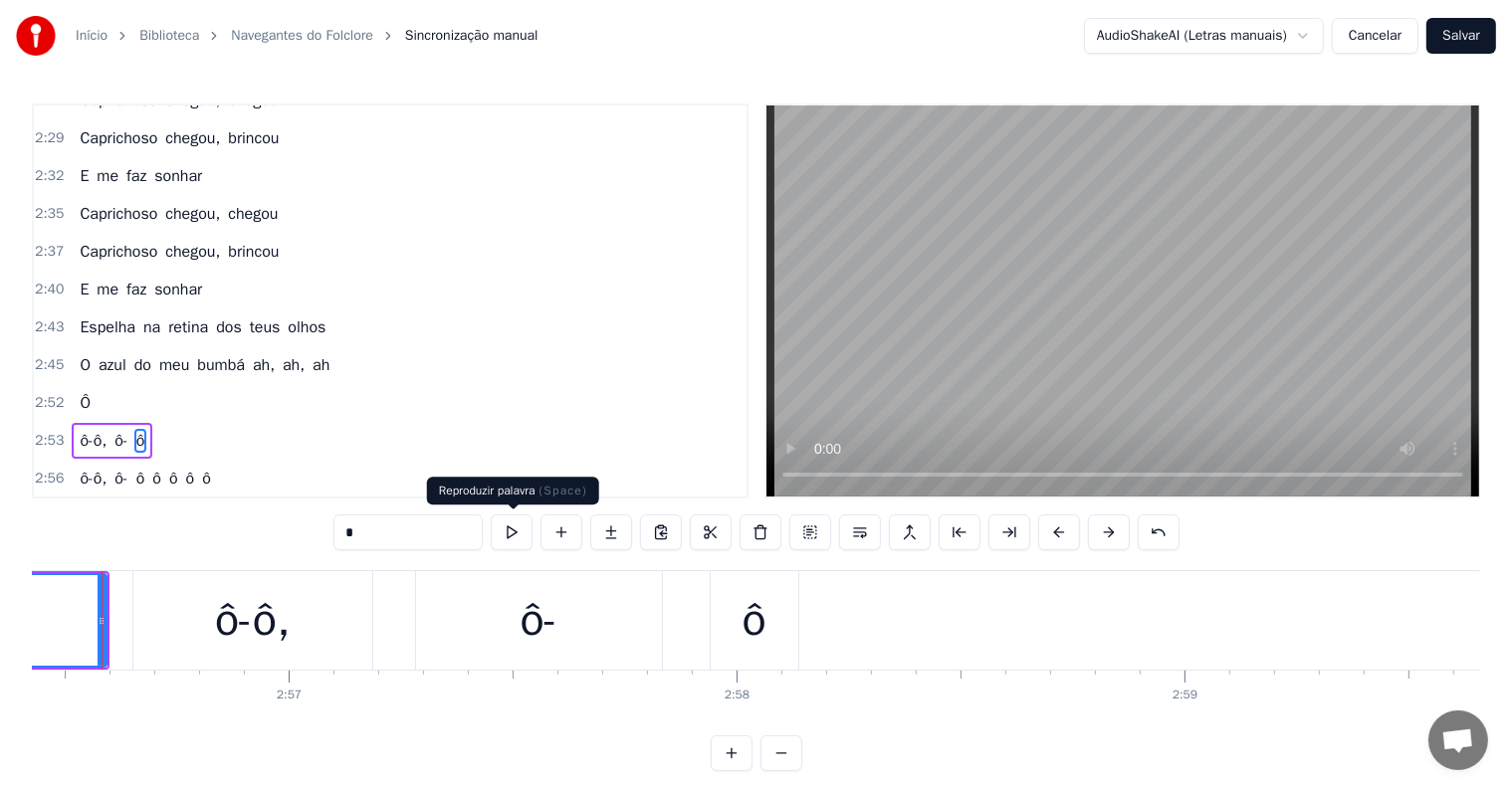 scroll, scrollTop: 0, scrollLeft: 78995, axis: horizontal 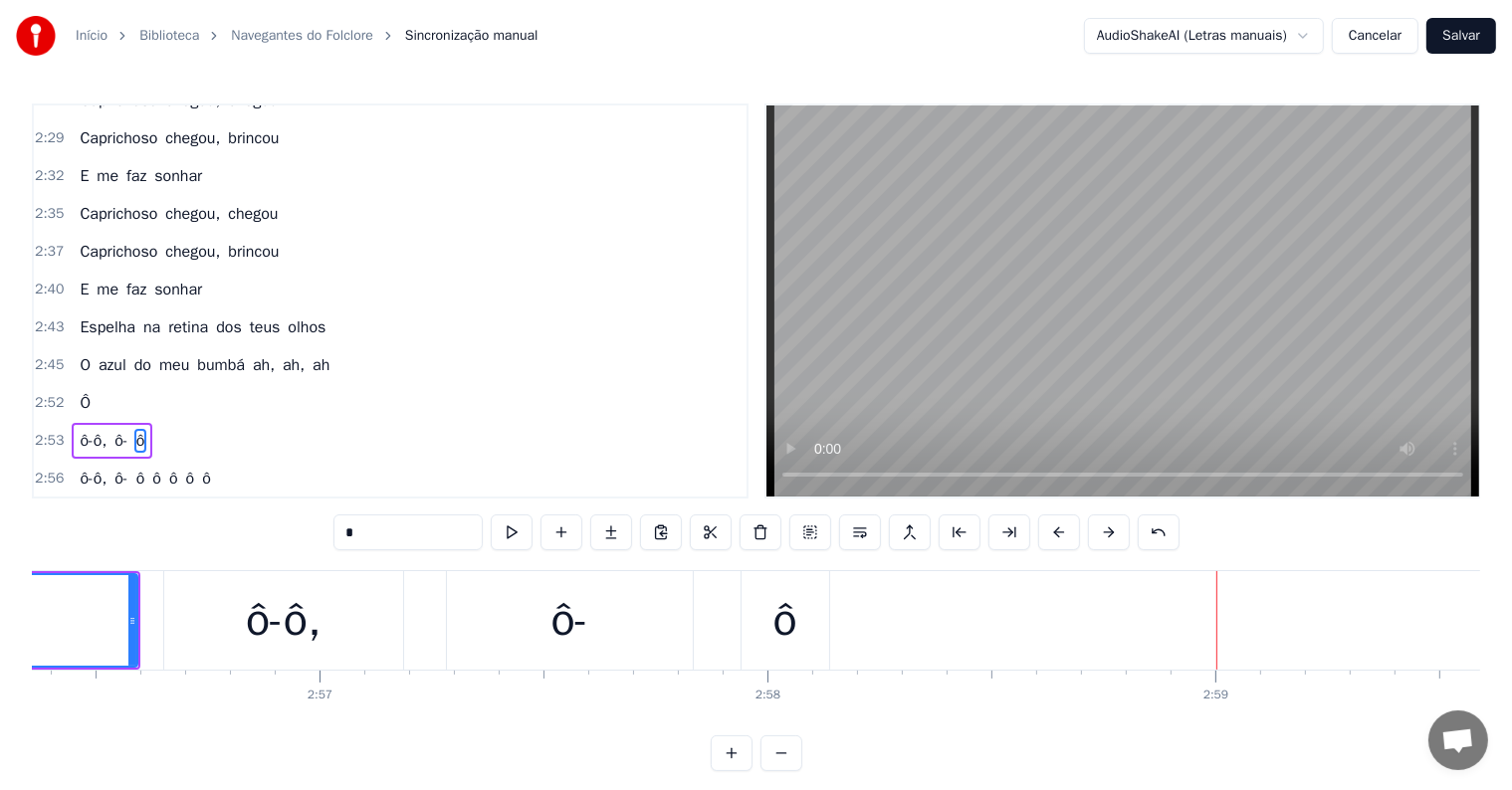 click on "ô" at bounding box center (785, 621) 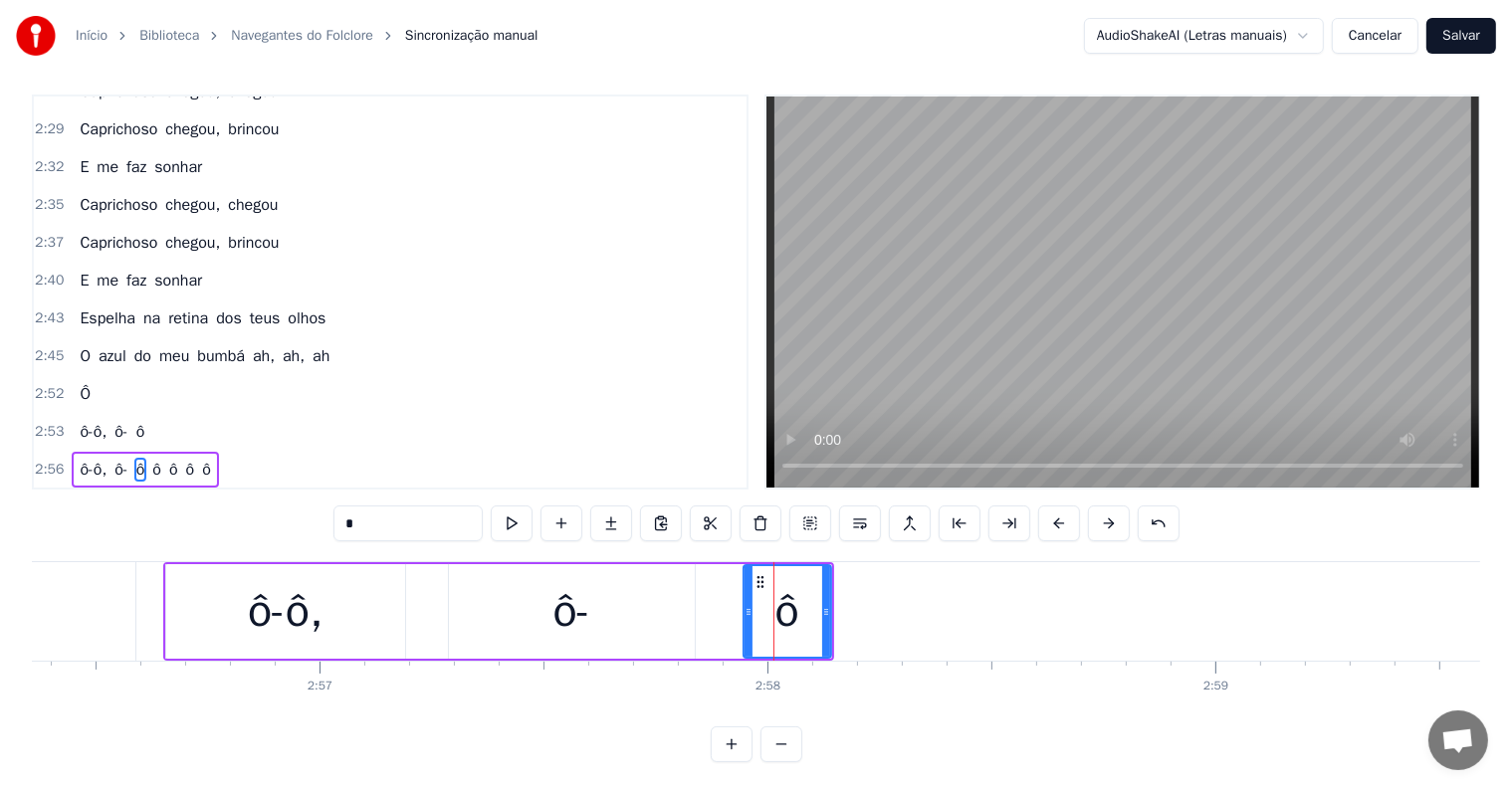 click on "*" at bounding box center (408, 523) 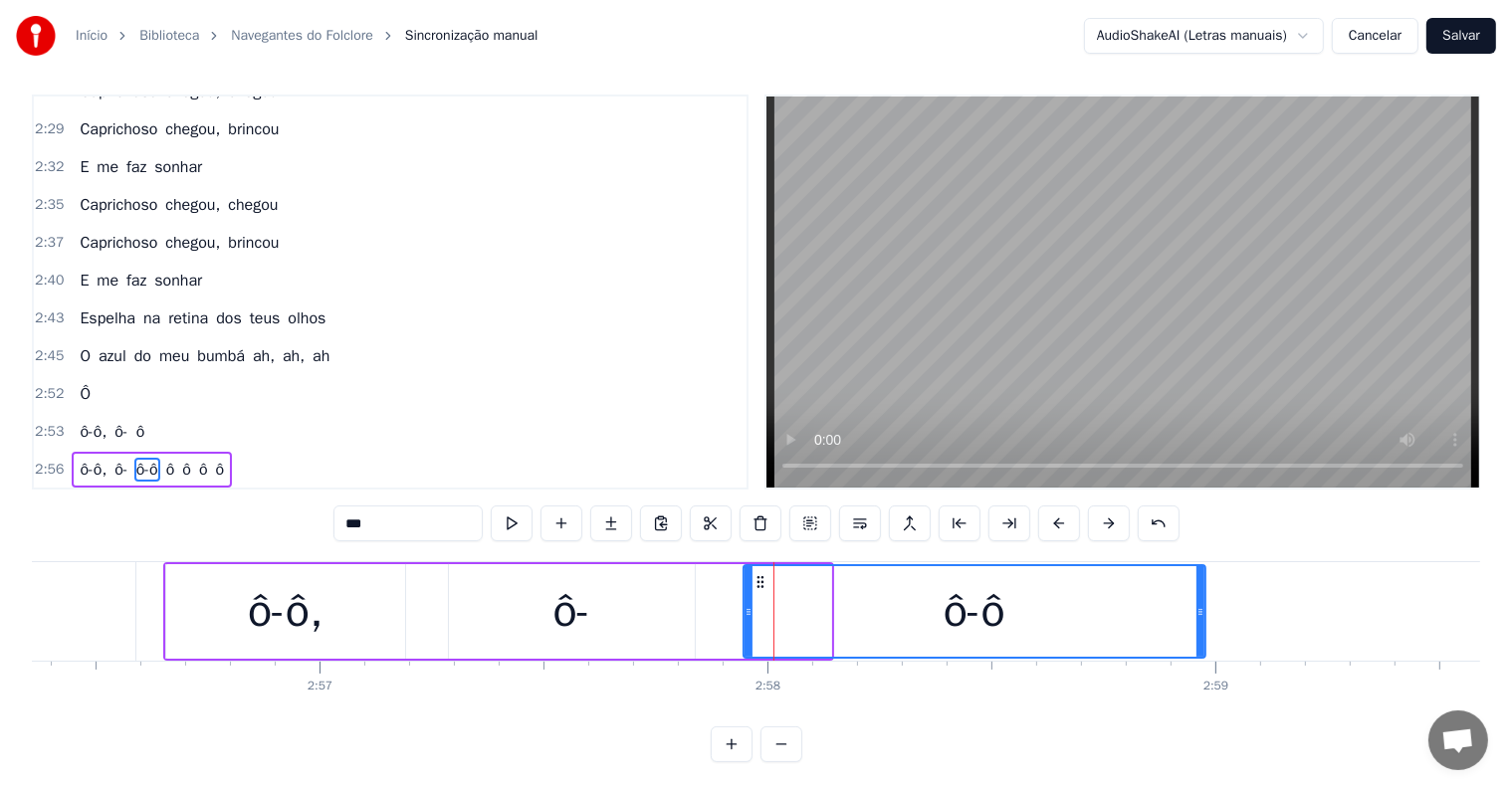 drag, startPoint x: 828, startPoint y: 609, endPoint x: 1202, endPoint y: 610, distance: 374.00134 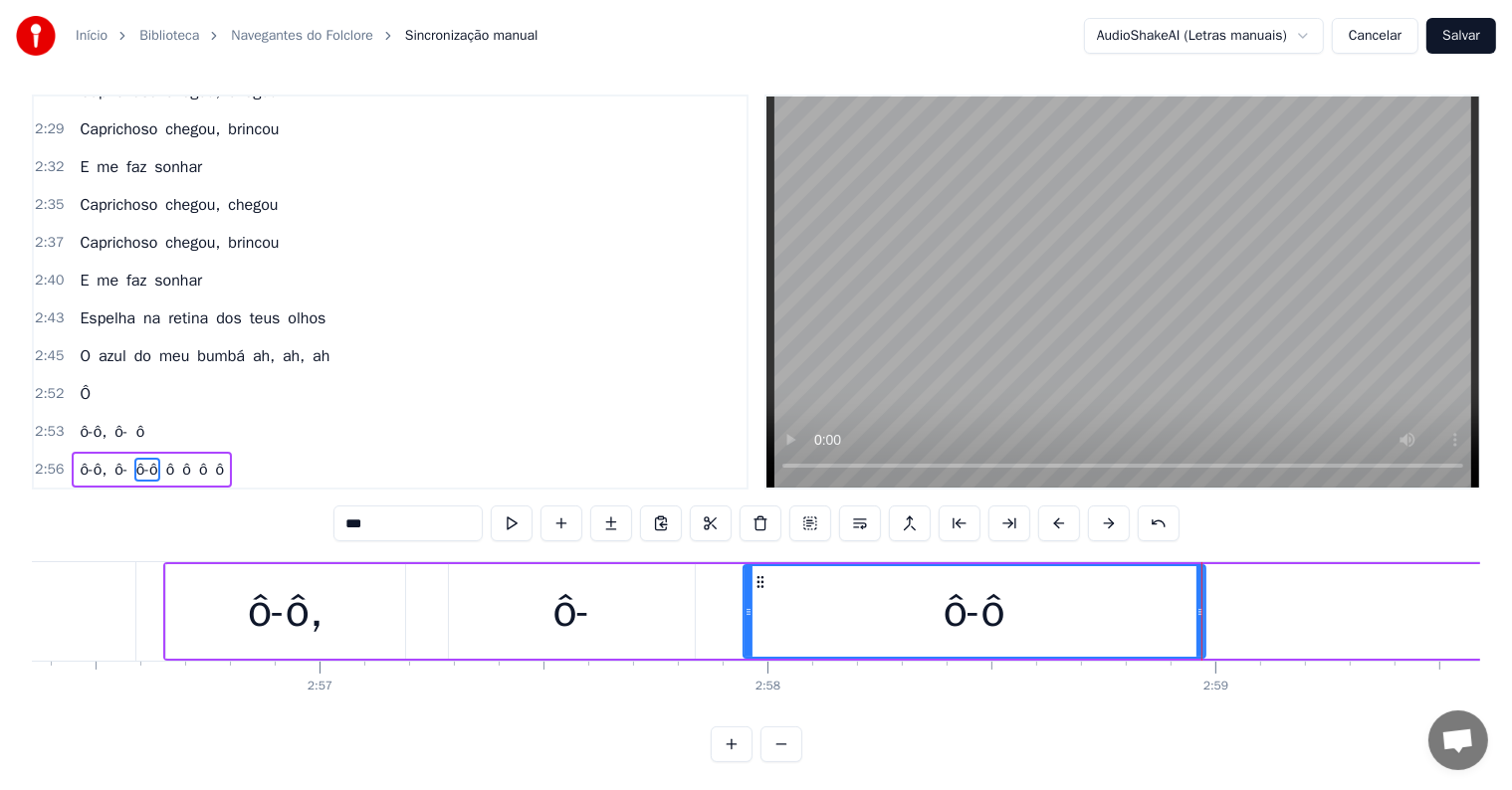 click on "ô" at bounding box center [-88, 611] 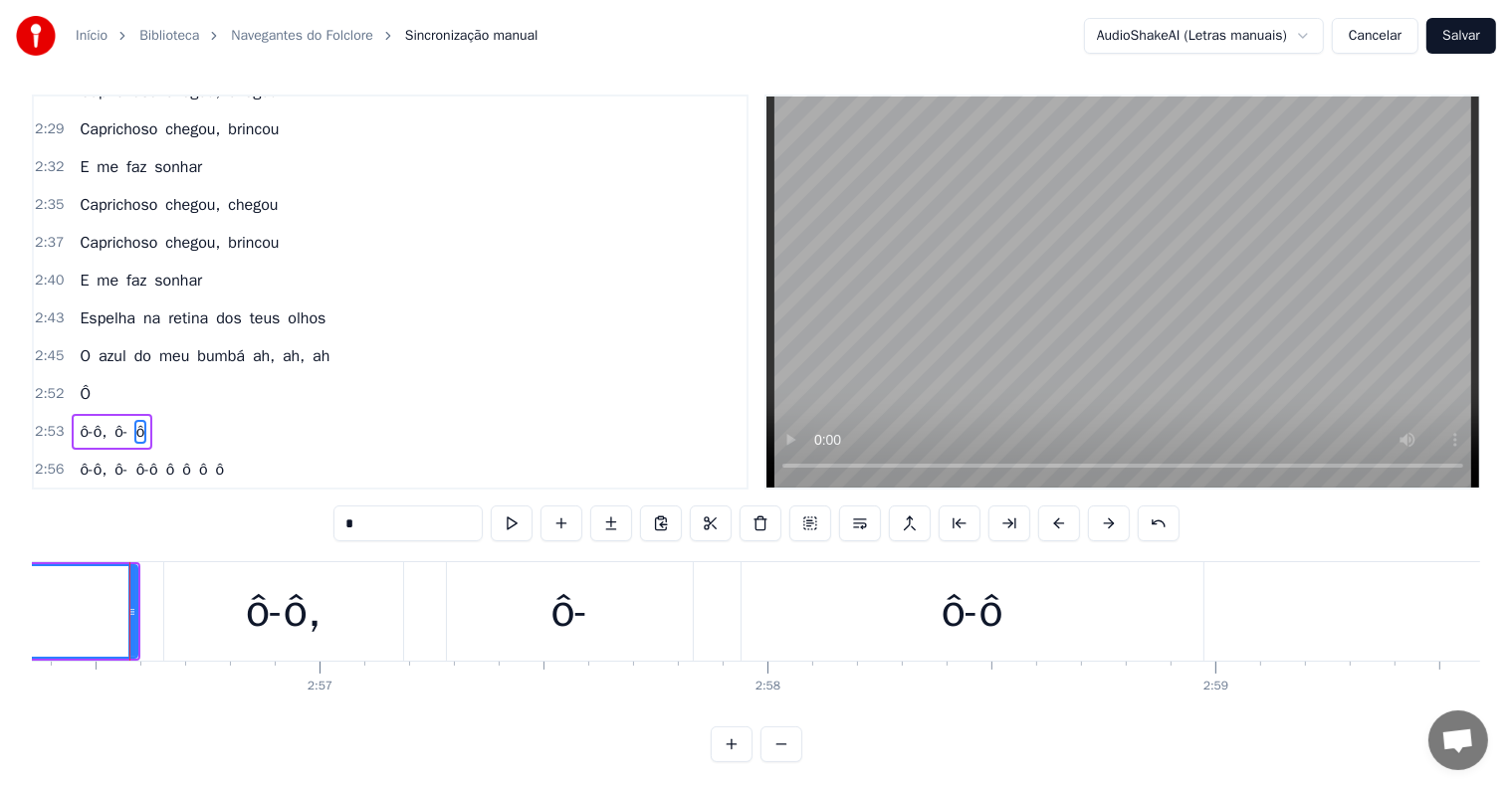 scroll, scrollTop: 0, scrollLeft: 0, axis: both 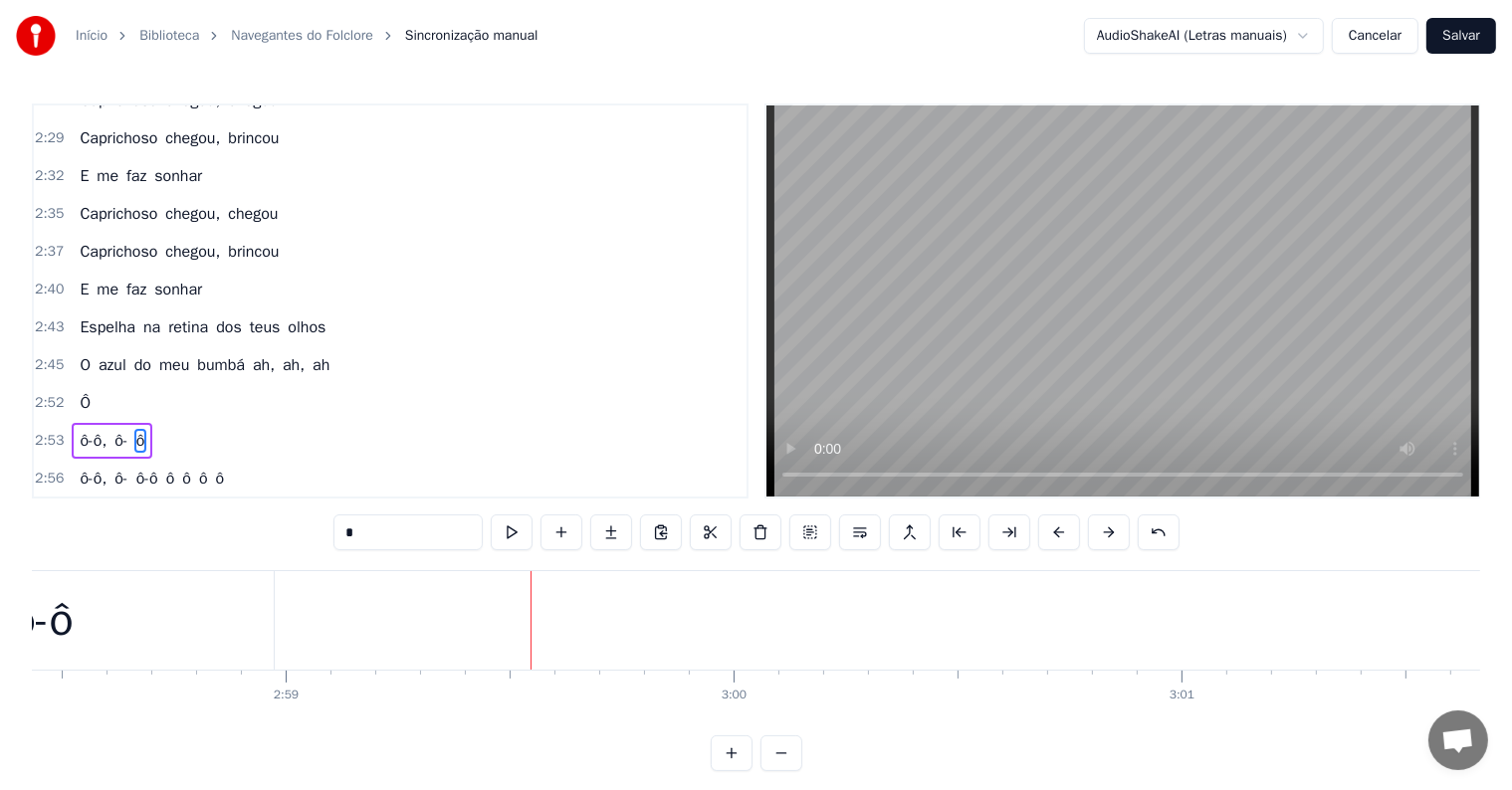 click on "ô-ô, ô- ô-ô ô ô ô ô" at bounding box center (2583, 620) 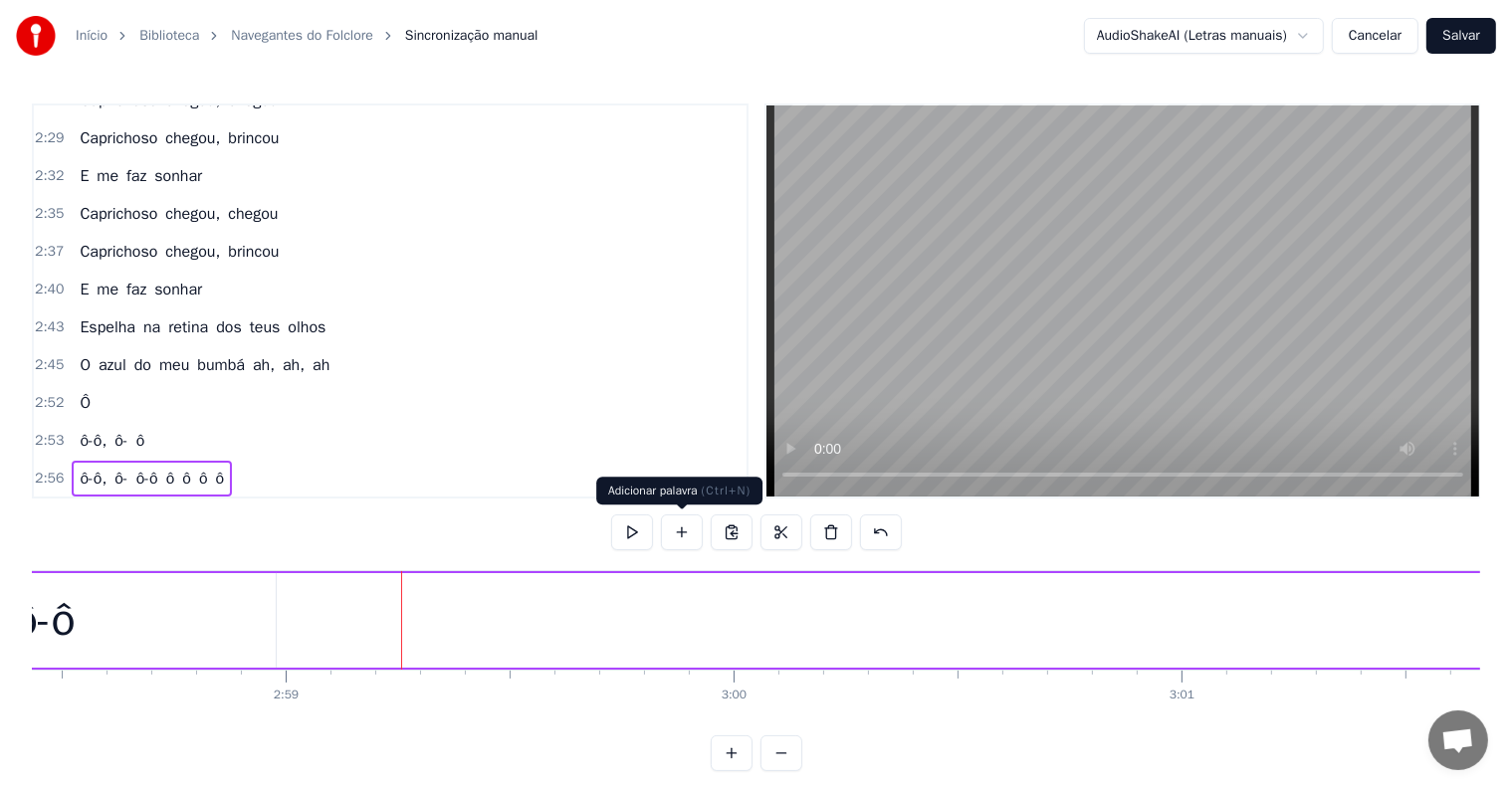 click at bounding box center (682, 532) 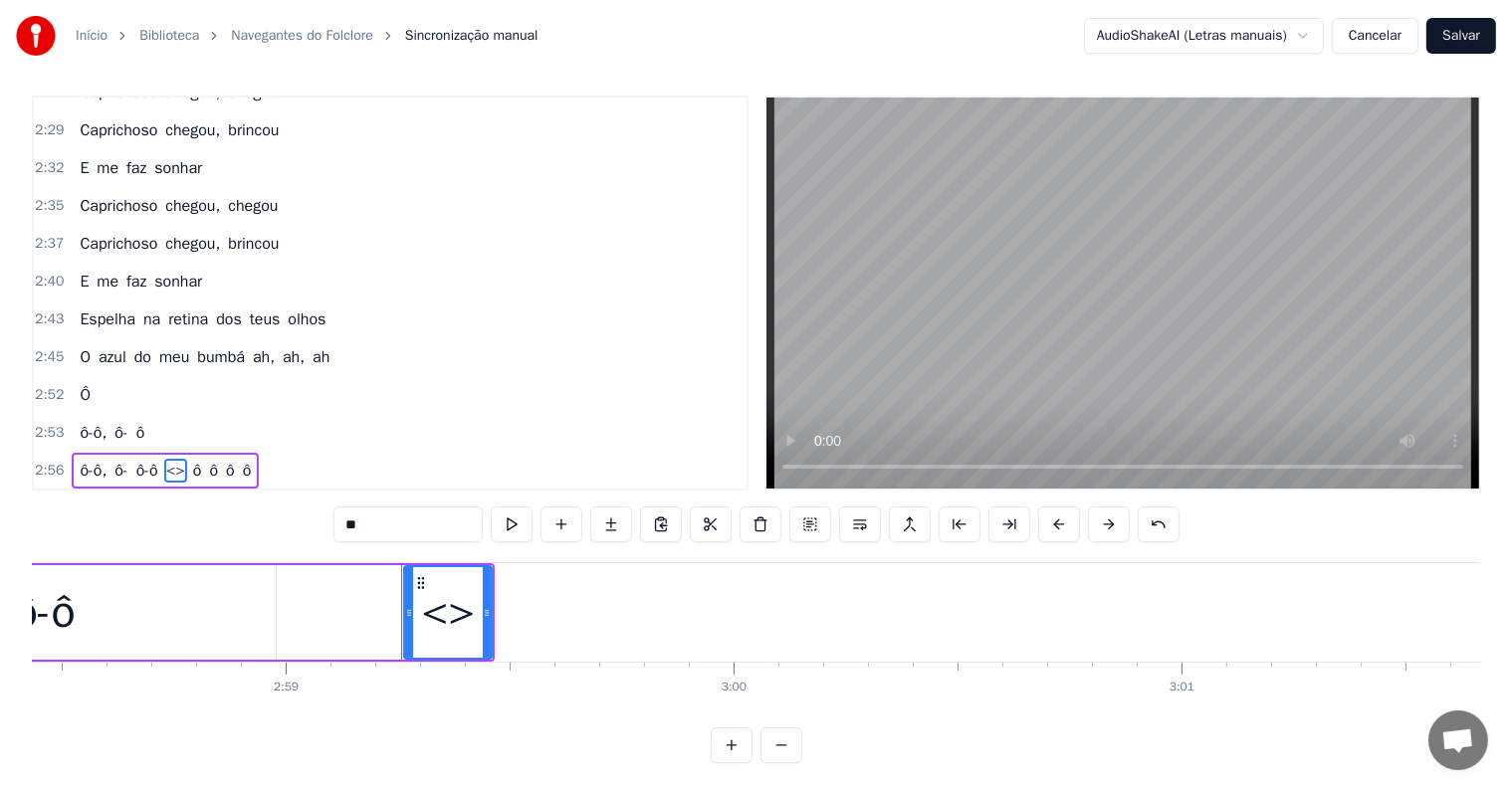 scroll, scrollTop: 9, scrollLeft: 0, axis: vertical 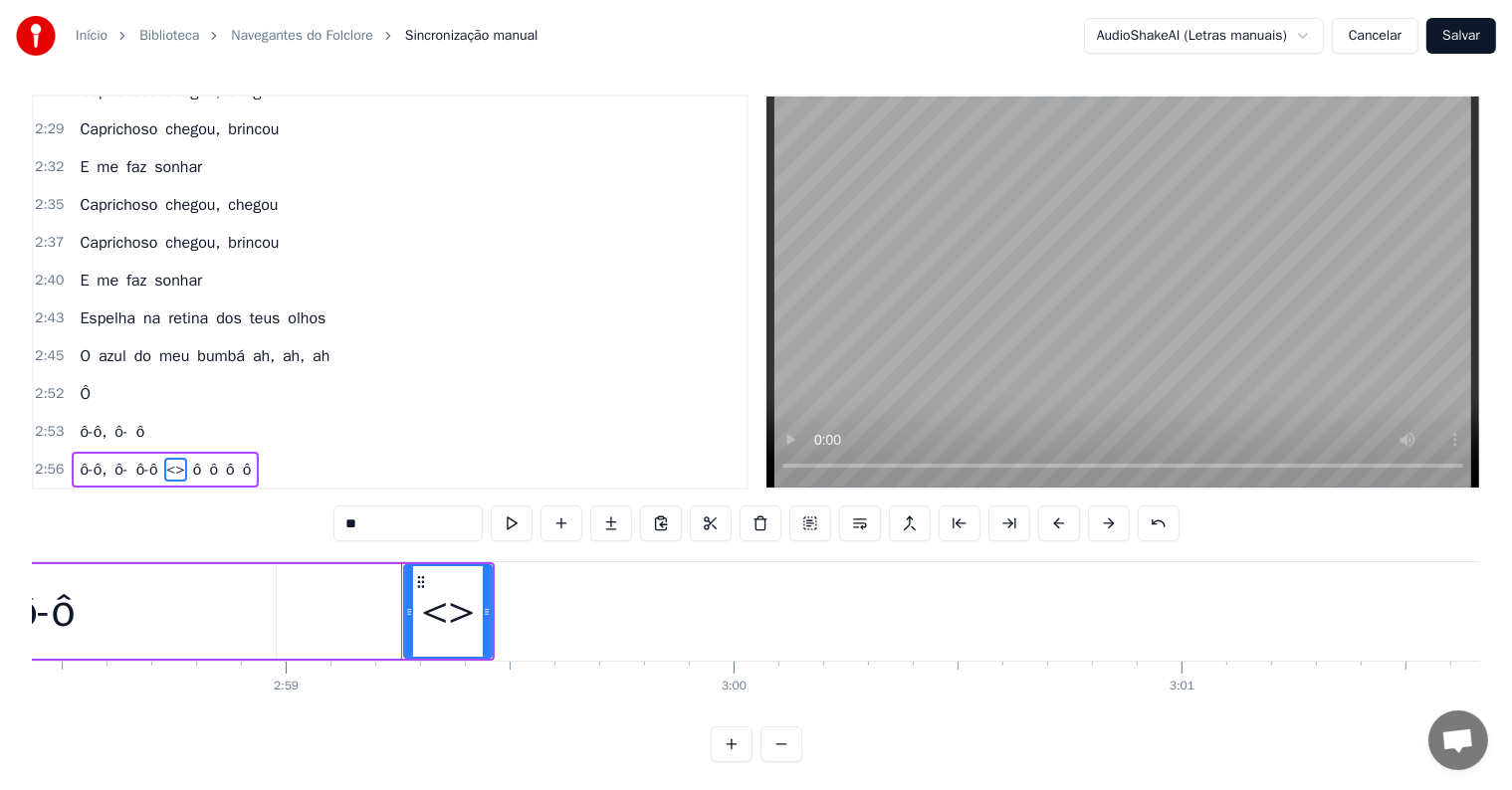 drag, startPoint x: 451, startPoint y: 522, endPoint x: 231, endPoint y: 494, distance: 221.7747 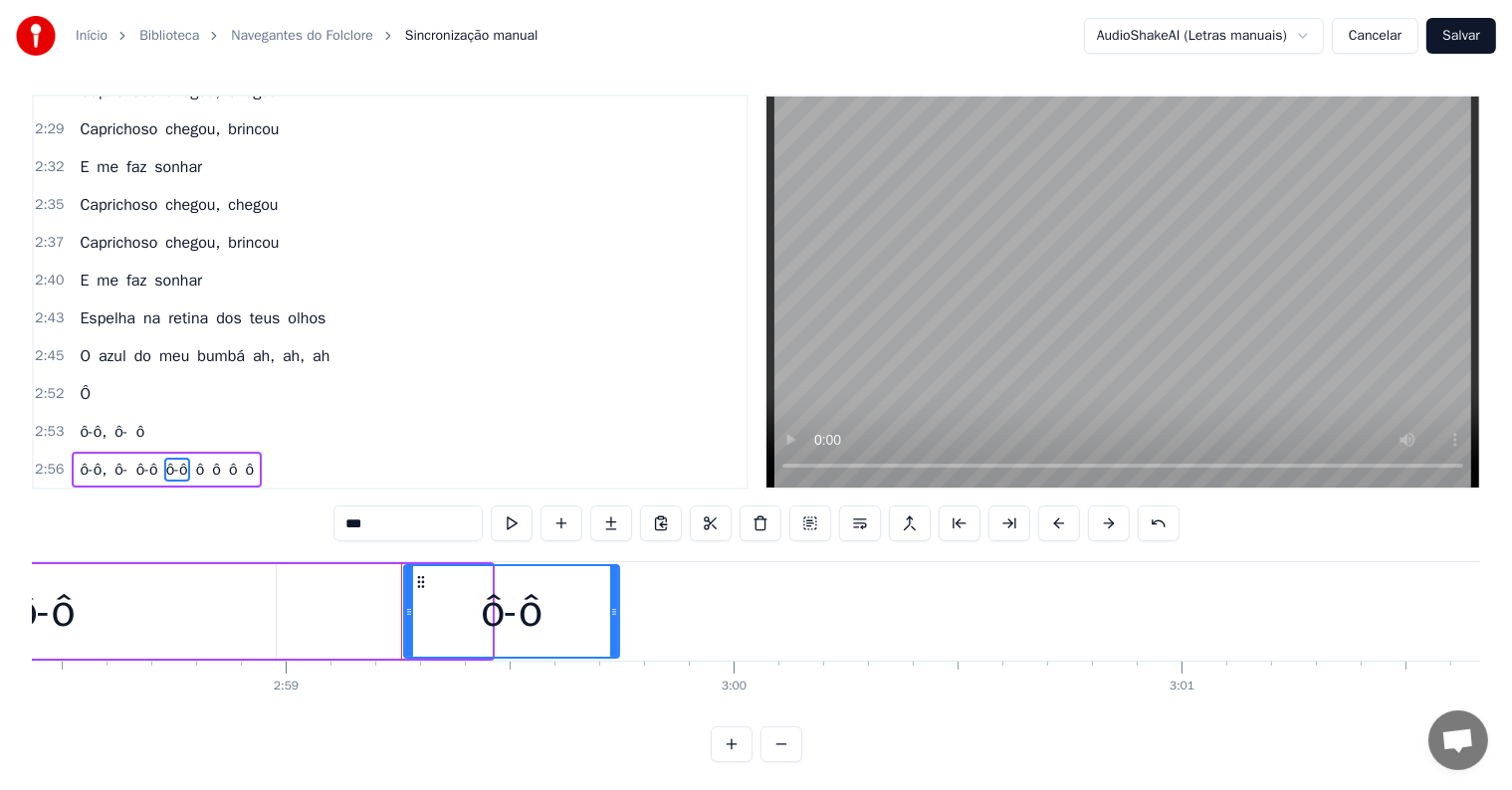 drag, startPoint x: 494, startPoint y: 608, endPoint x: 615, endPoint y: 613, distance: 121.10326 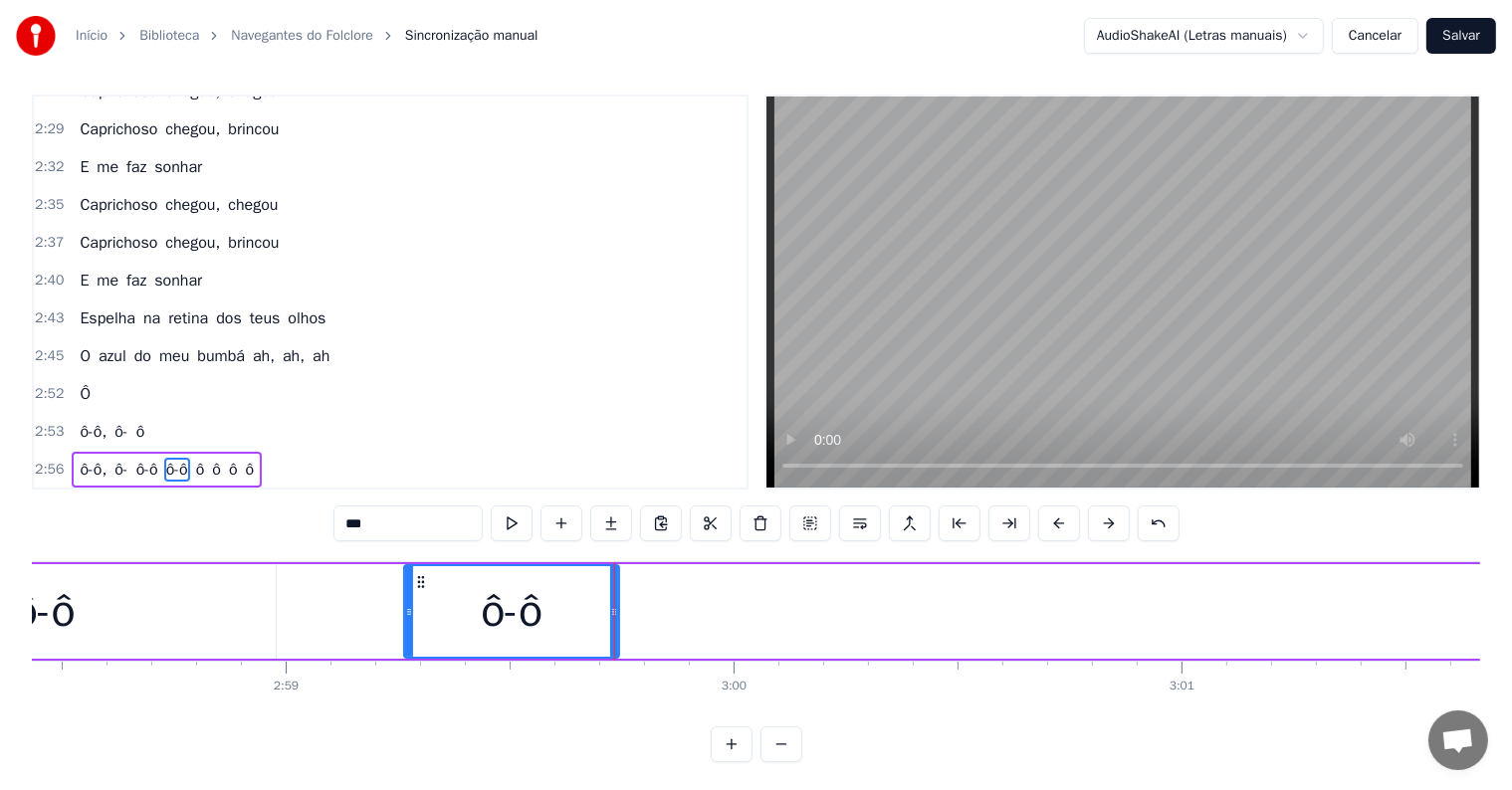 type on "***" 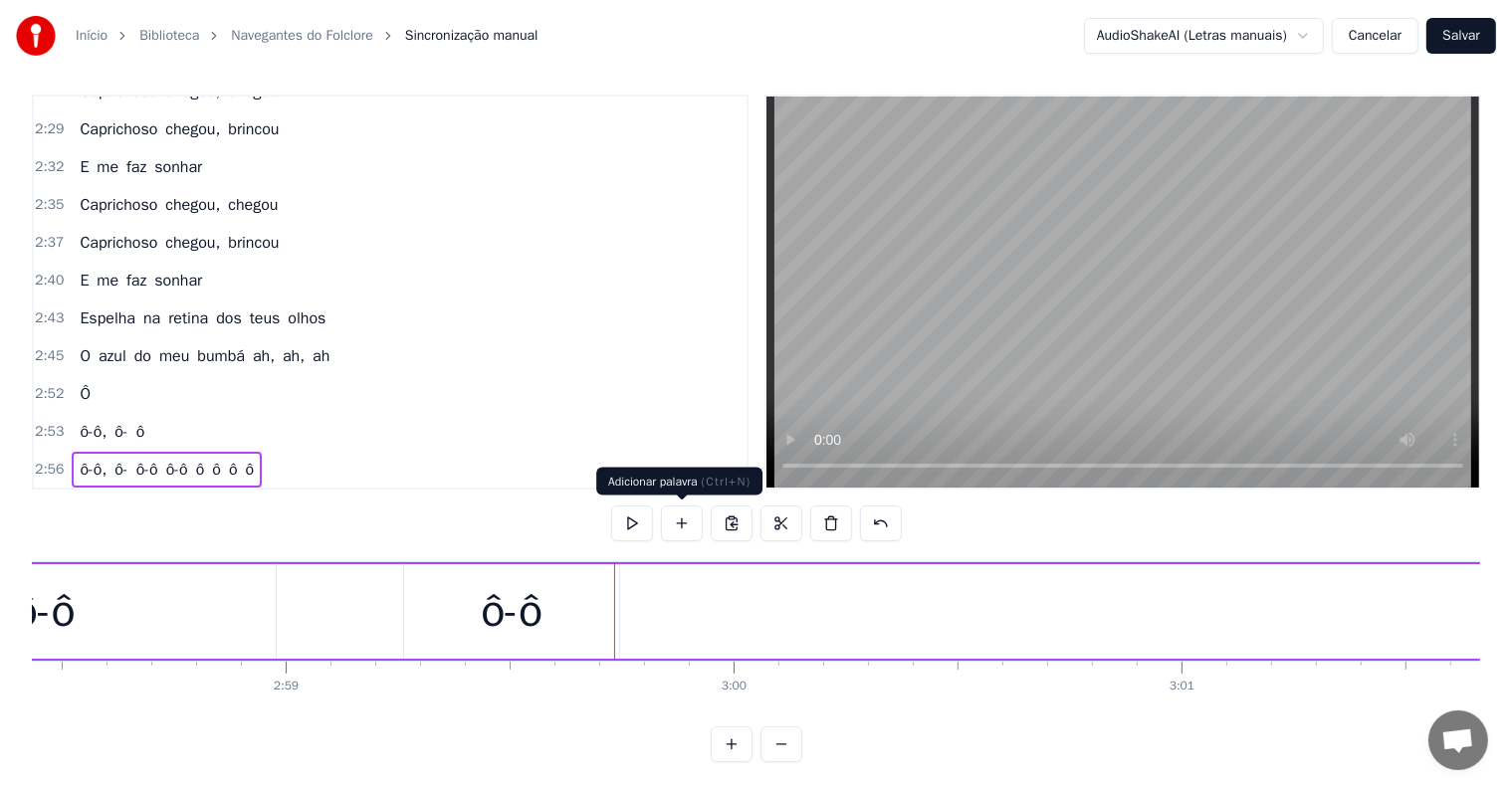 click at bounding box center (682, 523) 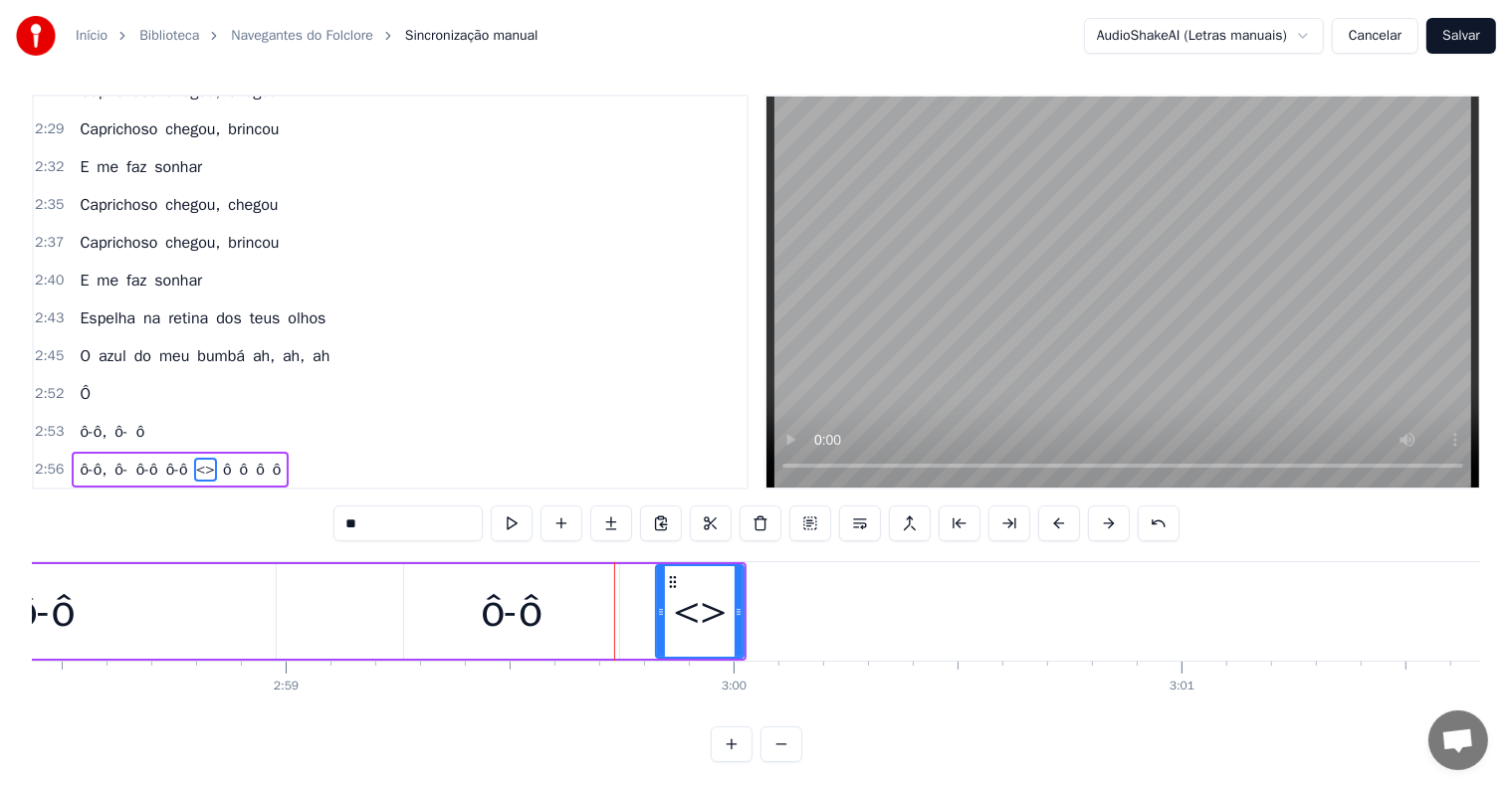 drag, startPoint x: 462, startPoint y: 522, endPoint x: 273, endPoint y: 491, distance: 191.52546 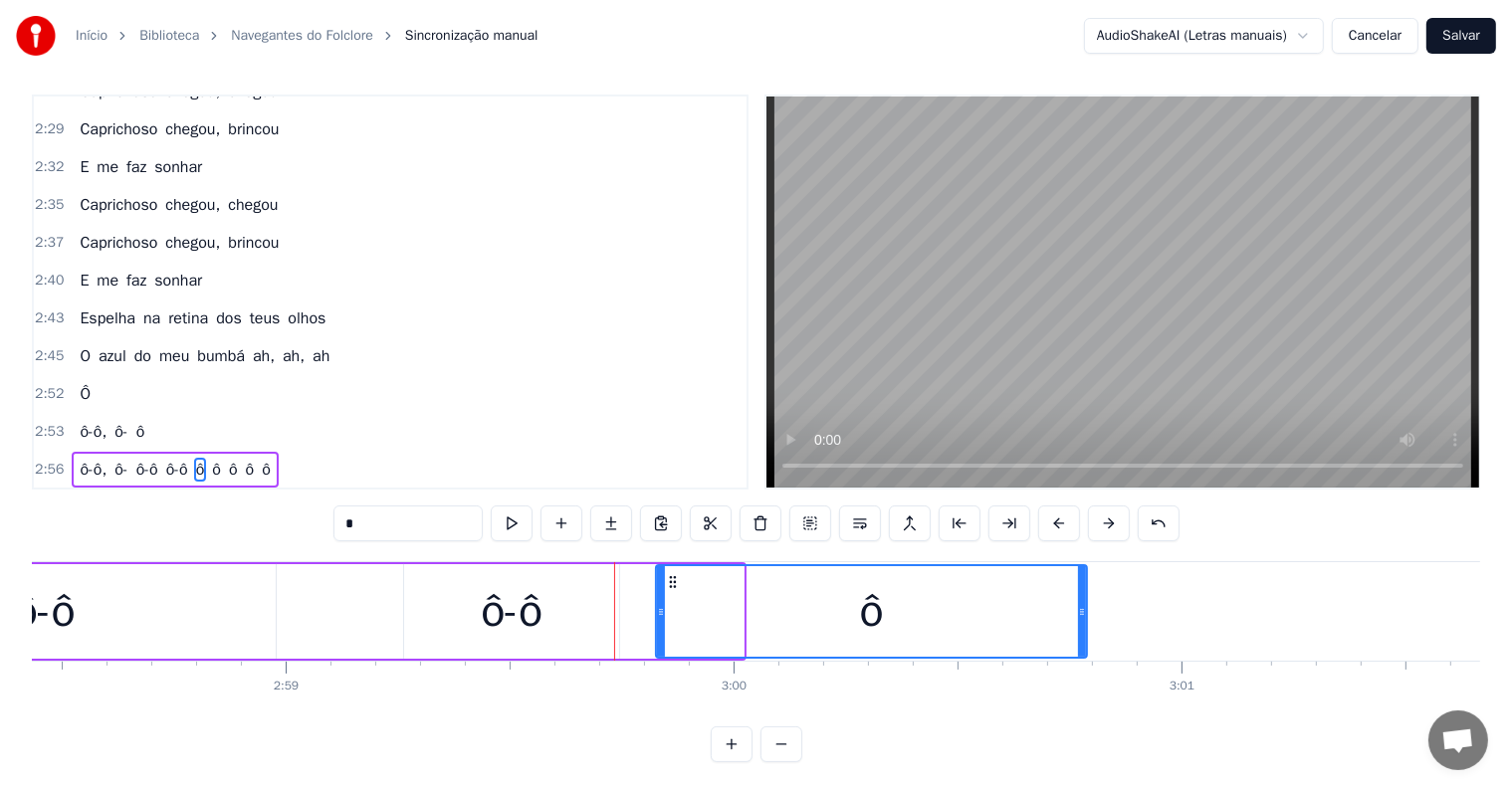 drag, startPoint x: 741, startPoint y: 612, endPoint x: 1084, endPoint y: 615, distance: 343.01312 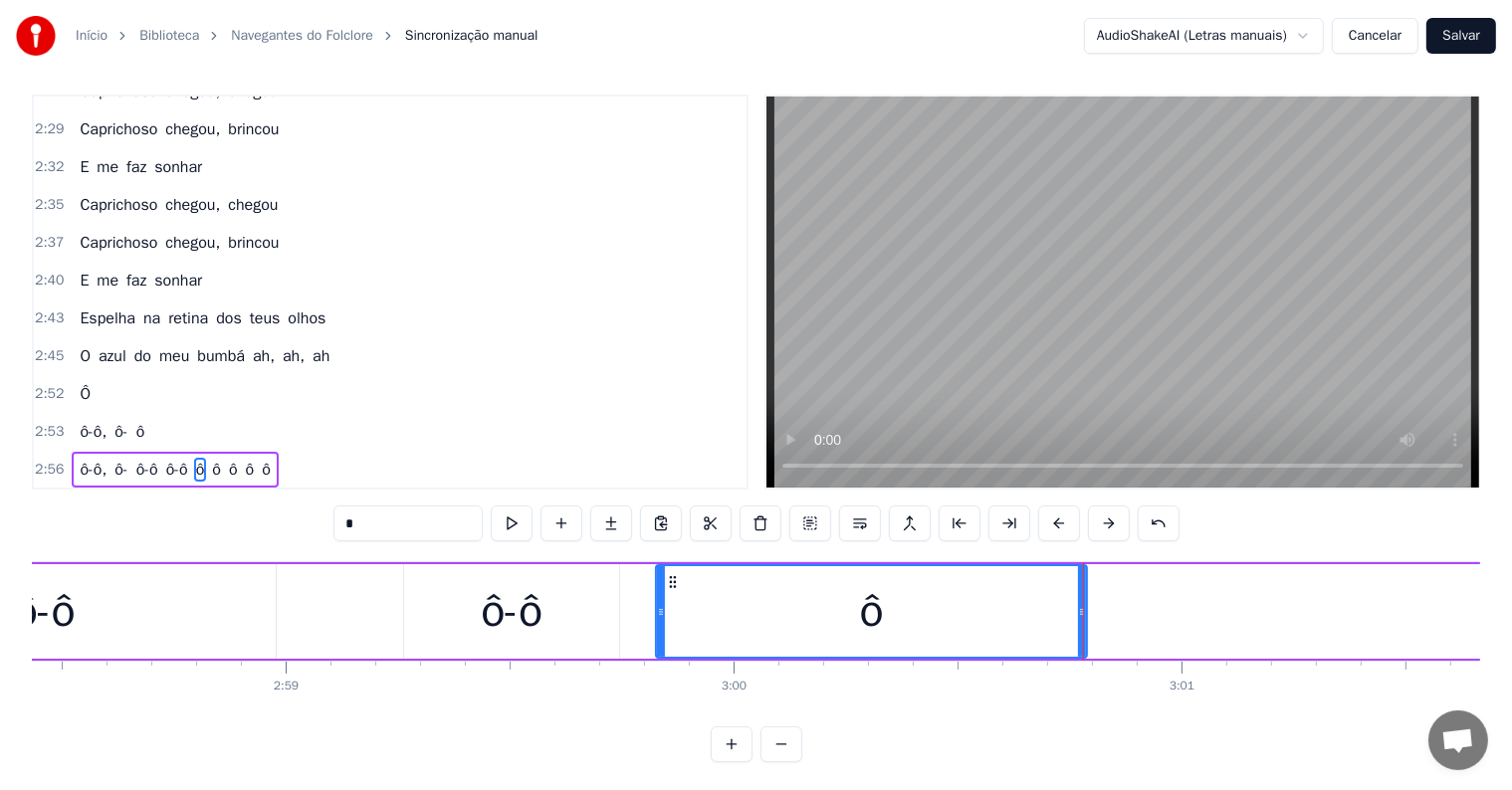 click on "ô-ô" at bounding box center [512, 611] 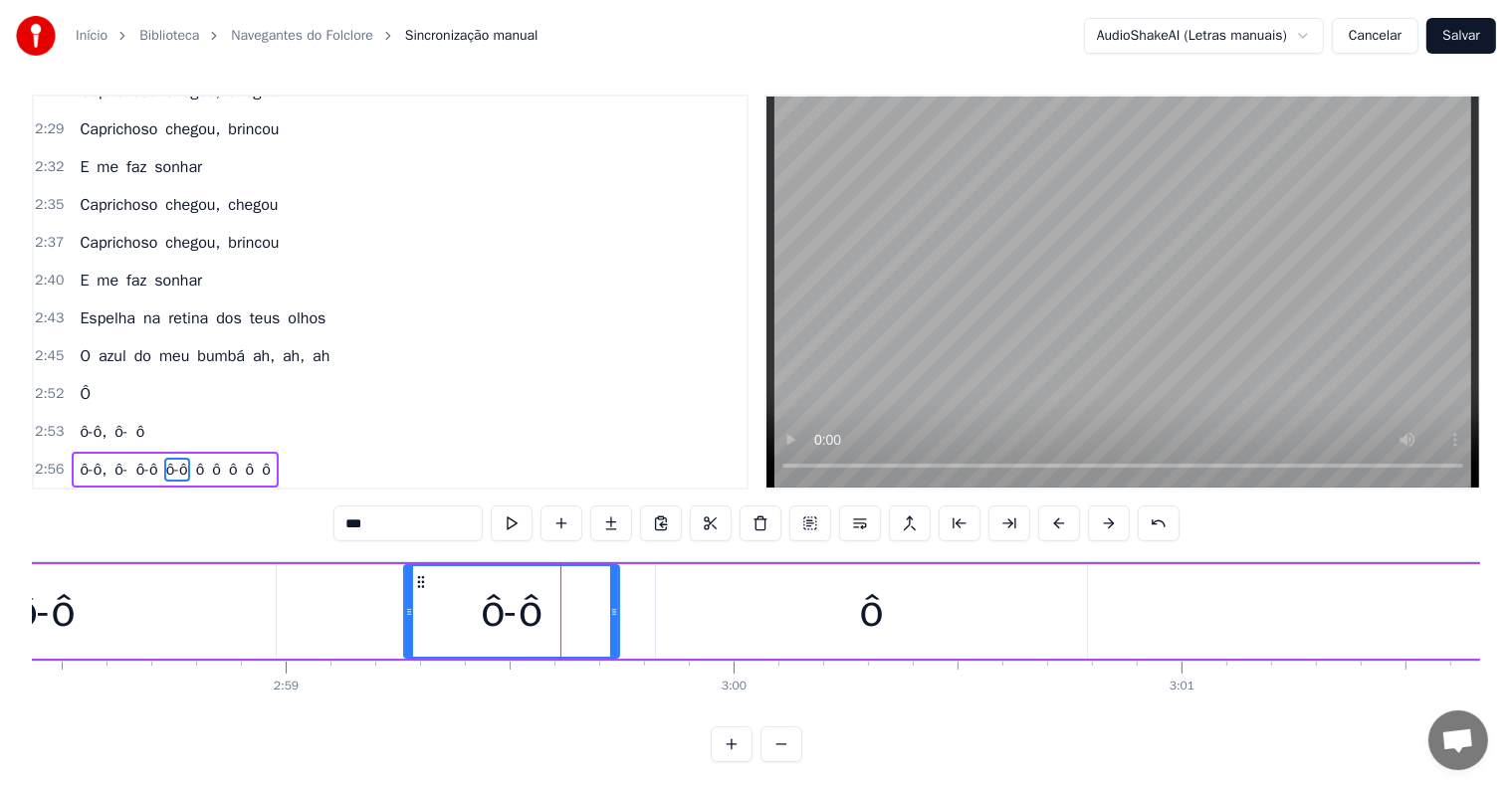 click on "***" at bounding box center (408, 523) 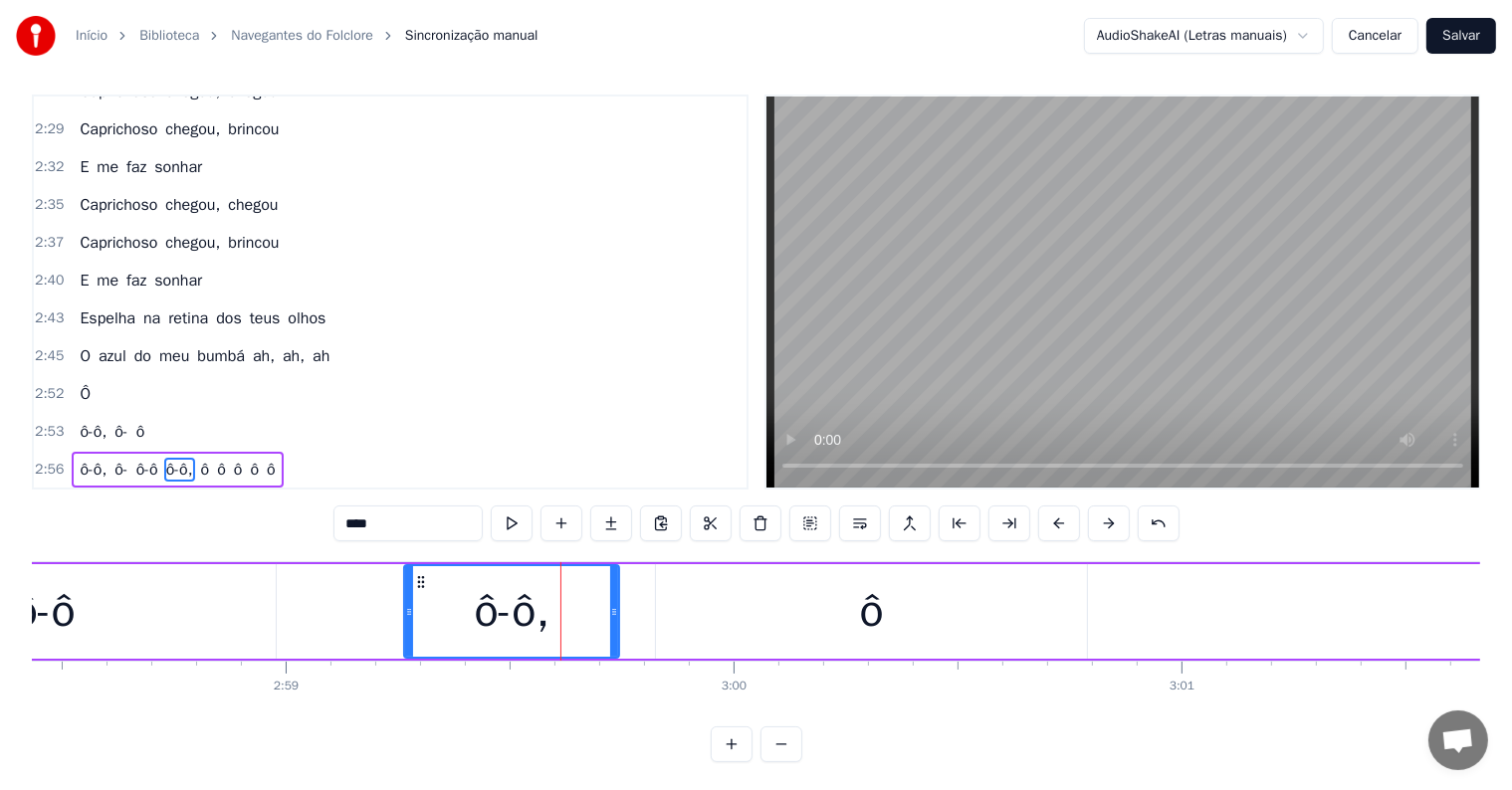 click on "ô-ô" at bounding box center [45, 611] 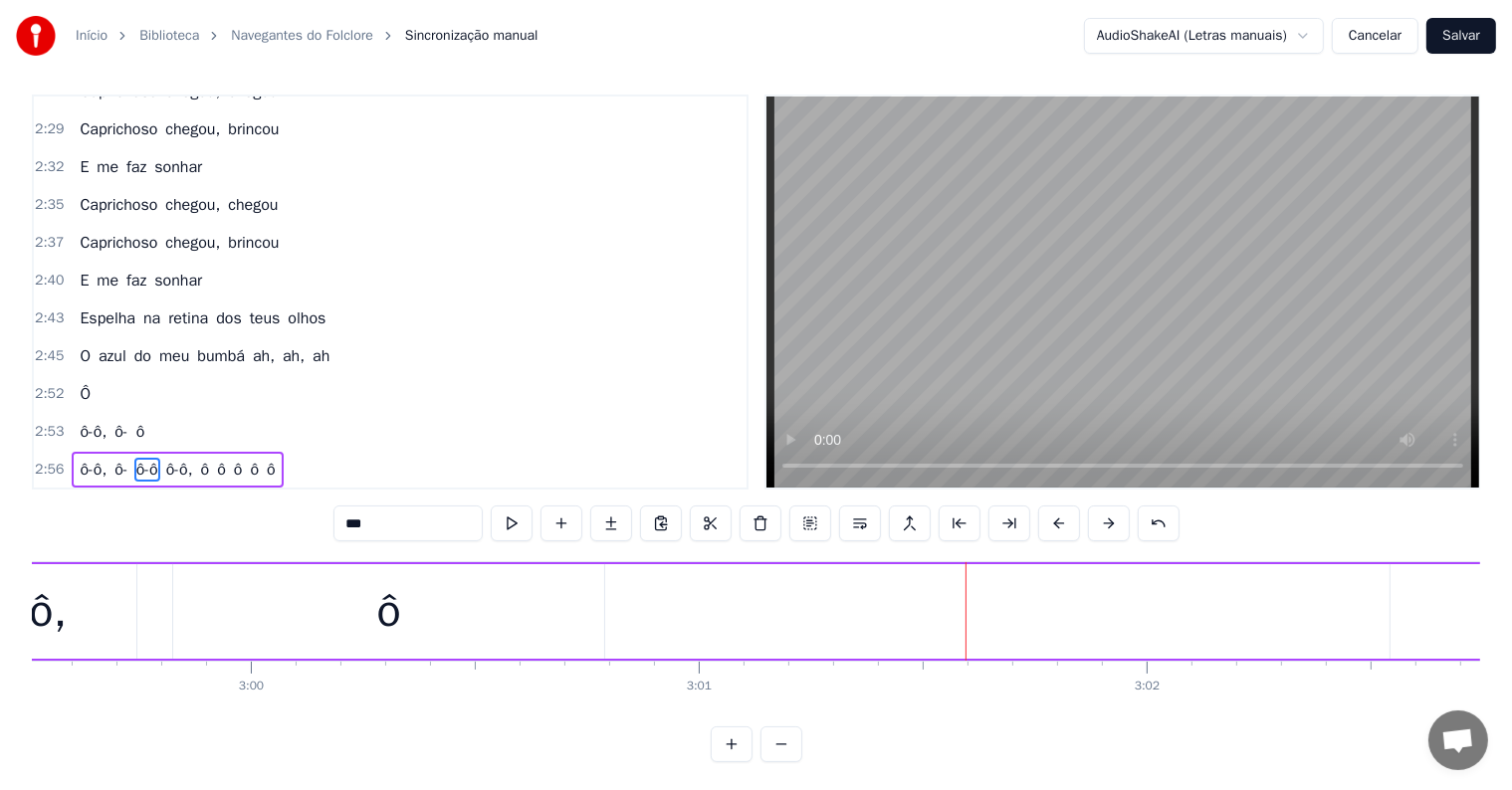 scroll, scrollTop: 0, scrollLeft: 80405, axis: horizontal 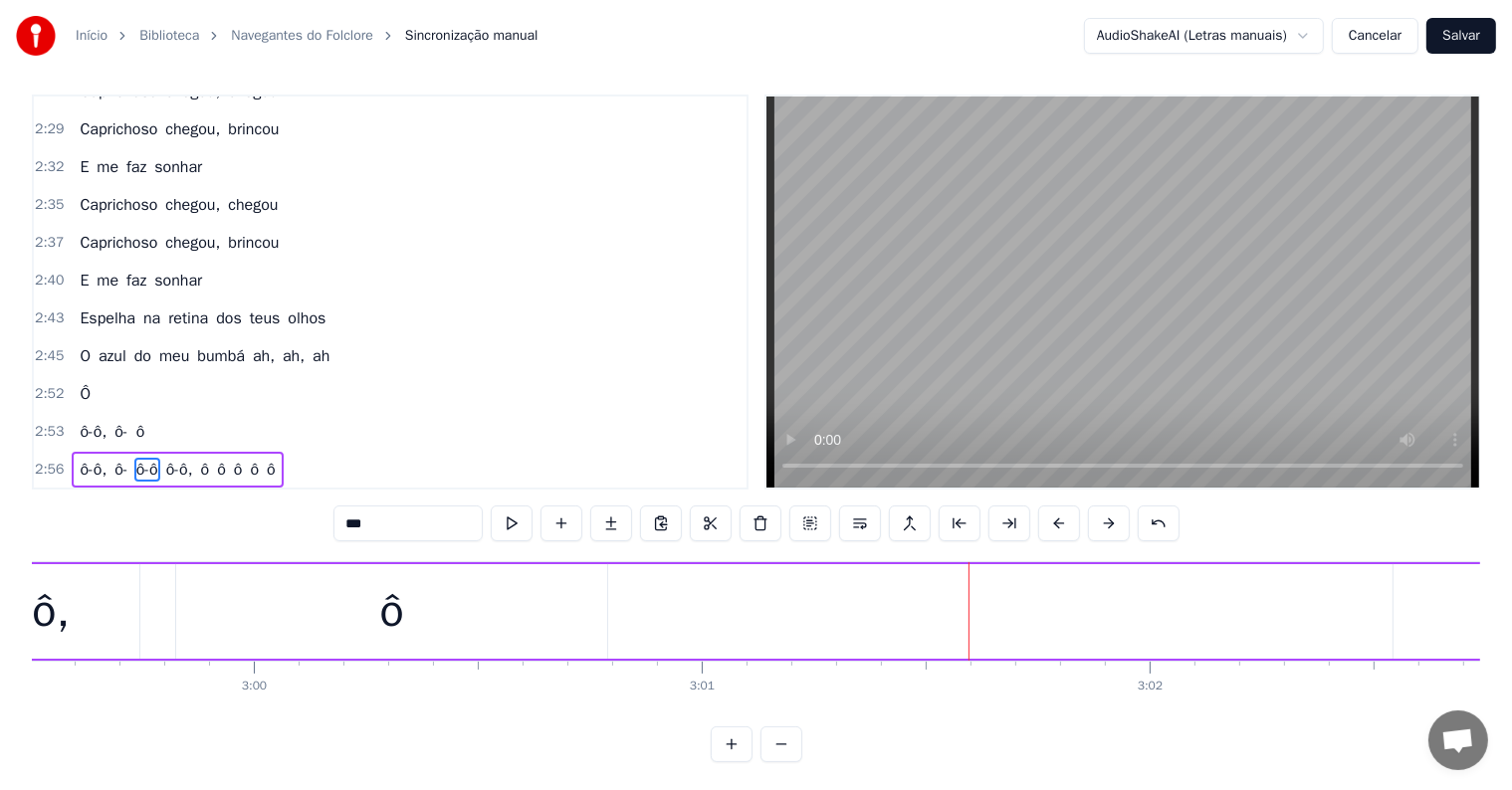 click on "ô-ô, ô- ô-ô ô-ô, ô ô ô ô ô" at bounding box center (2103, 611) 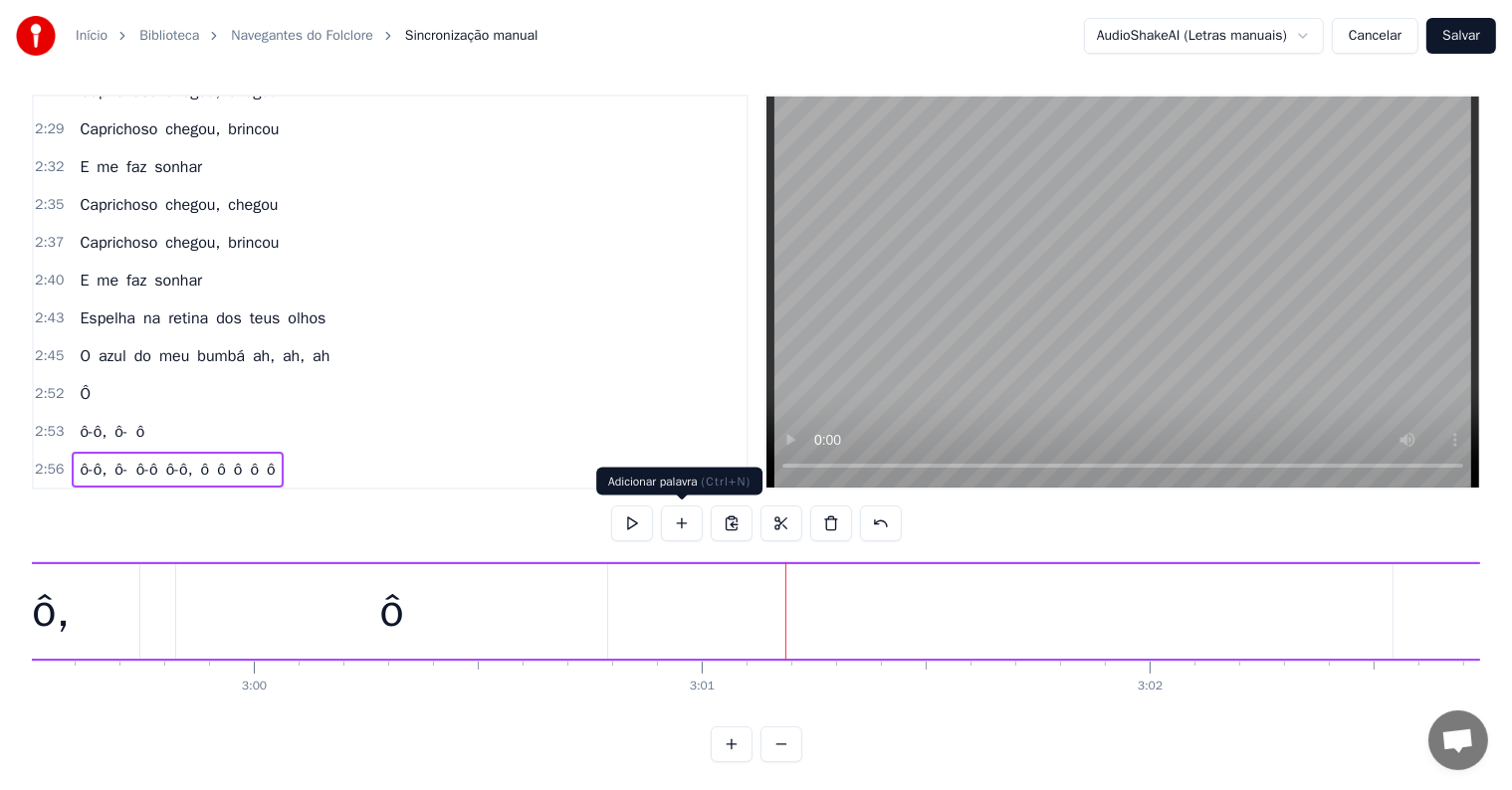 click at bounding box center [682, 523] 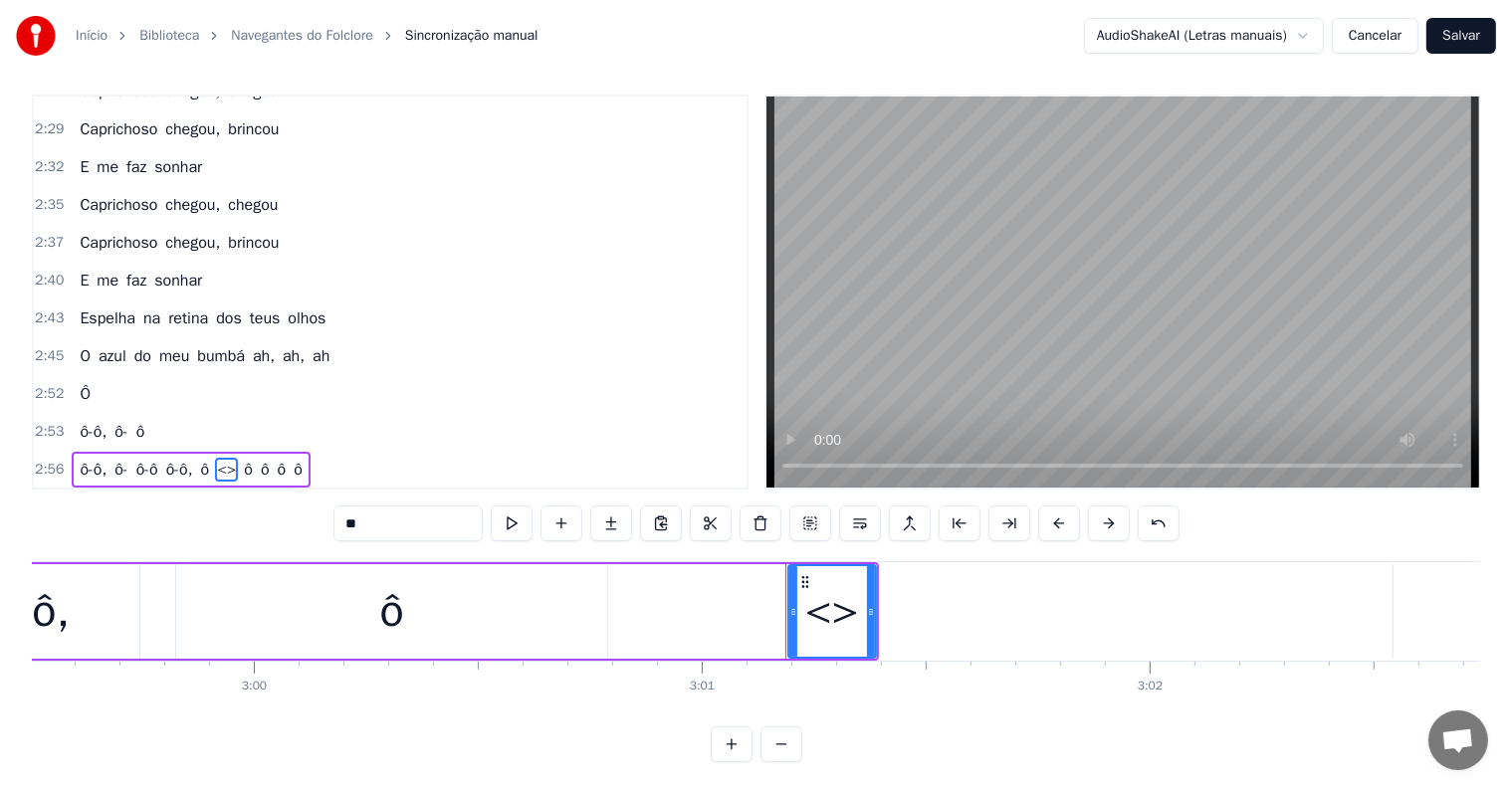 drag, startPoint x: 371, startPoint y: 525, endPoint x: 276, endPoint y: 507, distance: 96.69023 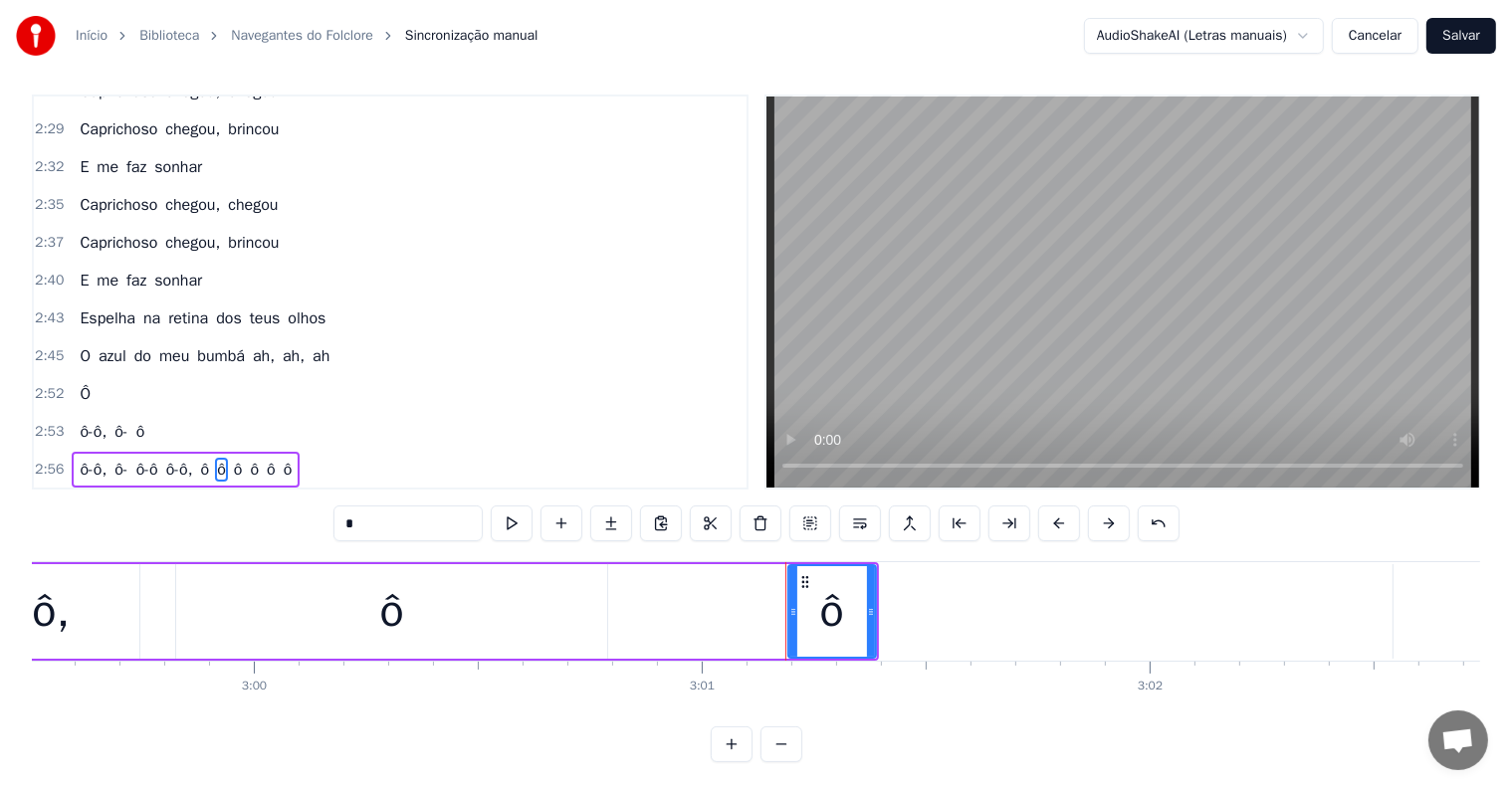 type on "*" 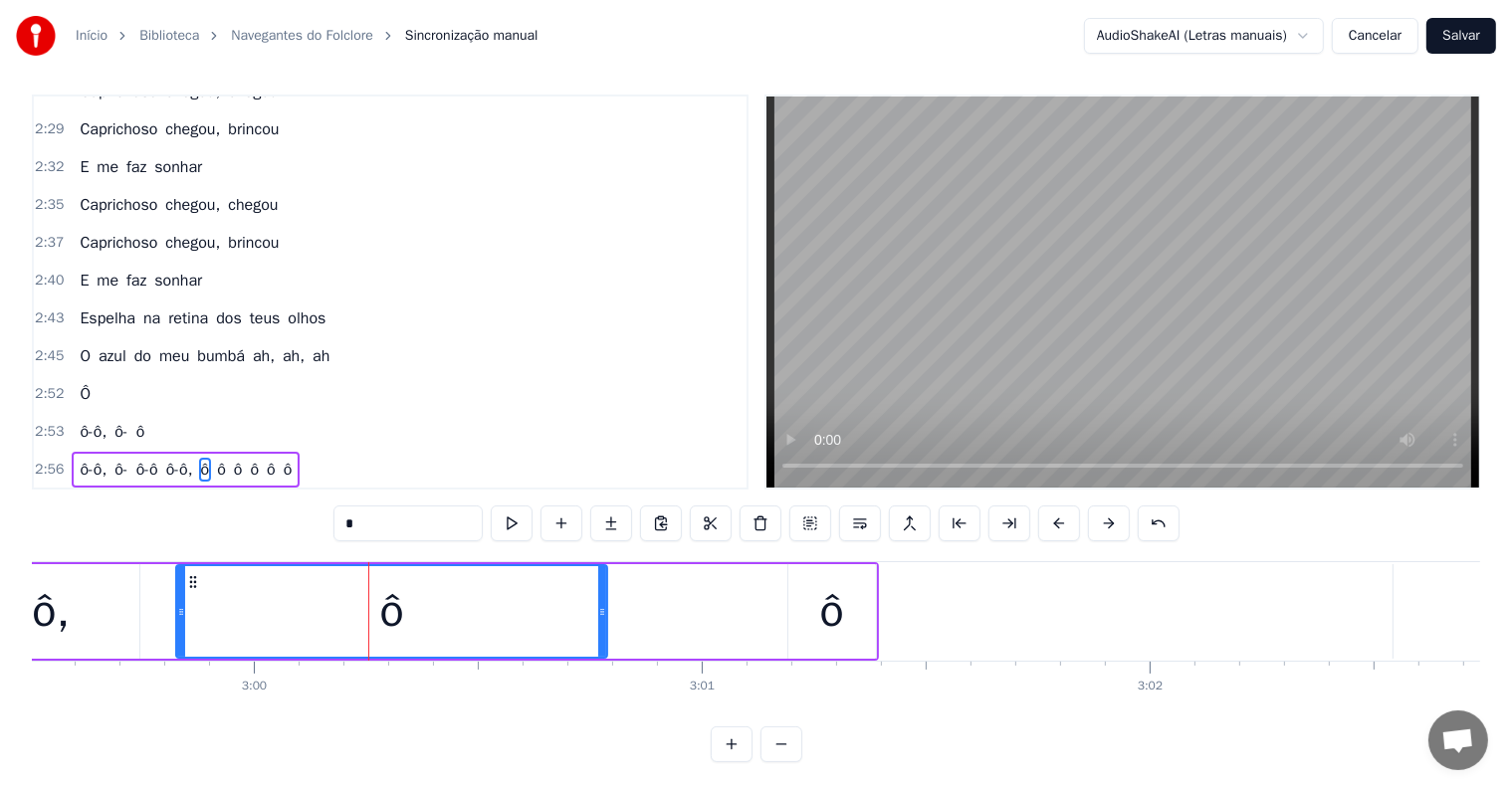 click on "ô" at bounding box center (832, 612) 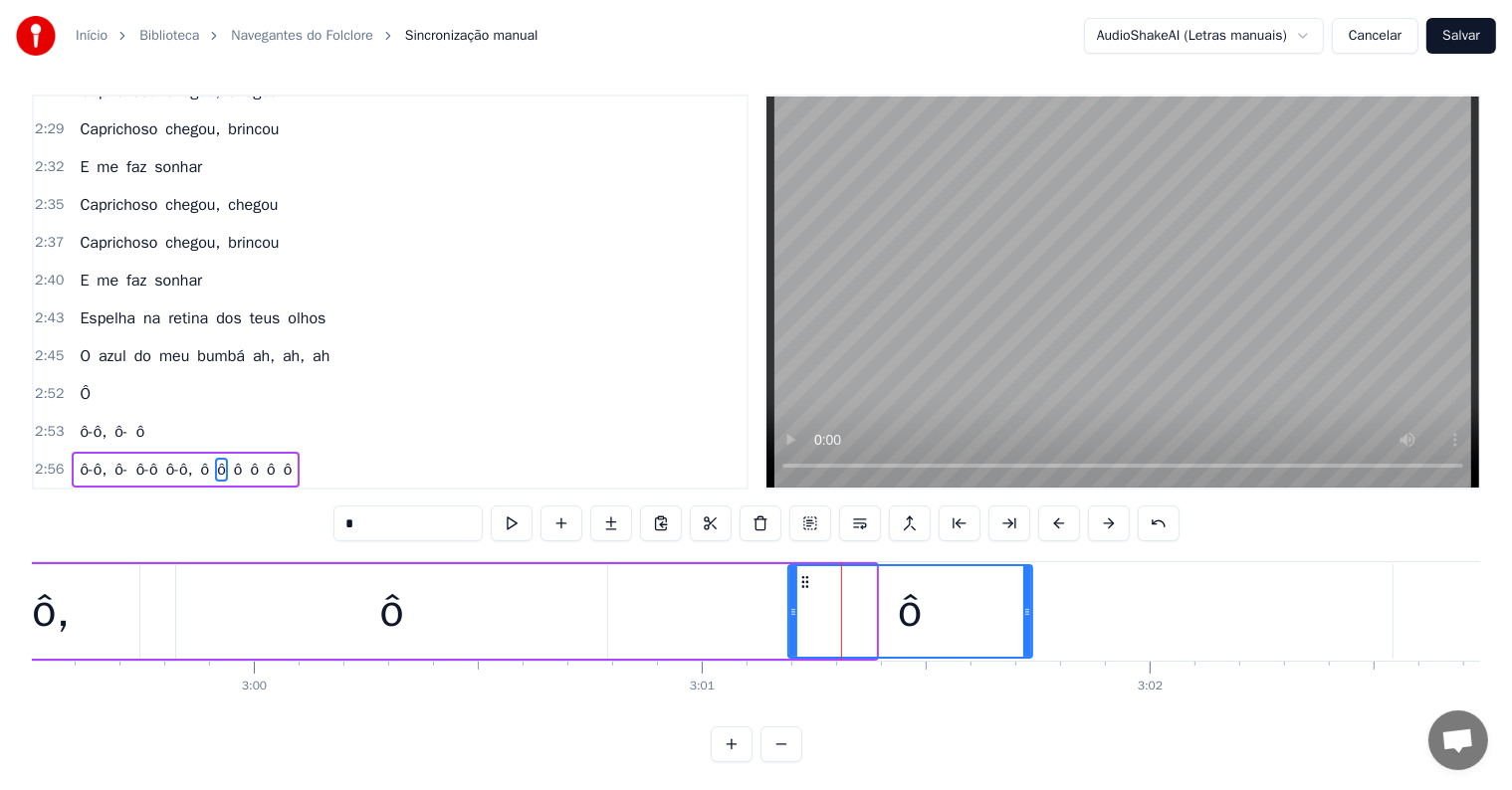 drag, startPoint x: 873, startPoint y: 609, endPoint x: 1027, endPoint y: 618, distance: 154.26276 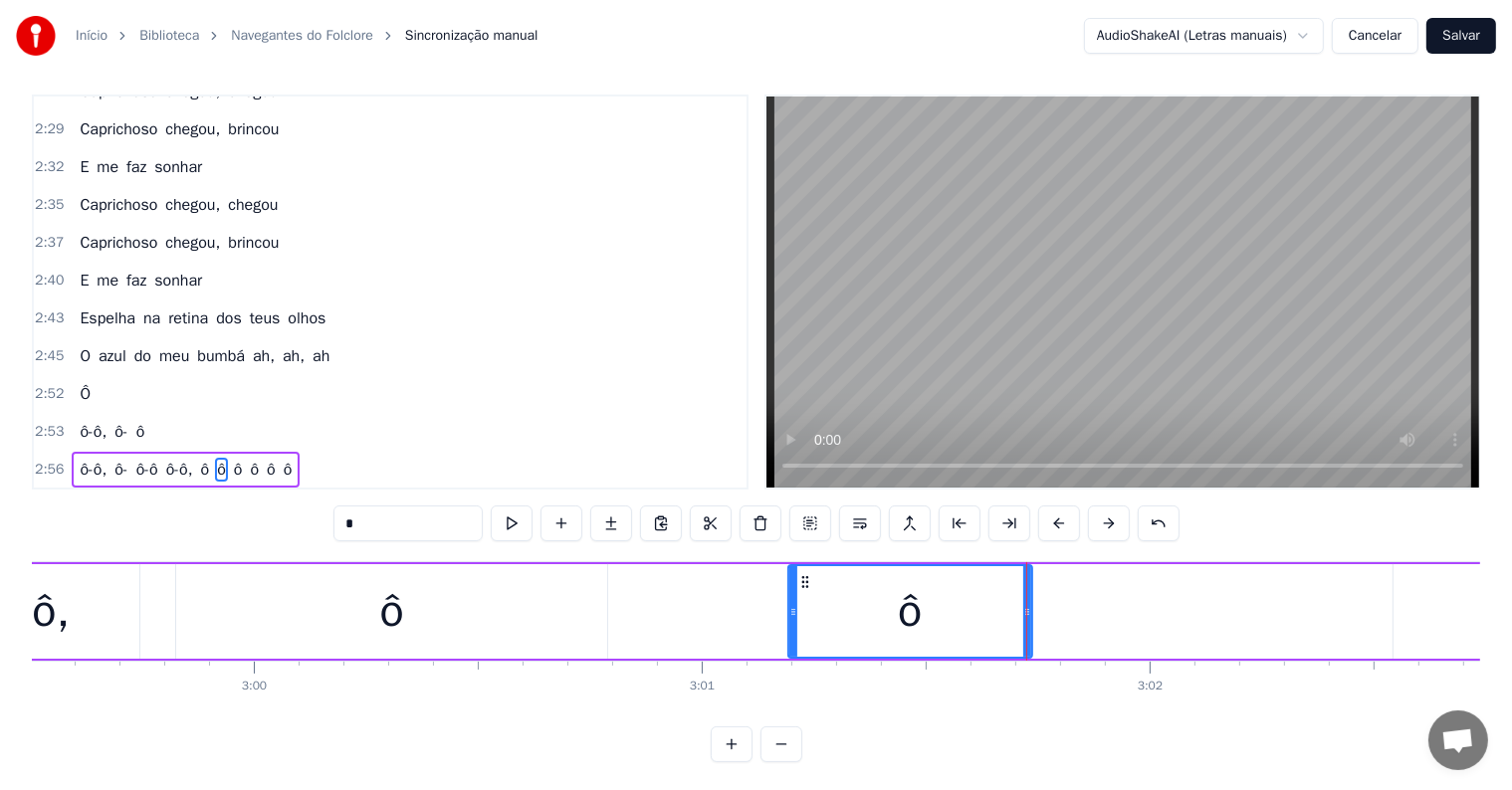 click on "ô-ô, ô- ô-ô ô-ô, ô ô ô ô ô ô" at bounding box center (2103, 611) 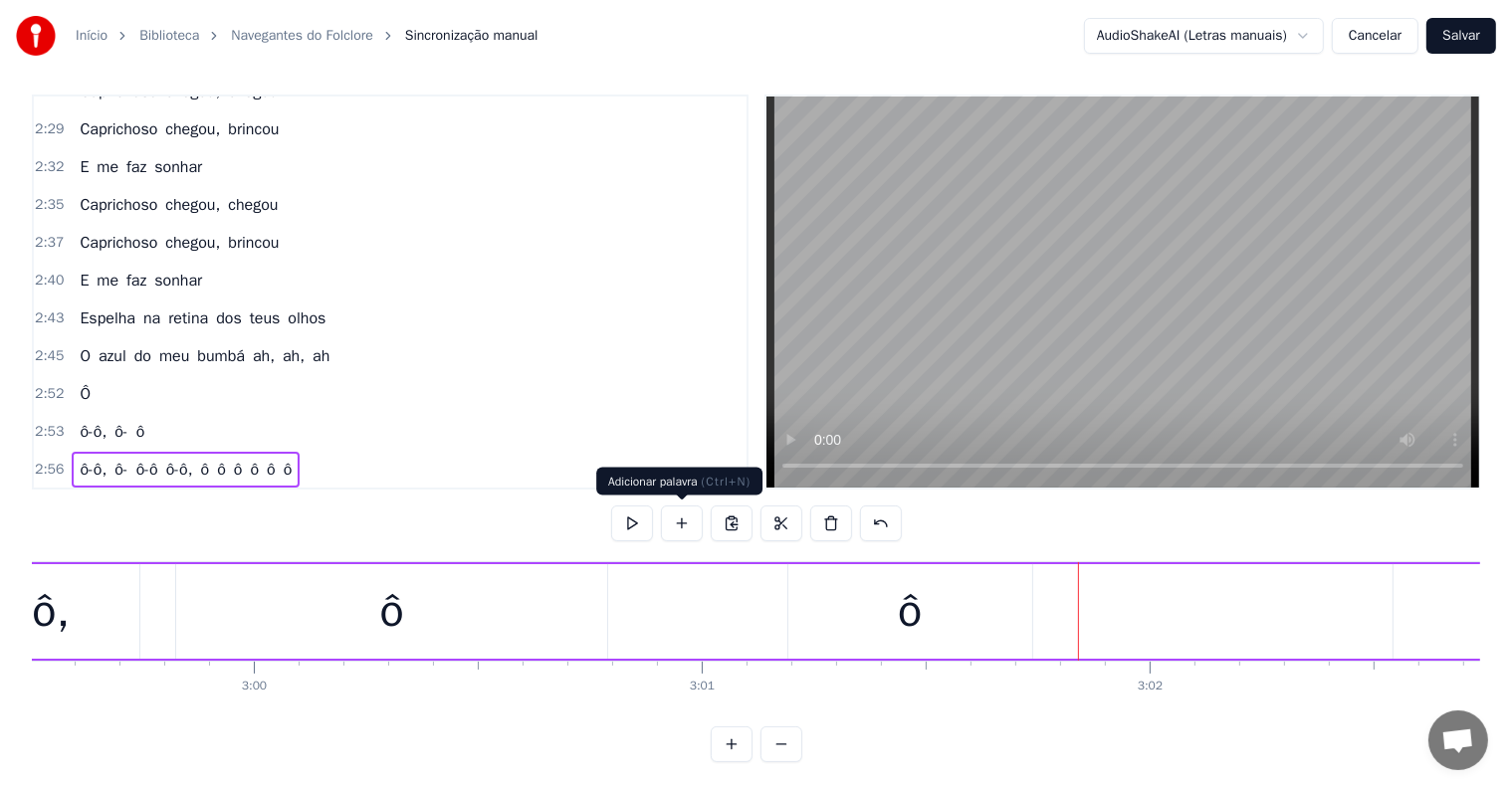 click at bounding box center (682, 523) 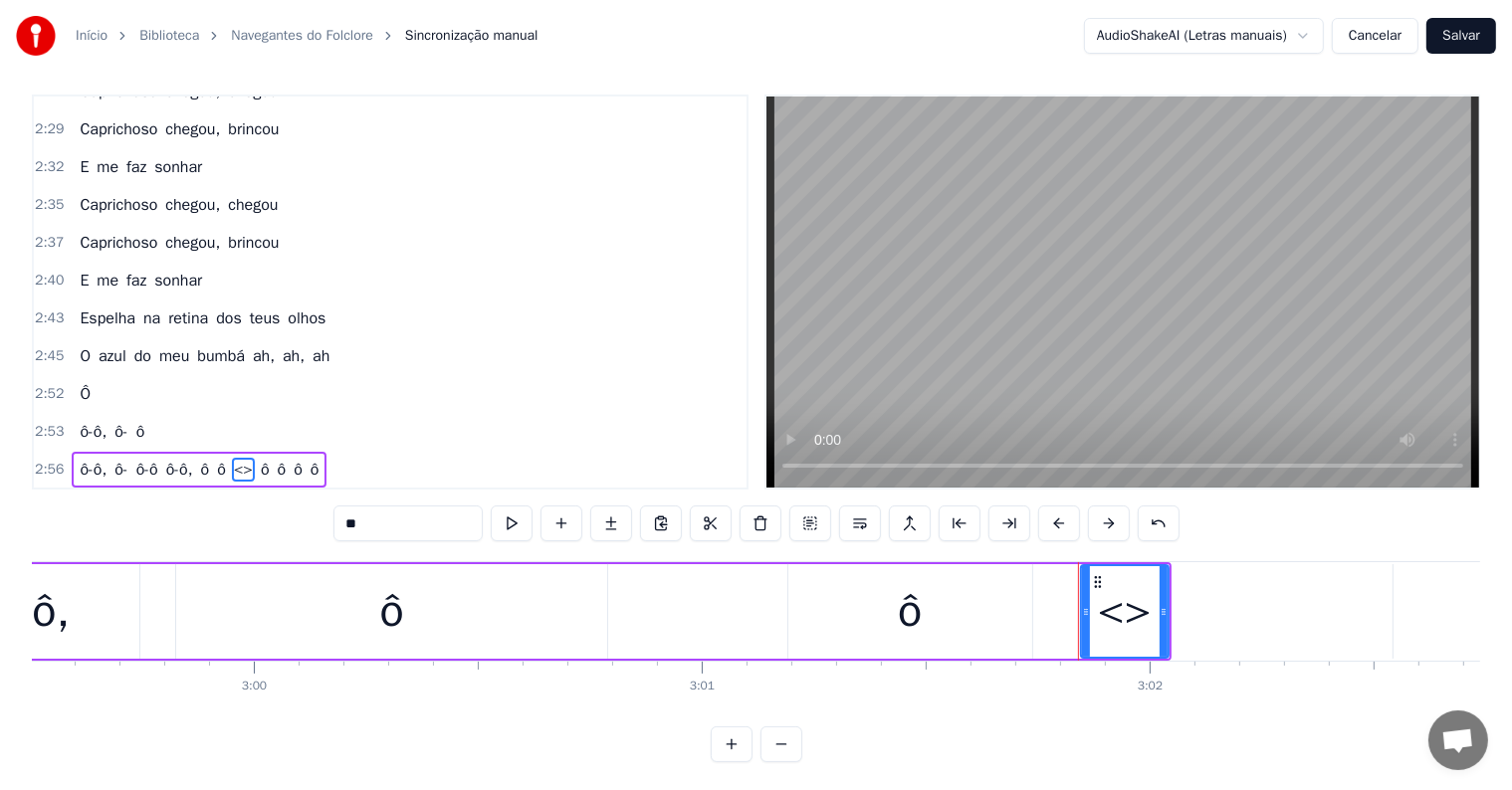 click on "<>" at bounding box center (1125, 612) 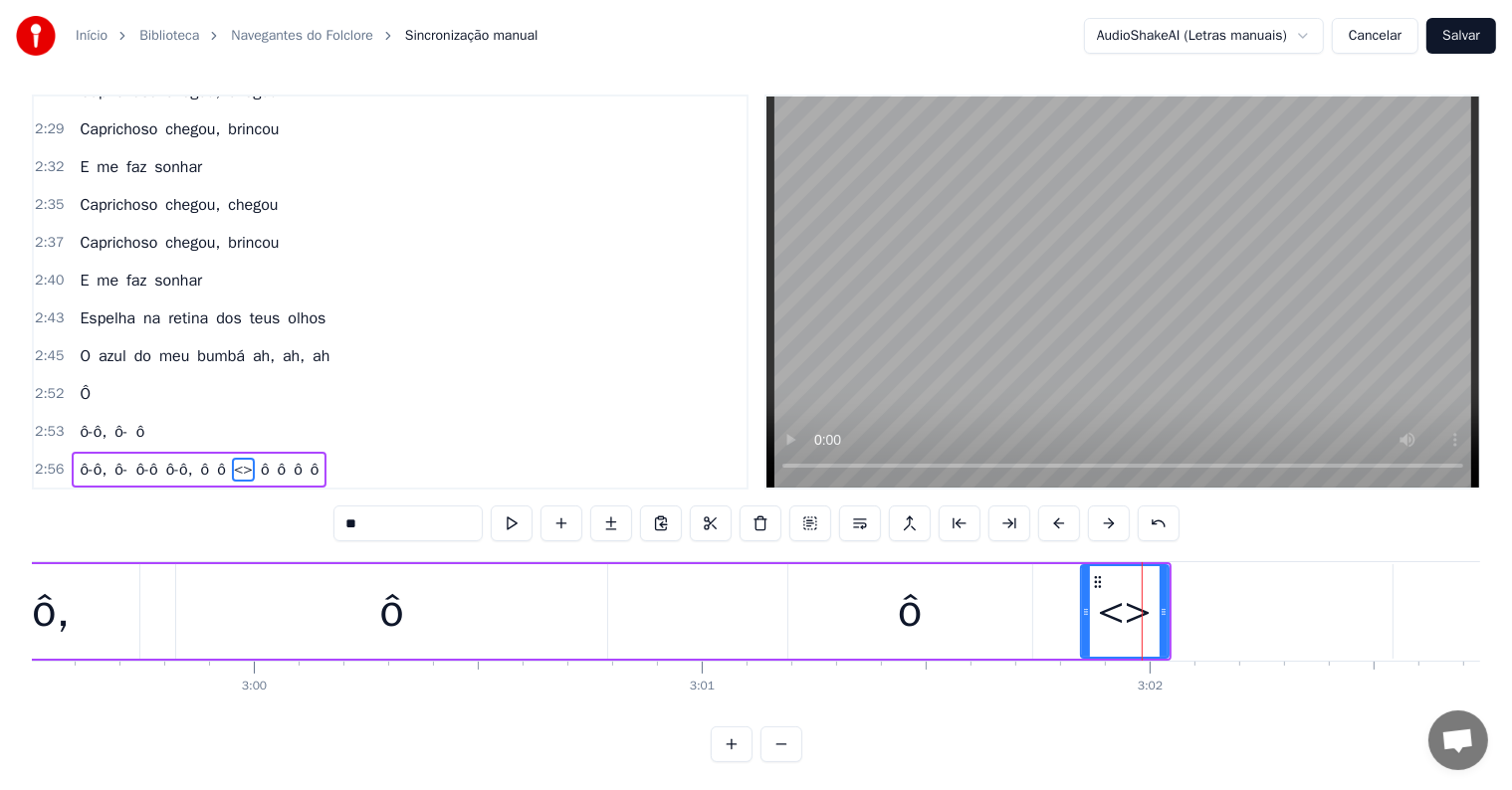 drag, startPoint x: 456, startPoint y: 529, endPoint x: 219, endPoint y: 487, distance: 240.69275 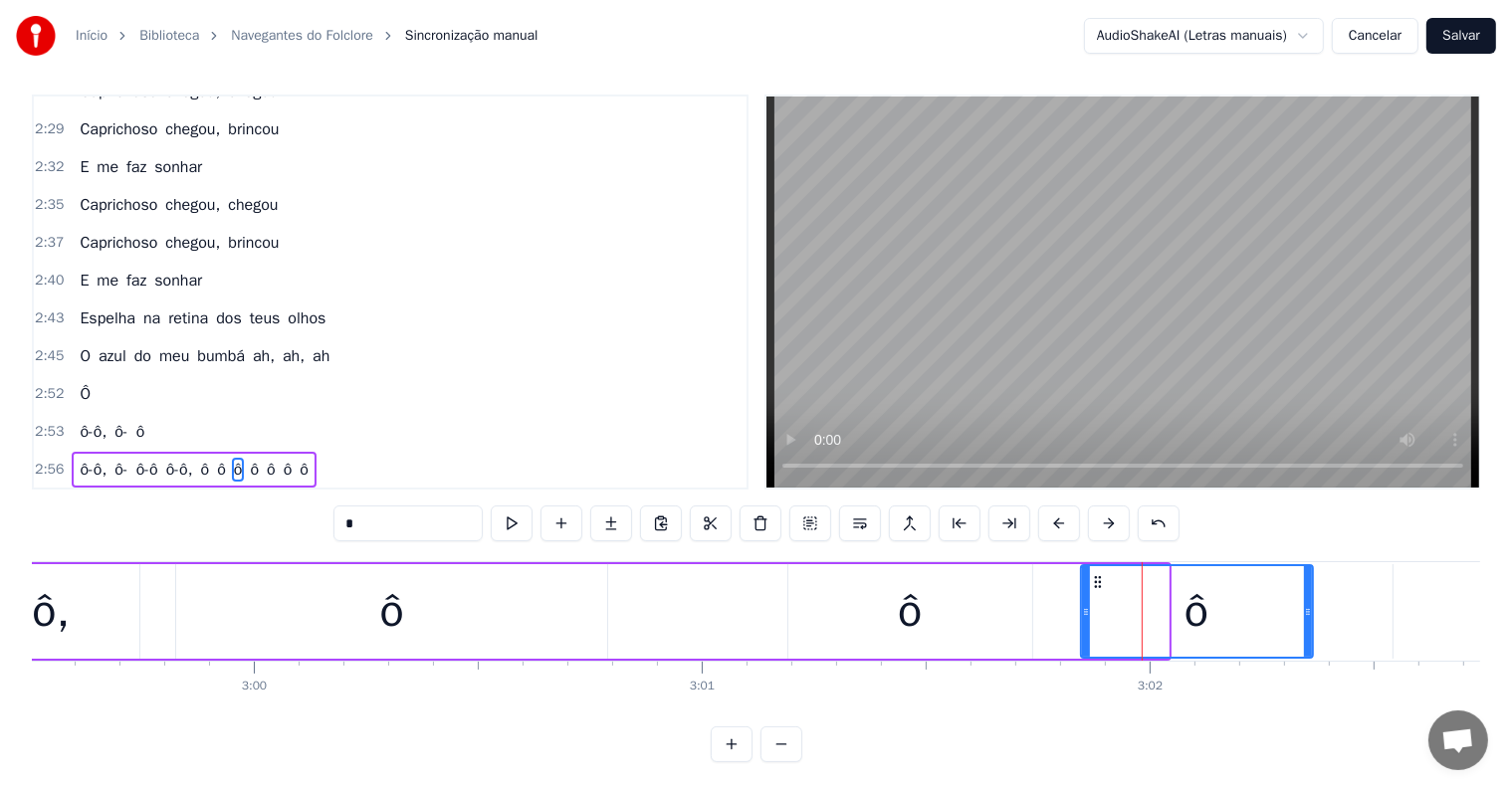 drag, startPoint x: 1162, startPoint y: 613, endPoint x: 1306, endPoint y: 619, distance: 144.12495 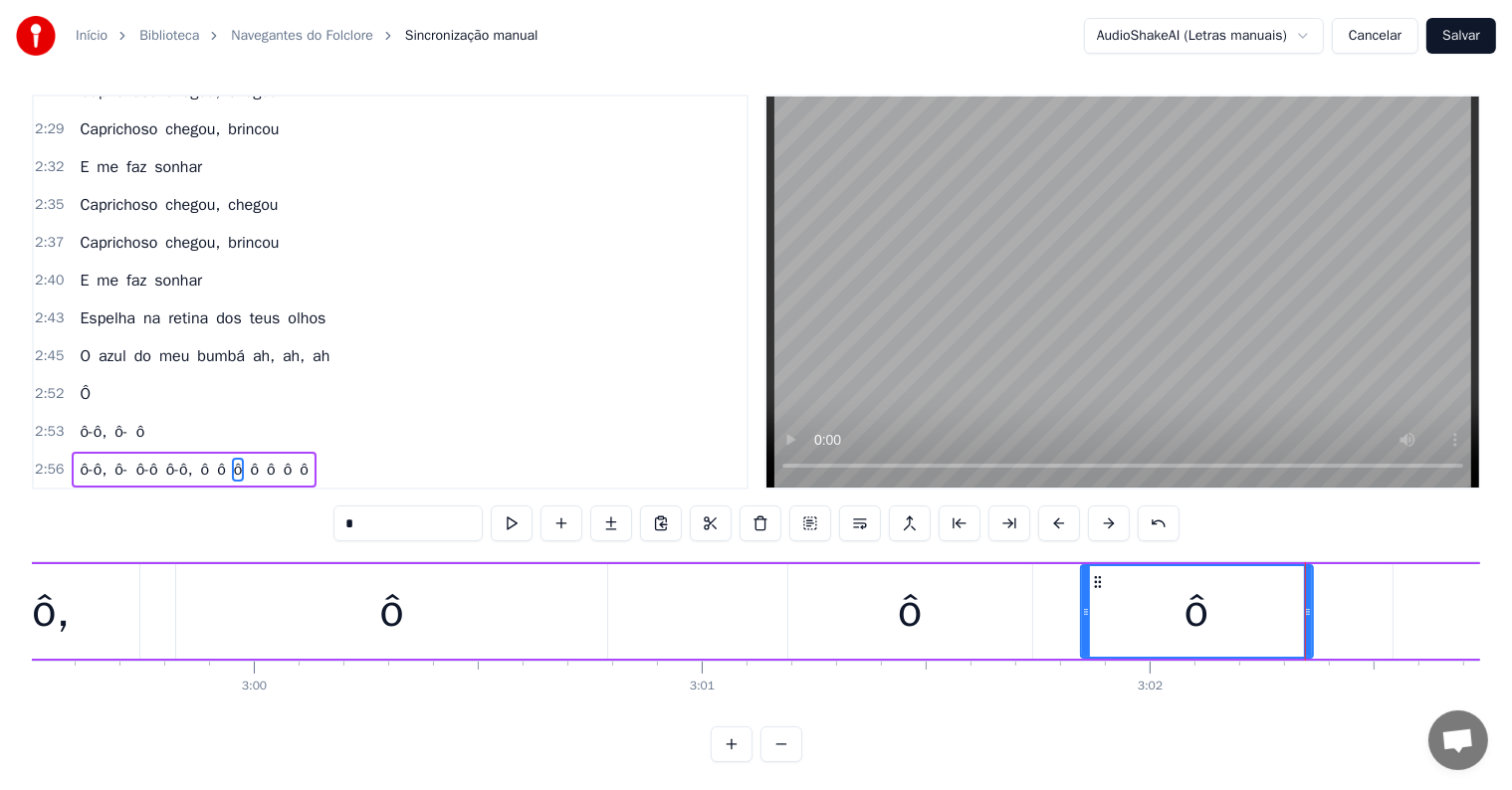 click on "ô" at bounding box center [391, 611] 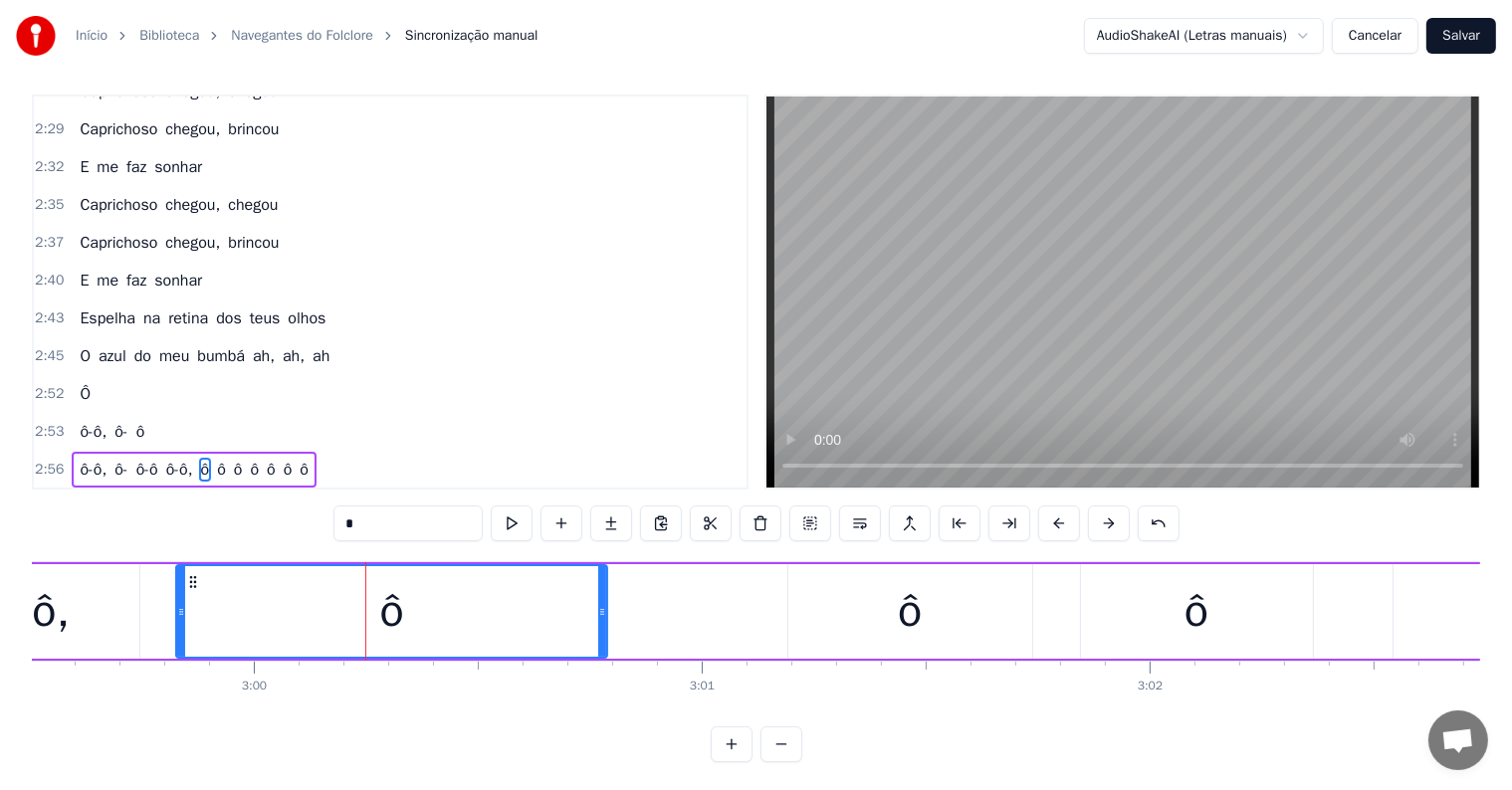 click on "*" at bounding box center (408, 523) 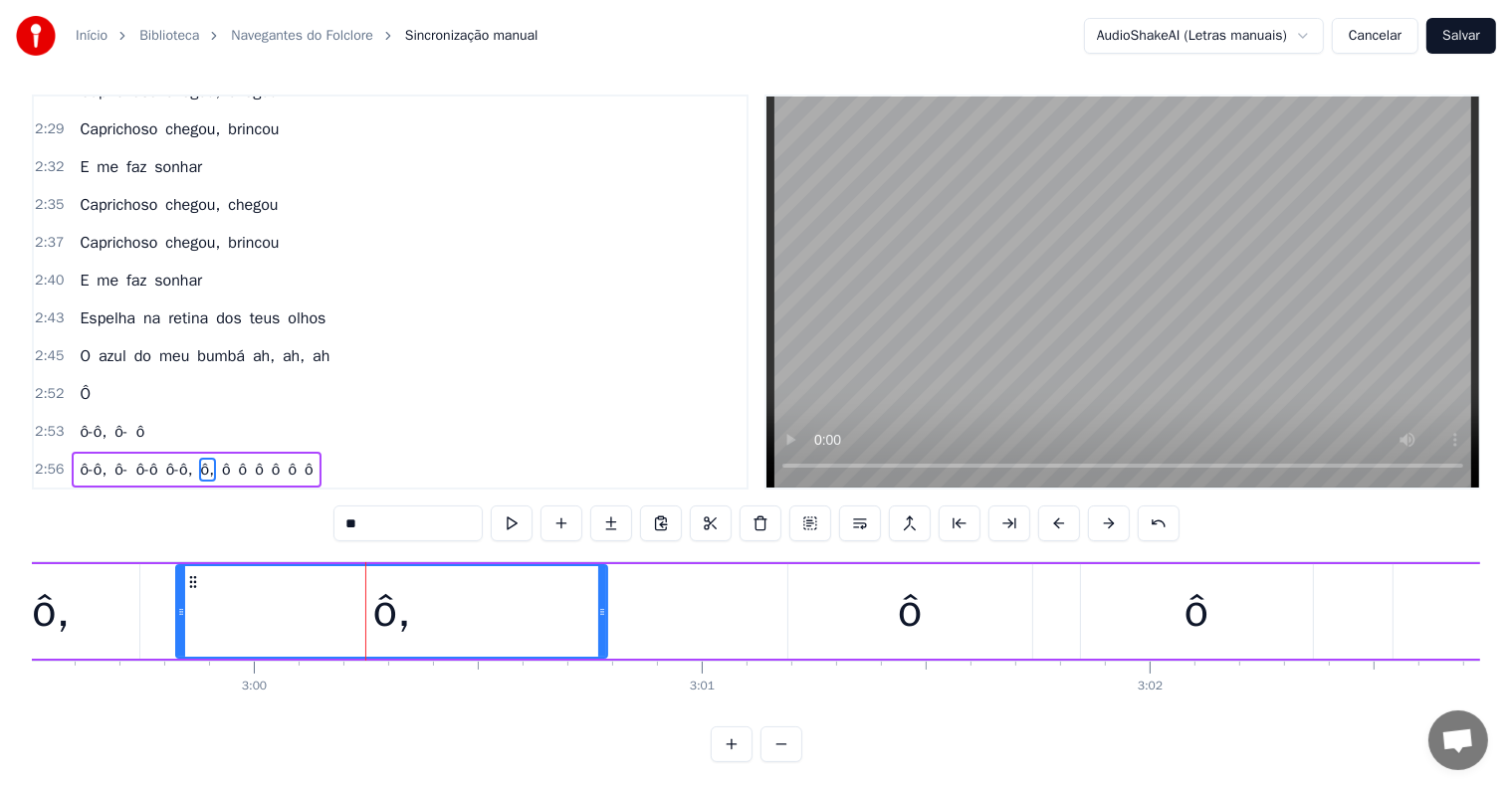 click on "ô" at bounding box center [910, 611] 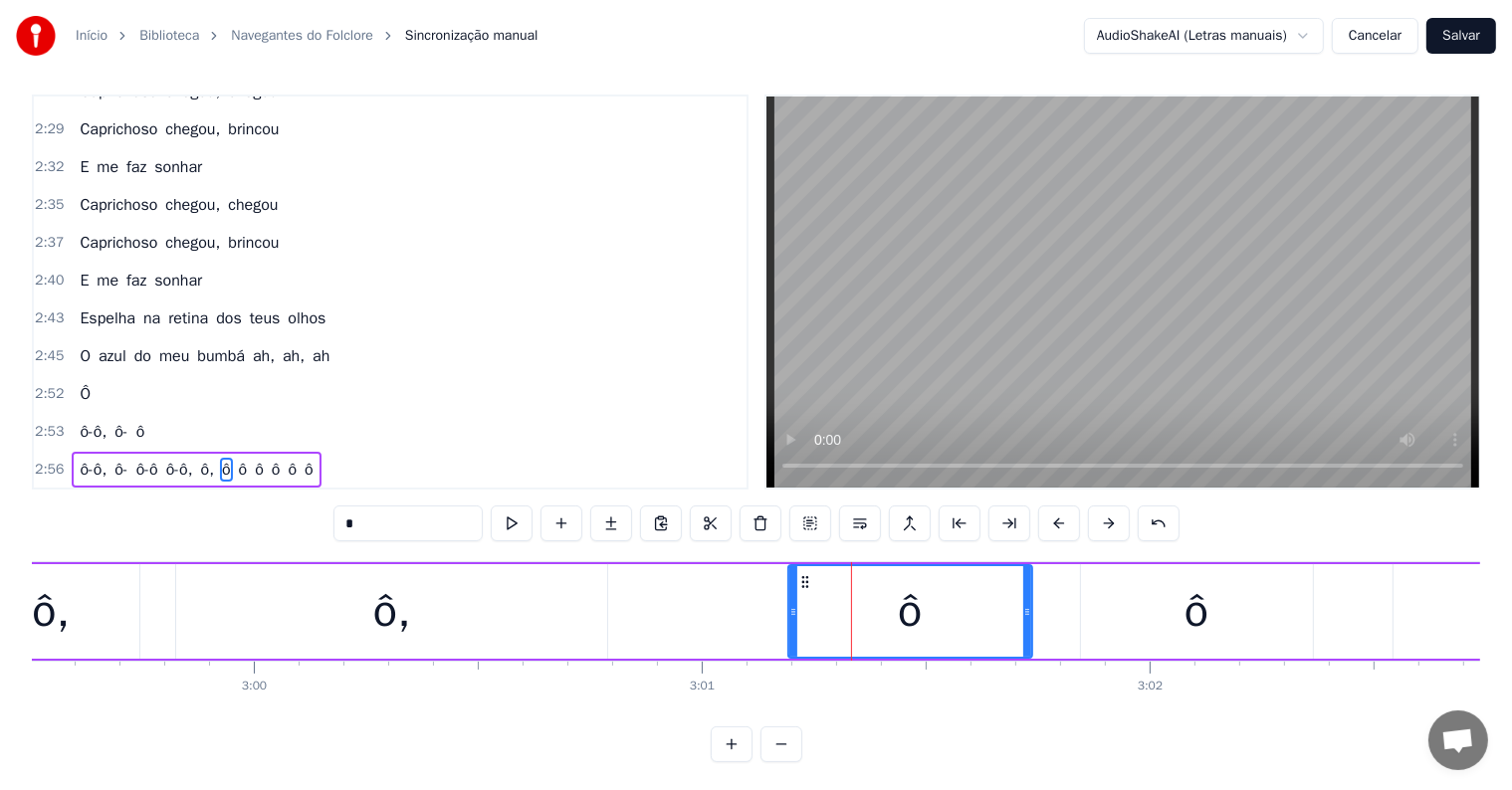 click on "*" at bounding box center (408, 523) 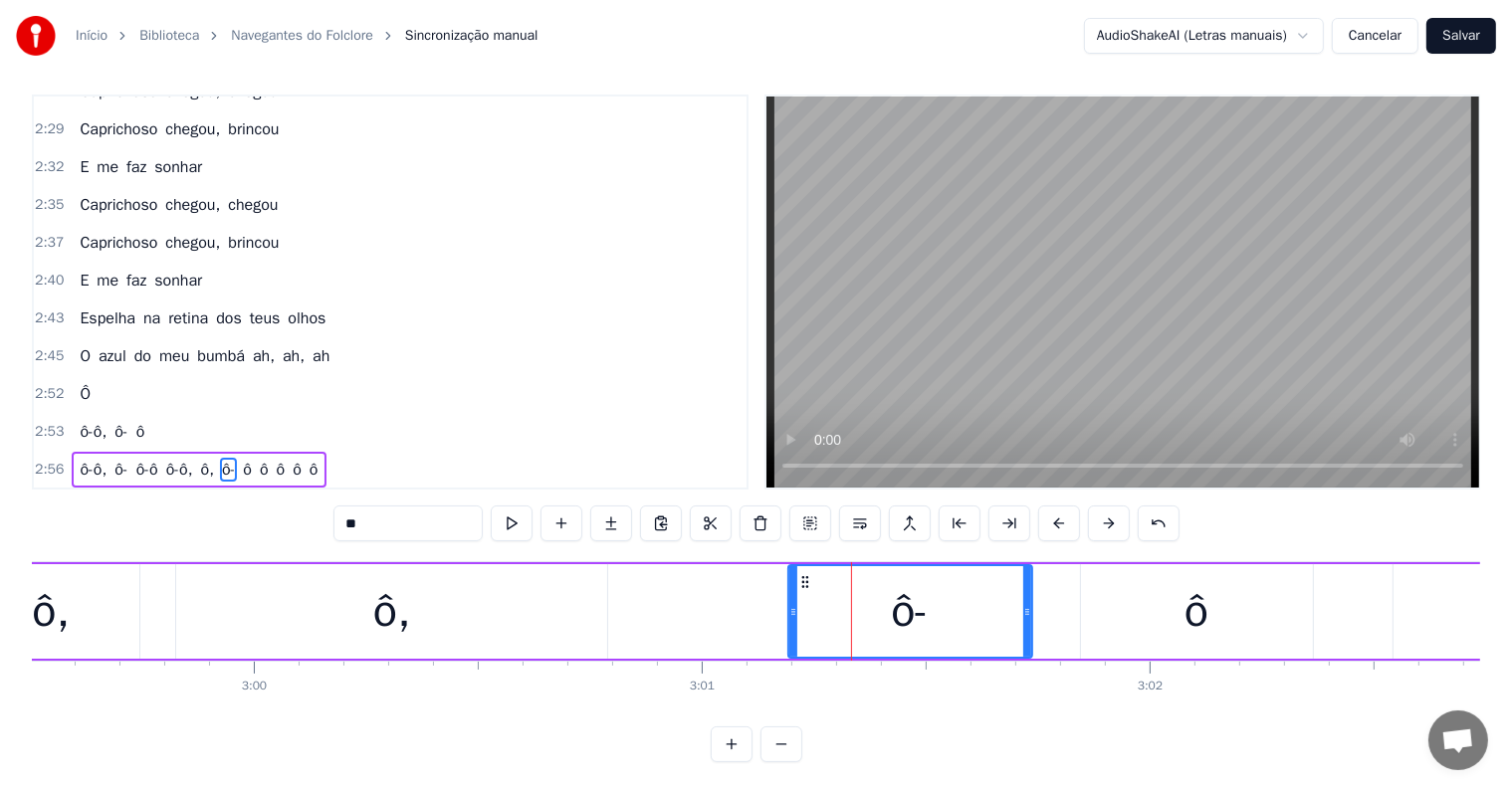 click on "ô" at bounding box center [1196, 611] 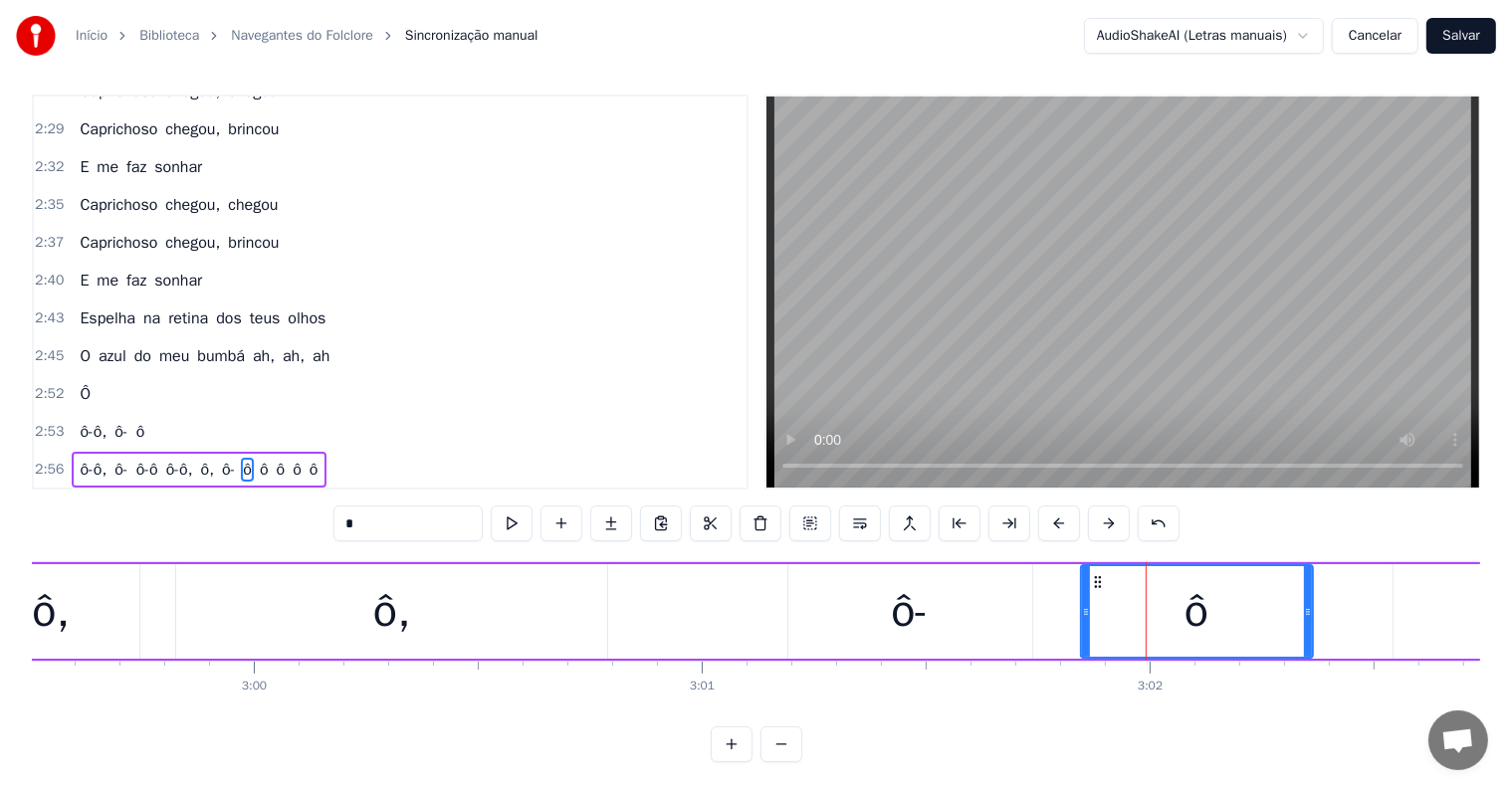 click on "*" at bounding box center [408, 523] 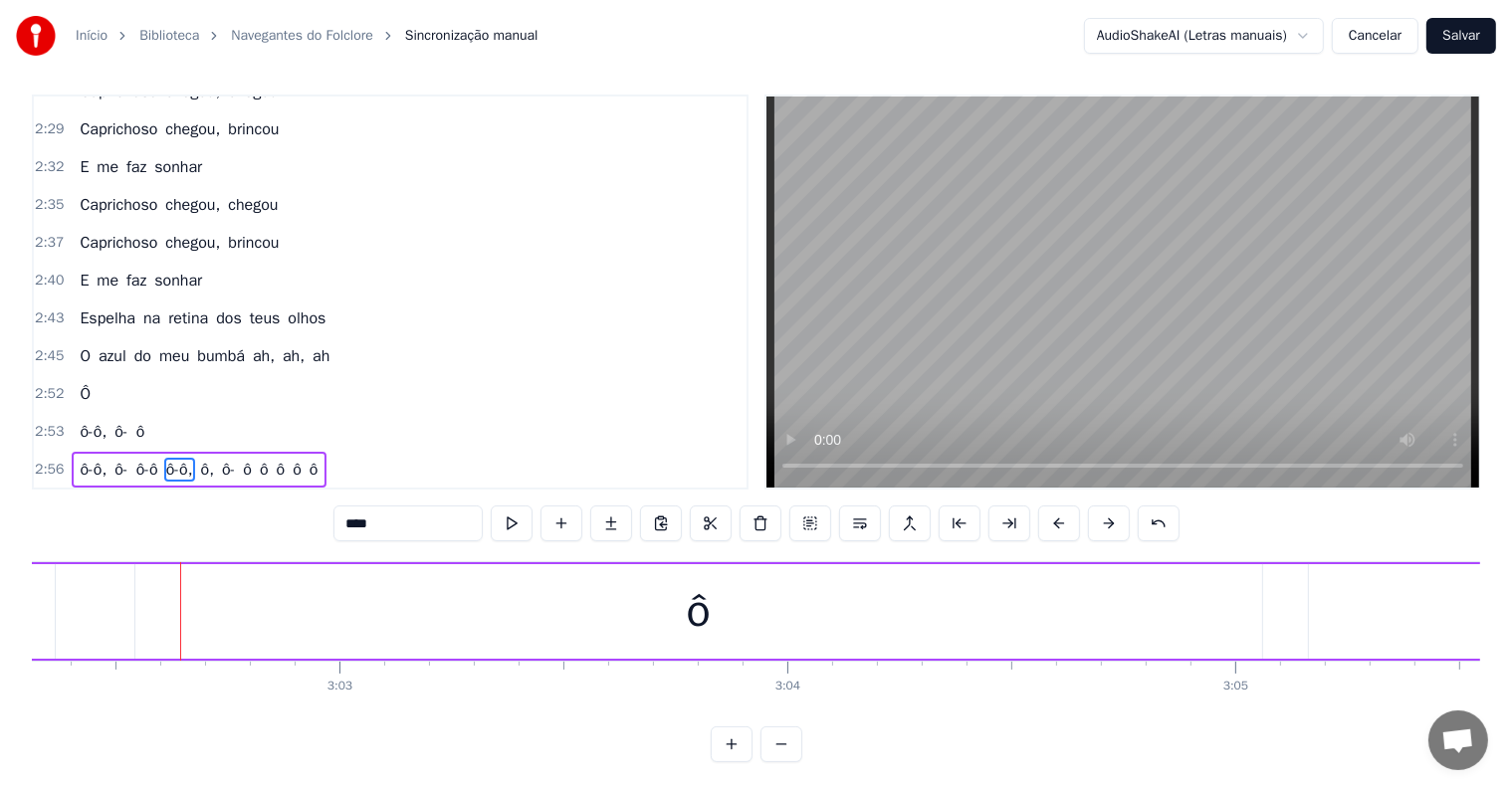scroll, scrollTop: 0, scrollLeft: 81711, axis: horizontal 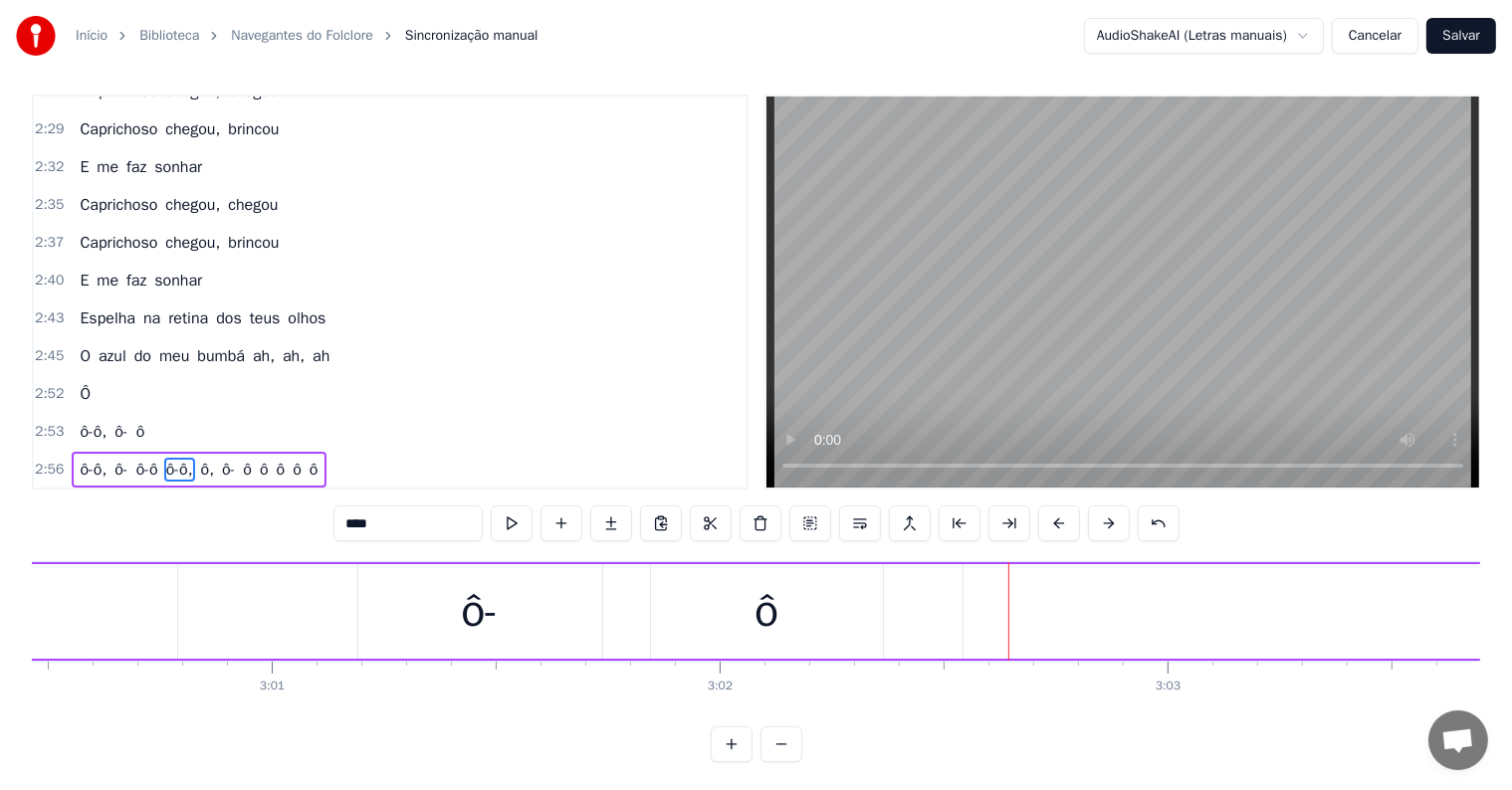 click on "ô" at bounding box center [766, 612] 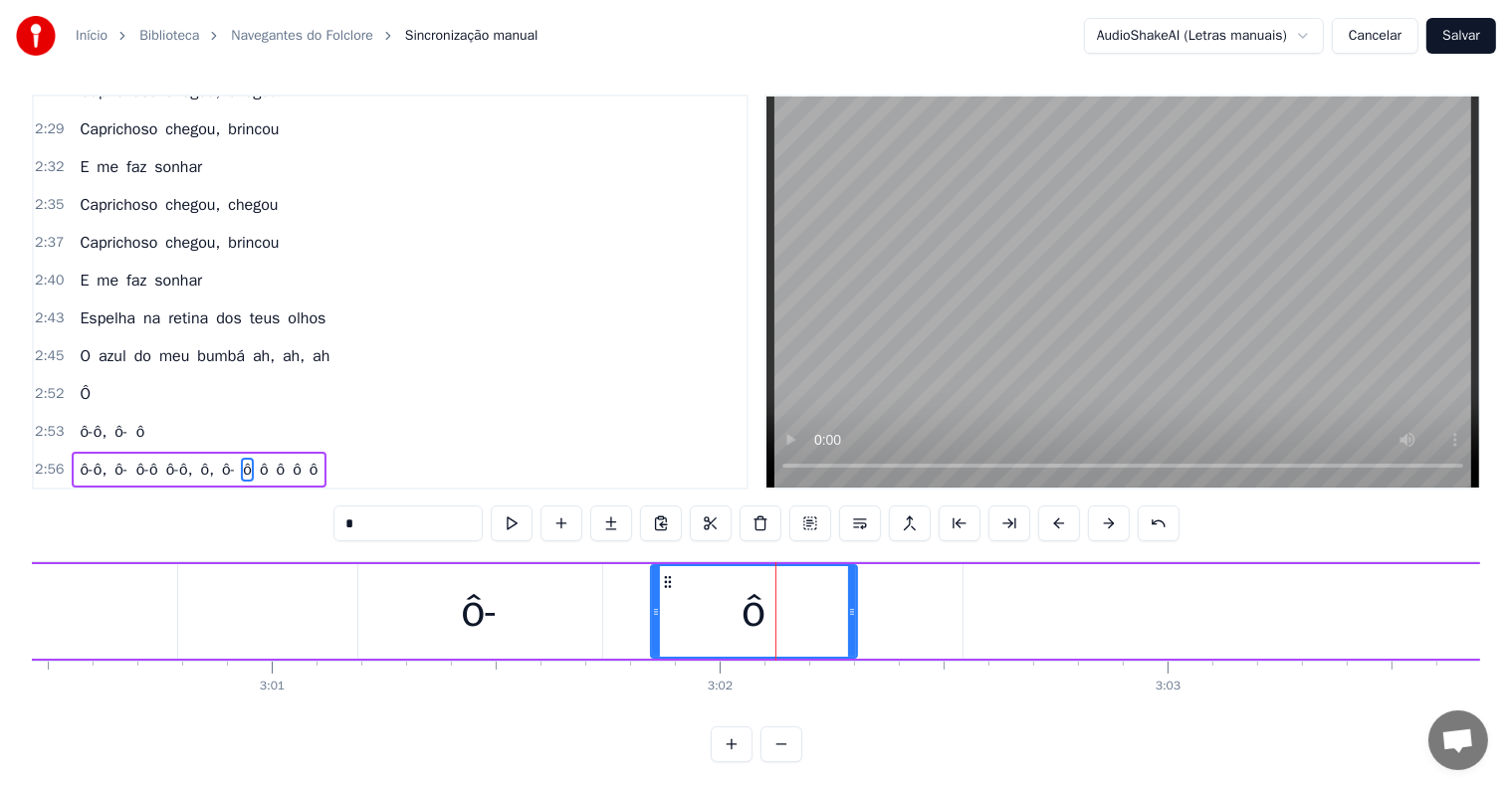 drag, startPoint x: 874, startPoint y: 609, endPoint x: 848, endPoint y: 610, distance: 26.019224 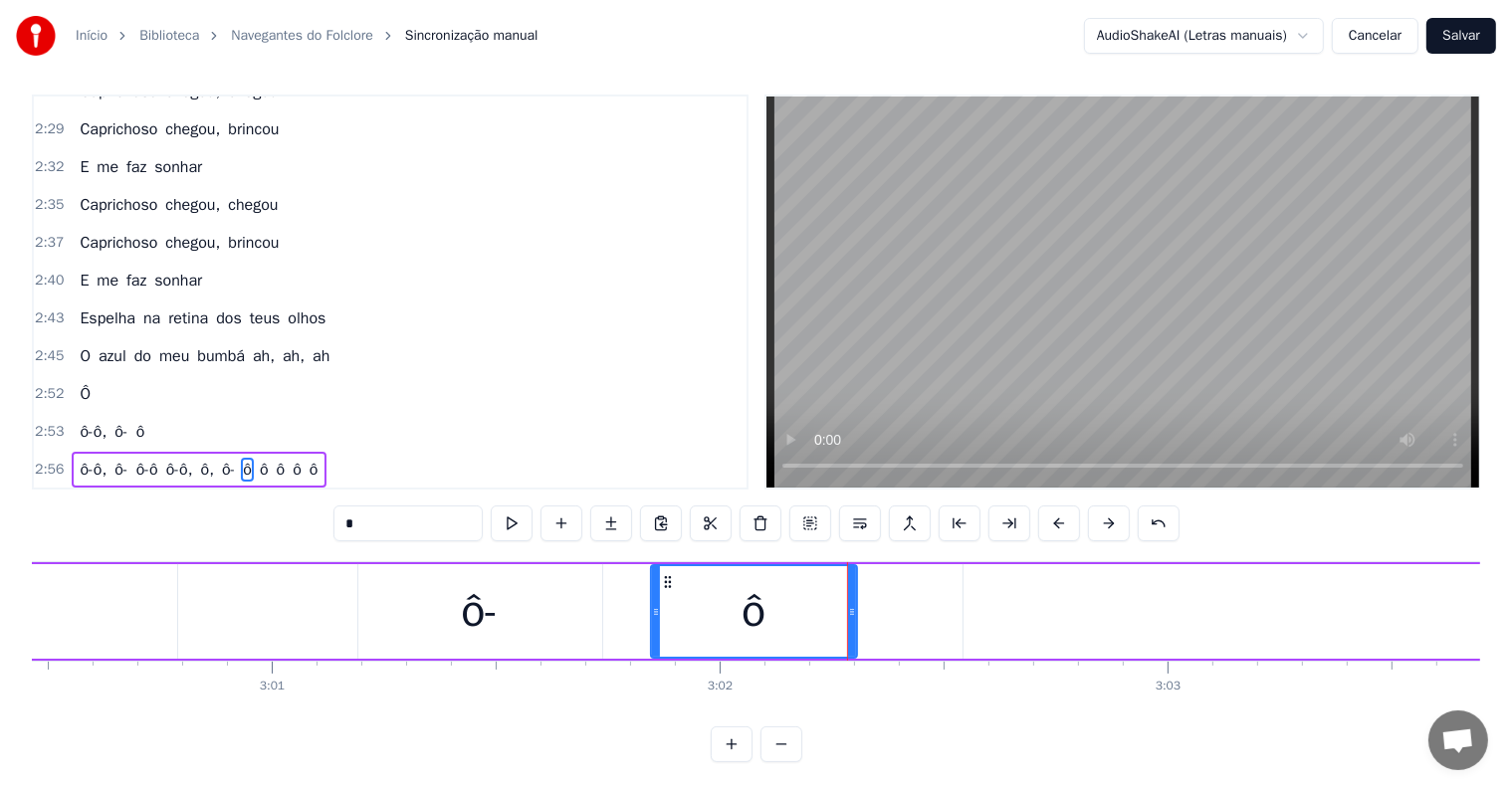 click on "ô-" at bounding box center (480, 611) 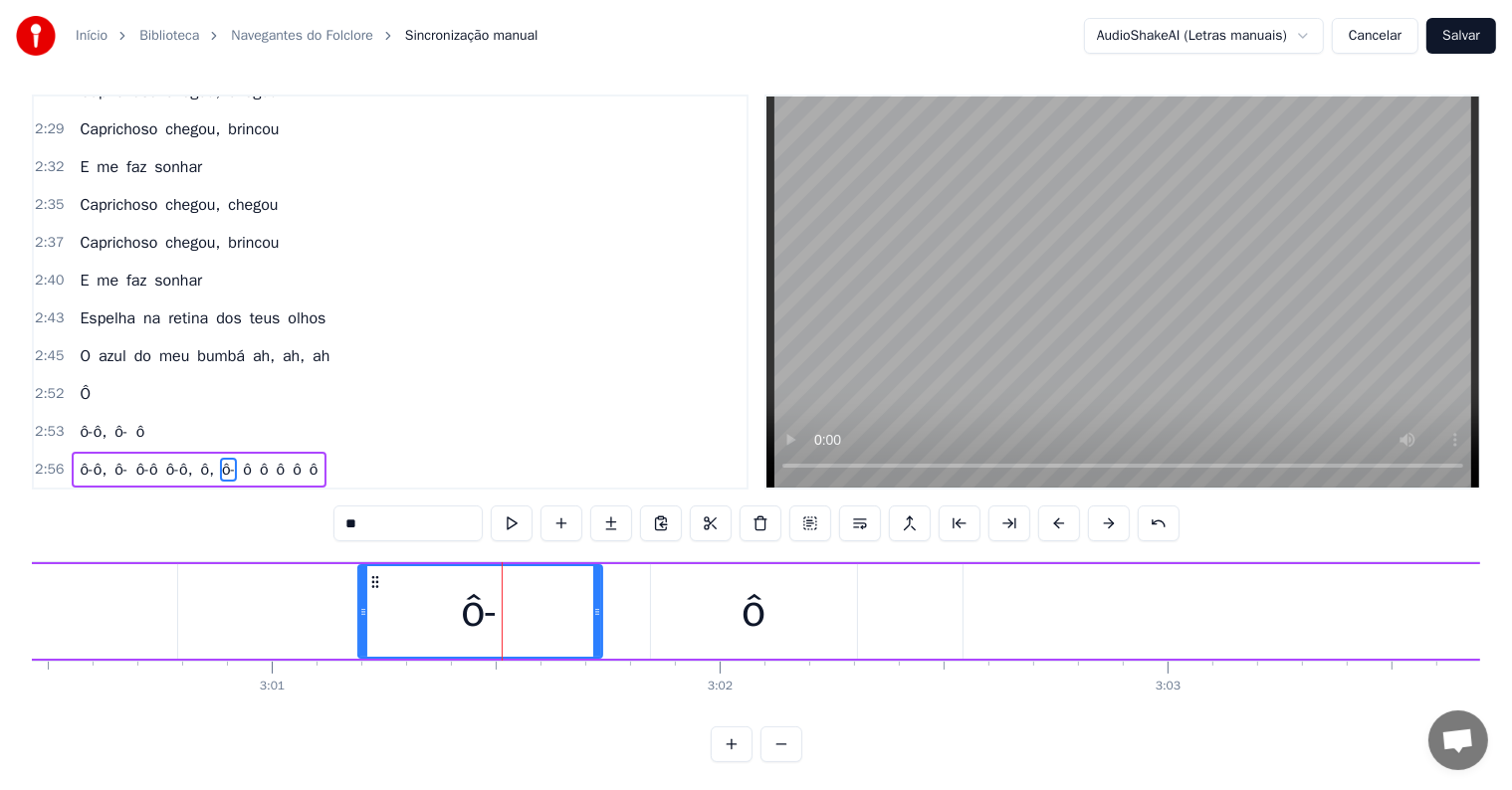 click on "ô-ô, ô- ô-ô ô-ô, ô, ô- ô ô ô ô ô" at bounding box center (1673, 611) 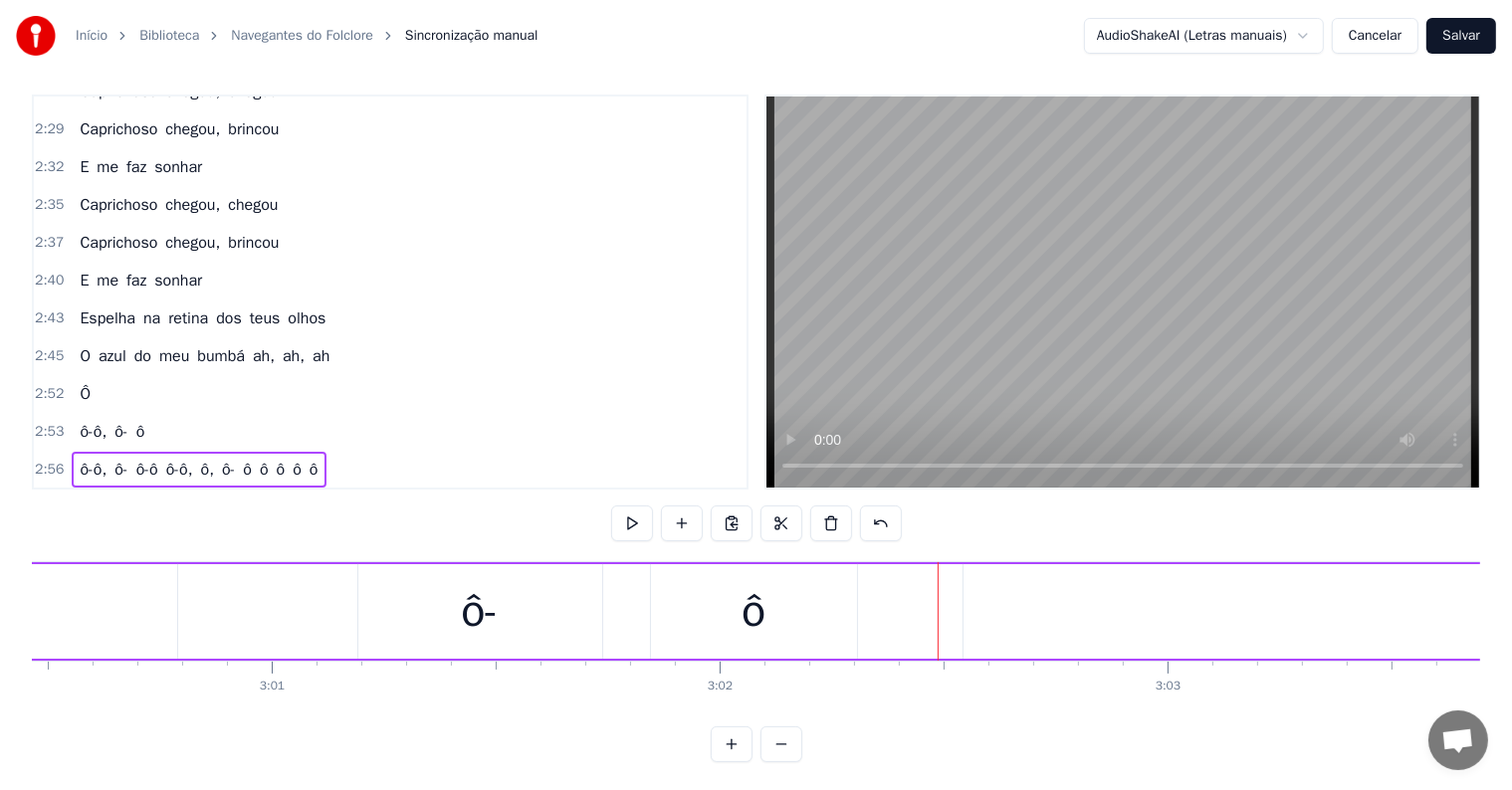click on "ô-ô, ô- ô-ô ô-ô, ô, ô- ô ô ô ô ô" at bounding box center [1673, 611] 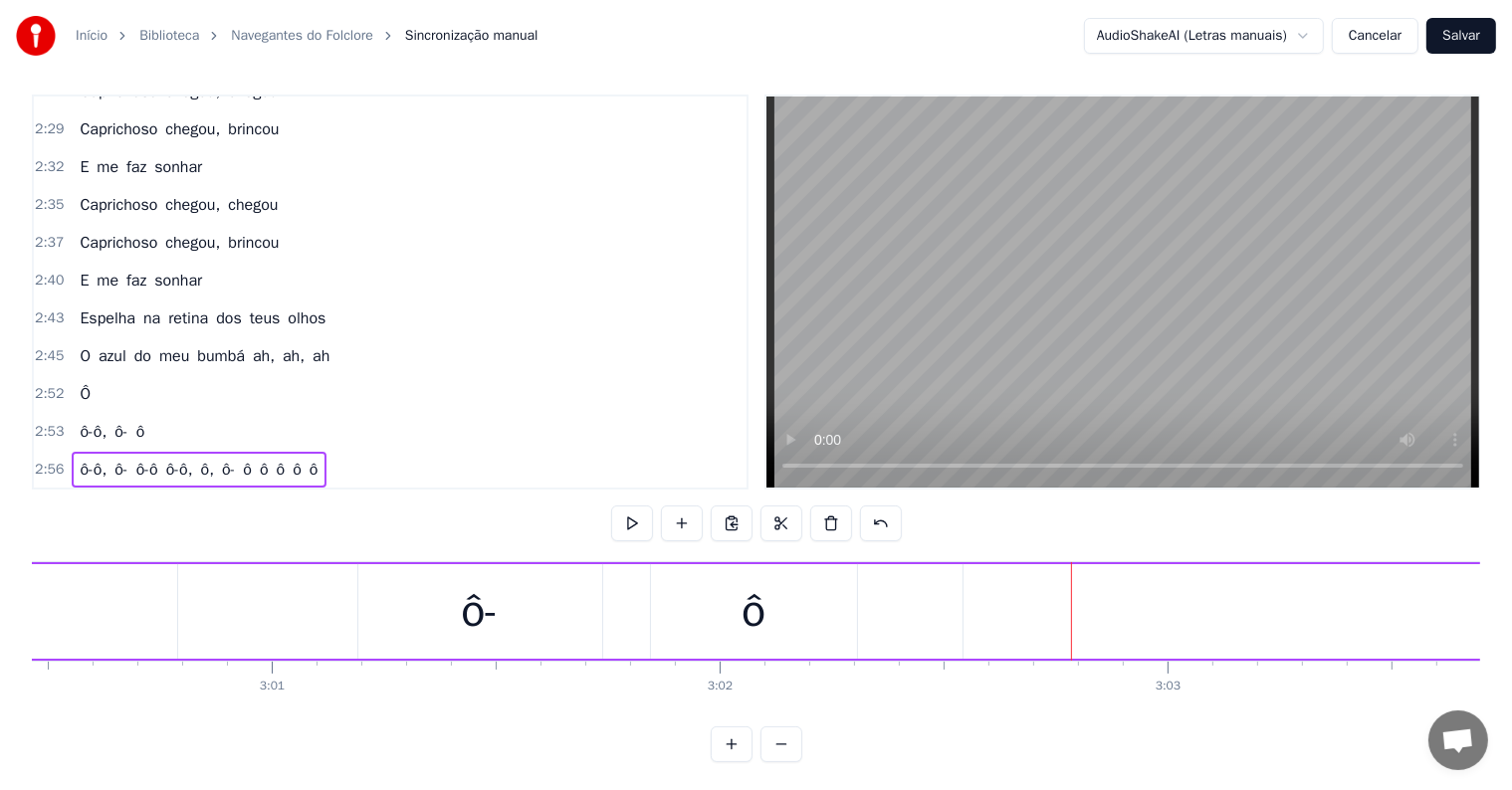 click on "ô" at bounding box center (1527, 611) 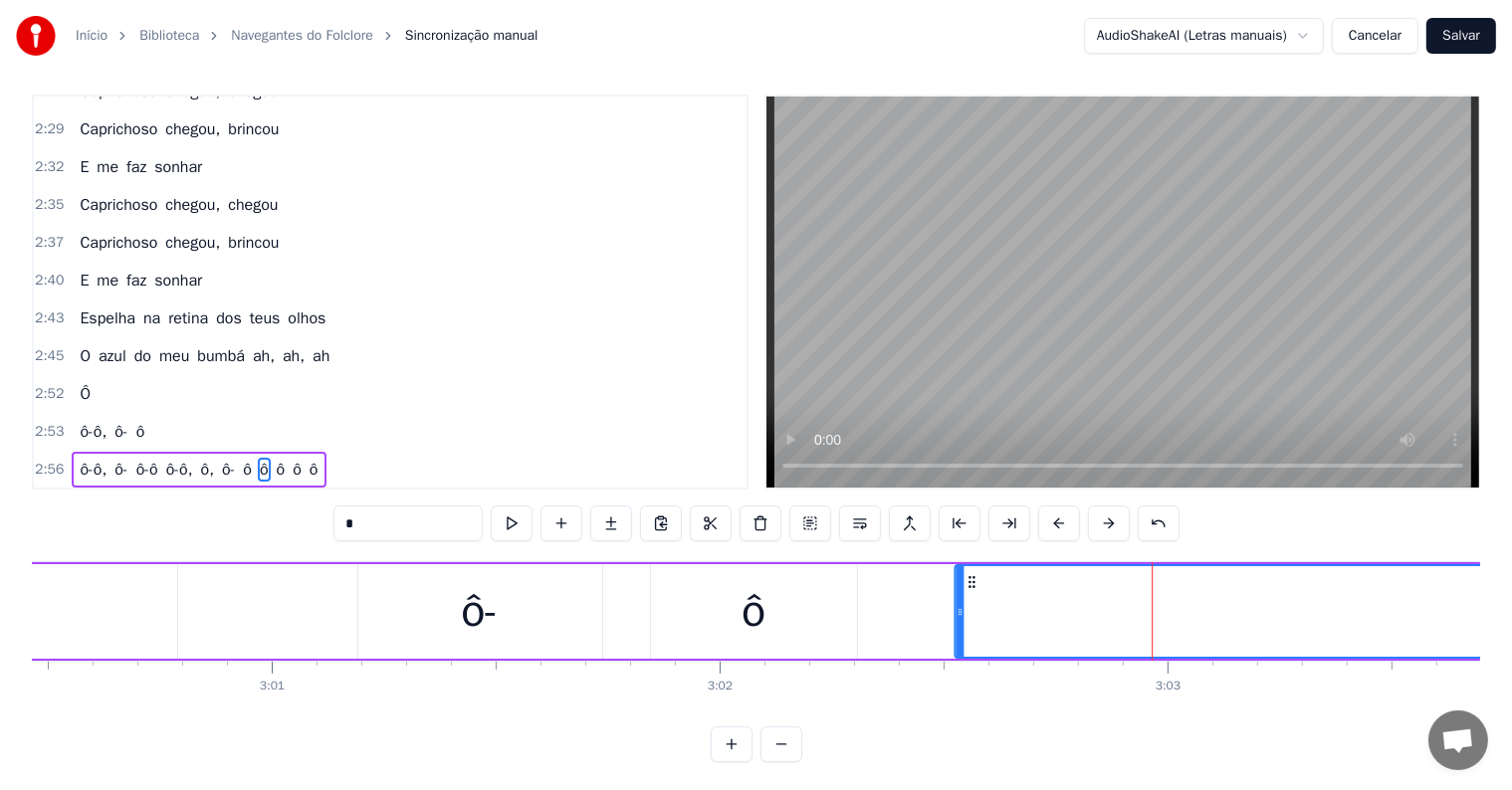 click 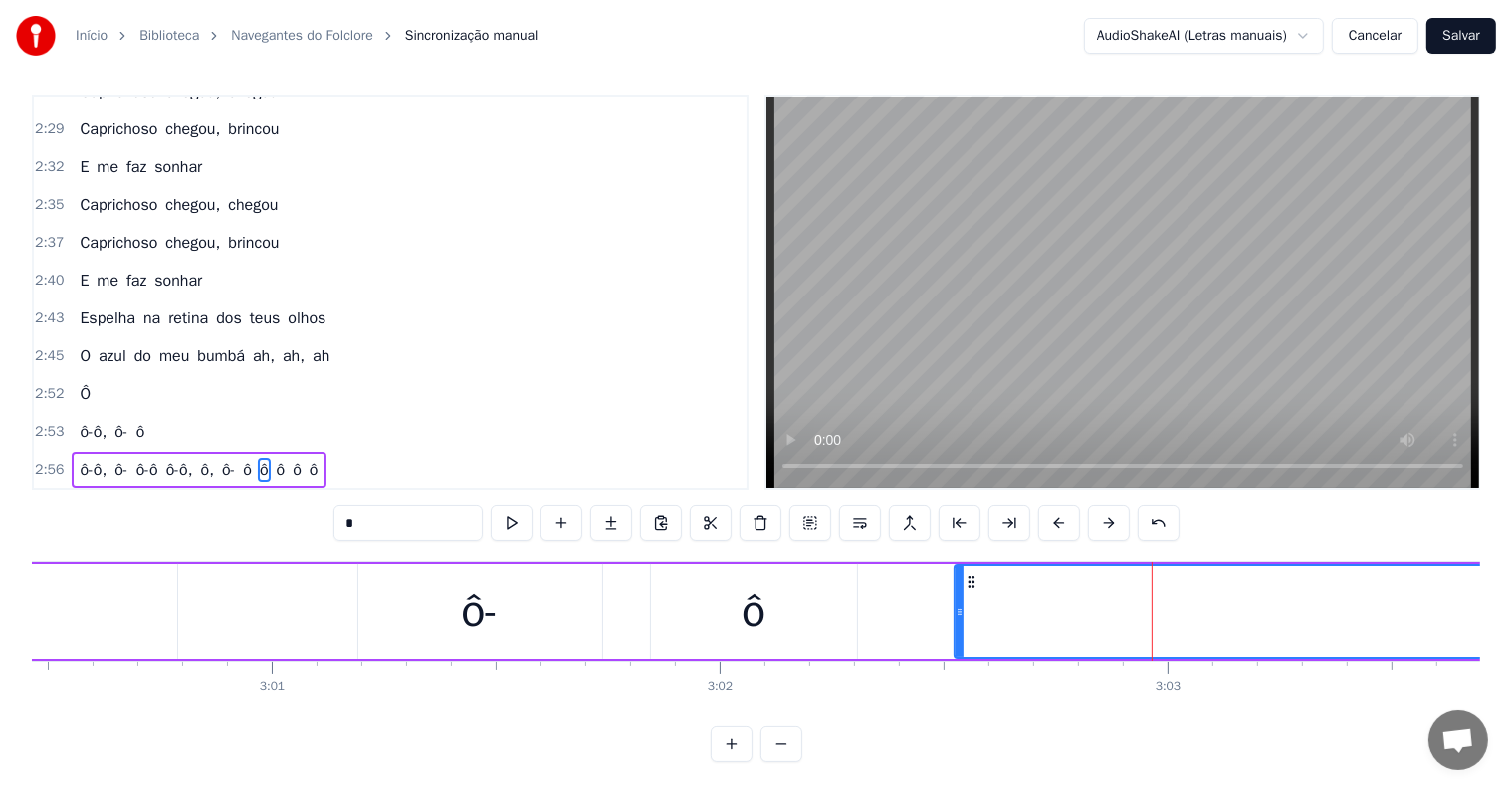 click on "ô" at bounding box center (1518, 611) 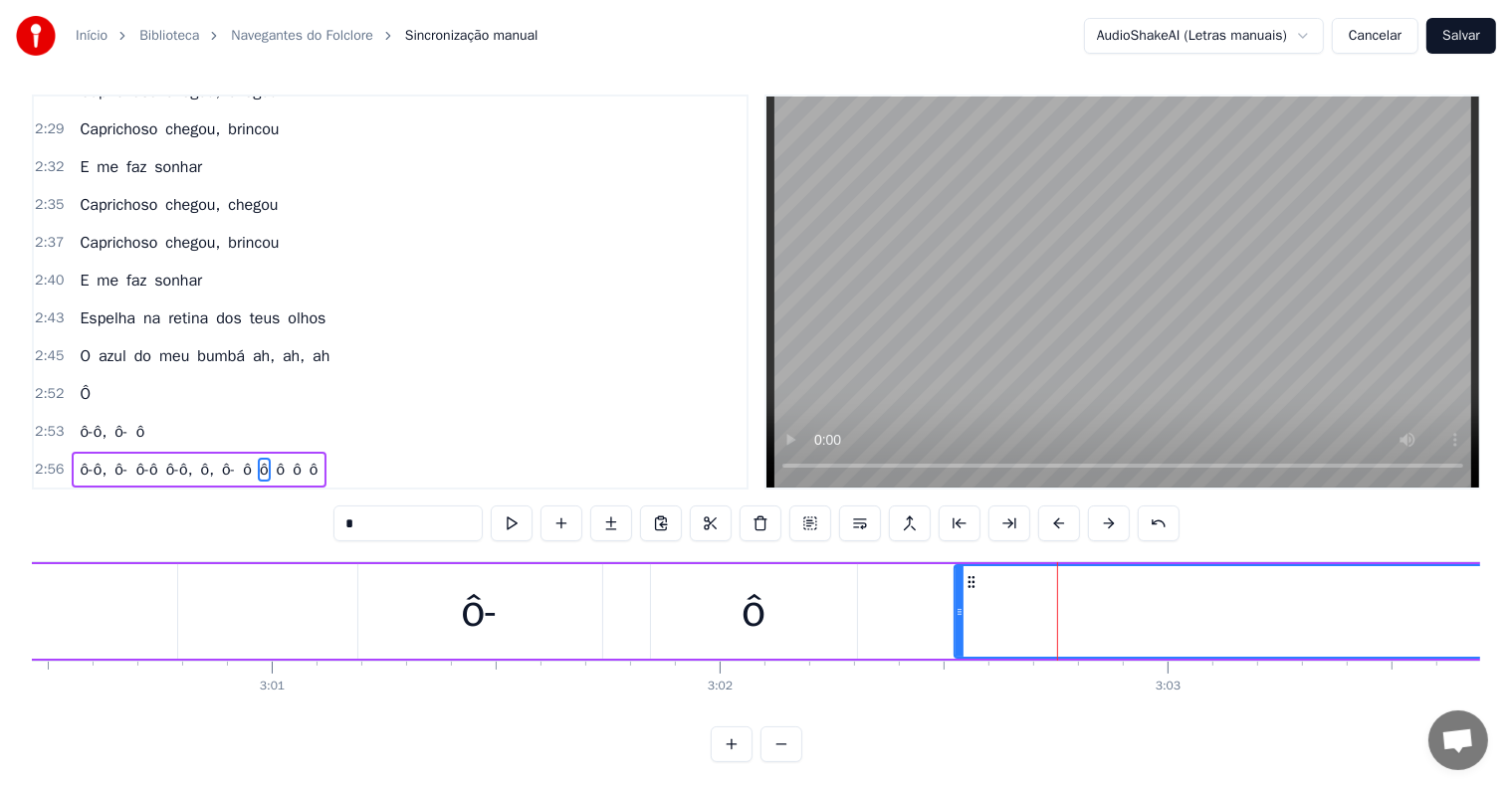 click on "*" at bounding box center (408, 523) 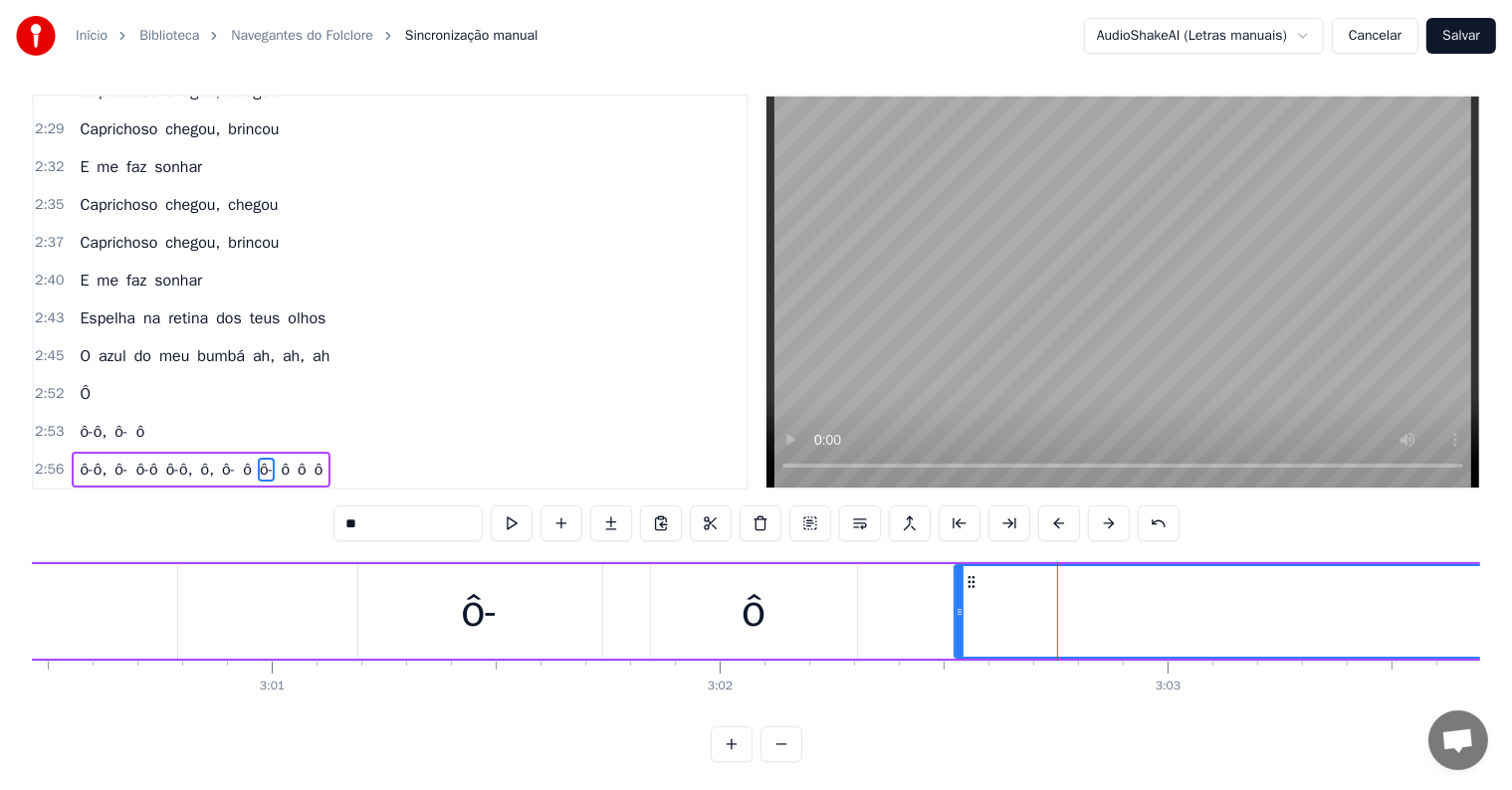 type on "**" 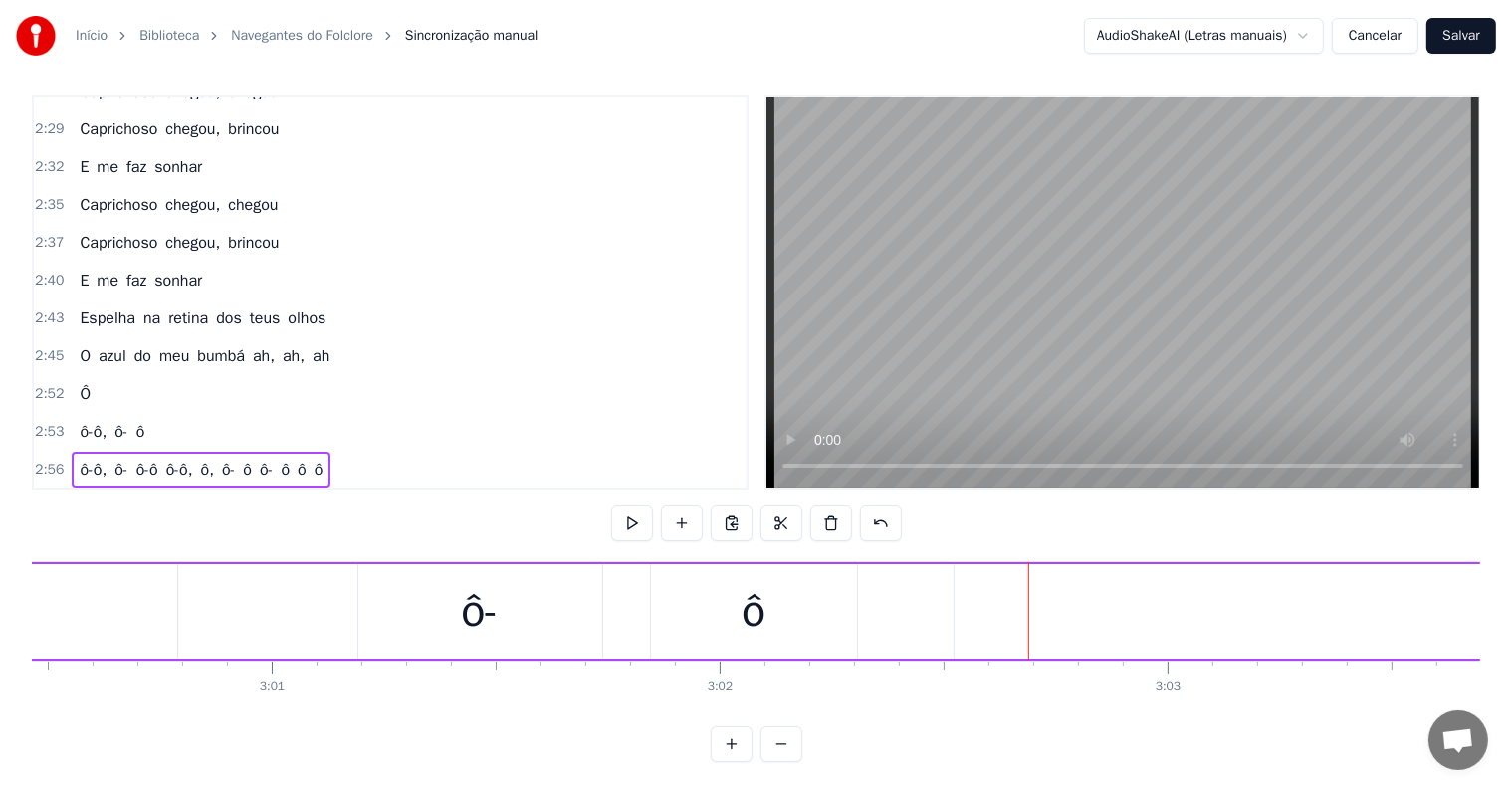 click on "ô" at bounding box center (754, 611) 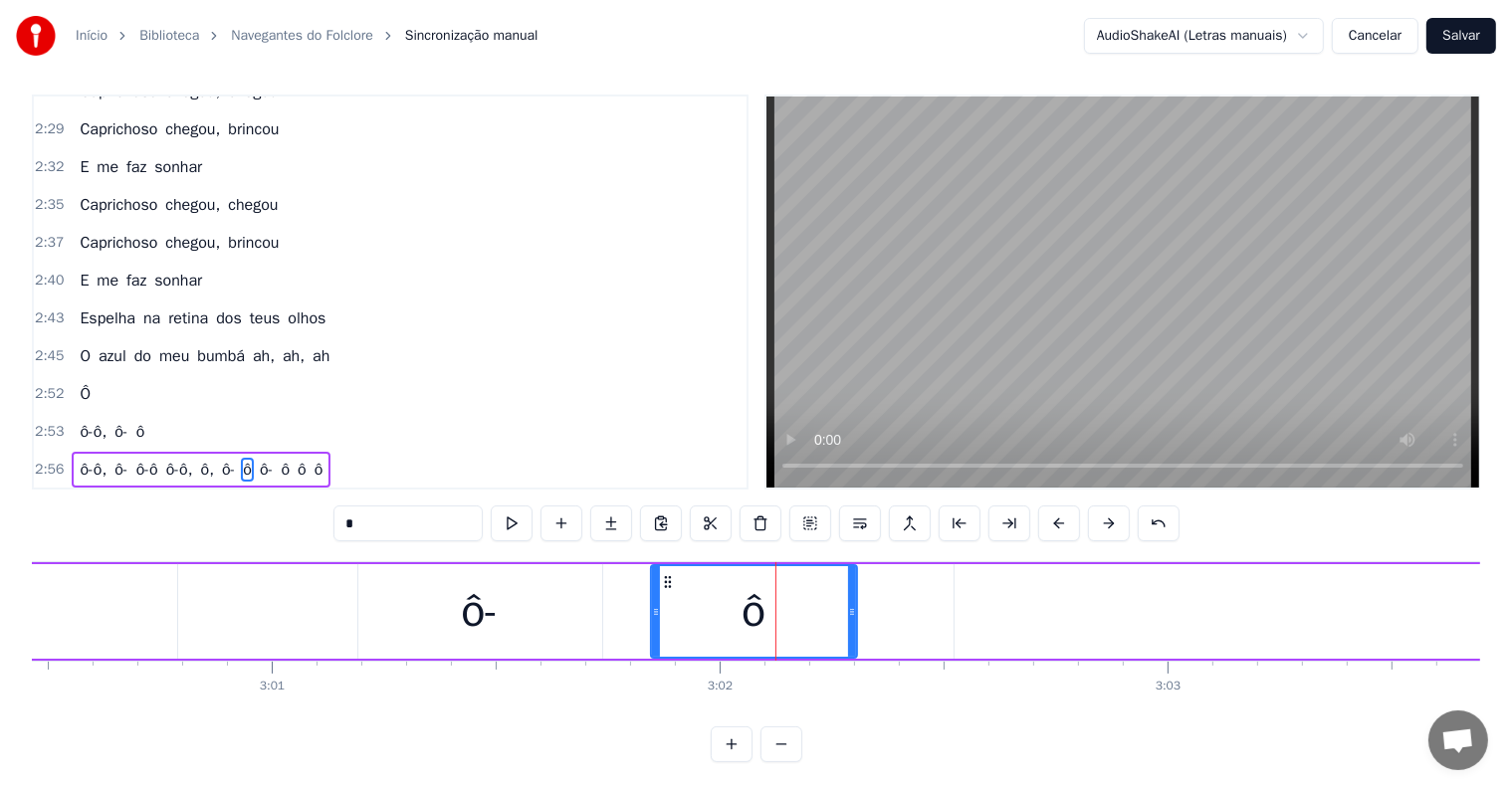 click on "*" at bounding box center [408, 523] 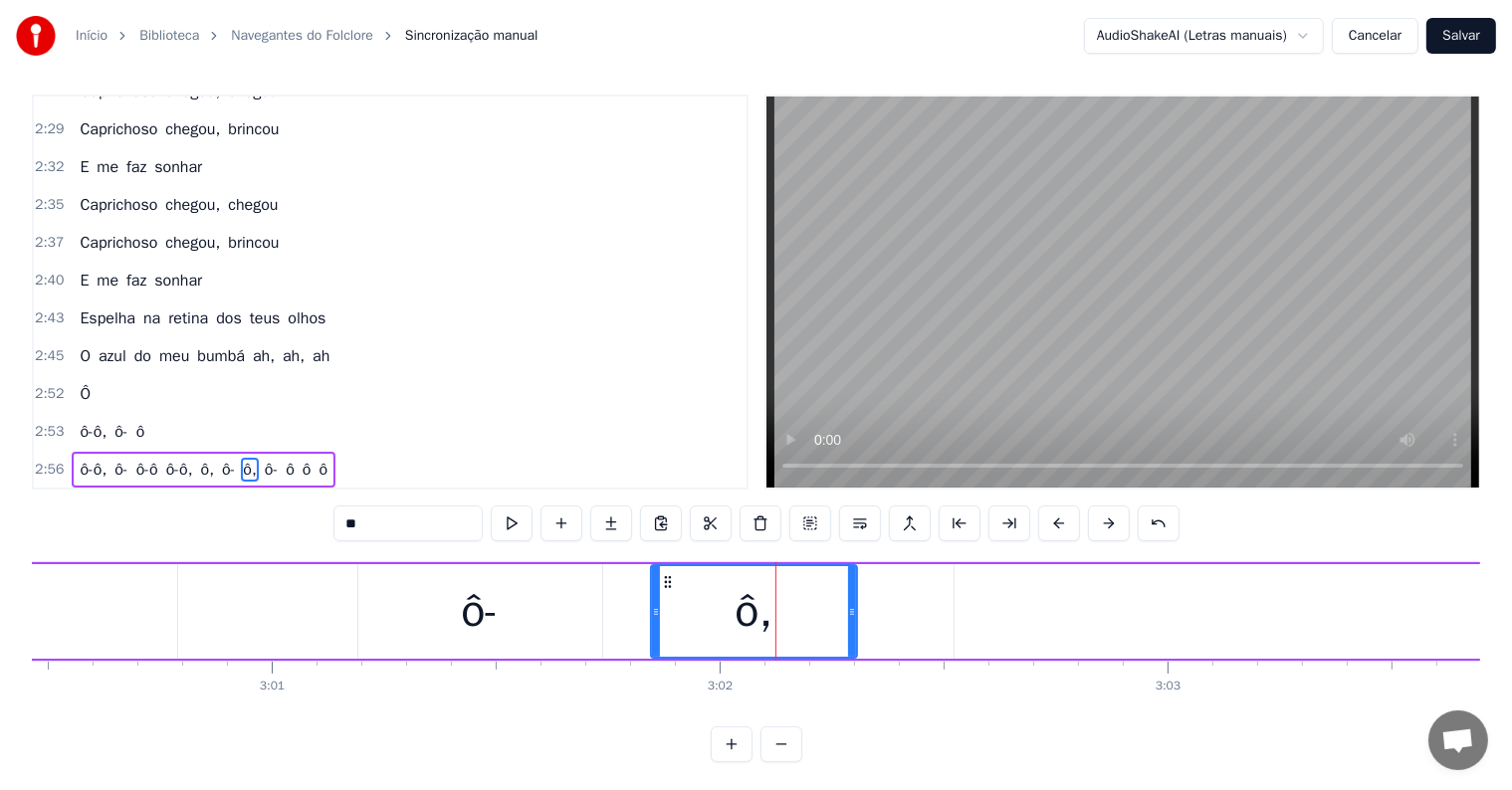 type on "**" 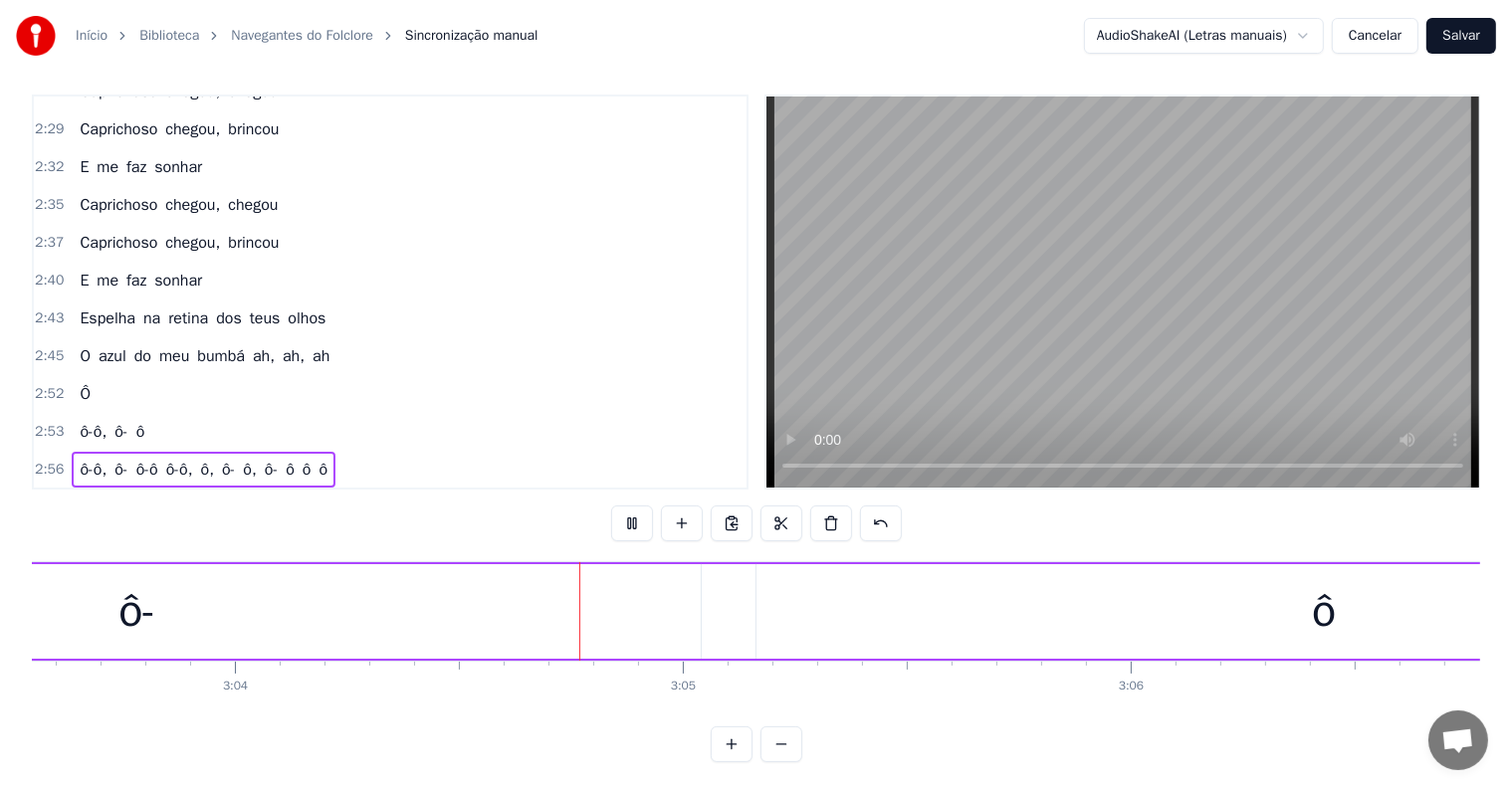 scroll, scrollTop: 0, scrollLeft: 82216, axis: horizontal 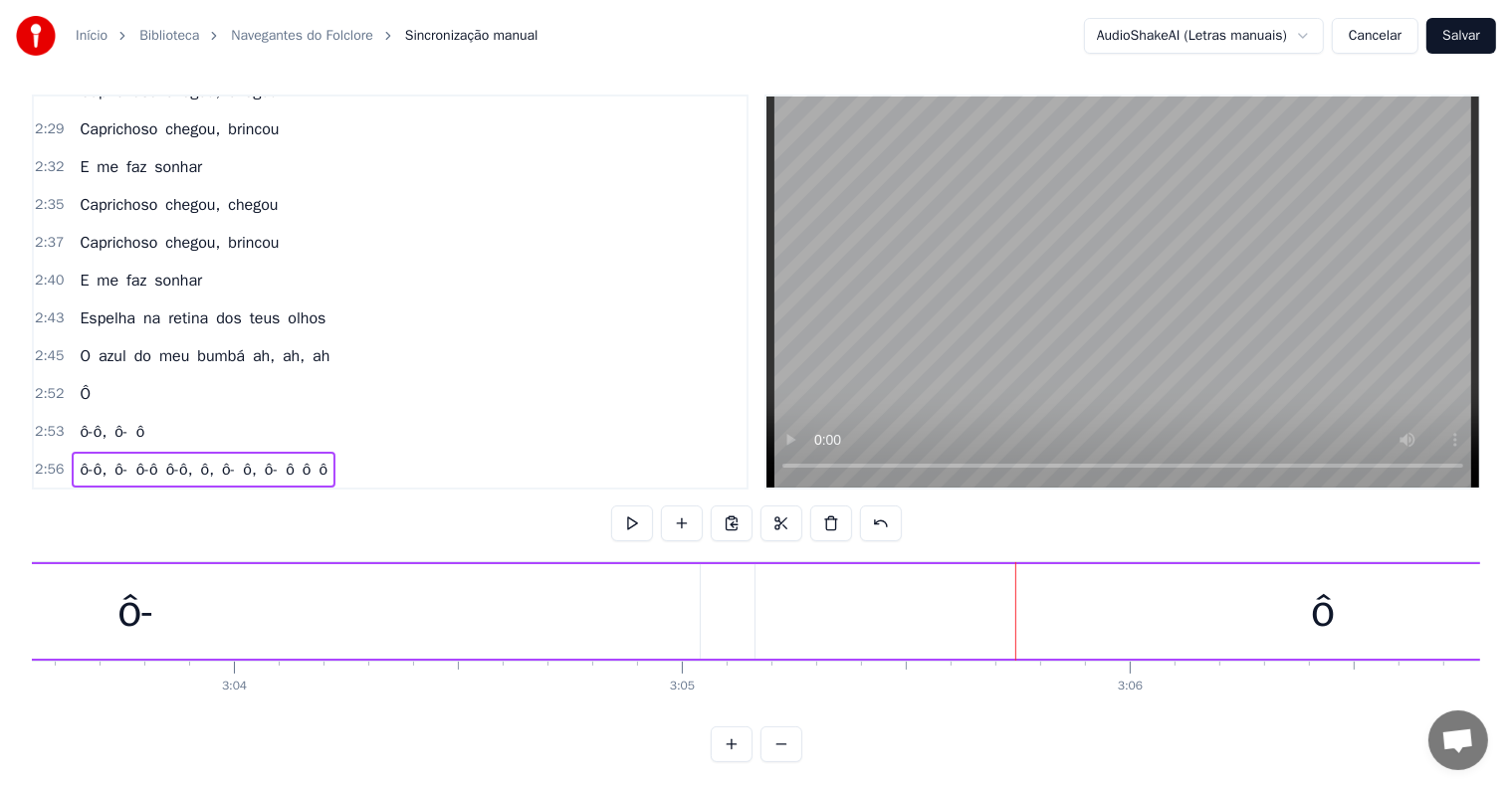 click on "ô" at bounding box center [1323, 612] 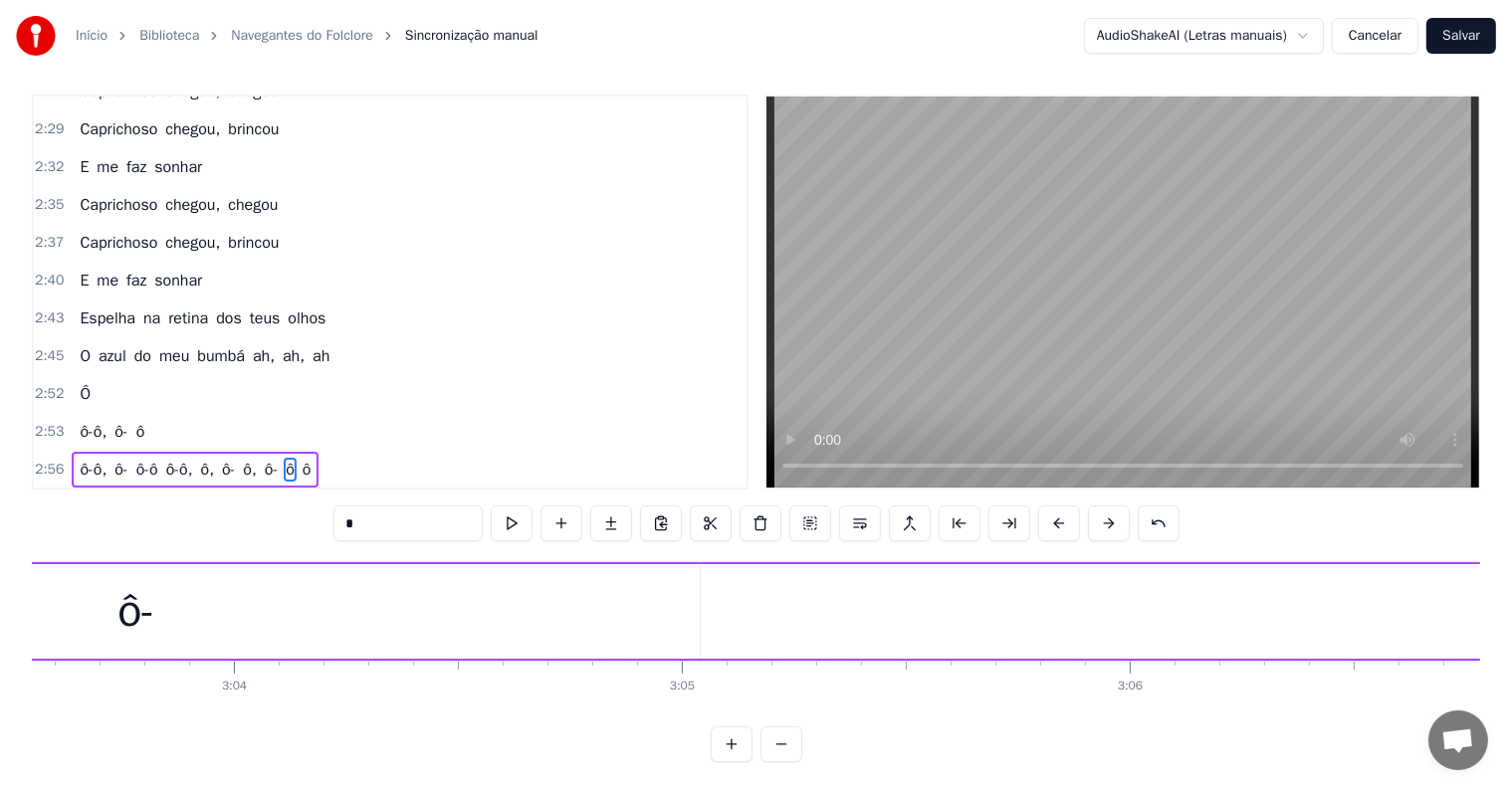 click on "ô-" at bounding box center [136, 611] 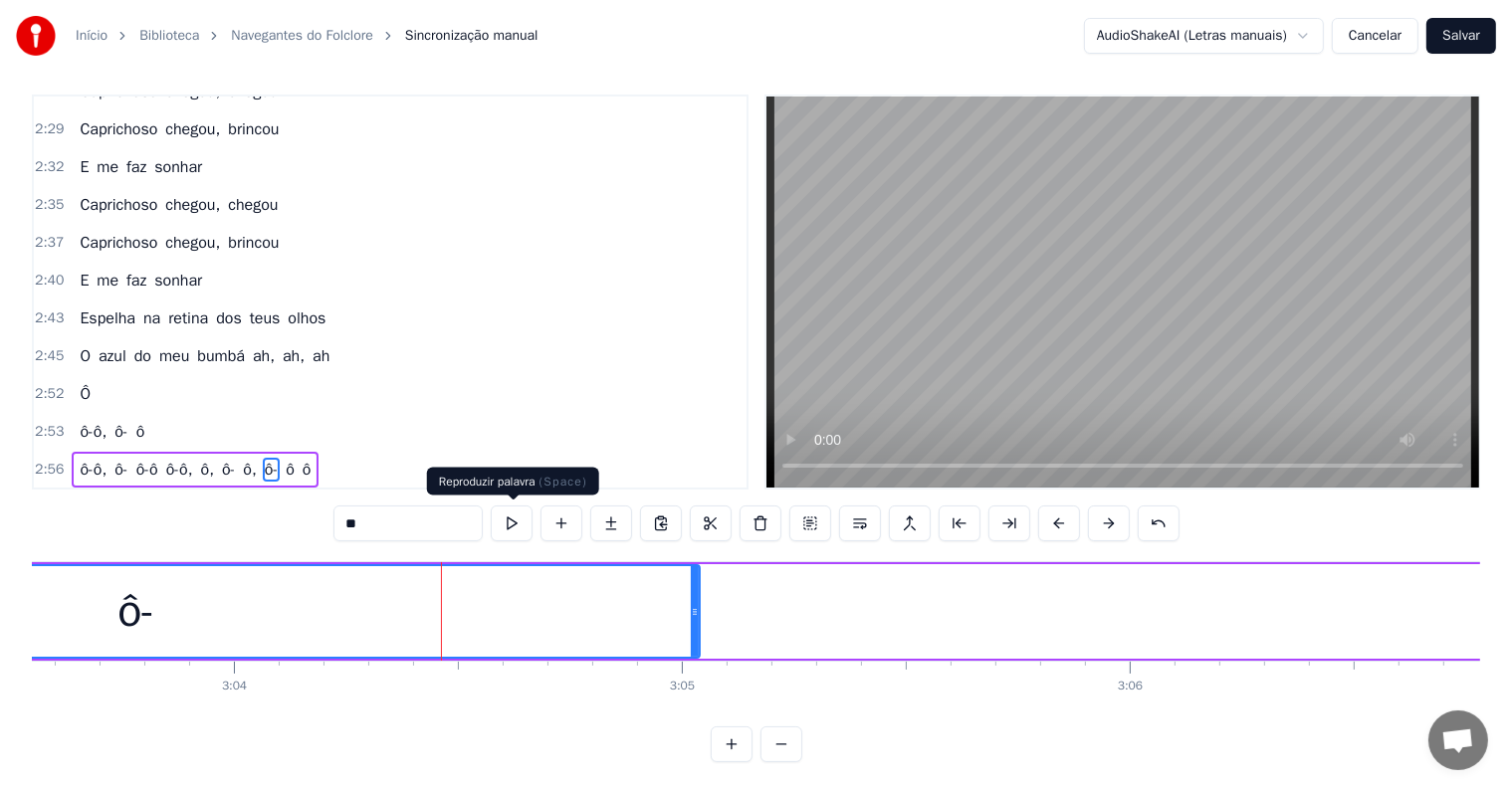 click at bounding box center (512, 523) 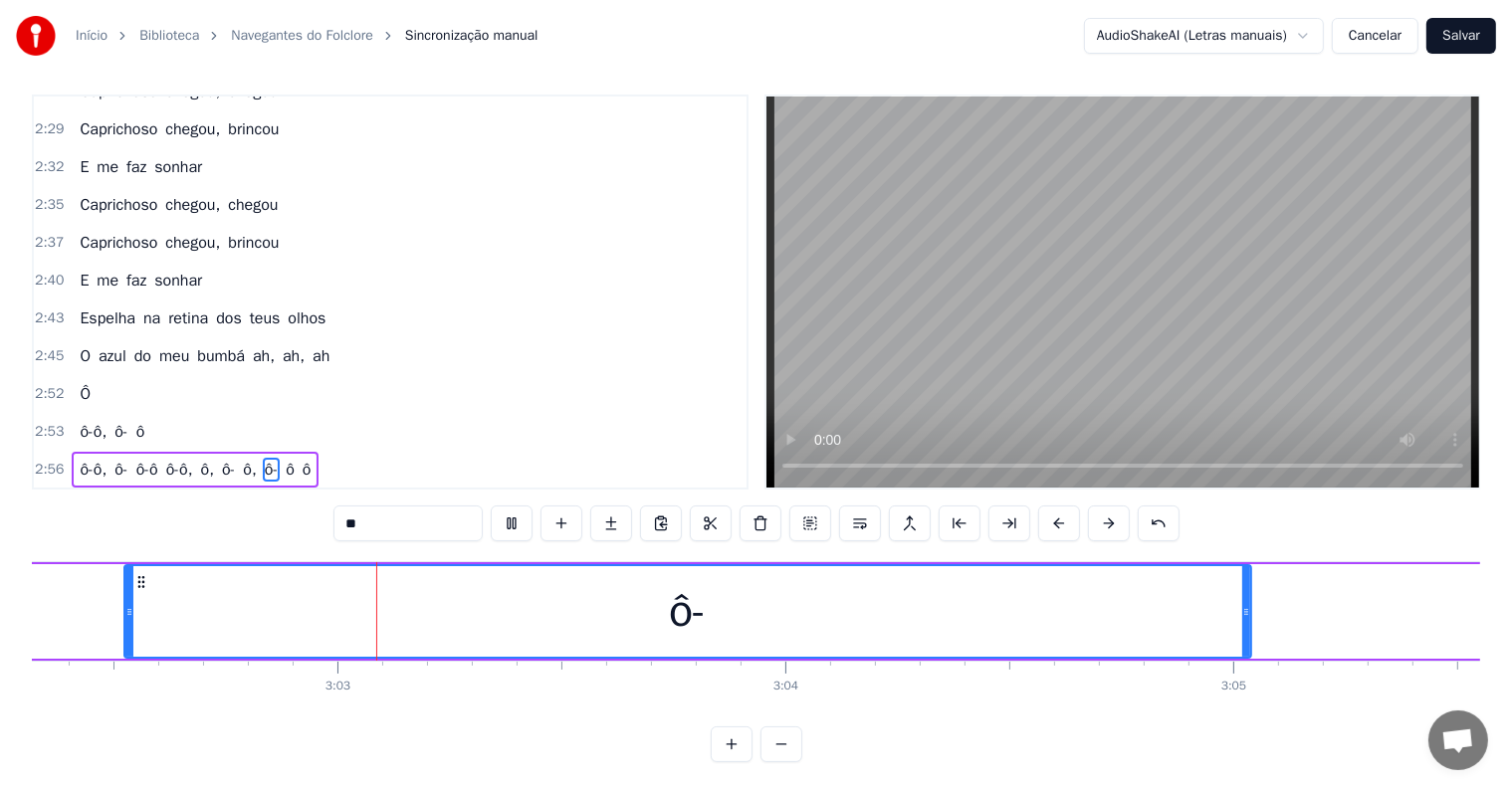 scroll, scrollTop: 0, scrollLeft: 81655, axis: horizontal 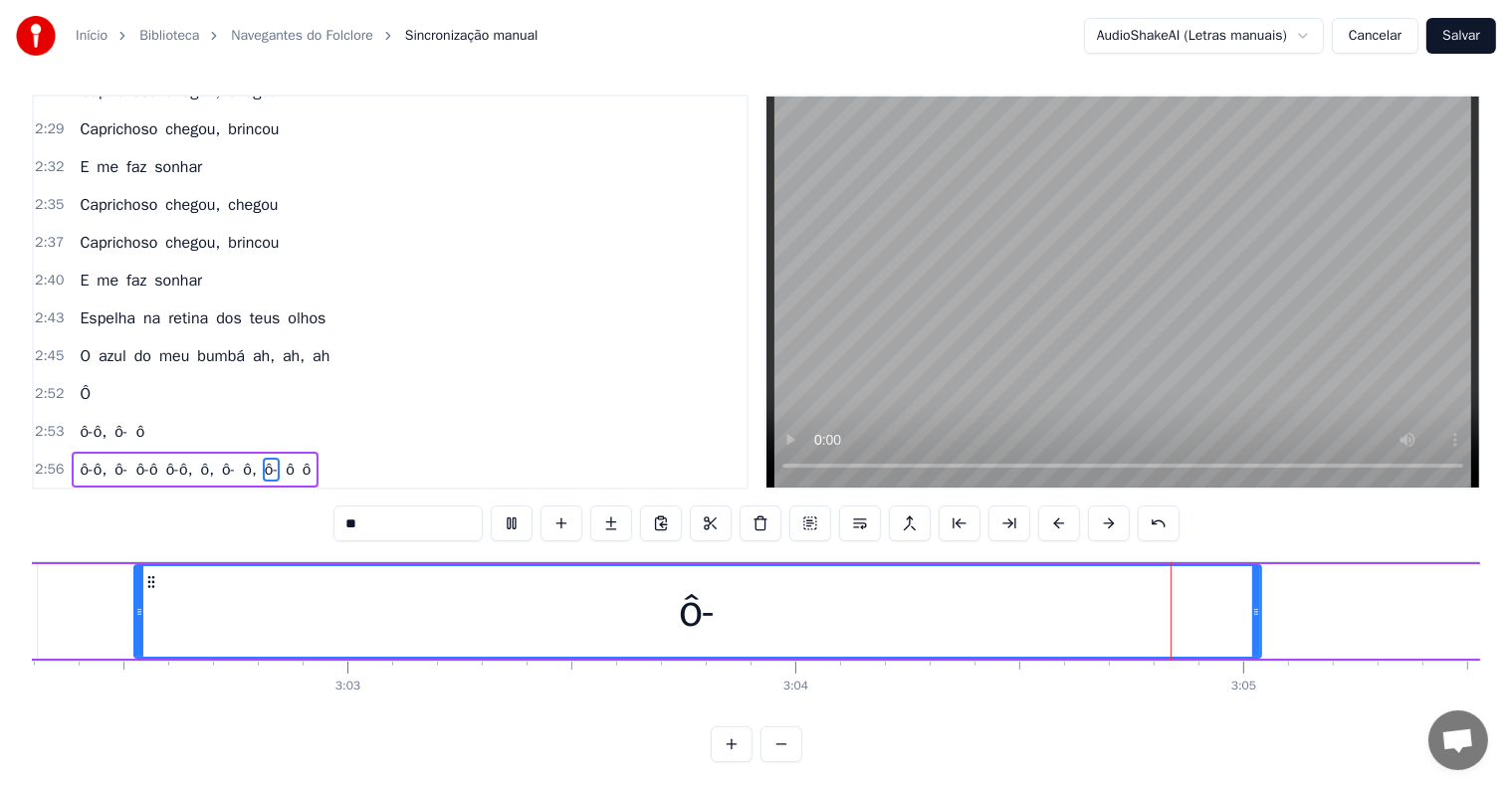 click at bounding box center (512, 523) 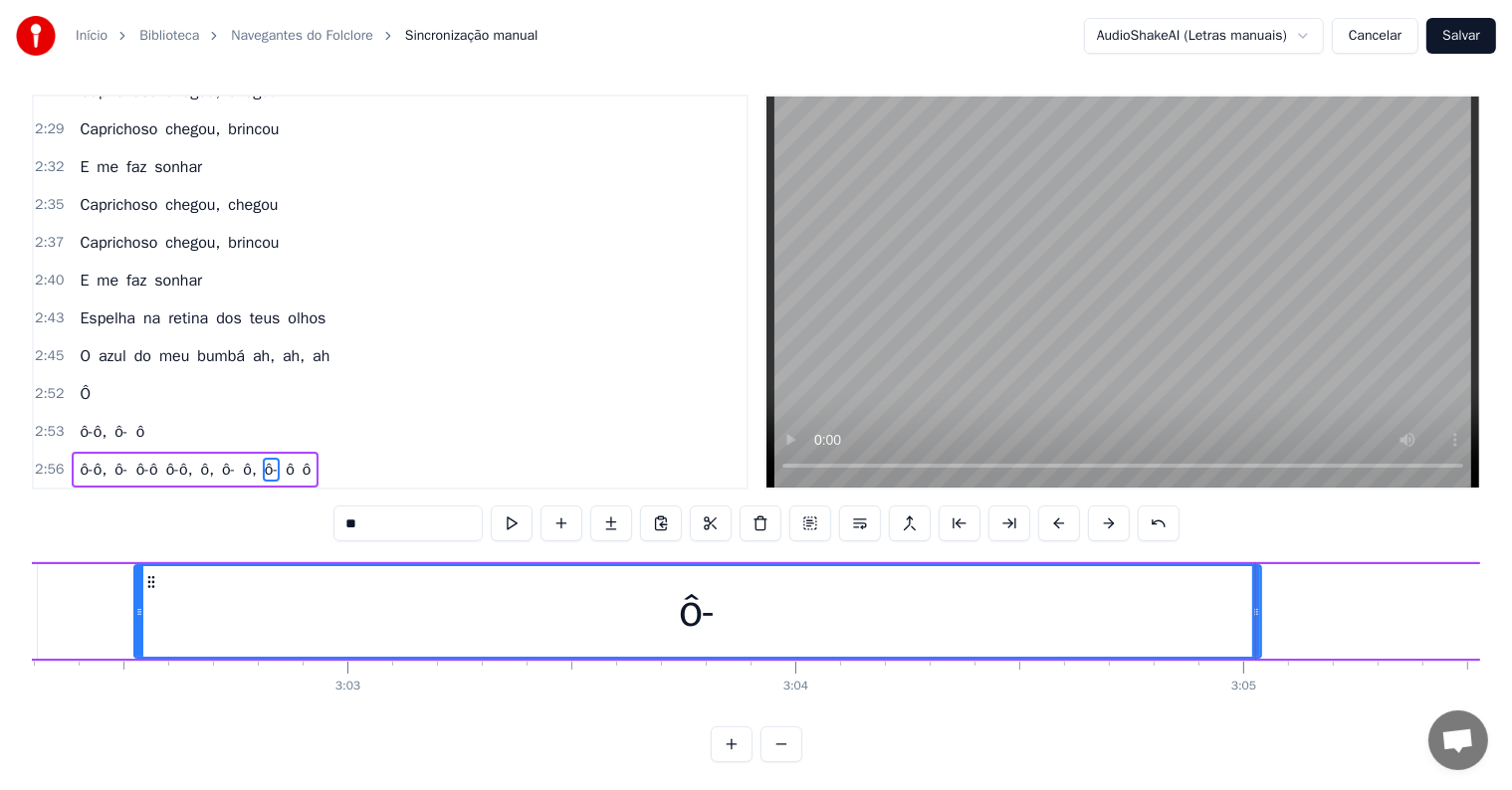 drag, startPoint x: 1254, startPoint y: 613, endPoint x: 1244, endPoint y: 611, distance: 10.198039 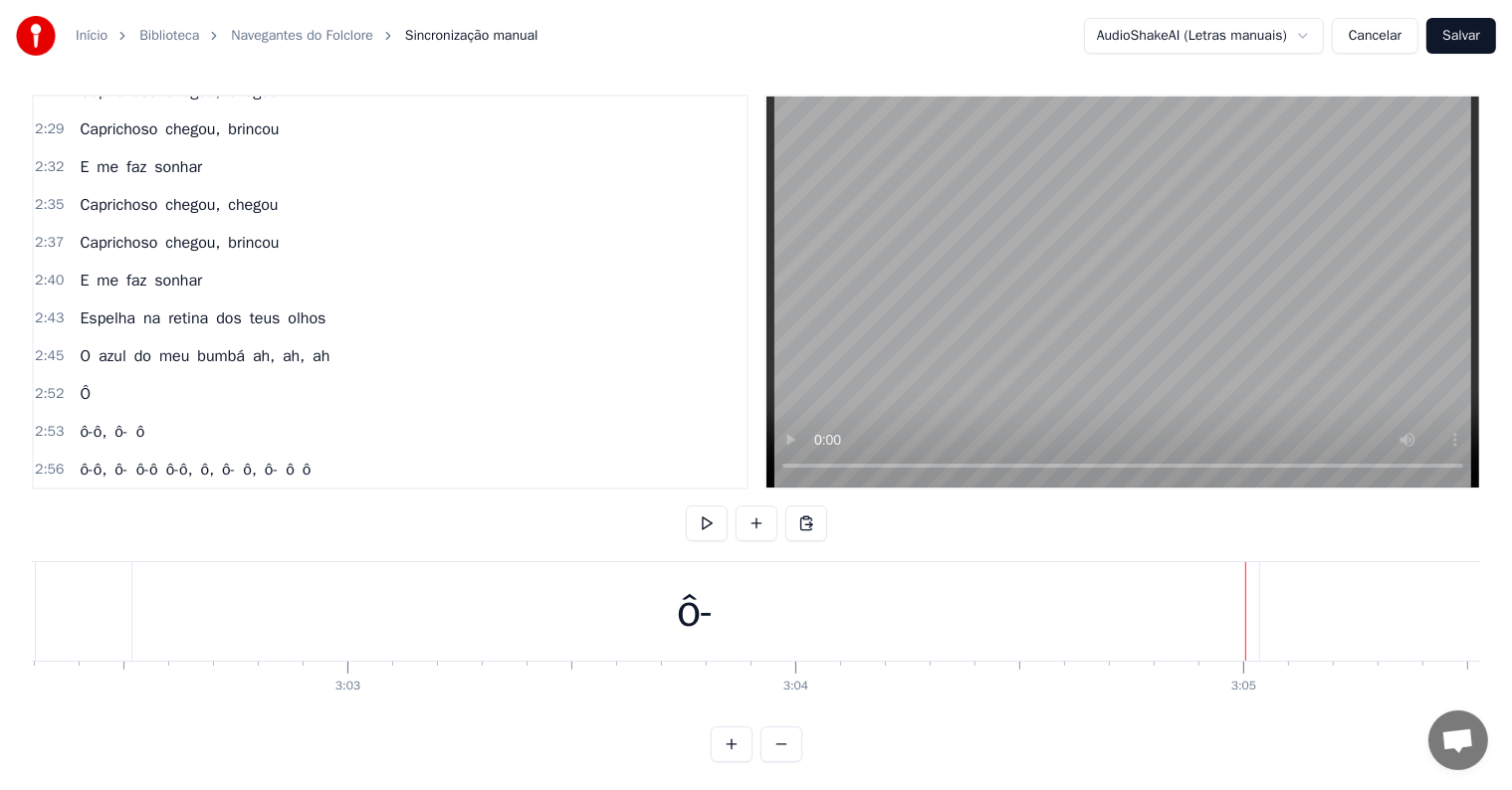 click on "ô-" at bounding box center [696, 611] 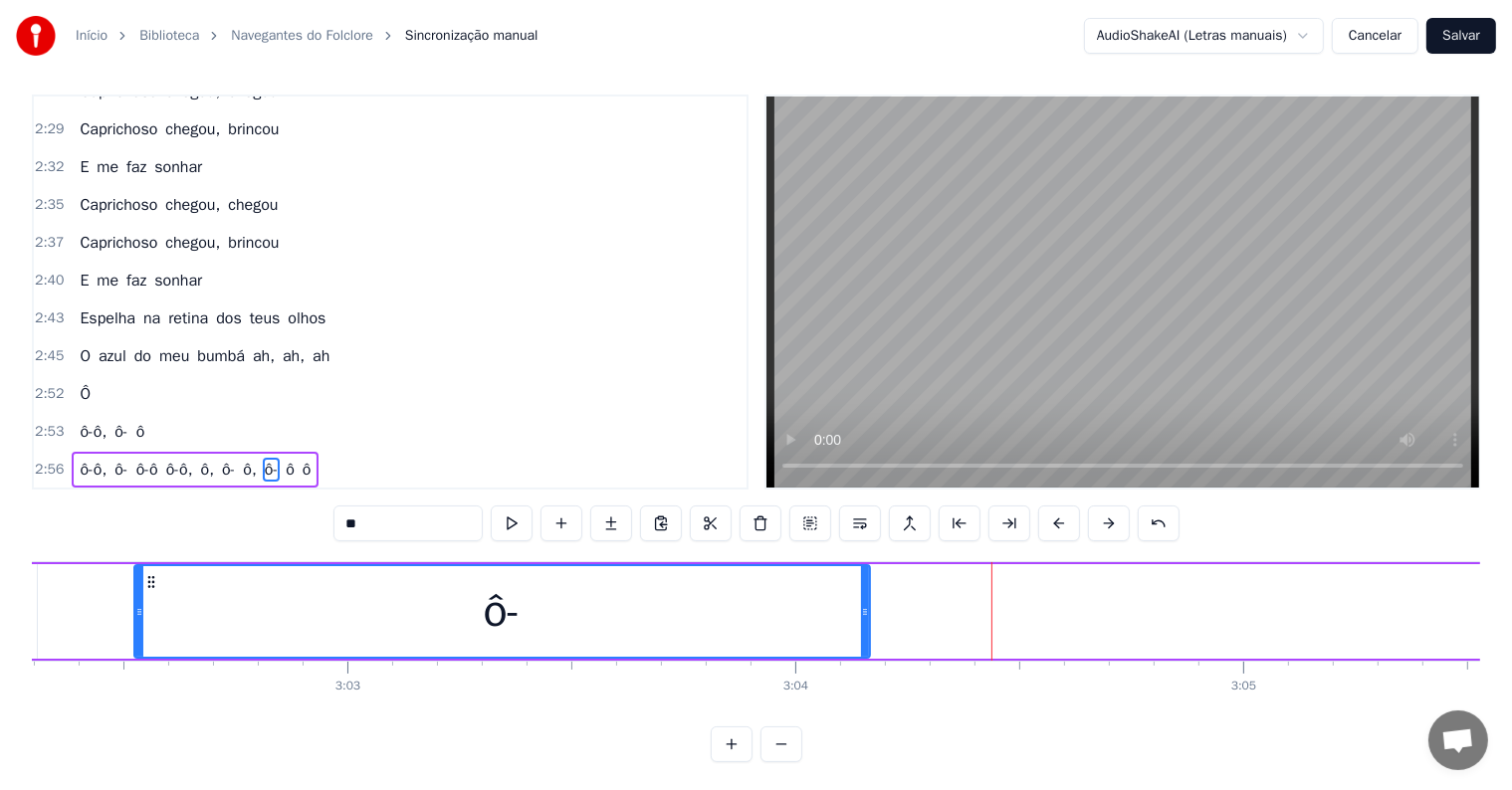 drag, startPoint x: 1253, startPoint y: 609, endPoint x: 862, endPoint y: 605, distance: 391.02046 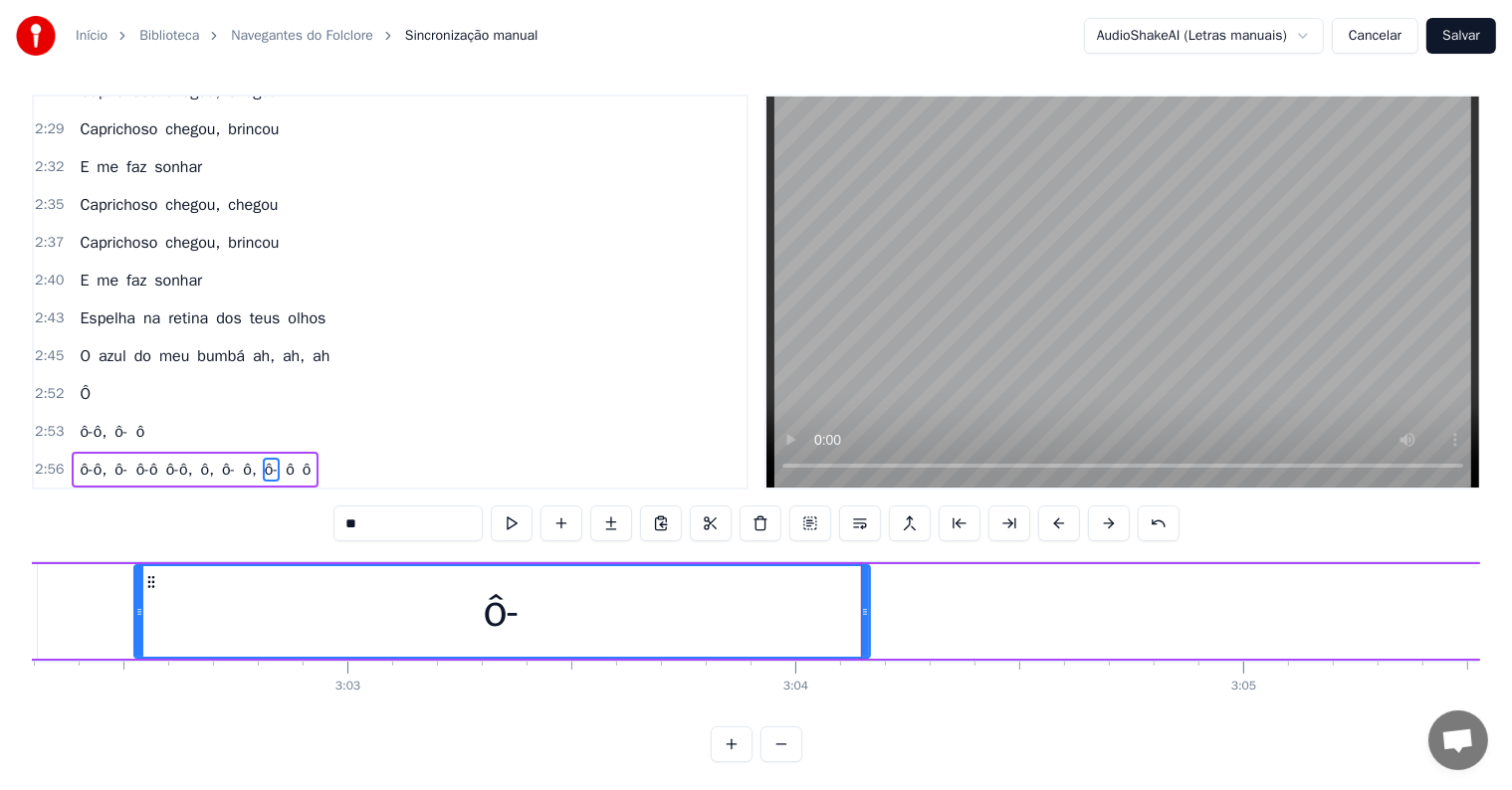click on "ô-" at bounding box center (502, 611) 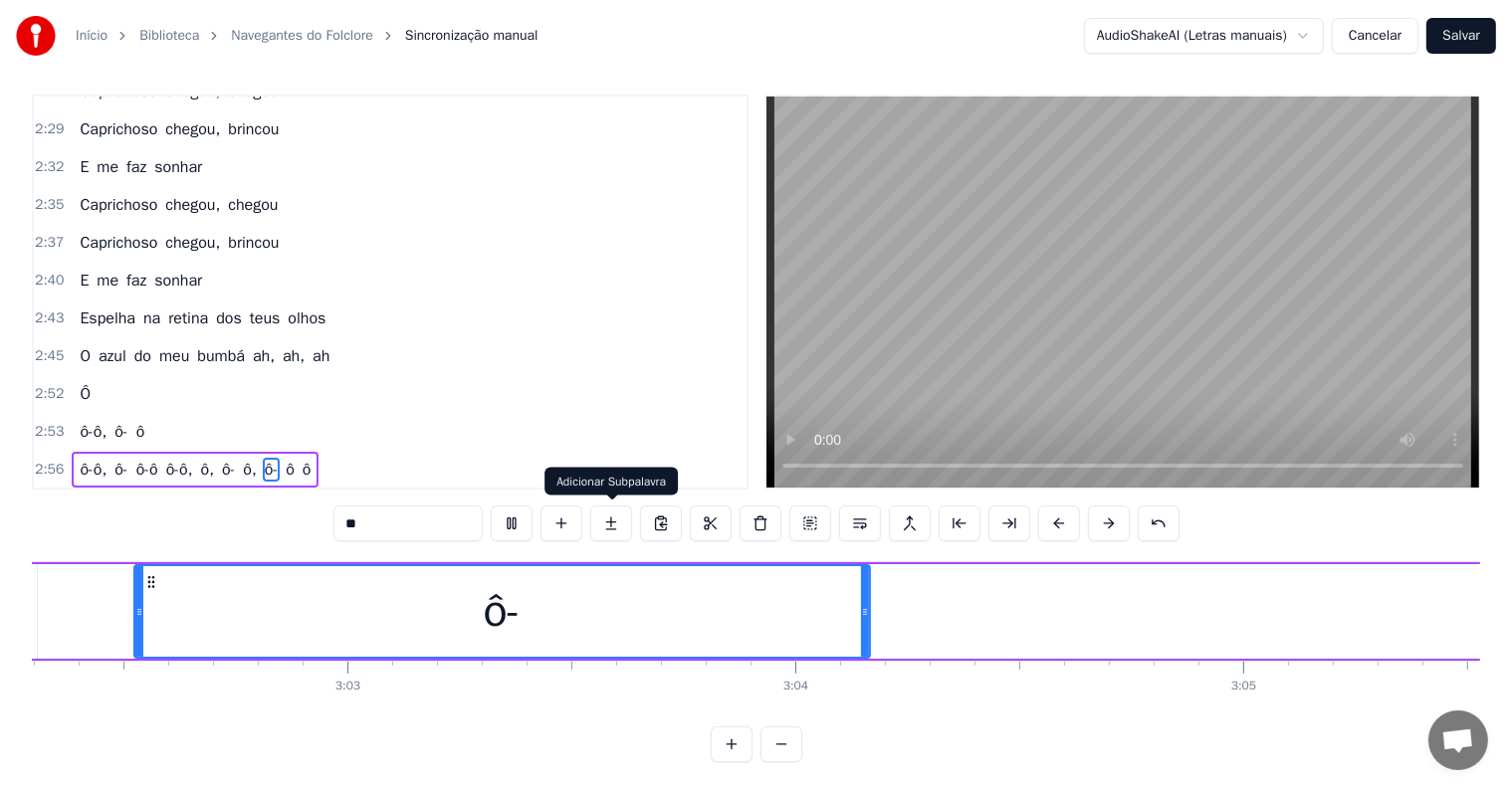 click on "ô-" at bounding box center [502, 611] 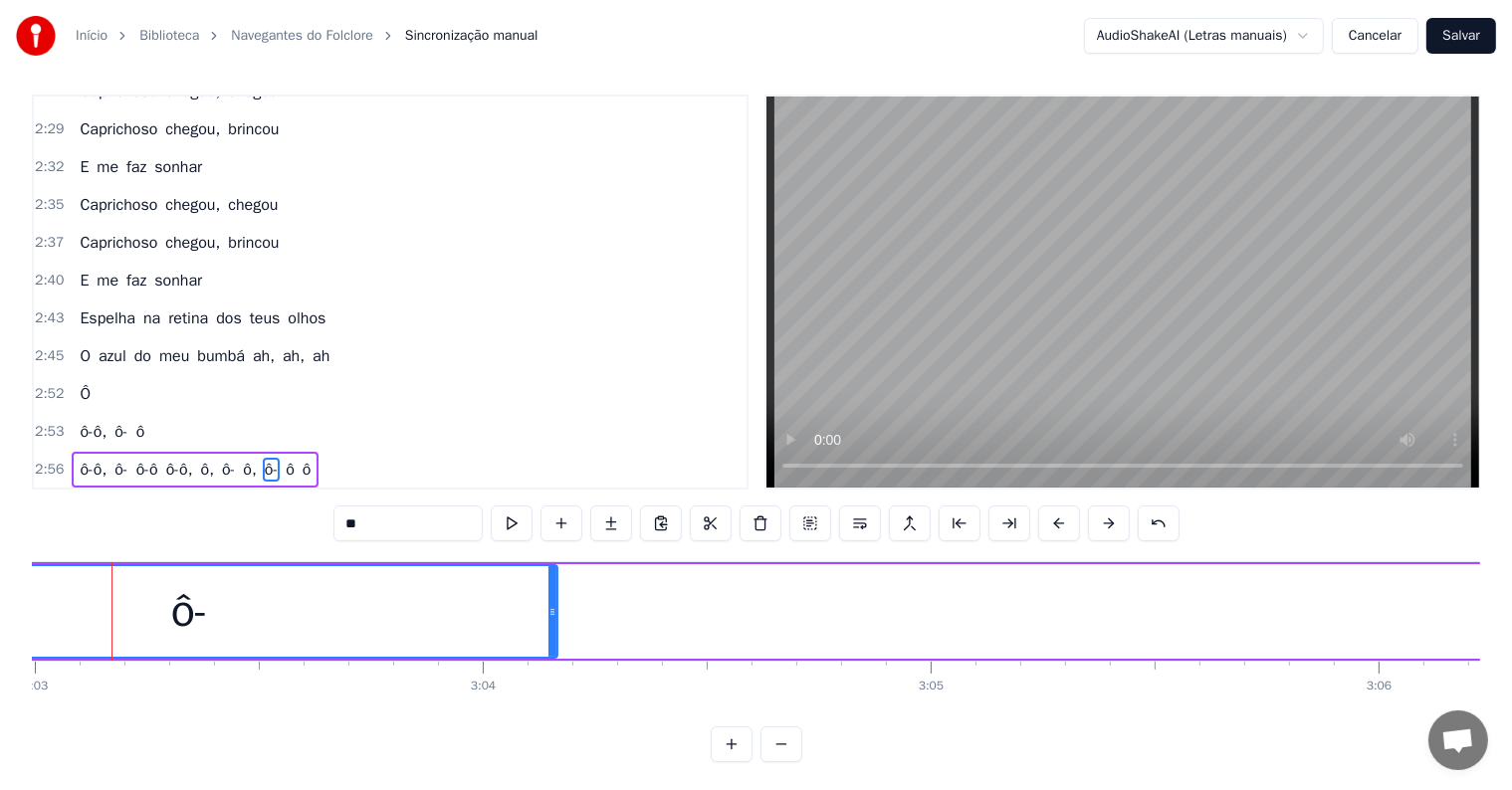 scroll, scrollTop: 0, scrollLeft: 81948, axis: horizontal 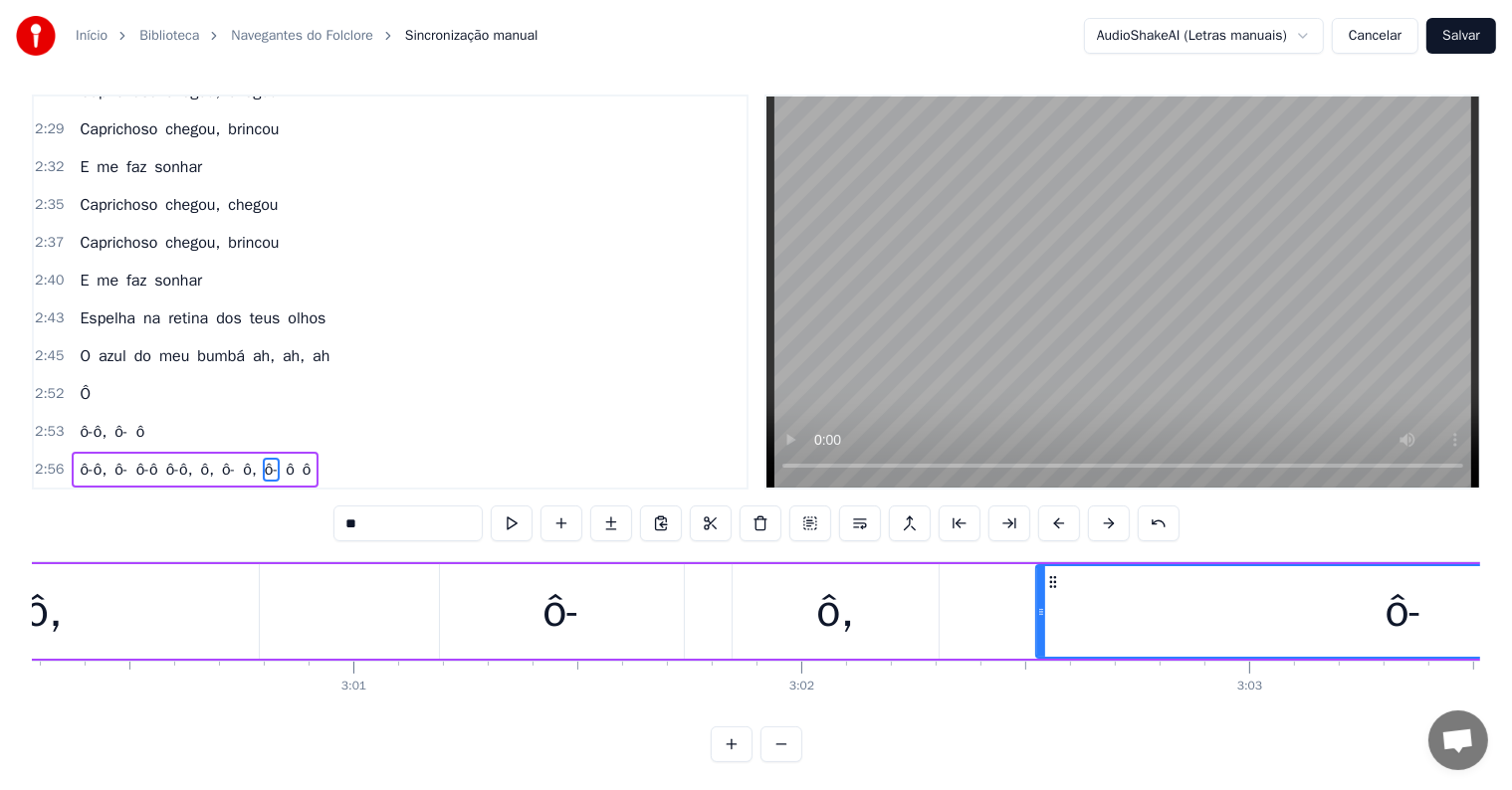 click on "ô," at bounding box center (835, 611) 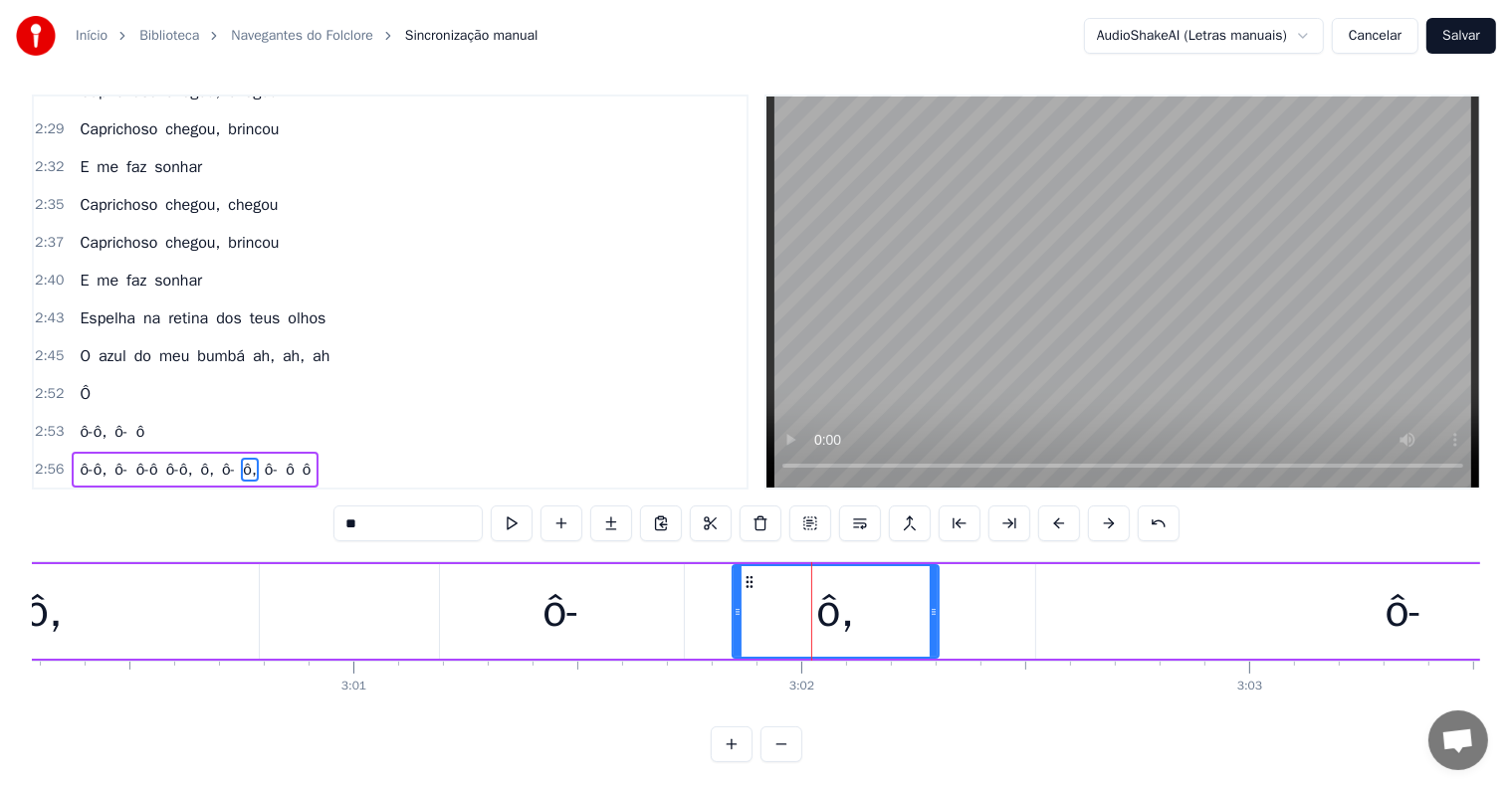 type on "**" 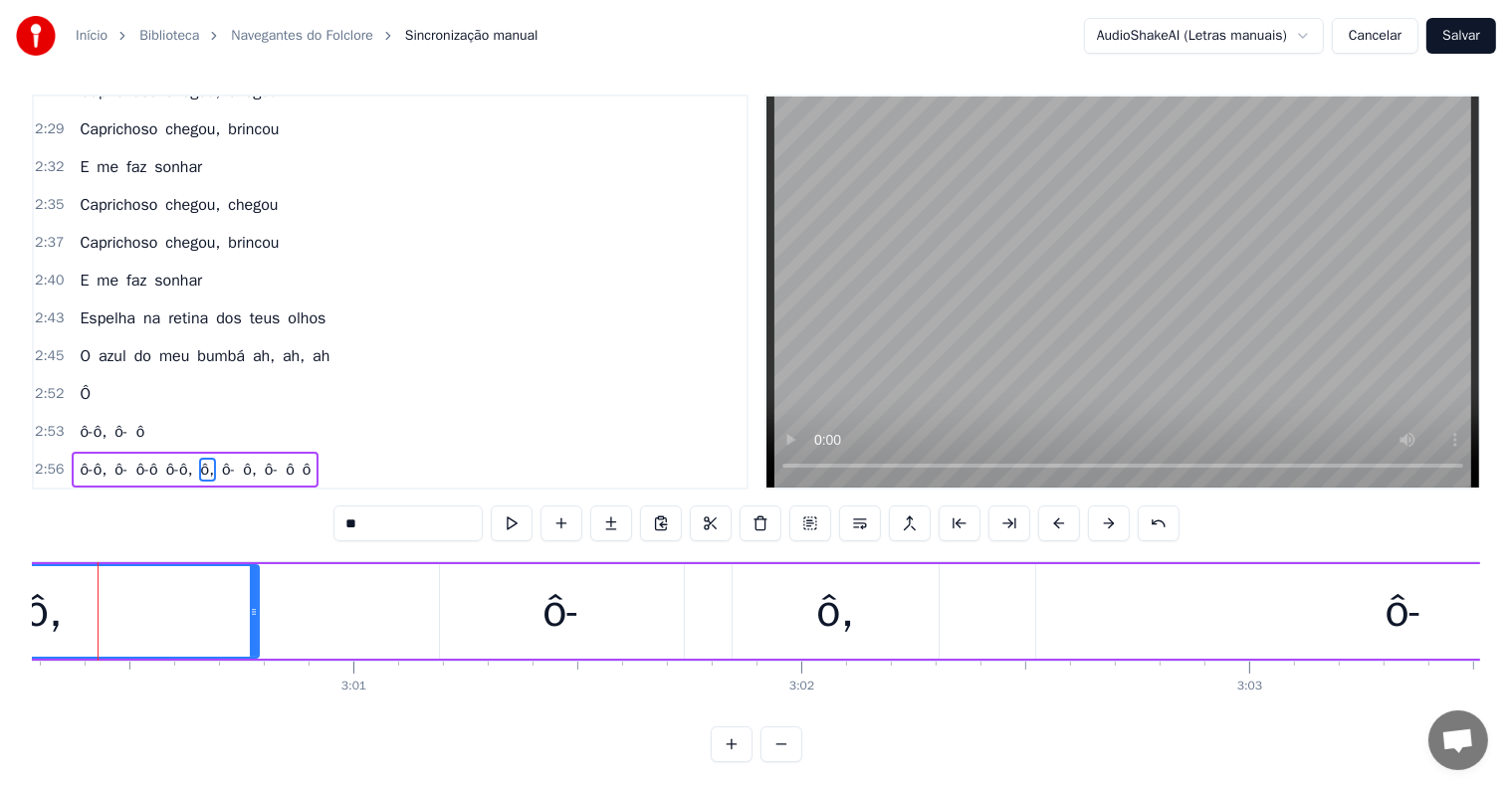 scroll, scrollTop: 0, scrollLeft: 80718, axis: horizontal 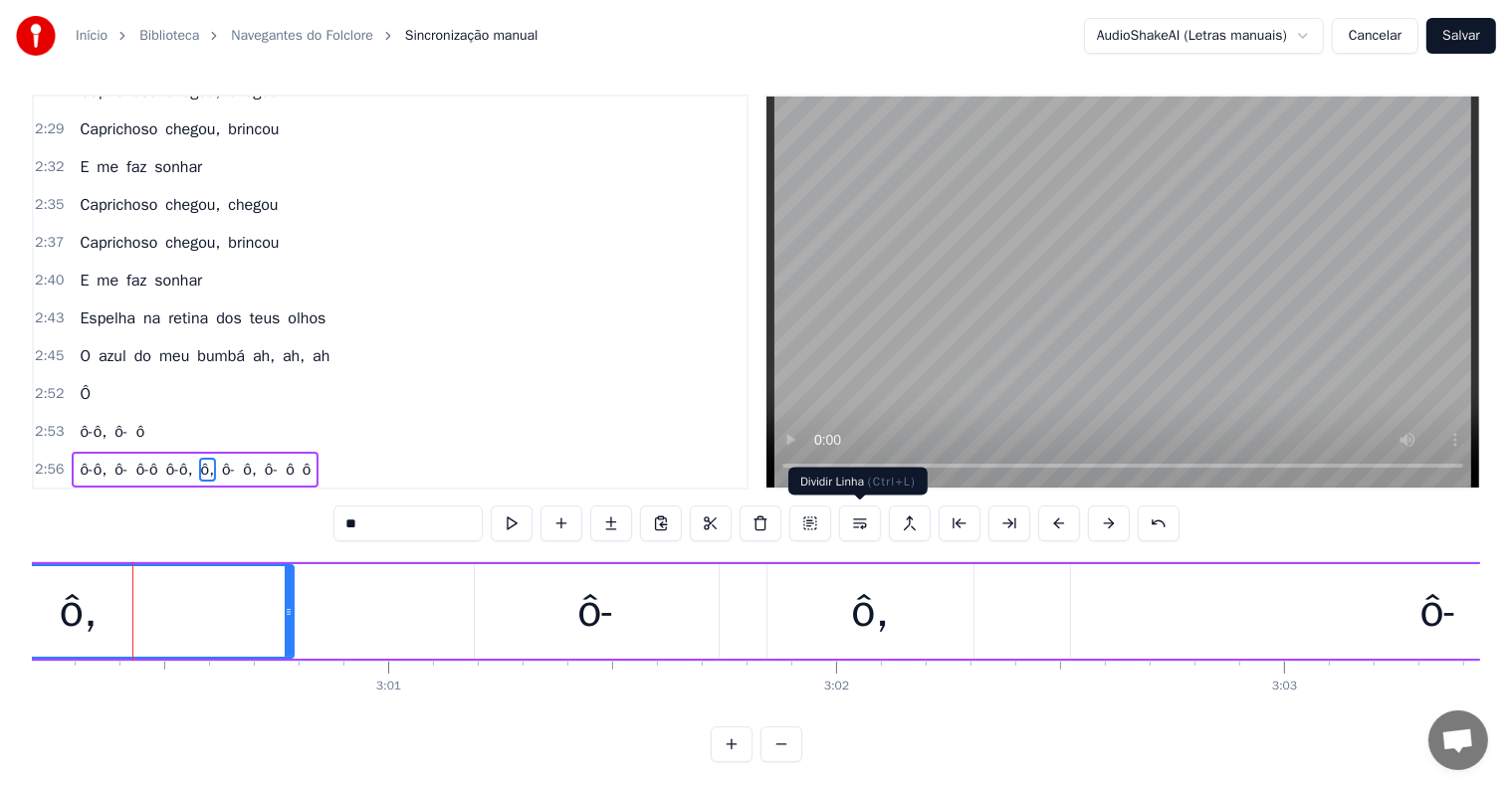 click at bounding box center [860, 523] 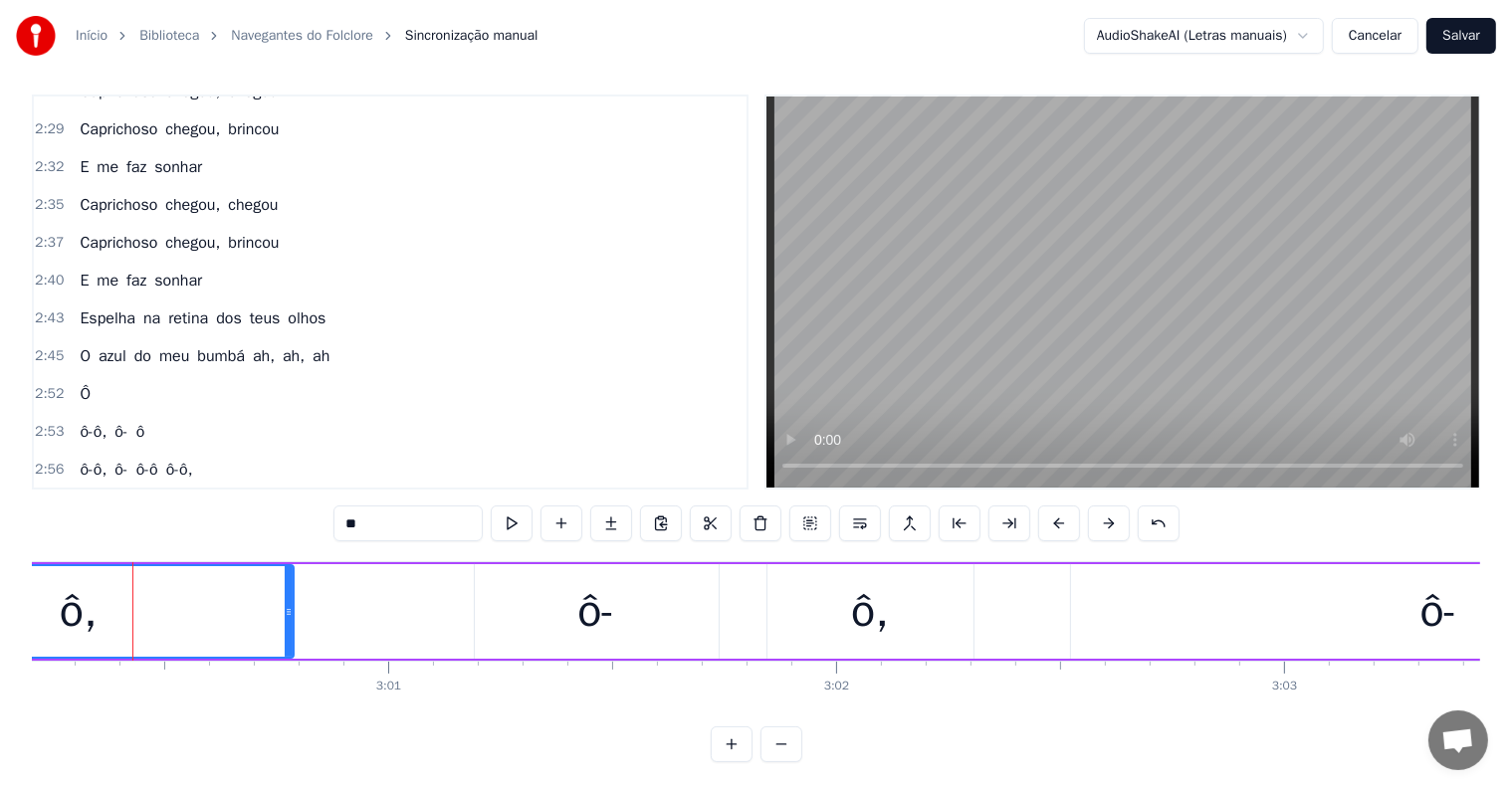 scroll, scrollTop: 1951, scrollLeft: 0, axis: vertical 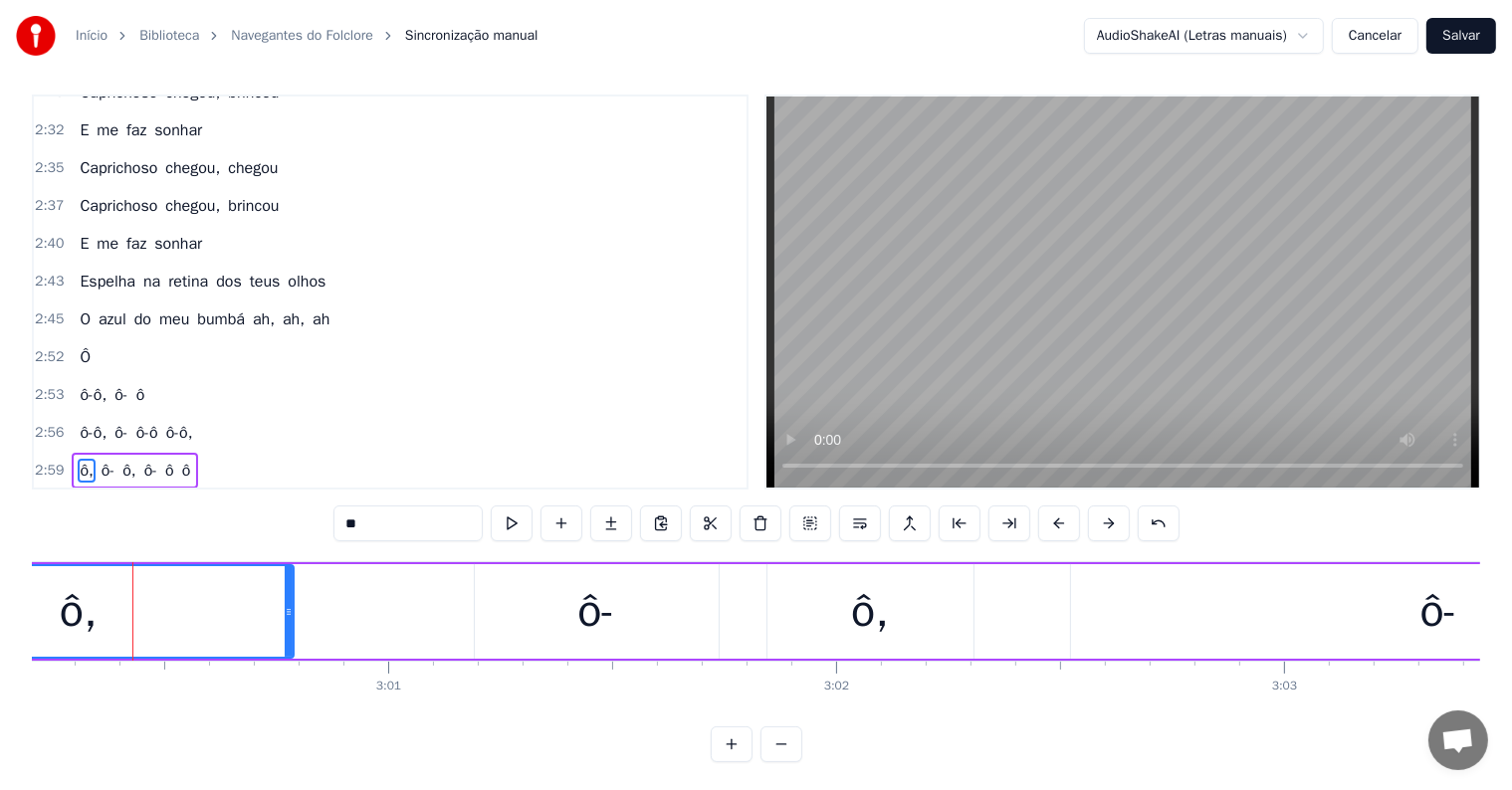 click at bounding box center (132, 611) 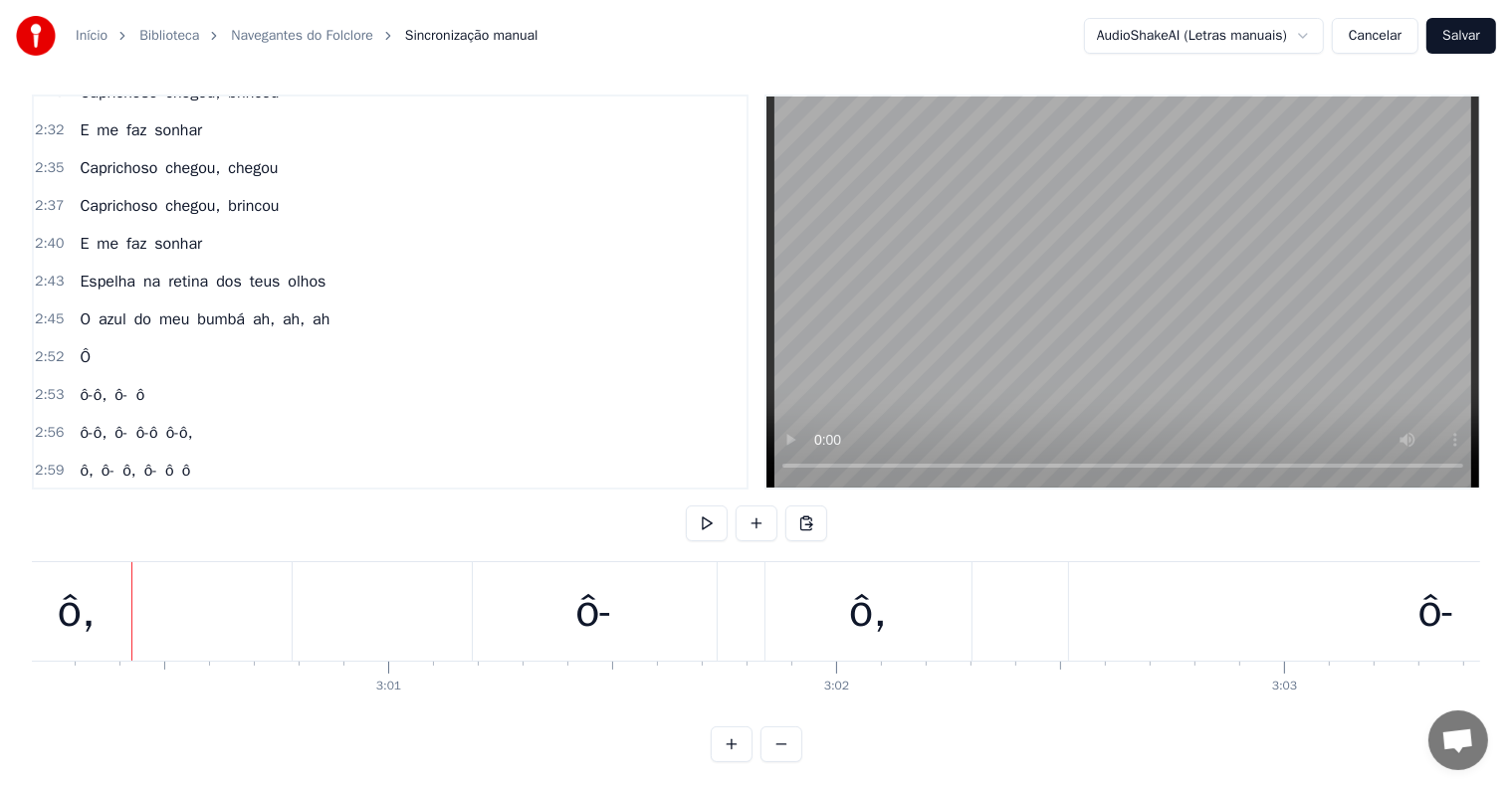 click on "ô," at bounding box center [77, 612] 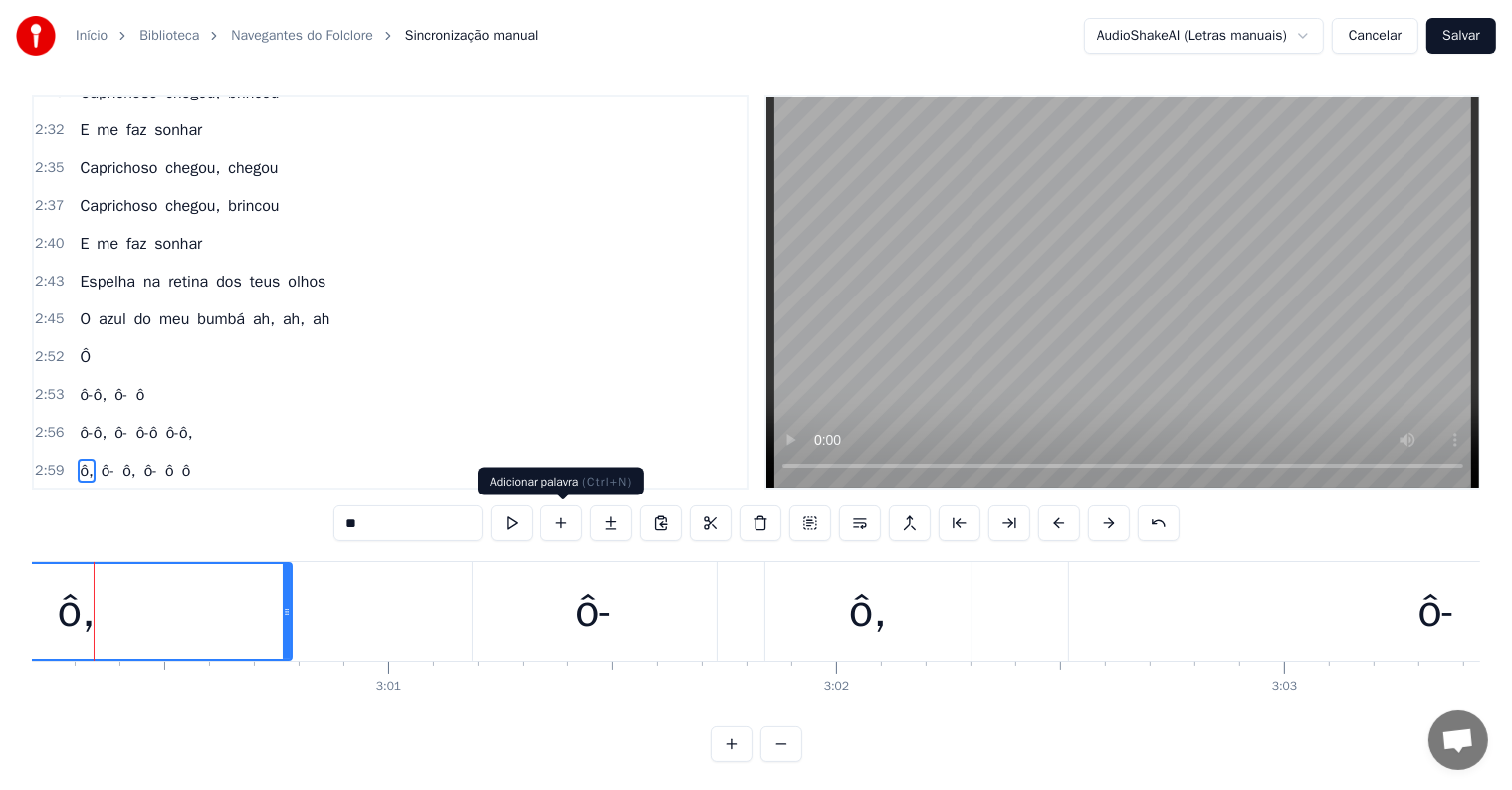 scroll, scrollTop: 0, scrollLeft: 80679, axis: horizontal 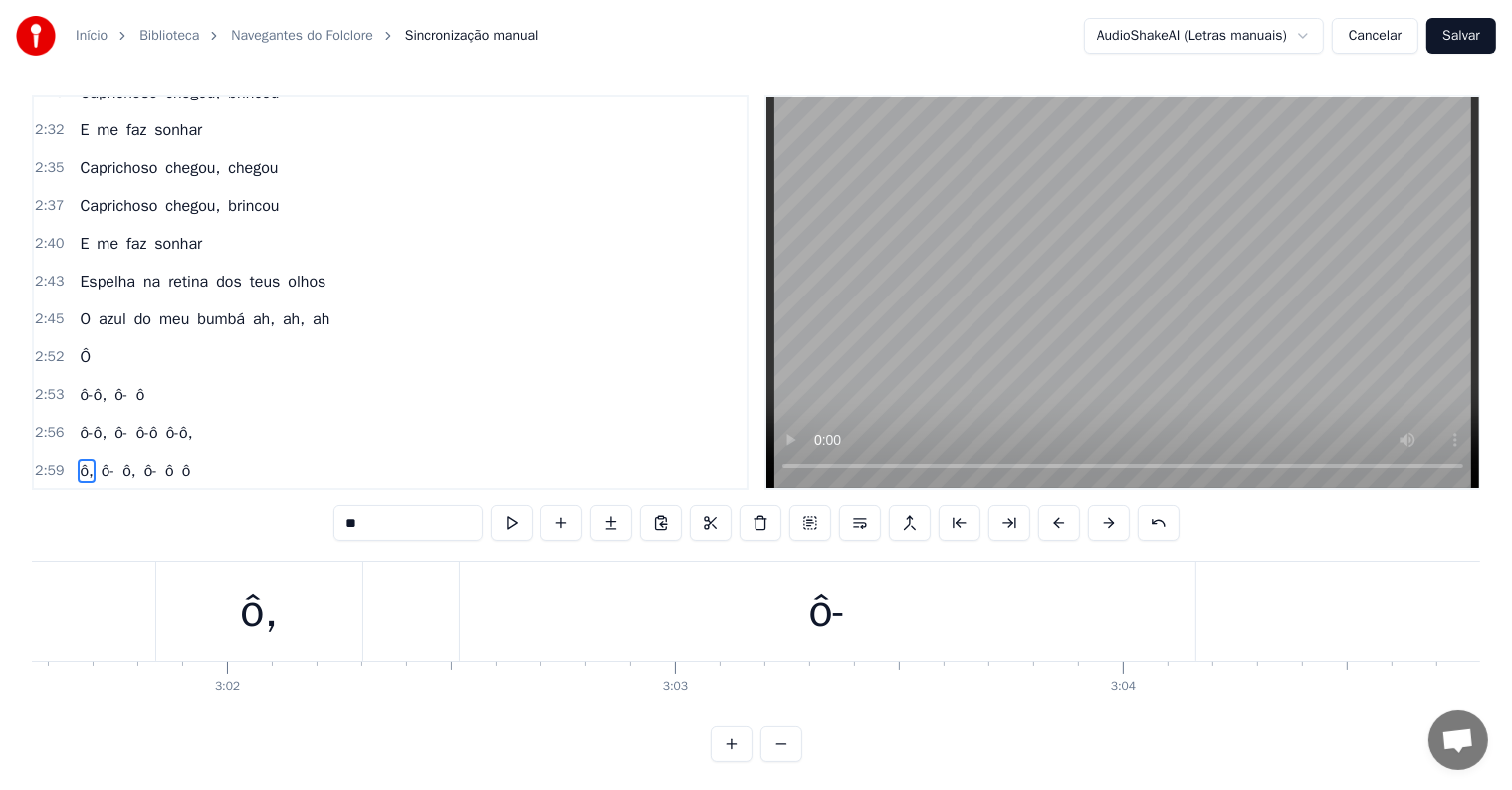 click on "ô-" at bounding box center [827, 611] 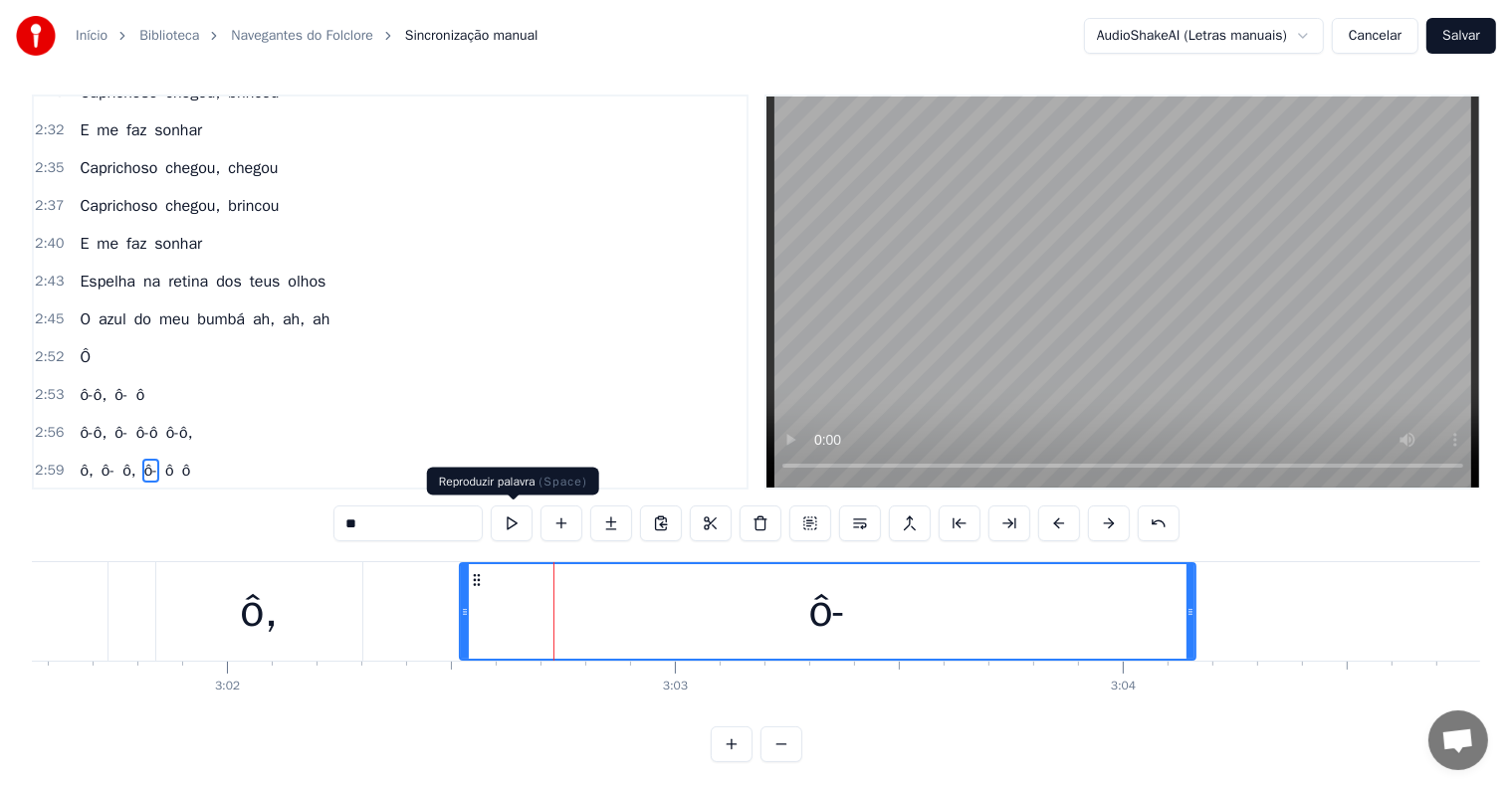 click at bounding box center (512, 523) 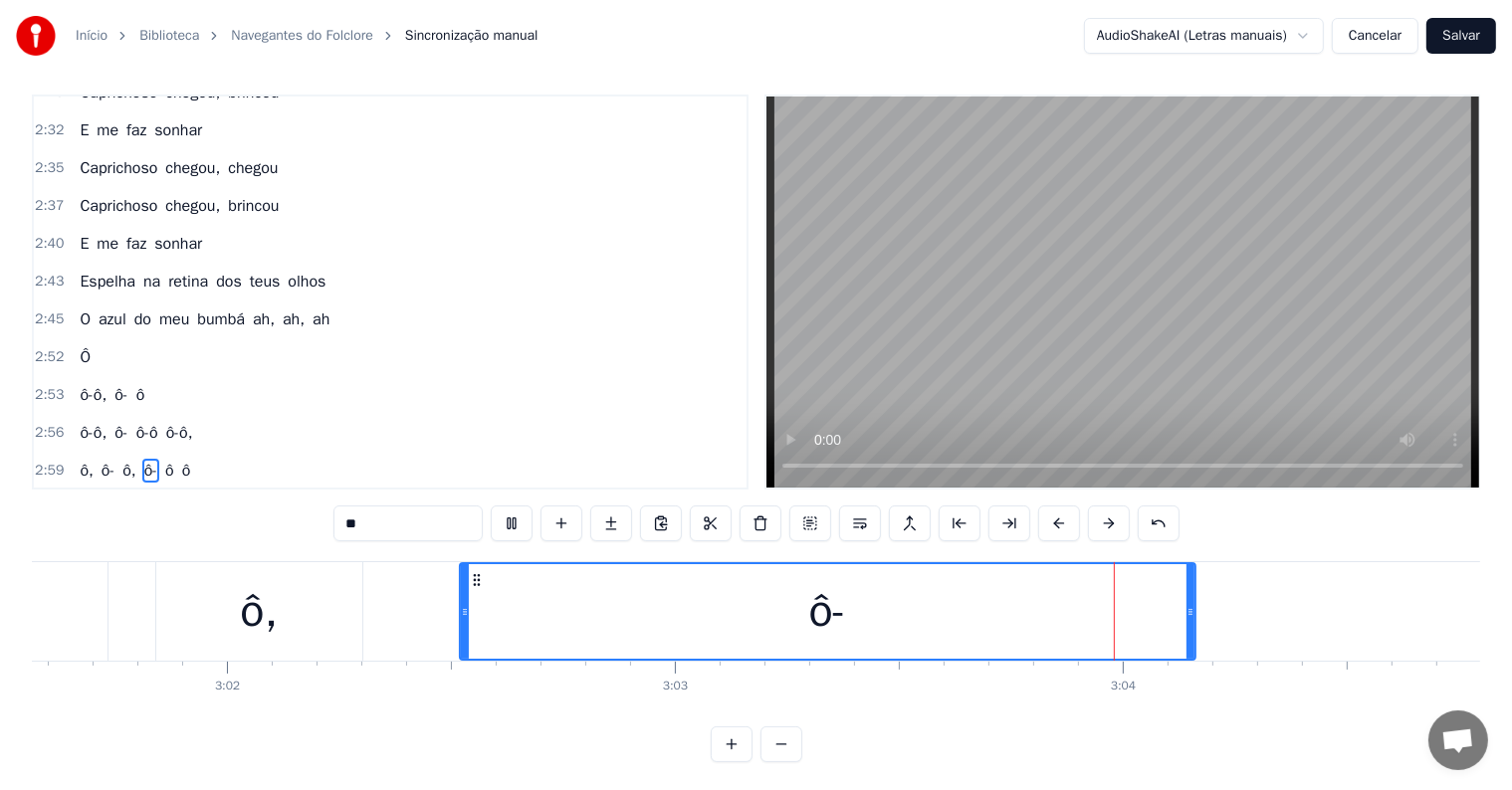 click at bounding box center (512, 523) 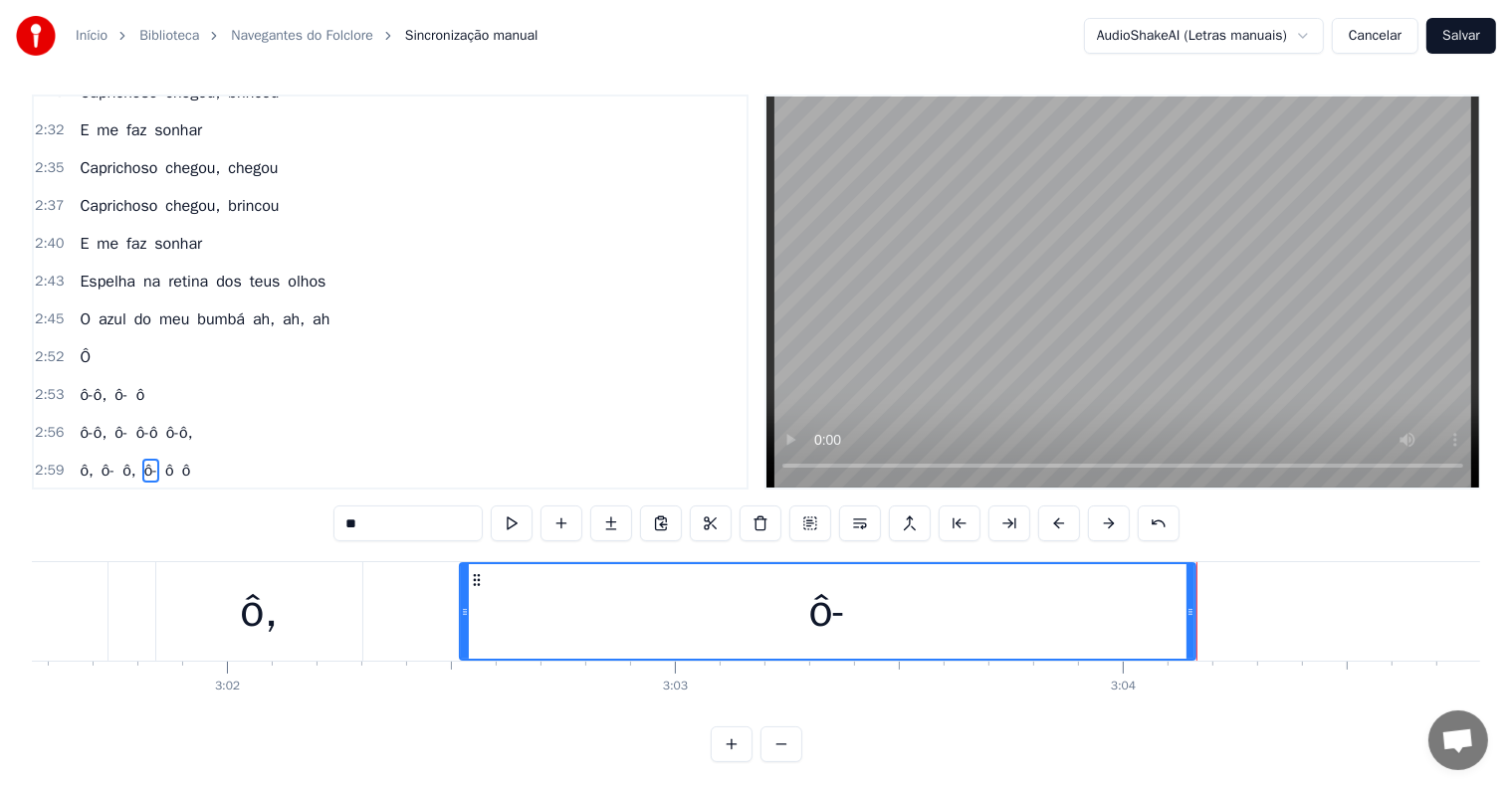 drag, startPoint x: 458, startPoint y: 524, endPoint x: 292, endPoint y: 513, distance: 166.36406 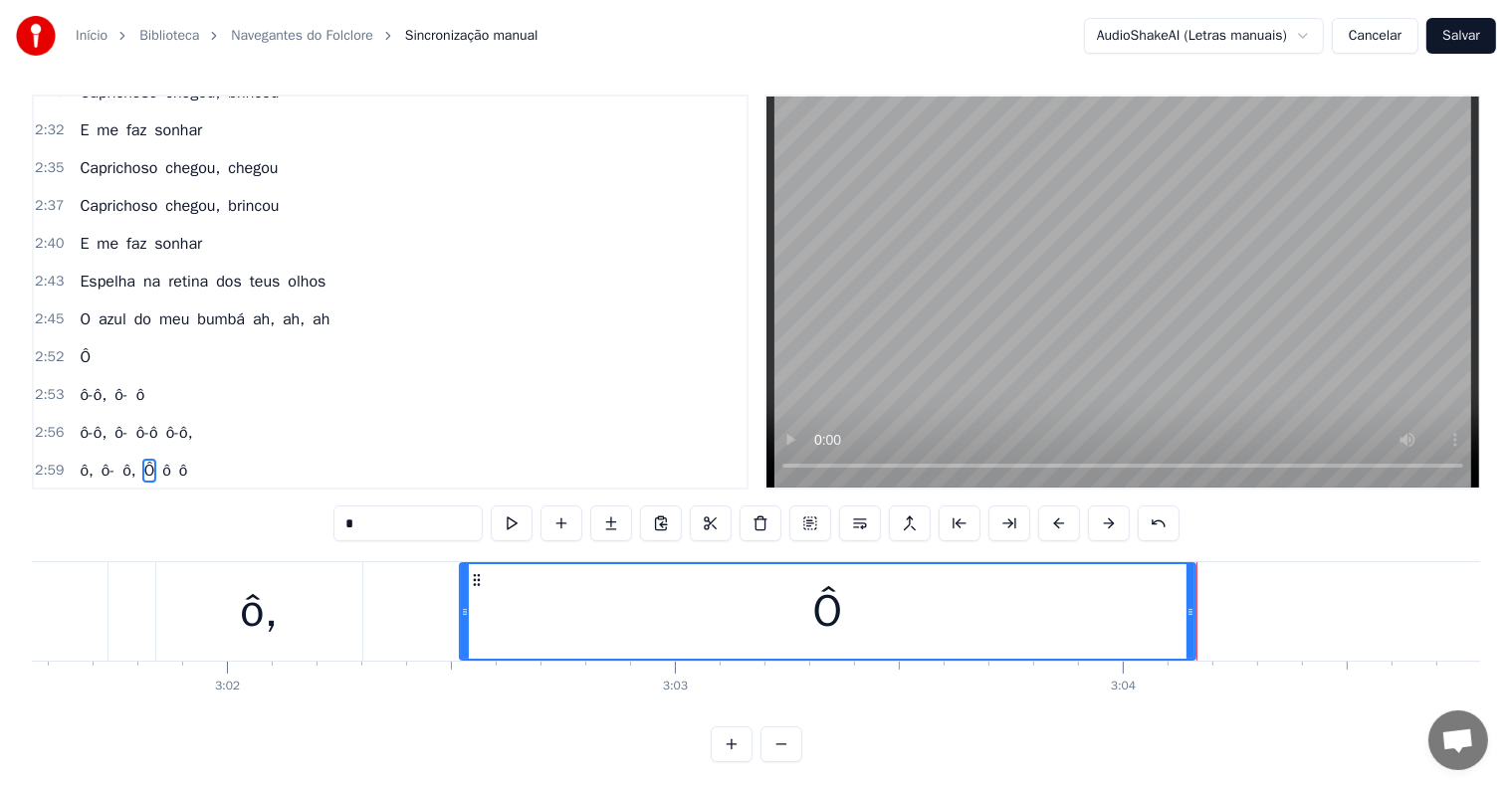 click on "ô," at bounding box center [259, 611] 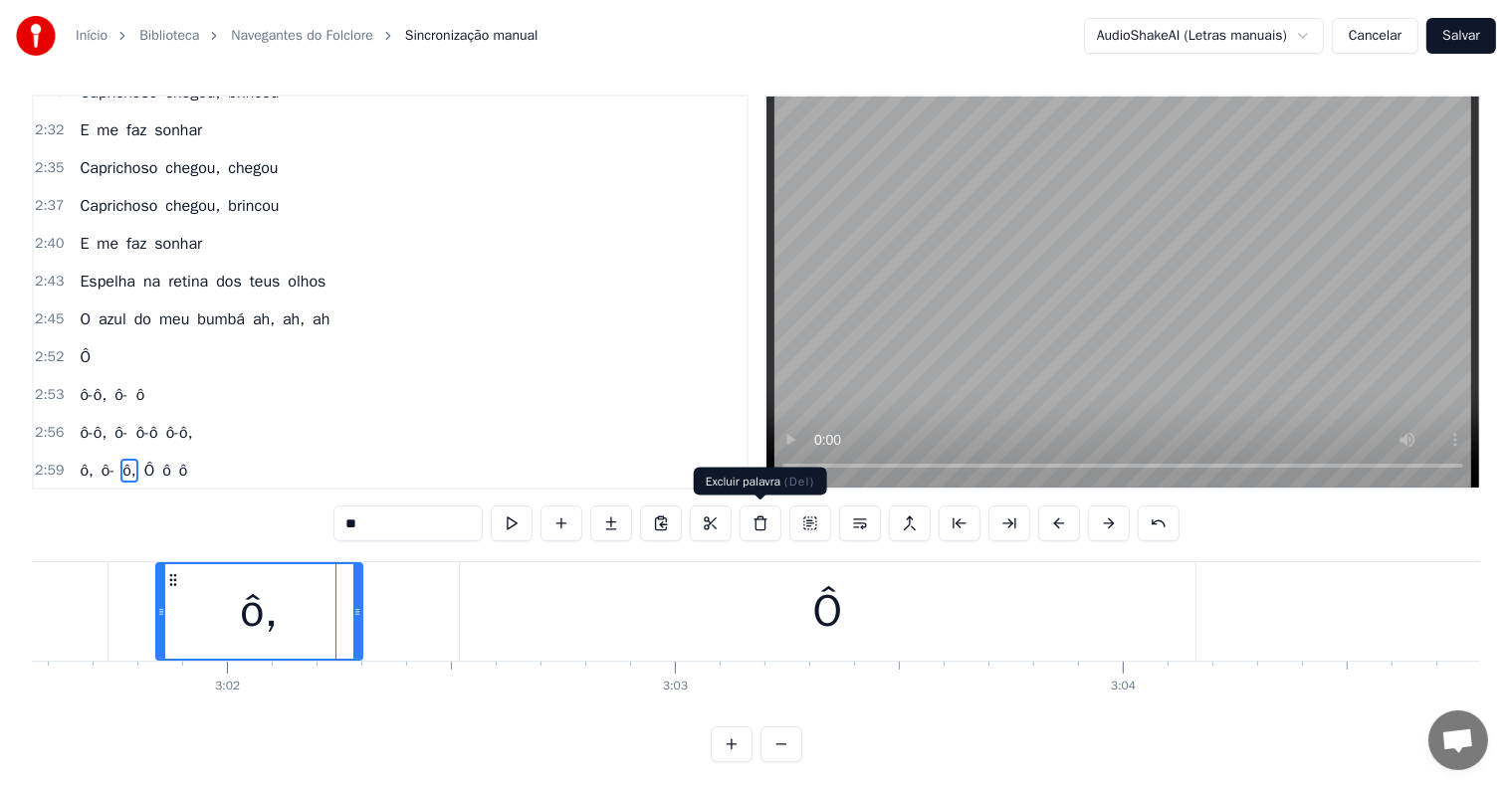 click on "Ô" at bounding box center (827, 611) 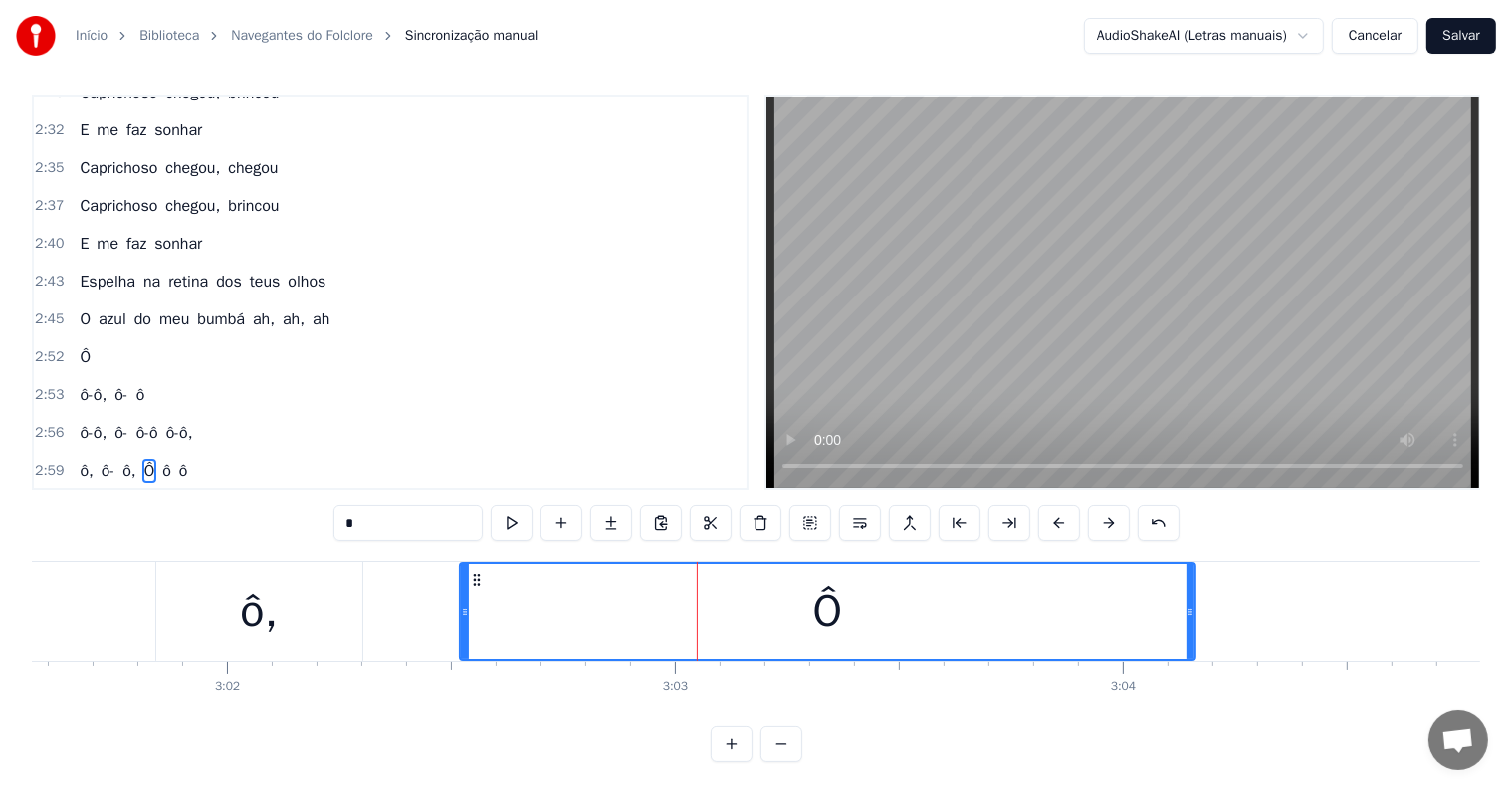 click on "Ô" at bounding box center [827, 611] 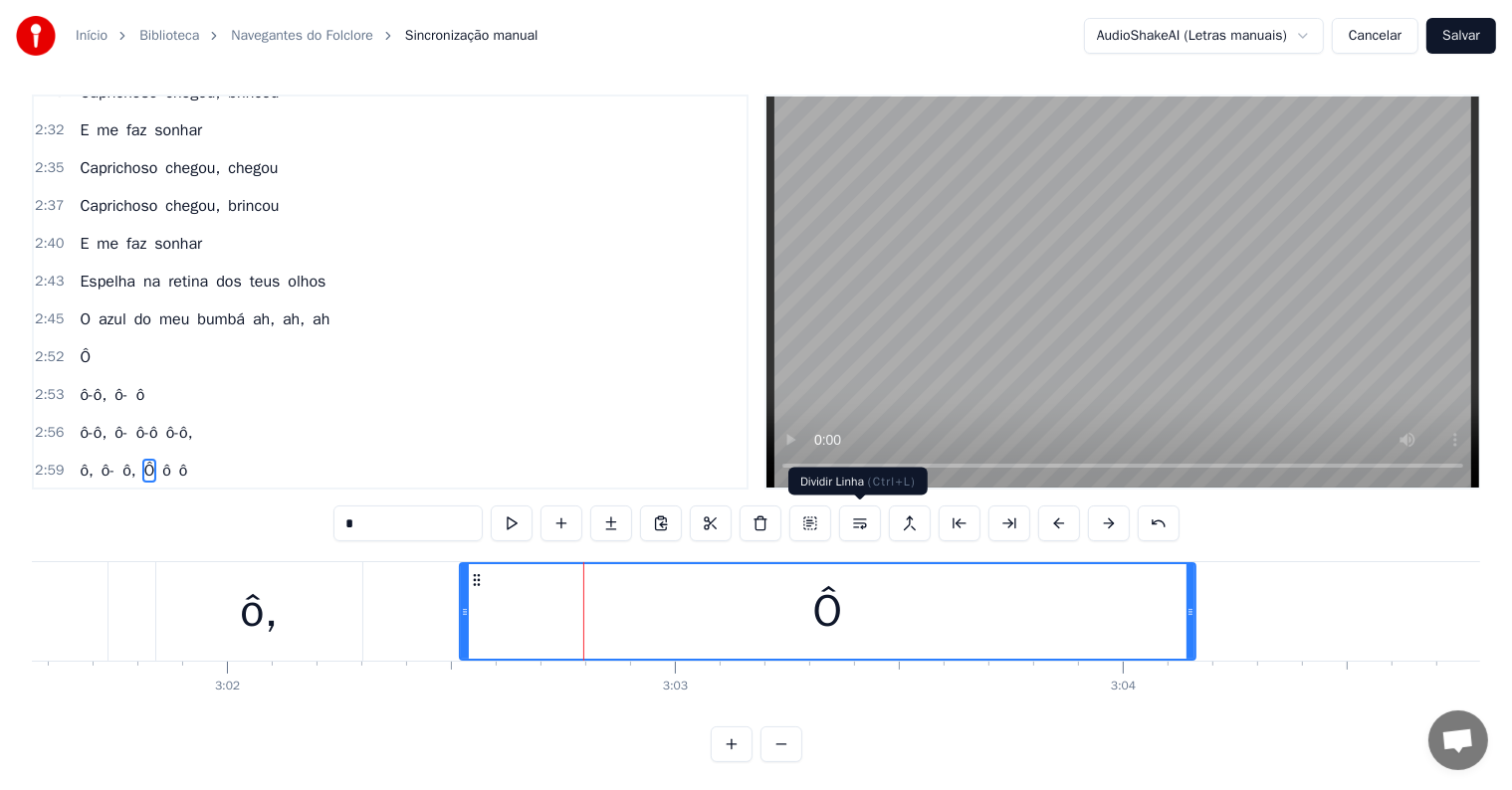click at bounding box center [860, 523] 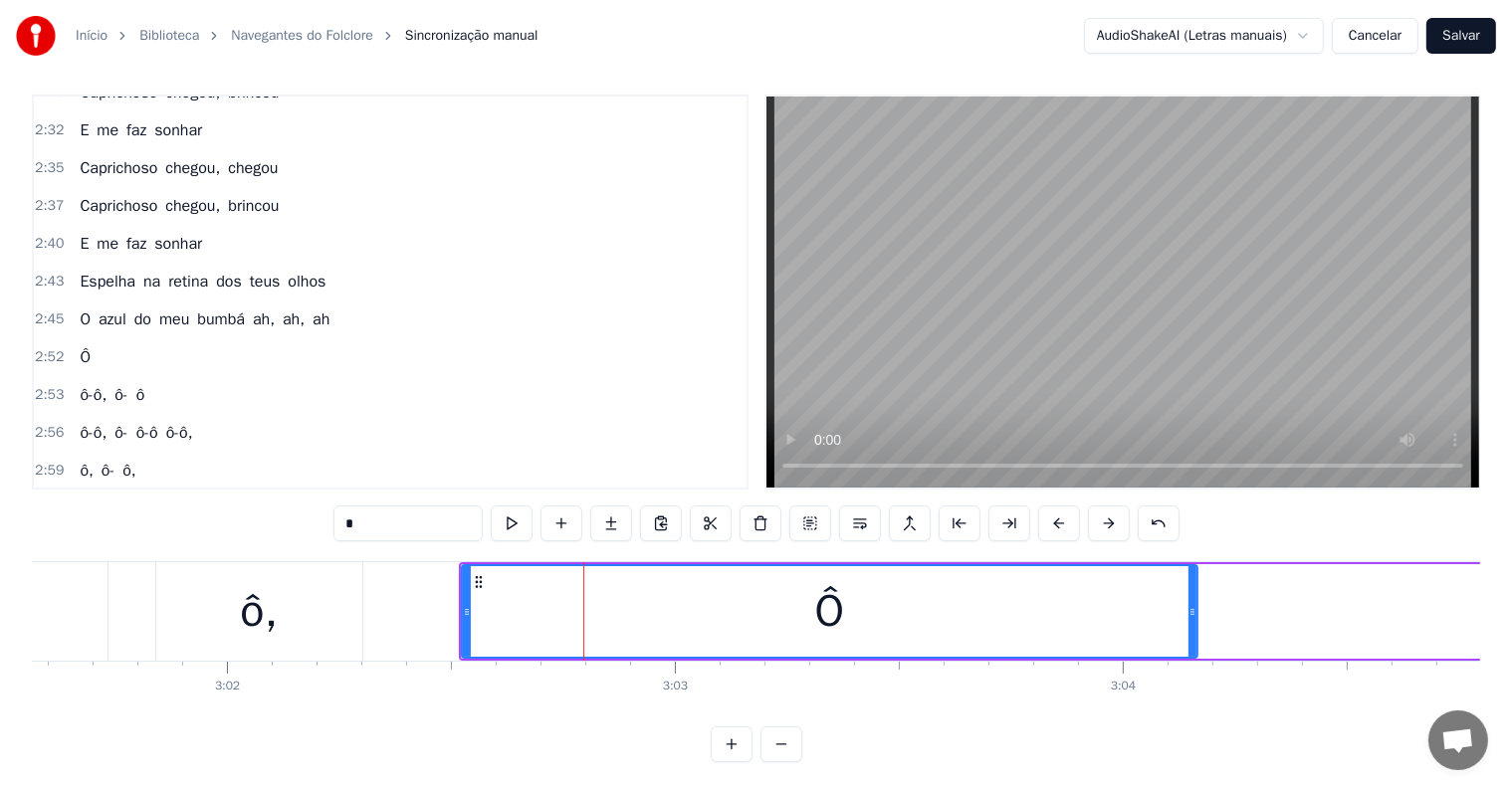 scroll, scrollTop: 1982, scrollLeft: 0, axis: vertical 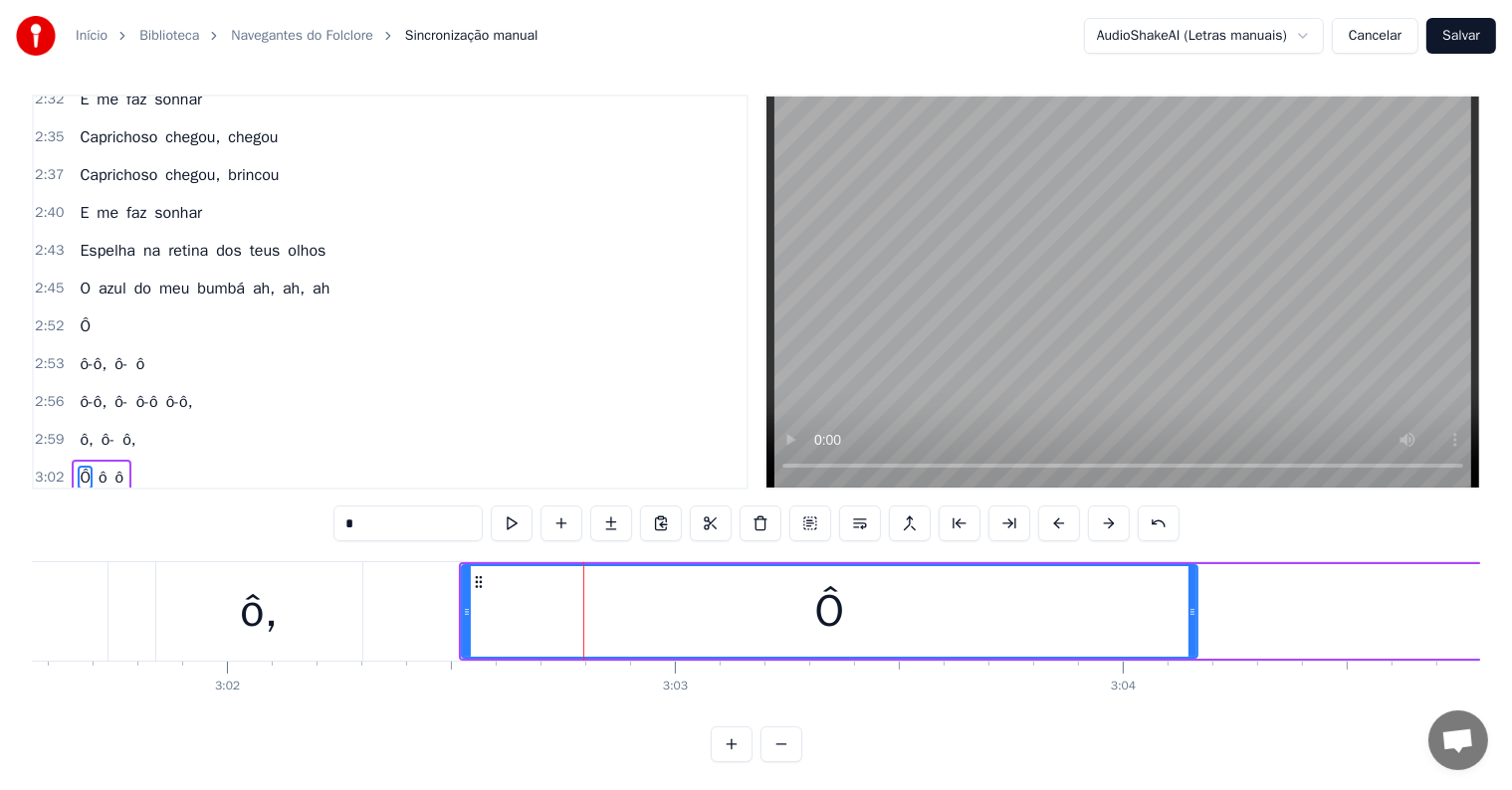 click on "Ô" at bounding box center (829, 611) 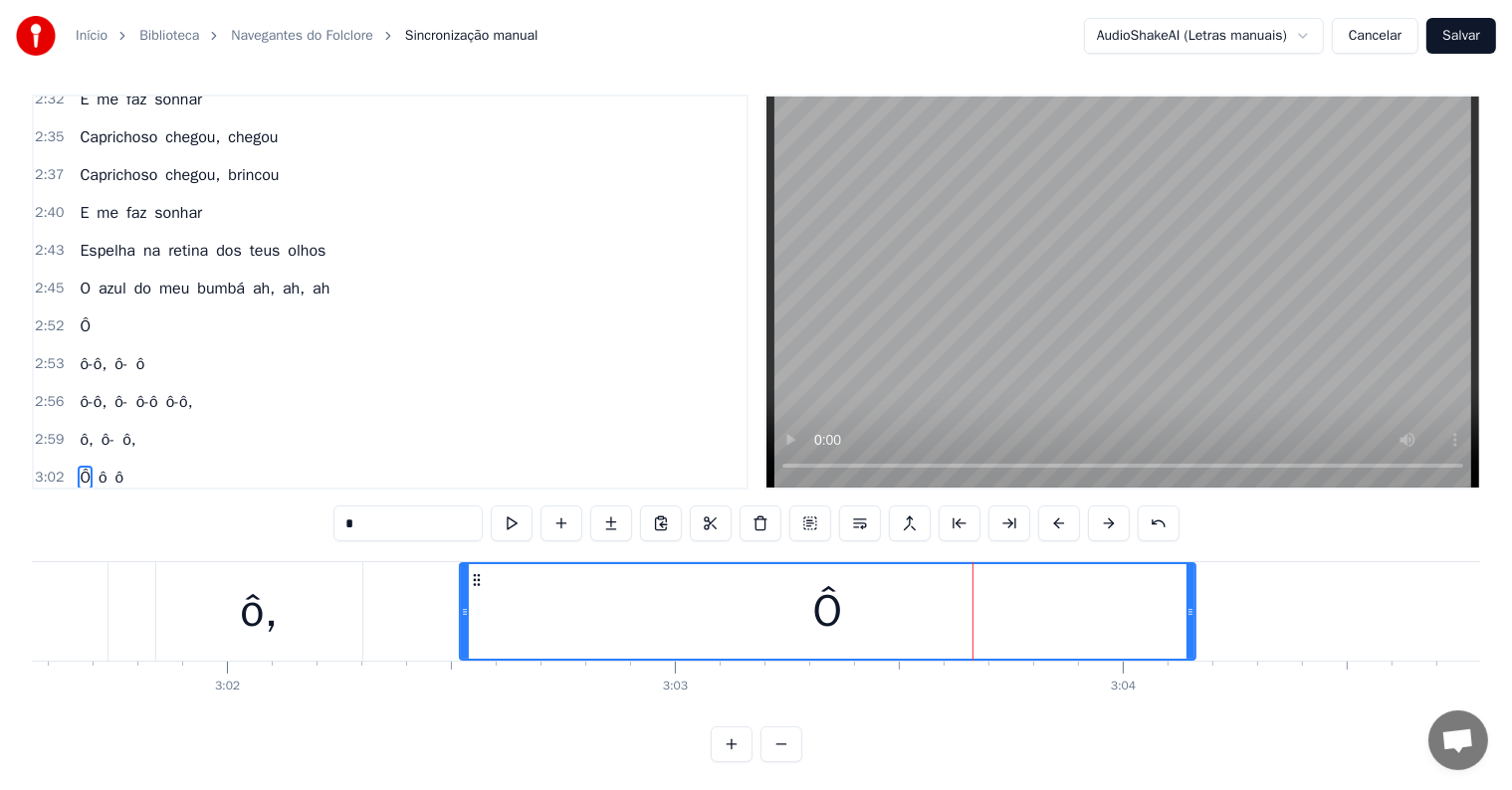 click on "Início Biblioteca Navegantes do Folclore Sincronização manual AudioShakeAI (Letras manuais) Cancelar Salvar 0:13 O rio é o caminho 0:14 Estrada da vida 0:16 Do povo amazônida 0:18 De contos e lendas 0:21 Orgulho do navegador 0:24 Meu Rio Amazonas 0:25 De águas barrentas 0:27 Me faz navegar 0:28 As raízes de um povo 0:31 Chego a Parintins, vim a Parintins 0:34 Pra brincar de novo 0:38 Vou destacando azul do céu 0:42 Balançar bandeiras de papel 0:44 Vim brincar com meu boi (meu boi) 0:48 Vou destacando azul do céu 0:52 Balançar bandeiras de papel 0:55 Vim brincar com meu boi 0:57 Caprichoso chegou, chegou 1:00 Caprichoso chegou, brincou 1:03 E me faz sonhar 1:05 [PERSON_NAME] chegou, chegou 1:08 Caprichoso chegou, brincou 1:11 E me faz sonhar 1:14 Espelha na retina dos teus olhos 1:16 O azul do meu bumbá ah, ah, ah 1:22 Ô ô-ô ô 1:27 Ô-ô-ô-ô 1:29 Ô-ô-ô 1:31 Ô-ô, ô-ô  1:33 Ô 1:35 Ô-ô- 1:35 ô- ô 1:37 Ô-ô, ô-ô 1:40 Ô-ô O rio é o caminho 1:44 Estrada da vida 1:46 Do povo 1:48 De e" at bounding box center (756, 376) 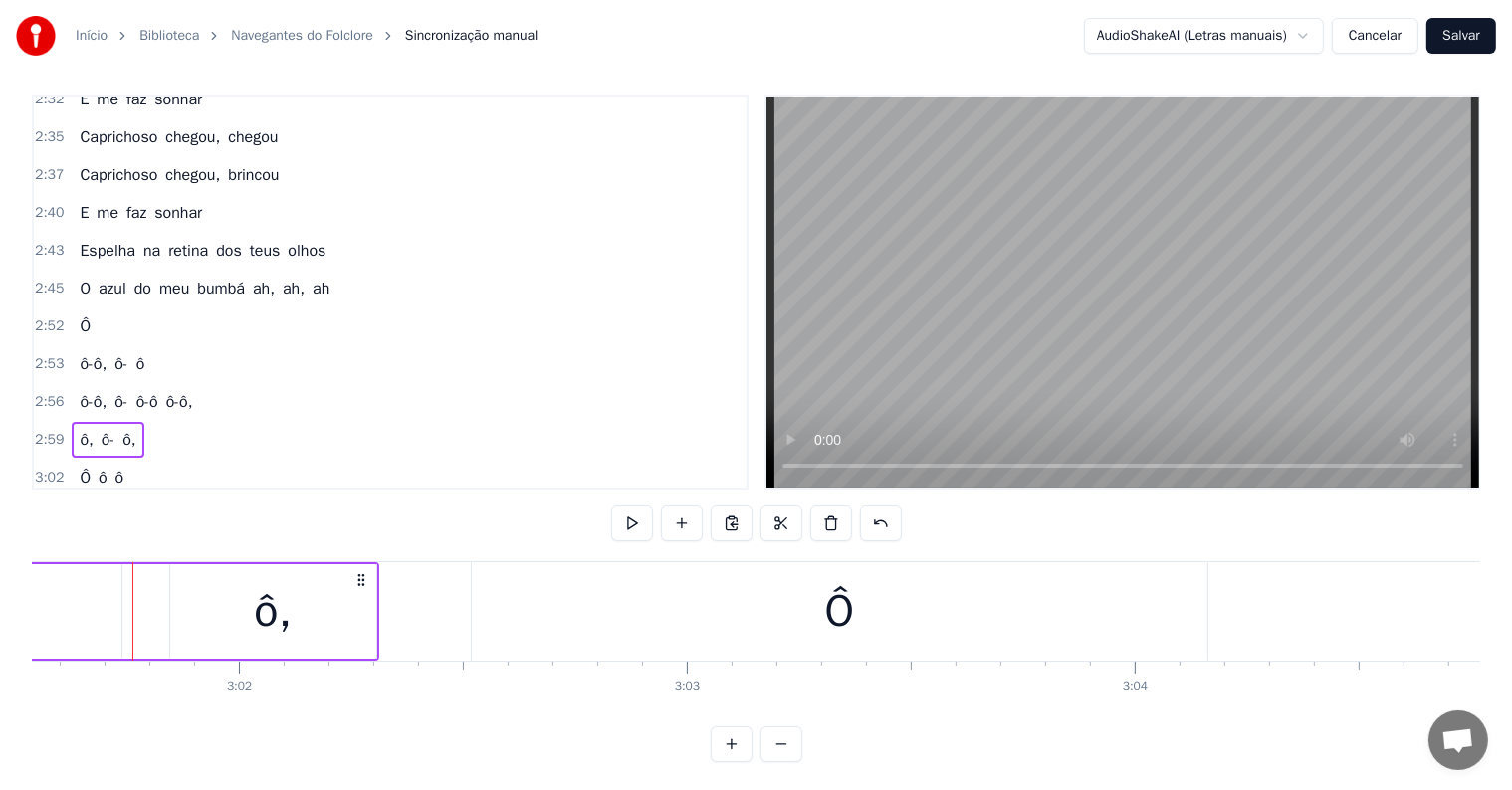 click on "ô" at bounding box center [103, 478] 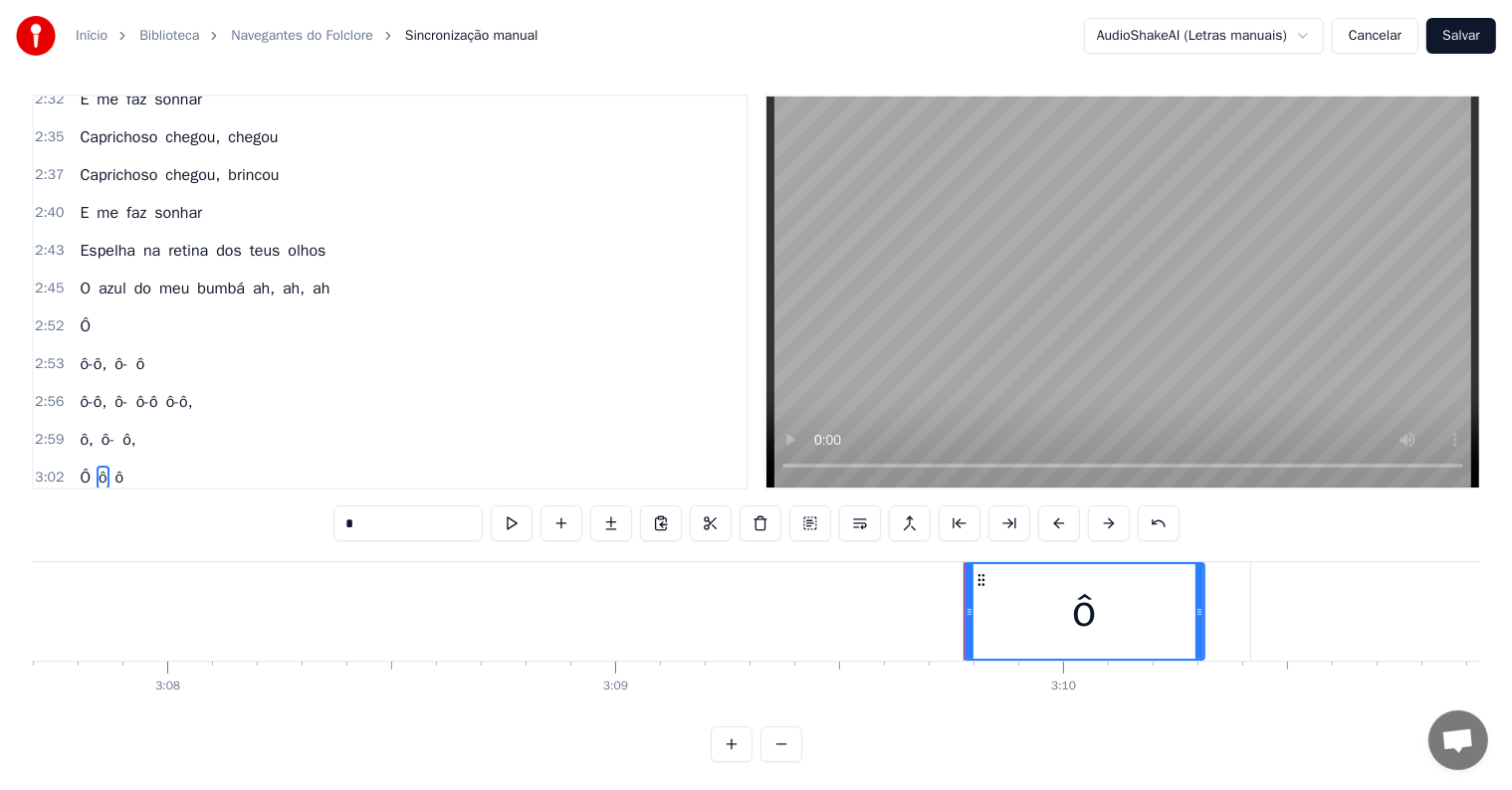 scroll, scrollTop: 0, scrollLeft: 84906, axis: horizontal 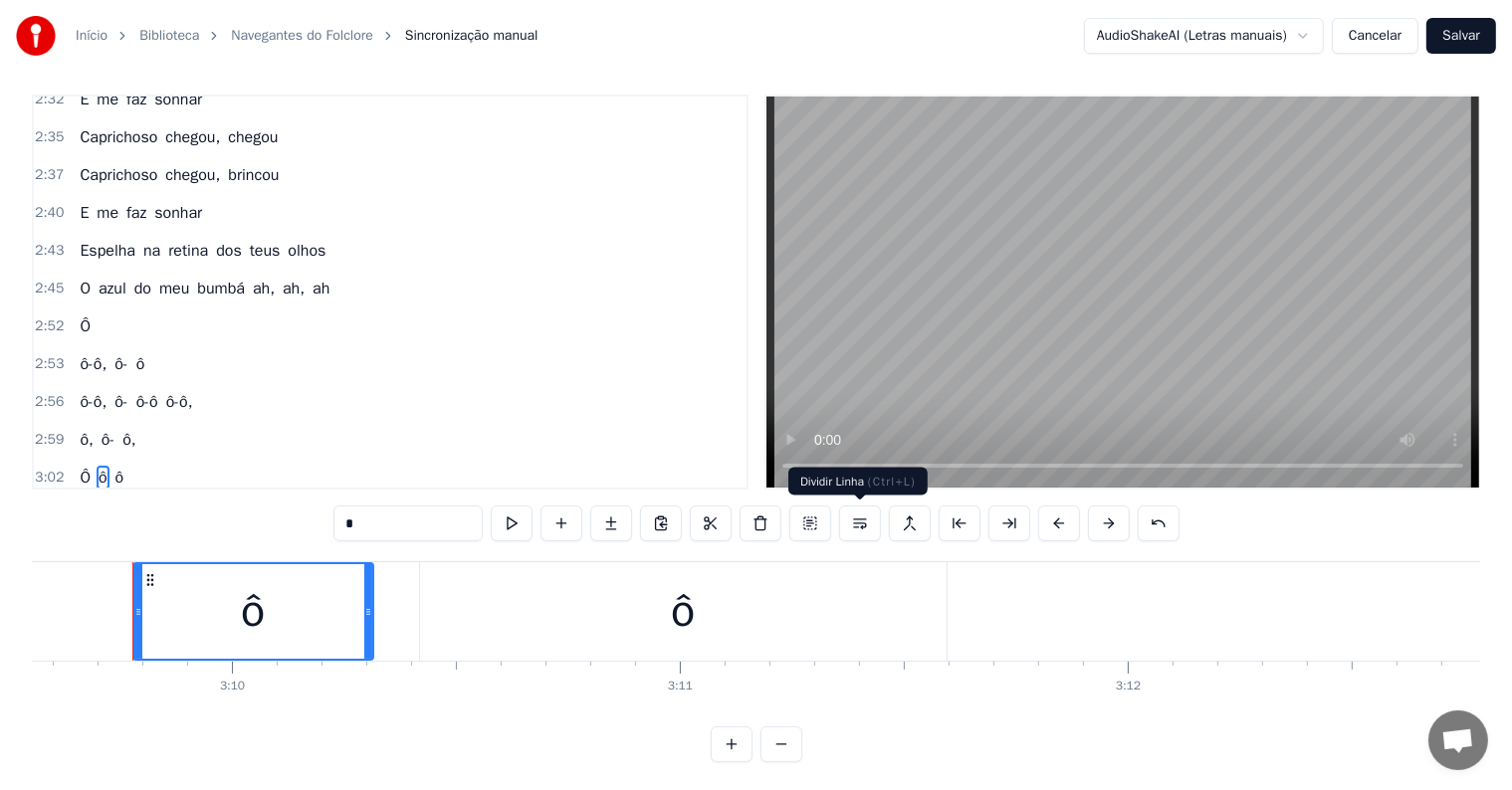 click at bounding box center (860, 523) 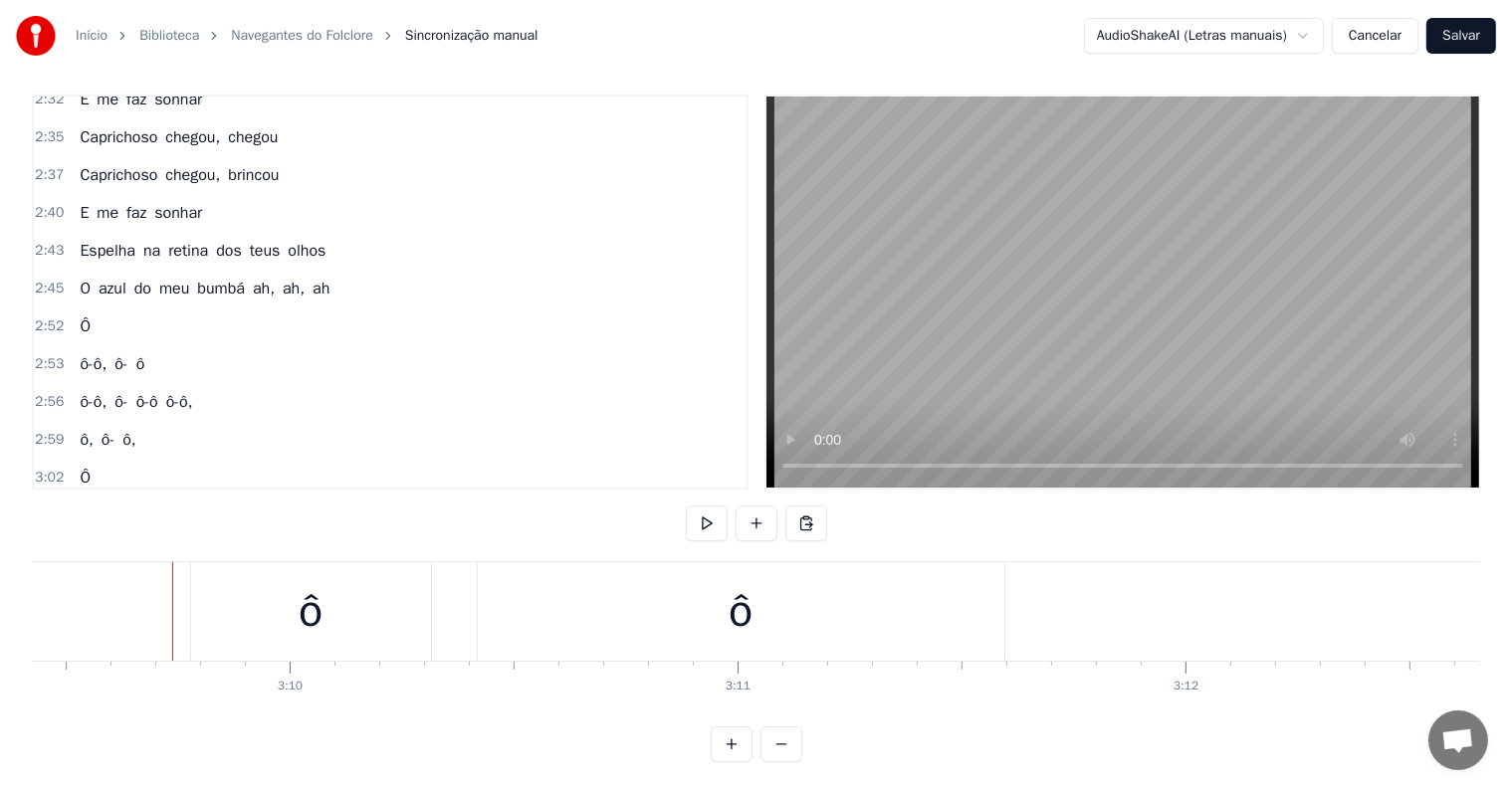 scroll, scrollTop: 0, scrollLeft: 83581, axis: horizontal 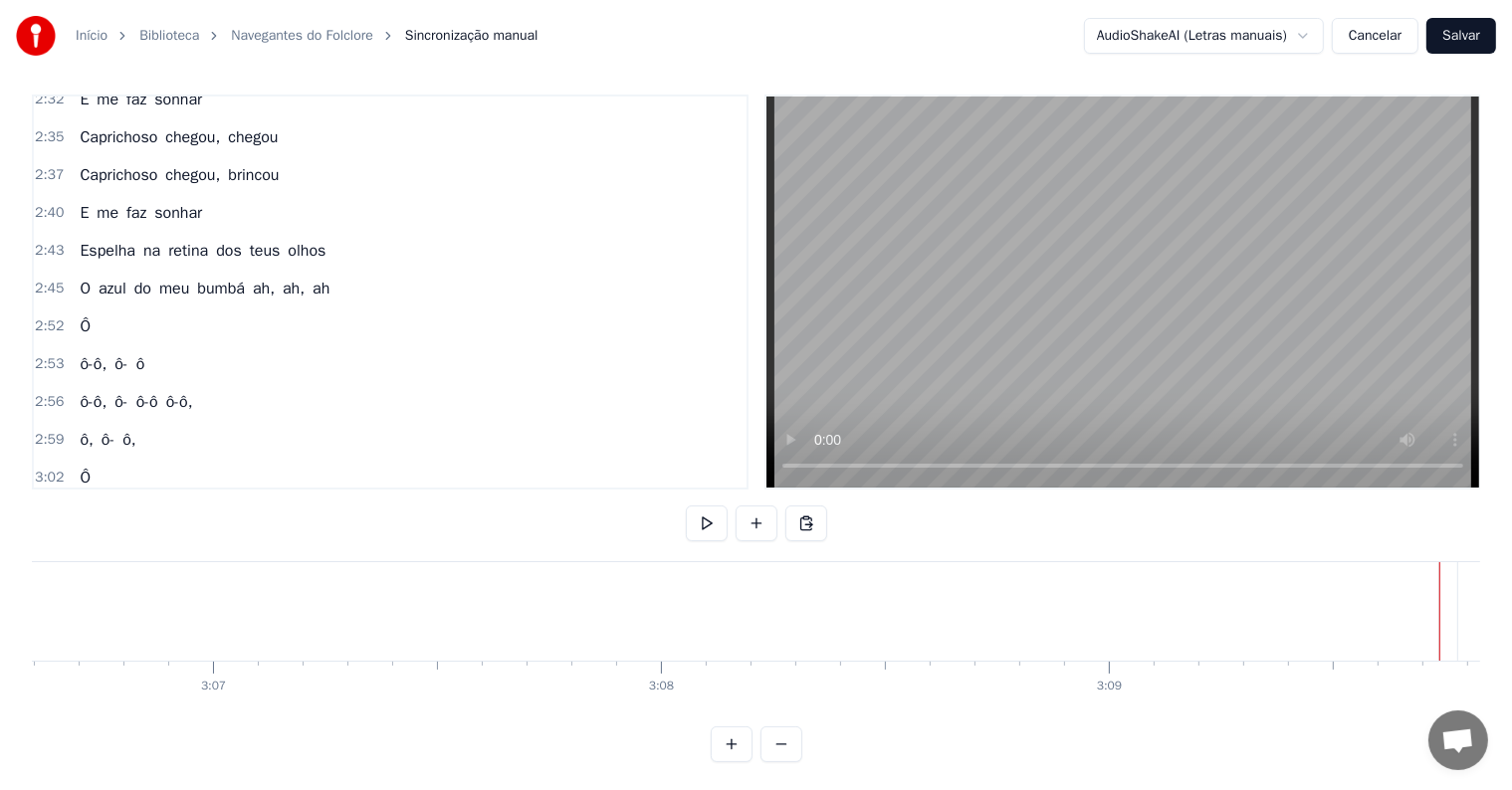 click at bounding box center (-37103, 611) 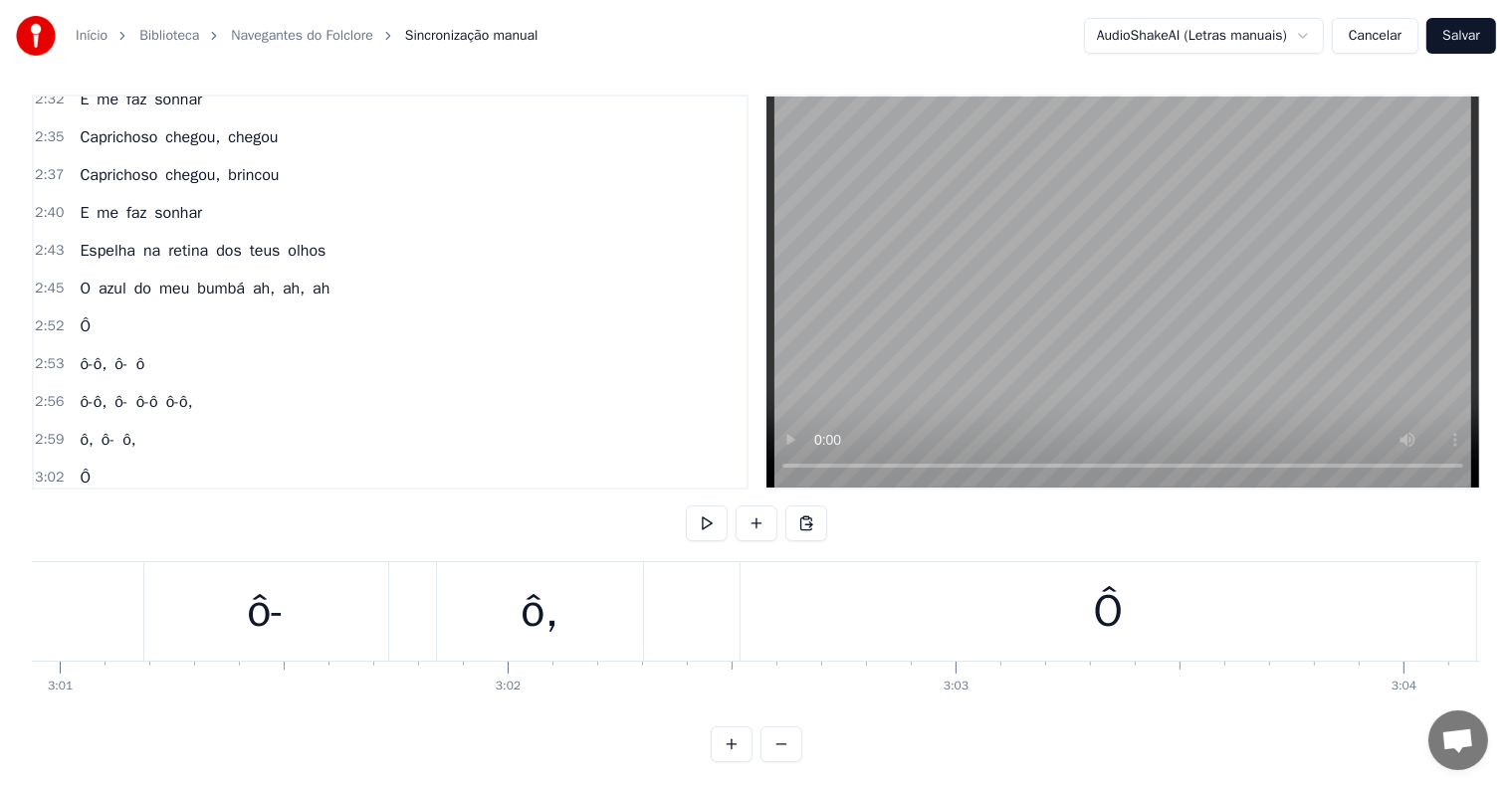 scroll, scrollTop: 0, scrollLeft: 79779, axis: horizontal 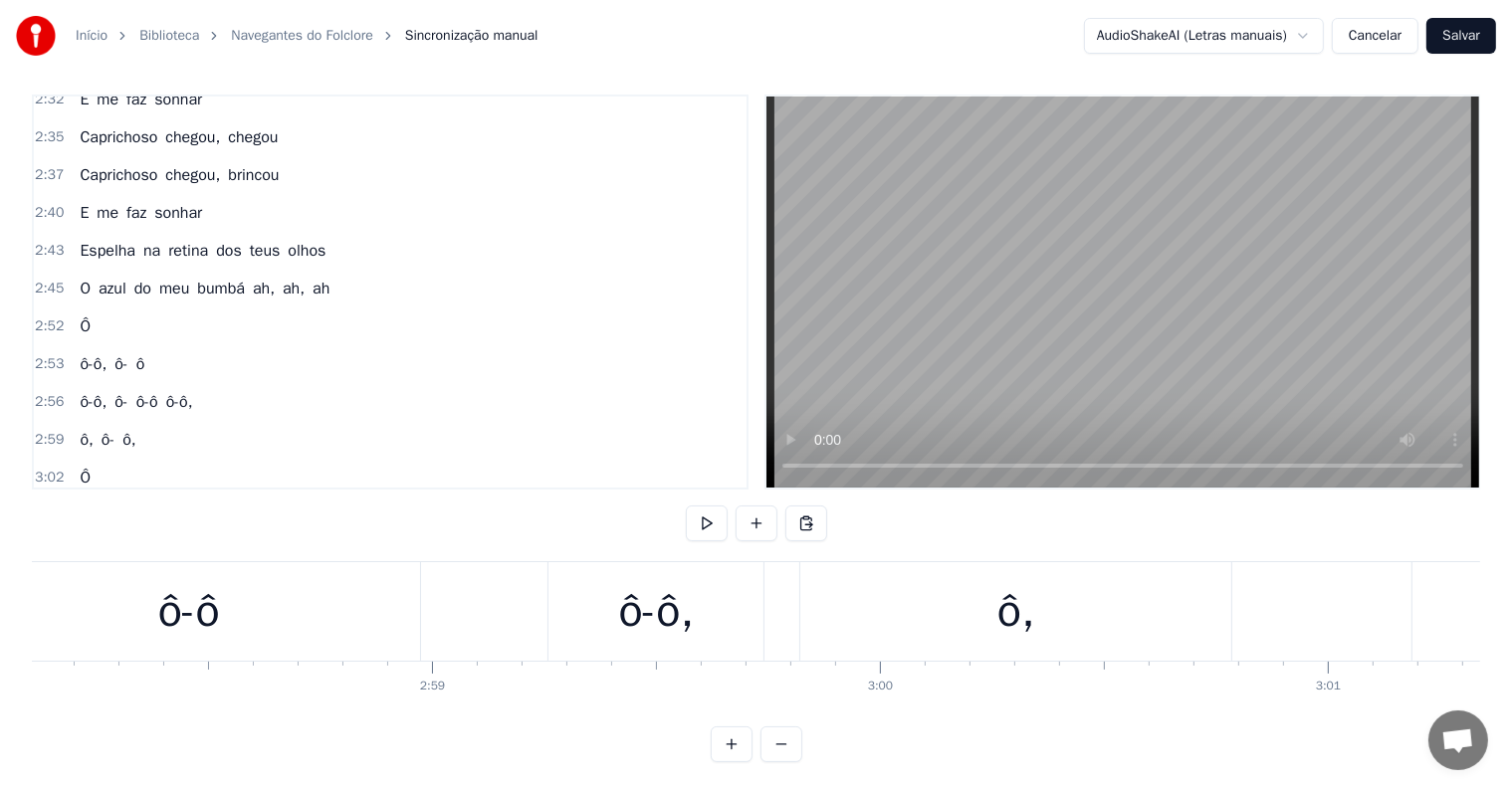 click on "ô-ô" at bounding box center (189, 612) 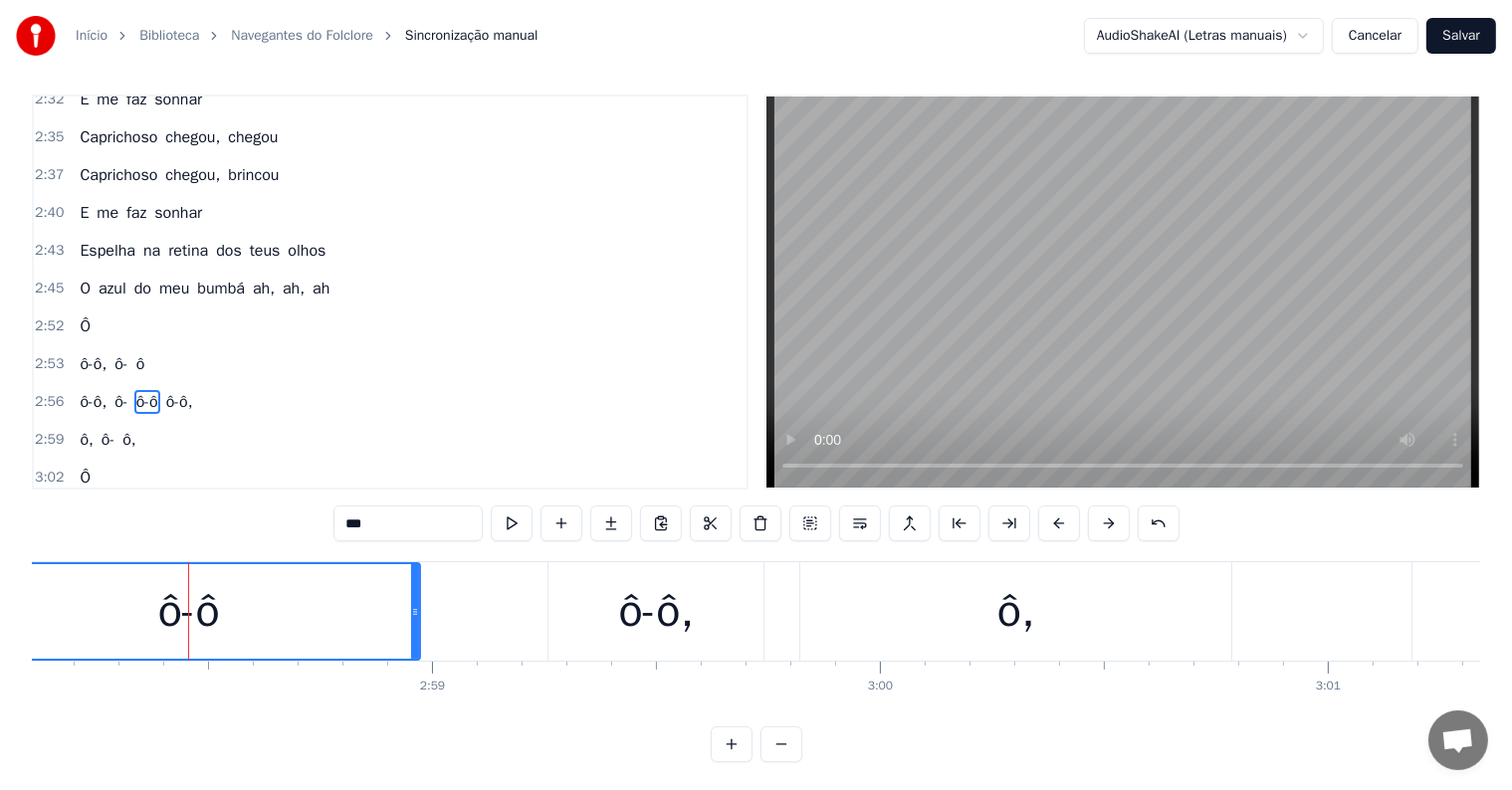 scroll, scrollTop: 0, scrollLeft: 0, axis: both 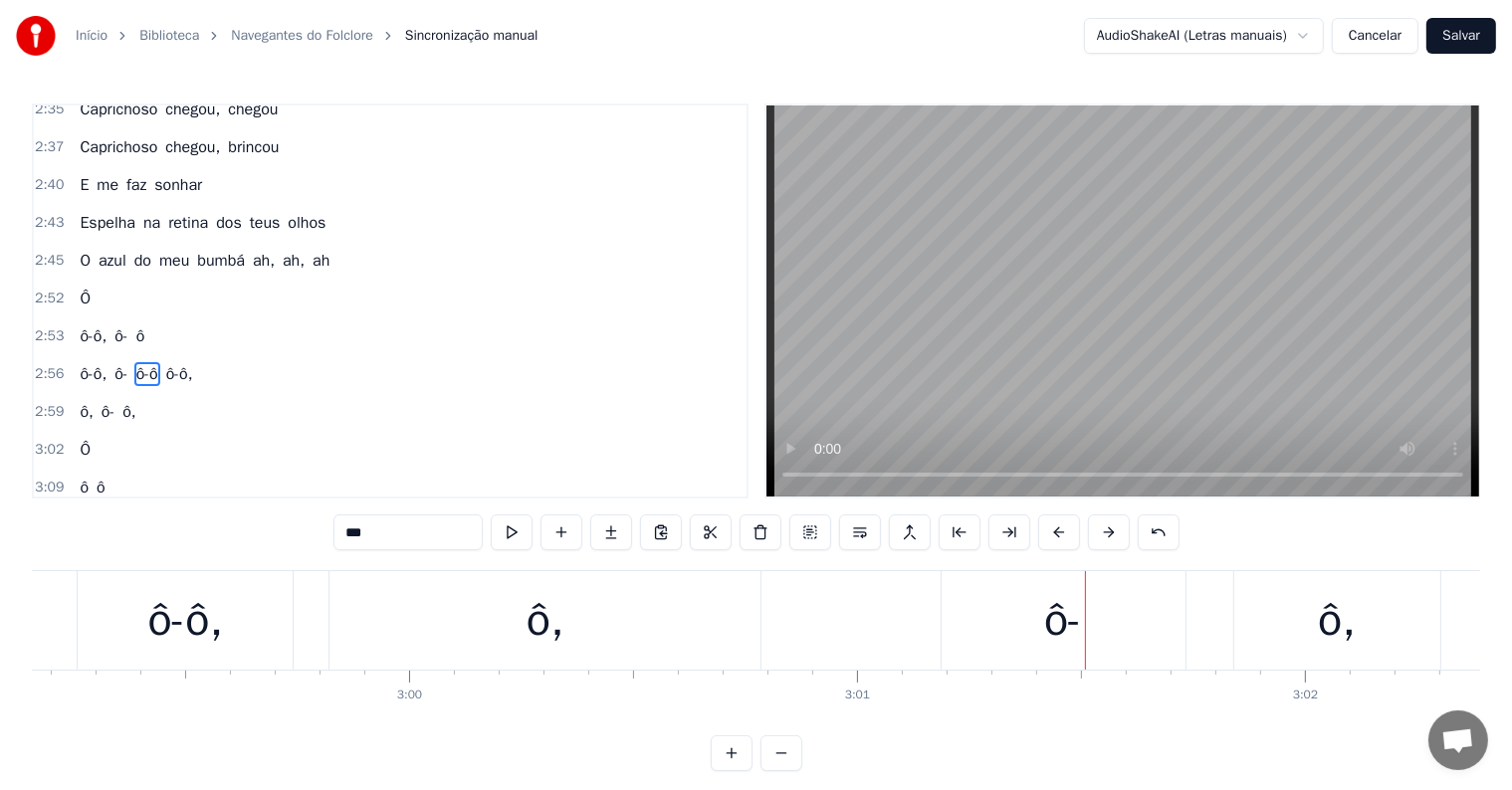 click on "ô-ô," at bounding box center [185, 620] 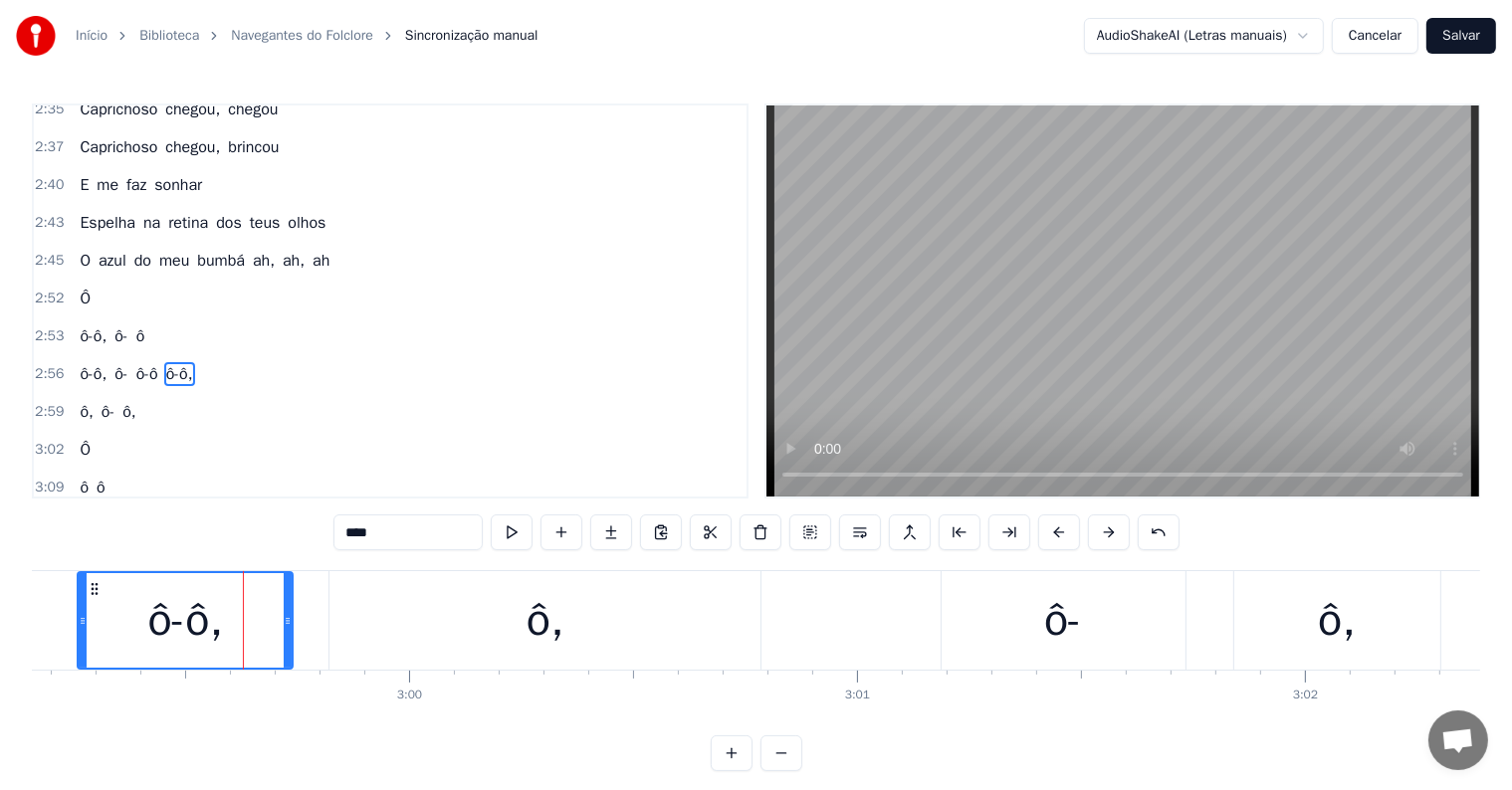 click on "ô," at bounding box center (544, 620) 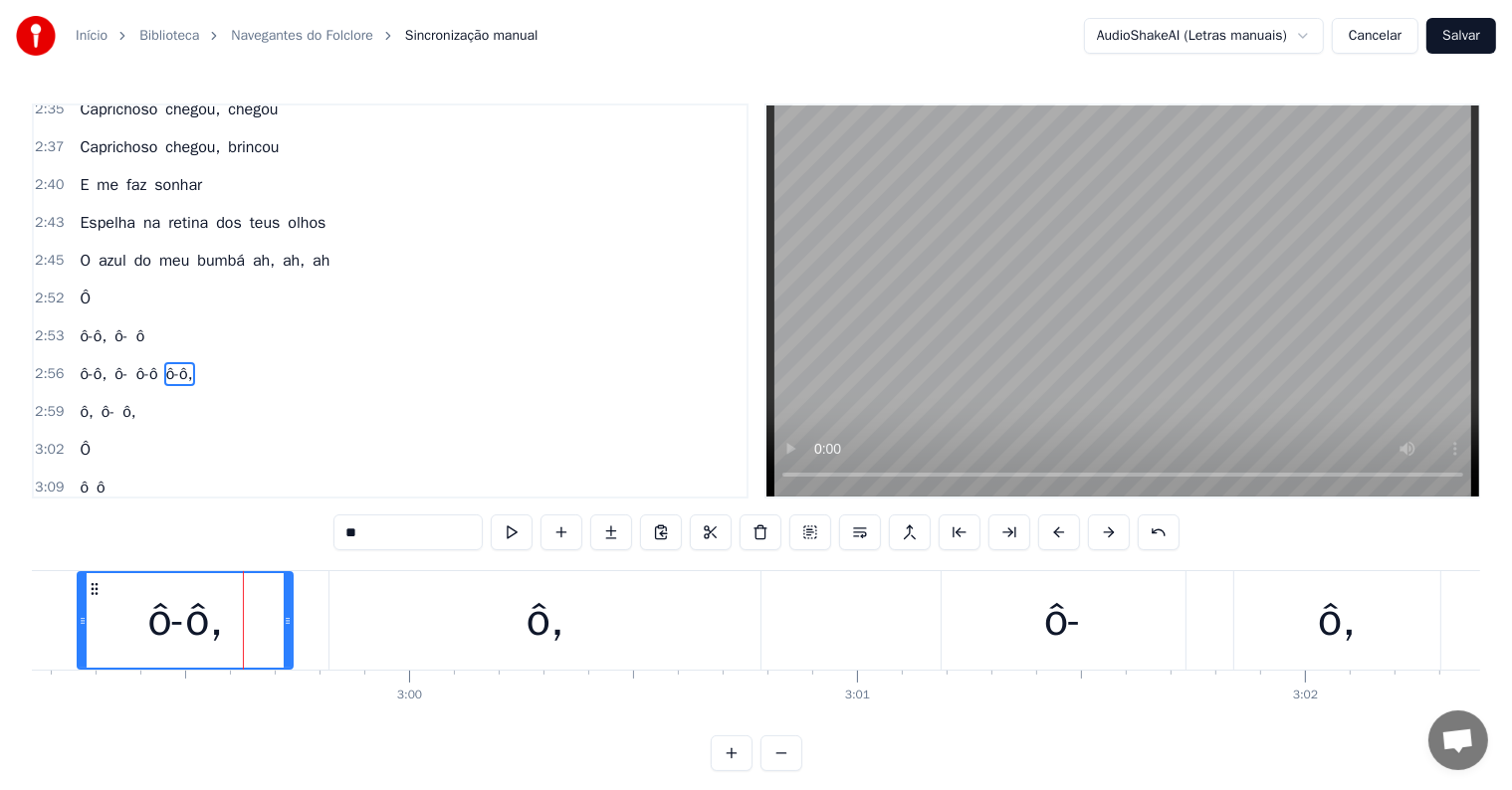 scroll, scrollTop: 2025, scrollLeft: 0, axis: vertical 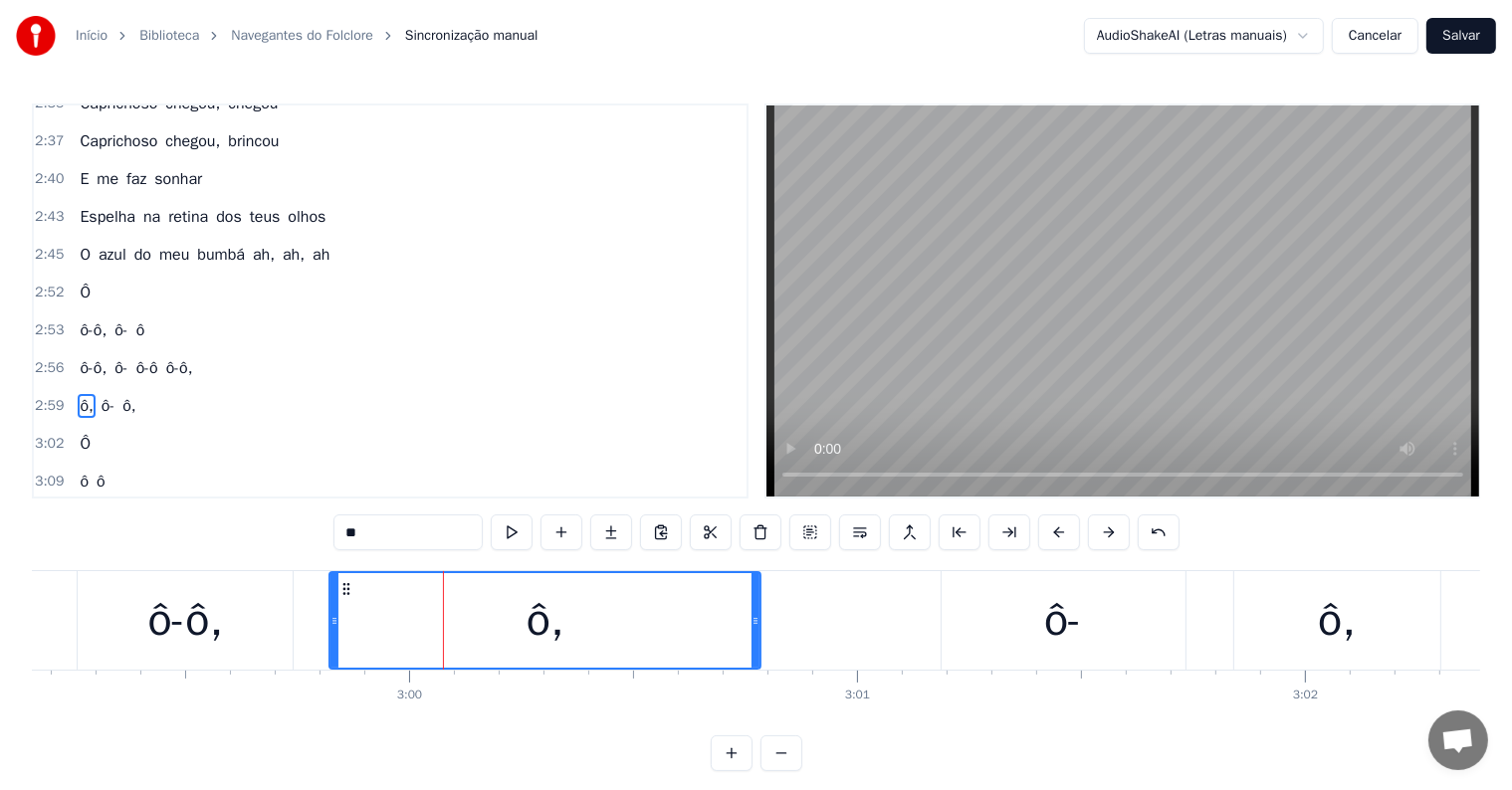 click on "ô-ô," at bounding box center (185, 621) 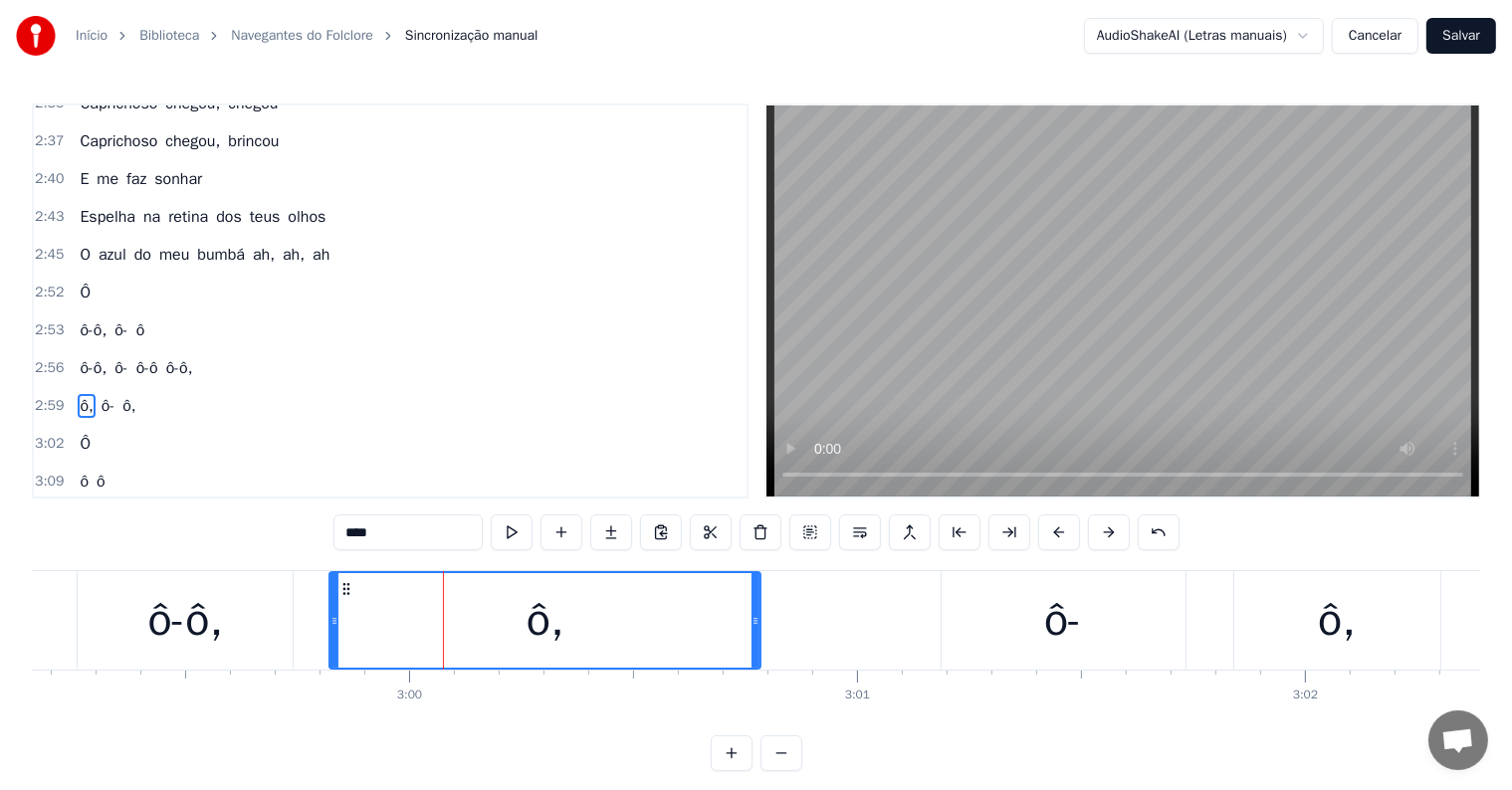 scroll, scrollTop: 2019, scrollLeft: 0, axis: vertical 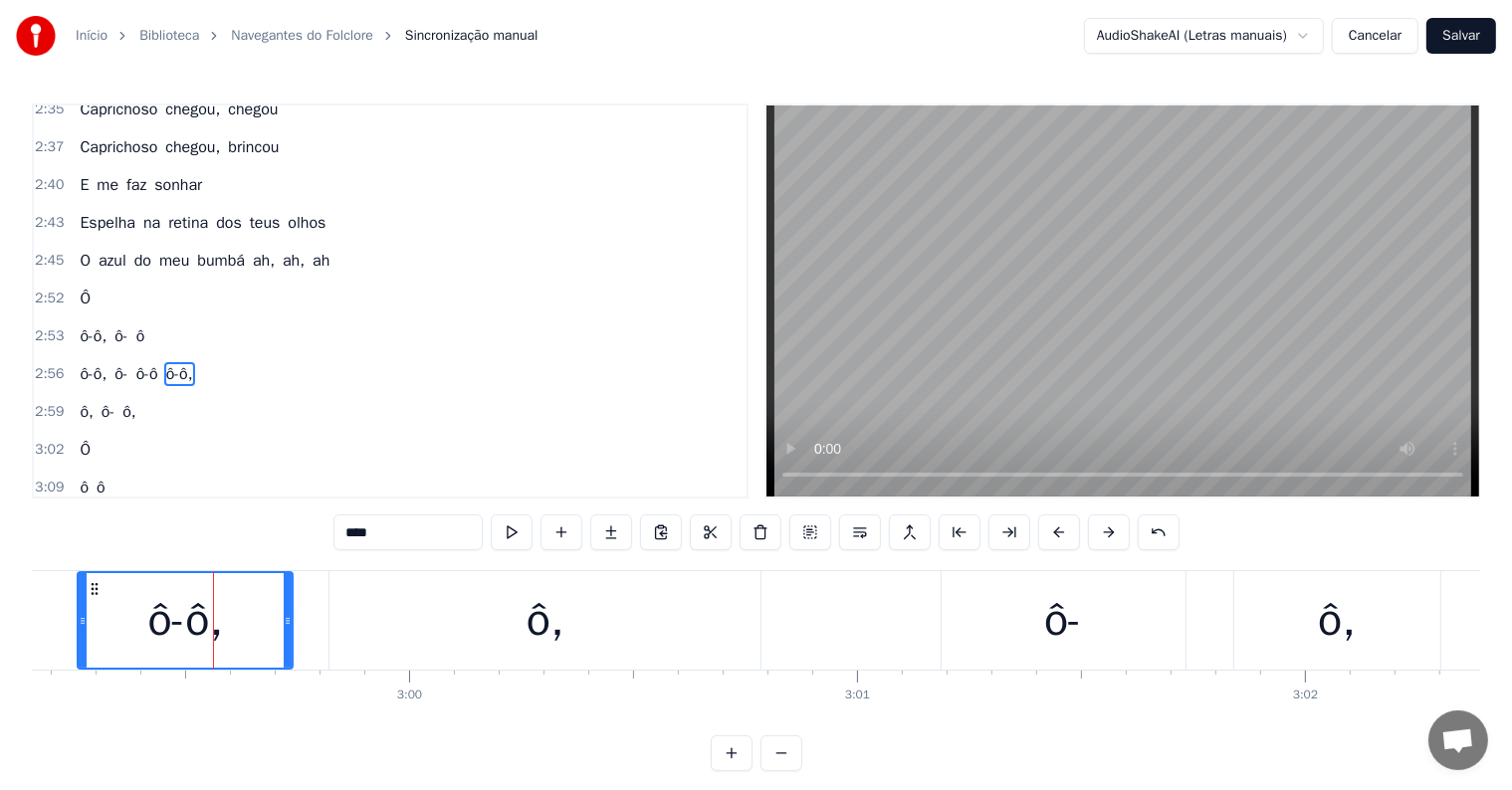 click on "ô," at bounding box center [544, 620] 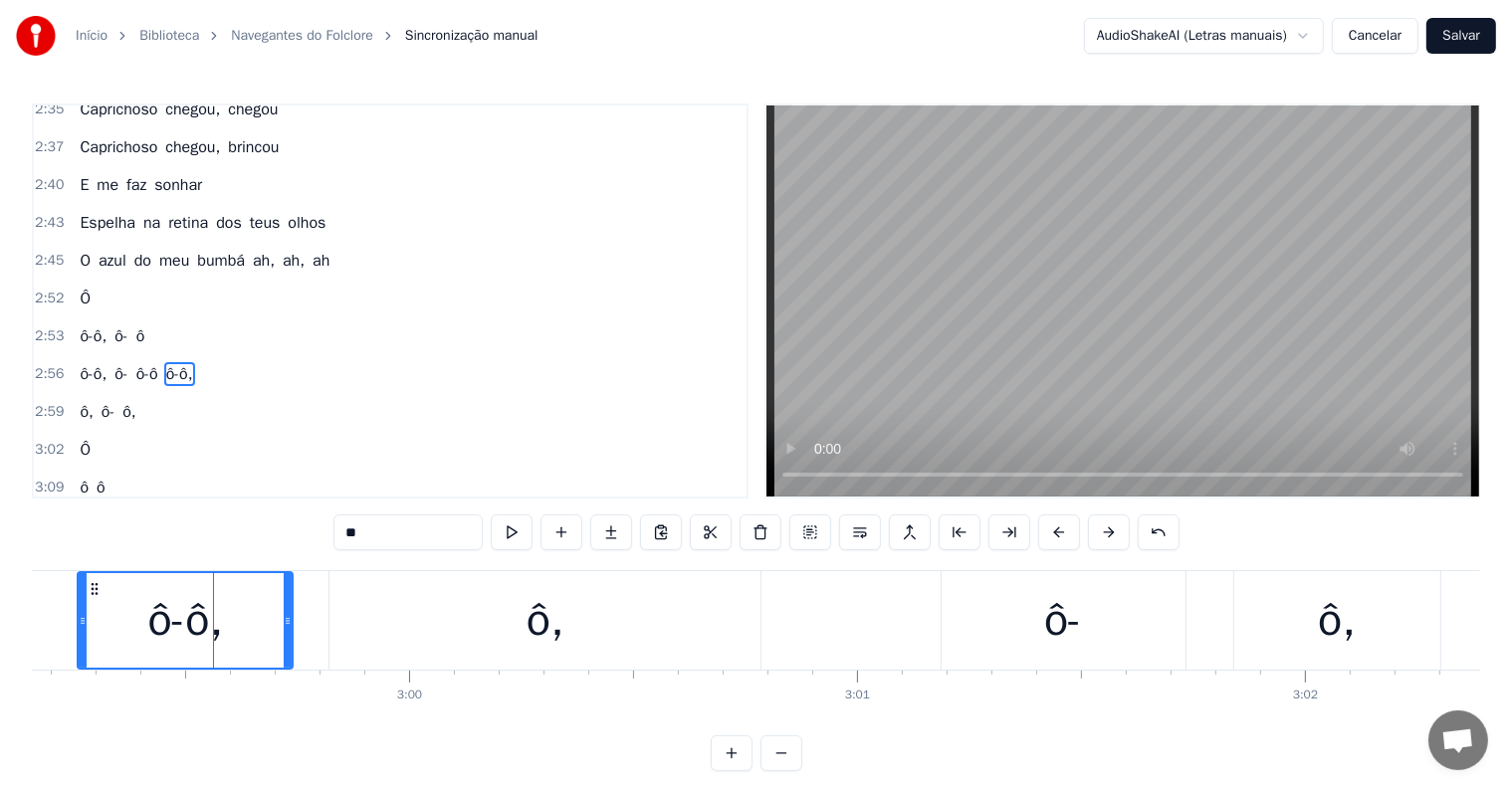scroll, scrollTop: 2025, scrollLeft: 0, axis: vertical 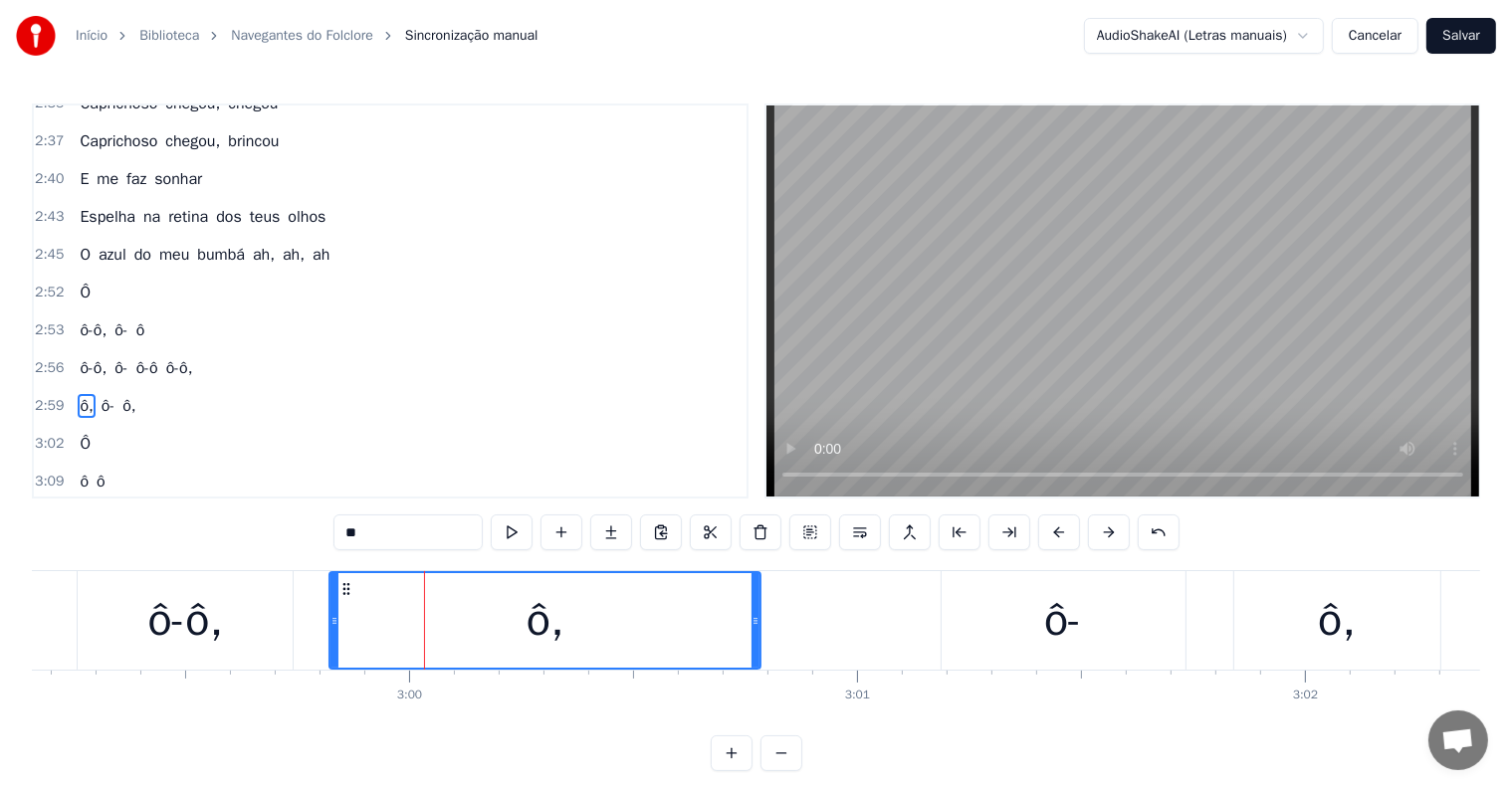 click on "ô-ô," at bounding box center [185, 621] 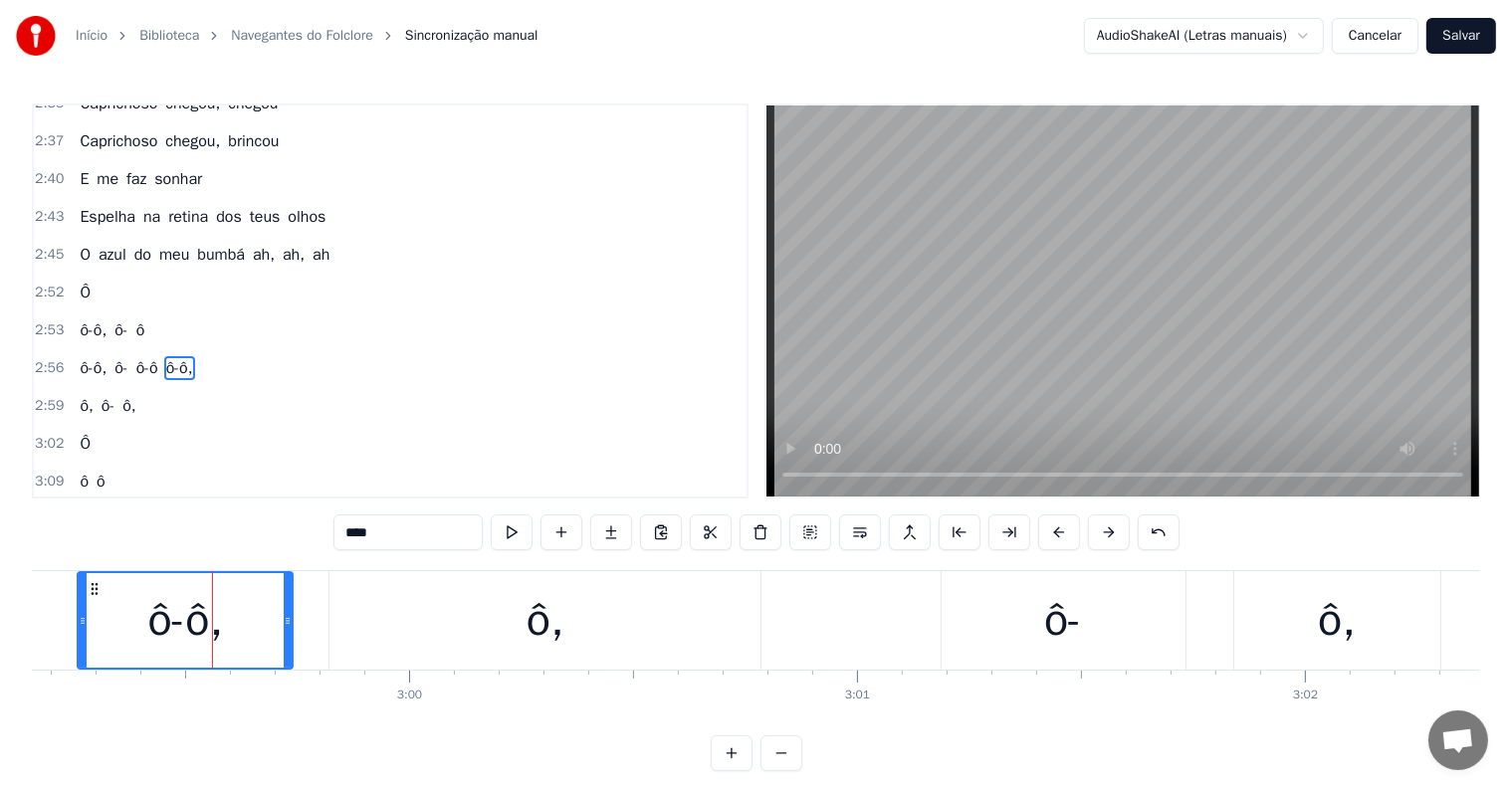 scroll, scrollTop: 2019, scrollLeft: 0, axis: vertical 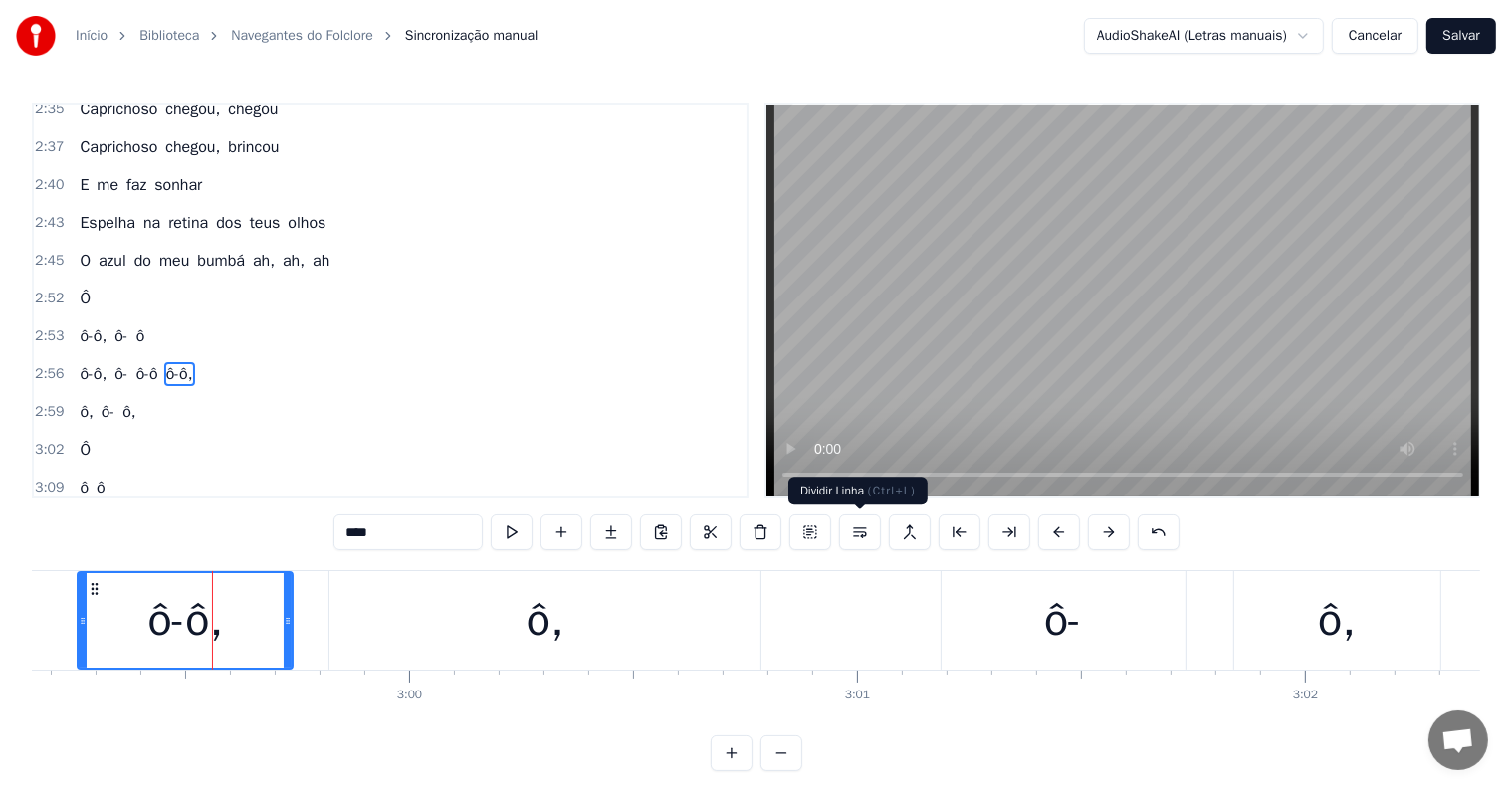 click at bounding box center [860, 532] 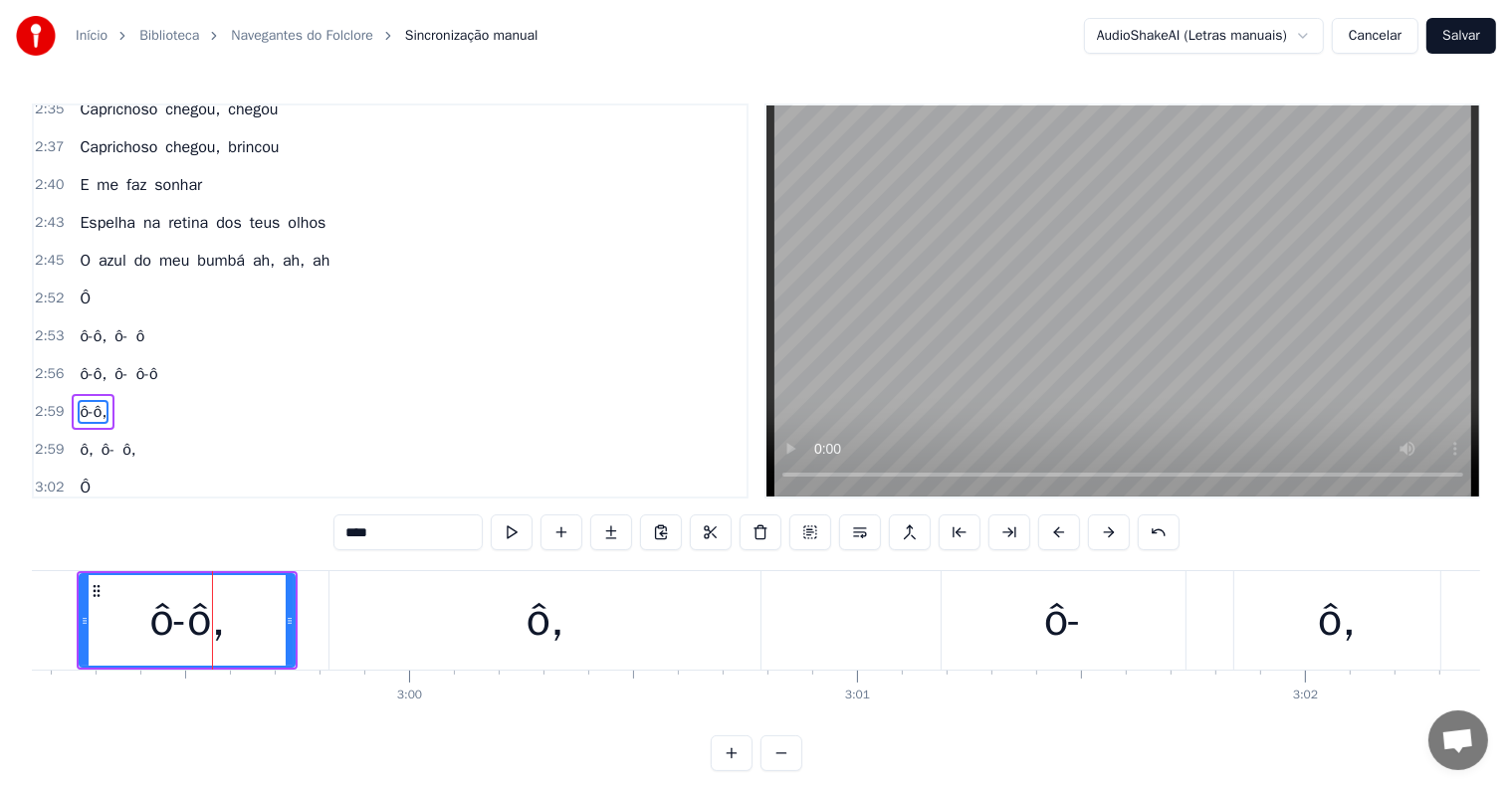 scroll, scrollTop: 2056, scrollLeft: 0, axis: vertical 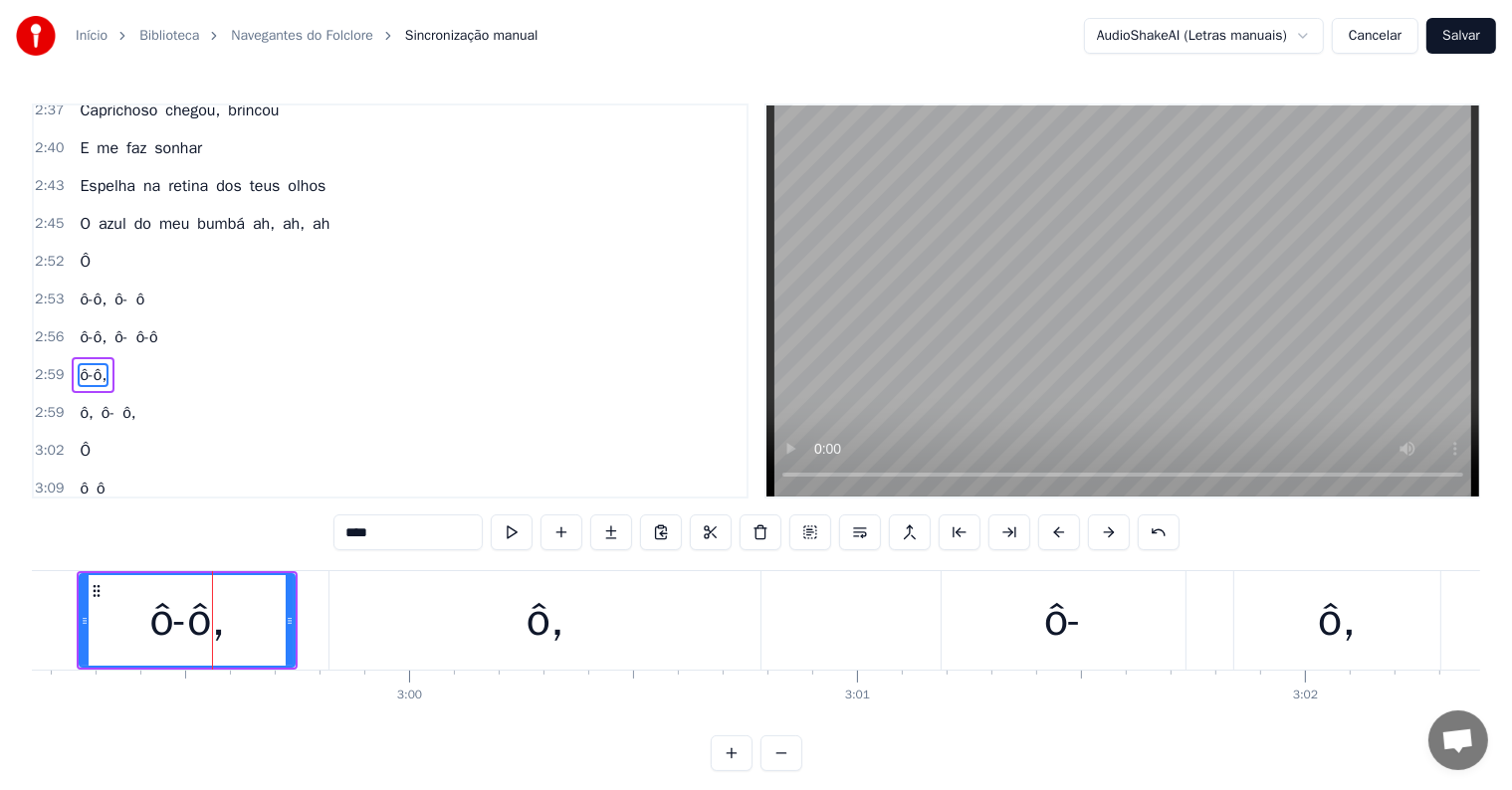 click on "ô," at bounding box center (86, 413) 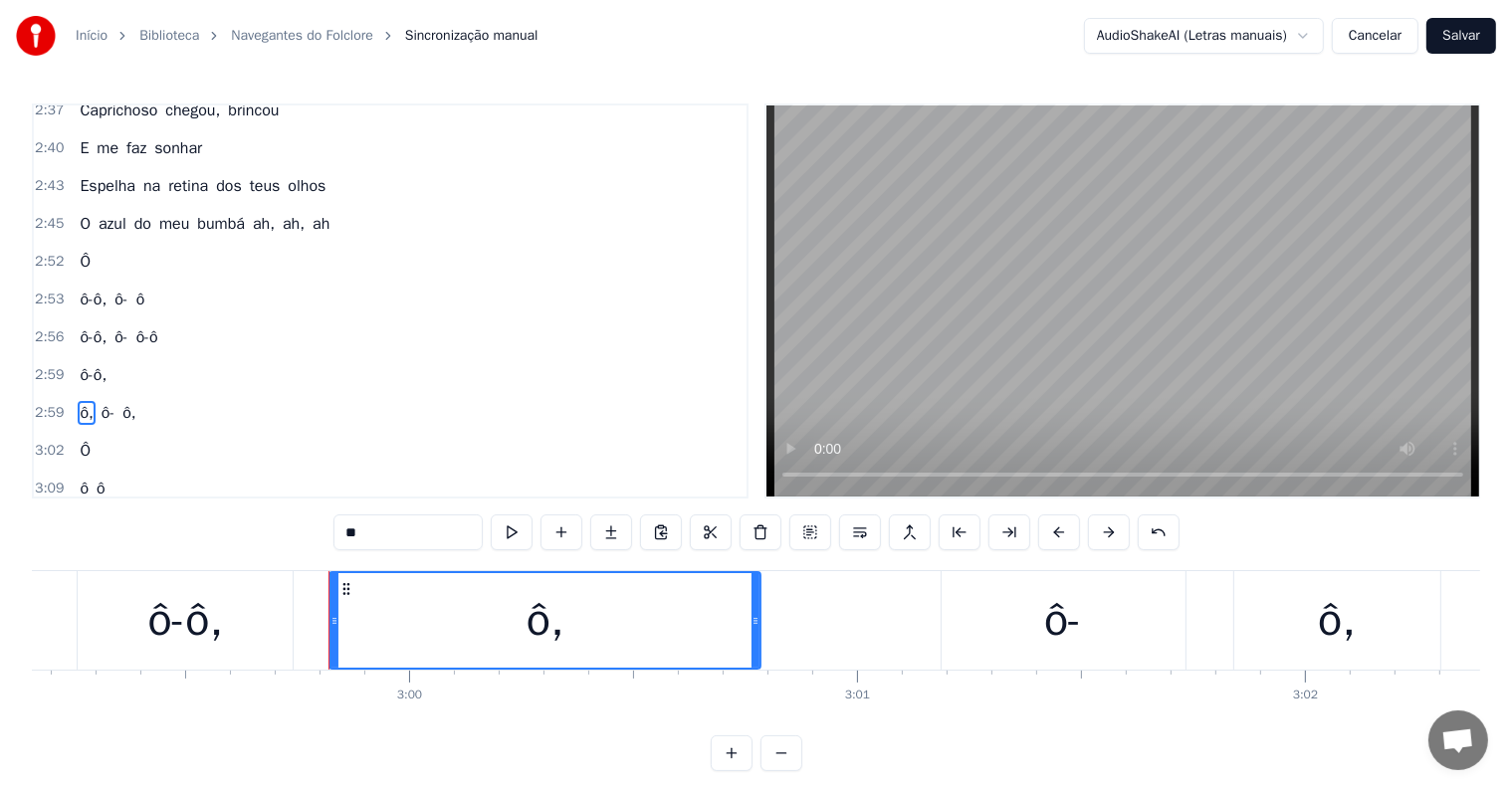 scroll, scrollTop: 2062, scrollLeft: 0, axis: vertical 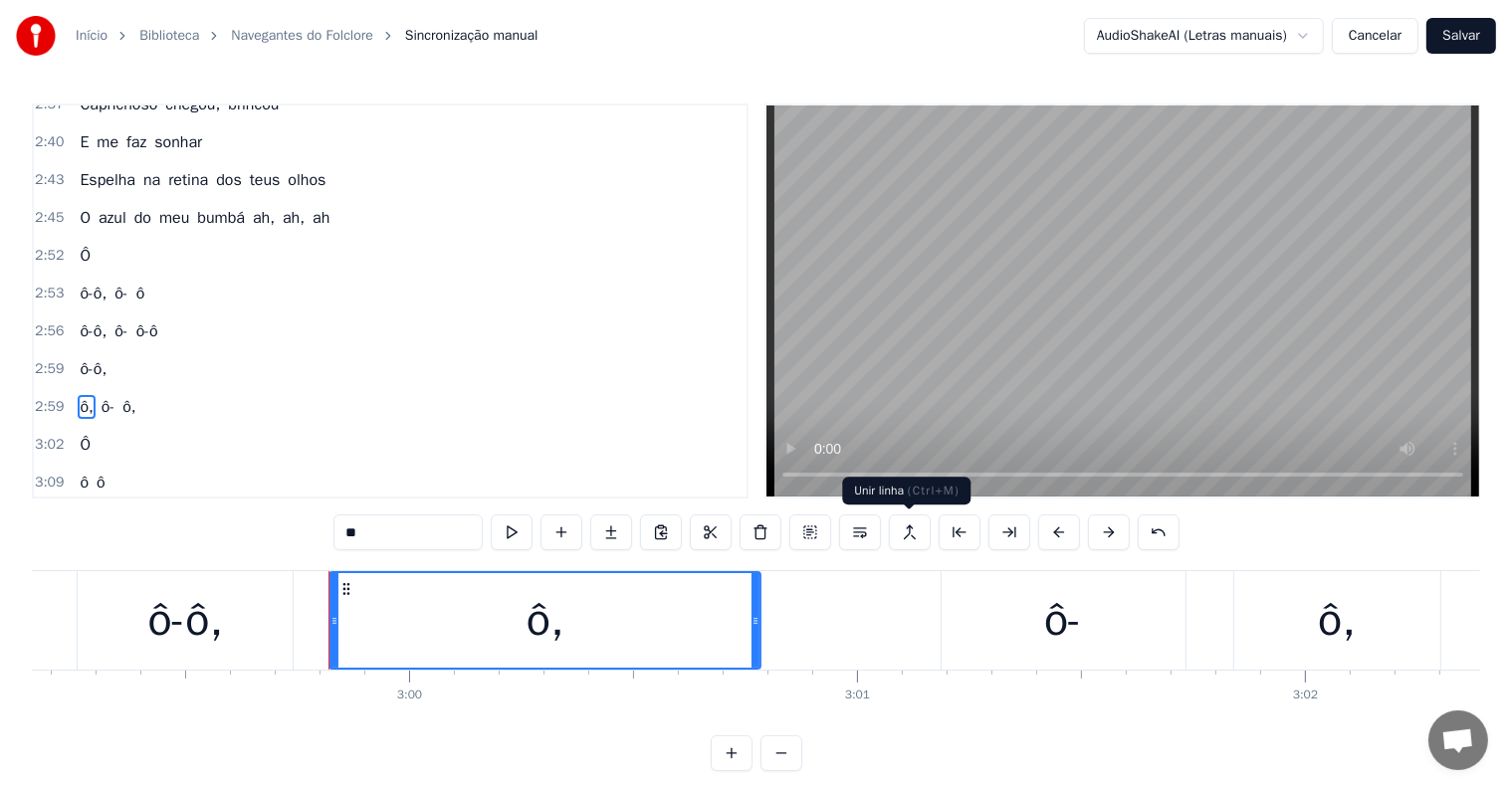 click at bounding box center (910, 532) 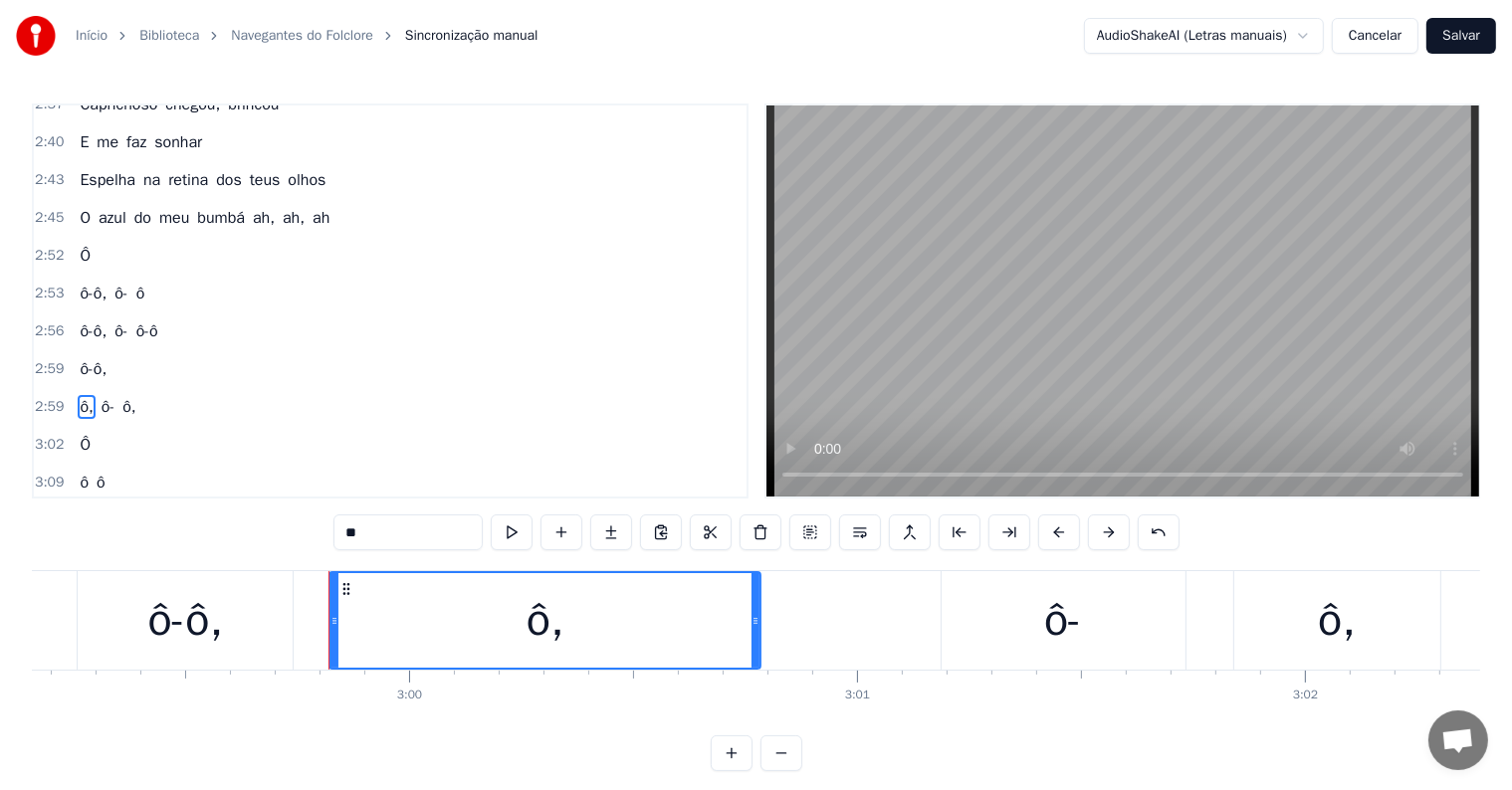click on "ô-ô," at bounding box center [93, 369] 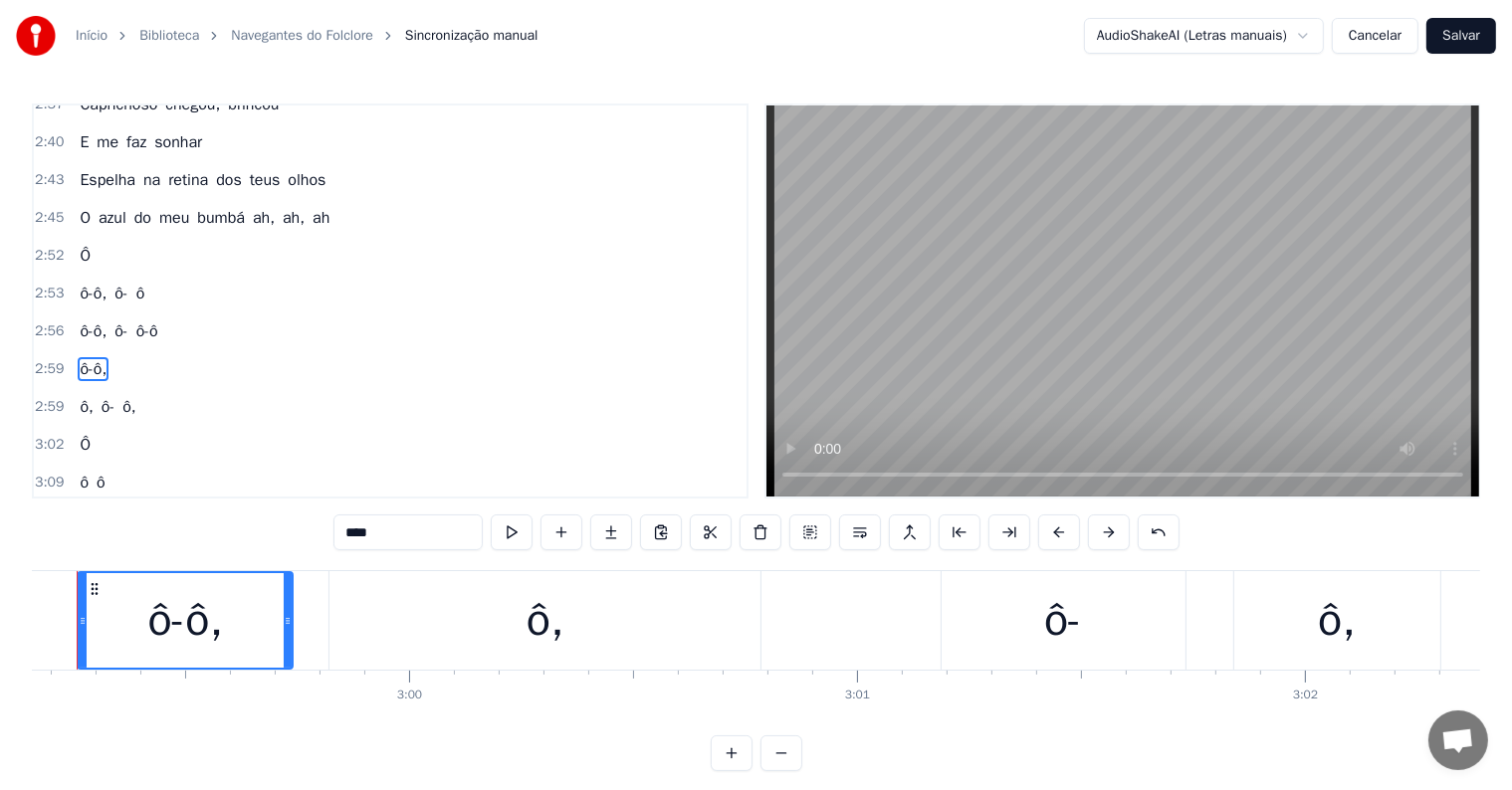 scroll, scrollTop: 2059, scrollLeft: 0, axis: vertical 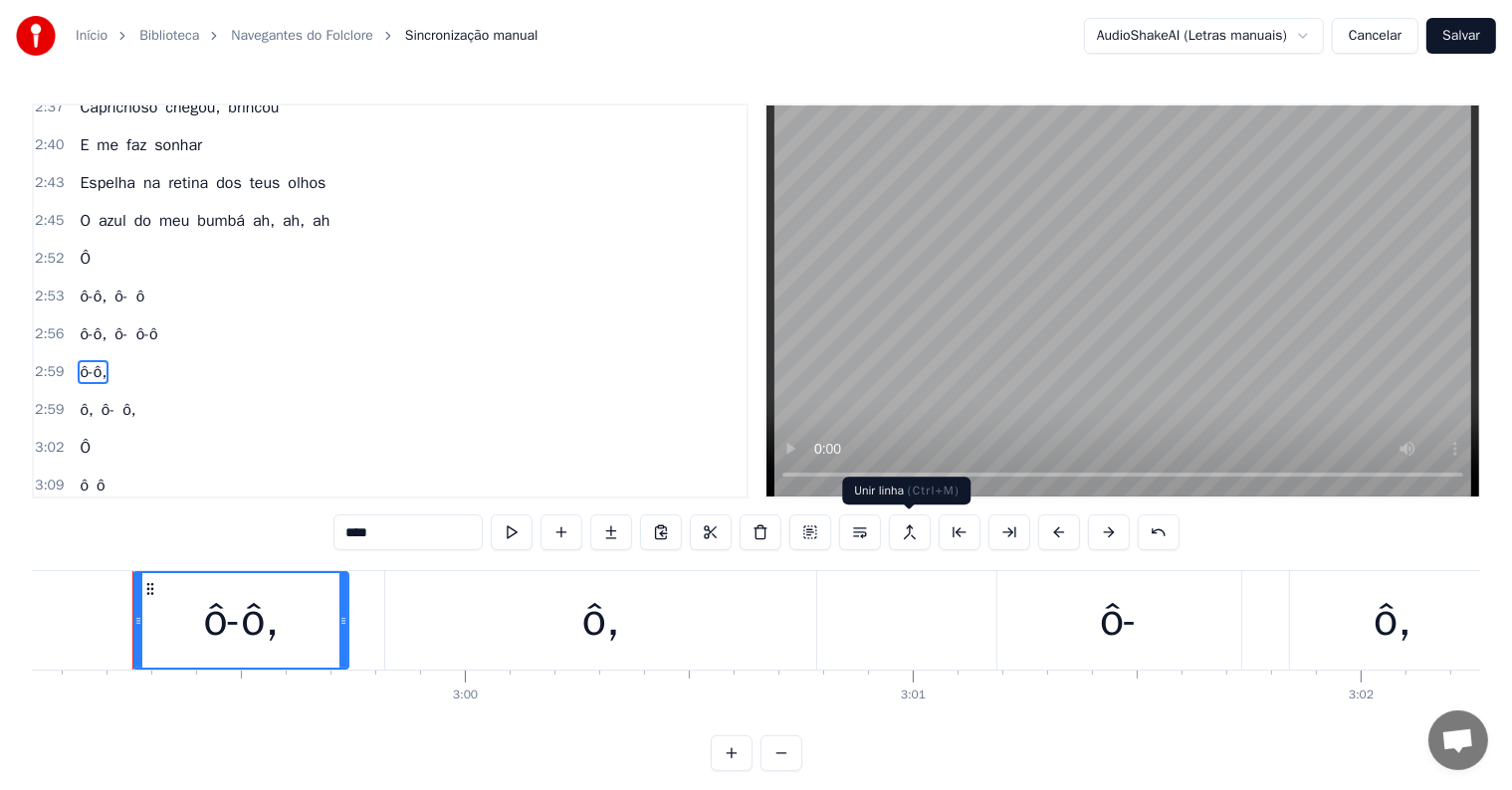 click at bounding box center [910, 532] 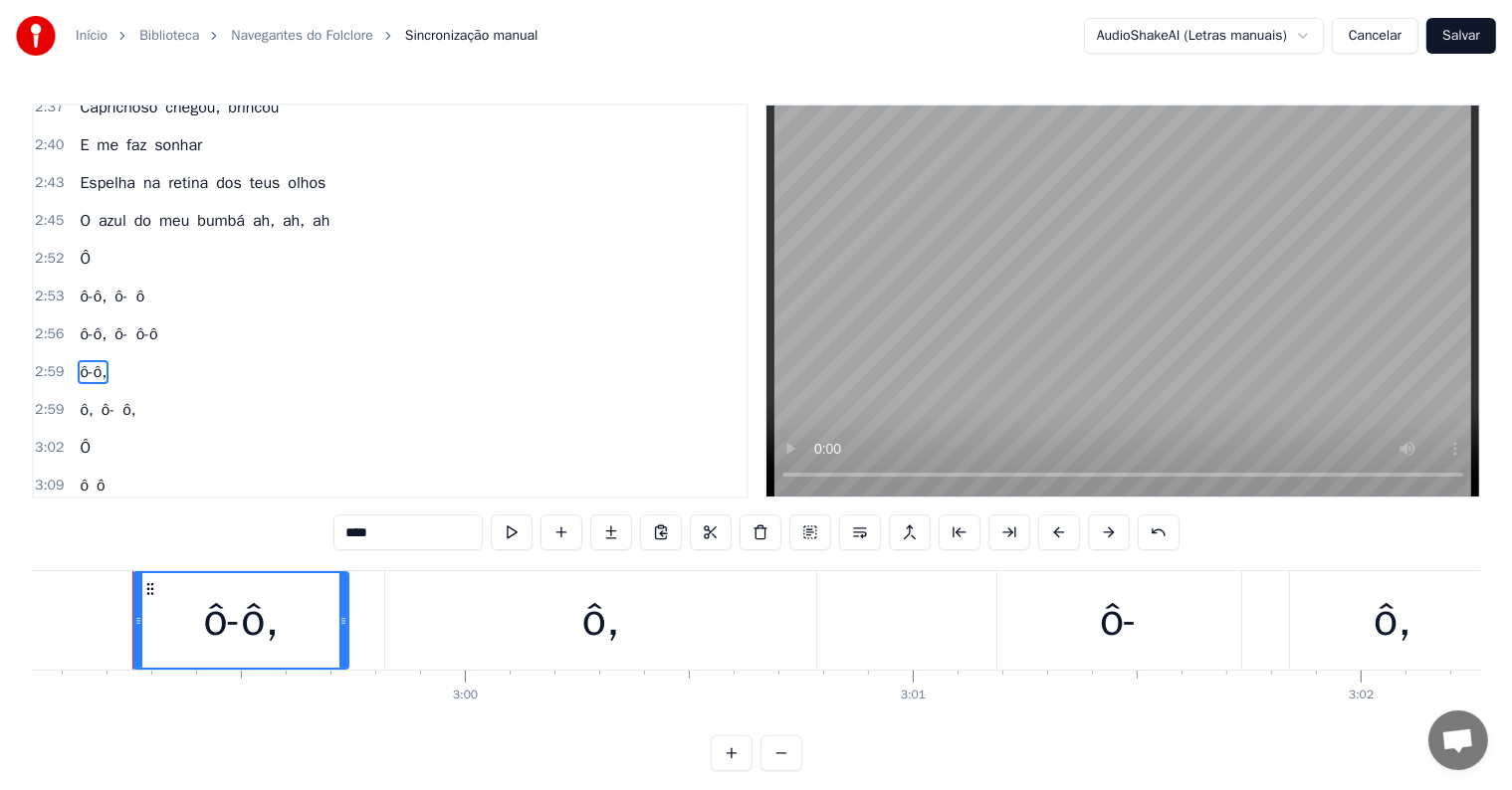 click on "ô," at bounding box center (86, 410) 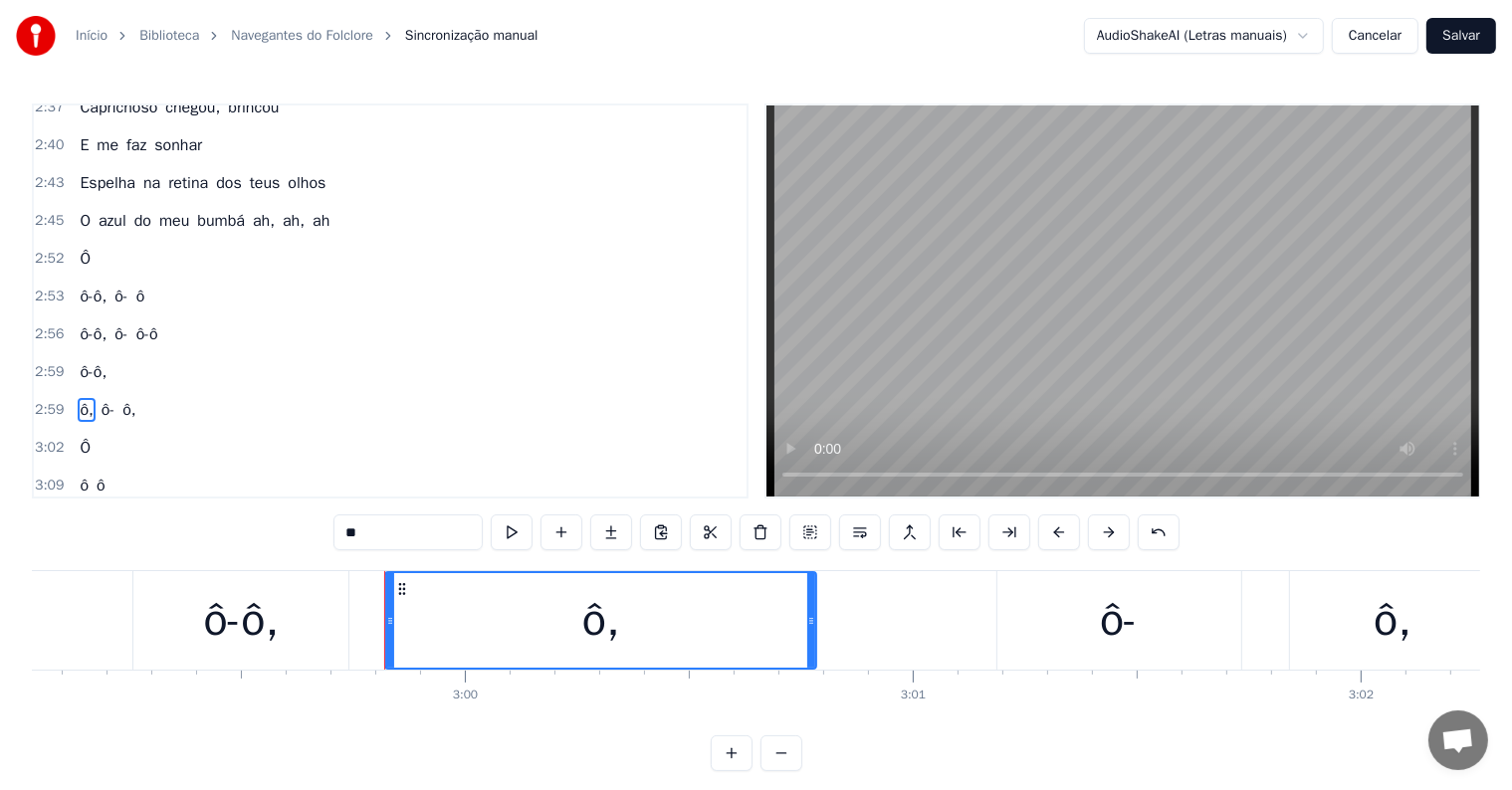 scroll, scrollTop: 2062, scrollLeft: 0, axis: vertical 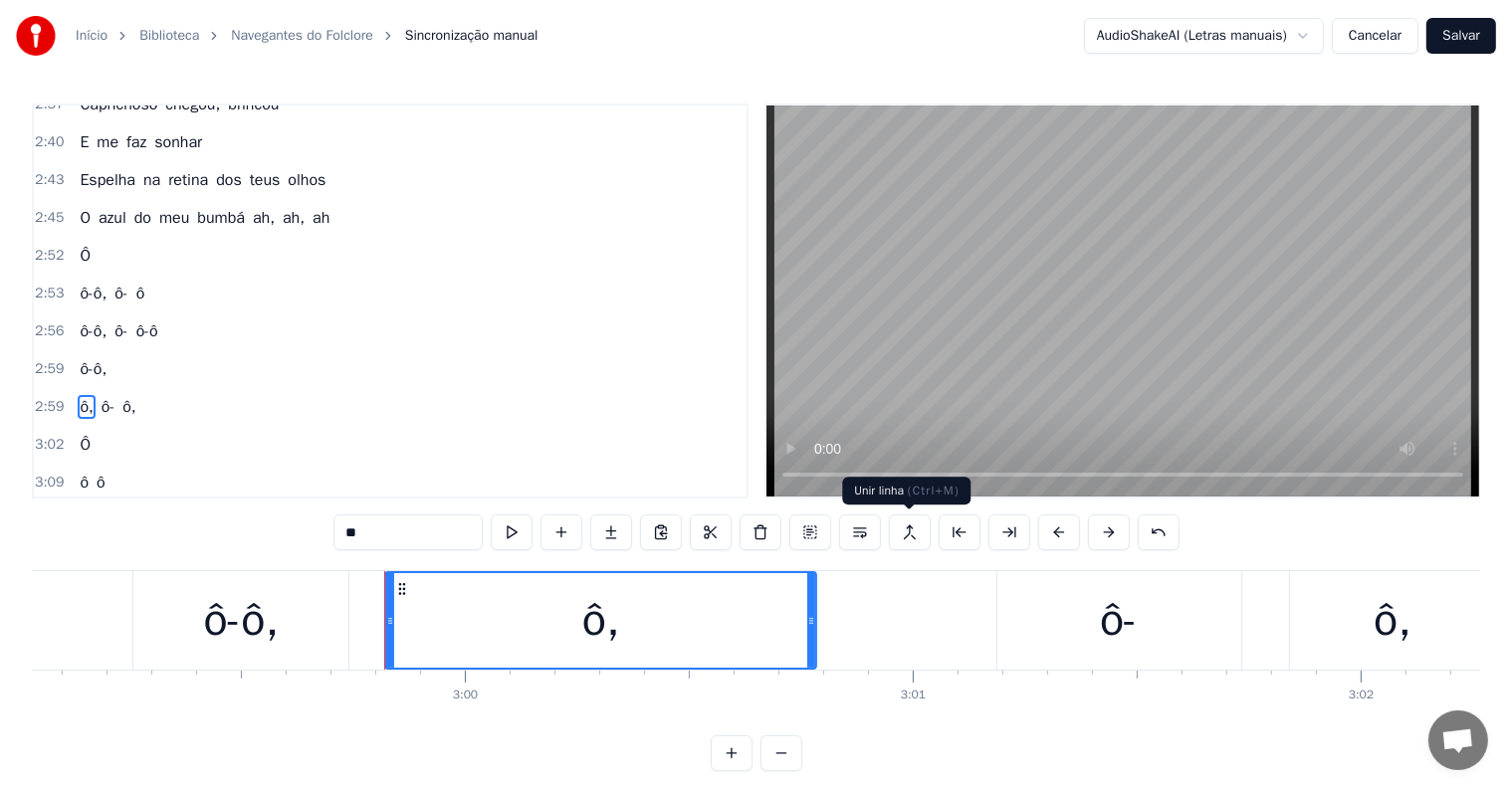 click at bounding box center [910, 532] 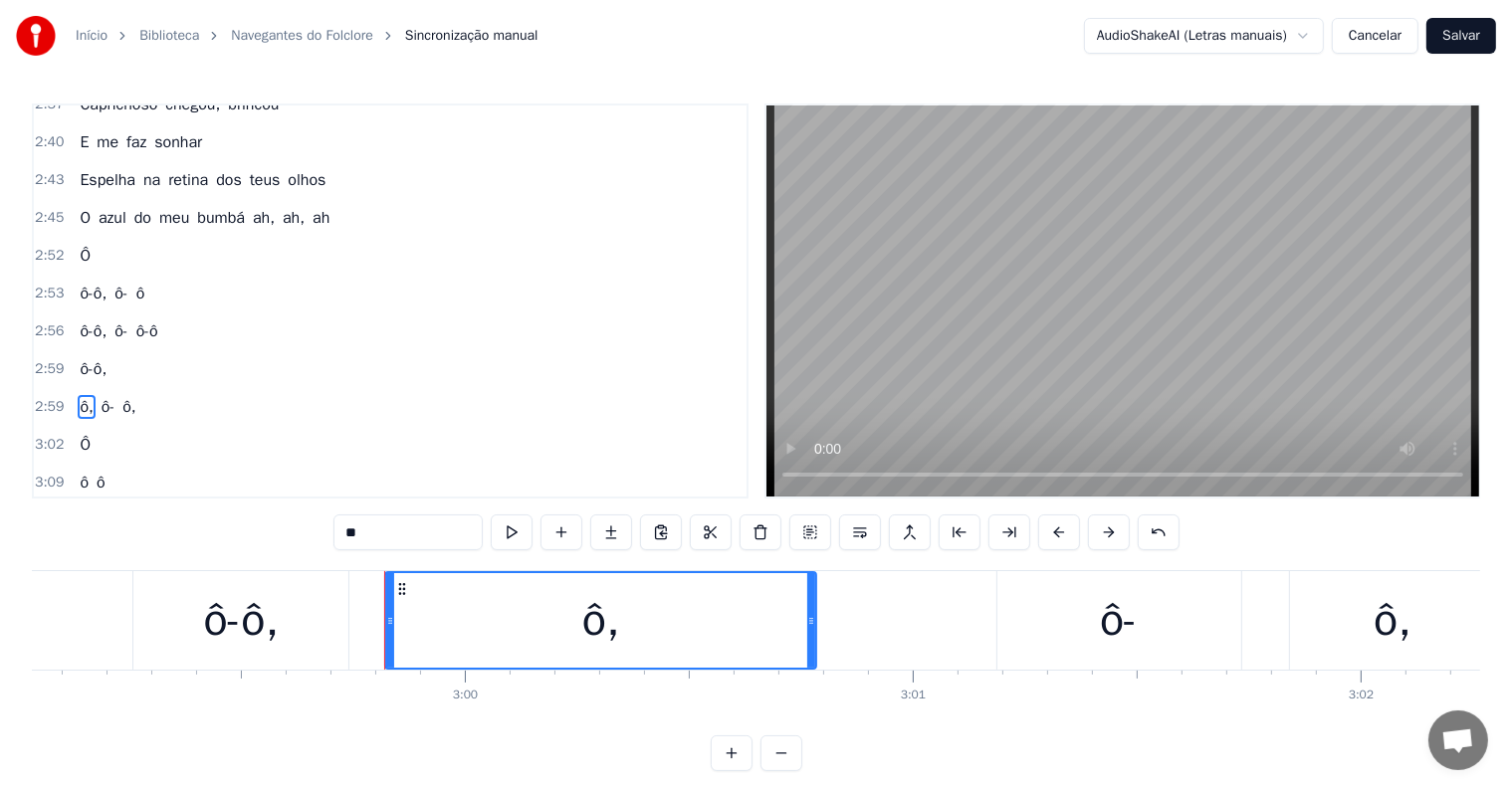 click on "ô," at bounding box center [128, 407] 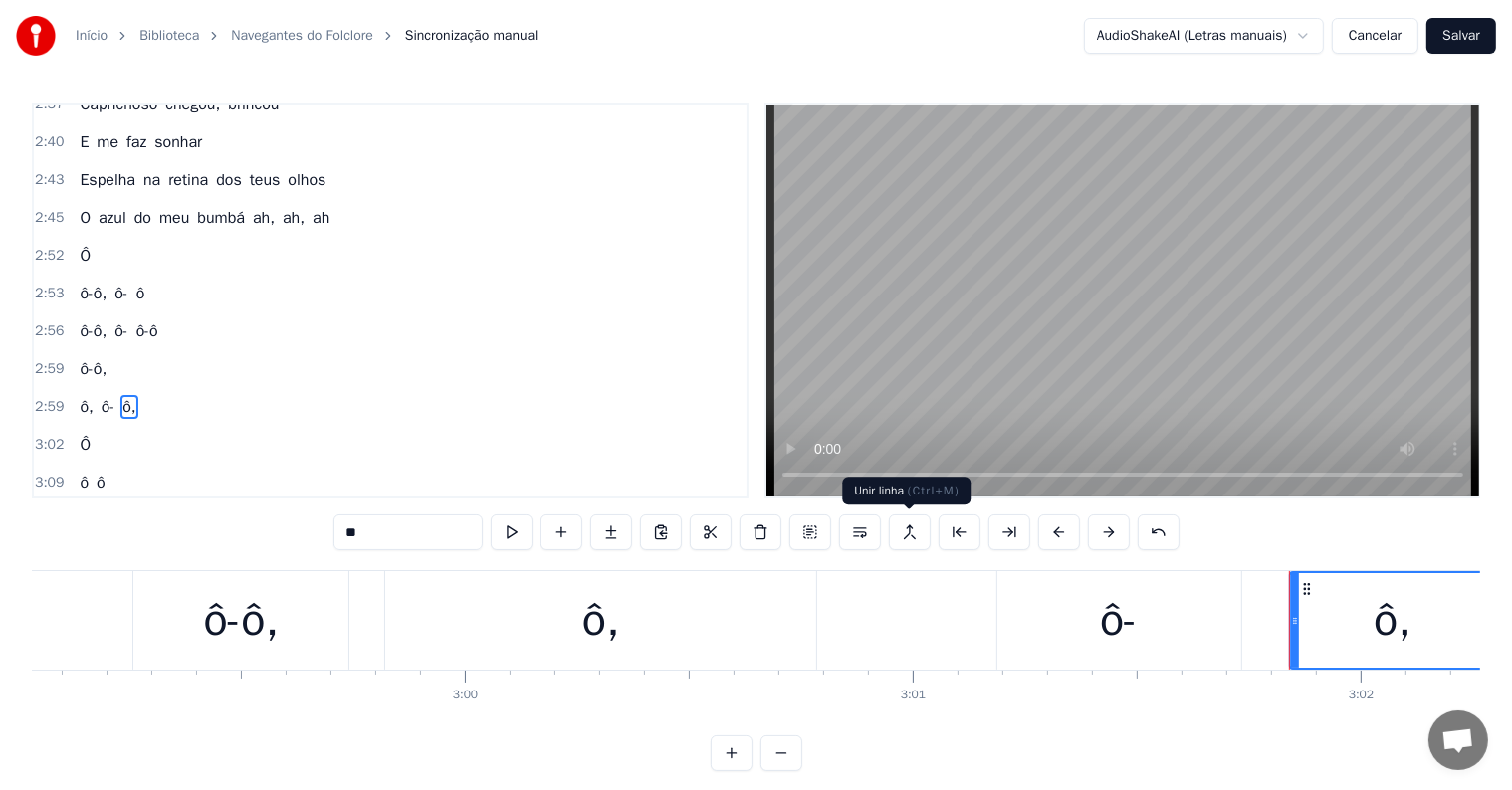 click at bounding box center [910, 532] 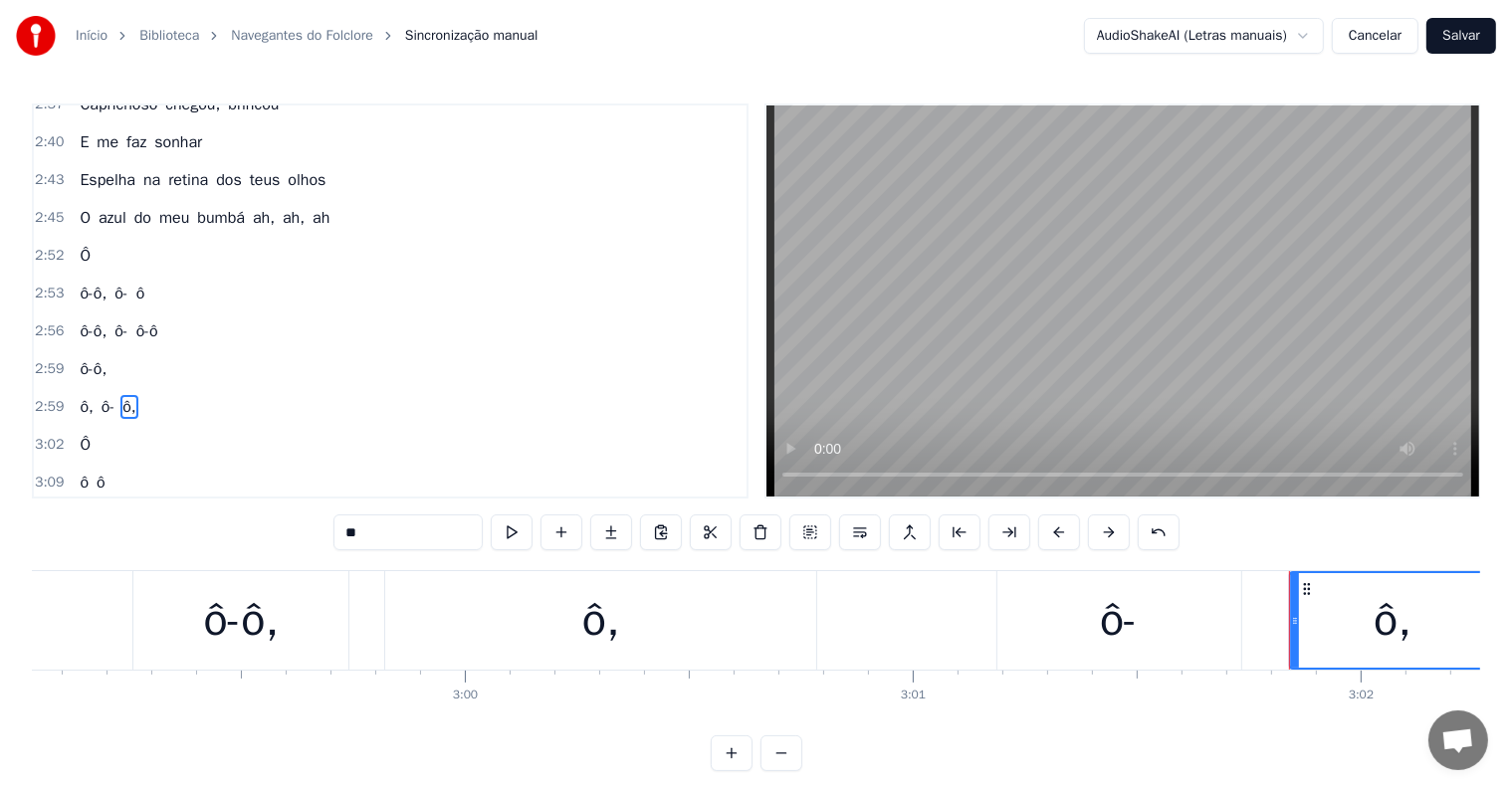 click on "ô-ô," at bounding box center (93, 369) 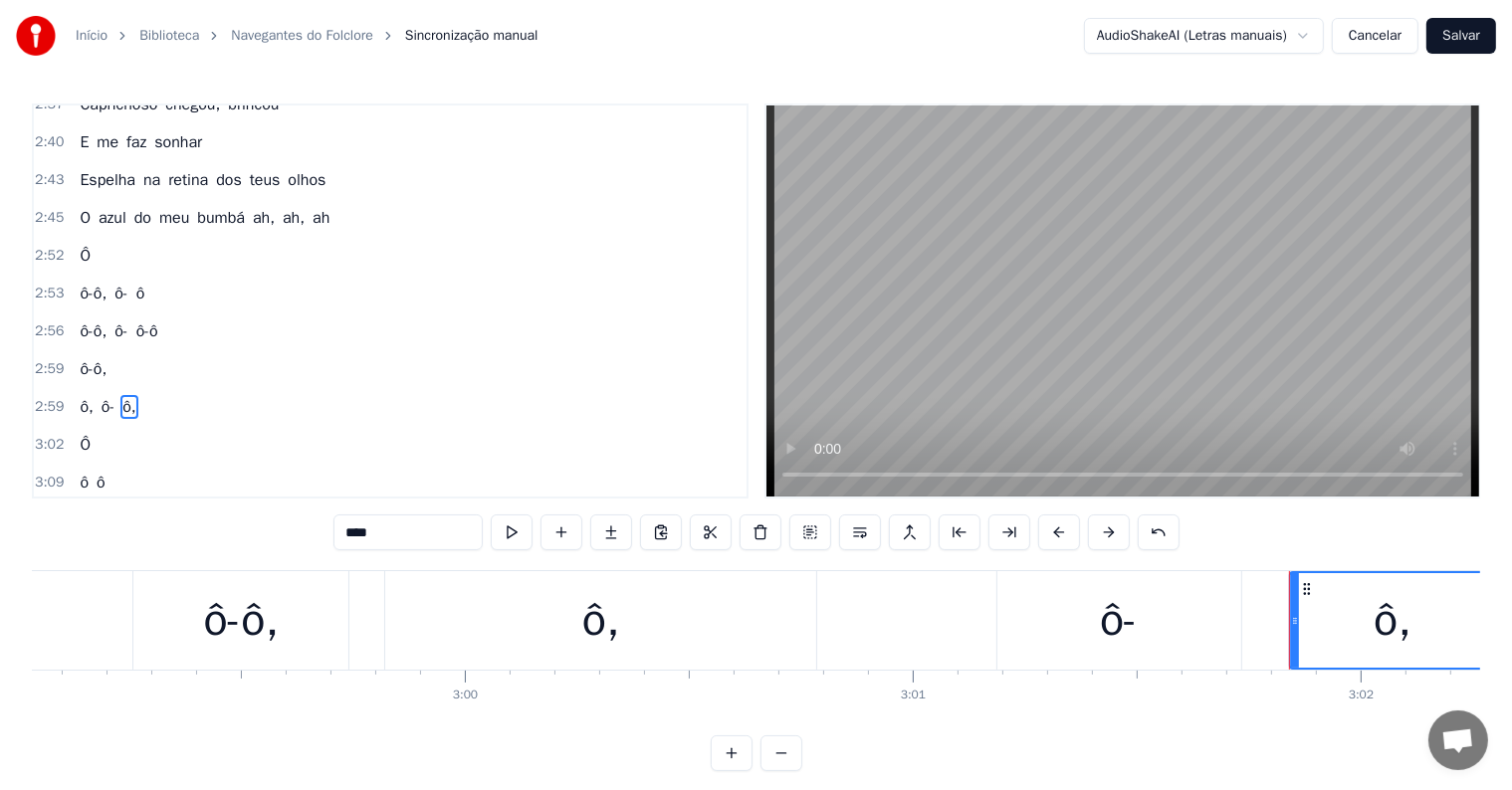 scroll, scrollTop: 2056, scrollLeft: 0, axis: vertical 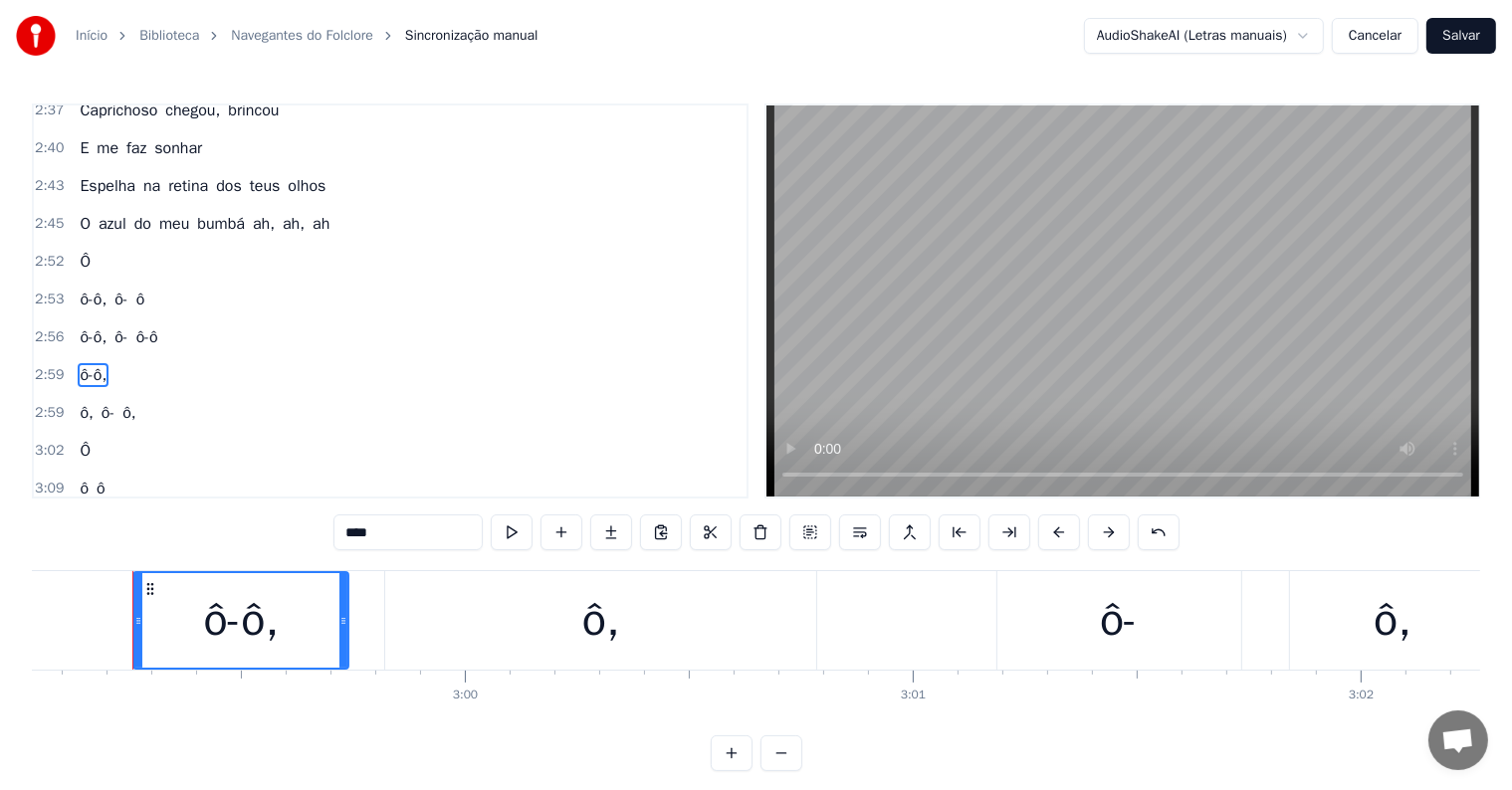 click on "ô," at bounding box center (600, 620) 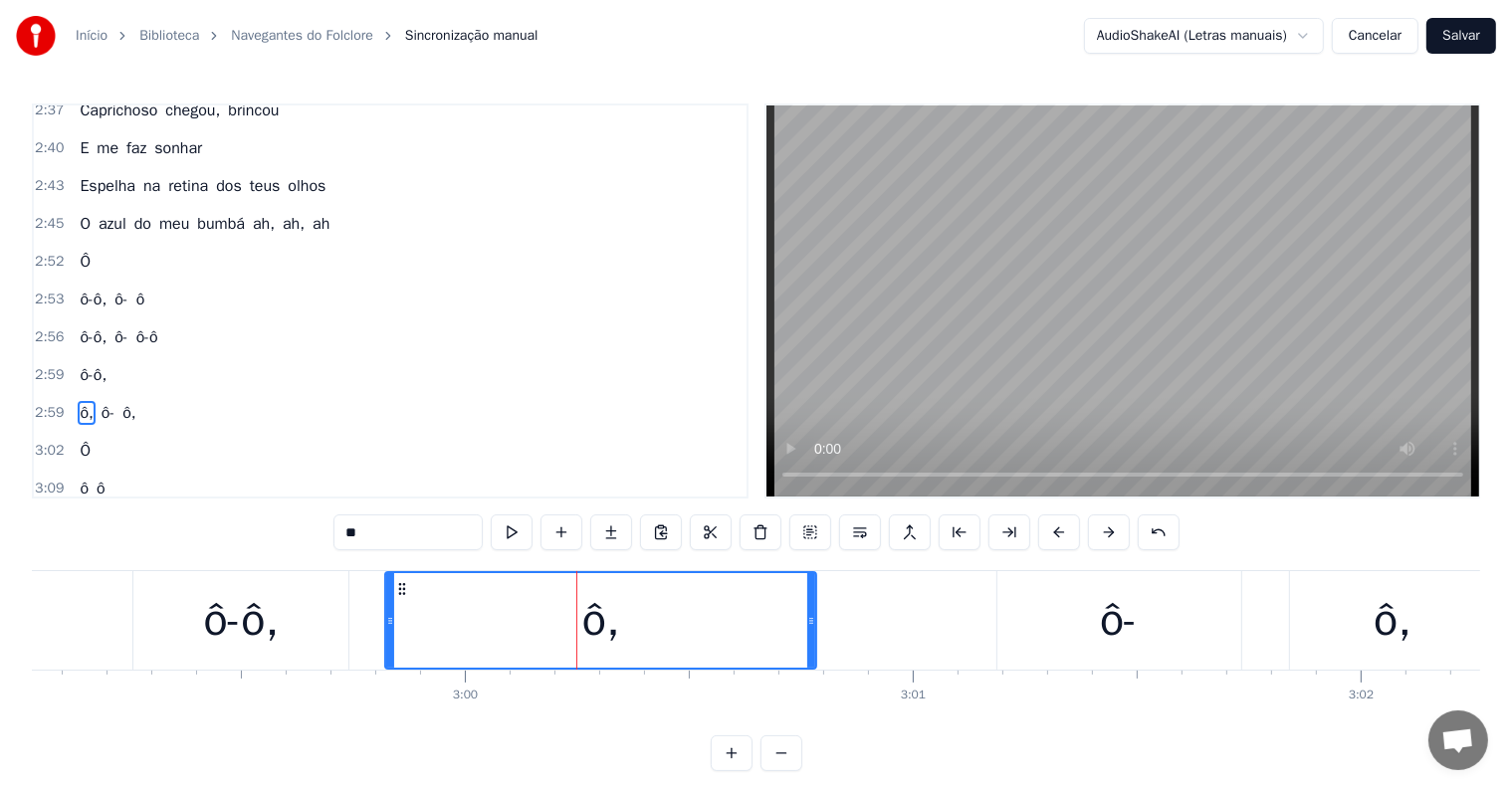 scroll, scrollTop: 2062, scrollLeft: 0, axis: vertical 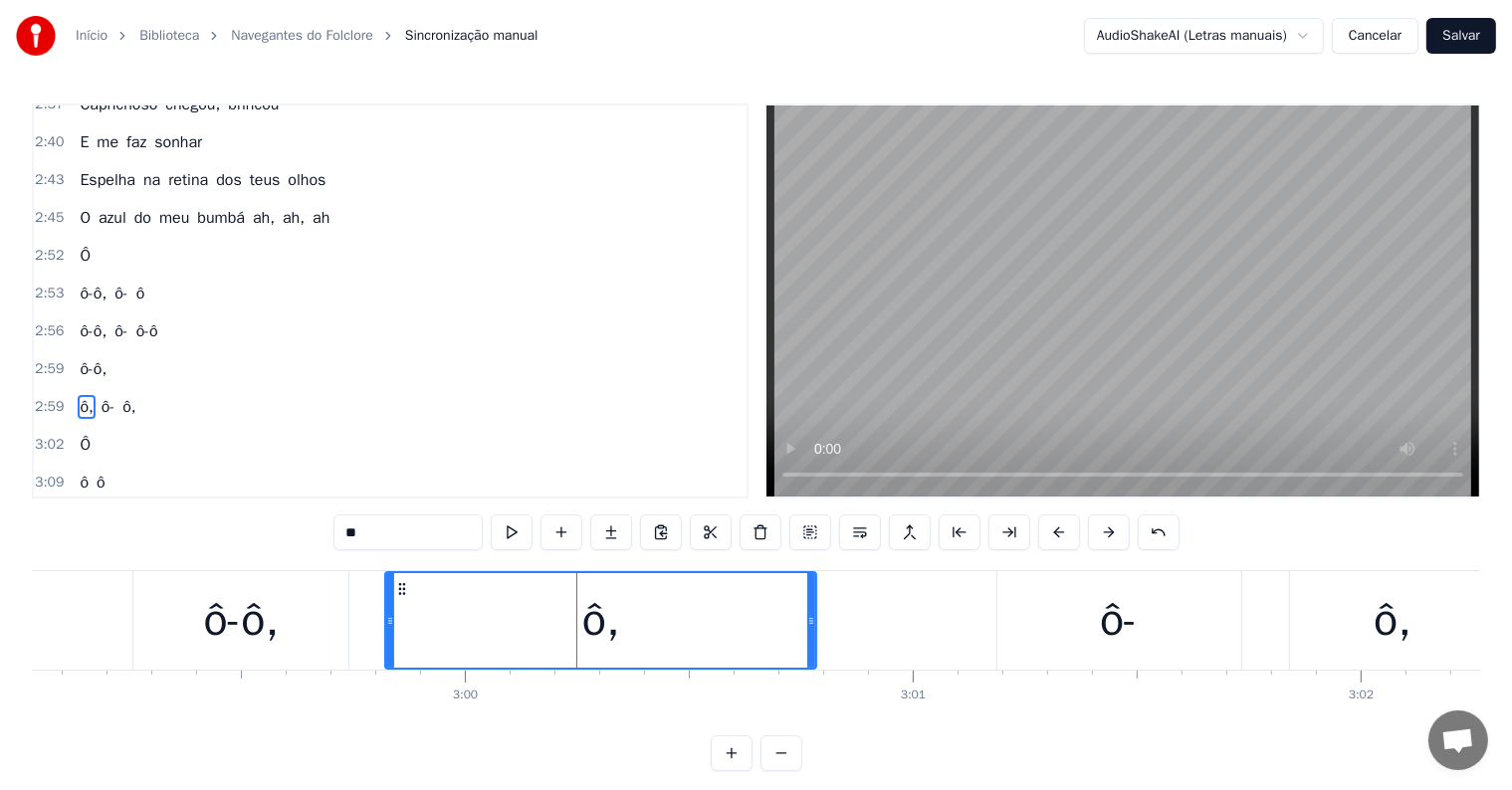 click on "ô-ô," at bounding box center (241, 621) 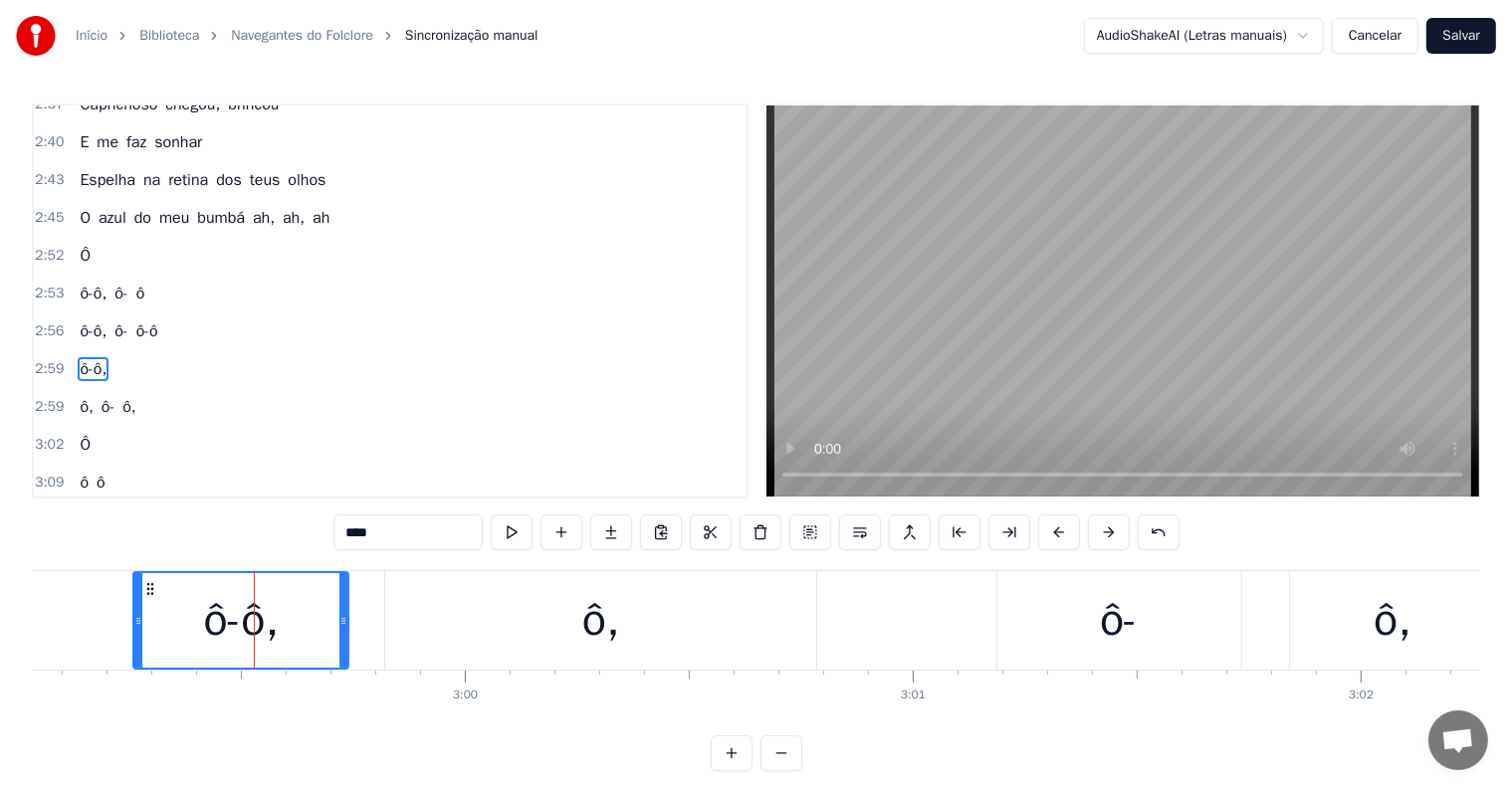 scroll, scrollTop: 2056, scrollLeft: 0, axis: vertical 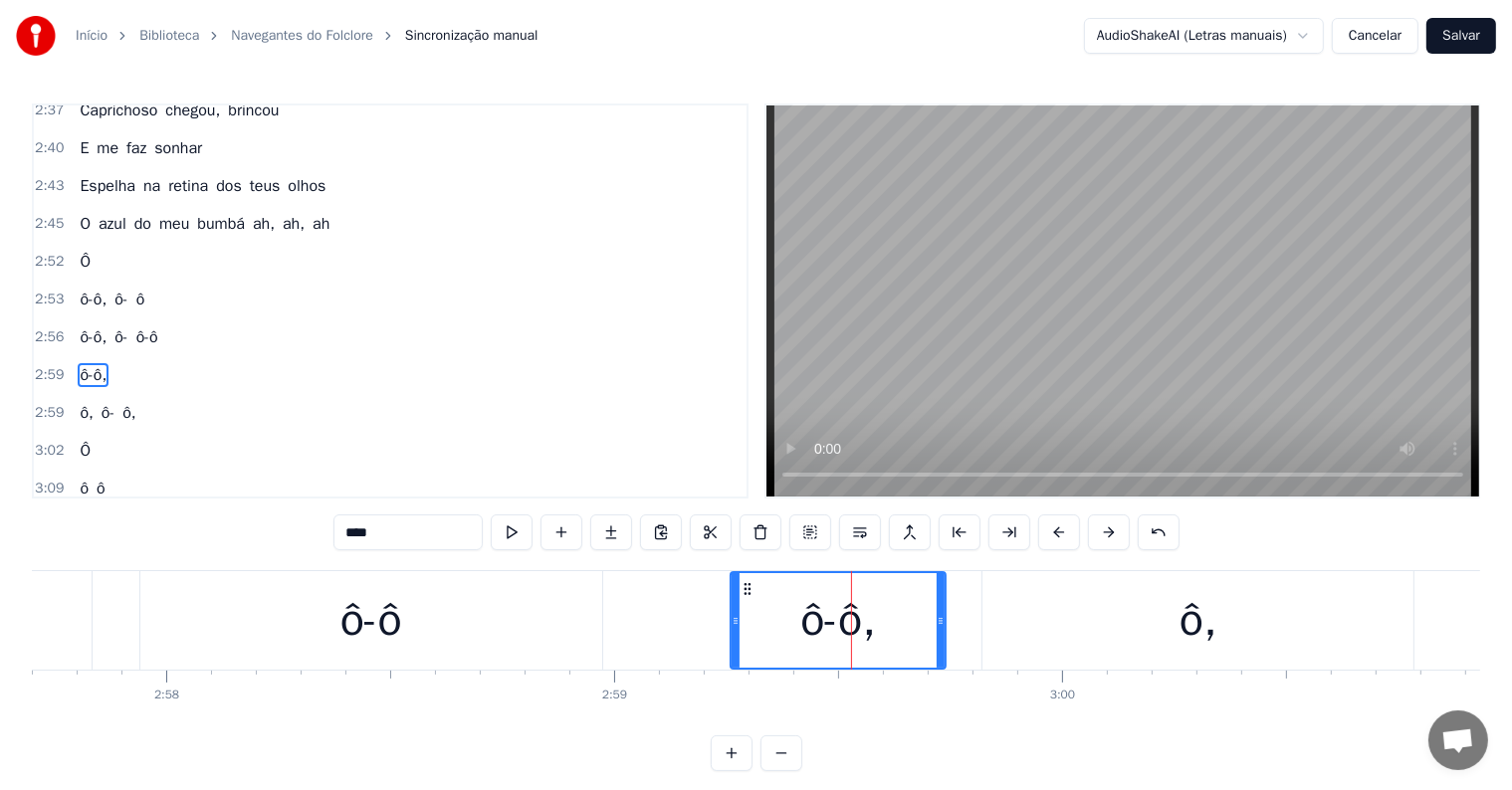 click on "ô-ô" at bounding box center (371, 621) 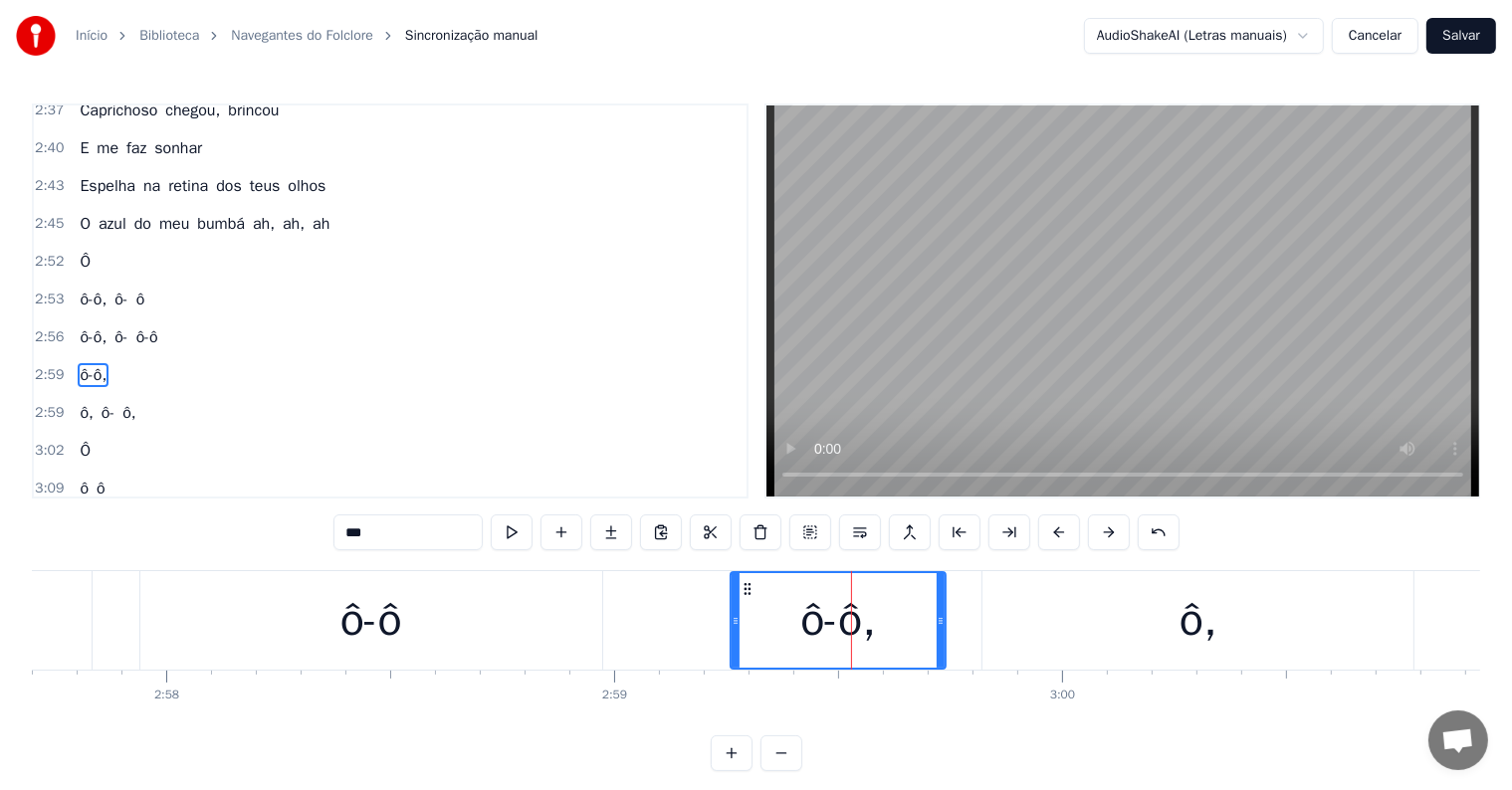 scroll, scrollTop: 2019, scrollLeft: 0, axis: vertical 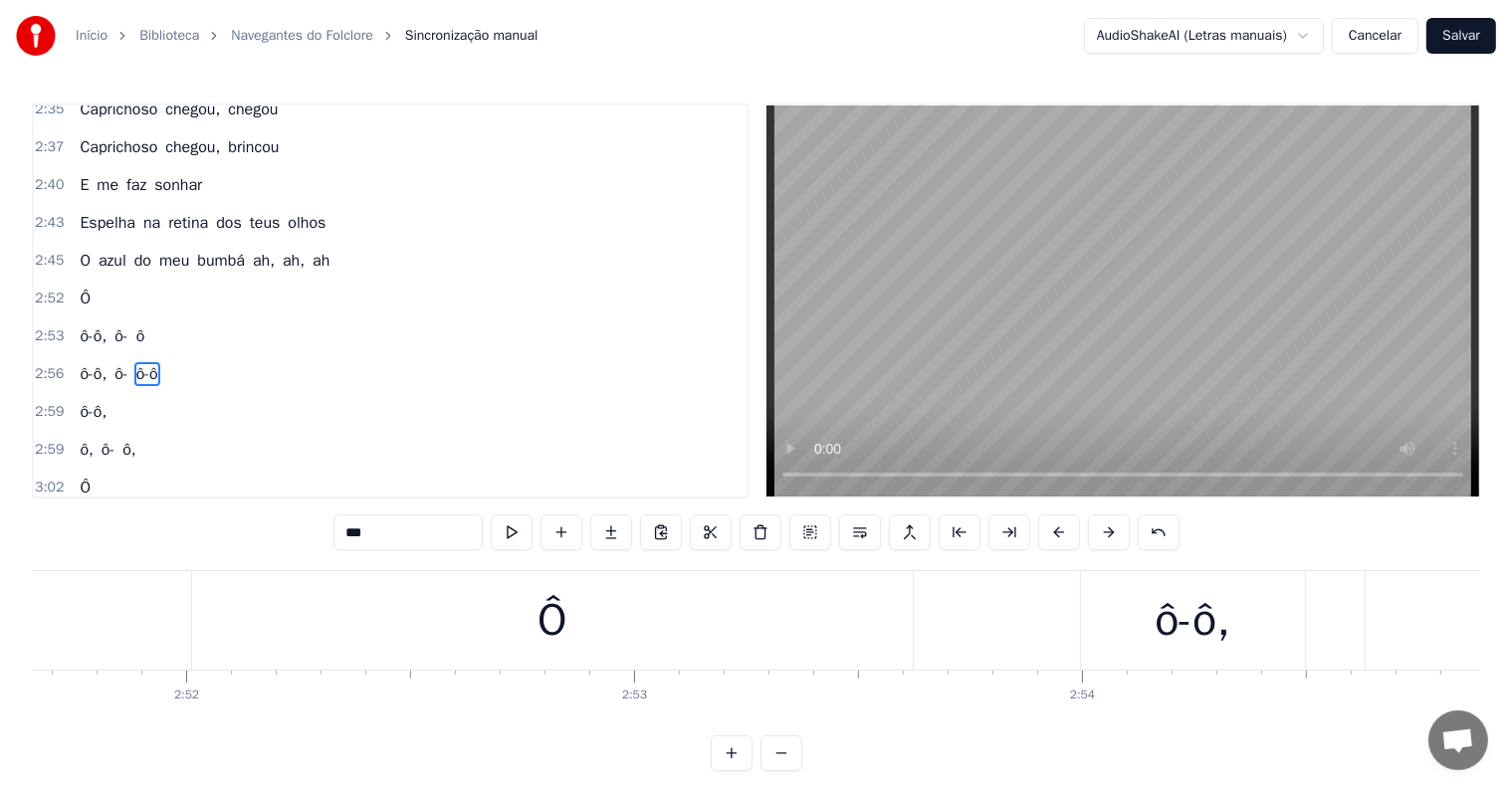 click on "Ô" at bounding box center (552, 620) 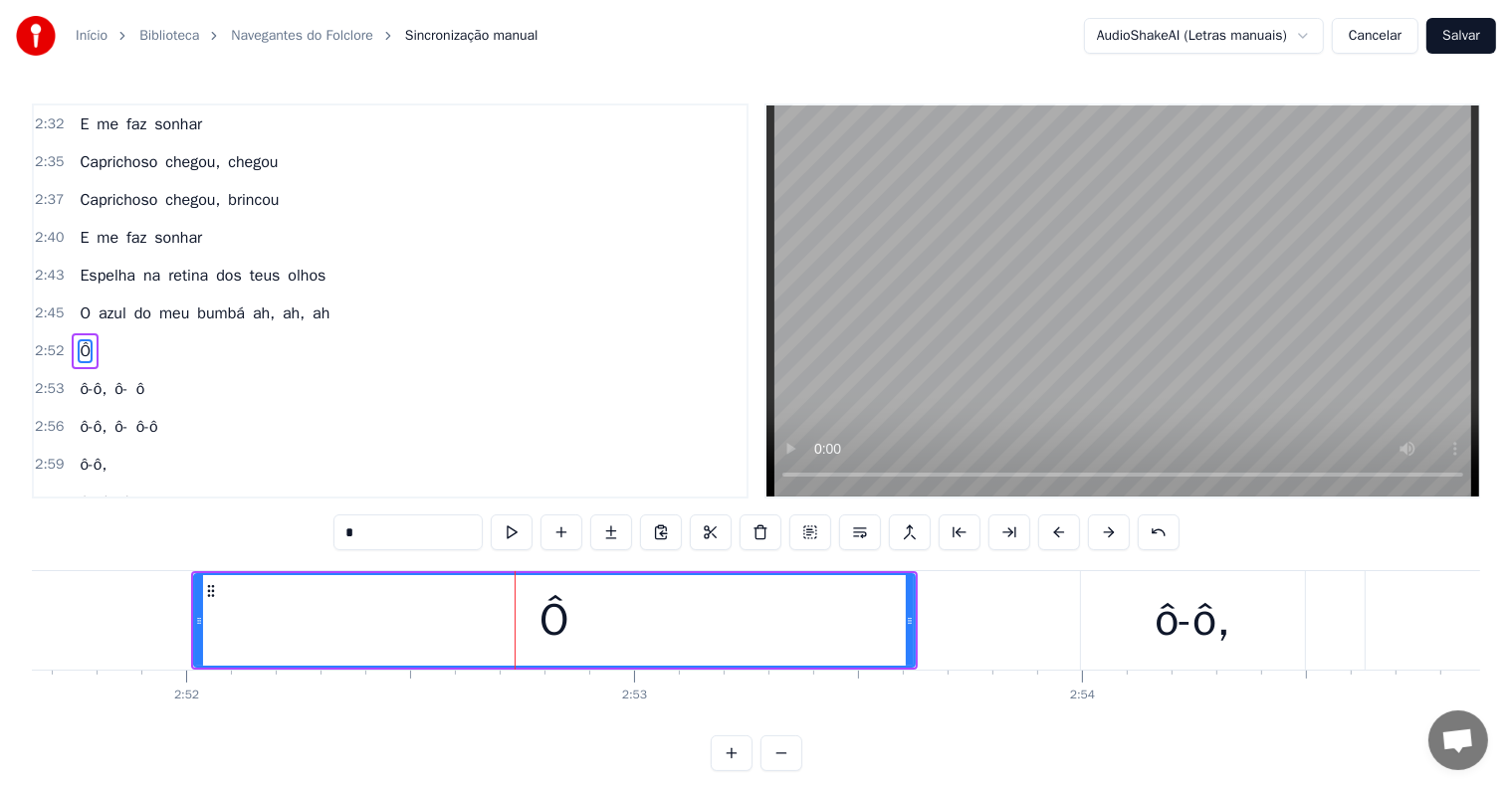 scroll, scrollTop: 1946, scrollLeft: 0, axis: vertical 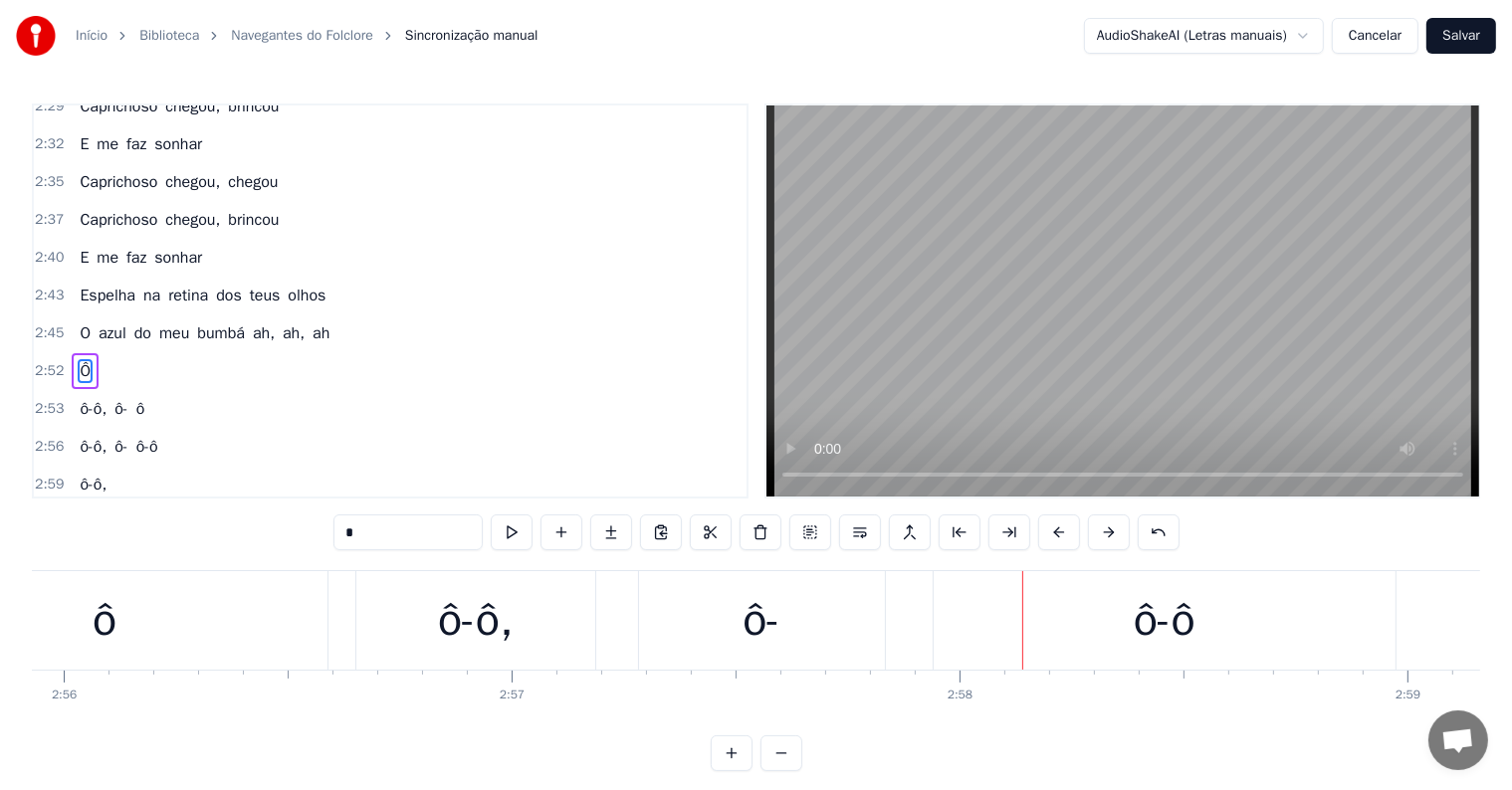 click on "ô-ô," at bounding box center [476, 621] 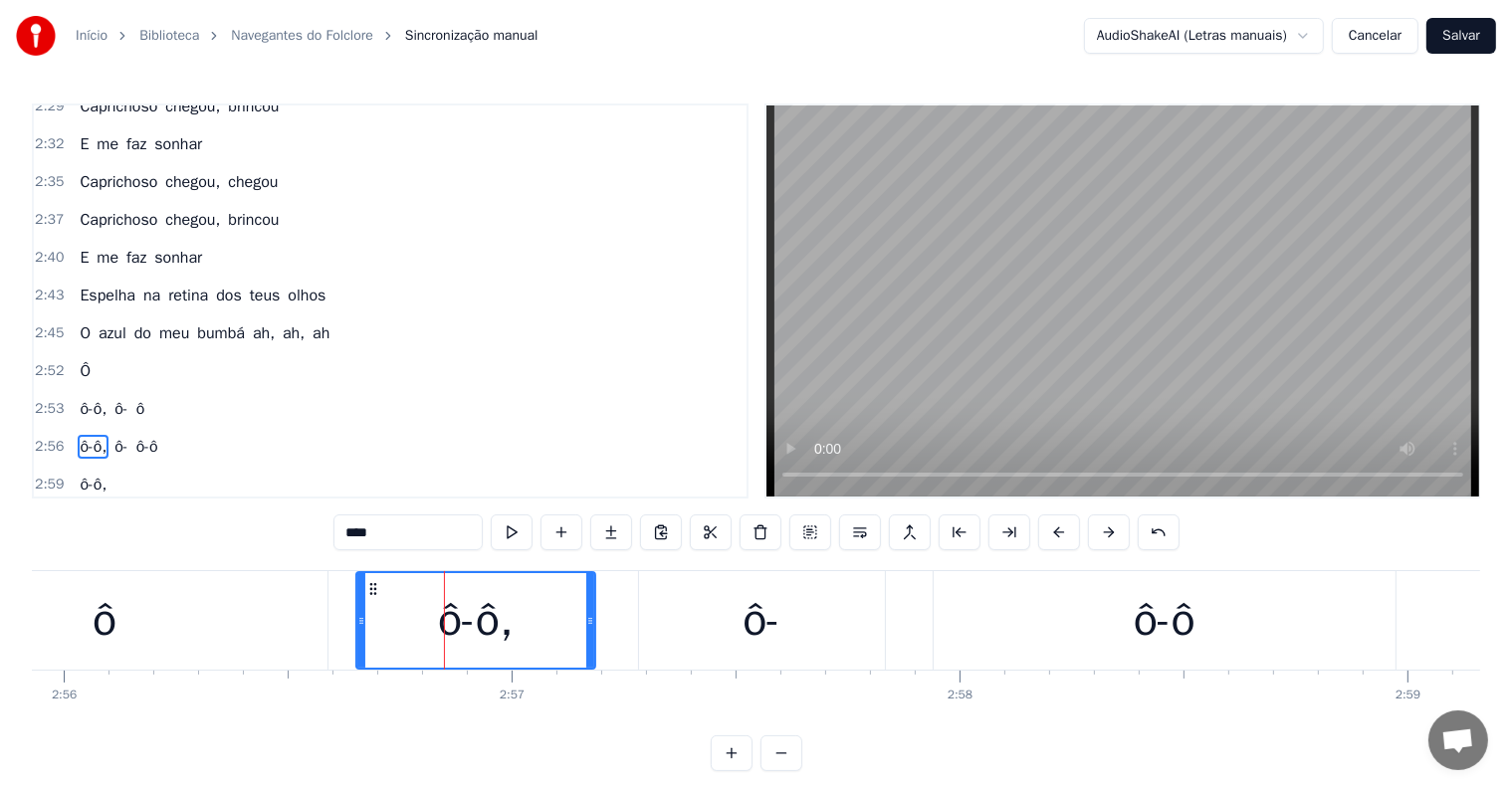 scroll, scrollTop: 2019, scrollLeft: 0, axis: vertical 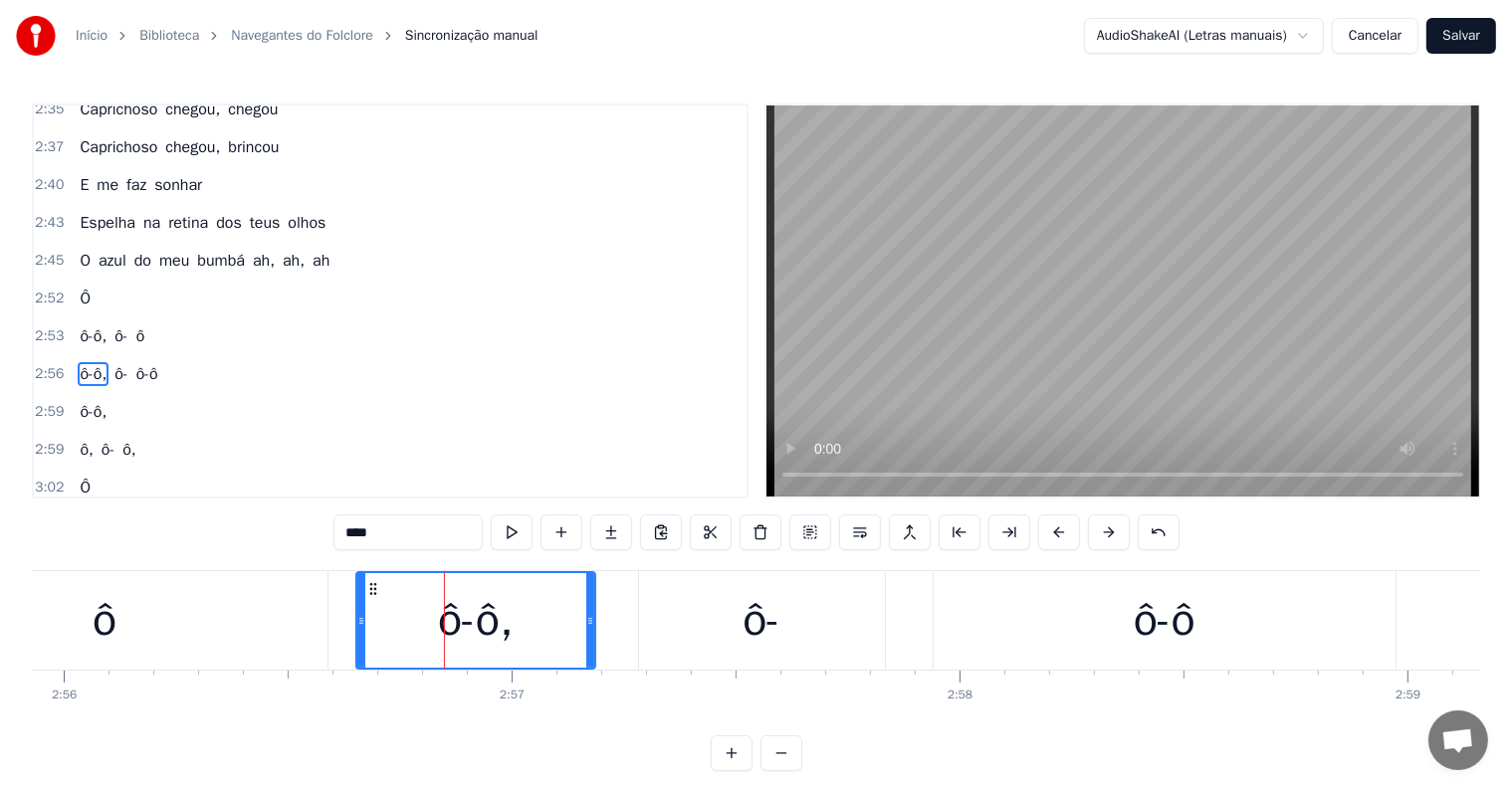 click on "****" at bounding box center (408, 532) 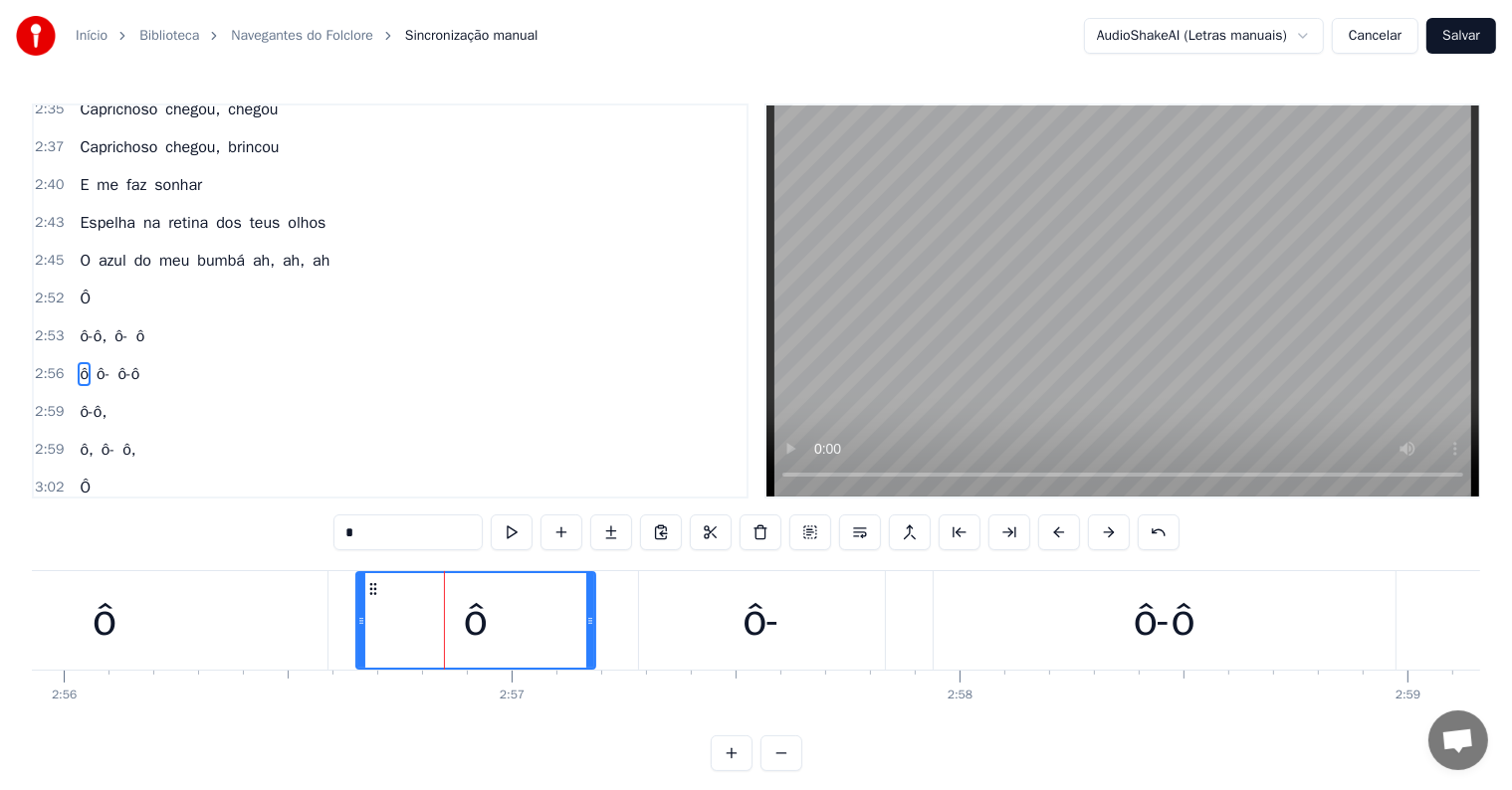 click on "ô" at bounding box center [105, 620] 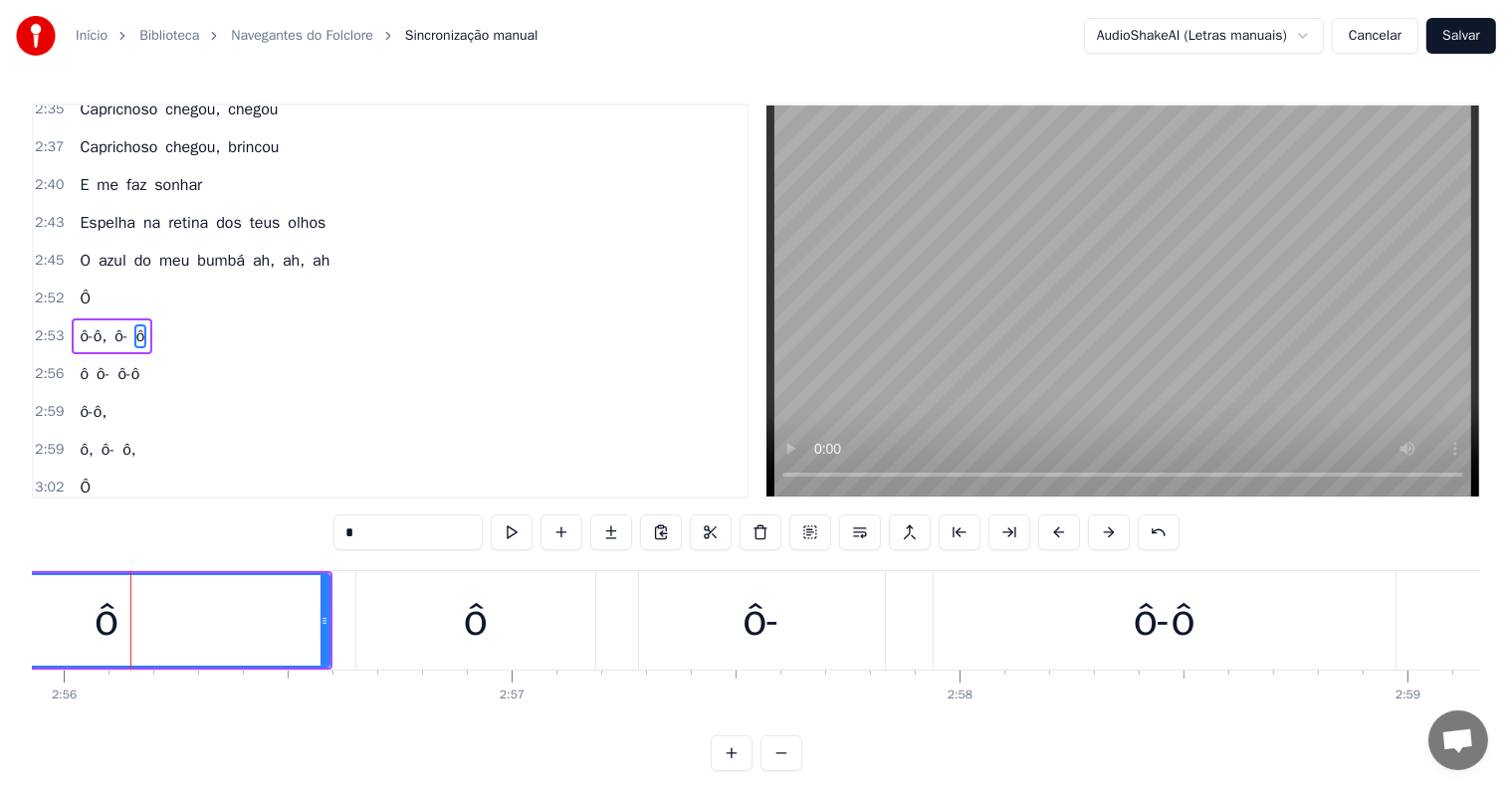 scroll, scrollTop: 1982, scrollLeft: 0, axis: vertical 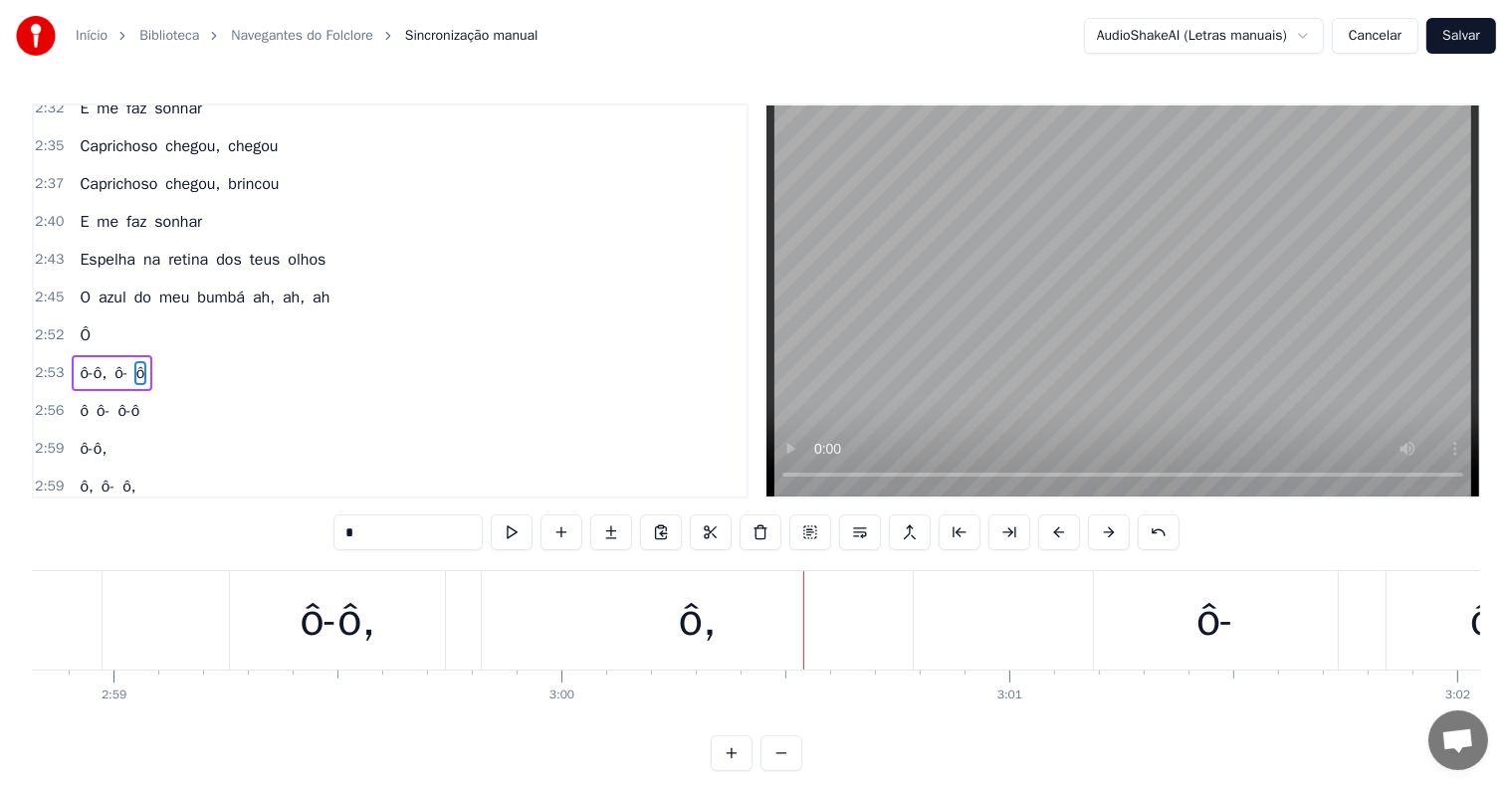 click on "ô-ô," at bounding box center [337, 620] 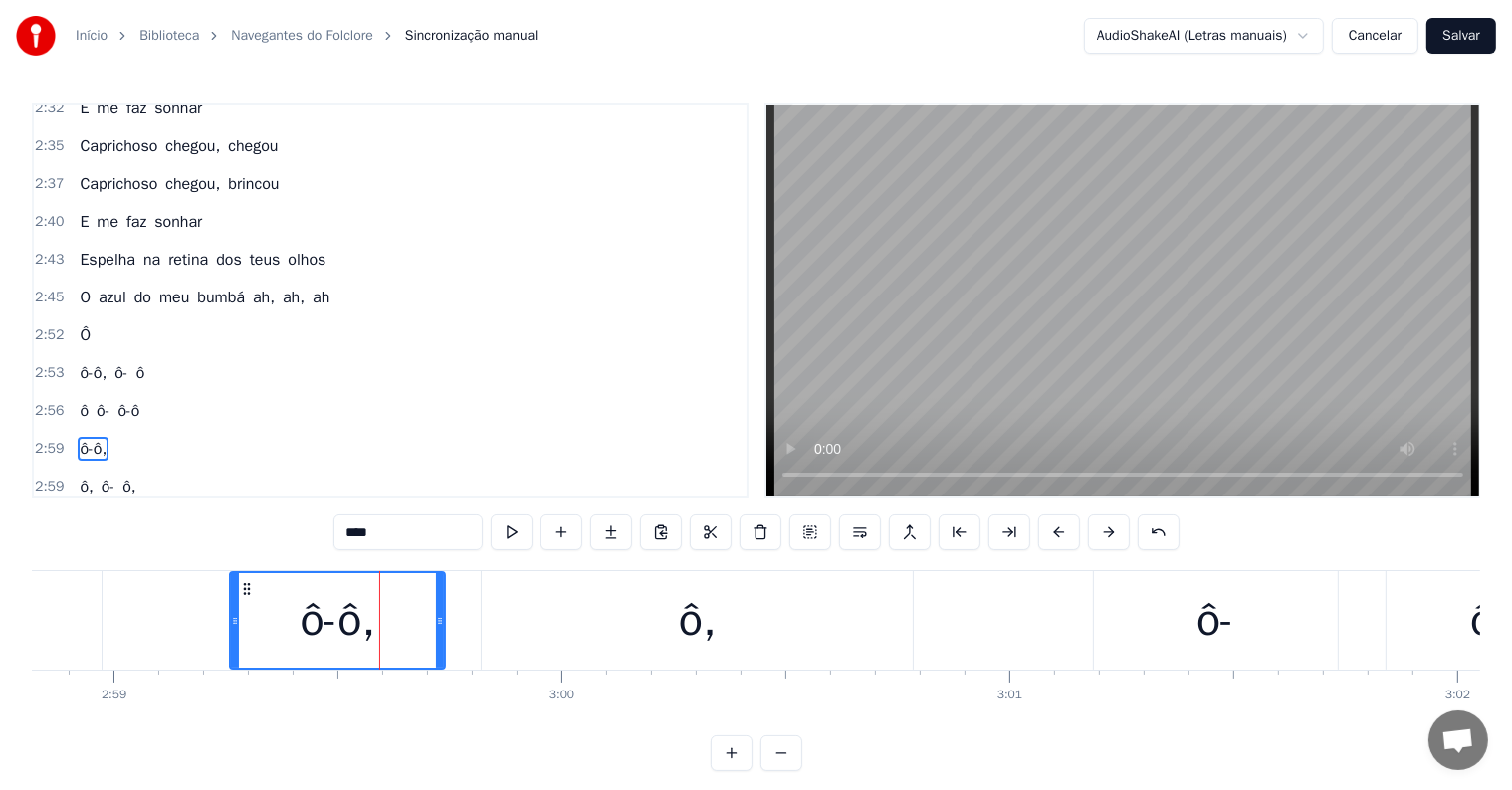 scroll, scrollTop: 2056, scrollLeft: 0, axis: vertical 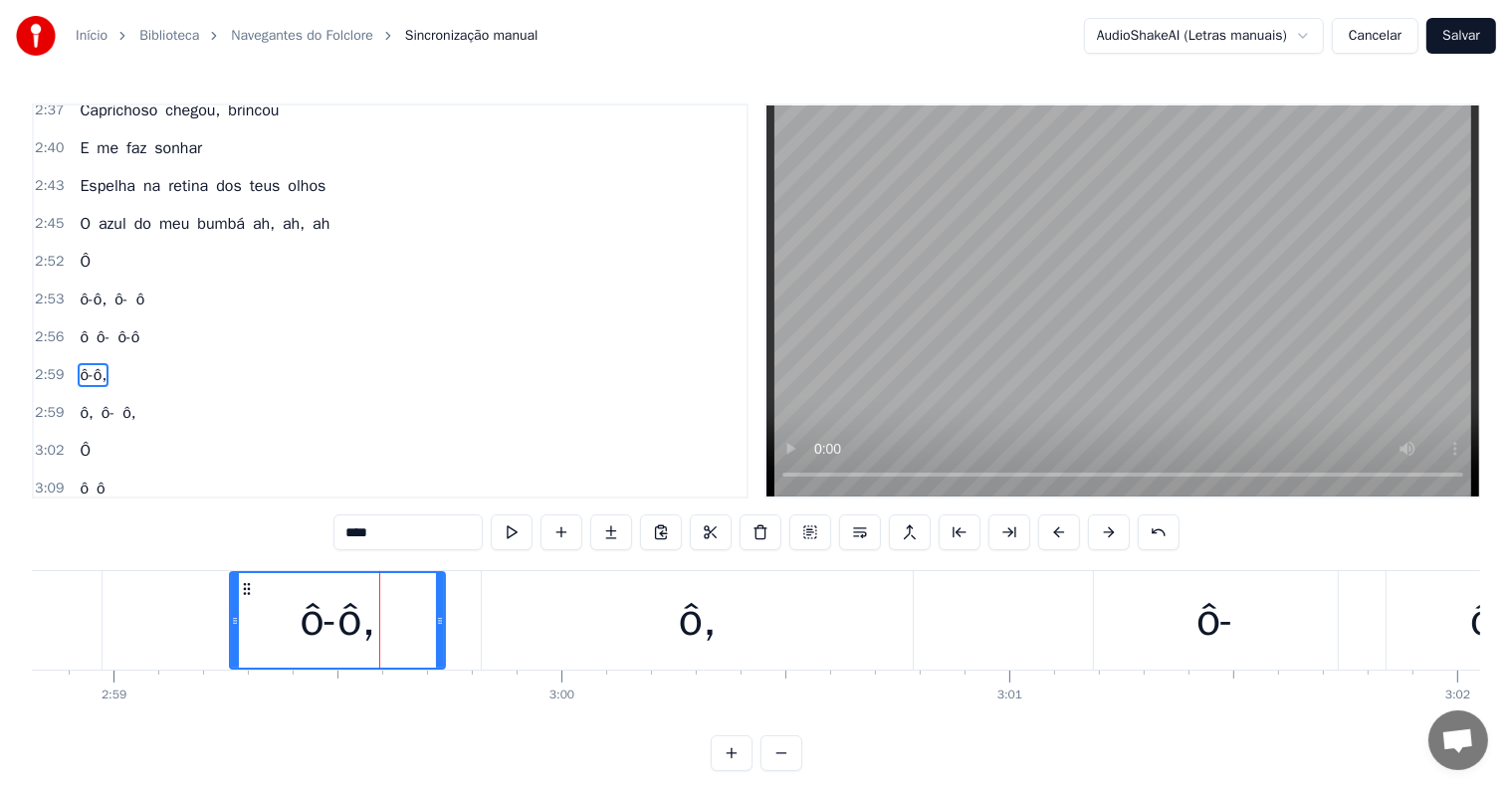 click on "****" at bounding box center [408, 532] 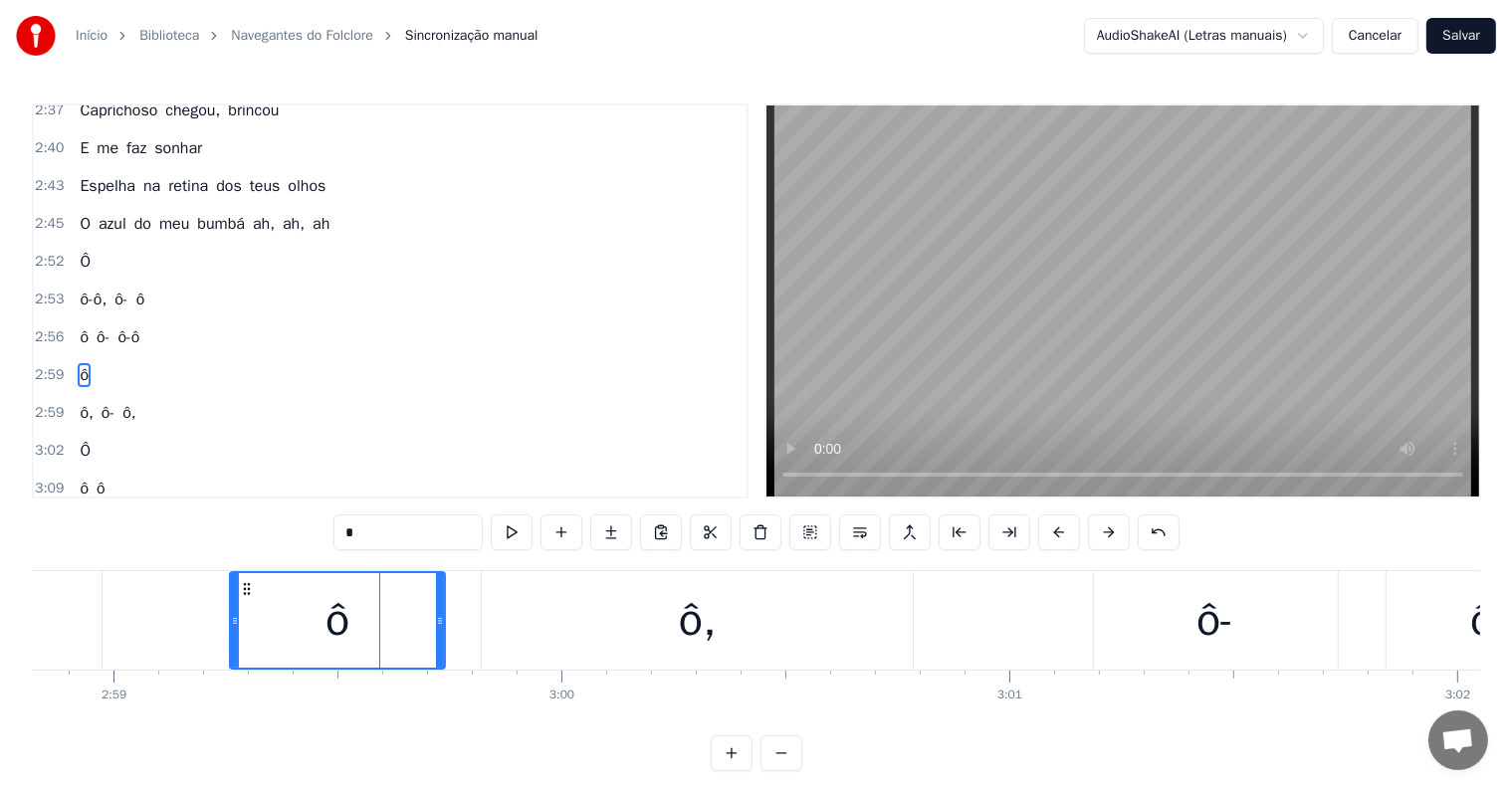 type on "*" 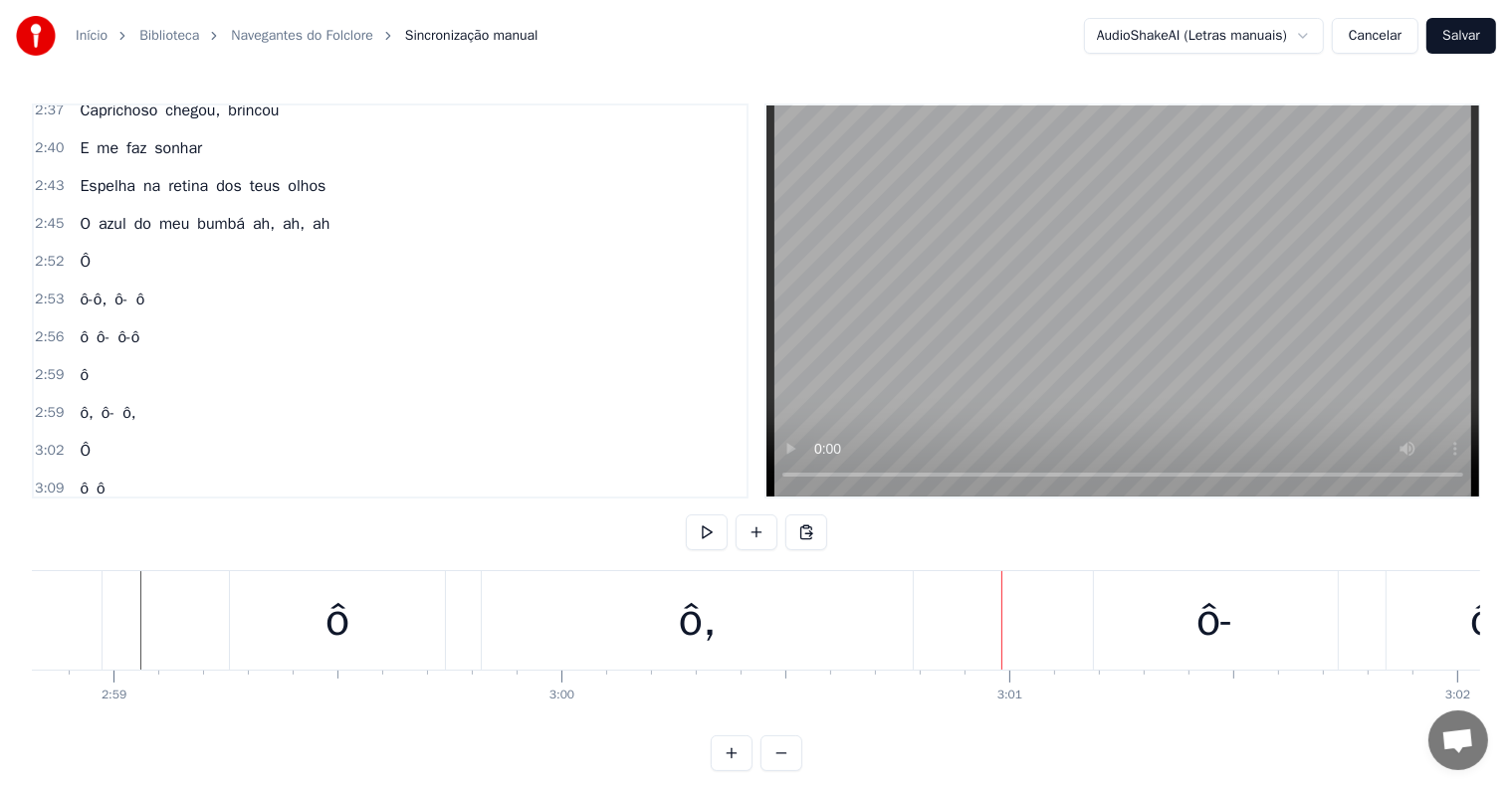 click on "ô" at bounding box center (337, 620) 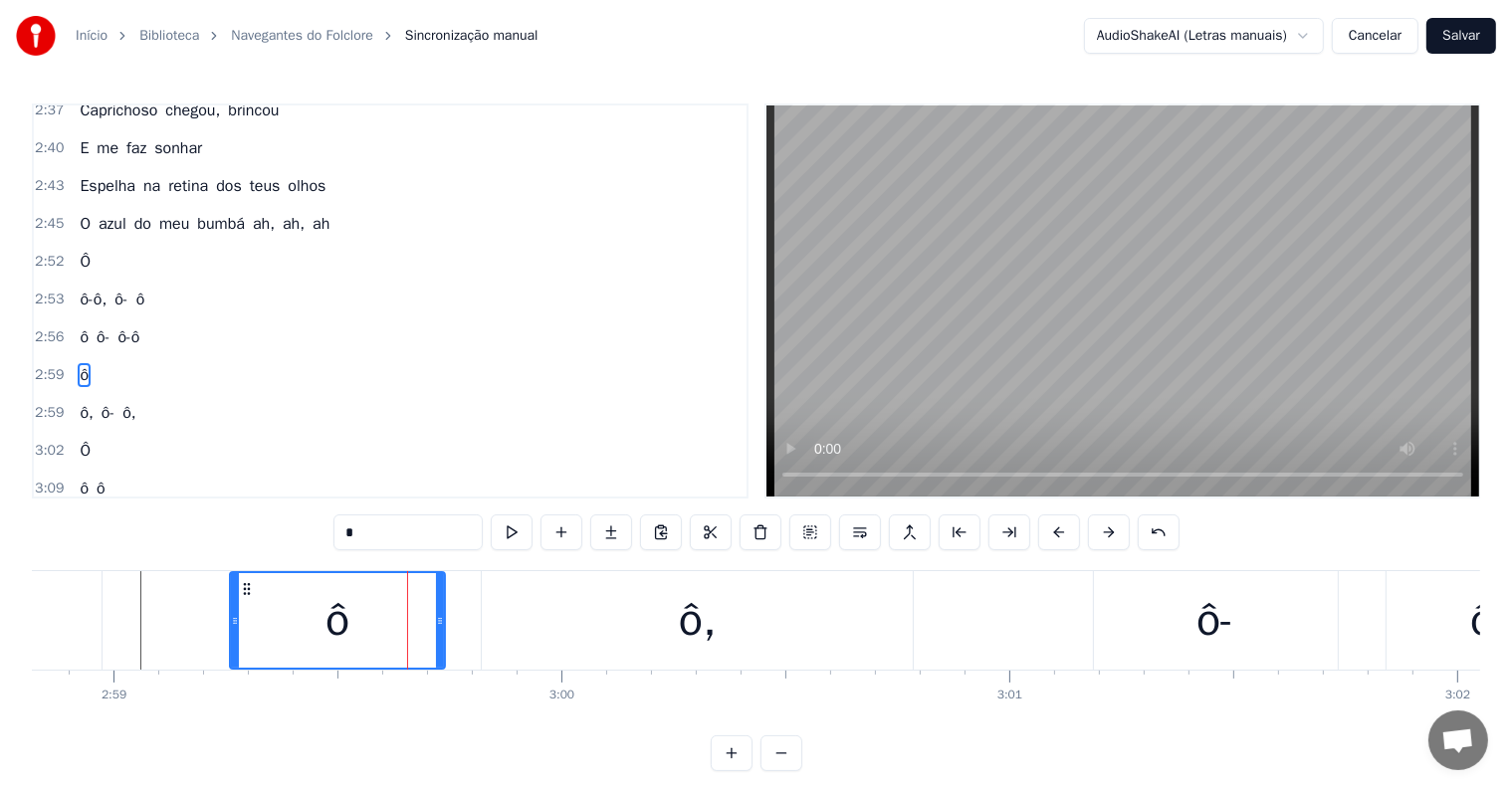 click on "ô," at bounding box center [697, 620] 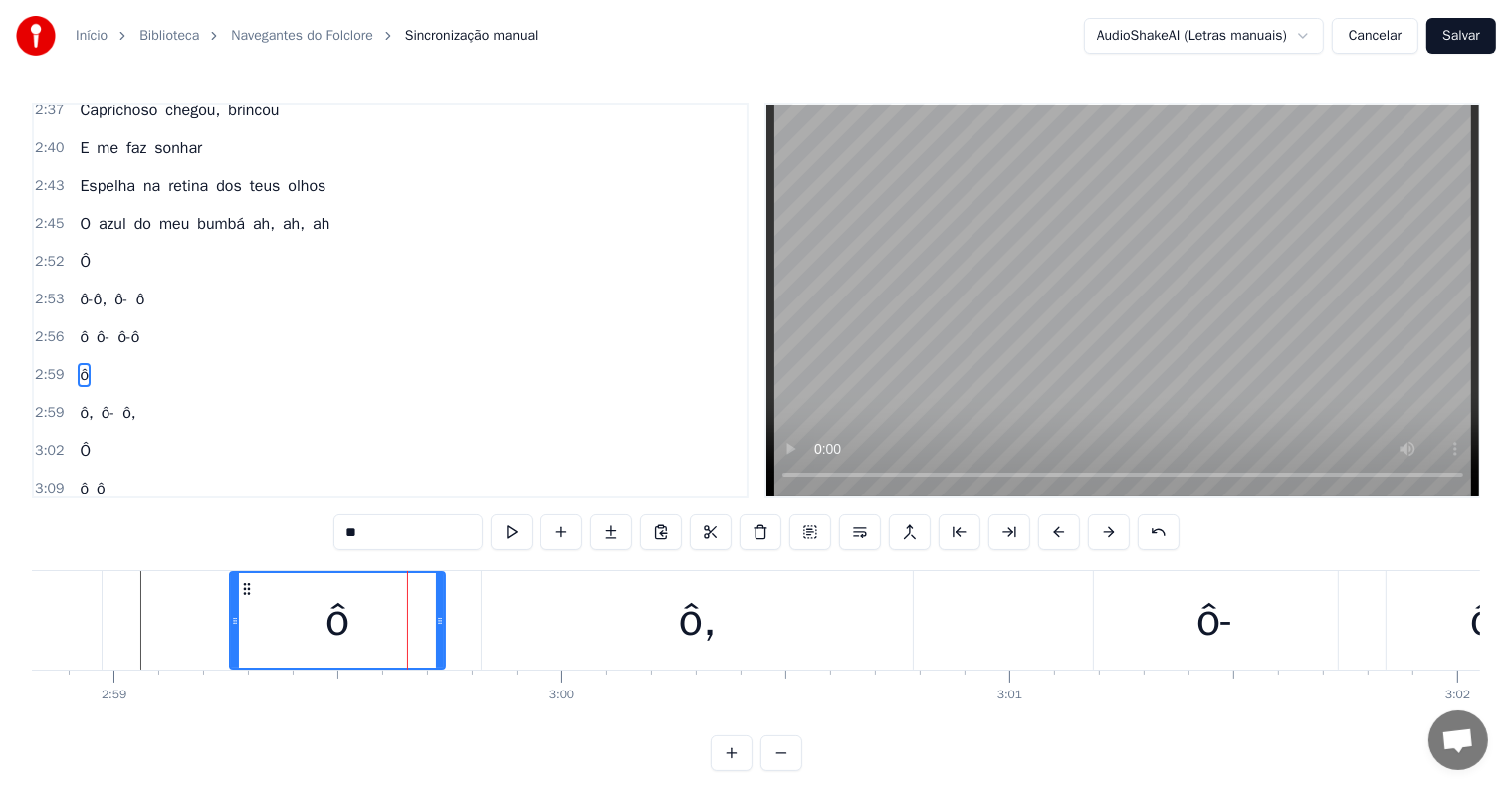 scroll, scrollTop: 2062, scrollLeft: 0, axis: vertical 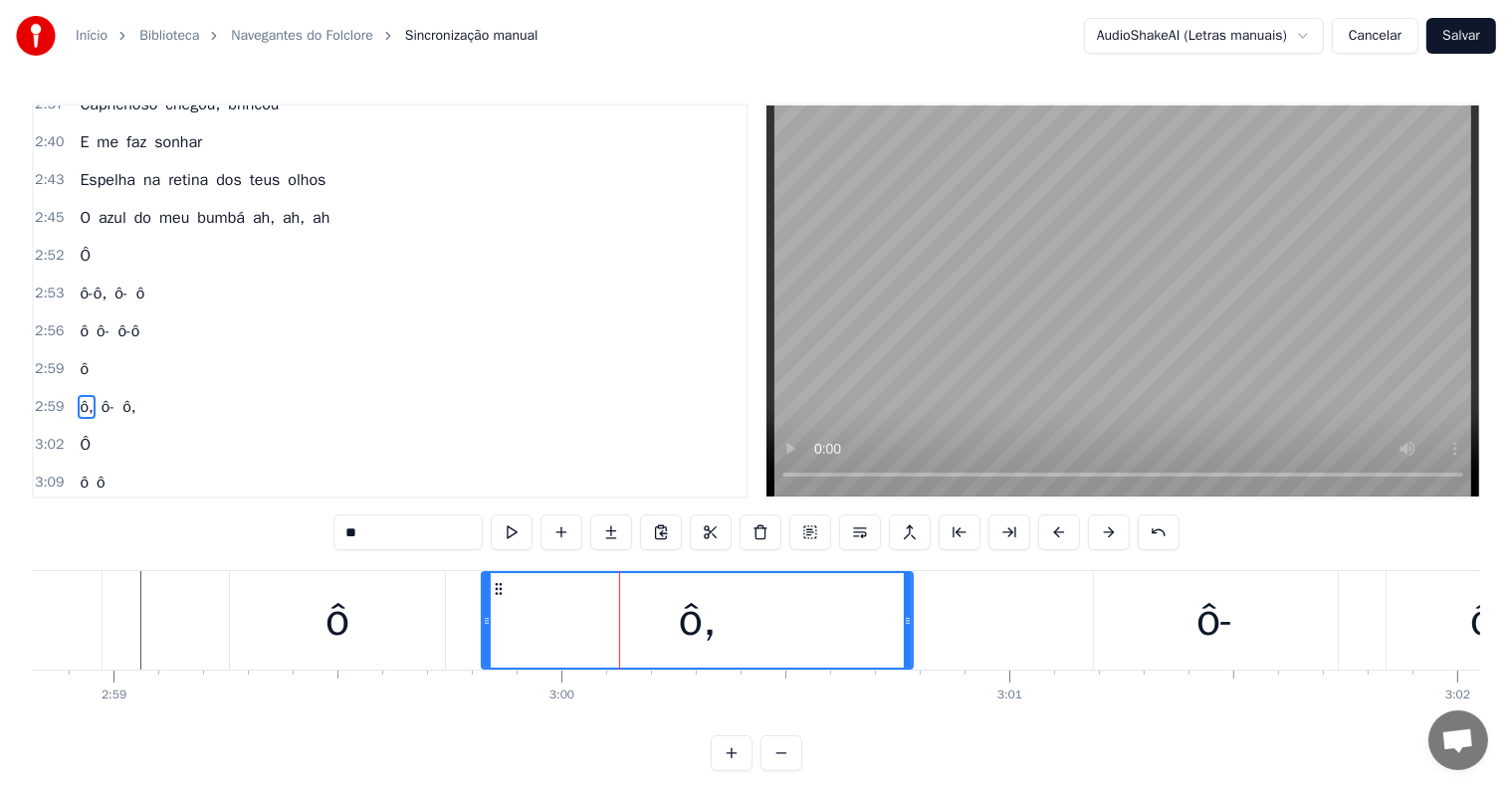 click on "ô" at bounding box center (337, 620) 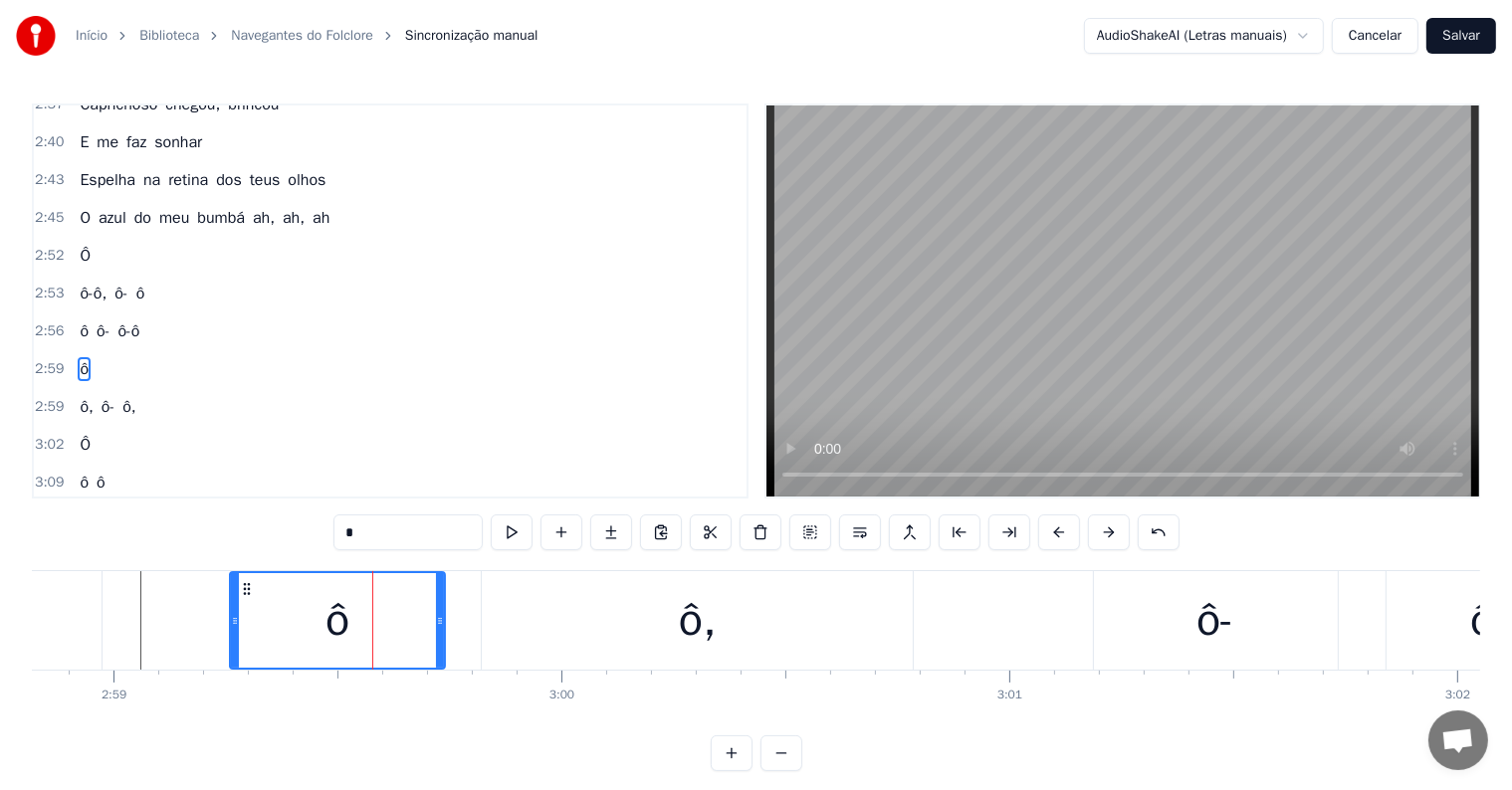 scroll, scrollTop: 2056, scrollLeft: 0, axis: vertical 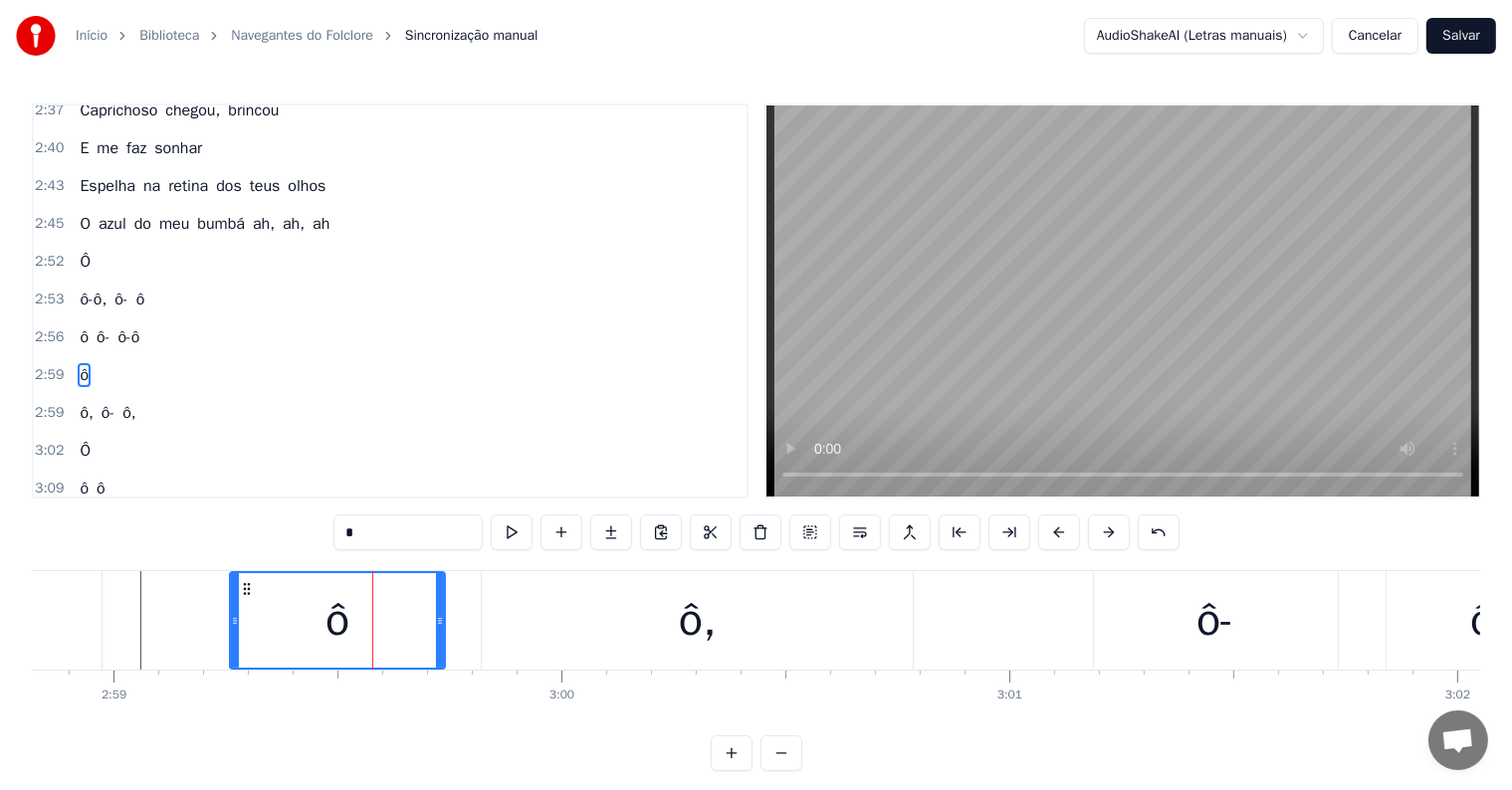 click on "*" at bounding box center [408, 532] 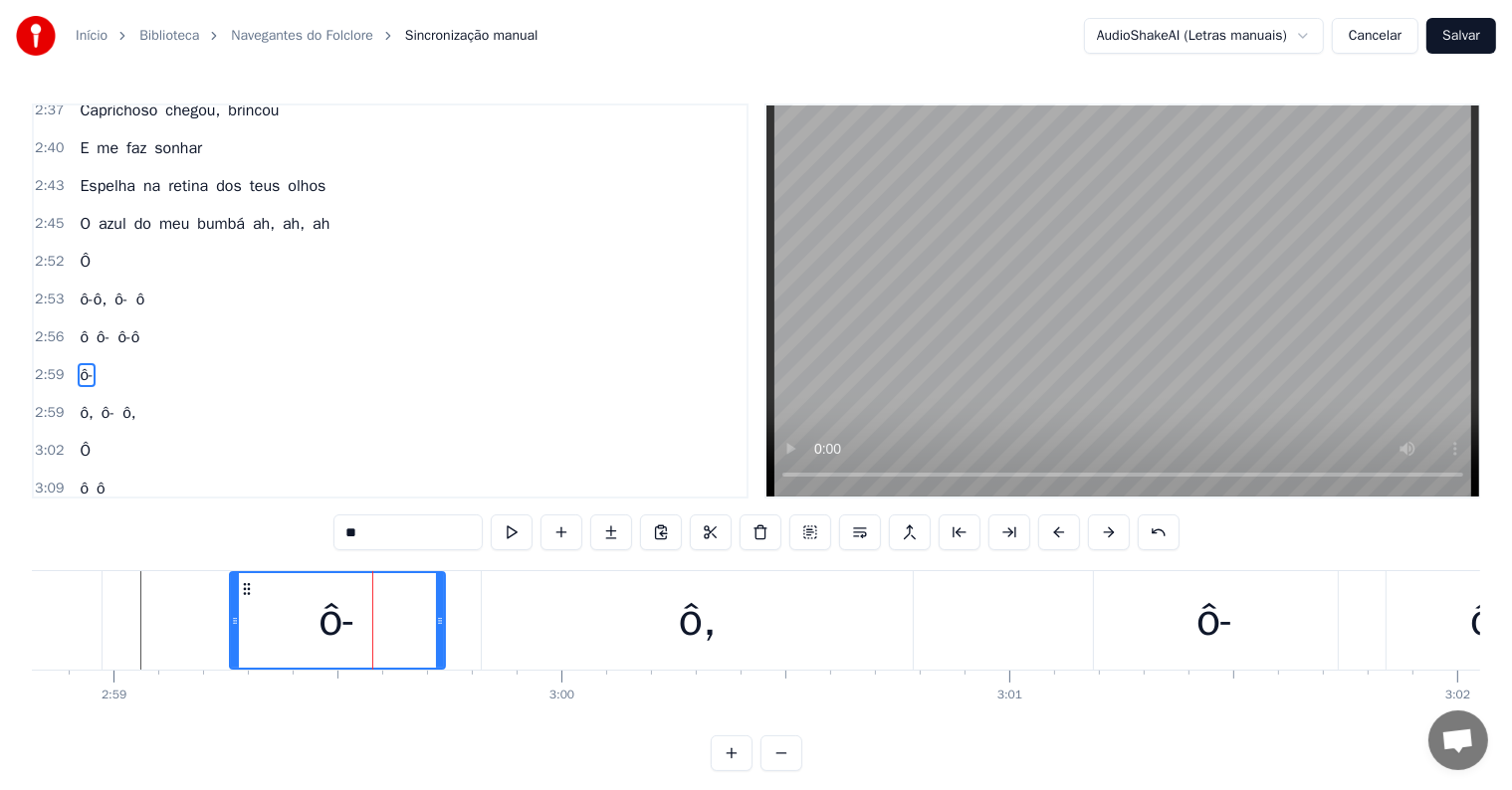 type on "**" 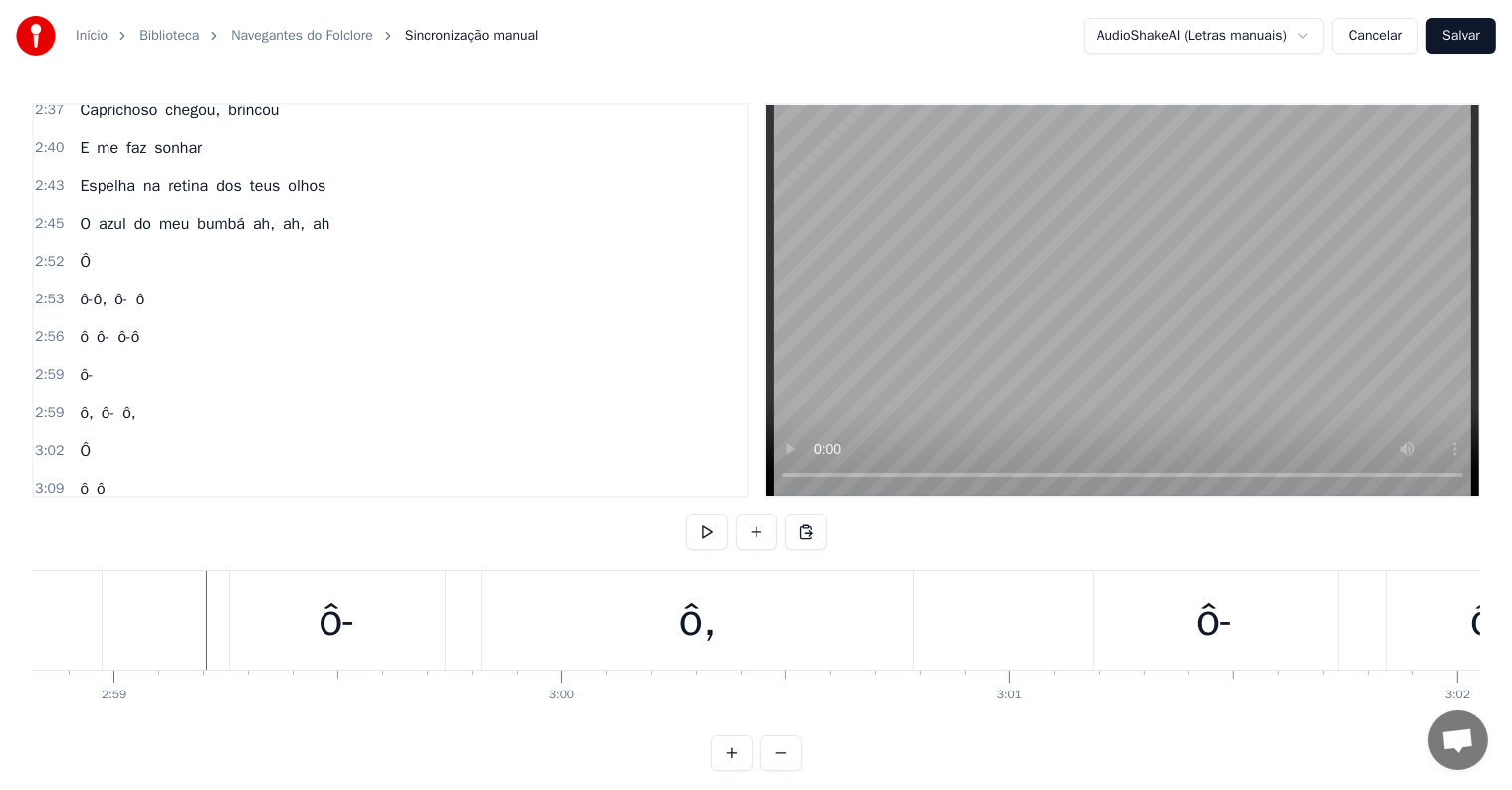click on "ô," at bounding box center [697, 620] 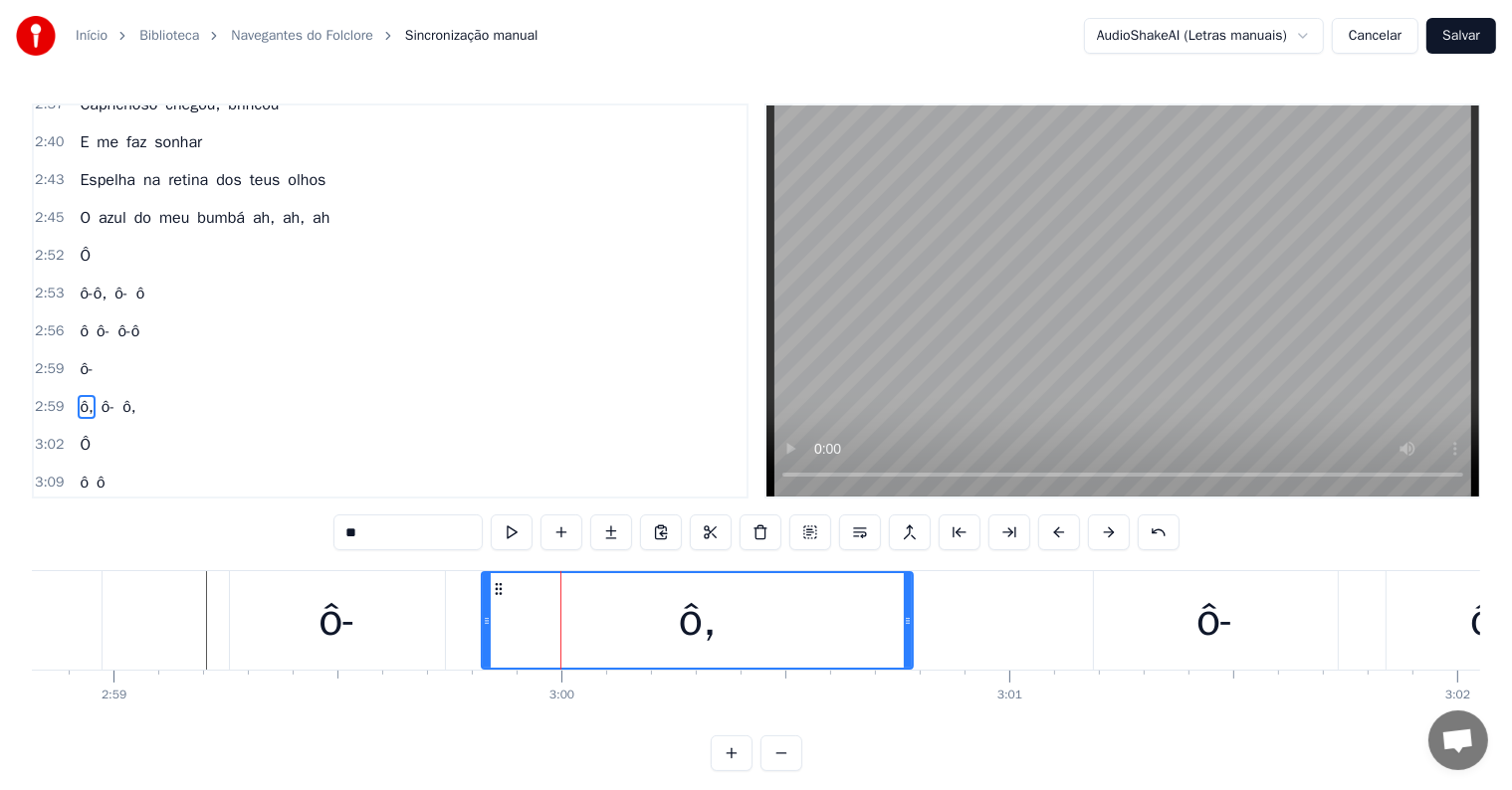 click on "ô-" at bounding box center (86, 369) 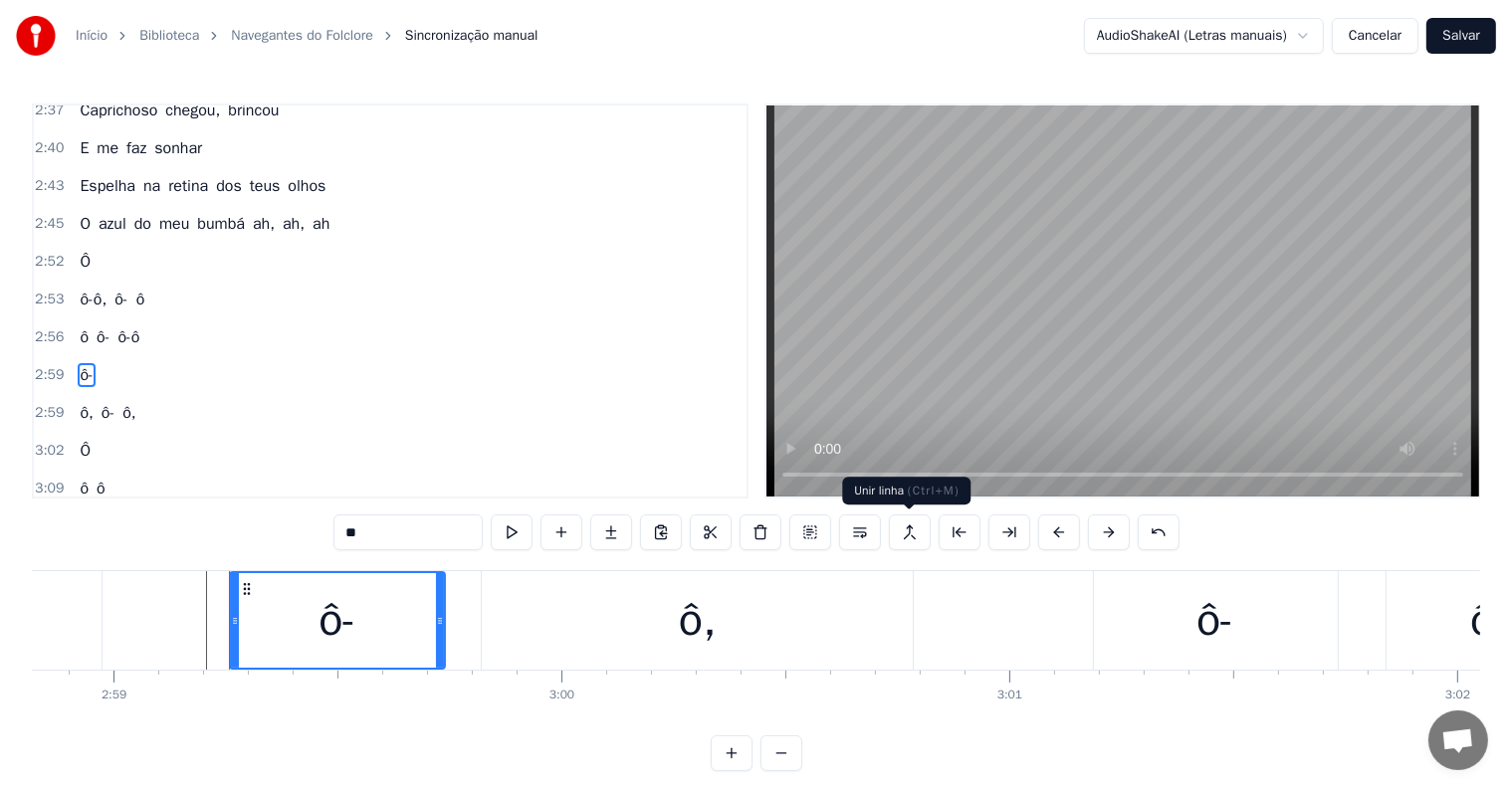 click at bounding box center (910, 532) 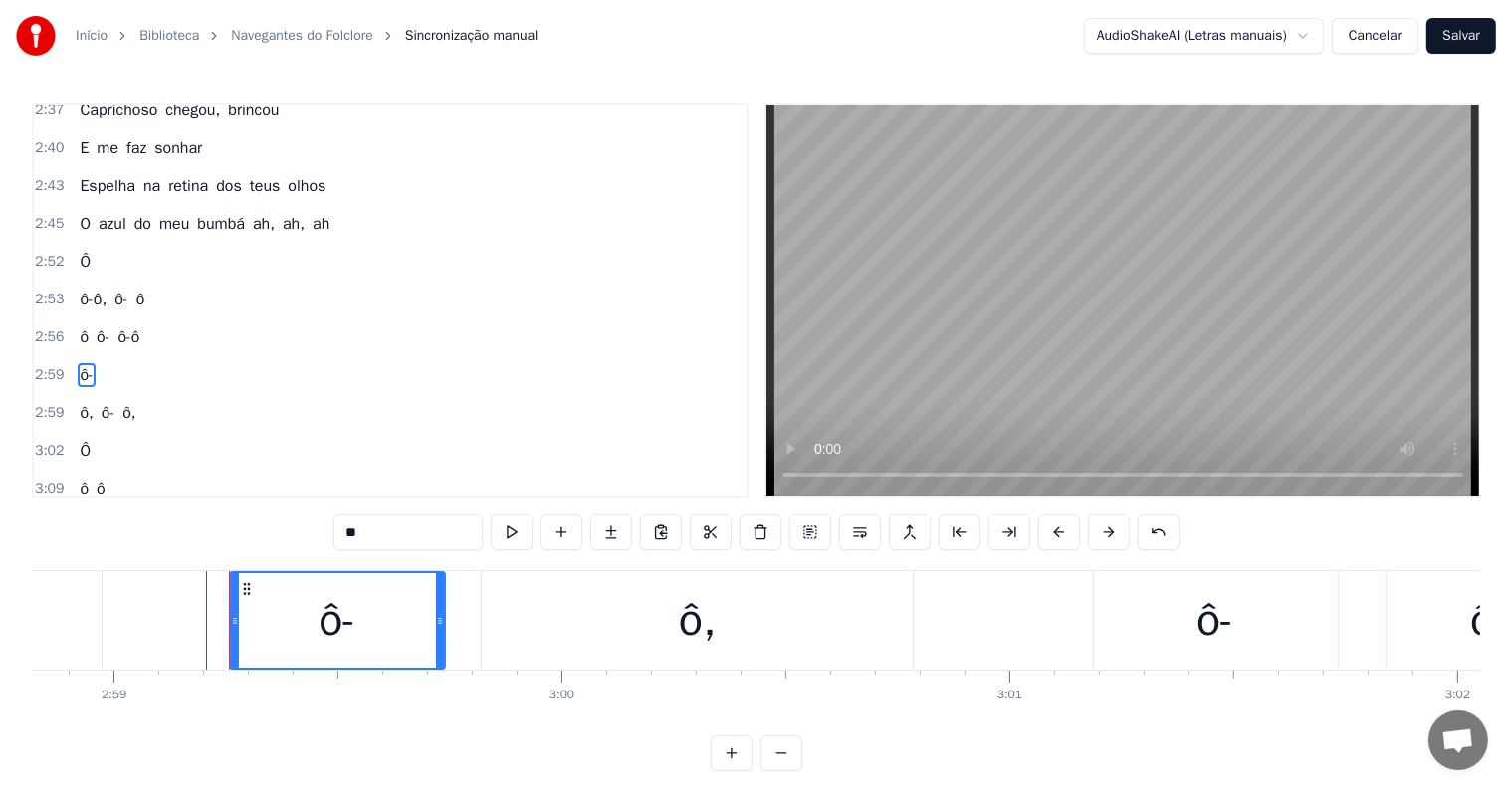 click on "ô," at bounding box center [86, 413] 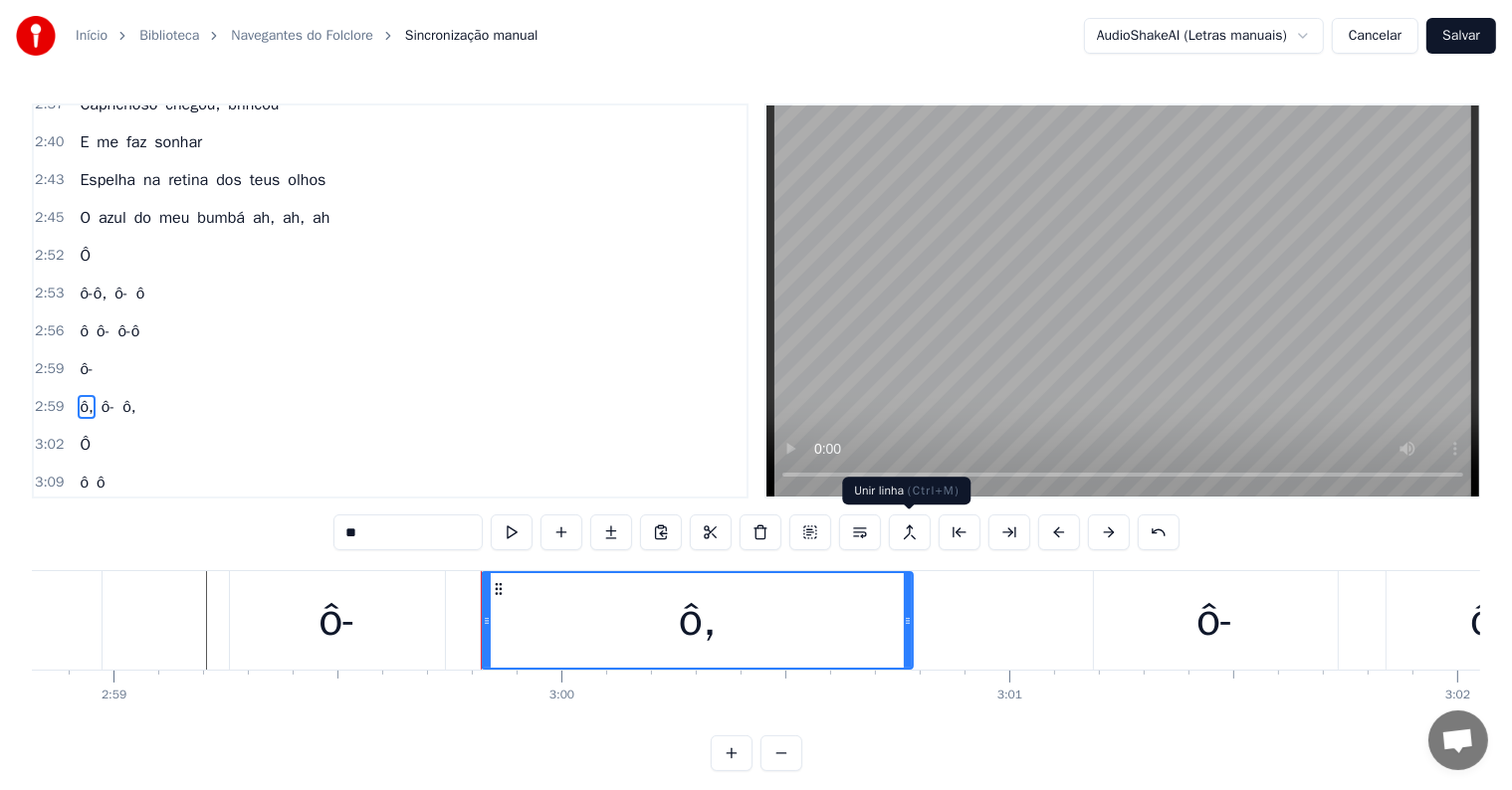 click at bounding box center [910, 532] 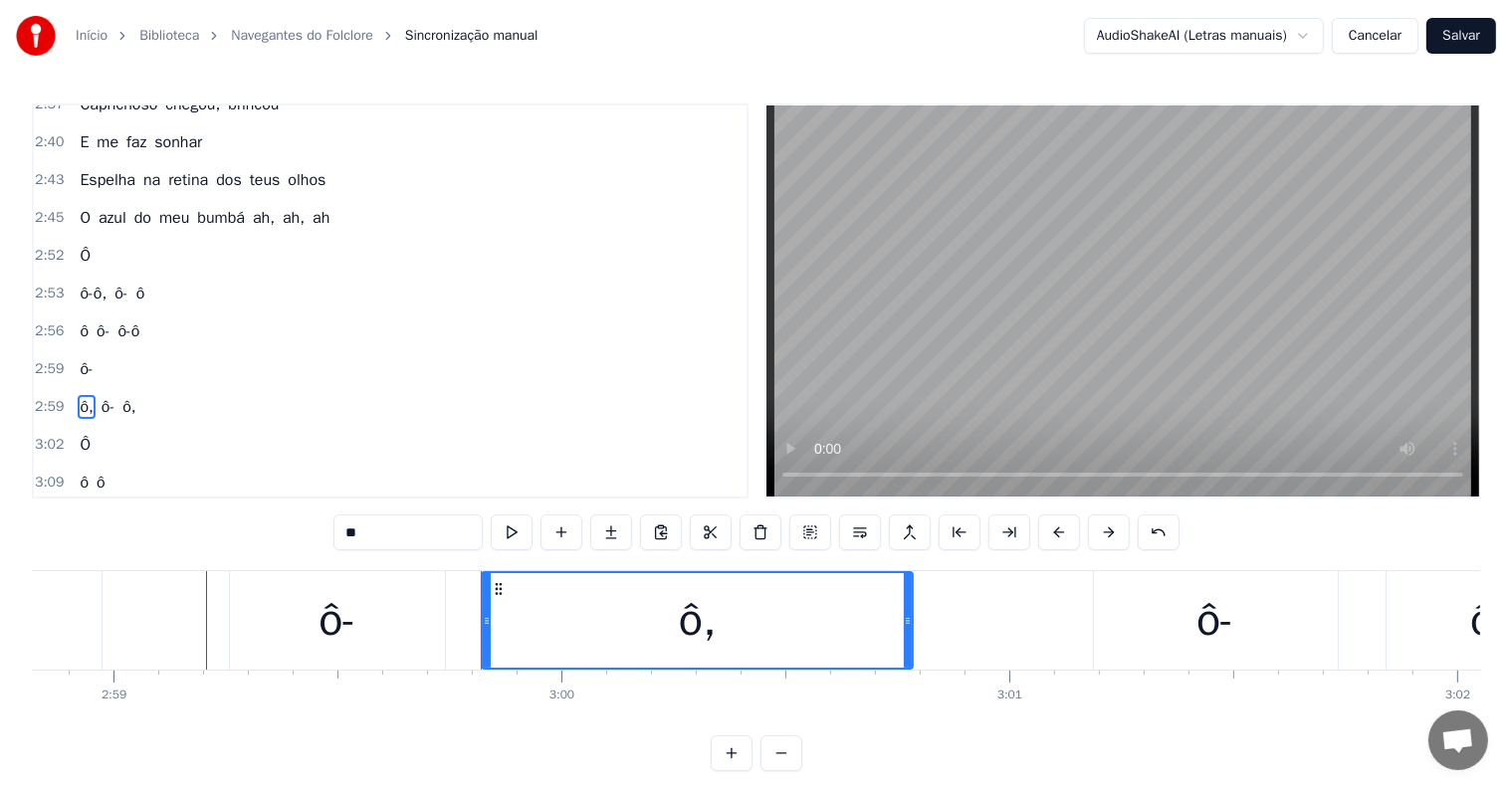 click on "ô," at bounding box center [128, 407] 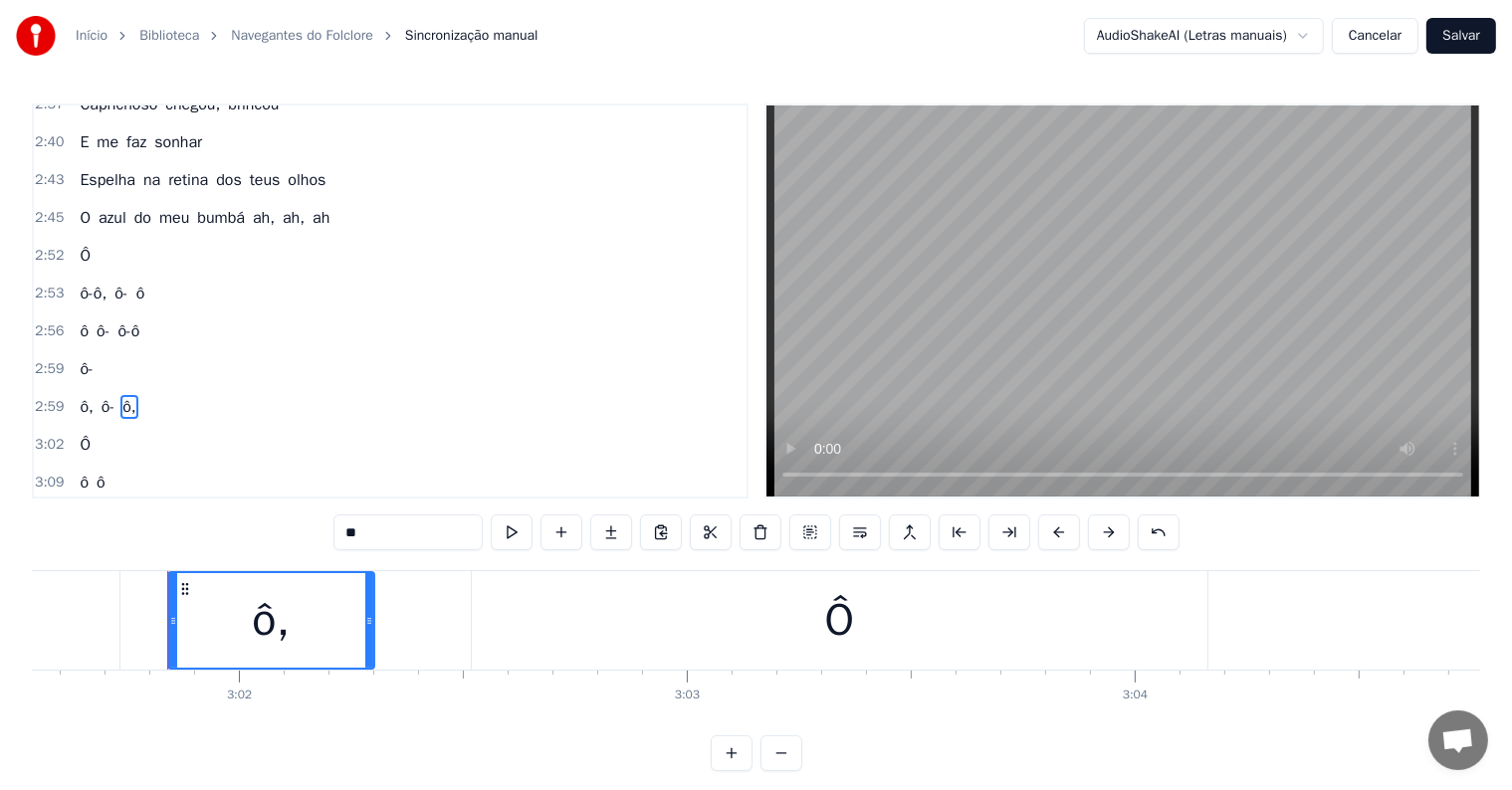 scroll, scrollTop: 0, scrollLeft: 81350, axis: horizontal 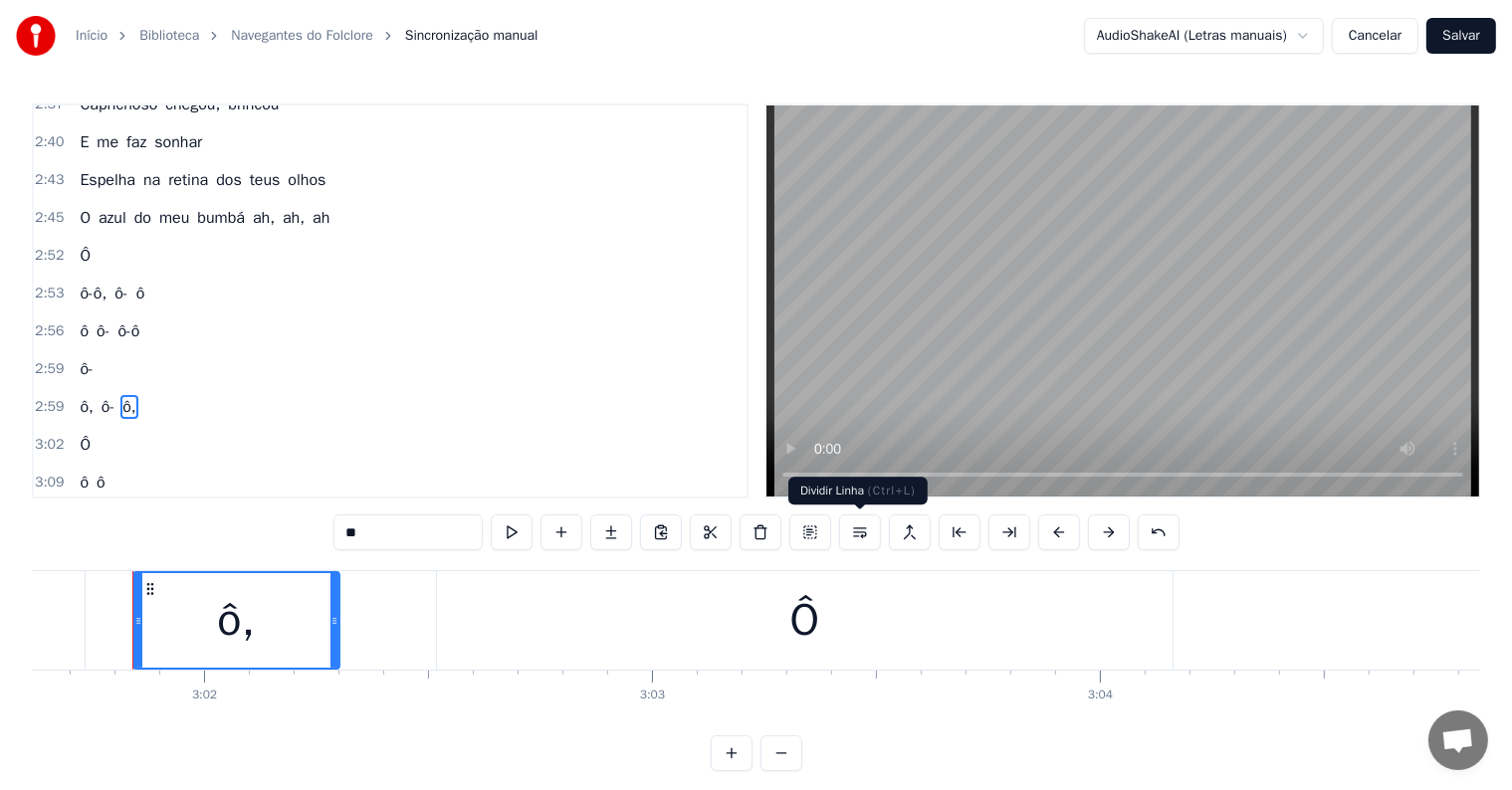 click at bounding box center (860, 532) 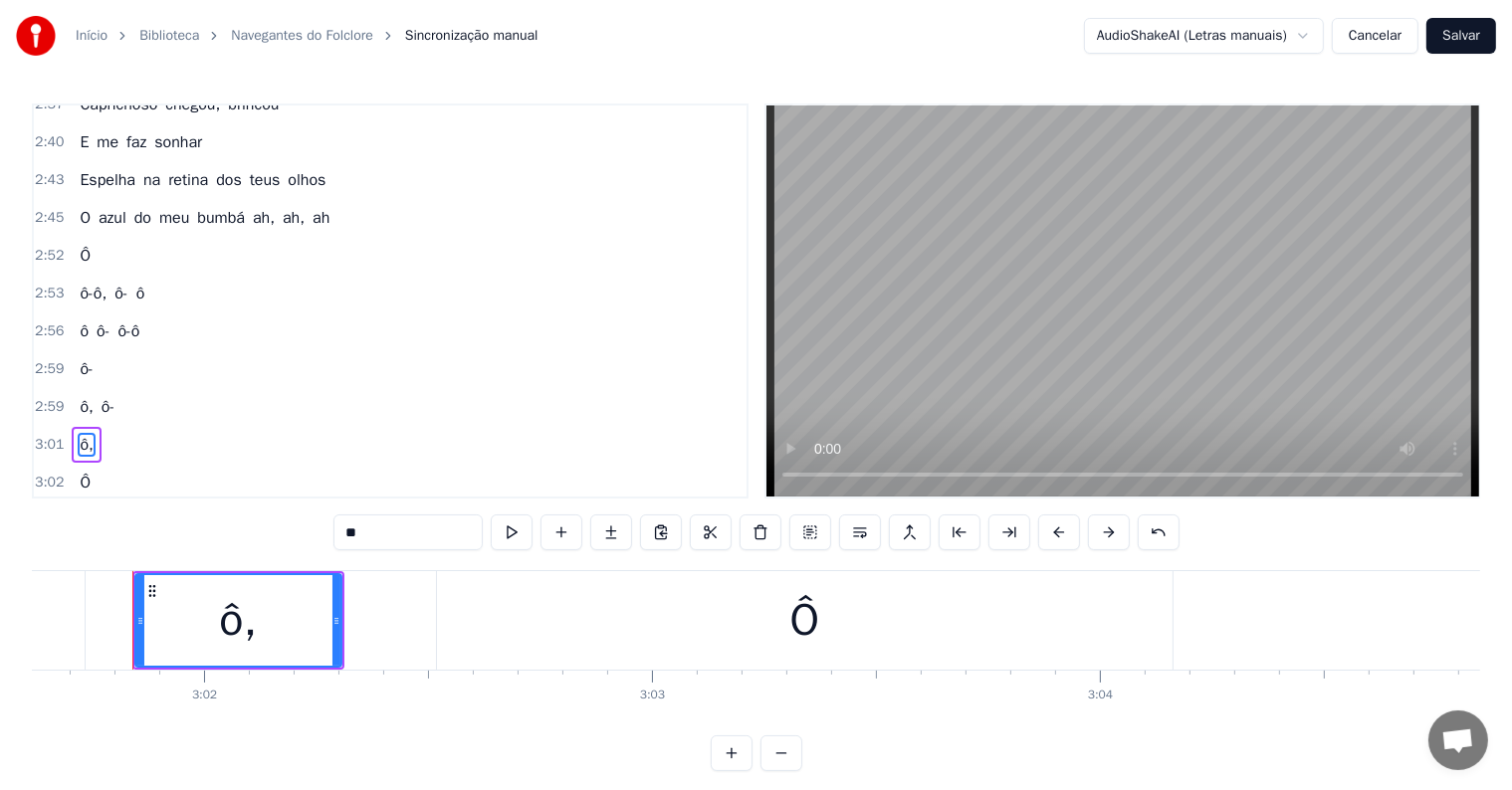 scroll, scrollTop: 2097, scrollLeft: 0, axis: vertical 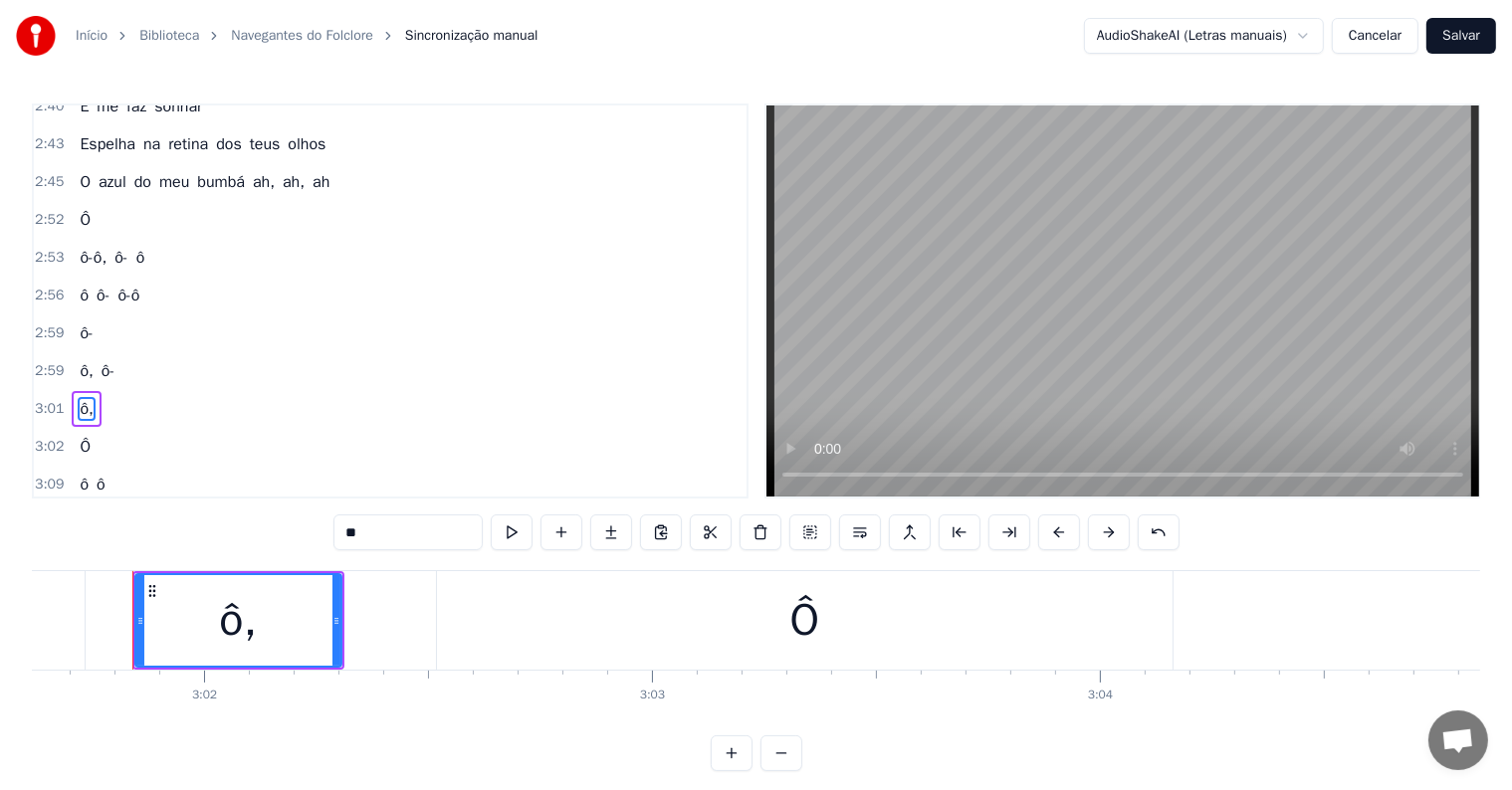 type 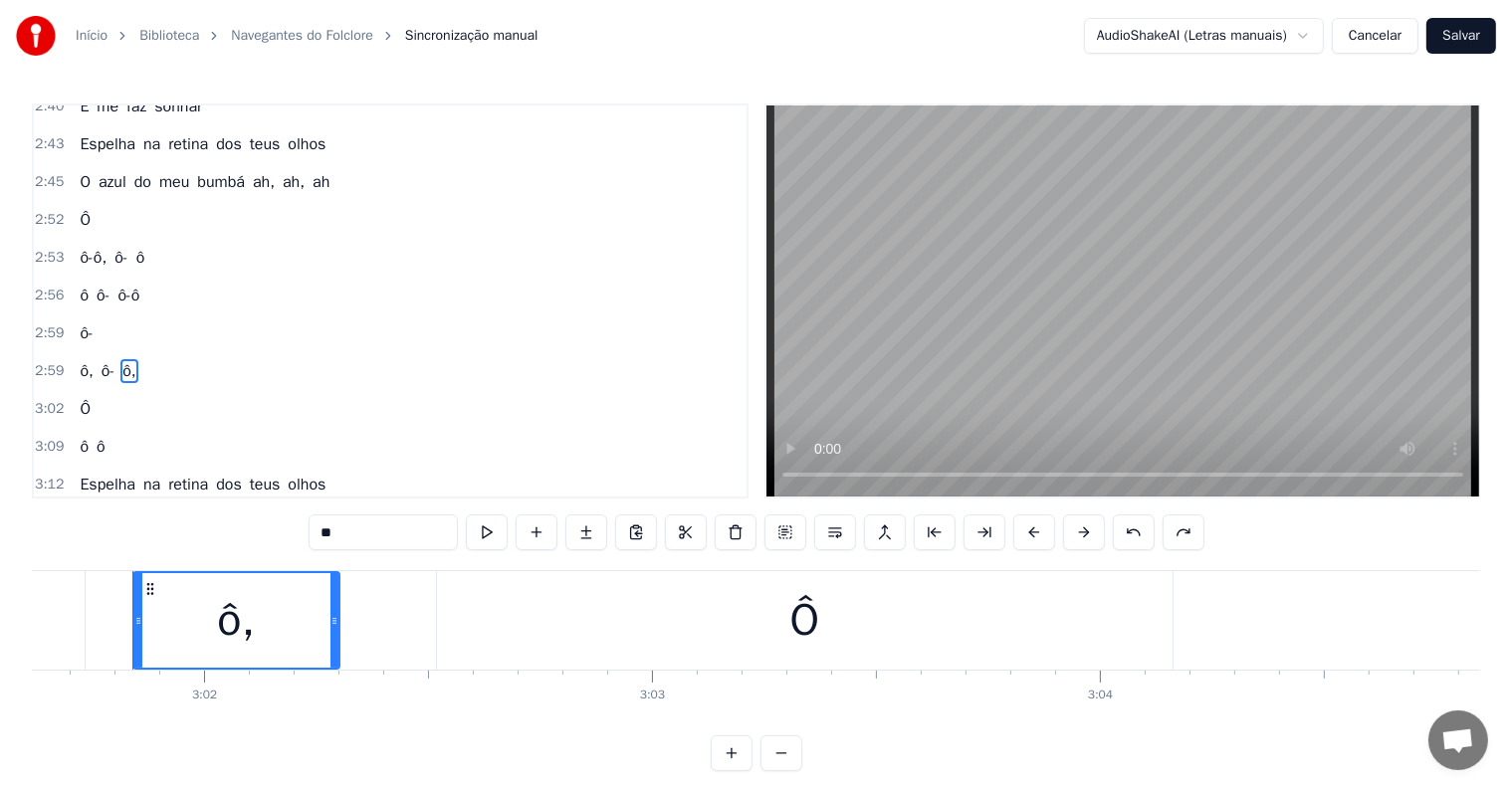 scroll, scrollTop: 2062, scrollLeft: 0, axis: vertical 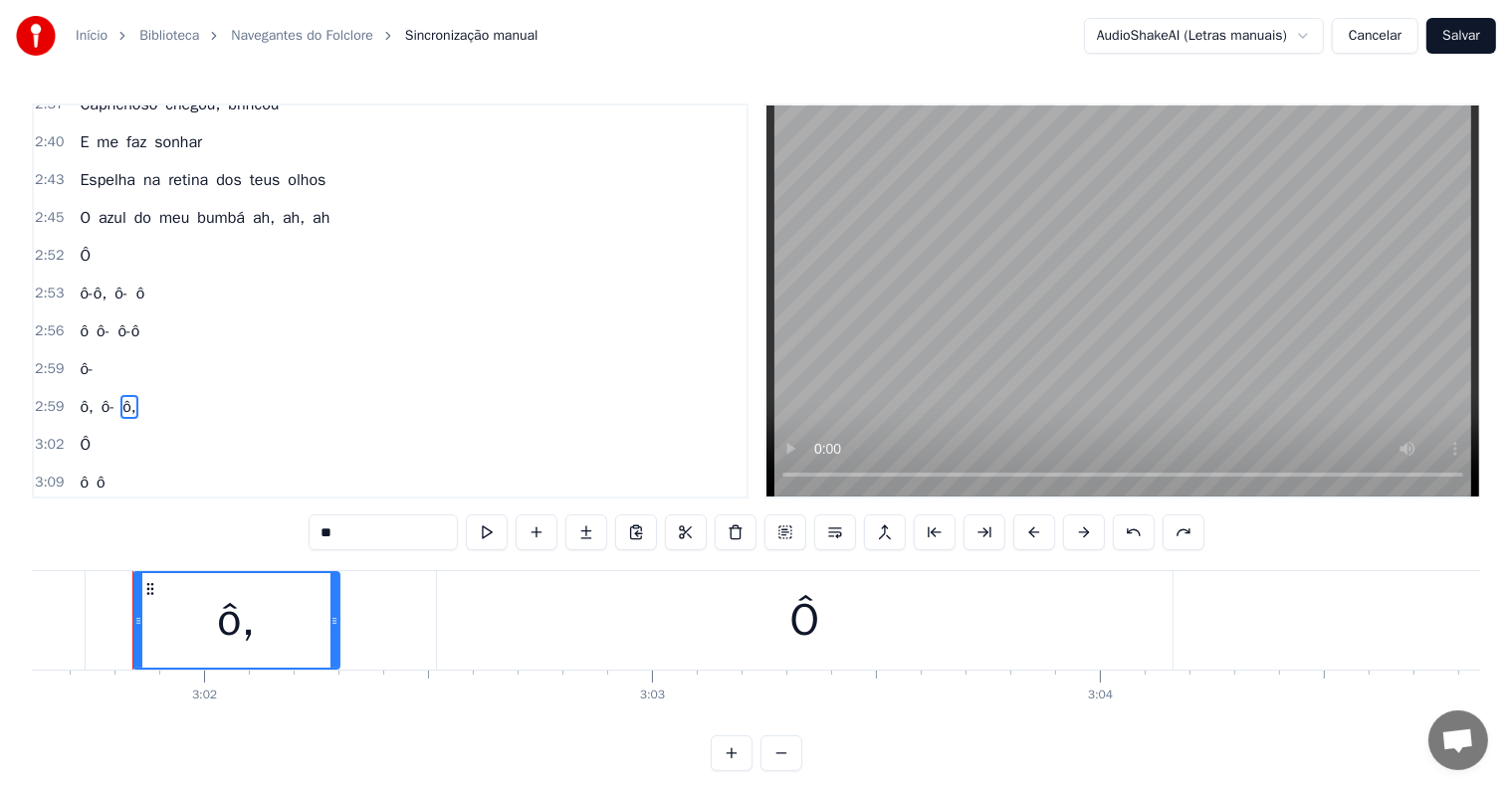 click on "ô-" at bounding box center [86, 369] 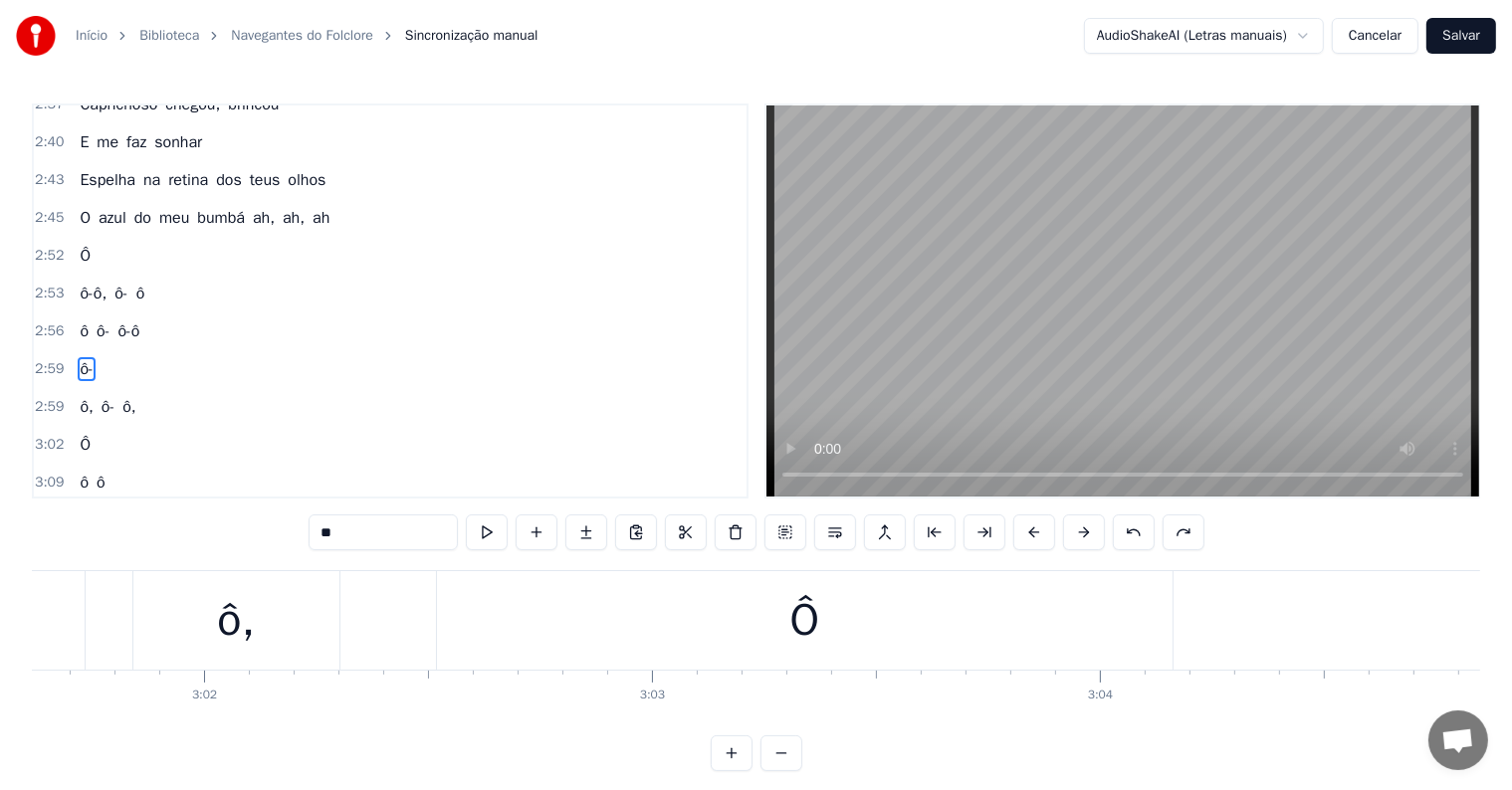 scroll, scrollTop: 2056, scrollLeft: 0, axis: vertical 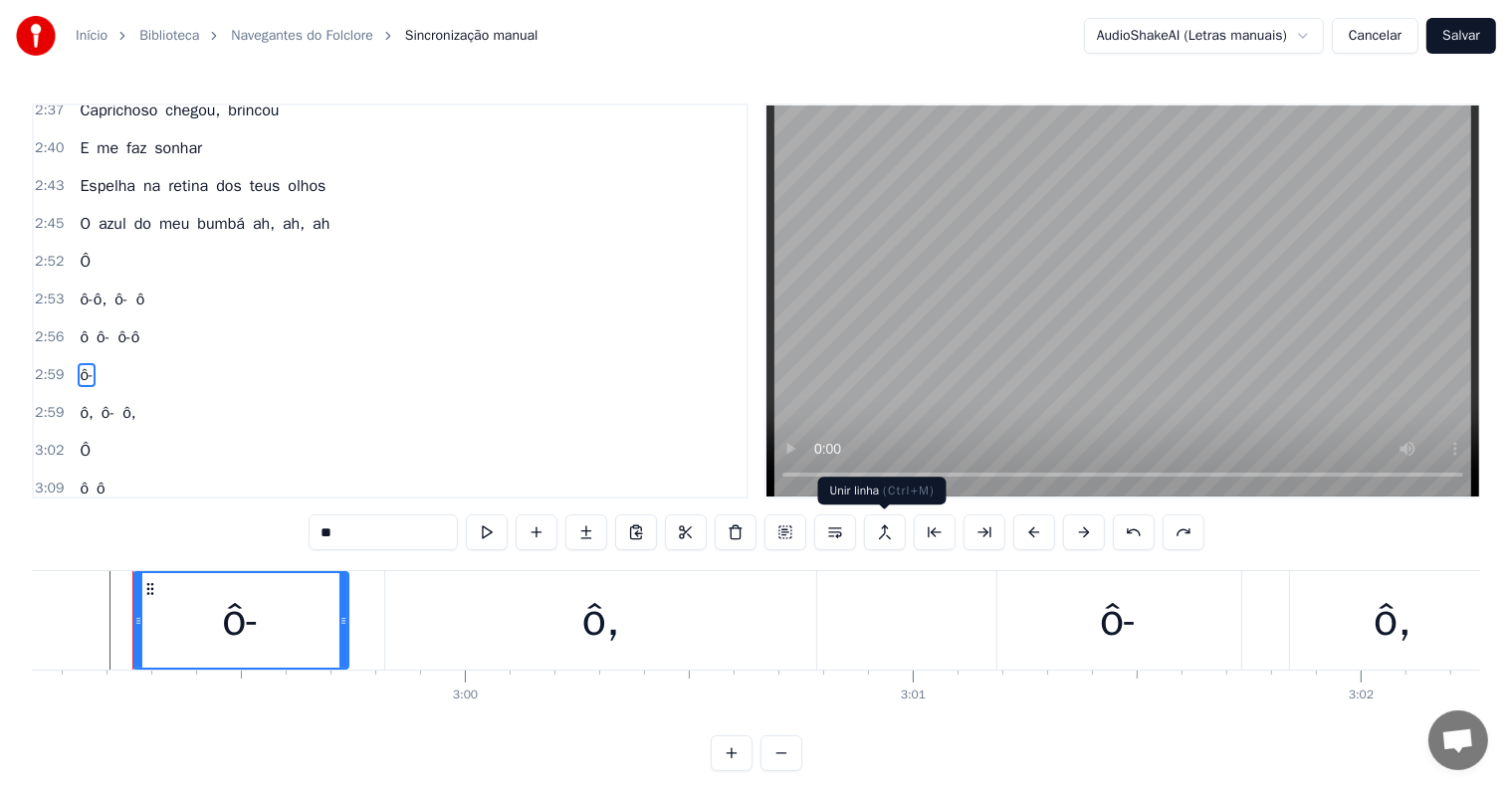 click at bounding box center (885, 532) 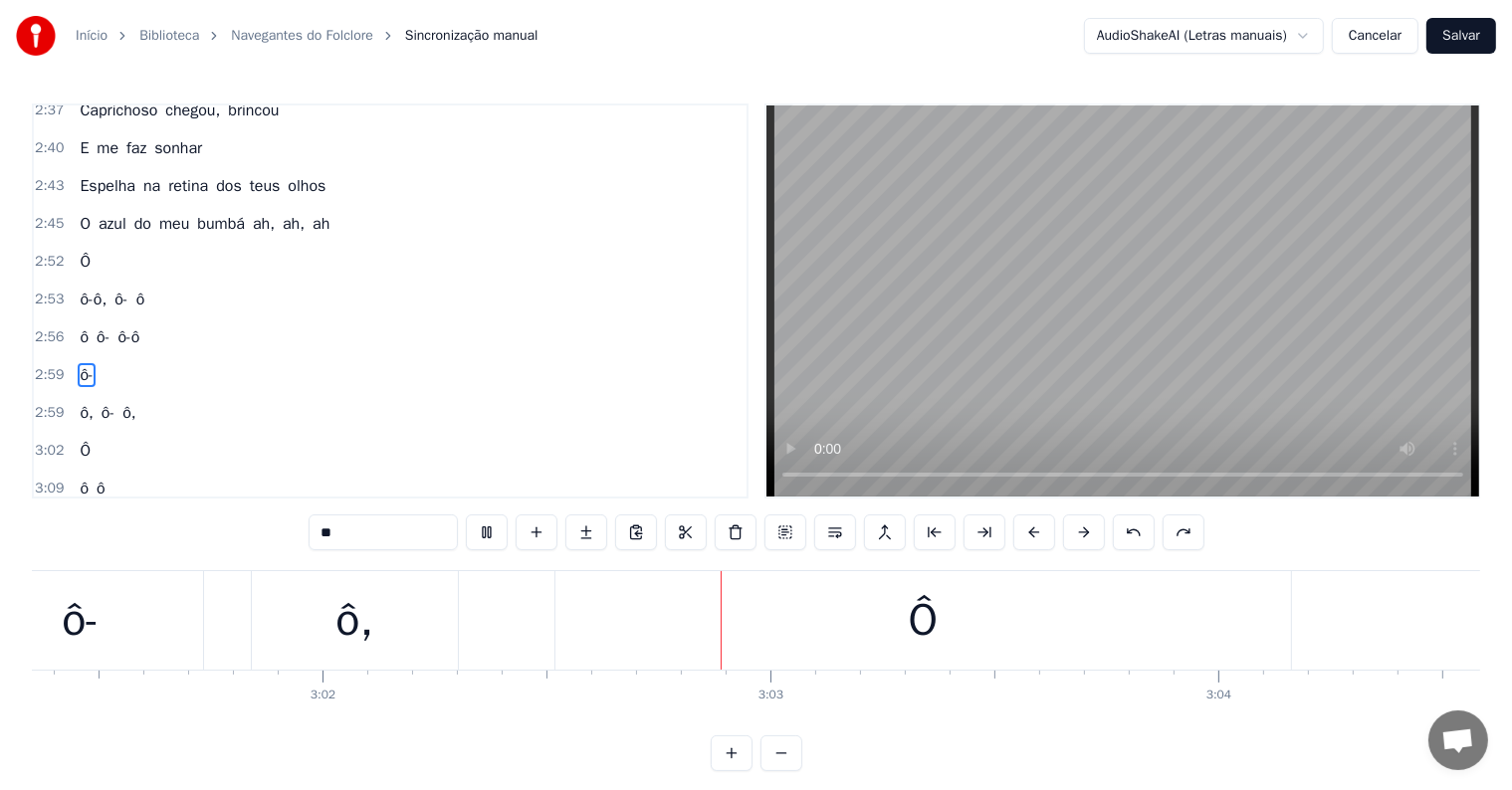 scroll, scrollTop: 0, scrollLeft: 81478, axis: horizontal 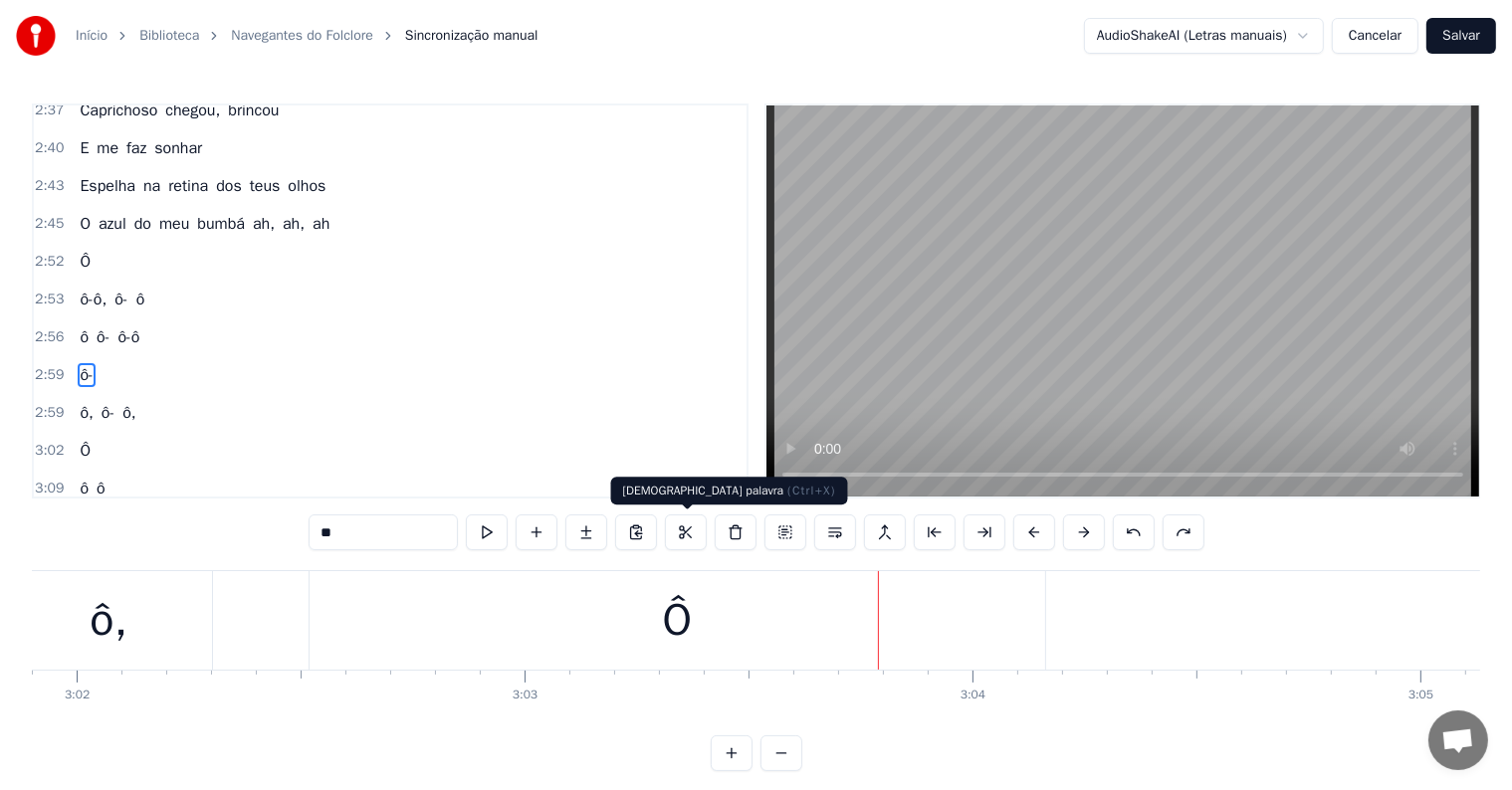 click on "Ô" at bounding box center (678, 621) 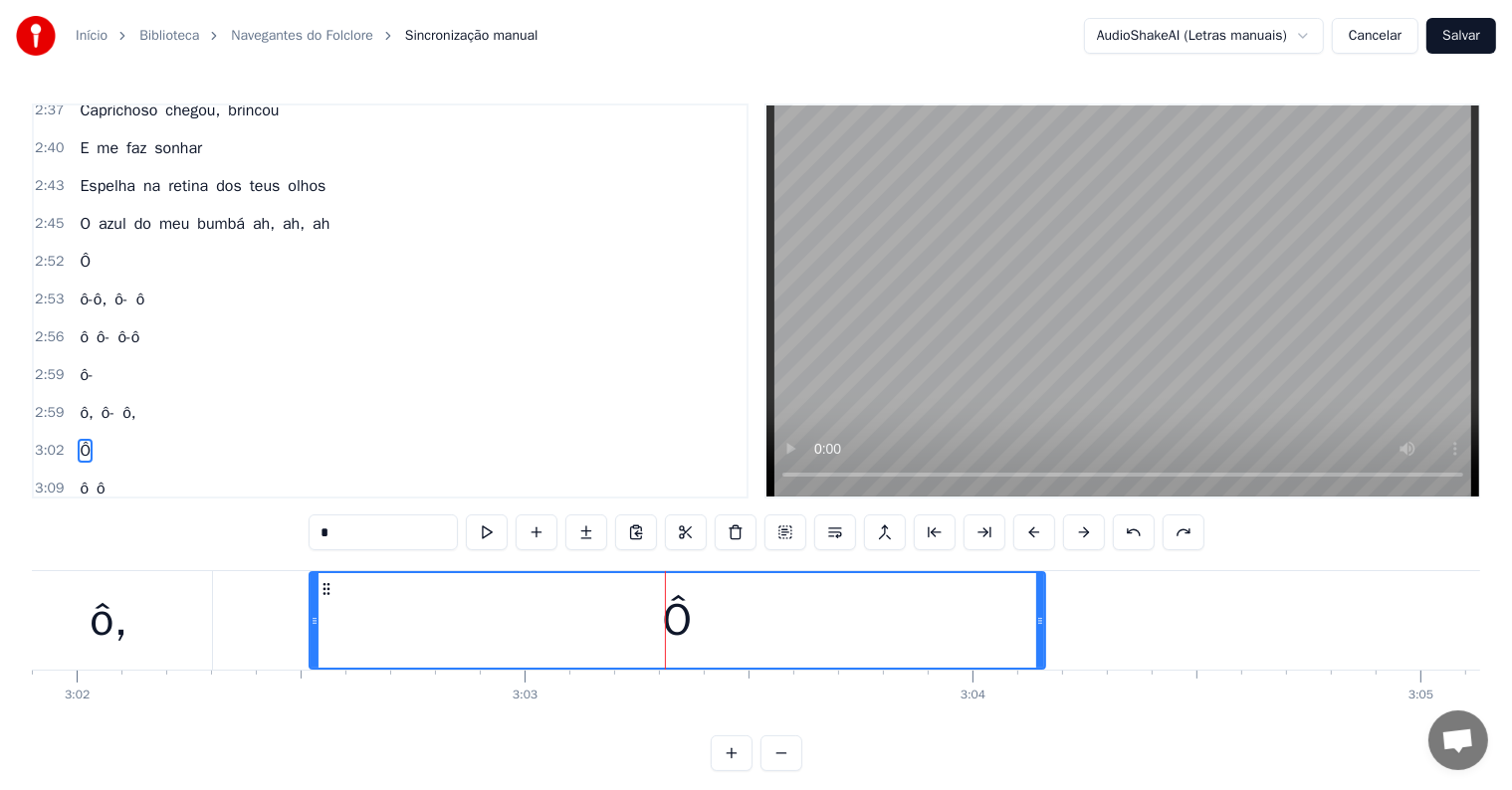 scroll, scrollTop: 2062, scrollLeft: 0, axis: vertical 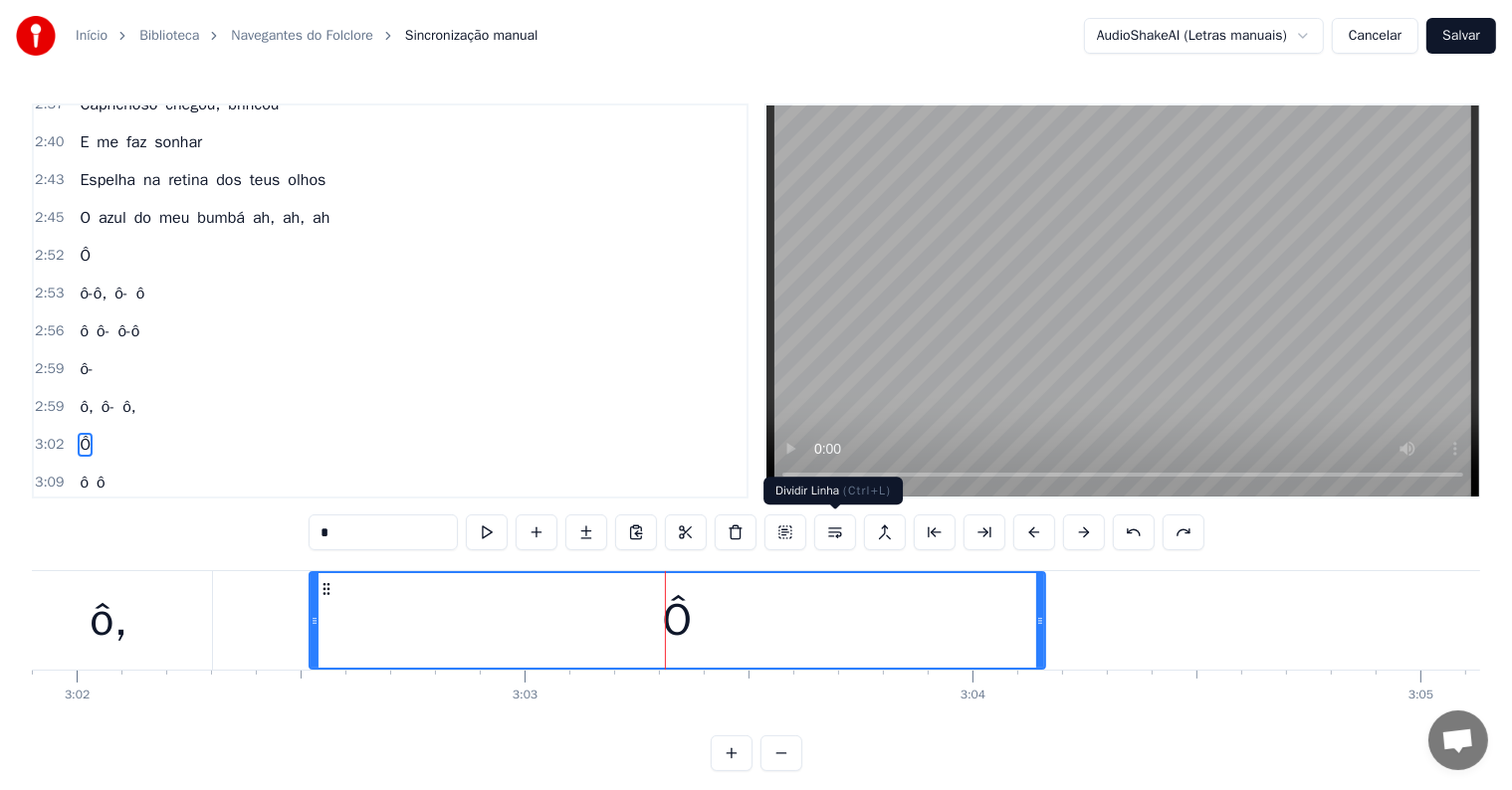 click at bounding box center (835, 532) 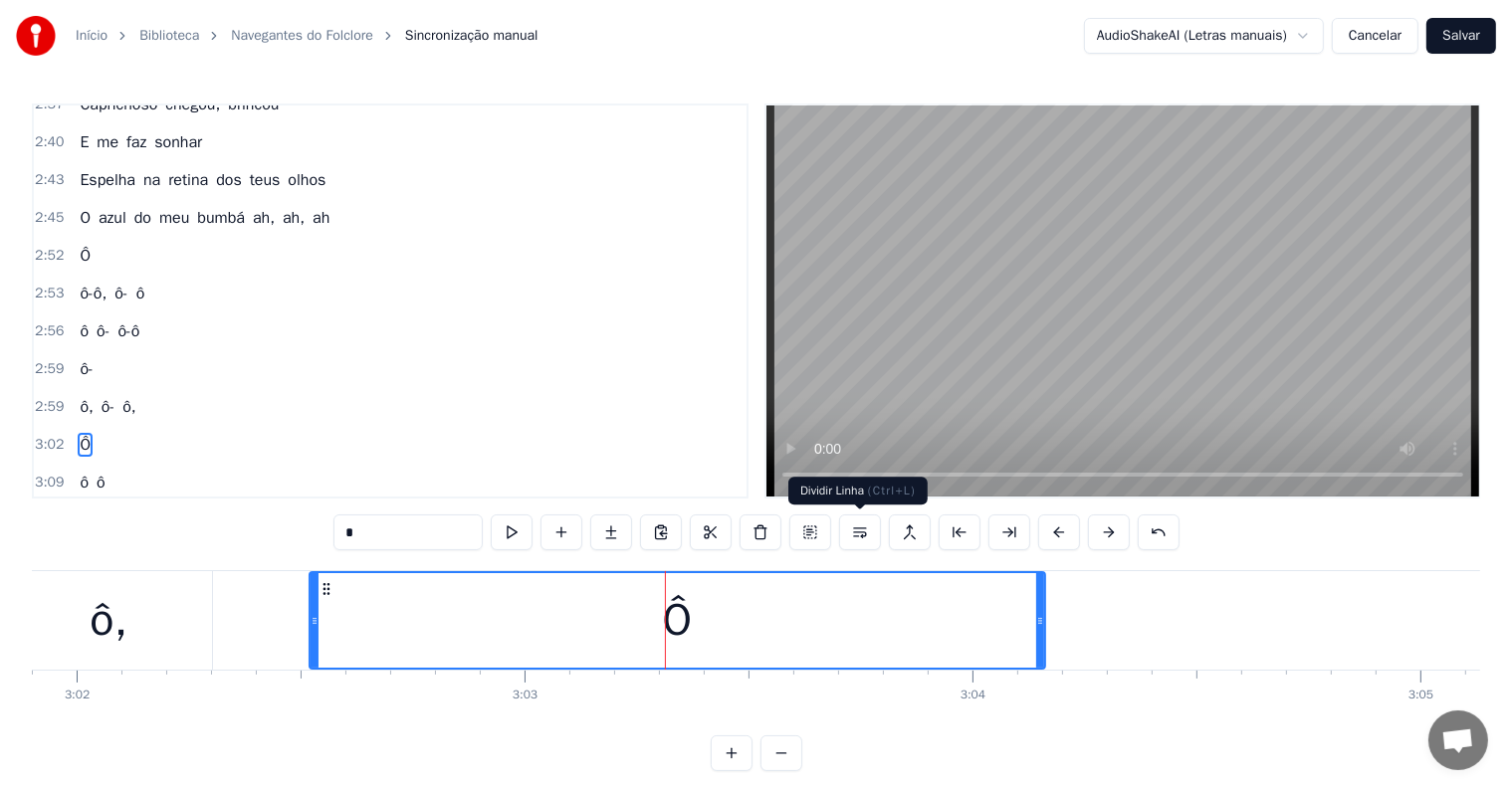 click at bounding box center (860, 532) 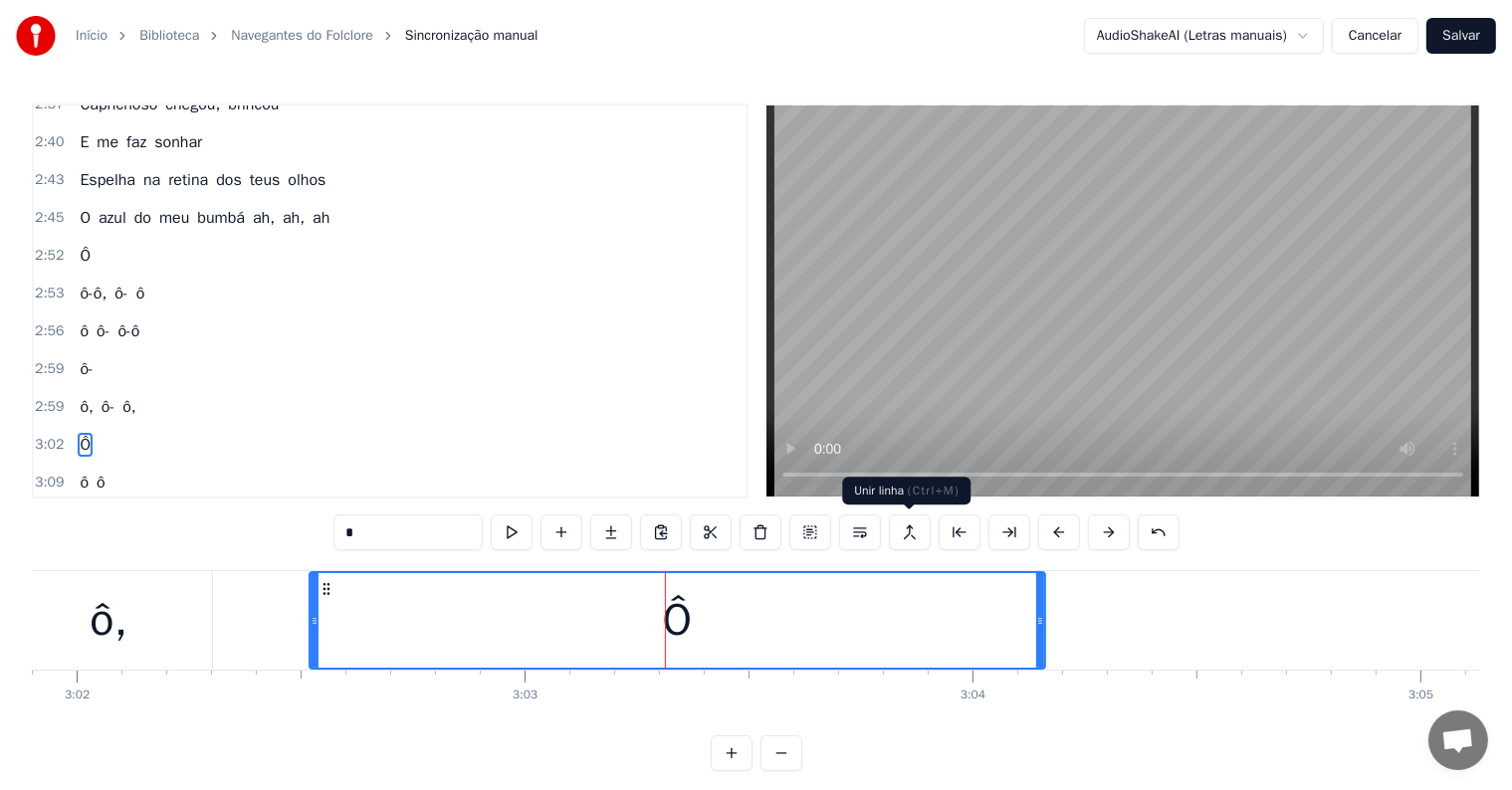 click at bounding box center [910, 532] 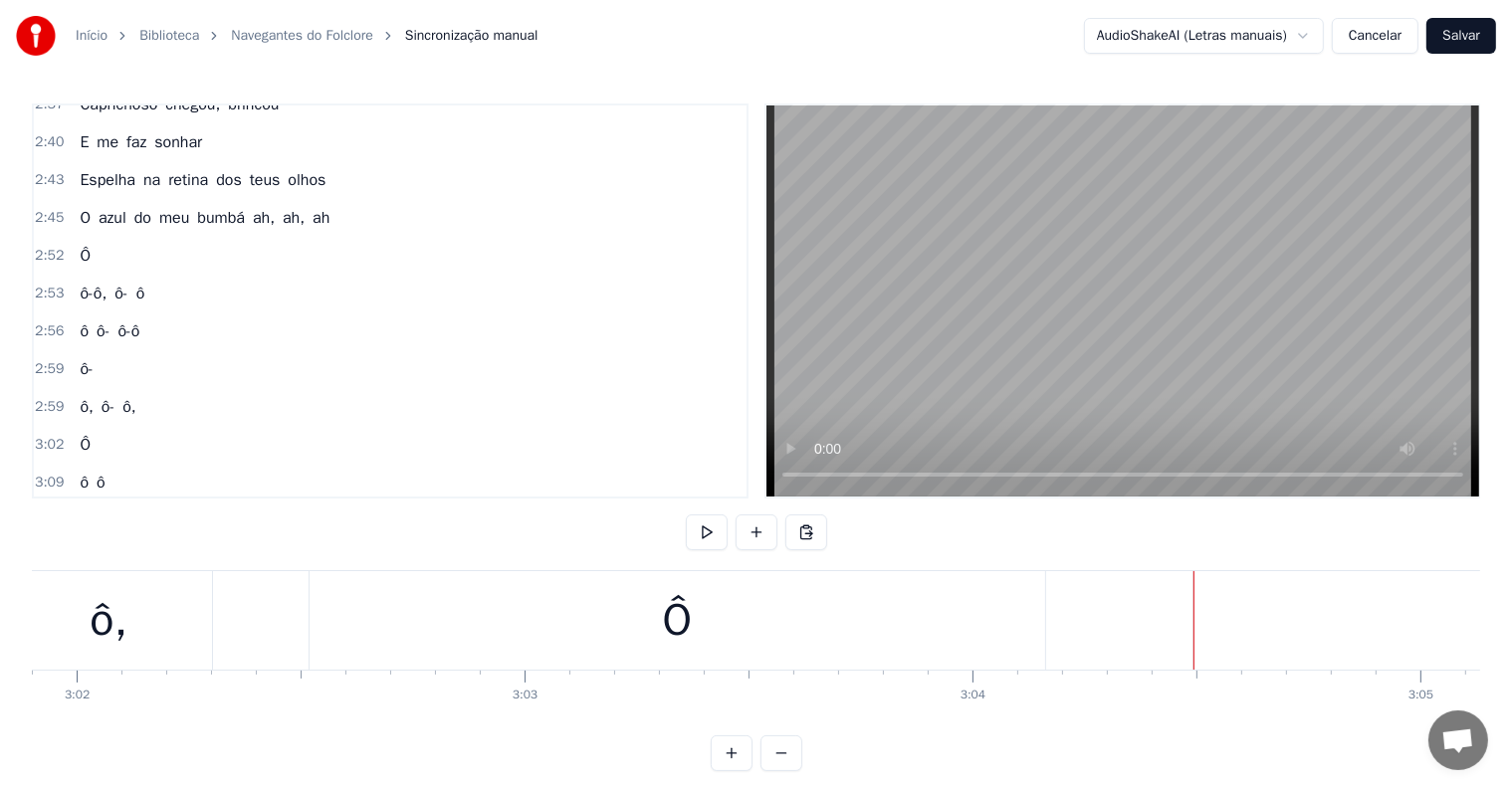 scroll, scrollTop: 30, scrollLeft: 0, axis: vertical 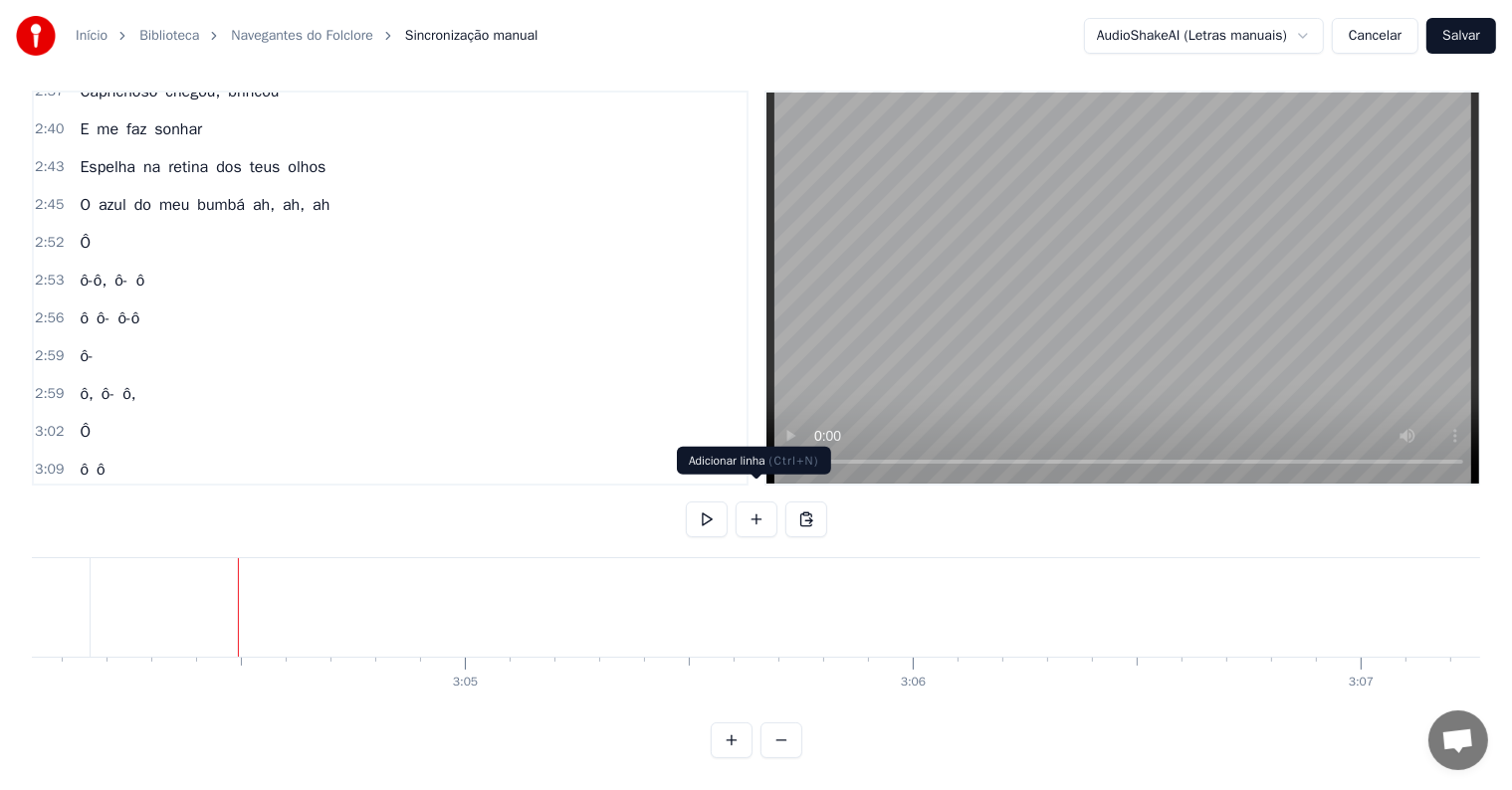 click at bounding box center [756, 519] 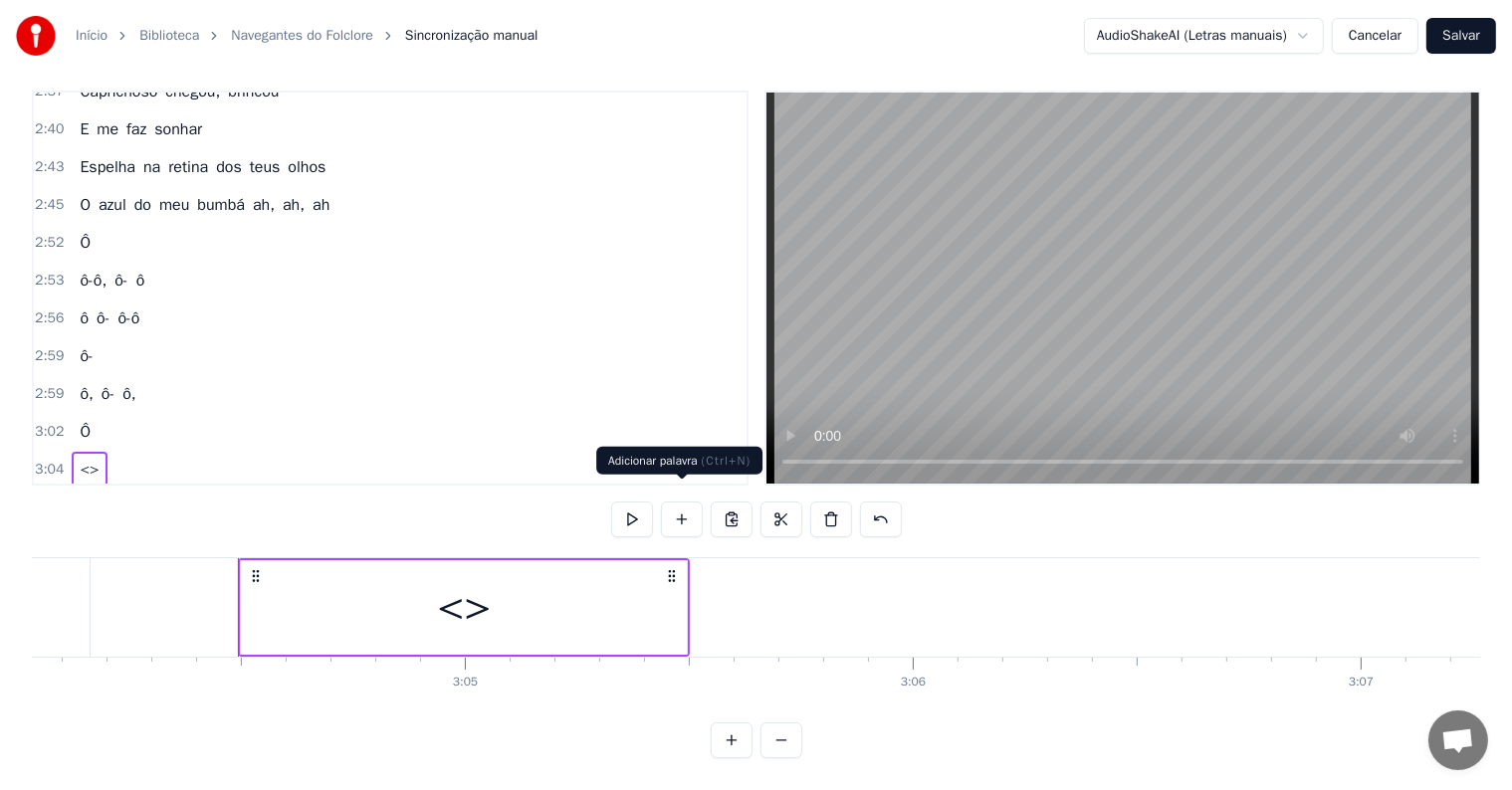 click on "<>" at bounding box center (464, 608) 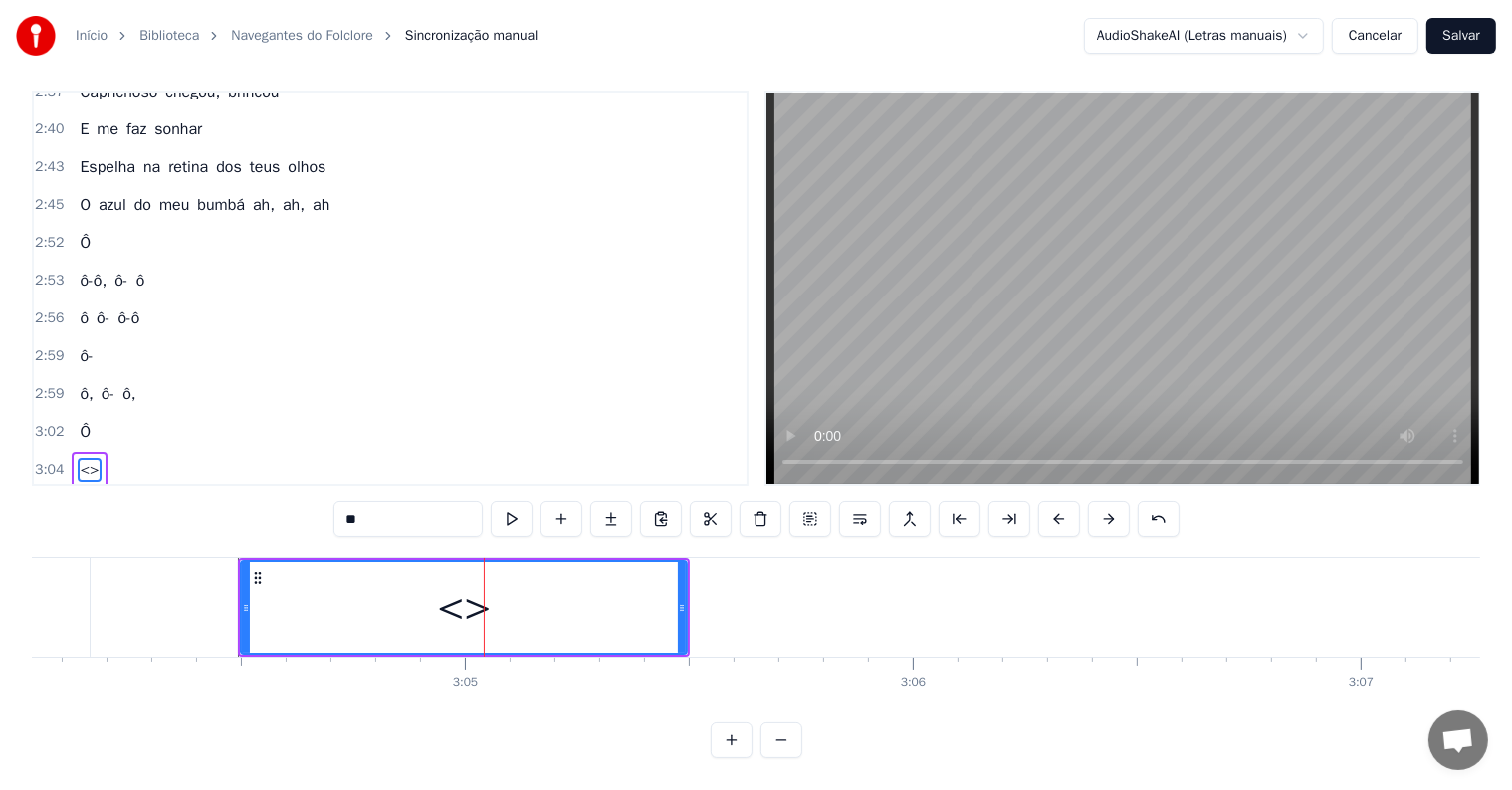 scroll, scrollTop: 0, scrollLeft: 0, axis: both 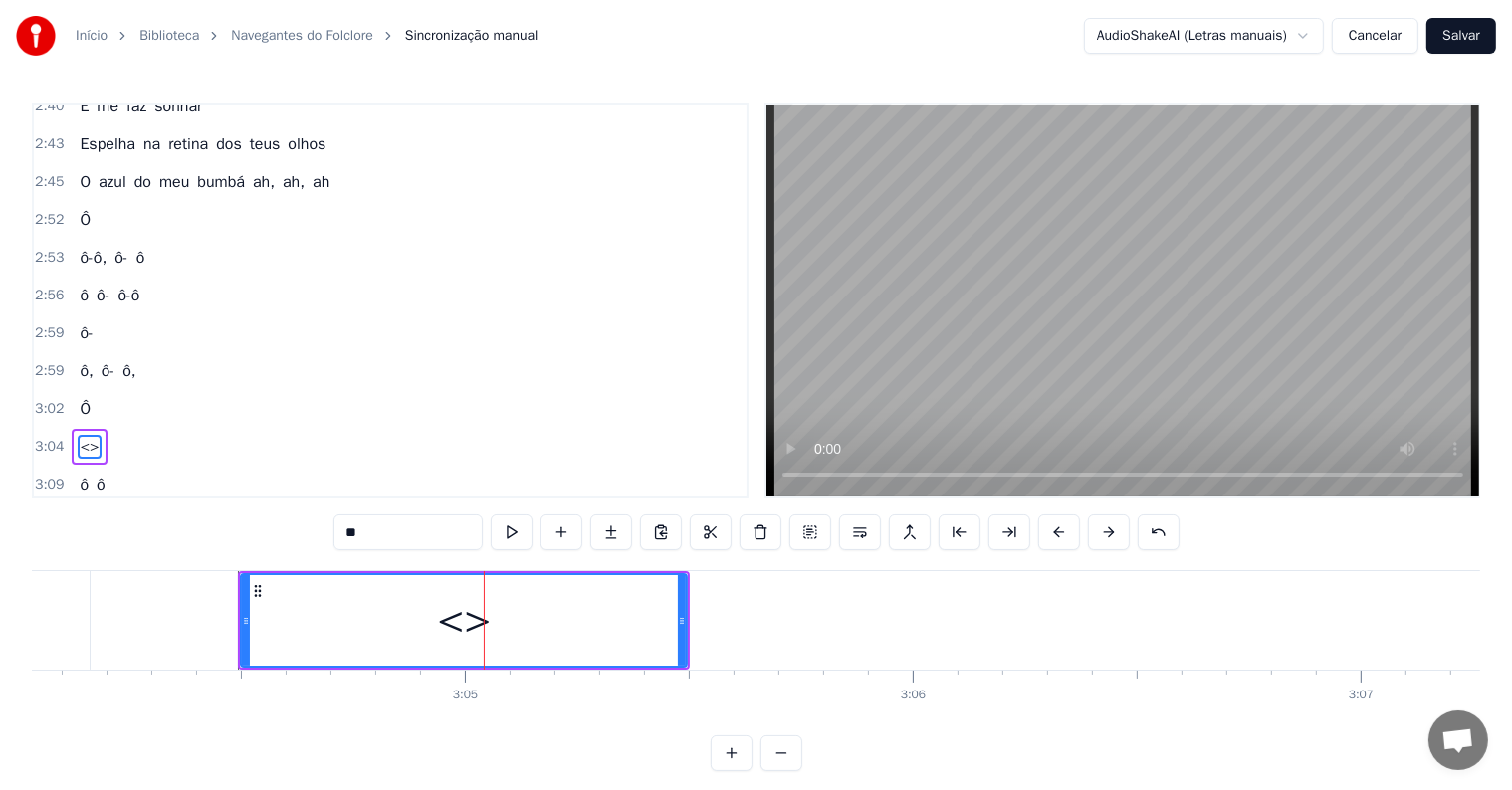 drag, startPoint x: 398, startPoint y: 534, endPoint x: 180, endPoint y: 513, distance: 219.00913 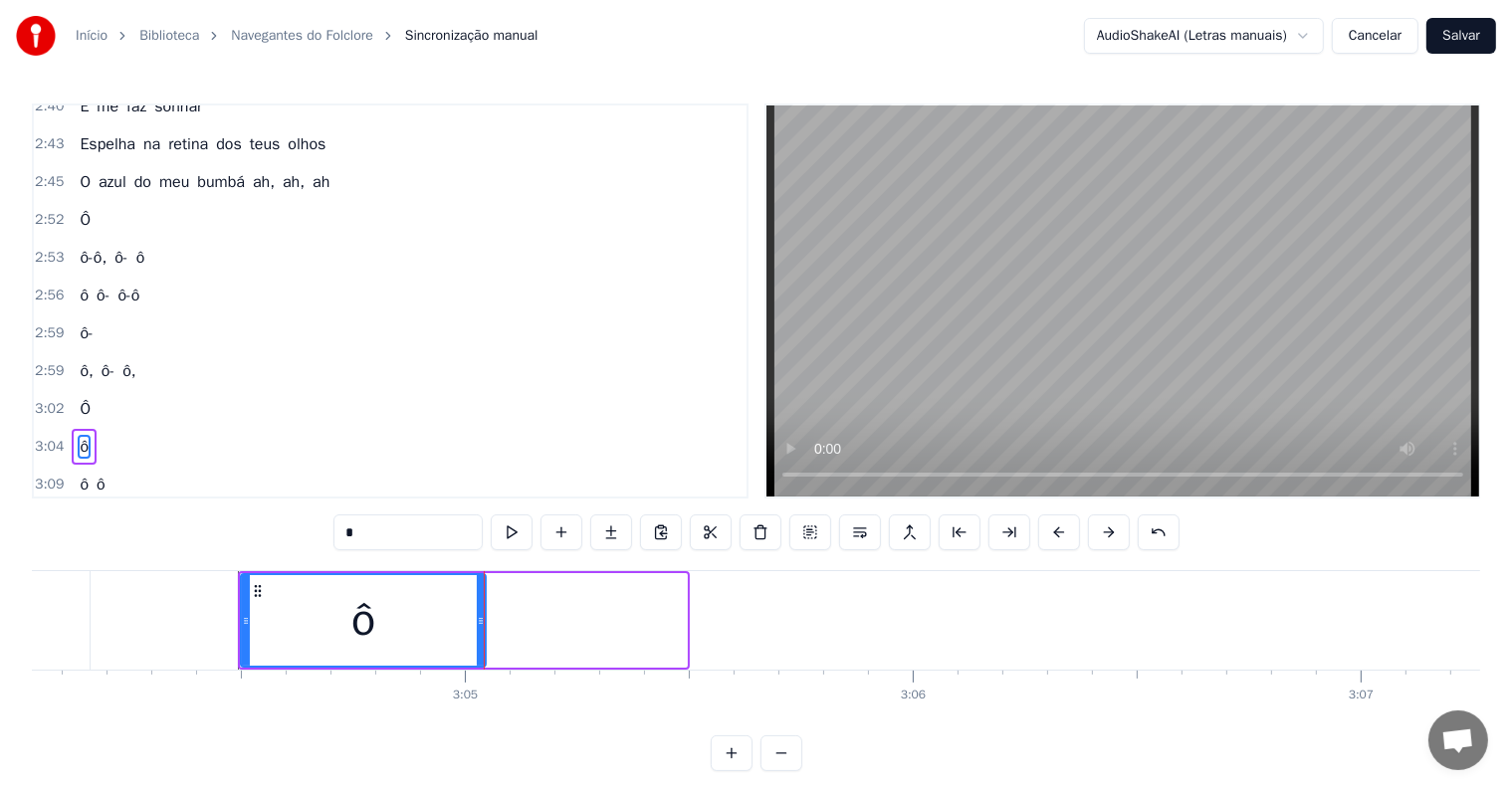 drag, startPoint x: 683, startPoint y: 618, endPoint x: 482, endPoint y: 607, distance: 201.30077 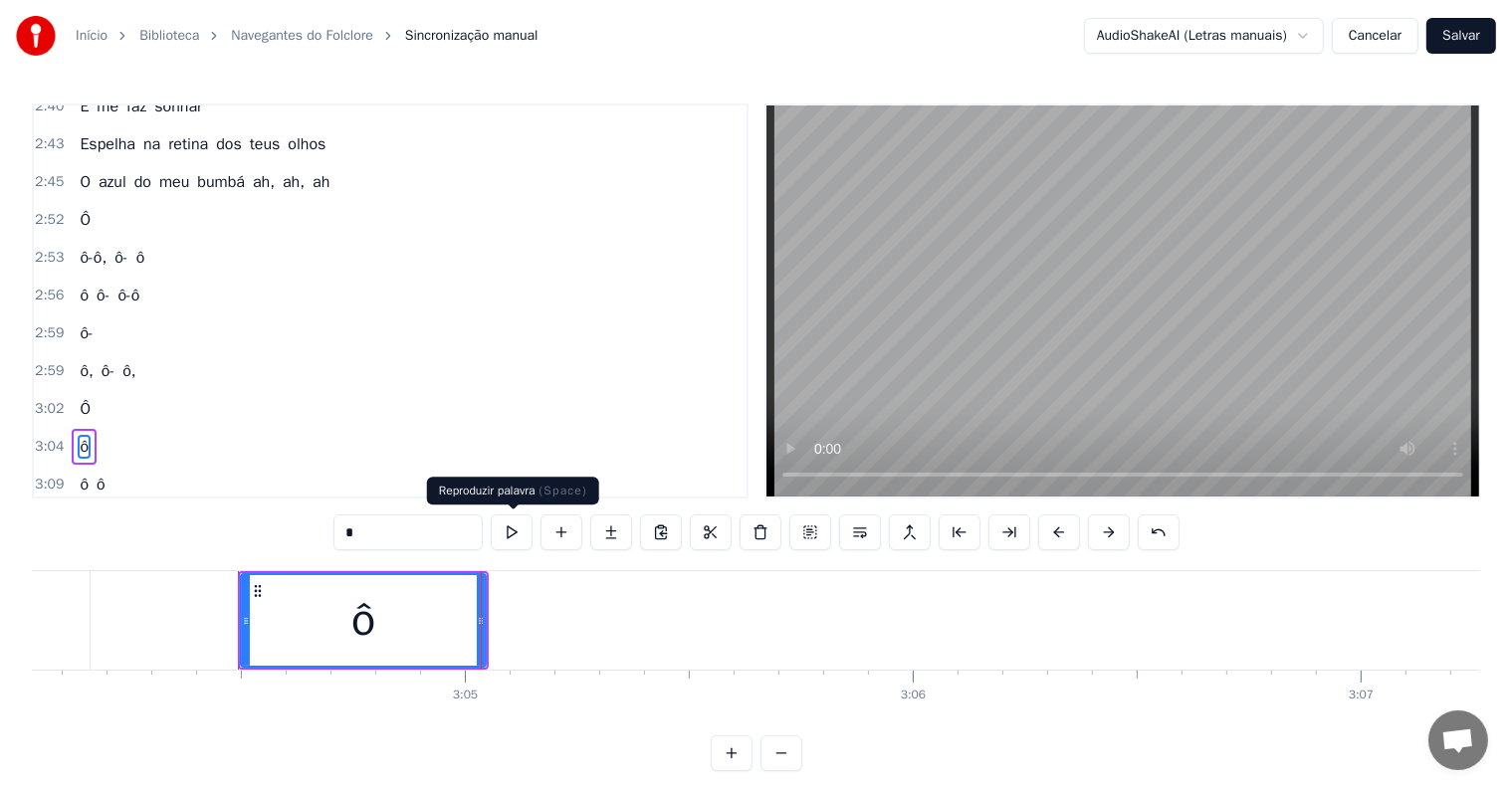 type on "*" 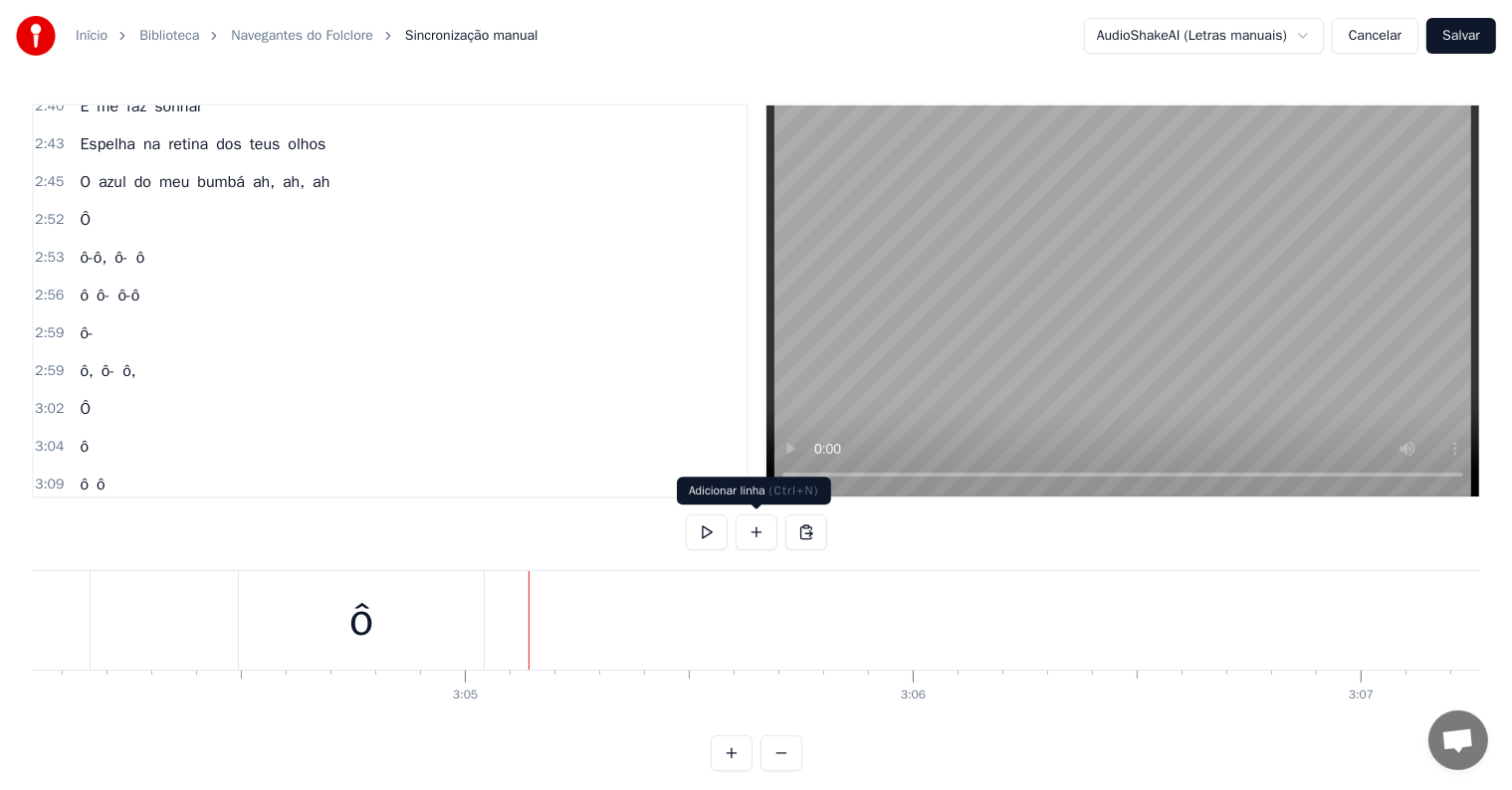 click at bounding box center (756, 532) 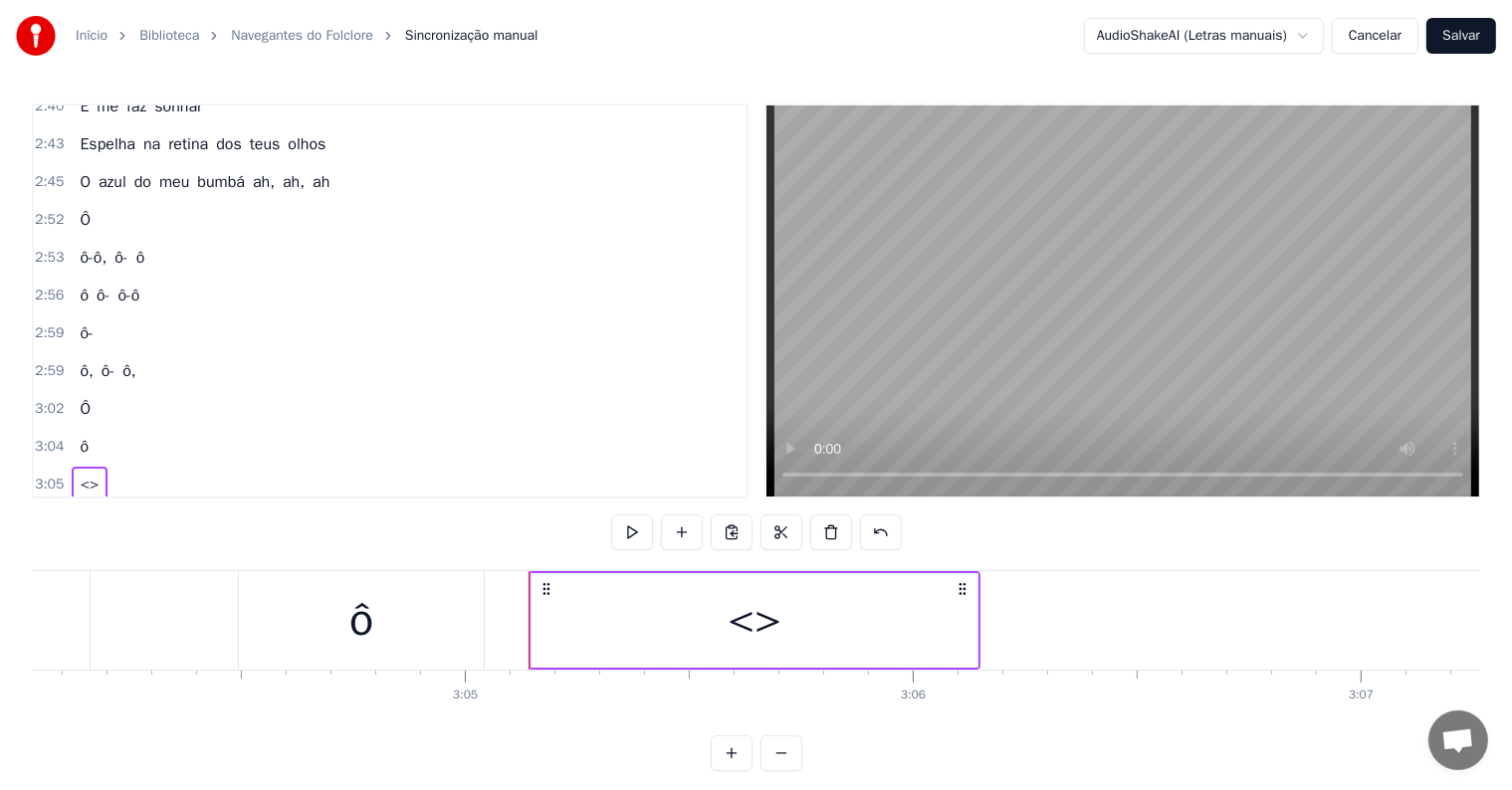click on "<>" at bounding box center [755, 620] 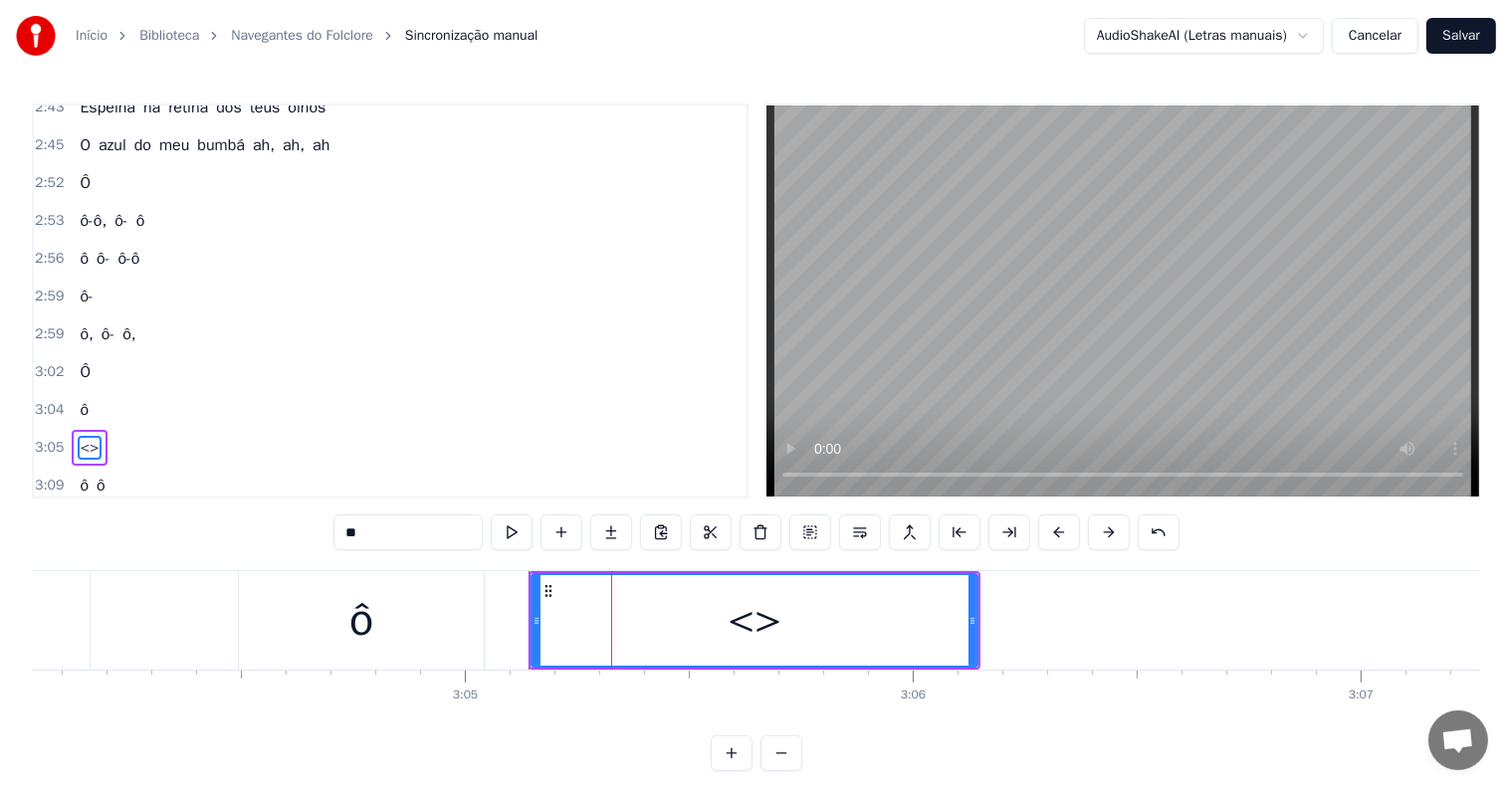 drag, startPoint x: 430, startPoint y: 538, endPoint x: 289, endPoint y: 521, distance: 142.02113 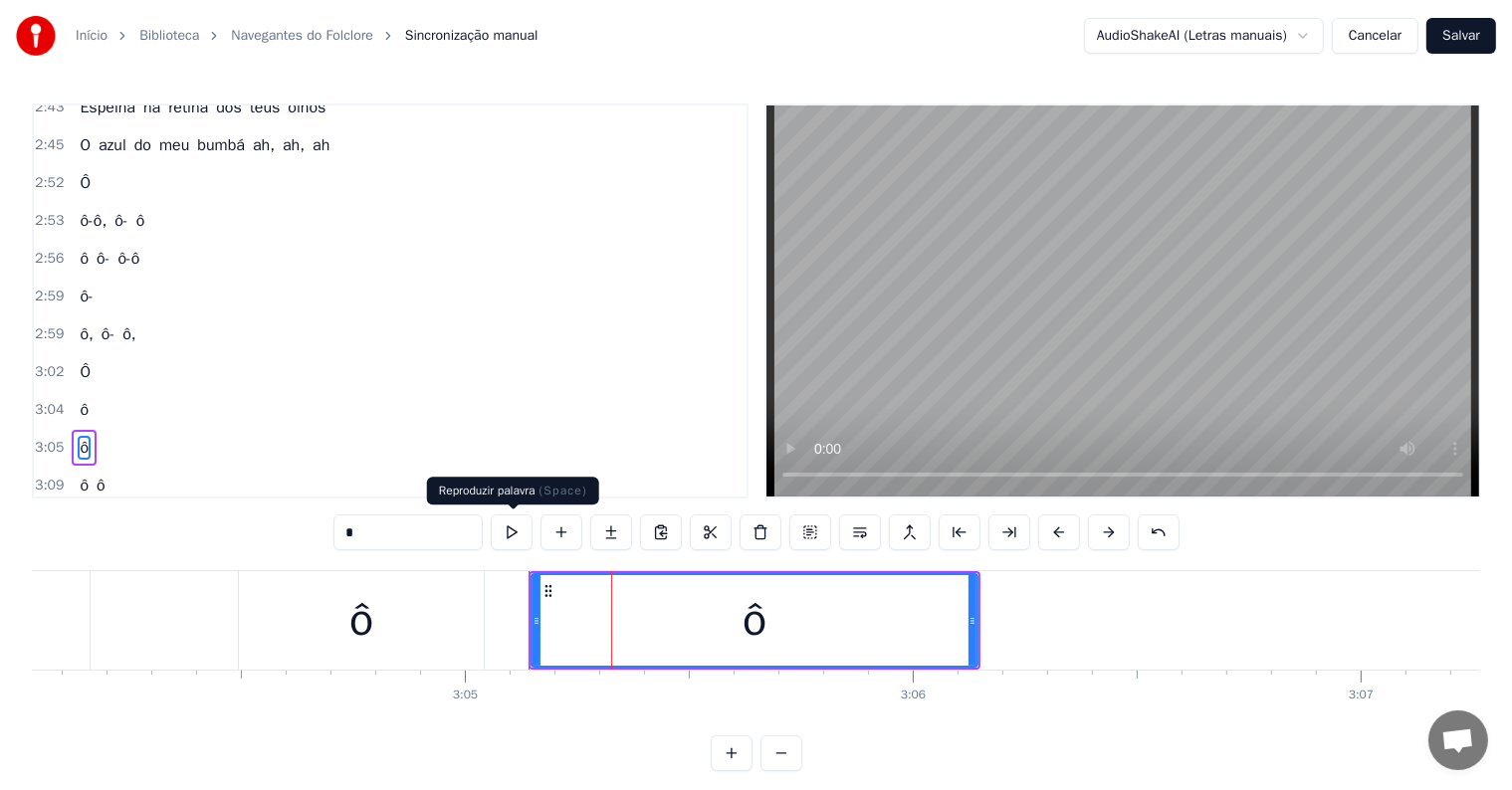 type on "*" 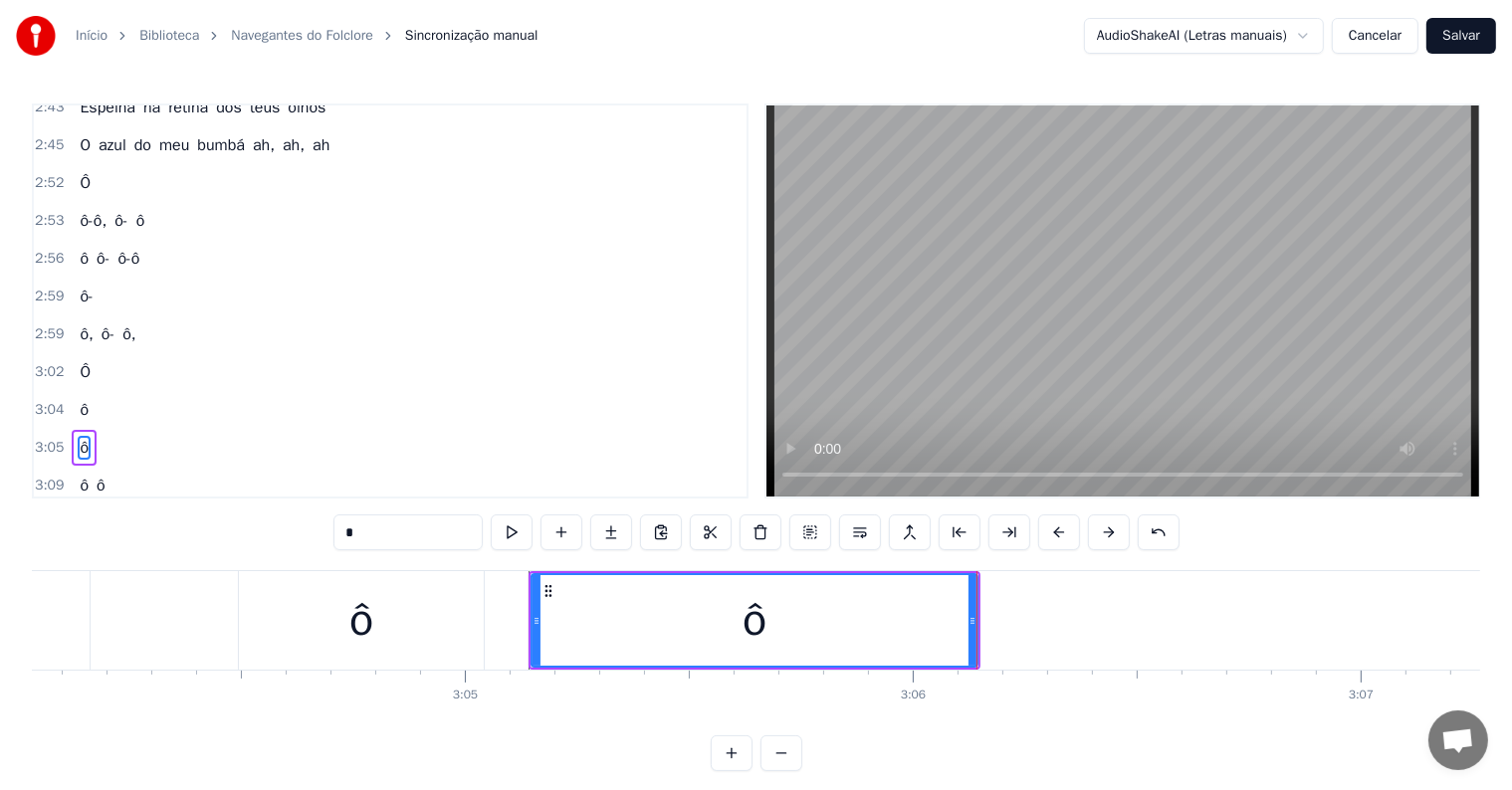 click at bounding box center [512, 532] 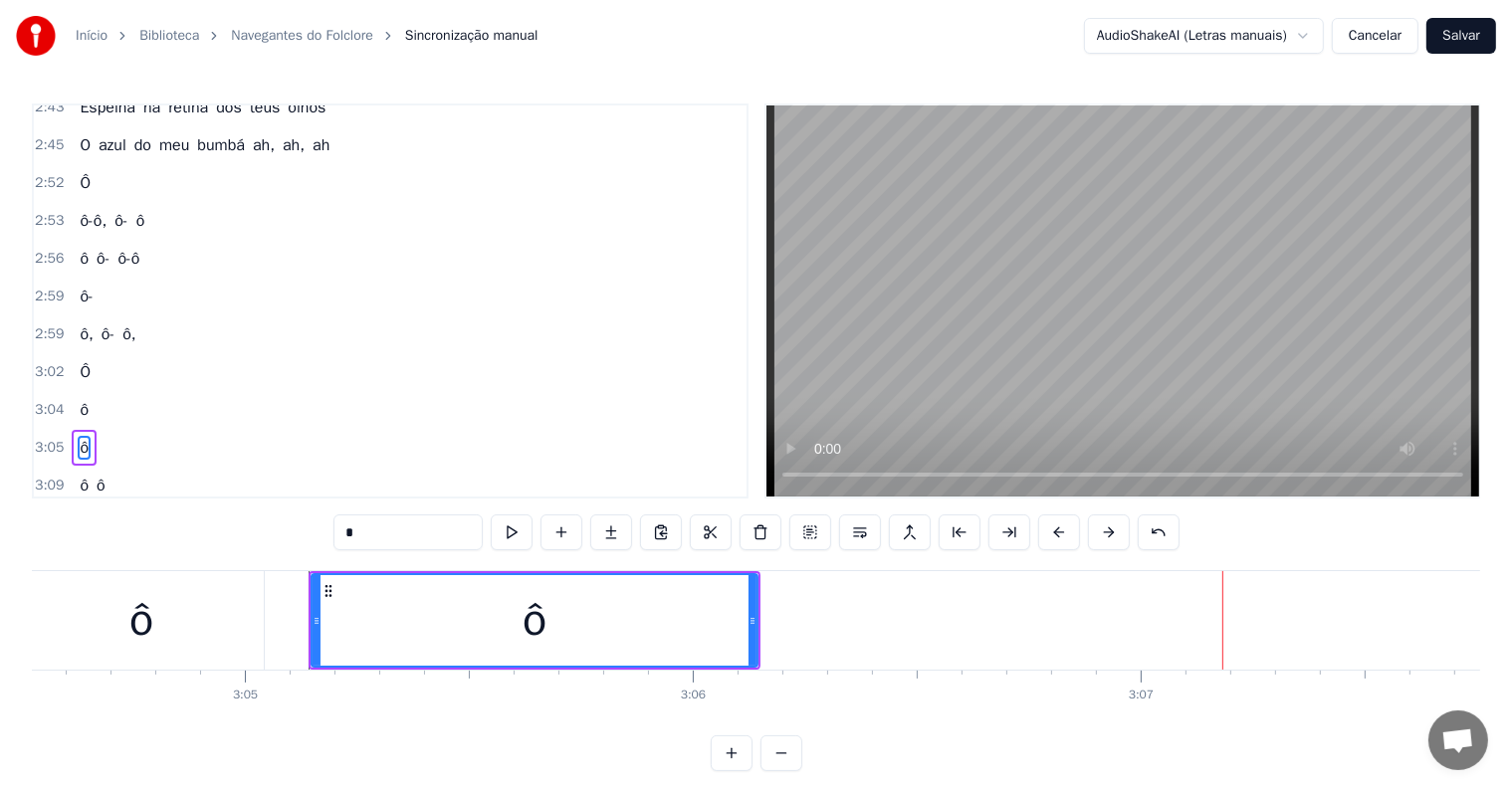 scroll, scrollTop: 0, scrollLeft: 82629, axis: horizontal 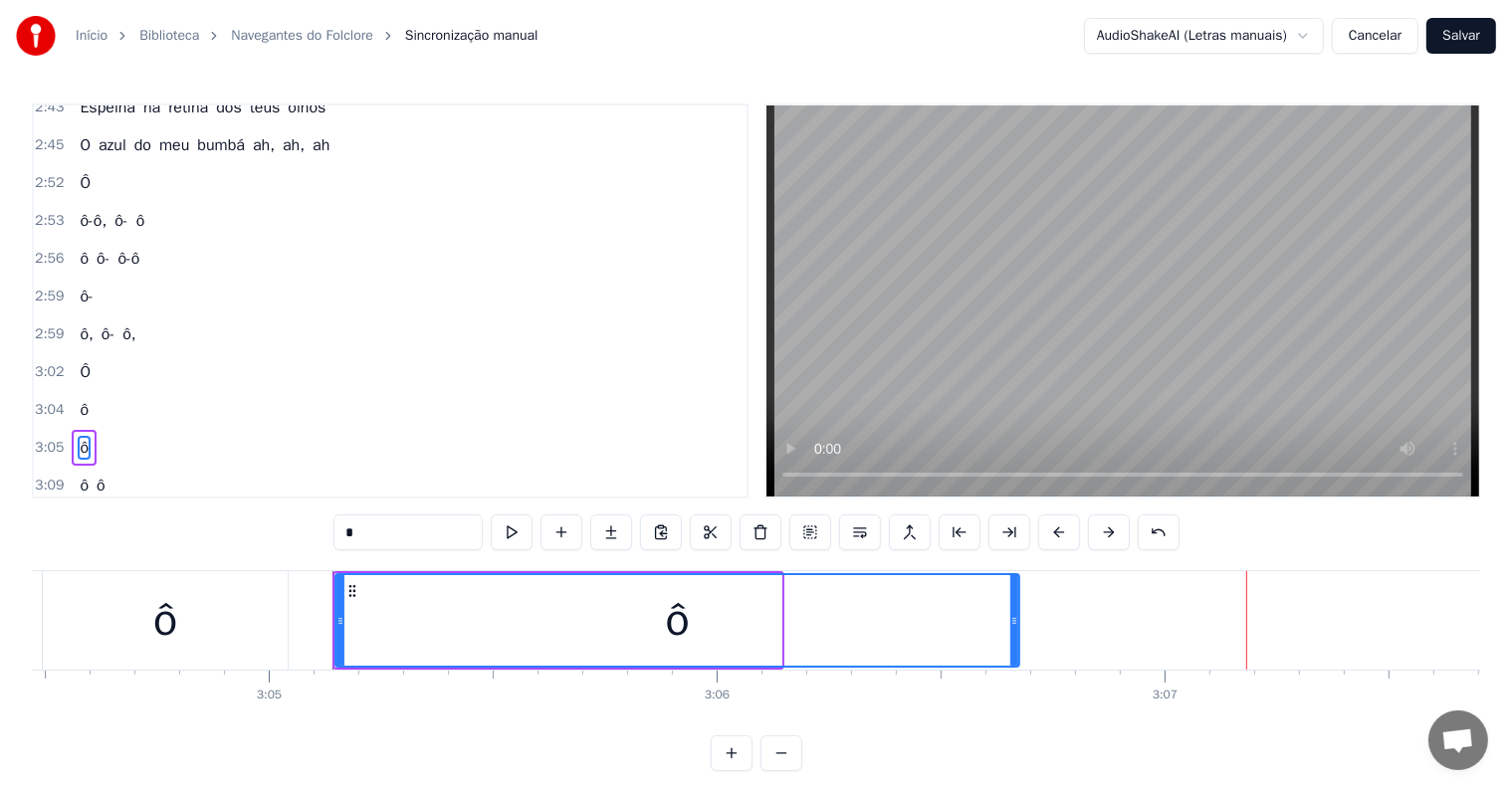 drag, startPoint x: 773, startPoint y: 622, endPoint x: 1011, endPoint y: 624, distance: 238.0084 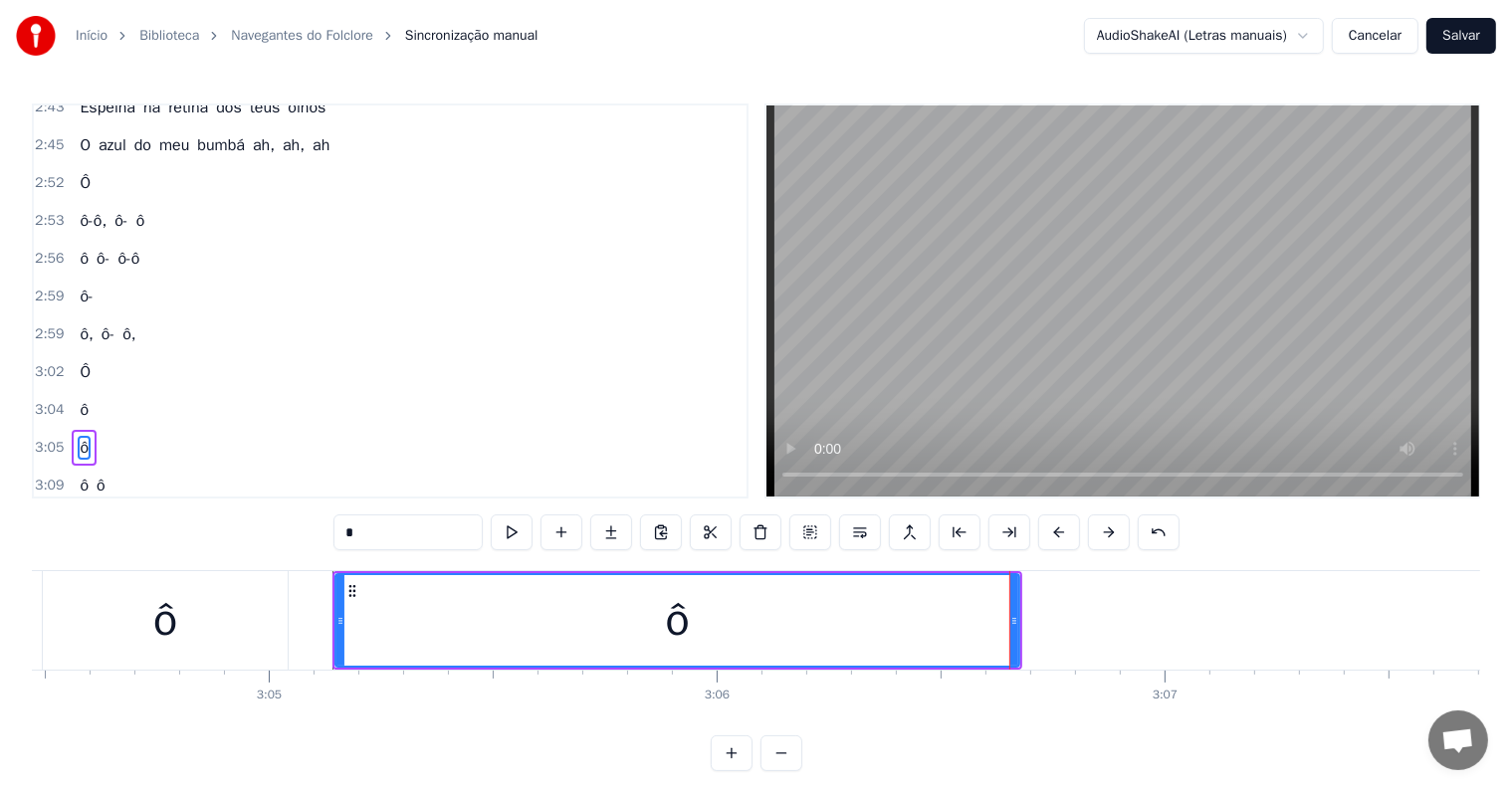 click on "ô" at bounding box center (165, 620) 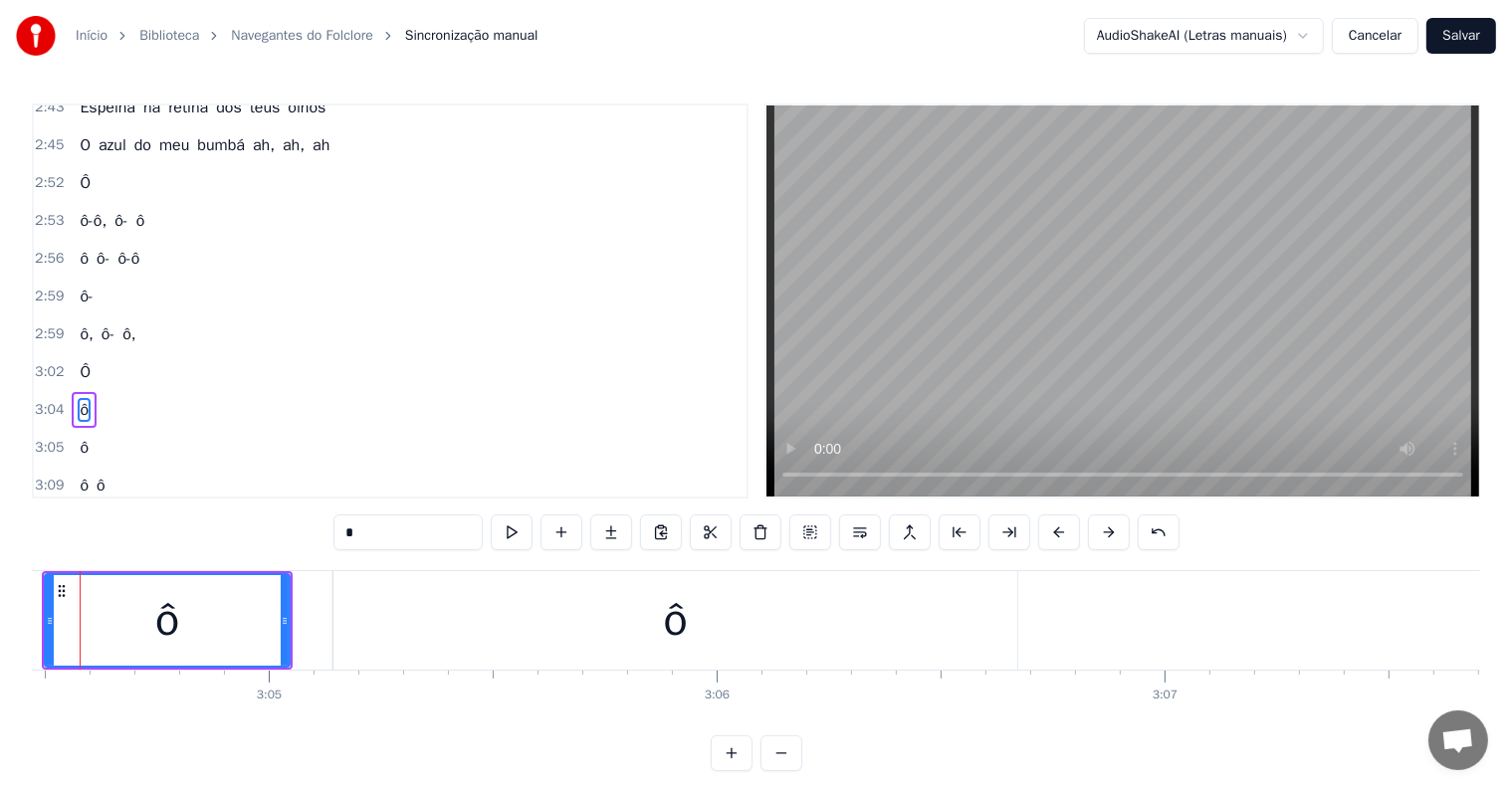 scroll, scrollTop: 0, scrollLeft: 82578, axis: horizontal 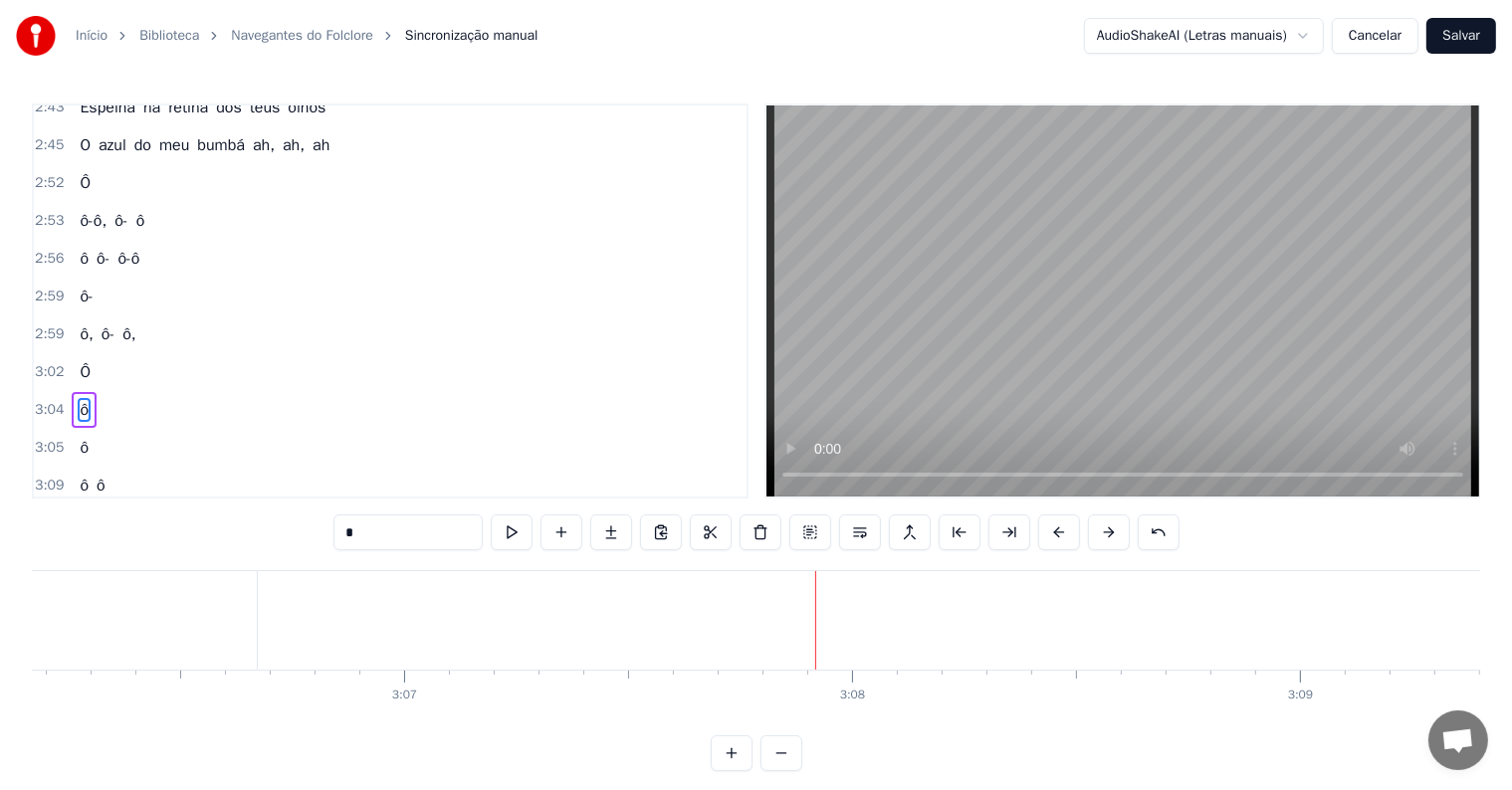 click on "ô" at bounding box center [-86, 620] 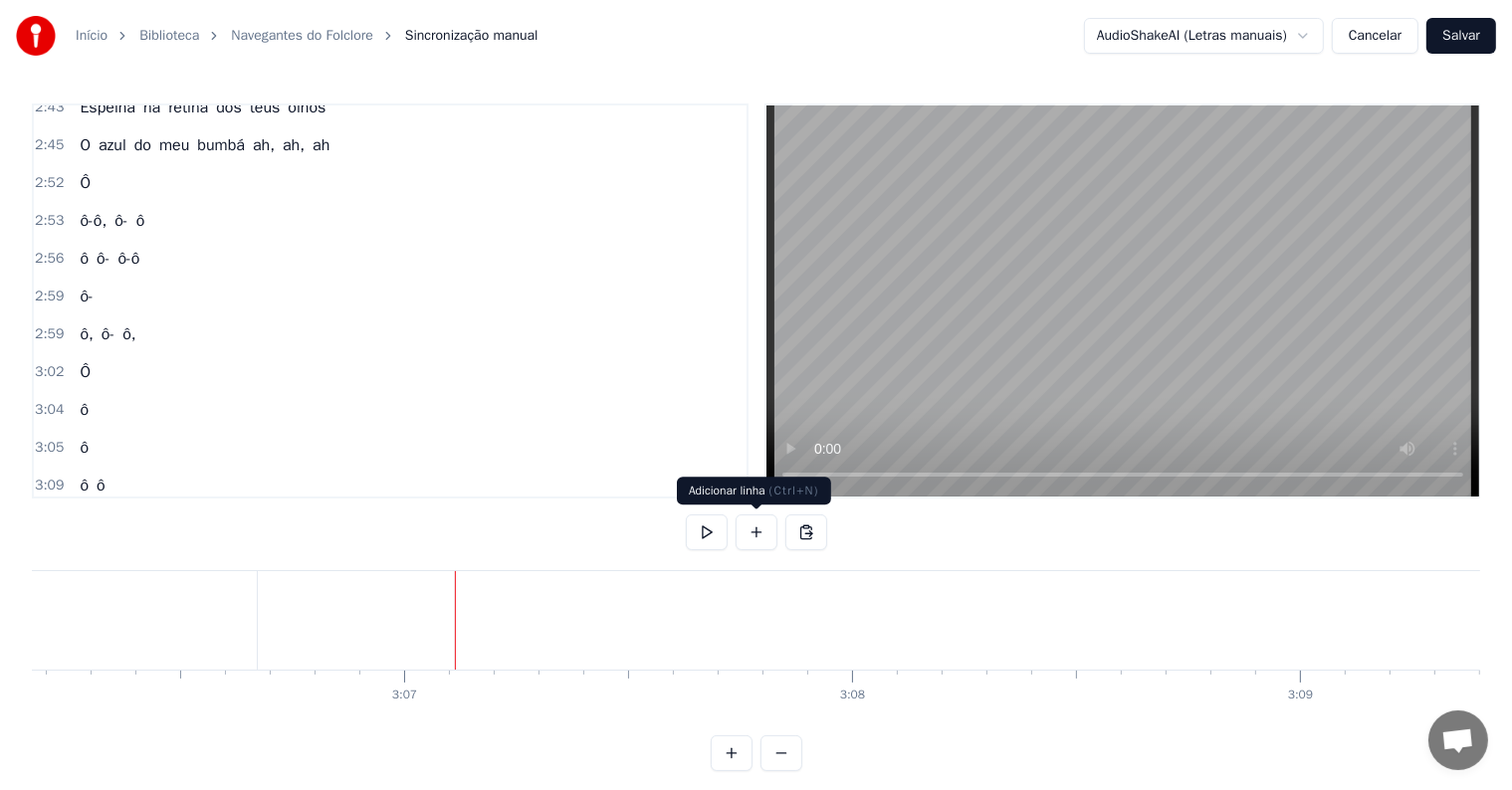 click at bounding box center [756, 532] 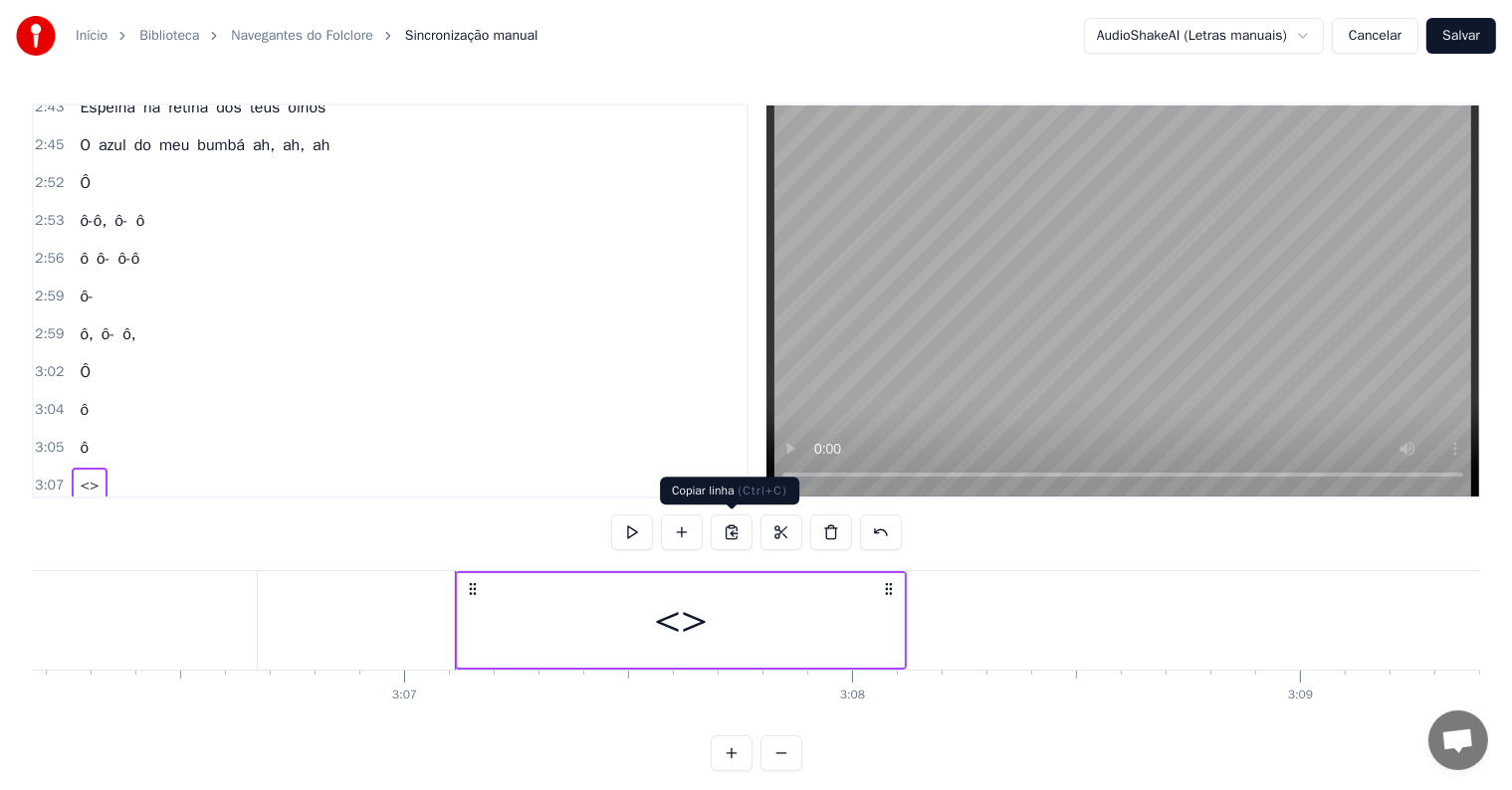 click on "<>" at bounding box center [681, 620] 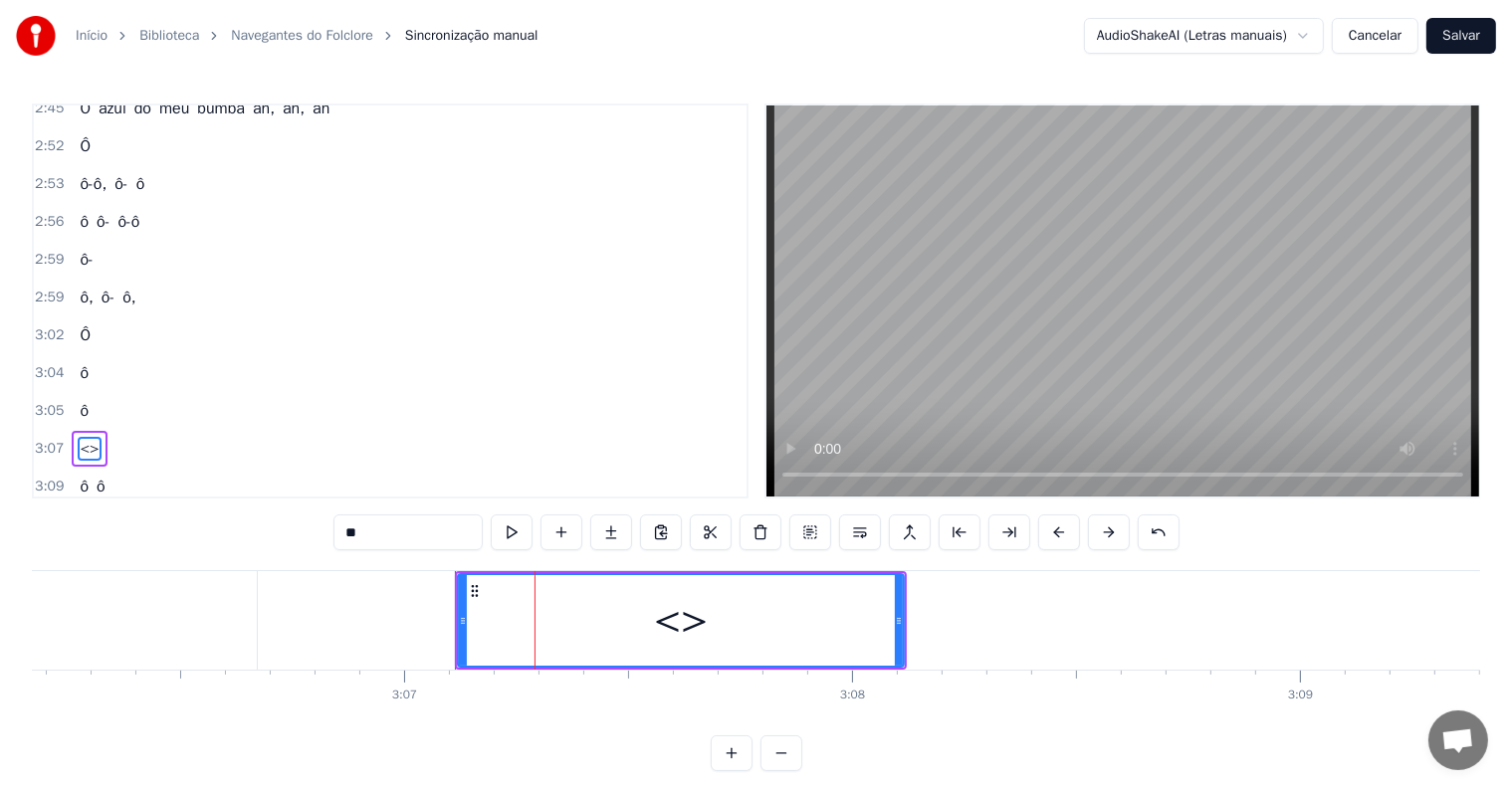 drag, startPoint x: 291, startPoint y: 521, endPoint x: 239, endPoint y: 517, distance: 52.153619 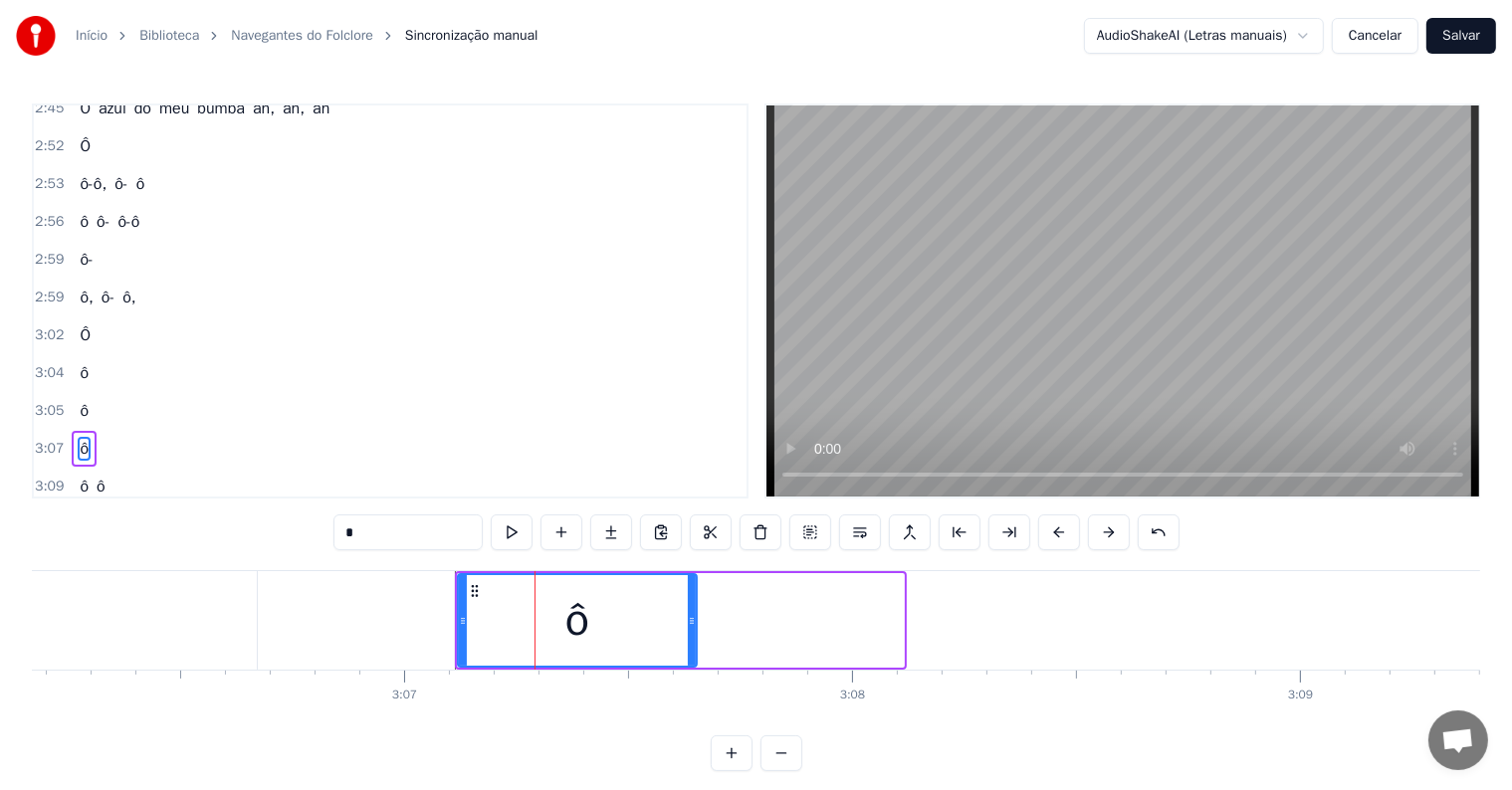 drag, startPoint x: 898, startPoint y: 617, endPoint x: 691, endPoint y: 618, distance: 207.00242 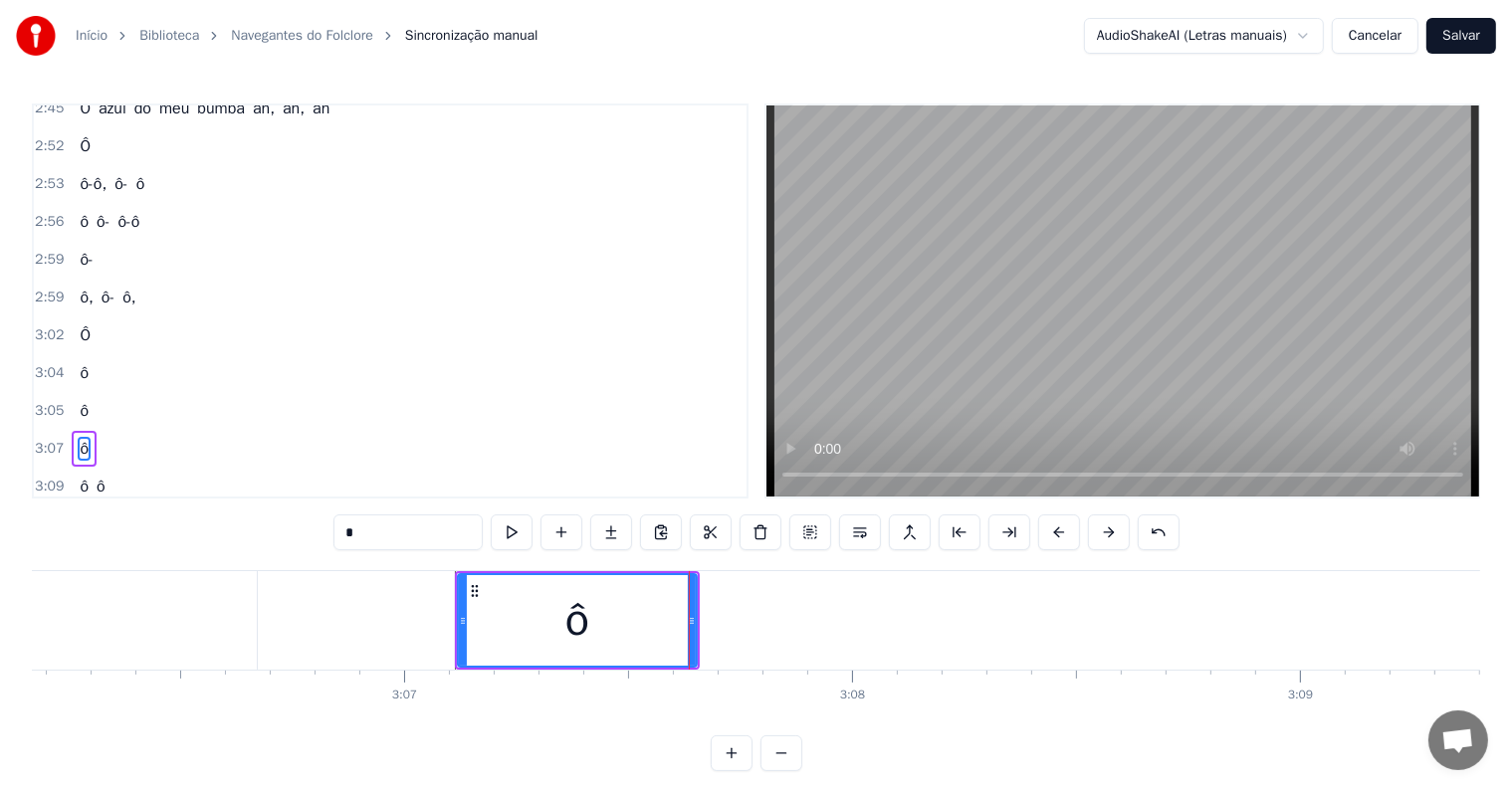 type on "*" 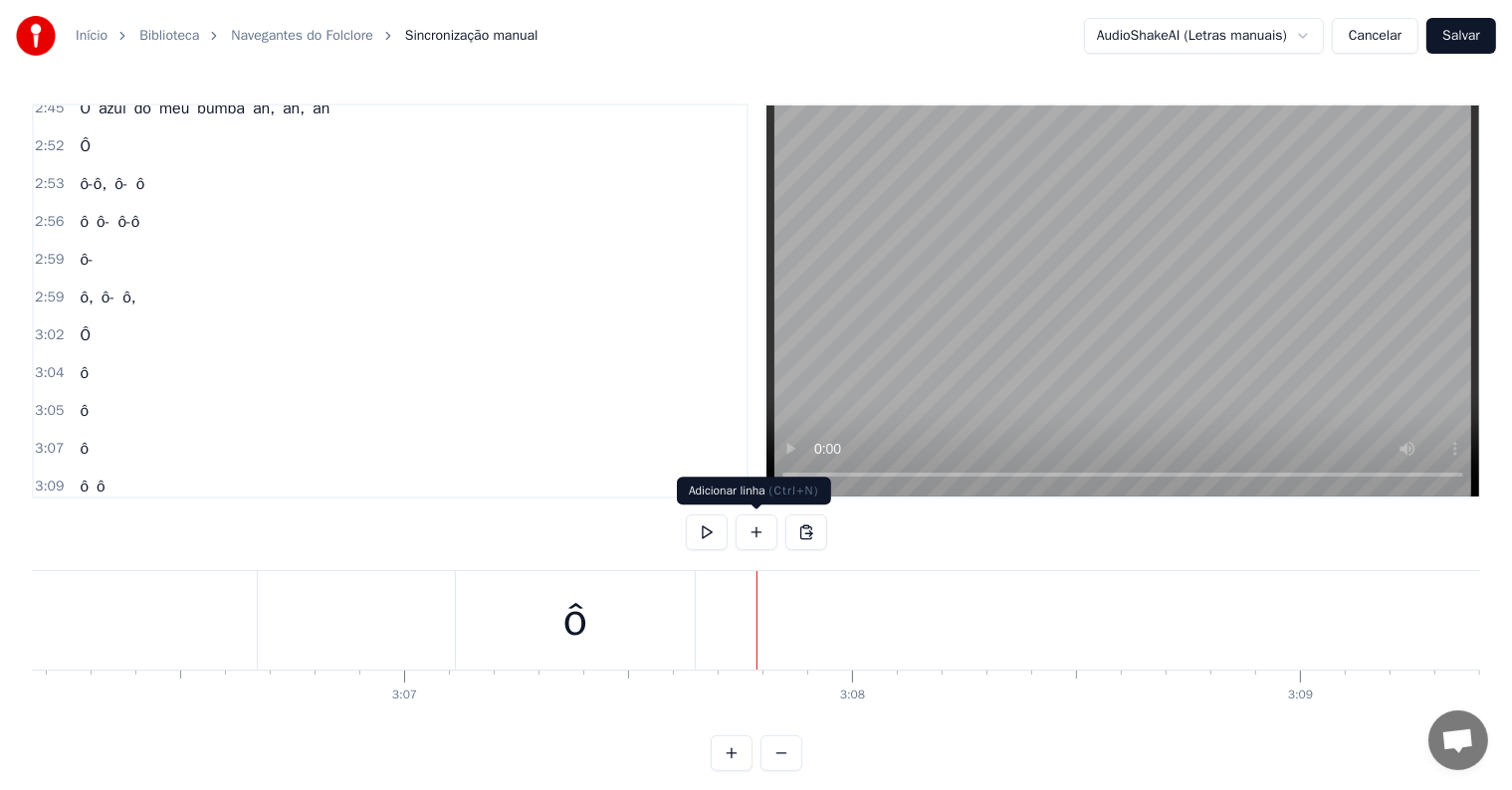 click at bounding box center (756, 532) 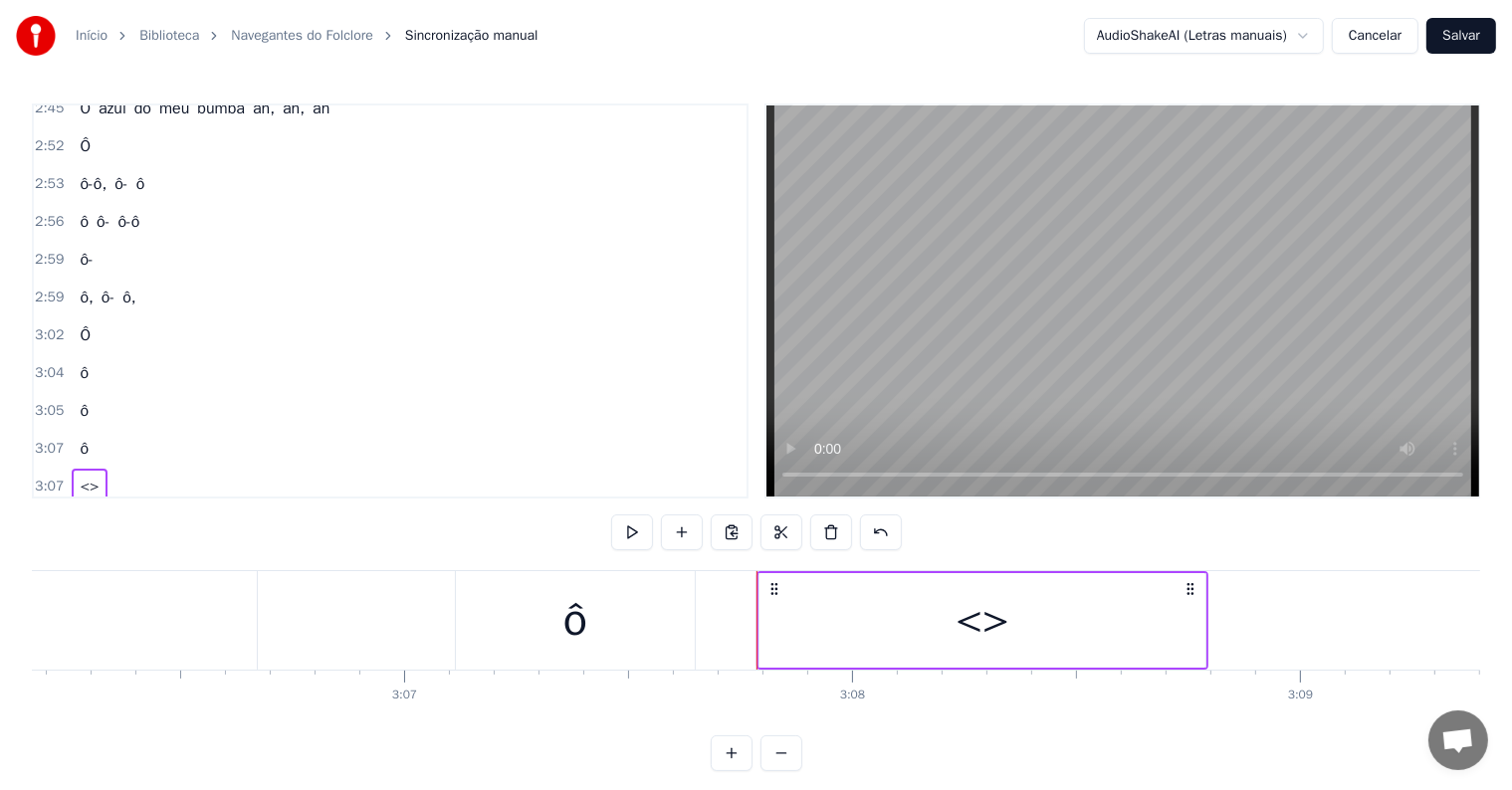 click on "<>" at bounding box center (982, 620) 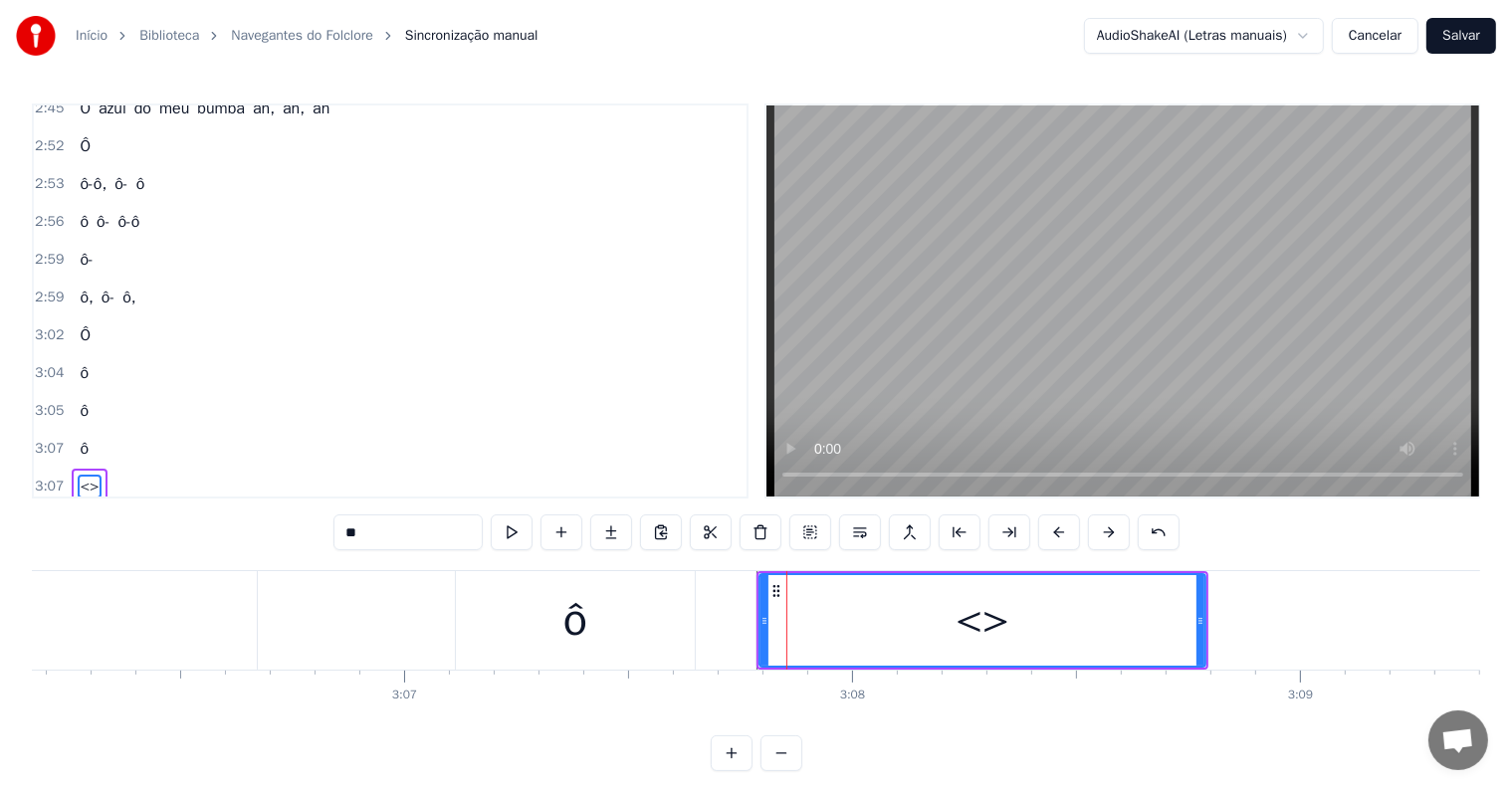 scroll, scrollTop: 2208, scrollLeft: 0, axis: vertical 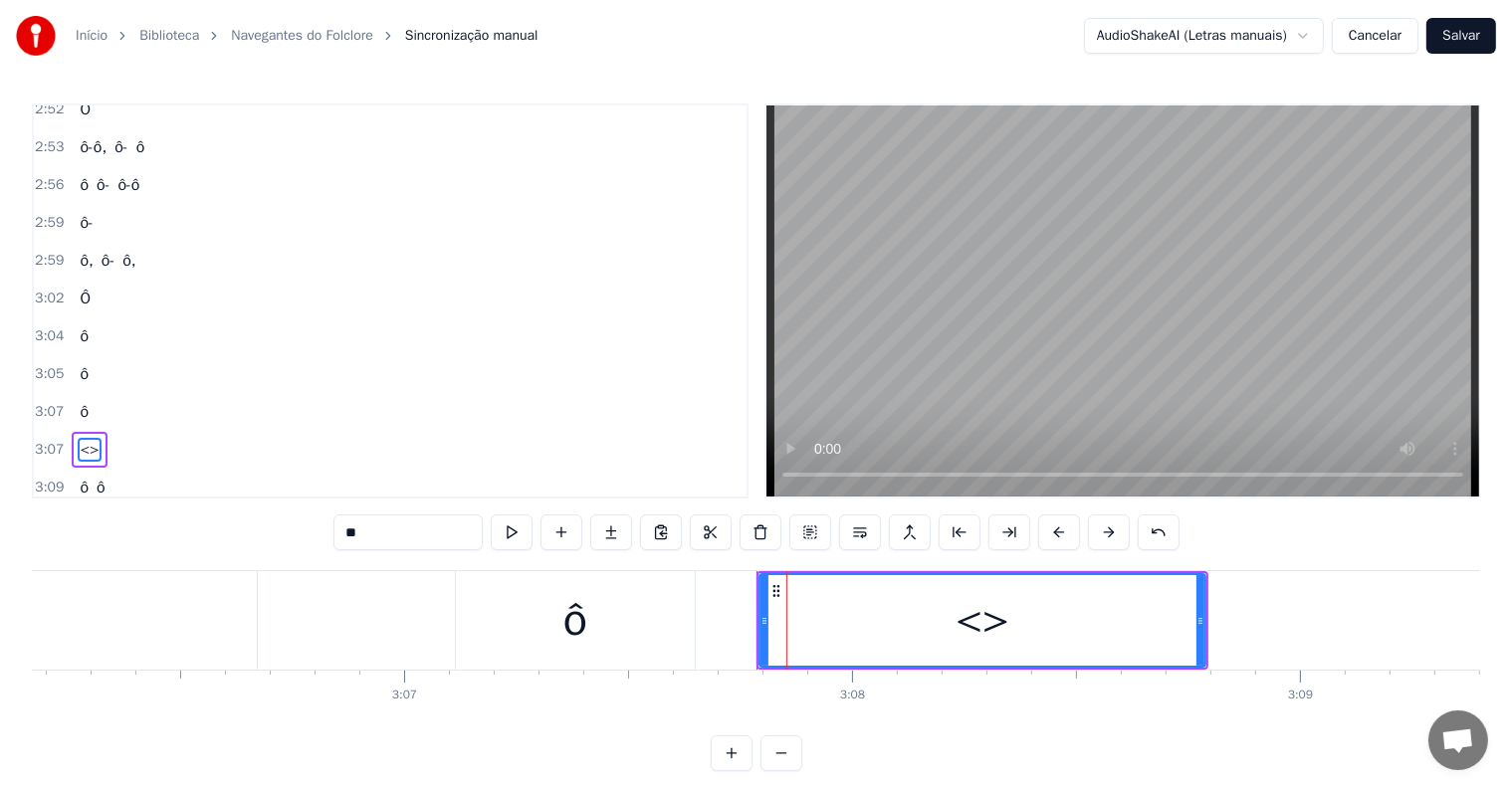 drag, startPoint x: 348, startPoint y: 522, endPoint x: 262, endPoint y: 507, distance: 87.29834 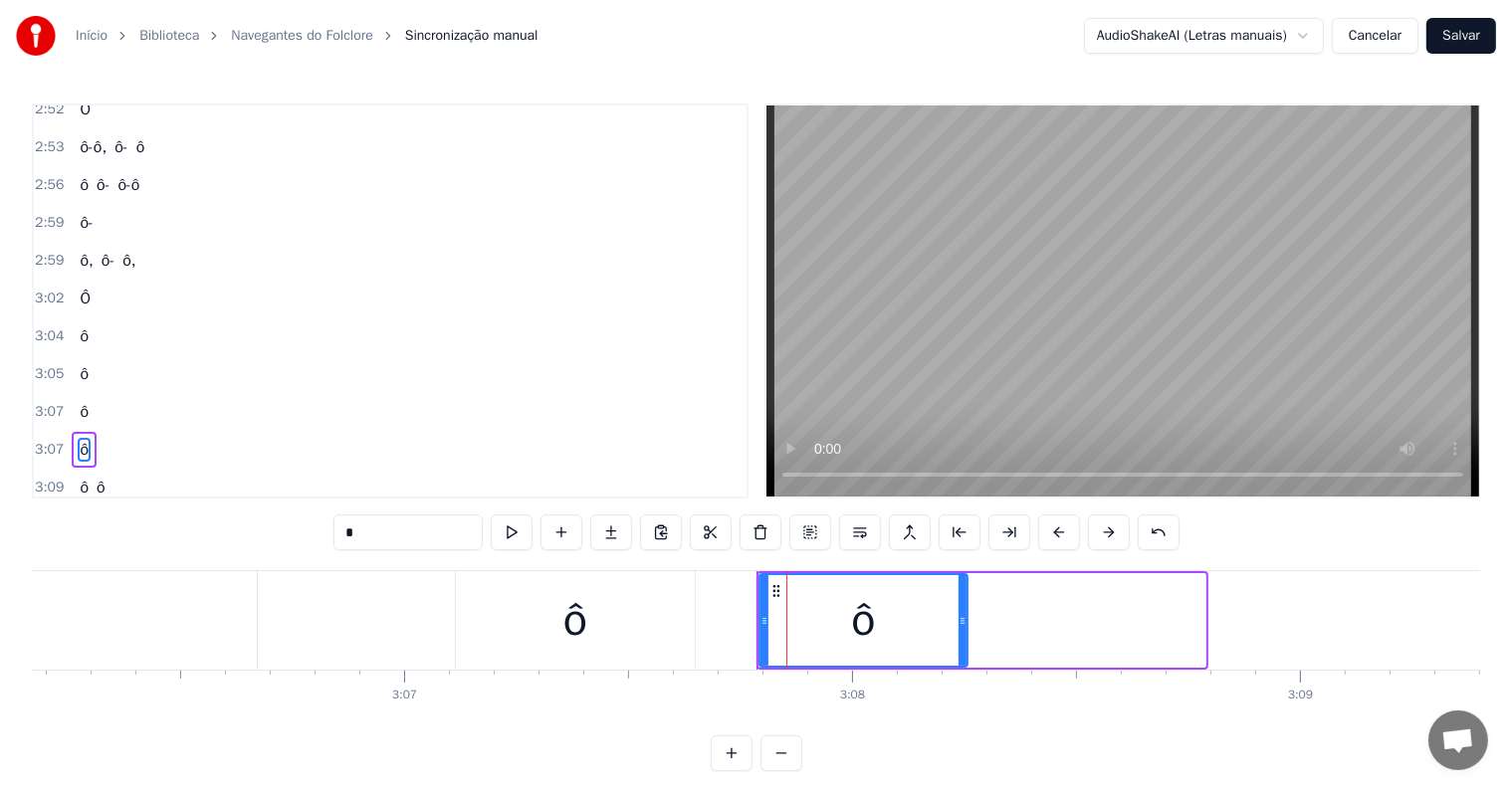drag, startPoint x: 1200, startPoint y: 618, endPoint x: 963, endPoint y: 609, distance: 237.1708 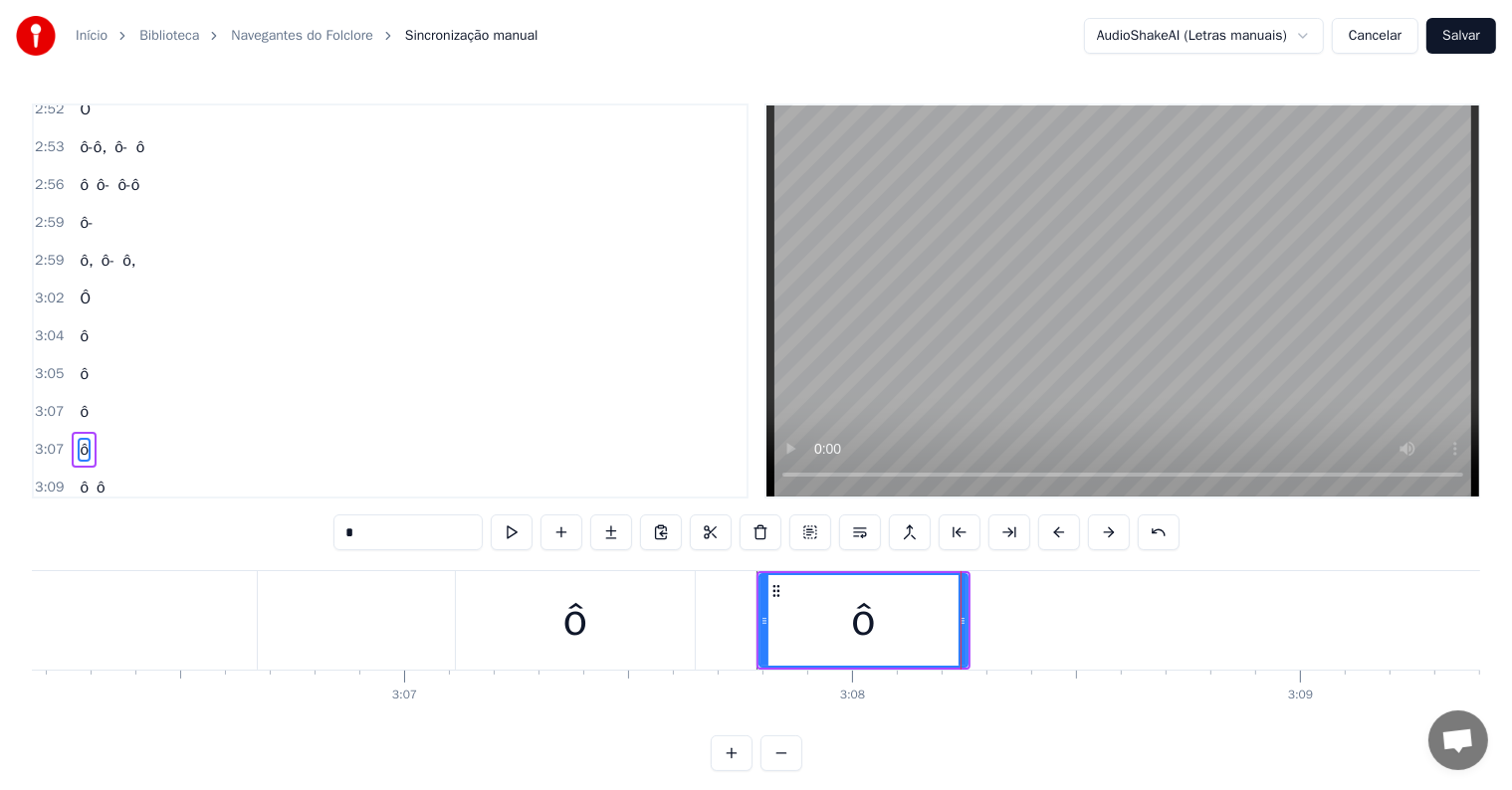 type on "*" 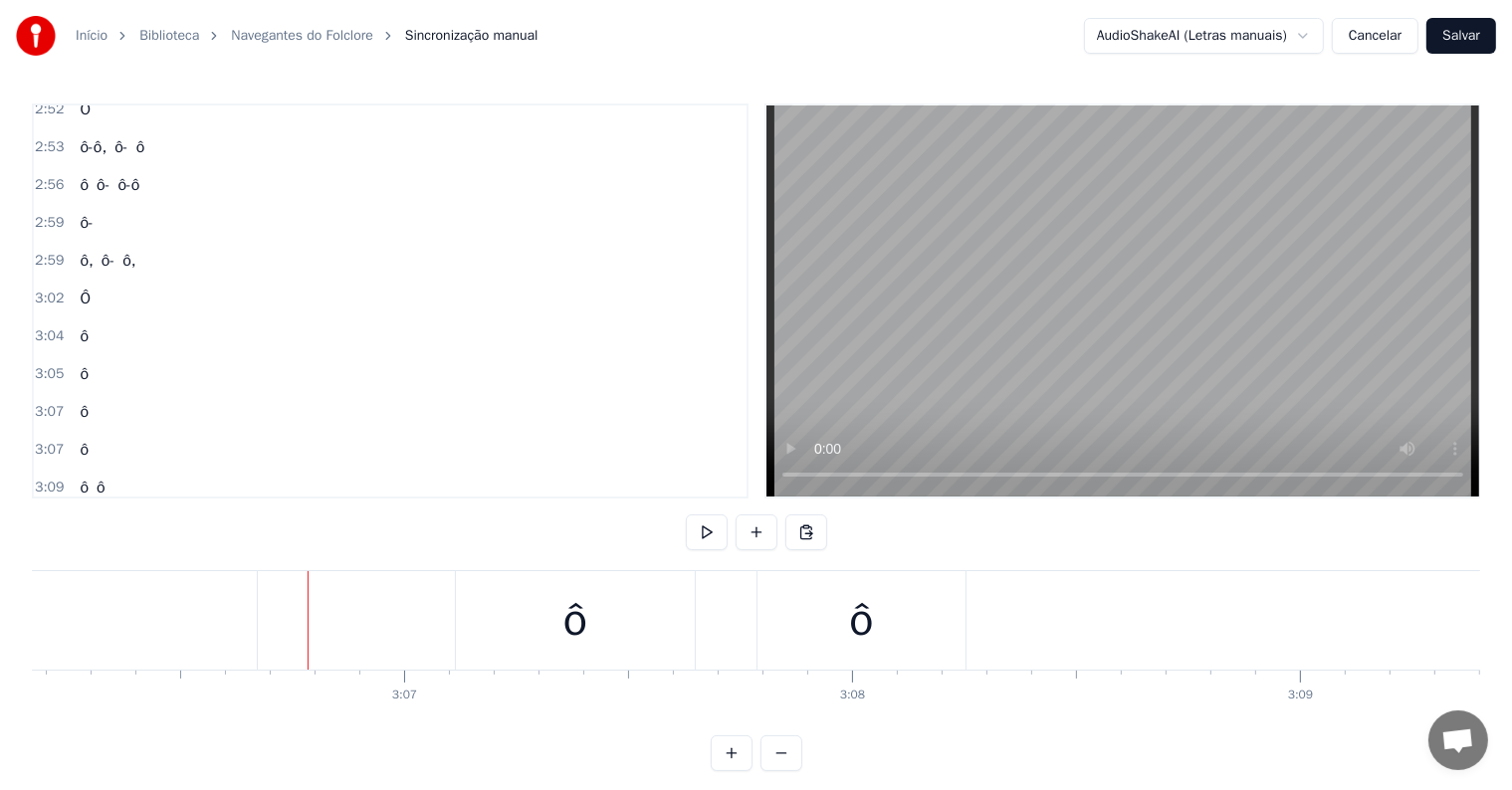 click on "ô" at bounding box center (-86, 620) 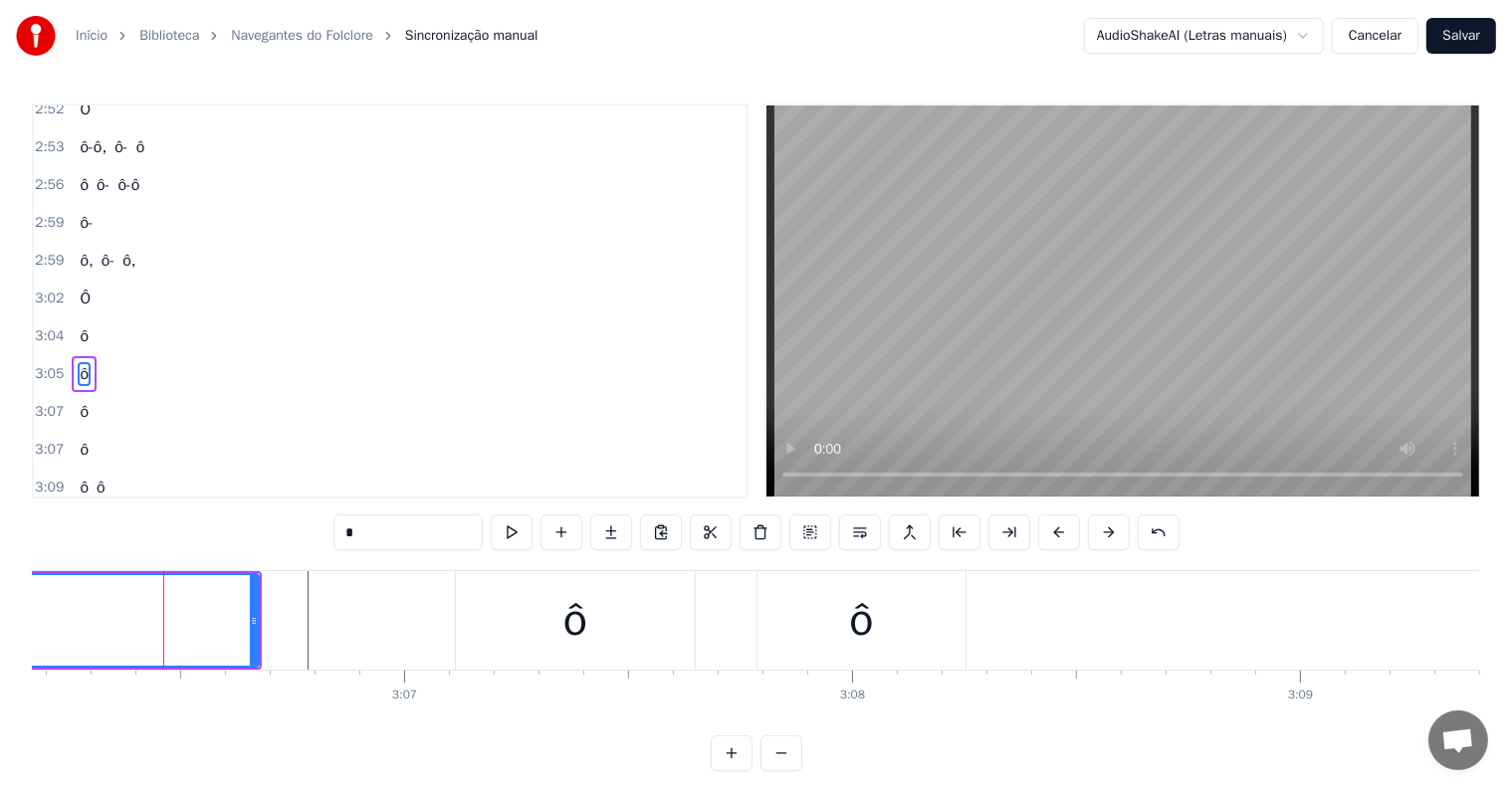scroll, scrollTop: 2202, scrollLeft: 0, axis: vertical 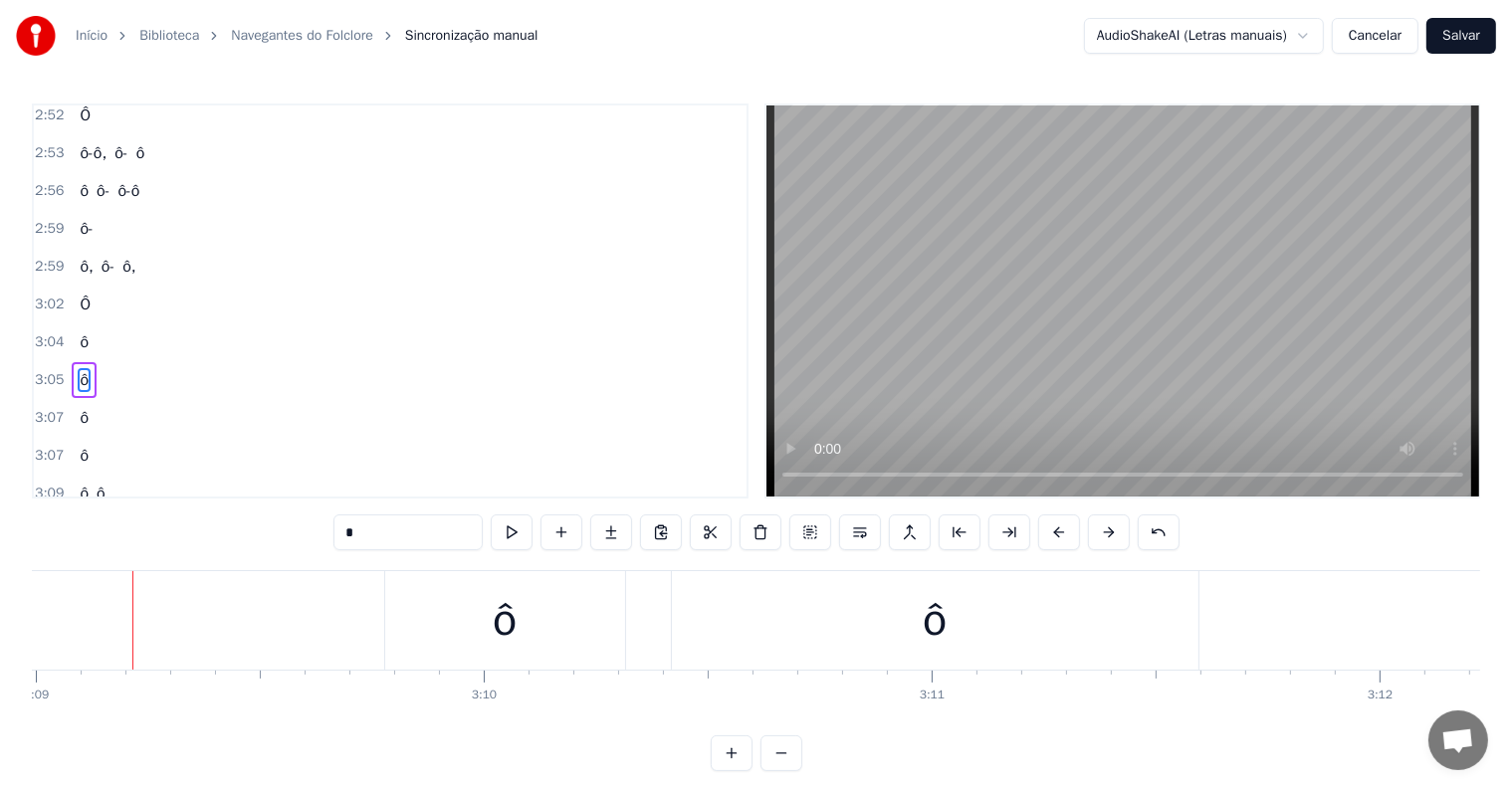 click on "ô" at bounding box center (505, 620) 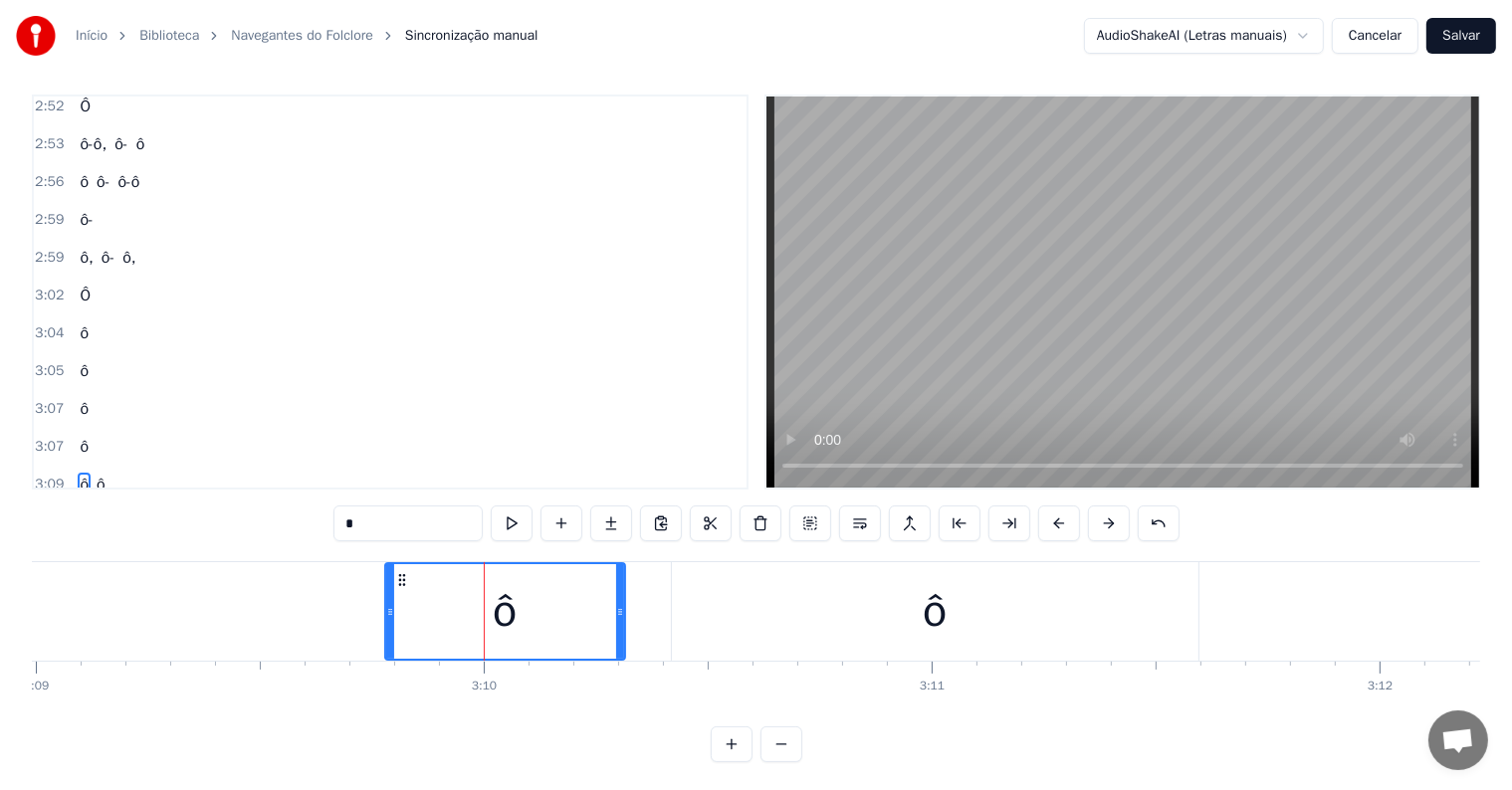 scroll, scrollTop: 2208, scrollLeft: 0, axis: vertical 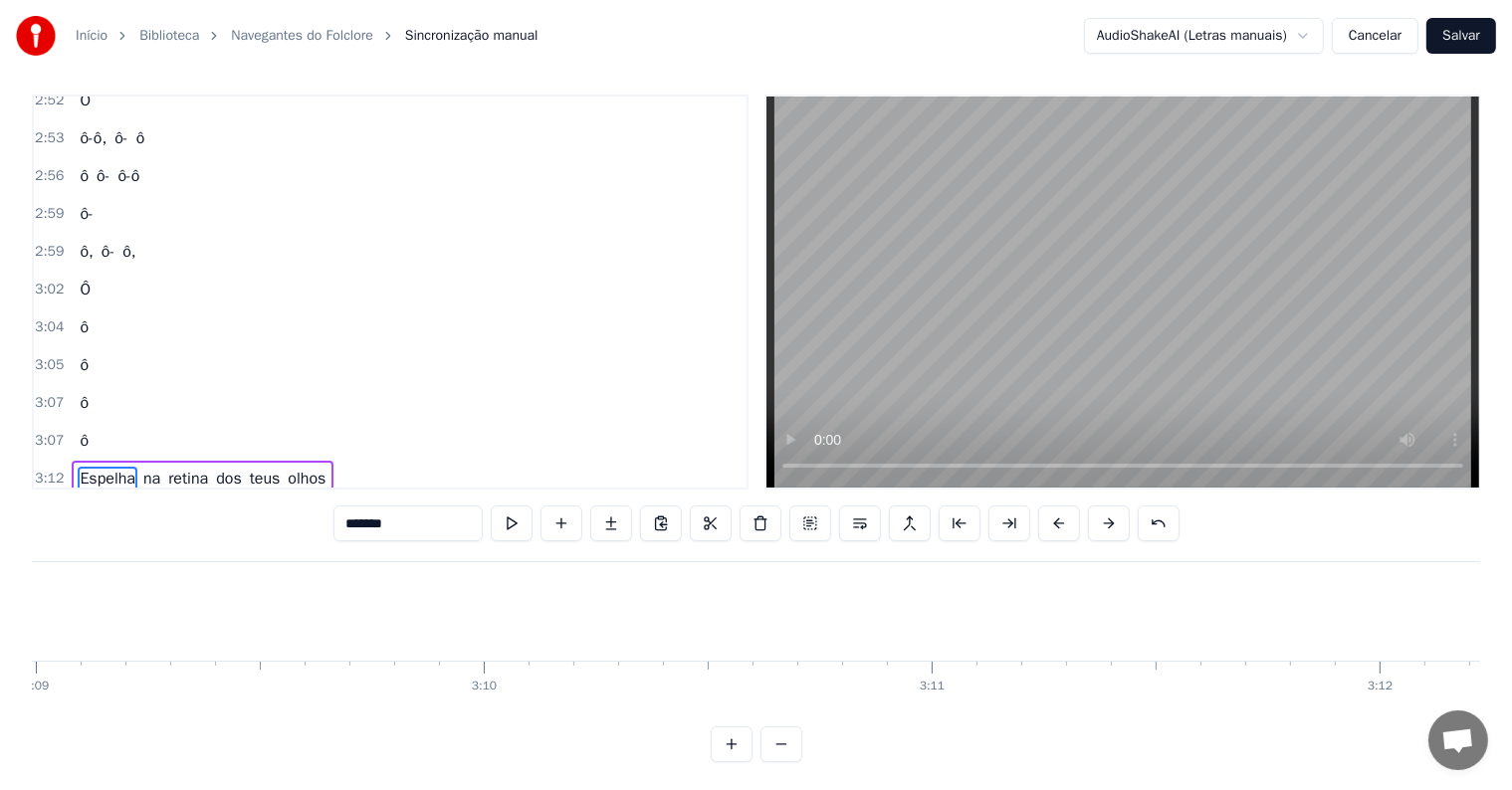 click on "Início Biblioteca Navegantes do Folclore Sincronização manual AudioShakeAI (Letras manuais) Cancelar Salvar 0:13 O rio é o caminho 0:14 Estrada da vida 0:16 Do povo amazônida 0:18 De contos e lendas 0:21 Orgulho do navegador 0:24 Meu Rio Amazonas 0:25 De águas barrentas 0:27 Me faz navegar 0:28 As raízes de um povo 0:31 Chego a Parintins, vim a Parintins 0:34 Pra brincar de novo 0:38 Vou destacando azul do céu 0:42 Balançar bandeiras de papel 0:44 Vim brincar com meu boi (meu boi) 0:48 Vou destacando azul do céu 0:52 Balançar bandeiras de papel 0:55 Vim brincar com meu boi 0:57 Caprichoso chegou, chegou 1:00 Caprichoso chegou, brincou 1:03 E me faz sonhar 1:05 [PERSON_NAME] chegou, chegou 1:08 Caprichoso chegou, brincou 1:11 E me faz sonhar 1:14 Espelha na retina dos teus olhos 1:16 O azul do meu bumbá ah, ah, ah 1:22 Ô ô-ô ô 1:27 Ô-ô-ô-ô 1:29 Ô-ô-ô 1:31 Ô-ô, ô-ô  1:33 Ô 1:35 Ô-ô- 1:35 ô- ô 1:37 Ô-ô, ô-ô 1:40 Ô-ô O rio é o caminho 1:44 Estrada da vida 1:46 Do povo 1:48 De e" at bounding box center (756, 376) 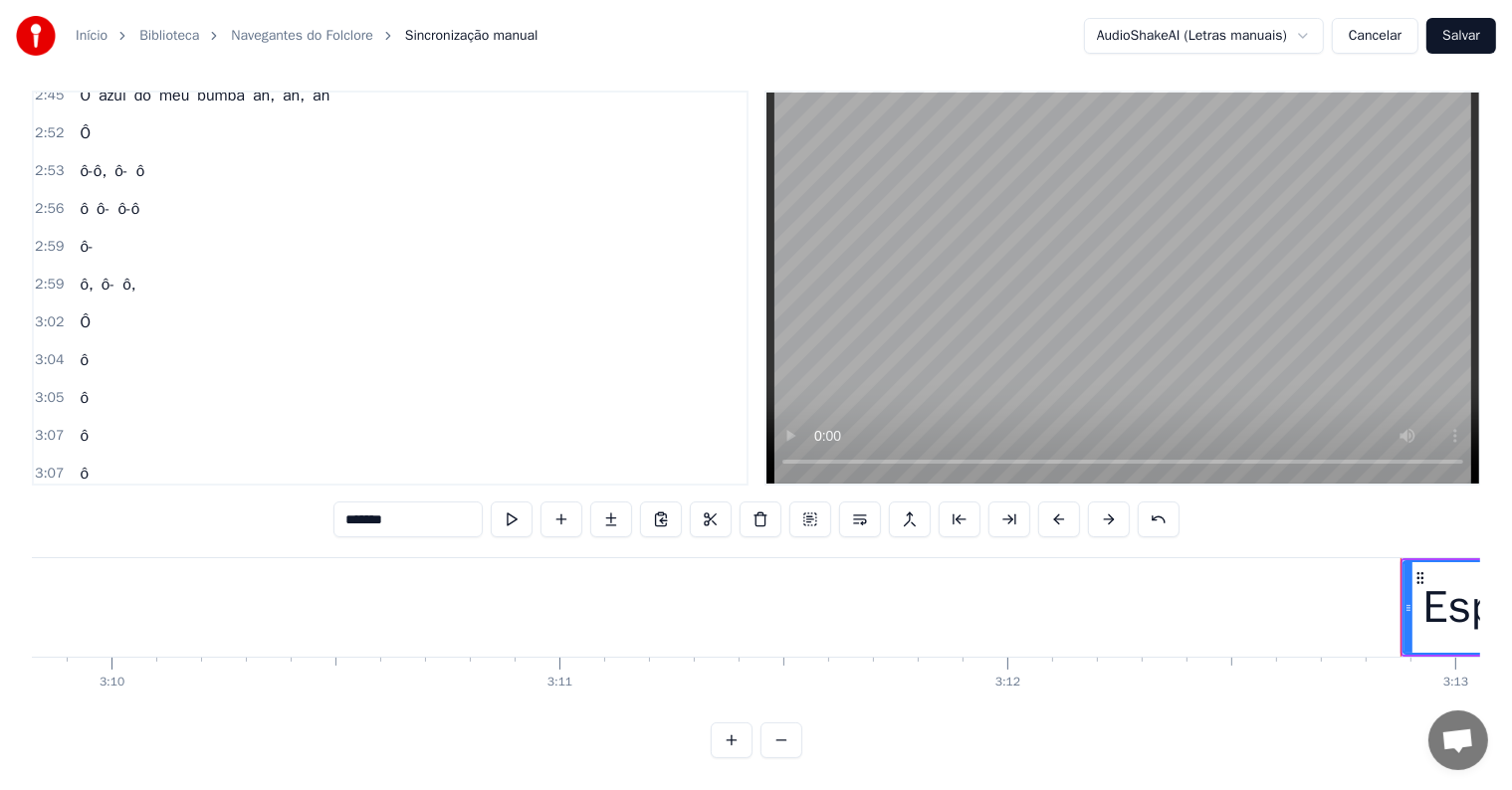 scroll, scrollTop: 0, scrollLeft: 83760, axis: horizontal 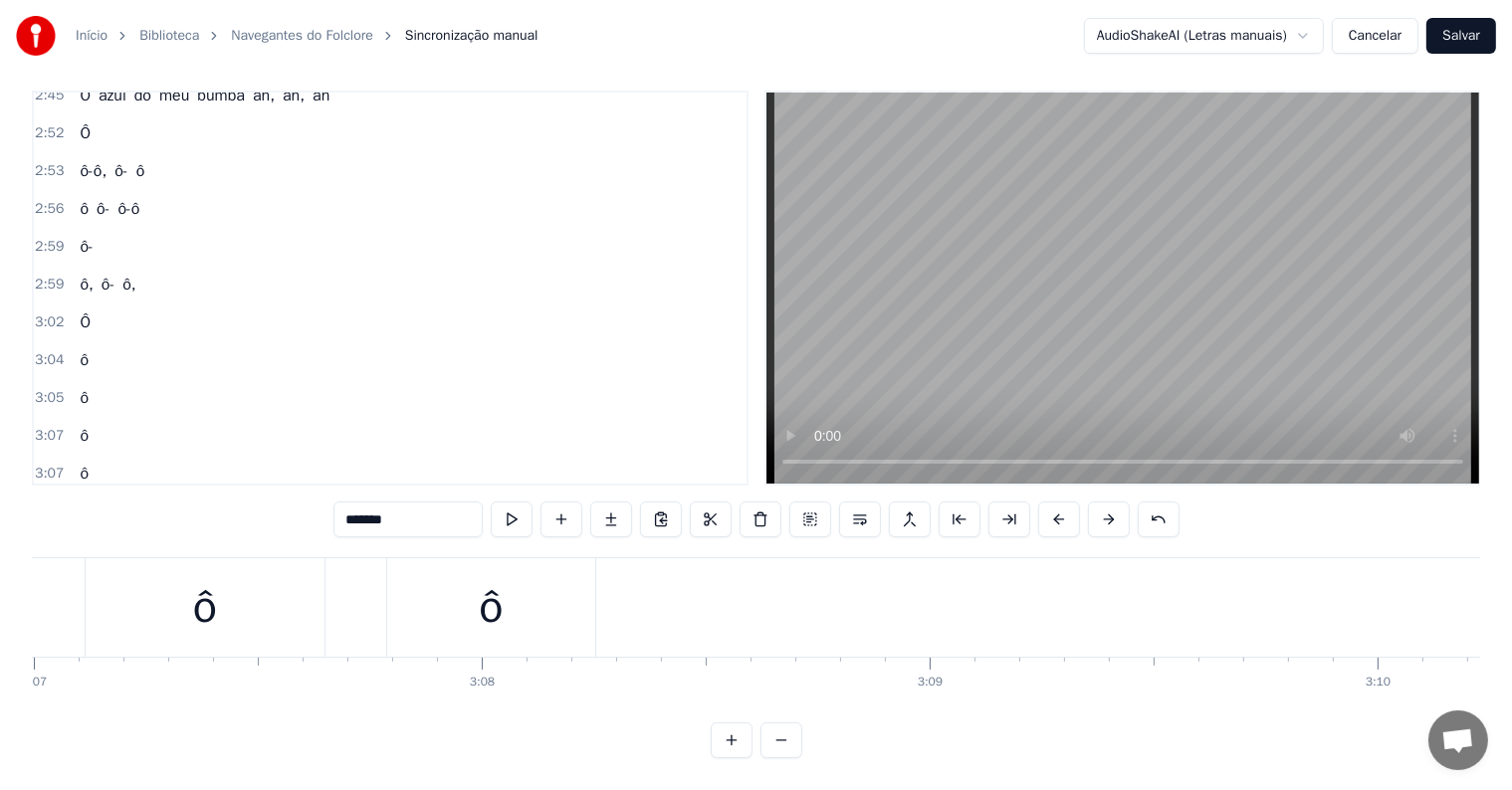click on "ô" at bounding box center (205, 607) 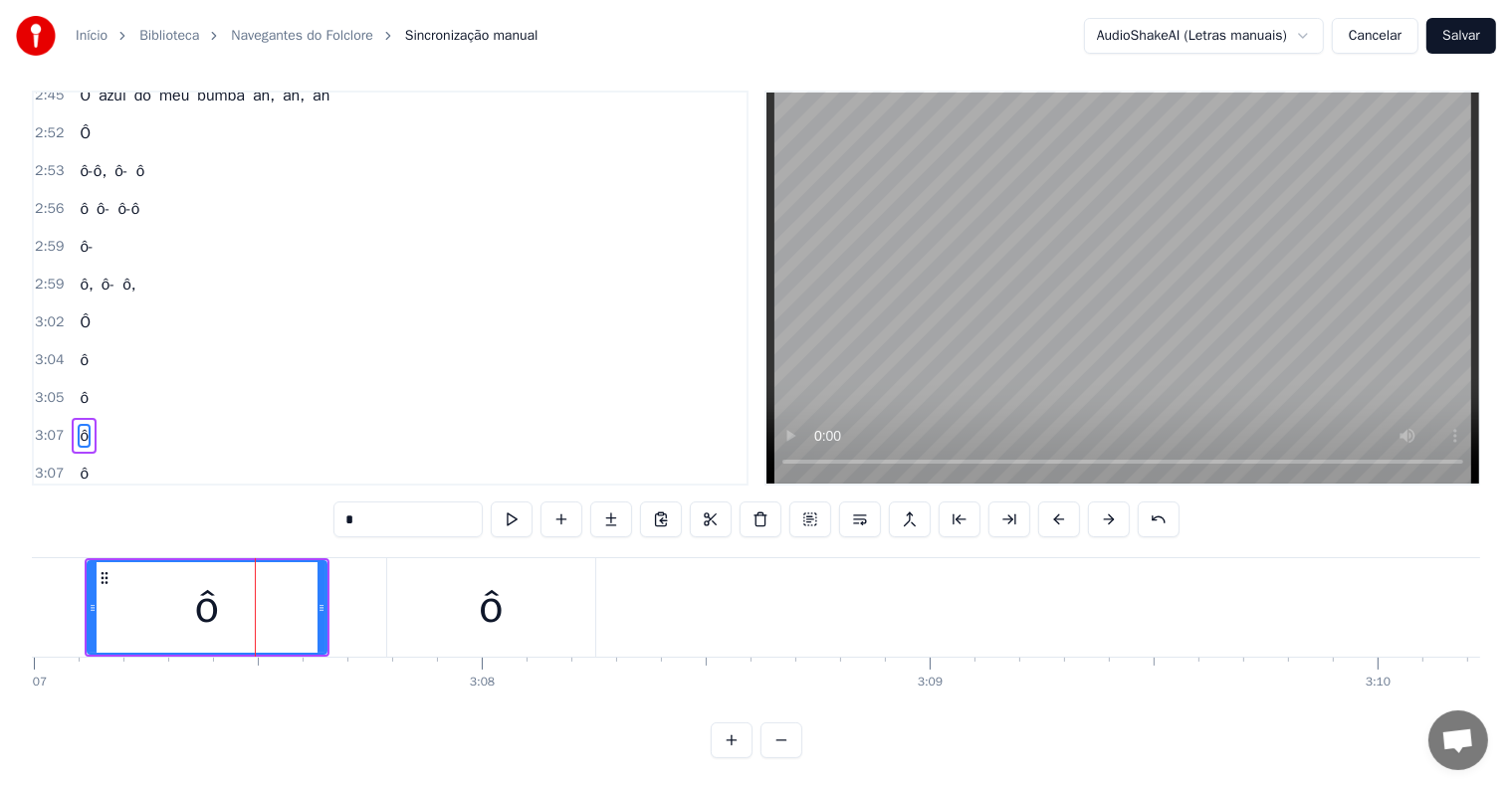 scroll, scrollTop: 0, scrollLeft: 0, axis: both 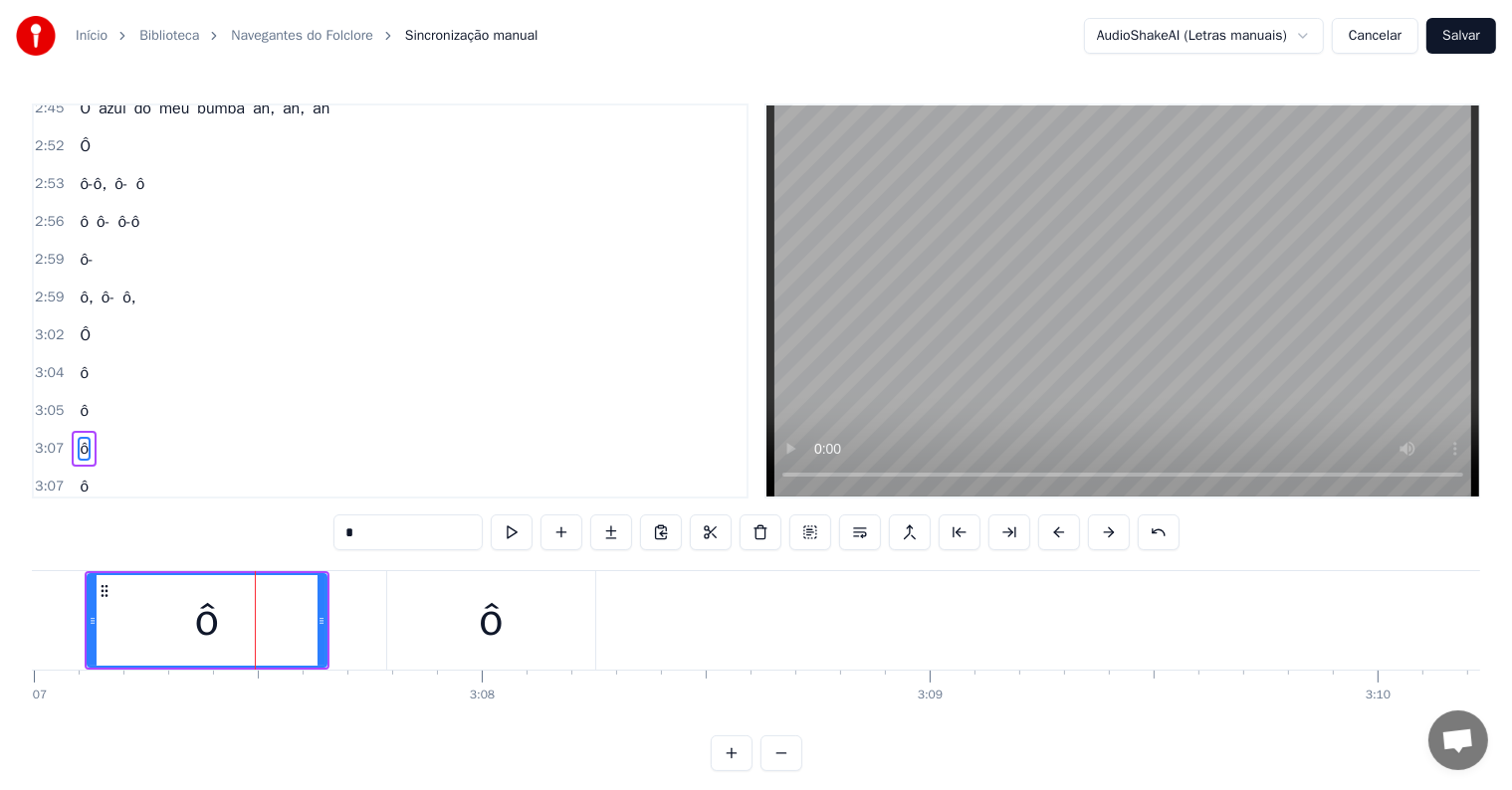 click on "ô" at bounding box center (84, 487) 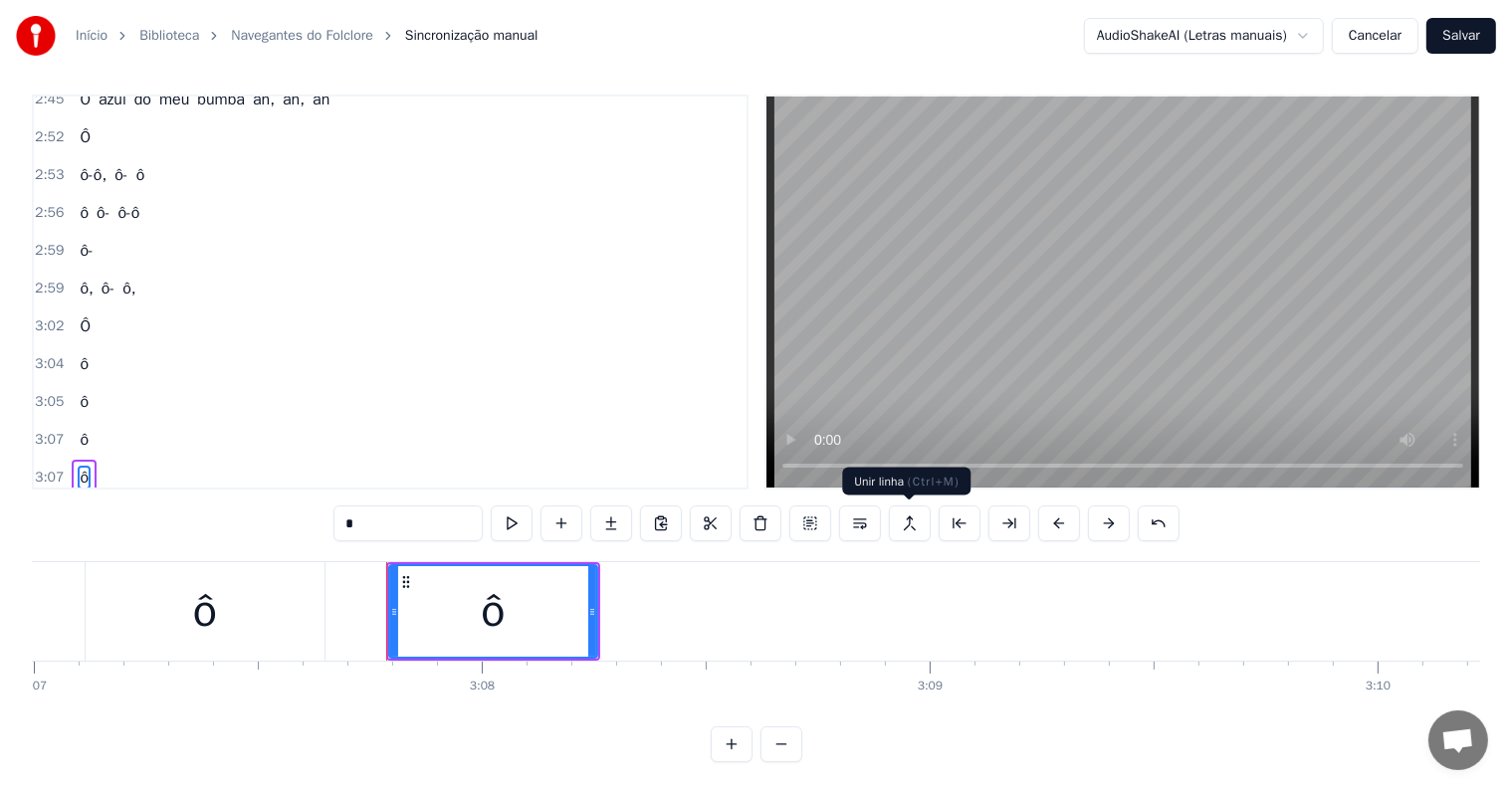 click at bounding box center (910, 523) 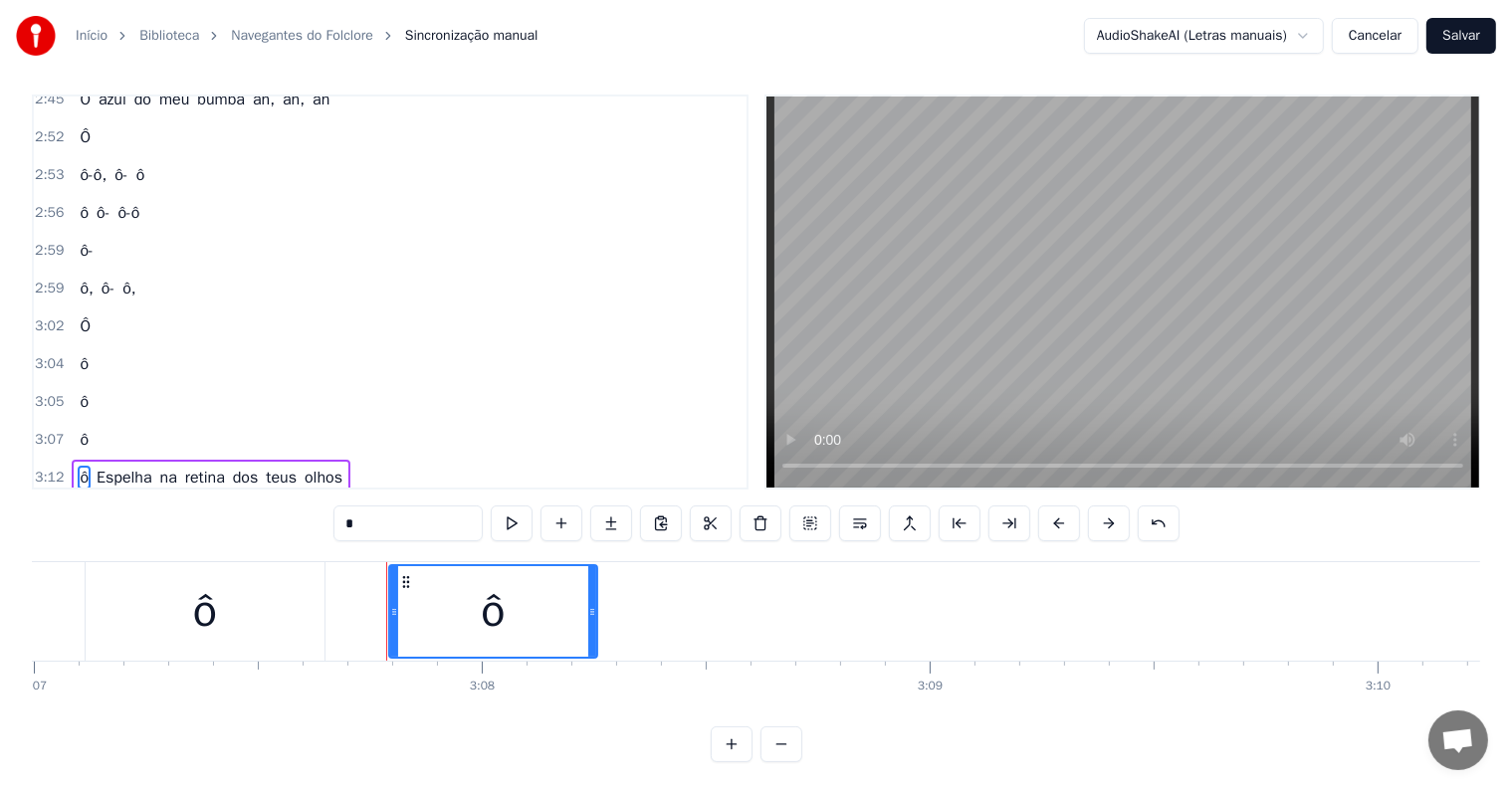scroll, scrollTop: 2134, scrollLeft: 0, axis: vertical 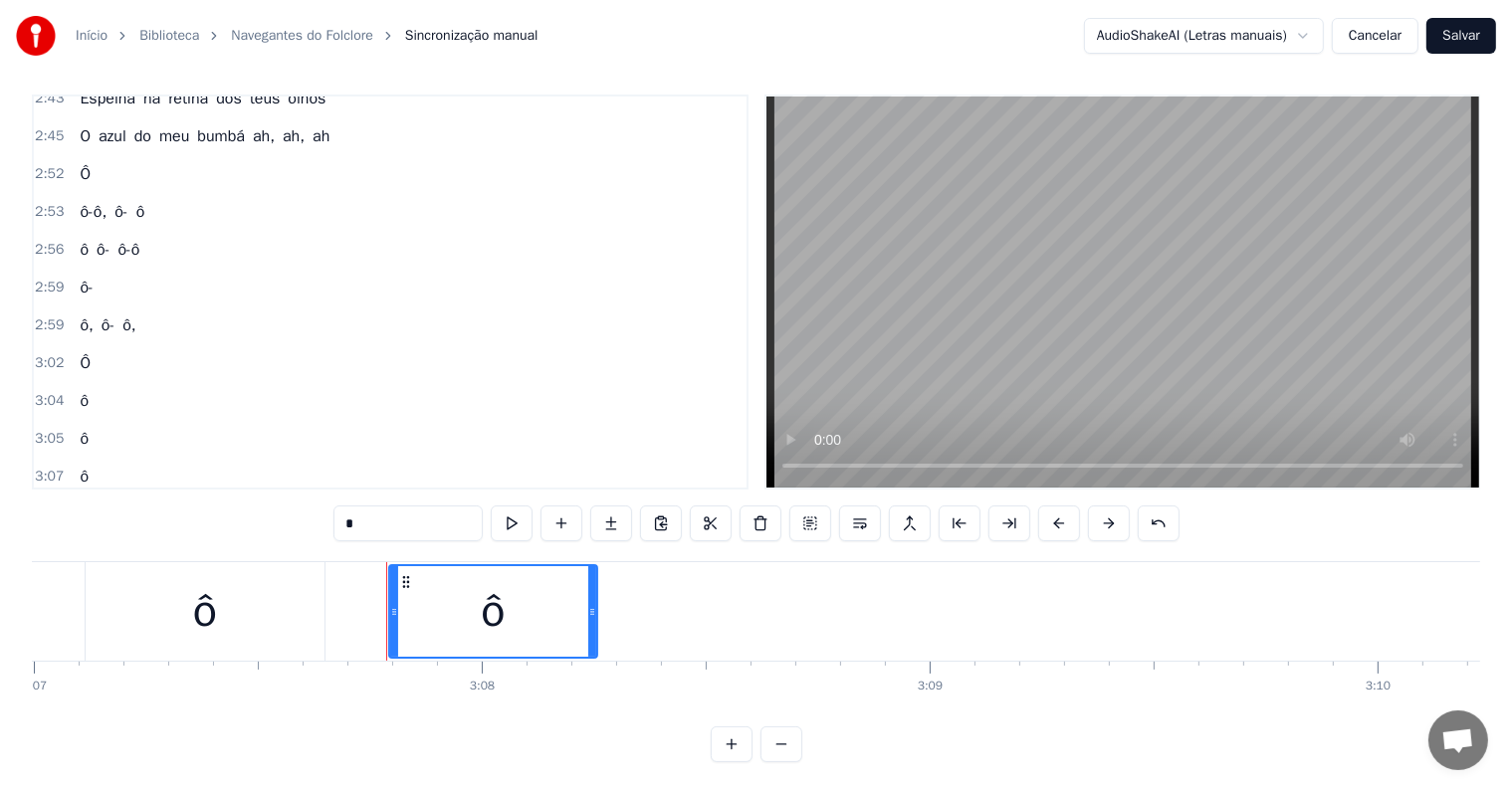 type 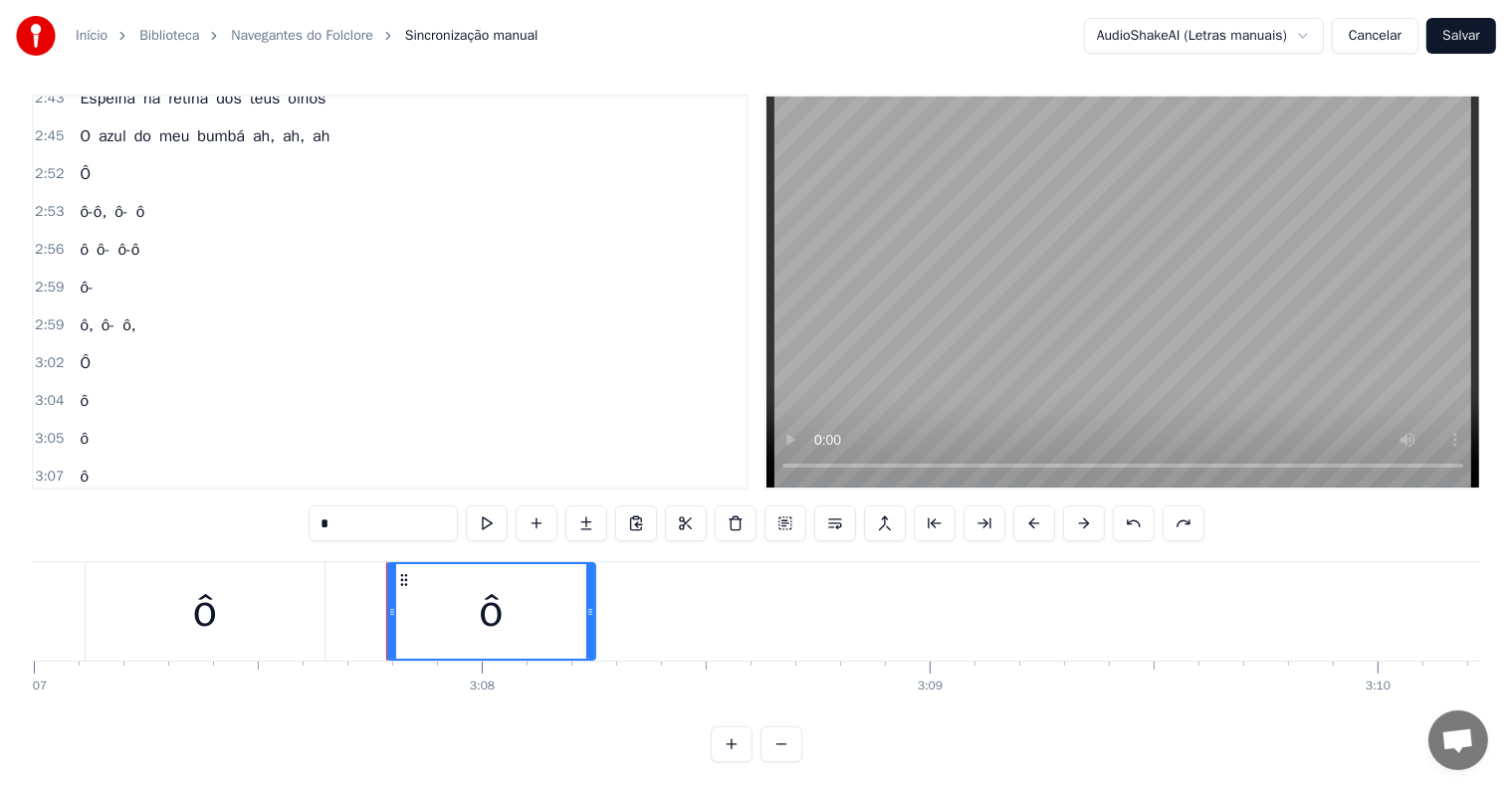 scroll, scrollTop: 2171, scrollLeft: 0, axis: vertical 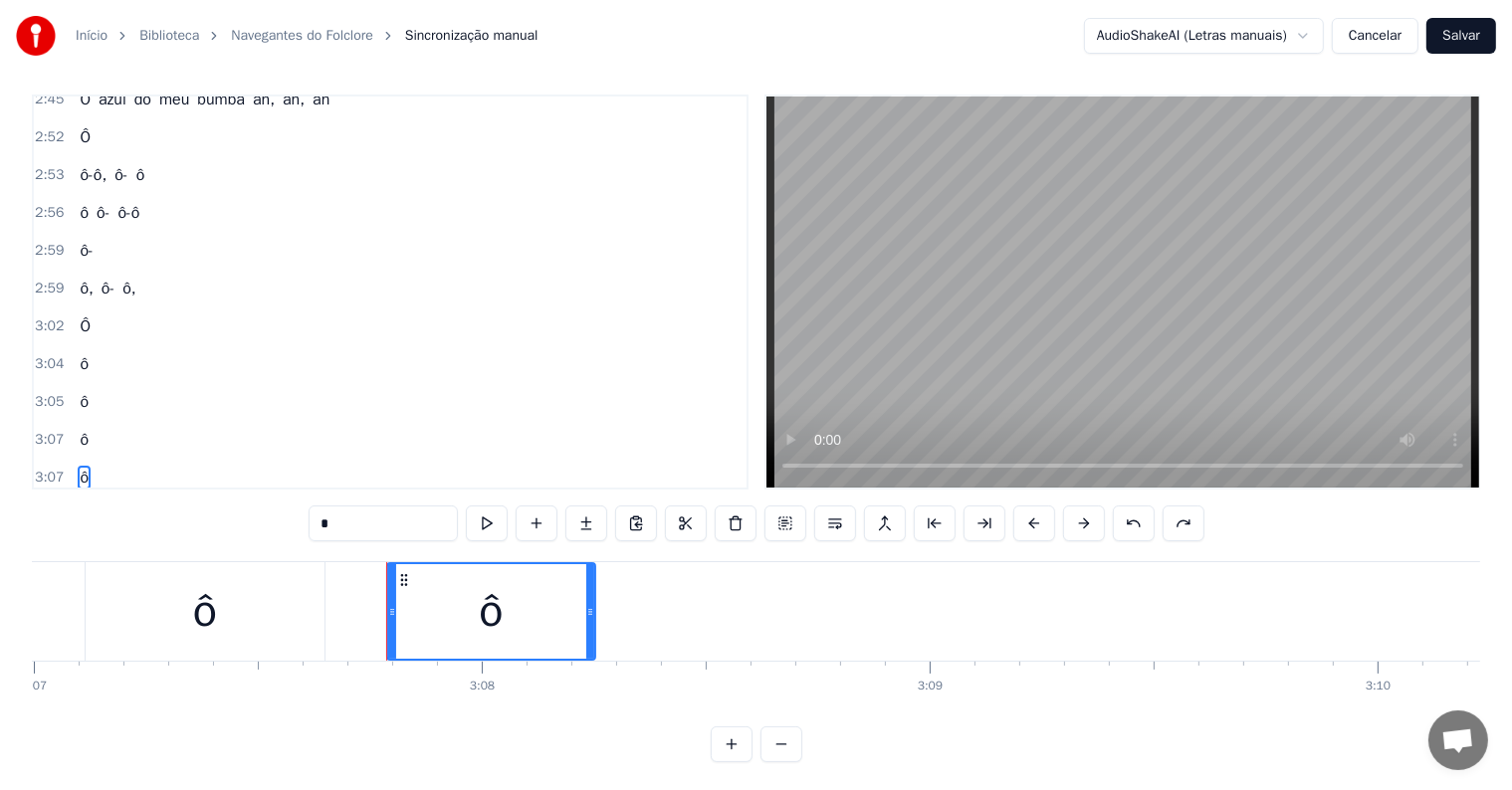 click on "ô" at bounding box center (84, 402) 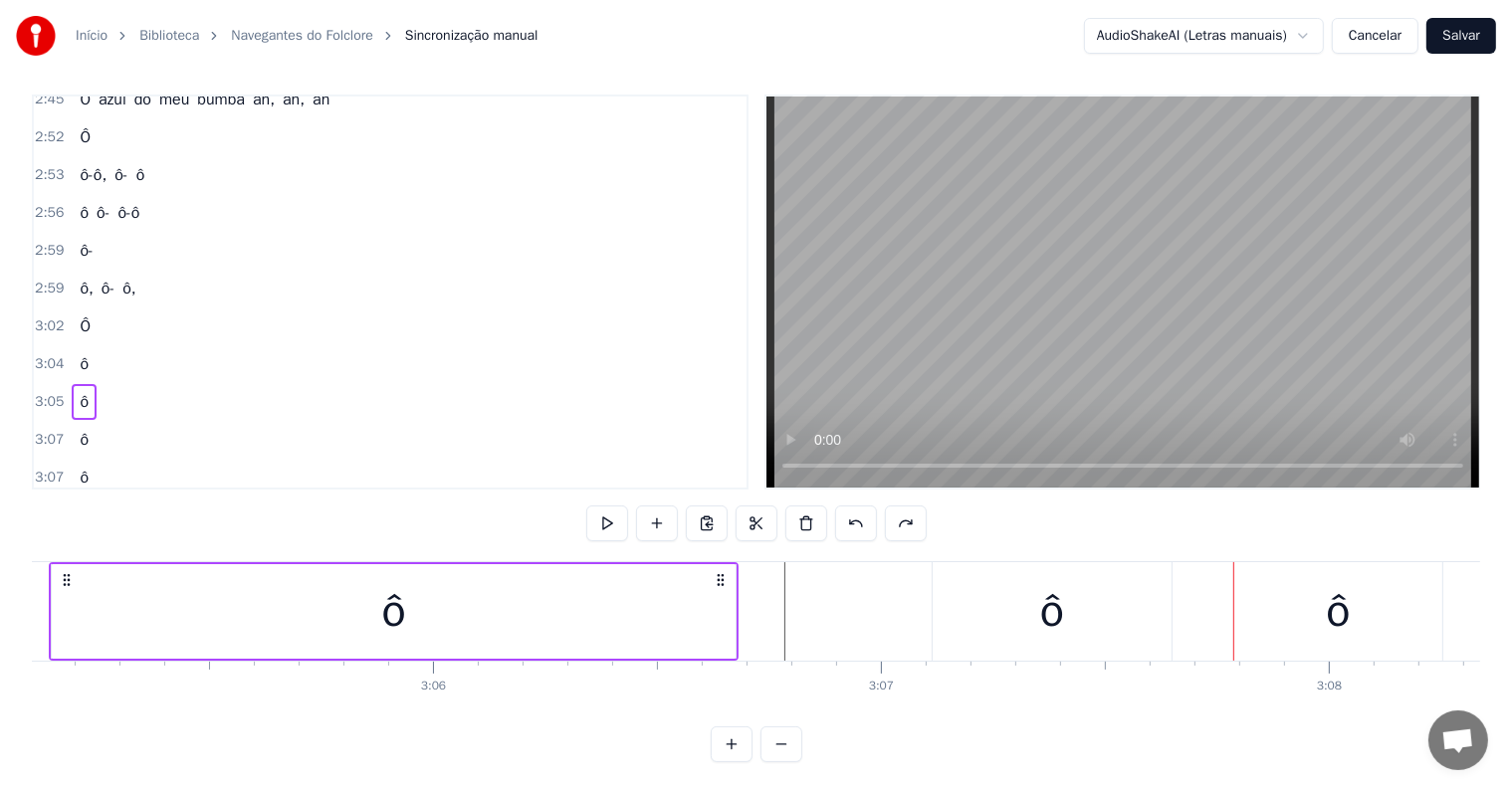 scroll, scrollTop: 0, scrollLeft: 82830, axis: horizontal 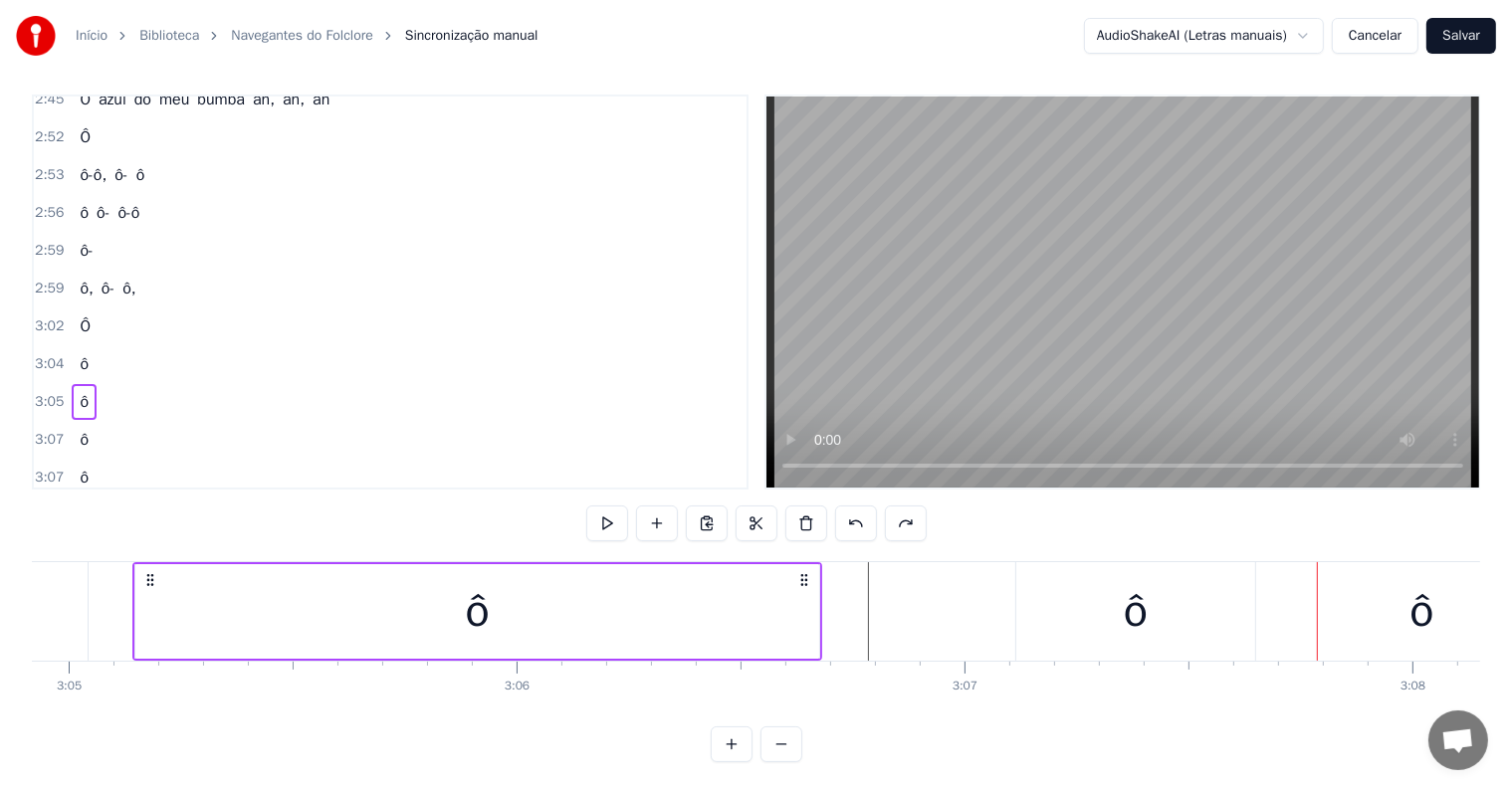 click on "ô" at bounding box center (84, 402) 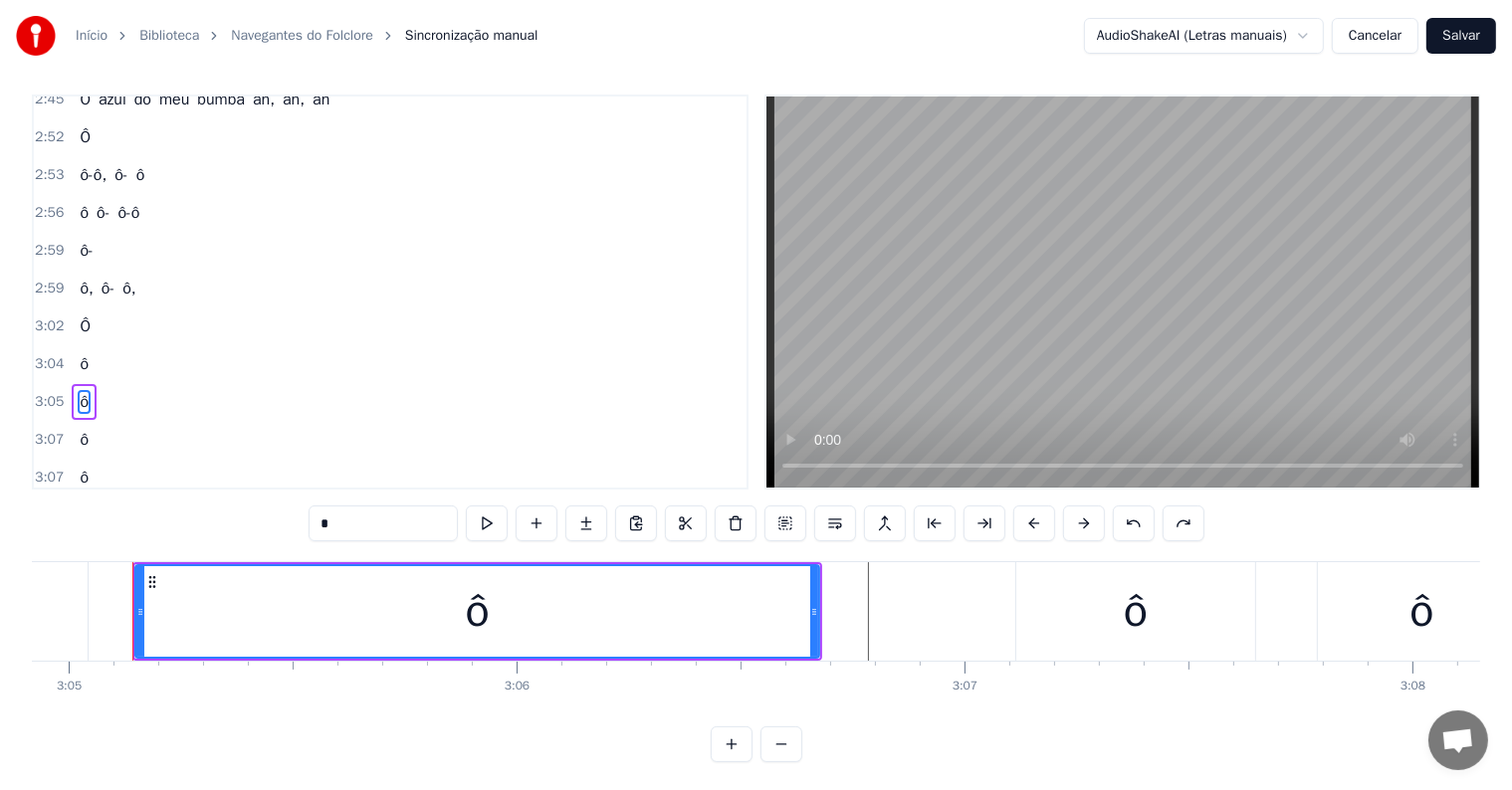 scroll, scrollTop: 0, scrollLeft: 0, axis: both 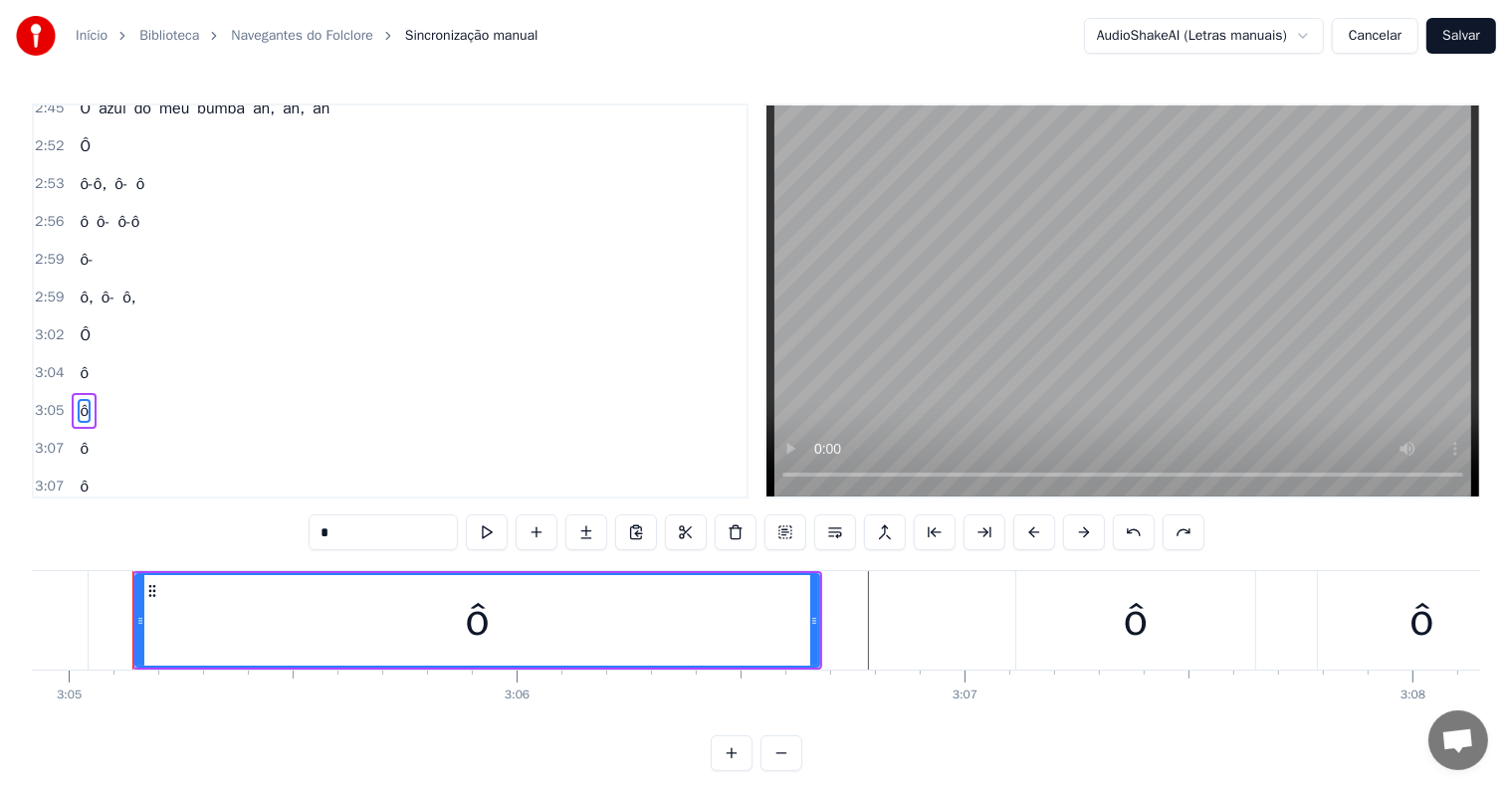 click at bounding box center (885, 532) 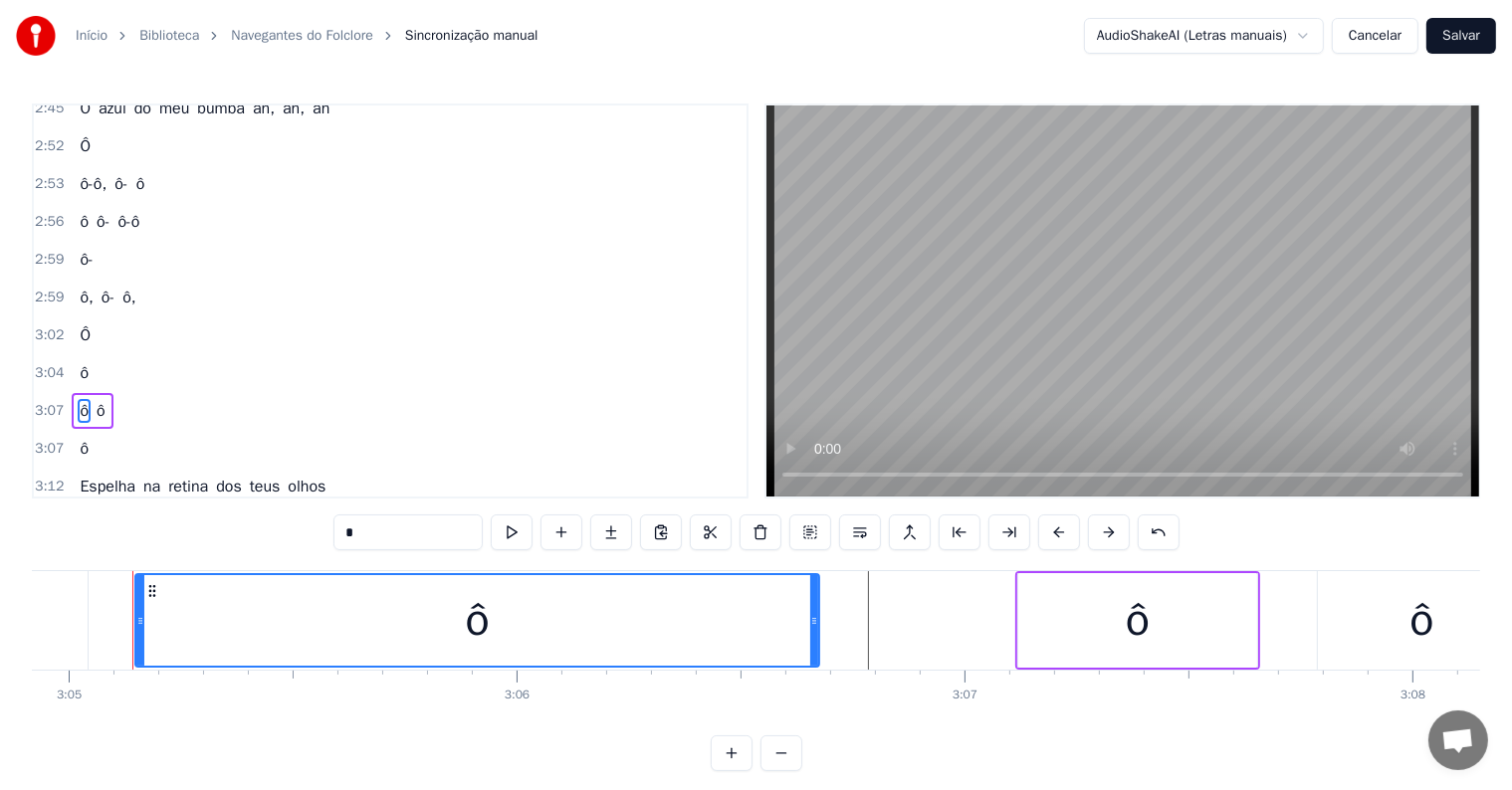 scroll, scrollTop: 2134, scrollLeft: 0, axis: vertical 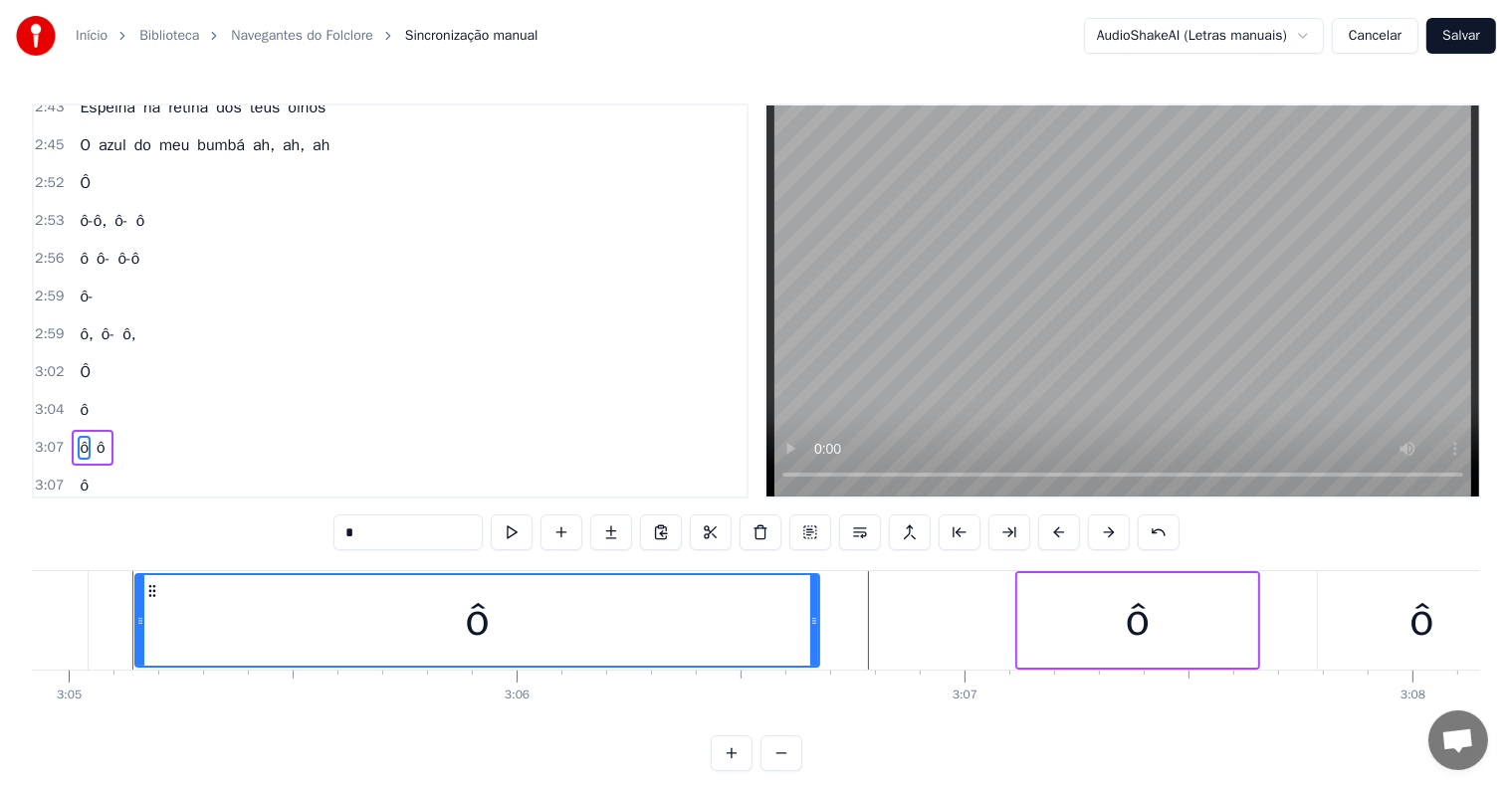 click on "ô" at bounding box center [84, 486] 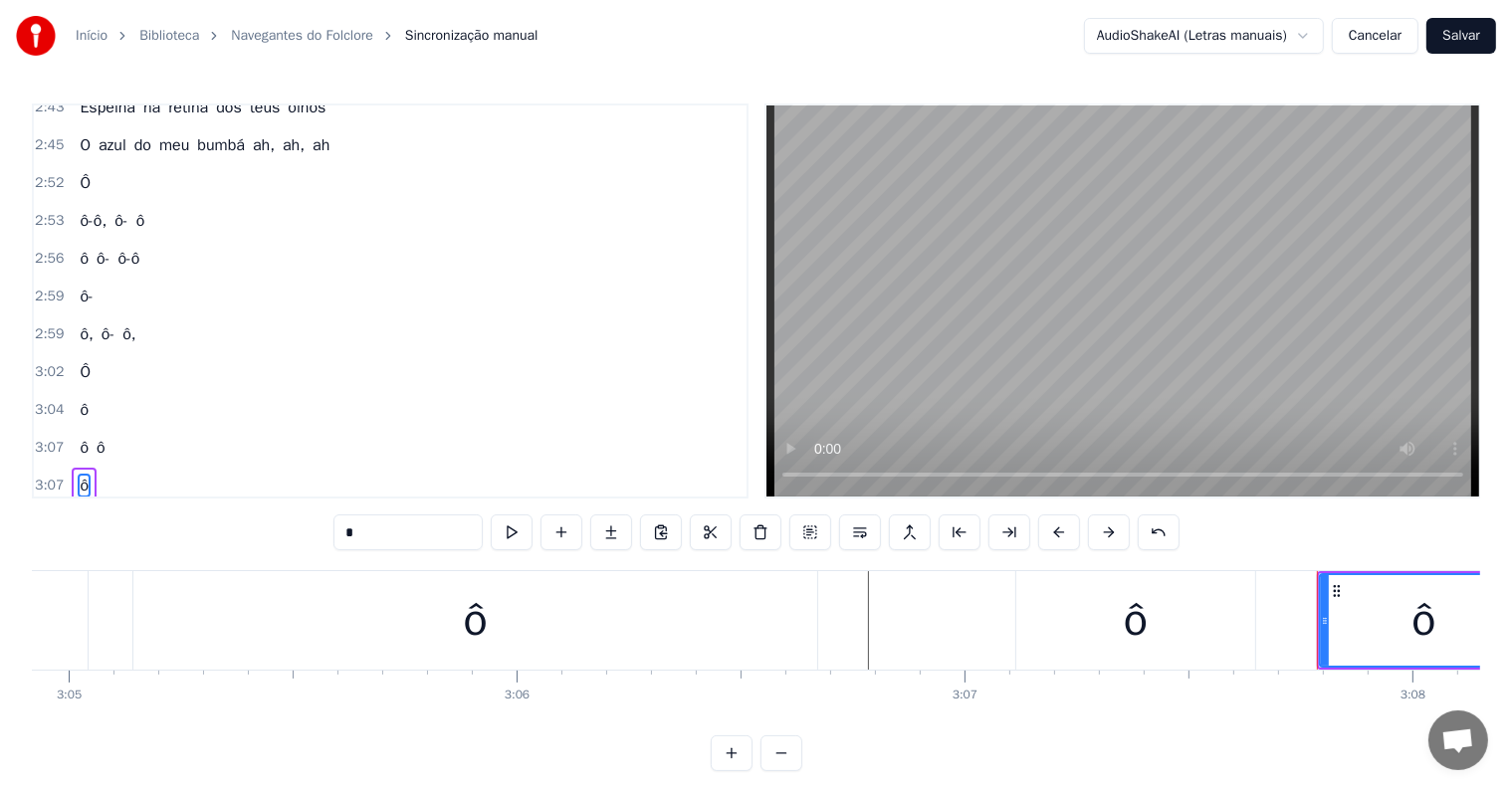 scroll, scrollTop: 9, scrollLeft: 0, axis: vertical 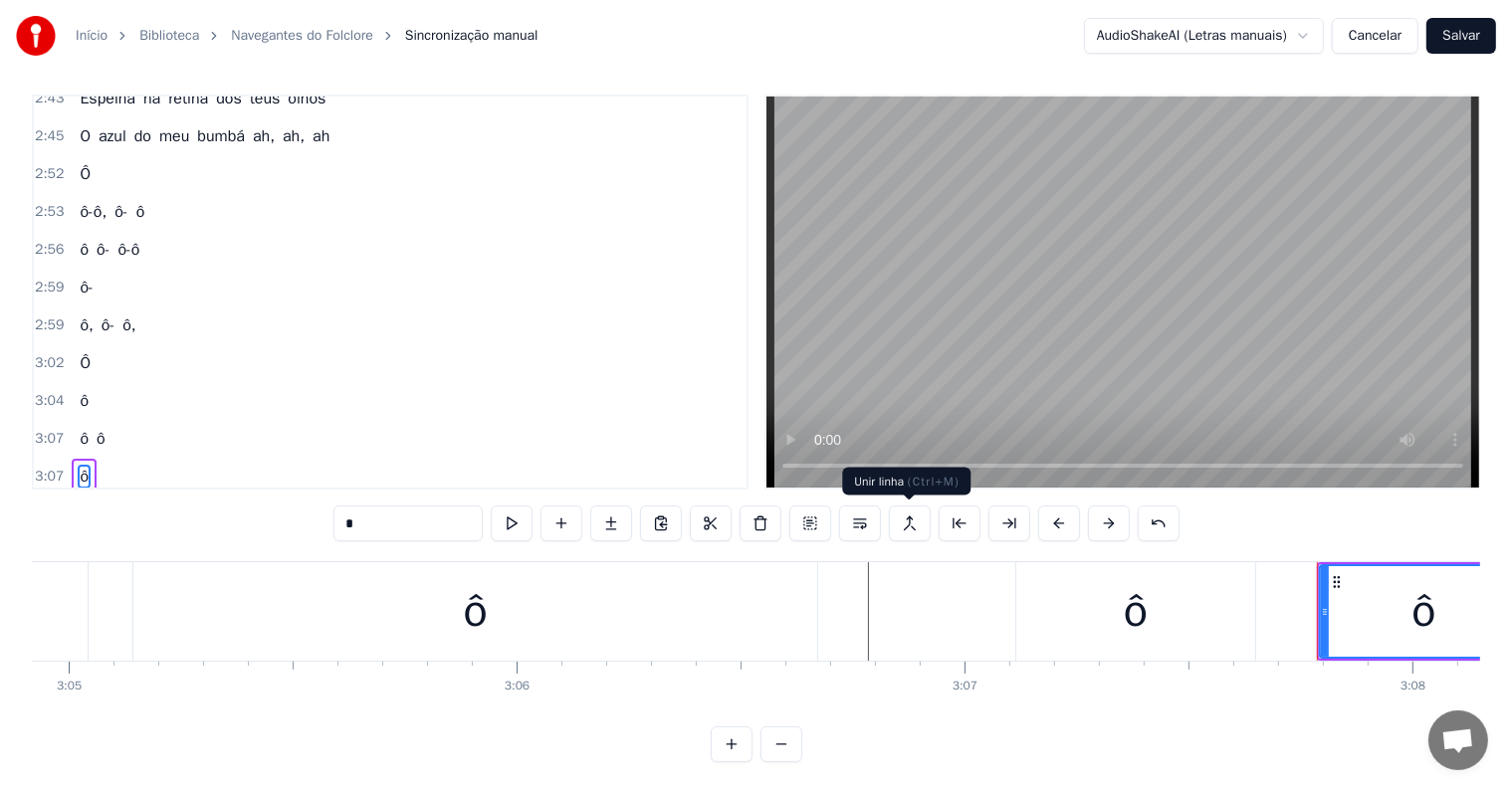 click at bounding box center (910, 523) 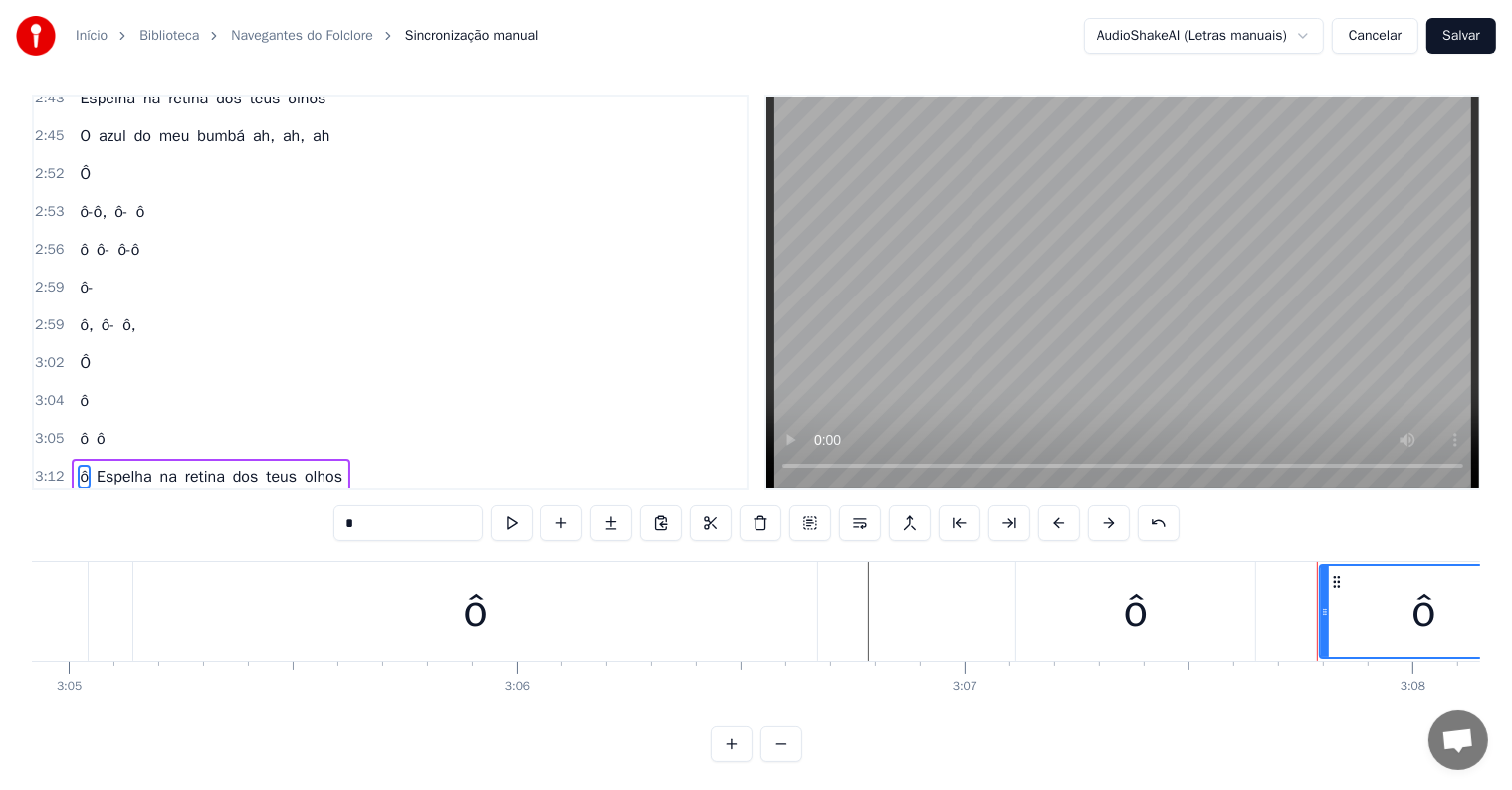 scroll, scrollTop: 2097, scrollLeft: 0, axis: vertical 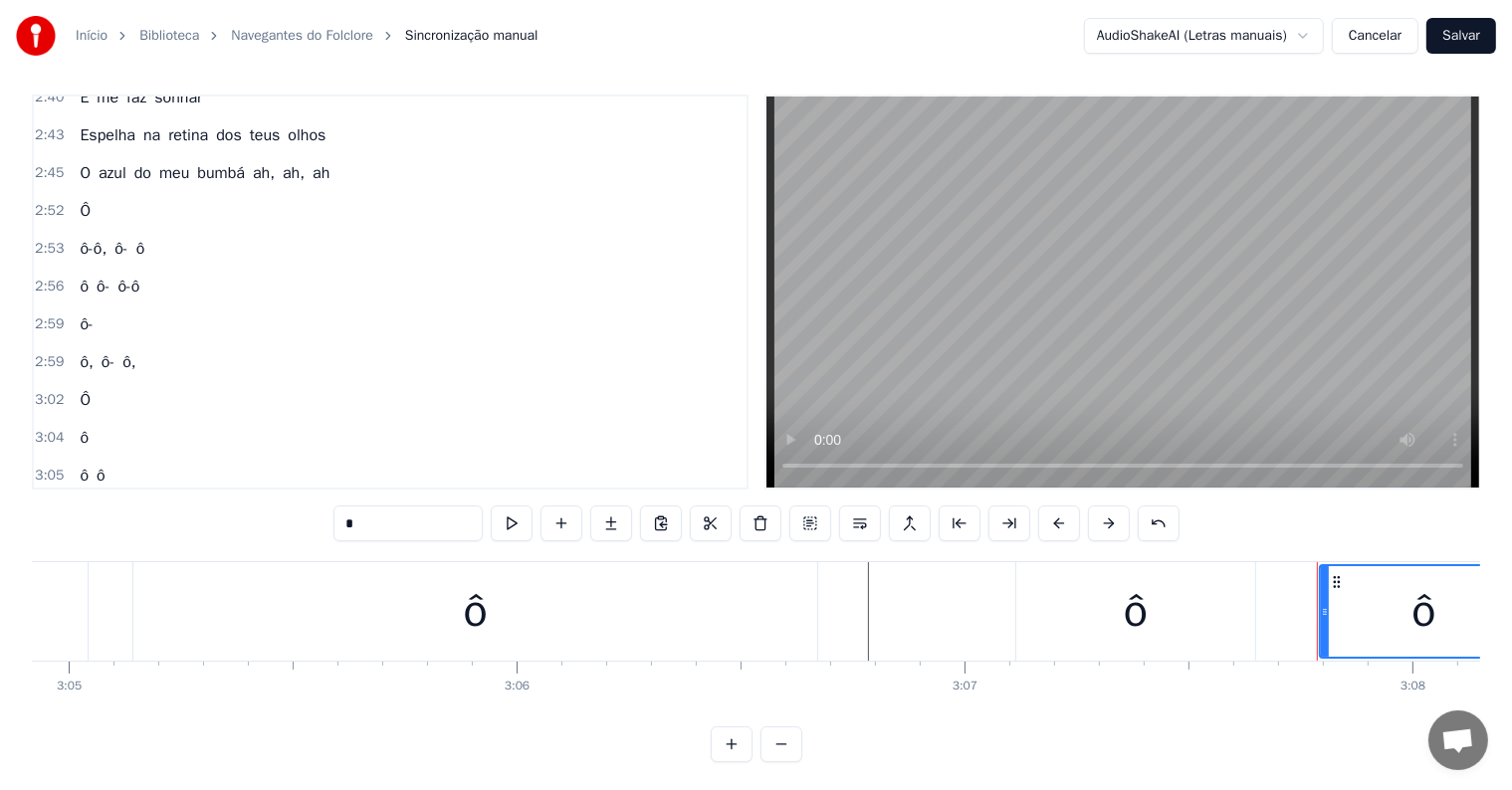 type 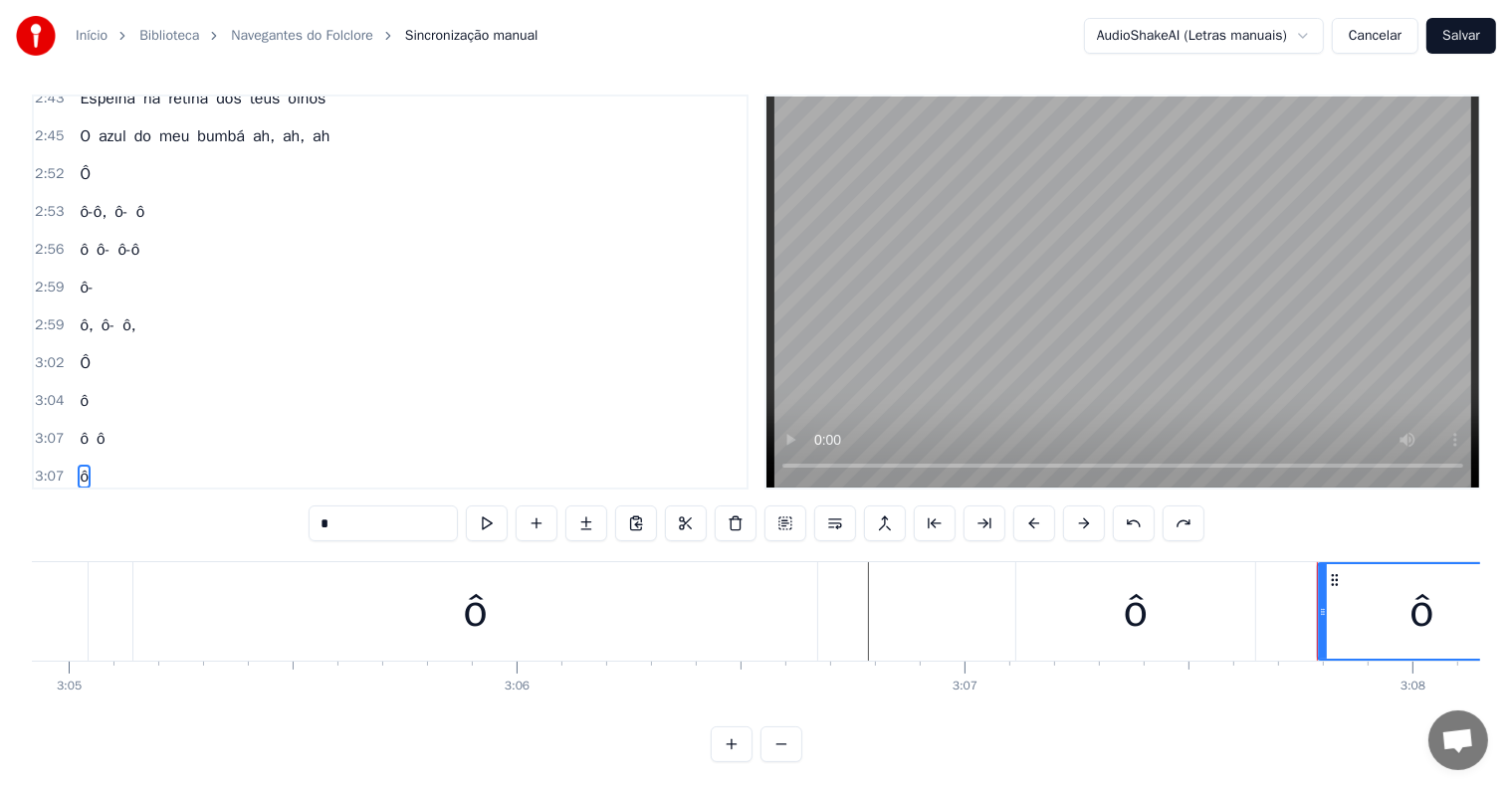 click on "ô" at bounding box center (84, 401) 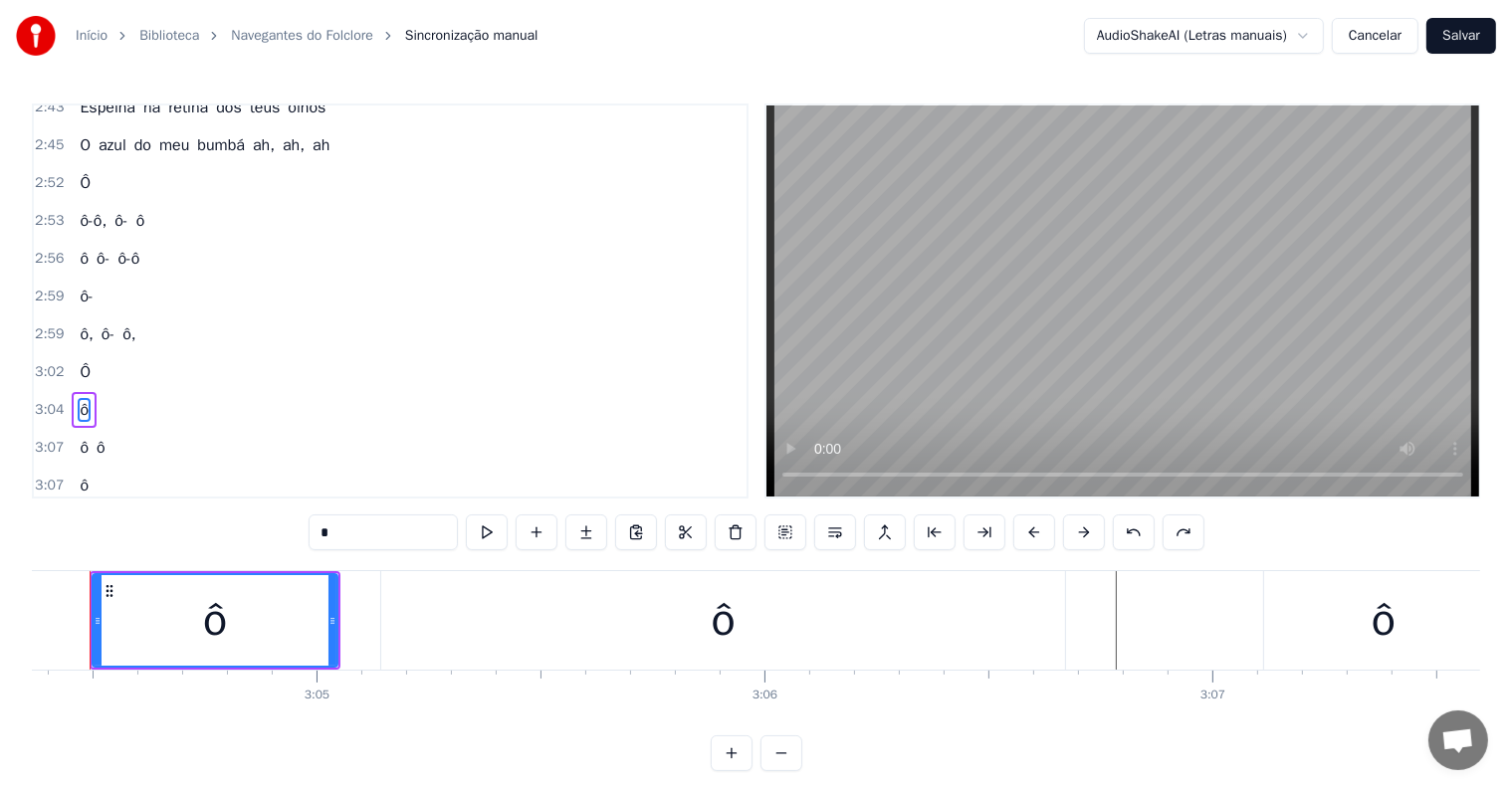 scroll, scrollTop: 0, scrollLeft: 82539, axis: horizontal 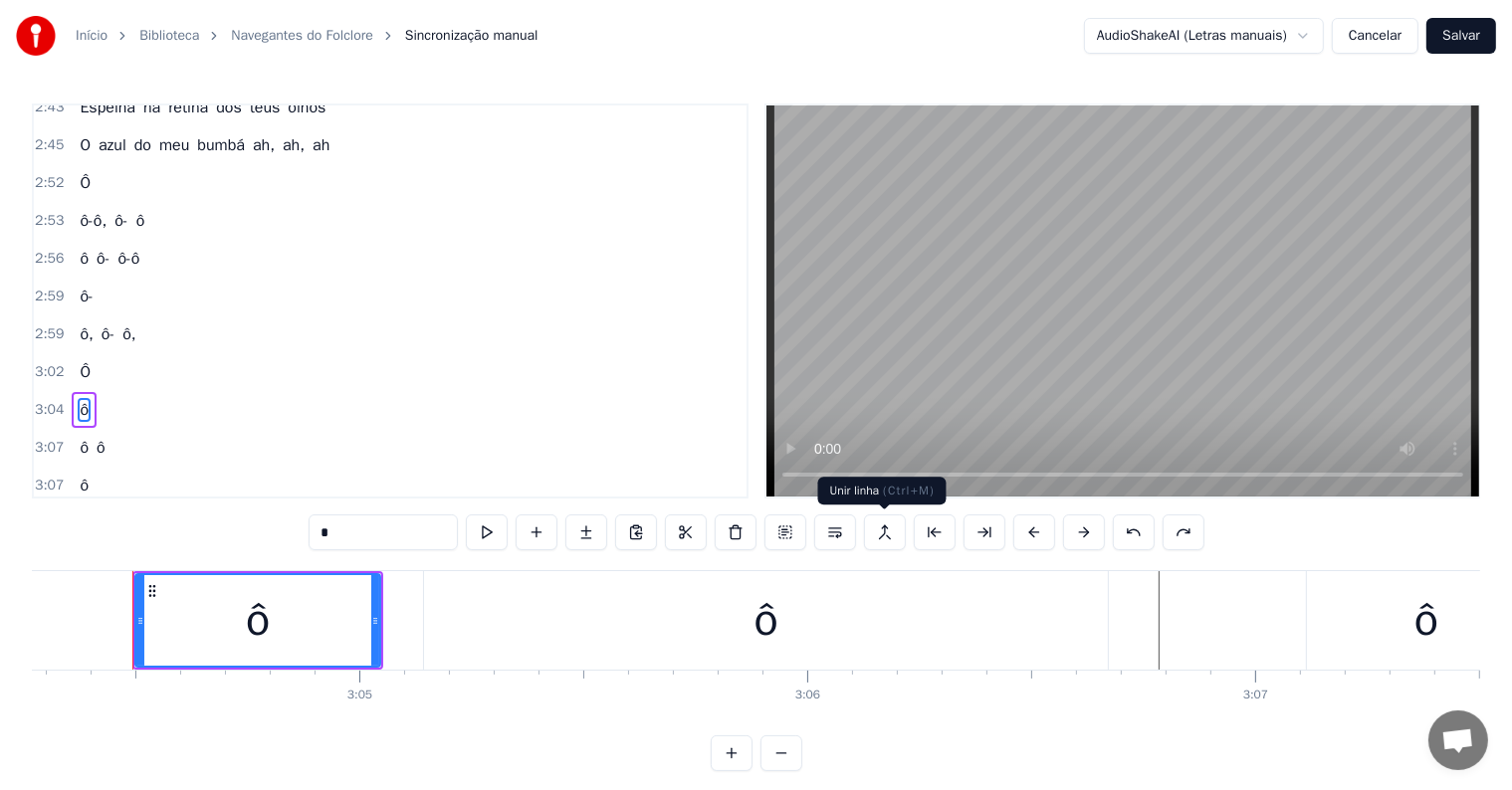 click at bounding box center [885, 532] 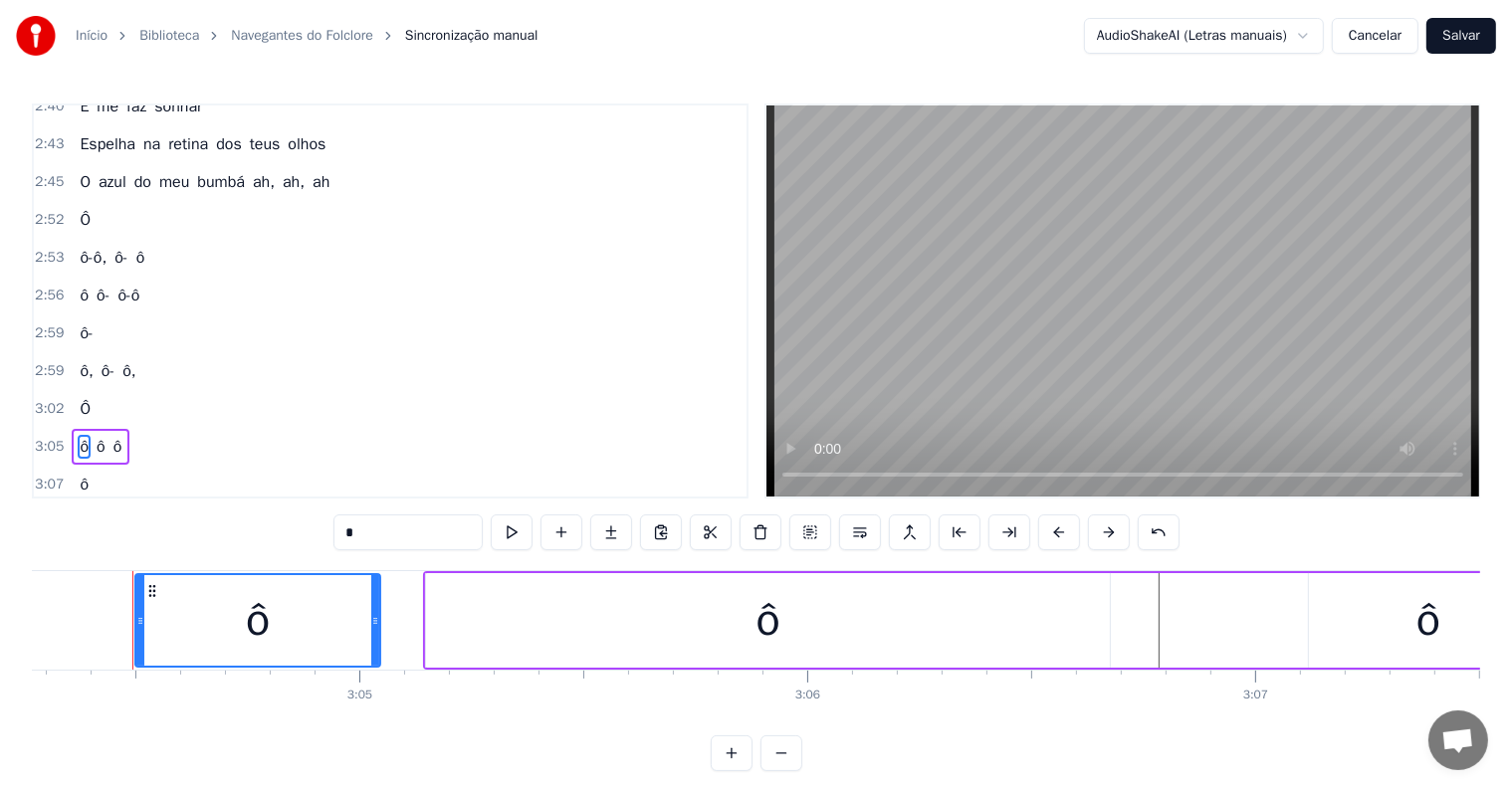 click on "ô ô ô" at bounding box center [101, 447] 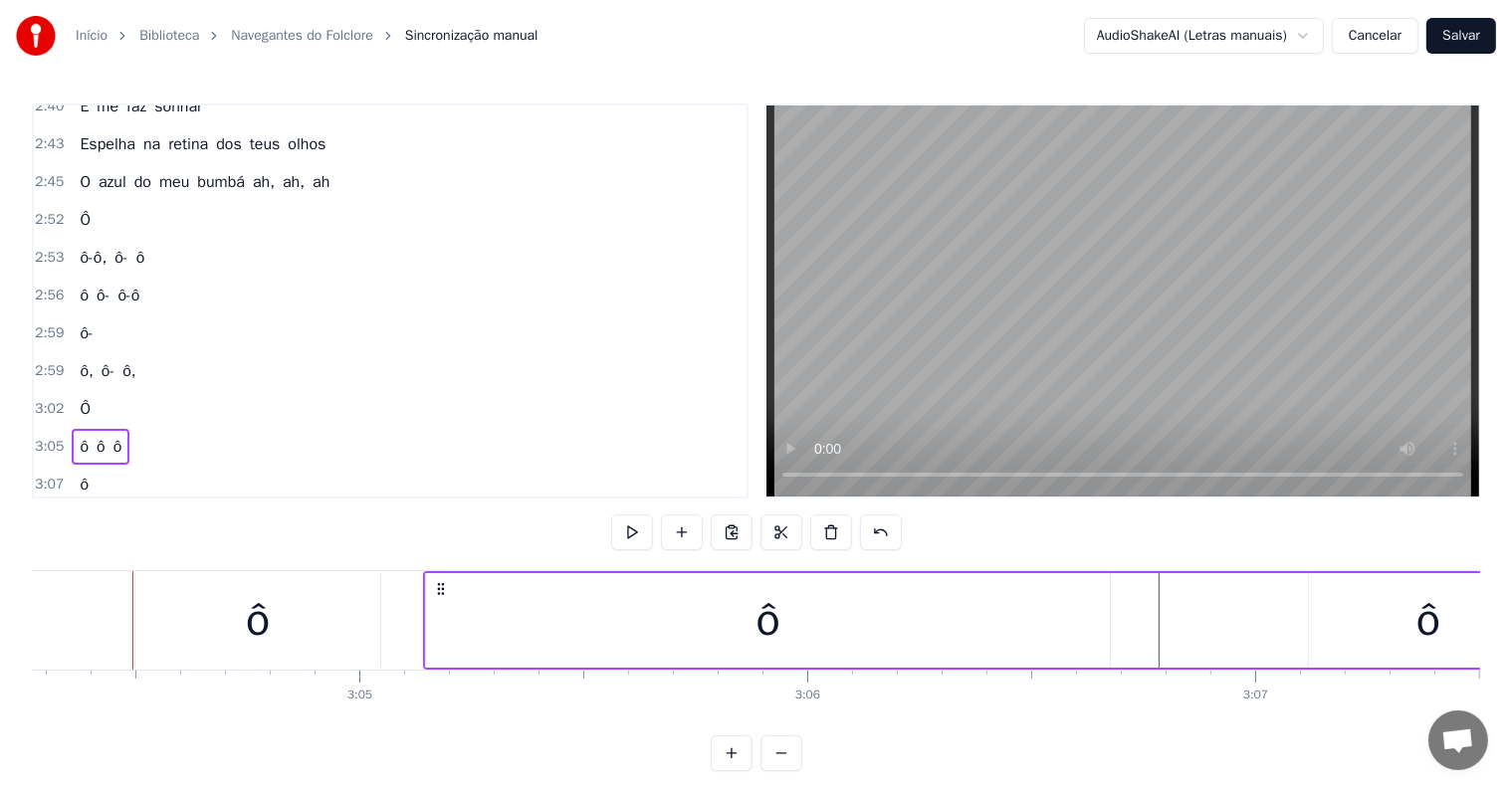 click on "ô" at bounding box center [84, 447] 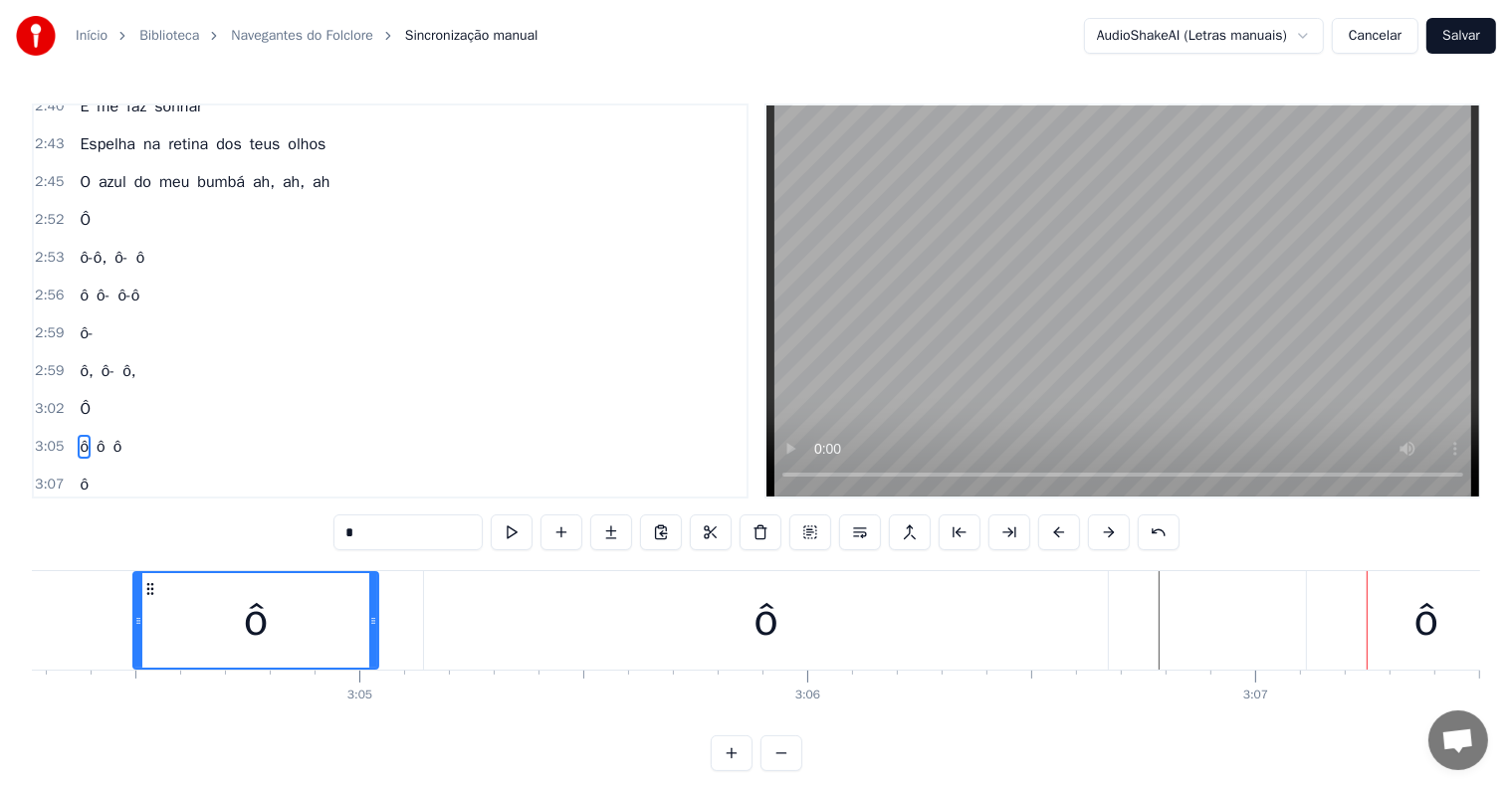 click on "ô" at bounding box center [256, 620] 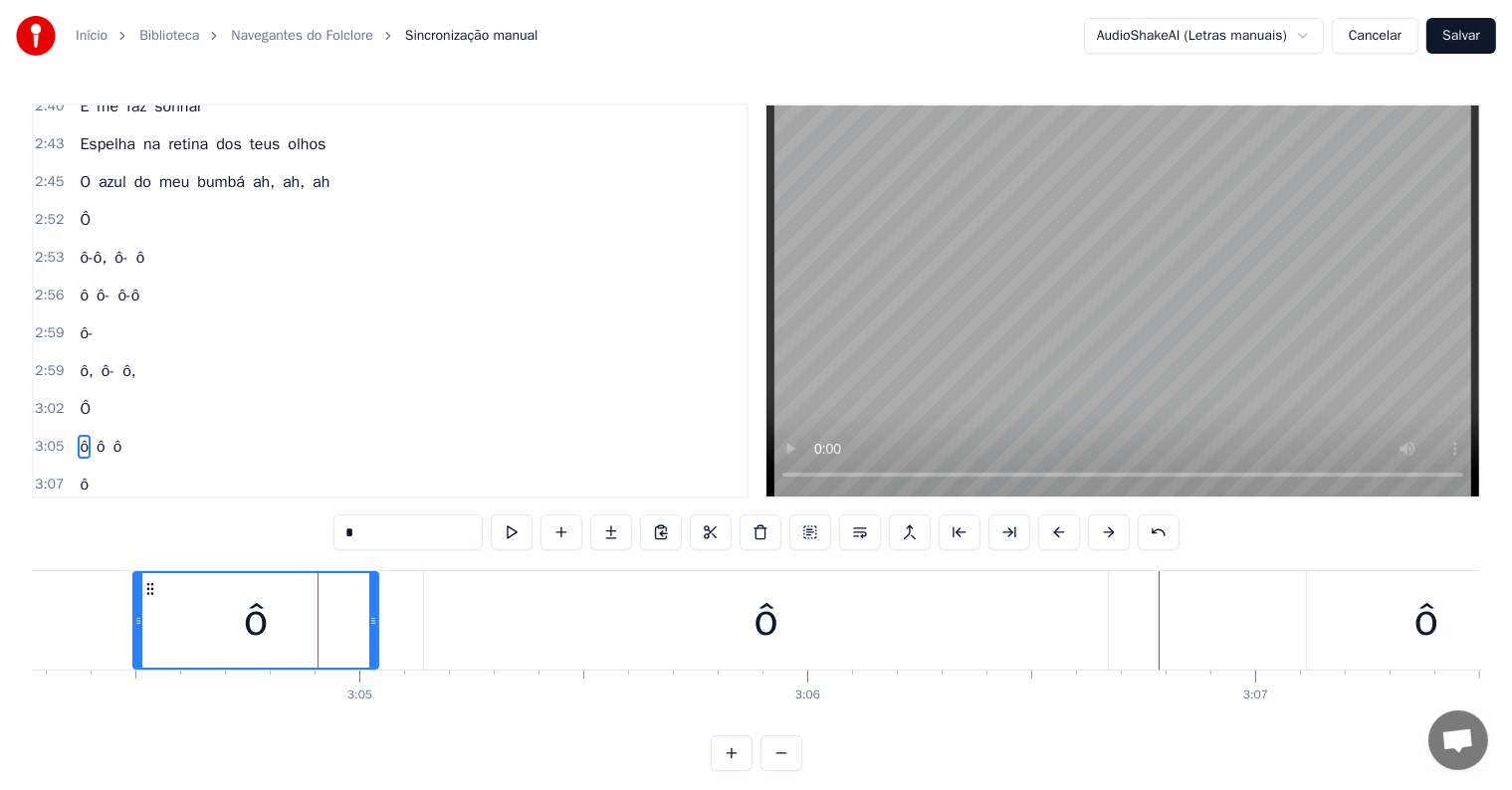 click on "ô" at bounding box center (765, 620) 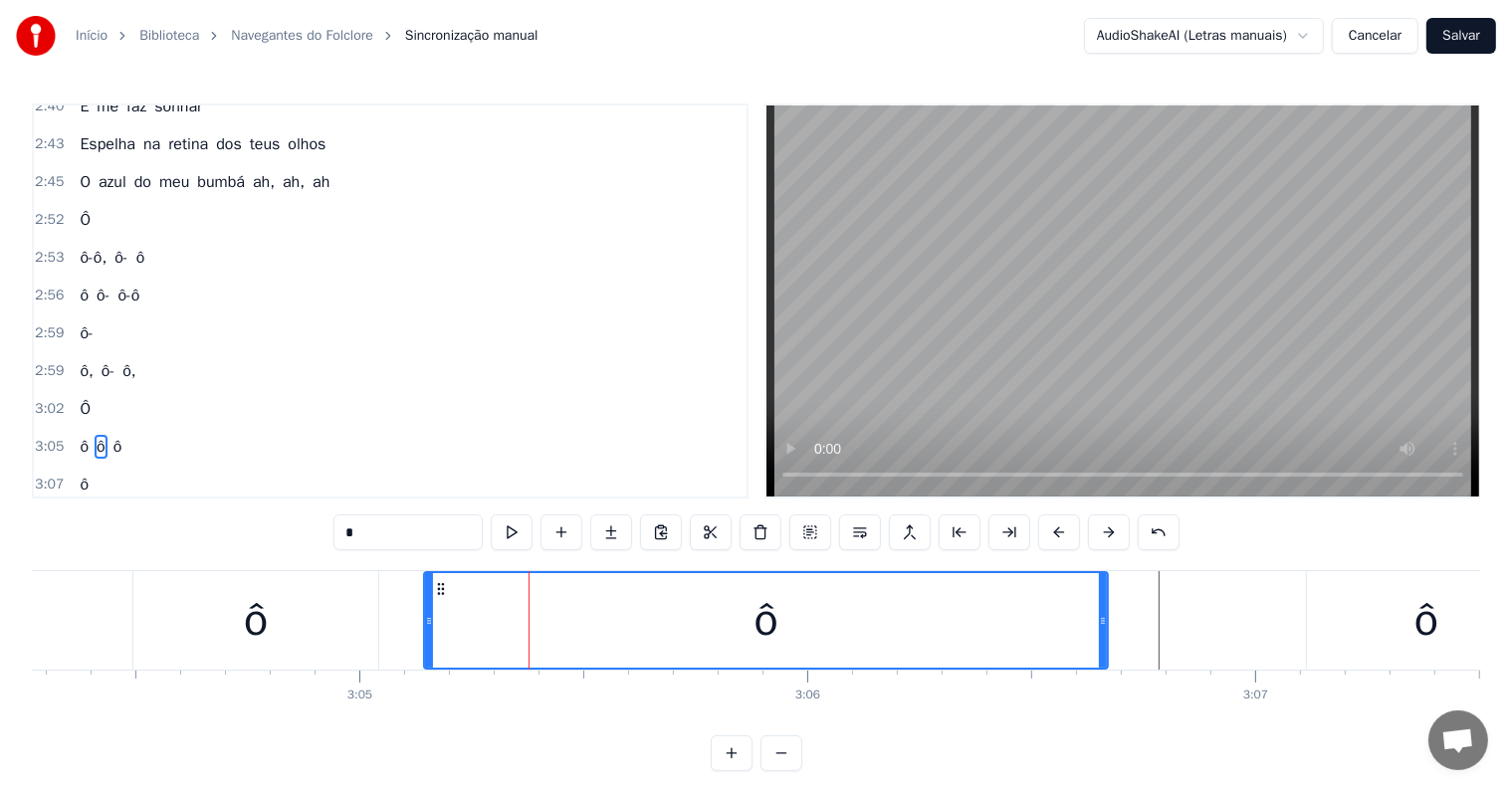 click on "ô" at bounding box center (256, 620) 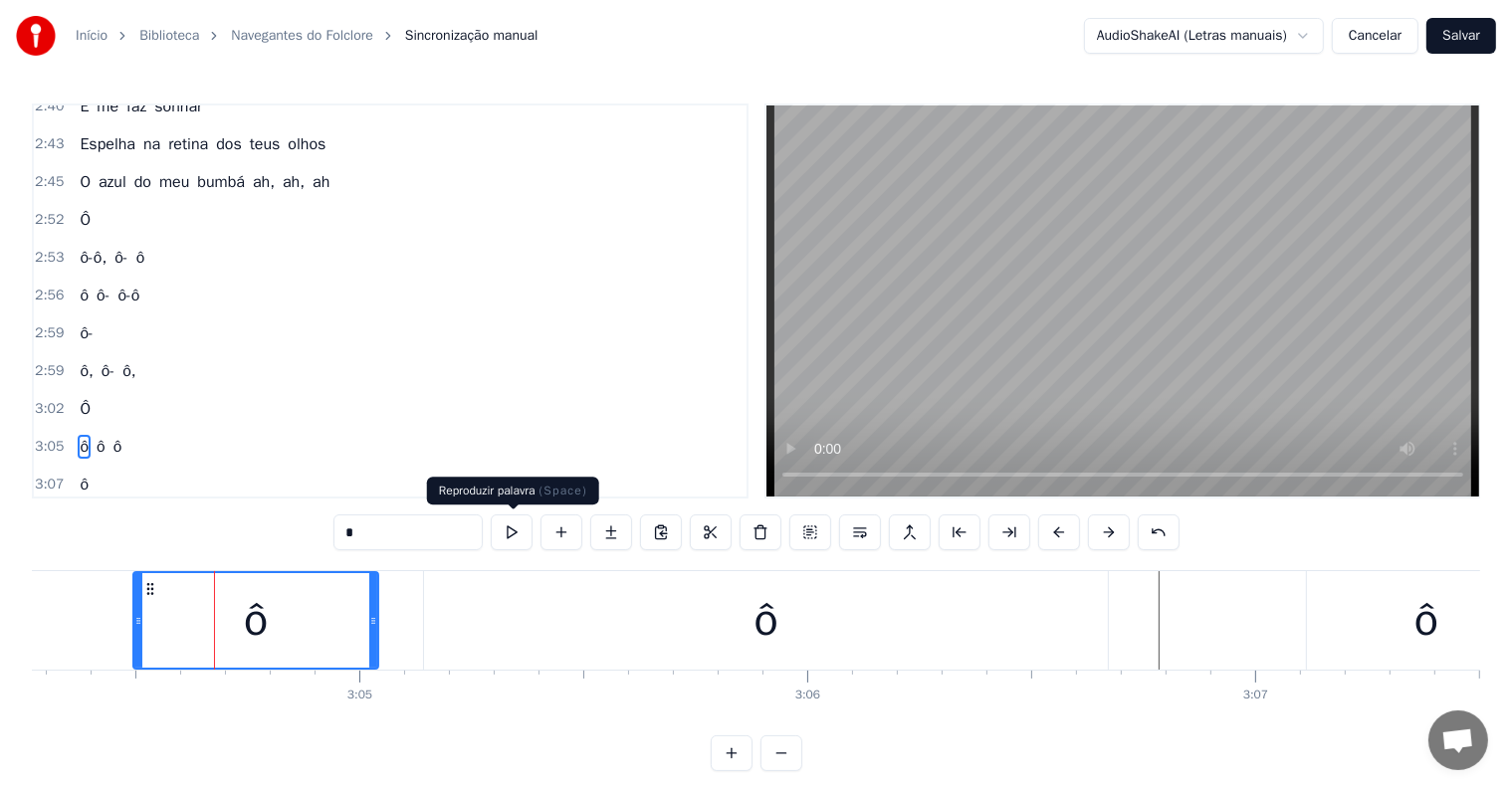 click at bounding box center [512, 532] 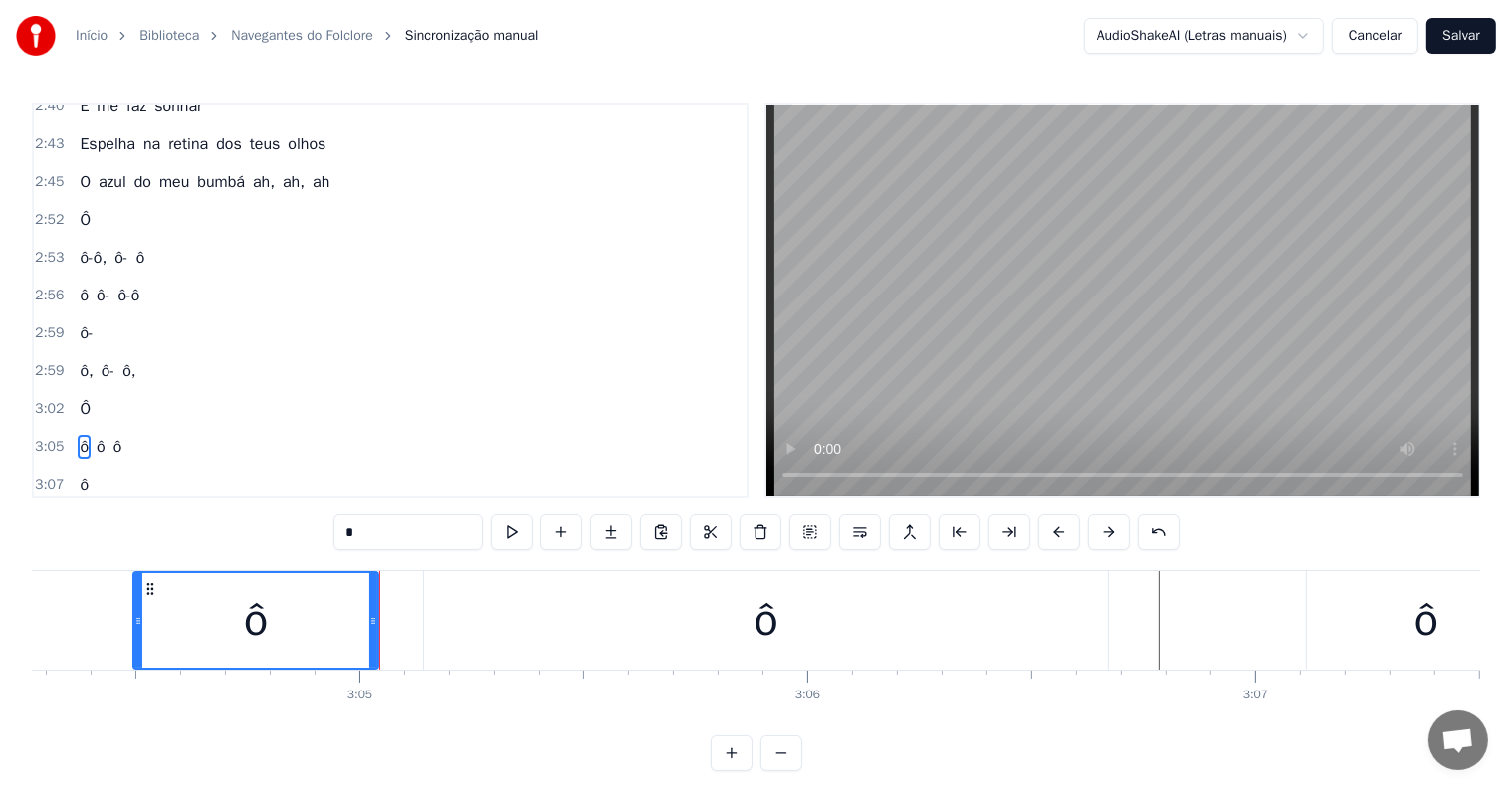 click at bounding box center [512, 532] 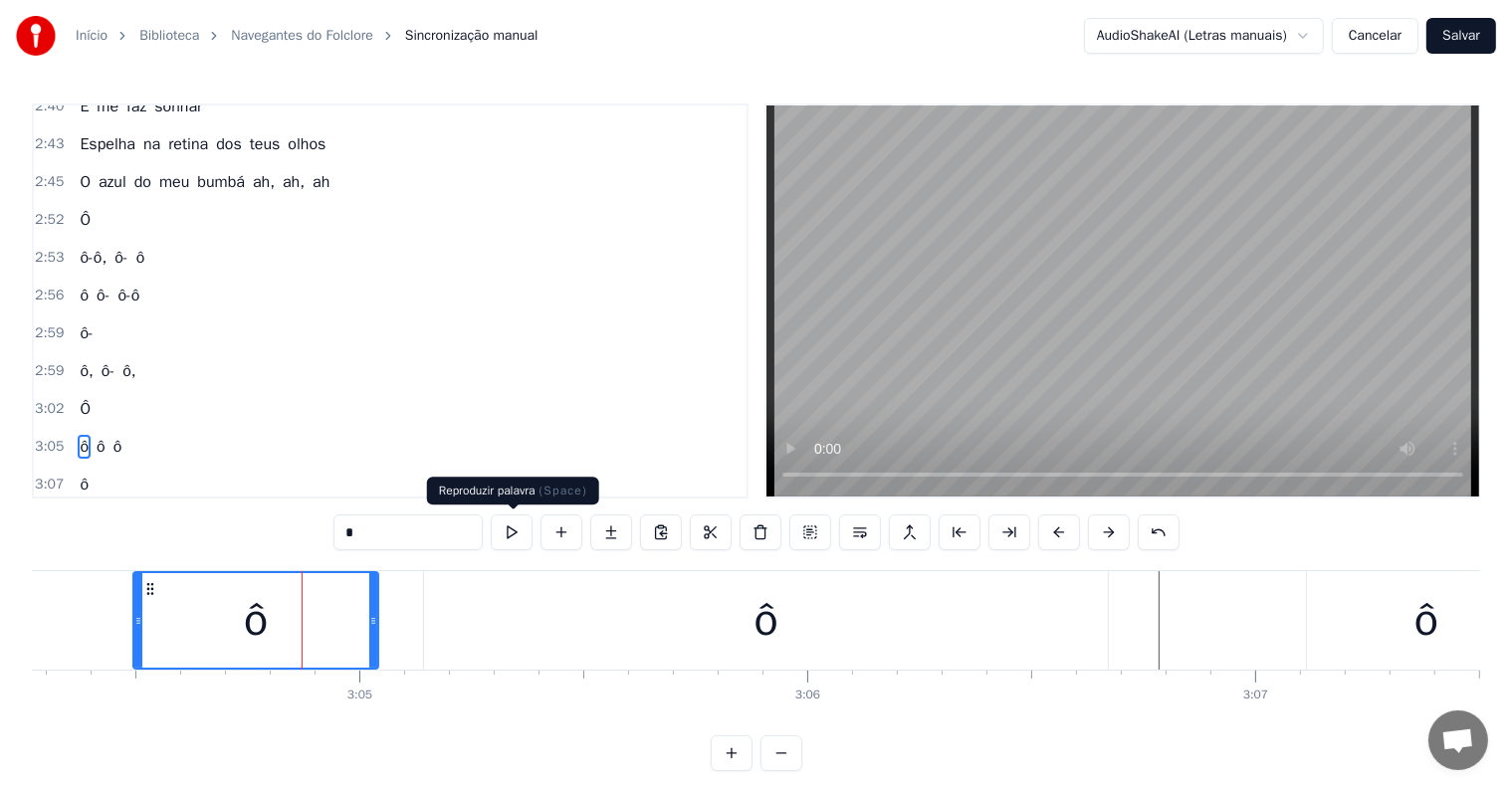 click at bounding box center (512, 532) 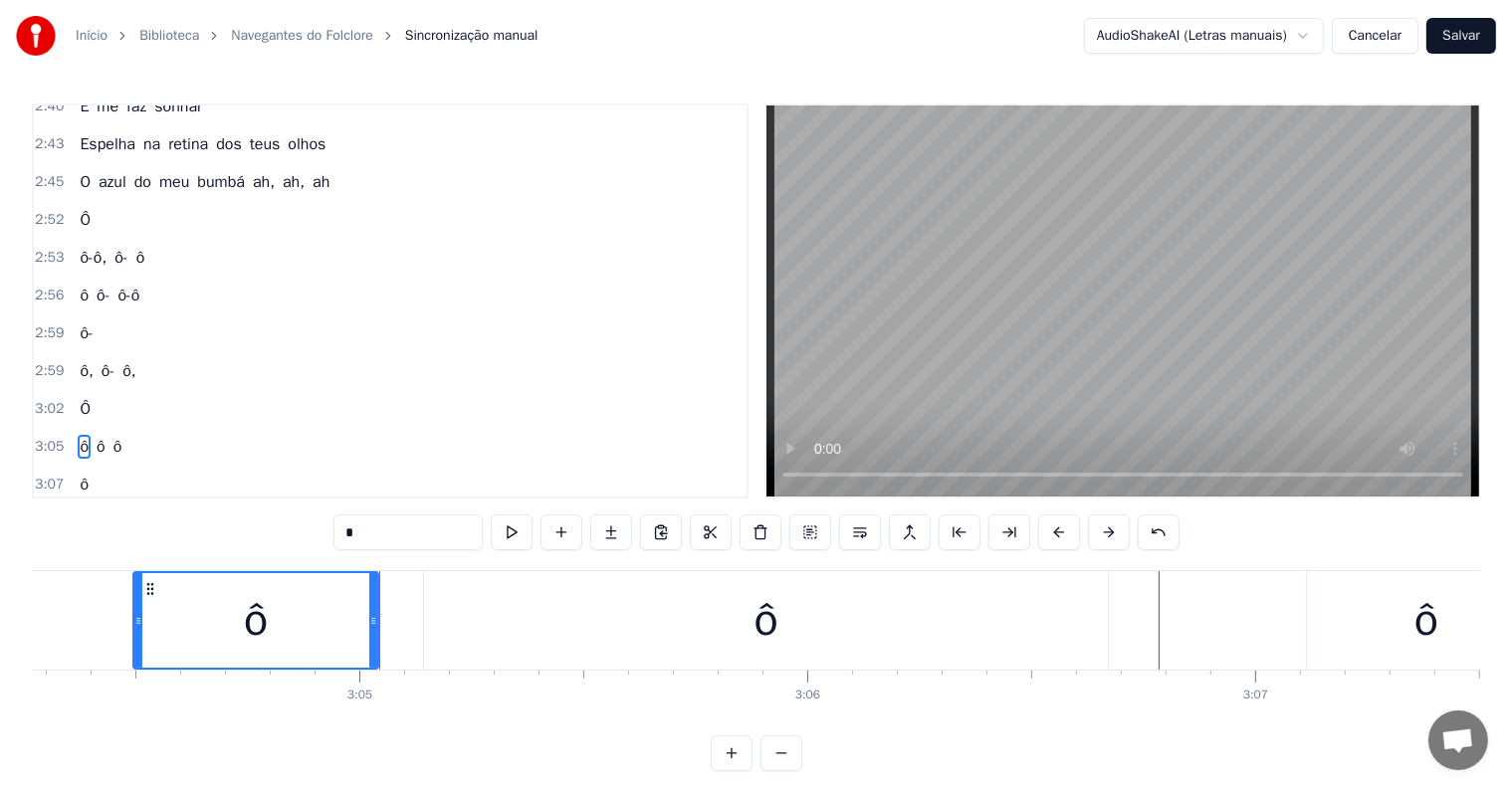 click on "*" at bounding box center [408, 532] 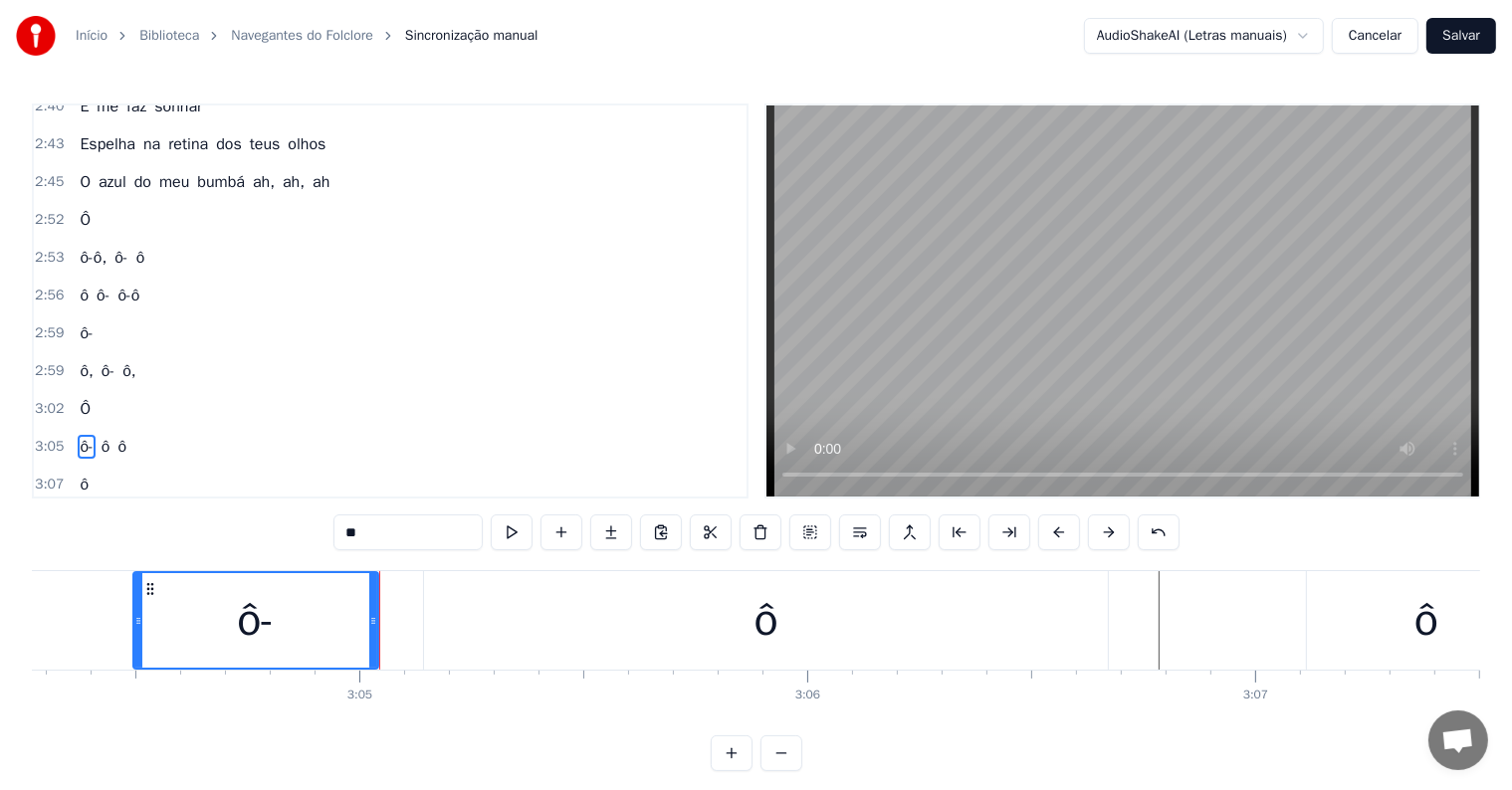 click on "ô" at bounding box center (765, 620) 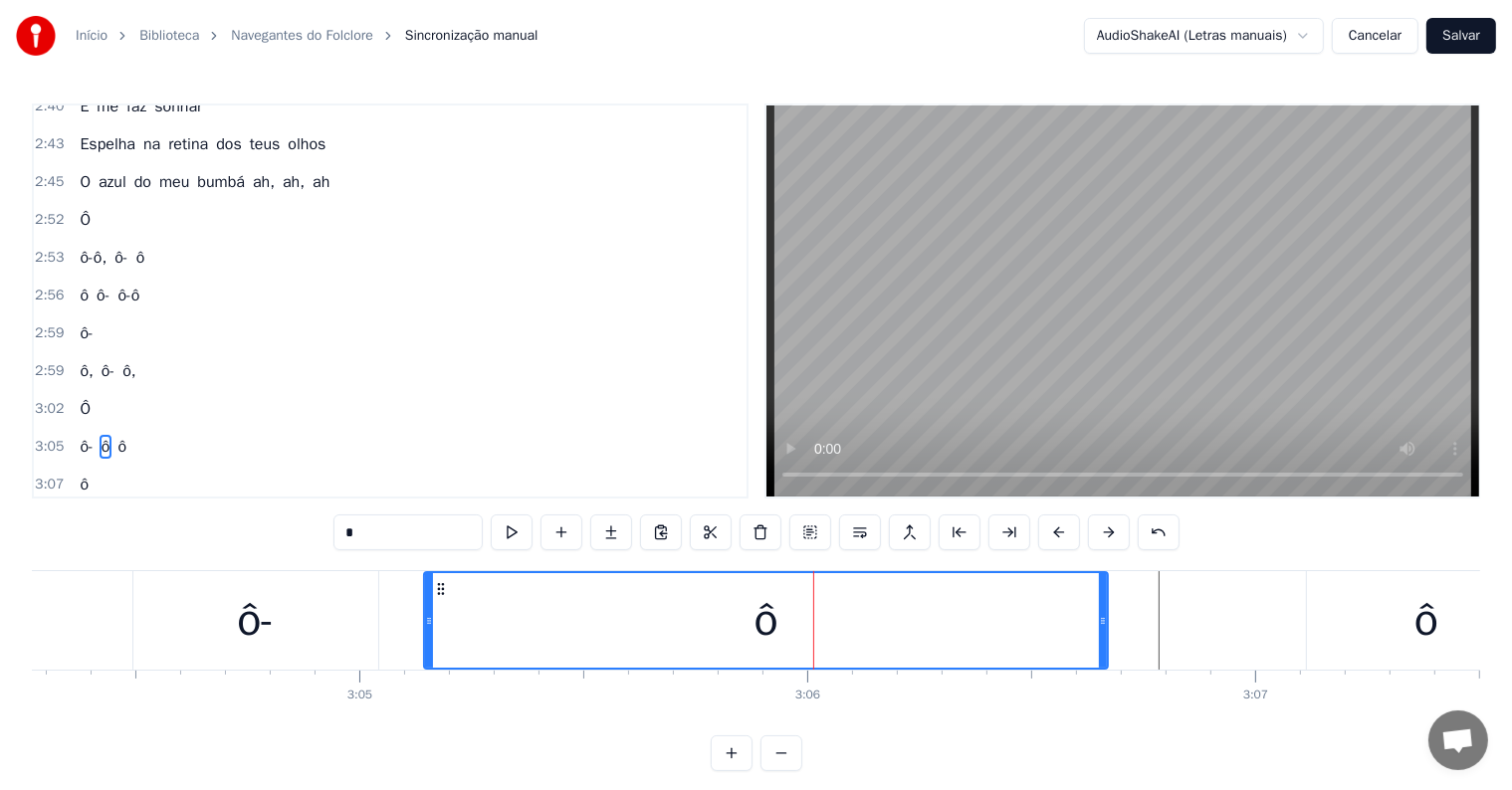 click on "*" at bounding box center [408, 532] 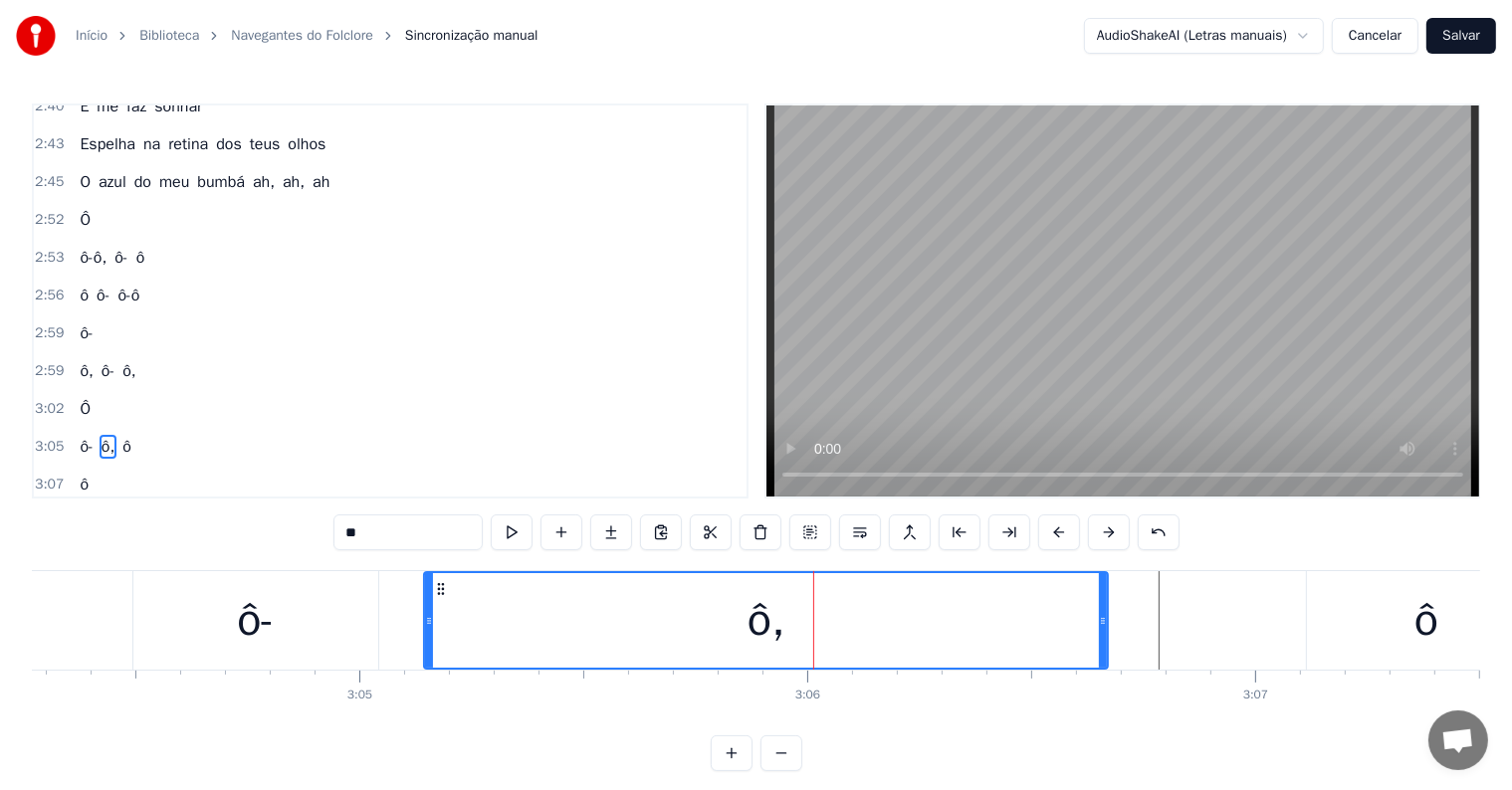 click on "ô-" at bounding box center (256, 620) 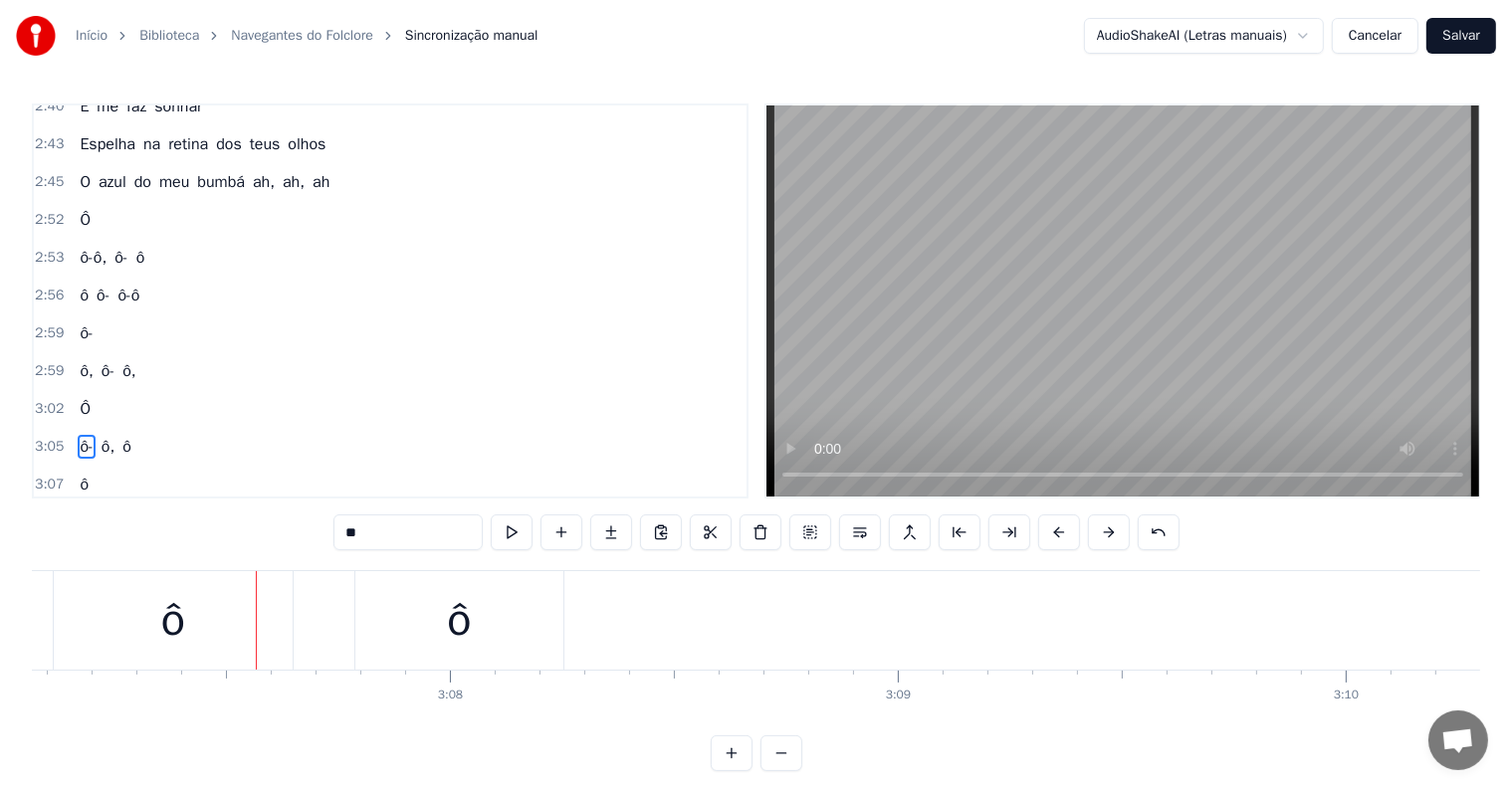 scroll, scrollTop: 0, scrollLeft: 83818, axis: horizontal 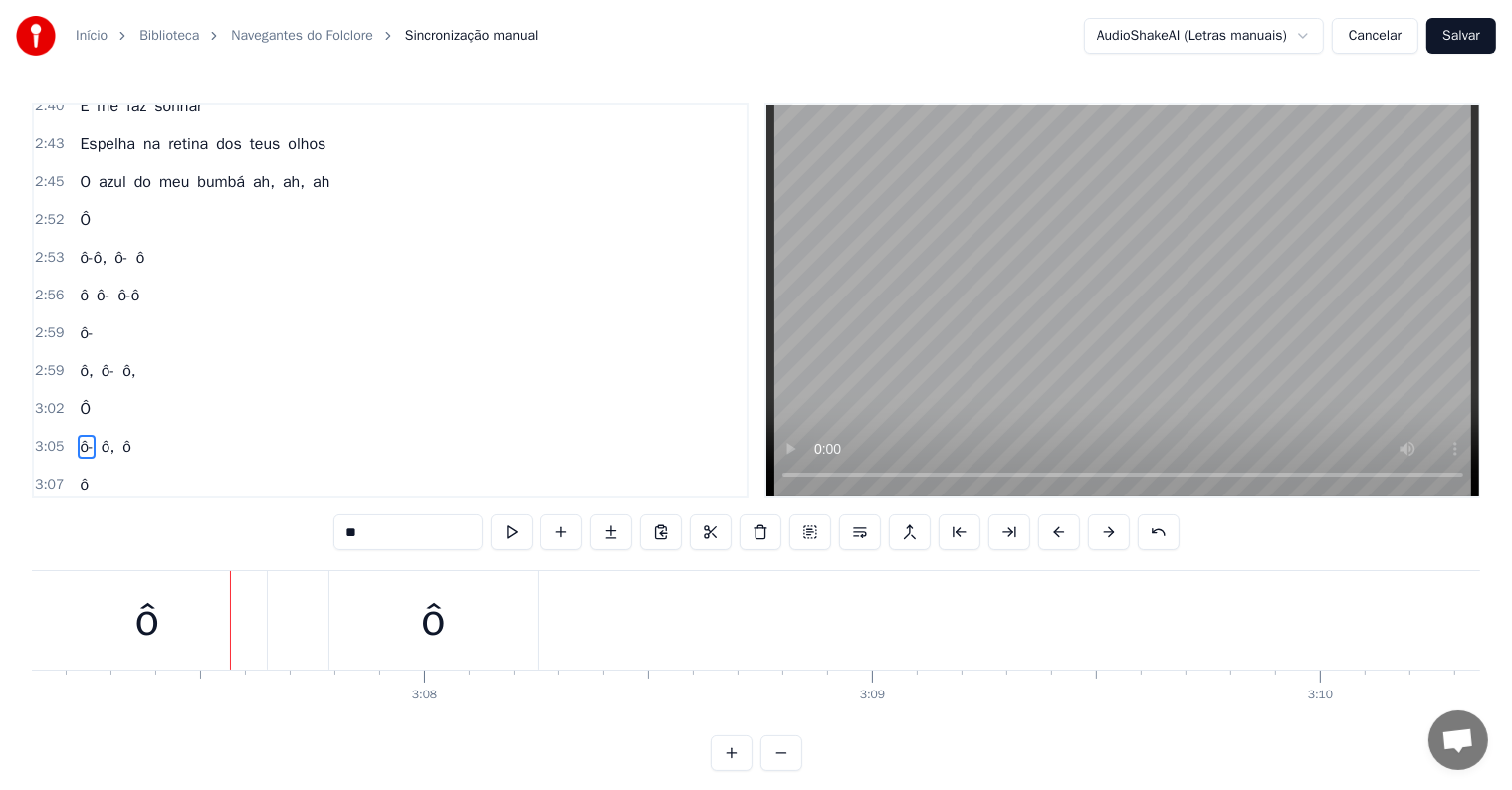 click on "ô" at bounding box center [147, 621] 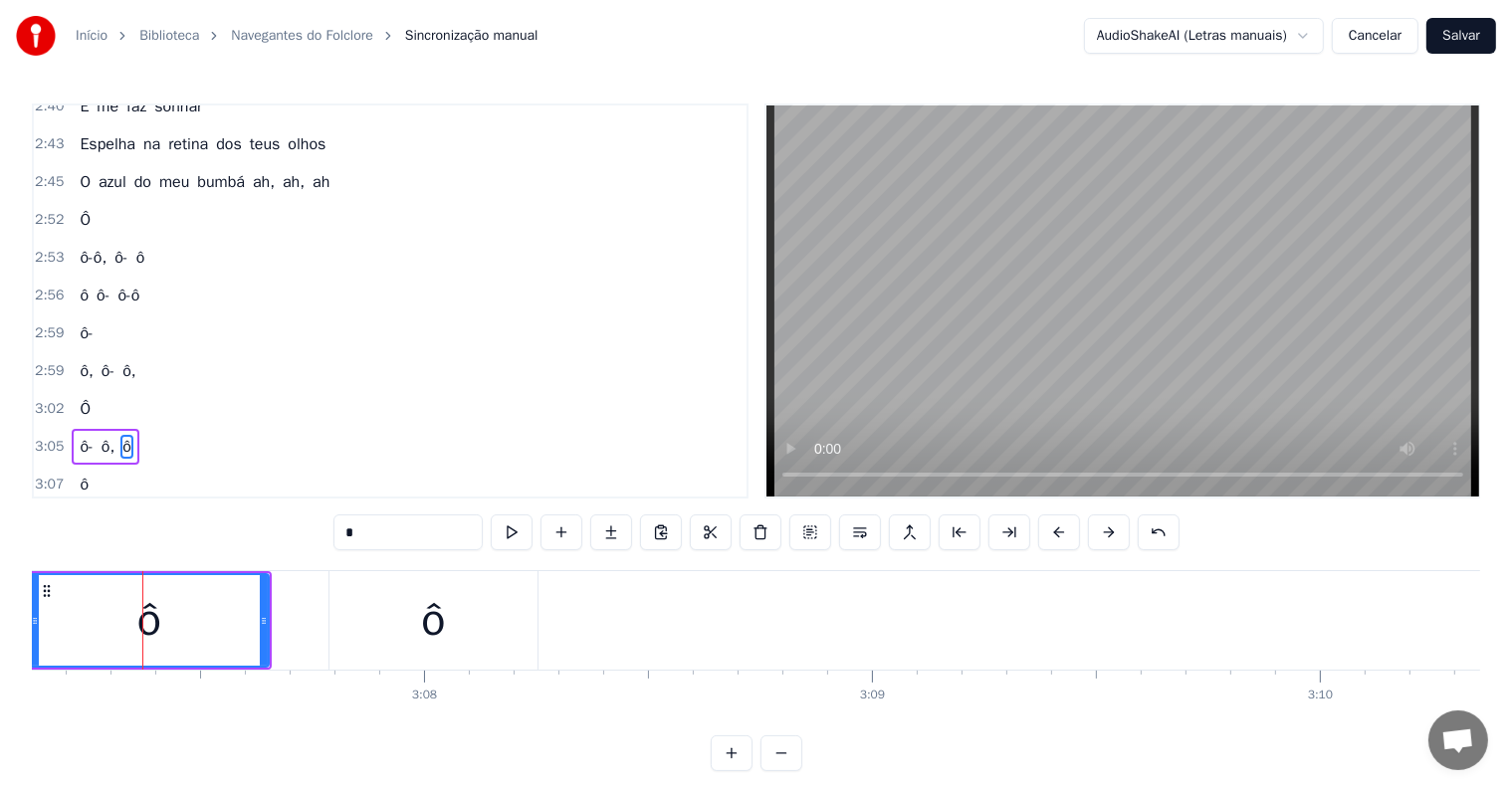 click on "*" at bounding box center [408, 532] 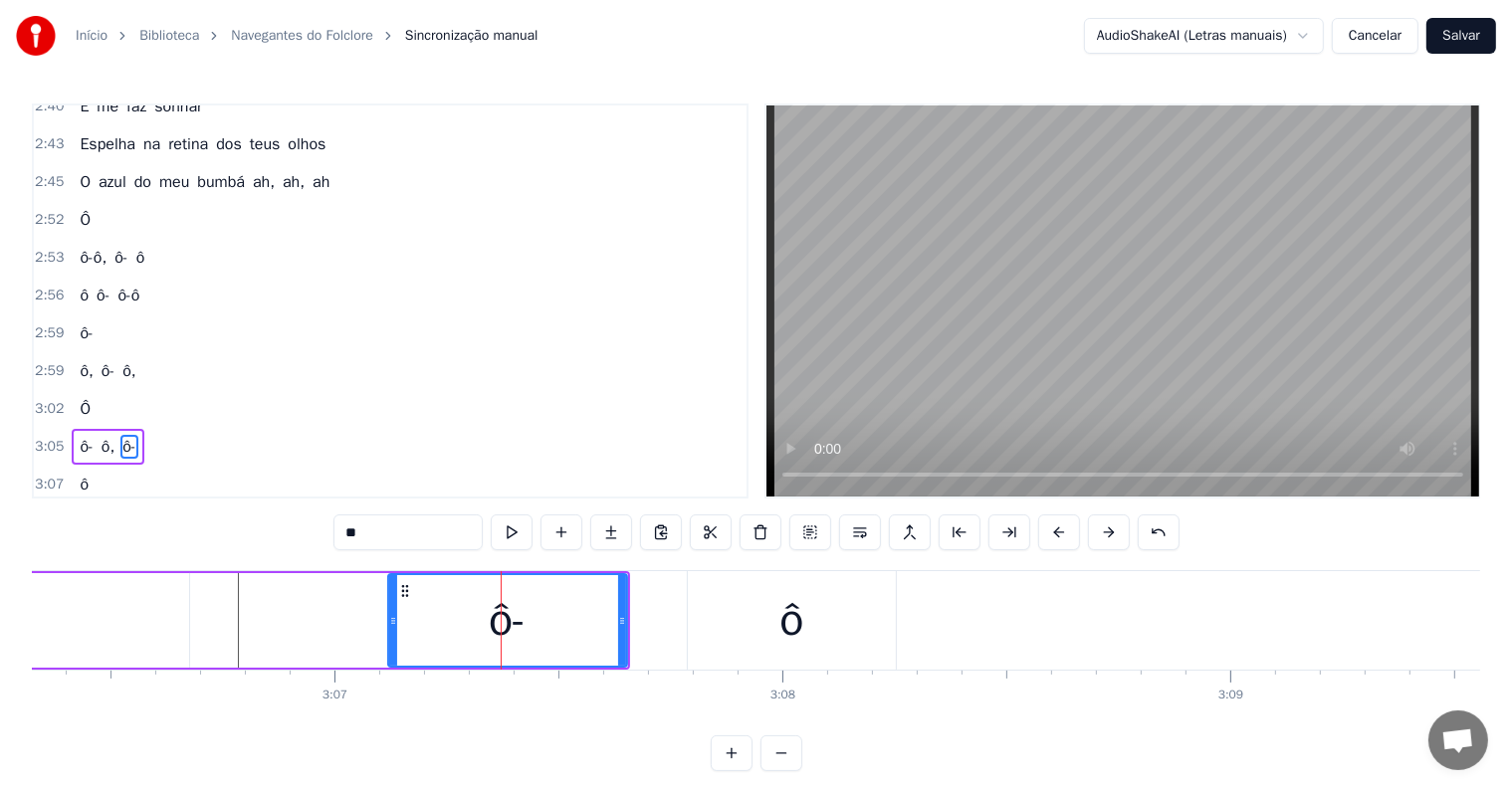 click on "ô," at bounding box center (-153, 620) 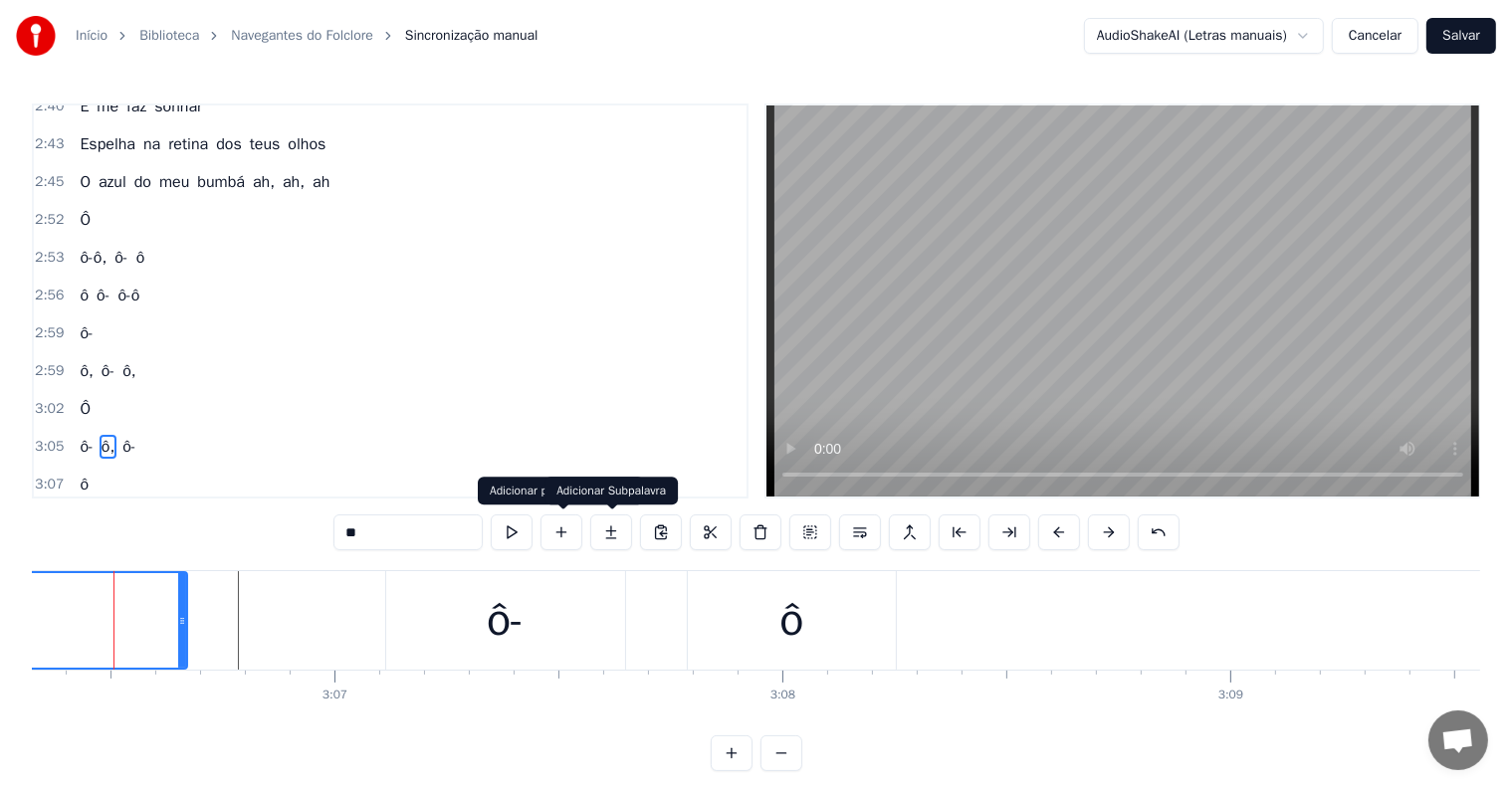 scroll, scrollTop: 0, scrollLeft: 83441, axis: horizontal 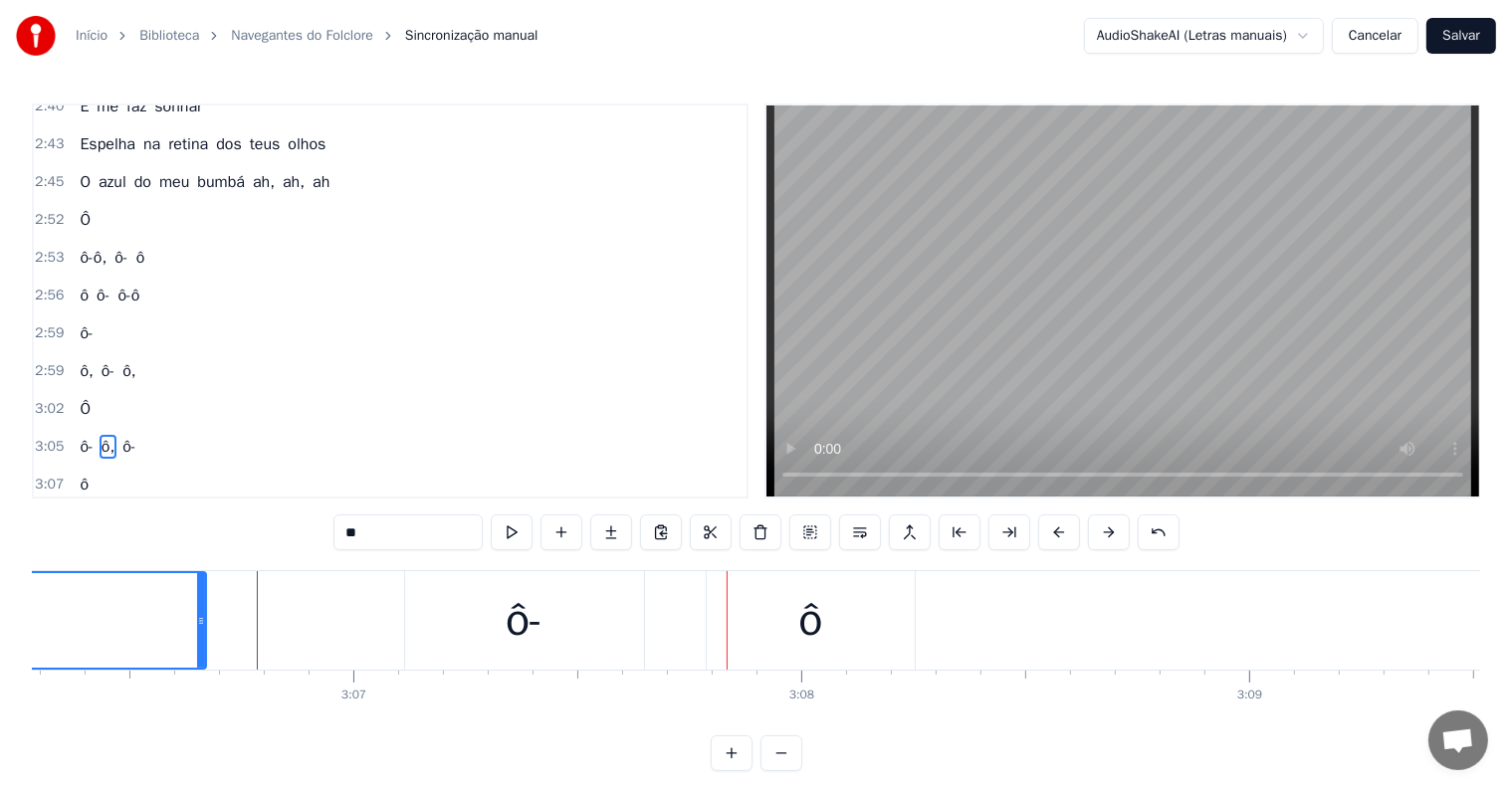 click on "ô- ô, ô-" at bounding box center (85, 620) 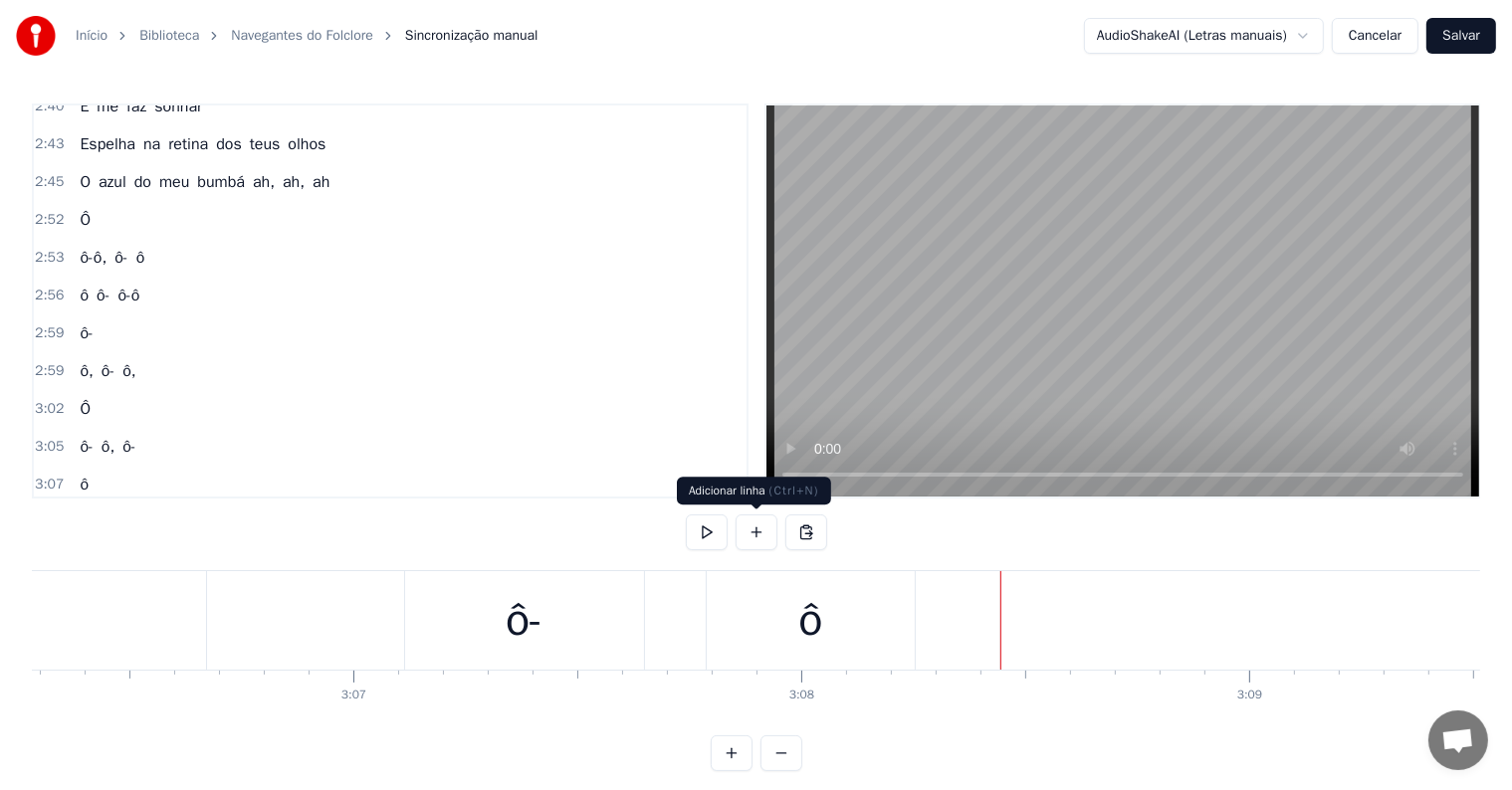 click at bounding box center (756, 532) 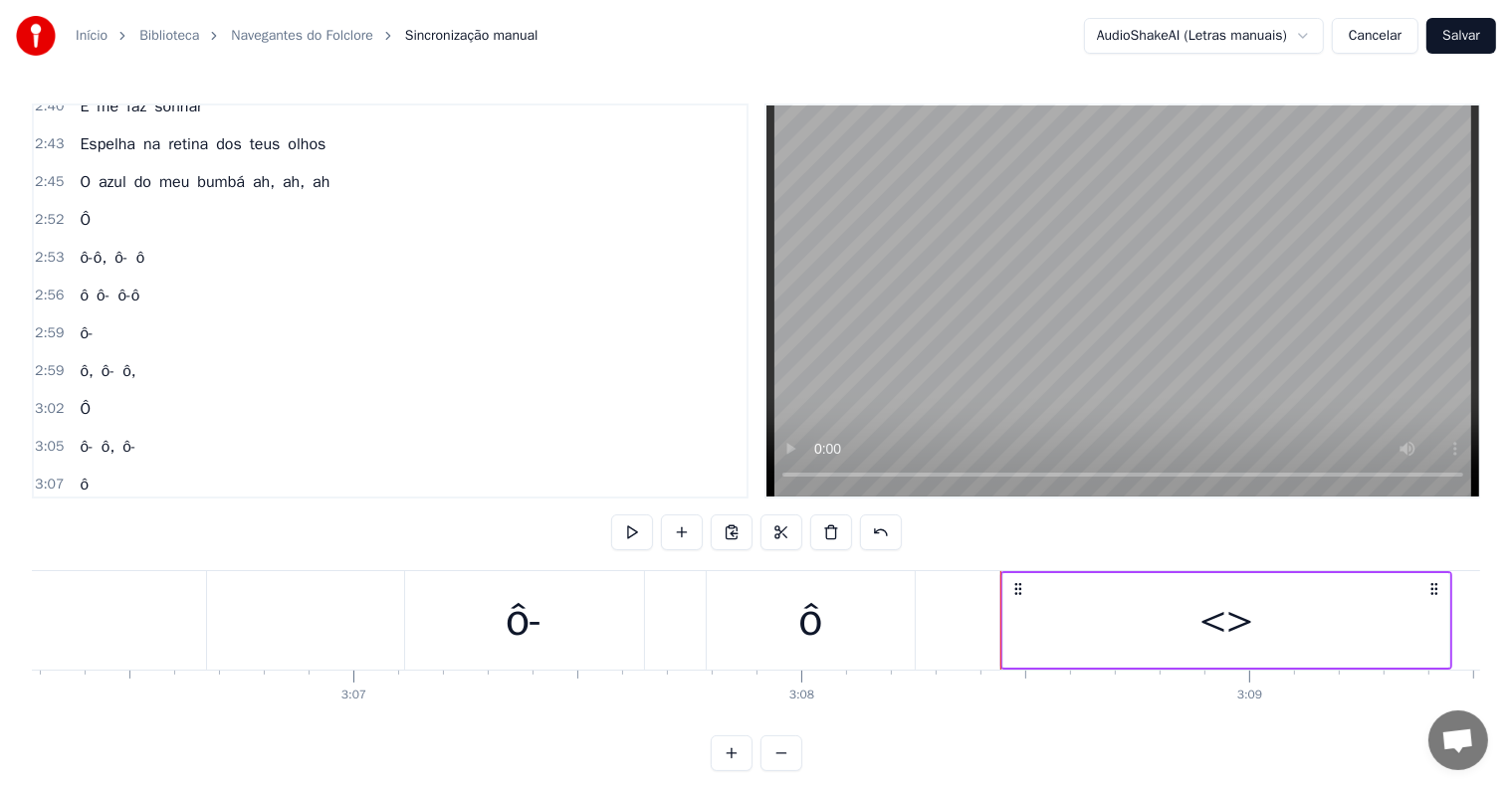 scroll, scrollTop: 2134, scrollLeft: 0, axis: vertical 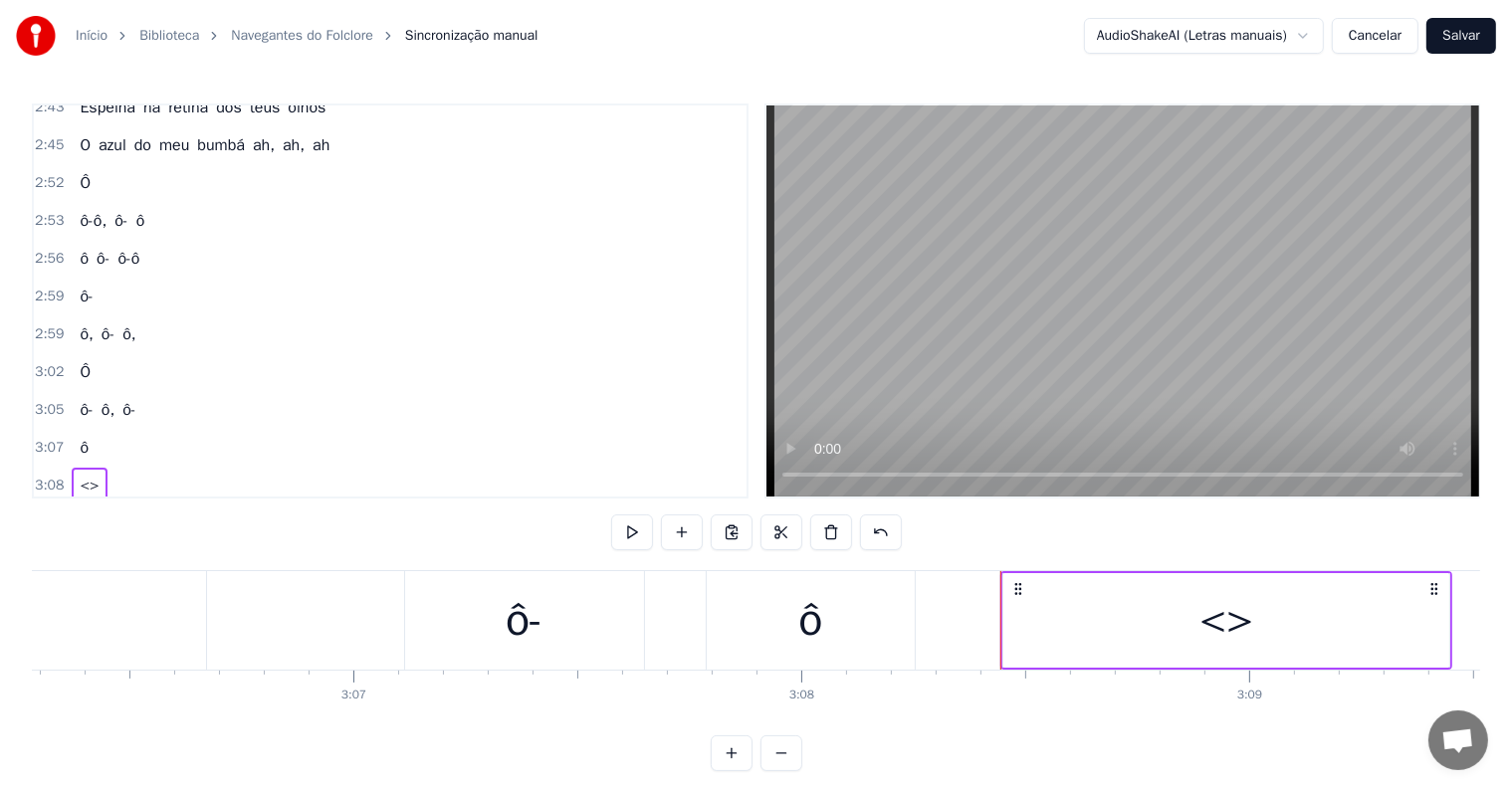 click on "<>" at bounding box center (1226, 620) 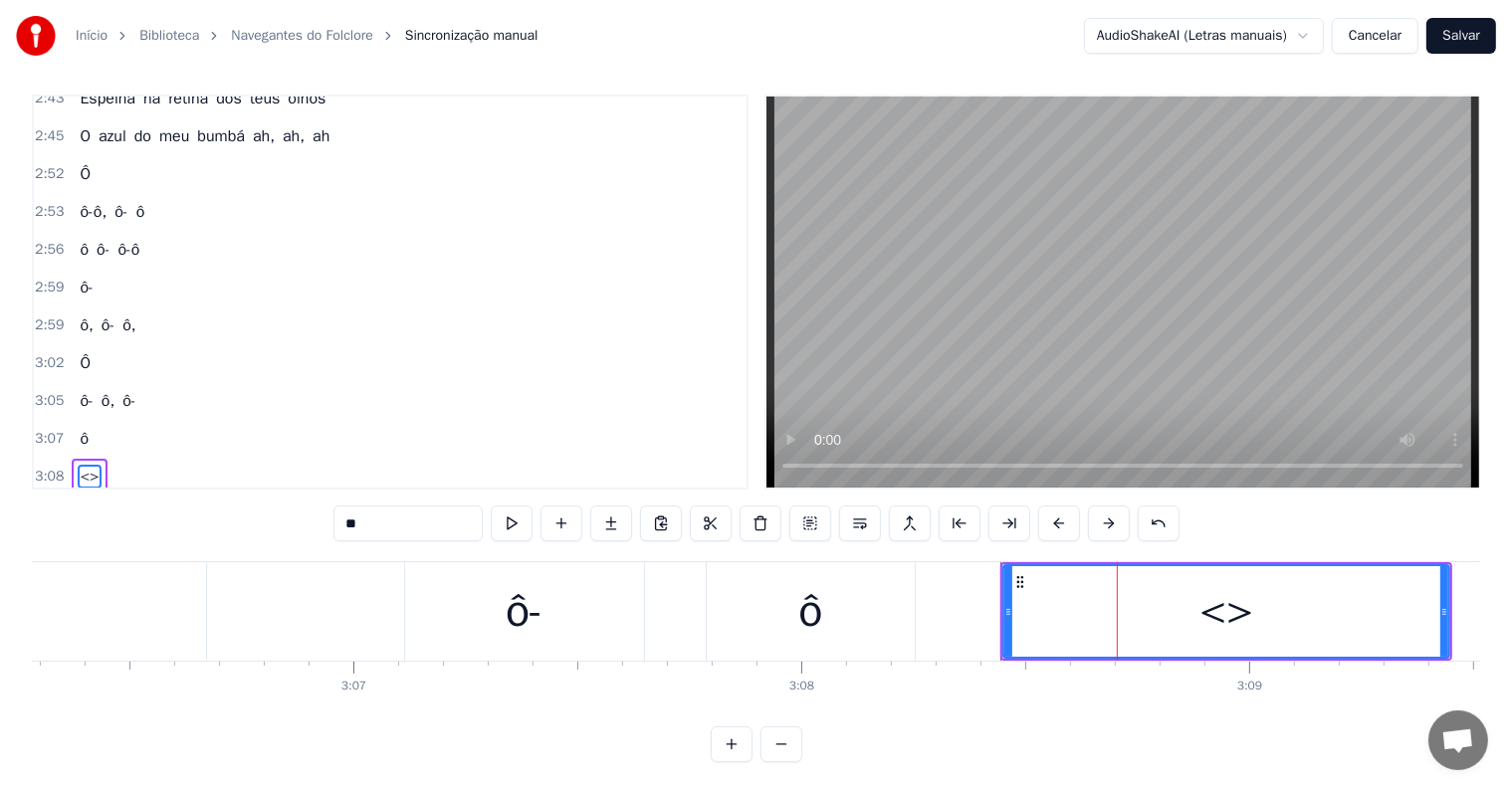 drag, startPoint x: 429, startPoint y: 531, endPoint x: 249, endPoint y: 494, distance: 183.76343 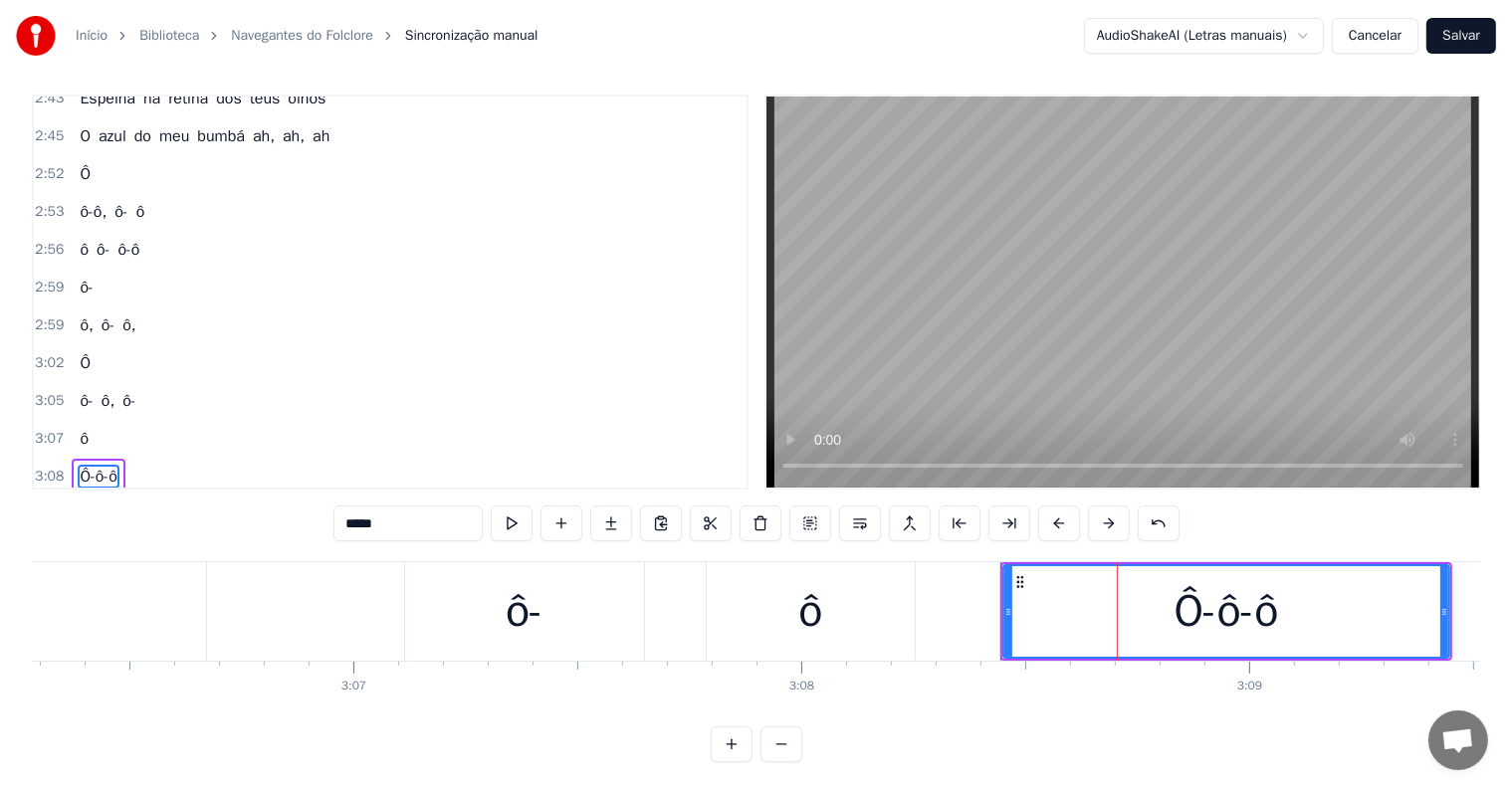click on "*****" at bounding box center [408, 523] 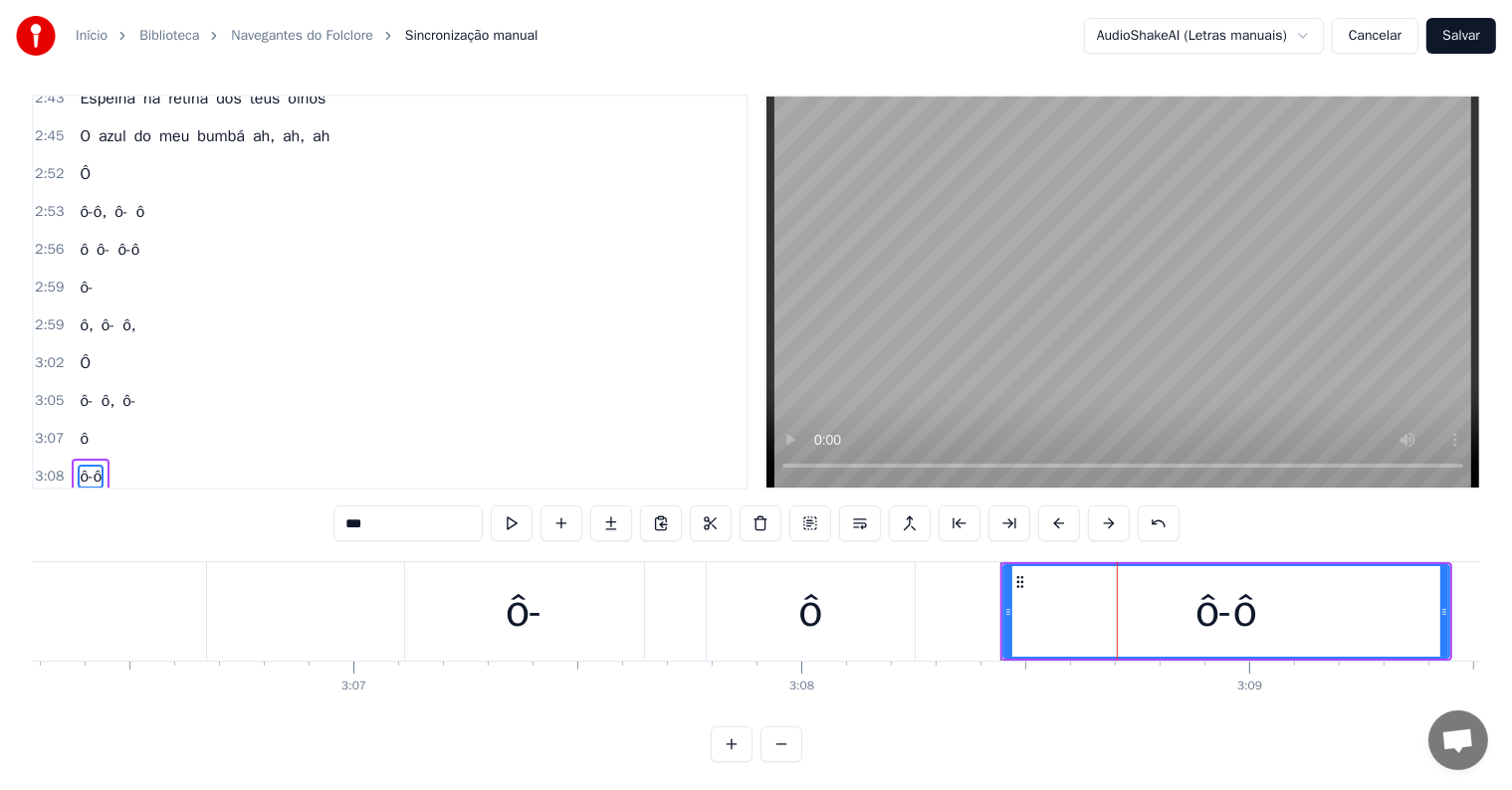 click on "ô- ô, ô-" at bounding box center [85, 611] 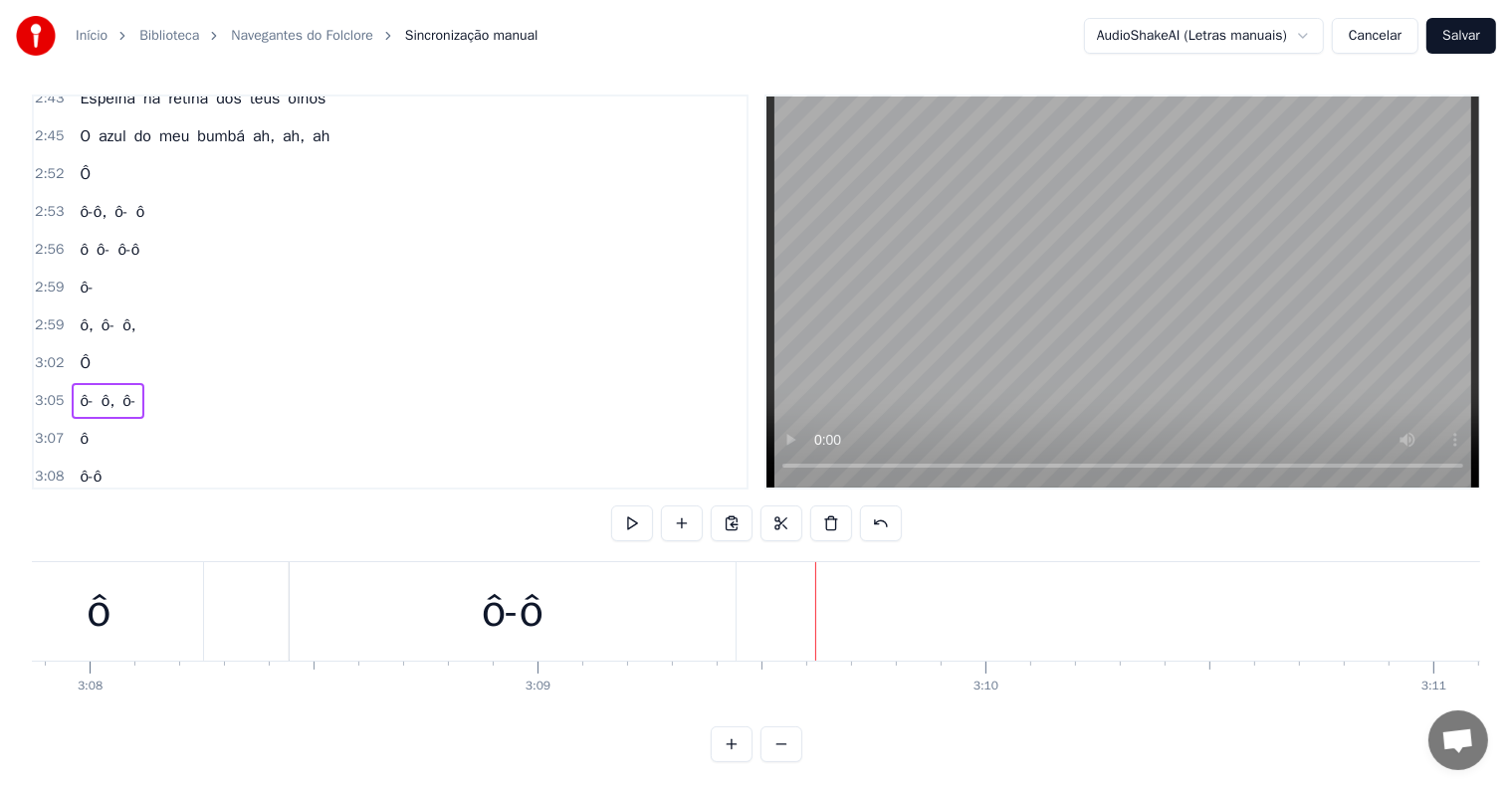 scroll, scrollTop: 0, scrollLeft: 84119, axis: horizontal 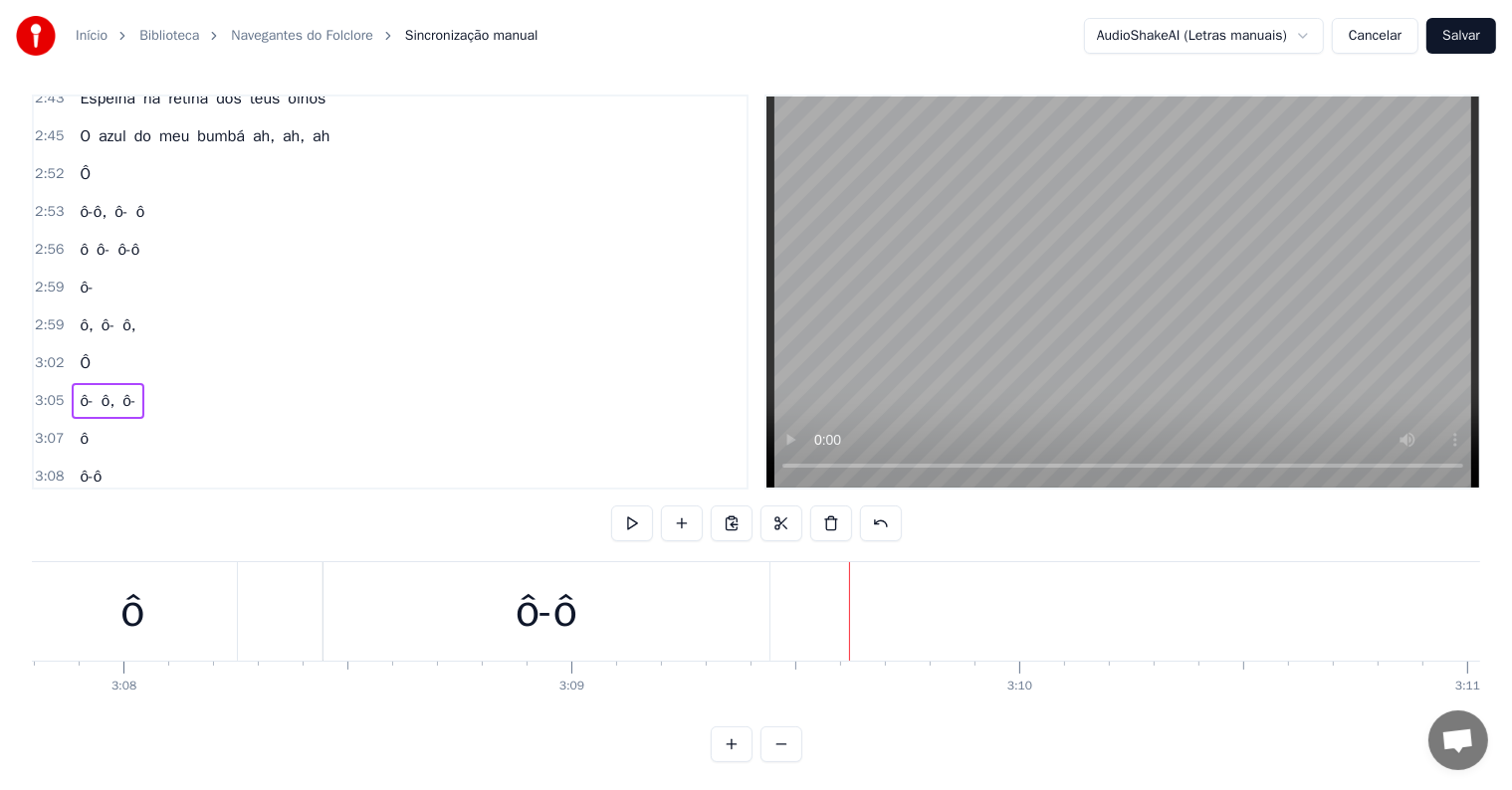 click on "ô" at bounding box center (132, 611) 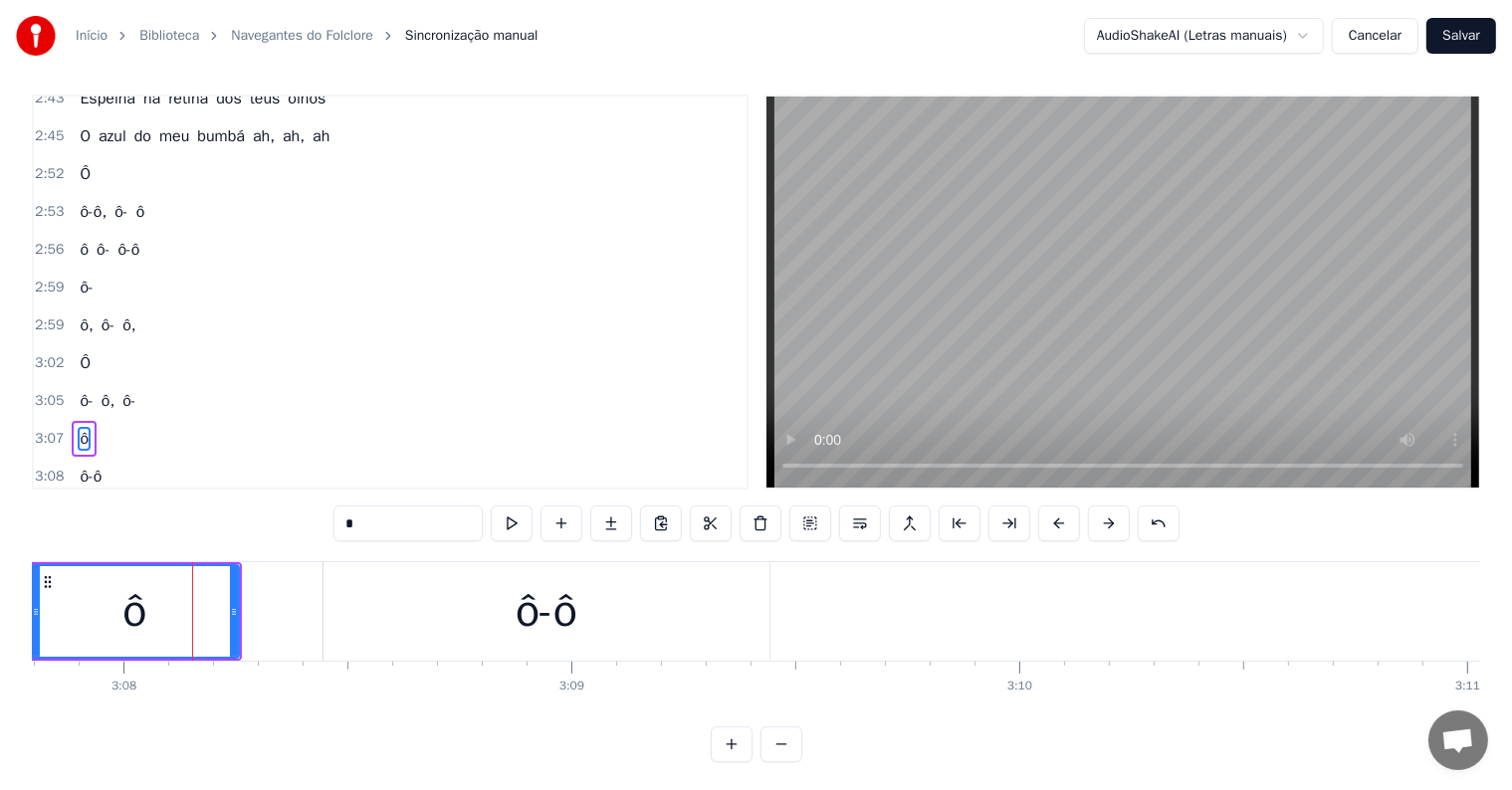 scroll, scrollTop: 0, scrollLeft: 0, axis: both 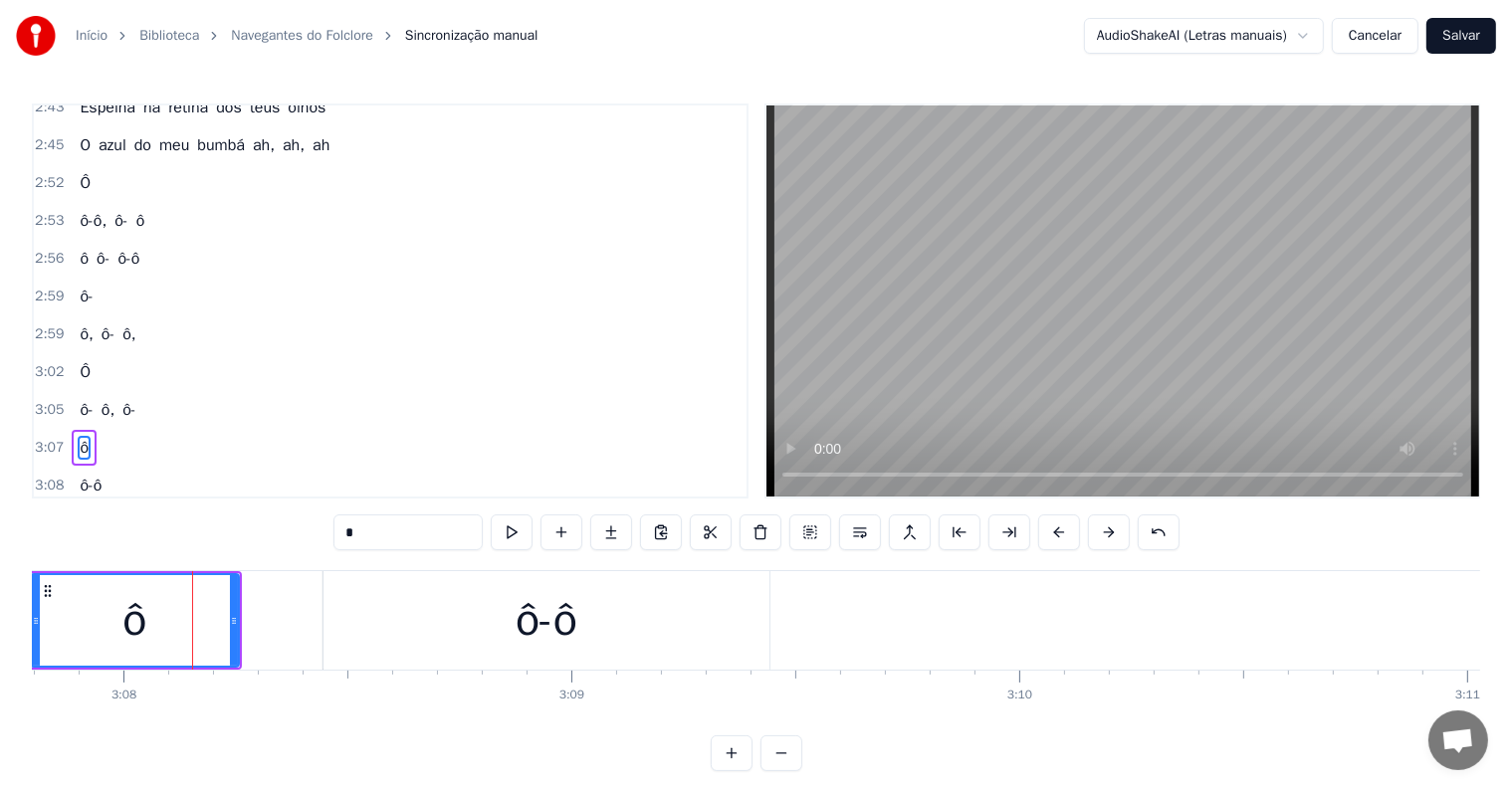 click on "*" at bounding box center [408, 532] 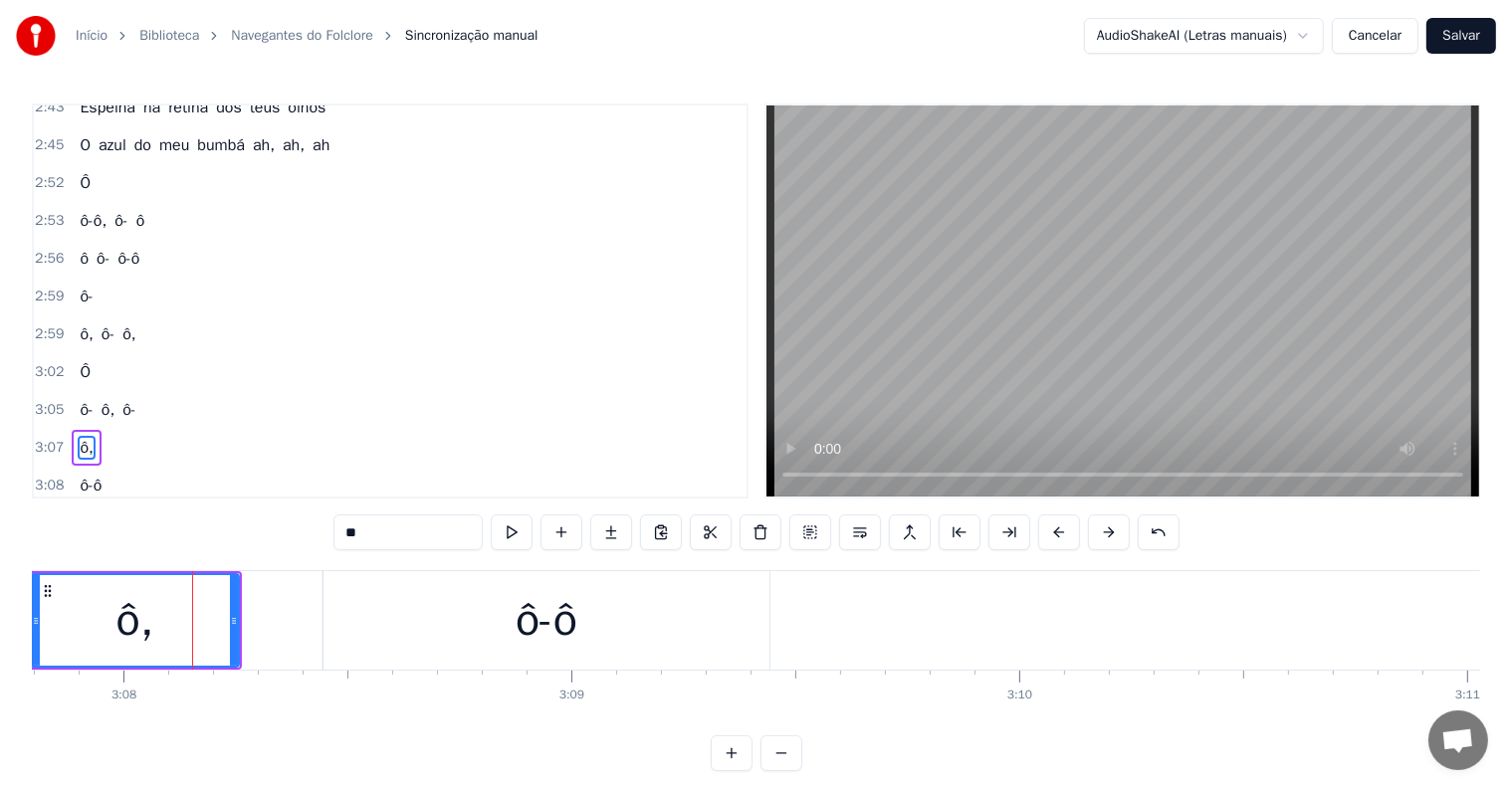 type on "**" 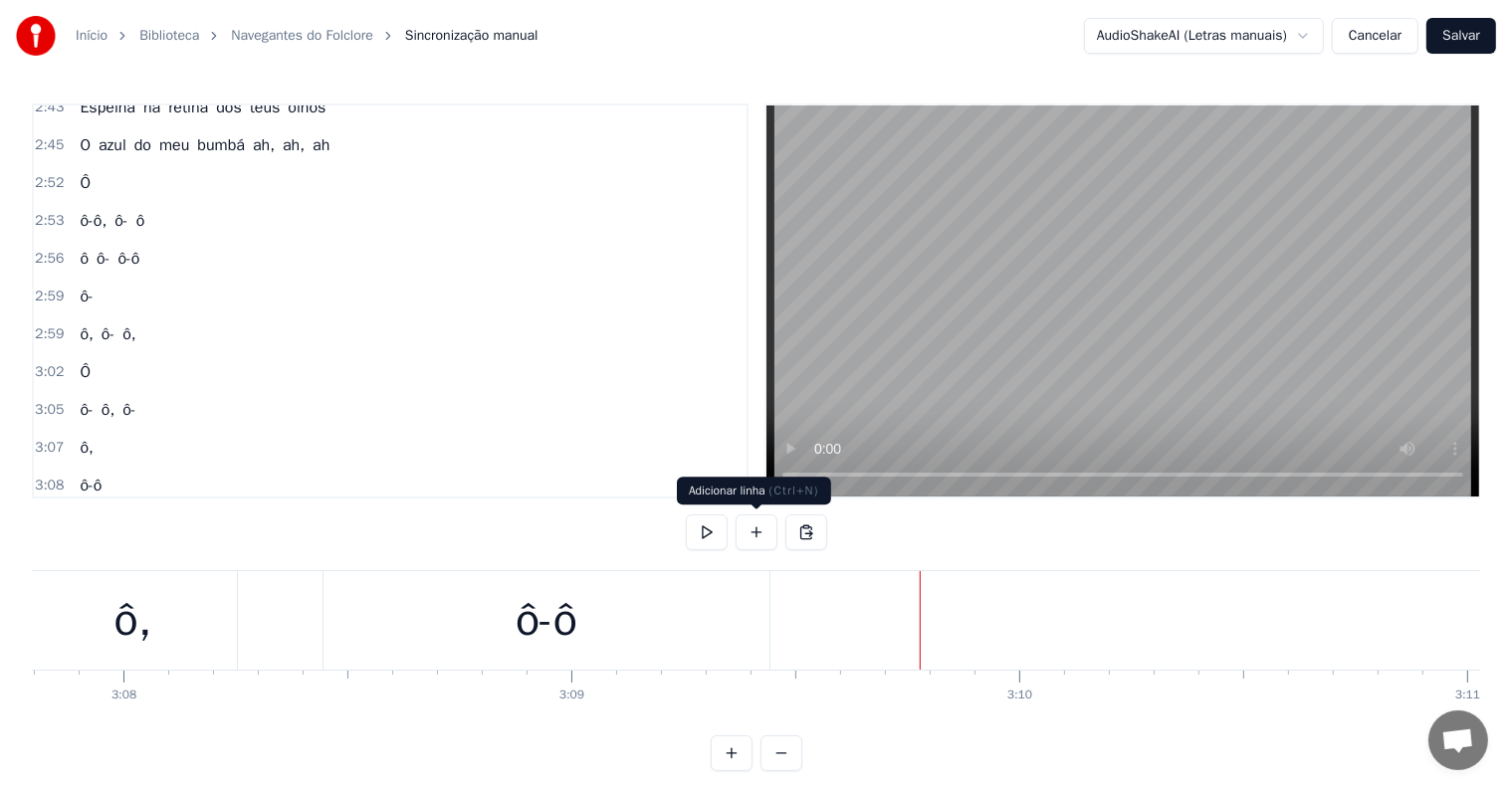 click at bounding box center [756, 532] 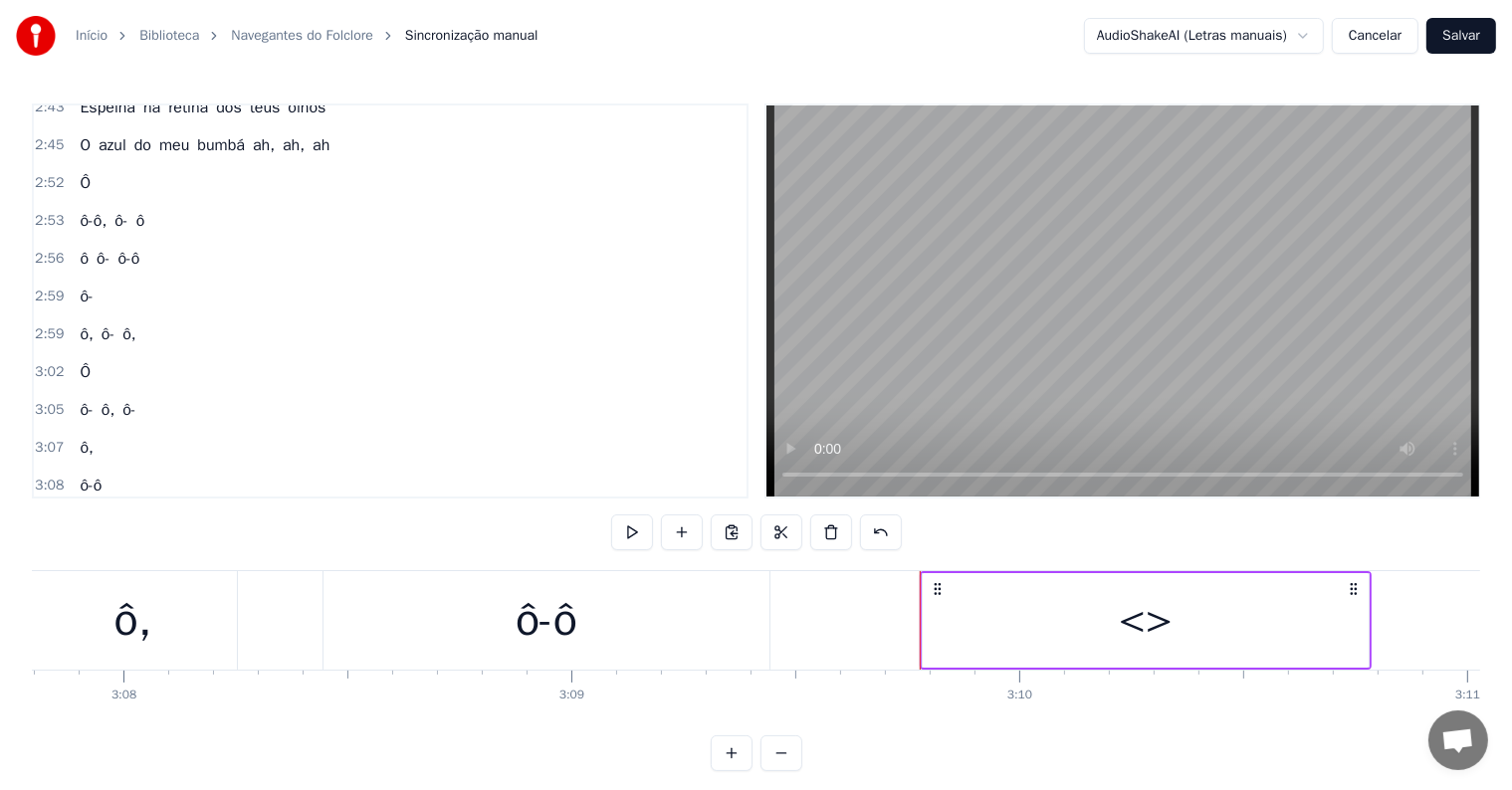 scroll, scrollTop: 2171, scrollLeft: 0, axis: vertical 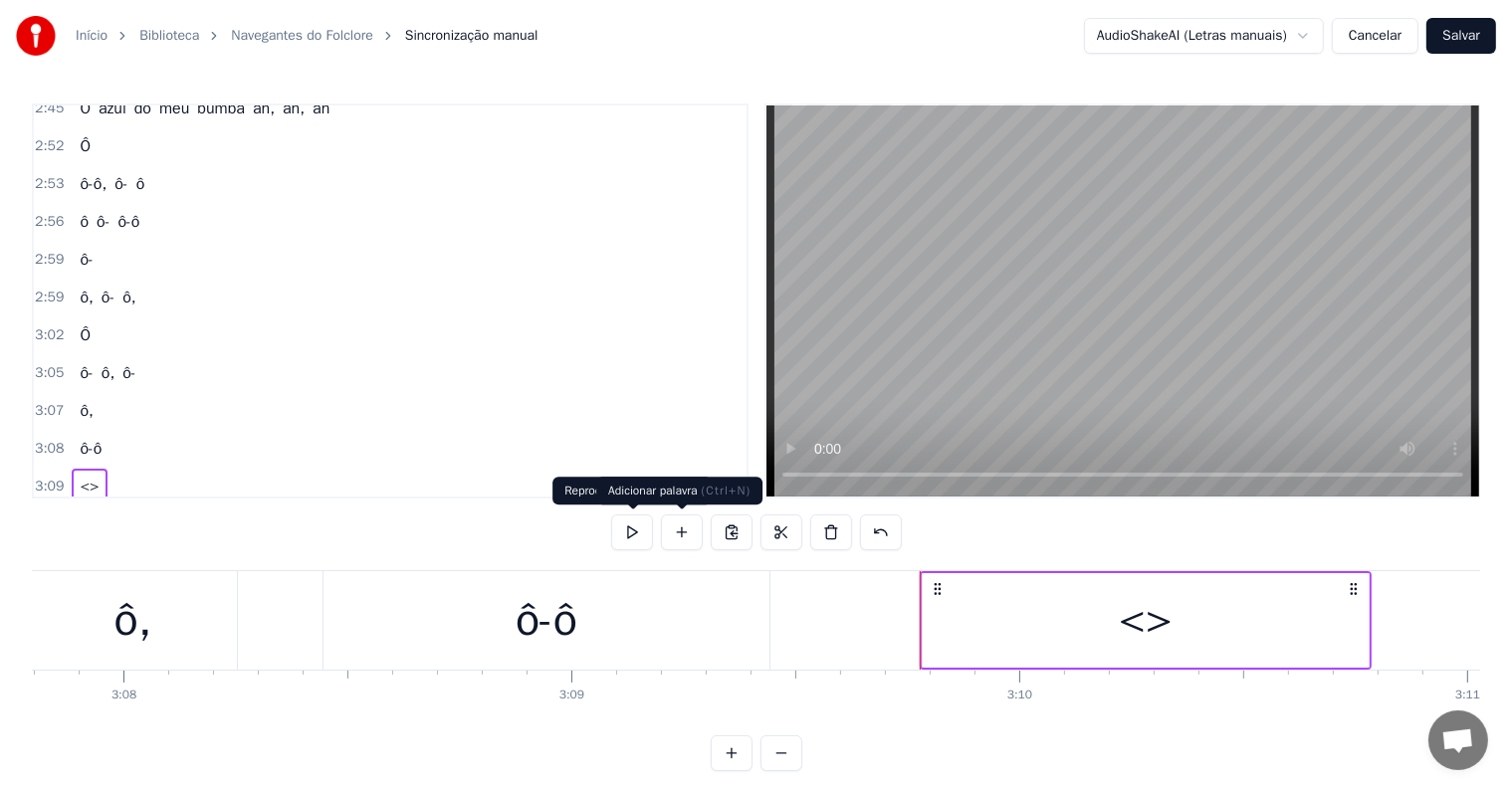 click on "<>" at bounding box center (1146, 620) 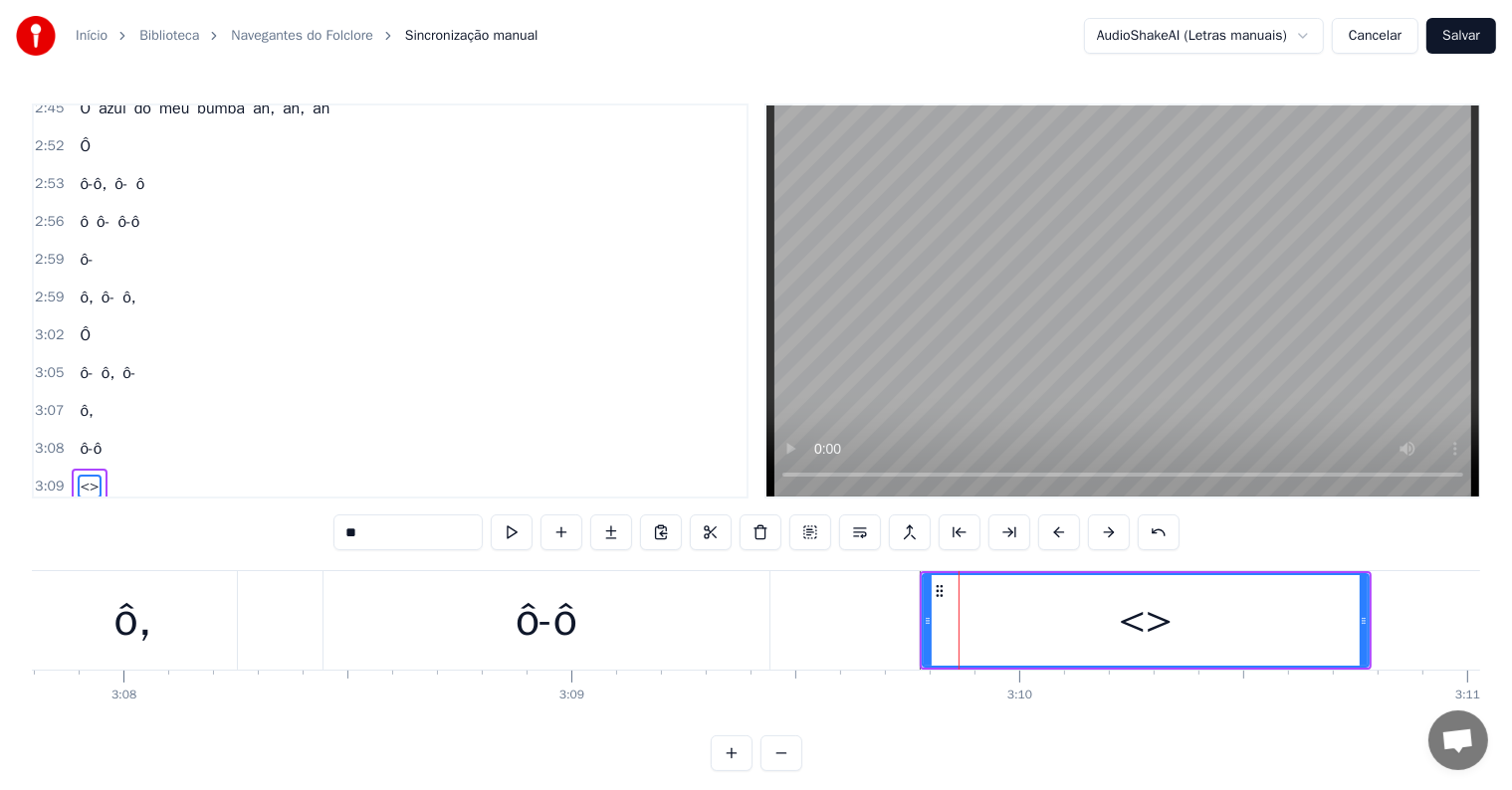 scroll, scrollTop: 9, scrollLeft: 0, axis: vertical 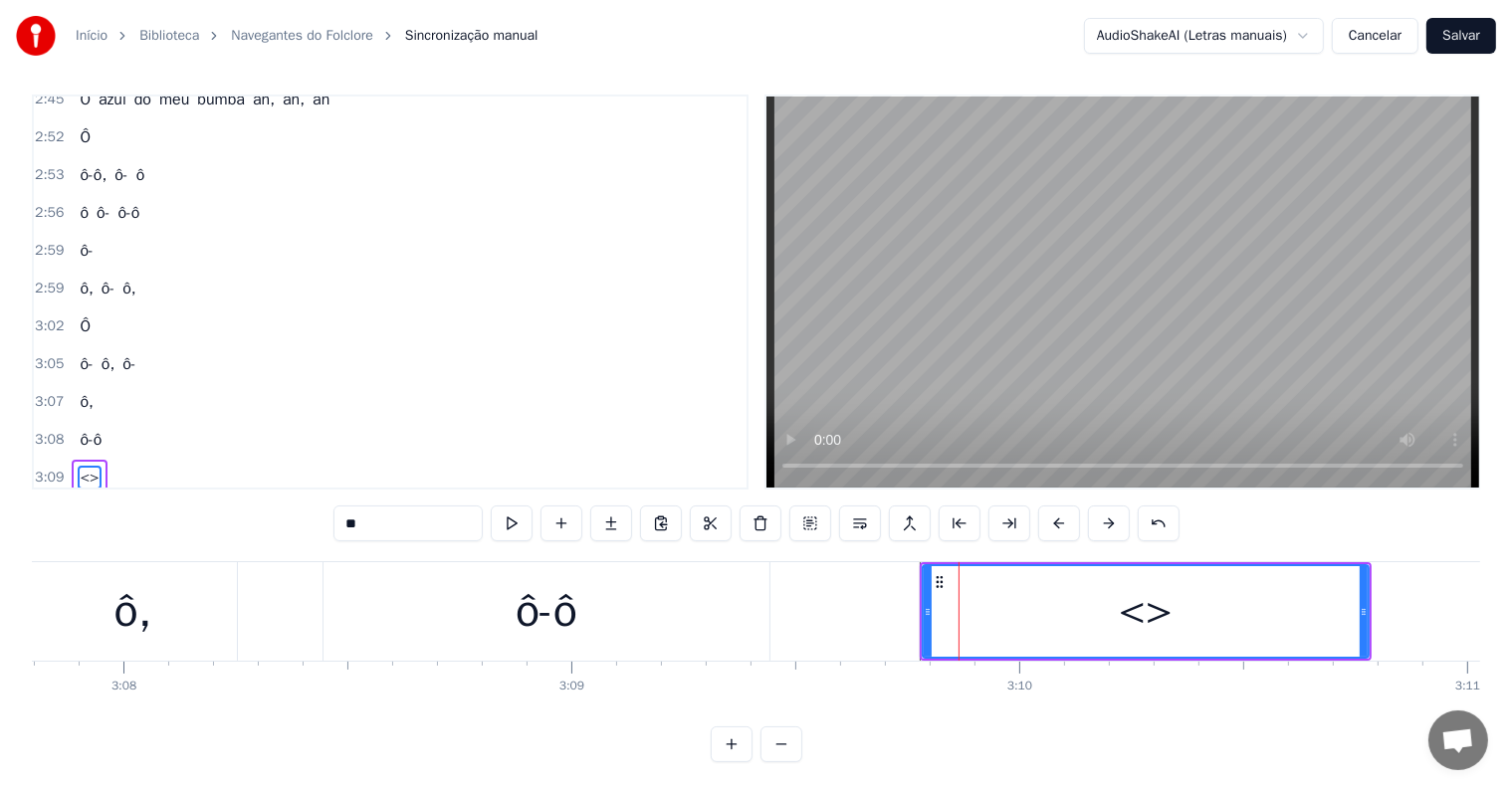 drag, startPoint x: 434, startPoint y: 521, endPoint x: 211, endPoint y: 496, distance: 224.39697 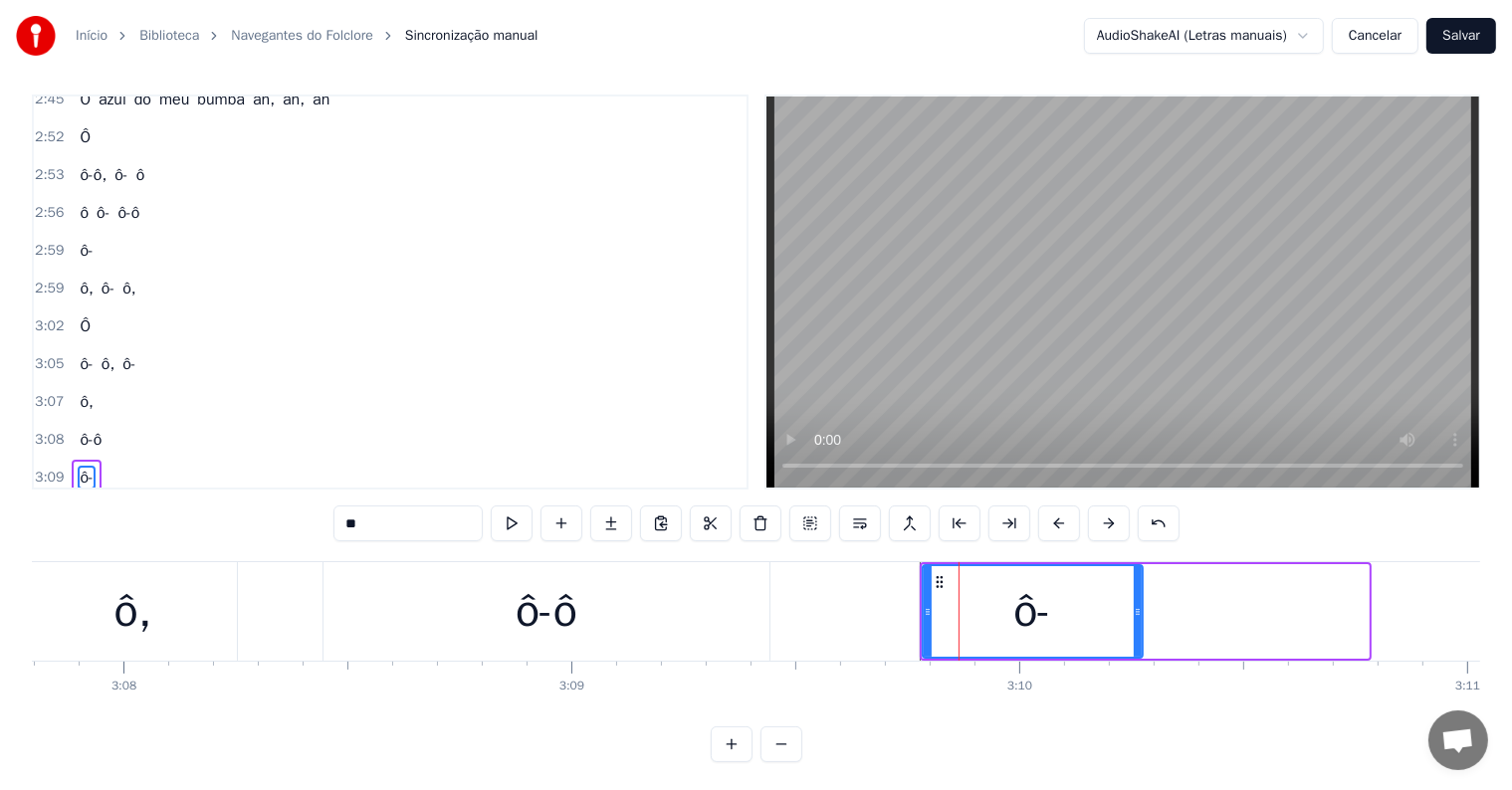 drag, startPoint x: 1364, startPoint y: 609, endPoint x: 1138, endPoint y: 606, distance: 226.01991 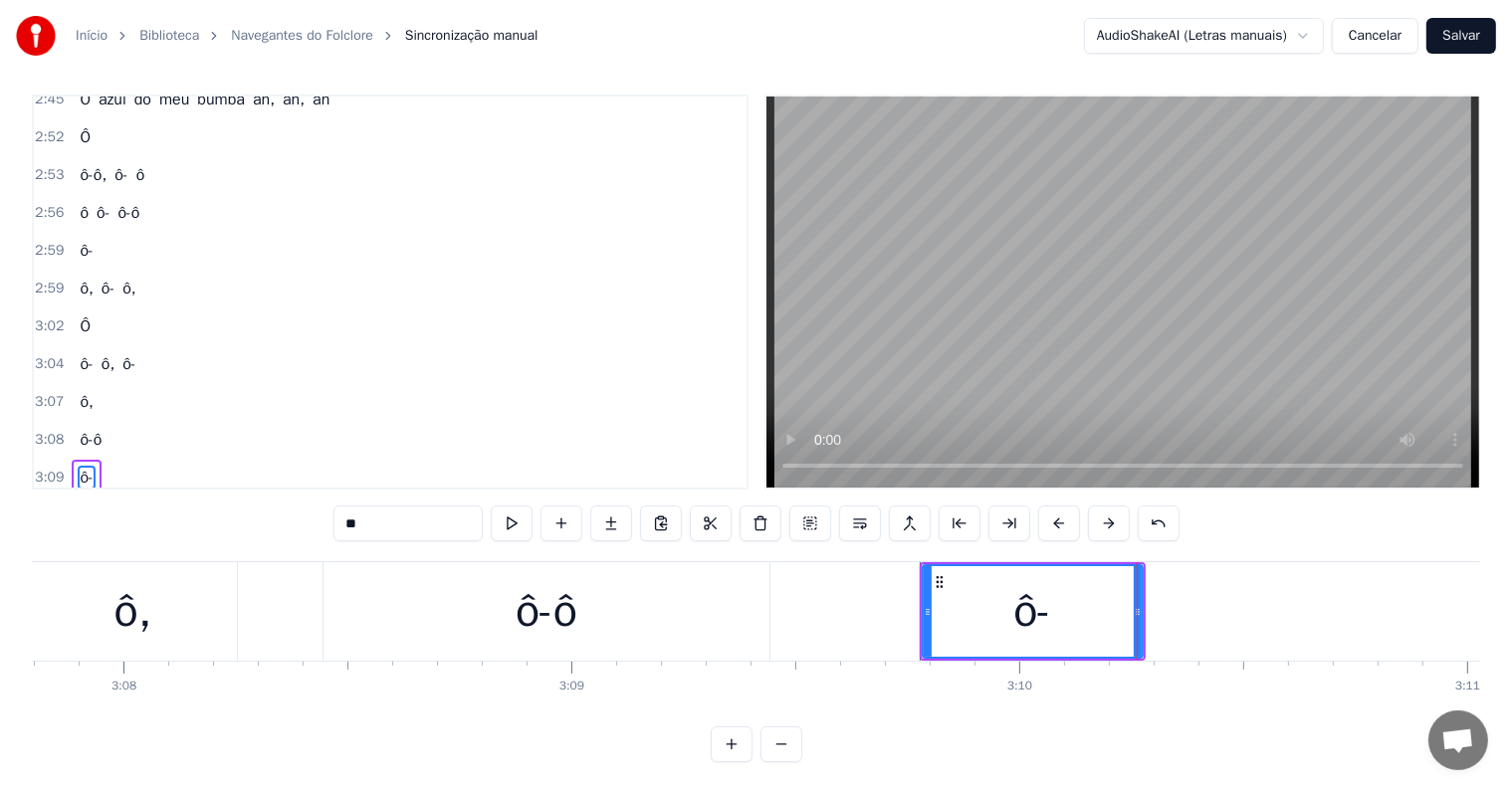 type on "**" 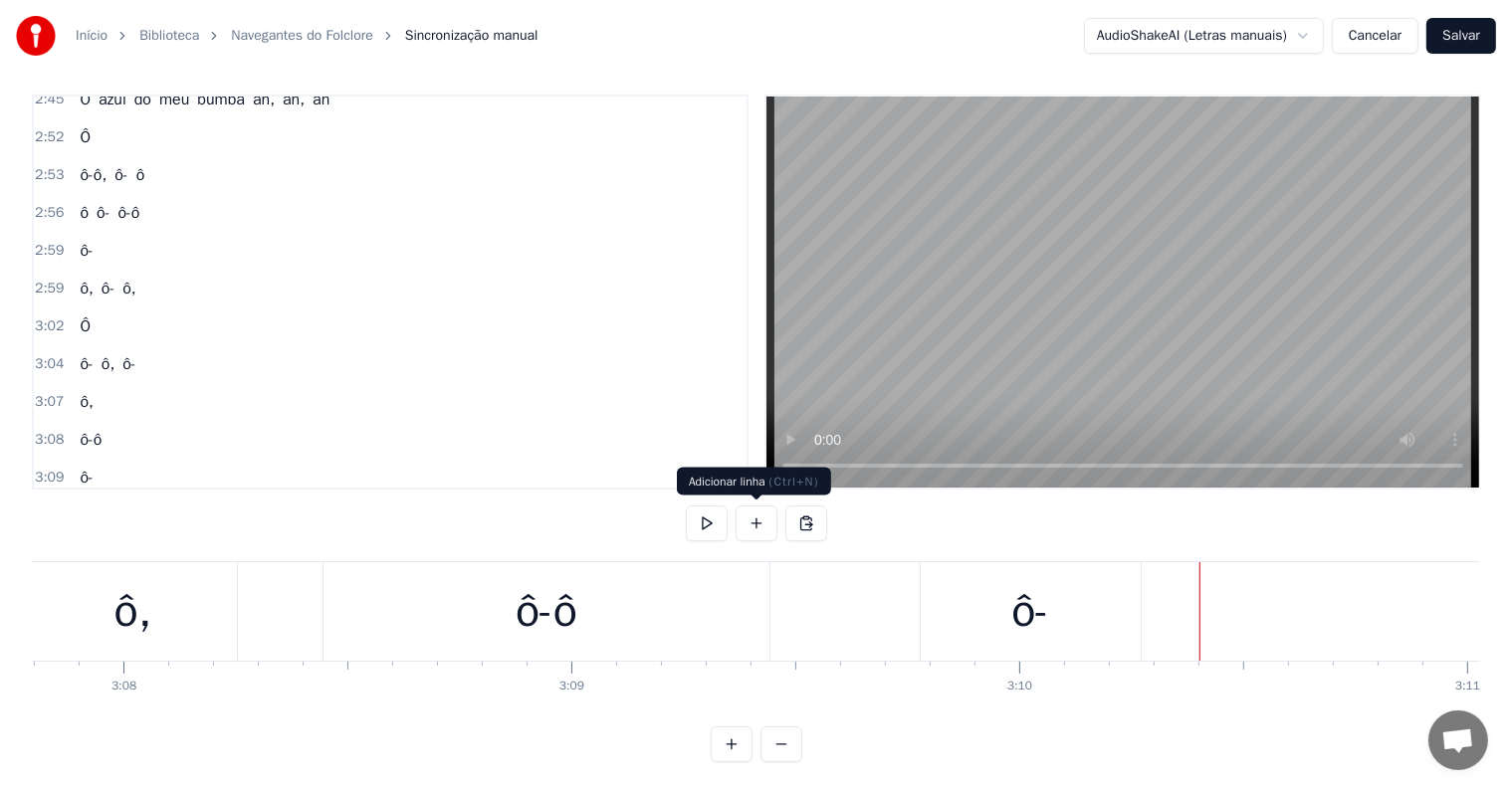 click at bounding box center [756, 523] 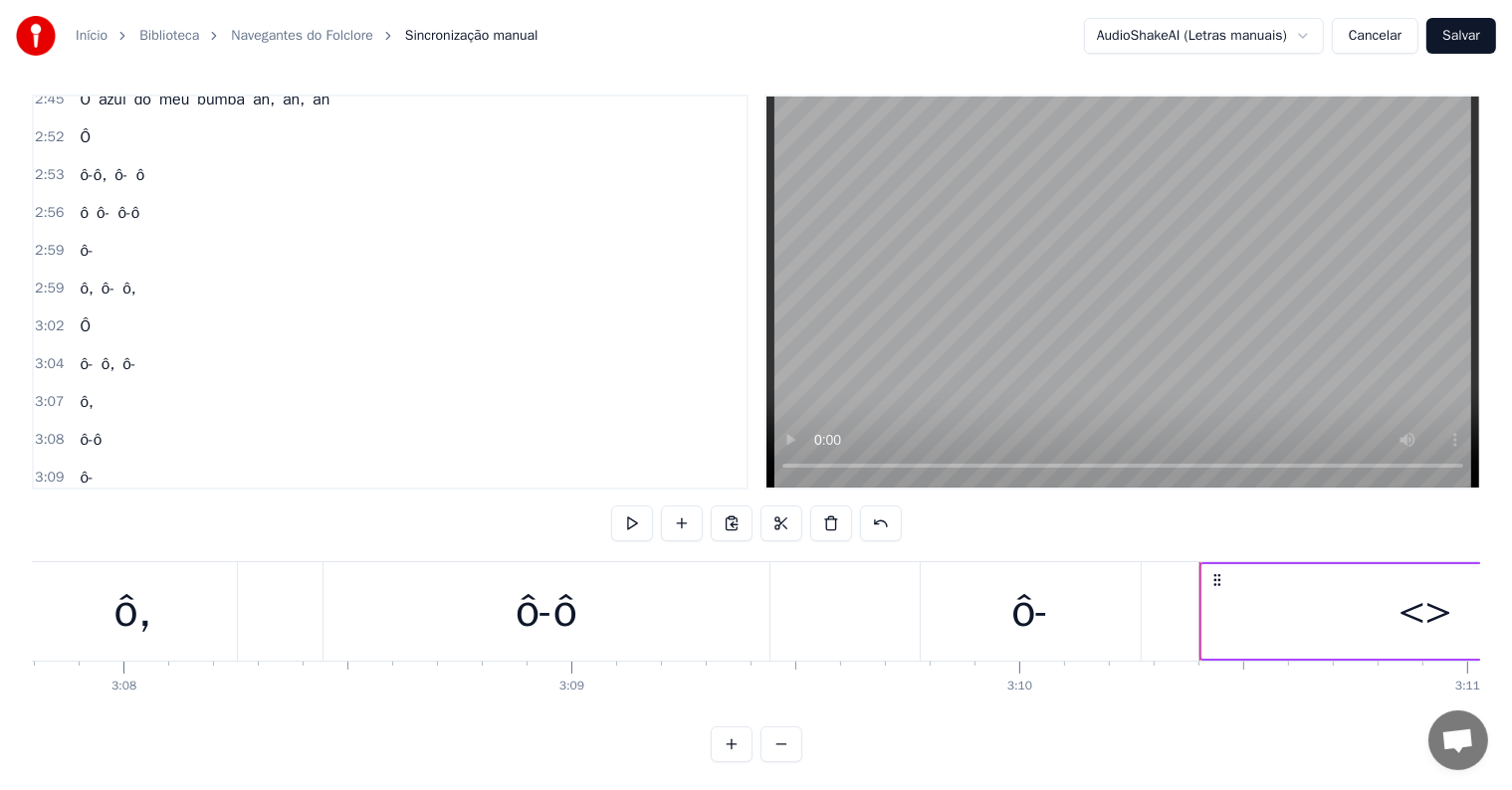 scroll, scrollTop: 2208, scrollLeft: 0, axis: vertical 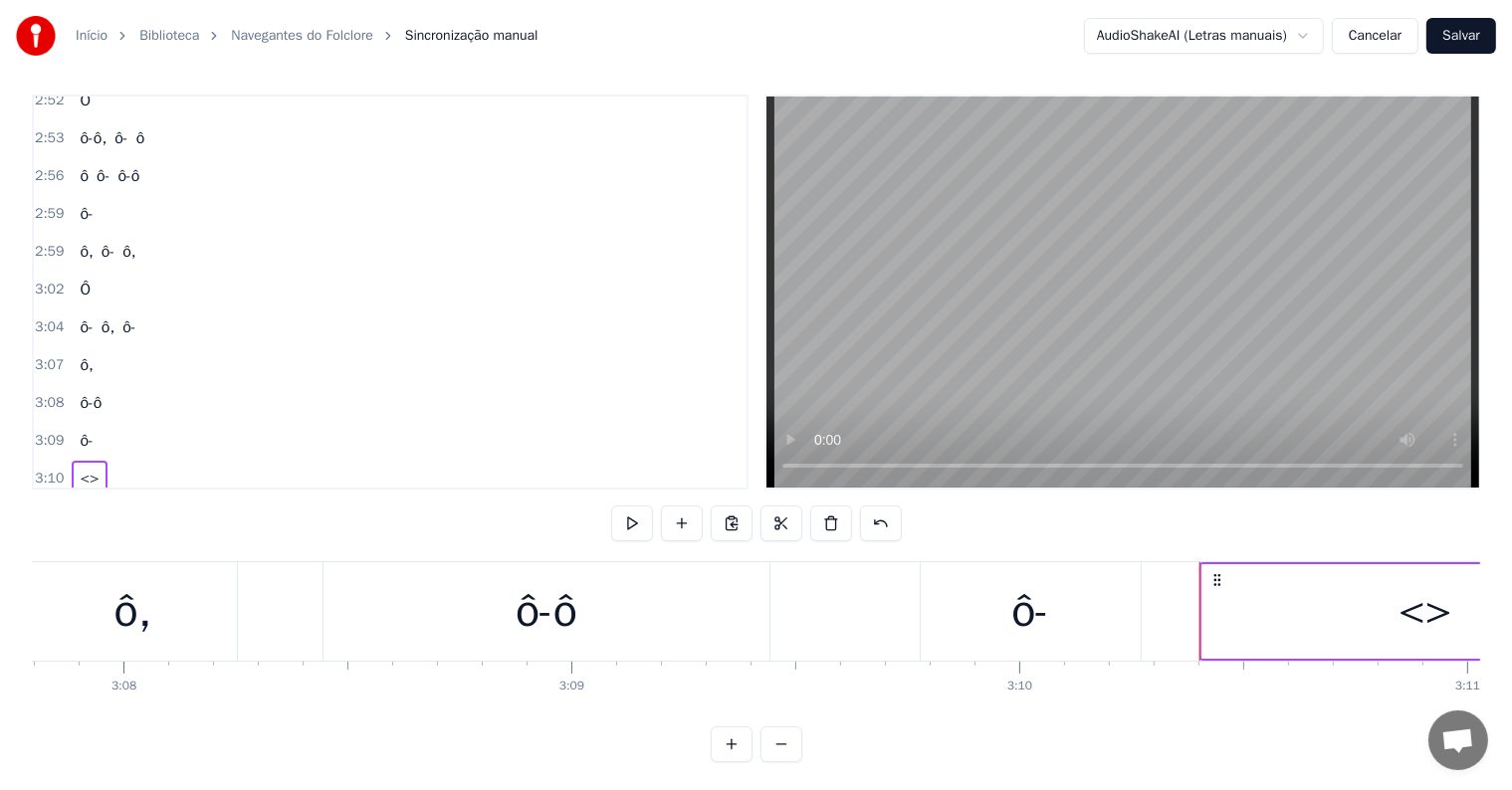 click on "<>" at bounding box center (1425, 611) 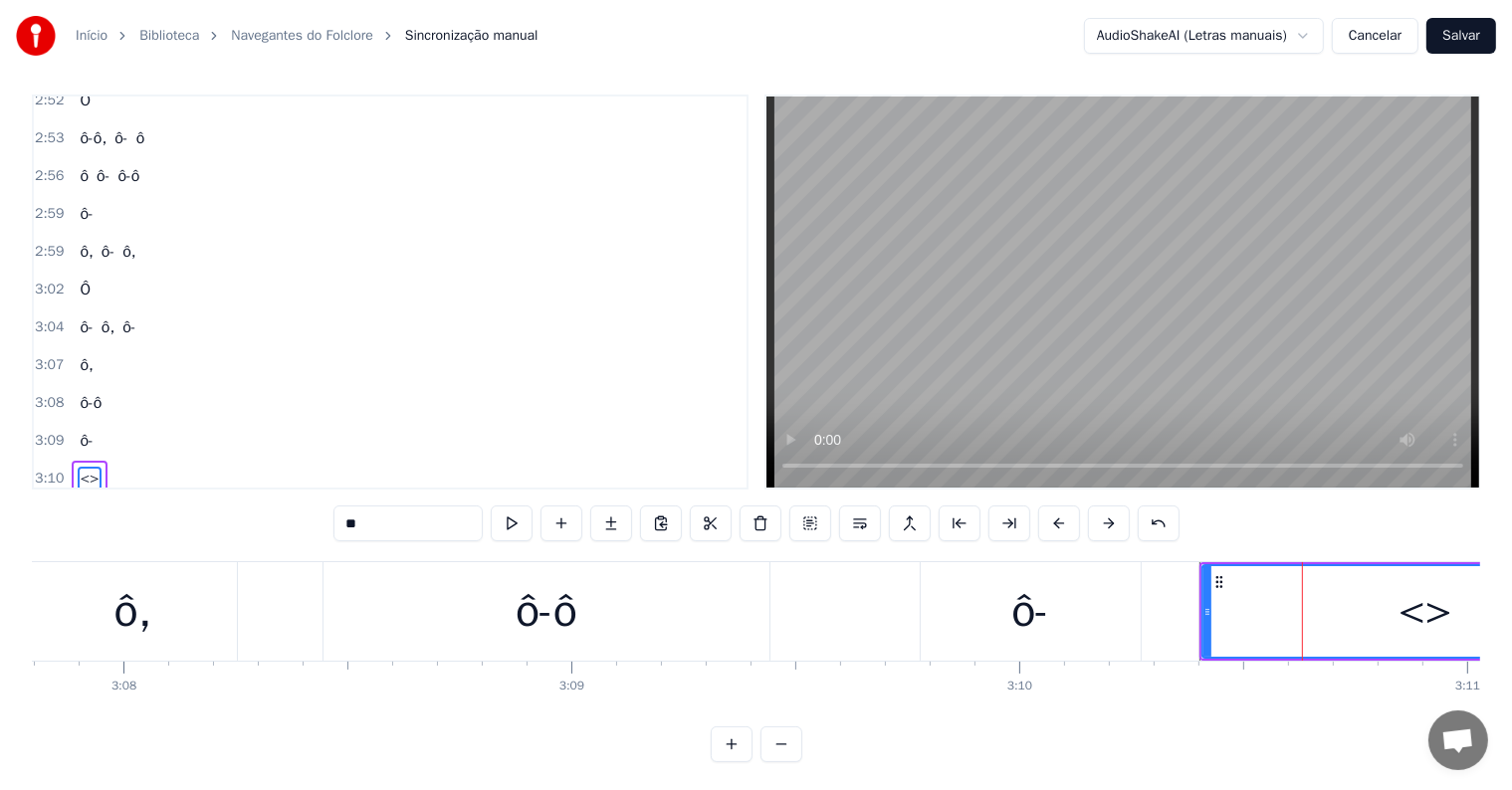 drag, startPoint x: 285, startPoint y: 517, endPoint x: 238, endPoint y: 513, distance: 47.169906 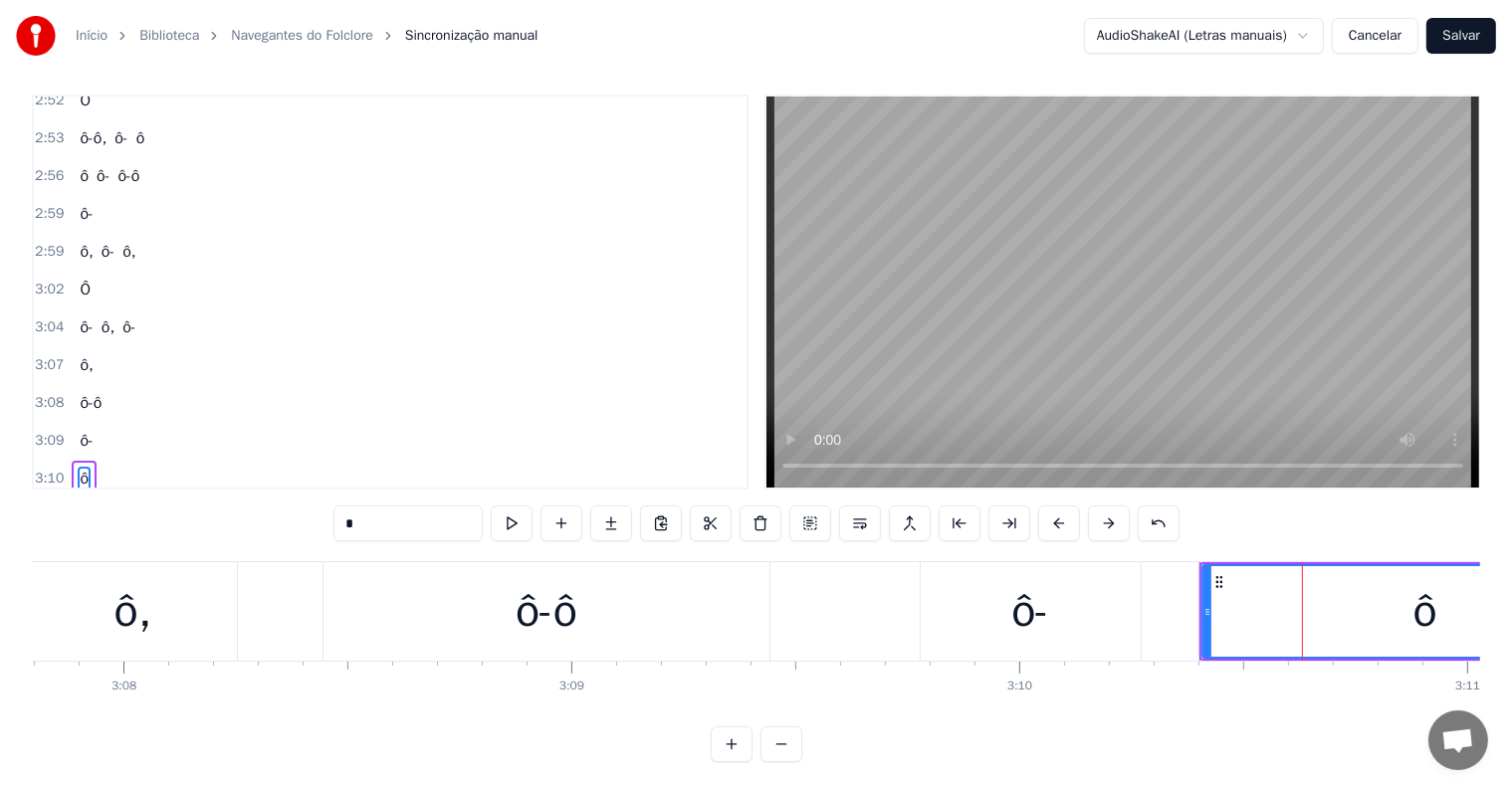 scroll, scrollTop: 30, scrollLeft: 0, axis: vertical 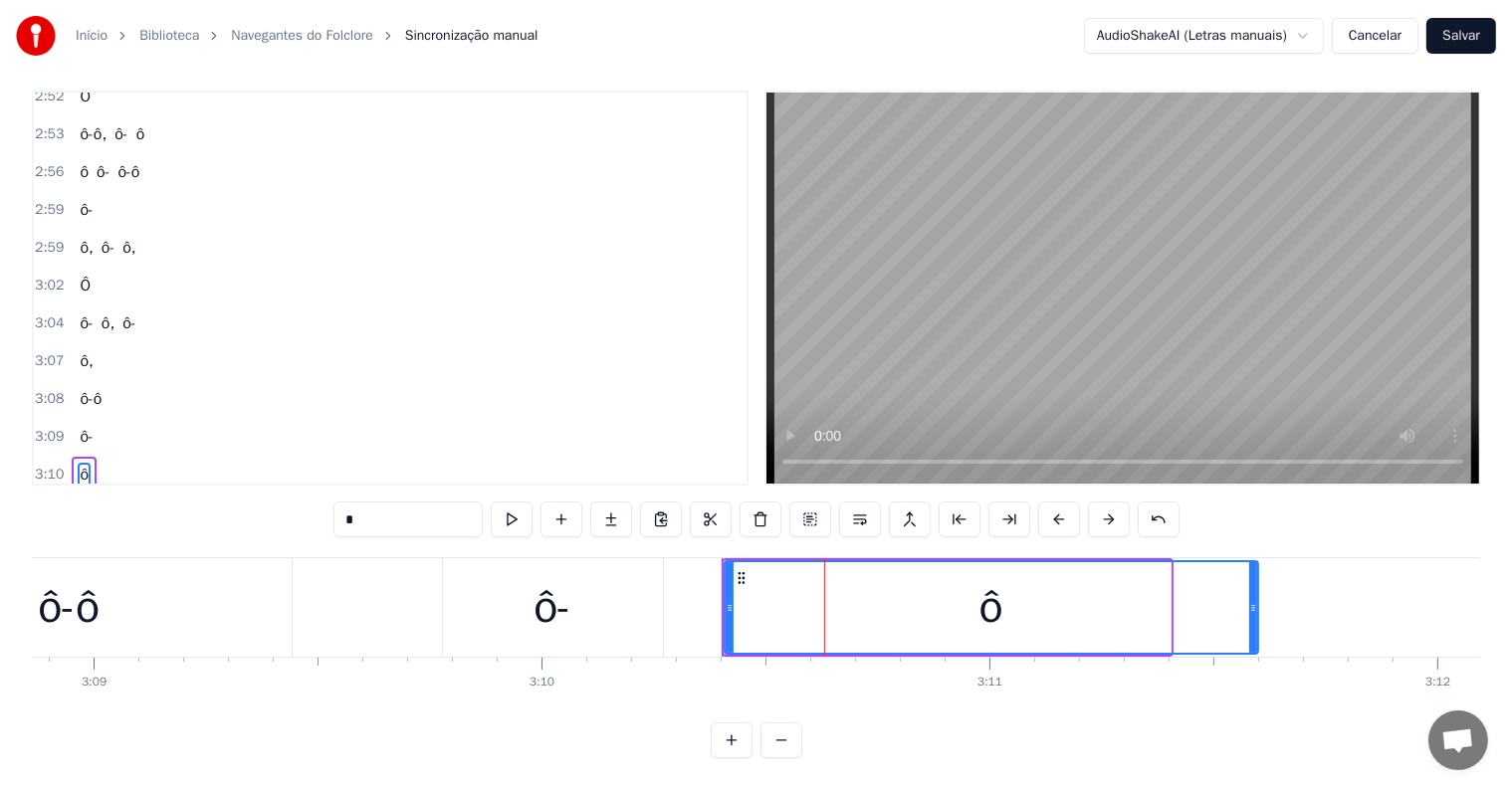 drag, startPoint x: 1168, startPoint y: 592, endPoint x: 1255, endPoint y: 590, distance: 87.02299 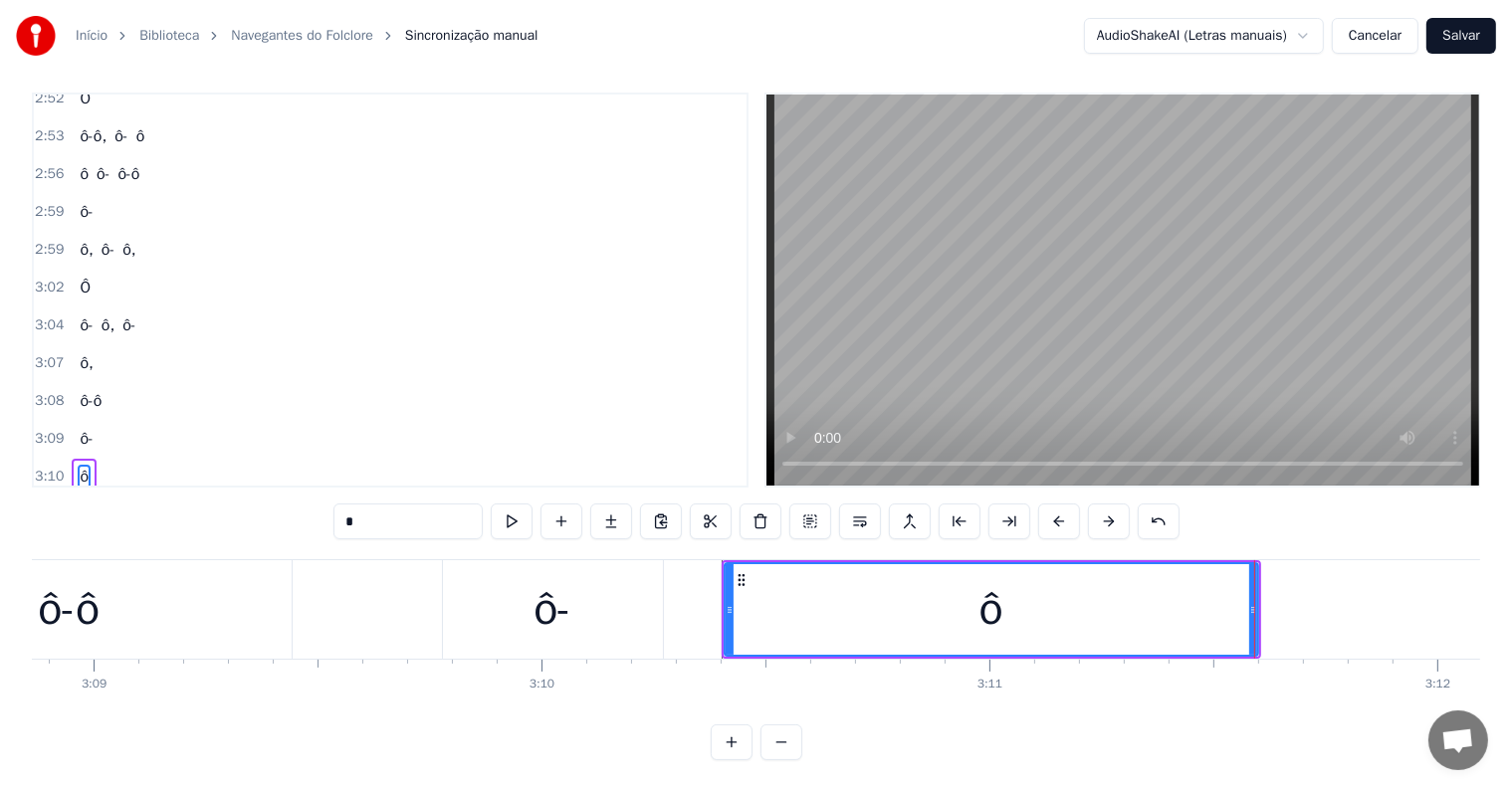 scroll, scrollTop: 9, scrollLeft: 0, axis: vertical 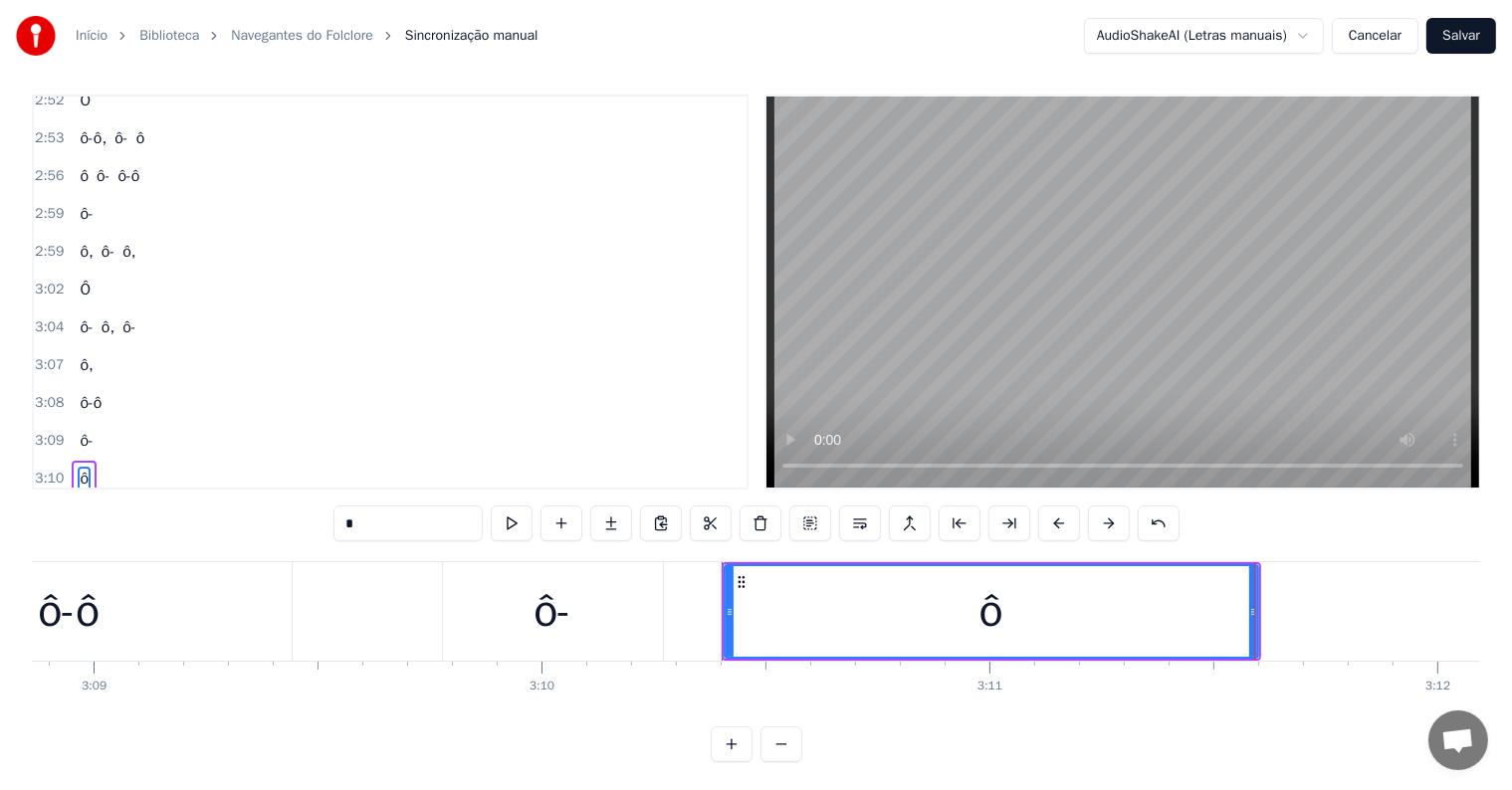click on "ô-ô" at bounding box center [69, 611] 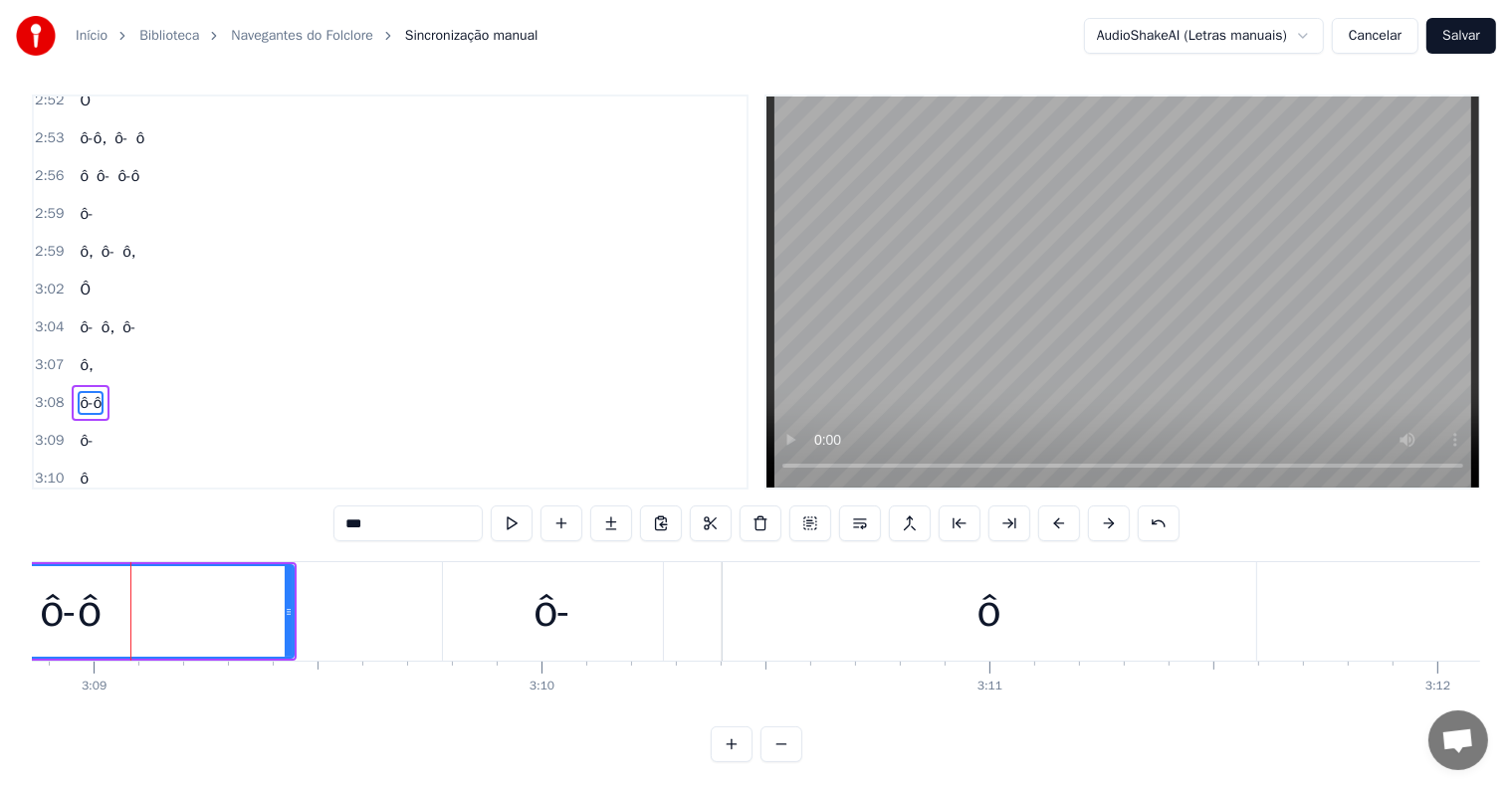 scroll, scrollTop: 0, scrollLeft: 0, axis: both 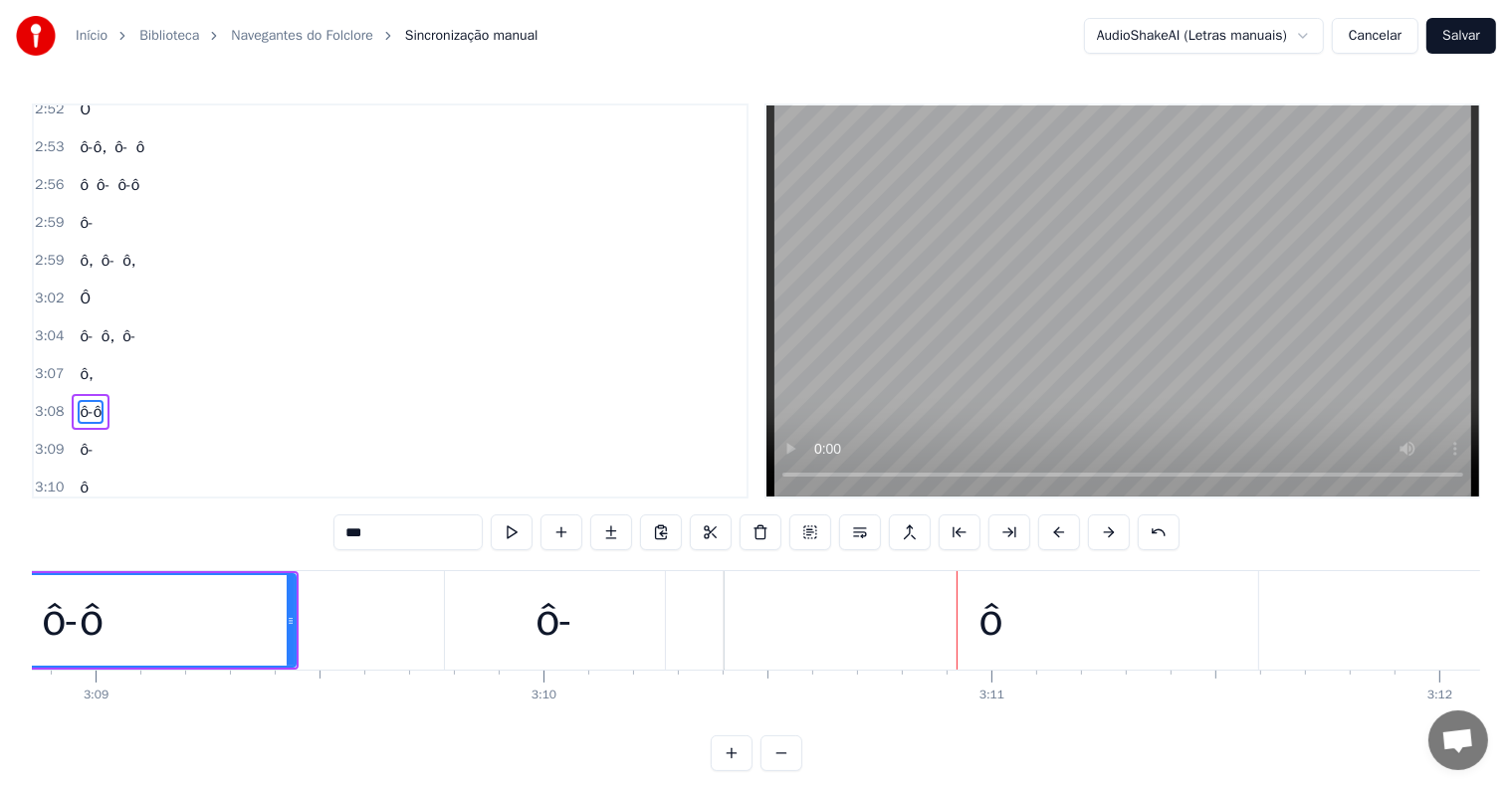click on "ô-ô" at bounding box center (73, 620) 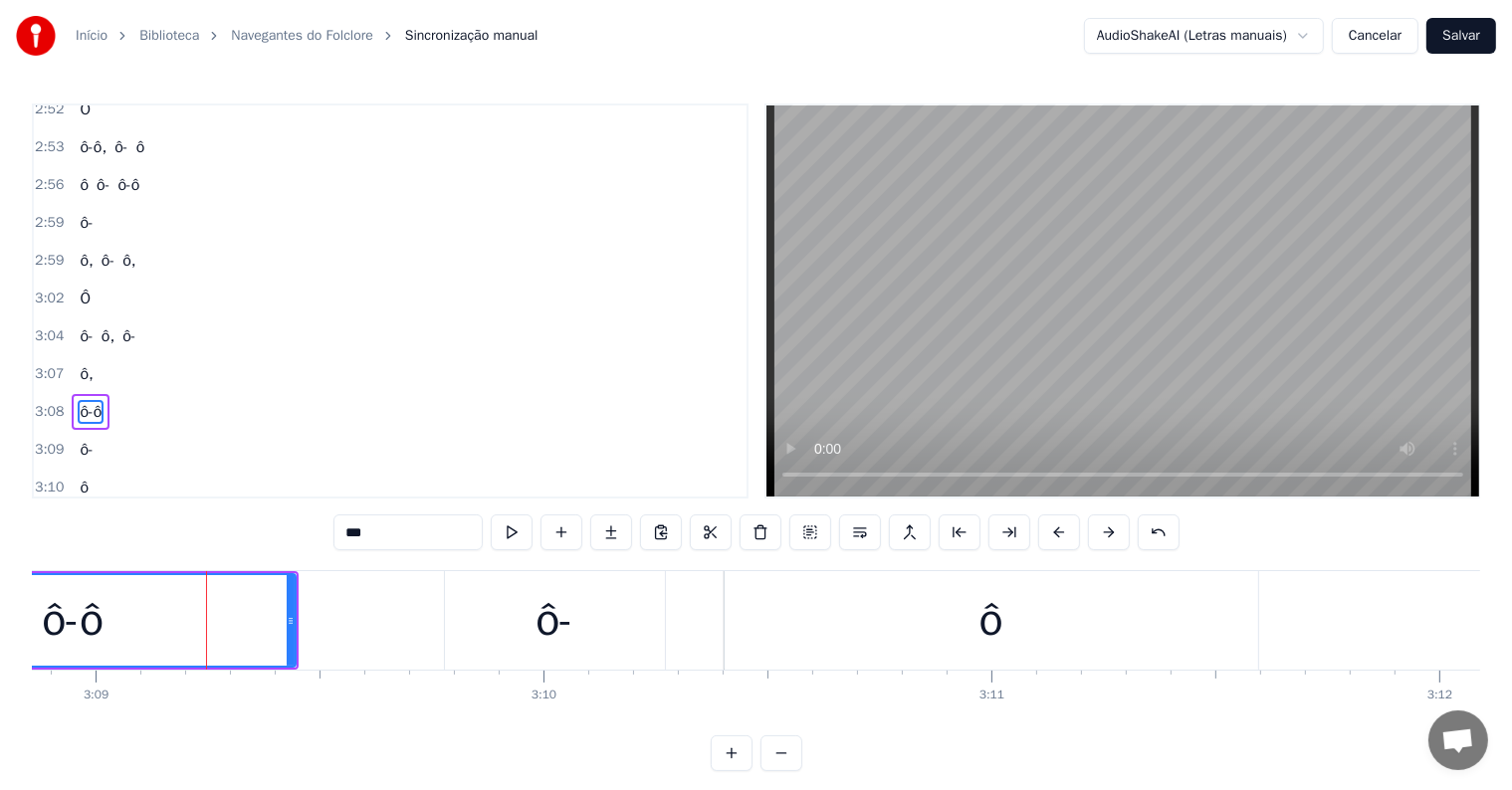click on "***" at bounding box center [408, 532] 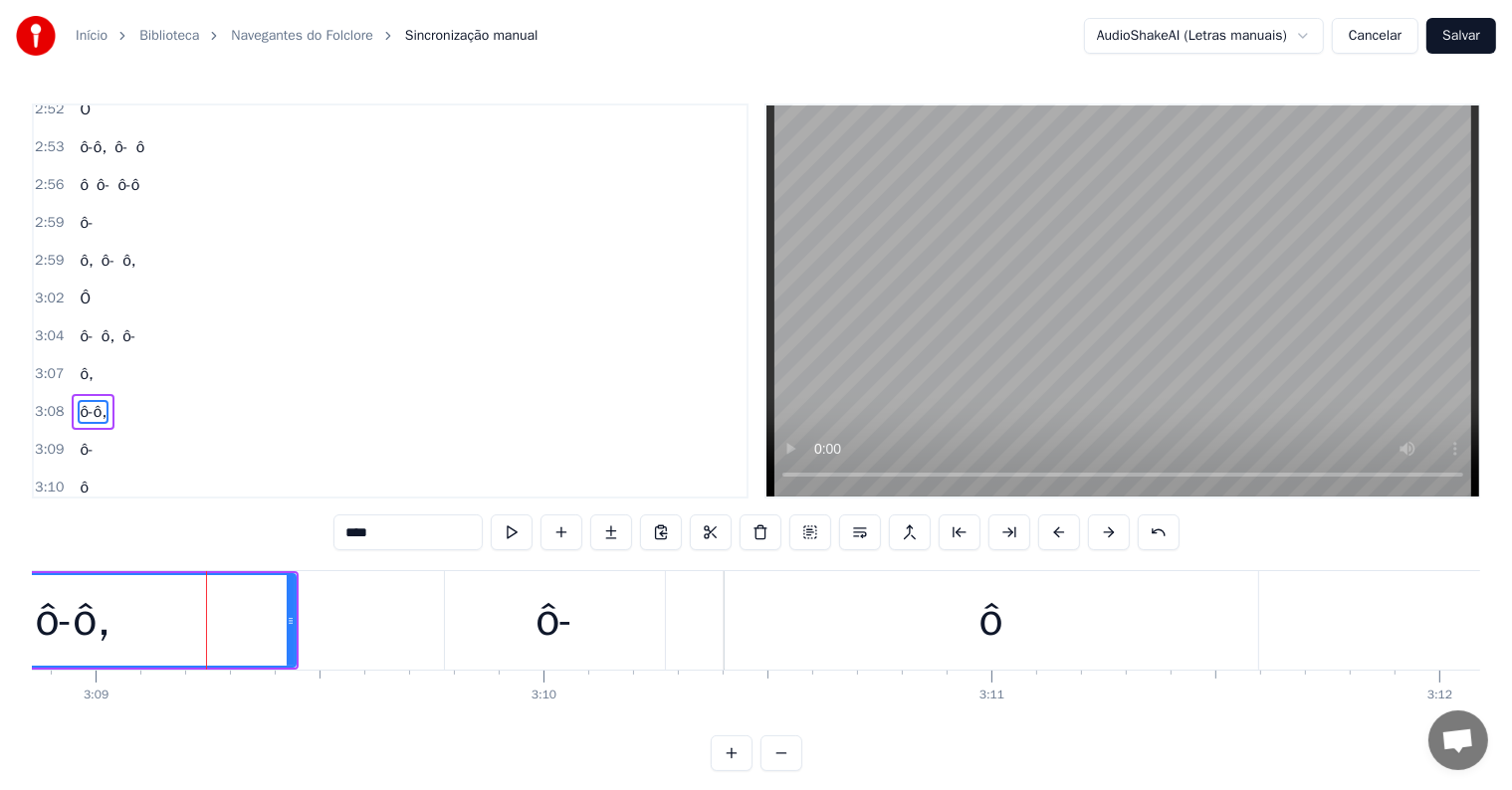 click on "ô-ô," at bounding box center (73, 621) 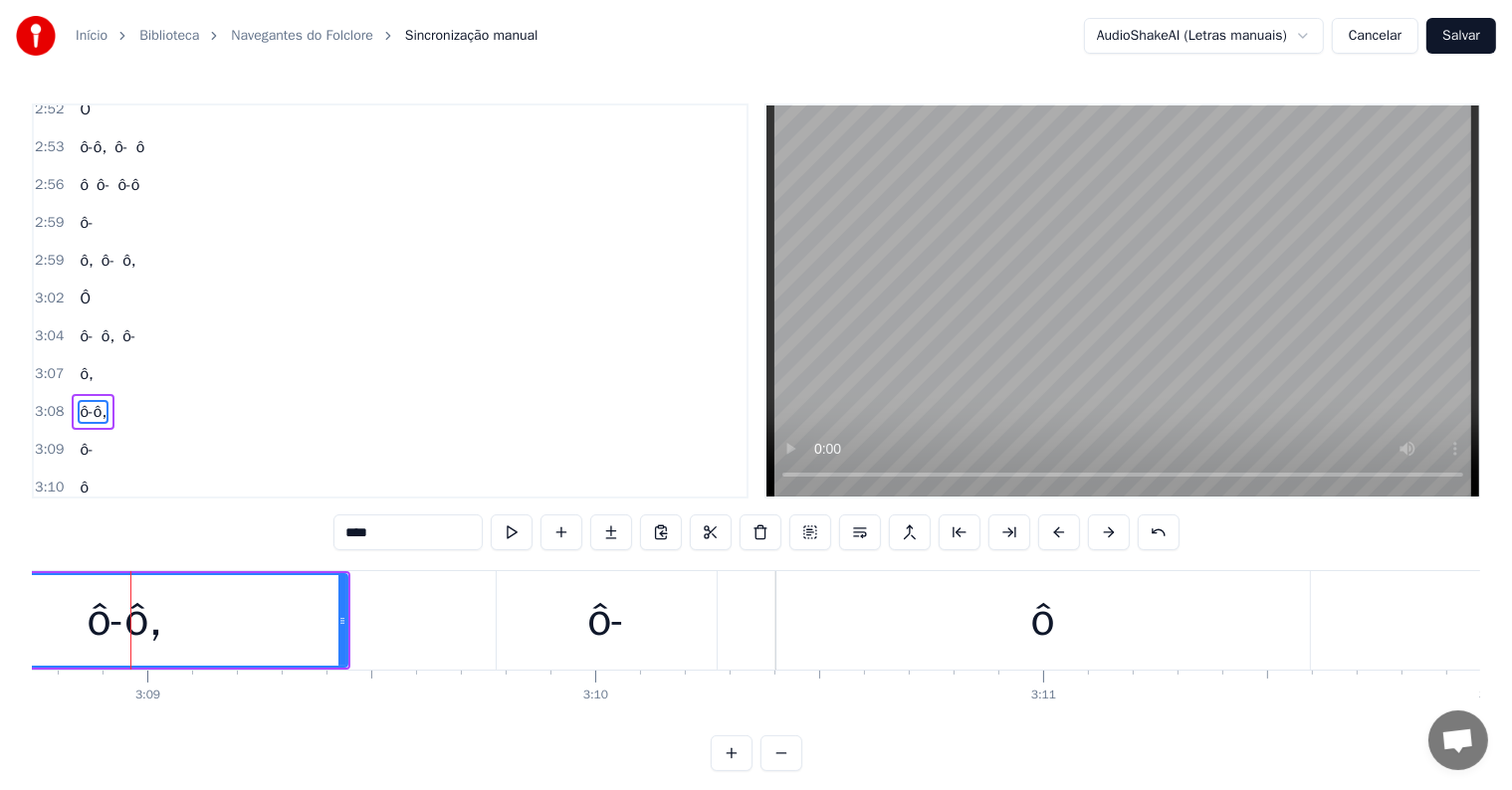 scroll, scrollTop: 0, scrollLeft: 84541, axis: horizontal 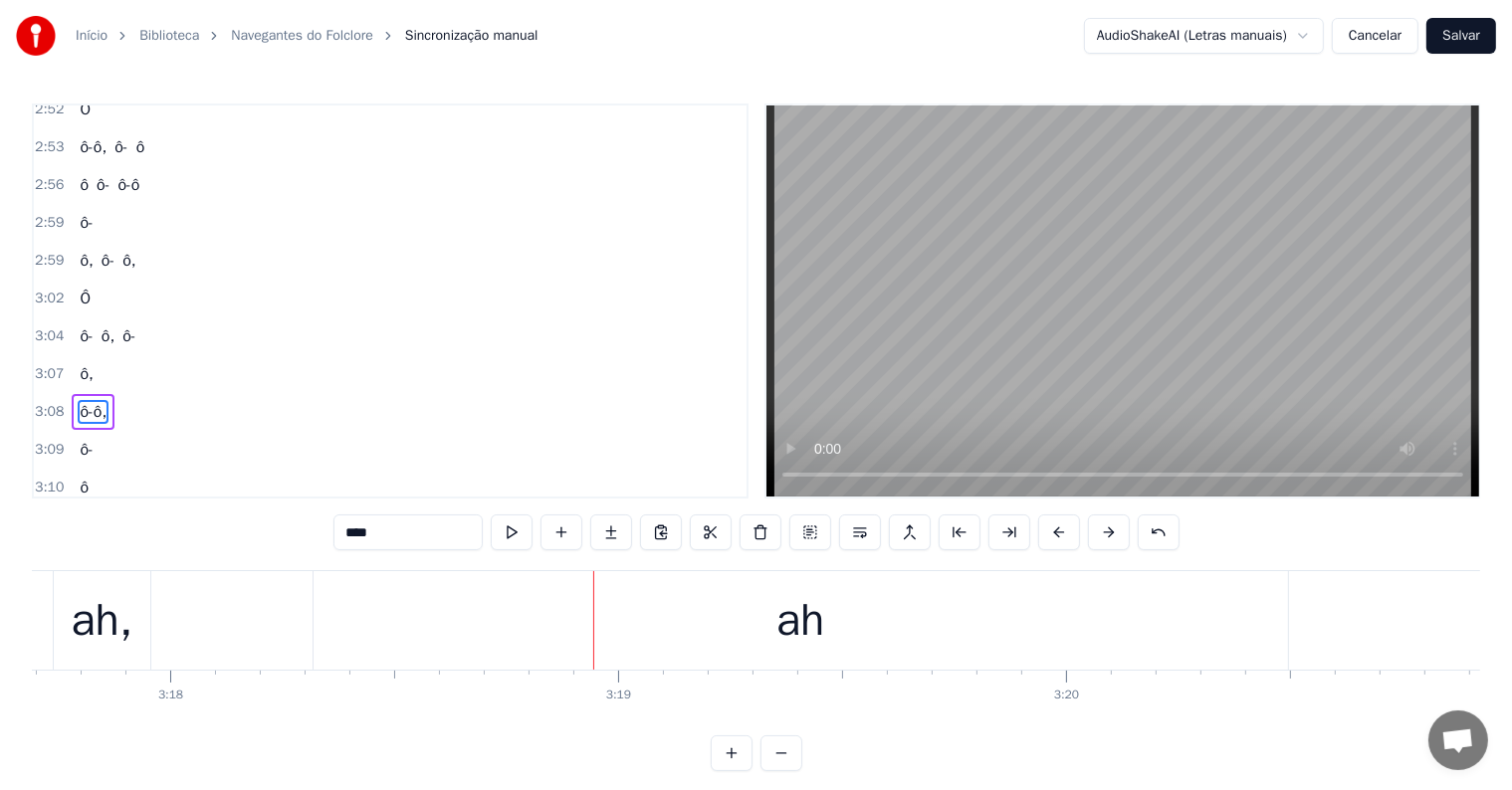 click on "ah," at bounding box center [102, 621] 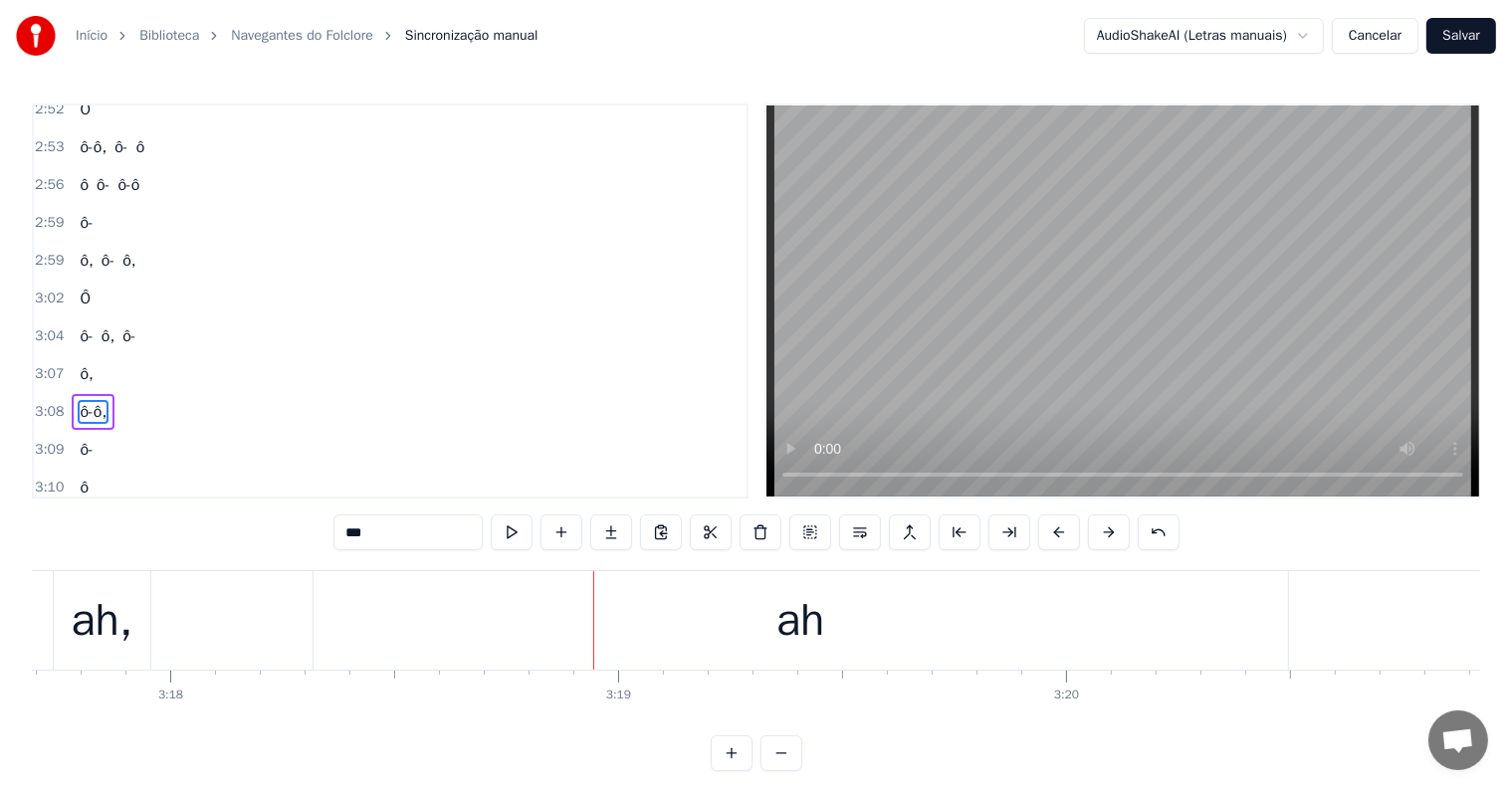 scroll, scrollTop: 30, scrollLeft: 0, axis: vertical 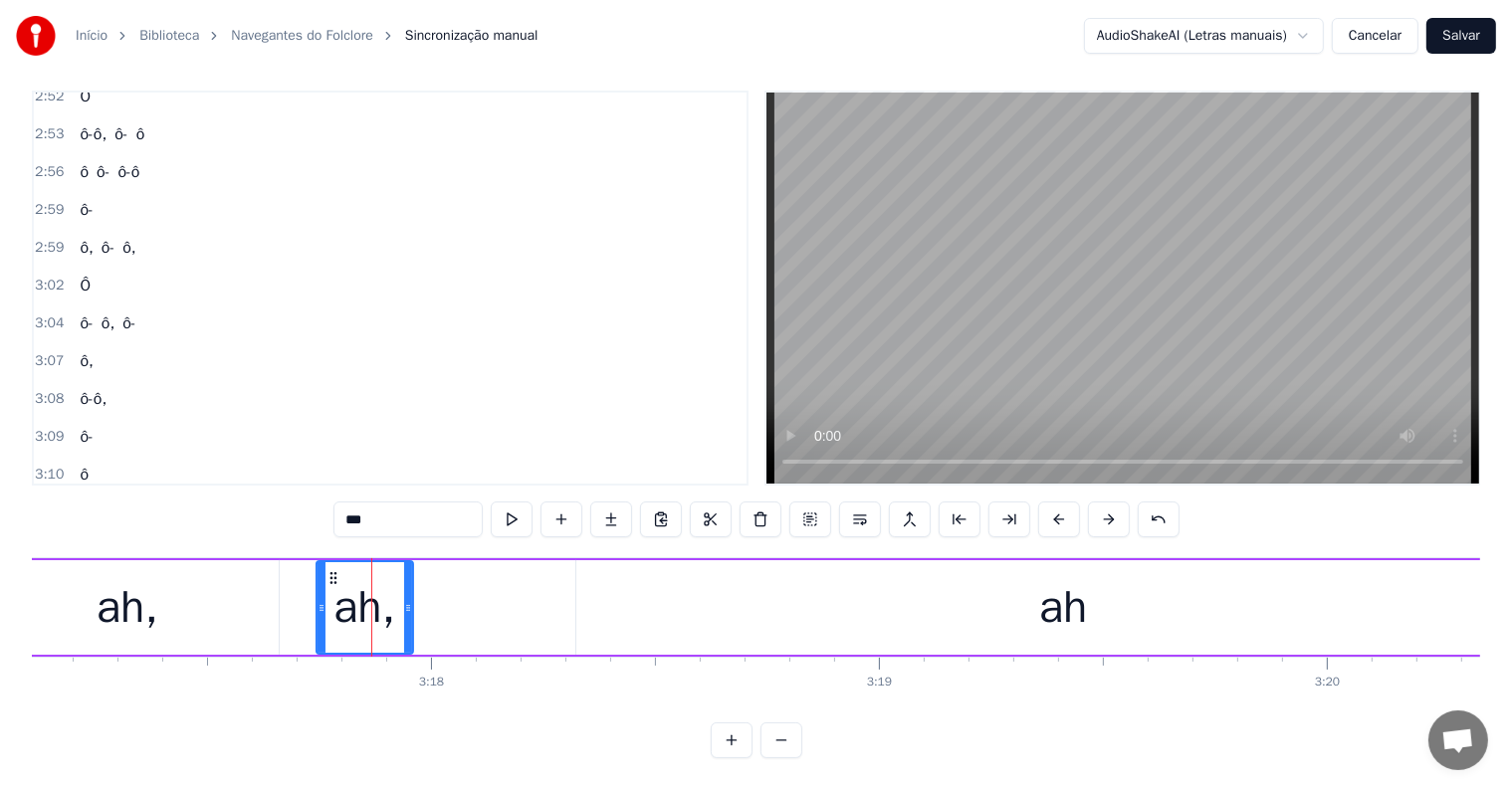 click on "ah" at bounding box center (1063, 608) 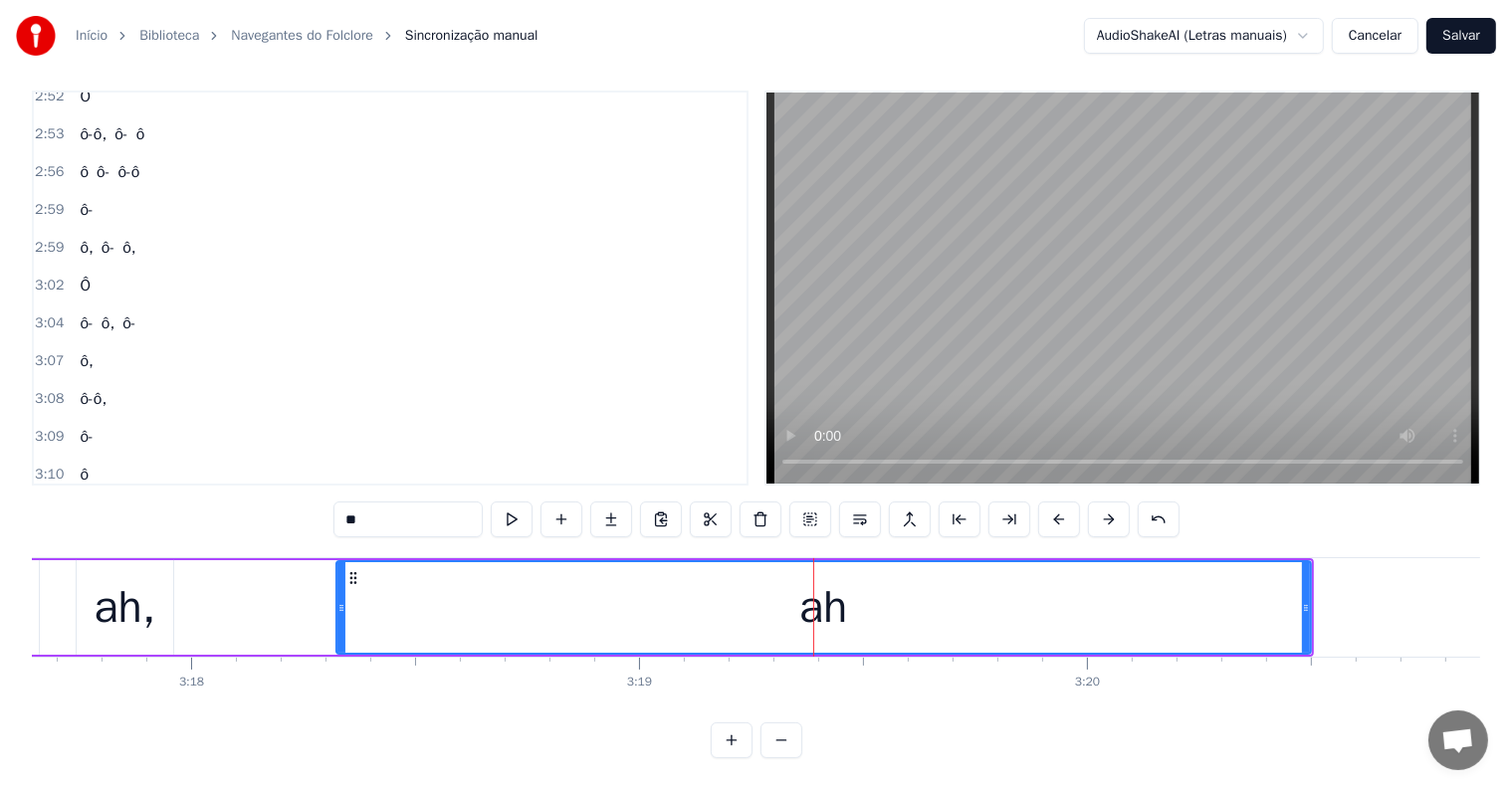 scroll, scrollTop: 0, scrollLeft: 88569, axis: horizontal 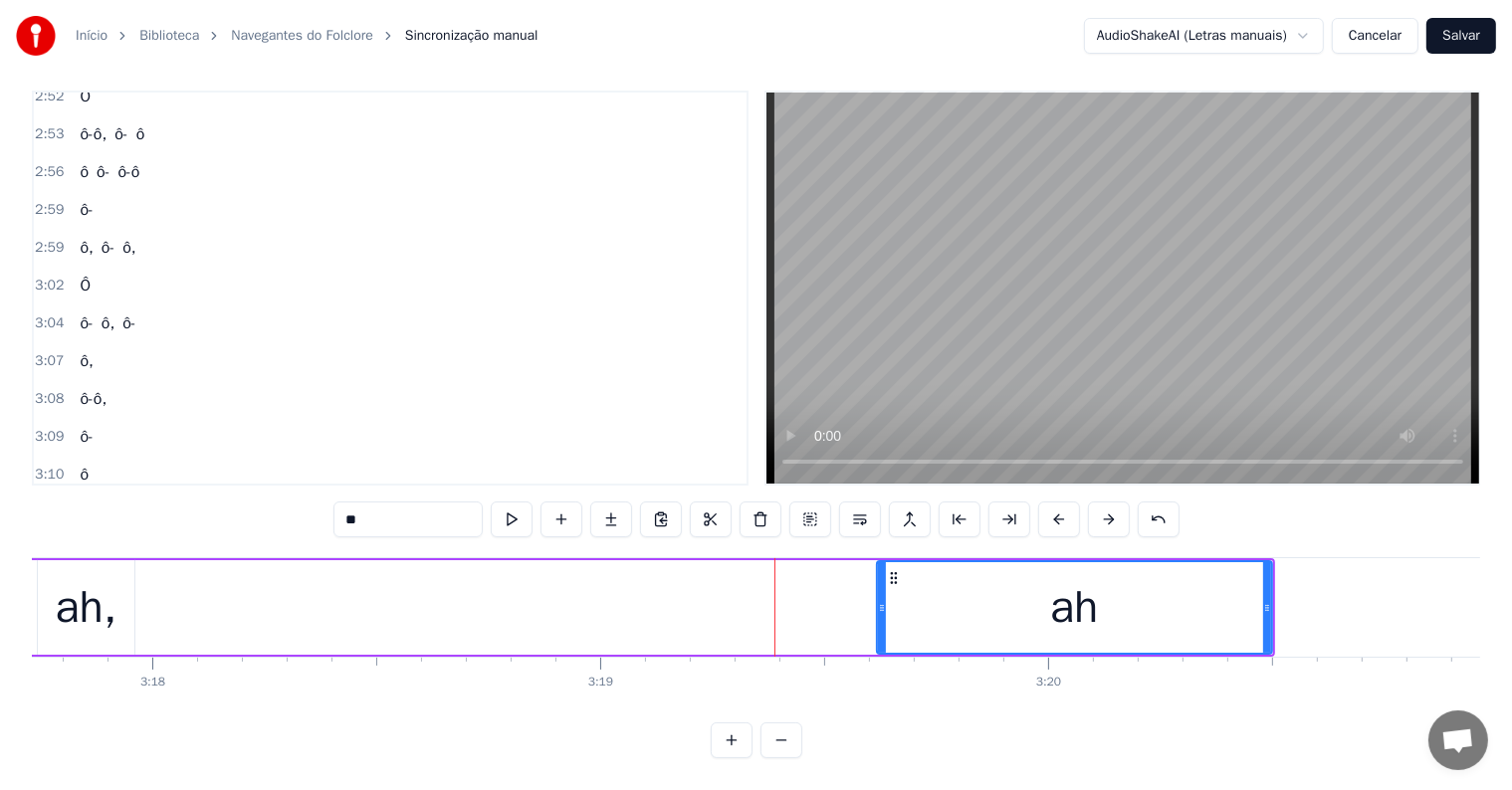 drag, startPoint x: 302, startPoint y: 593, endPoint x: 881, endPoint y: 584, distance: 579.0699 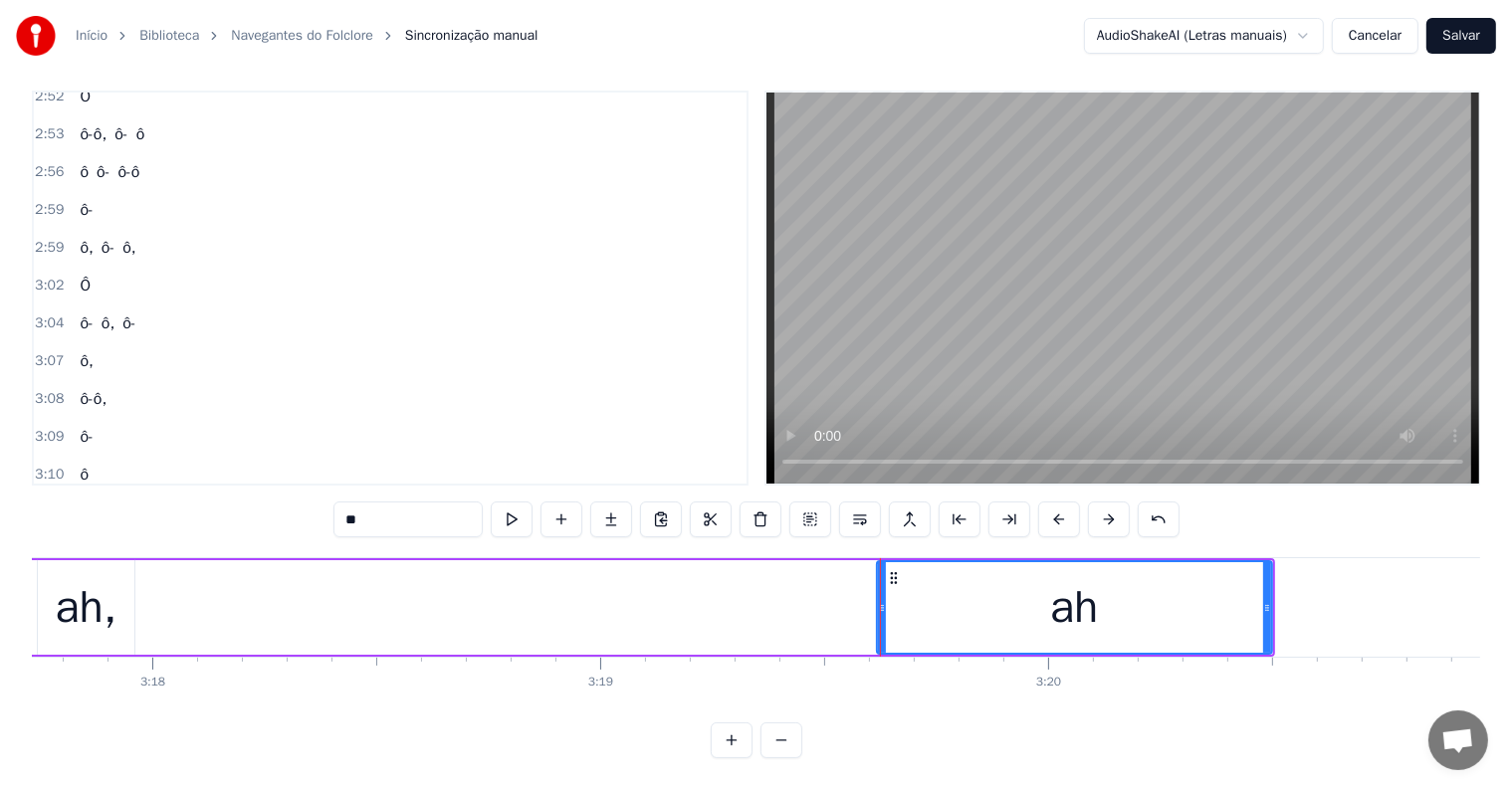 click on "ah," at bounding box center [86, 607] 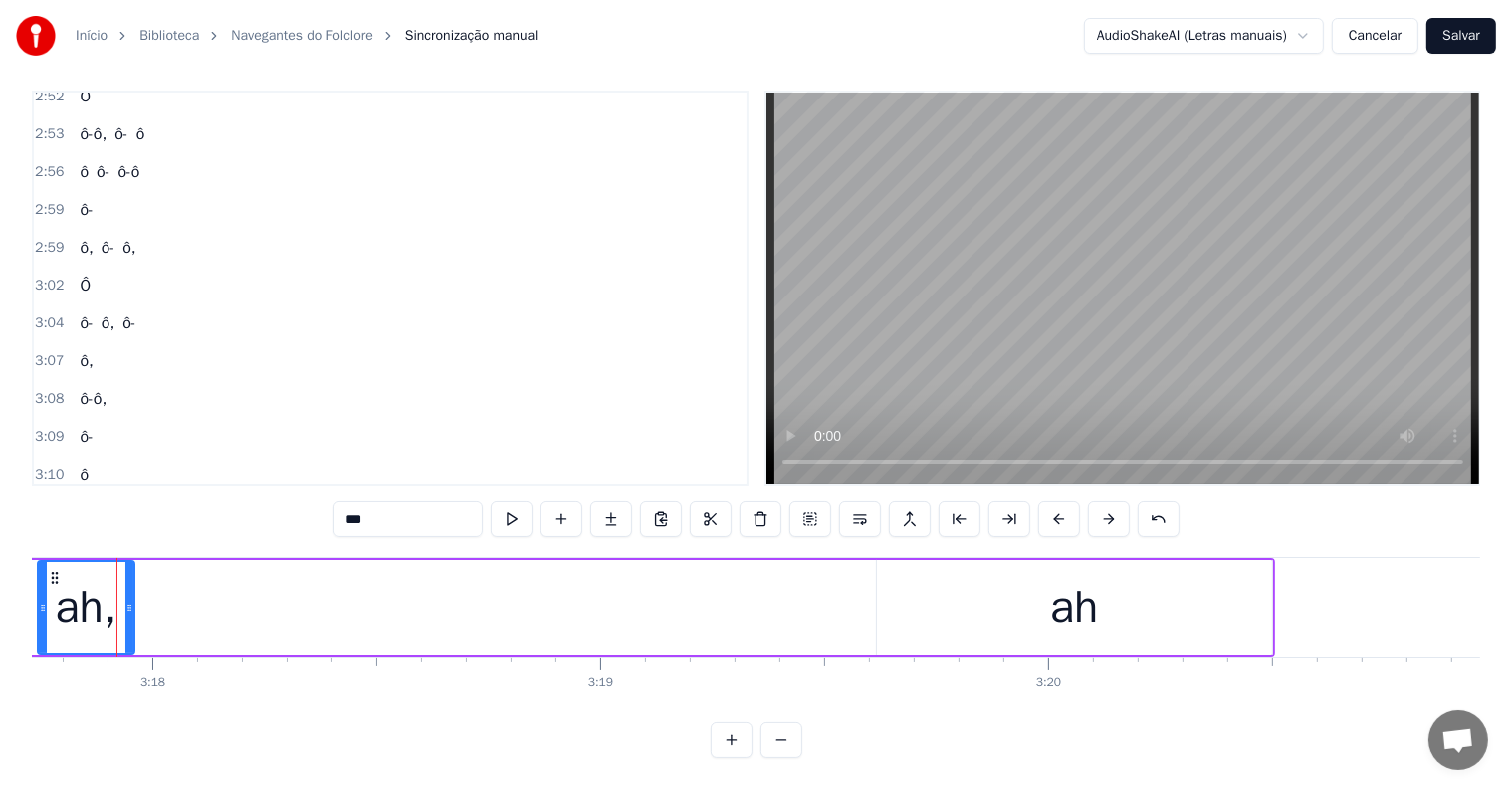 scroll, scrollTop: 0, scrollLeft: 88553, axis: horizontal 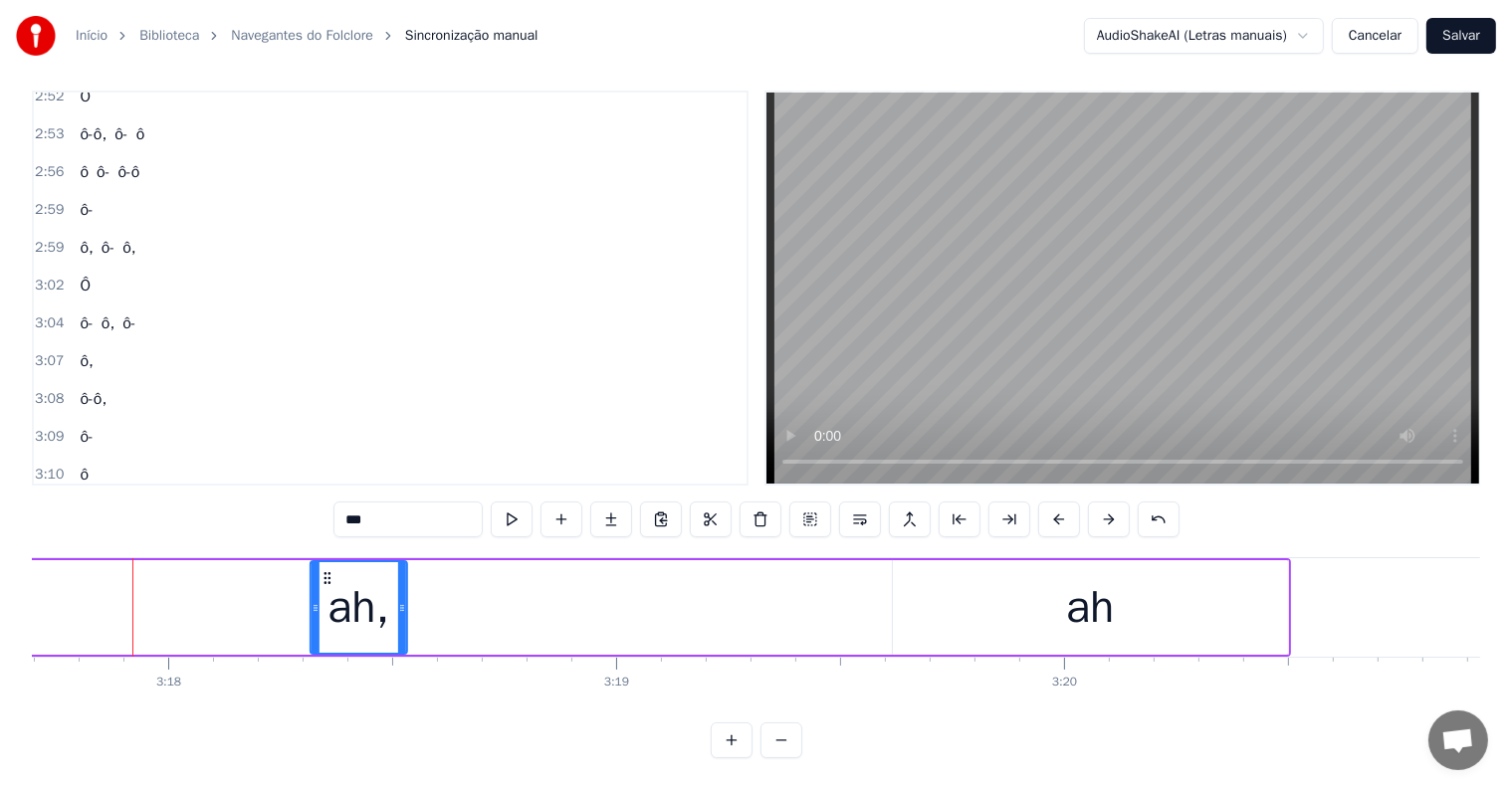 drag, startPoint x: 67, startPoint y: 553, endPoint x: 323, endPoint y: 557, distance: 256.03125 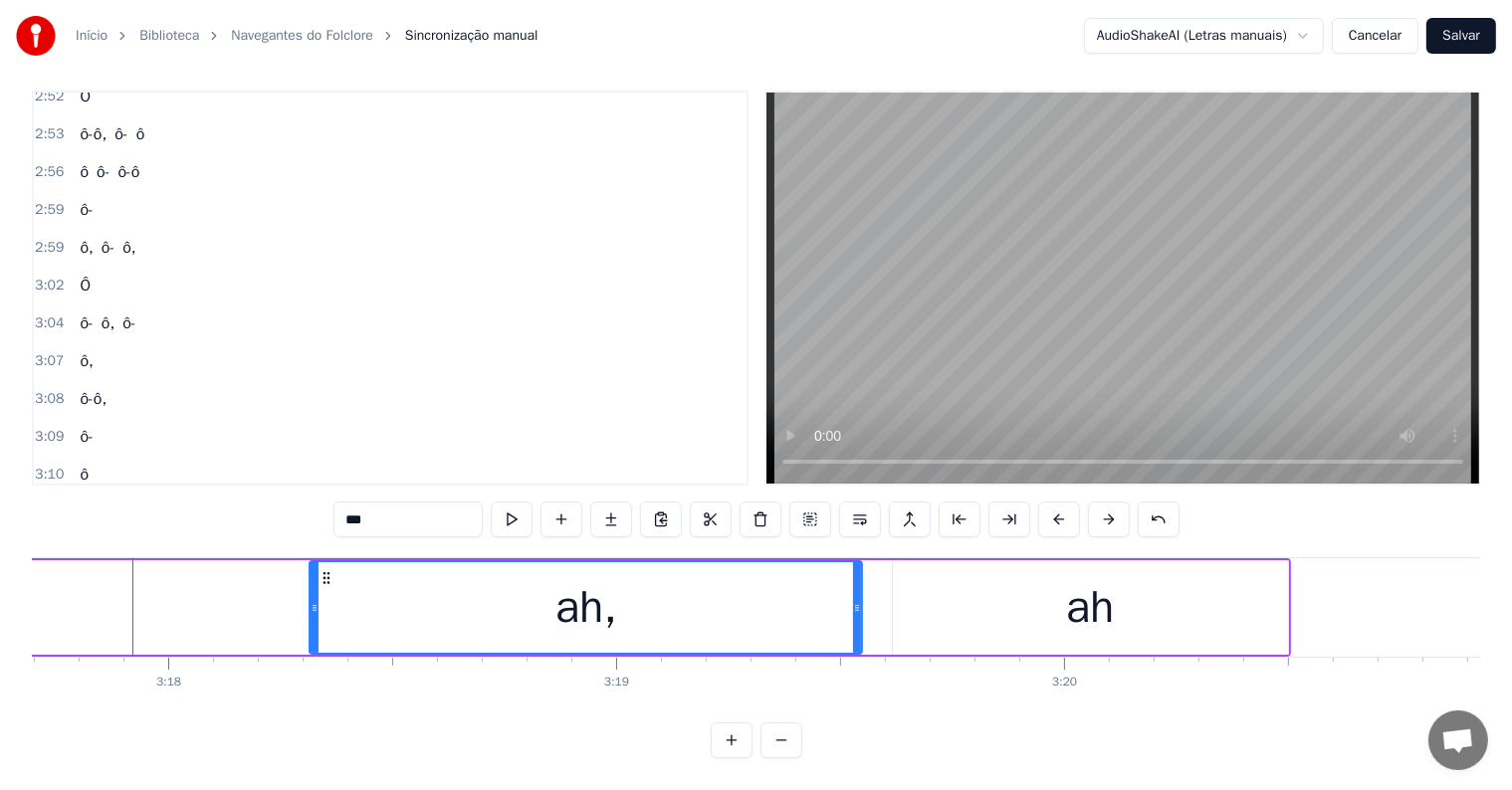 drag, startPoint x: 400, startPoint y: 589, endPoint x: 856, endPoint y: 611, distance: 456.53039 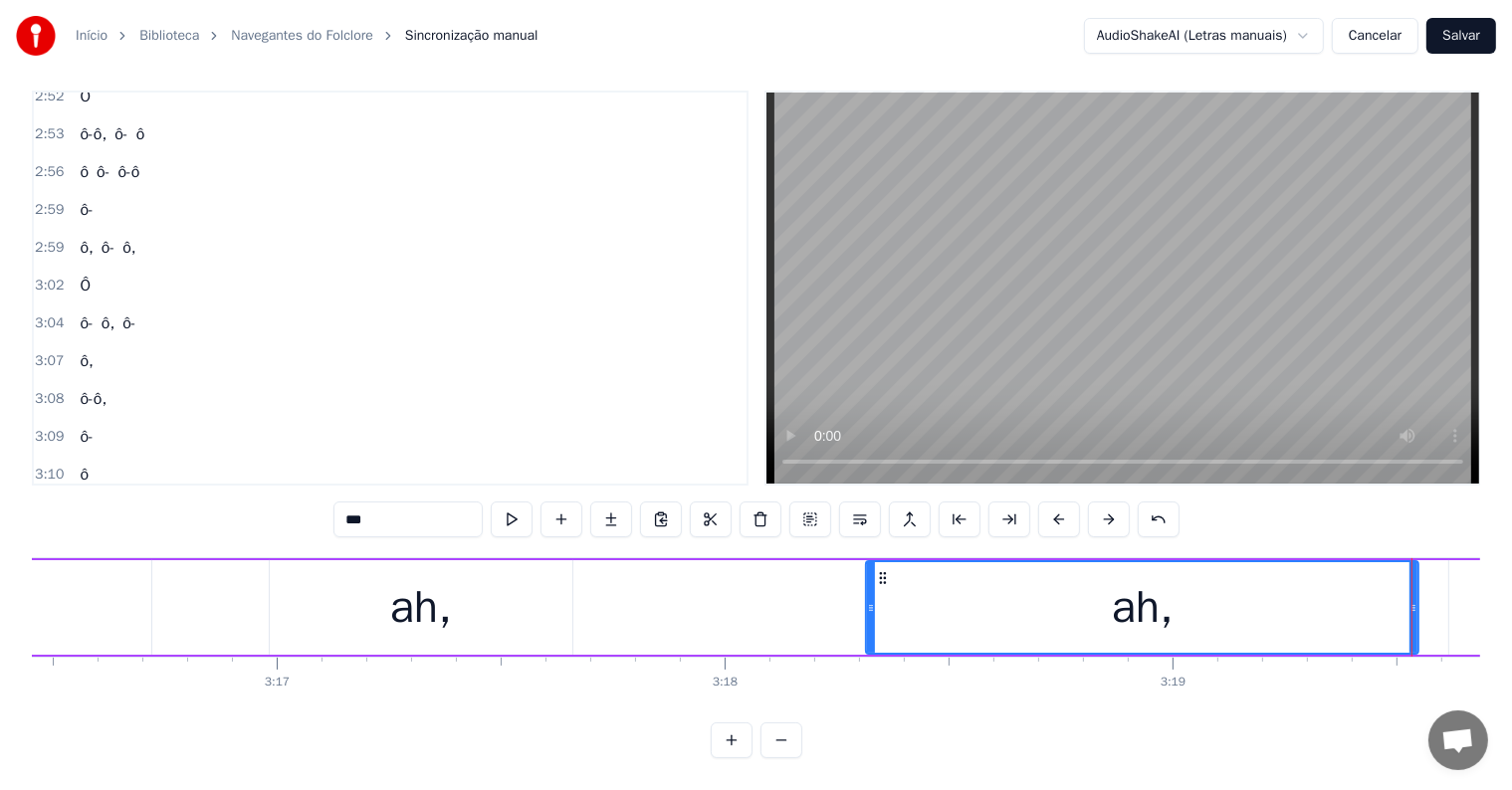 scroll, scrollTop: 0, scrollLeft: 87996, axis: horizontal 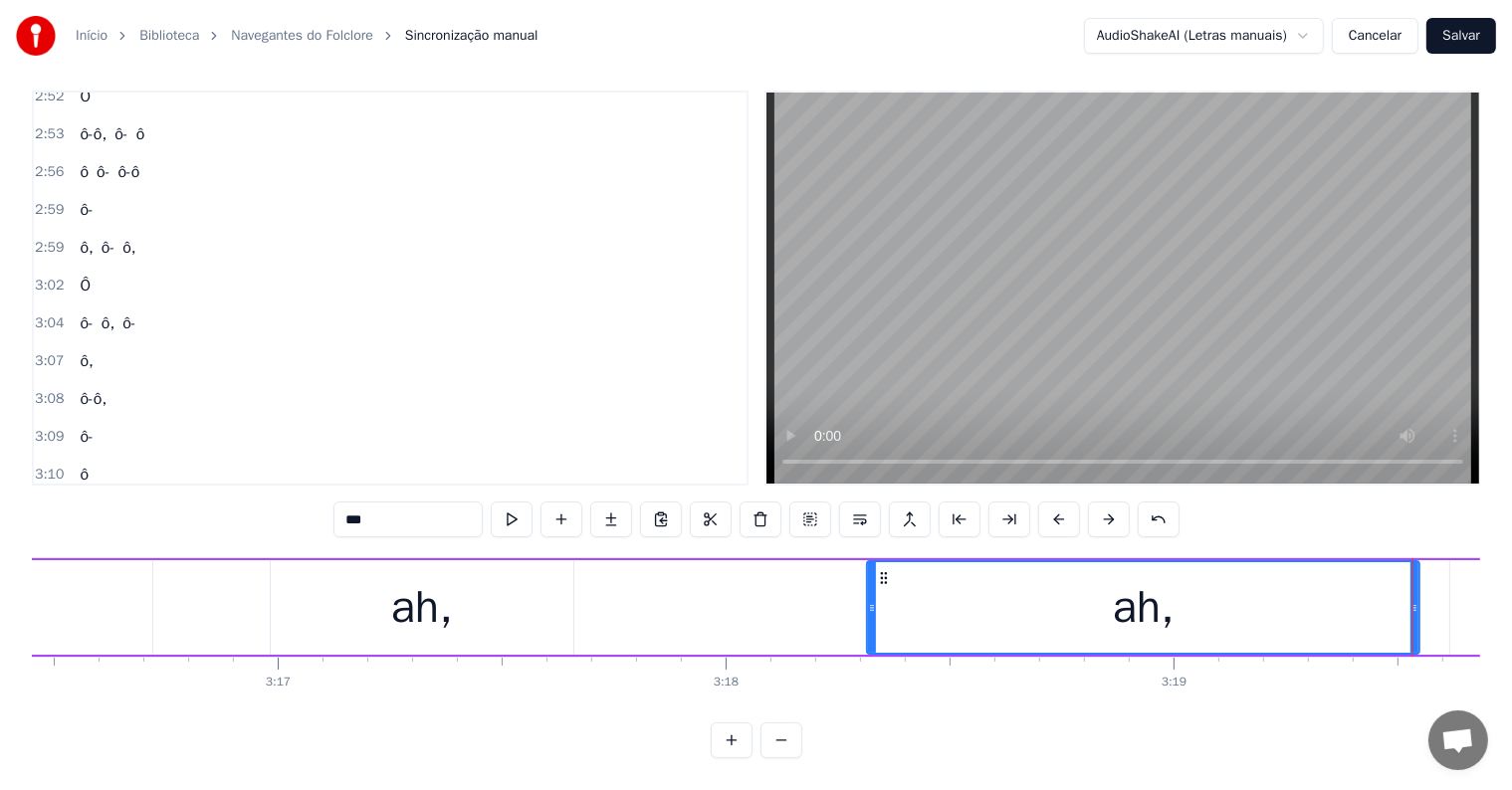 click on "ah," at bounding box center [422, 607] 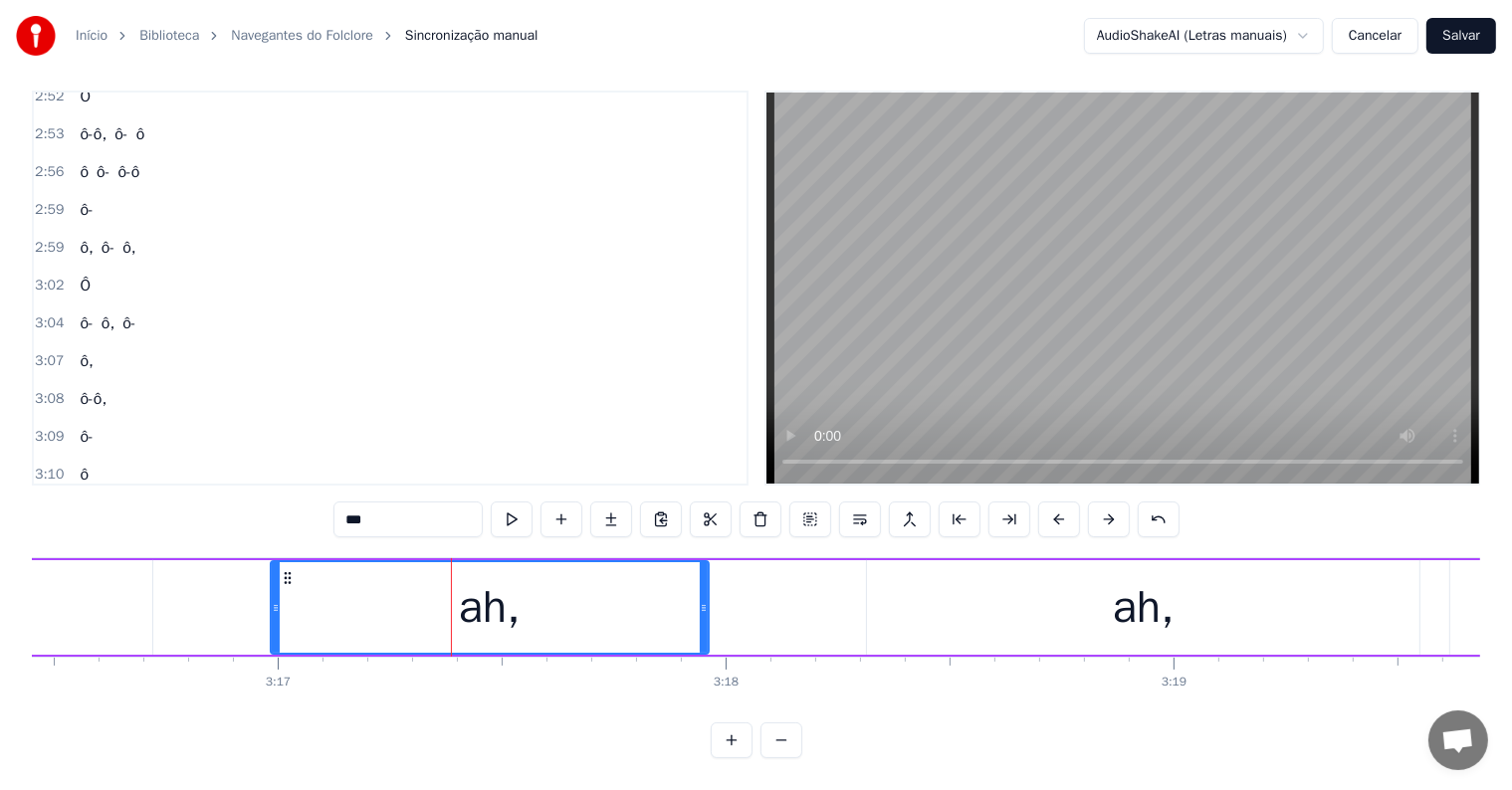 drag, startPoint x: 566, startPoint y: 587, endPoint x: 702, endPoint y: 590, distance: 136.03308 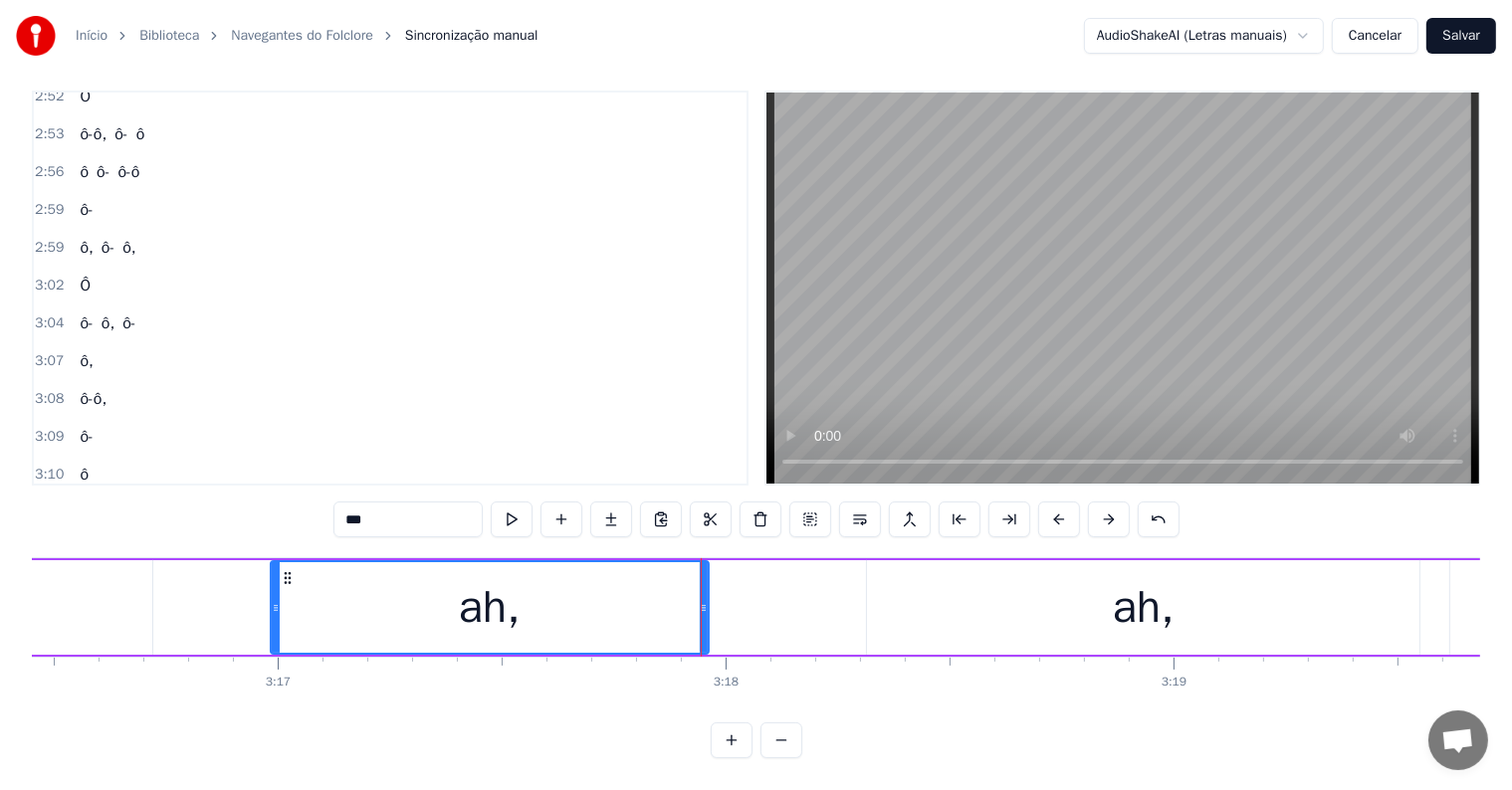 click on "bumbá" at bounding box center (-124, 607) 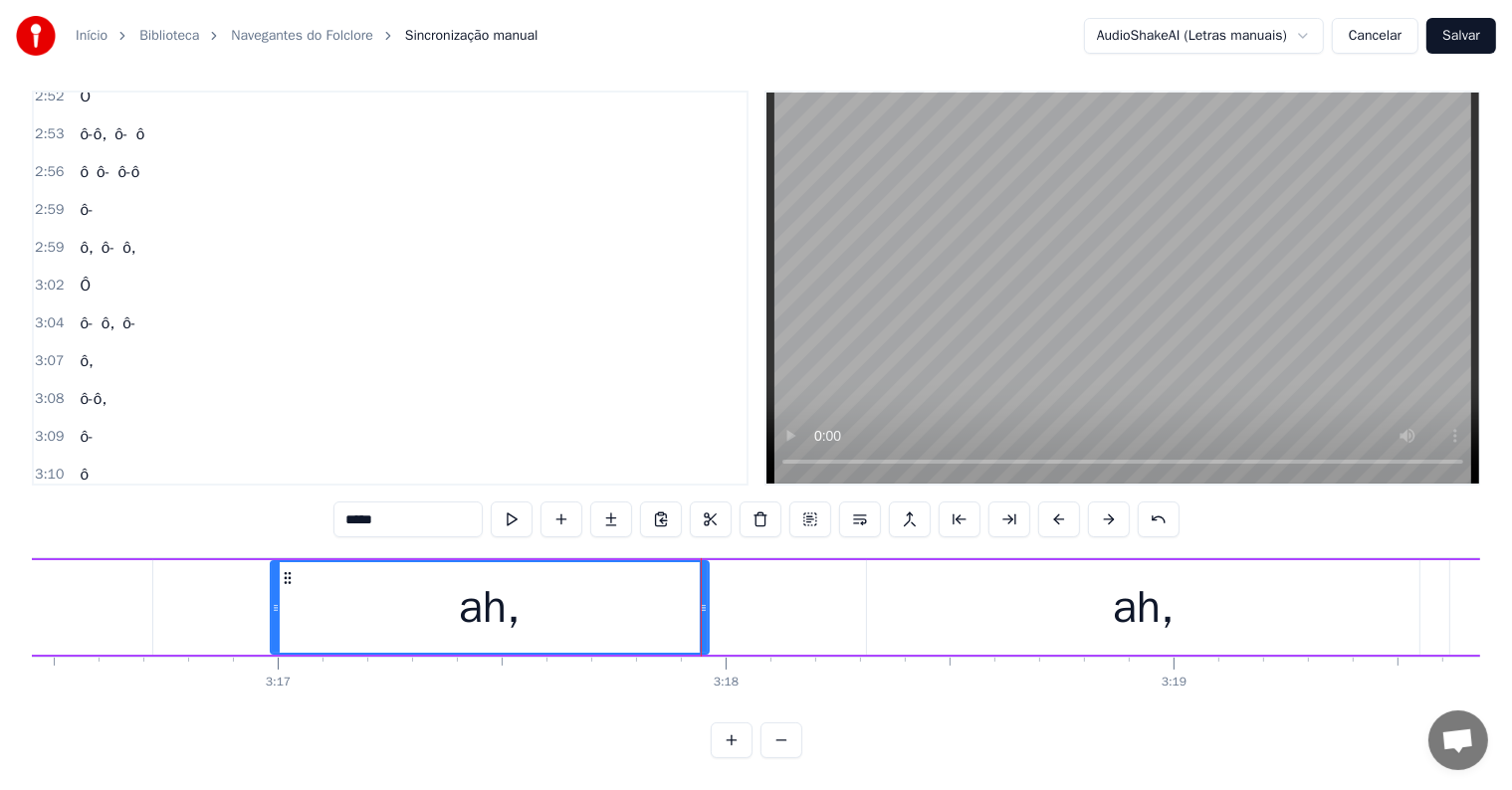 scroll, scrollTop: 0, scrollLeft: 87971, axis: horizontal 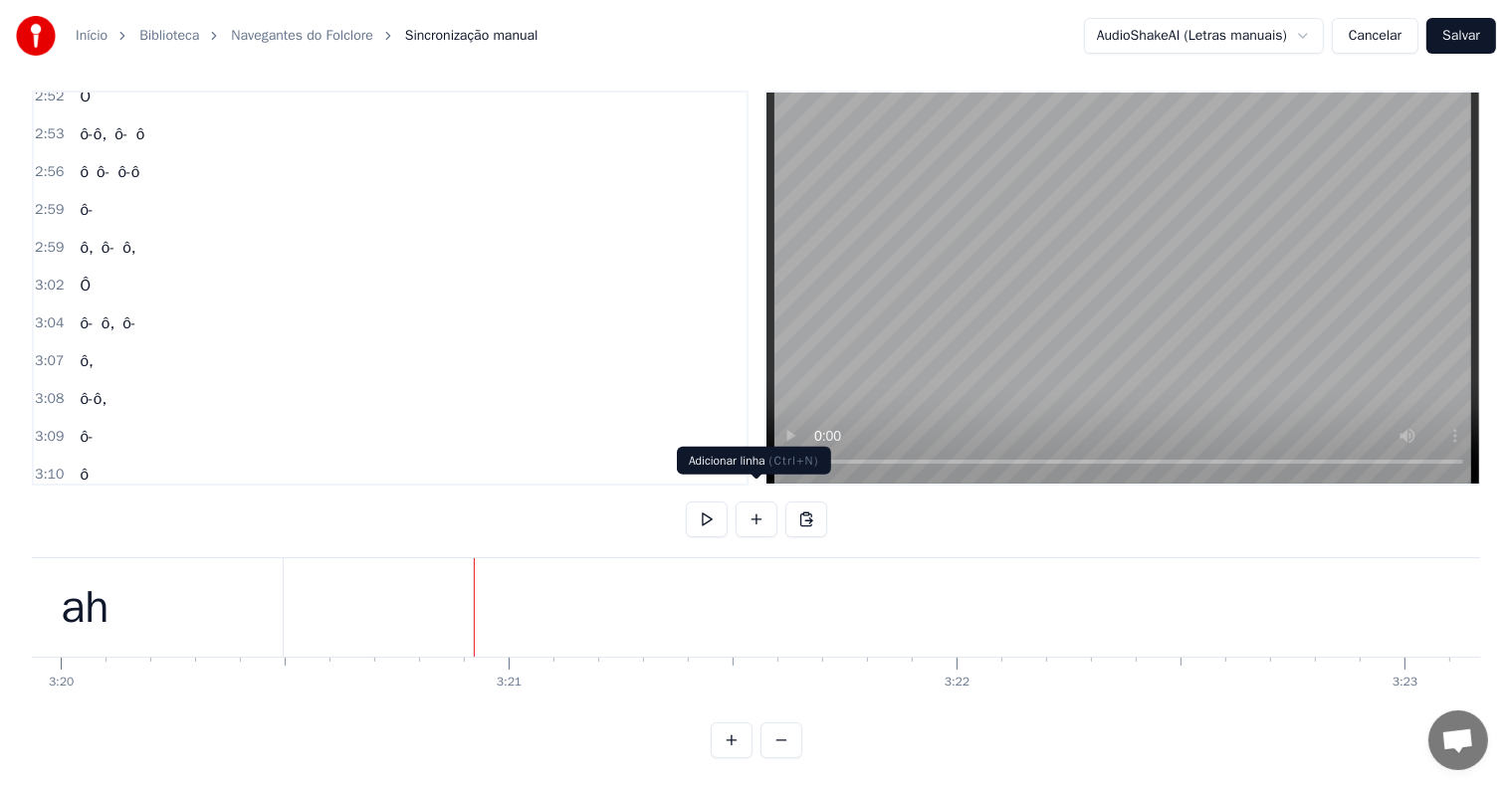 click at bounding box center [756, 519] 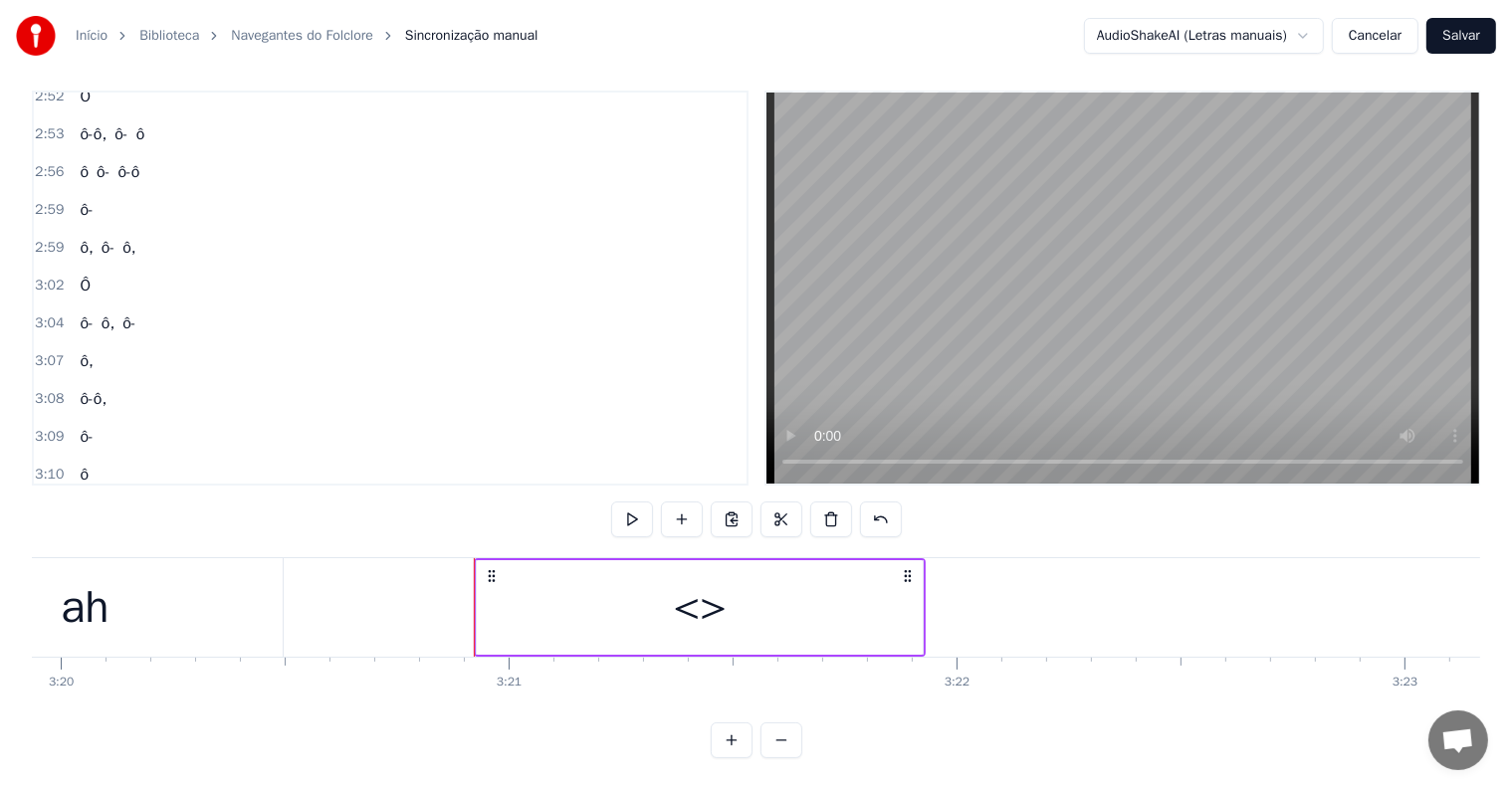 click on "<>" at bounding box center [700, 607] 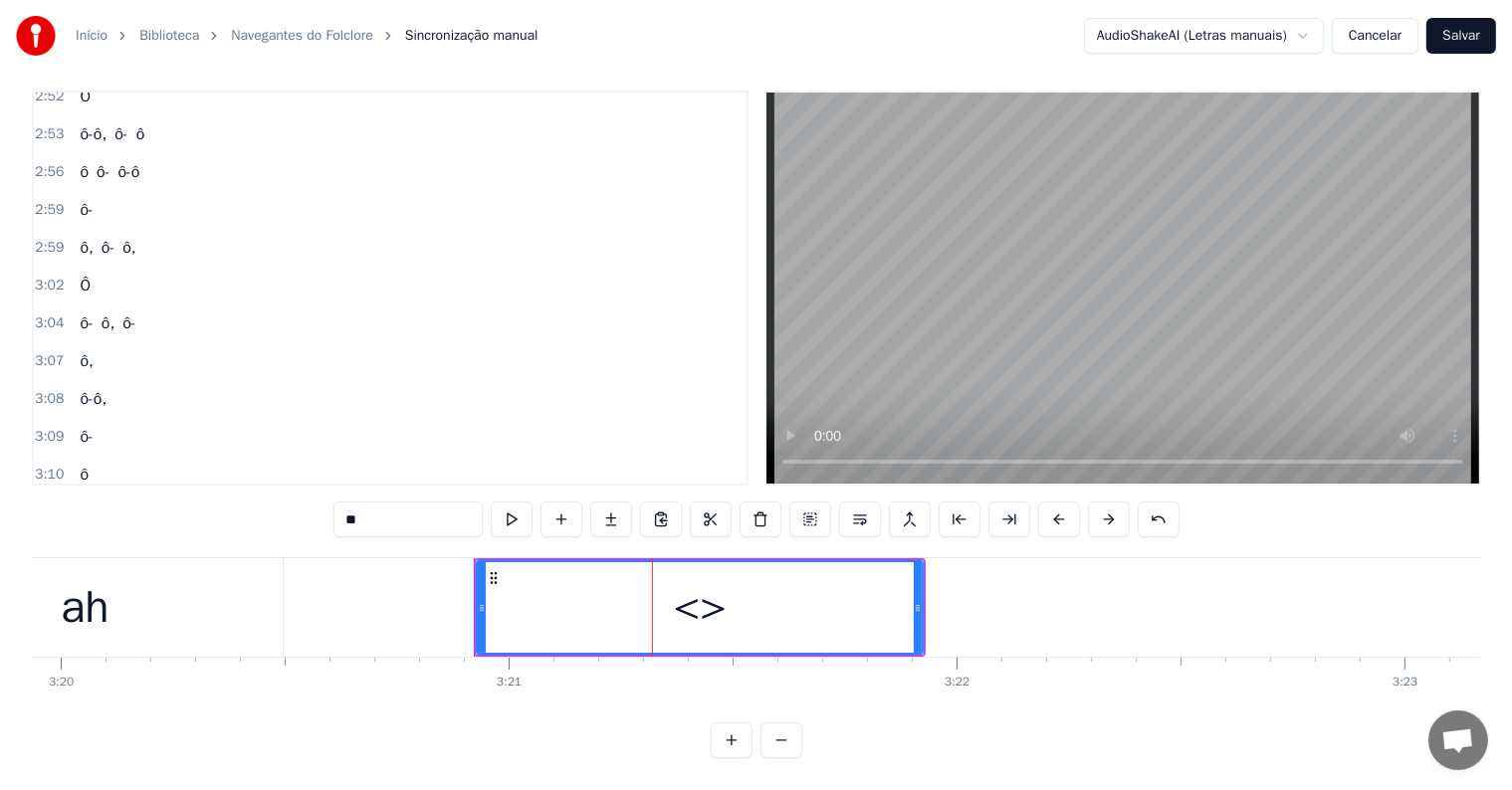 scroll, scrollTop: 2245, scrollLeft: 0, axis: vertical 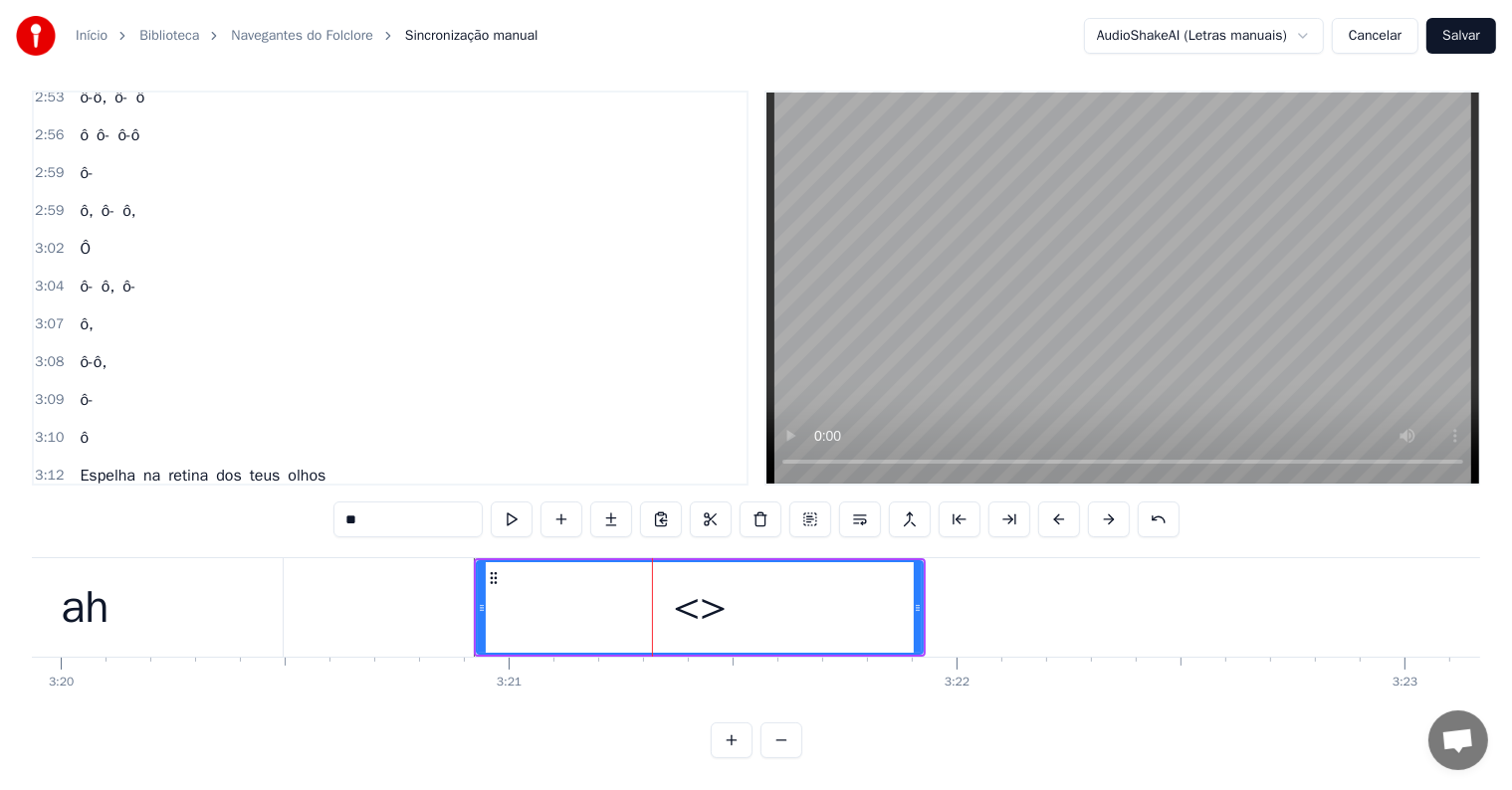 drag, startPoint x: 420, startPoint y: 508, endPoint x: 223, endPoint y: 477, distance: 199.42417 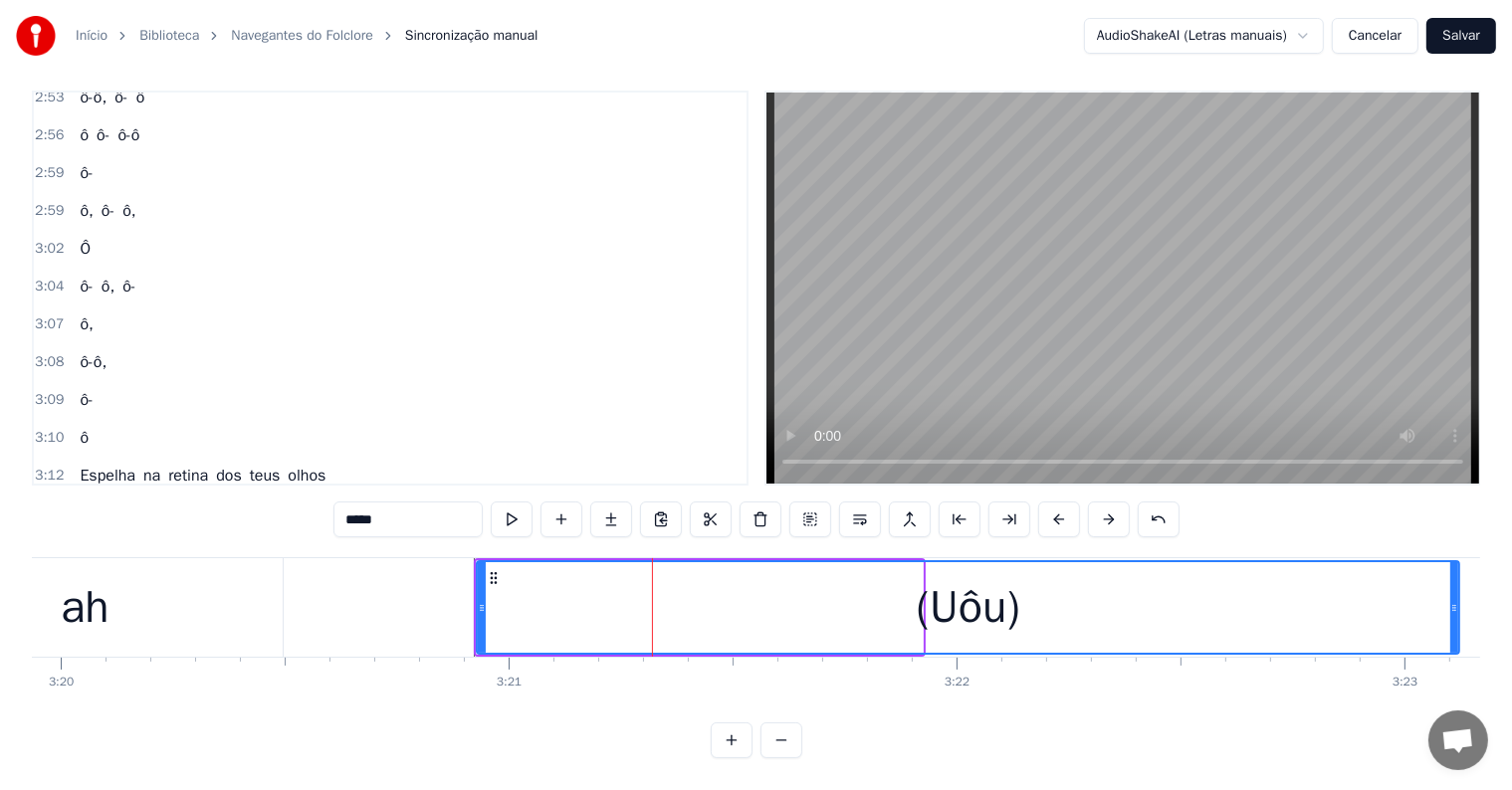 drag, startPoint x: 917, startPoint y: 591, endPoint x: 1450, endPoint y: 593, distance: 533.0038 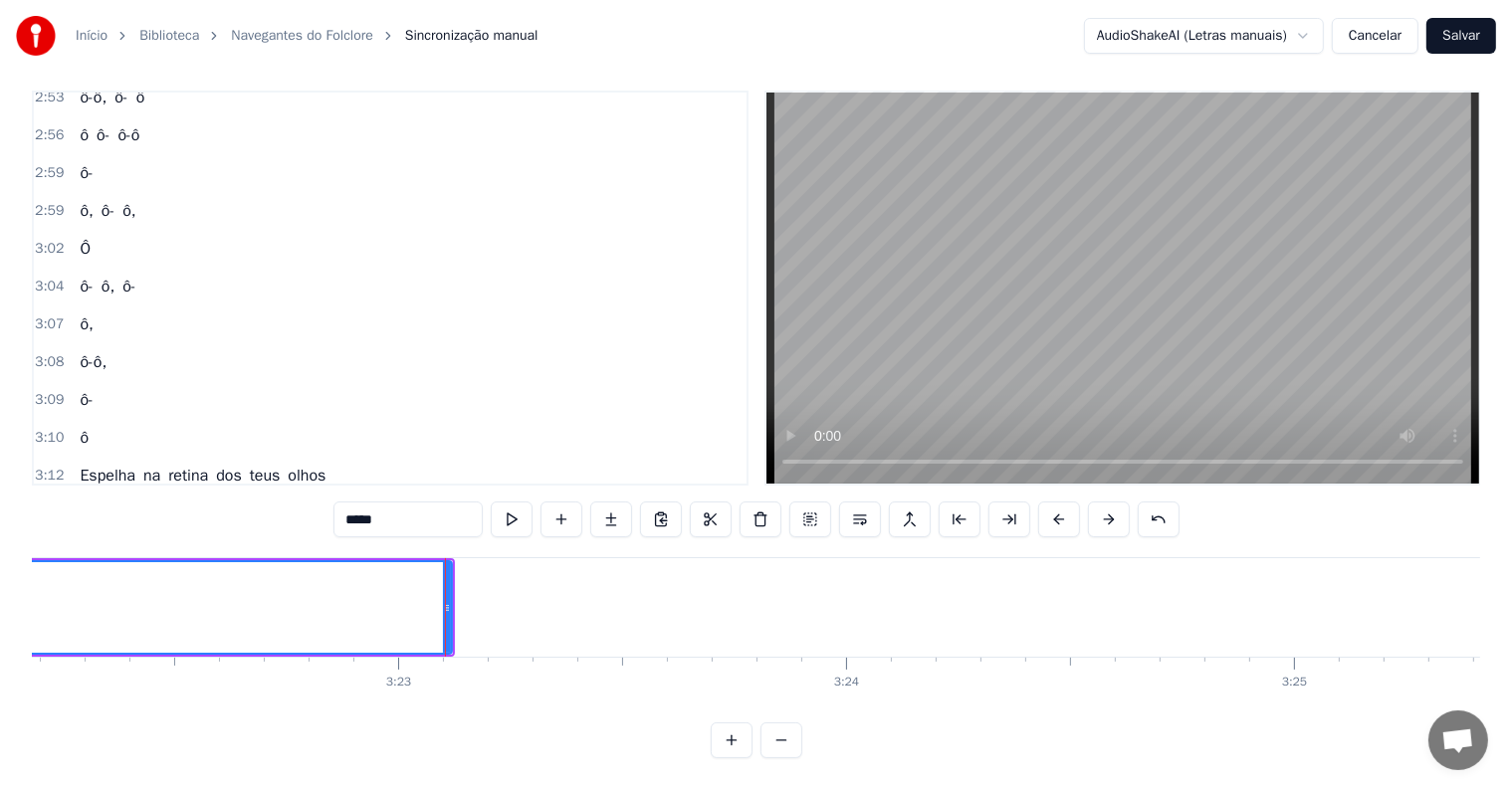 drag, startPoint x: 1450, startPoint y: 593, endPoint x: 1480, endPoint y: 593, distance: 30 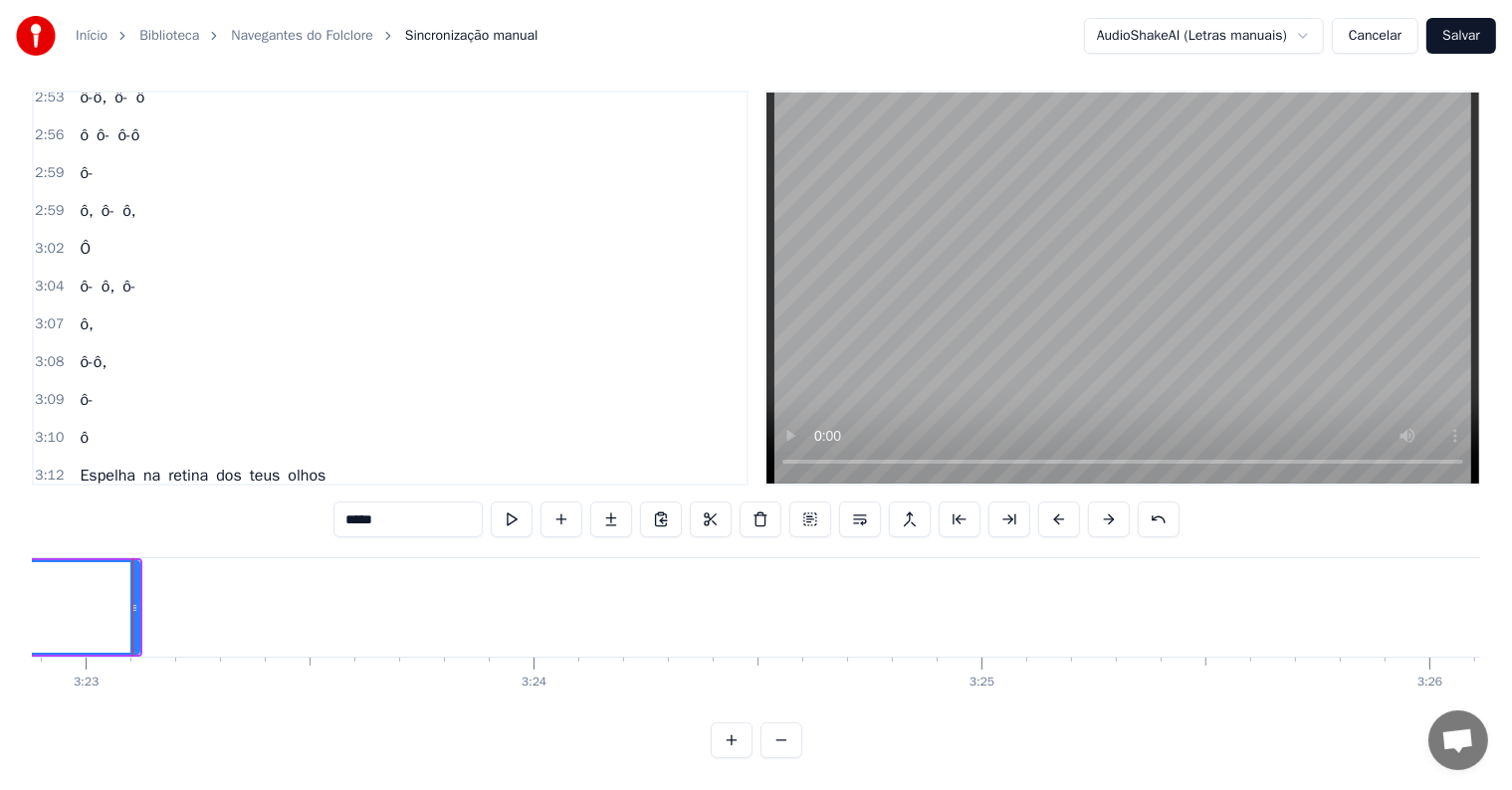 click on "(Uôu)" at bounding box center (-351, 607) 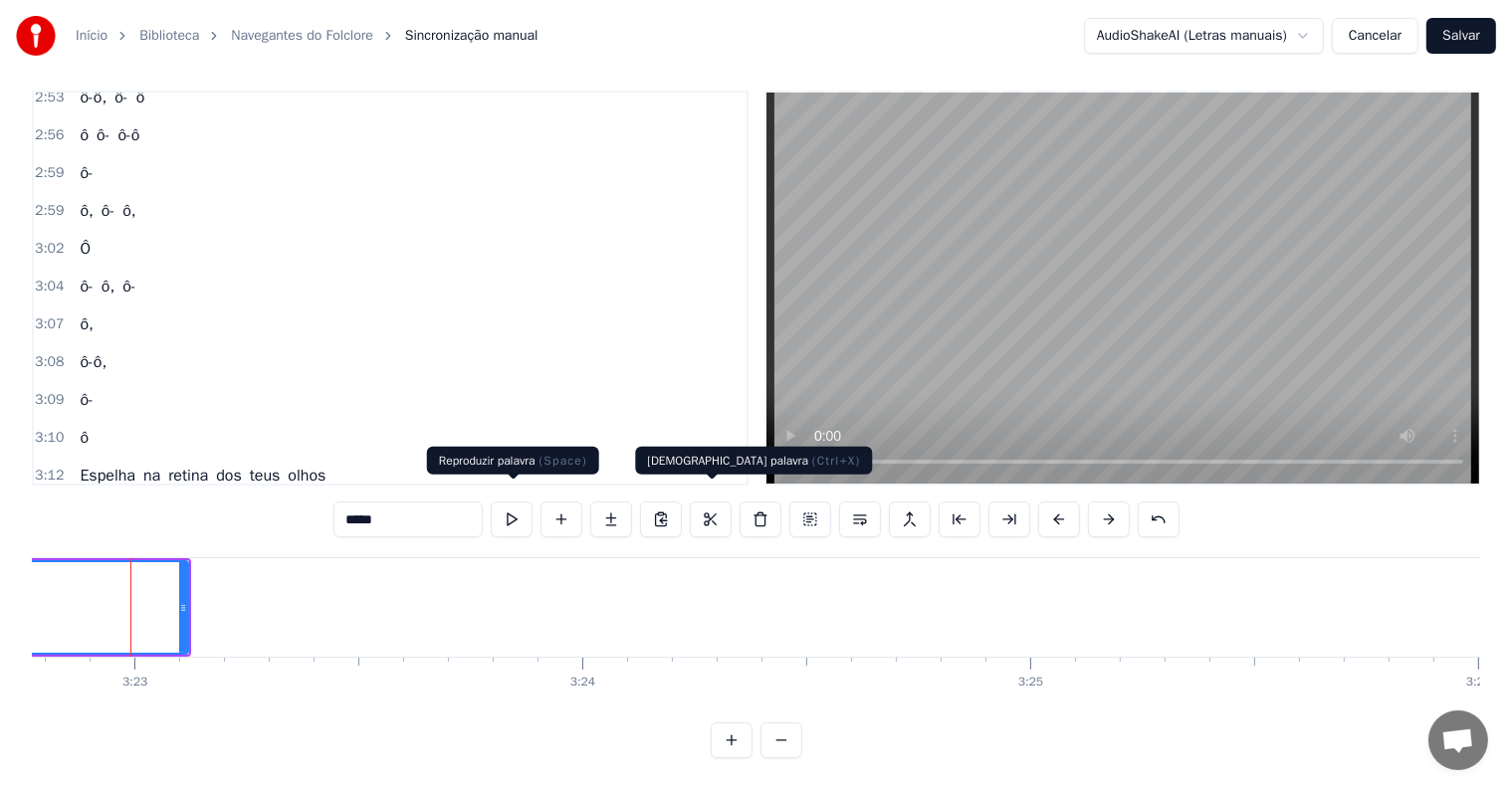scroll, scrollTop: 0, scrollLeft: 90826, axis: horizontal 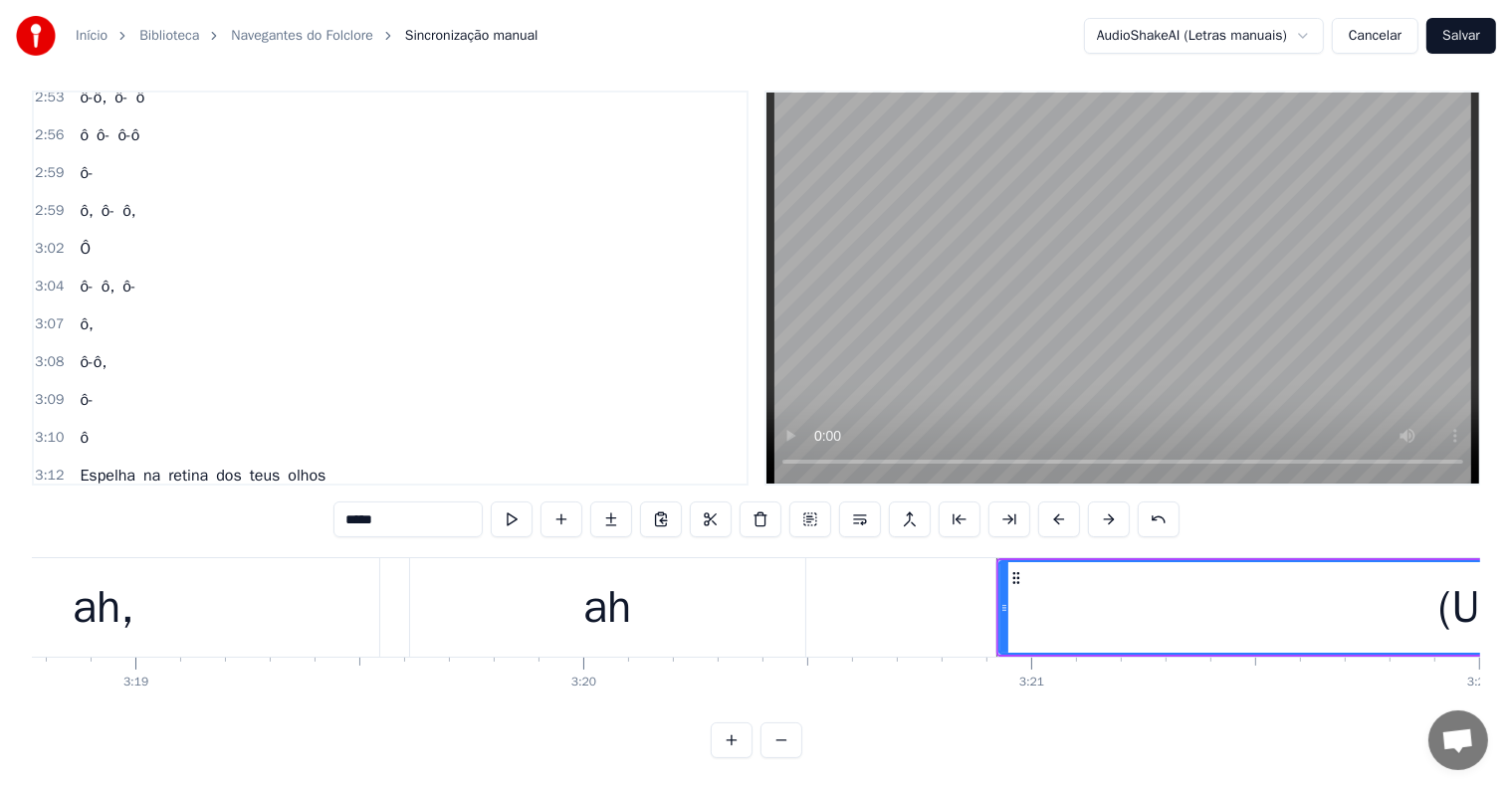 click on "ah," at bounding box center (103, 607) 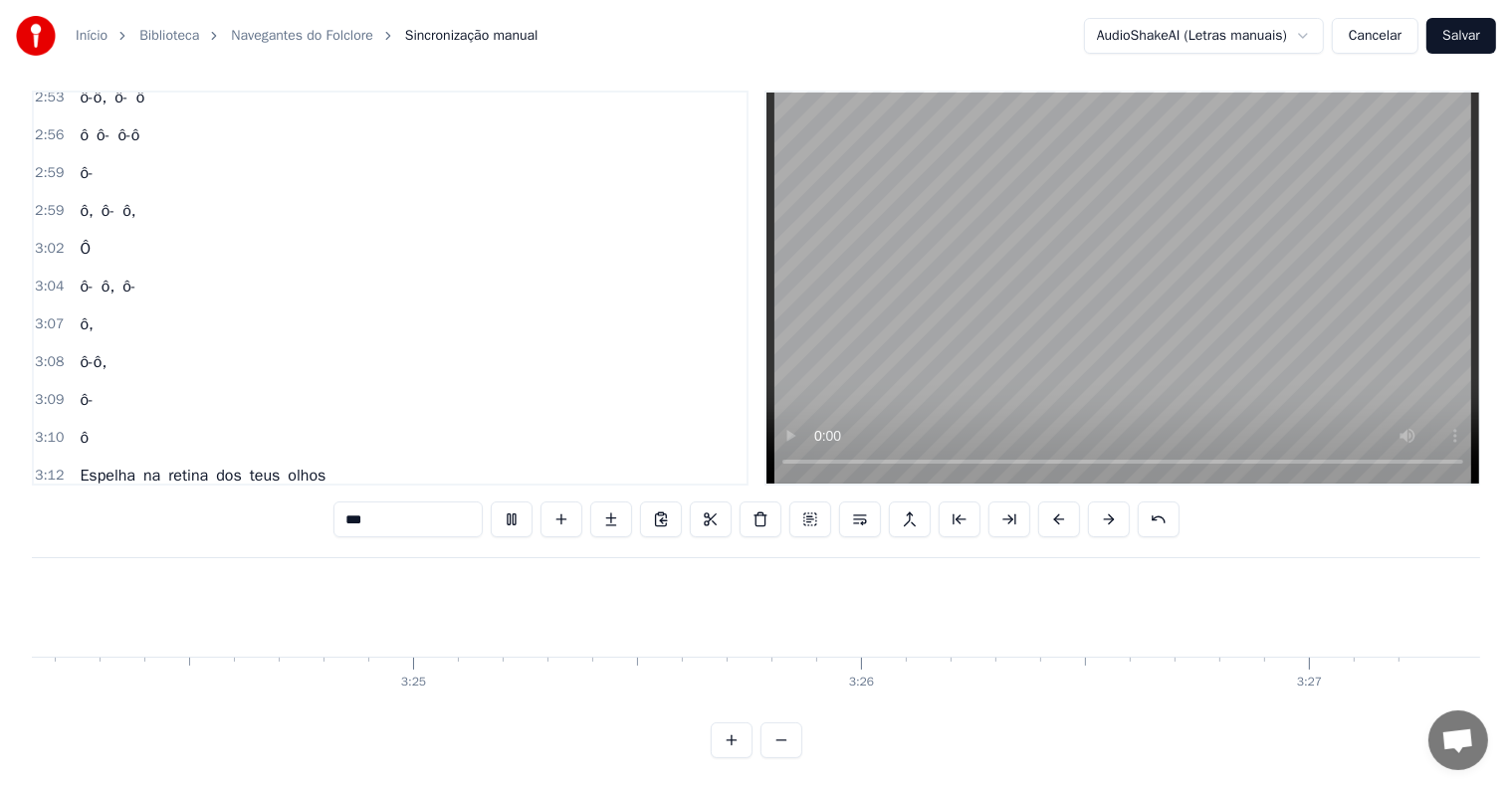 scroll, scrollTop: 0, scrollLeft: 91445, axis: horizontal 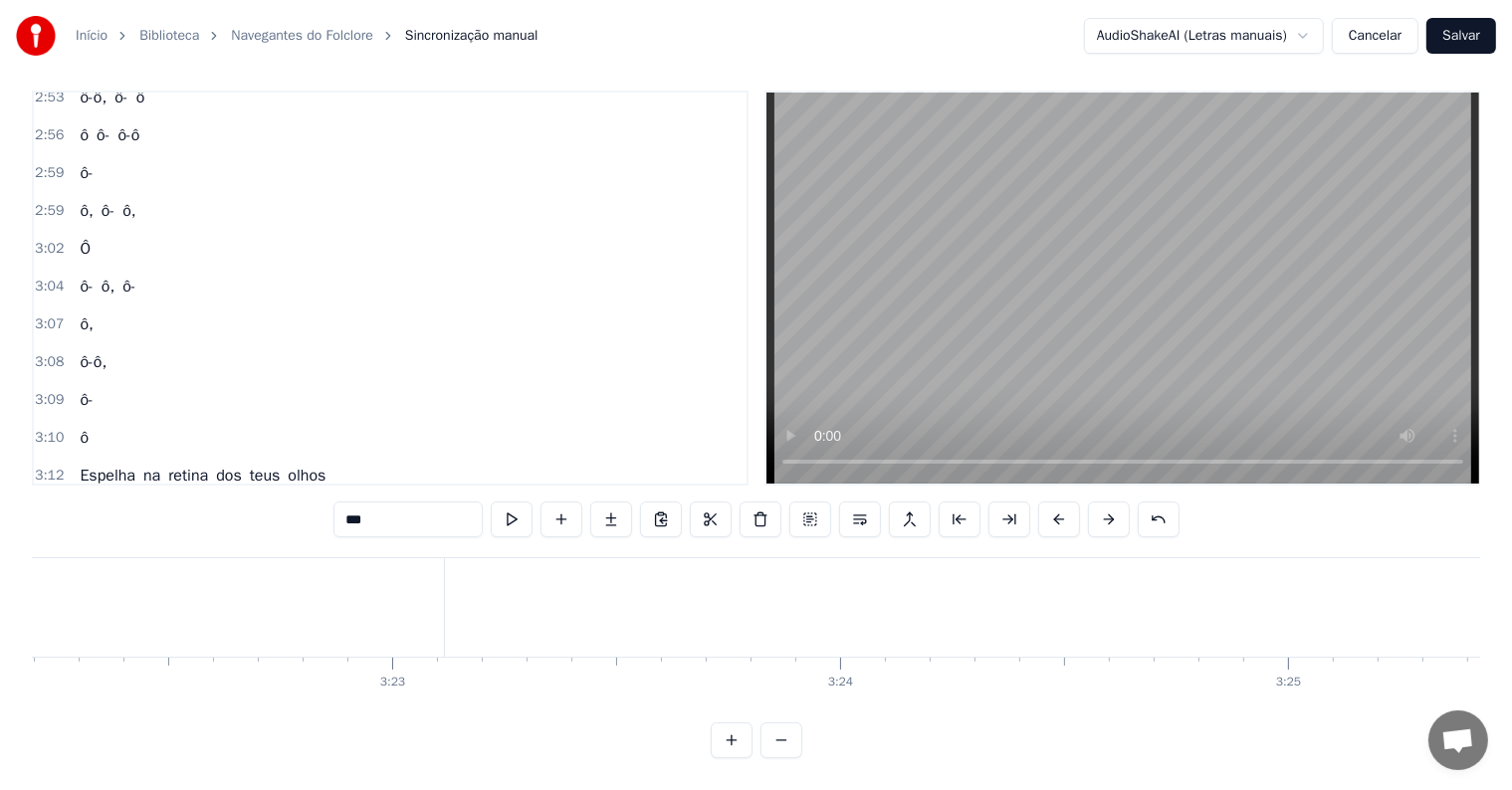 click on "(Uôu)" at bounding box center [-47, 607] 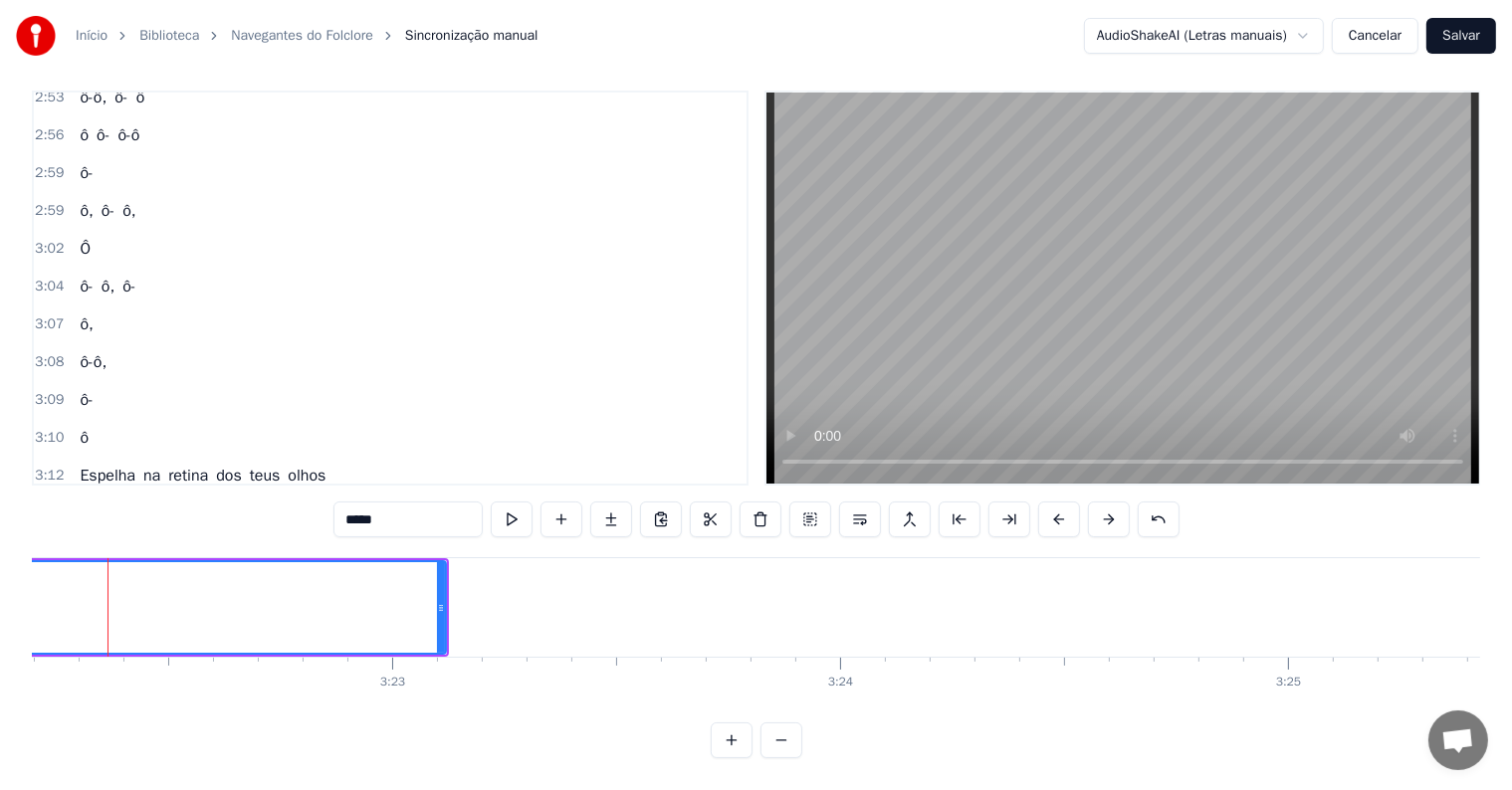 scroll, scrollTop: 0, scrollLeft: 90545, axis: horizontal 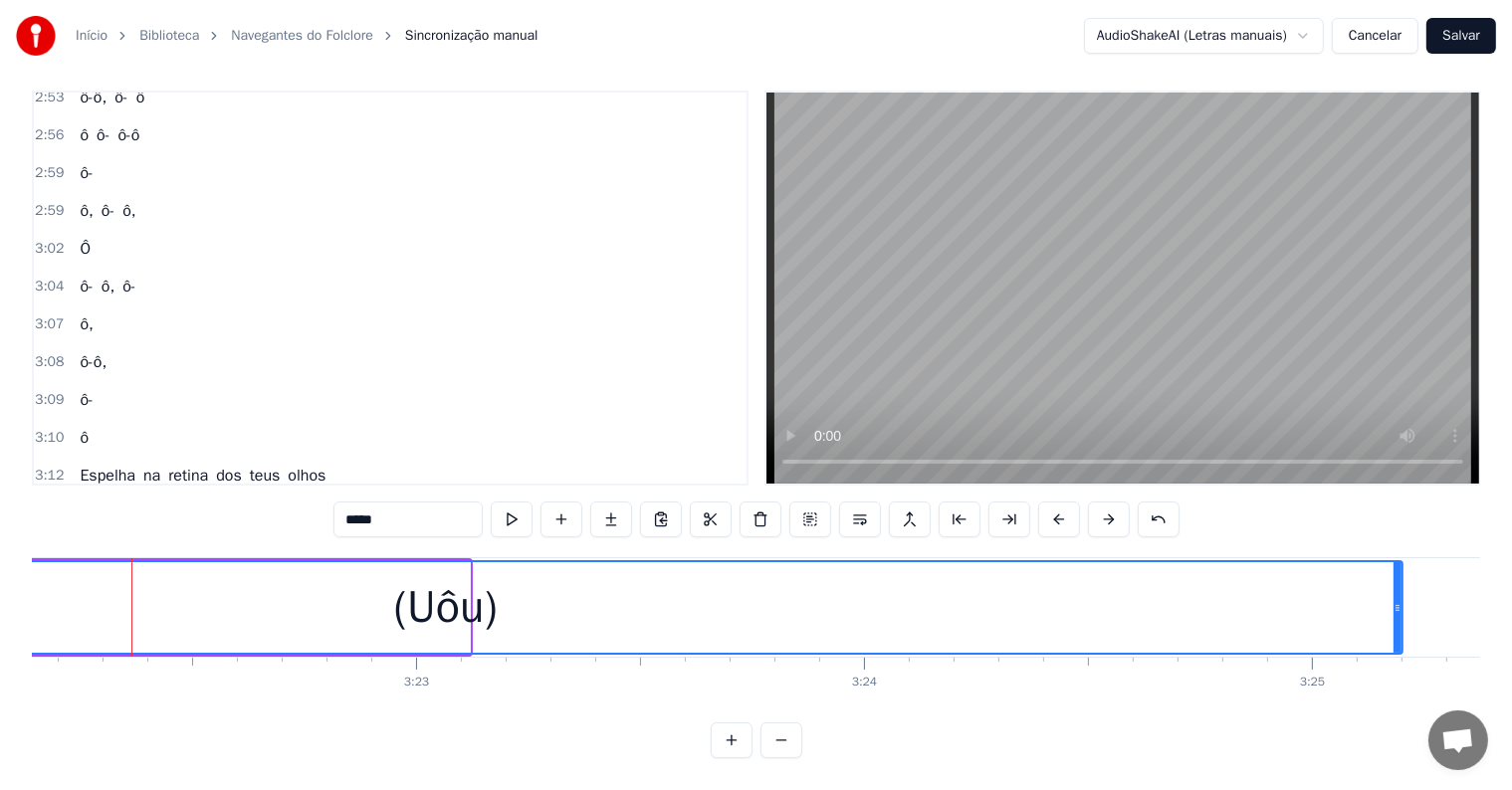 drag, startPoint x: 463, startPoint y: 587, endPoint x: 1404, endPoint y: 592, distance: 941.0133 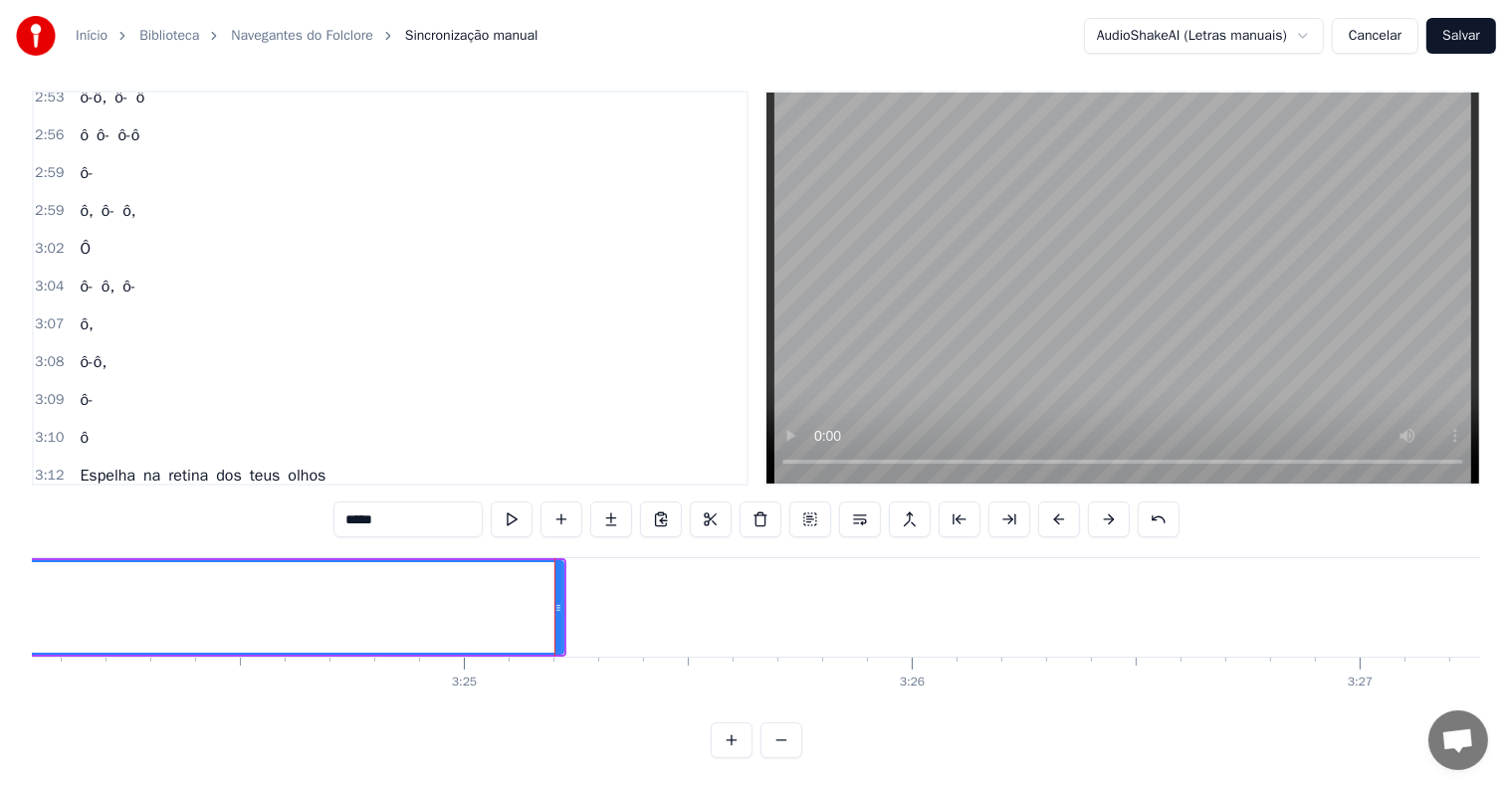 scroll, scrollTop: 0, scrollLeft: 91444, axis: horizontal 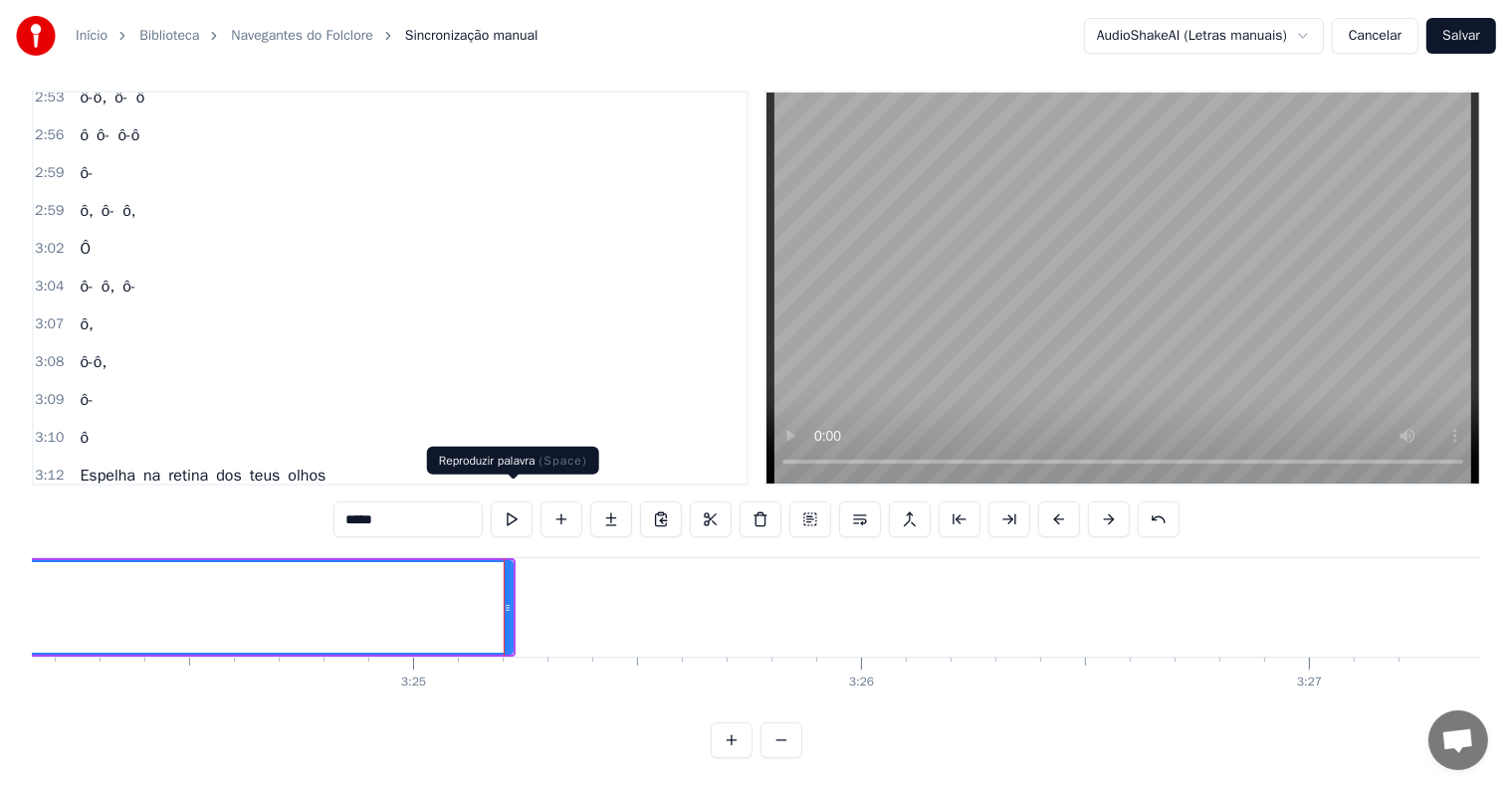 click at bounding box center [512, 519] 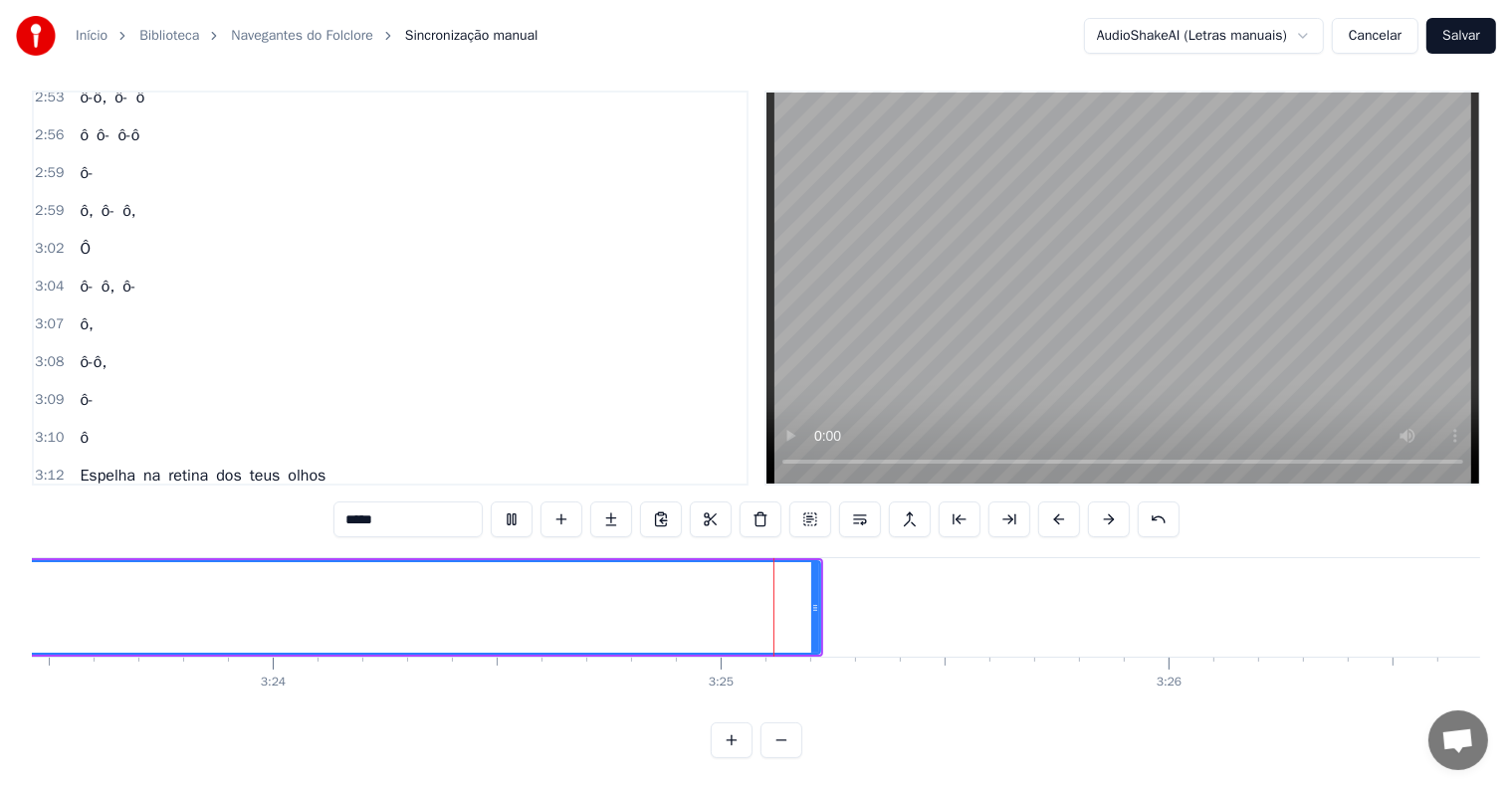 scroll, scrollTop: 0, scrollLeft: 91444, axis: horizontal 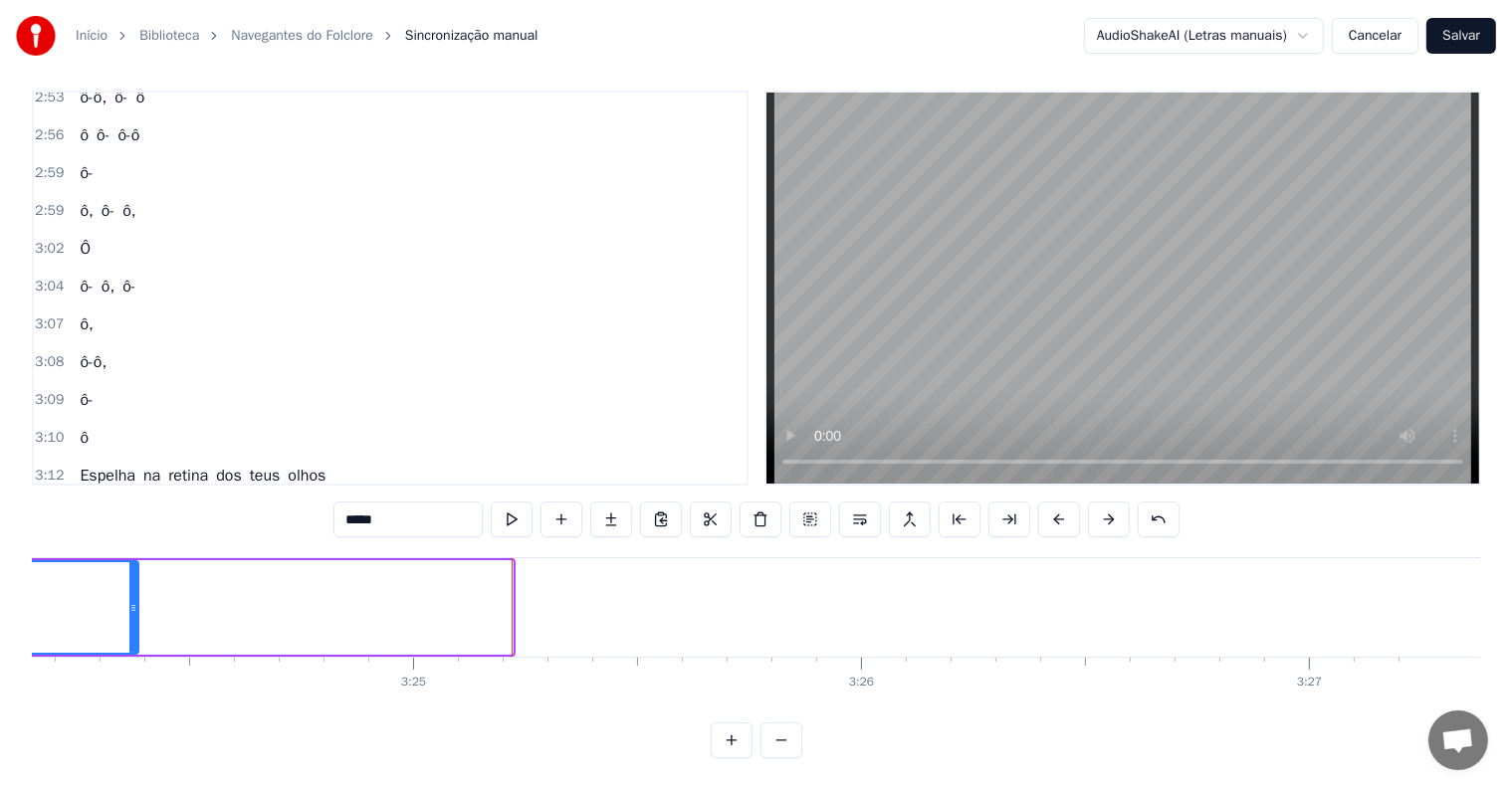 drag, startPoint x: 506, startPoint y: 591, endPoint x: 131, endPoint y: 549, distance: 377.34467 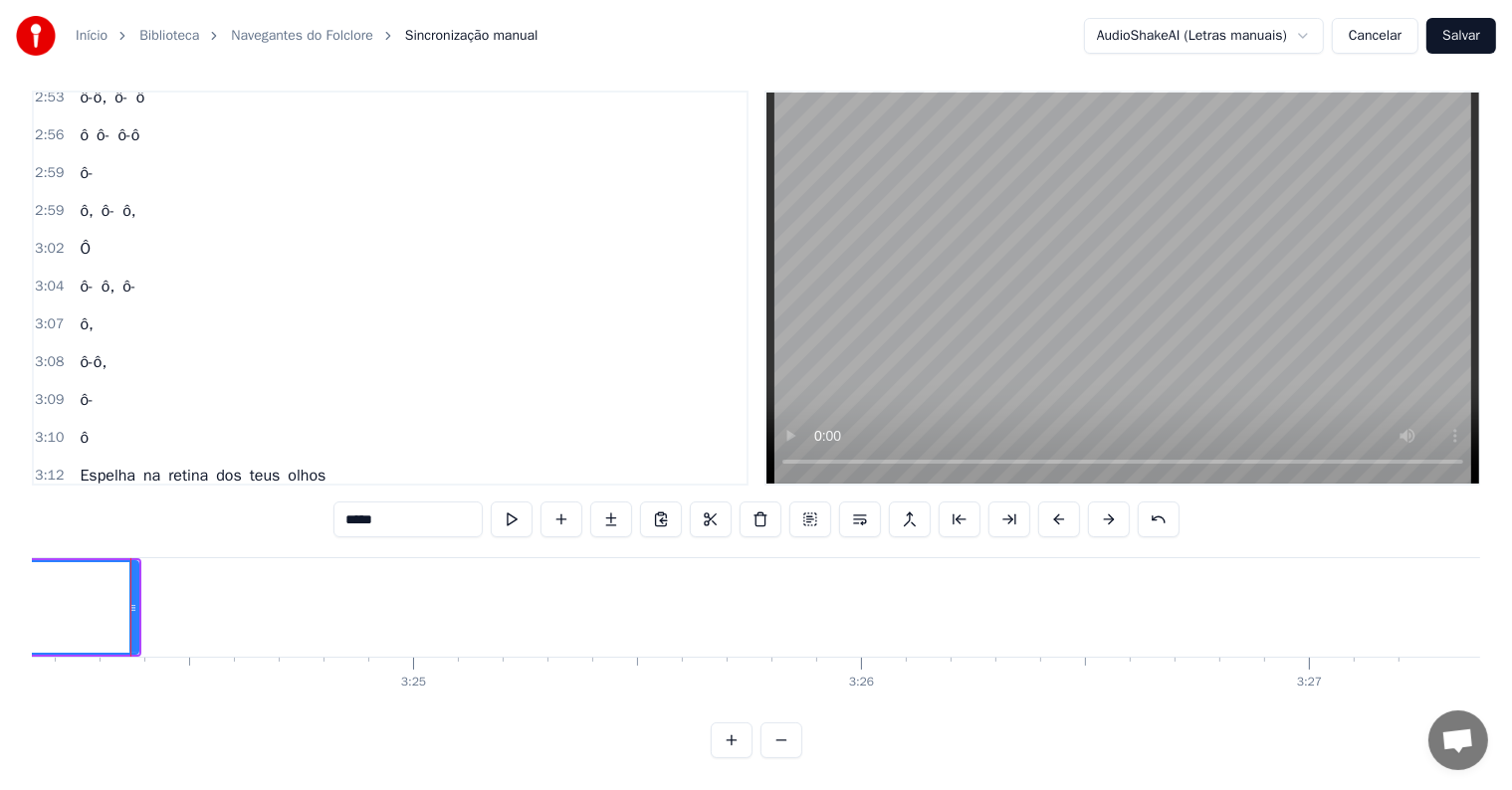 scroll, scrollTop: 0, scrollLeft: 91442, axis: horizontal 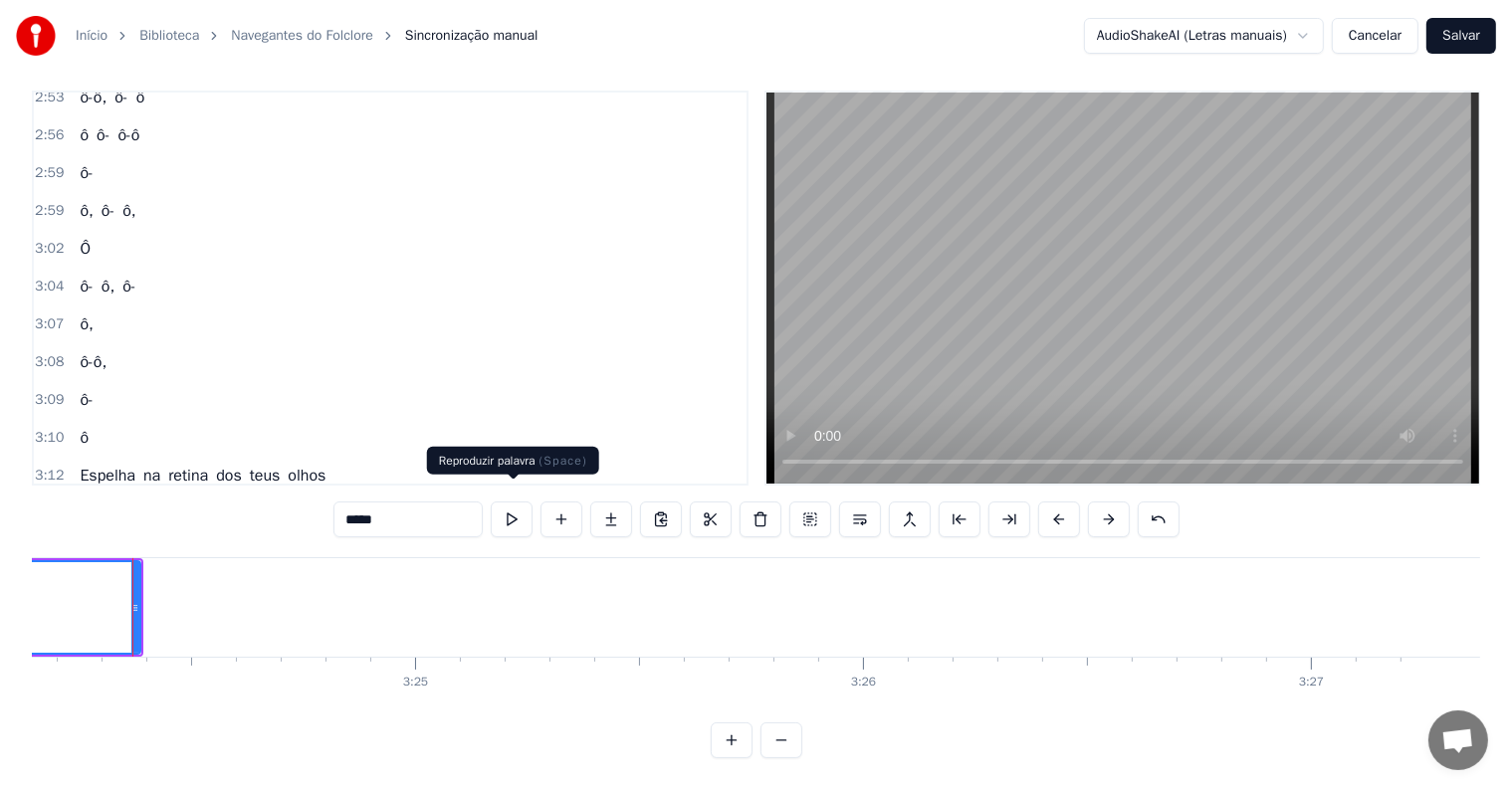 click at bounding box center [512, 519] 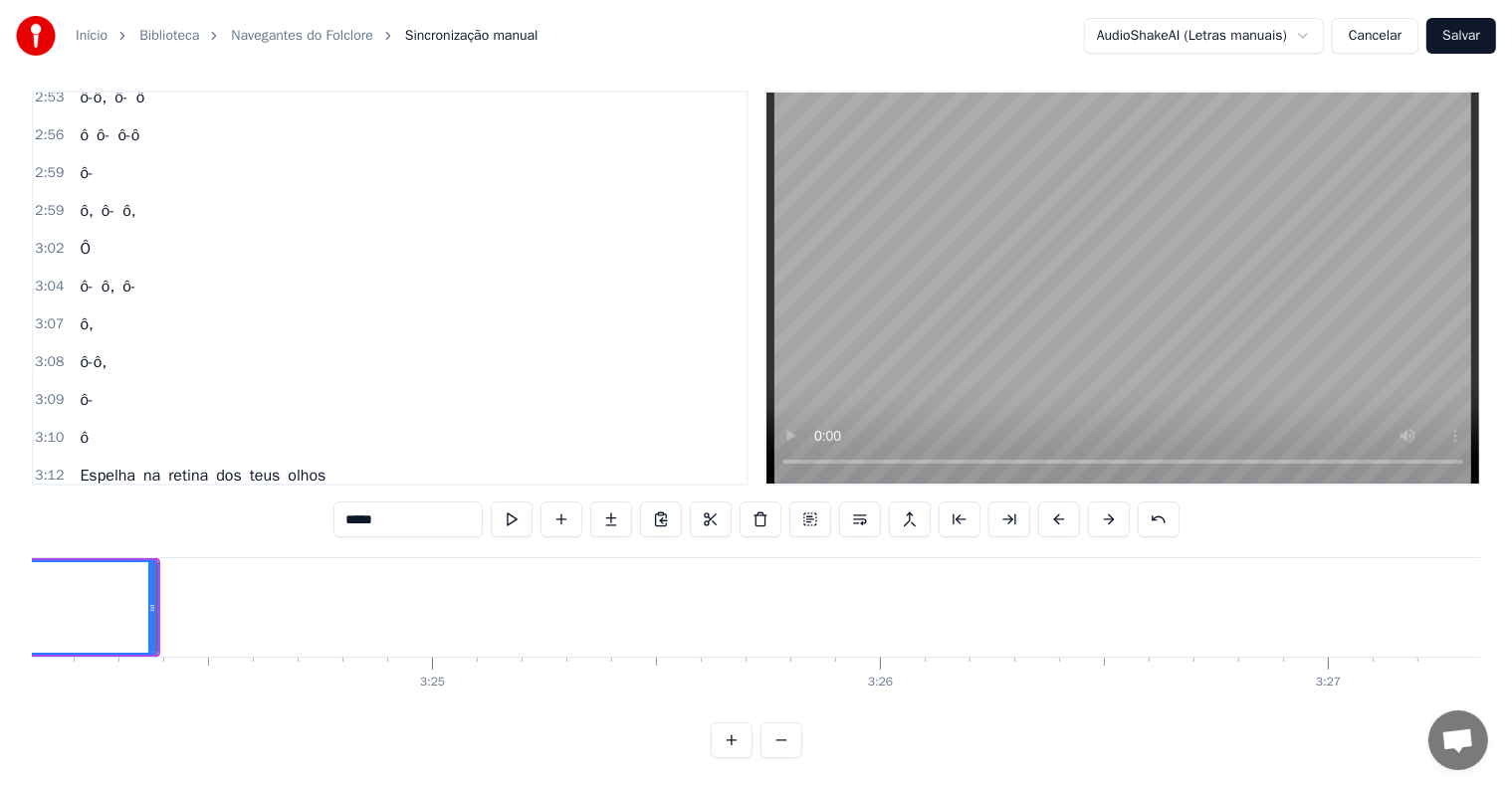 scroll, scrollTop: 0, scrollLeft: 91444, axis: horizontal 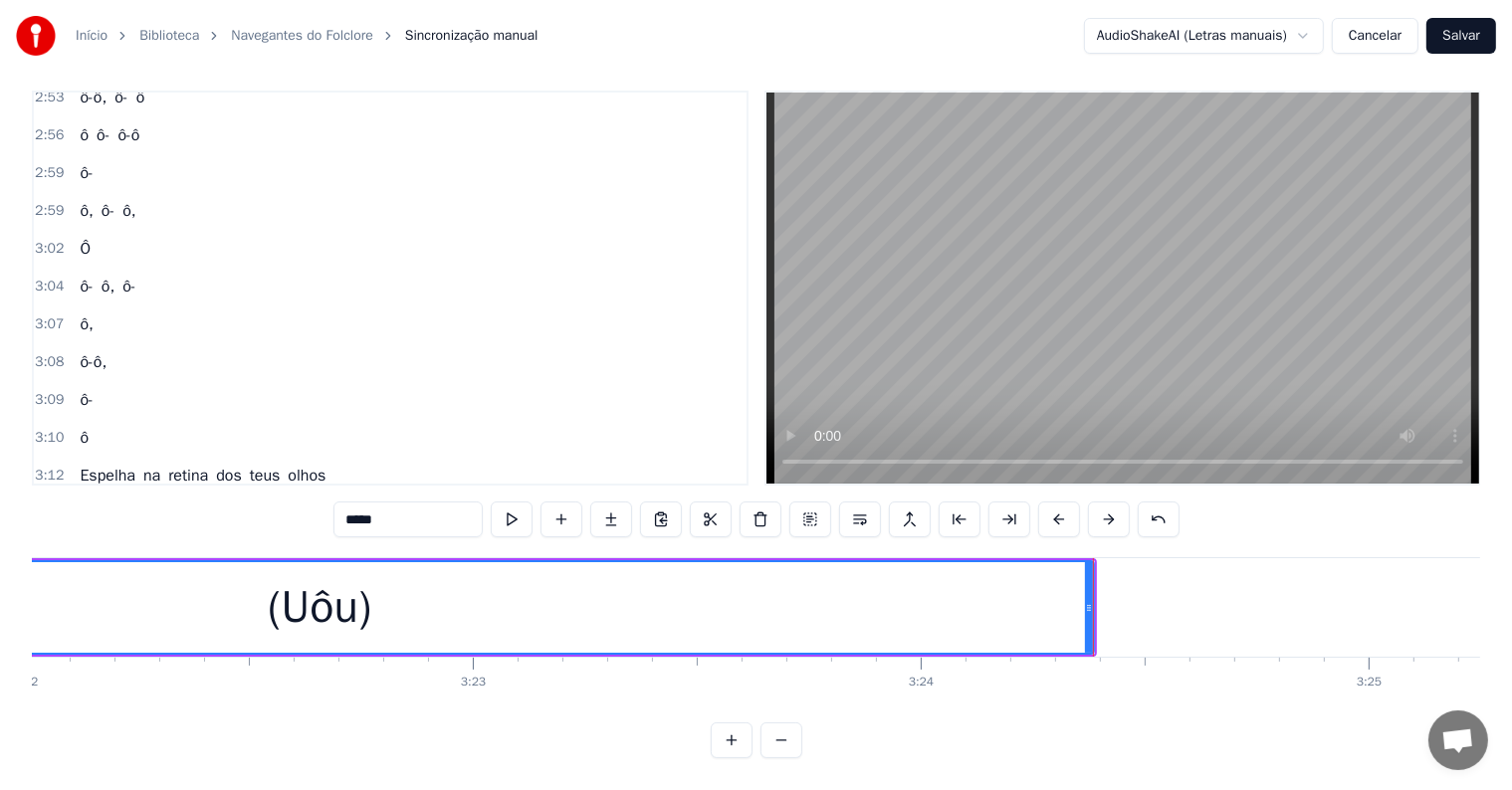 click on "*****" at bounding box center [408, 519] 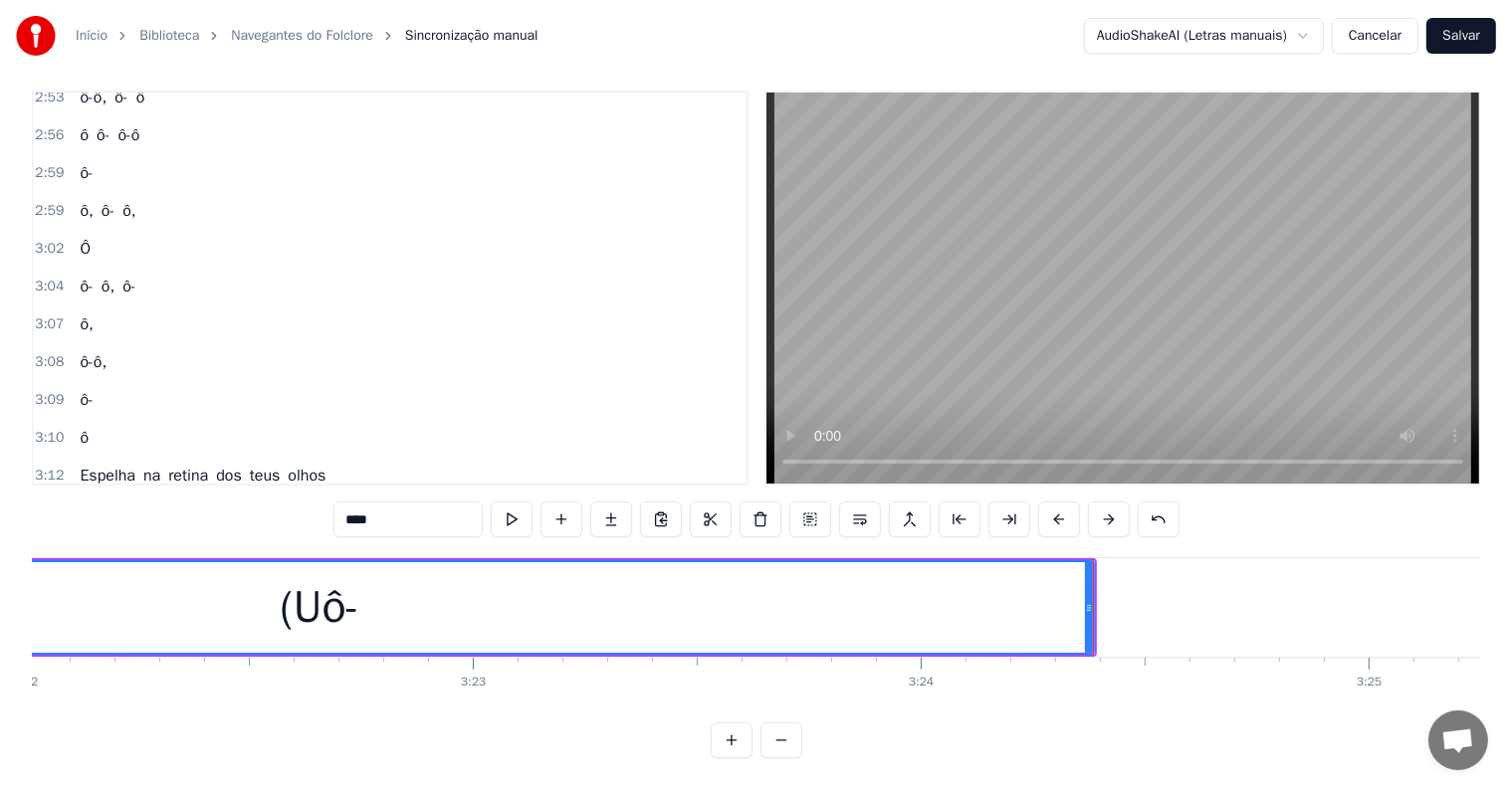 drag, startPoint x: 364, startPoint y: 501, endPoint x: 337, endPoint y: 502, distance: 27.018512 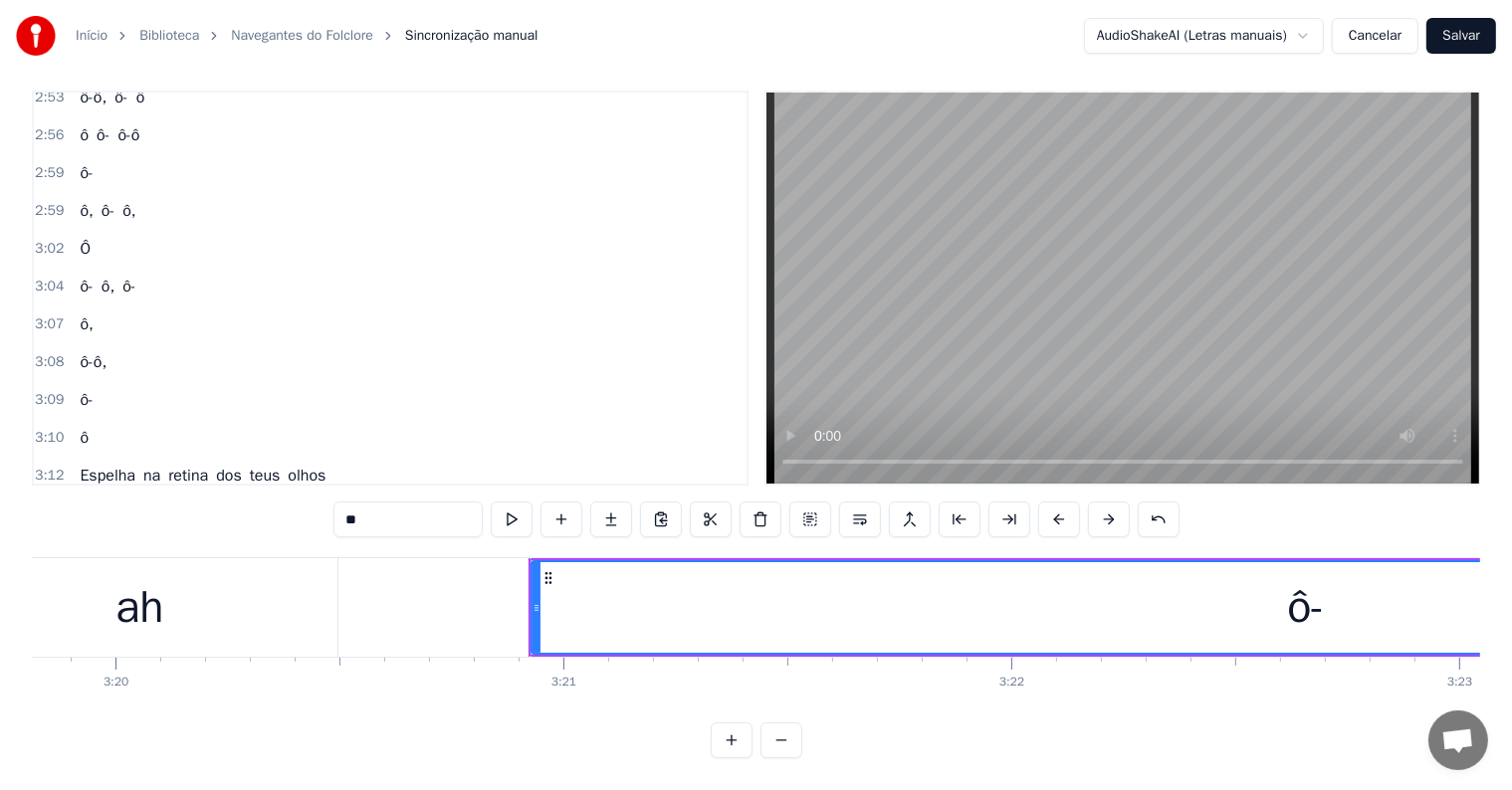 scroll, scrollTop: 0, scrollLeft: 89493, axis: horizontal 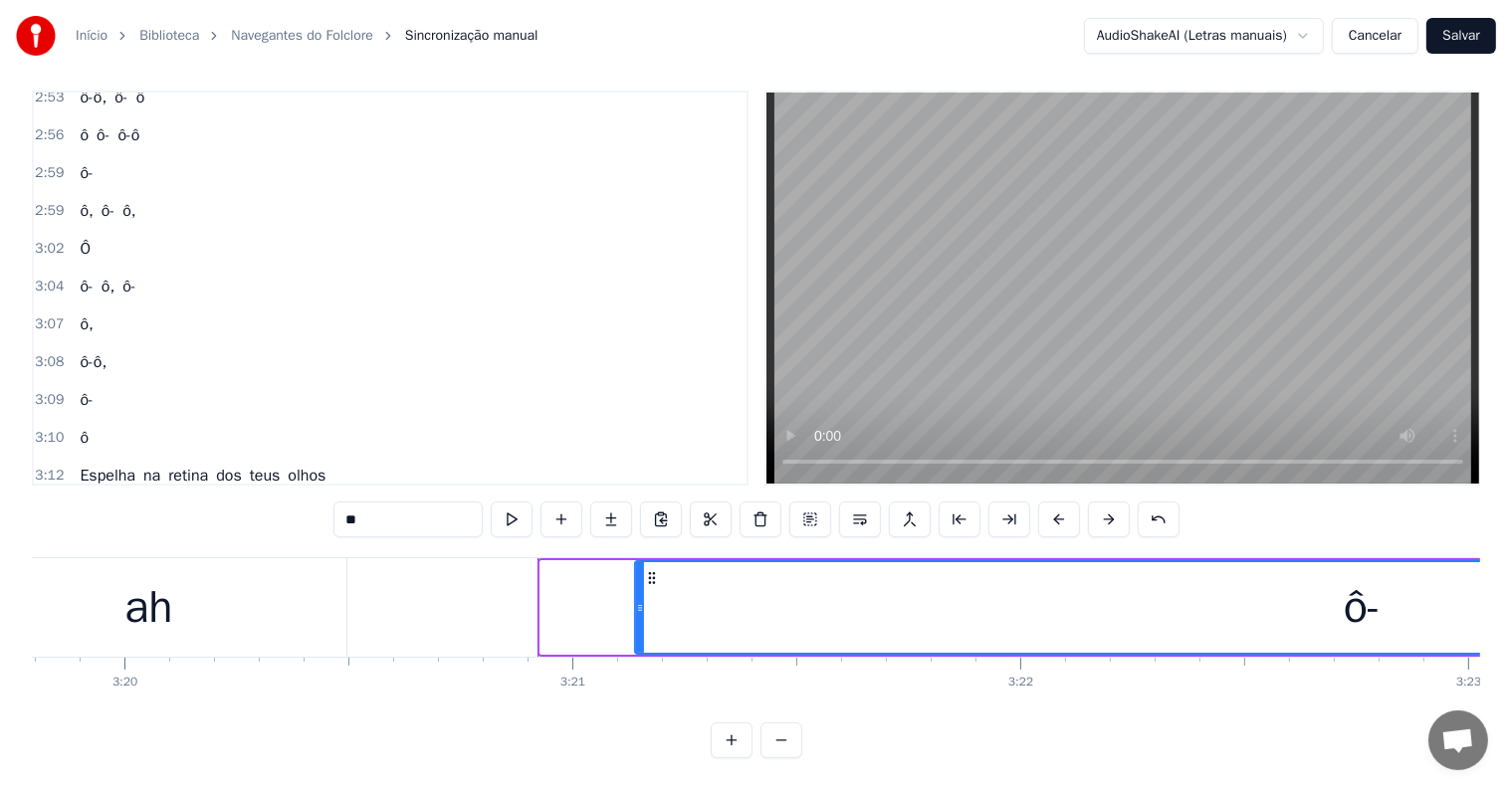 drag, startPoint x: 541, startPoint y: 589, endPoint x: 636, endPoint y: 588, distance: 95.005263 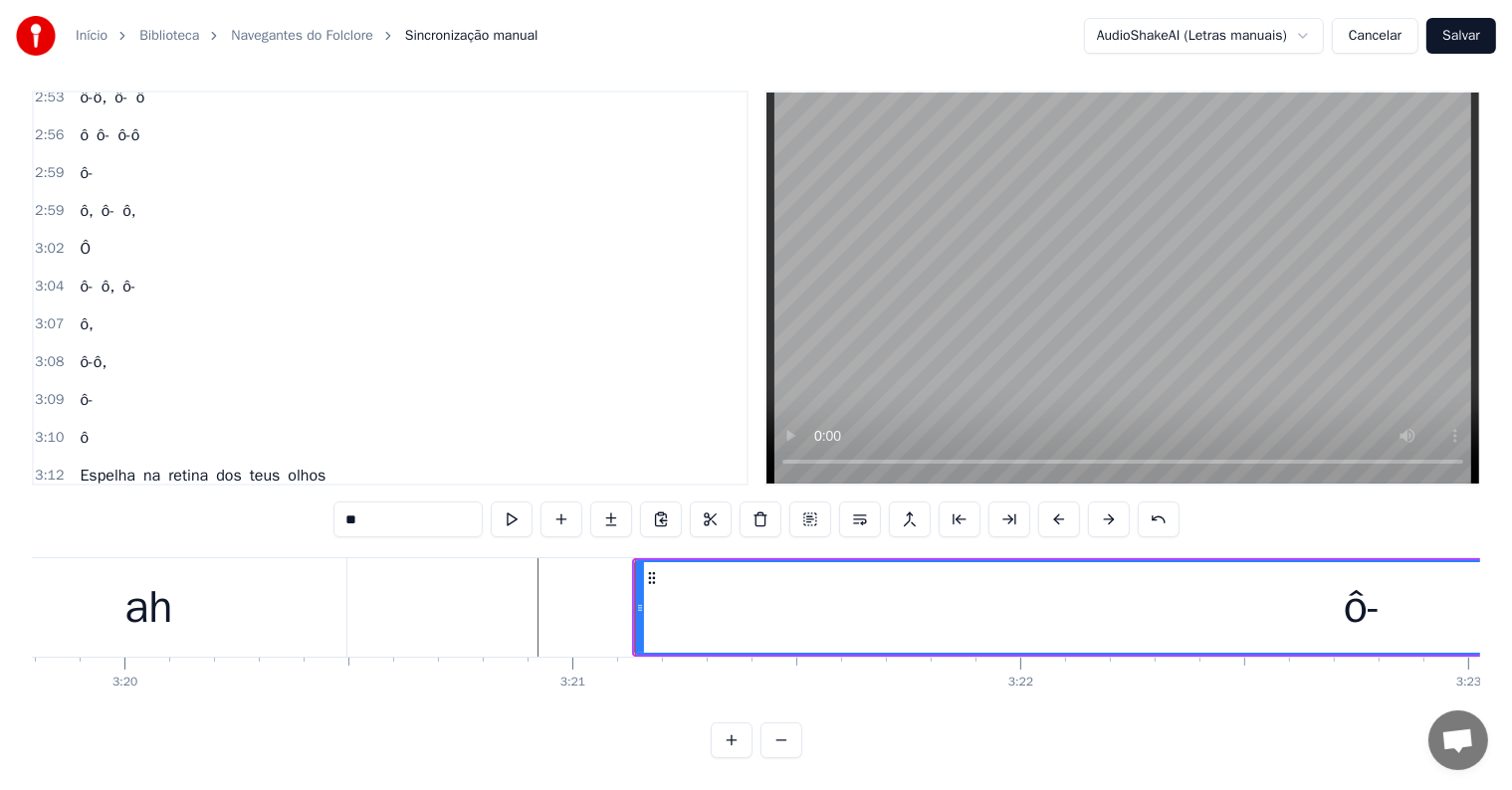 type on "**" 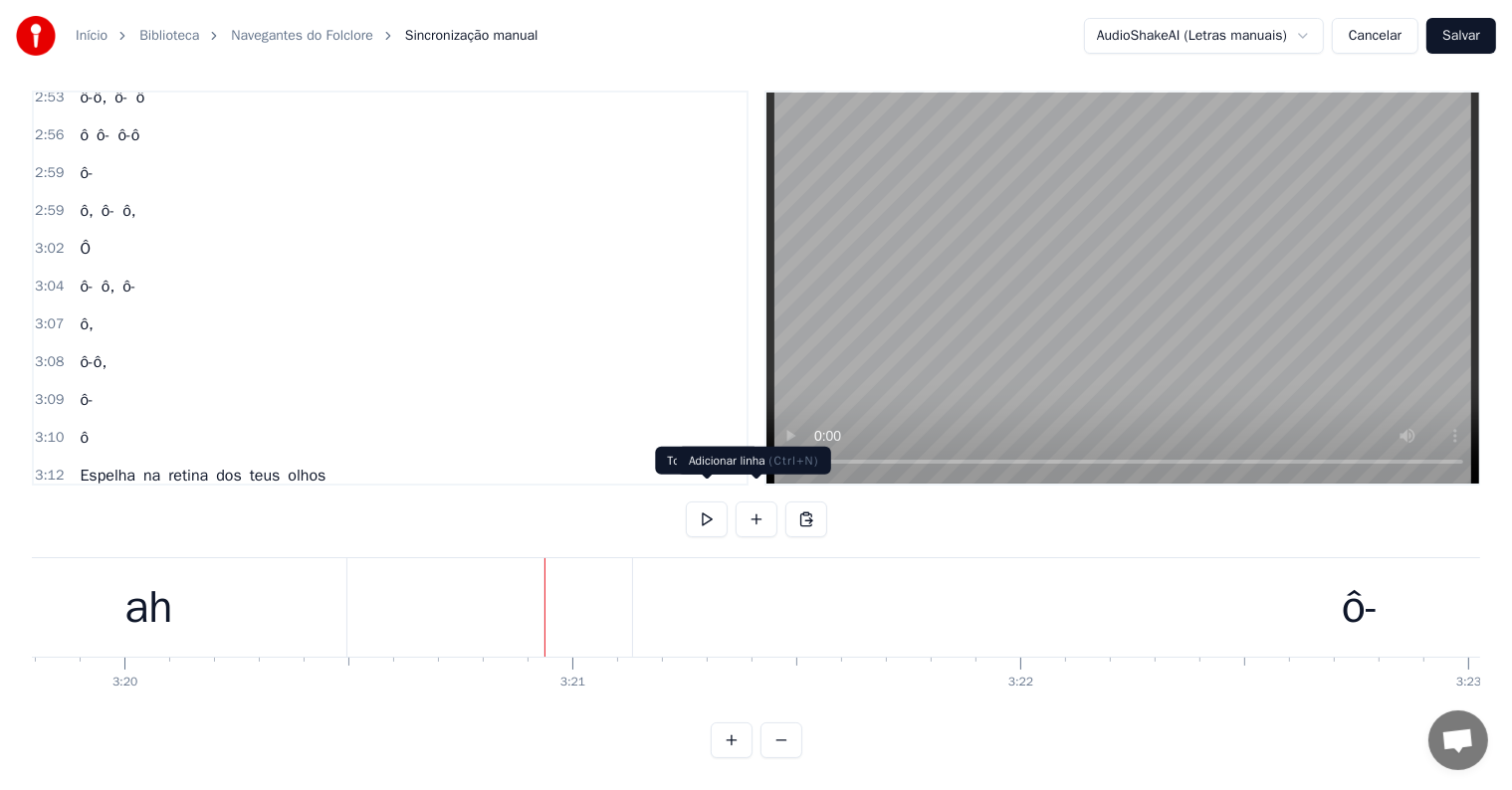 click at bounding box center [756, 519] 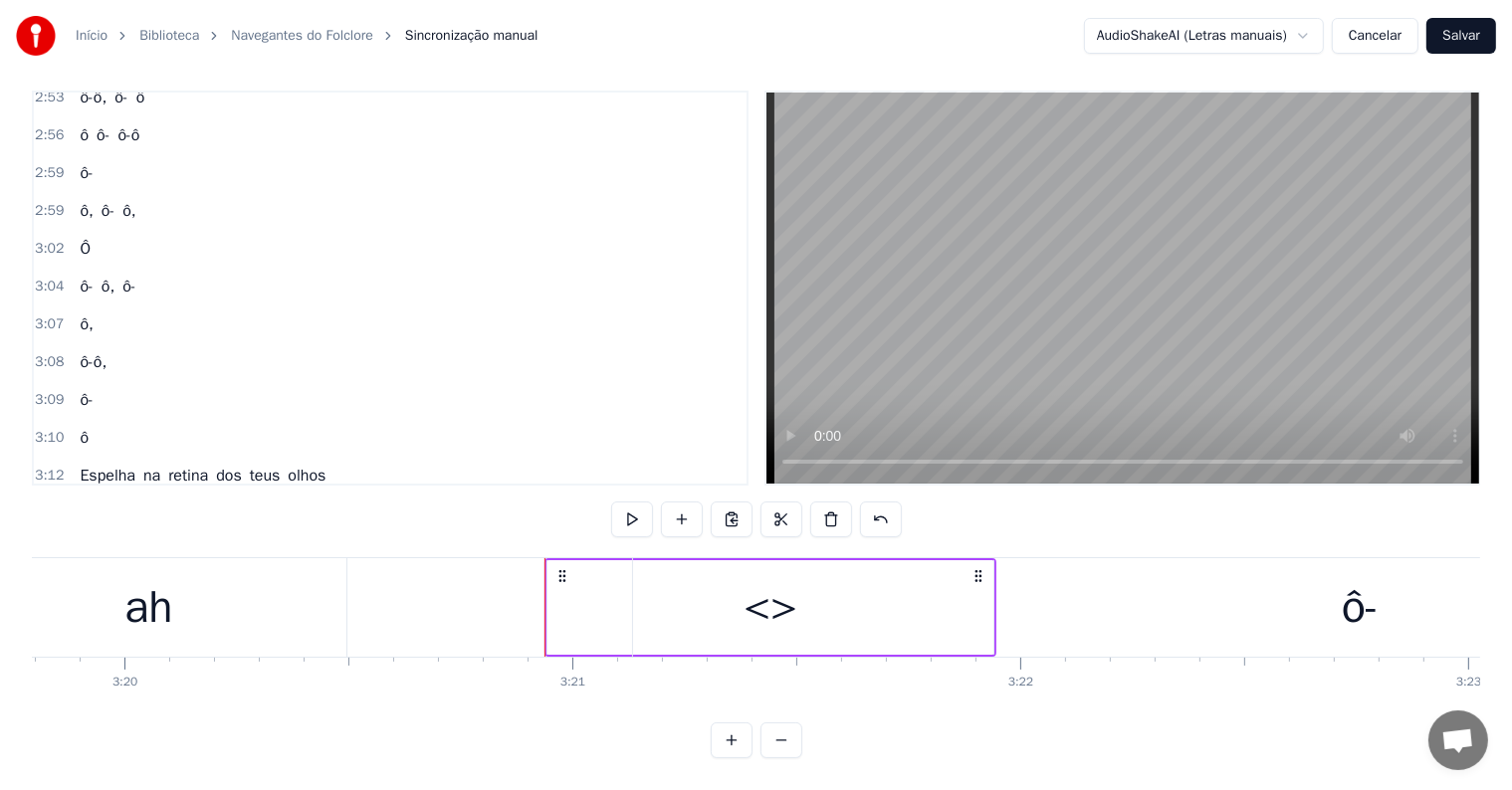 click on "ô-" at bounding box center [1360, 607] 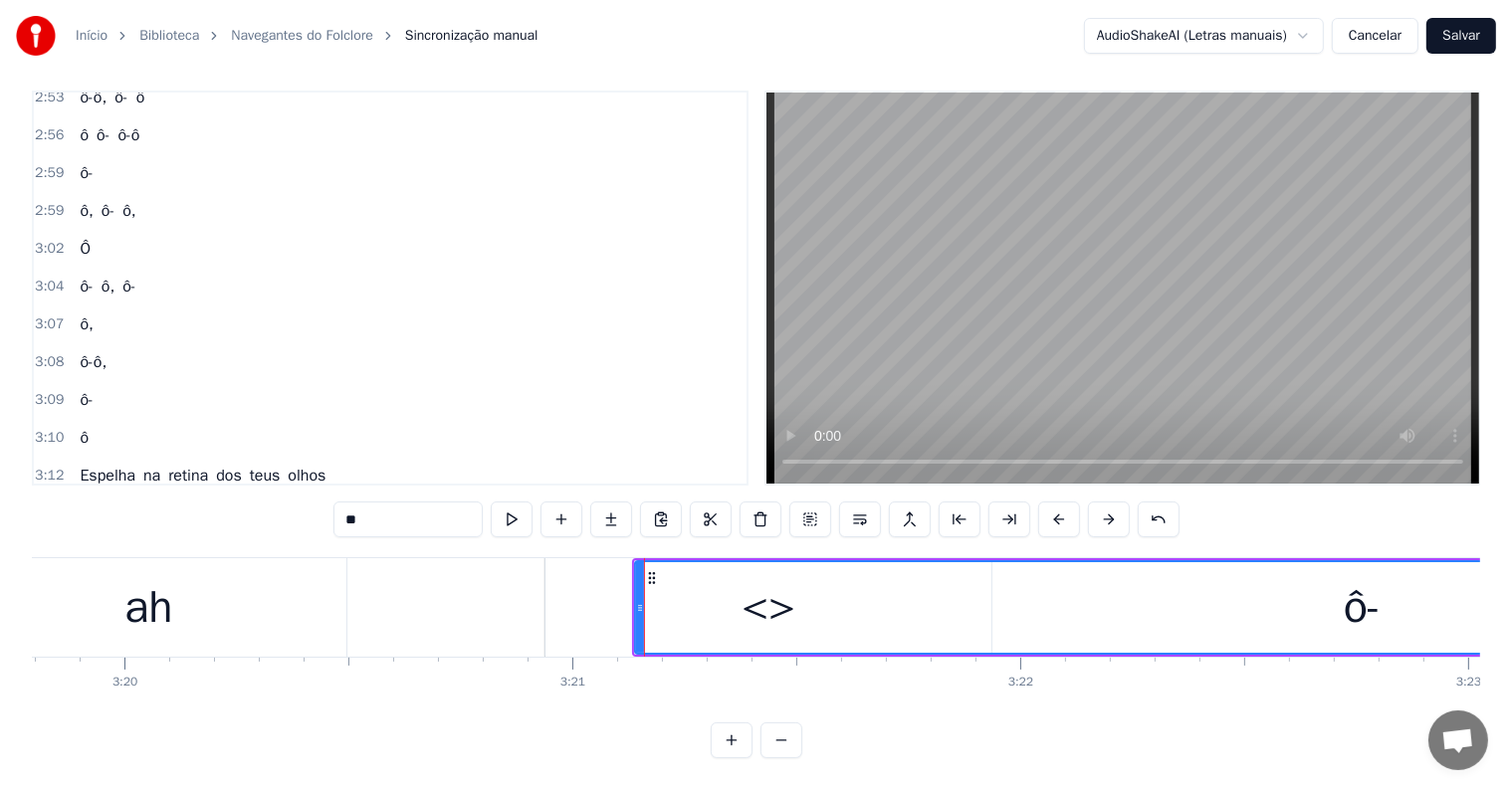 scroll, scrollTop: 2280, scrollLeft: 0, axis: vertical 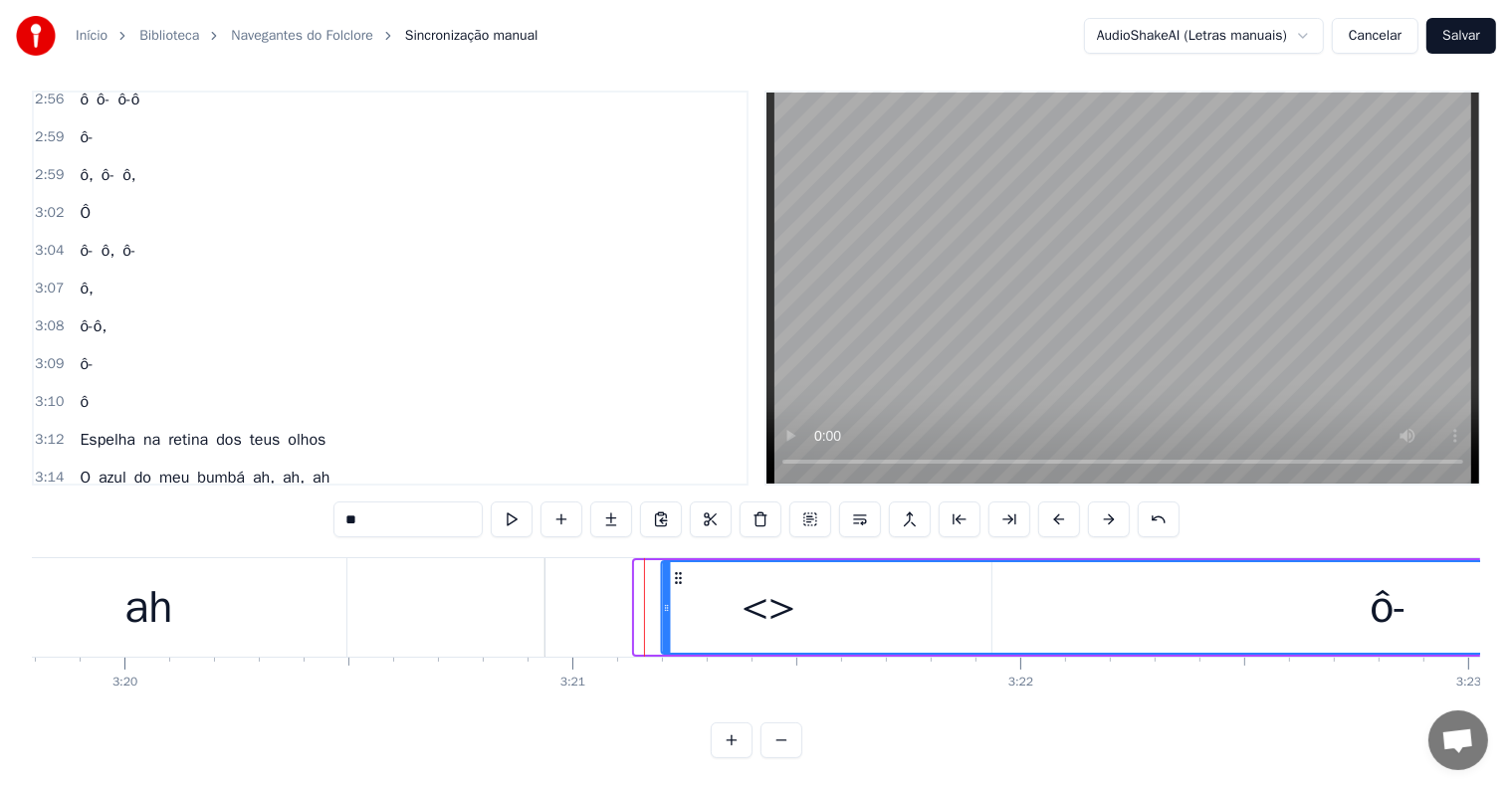 drag, startPoint x: 653, startPoint y: 558, endPoint x: 680, endPoint y: 557, distance: 27.018512 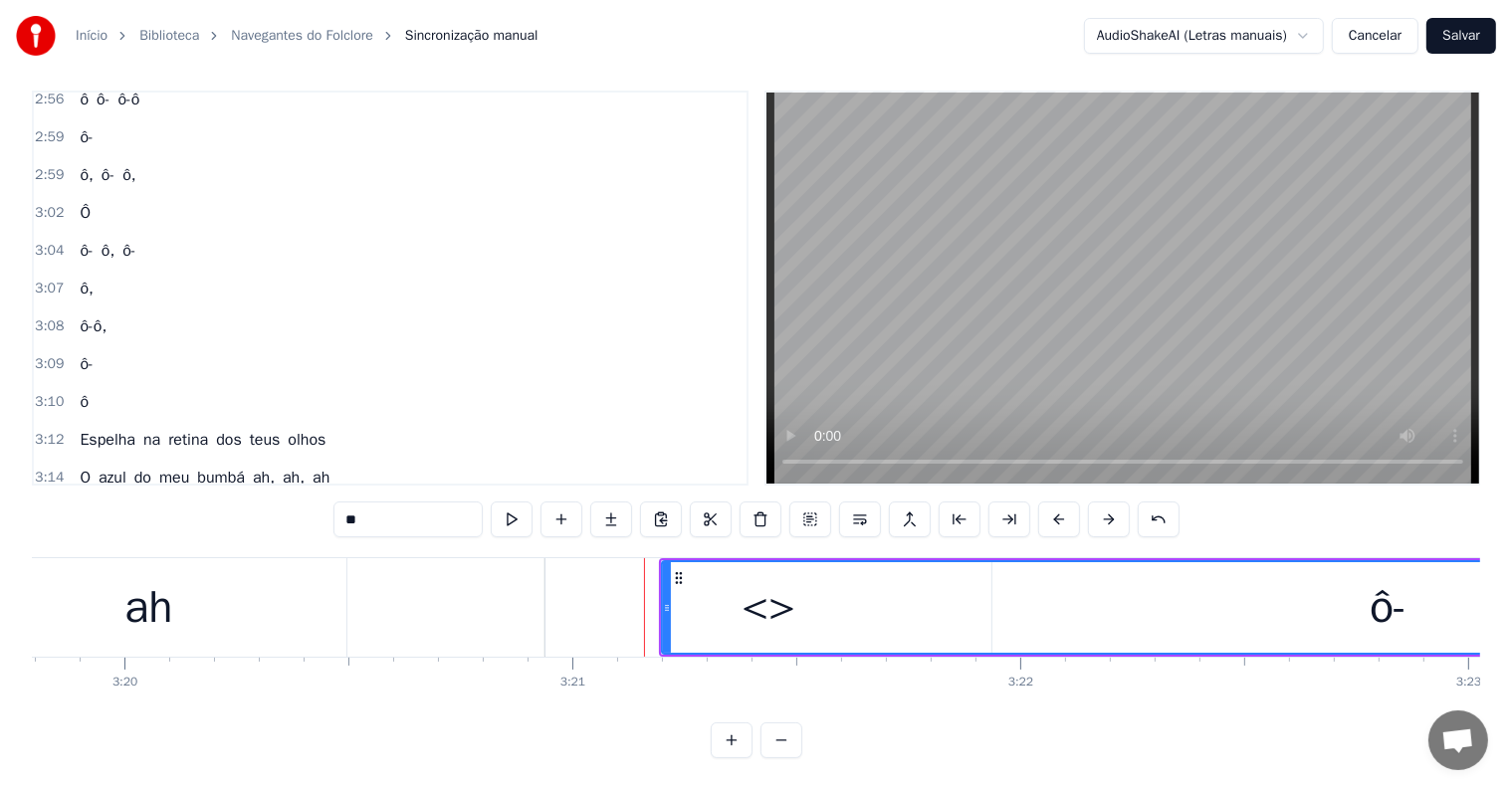 click on "<>" at bounding box center [768, 607] 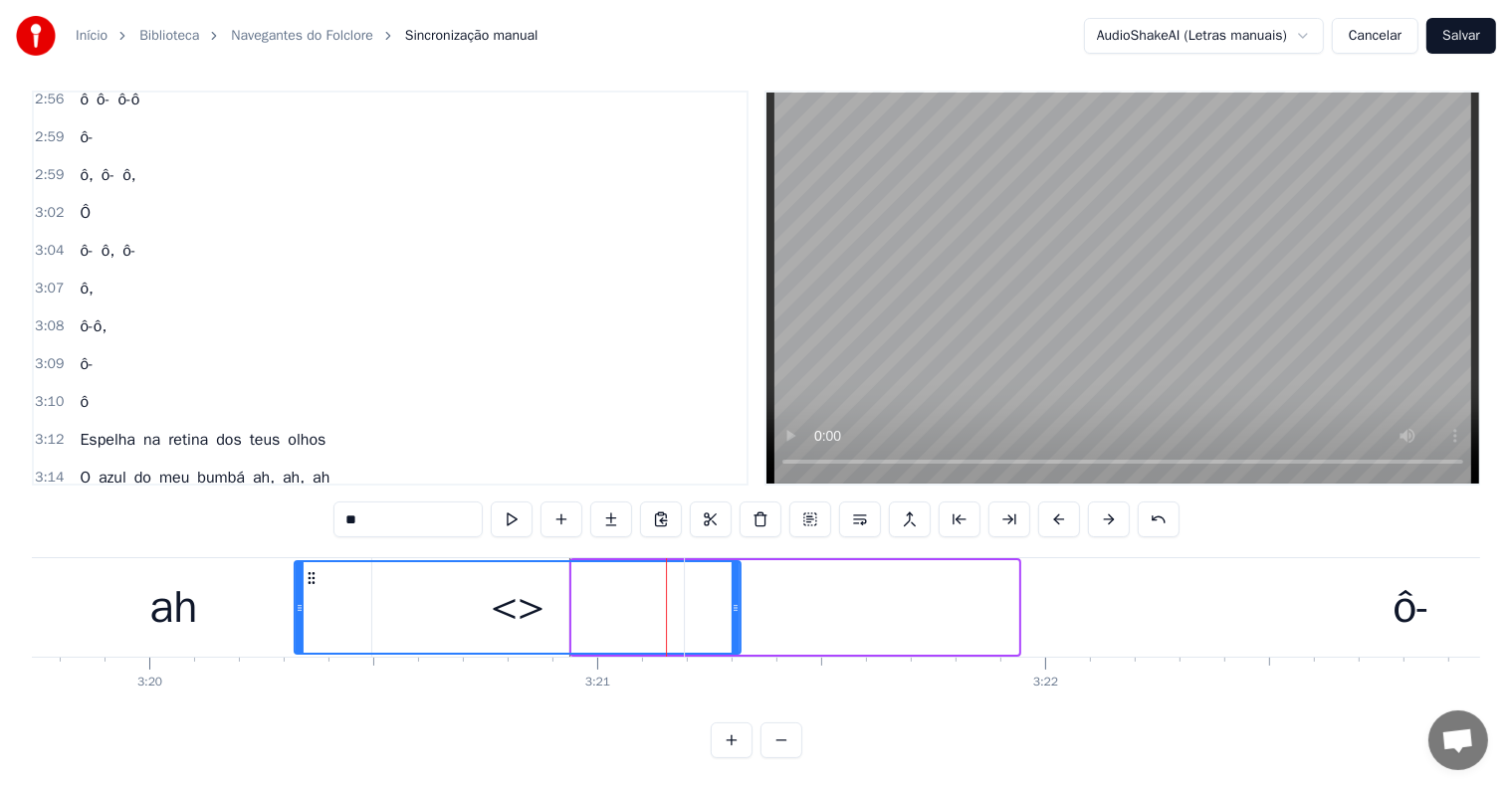 drag, startPoint x: 564, startPoint y: 558, endPoint x: 308, endPoint y: 557, distance: 256.00195 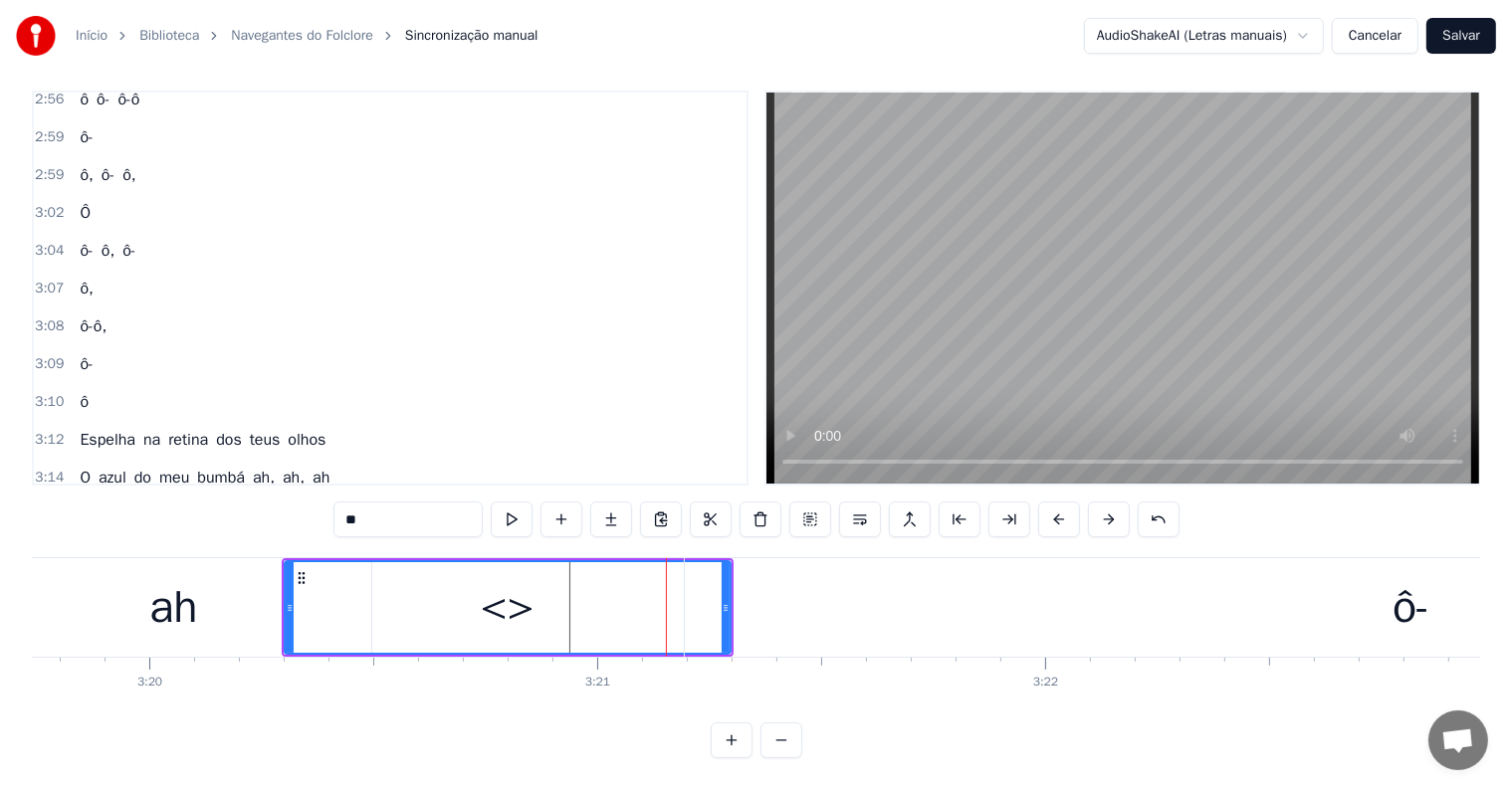 scroll, scrollTop: 0, scrollLeft: 89461, axis: horizontal 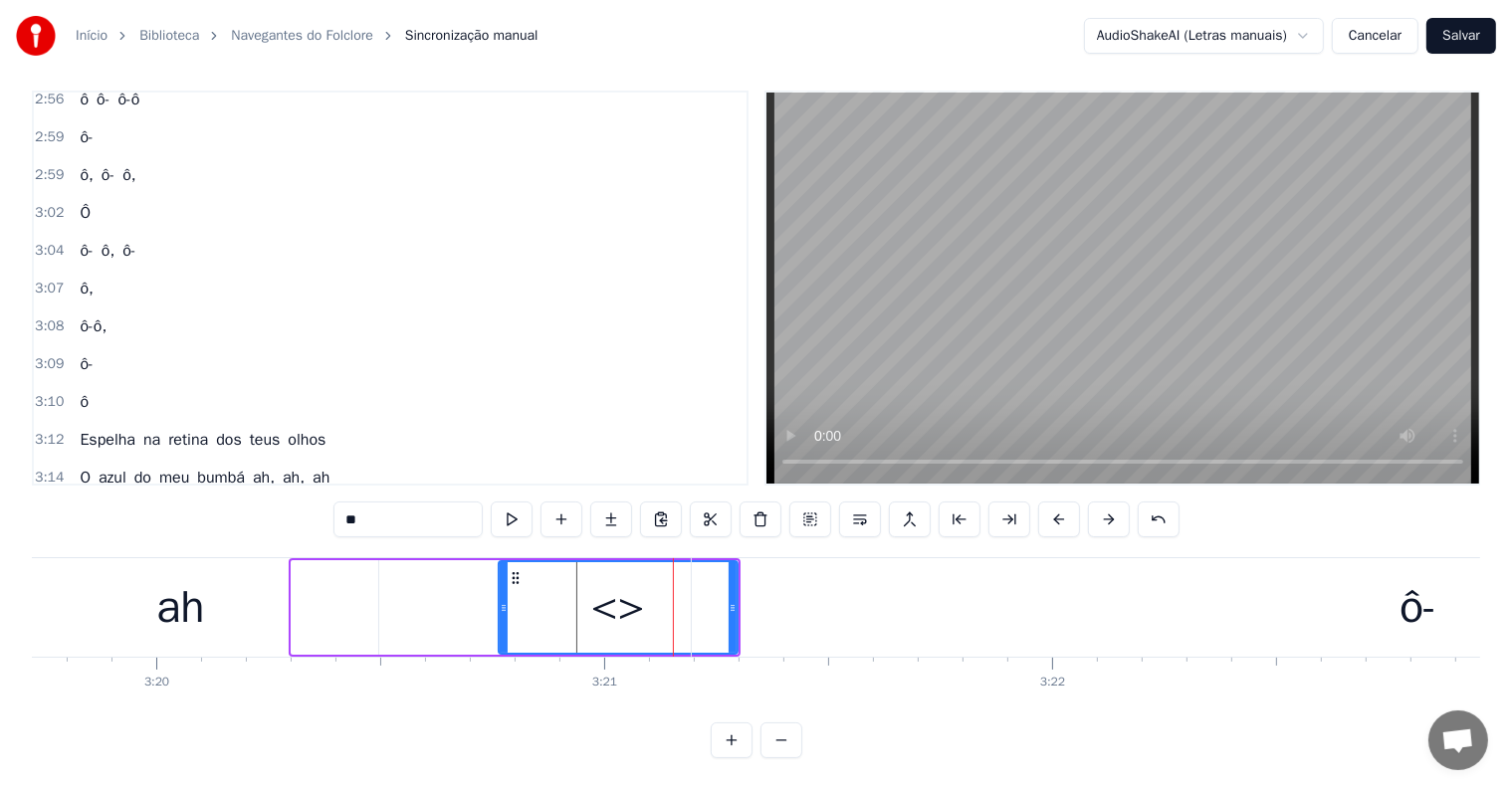drag, startPoint x: 295, startPoint y: 589, endPoint x: 502, endPoint y: 575, distance: 207.47289 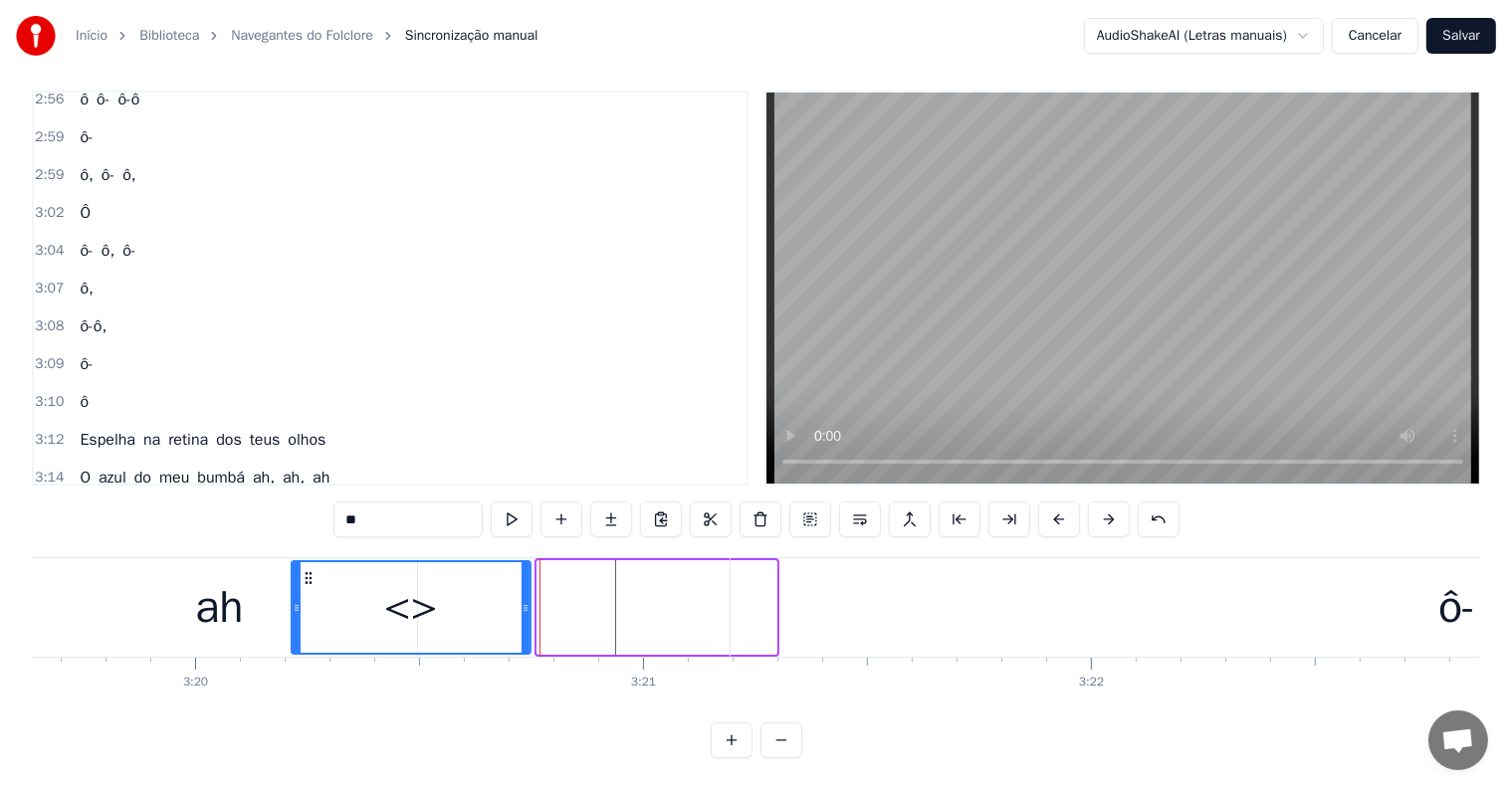 scroll, scrollTop: 0, scrollLeft: 89417, axis: horizontal 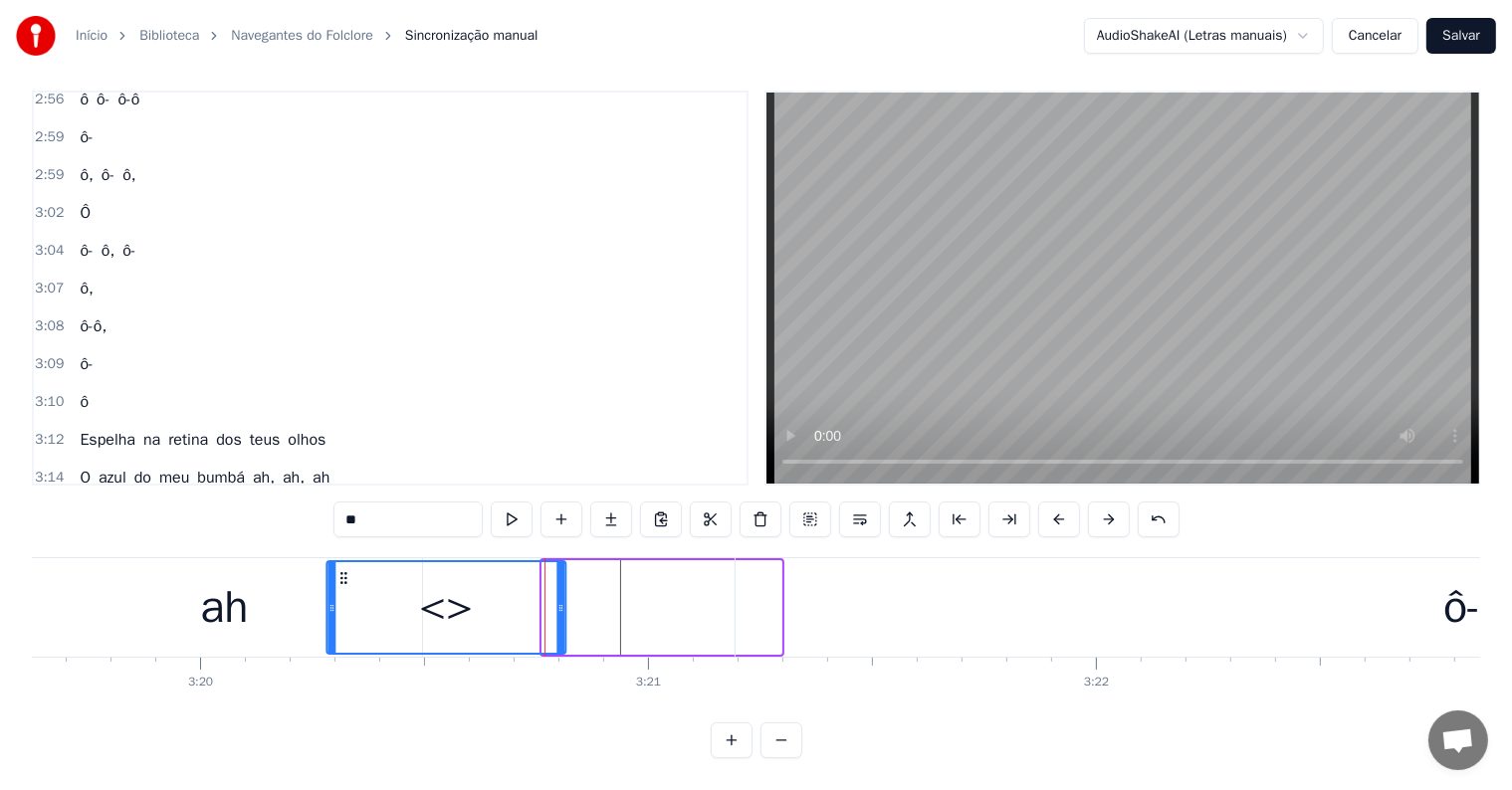 drag, startPoint x: 498, startPoint y: 555, endPoint x: 342, endPoint y: 574, distance: 157.15279 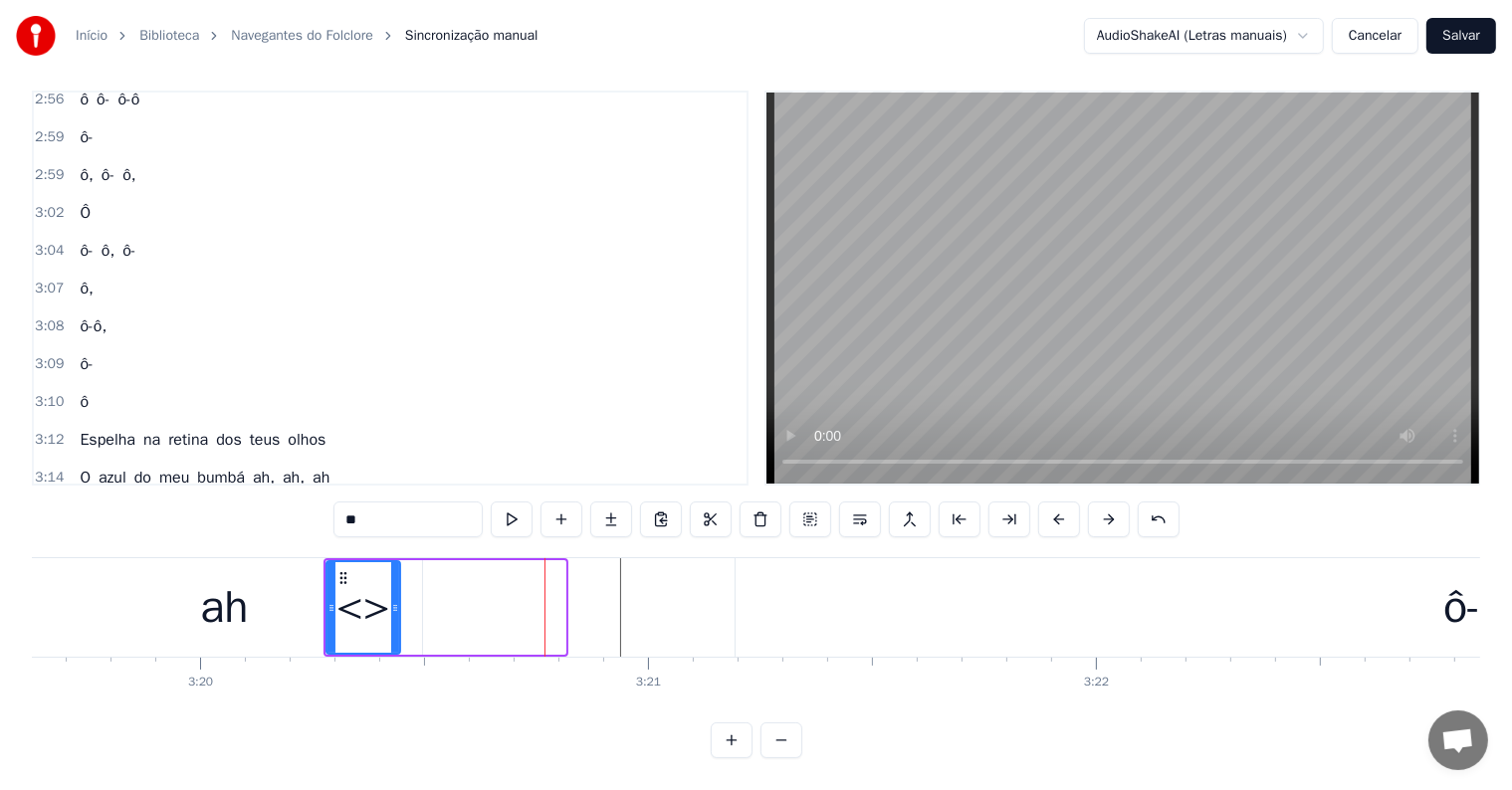 drag, startPoint x: 558, startPoint y: 591, endPoint x: 393, endPoint y: 585, distance: 165.1091 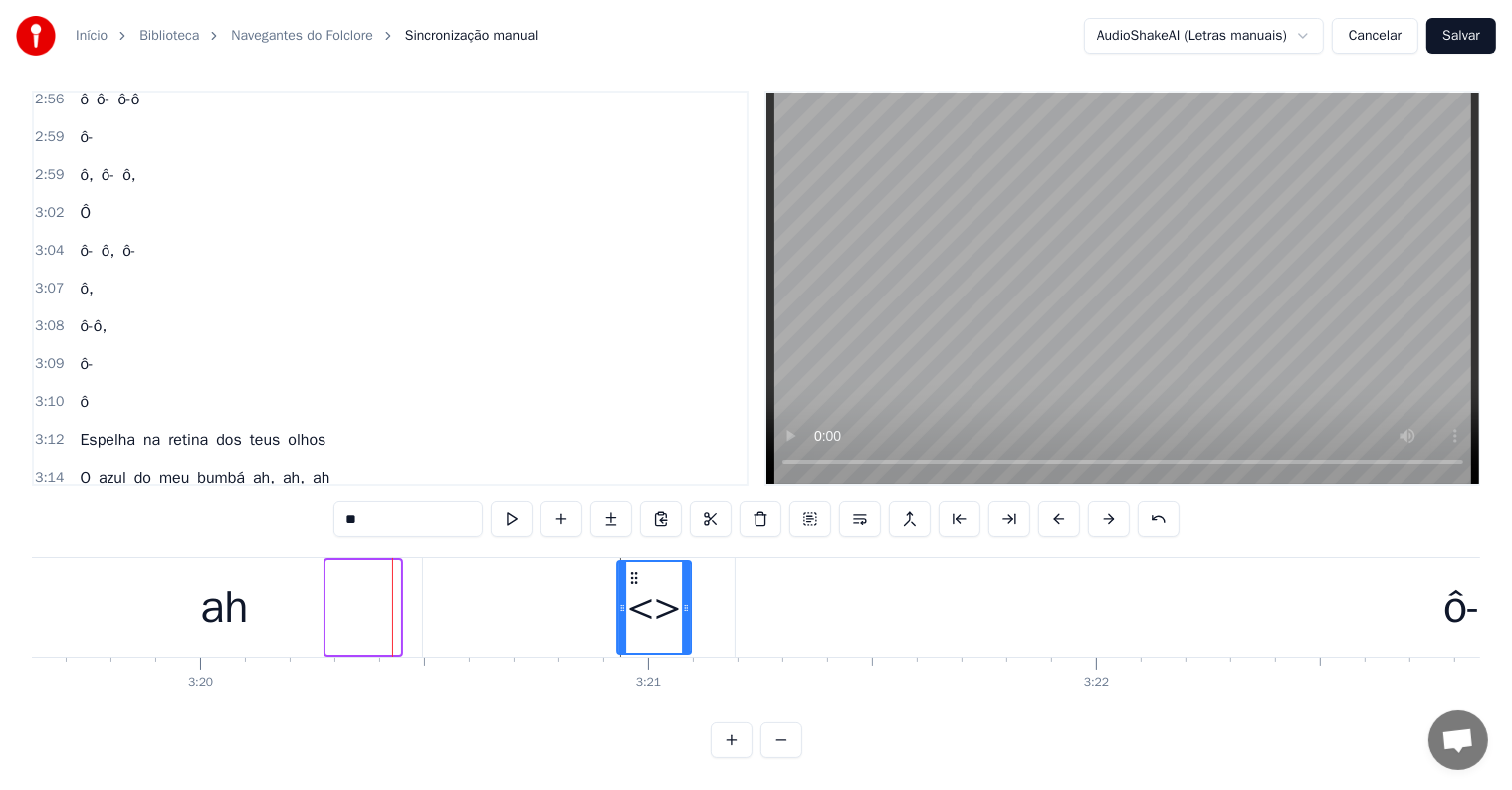 drag, startPoint x: 337, startPoint y: 556, endPoint x: 628, endPoint y: 562, distance: 291.06185 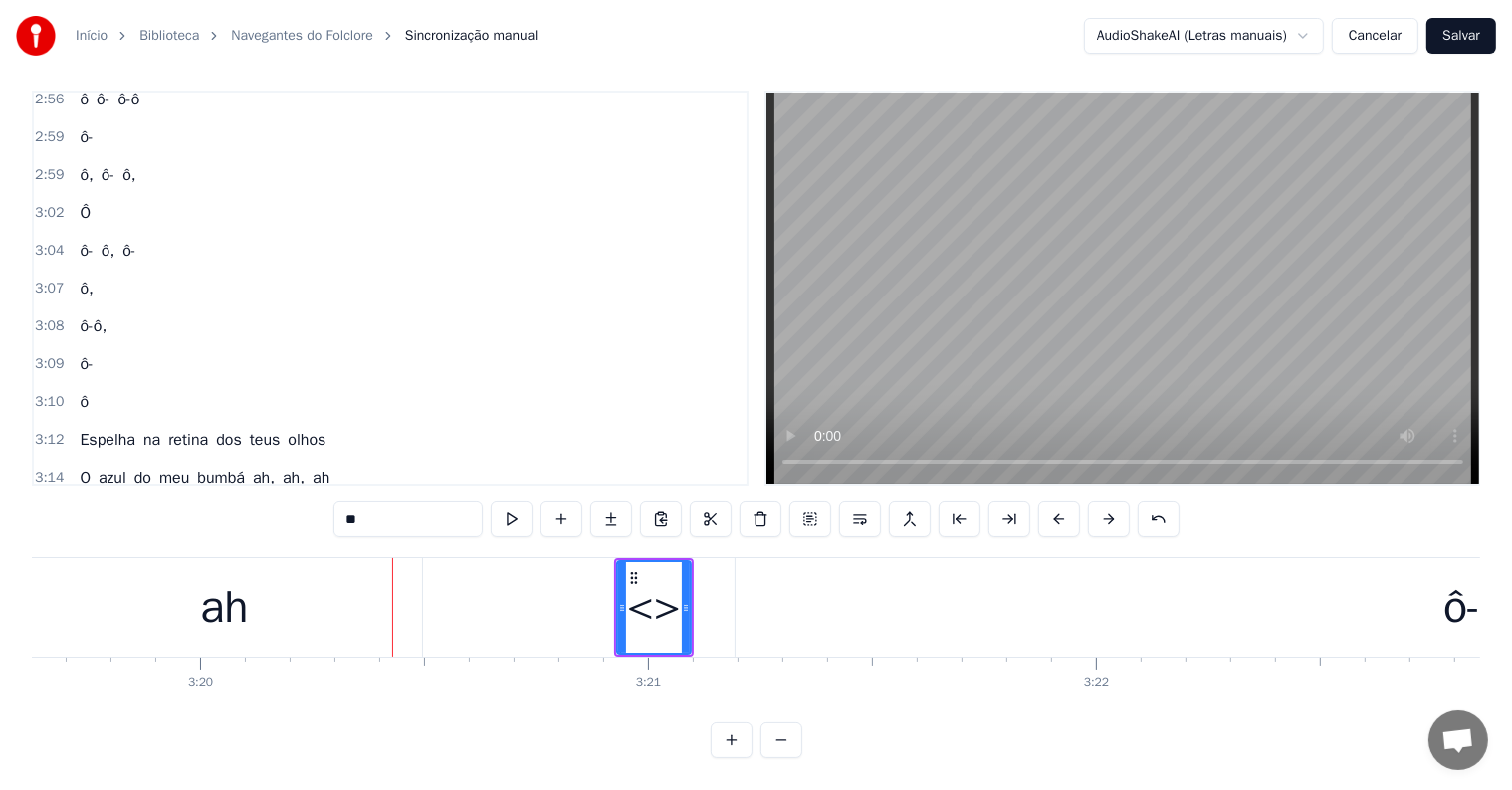 drag, startPoint x: 419, startPoint y: 508, endPoint x: 309, endPoint y: 487, distance: 111.98661 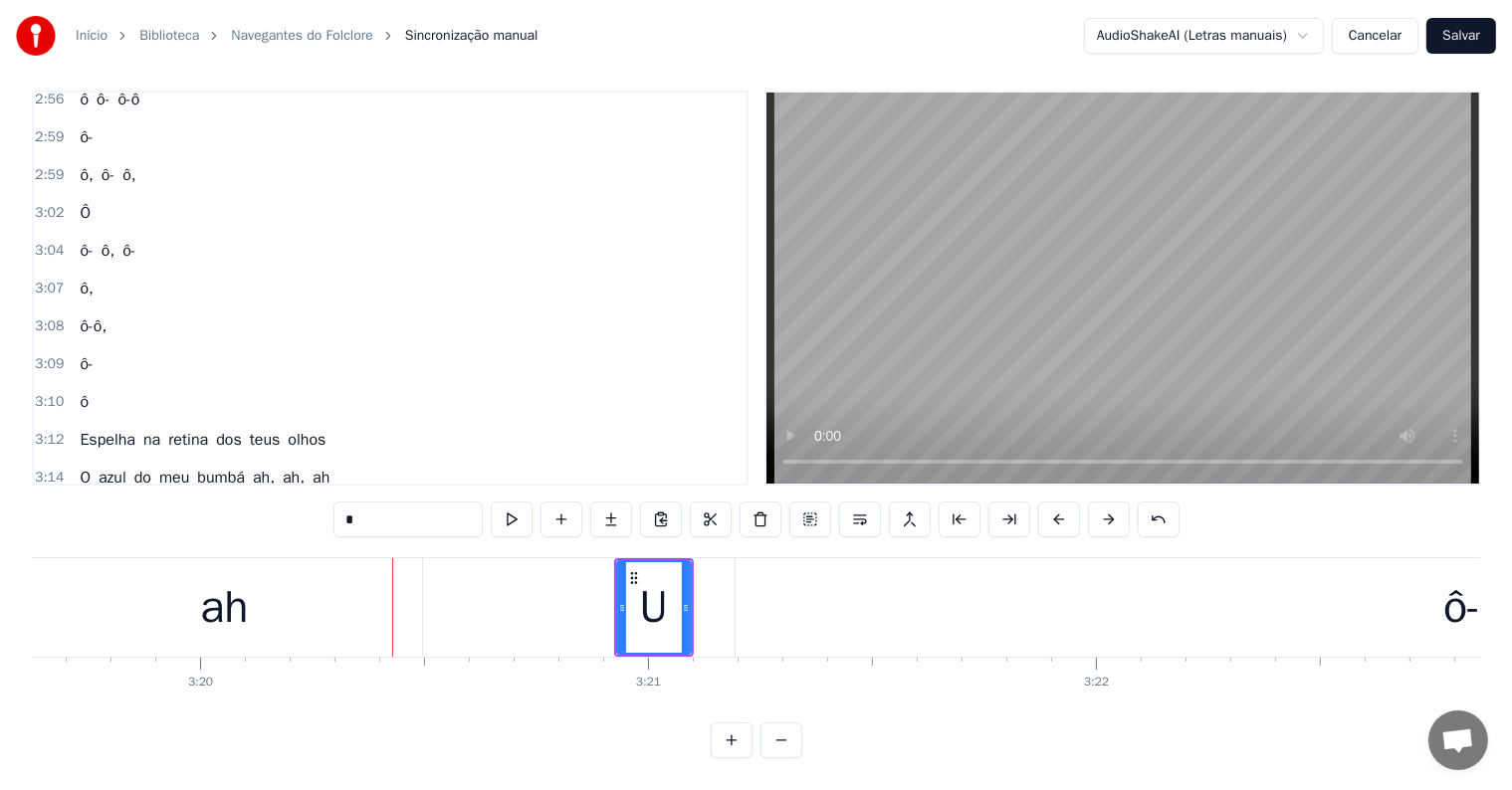 click on "ô-" at bounding box center (1462, 607) 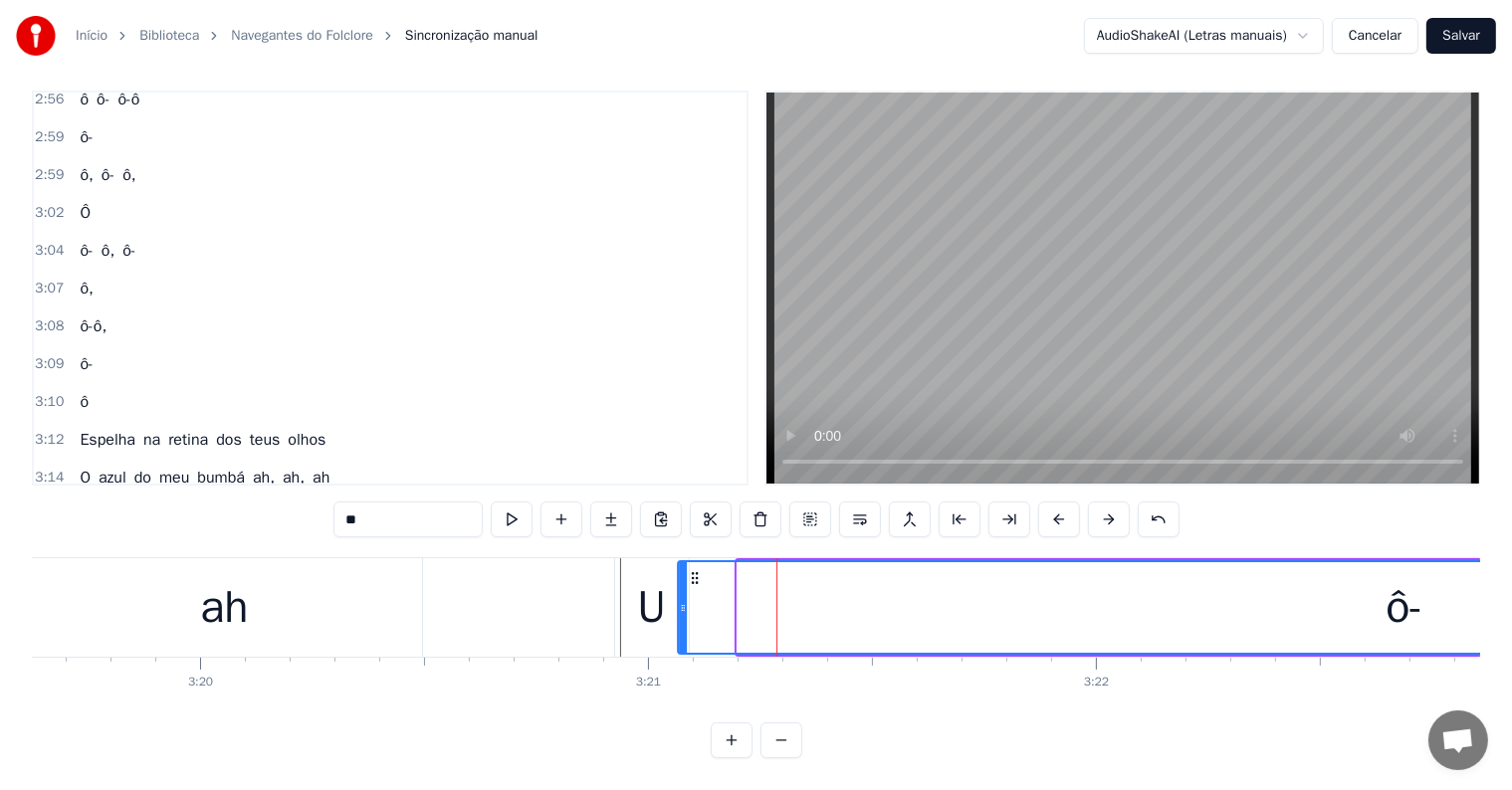 drag, startPoint x: 755, startPoint y: 556, endPoint x: 694, endPoint y: 555, distance: 61.008196 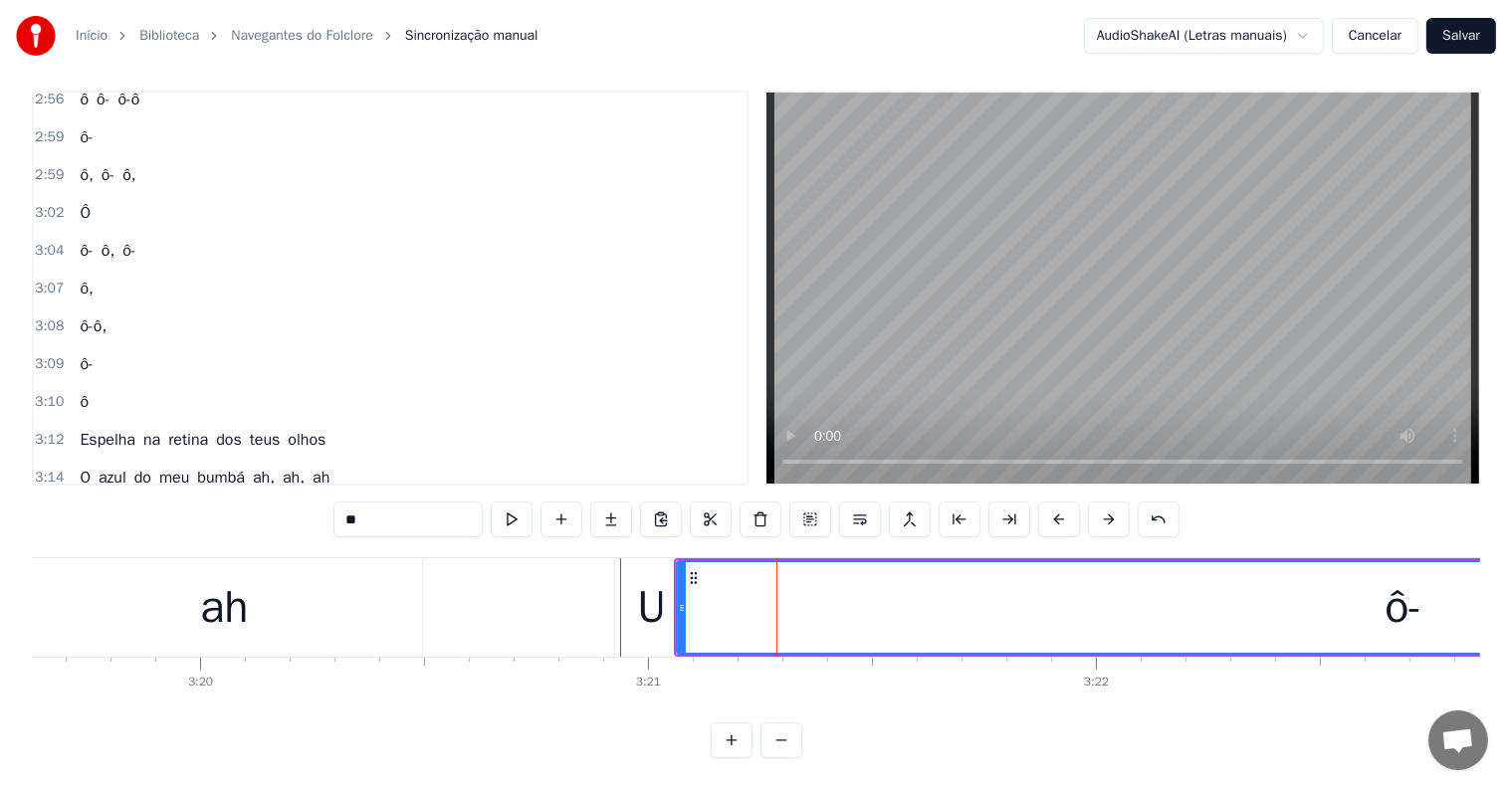 click at bounding box center (-42939, 607) 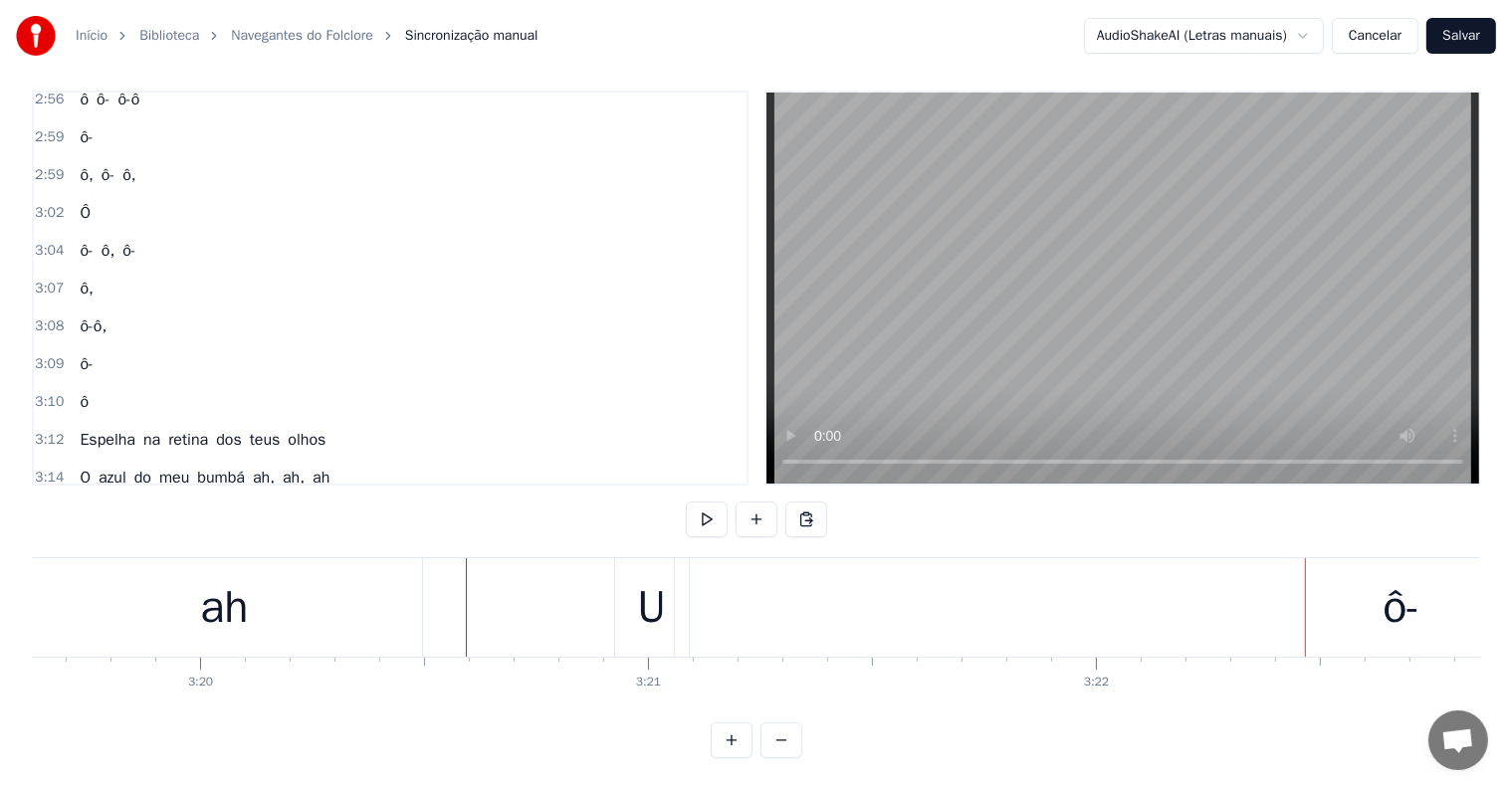 click on "U" at bounding box center (651, 608) 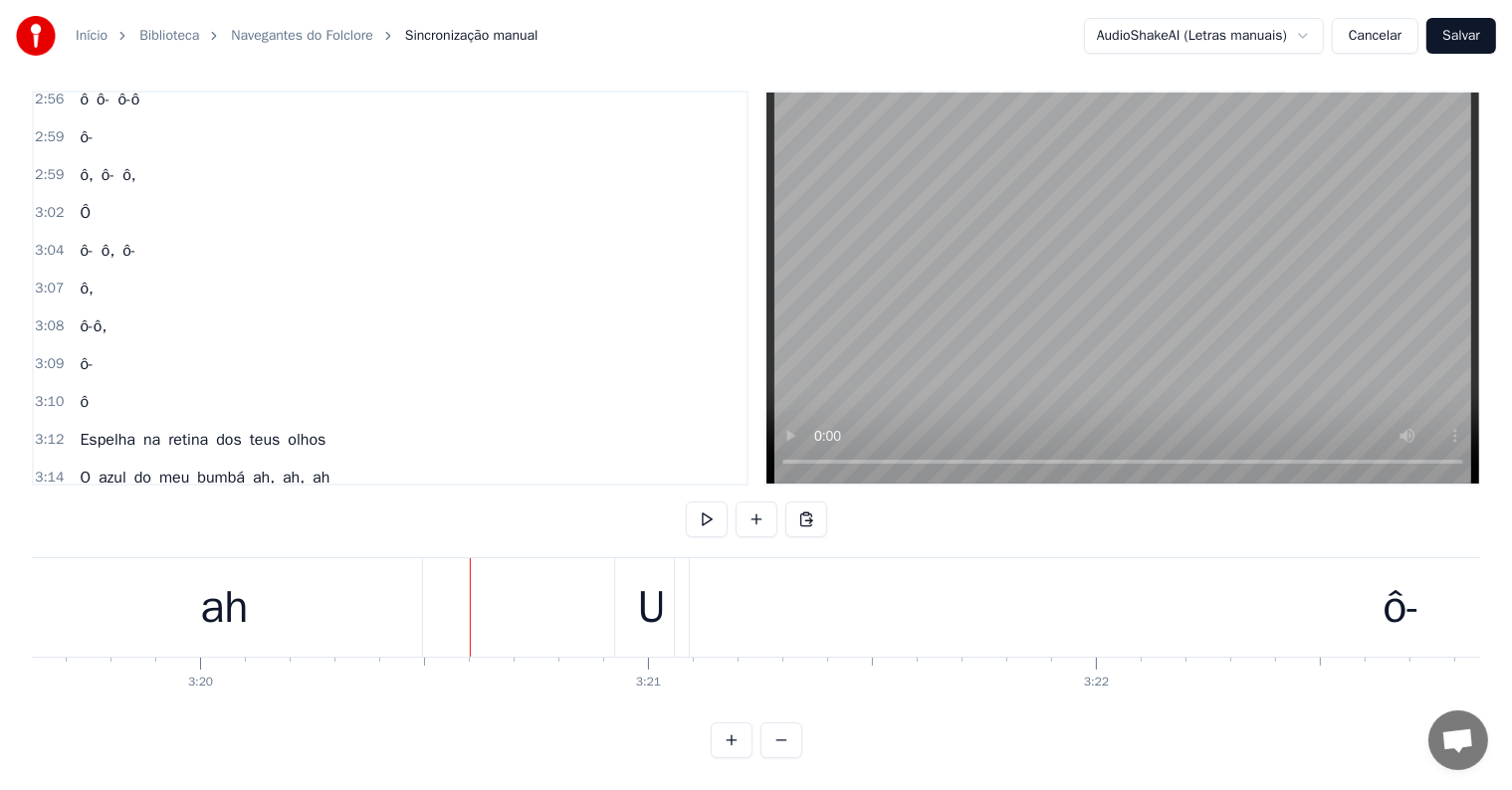 click on "U" at bounding box center [85, 515] 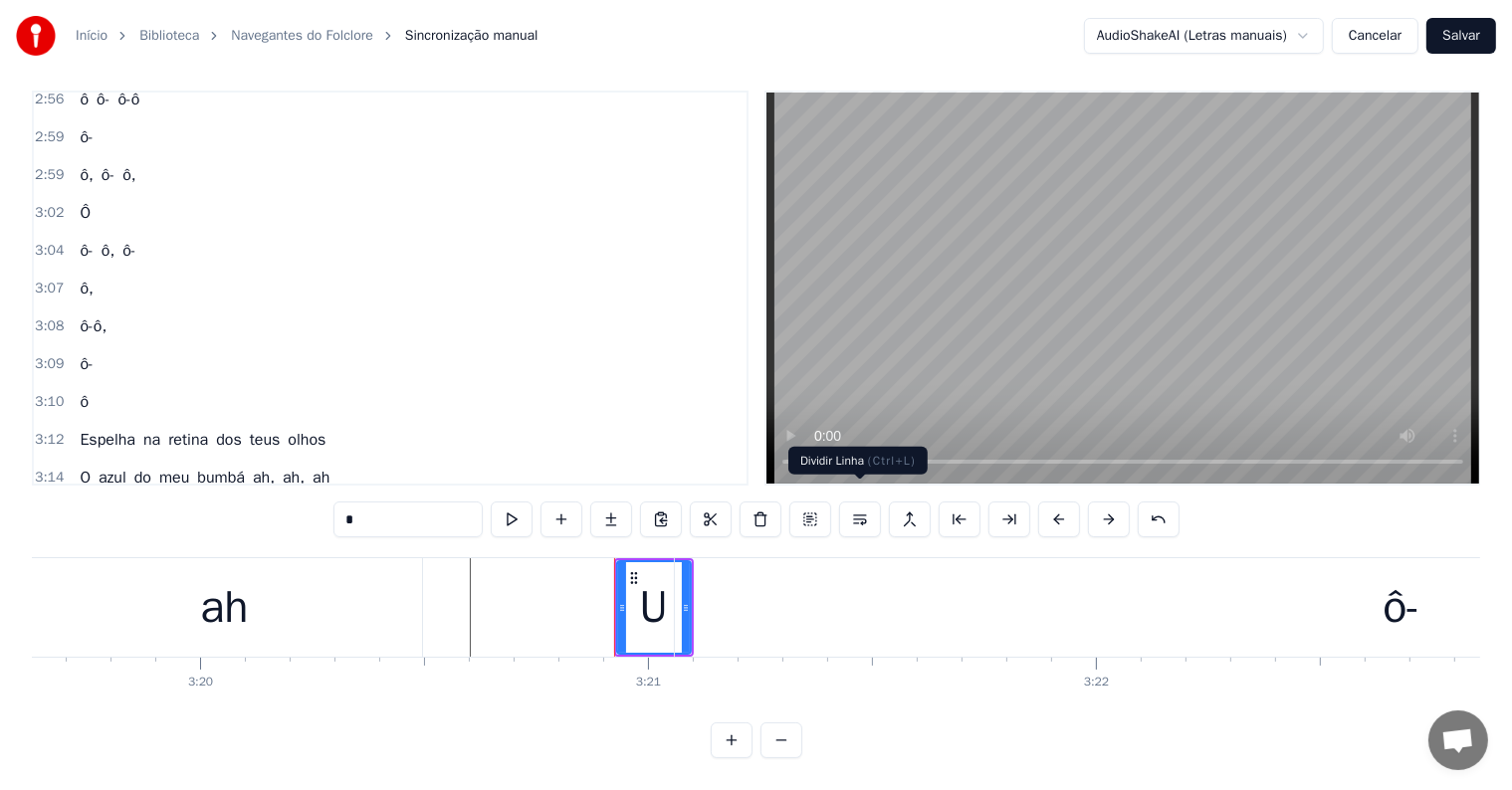click at bounding box center [860, 519] 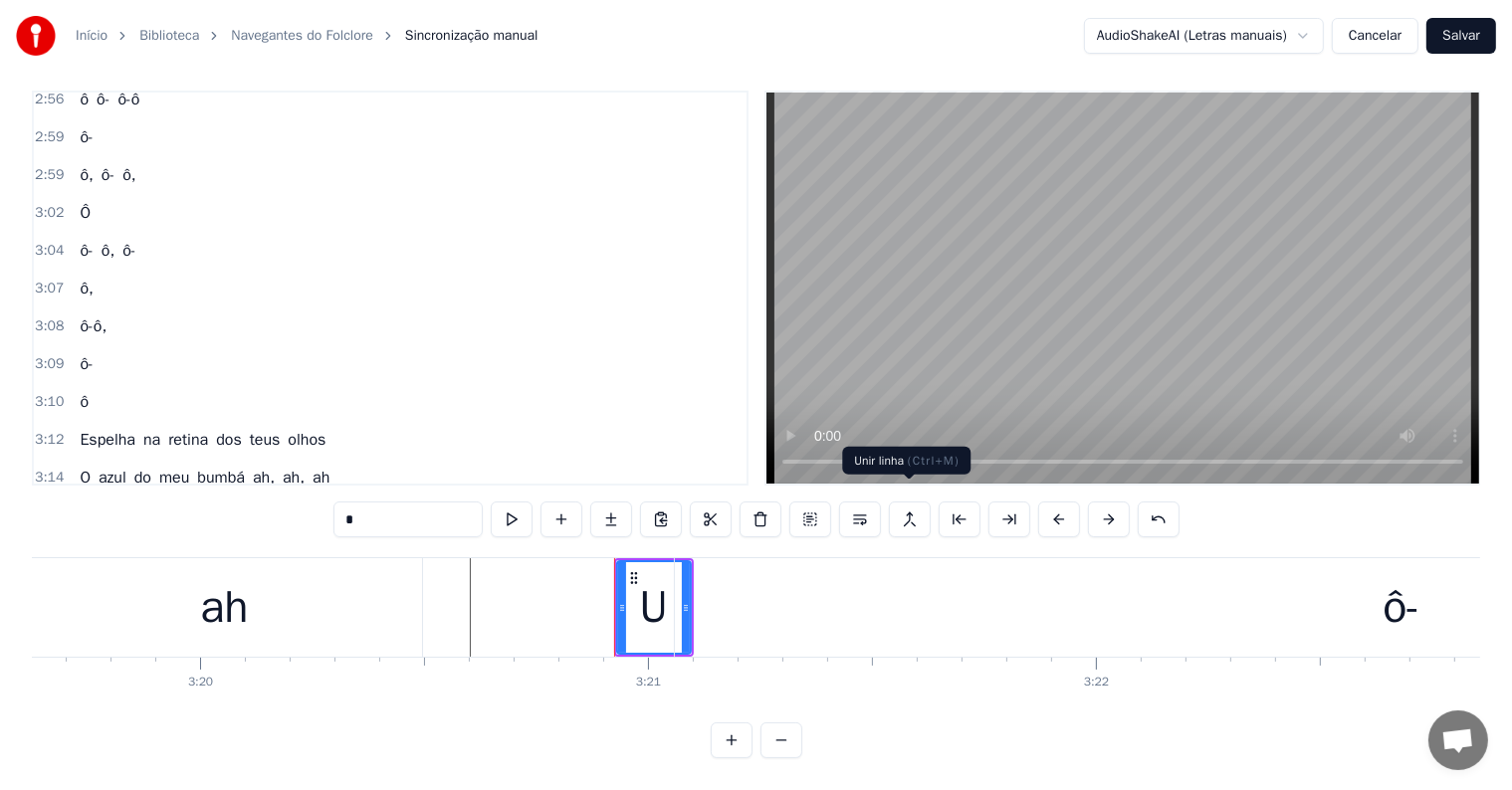 click at bounding box center [910, 519] 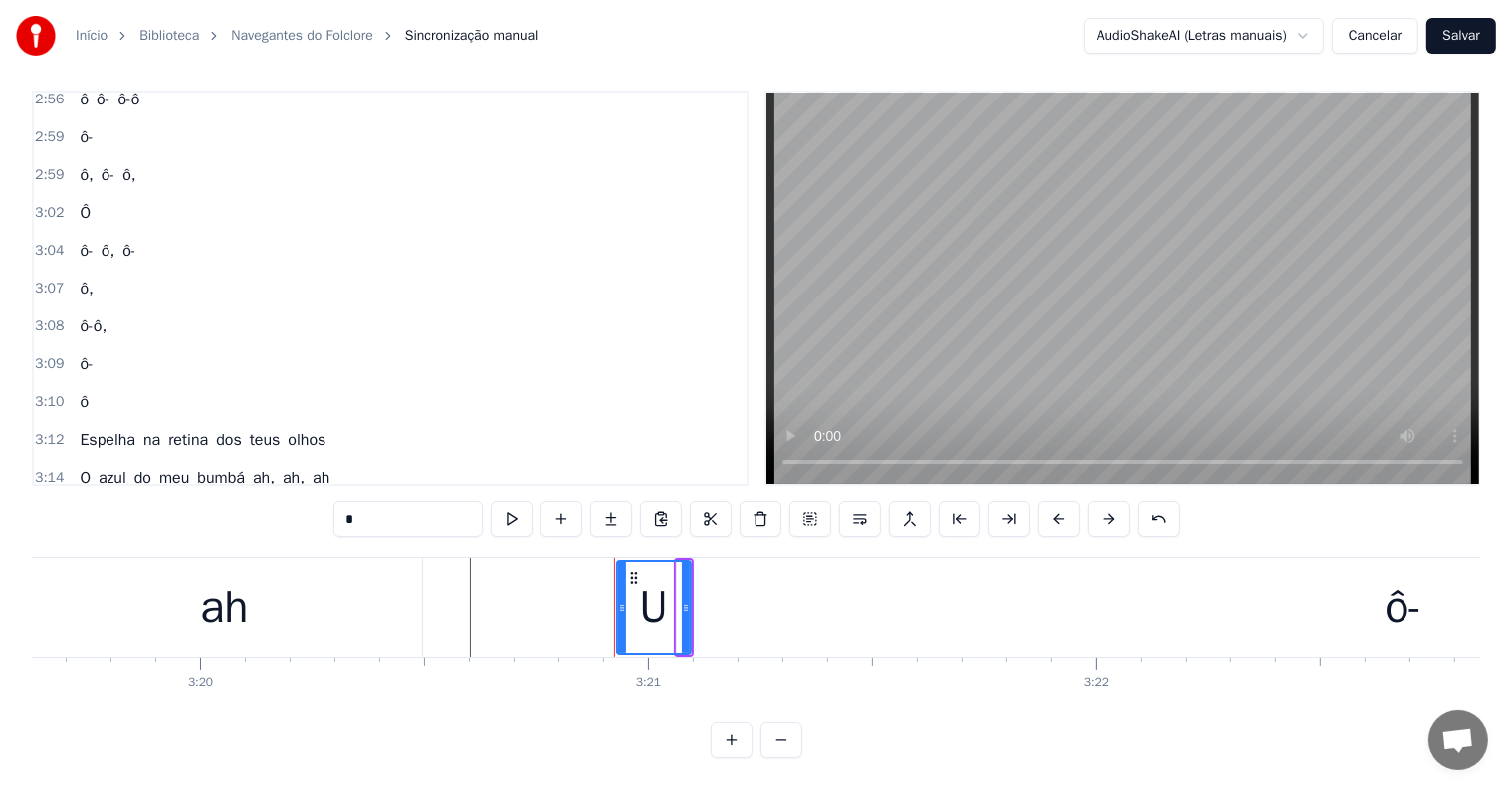 scroll, scrollTop: 2245, scrollLeft: 0, axis: vertical 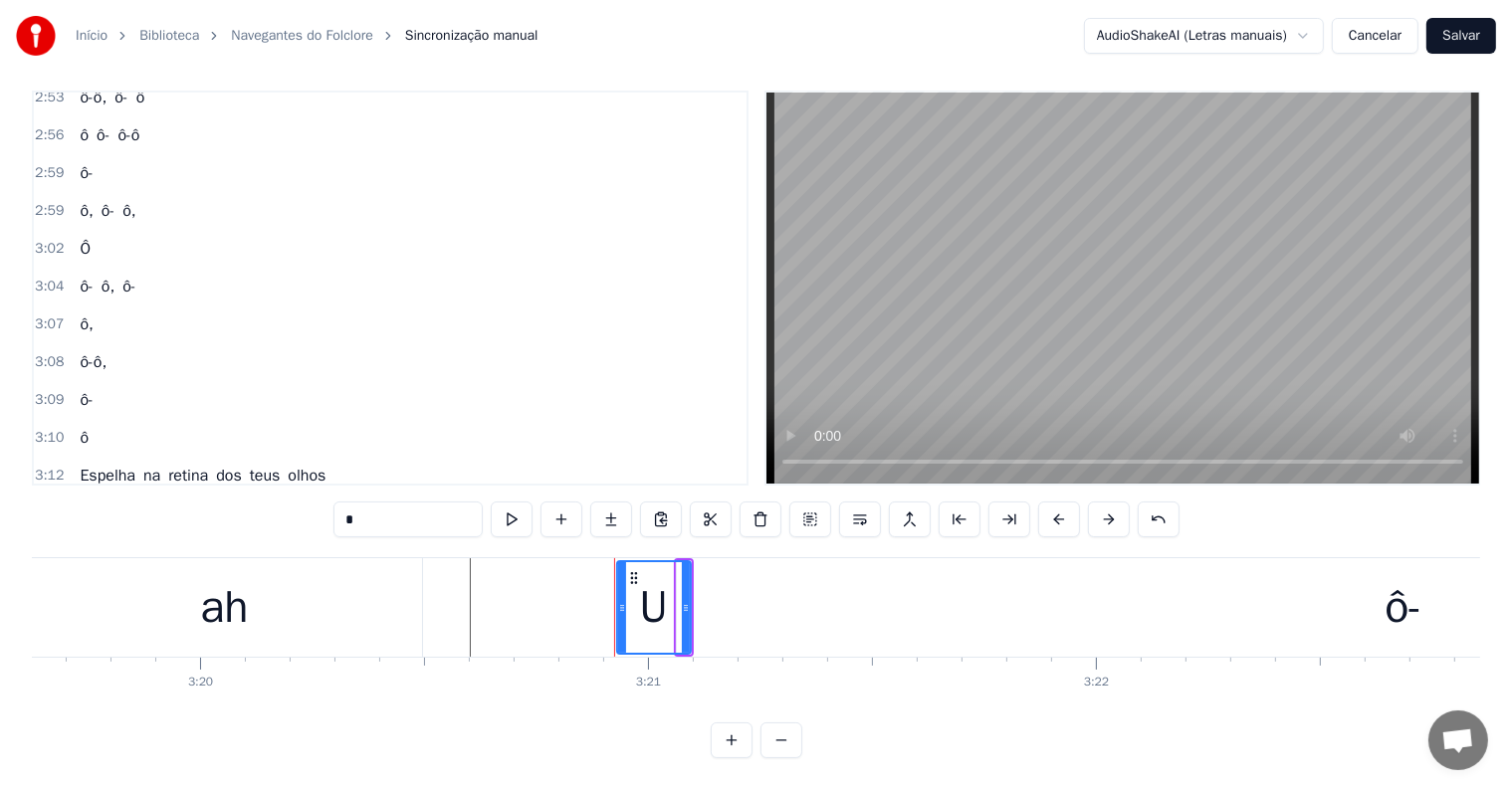 click on "U" at bounding box center [653, 608] 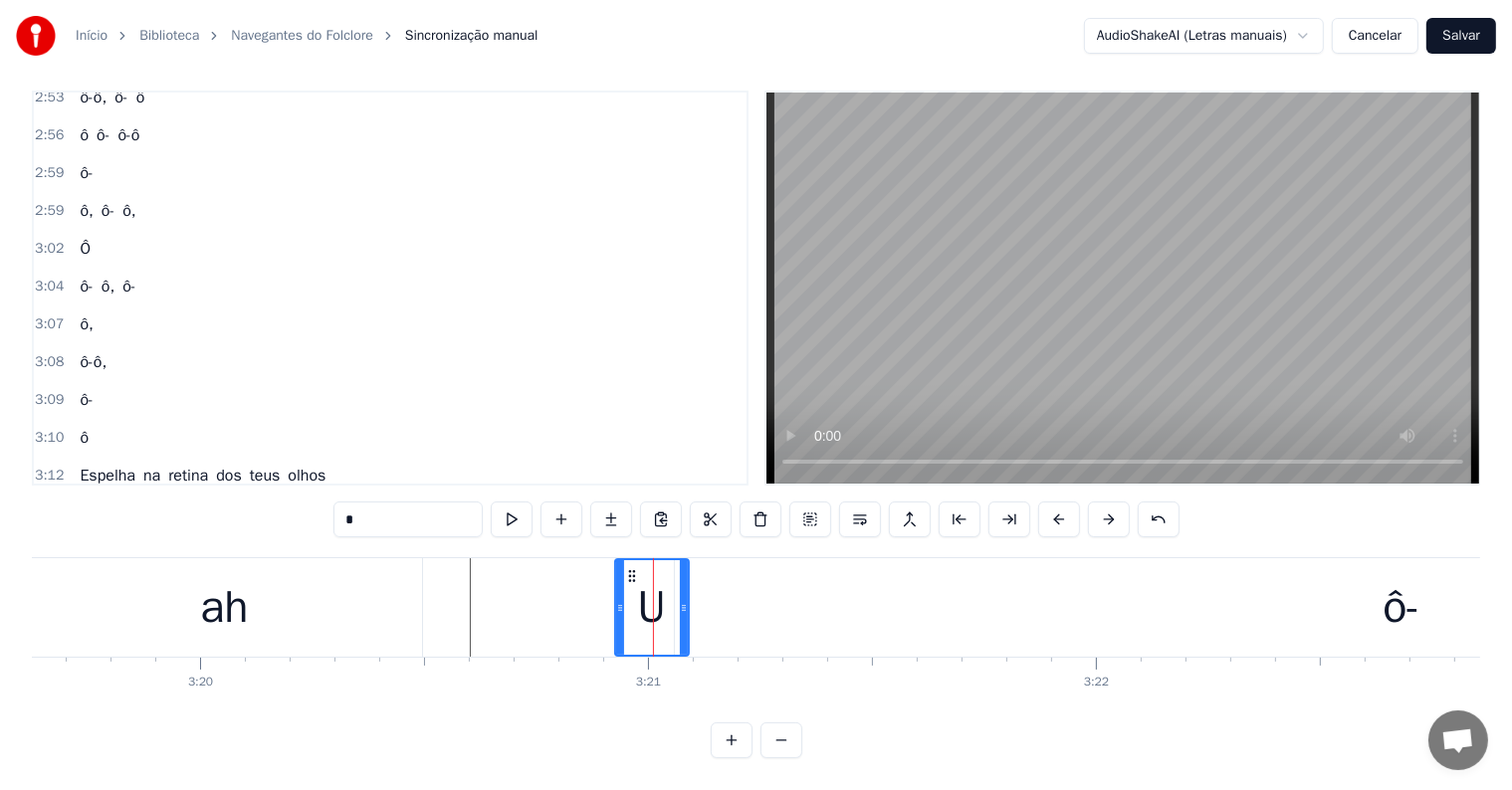 click on "ah" at bounding box center (224, 607) 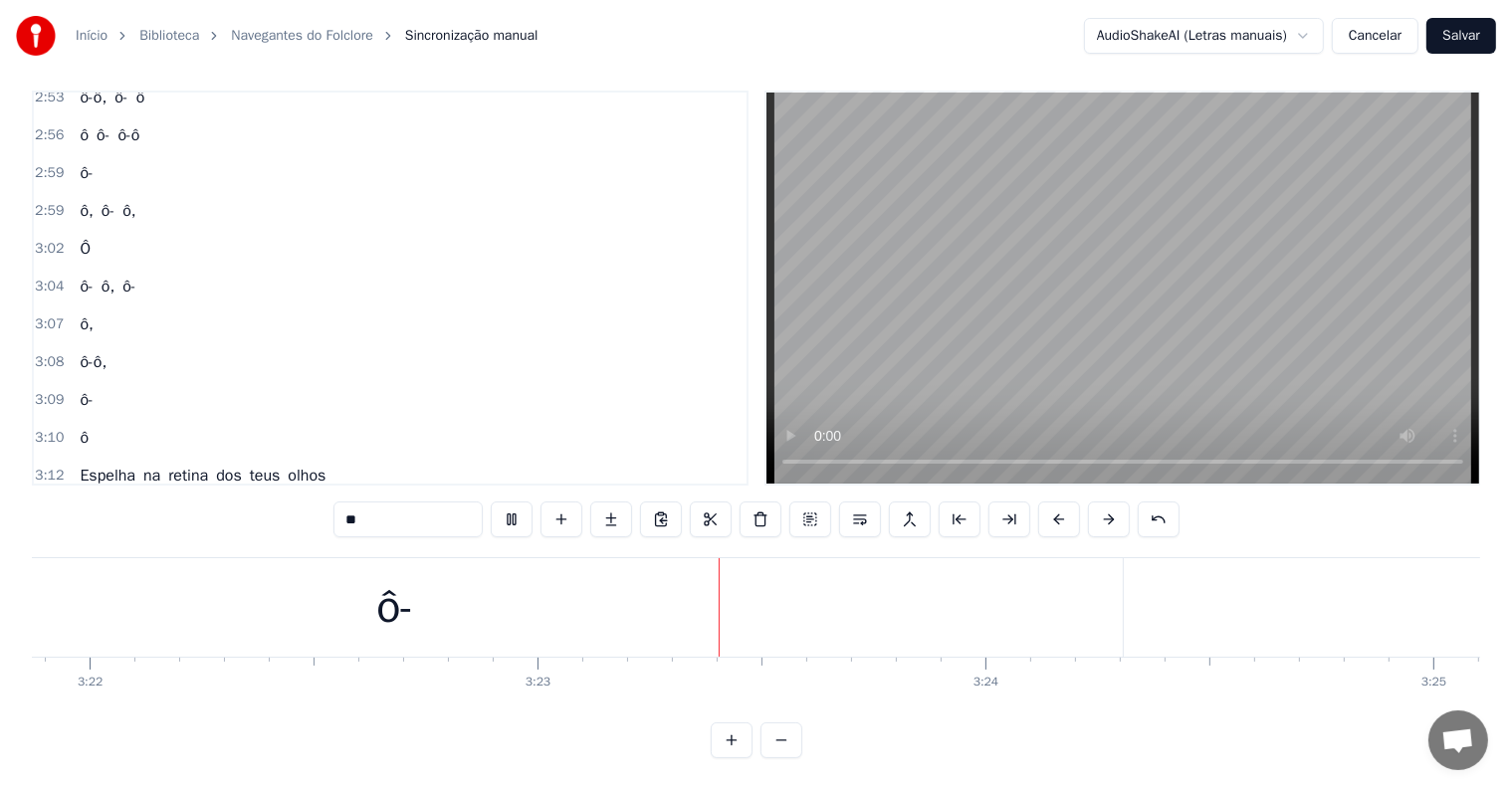 scroll, scrollTop: 0, scrollLeft: 90734, axis: horizontal 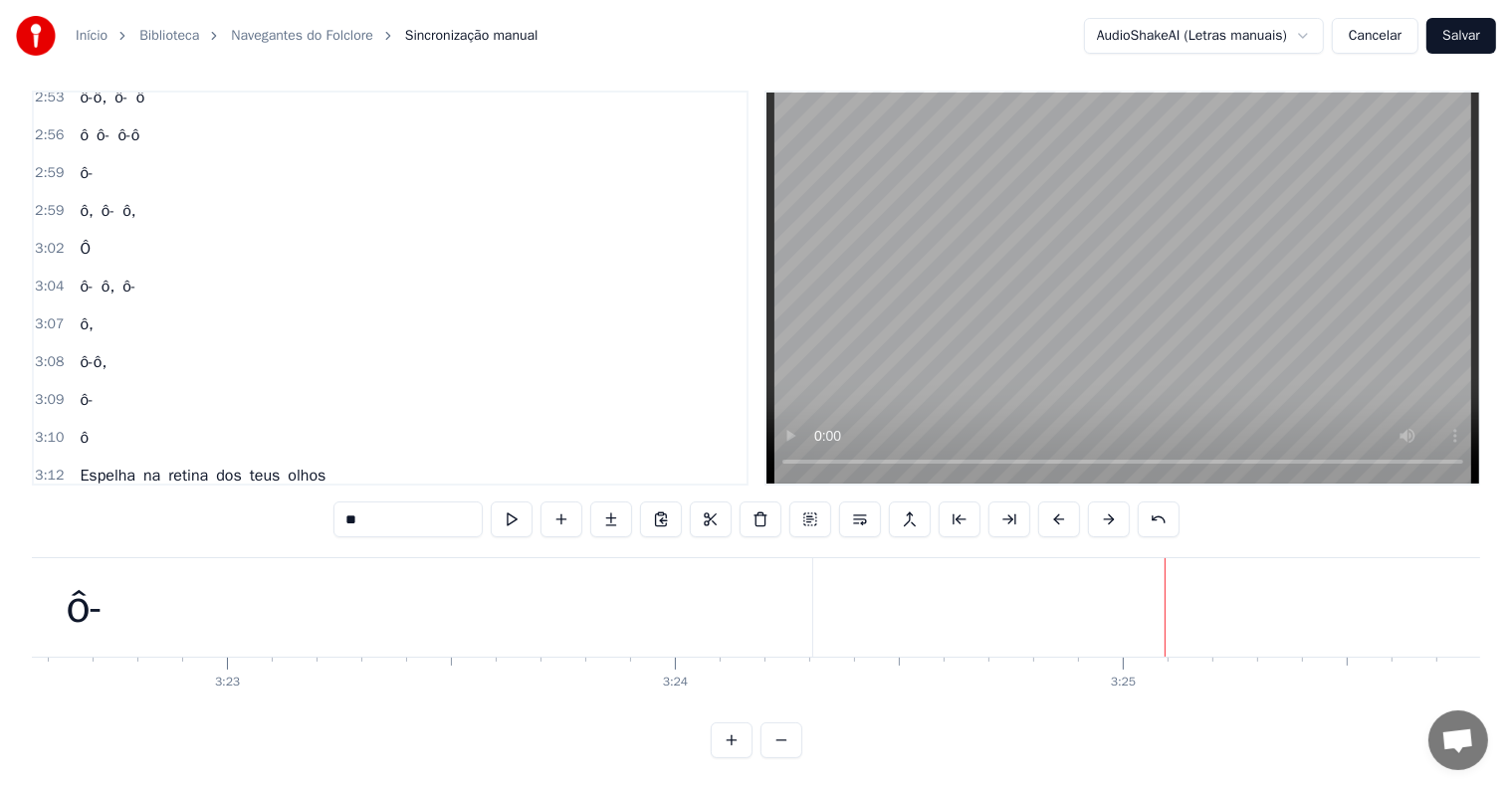 click on "ô-" at bounding box center (85, 607) 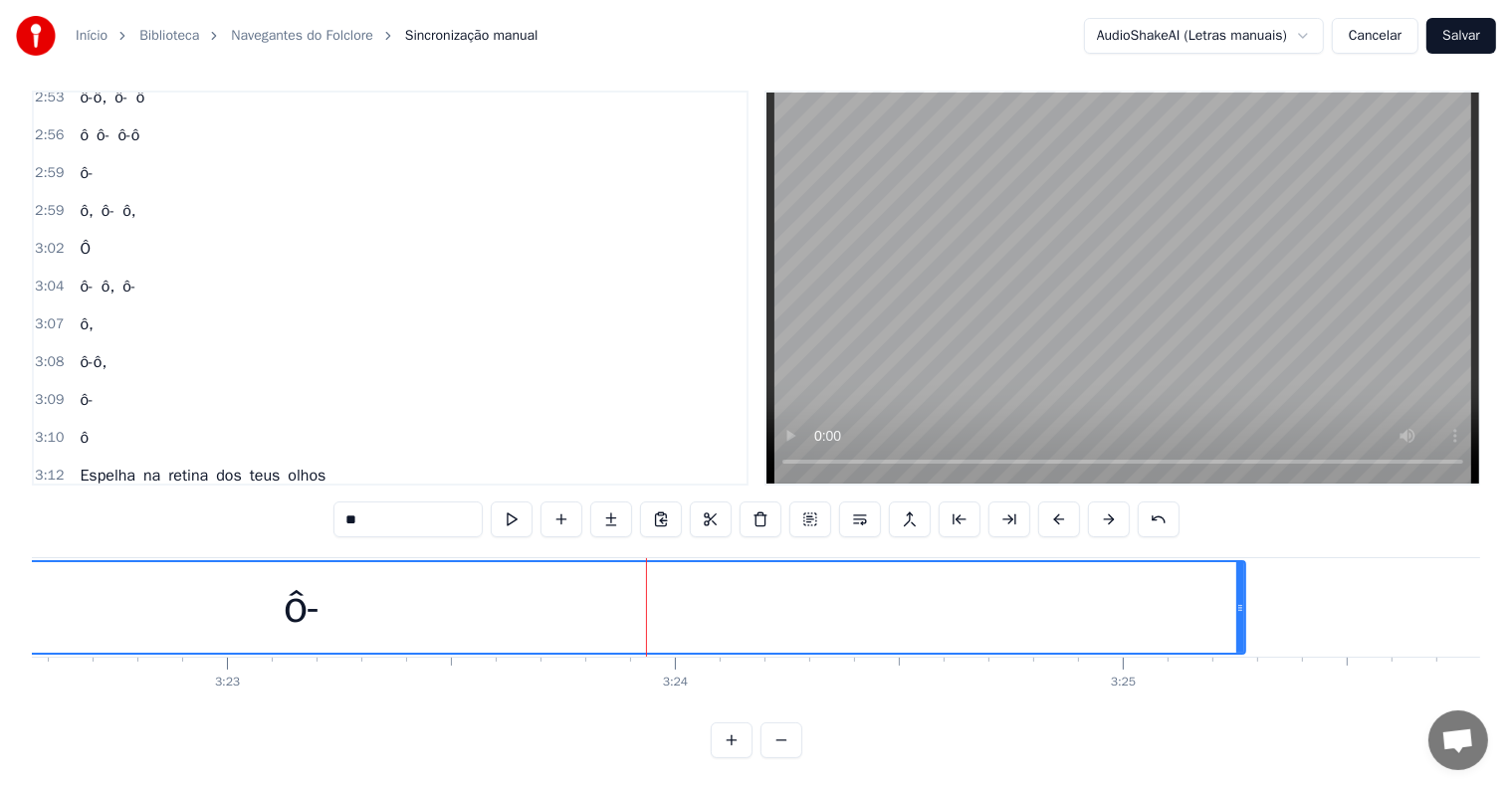 drag, startPoint x: 817, startPoint y: 589, endPoint x: 1237, endPoint y: 631, distance: 422.0948 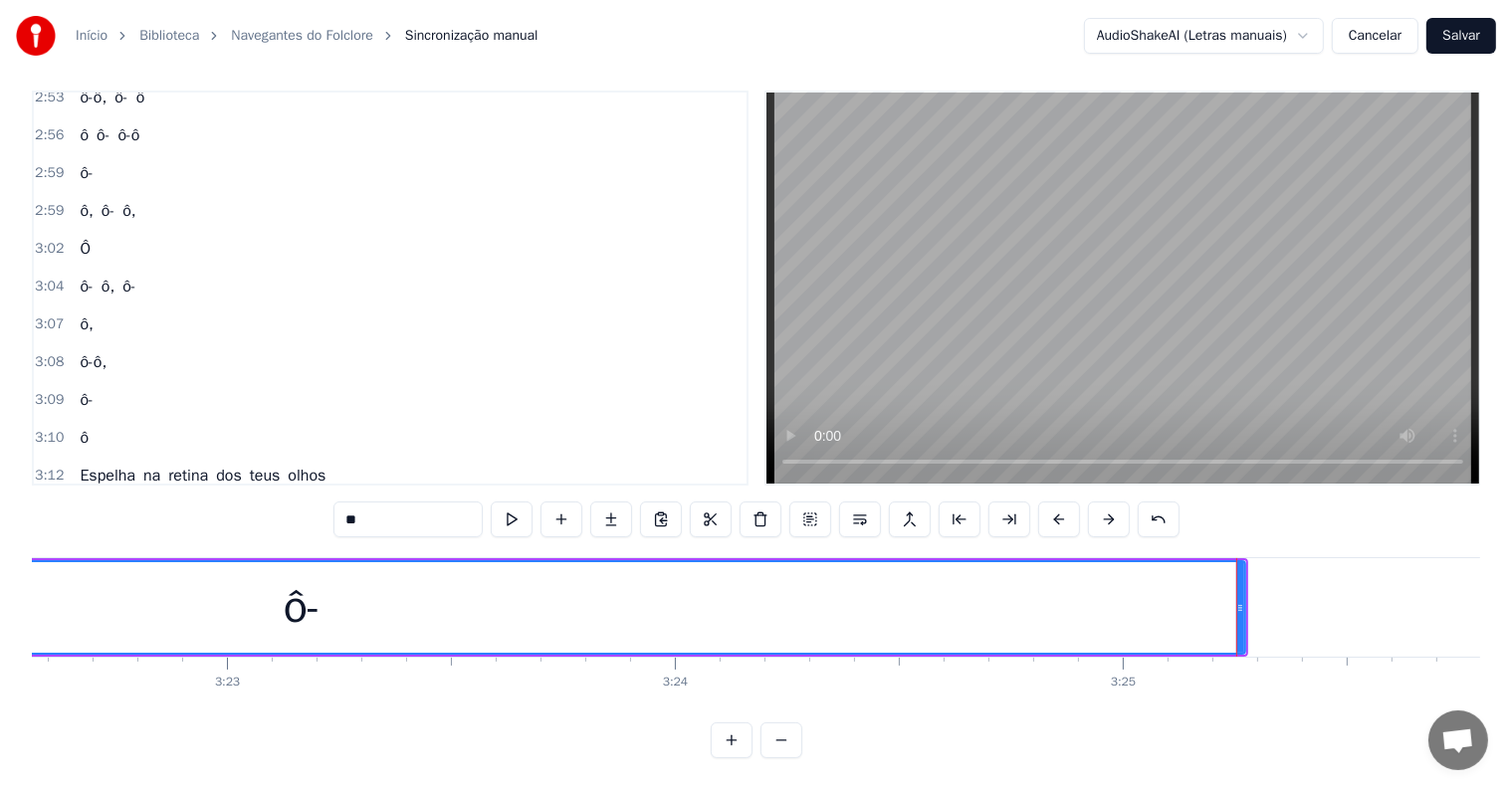 drag, startPoint x: 342, startPoint y: 610, endPoint x: 400, endPoint y: 606, distance: 58.137767 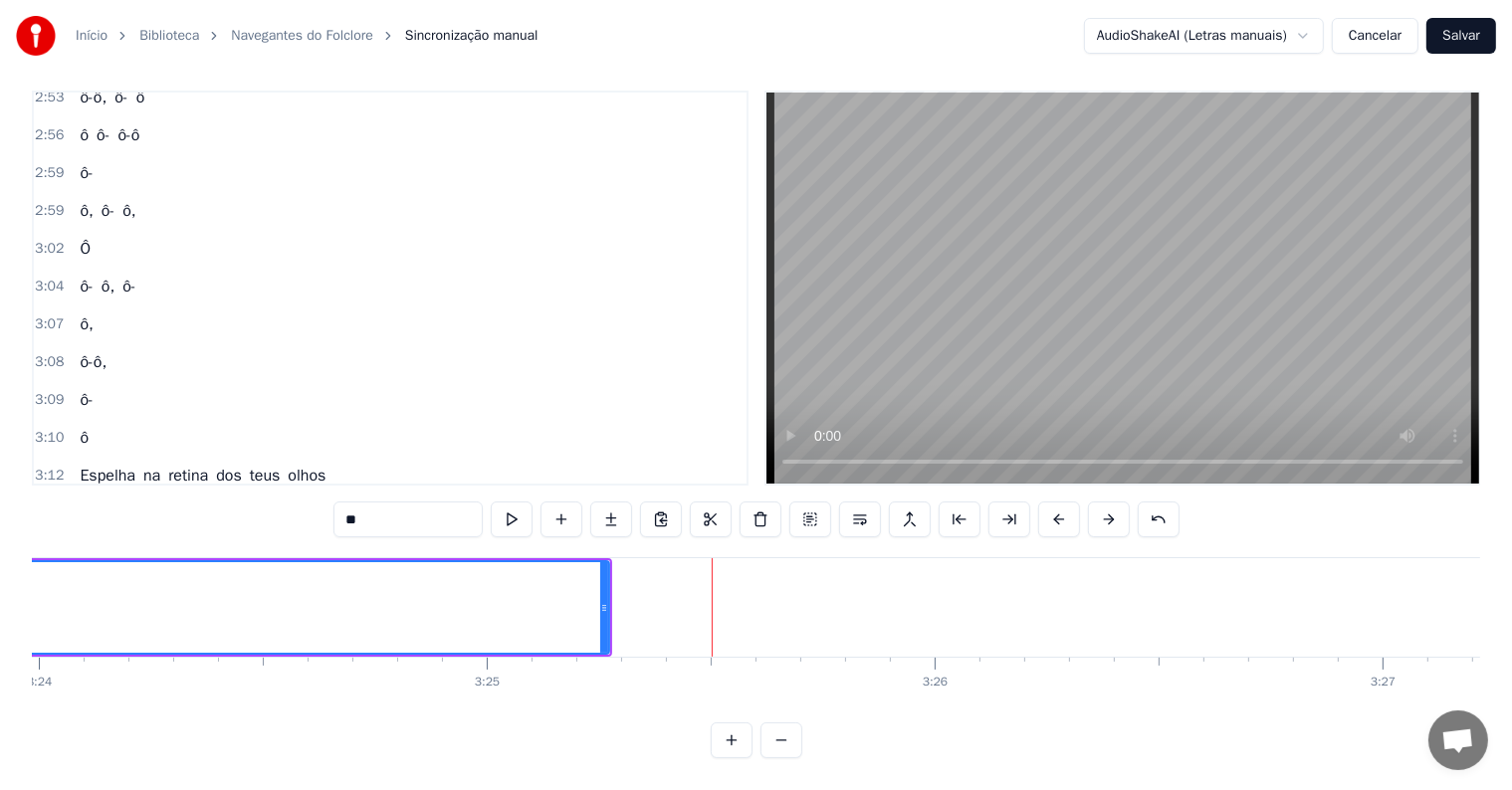 scroll, scrollTop: 0, scrollLeft: 91371, axis: horizontal 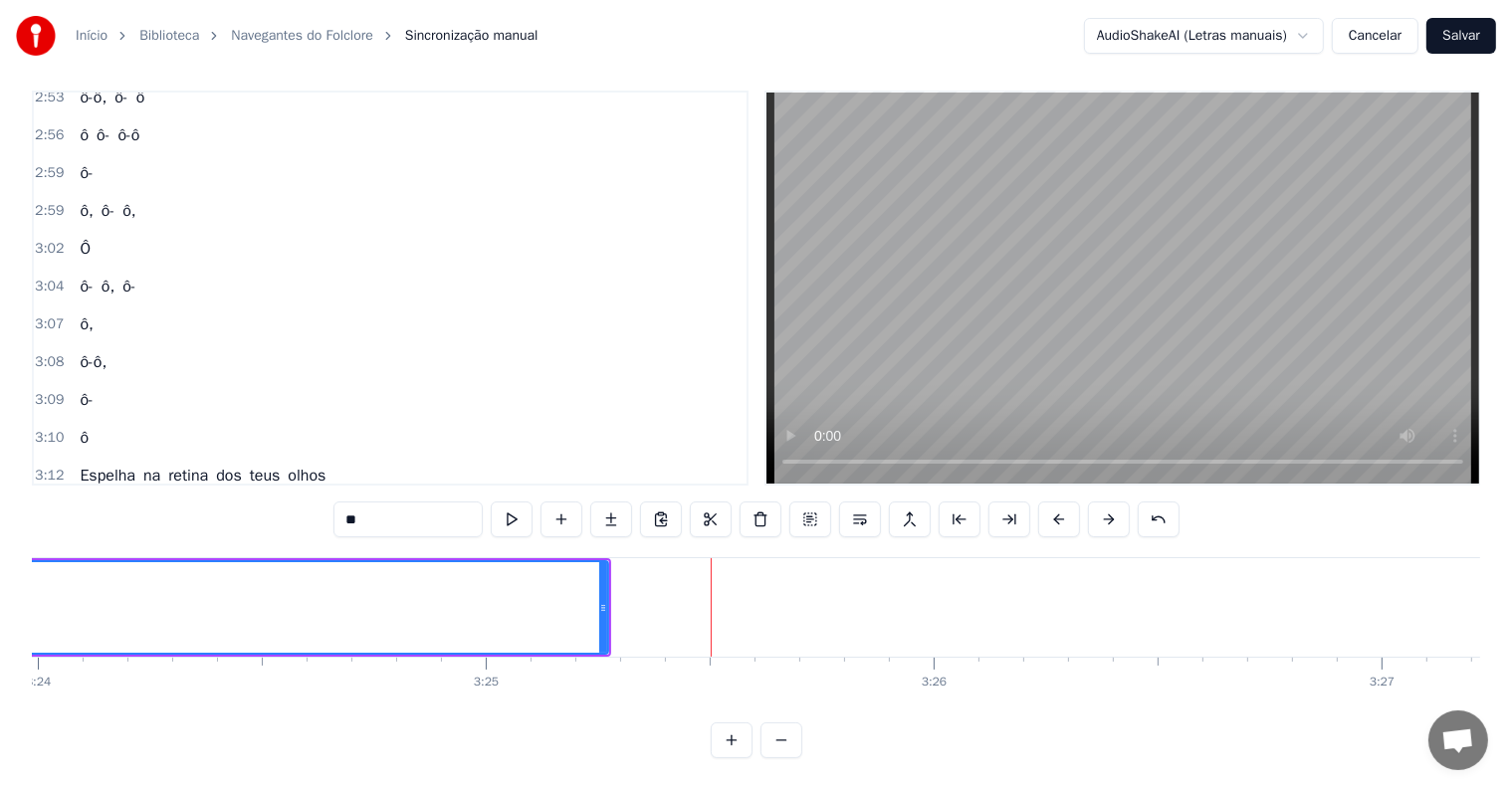 click on "ô-" at bounding box center [-334, 607] 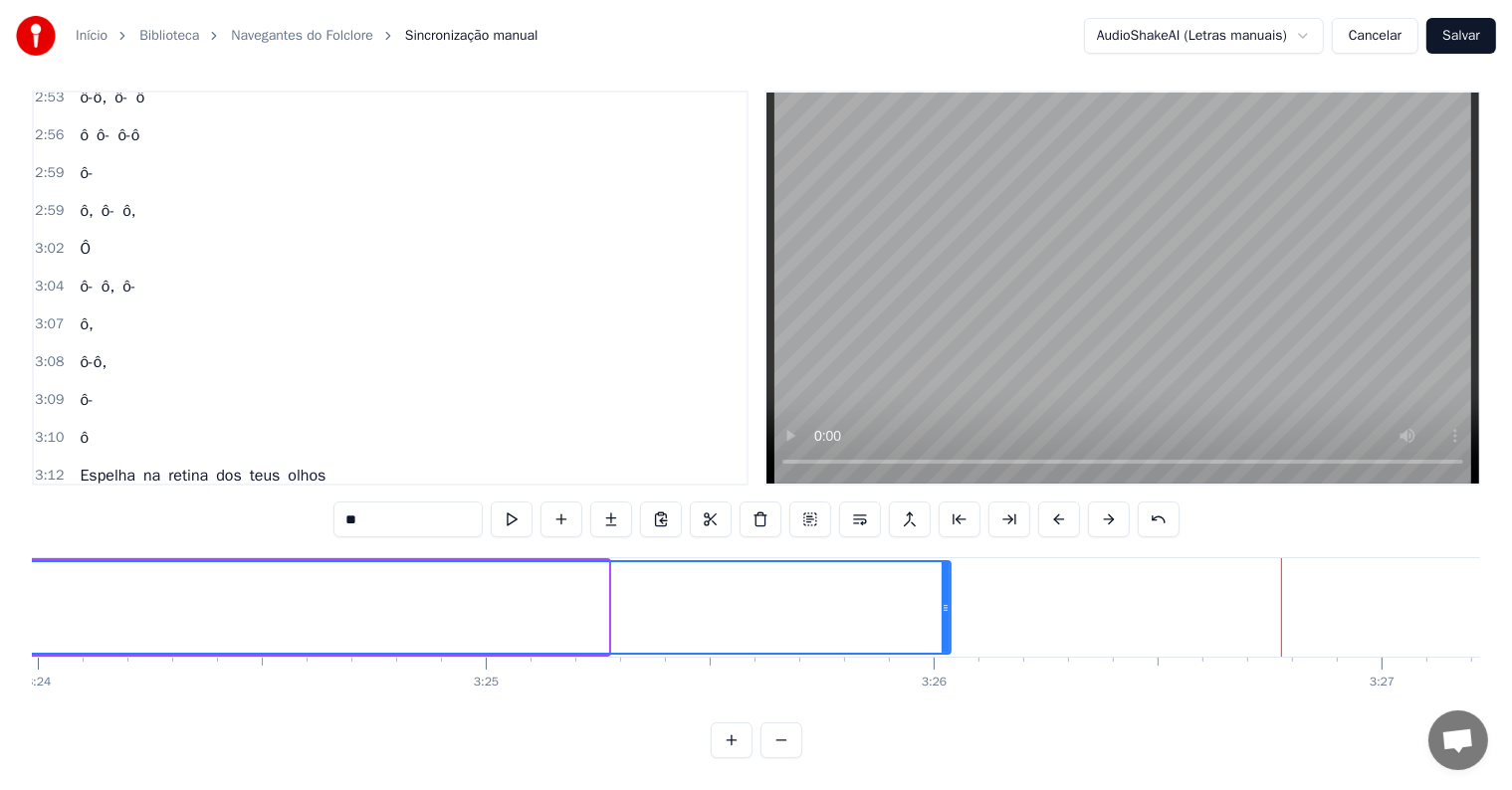 drag, startPoint x: 601, startPoint y: 591, endPoint x: 944, endPoint y: 591, distance: 343 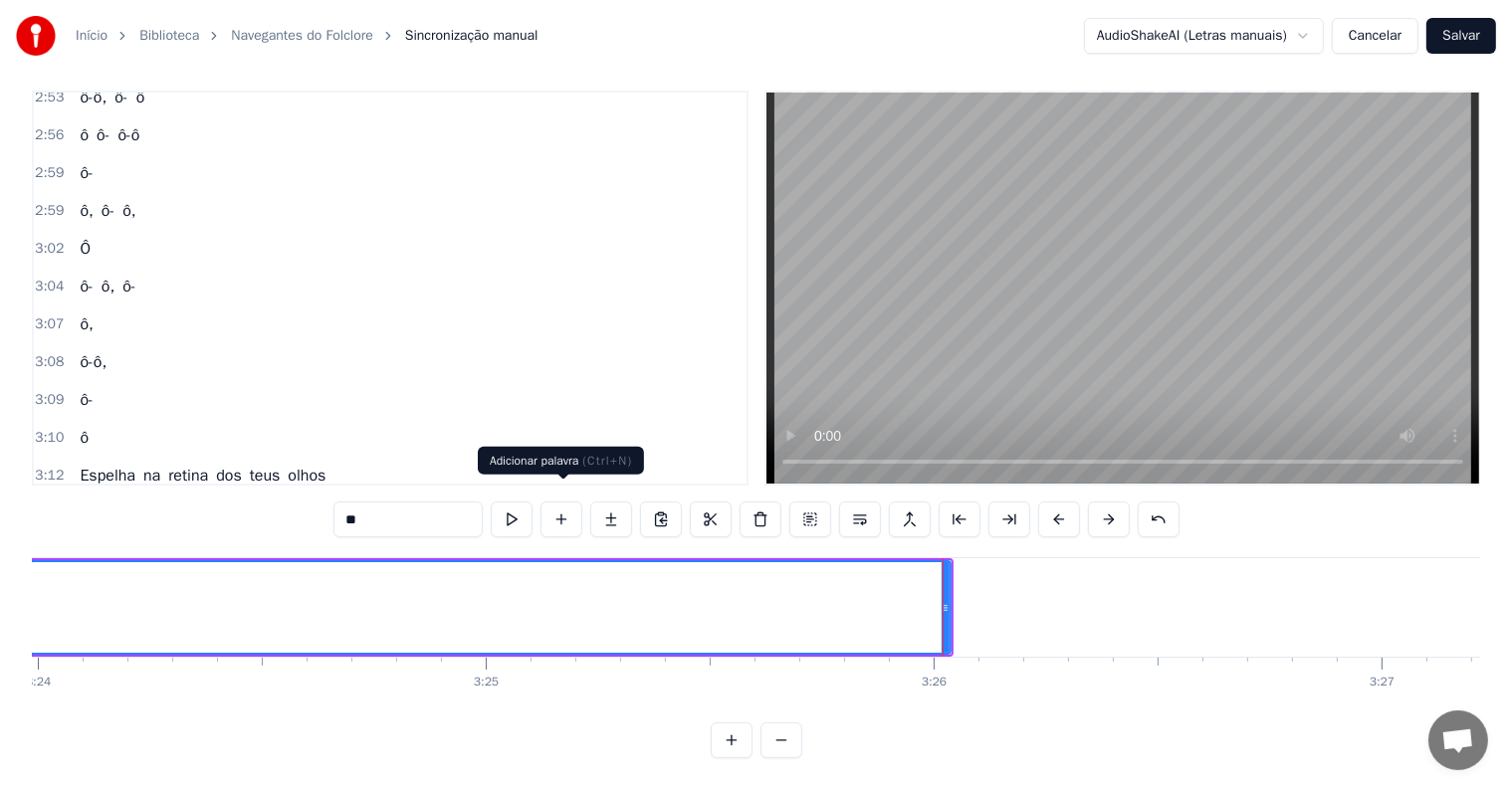 click at bounding box center [561, 519] 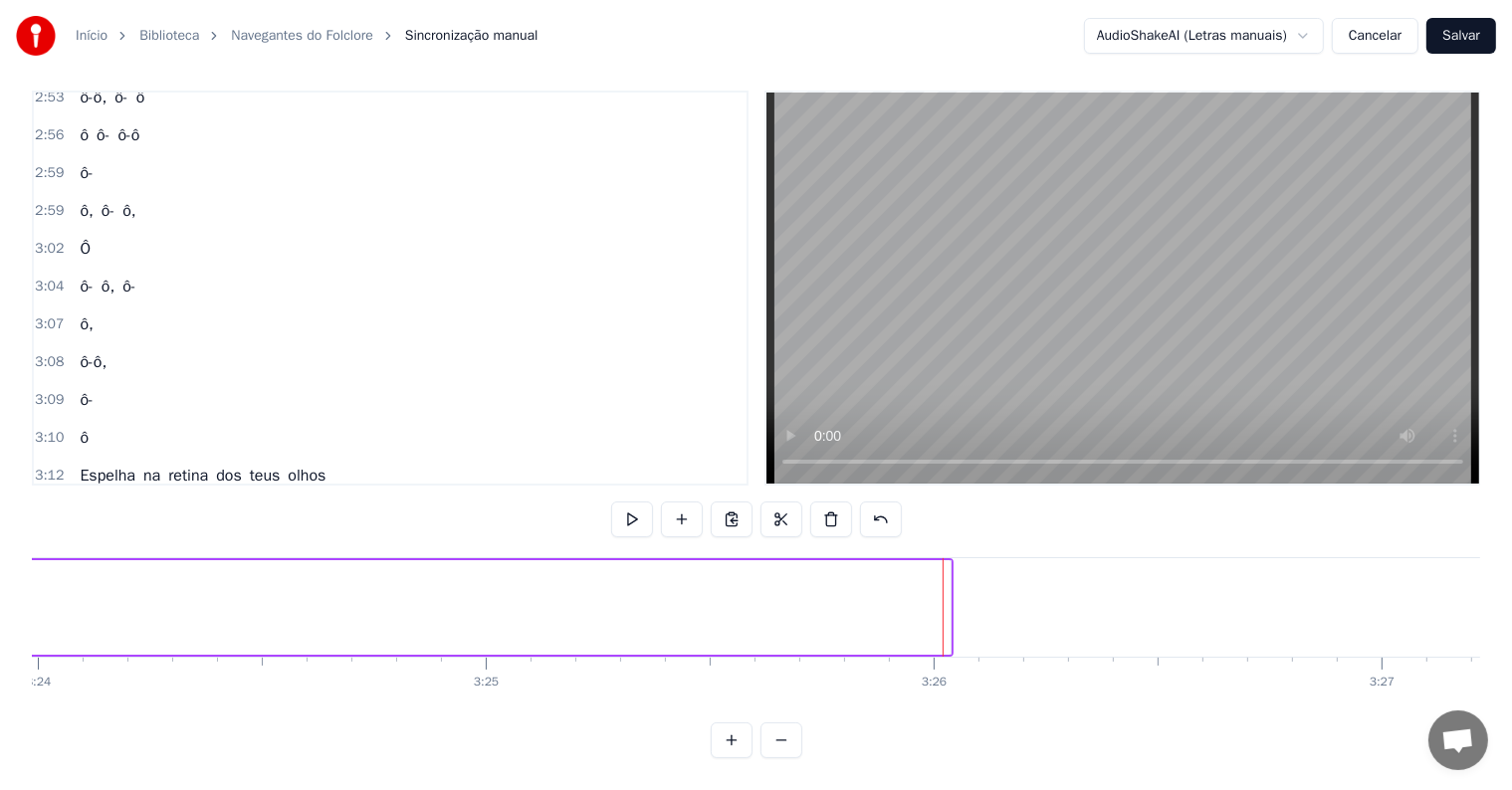 click on "ô-" at bounding box center [-163, 607] 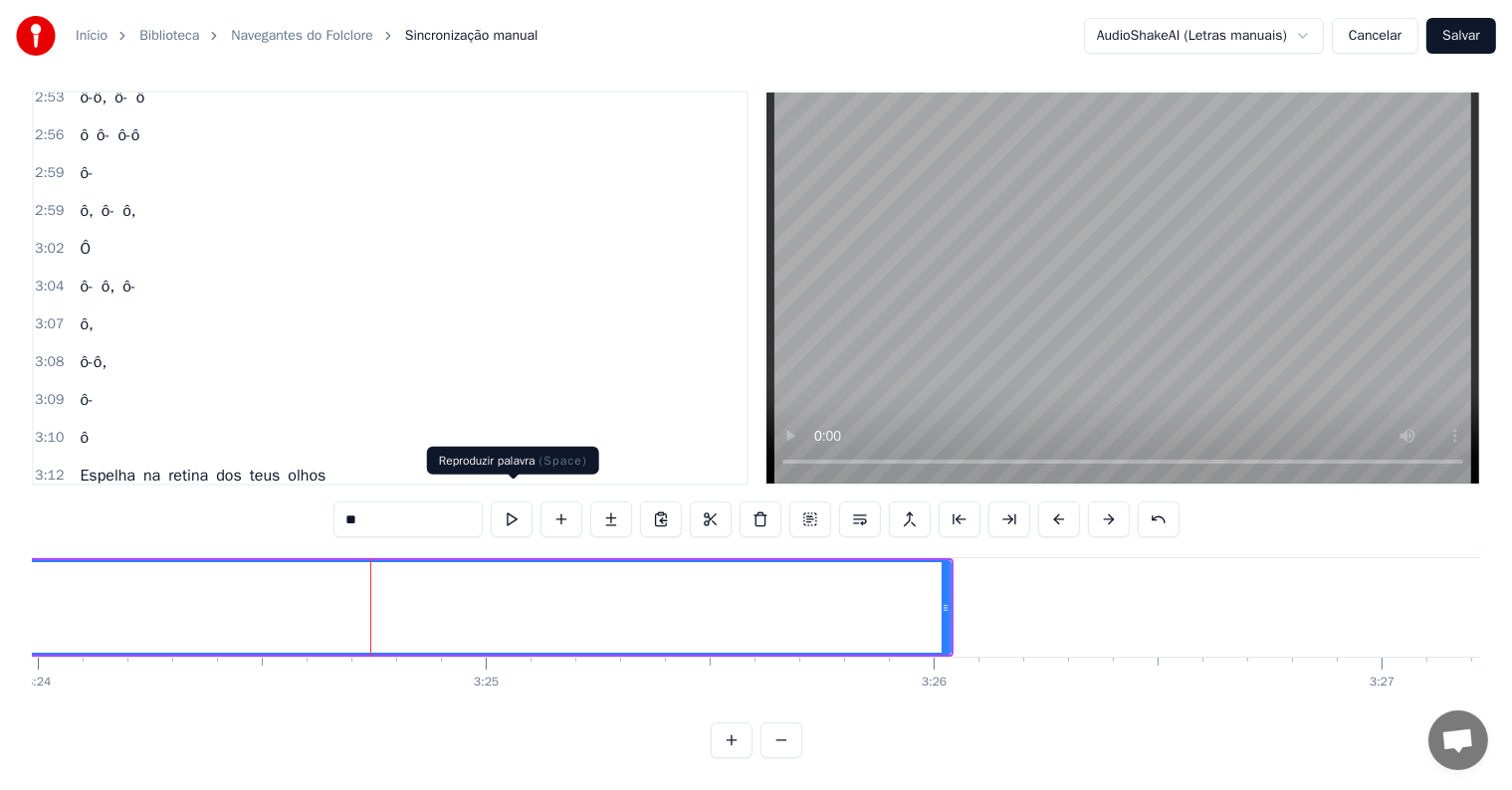 click at bounding box center [512, 519] 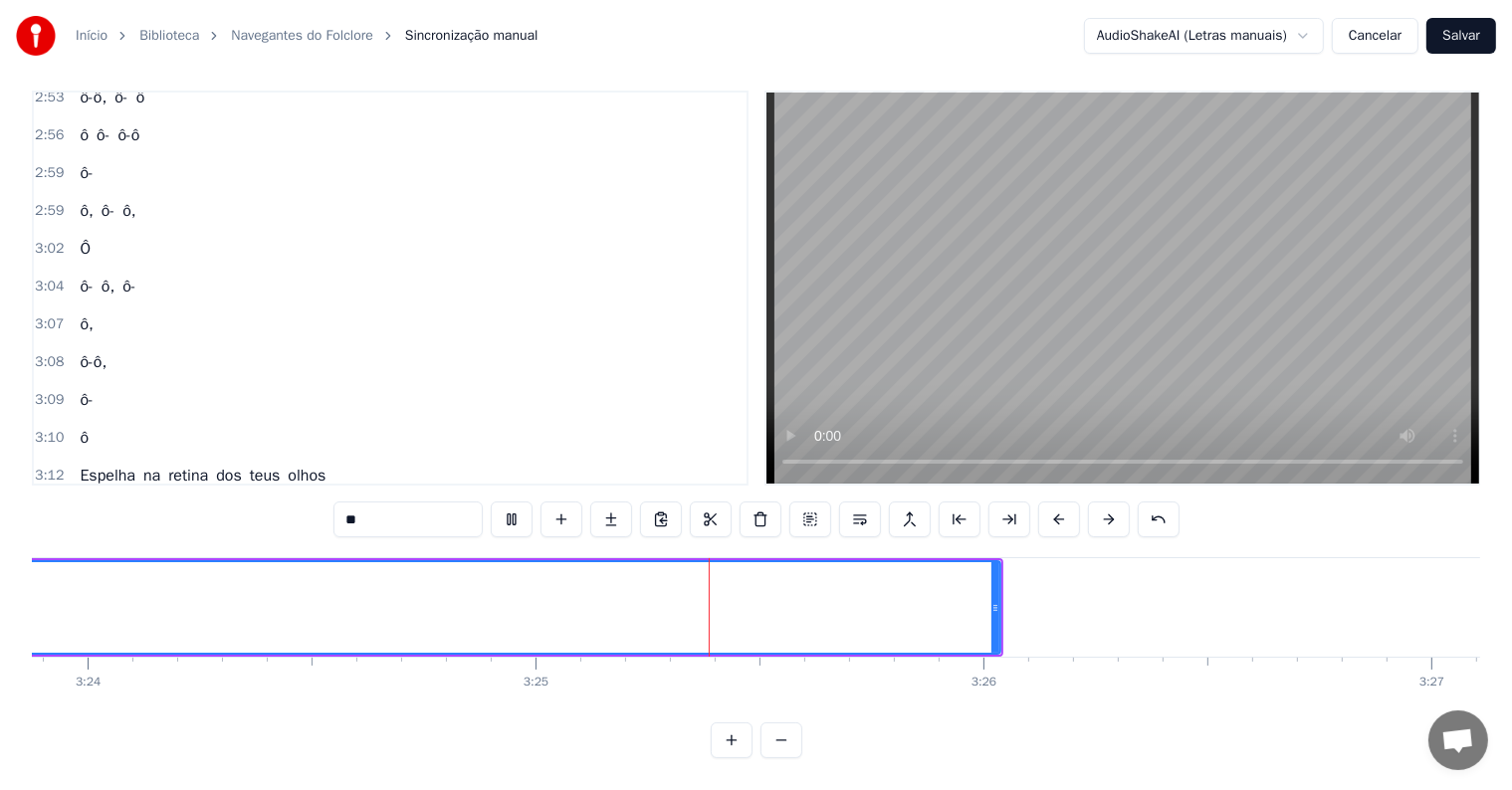 scroll, scrollTop: 0, scrollLeft: 91444, axis: horizontal 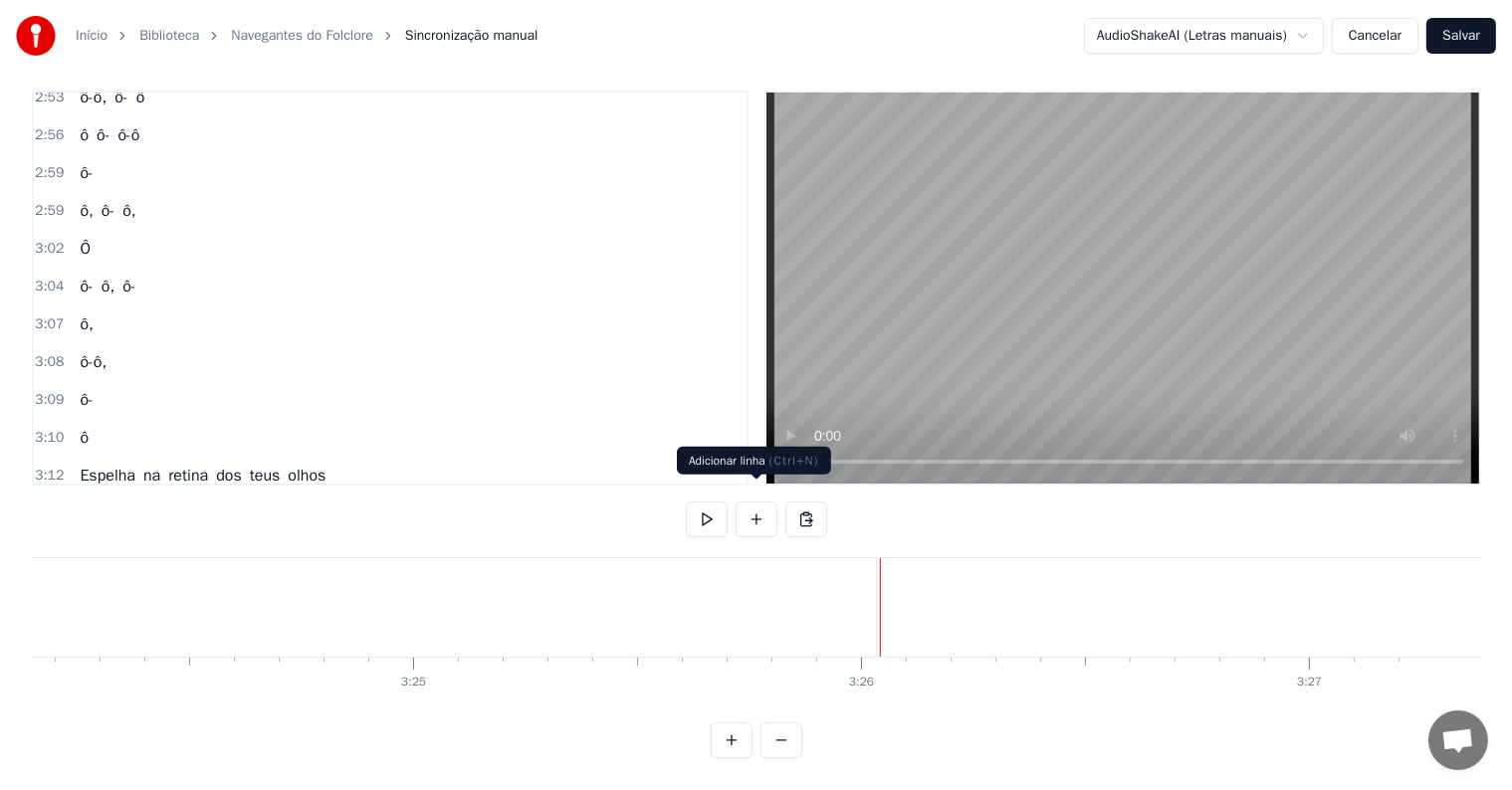 click at bounding box center (756, 519) 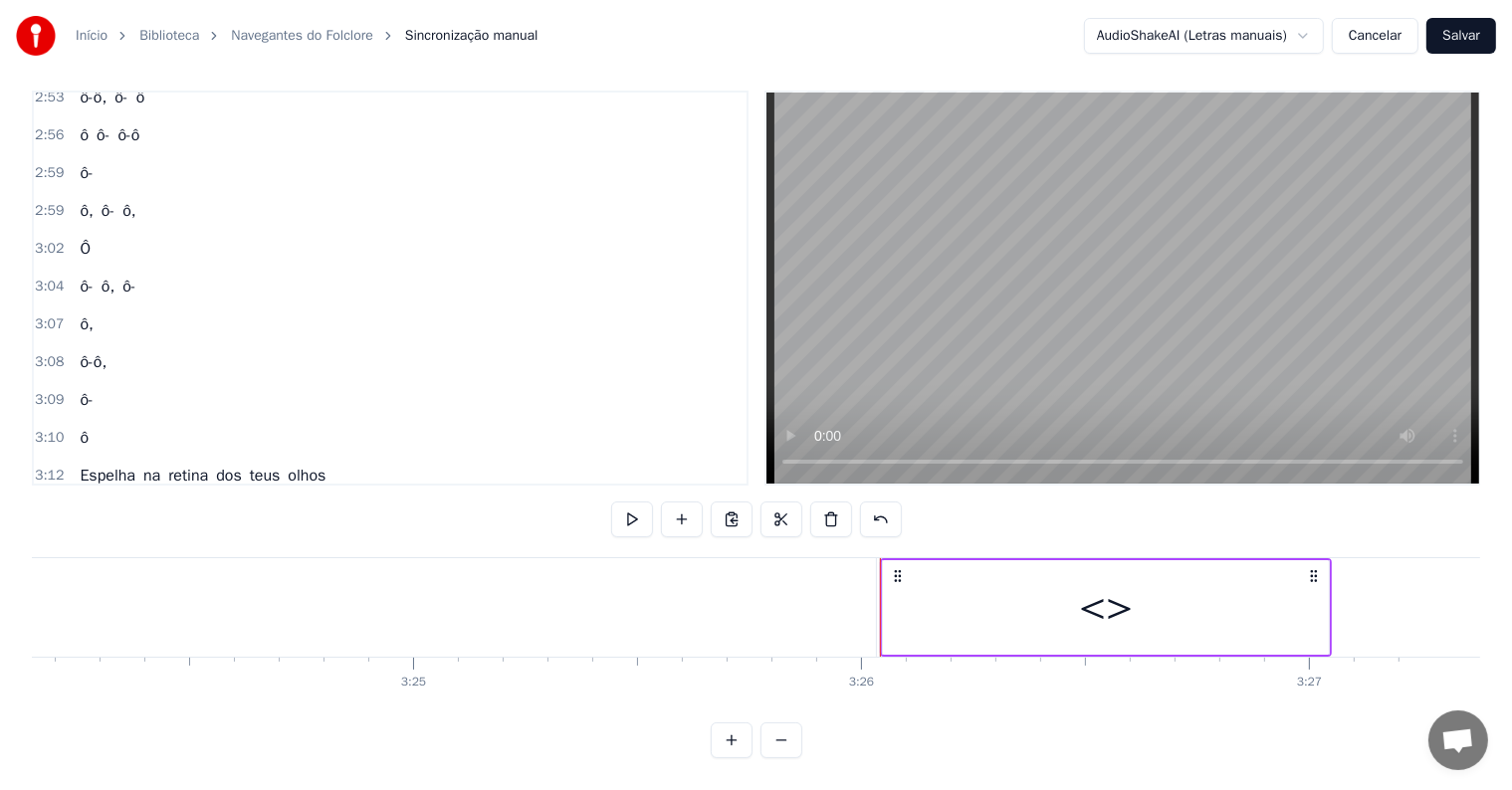scroll, scrollTop: 2280, scrollLeft: 0, axis: vertical 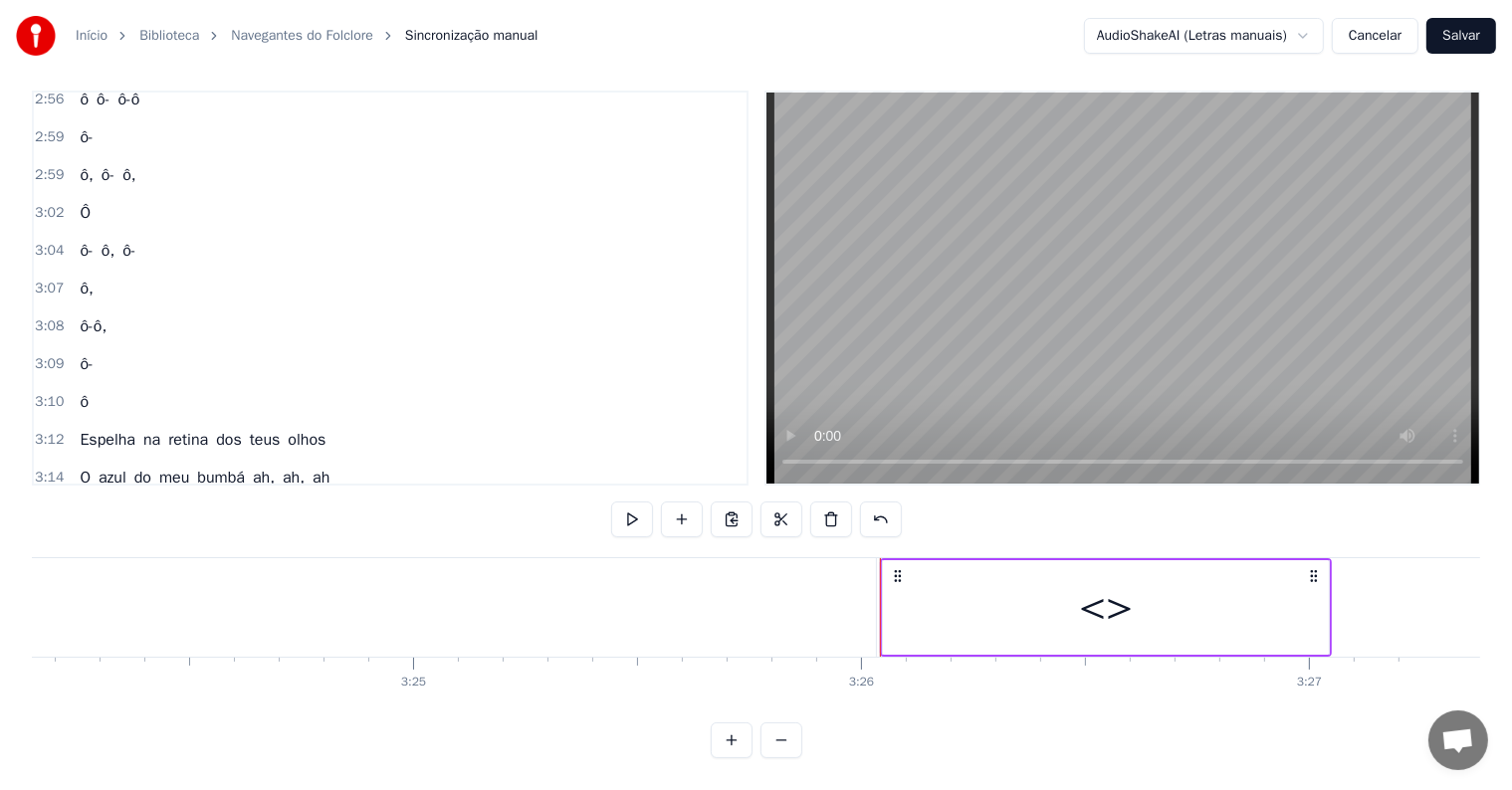 click on "<>" at bounding box center (1106, 607) 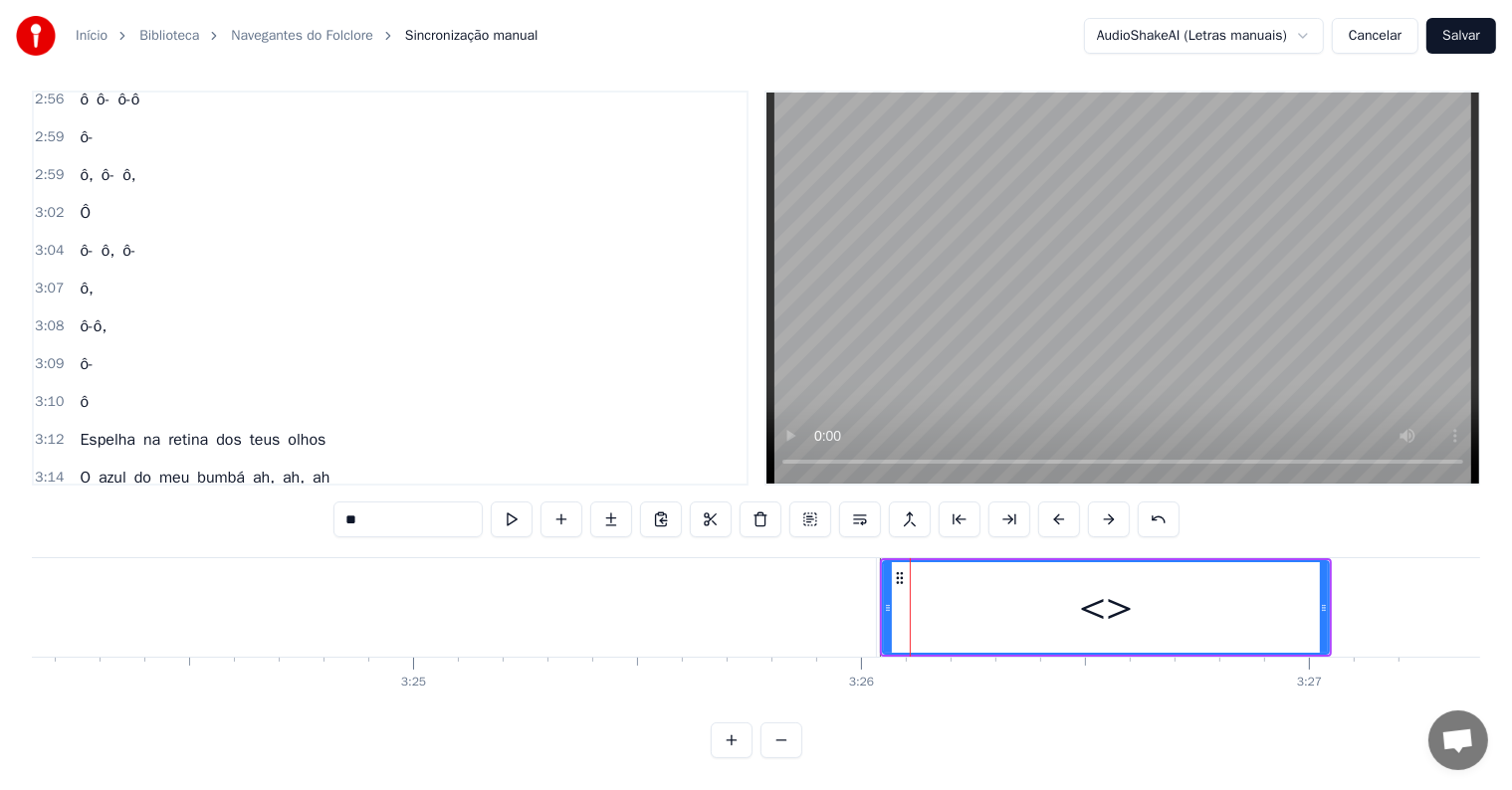 drag, startPoint x: 426, startPoint y: 497, endPoint x: 267, endPoint y: 492, distance: 159.0786 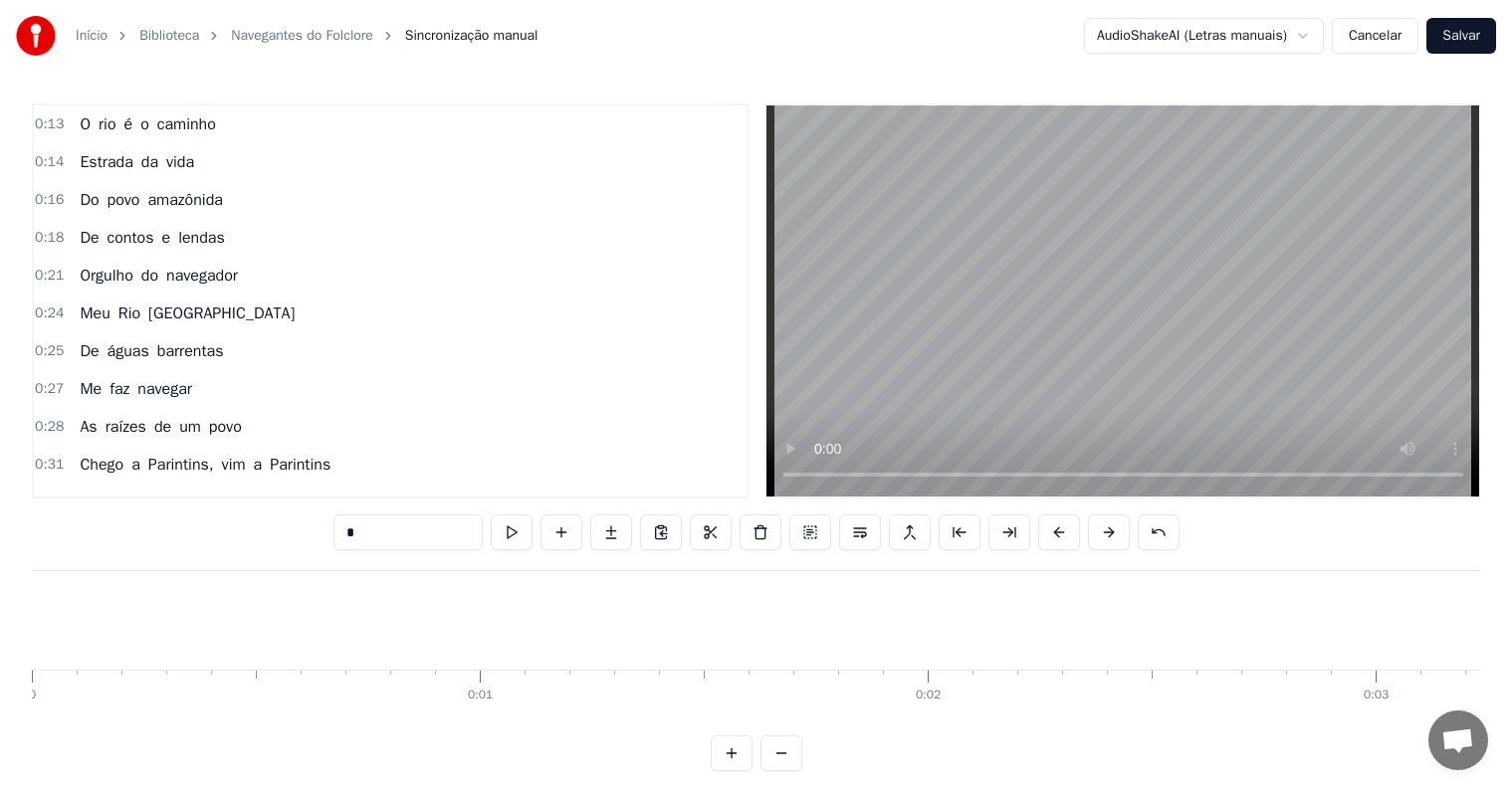scroll, scrollTop: 30, scrollLeft: 0, axis: vertical 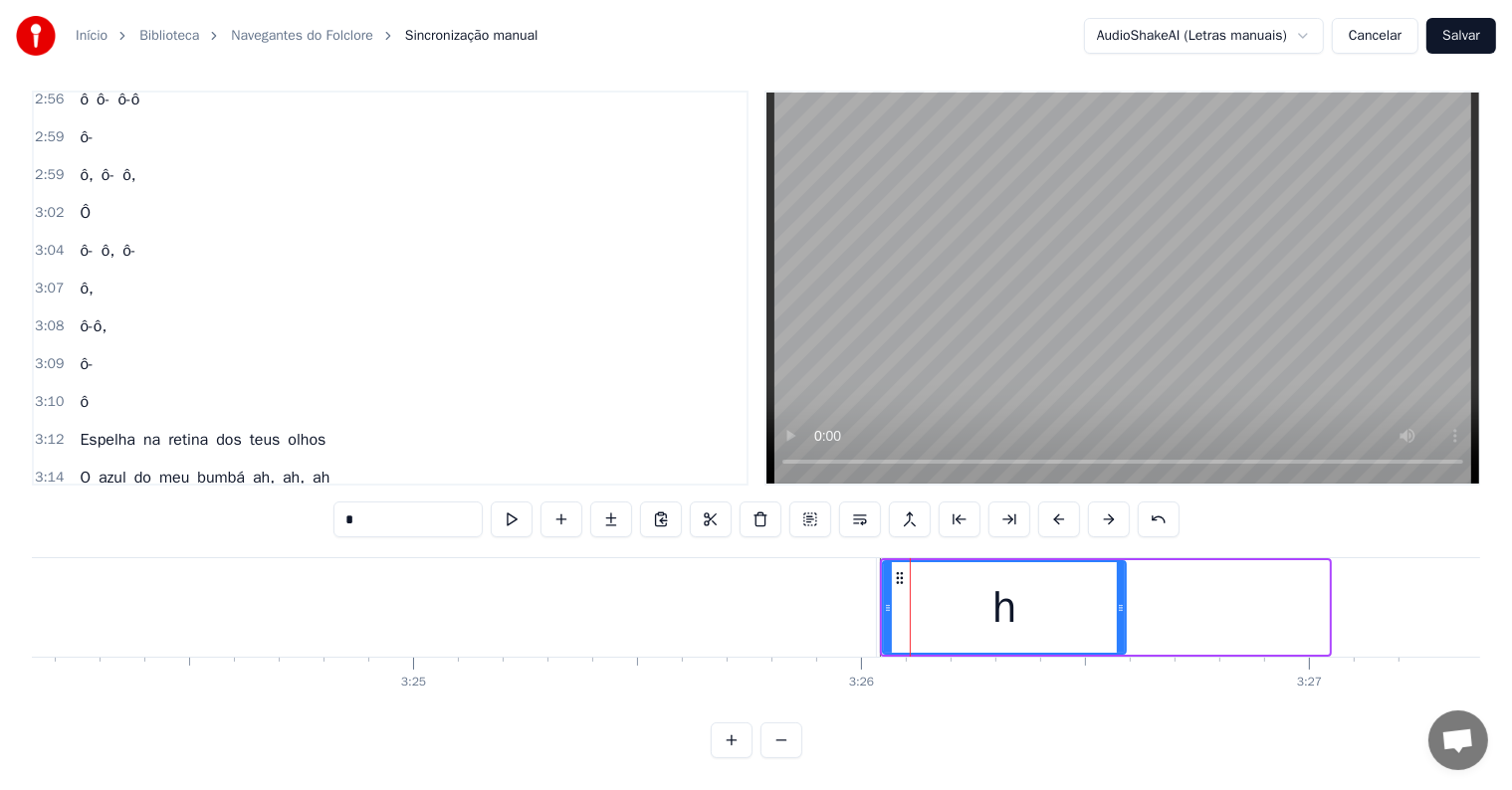 drag, startPoint x: 1325, startPoint y: 588, endPoint x: 1126, endPoint y: 589, distance: 199.0025 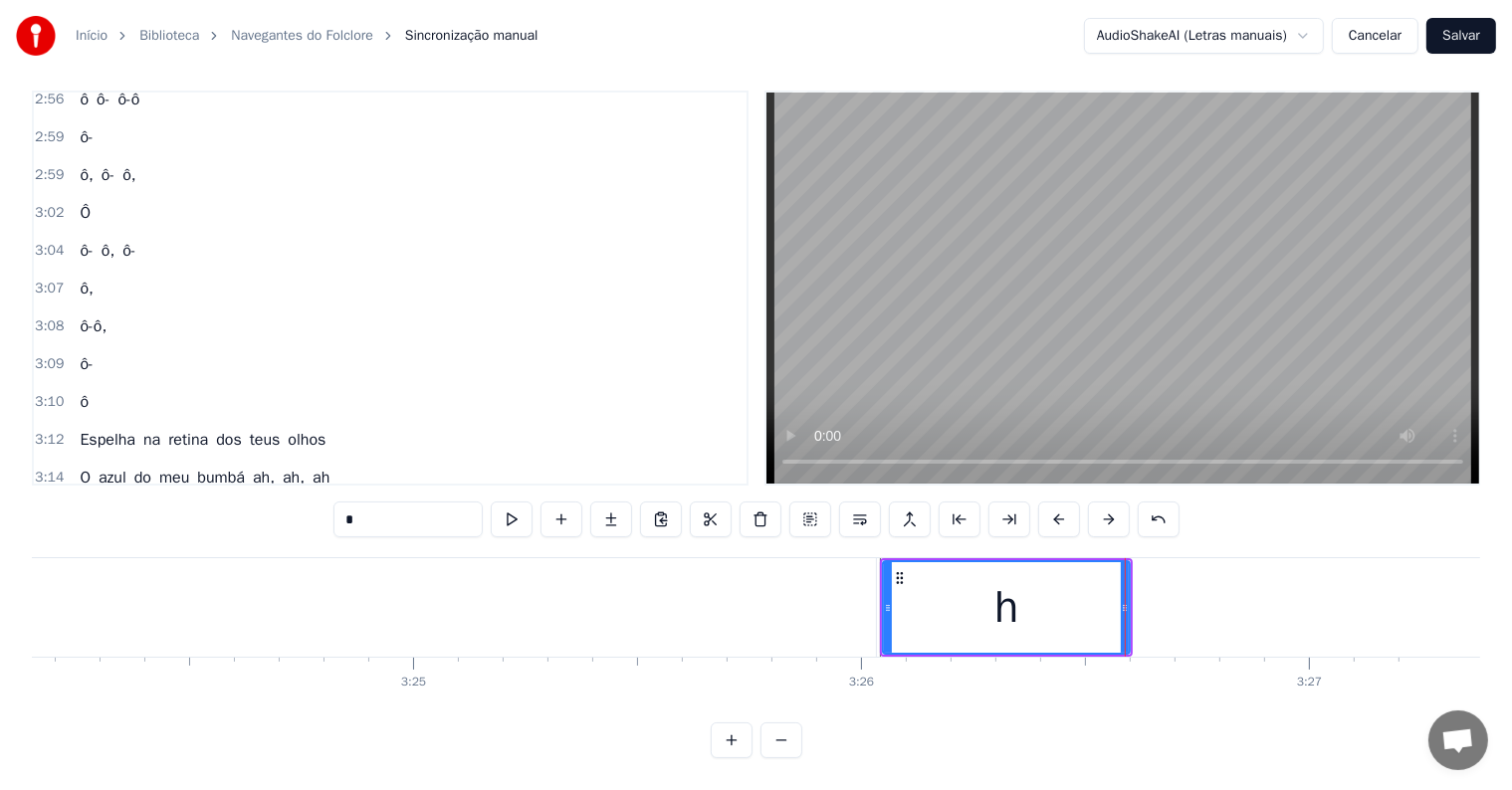 click on "ô-" at bounding box center (-238, 607) 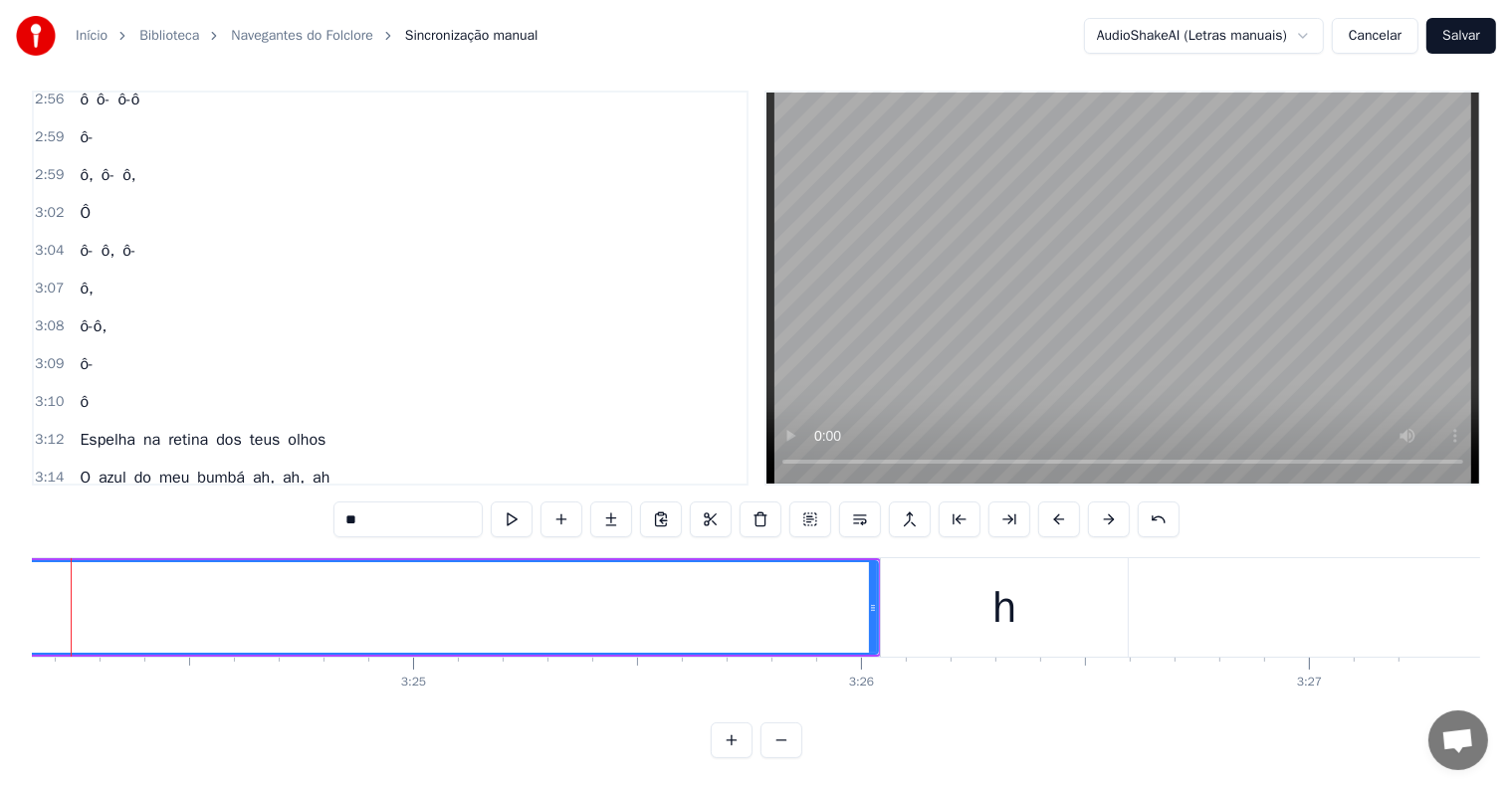 scroll, scrollTop: 0, scrollLeft: 91382, axis: horizontal 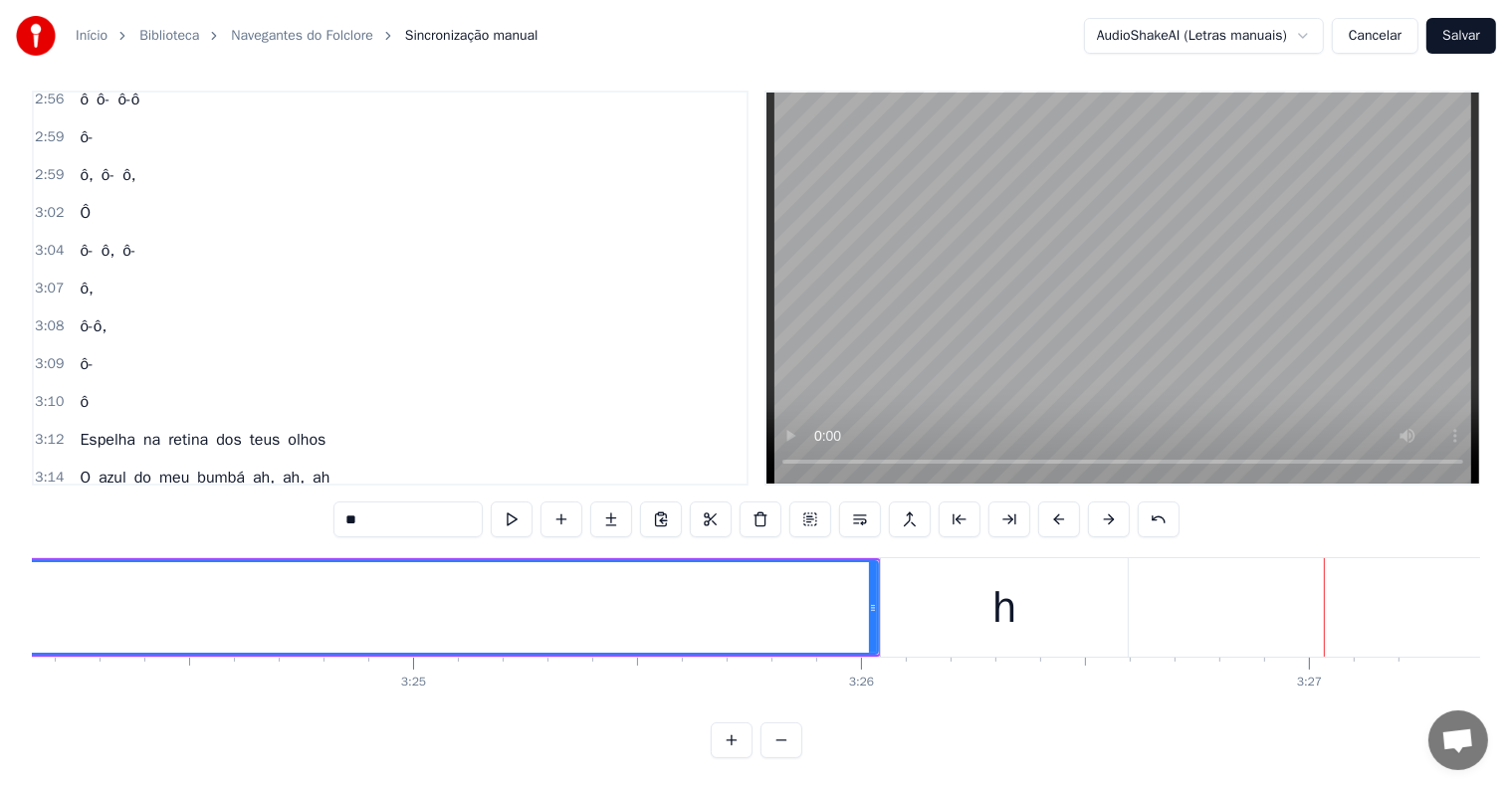 click on "ô-" at bounding box center [105, 515] 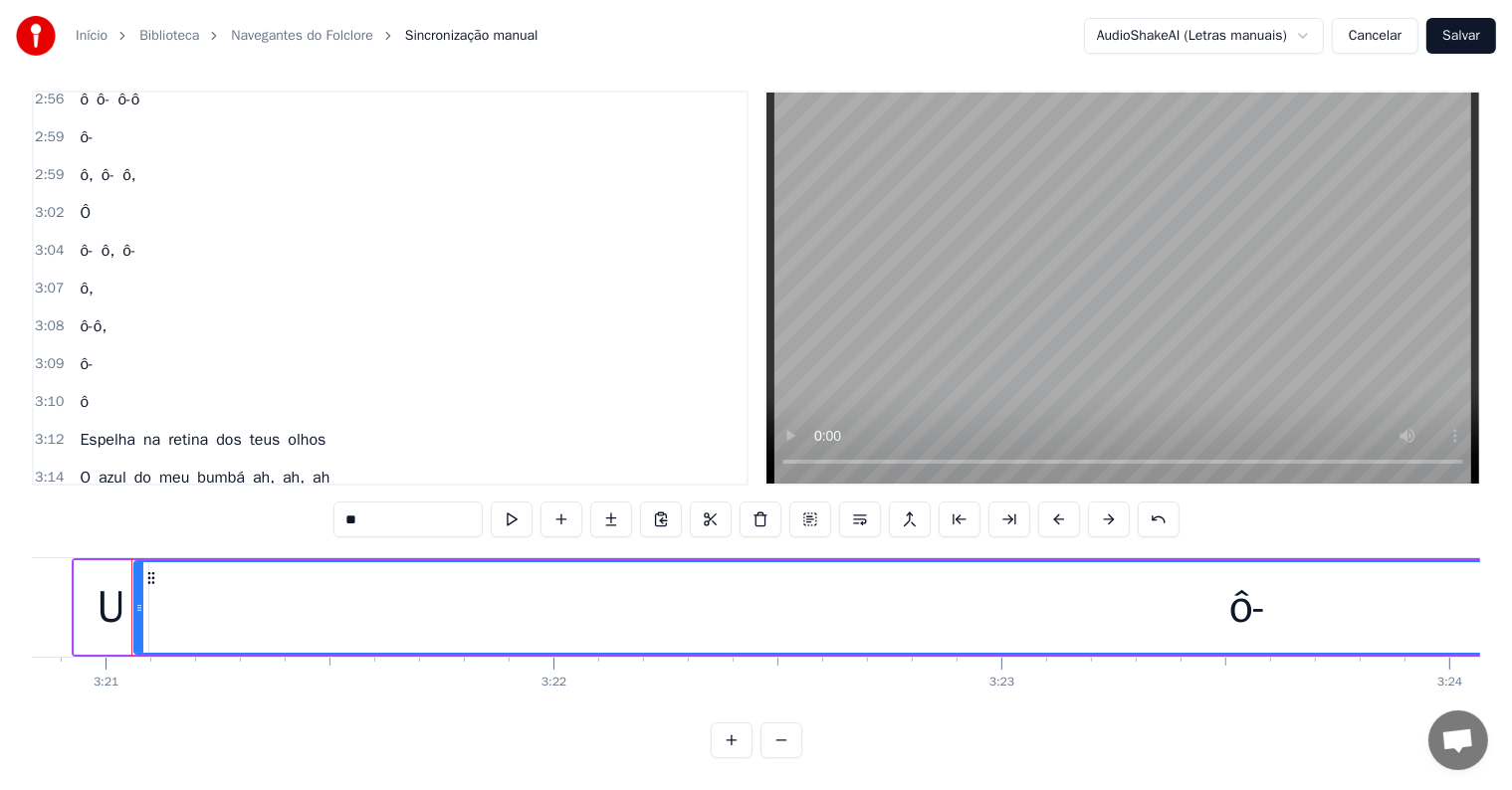 scroll, scrollTop: 0, scrollLeft: 89959, axis: horizontal 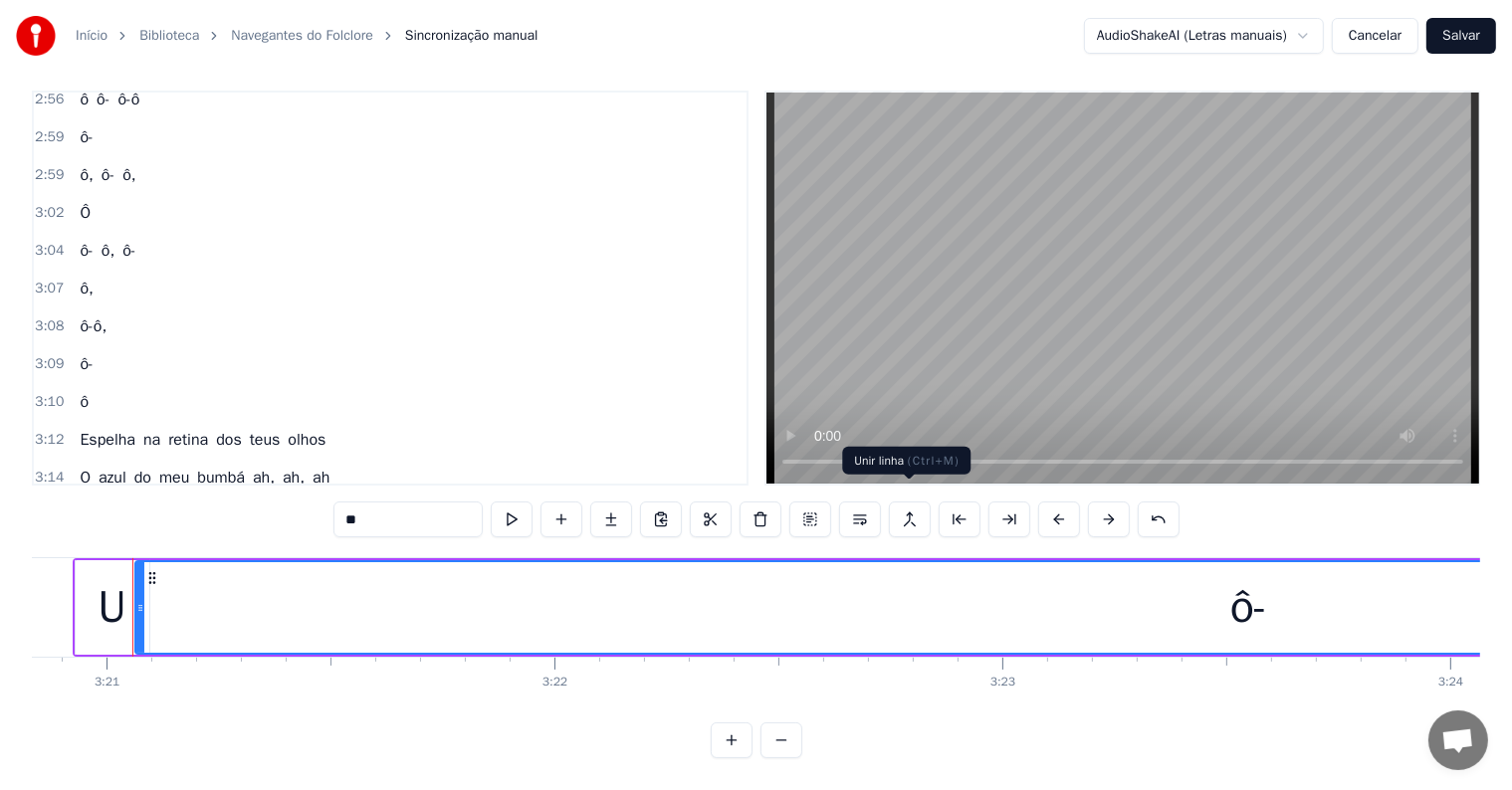 click at bounding box center (910, 519) 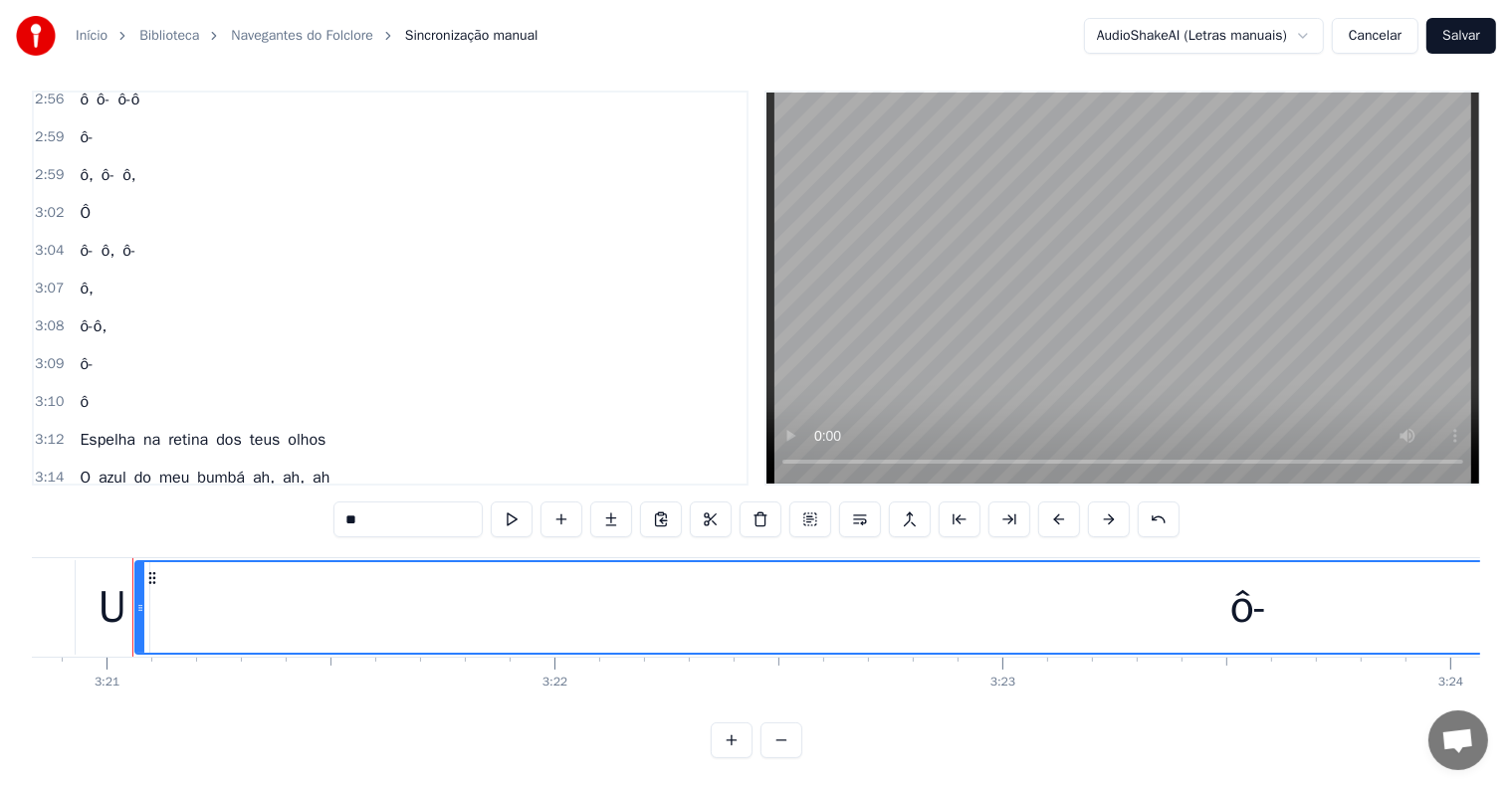 scroll, scrollTop: 2245, scrollLeft: 0, axis: vertical 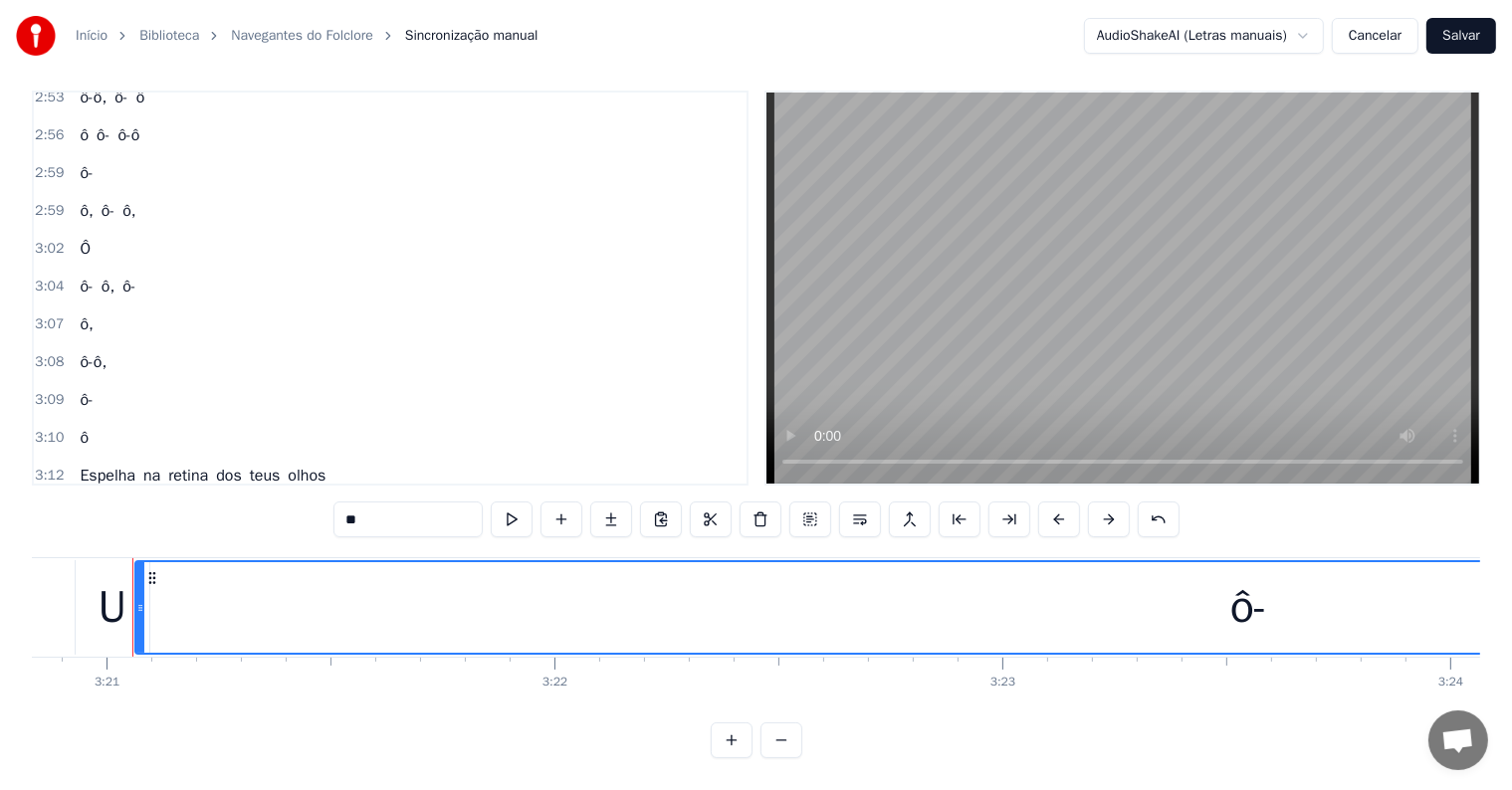 click on "U" at bounding box center (111, 608) 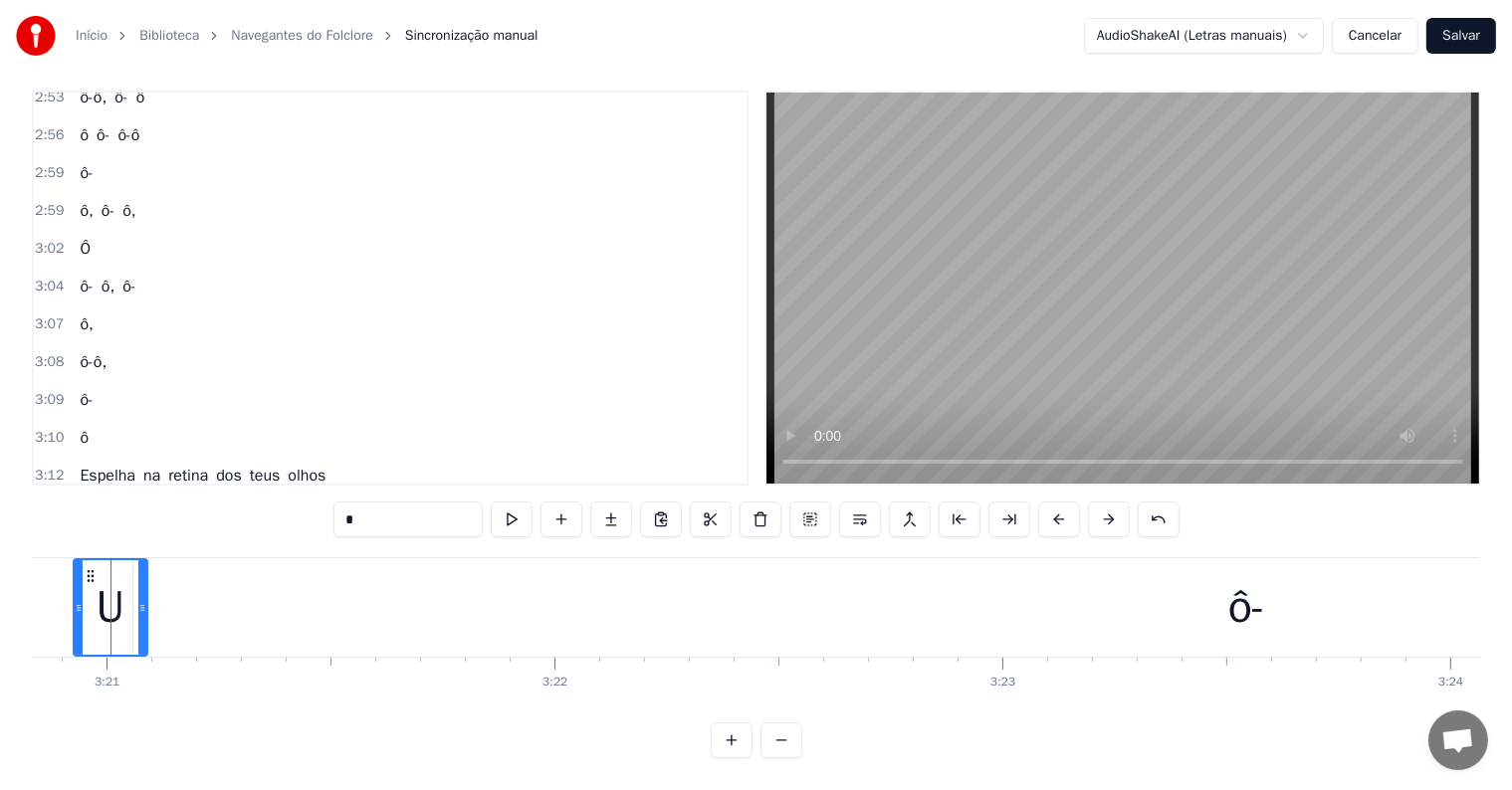 scroll, scrollTop: 0, scrollLeft: 89936, axis: horizontal 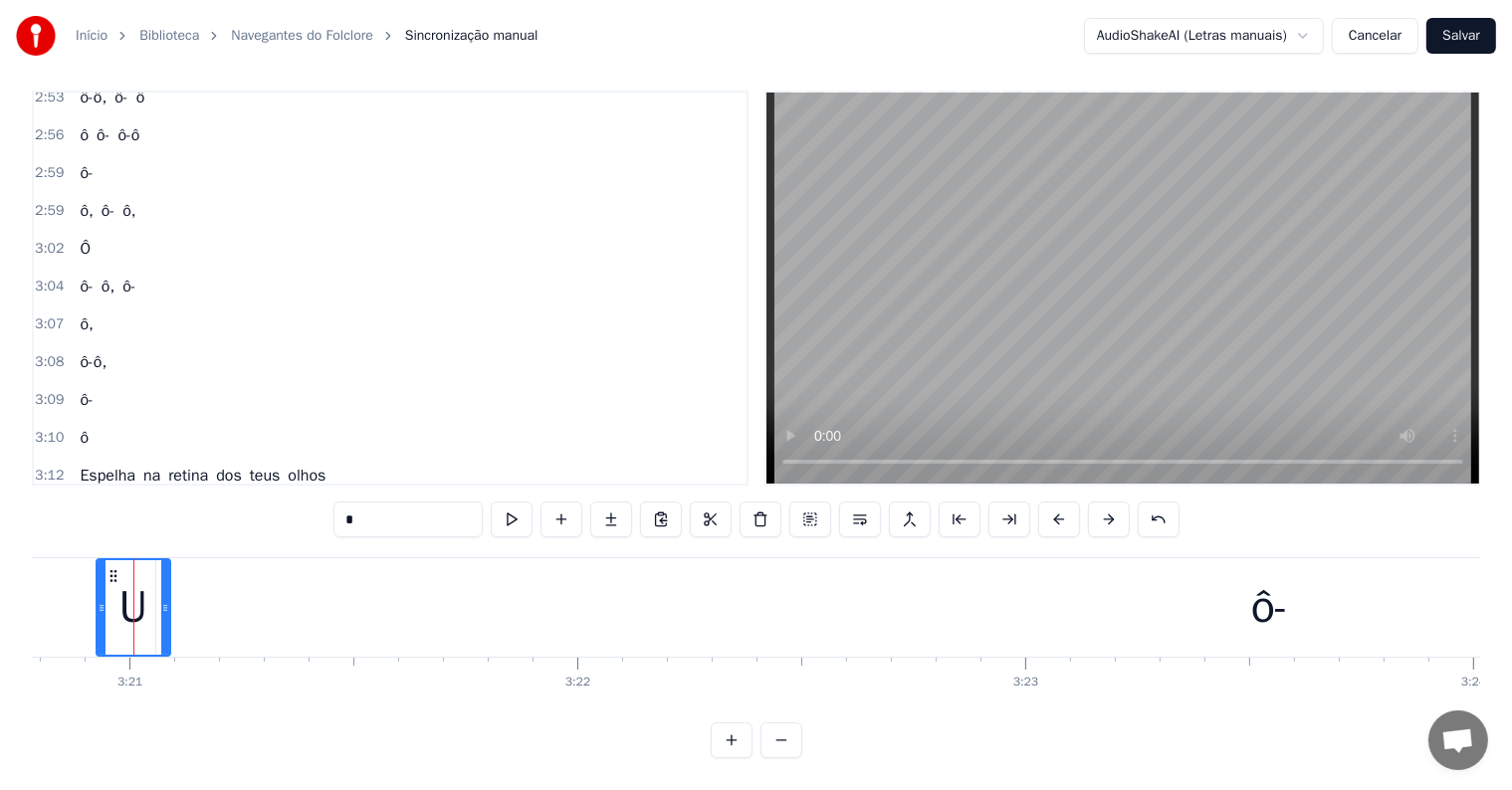 click on "*" at bounding box center (408, 519) 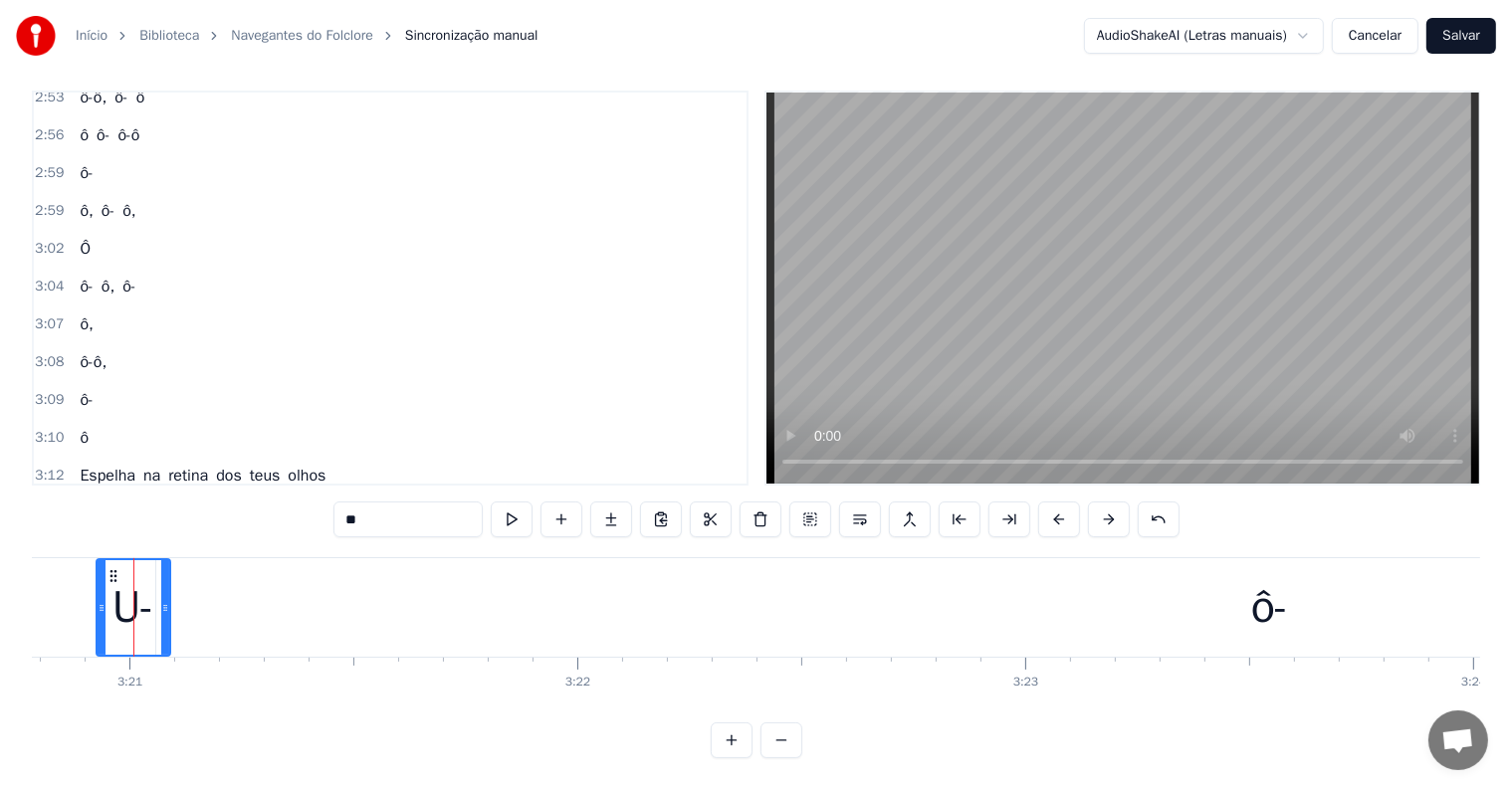 type on "**" 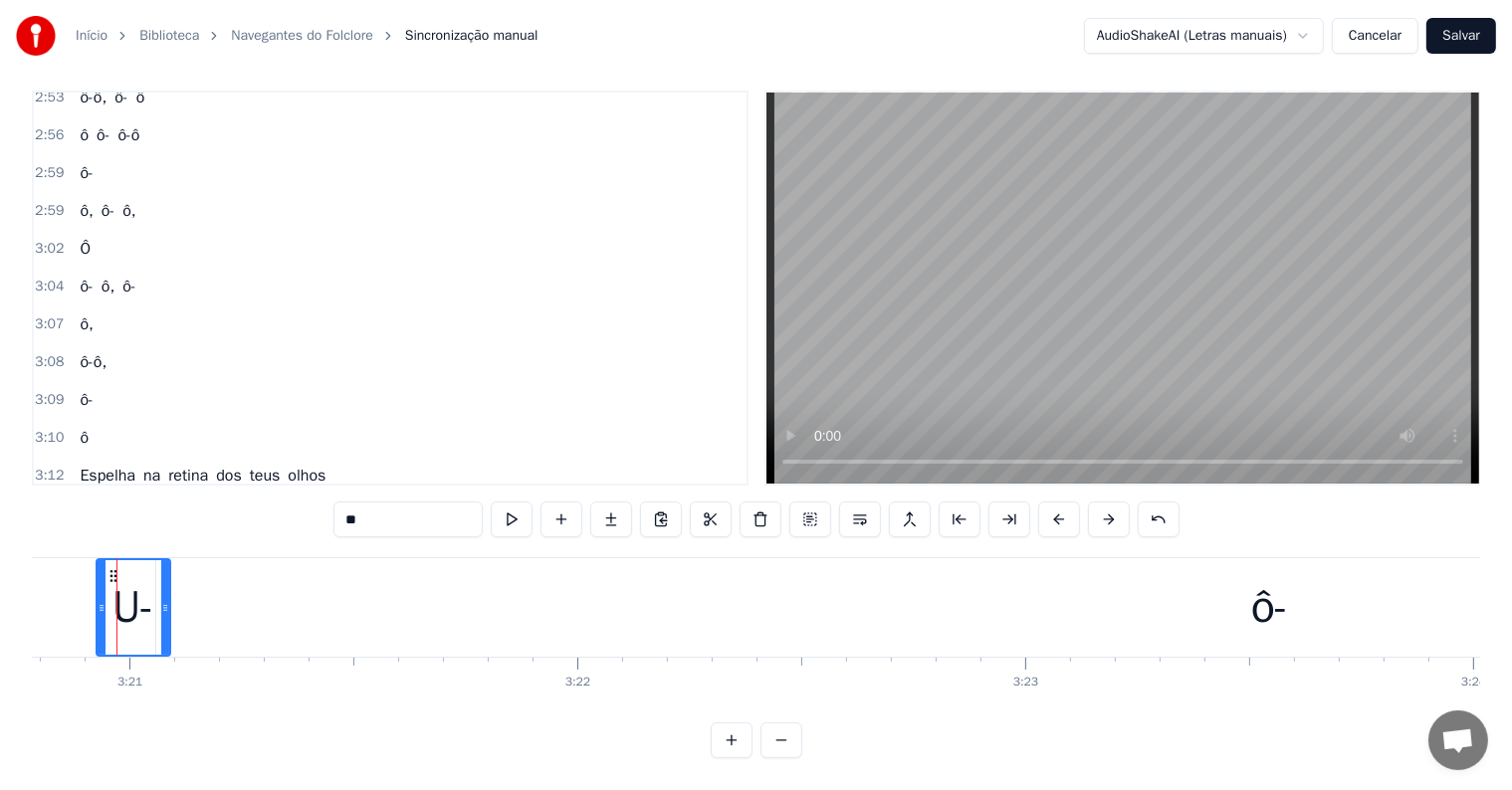 scroll, scrollTop: 0, scrollLeft: 89920, axis: horizontal 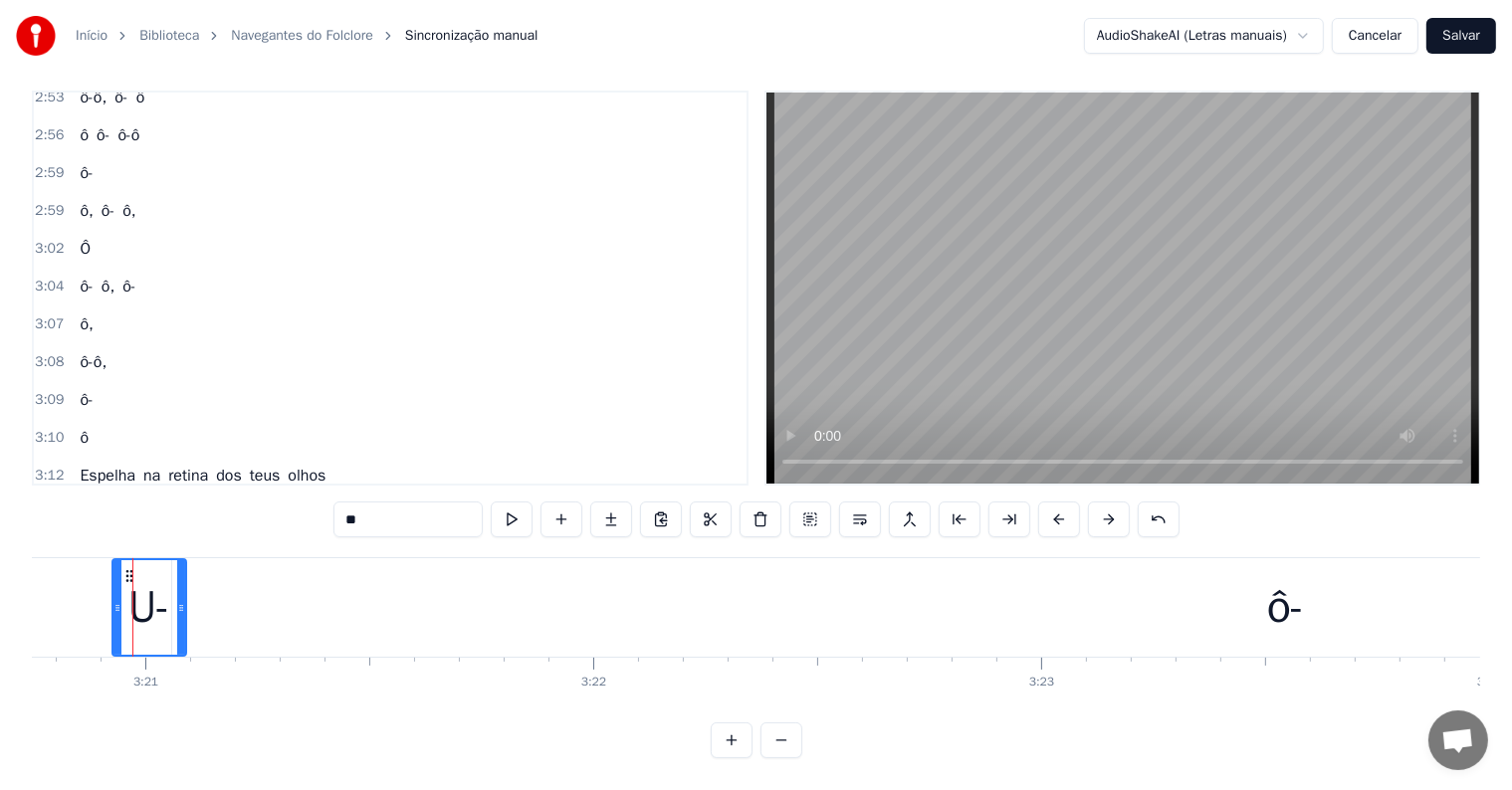 click on "Início Biblioteca Navegantes do Folclore Sincronização manual AudioShakeAI (Letras manuais) Cancelar Salvar 0:13 O rio é o caminho 0:14 Estrada da vida 0:16 Do povo amazônida 0:18 De contos e lendas 0:21 Orgulho do navegador 0:24 Meu Rio Amazonas 0:25 De águas barrentas 0:27 Me faz navegar 0:28 As raízes de um povo 0:31 Chego a Parintins, vim a Parintins 0:34 Pra brincar de novo 0:38 Vou destacando azul do céu 0:42 Balançar bandeiras de papel 0:44 Vim brincar com meu boi (meu boi) 0:48 Vou destacando azul do céu 0:52 Balançar bandeiras de papel 0:55 Vim brincar com meu boi 0:57 Caprichoso chegou, chegou 1:00 Caprichoso chegou, brincou 1:03 E me faz sonhar 1:05 [PERSON_NAME] chegou, chegou 1:08 Caprichoso chegou, brincou 1:11 E me faz sonhar 1:14 Espelha na retina dos teus olhos 1:16 O azul do meu bumbá ah, ah, ah 1:22 Ô ô-ô ô 1:27 Ô-ô-ô-ô 1:29 Ô-ô-ô 1:31 Ô-ô, ô-ô  1:33 Ô 1:35 Ô-ô- 1:35 ô- ô 1:37 Ô-ô, ô-ô 1:40 Ô-ô O rio é o caminho 1:44 Estrada da vida 1:46 Do povo 1:48 De e" at bounding box center (756, 372) 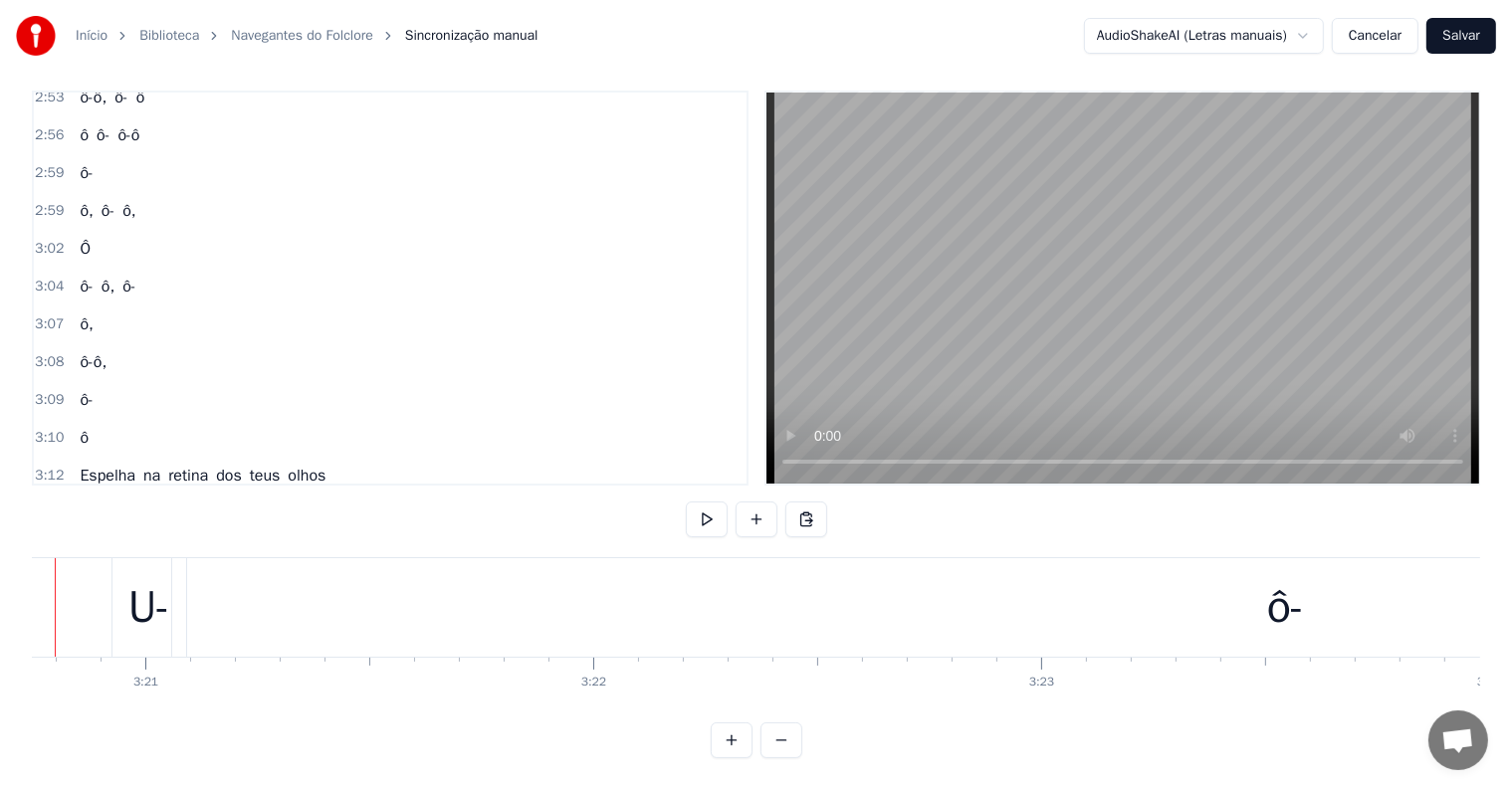 scroll, scrollTop: 0, scrollLeft: 89842, axis: horizontal 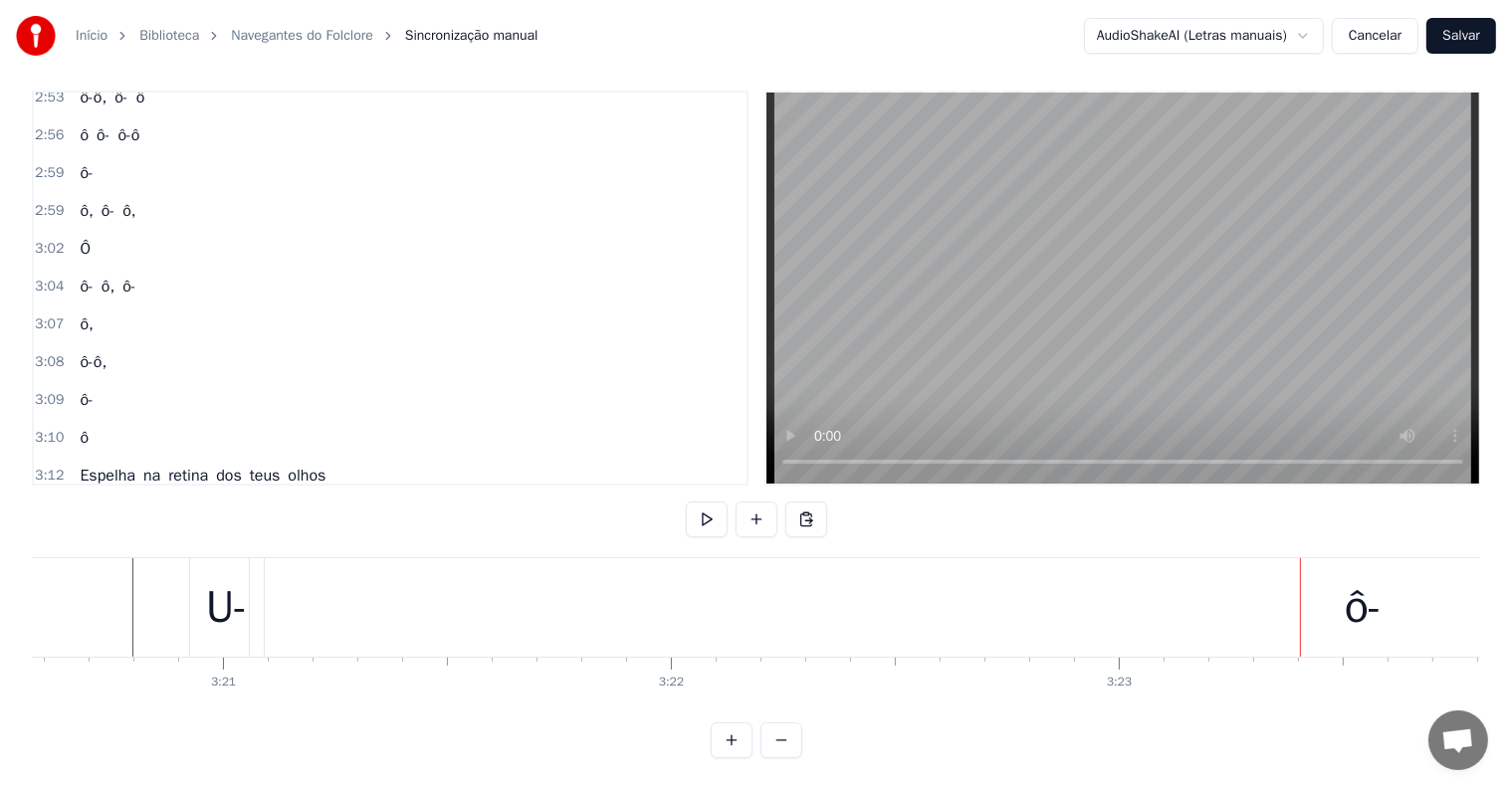 click on "U-" at bounding box center (227, 608) 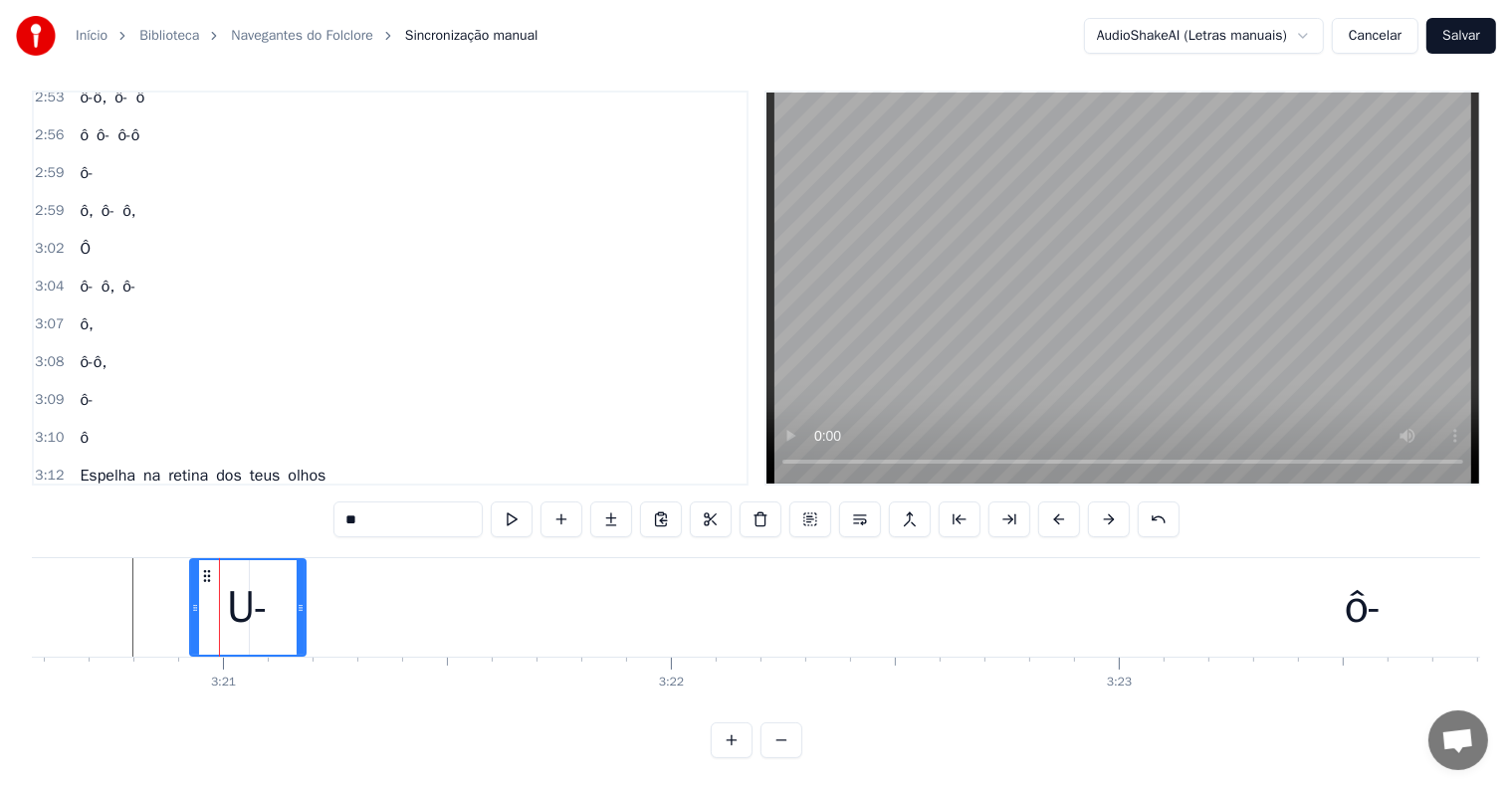 drag, startPoint x: 261, startPoint y: 590, endPoint x: 303, endPoint y: 590, distance: 42 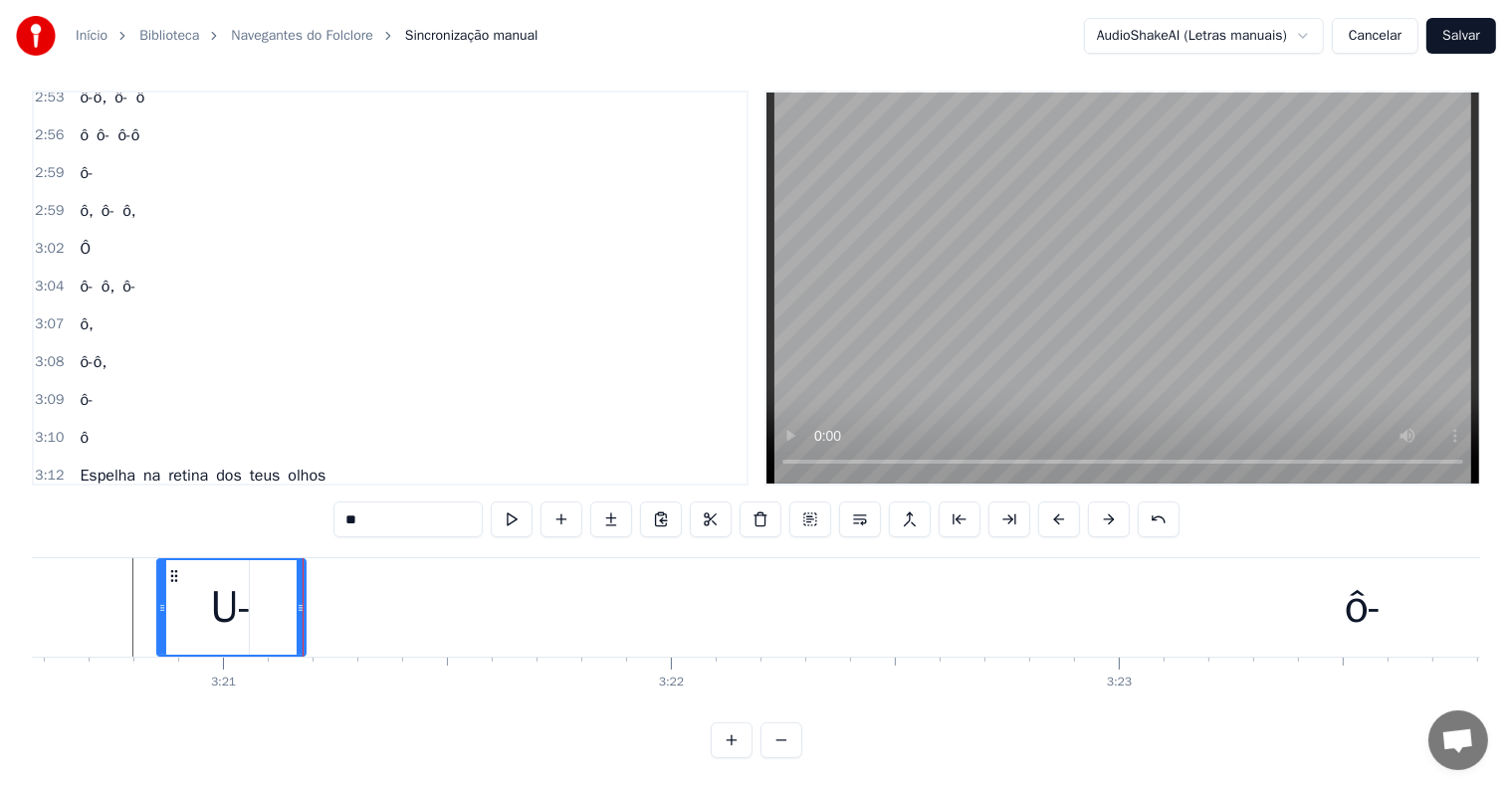 drag, startPoint x: 194, startPoint y: 584, endPoint x: 161, endPoint y: 584, distance: 33 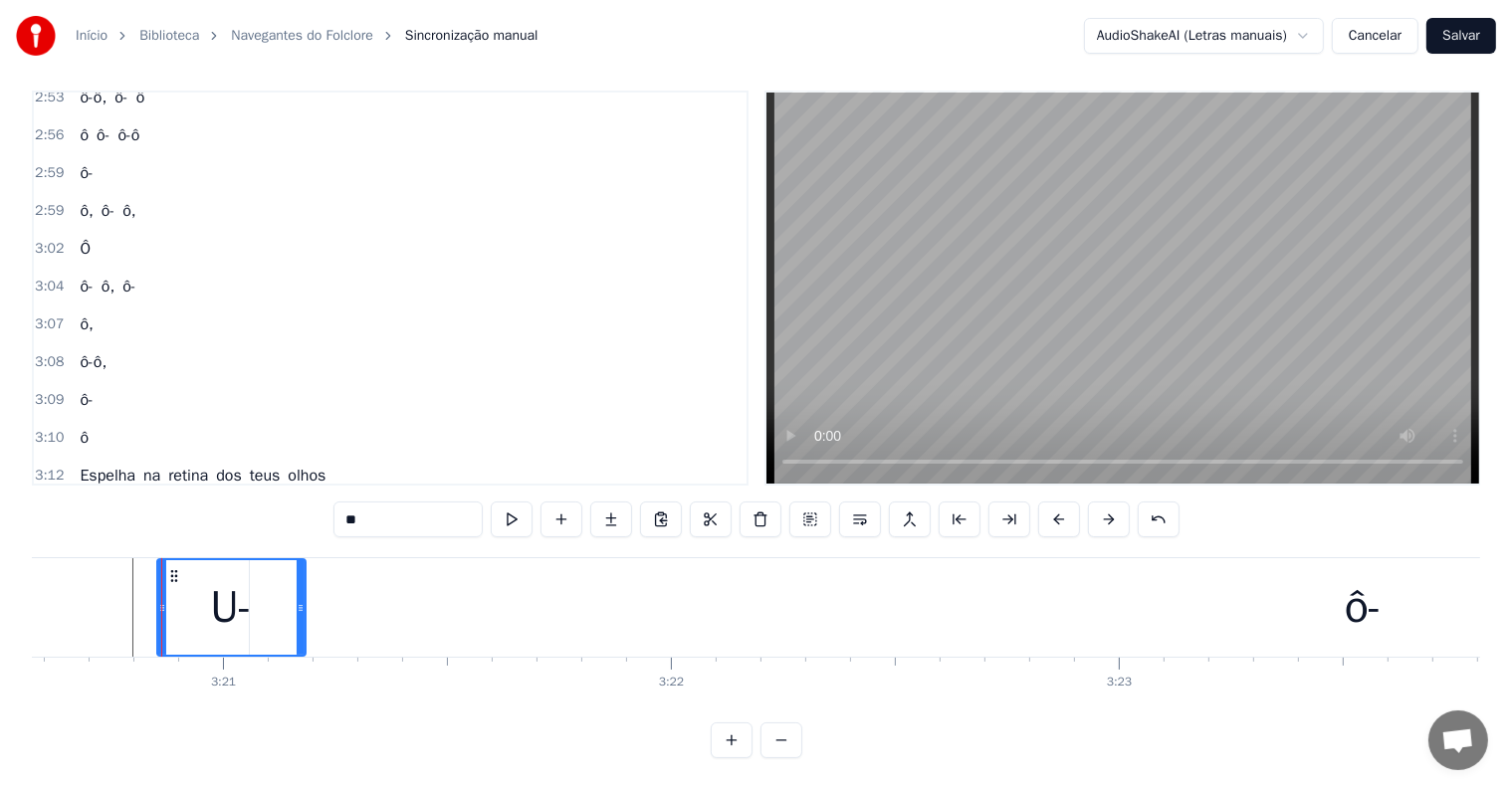 click at bounding box center (-43364, 607) 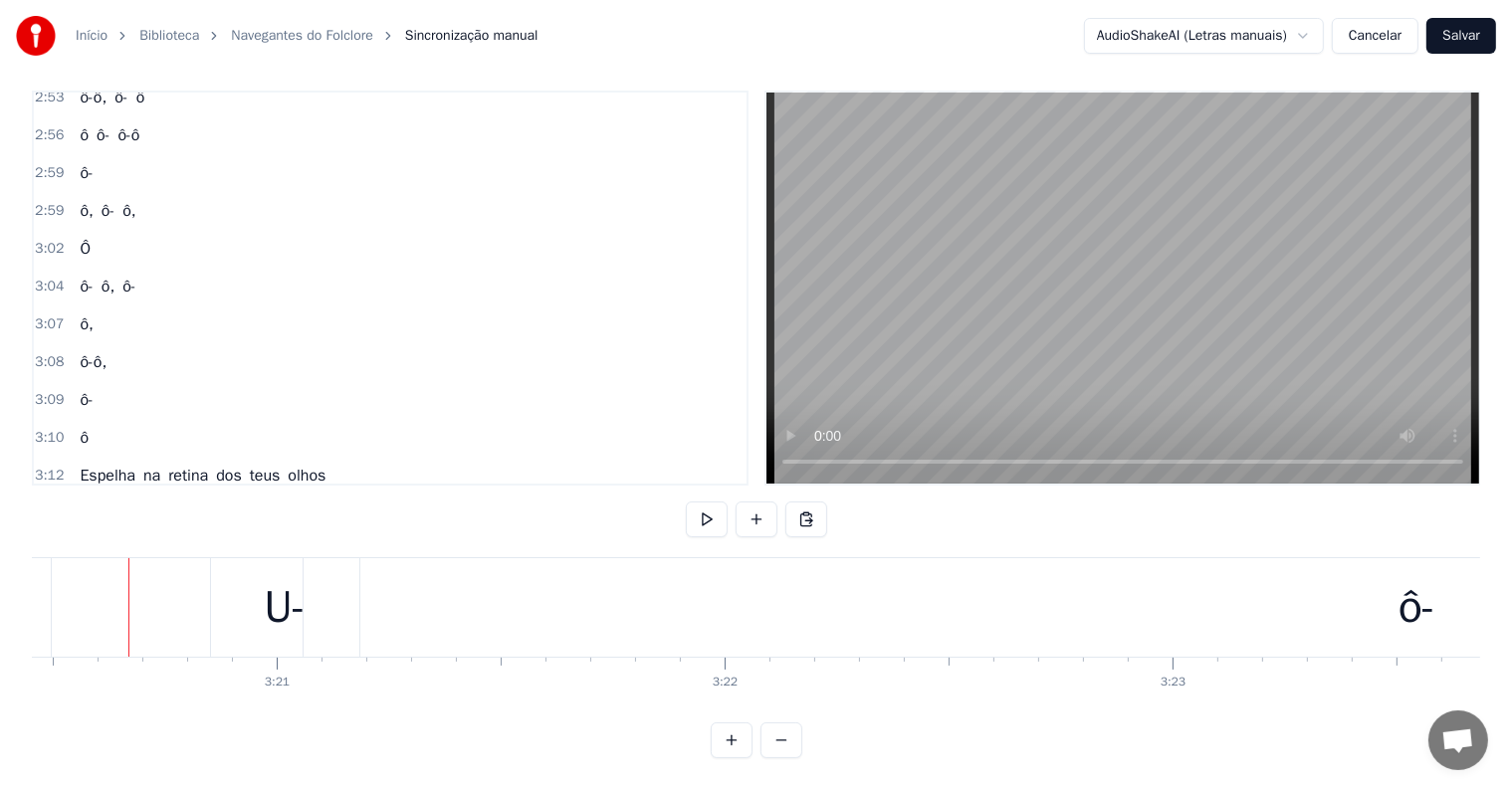 scroll, scrollTop: 0, scrollLeft: 89784, axis: horizontal 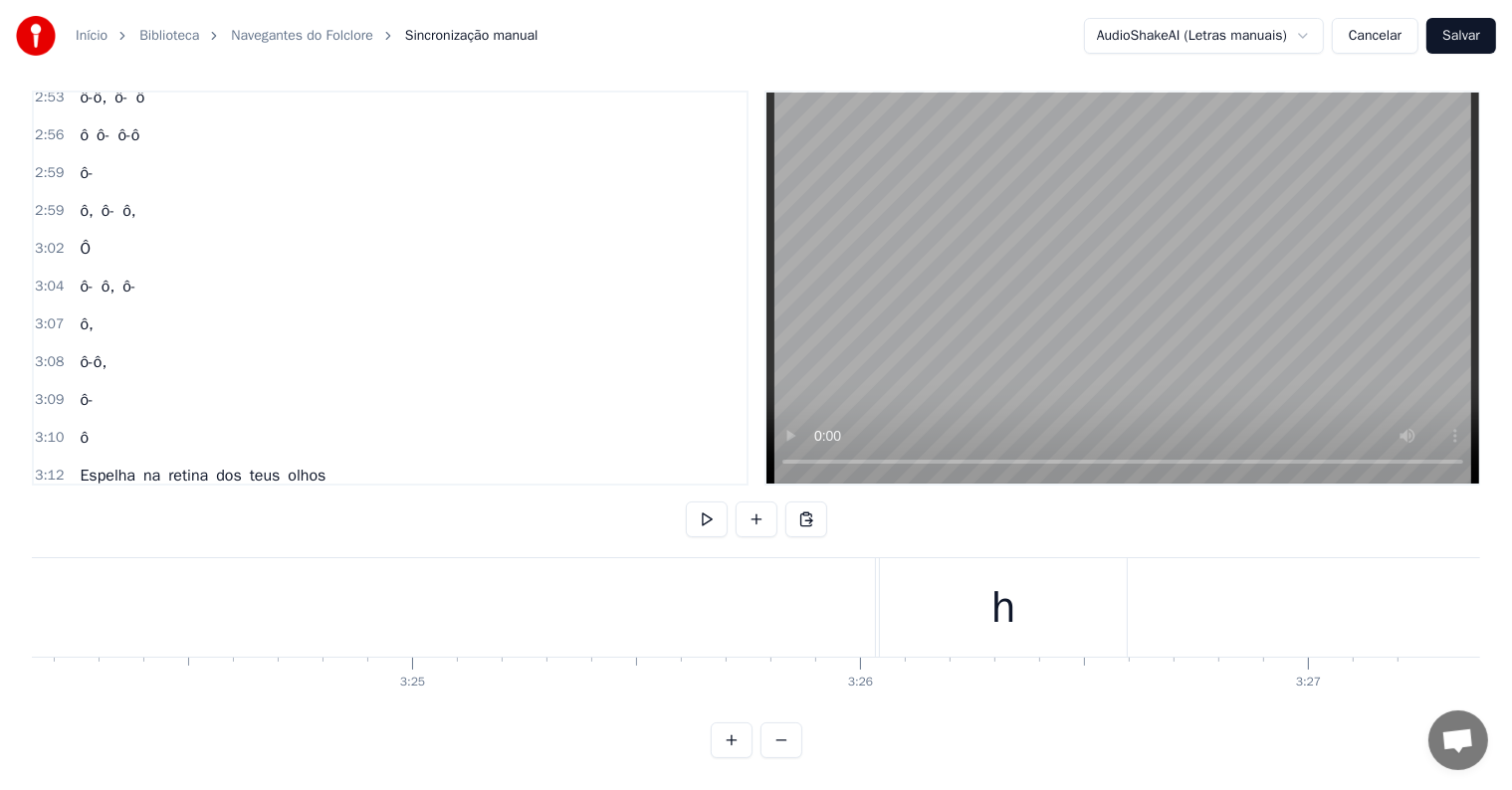 click on "Salvar" at bounding box center (1461, 36) 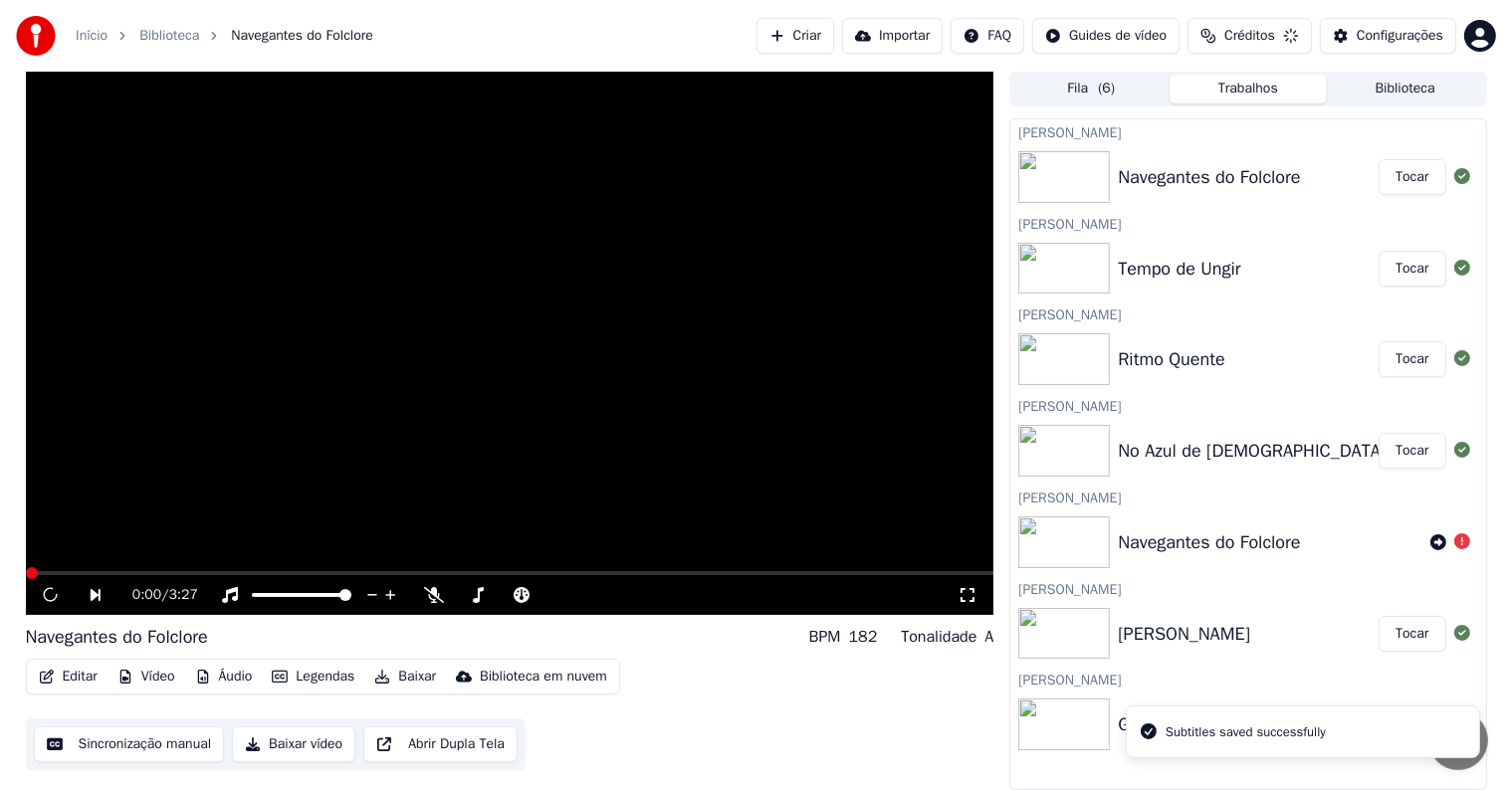 scroll, scrollTop: 0, scrollLeft: 0, axis: both 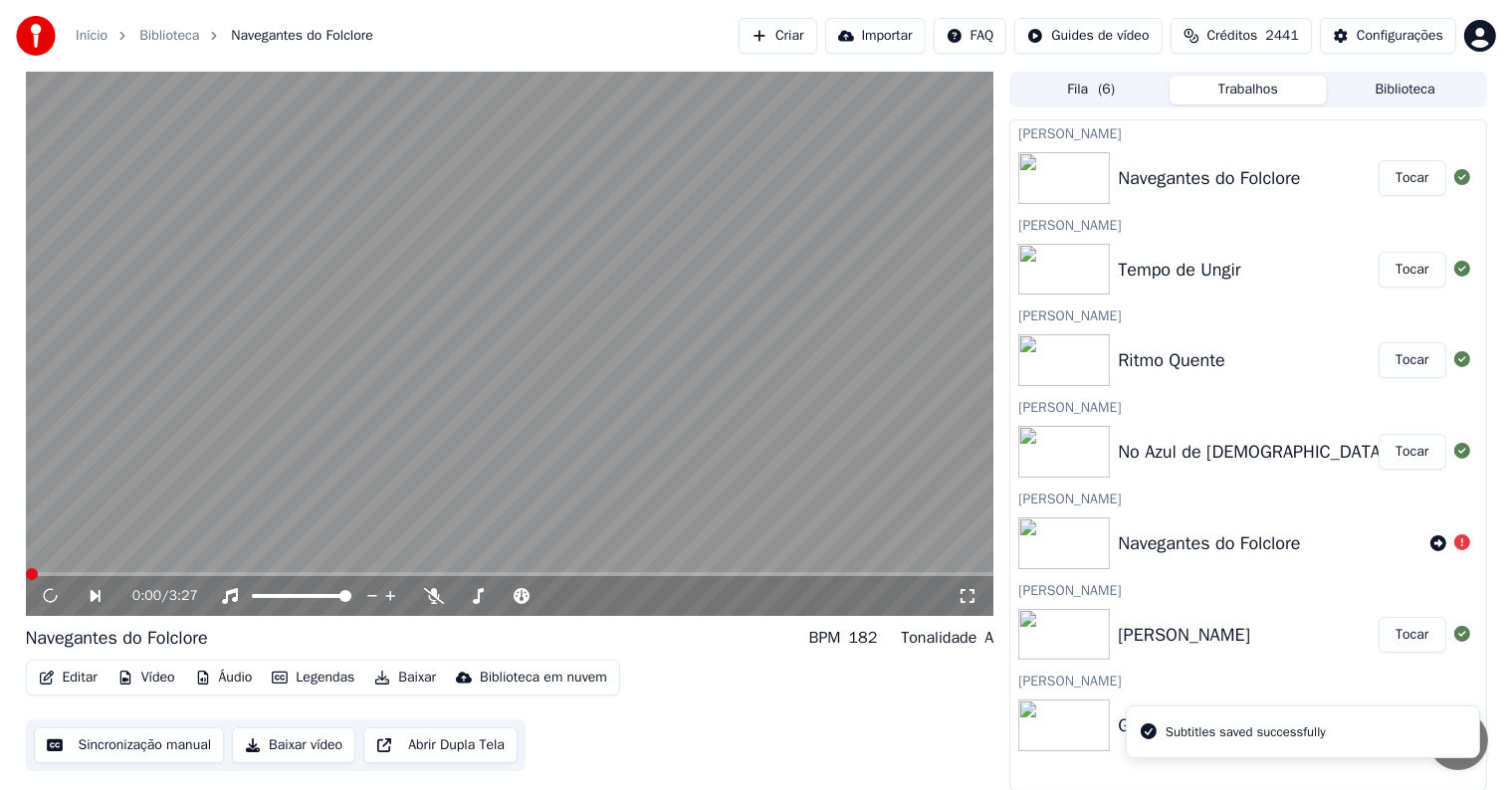click at bounding box center [510, 343] 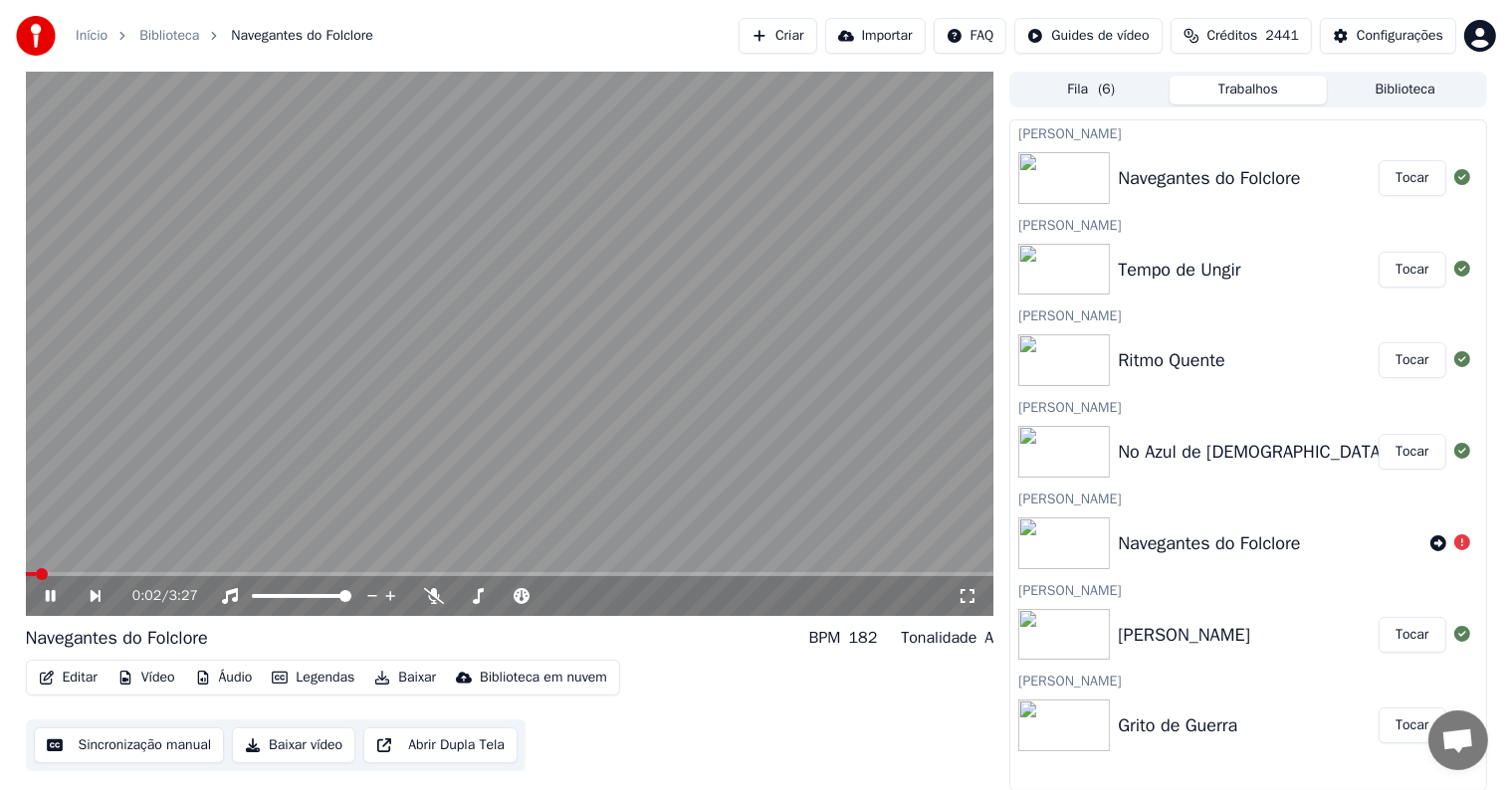 click at bounding box center [510, 343] 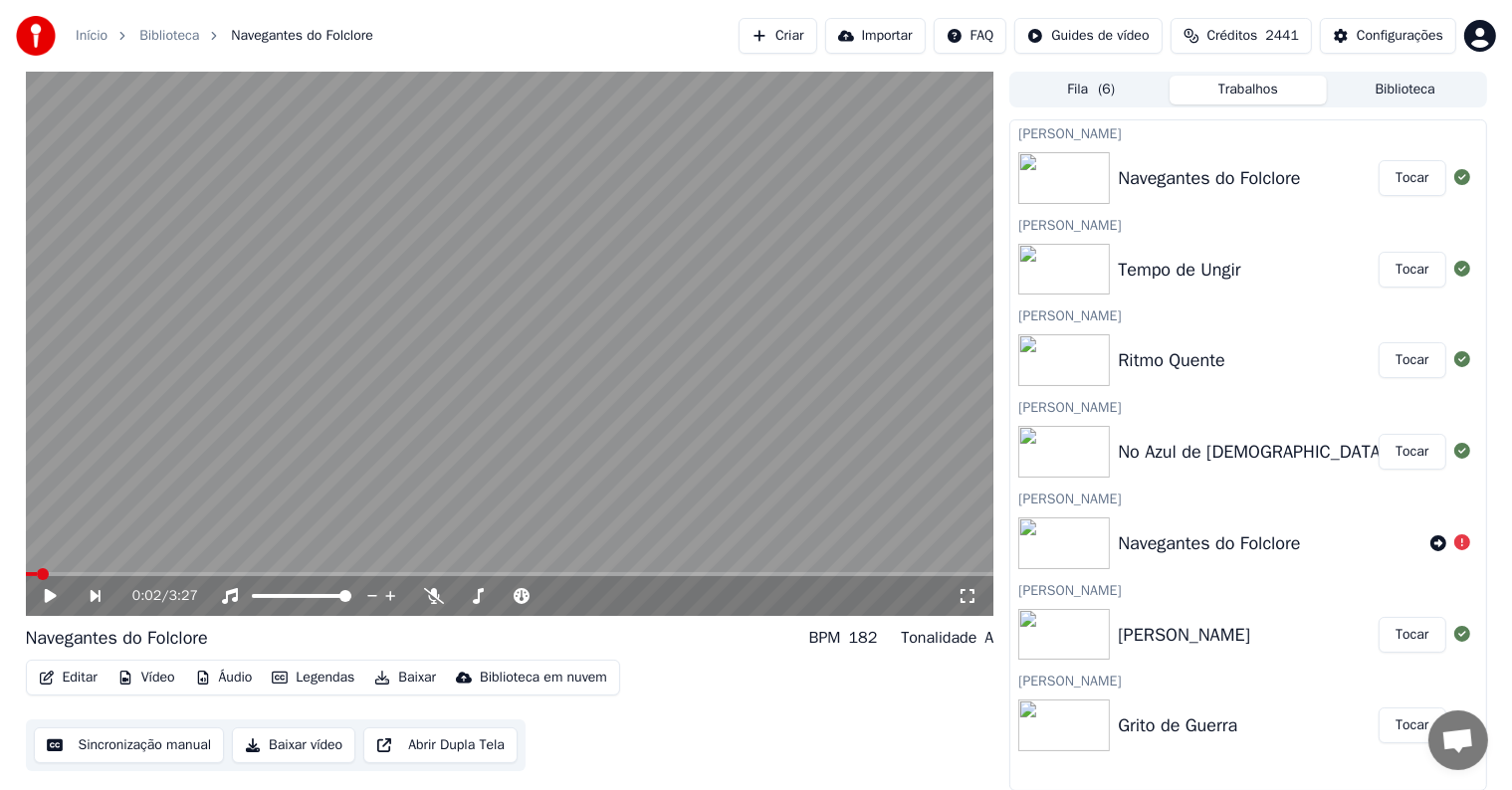 click on "Grito de Guerra" at bounding box center [1178, 725] 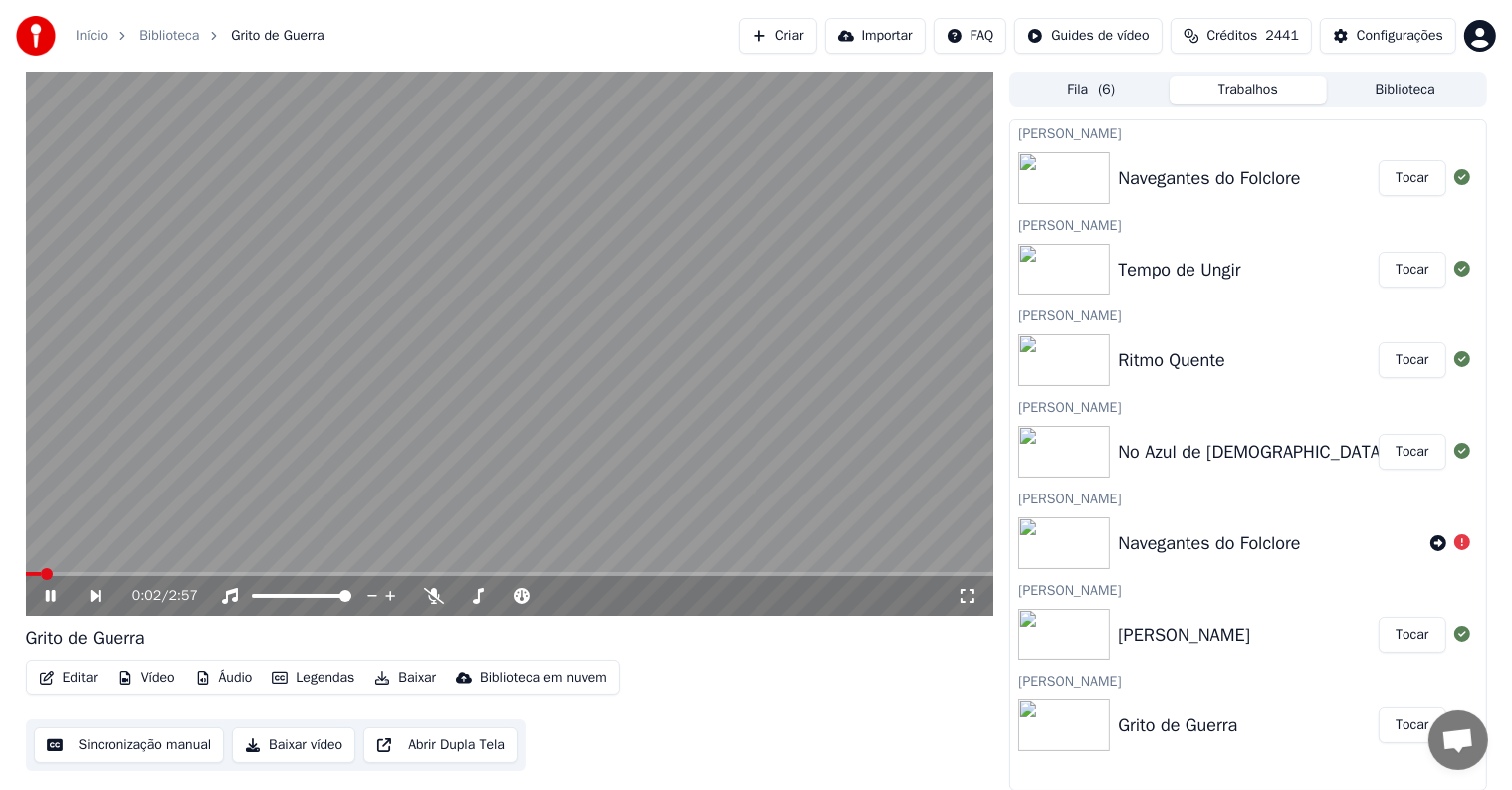 click at bounding box center [510, 343] 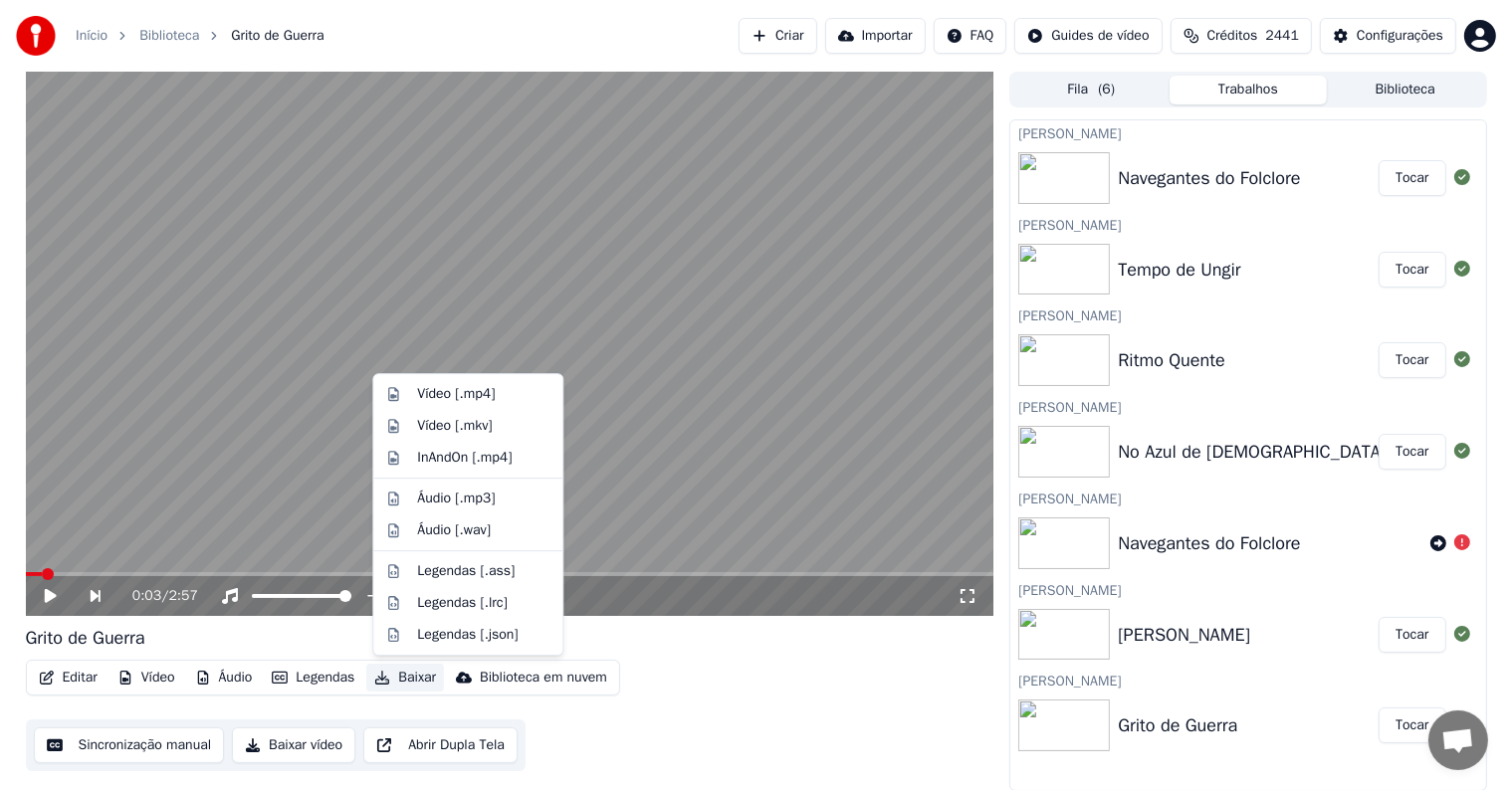 click on "Baixar" at bounding box center [405, 678] 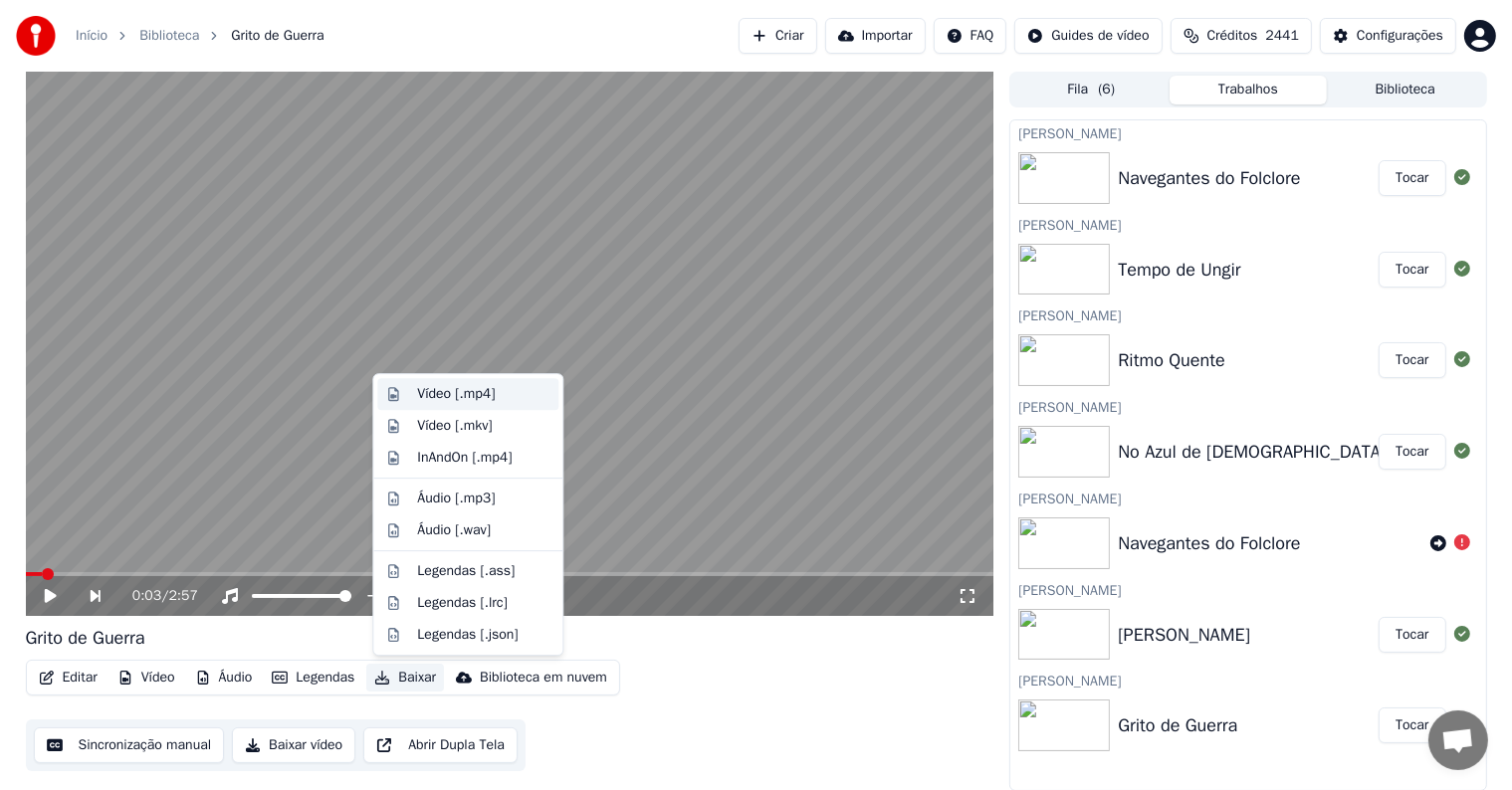 click on "Vídeo [.mp4]" at bounding box center [456, 394] 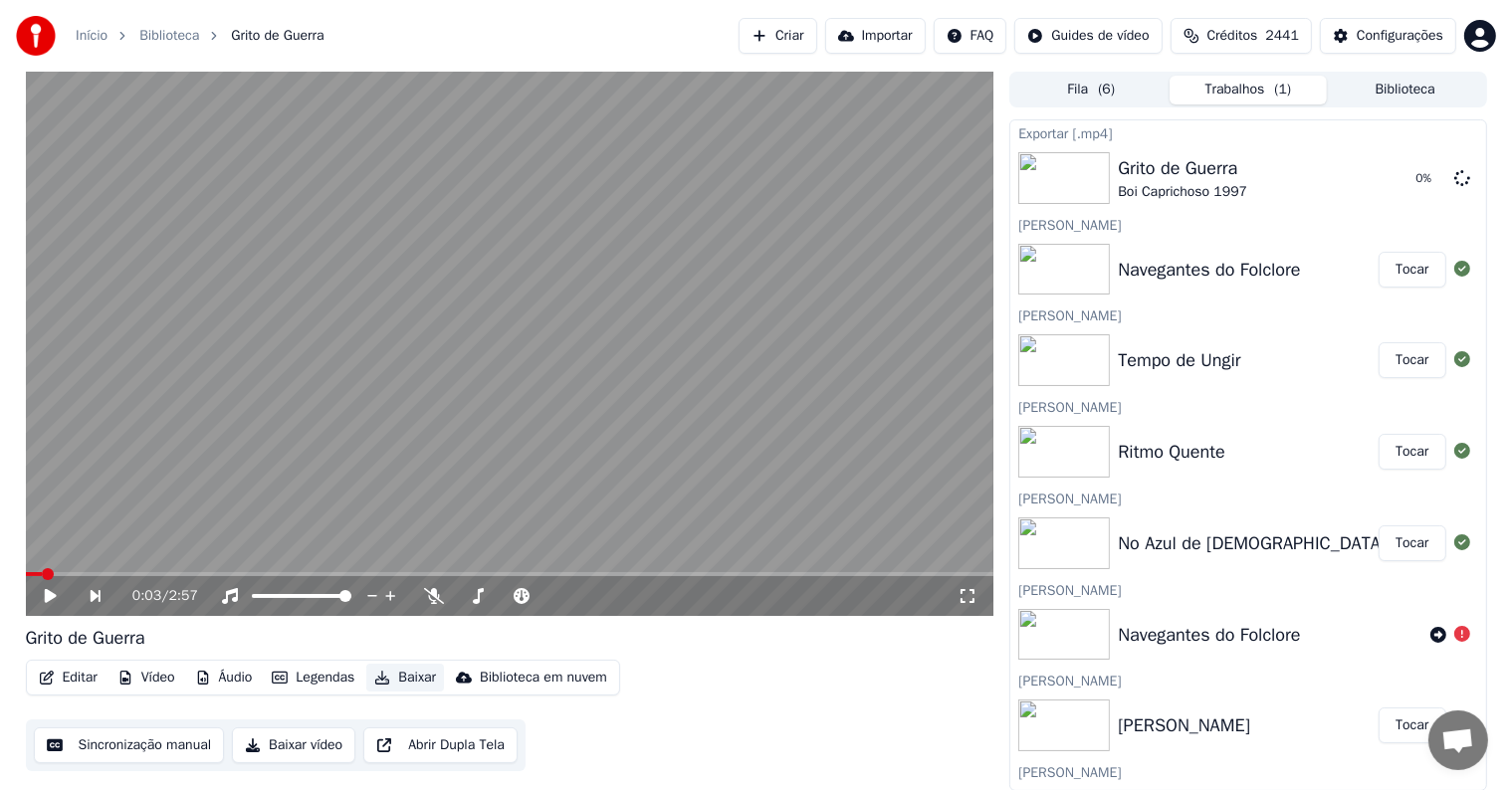 scroll, scrollTop: 60, scrollLeft: 0, axis: vertical 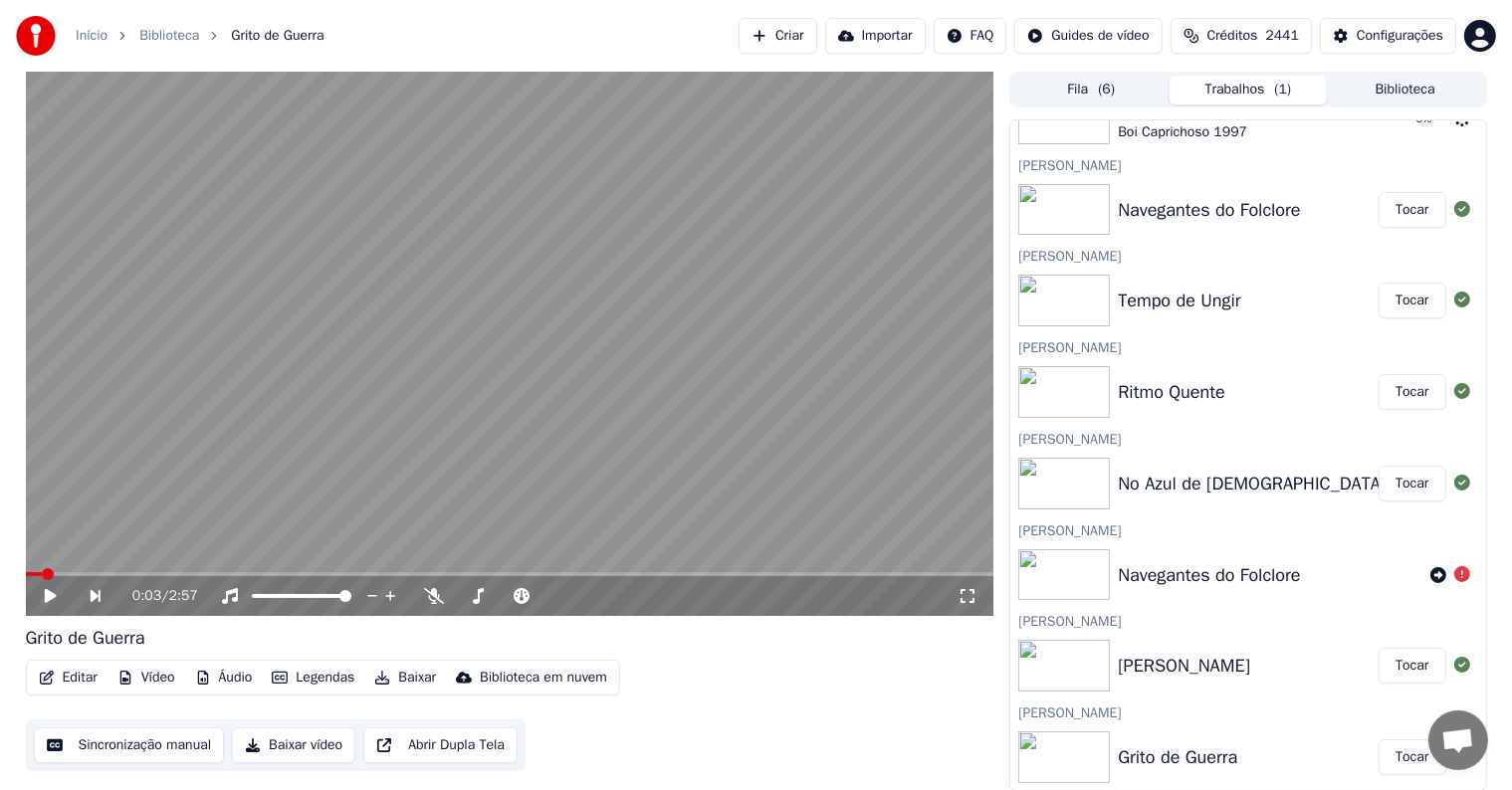 click on "Tocar" at bounding box center (1411, 666) 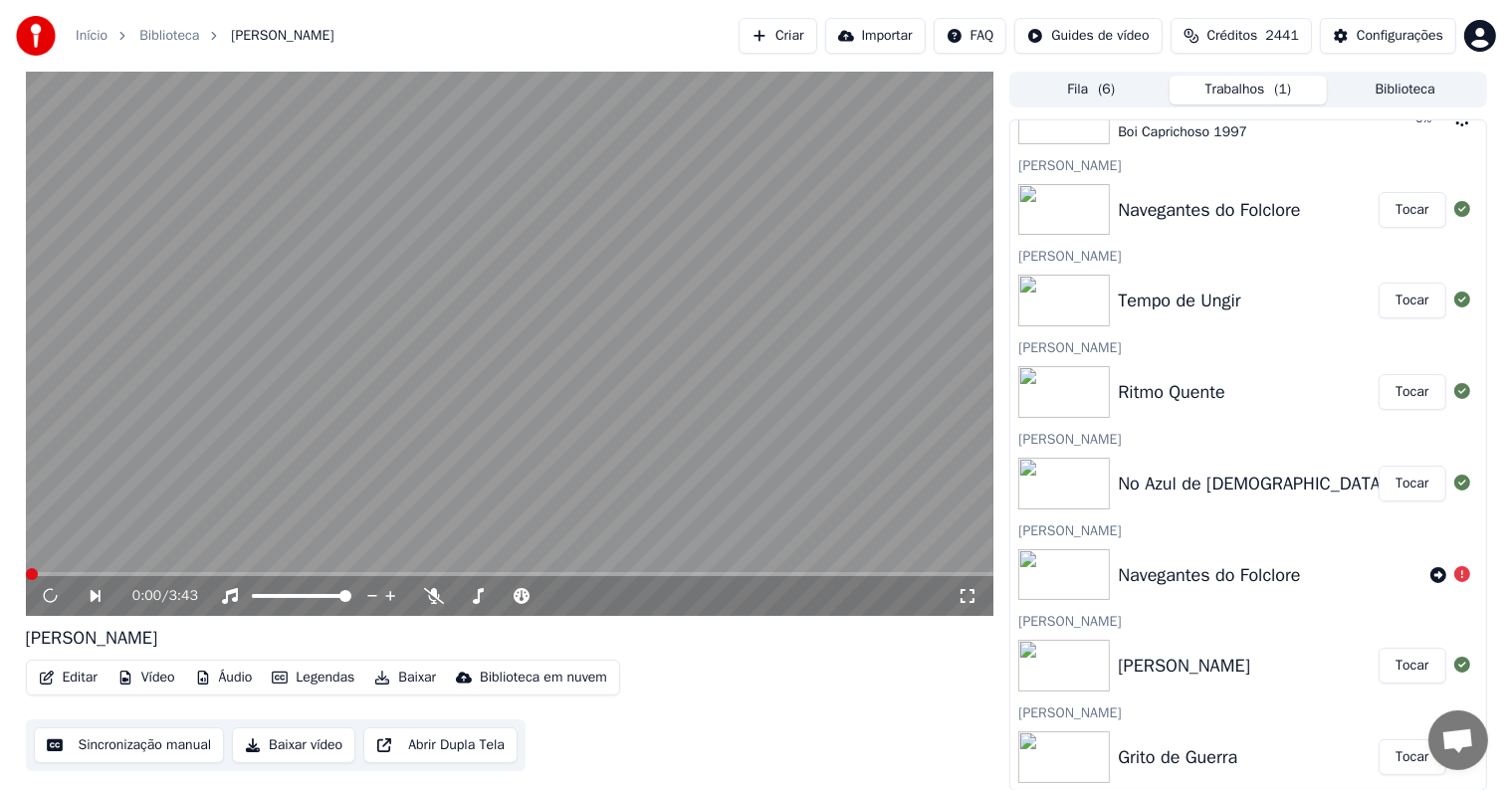 click at bounding box center [510, 343] 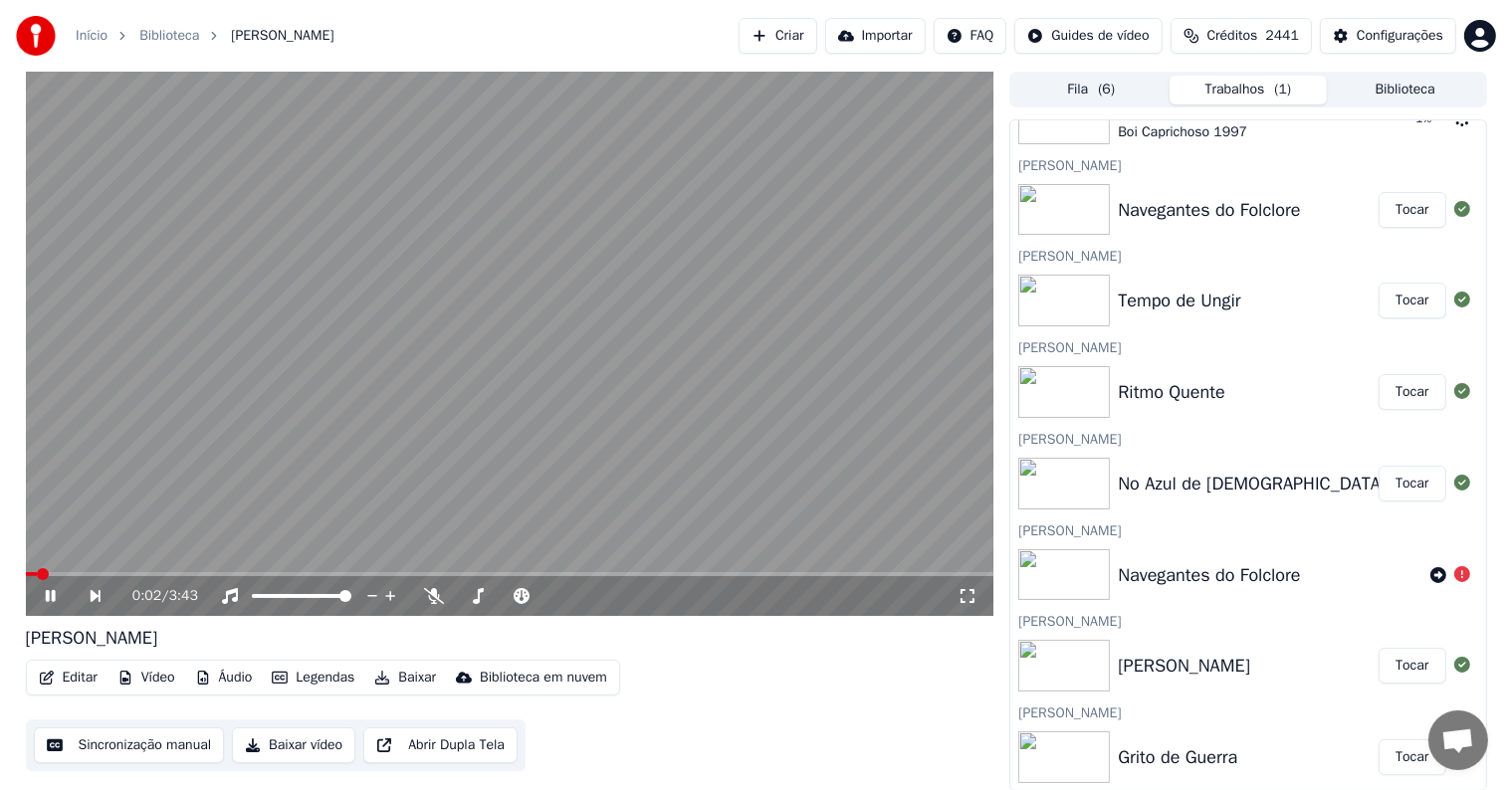 click at bounding box center [510, 343] 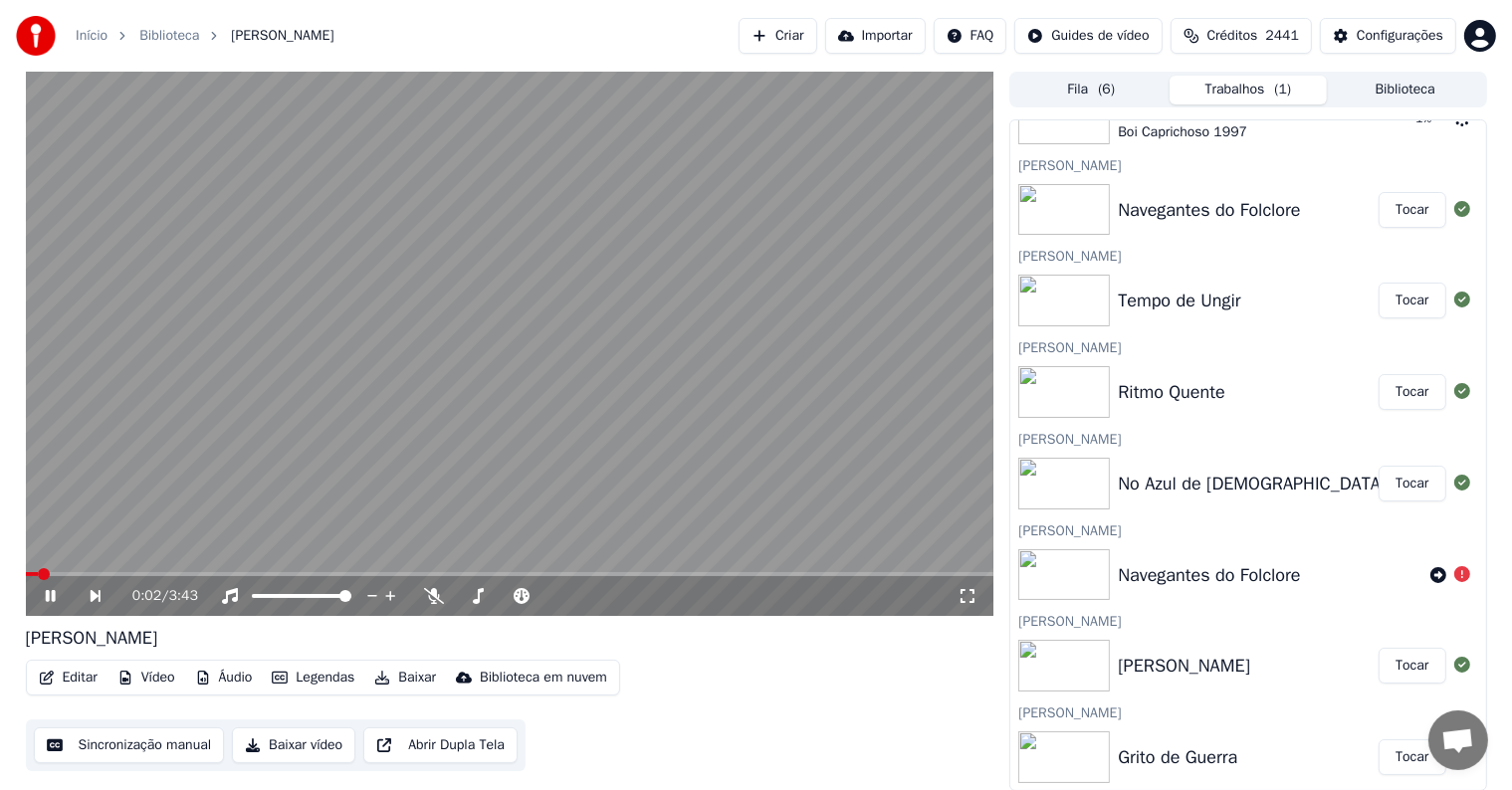 click at bounding box center [510, 343] 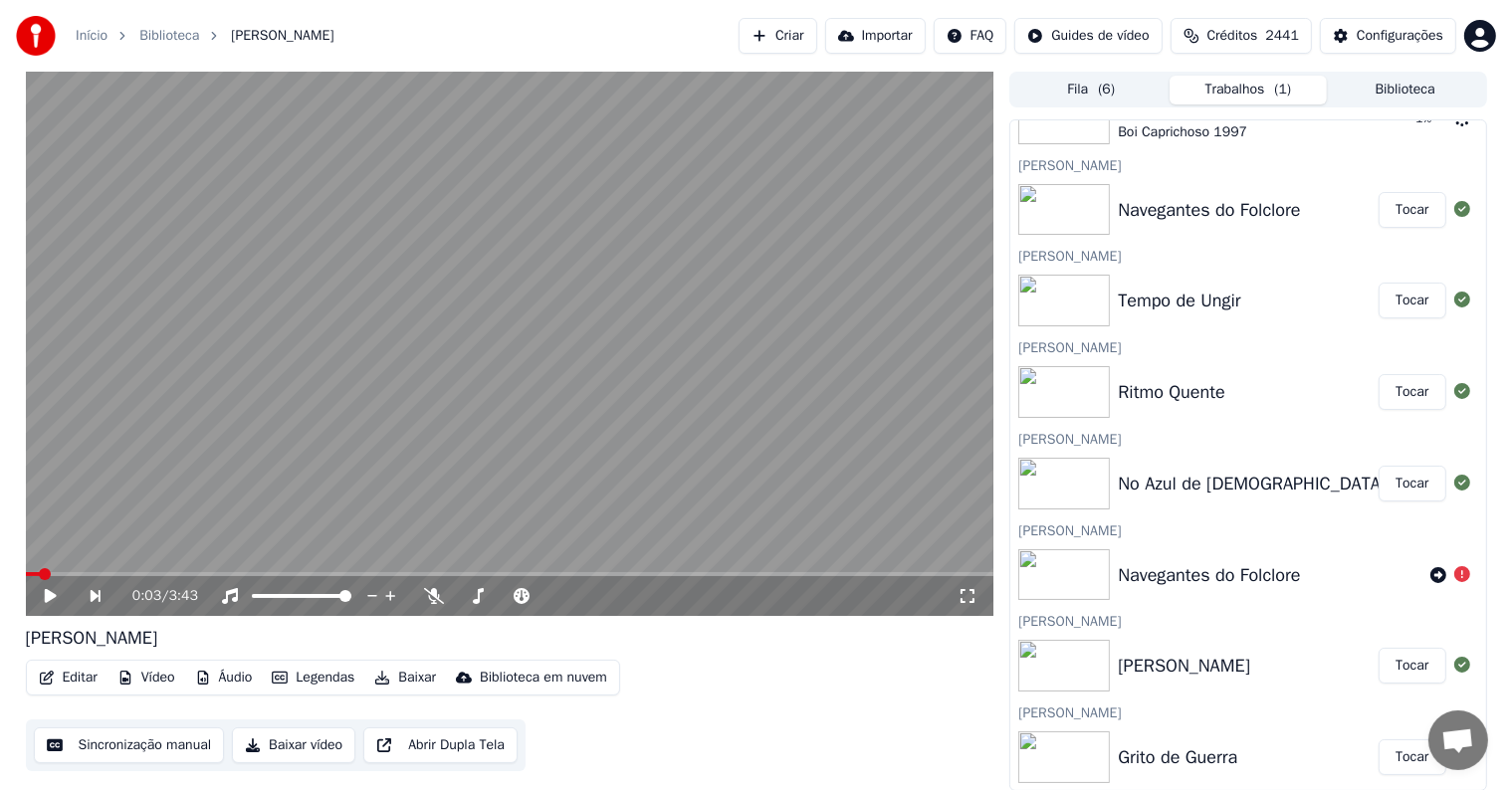 click on "Baixar" at bounding box center (405, 678) 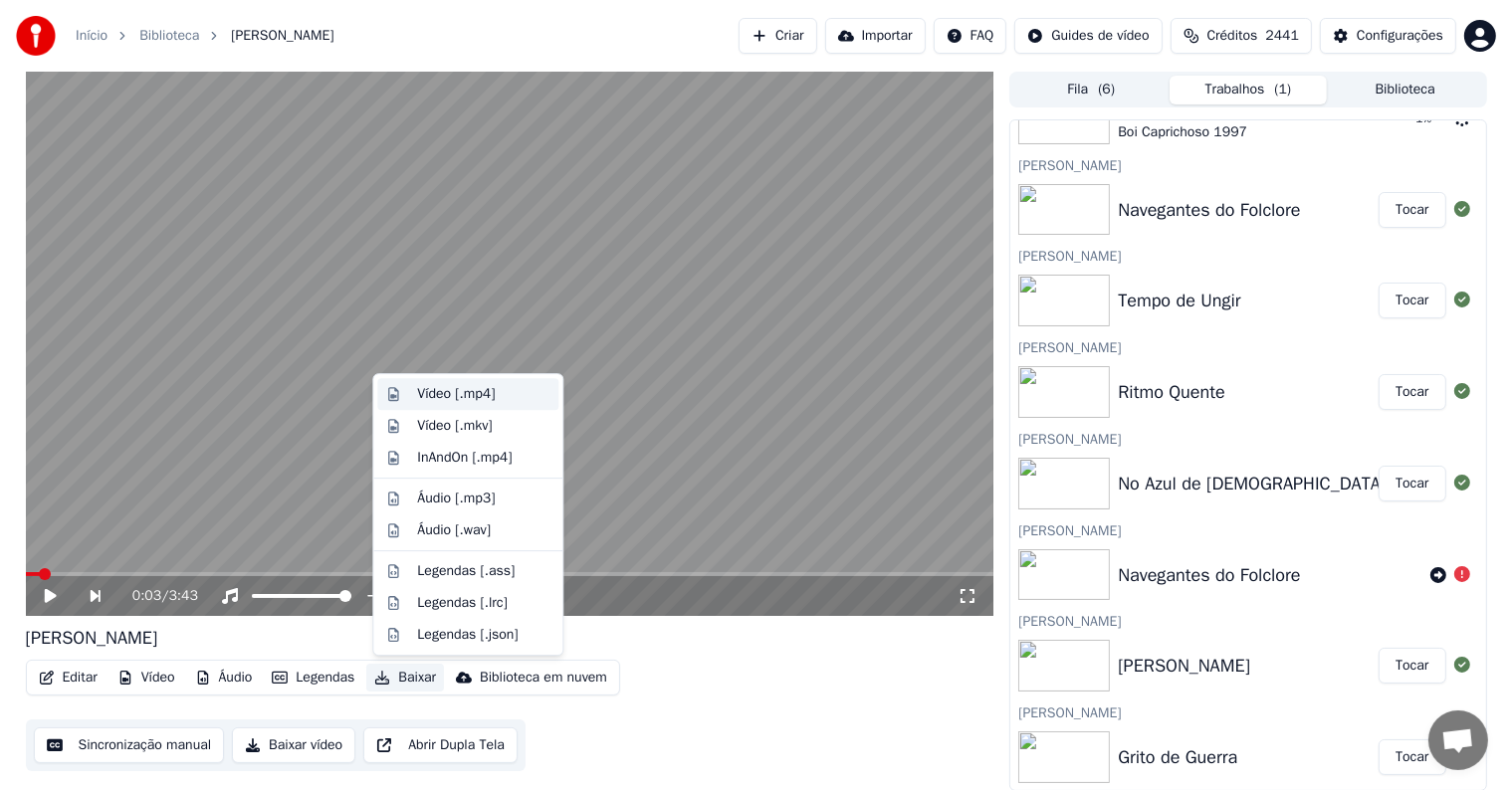 click on "Vídeo [.mp4]" at bounding box center (456, 394) 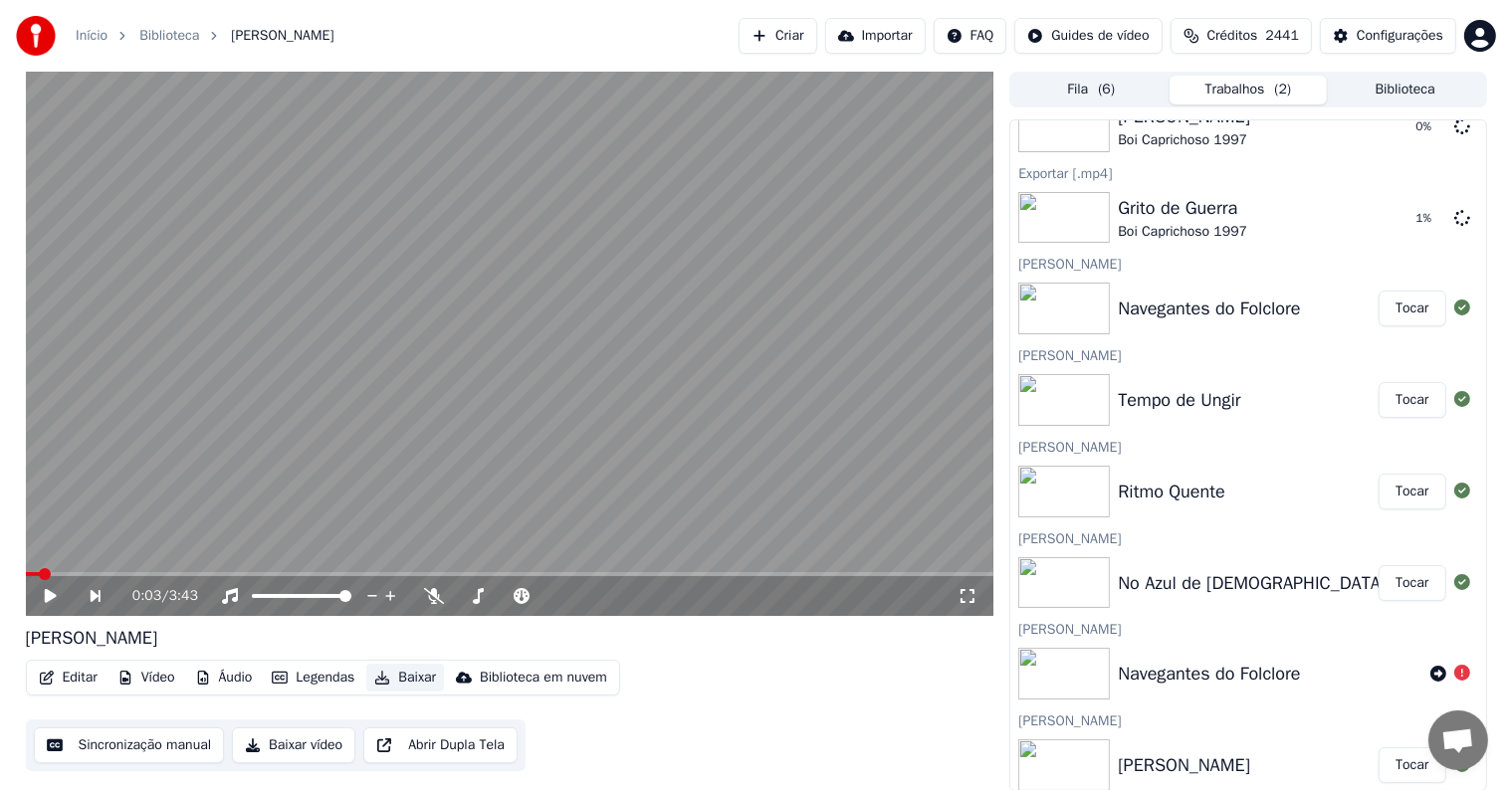 scroll, scrollTop: 0, scrollLeft: 0, axis: both 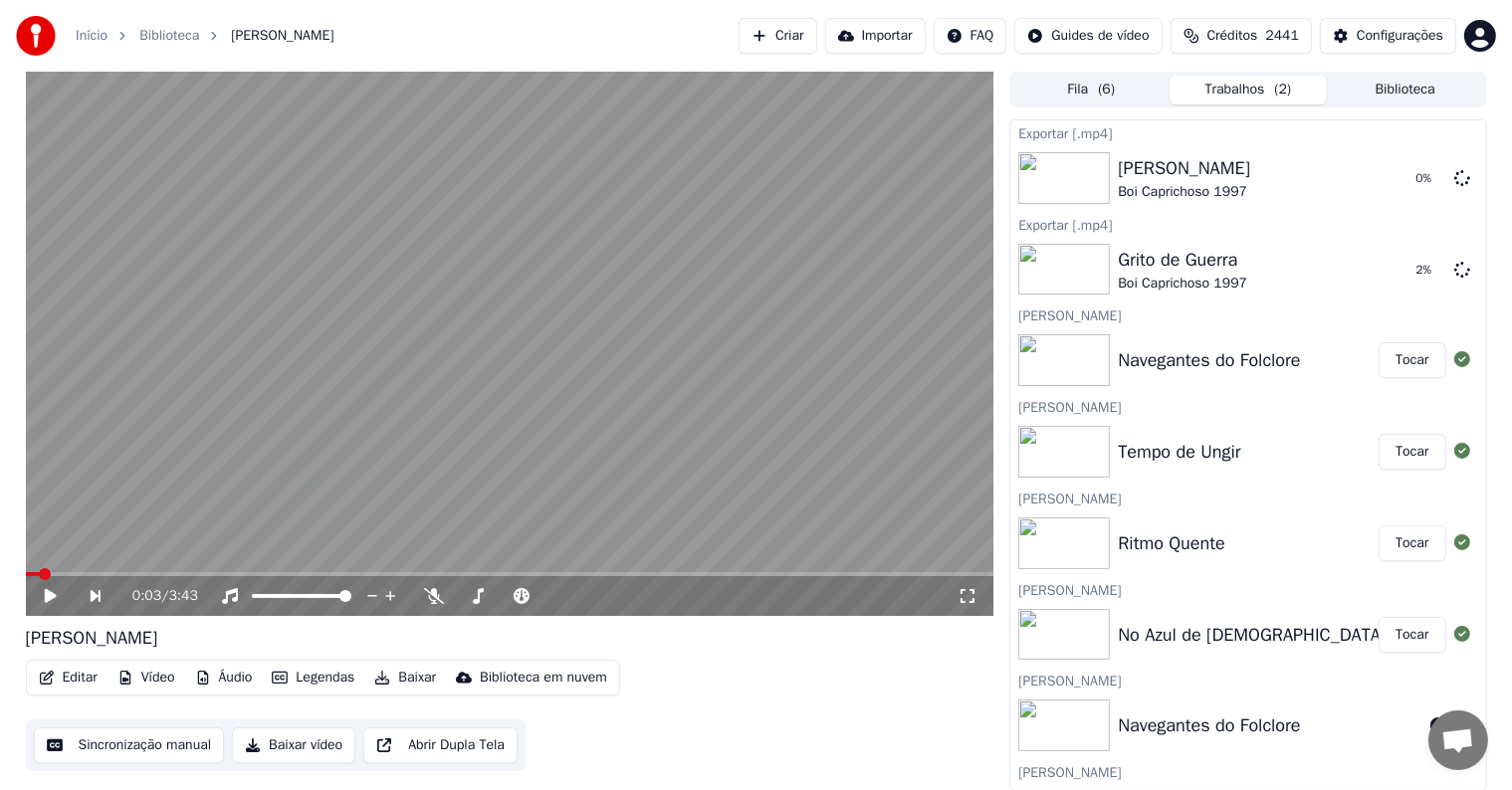 click on "Tocar" at bounding box center [1411, 635] 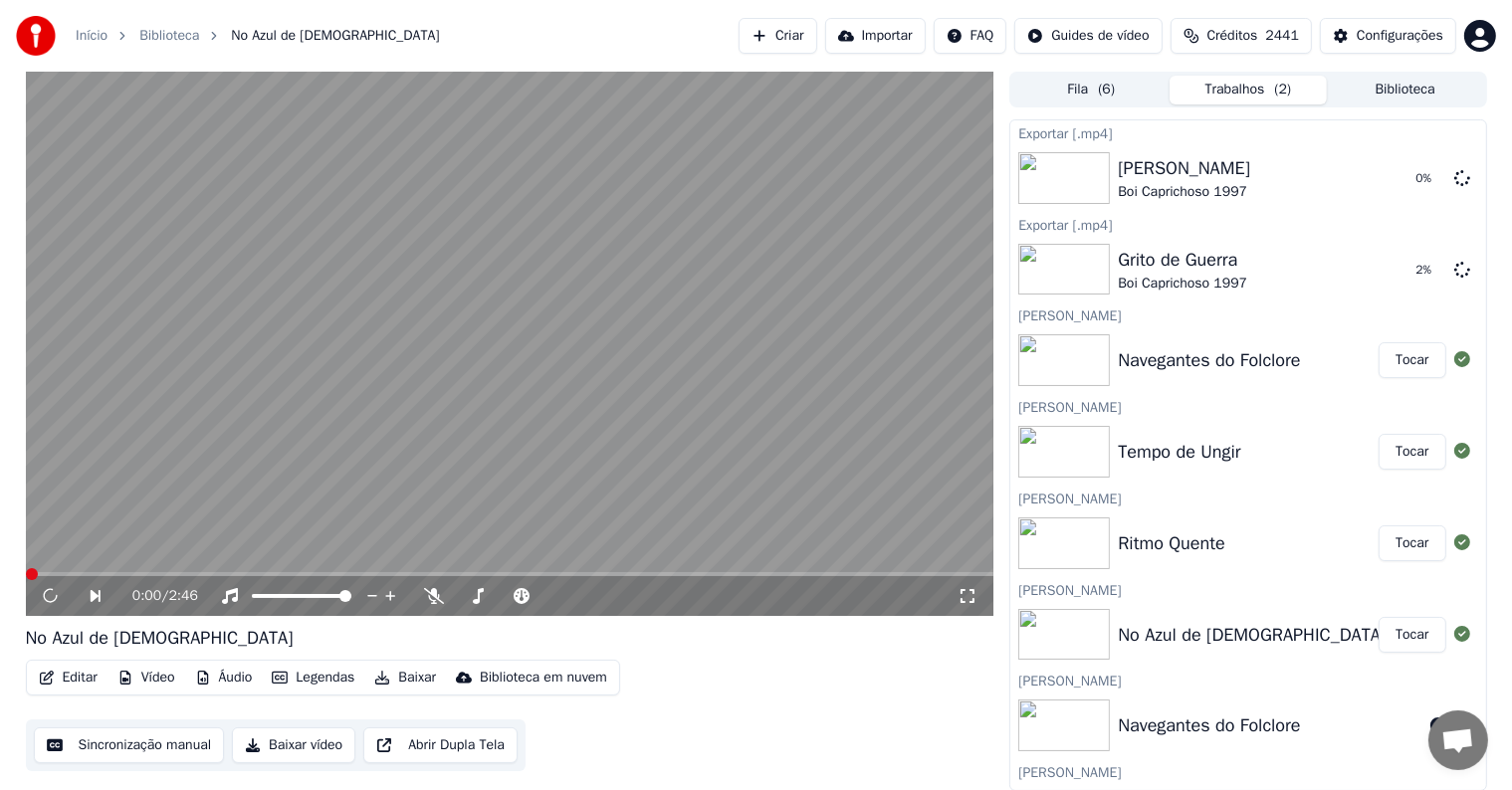 click at bounding box center (510, 343) 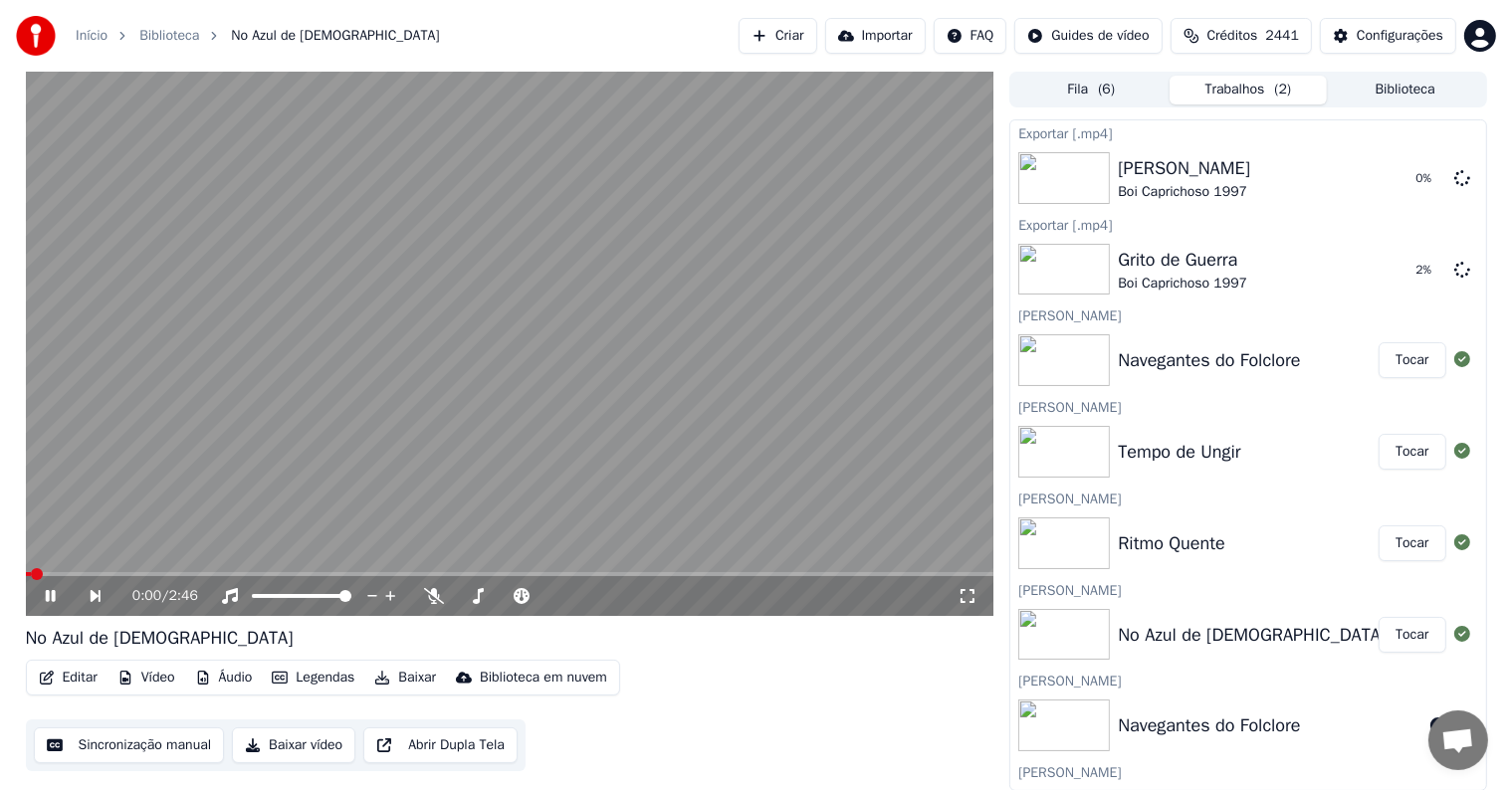 click at bounding box center (510, 343) 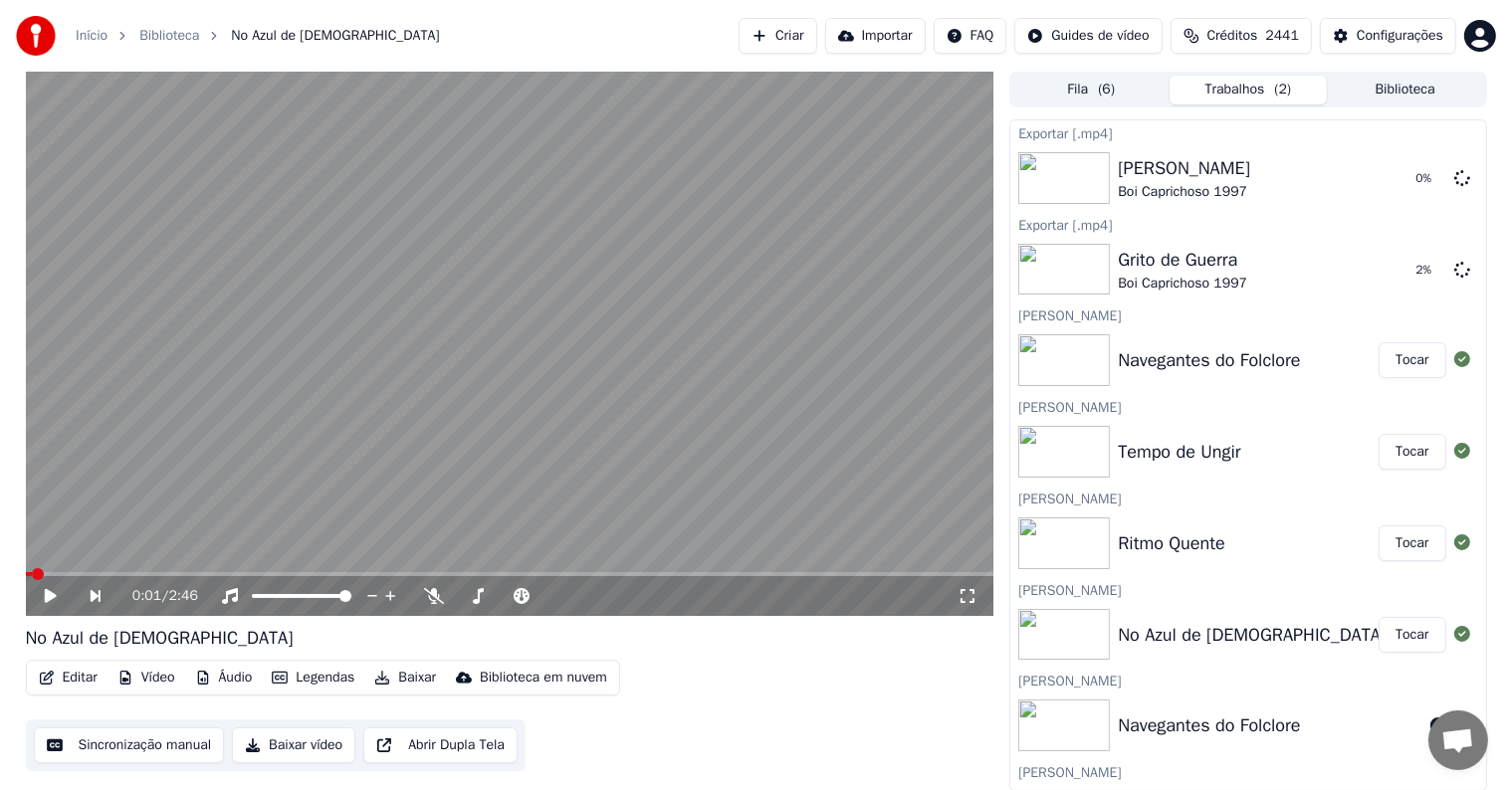 click at bounding box center [510, 343] 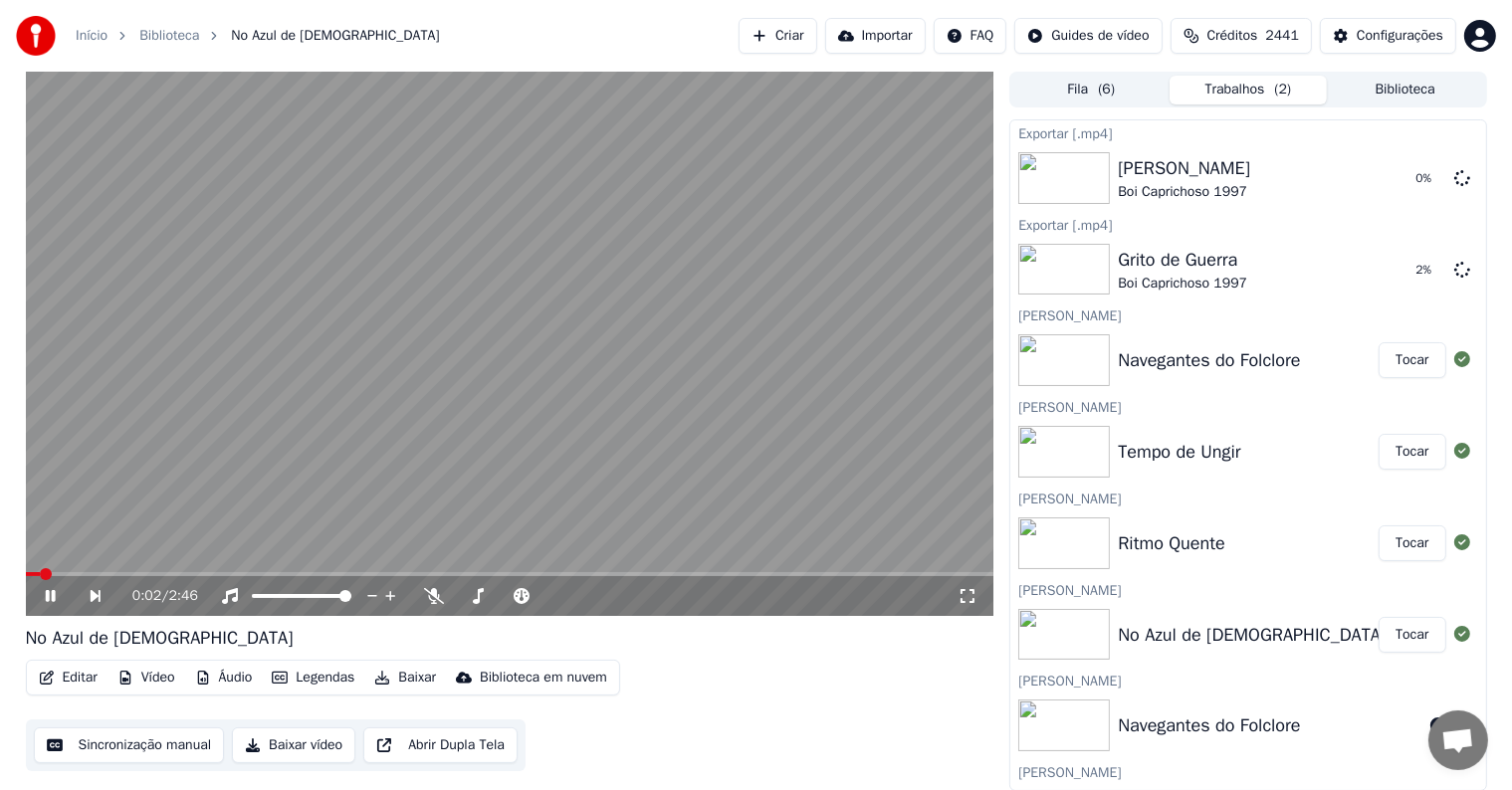 click at bounding box center [510, 343] 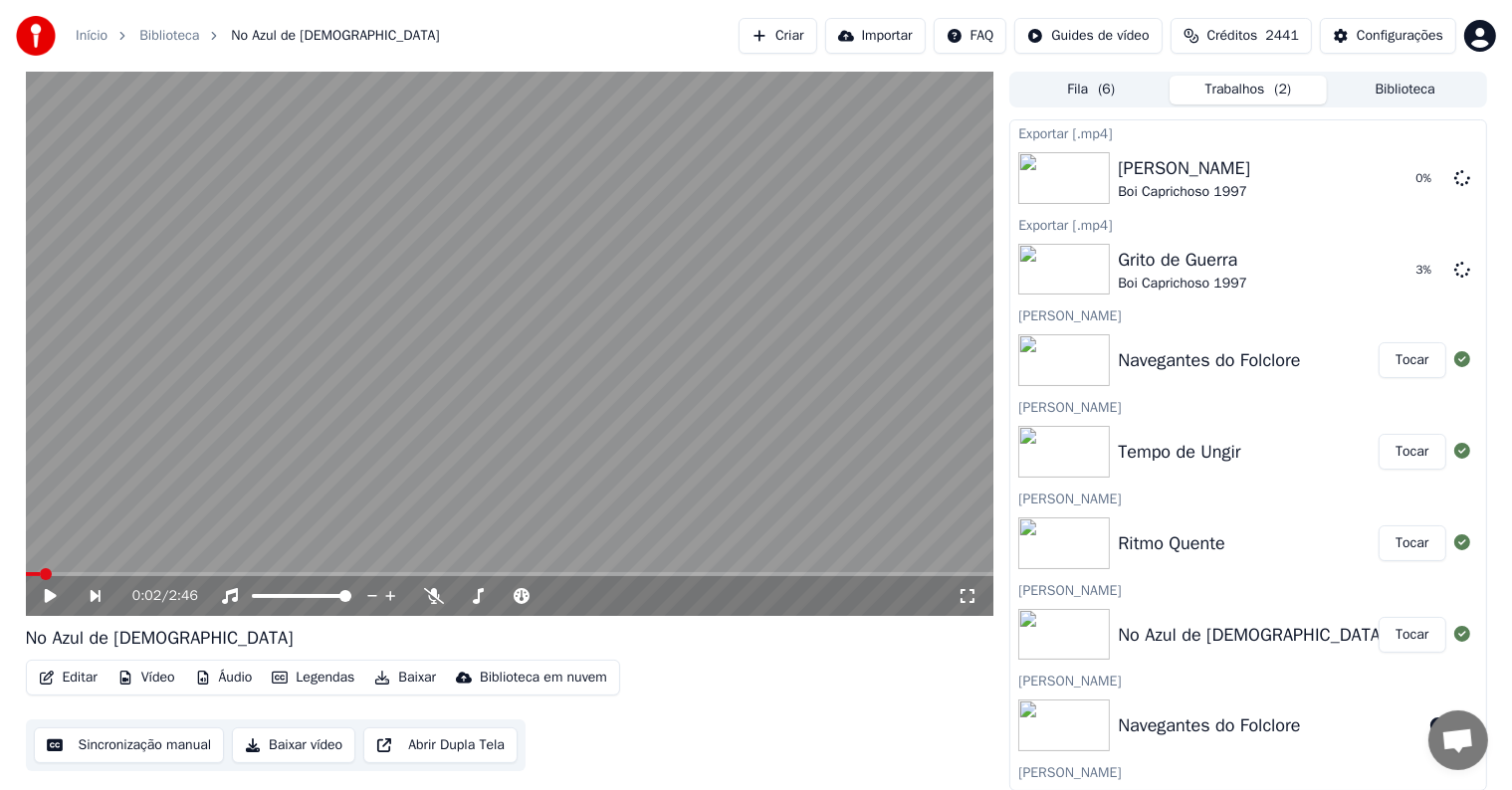 click at bounding box center [510, 343] 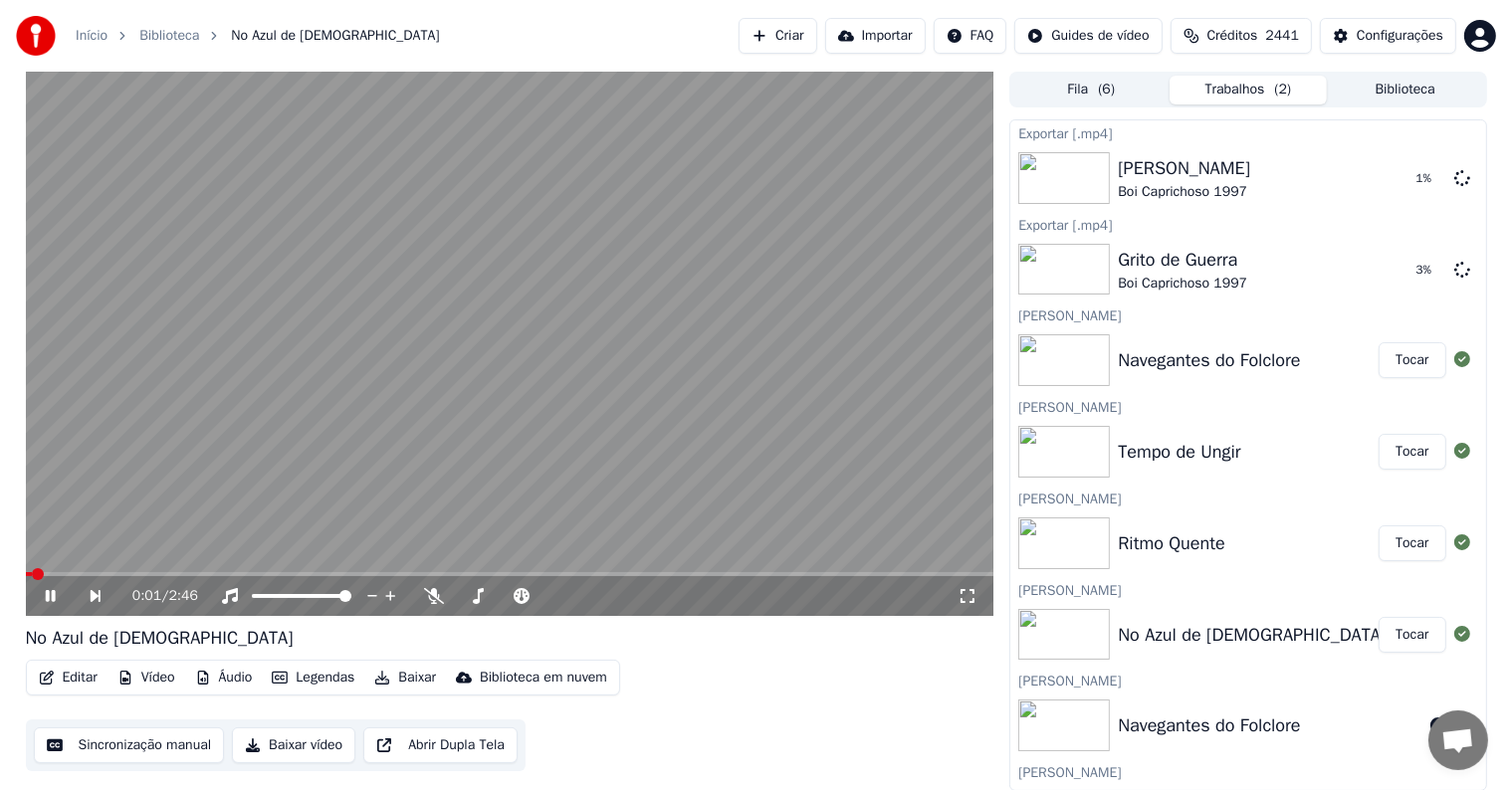 click on "Baixar" at bounding box center [405, 678] 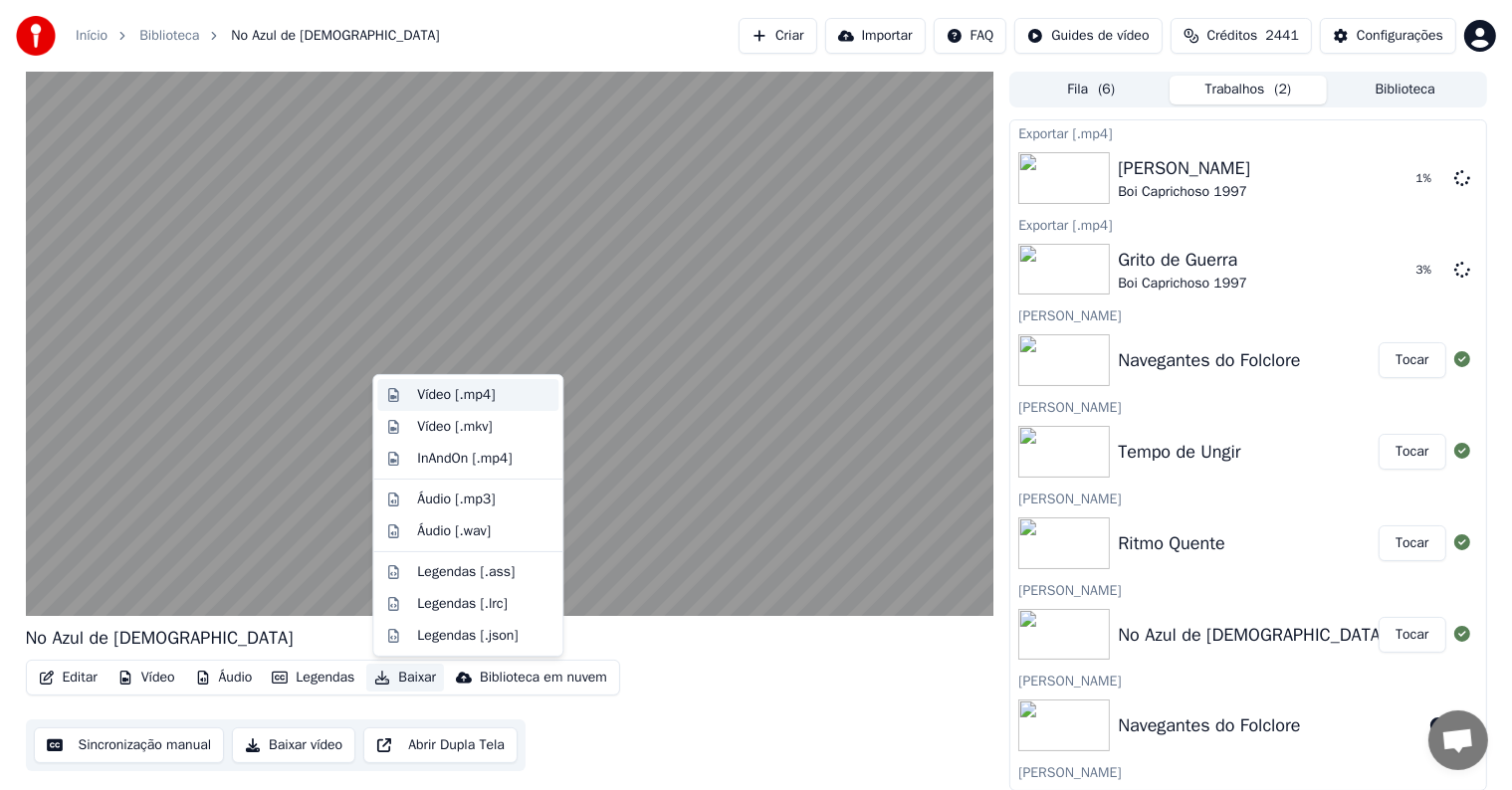 click on "Vídeo [.mp4]" at bounding box center [456, 395] 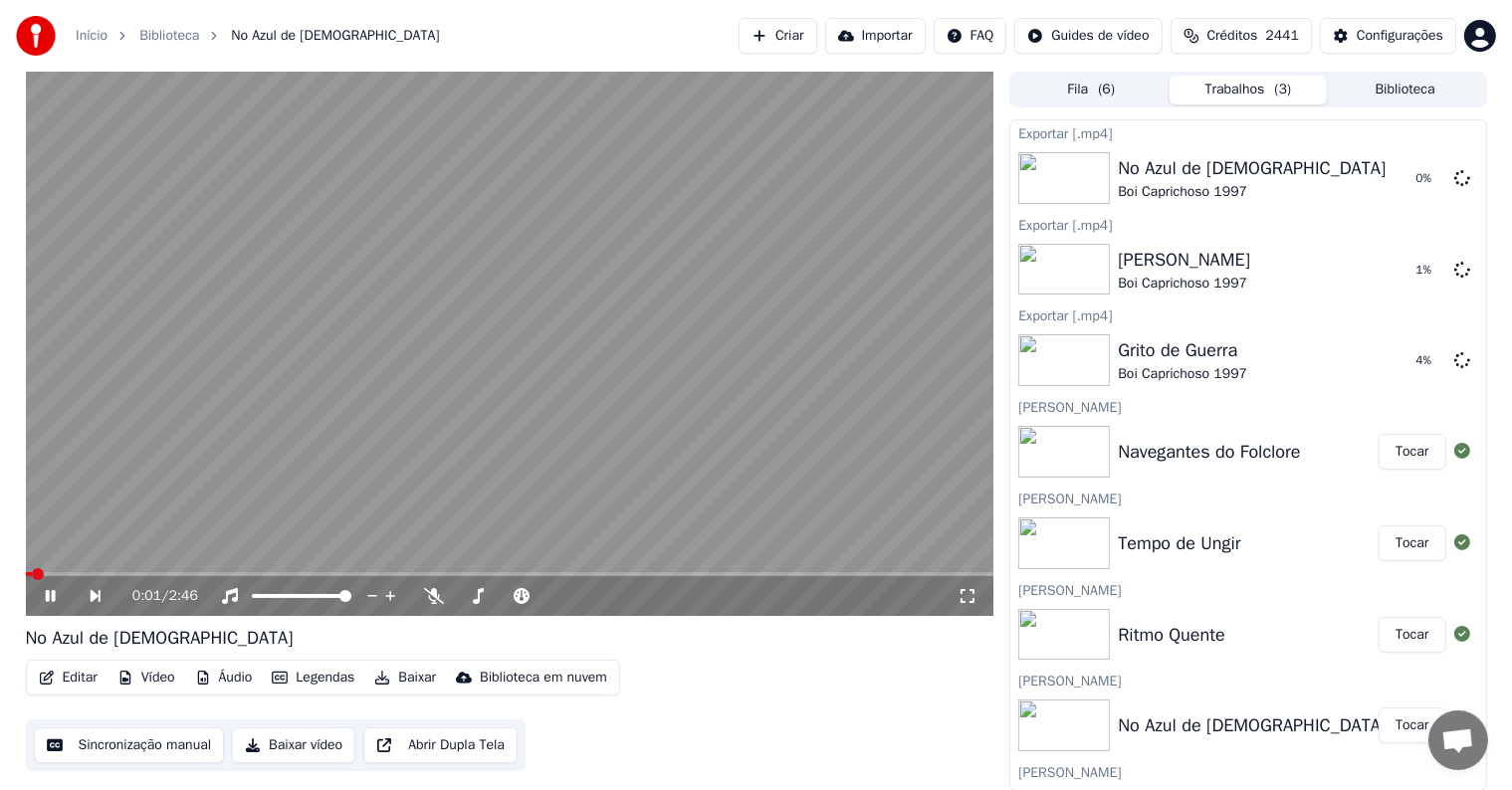 click at bounding box center (510, 343) 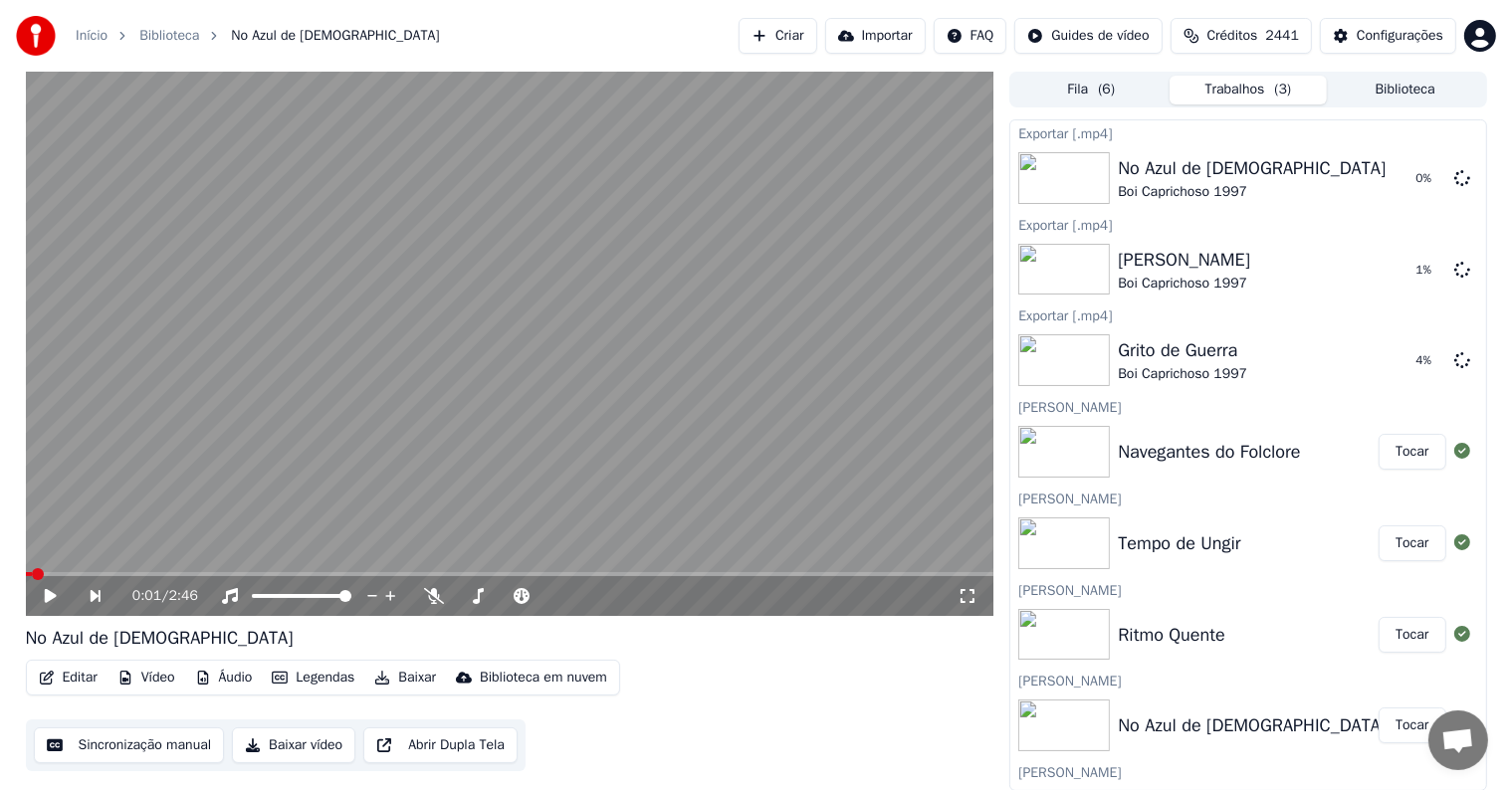 click on "Tocar" at bounding box center [1411, 635] 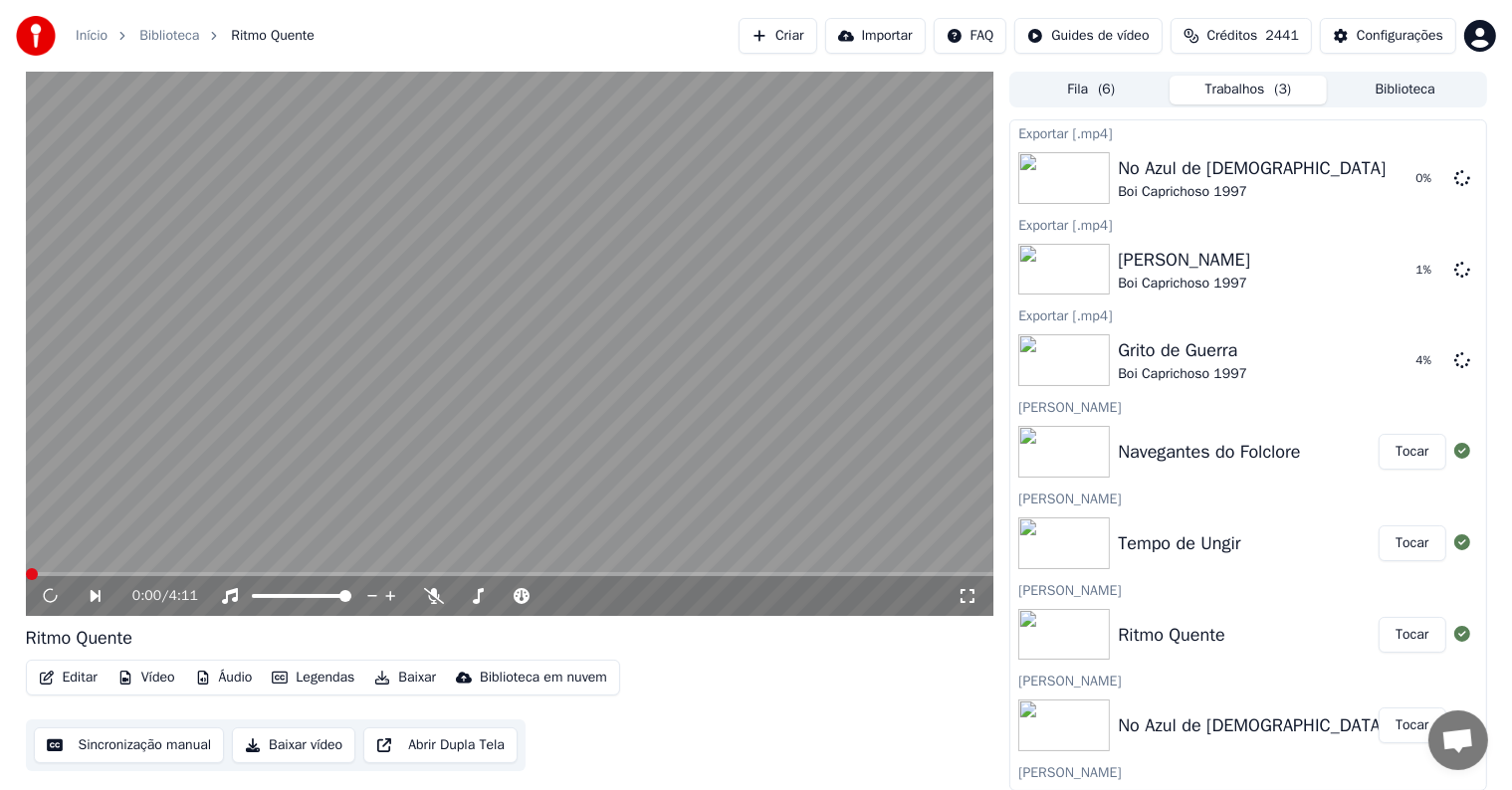 click at bounding box center (510, 343) 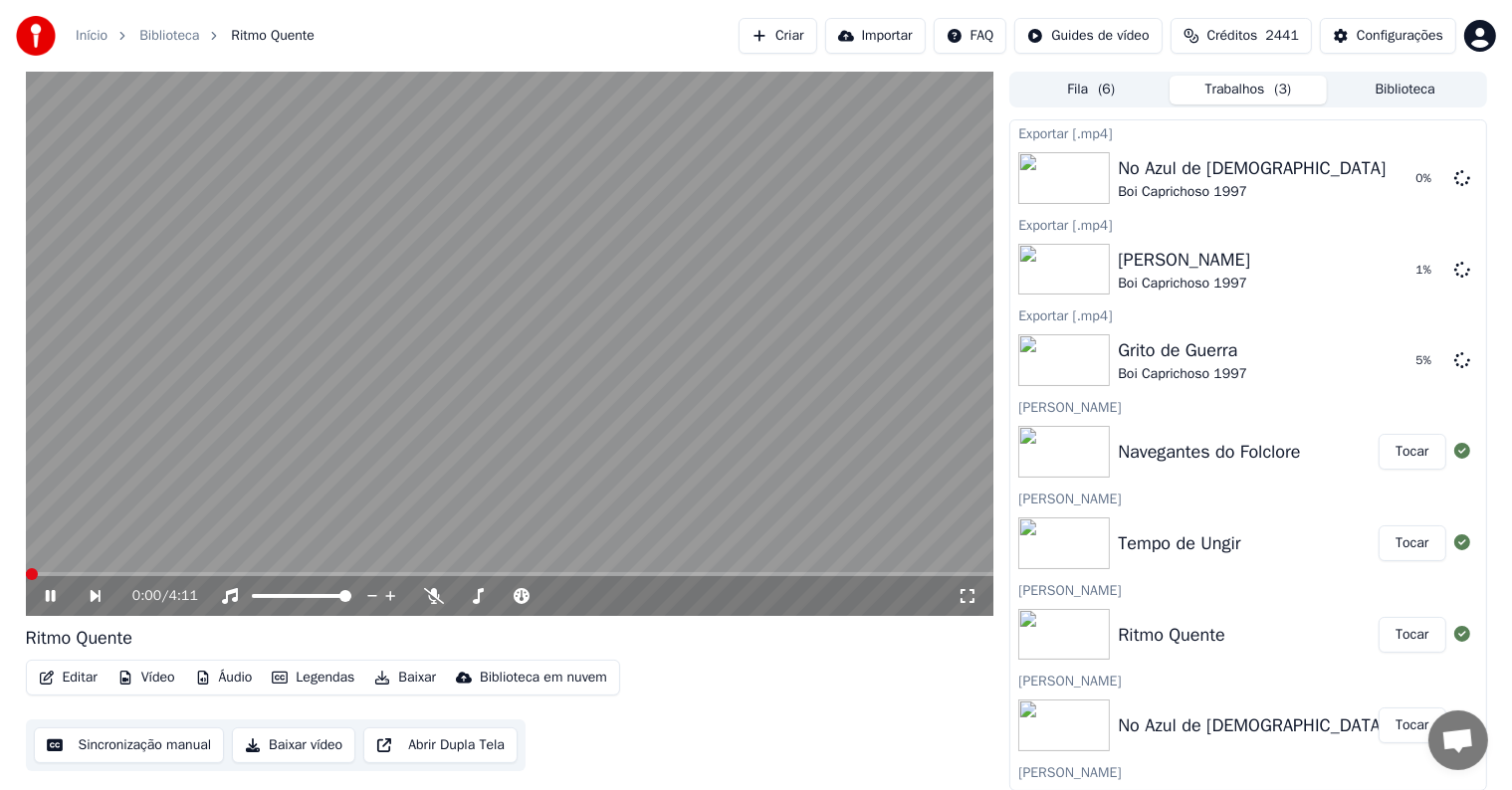 click at bounding box center [510, 343] 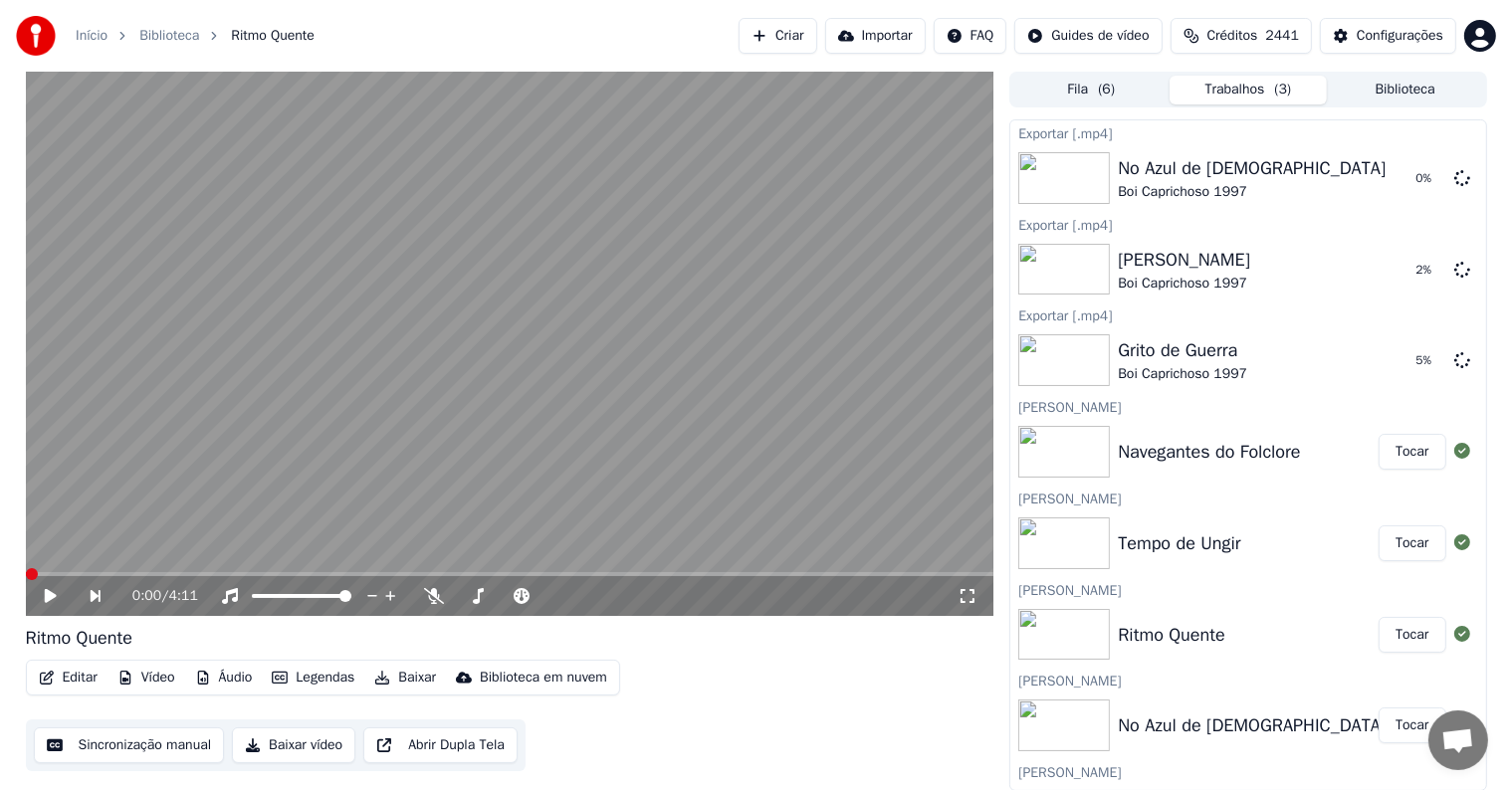 click at bounding box center (510, 343) 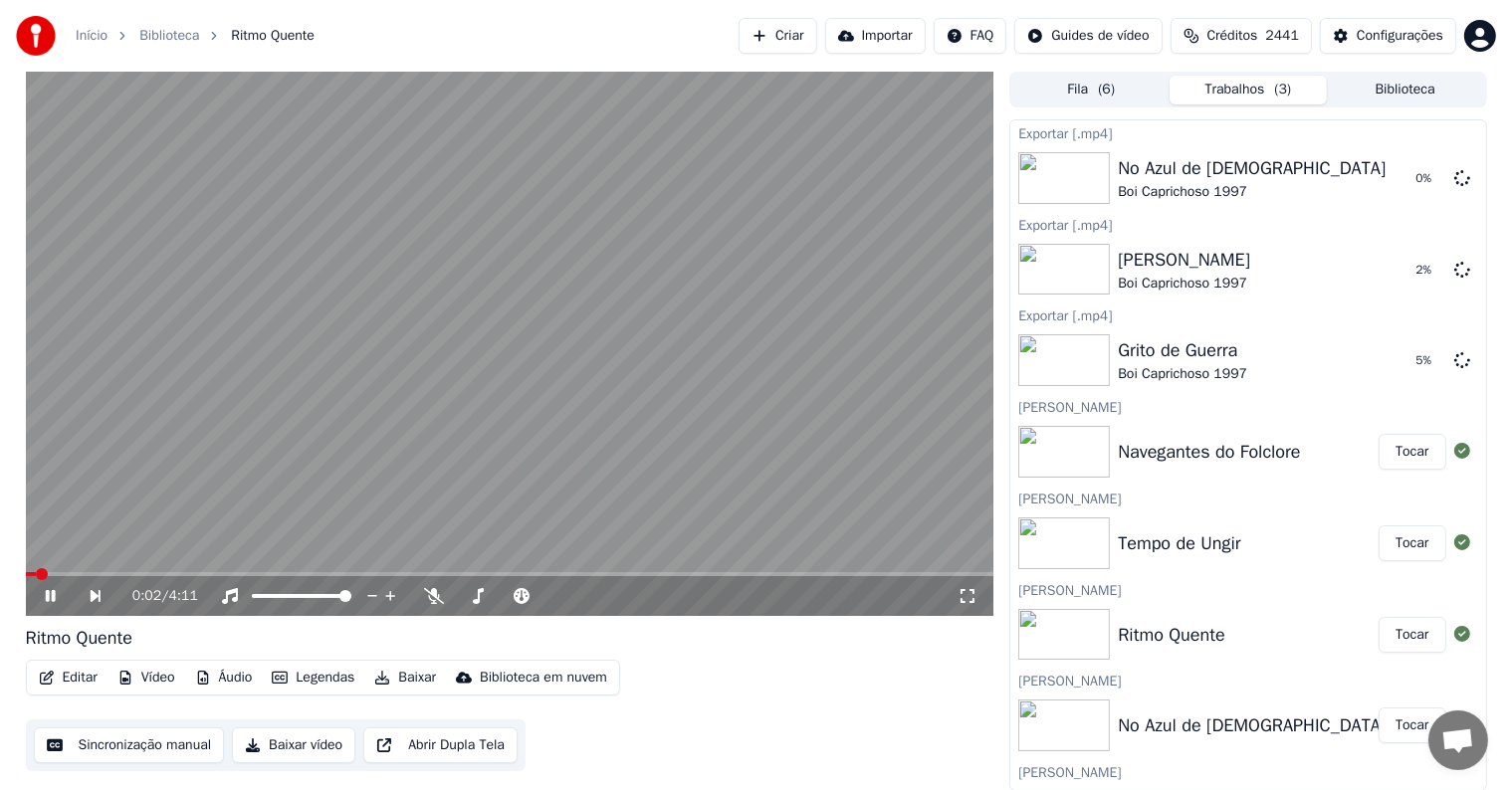 click at bounding box center (510, 343) 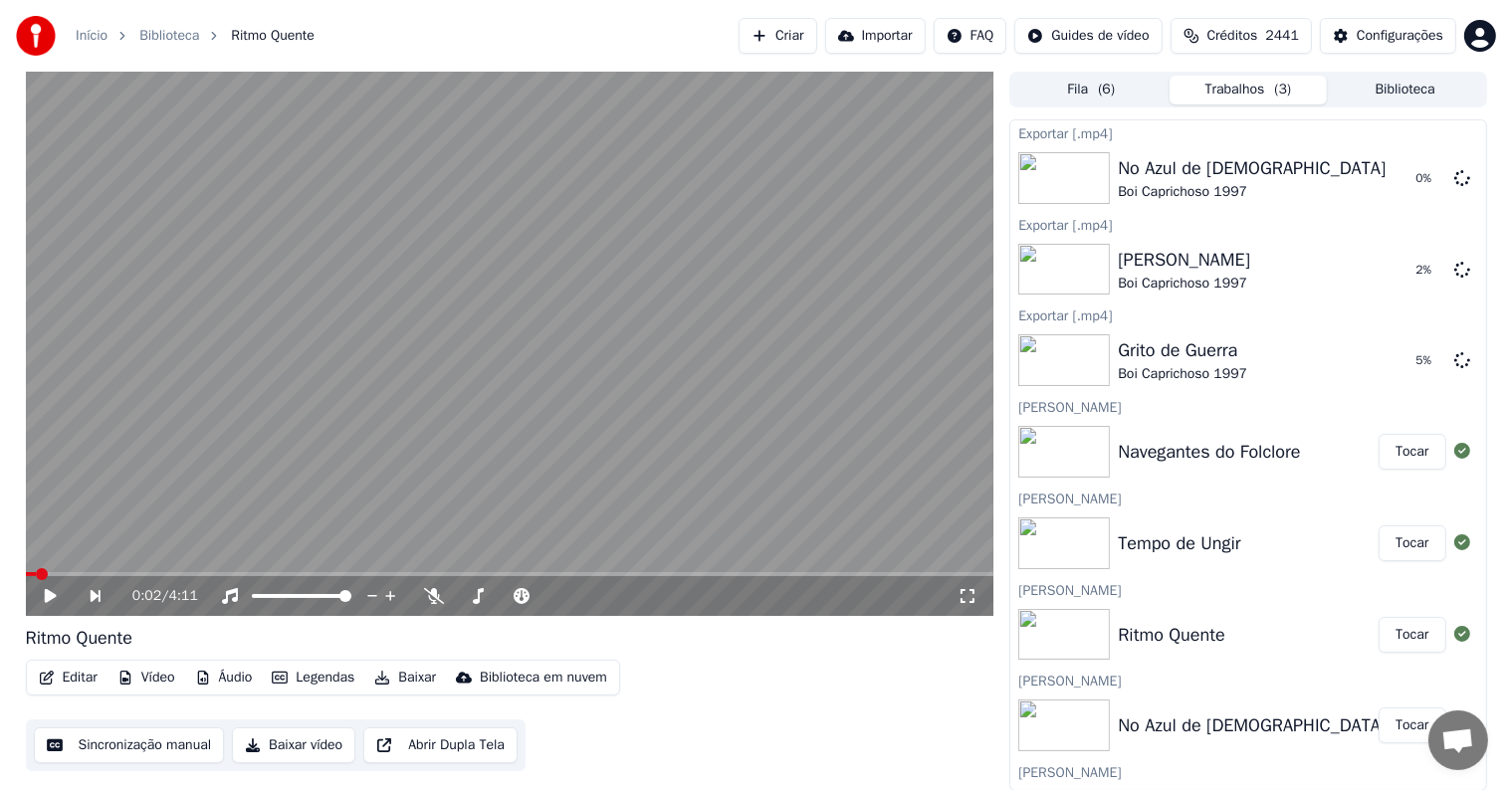 click at bounding box center (510, 343) 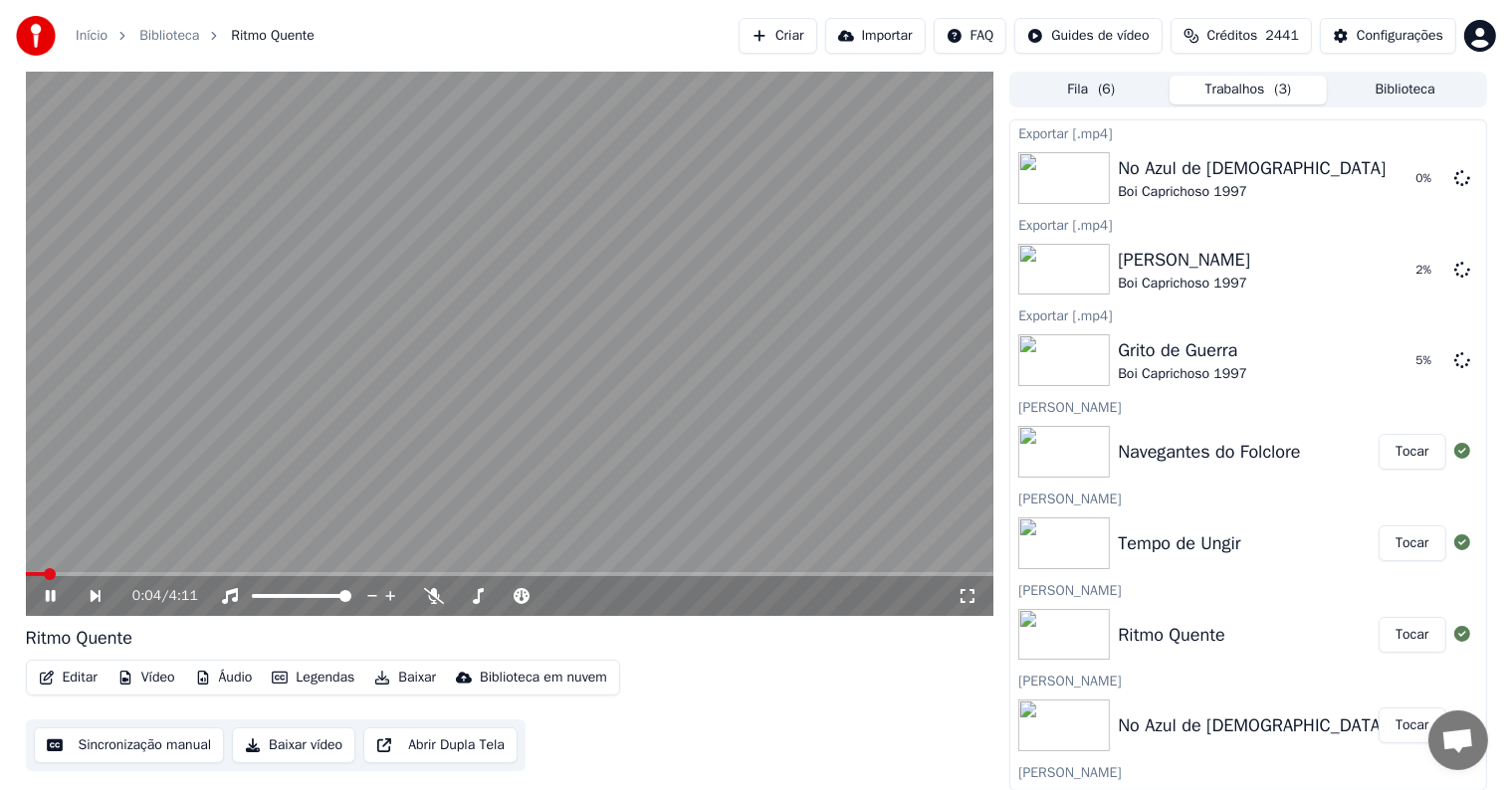 click at bounding box center [510, 343] 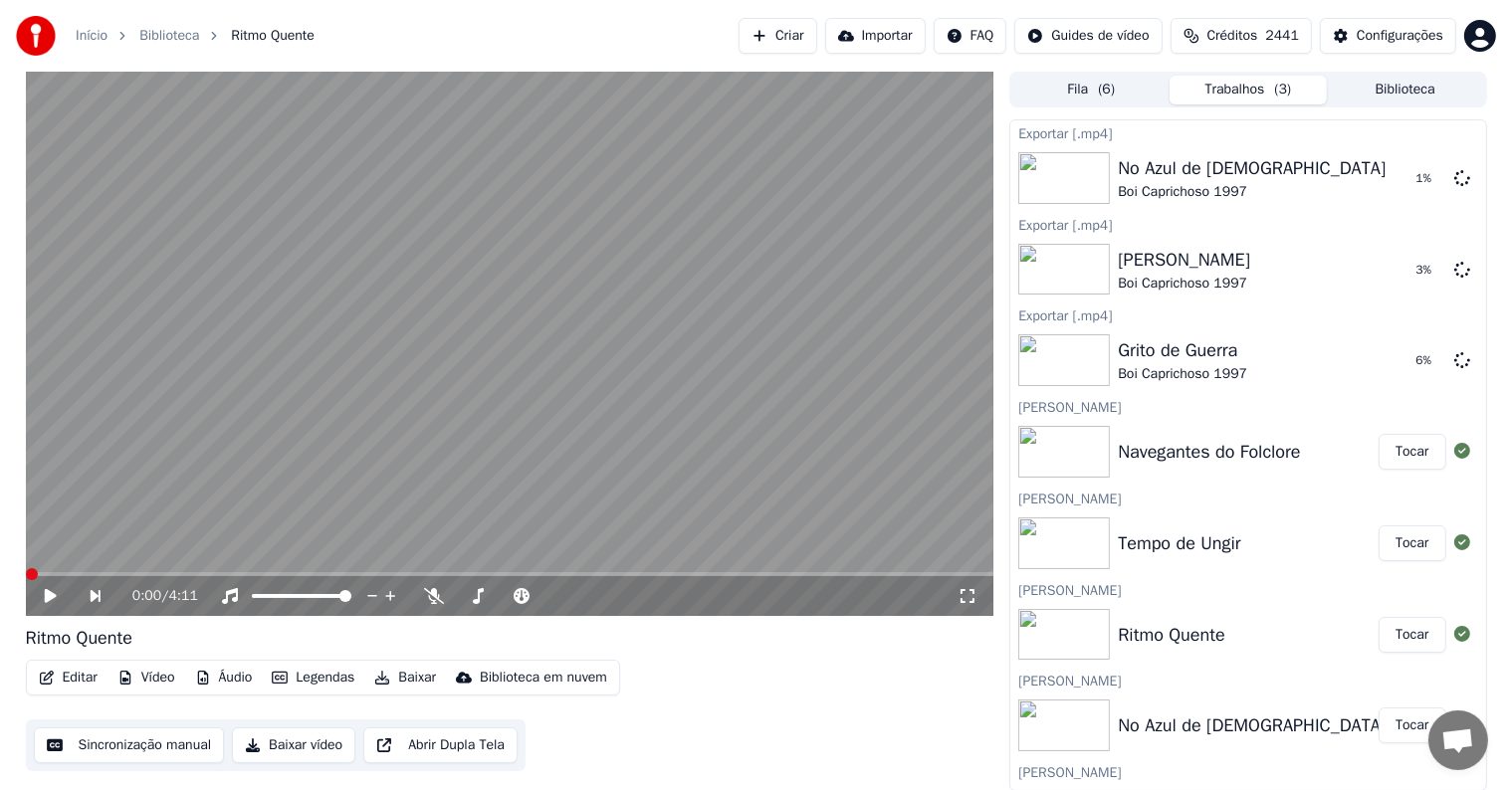 click at bounding box center (32, 574) 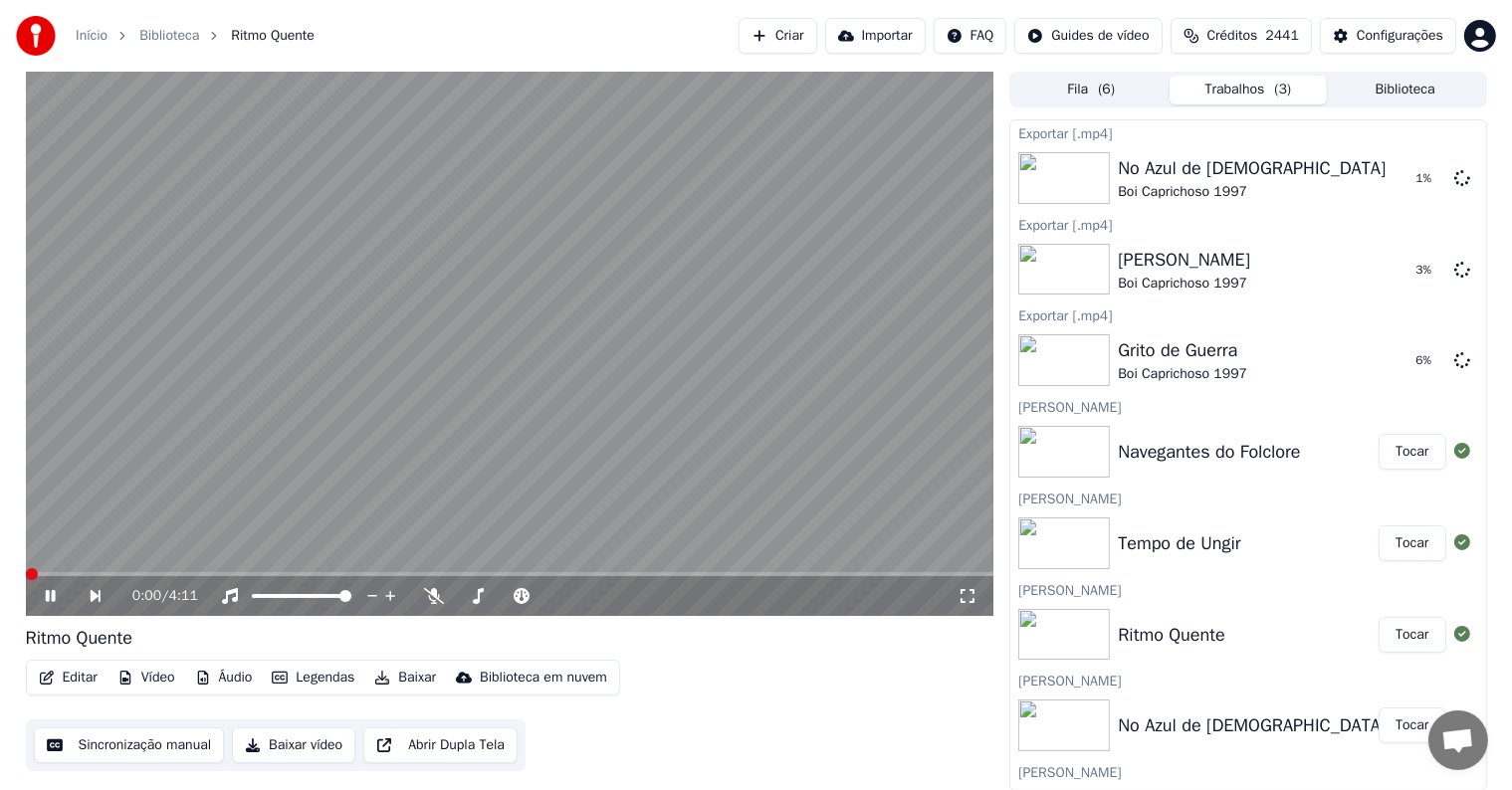 click at bounding box center (510, 343) 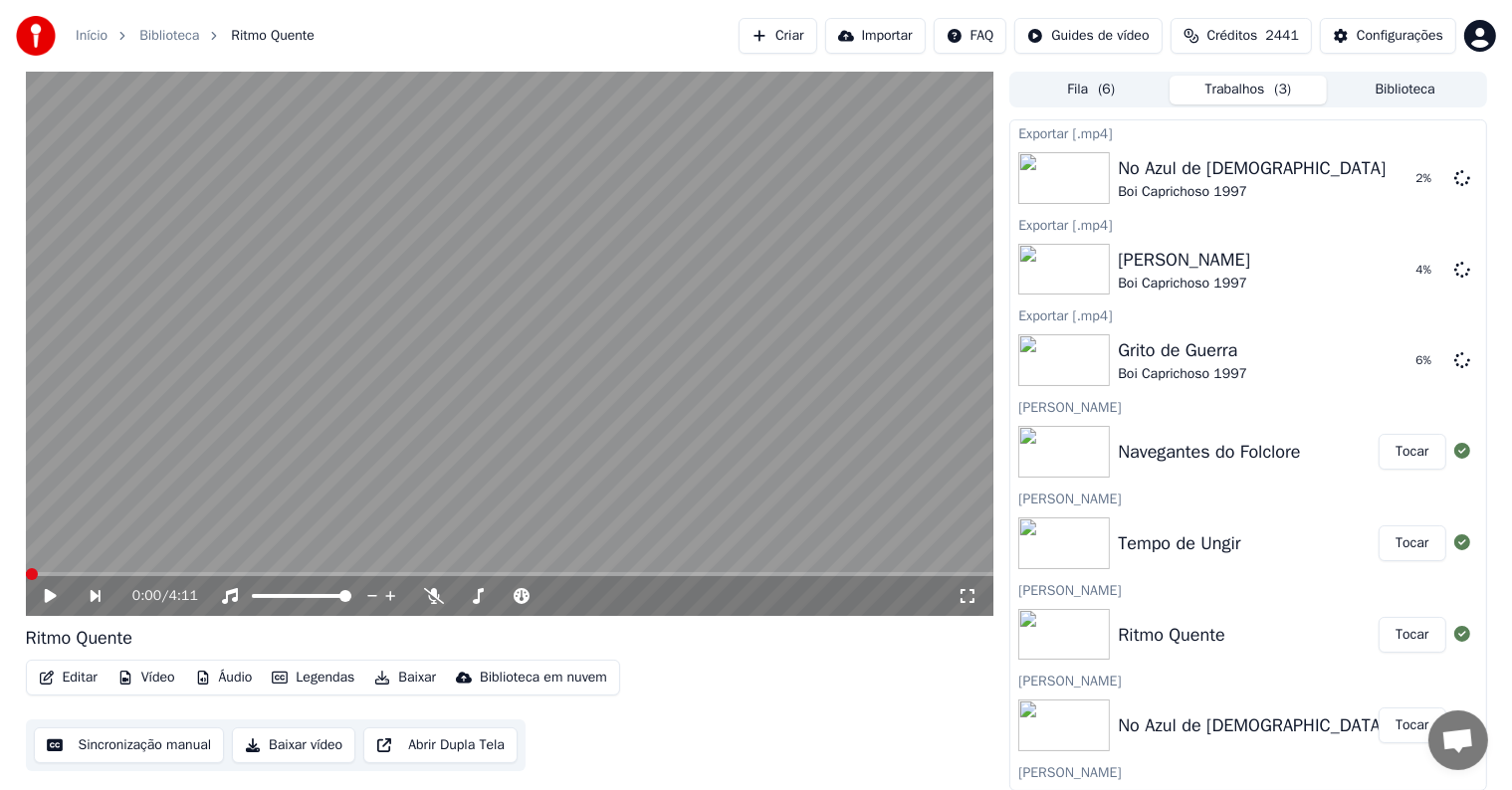 click on "Baixar" at bounding box center (405, 678) 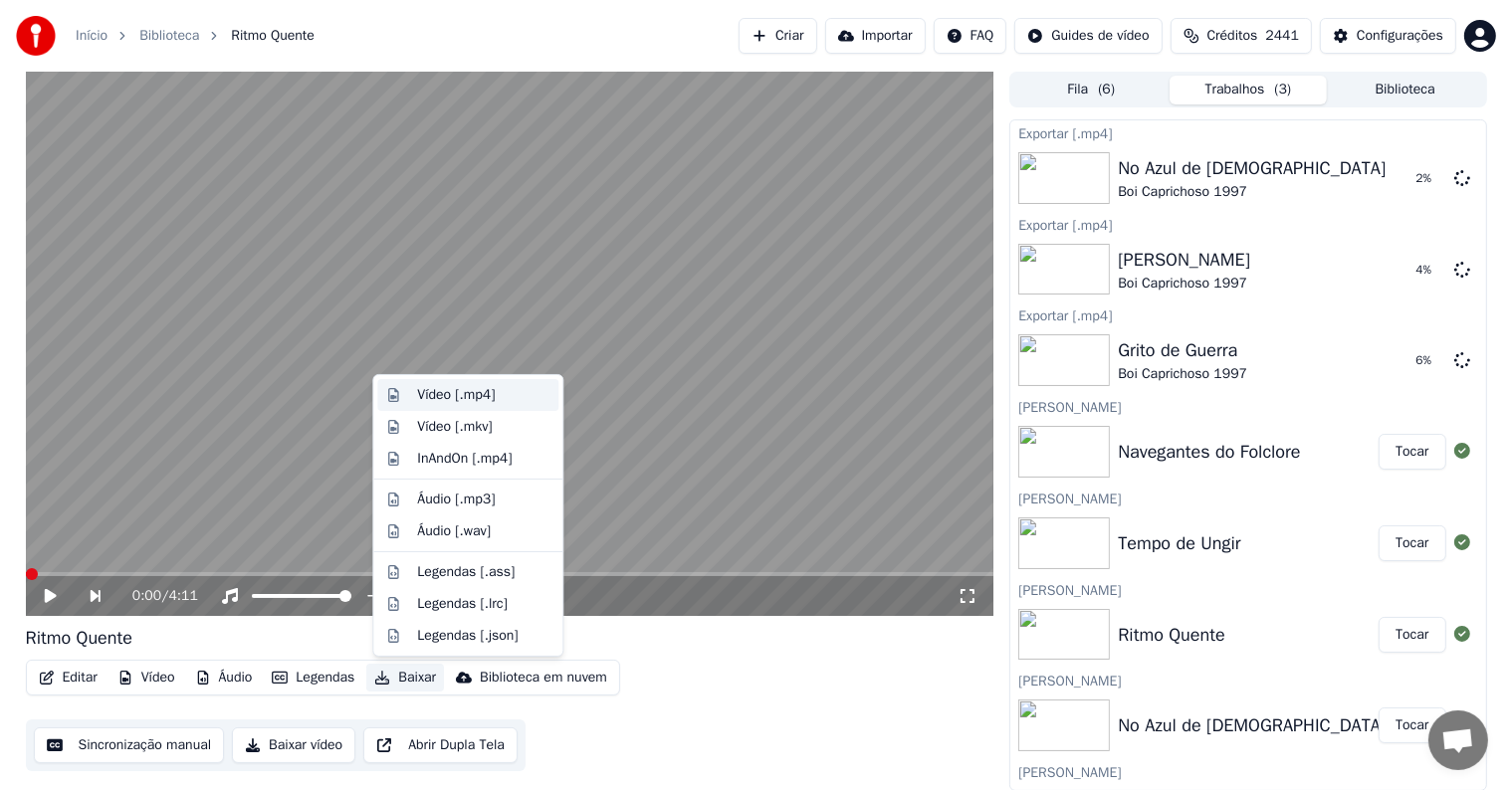 click on "Vídeo [.mp4]" at bounding box center (456, 395) 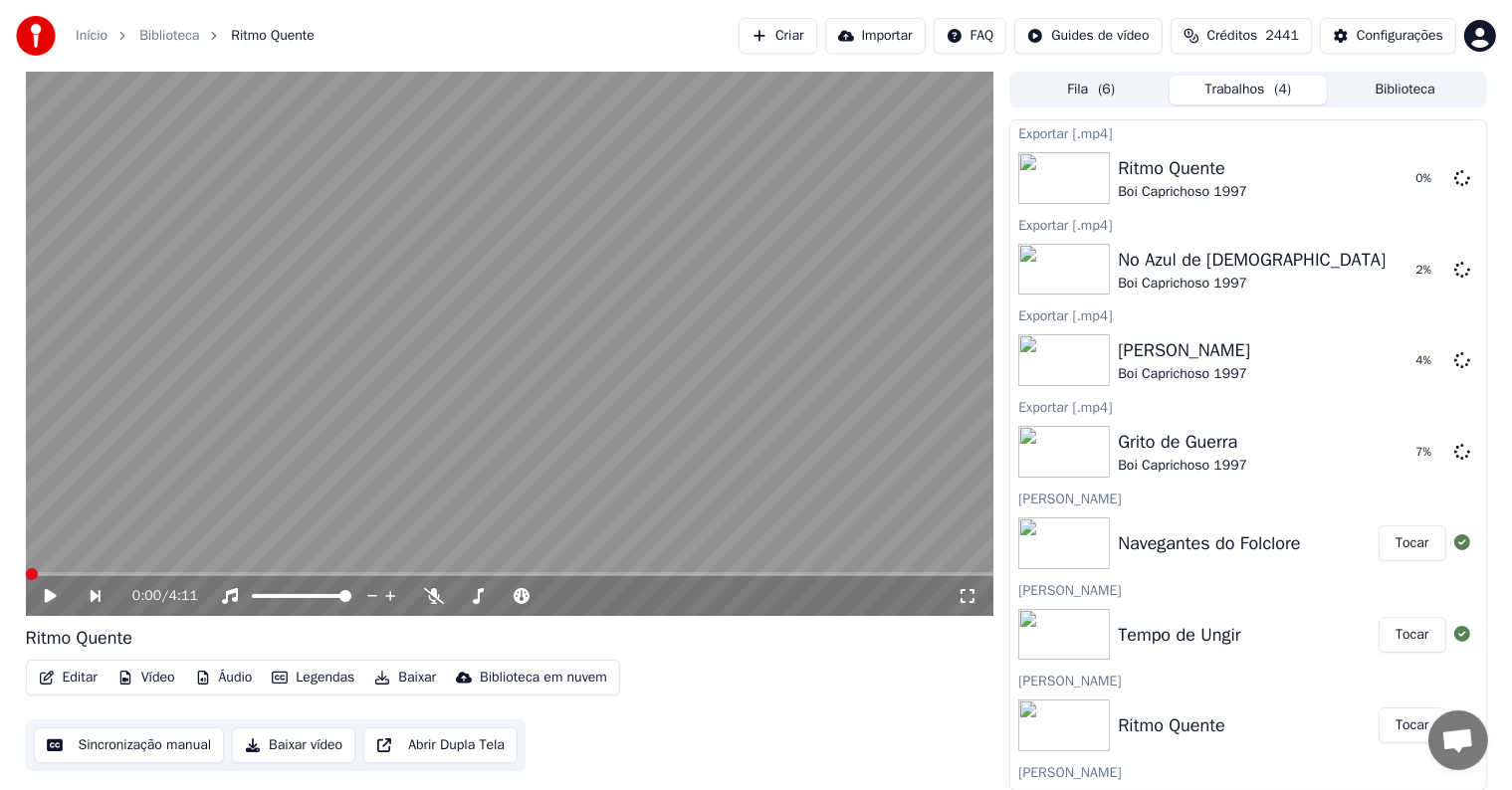 click on "Tocar" at bounding box center [1411, 635] 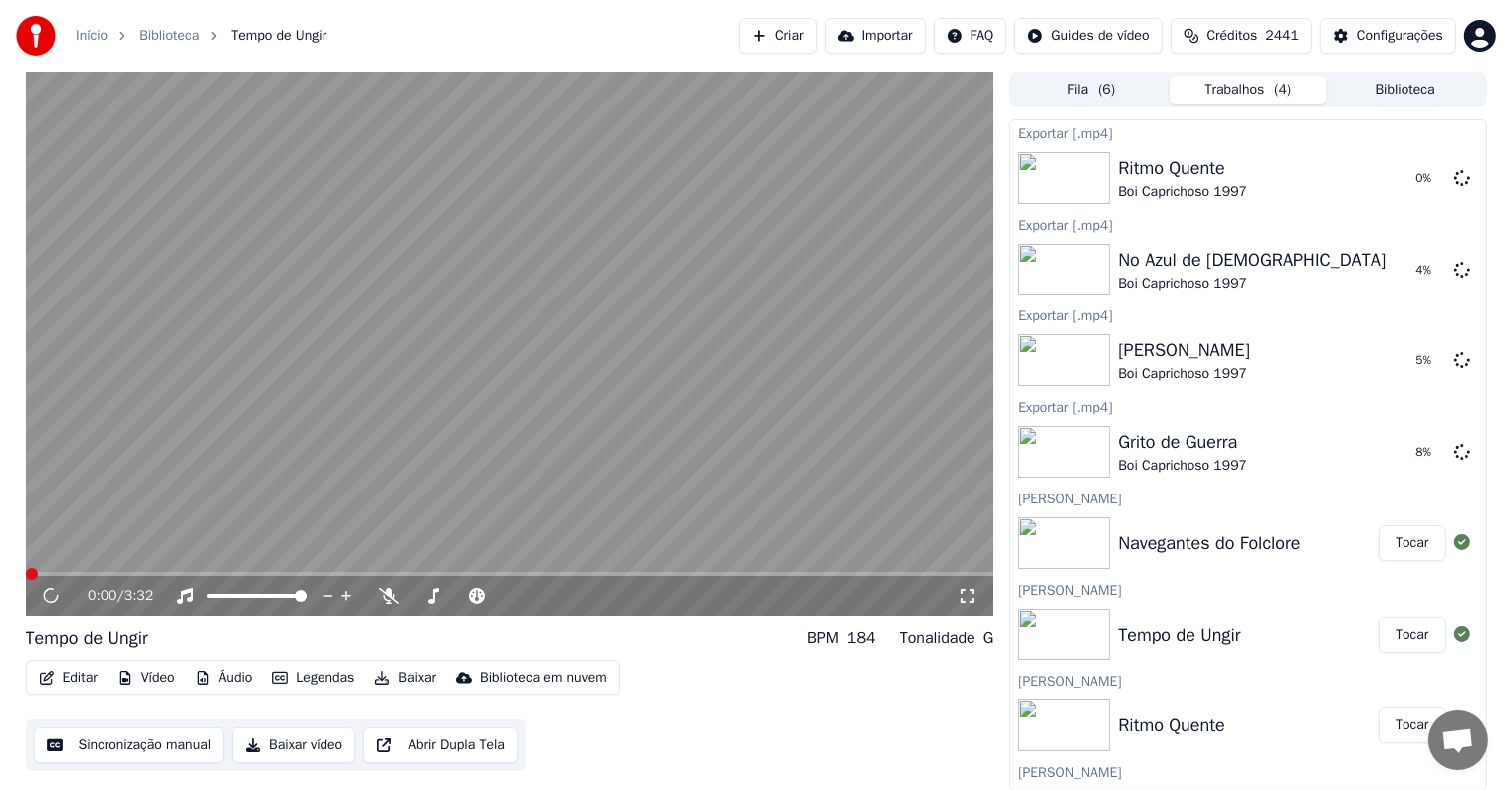 click at bounding box center (510, 343) 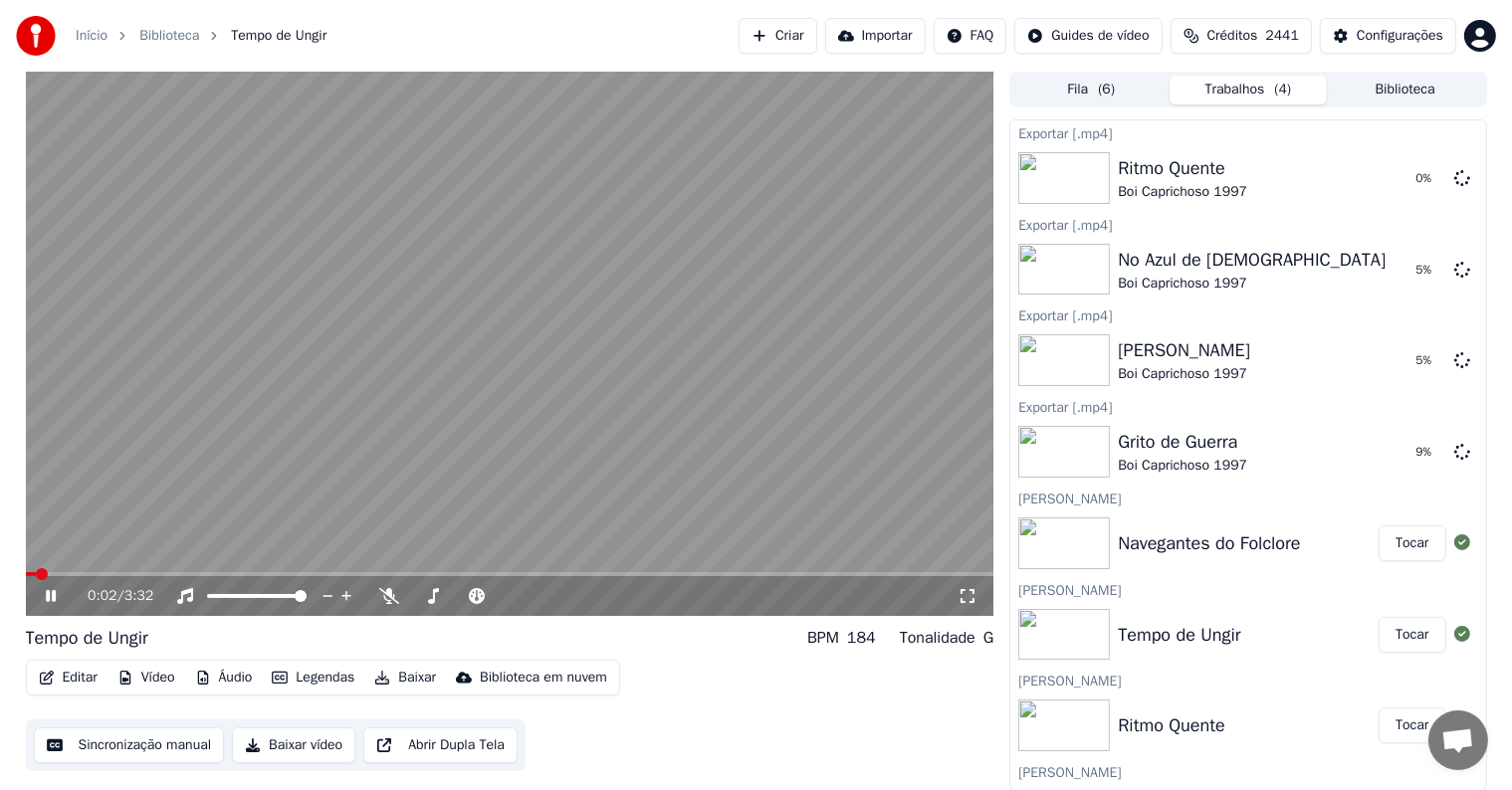 click at bounding box center [510, 343] 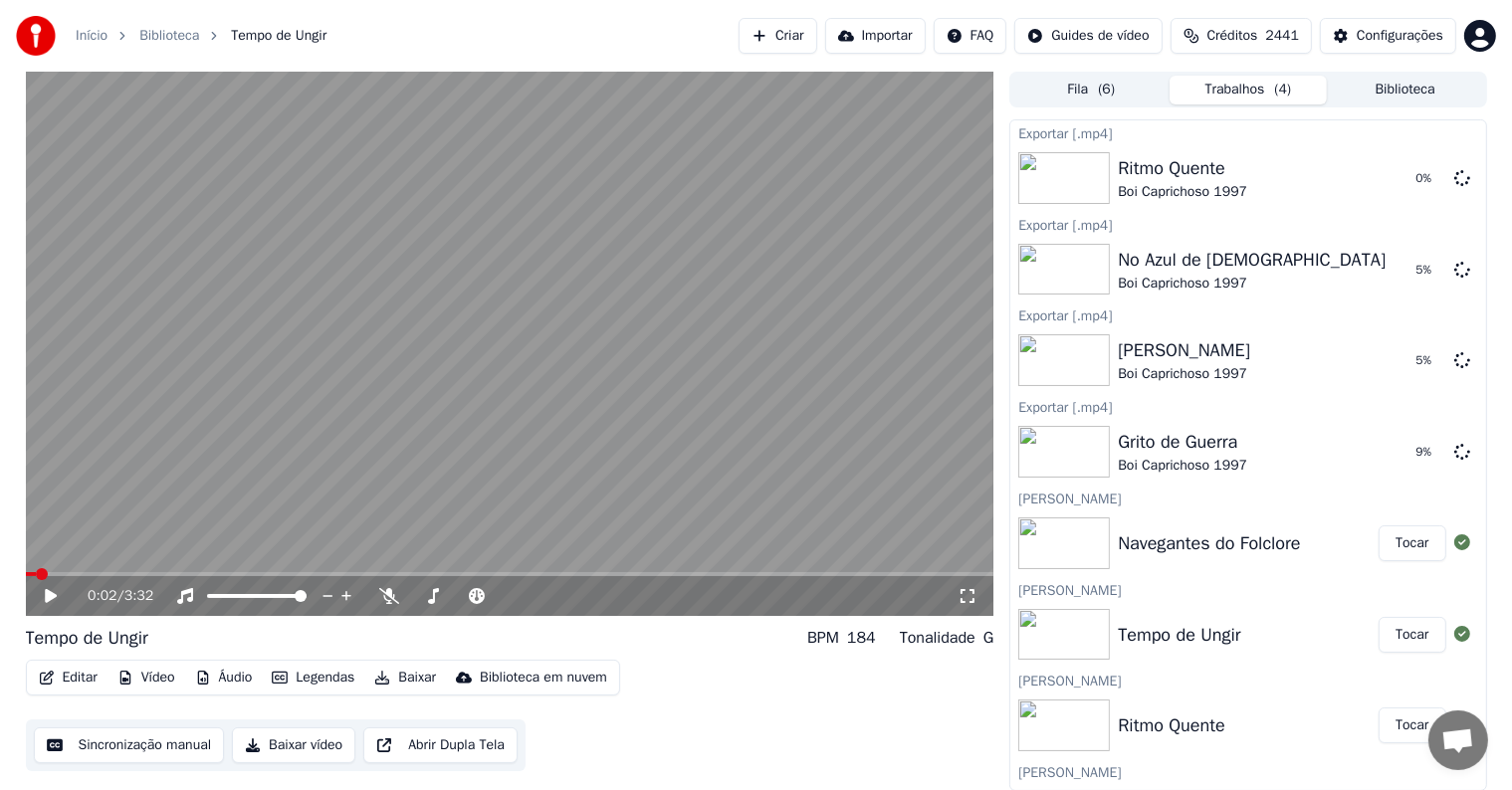 click at bounding box center (510, 343) 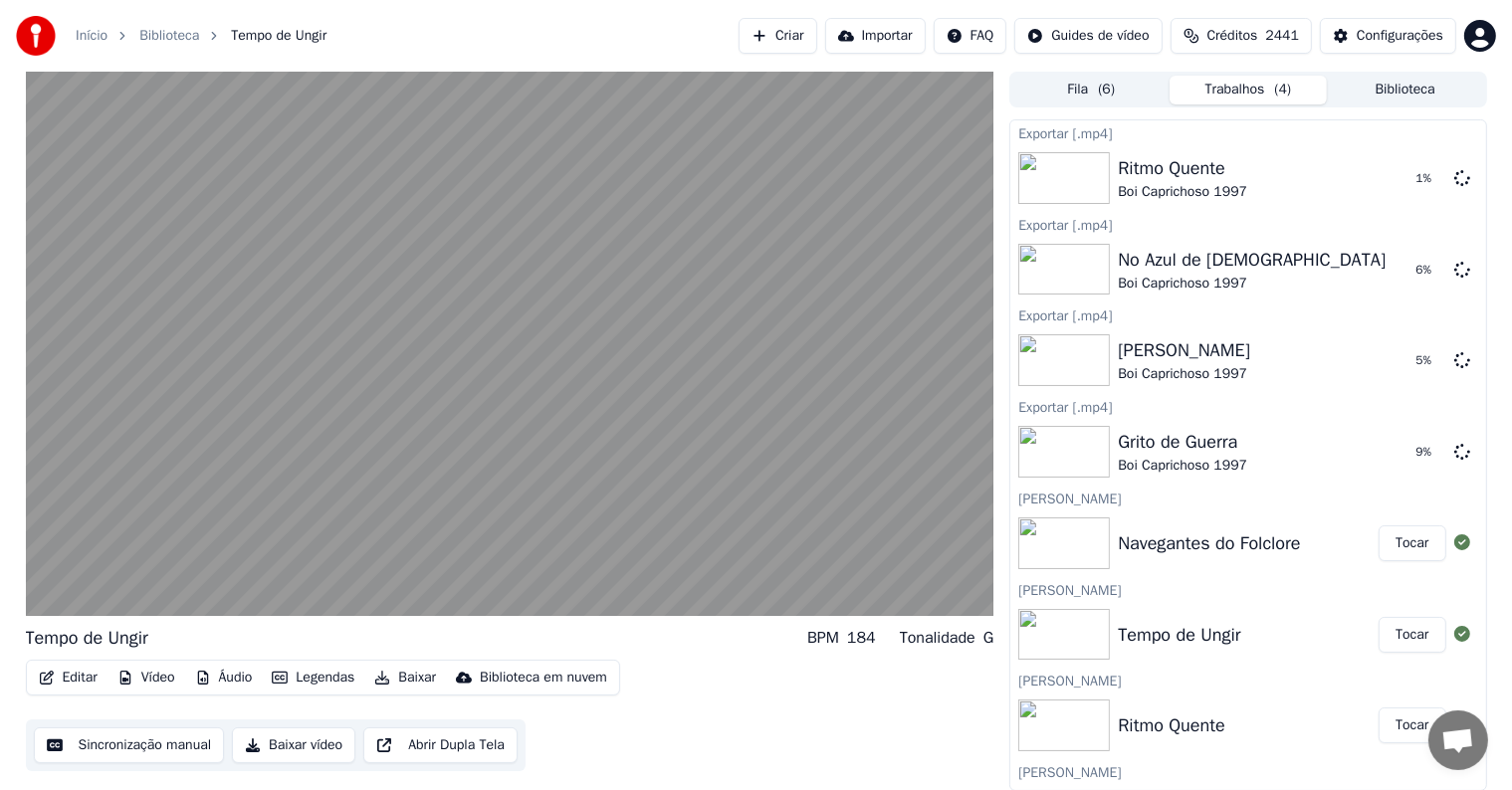 click on "Baixar" at bounding box center (405, 678) 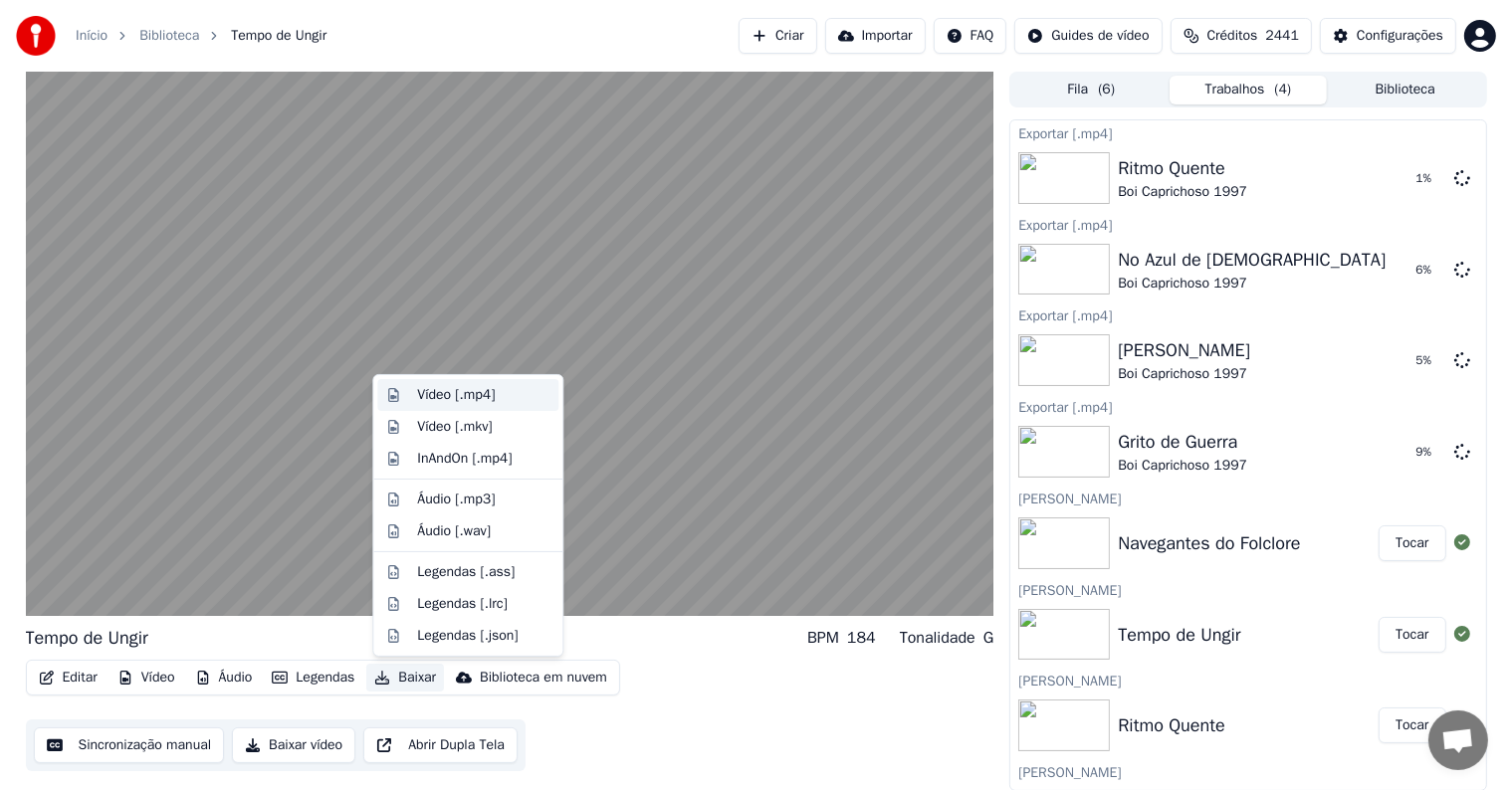 click on "Vídeo [.mp4]" at bounding box center (456, 395) 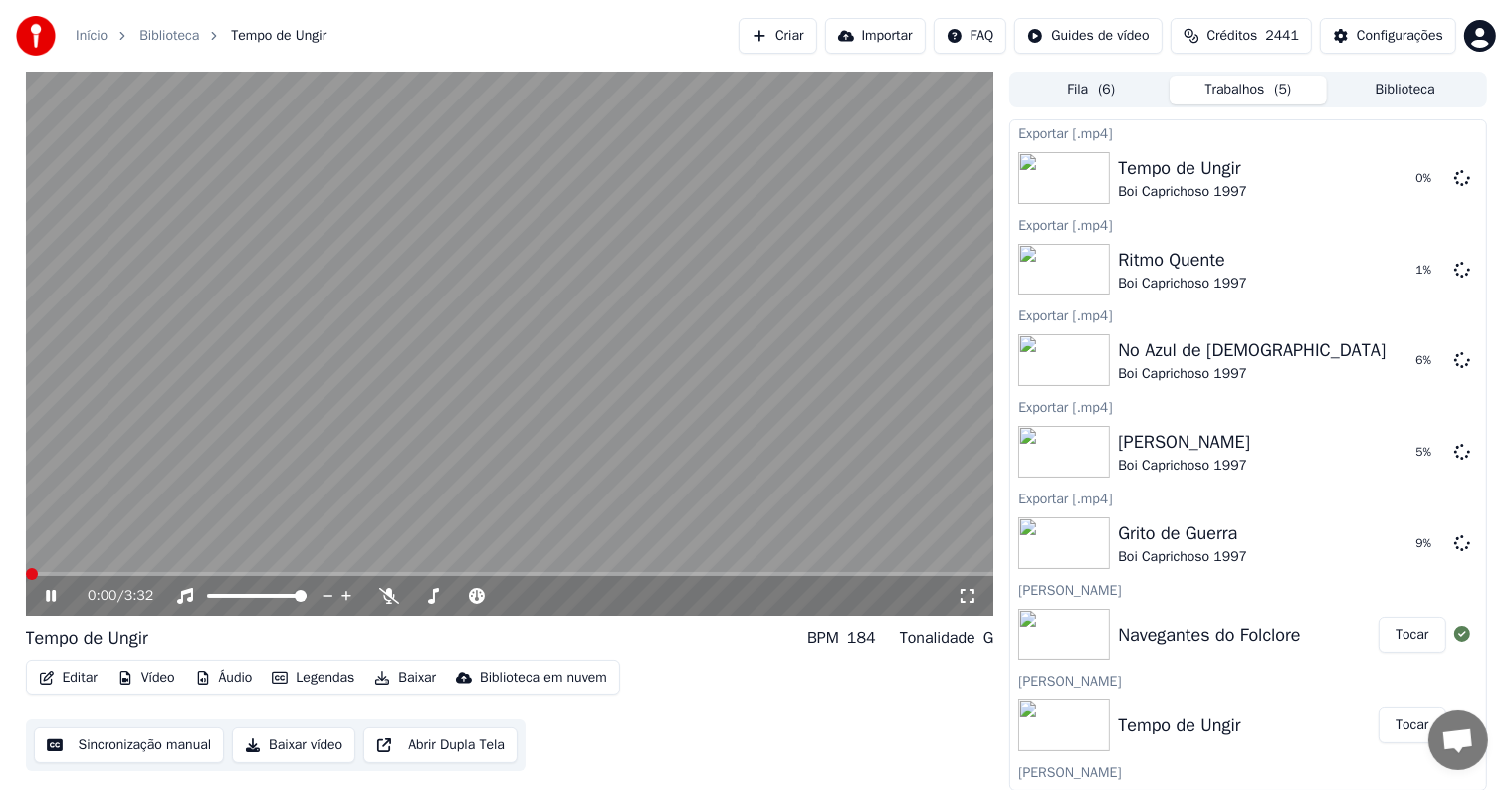 click at bounding box center [510, 343] 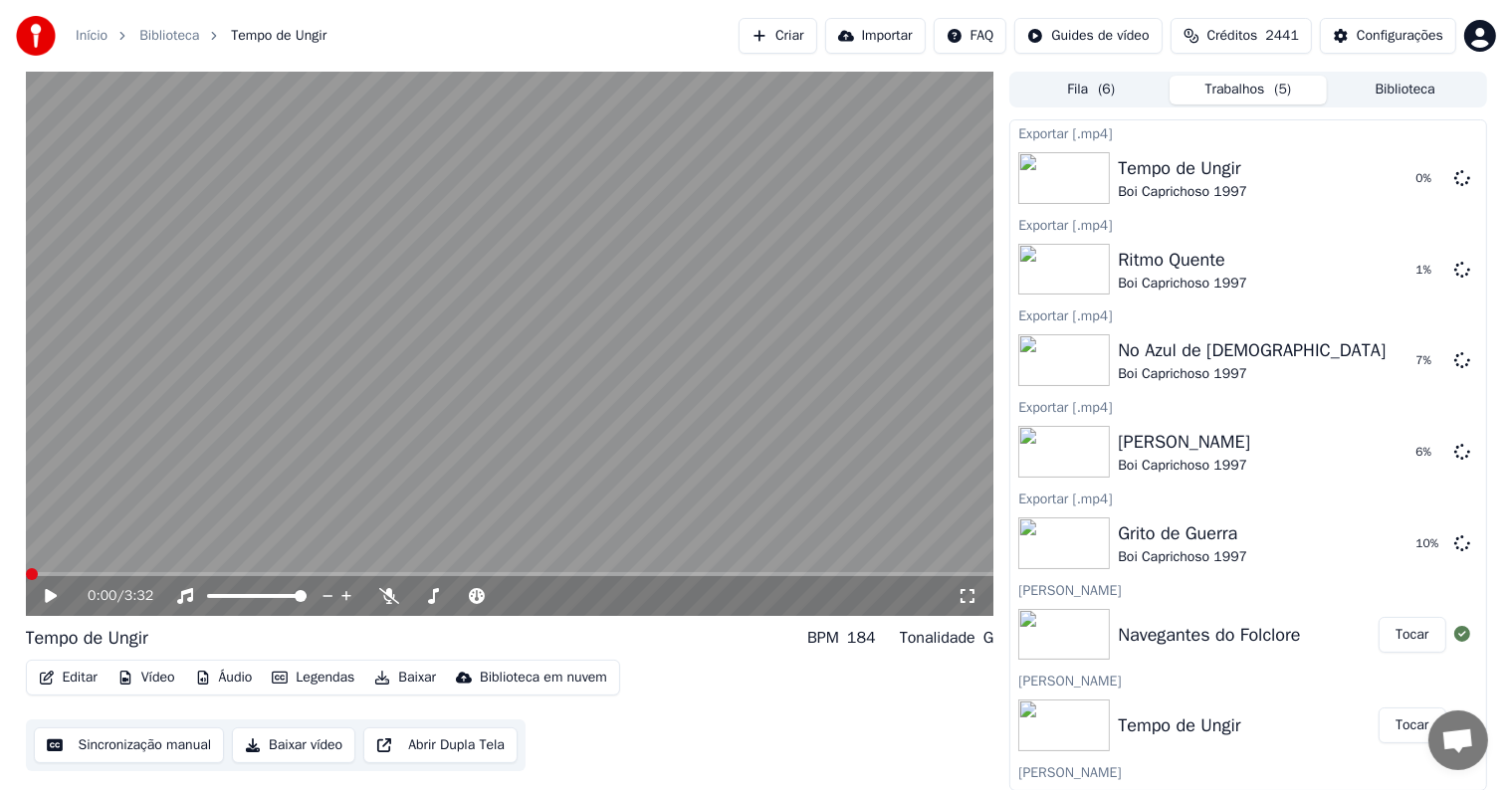click on "Tocar" at bounding box center (1411, 635) 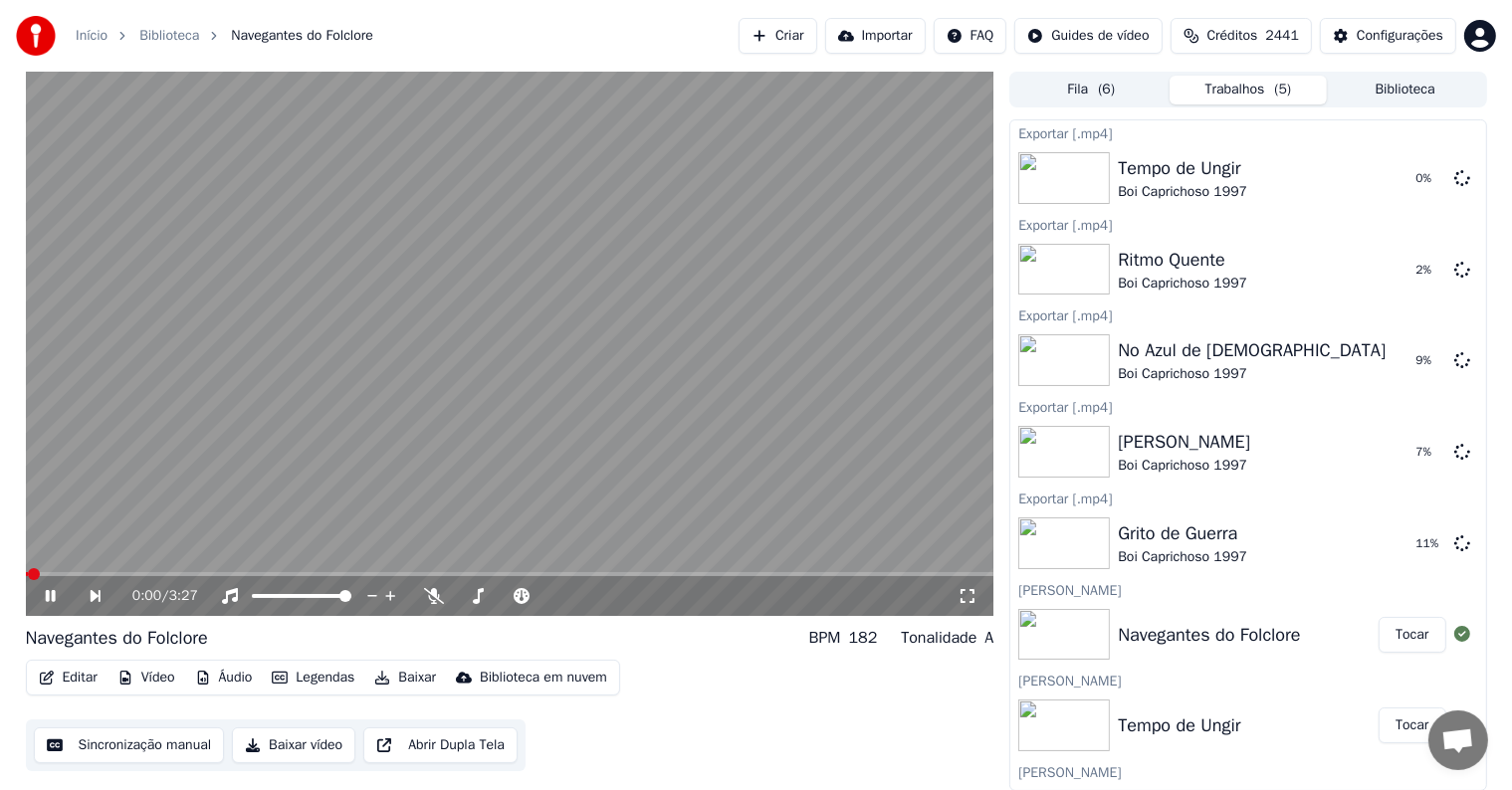 click on "Baixar" at bounding box center [405, 678] 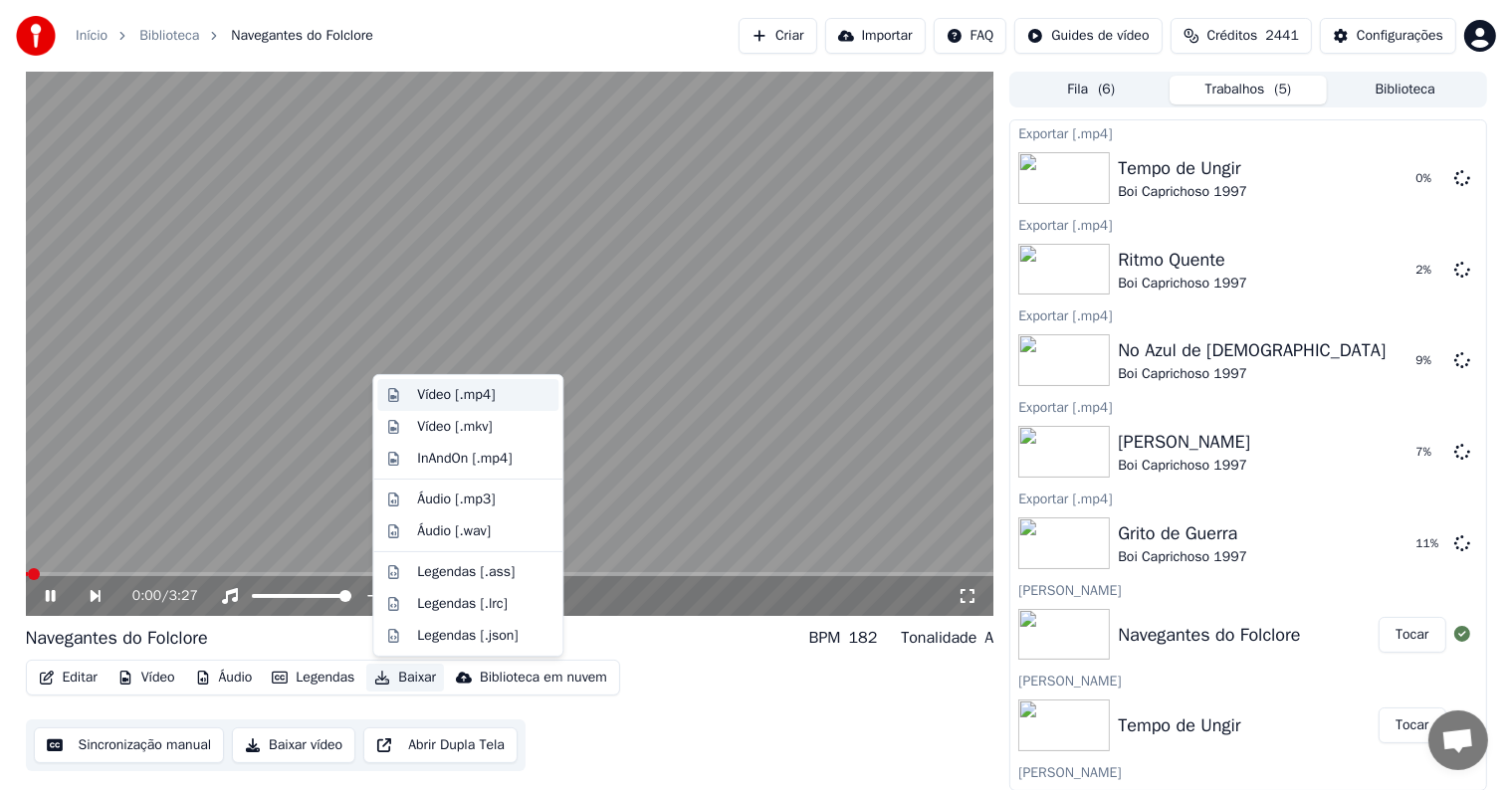 click on "Vídeo [.mp4]" at bounding box center [456, 395] 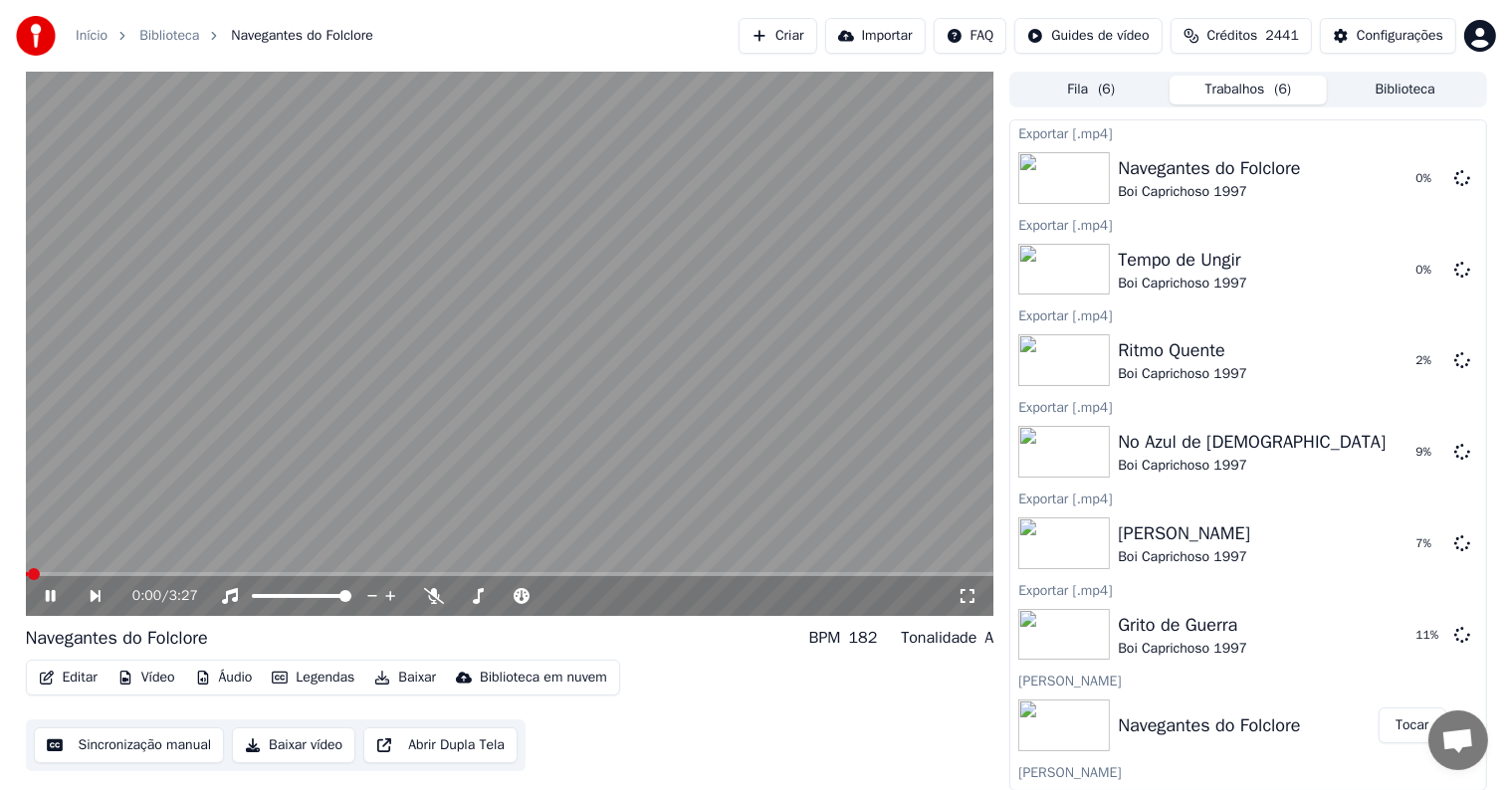 click at bounding box center (510, 343) 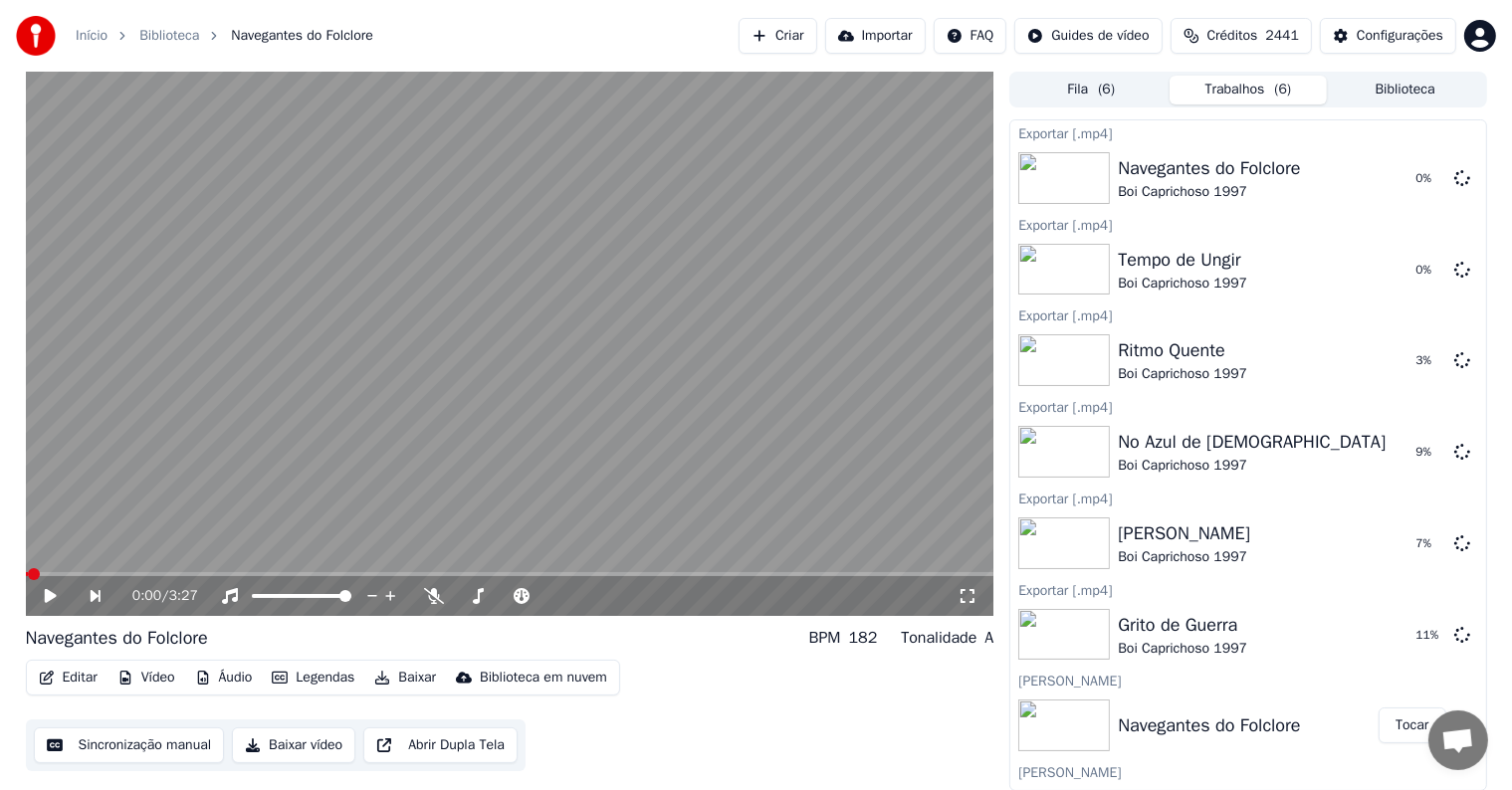 click on "Trabalhos ( 6 )" at bounding box center (1248, 90) 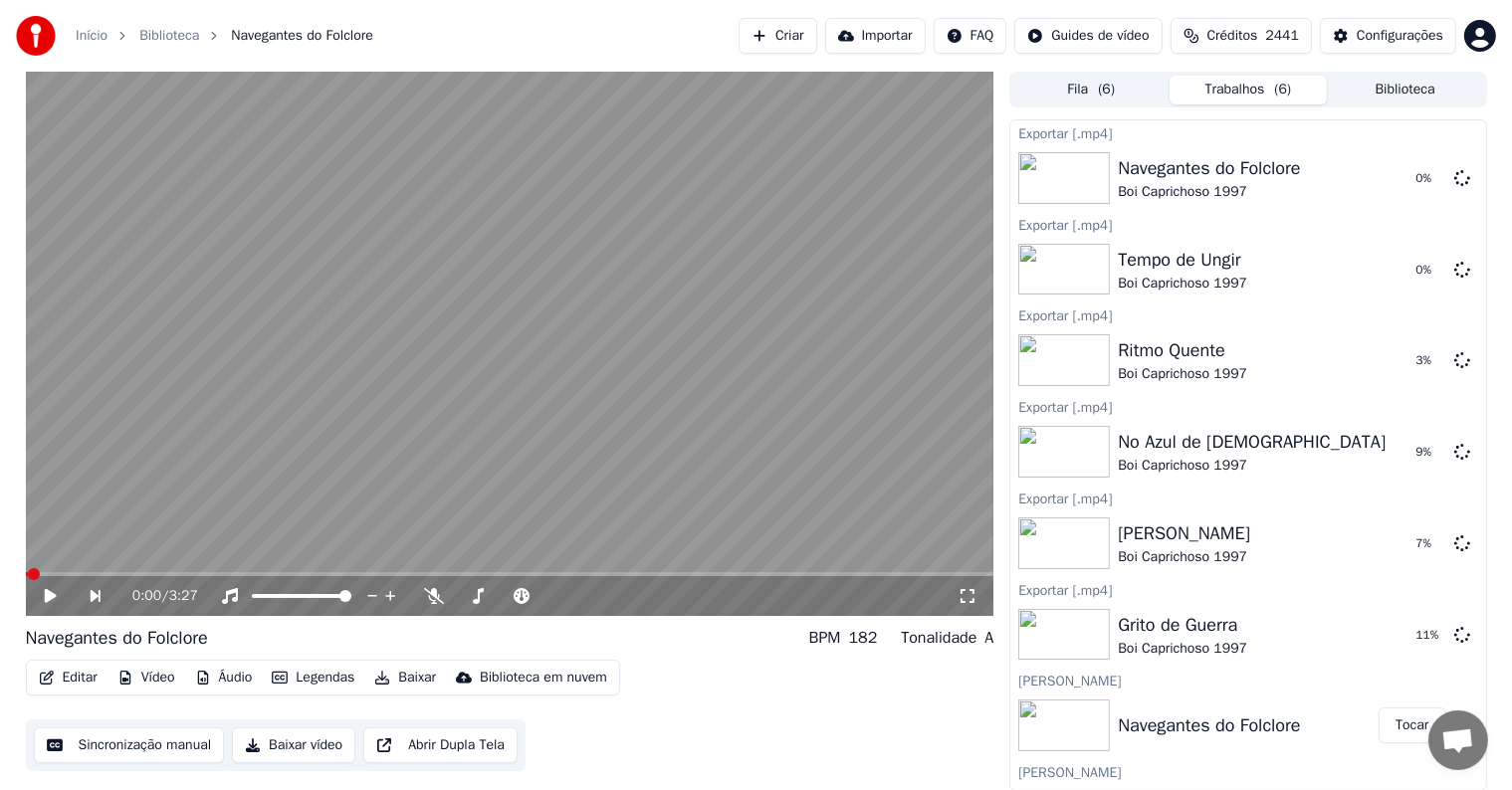 click on "Fila ( 6 )" at bounding box center [1091, 90] 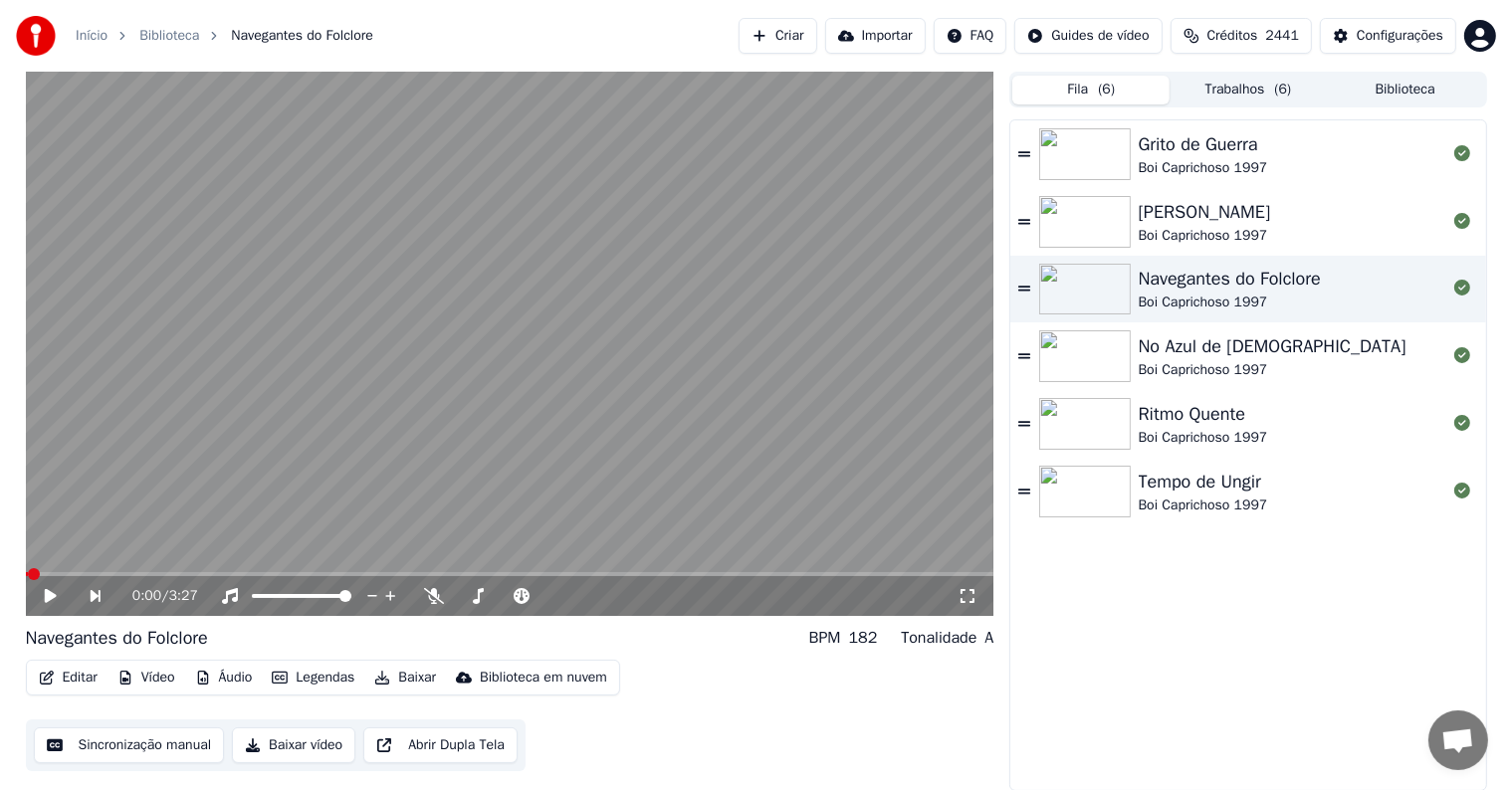 click on "Trabalhos ( 6 )" at bounding box center [1248, 90] 